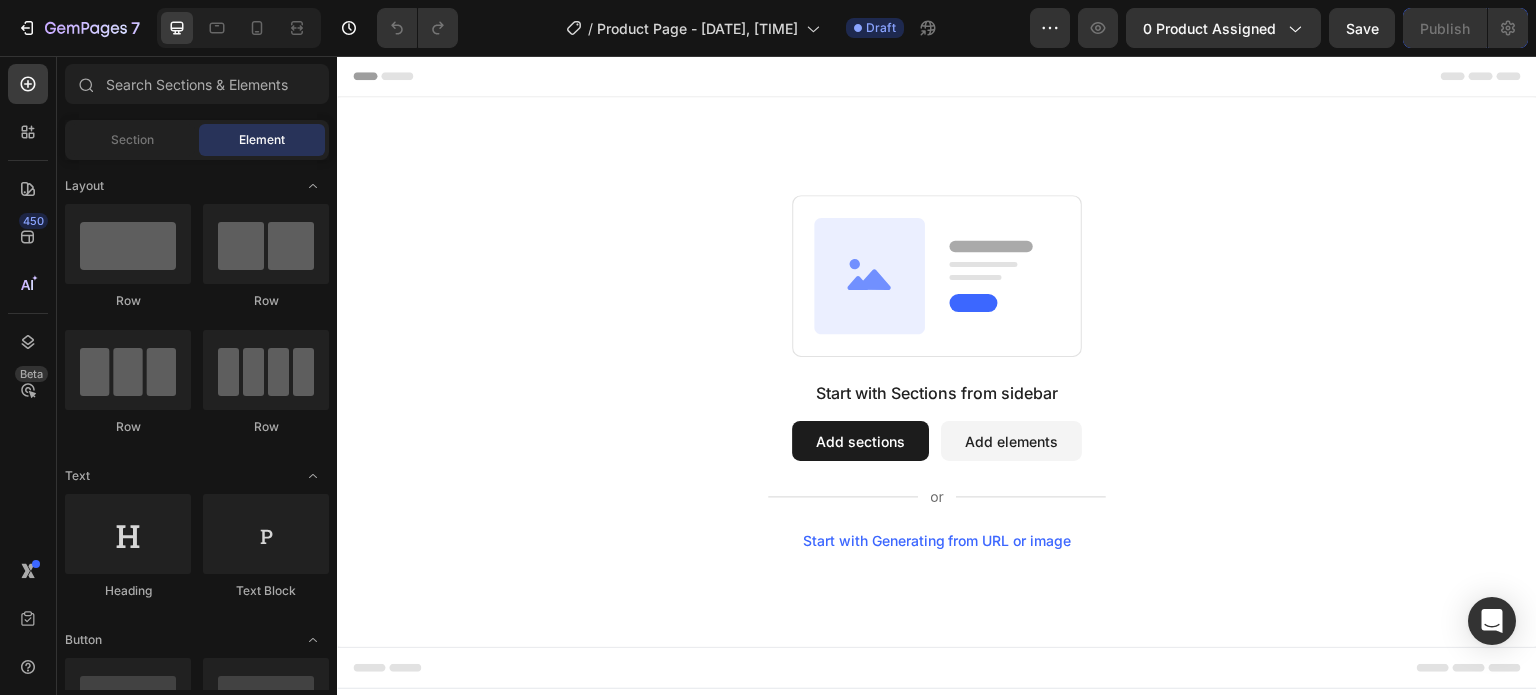 scroll, scrollTop: 0, scrollLeft: 0, axis: both 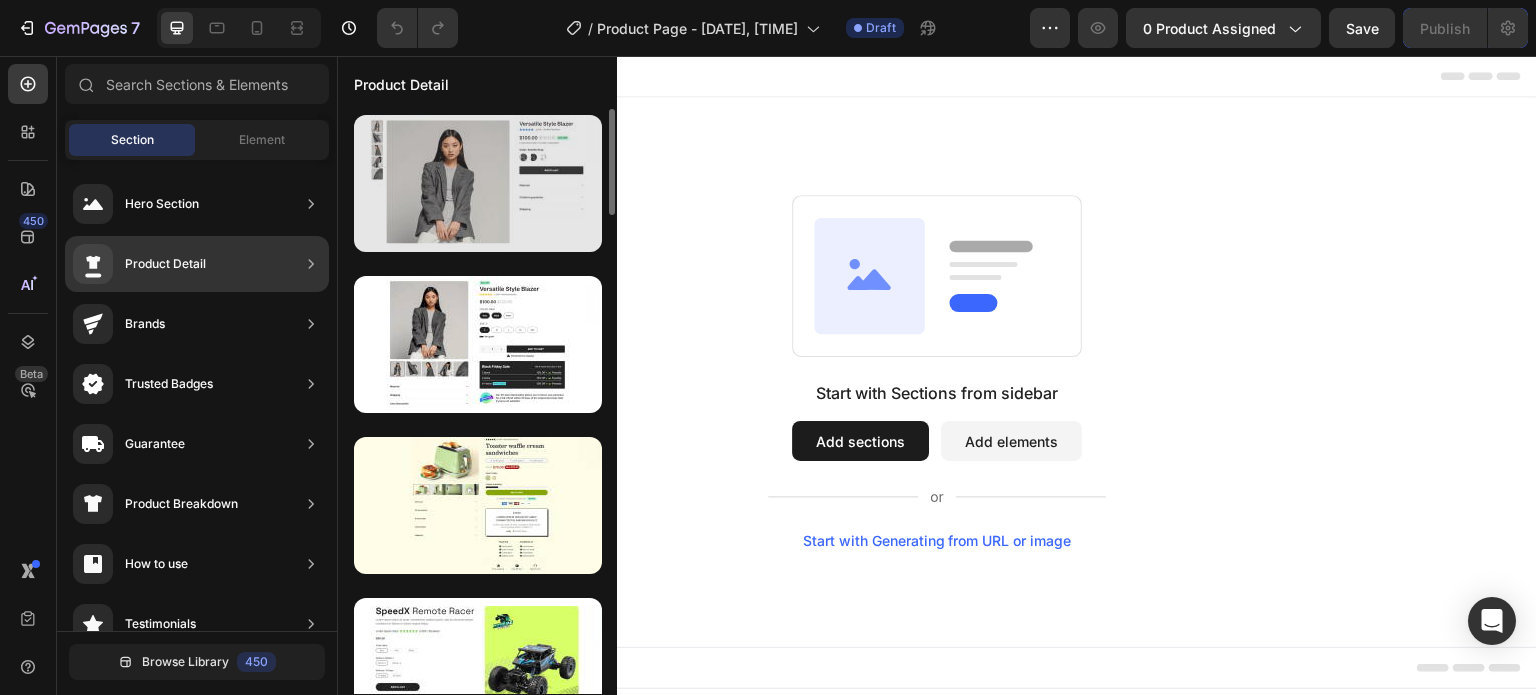 click at bounding box center [478, 183] 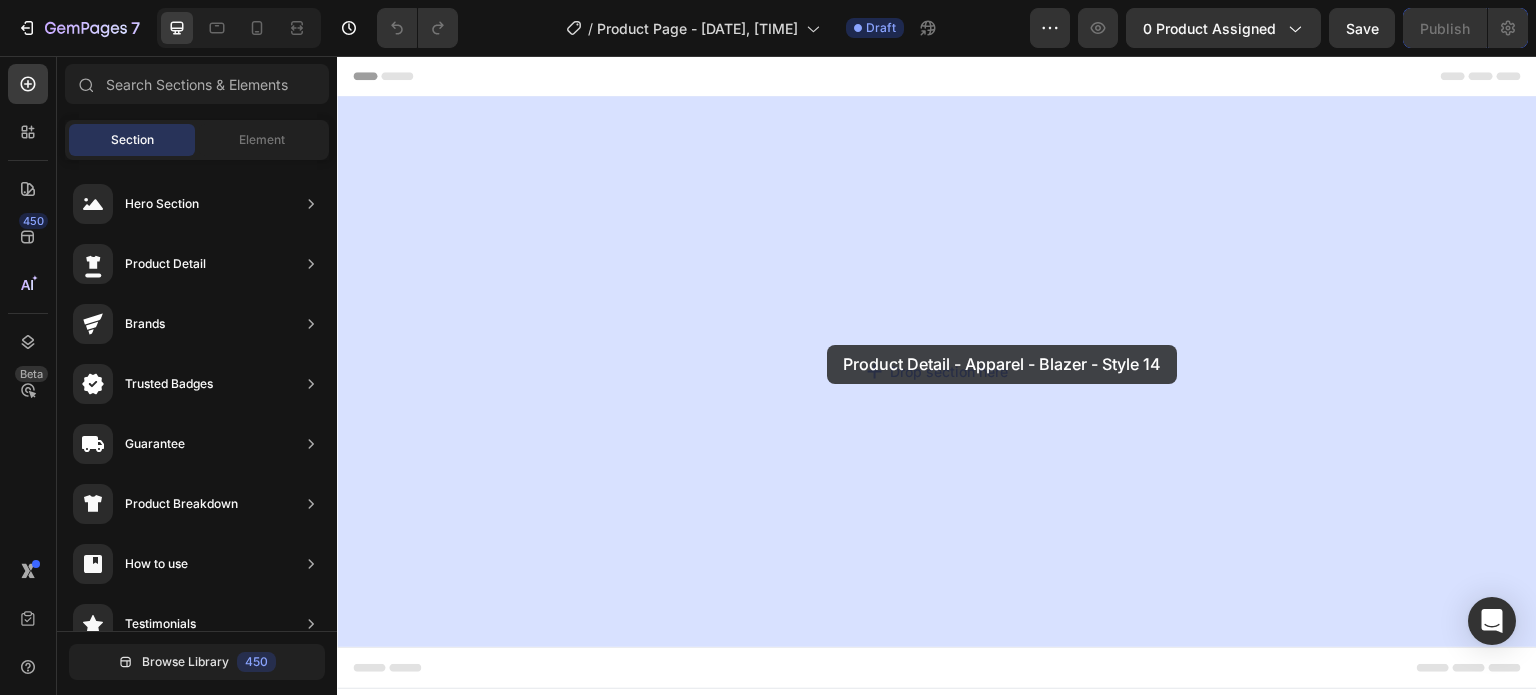 drag, startPoint x: 813, startPoint y: 253, endPoint x: 827, endPoint y: 345, distance: 93.05912 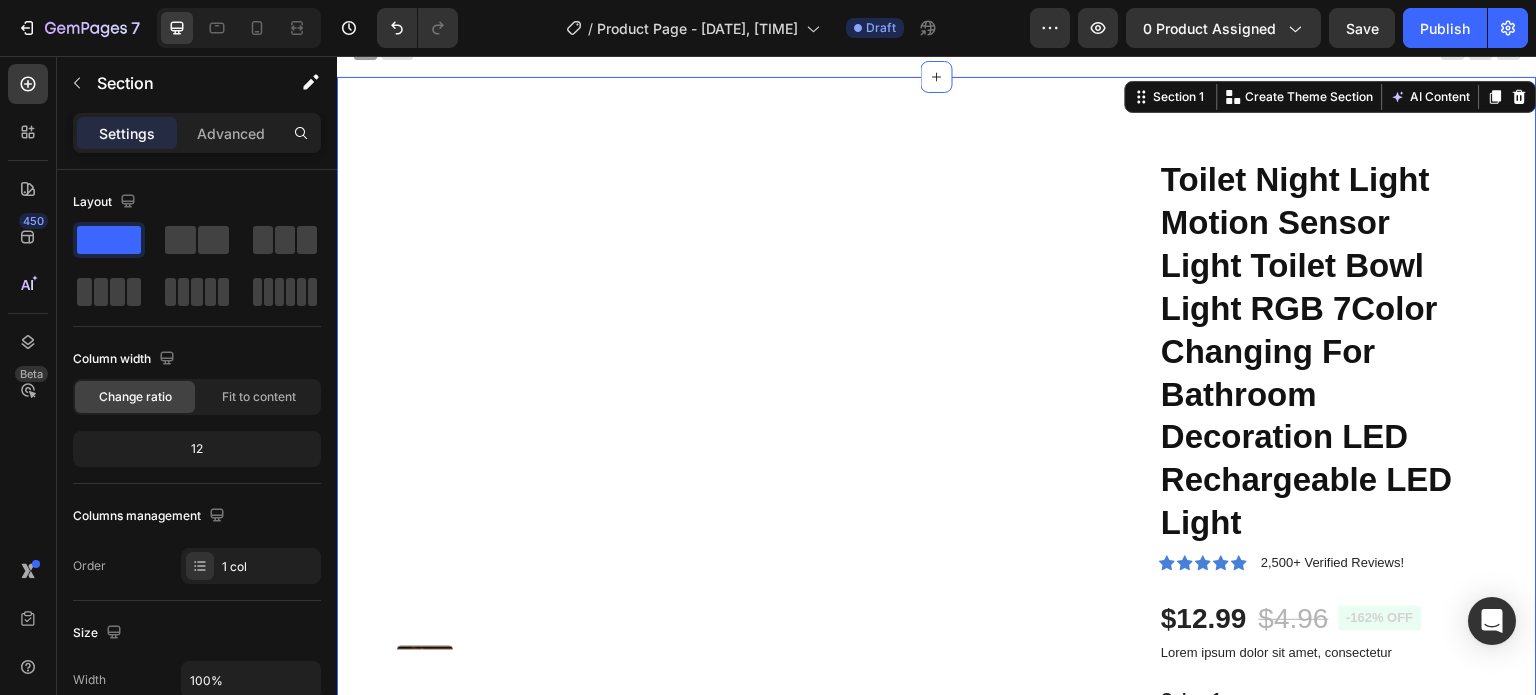 scroll, scrollTop: 0, scrollLeft: 0, axis: both 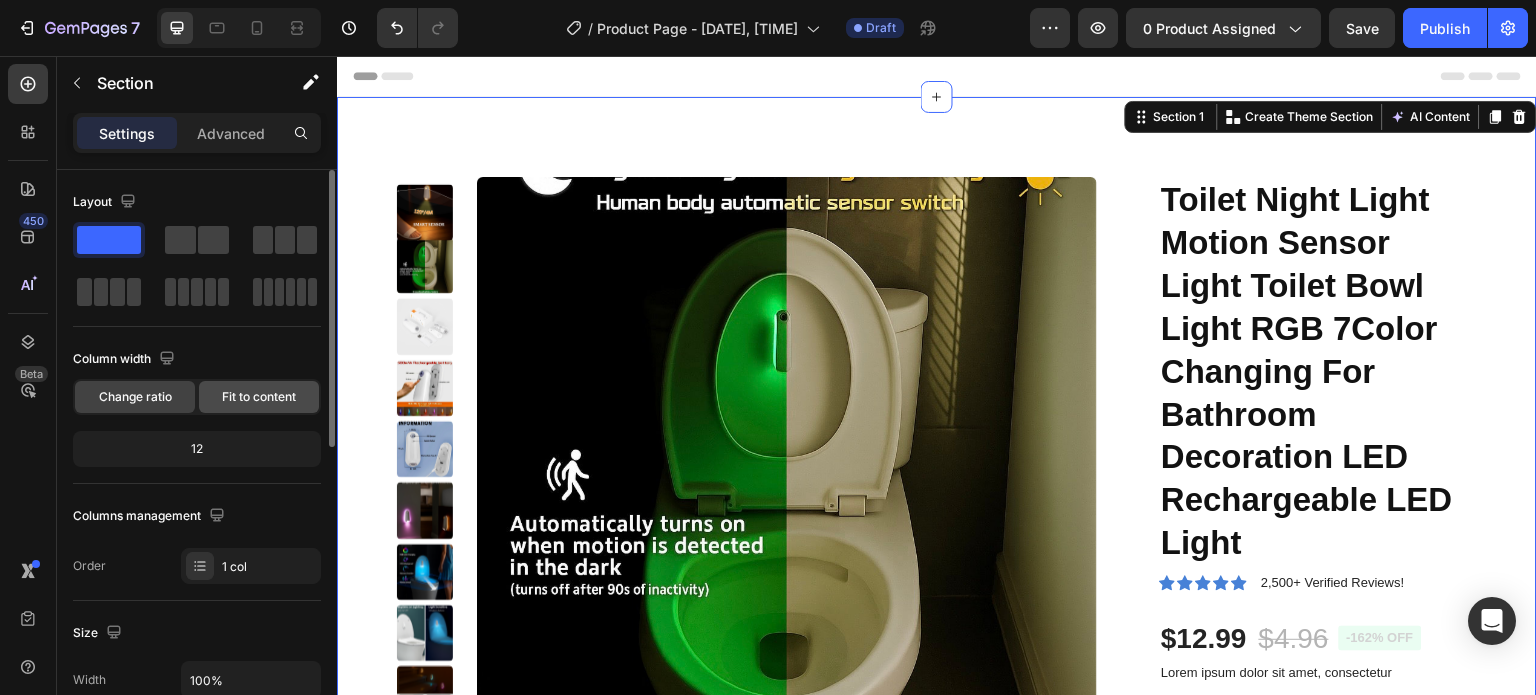click on "Fit to content" 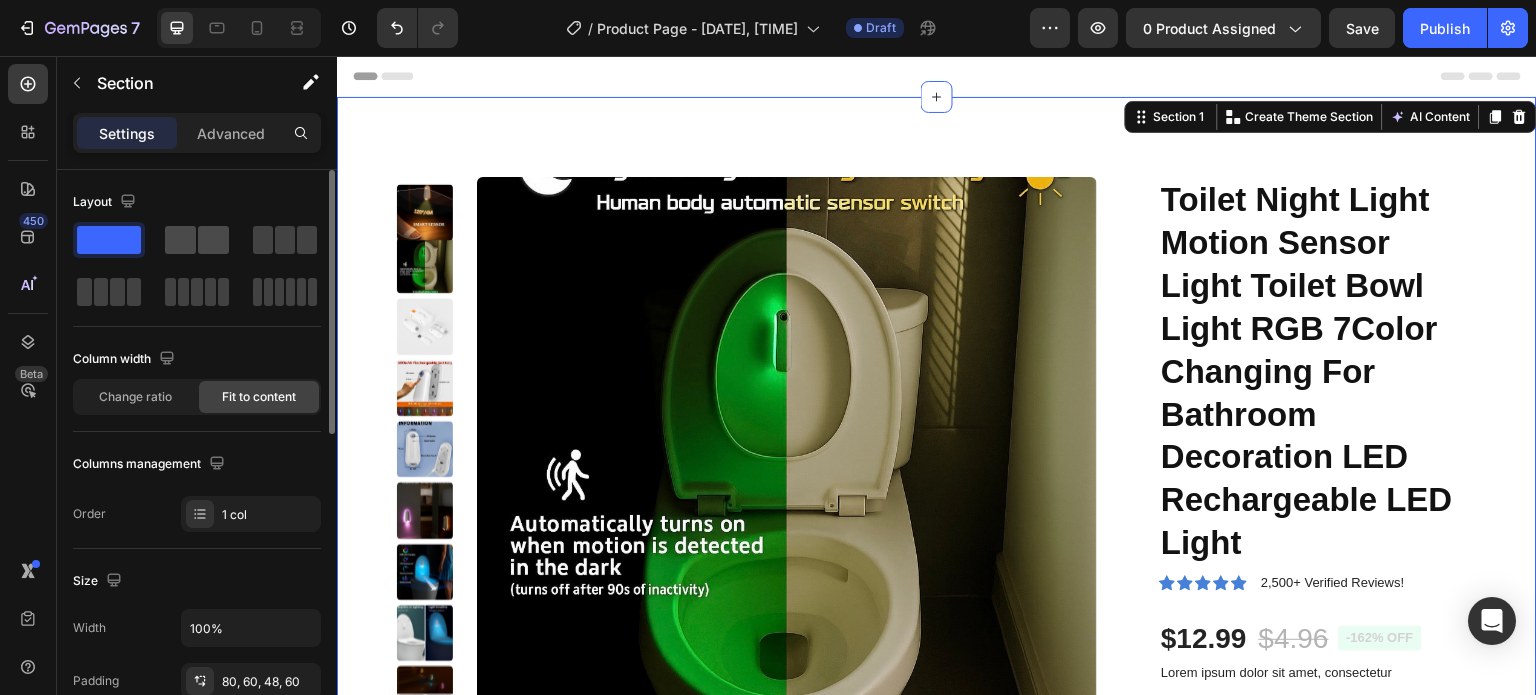 click 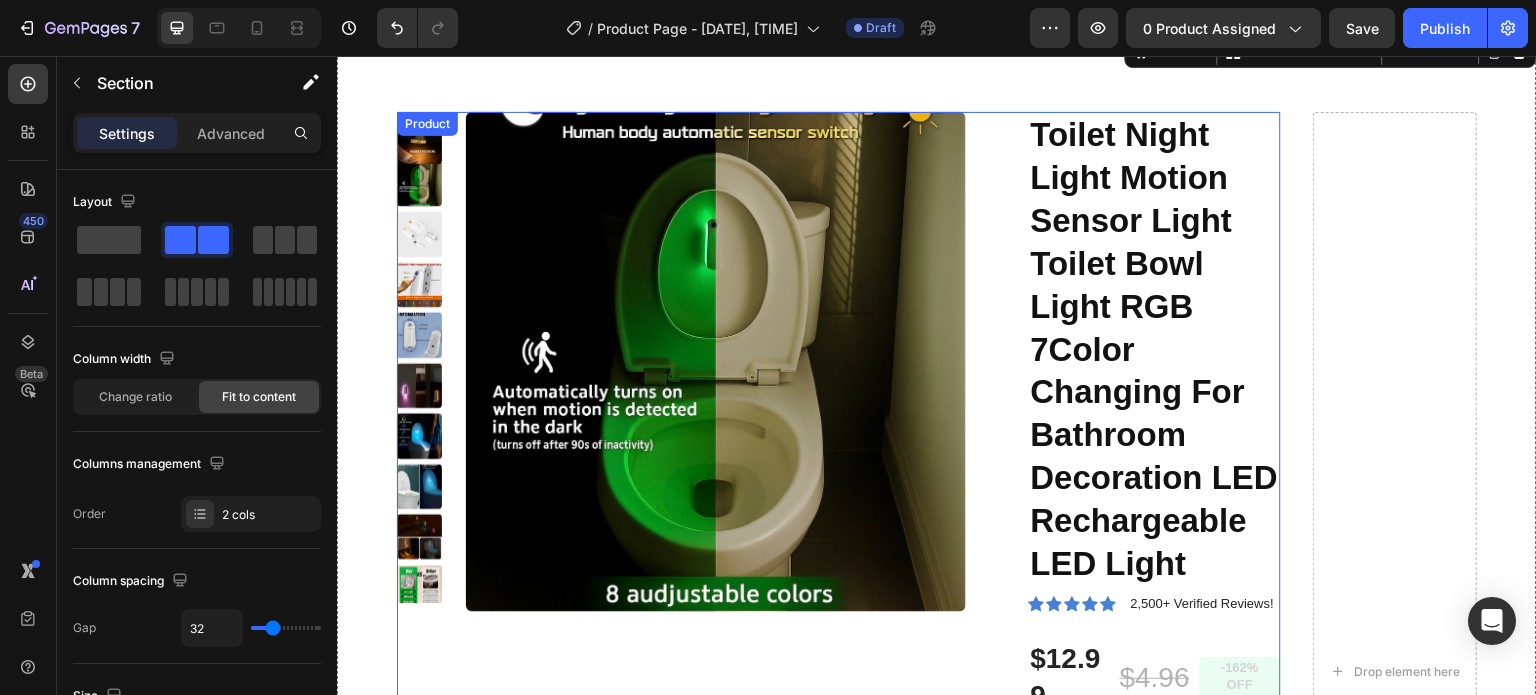 scroll, scrollTop: 0, scrollLeft: 0, axis: both 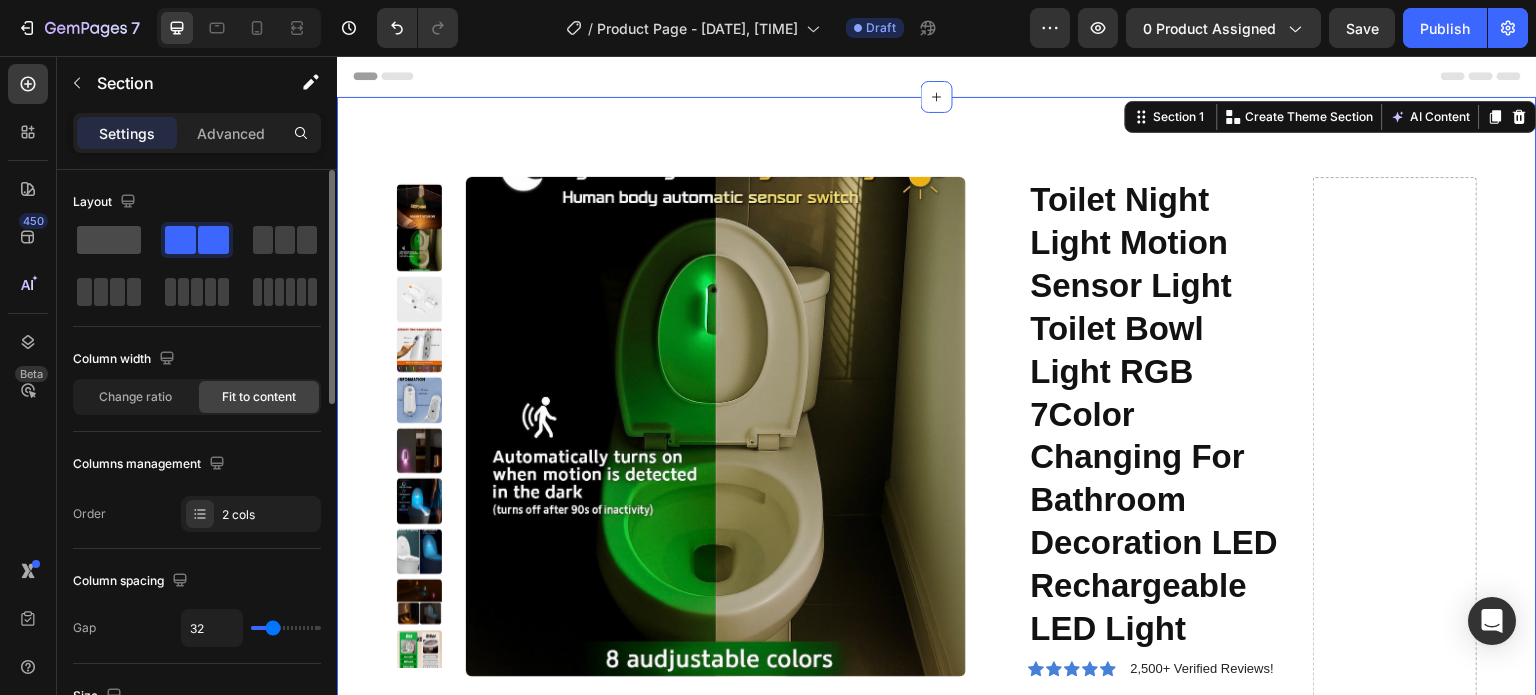 click 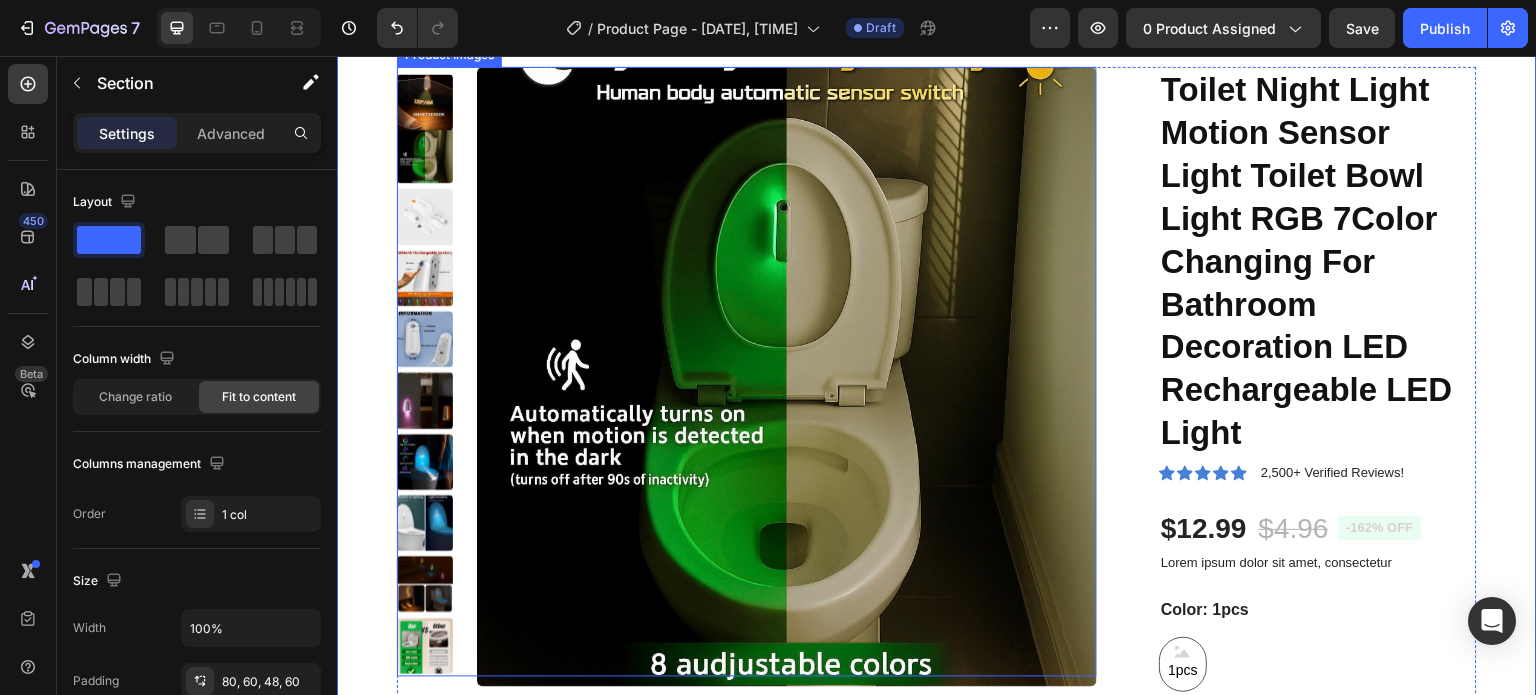 scroll, scrollTop: 100, scrollLeft: 0, axis: vertical 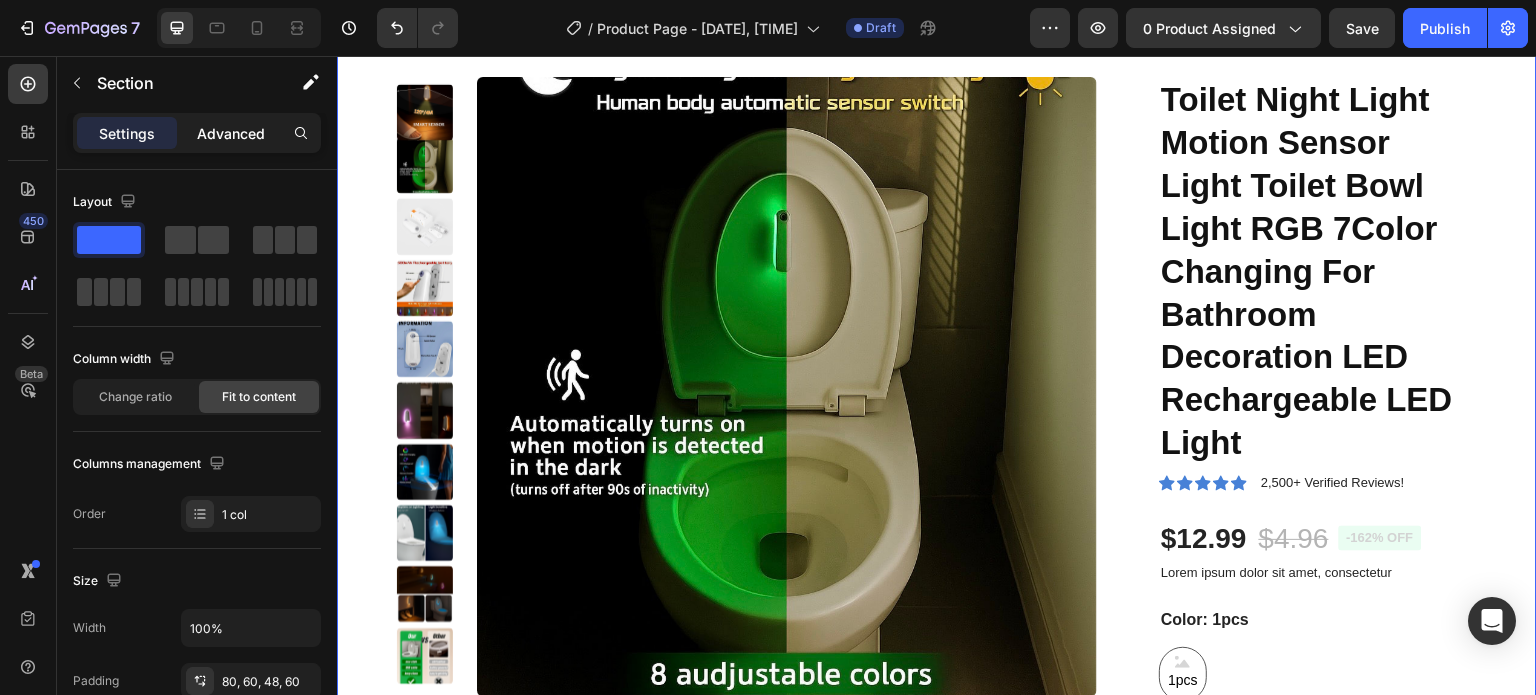 click on "Advanced" at bounding box center (231, 133) 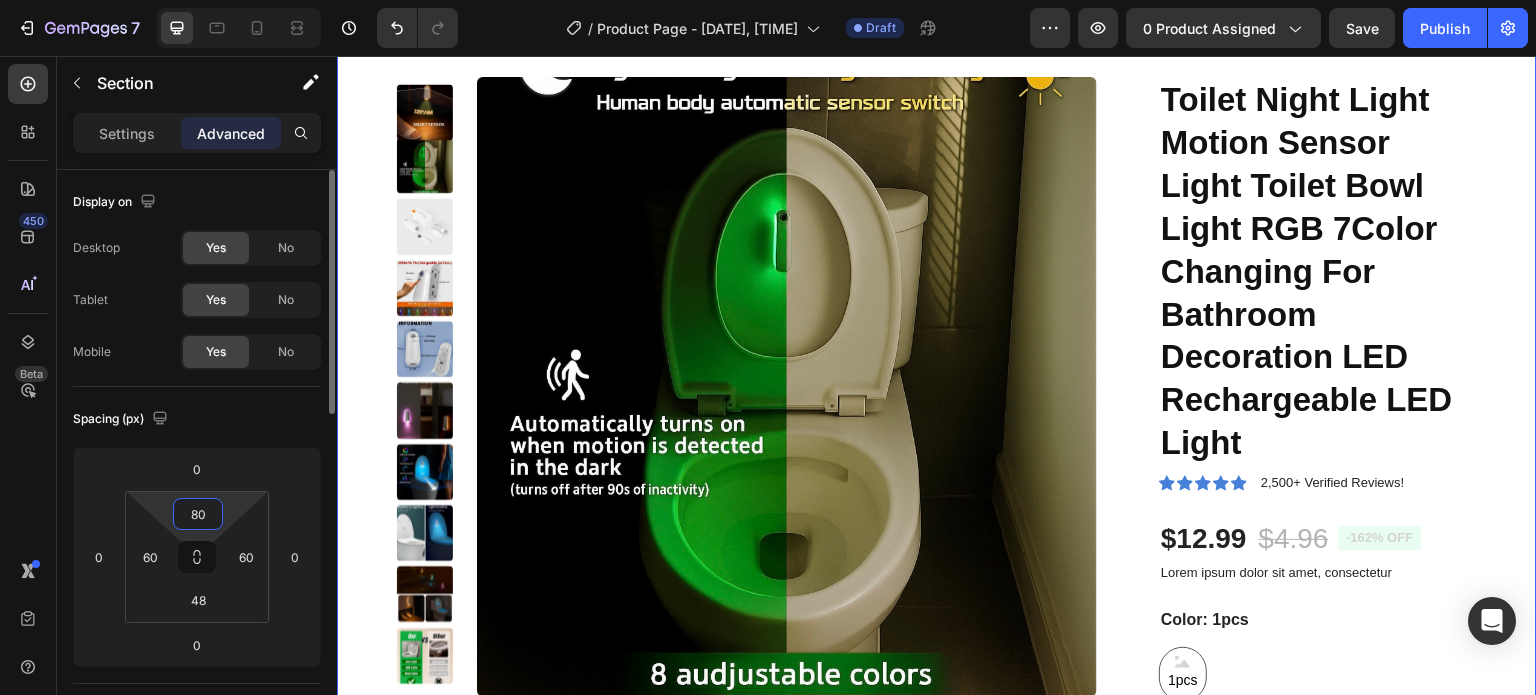 click on "80" at bounding box center [198, 514] 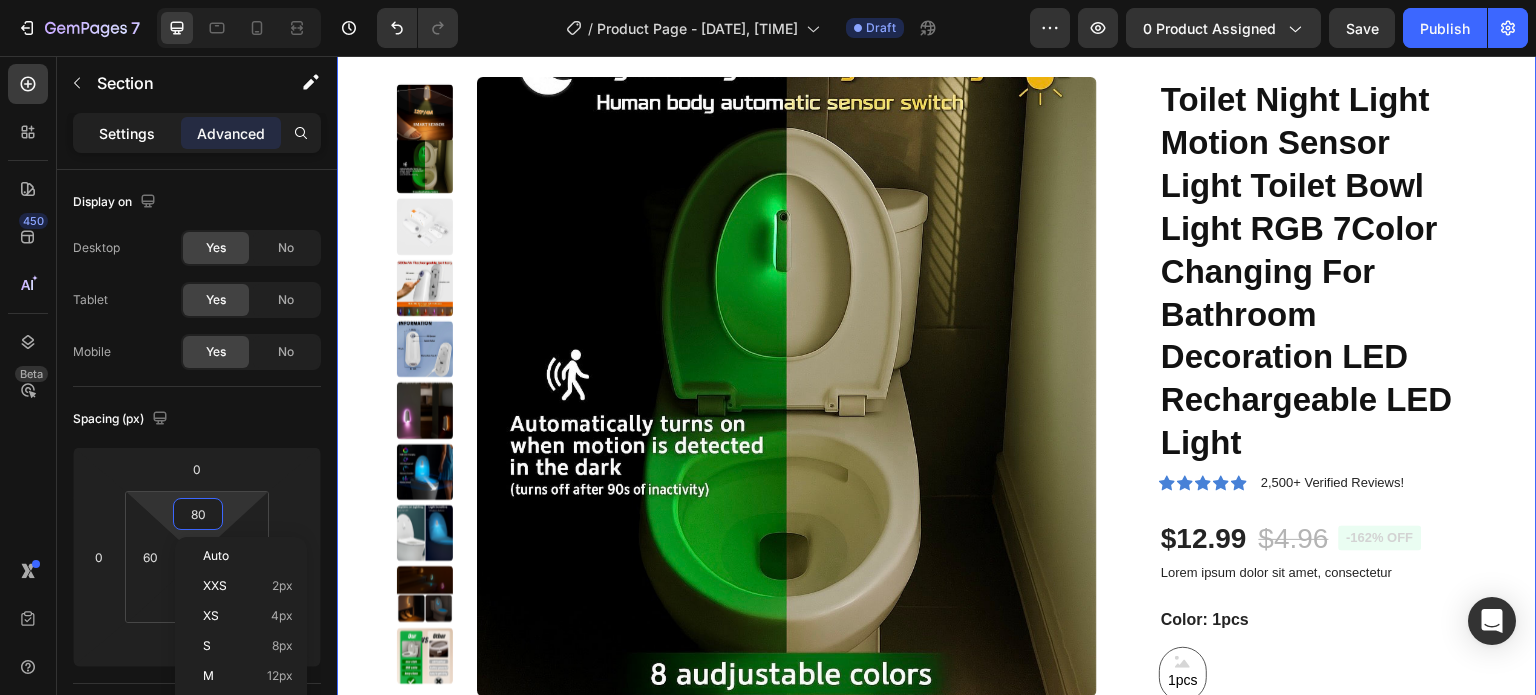 click on "Settings" at bounding box center [127, 133] 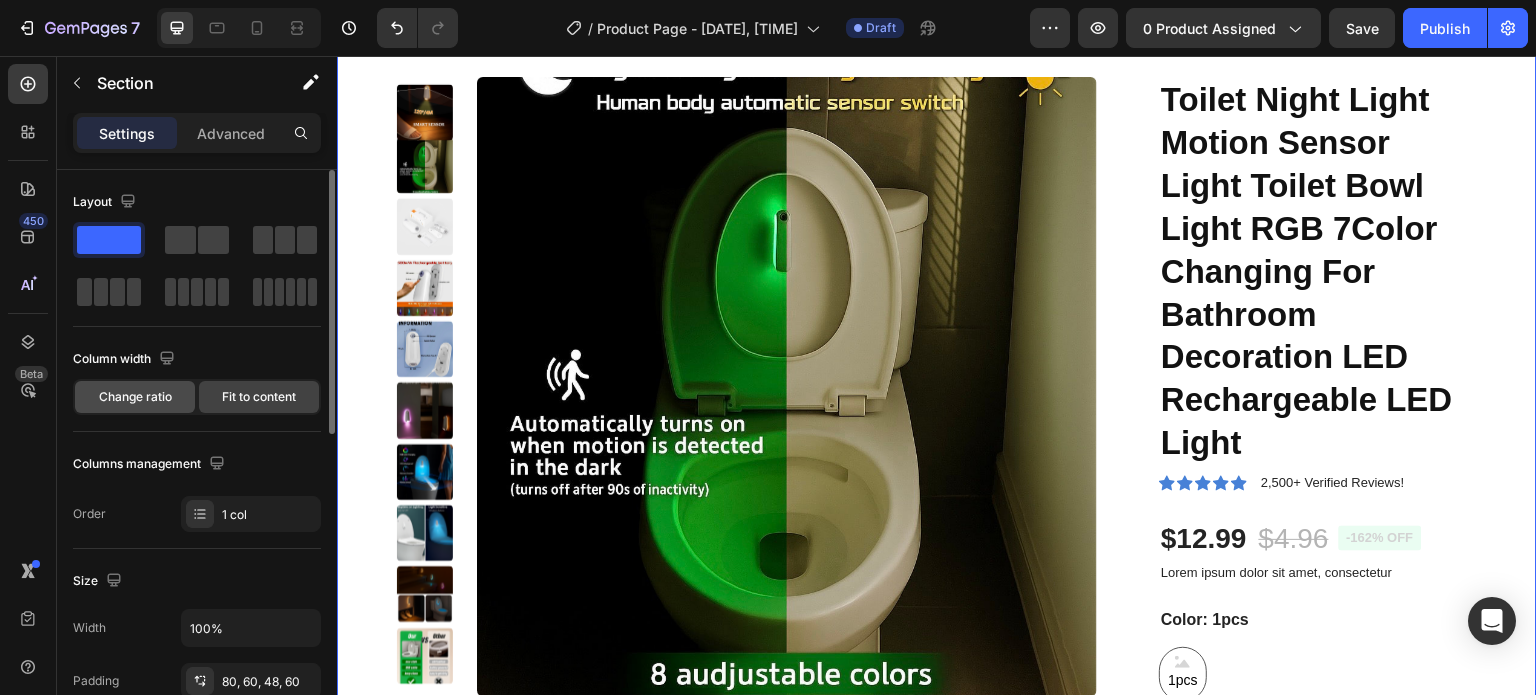 click on "Change ratio" 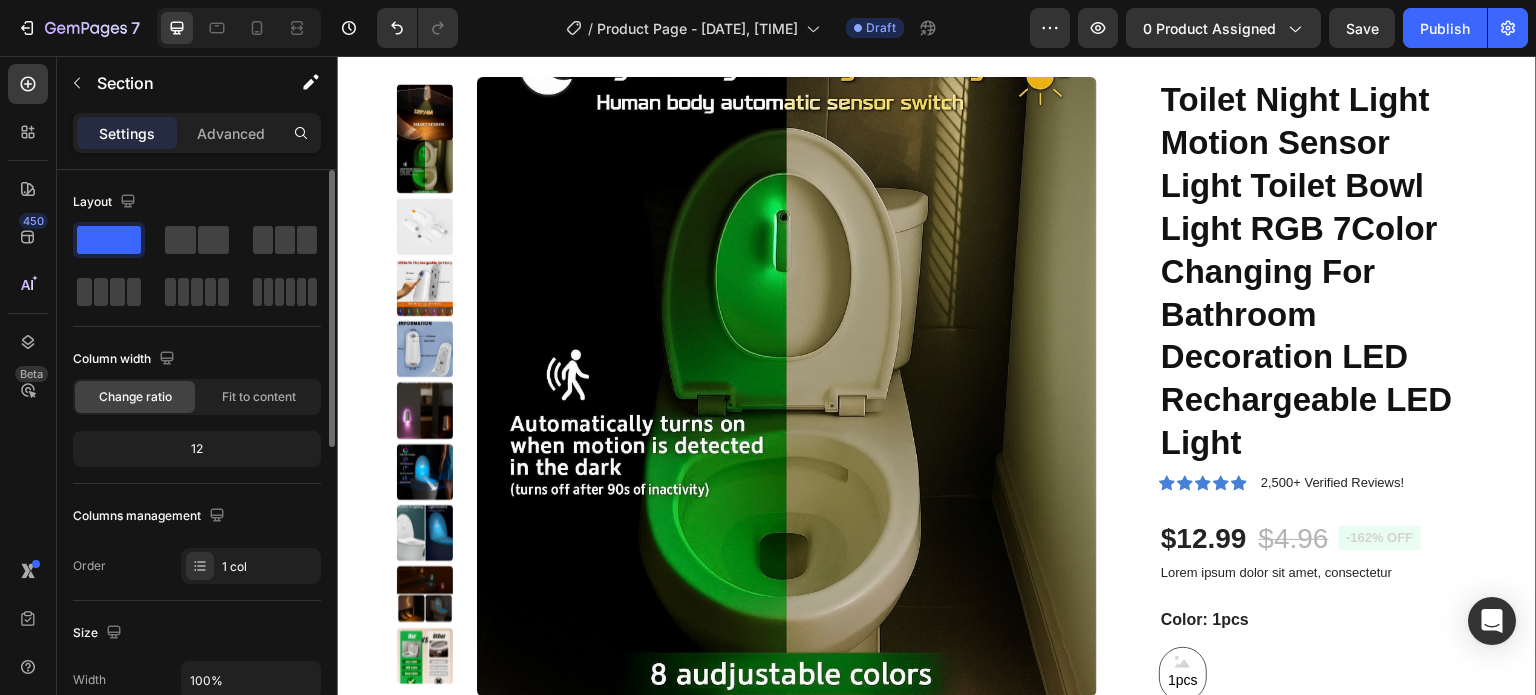 click on "Change ratio Fit to content" 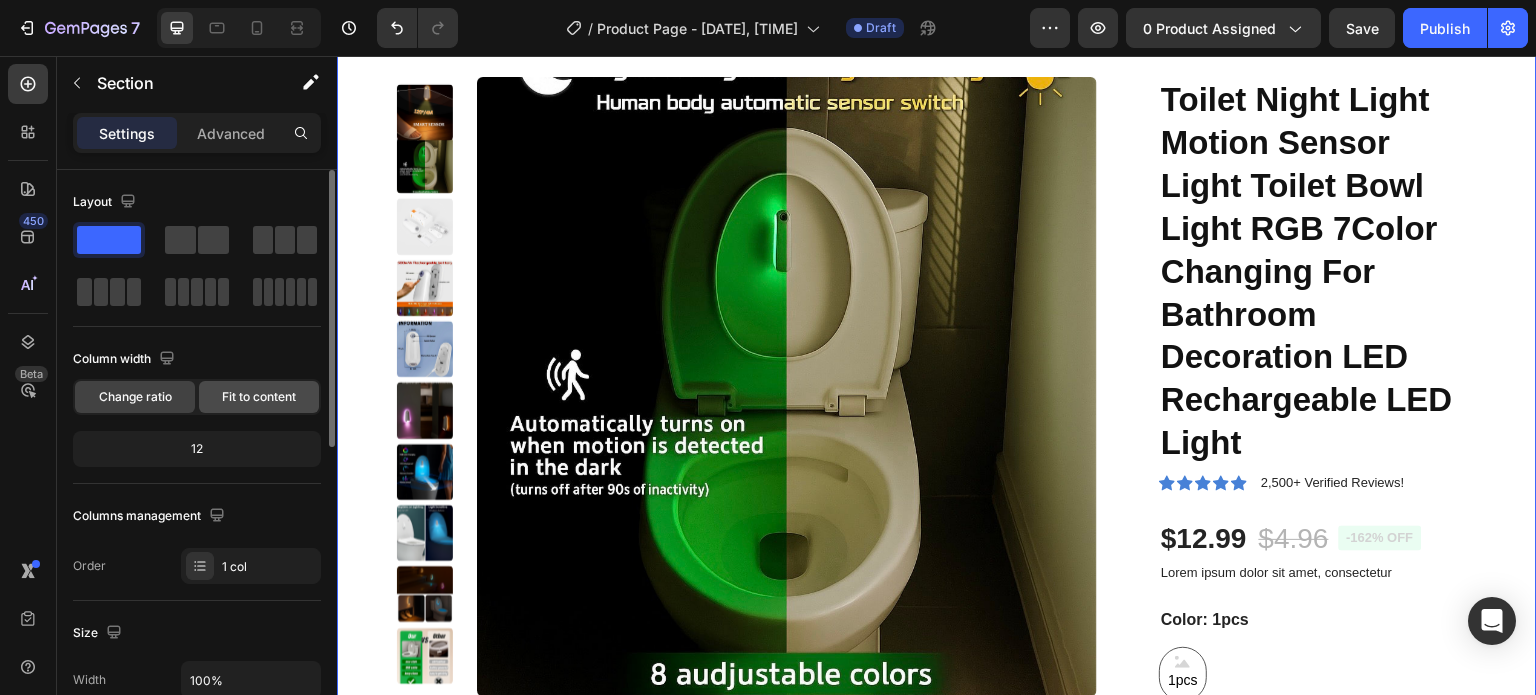 click on "Fit to content" 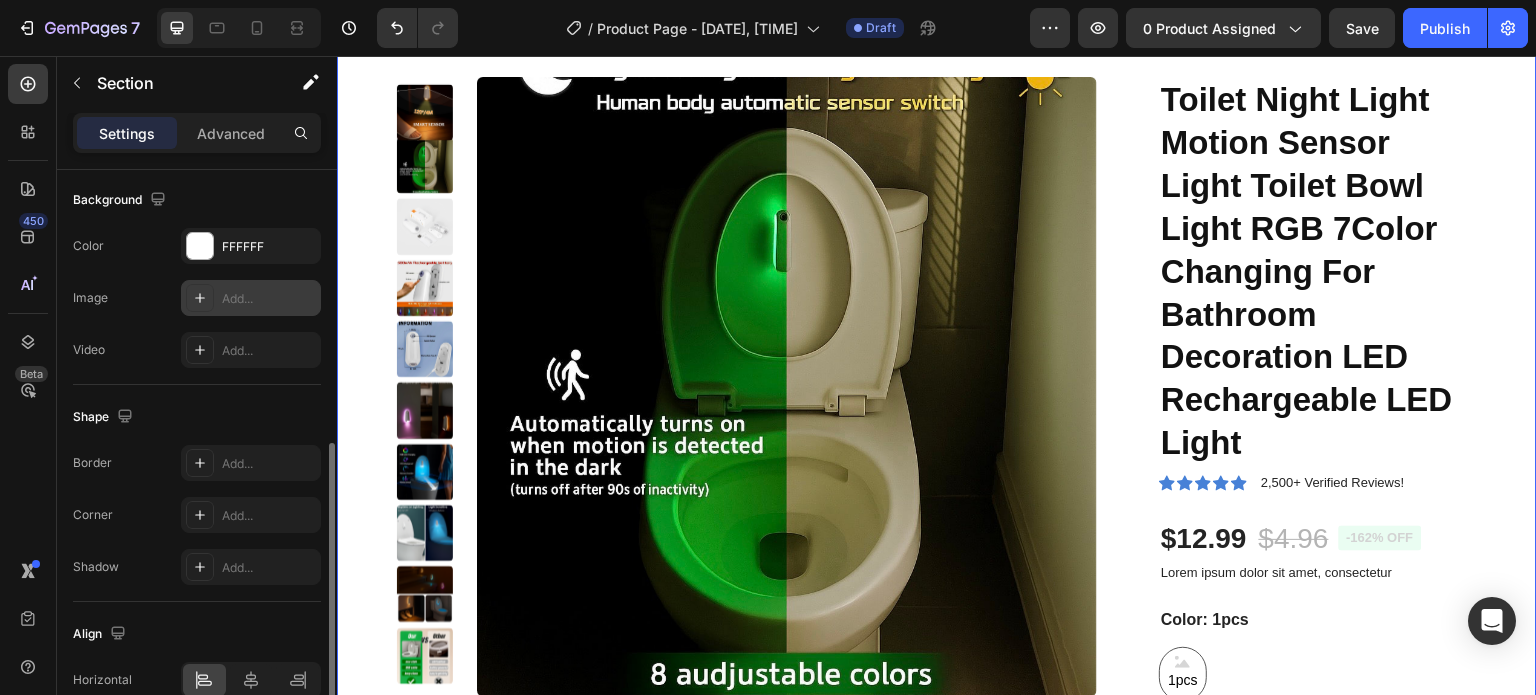 scroll, scrollTop: 696, scrollLeft: 0, axis: vertical 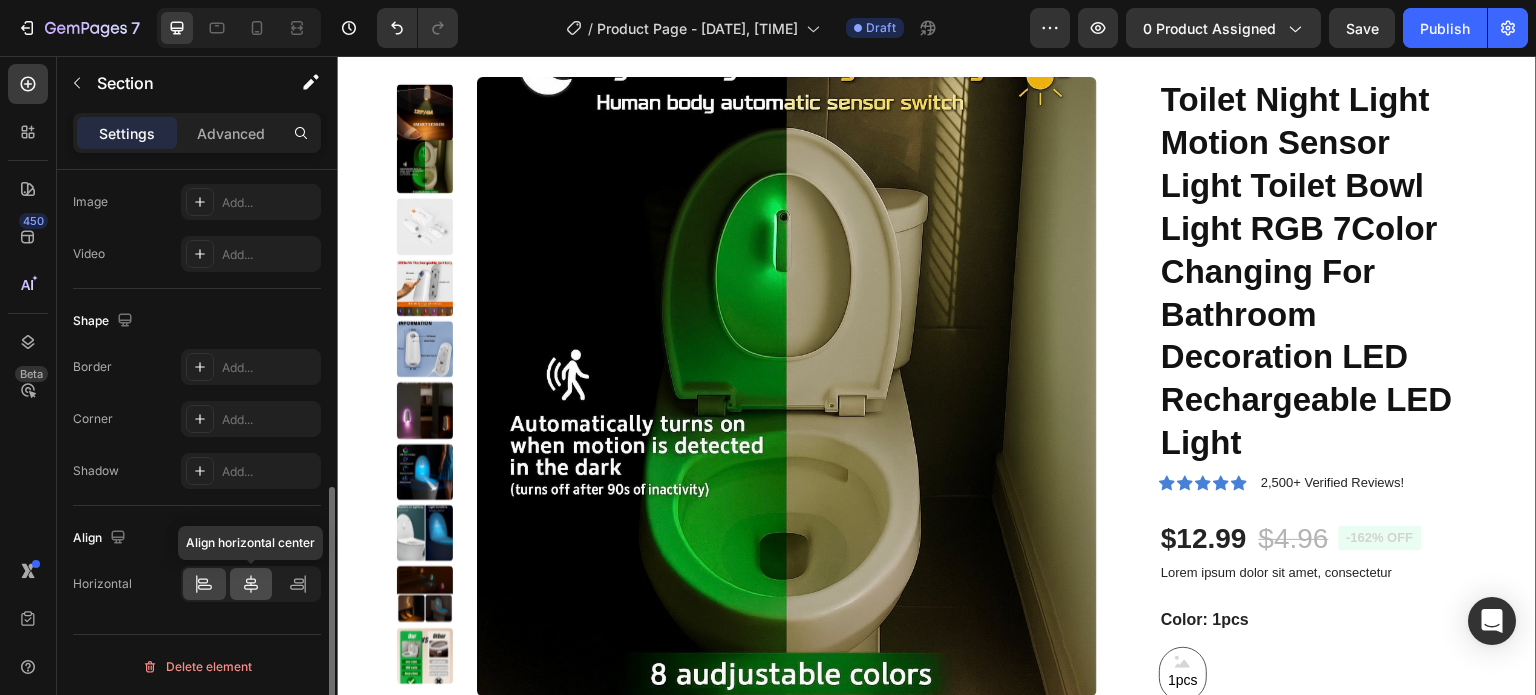 click 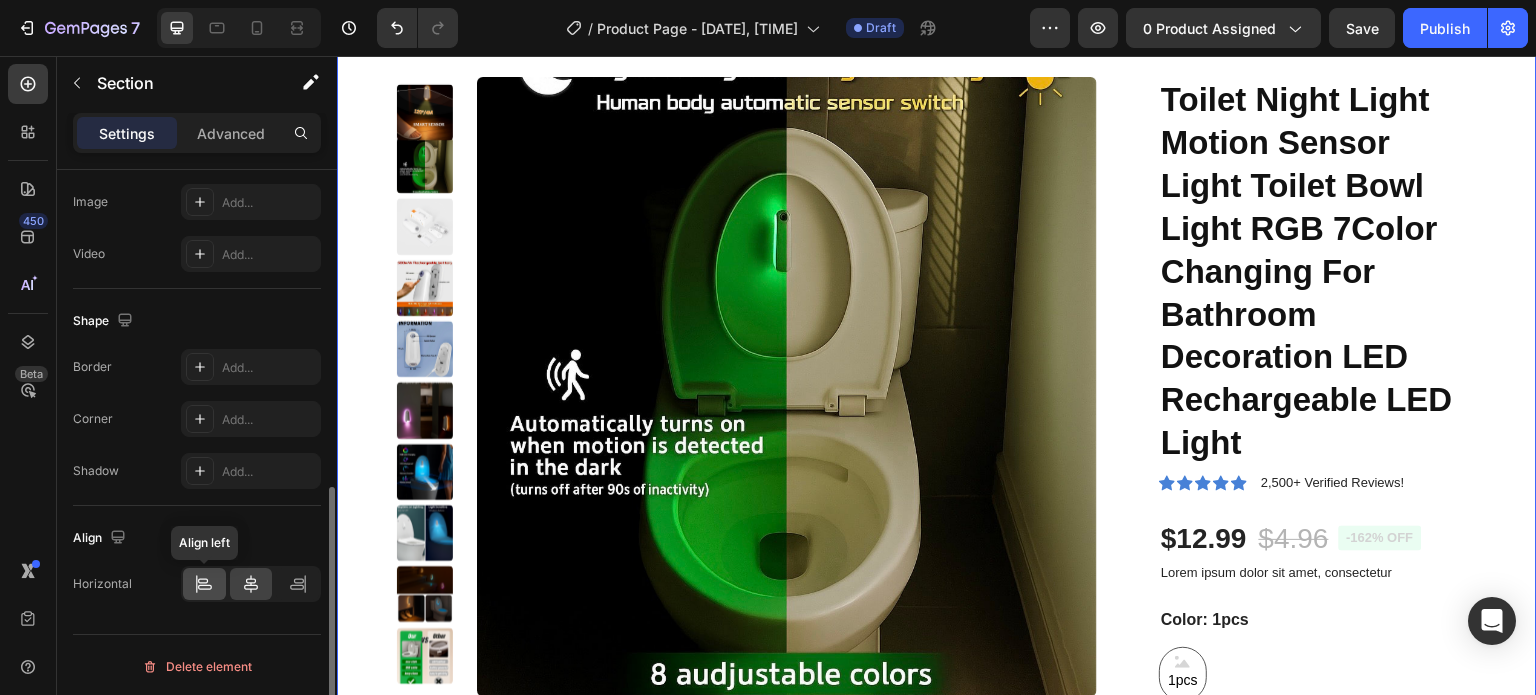 click 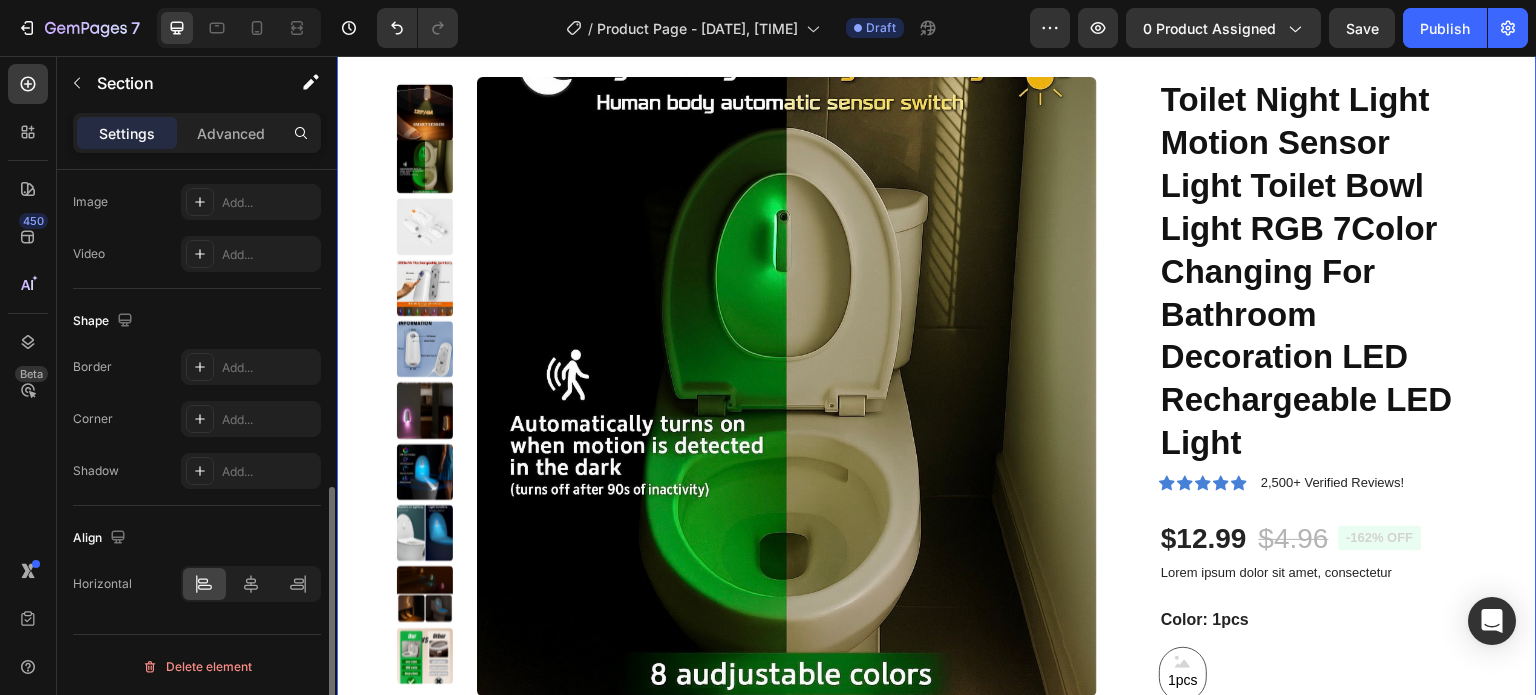 click on "Horizontal" at bounding box center [102, 584] 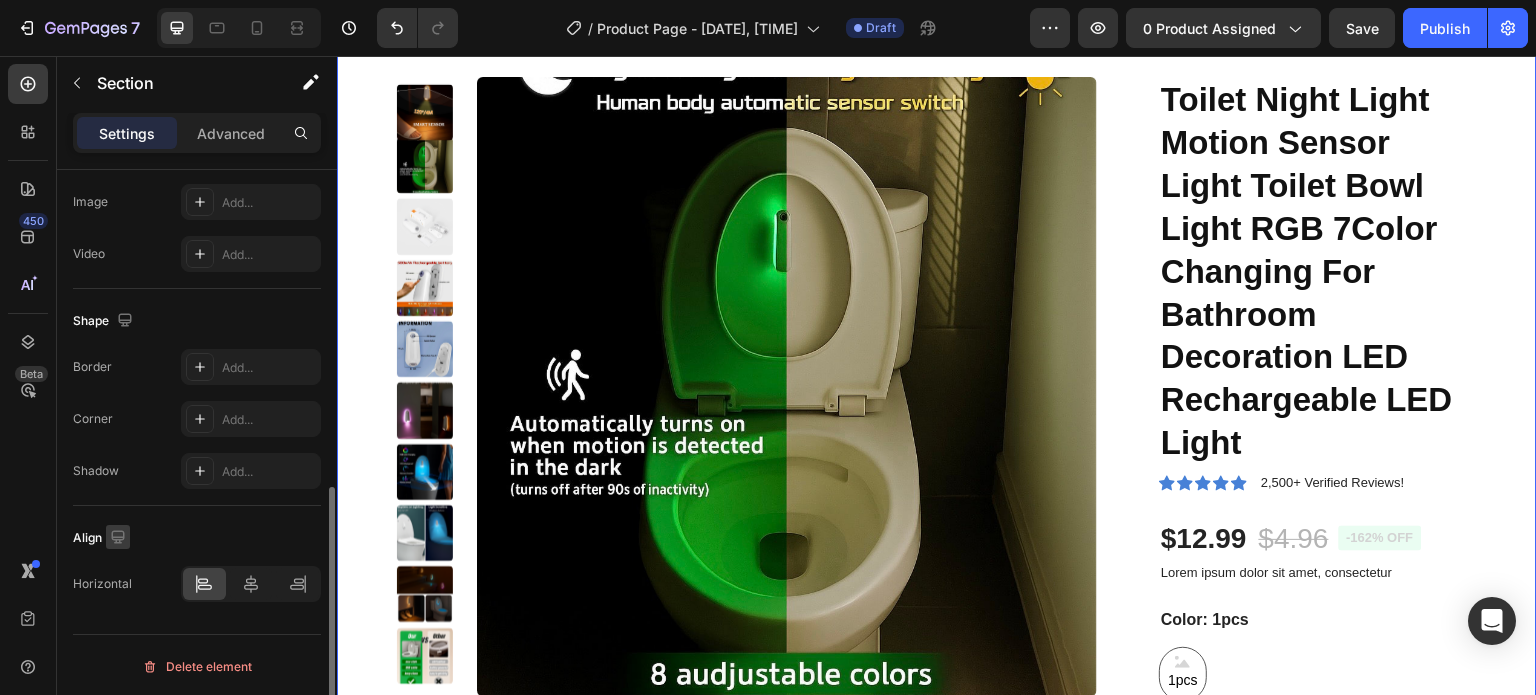 click 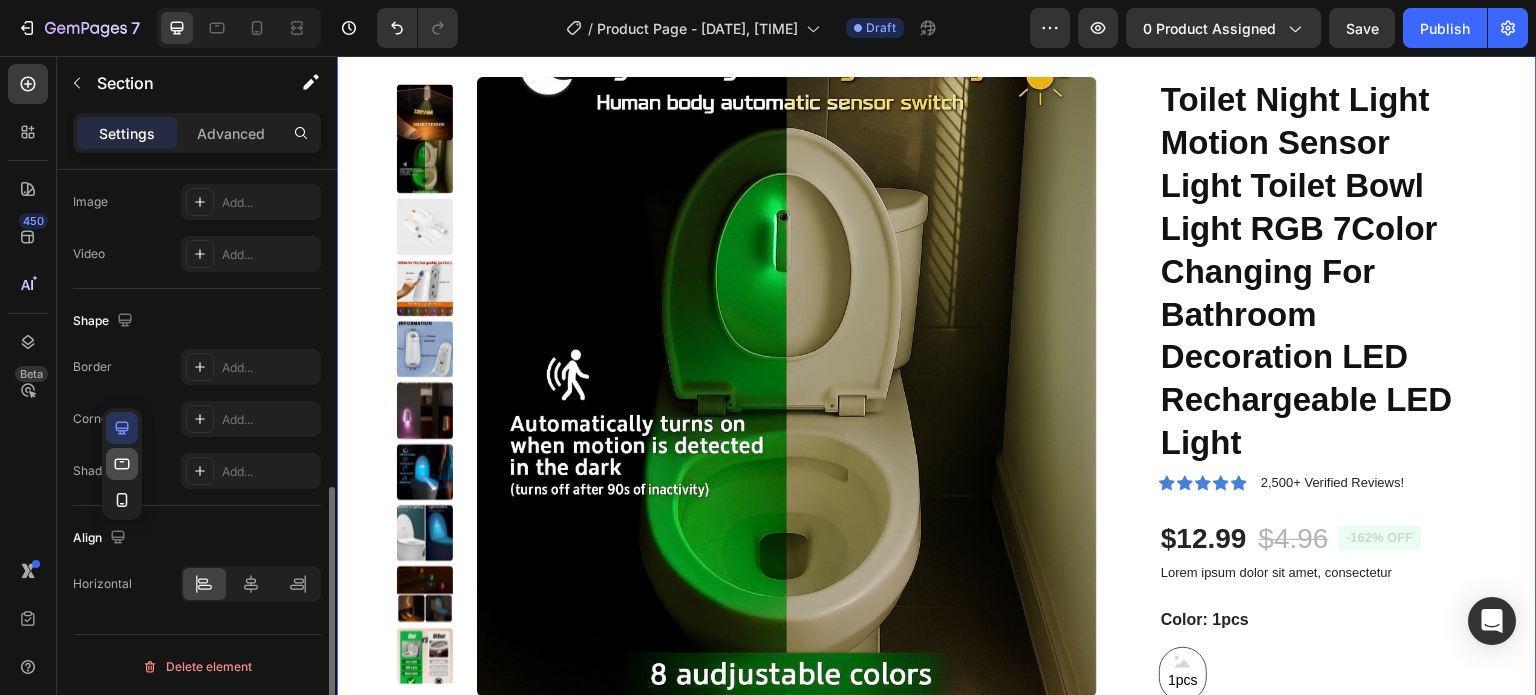 click 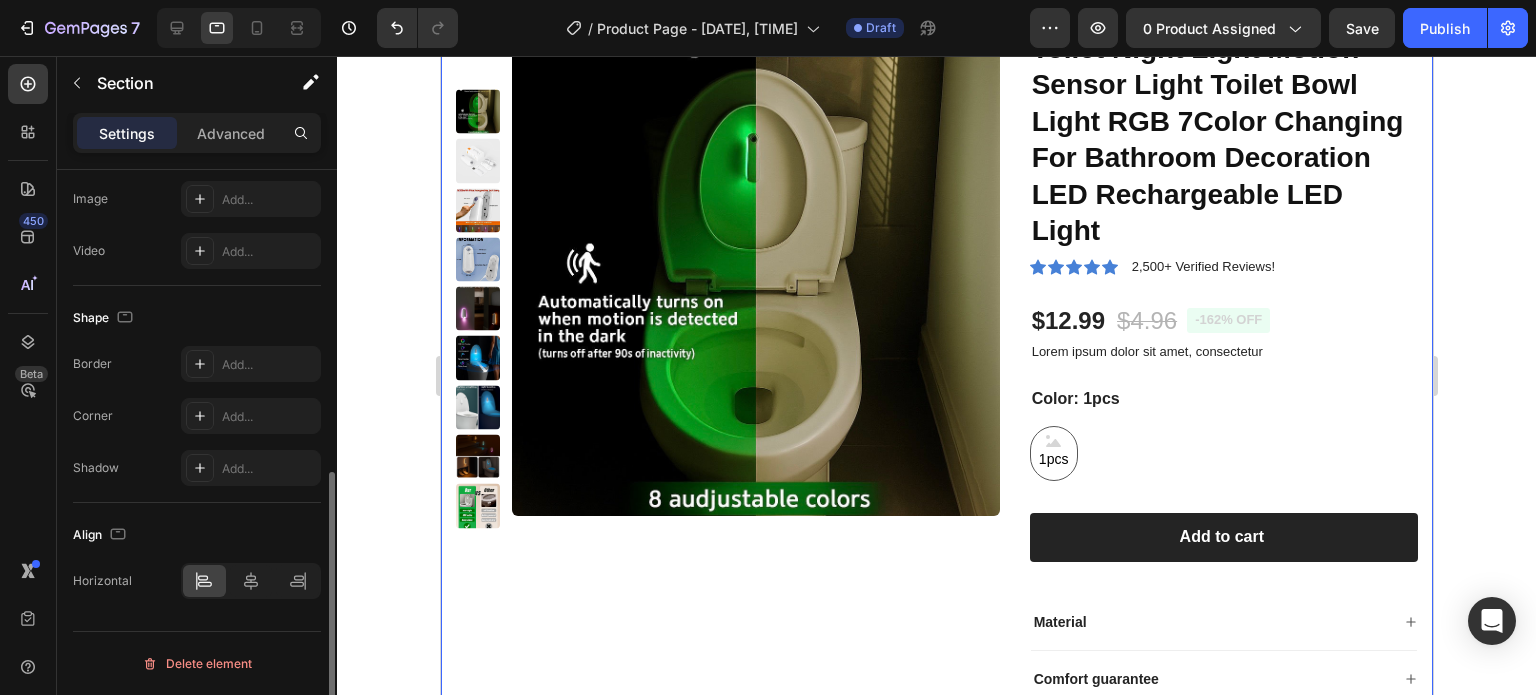 scroll, scrollTop: 644, scrollLeft: 0, axis: vertical 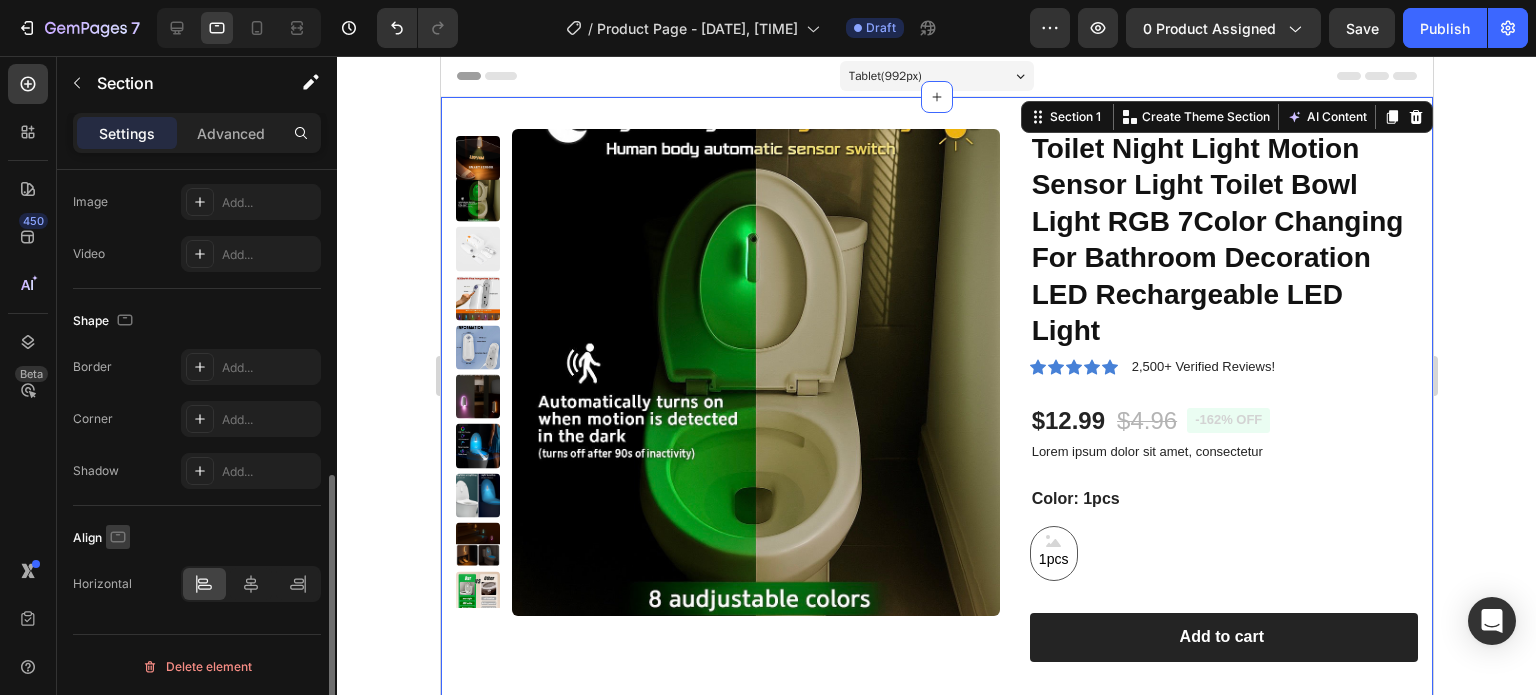 click 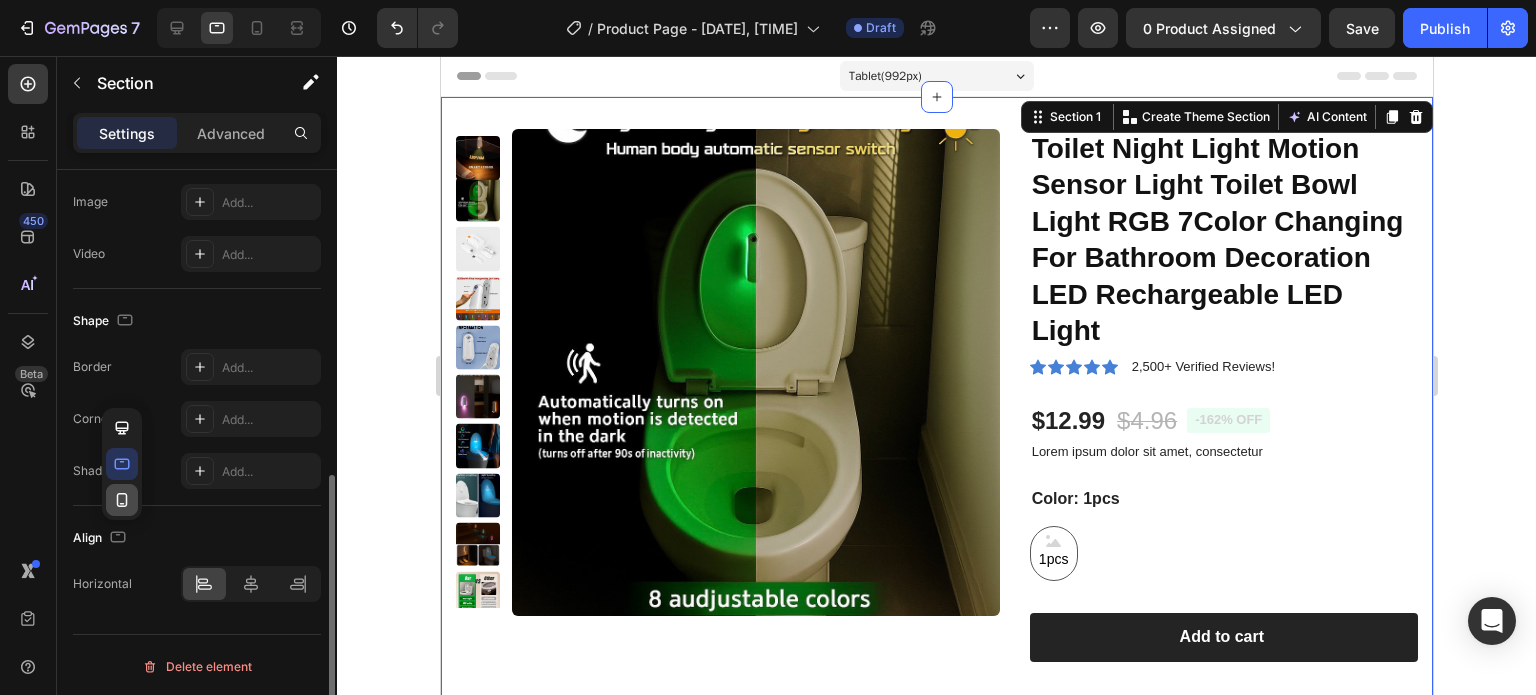 click 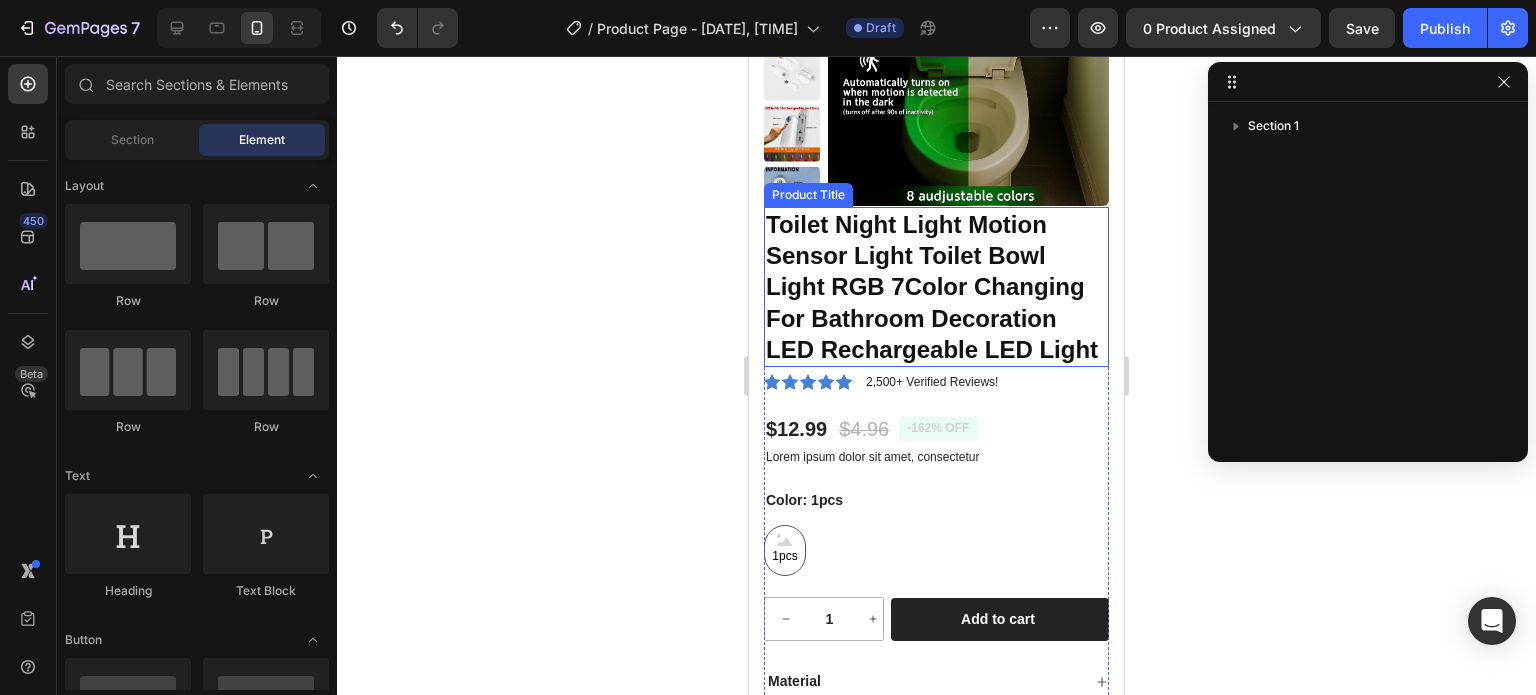 scroll, scrollTop: 0, scrollLeft: 0, axis: both 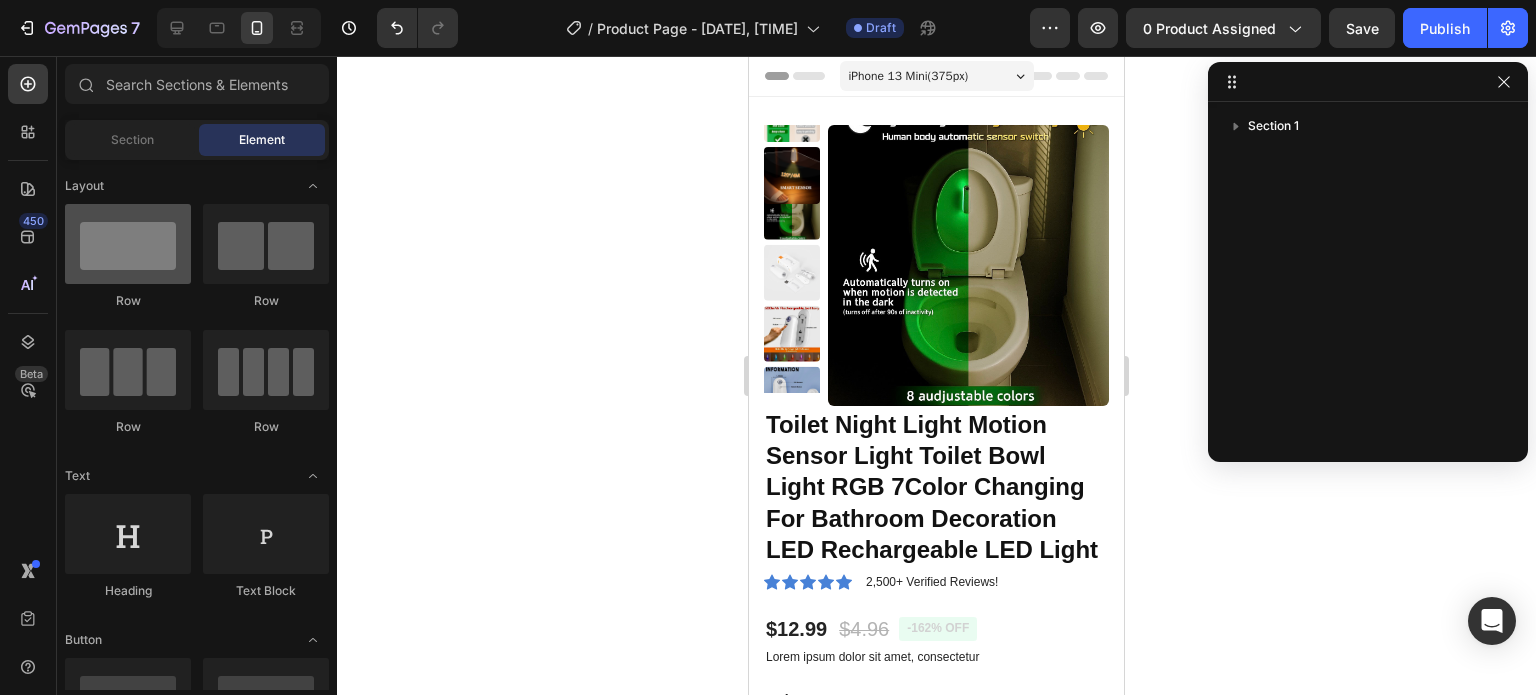 click at bounding box center [128, 244] 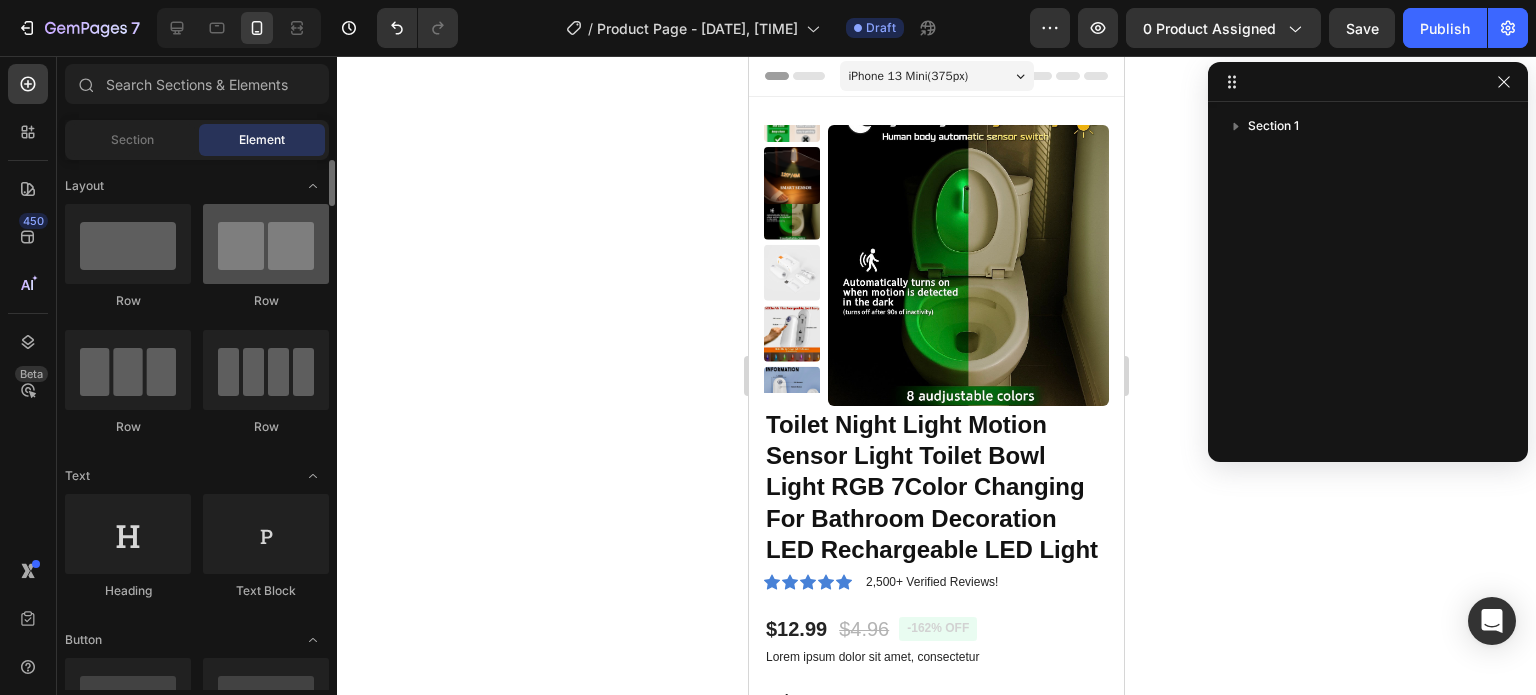 click at bounding box center (266, 244) 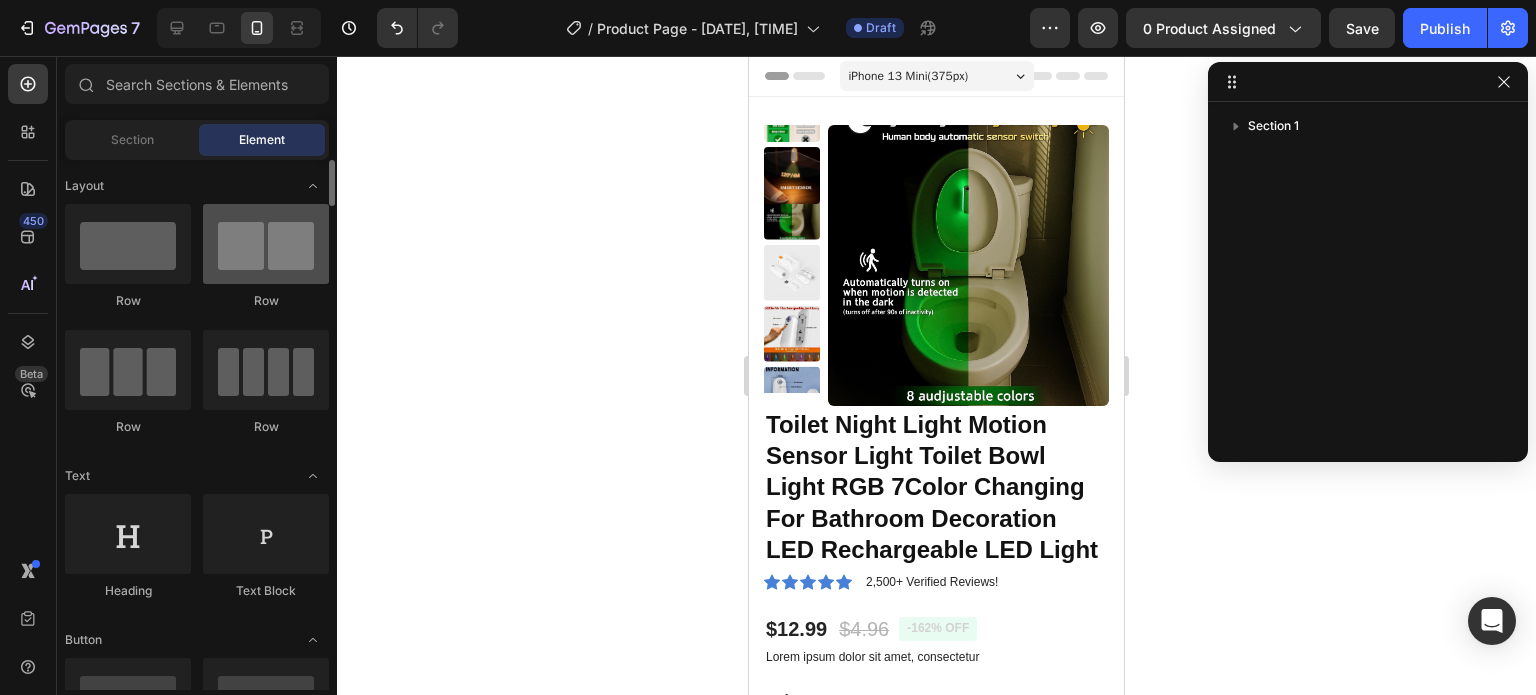 click at bounding box center (266, 244) 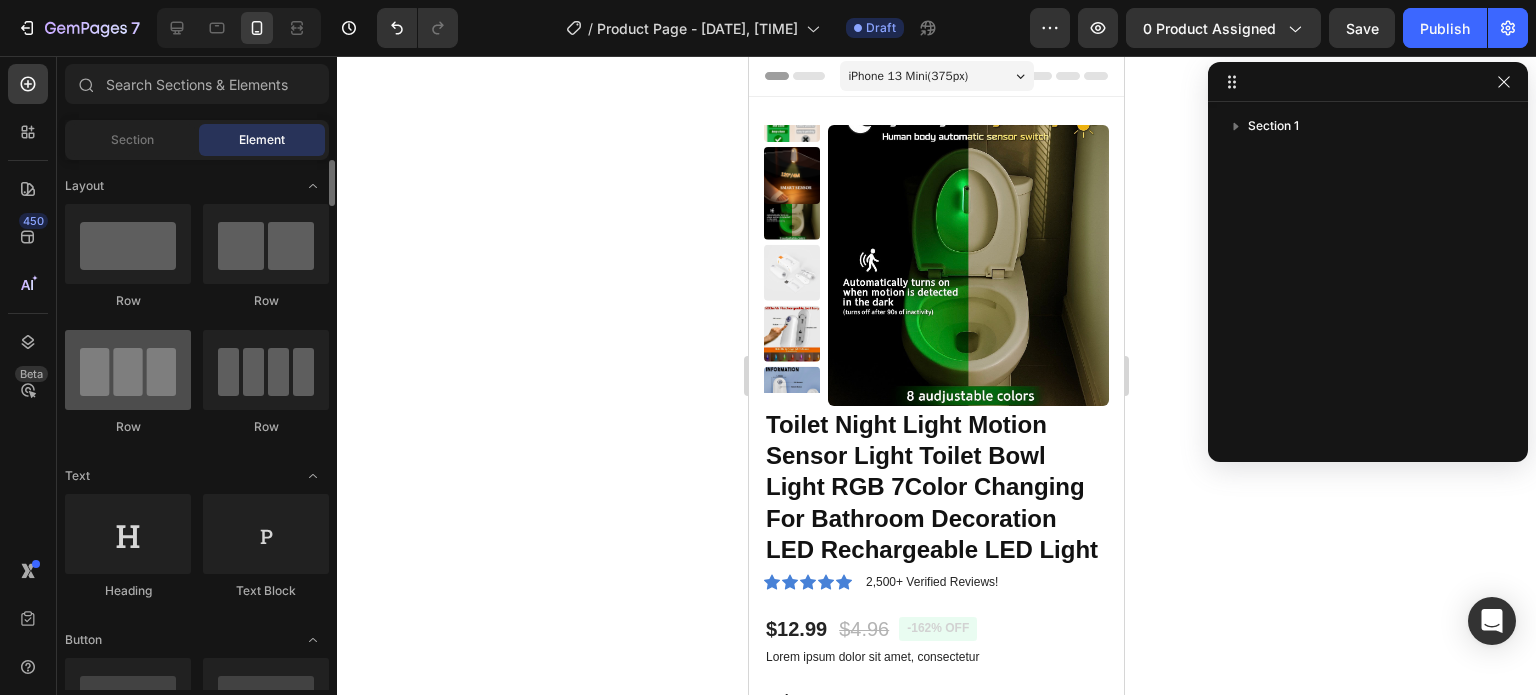 click at bounding box center (128, 370) 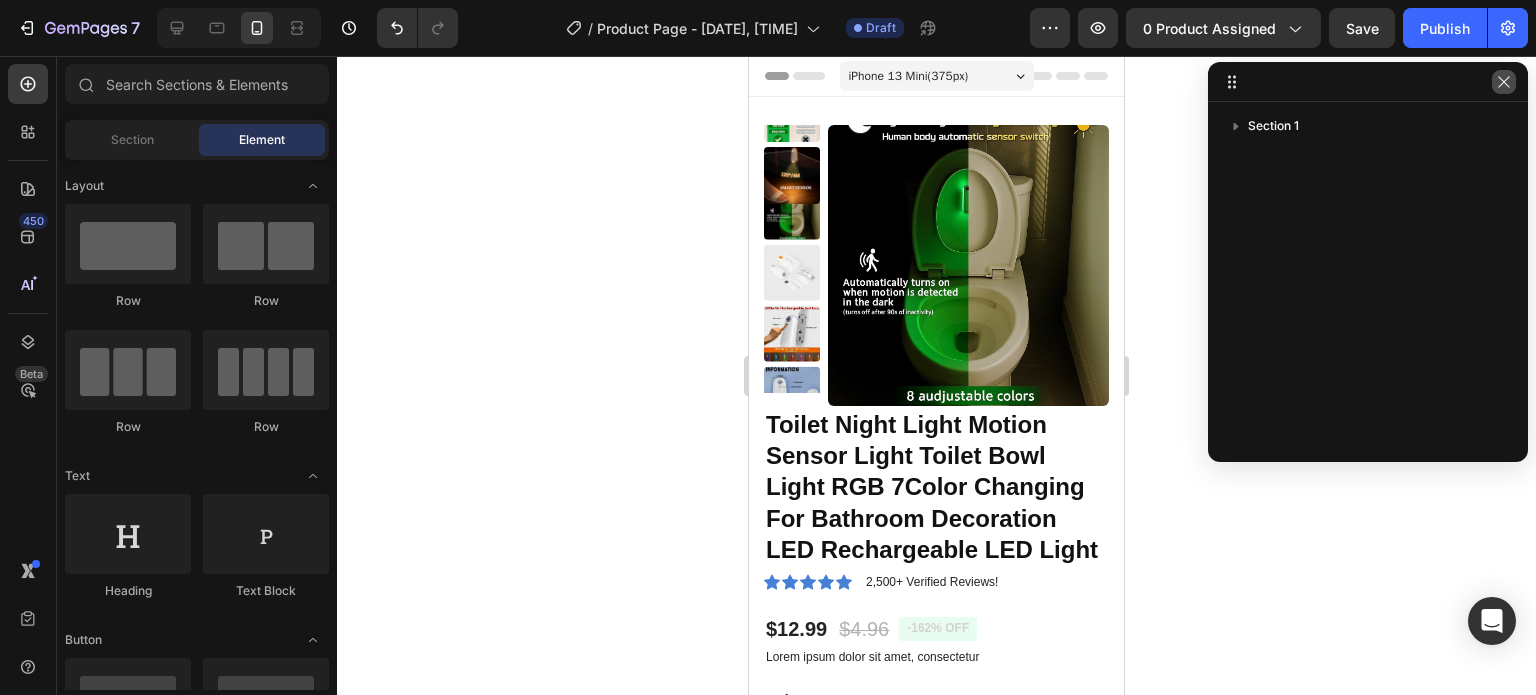 click 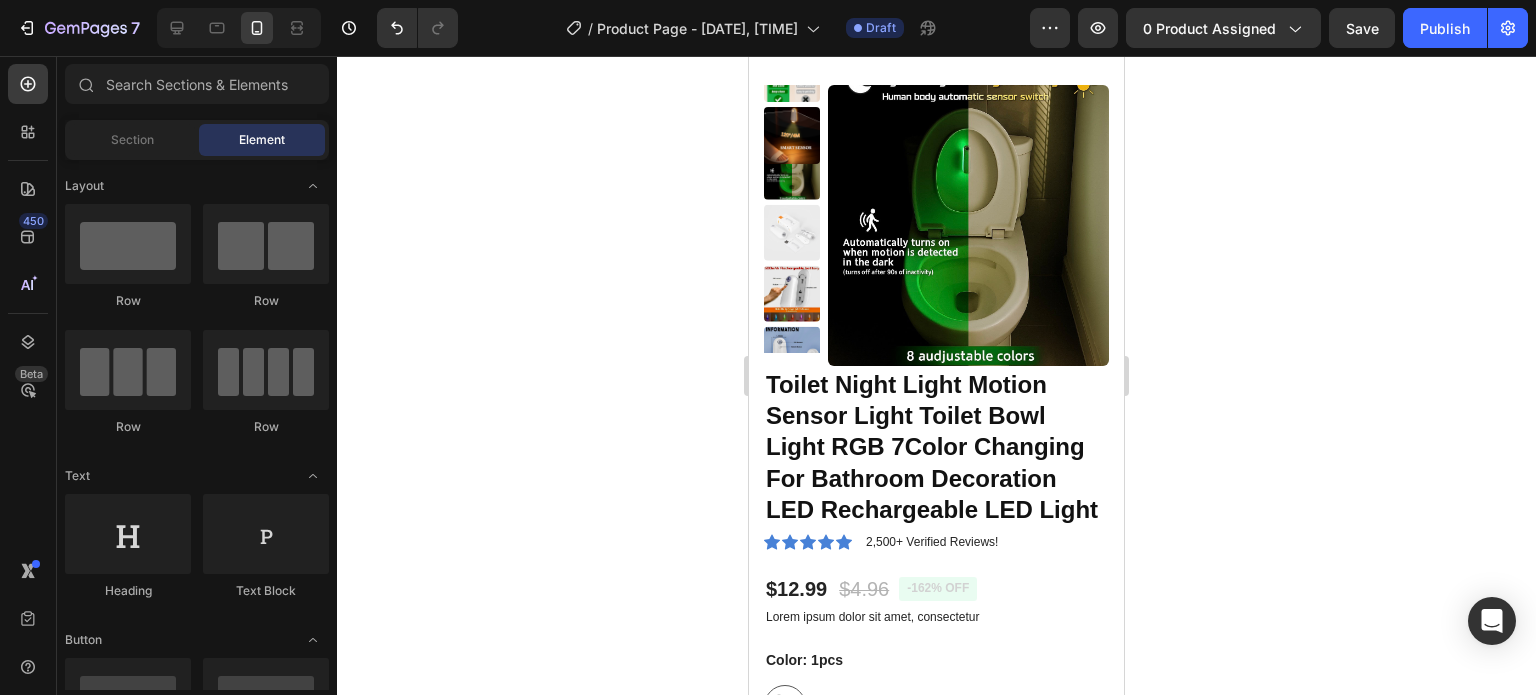 scroll, scrollTop: 0, scrollLeft: 0, axis: both 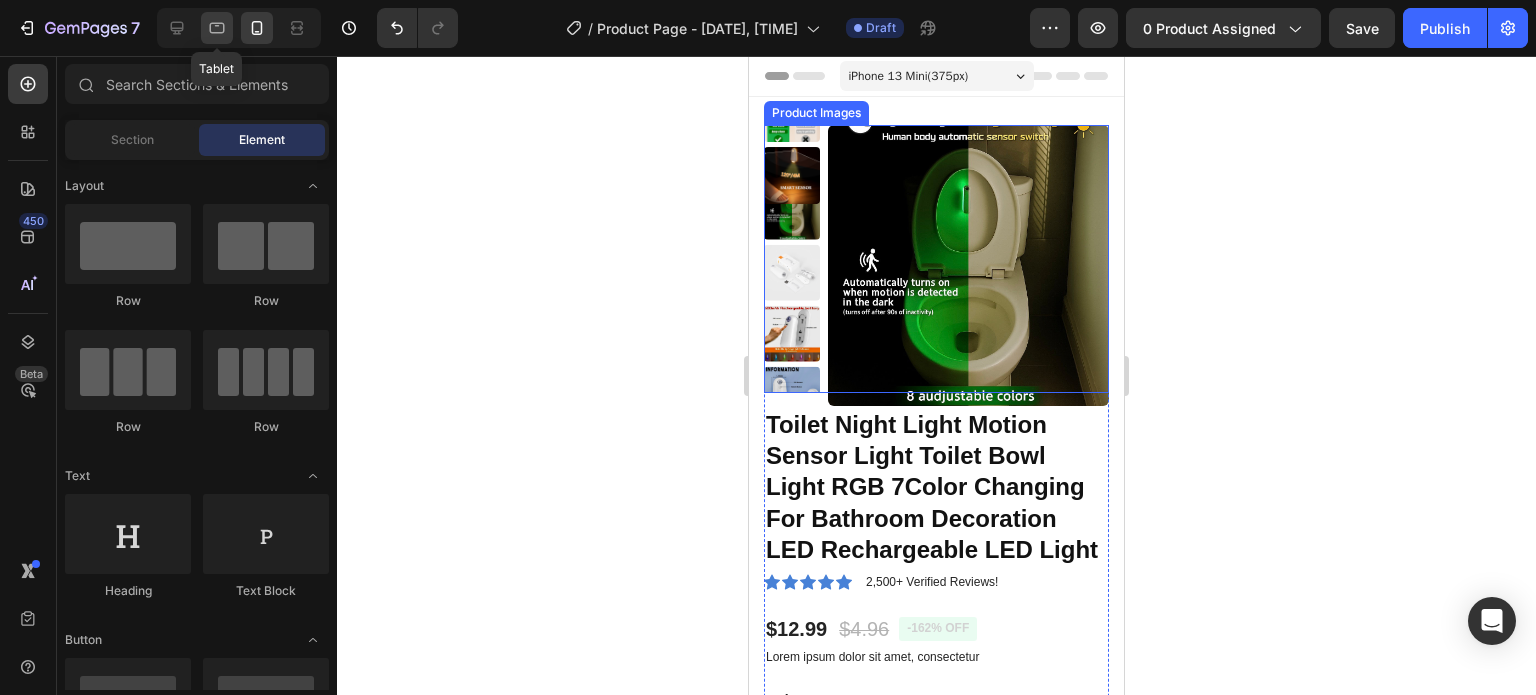 click 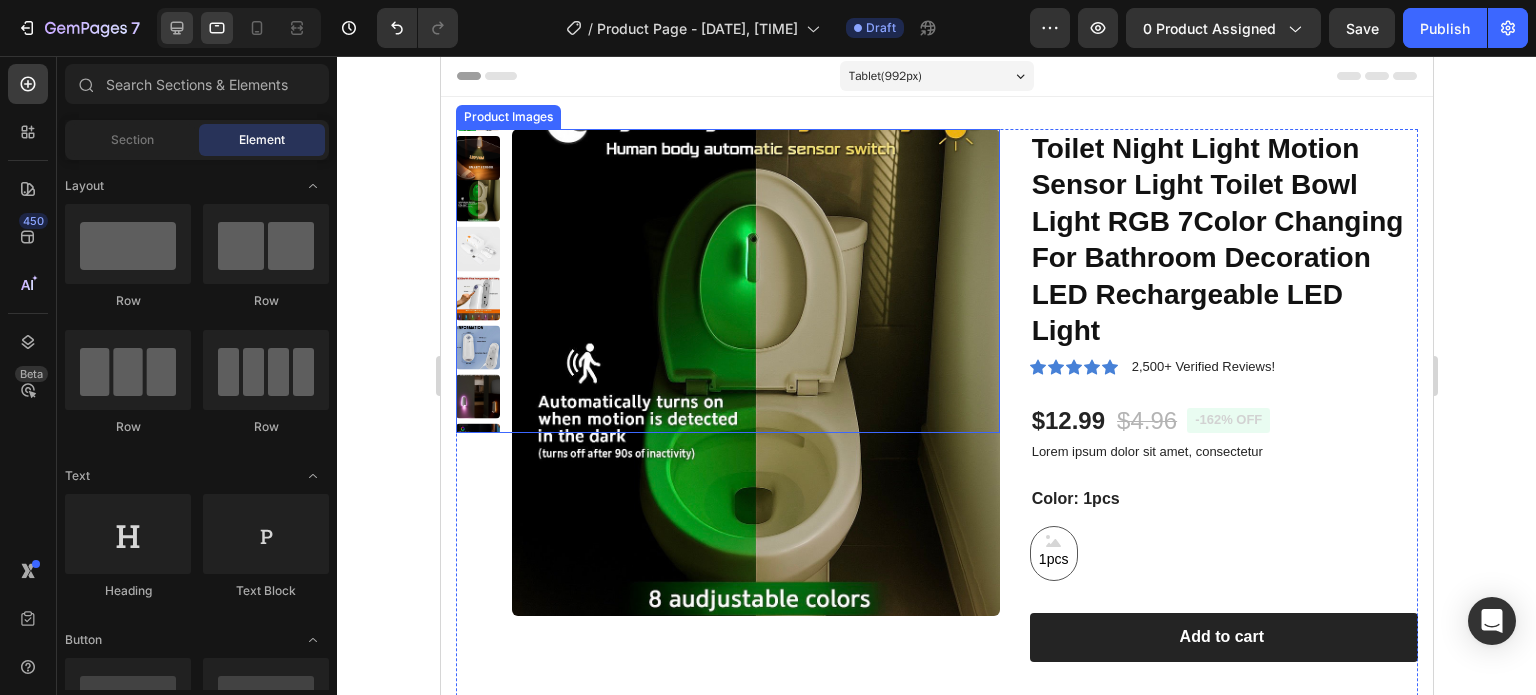 click 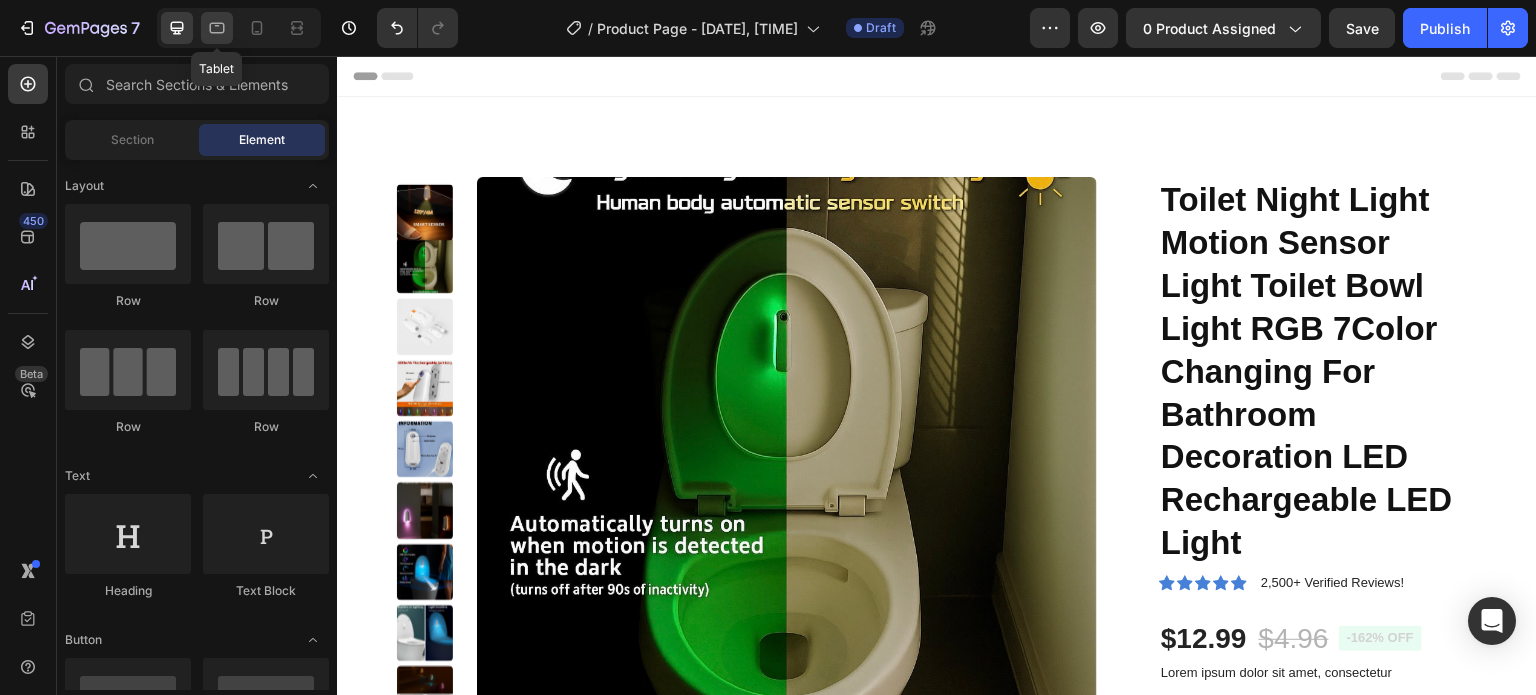click 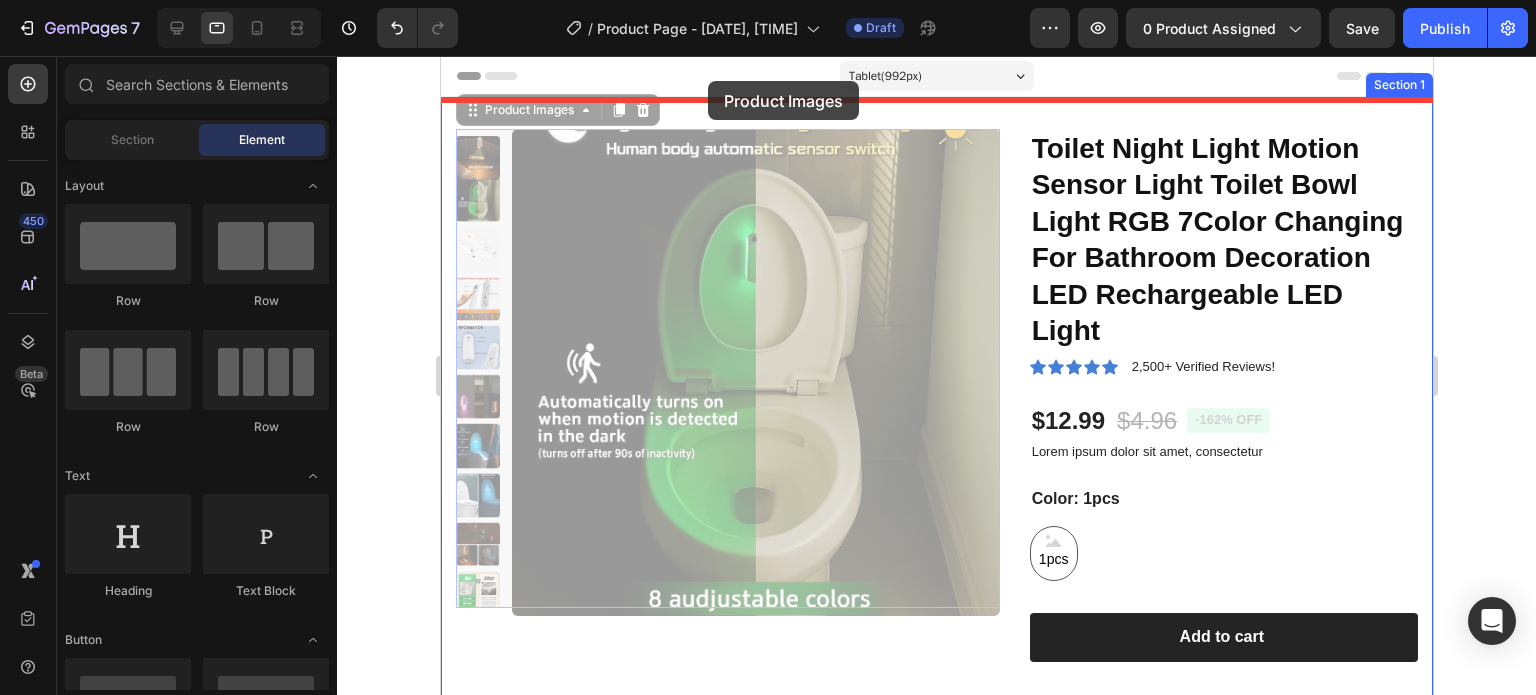 click at bounding box center (936, 636) 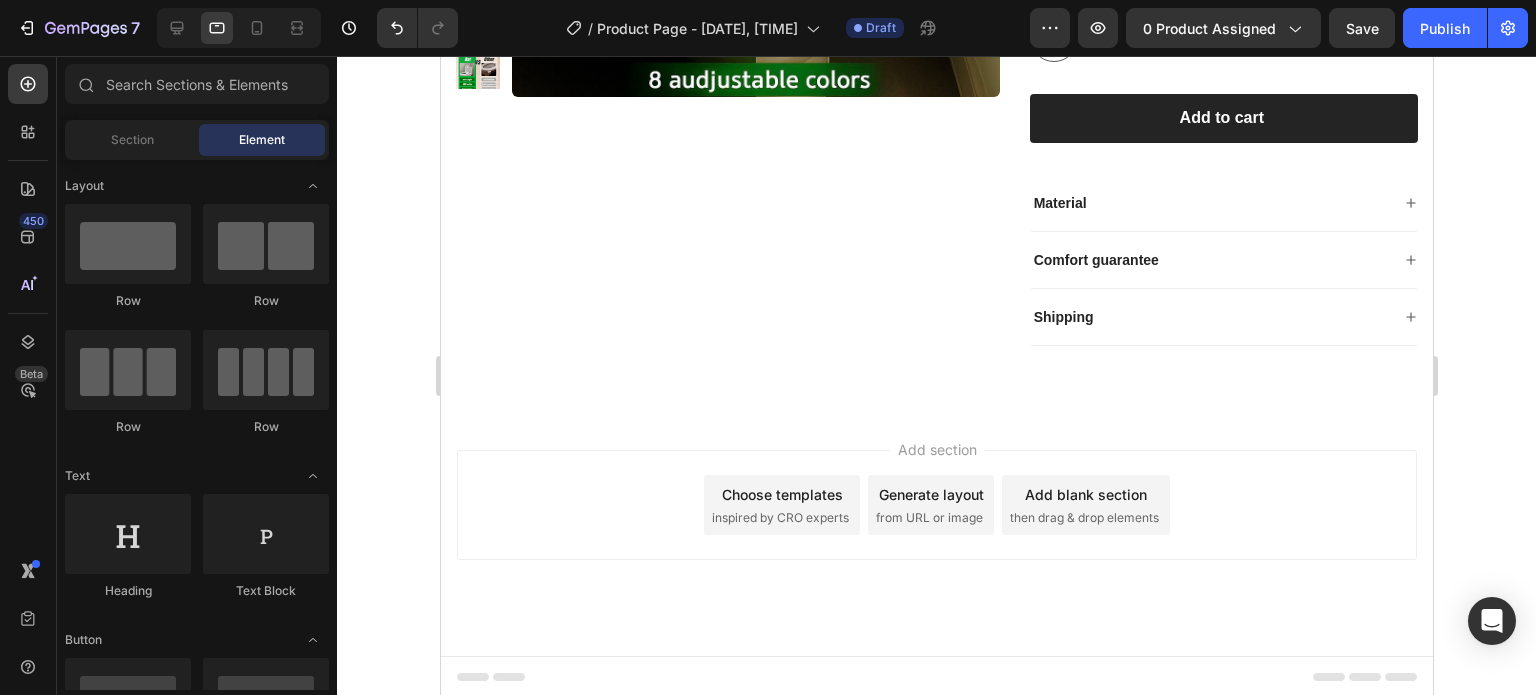 scroll, scrollTop: 0, scrollLeft: 0, axis: both 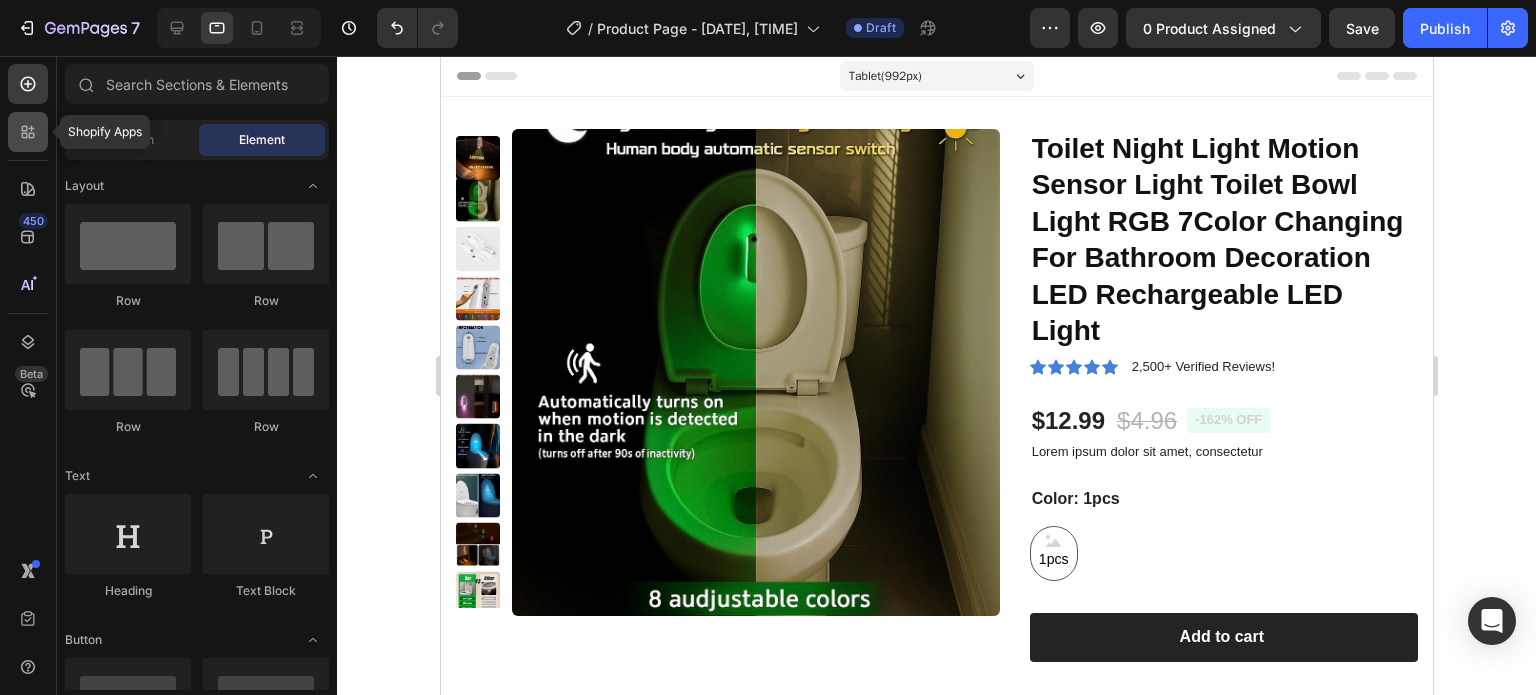 click 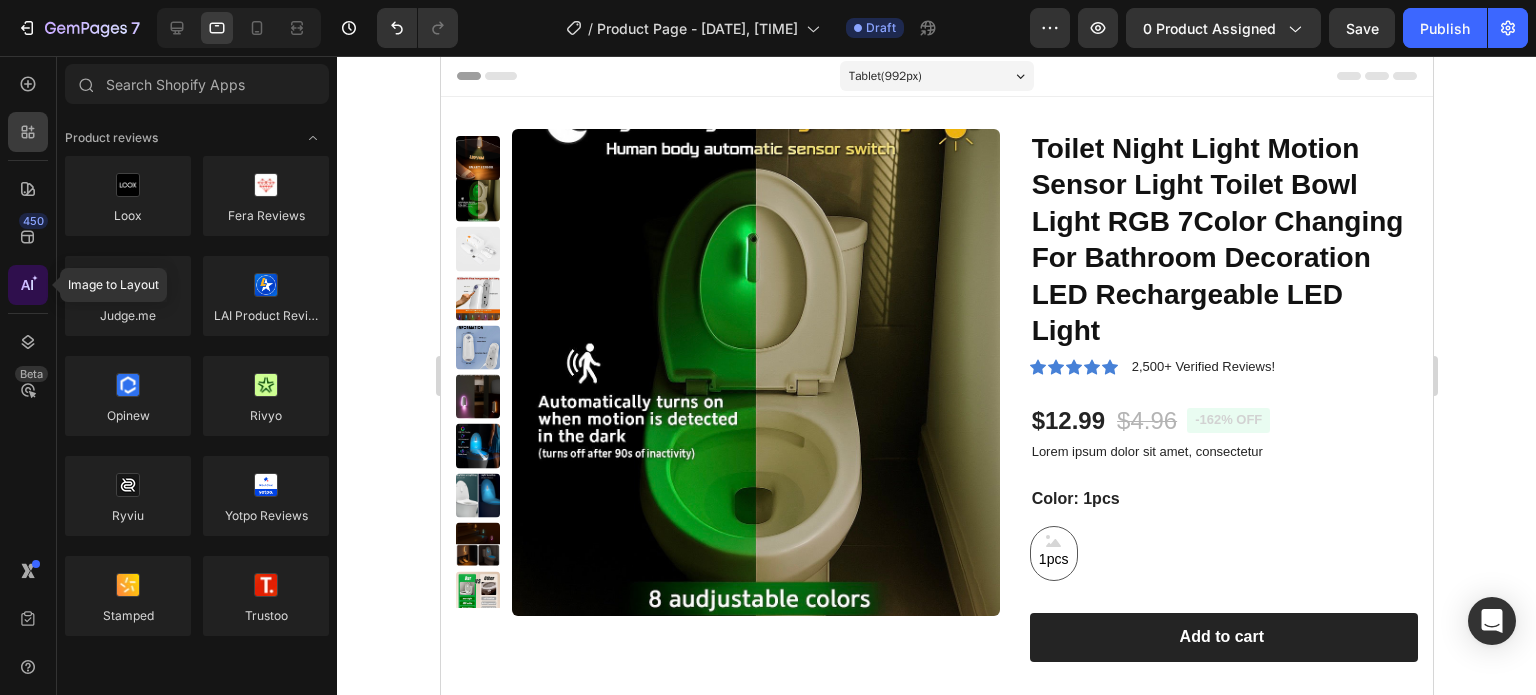 click 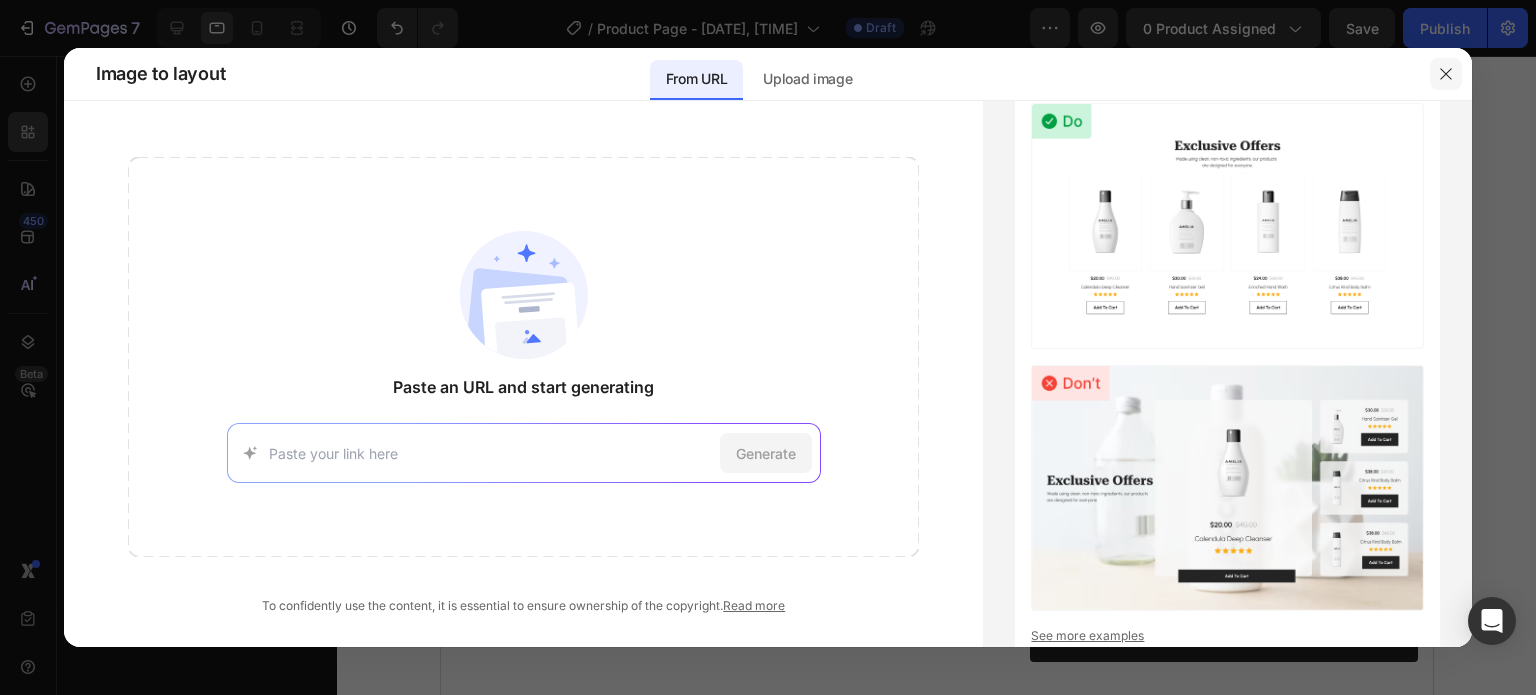 click 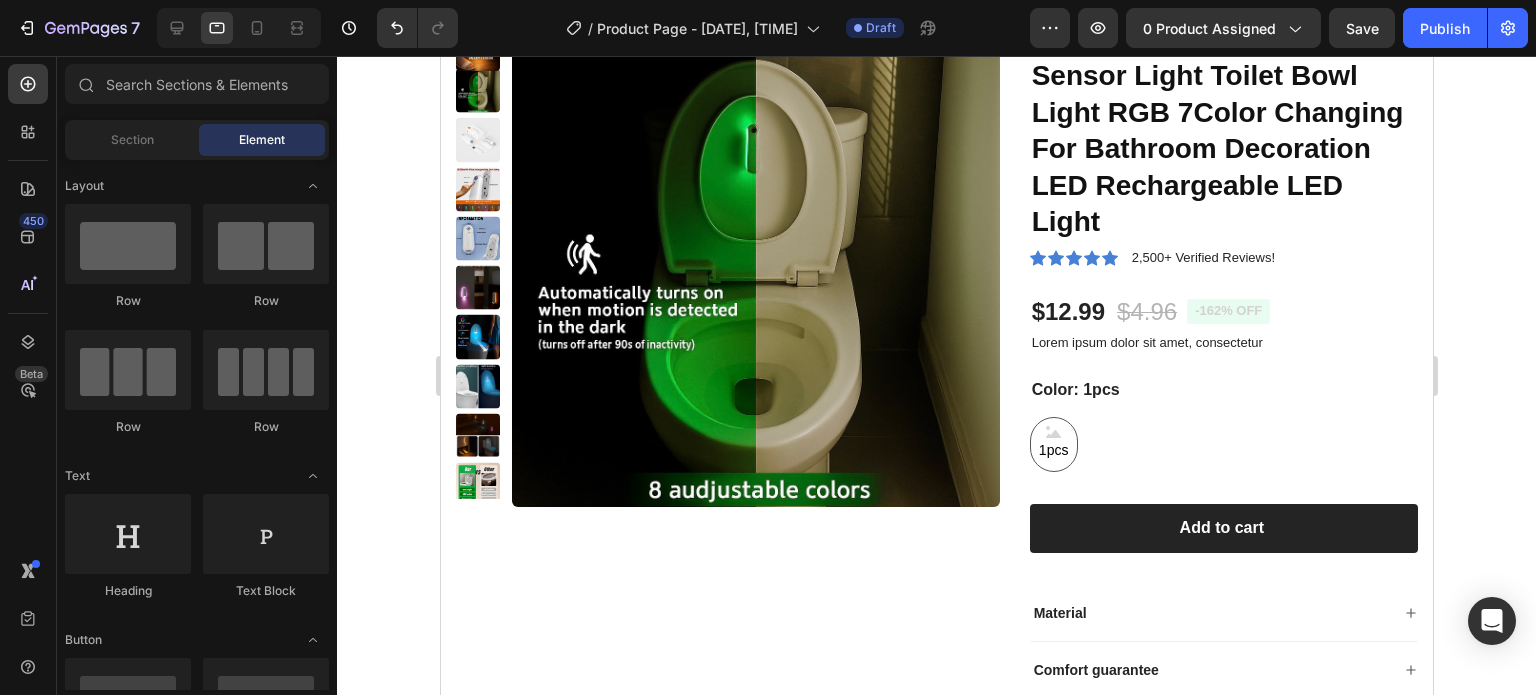 scroll, scrollTop: 151, scrollLeft: 0, axis: vertical 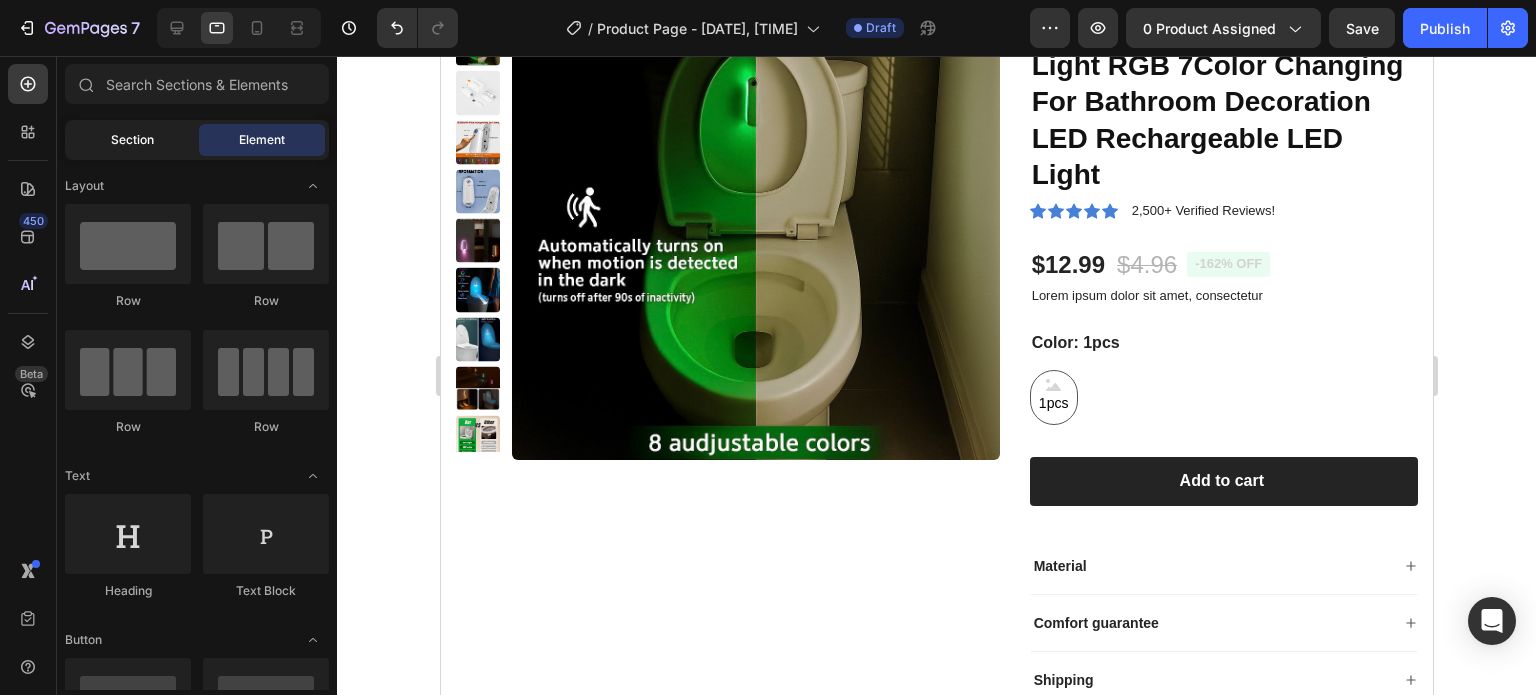 click on "Section" 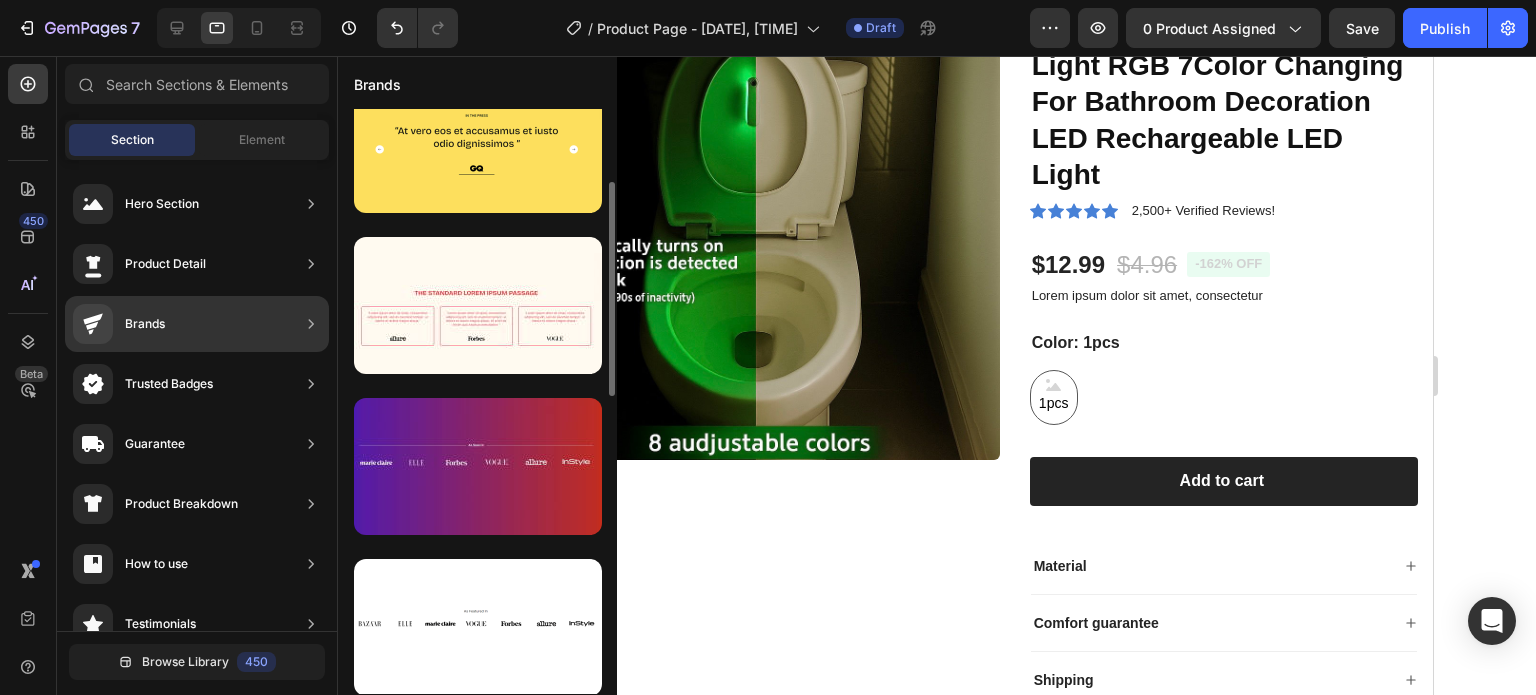 scroll, scrollTop: 400, scrollLeft: 0, axis: vertical 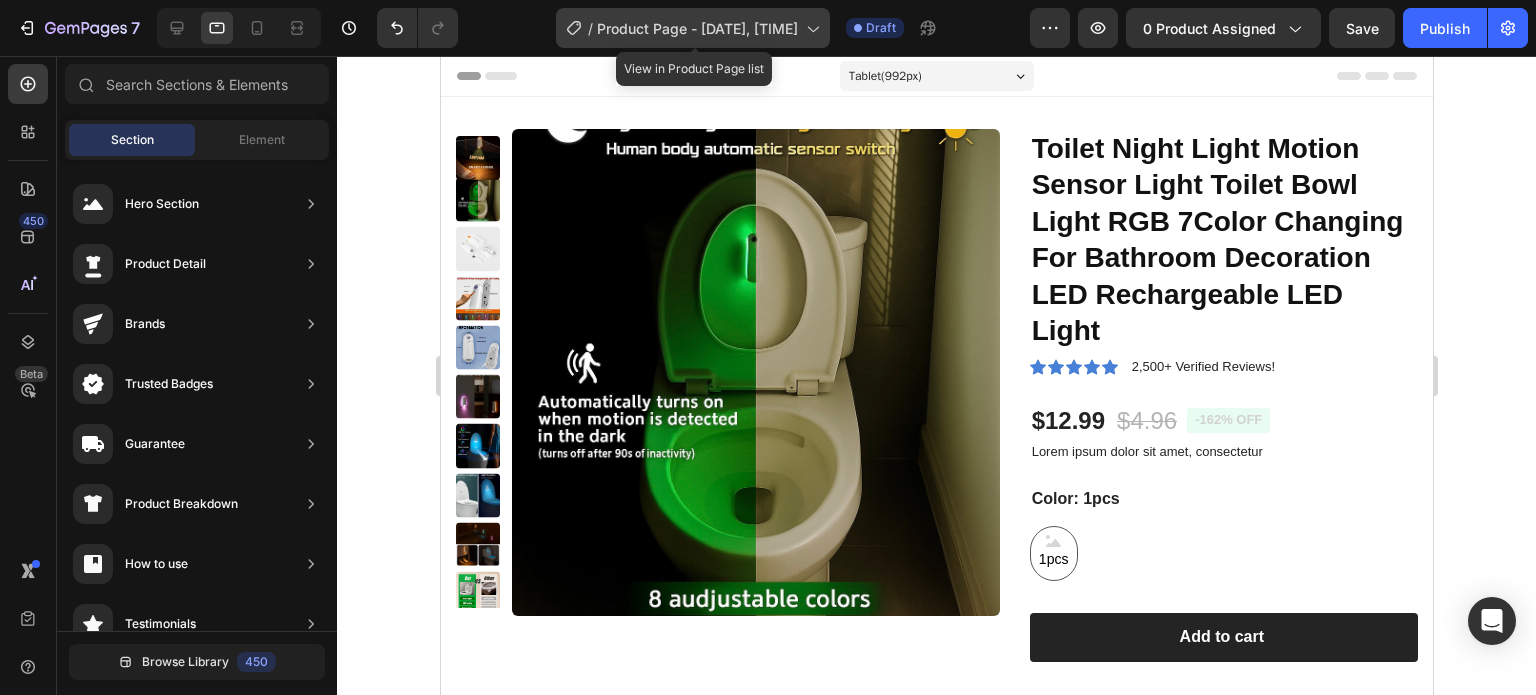 click 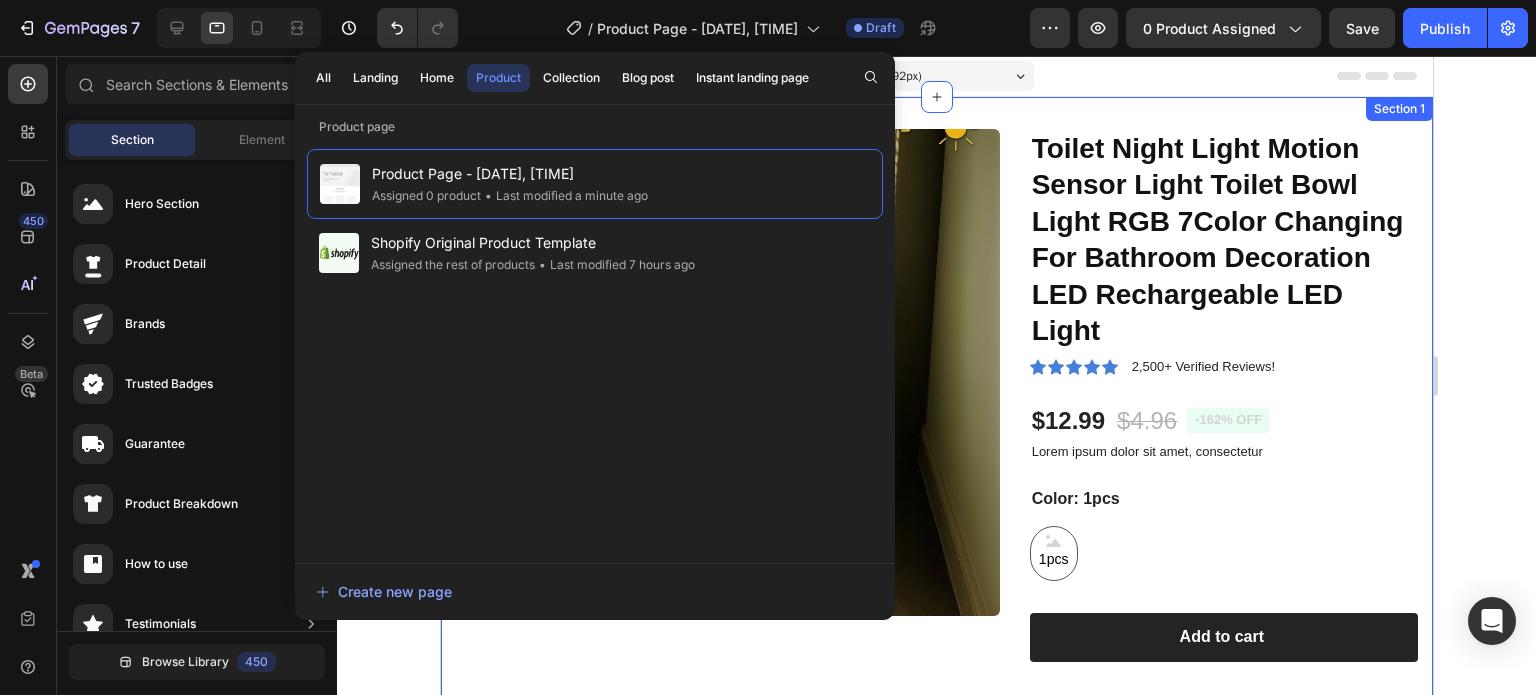 click on "Product Images Toilet Night Light Motion Sensor Light Toilet Bowl Light RGB 7Color Changing For Bathroom Decoration LED Rechargeable LED Light Product Title Icon Icon Icon Icon Icon Icon List [NUMBER] Verified Reviews! Text Block Row $[PRICE] Product Price Product Price $[PRICE] Product Price Product Price -[PERCENTAGE]% off Product Badge Row Lorem ipsum dolor sit amet, consectetur Text Block Color: 1pcs 1pcs 1pcs 1pcs Product Variants & Swatches
[NUMBER]
Product Quantity Row Add to cart Add to Cart Row
Material
Comfort guarantee
Shipping Accordion Row Product Section 1" at bounding box center (936, 513) 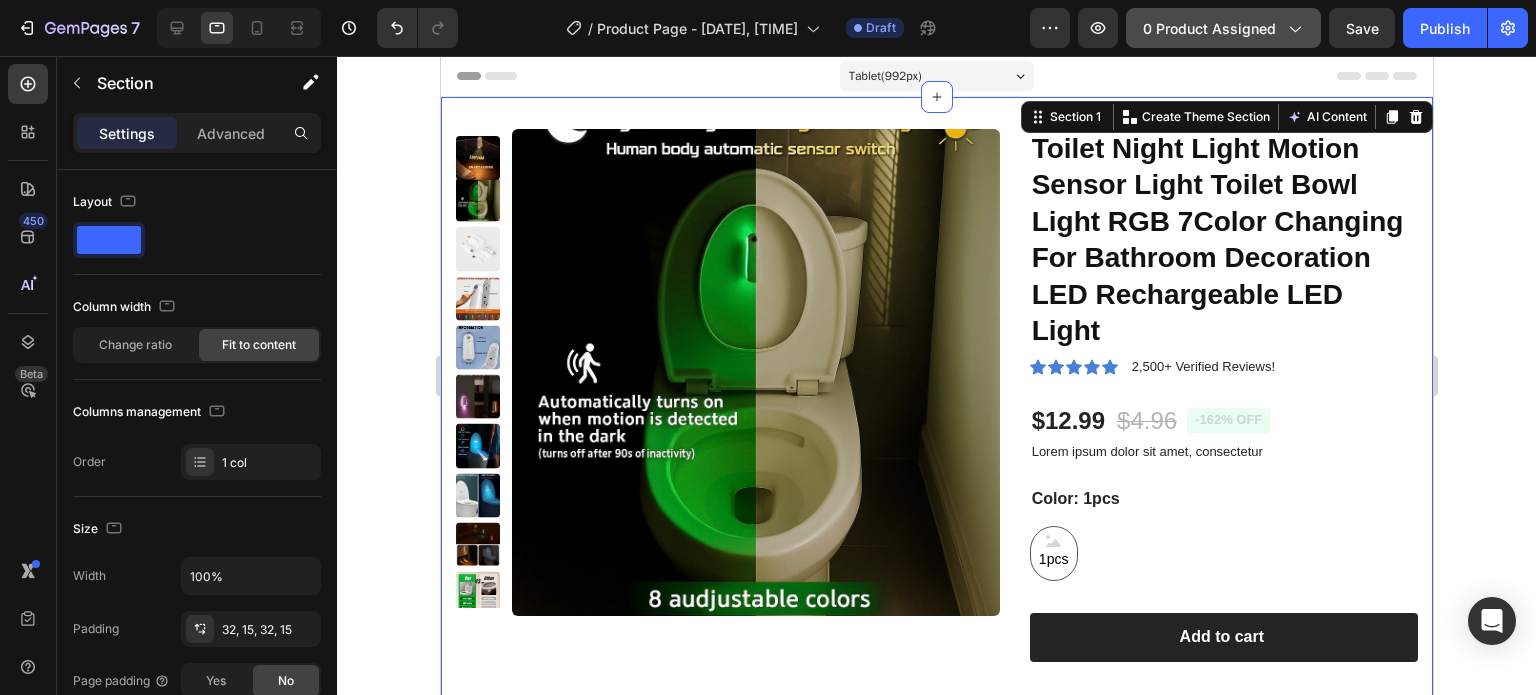 click 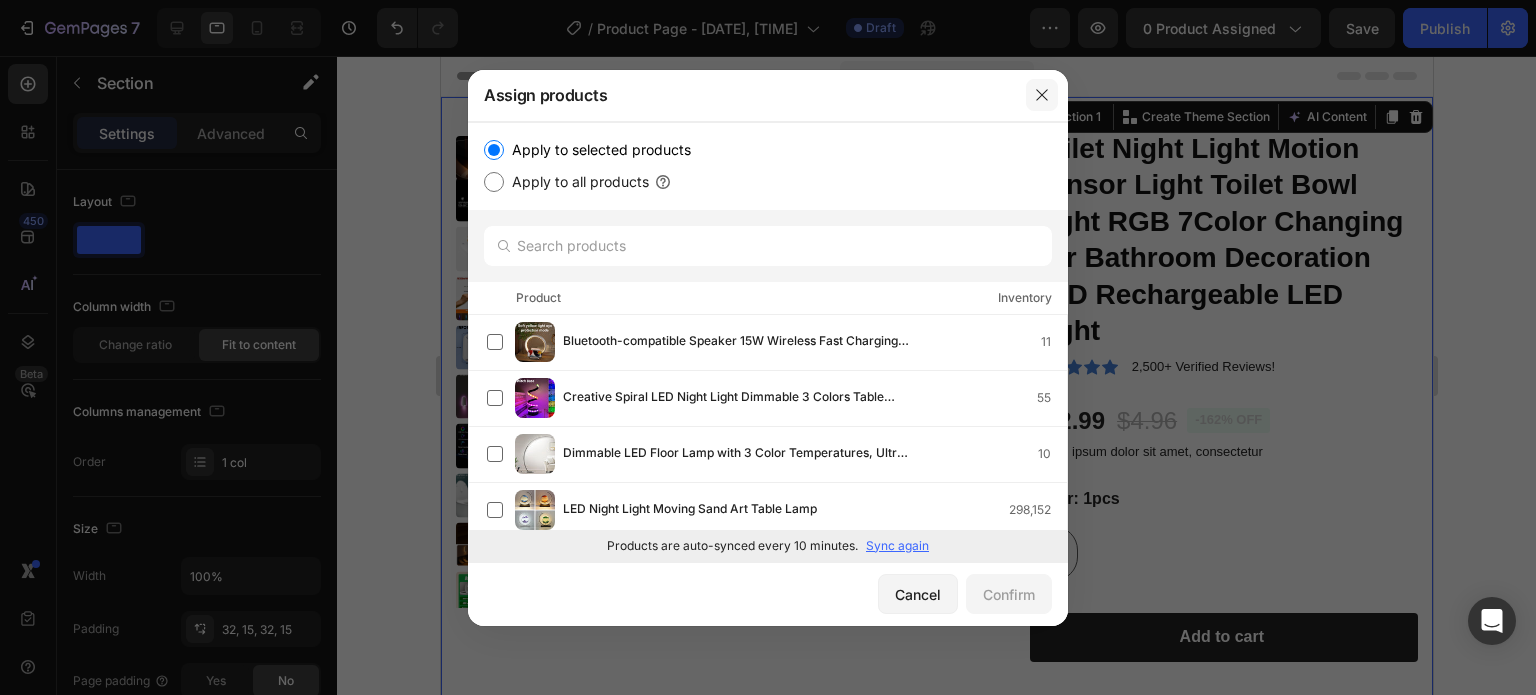 click 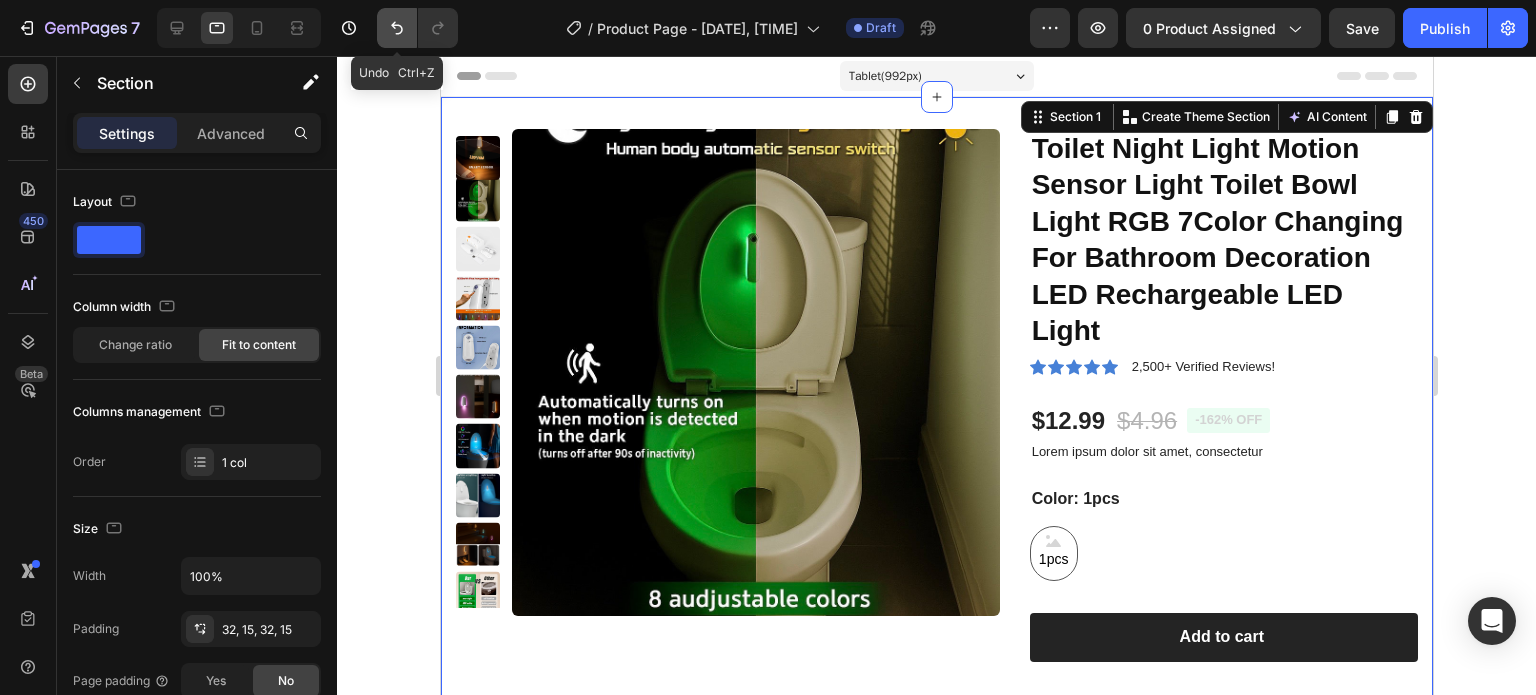 click 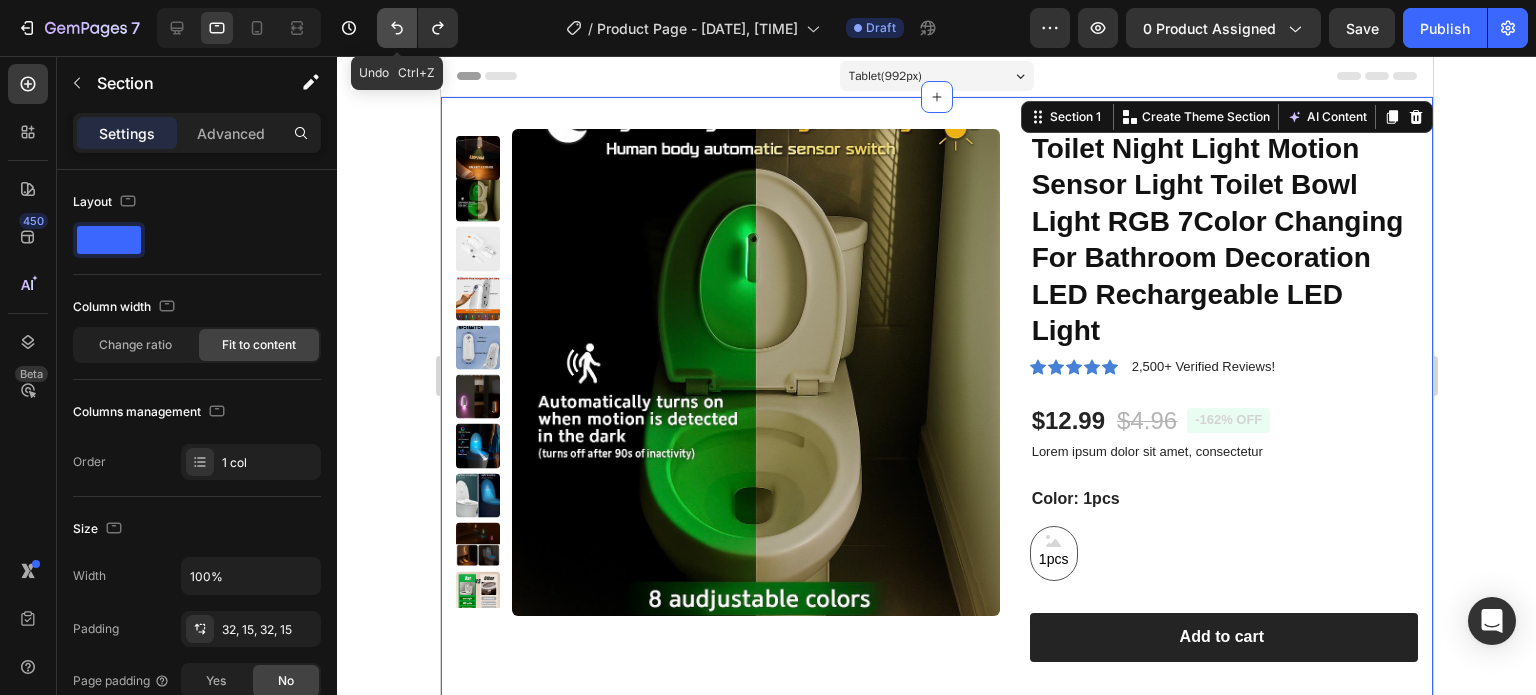 click 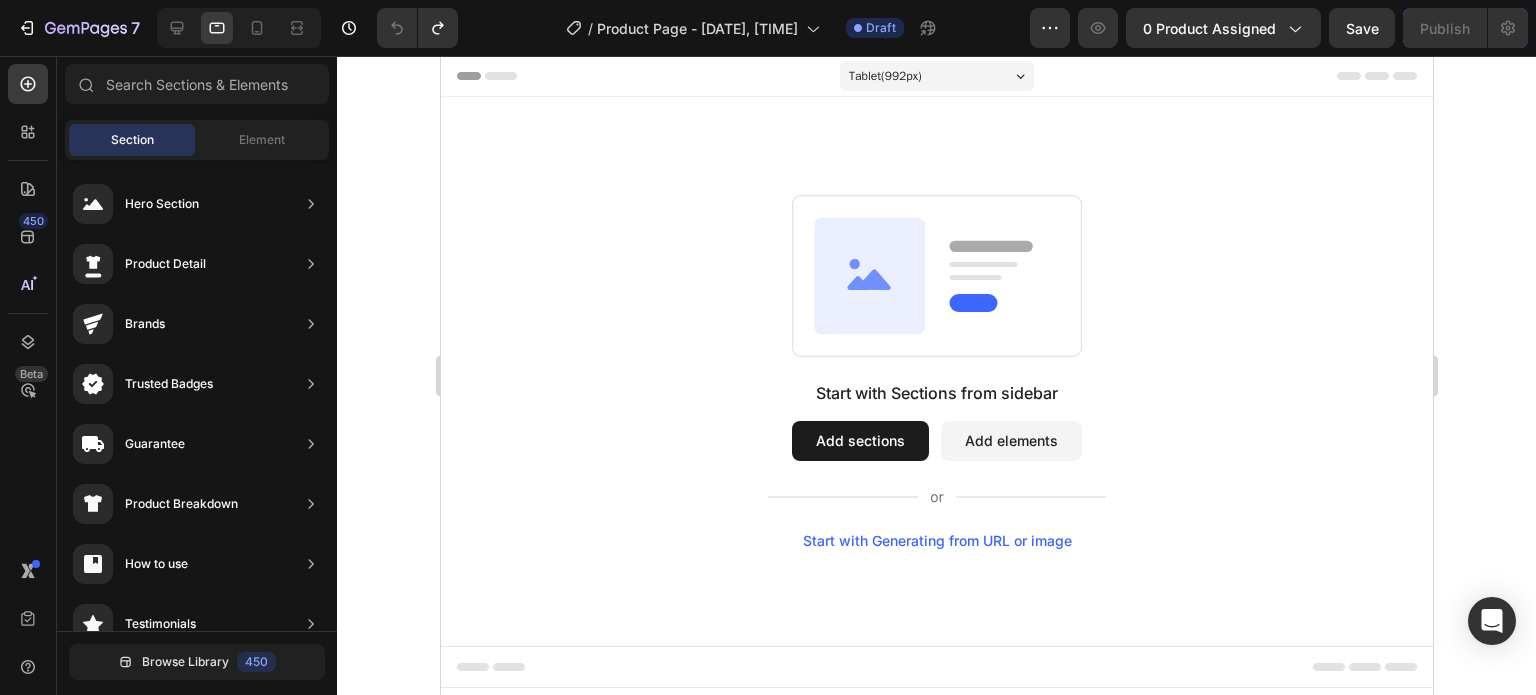 click on "Add elements" at bounding box center (1010, 441) 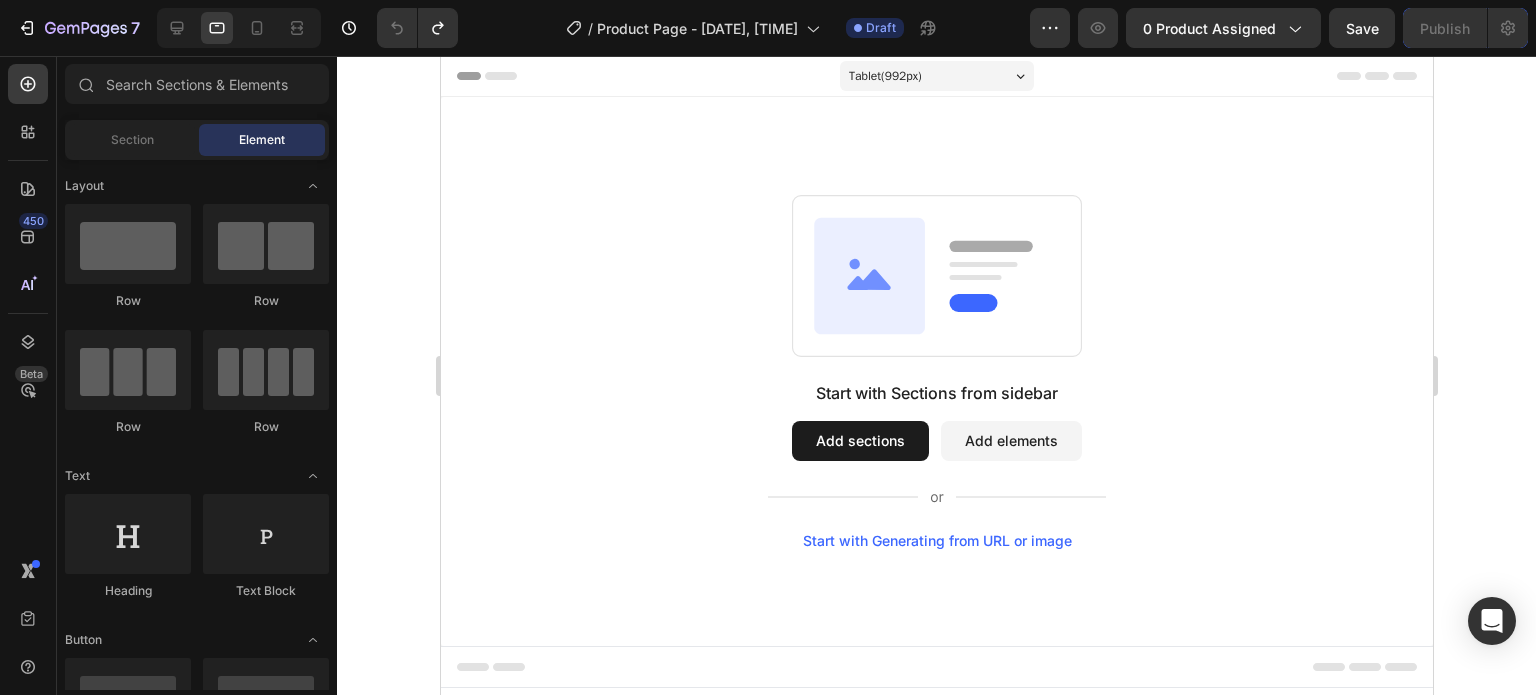 click on "Add sections" at bounding box center [859, 441] 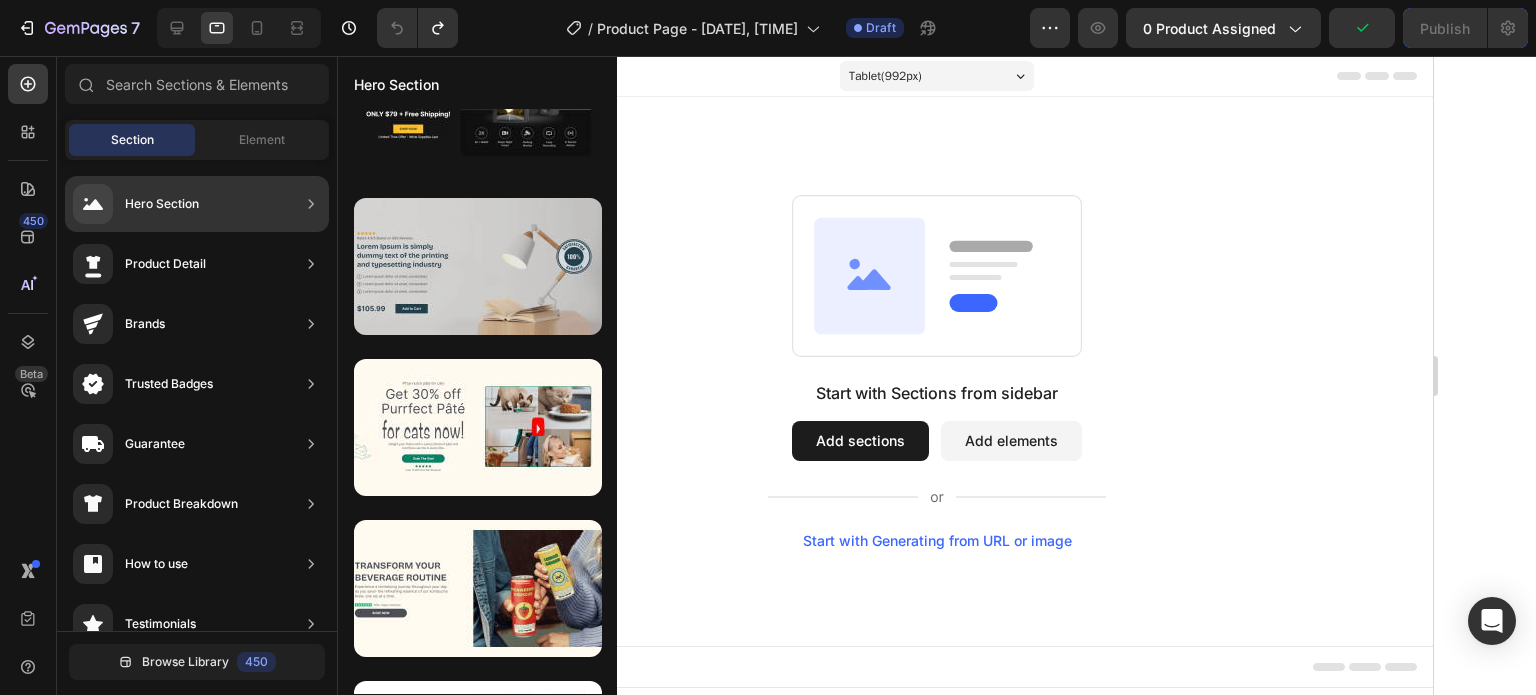 scroll, scrollTop: 0, scrollLeft: 0, axis: both 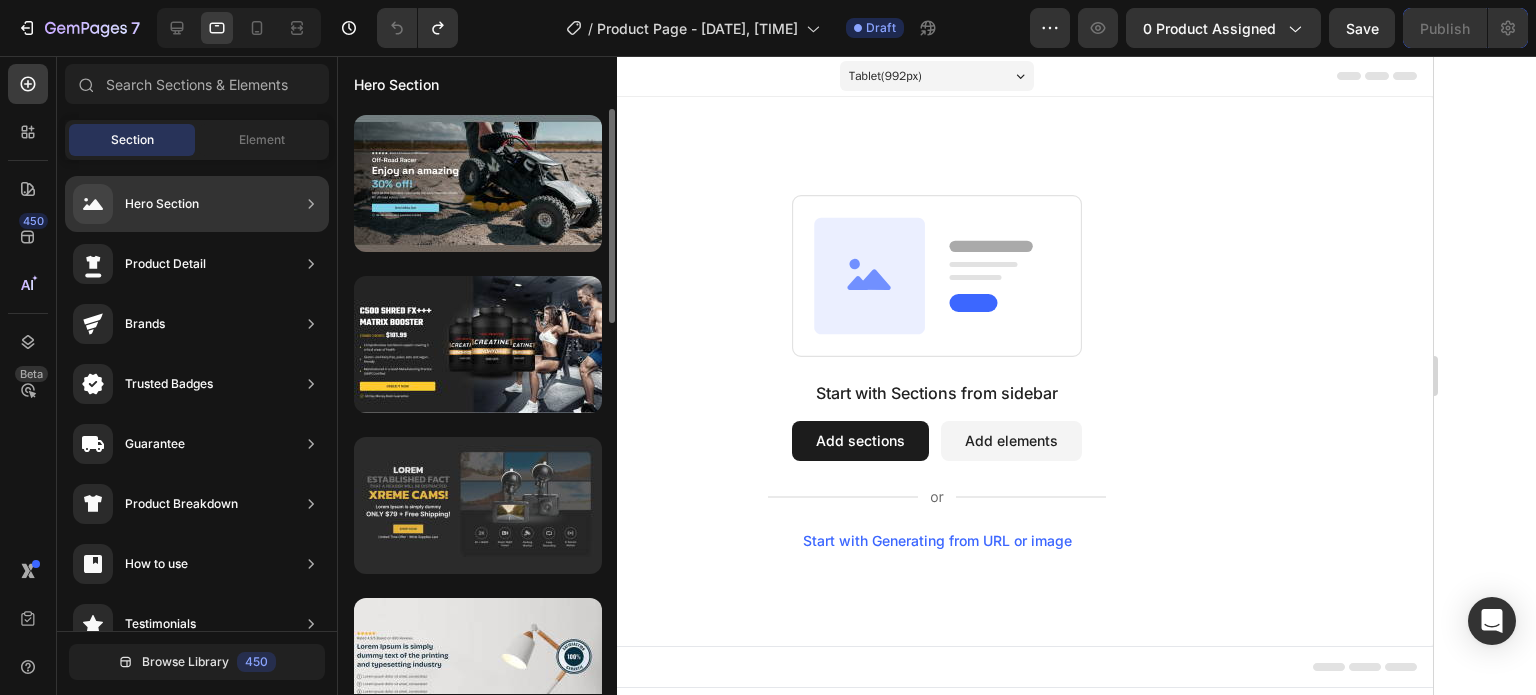 click at bounding box center [478, 505] 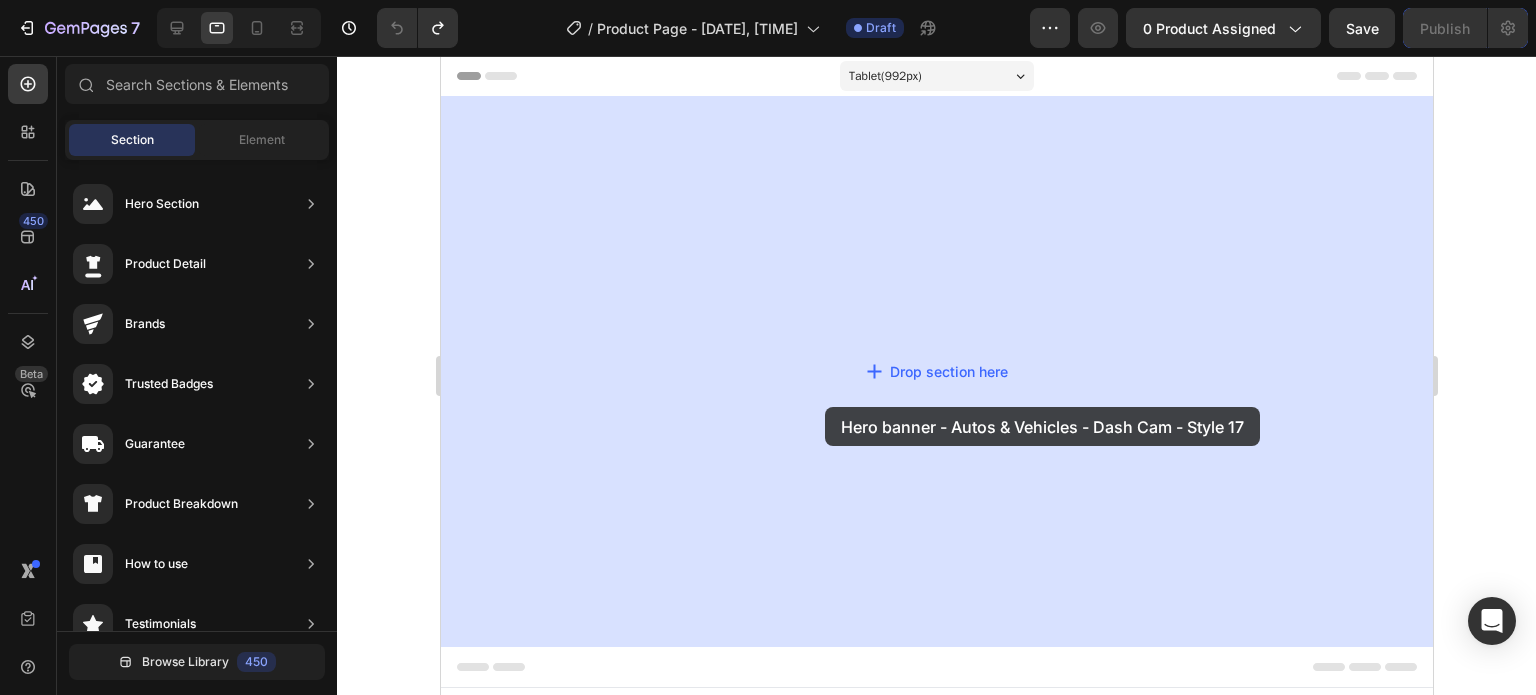 drag, startPoint x: 941, startPoint y: 561, endPoint x: 824, endPoint y: 407, distance: 193.40372 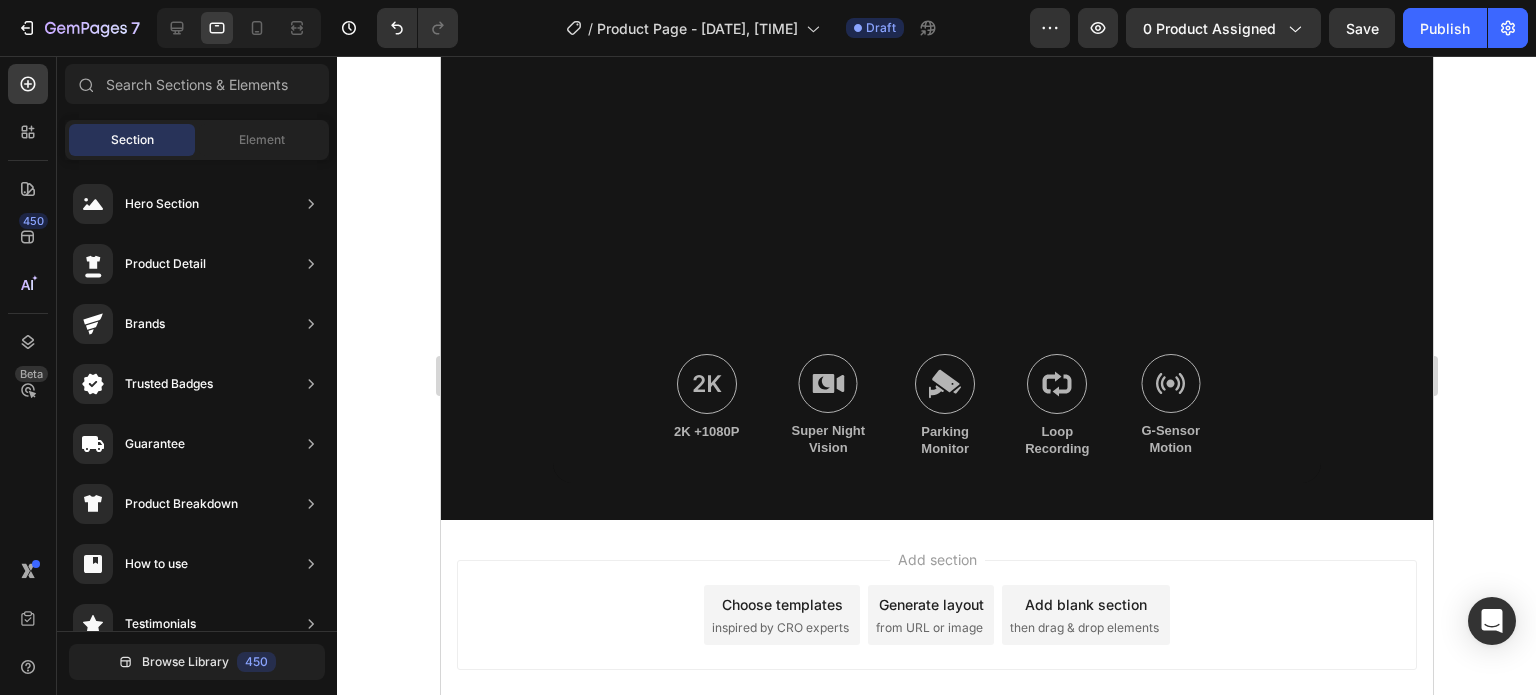 scroll, scrollTop: 736, scrollLeft: 0, axis: vertical 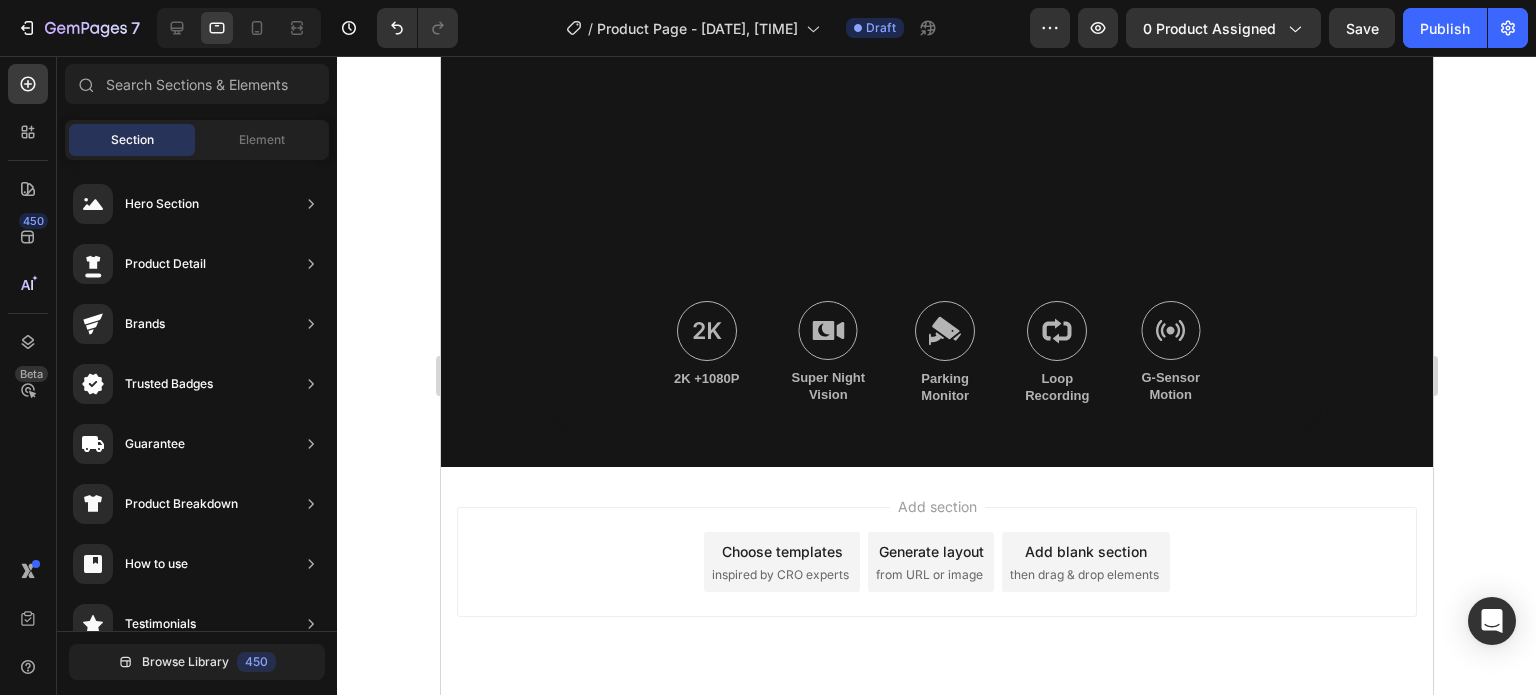 drag, startPoint x: 1421, startPoint y: 255, endPoint x: 1911, endPoint y: 623, distance: 612.8001 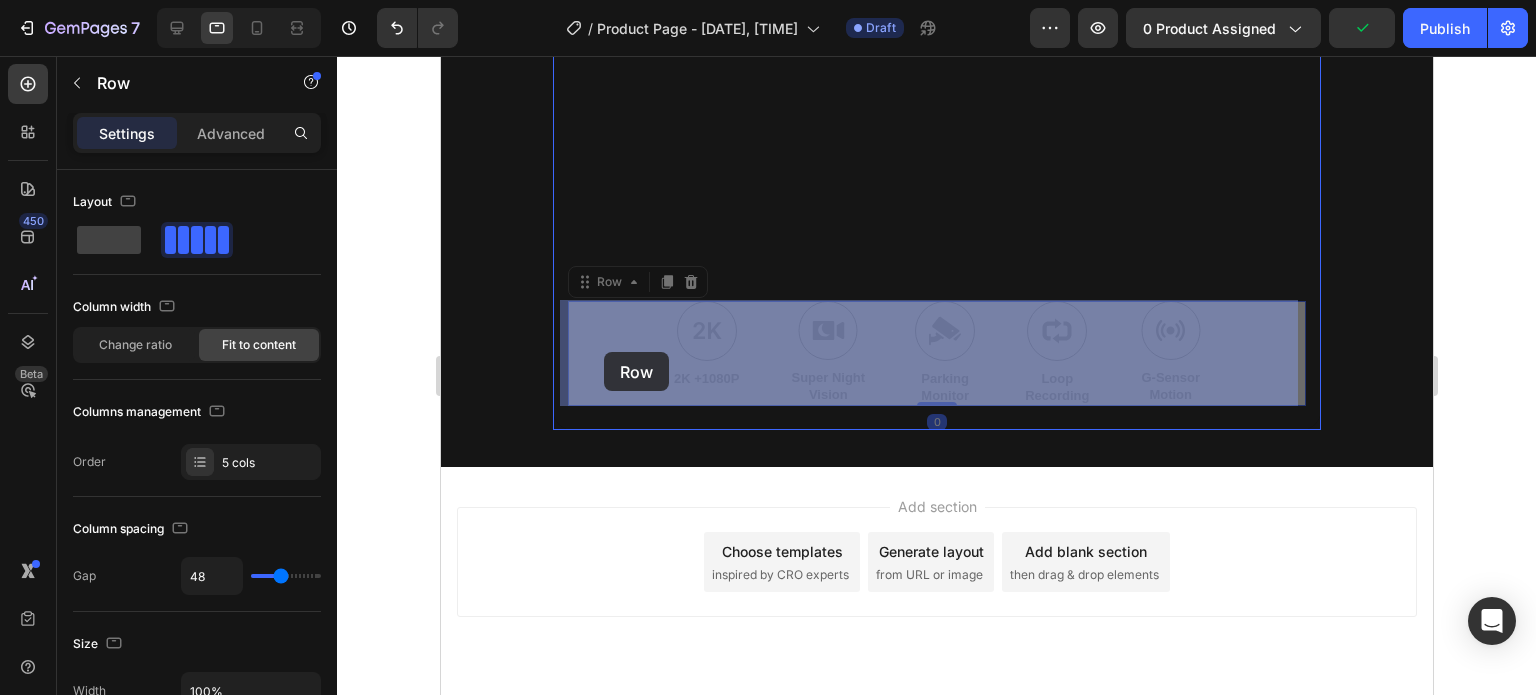 drag, startPoint x: 585, startPoint y: 291, endPoint x: 603, endPoint y: 352, distance: 63.600315 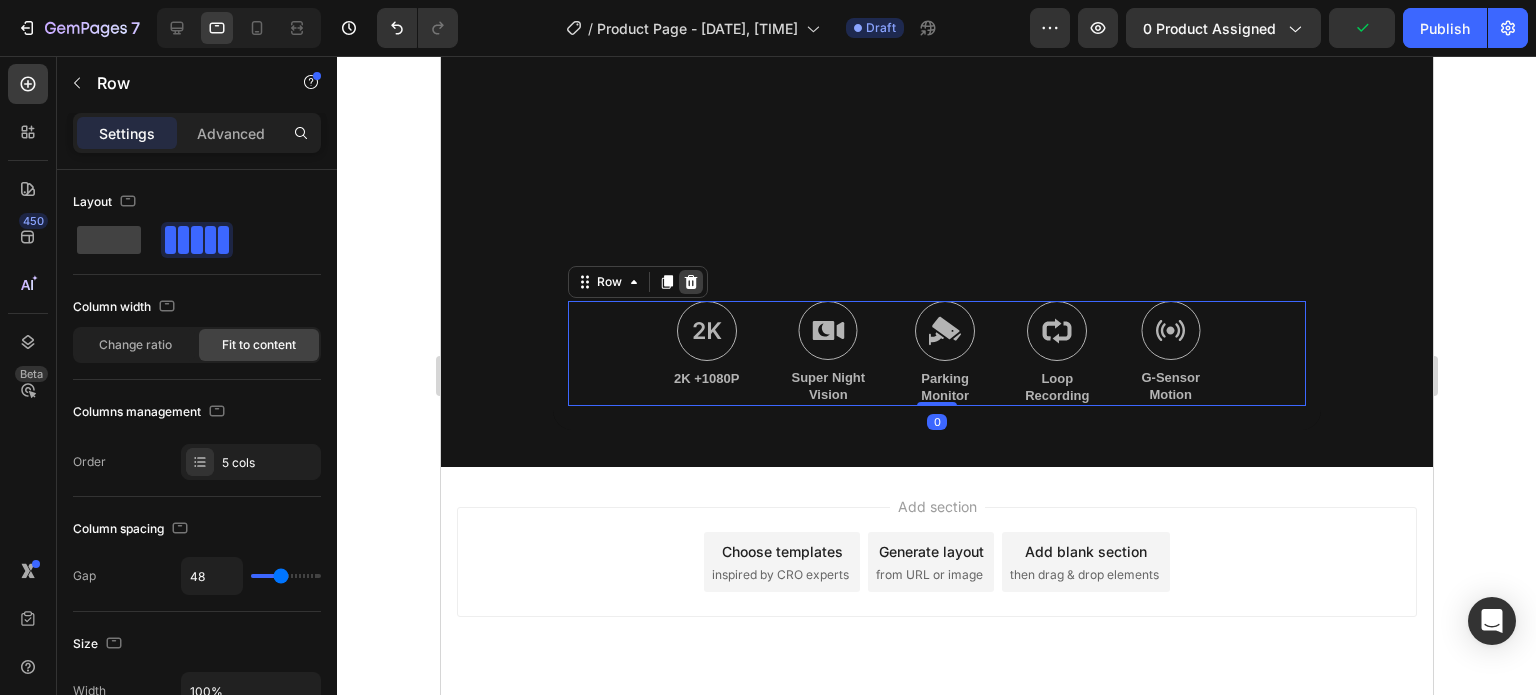 click 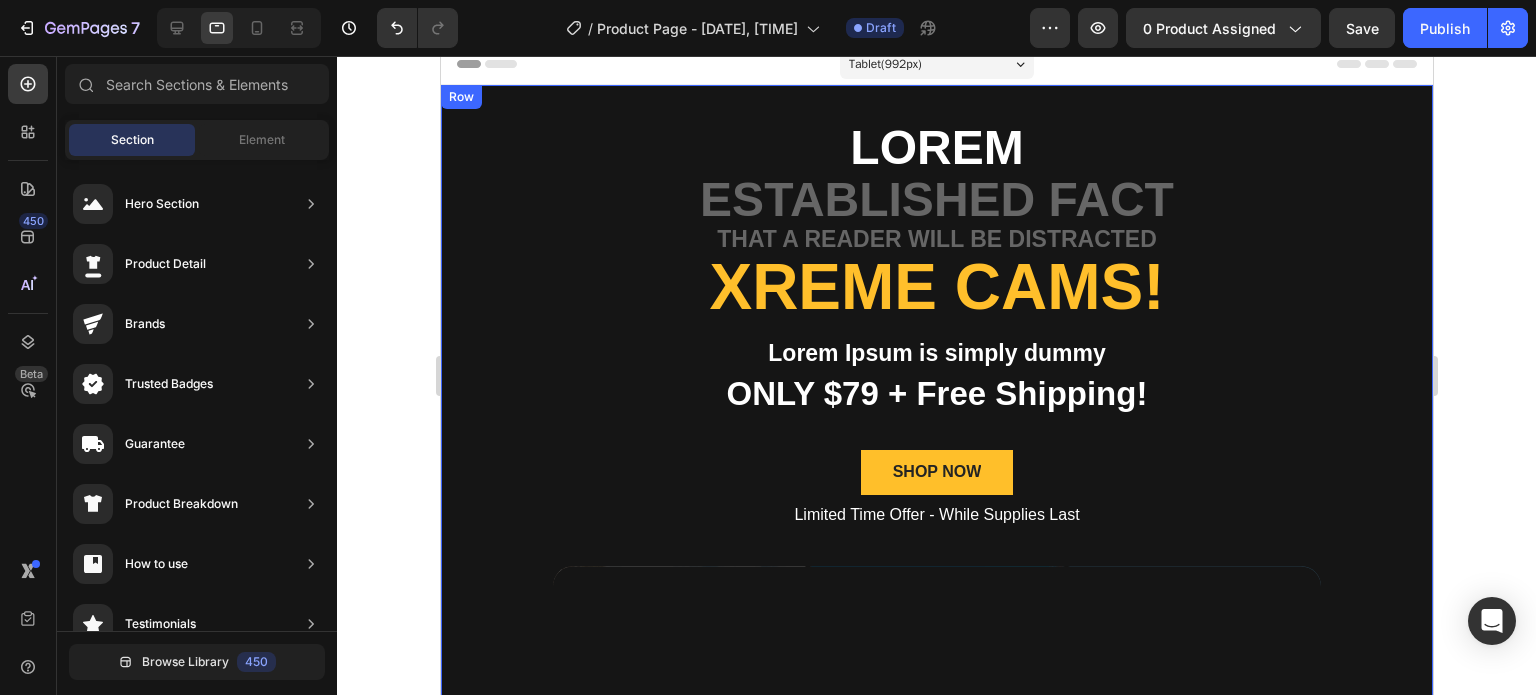scroll, scrollTop: 0, scrollLeft: 0, axis: both 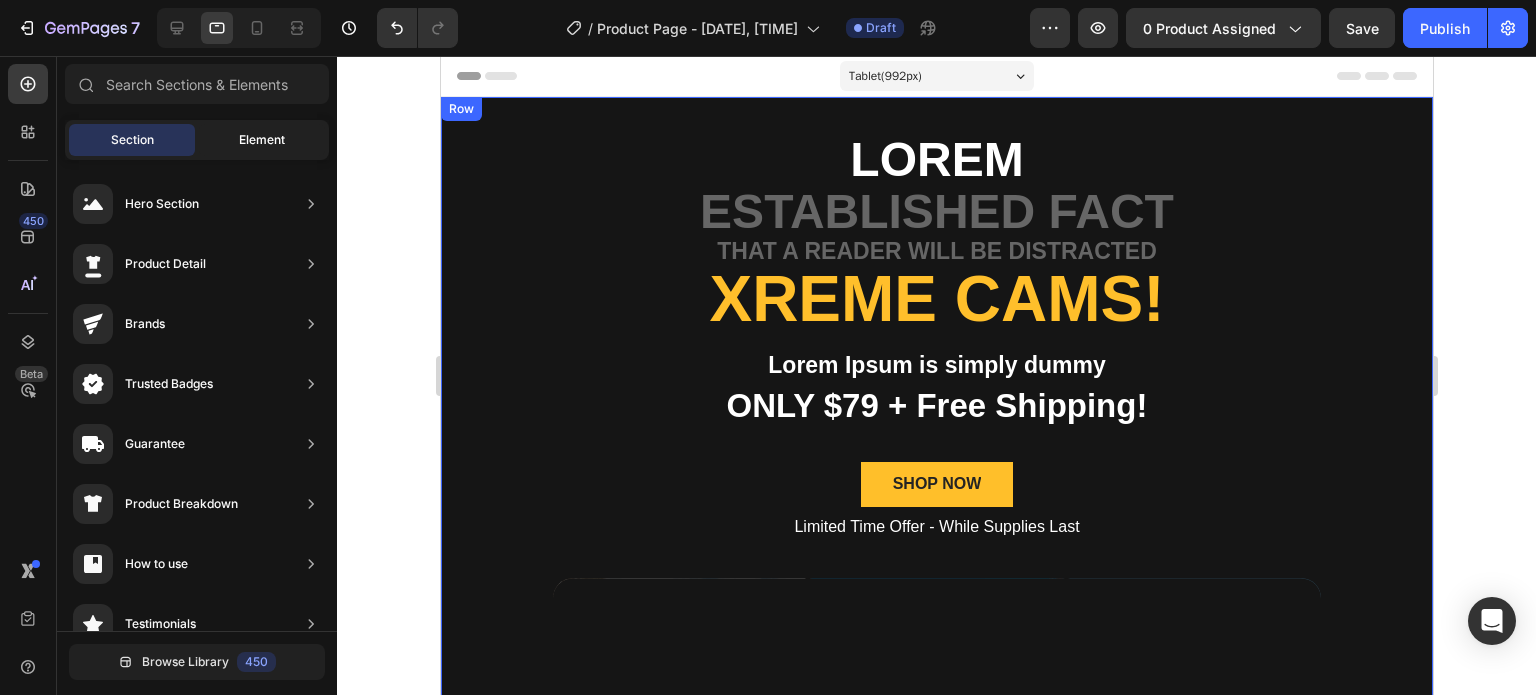 click on "Element" at bounding box center [262, 140] 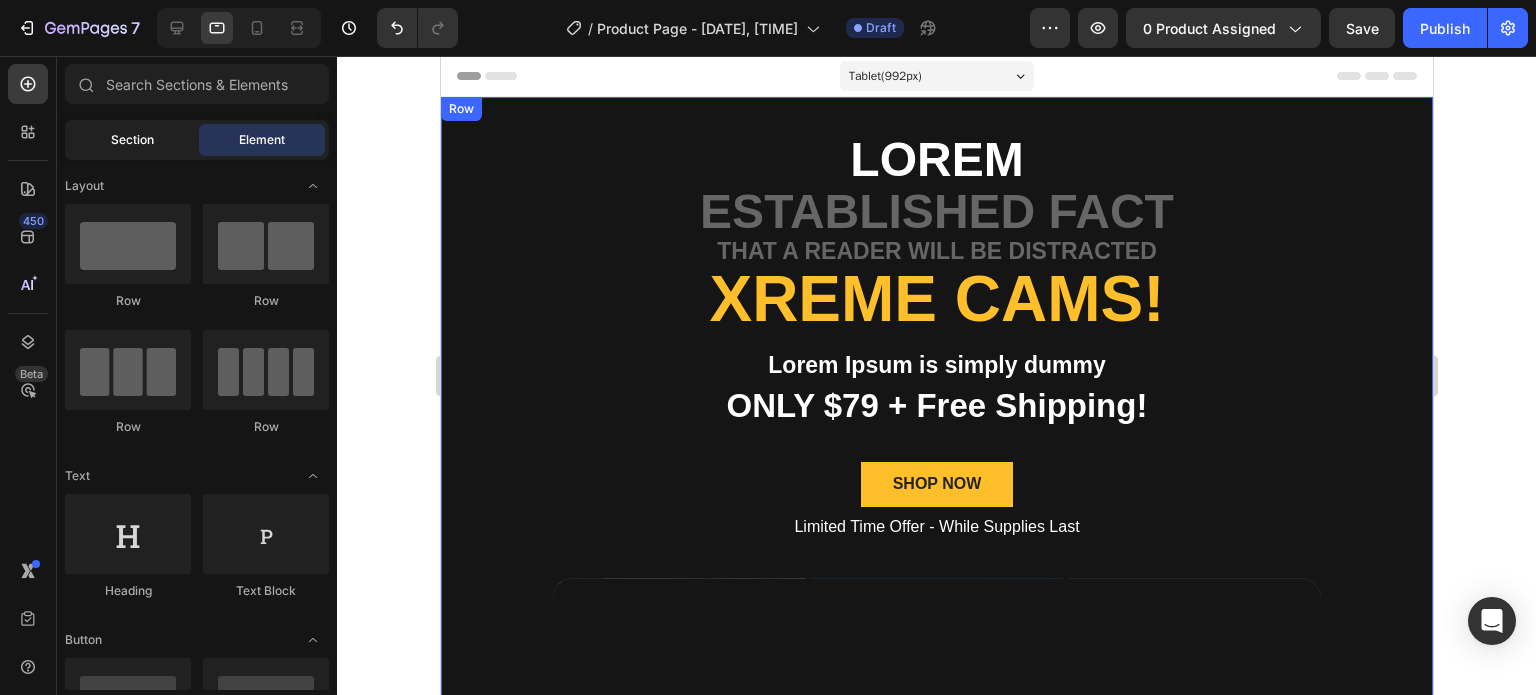 click on "Section" 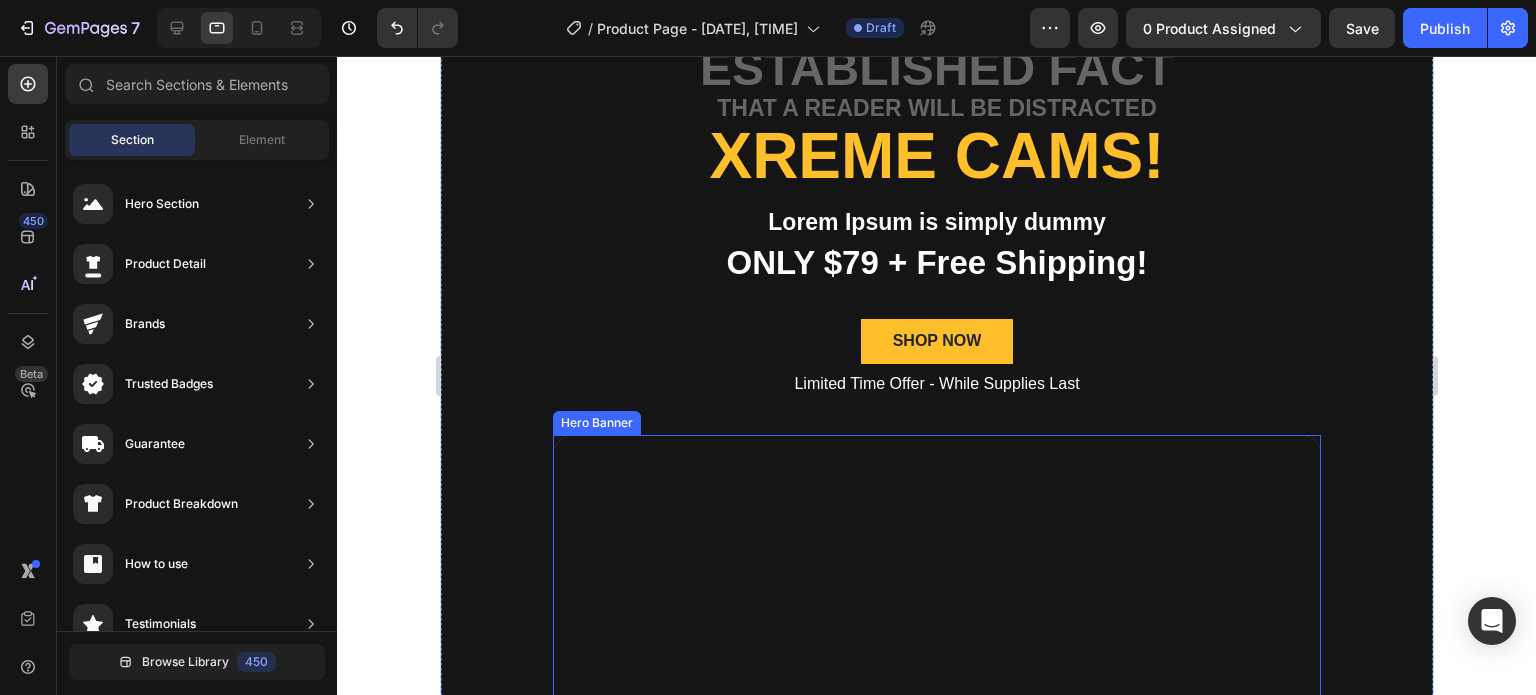 scroll, scrollTop: 400, scrollLeft: 0, axis: vertical 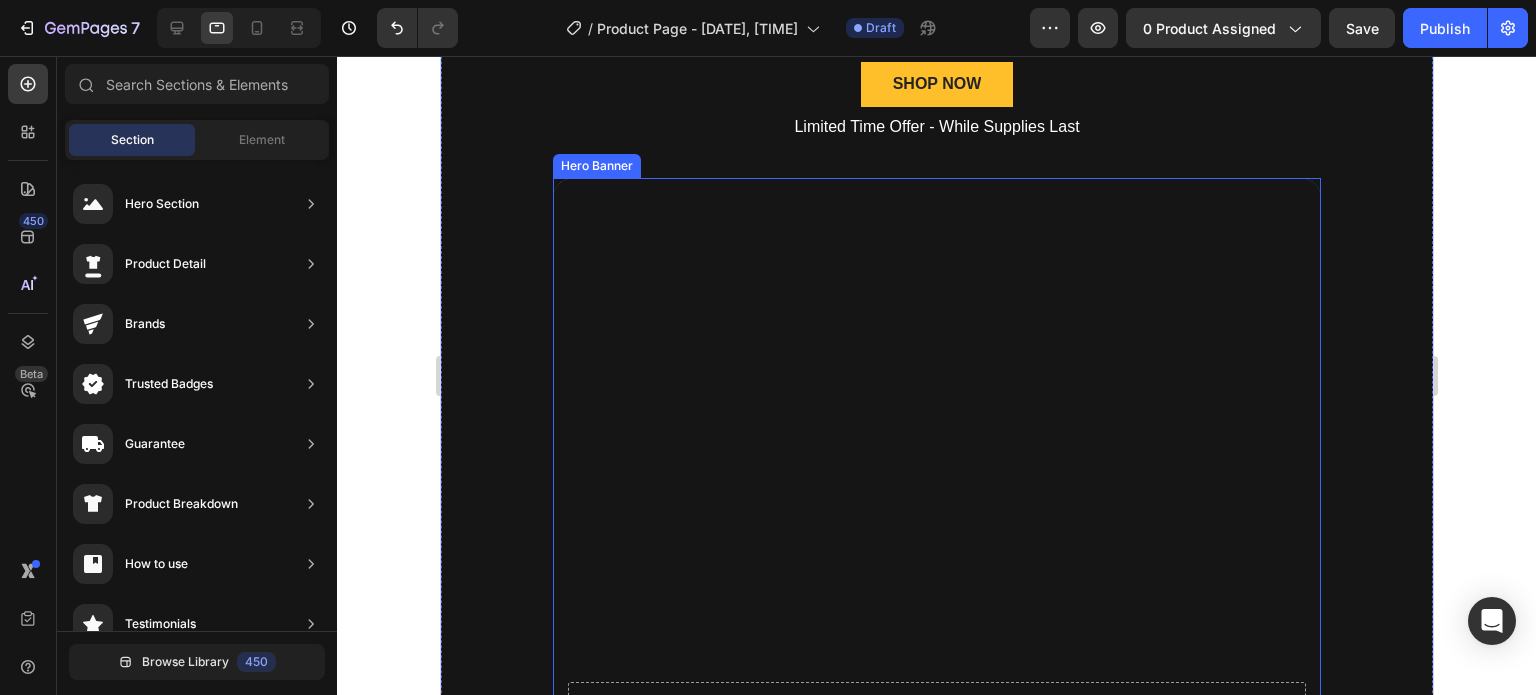 click on "Hero Banner" at bounding box center [596, 166] 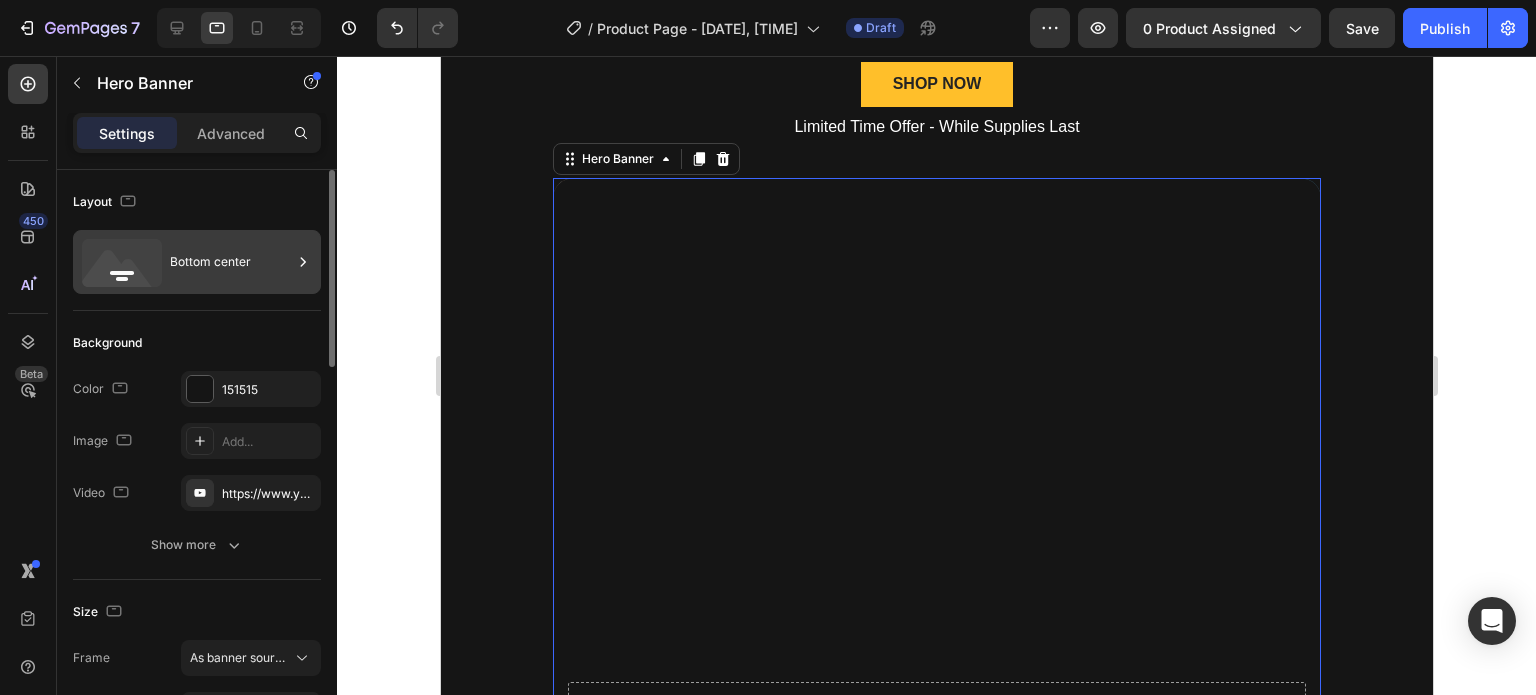 click on "Bottom center" at bounding box center [231, 262] 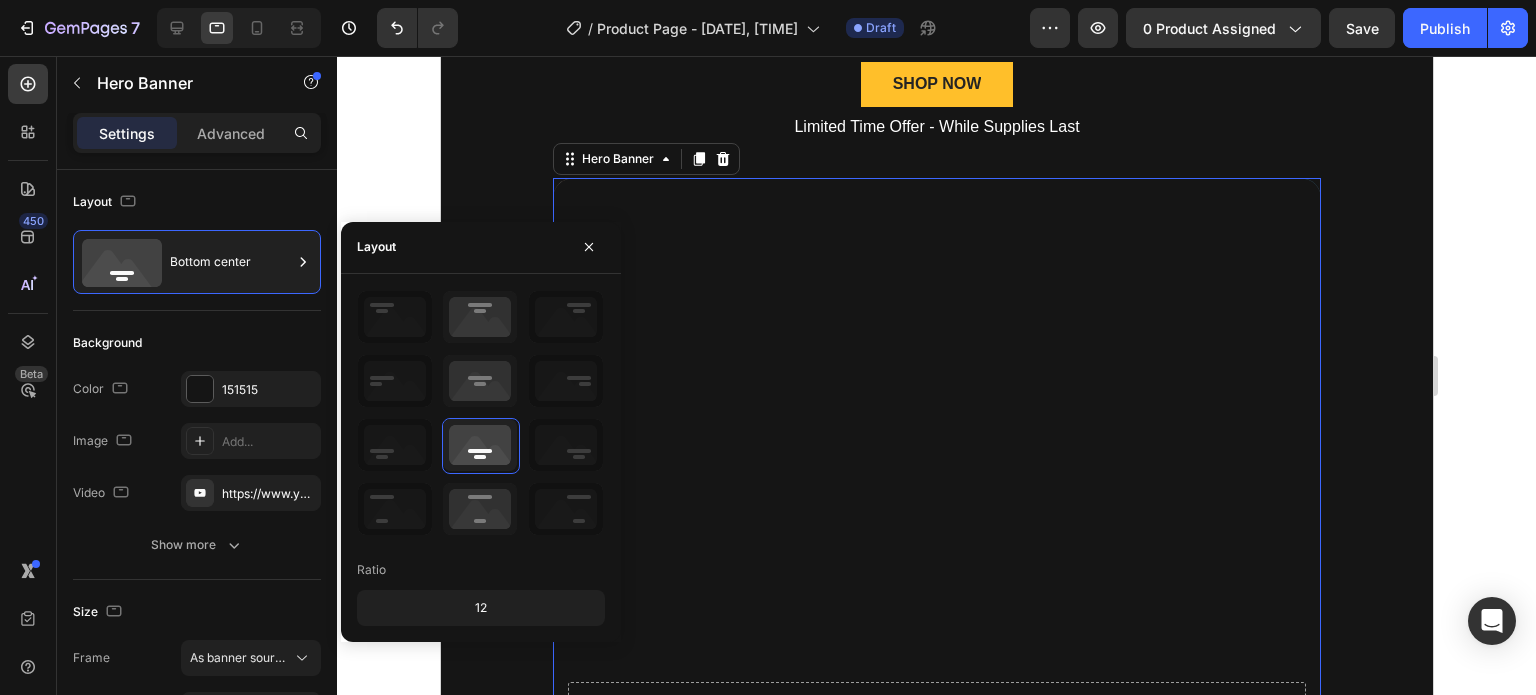 click at bounding box center [936, 472] 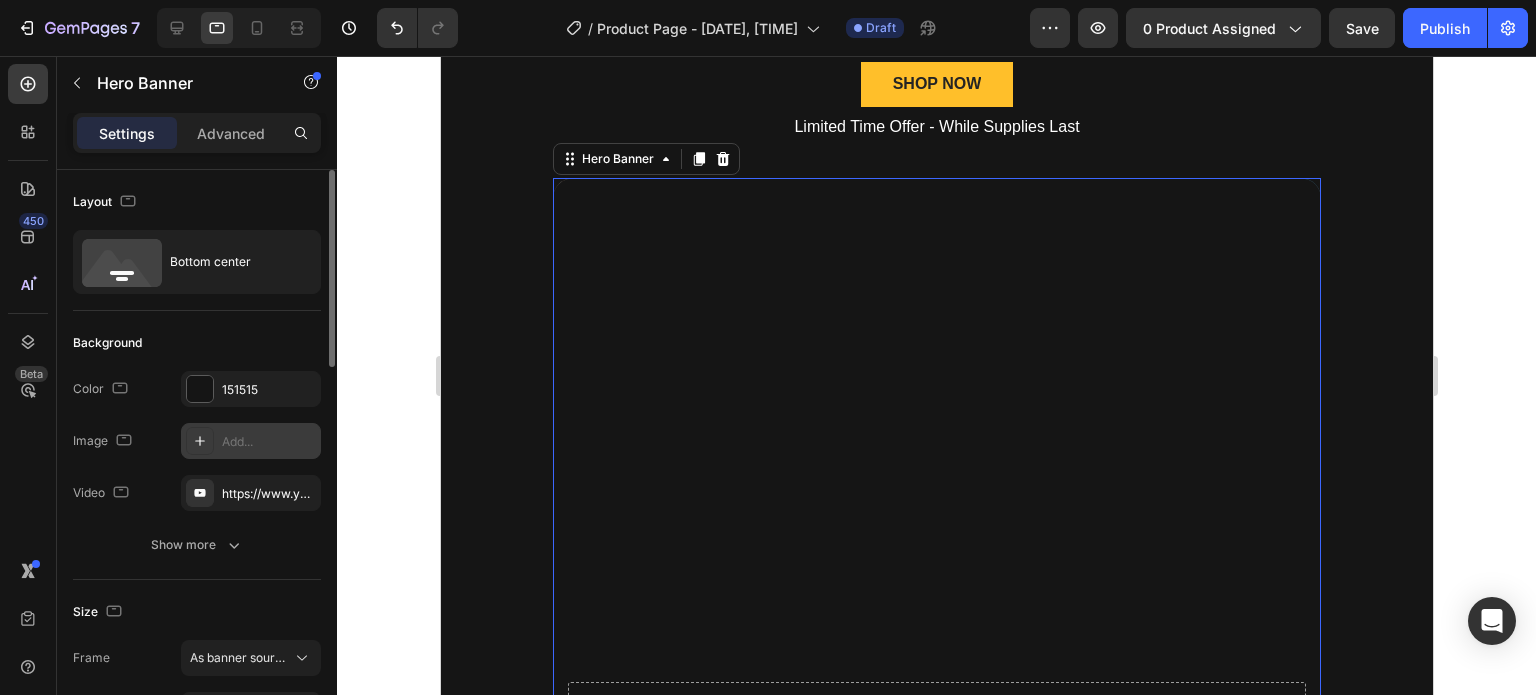 click 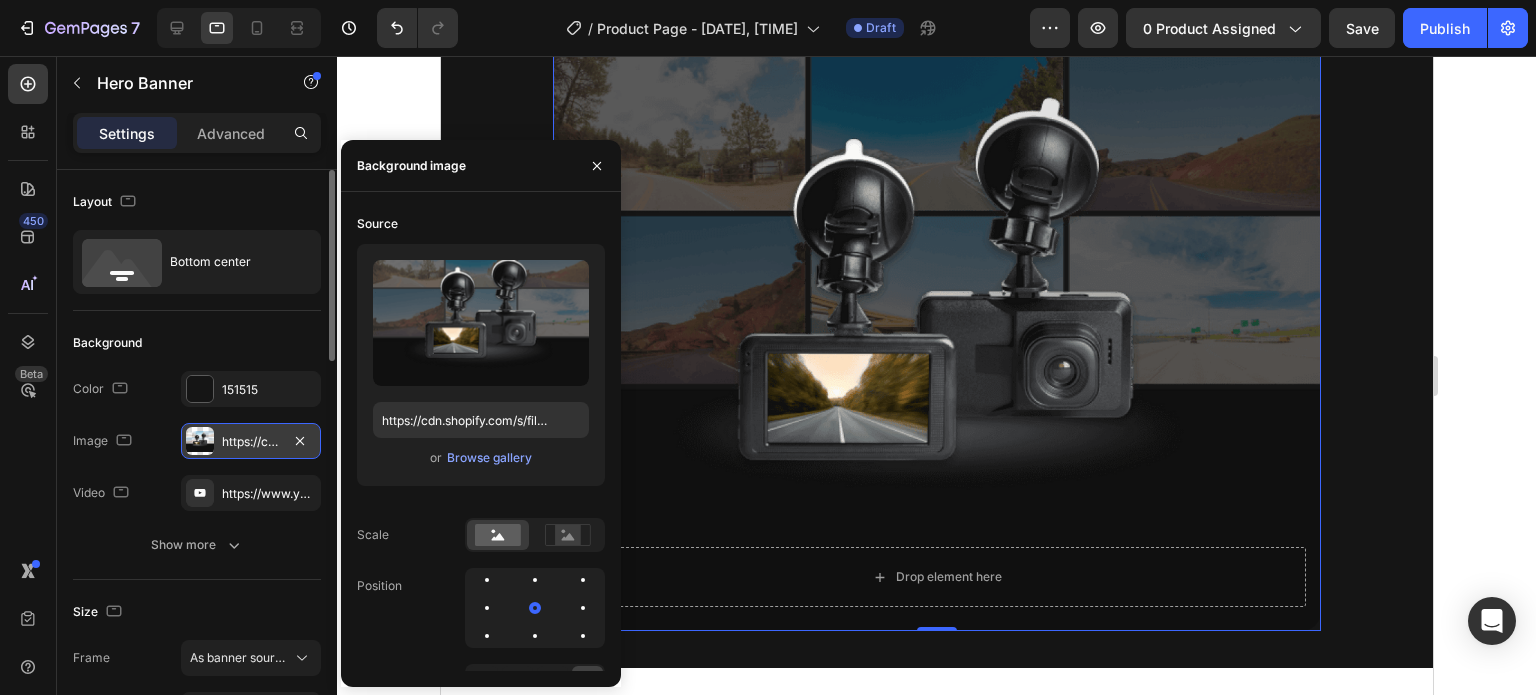 scroll, scrollTop: 500, scrollLeft: 0, axis: vertical 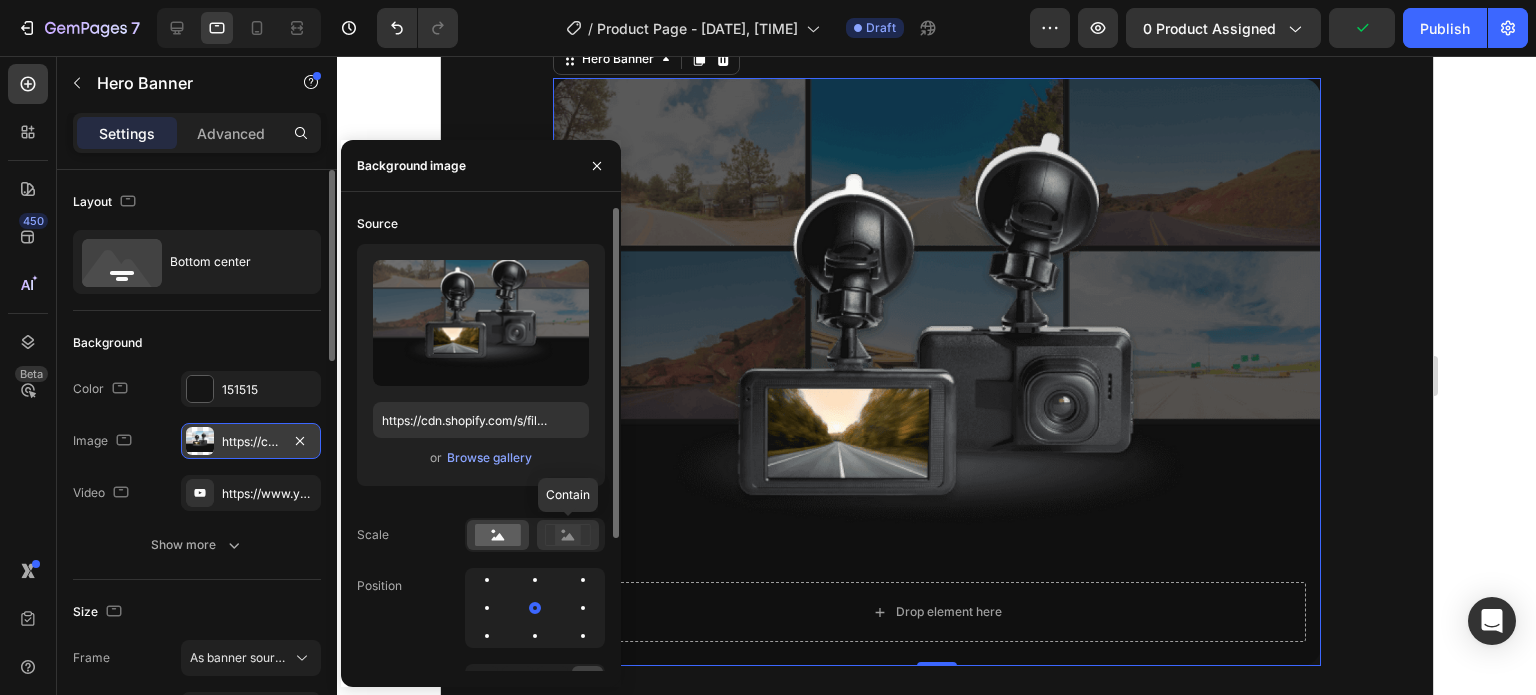 click 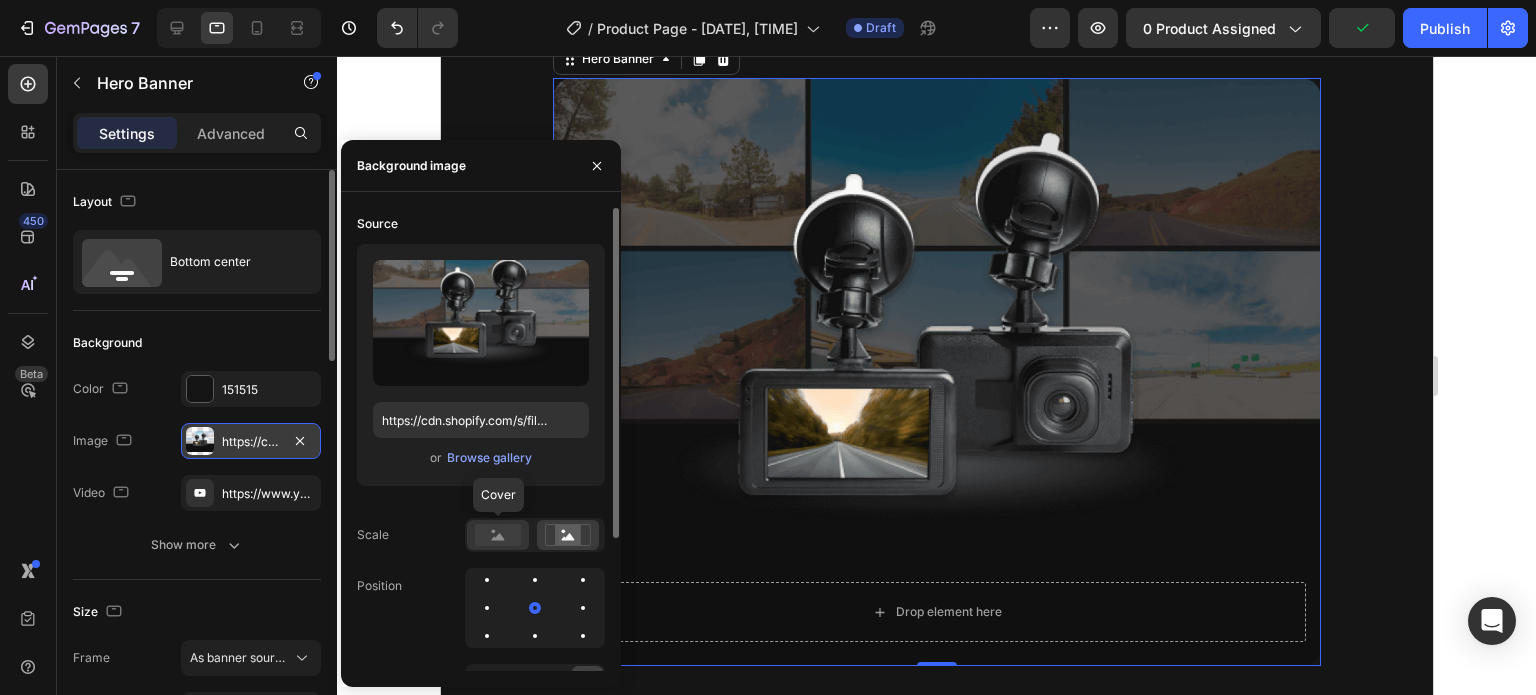click 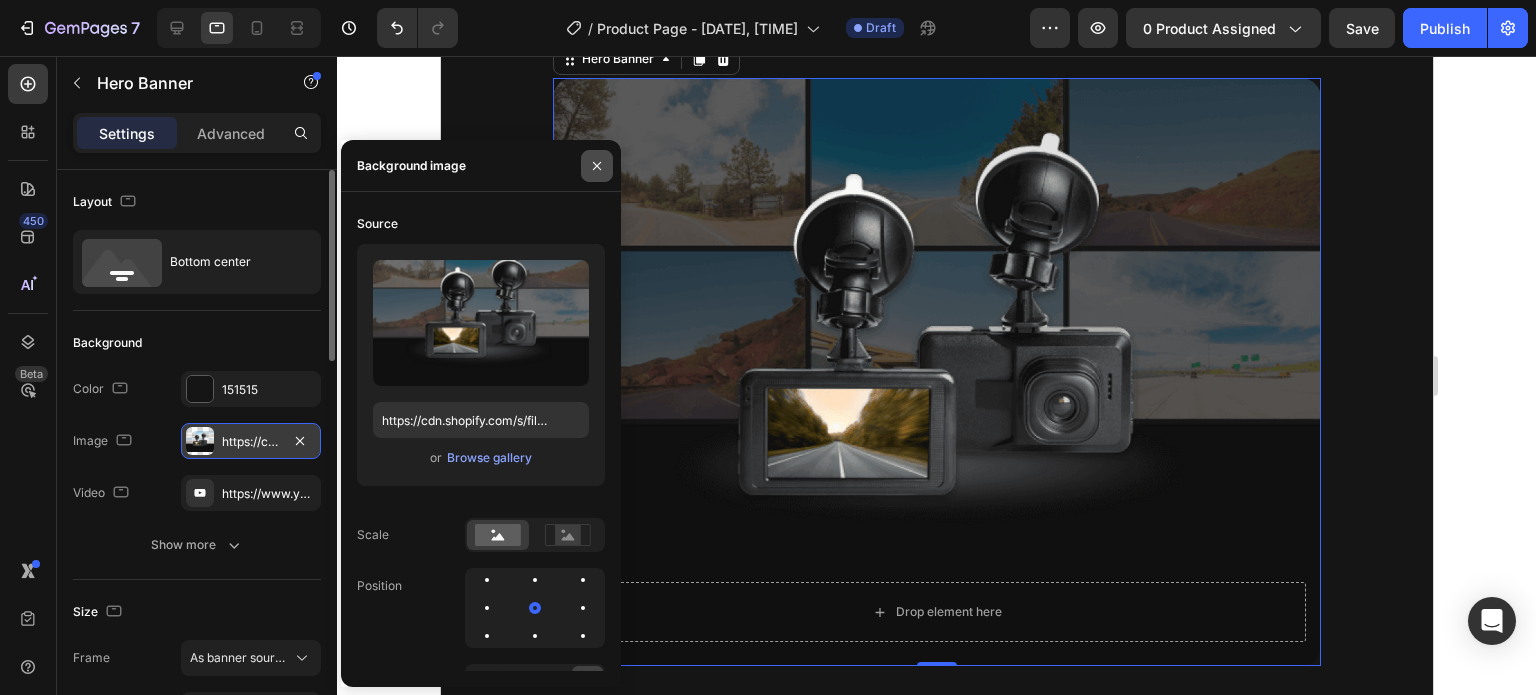 click 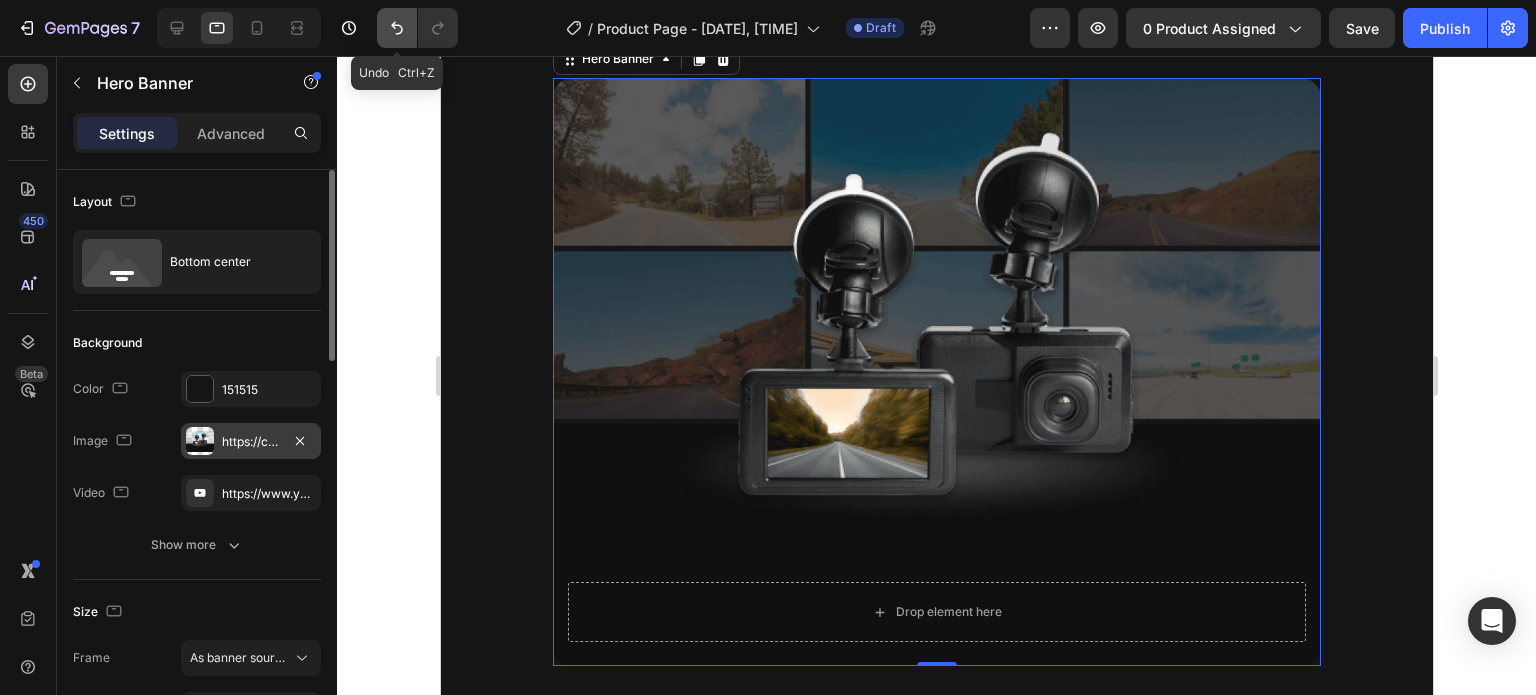click 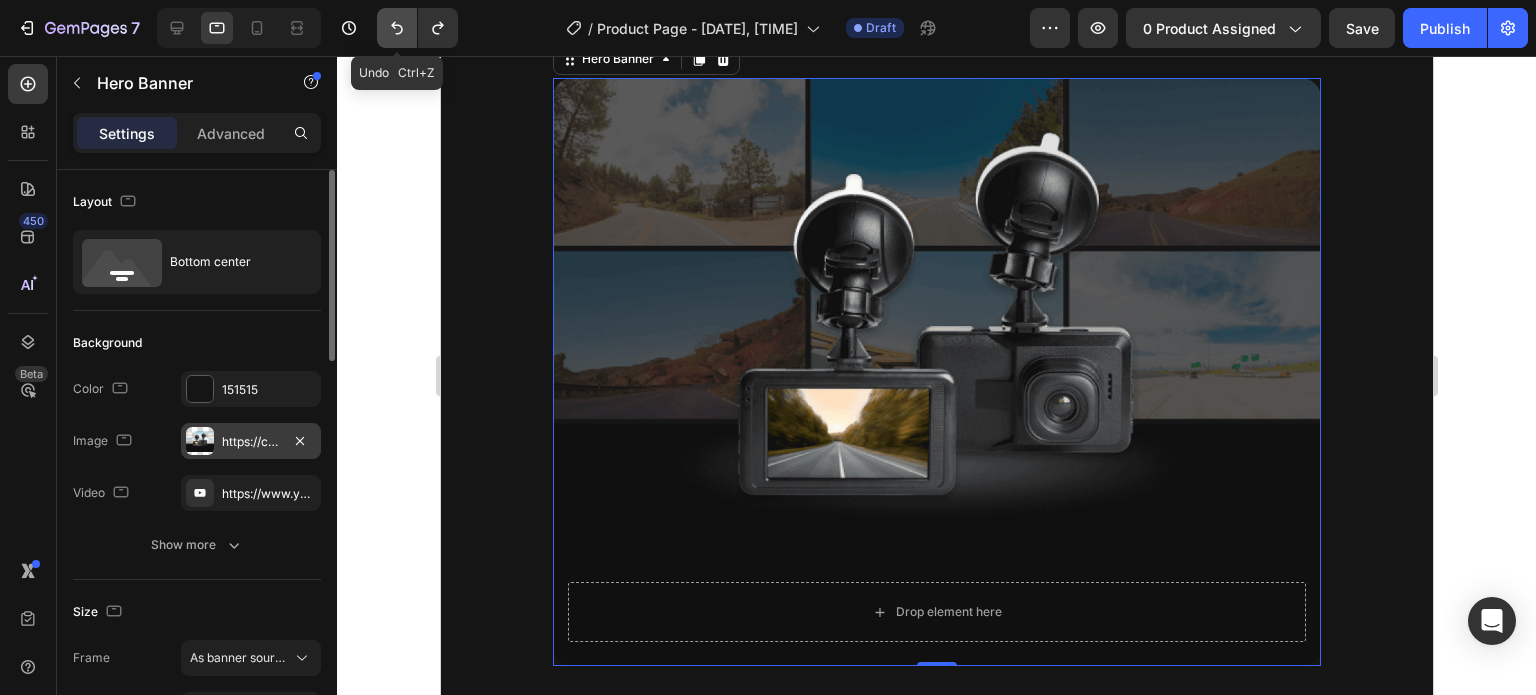 click 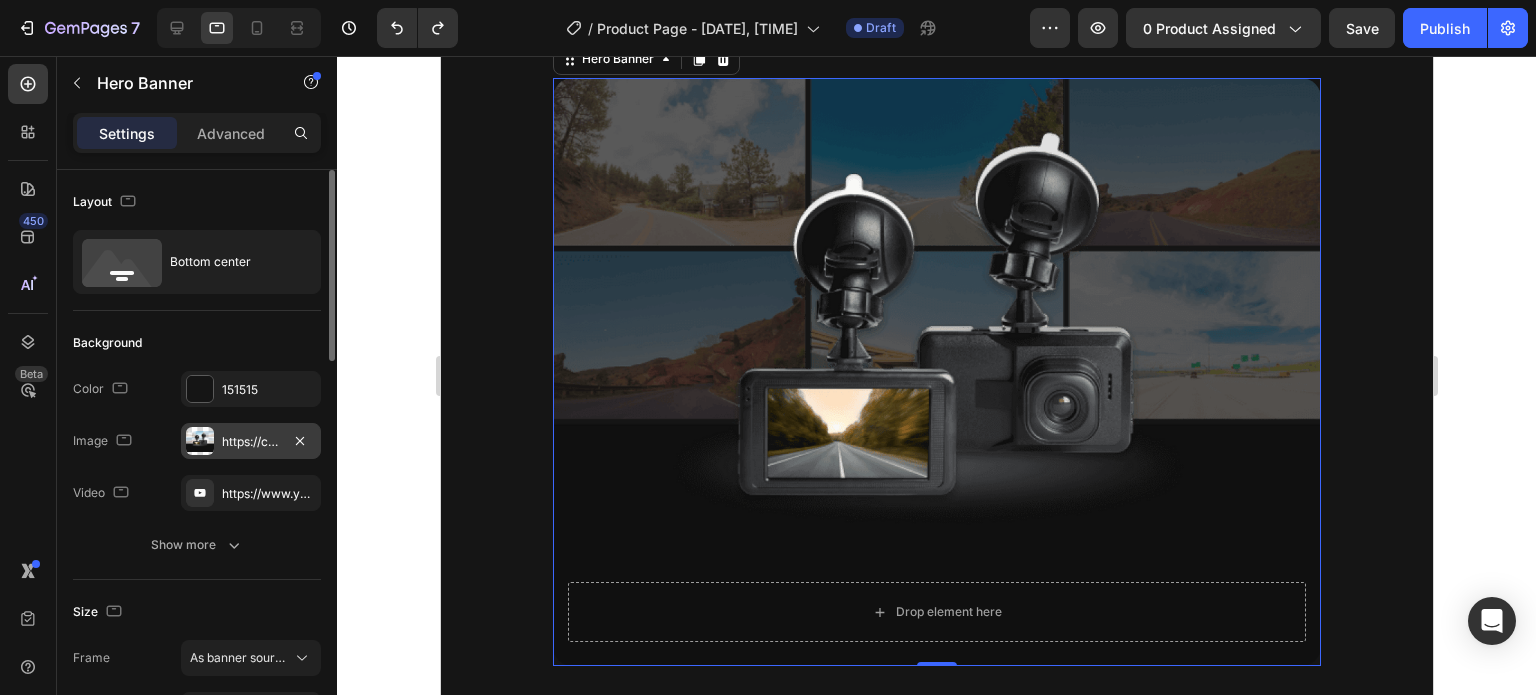 scroll, scrollTop: 400, scrollLeft: 0, axis: vertical 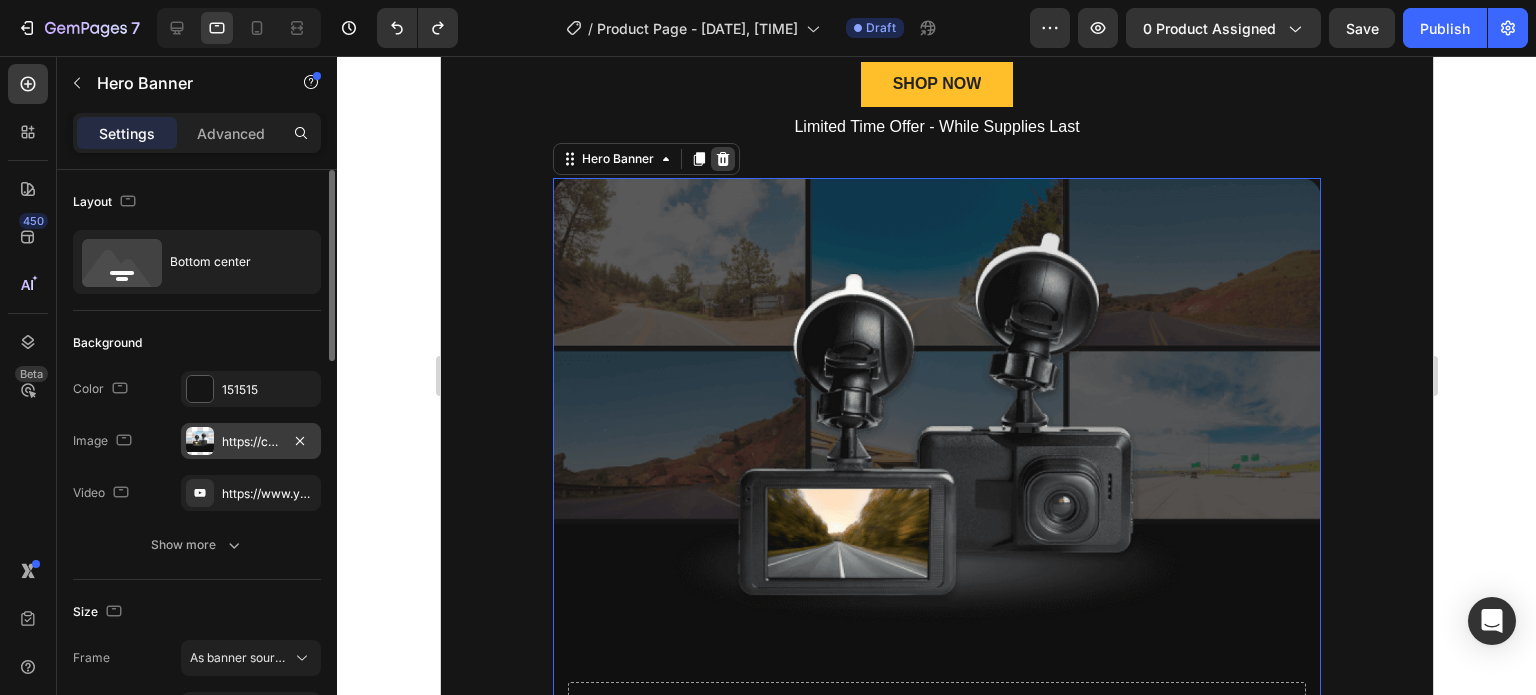 click 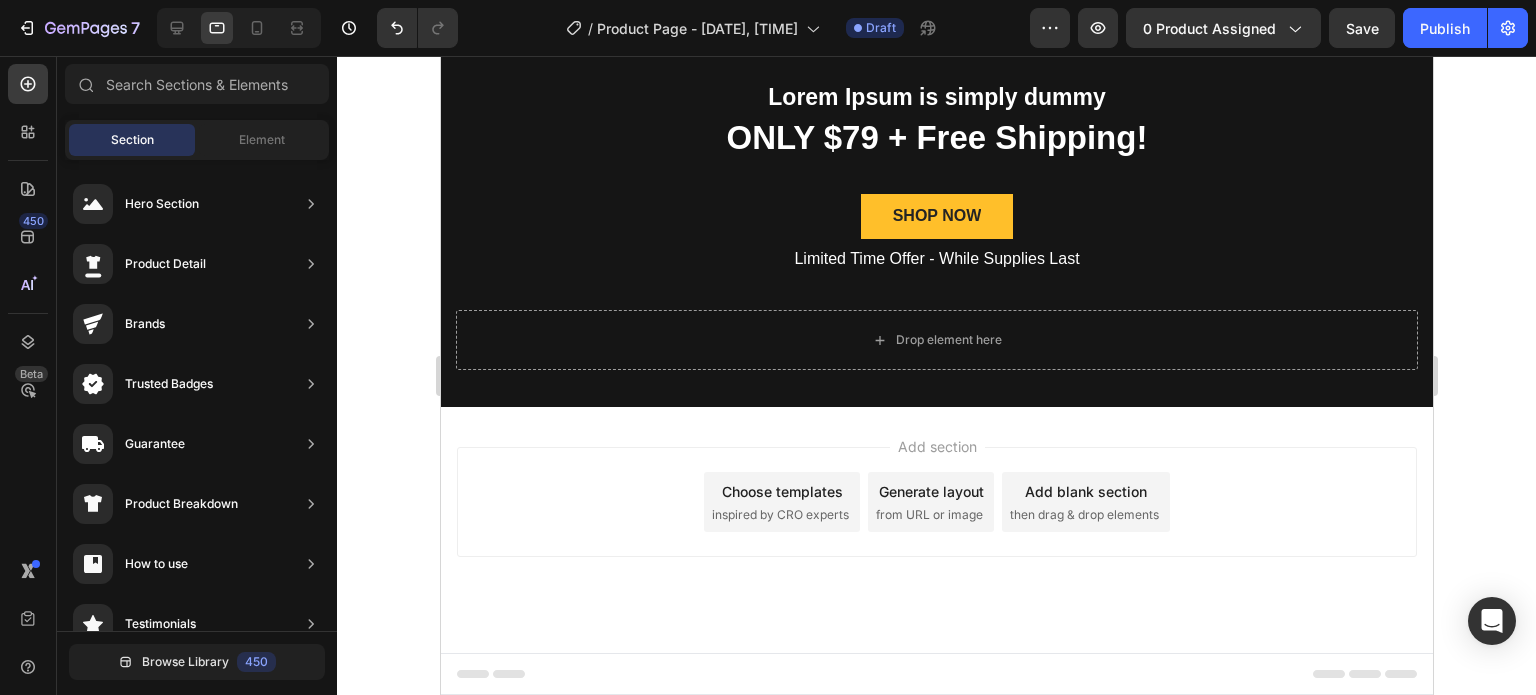 scroll, scrollTop: 267, scrollLeft: 0, axis: vertical 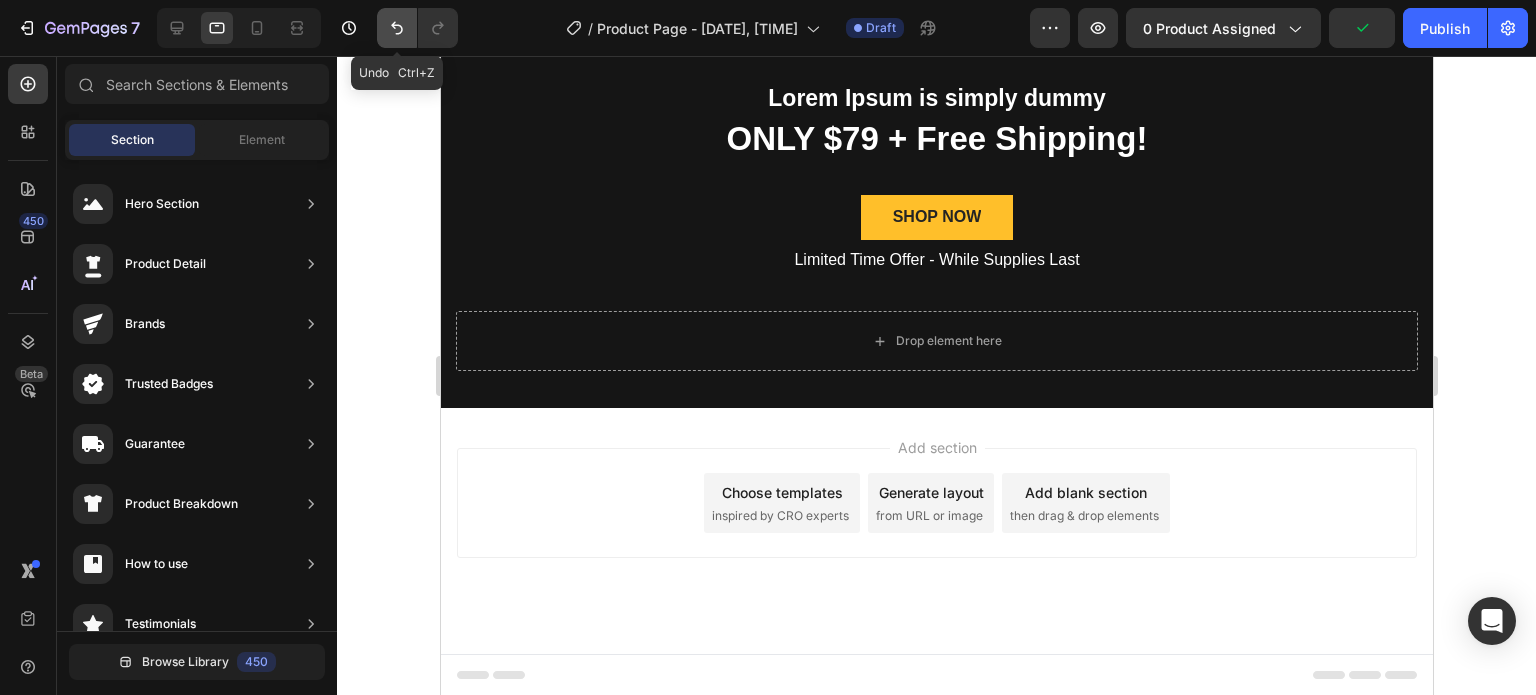click 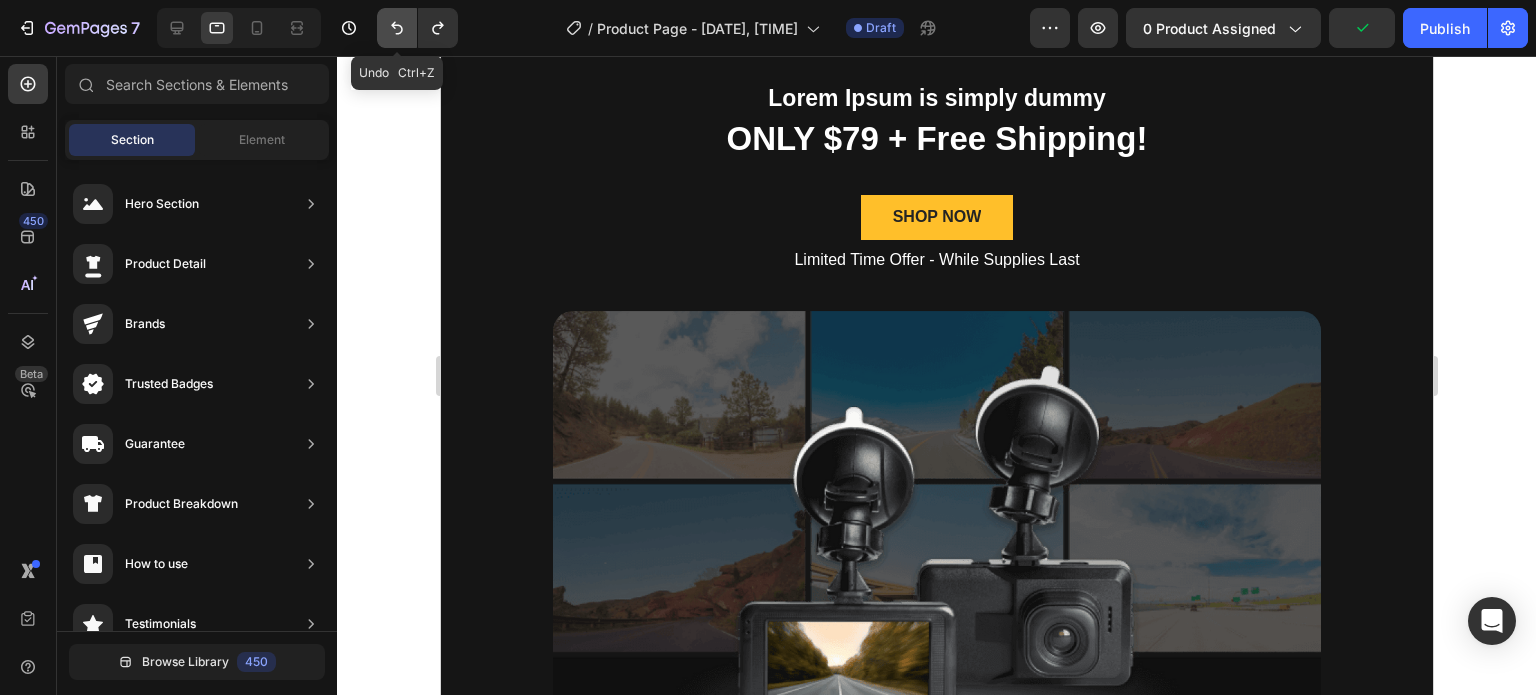 scroll, scrollTop: 400, scrollLeft: 0, axis: vertical 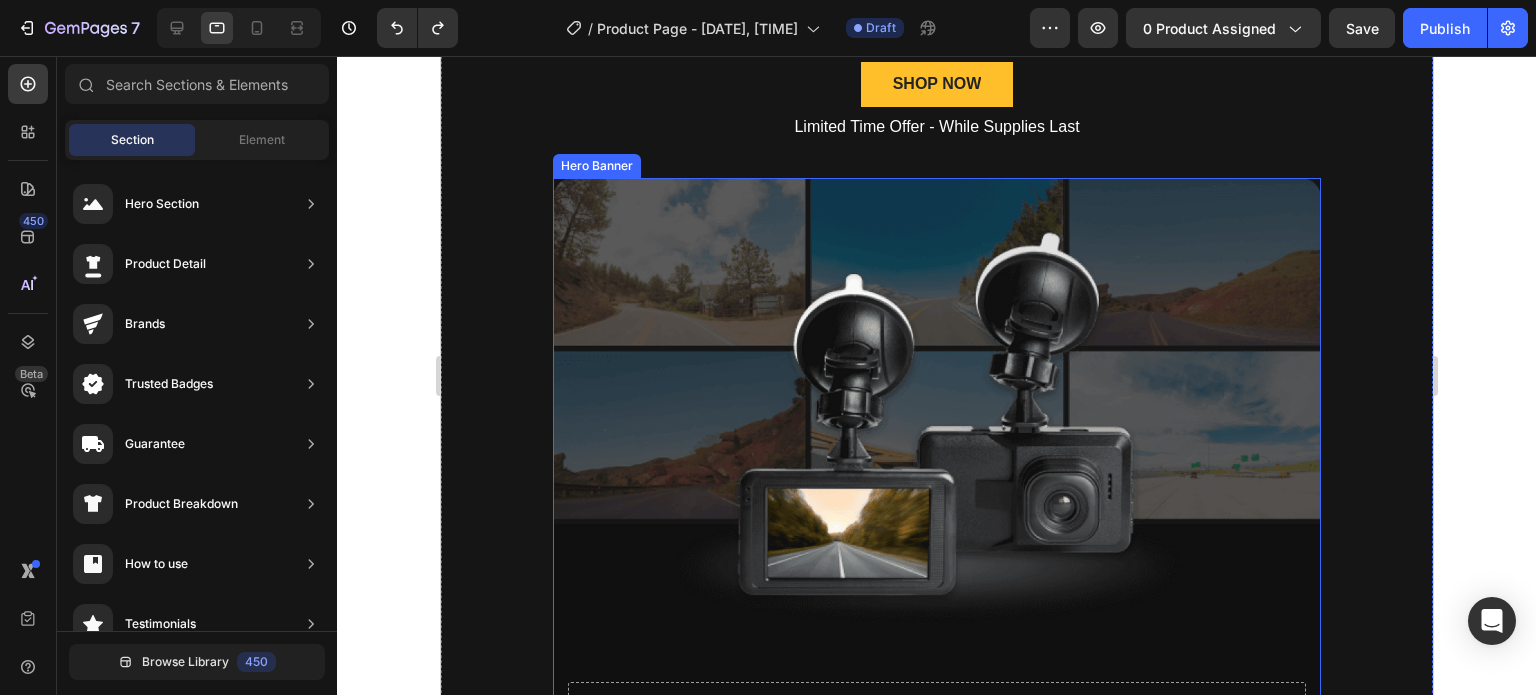 click on "Hero Banner" at bounding box center (596, 166) 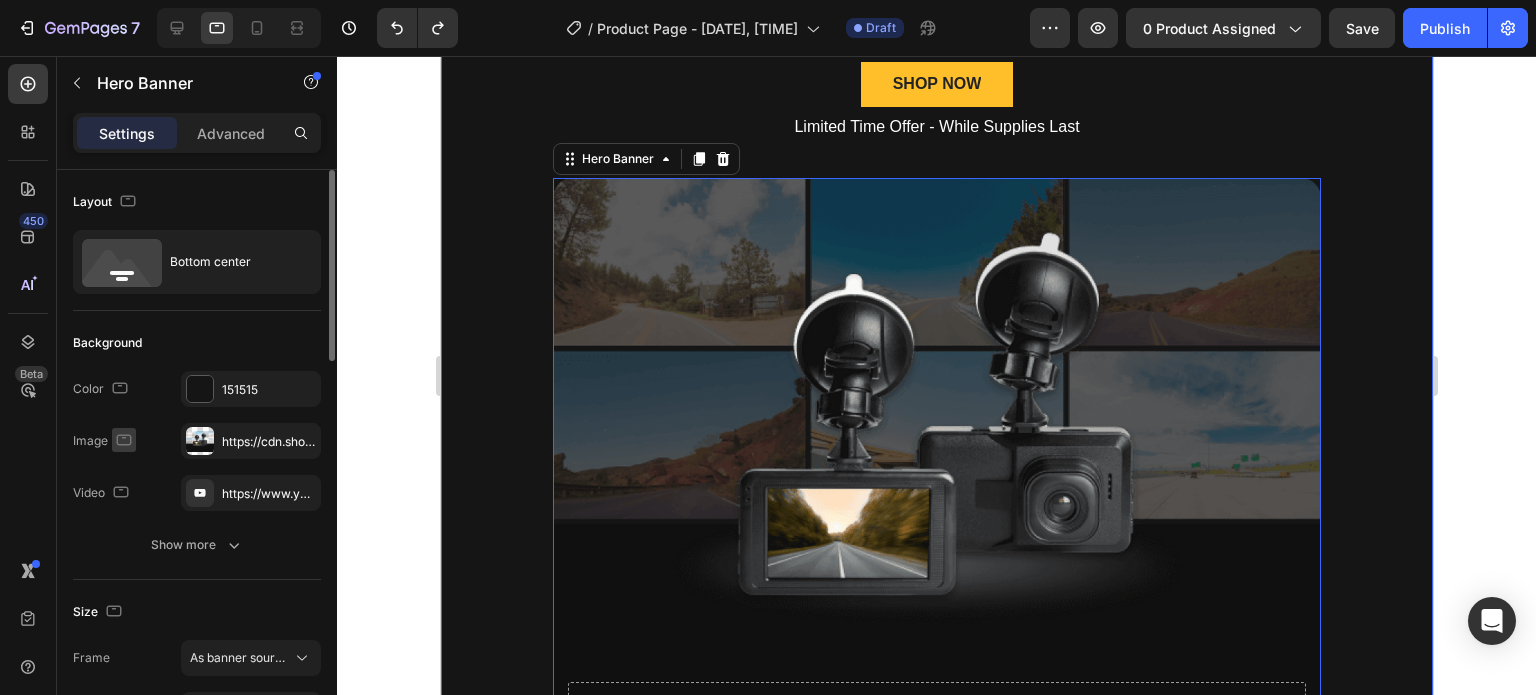 click 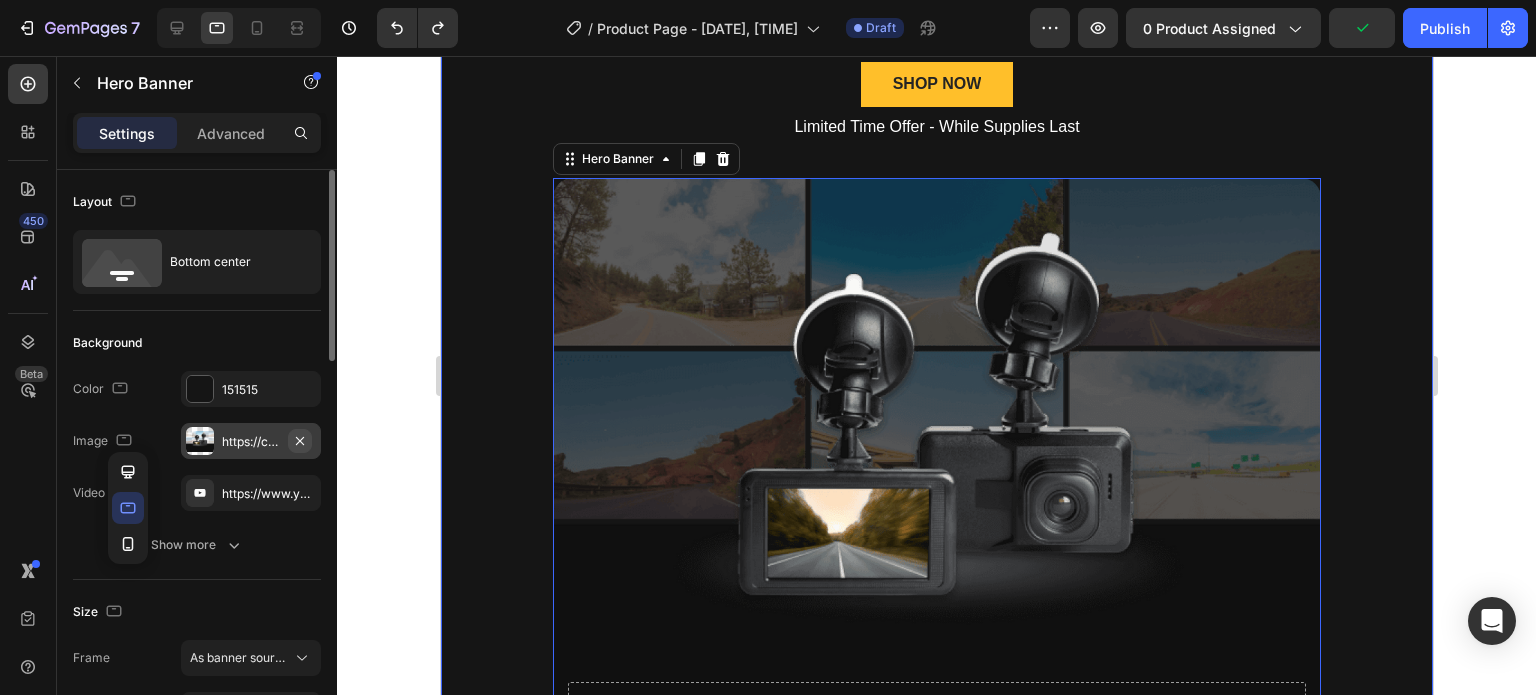 click 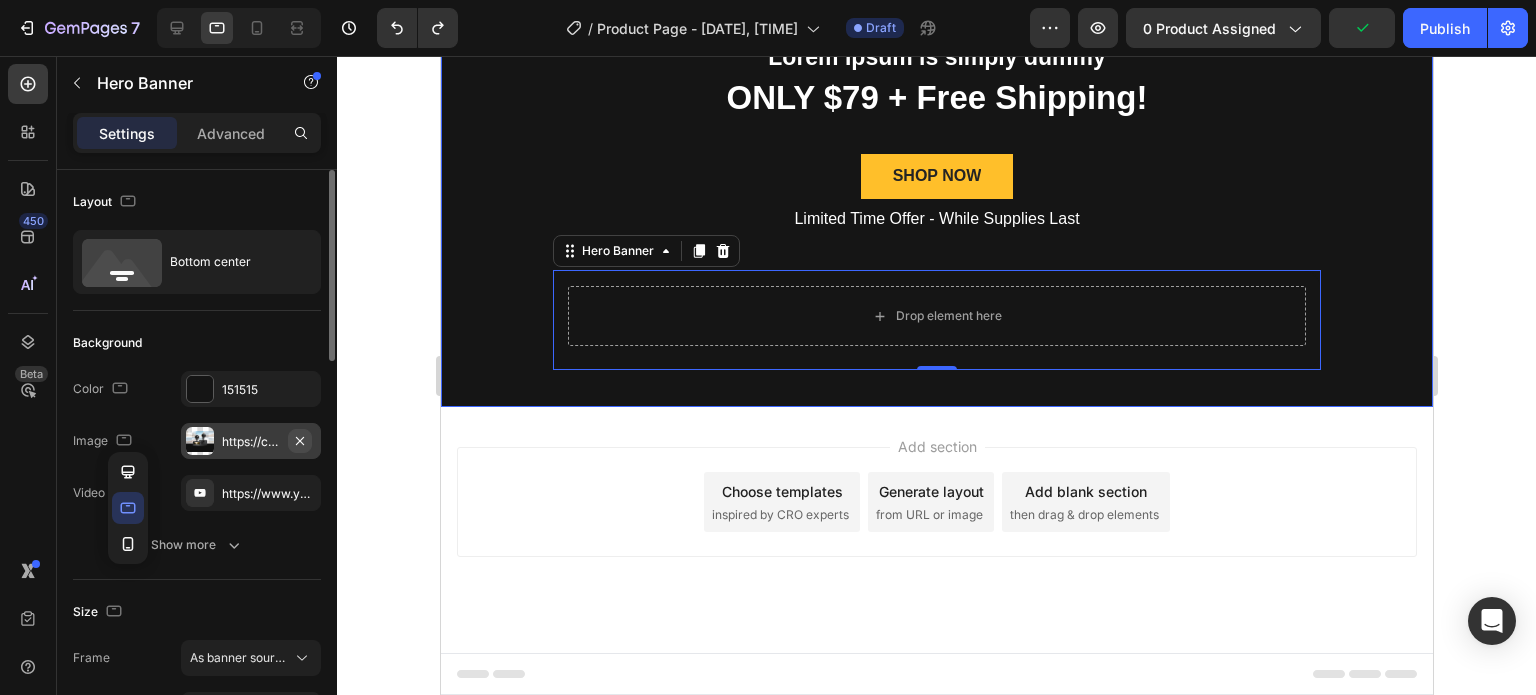 scroll, scrollTop: 307, scrollLeft: 0, axis: vertical 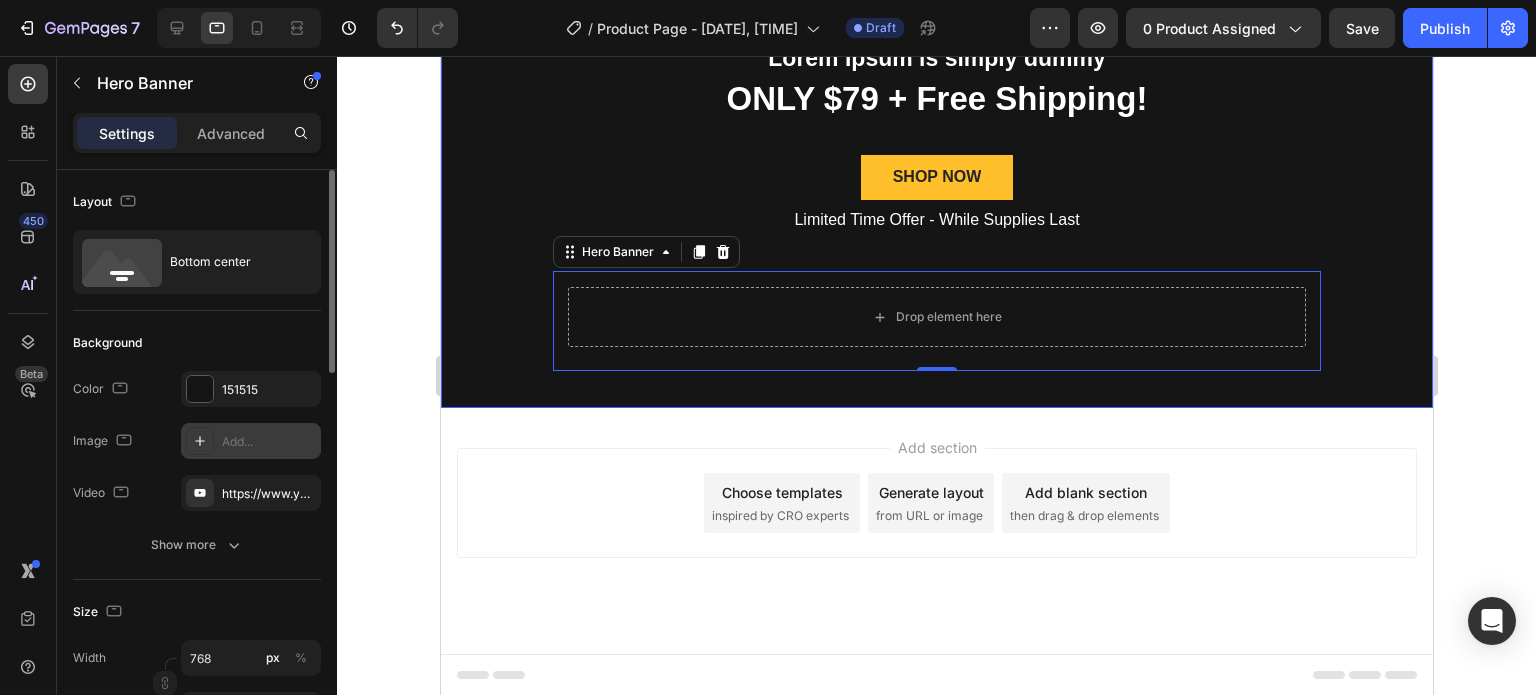 click 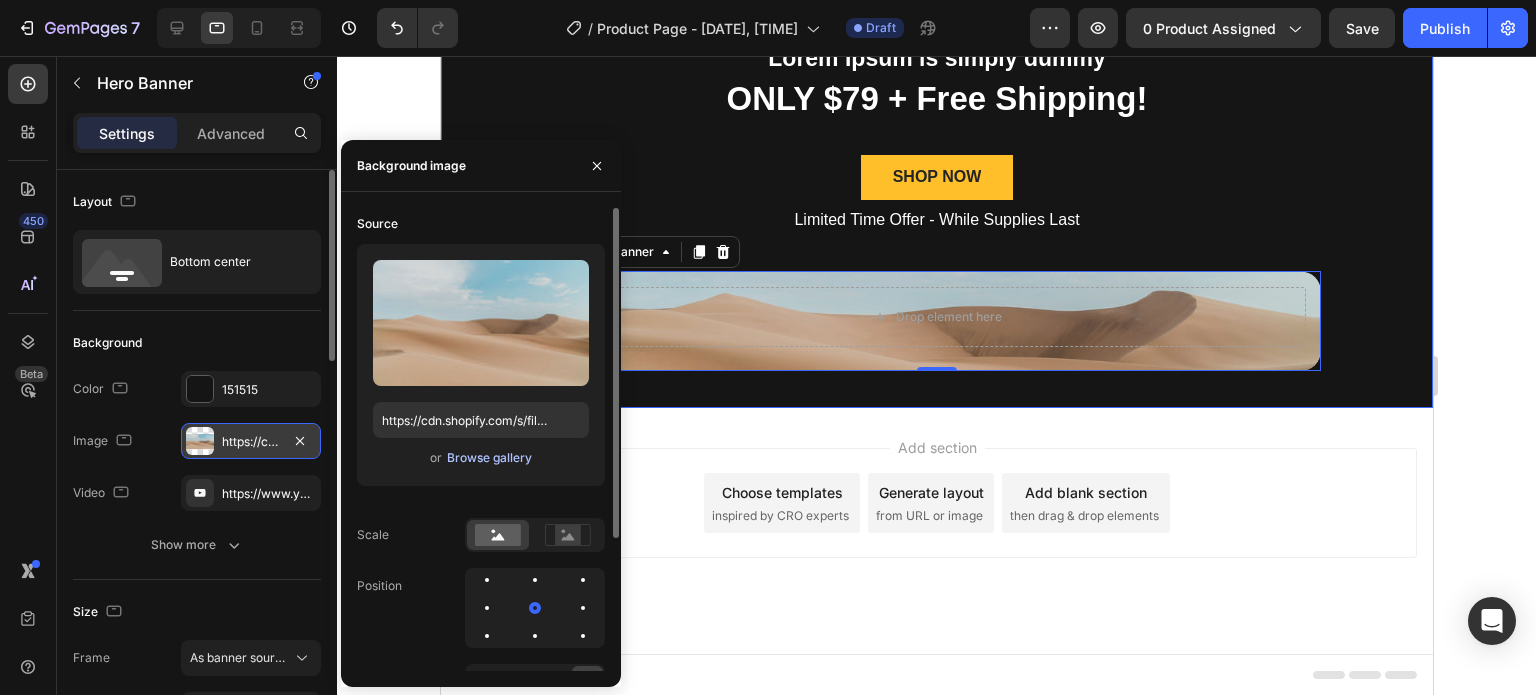 click on "Browse gallery" at bounding box center [489, 458] 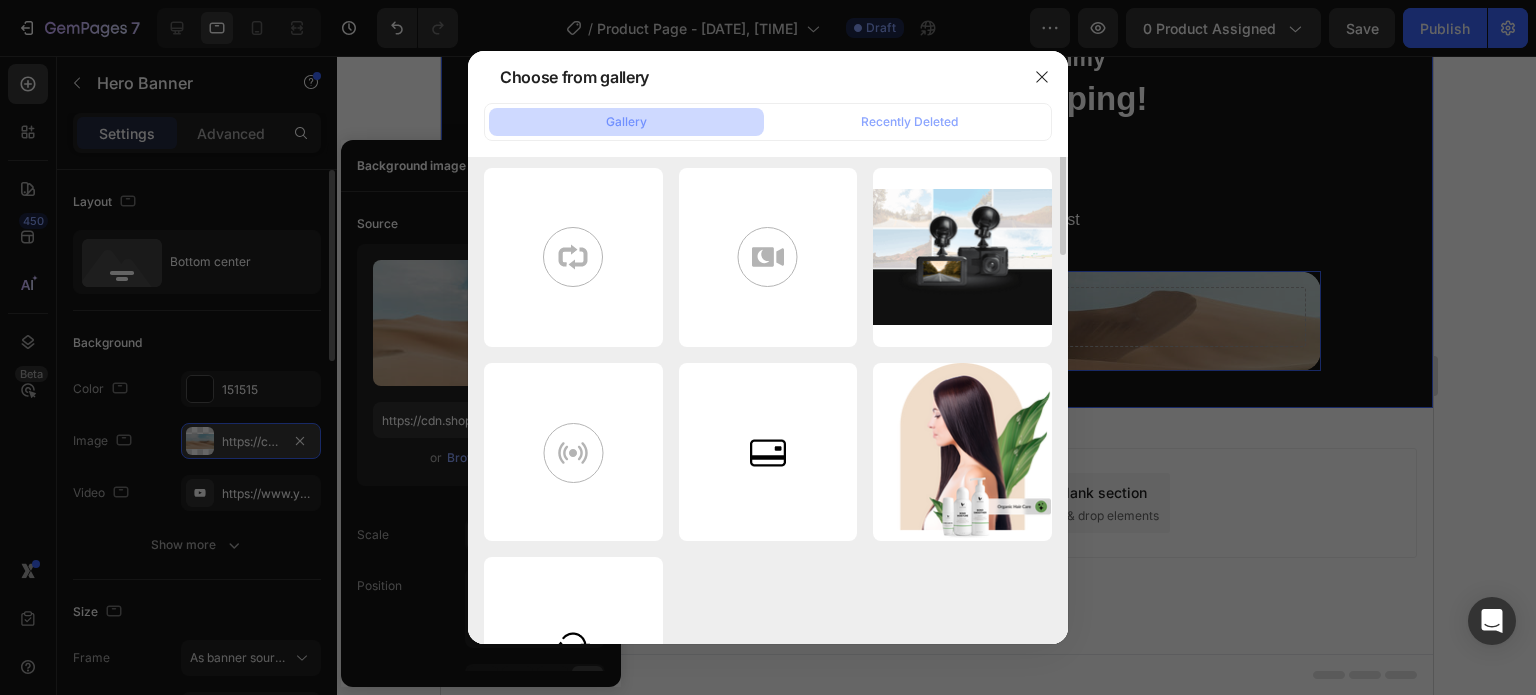 scroll, scrollTop: 0, scrollLeft: 0, axis: both 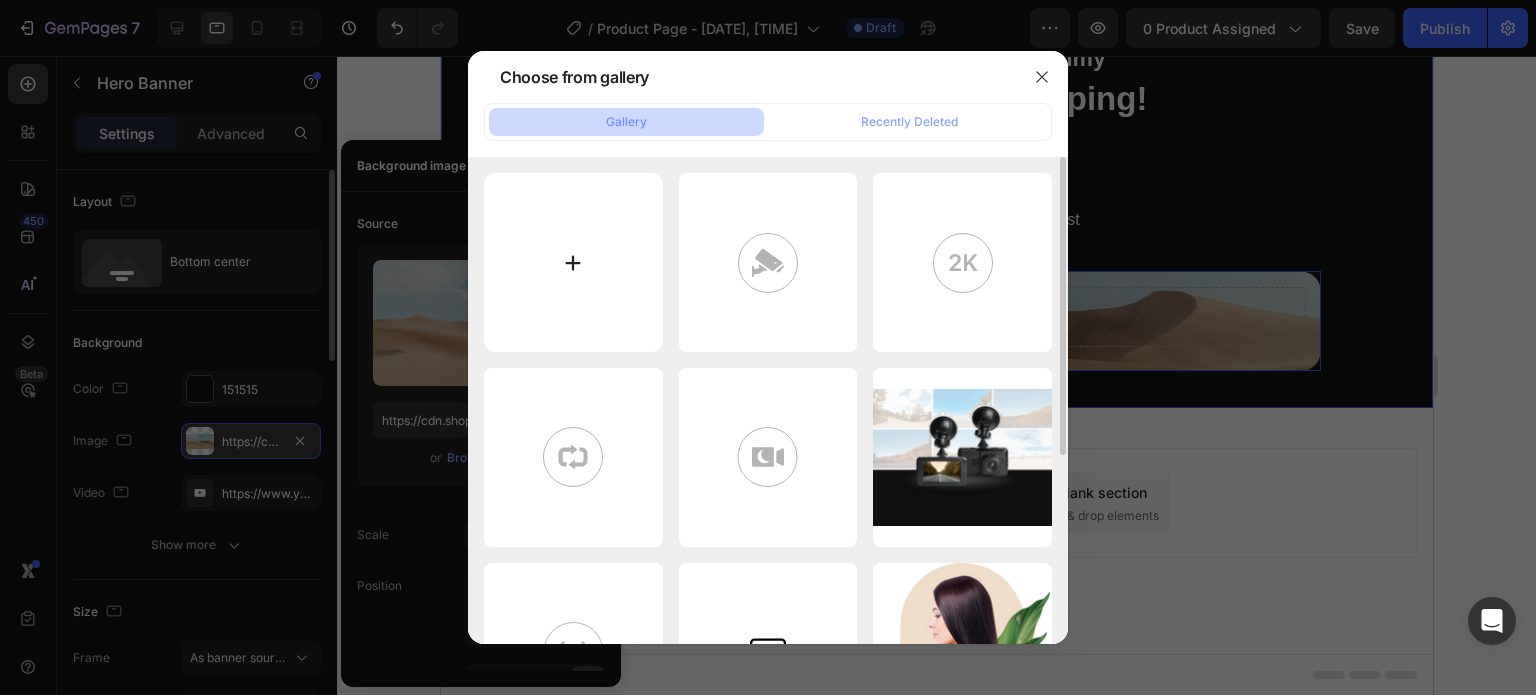 click at bounding box center (573, 262) 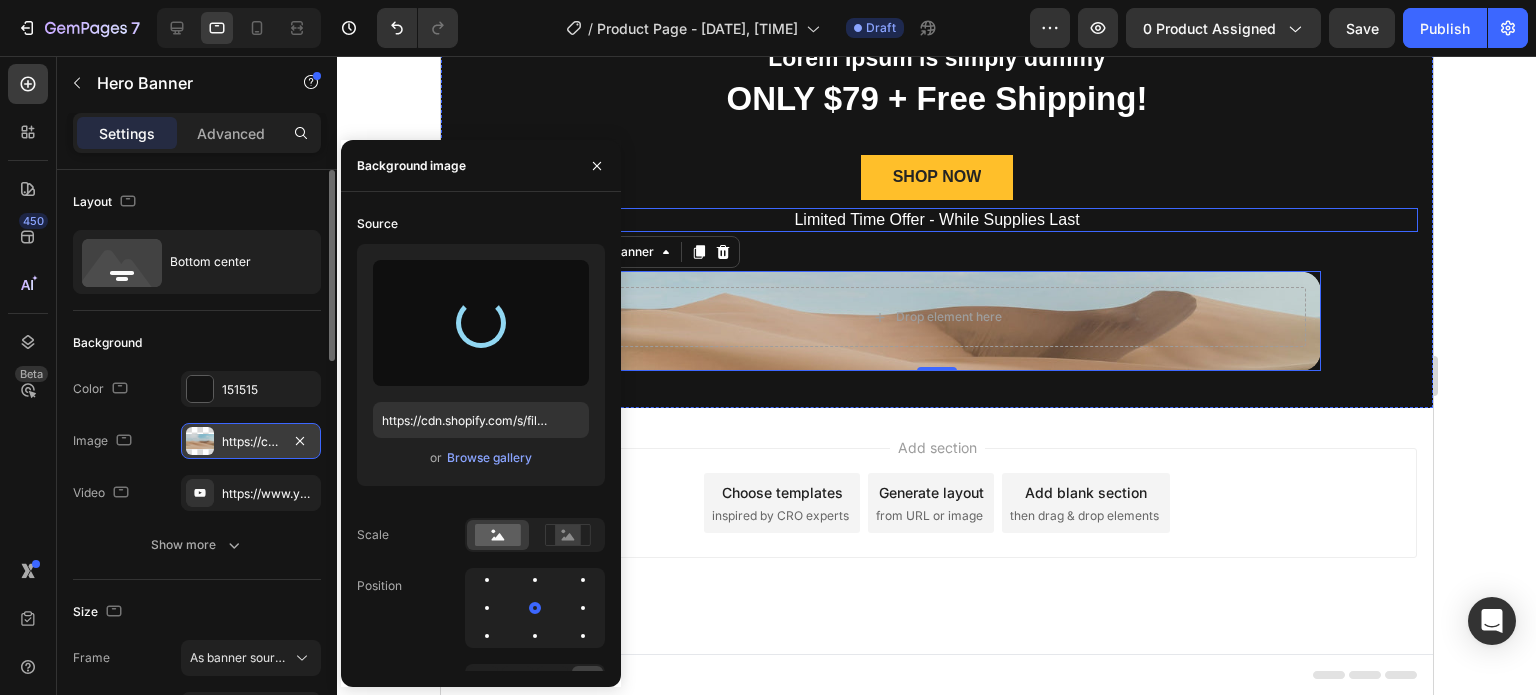type on "https://cdn.shopify.com/s/files/1/0756/4115/9895/files/gempages_[NUMBER]-[UUID].jpg" 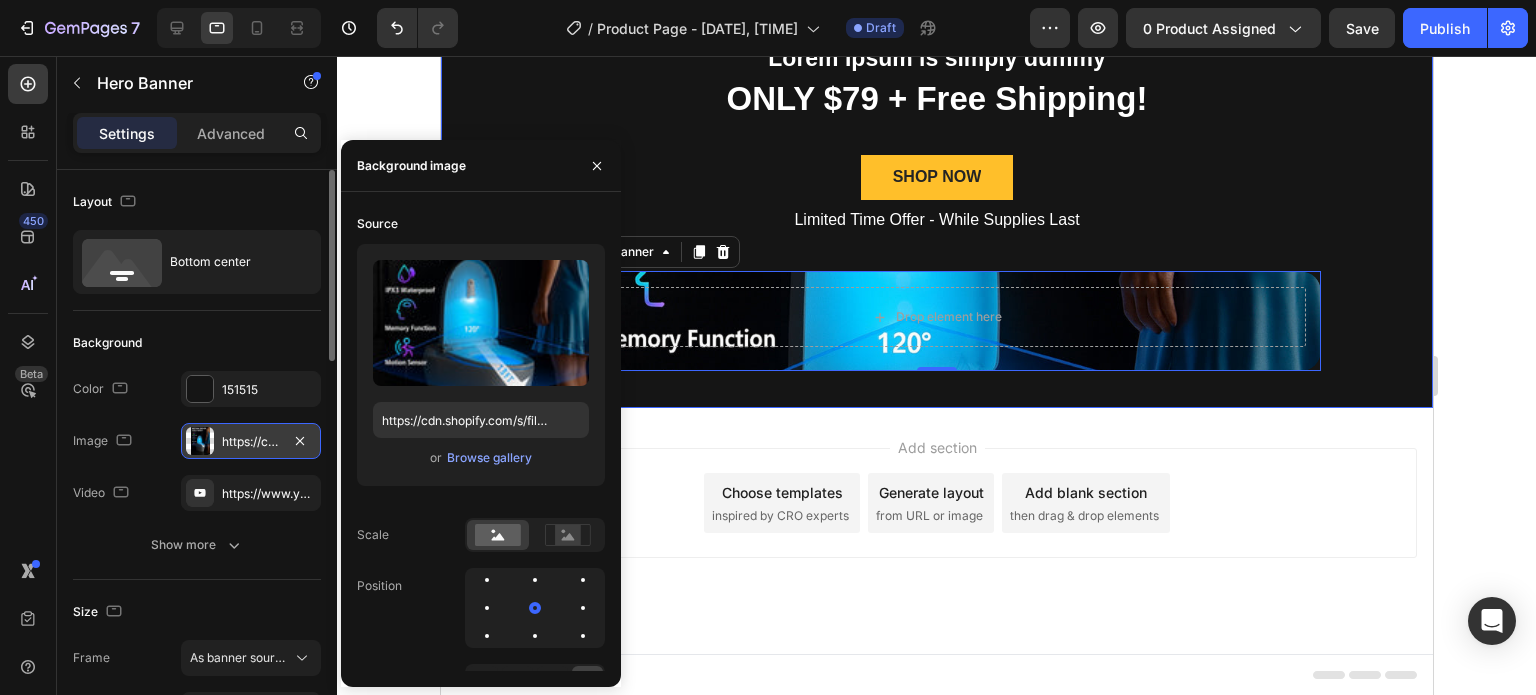 click on "Limited Time Offer - While Supplies Last" at bounding box center [936, 220] 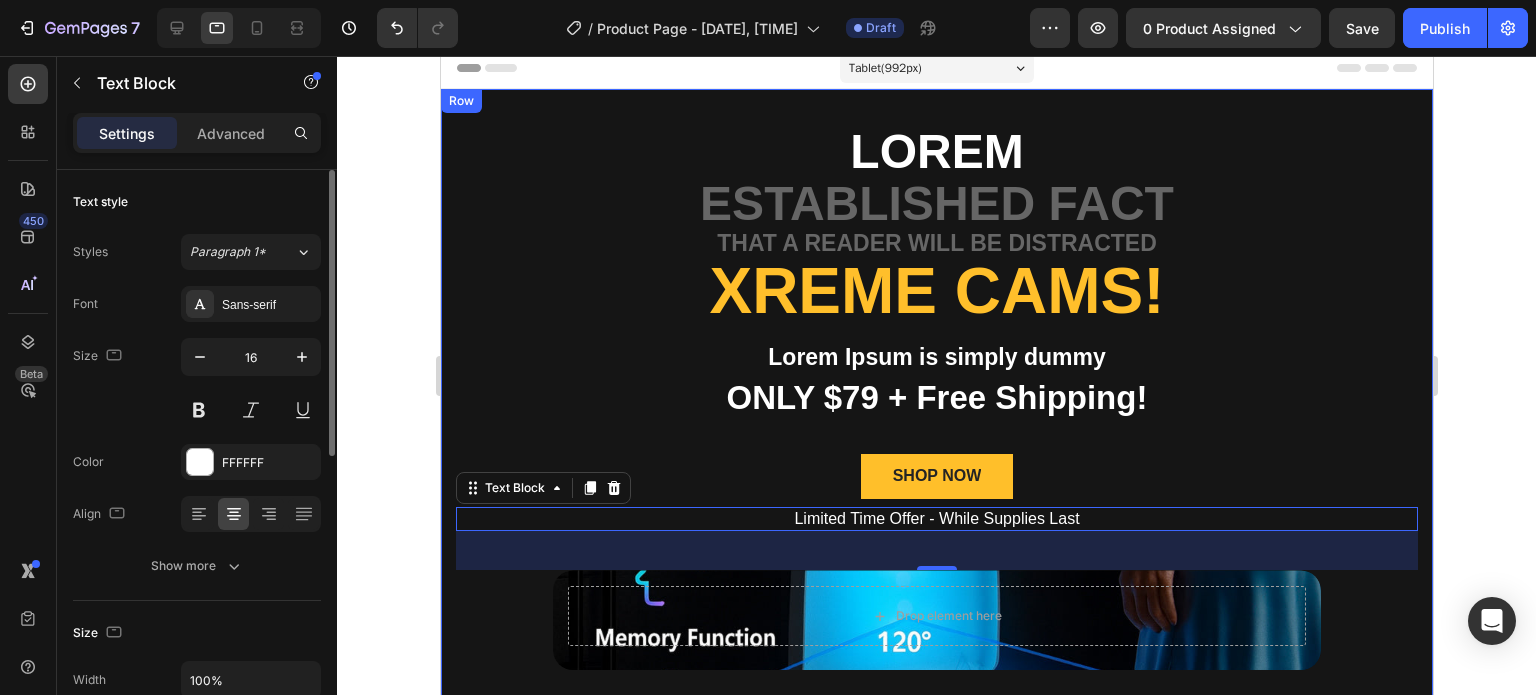 scroll, scrollTop: 7, scrollLeft: 0, axis: vertical 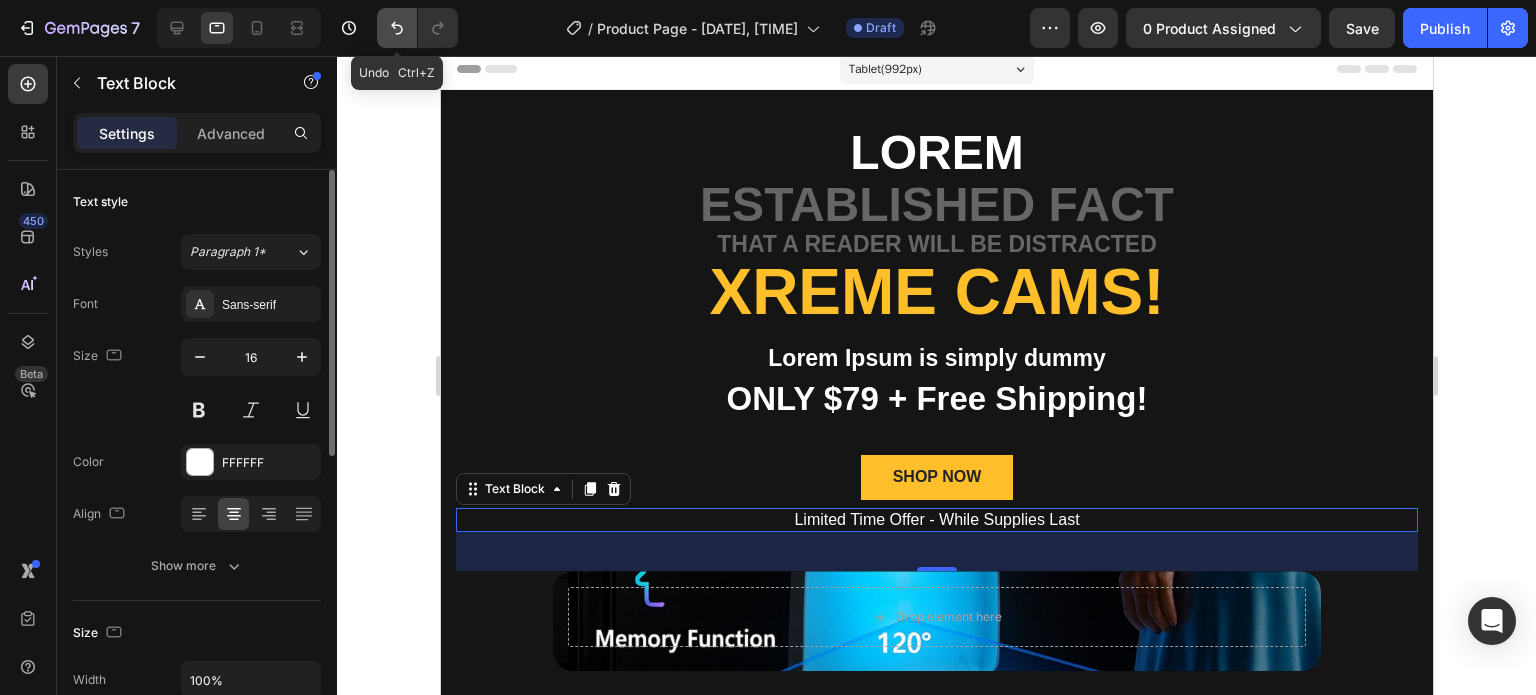 click 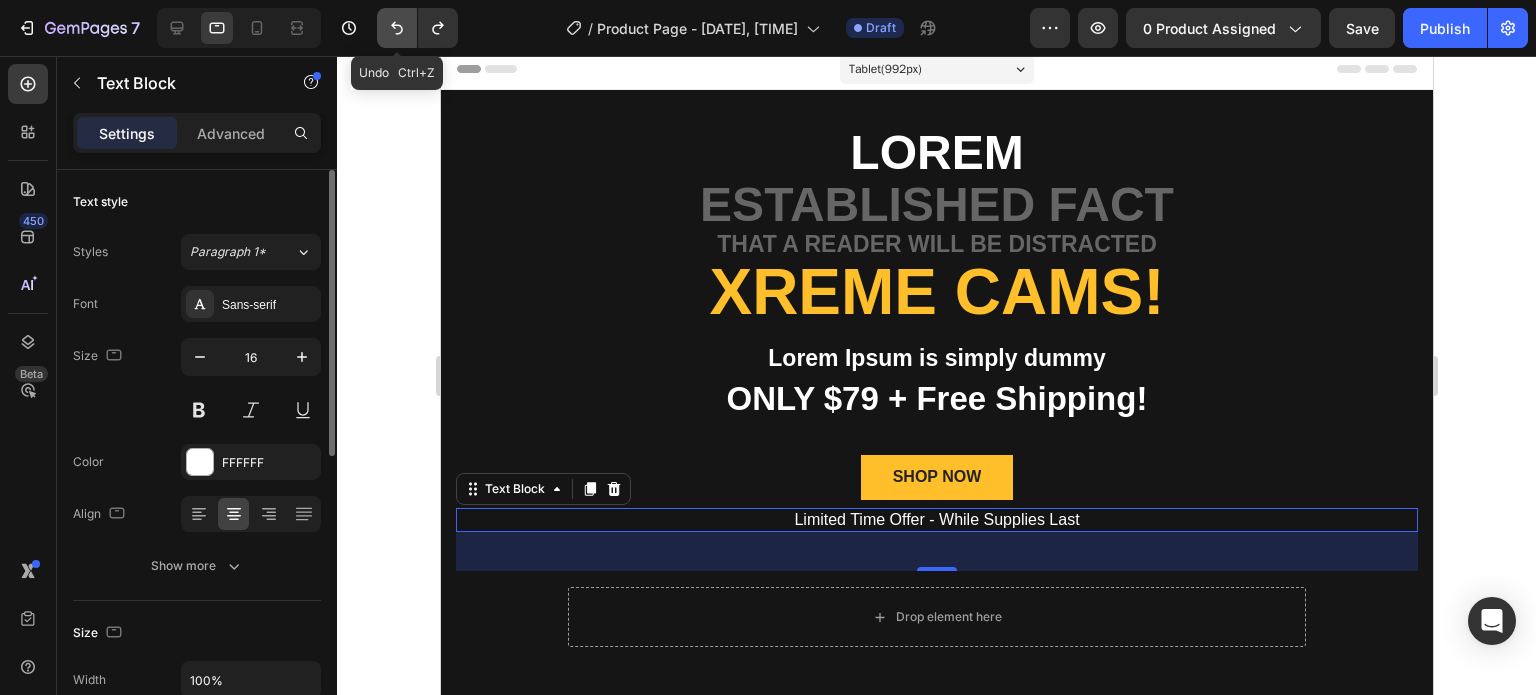 click 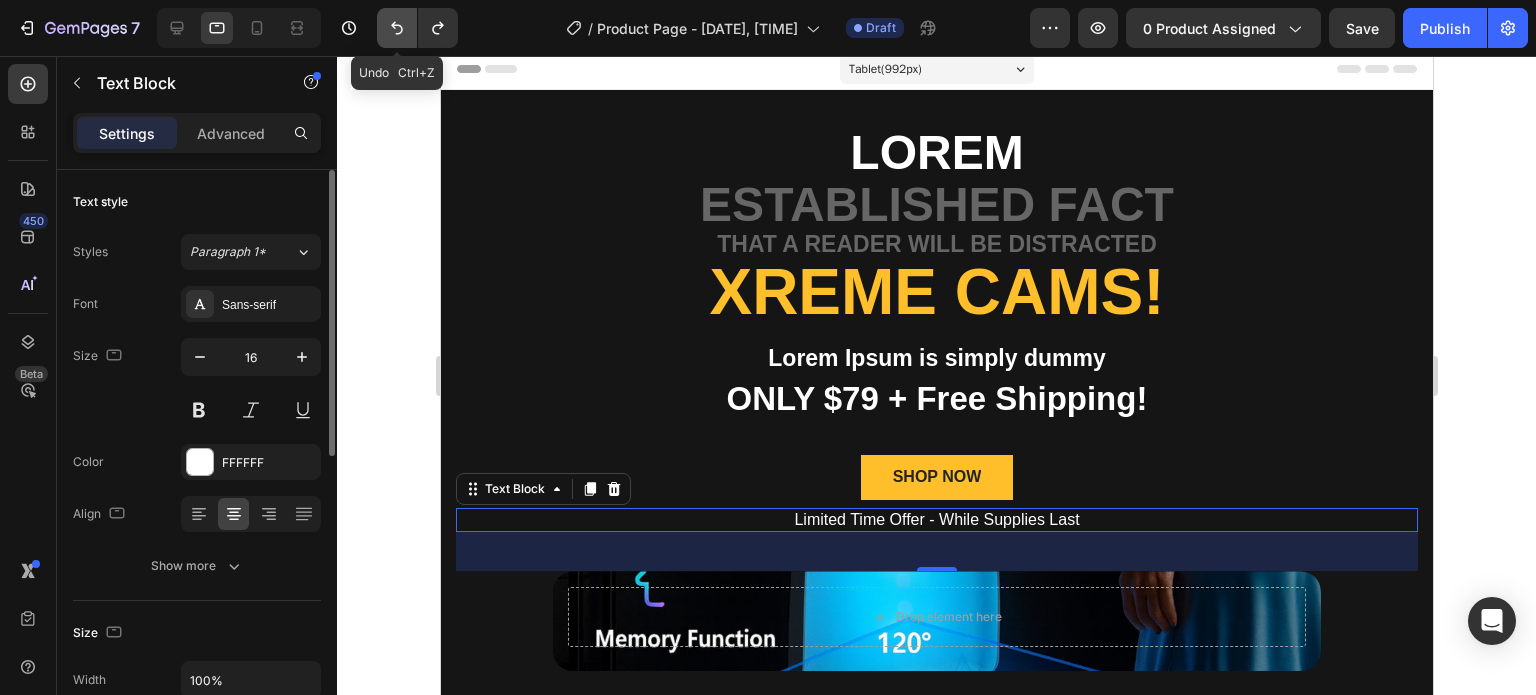 click 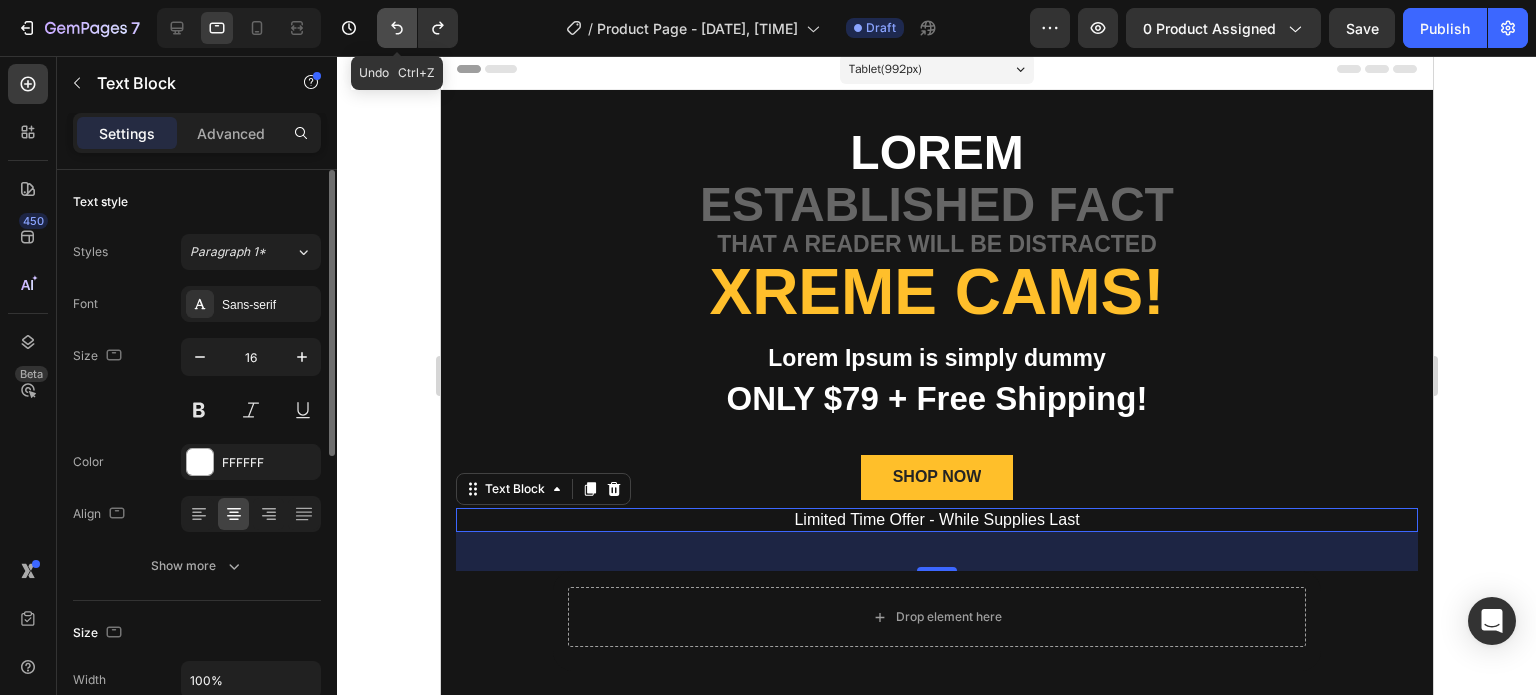 click 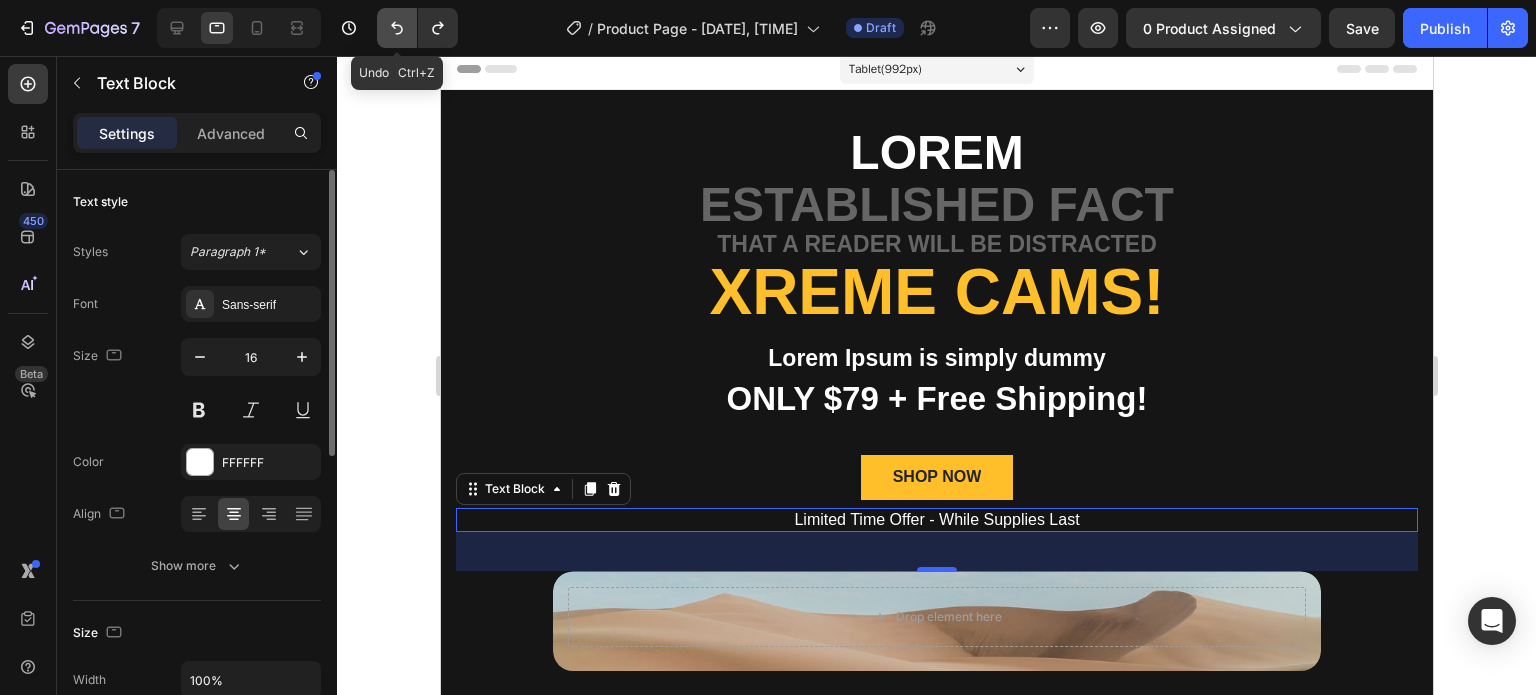 click 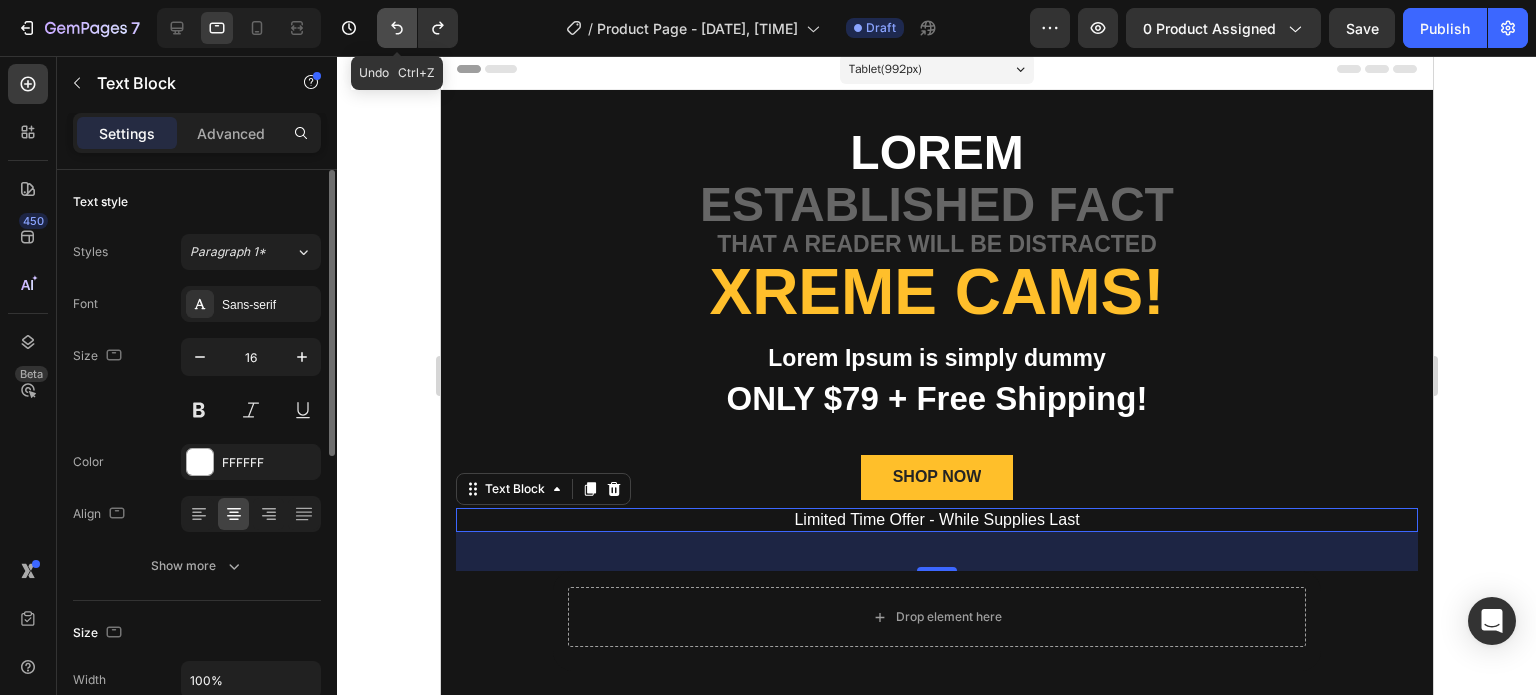 click 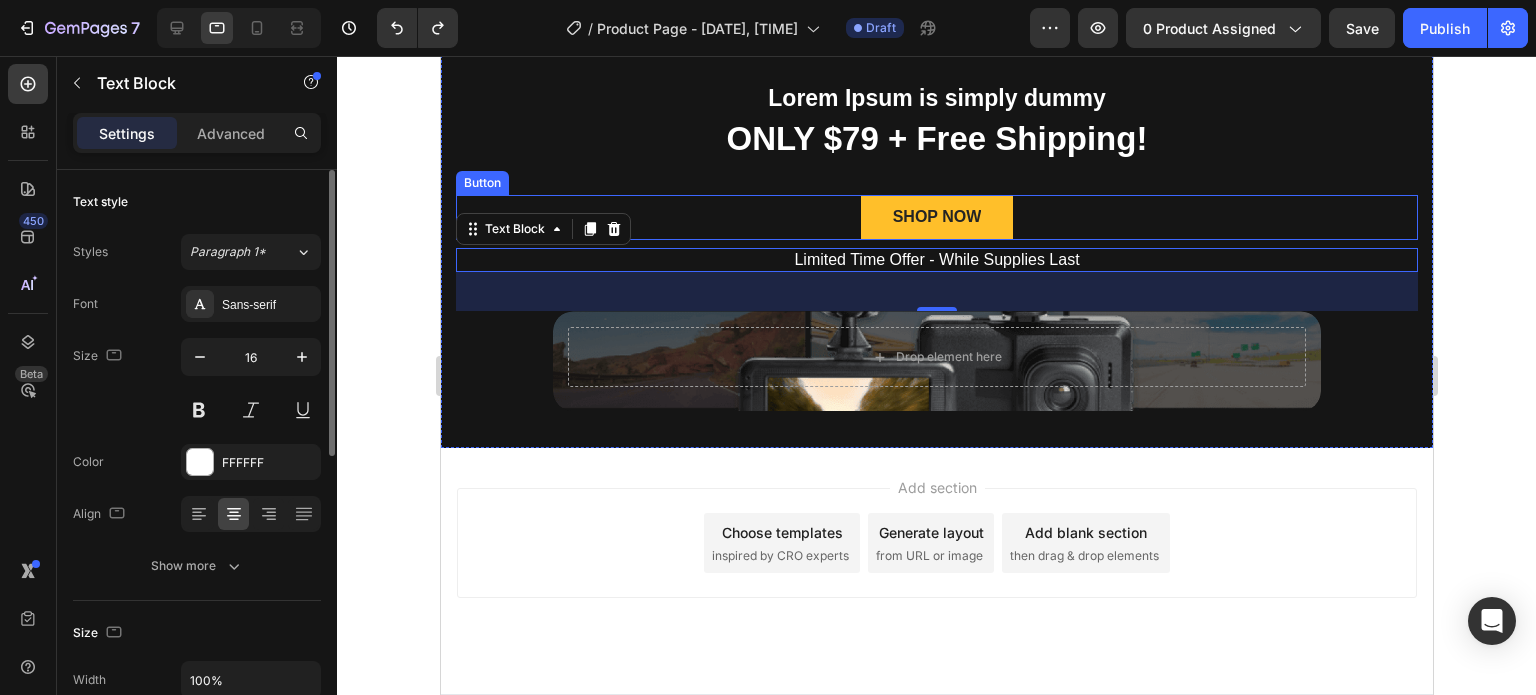 scroll, scrollTop: 307, scrollLeft: 0, axis: vertical 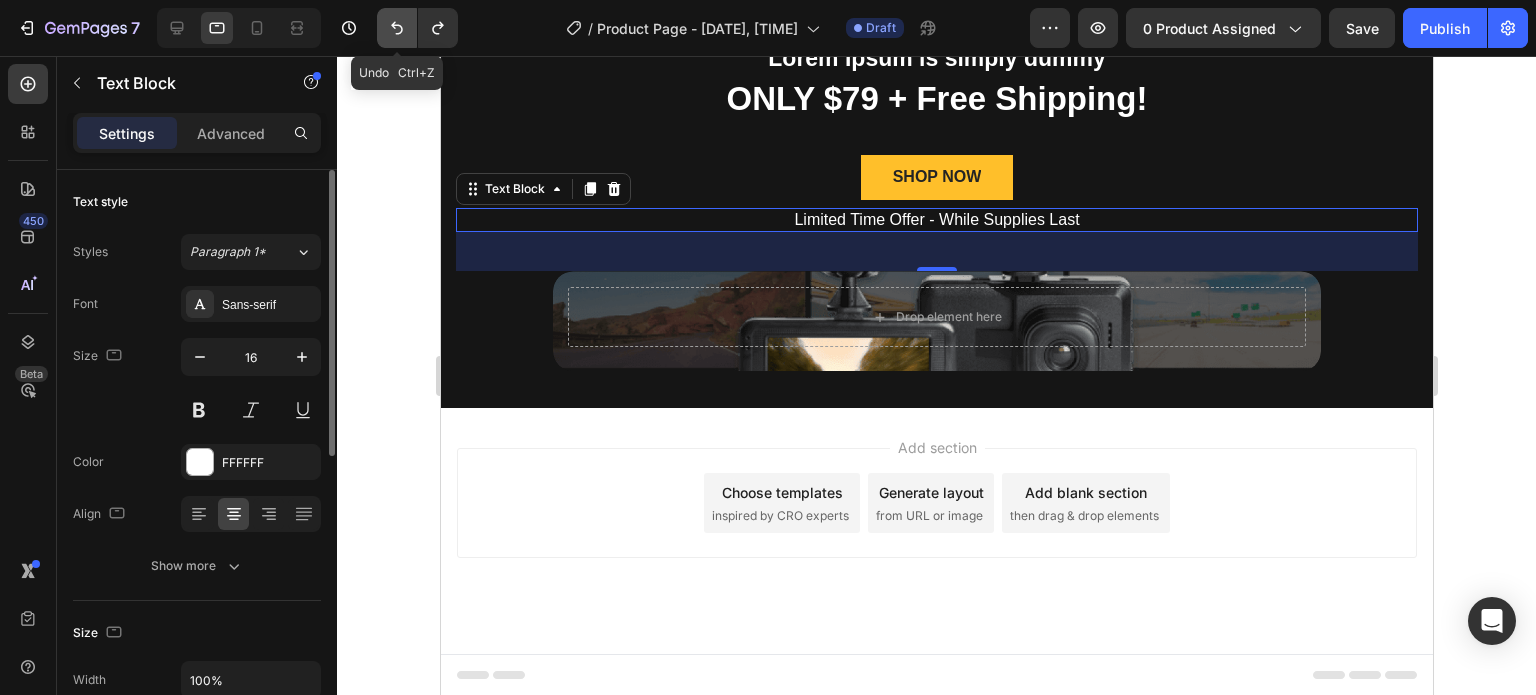 click 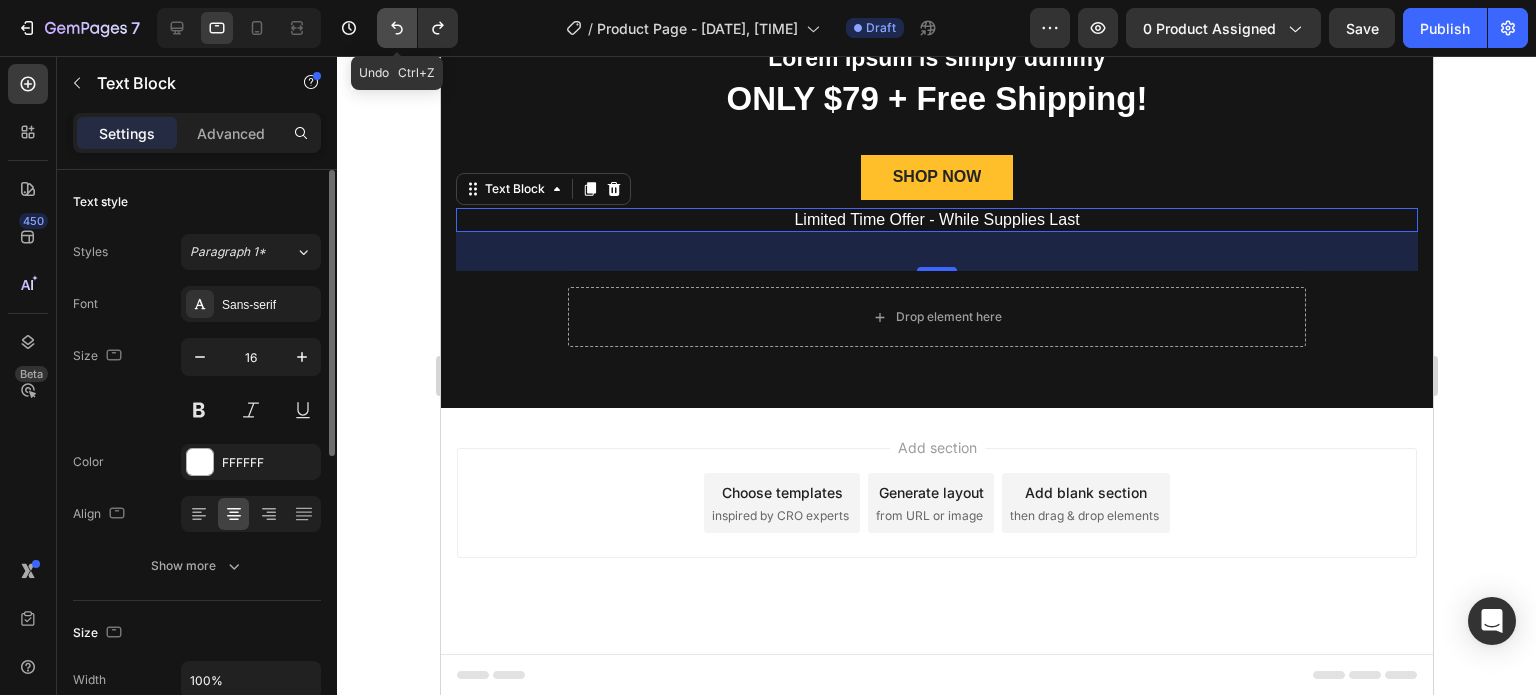 click 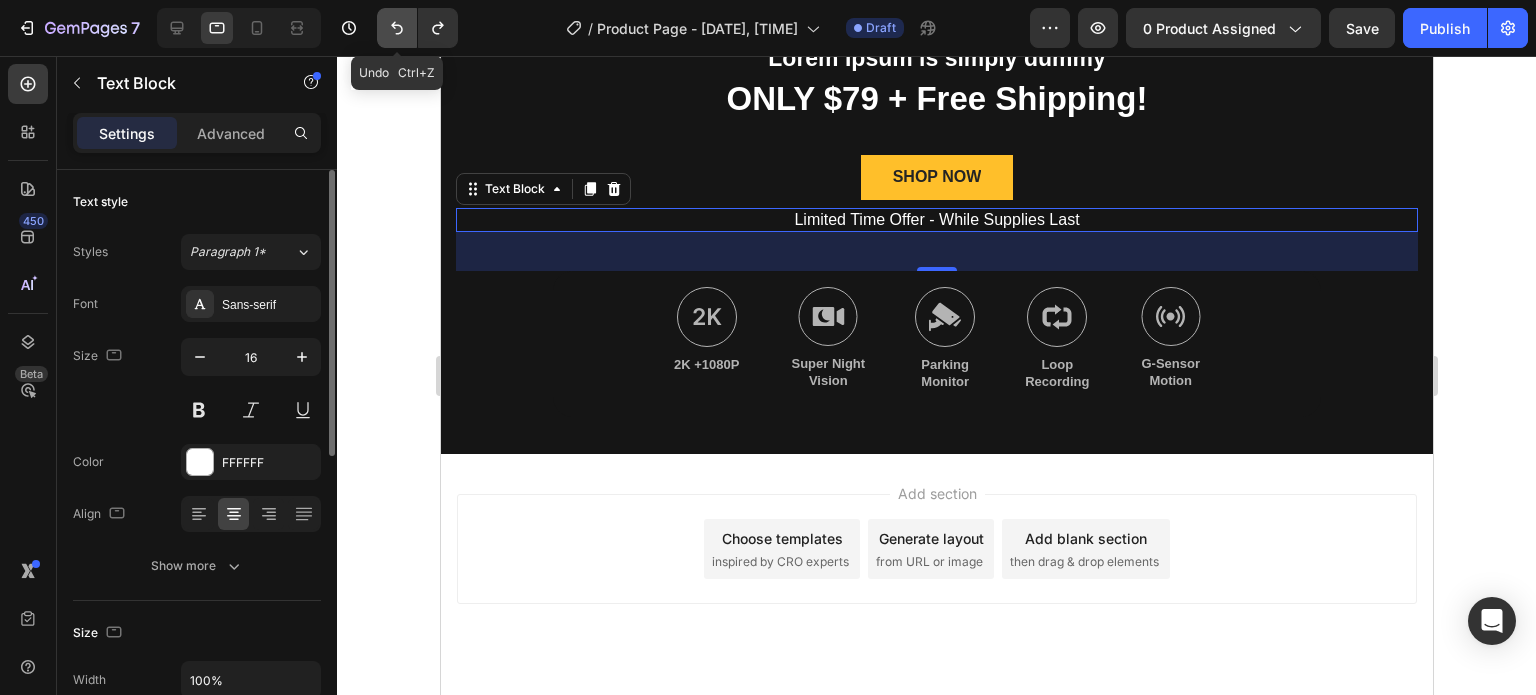 scroll, scrollTop: 292, scrollLeft: 0, axis: vertical 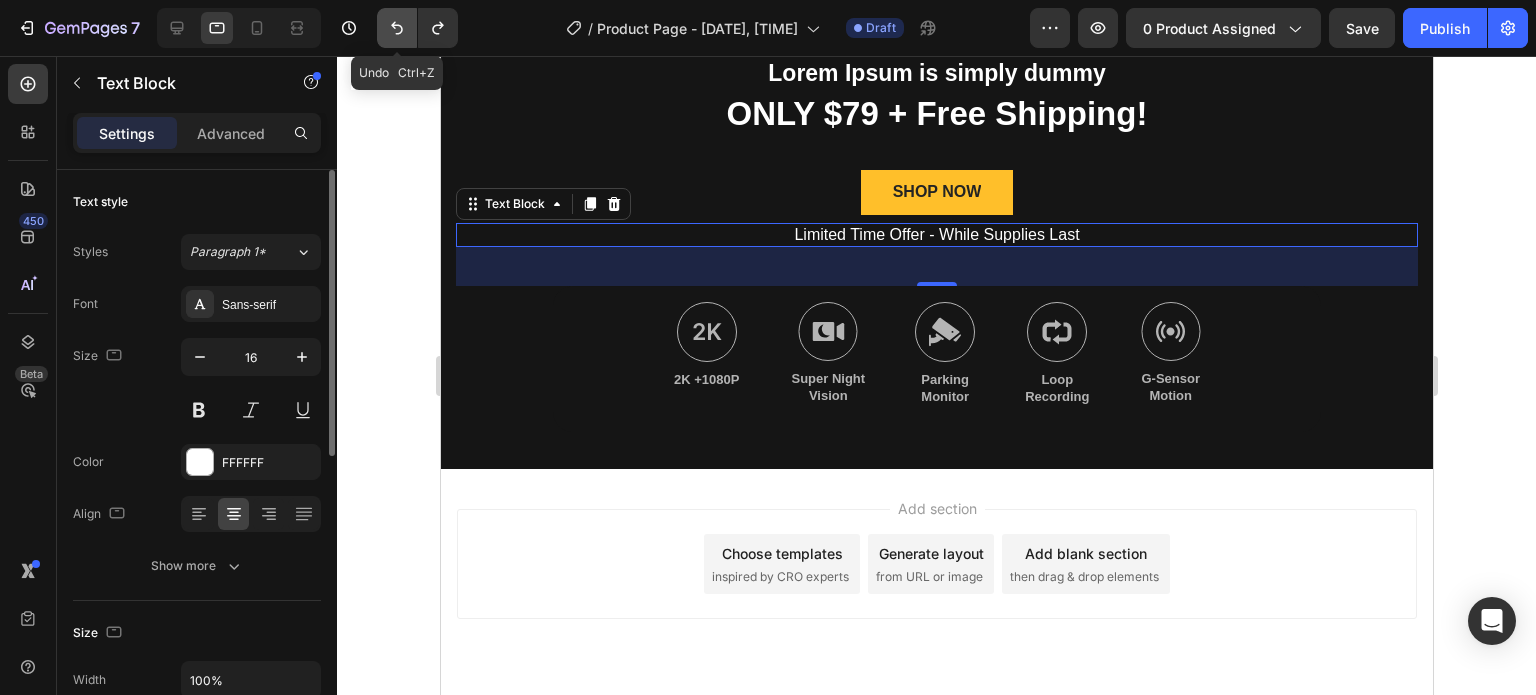 click 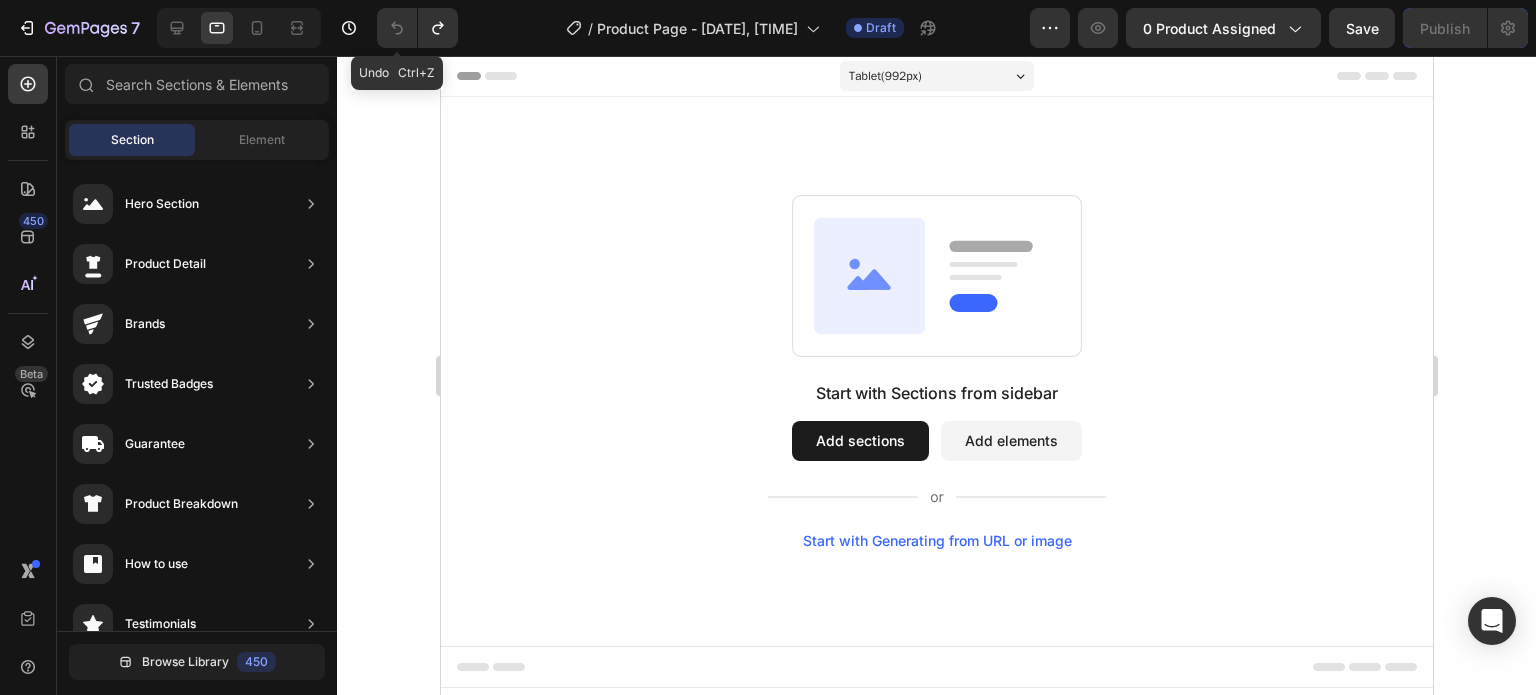scroll, scrollTop: 0, scrollLeft: 0, axis: both 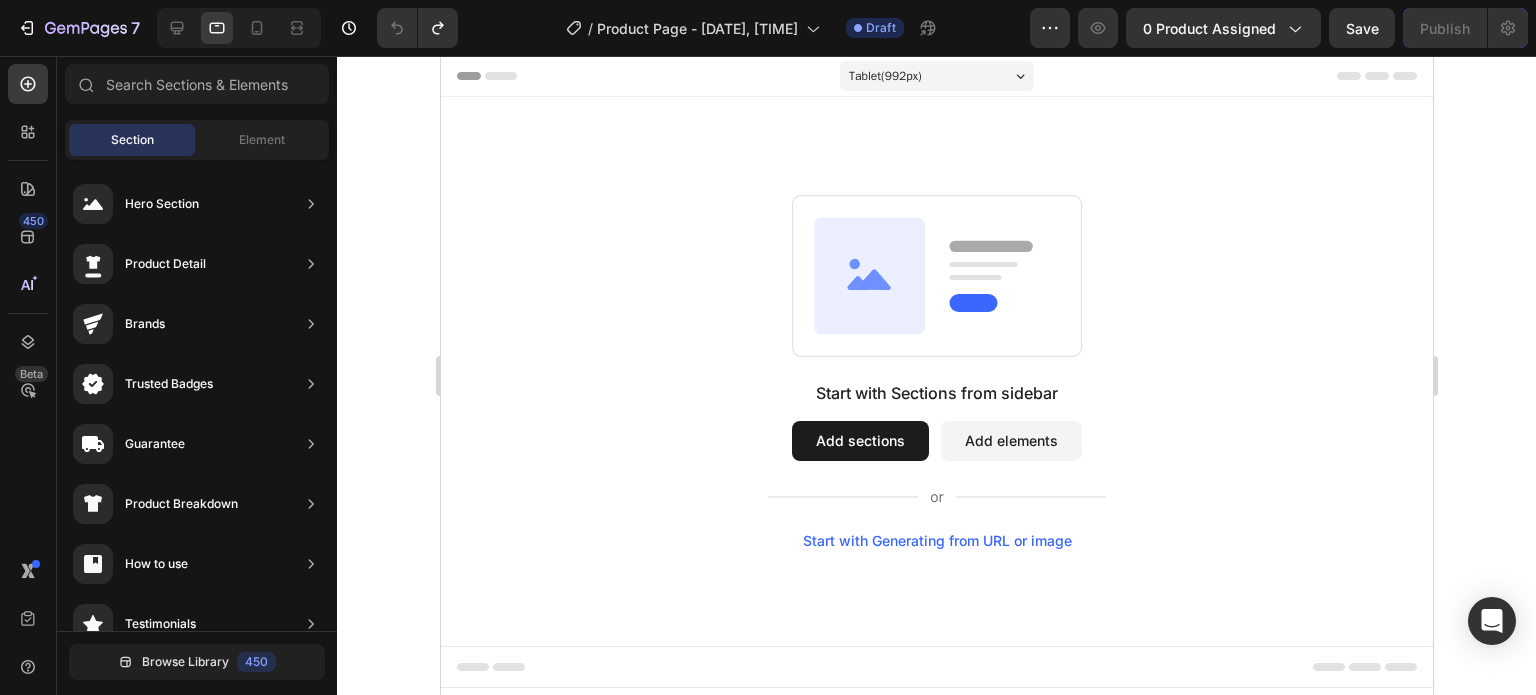 click on "Add sections" at bounding box center [859, 441] 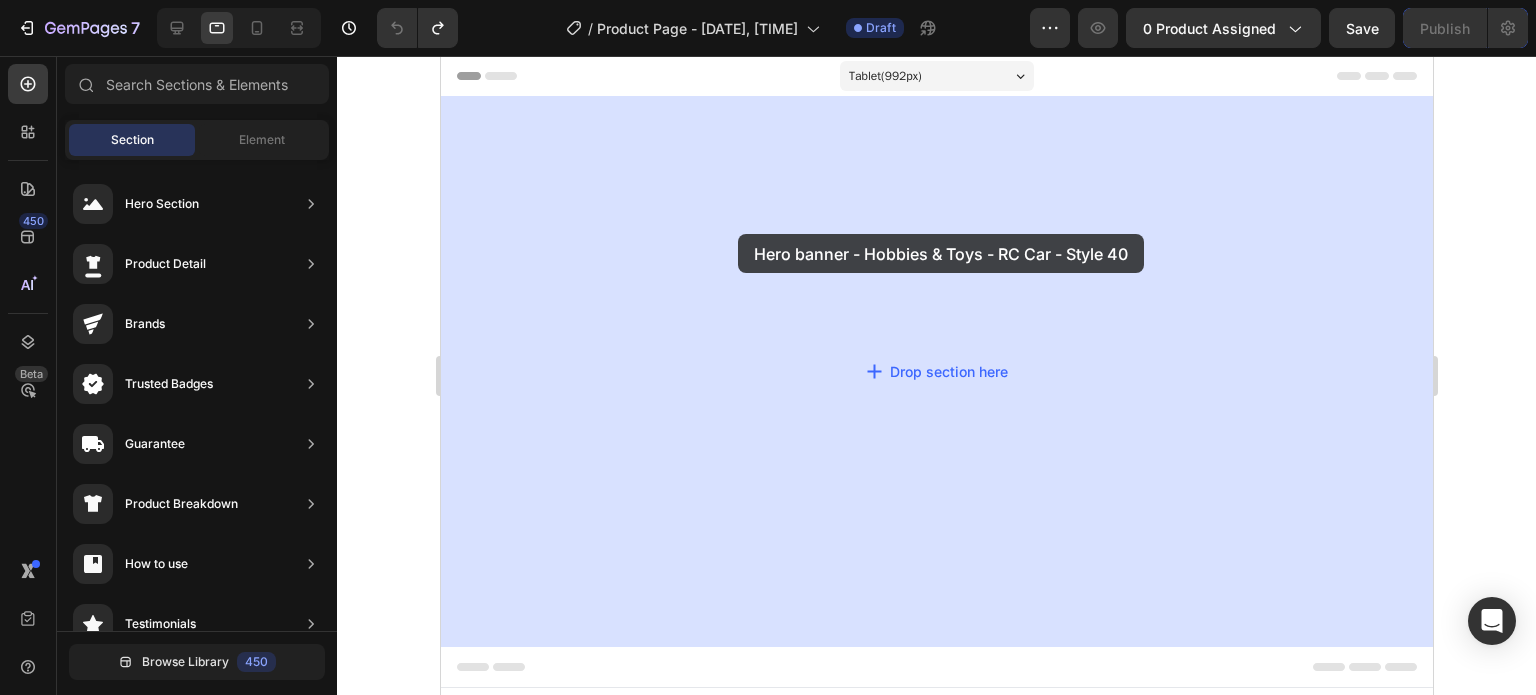 drag, startPoint x: 828, startPoint y: 246, endPoint x: 737, endPoint y: 234, distance: 91.787796 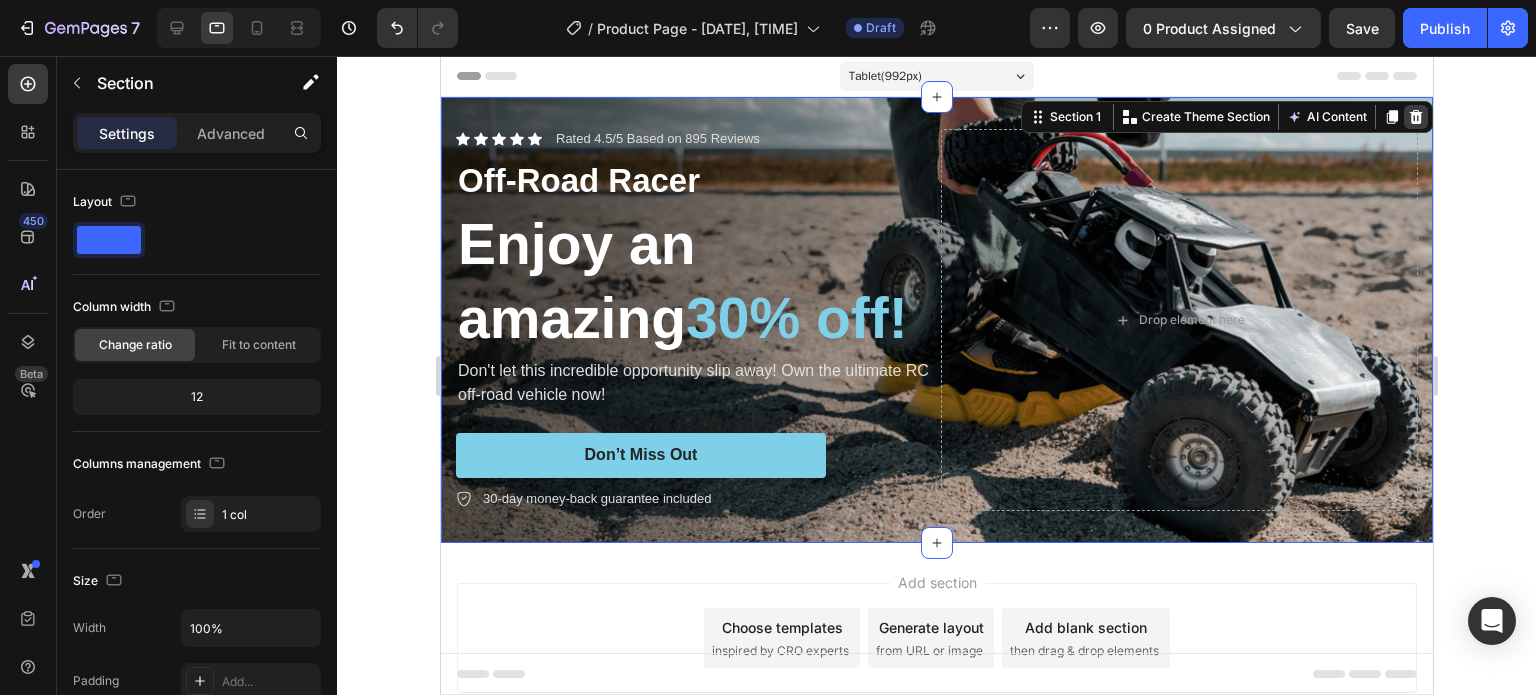 click 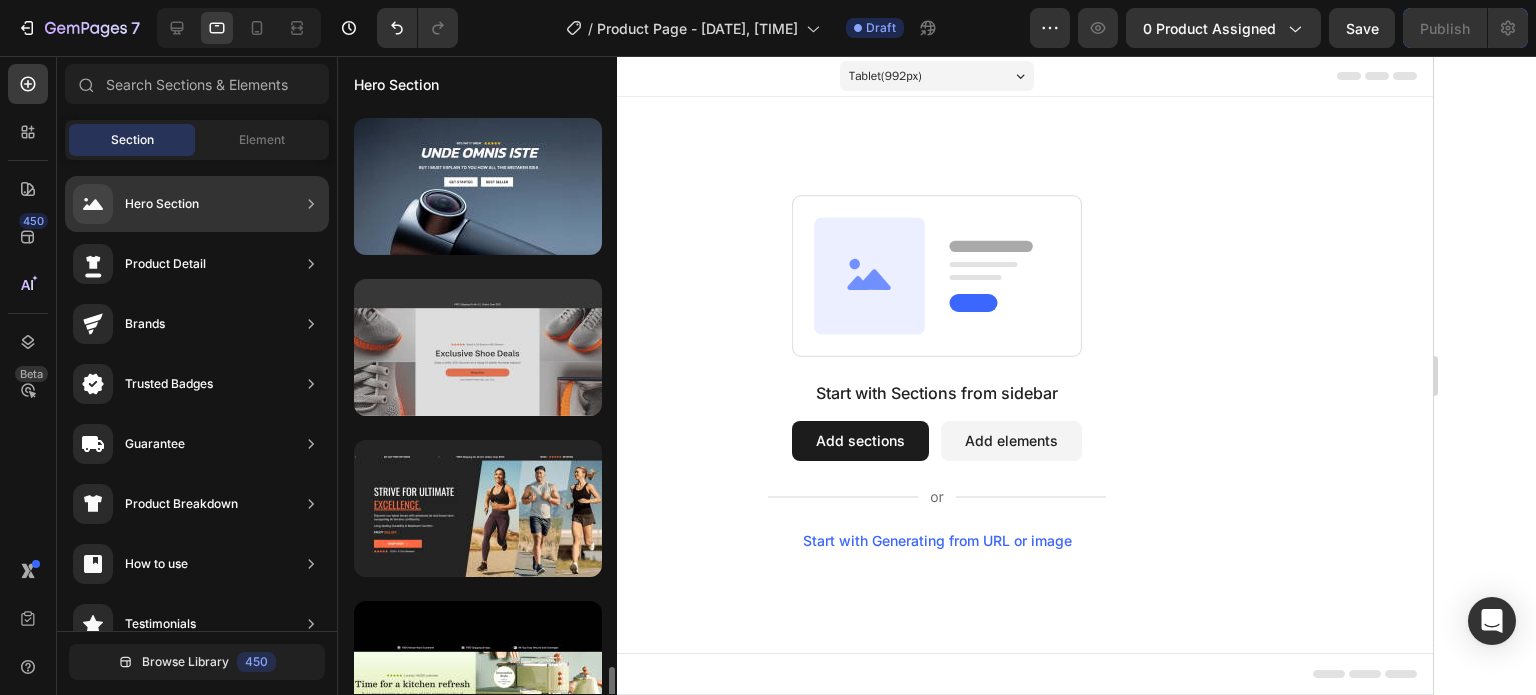 scroll, scrollTop: 2512, scrollLeft: 0, axis: vertical 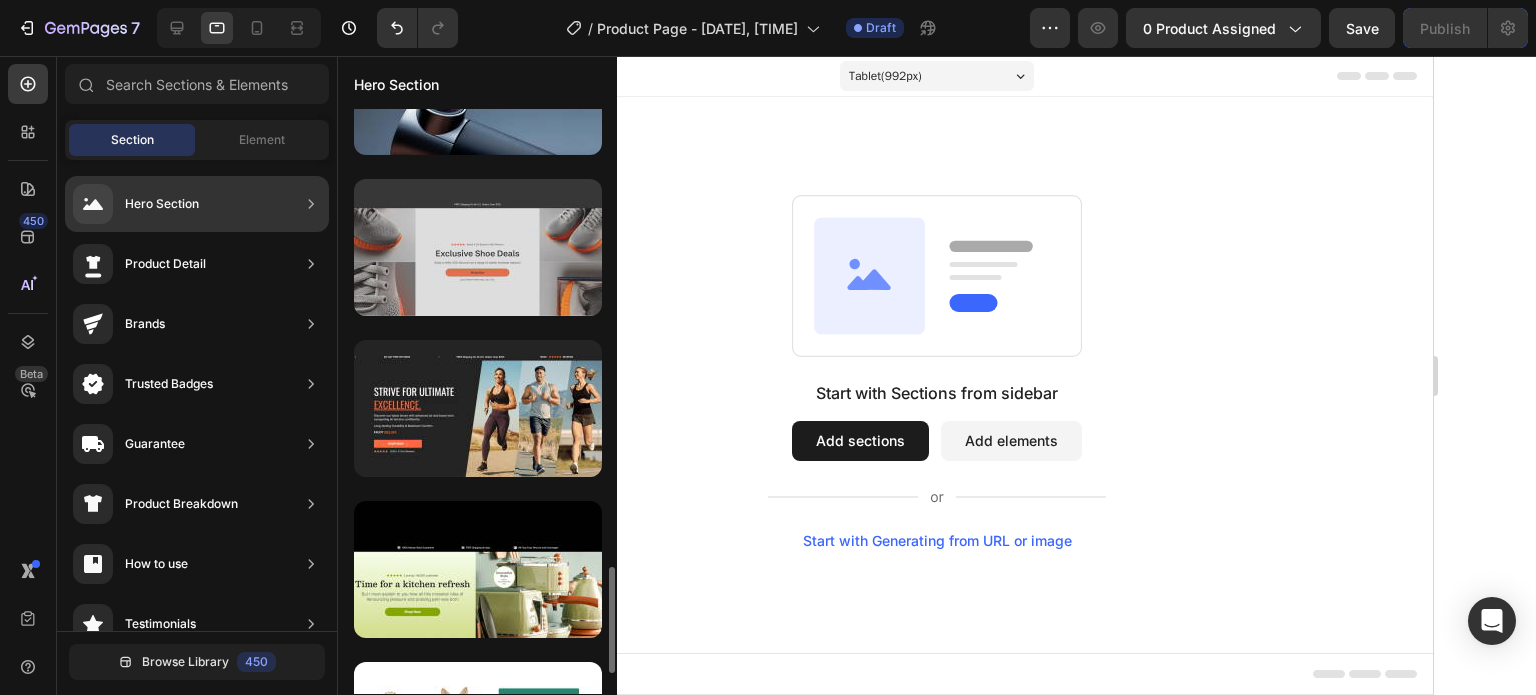 click at bounding box center (478, 408) 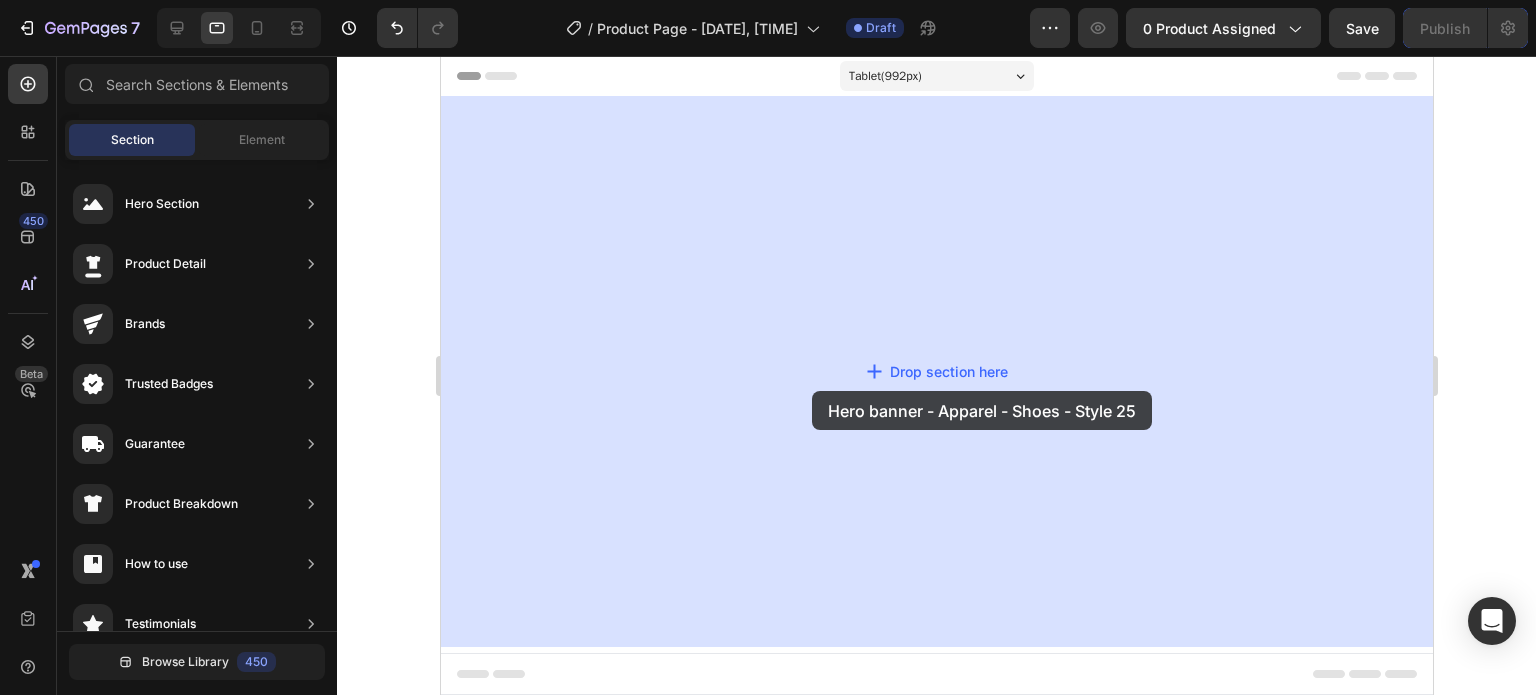 drag, startPoint x: 648, startPoint y: 412, endPoint x: 756, endPoint y: 400, distance: 108.66462 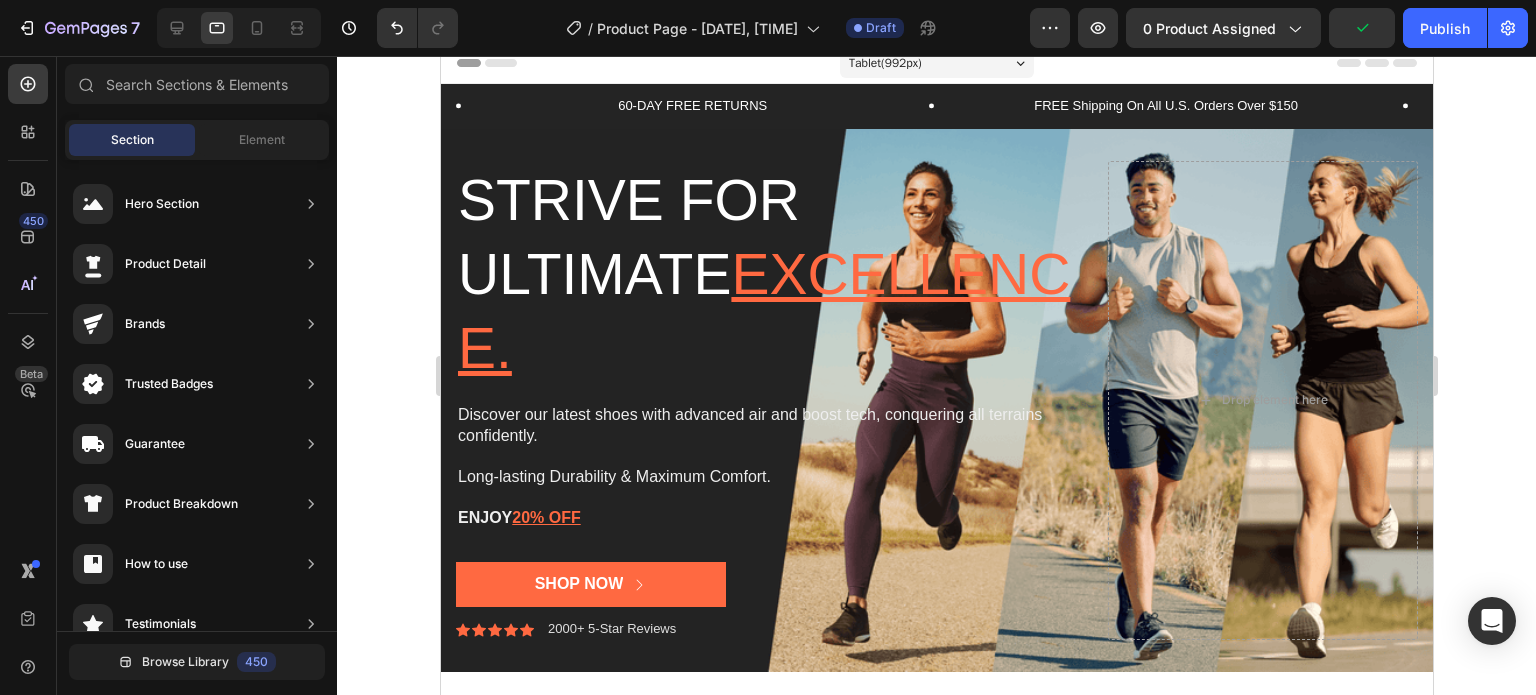 scroll, scrollTop: 12, scrollLeft: 0, axis: vertical 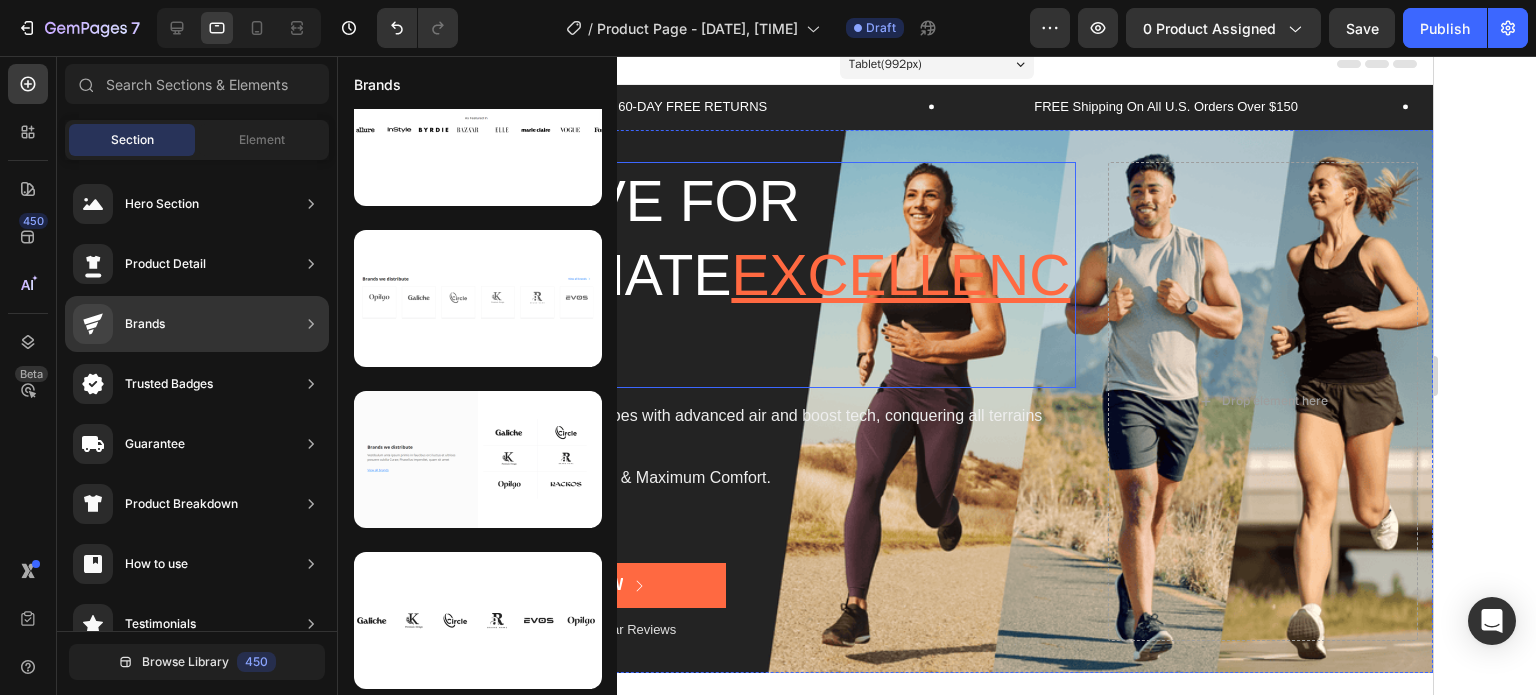 click on "Trusted Badges" 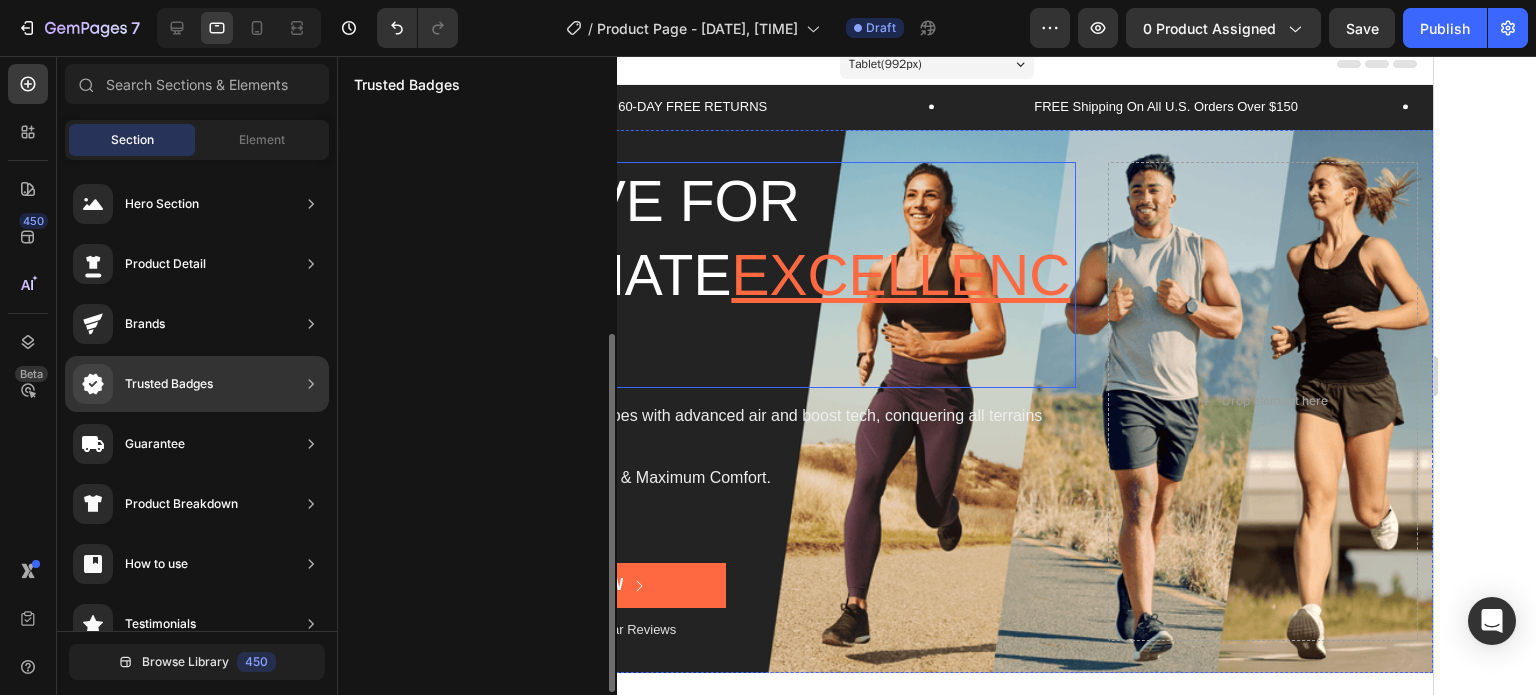 scroll, scrollTop: 368, scrollLeft: 0, axis: vertical 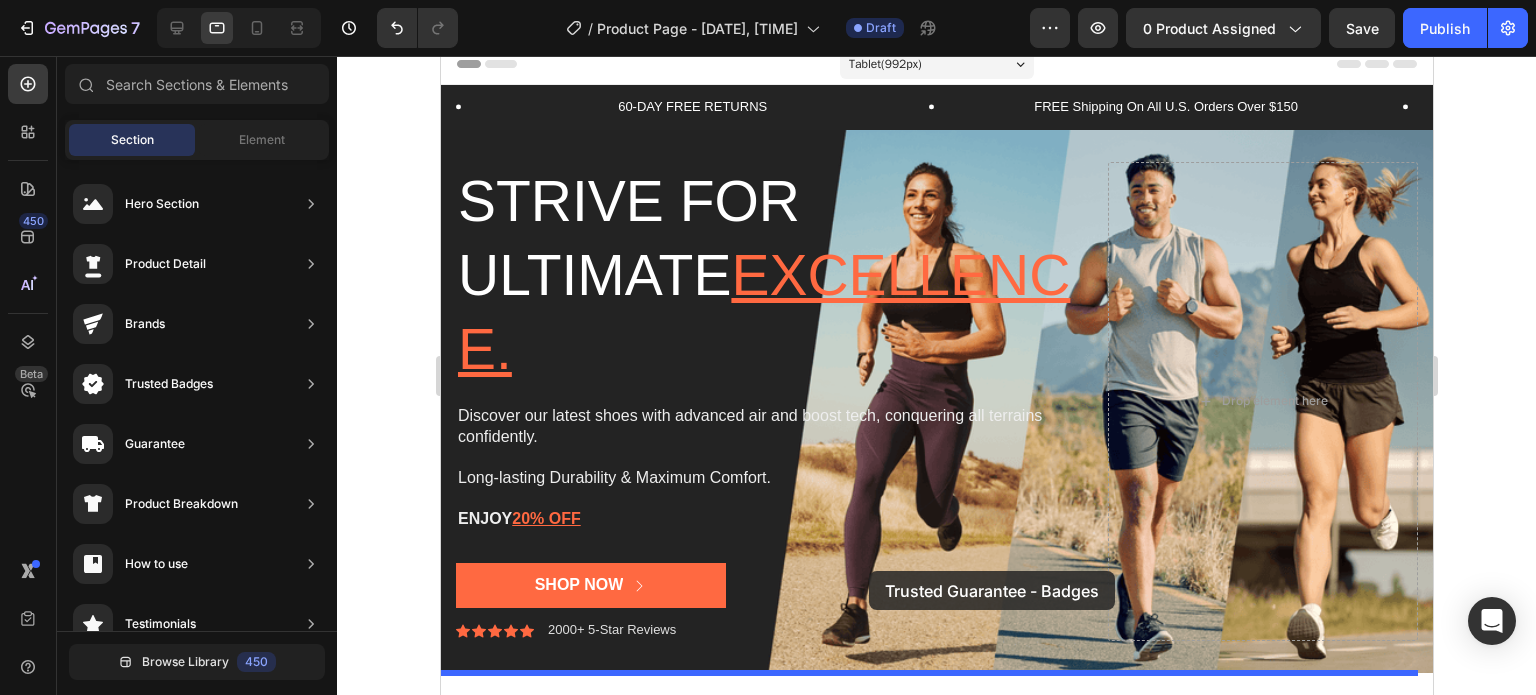 drag, startPoint x: 904, startPoint y: 649, endPoint x: 868, endPoint y: 571, distance: 85.90693 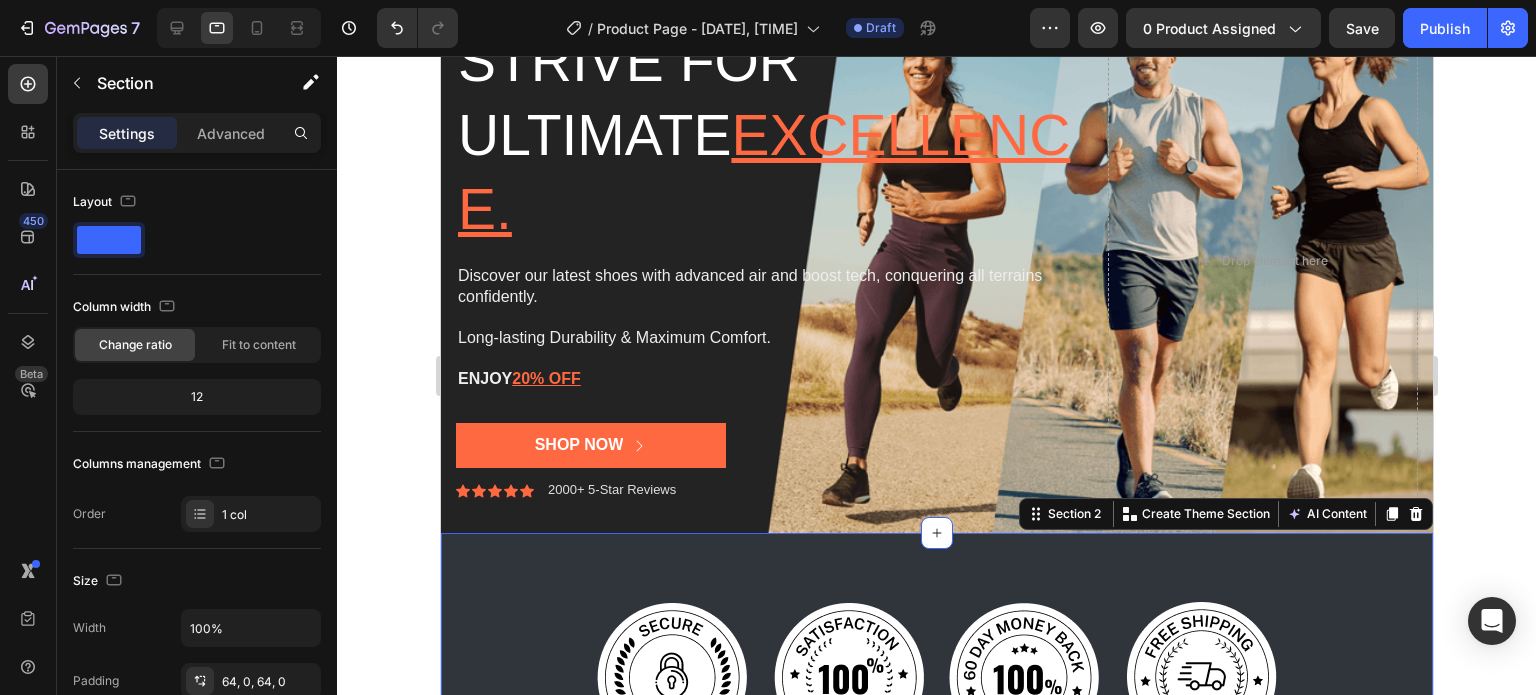 scroll, scrollTop: 104, scrollLeft: 0, axis: vertical 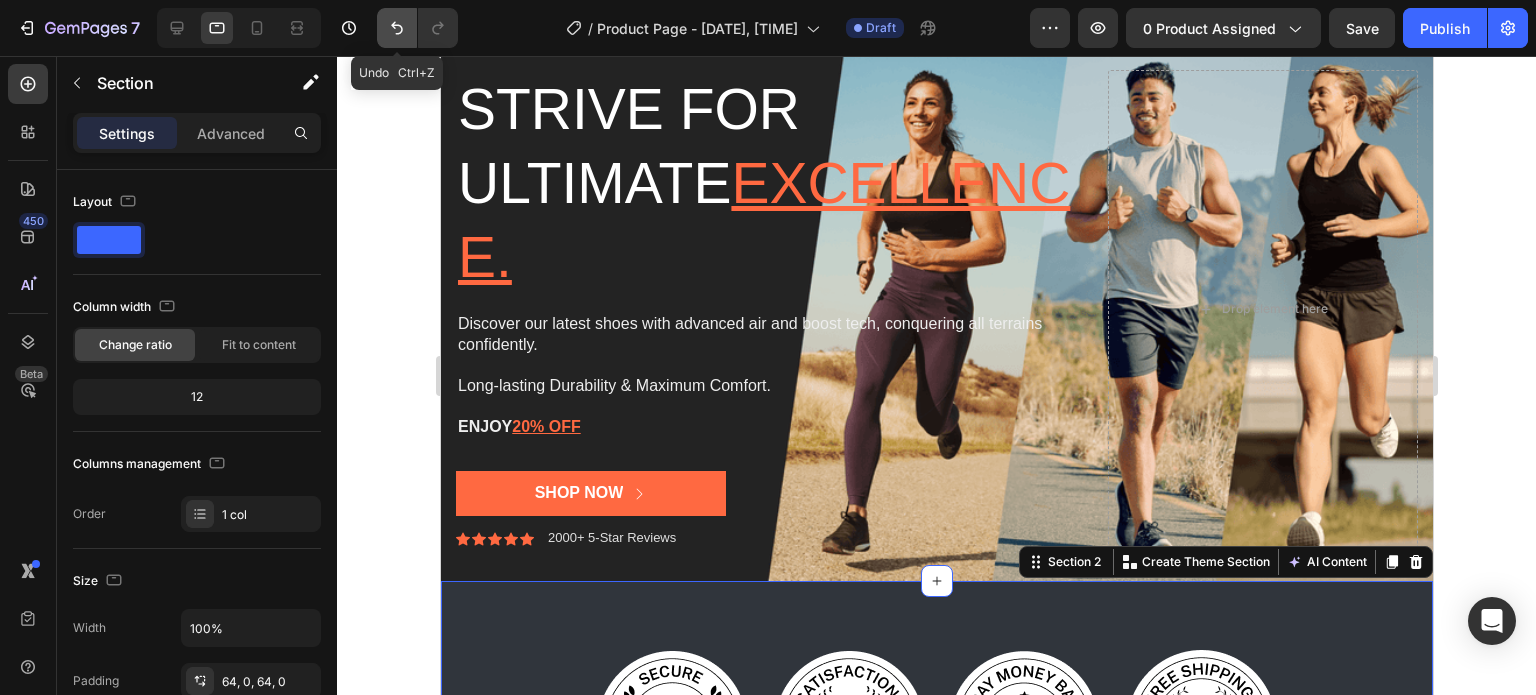 click 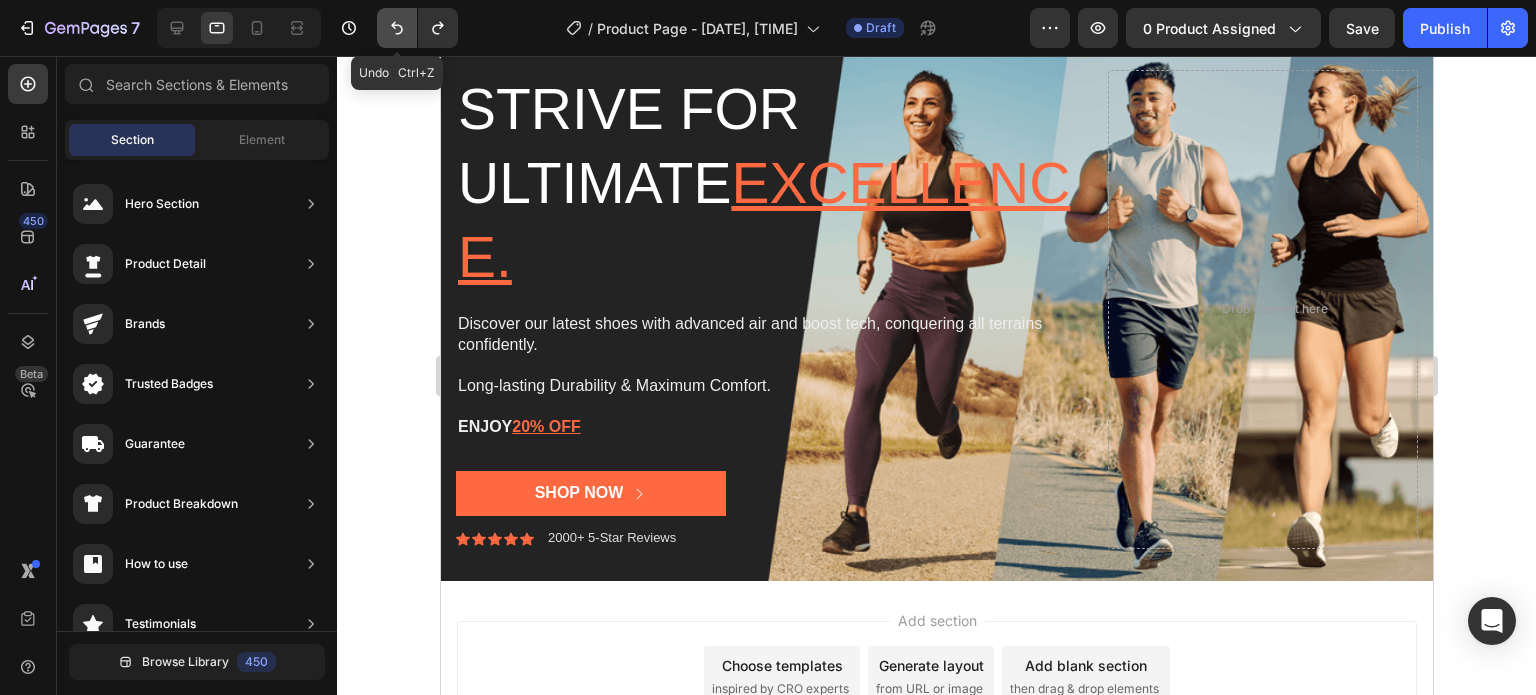 click 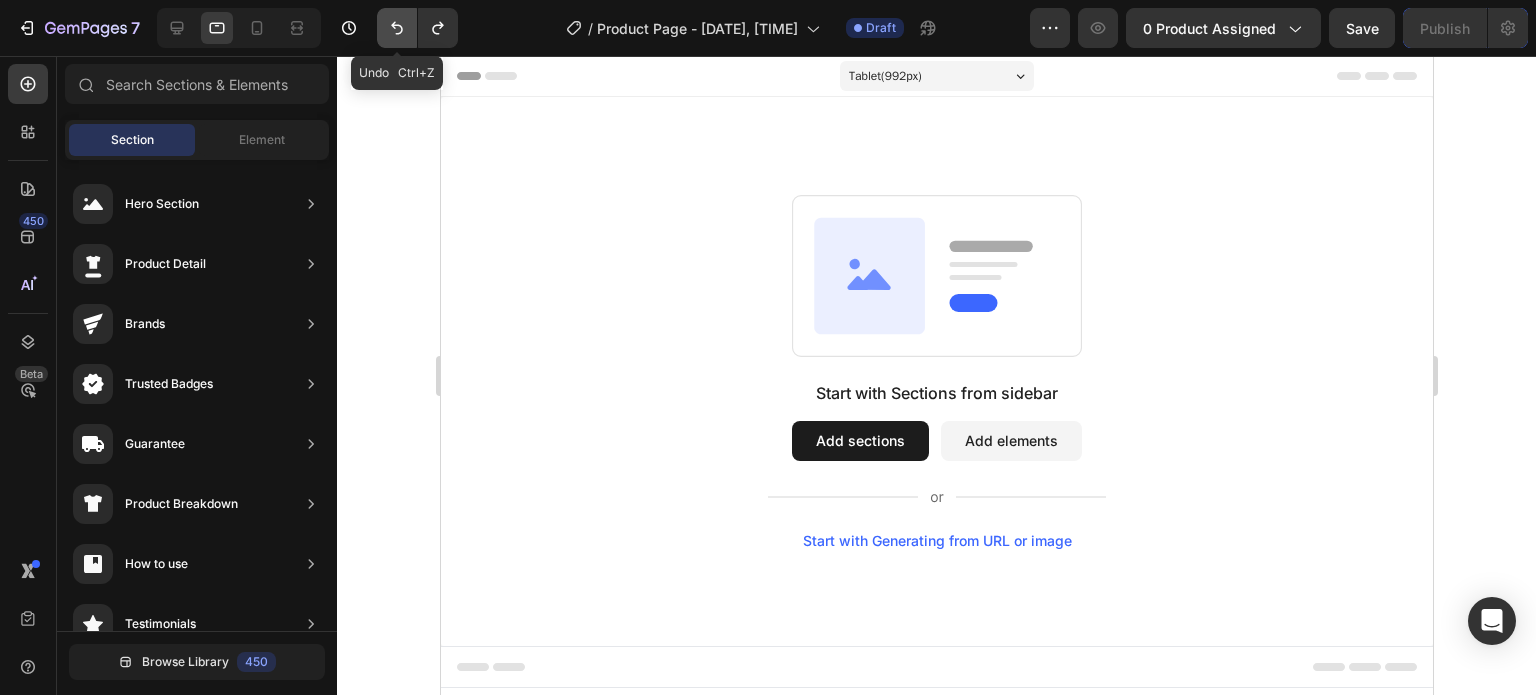 scroll, scrollTop: 0, scrollLeft: 0, axis: both 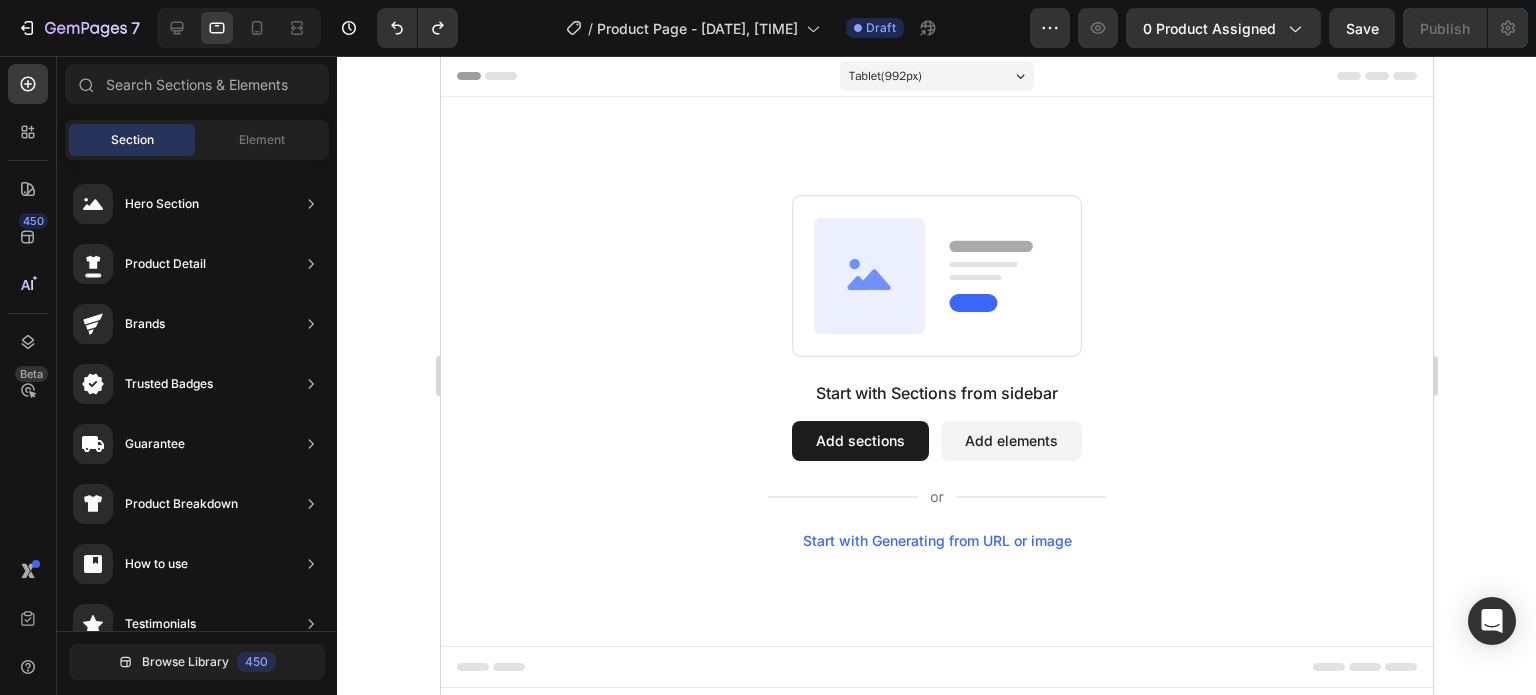 click on "Add sections" at bounding box center [859, 441] 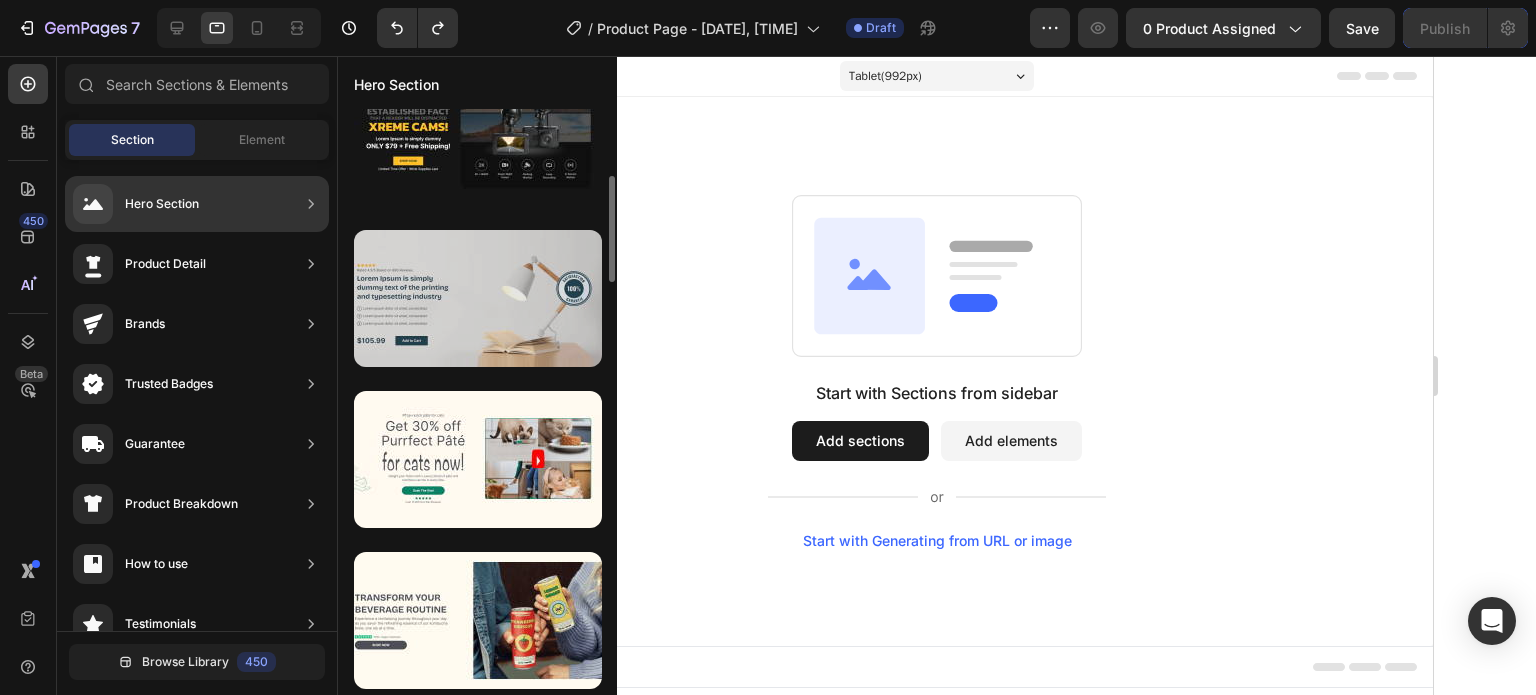 scroll, scrollTop: 168, scrollLeft: 0, axis: vertical 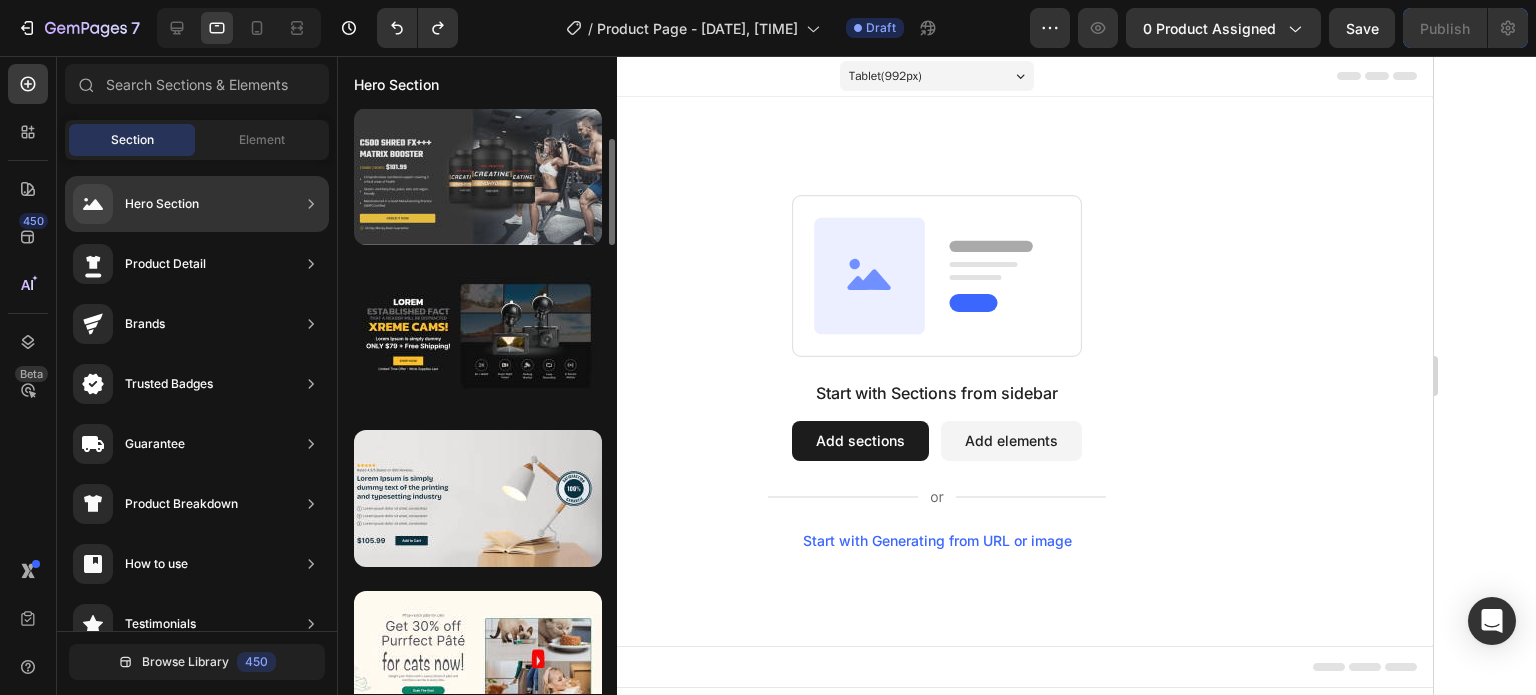 click at bounding box center (478, 176) 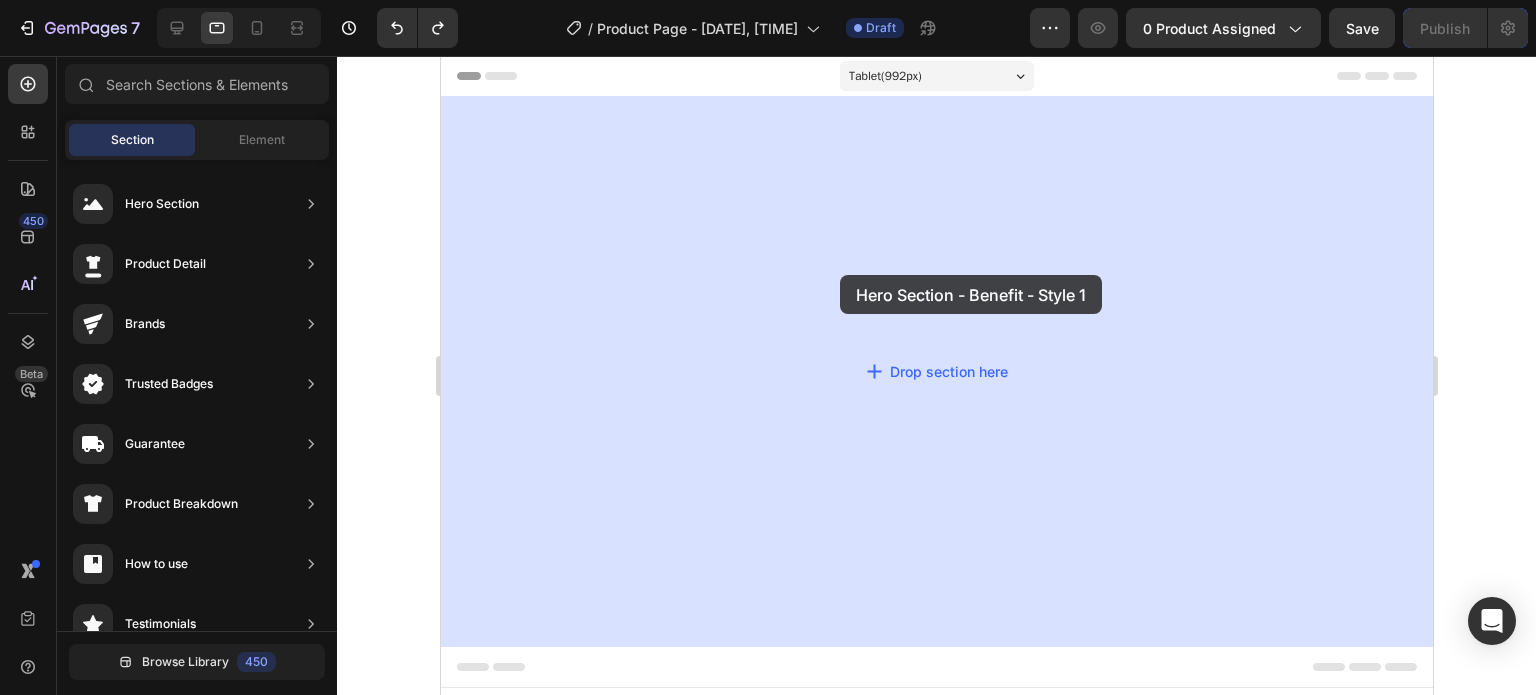 drag, startPoint x: 973, startPoint y: 240, endPoint x: 845, endPoint y: 276, distance: 132.96616 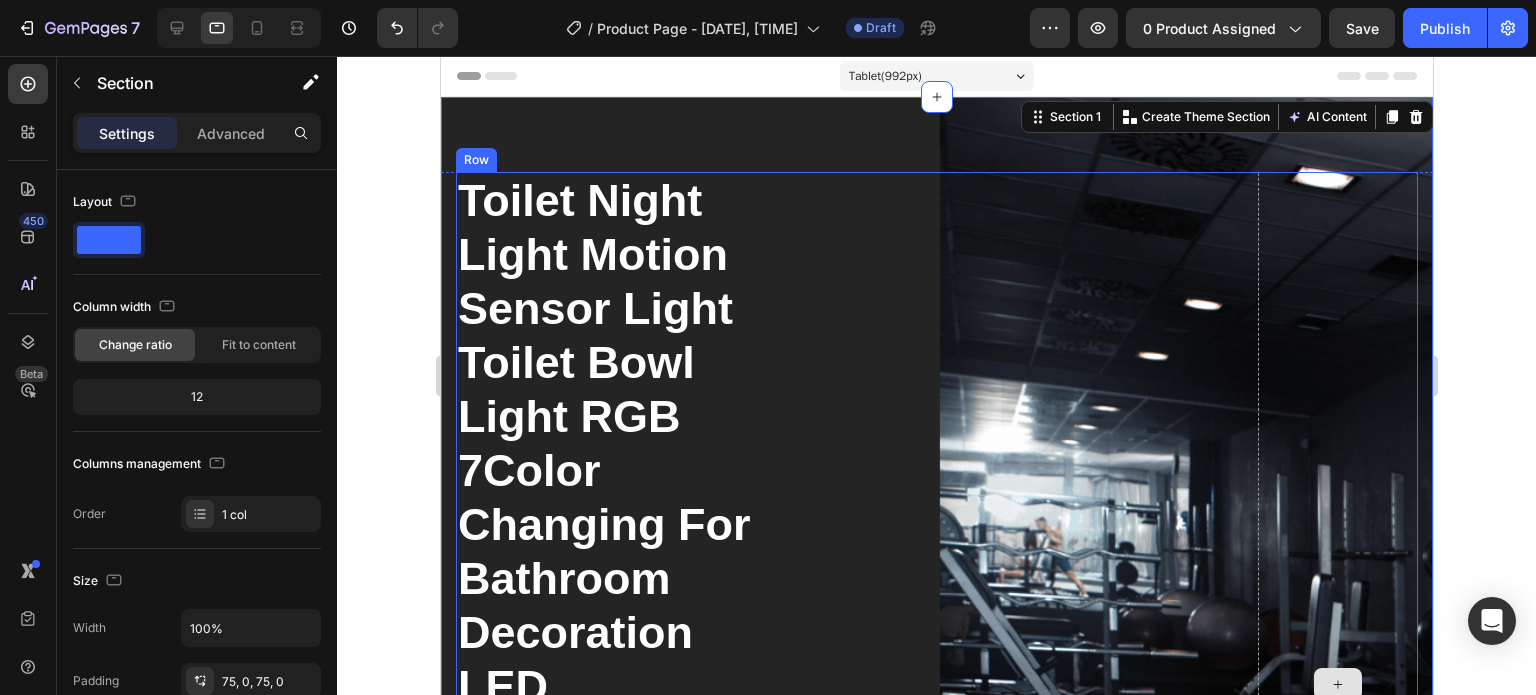 scroll, scrollTop: 0, scrollLeft: 0, axis: both 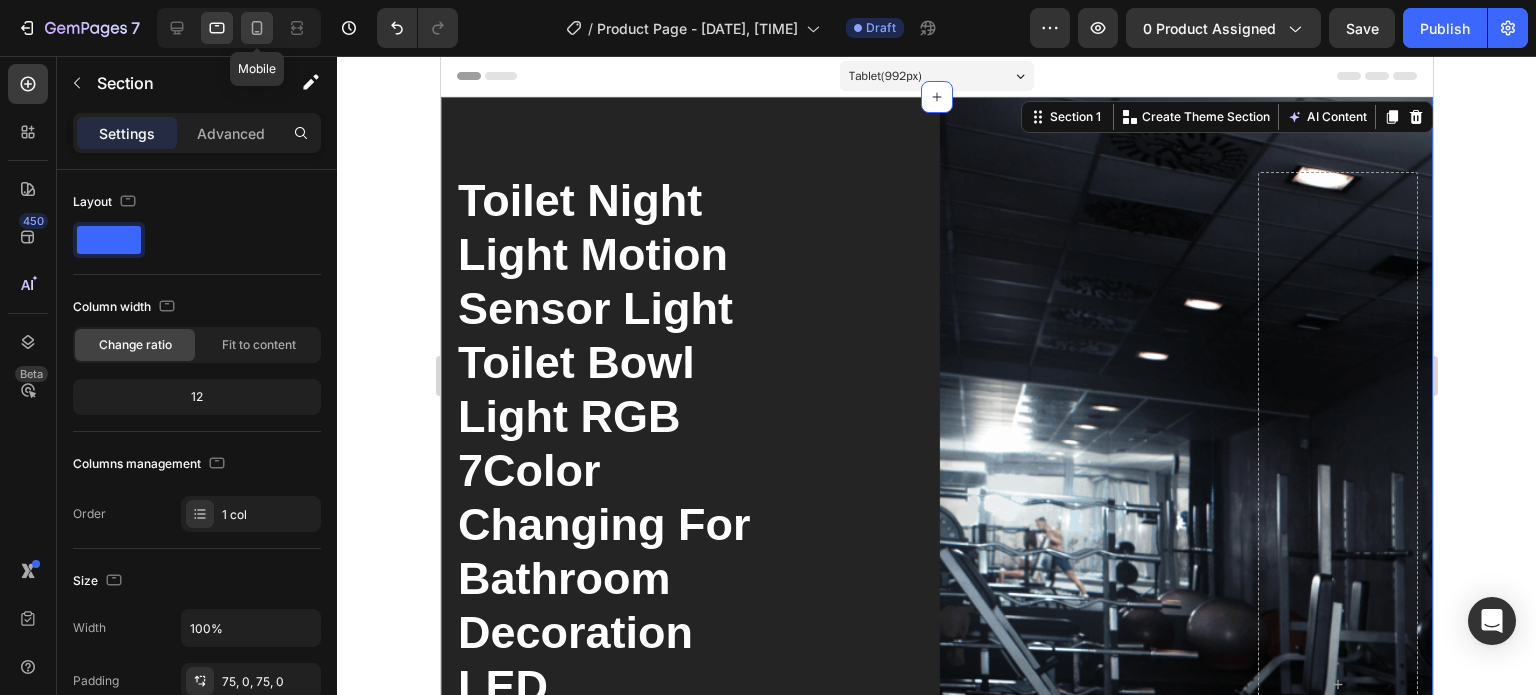 click 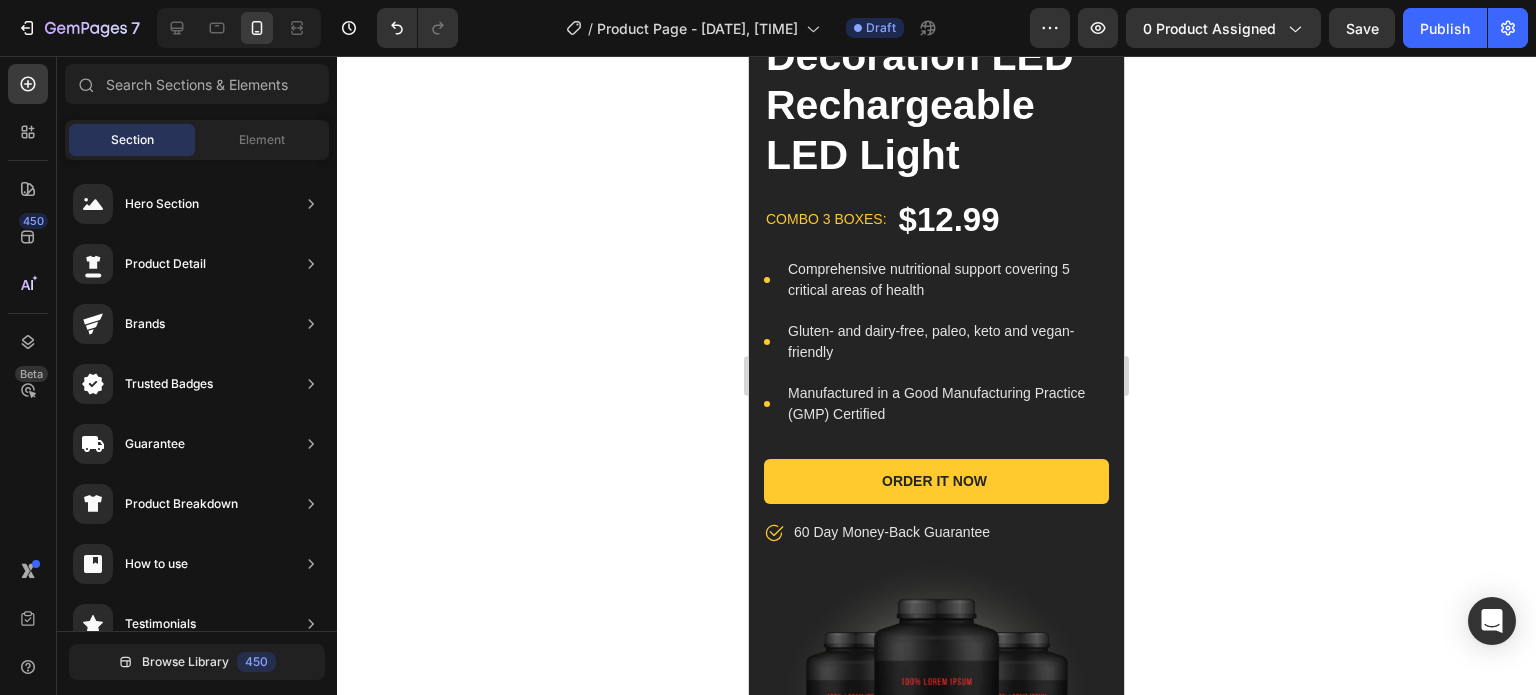 scroll, scrollTop: 427, scrollLeft: 0, axis: vertical 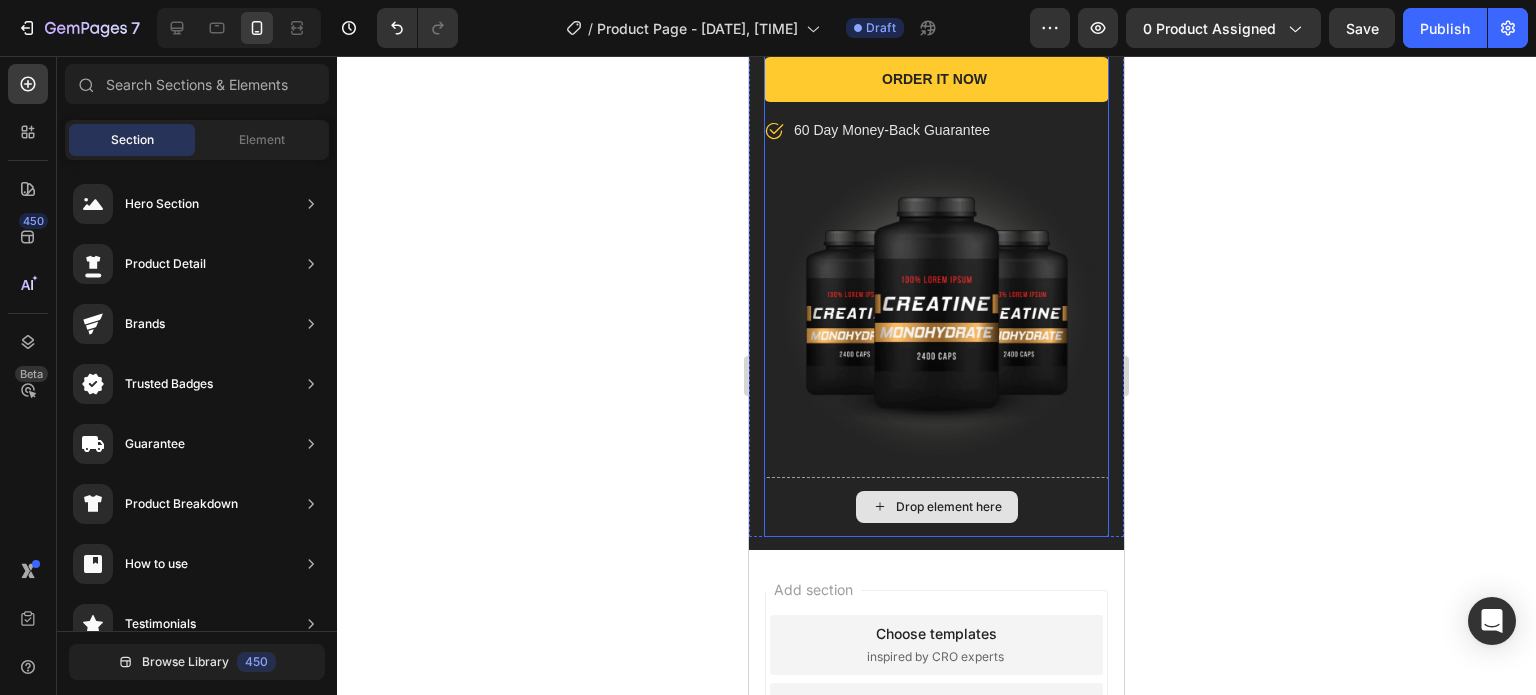 click on "Drop element here" at bounding box center (936, 507) 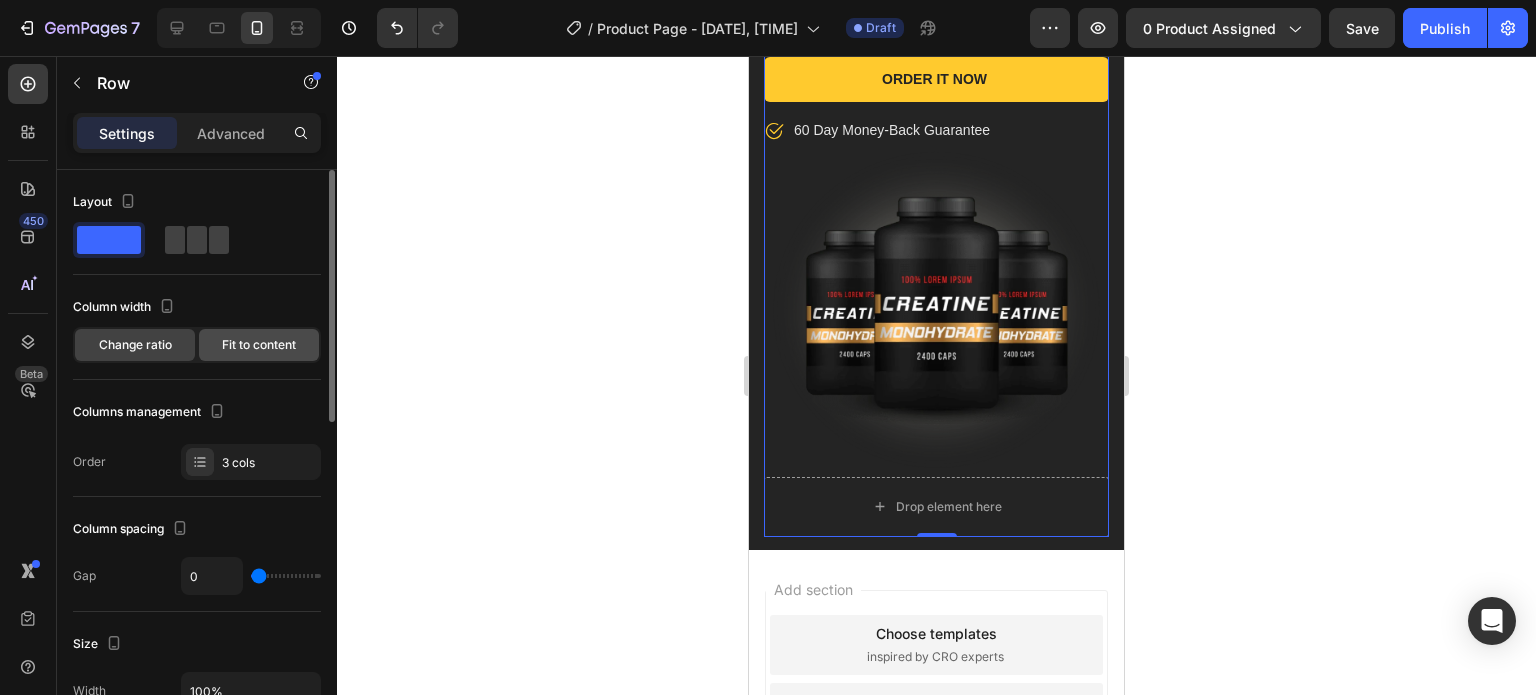 click on "Fit to content" 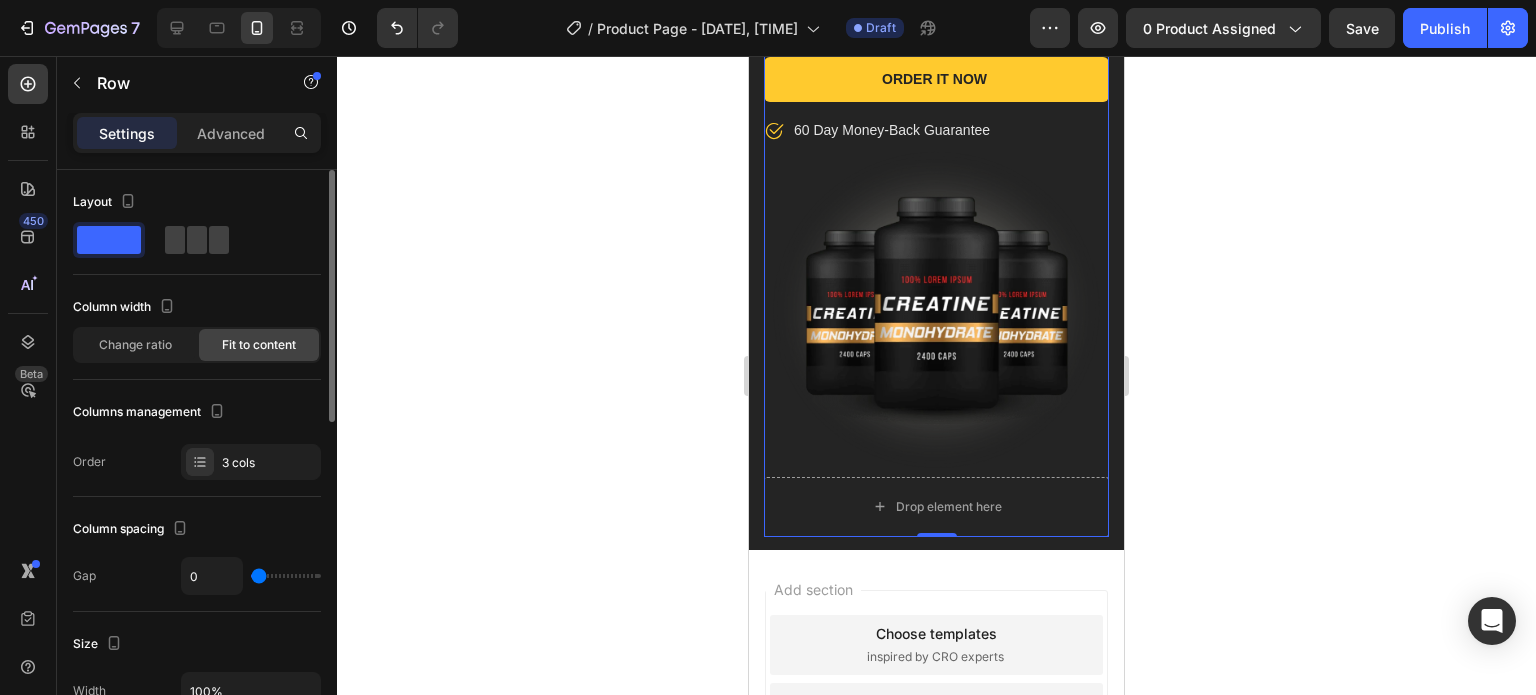 click on "Layout" at bounding box center (197, 202) 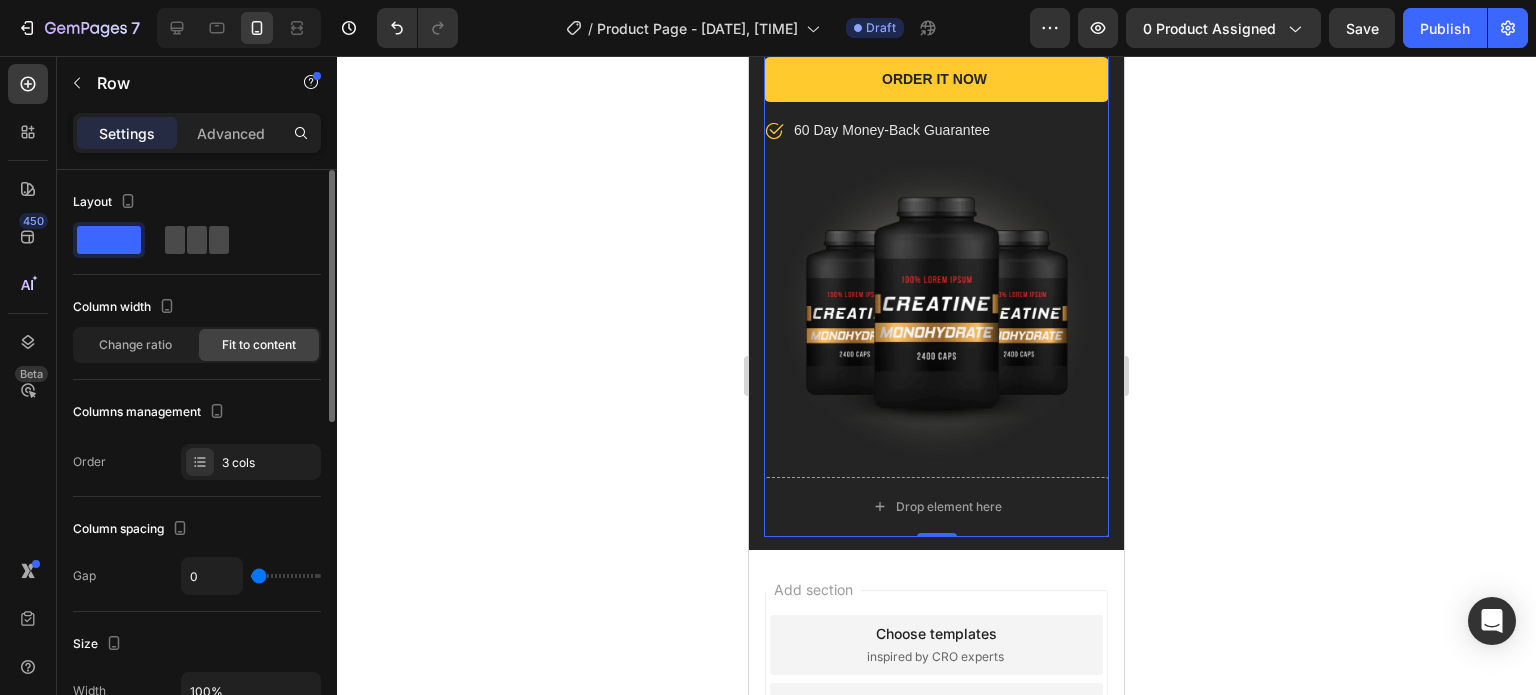 click 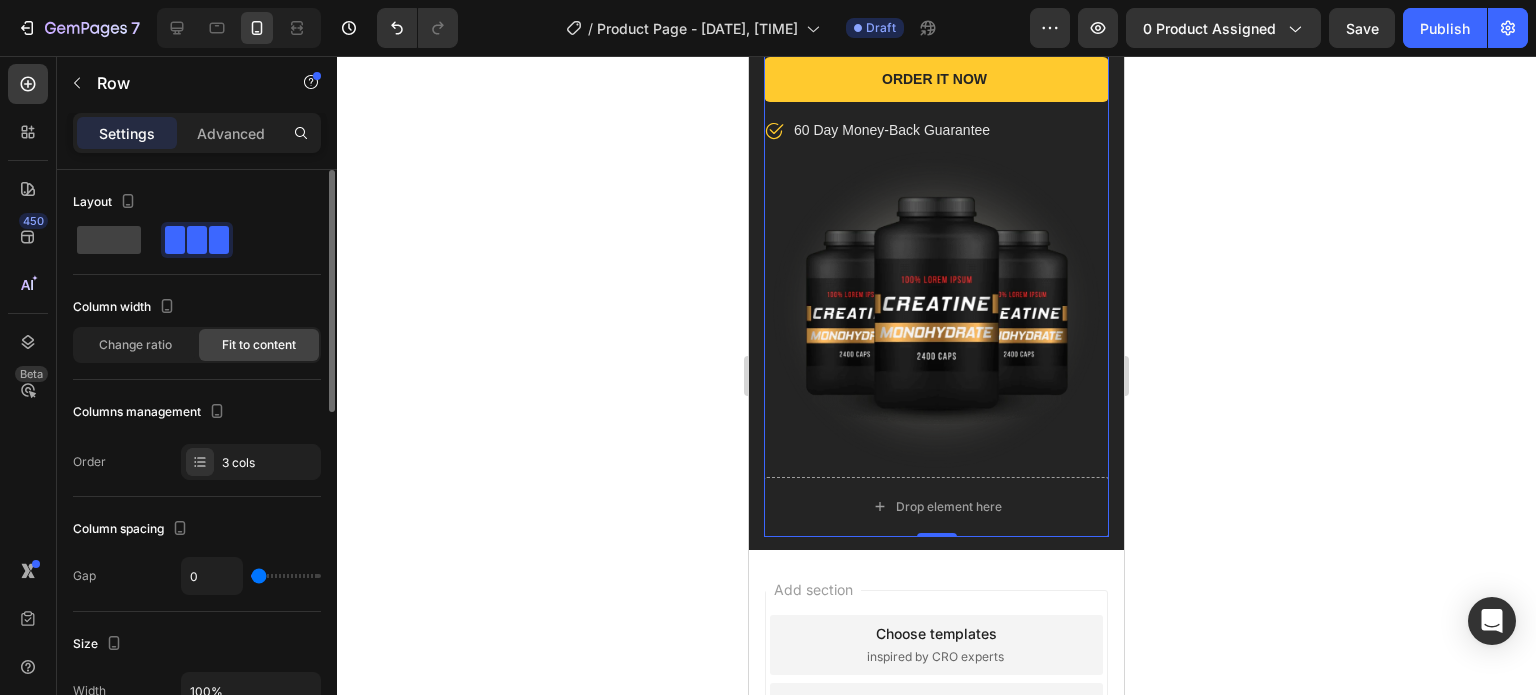 scroll, scrollTop: 1520, scrollLeft: 0, axis: vertical 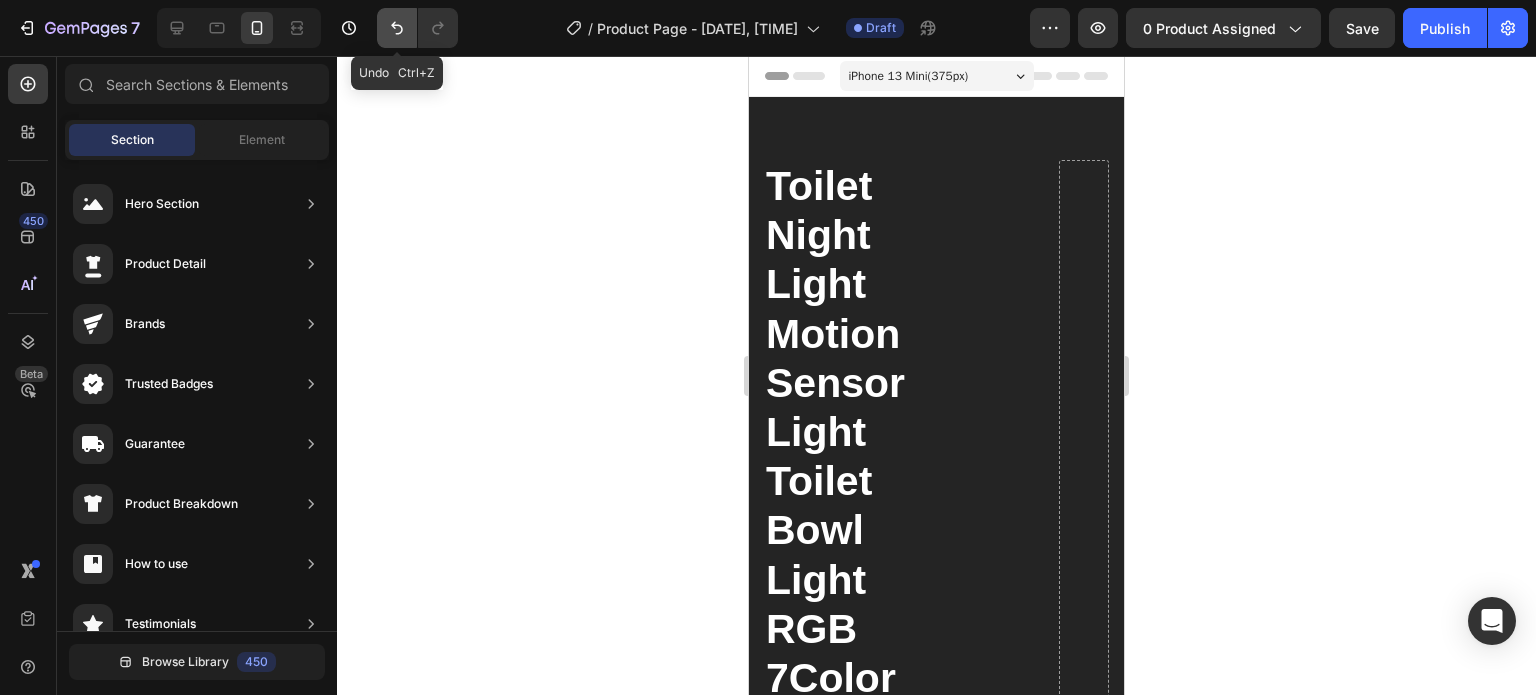 click 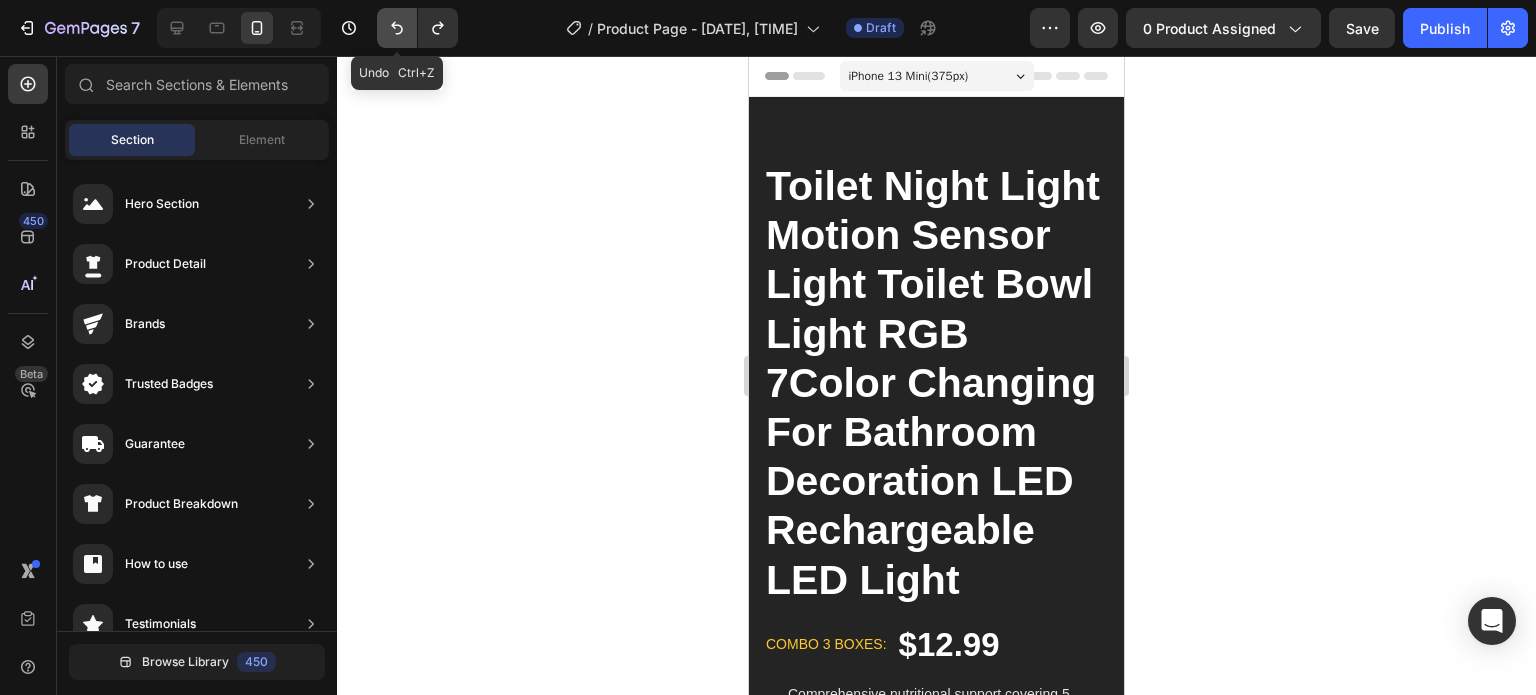 click 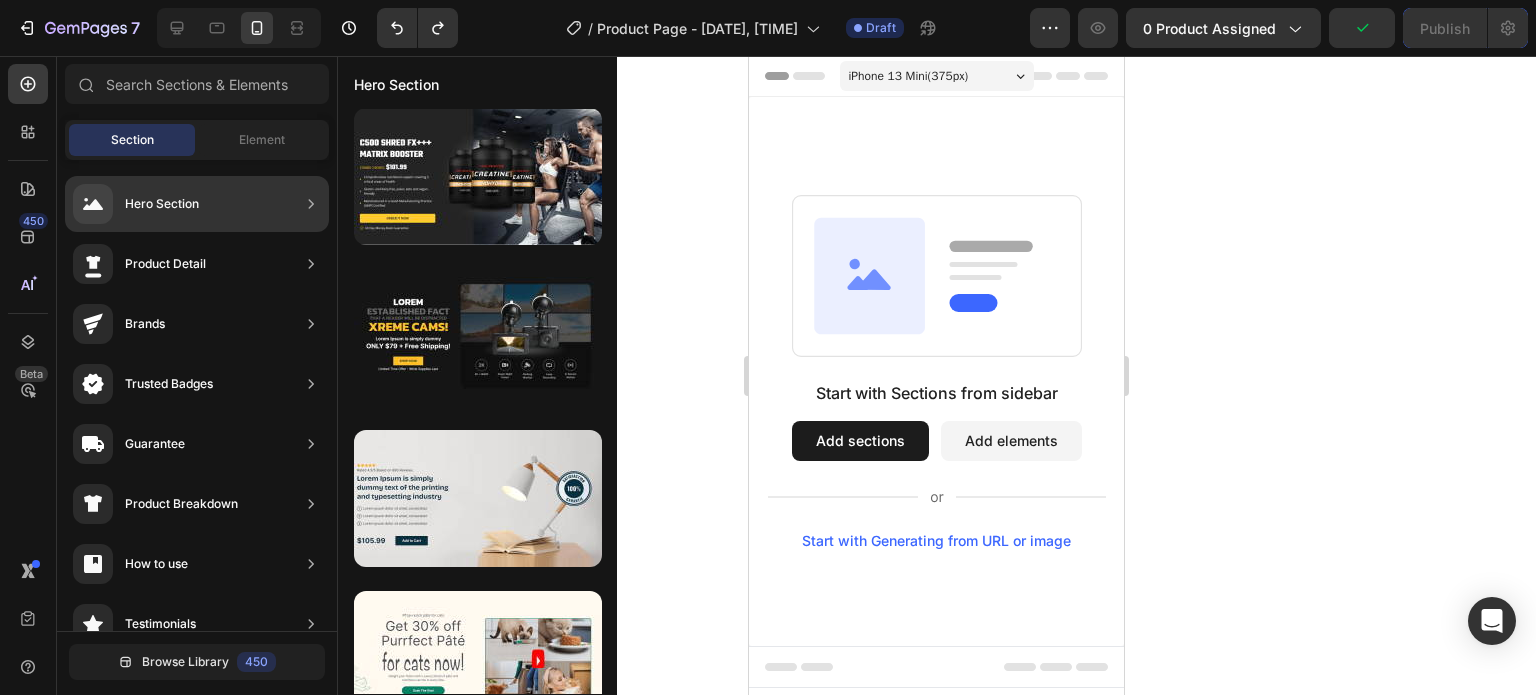 click on "Hero Section" 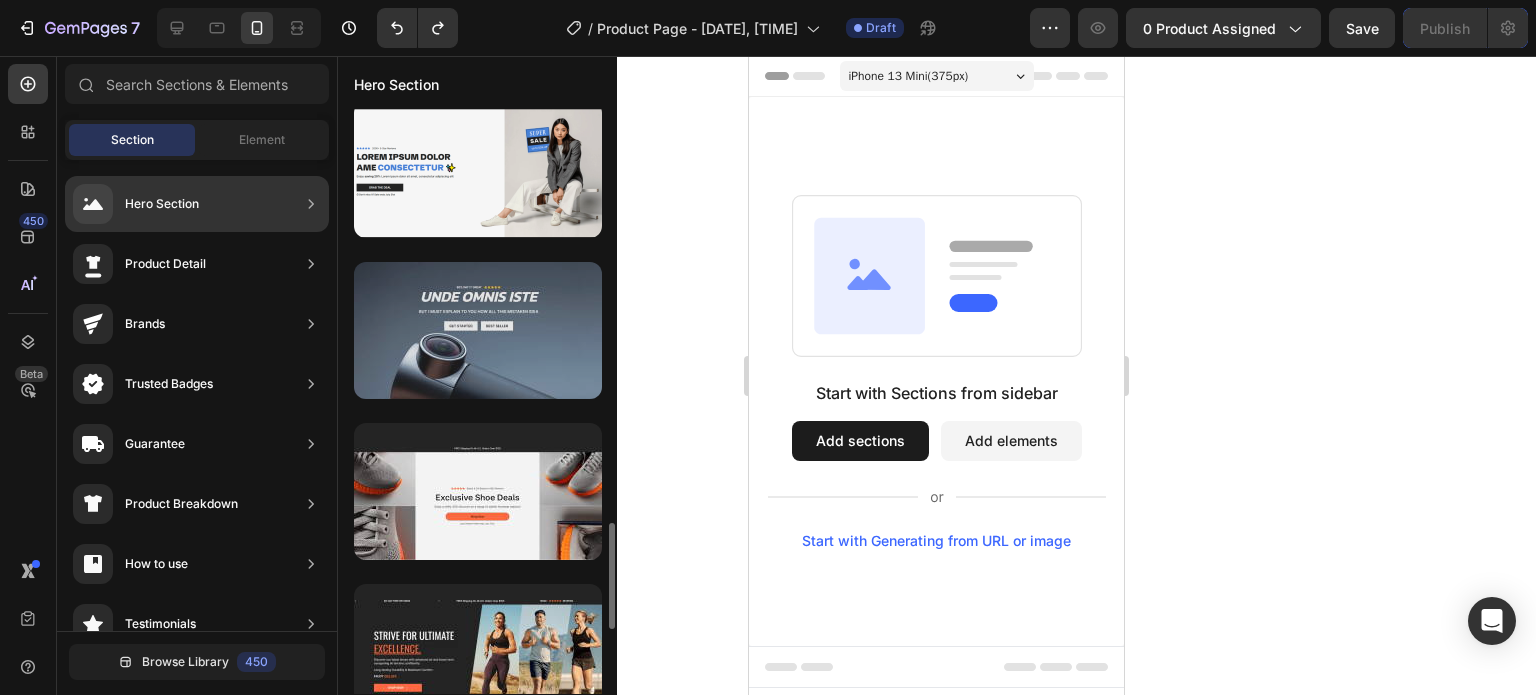 scroll, scrollTop: 2468, scrollLeft: 0, axis: vertical 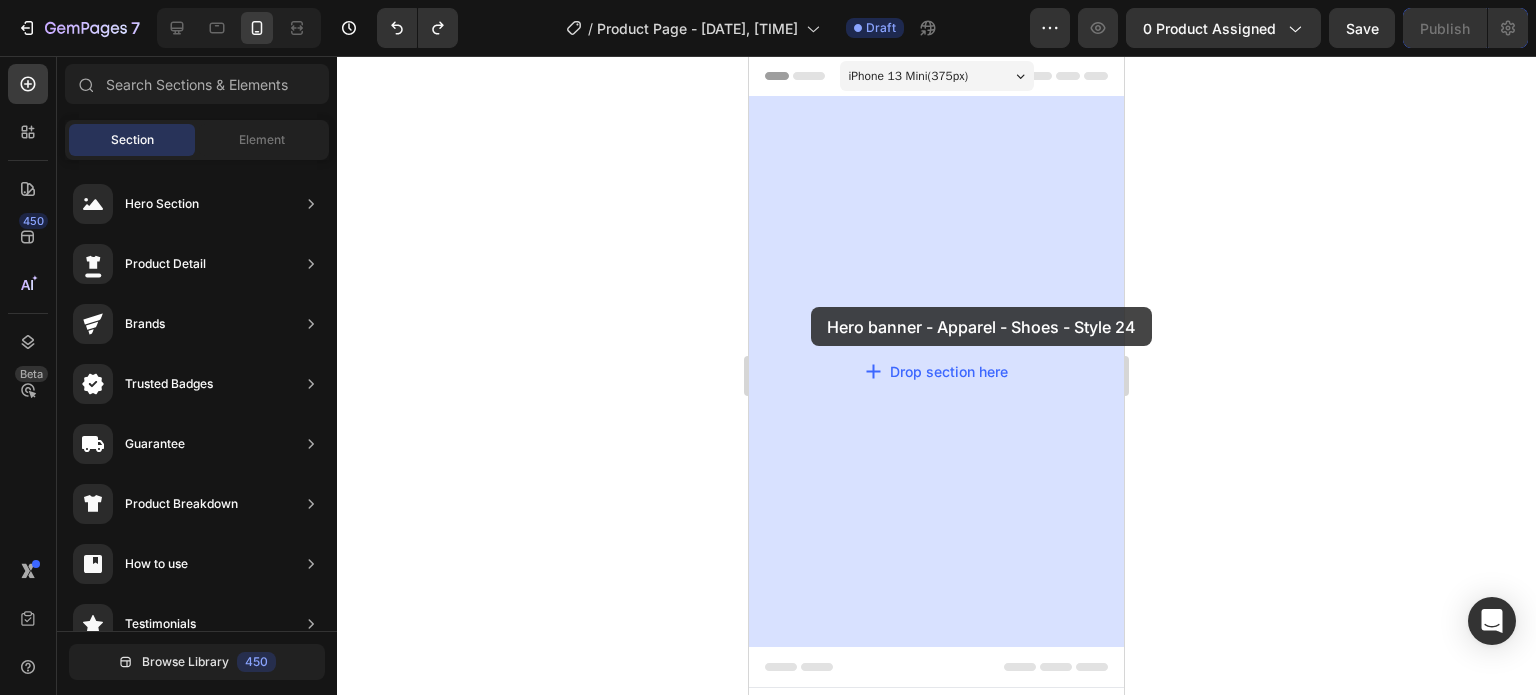 drag, startPoint x: 1193, startPoint y: 367, endPoint x: 811, endPoint y: 307, distance: 386.68332 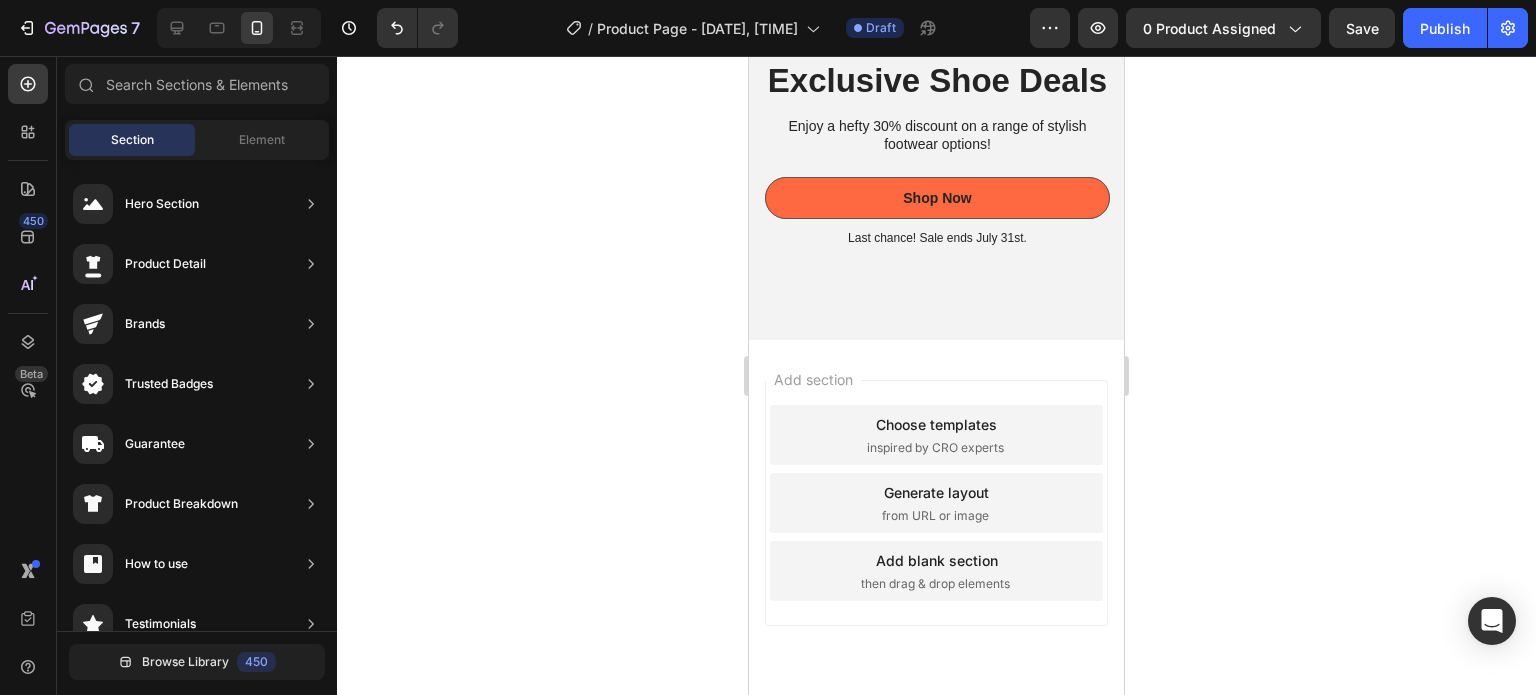 scroll, scrollTop: 0, scrollLeft: 0, axis: both 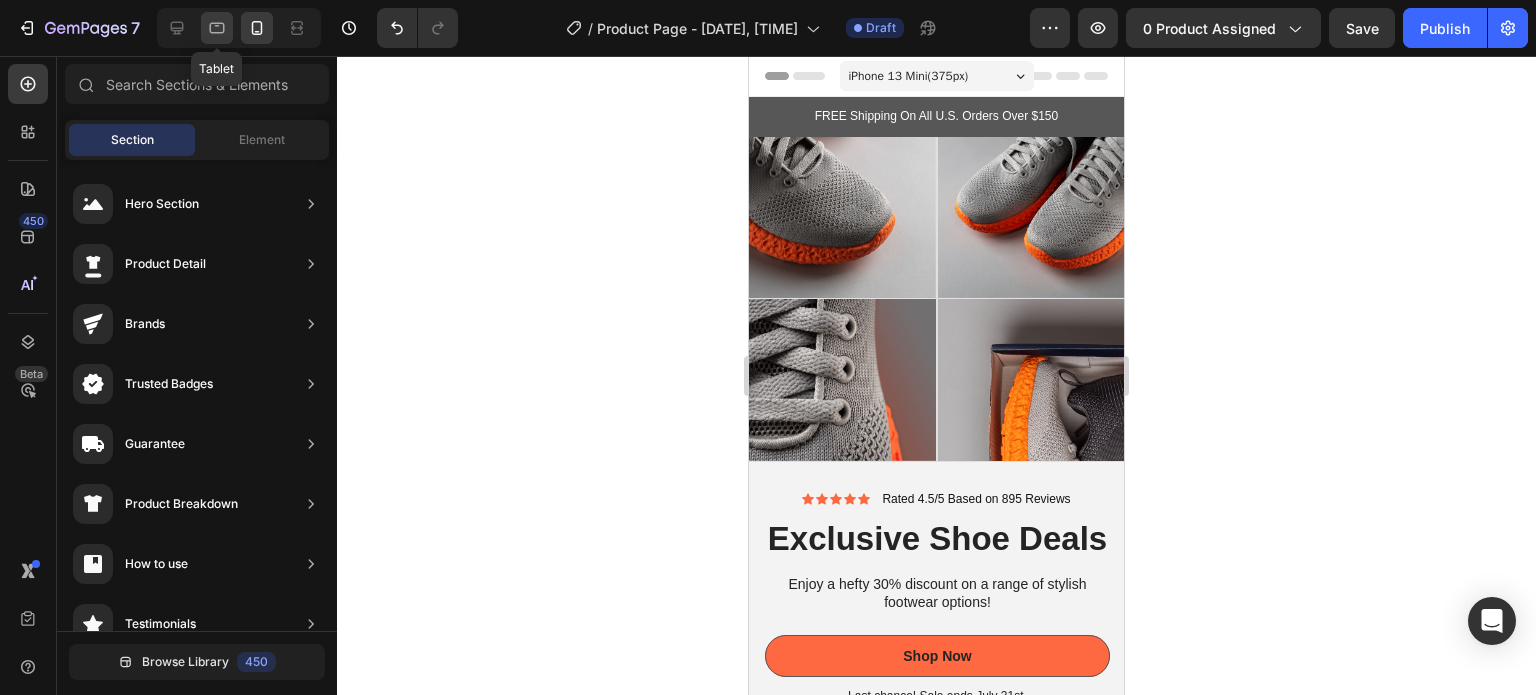 click 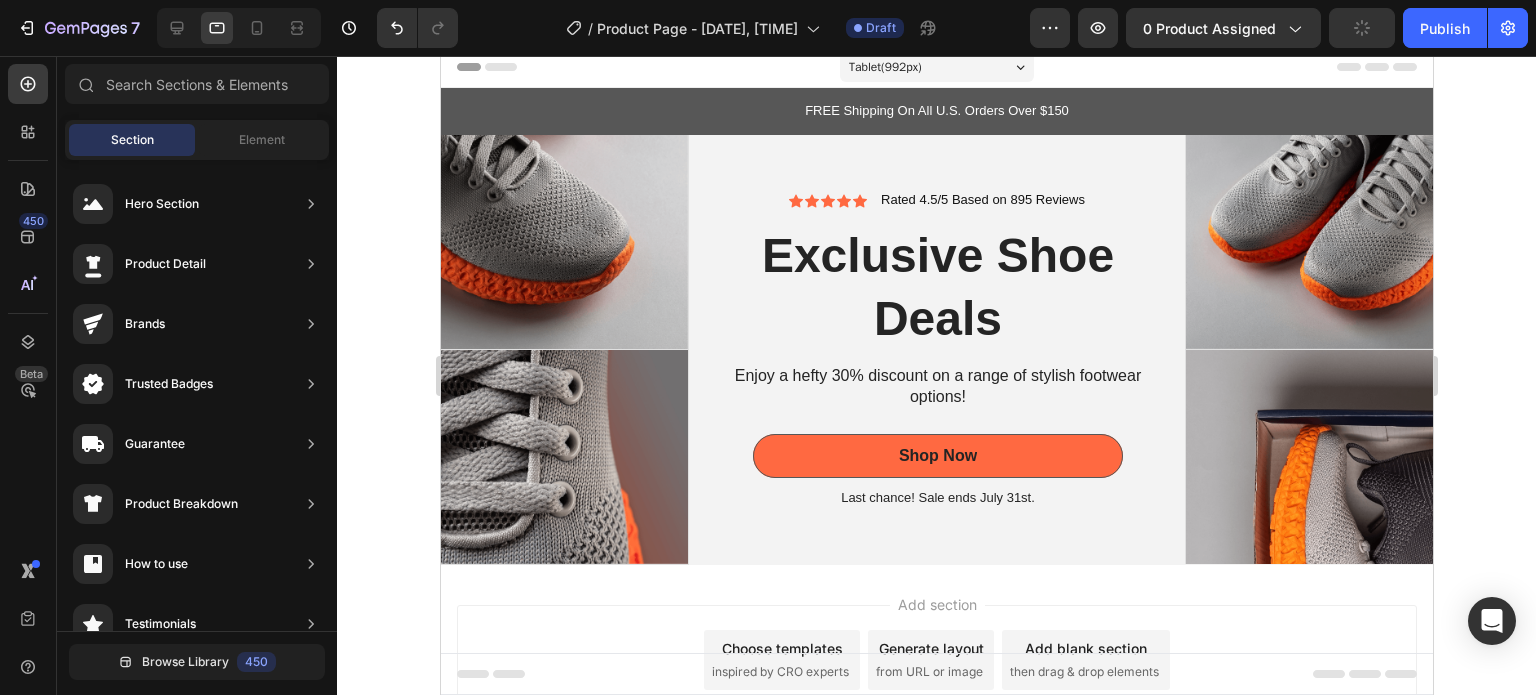 scroll, scrollTop: 0, scrollLeft: 0, axis: both 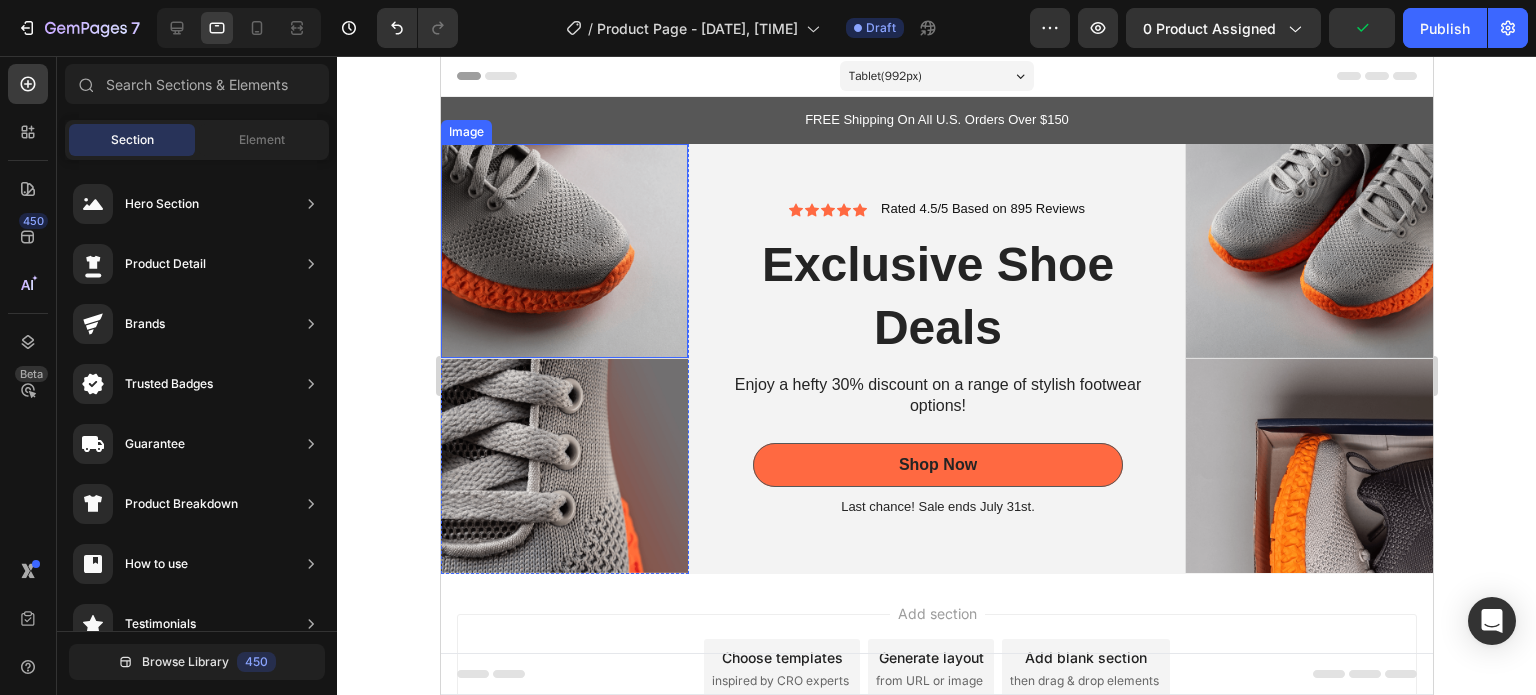 click on "Image" at bounding box center (465, 132) 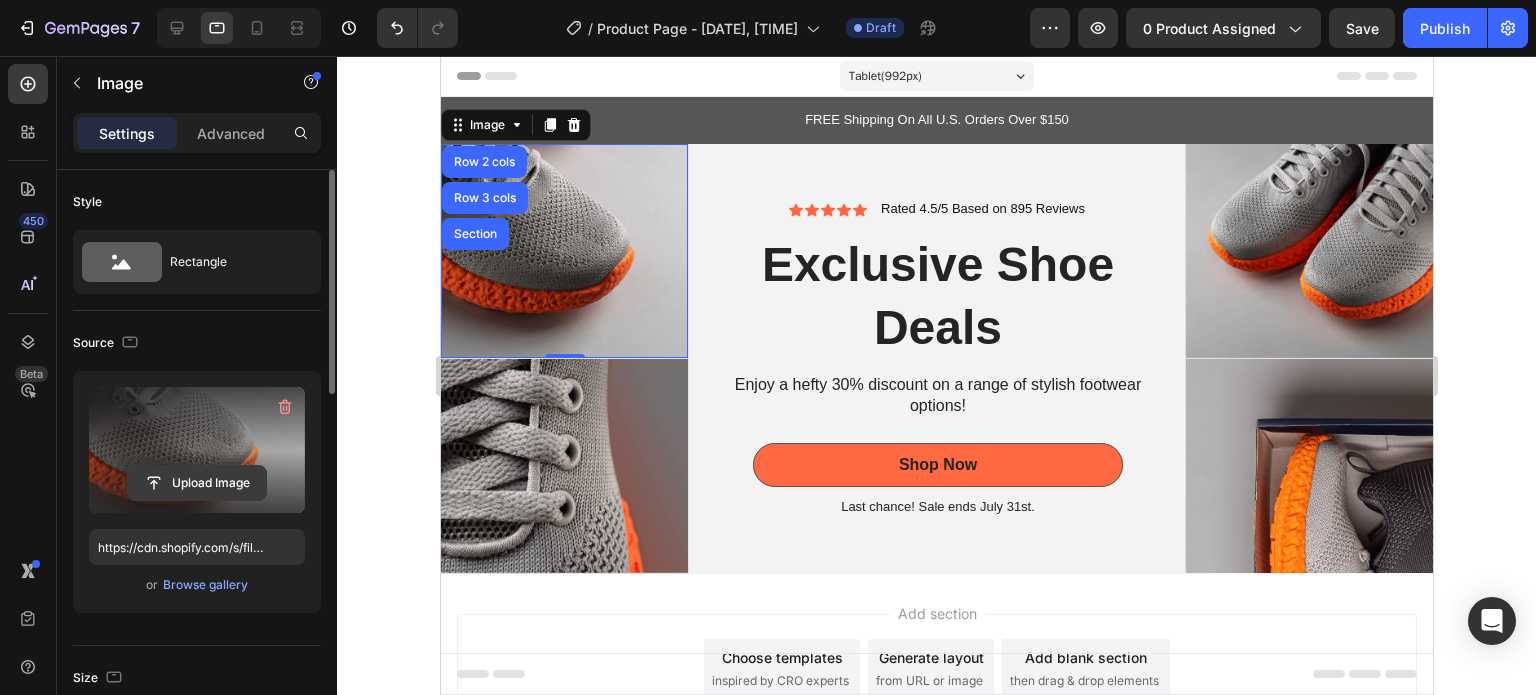 click 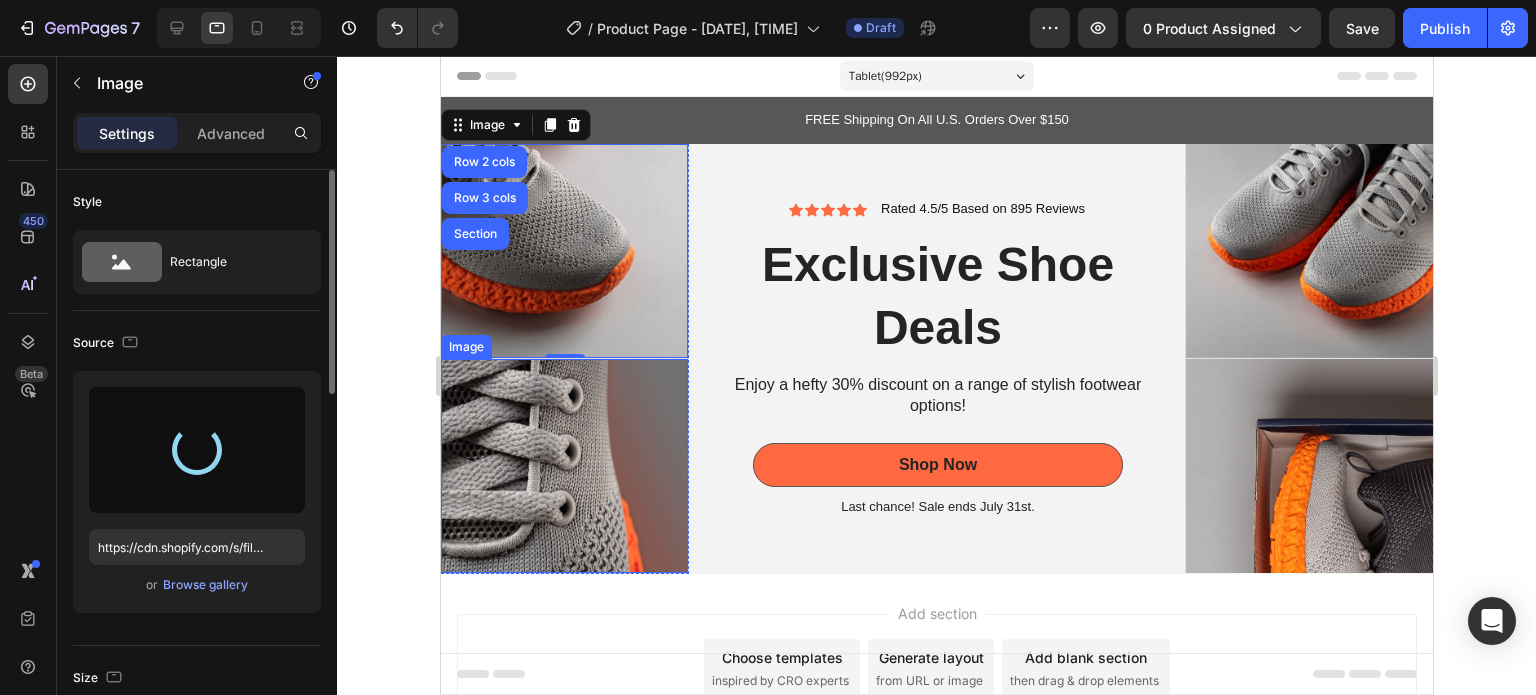 type on "https://cdn.shopify.com/s/files/1/0756/4115/9895/files/gempages_578188854004023996-c847d5cd-8a00-4cb9-a833-16a28c17d32e.jpg" 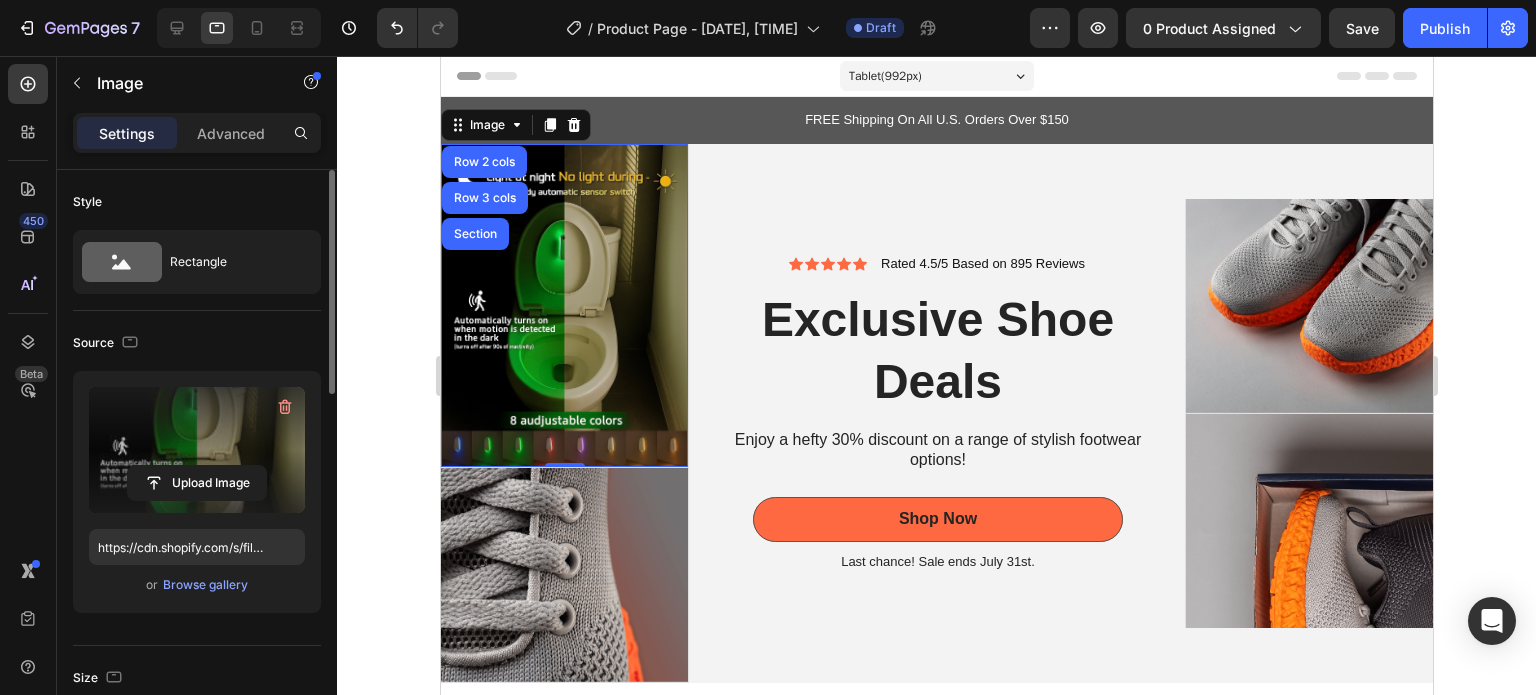 click 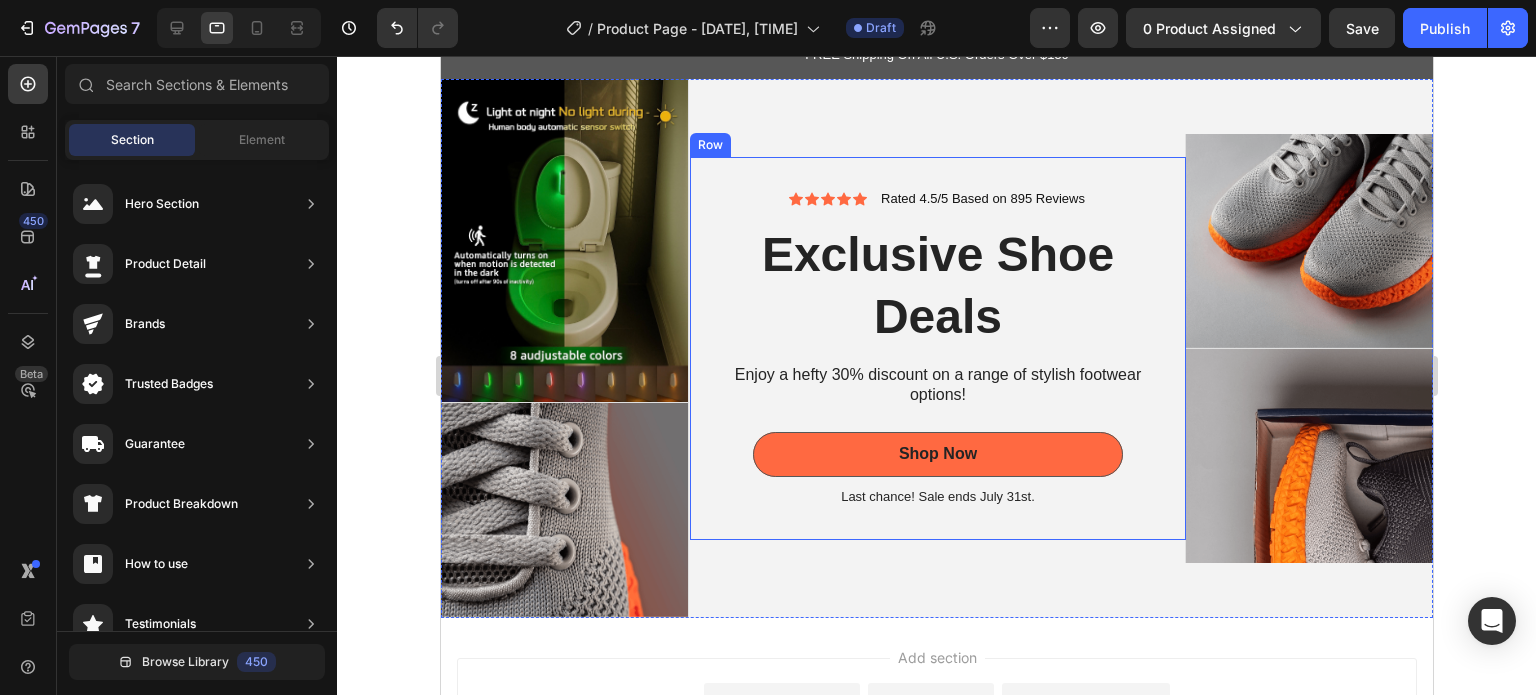 scroll, scrollTop: 100, scrollLeft: 0, axis: vertical 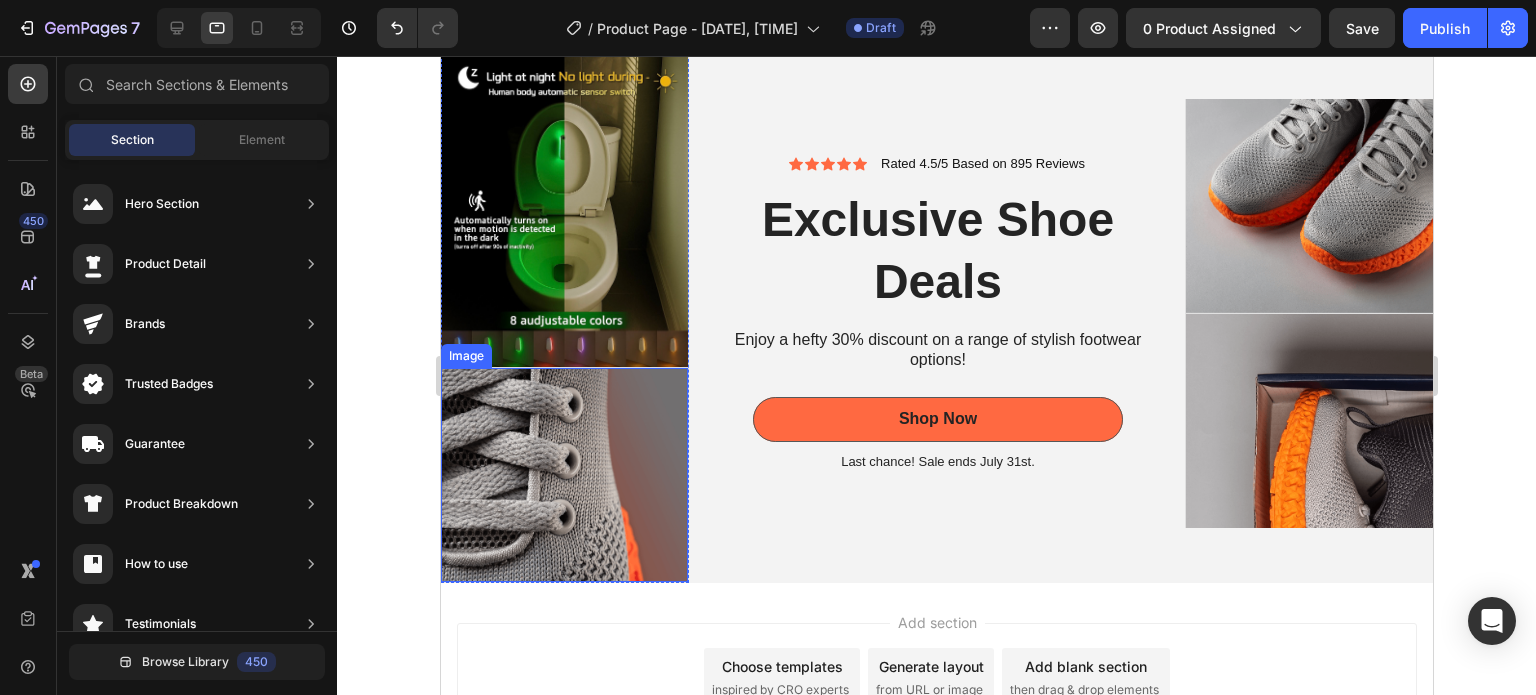 click on "Image" at bounding box center [465, 356] 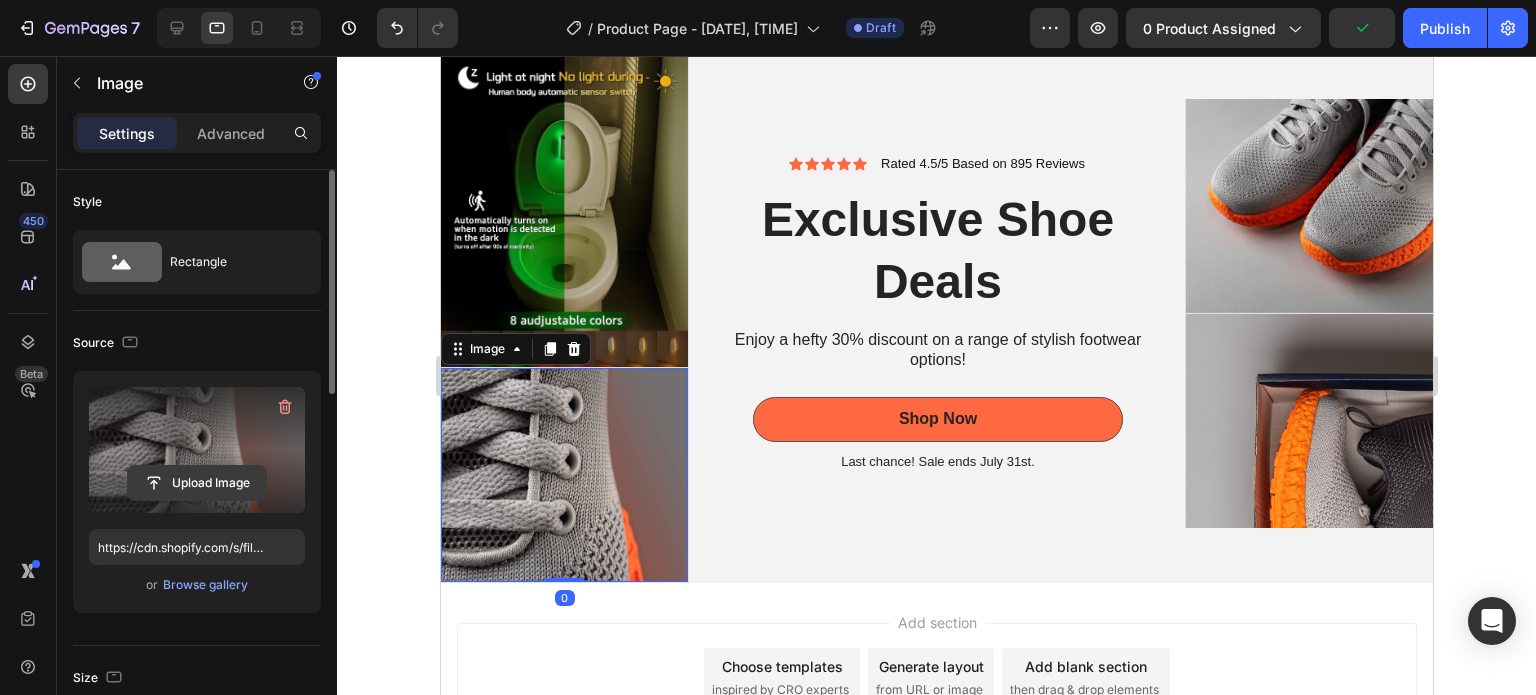click 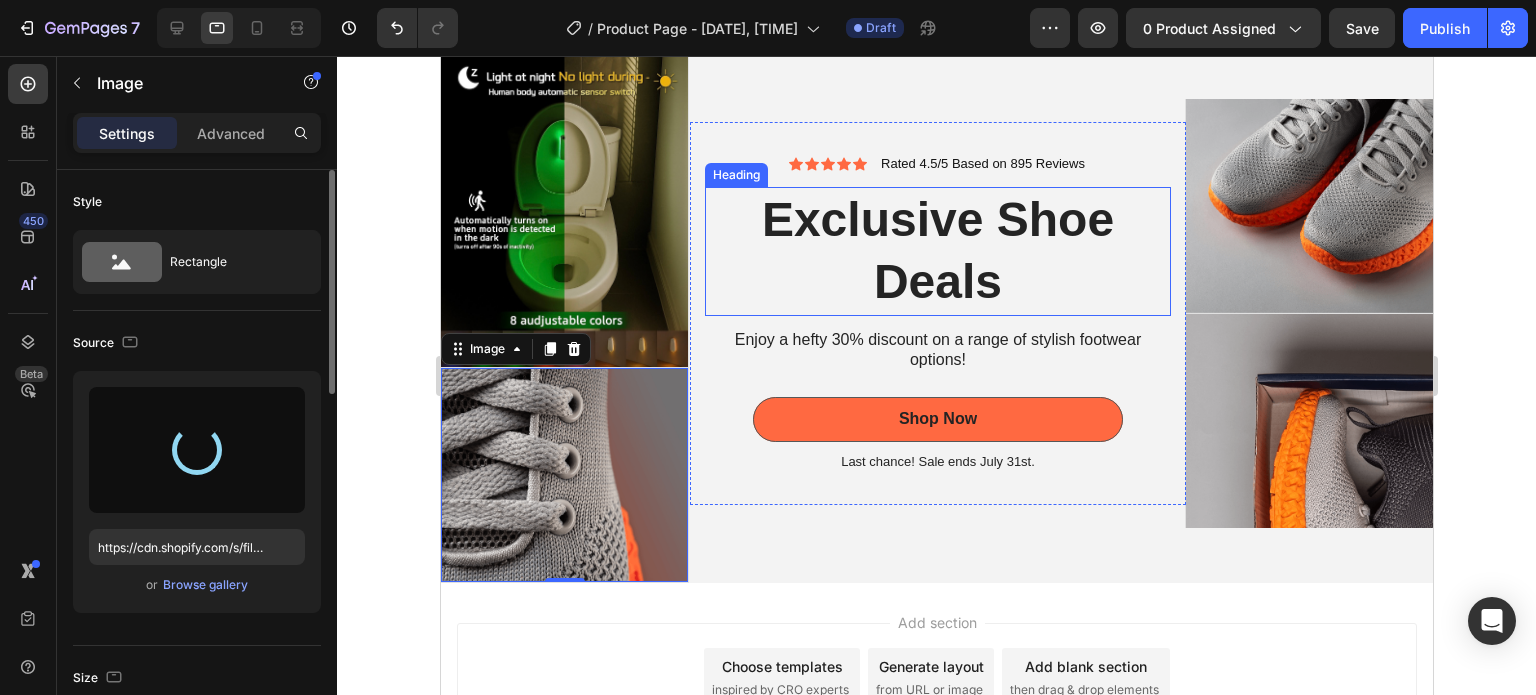 type on "https://cdn.shopify.com/s/files/1/0756/4115/9895/files/gempages_578188854004023996-b1669e06-bf43-427a-acc4-4b822d4bbedf.jpg" 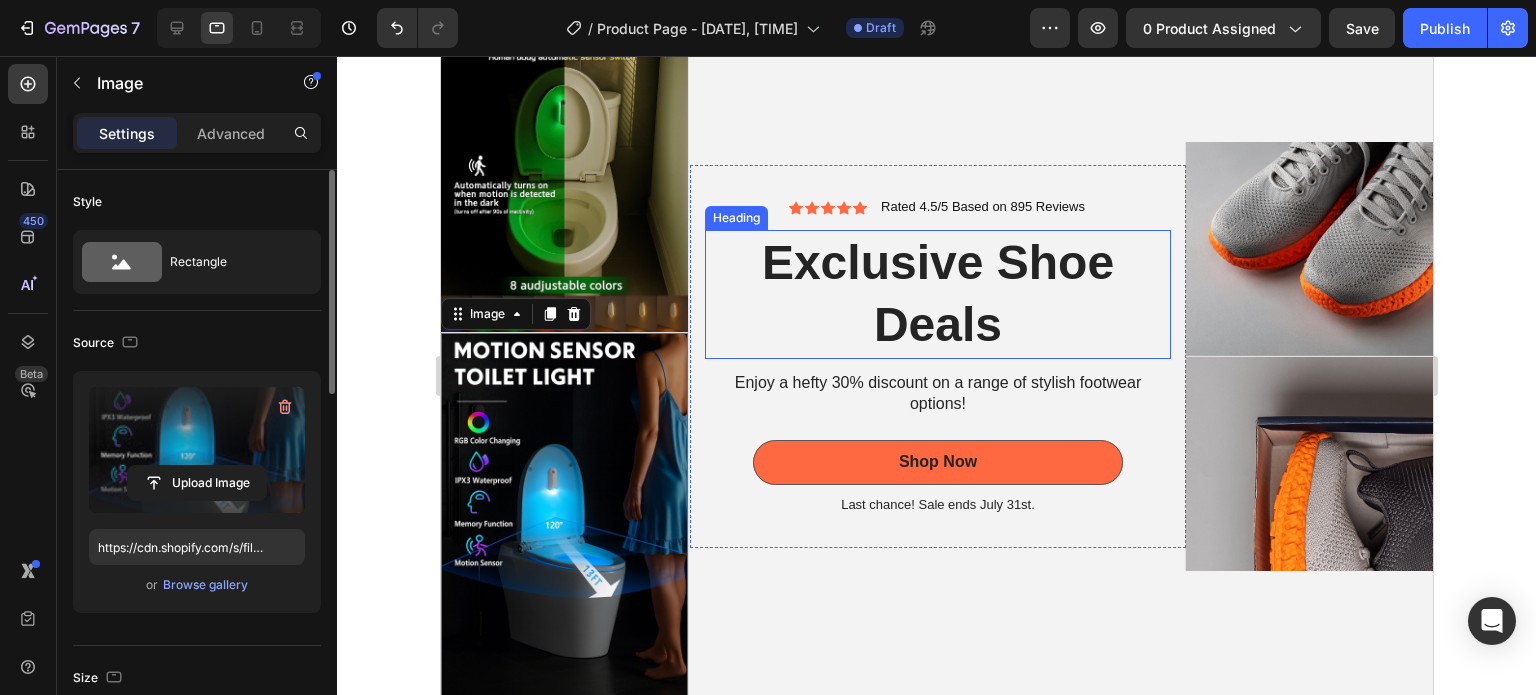 scroll, scrollTop: 100, scrollLeft: 0, axis: vertical 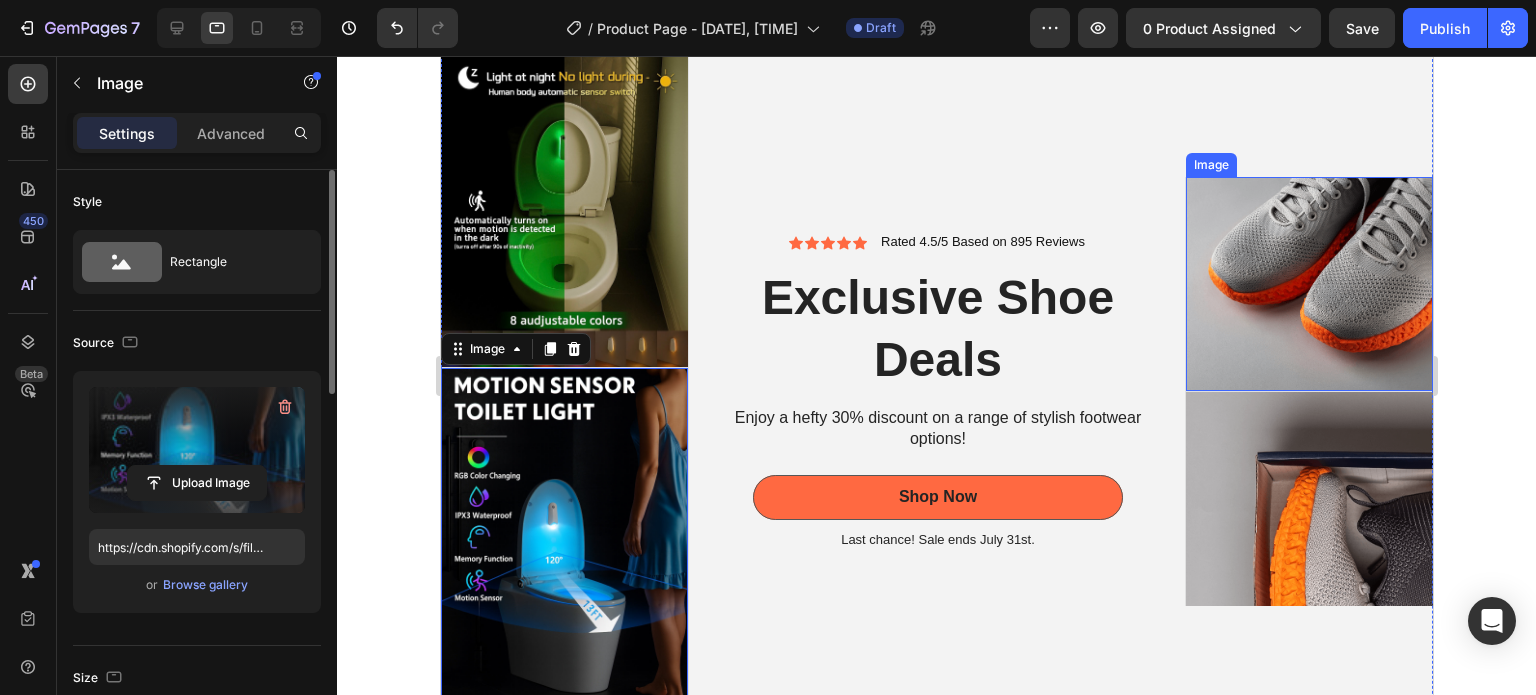 click on "Image" at bounding box center (1210, 165) 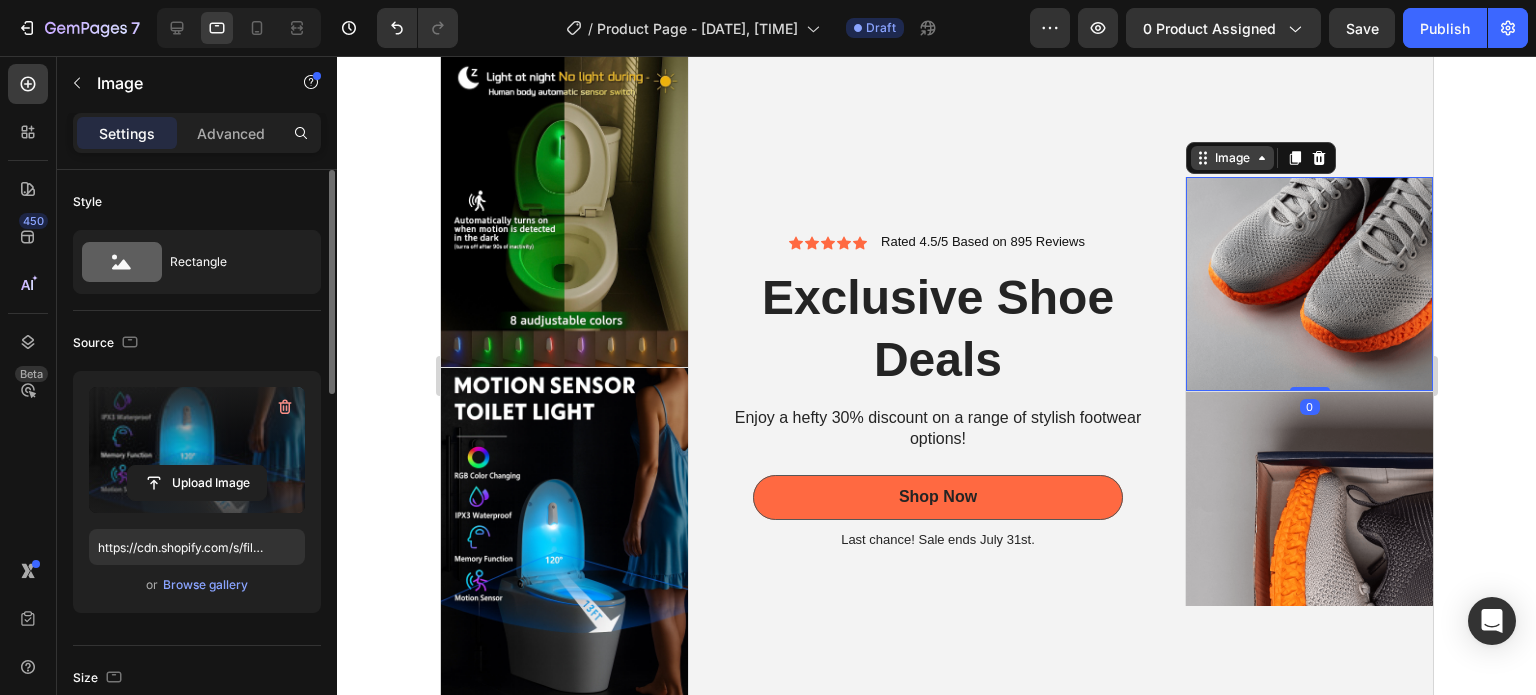 scroll, scrollTop: 644, scrollLeft: 0, axis: vertical 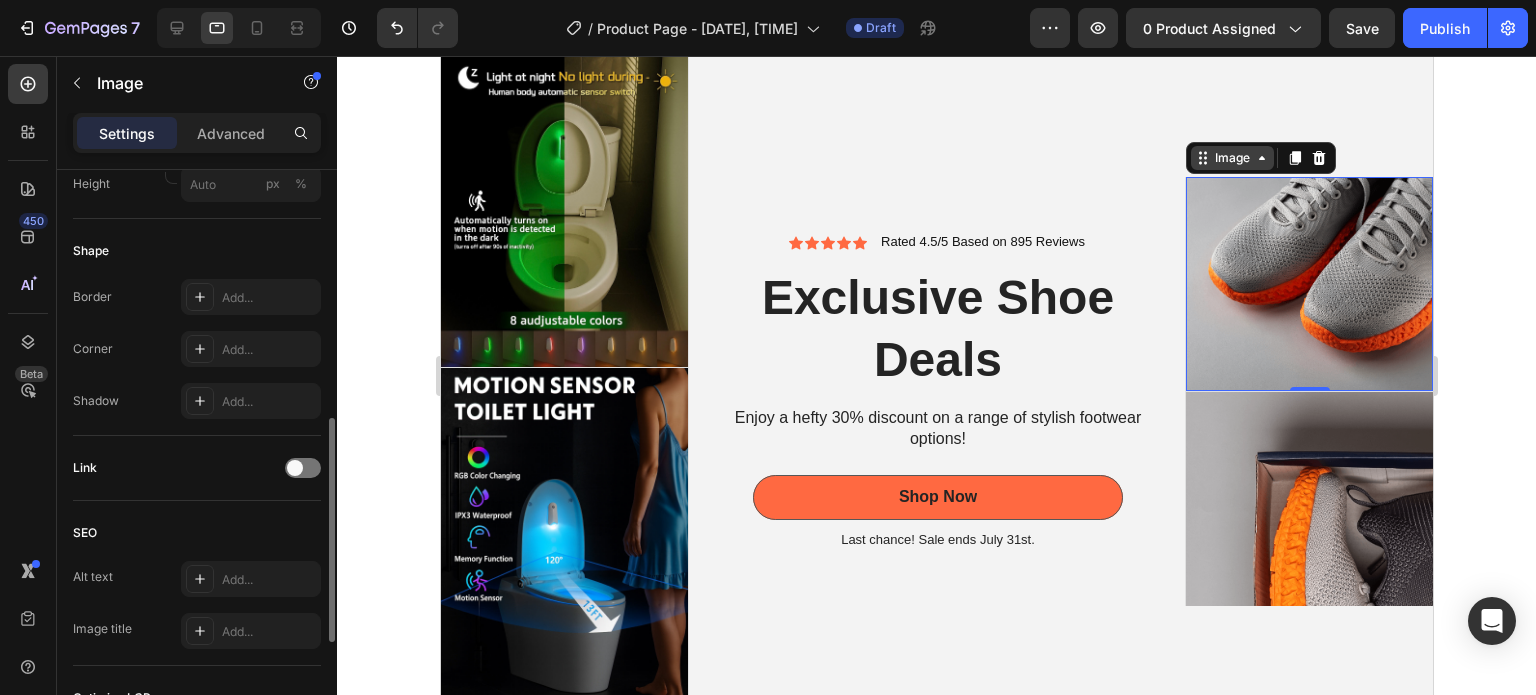 click on "Image" at bounding box center [1231, 158] 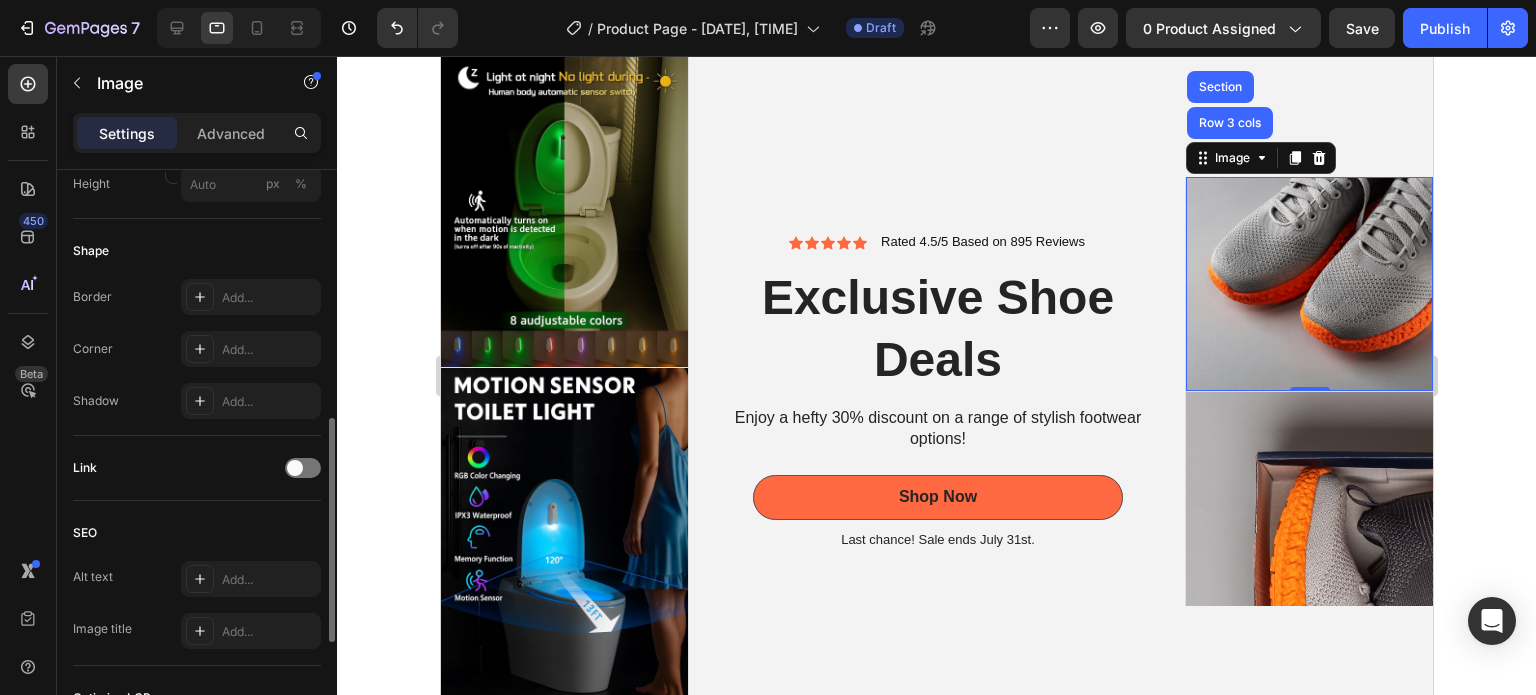 click at bounding box center [1308, 284] 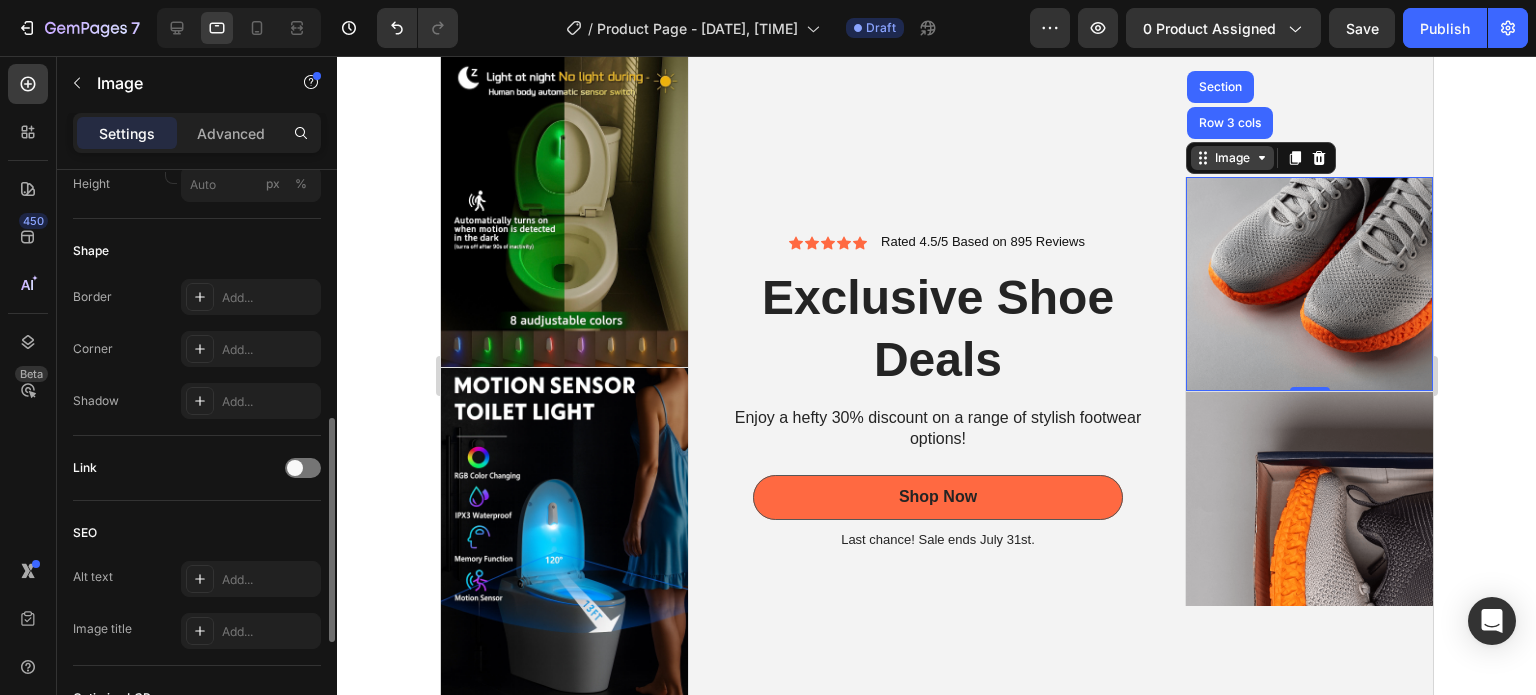 click on "Image" at bounding box center (1231, 158) 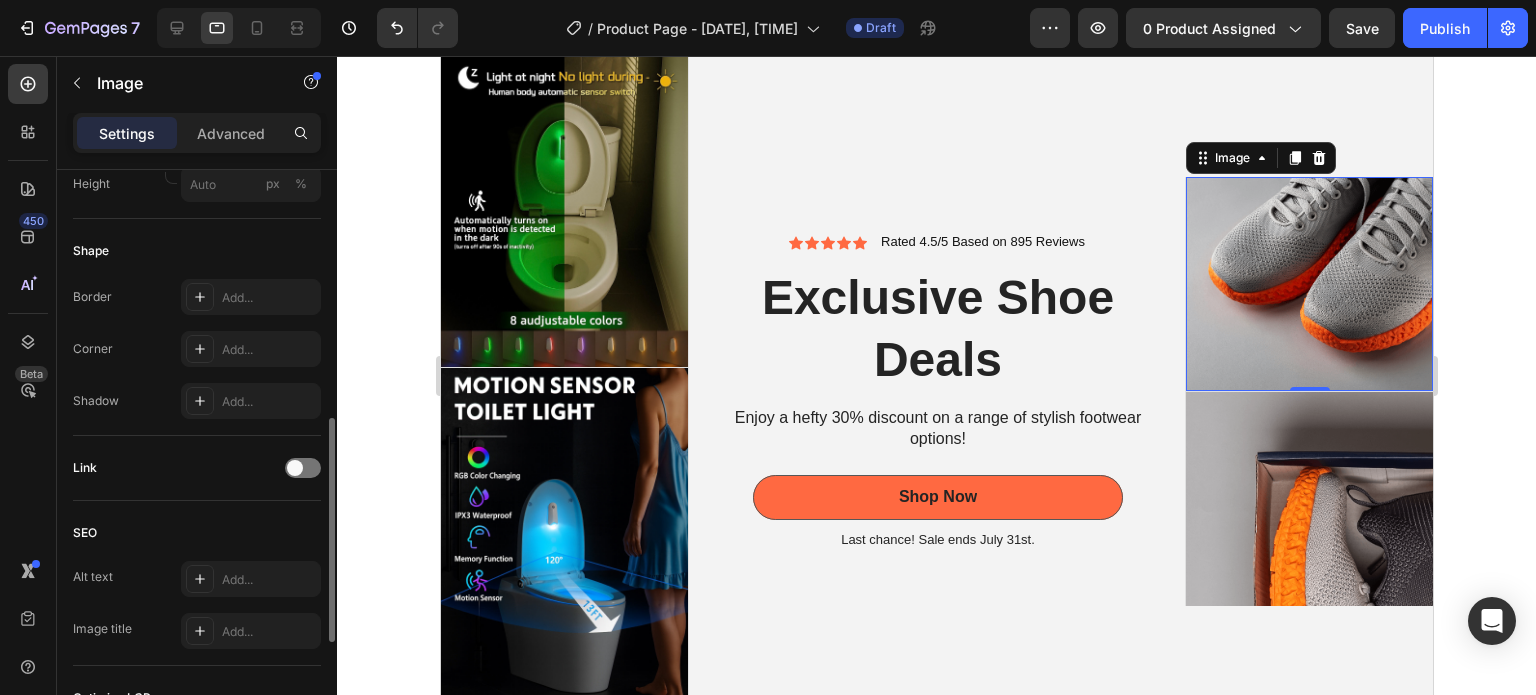 drag, startPoint x: 1224, startPoint y: 199, endPoint x: 1241, endPoint y: 228, distance: 33.61547 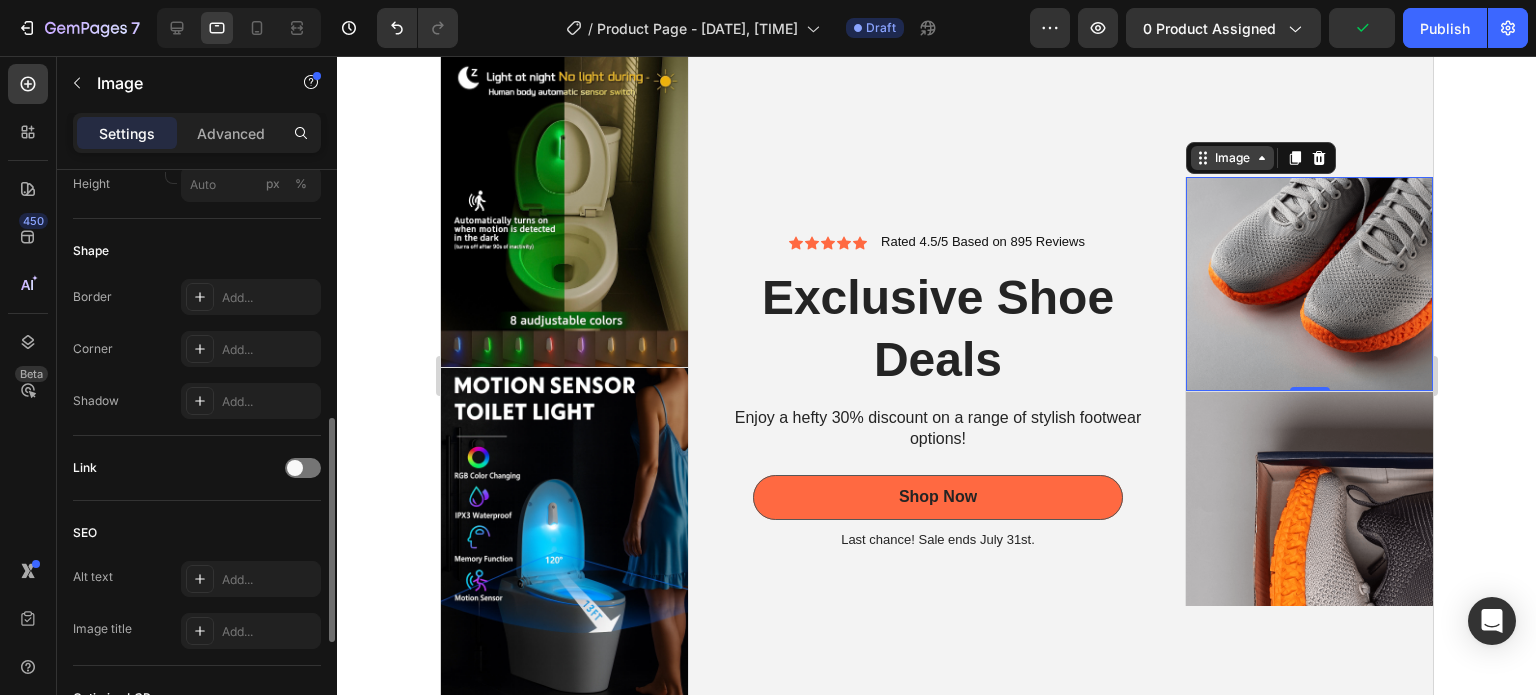 click on "Image" at bounding box center (1231, 158) 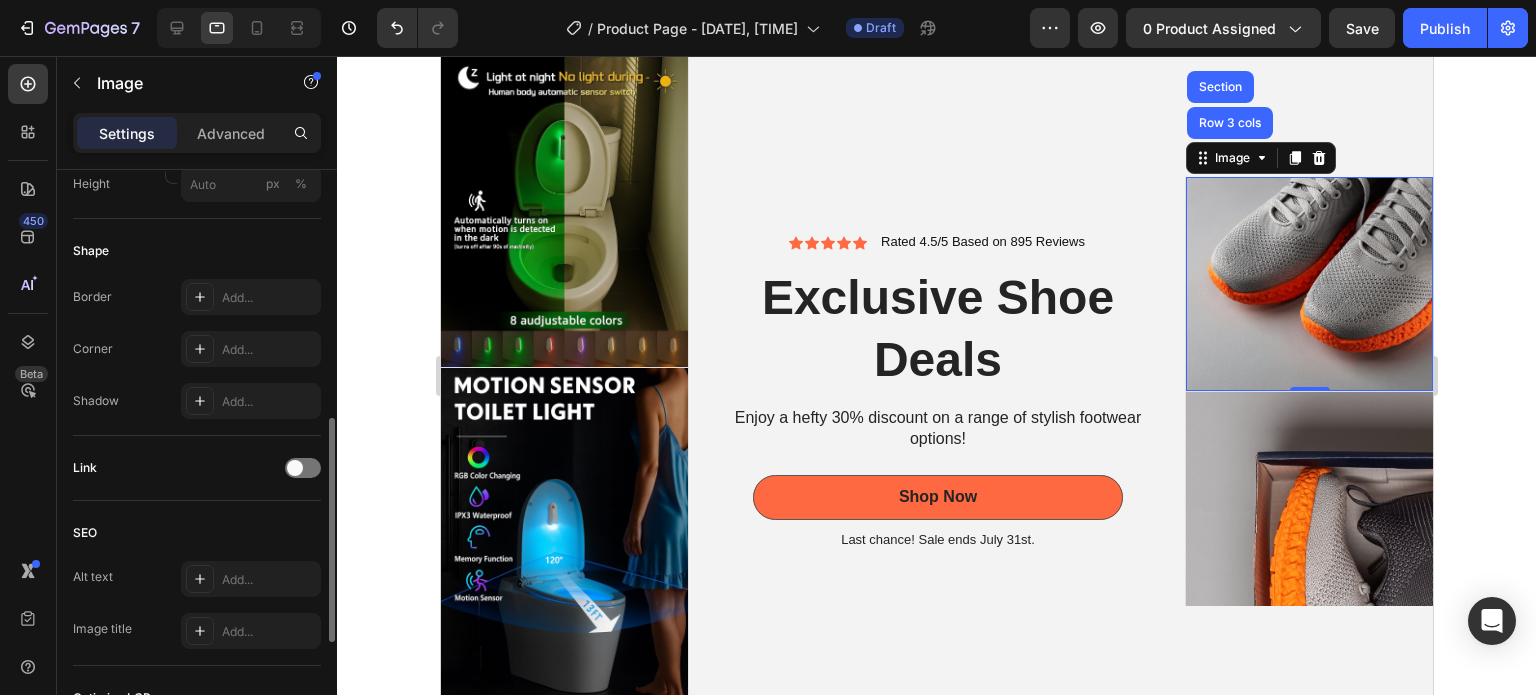click 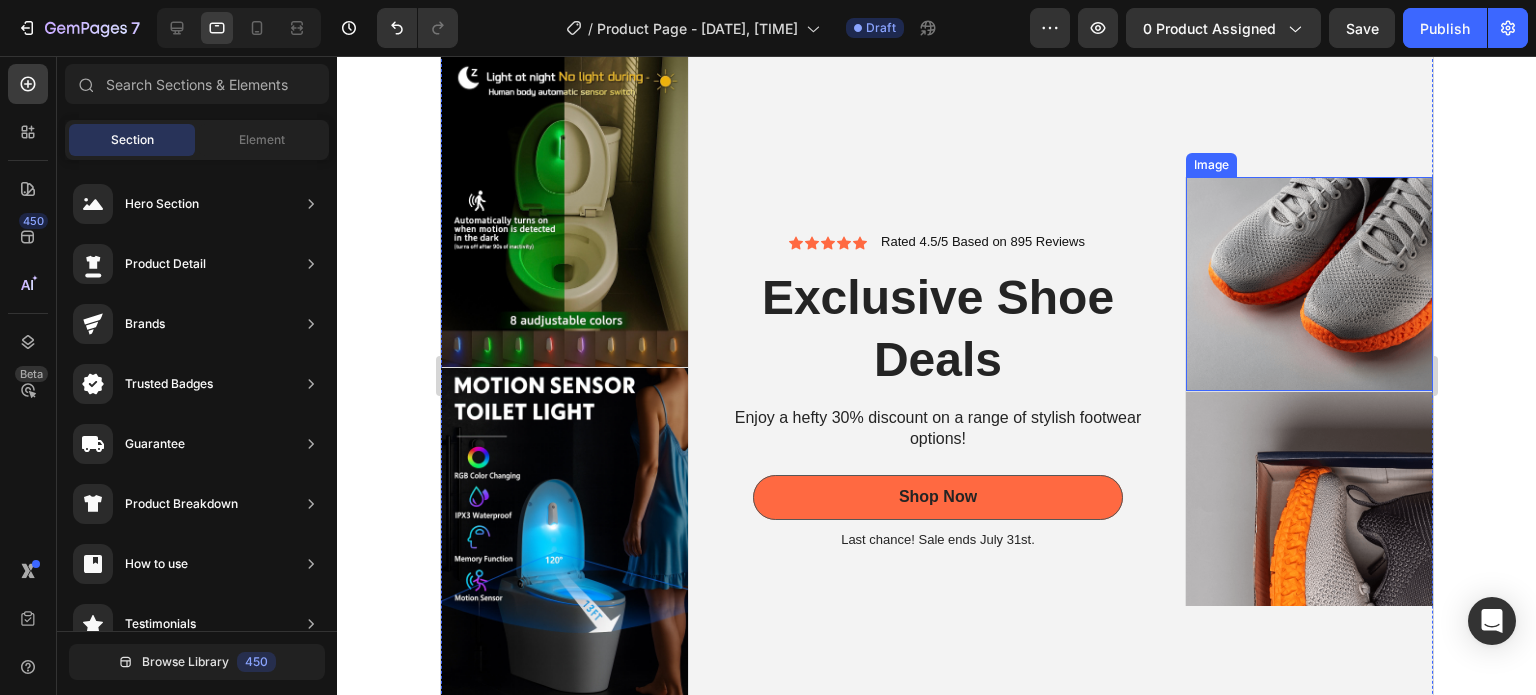 click on "Image" at bounding box center (1210, 165) 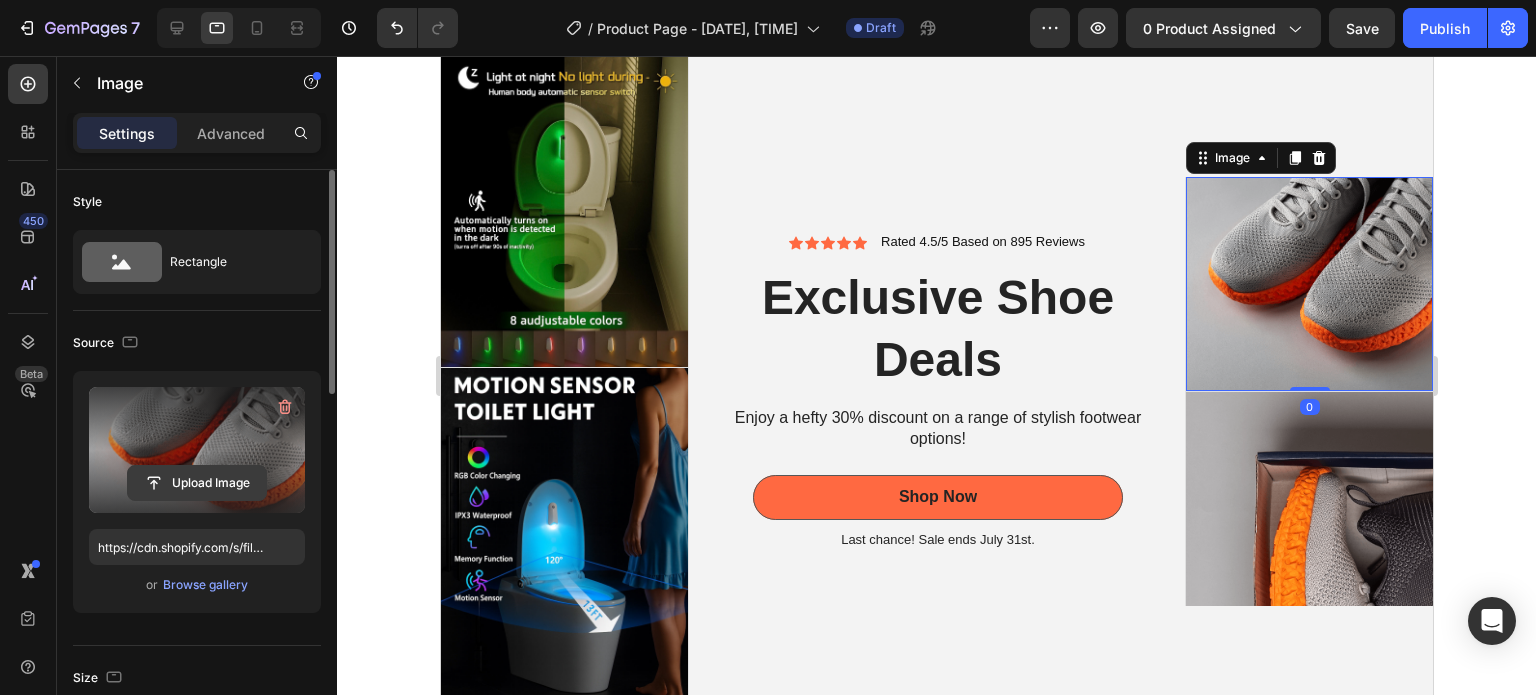 click 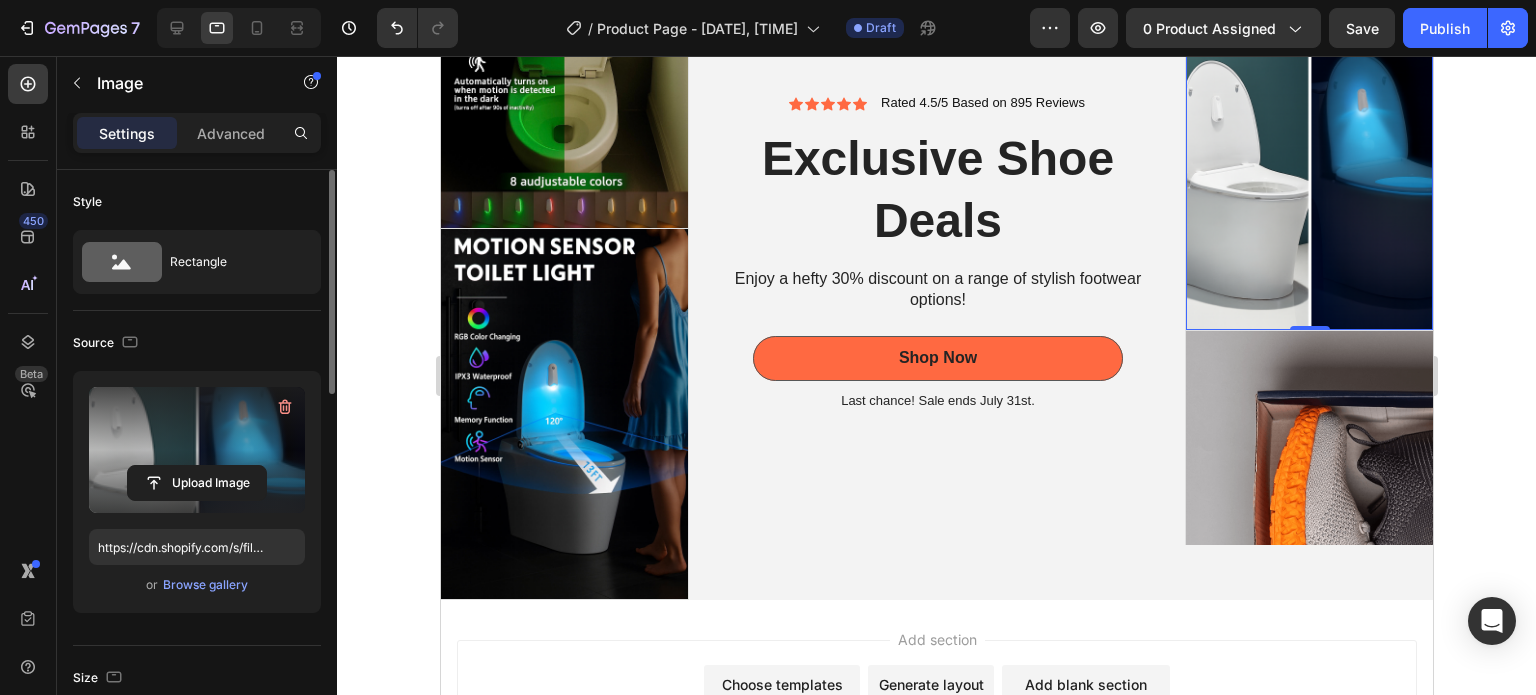 scroll, scrollTop: 0, scrollLeft: 0, axis: both 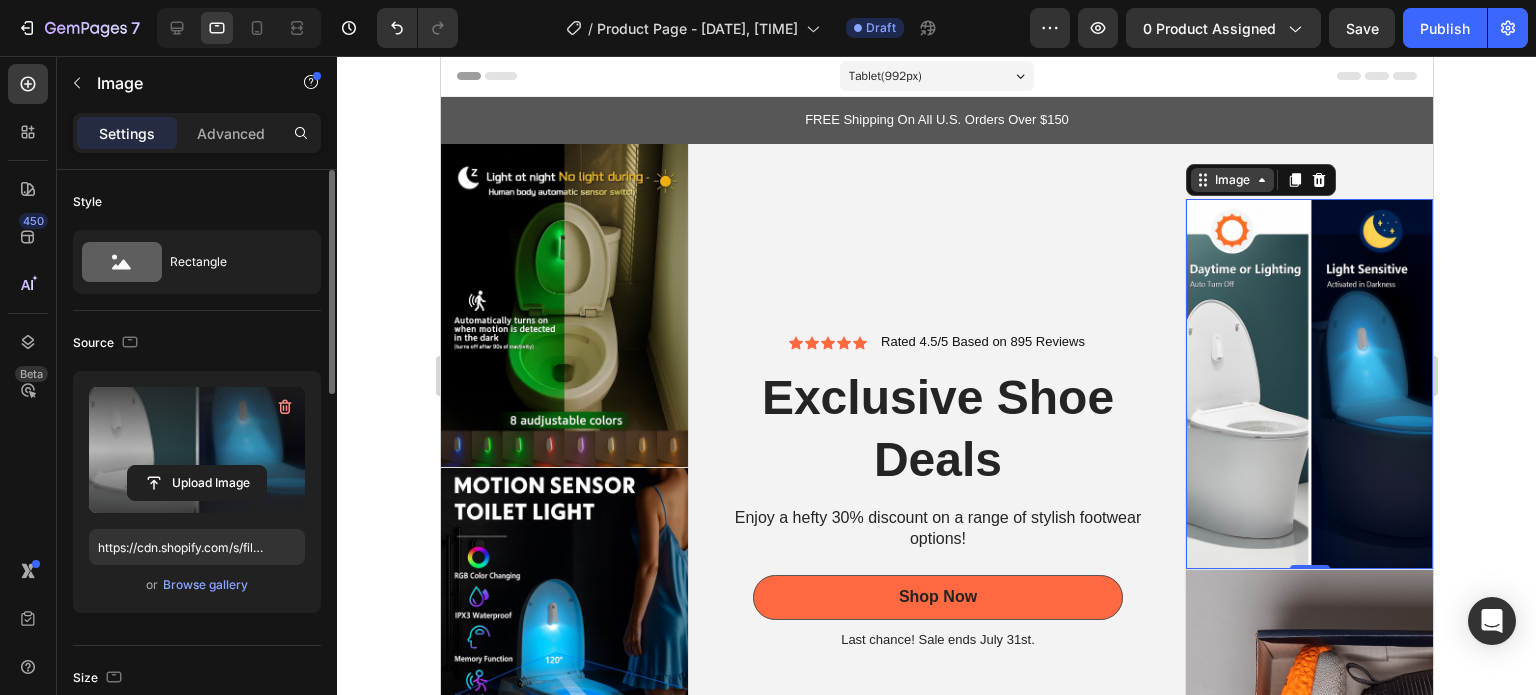 click on "Image" at bounding box center [1231, 180] 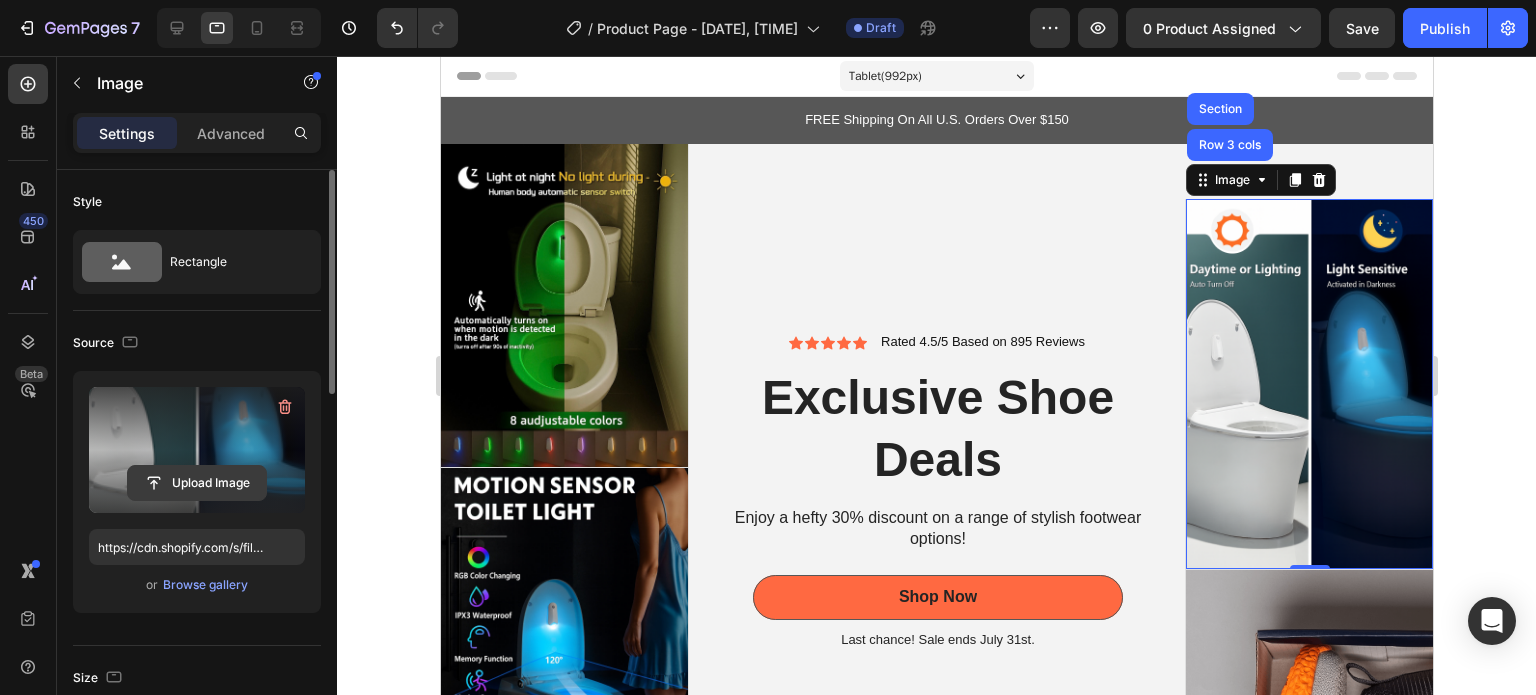 click 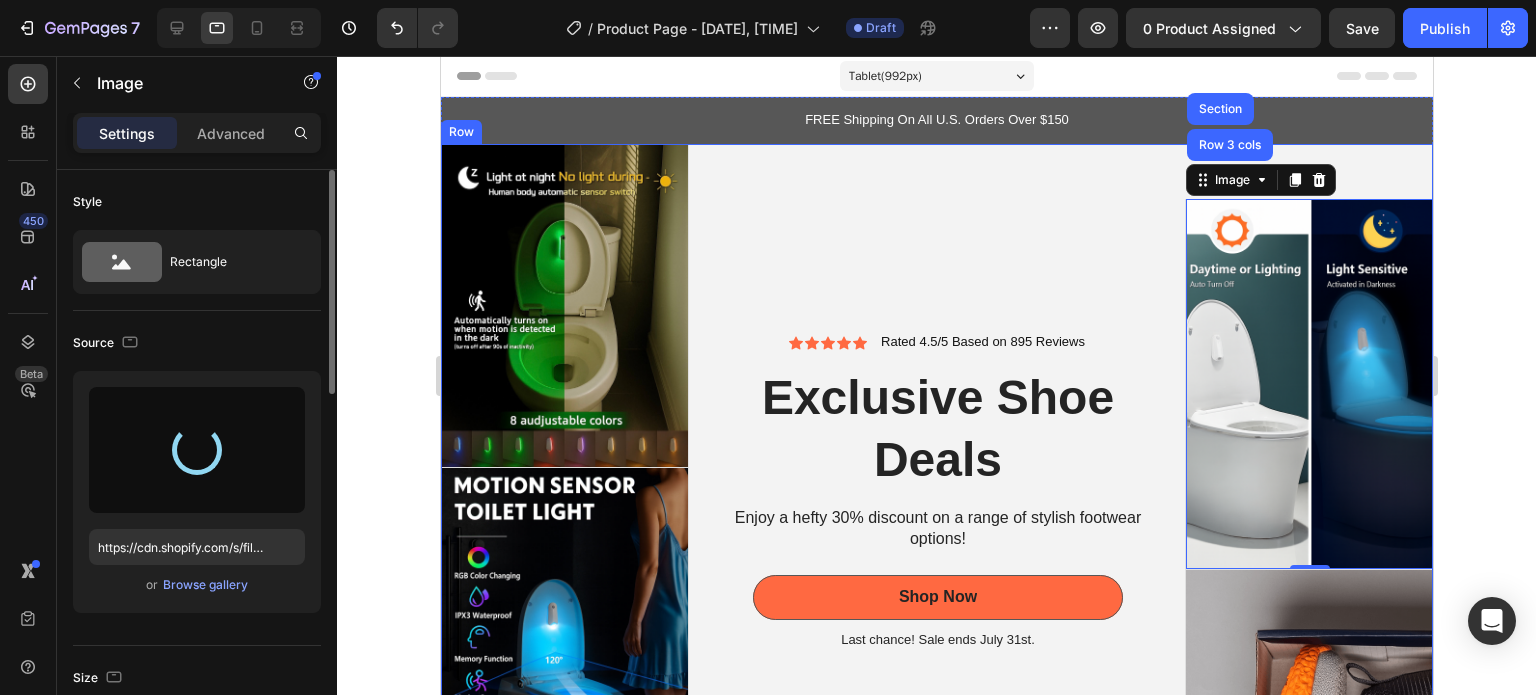type on "https://cdn.shopify.com/s/files/1/0756/4115/9895/files/gempages_578188854004023996-fc54564a-2ccf-46aa-84d4-b9ee16f996a6.jpg" 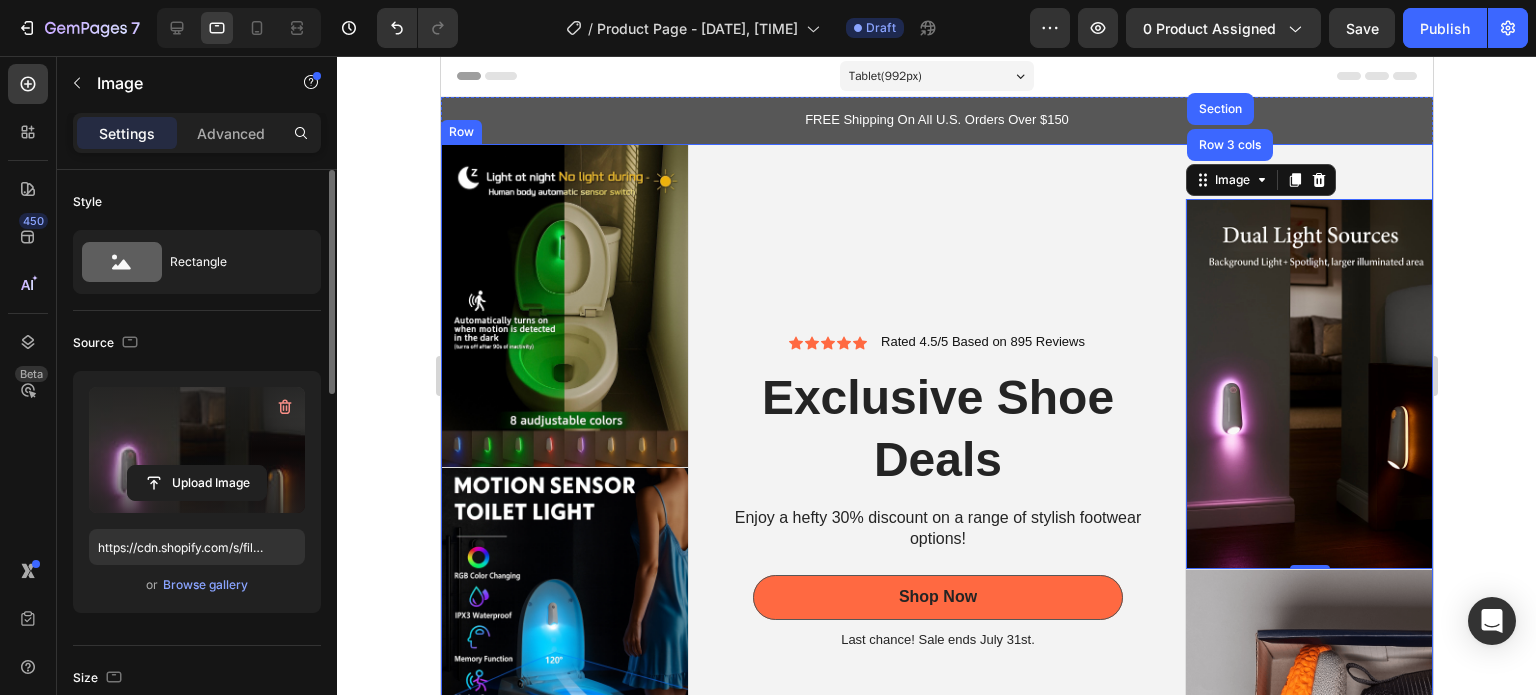 click on "Icon Icon Icon Icon Icon Icon List Rated 4.5/5 Based on 895 Reviews Text Block Row Exclusive Shoe Deals Heading Enjoy a hefty 30% discount on a range of stylish footwear options! Text Block Shop Now Button Last chance! Sale ends July 31st. Text Block Row" at bounding box center (936, 491) 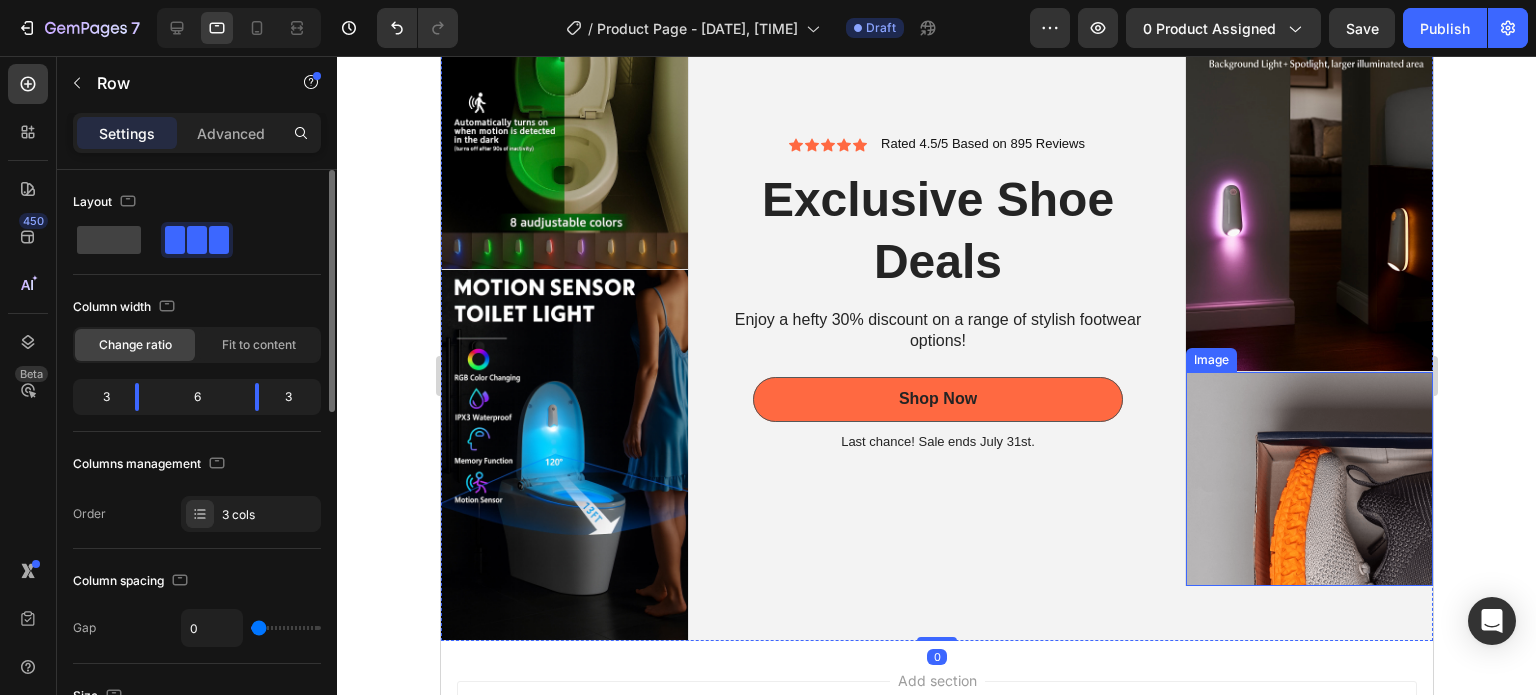 scroll, scrollTop: 200, scrollLeft: 0, axis: vertical 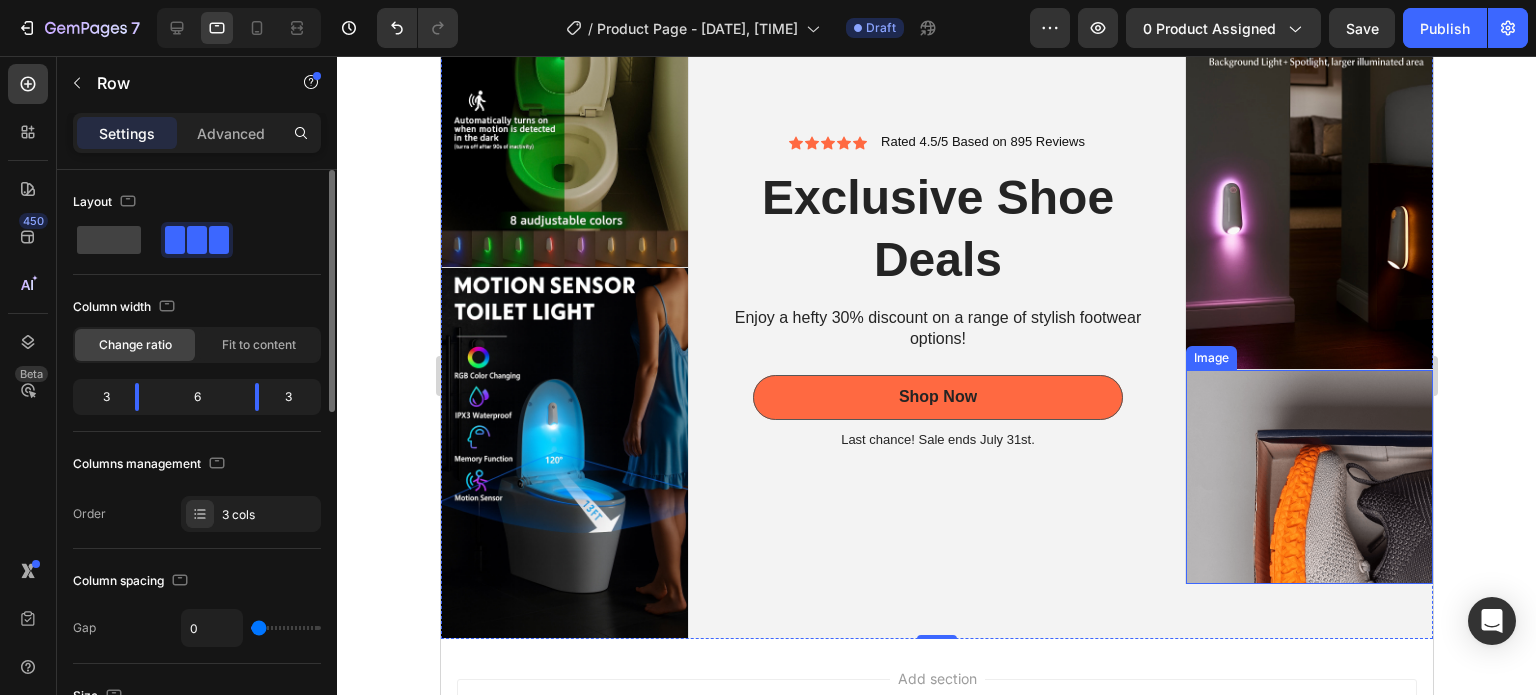click on "Image" at bounding box center [1210, 358] 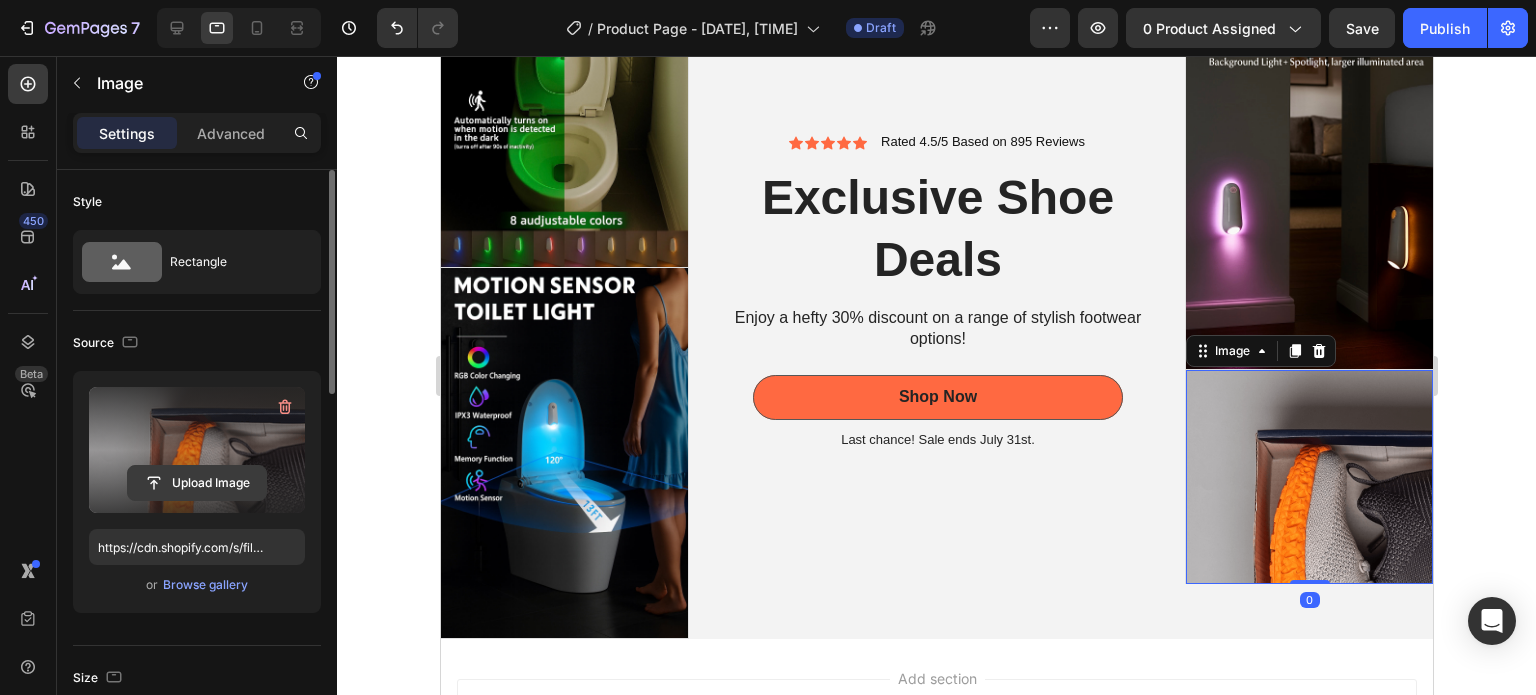 click 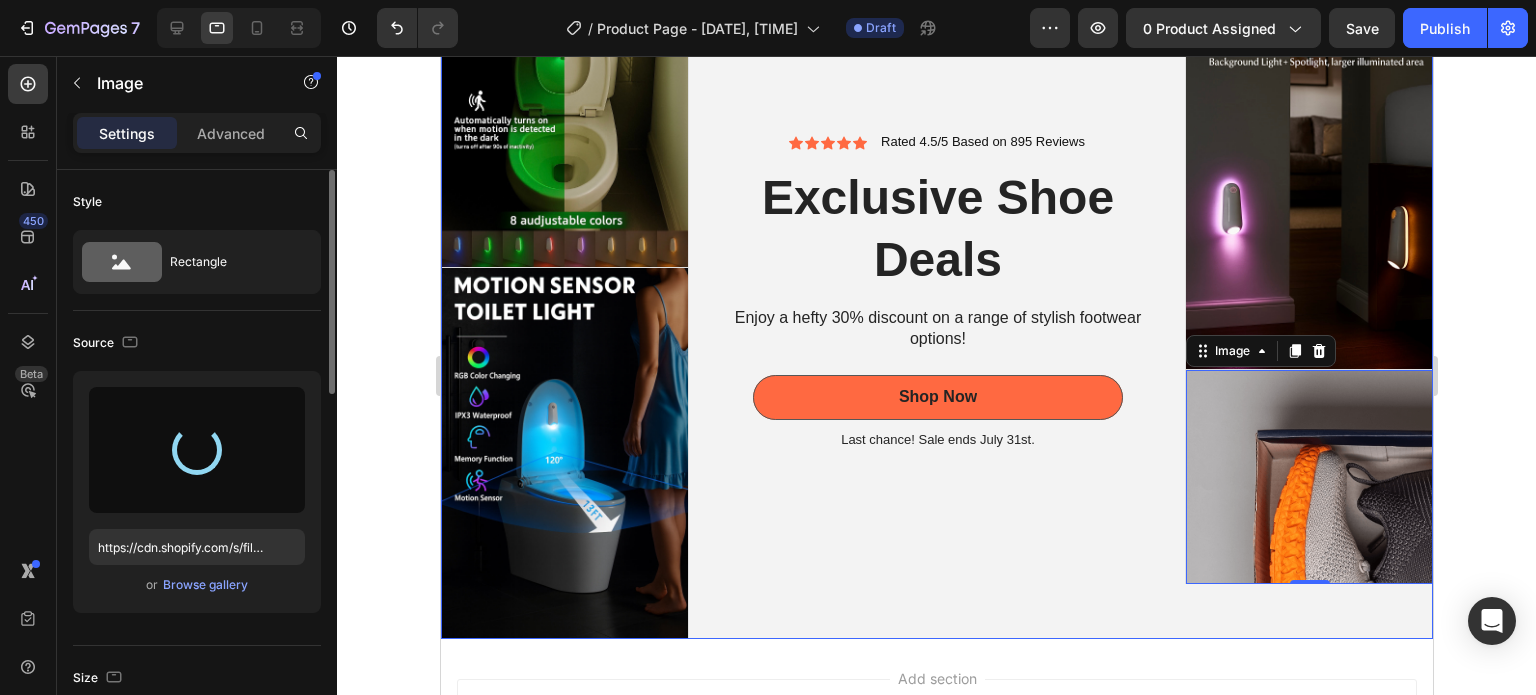 type on "https://cdn.shopify.com/s/files/1/0756/4115/9895/files/gempages_578188854004023996-50e9fa6c-ccde-41a4-95e6-c57ff4c63ed1.png" 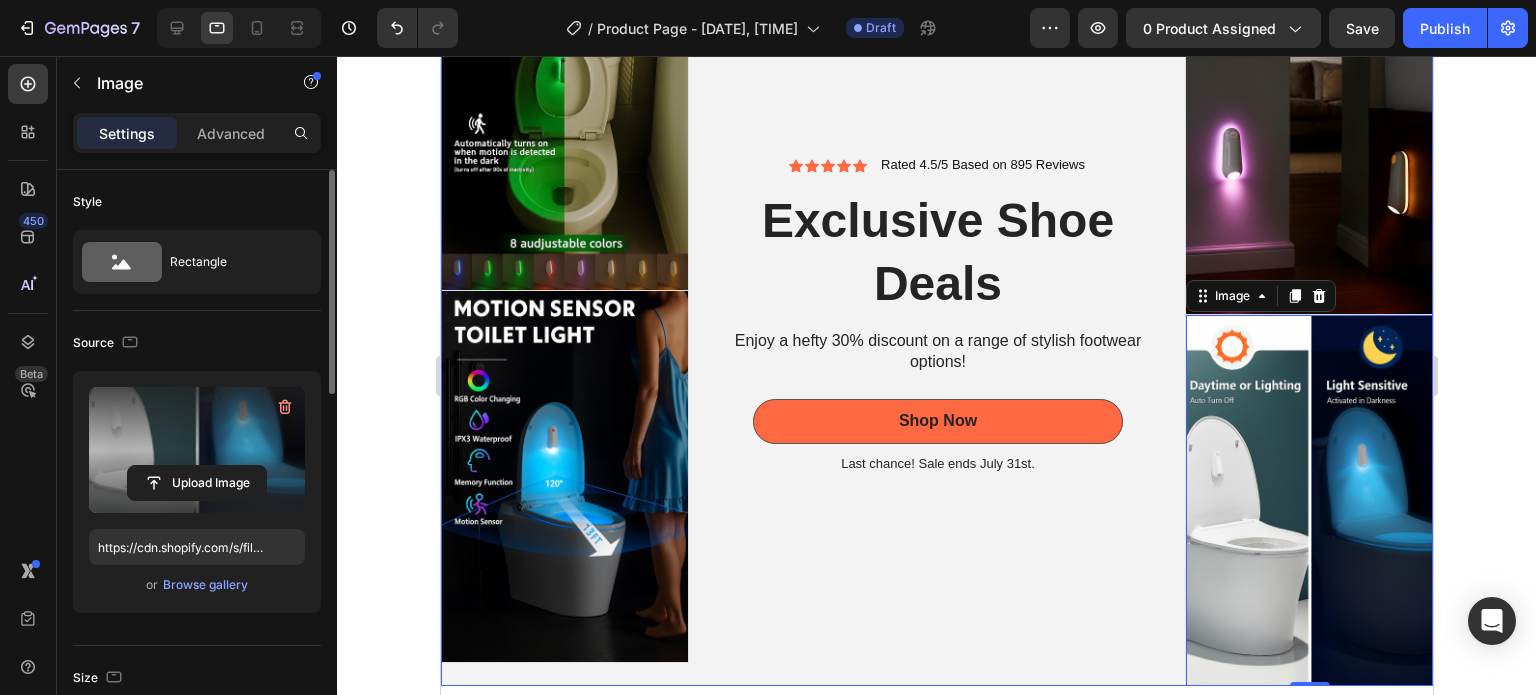scroll, scrollTop: 222, scrollLeft: 0, axis: vertical 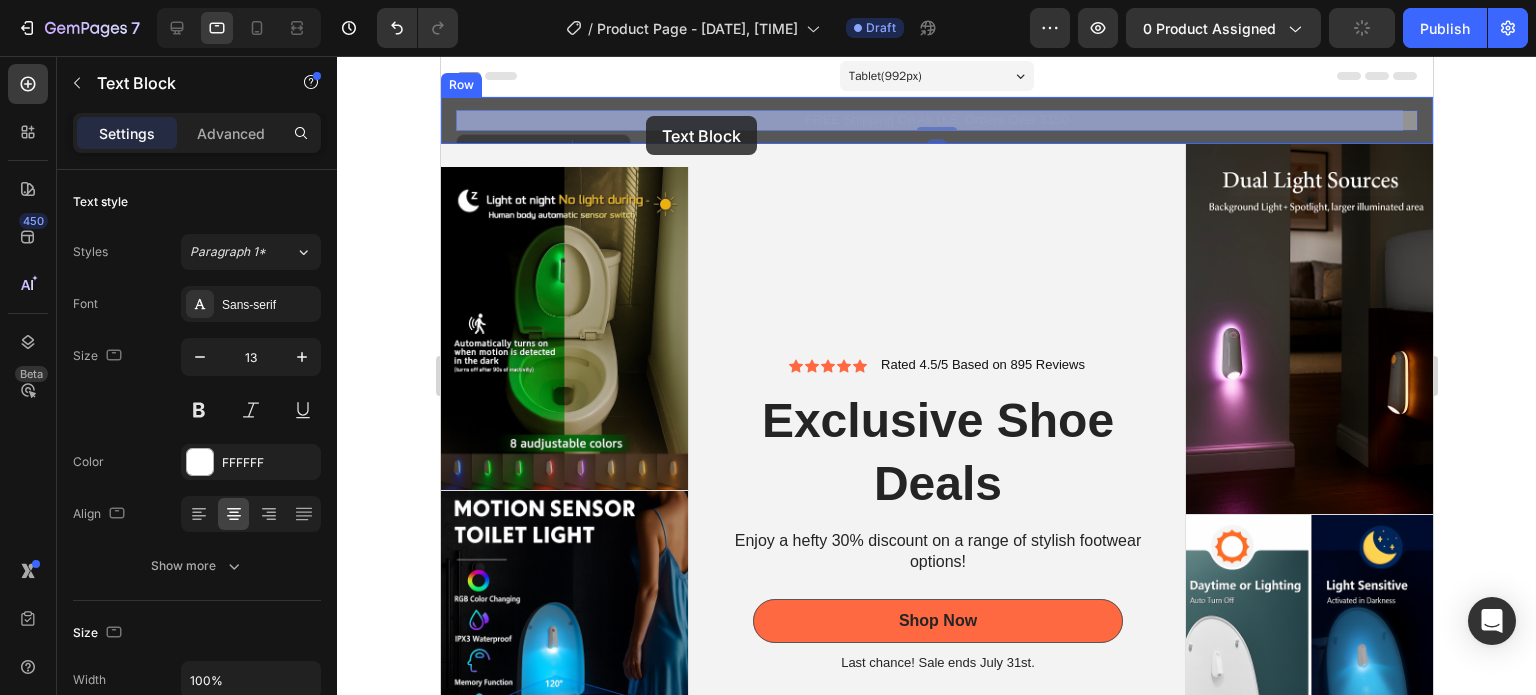 drag, startPoint x: 662, startPoint y: 89, endPoint x: 645, endPoint y: 116, distance: 31.906113 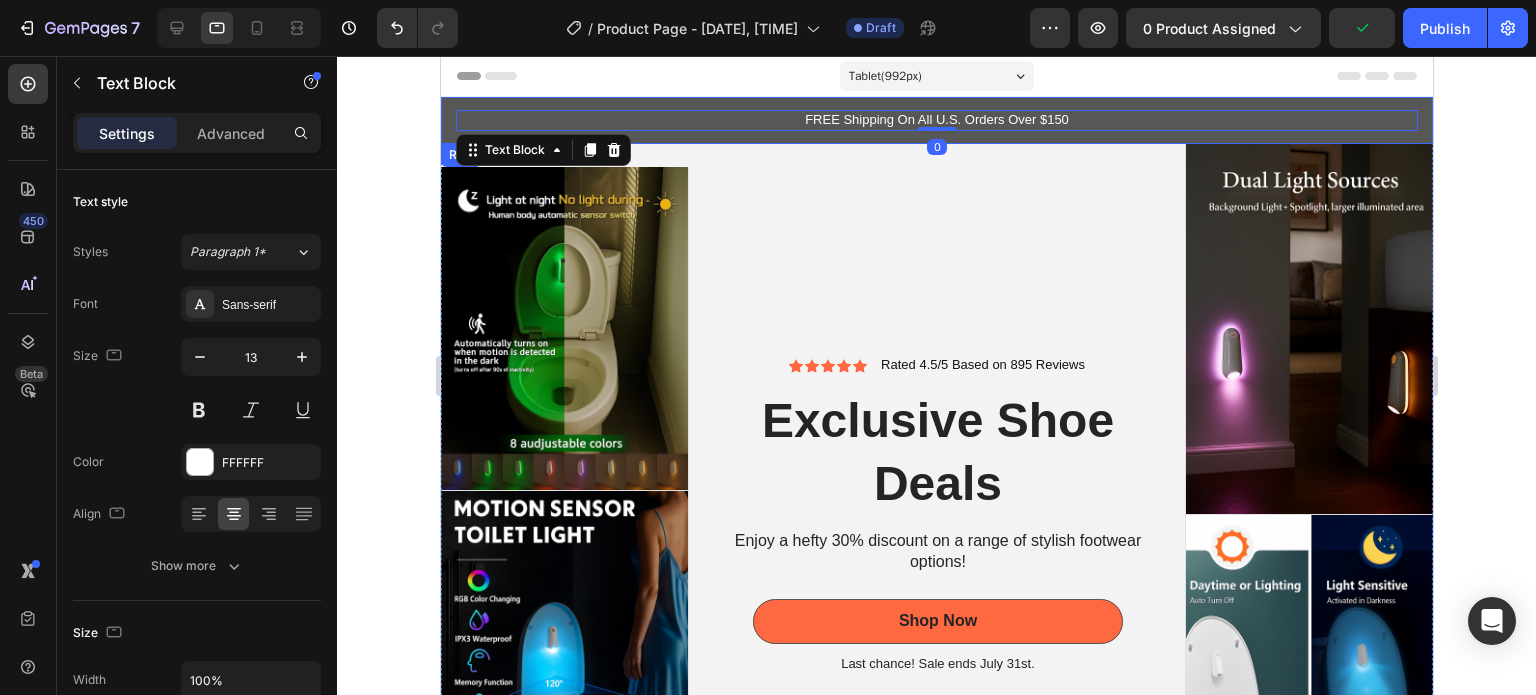 click on "Icon Icon Icon Icon Icon Icon List Rated 4.5/5 Based on 895 Reviews Text Block Row Exclusive Shoe Deals Heading Enjoy a hefty 30% discount on a range of stylish footwear options! Text Block Shop Now Button Last chance! Sale ends July 31st. Text Block Row" at bounding box center (936, 515) 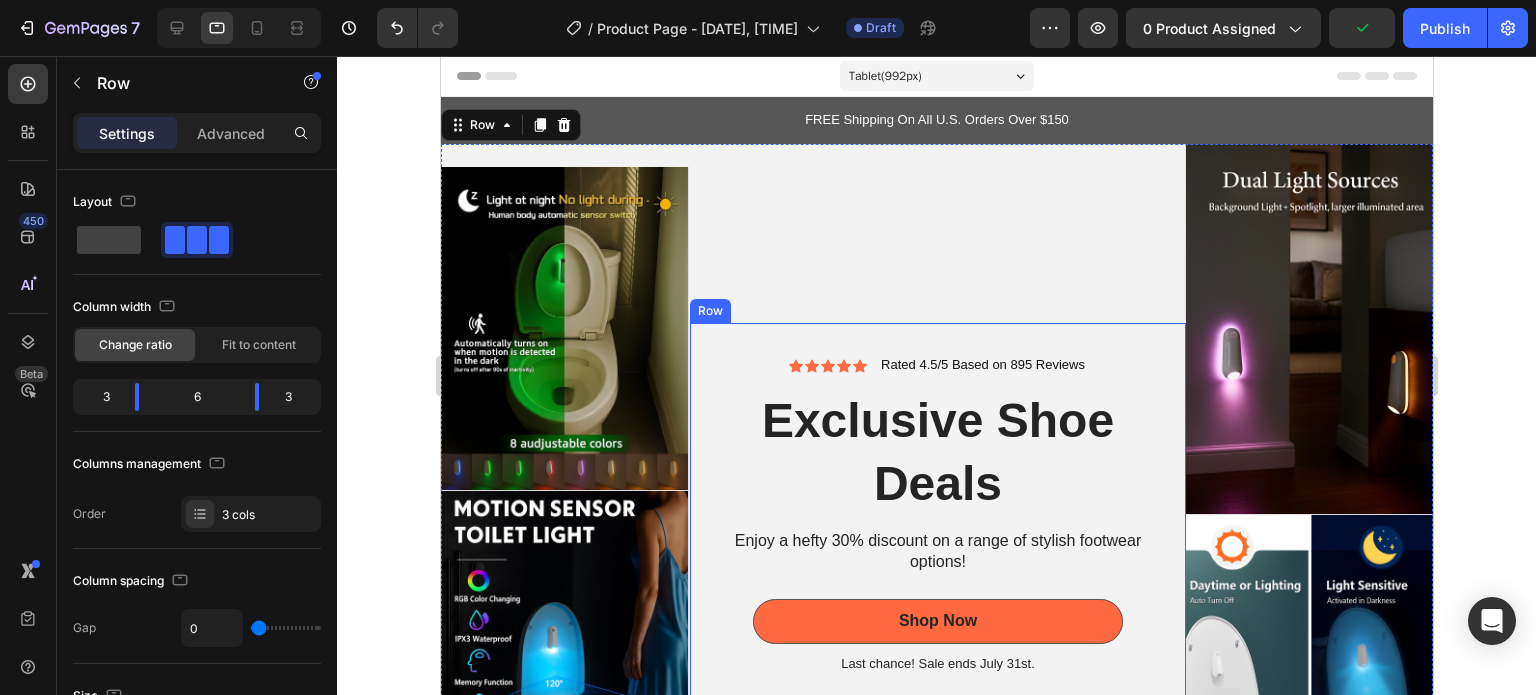 scroll, scrollTop: 200, scrollLeft: 0, axis: vertical 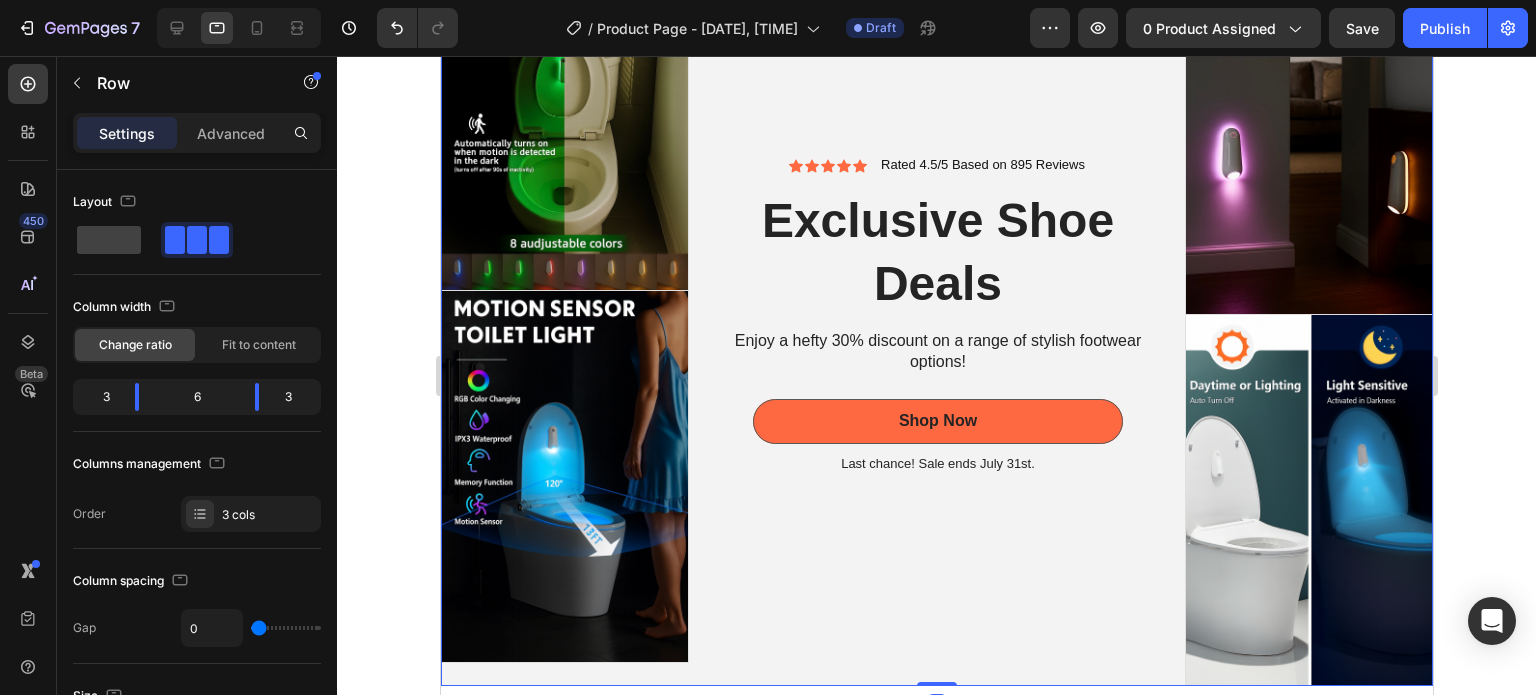 click on "Icon Icon Icon Icon Icon Icon List Rated 4.5/5 Based on 895 Reviews Text Block Row Exclusive Shoe Deals Heading Enjoy a hefty 30% discount on a range of stylish footwear options! Text Block Shop Now Button Last chance! Sale ends July 31st. Text Block Row" at bounding box center (936, 315) 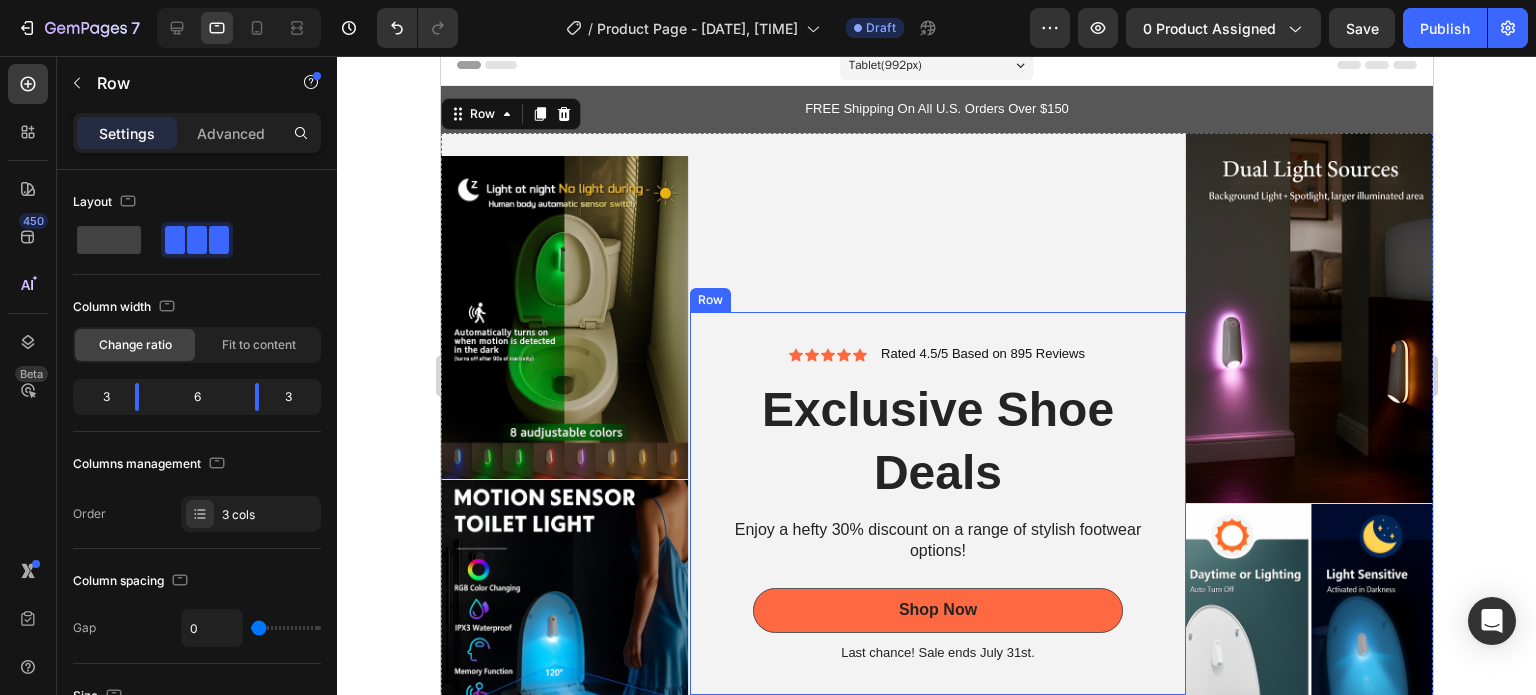 scroll, scrollTop: 0, scrollLeft: 0, axis: both 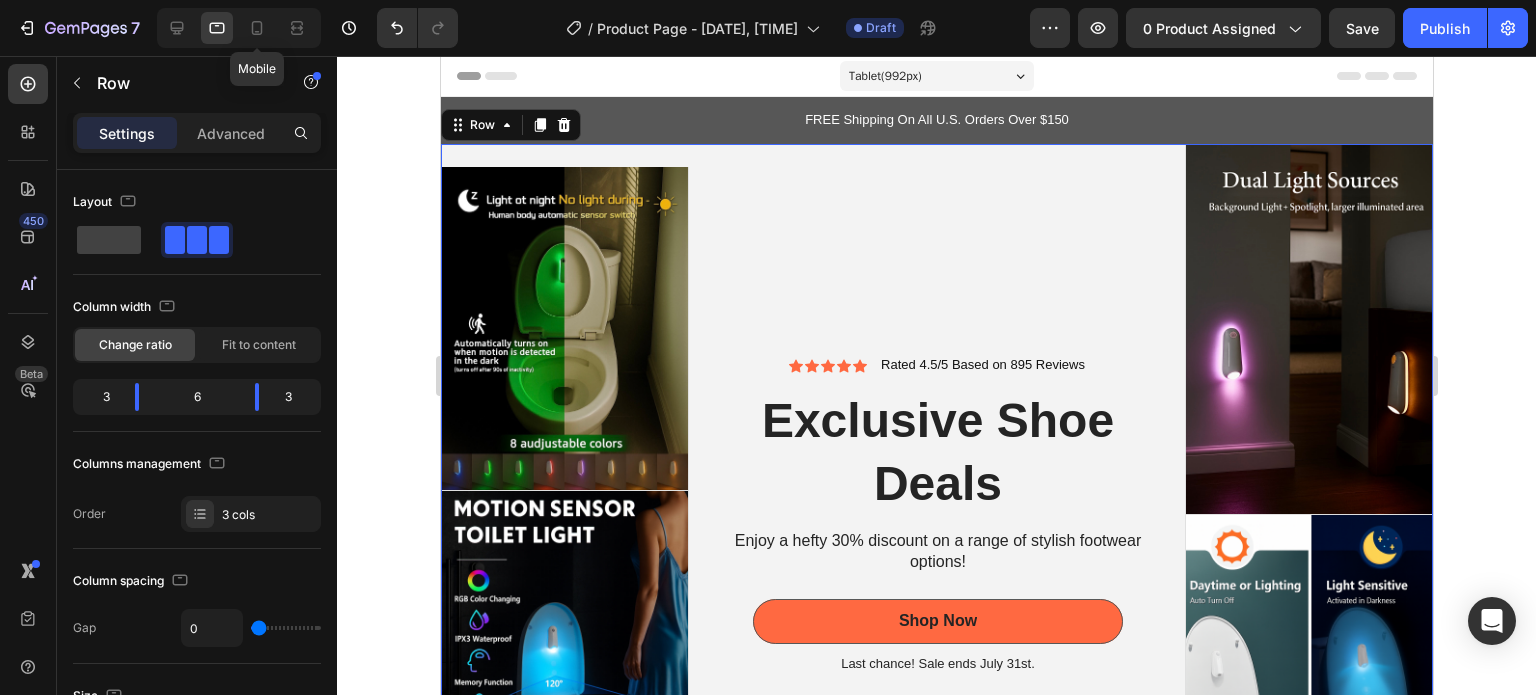 drag, startPoint x: 254, startPoint y: 23, endPoint x: 441, endPoint y: 46, distance: 188.40913 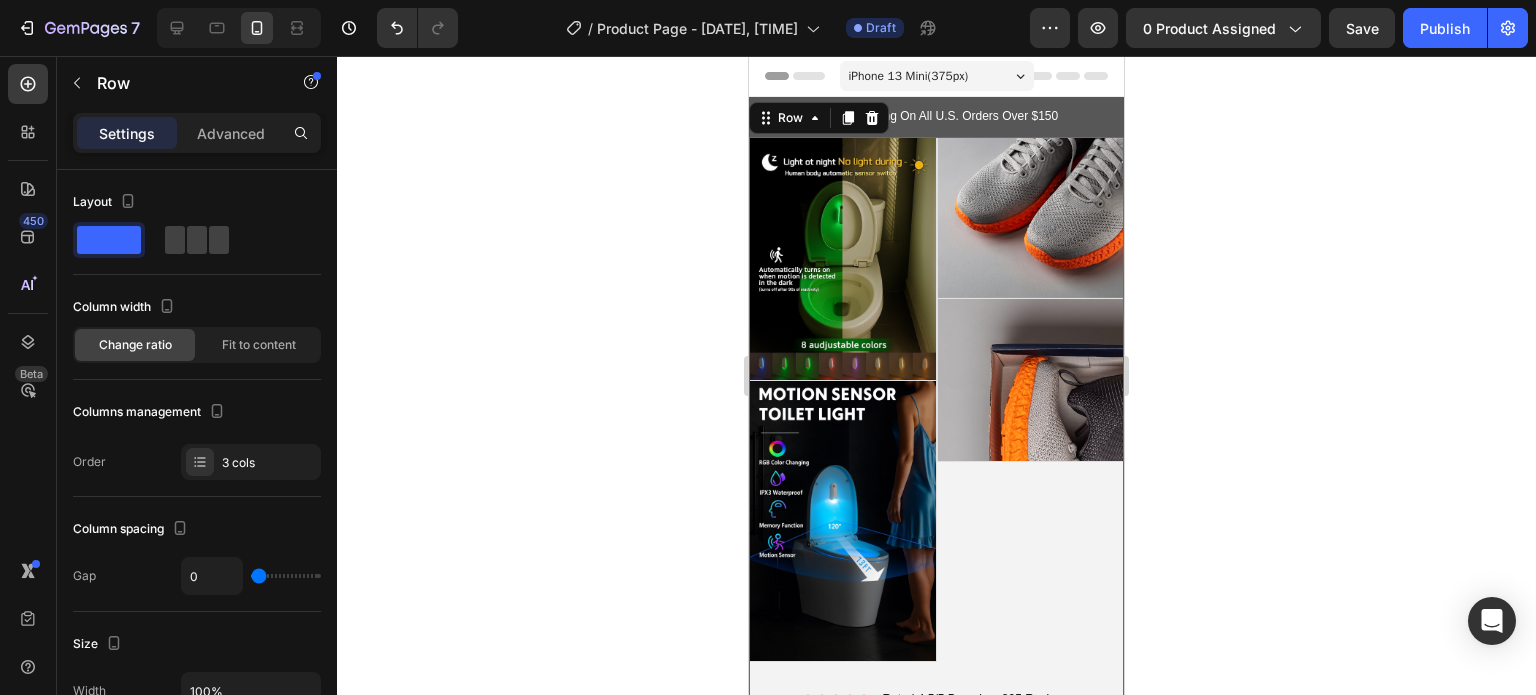 scroll, scrollTop: 10, scrollLeft: 0, axis: vertical 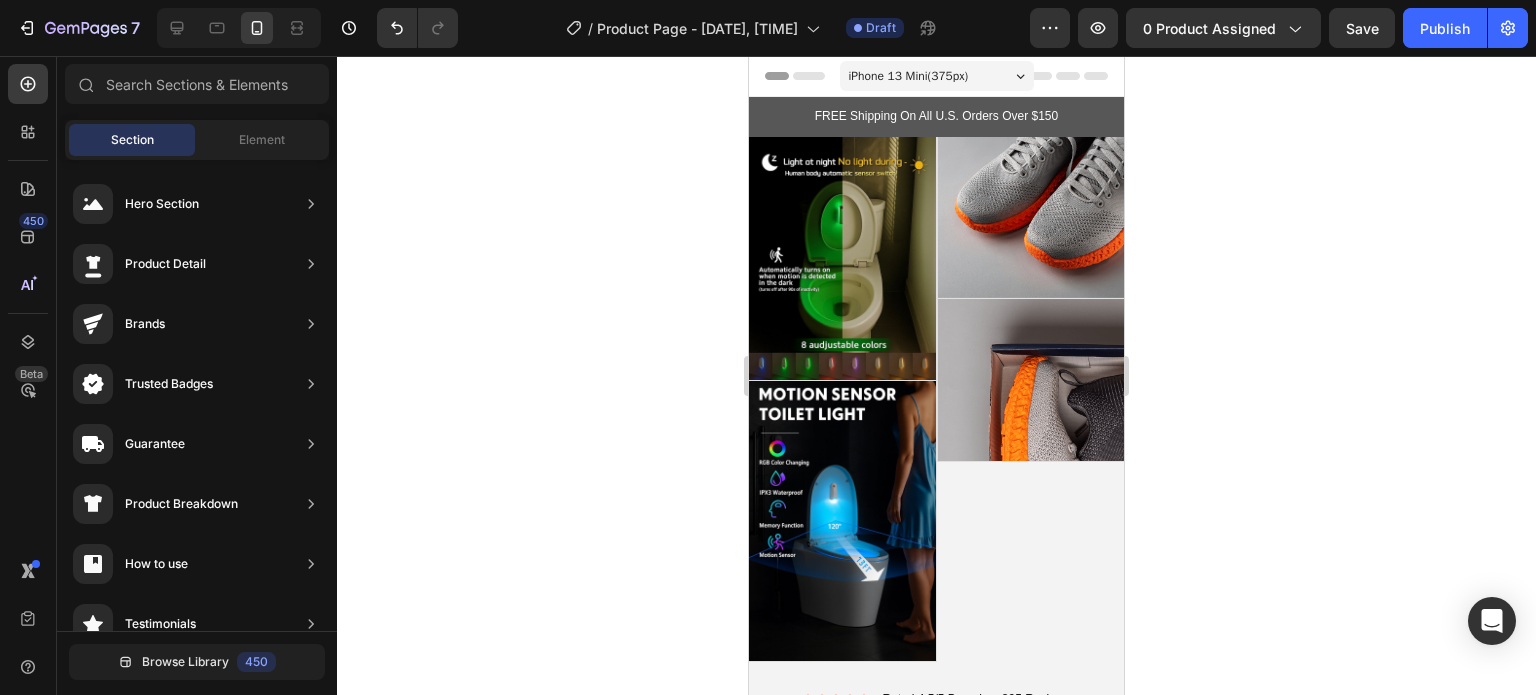 drag, startPoint x: 1111, startPoint y: 293, endPoint x: 1875, endPoint y: 256, distance: 764.89545 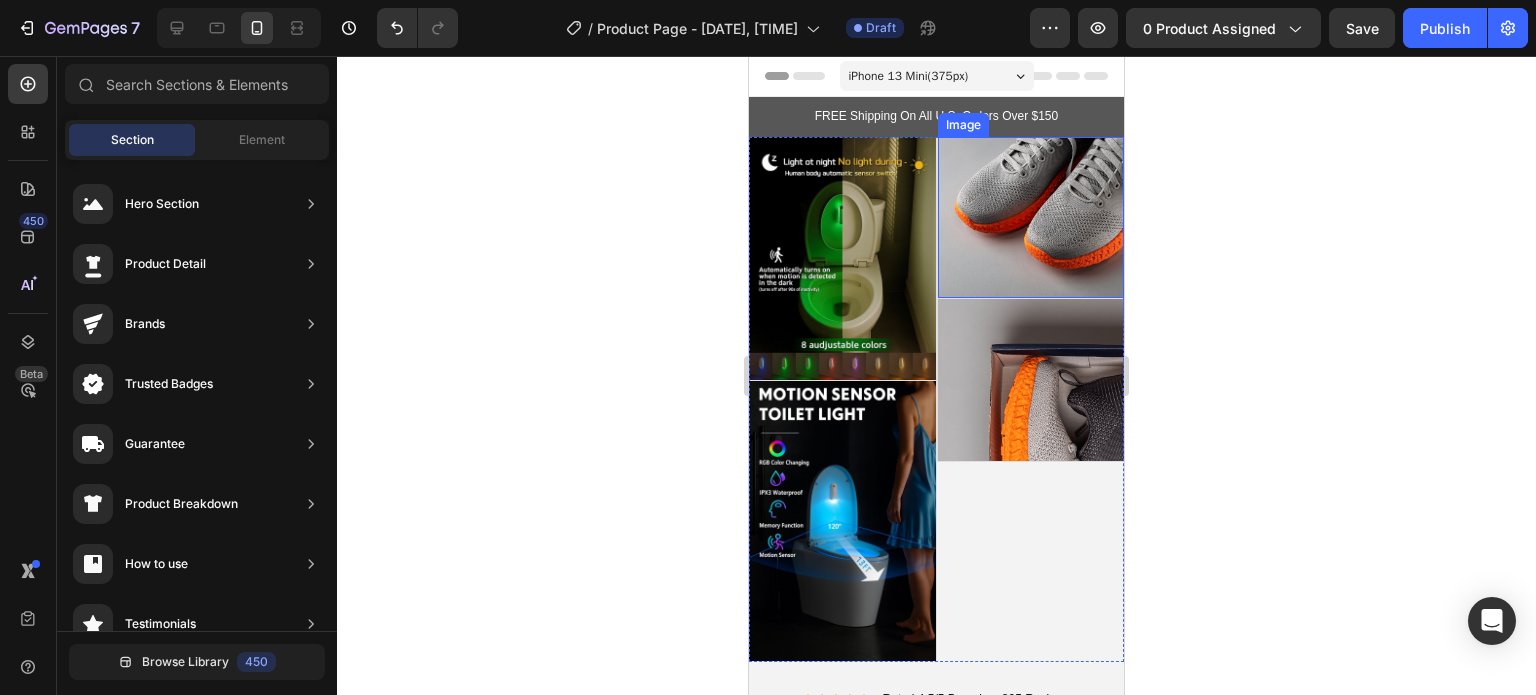 click on "Image" at bounding box center [963, 125] 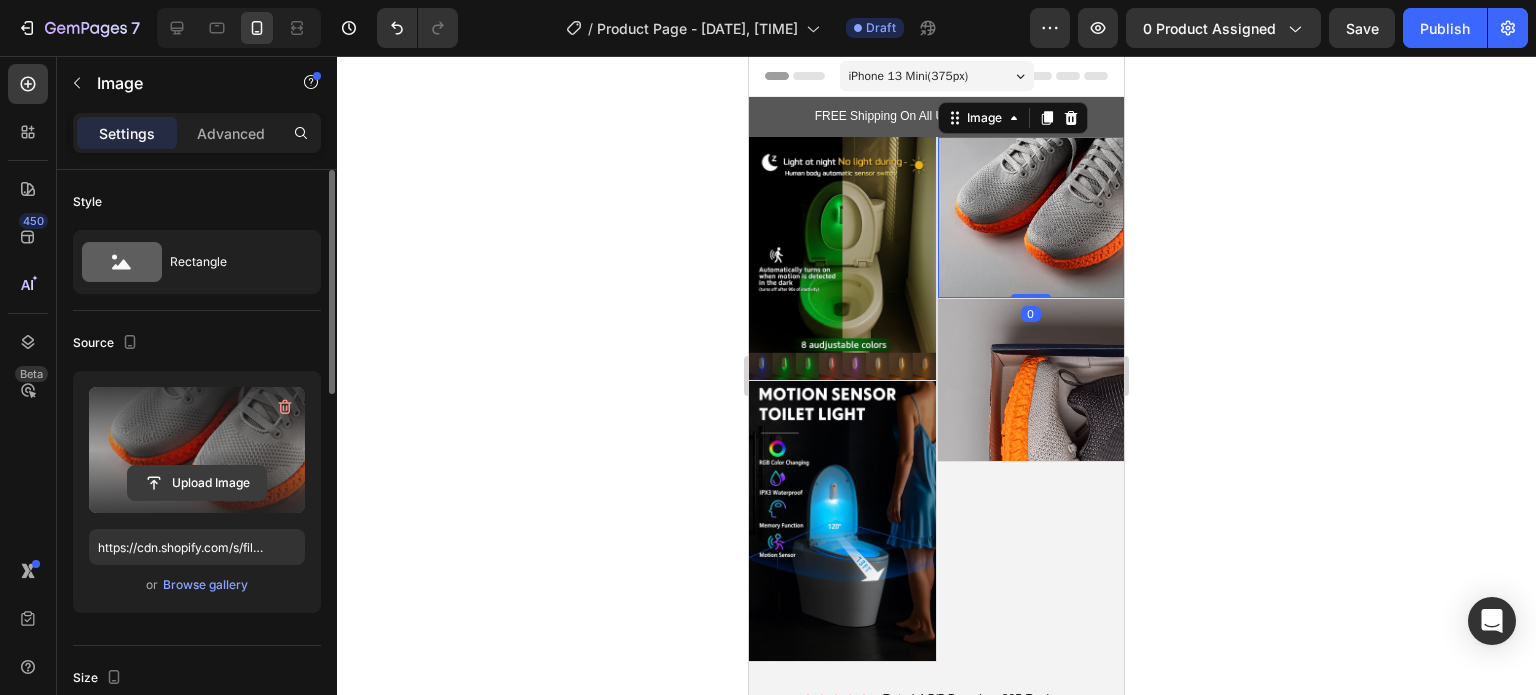 click 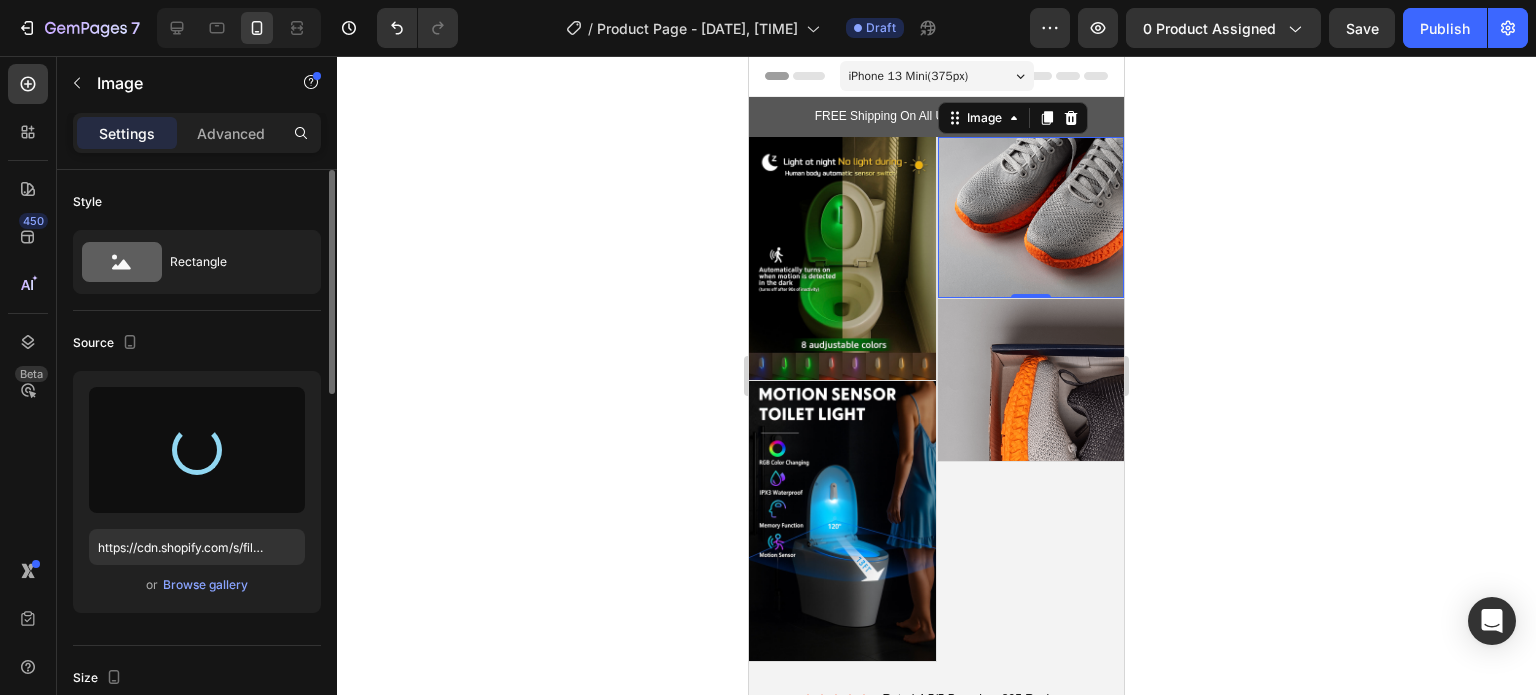 type on "https://cdn.shopify.com/s/files/1/0756/4115/9895/files/gempages_578188854004023996-fc54564a-2ccf-46aa-84d4-b9ee16f996a6.jpg" 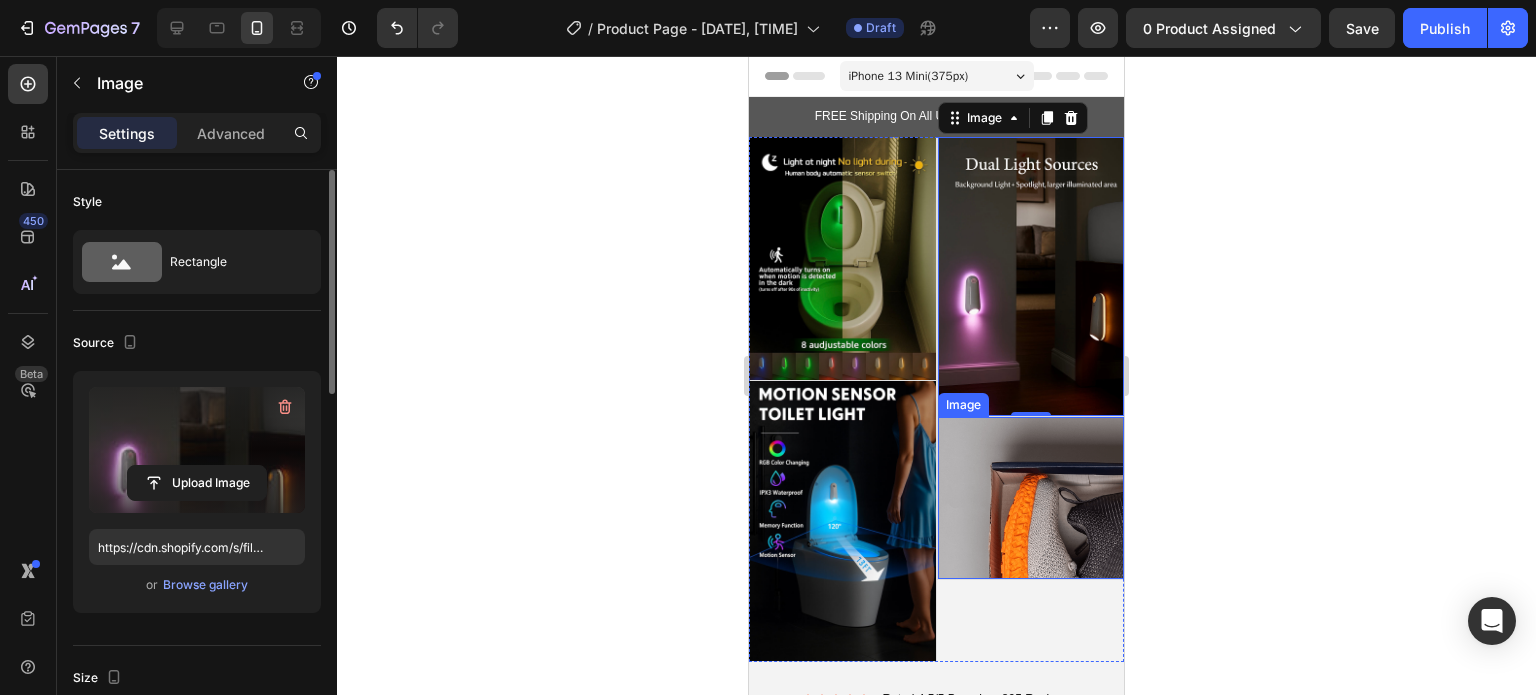 click on "Image" at bounding box center [963, 405] 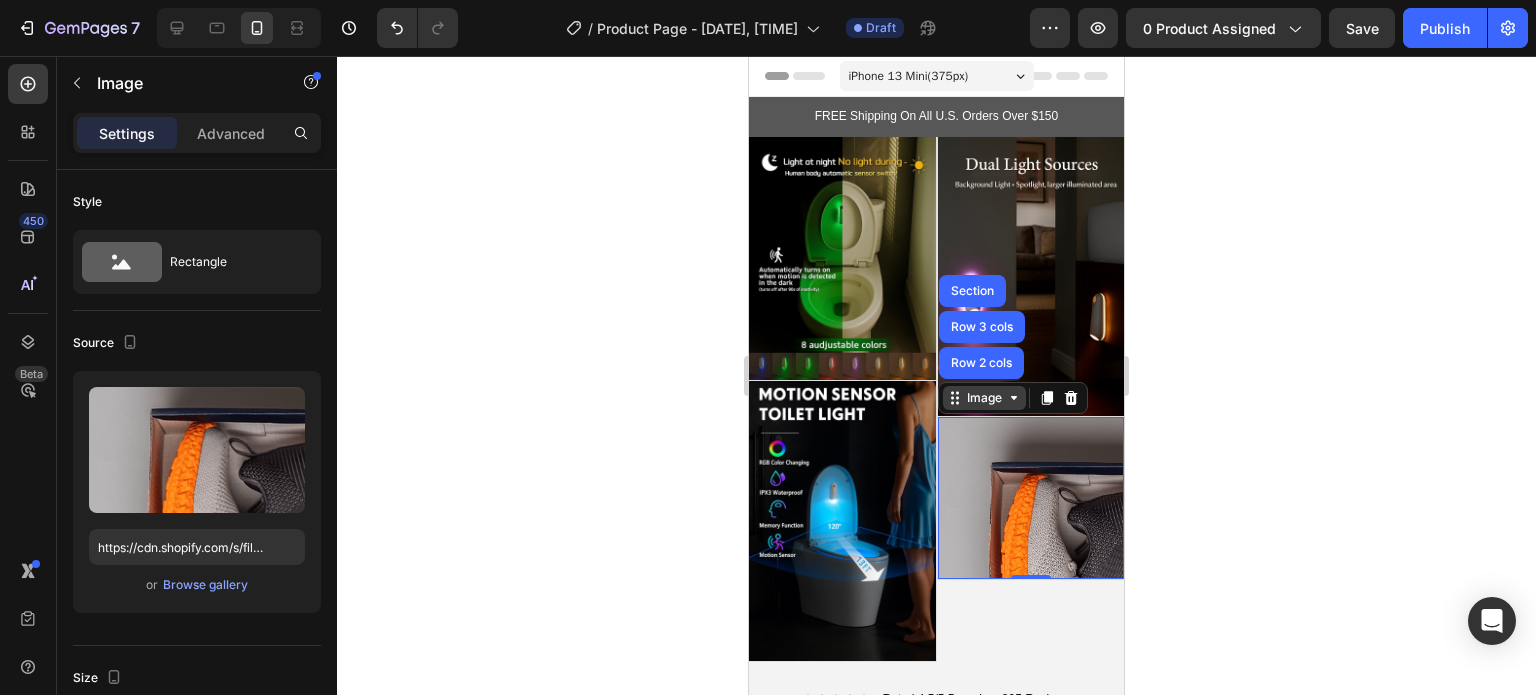 scroll, scrollTop: 644, scrollLeft: 0, axis: vertical 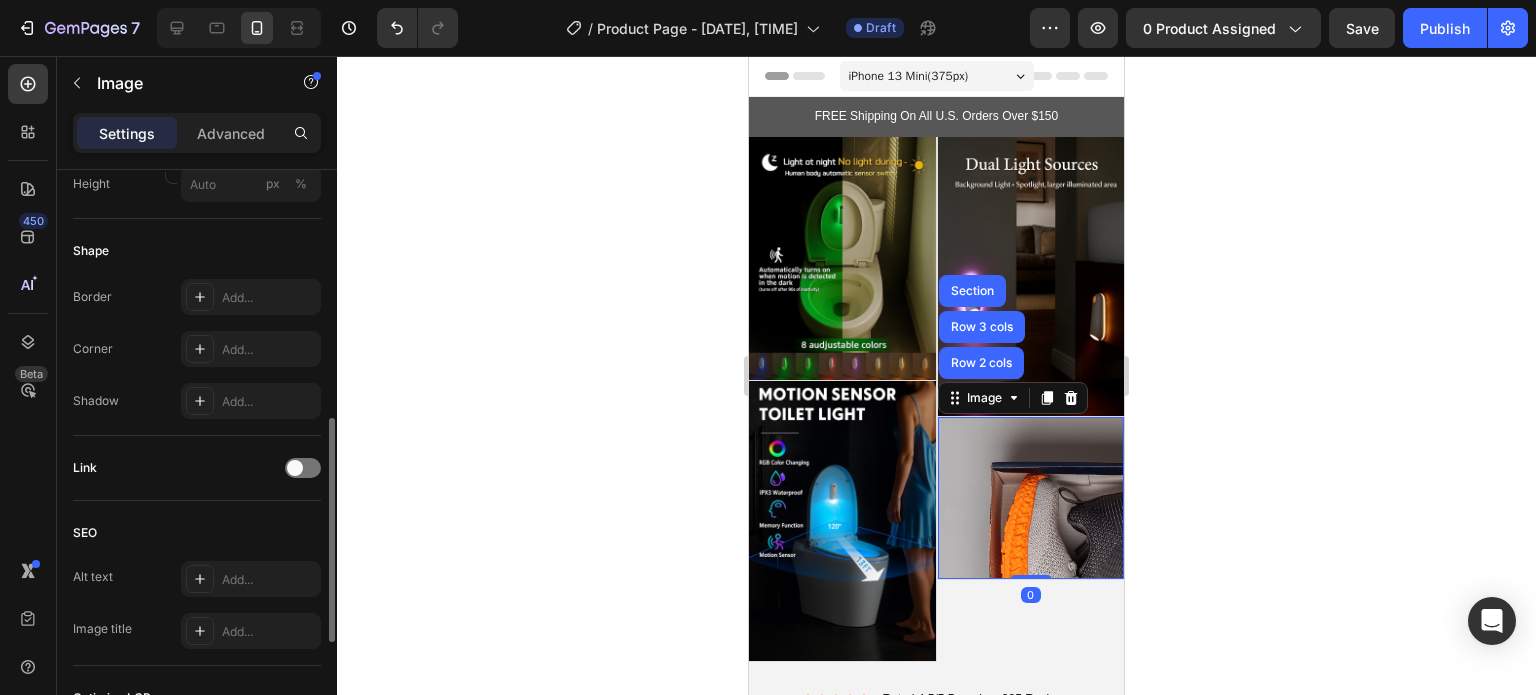 click at bounding box center (1031, 498) 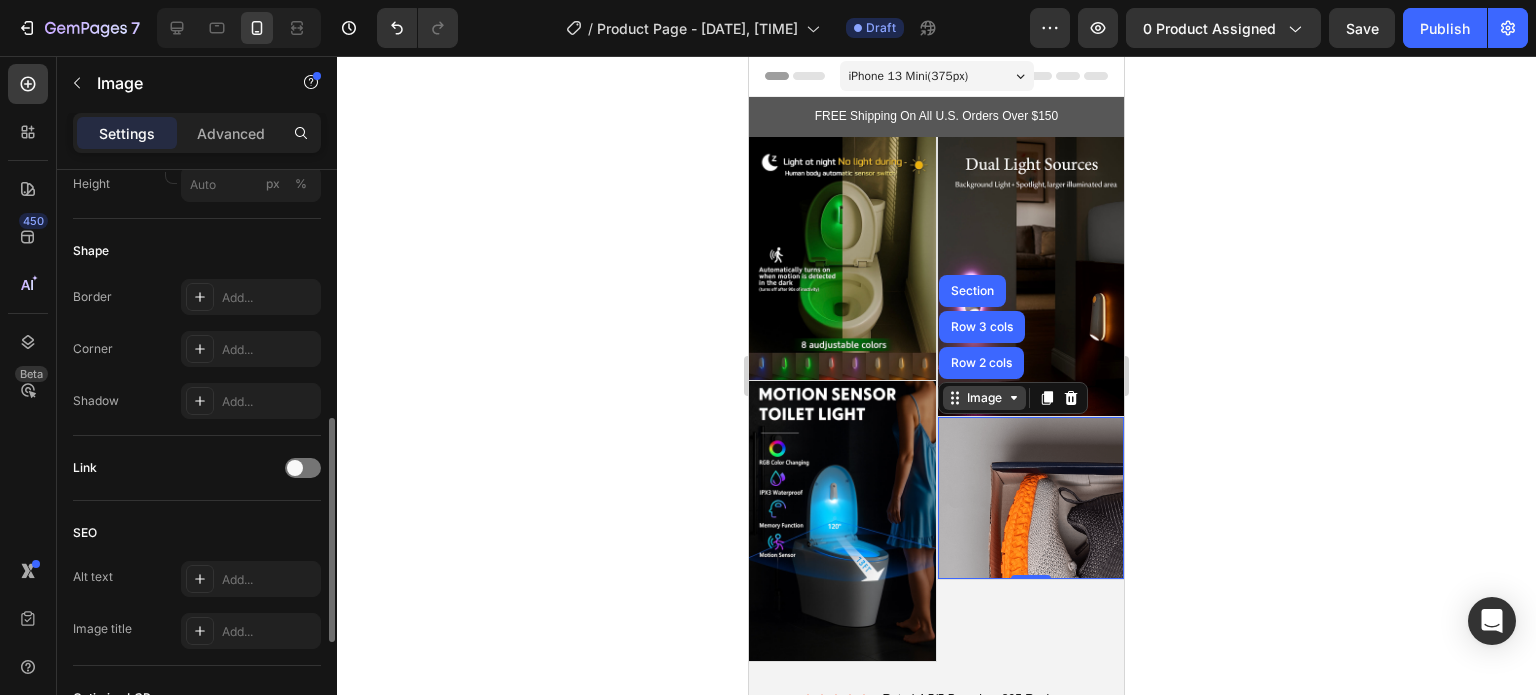 click on "Image" at bounding box center [984, 398] 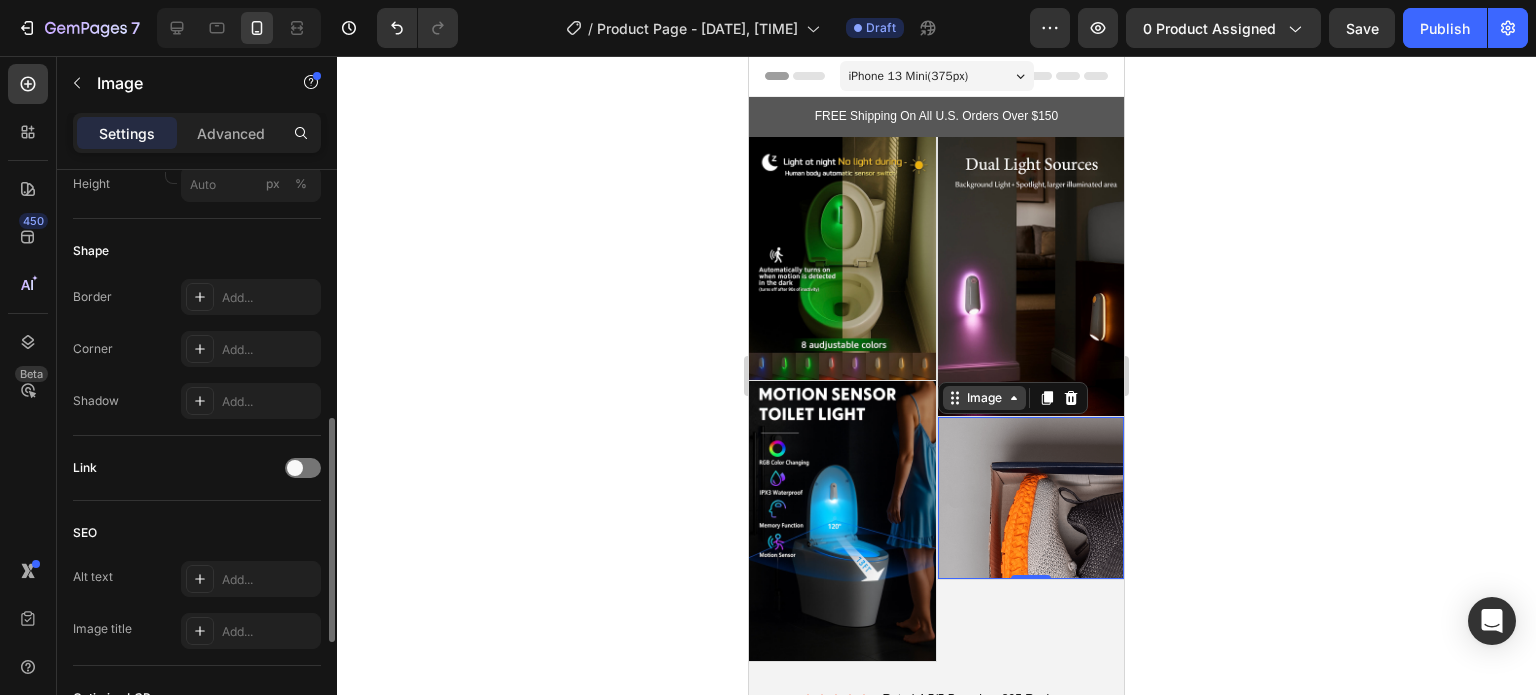 click on "Image" at bounding box center (984, 398) 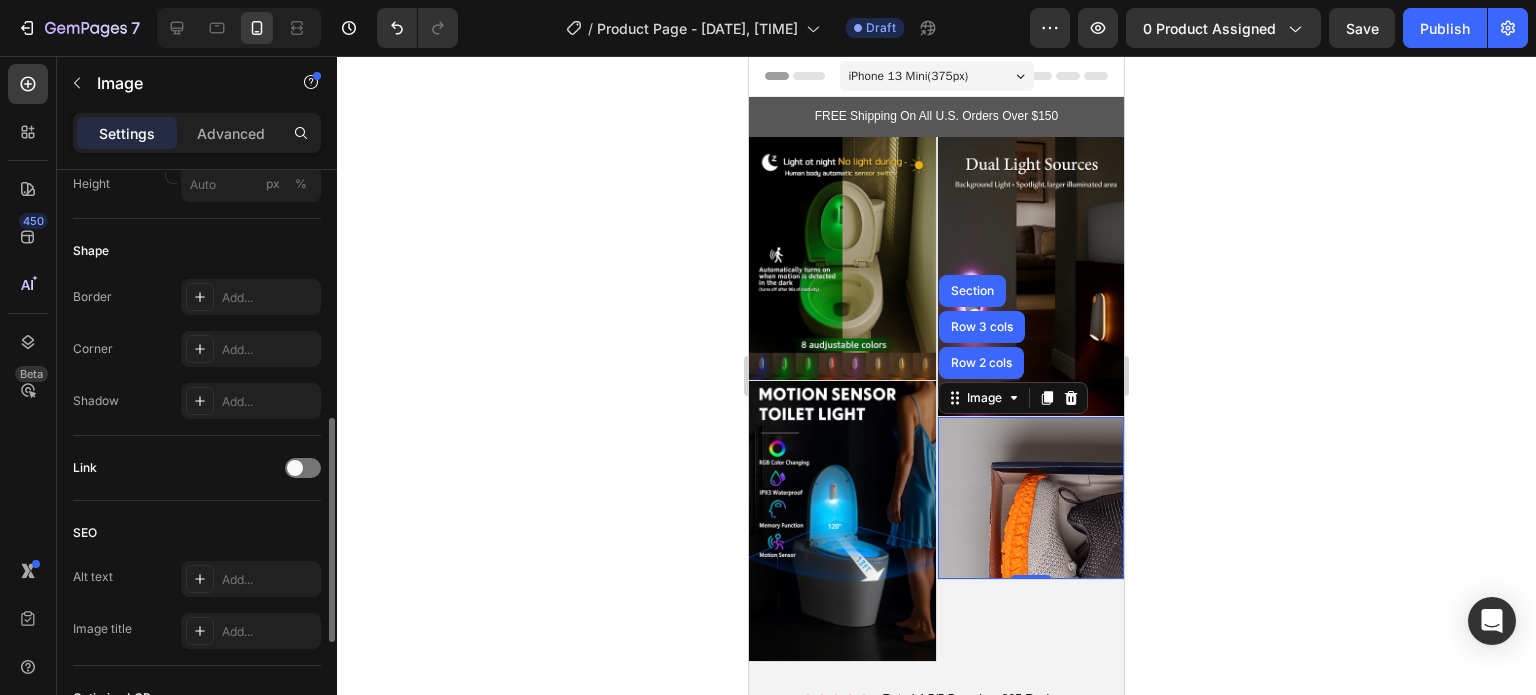 click at bounding box center [1031, 498] 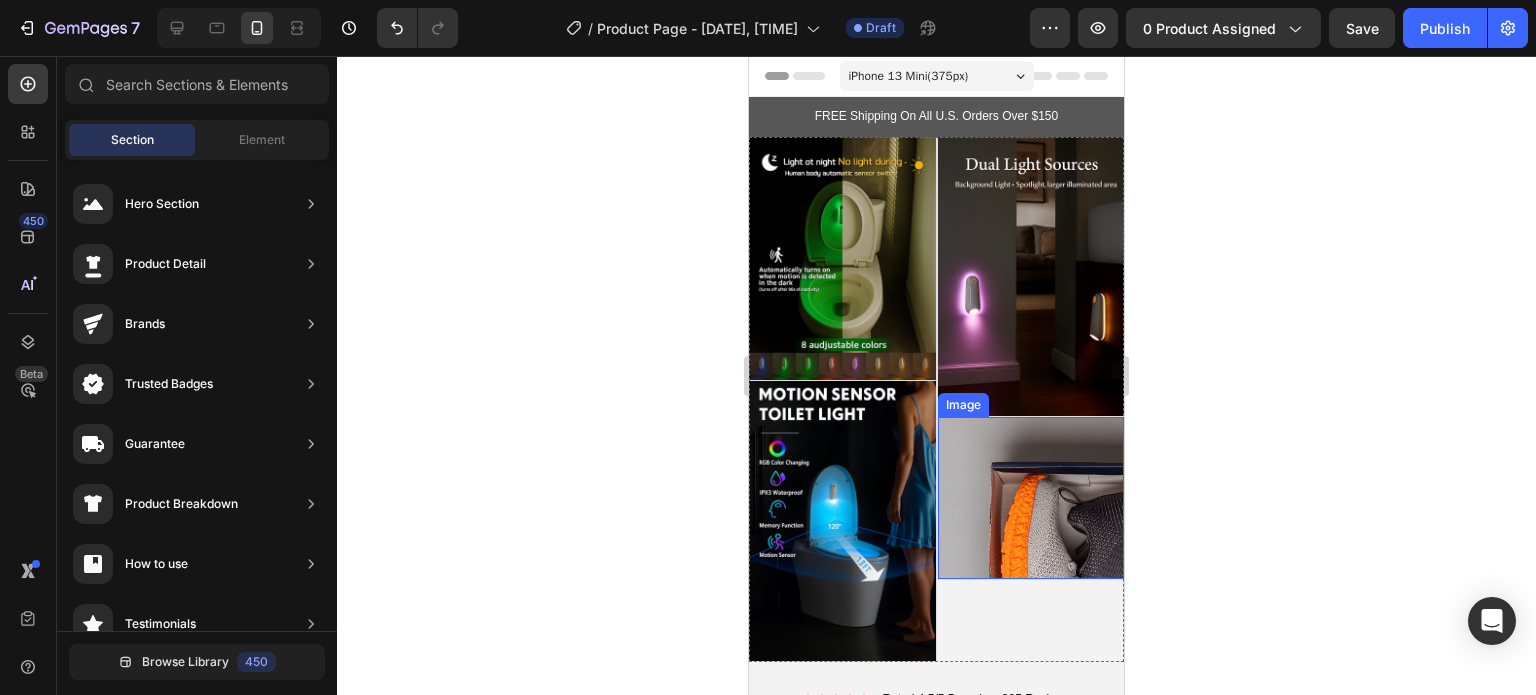 click on "Image" at bounding box center [963, 405] 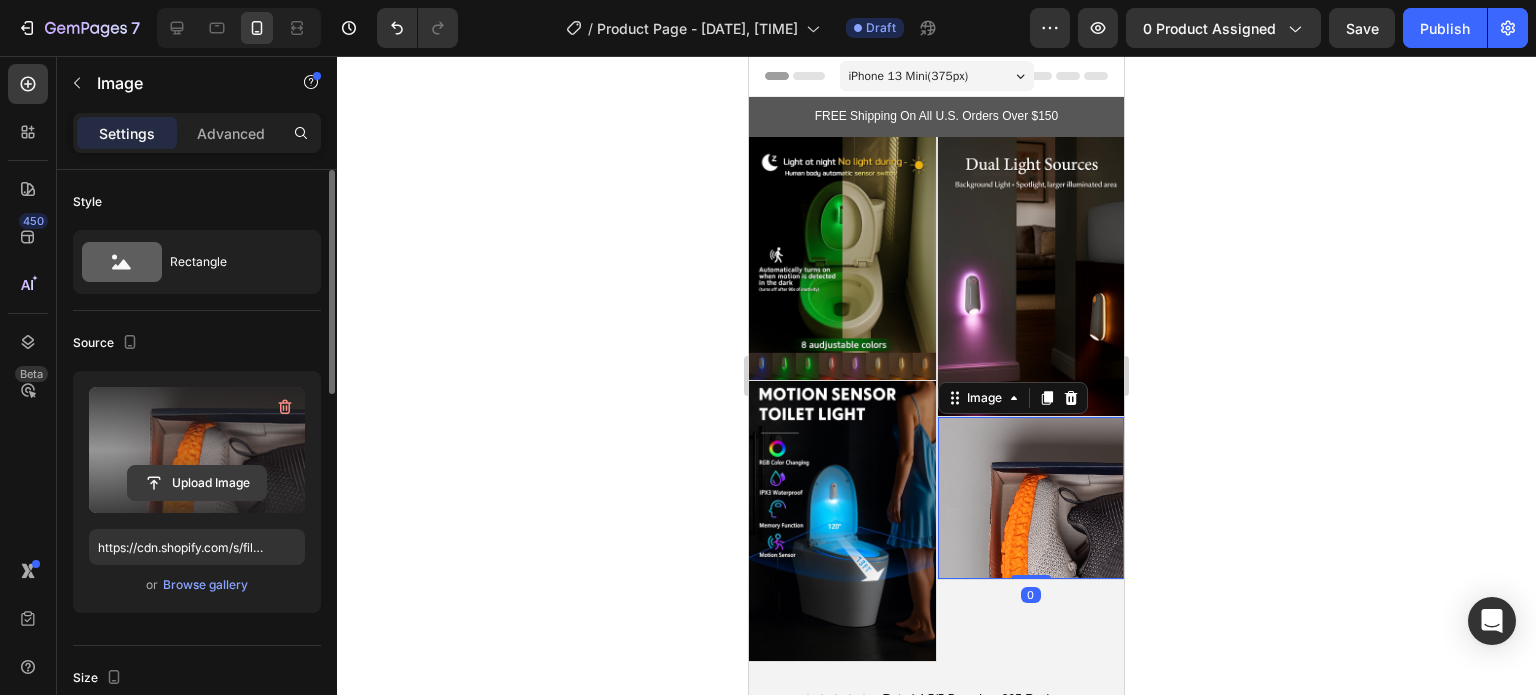 click 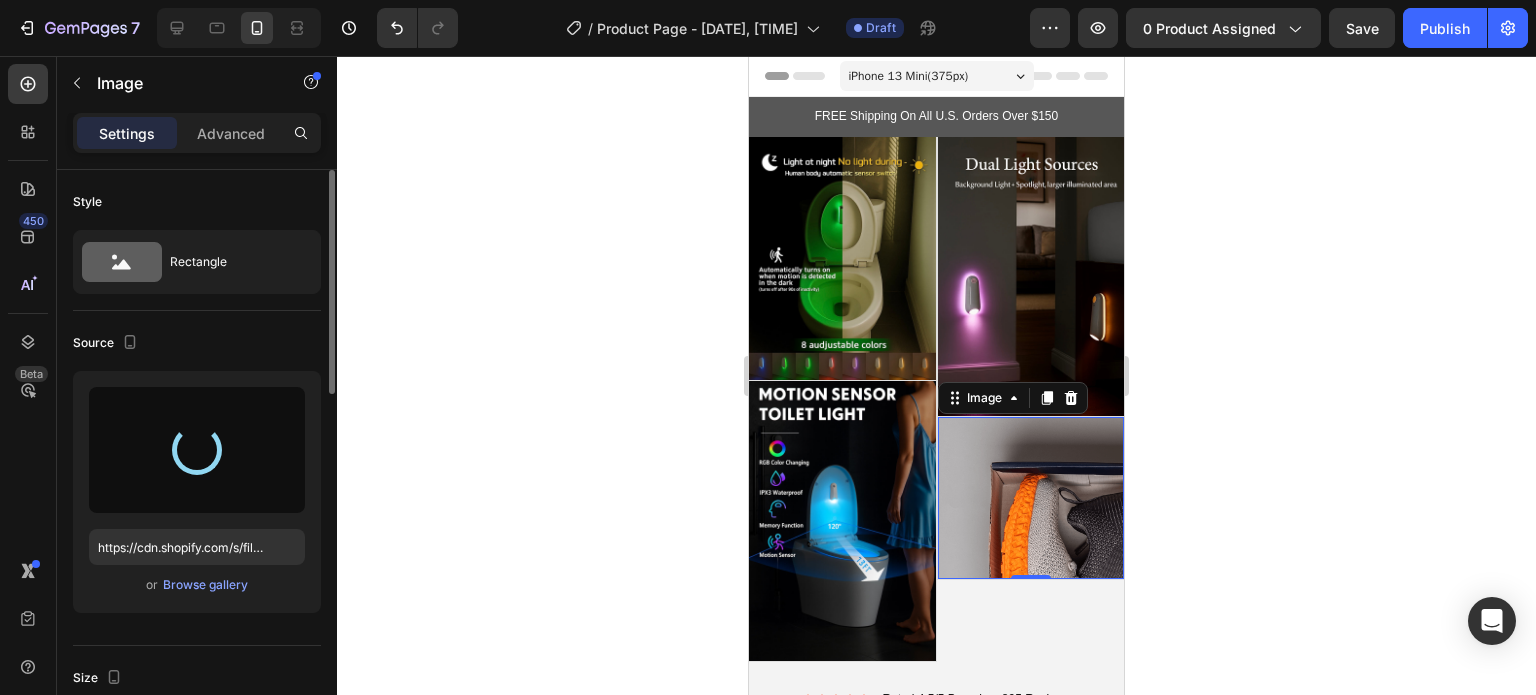 type on "https://cdn.shopify.com/s/files/1/0756/4115/9895/files/gempages_578188854004023996-50e9fa6c-ccde-41a4-95e6-c57ff4c63ed1.png" 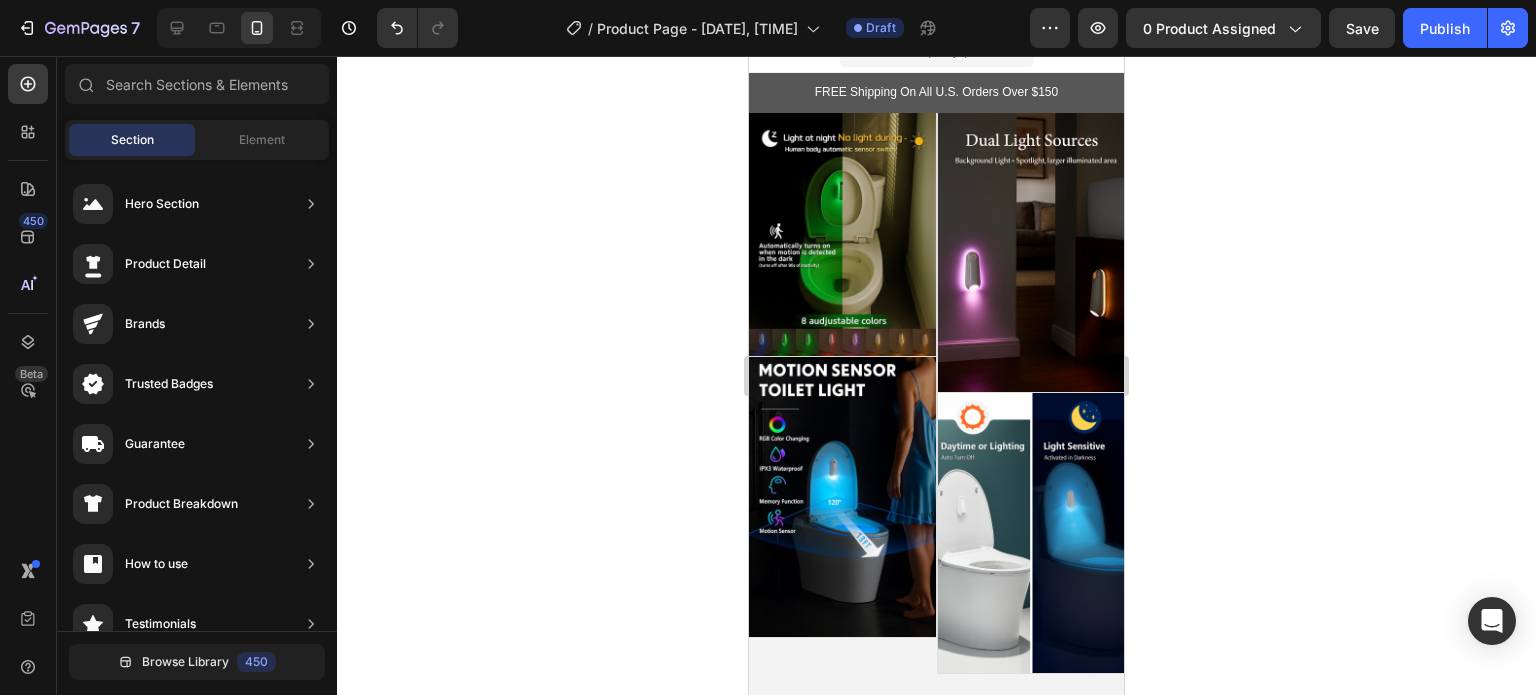 scroll, scrollTop: 0, scrollLeft: 0, axis: both 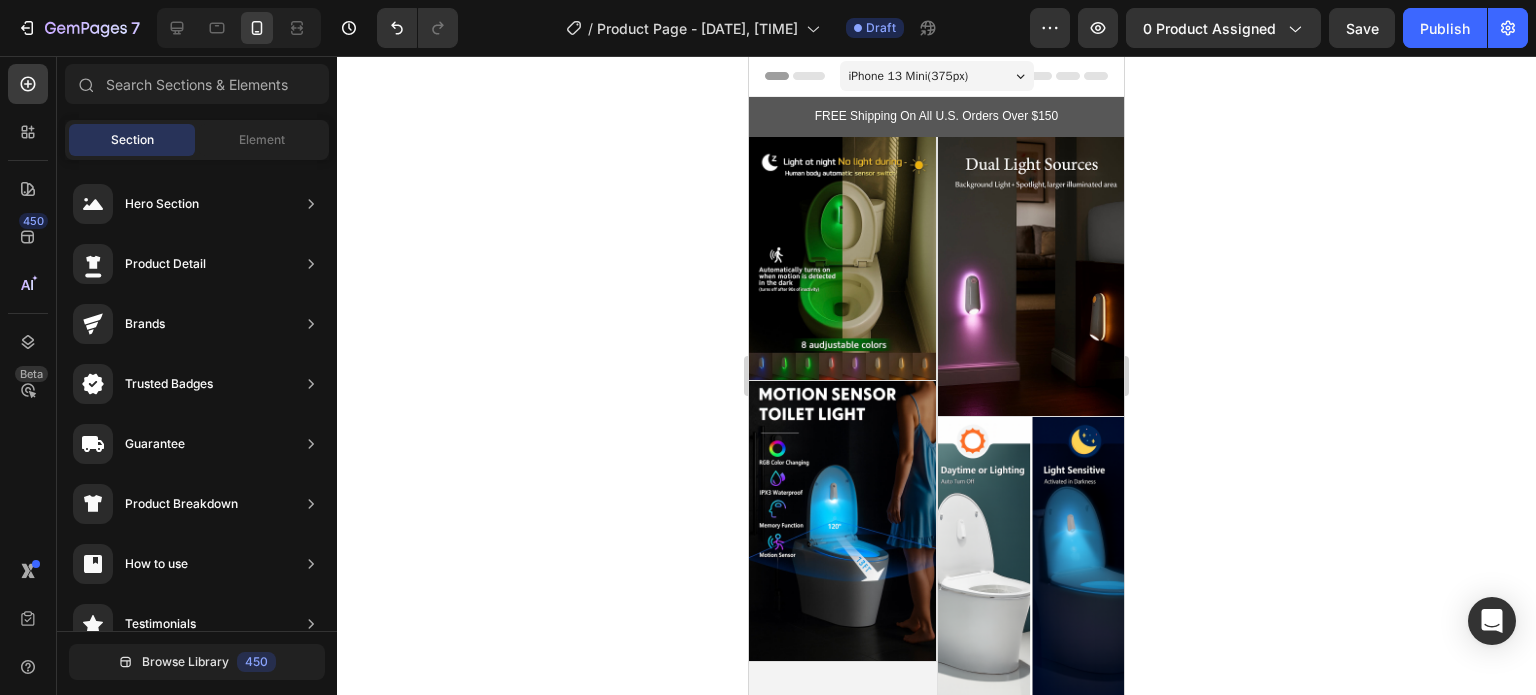 click on "iPhone 13 Mini  ( 375 px)" at bounding box center (937, 76) 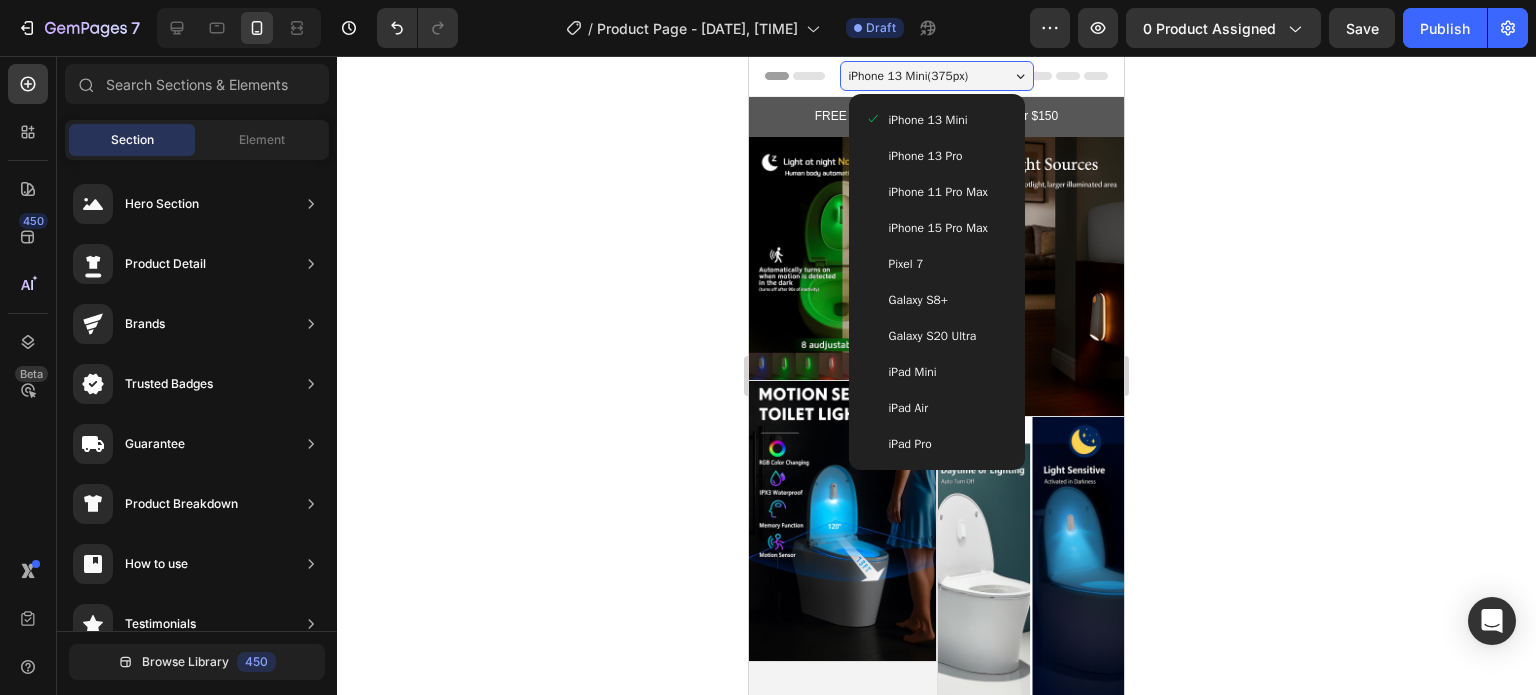 click on "iPhone 13 Mini  ( 375 px)" at bounding box center [937, 76] 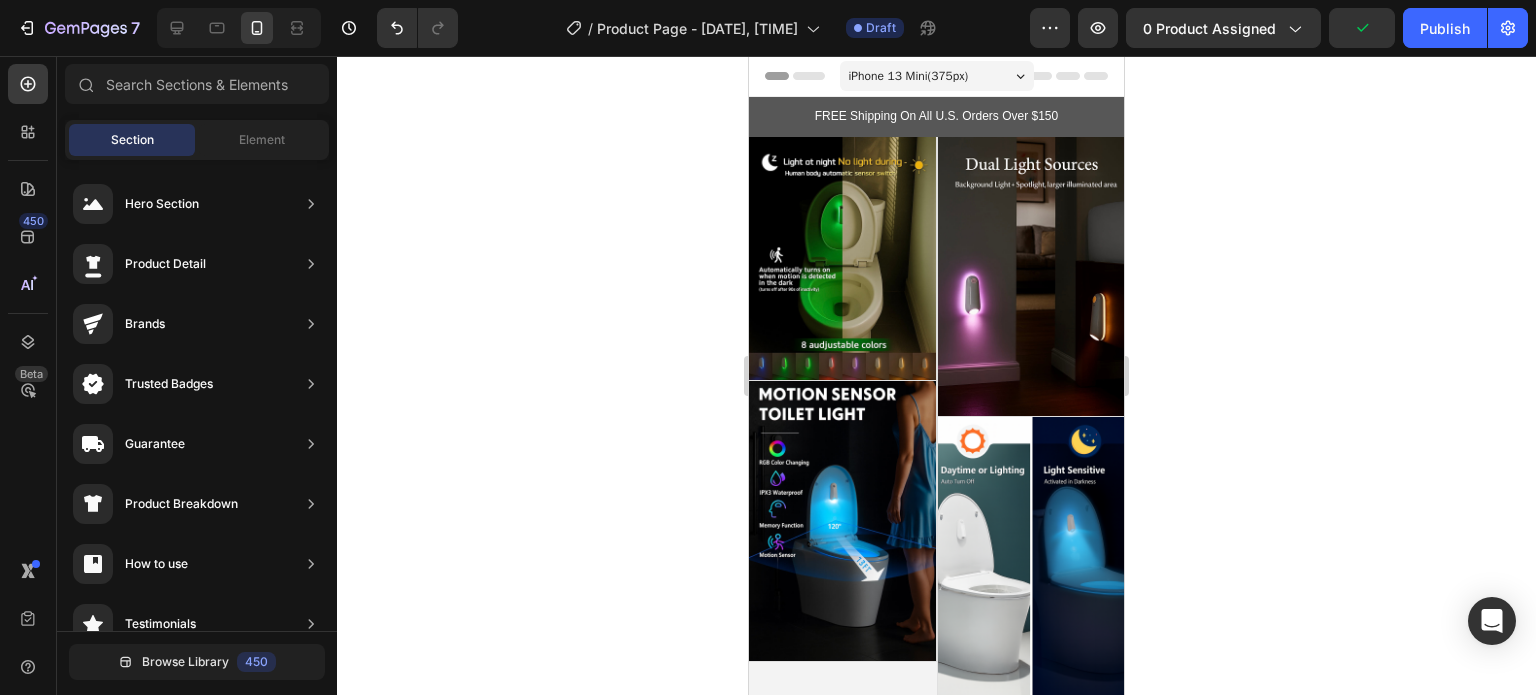 click 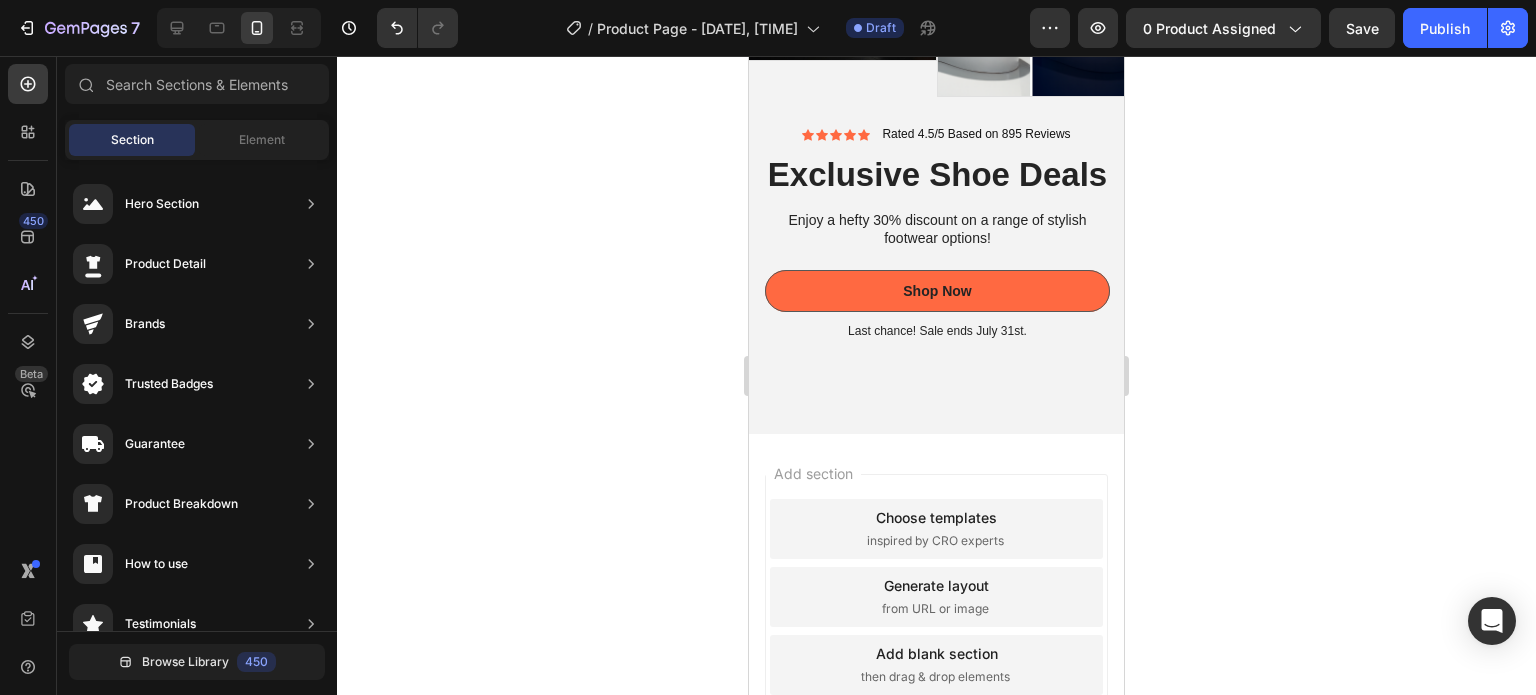 scroll, scrollTop: 685, scrollLeft: 0, axis: vertical 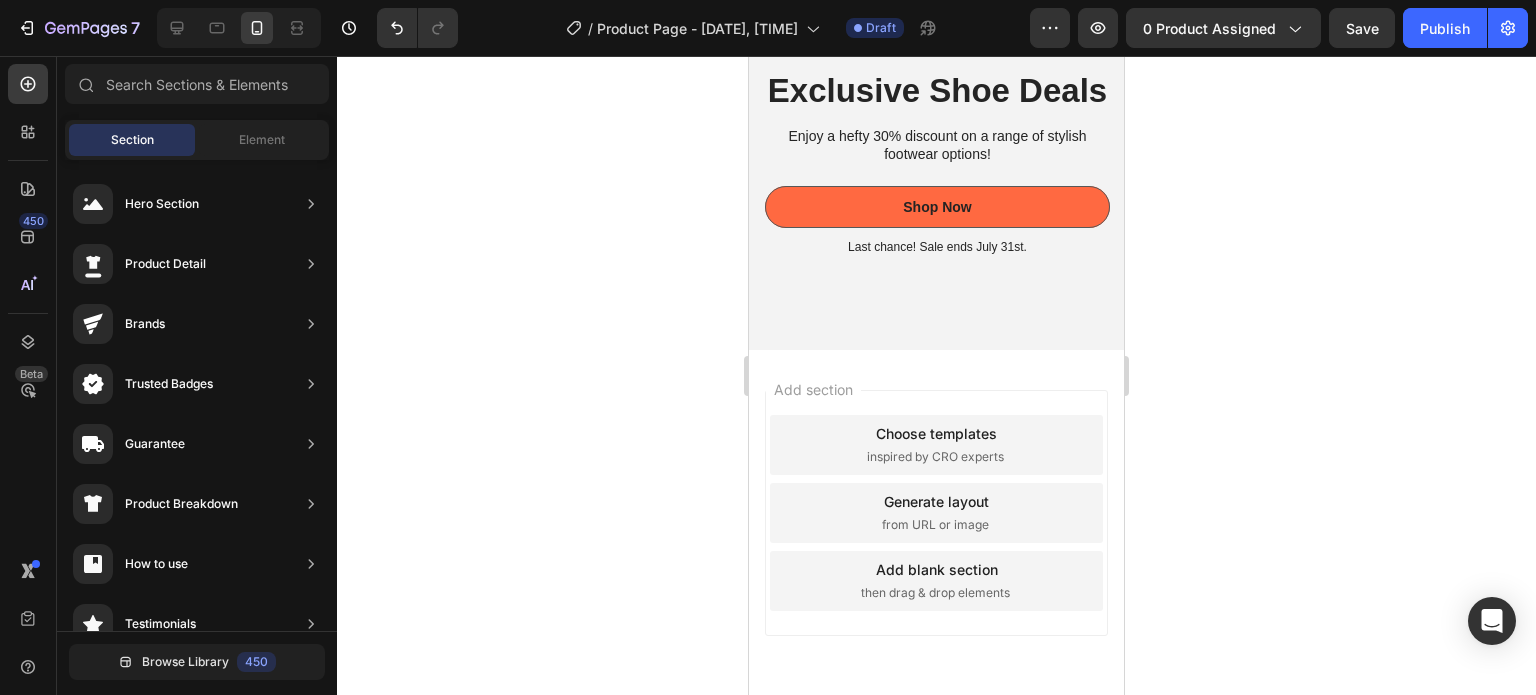 drag, startPoint x: 517, startPoint y: 323, endPoint x: 648, endPoint y: 306, distance: 132.09845 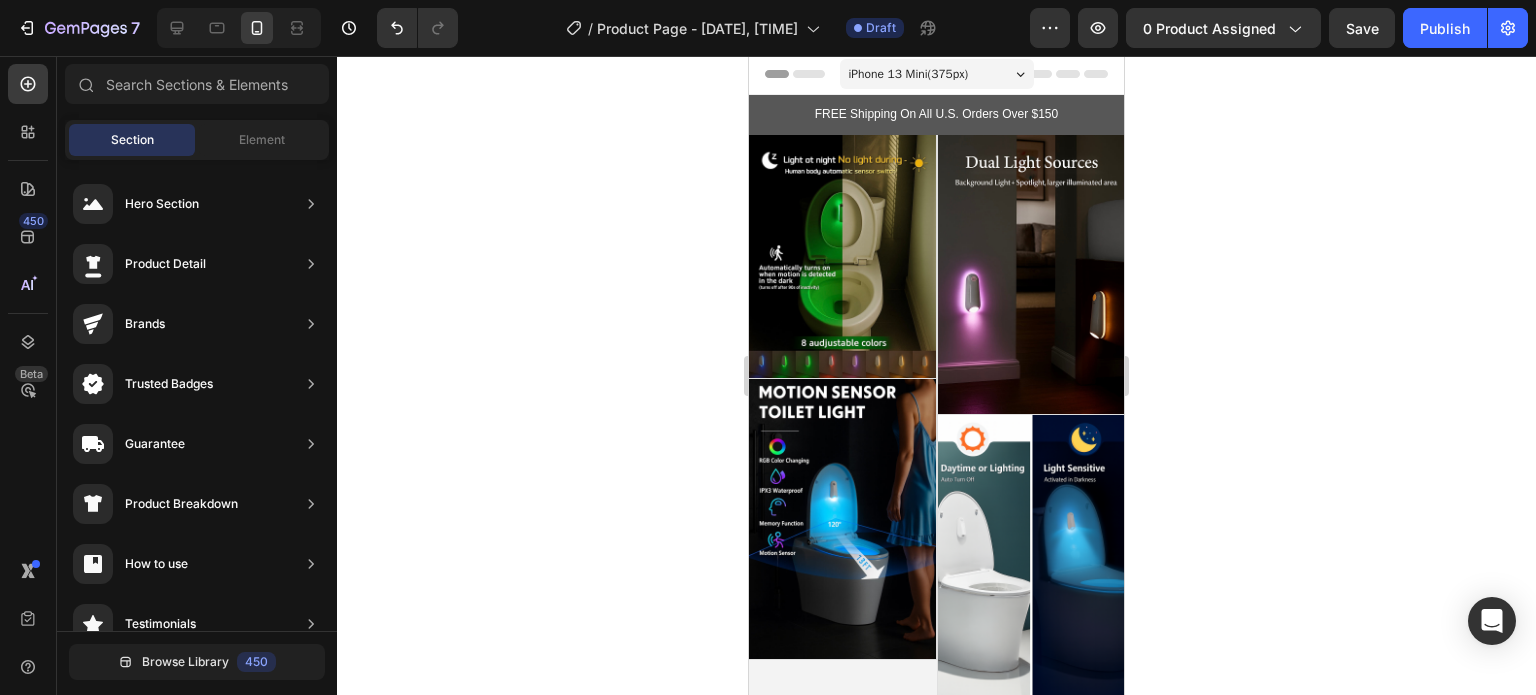 scroll, scrollTop: 0, scrollLeft: 0, axis: both 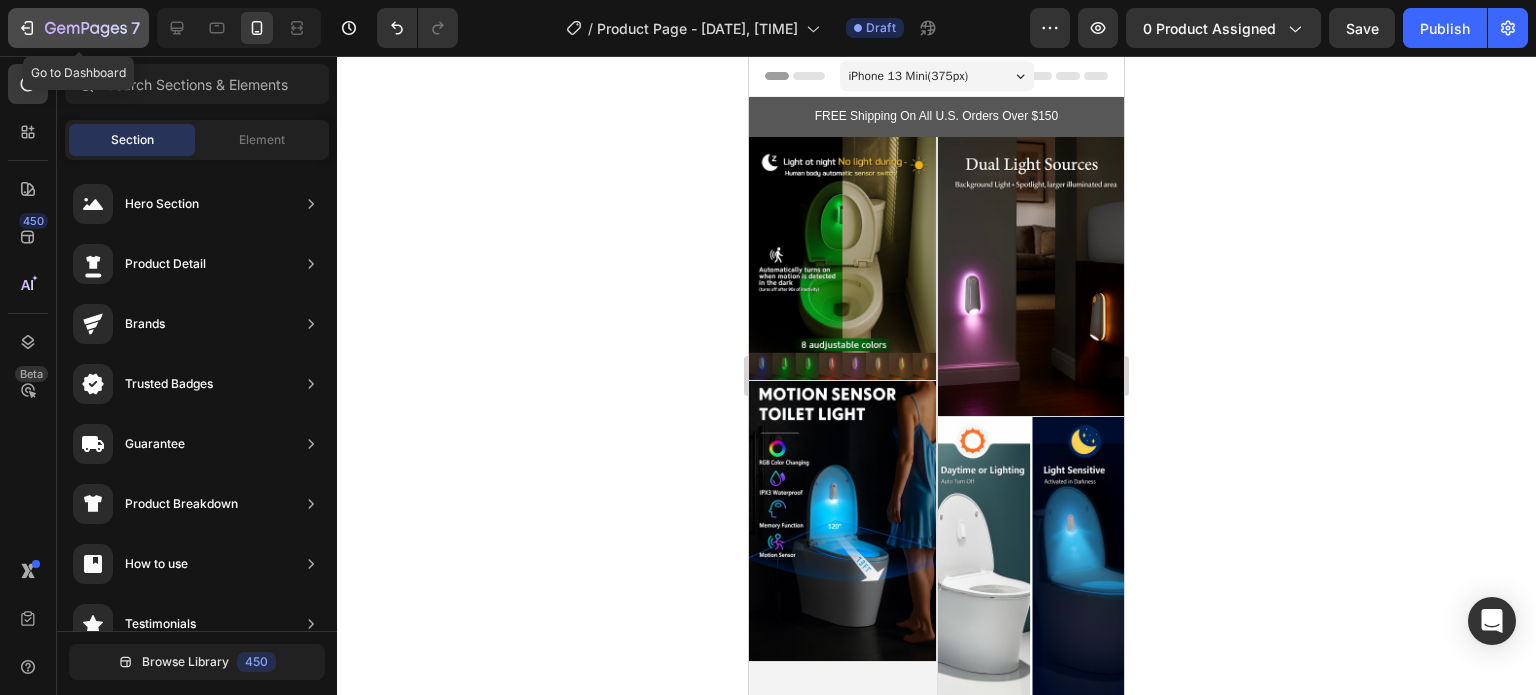 click 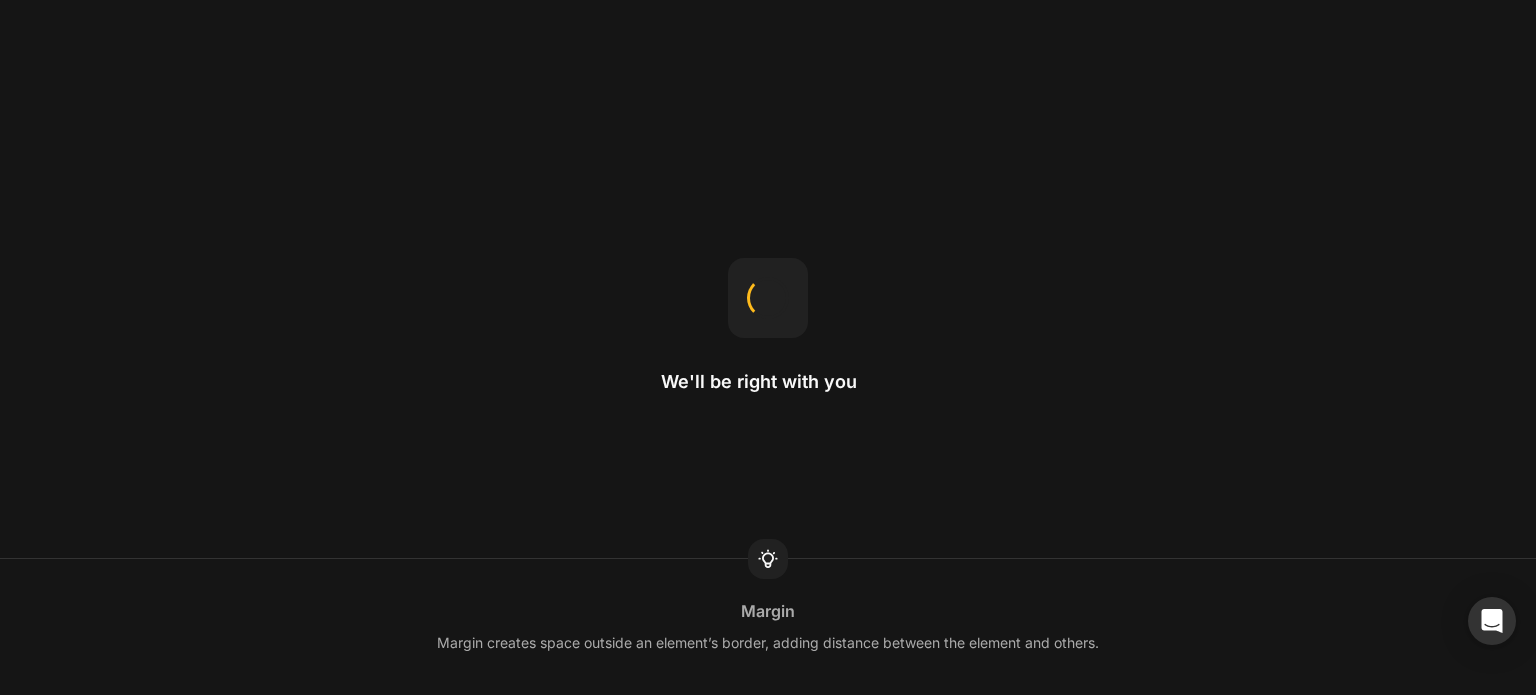 scroll, scrollTop: 0, scrollLeft: 0, axis: both 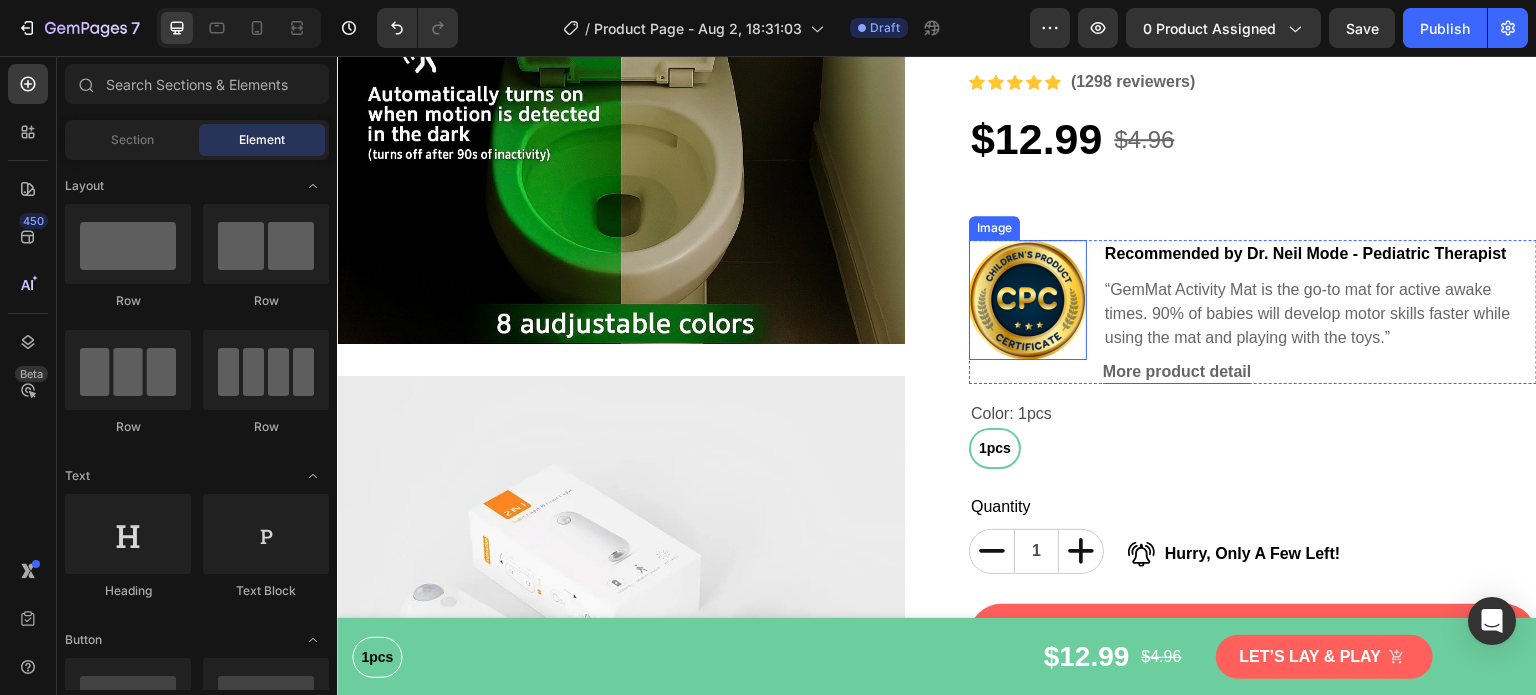 click on "Image" at bounding box center [994, 228] 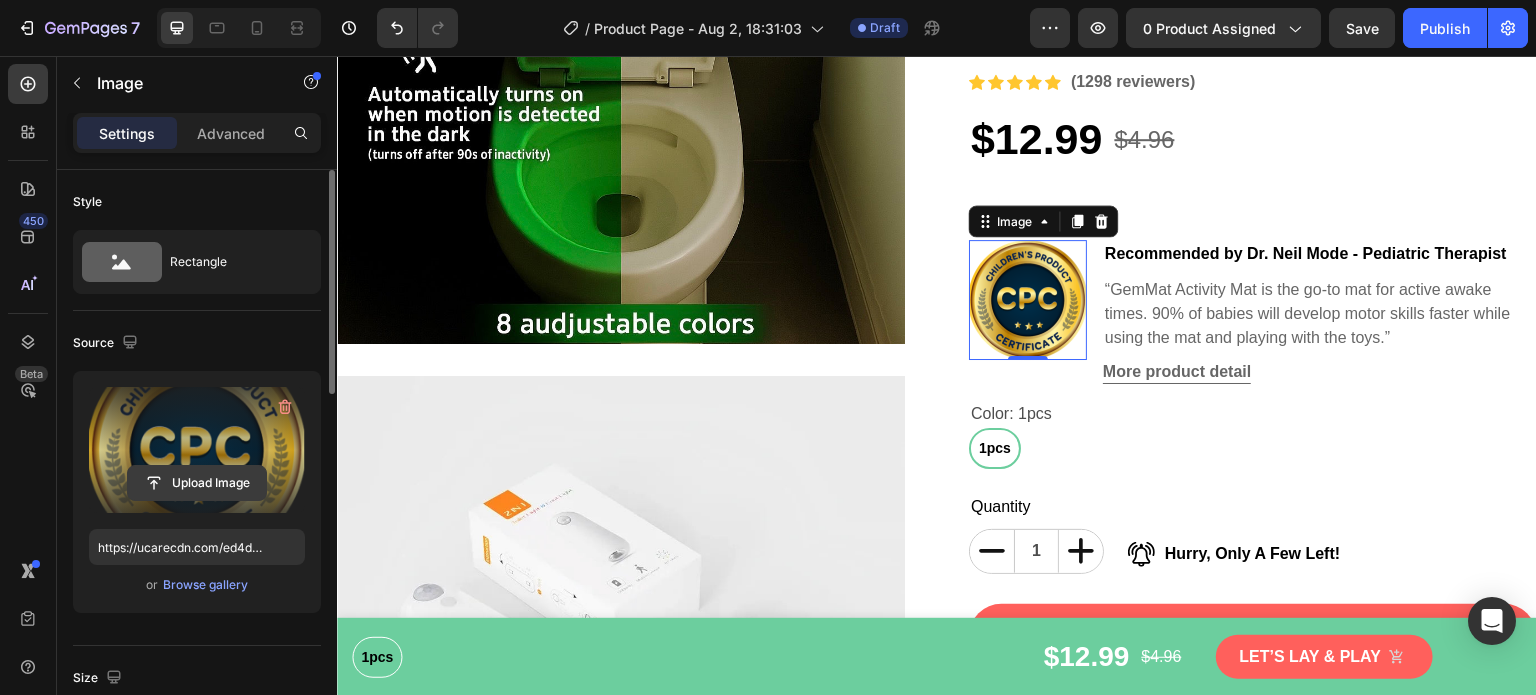 click 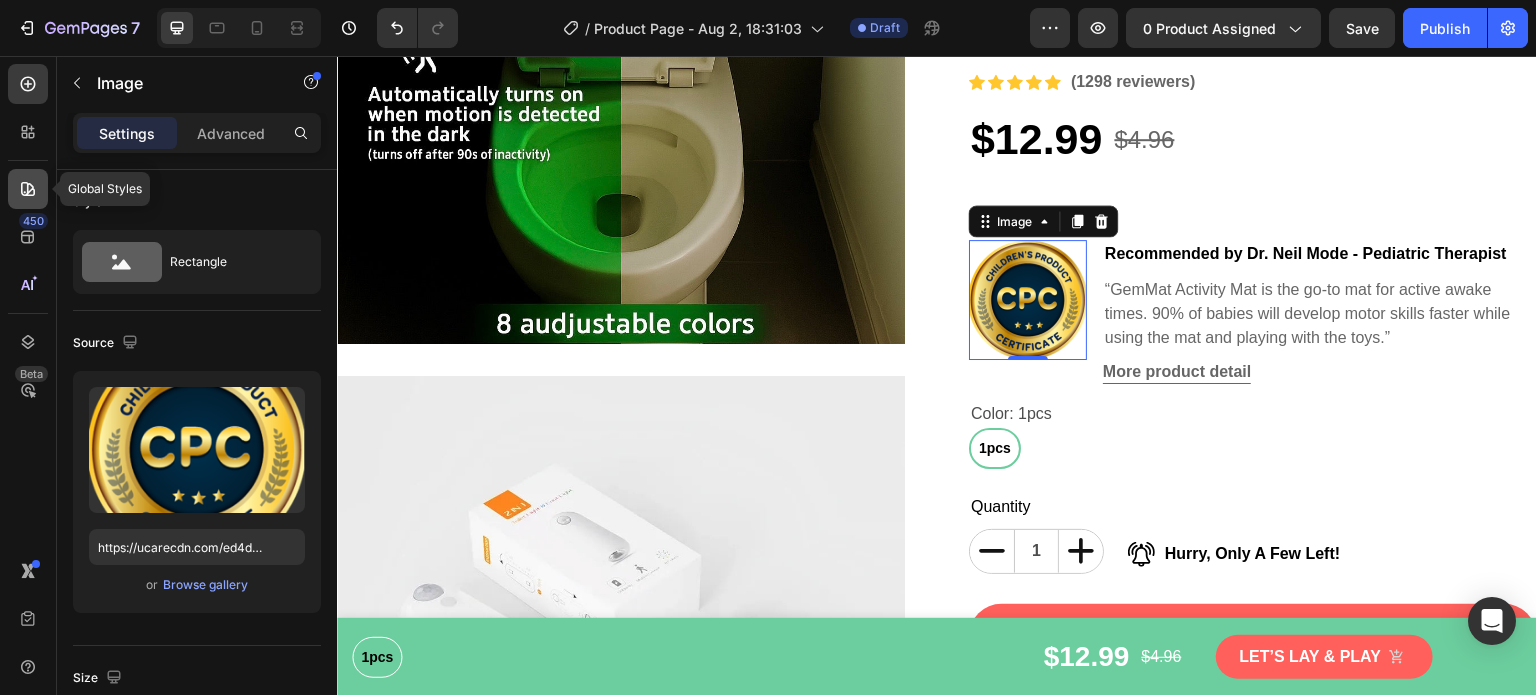 click 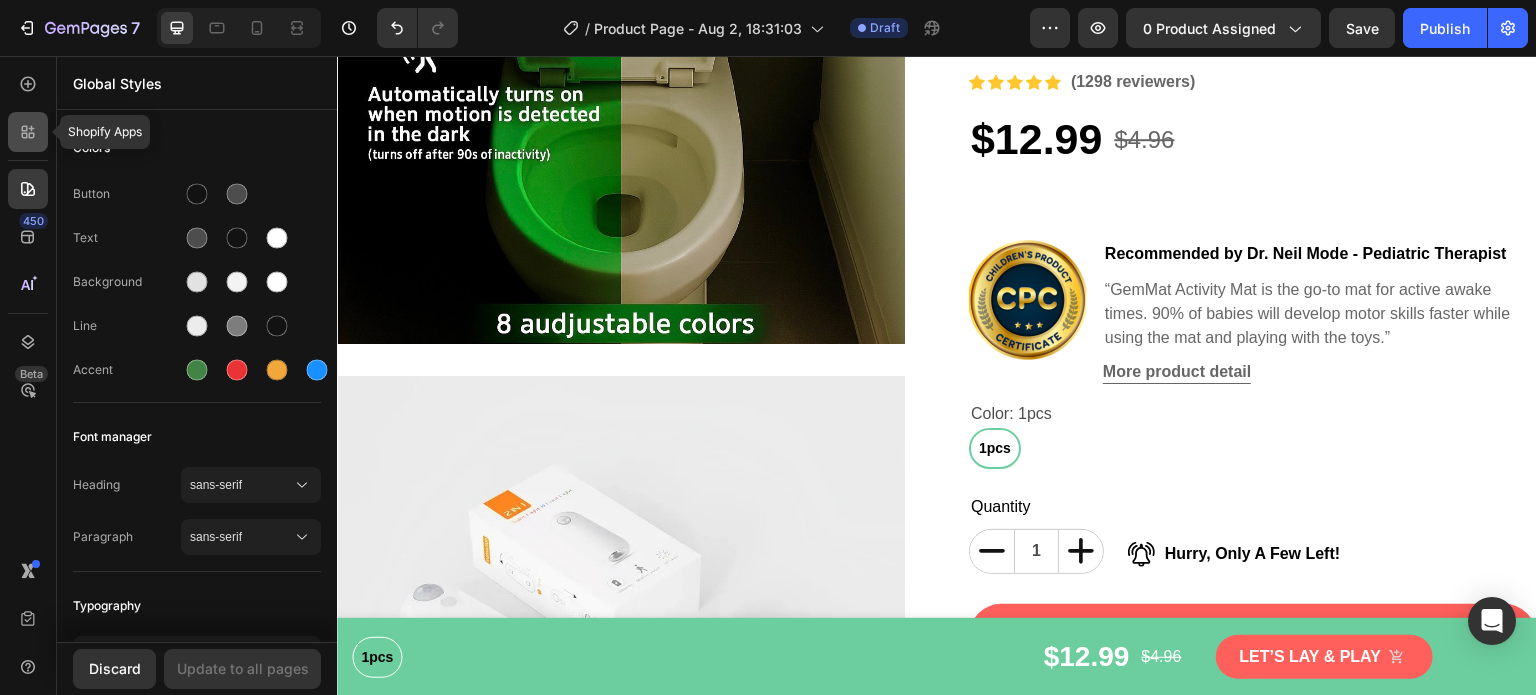 click 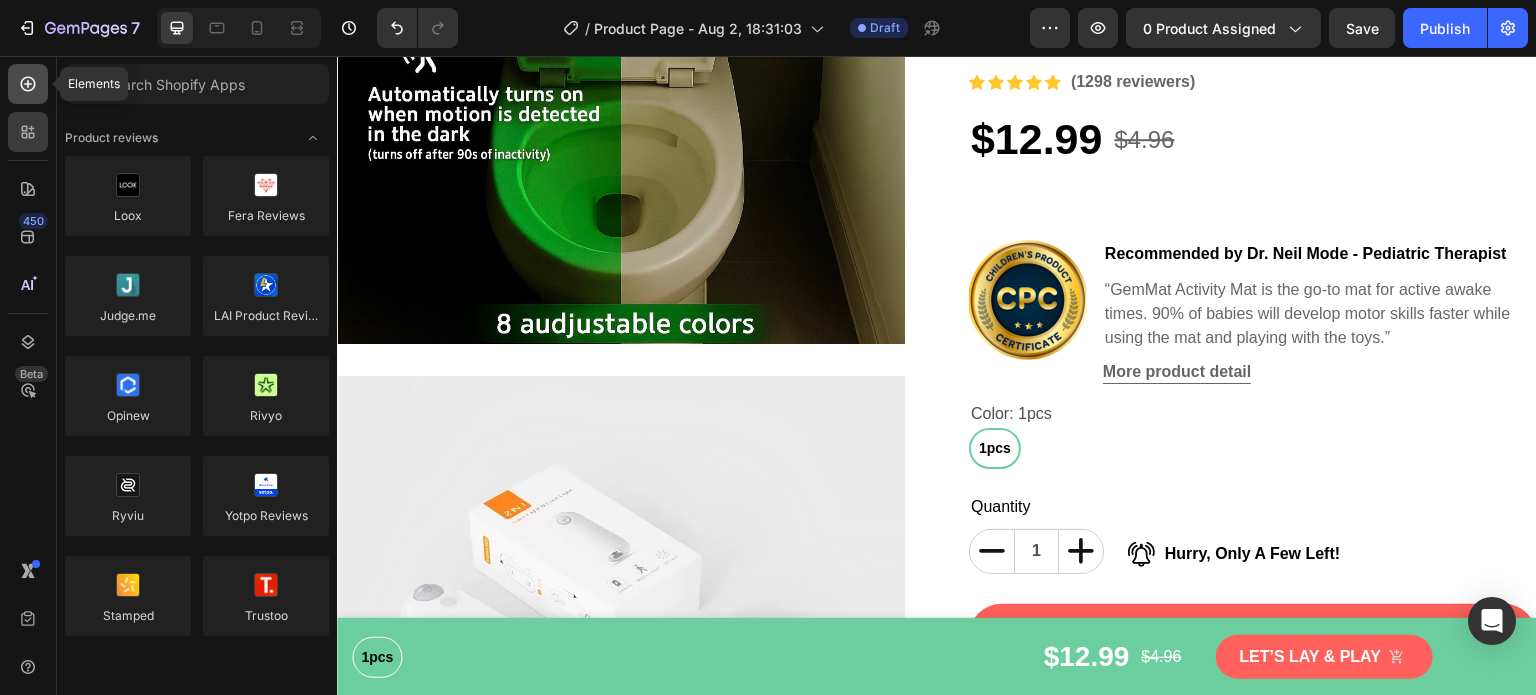 click 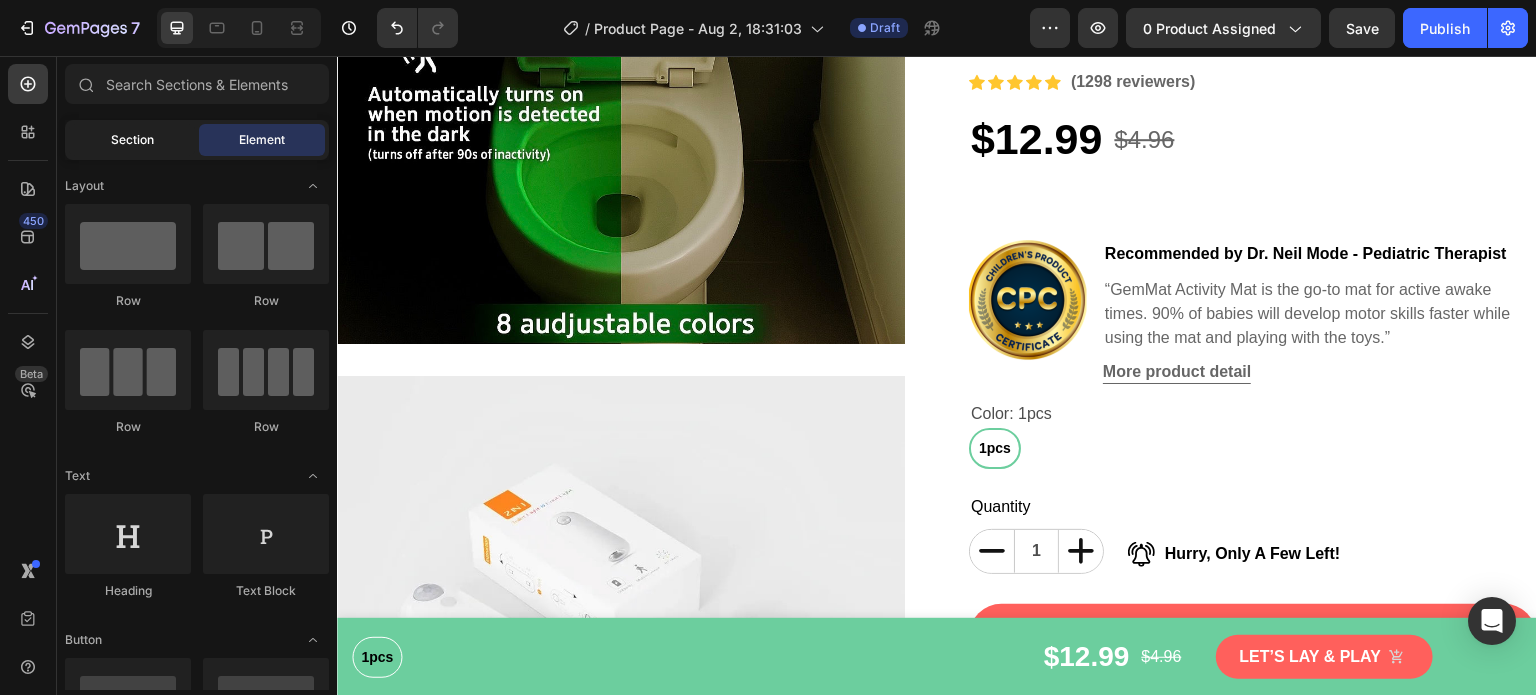 click on "Section" 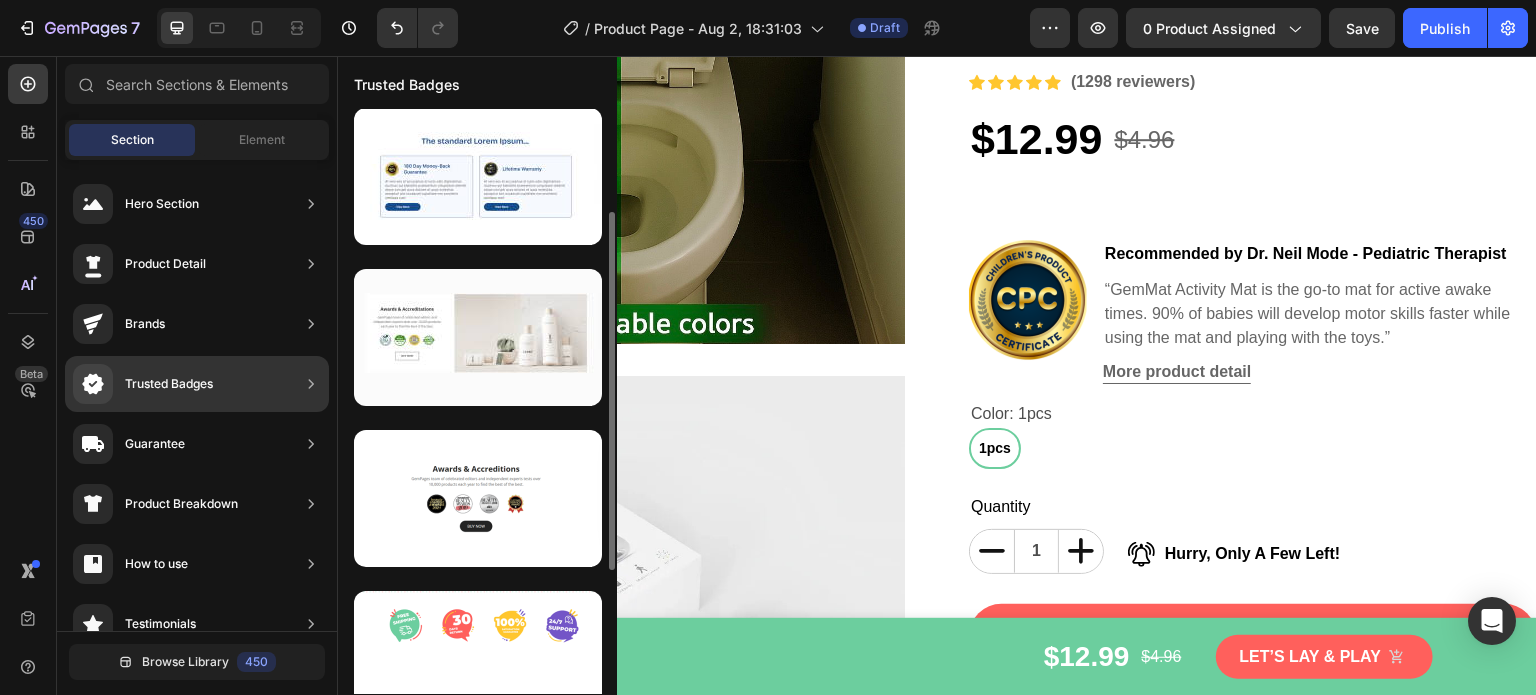 scroll, scrollTop: 0, scrollLeft: 0, axis: both 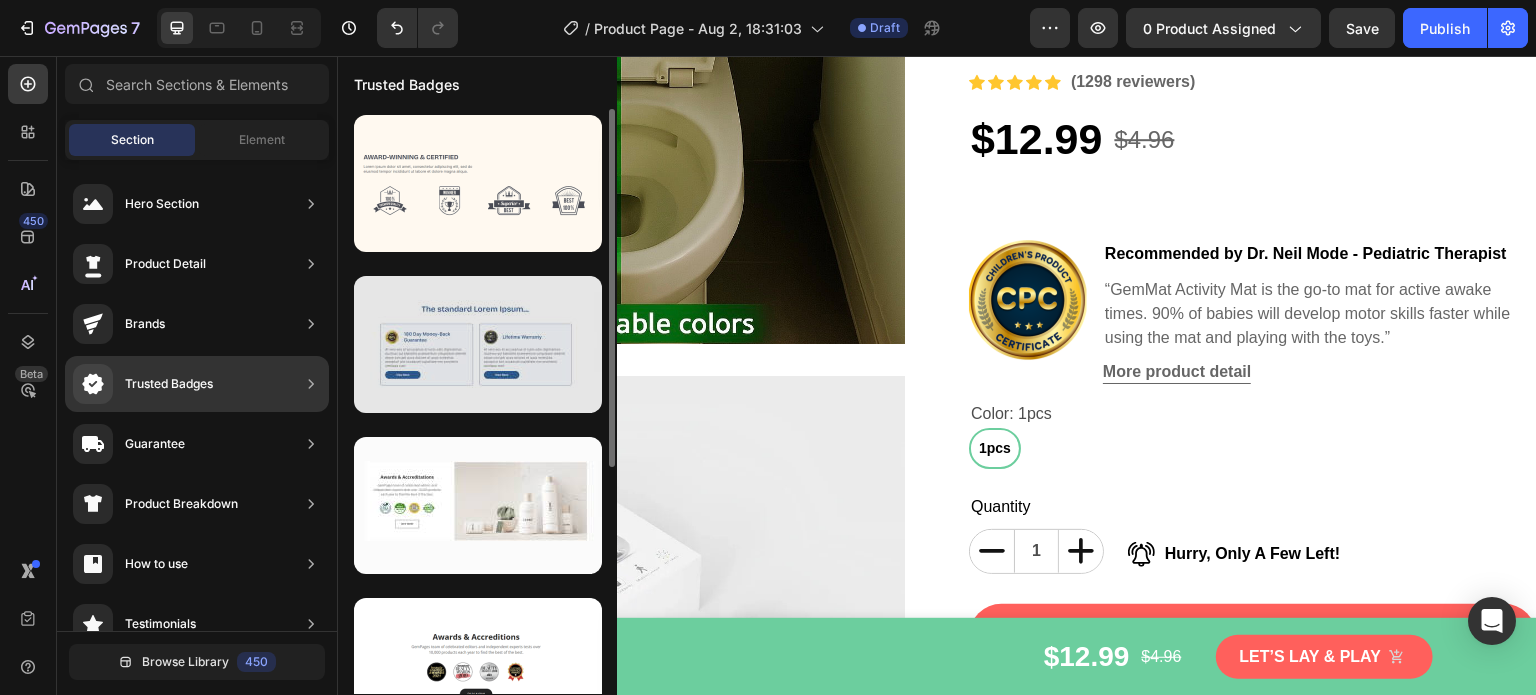 click at bounding box center (478, 344) 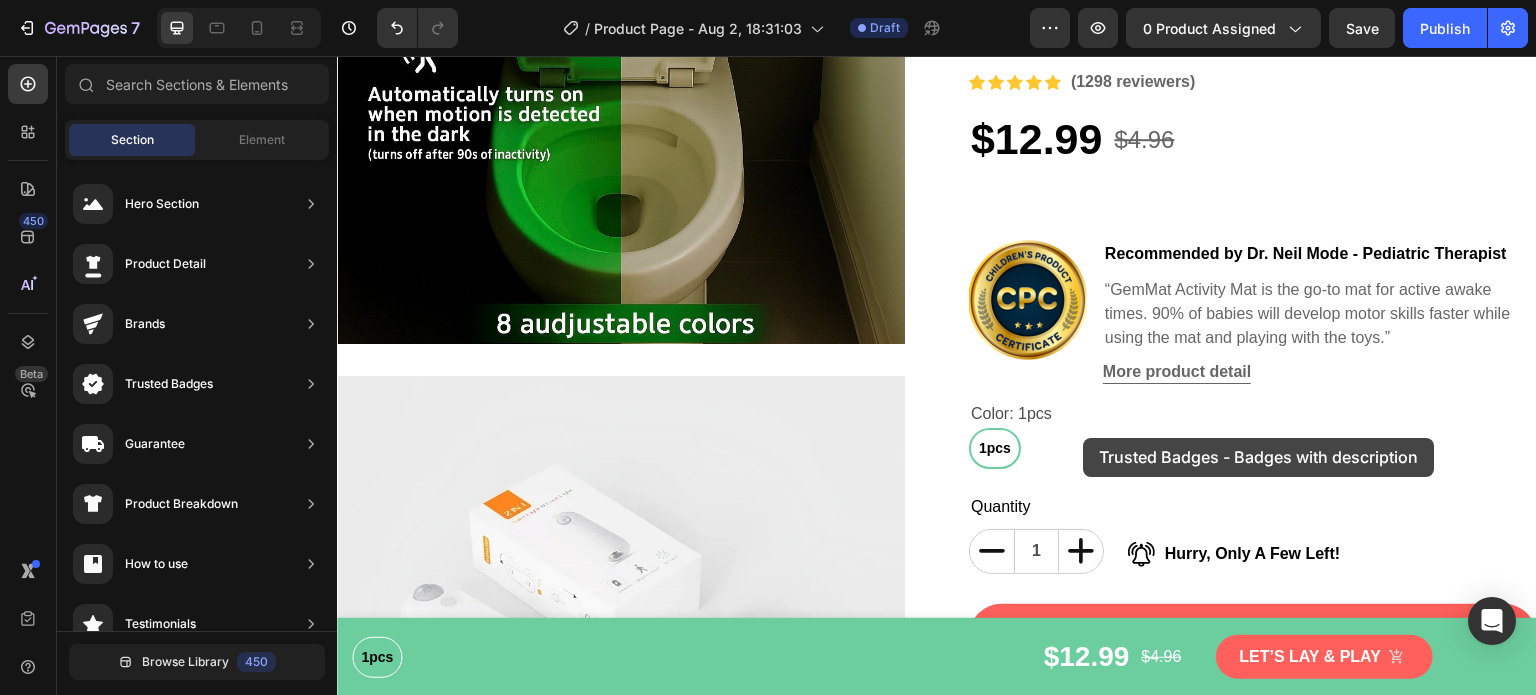drag, startPoint x: 796, startPoint y: 407, endPoint x: 1084, endPoint y: 438, distance: 289.6636 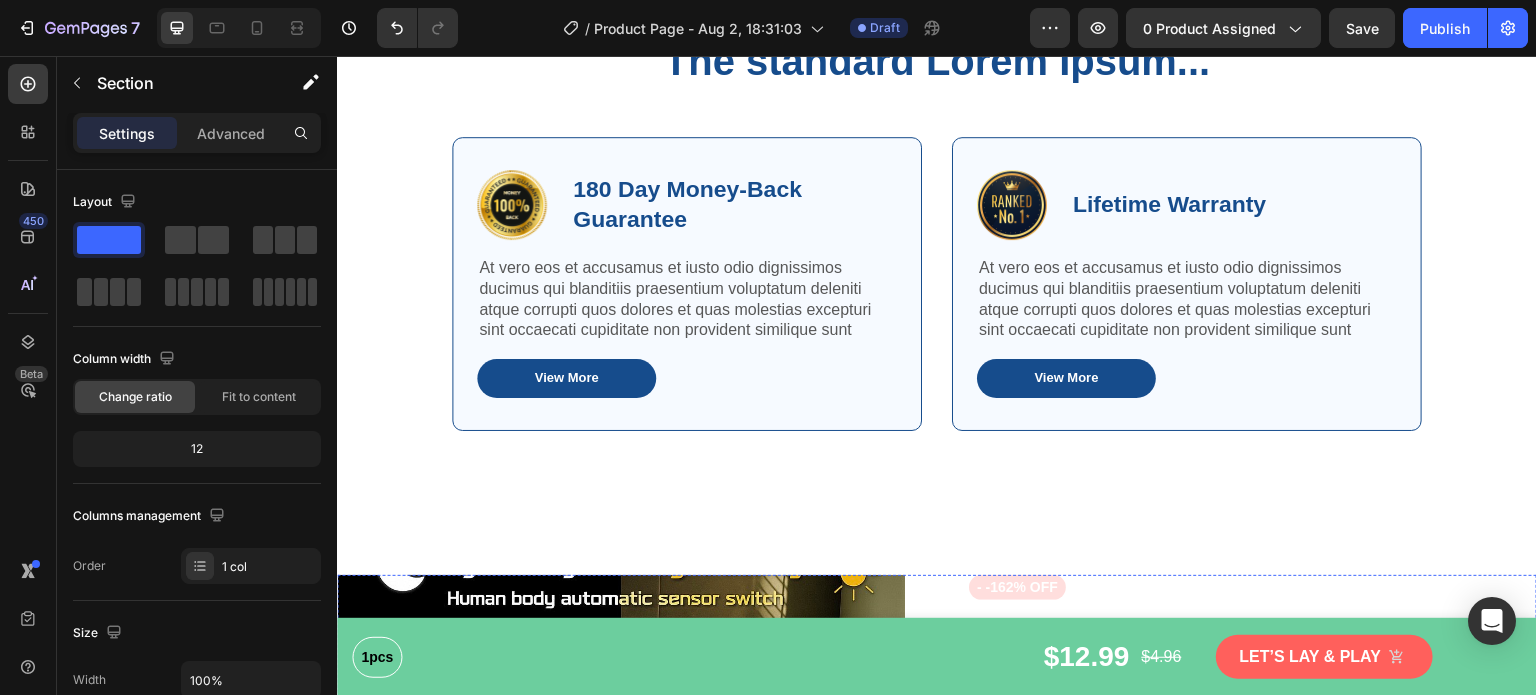 scroll, scrollTop: 0, scrollLeft: 0, axis: both 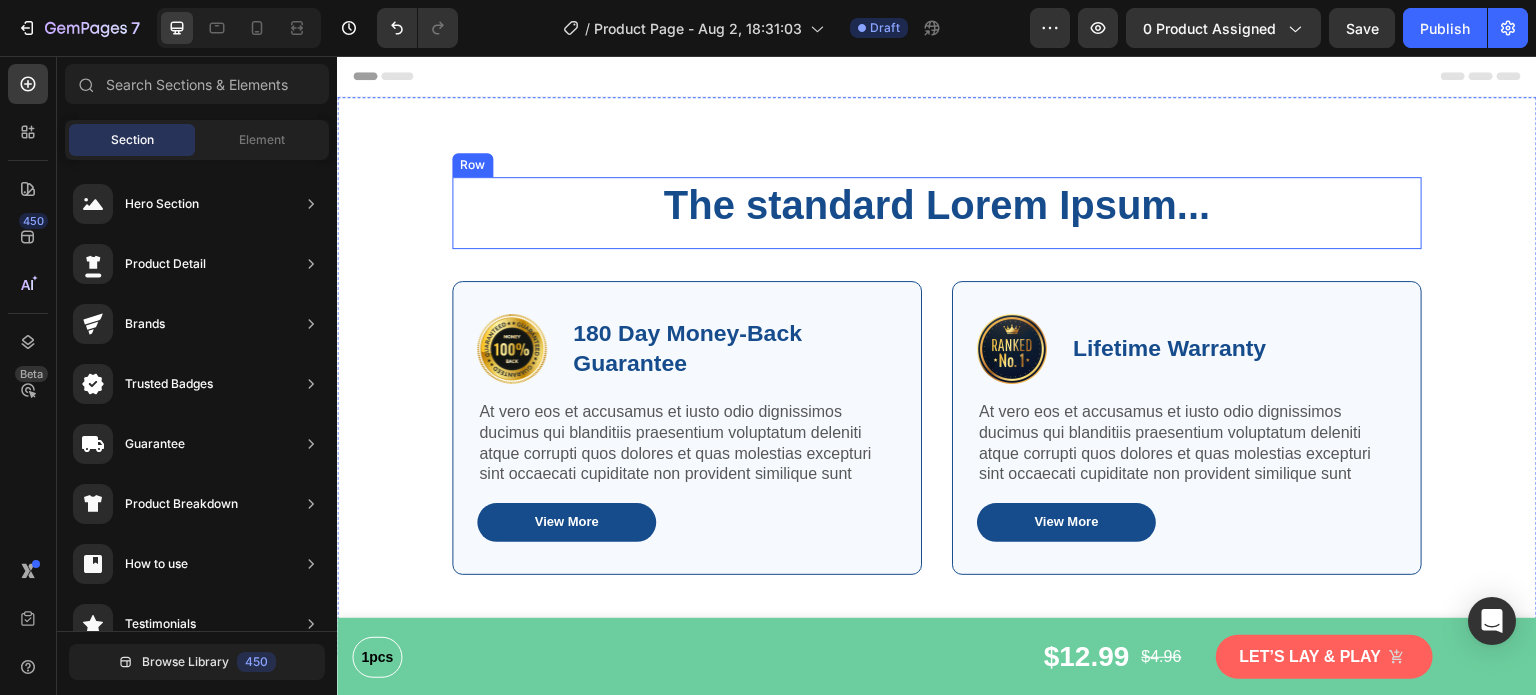 drag, startPoint x: 933, startPoint y: 95, endPoint x: 1402, endPoint y: 235, distance: 489.44968 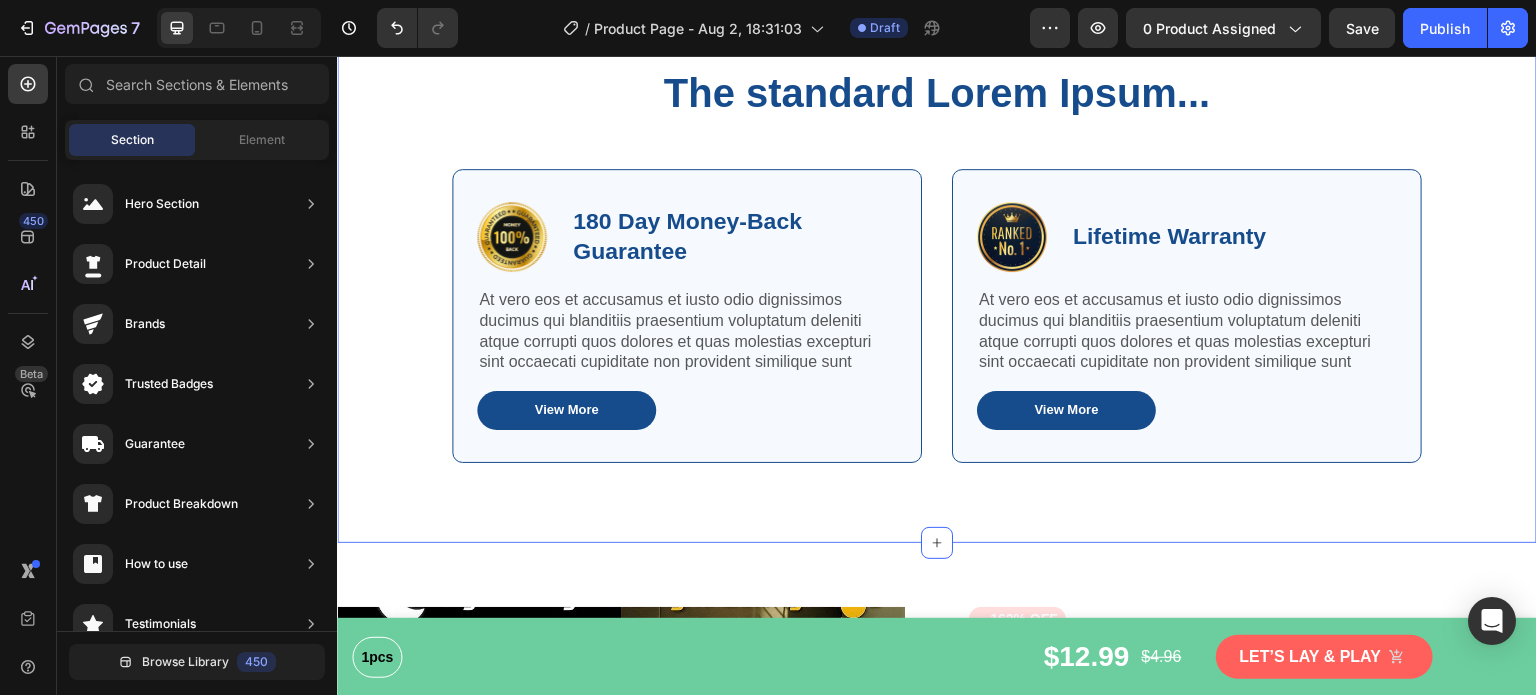 scroll, scrollTop: 100, scrollLeft: 0, axis: vertical 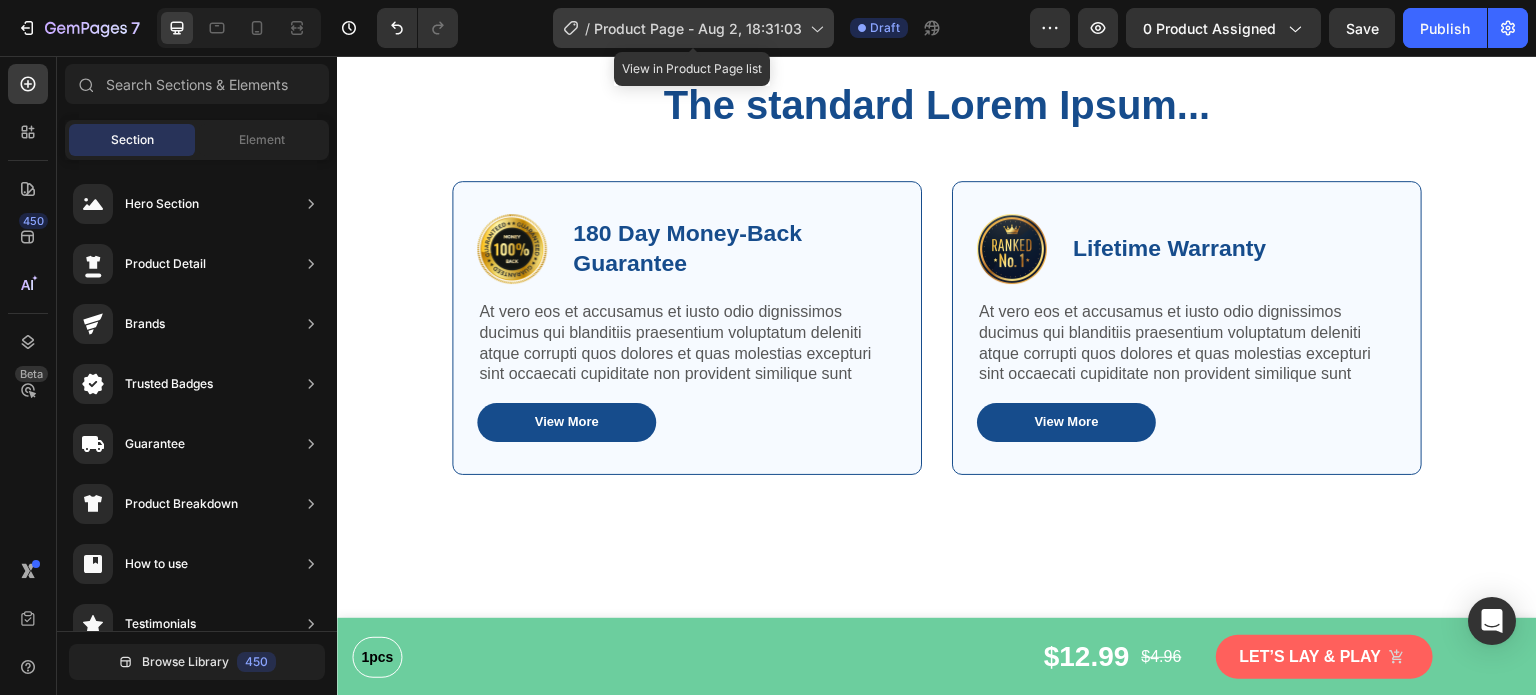 click 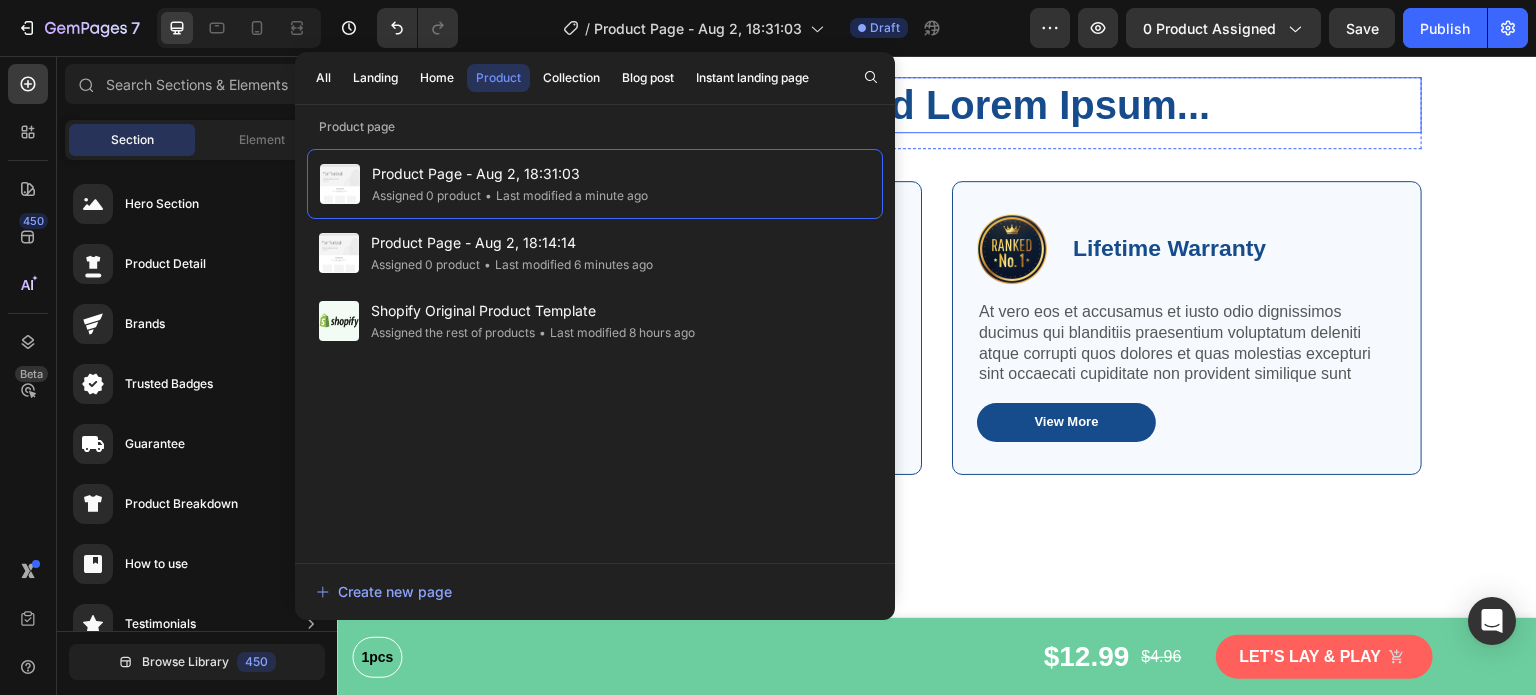 click on "The standard Lorem Ipsum...  Heading Row Image 180 Day Money-Back Guarantee Text Block Row At vero eos et accusamus et iusto odio dignissimos ducimus qui blanditiis praesentium voluptatum deleniti atque corrupti quos dolores et quas molestias excepturi sint occaecati cupiditate non provident similique sunt Text Block View More Button Row Image Lifetime Warranty Text Block Row At vero eos et accusamus et iusto odio dignissimos ducimus qui blanditiis praesentium voluptatum deleniti atque corrupti quos dolores et quas molestias excepturi sint occaecati cupiditate non provident similique sunt Text Block View More Button Row Row Section 2" at bounding box center (937, 276) 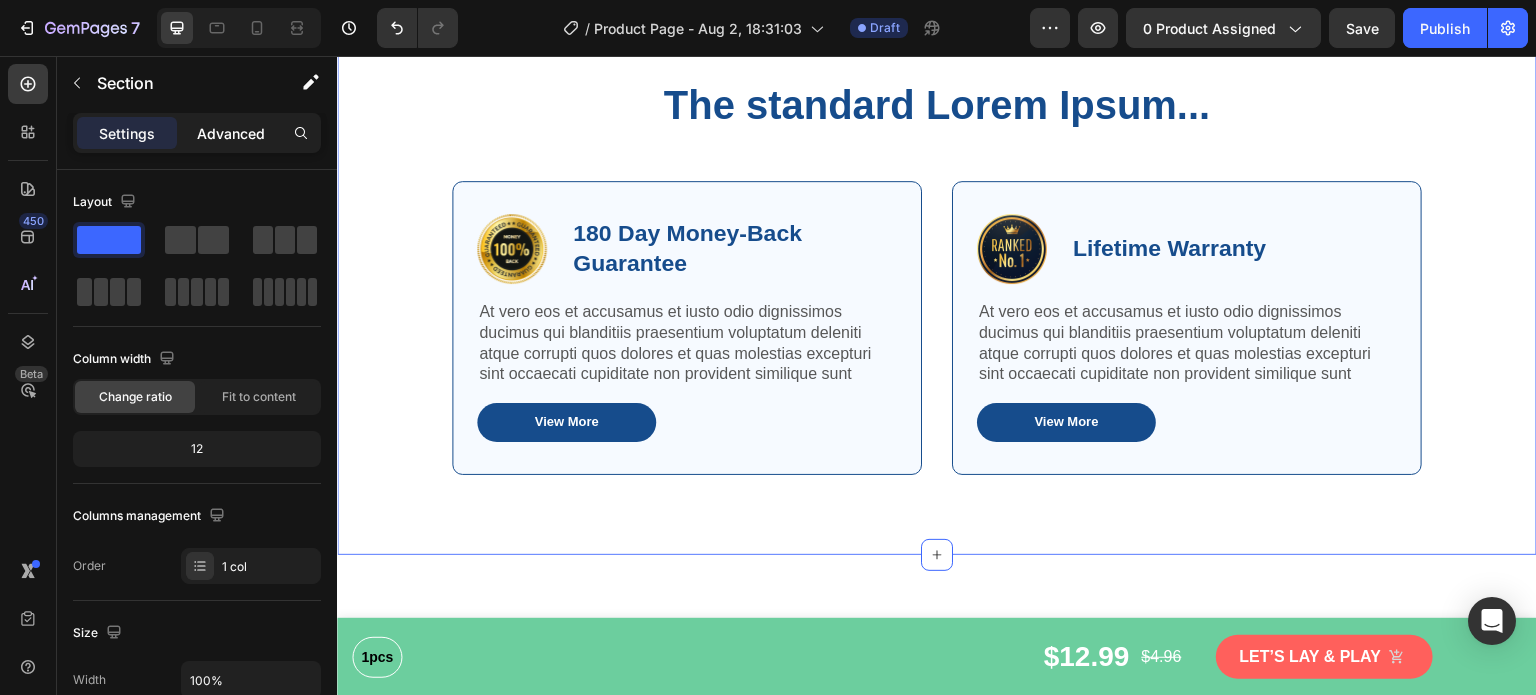click on "Advanced" at bounding box center [231, 133] 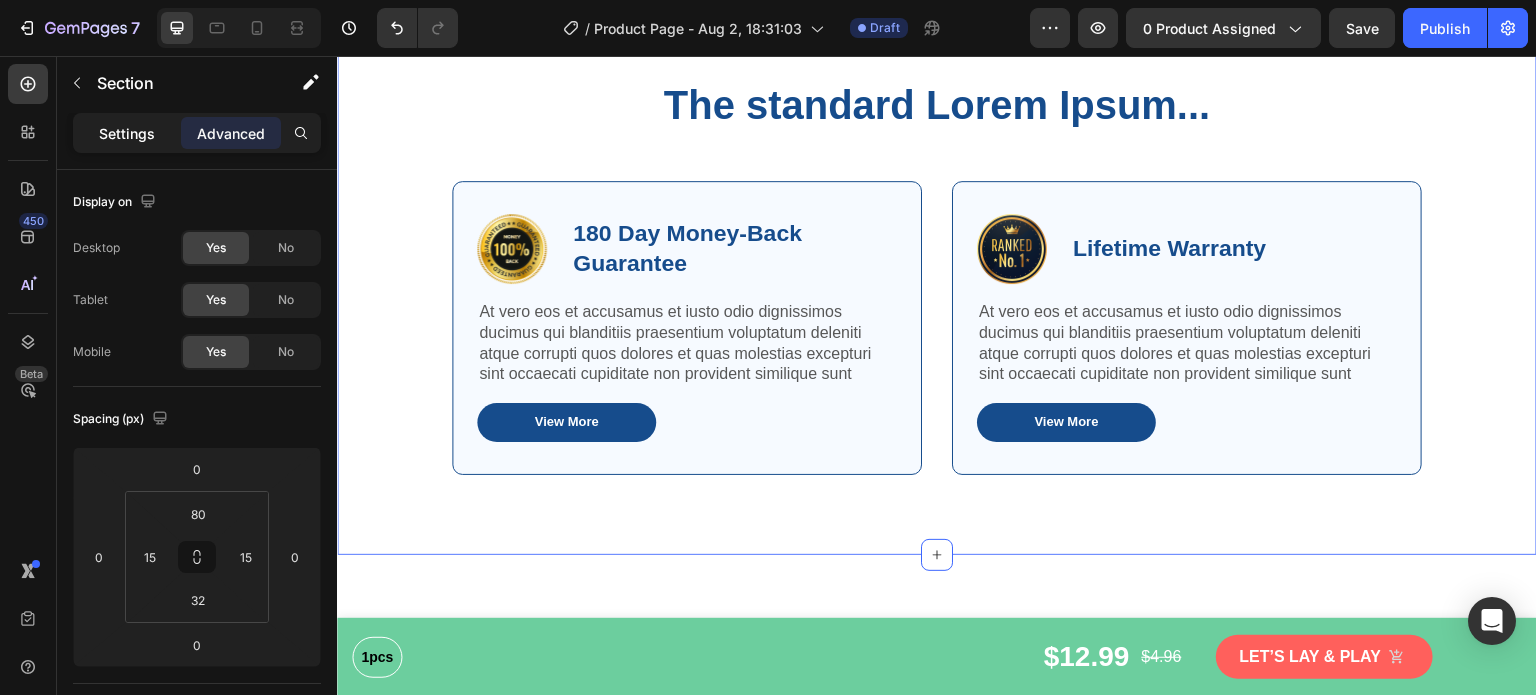 click on "Settings" at bounding box center [127, 133] 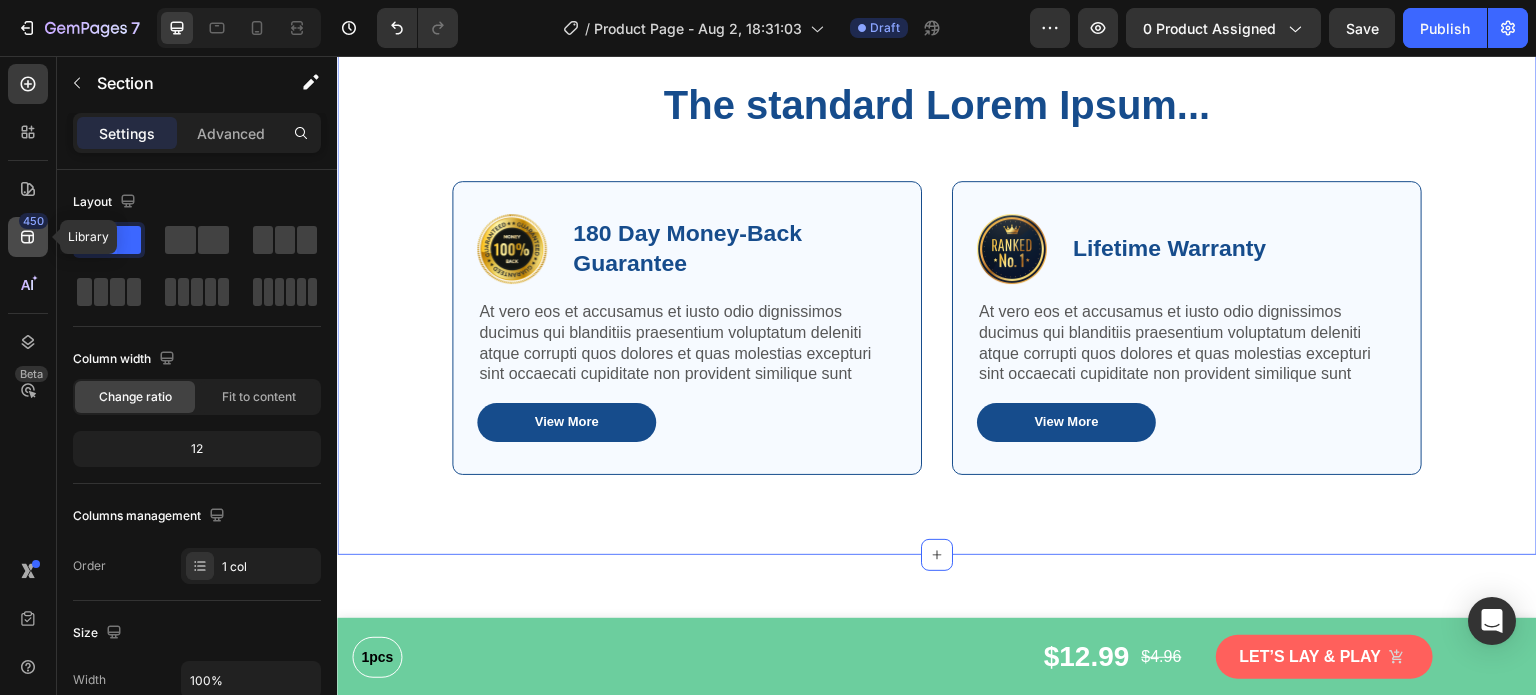 click 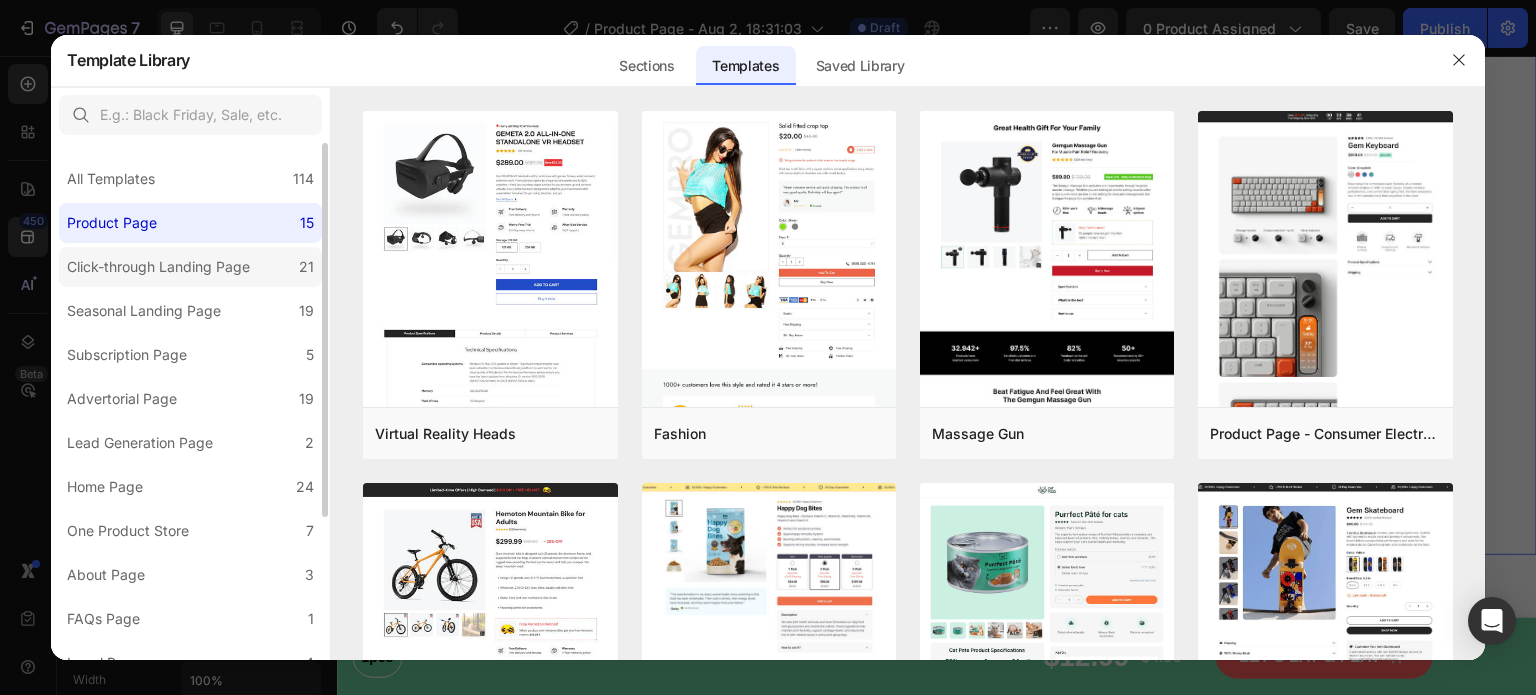 click on "Click-through Landing Page" at bounding box center (158, 267) 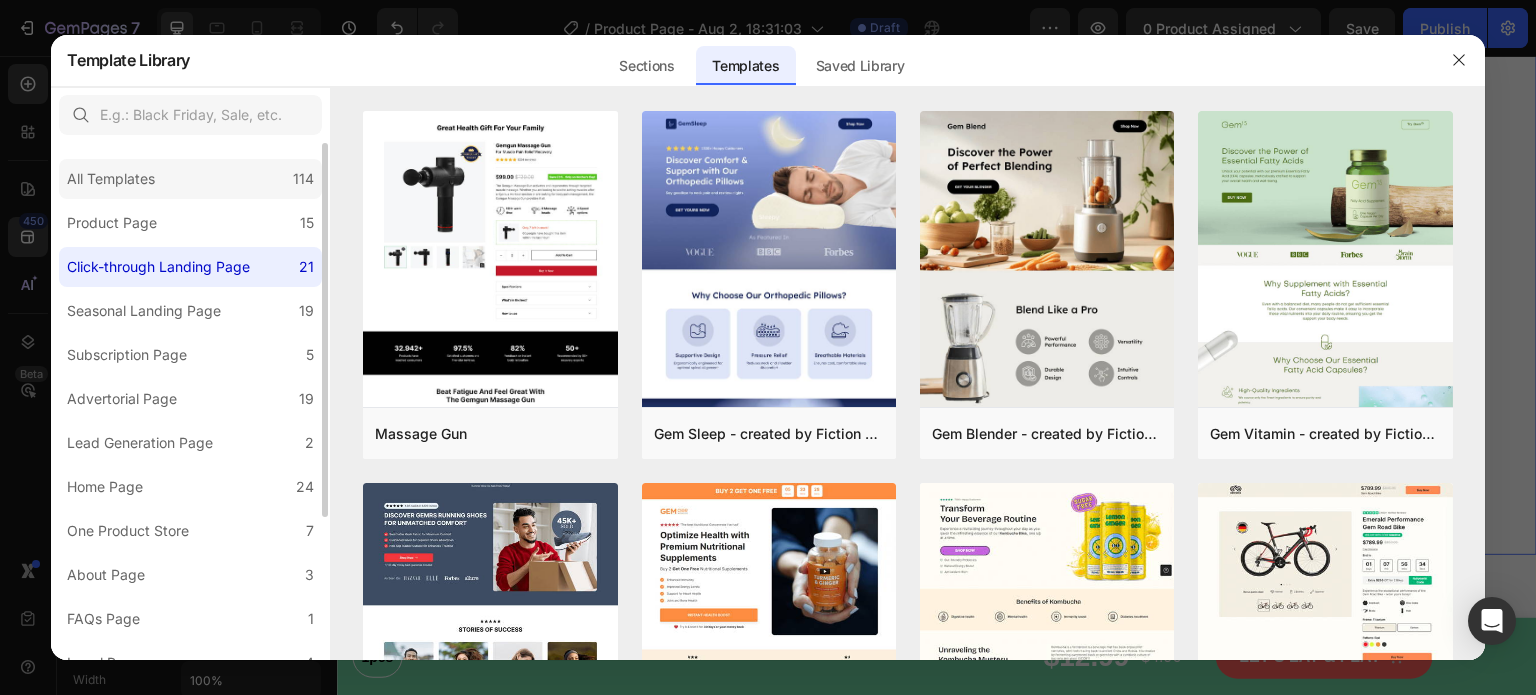 click on "All Templates 114" 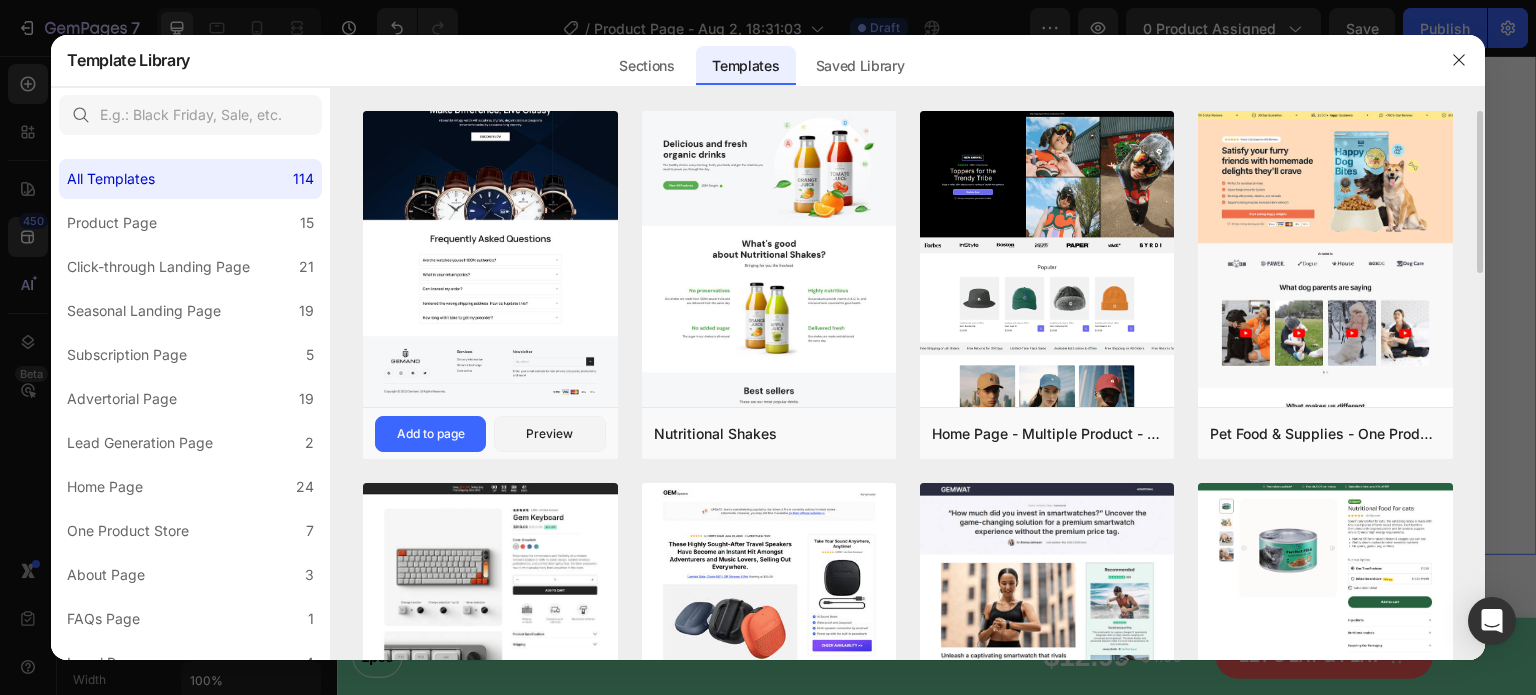 click at bounding box center (490, -141) 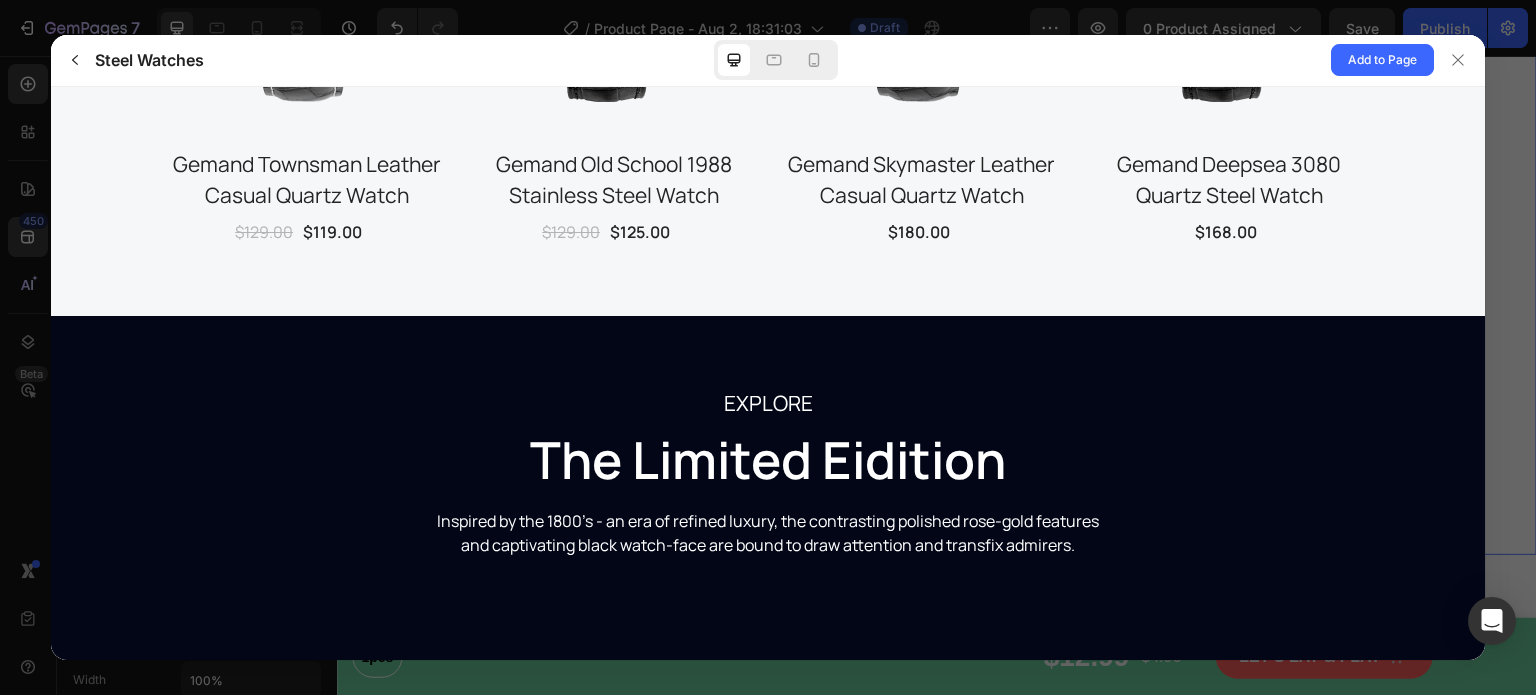 scroll, scrollTop: 1900, scrollLeft: 0, axis: vertical 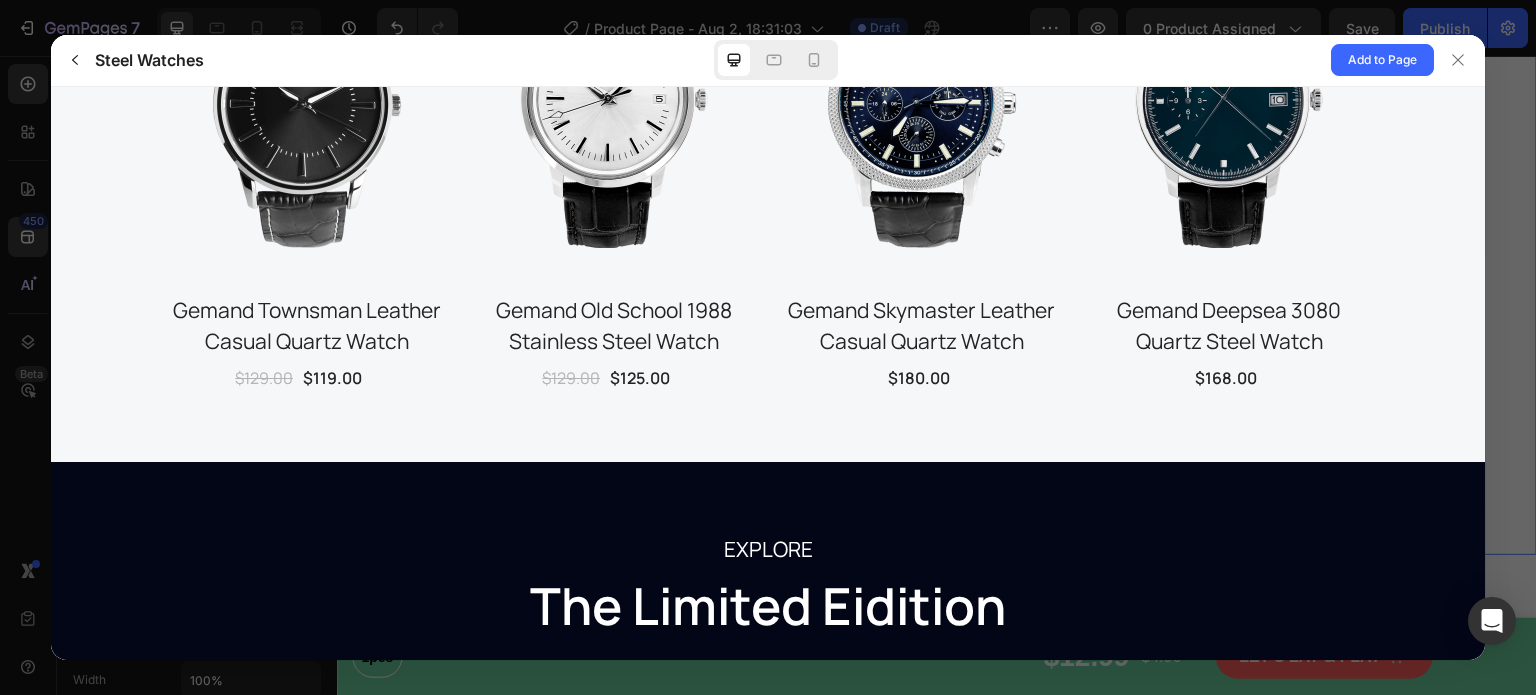 click at bounding box center [922, 97] 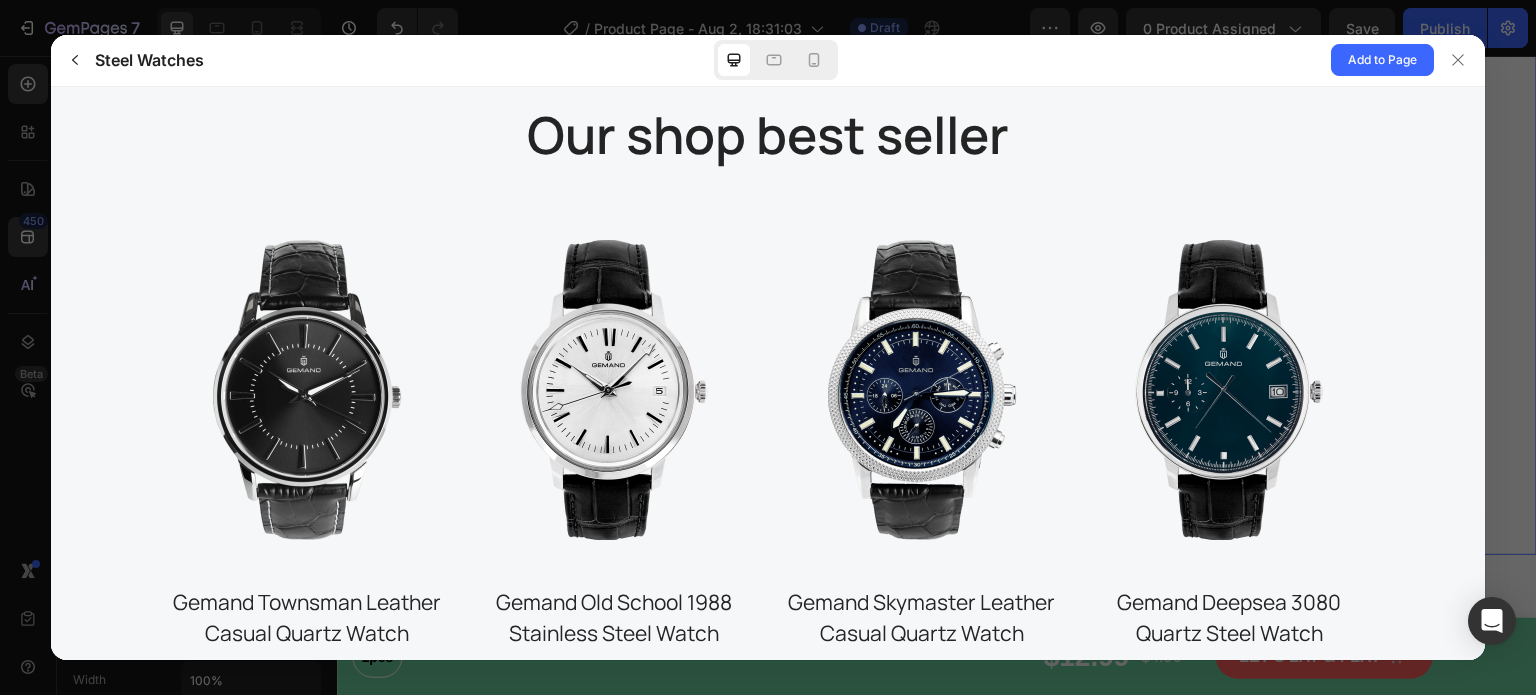 scroll, scrollTop: 1600, scrollLeft: 0, axis: vertical 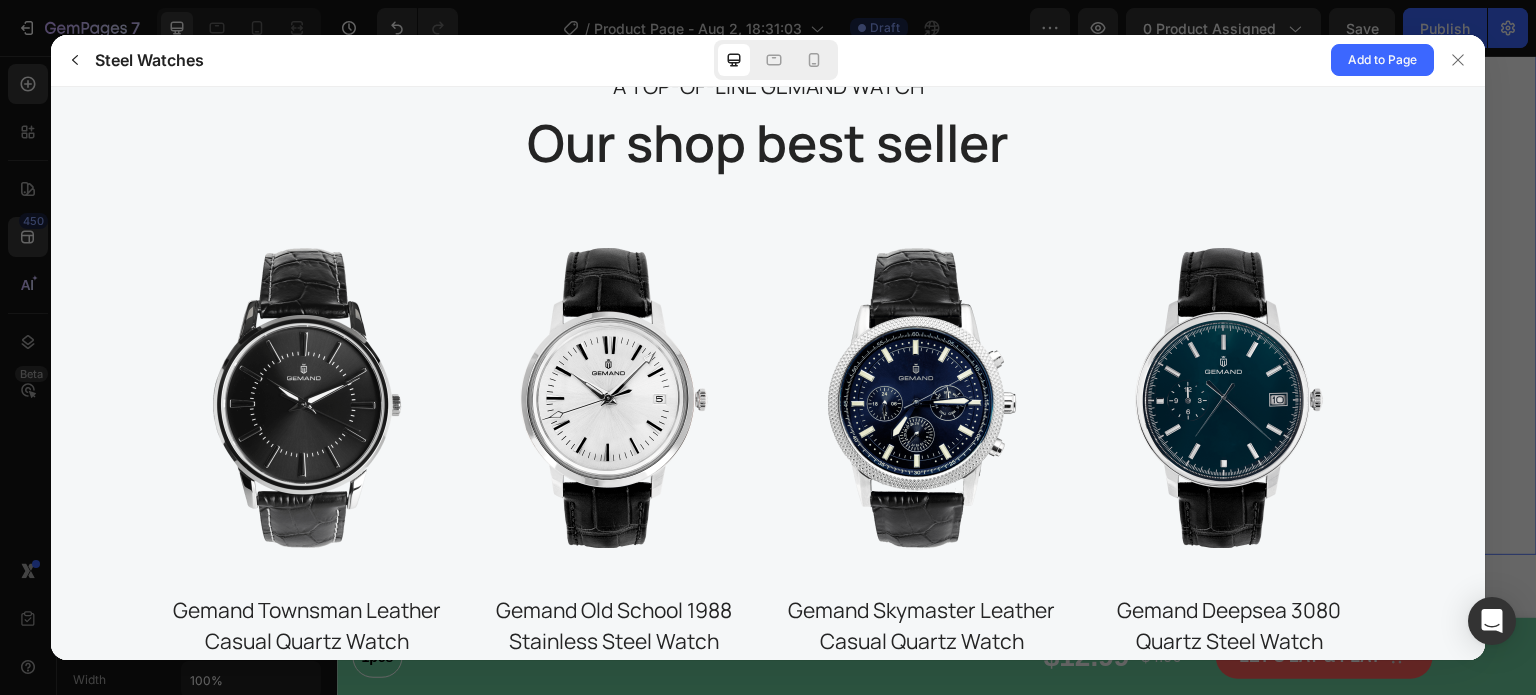 click at bounding box center (922, 397) 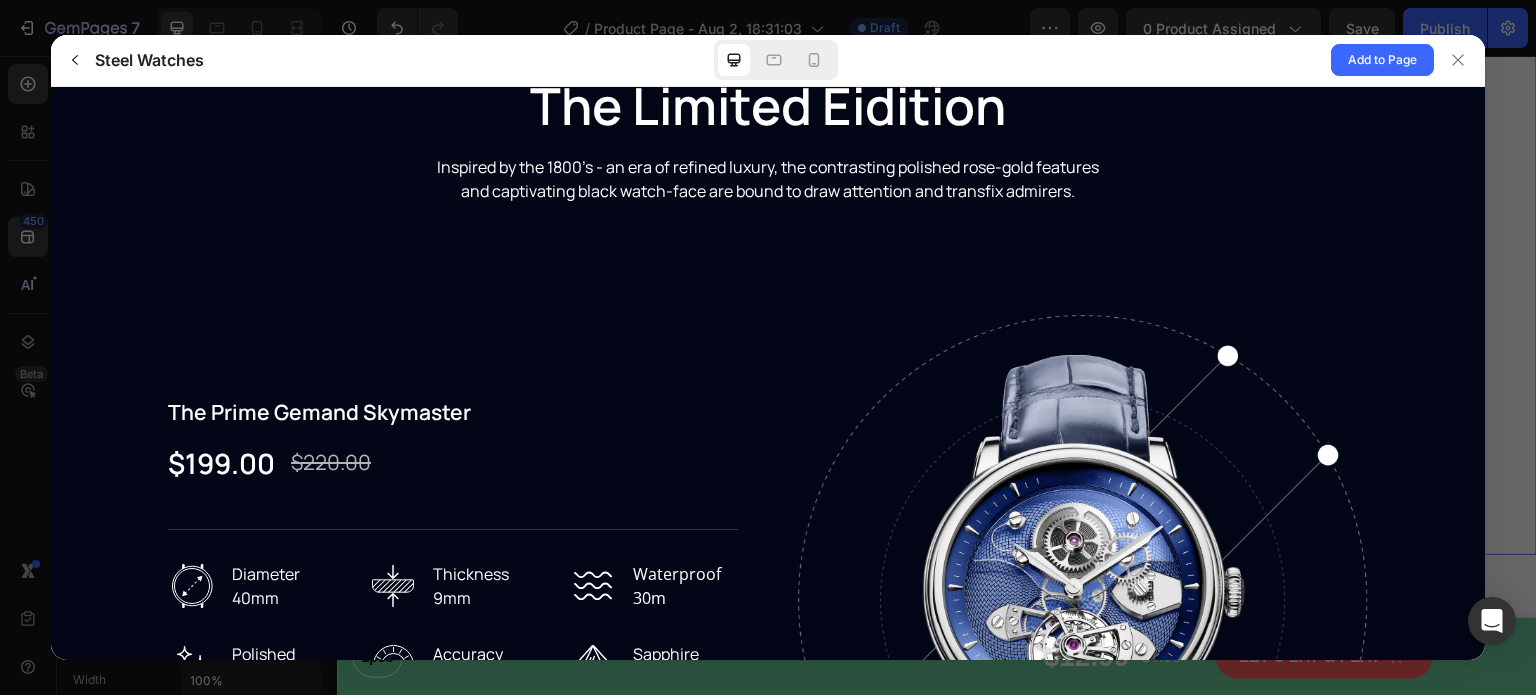 scroll, scrollTop: 2800, scrollLeft: 0, axis: vertical 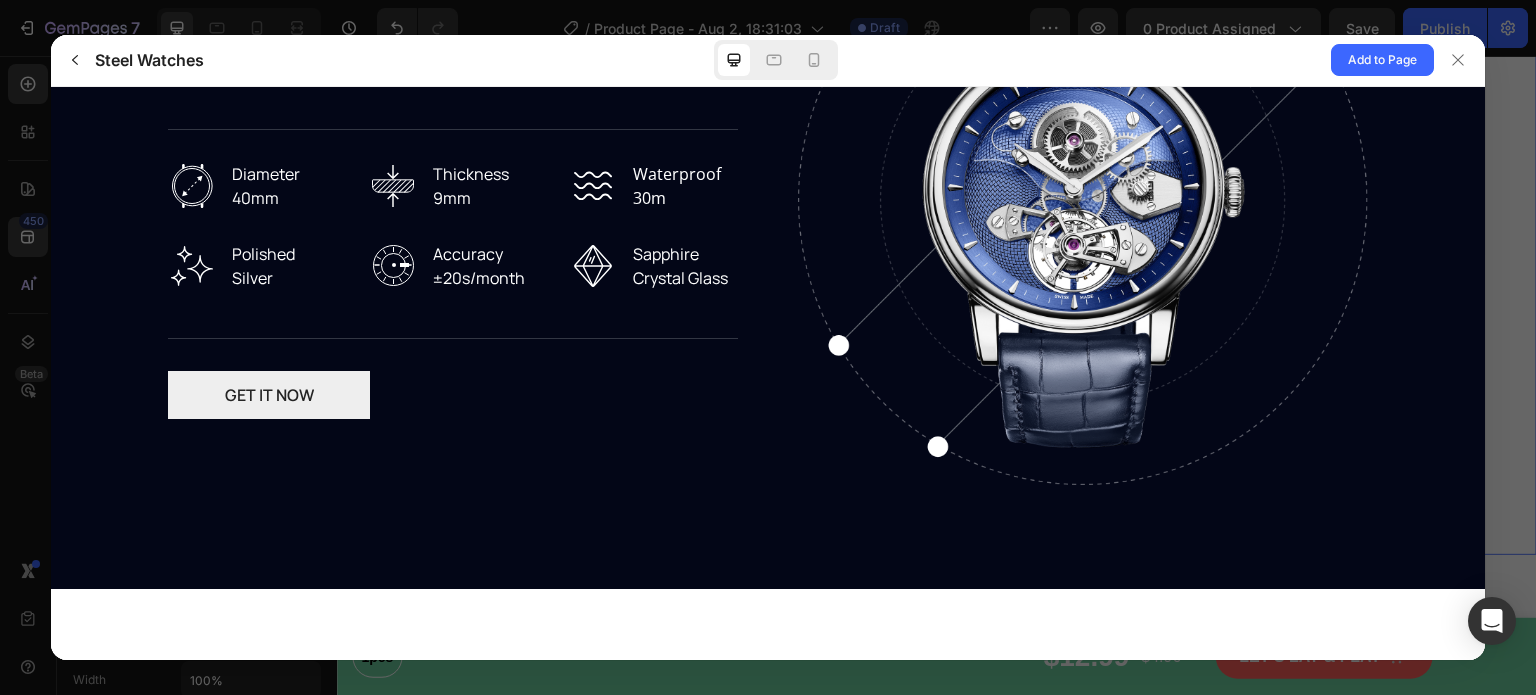 click on "GET IT NOW" at bounding box center (269, 394) 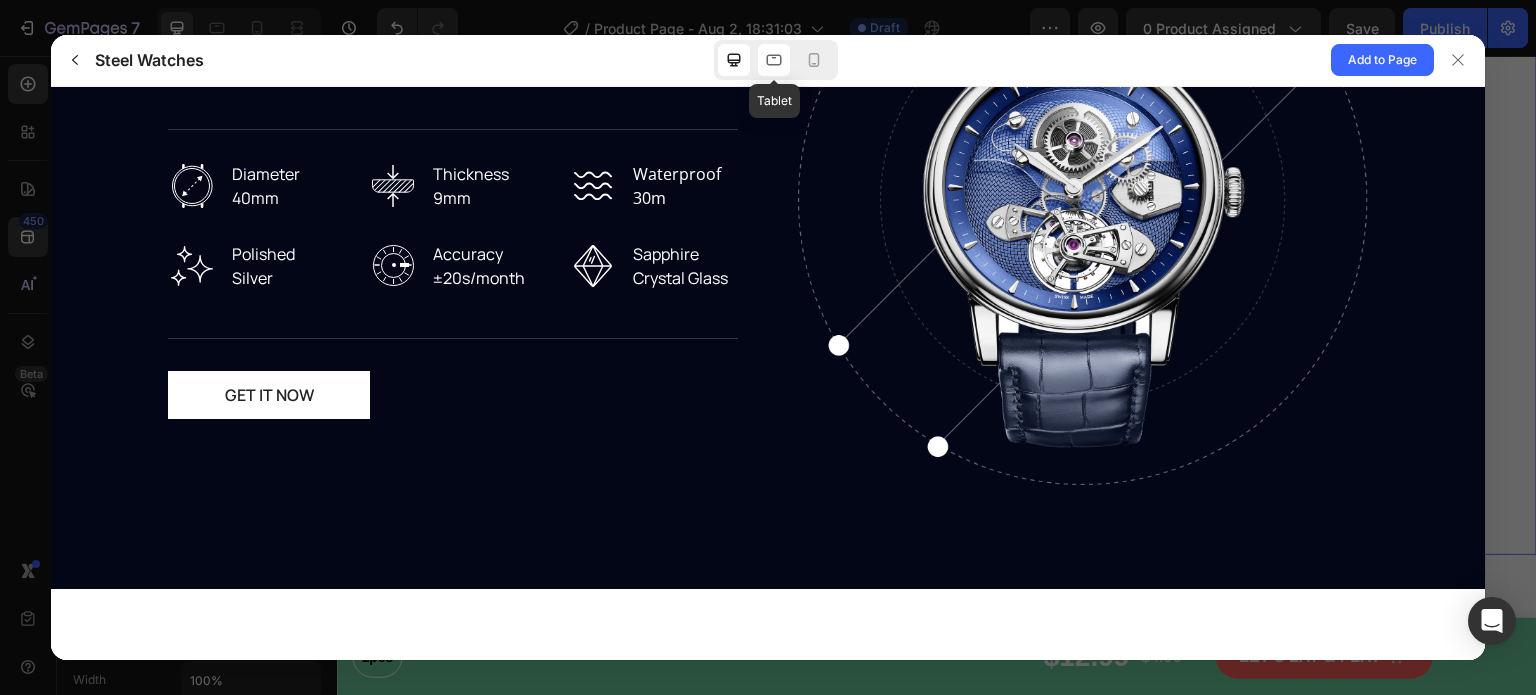 click 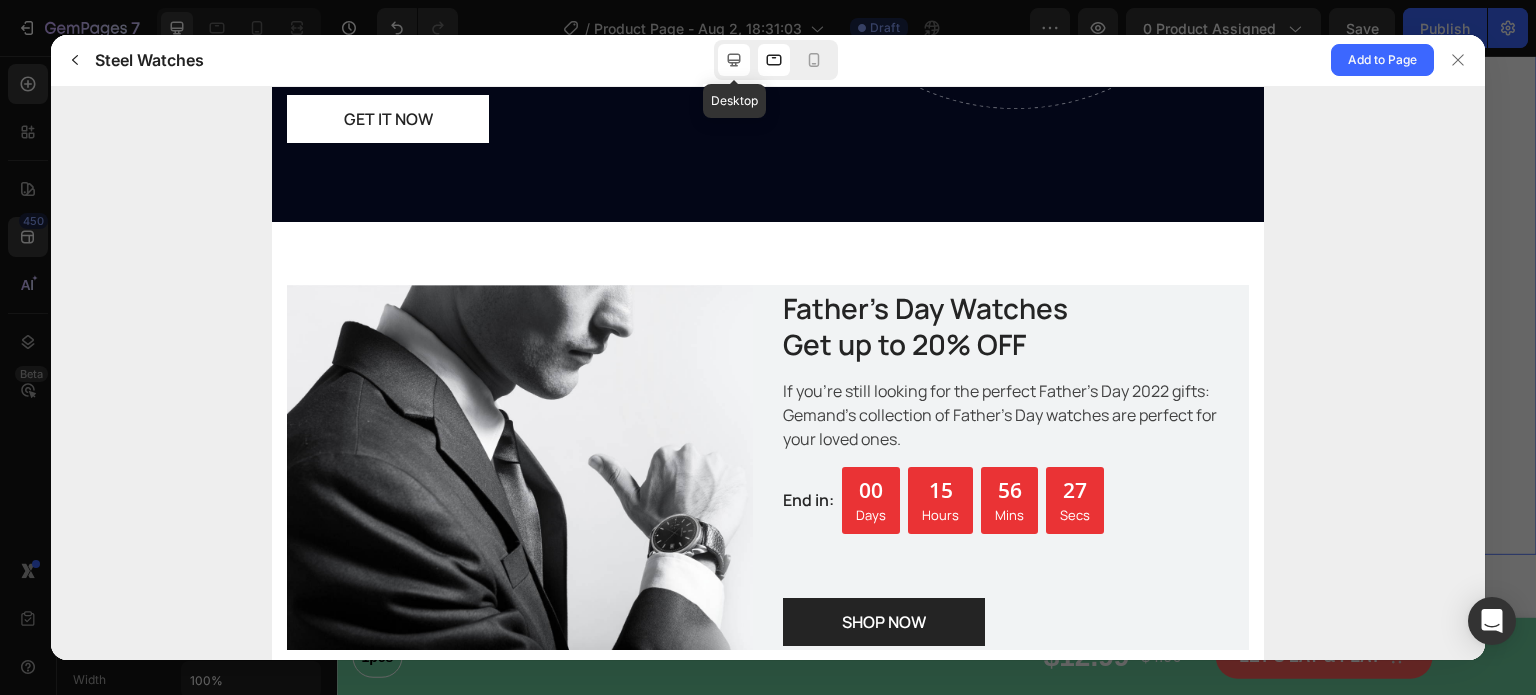 click 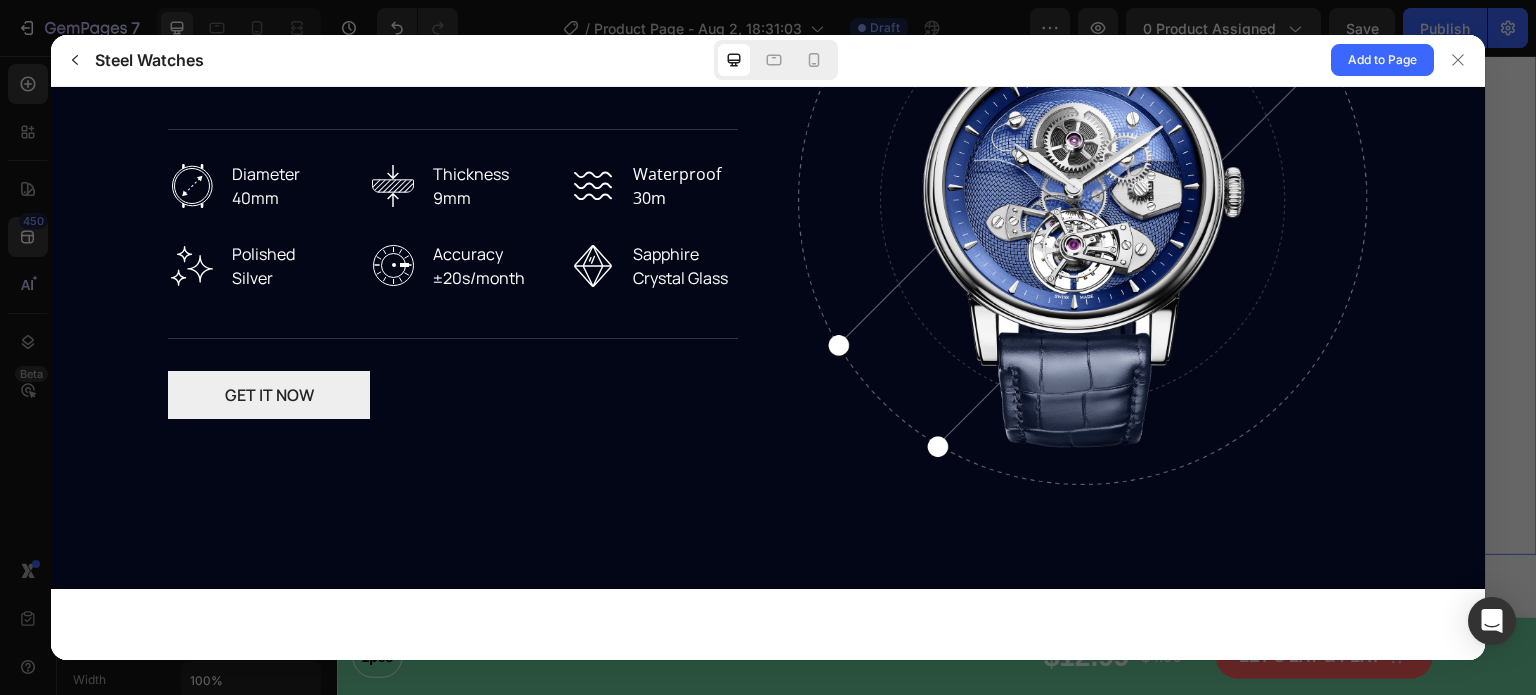 click on "GET IT NOW" at bounding box center [269, 394] 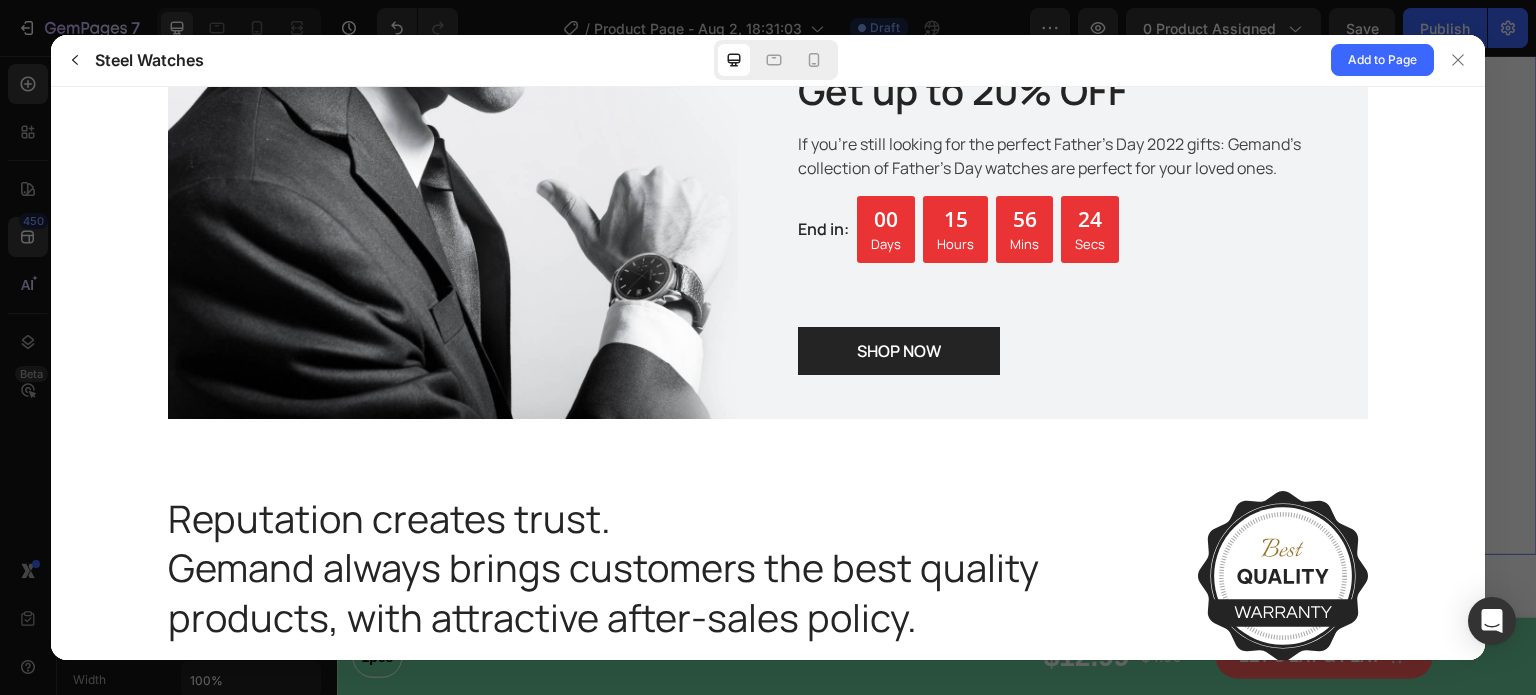 scroll, scrollTop: 3500, scrollLeft: 0, axis: vertical 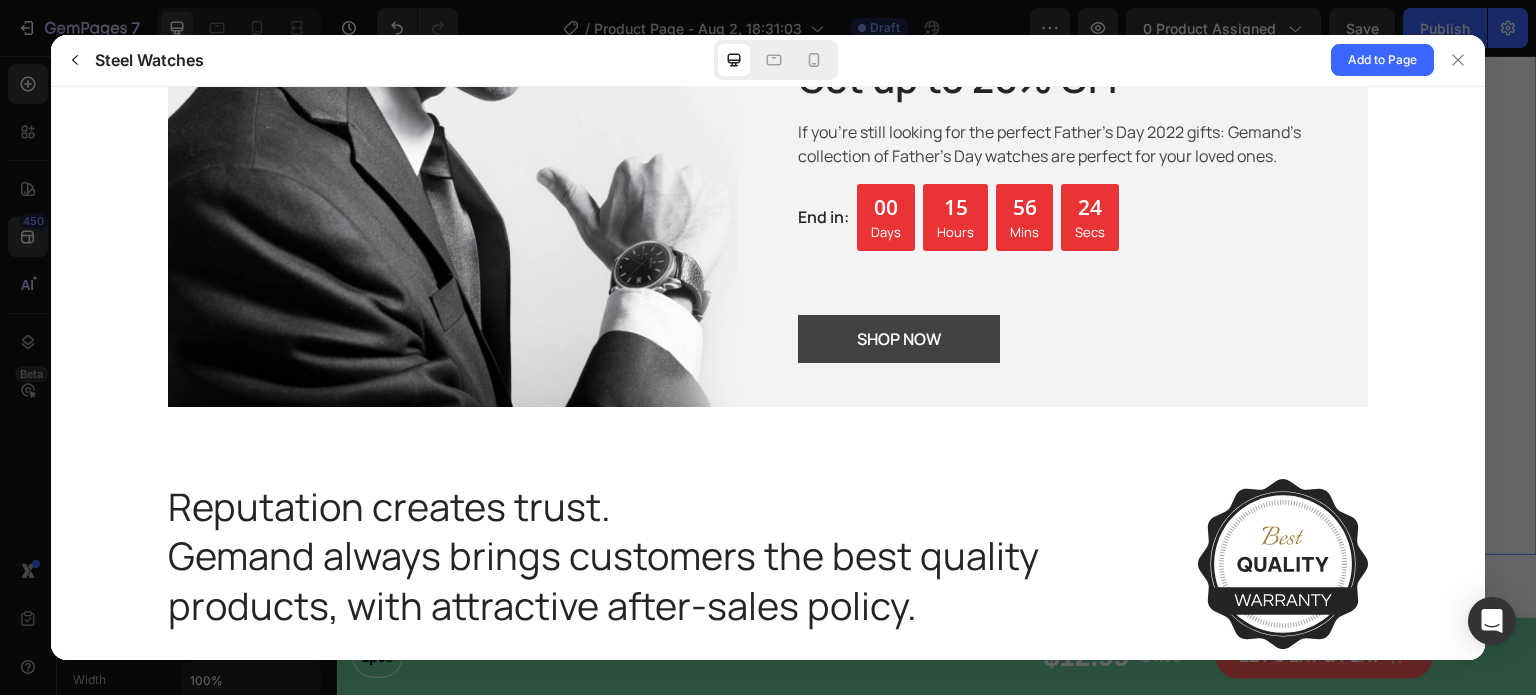 click on "SHOP NOW" 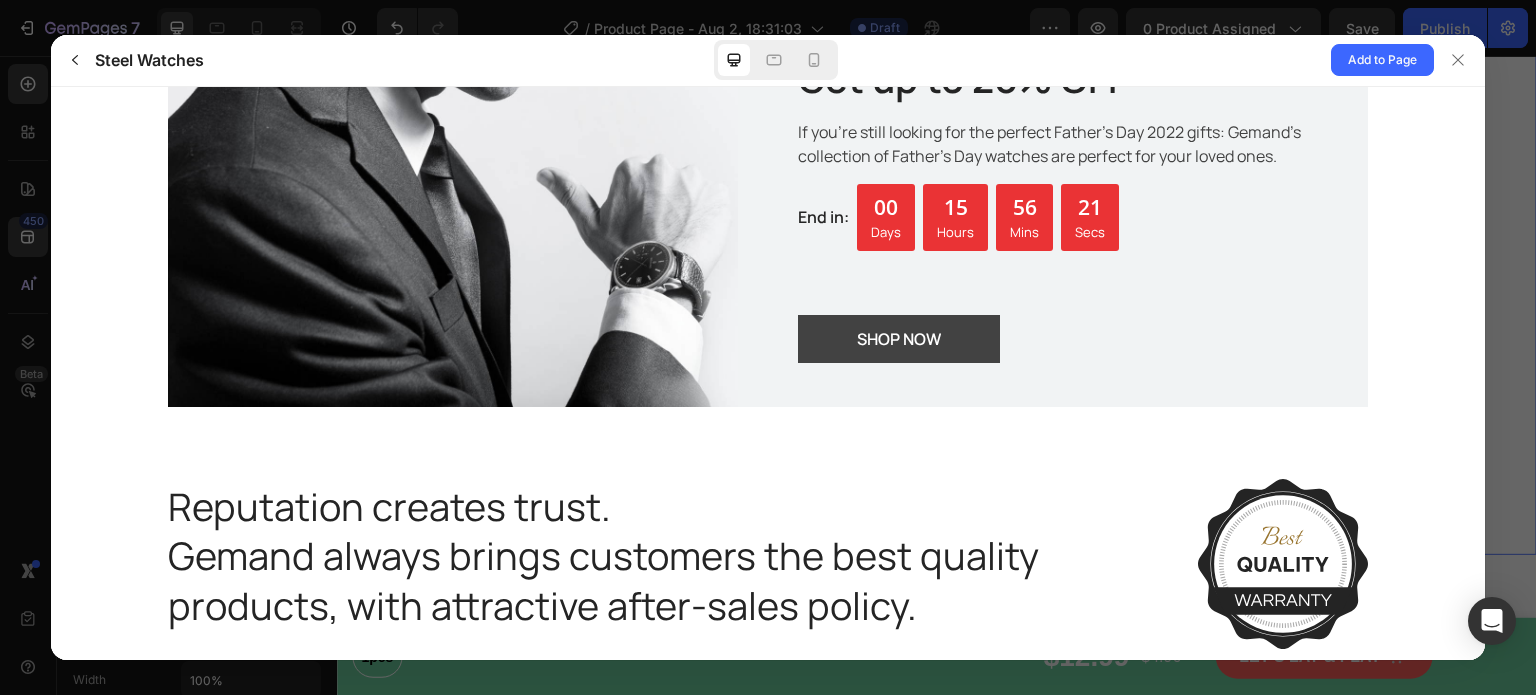 click on "SHOP NOW" 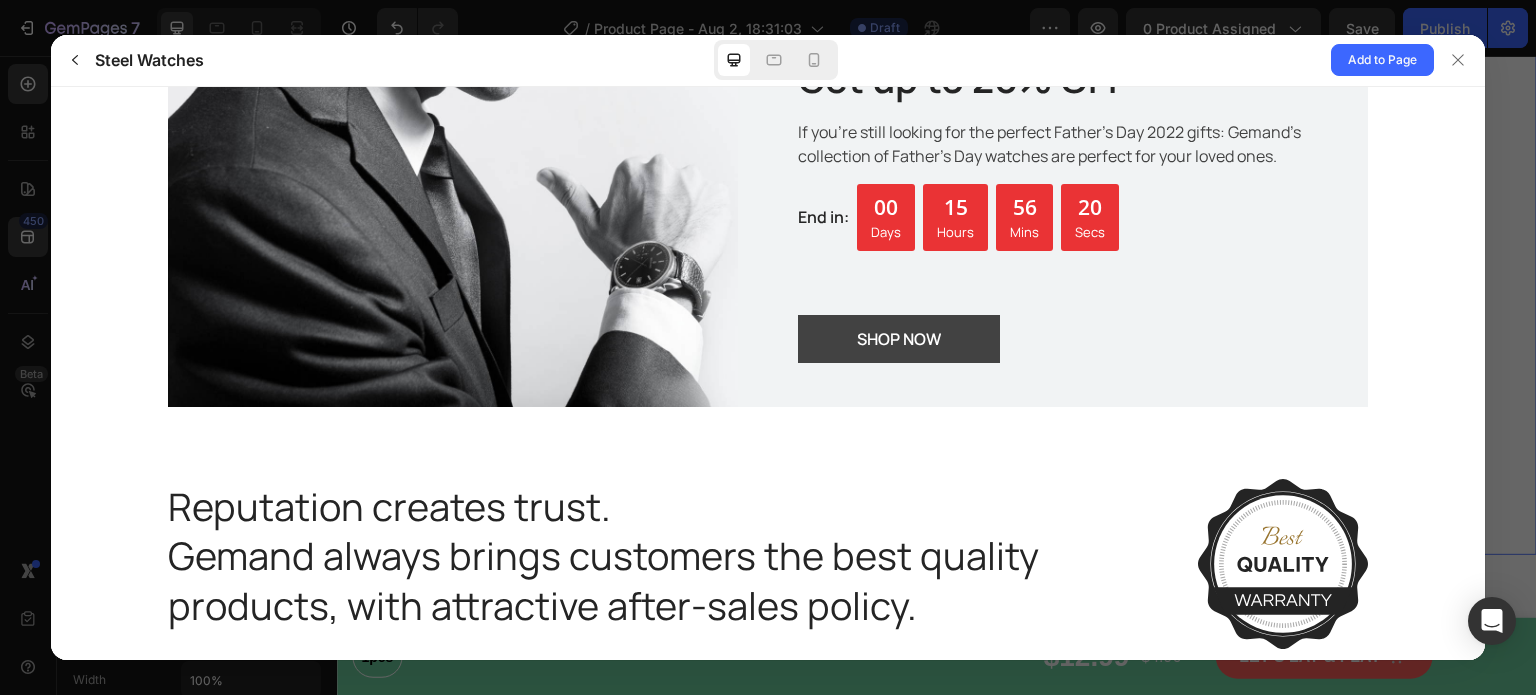 click on "SHOP NOW" 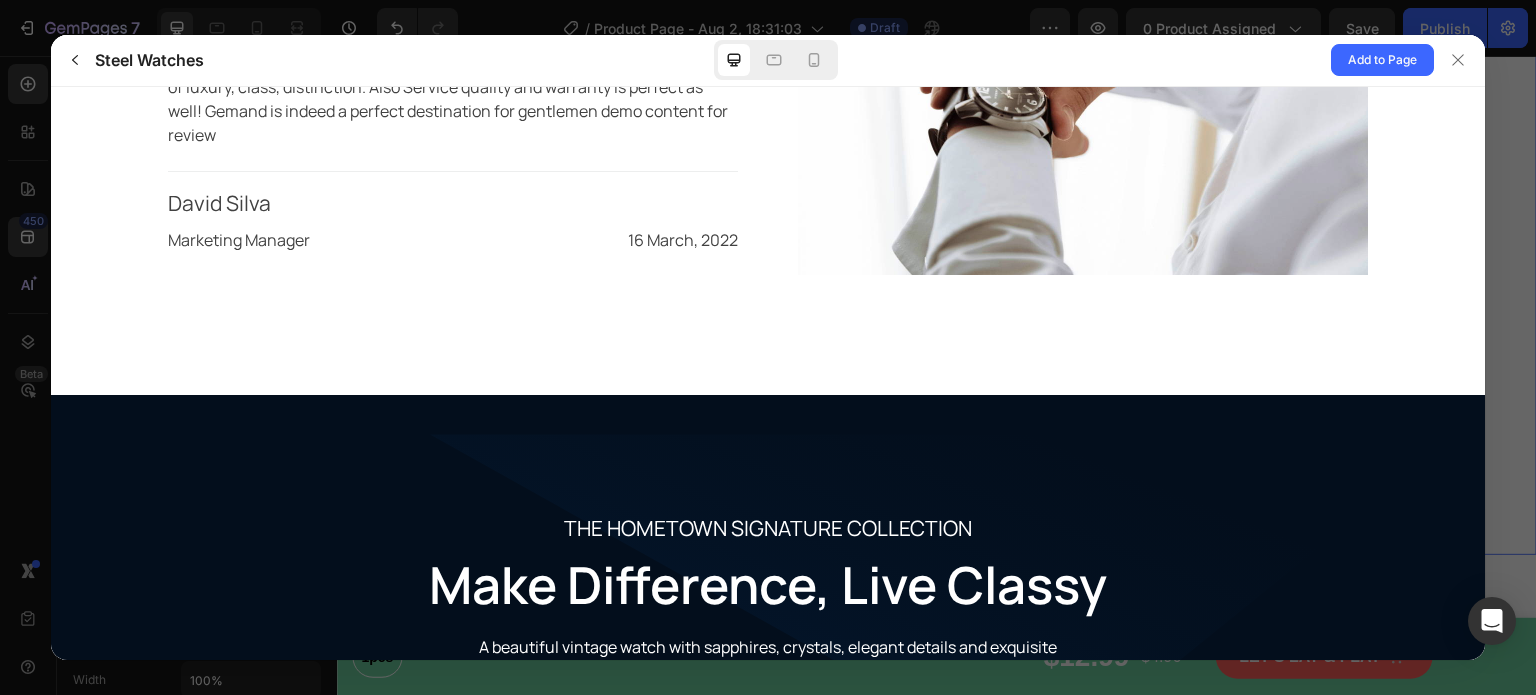 scroll, scrollTop: 5000, scrollLeft: 0, axis: vertical 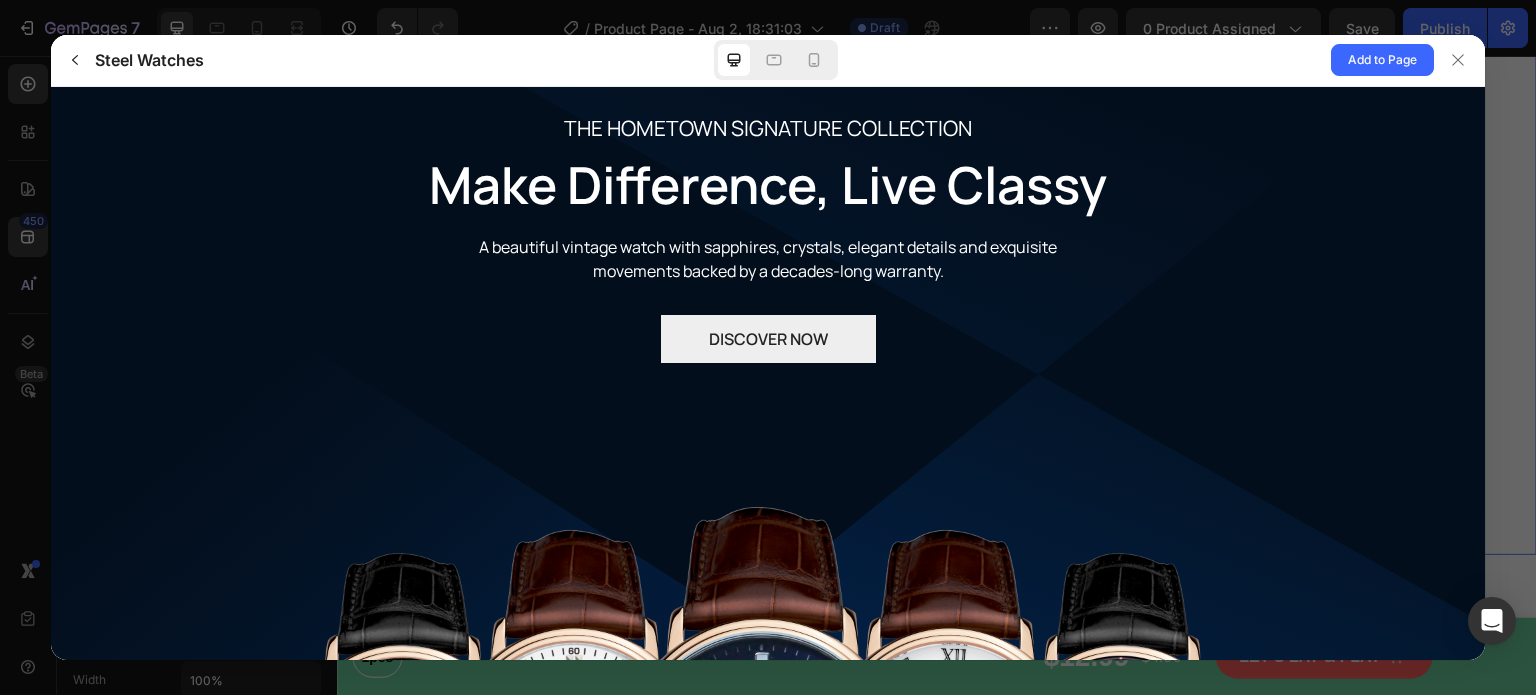 click on "DISCOVER NOW" 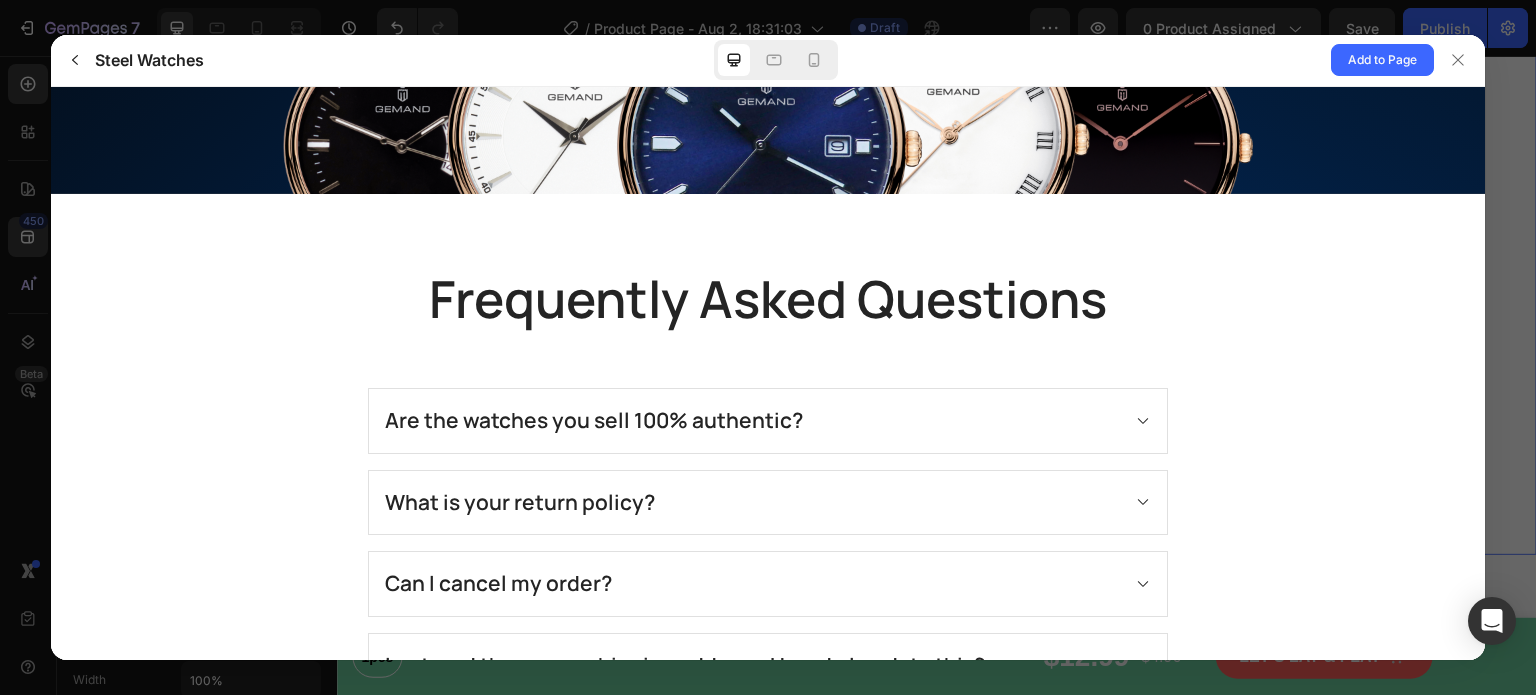 scroll, scrollTop: 6000, scrollLeft: 0, axis: vertical 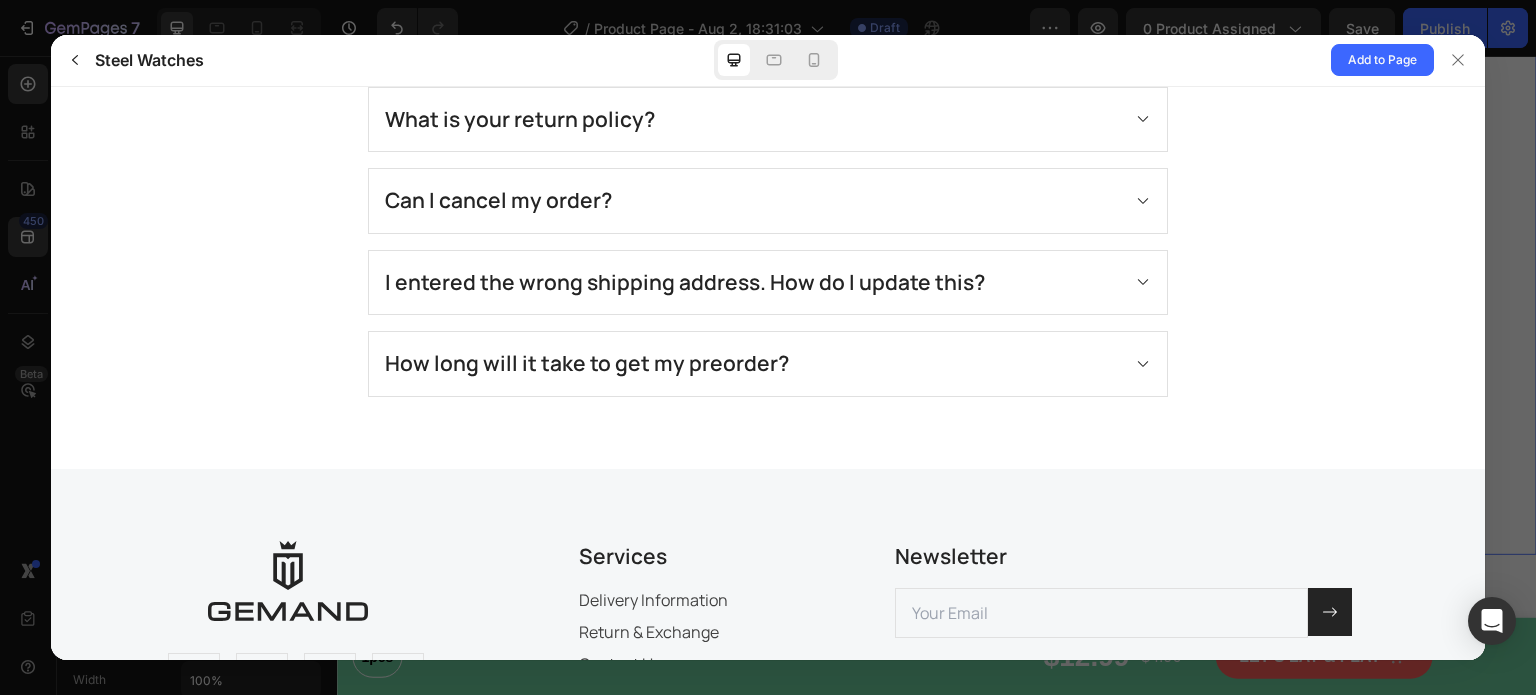 click on "I entered the wrong shipping address. How do I update this?" at bounding box center [768, 282] 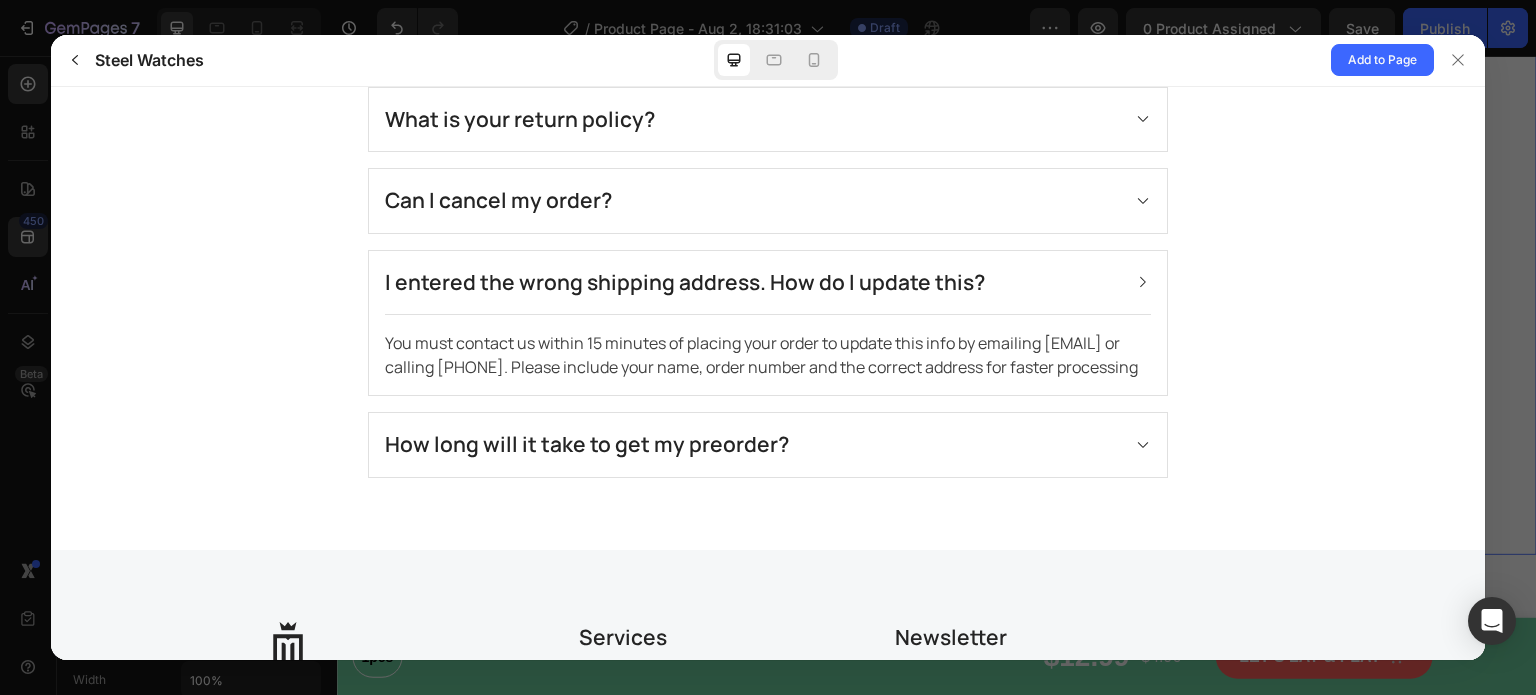 click 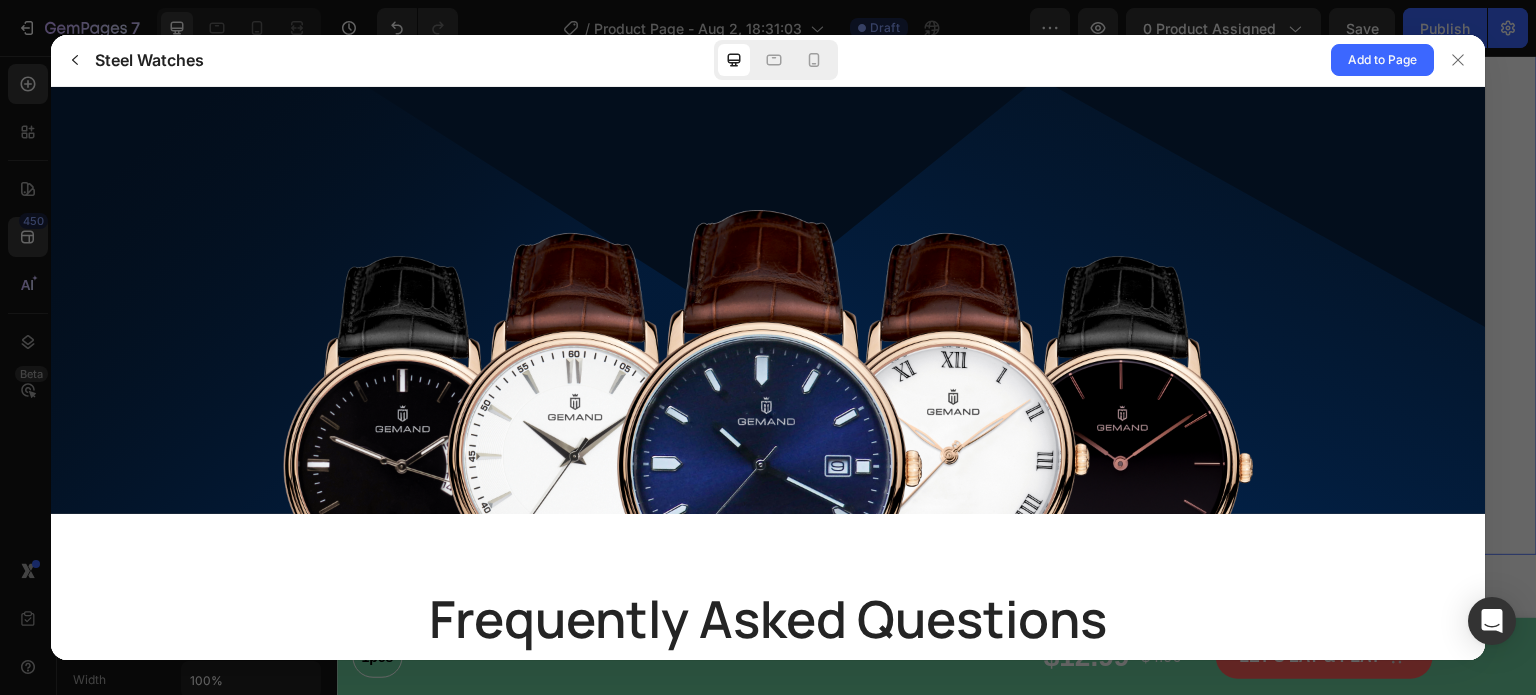scroll, scrollTop: 5100, scrollLeft: 0, axis: vertical 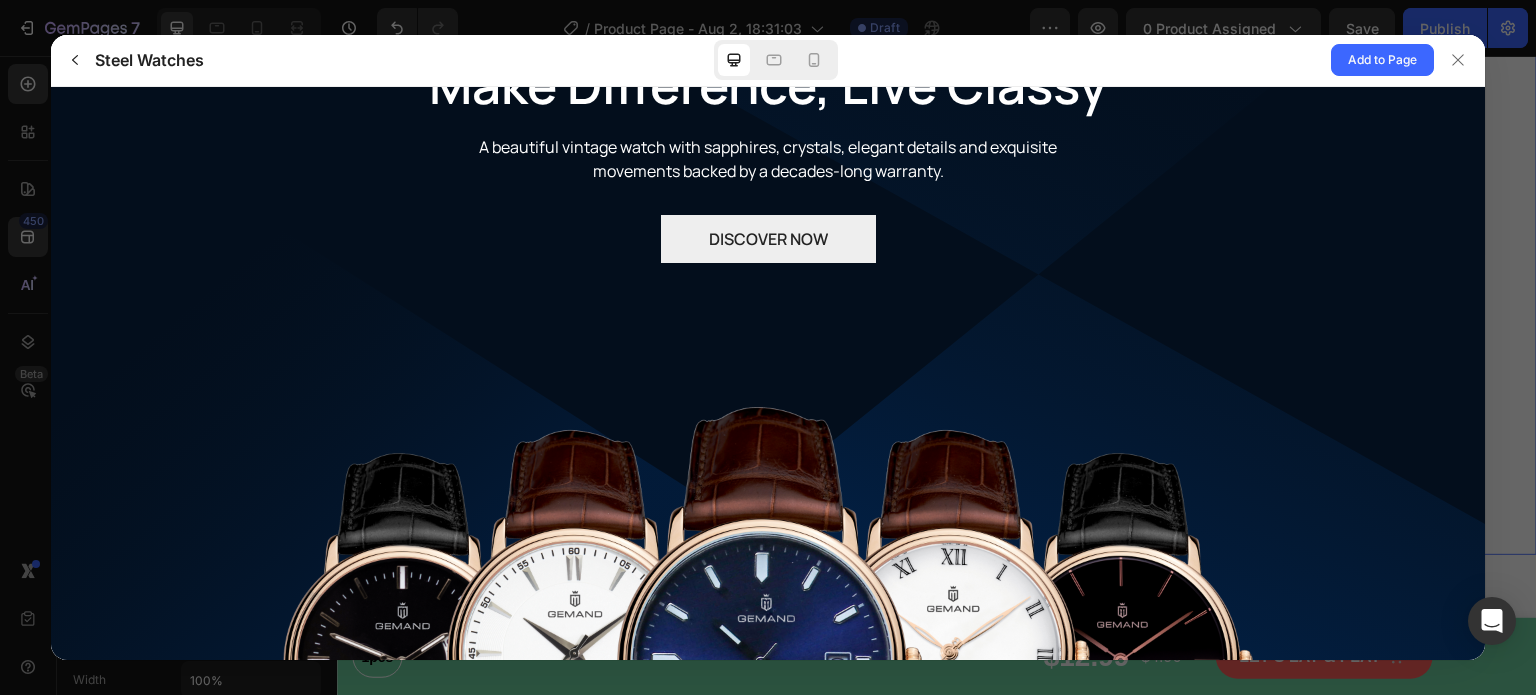 click on "DISCOVER NOW" 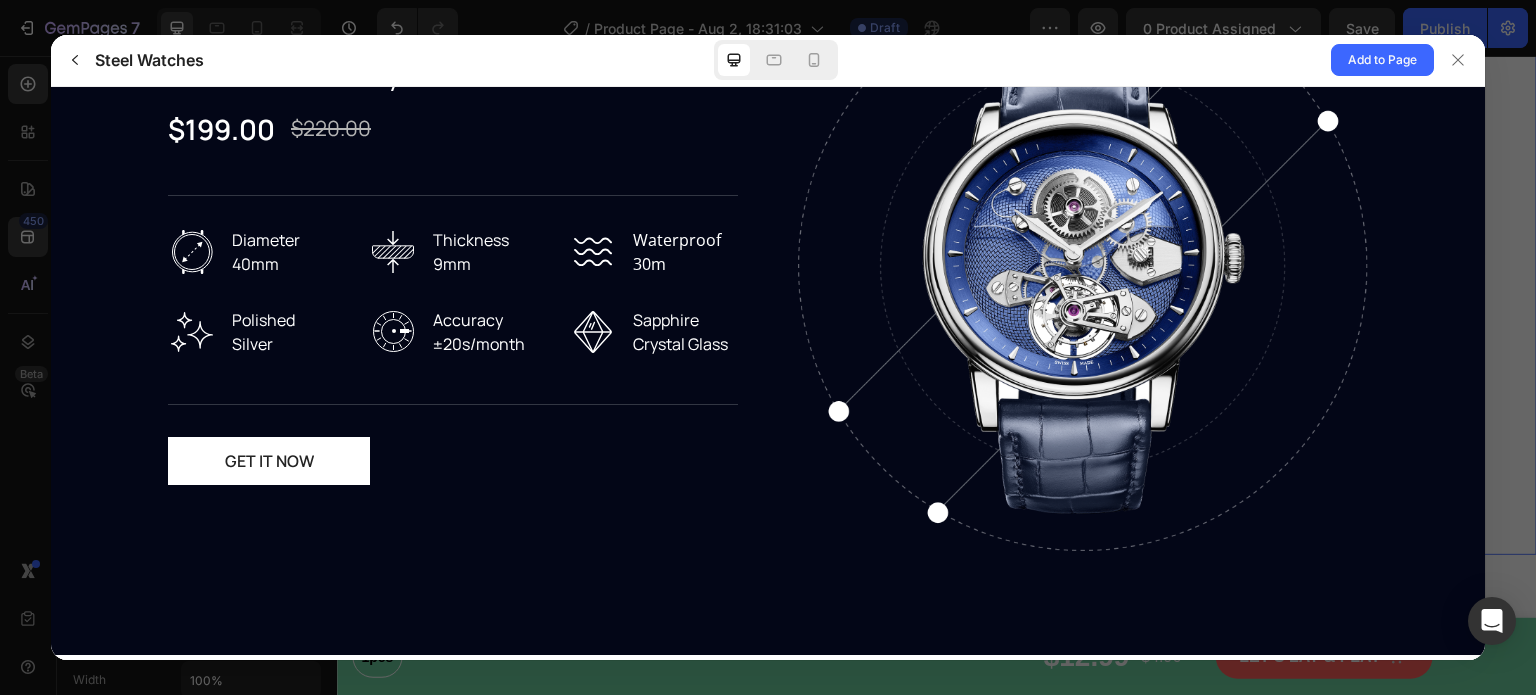 scroll, scrollTop: 2600, scrollLeft: 0, axis: vertical 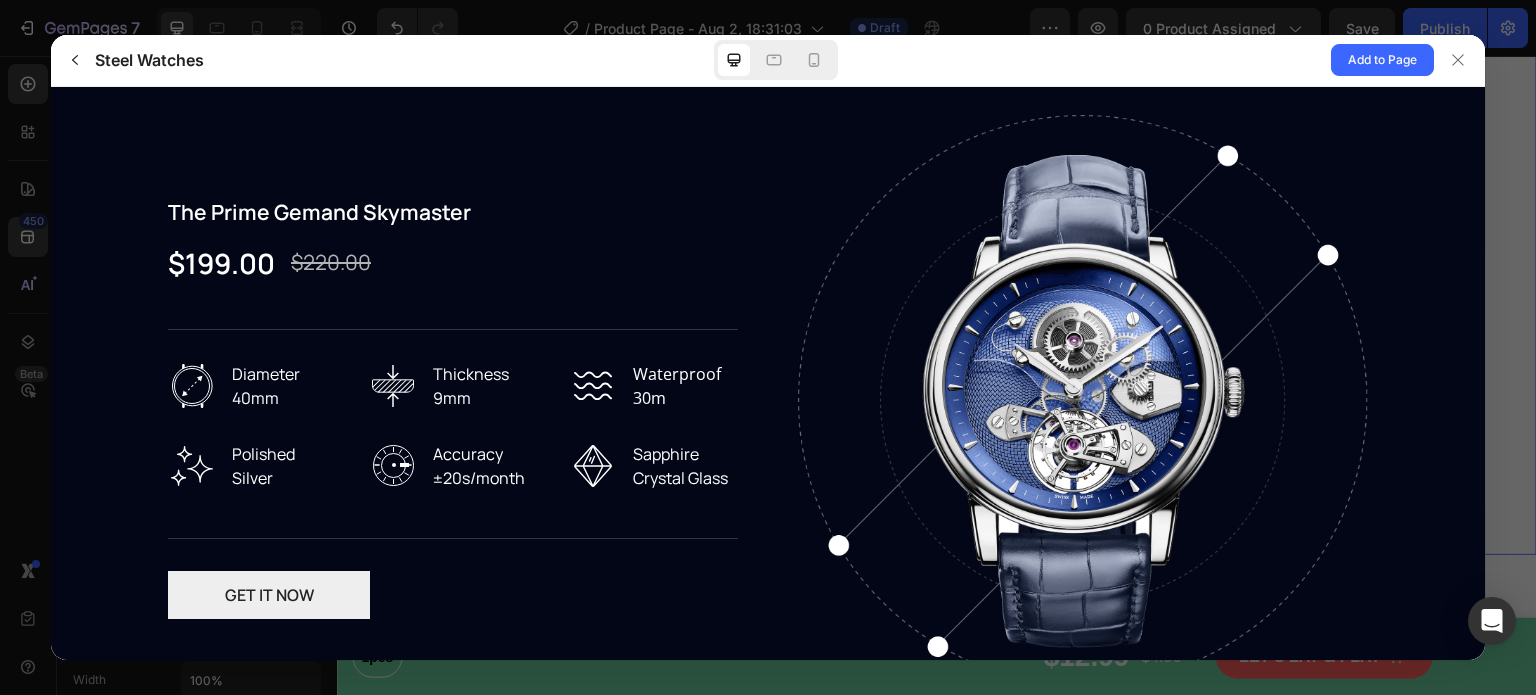 click on "GET IT NOW" at bounding box center [269, 594] 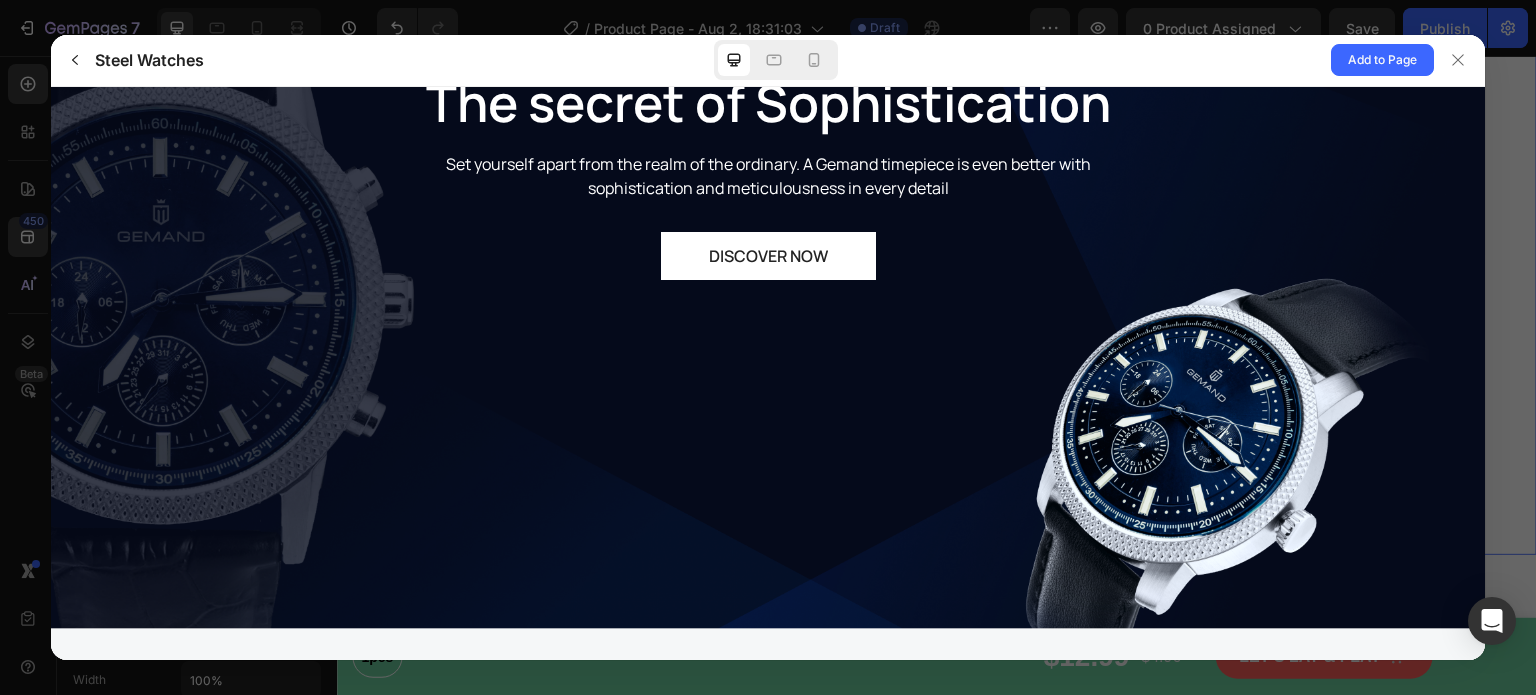 scroll, scrollTop: 0, scrollLeft: 0, axis: both 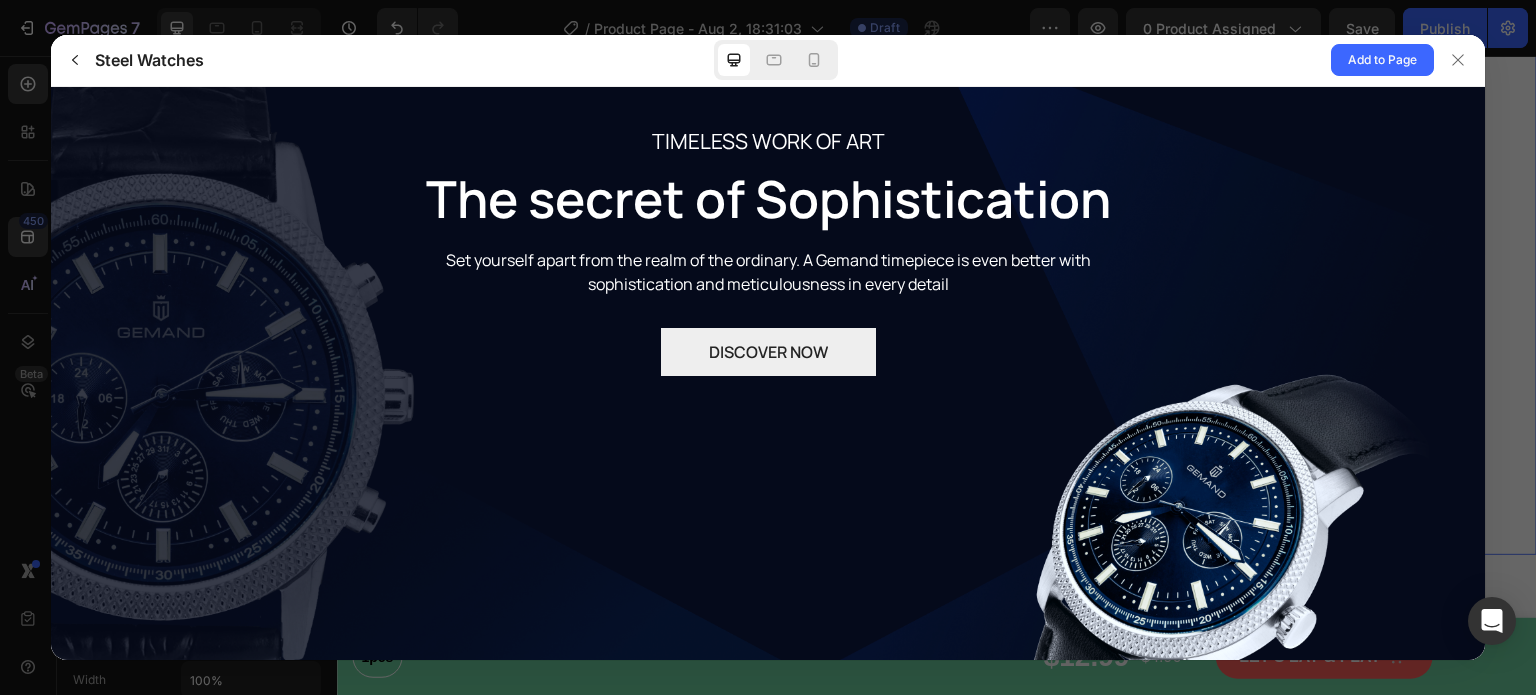 click on "DISCOVER NOW" 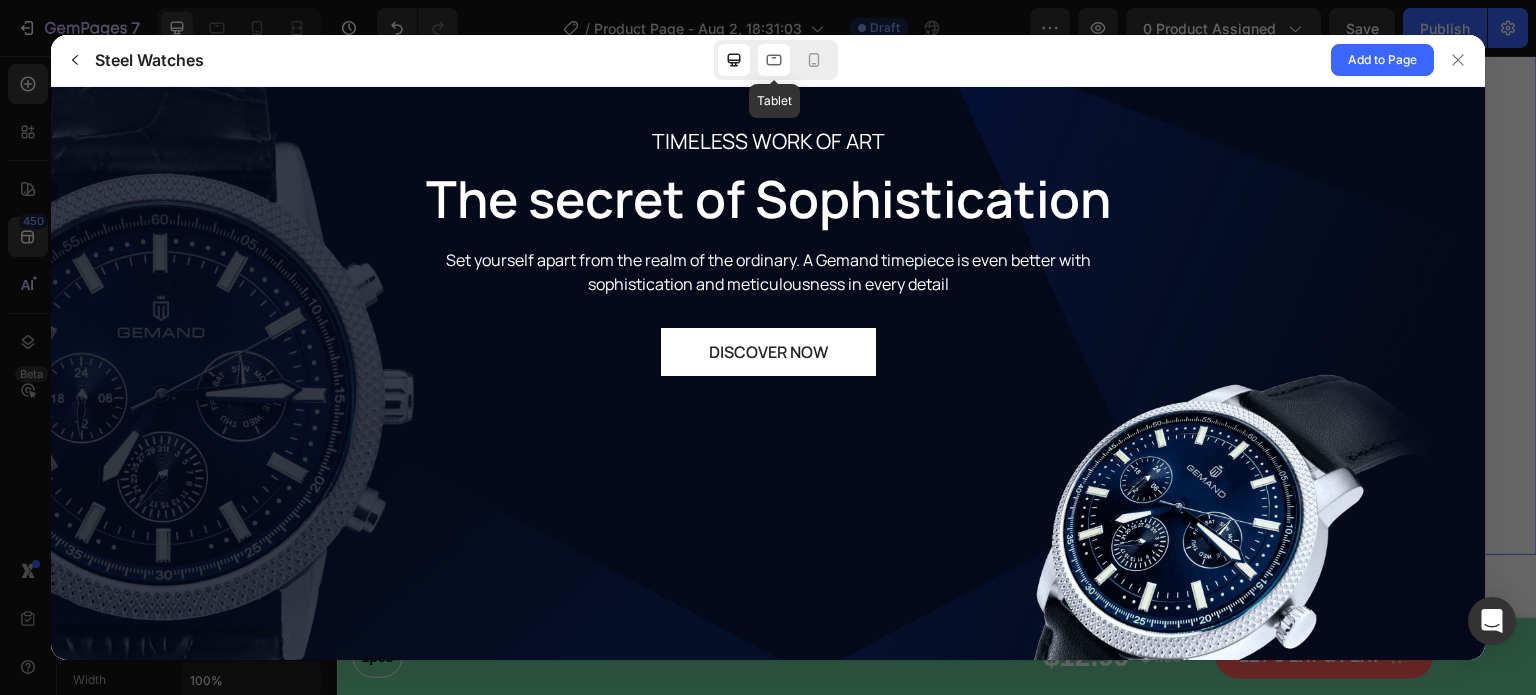 click 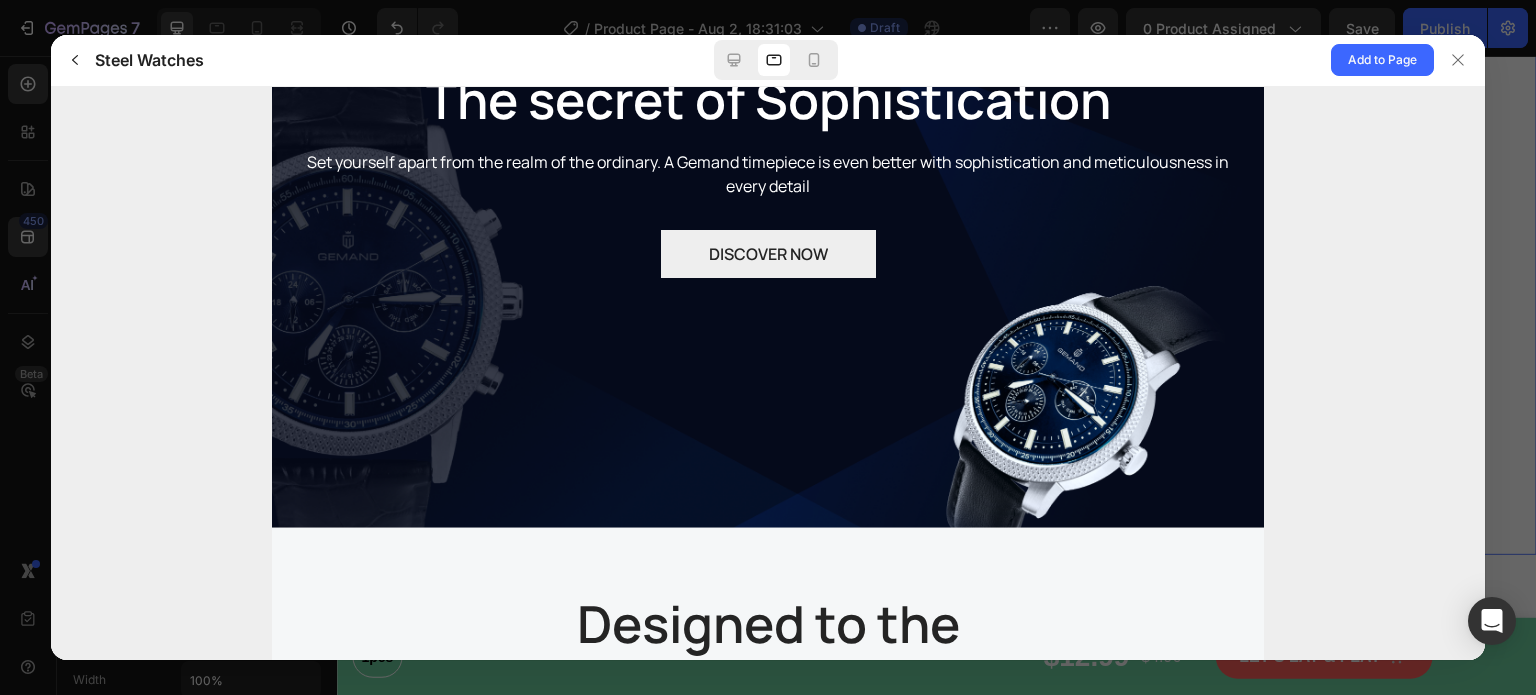 click on "DISCOVER NOW" 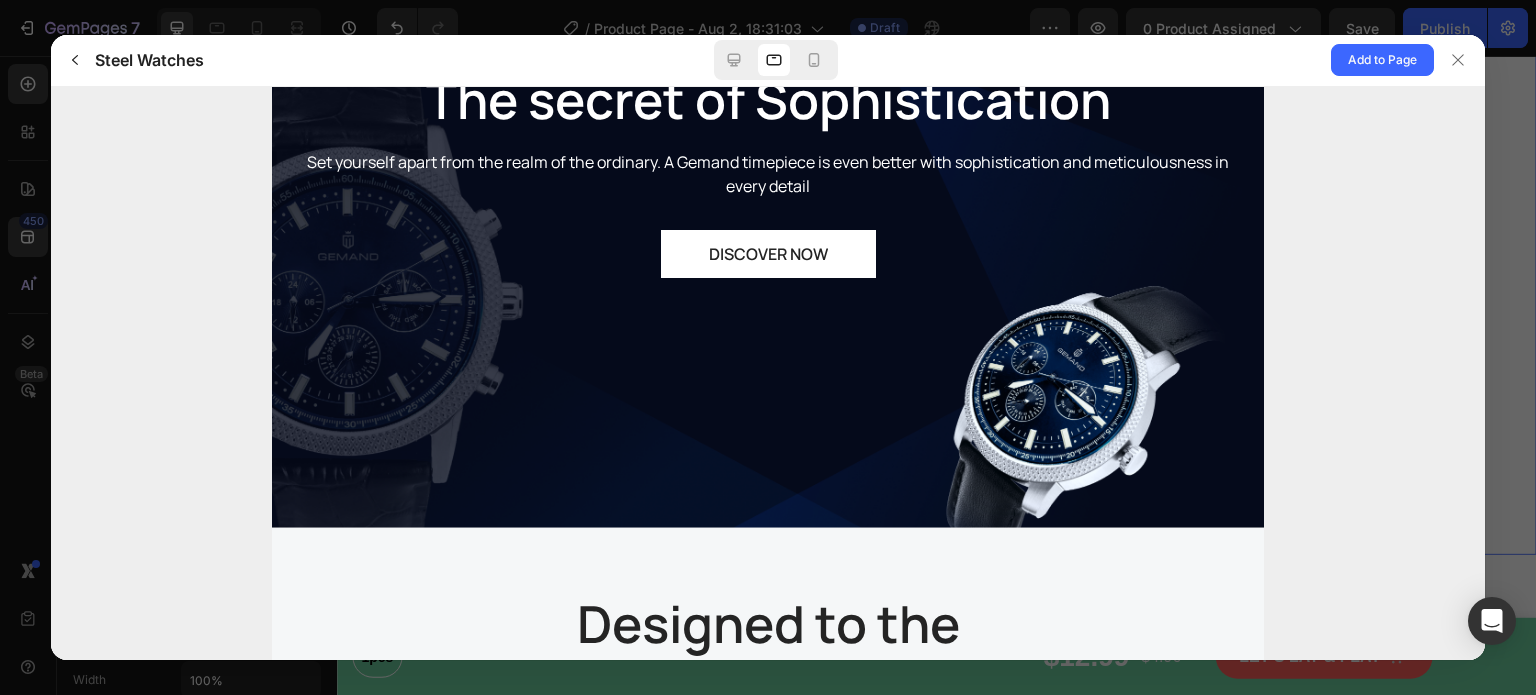 drag, startPoint x: 762, startPoint y: 246, endPoint x: 777, endPoint y: 171, distance: 76.48529 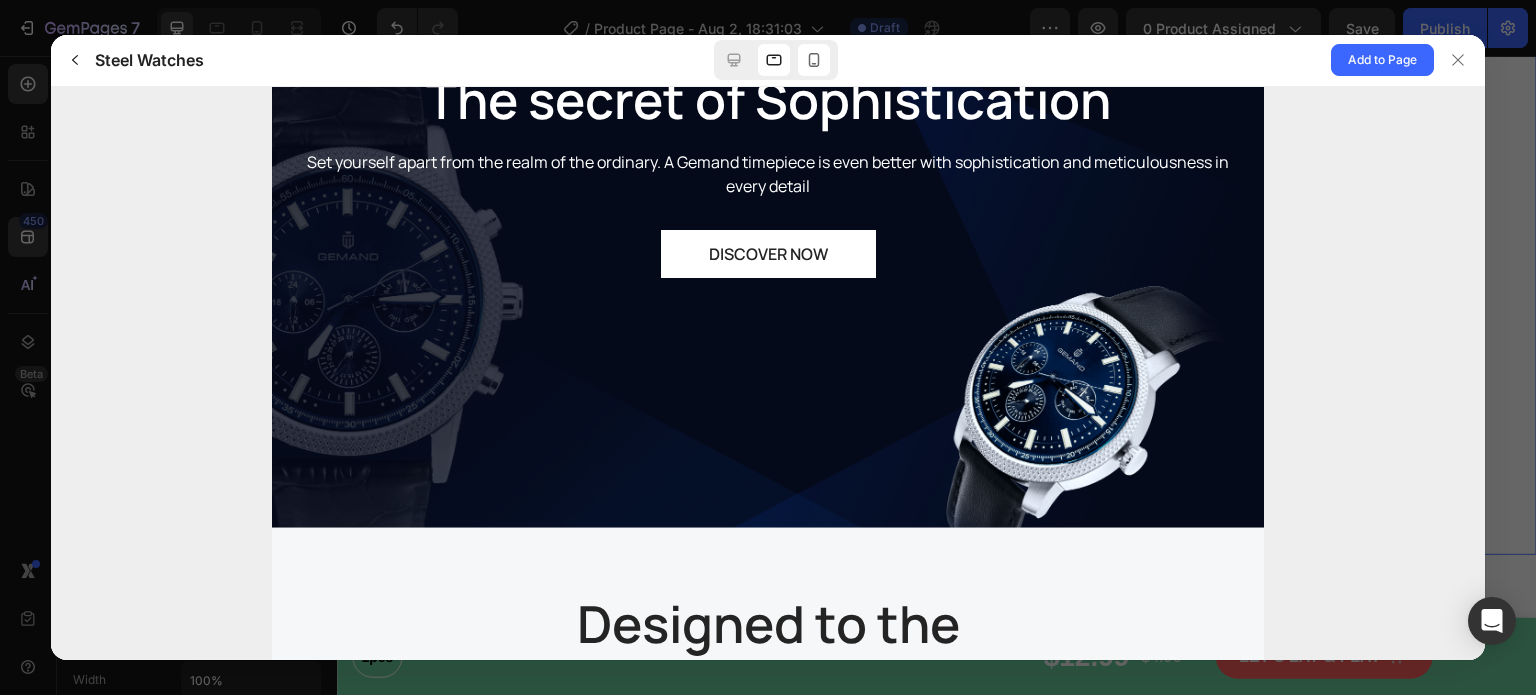 click 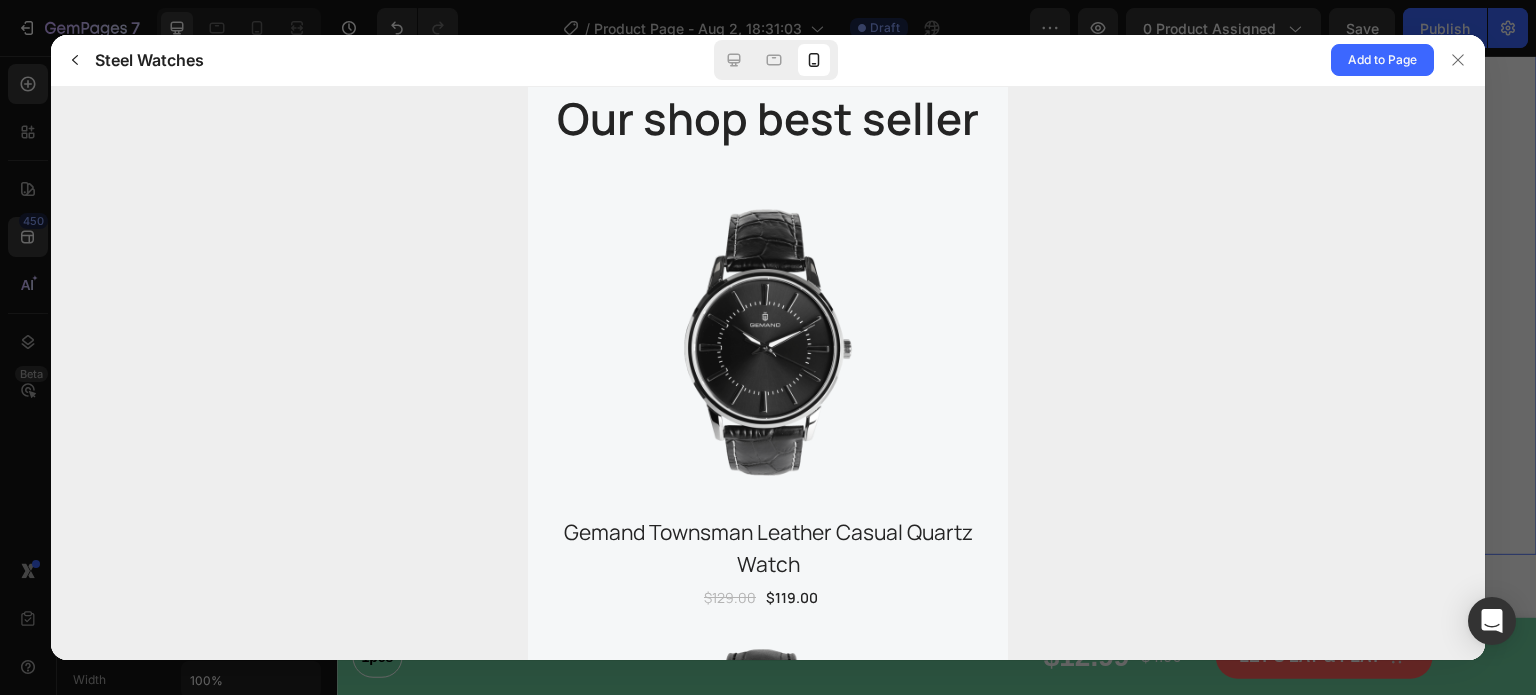 scroll, scrollTop: 2300, scrollLeft: 0, axis: vertical 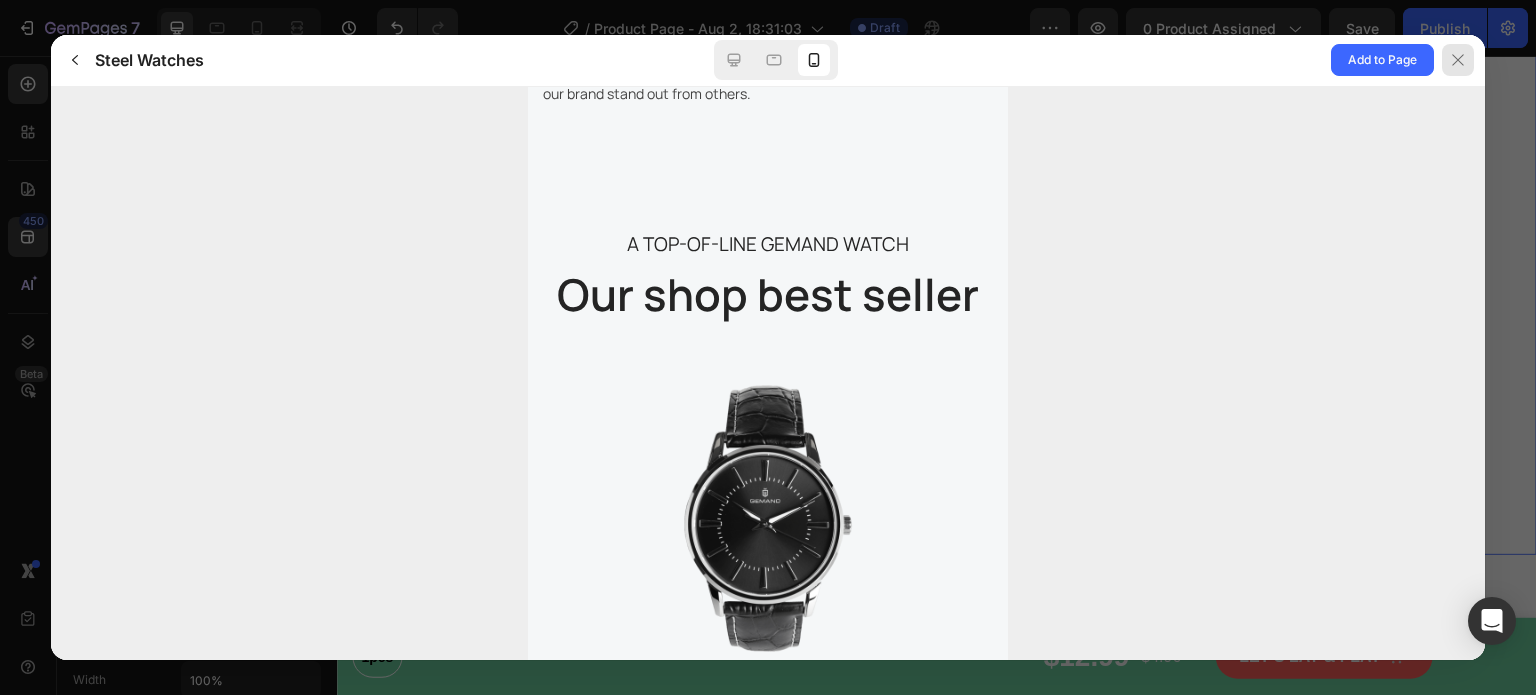 drag, startPoint x: 1466, startPoint y: 61, endPoint x: 1133, endPoint y: 7, distance: 337.34998 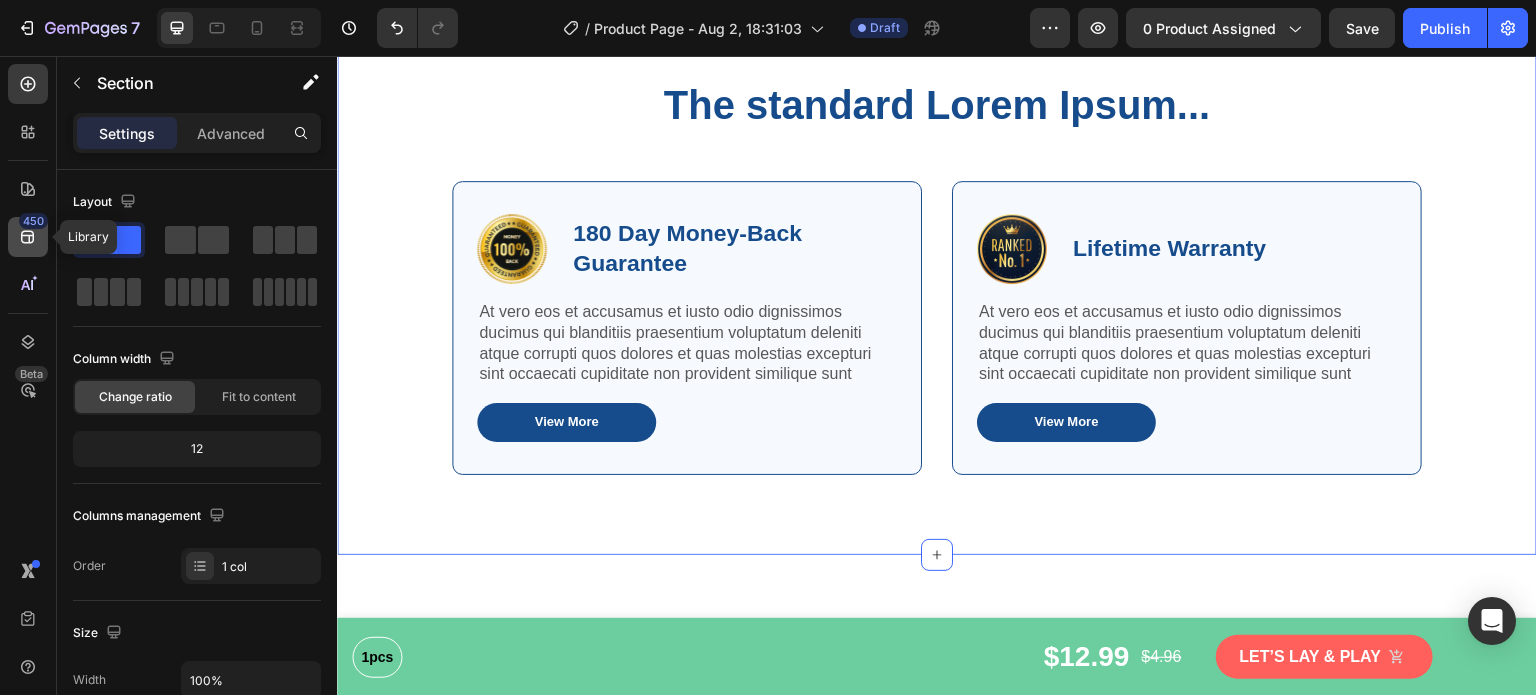 click 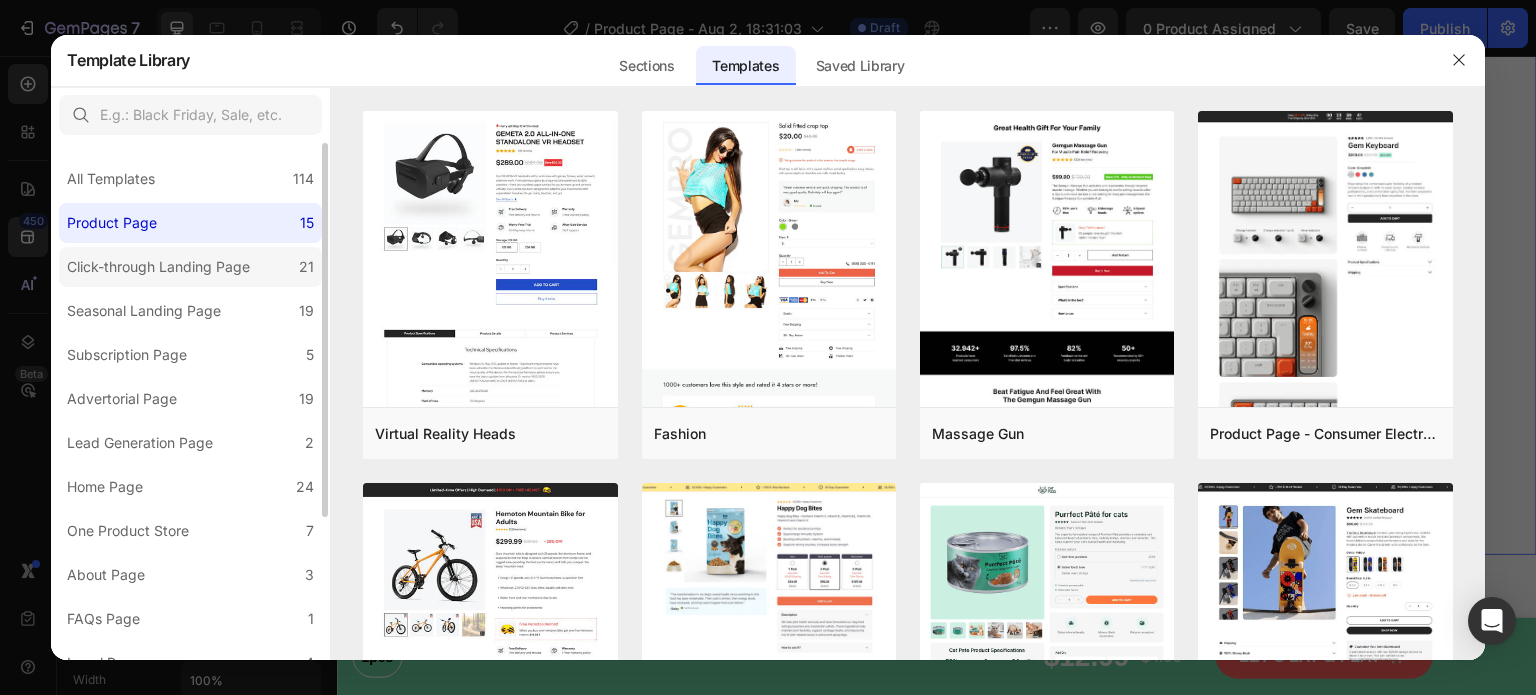 click on "Click-through Landing Page" at bounding box center [158, 267] 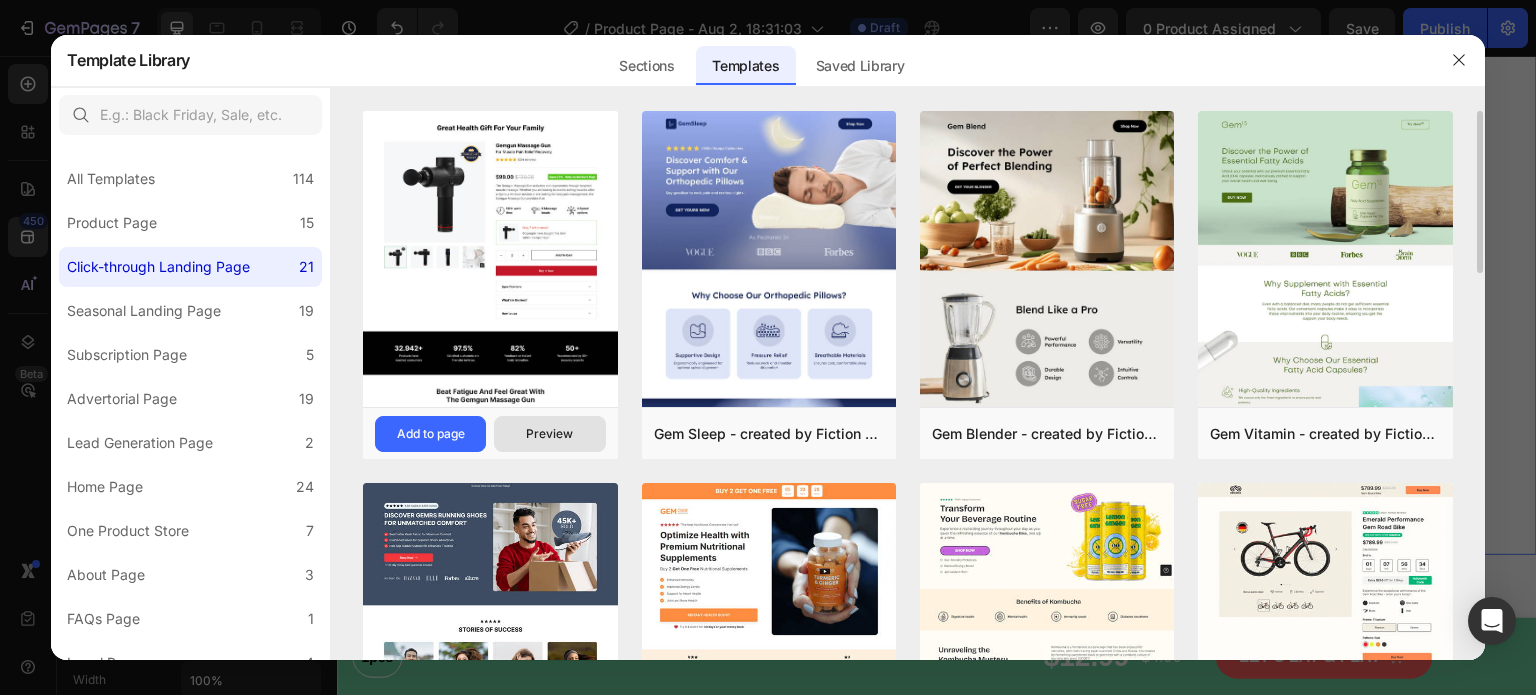click on "Preview" at bounding box center (549, 434) 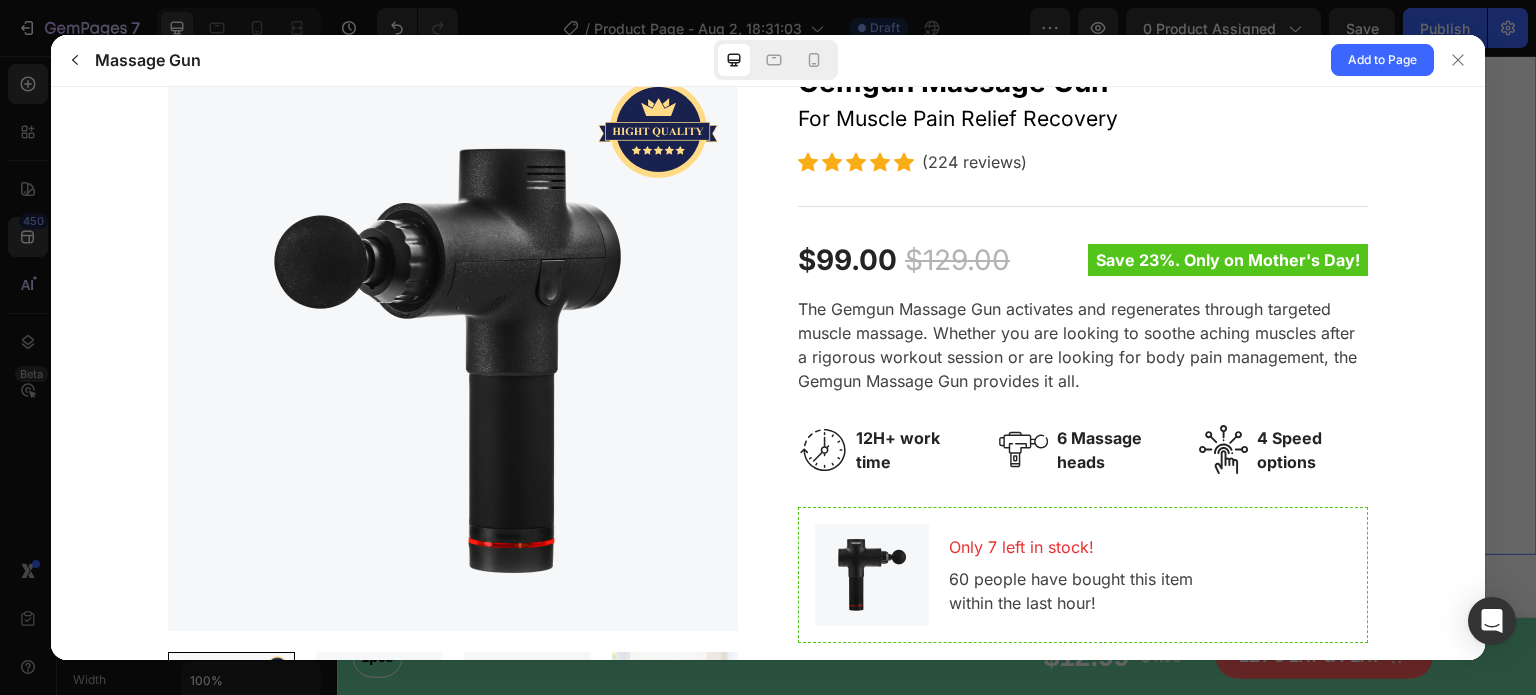 scroll, scrollTop: 400, scrollLeft: 0, axis: vertical 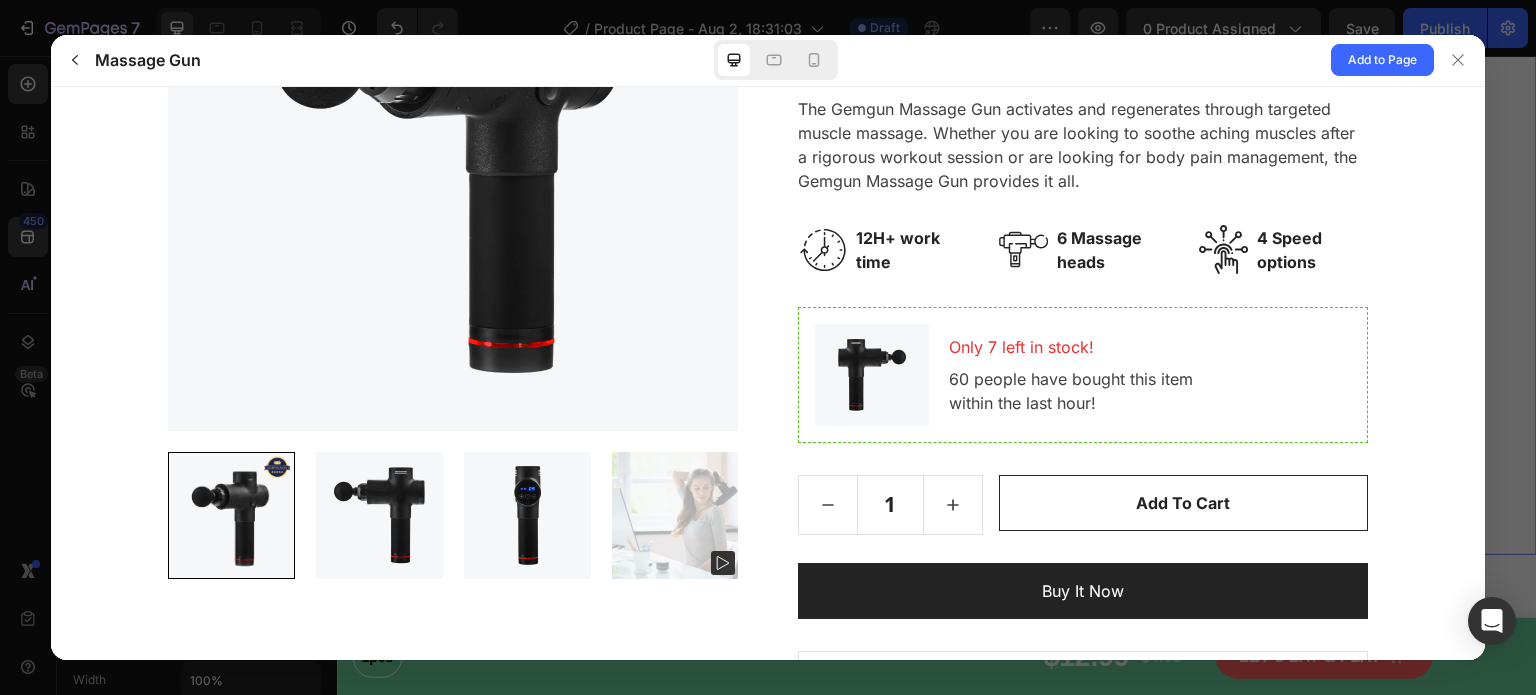 click on "Buy it now" at bounding box center (1083, 590) 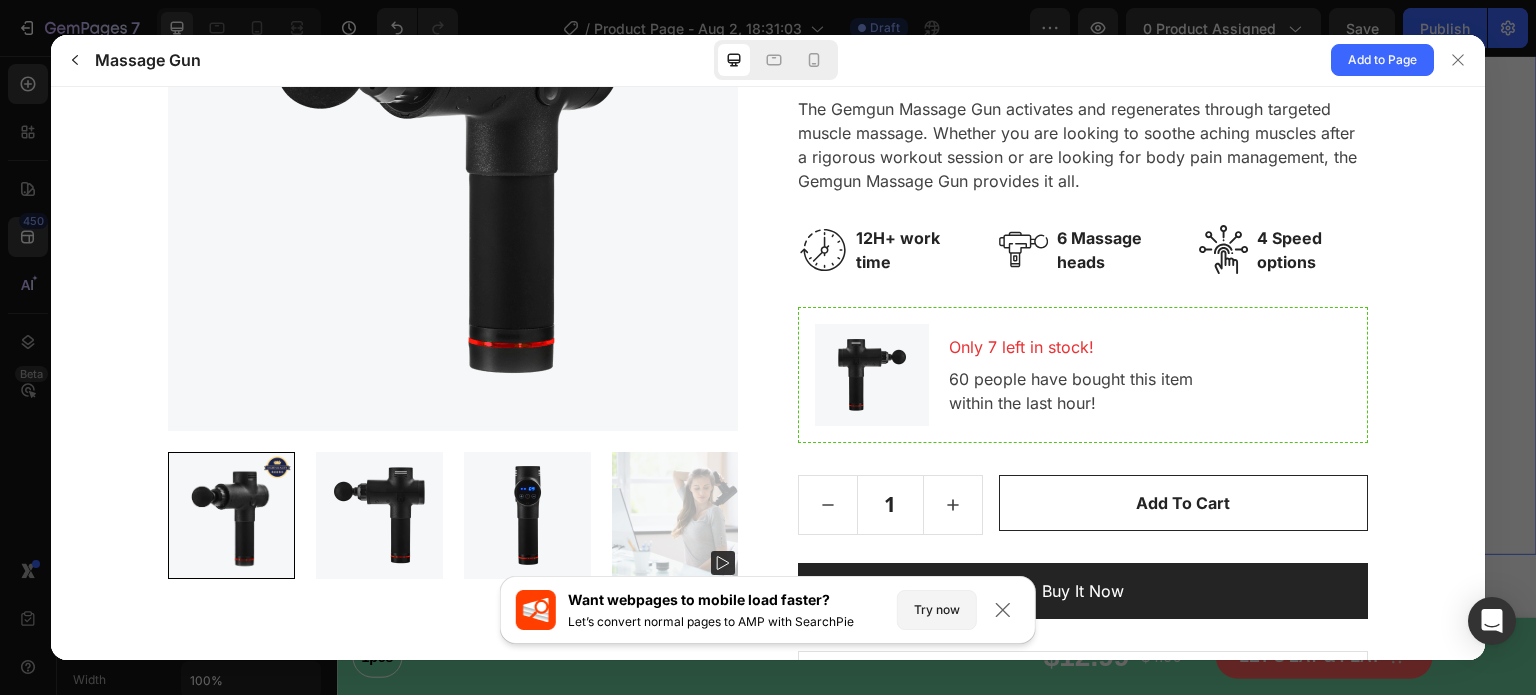 click on "Buy it now" at bounding box center (1083, 590) 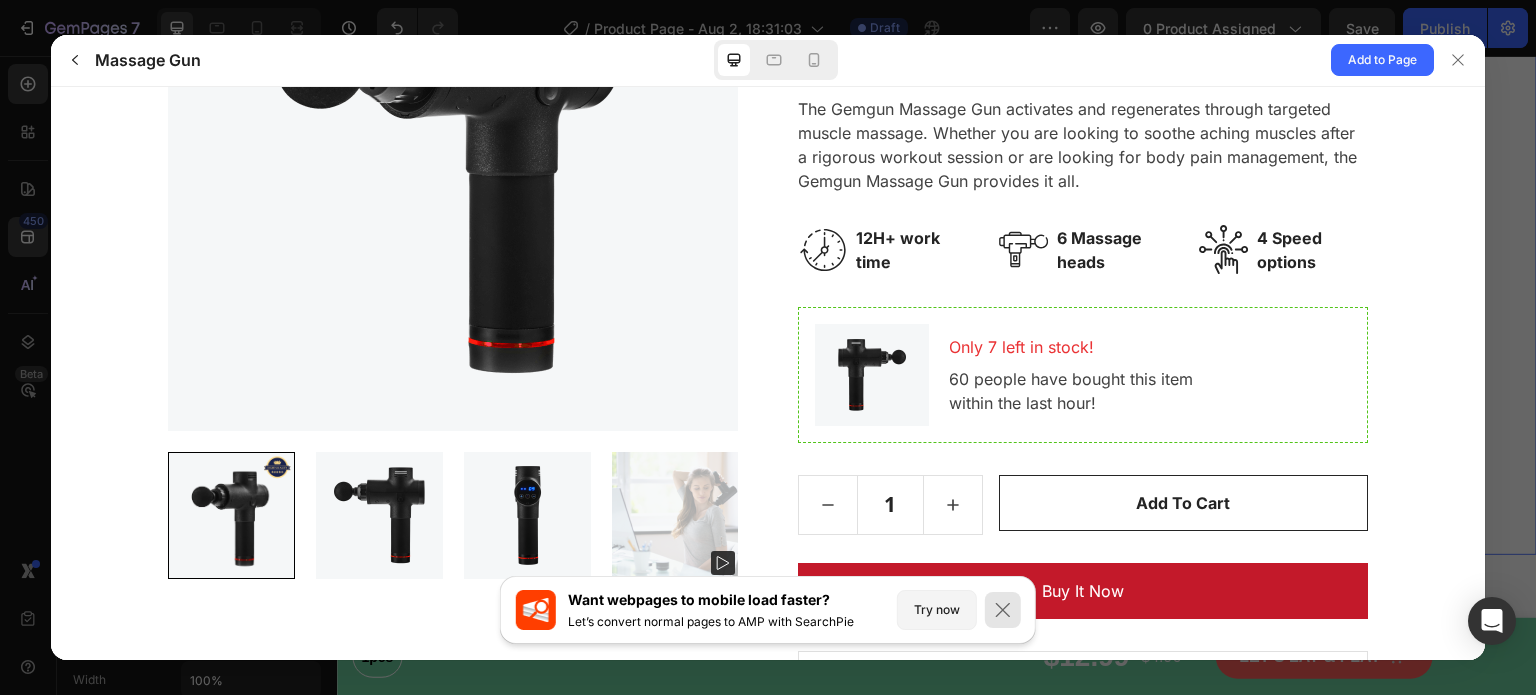 drag, startPoint x: 998, startPoint y: 600, endPoint x: 956, endPoint y: 508, distance: 101.133575 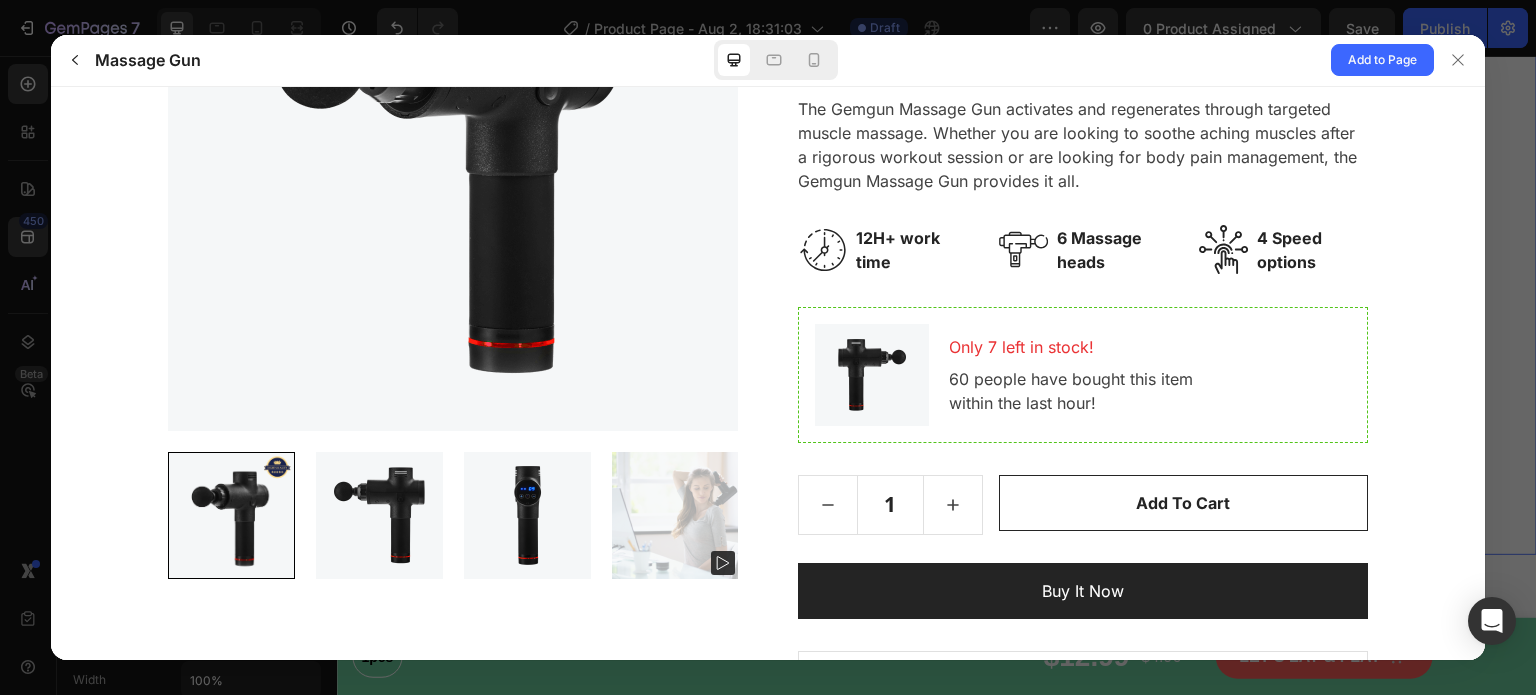 click on "Buy it now" at bounding box center [1083, 590] 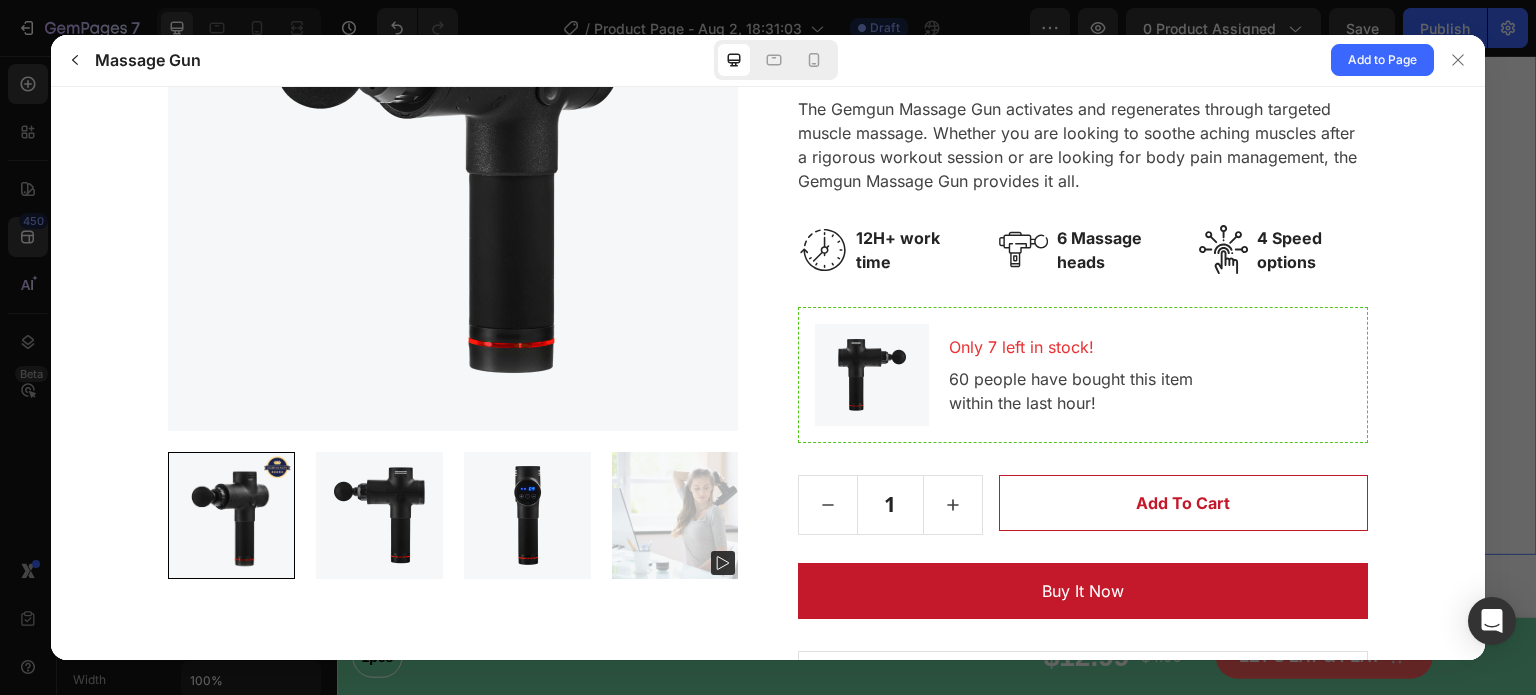 click on "Add to cart" at bounding box center (1183, 502) 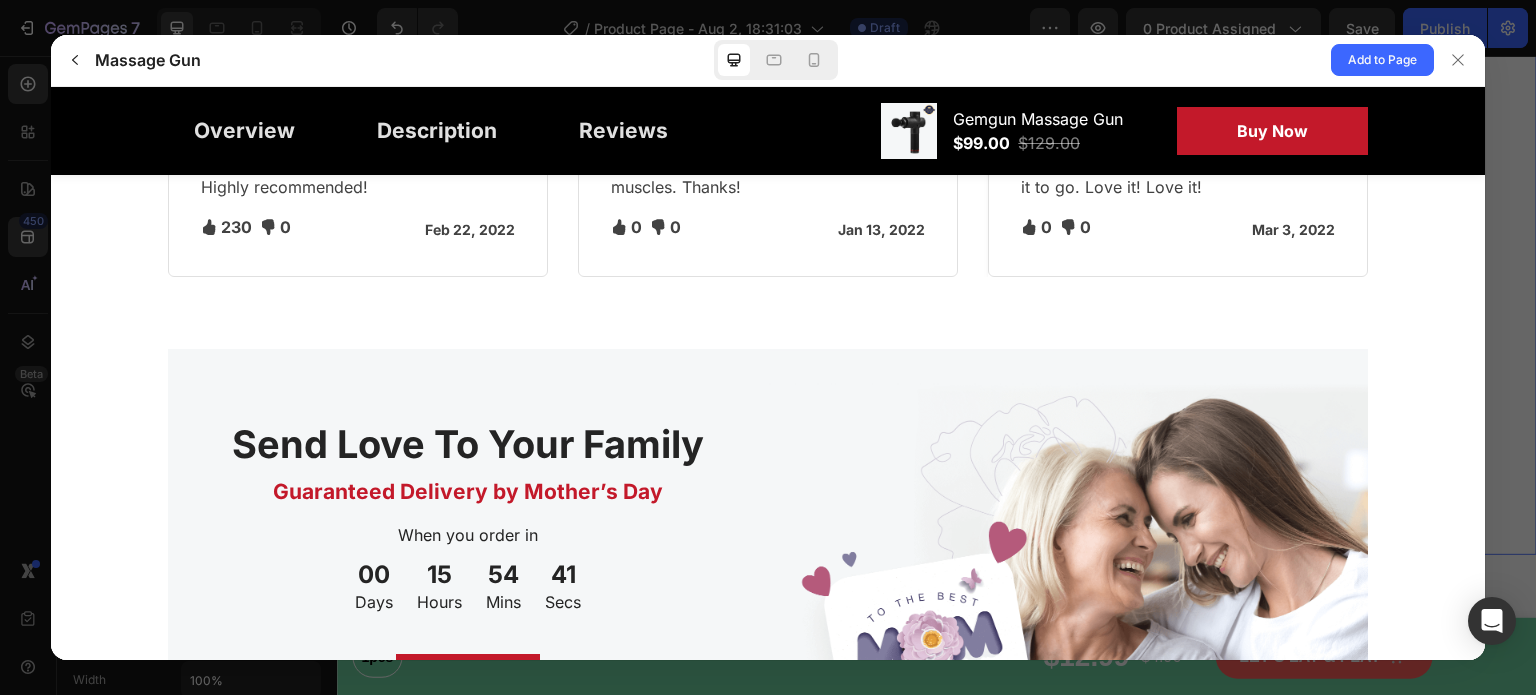 scroll, scrollTop: 4588, scrollLeft: 0, axis: vertical 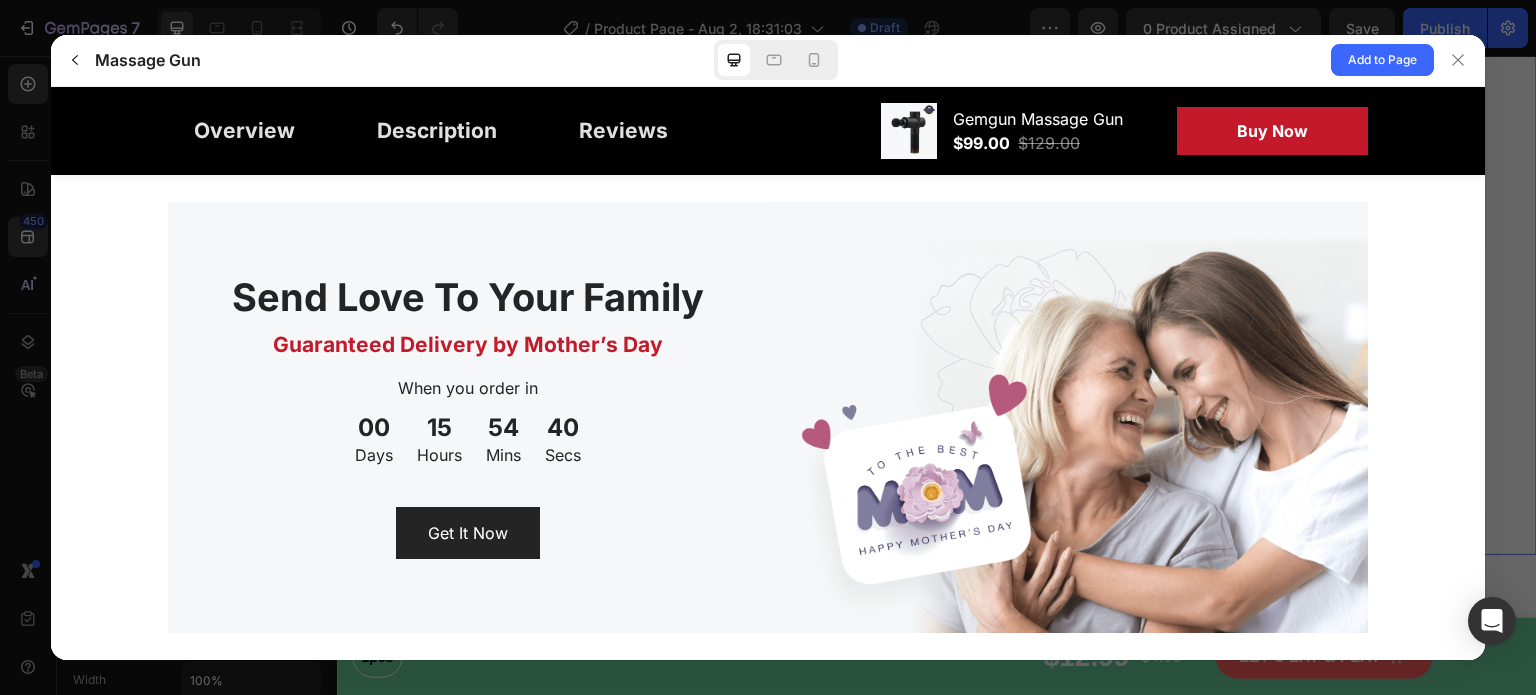 click on "Get It Now" 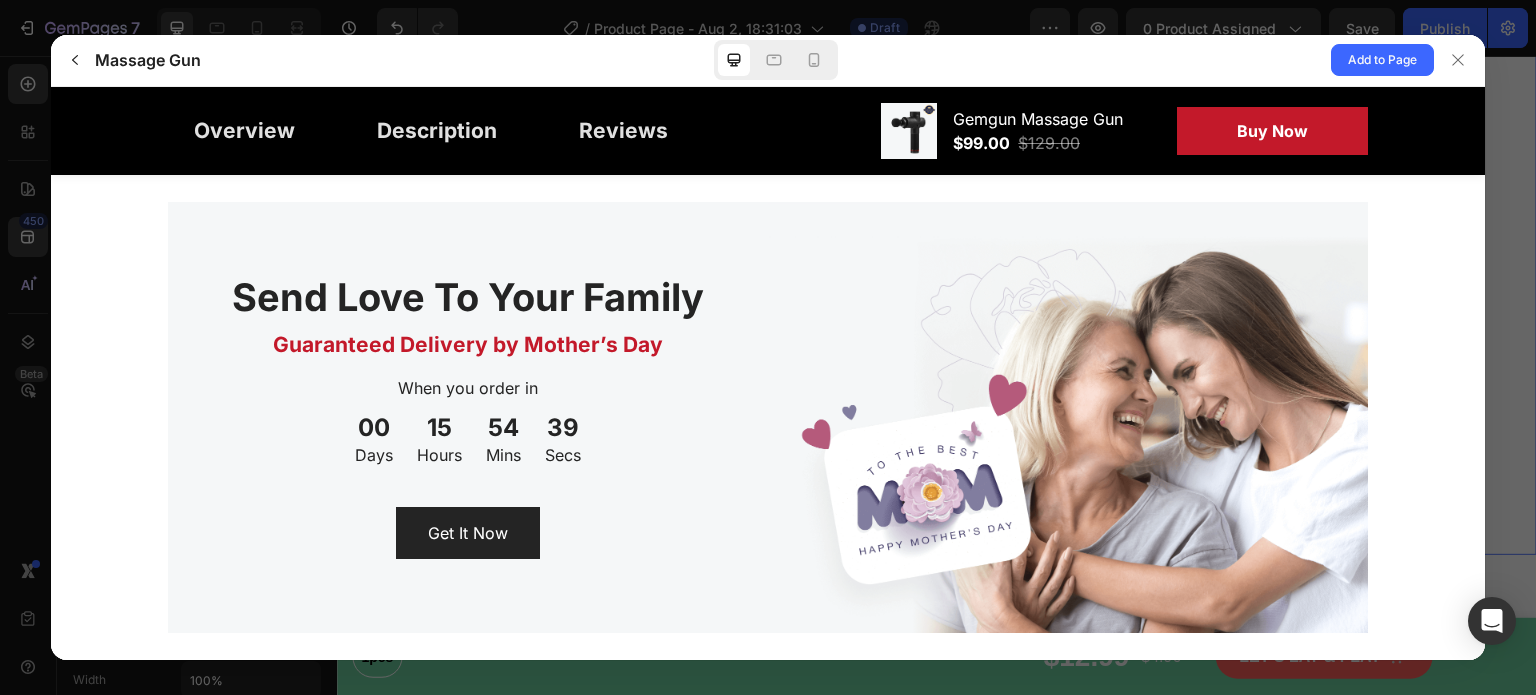 click on "Get It Now" 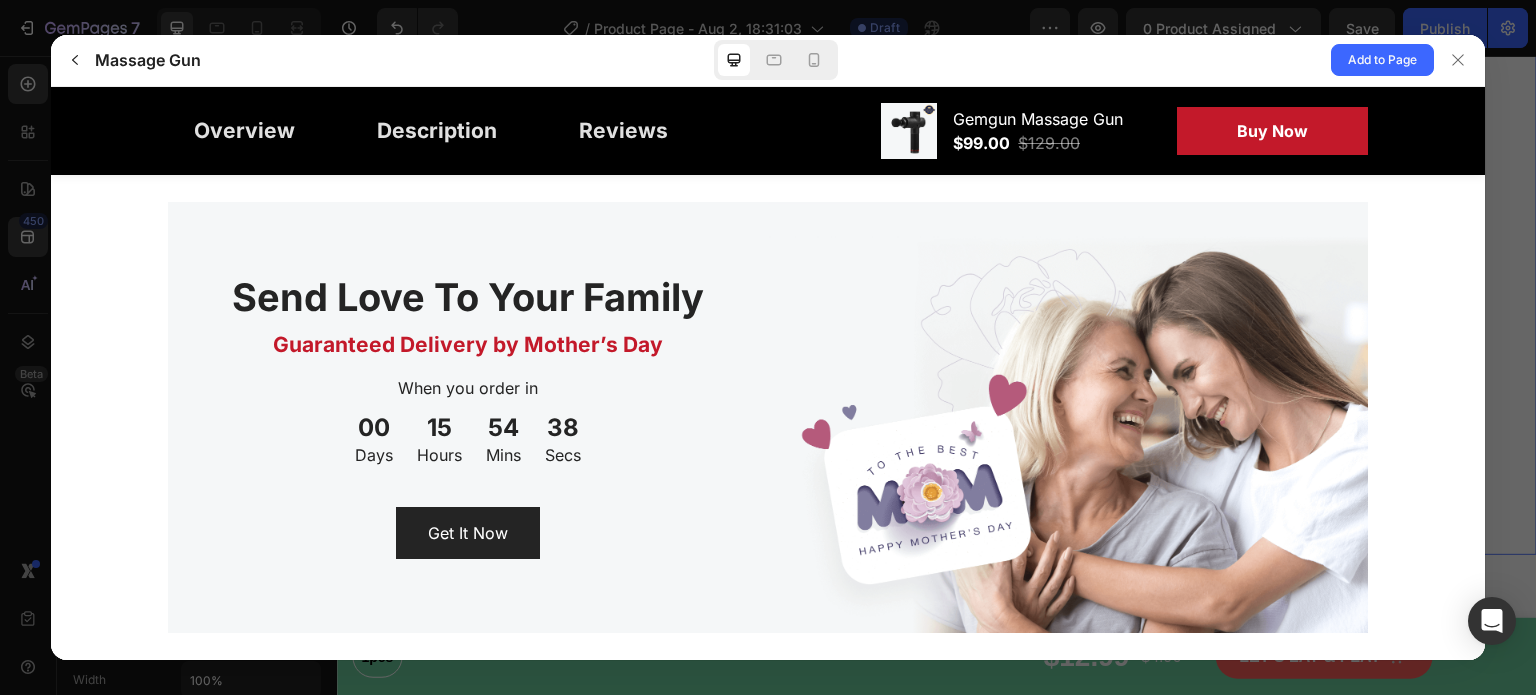 click on "Get It Now" 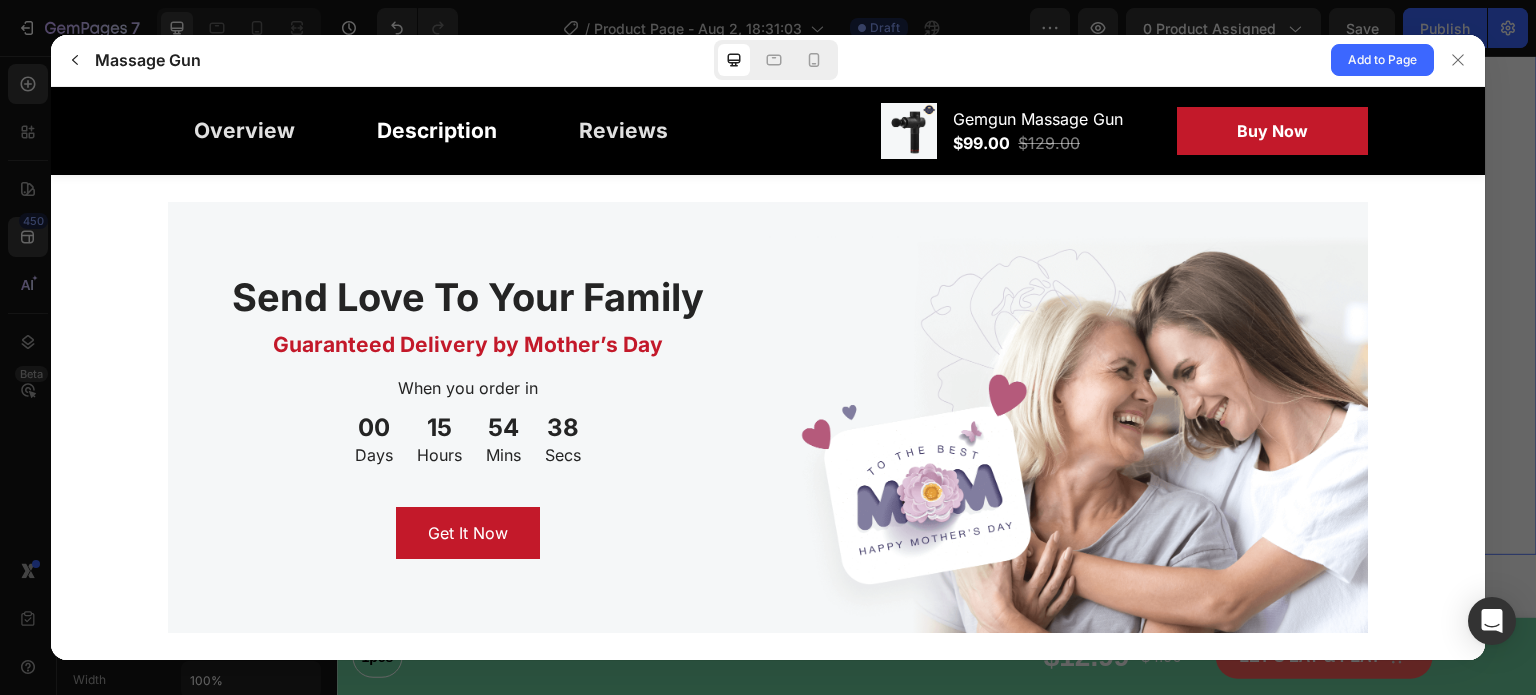 click on "Description" at bounding box center (437, 130) 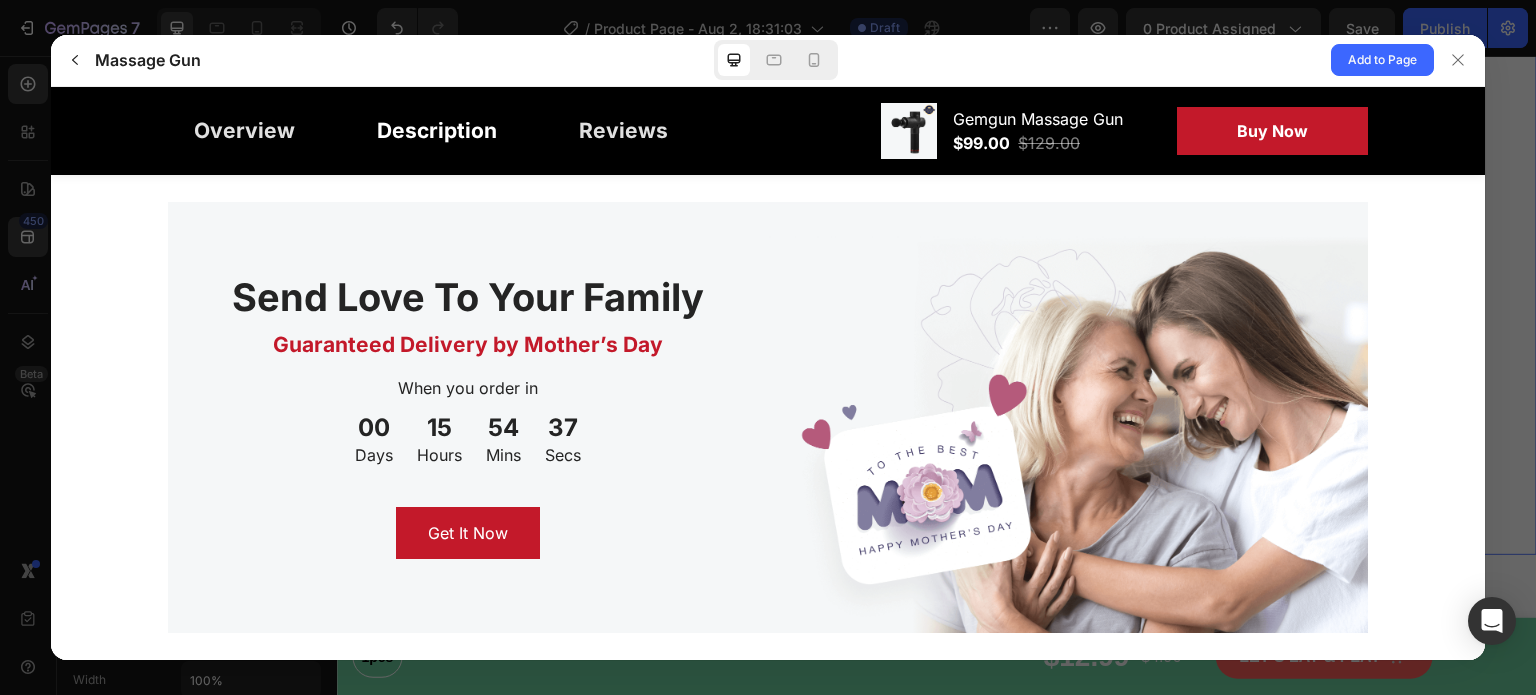 click on "Description" at bounding box center [437, 130] 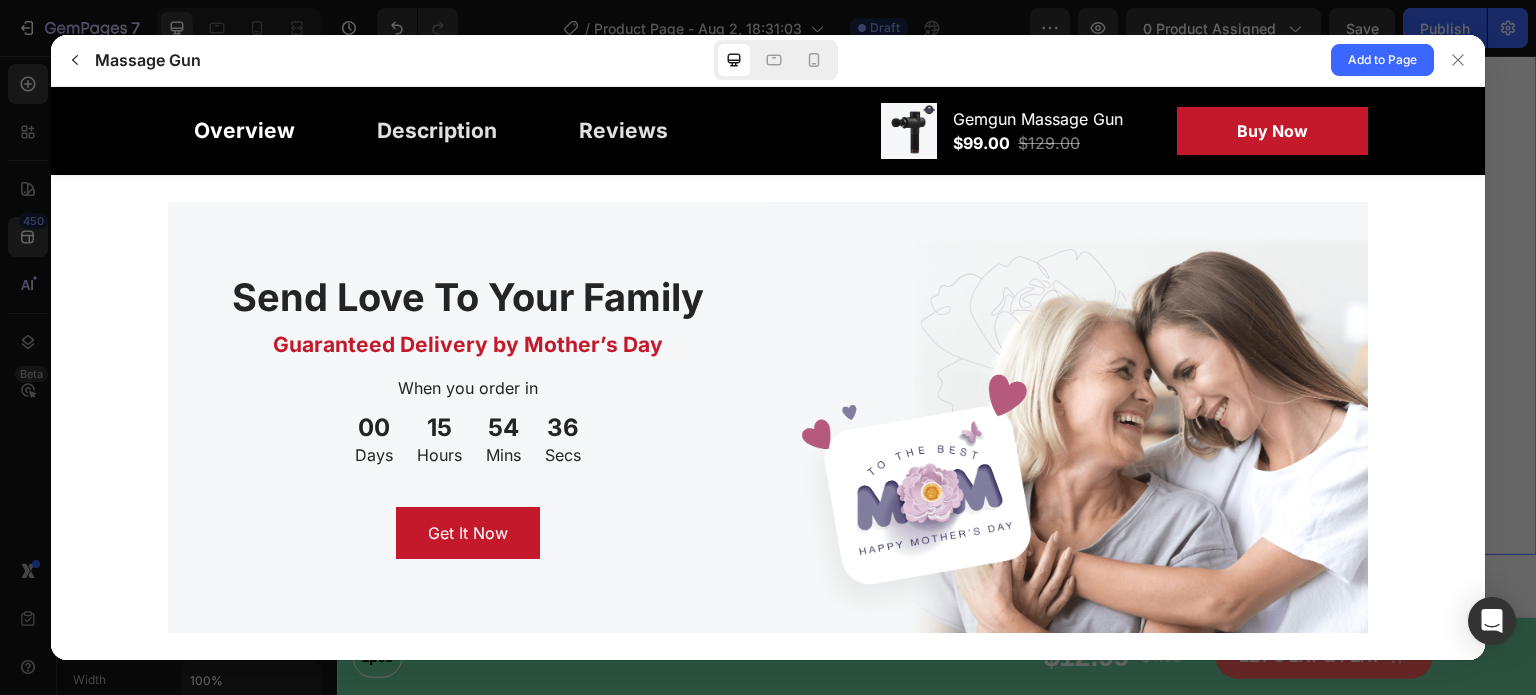click on "Overview" at bounding box center (244, 130) 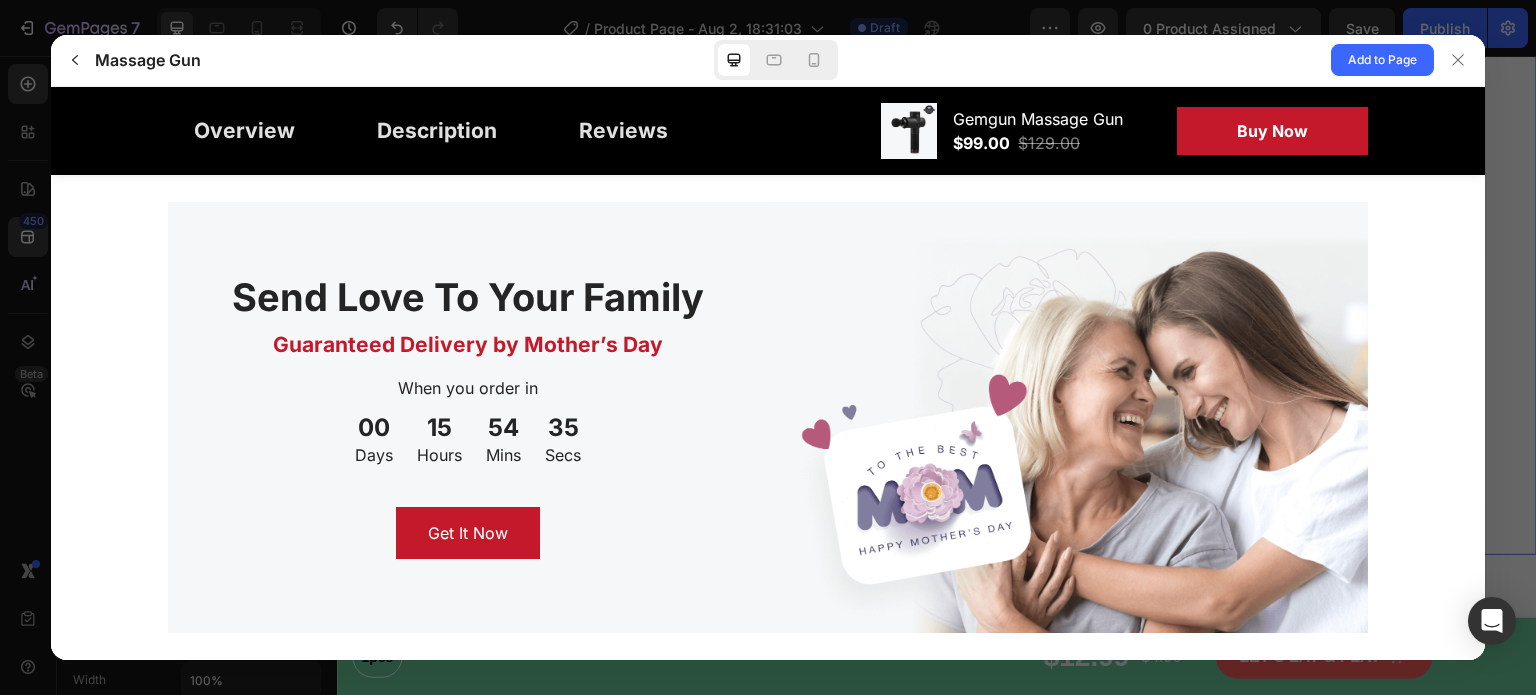 drag, startPoint x: 418, startPoint y: 124, endPoint x: 463, endPoint y: 151, distance: 52.478565 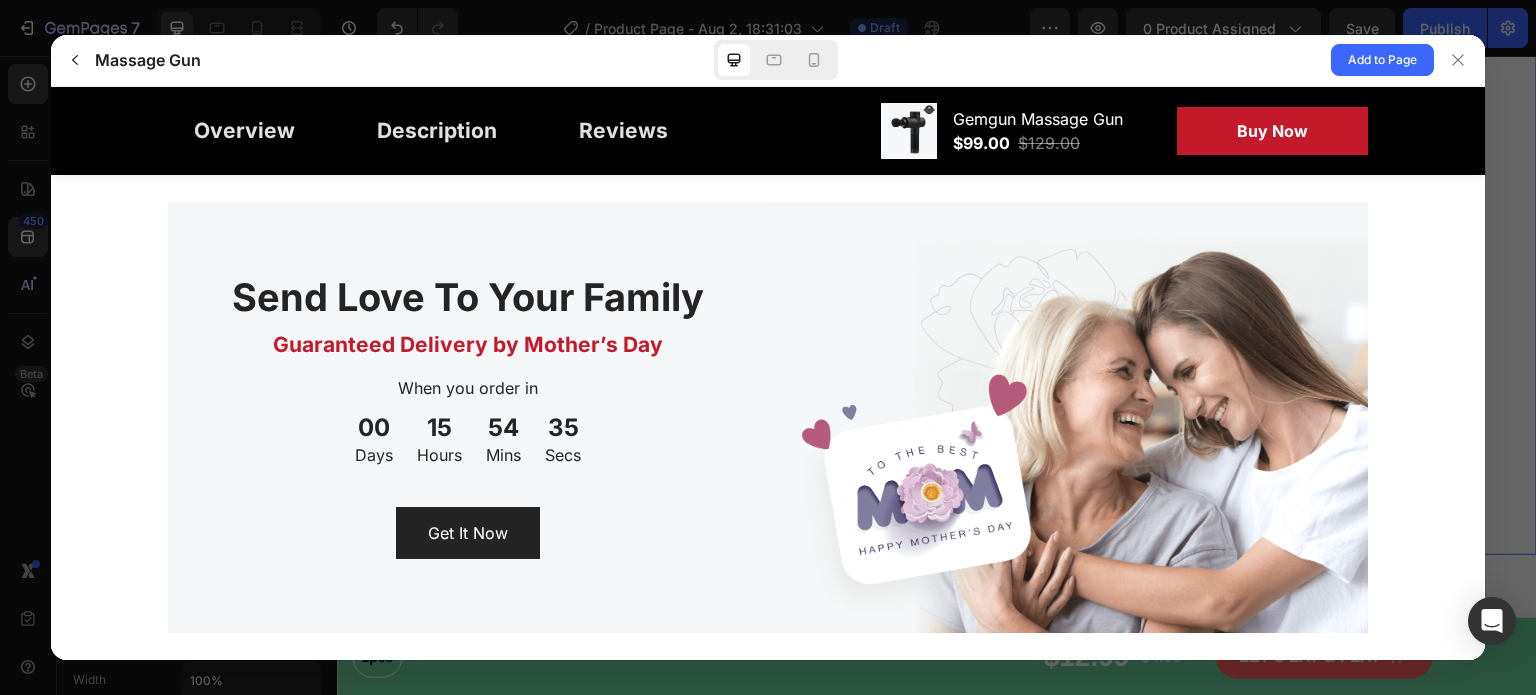 drag, startPoint x: 467, startPoint y: 527, endPoint x: 500, endPoint y: 519, distance: 33.955853 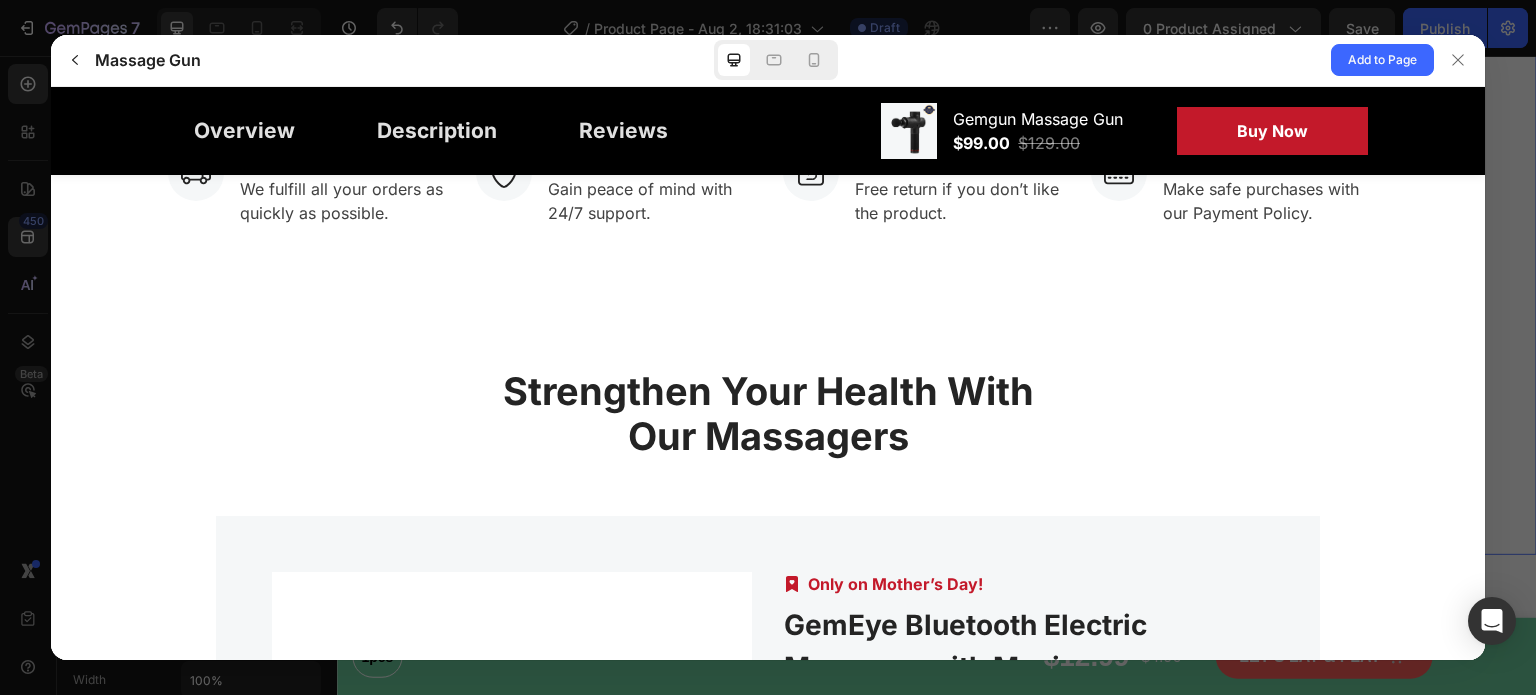 scroll, scrollTop: 4788, scrollLeft: 0, axis: vertical 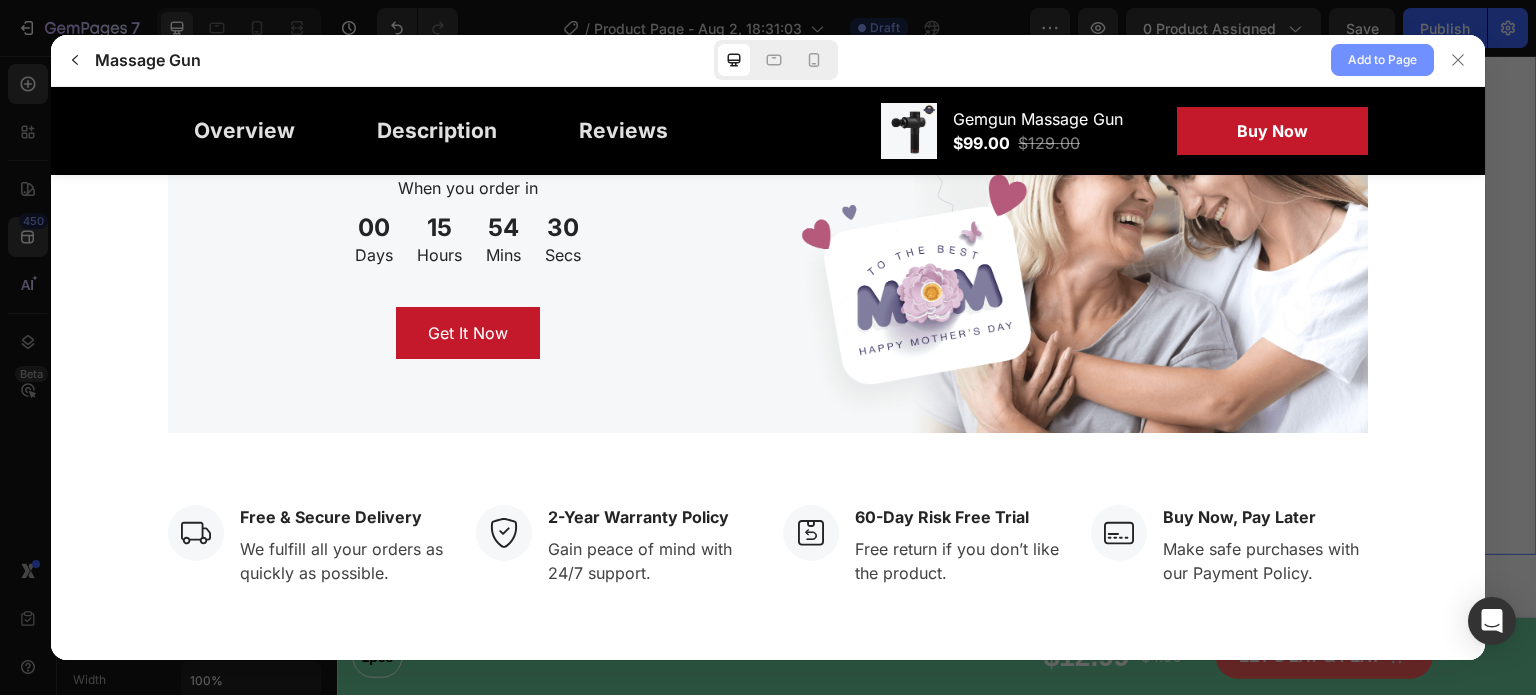 click on "Add to Page" 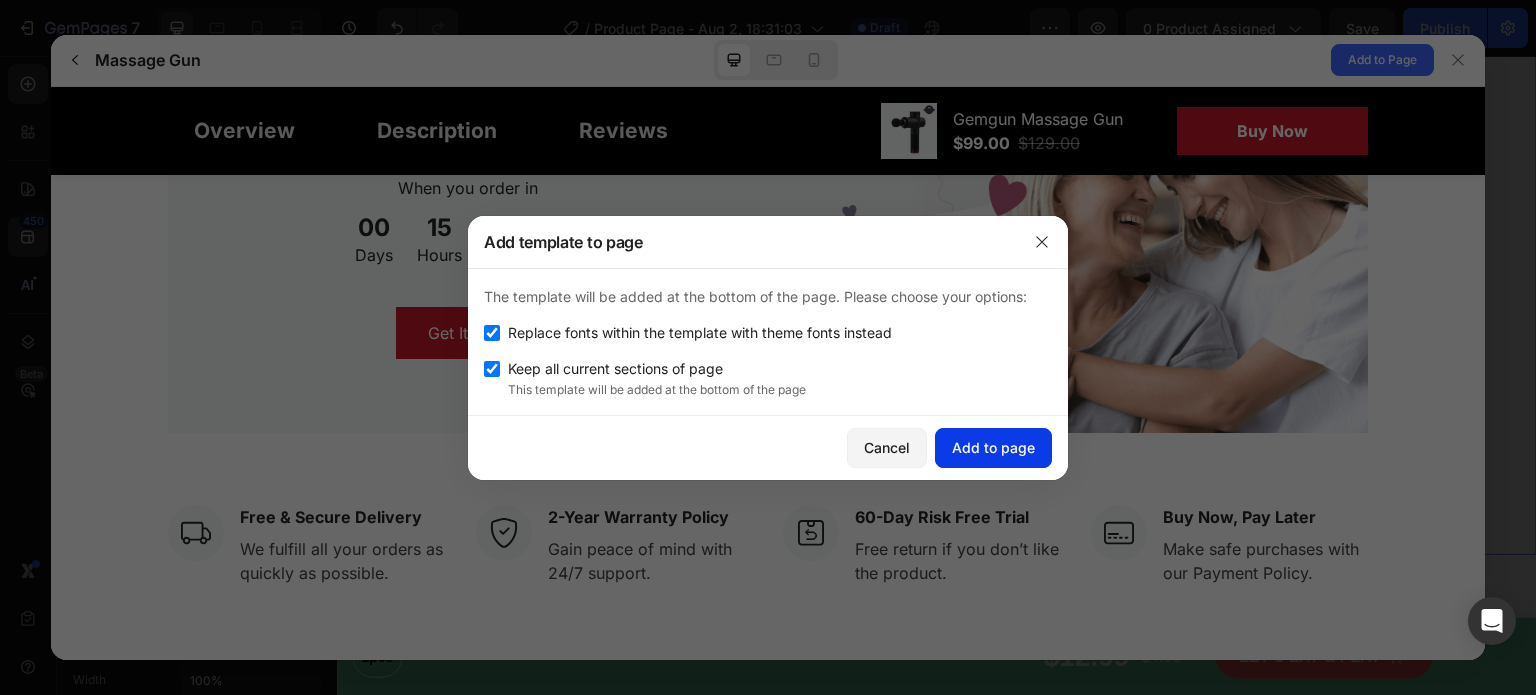 click on "Add to page" at bounding box center (993, 447) 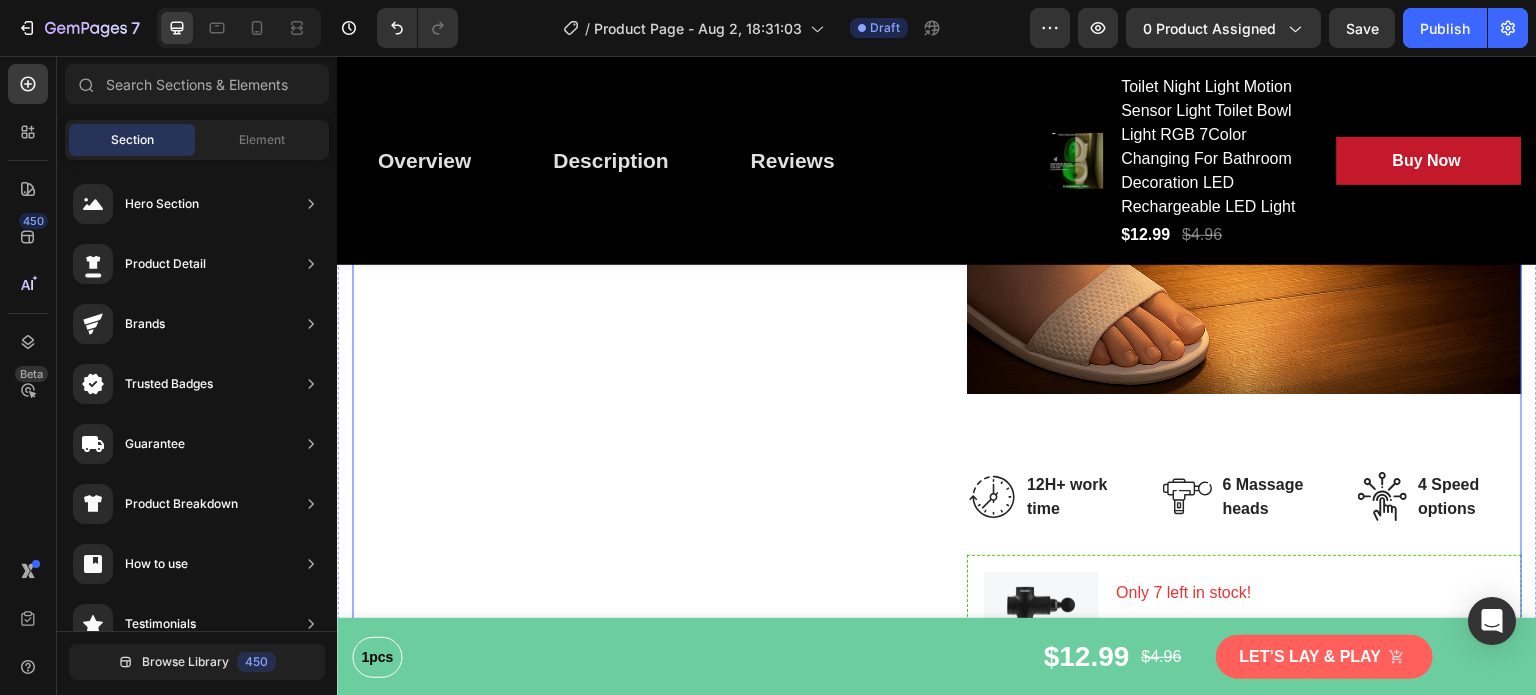 scroll, scrollTop: 17845, scrollLeft: 0, axis: vertical 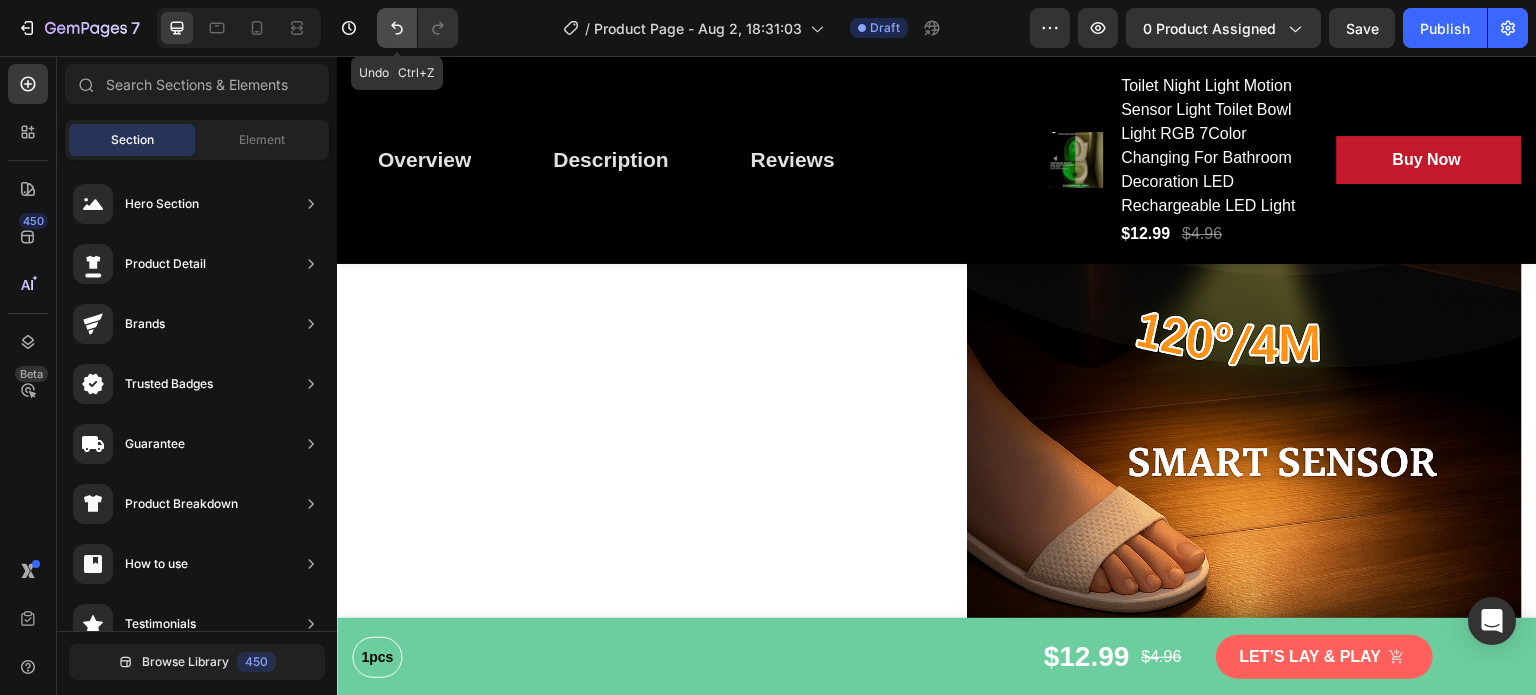 click 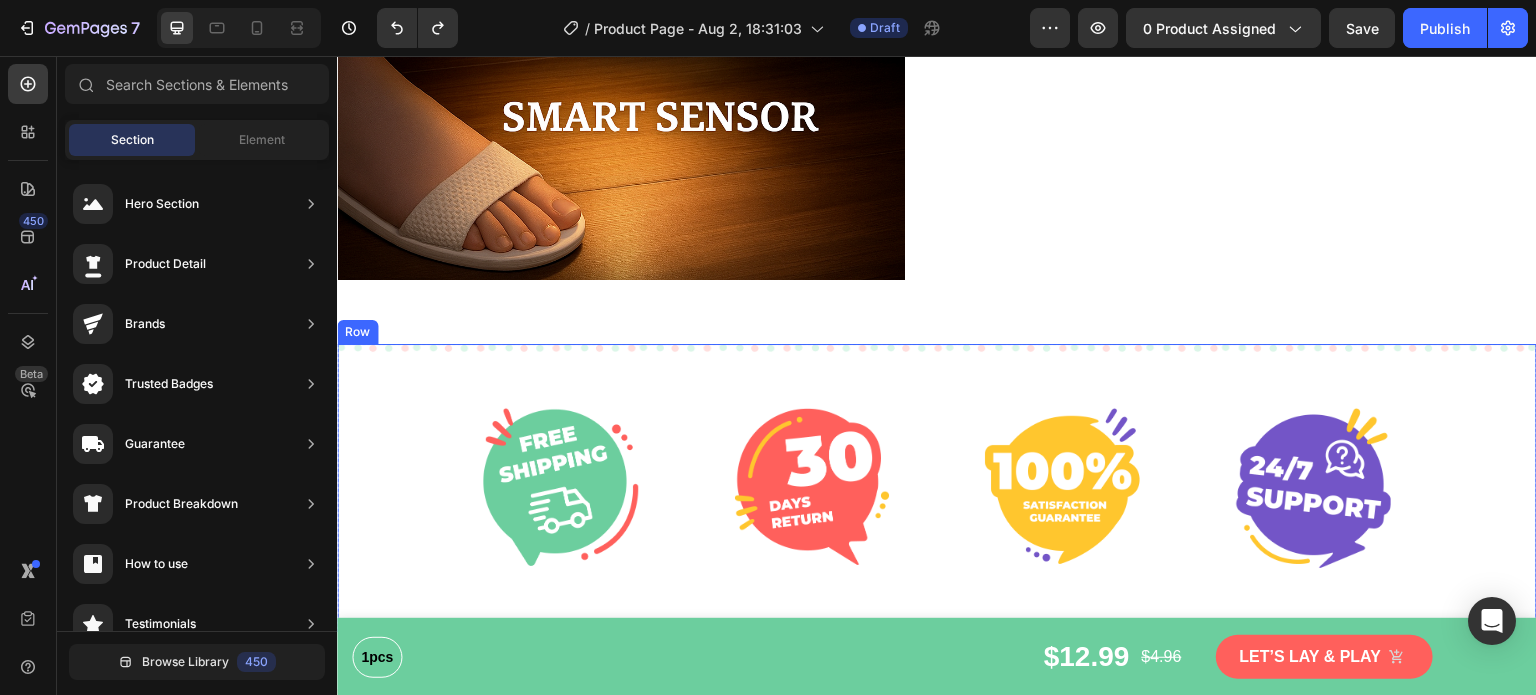 scroll, scrollTop: 6366, scrollLeft: 0, axis: vertical 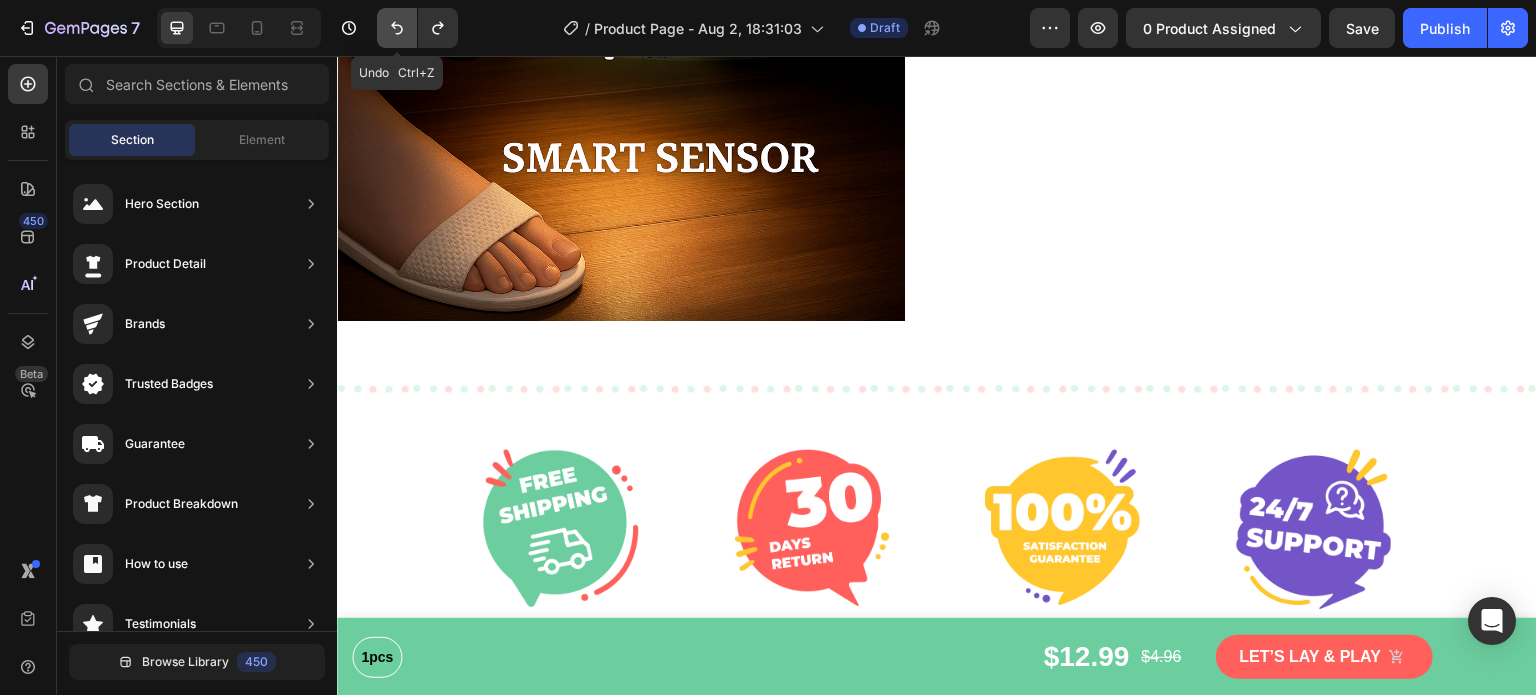 click 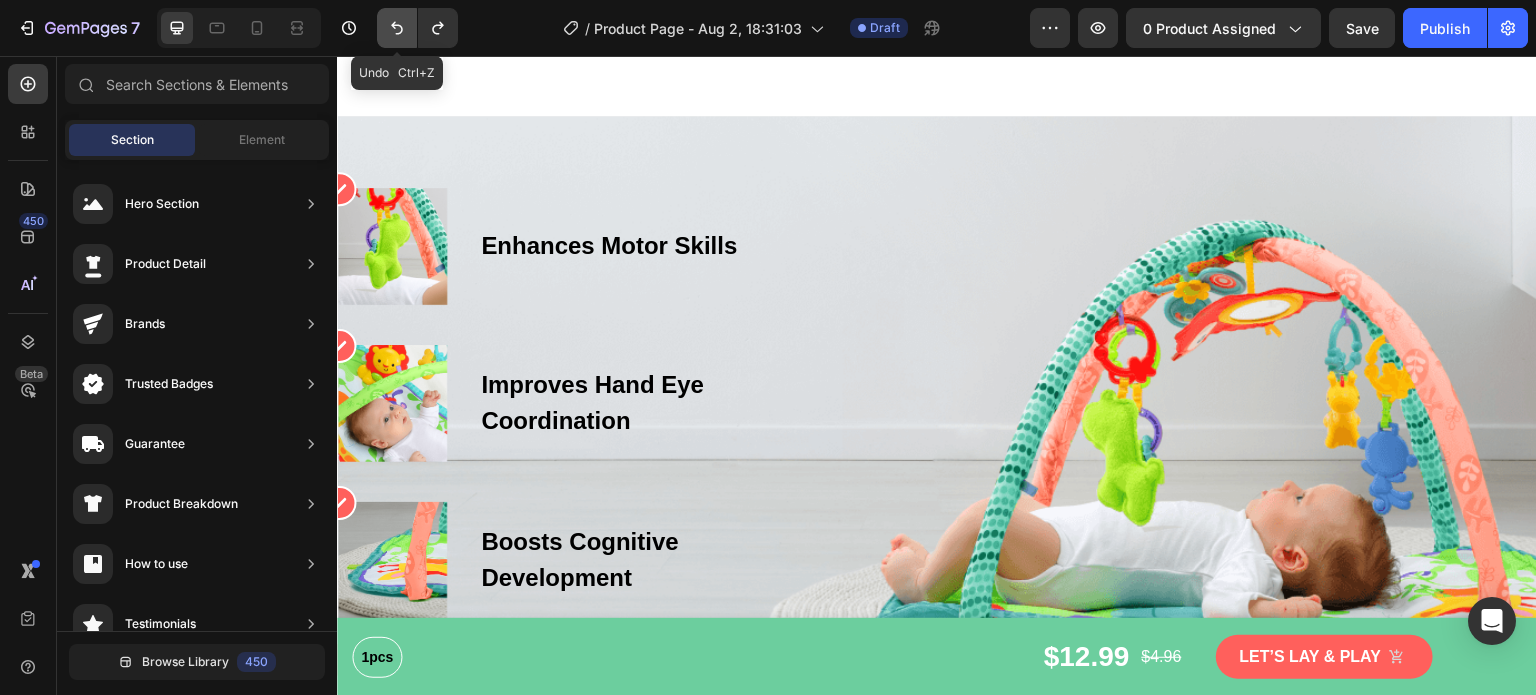 scroll, scrollTop: 5808, scrollLeft: 0, axis: vertical 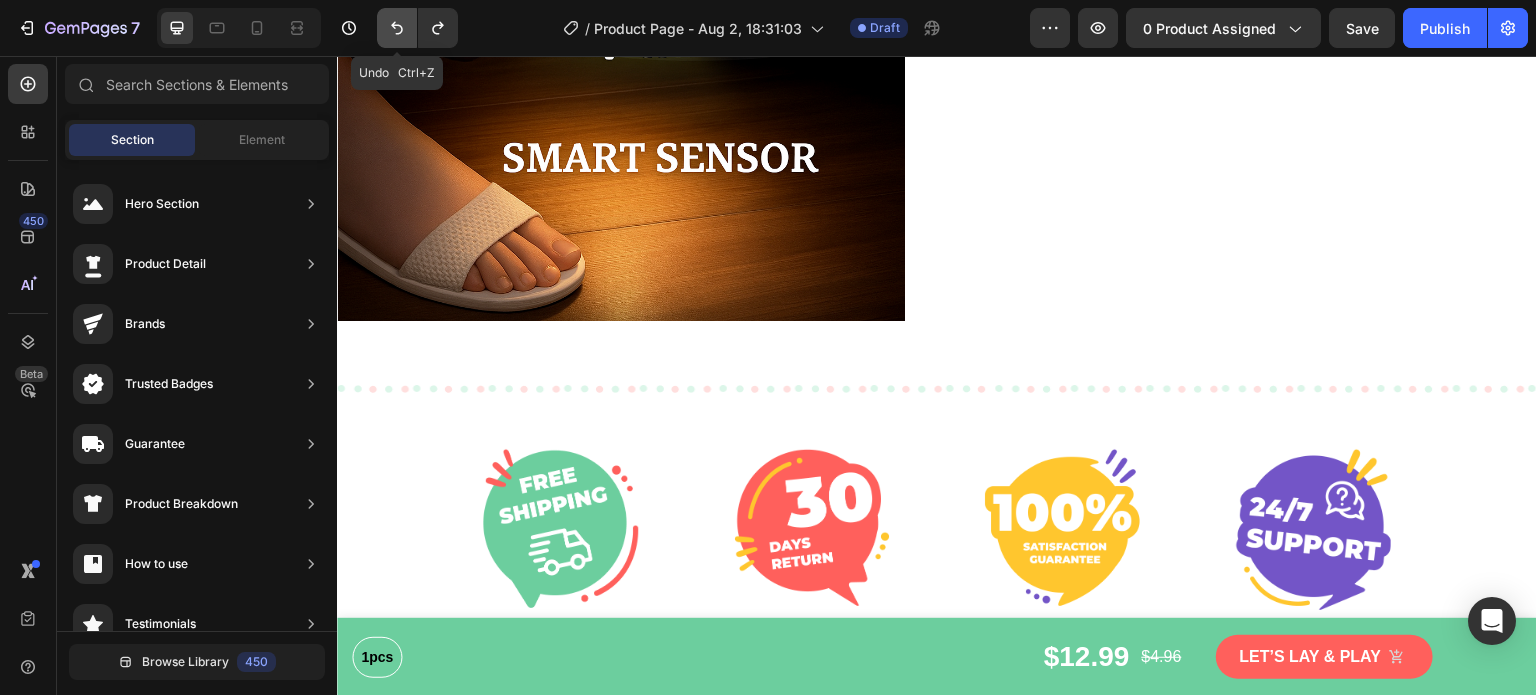 click 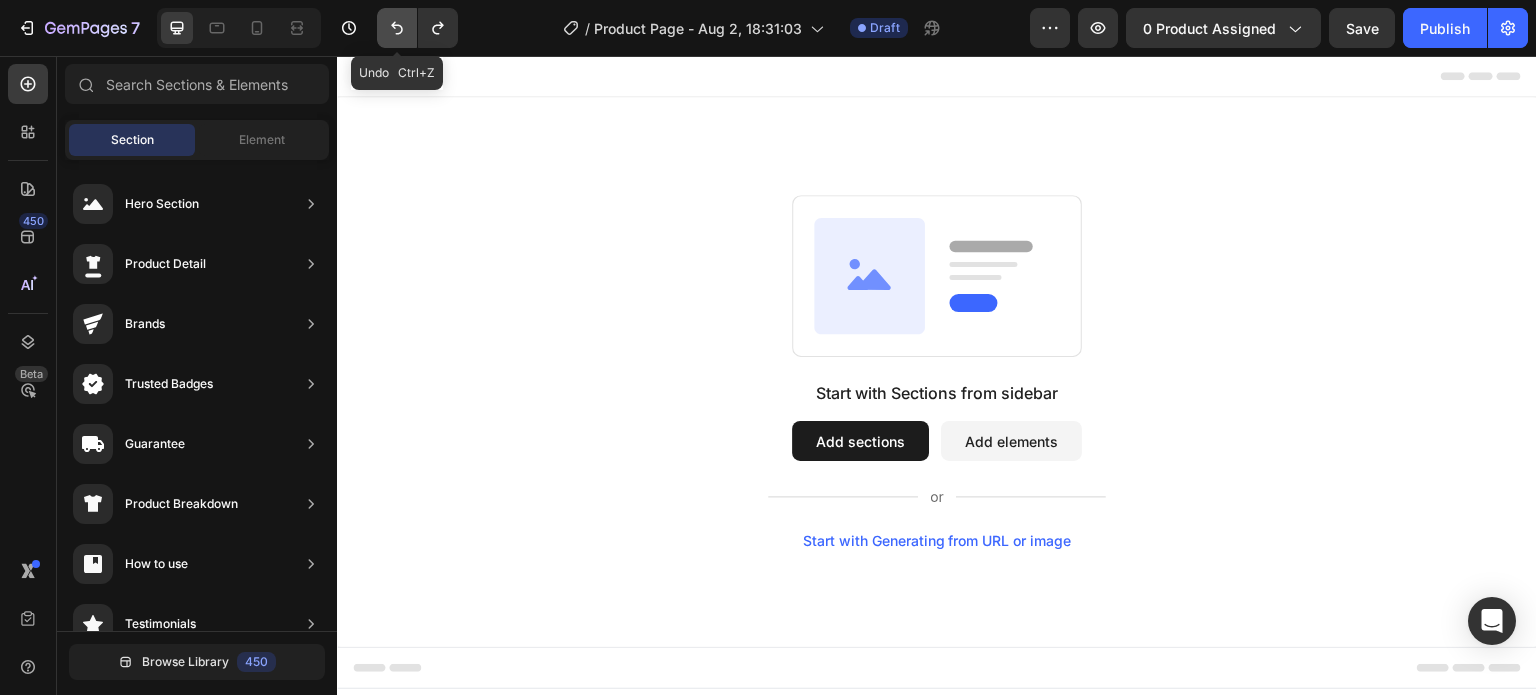 scroll, scrollTop: 0, scrollLeft: 0, axis: both 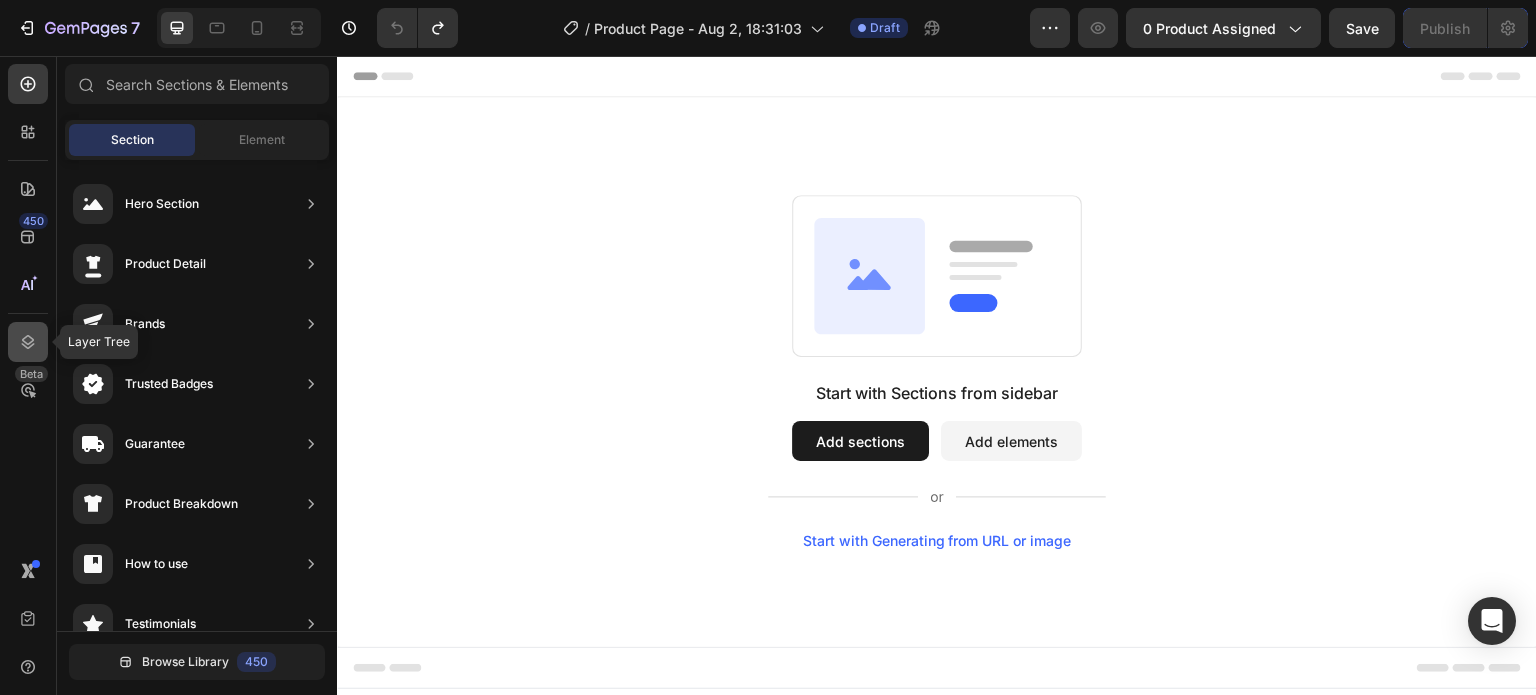 click 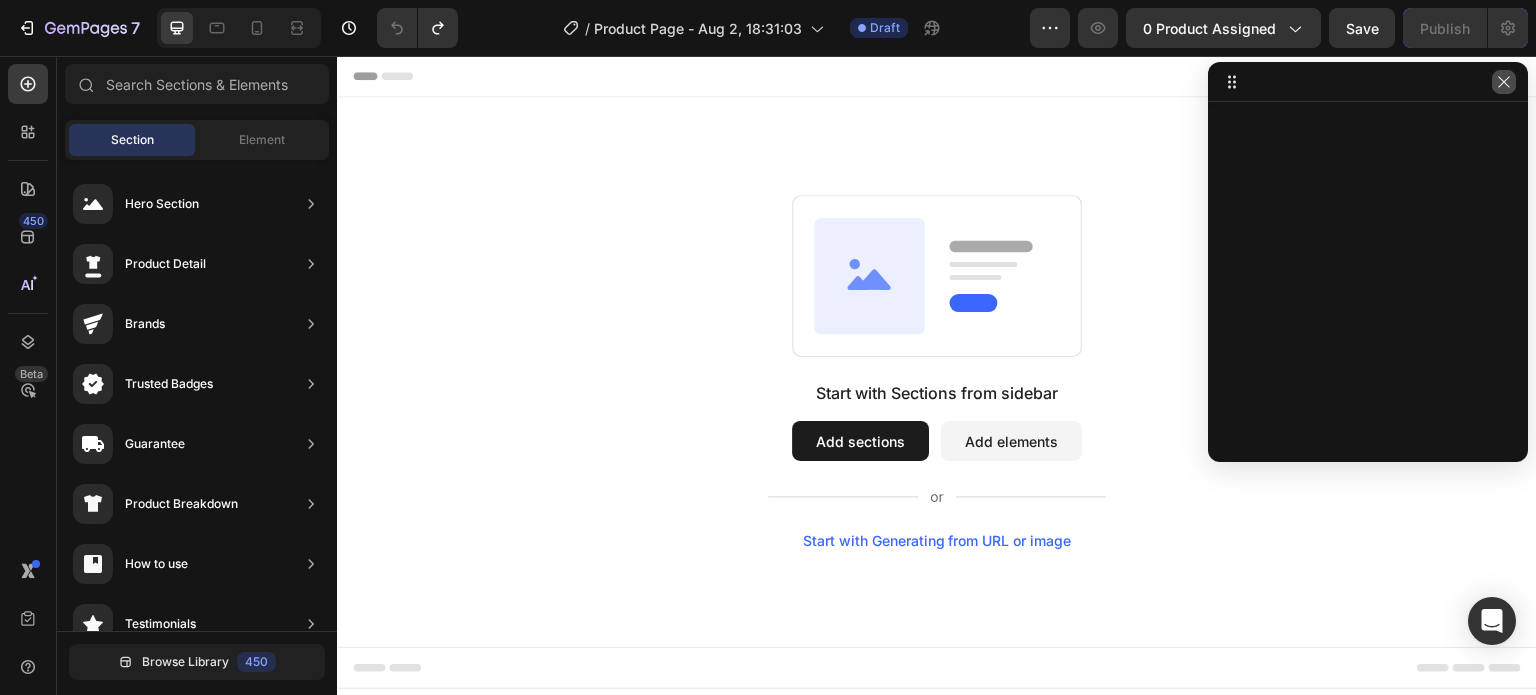 click 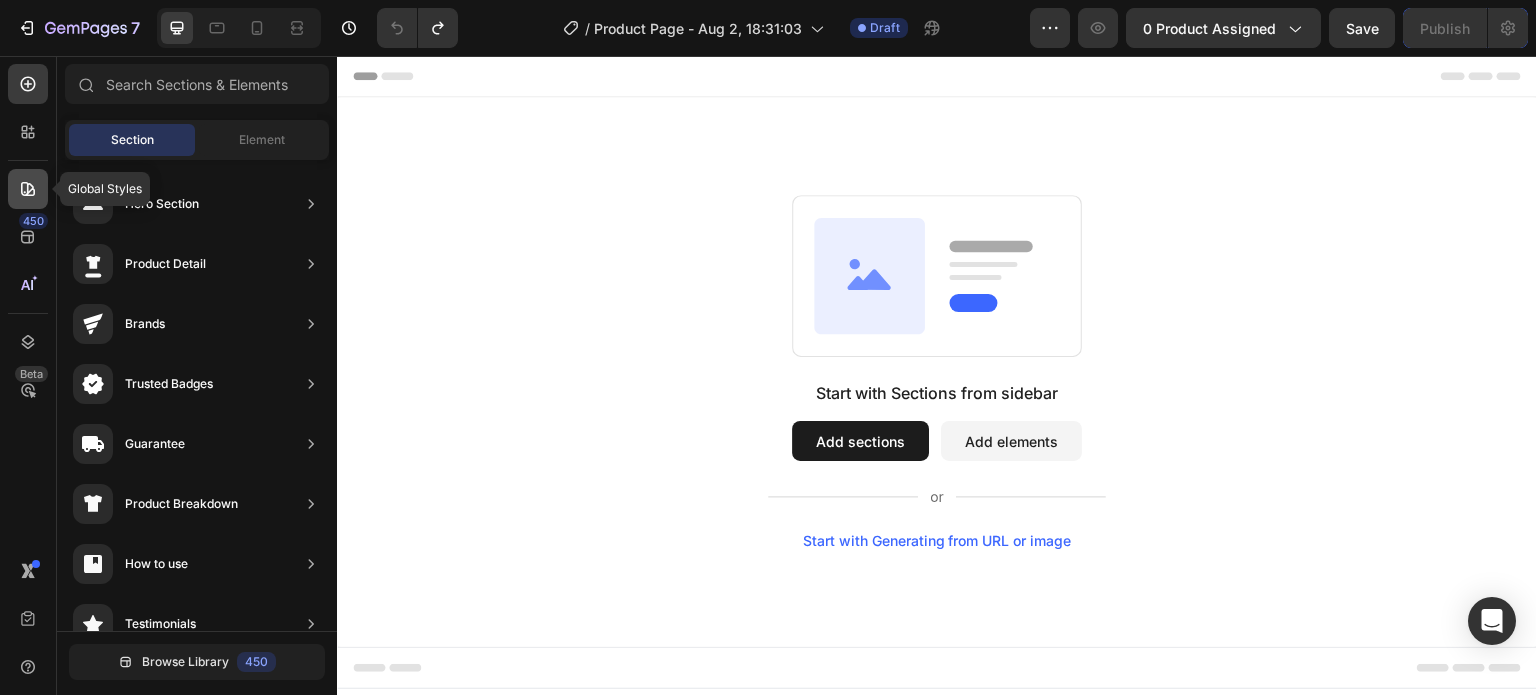 click 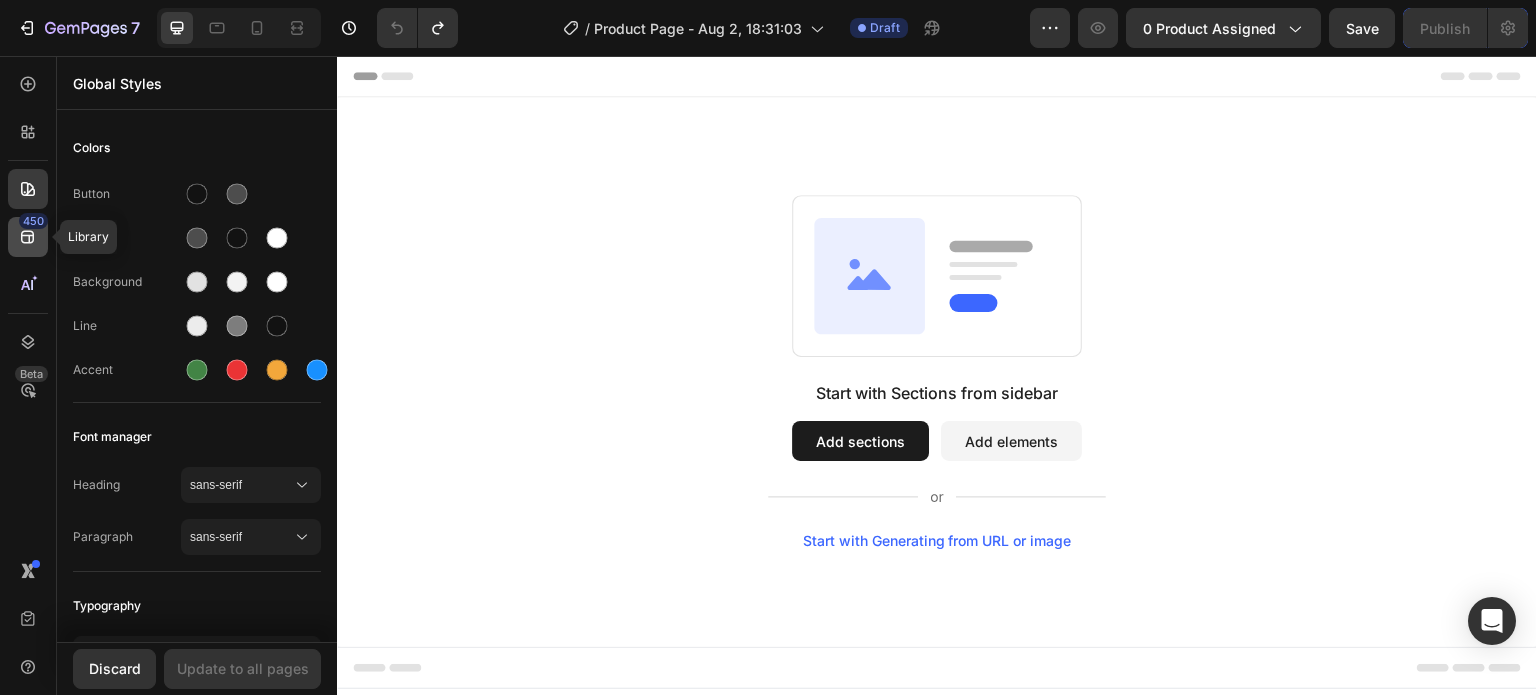 click 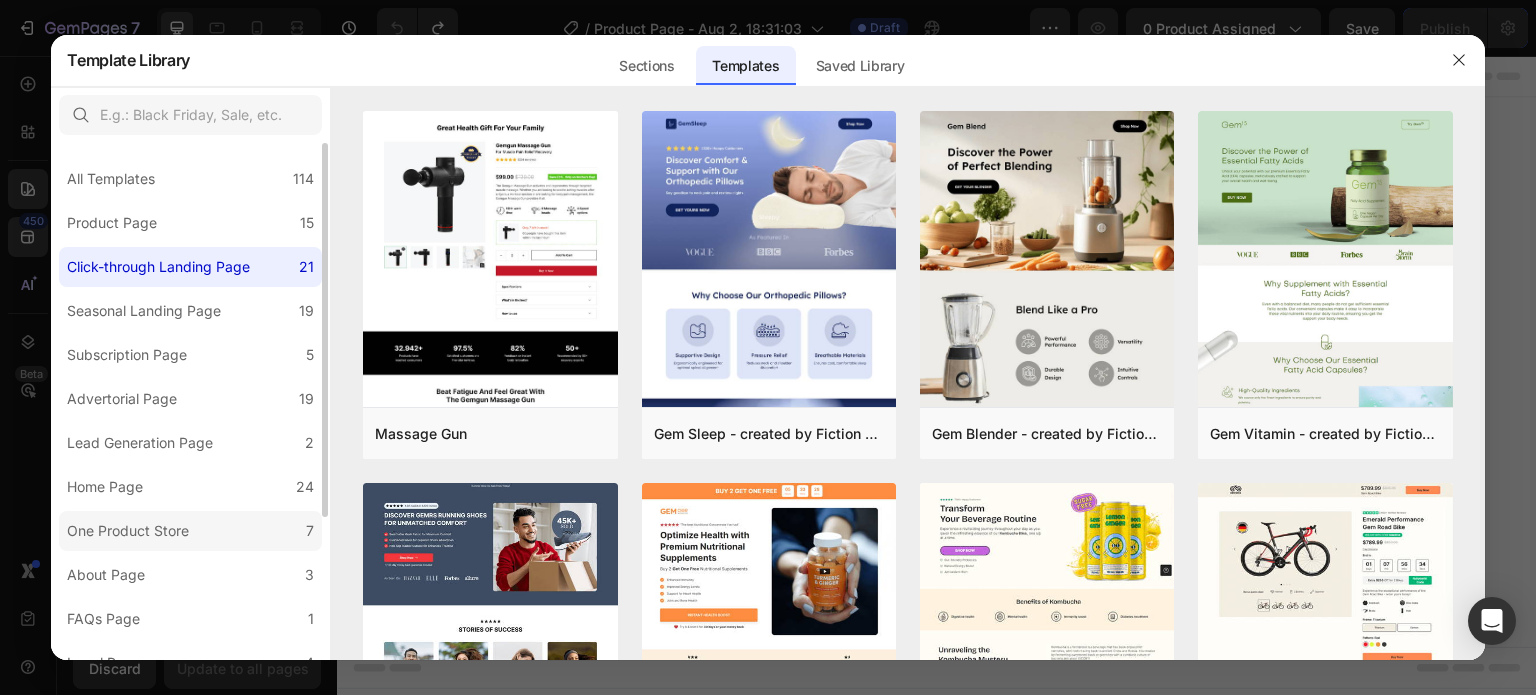 click on "One Product Store" at bounding box center [128, 531] 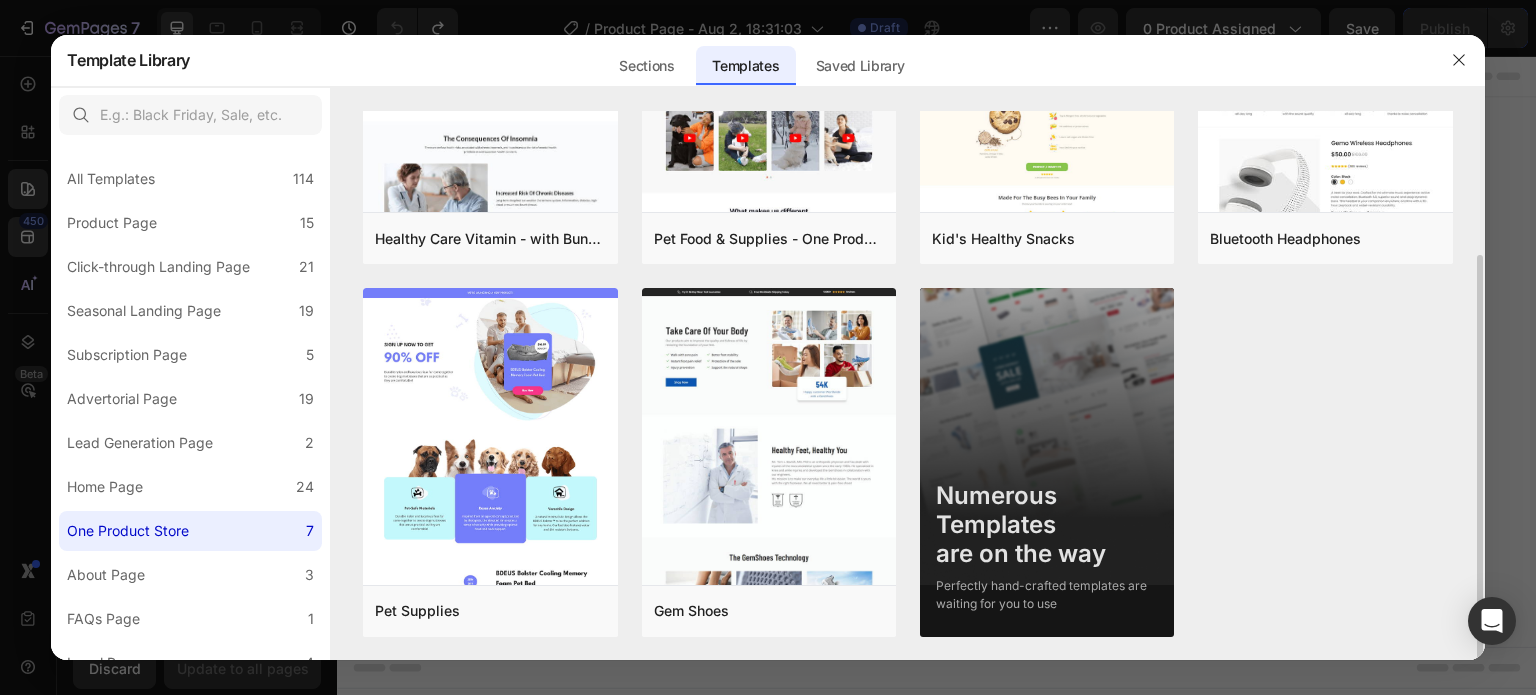 scroll, scrollTop: 0, scrollLeft: 0, axis: both 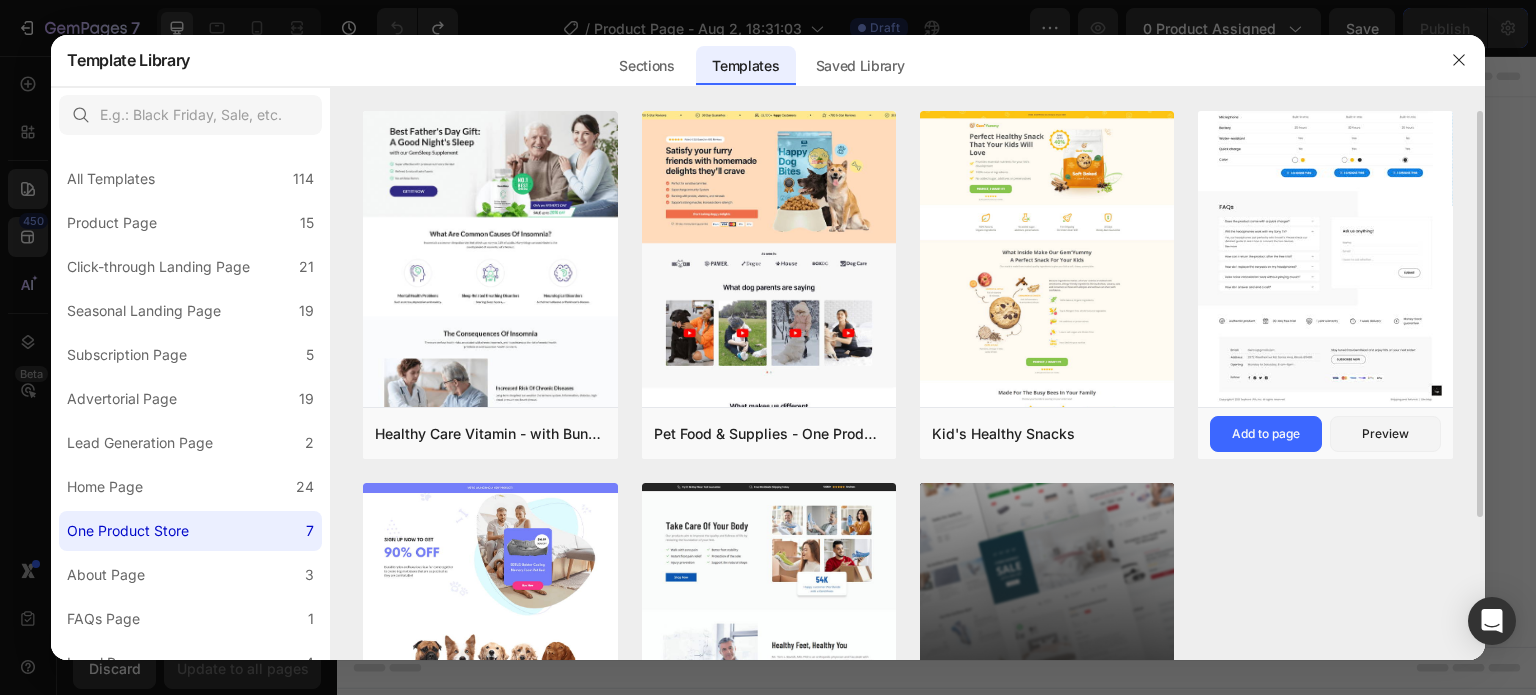 click at bounding box center [1325, -508] 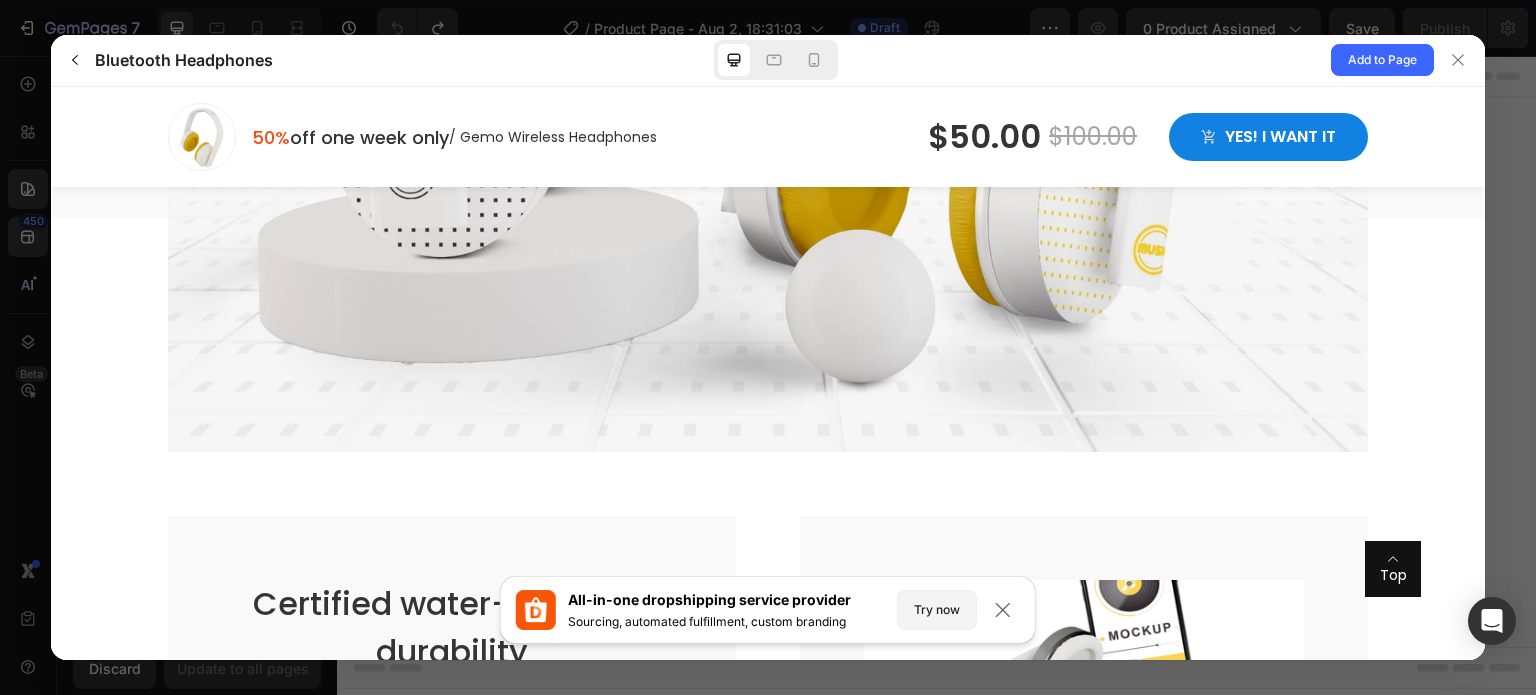 scroll, scrollTop: 4800, scrollLeft: 0, axis: vertical 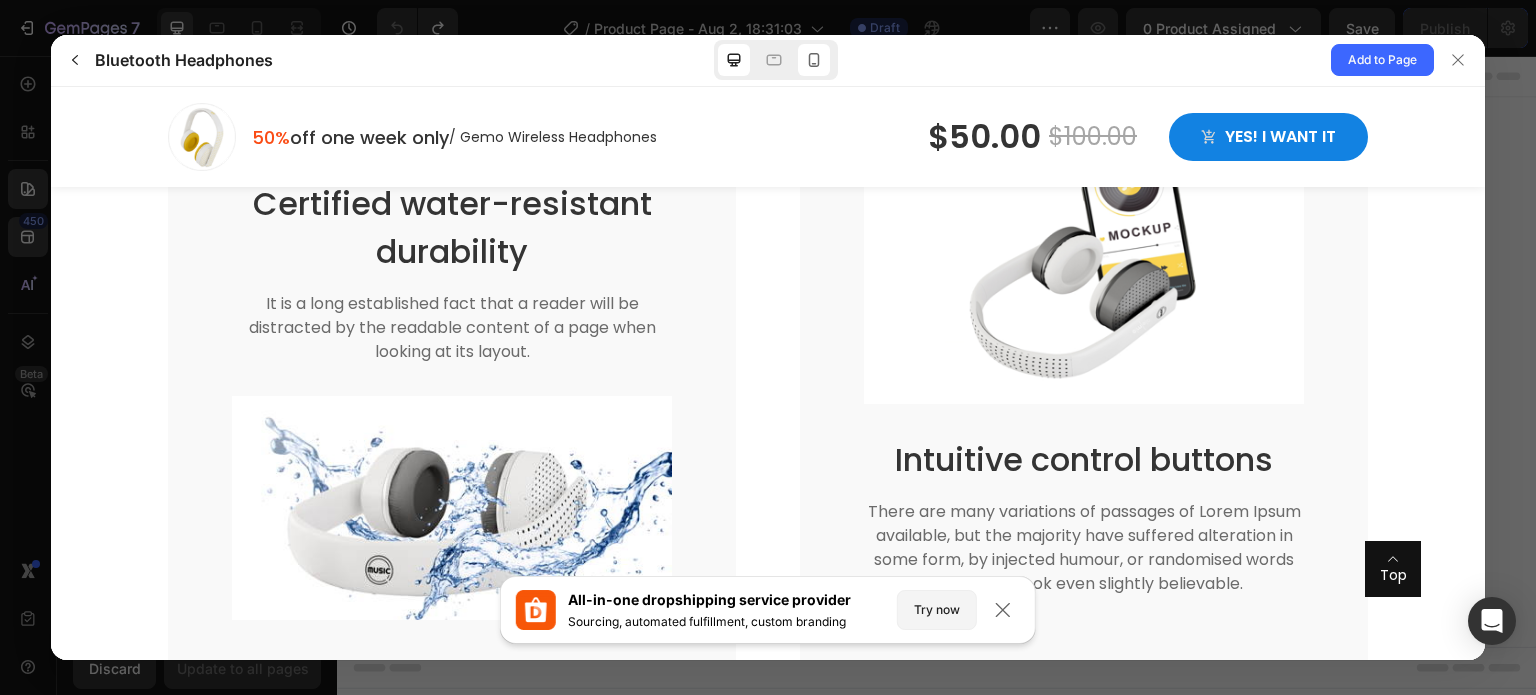 click 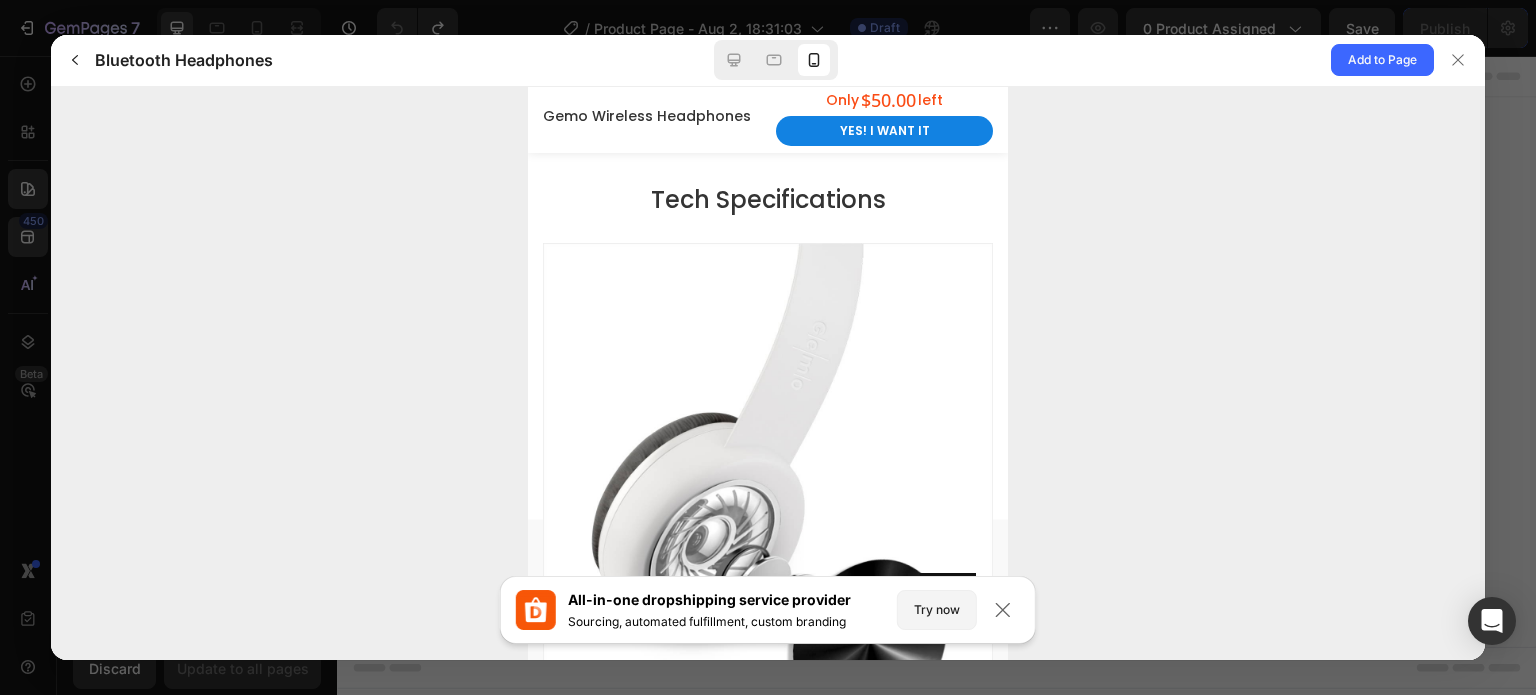 scroll, scrollTop: 6600, scrollLeft: 0, axis: vertical 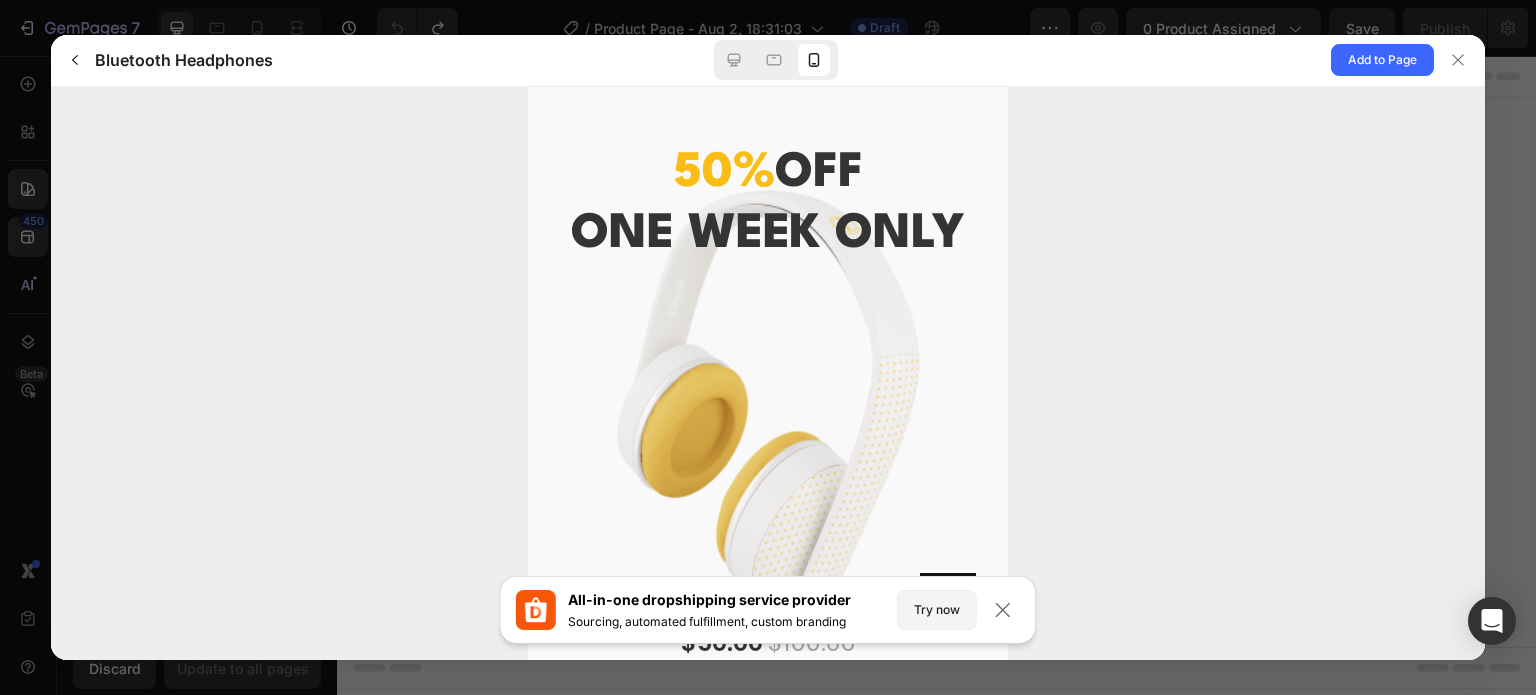 drag, startPoint x: 994, startPoint y: 427, endPoint x: 1540, endPoint y: 252, distance: 573.3594 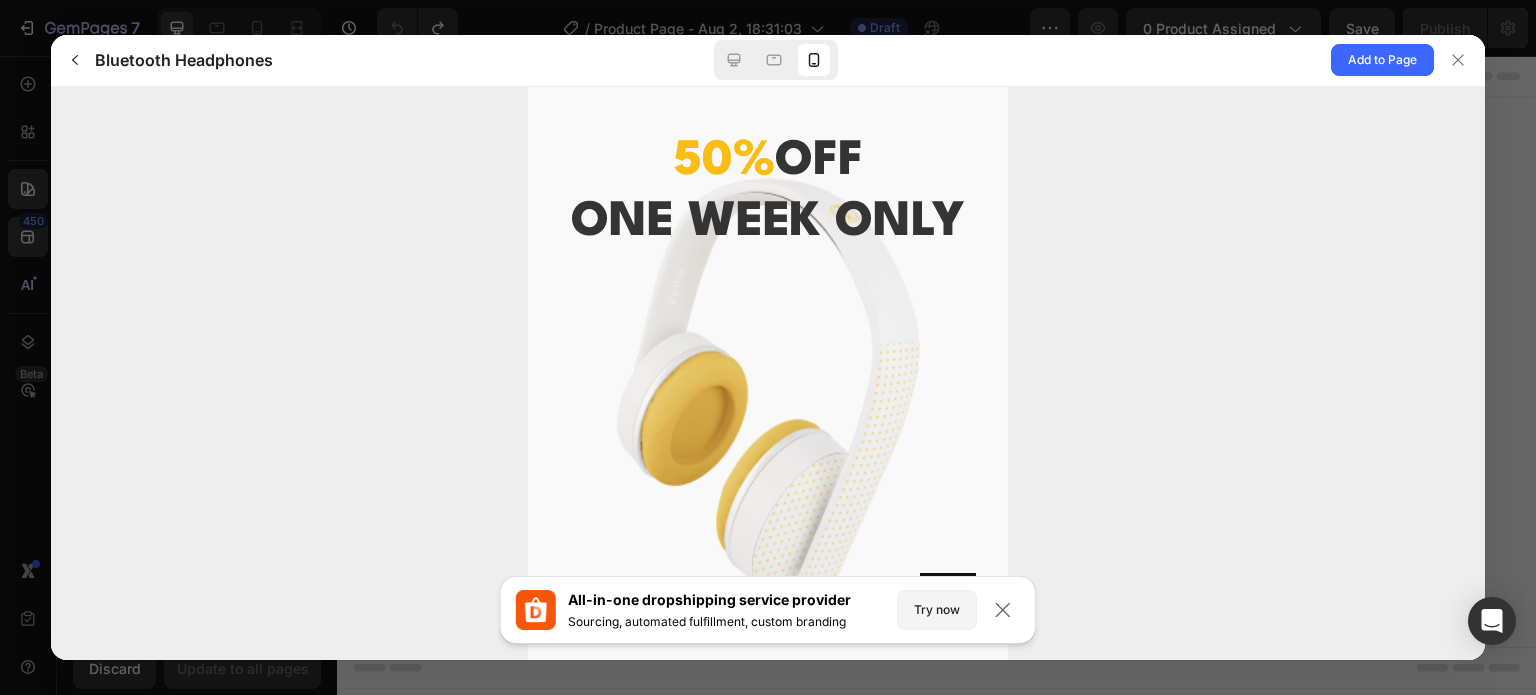 scroll, scrollTop: 0, scrollLeft: 0, axis: both 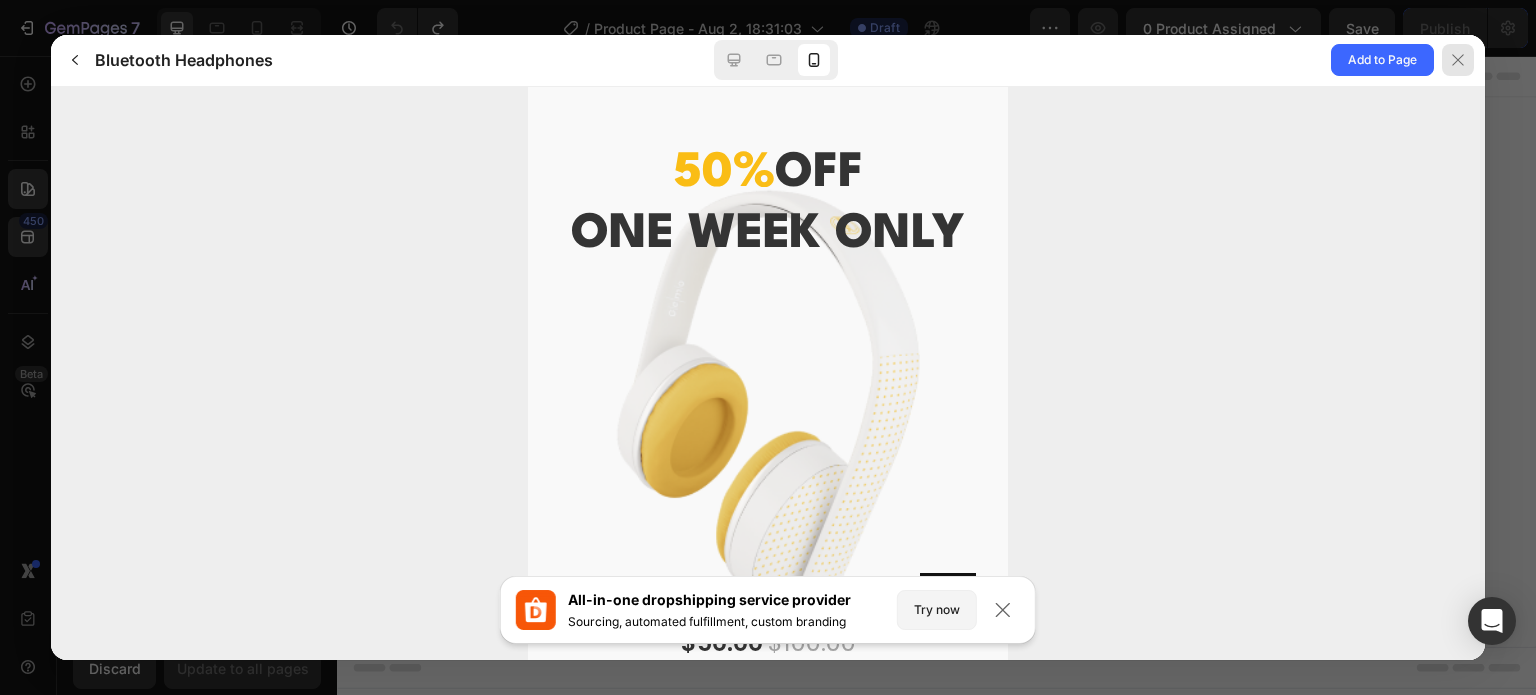 click at bounding box center [1458, 60] 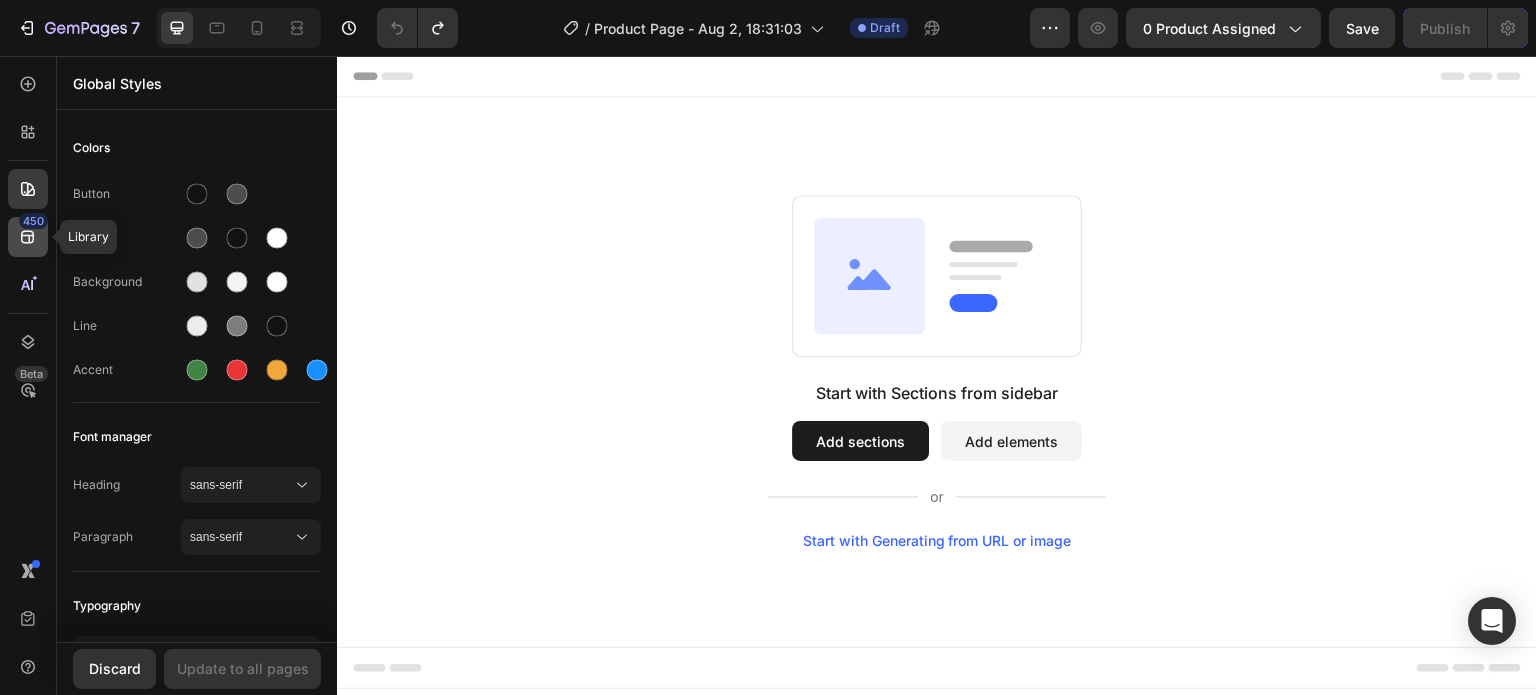 click on "450" 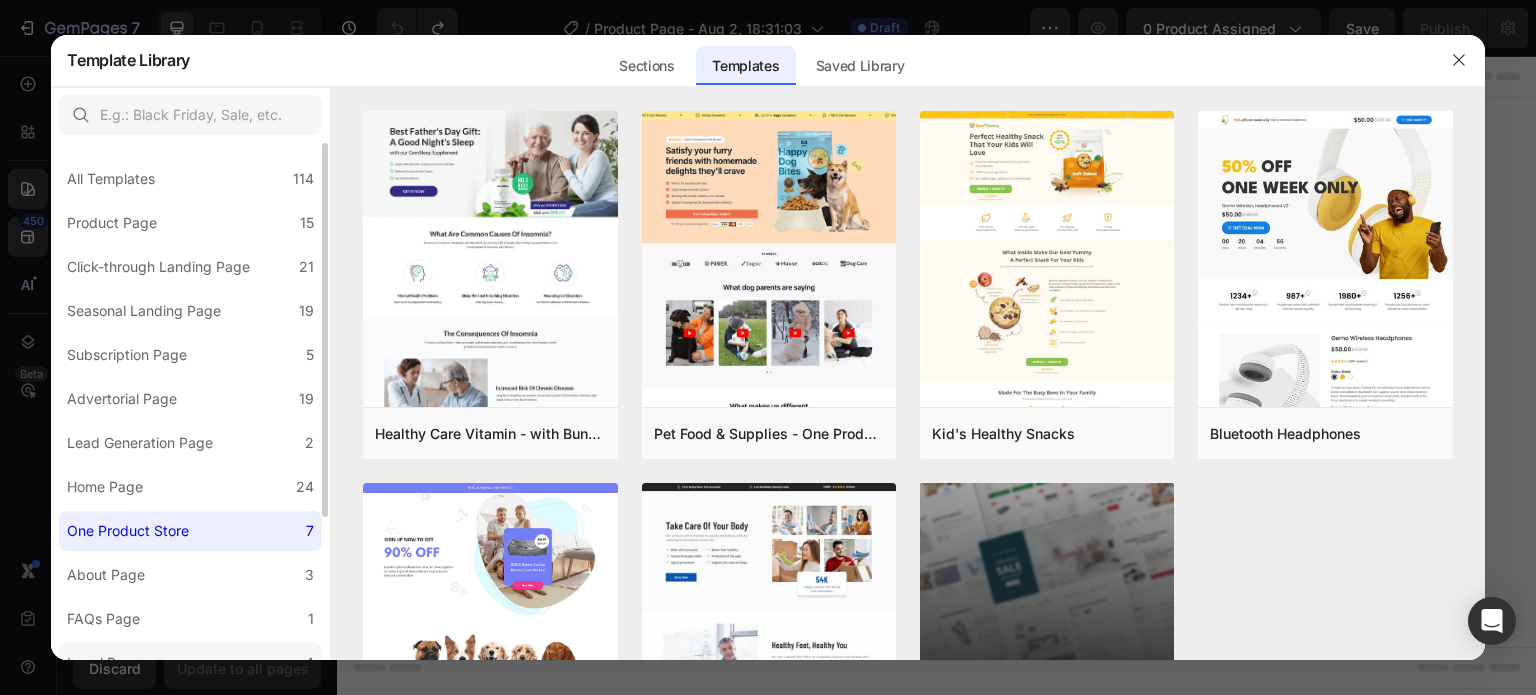 scroll, scrollTop: 198, scrollLeft: 0, axis: vertical 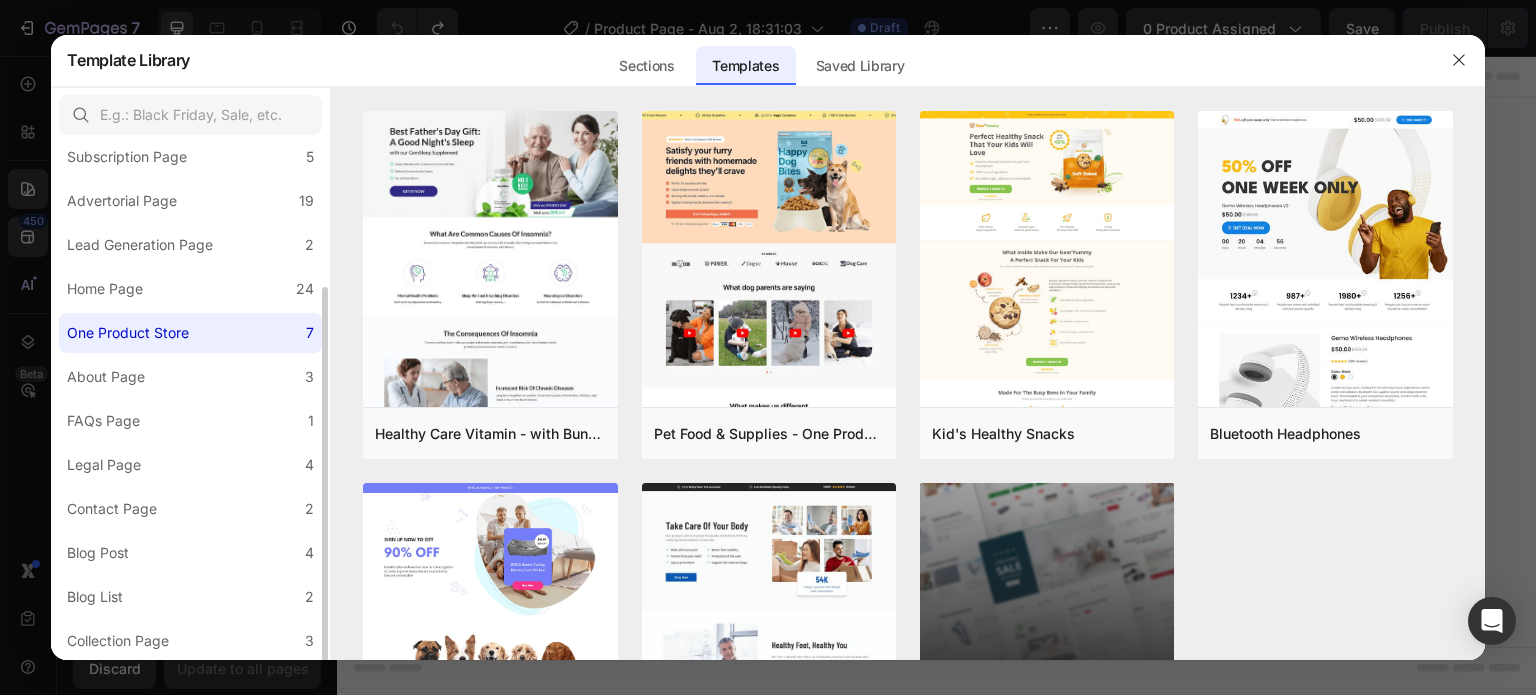 click on "One Product Store" at bounding box center (128, 333) 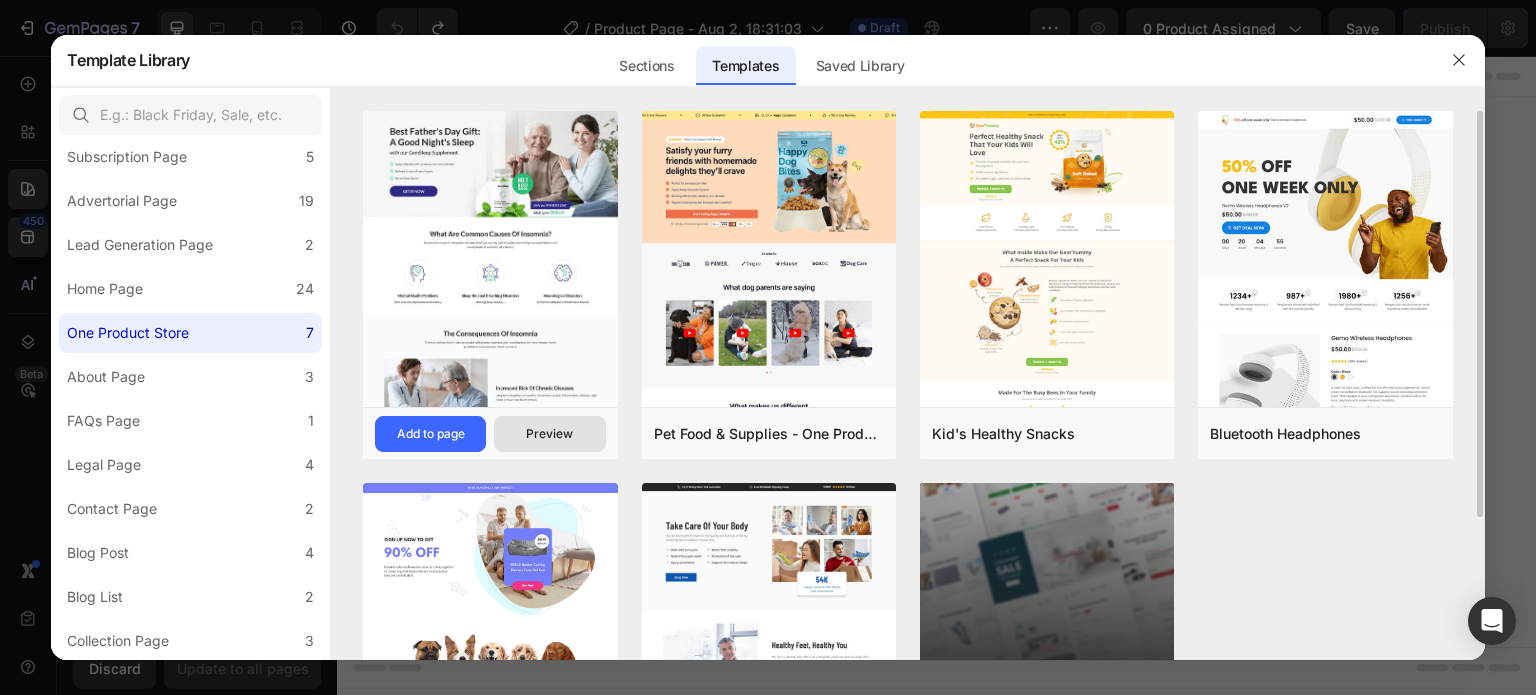 click on "Preview" at bounding box center (549, 434) 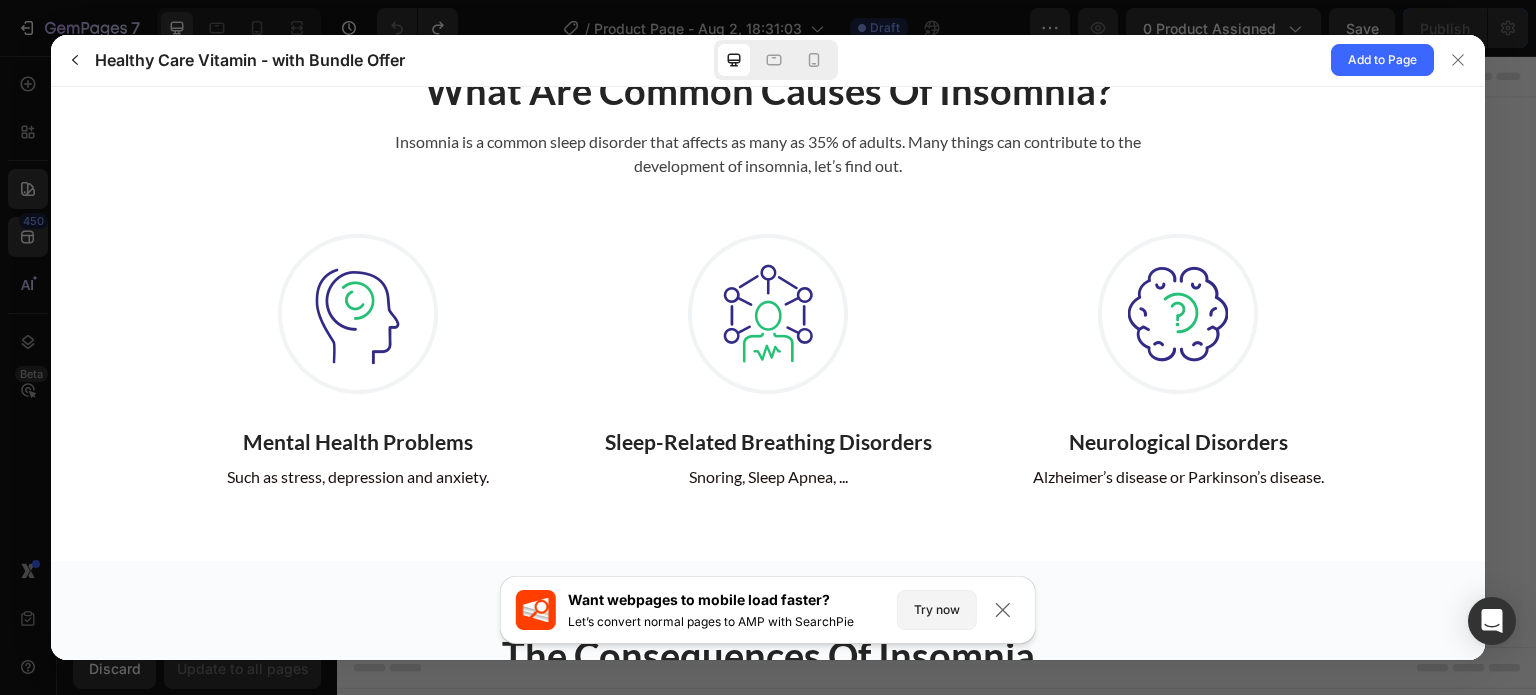 scroll, scrollTop: 700, scrollLeft: 0, axis: vertical 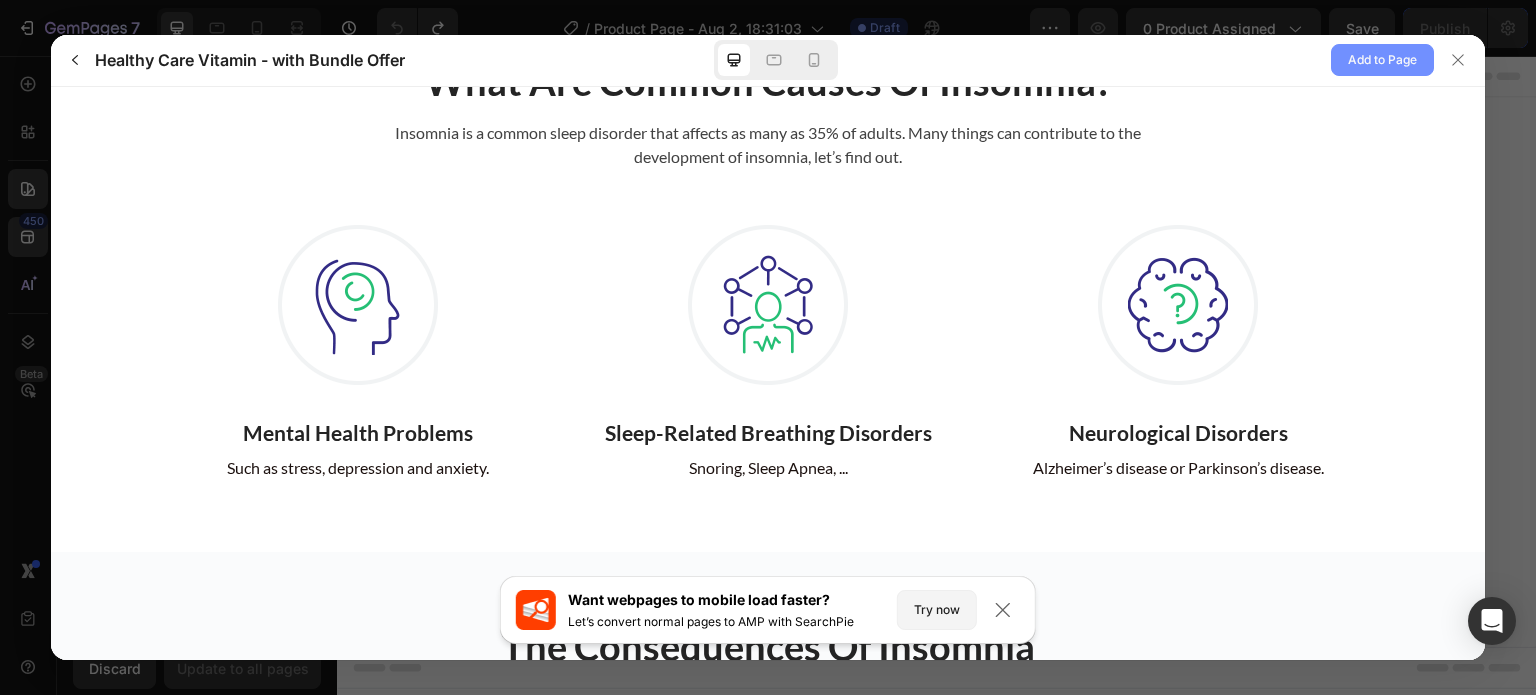 click on "Add to Page" 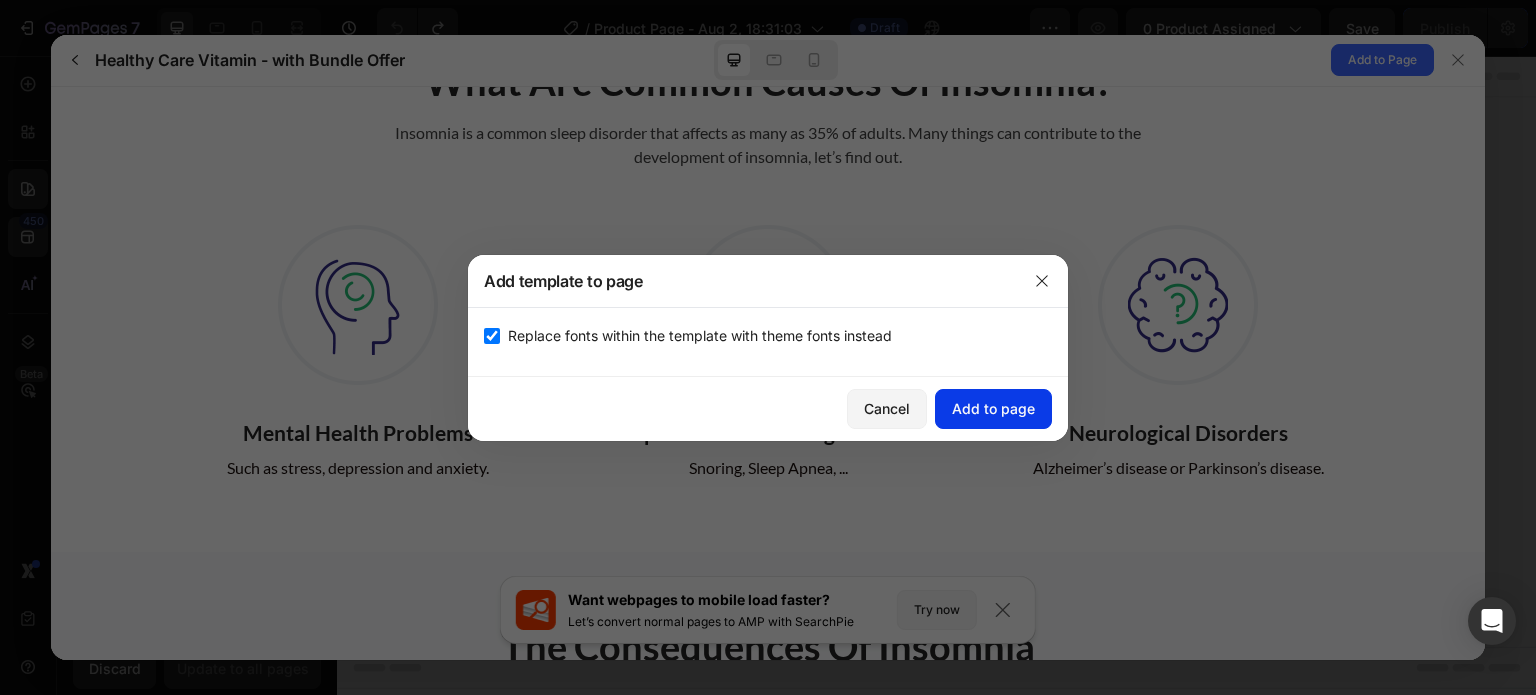 click on "Add to page" at bounding box center (993, 408) 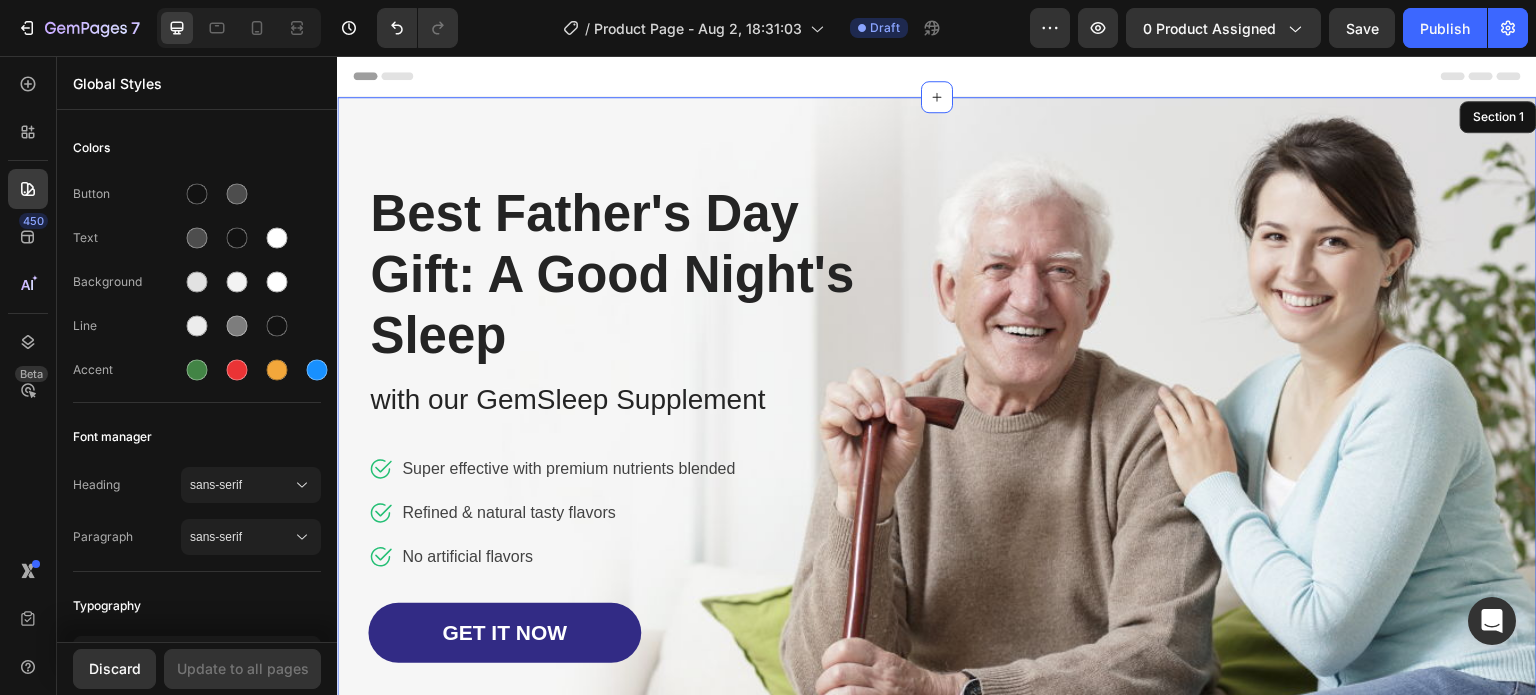 scroll, scrollTop: 40, scrollLeft: 0, axis: vertical 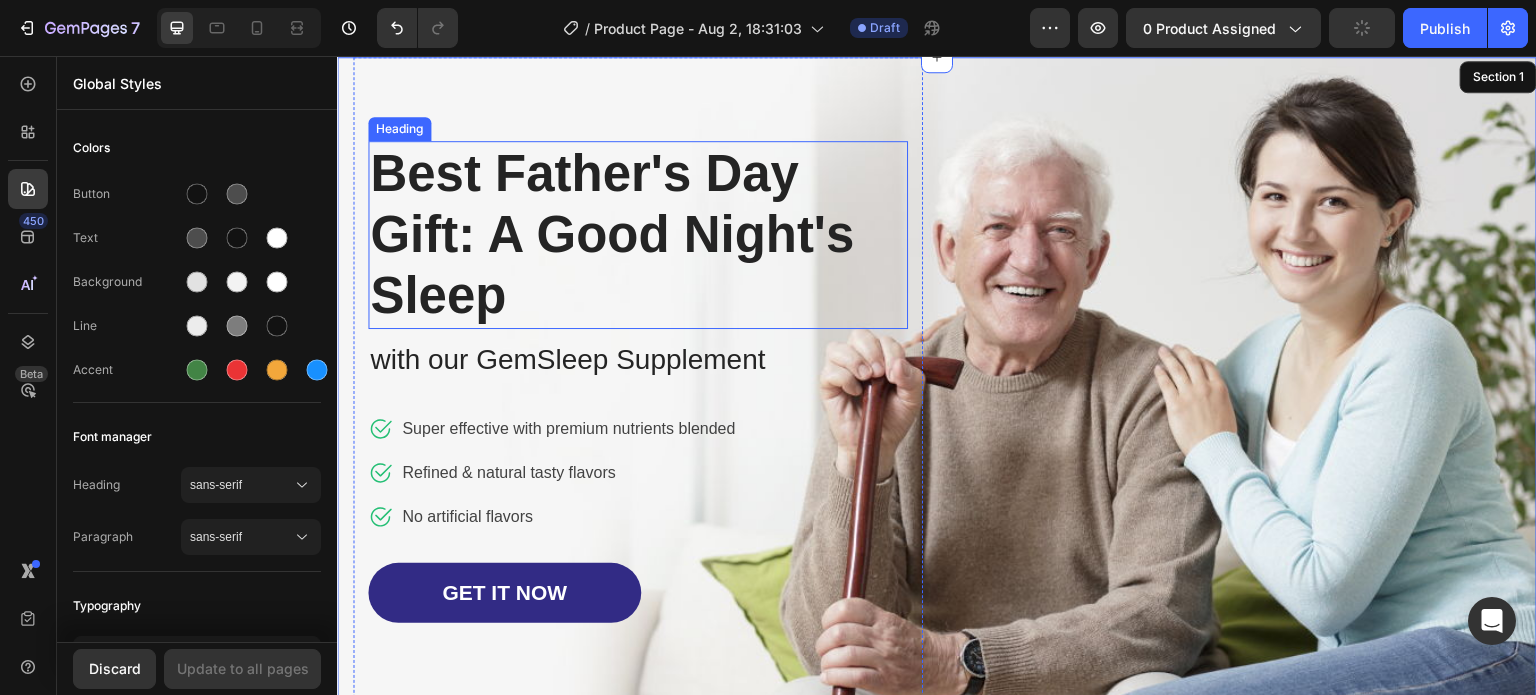 click on "Heading" at bounding box center (399, 129) 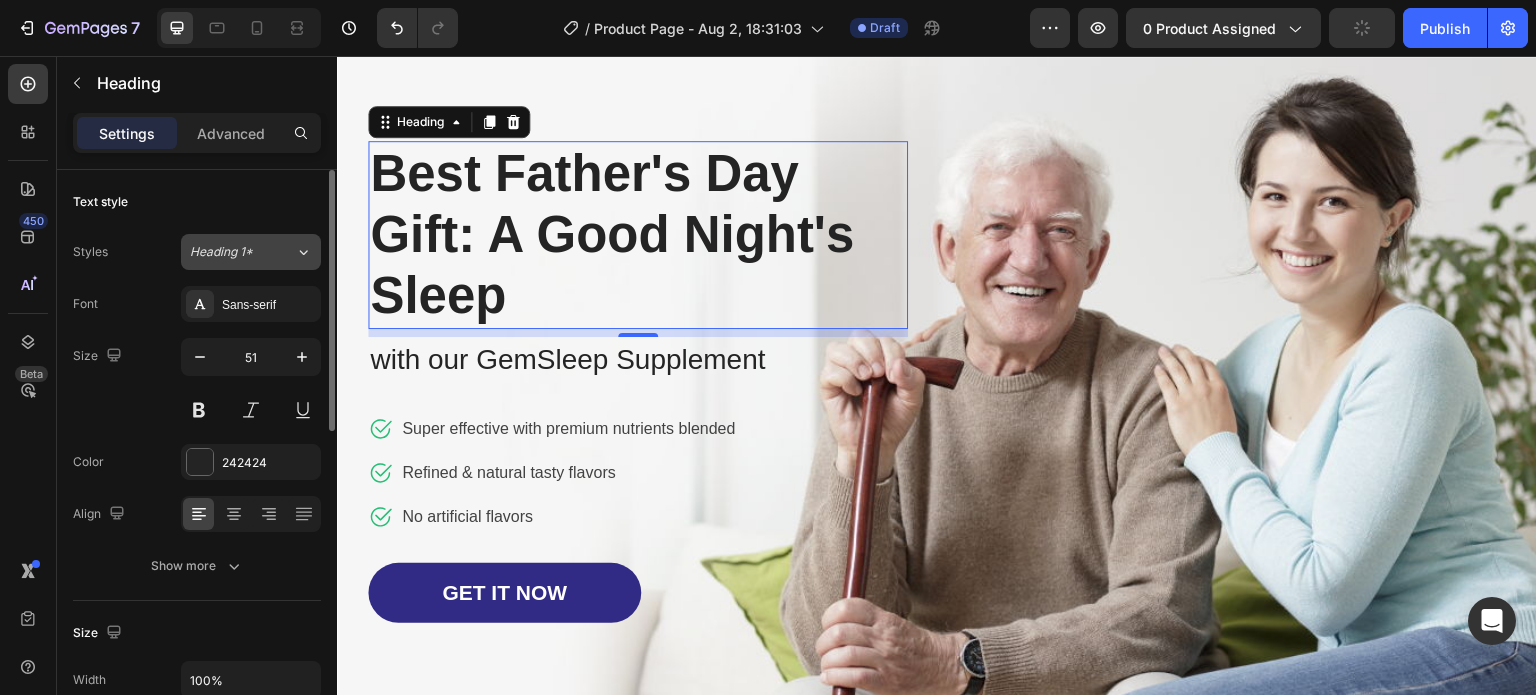 click 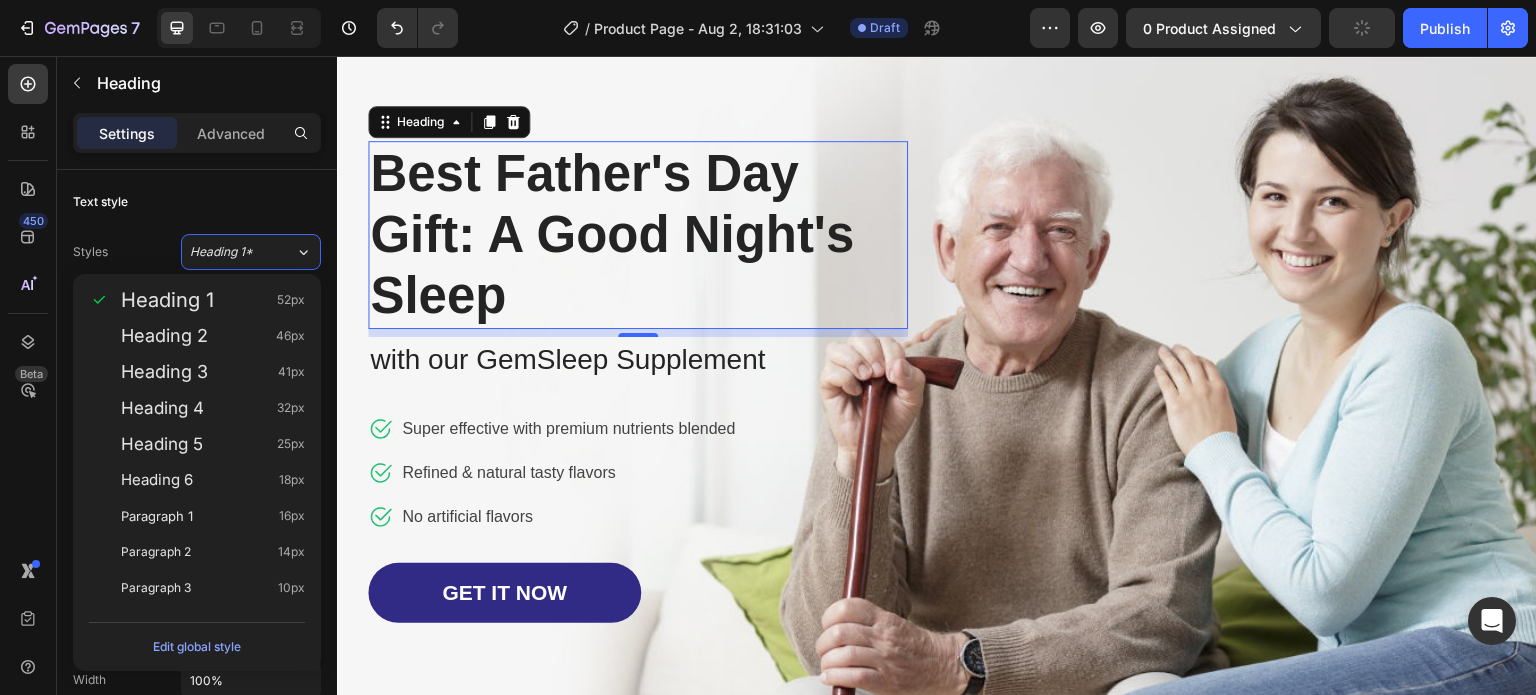 click on "Best Father's Day Gift: A Good Night's Sleep" at bounding box center [638, 235] 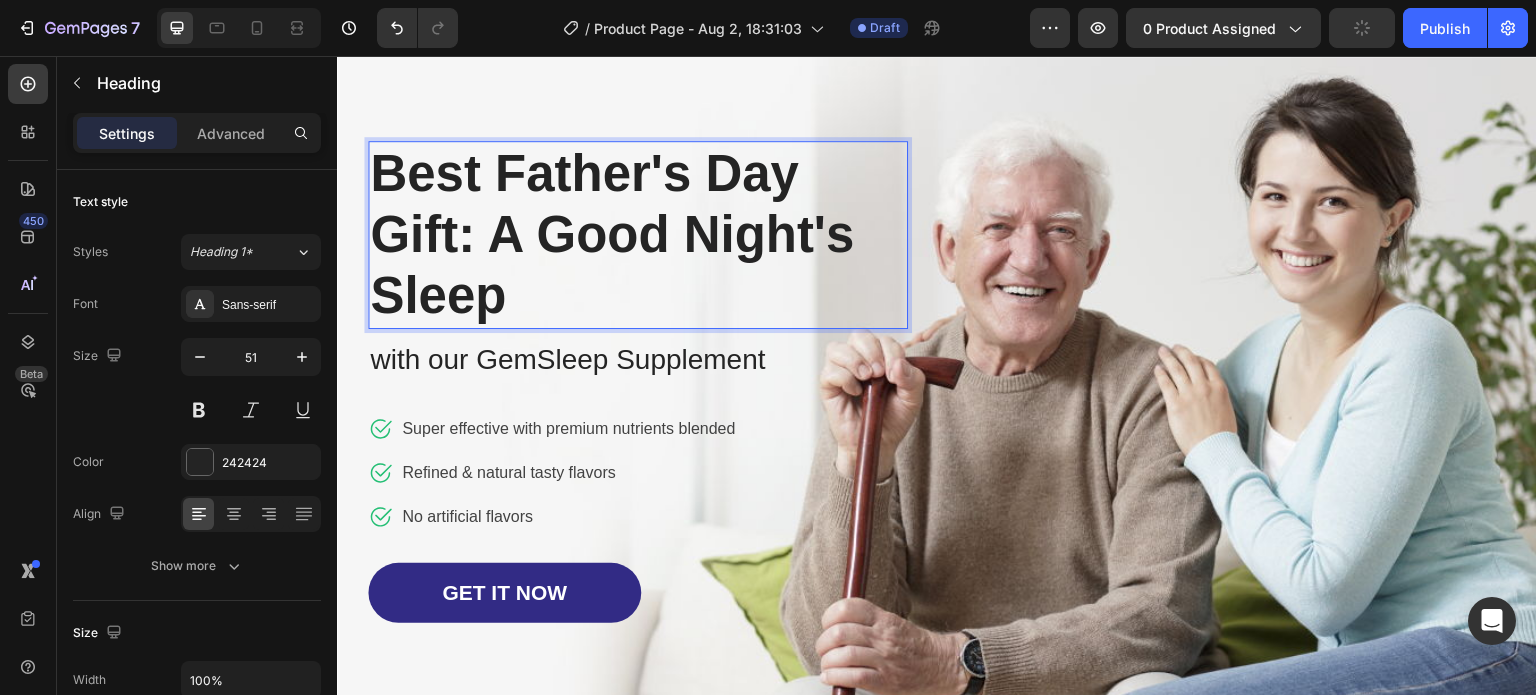 click on "Best Father's Day Gift: A Good Night's Sleep" at bounding box center (638, 235) 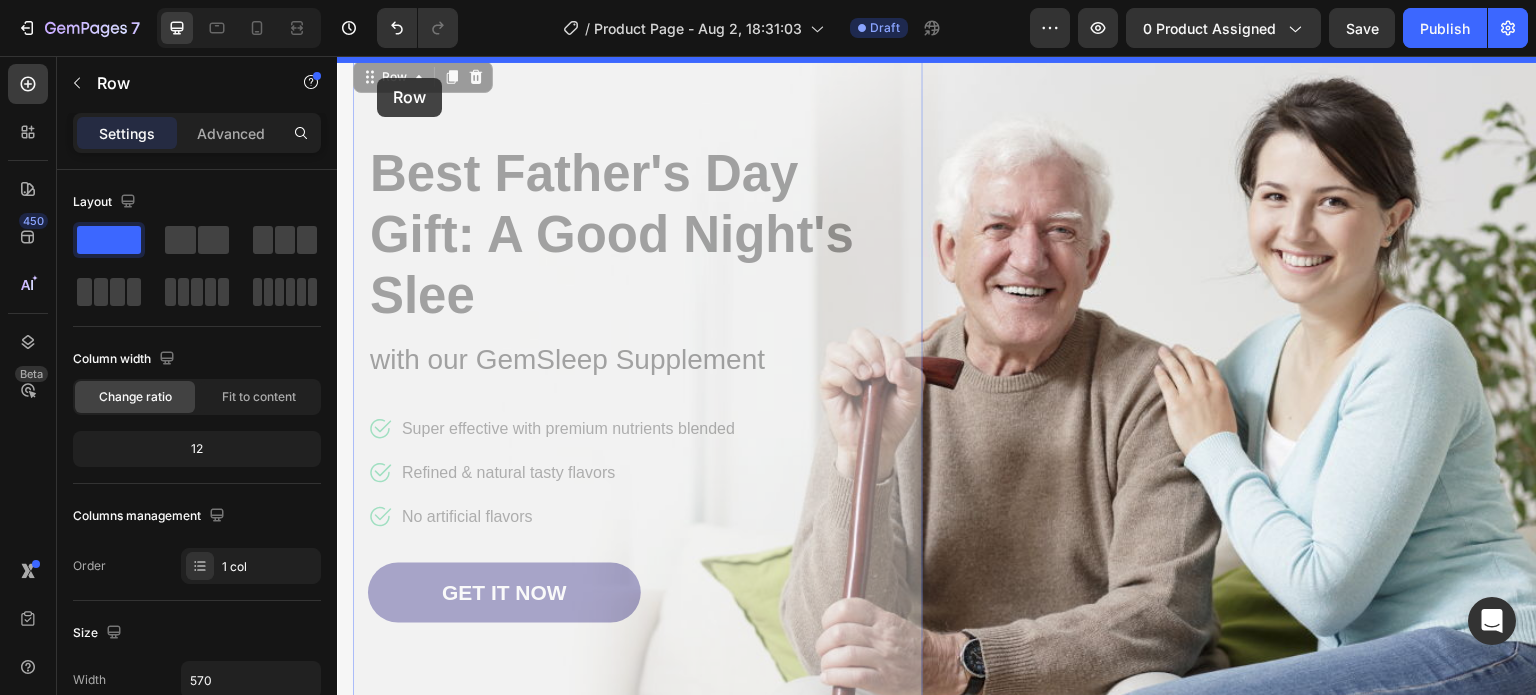scroll, scrollTop: 0, scrollLeft: 0, axis: both 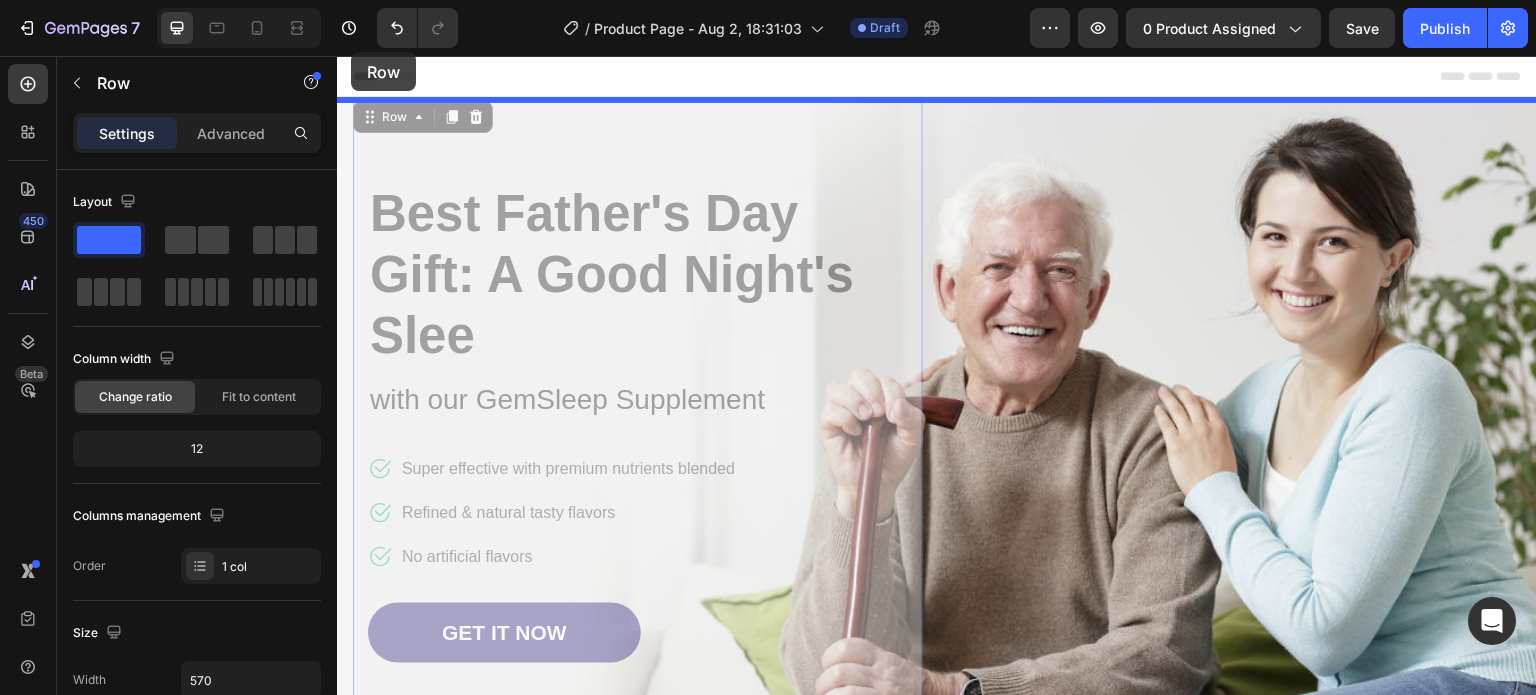 drag, startPoint x: 366, startPoint y: 68, endPoint x: 351, endPoint y: 52, distance: 21.931713 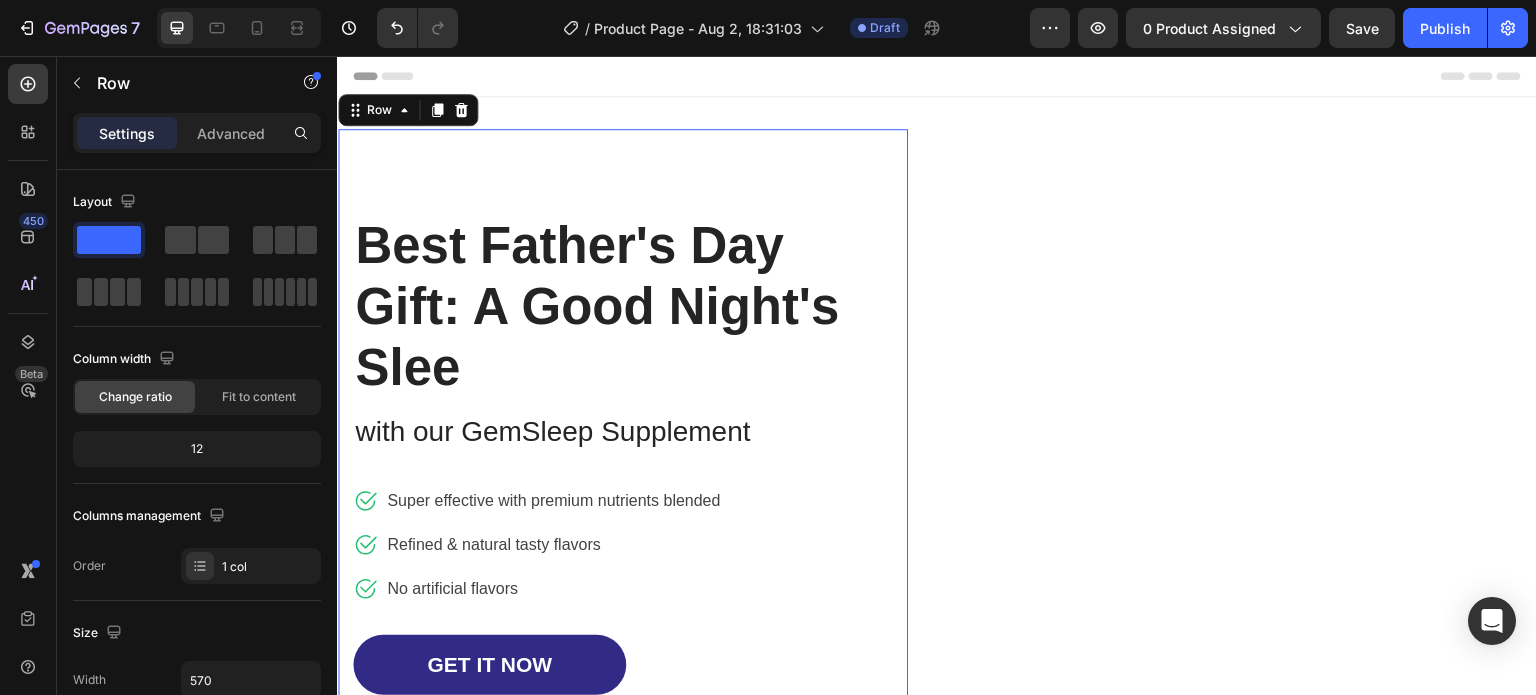 click on "Best Father's Day Gift: A Good Night's Slee Heading with our GemSleep Supplement Text block       Icon Super effective with premium nutrients blended Text block       Icon Refined & natural tasty flavors Text block       Icon No artificial flavors Text block Icon List GET IT NOW Button Row   0" at bounding box center (623, 469) 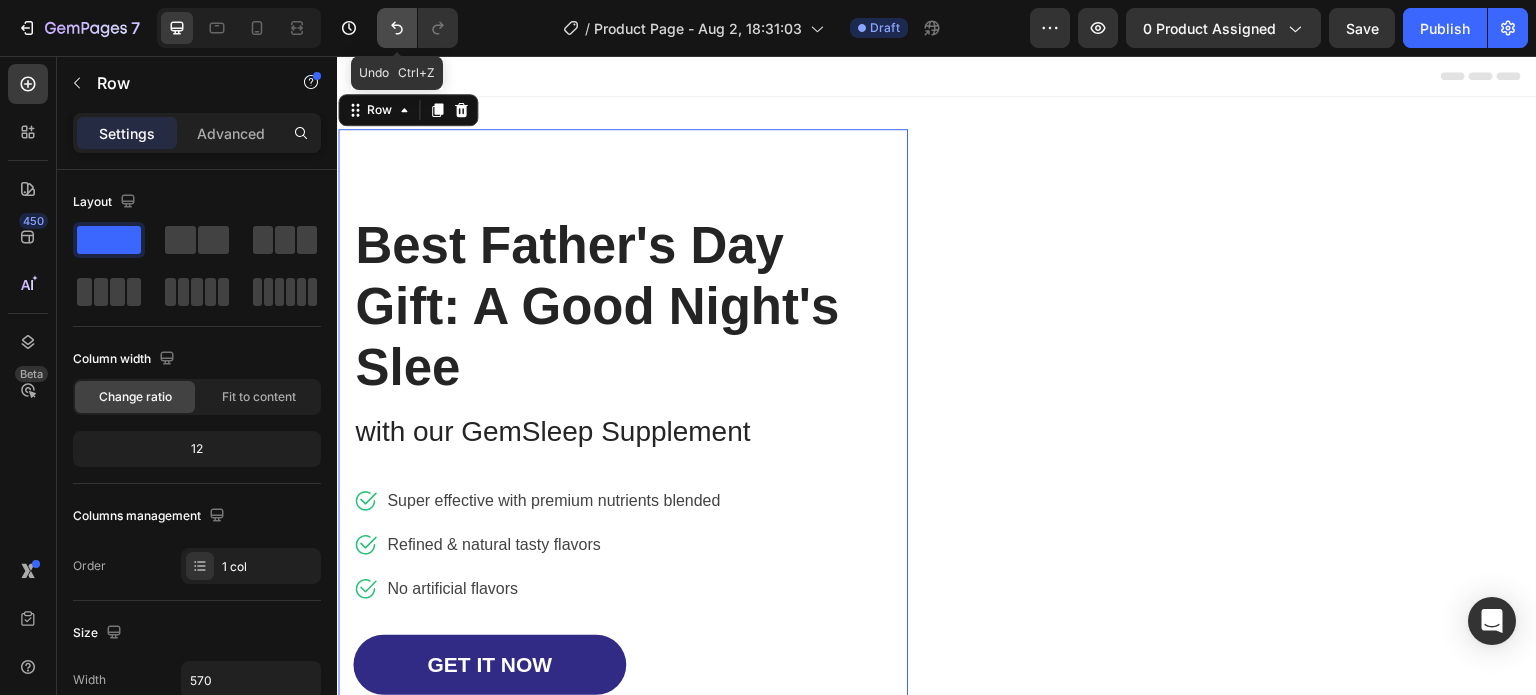 click 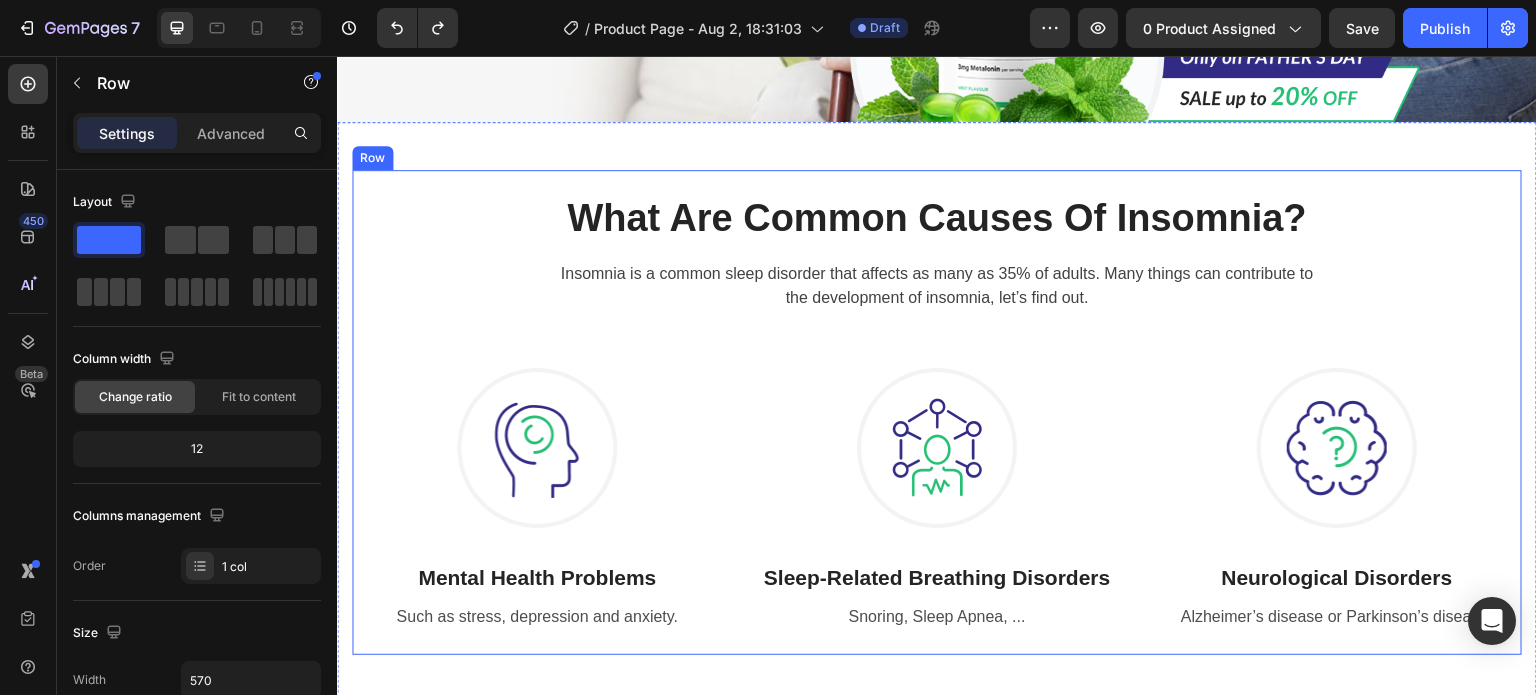 scroll, scrollTop: 700, scrollLeft: 0, axis: vertical 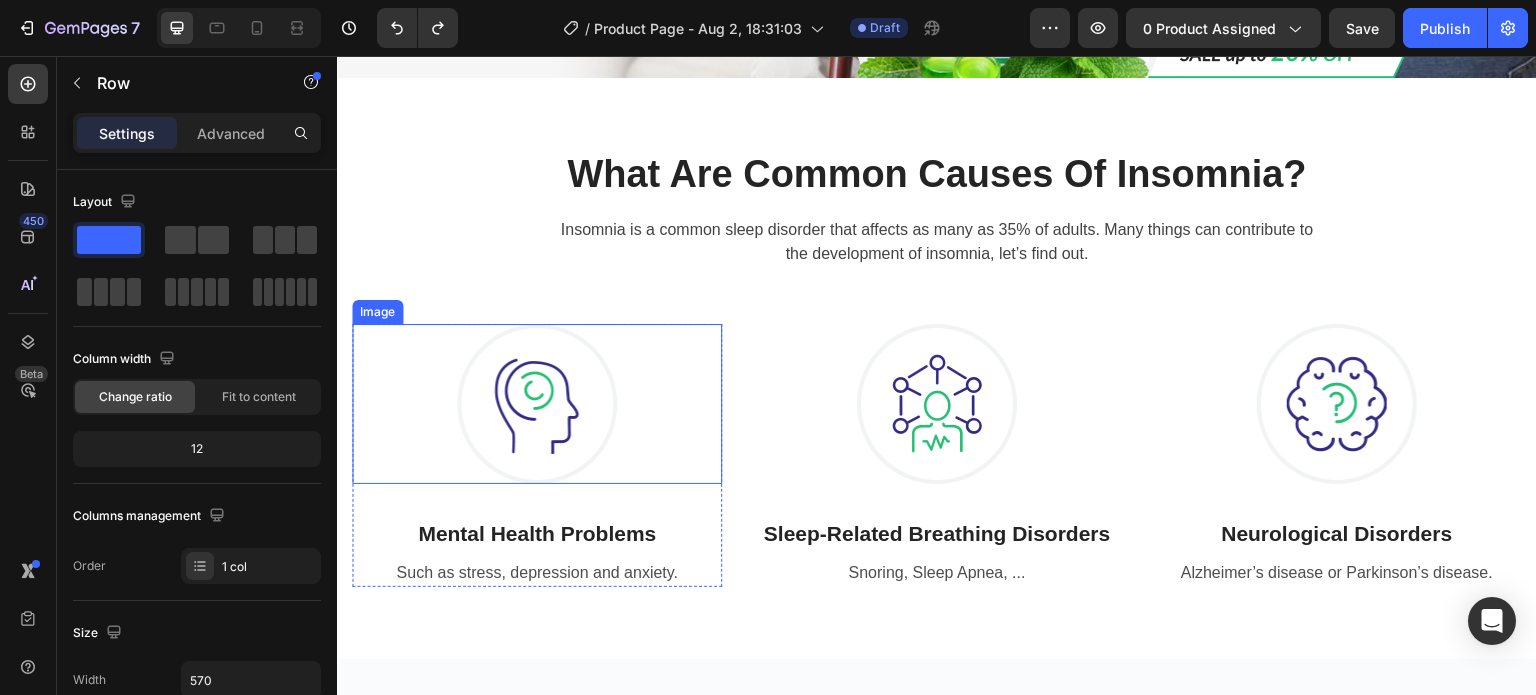 click at bounding box center [537, 404] 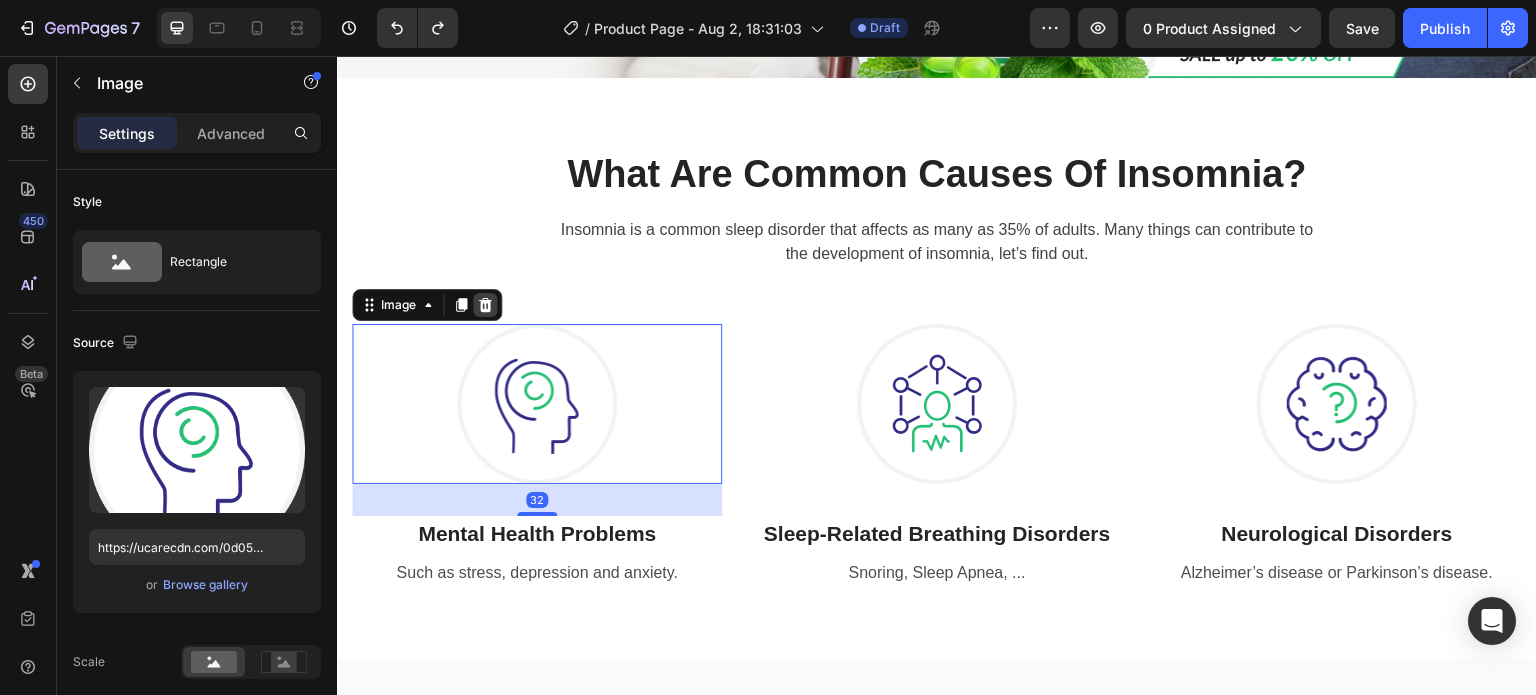 click 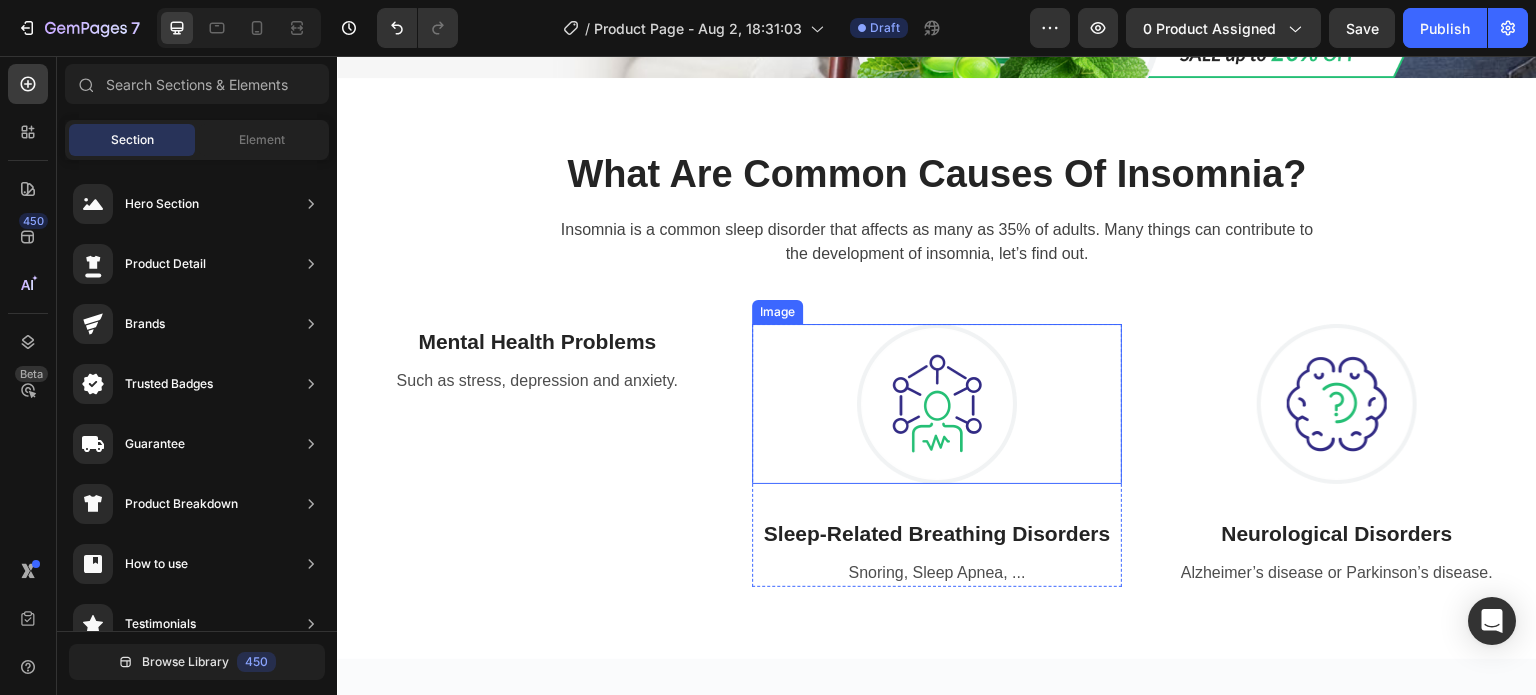 click at bounding box center (937, 404) 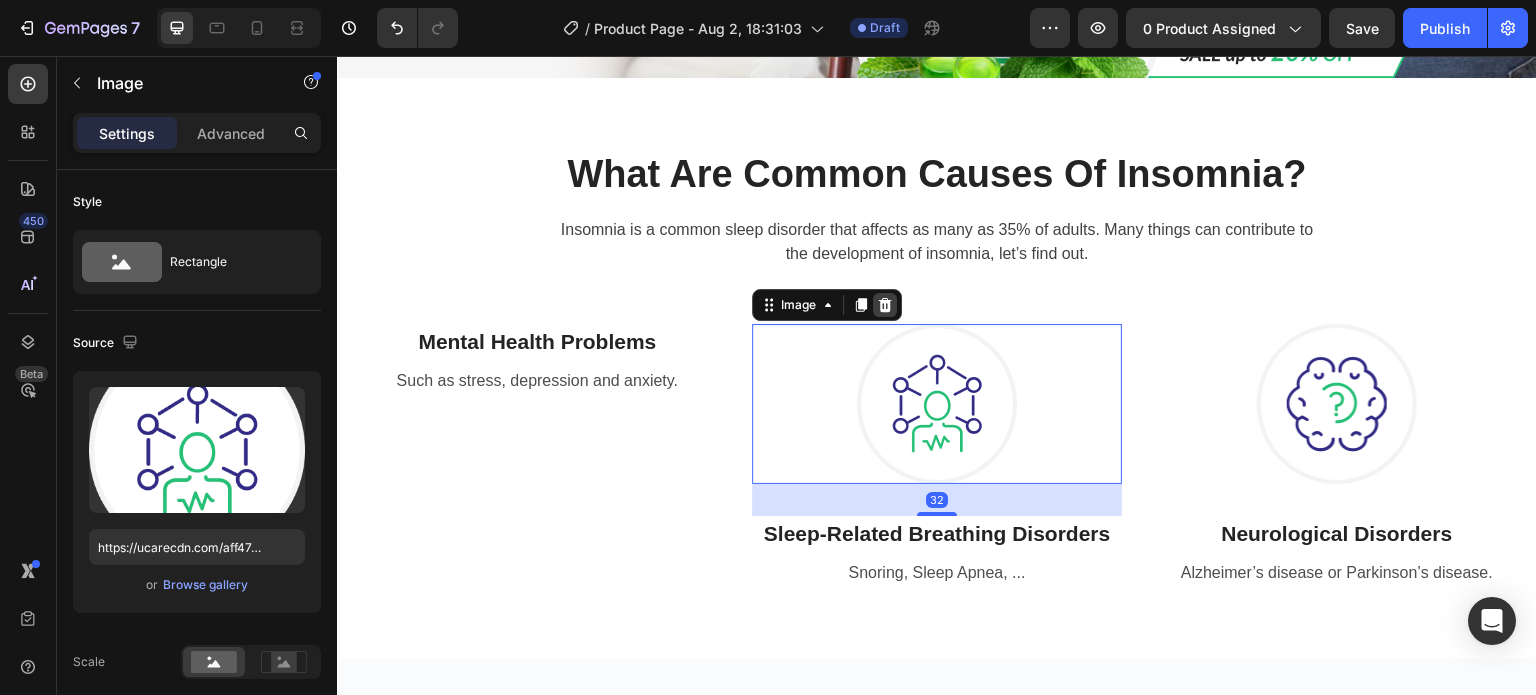 click 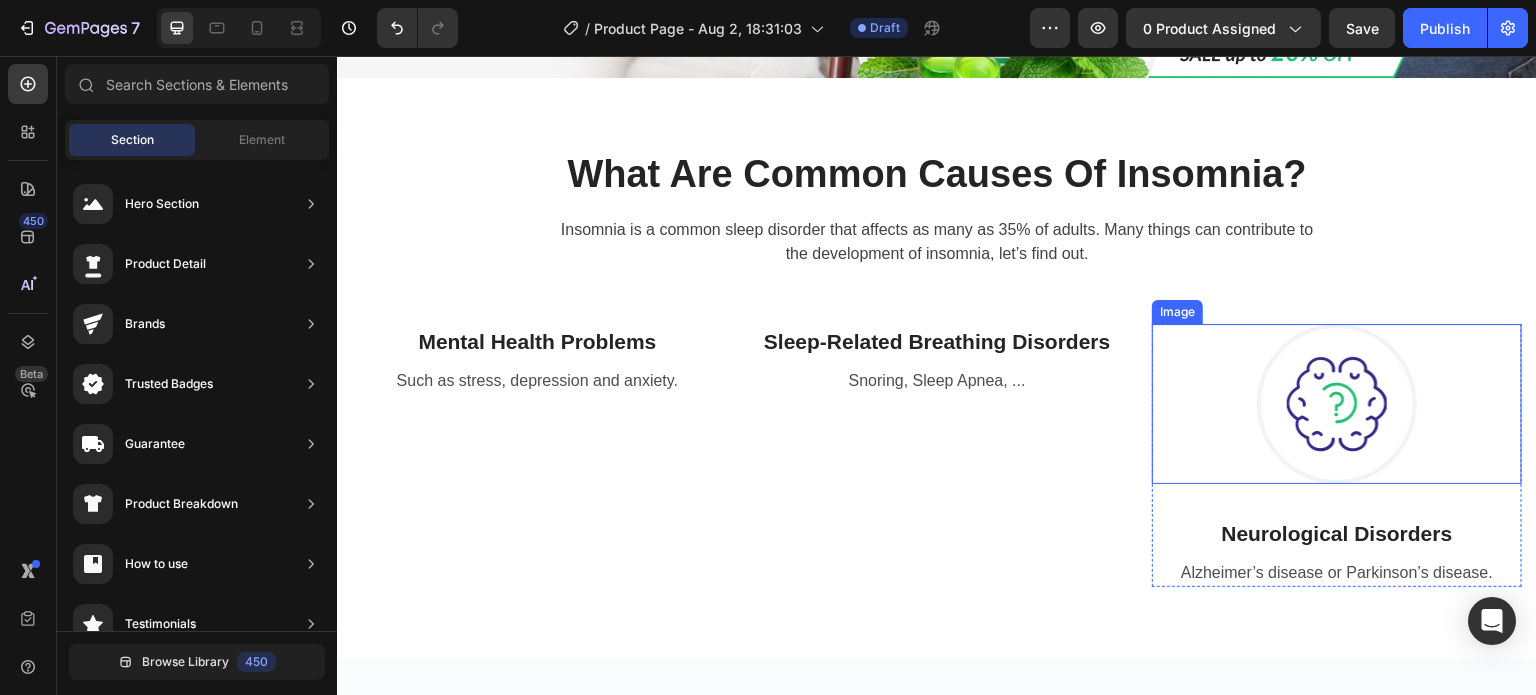click at bounding box center [1337, 404] 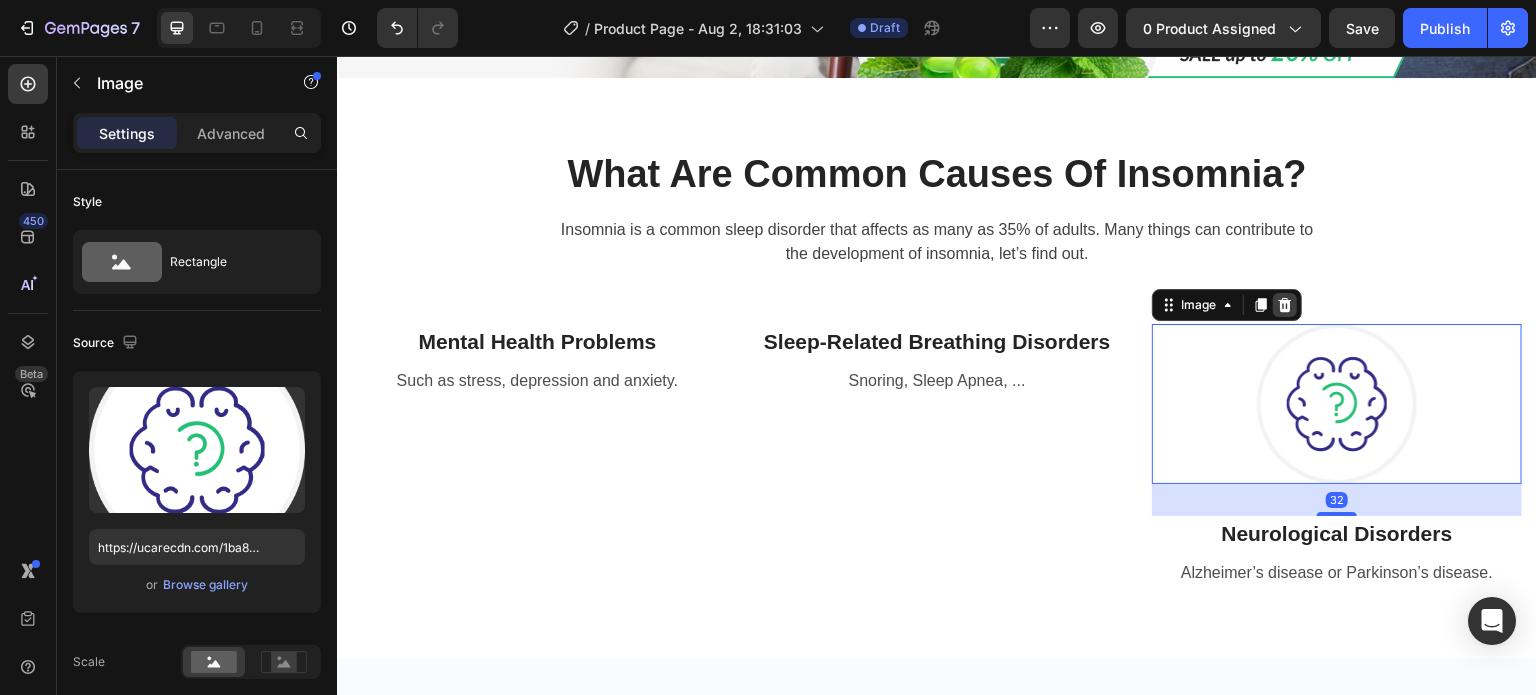 click 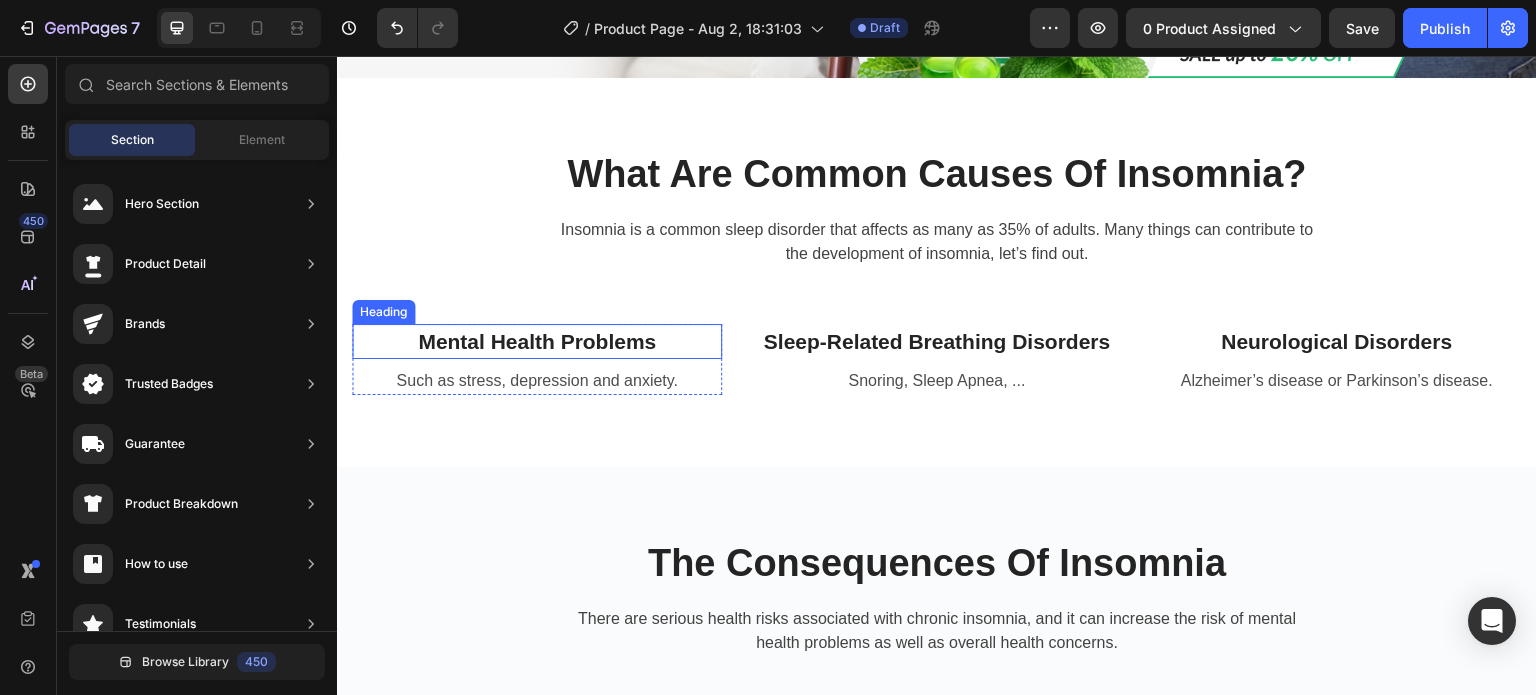 click on "Mental Health Problems" at bounding box center [537, 342] 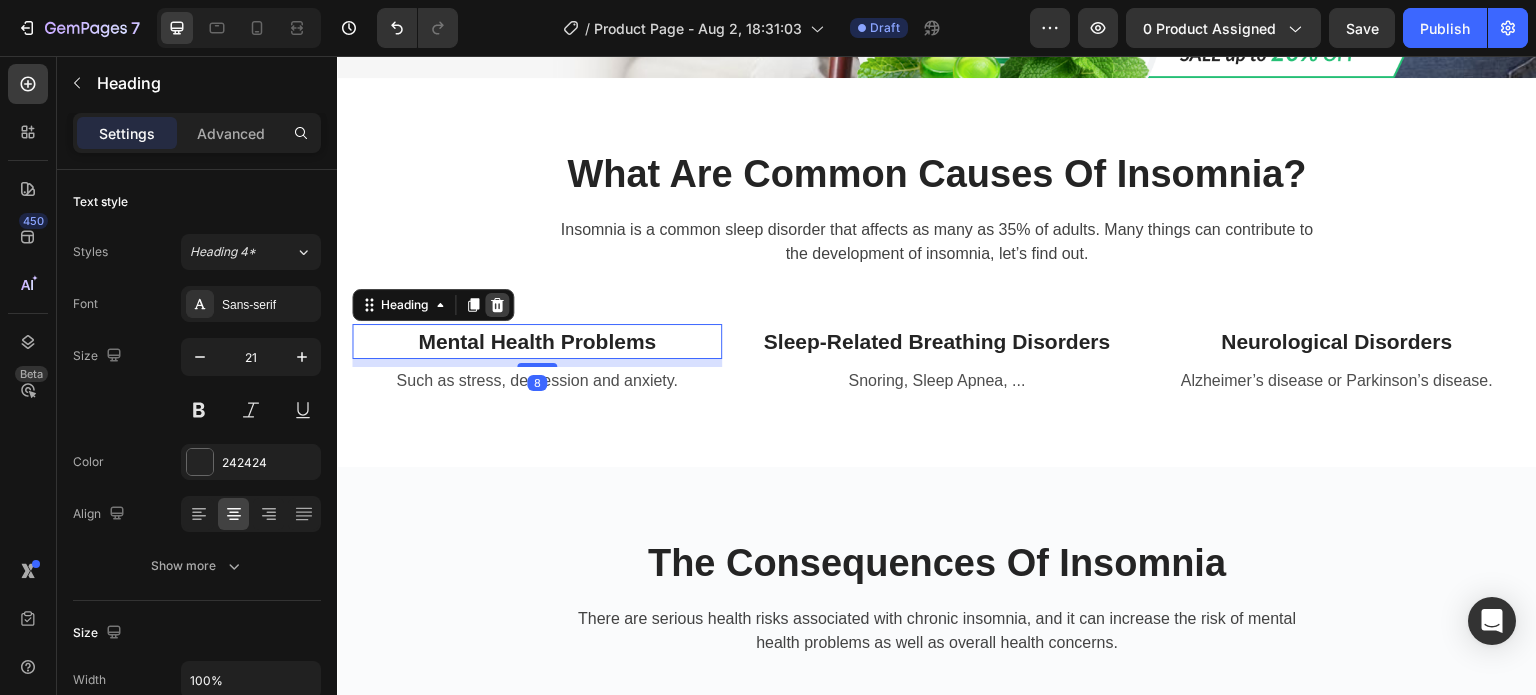 click 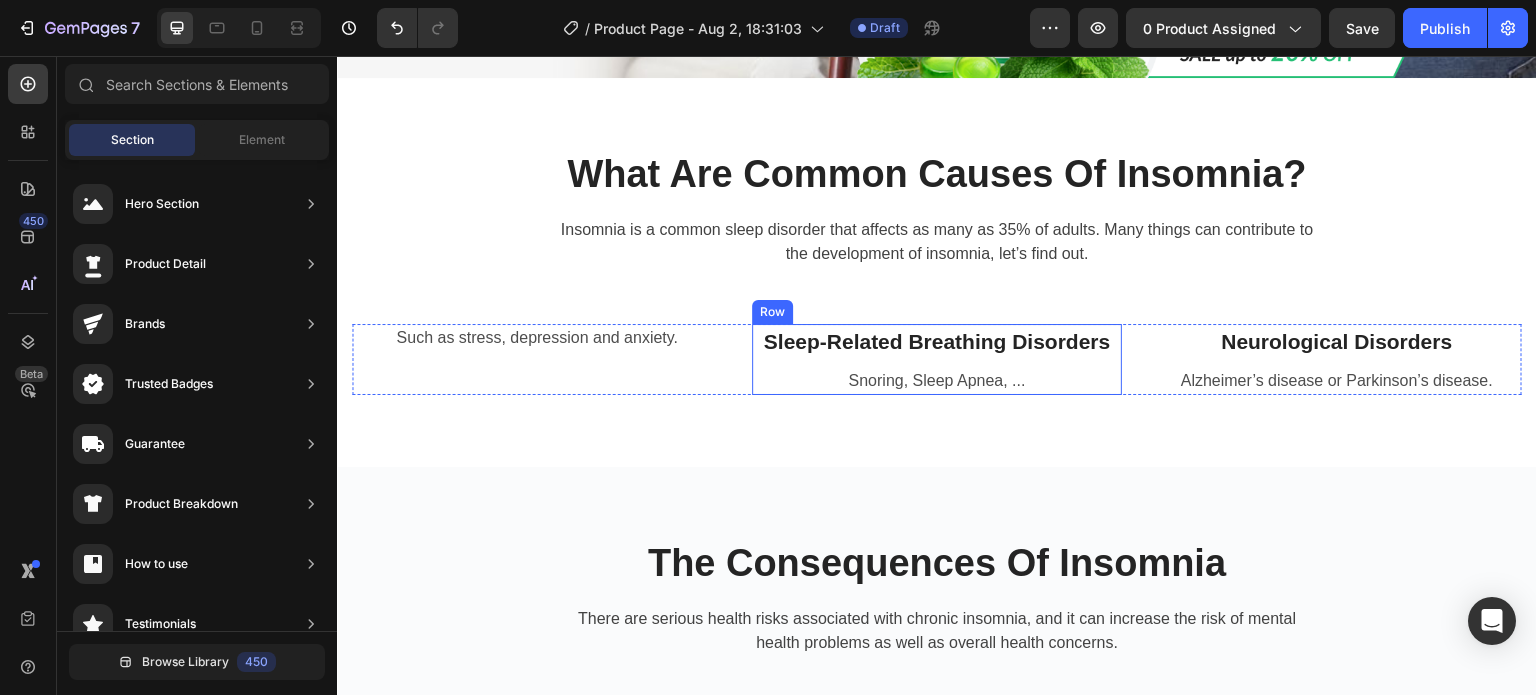 click on "Sleep-Related Breathing Disorders Heading Snoring, Sleep Apnea, ... Text block" at bounding box center (937, 360) 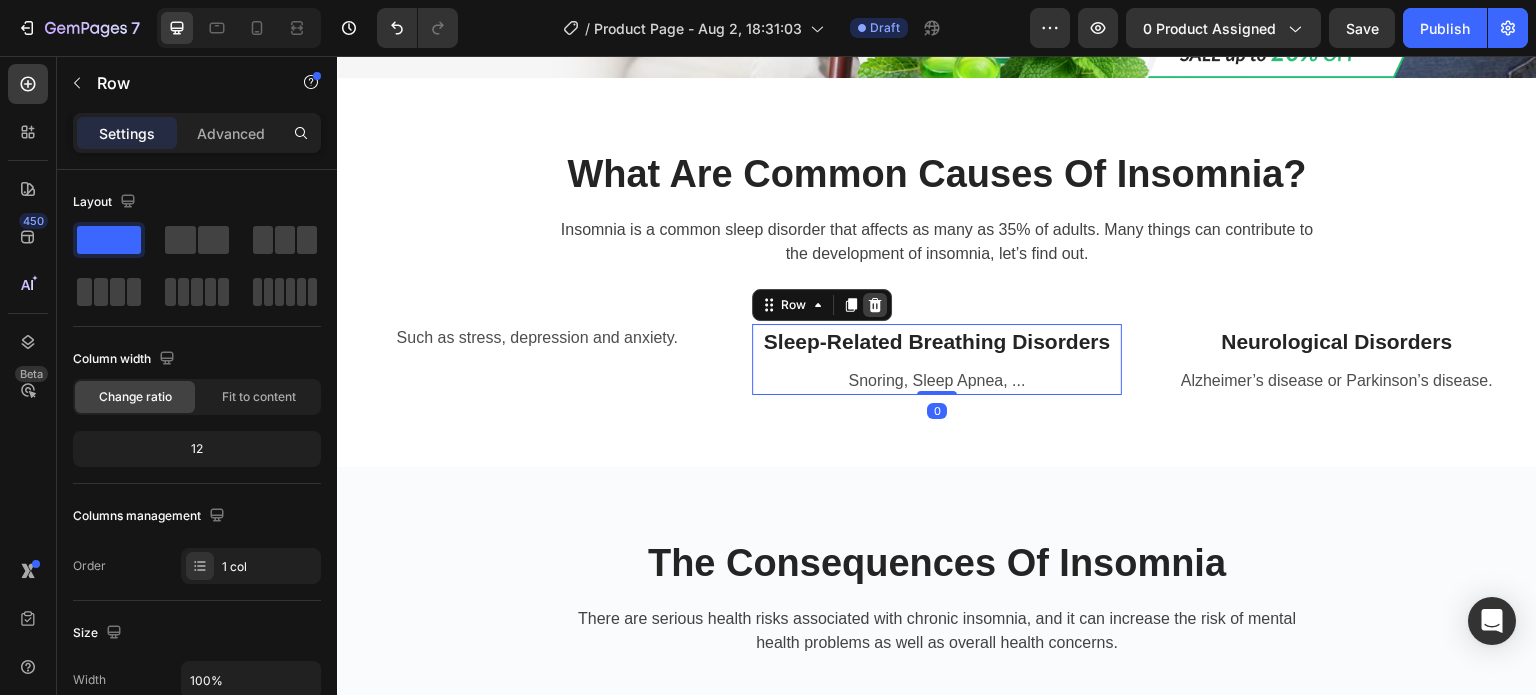 click 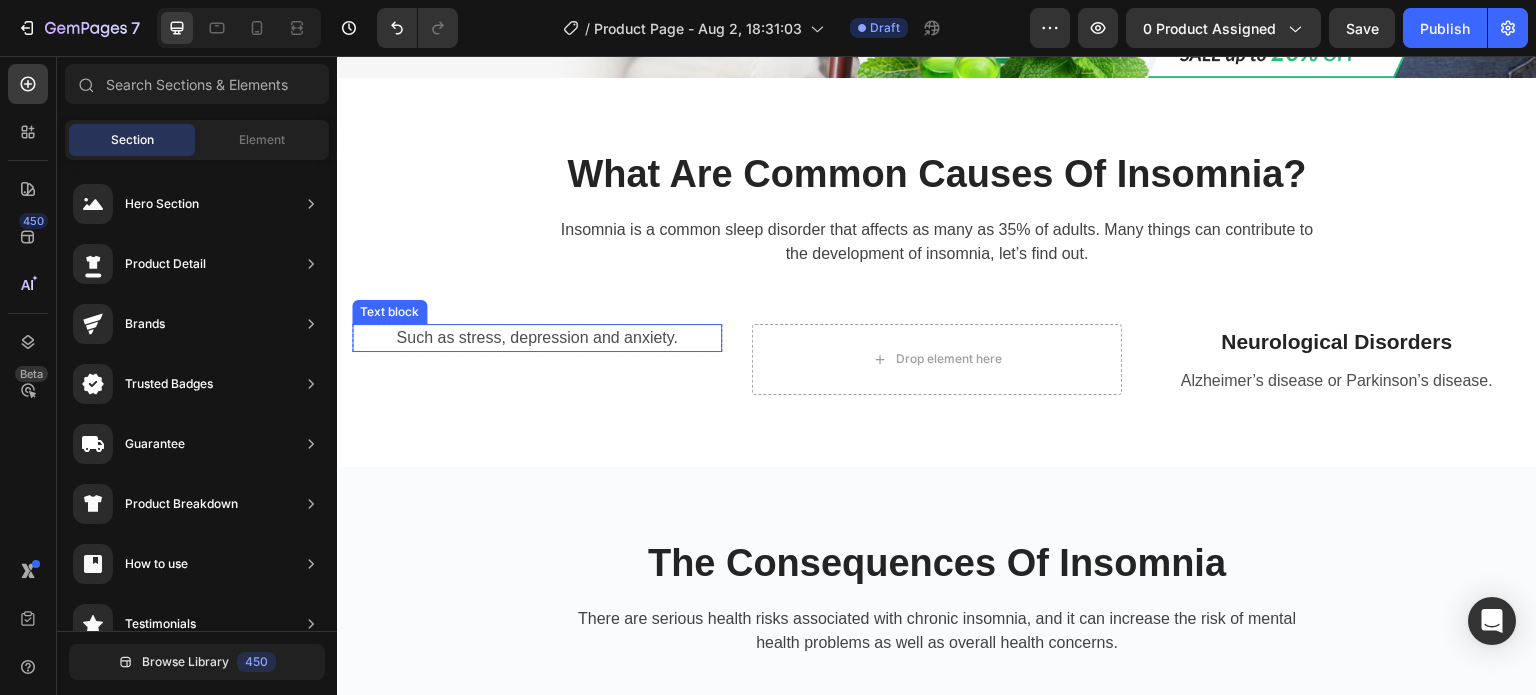 click on "Such as stress, depression and anxiety." at bounding box center [537, 338] 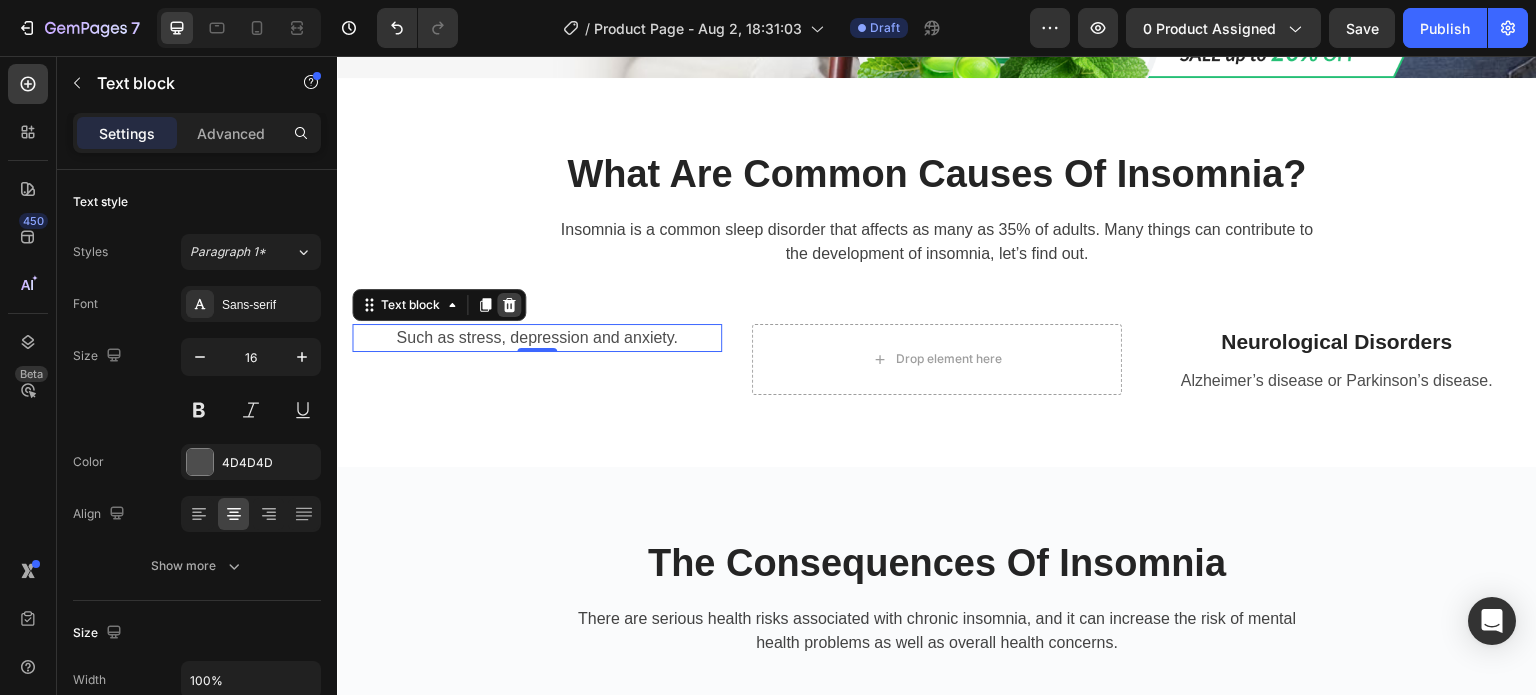 click at bounding box center [509, 305] 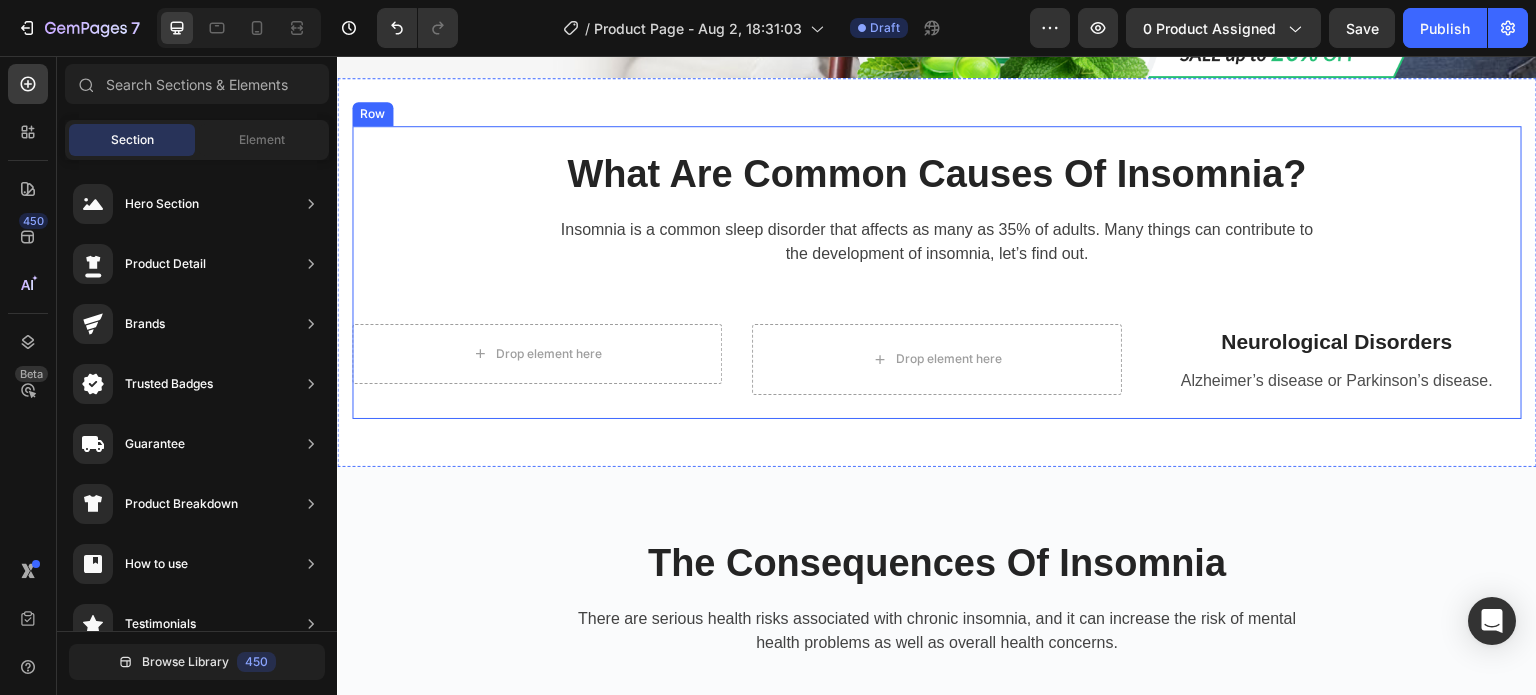 click on "Neurological Disorders" at bounding box center (1337, 342) 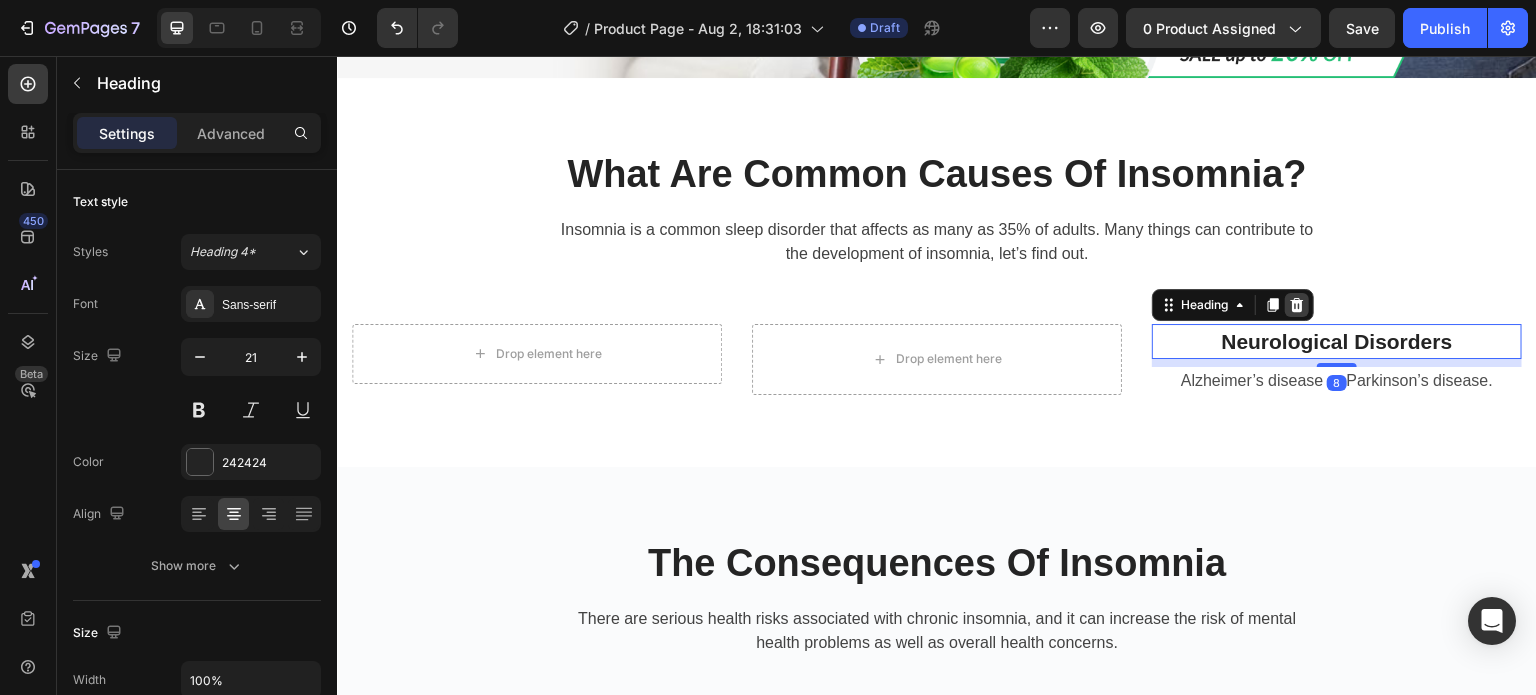 click 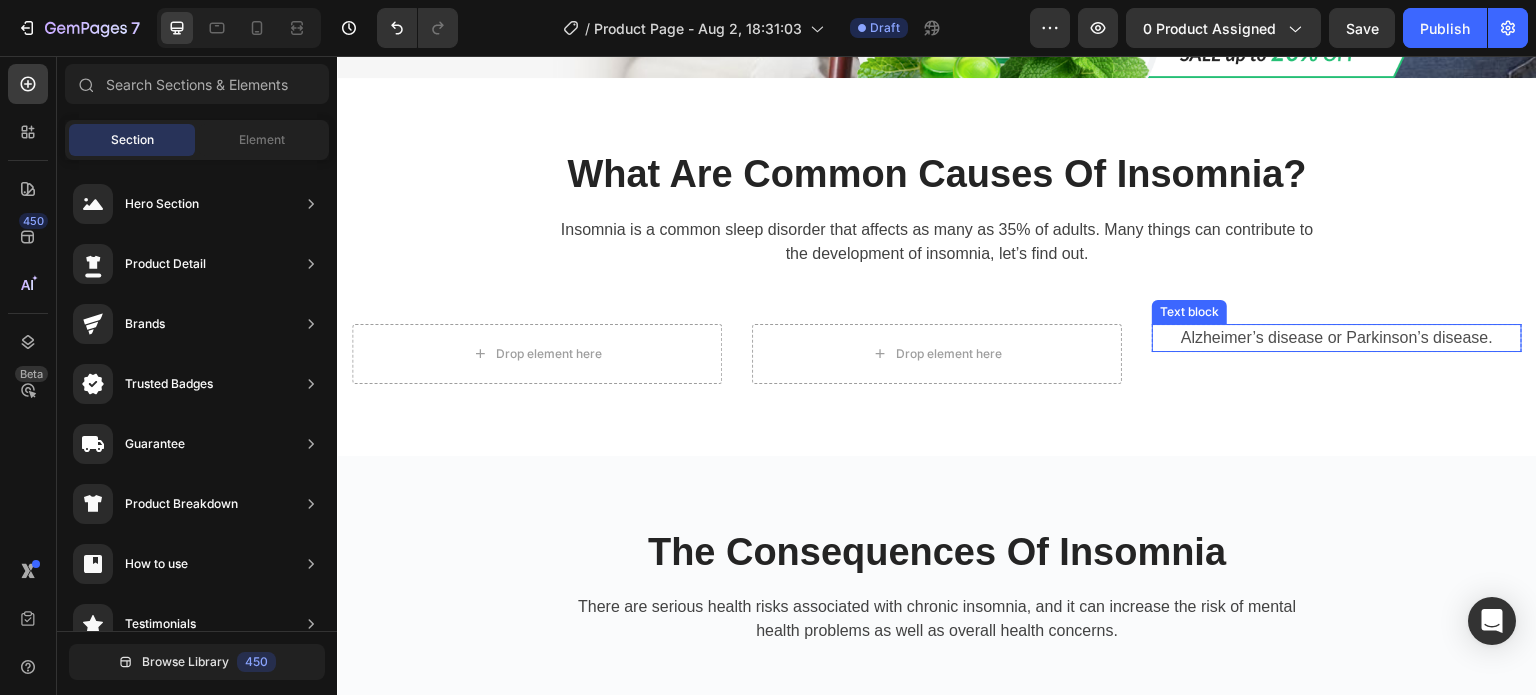 click on "Alzheimer’s disease or Parkinson’s disease." at bounding box center (1337, 338) 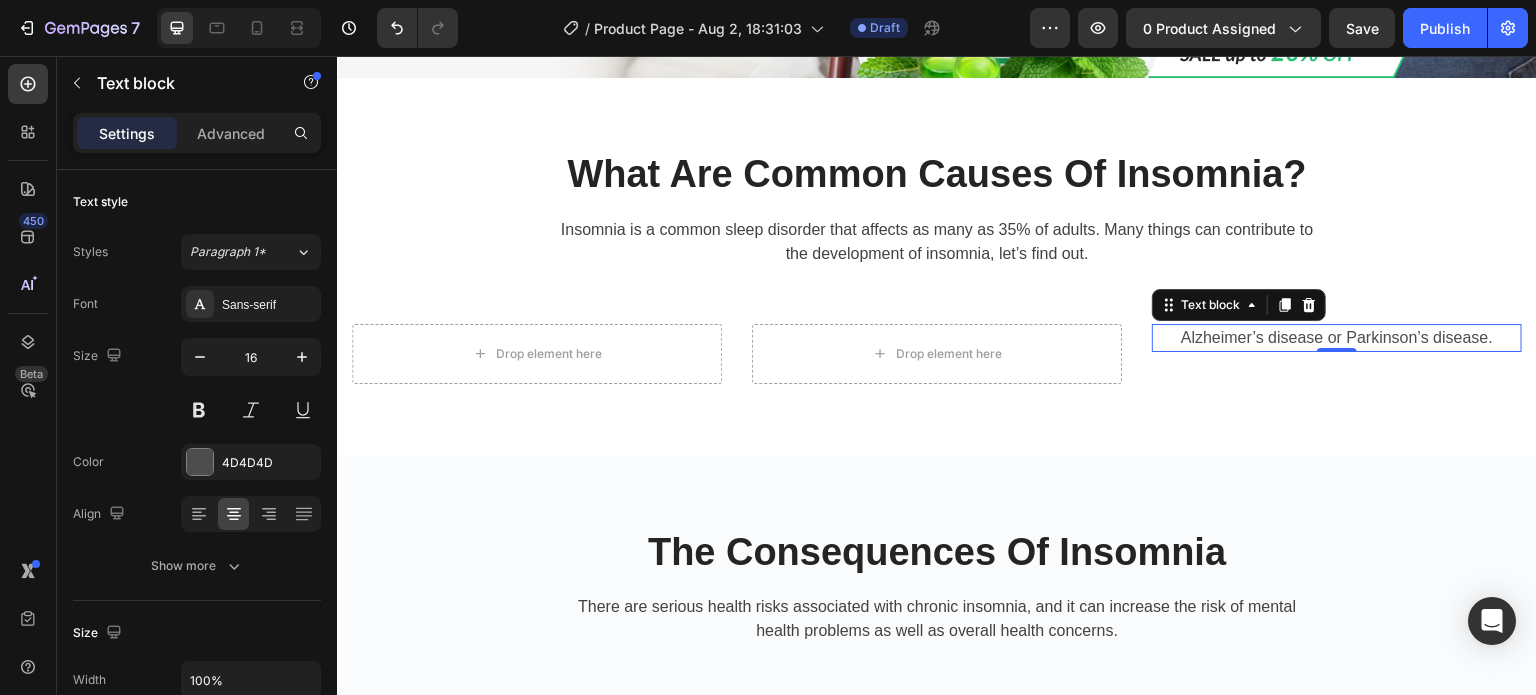 click 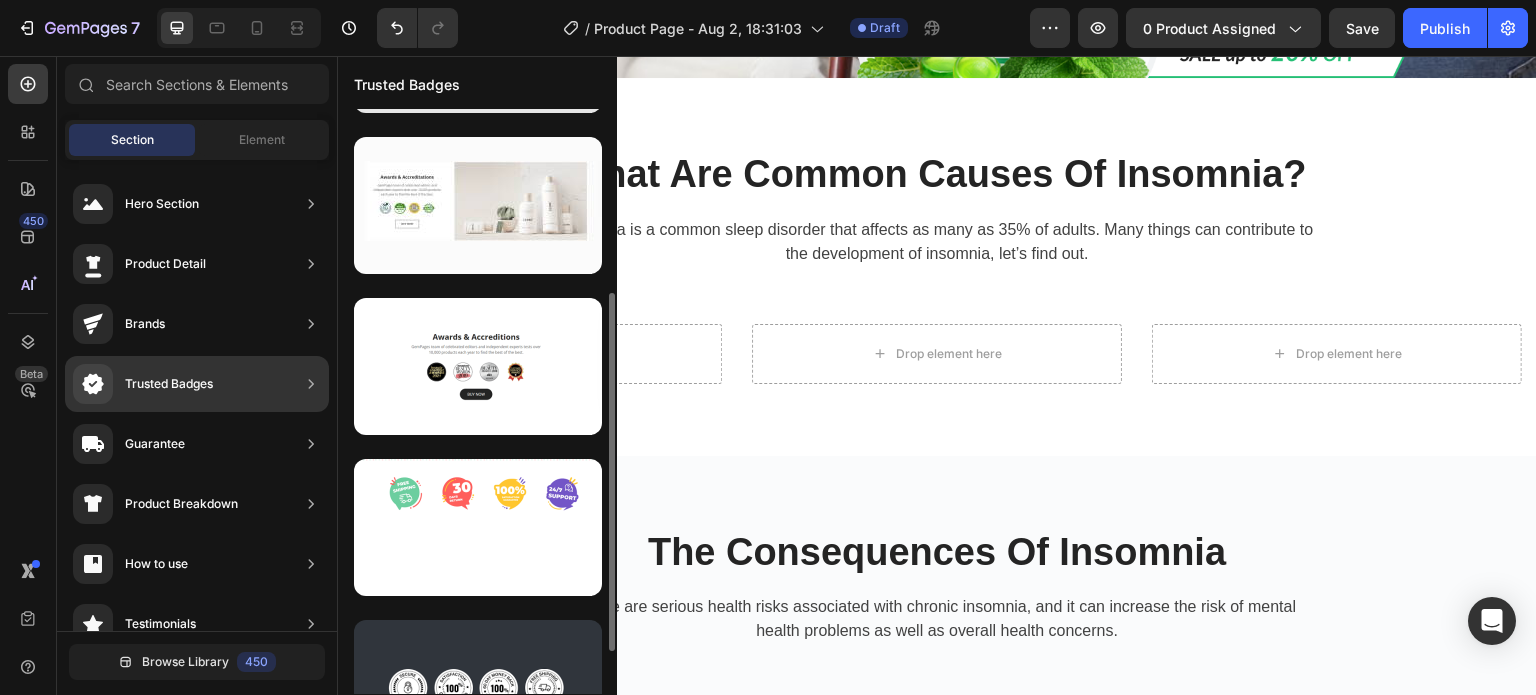 scroll, scrollTop: 368, scrollLeft: 0, axis: vertical 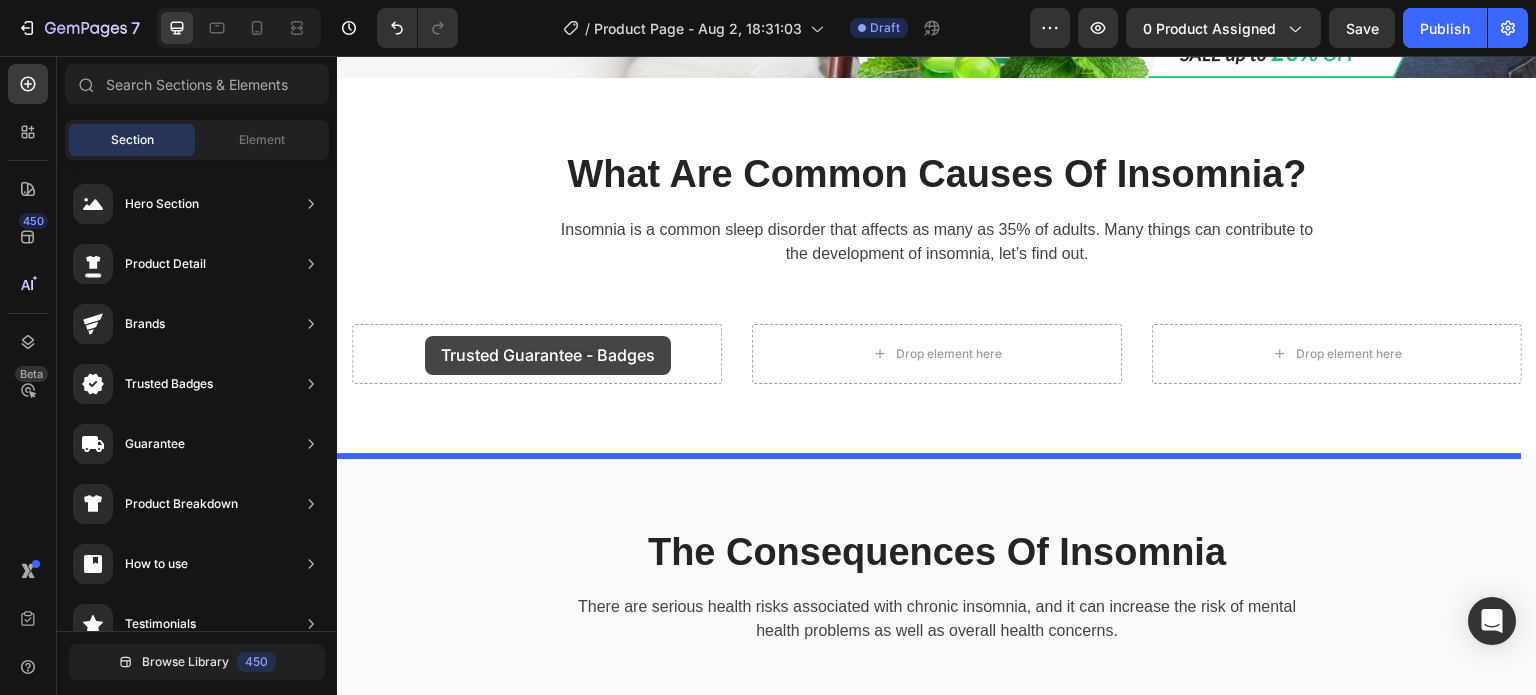 drag, startPoint x: 805, startPoint y: 654, endPoint x: 425, endPoint y: 336, distance: 495.50378 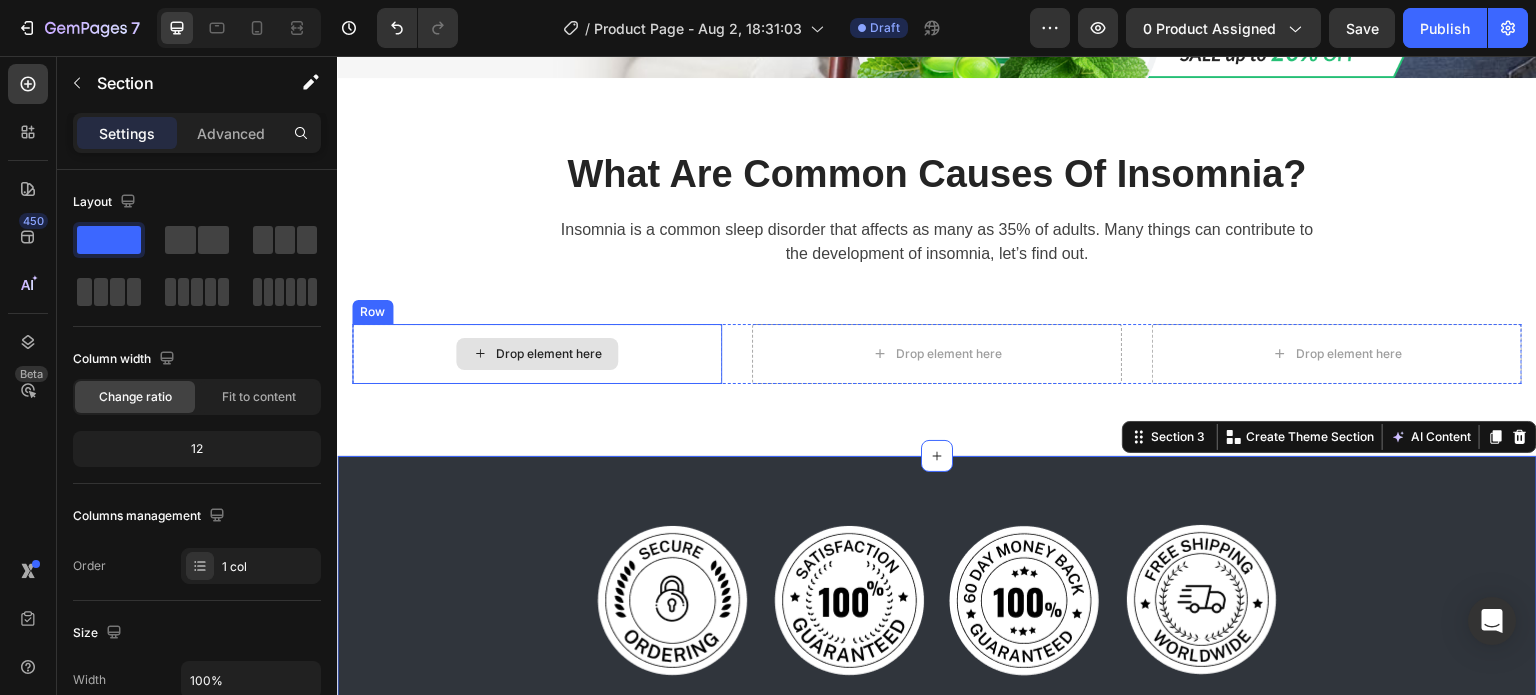 click on "Drop element here" at bounding box center [537, 354] 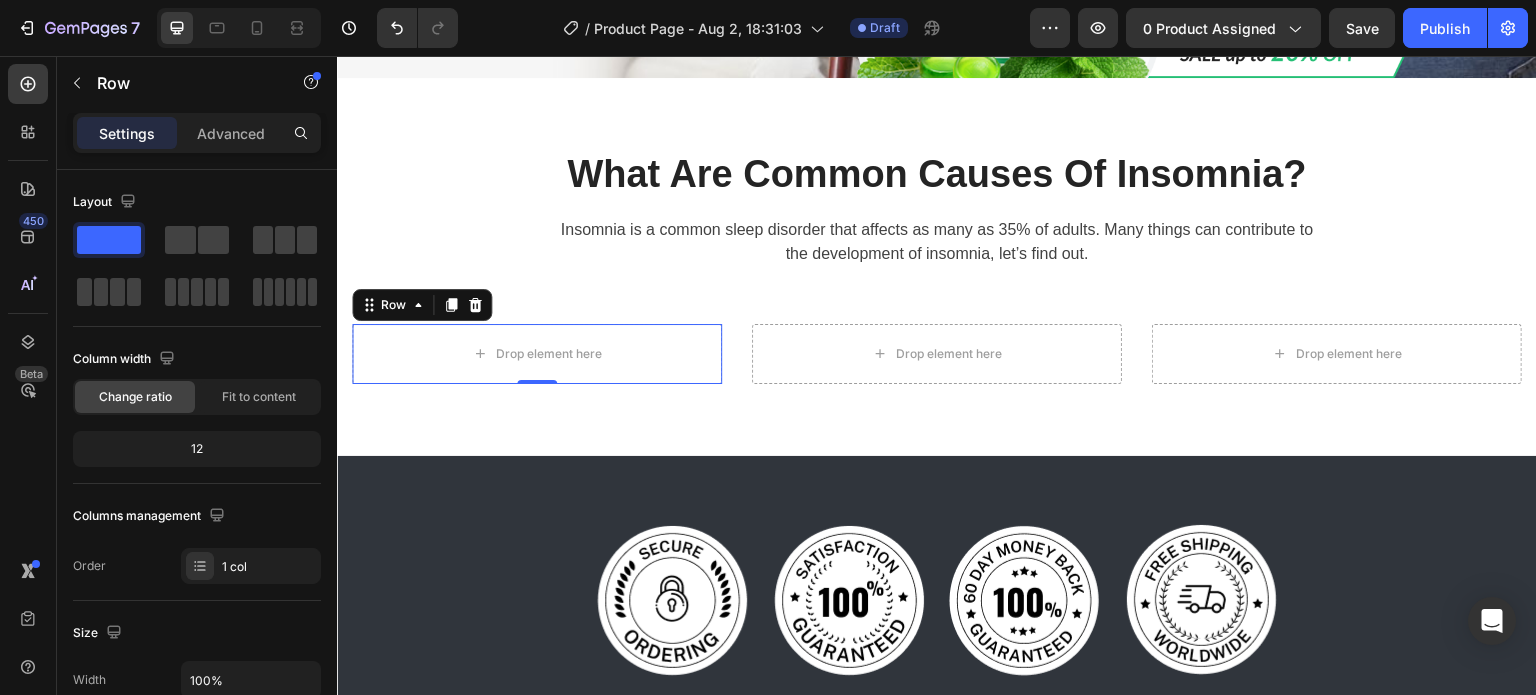 click on "What Are Common Causes Of Insomnia? Heading Insomnia is a common sleep disorder that affects as many as 35% of adults. Many things can contribute to the development of insomnia, let’s find out. Text block Row
Drop element here Row   0
Drop element here
Drop element here Row Row" at bounding box center (937, 267) 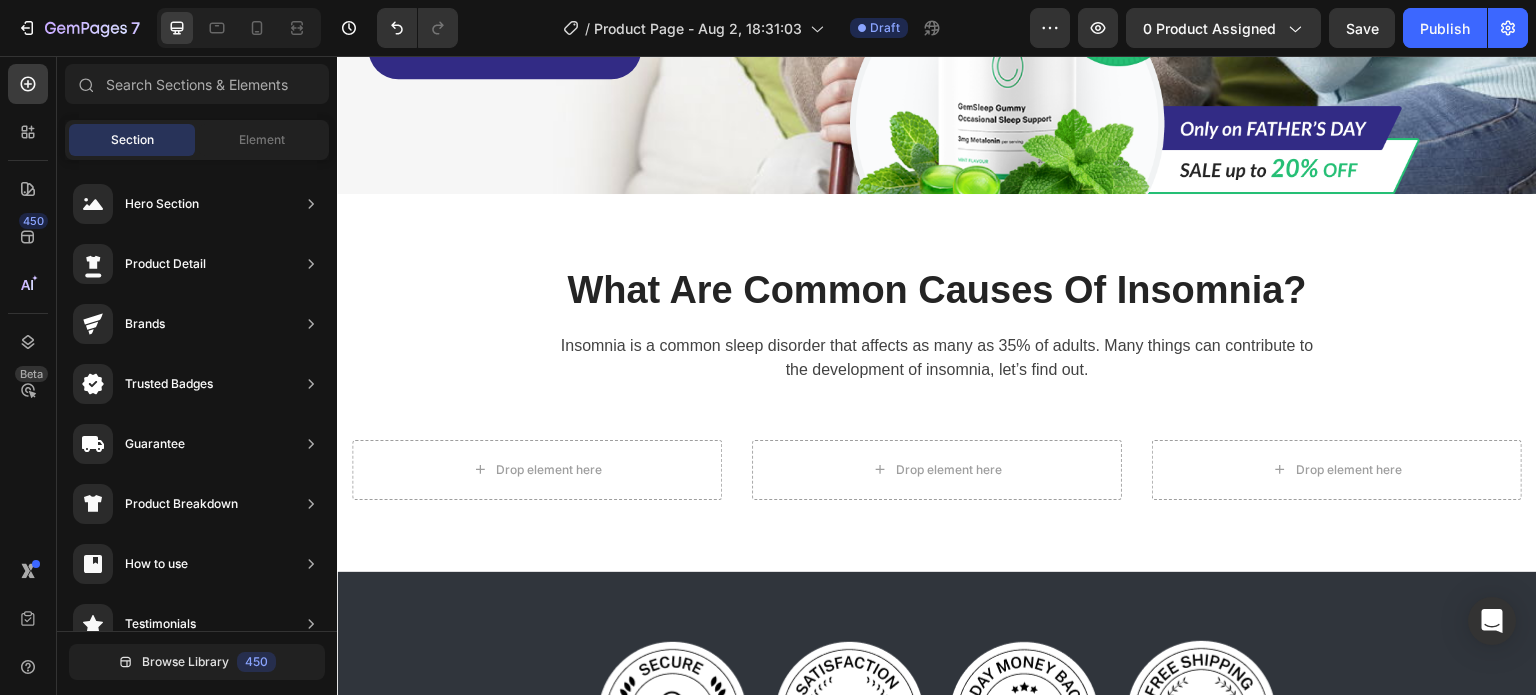 scroll, scrollTop: 656, scrollLeft: 0, axis: vertical 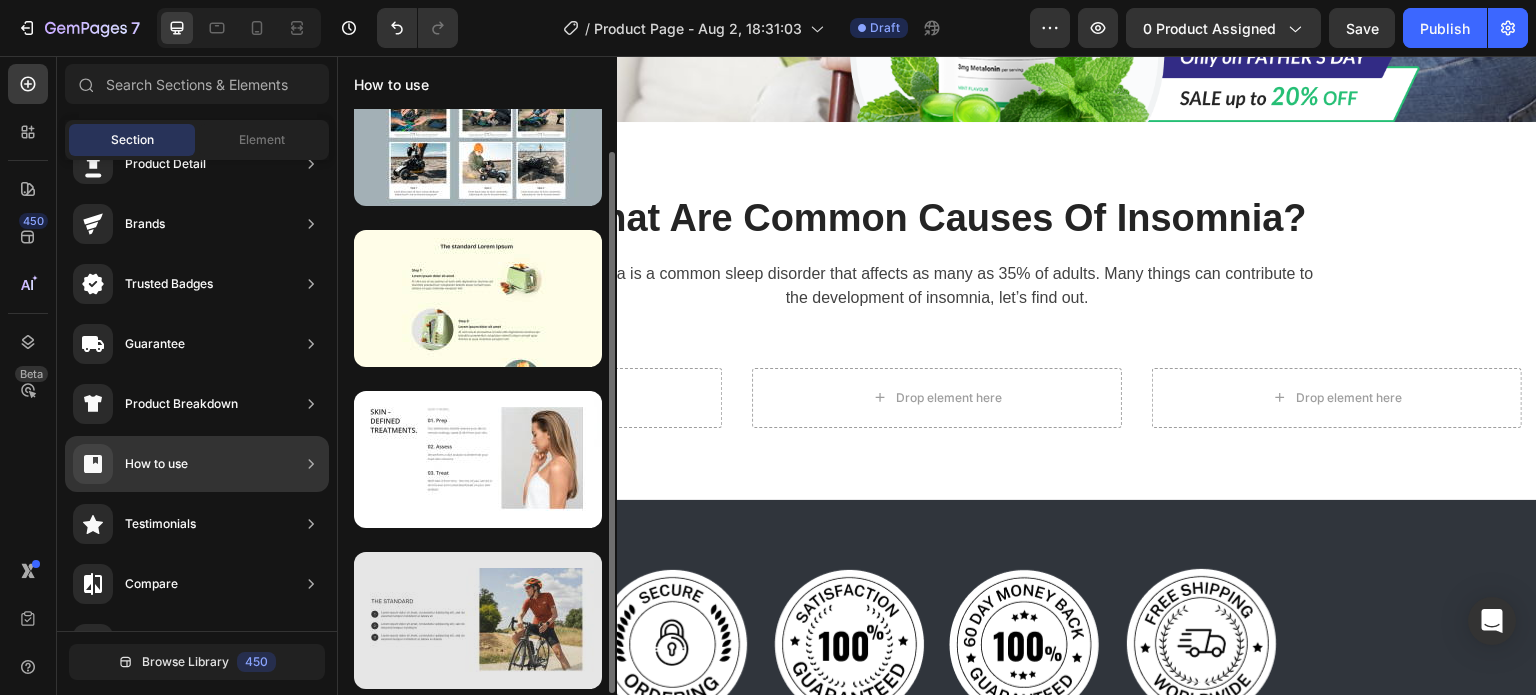 click at bounding box center [478, 620] 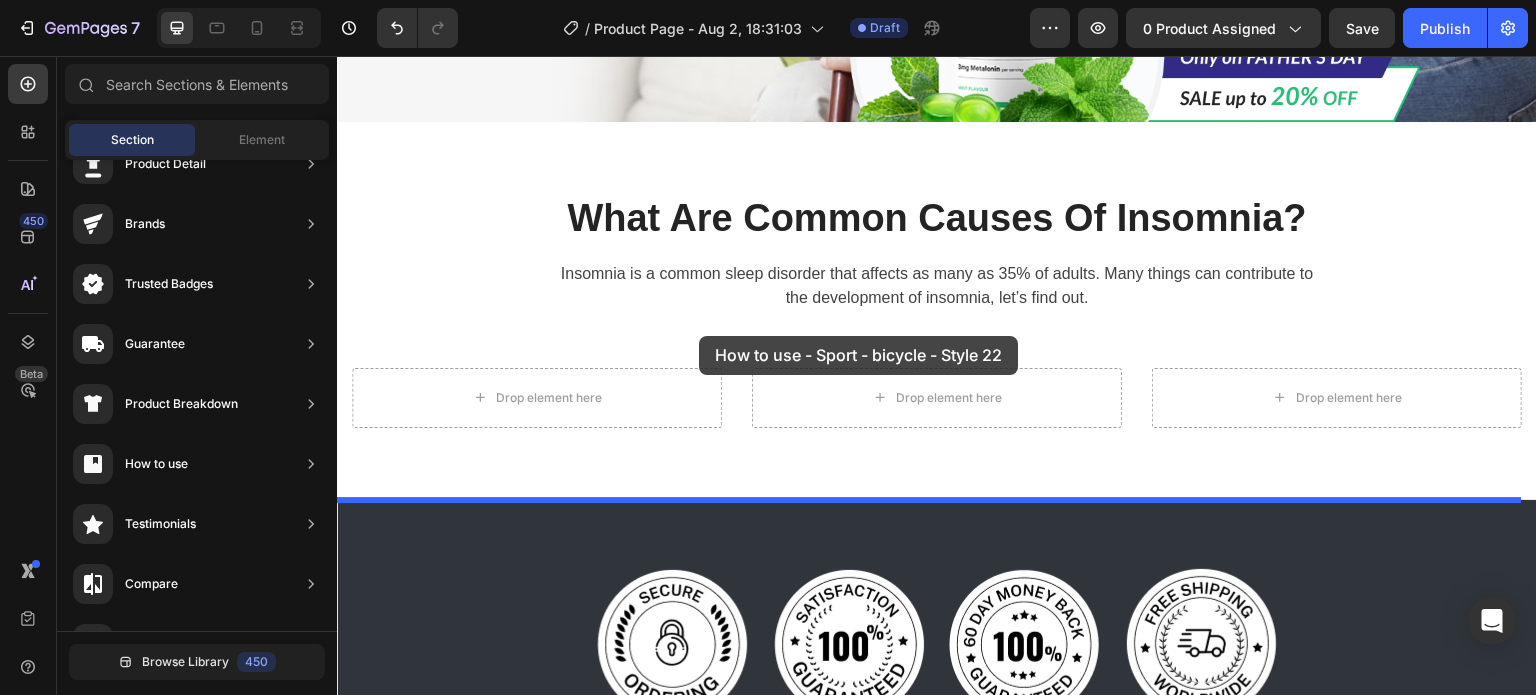 drag, startPoint x: 823, startPoint y: 679, endPoint x: 699, endPoint y: 336, distance: 364.72592 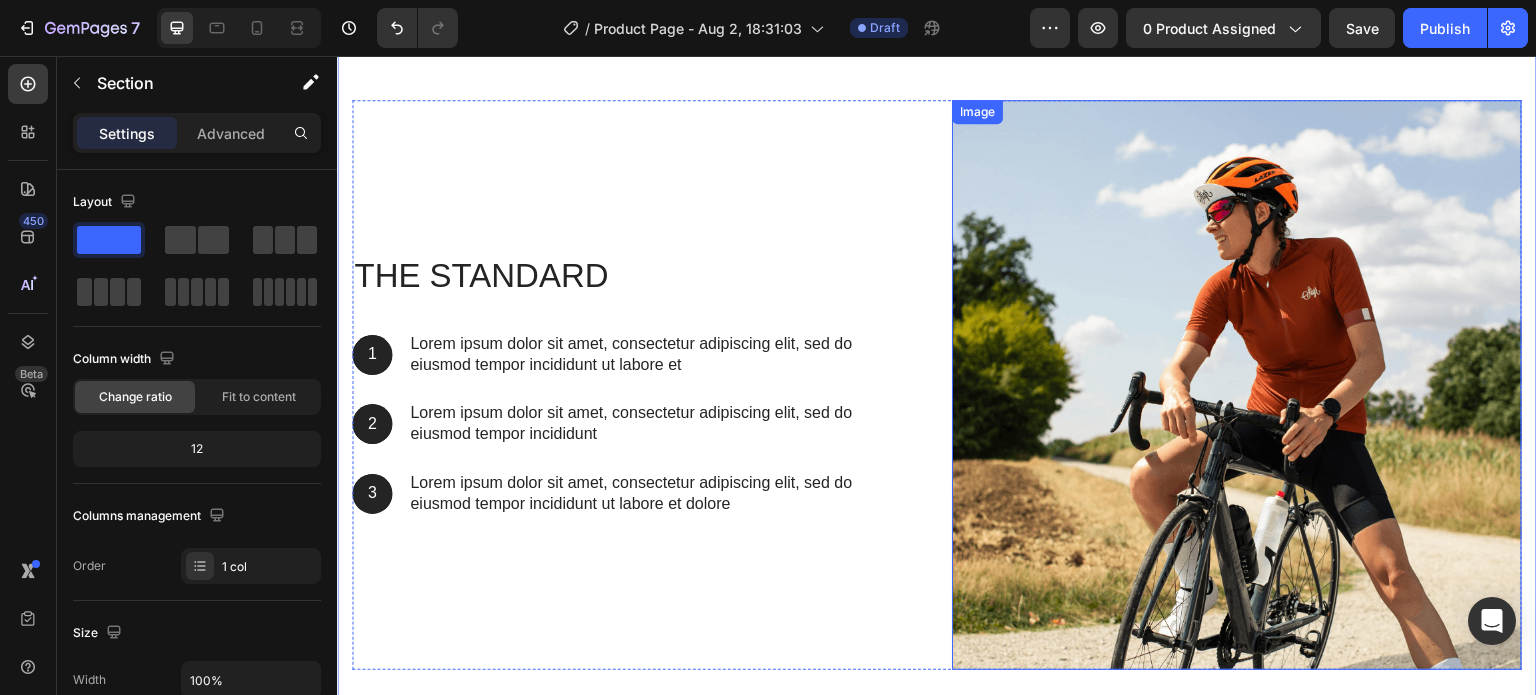 scroll, scrollTop: 1129, scrollLeft: 0, axis: vertical 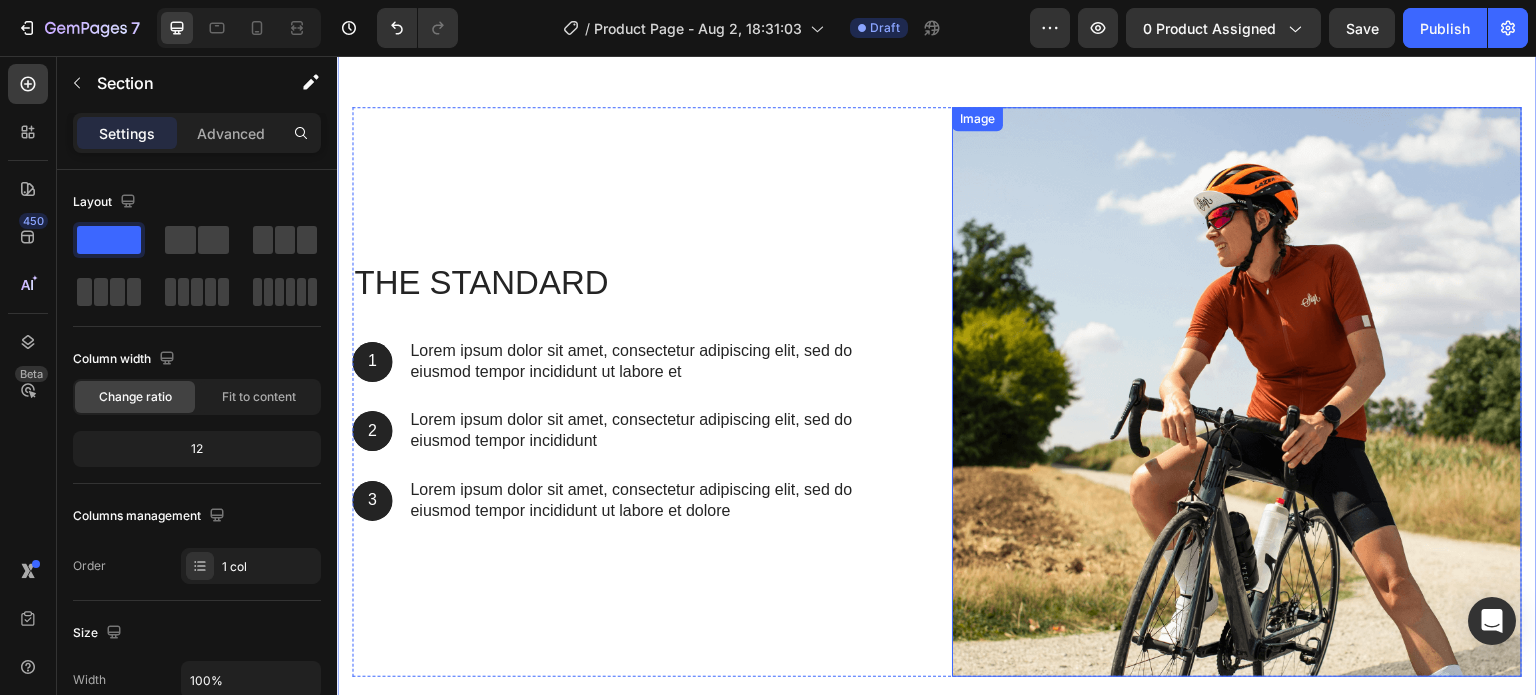 click on "Image" at bounding box center [977, 119] 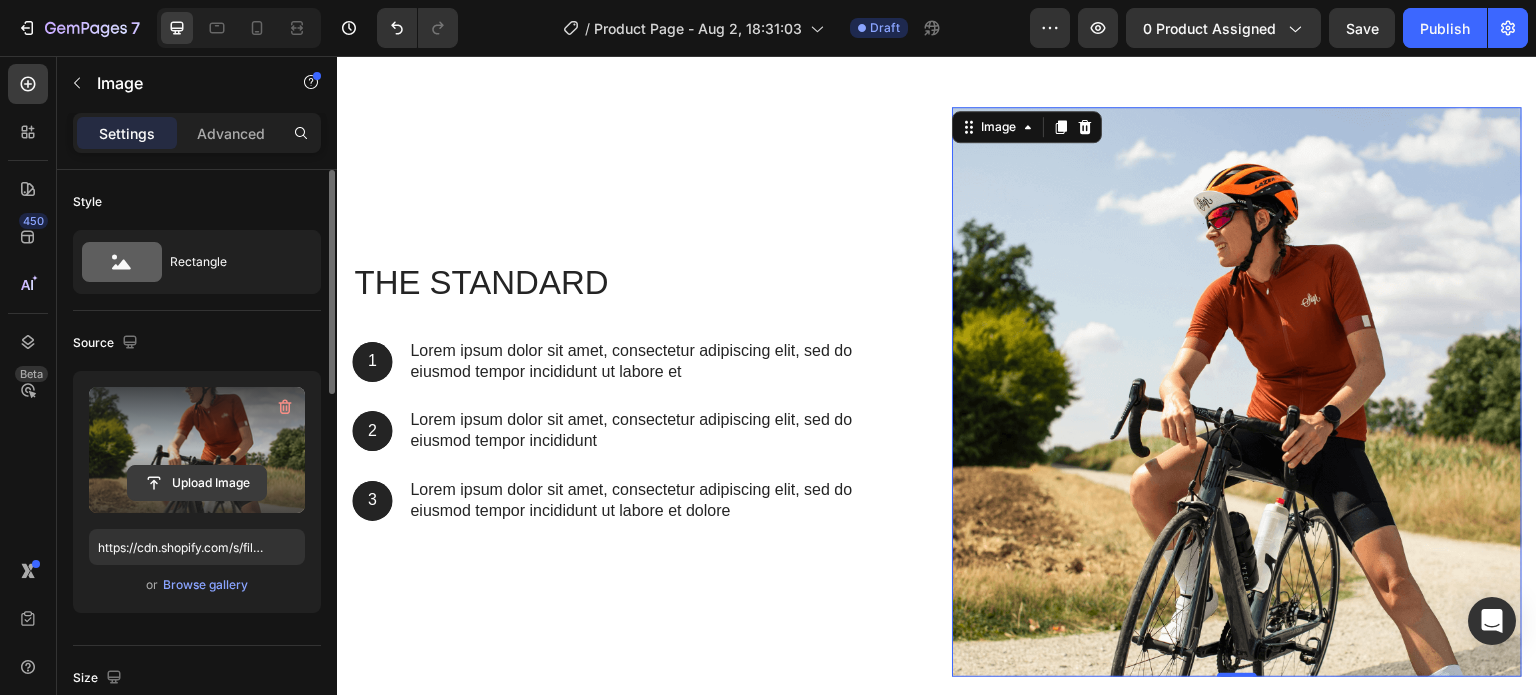 click 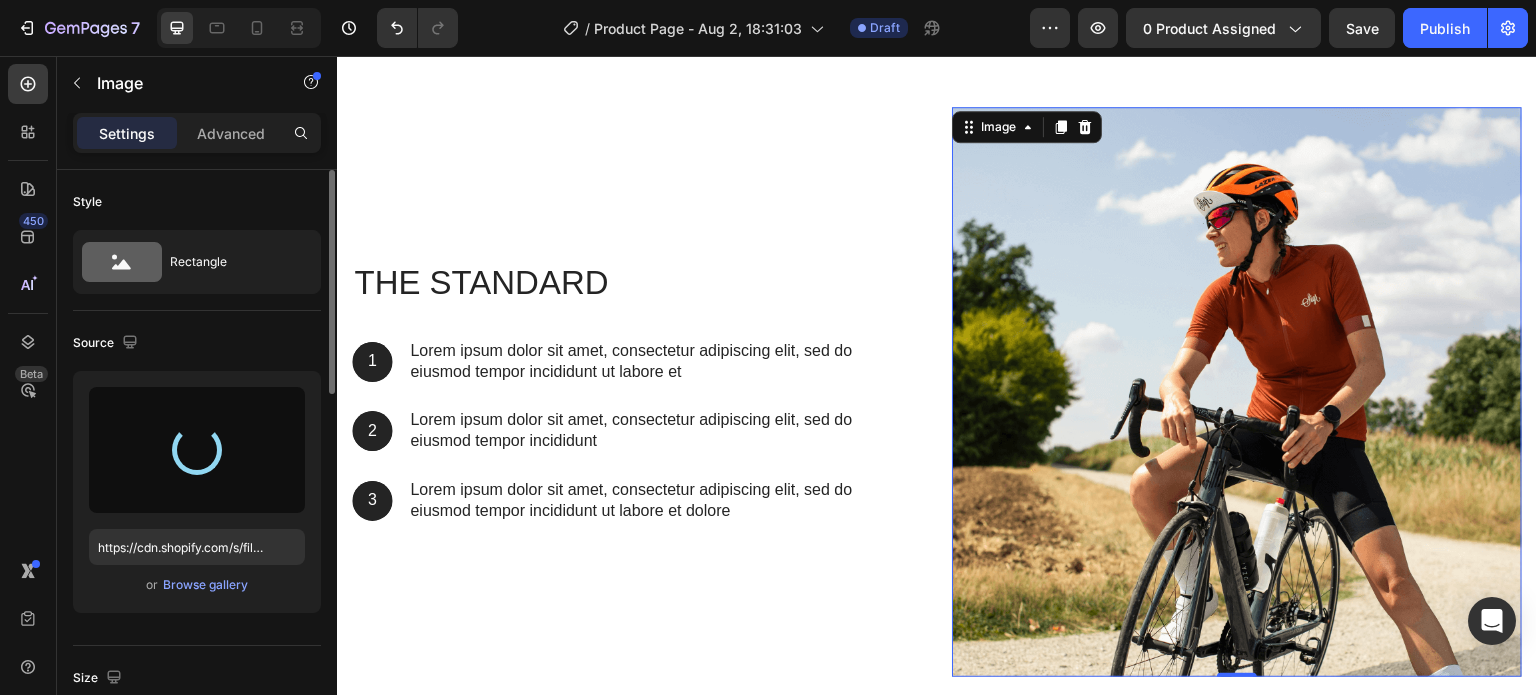 type on "https://cdn.shopify.com/s/files/1/0756/4115/9895/files/gempages_578188854004023996-c0f7e57f-610e-463f-b5d9-8abfd5e00b51.png" 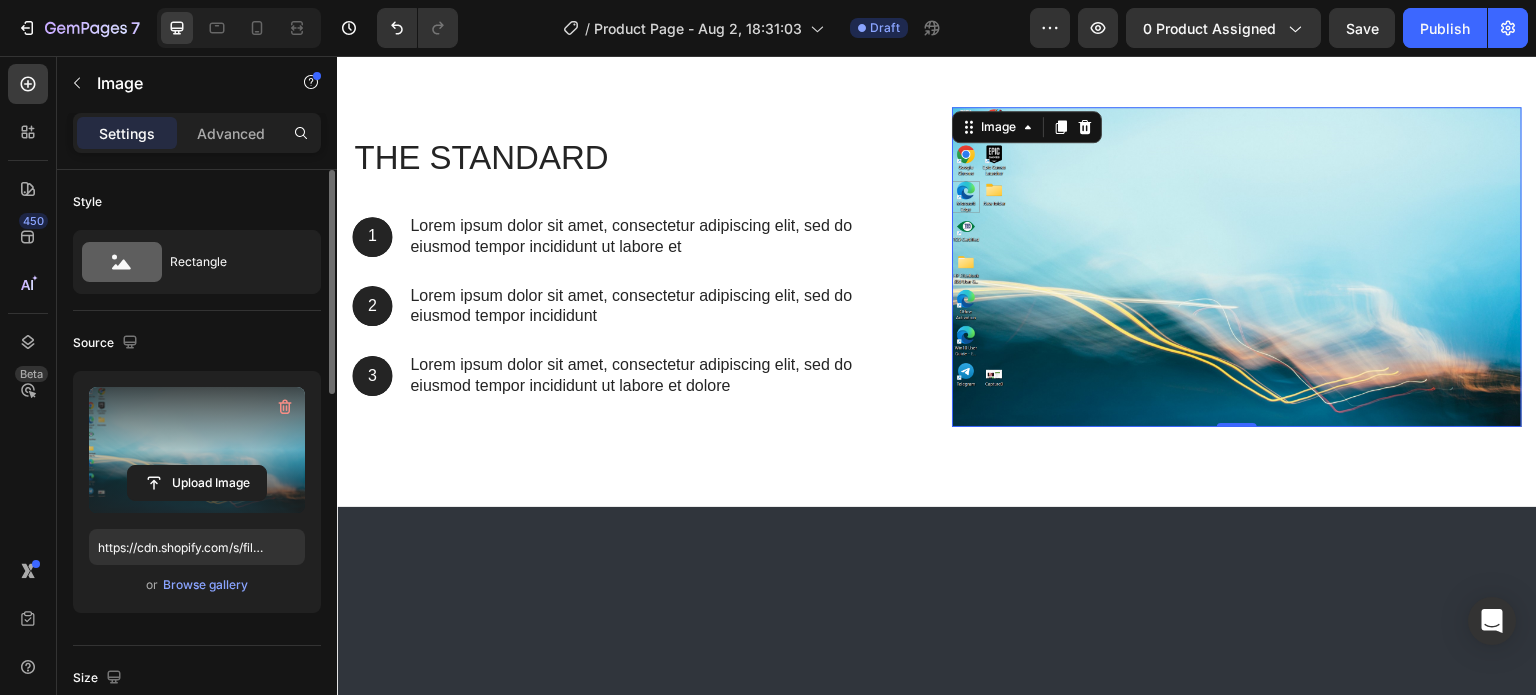 click at bounding box center (1237, 267) 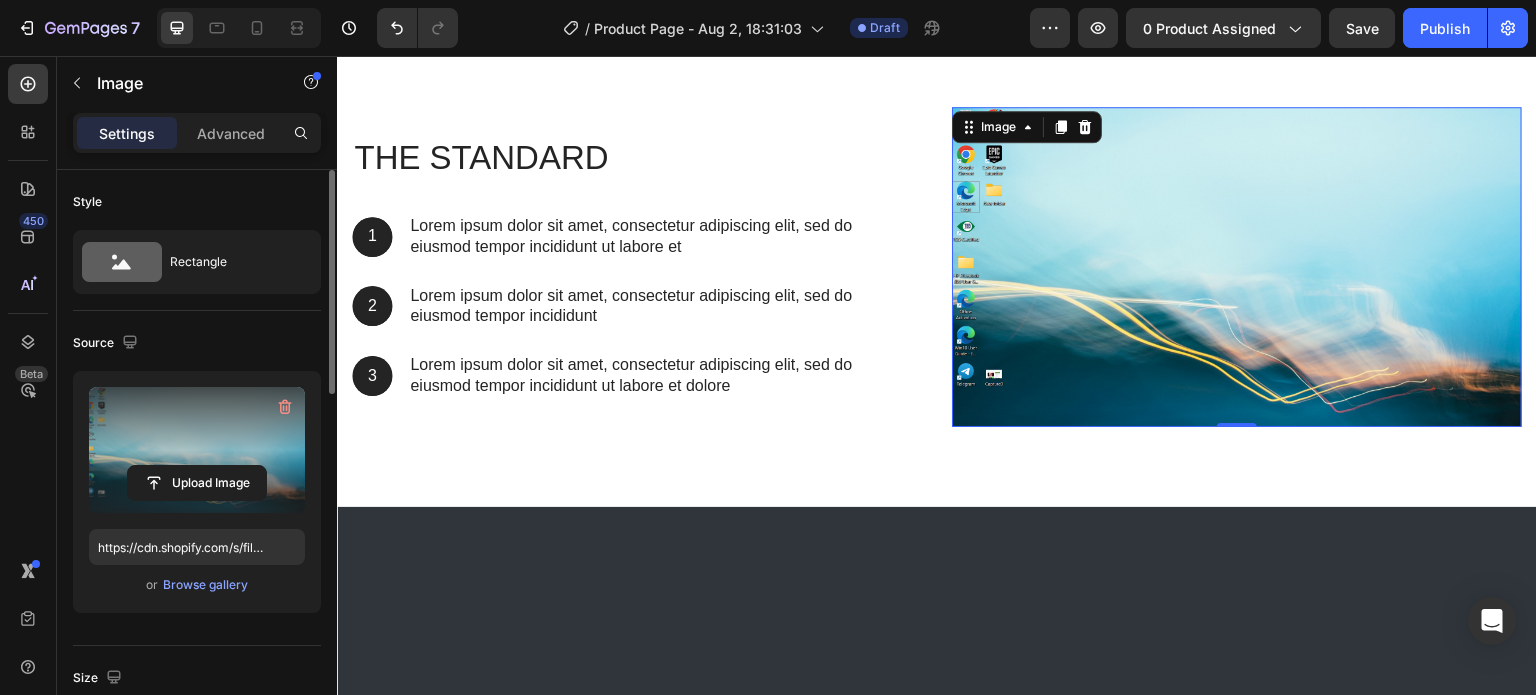 click at bounding box center [1237, 267] 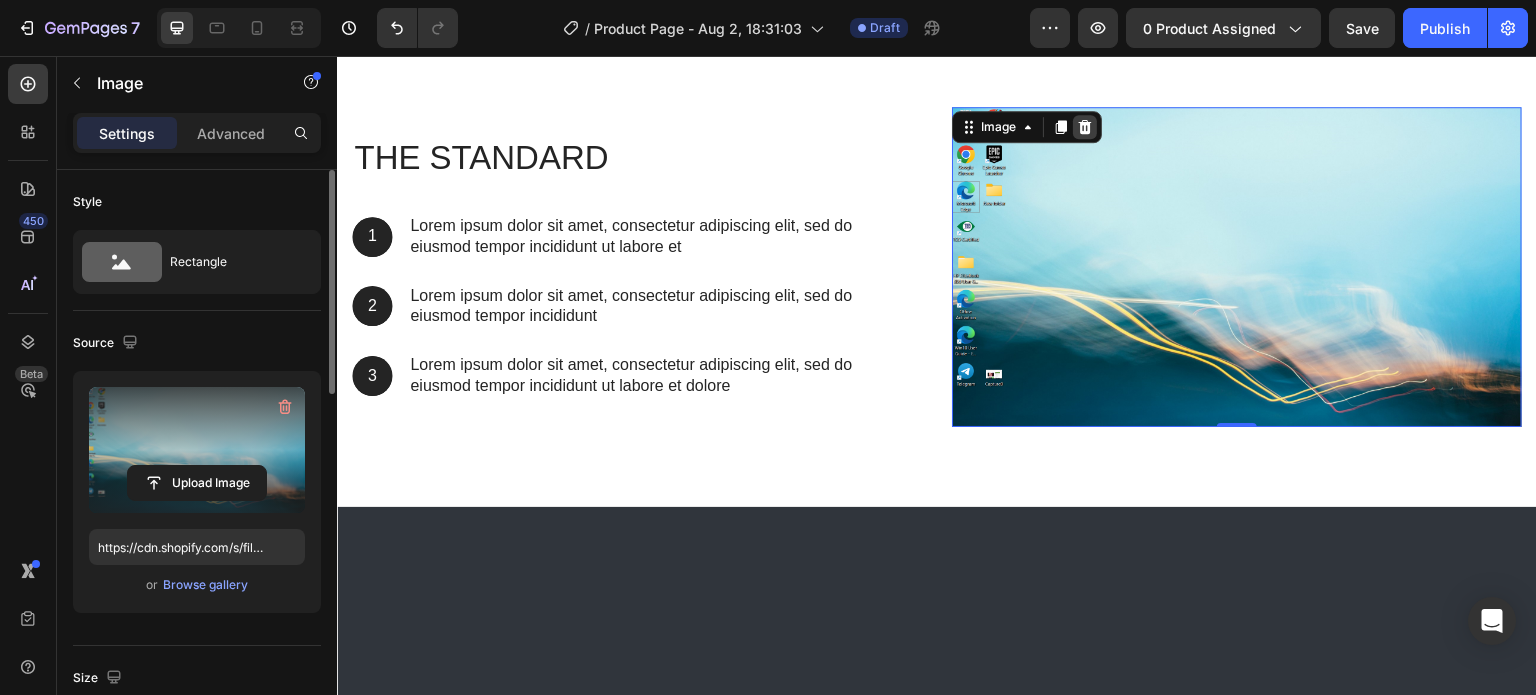 click 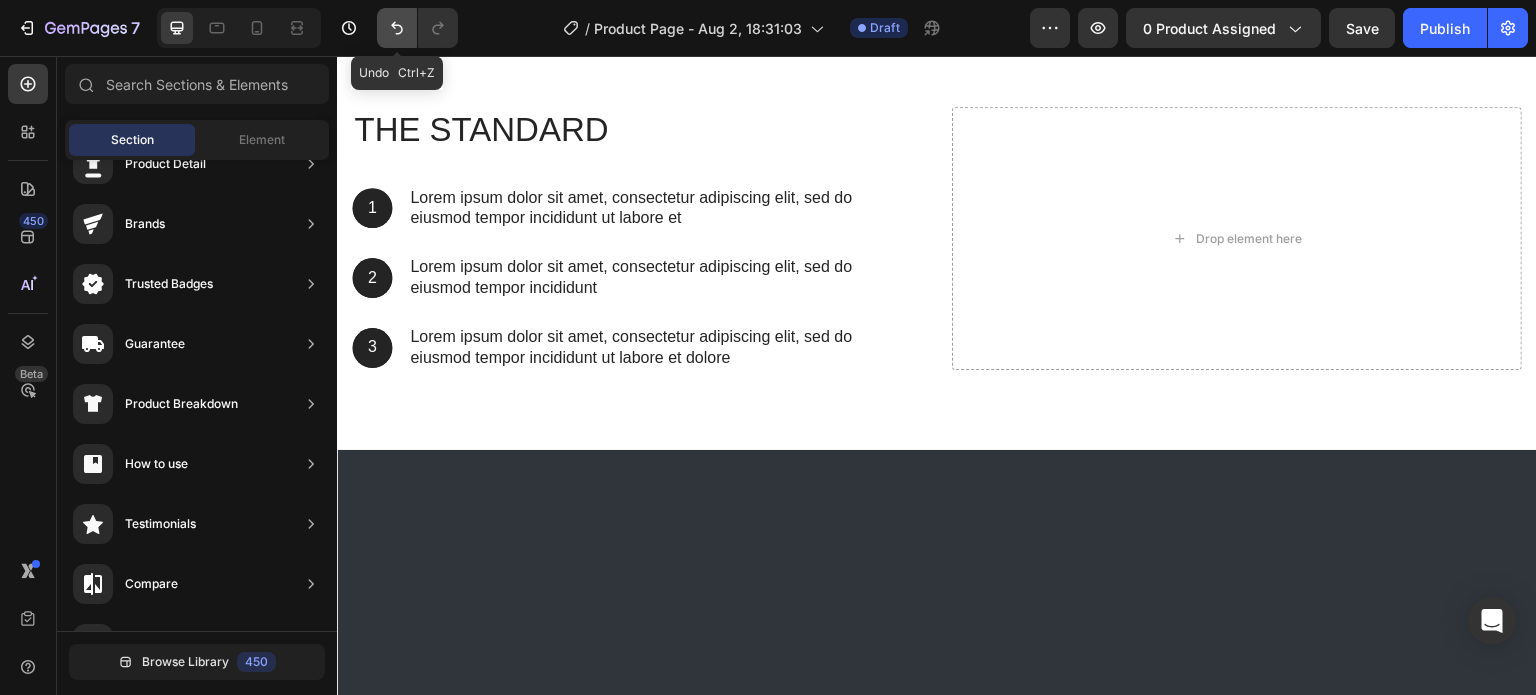click 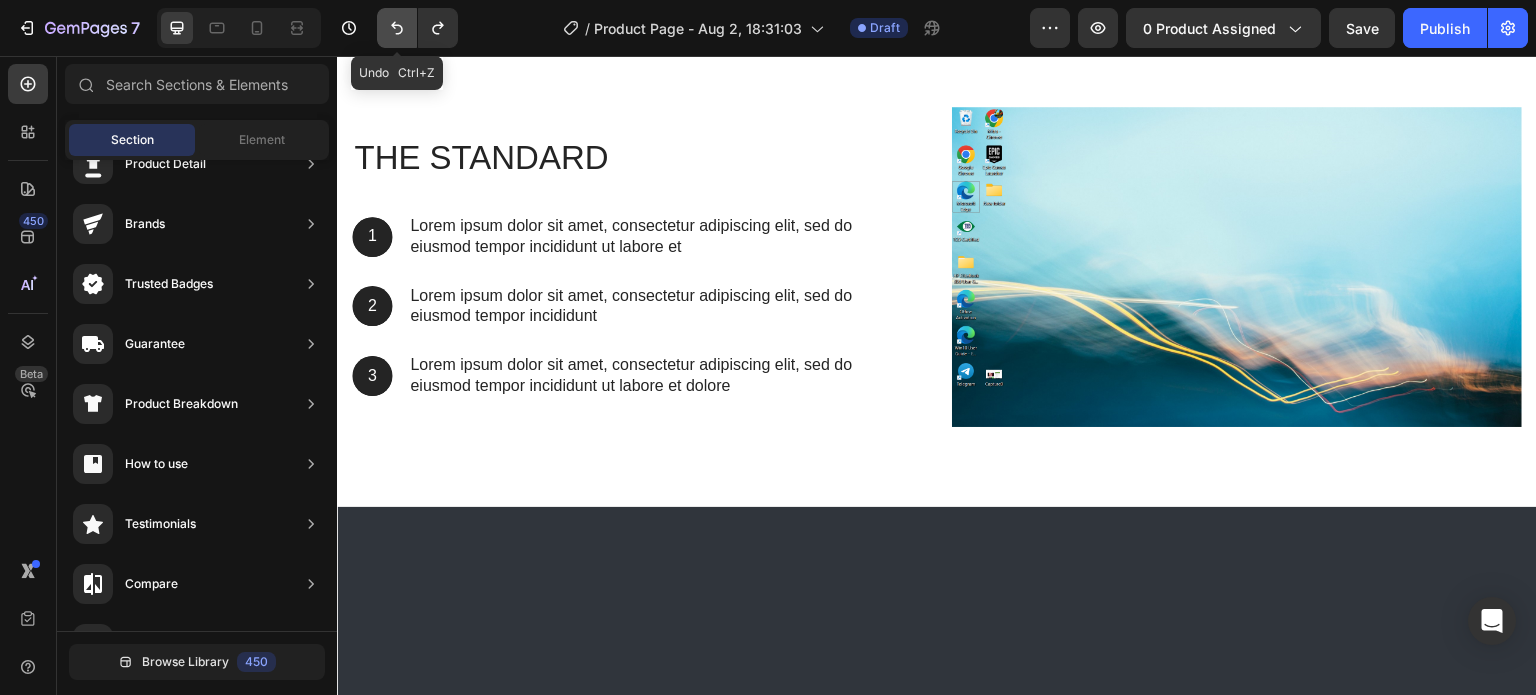 click 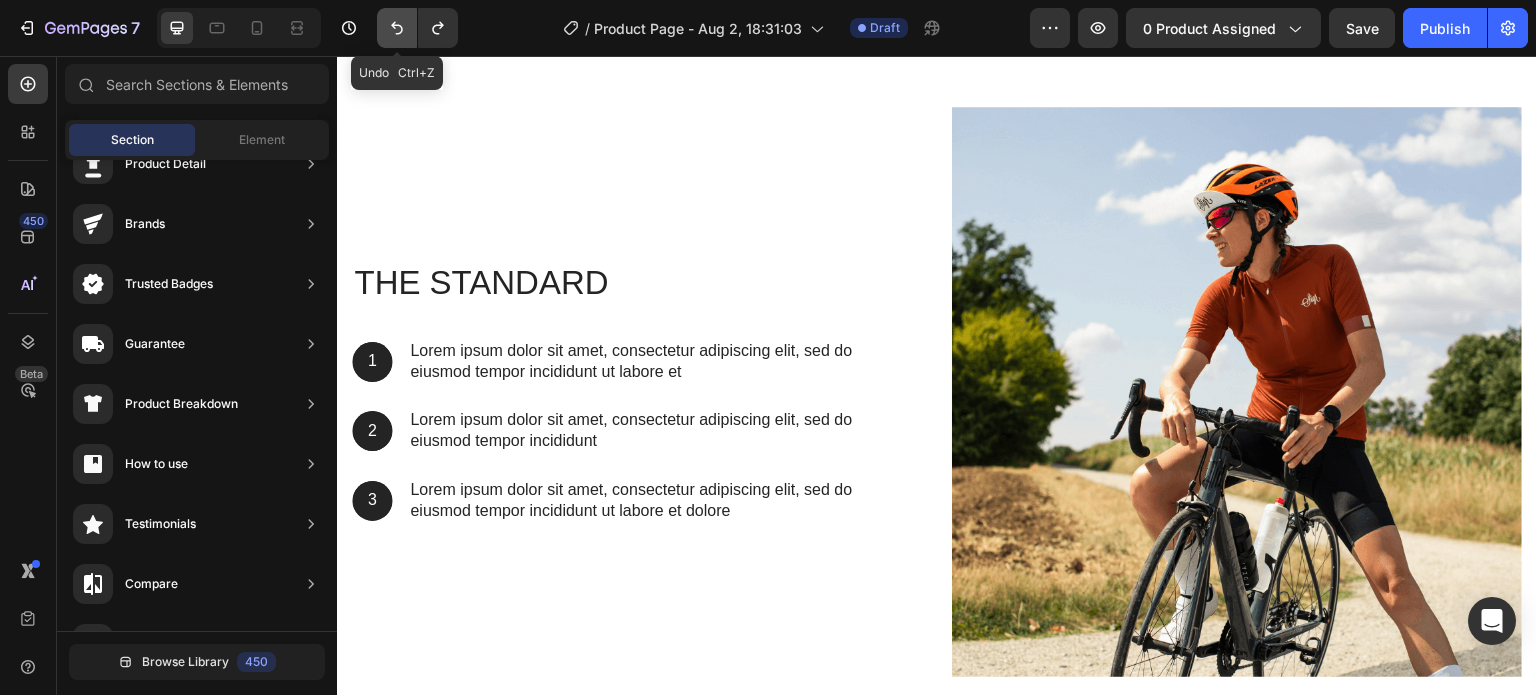 click 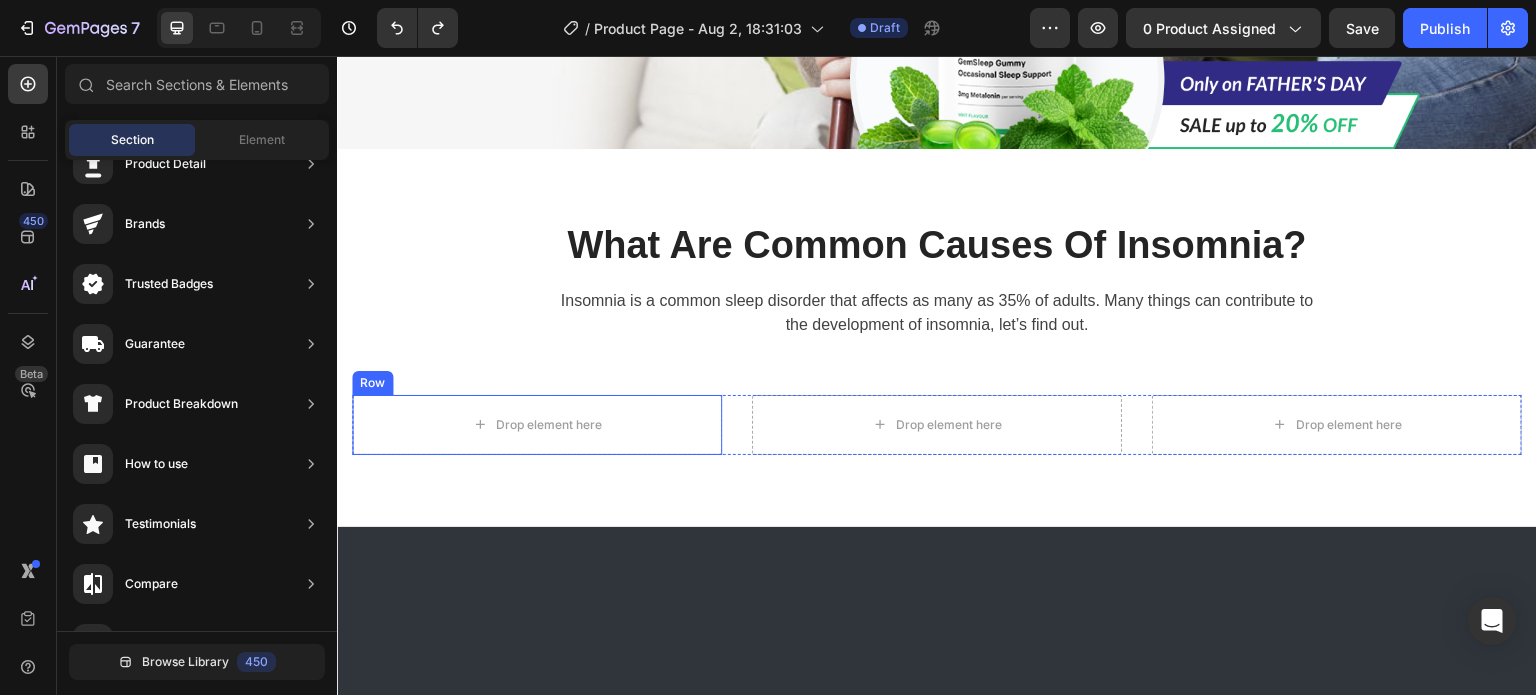 scroll, scrollTop: 229, scrollLeft: 0, axis: vertical 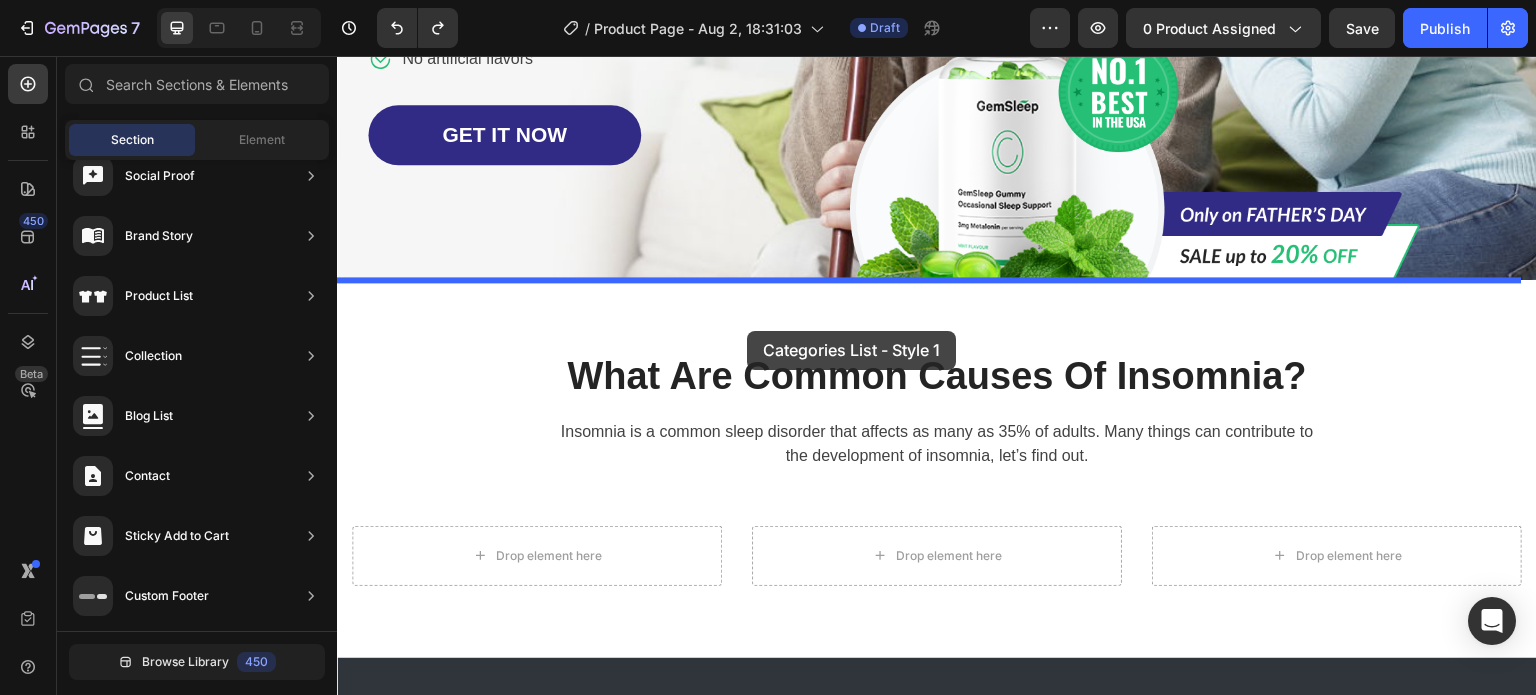drag, startPoint x: 753, startPoint y: 420, endPoint x: 747, endPoint y: 331, distance: 89.20202 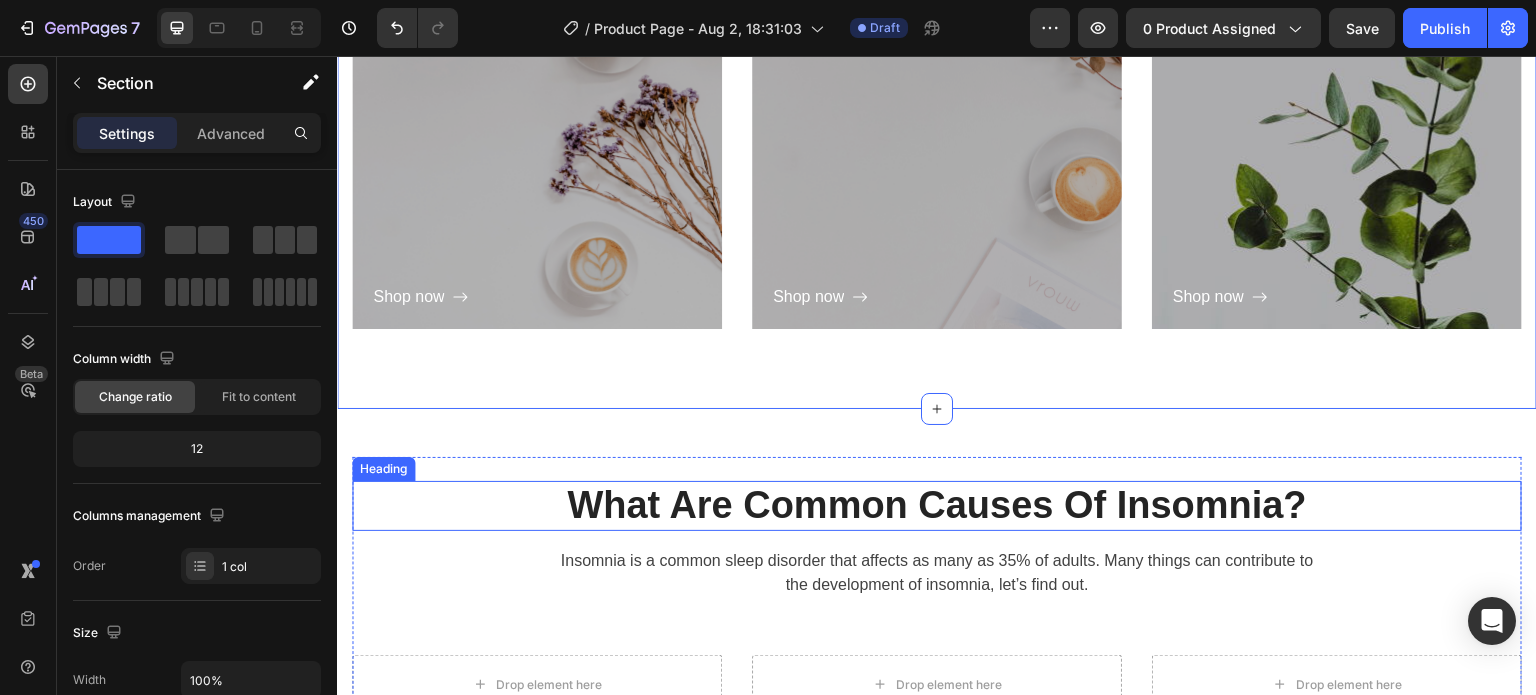 scroll, scrollTop: 1452, scrollLeft: 0, axis: vertical 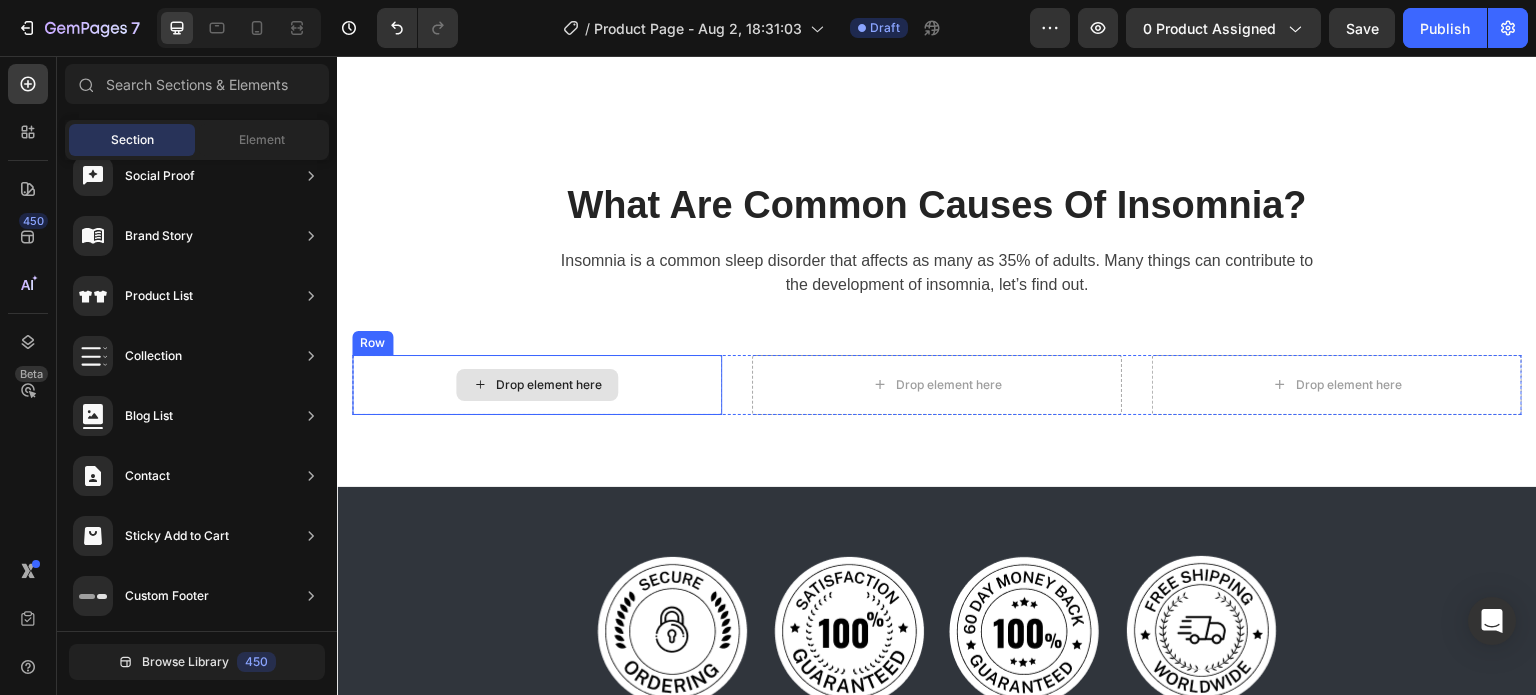 click on "Drop element here" at bounding box center [549, 385] 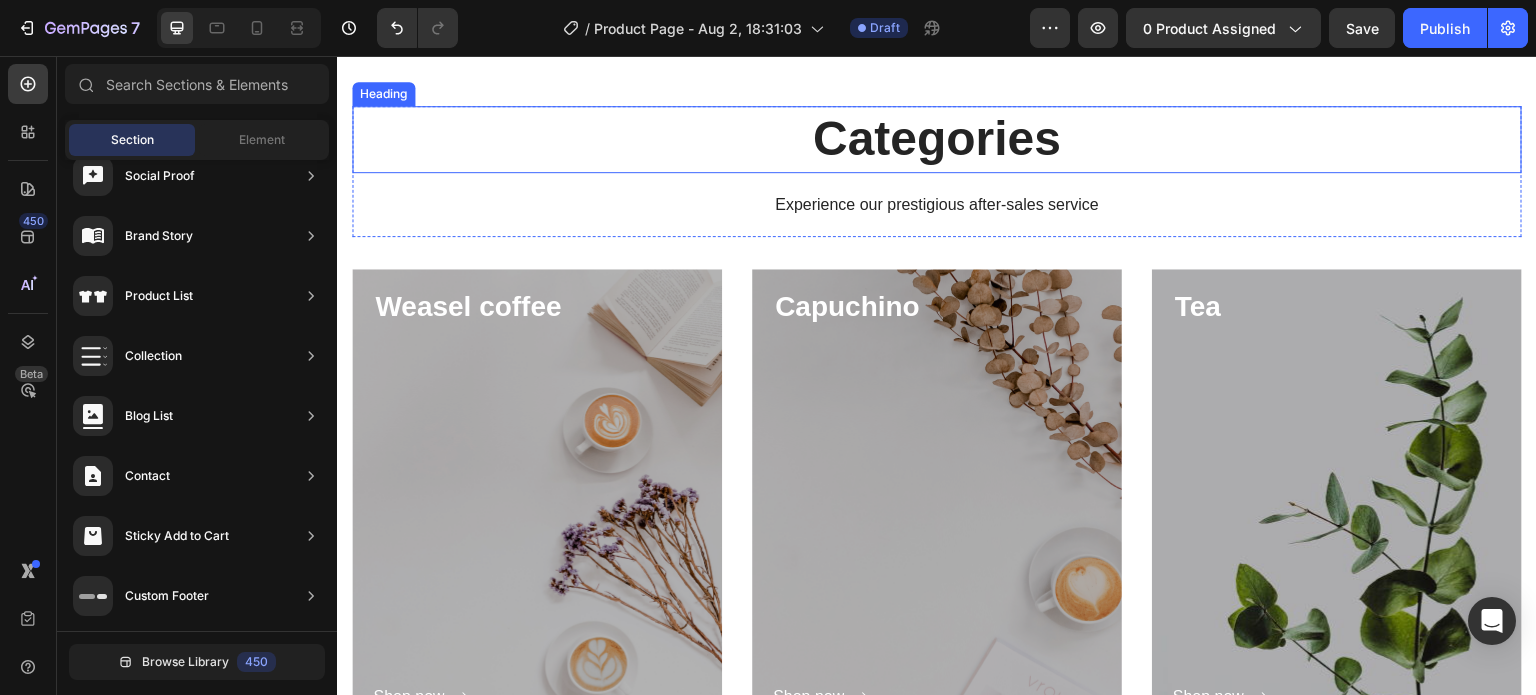 scroll, scrollTop: 552, scrollLeft: 0, axis: vertical 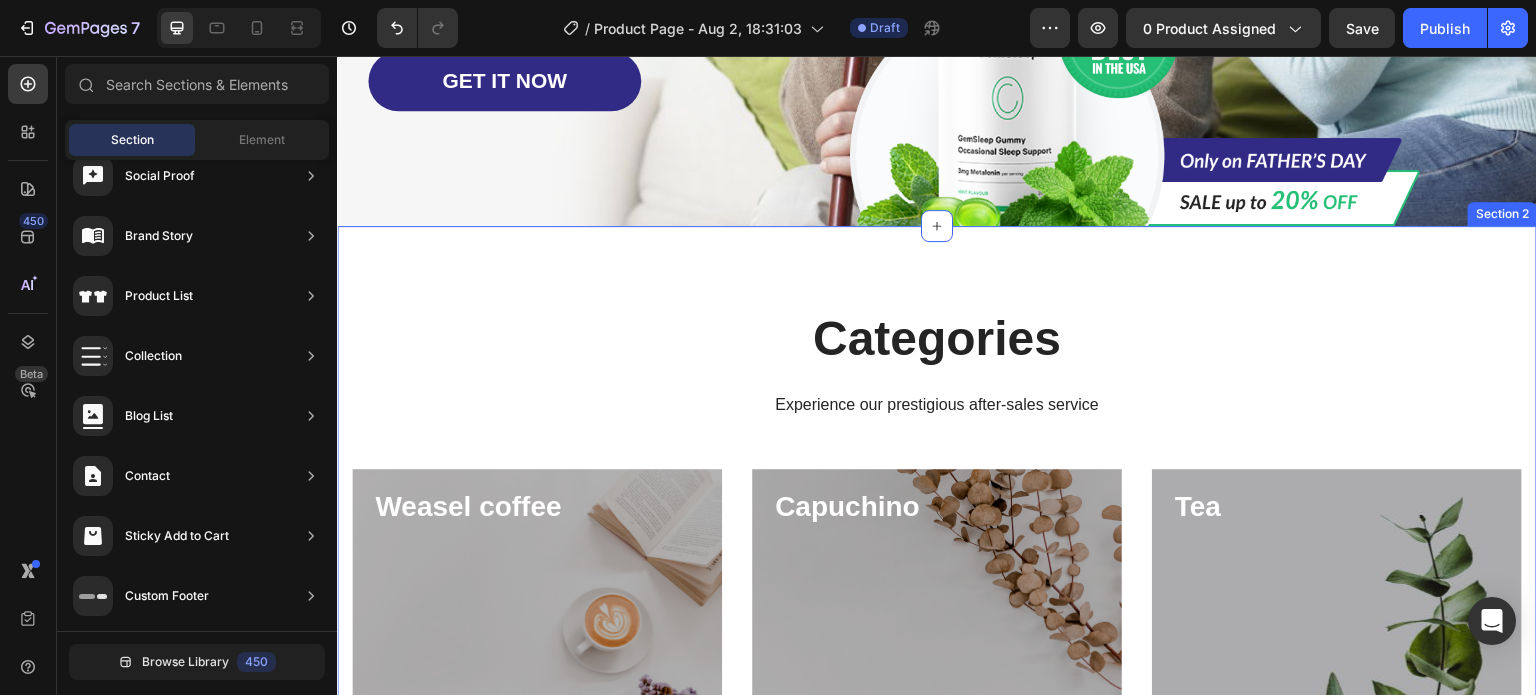 click on "Categories Heading Experience our prestigious after-sales service Text block Row Weasel coffee Heading
Shop now Button Row Hero Banner Capuchino Heading
Shop now Button Row Hero Banner Tea Heading
Shop now Button Row Hero Banner Row Section 2" at bounding box center [937, 617] 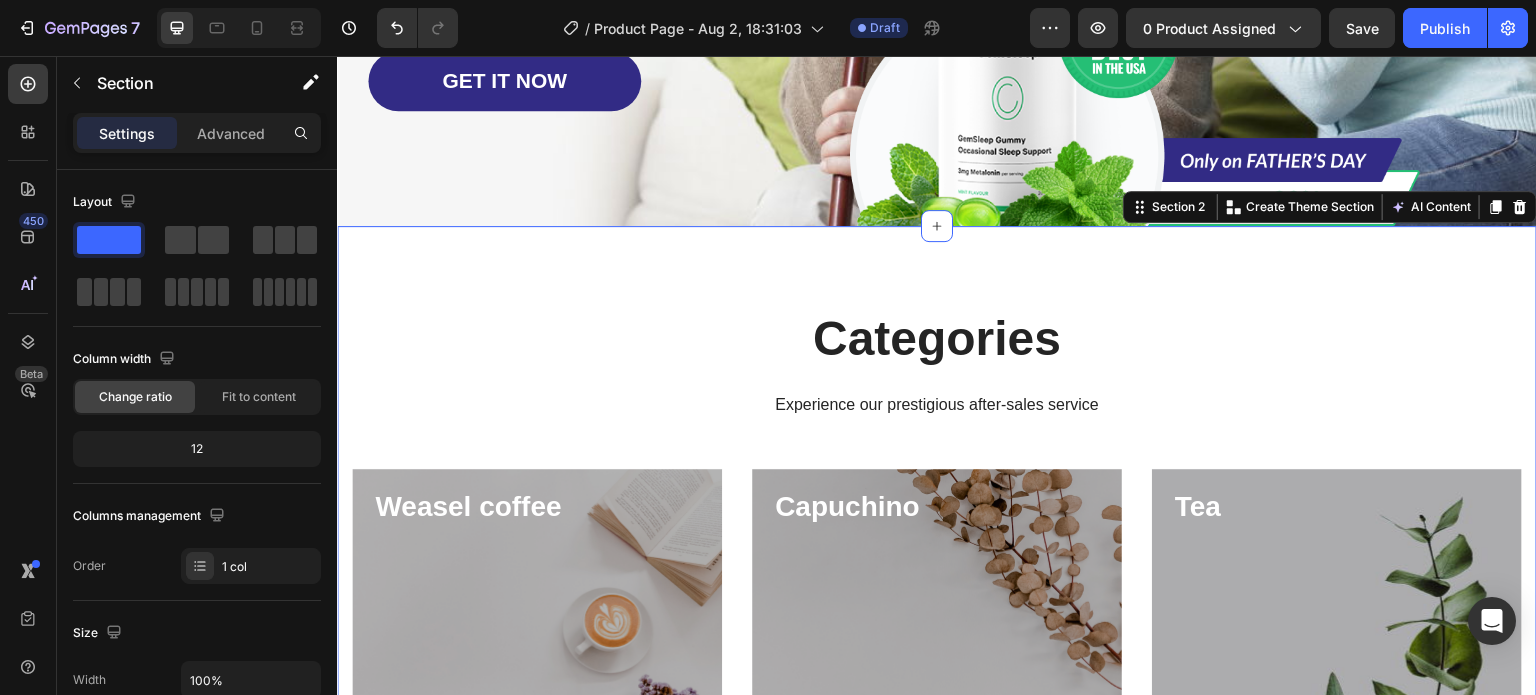 click on "Categories" at bounding box center (937, 339) 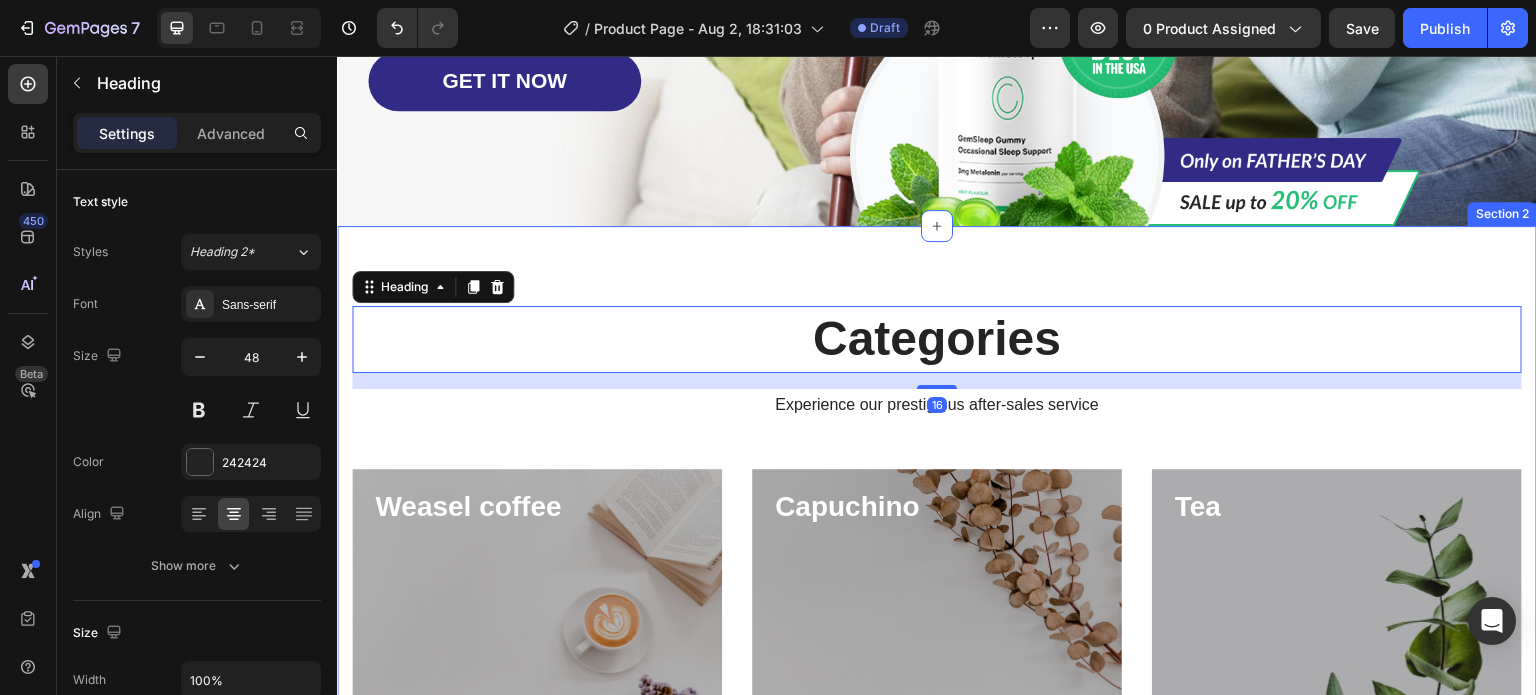 click on "Categories Heading   16 Experience our prestigious after-sales service Text block Row Weasel coffee Heading
Shop now Button Row Hero Banner Capuchino Heading
Shop now Button Row Hero Banner Tea Heading
Shop now Button Row Hero Banner Row Section 2" at bounding box center [937, 617] 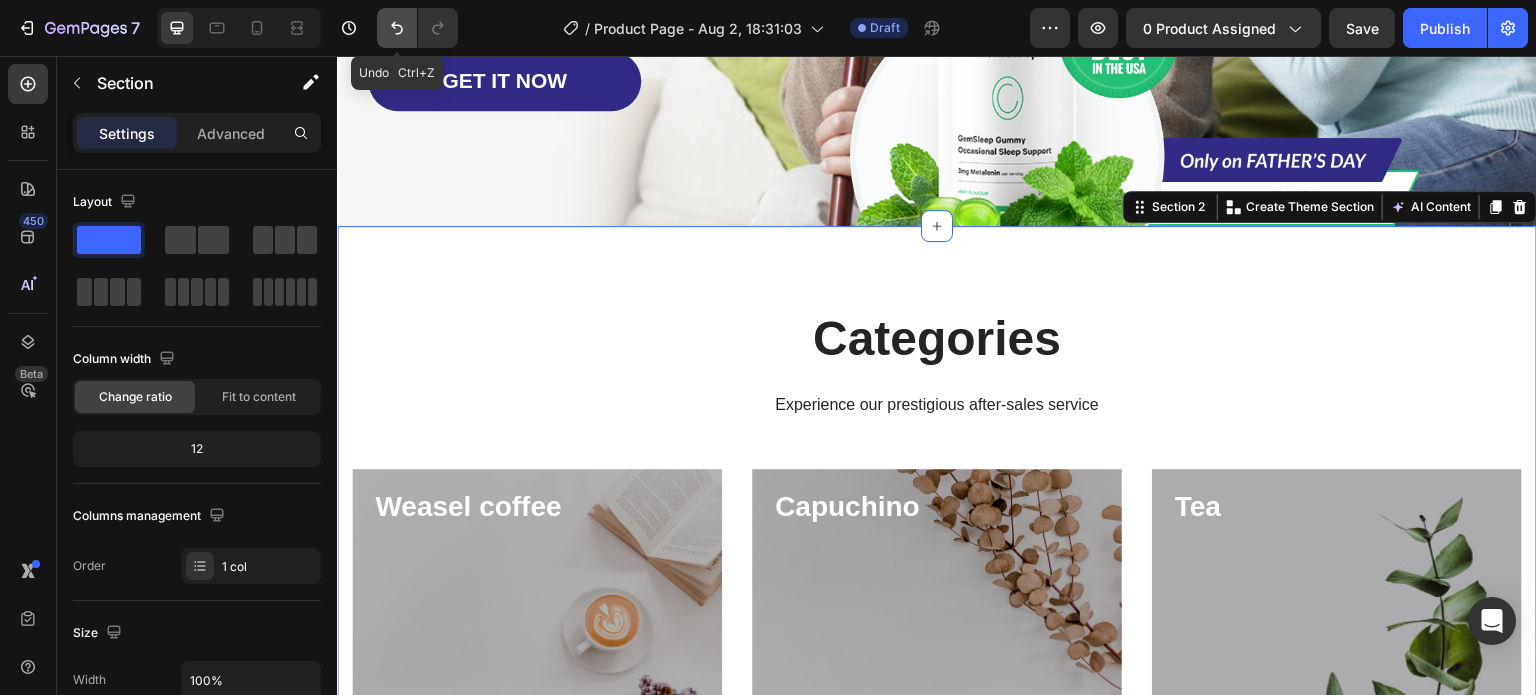 click 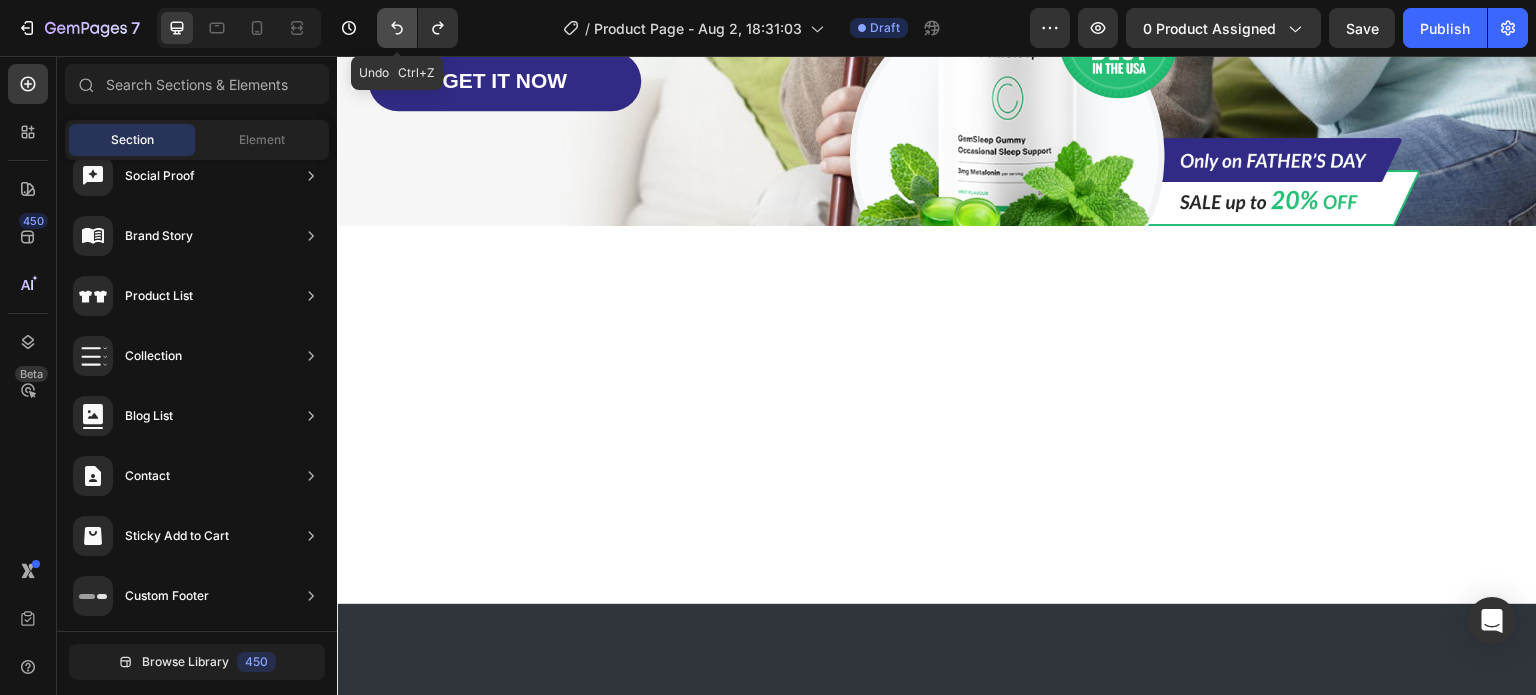 click 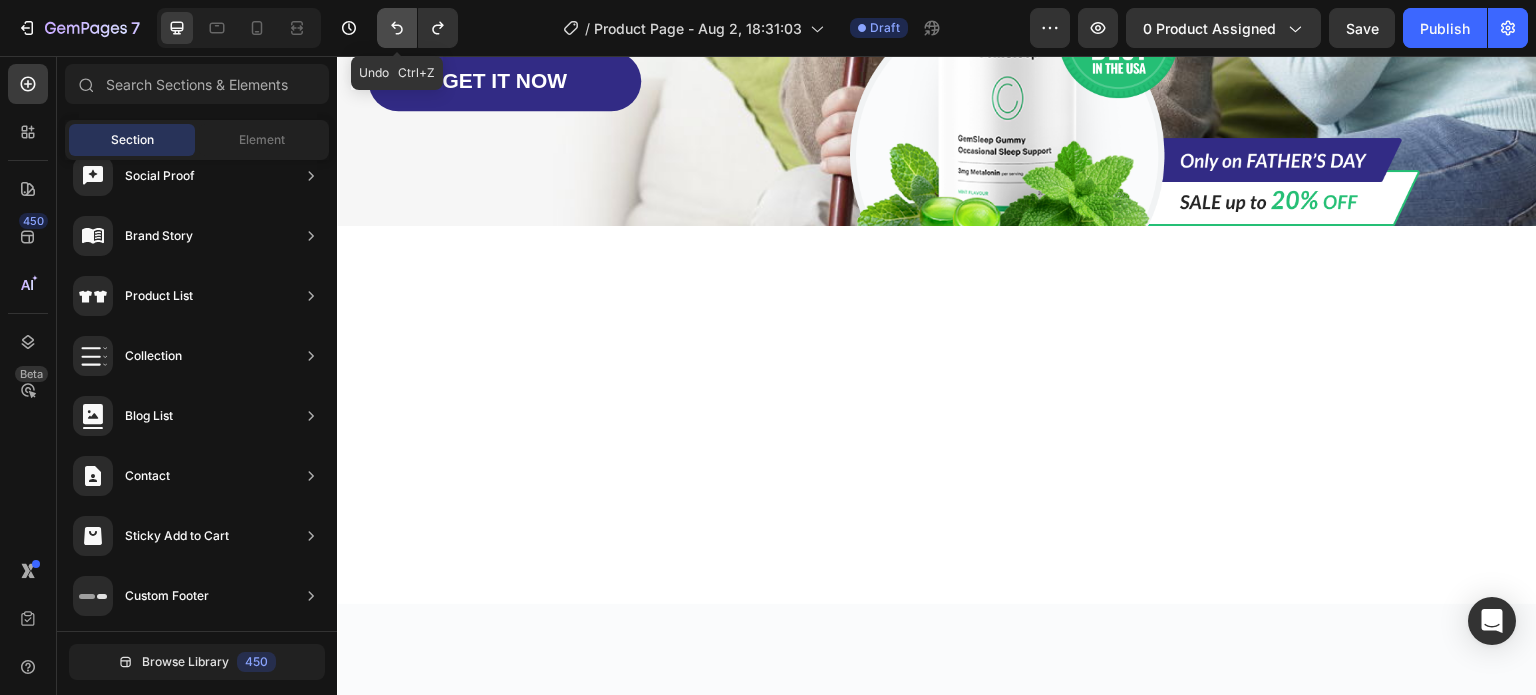 click 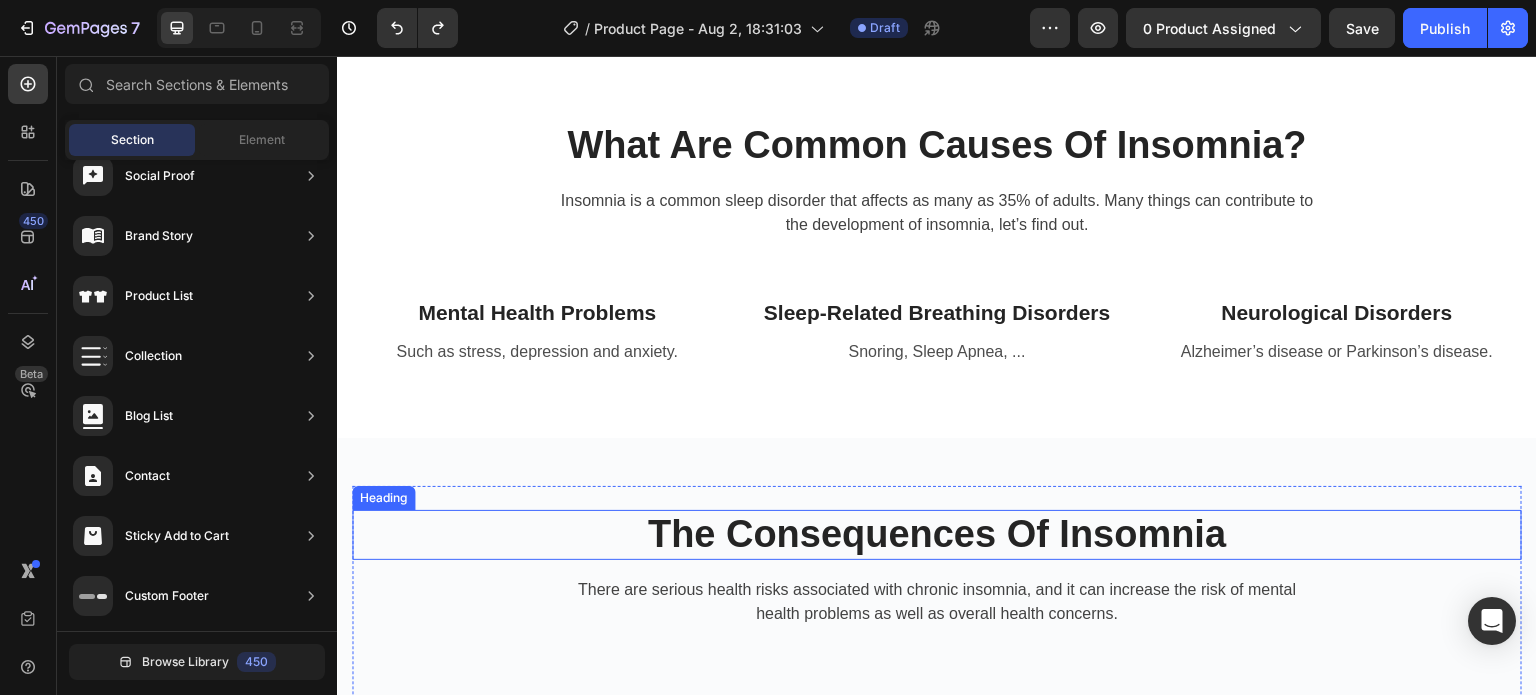 scroll, scrollTop: 752, scrollLeft: 0, axis: vertical 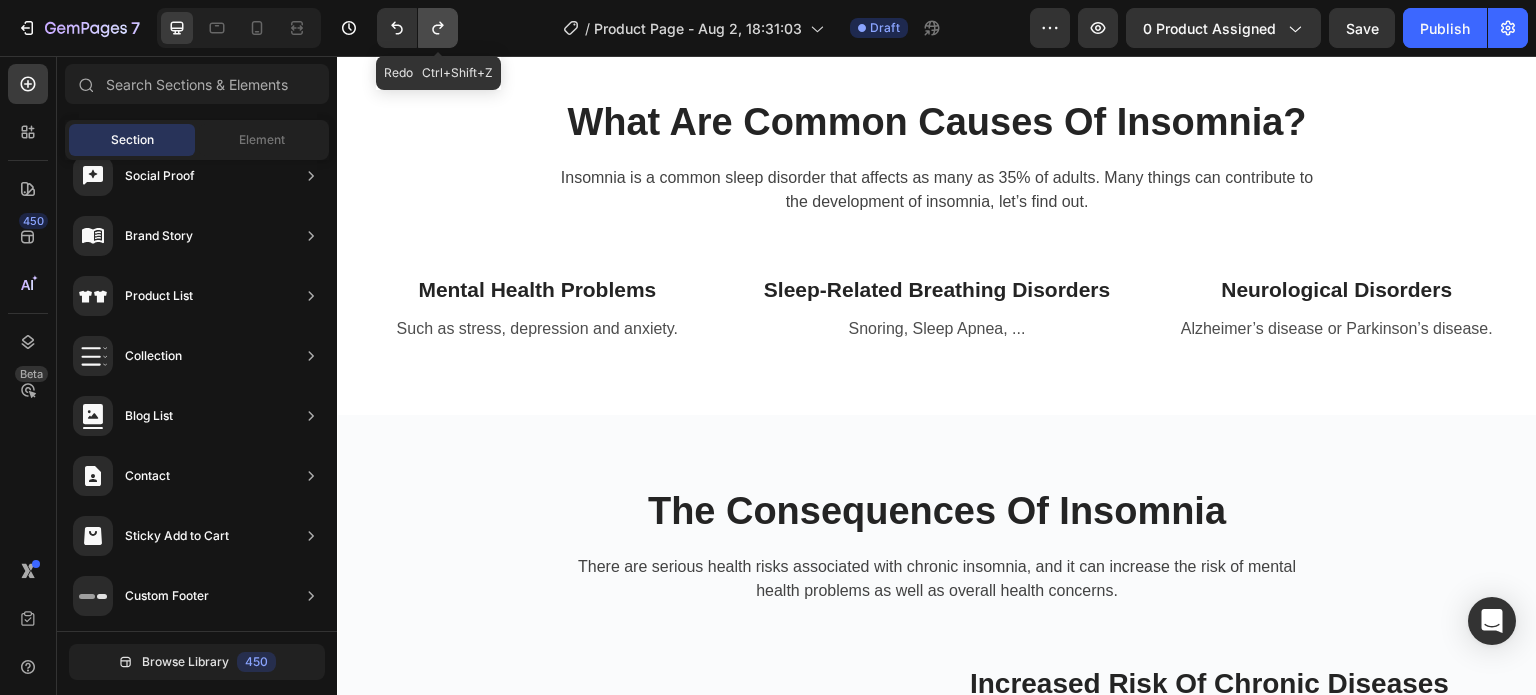 click 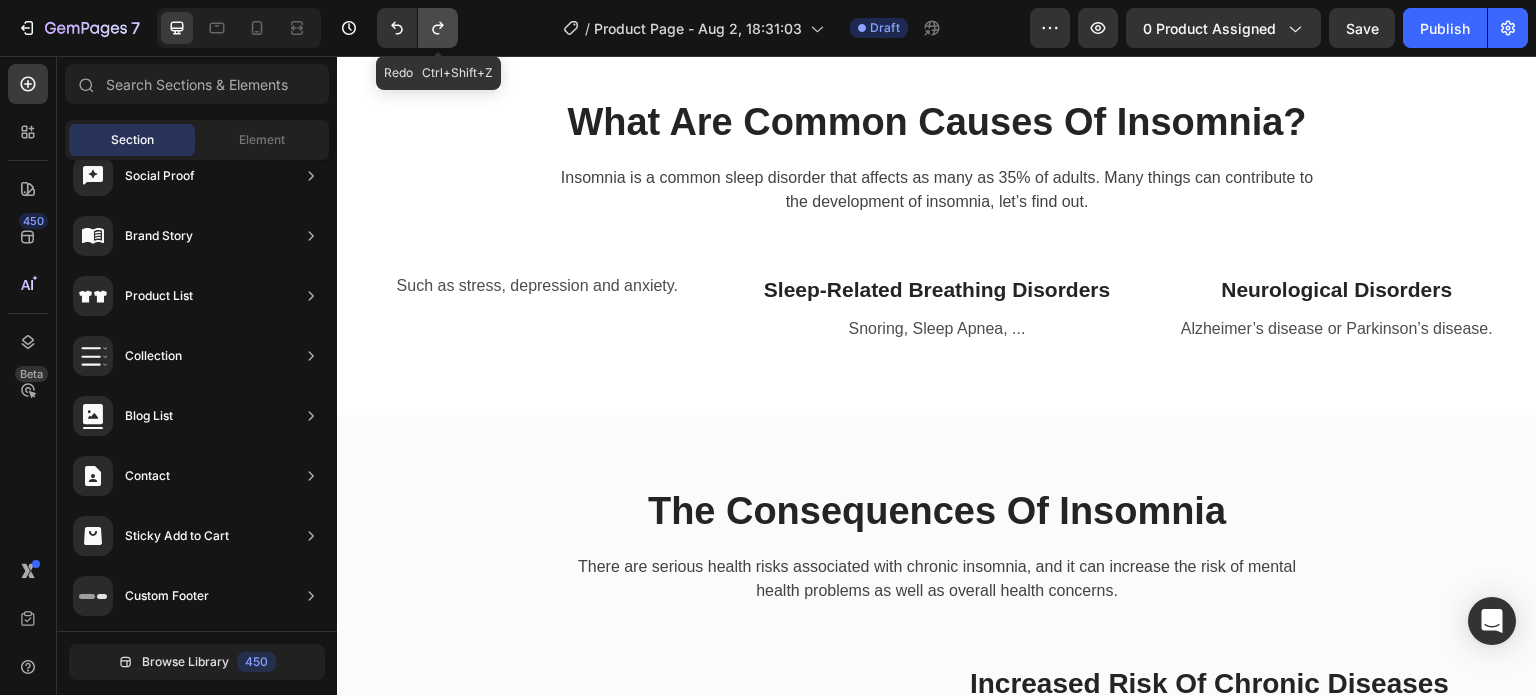 click 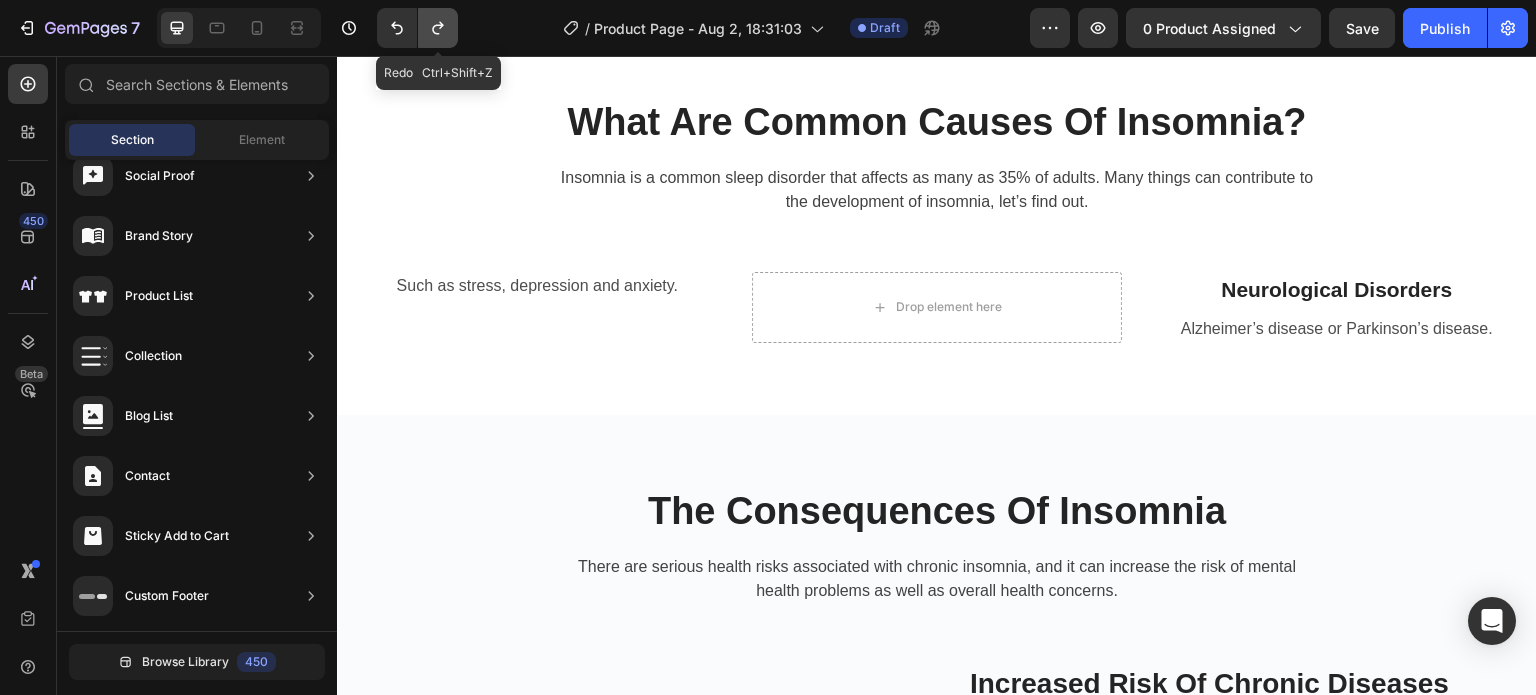 click 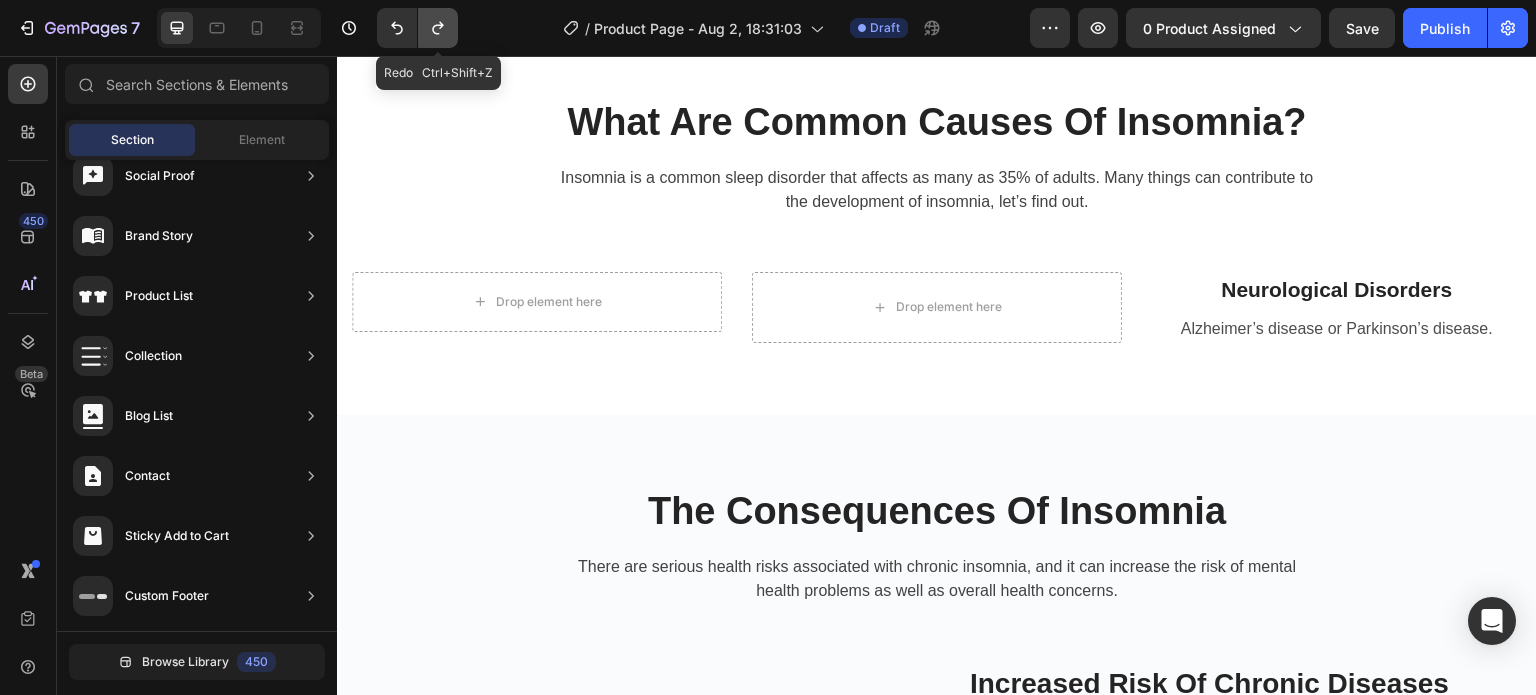 click 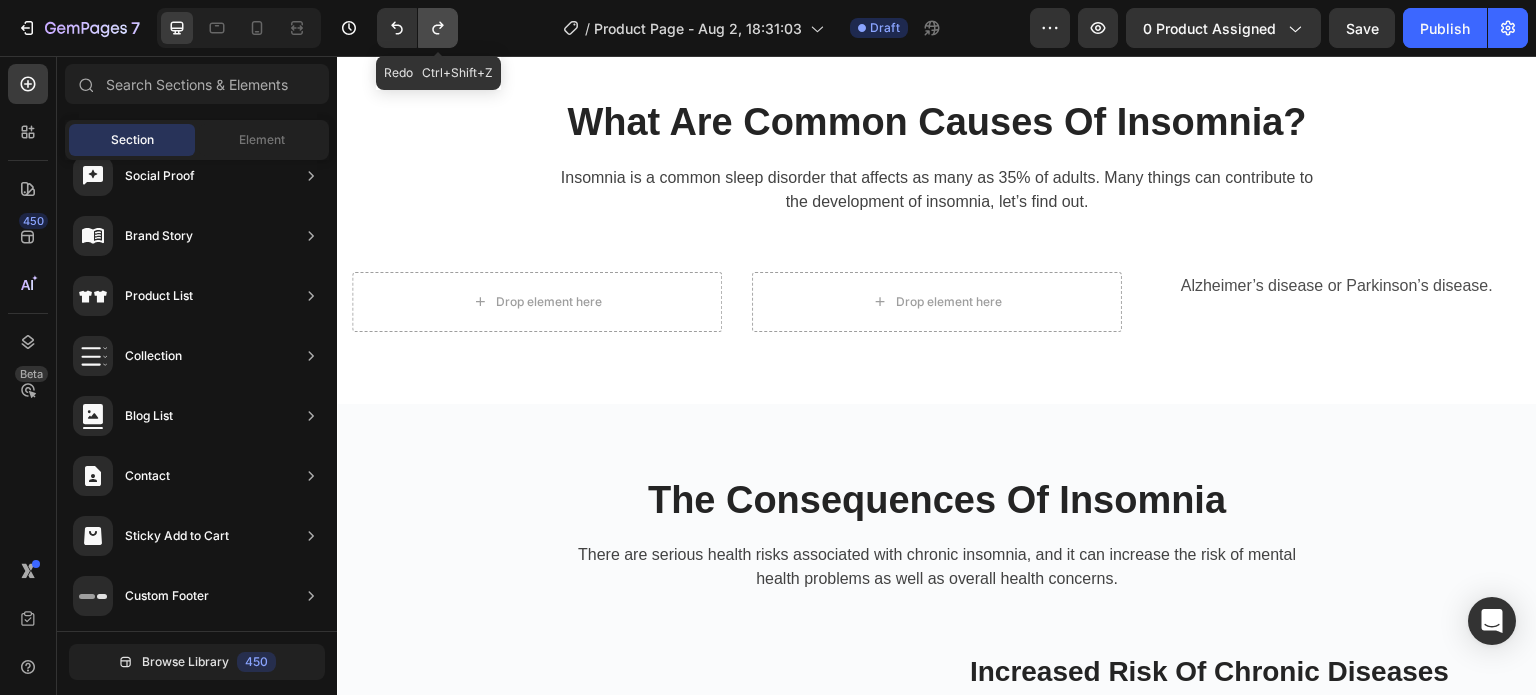 click 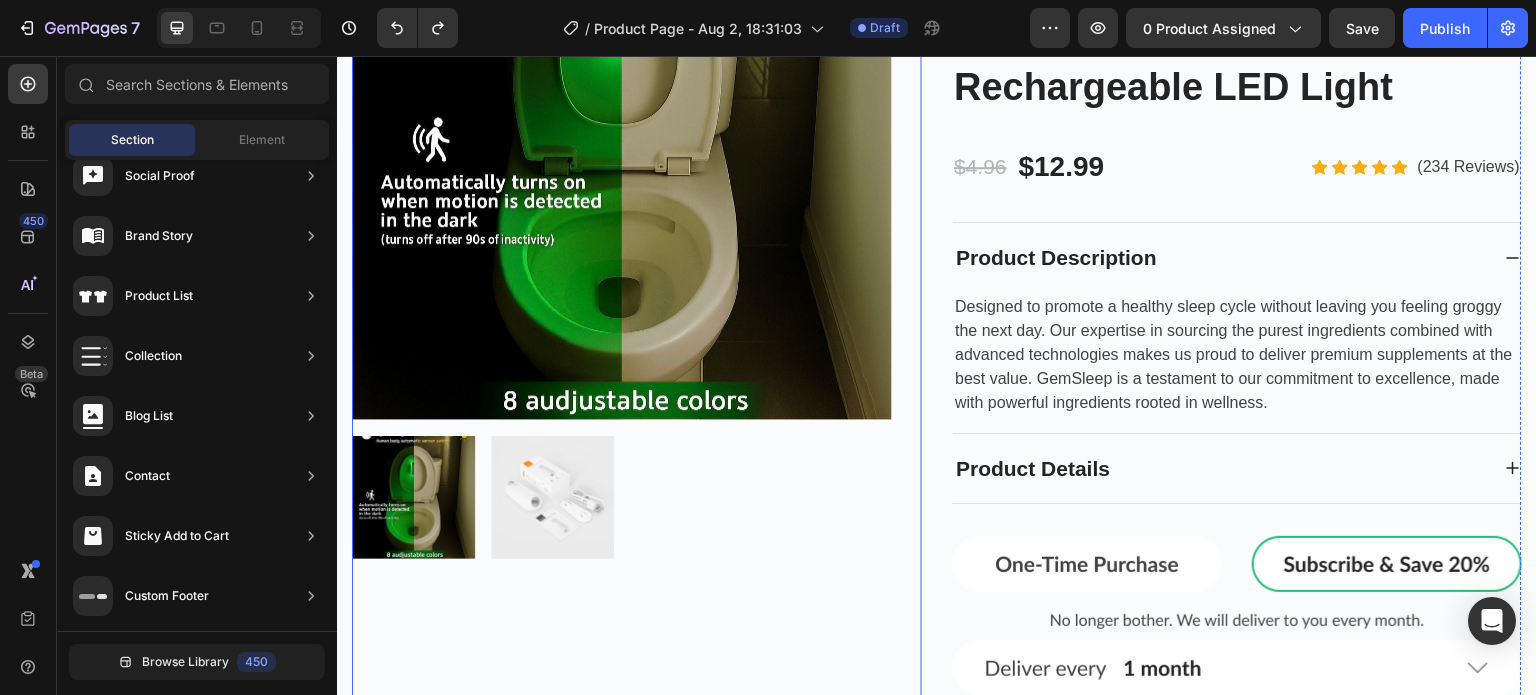 scroll, scrollTop: 6210, scrollLeft: 0, axis: vertical 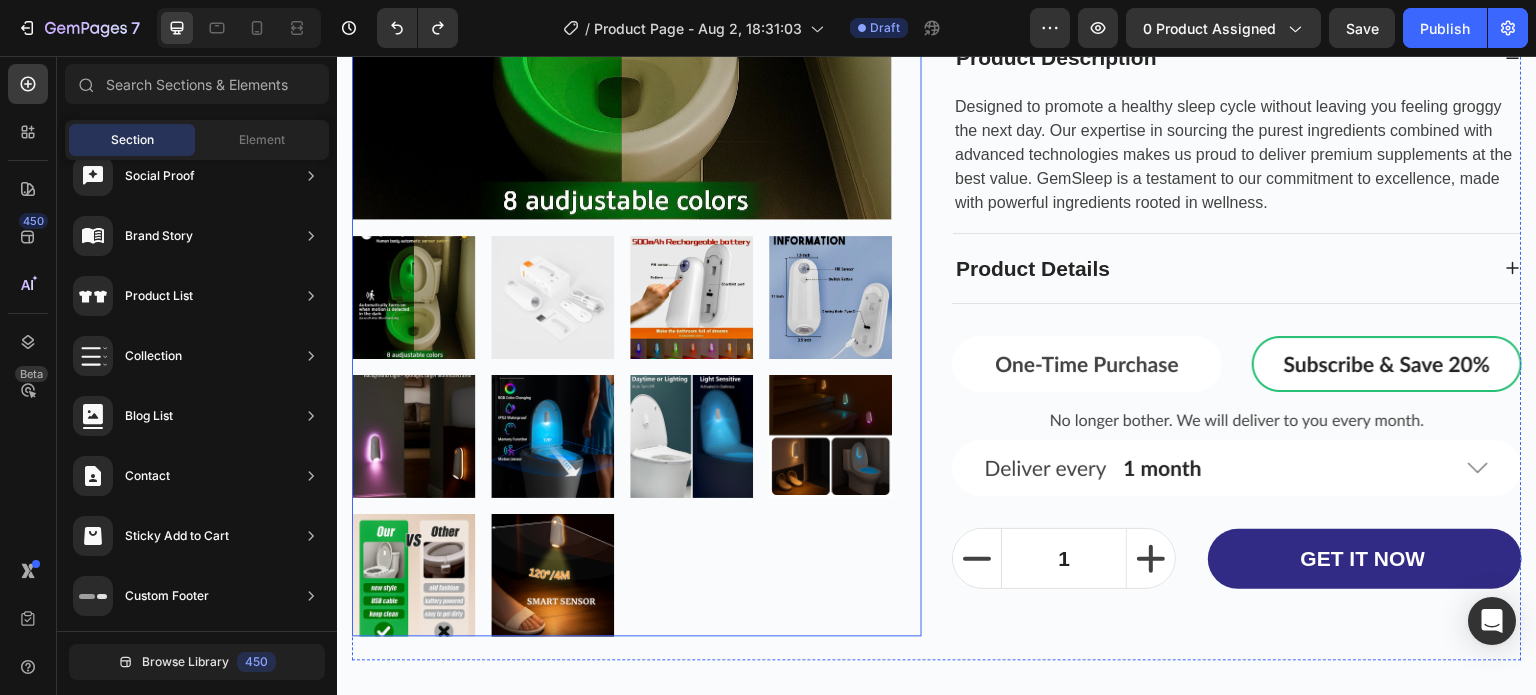 click at bounding box center [413, 297] 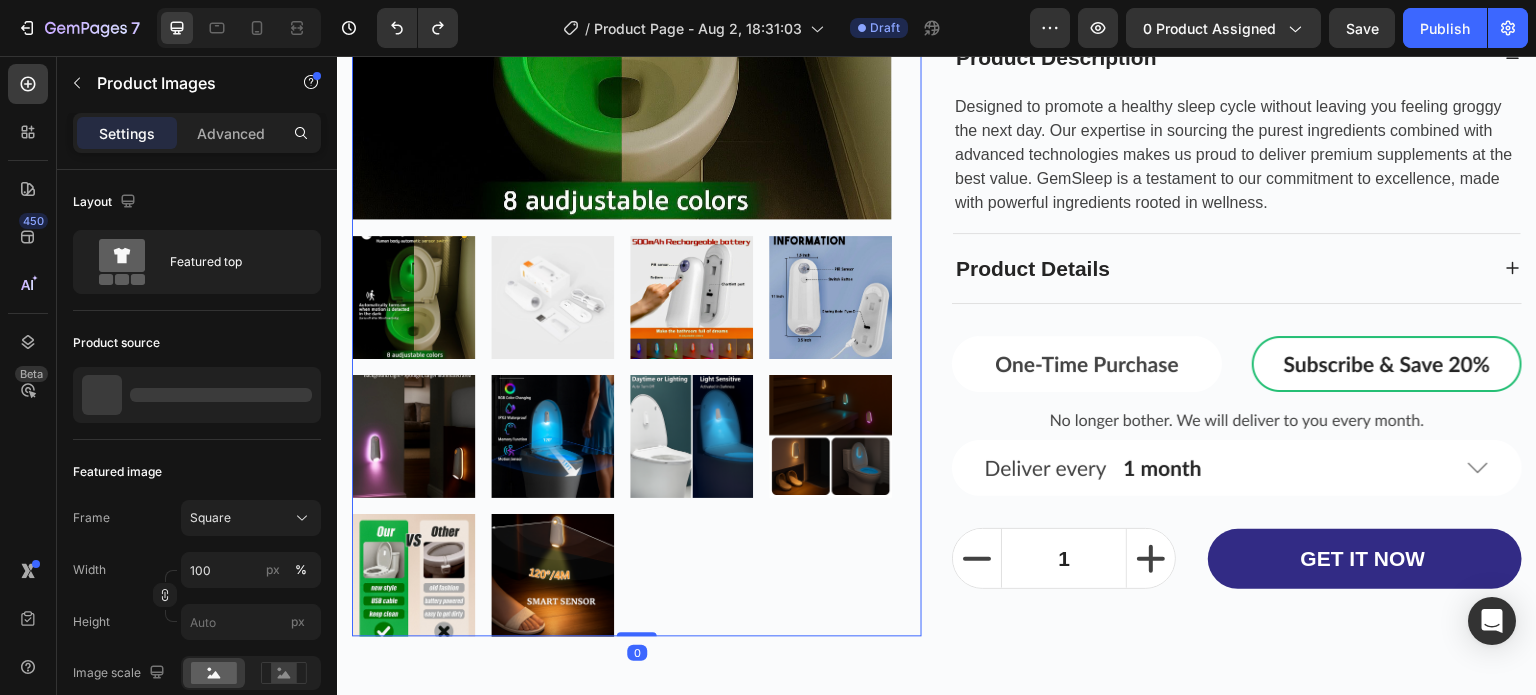 click at bounding box center [552, 297] 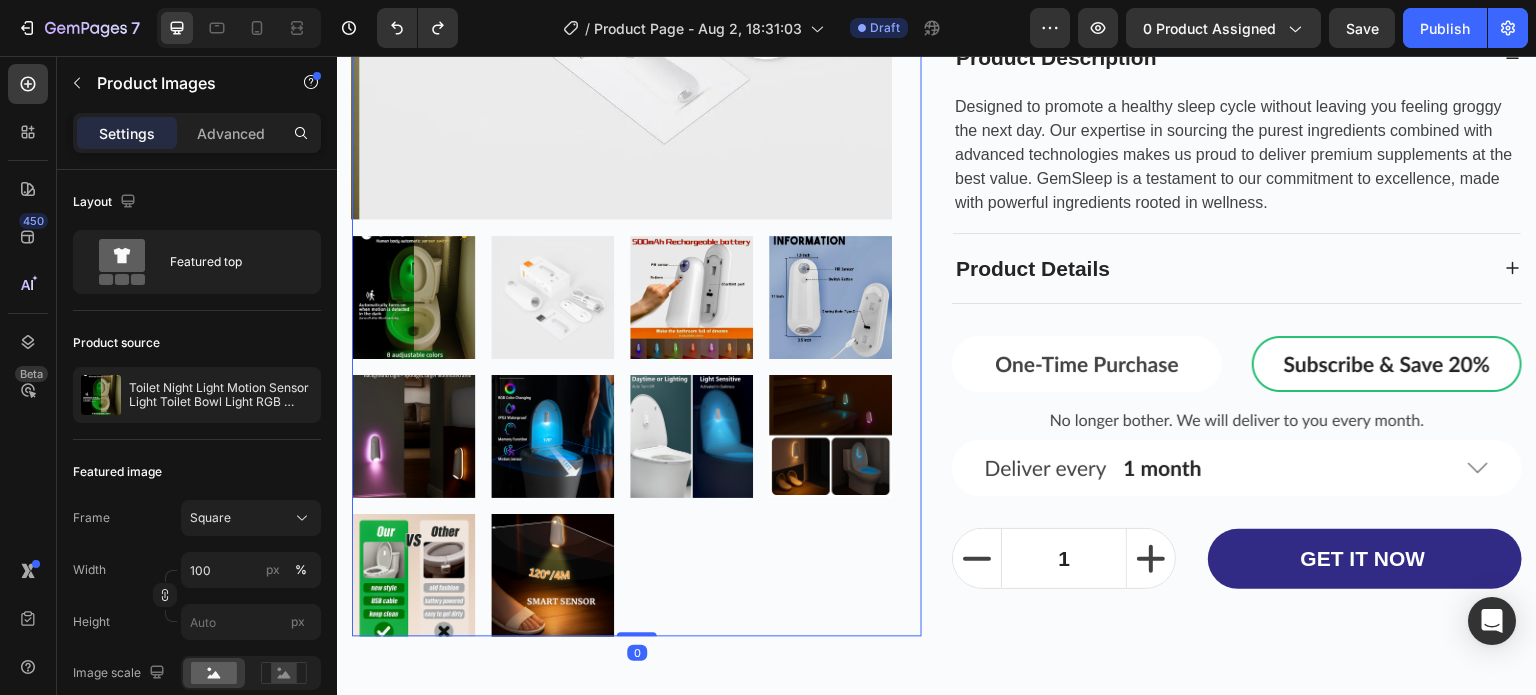 click at bounding box center (691, 297) 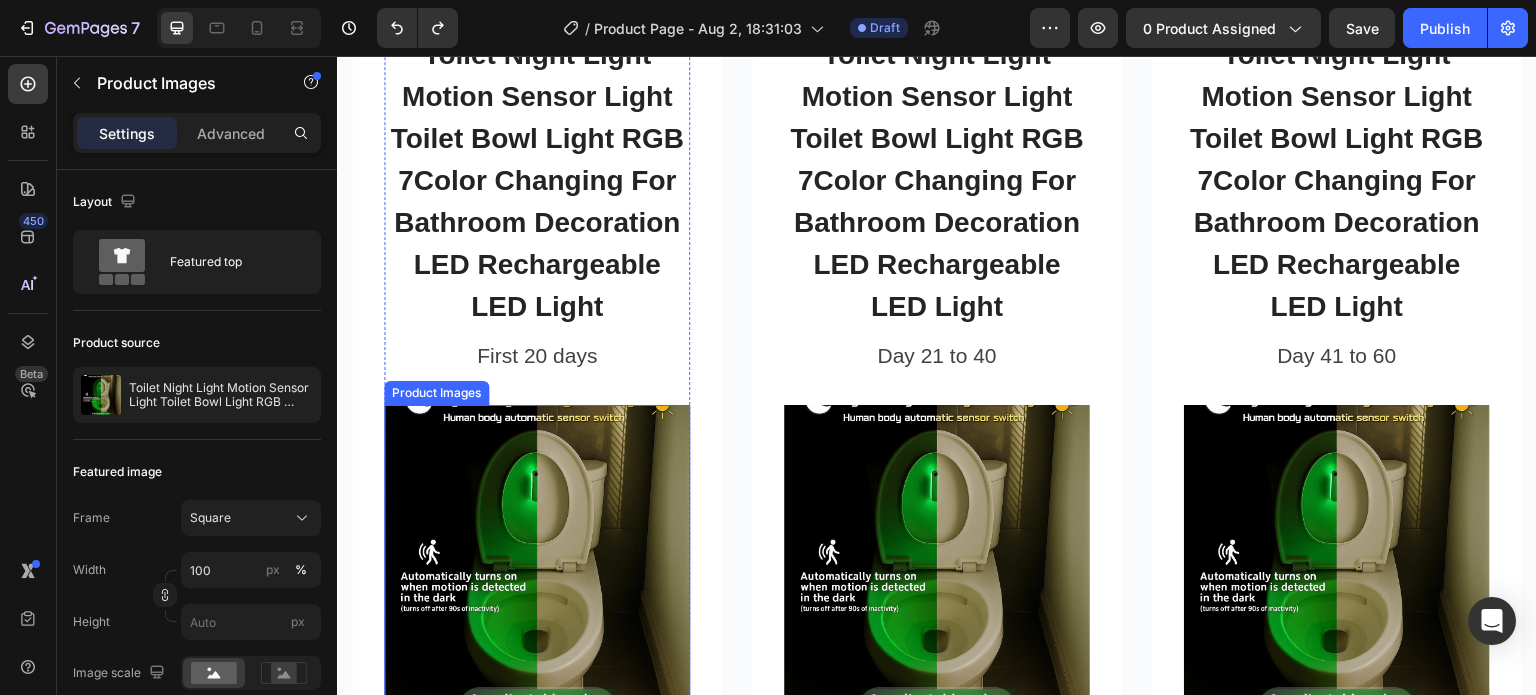 scroll, scrollTop: 3510, scrollLeft: 0, axis: vertical 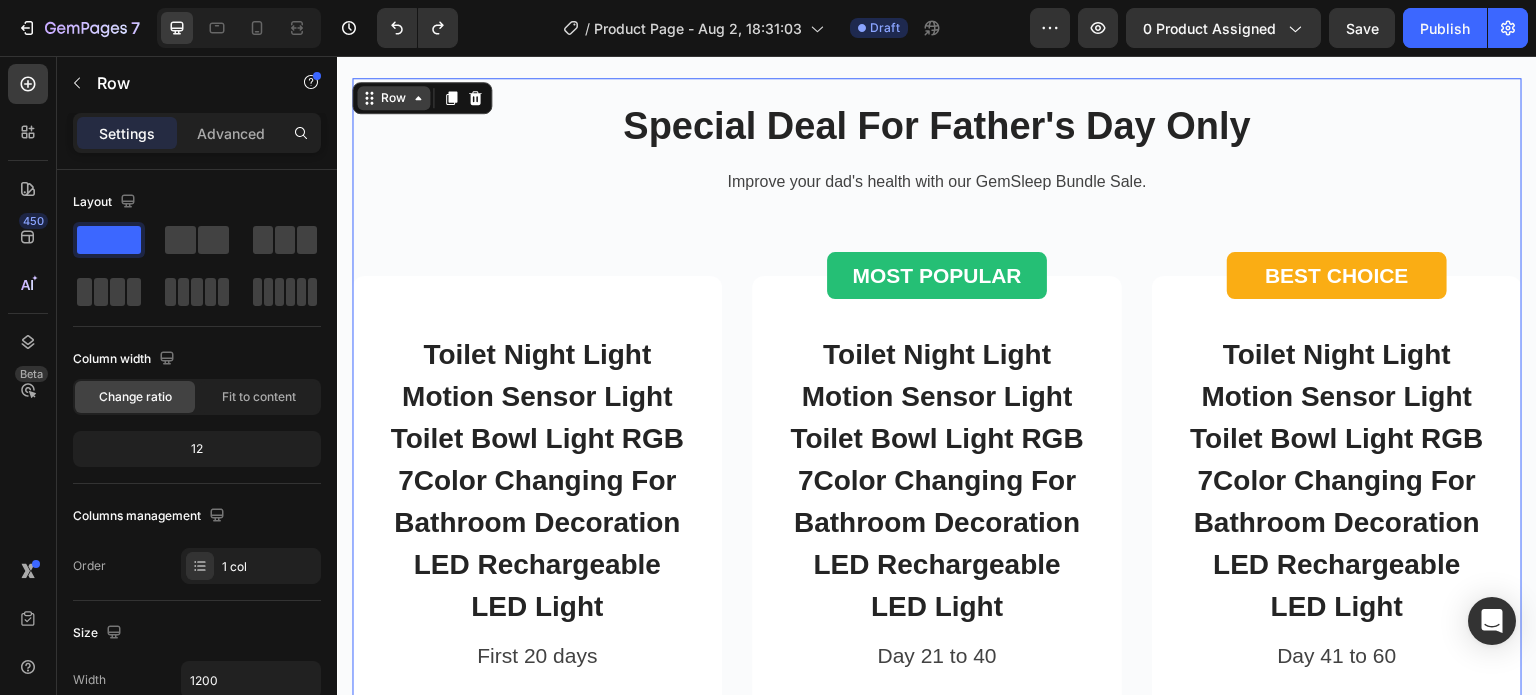 click on "Row" at bounding box center (393, 98) 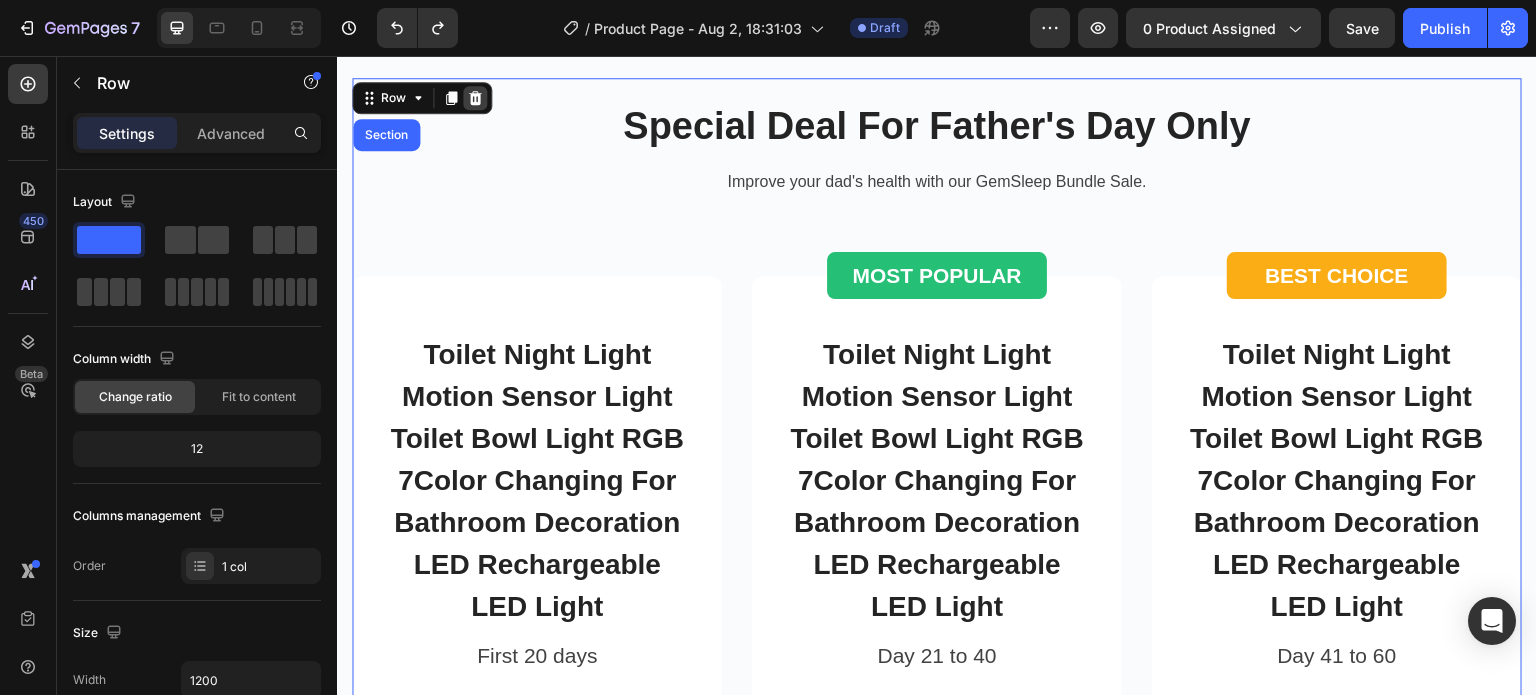 click 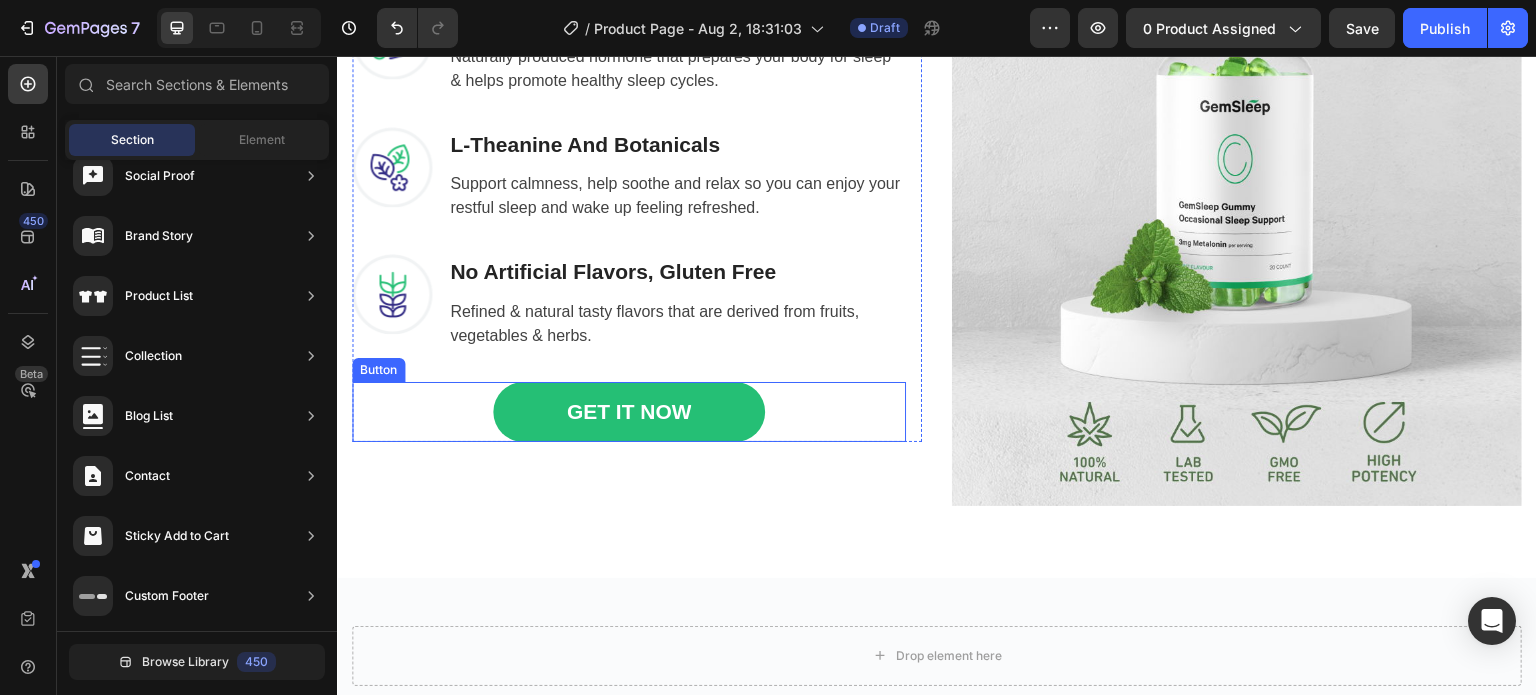 scroll, scrollTop: 3370, scrollLeft: 0, axis: vertical 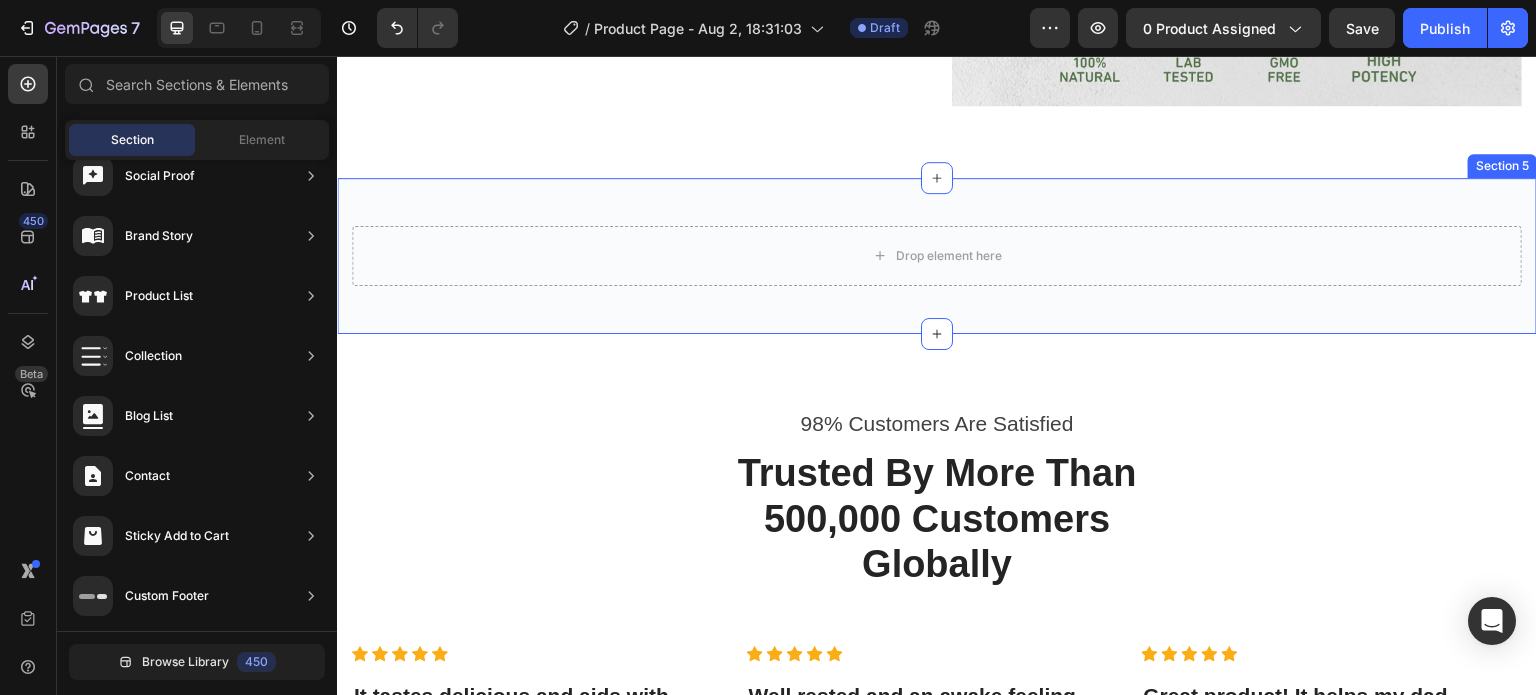 click on "Drop element here Section 5" at bounding box center [937, 256] 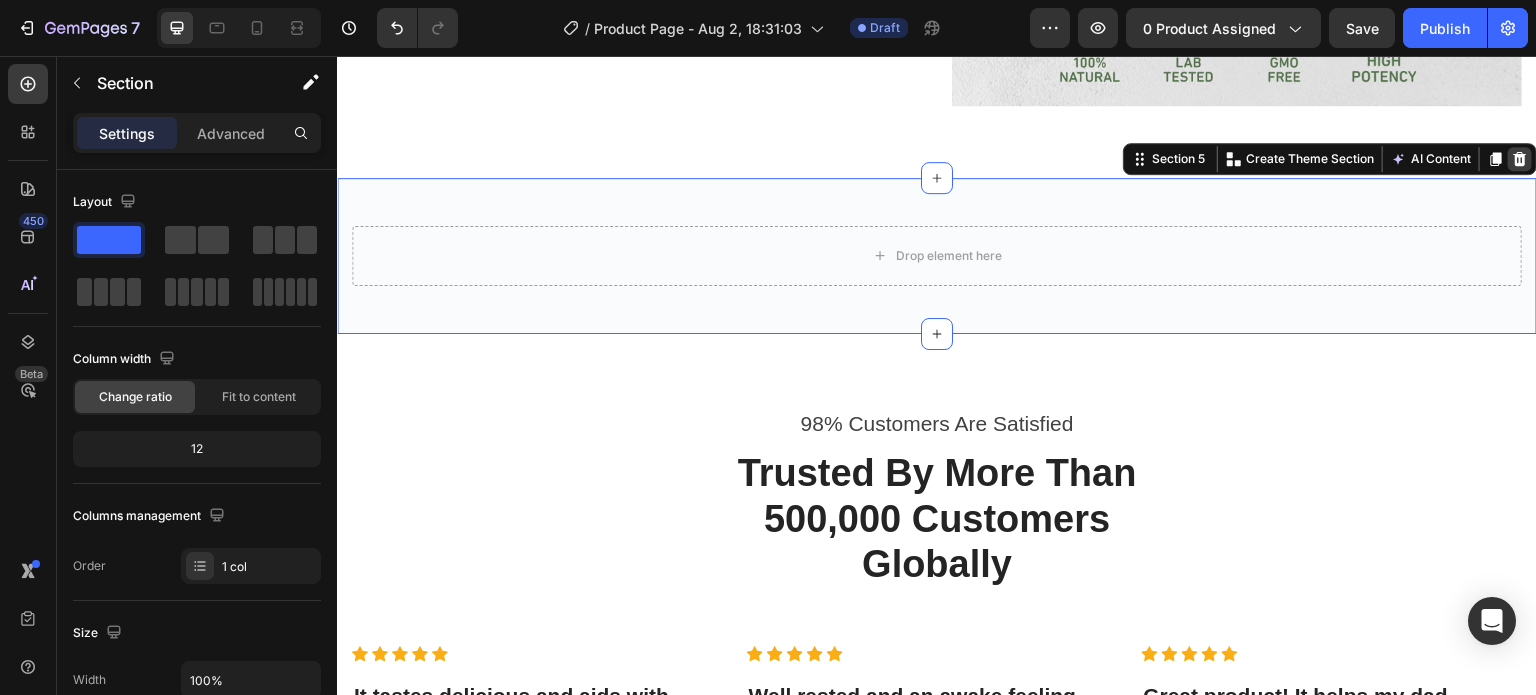 click at bounding box center [1520, 159] 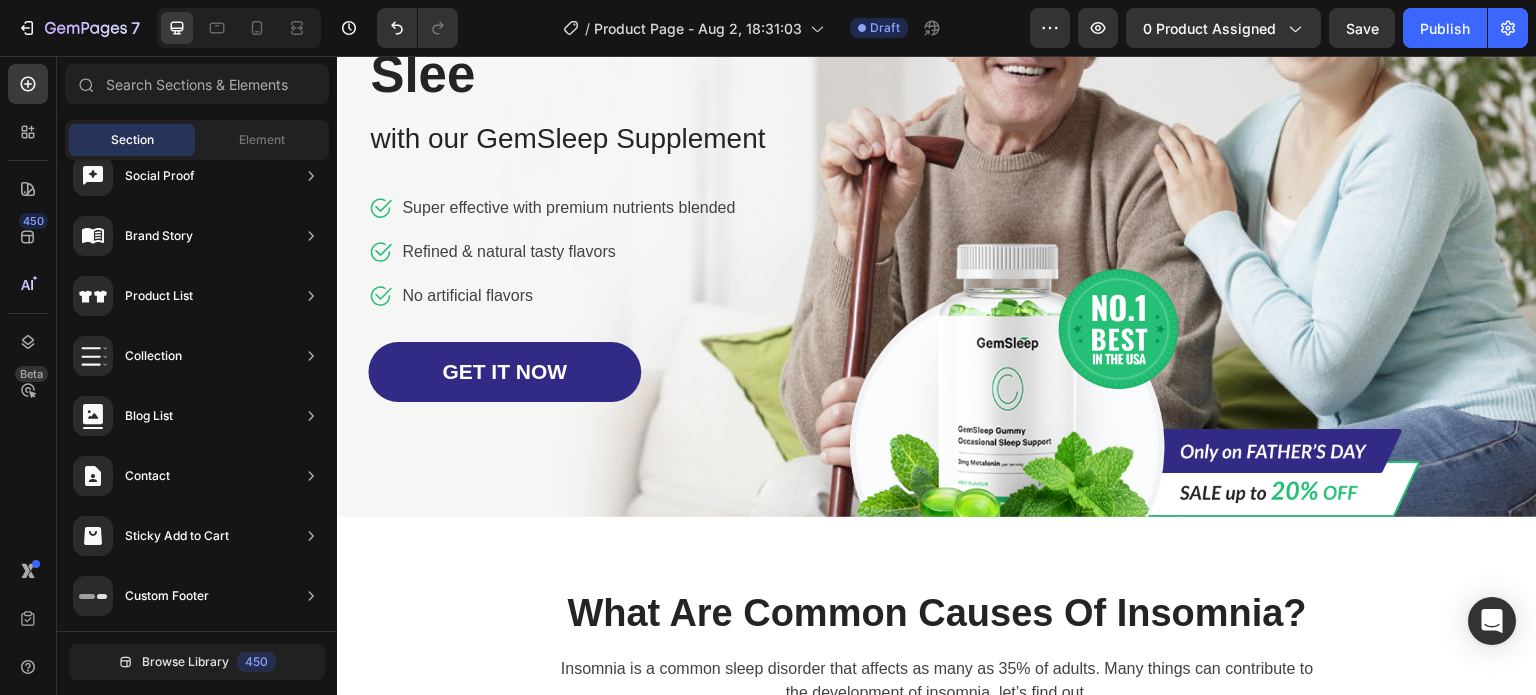 scroll, scrollTop: 252, scrollLeft: 0, axis: vertical 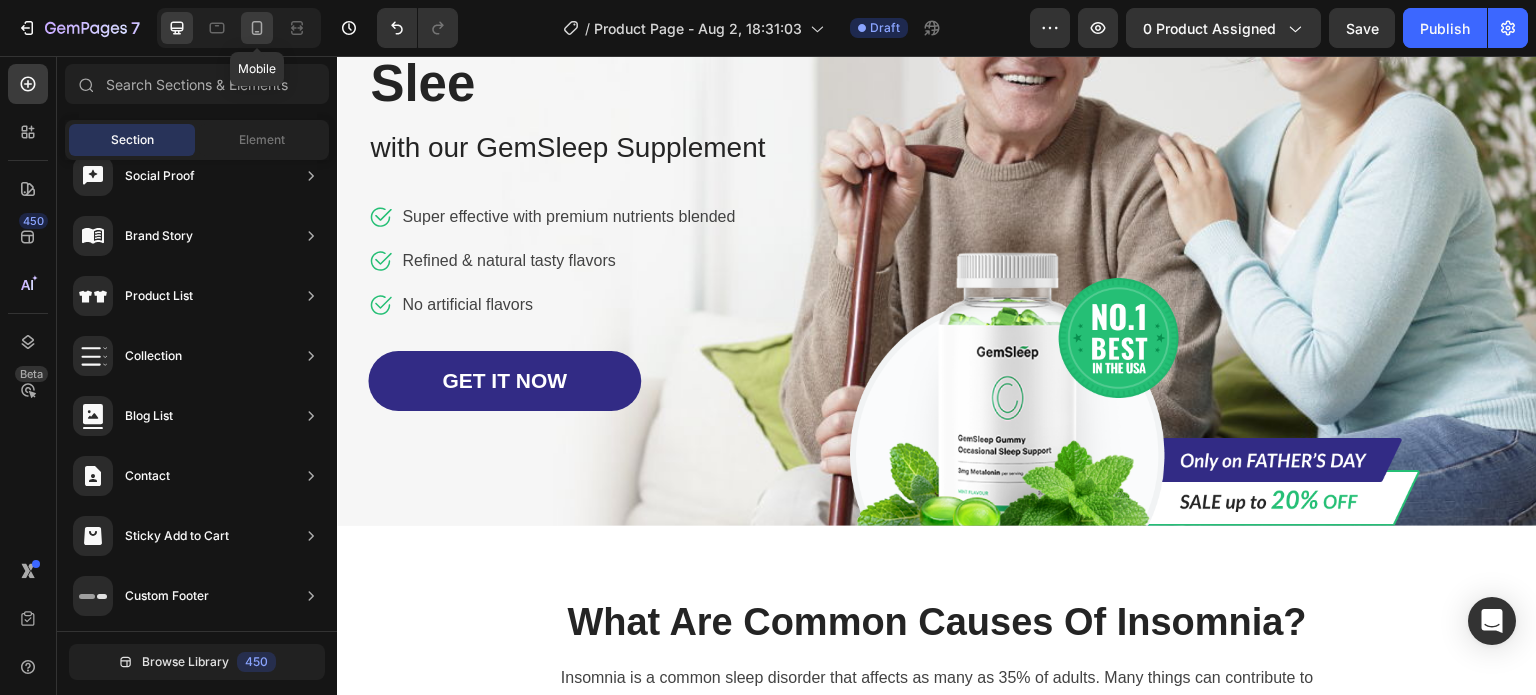 click 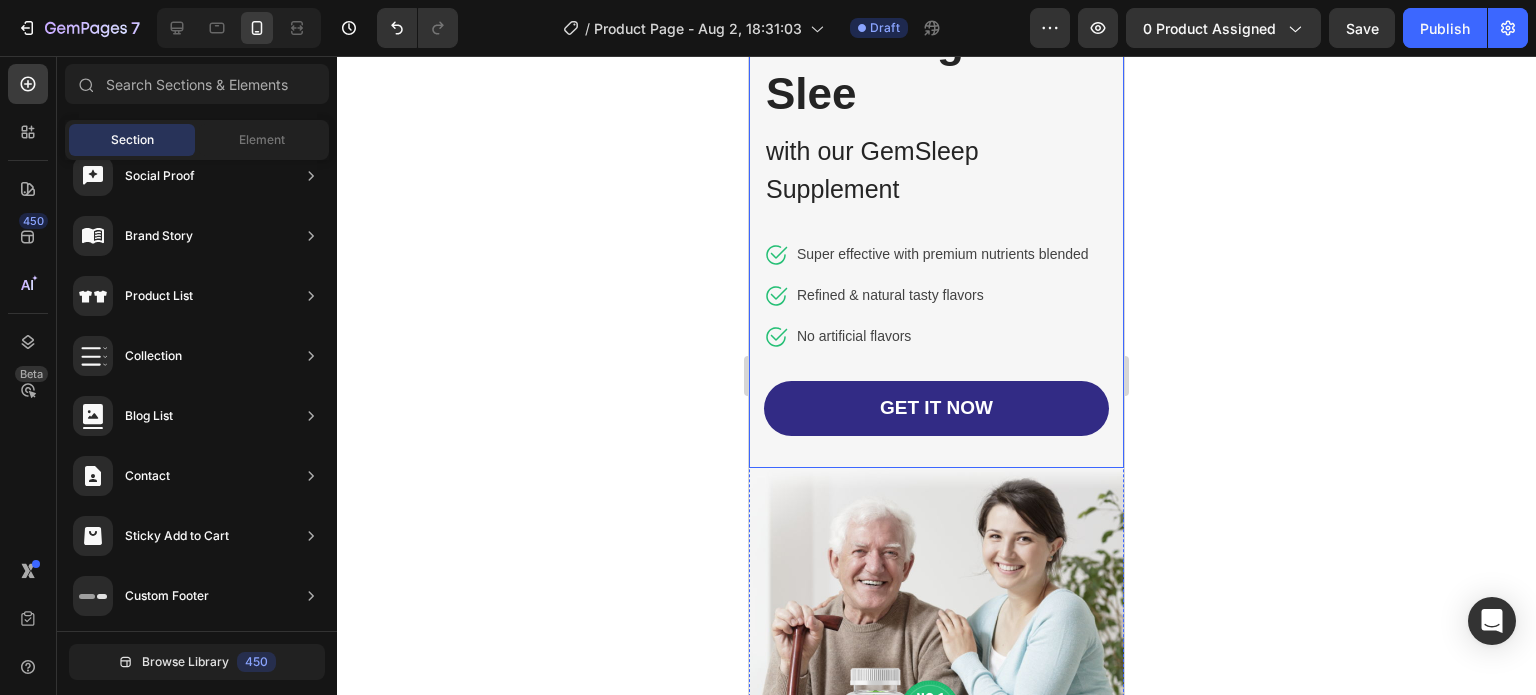 scroll, scrollTop: 0, scrollLeft: 0, axis: both 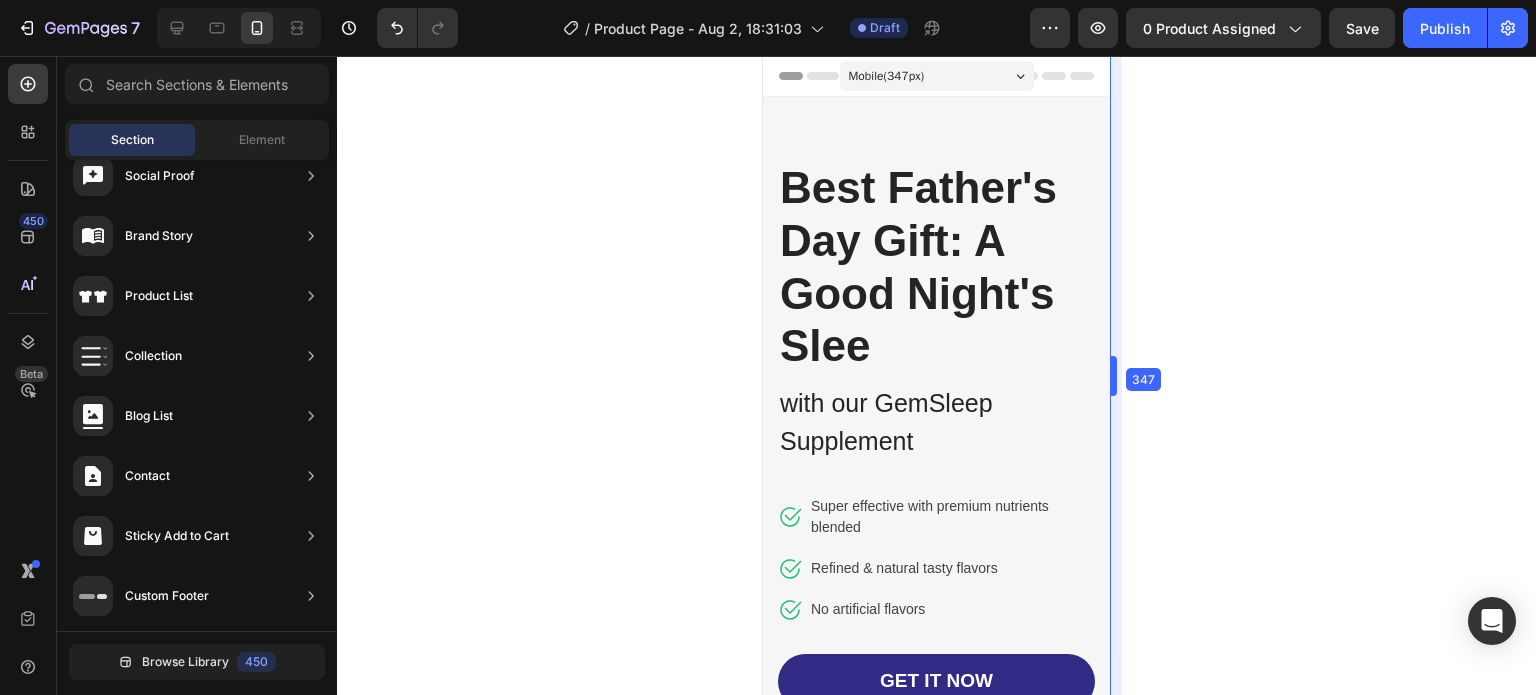 drag, startPoint x: 1128, startPoint y: 370, endPoint x: 1100, endPoint y: 145, distance: 226.73553 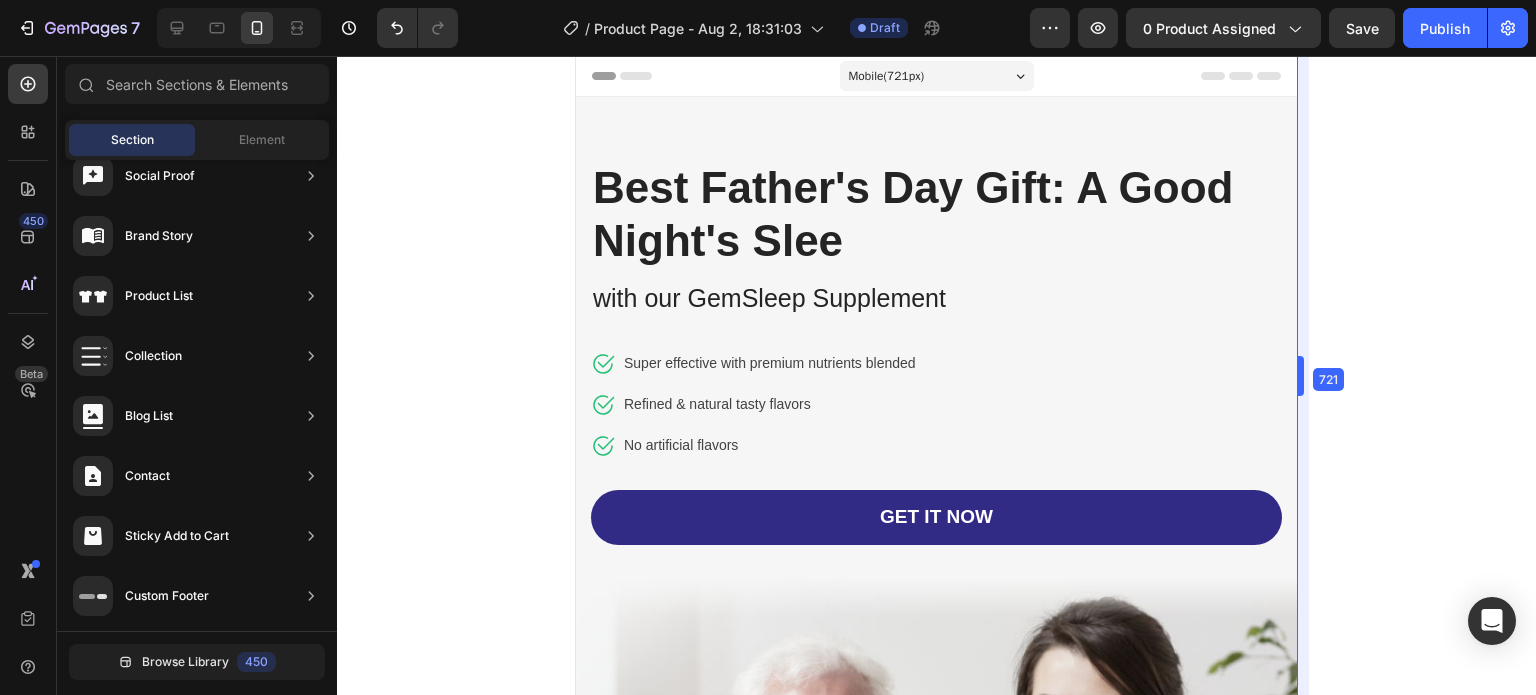 drag, startPoint x: 1103, startPoint y: 371, endPoint x: 1472, endPoint y: 367, distance: 369.02167 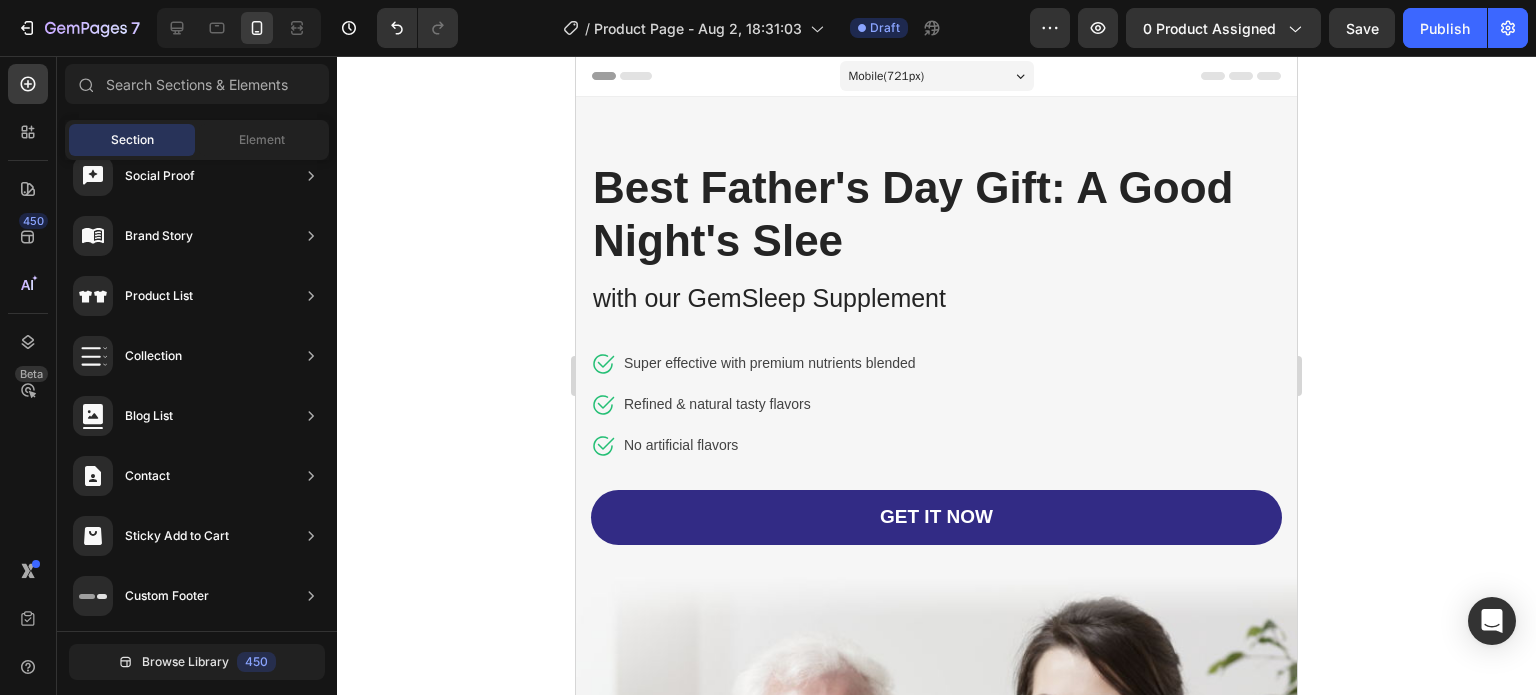 click on "Mobile  ( 721 px)" at bounding box center (937, 76) 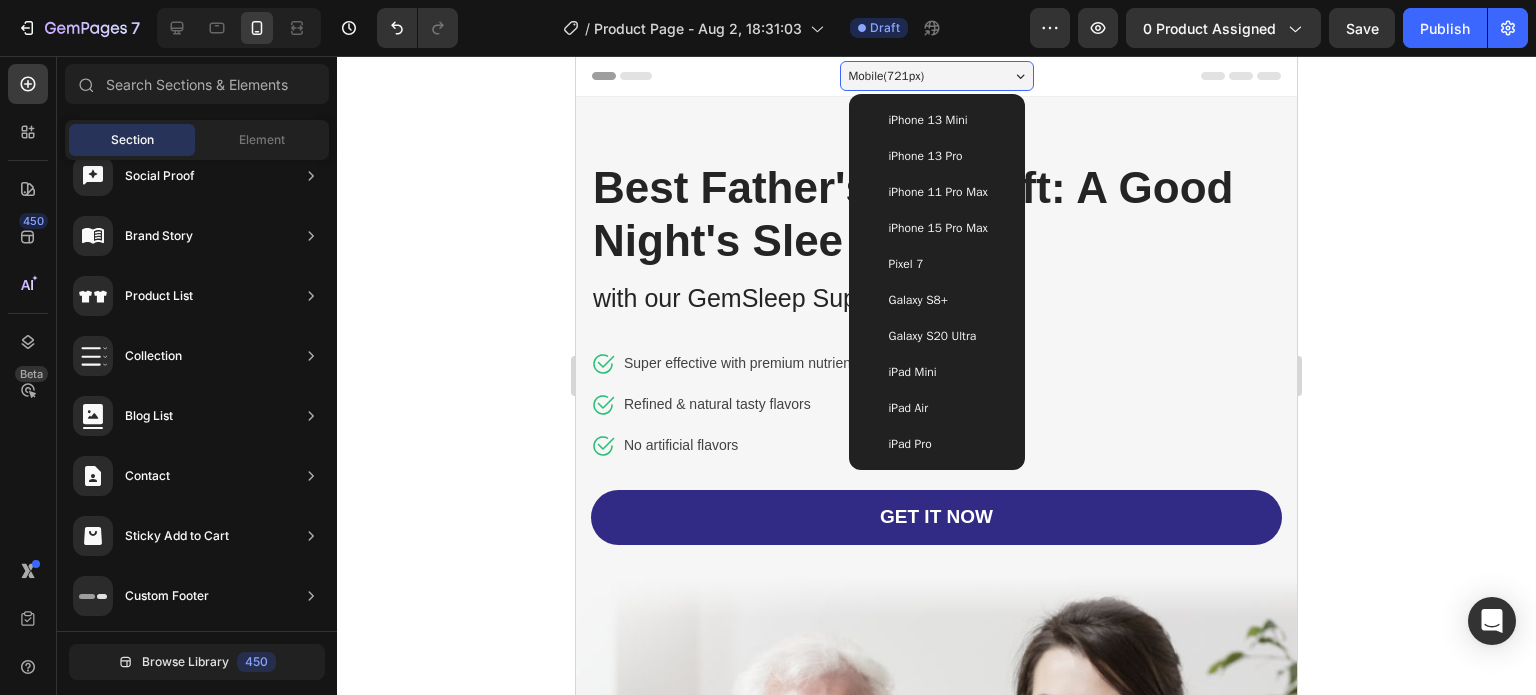 click on "iPhone 15 Pro Max" at bounding box center (938, 228) 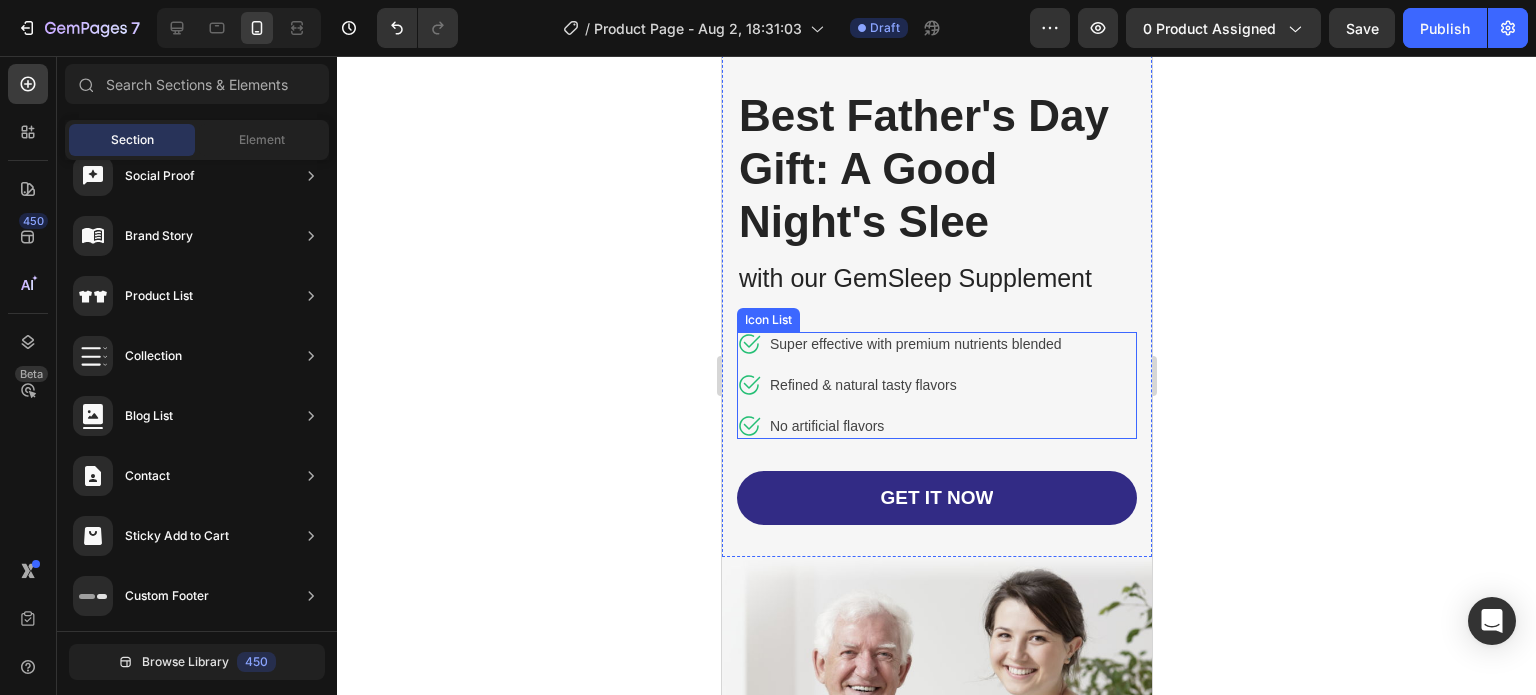 scroll, scrollTop: 0, scrollLeft: 0, axis: both 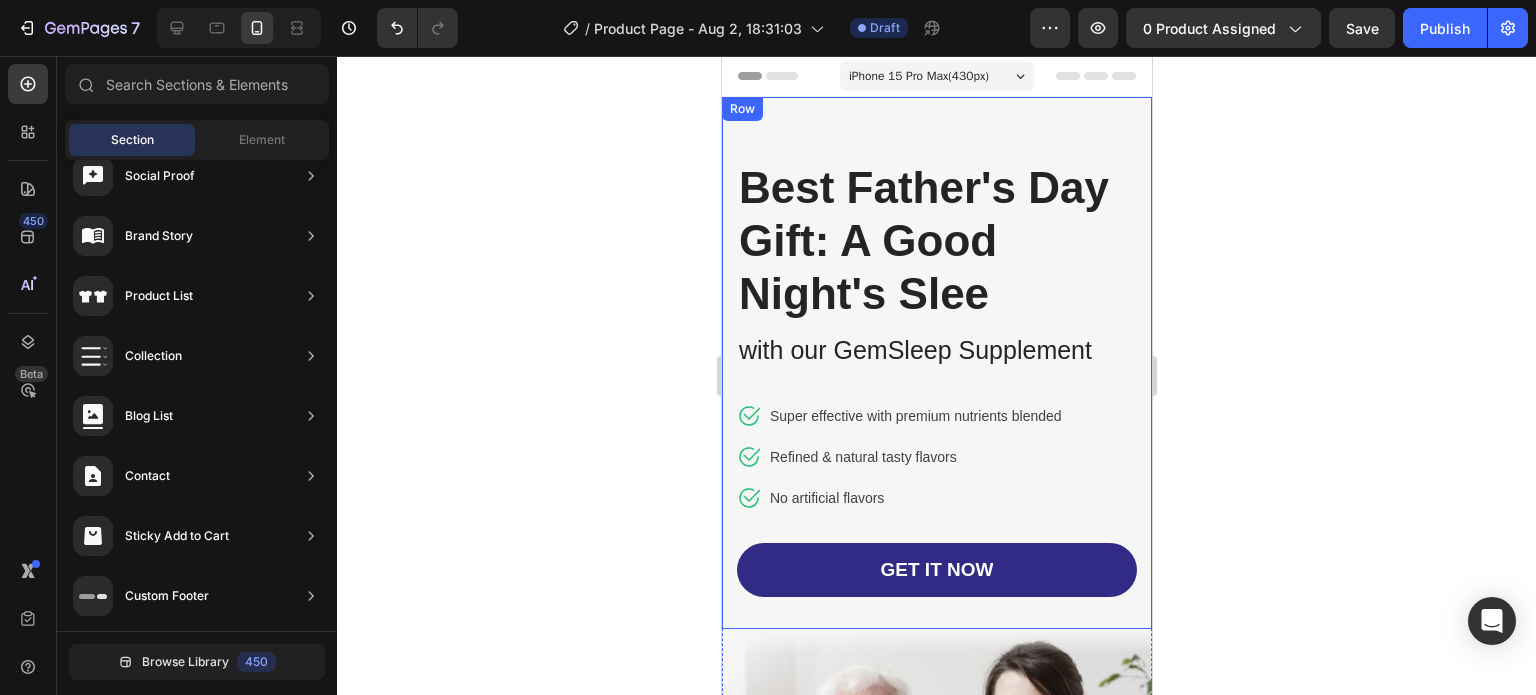 click on "Row" at bounding box center [741, 109] 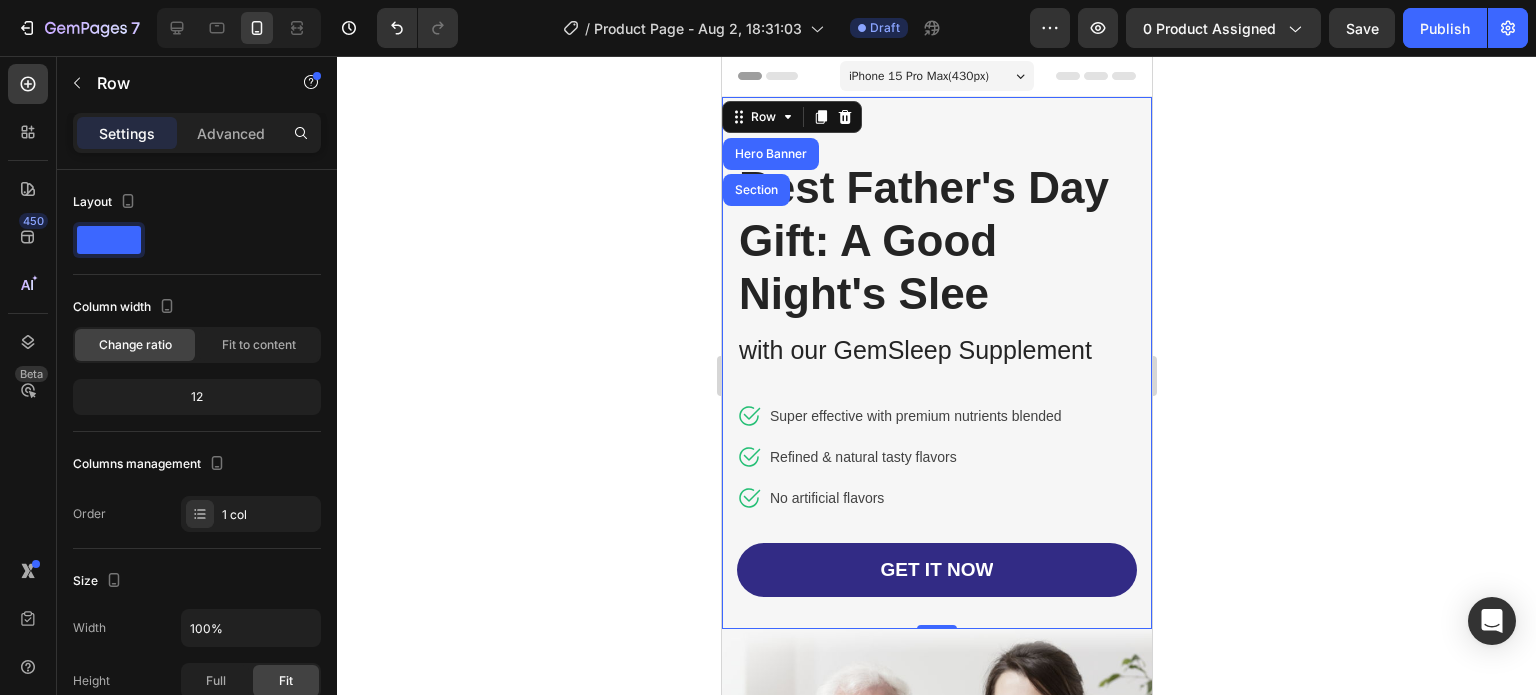 click on "Best Father's Day Gift: A Good Night's Slee Heading with our GemSleep Supplement Text block       Icon Super effective with premium nutrients blended Text block       Icon Refined & natural tasty flavors Text block       Icon No artificial flavors Text block Icon List GET IT NOW Button Row Hero Banner Section   0" at bounding box center (936, 363) 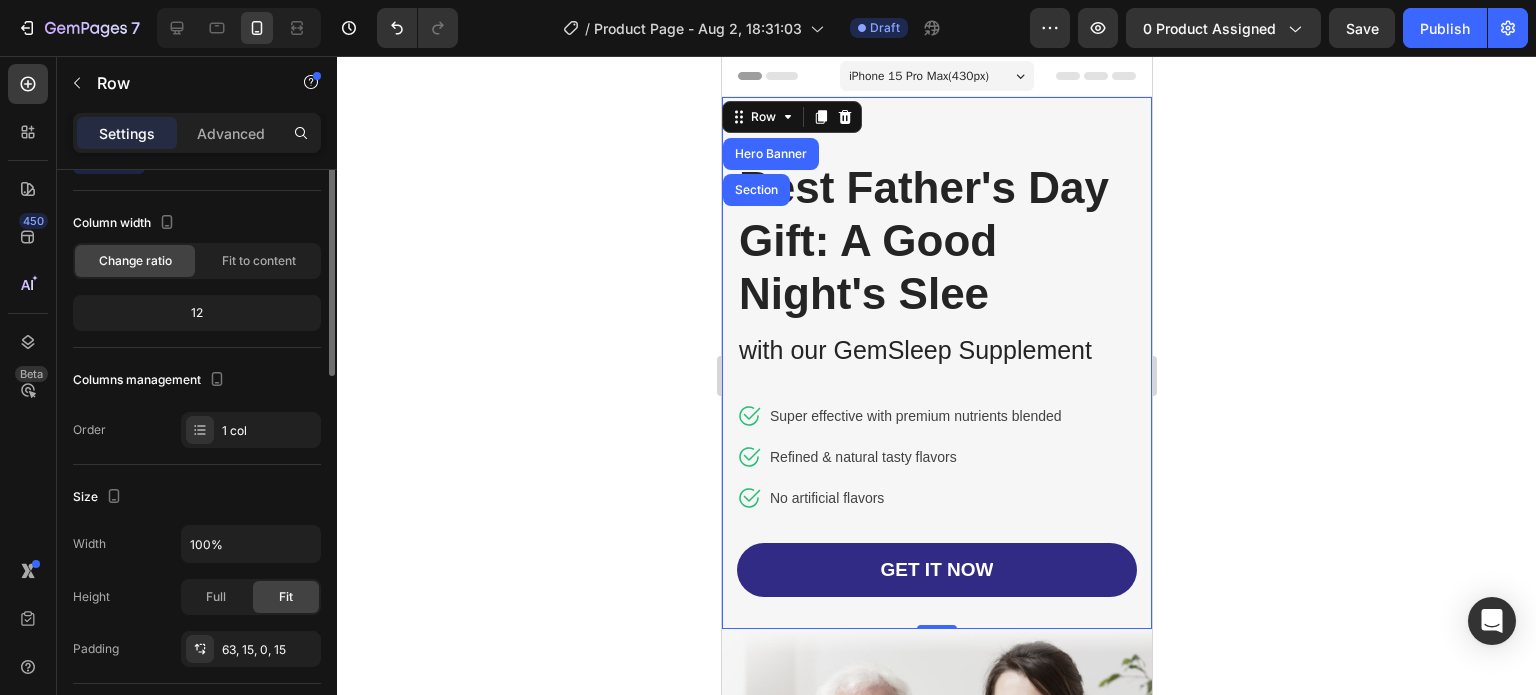 scroll, scrollTop: 0, scrollLeft: 0, axis: both 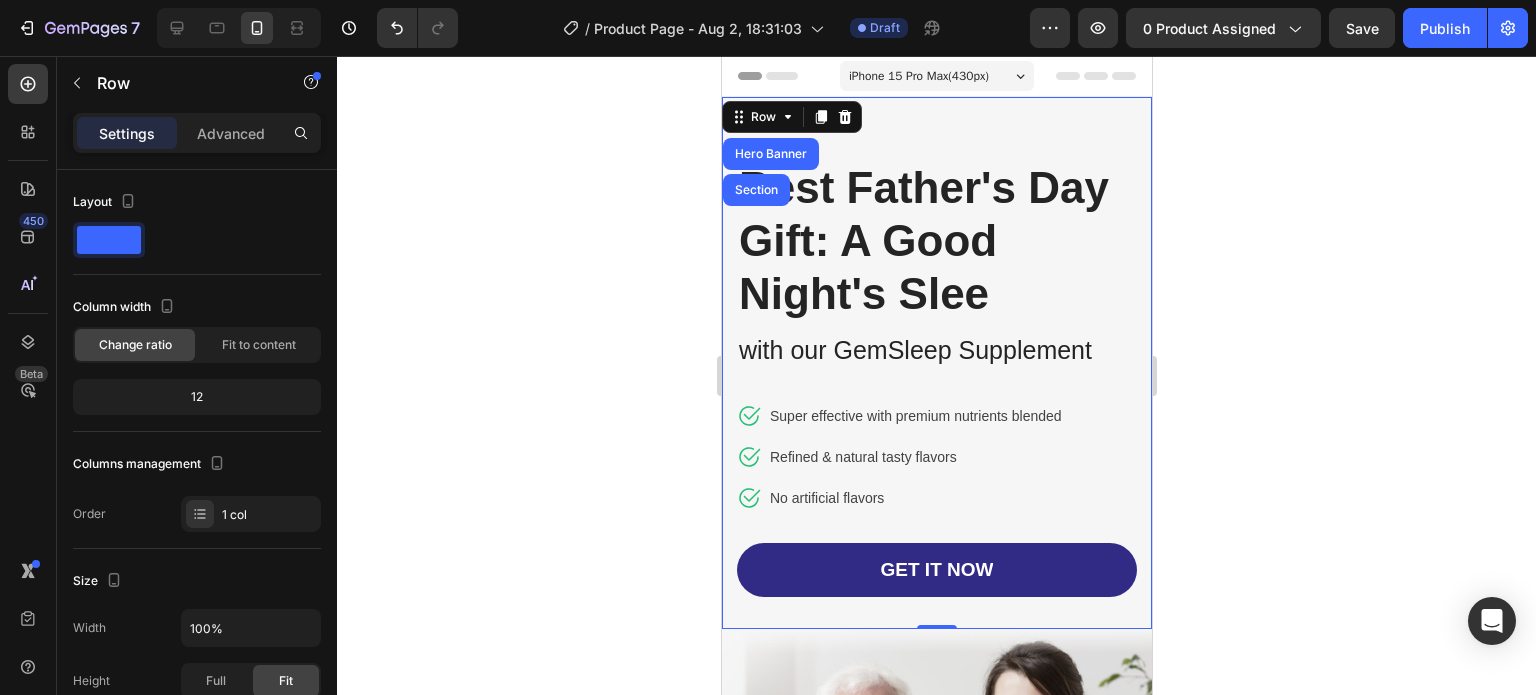 click on "Best Father's Day Gift: A Good Night's Slee Heading with our GemSleep Supplement Text block       Icon Super effective with premium nutrients blended Text block       Icon Refined & natural tasty flavors Text block       Icon No artificial flavors Text block Icon List GET IT NOW Button Row Hero Banner Section   0" at bounding box center (936, 363) 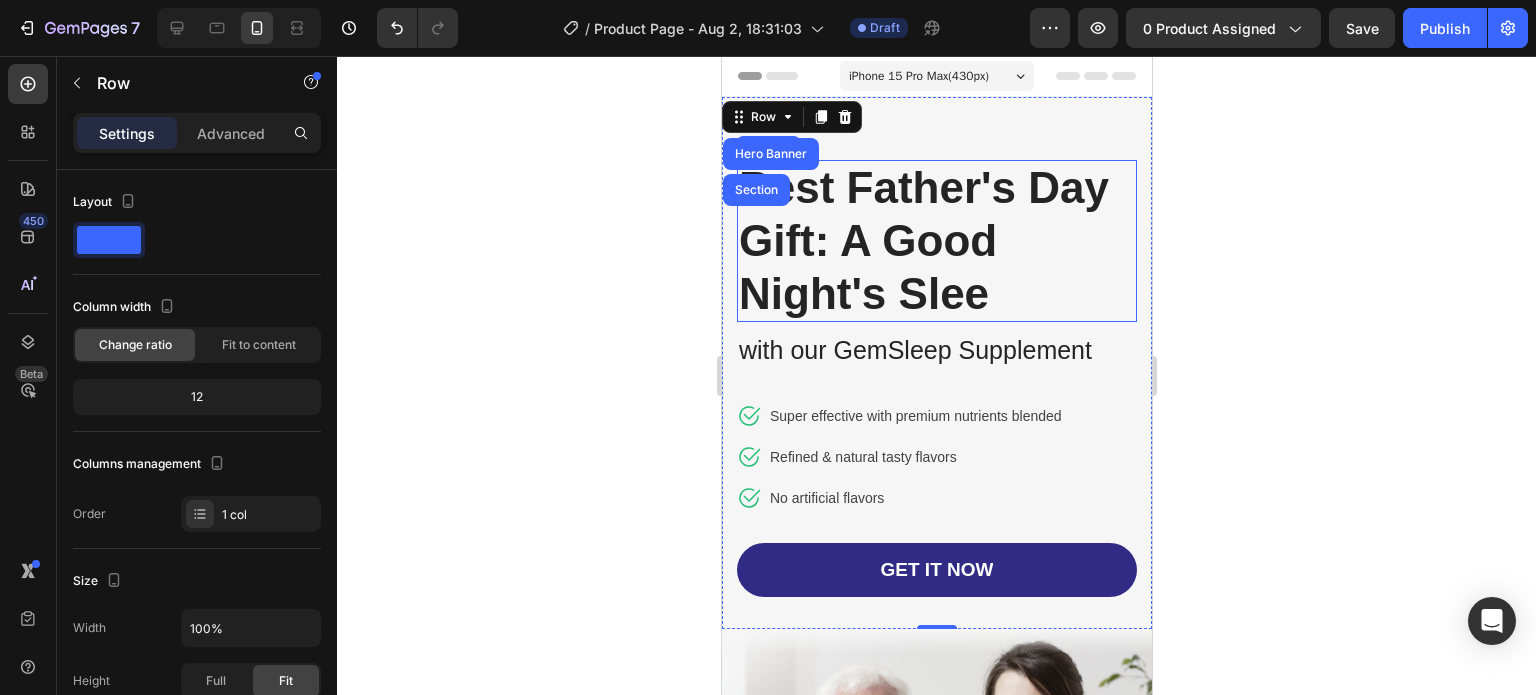 click on "Best Father's Day Gift: A Good Night's Slee" at bounding box center (936, 241) 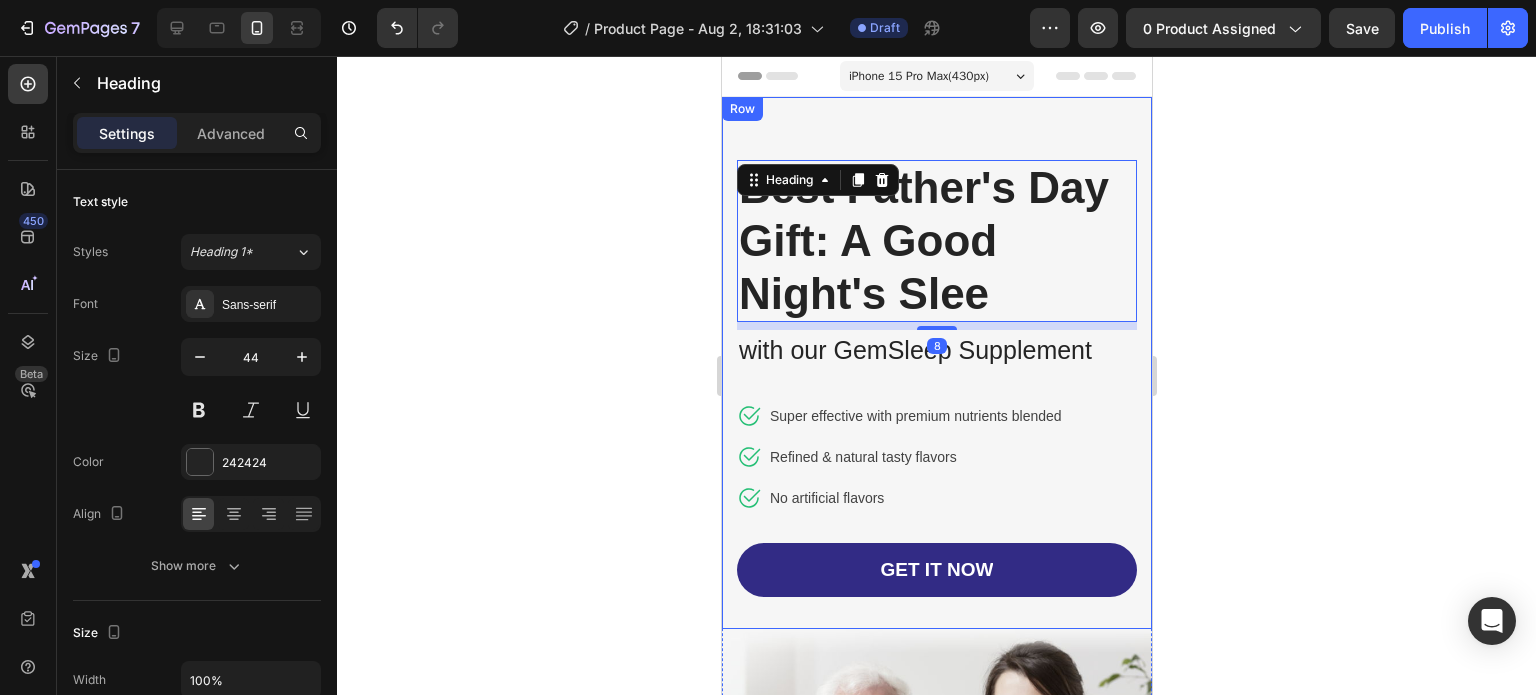click on "Best Father's Day Gift: A Good Night's Slee Heading   8 with our GemSleep Supplement Text block       Icon Super effective with premium nutrients blended Text block       Icon Refined & natural tasty flavors Text block       Icon No artificial flavors Text block Icon List GET IT NOW Button Row" at bounding box center [936, 363] 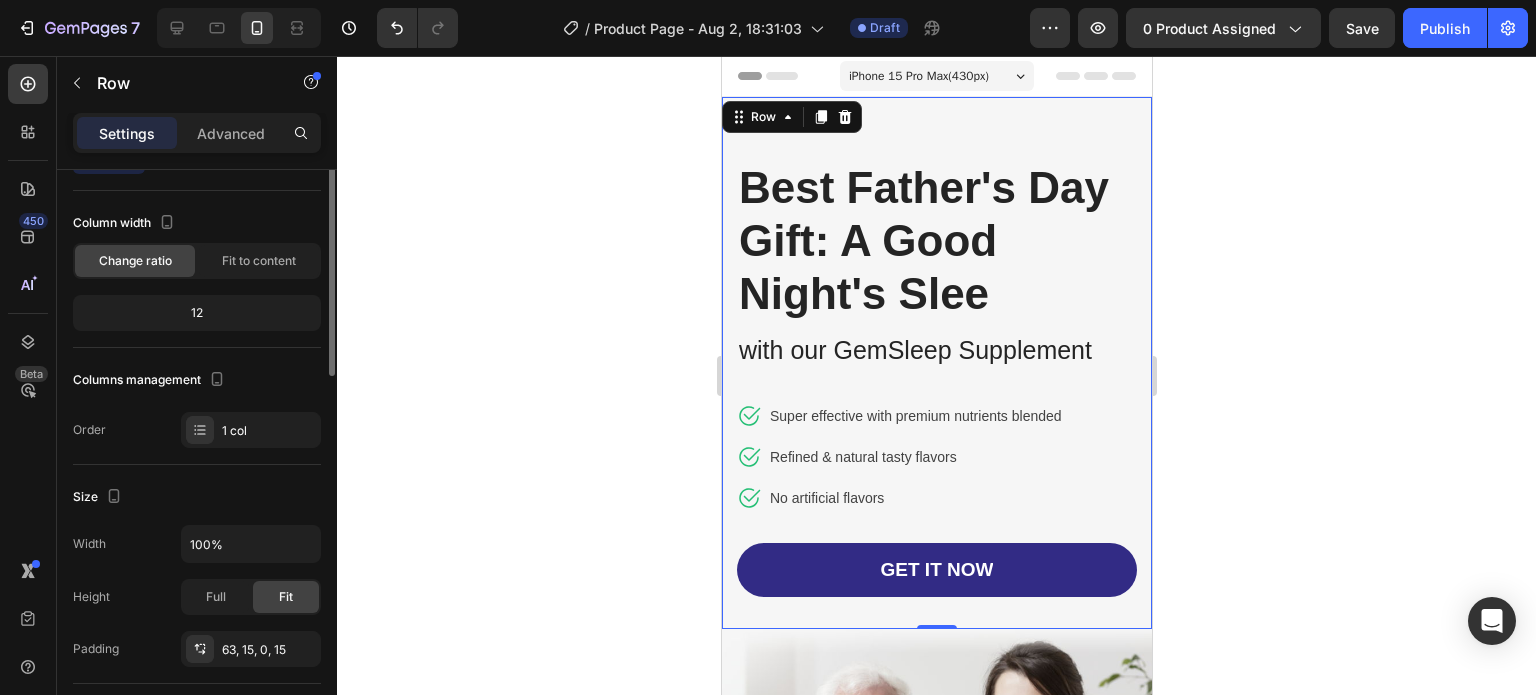 scroll, scrollTop: 0, scrollLeft: 0, axis: both 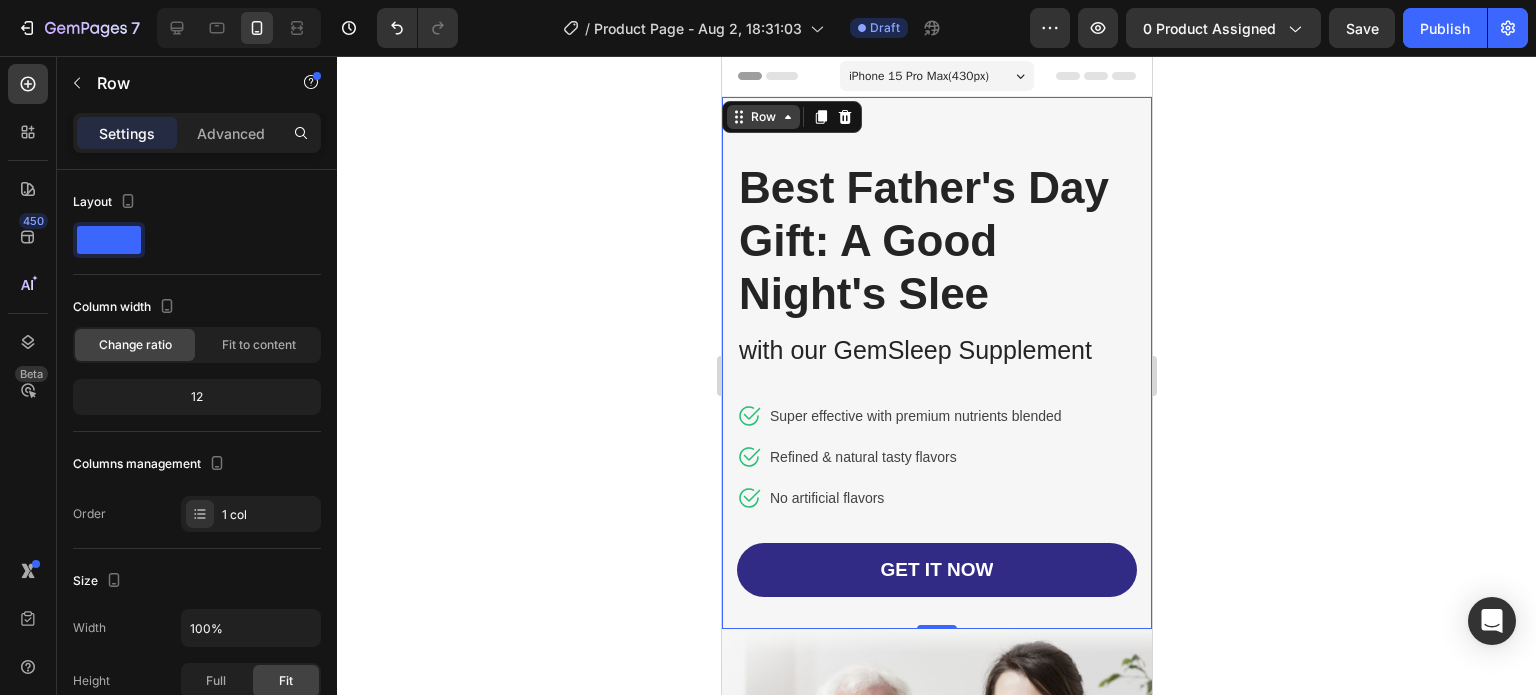click 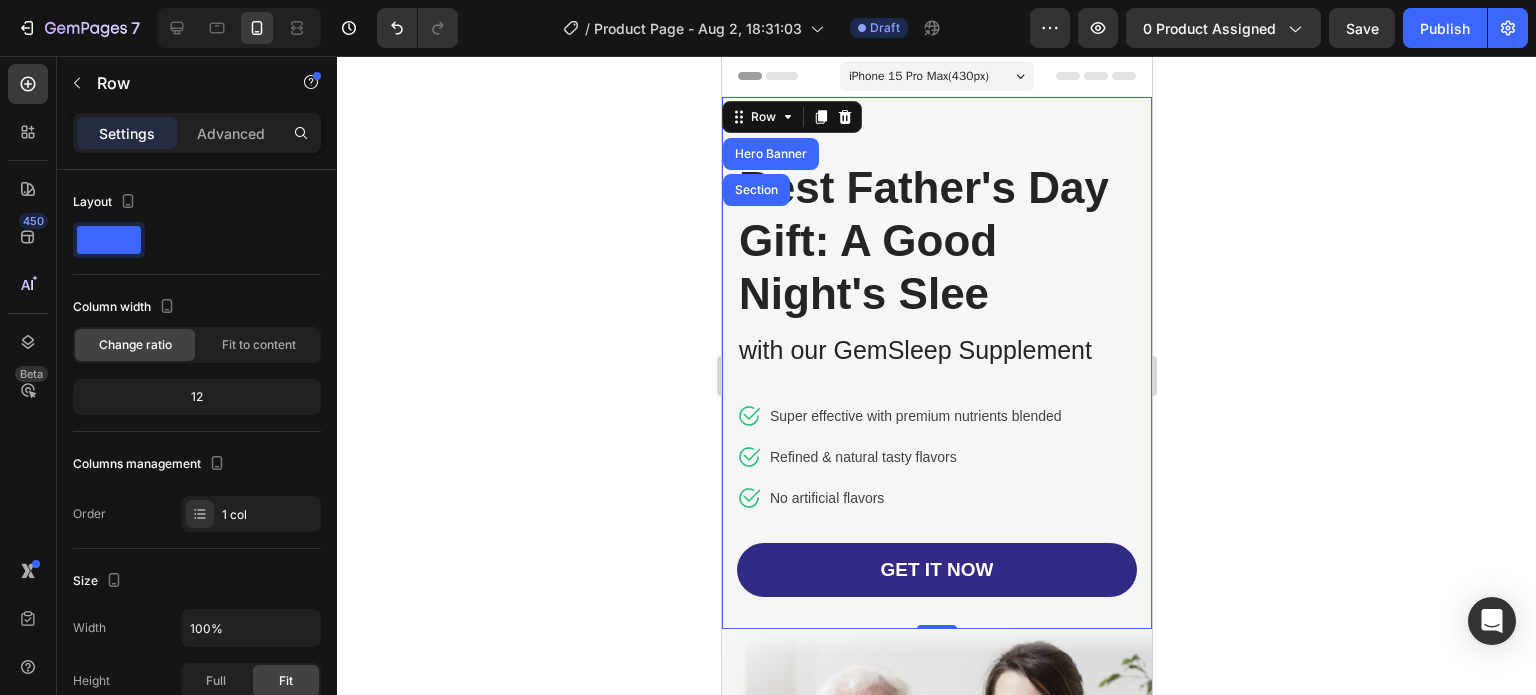 click on "Best Father's Day Gift: A Good Night's Slee Heading with our GemSleep Supplement Text block       Icon Super effective with premium nutrients blended Text block       Icon Refined & natural tasty flavors Text block       Icon No artificial flavors Text block Icon List GET IT NOW Button Row Hero Banner Section   0" at bounding box center [936, 363] 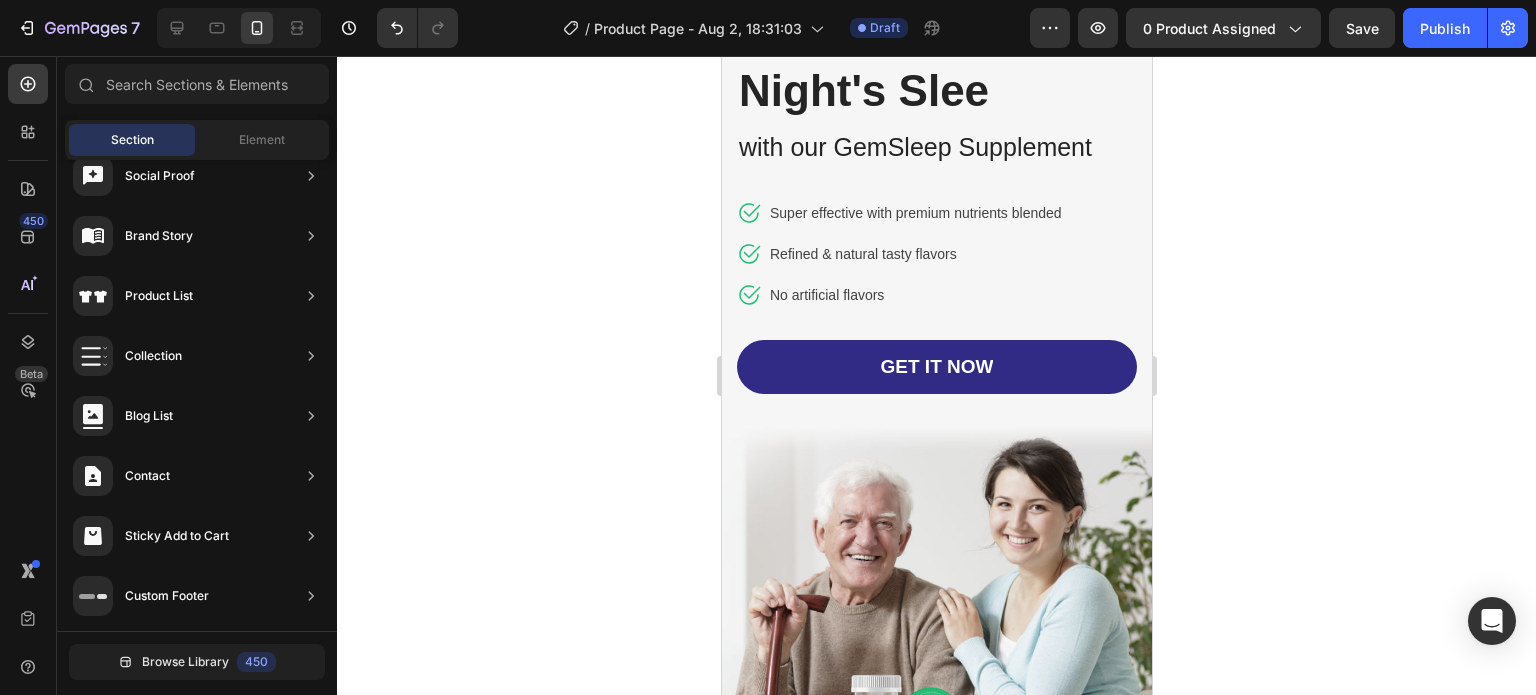 scroll, scrollTop: 0, scrollLeft: 0, axis: both 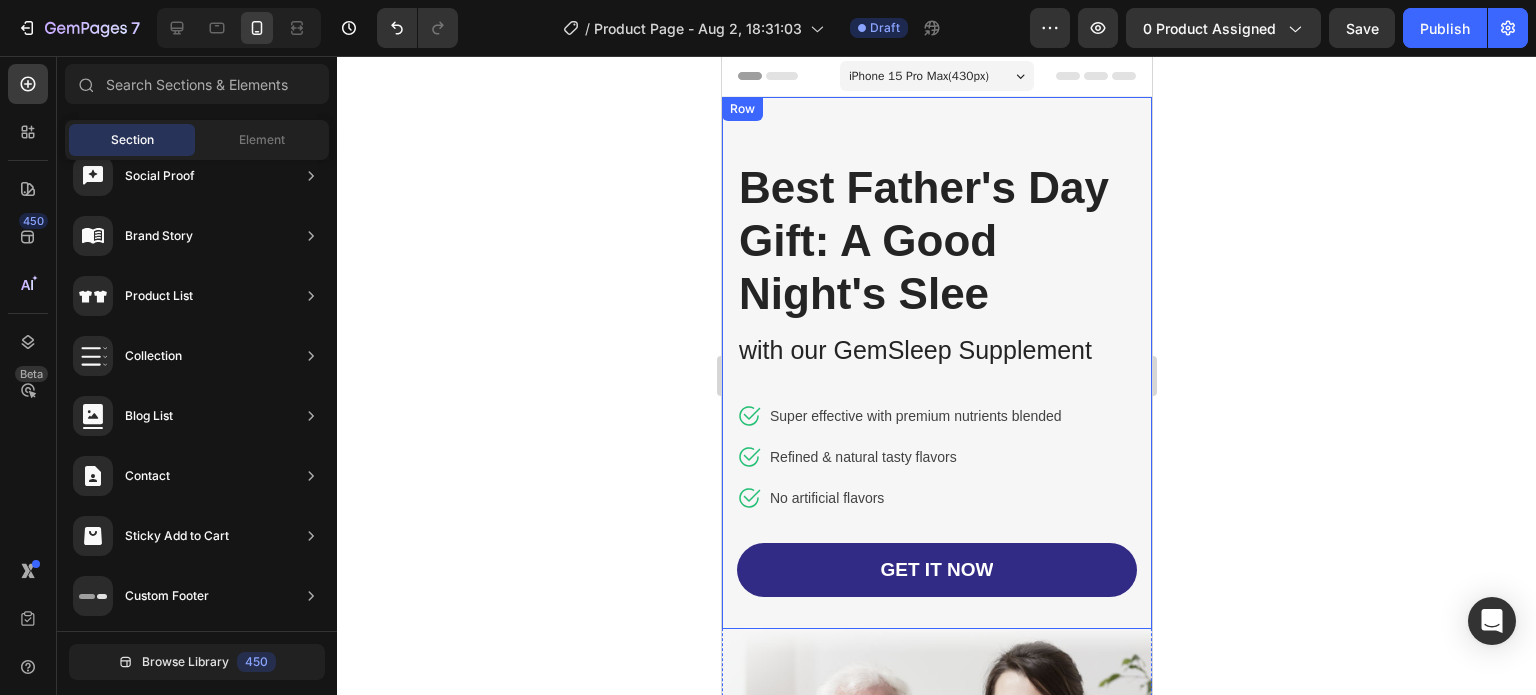 click on "Best Father's Day Gift: A Good Night's Slee Heading with our GemSleep Supplement Text block       Icon Super effective with premium nutrients blended Text block       Icon Refined & natural tasty flavors Text block       Icon No artificial flavors Text block Icon List GET IT NOW Button Row" at bounding box center (936, 363) 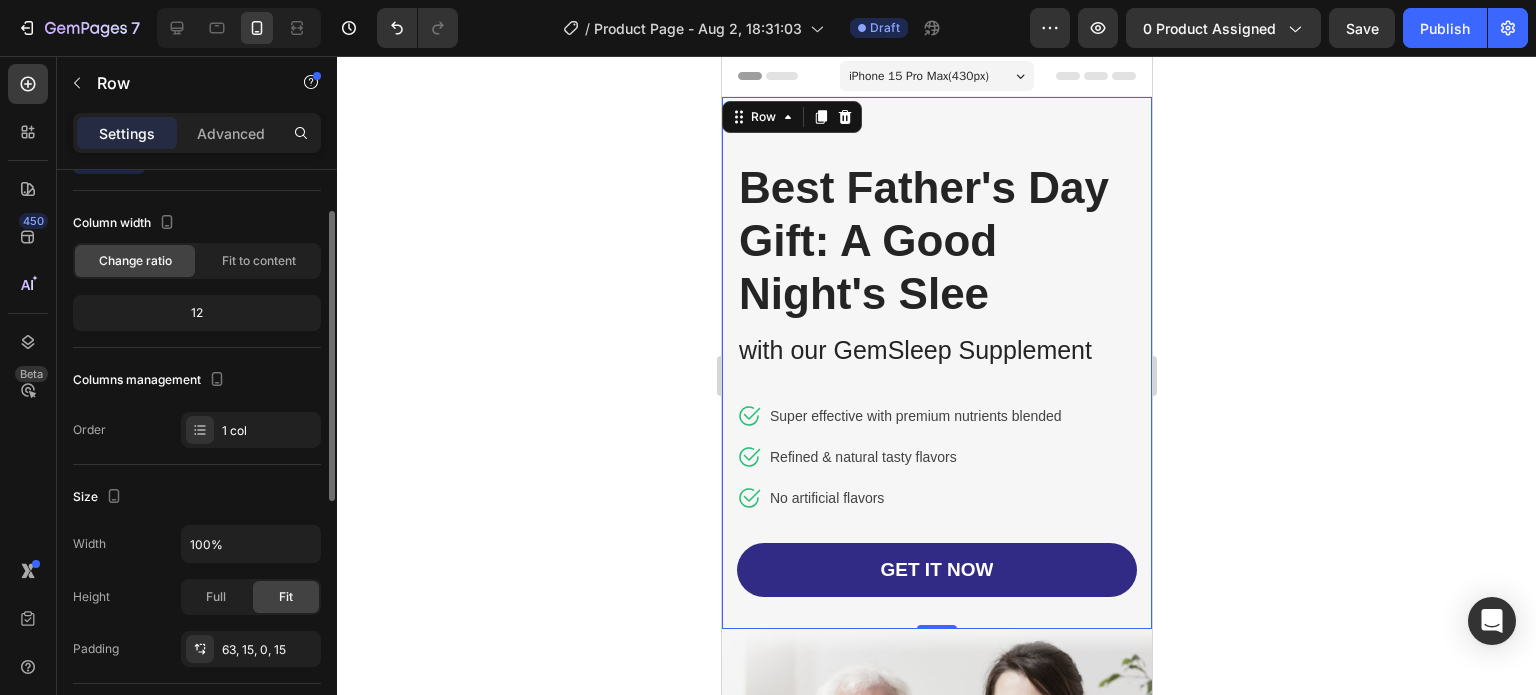 scroll, scrollTop: 0, scrollLeft: 0, axis: both 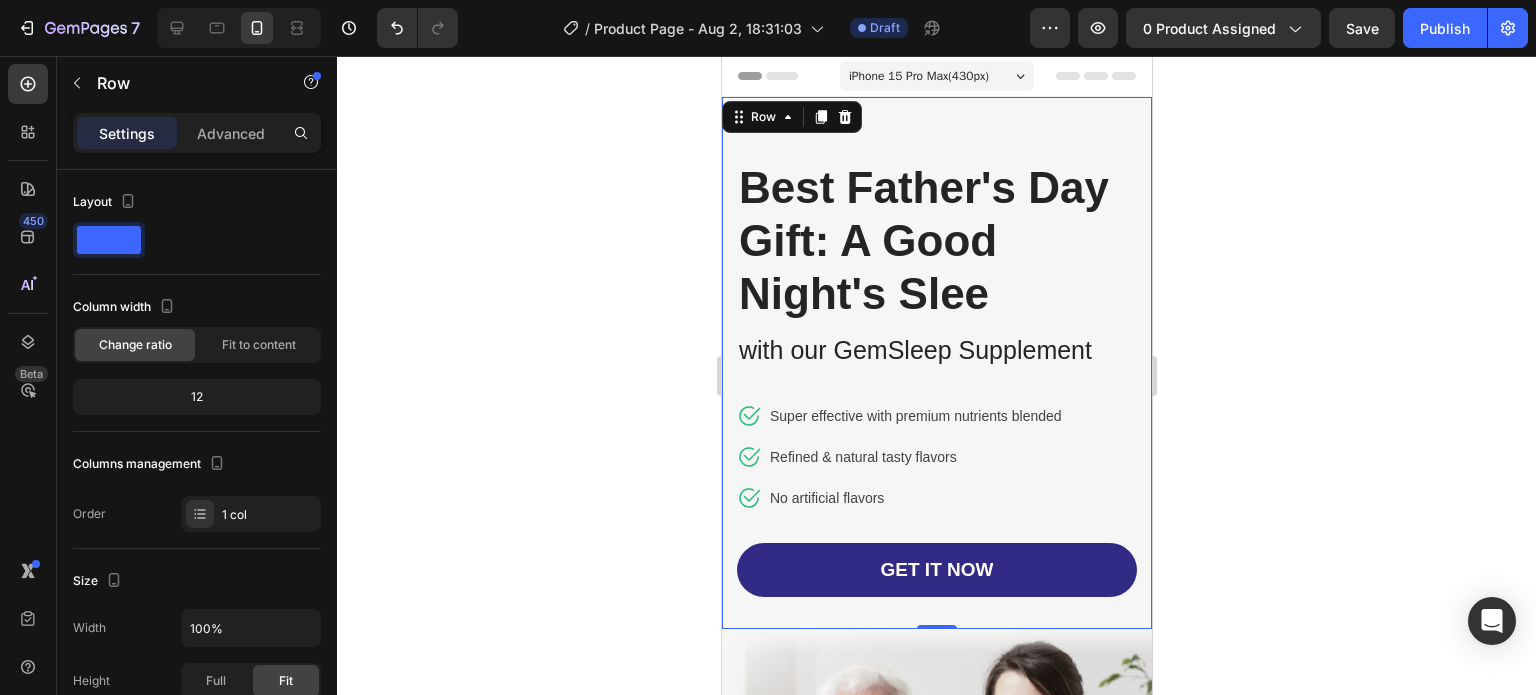 click on "Settings" at bounding box center [127, 133] 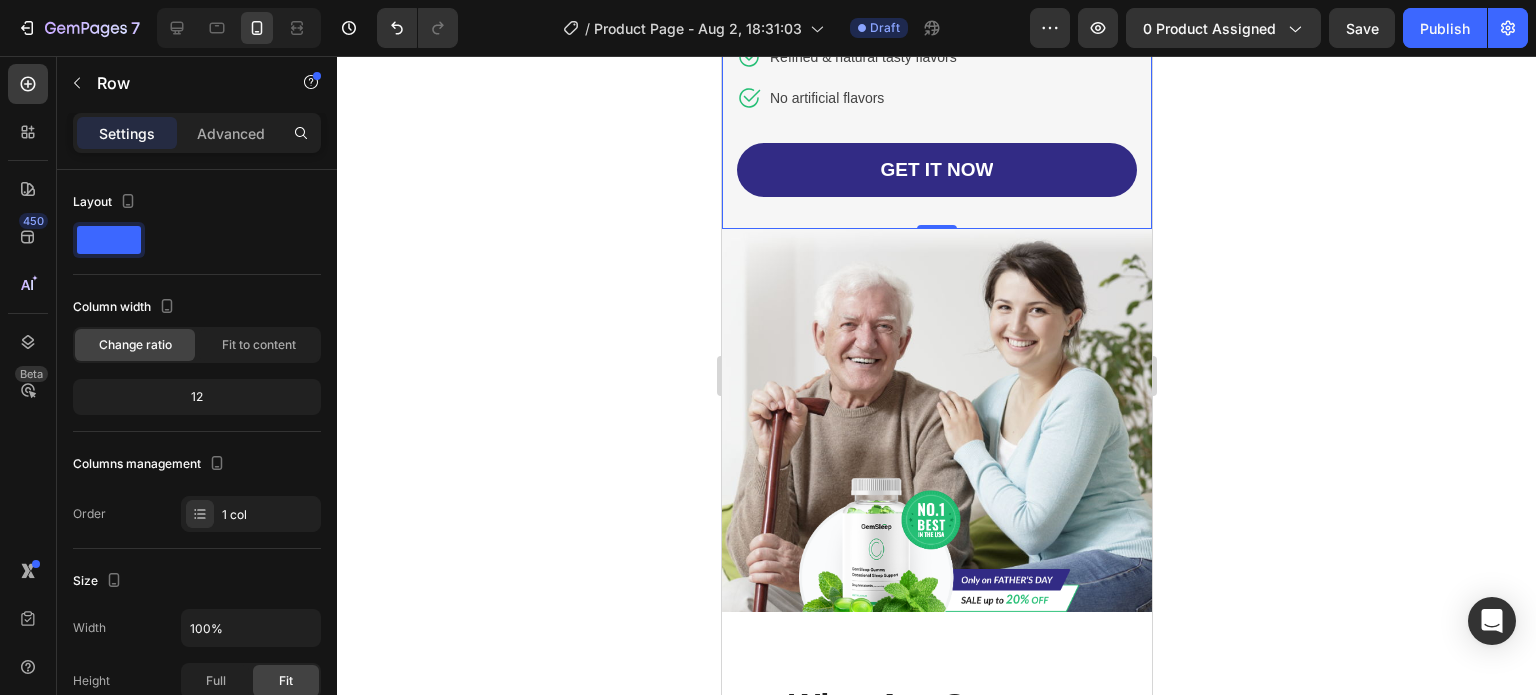scroll, scrollTop: 0, scrollLeft: 0, axis: both 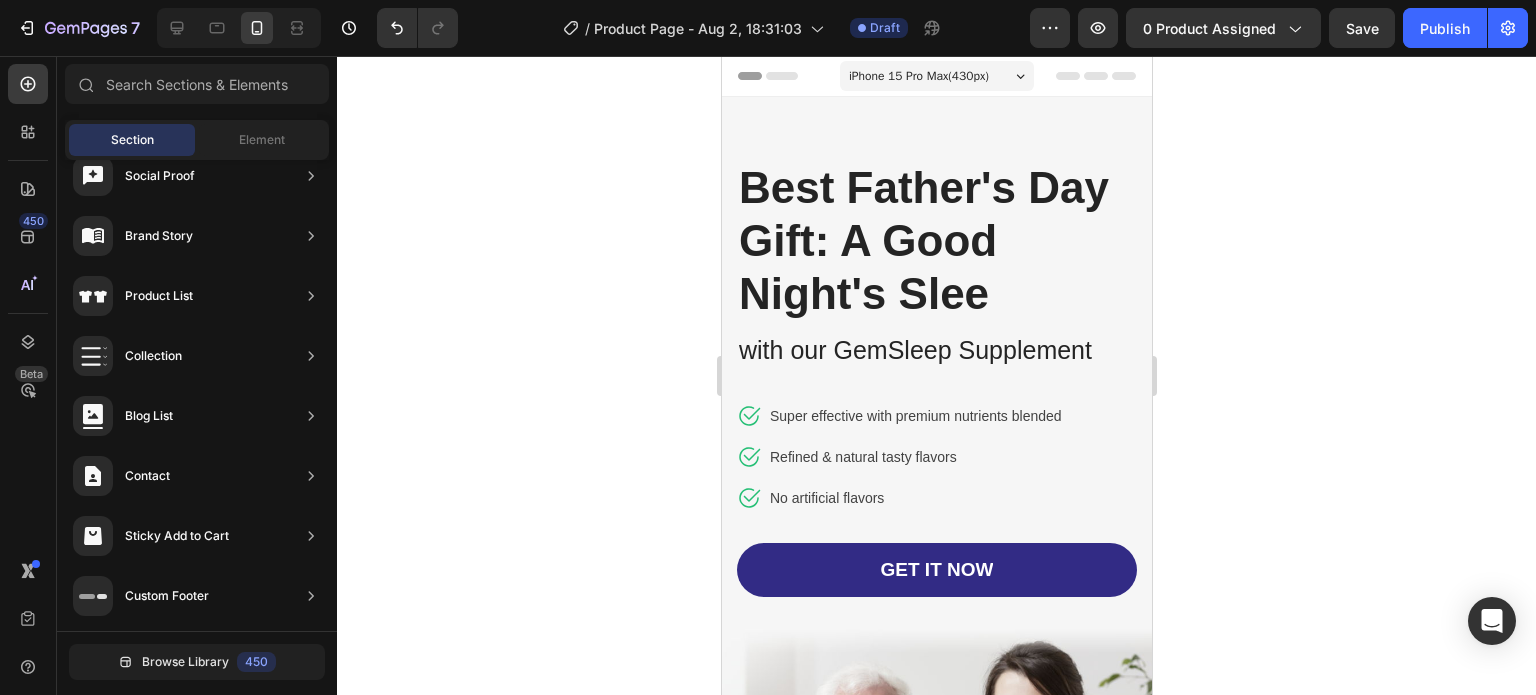 click on "Header" at bounding box center [778, 76] 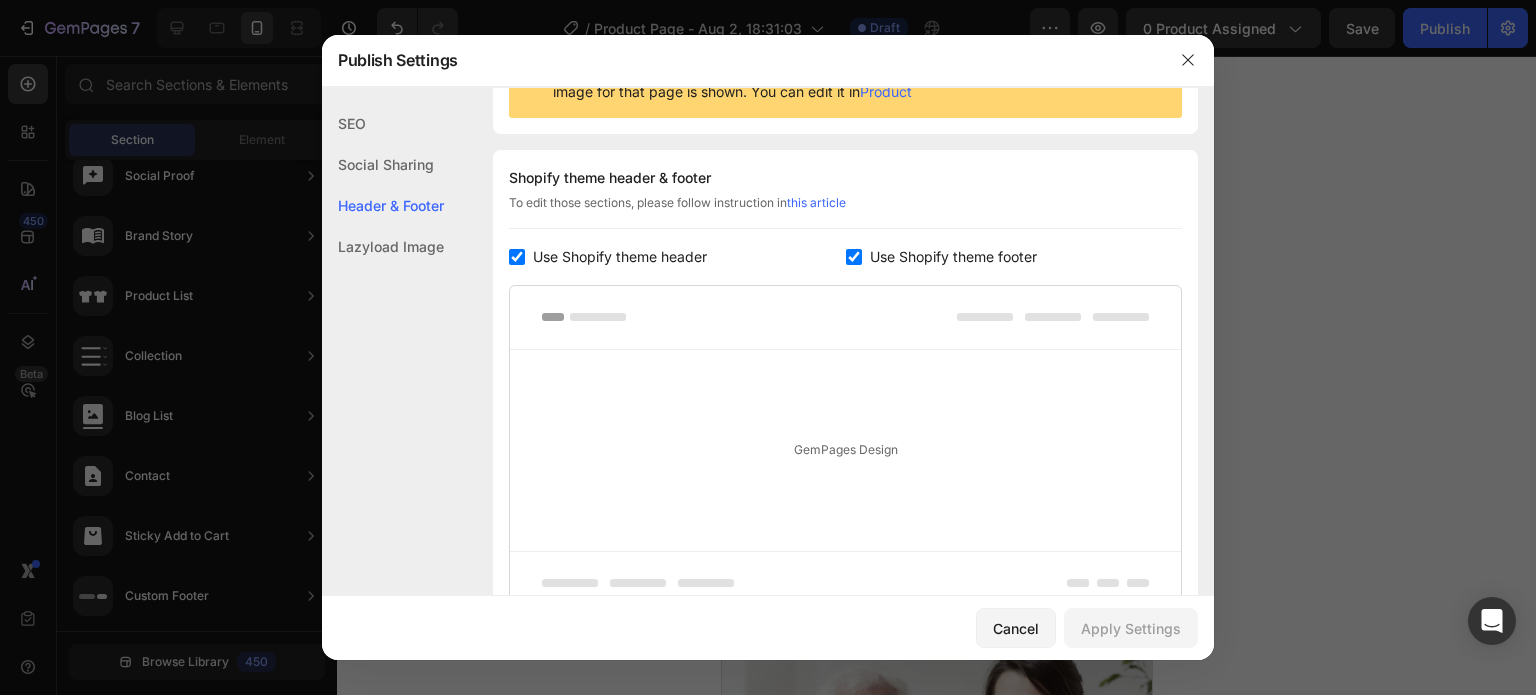 scroll, scrollTop: 291, scrollLeft: 0, axis: vertical 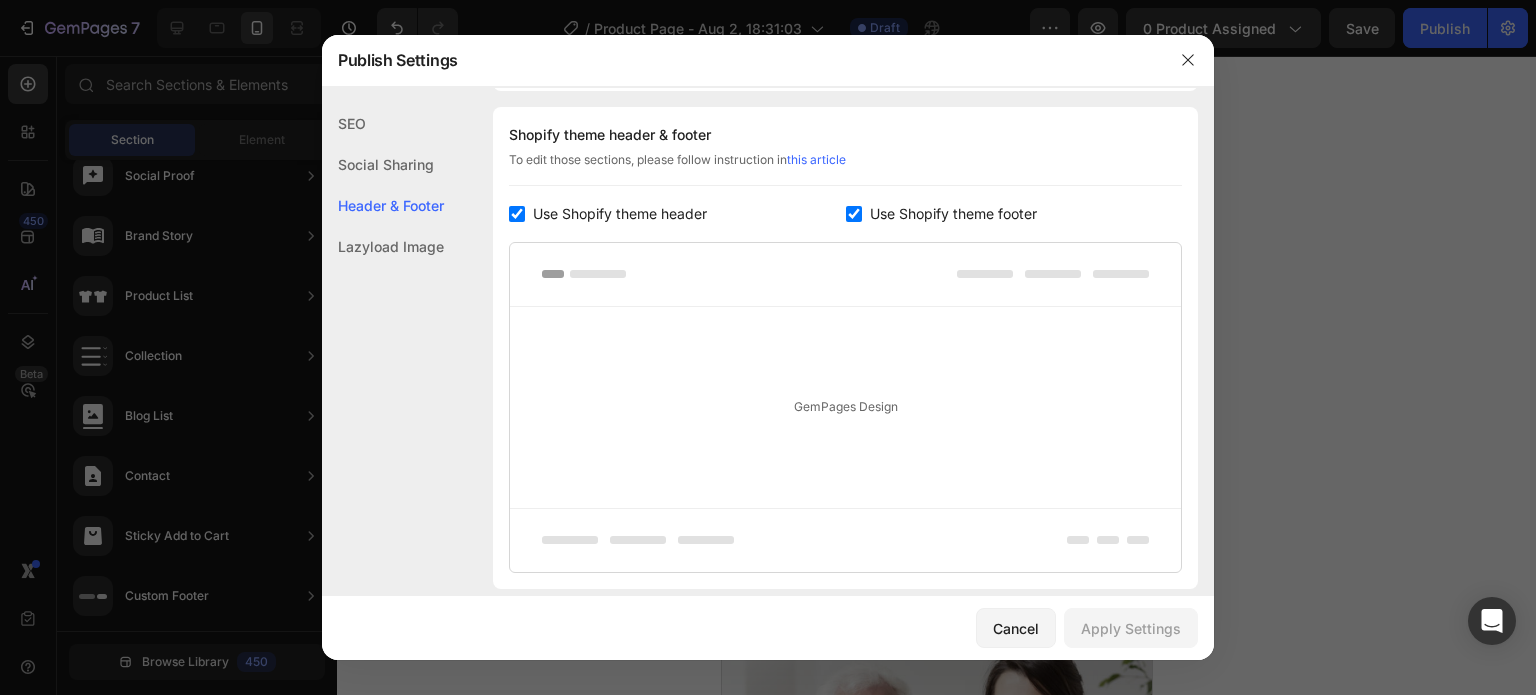 click on "SEO" 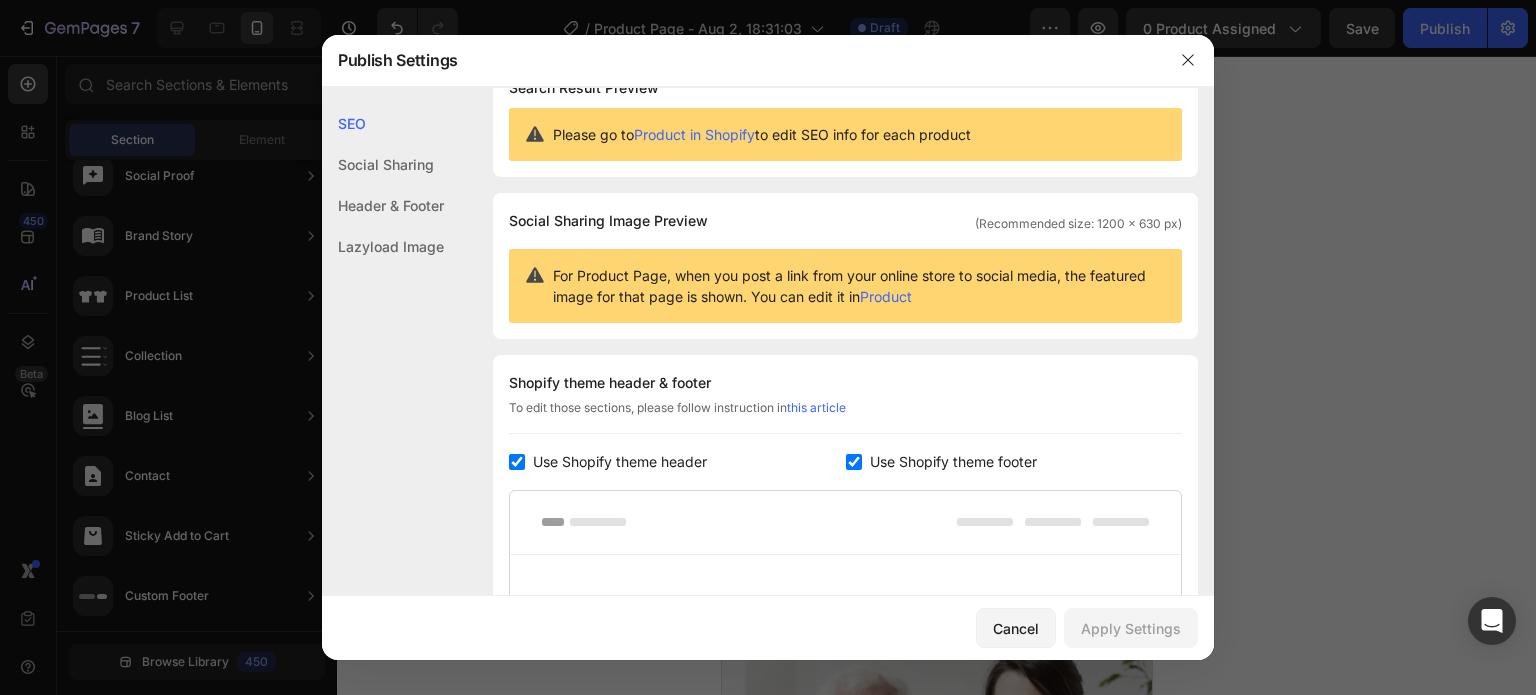 scroll, scrollTop: 0, scrollLeft: 0, axis: both 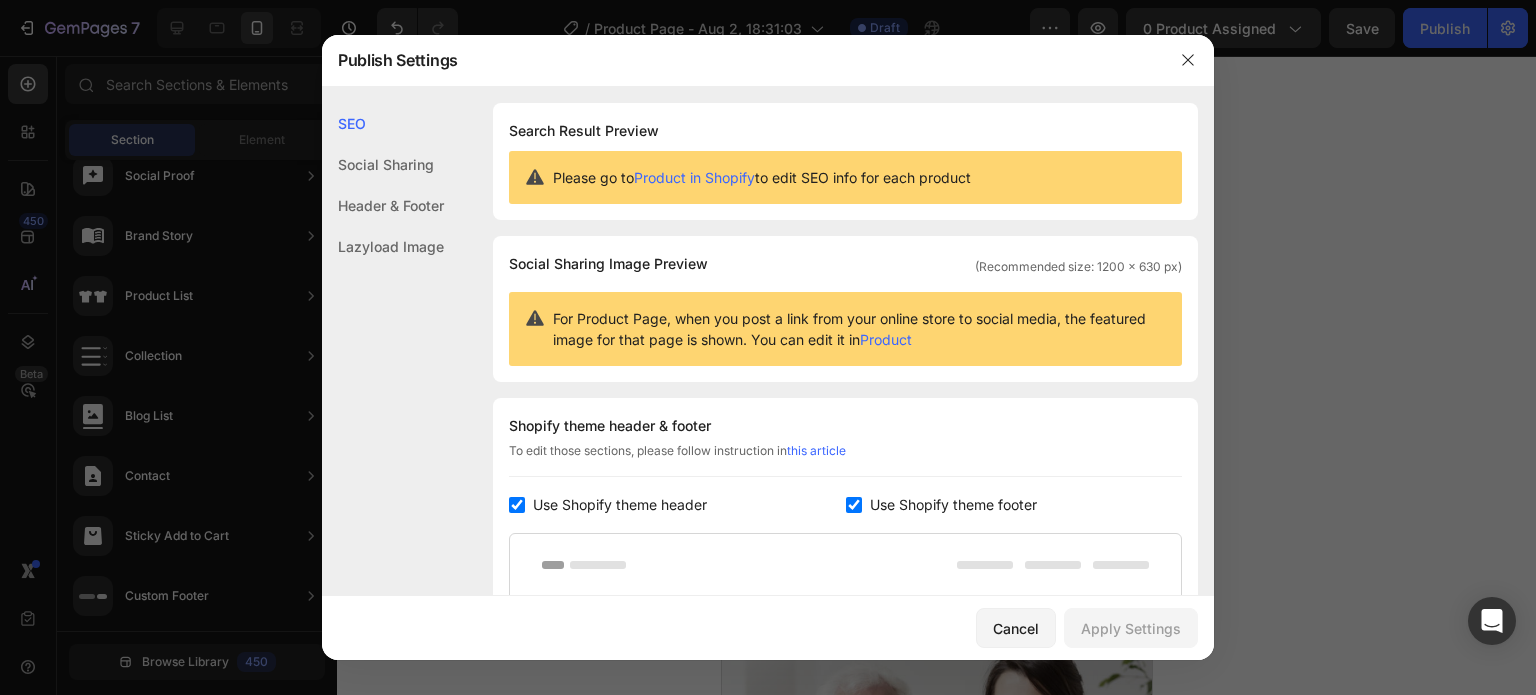 click on "Lazyload Image" 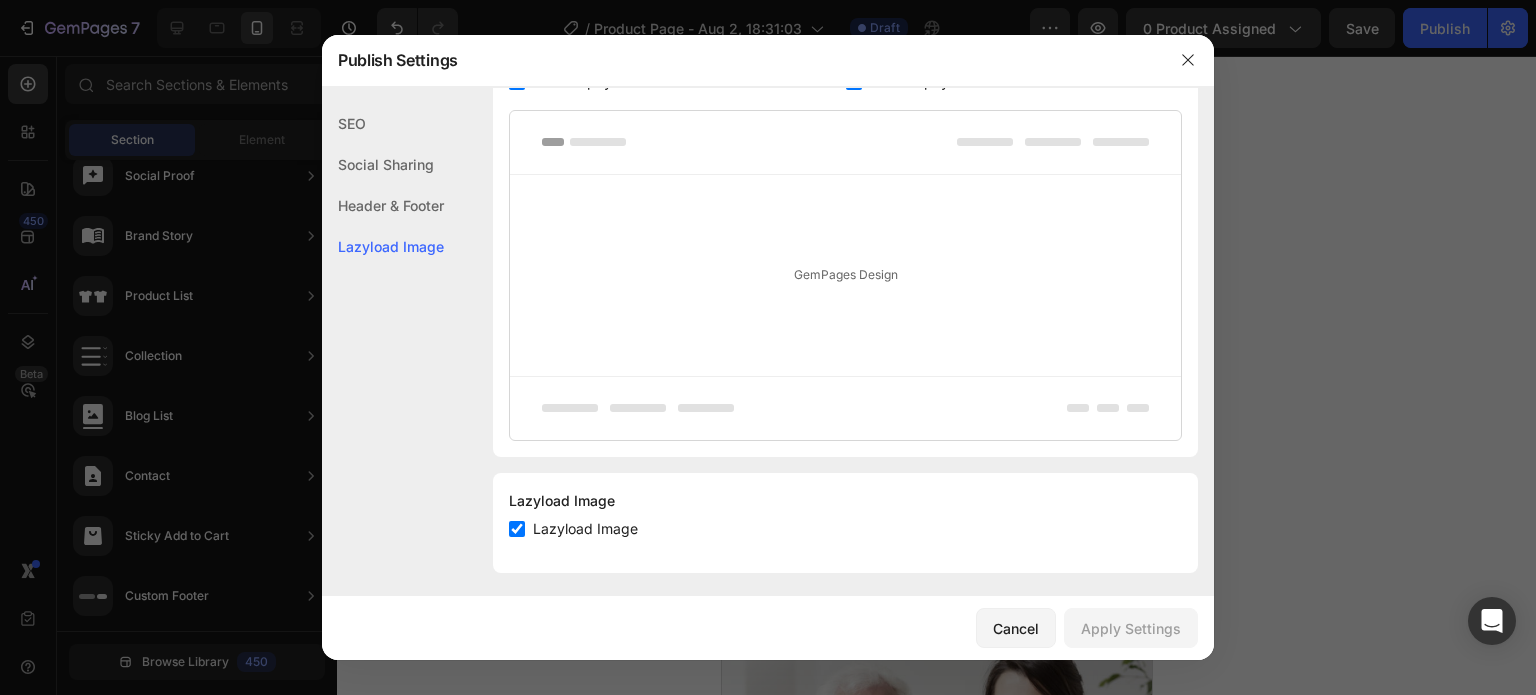 scroll, scrollTop: 431, scrollLeft: 0, axis: vertical 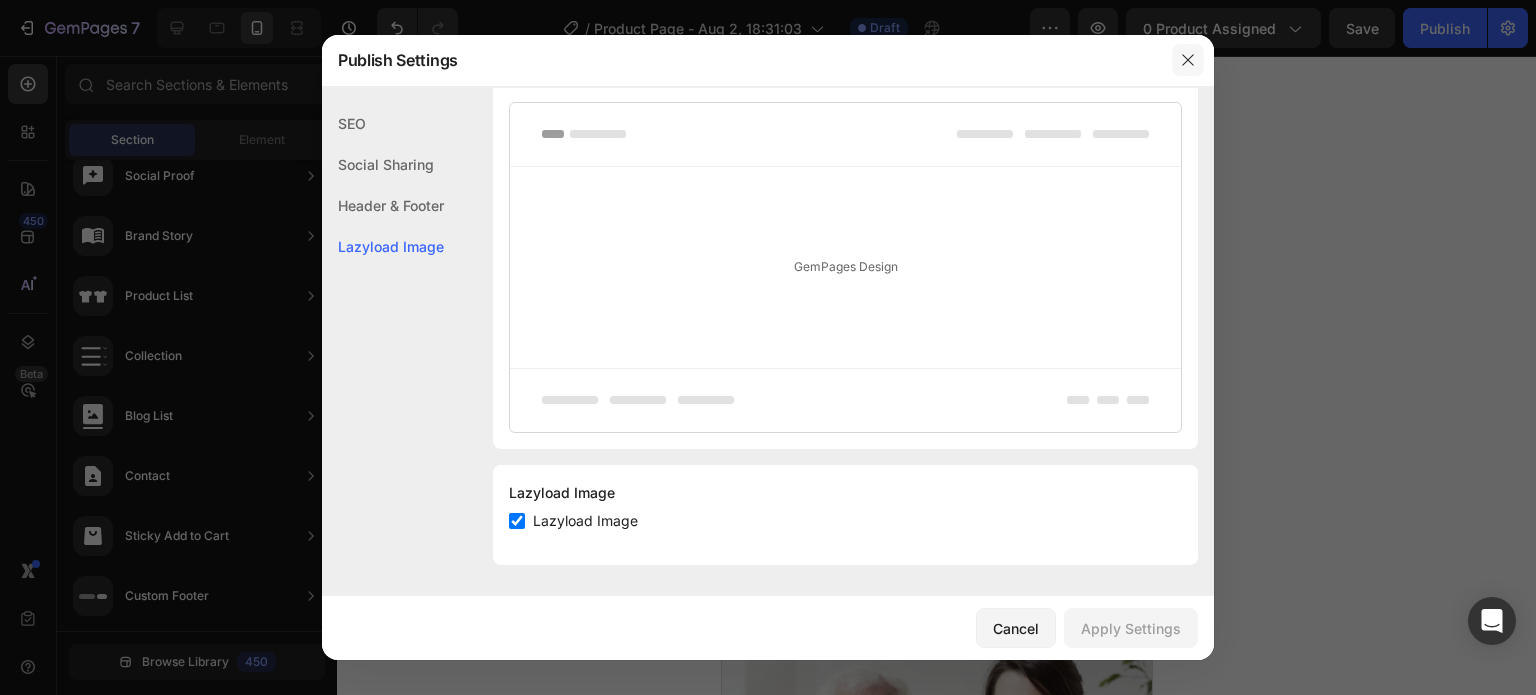 click 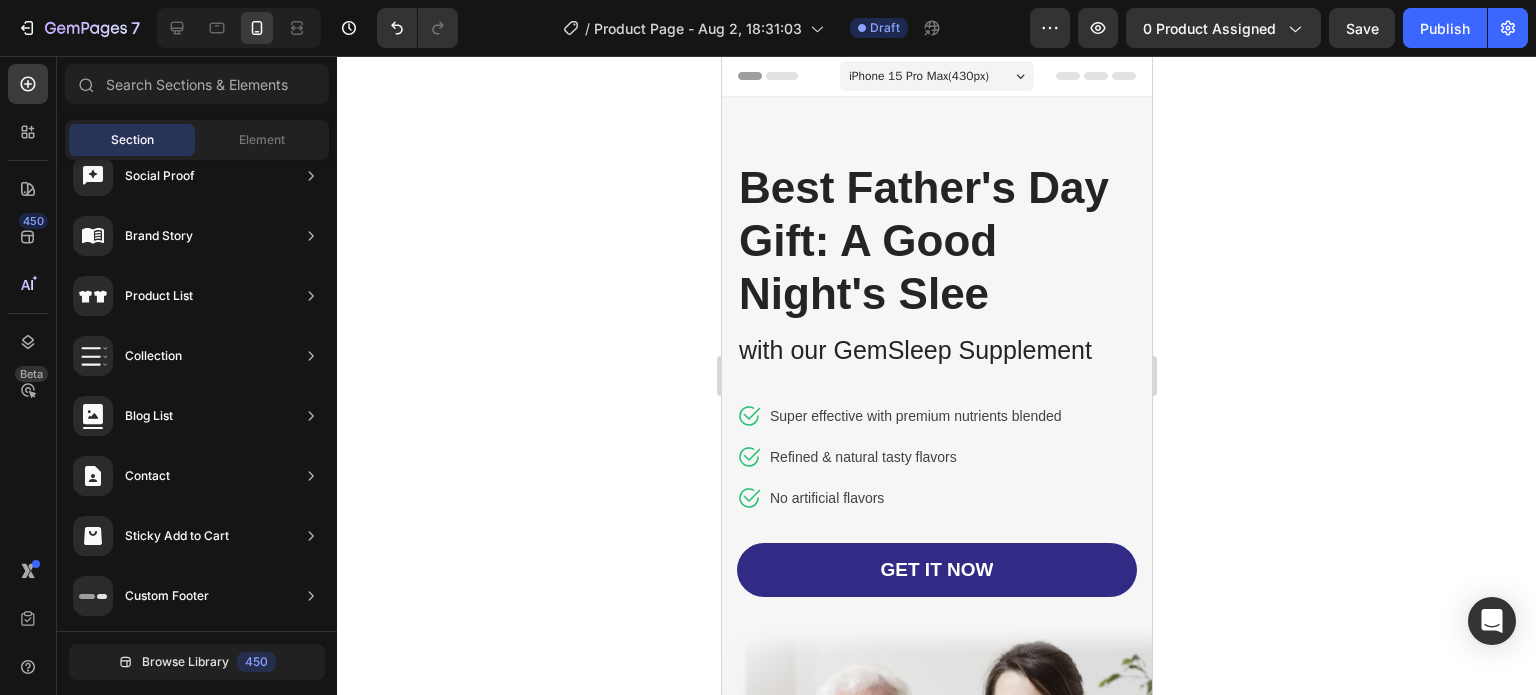 click on "Header" at bounding box center (778, 76) 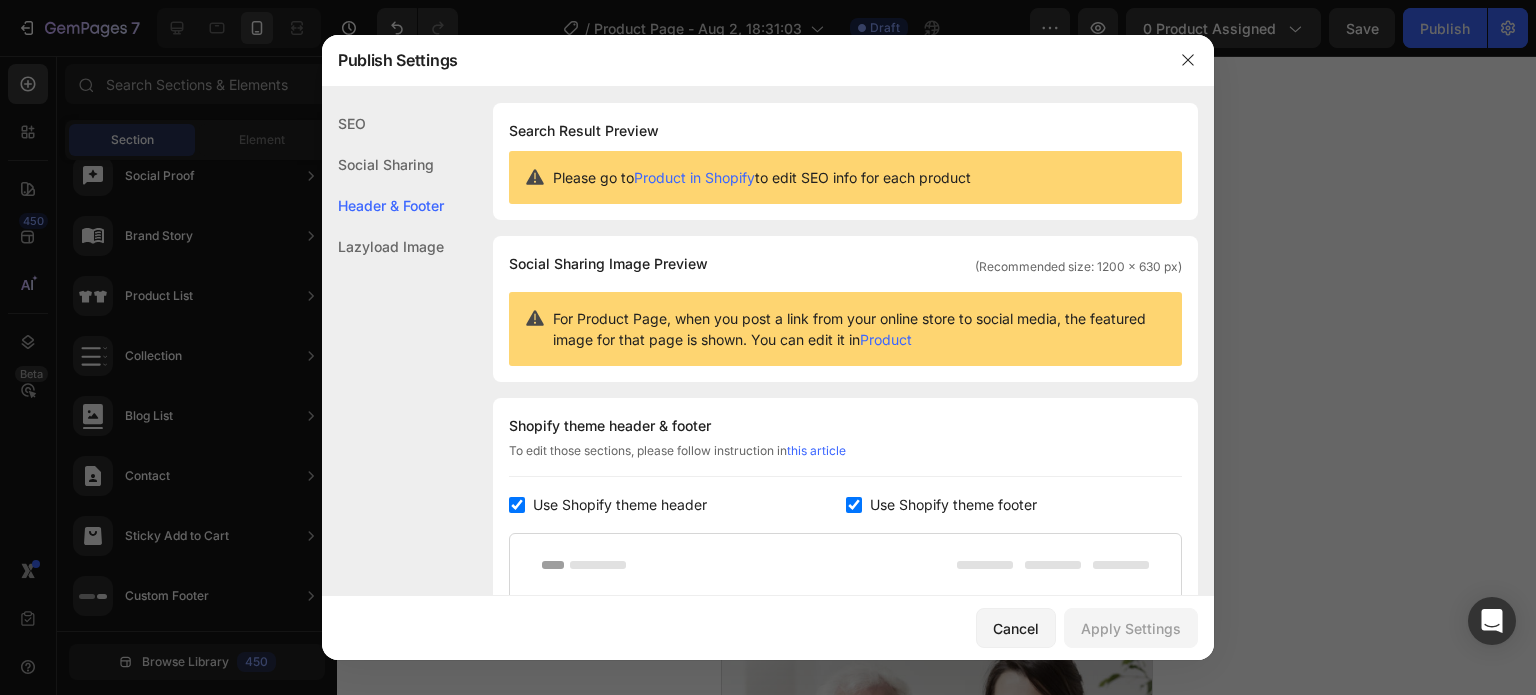 scroll, scrollTop: 291, scrollLeft: 0, axis: vertical 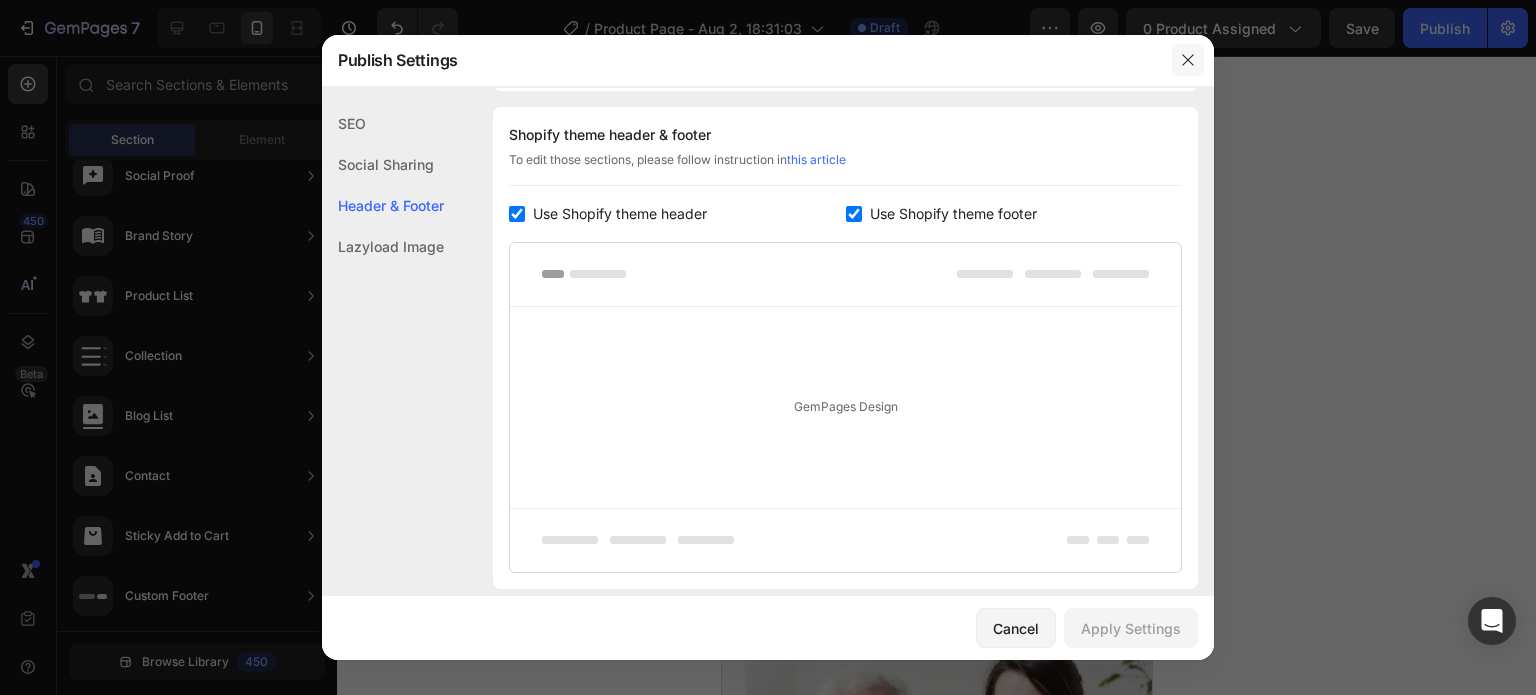 click 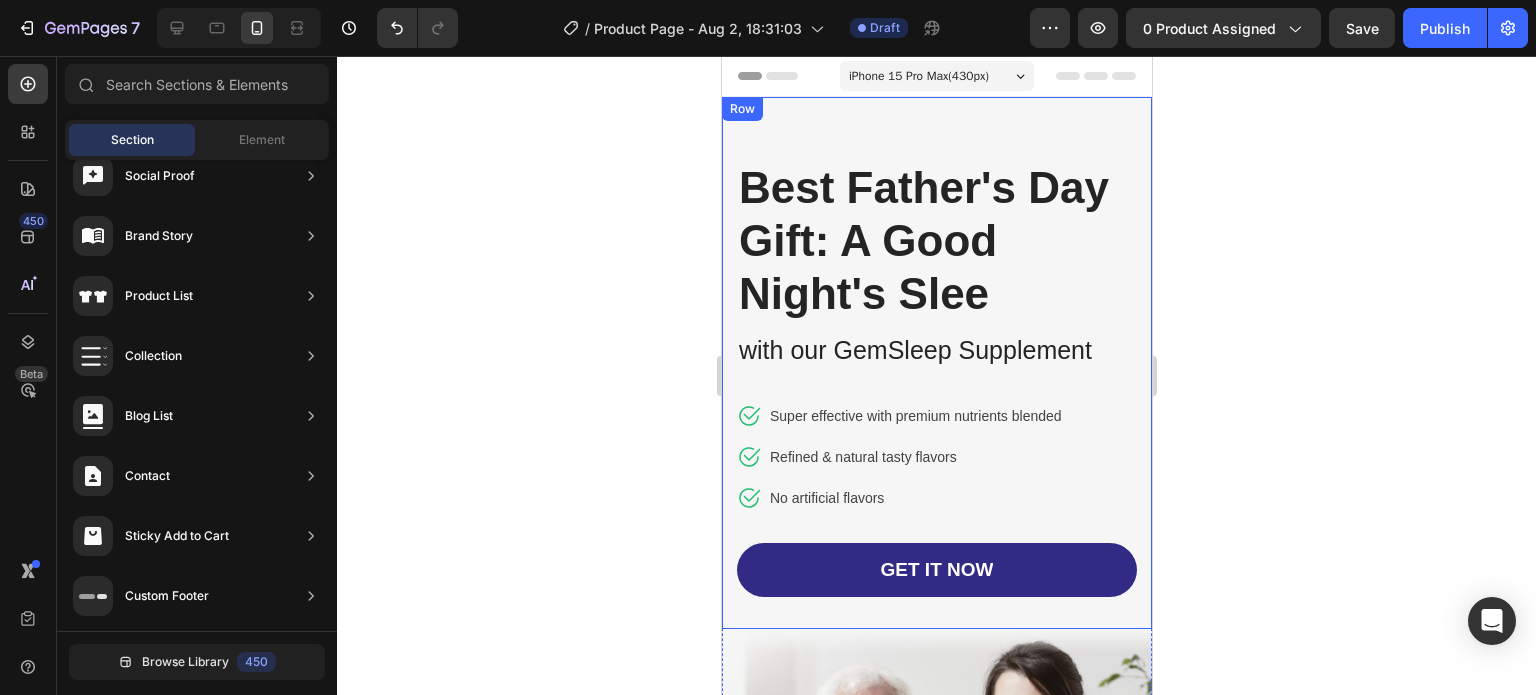 click on "Best Father's Day Gift: A Good Night's Slee Heading with our GemSleep Supplement Text block       Icon Super effective with premium nutrients blended Text block       Icon Refined & natural tasty flavors Text block       Icon No artificial flavors Text block Icon List GET IT NOW Button Row" at bounding box center [936, 363] 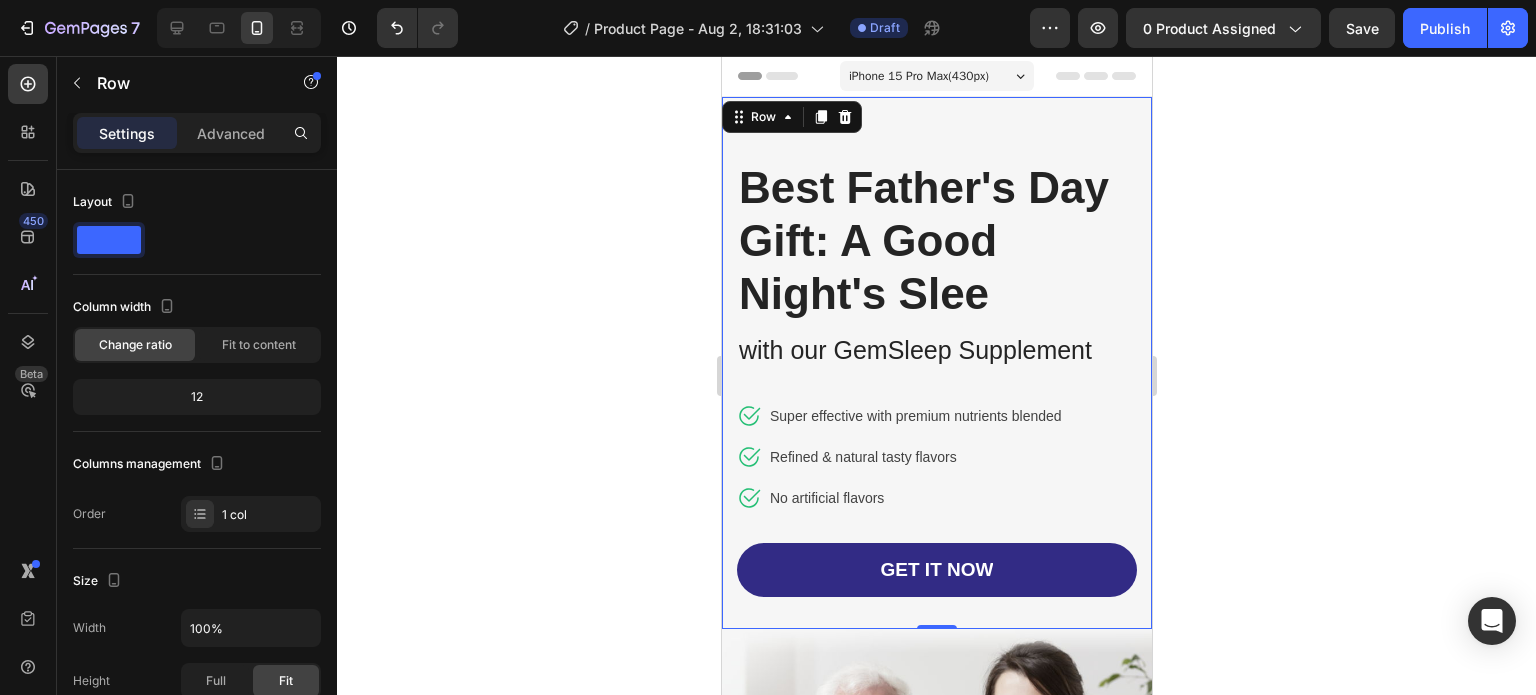 click on "Best Father's Day Gift: A Good Night's Slee Heading with our GemSleep Supplement Text block       Icon Super effective with premium nutrients blended Text block       Icon Refined & natural tasty flavors Text block       Icon No artificial flavors Text block Icon List GET IT NOW Button Row   0" at bounding box center (936, 363) 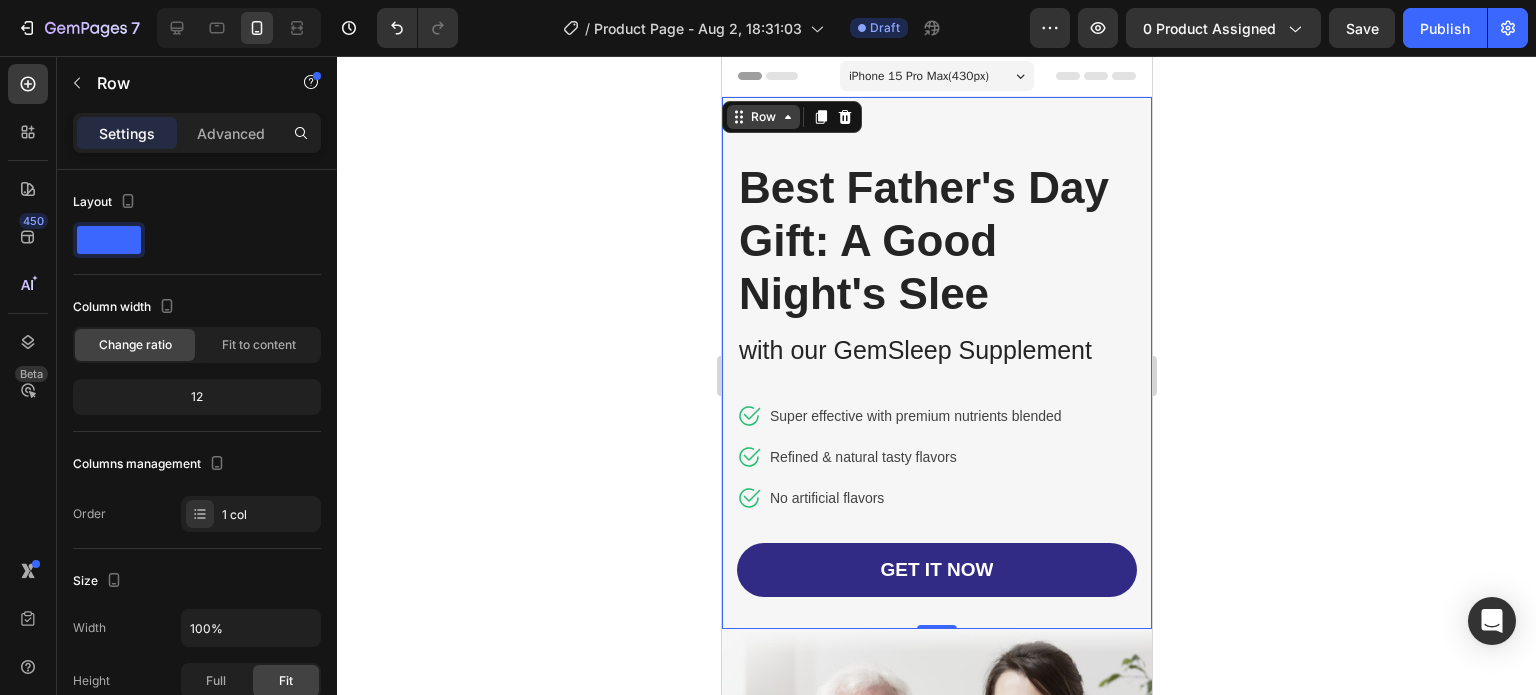 click 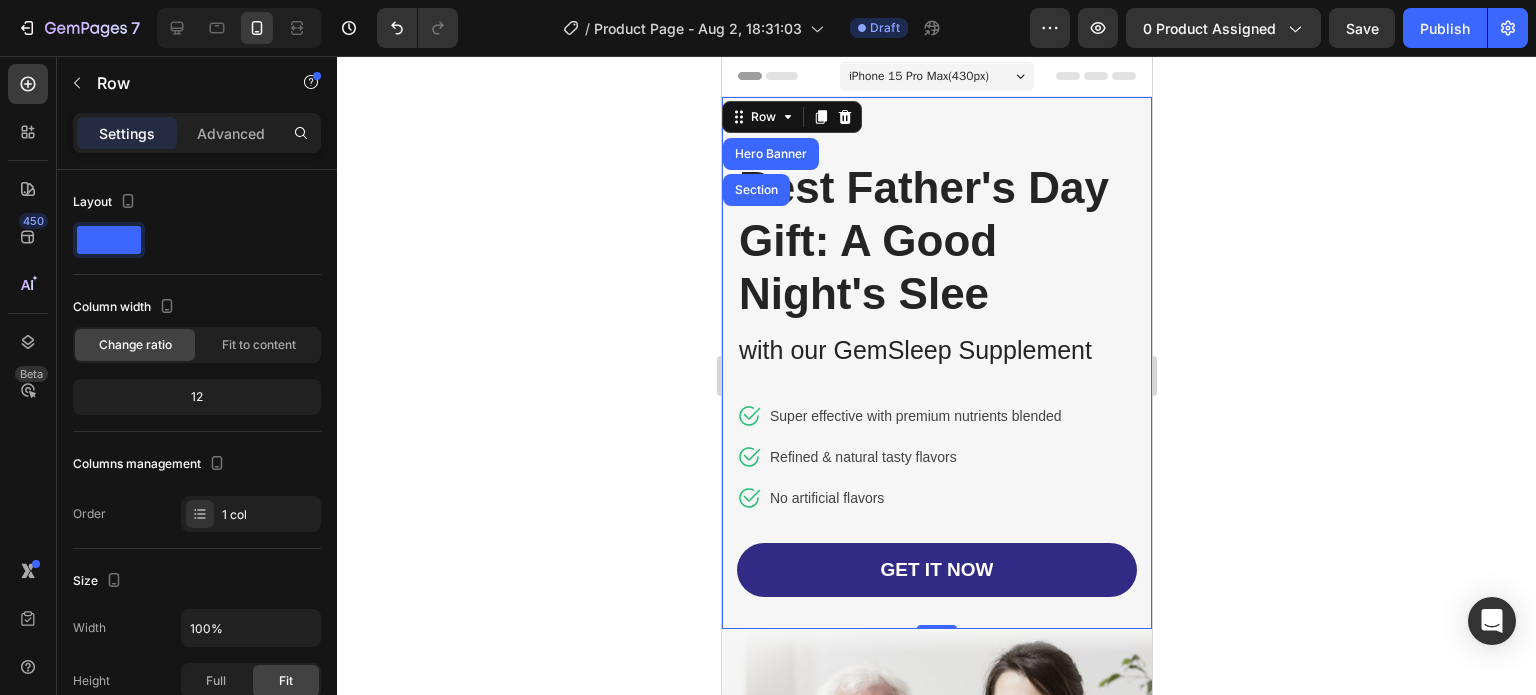 click on "Best Father's Day Gift: A Good Night's Slee Heading with our GemSleep Supplement Text block       Icon Super effective with premium nutrients blended Text block       Icon Refined & natural tasty flavors Text block       Icon No artificial flavors Text block Icon List GET IT NOW Button Row Hero Banner Section   0" at bounding box center [936, 363] 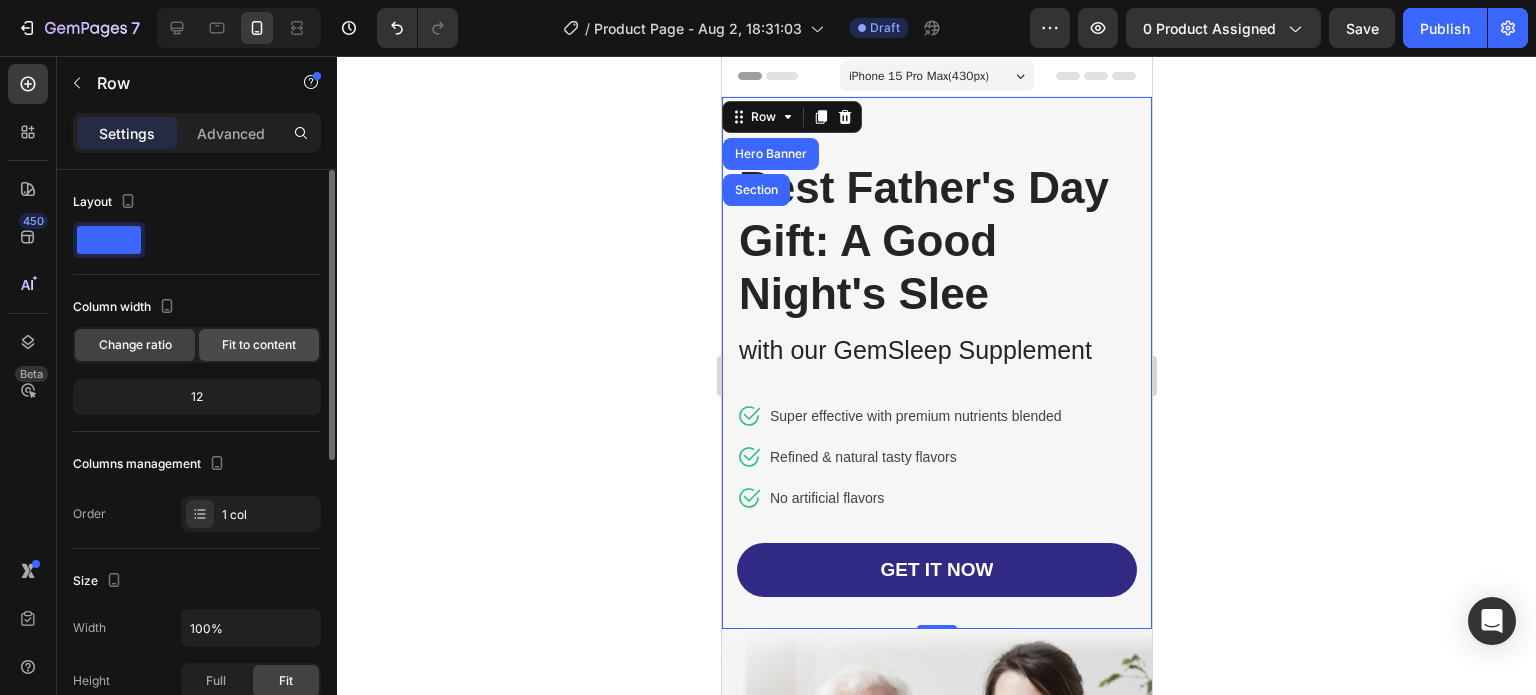 click on "Fit to content" 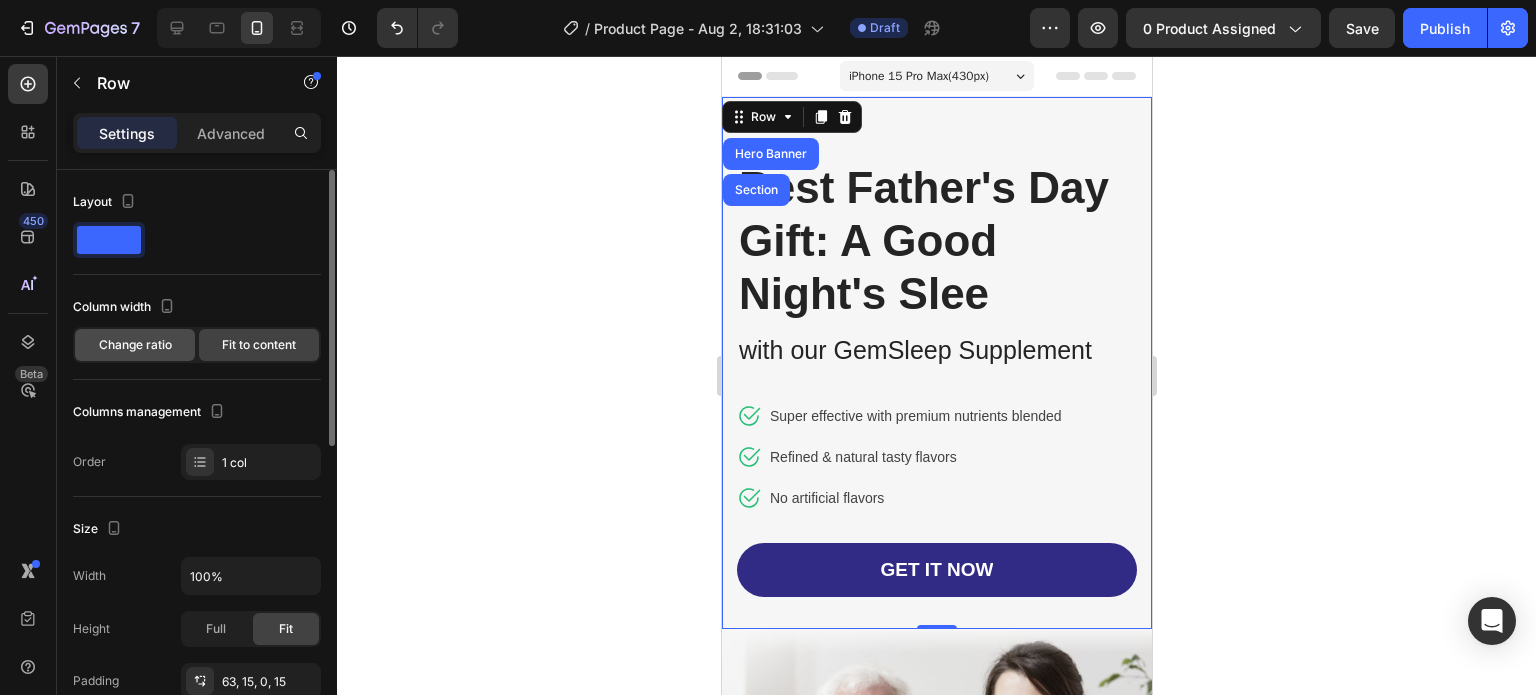 click on "Change ratio" 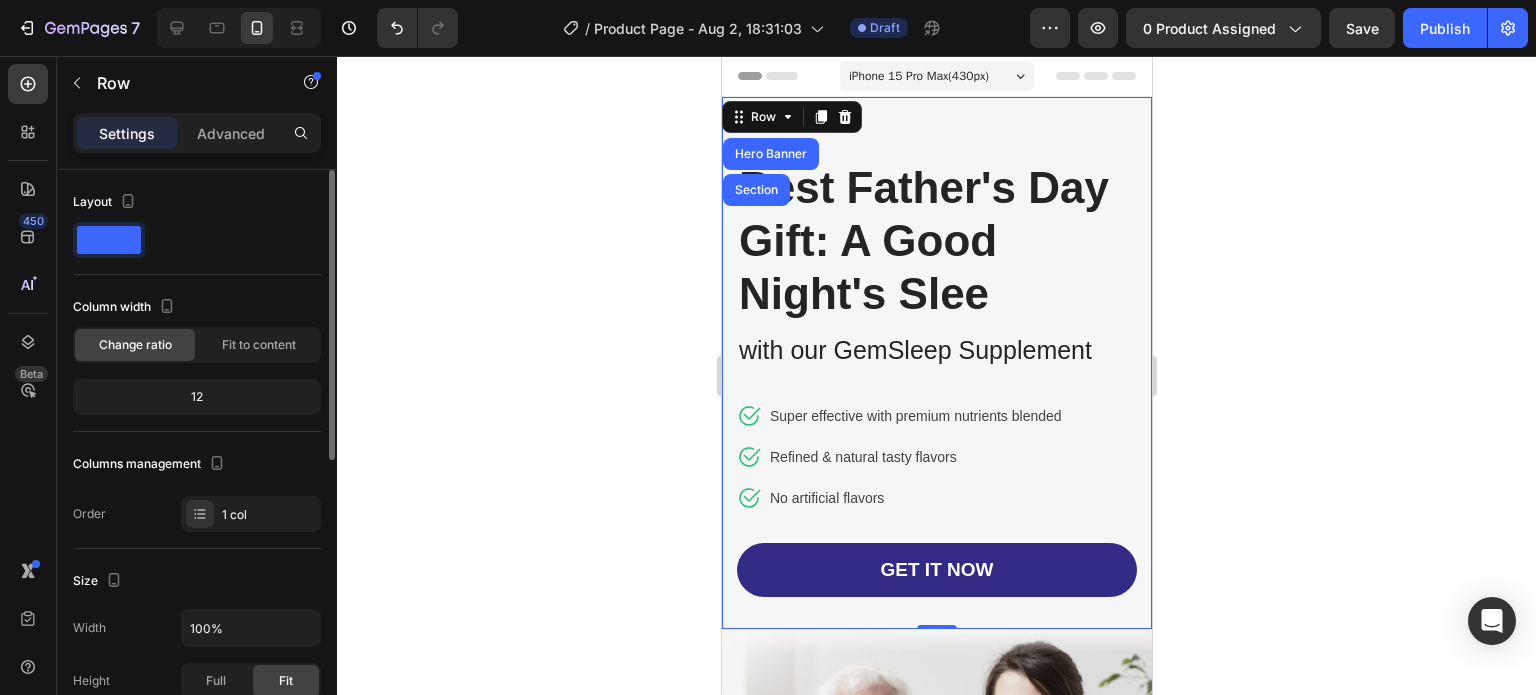click 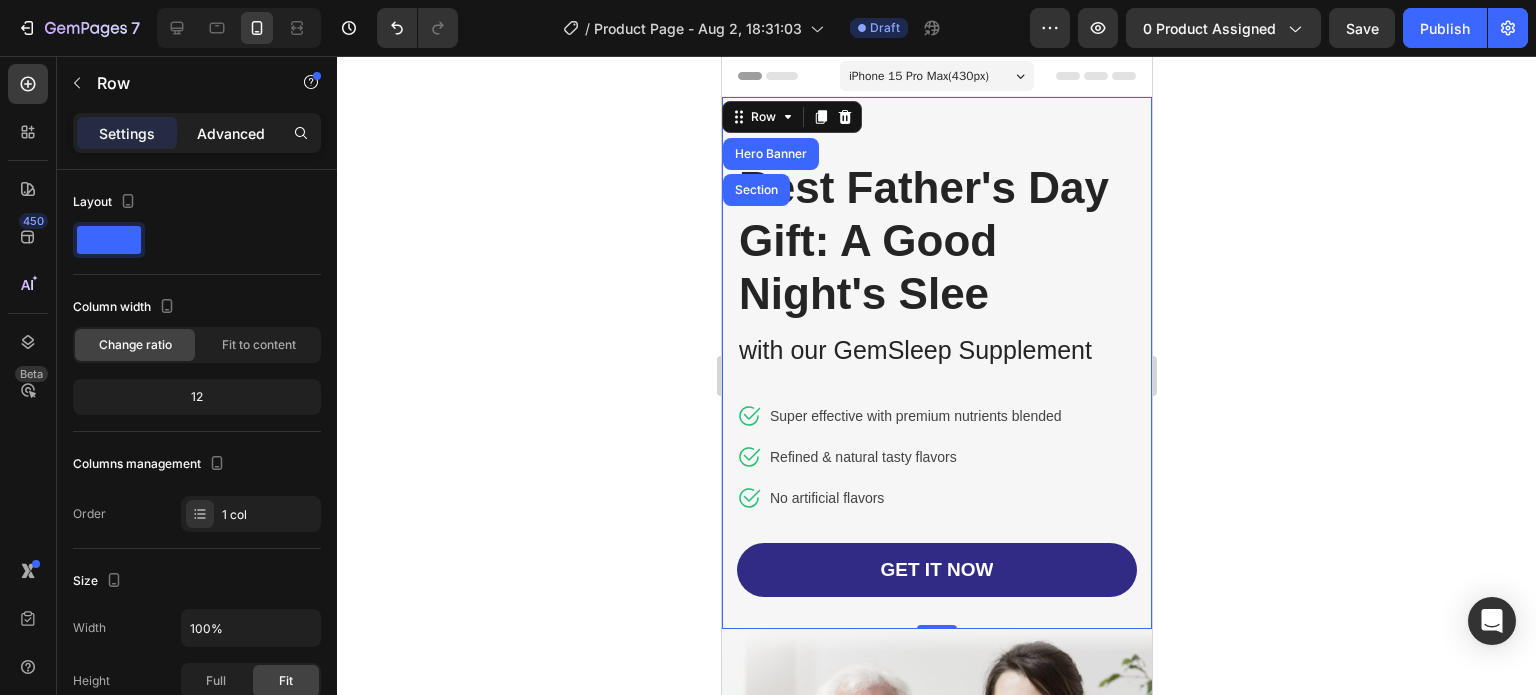 click on "Advanced" at bounding box center [231, 133] 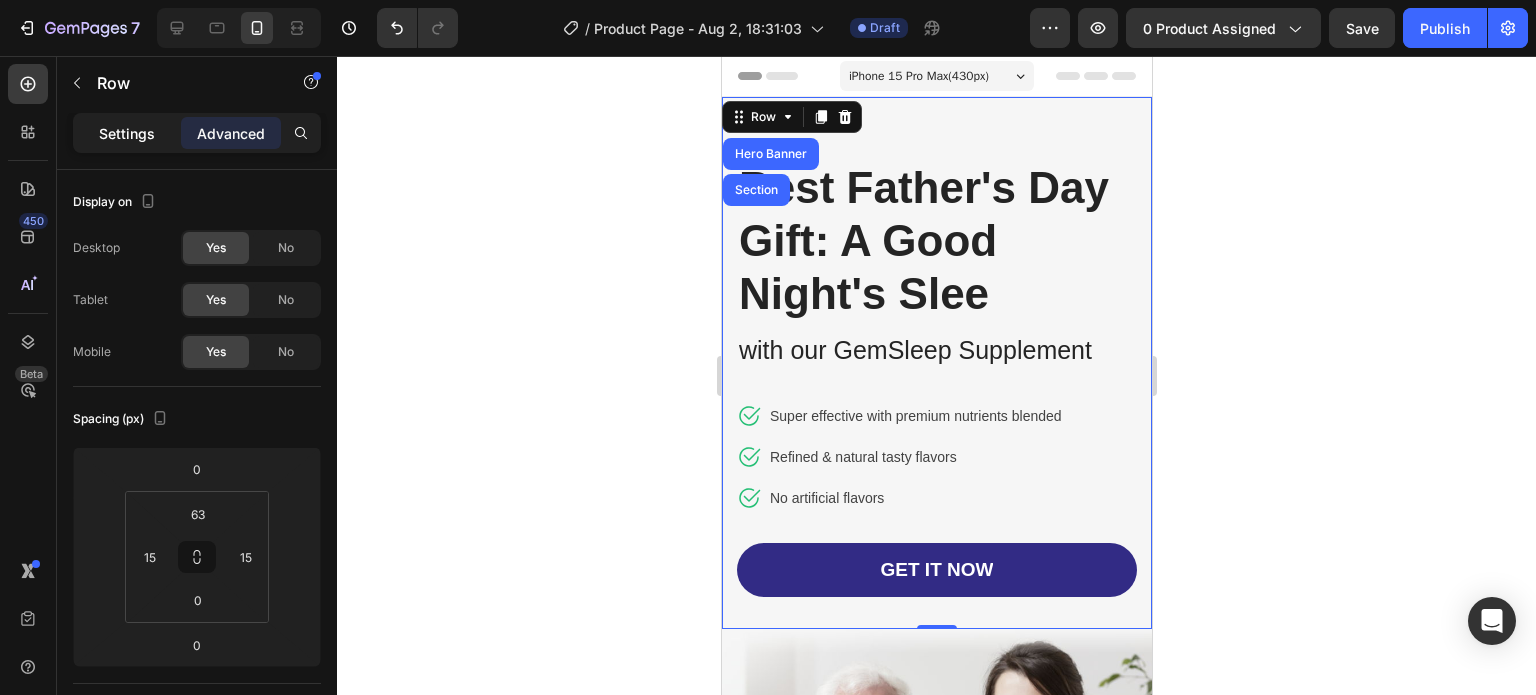 click on "Settings" 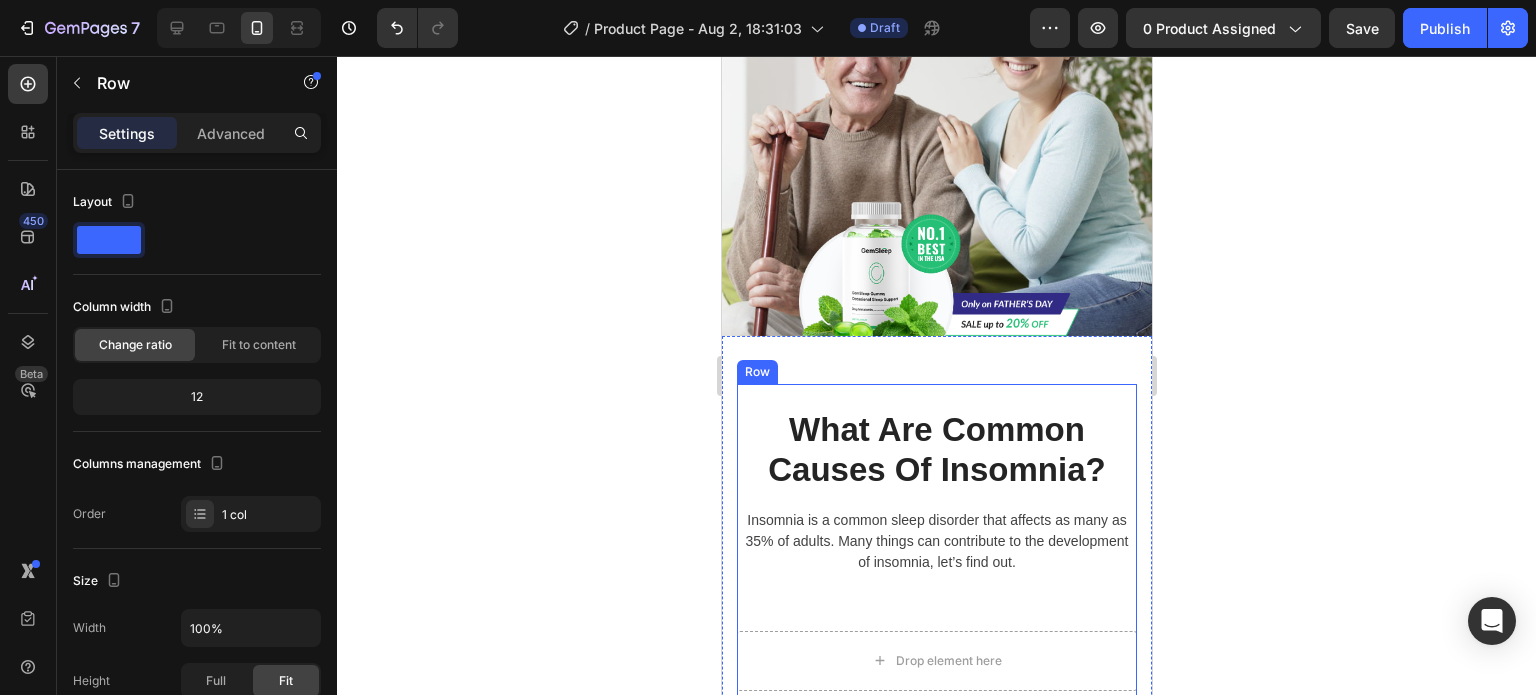 scroll, scrollTop: 200, scrollLeft: 0, axis: vertical 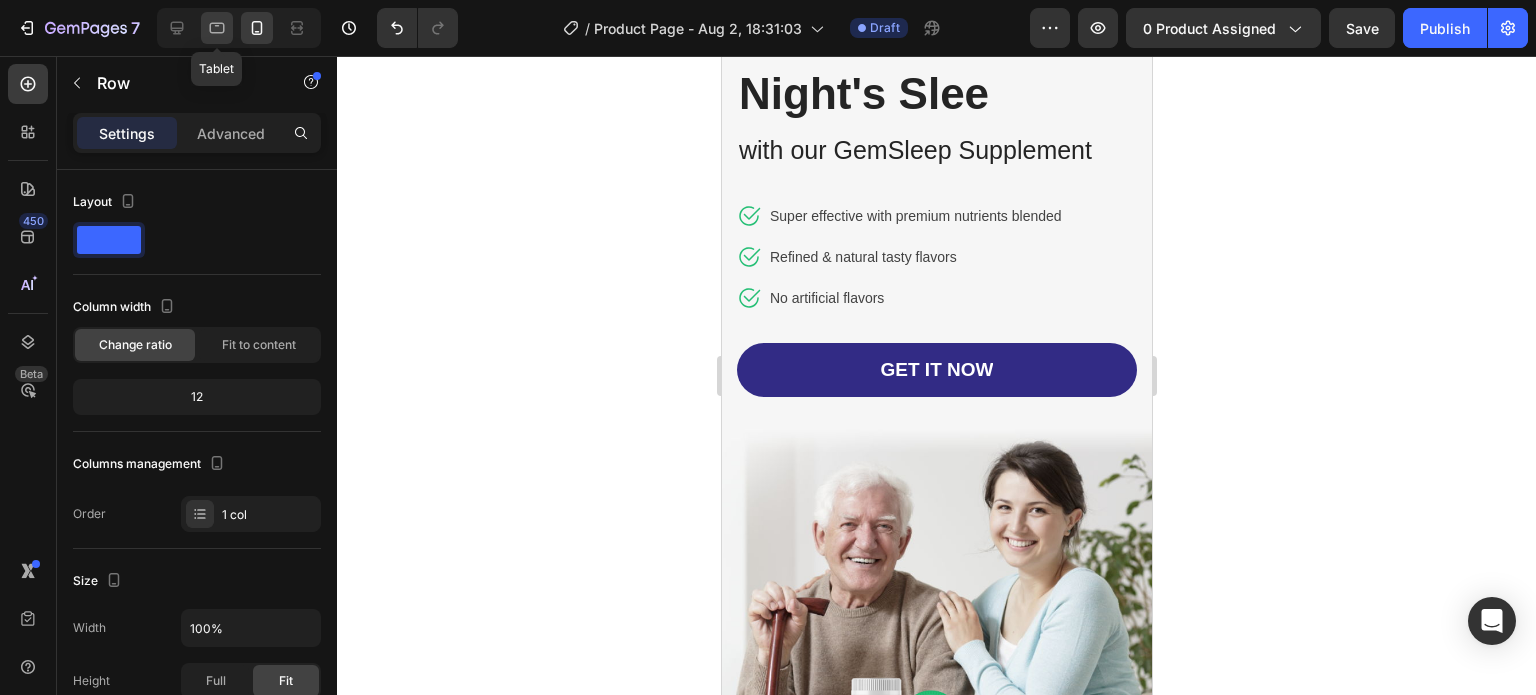 click 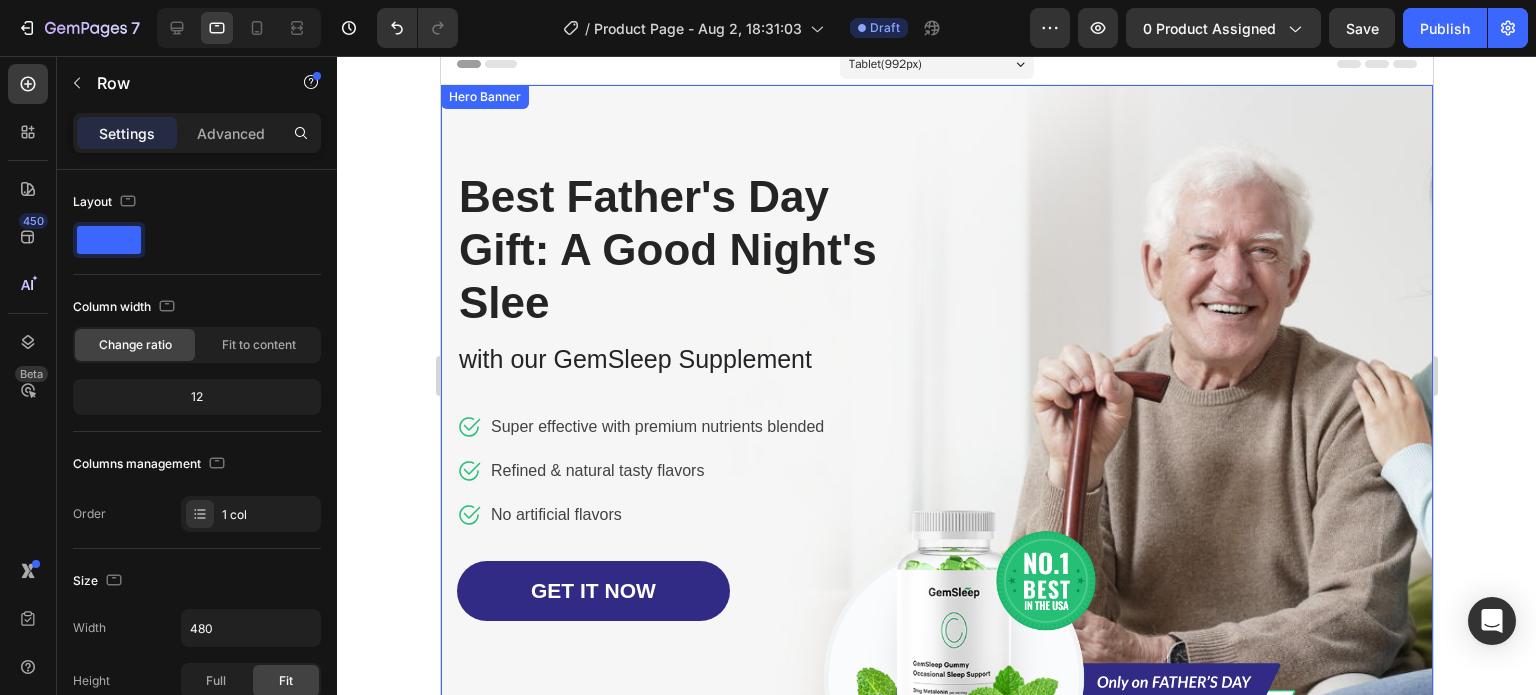 scroll, scrollTop: 0, scrollLeft: 0, axis: both 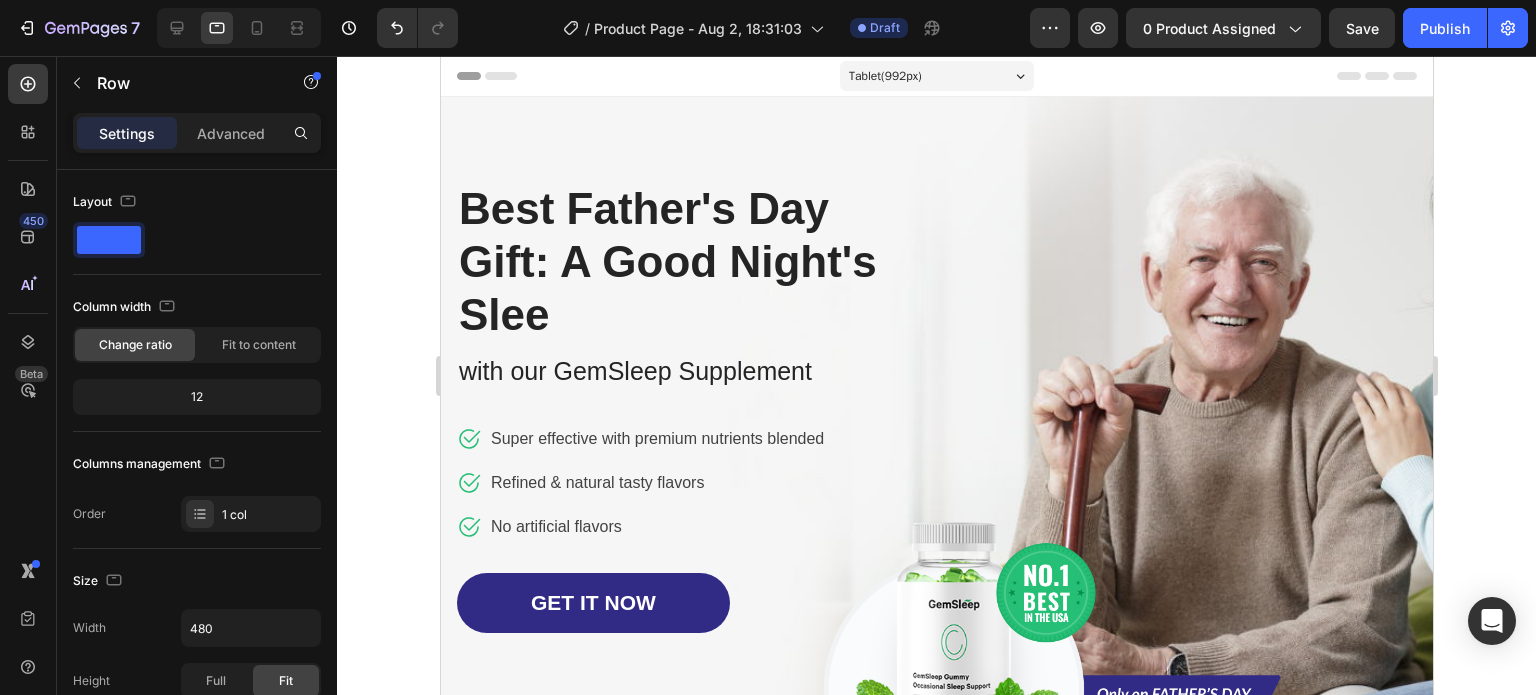 click on "Best Father's Day Gift: A Good Night's Slee Heading with our GemSleep Supplement Text block       Icon Super effective with premium nutrients blended Text block       Icon Refined & natural tasty flavors Text block       Icon No artificial flavors Text block Icon List GET IT NOW Button Row" at bounding box center (681, 422) 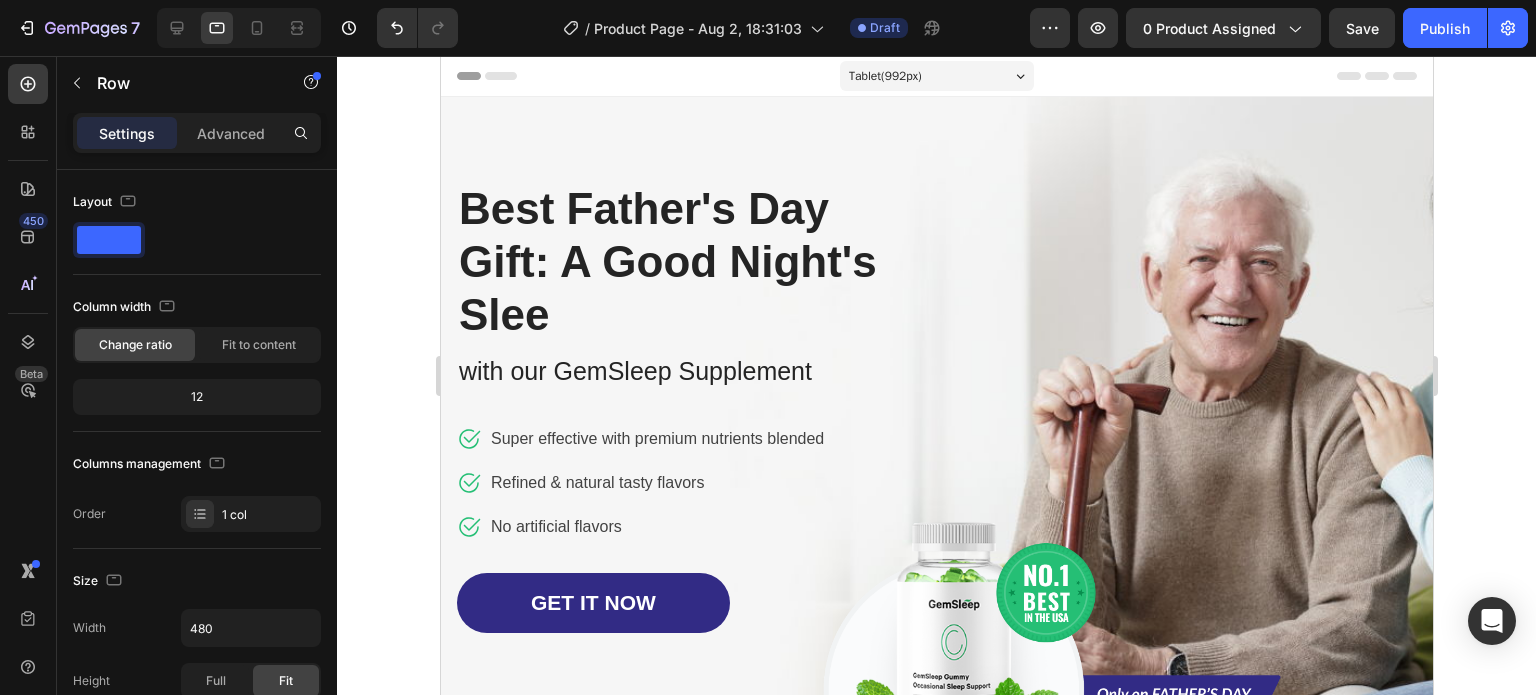 click on "Best Father's Day Gift: A Good Night's Slee Heading with our GemSleep Supplement Text block       Icon Super effective with premium nutrients blended Text block       Icon Refined & natural tasty flavors Text block       Icon No artificial flavors Text block Icon List GET IT NOW Button Row" at bounding box center (681, 422) 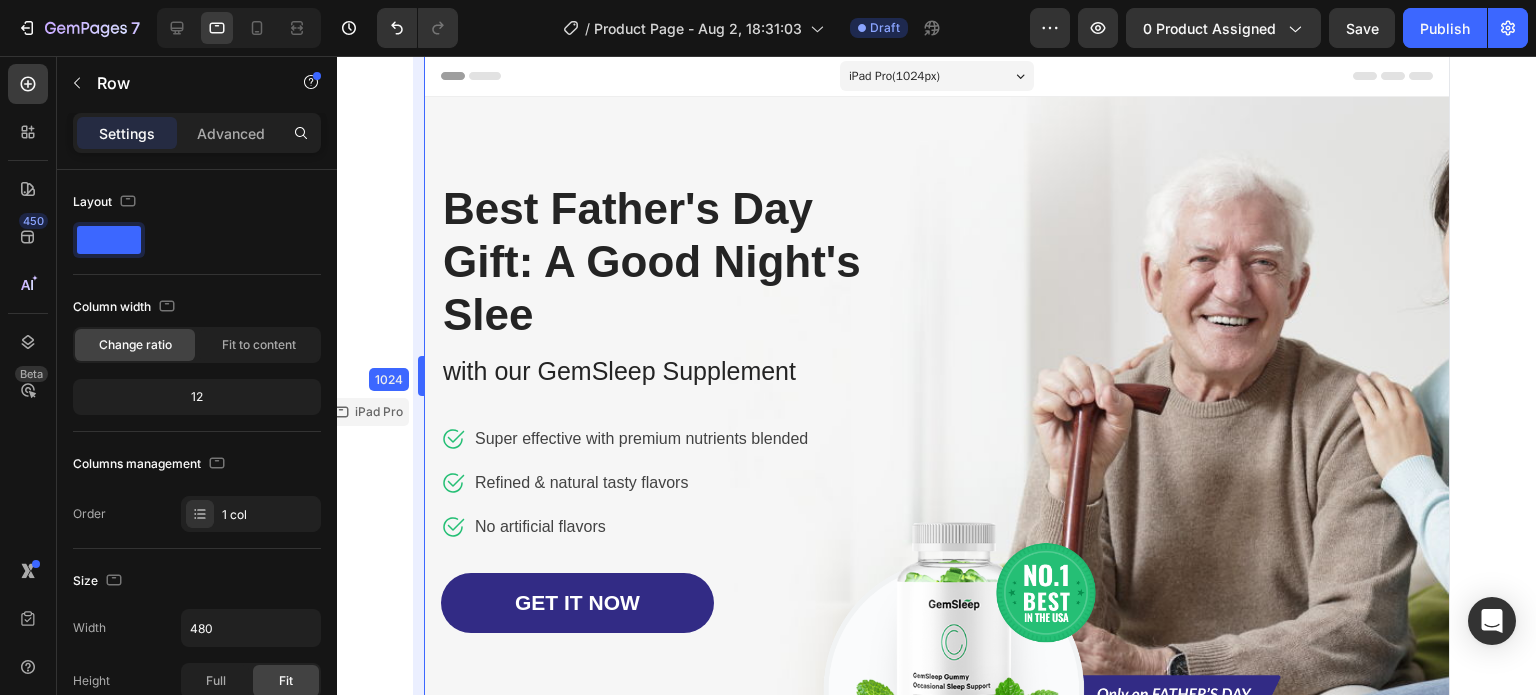 drag, startPoint x: 440, startPoint y: 369, endPoint x: 321, endPoint y: 377, distance: 119.26861 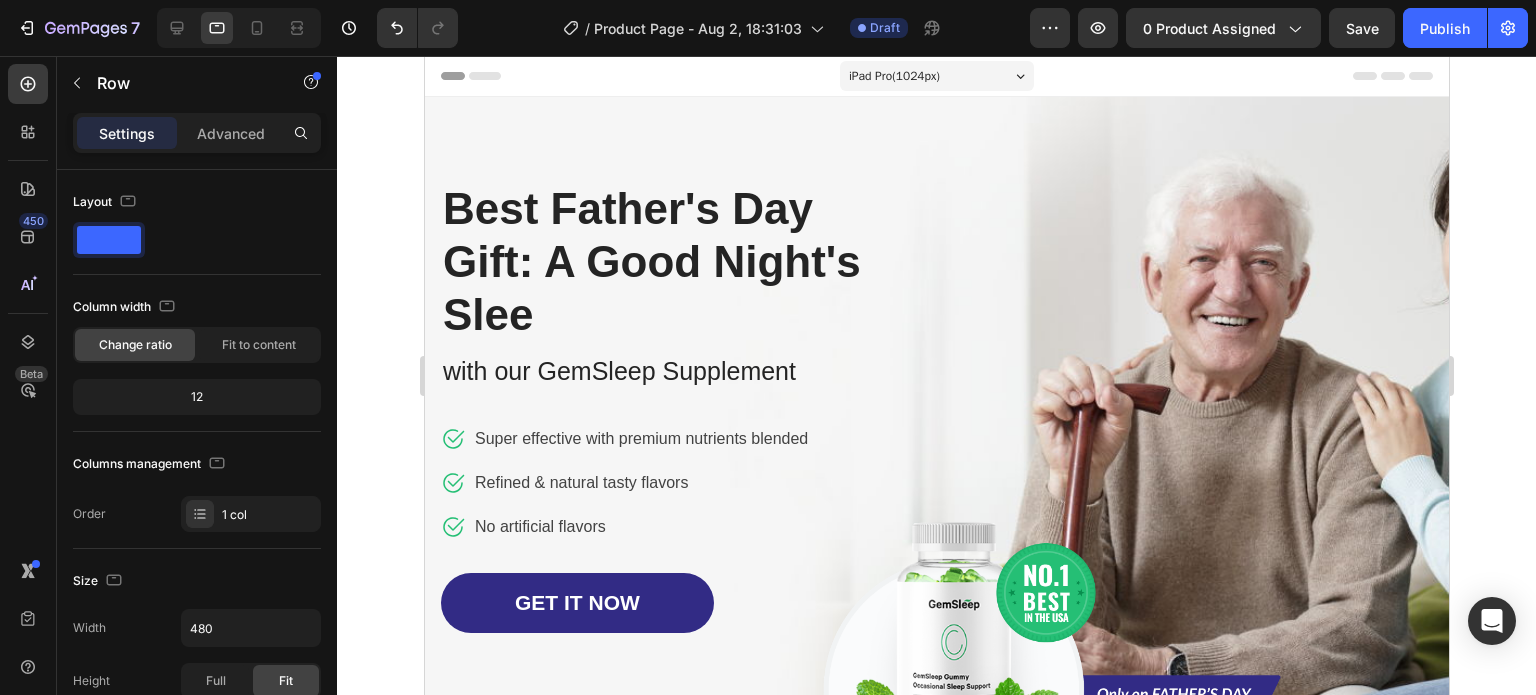 click on "Best Father's Day Gift: A Good Night's Slee Heading with our GemSleep Supplement Text block       Icon Super effective with premium nutrients blended Text block       Icon Refined & natural tasty flavors Text block       Icon No artificial flavors Text block Icon List GET IT NOW Button Row" at bounding box center (665, 422) 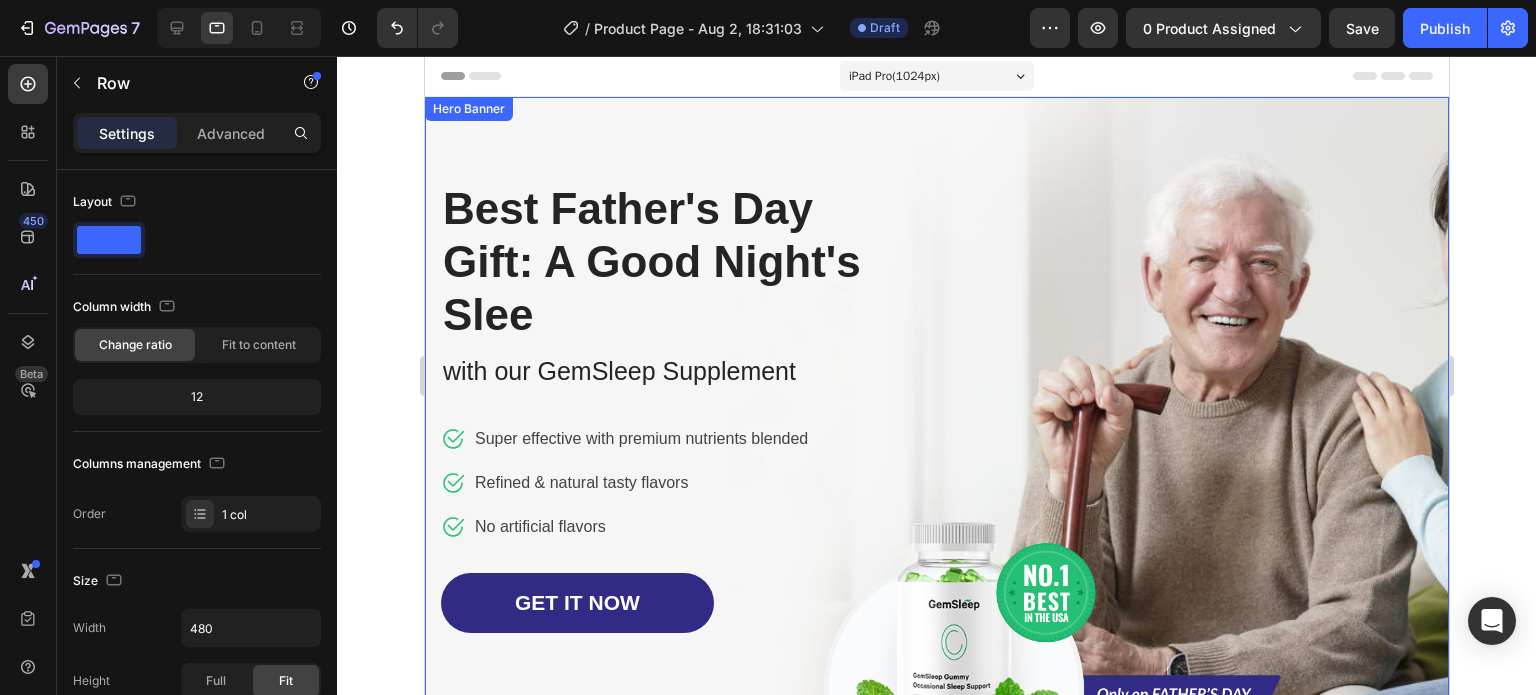 click on "Image Row Best Father's Day Gift: A Good Night's Slee Heading with our GemSleep Supplement Text block       Icon Super effective with premium nutrients blended Text block       Icon Refined & natural tasty flavors Text block       Icon No artificial flavors Text block Icon List GET IT NOW Button Row Image" at bounding box center (936, 422) 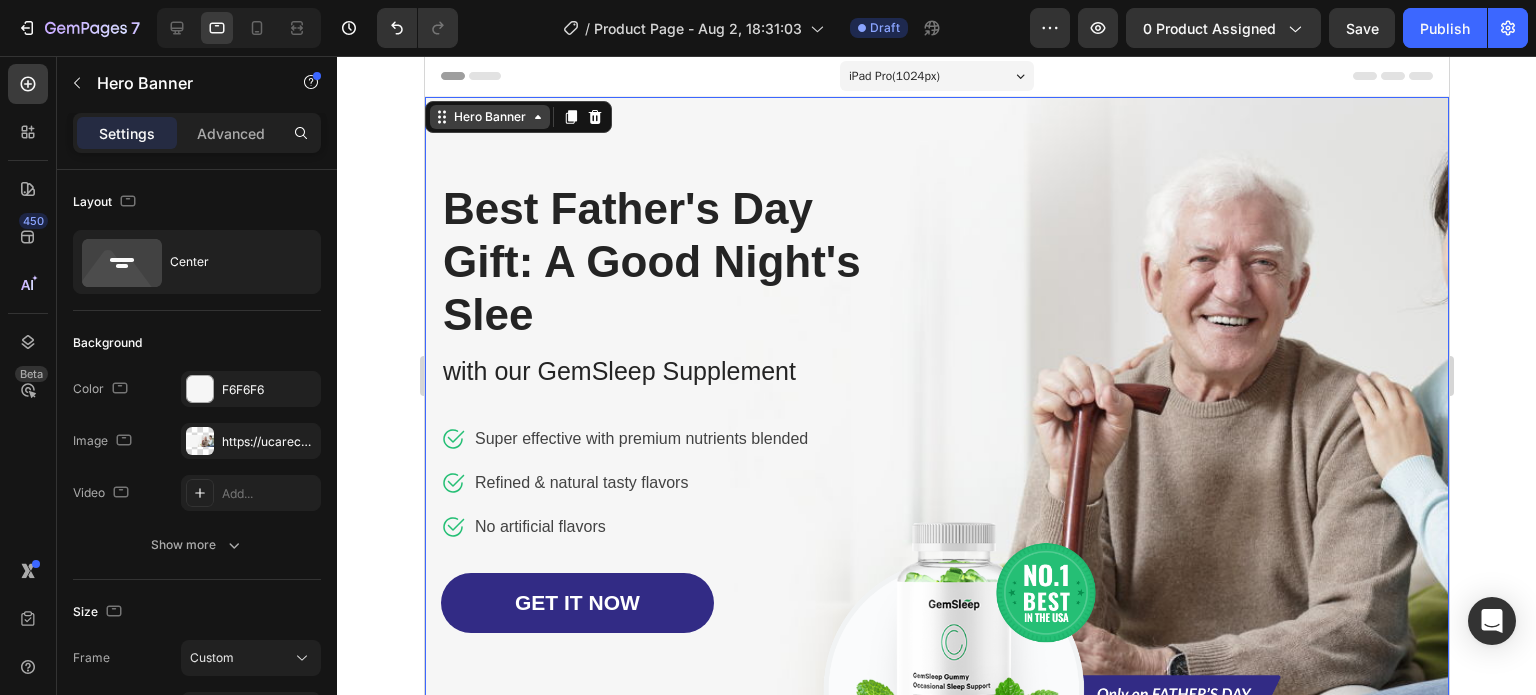 click on "Hero Banner" at bounding box center (489, 117) 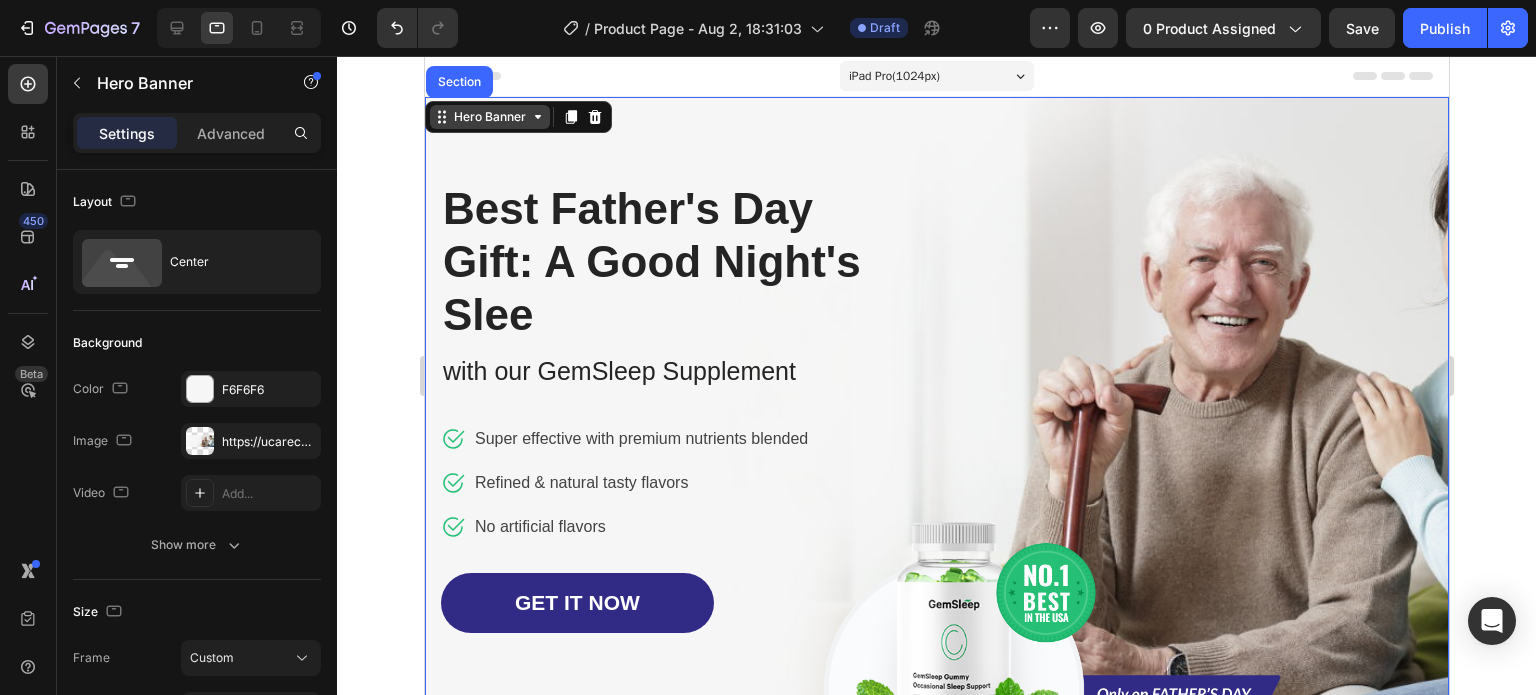 click 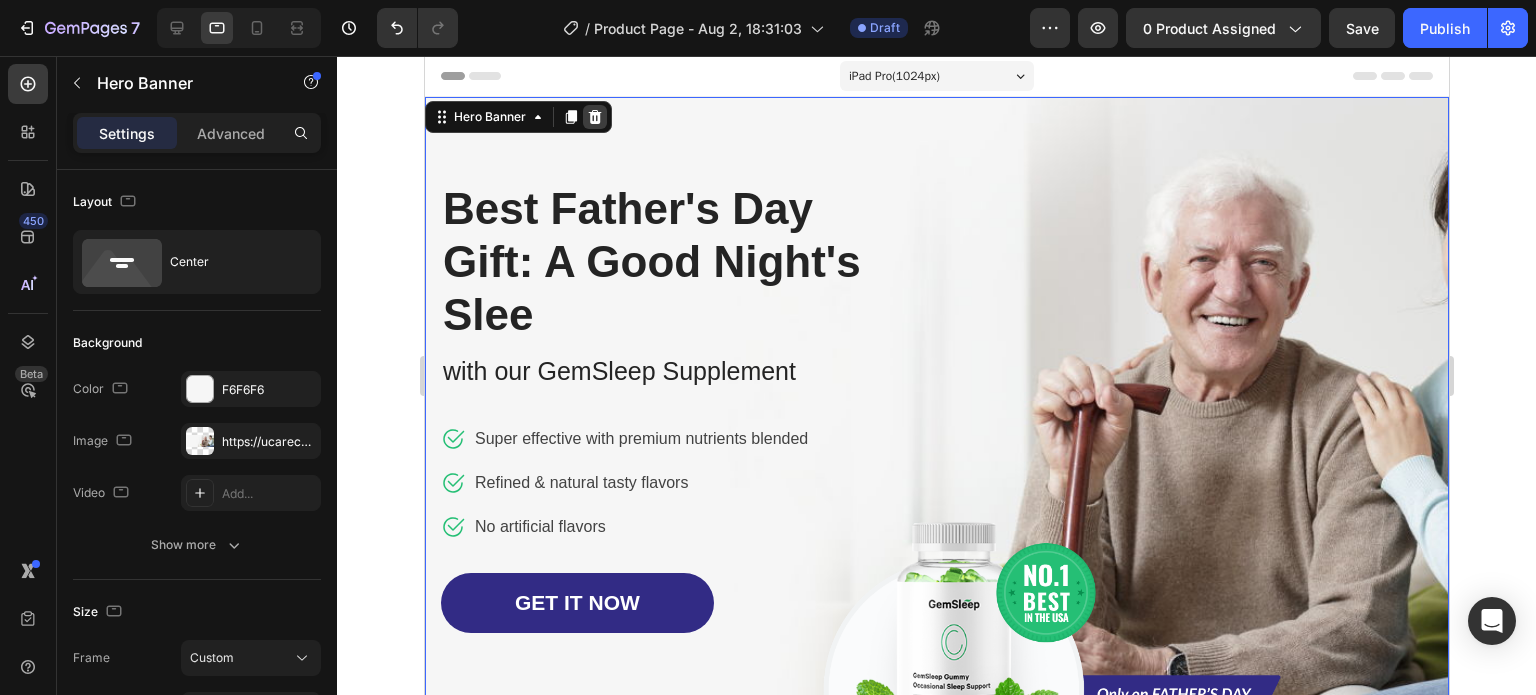 click 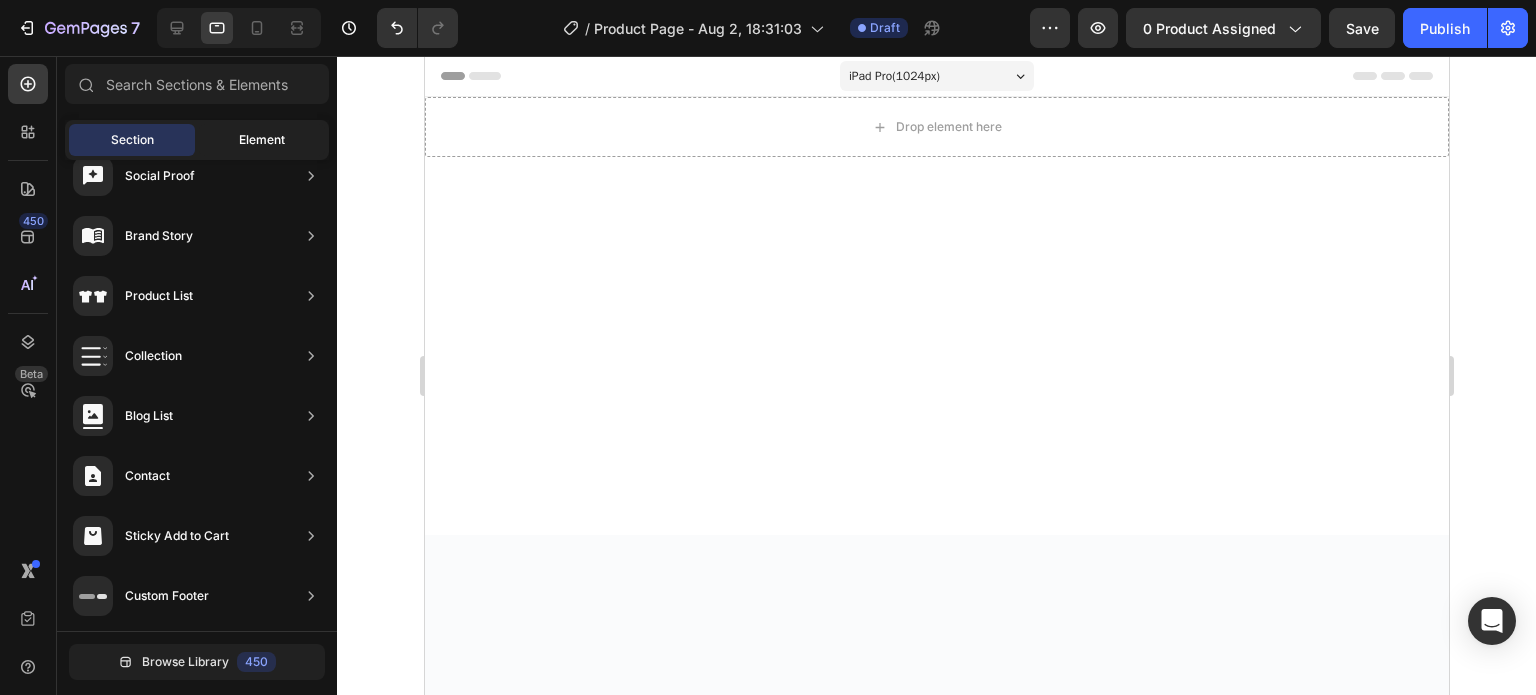 click on "Element" 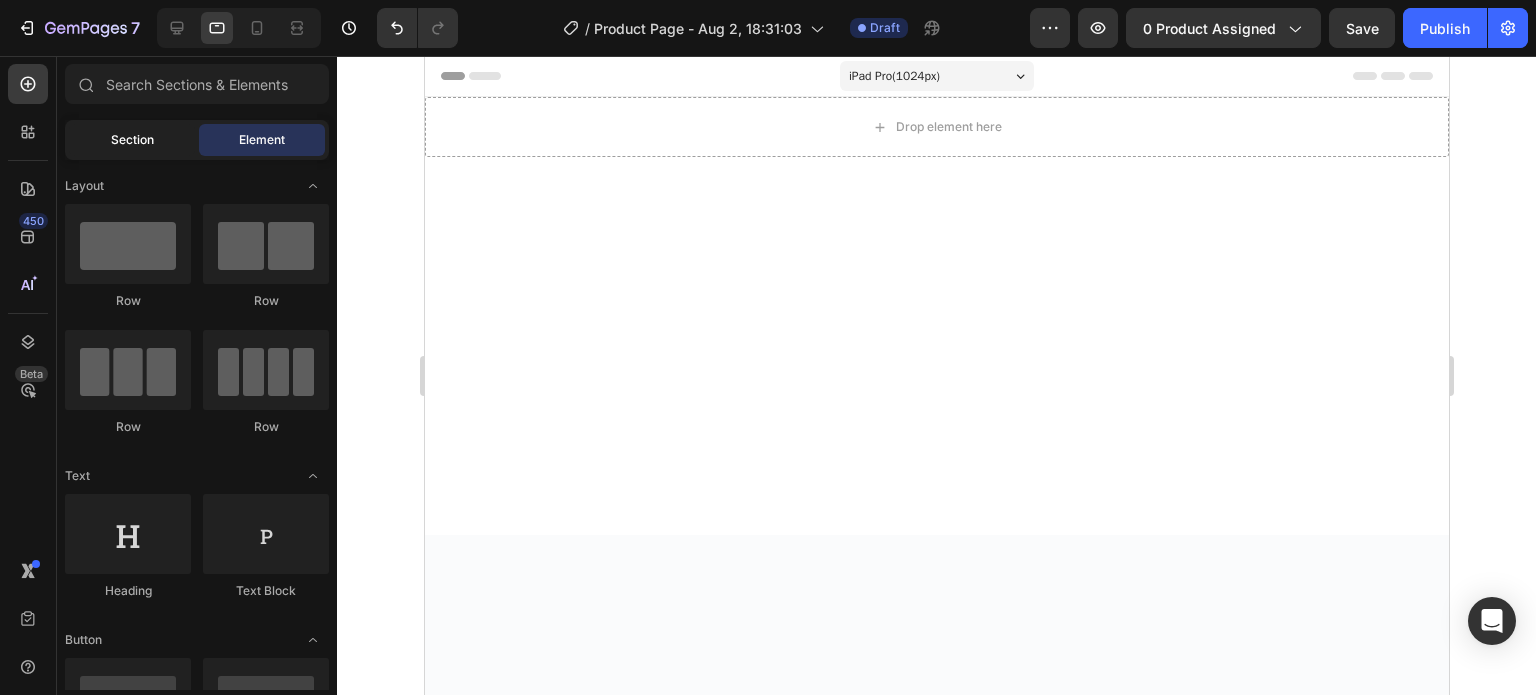 click on "Section" 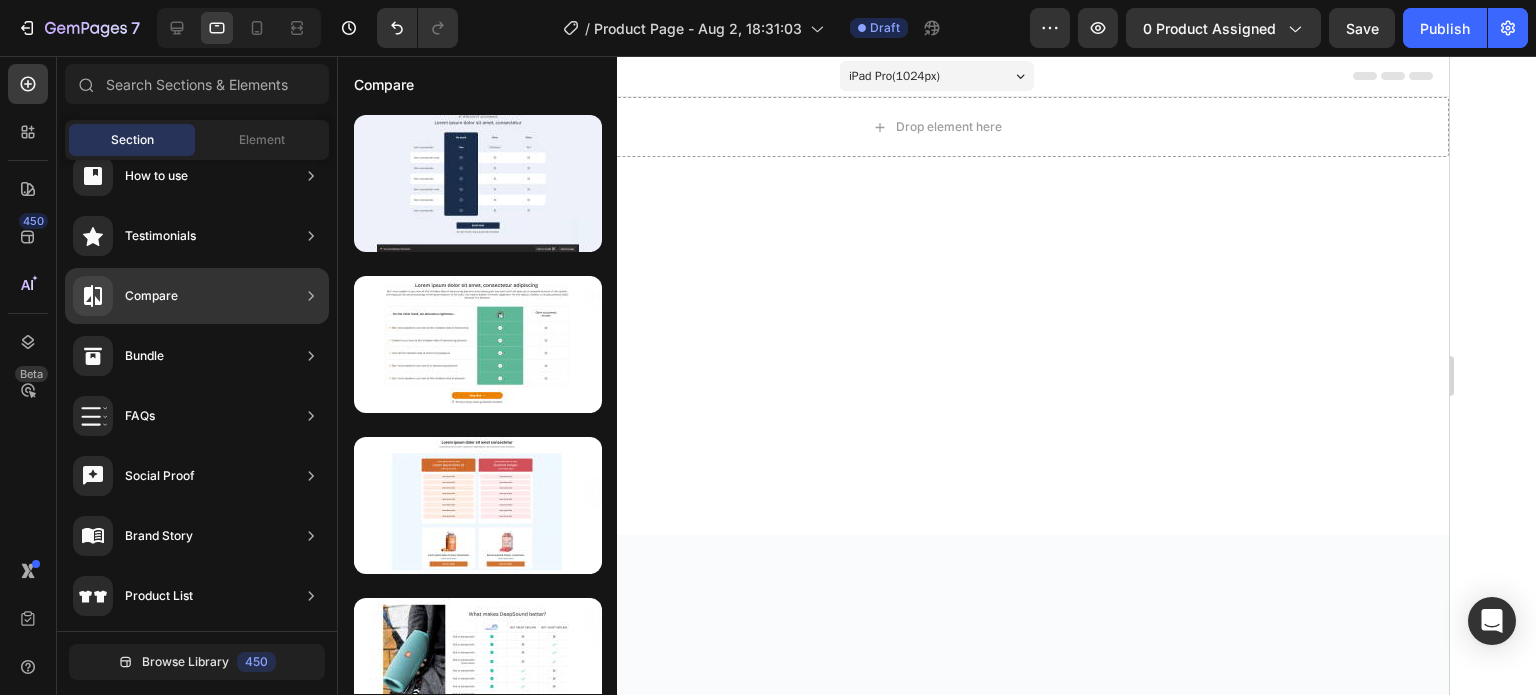 scroll, scrollTop: 0, scrollLeft: 0, axis: both 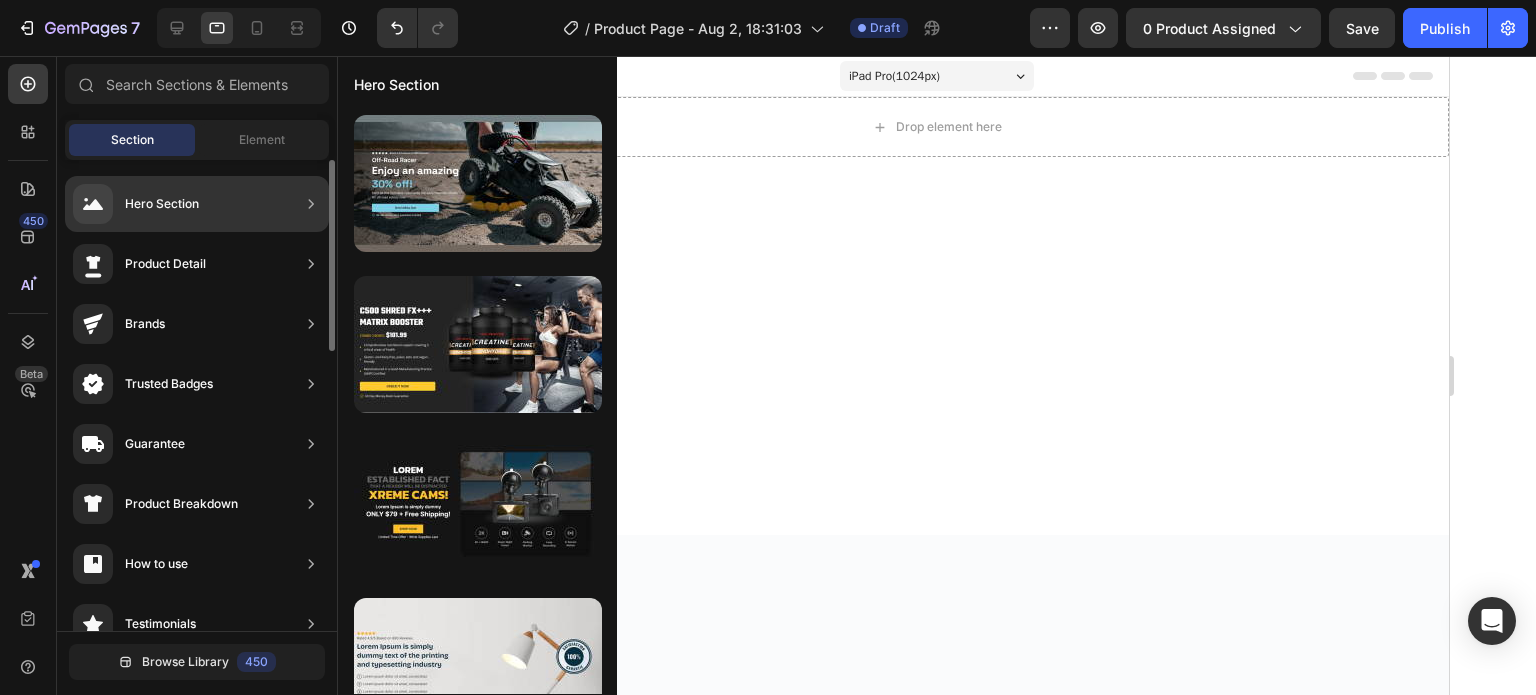 click on "Hero Section" 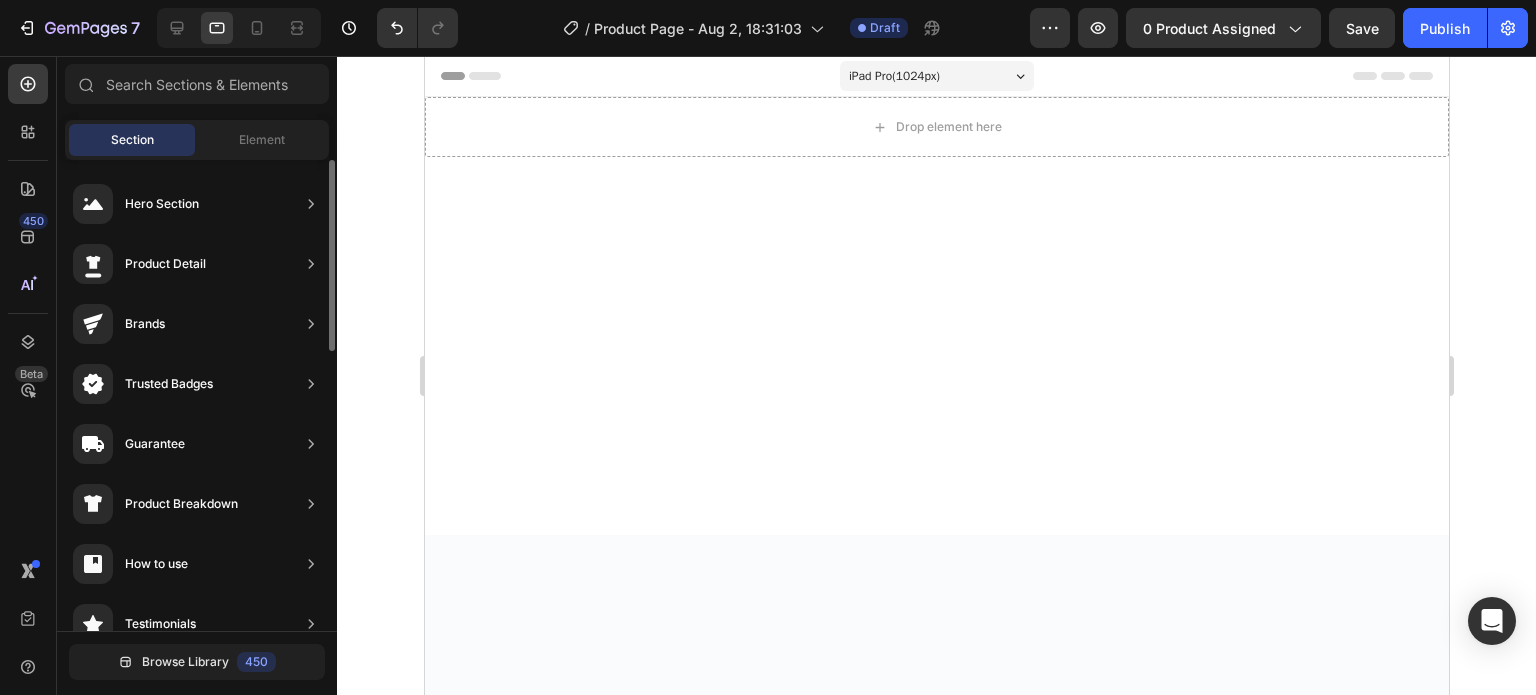 scroll, scrollTop: 368, scrollLeft: 0, axis: vertical 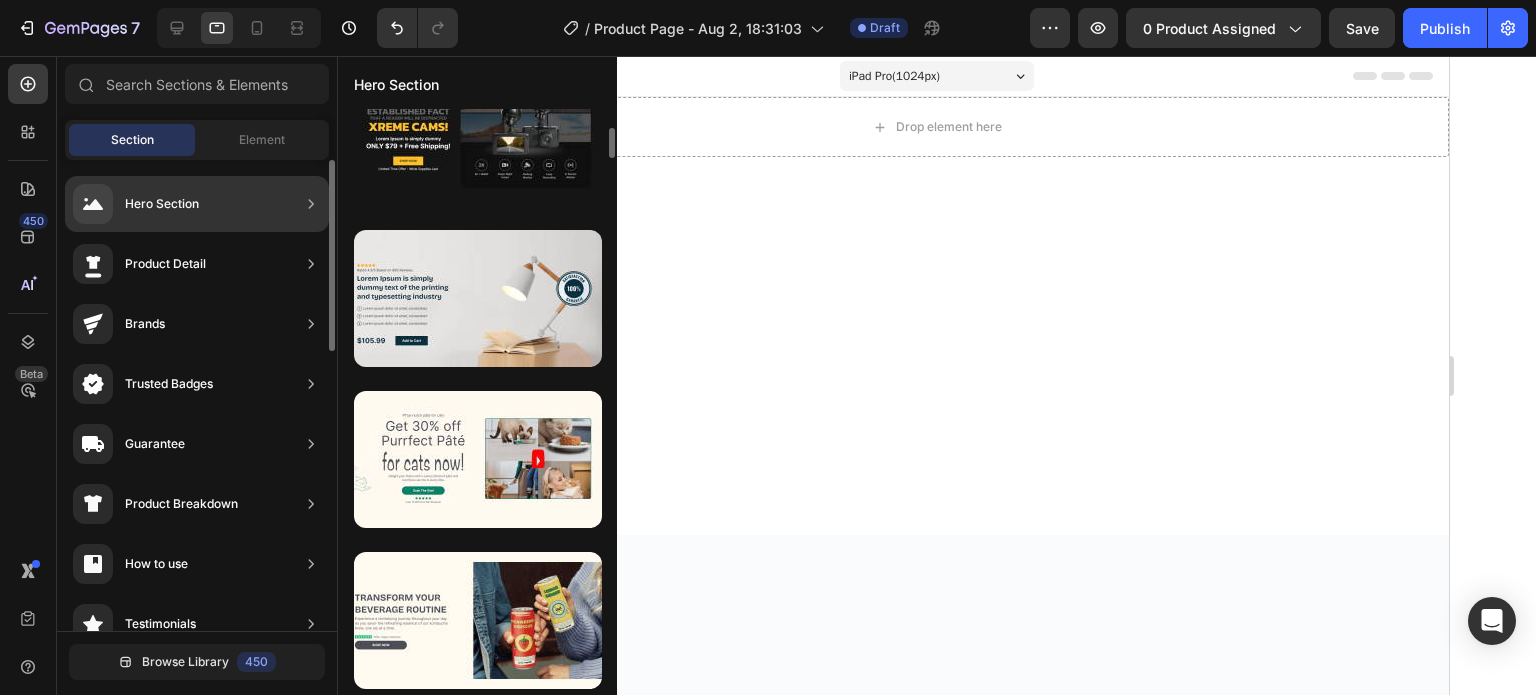 click on "Hero Section" 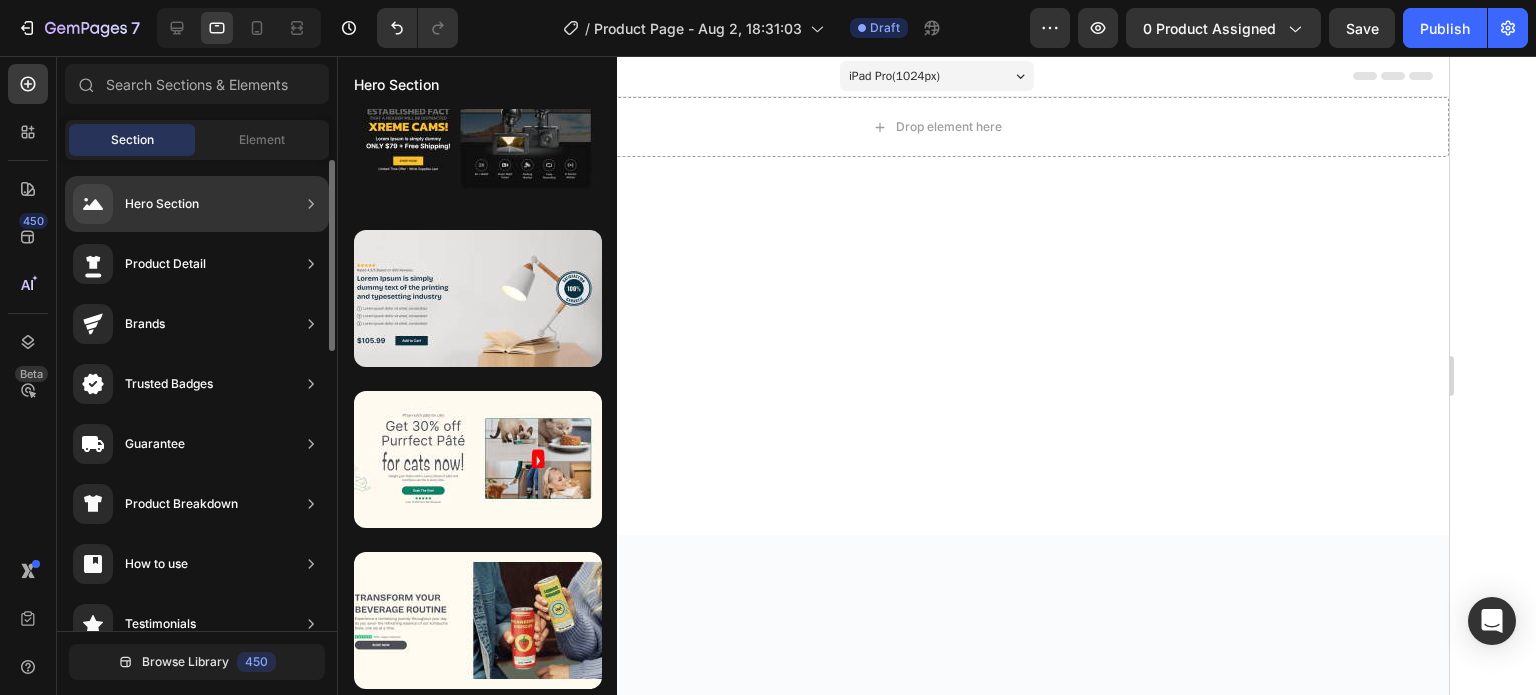click 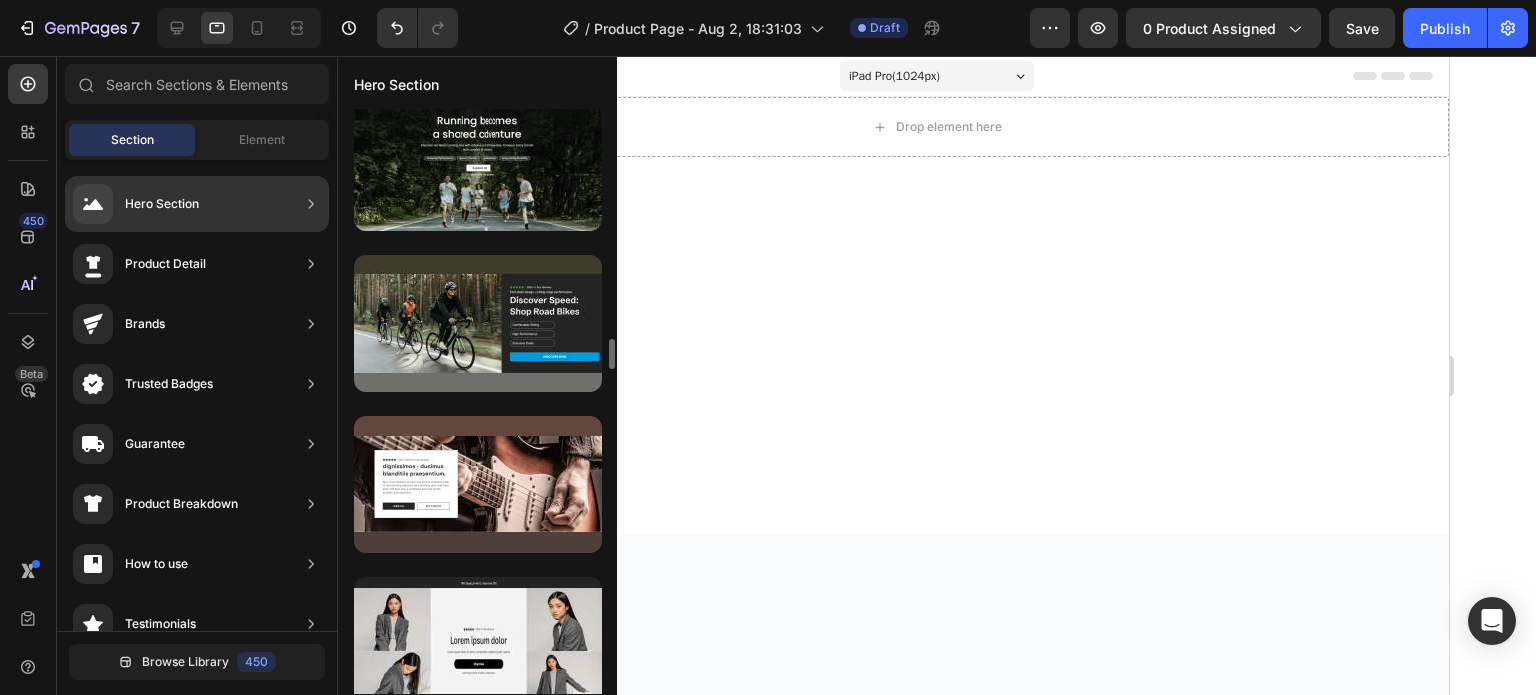 scroll, scrollTop: 5068, scrollLeft: 0, axis: vertical 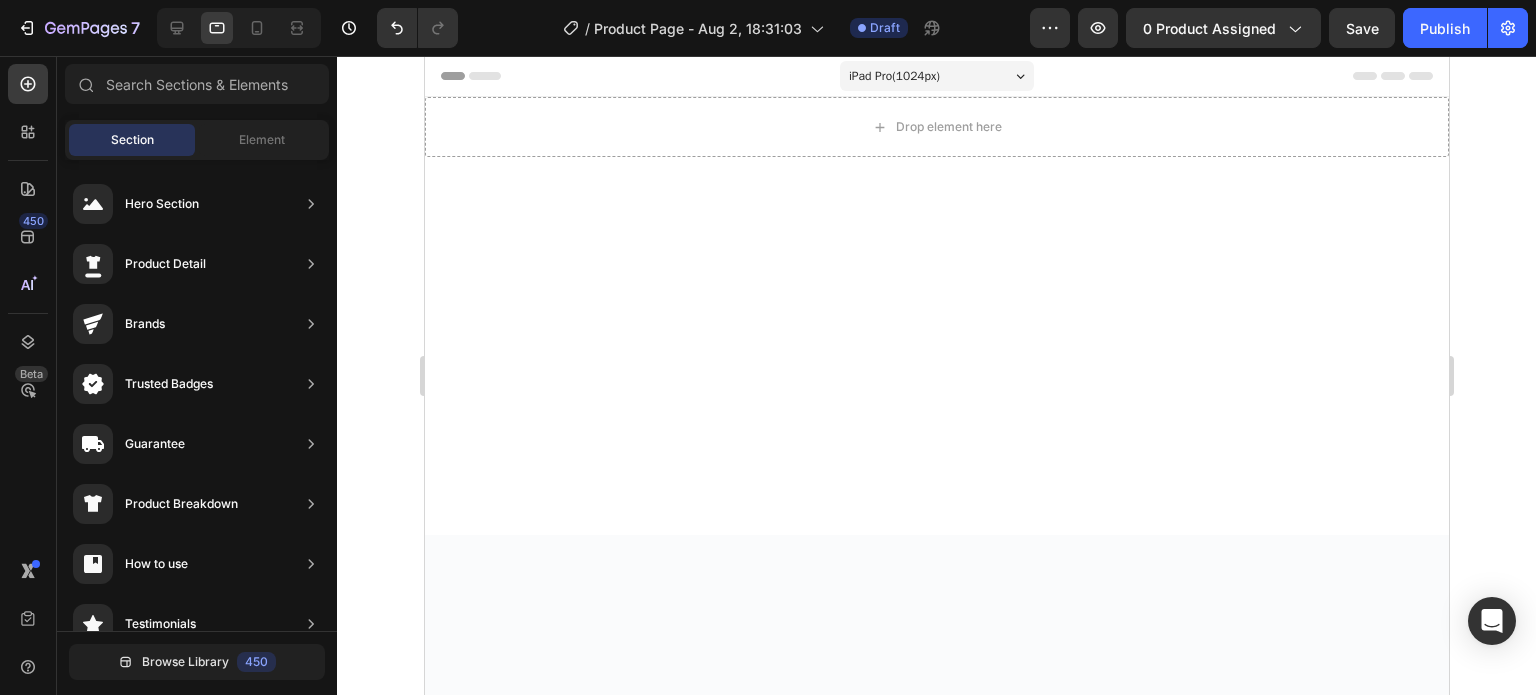 drag, startPoint x: 613, startPoint y: 391, endPoint x: 369, endPoint y: 477, distance: 258.7122 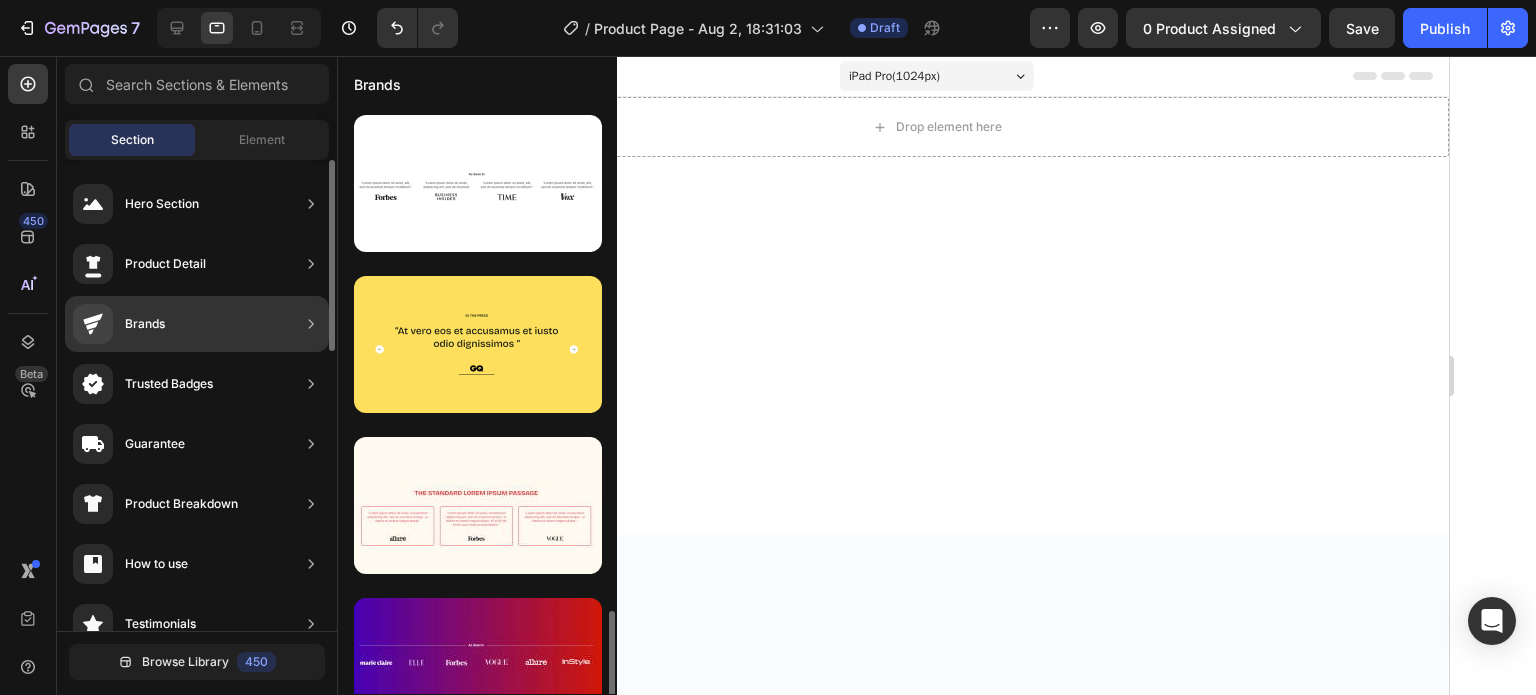scroll, scrollTop: 368, scrollLeft: 0, axis: vertical 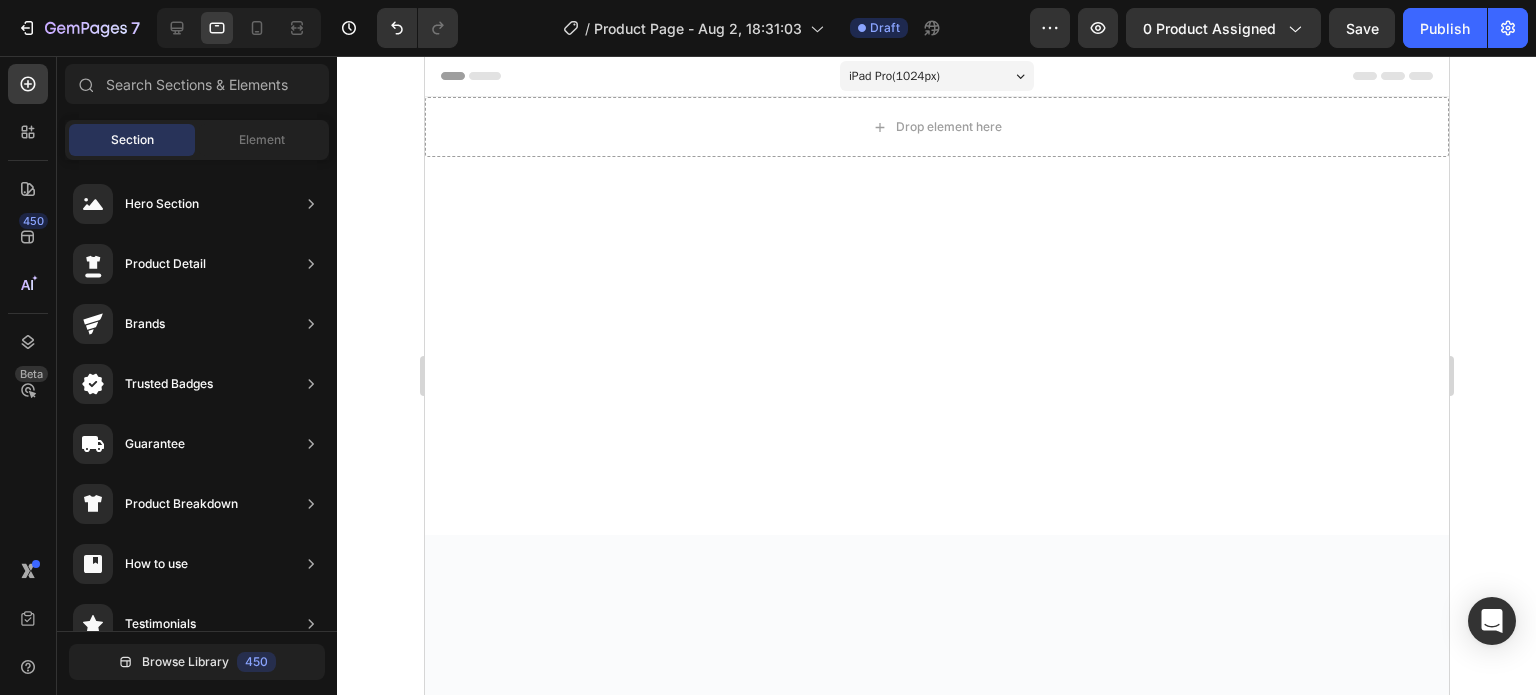 drag, startPoint x: 1031, startPoint y: 200, endPoint x: 437, endPoint y: 642, distance: 740.4053 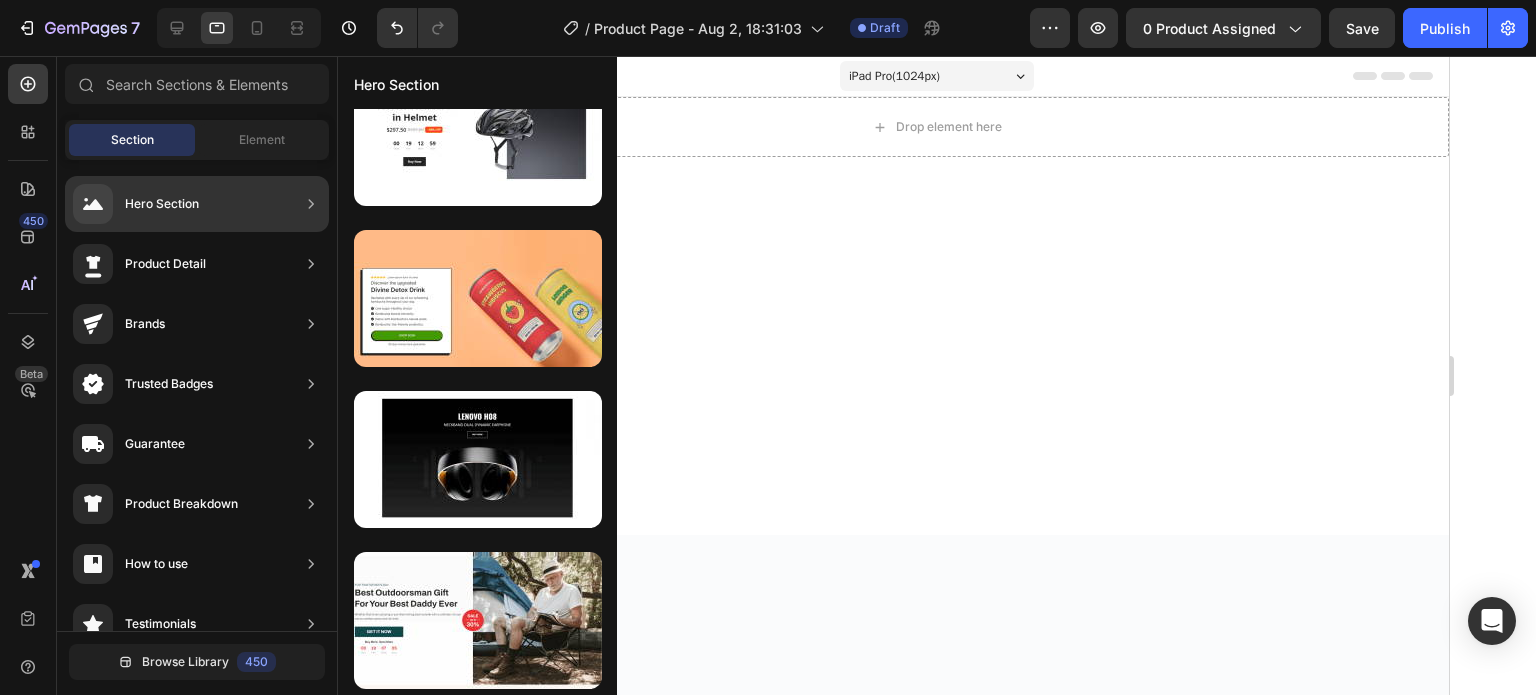 scroll, scrollTop: 0, scrollLeft: 0, axis: both 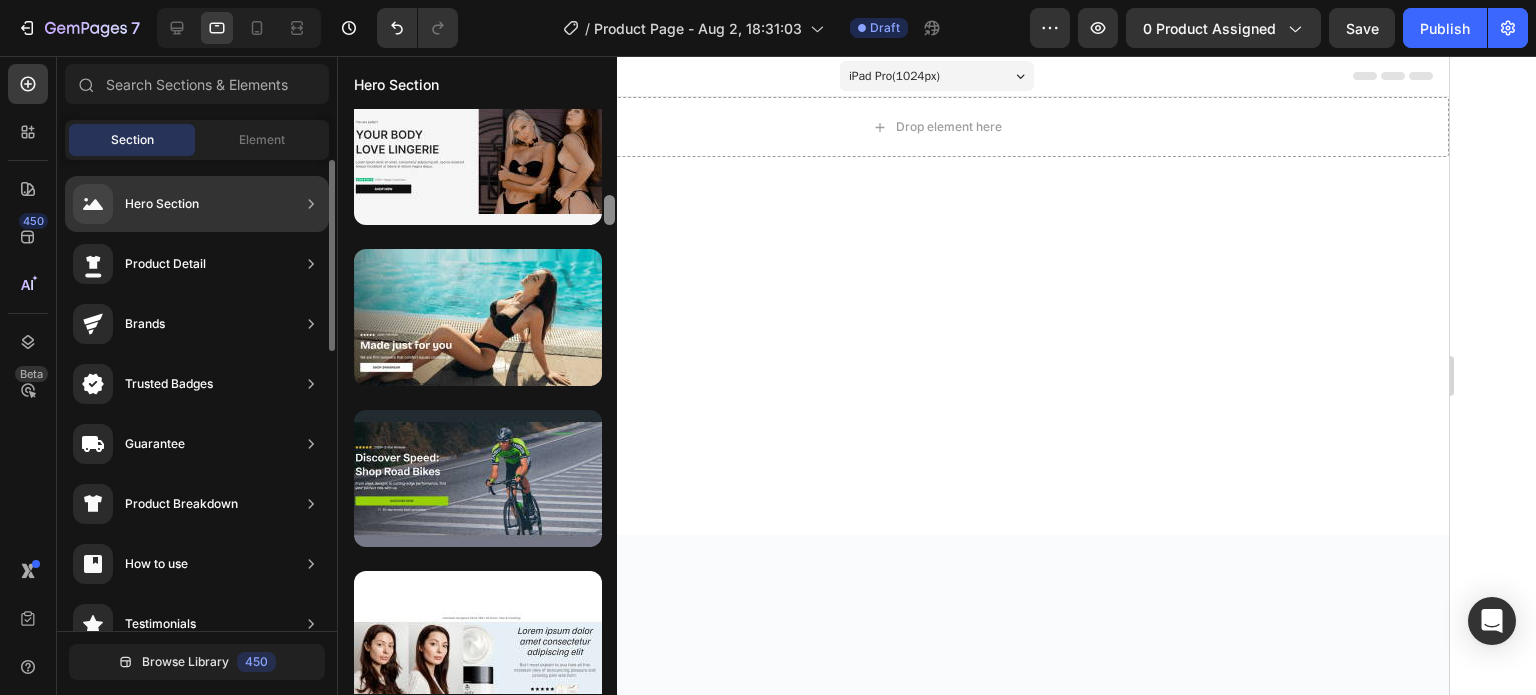 click on "Hero Section" 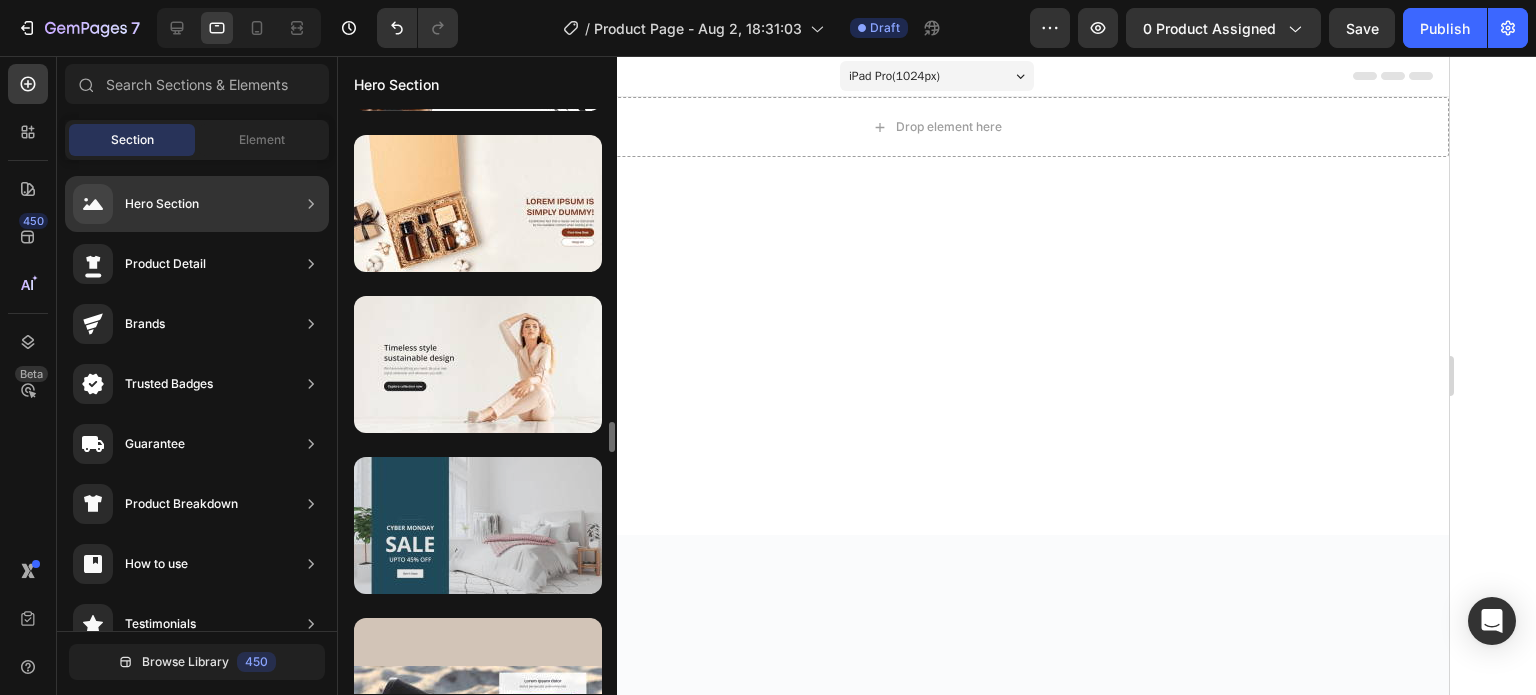 scroll, scrollTop: 6137, scrollLeft: 0, axis: vertical 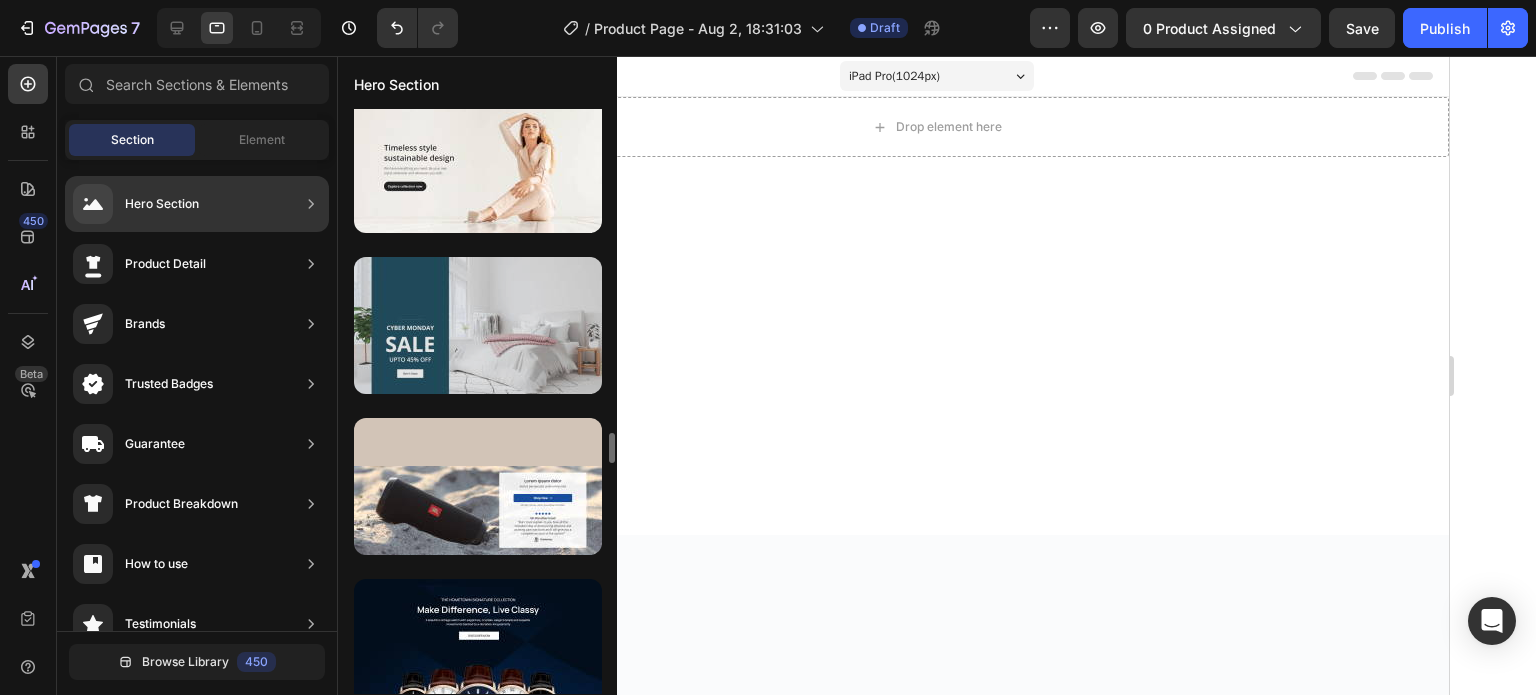 click at bounding box center [478, 325] 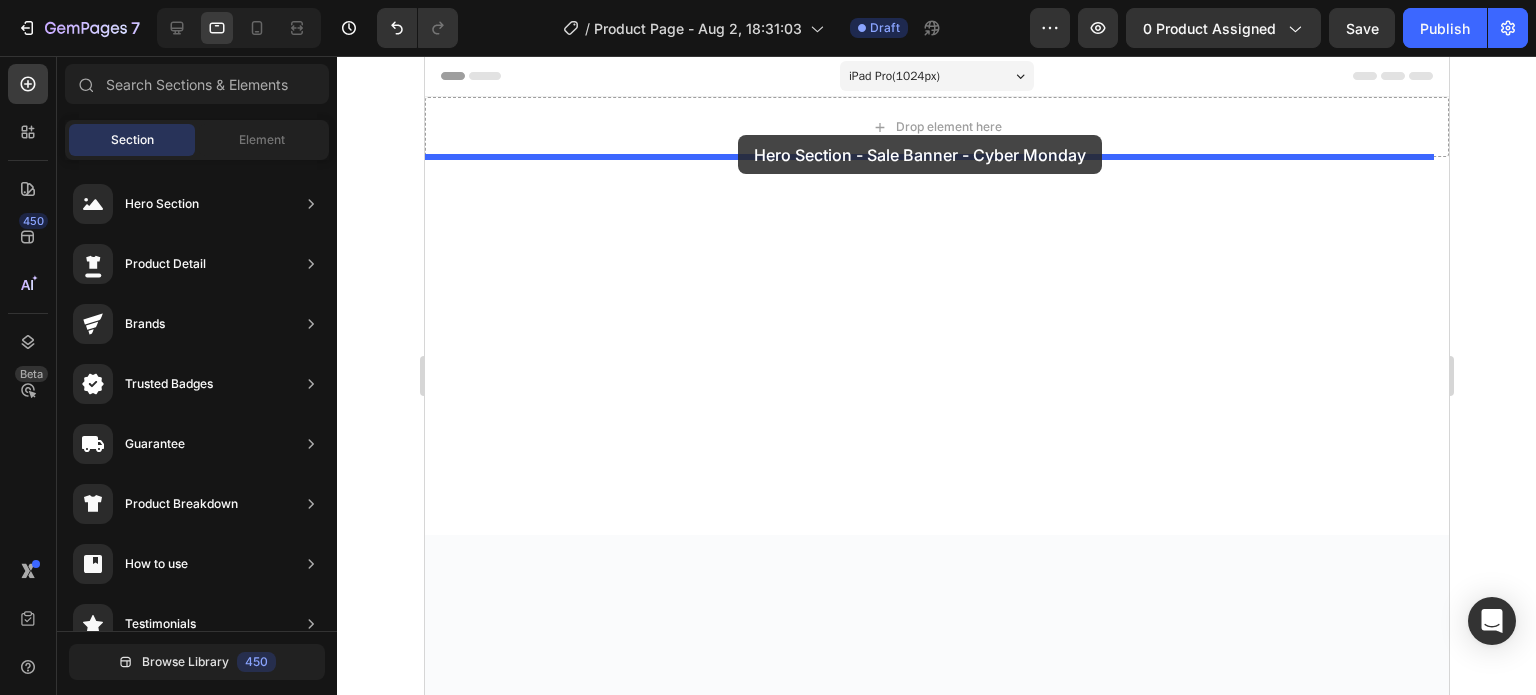 drag, startPoint x: 932, startPoint y: 359, endPoint x: 743, endPoint y: 135, distance: 293.0819 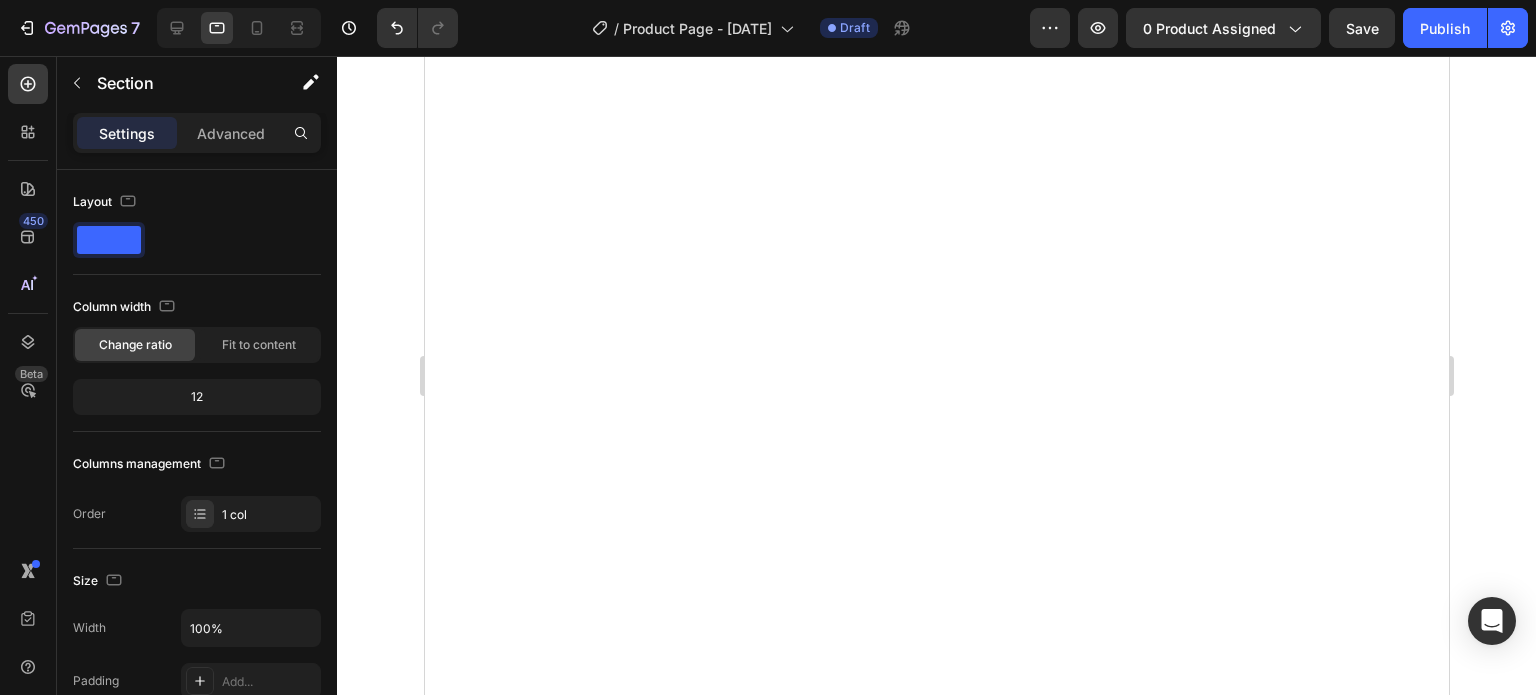 scroll, scrollTop: 0, scrollLeft: 0, axis: both 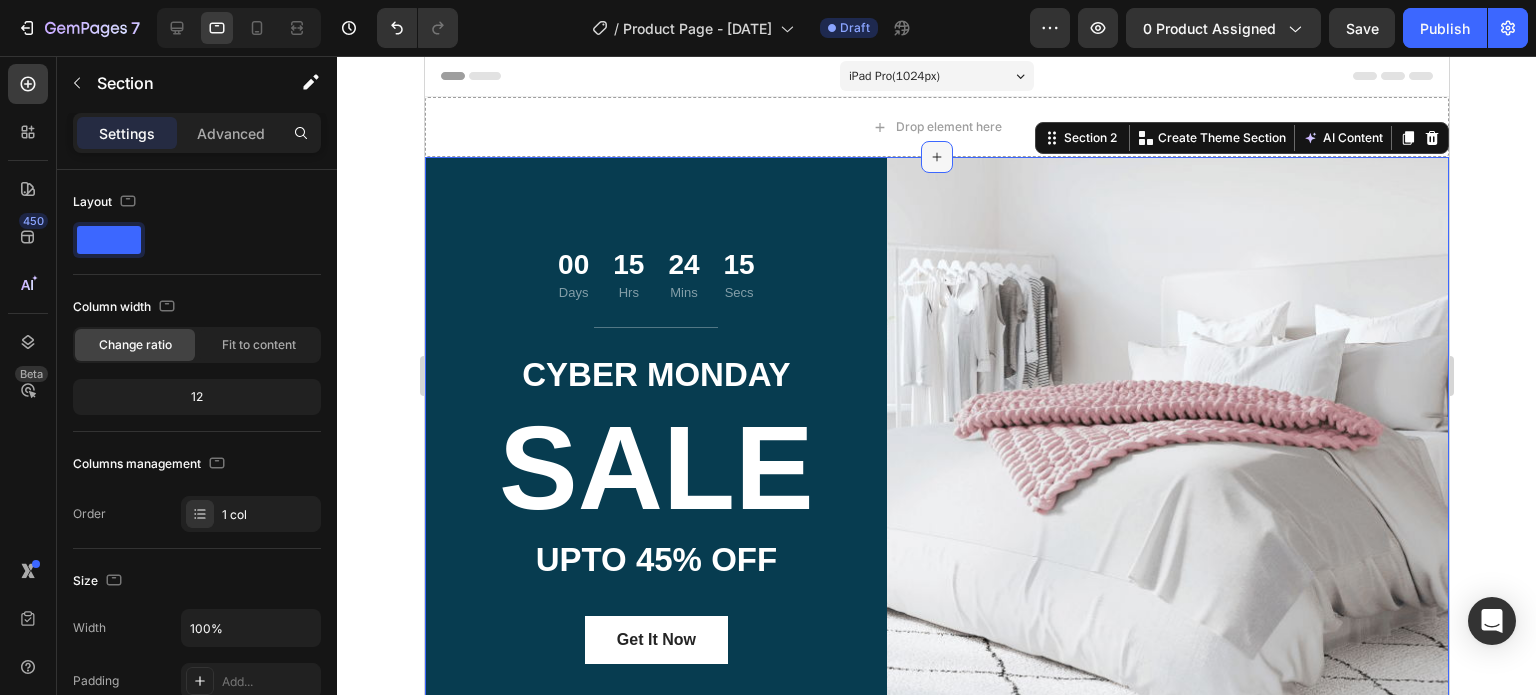 click 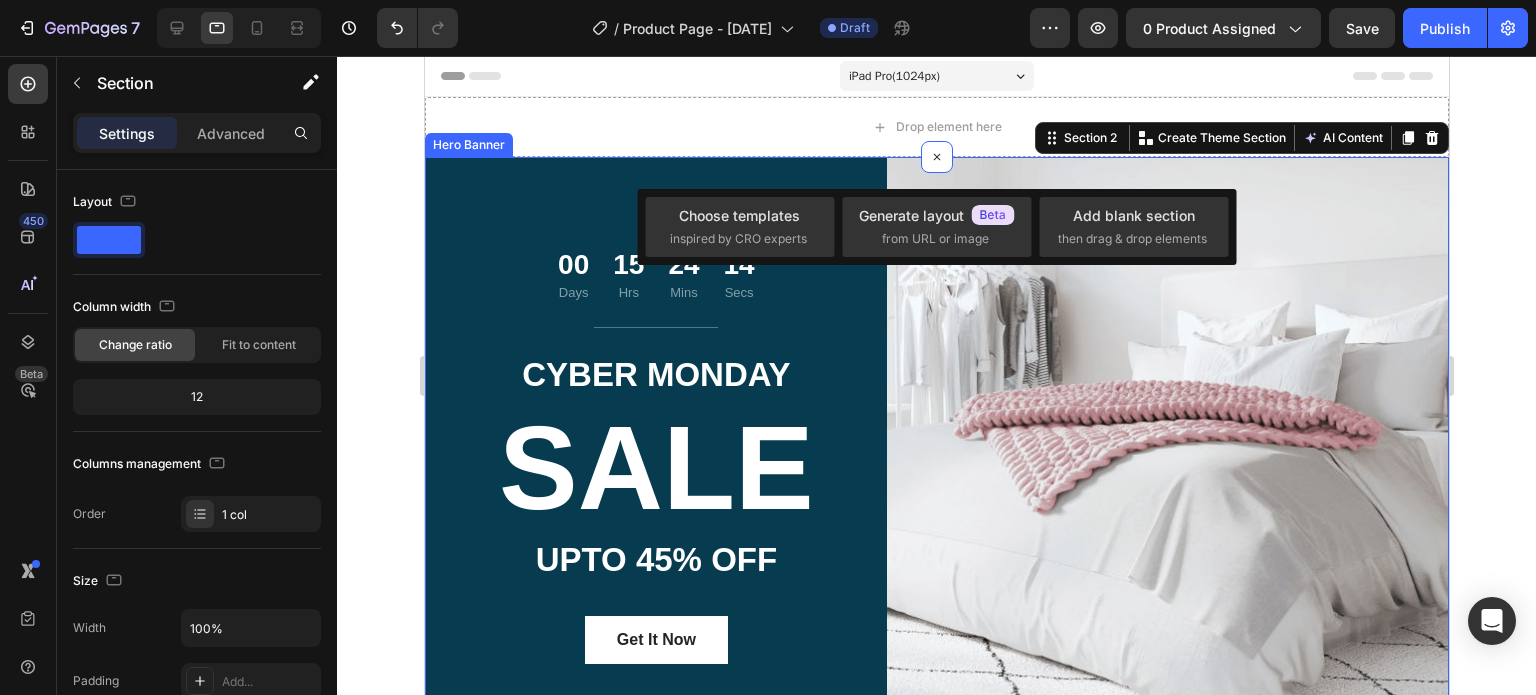click on "00 Days 15 Hrs 24 Mins 14 Secs Countdown Timer                Title Line CYBER MONDAY Text block SALE Heading UPTO 45% OFF Text block Get It Now Button Row" at bounding box center [936, 455] 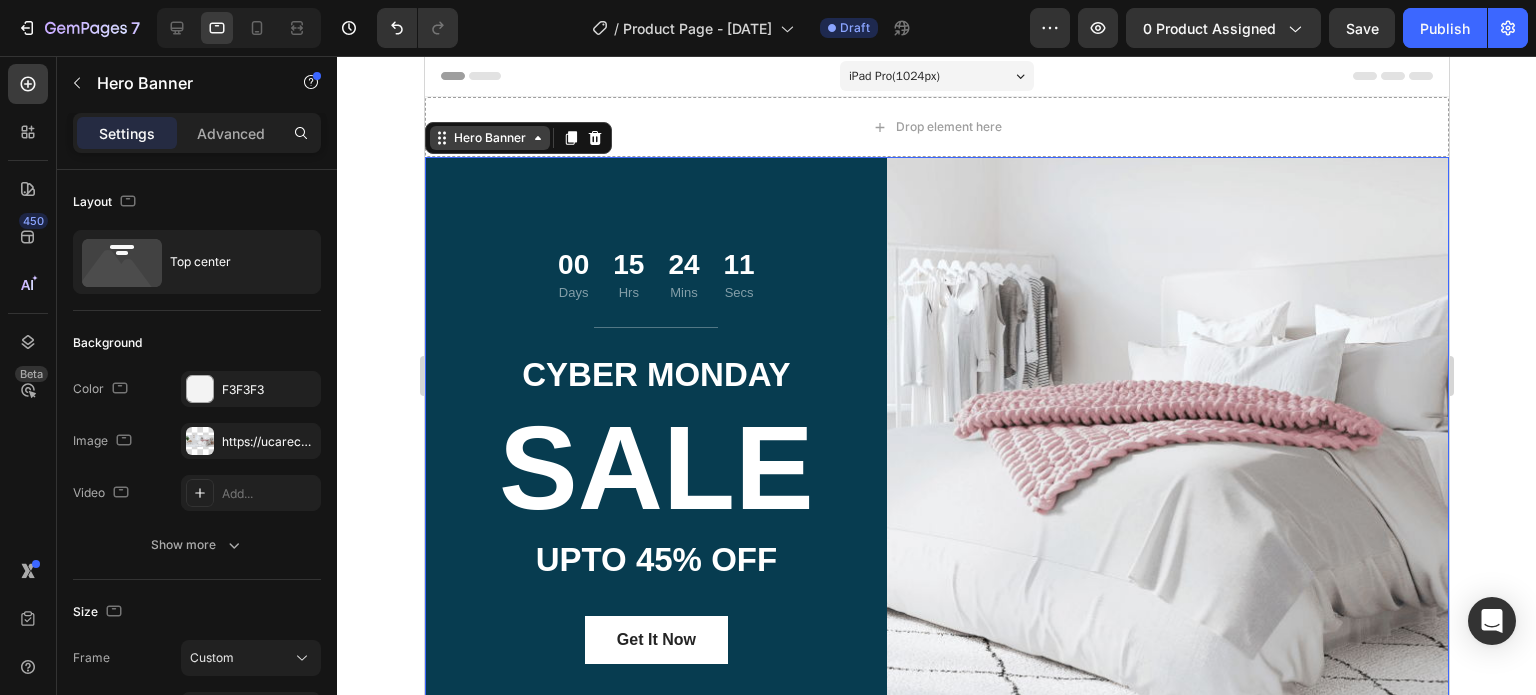 click on "Hero Banner" at bounding box center (489, 138) 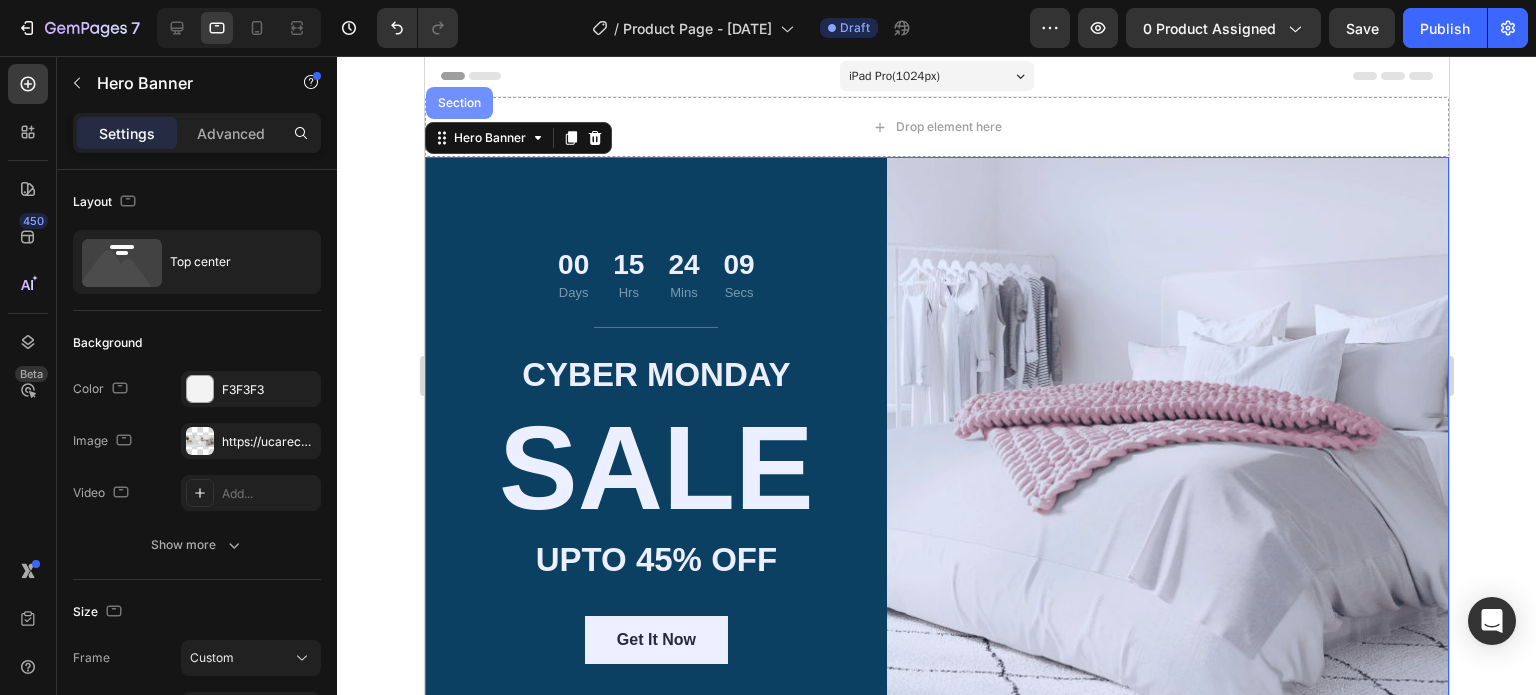 click on "Section" at bounding box center [458, 103] 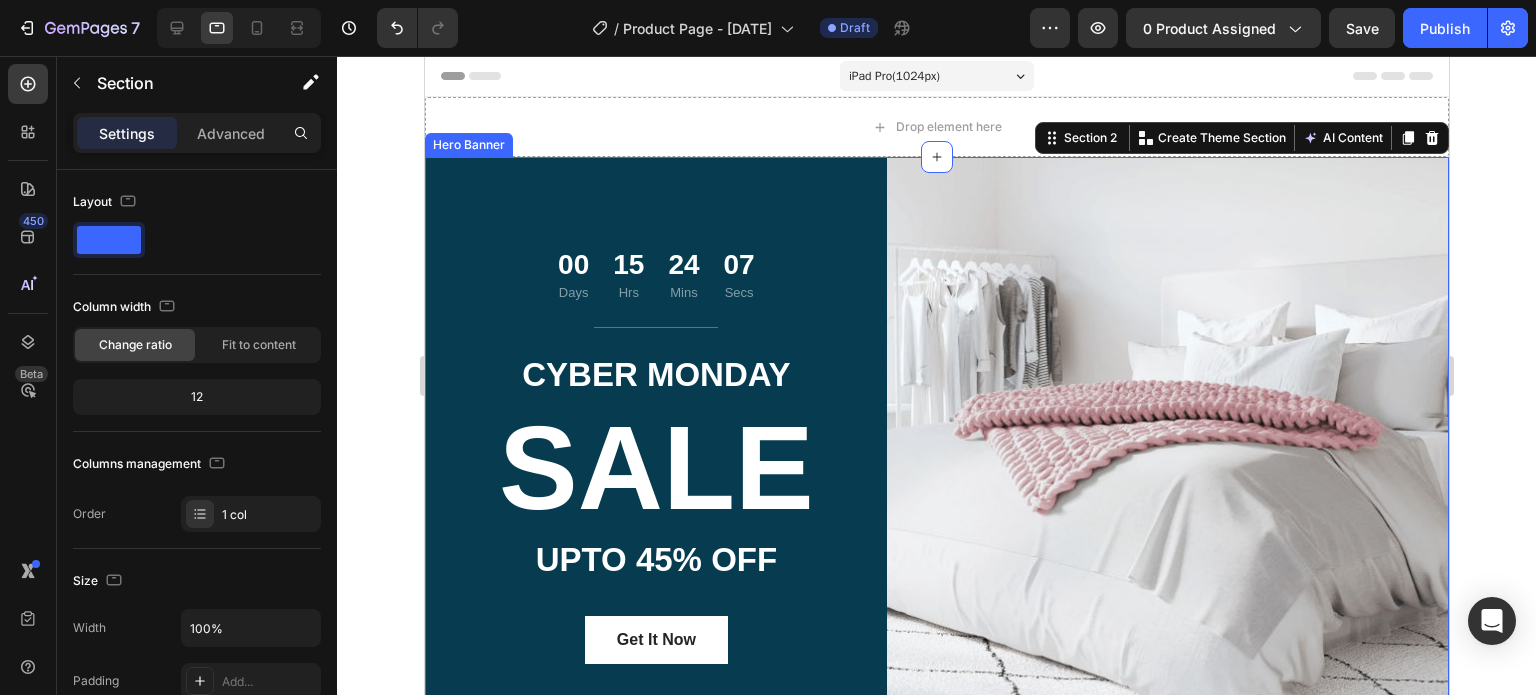 click on "00 Days 15 Hrs 24 Mins 07 Secs Countdown Timer                Title Line CYBER MONDAY Text block SALE Heading UPTO 45% OFF Text block Get It Now Button Row" at bounding box center (936, 455) 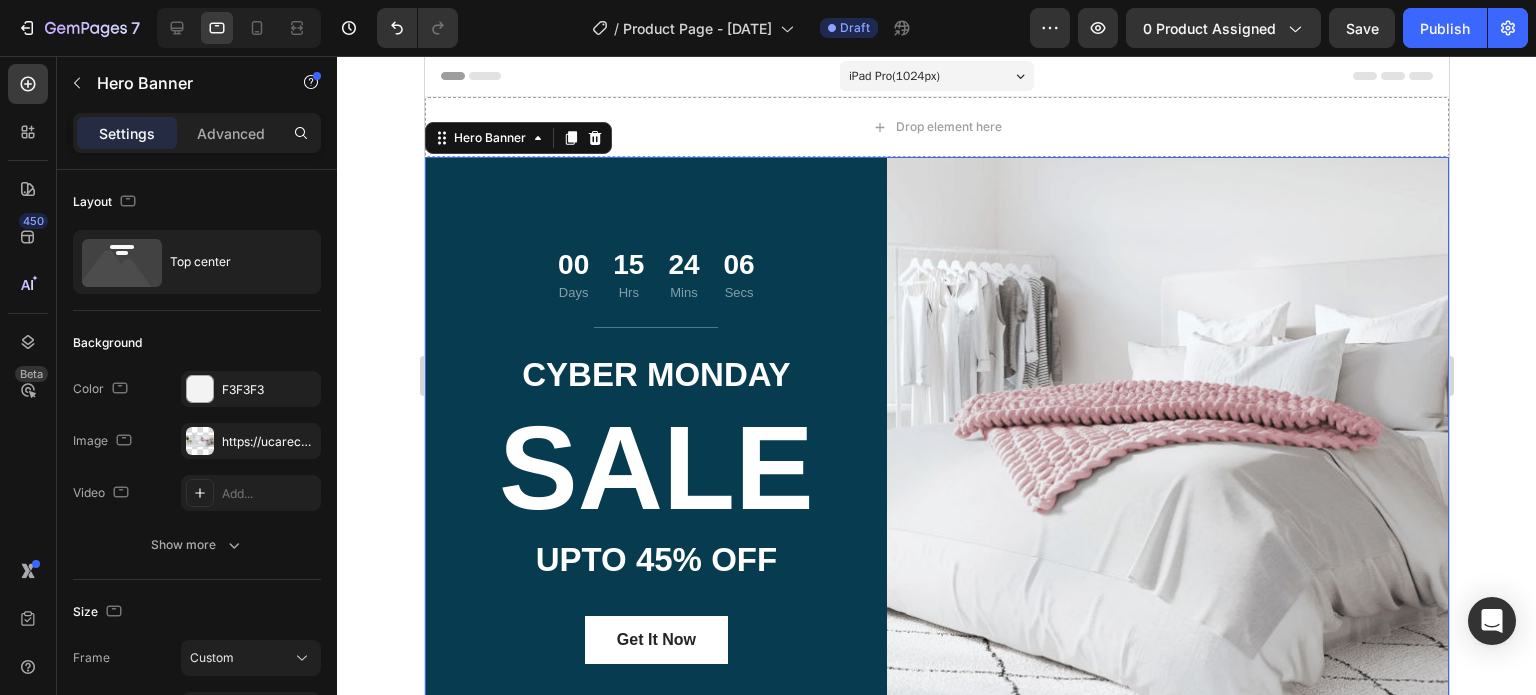click on "00 Days 15 Hrs 24 Mins 06 Secs Countdown Timer                Title Line CYBER MONDAY Text block SALE Heading UPTO 45% OFF Text block Get It Now Button Row" at bounding box center [936, 455] 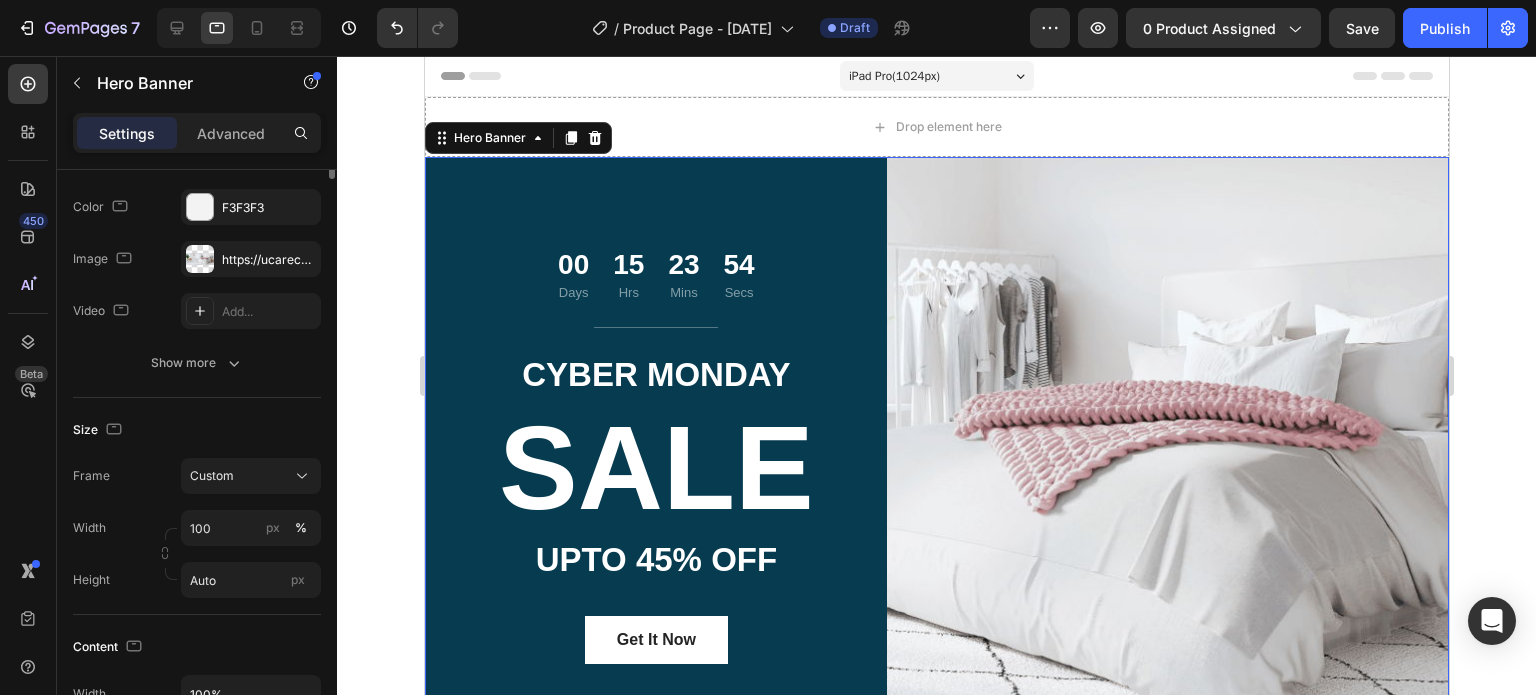 scroll, scrollTop: 0, scrollLeft: 0, axis: both 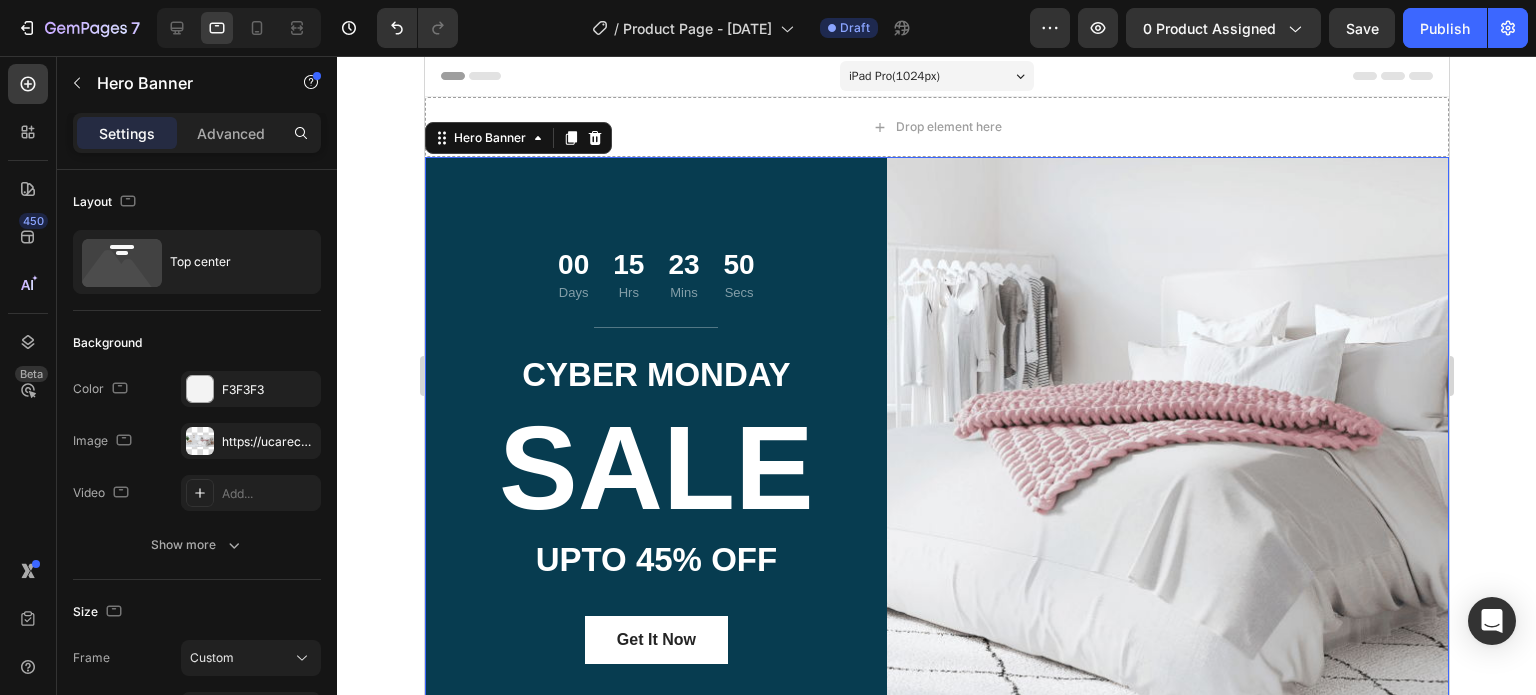 click on "00 Days 15 Hrs 23 Mins 50 Secs Countdown Timer                Title Line CYBER MONDAY Text block SALE Heading UPTO 45% OFF Text block Get It Now Button Row" at bounding box center (936, 455) 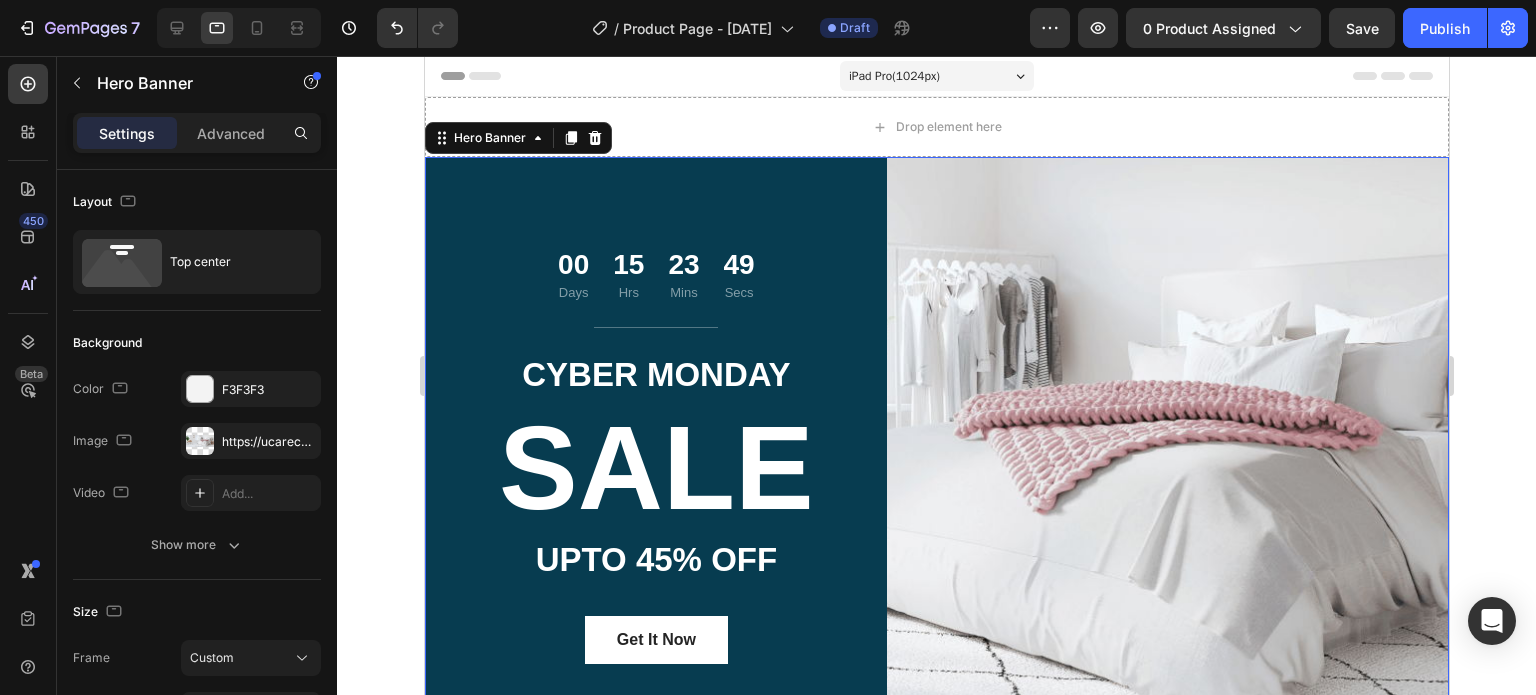 click on "00 Days 15 Hrs 23 Mins 49 Secs Countdown Timer                Title Line CYBER MONDAY Text block SALE Heading UPTO 45% OFF Text block Get It Now Button Row" at bounding box center [936, 455] 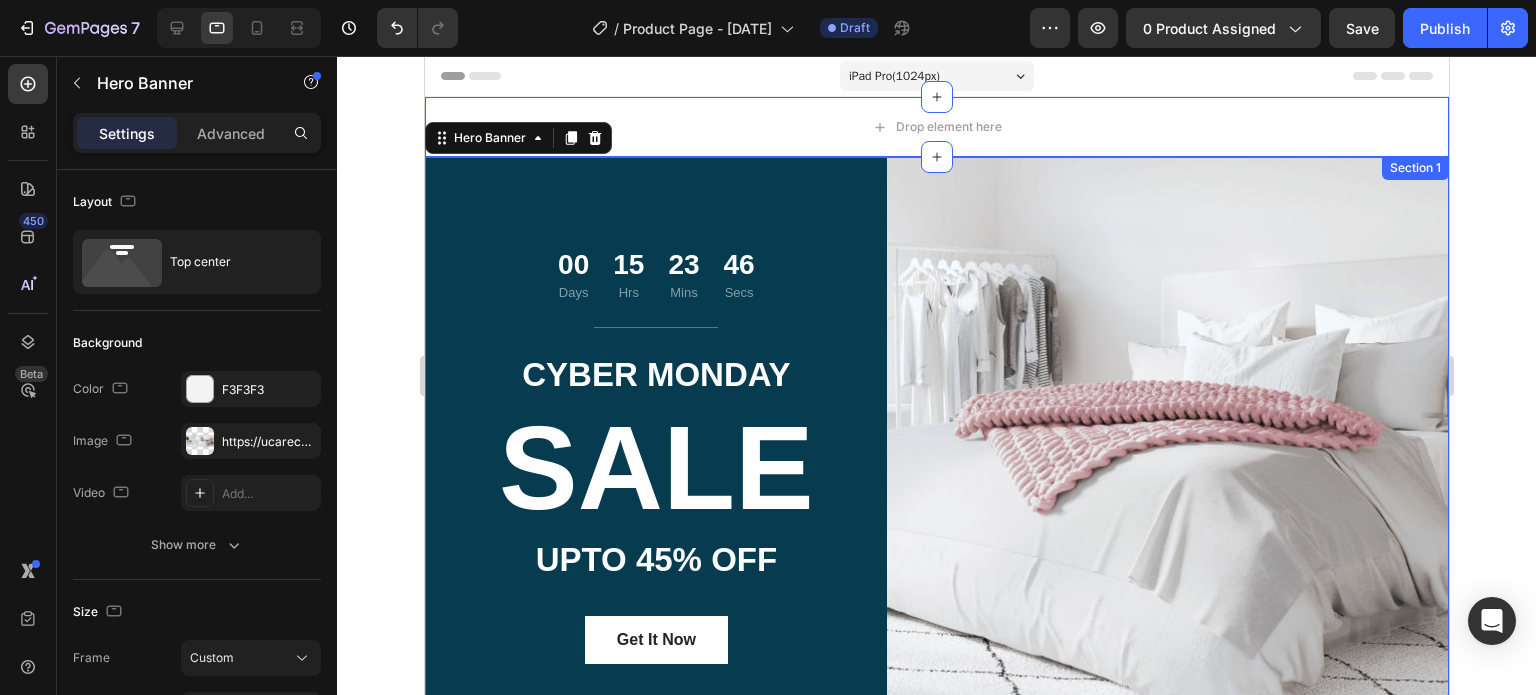 click on "Drop element here Section 1 00 Days 15 Hrs 23 Mins 46 Secs Countdown Timer                Title Line CYBER MONDAY Text block SALE Heading UPTO 45% OFF Text block Get It Now Button Row Hero Banner   0 Section 2 Root" at bounding box center (936, 3699) 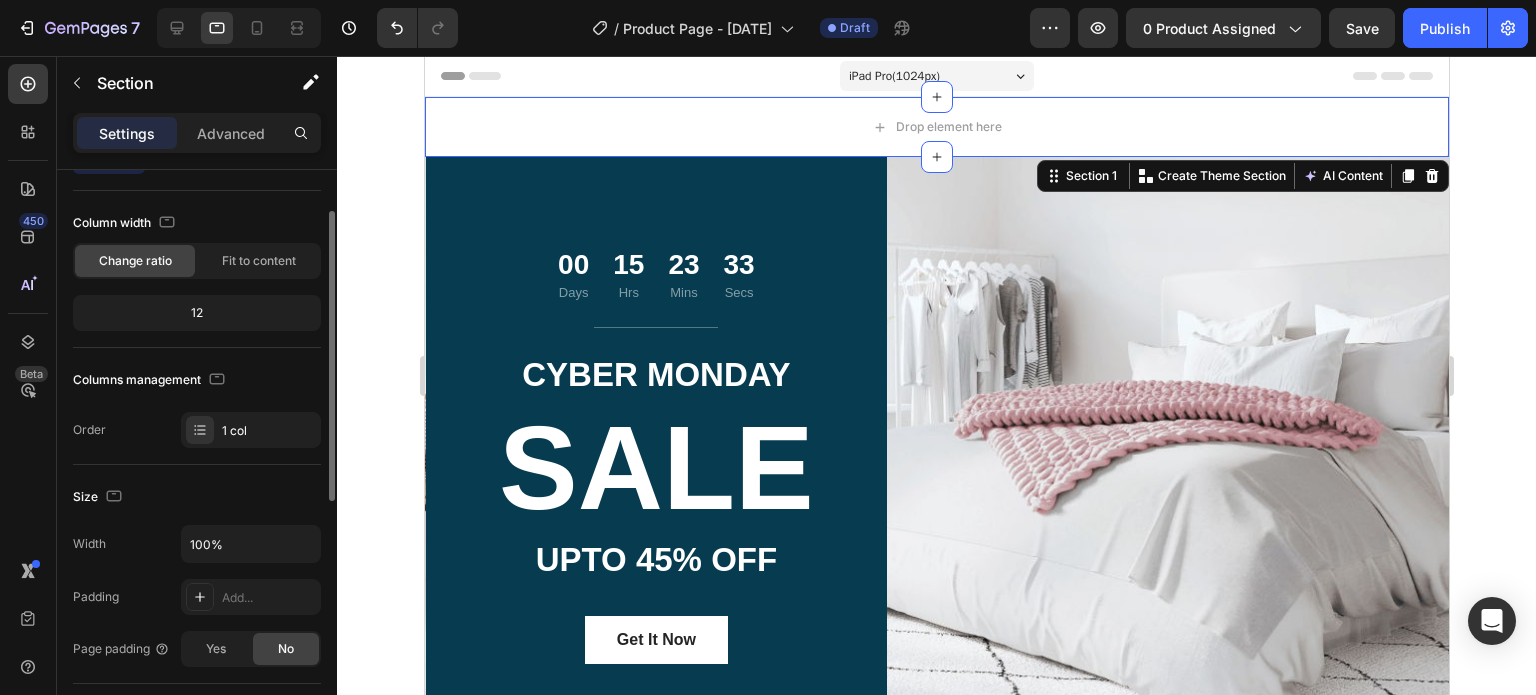 scroll, scrollTop: 0, scrollLeft: 0, axis: both 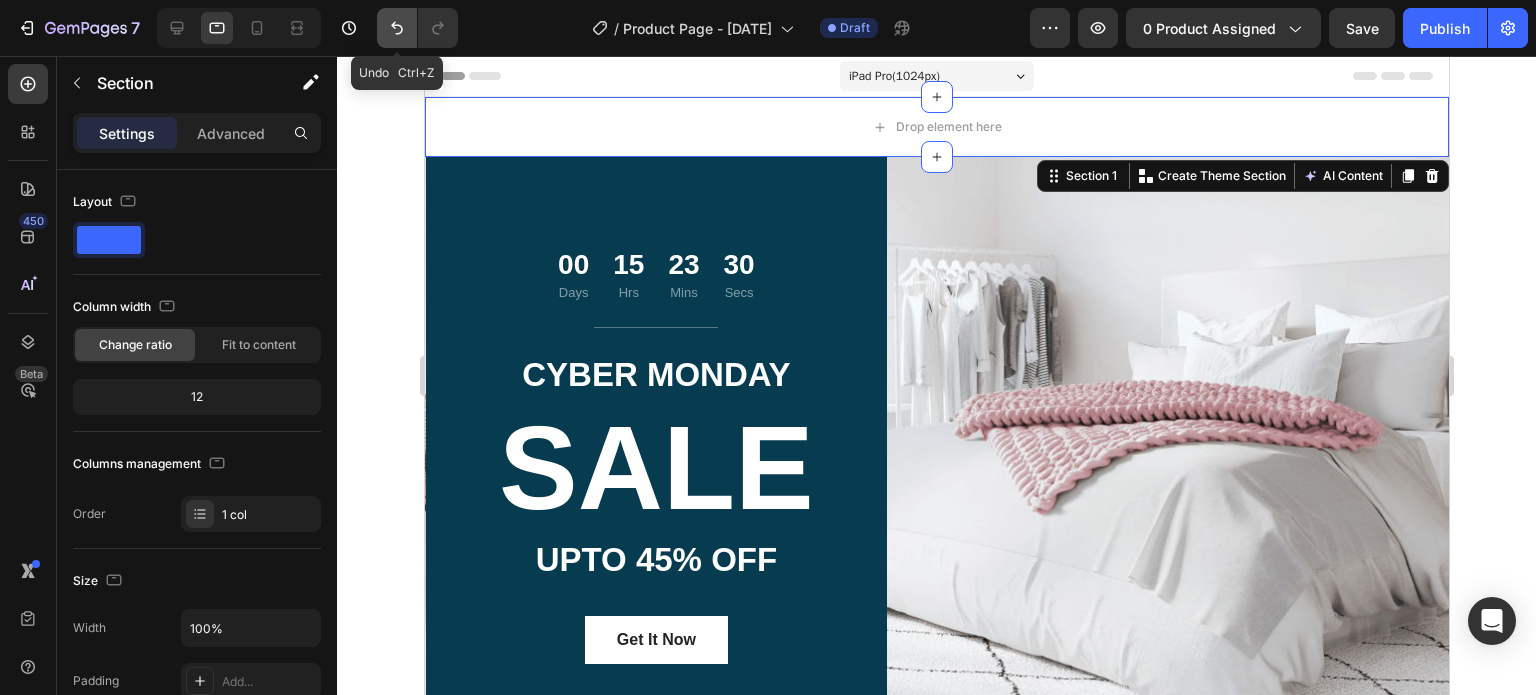click 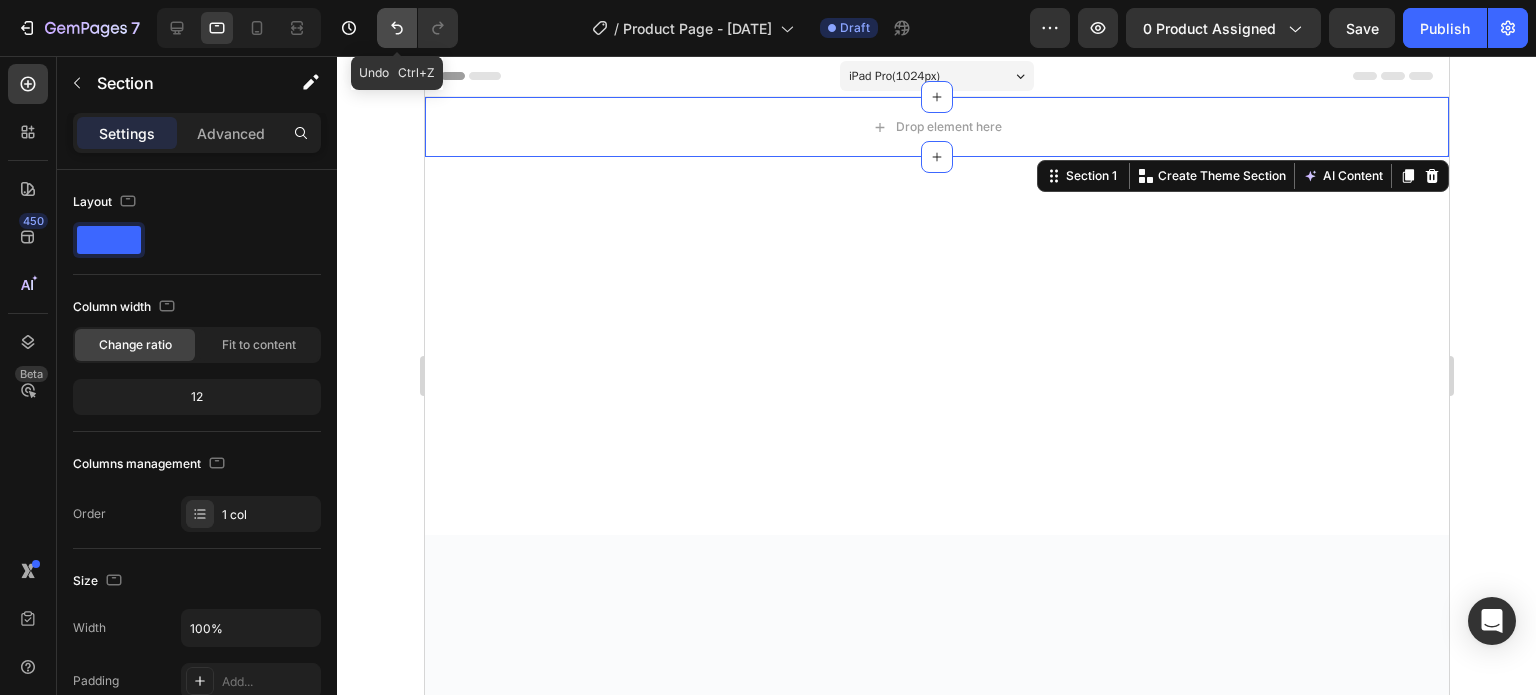 click 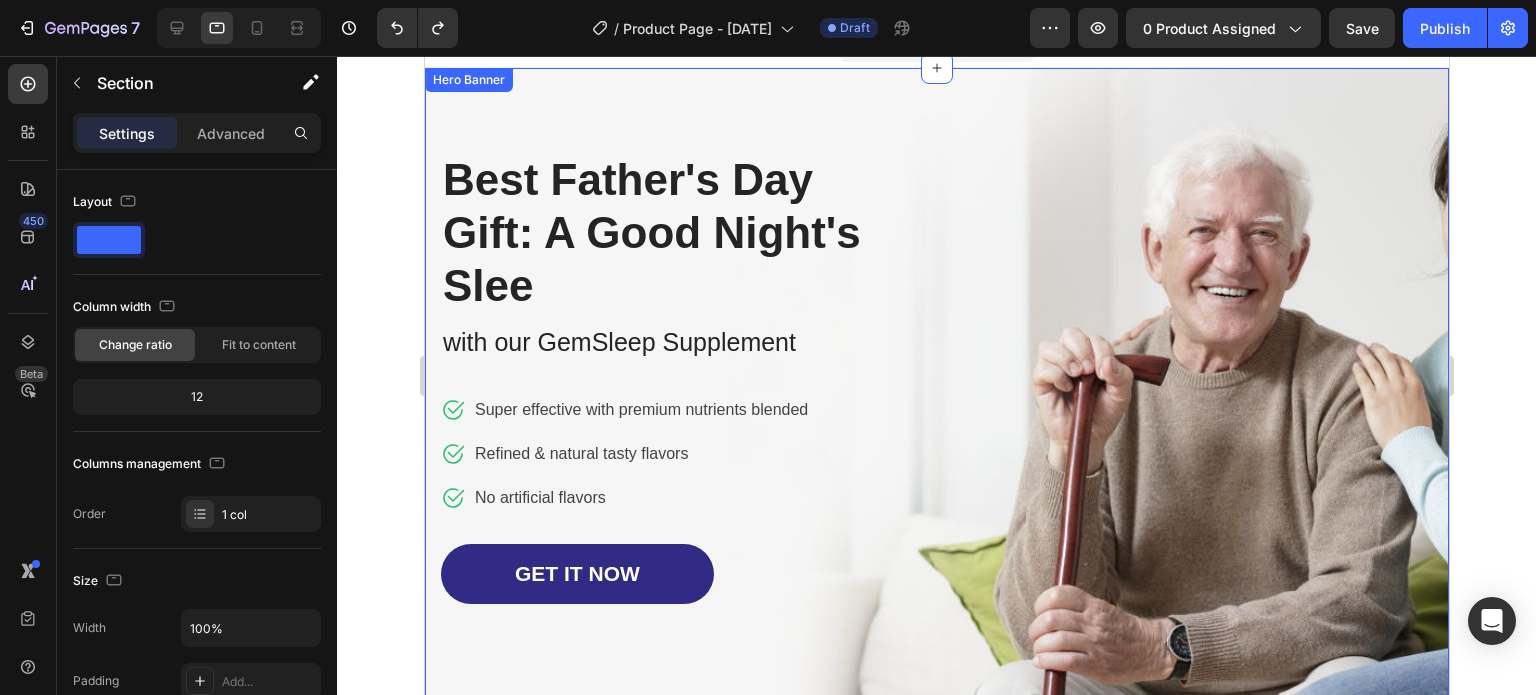 scroll, scrollTop: 0, scrollLeft: 0, axis: both 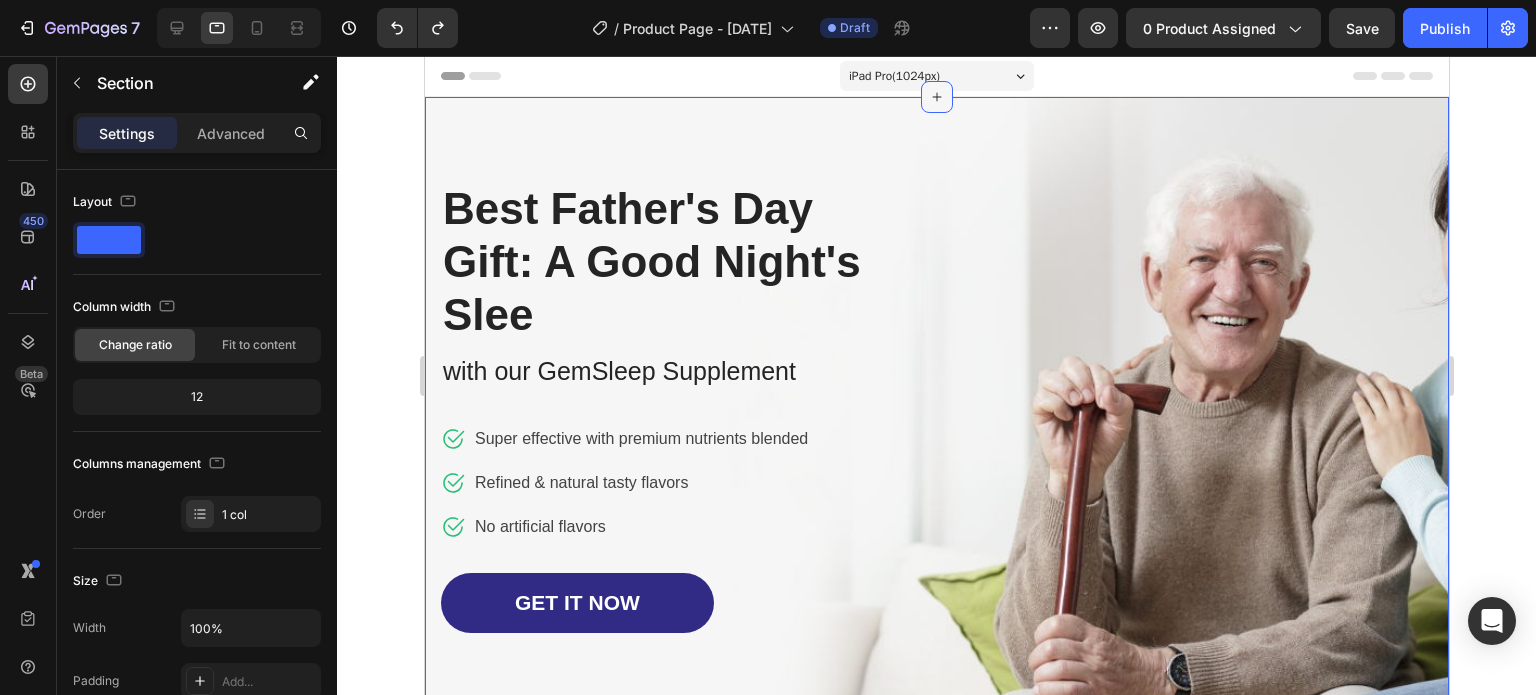 click 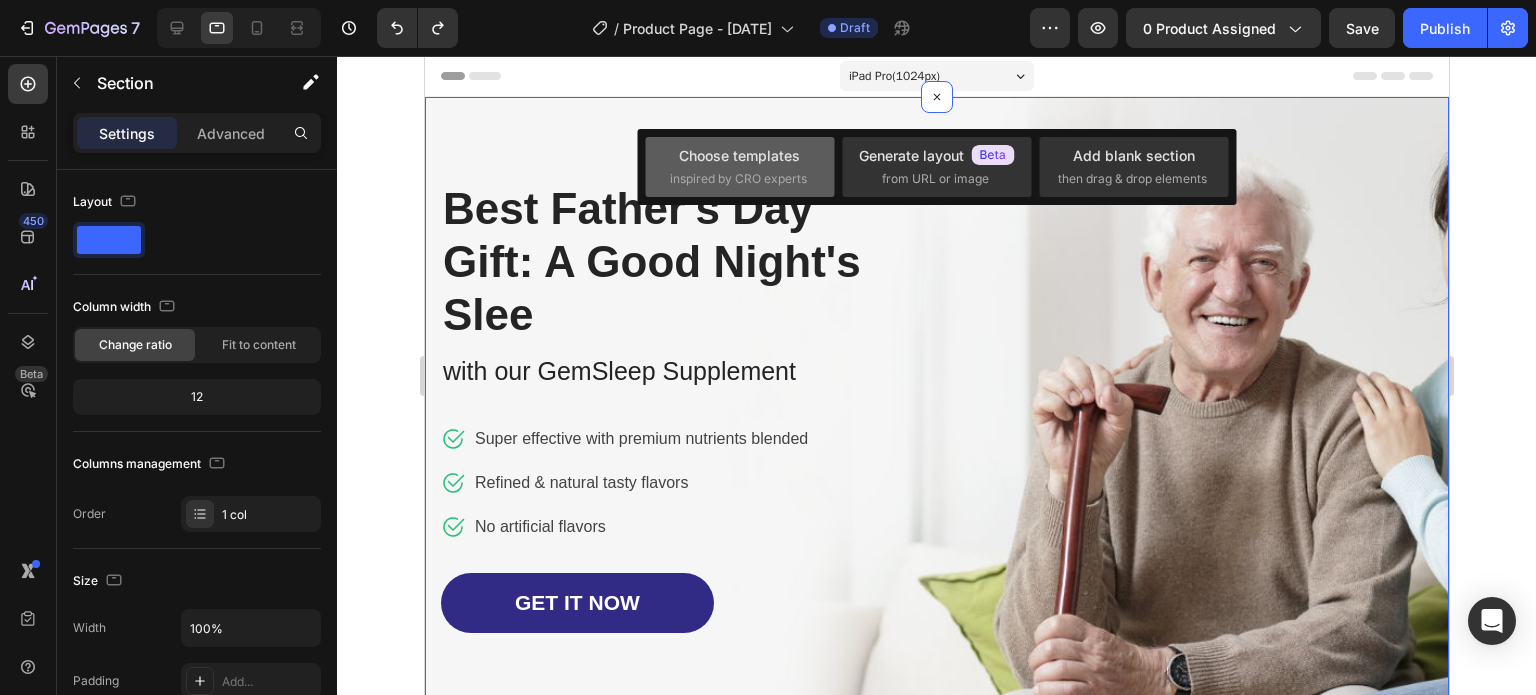 click on "Choose templates" at bounding box center [739, 155] 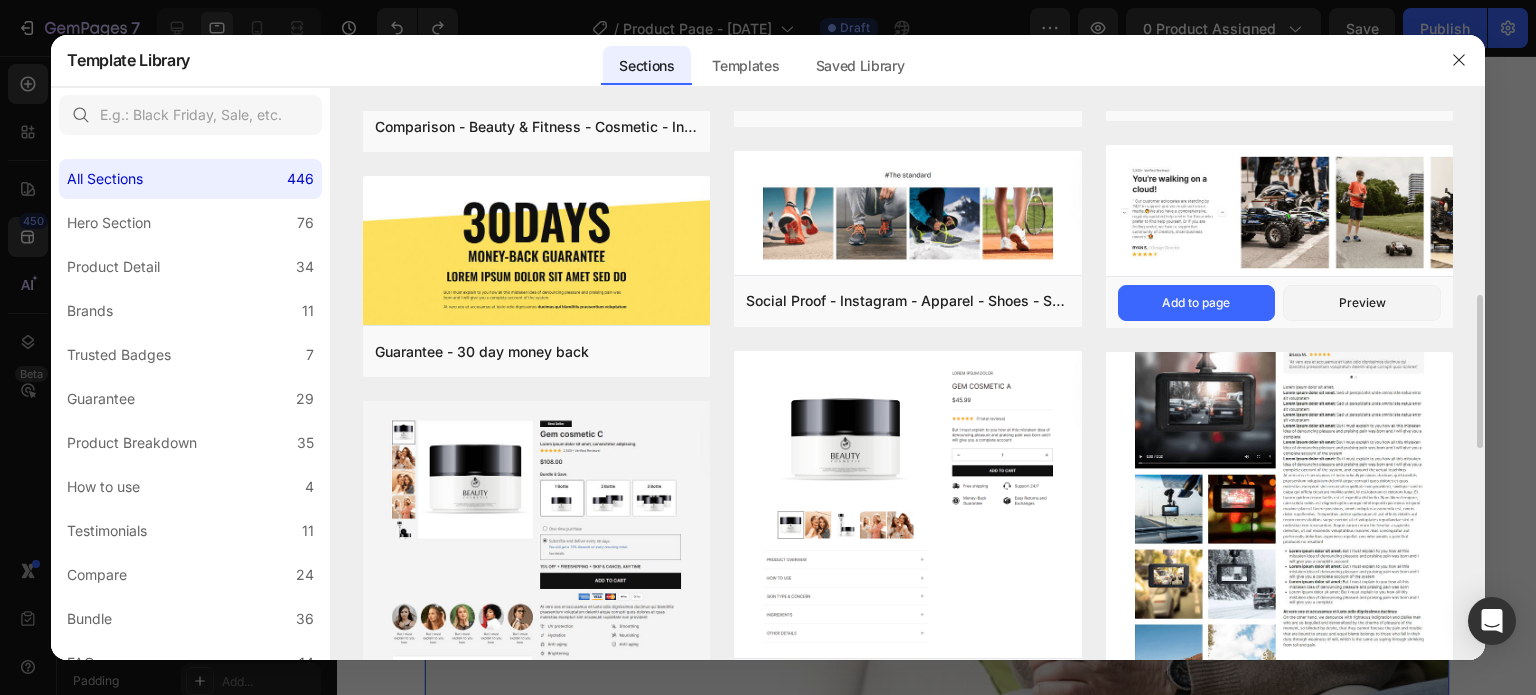 scroll, scrollTop: 300, scrollLeft: 0, axis: vertical 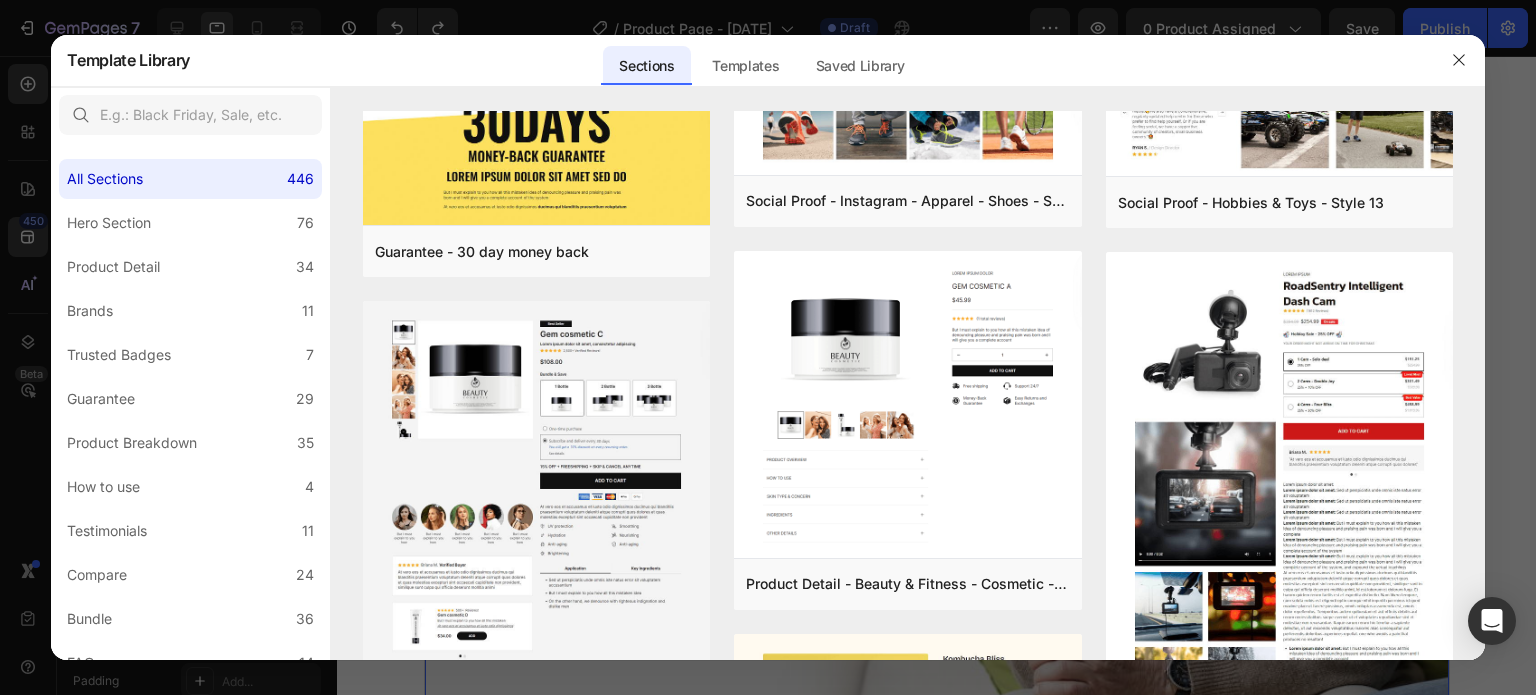 click at bounding box center [768, 347] 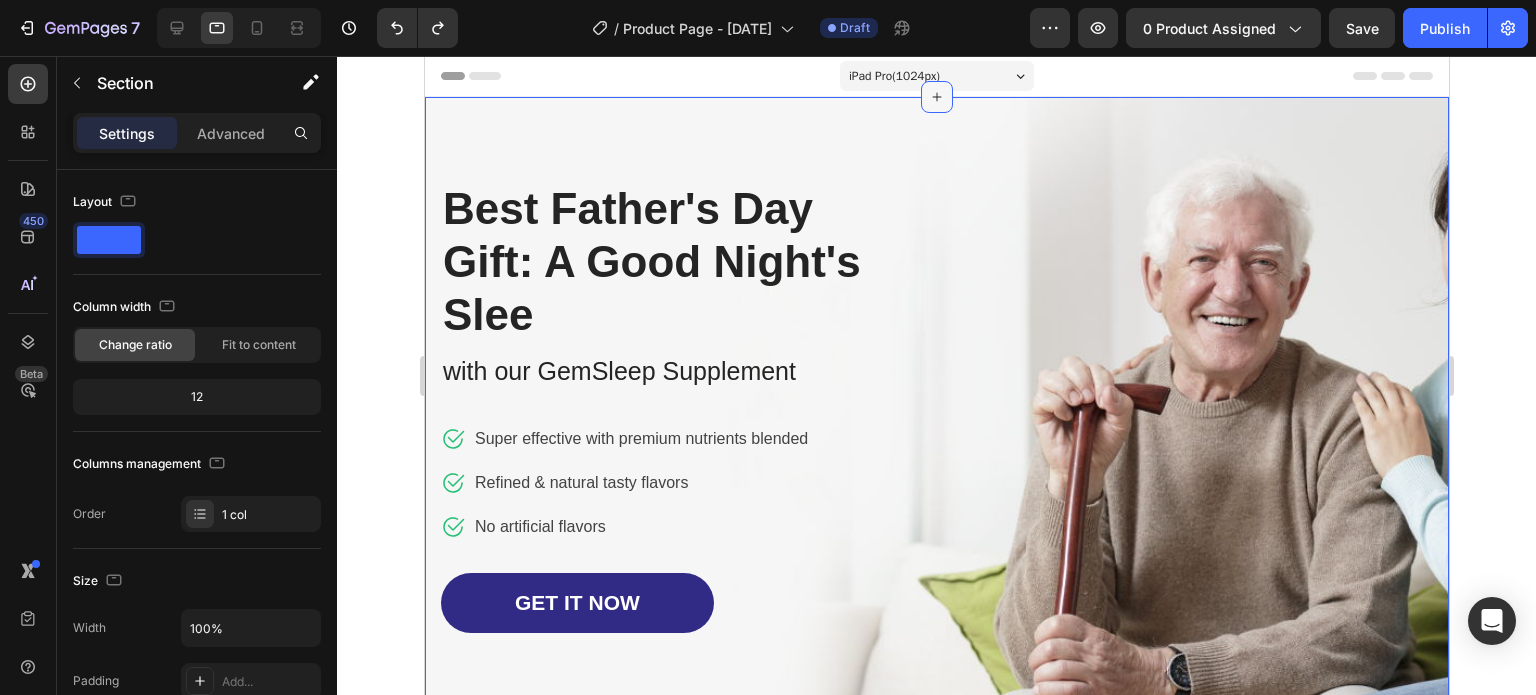 click at bounding box center [936, 97] 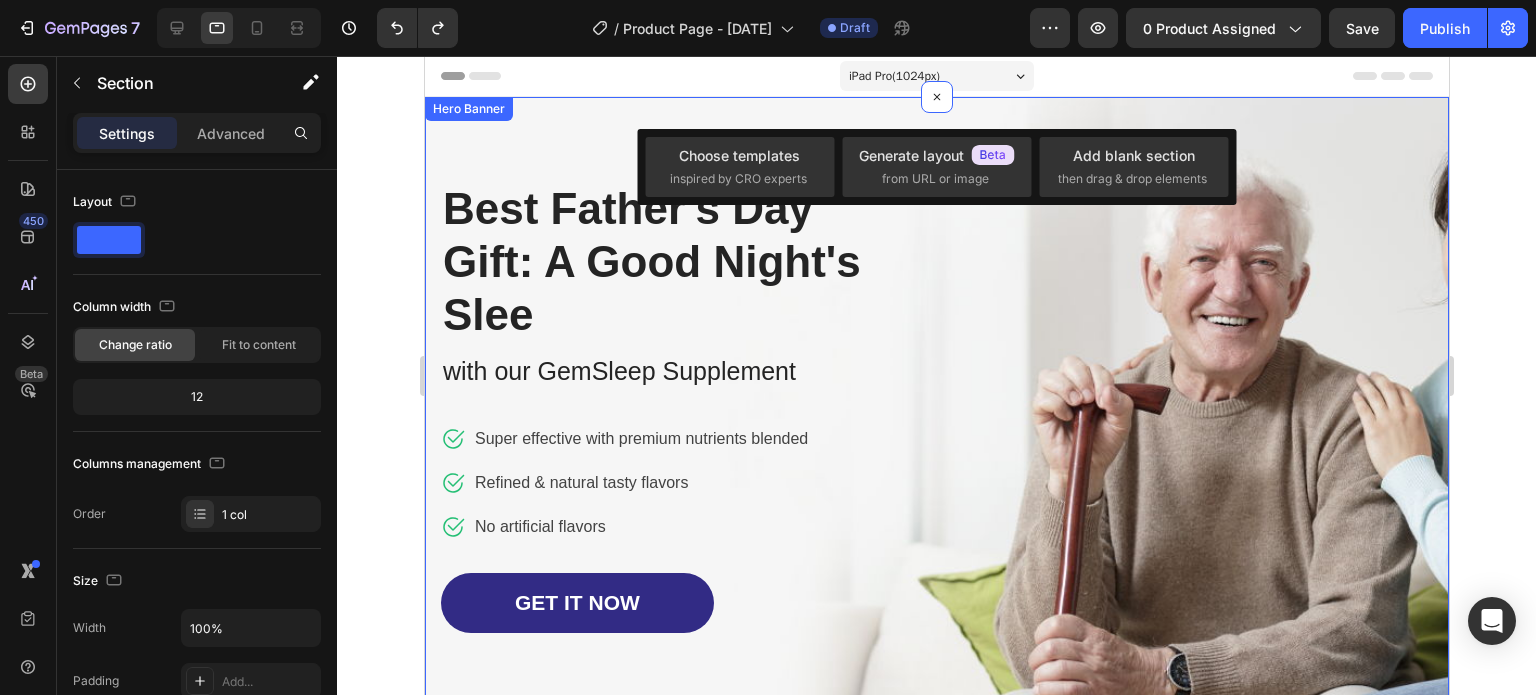 click on "Image Row Best Father's Day Gift: A Good Night's Slee Heading with our GemSleep Supplement Text block       Icon Super effective with premium nutrients blended Text block       Icon Refined & natural tasty flavors Text block       Icon No artificial flavors Text block Icon List GET IT NOW Button Row Image" at bounding box center [936, 422] 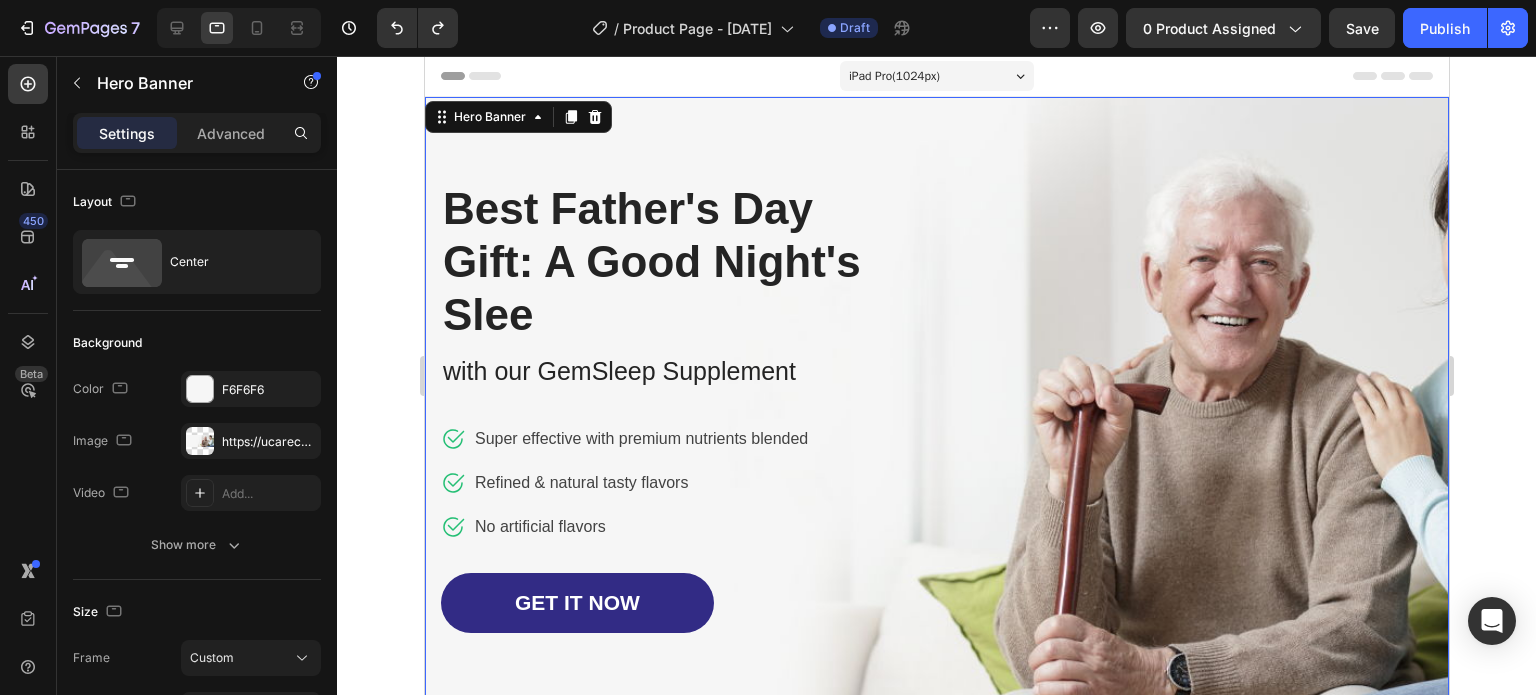 click on "Image Row Best Father's Day Gift: A Good Night's Slee Heading with our GemSleep Supplement Text block       Icon Super effective with premium nutrients blended Text block       Icon Refined & natural tasty flavors Text block       Icon No artificial flavors Text block Icon List GET IT NOW Button Row Image" at bounding box center [936, 422] 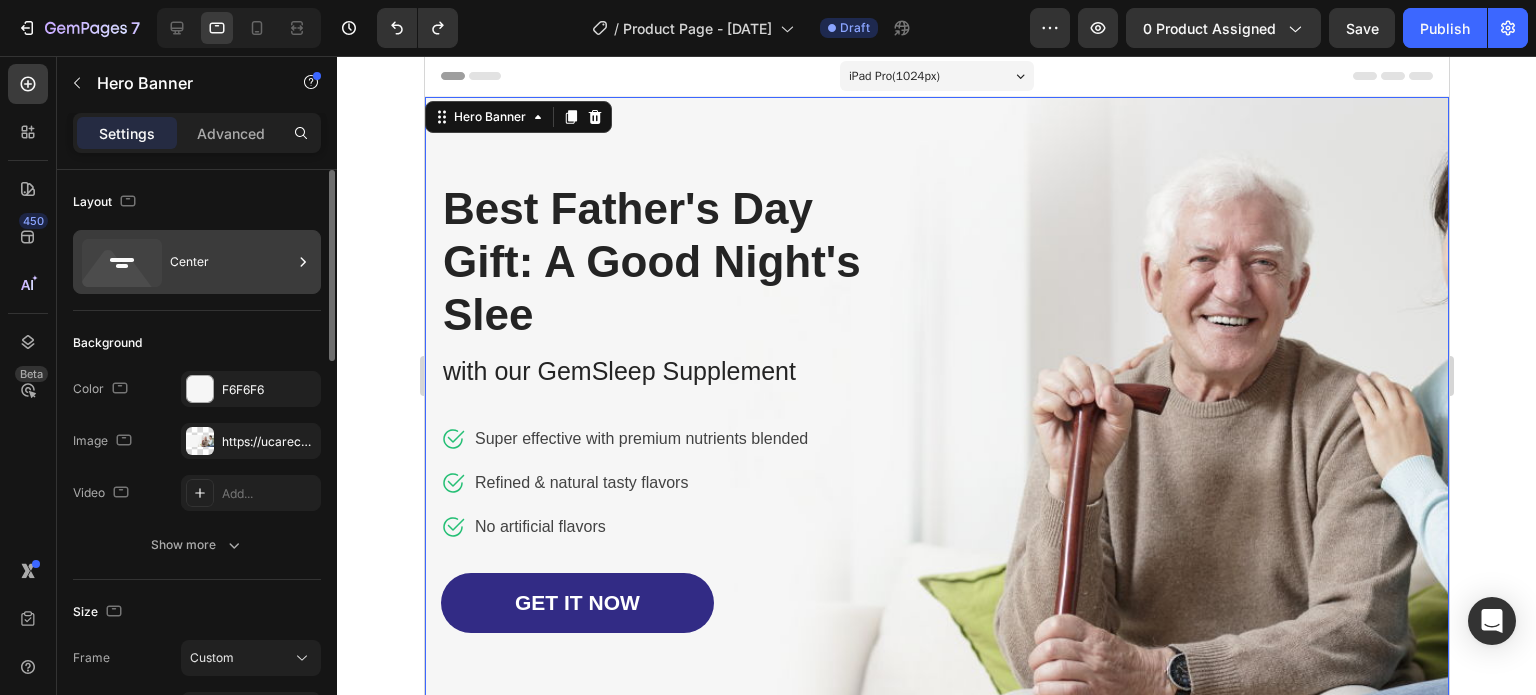 click on "Center" at bounding box center [231, 262] 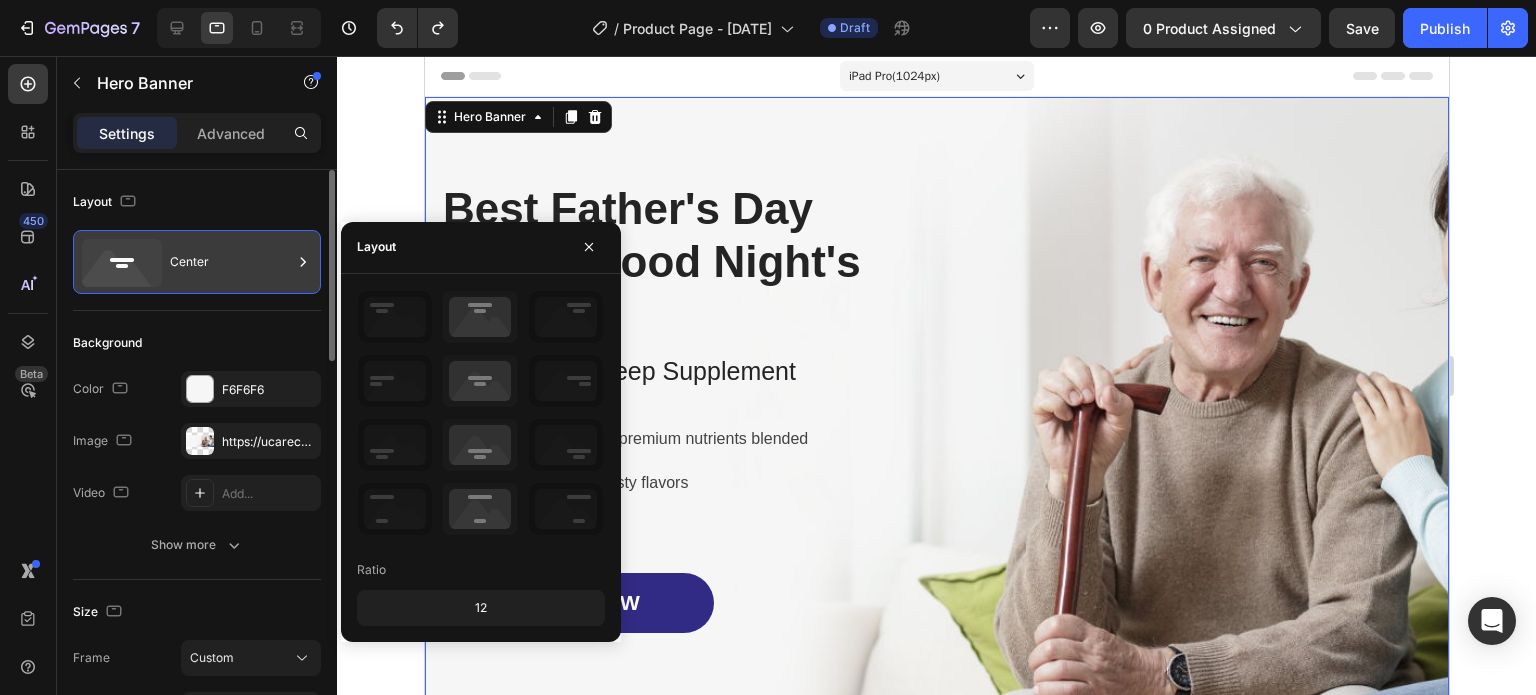 click 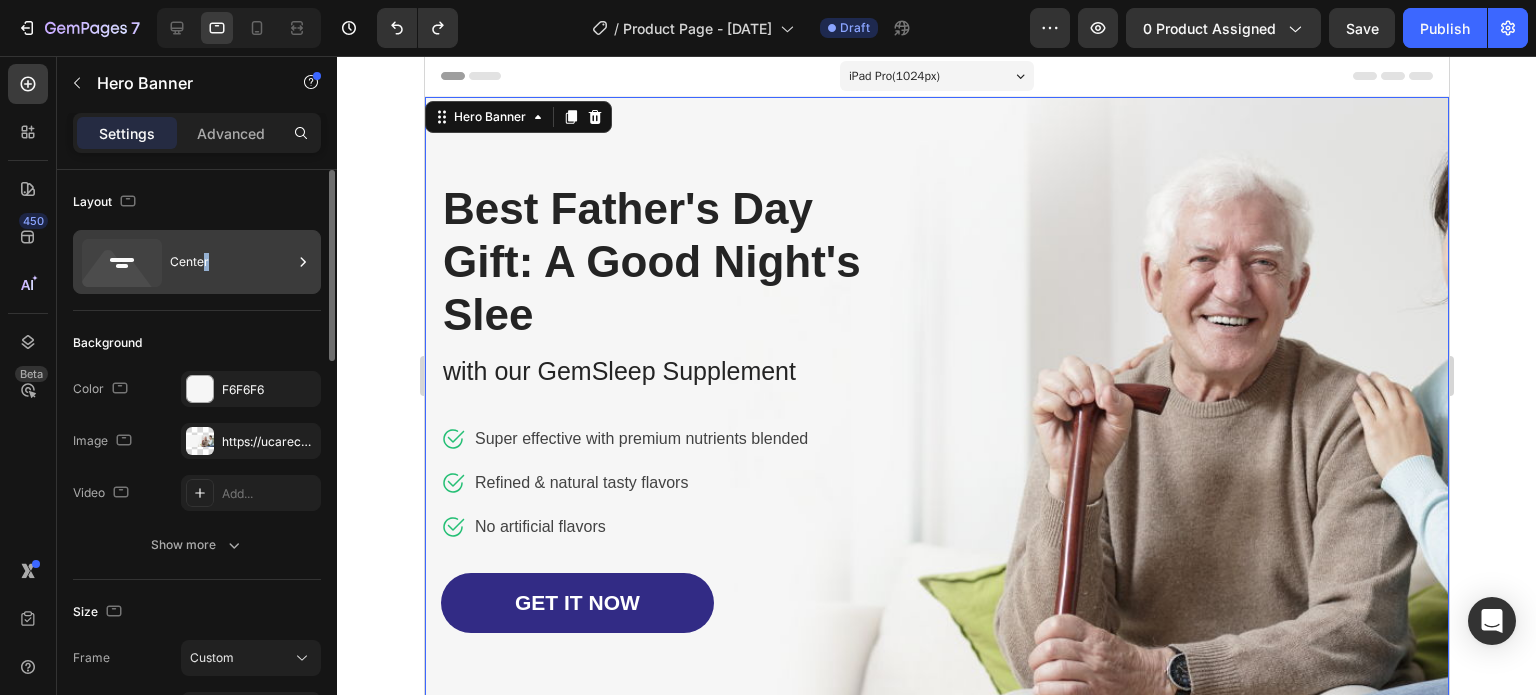drag, startPoint x: 209, startPoint y: 249, endPoint x: 223, endPoint y: 251, distance: 14.142136 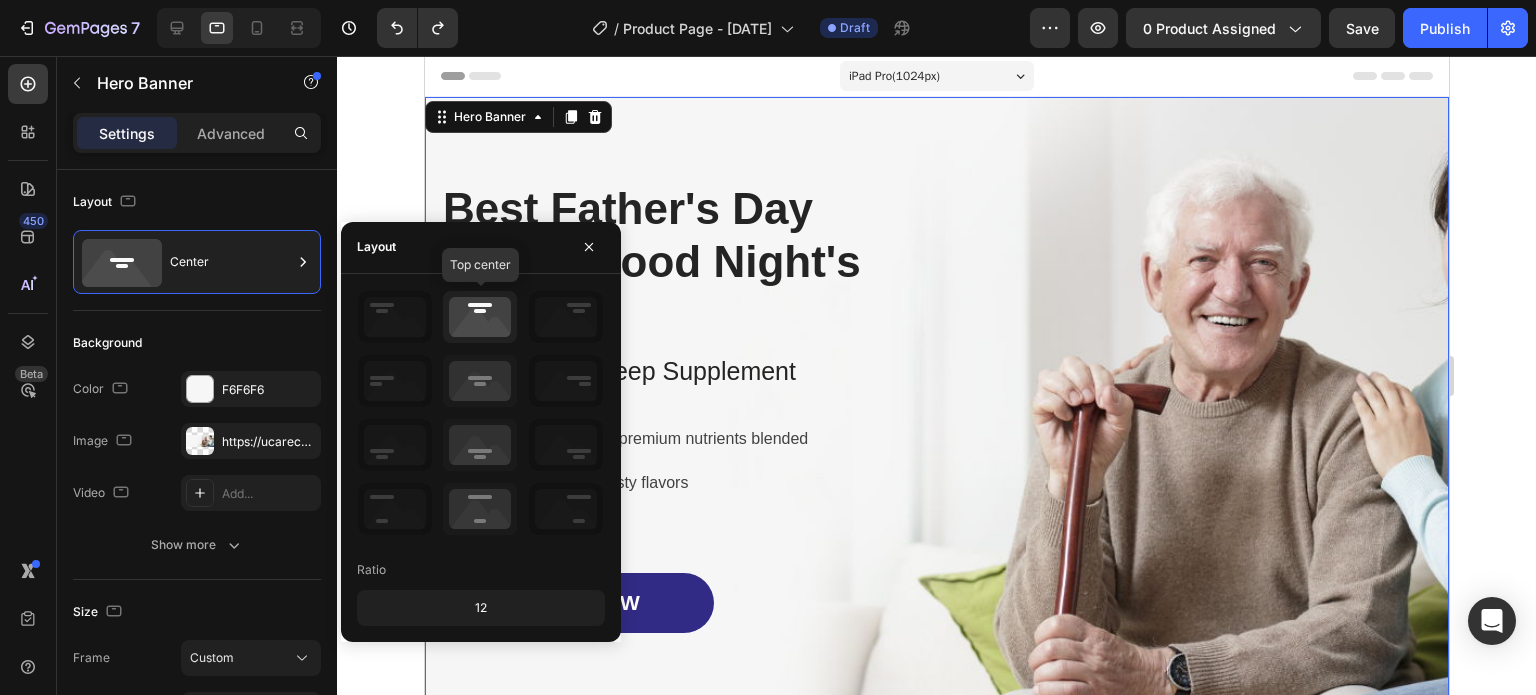 click 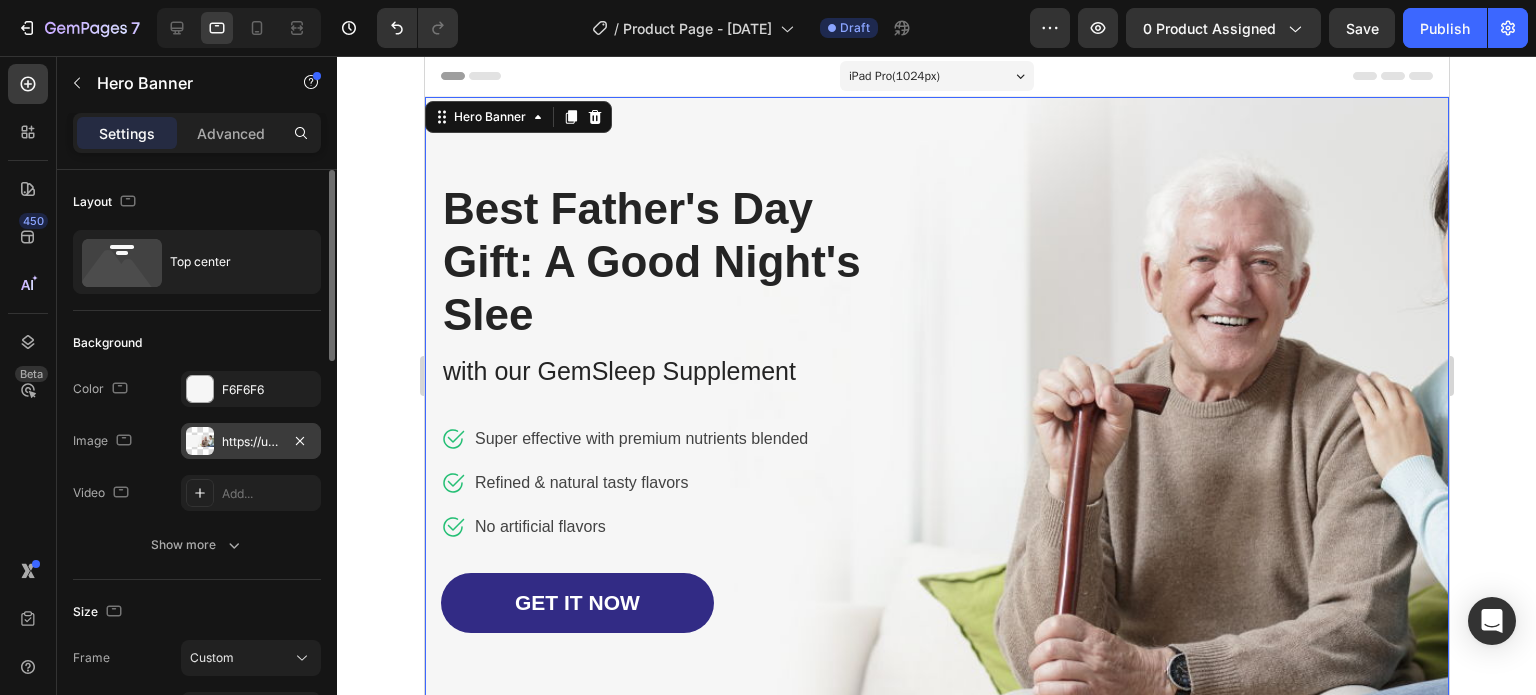 click on "https://ucarecdn.com/e85711d3-c311-4b71-aba6-c5227c89e686/-/format/auto/" at bounding box center [251, 442] 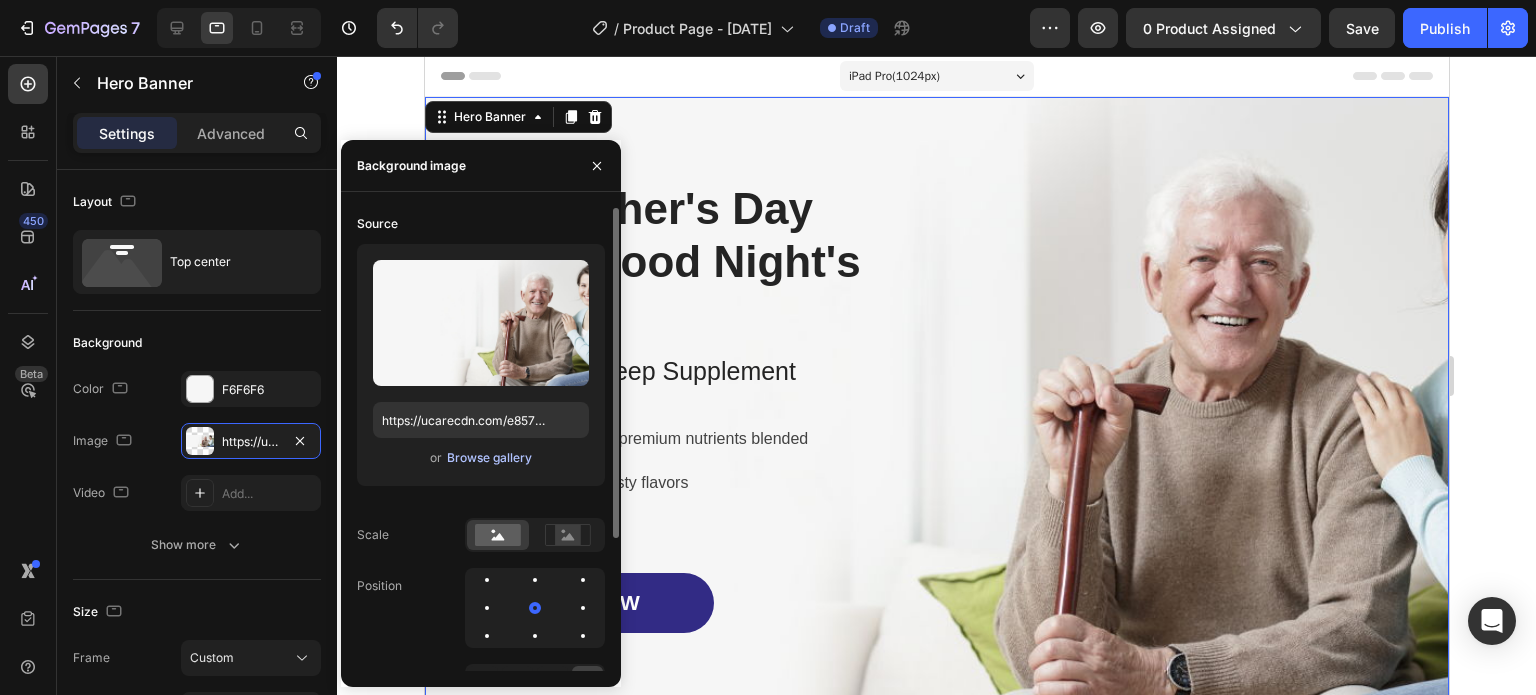 click on "Browse gallery" at bounding box center [489, 458] 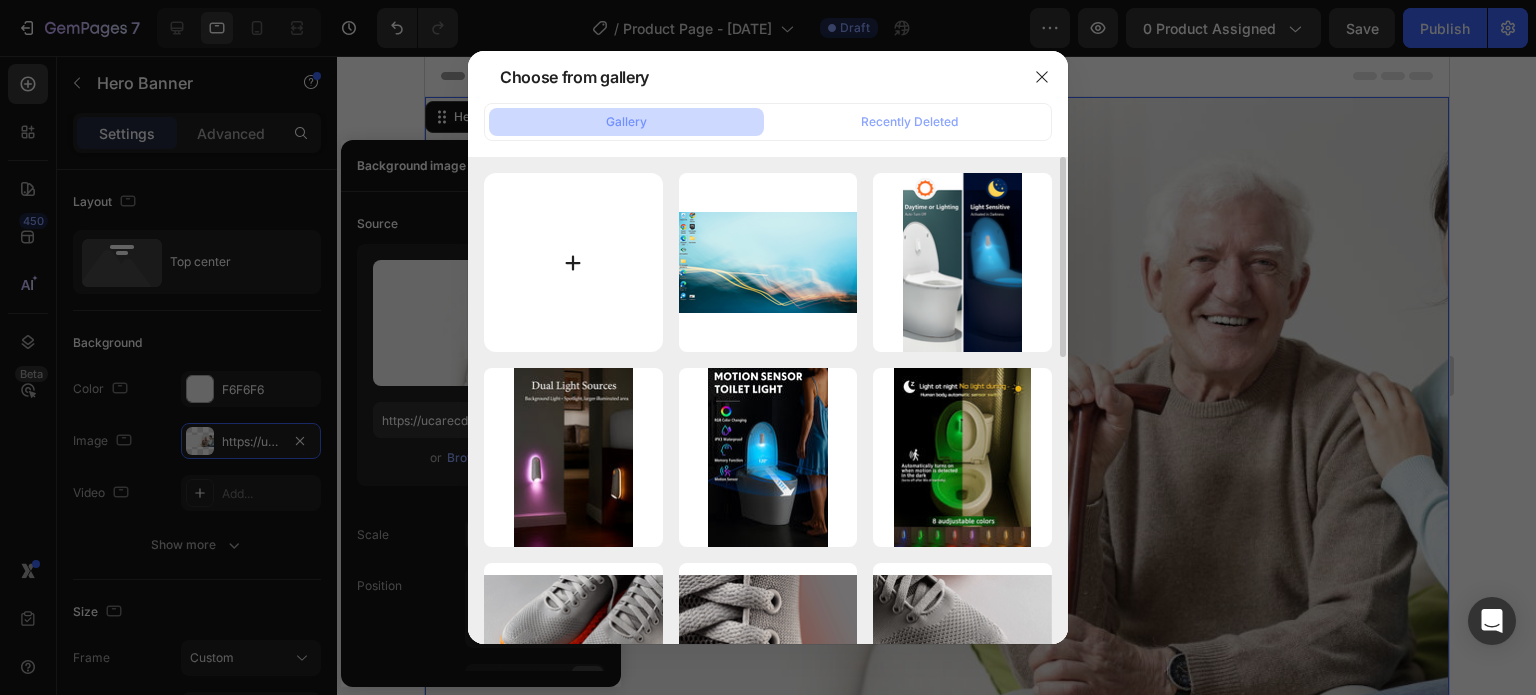 click at bounding box center [573, 262] 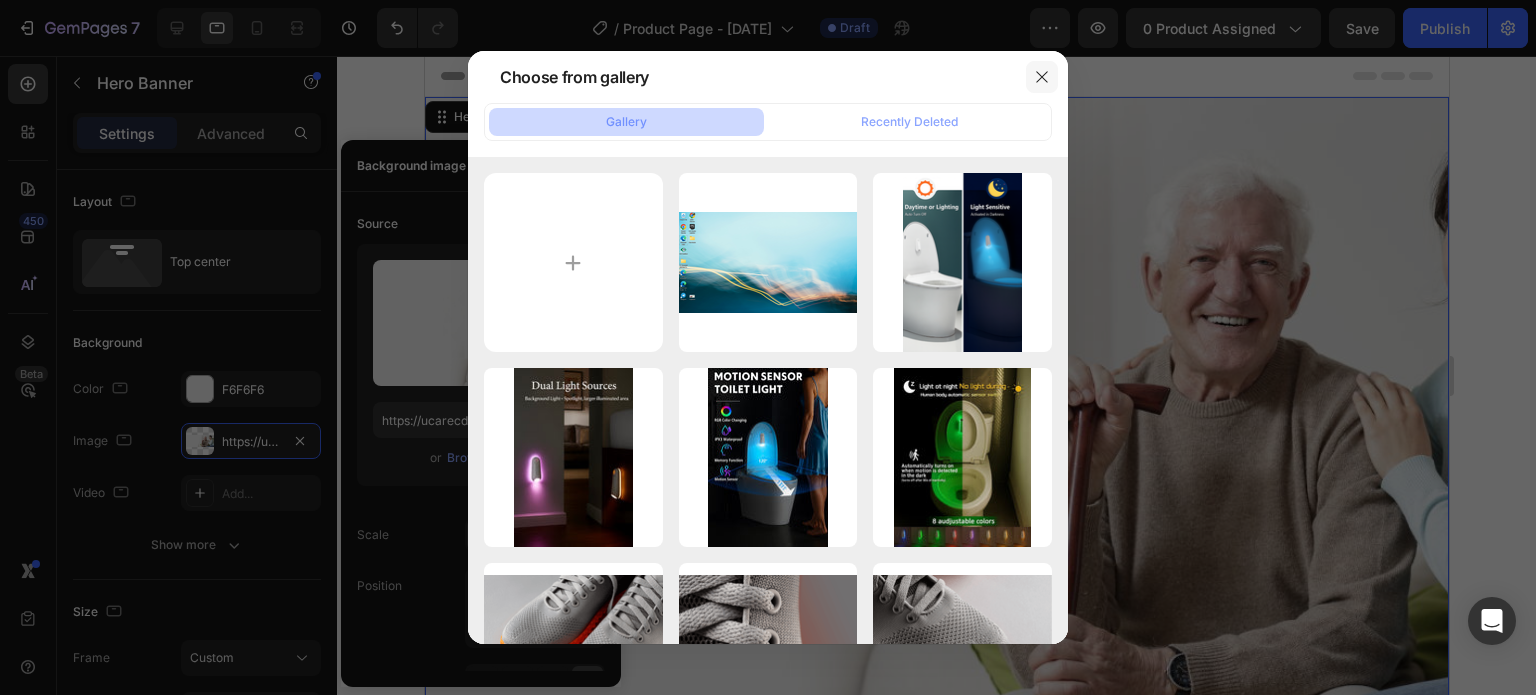 click 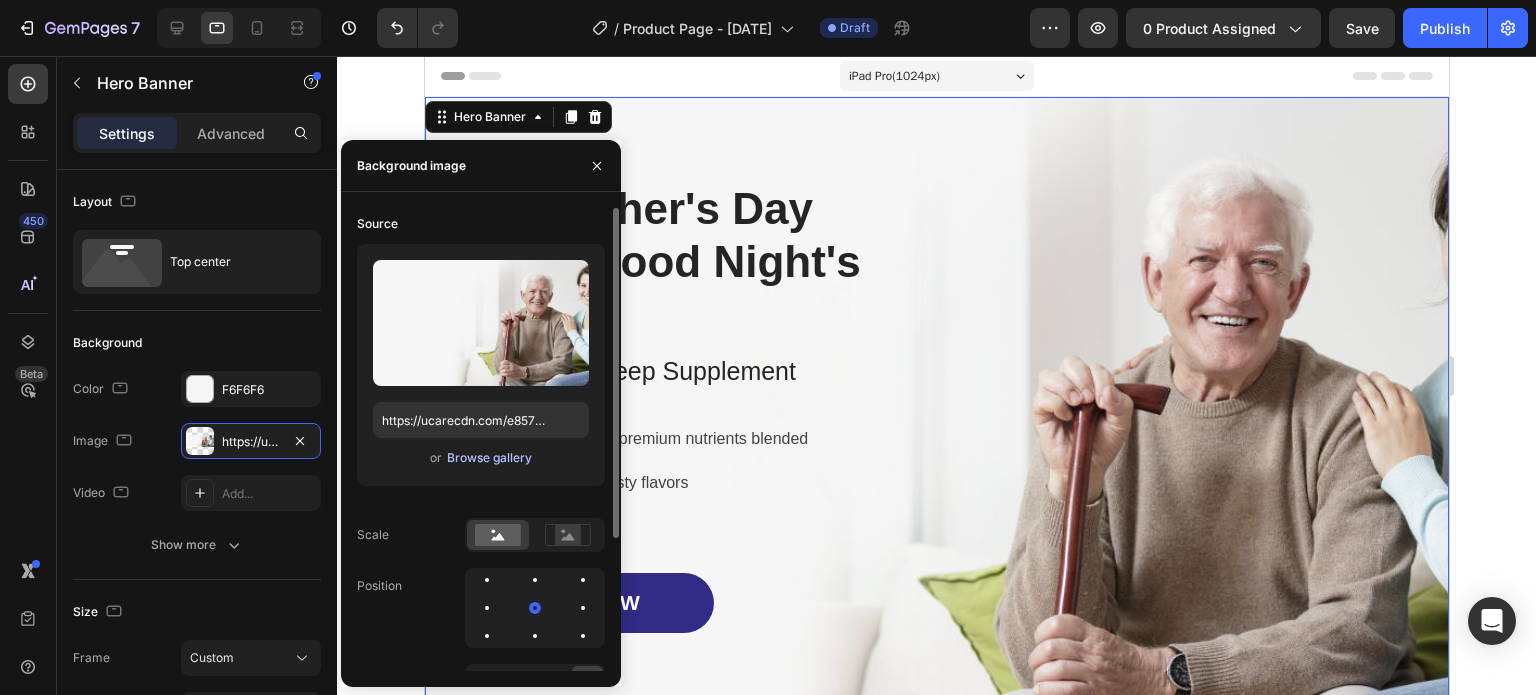 click on "Browse gallery" at bounding box center (489, 458) 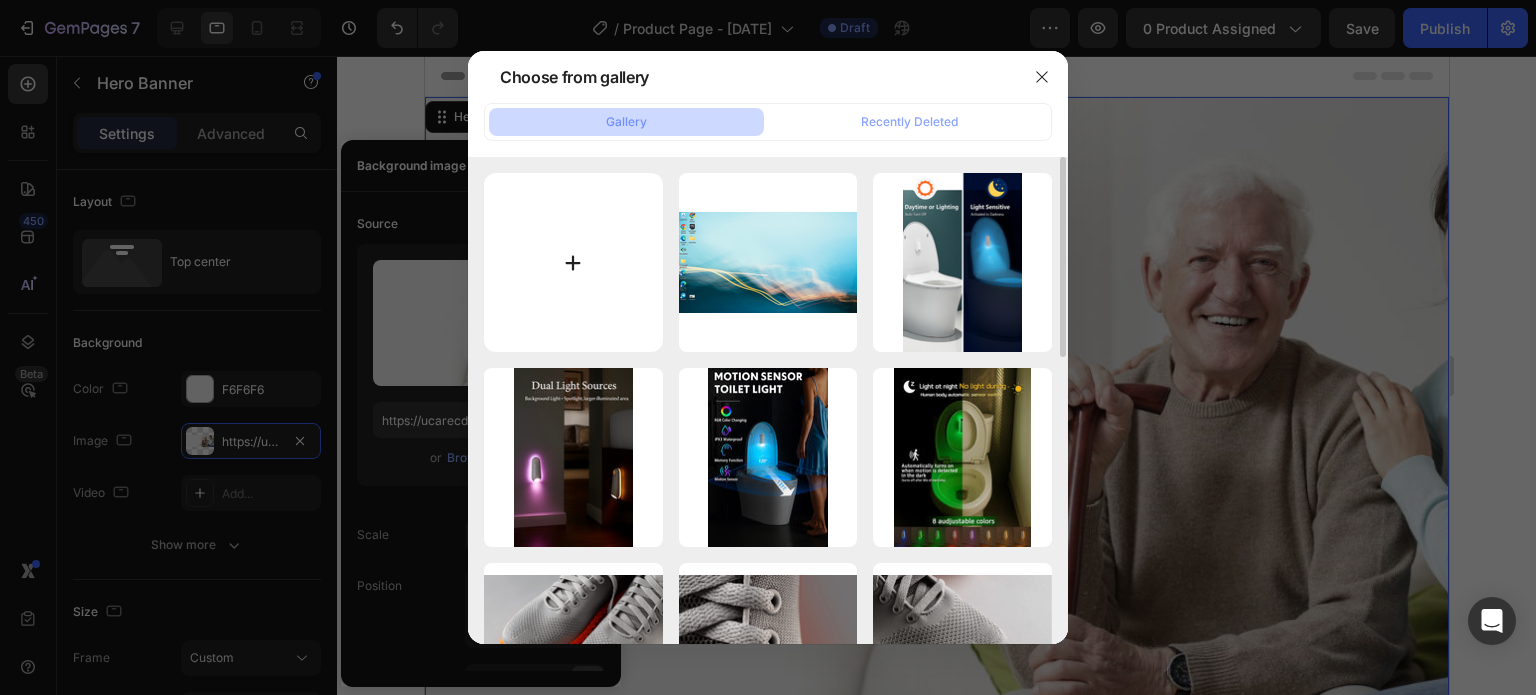 click at bounding box center (573, 262) 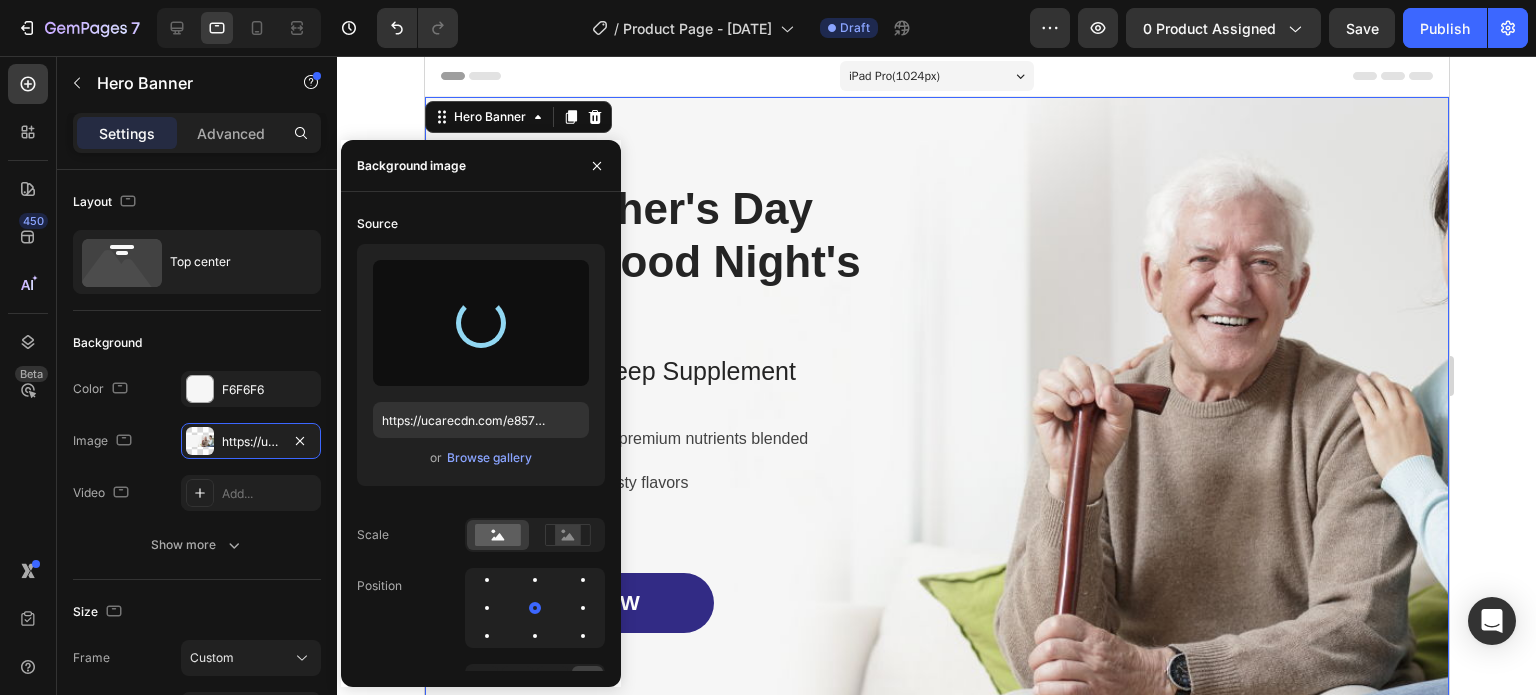 type on "https://cdn.shopify.com/s/files/1/0756/4115/9895/files/gempages_578188854004023996-19a813dc-dfe0-4dbe-a6d8-68f361962ac6.jpg" 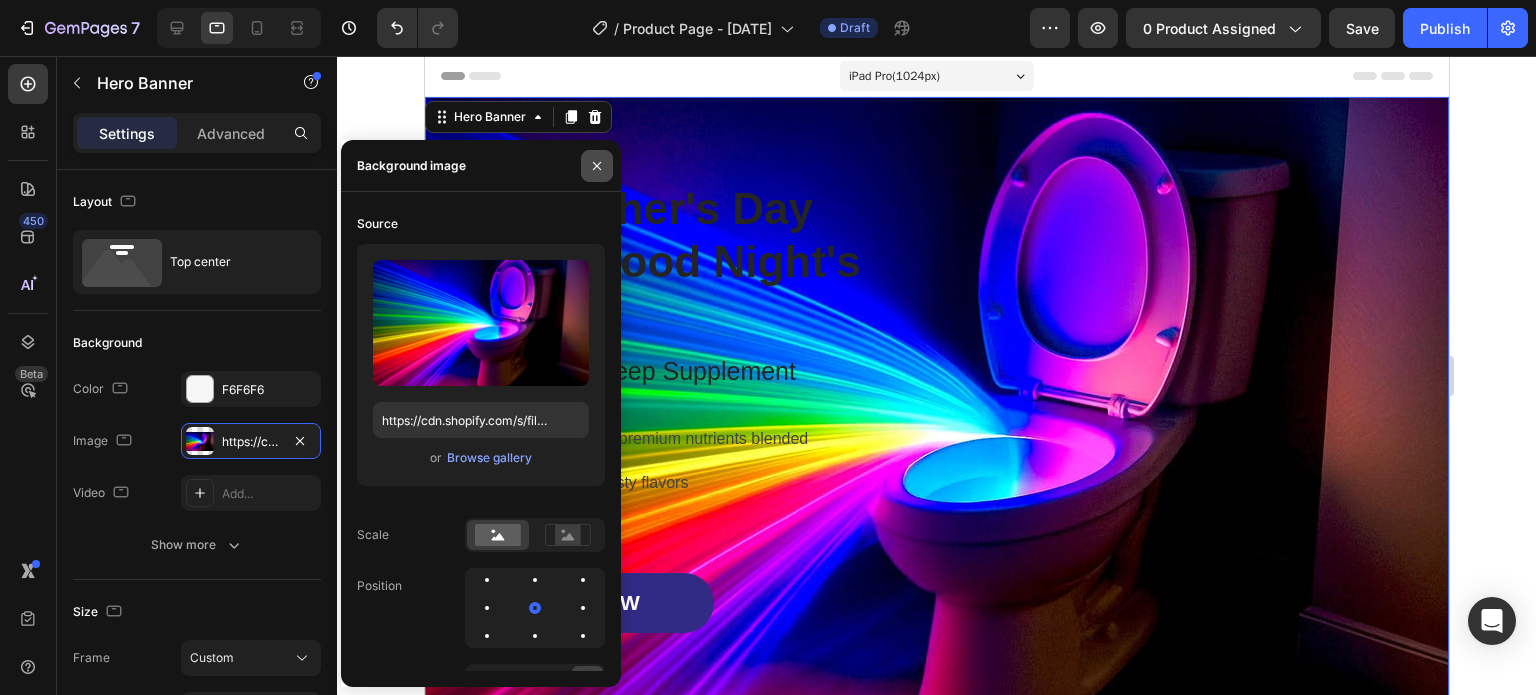 click 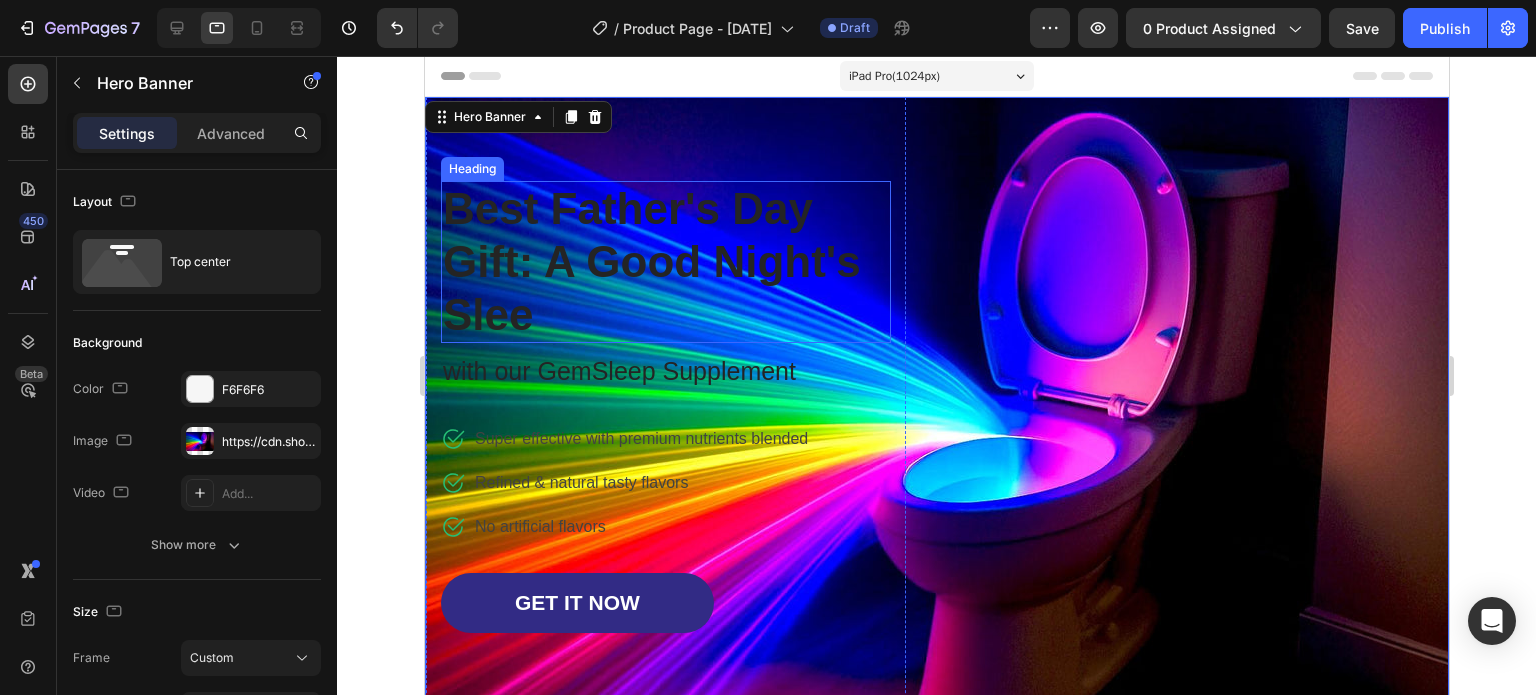 click on "Best Father's Day Gift: A Good Night's Slee" at bounding box center (665, 262) 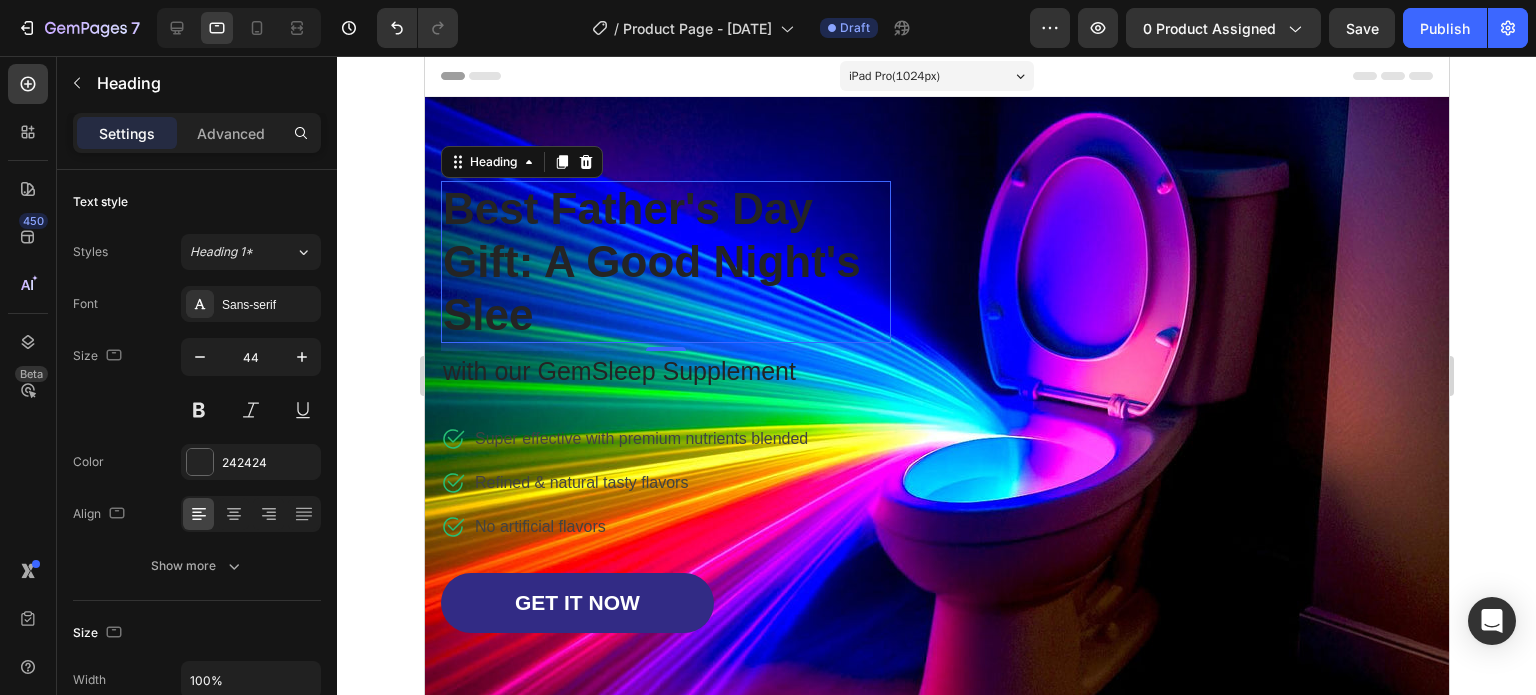 click on "Best Father's Day Gift: A Good Night's Slee" at bounding box center [665, 262] 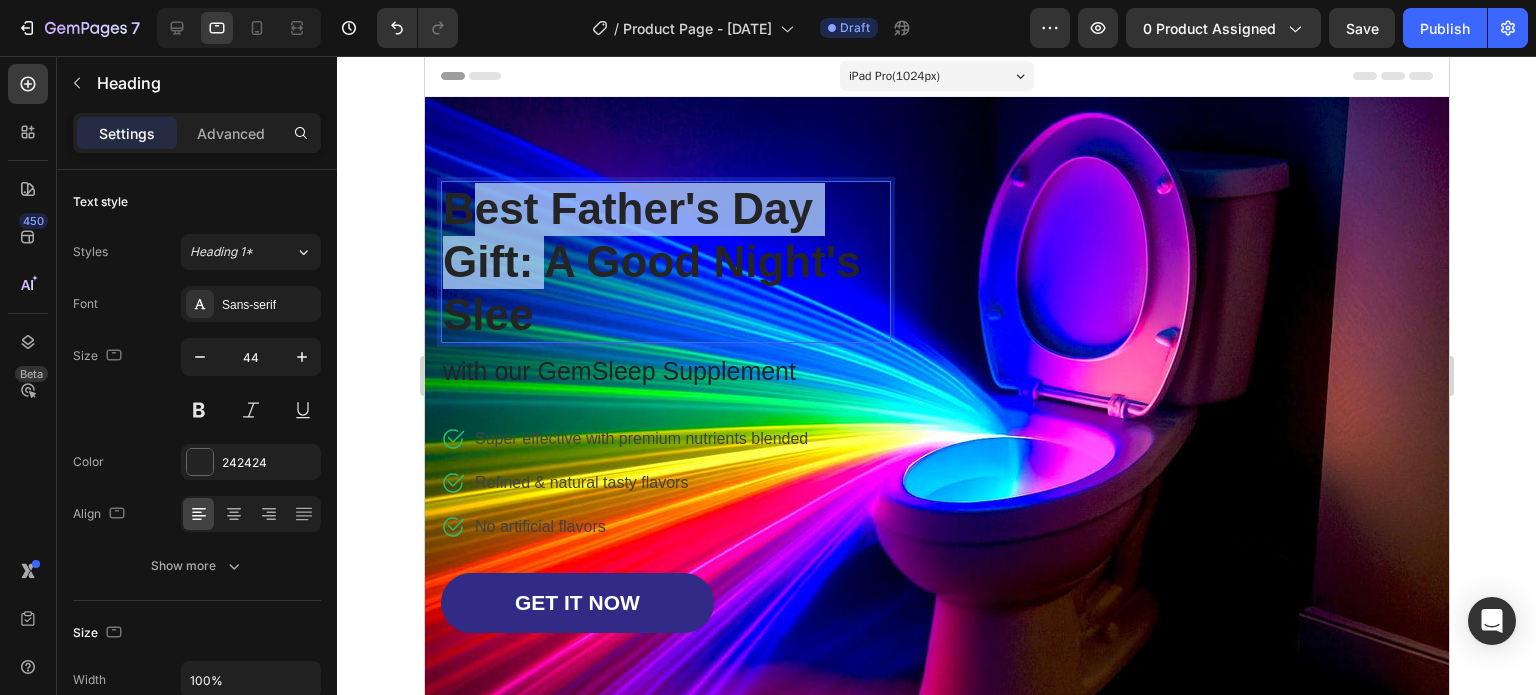 drag, startPoint x: 460, startPoint y: 205, endPoint x: 494, endPoint y: 216, distance: 35.735138 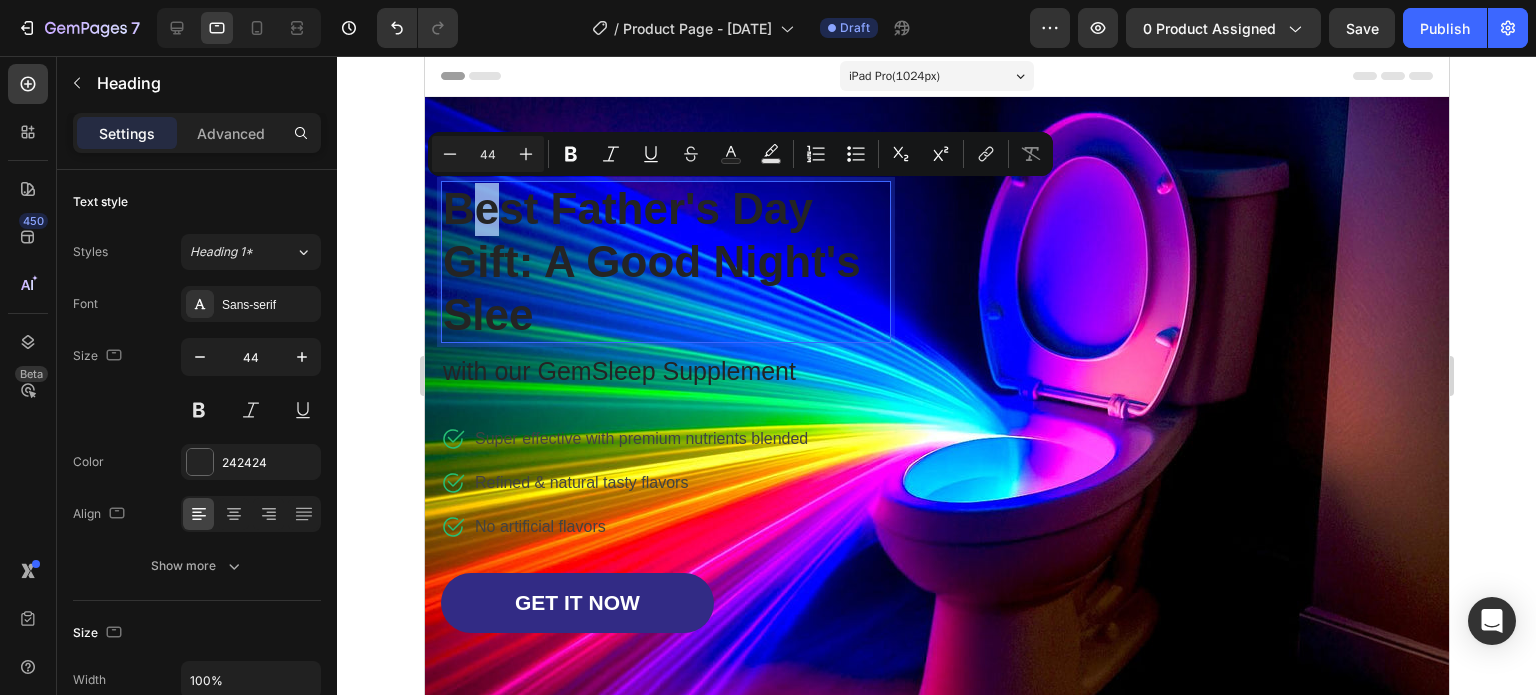 drag, startPoint x: 460, startPoint y: 199, endPoint x: 492, endPoint y: 222, distance: 39.40812 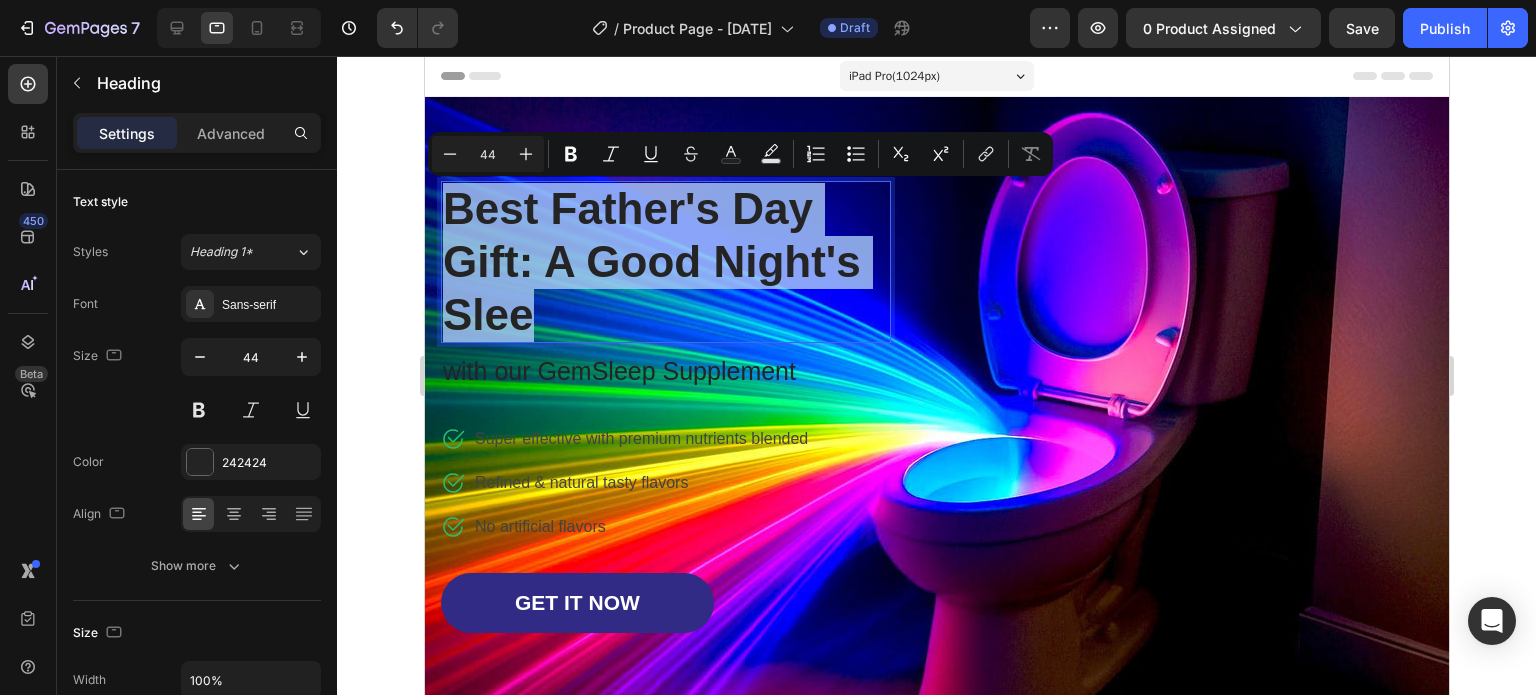 drag, startPoint x: 452, startPoint y: 193, endPoint x: 659, endPoint y: 312, distance: 238.76767 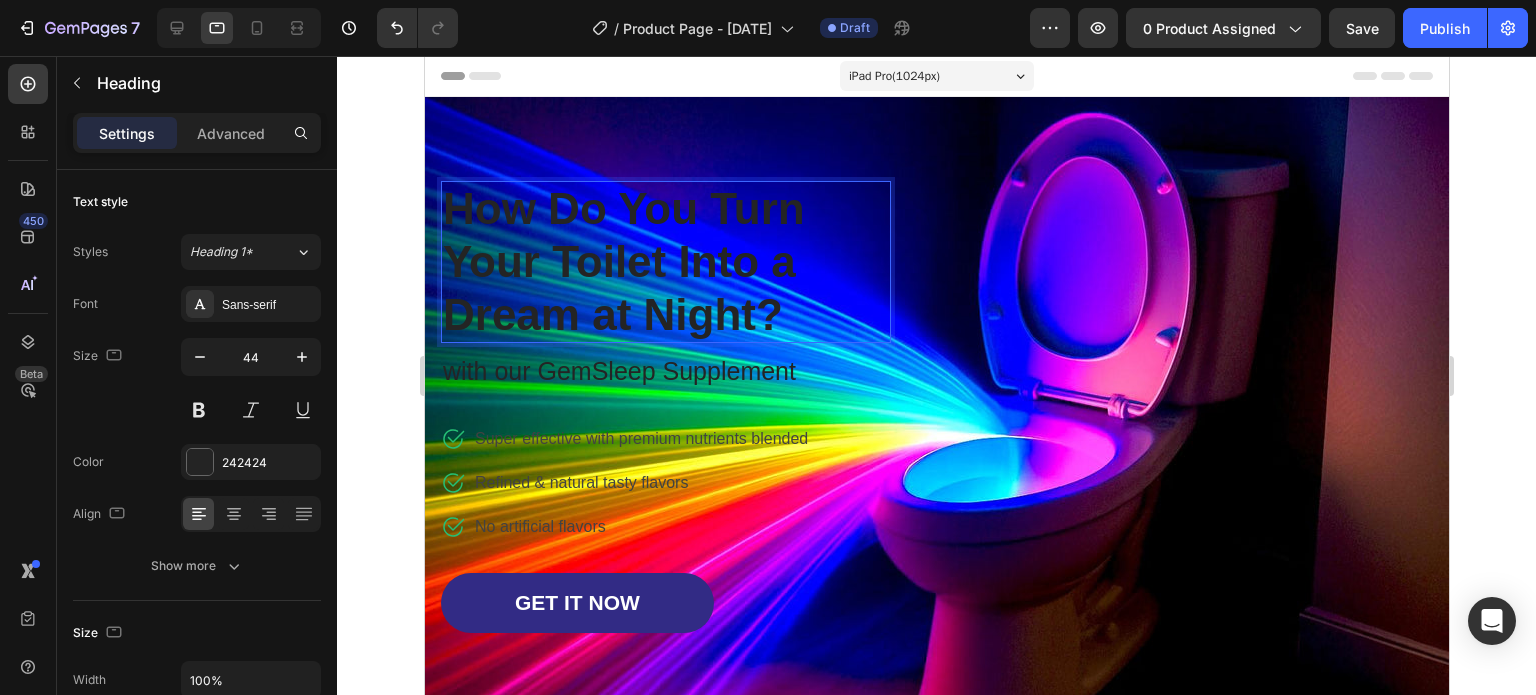 click on "How Do You Turn Your Toilet Into a Dream at Night?" at bounding box center (665, 262) 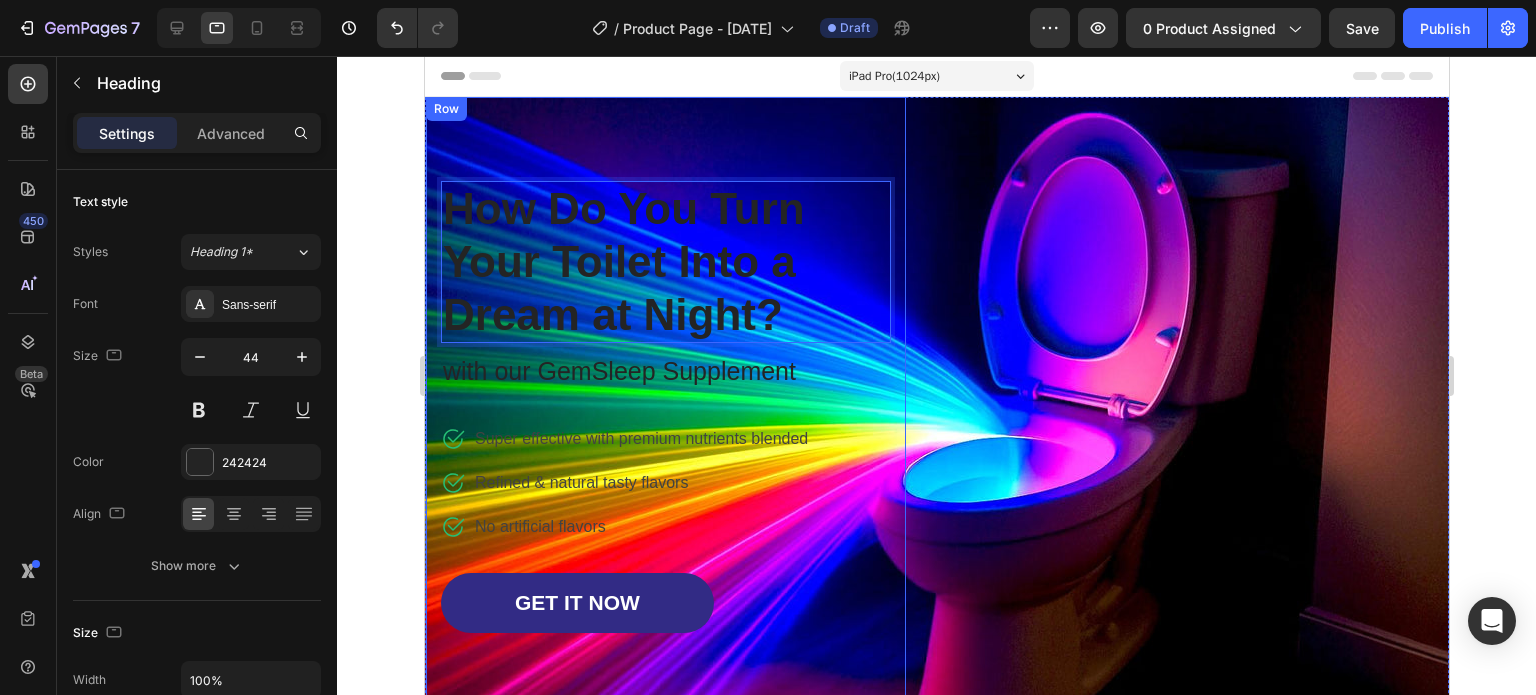 click on "How Do You Turn Your Toilet Into a Dream at Night? Heading   8 with our GemSleep Supplement Text block       Icon Super effective with premium nutrients blended Text block       Icon Refined & natural tasty flavors Text block       Icon No artificial flavors Text block Icon List GET IT NOW Button Row" at bounding box center [665, 422] 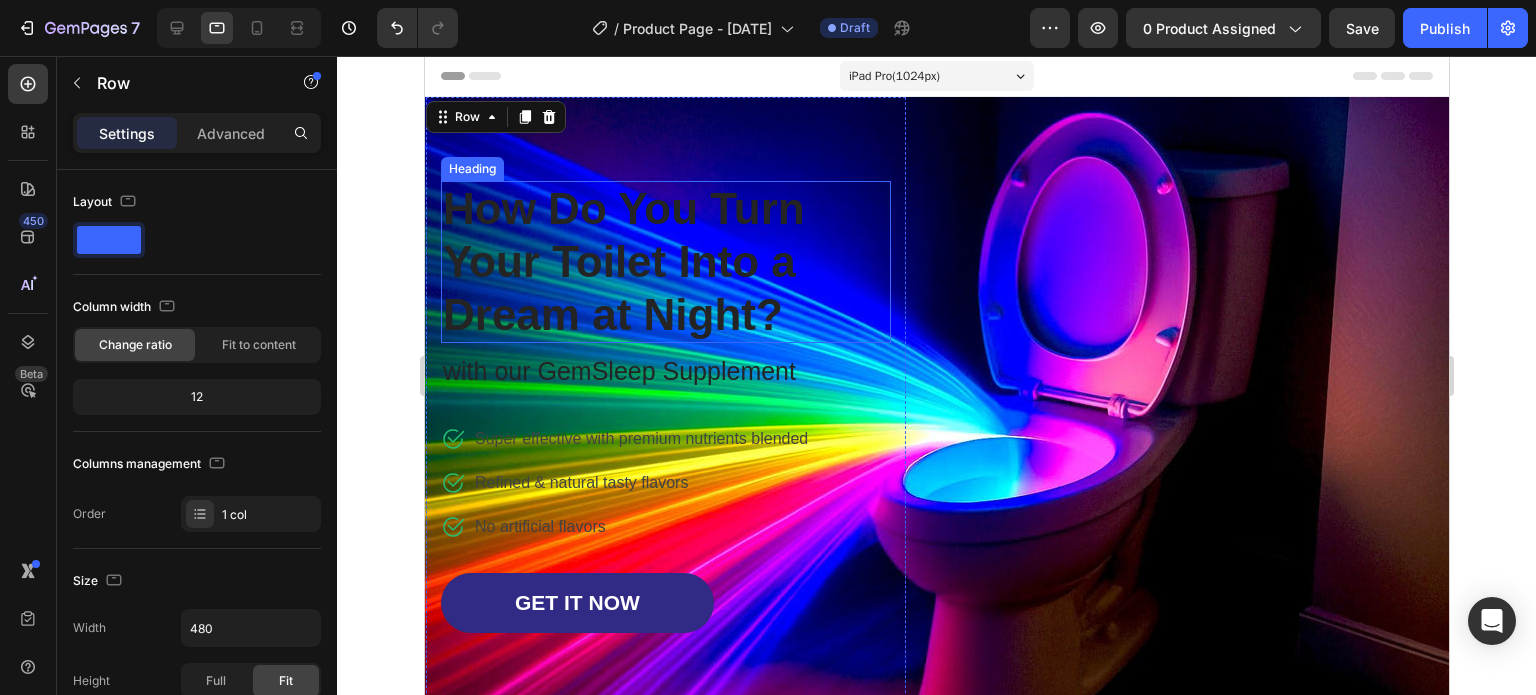 click on "Heading" at bounding box center [471, 169] 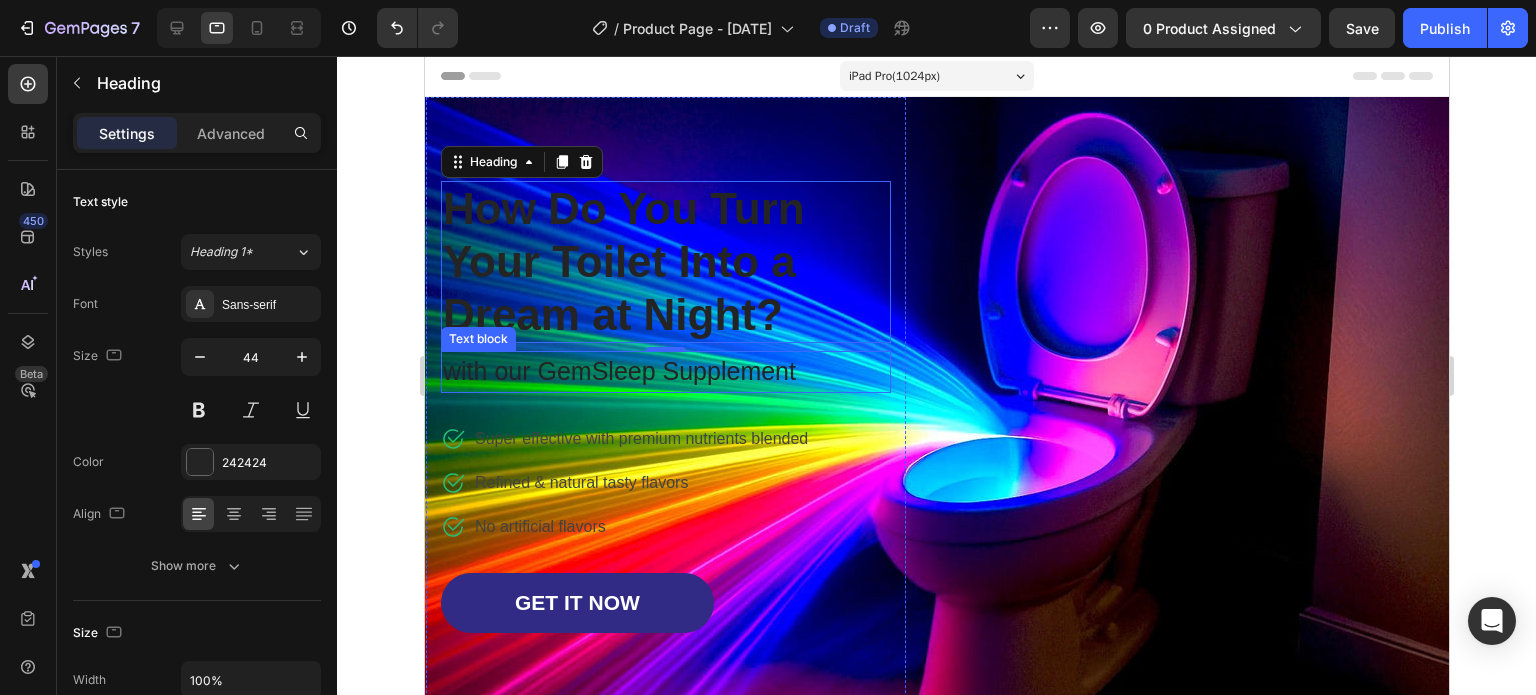 click on "with our GemSleep Supplement" at bounding box center (665, 372) 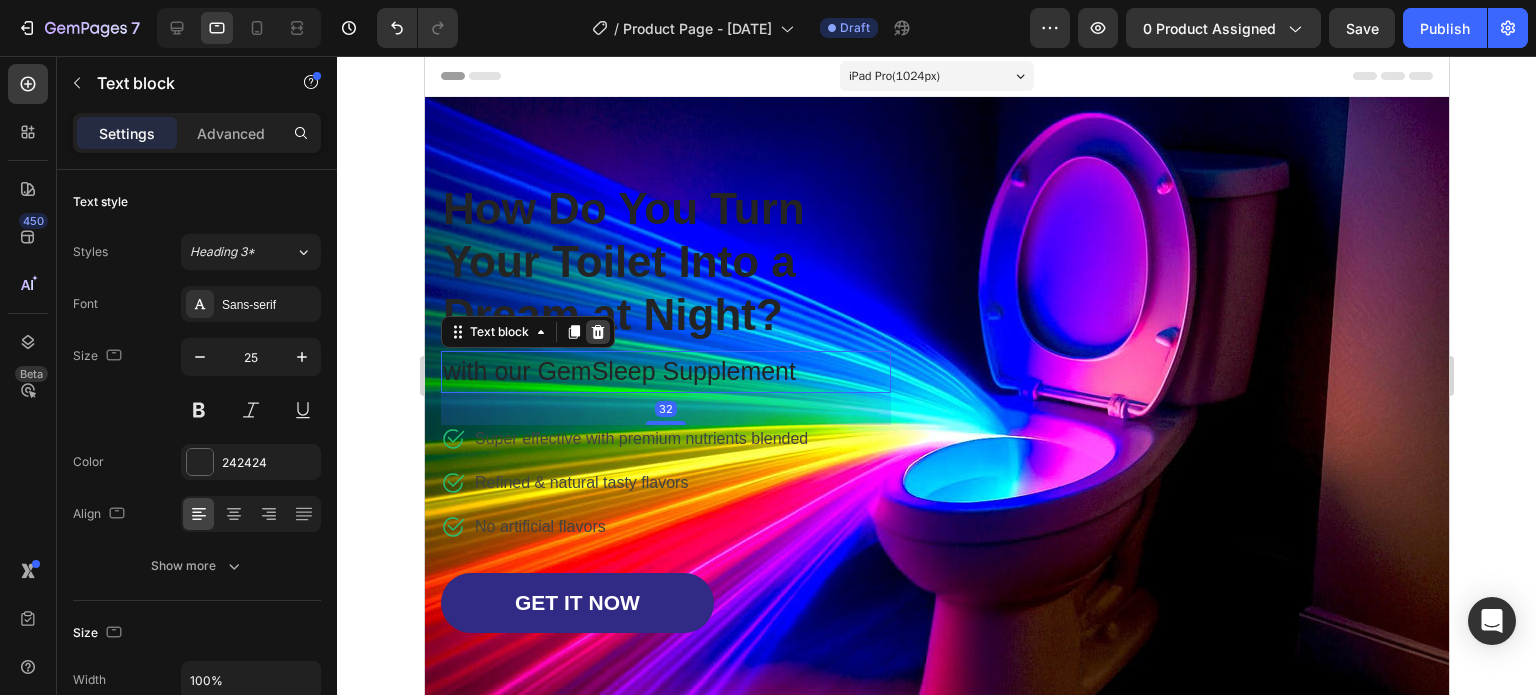 click 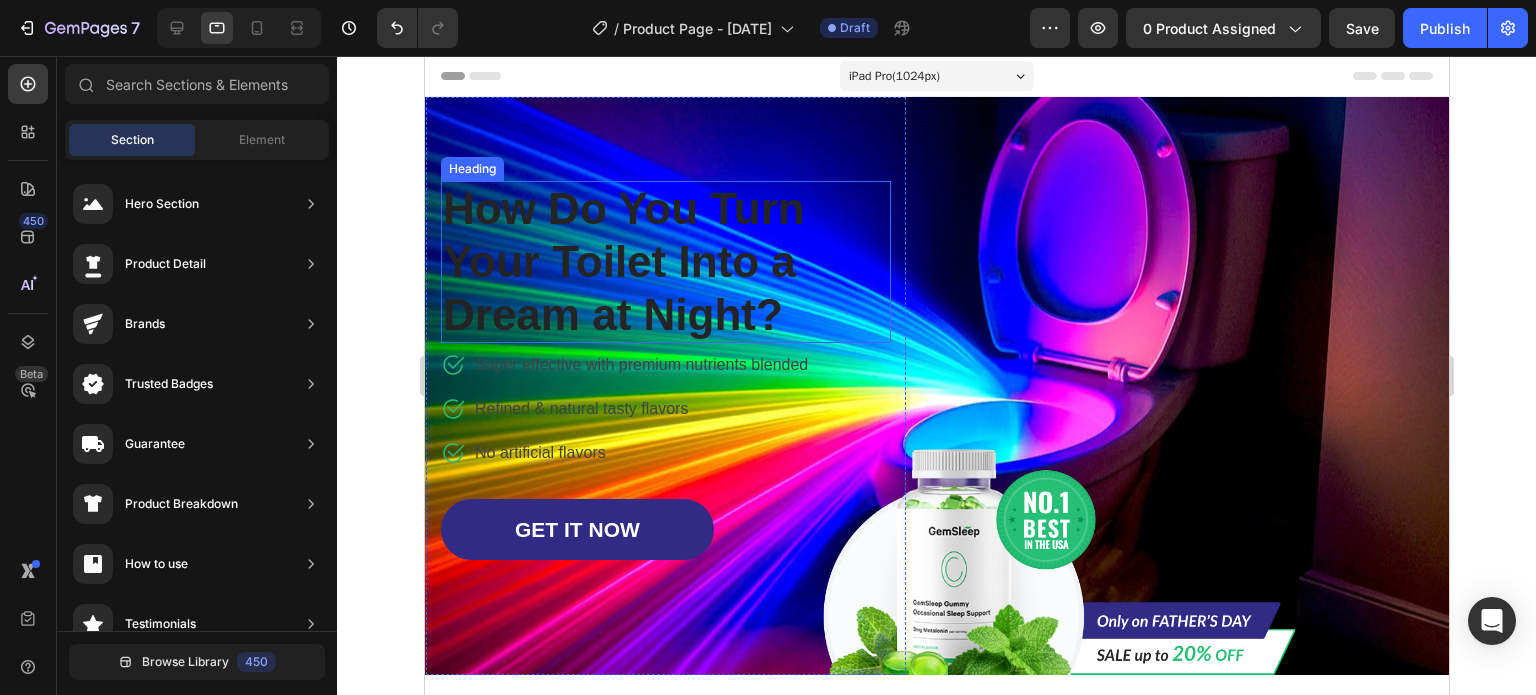 click on "How Do You Turn Your Toilet Into a Dream at Night?" at bounding box center [665, 262] 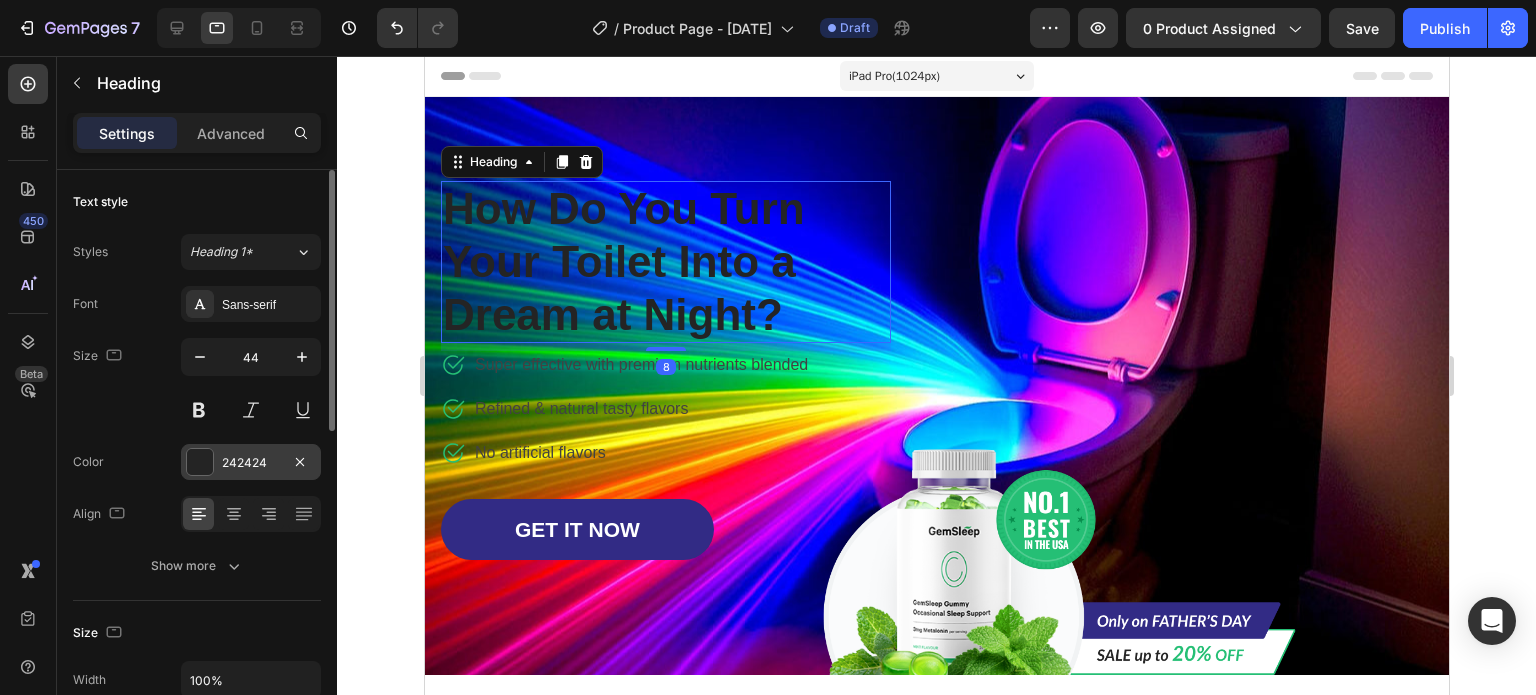 click at bounding box center (200, 462) 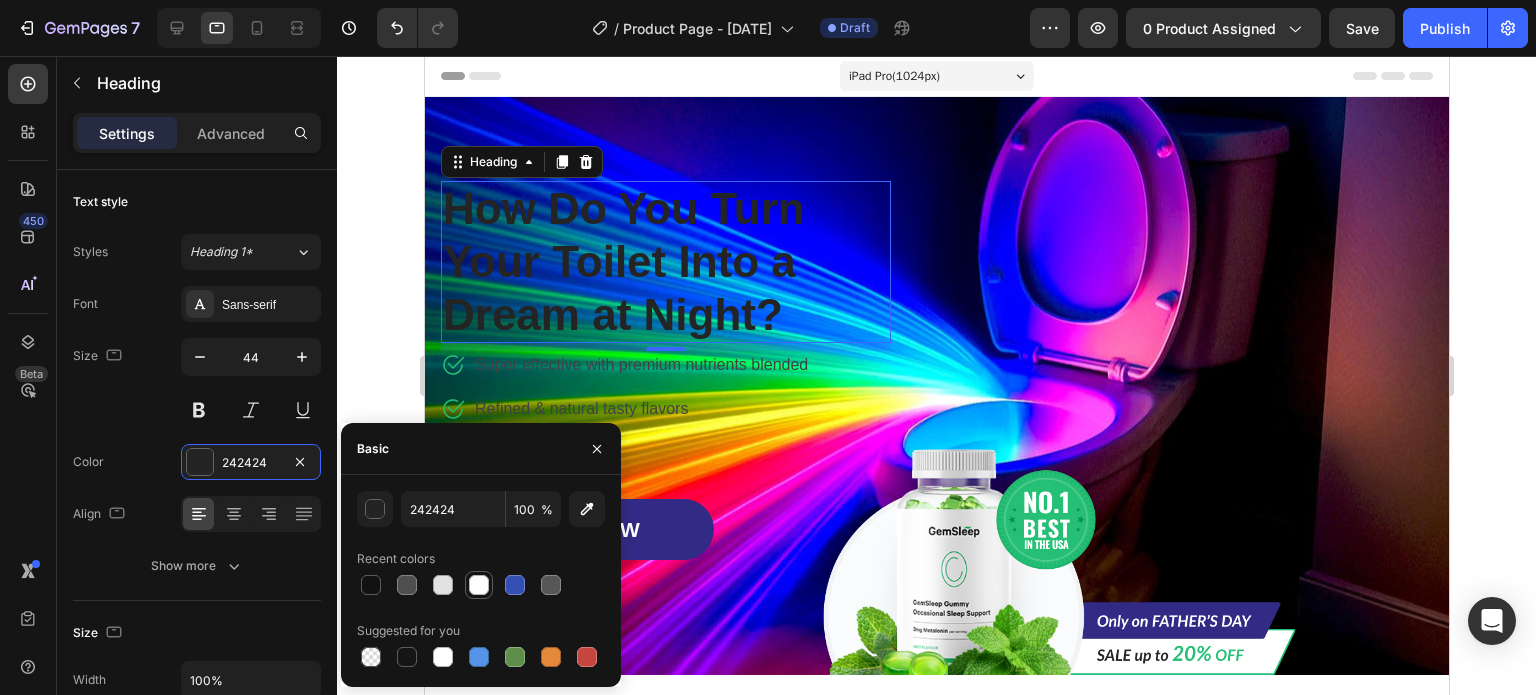 click at bounding box center [479, 585] 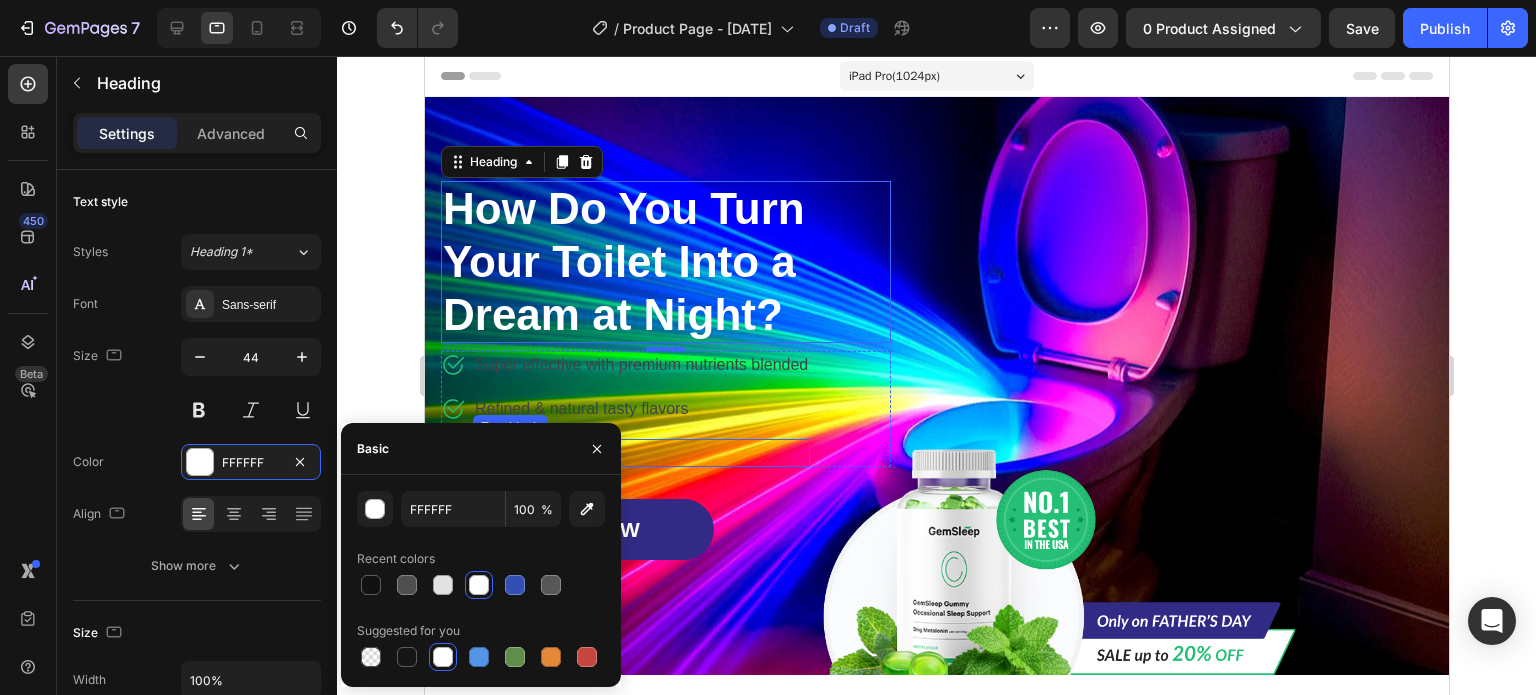 click on "Icon Super effective with premium nutrients blended Text block       Icon Refined & natural tasty flavors Text block       Icon No artificial flavors Text block" at bounding box center [624, 409] 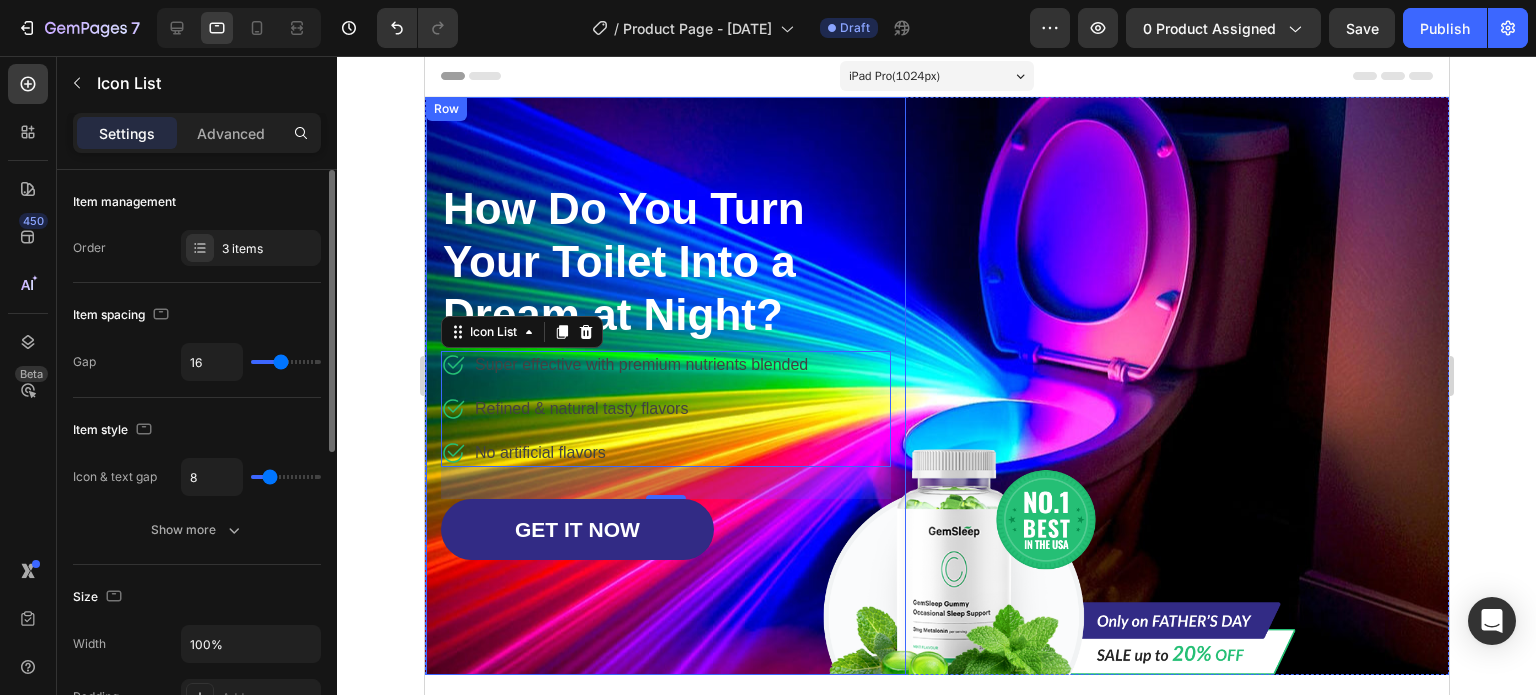 type on "26" 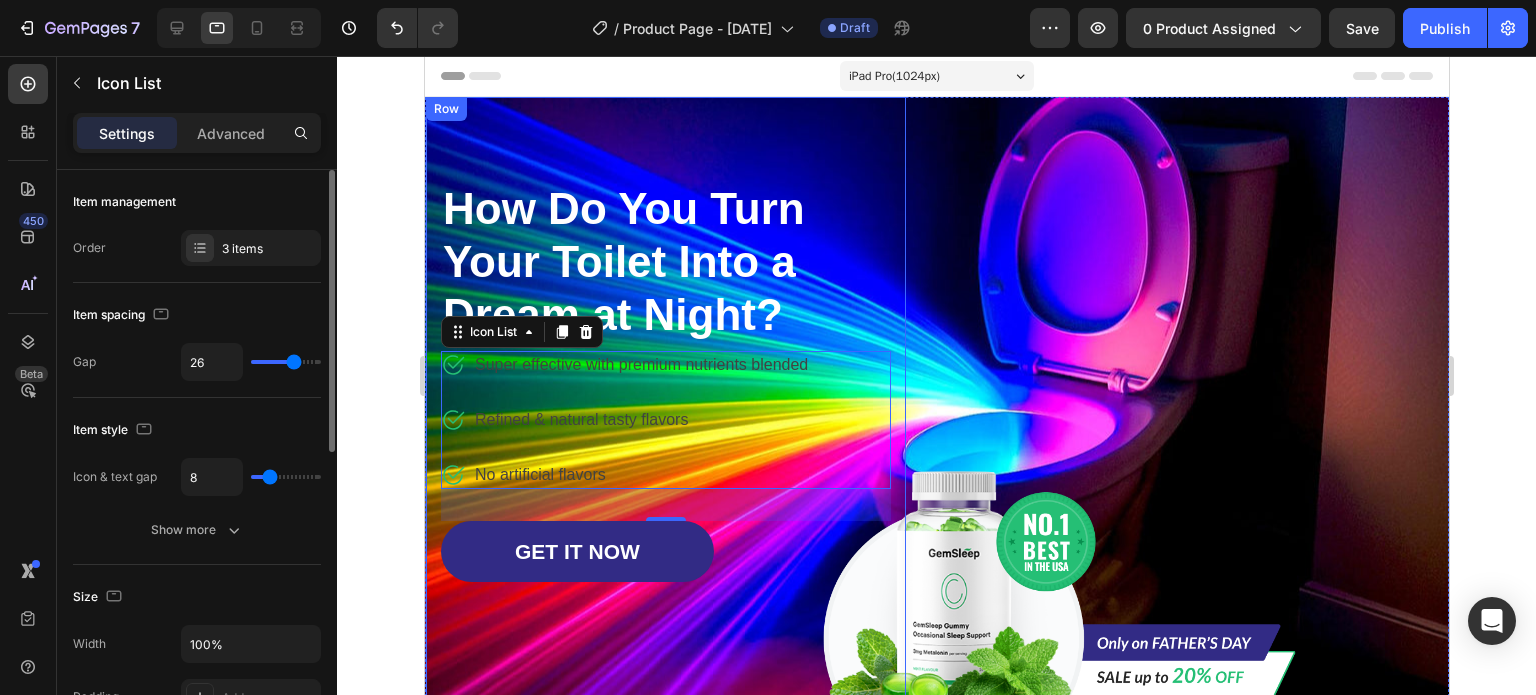 type on "27" 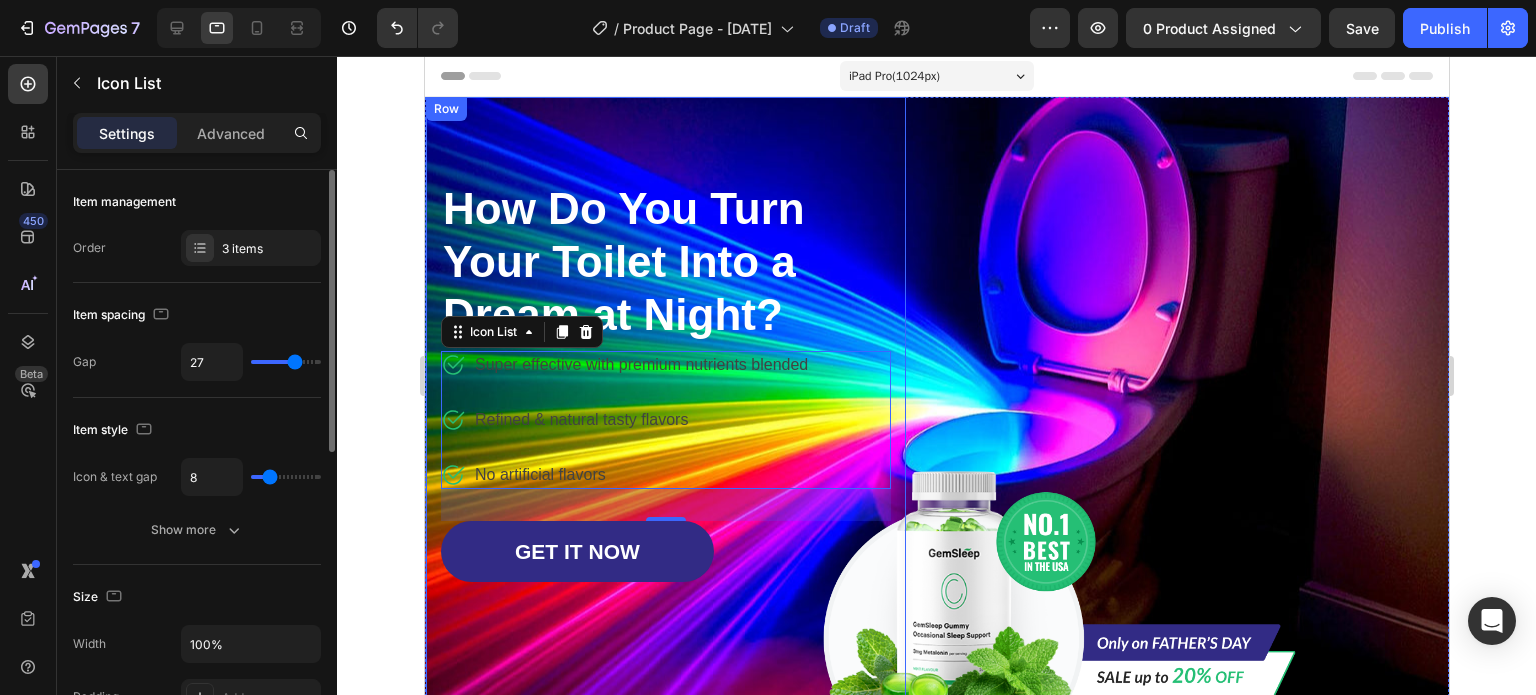 type on "30" 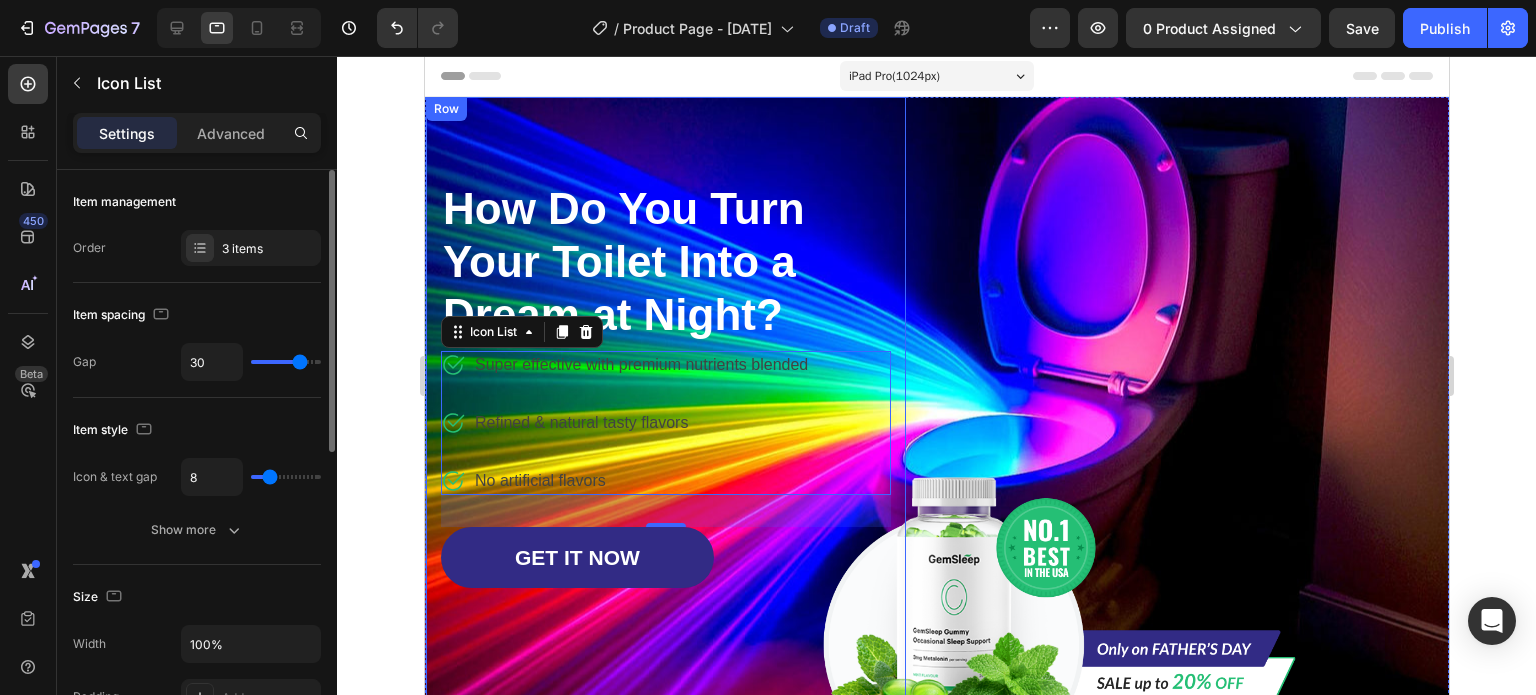 type on "31" 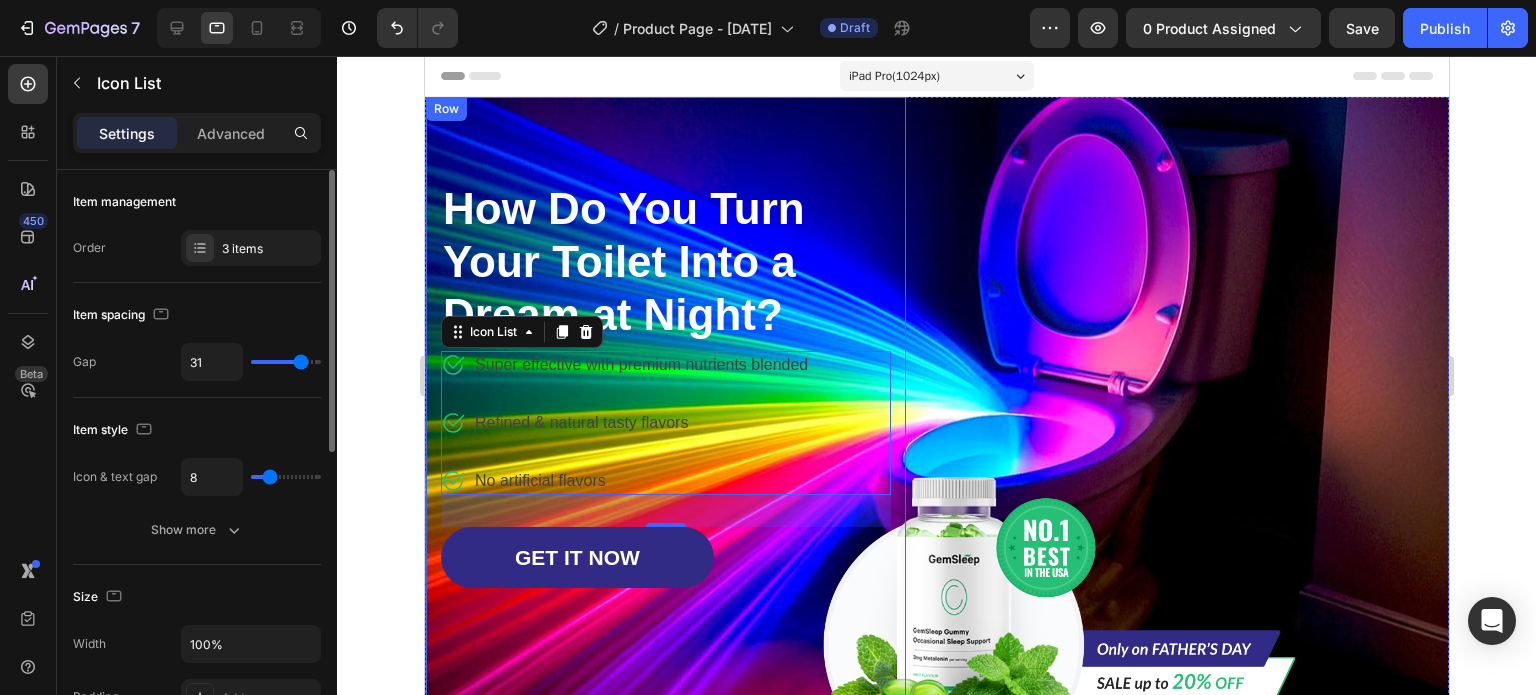 type on "35" 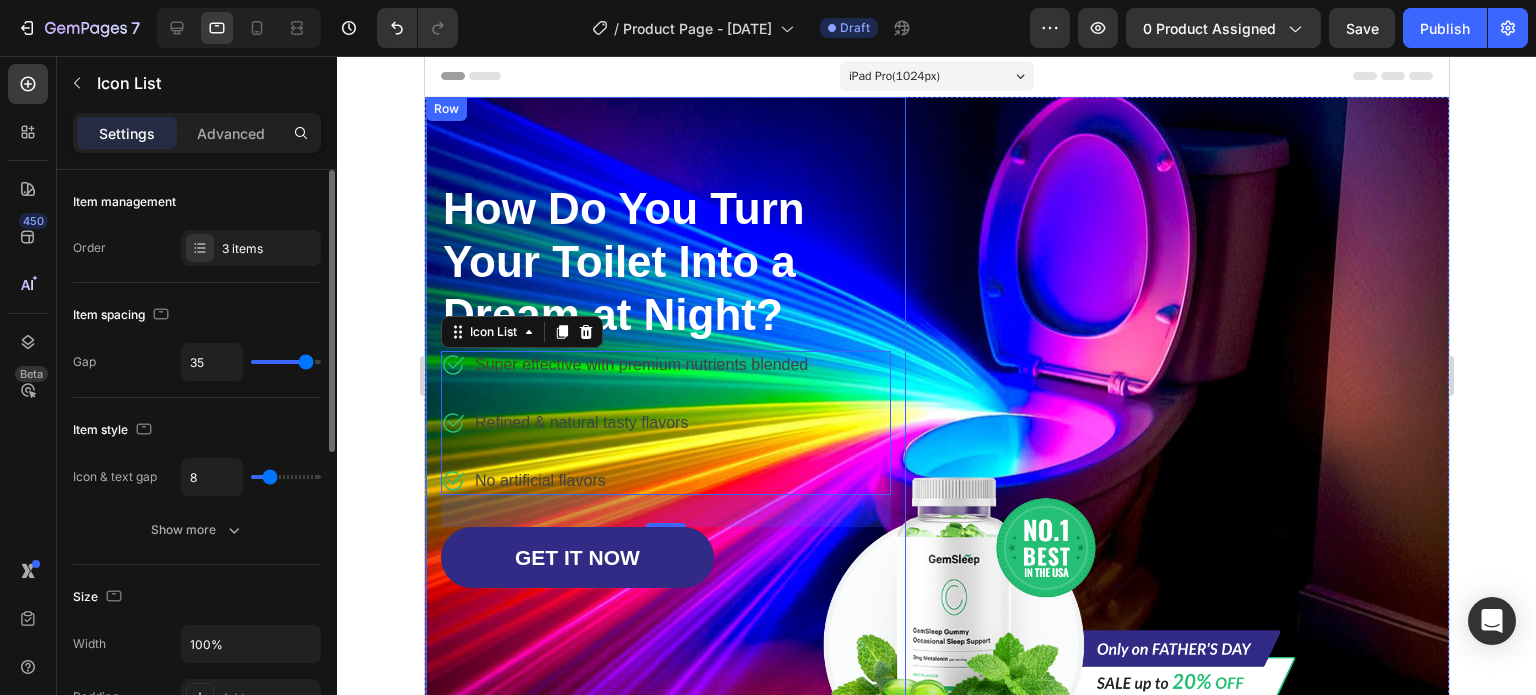 type on "37" 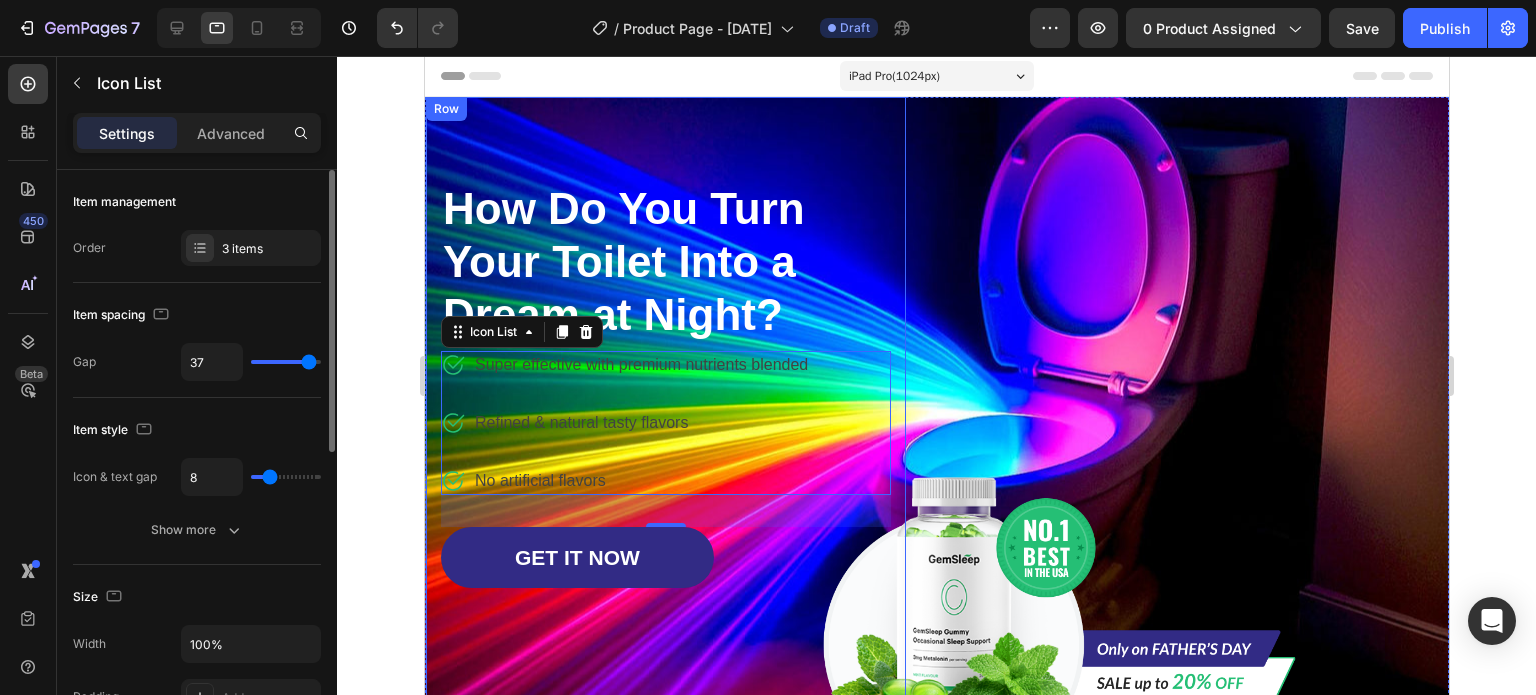 type on "38" 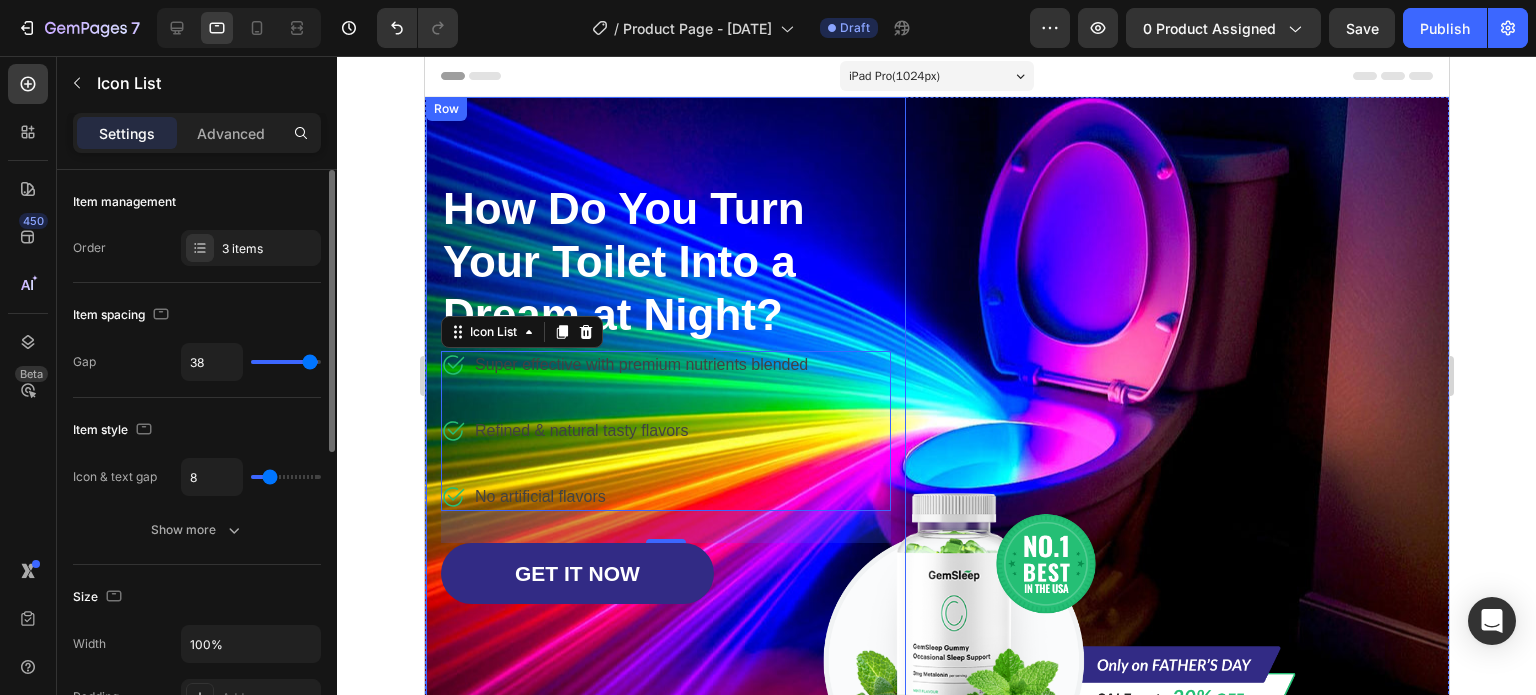 type on "29" 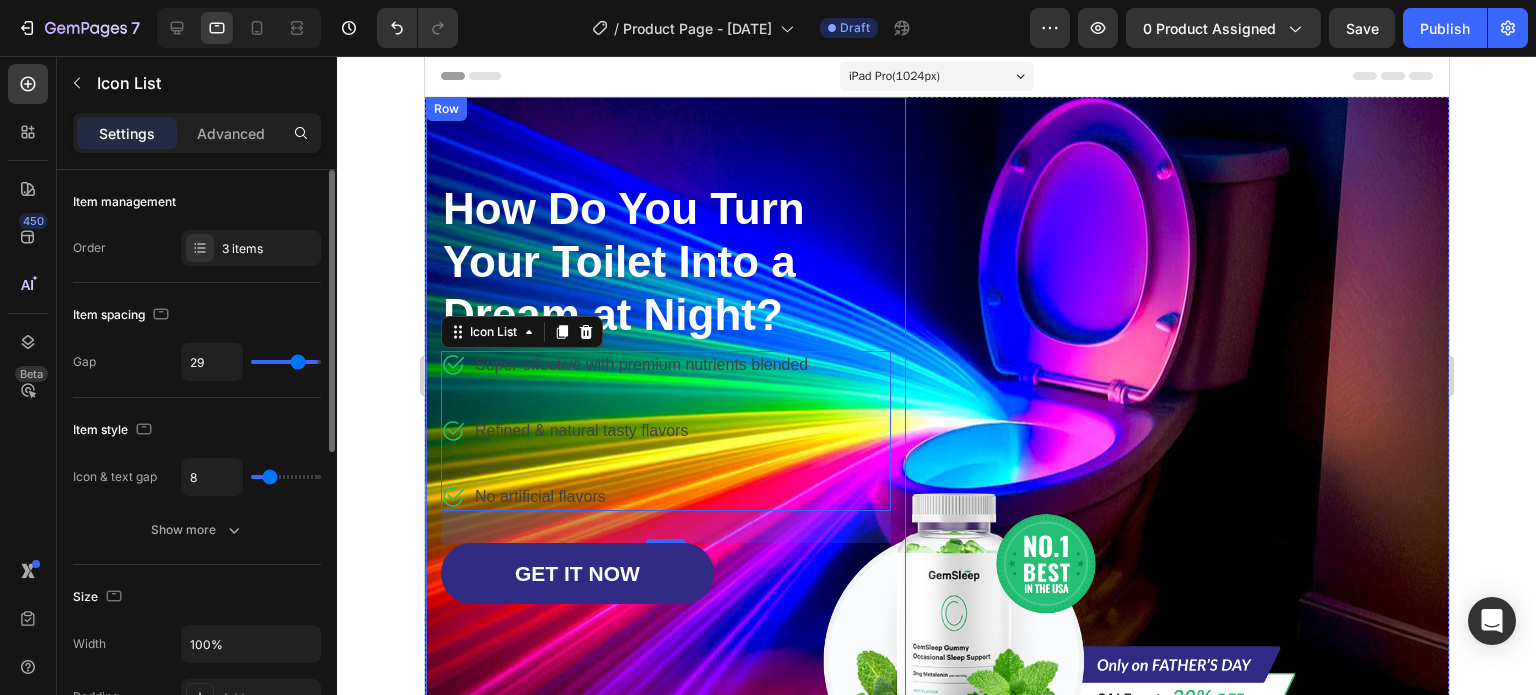 type on "26" 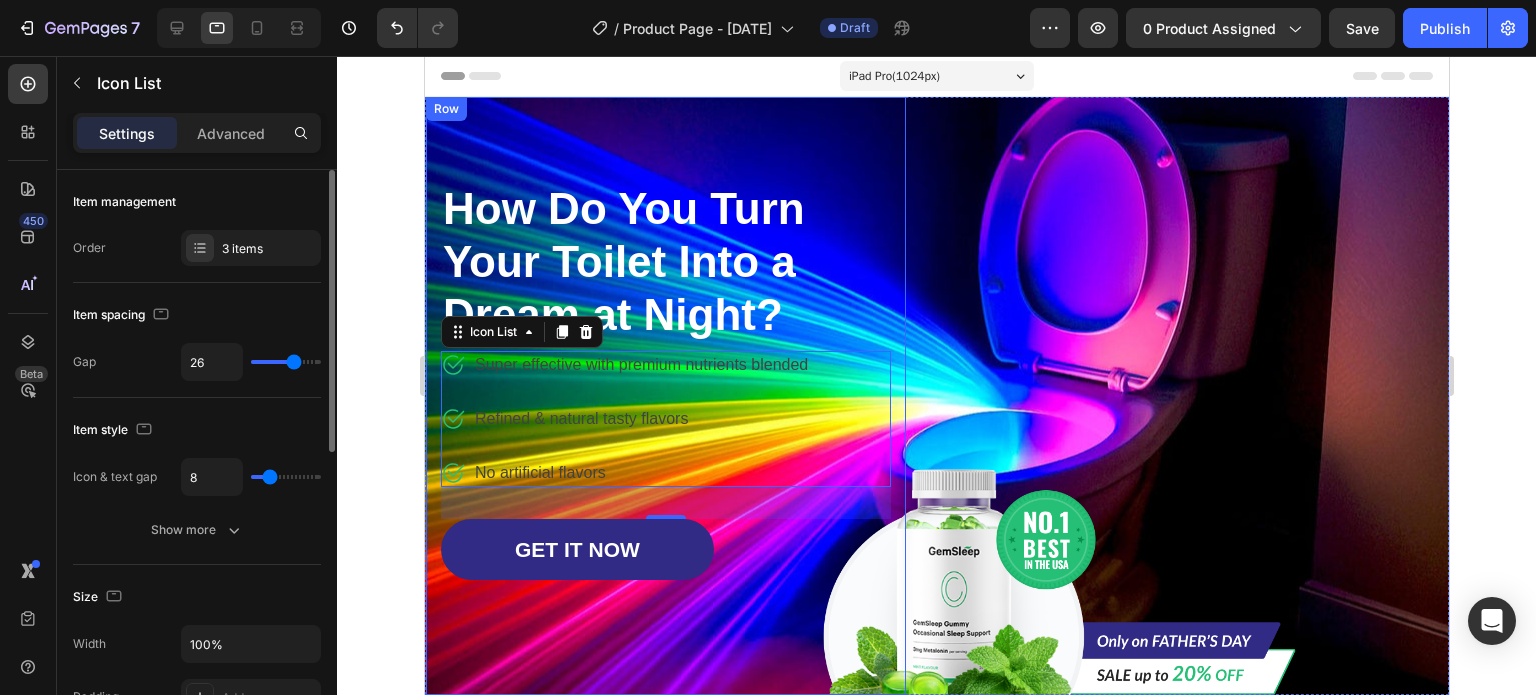 type on "20" 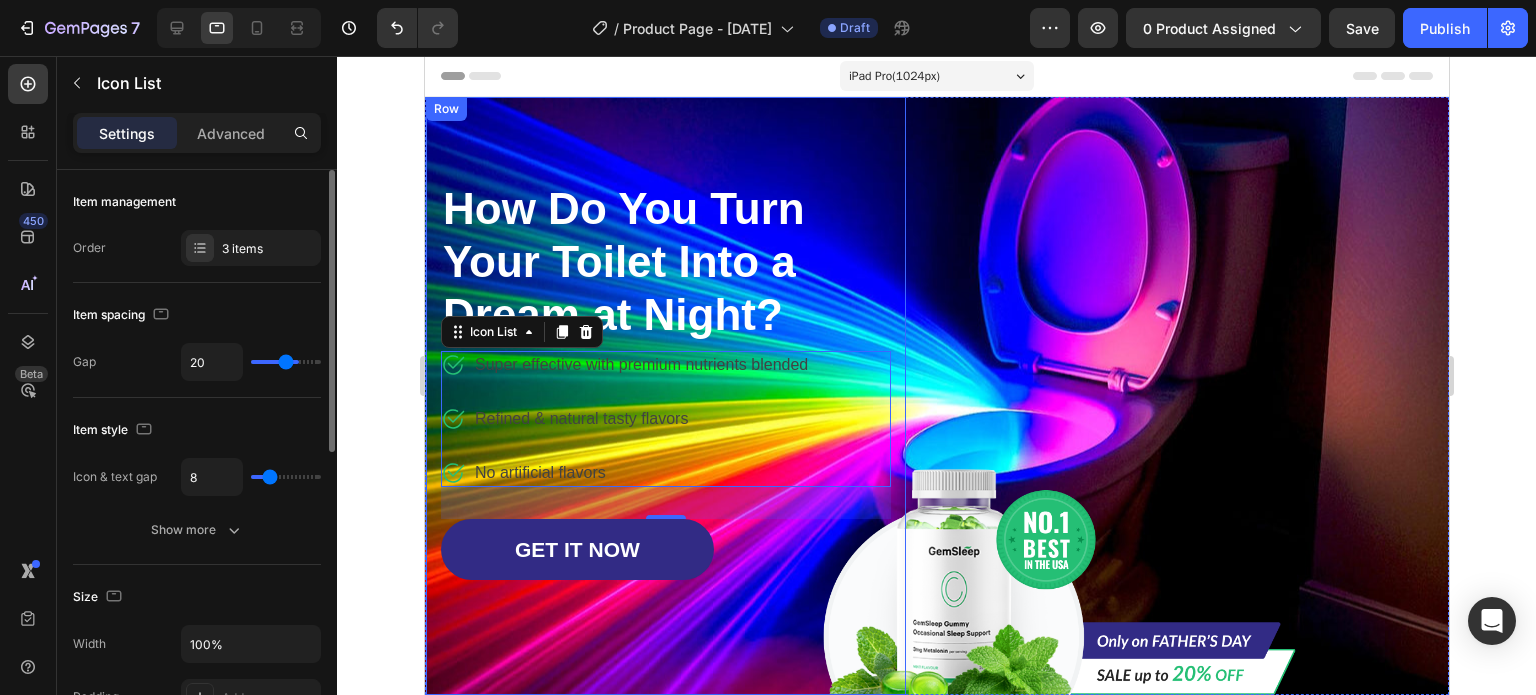 type on "19" 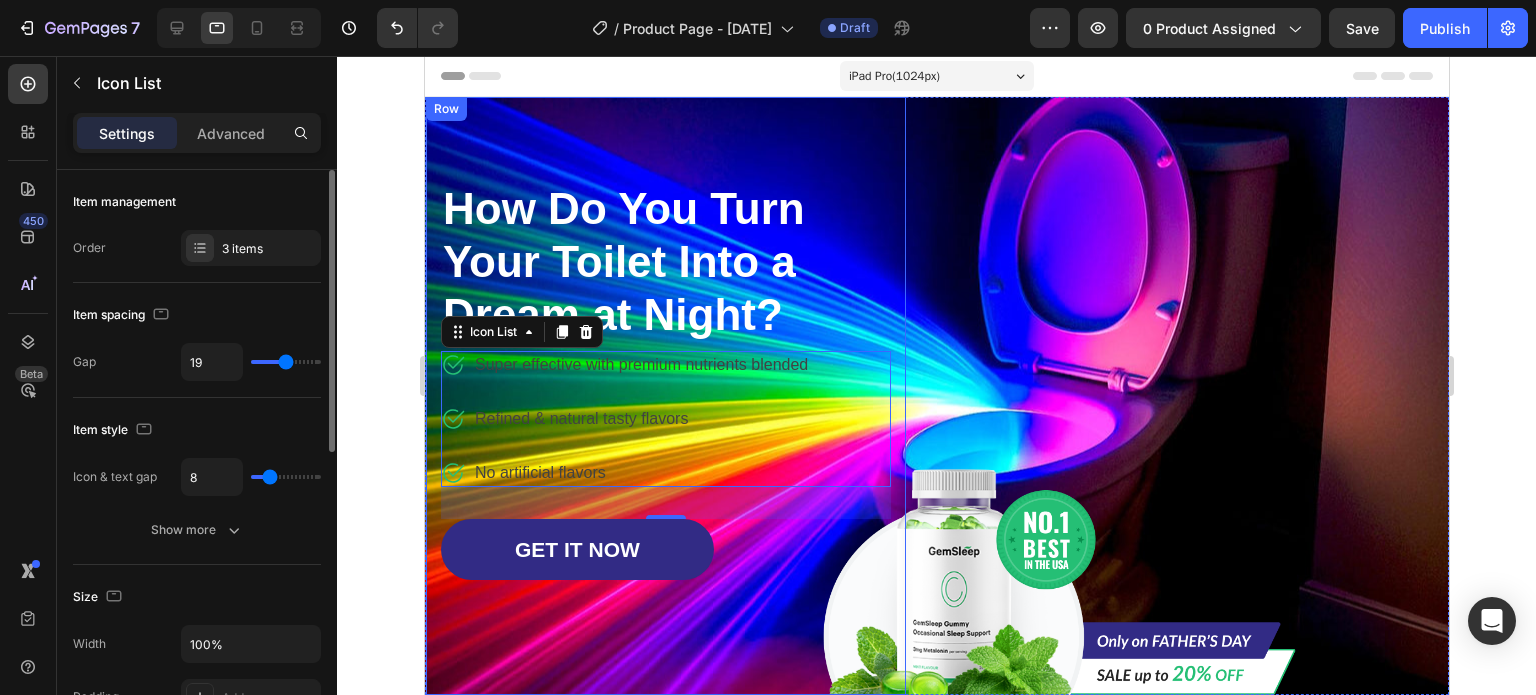 type on "19" 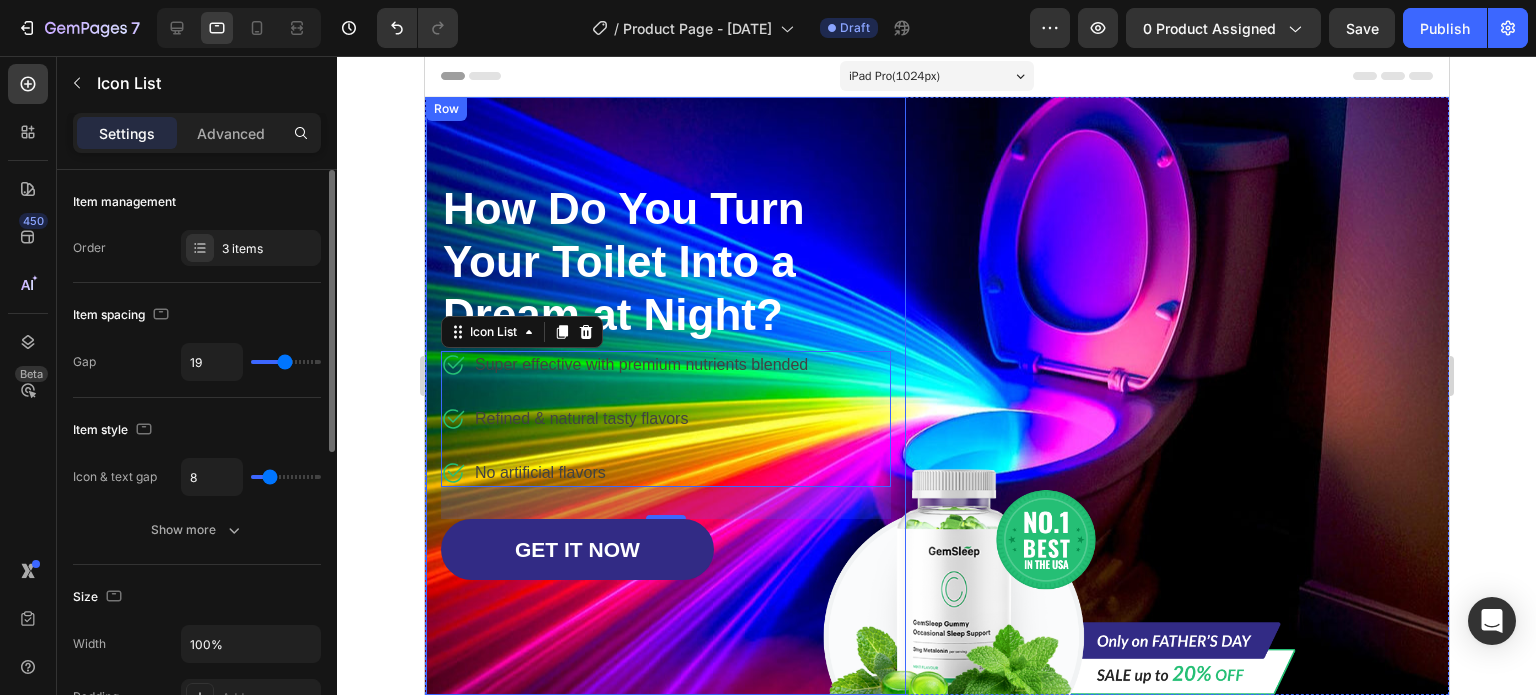 type on "17" 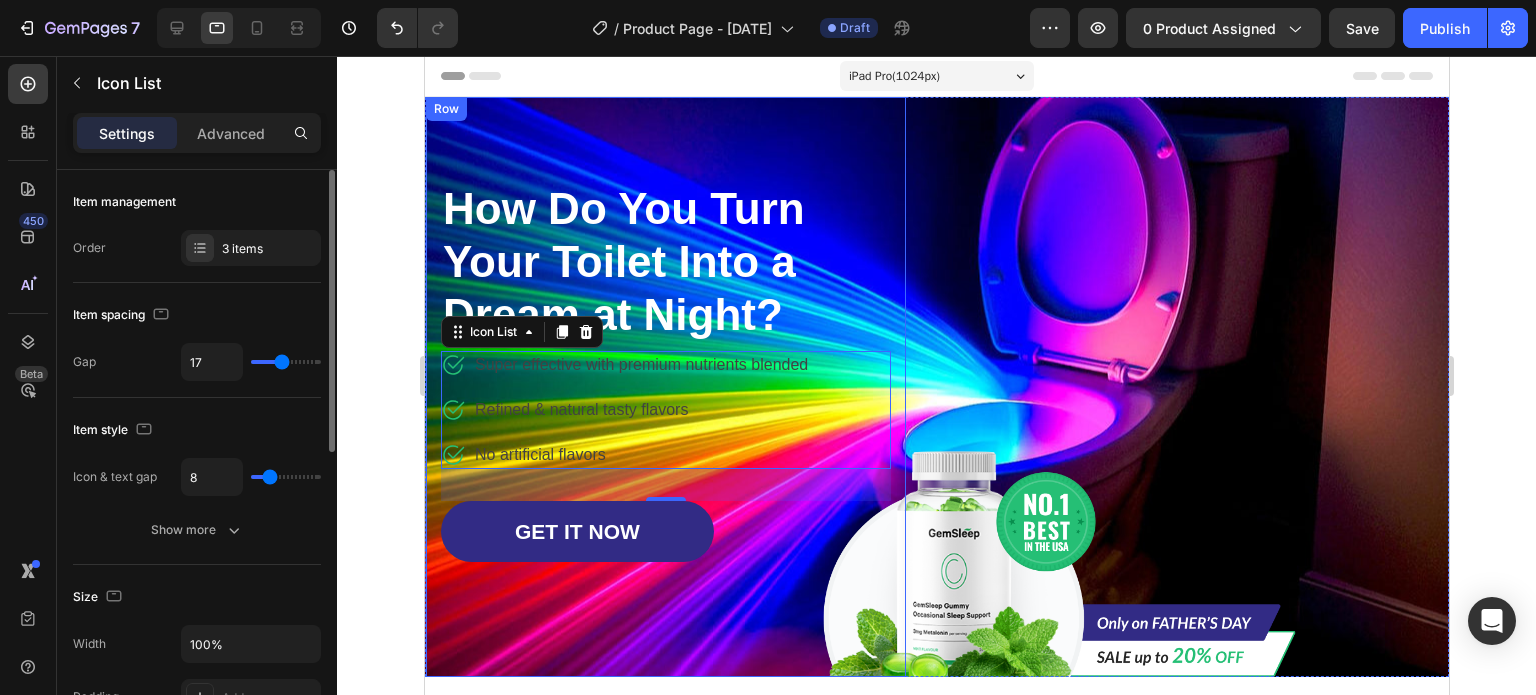 type on "16" 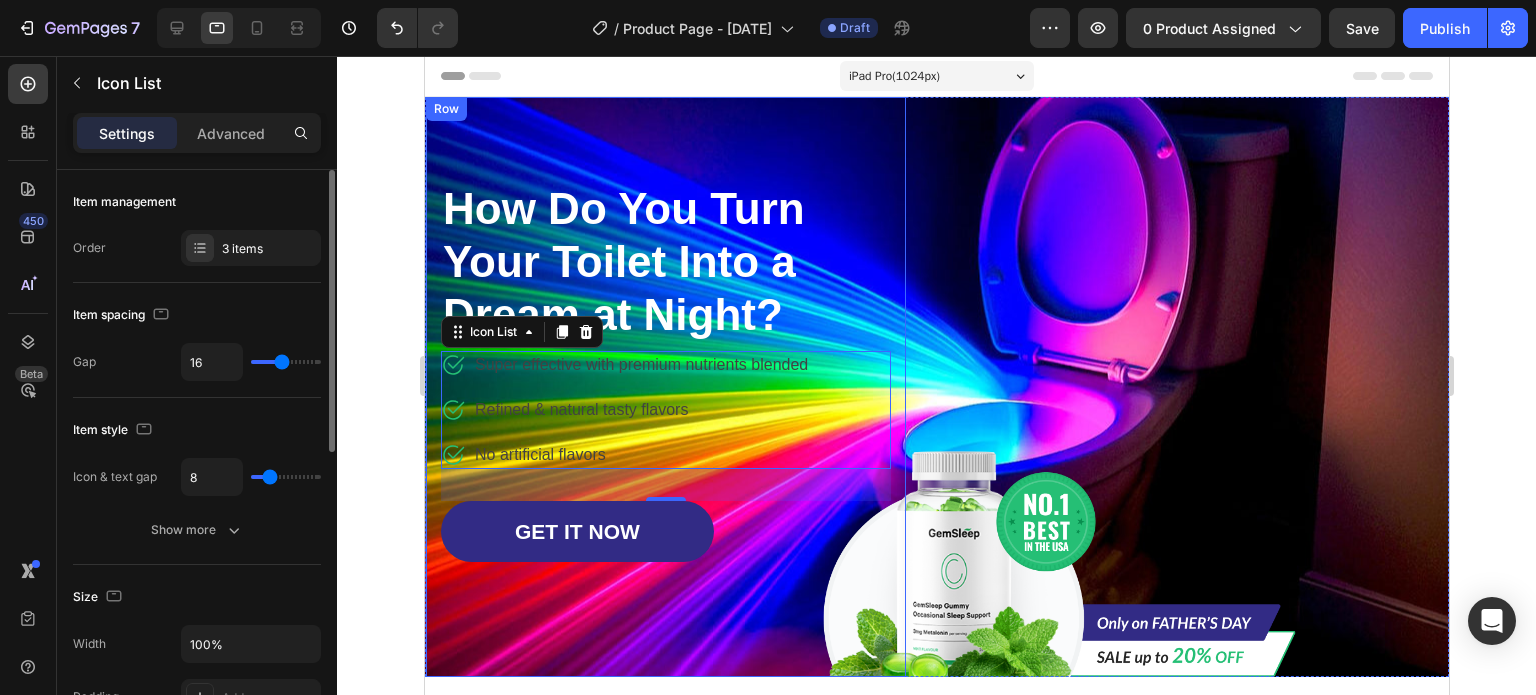 type on "16" 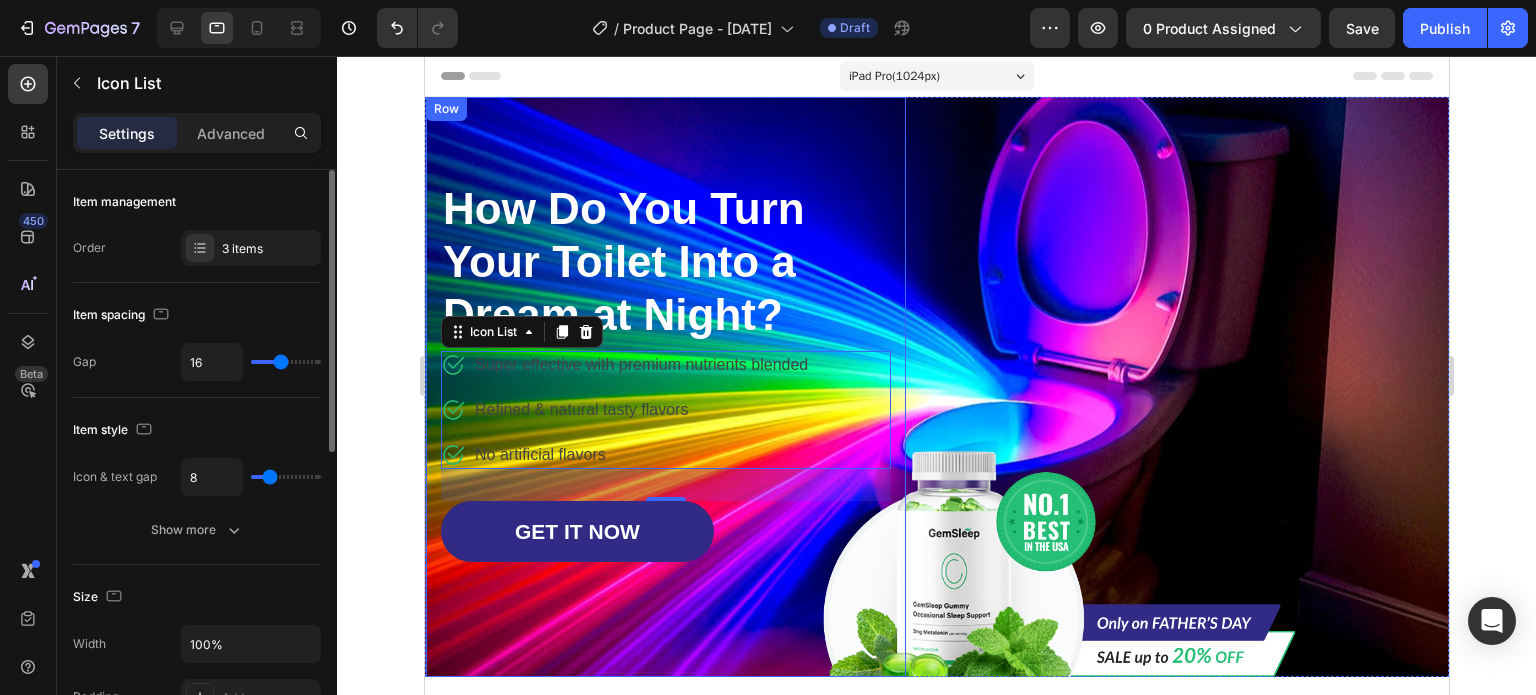 type on "14" 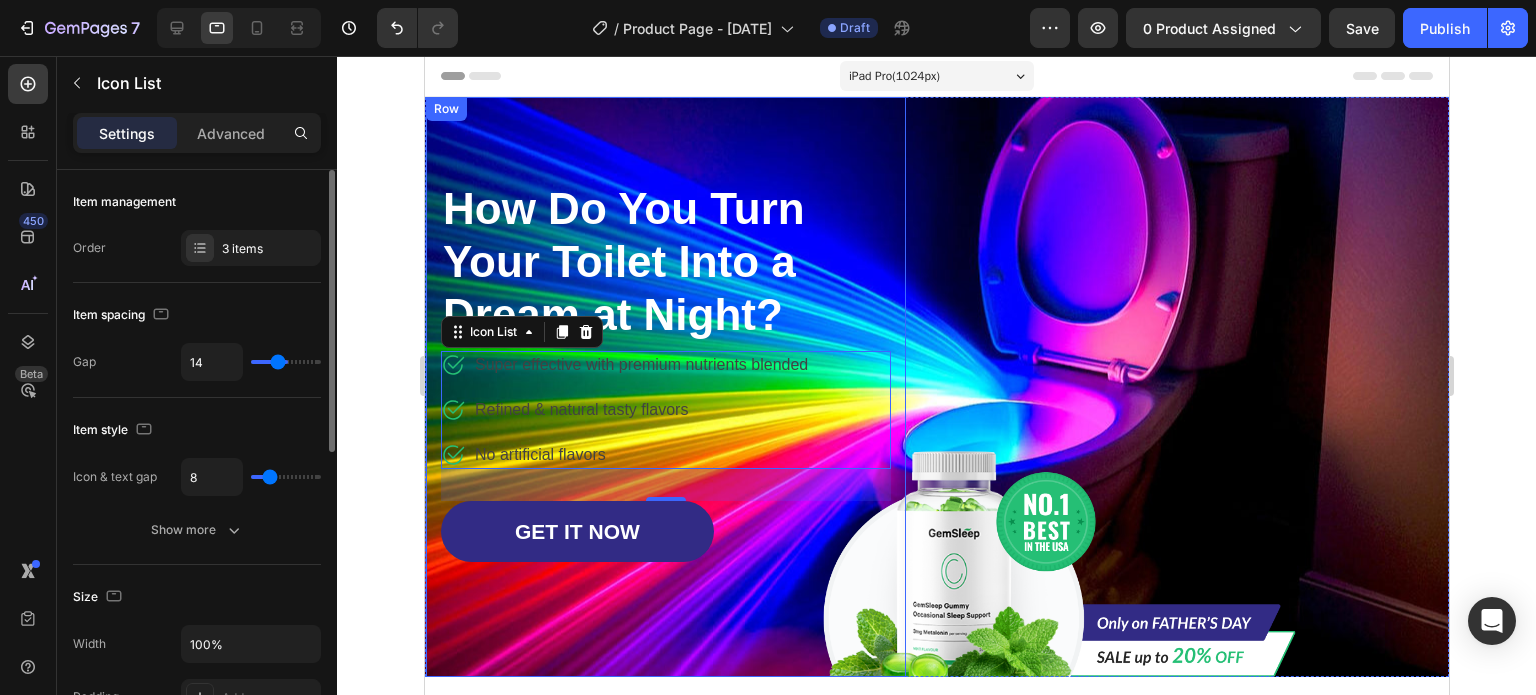 type on "13" 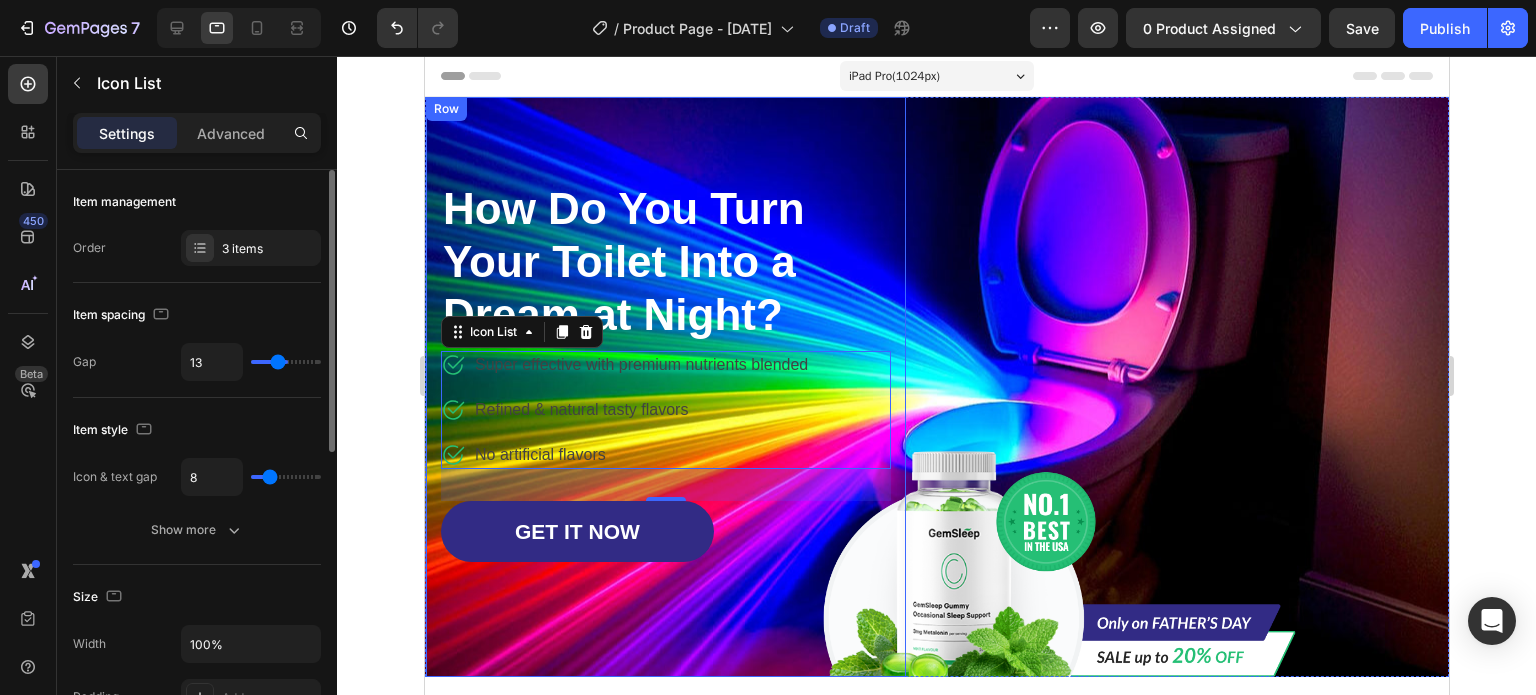 type on "13" 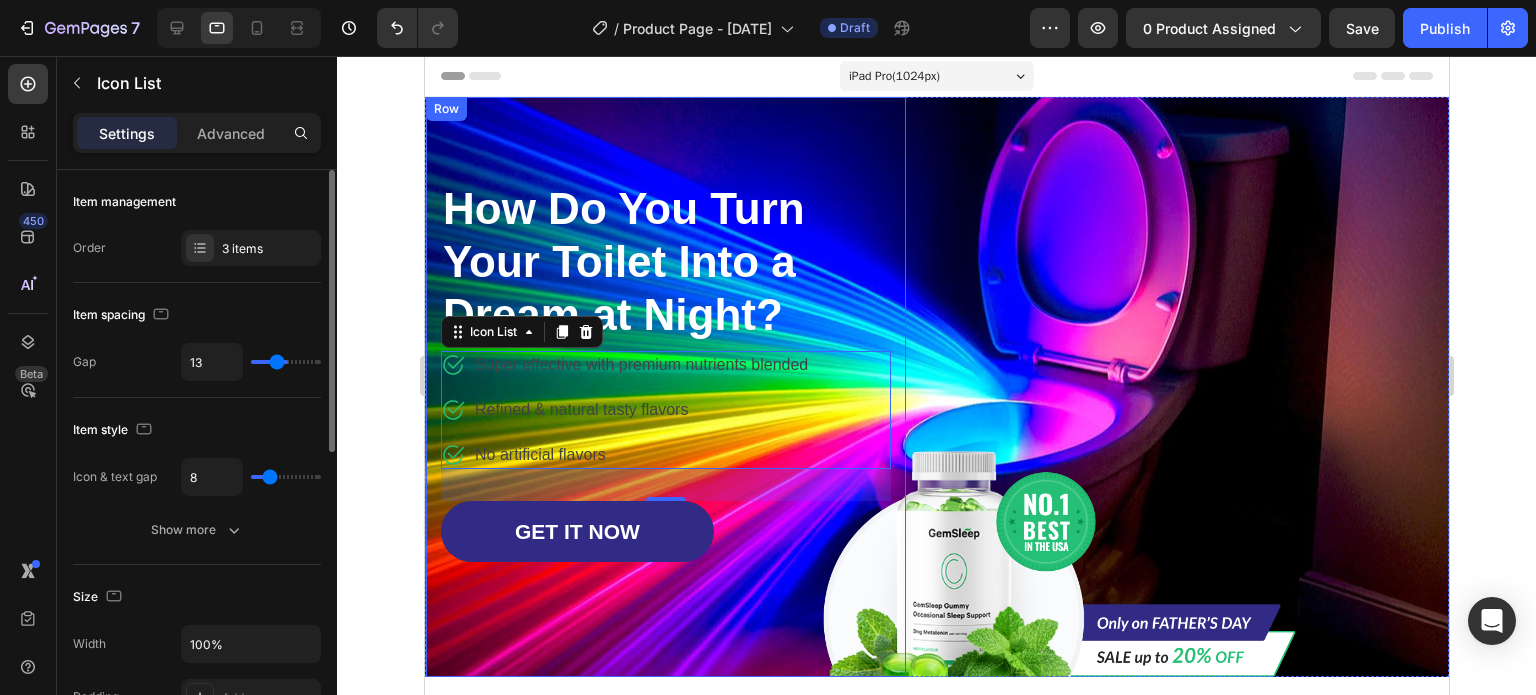 type on "11" 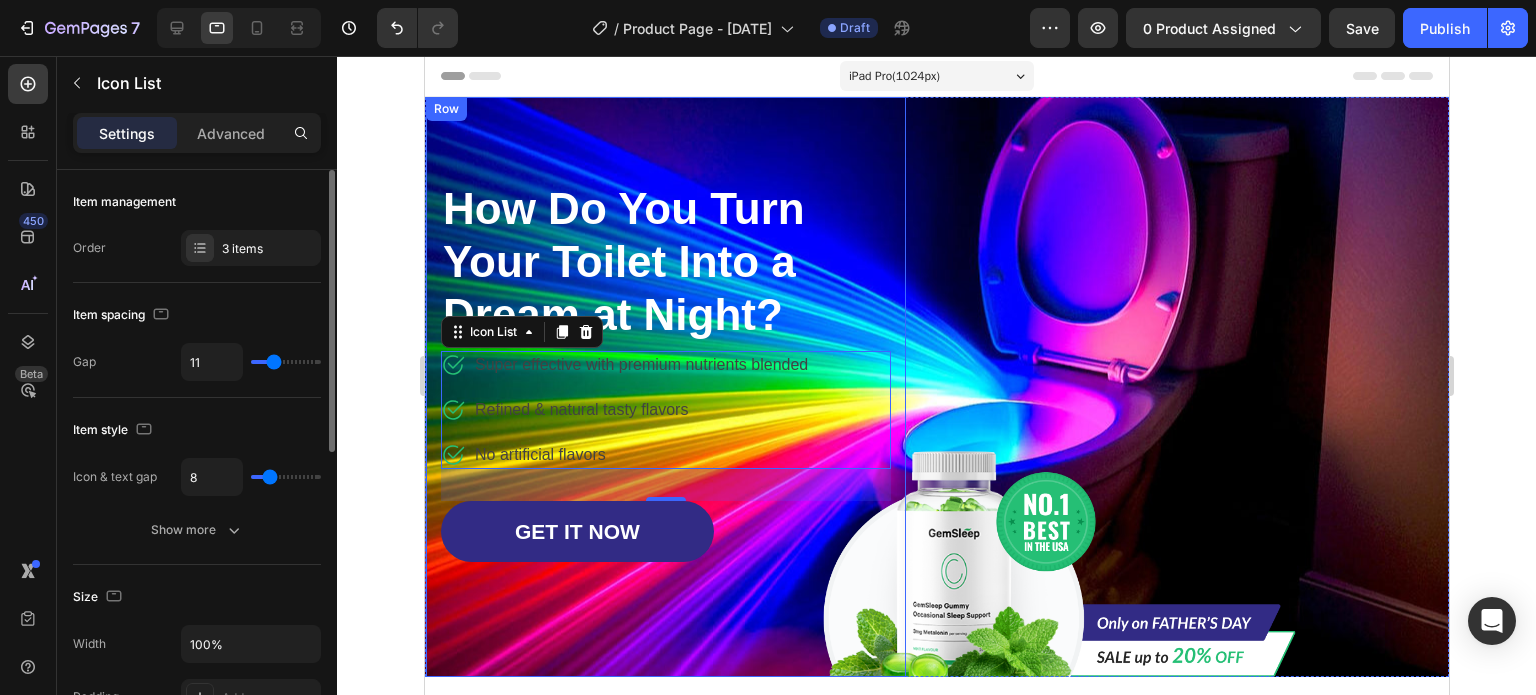 type on "10" 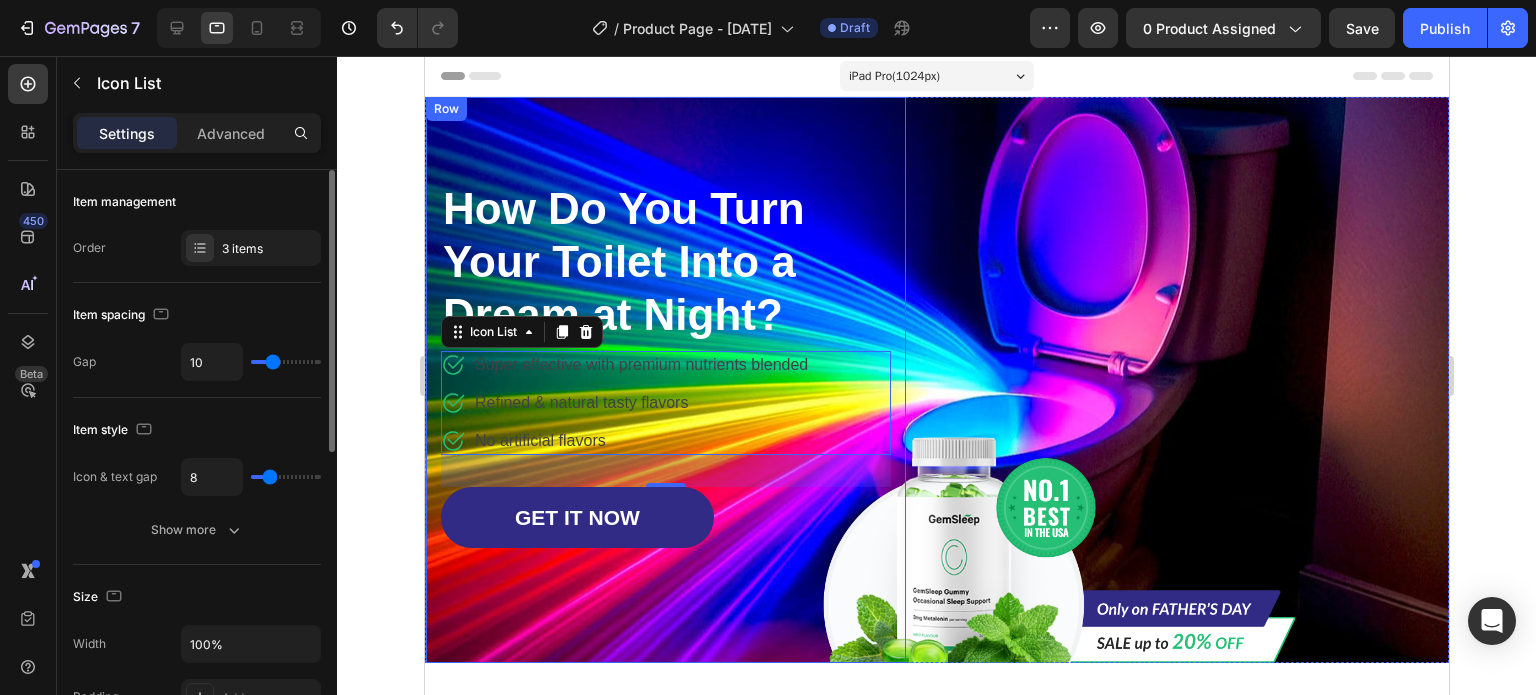 type on "9" 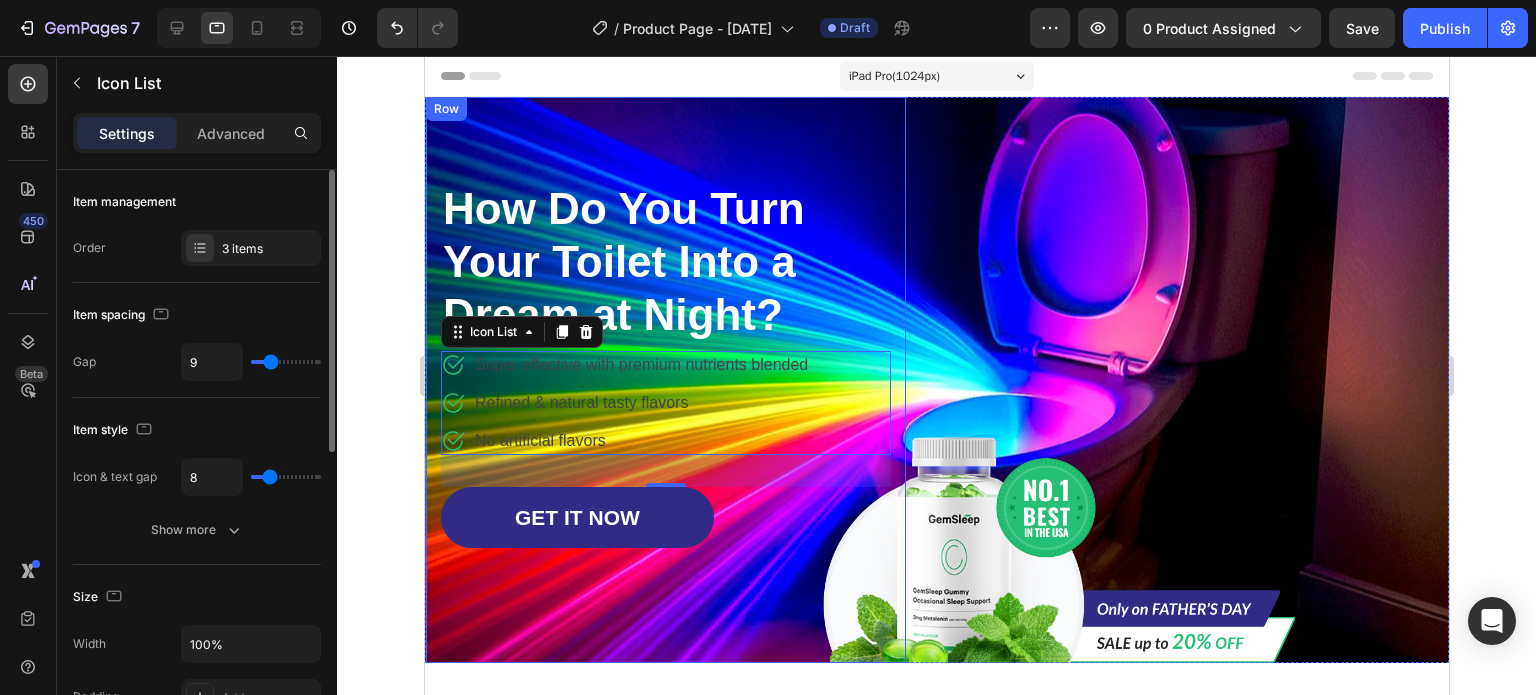 type on "8" 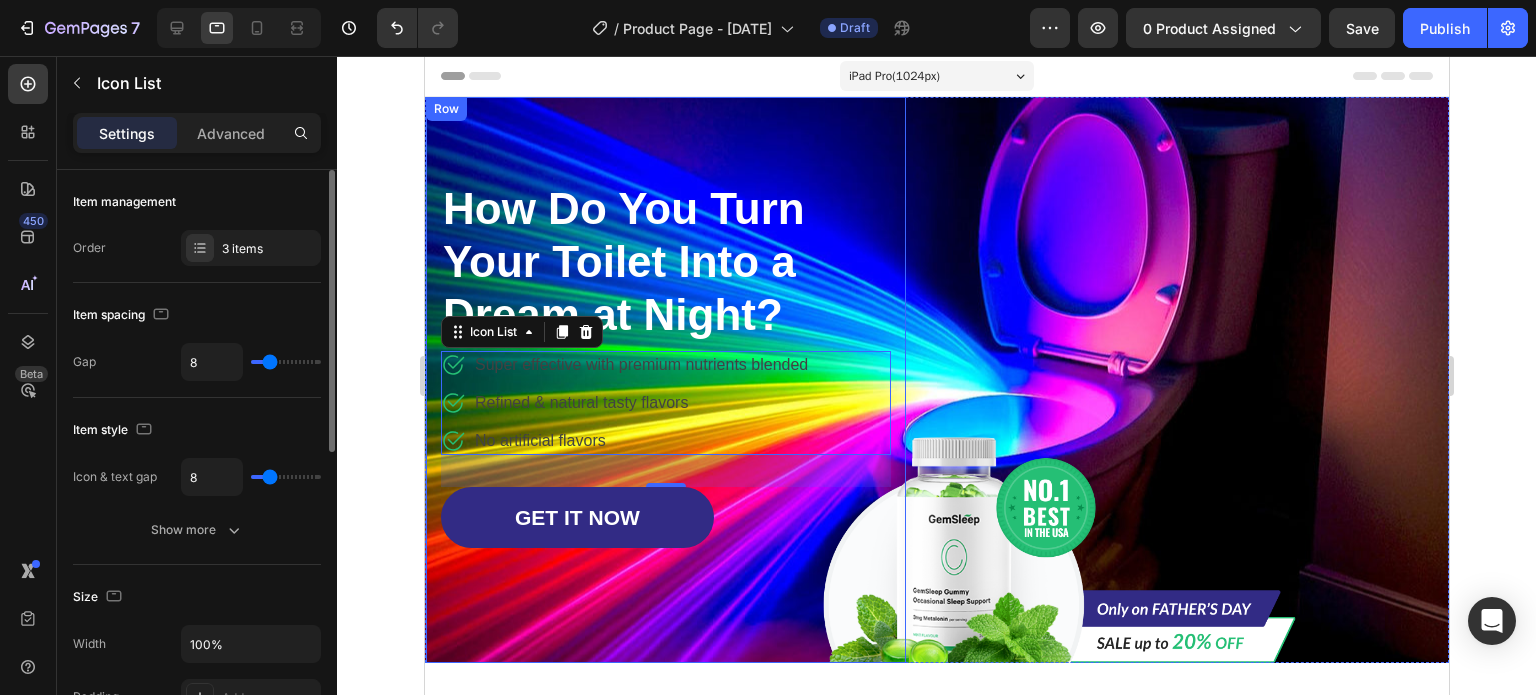 type on "5" 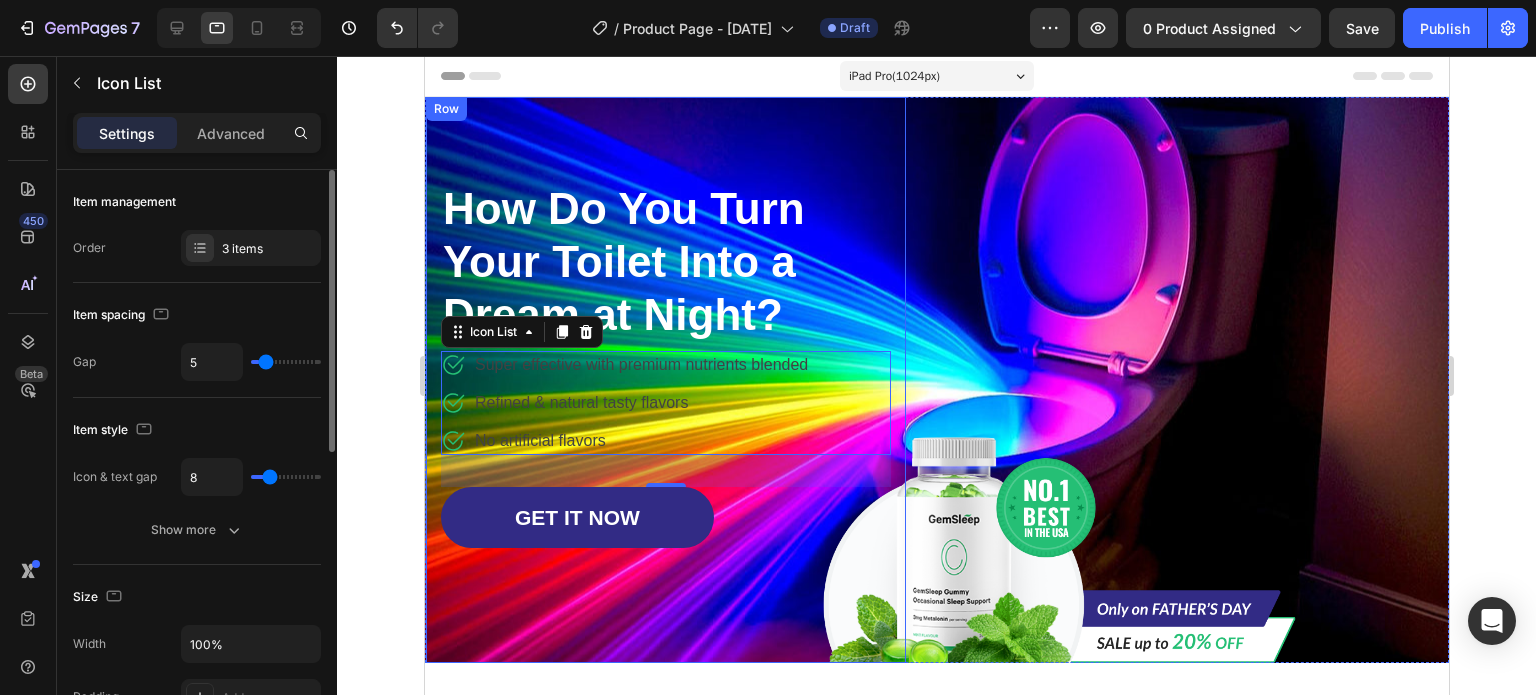 type on "1" 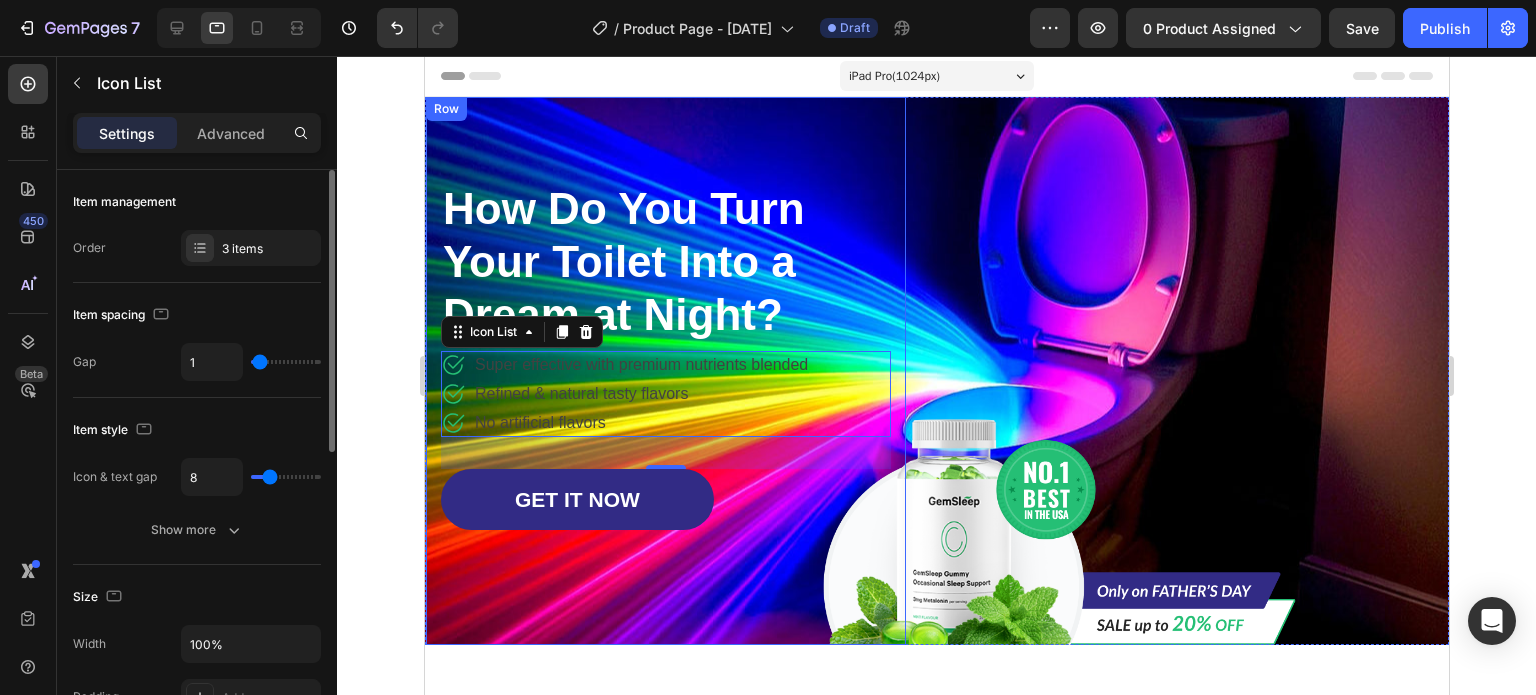 type on "0" 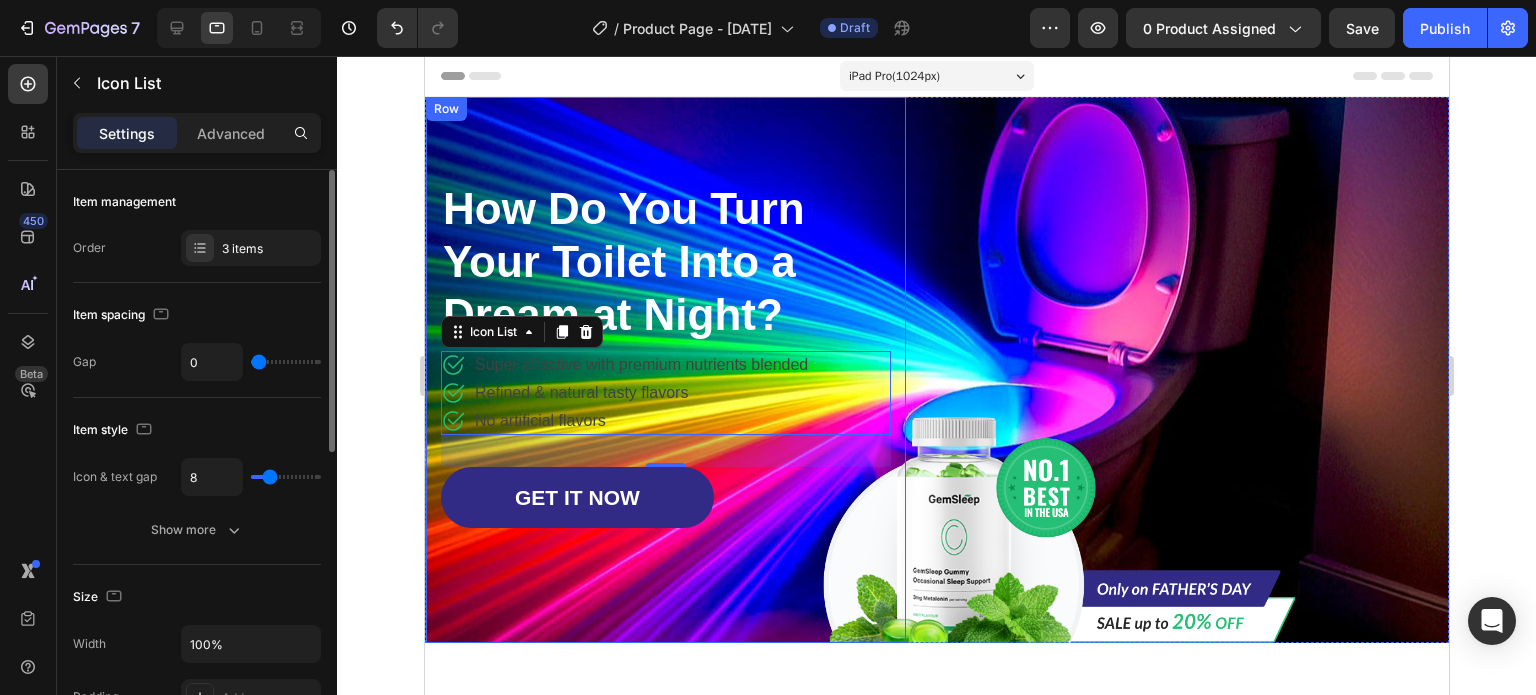 drag, startPoint x: 284, startPoint y: 359, endPoint x: 223, endPoint y: 385, distance: 66.309875 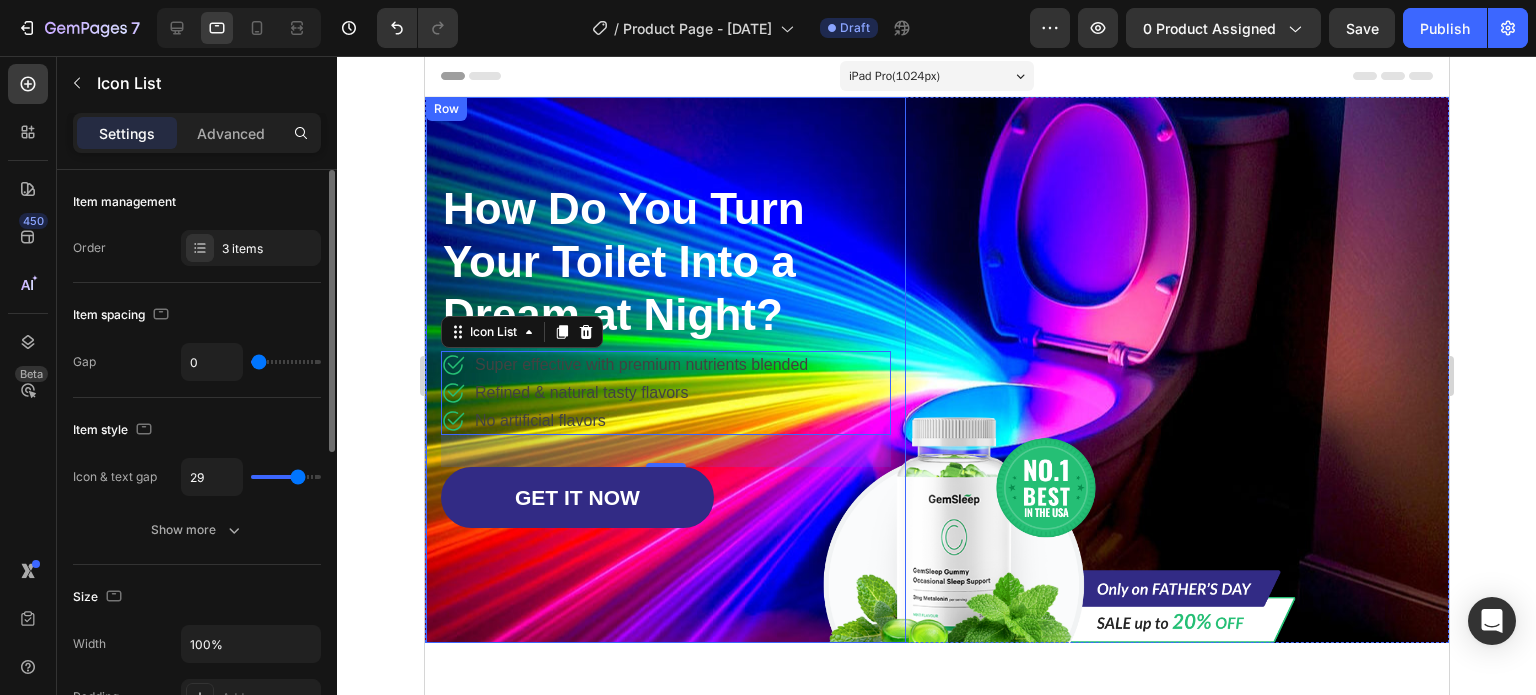 type on "29" 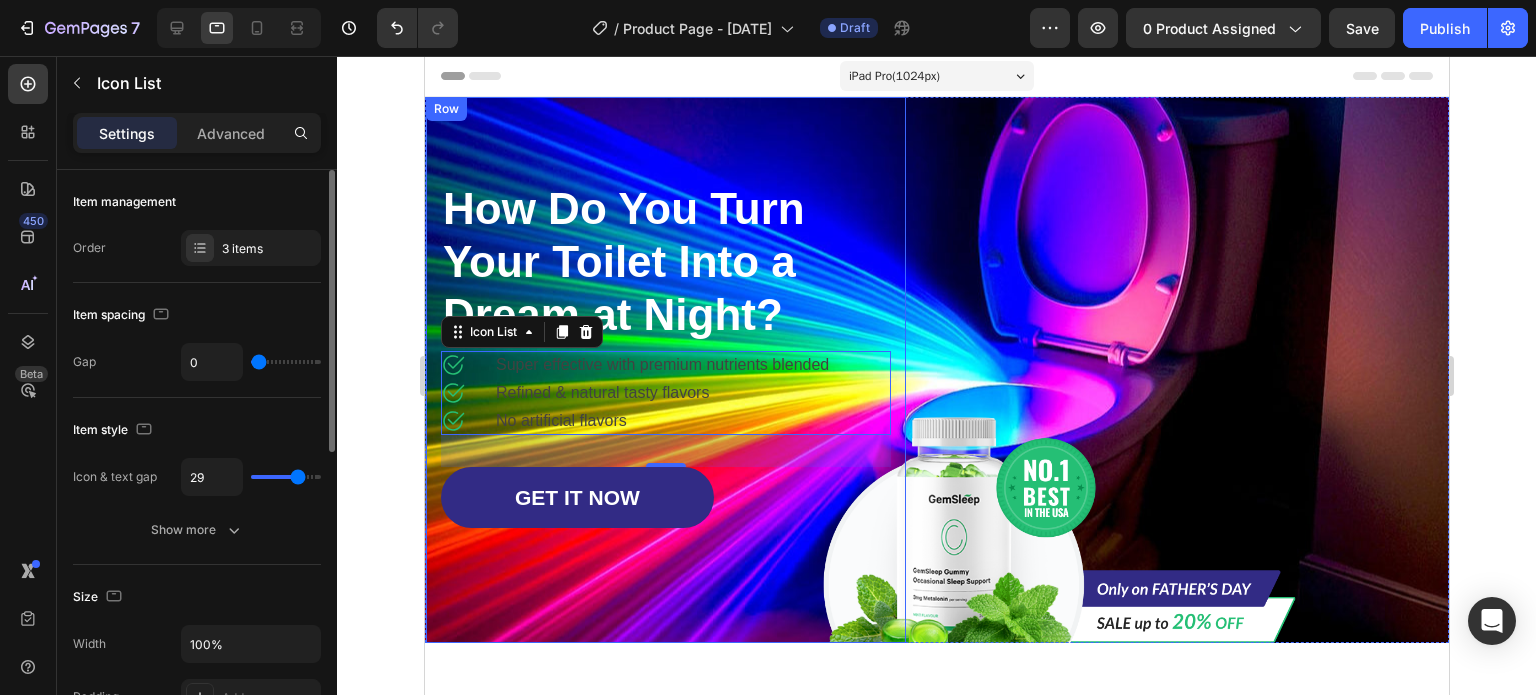type on "10" 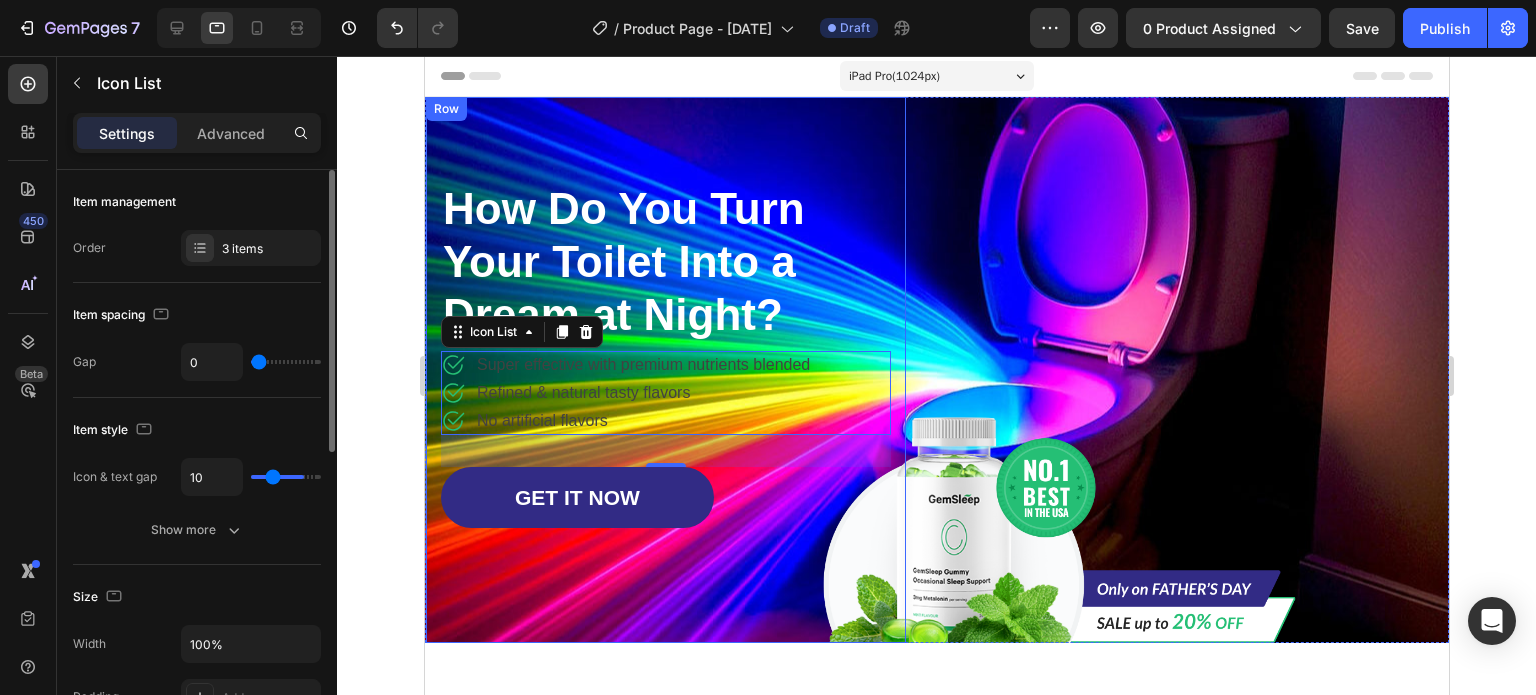 type on "7" 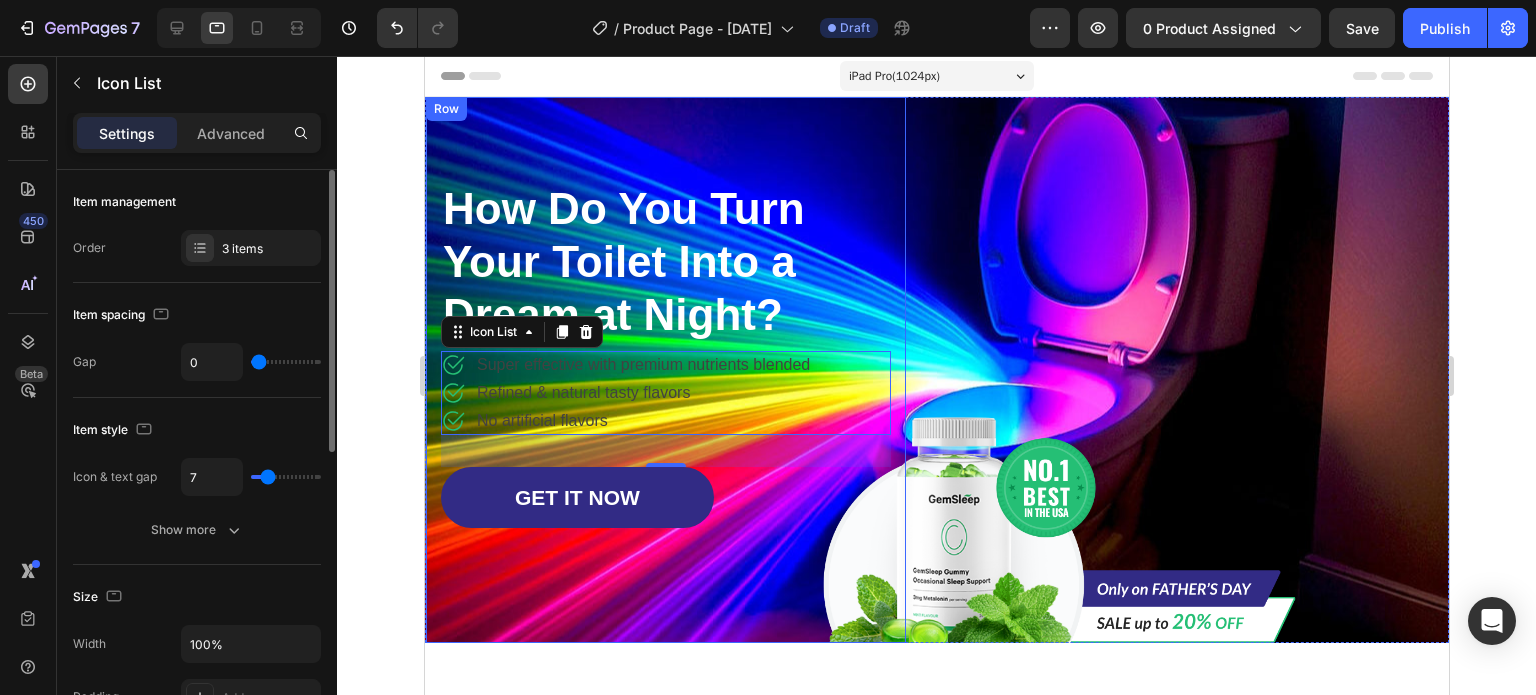type on "6" 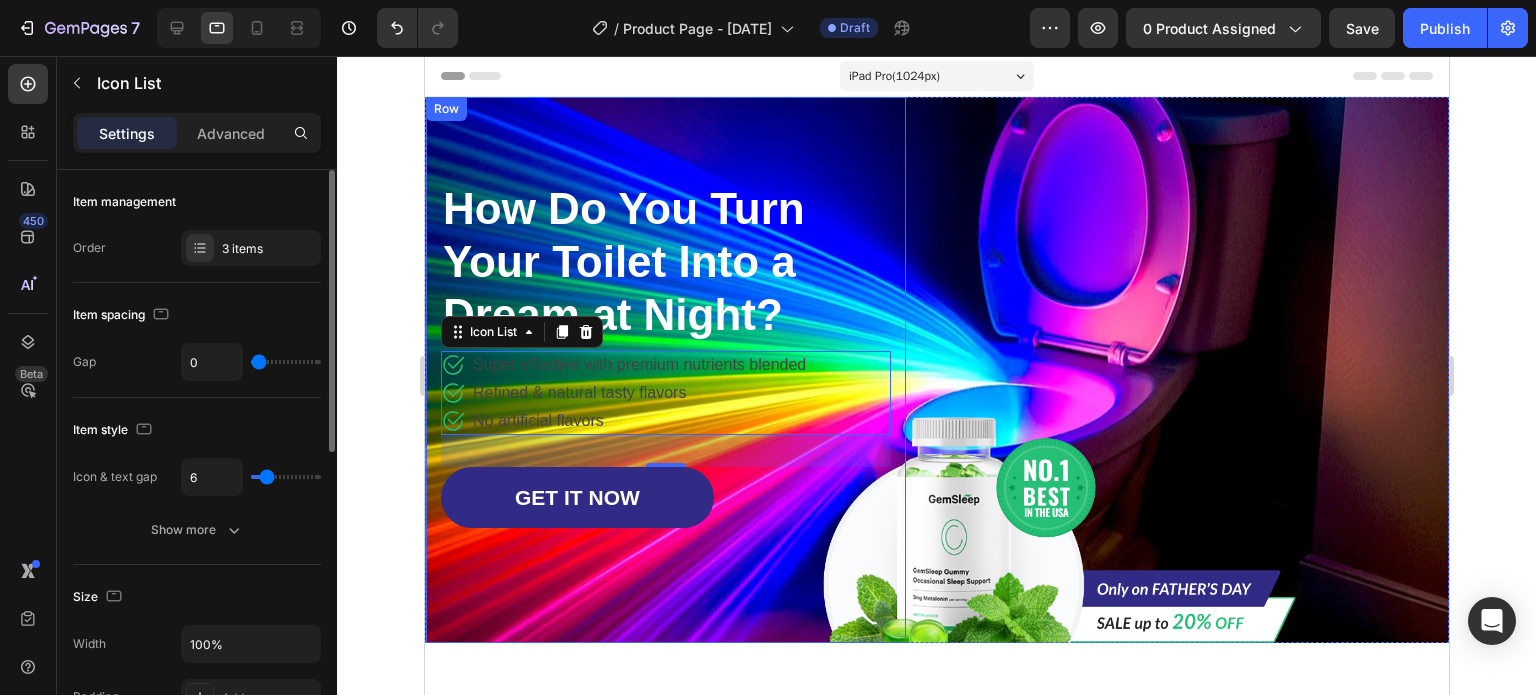 type on "3" 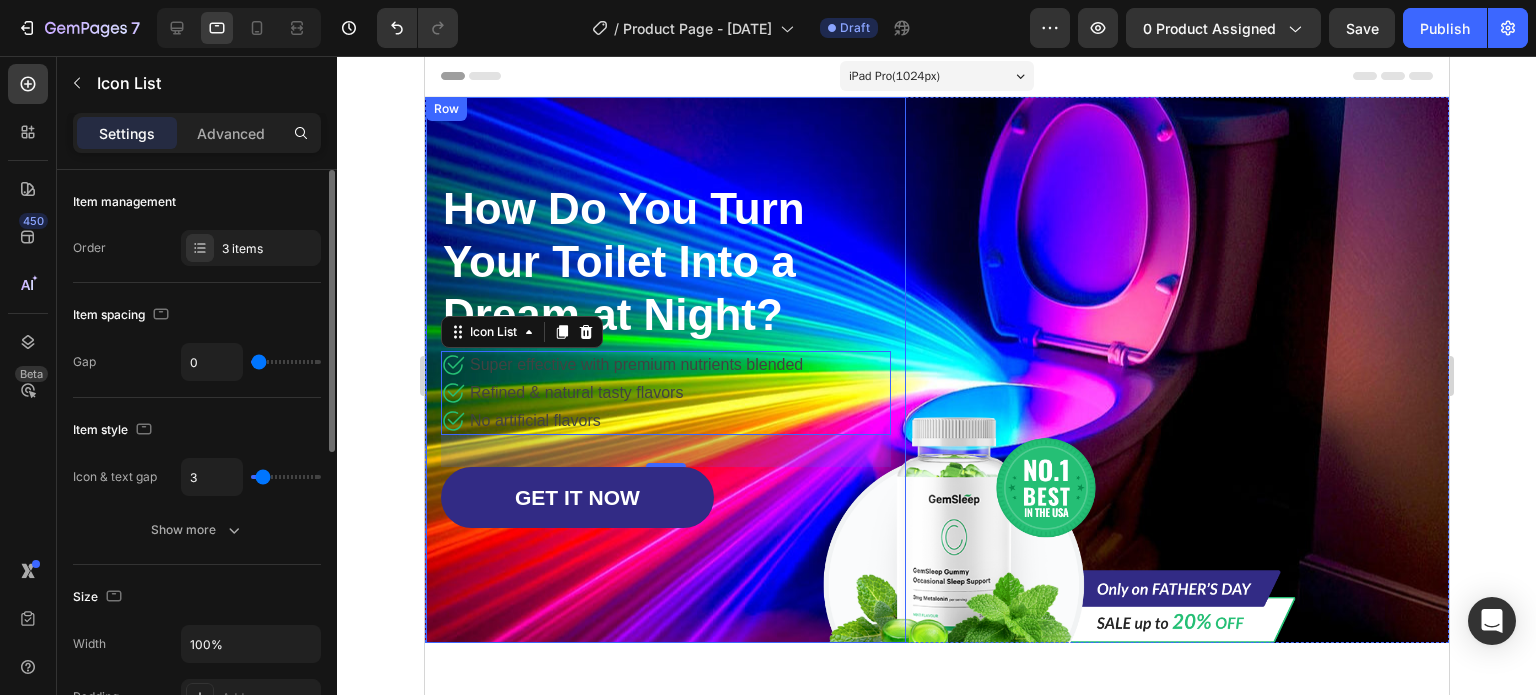 type on "4" 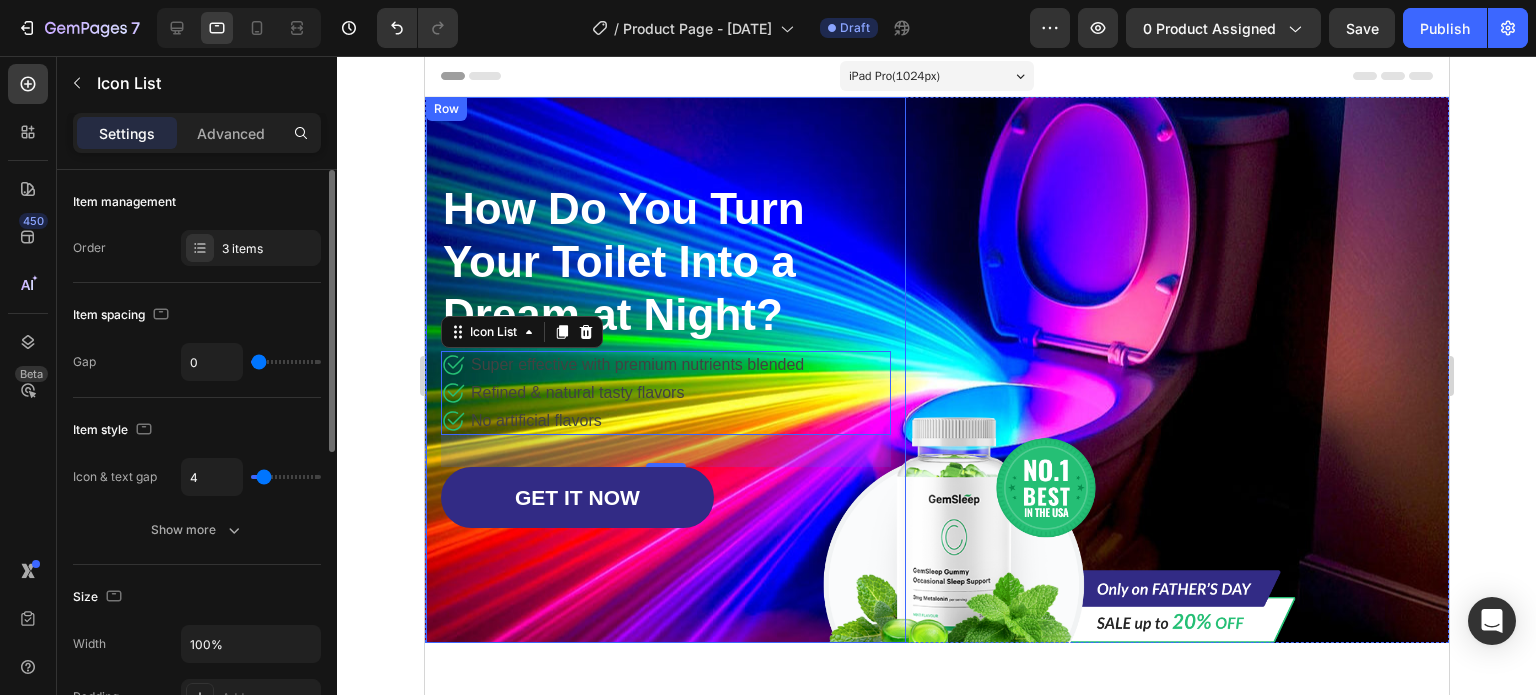 type on "5" 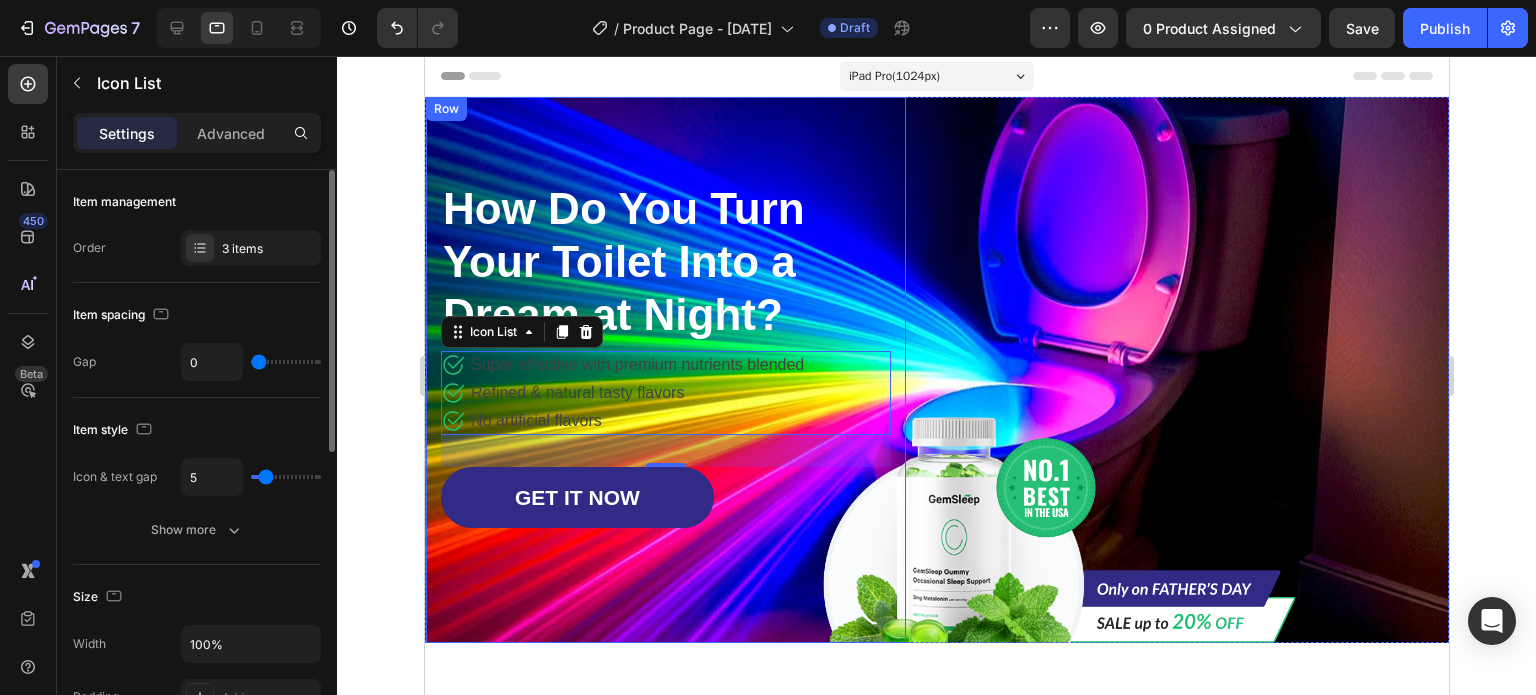 type on "7" 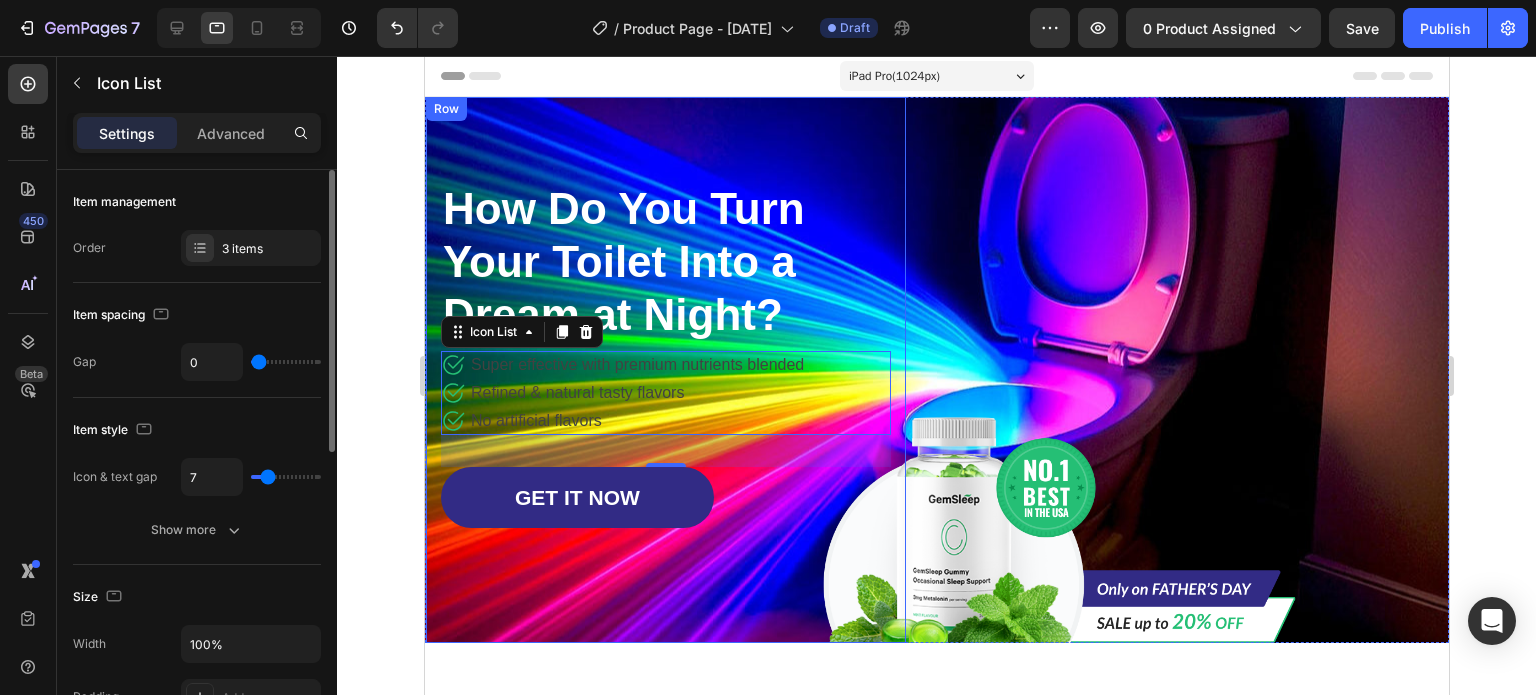 type on "9" 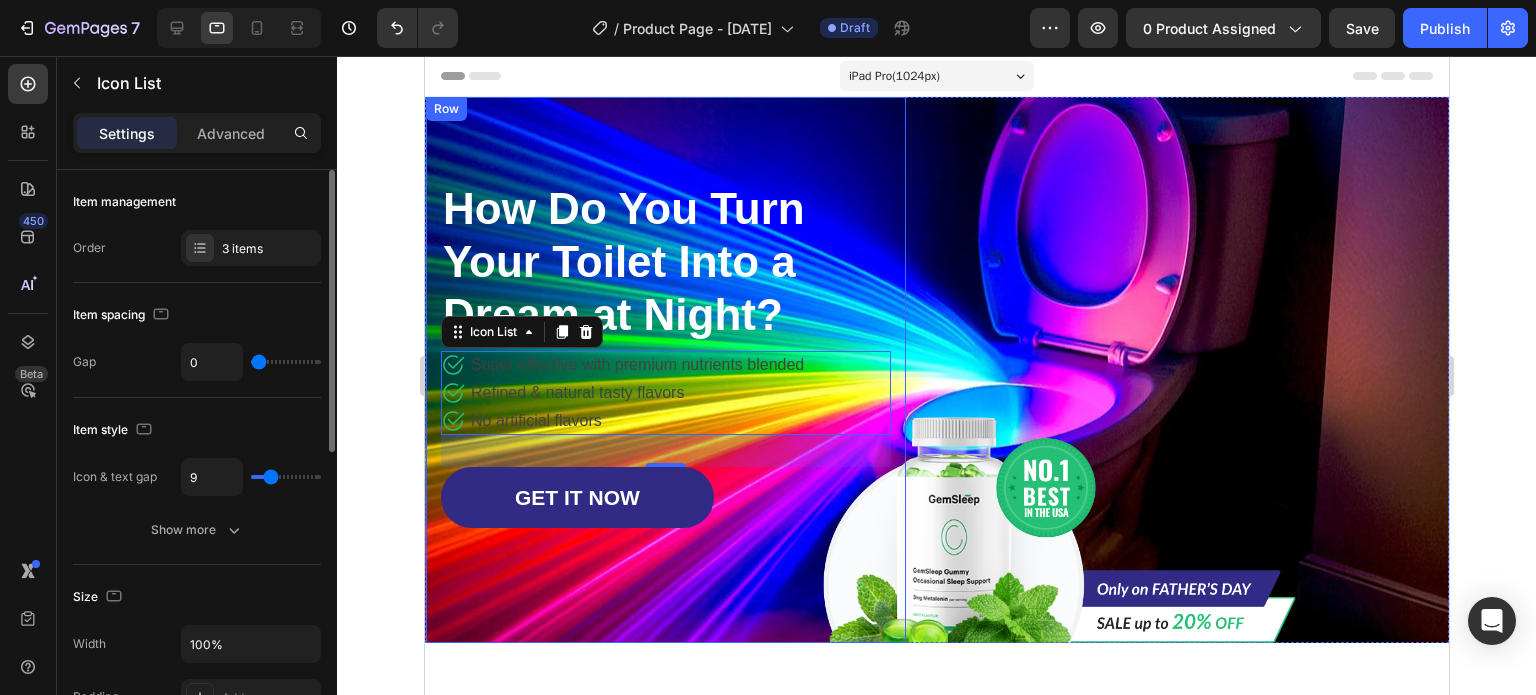 type on "12" 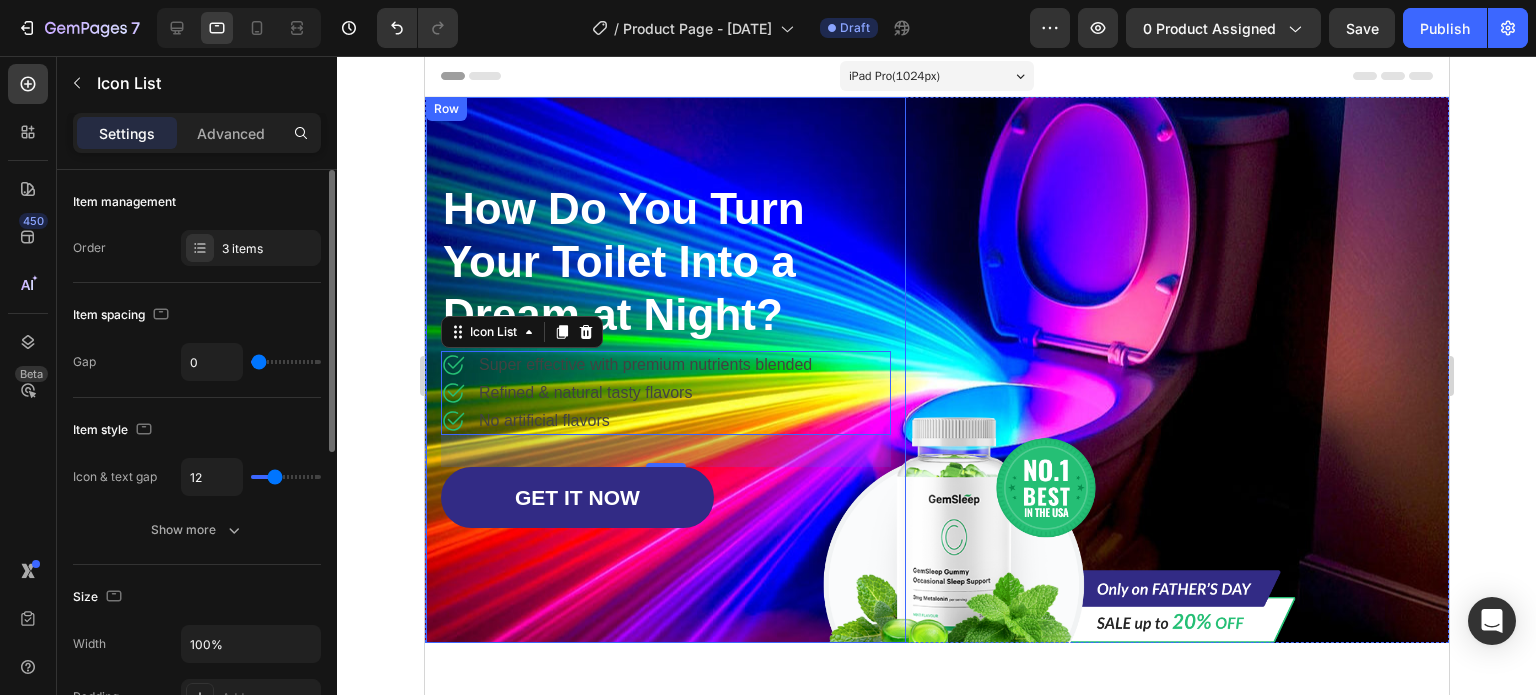 type on "13" 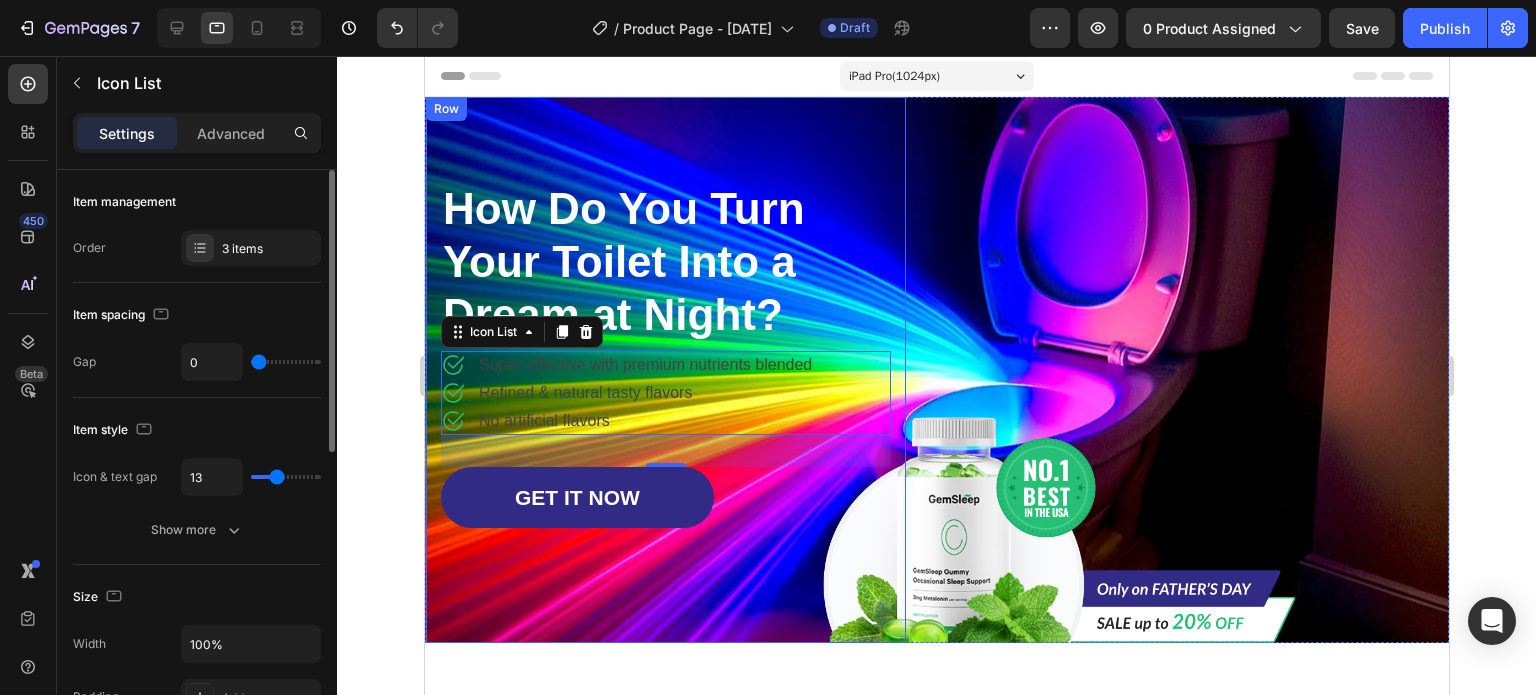 type on "14" 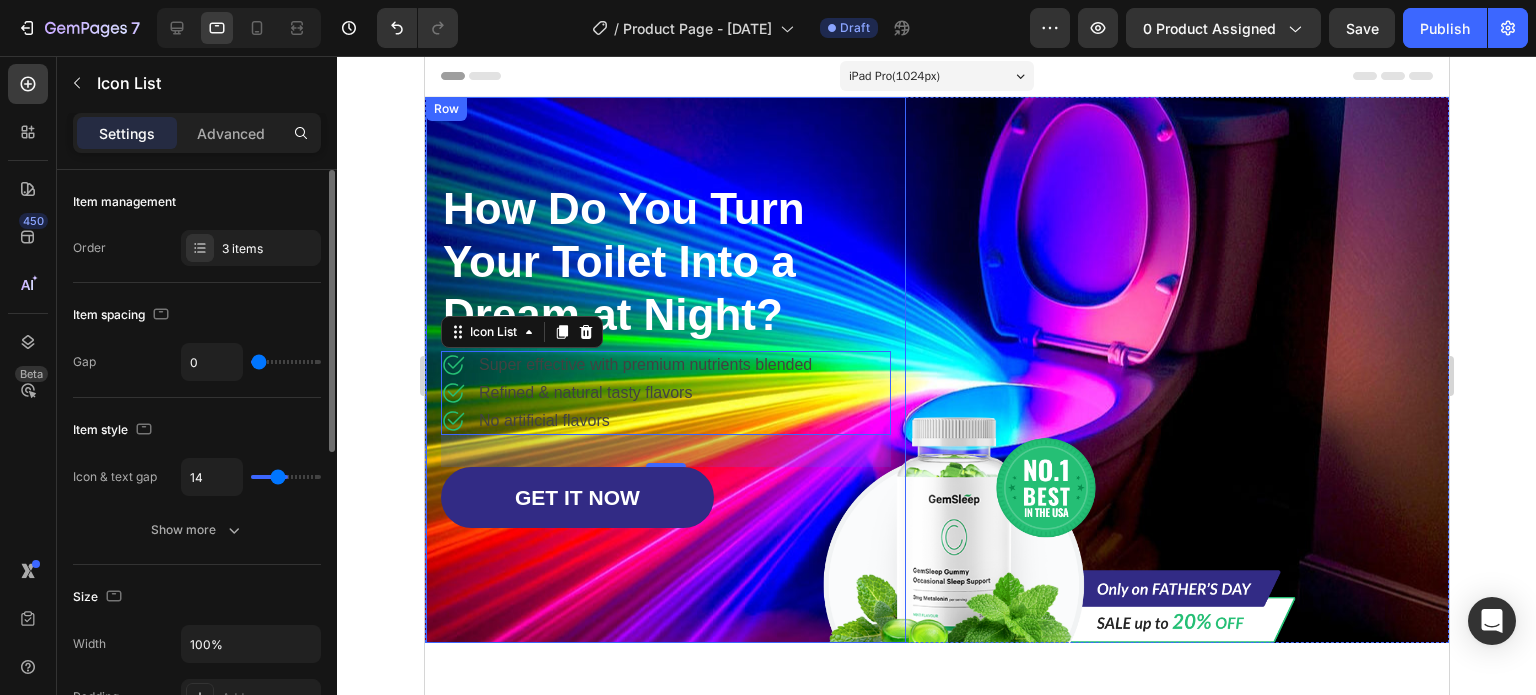 type on "19" 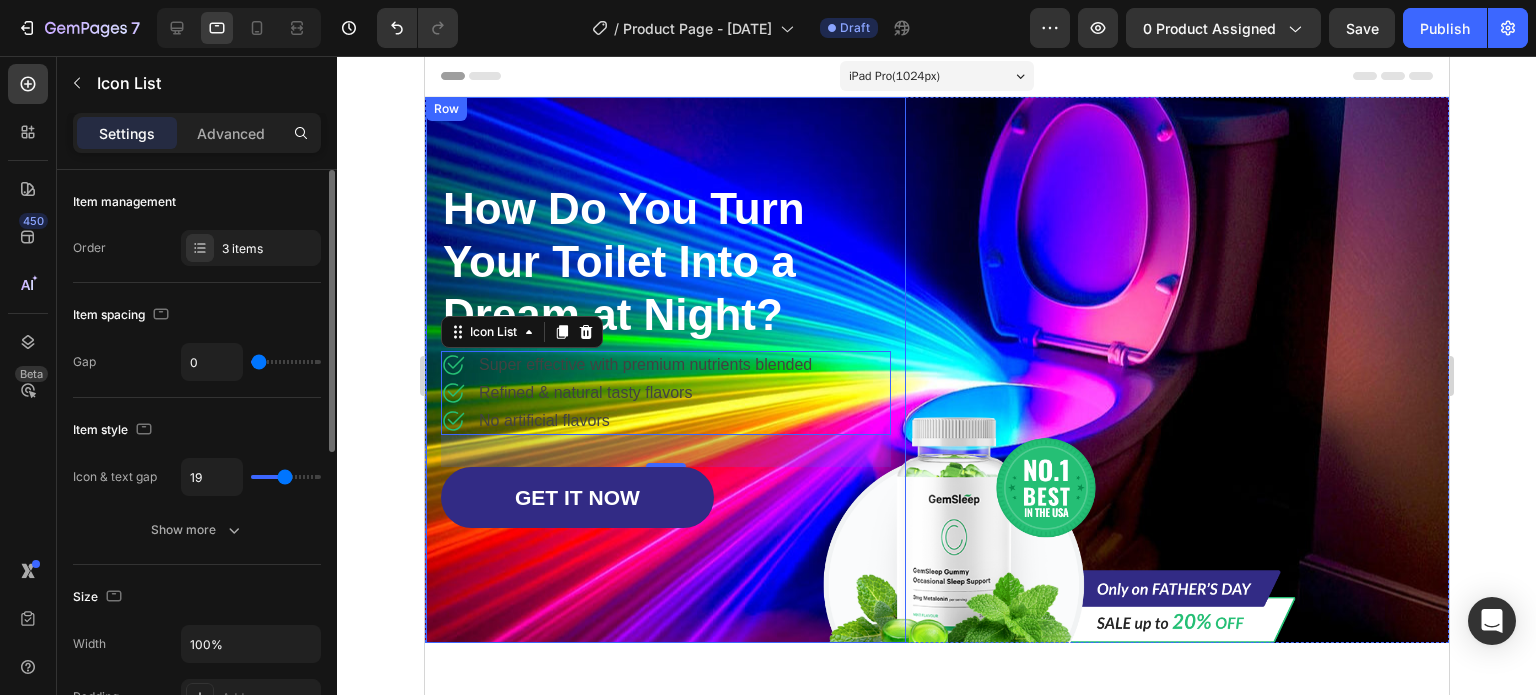 type on "23" 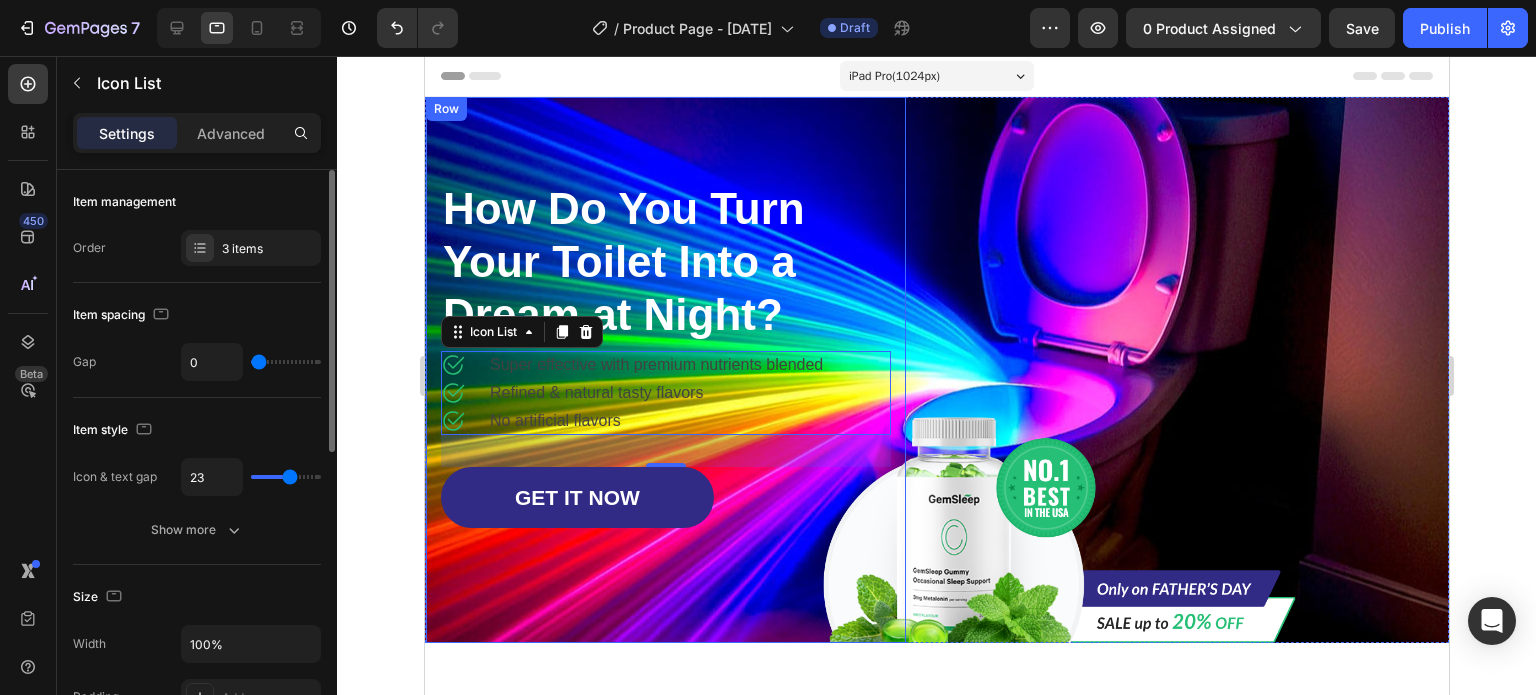 type on "24" 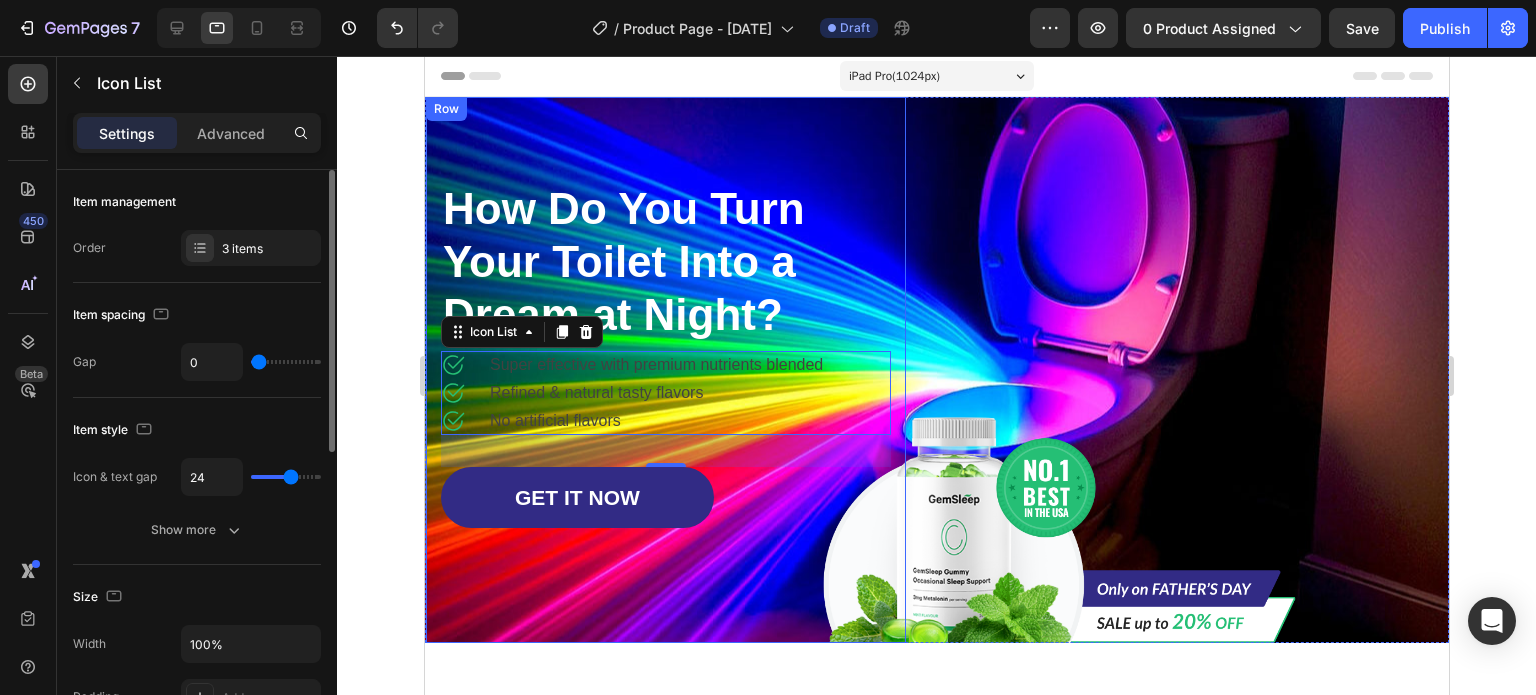 type on "26" 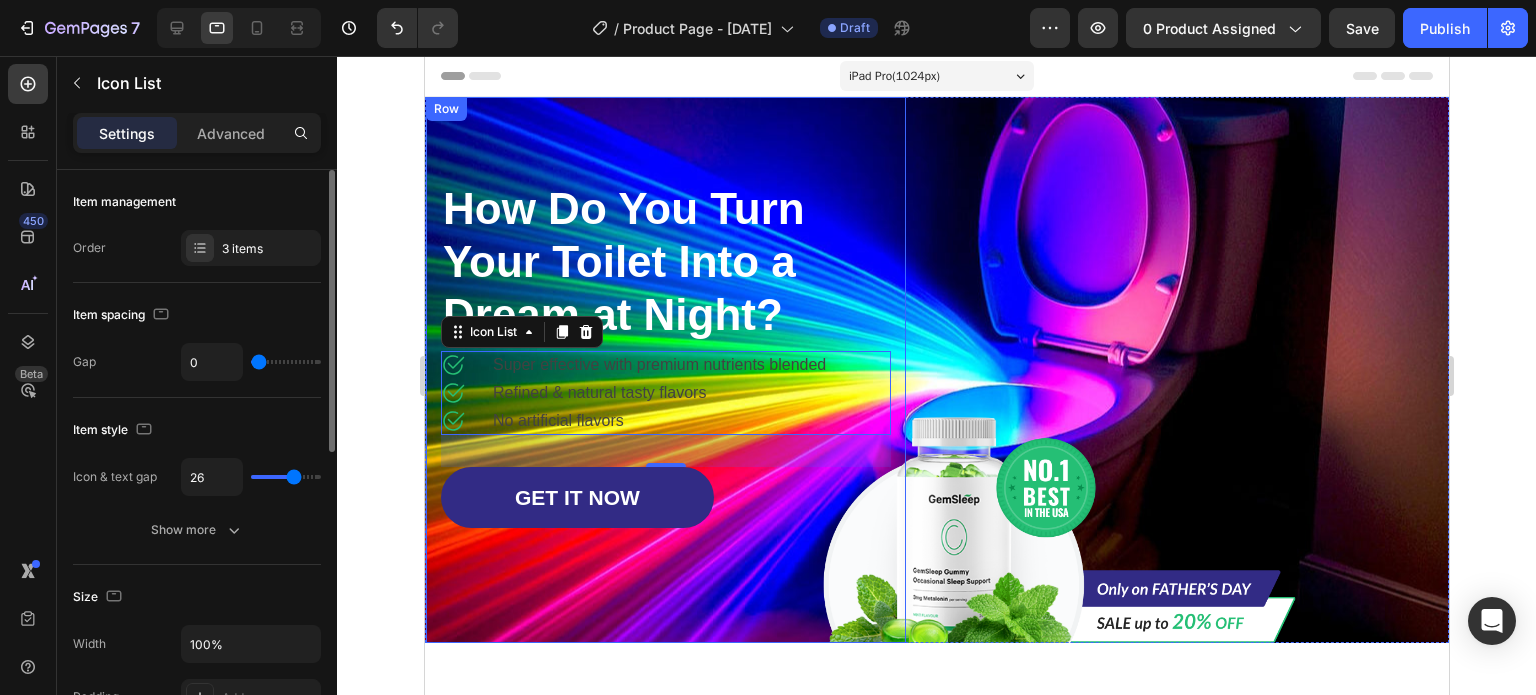 type on "19" 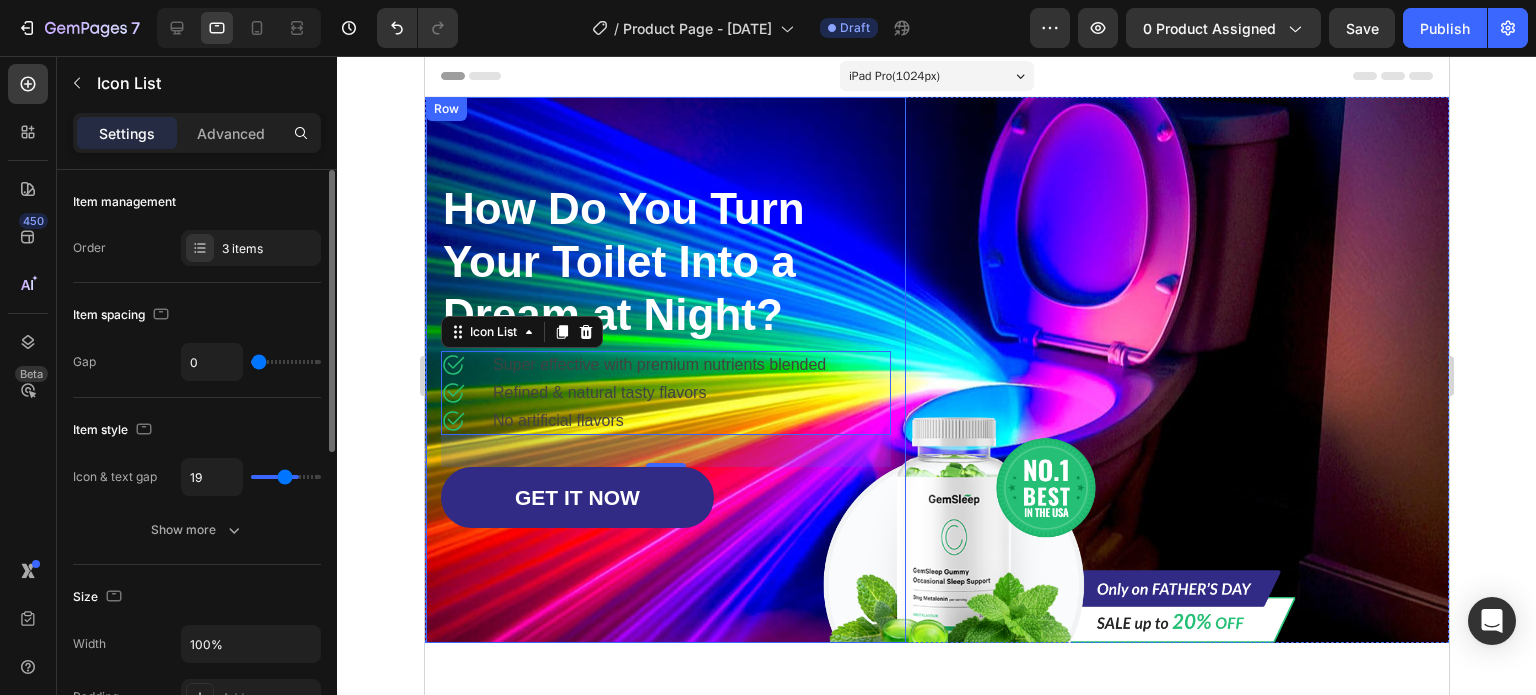 type on "13" 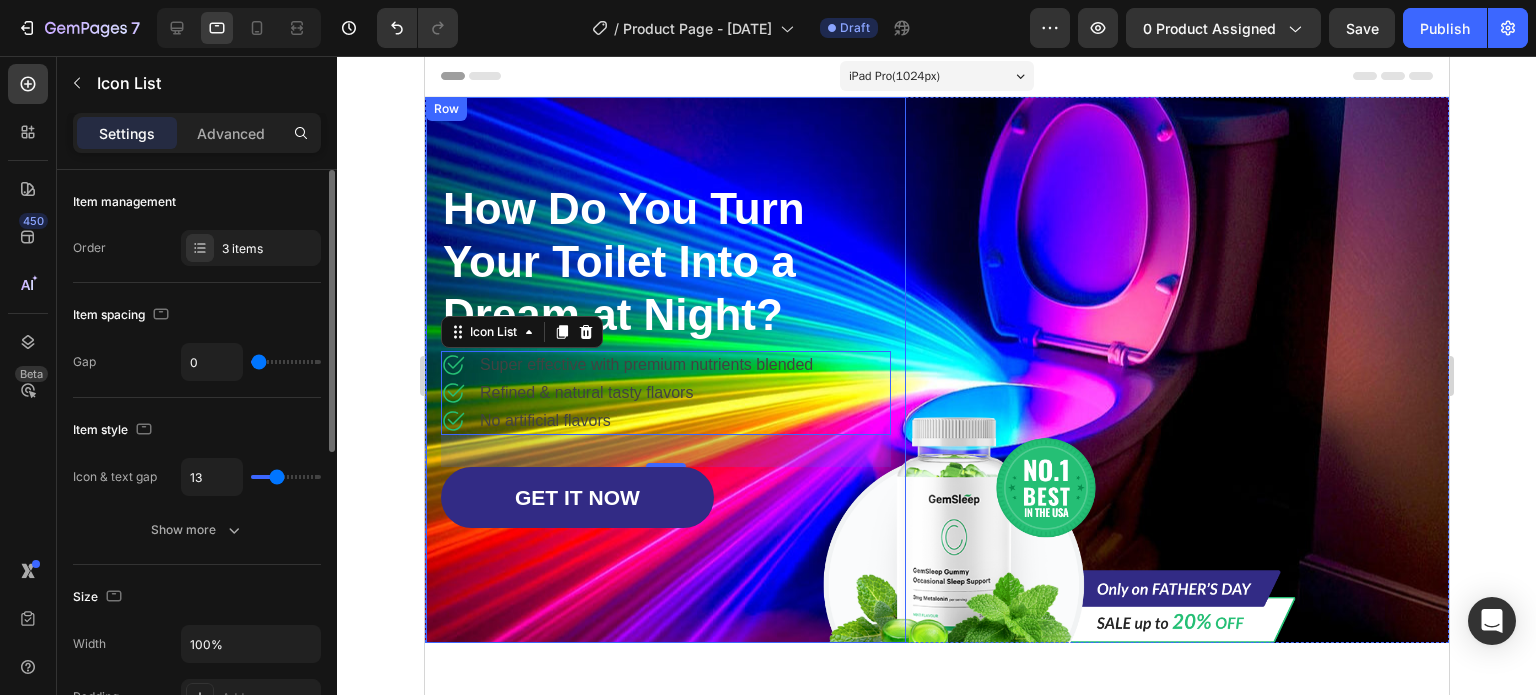 type on "10" 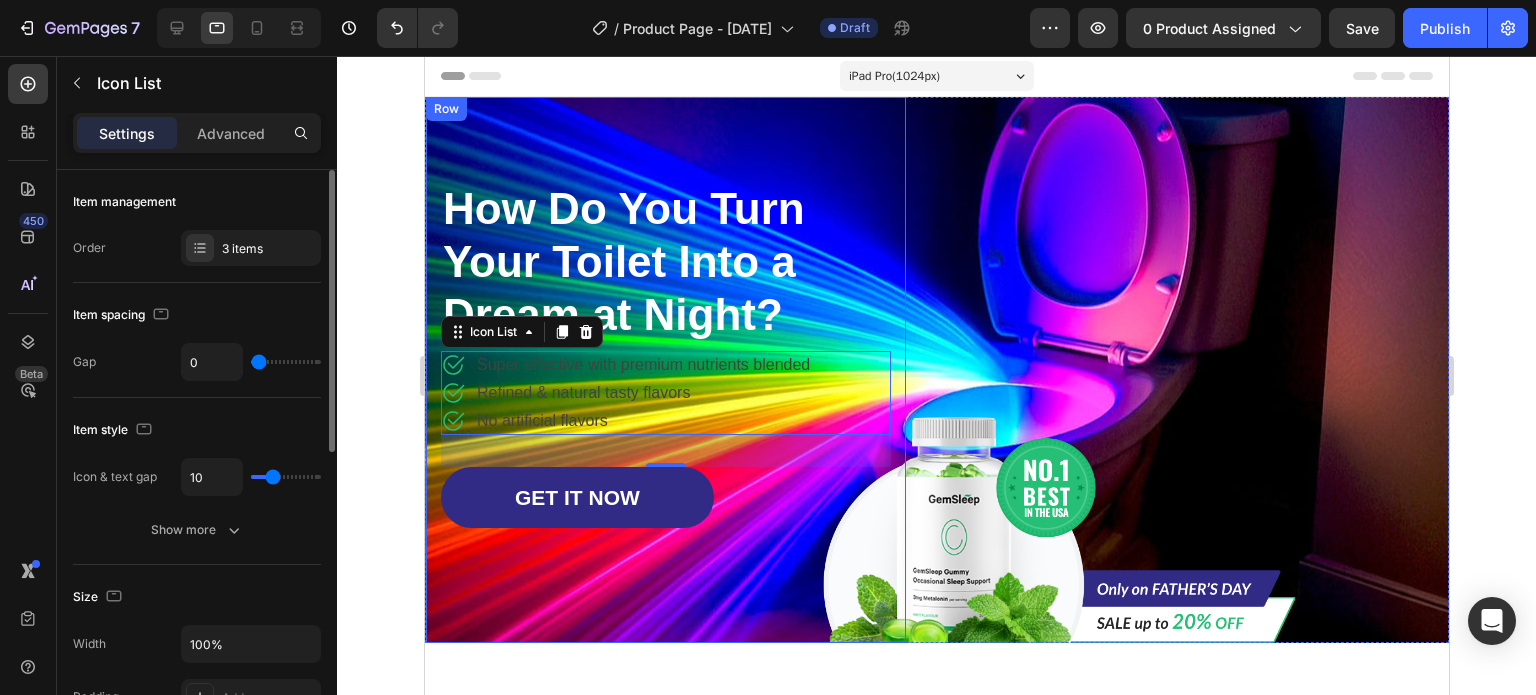 drag, startPoint x: 299, startPoint y: 475, endPoint x: 280, endPoint y: 477, distance: 19.104973 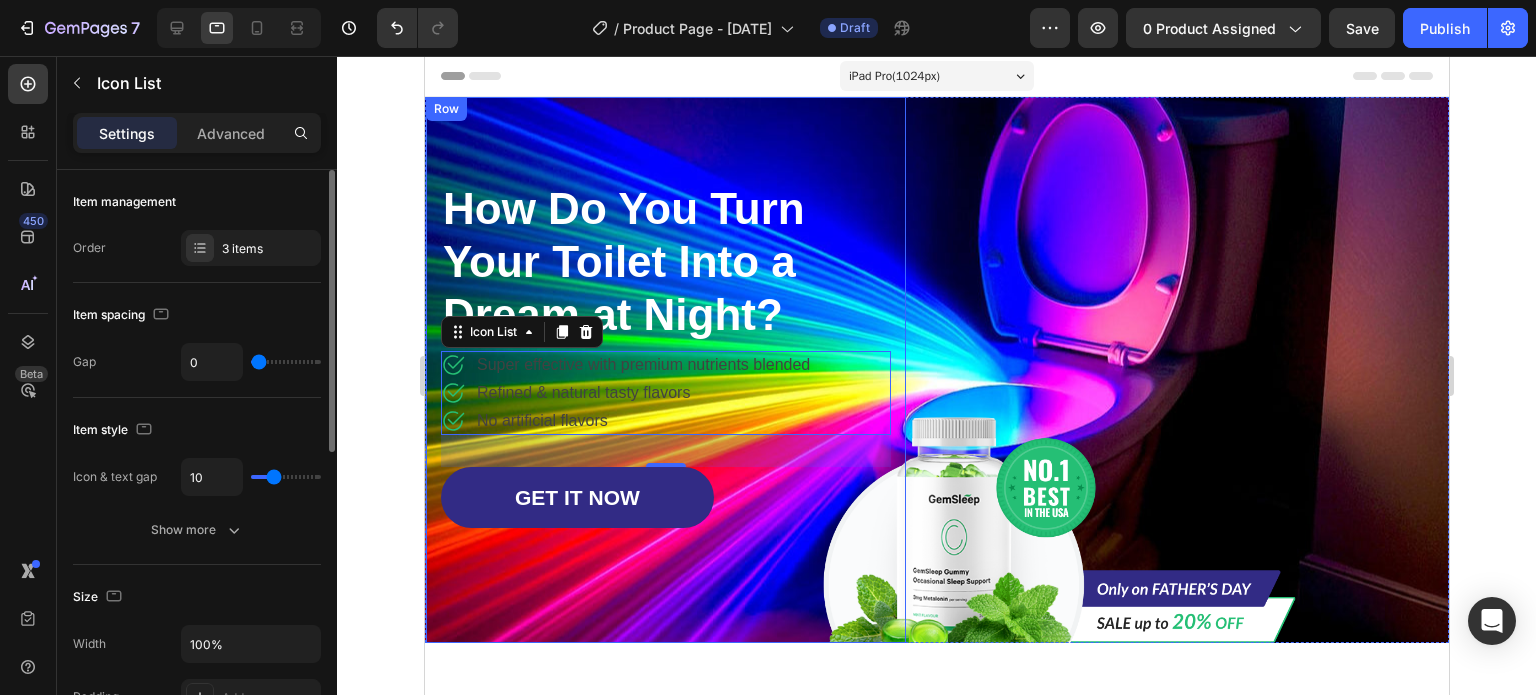 click at bounding box center [286, 477] 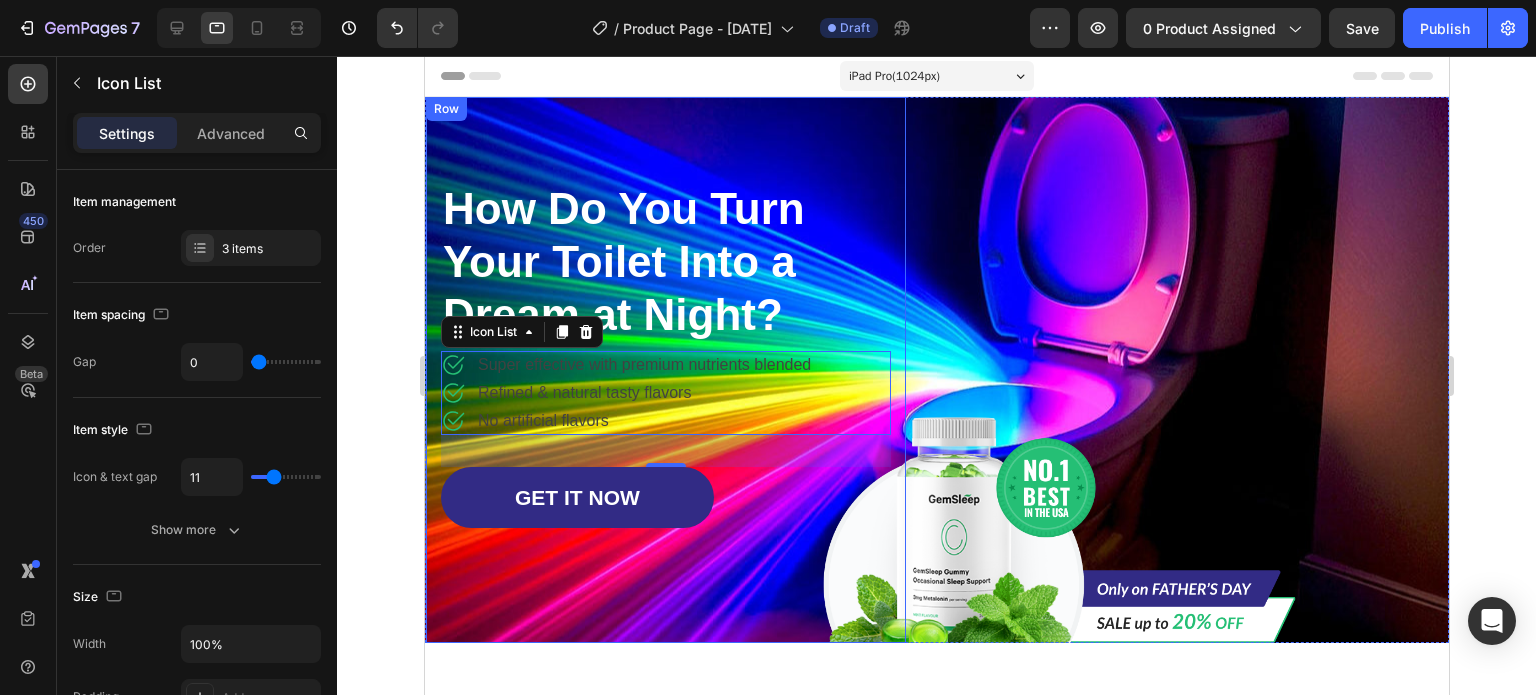 click on "How Do You Turn Your Toilet Into a Dream at Night? Heading       Icon Super effective with premium nutrients blended Text block       Icon Refined & natural tasty flavors Text block       Icon No artificial flavors Text block Icon List   32 GET IT NOW Button Row" at bounding box center [665, 370] 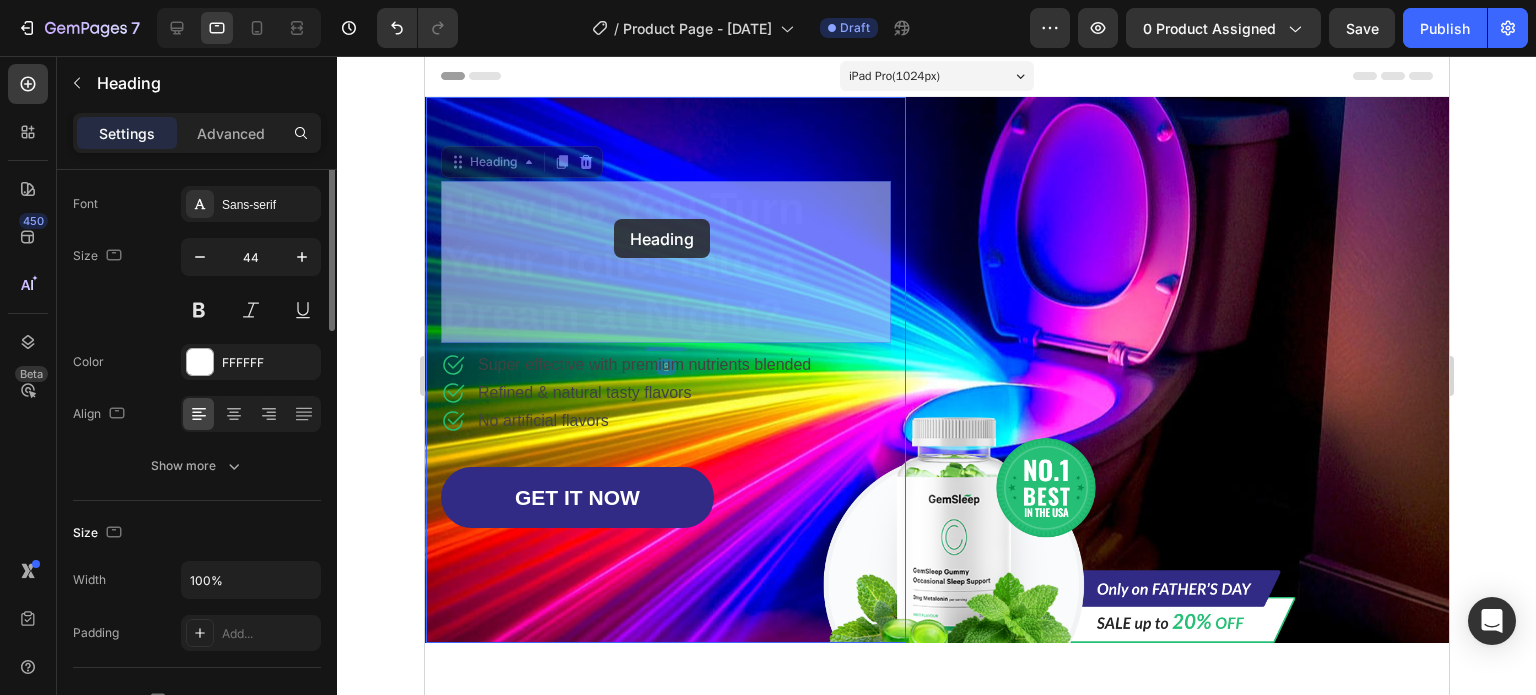scroll, scrollTop: 0, scrollLeft: 0, axis: both 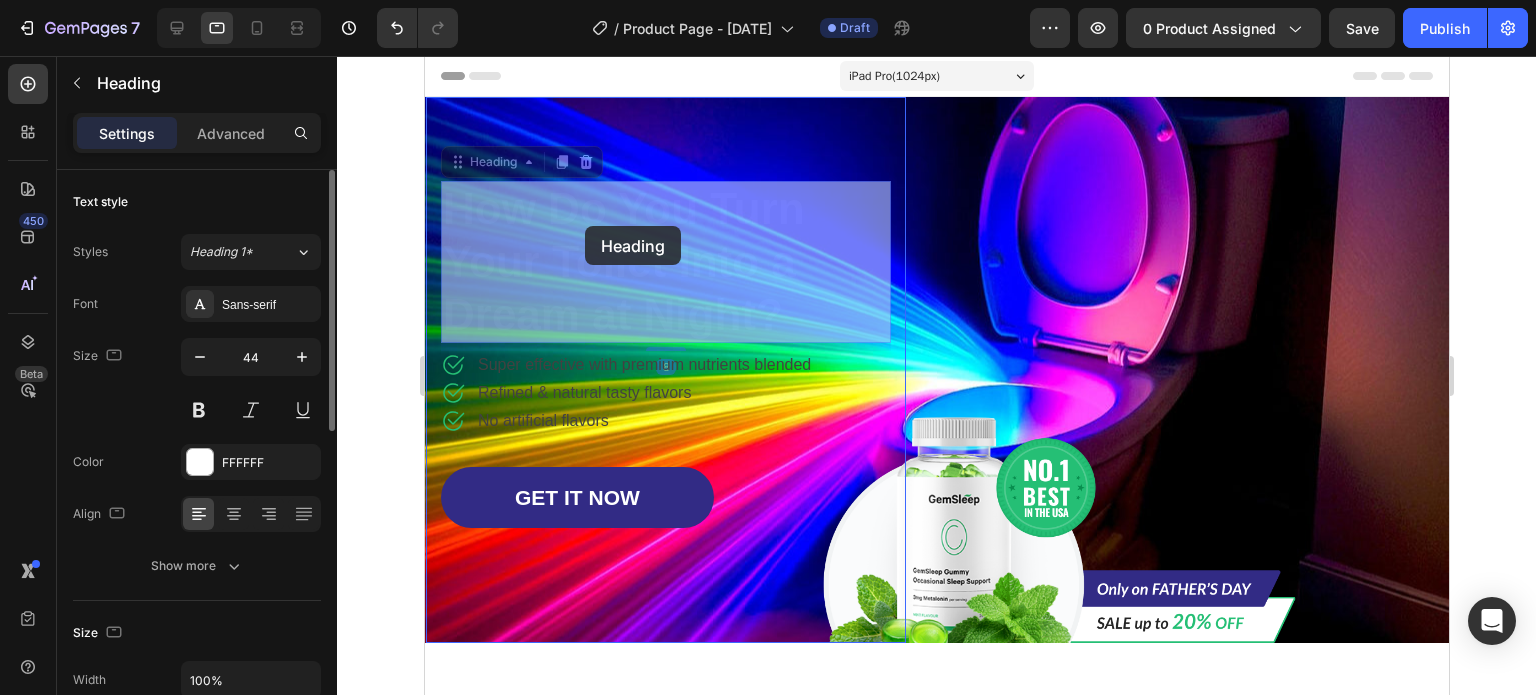 drag, startPoint x: 600, startPoint y: 237, endPoint x: 584, endPoint y: 226, distance: 19.416489 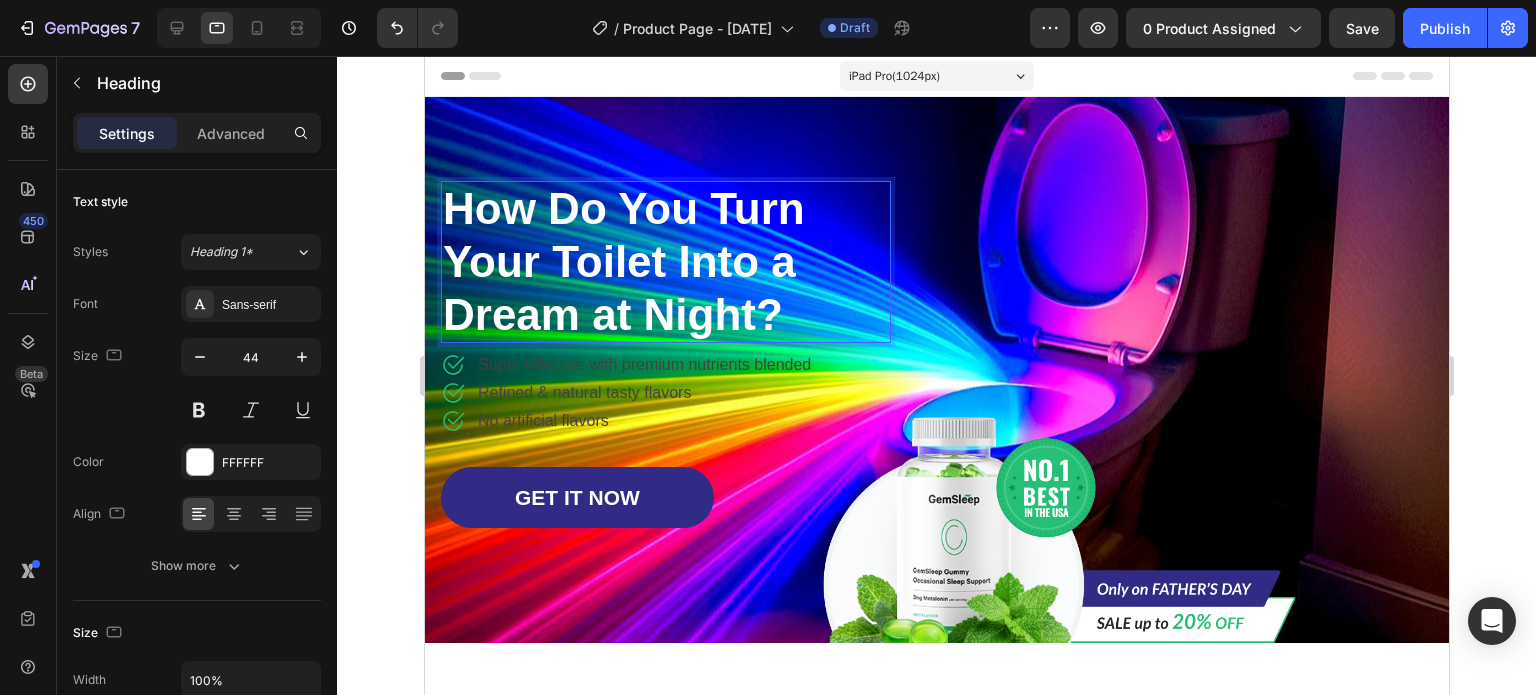 click on "How Do You Turn Your Toilet Into a Dream at Night?" at bounding box center [665, 262] 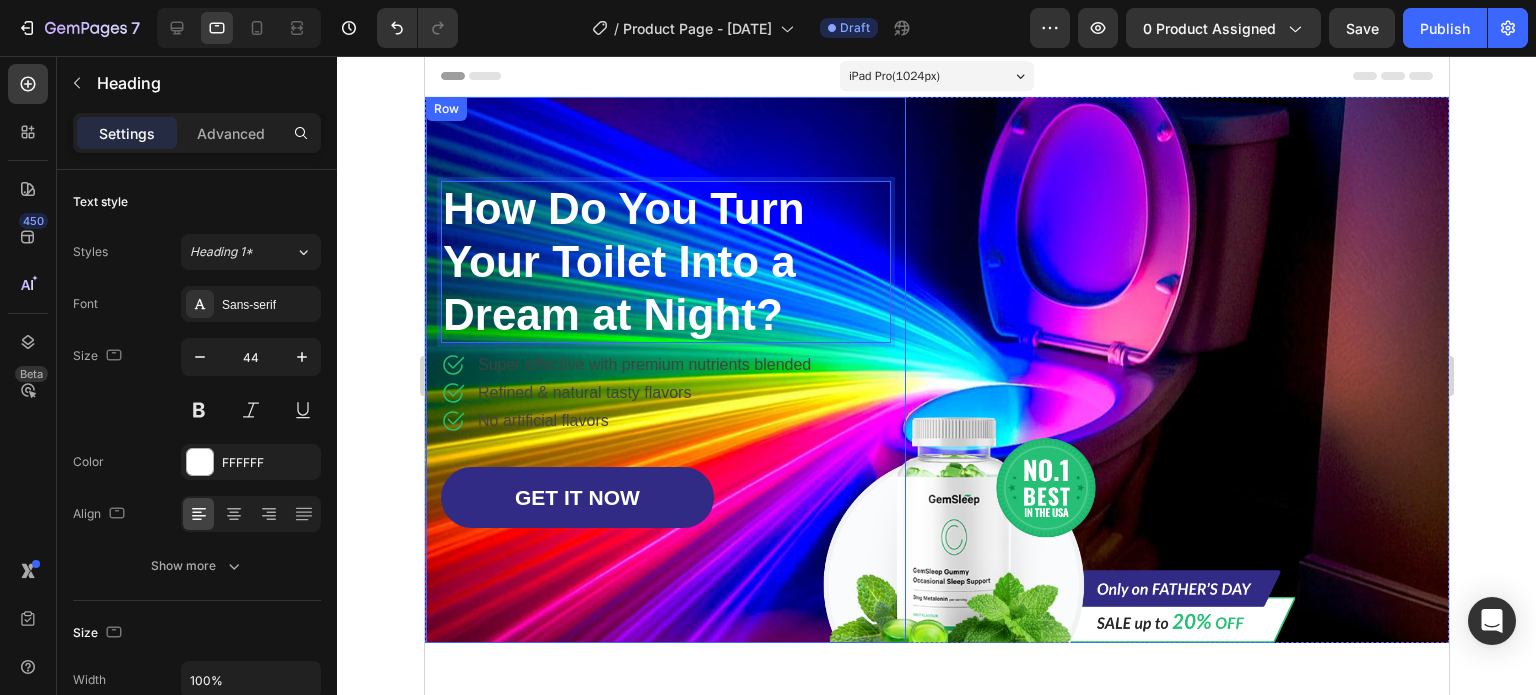 click on "How Do You Turn Your Toilet Into a Dream at Night? Heading   8       Icon Super effective with premium nutrients blended Text block       Icon Refined & natural tasty flavors Text block       Icon No artificial flavors Text block Icon List GET IT NOW Button Row" at bounding box center (665, 370) 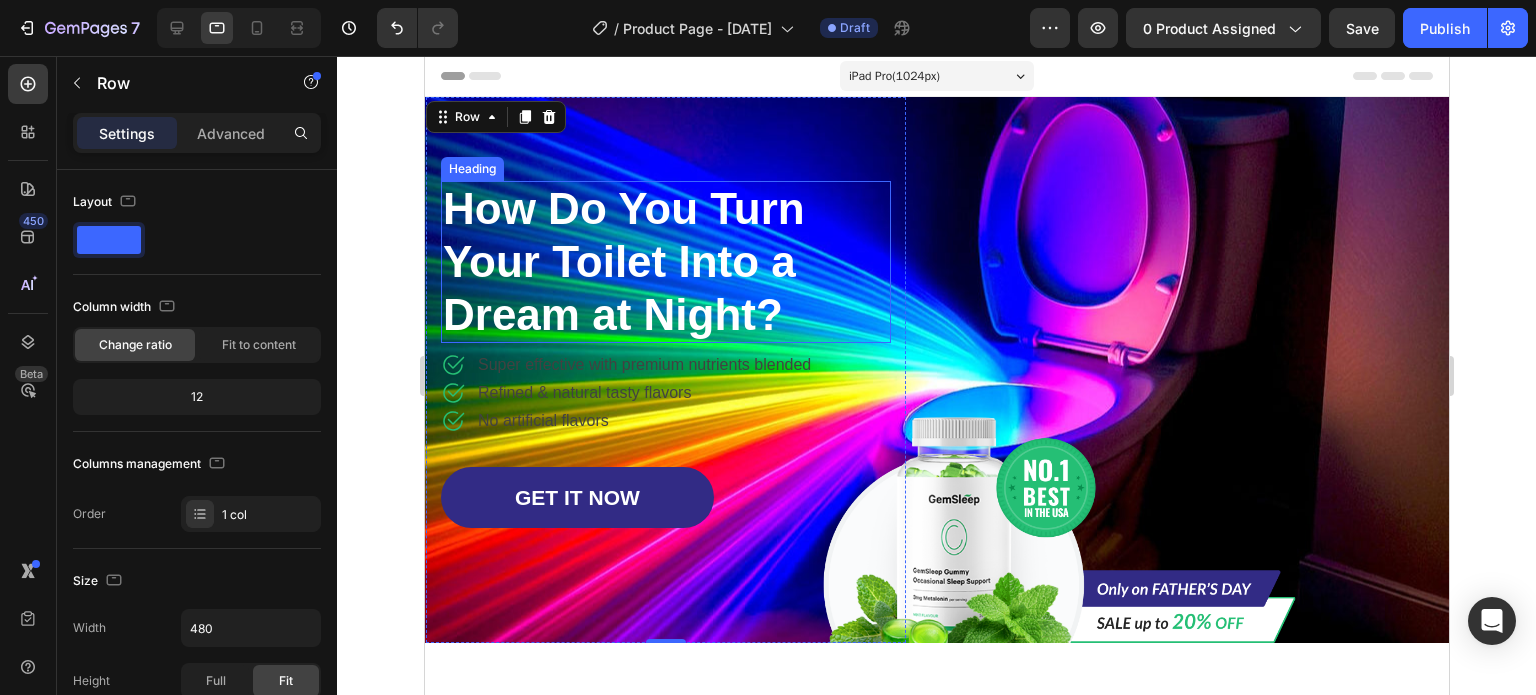 click on "Heading" at bounding box center [471, 169] 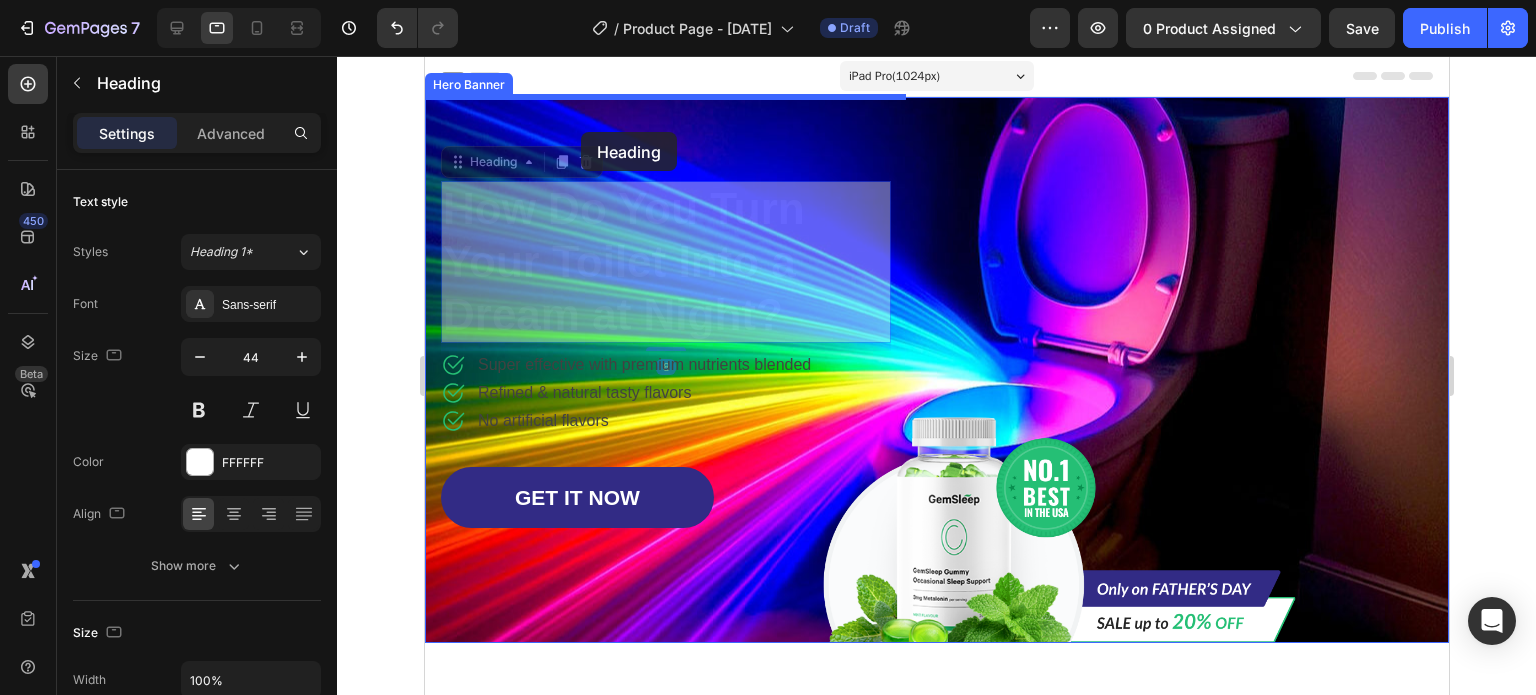 drag, startPoint x: 478, startPoint y: 167, endPoint x: 580, endPoint y: 132, distance: 107.837845 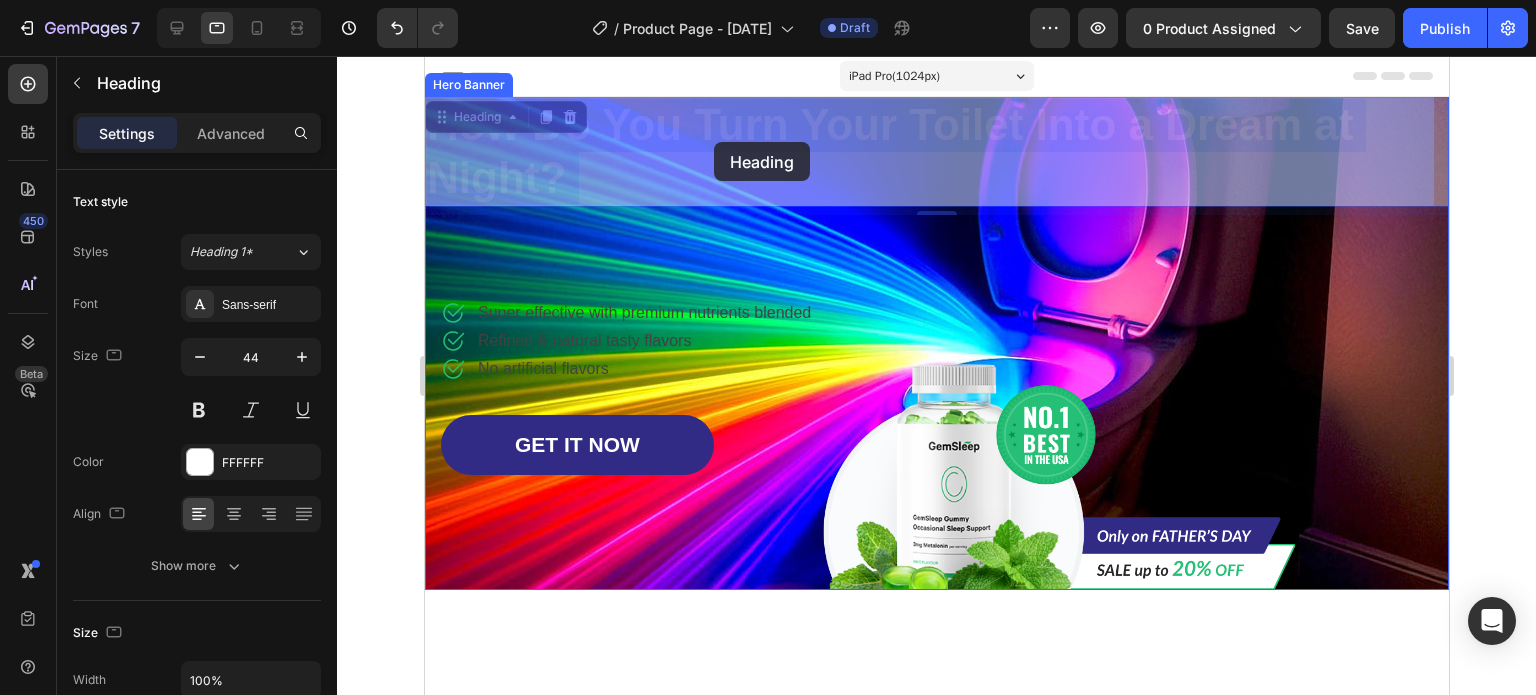 drag, startPoint x: 713, startPoint y: 123, endPoint x: 713, endPoint y: 140, distance: 17 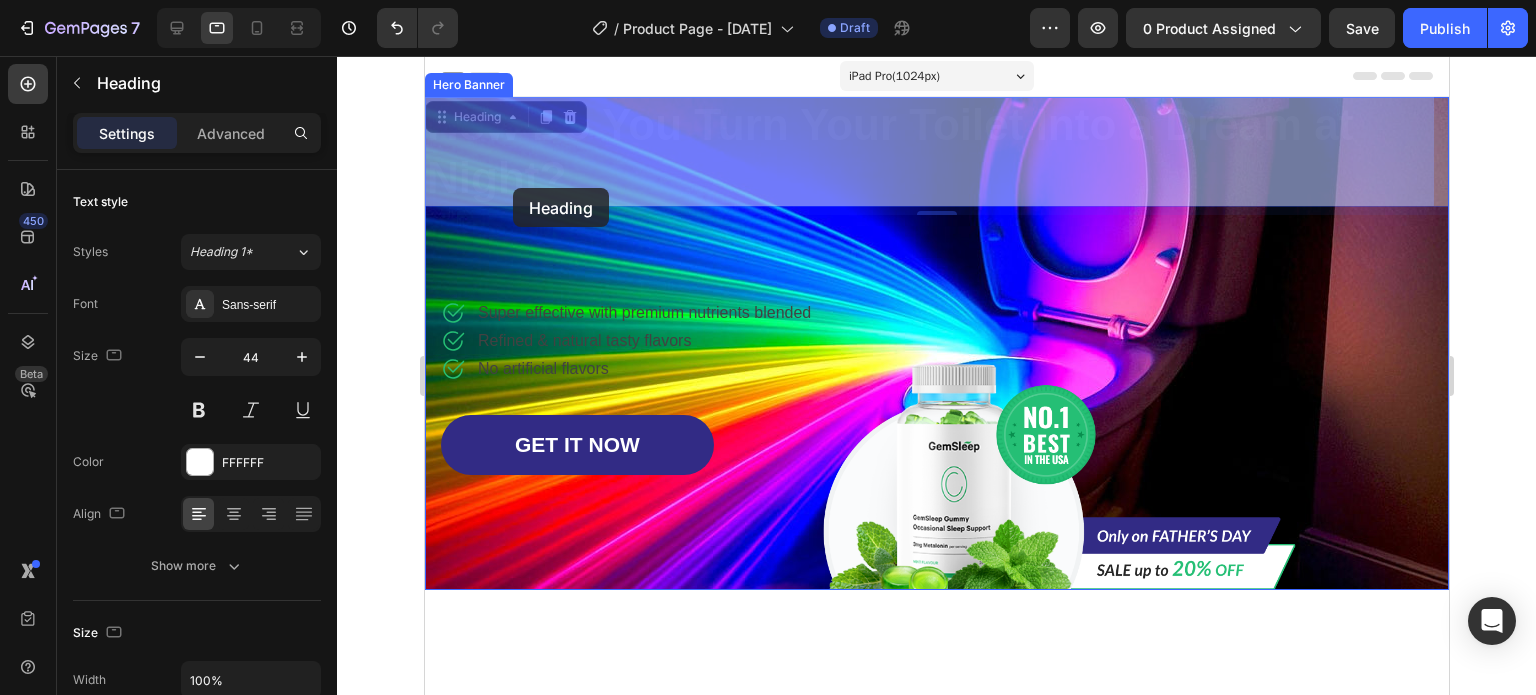 drag, startPoint x: 473, startPoint y: 116, endPoint x: 512, endPoint y: 188, distance: 81.88406 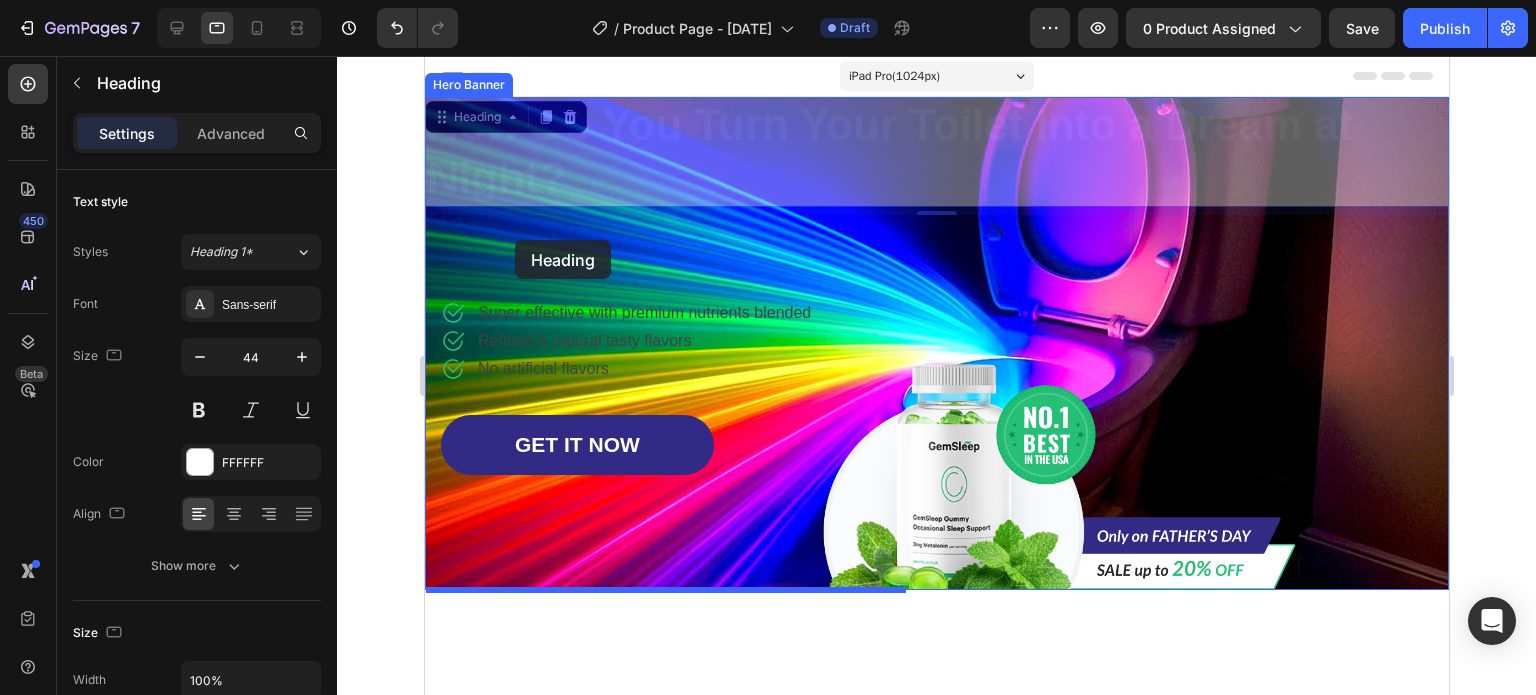 drag, startPoint x: 466, startPoint y: 115, endPoint x: 514, endPoint y: 240, distance: 133.89922 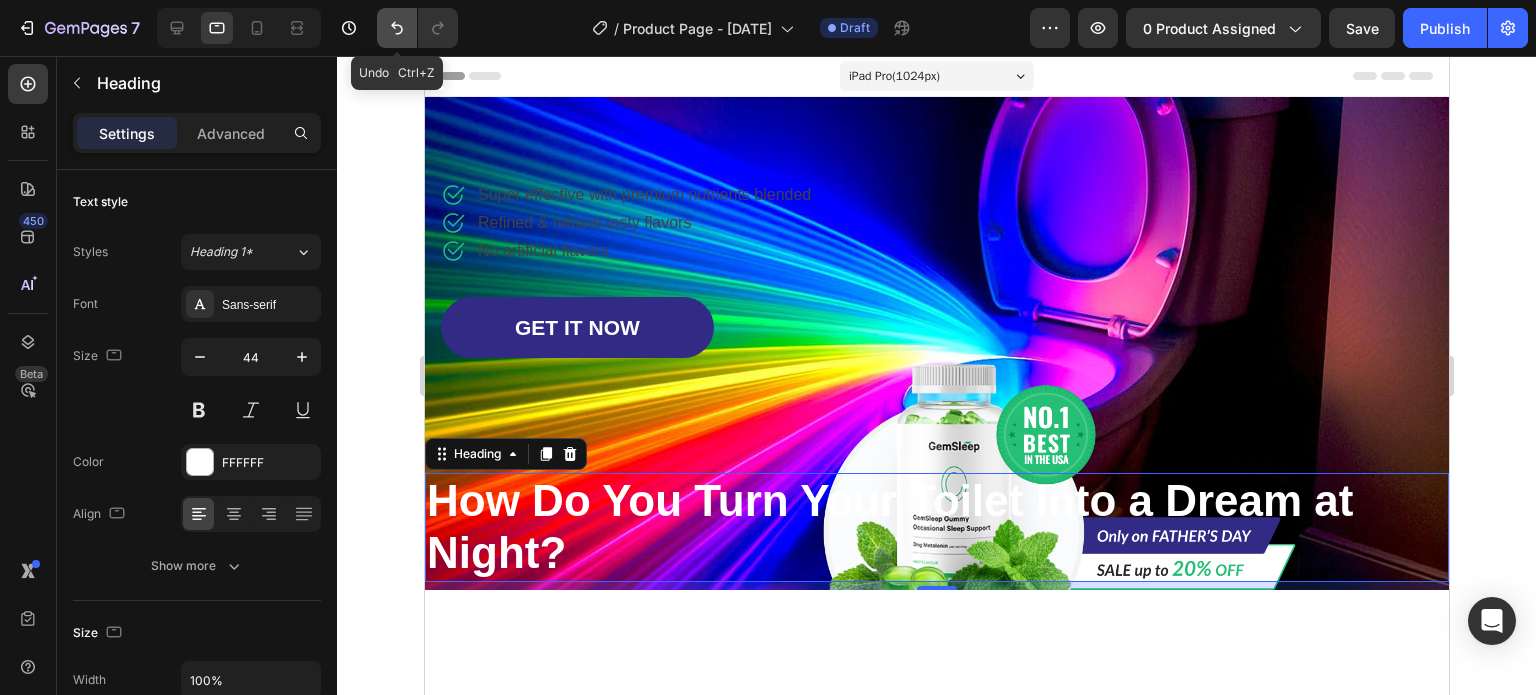 click 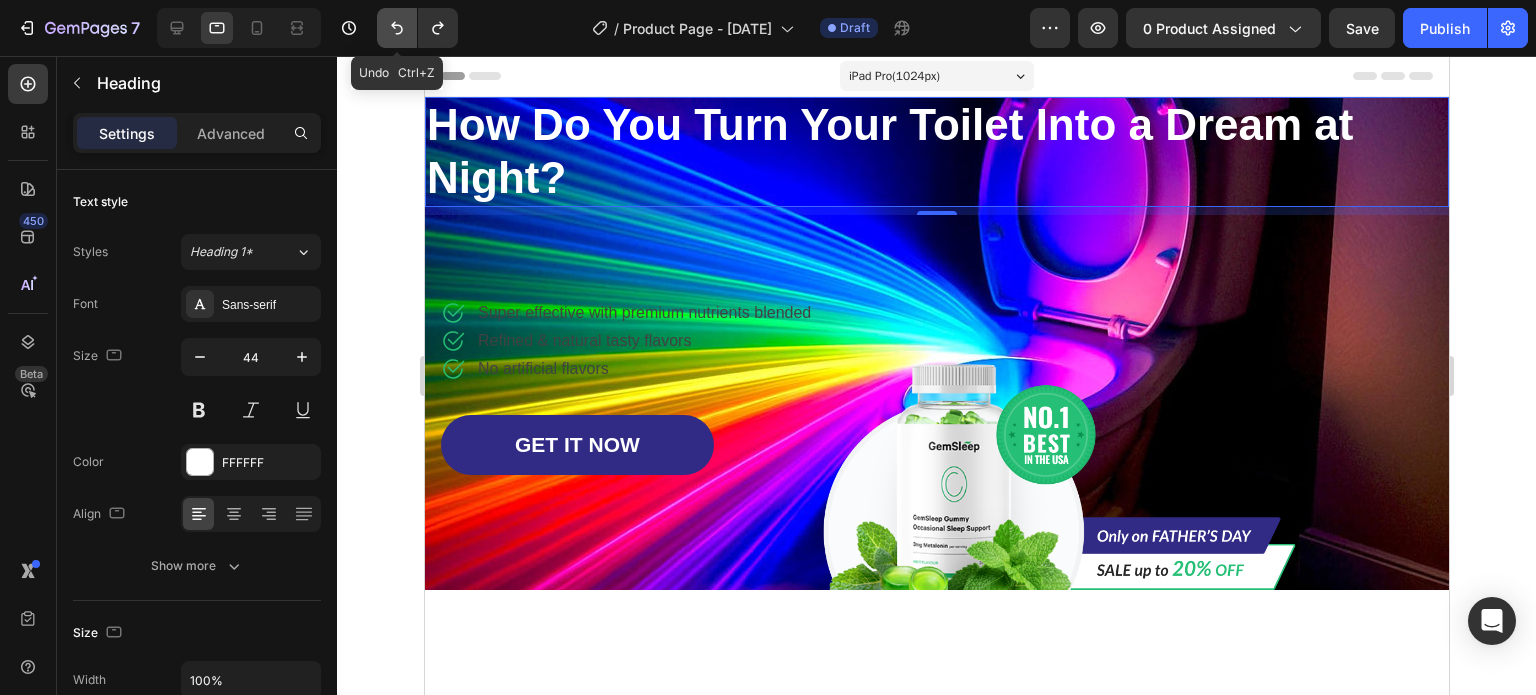 click 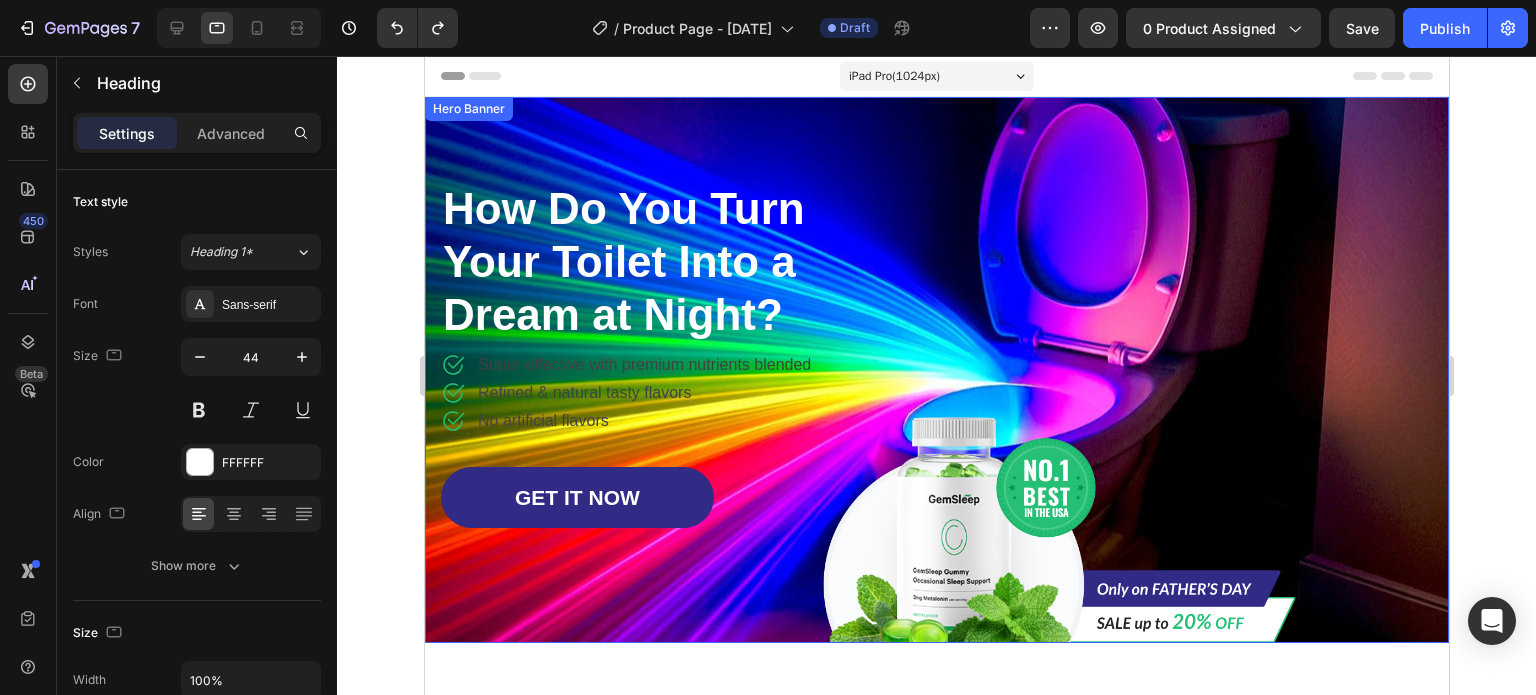 scroll, scrollTop: 100, scrollLeft: 0, axis: vertical 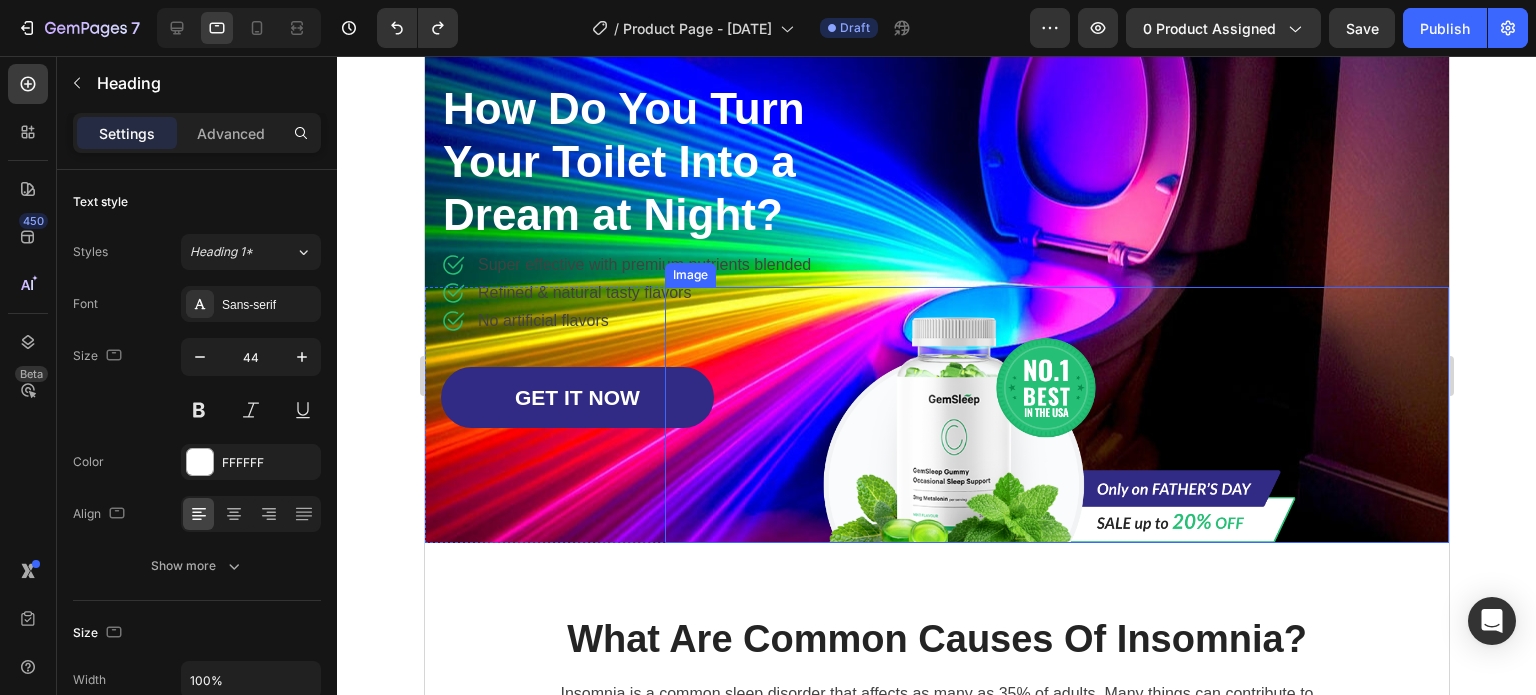 click at bounding box center (1056, 415) 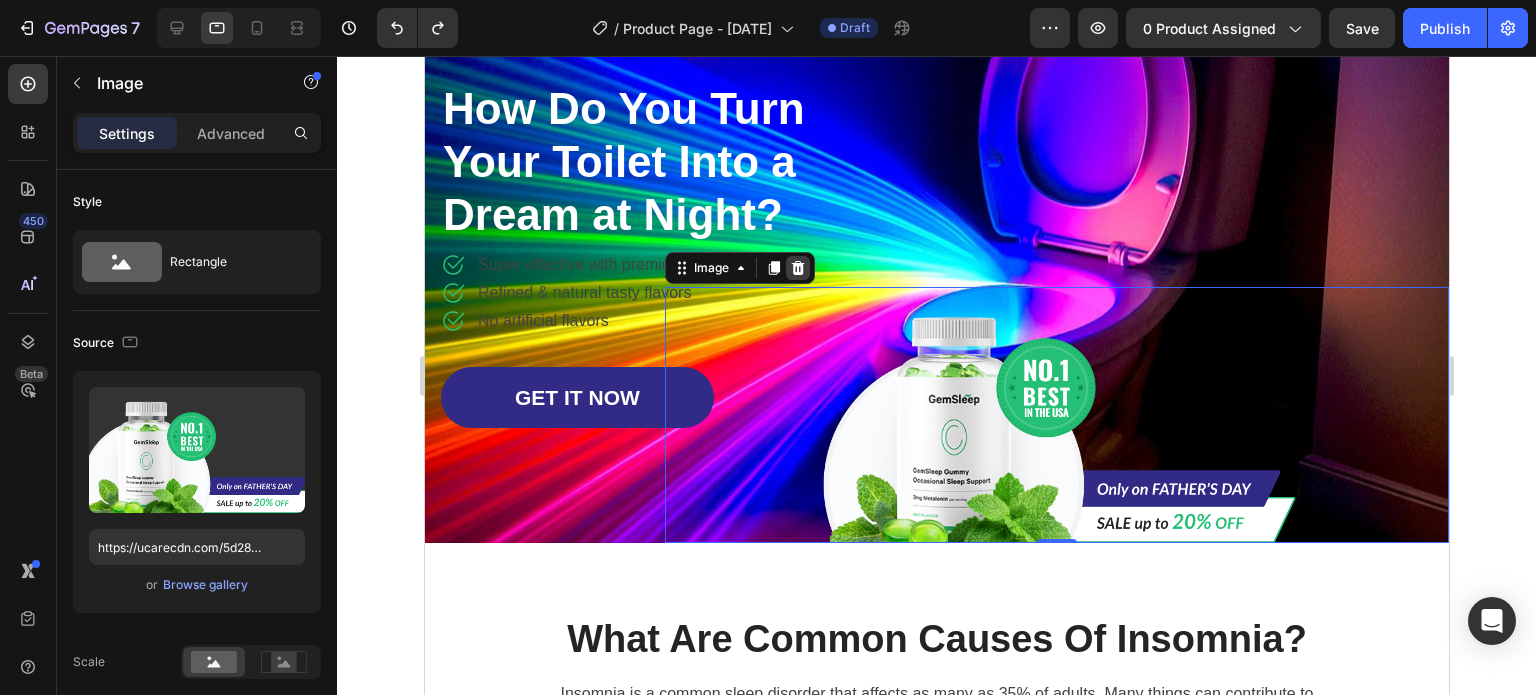 click 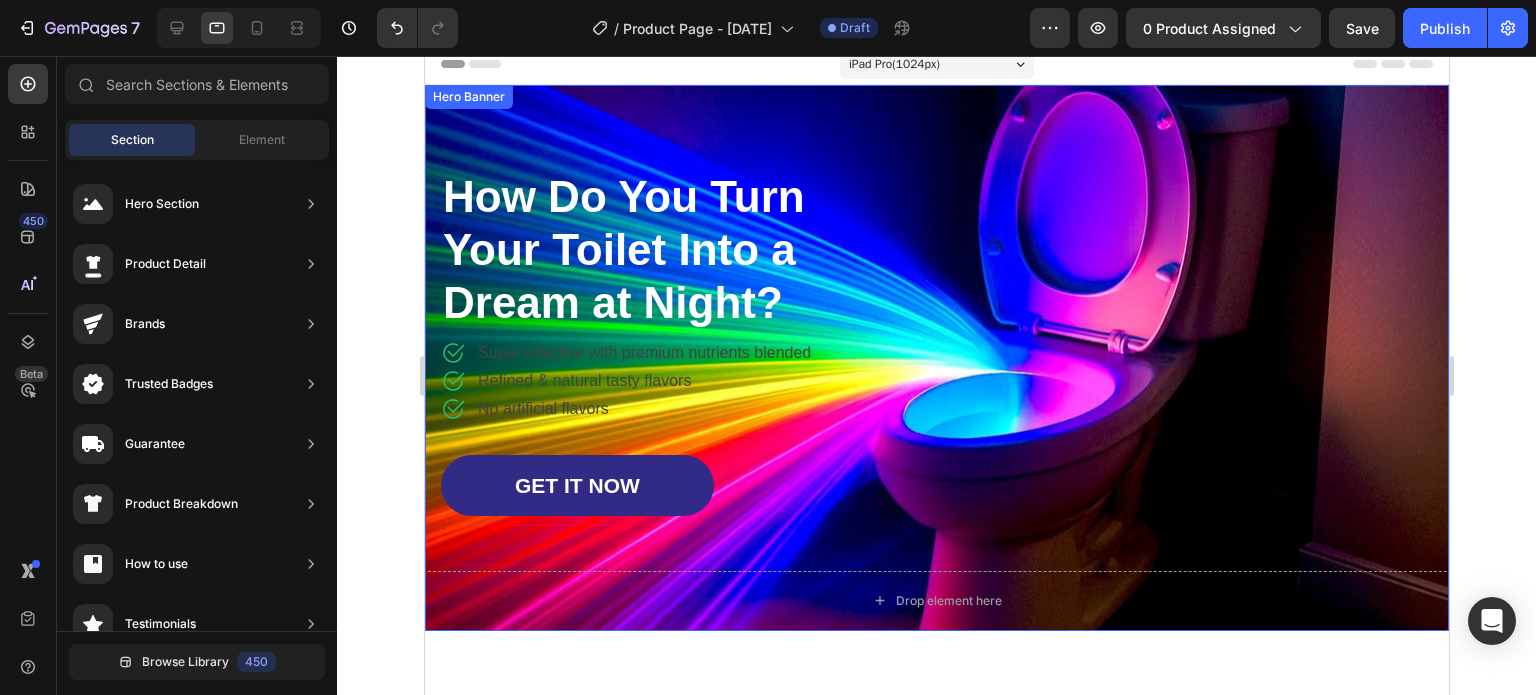 scroll, scrollTop: 0, scrollLeft: 0, axis: both 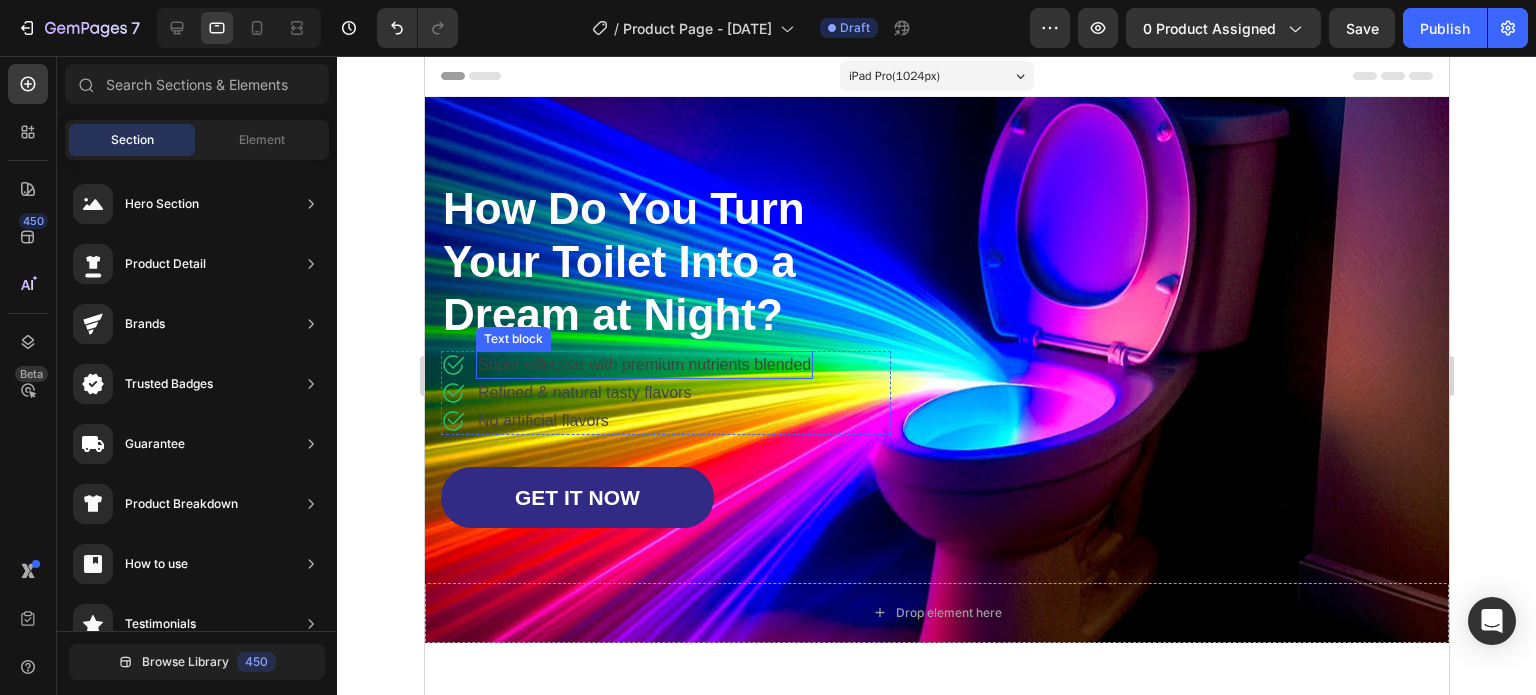 click on "Text block" at bounding box center [512, 339] 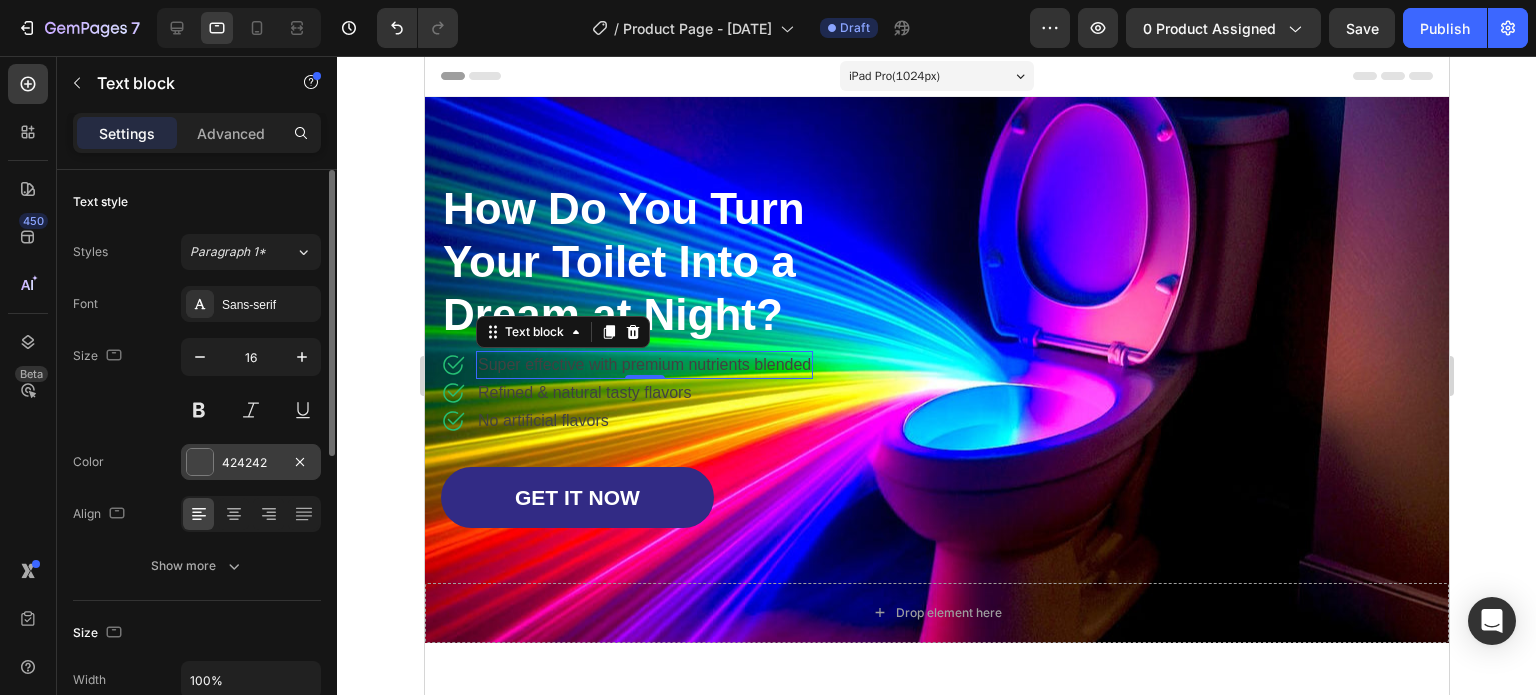 click at bounding box center [200, 462] 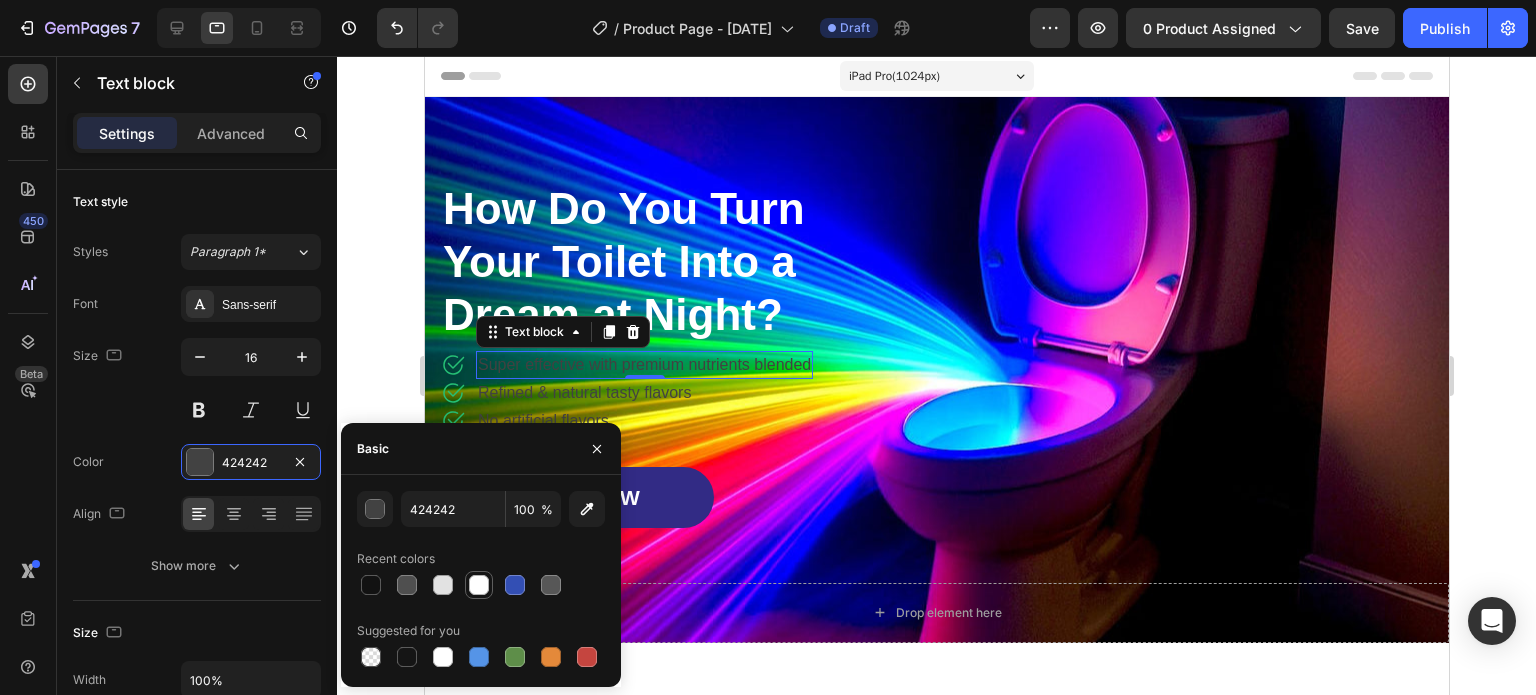 click at bounding box center (479, 585) 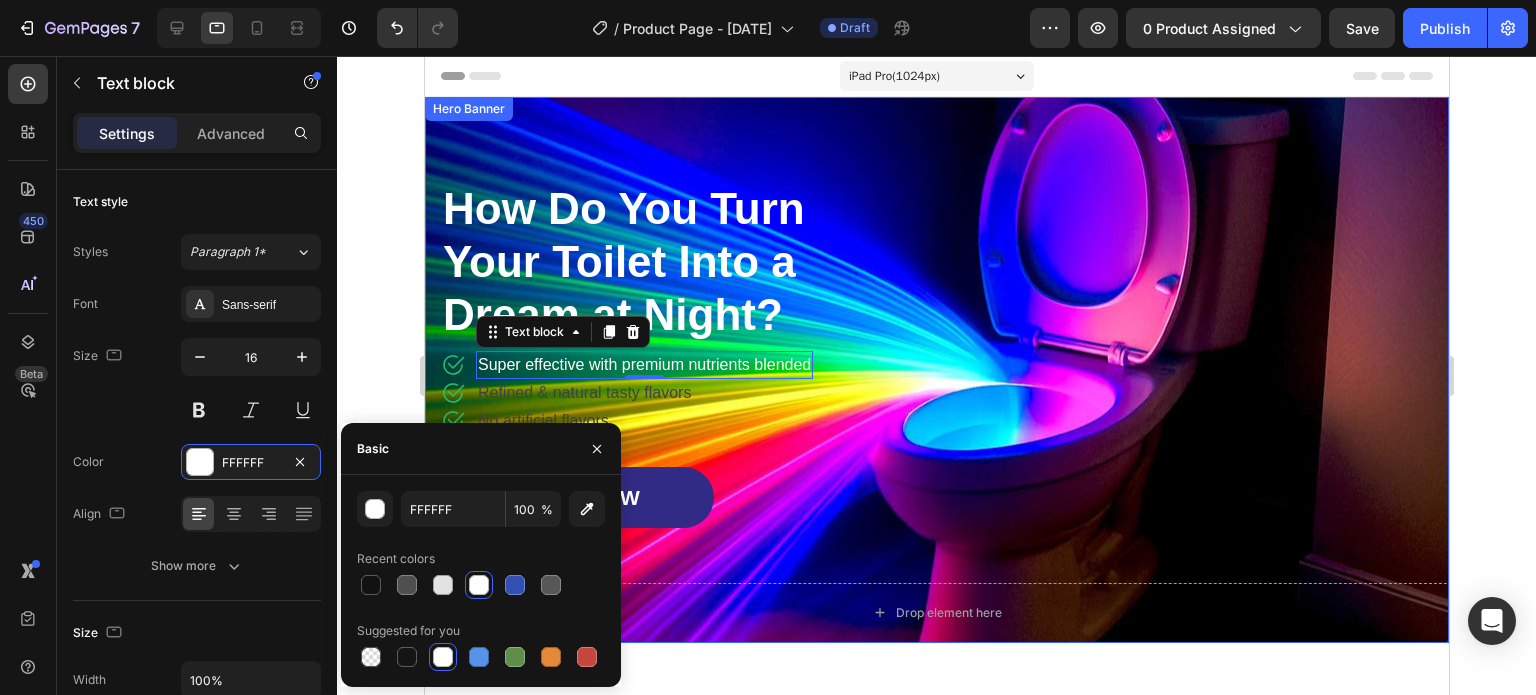 click on "Drop element here Row How Do You Turn Your Toilet Into a Dream at Night? Heading       Icon Super effective with premium nutrients blended Text block   0       Icon Refined & natural tasty flavors Text block       Icon No artificial flavors Text block Icon List GET IT NOW Button Row Image" at bounding box center [936, 370] 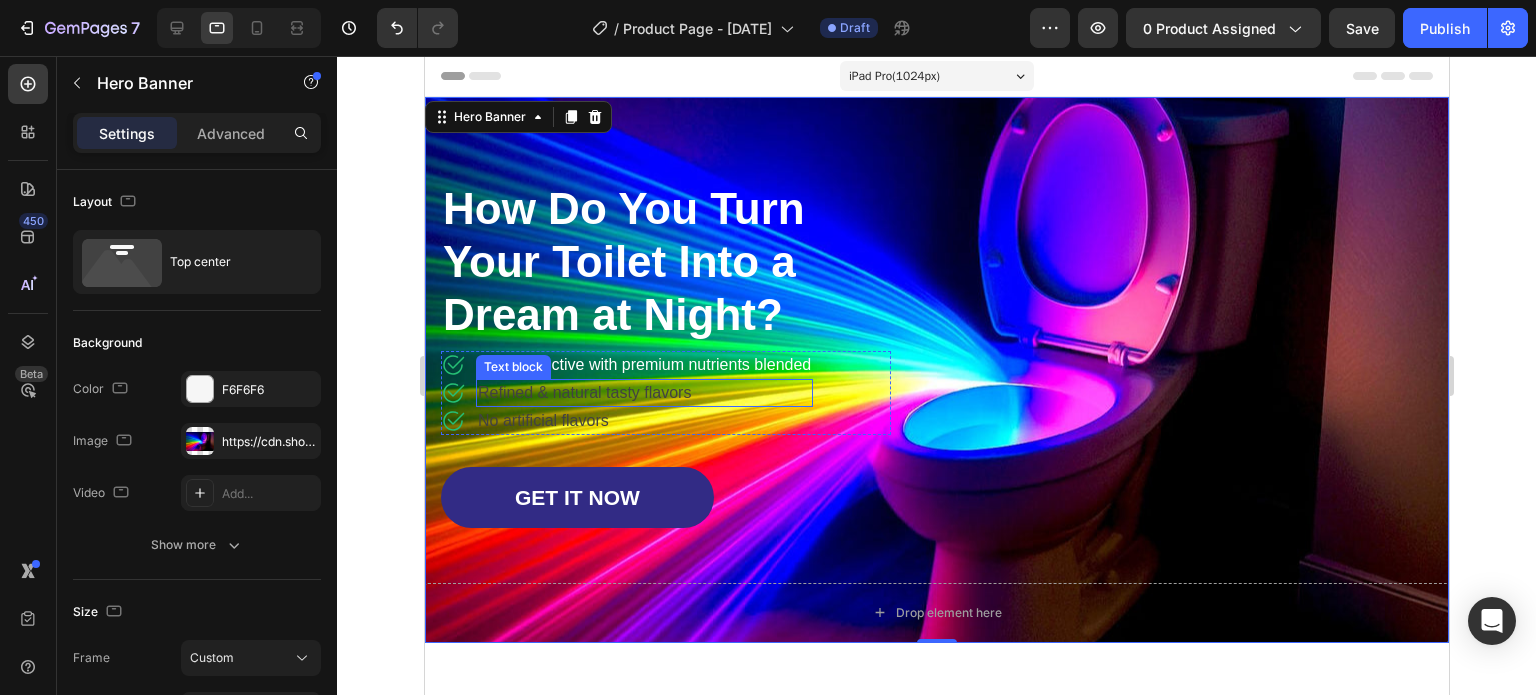 click on "Text block" at bounding box center (512, 367) 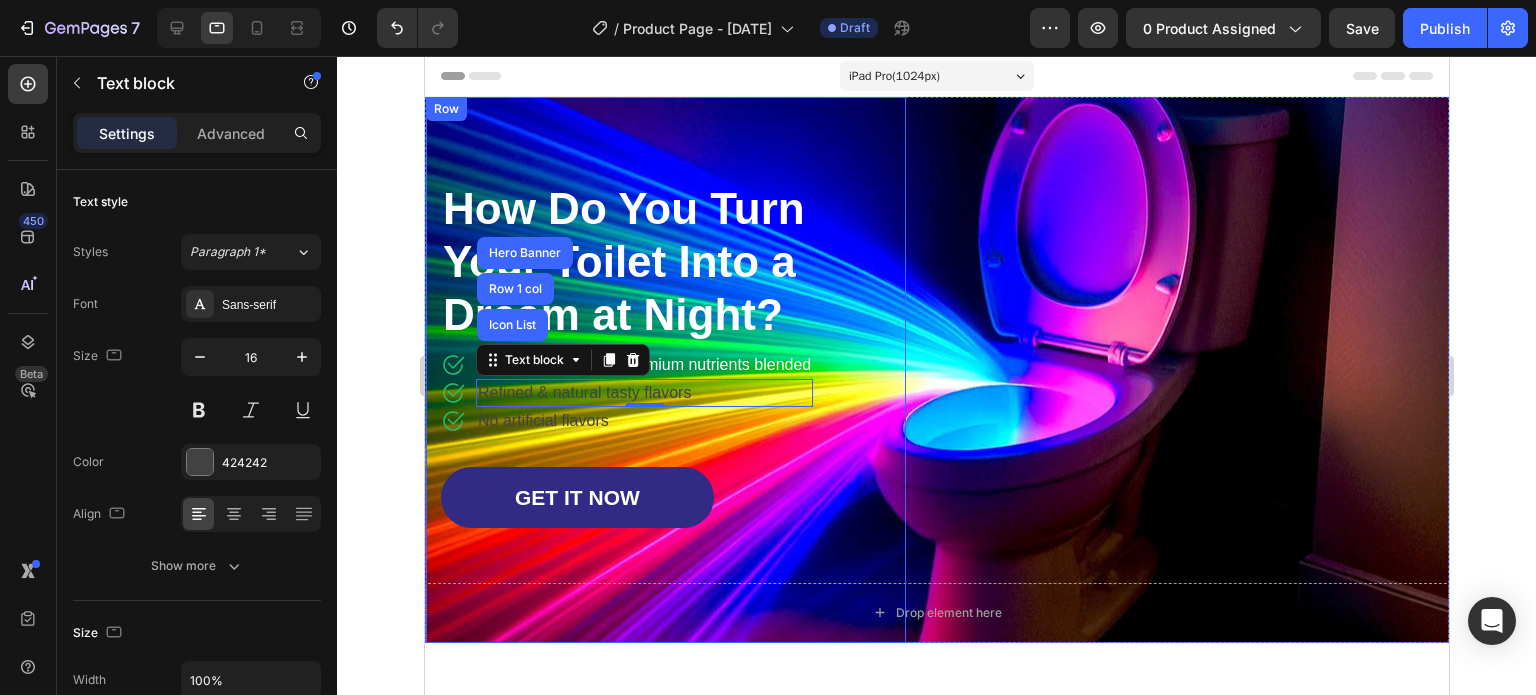 click on "How Do You Turn Your Toilet Into a Dream at Night? Heading       Icon Super effective with premium nutrients blended Text block       Icon Refined & natural tasty flavors Text block Icon List Row 1 col Hero Banner   0       Icon No artificial flavors Text block Icon List GET IT NOW Button" at bounding box center (665, 354) 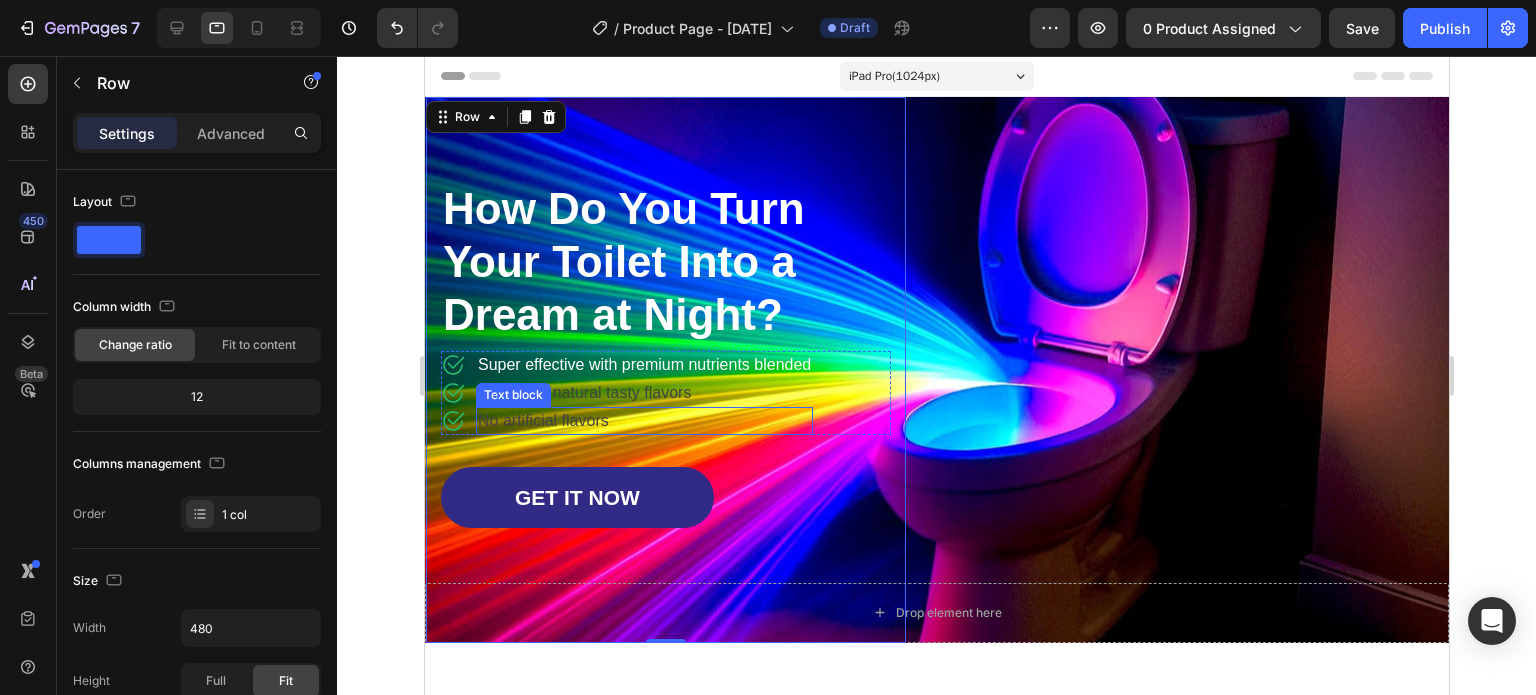 click on "Text block" at bounding box center [512, 395] 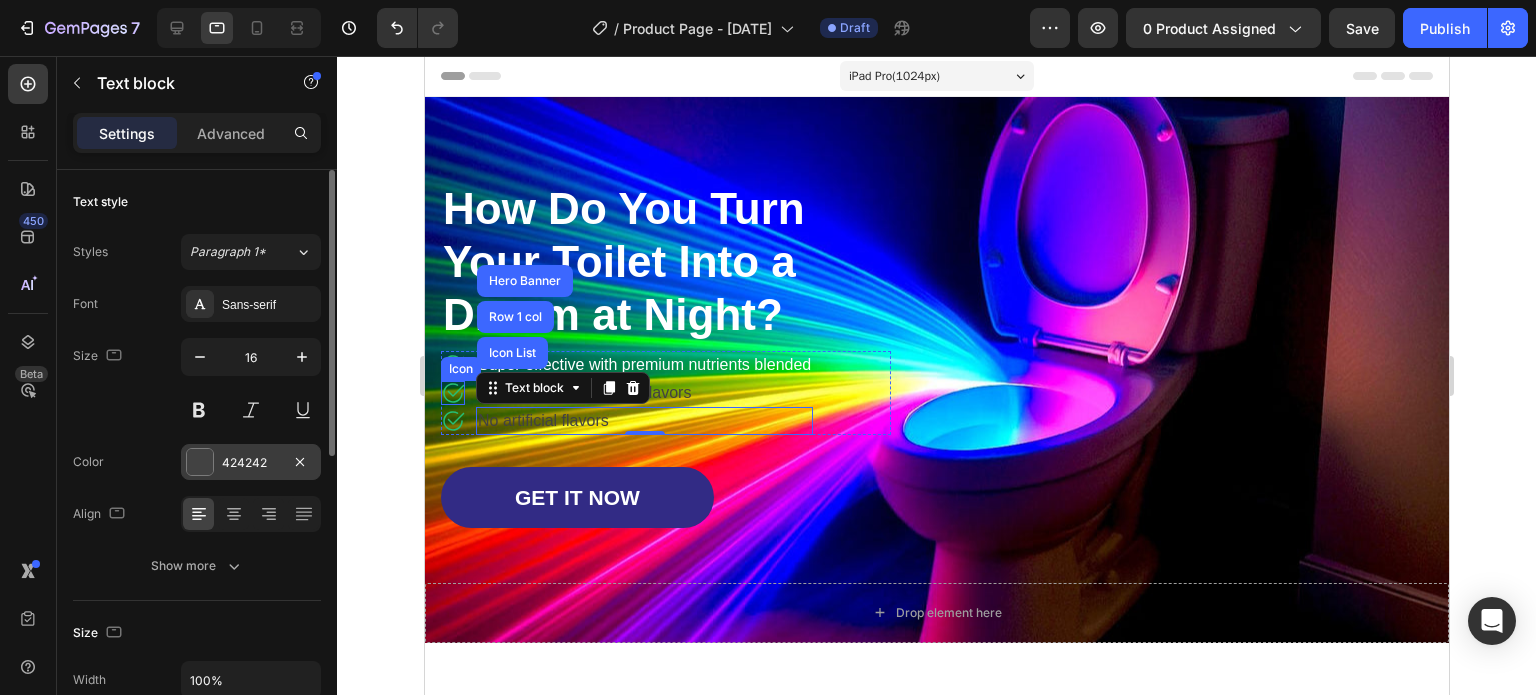 click on "424242" at bounding box center (251, 462) 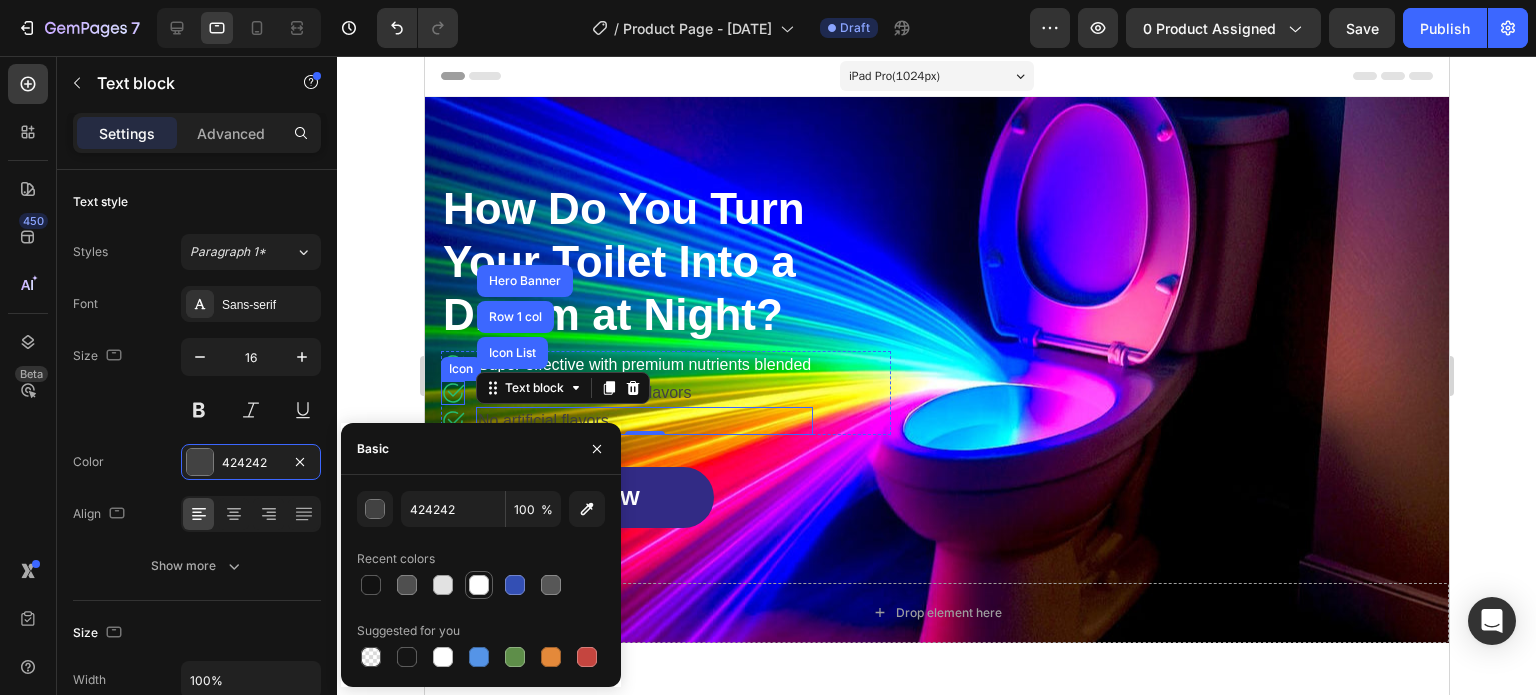click at bounding box center (479, 585) 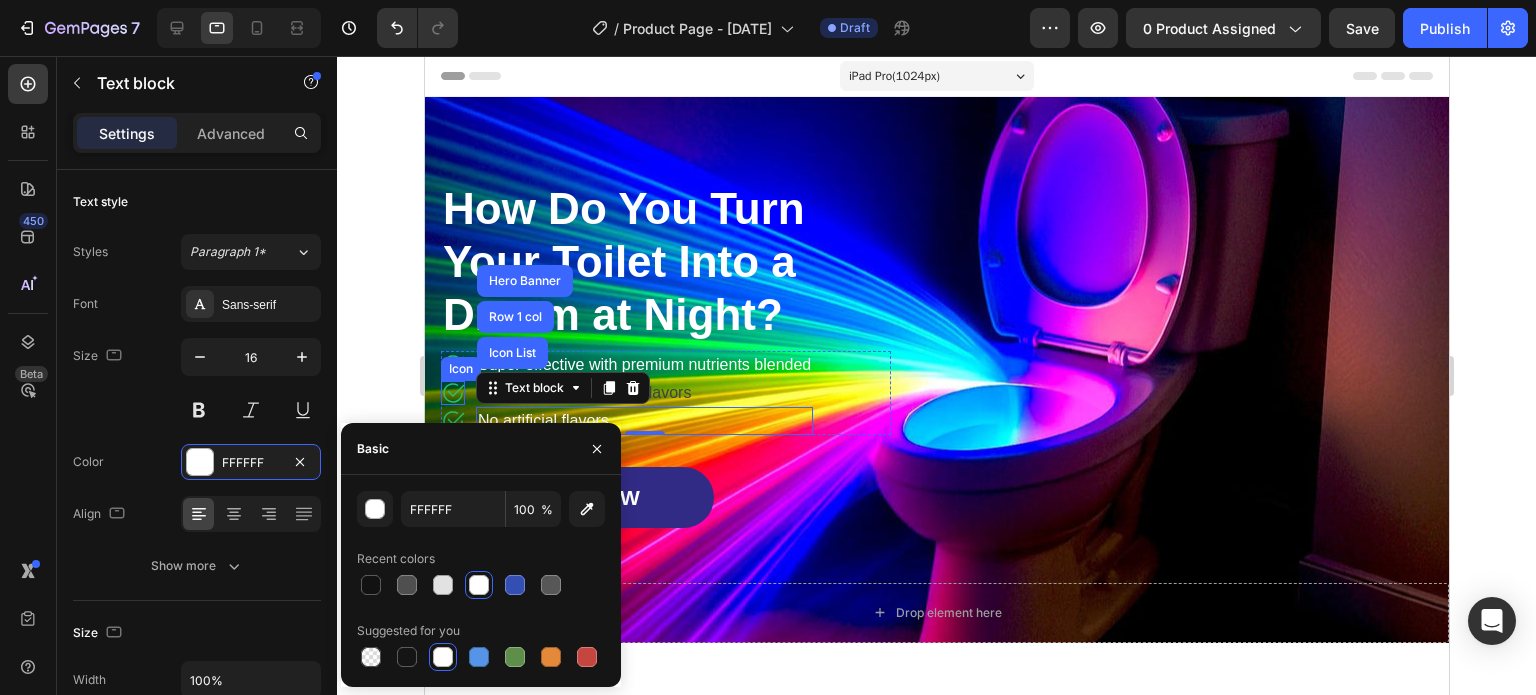 click on "No artificial flavors" at bounding box center [643, 421] 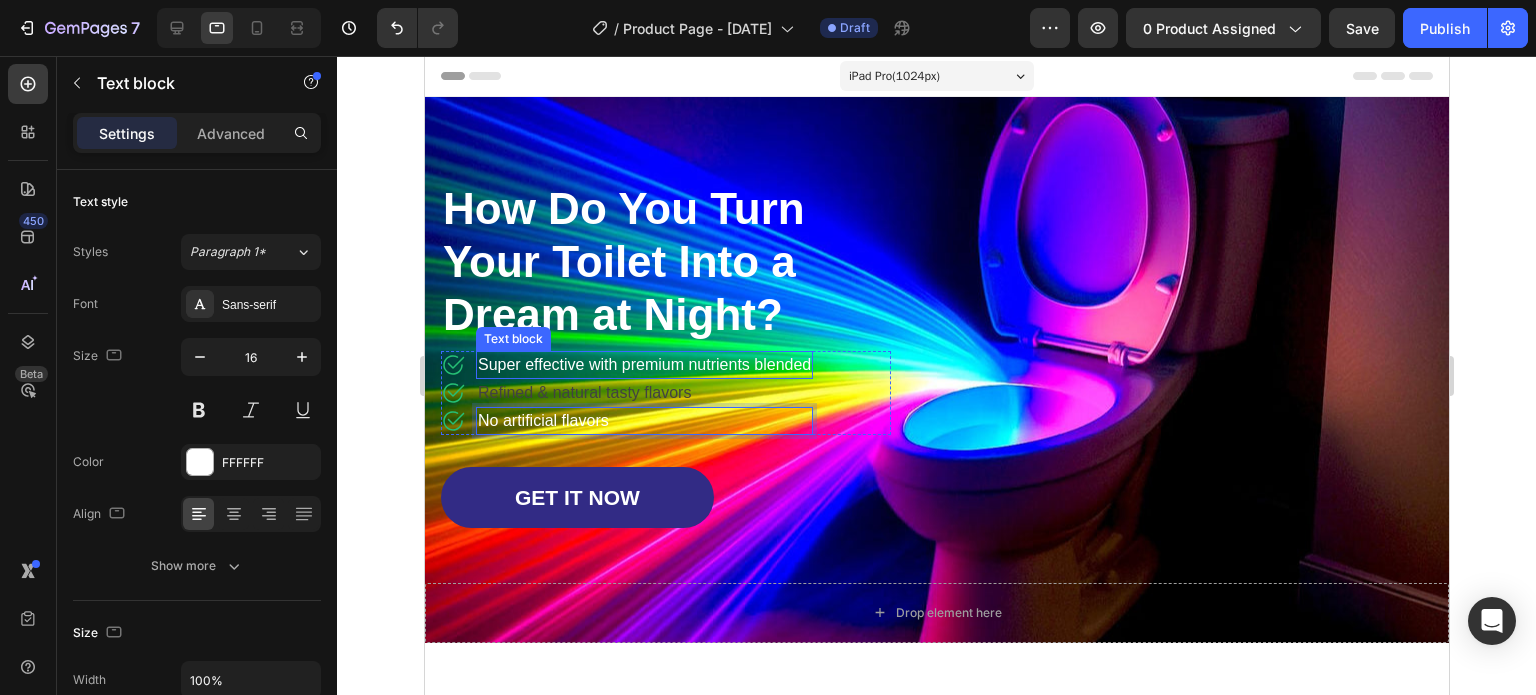 click on "Icon Super effective with premium nutrients blended Text block       Icon Refined & natural tasty flavors Text block       Icon No artificial flavors Text block Icon List Row 1 col Hero Banner   0" at bounding box center (626, 393) 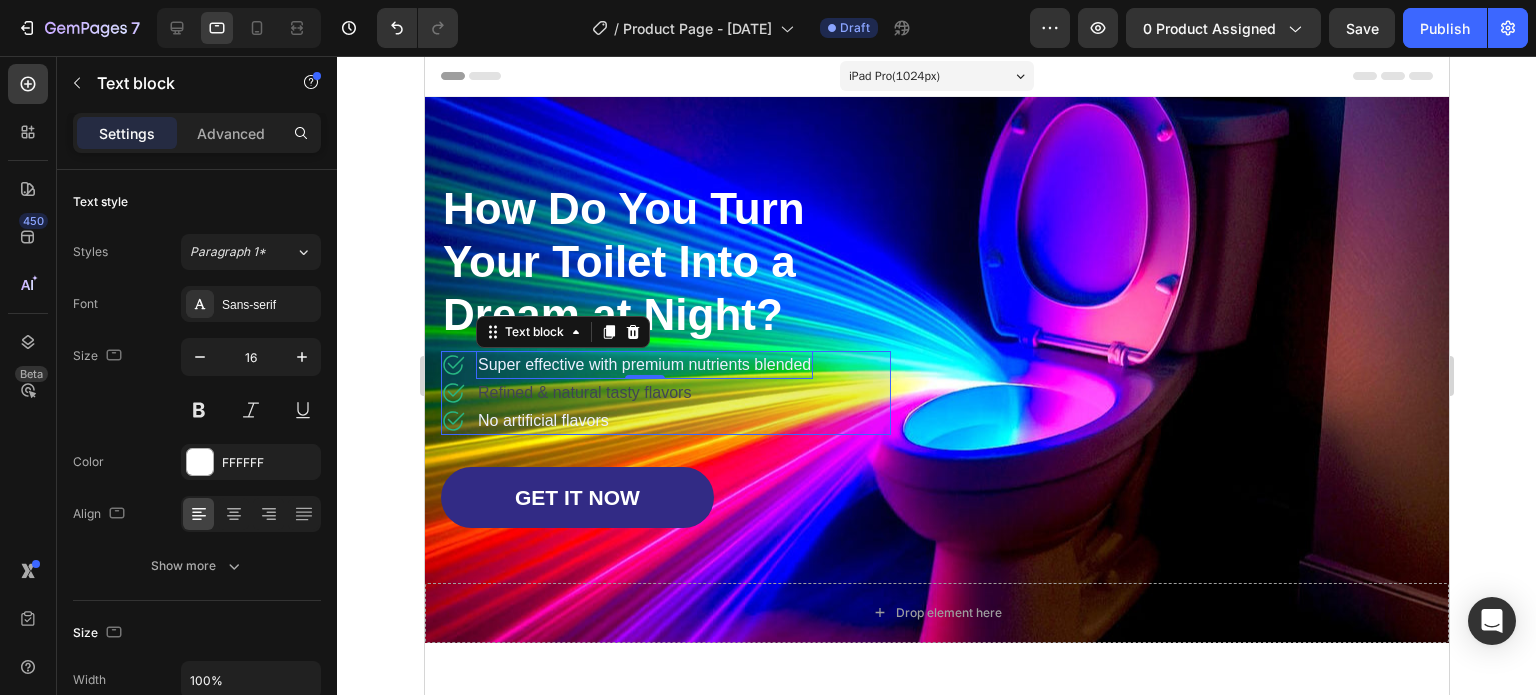 click on "Super effective with premium nutrients blended" at bounding box center [643, 365] 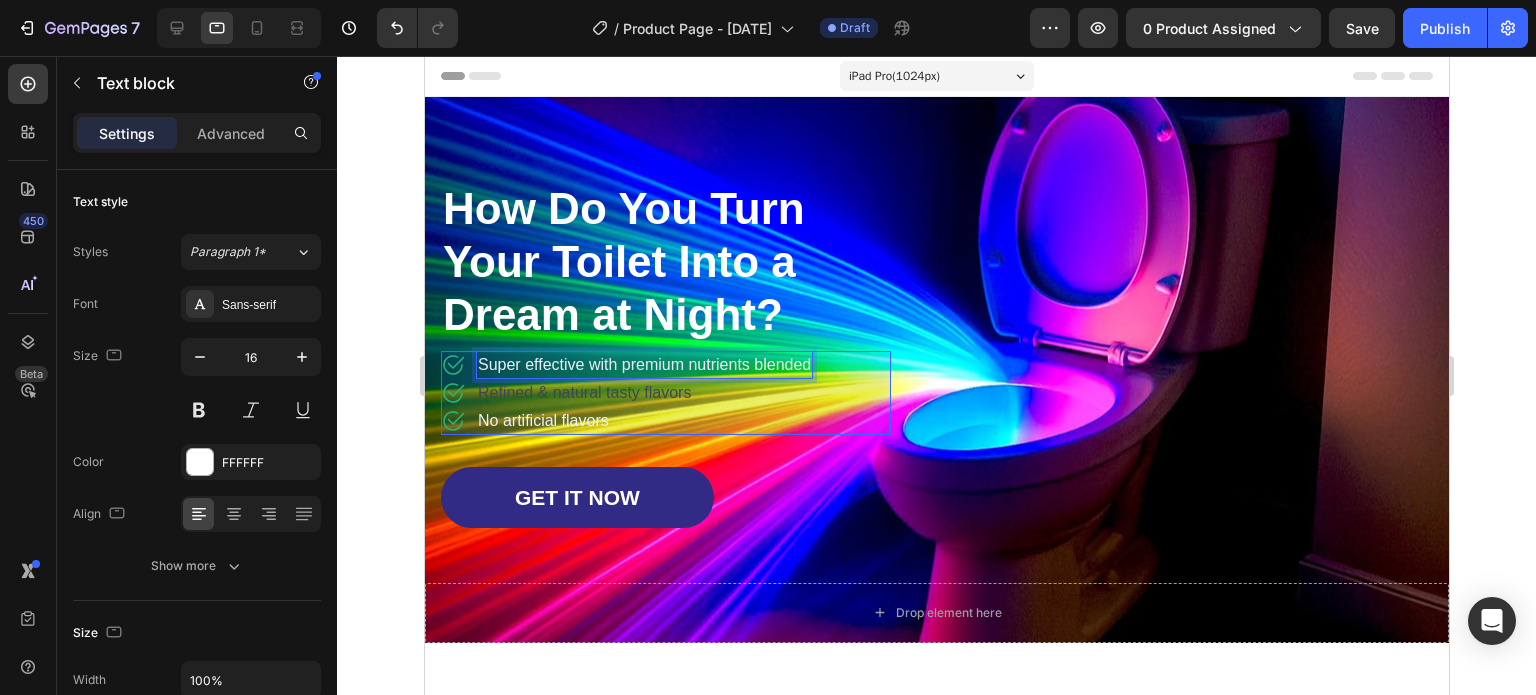 click on "Super effective with premium nutrients blended" at bounding box center [643, 365] 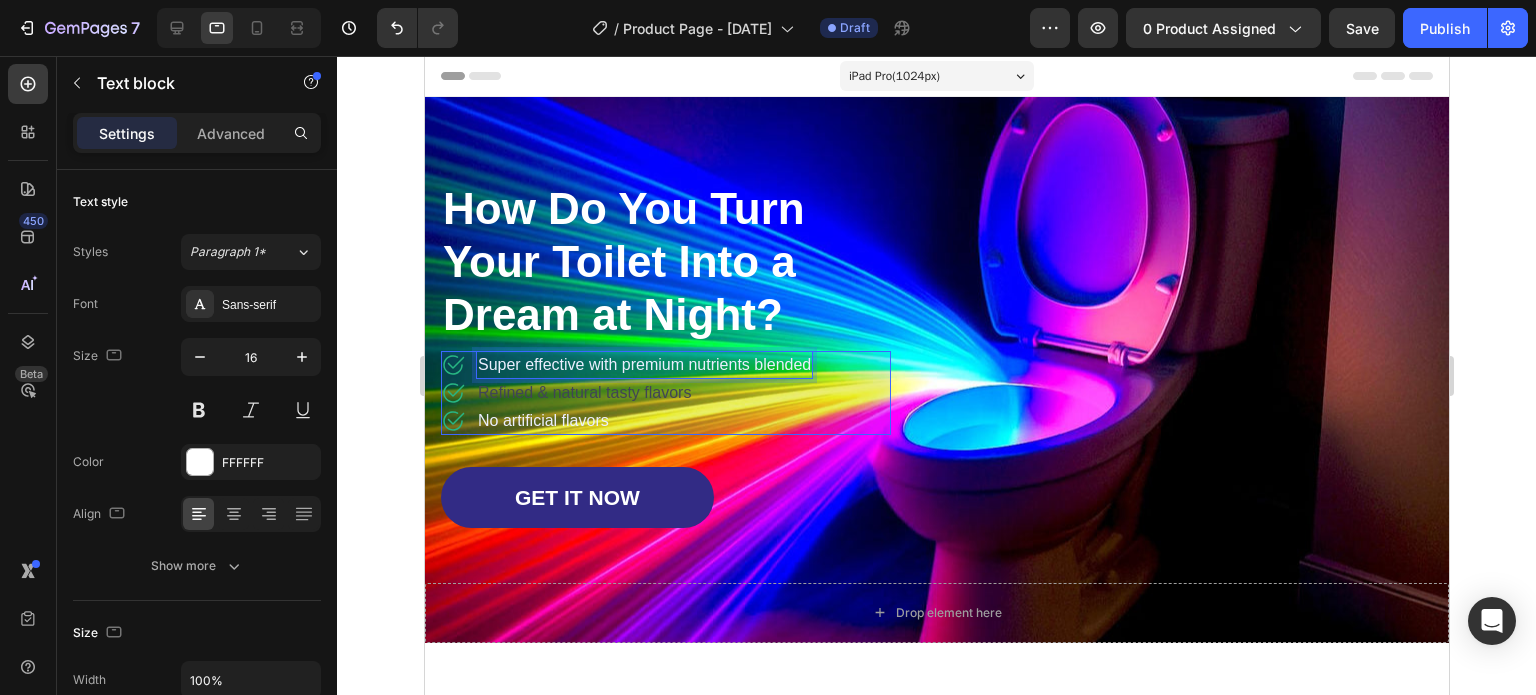 click on "Super effective with premium nutrients blended" at bounding box center (643, 365) 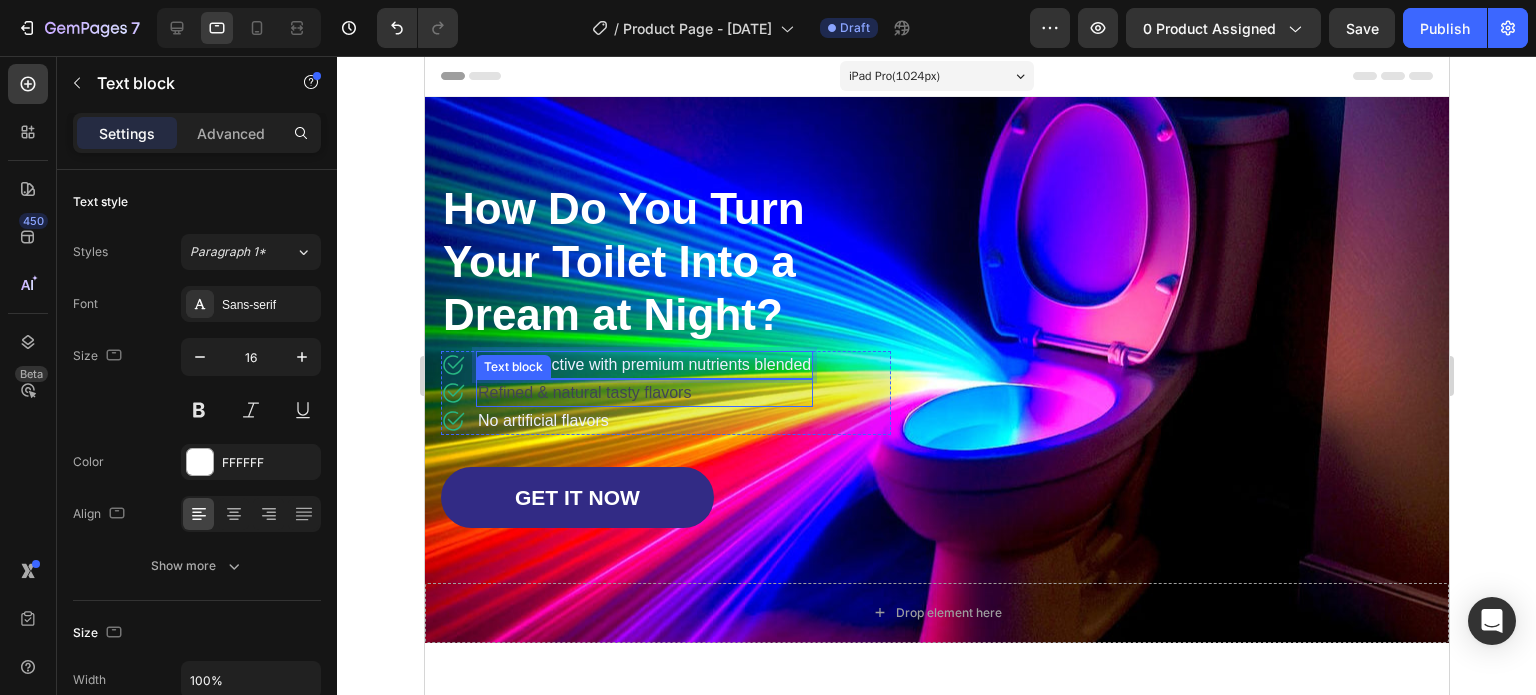 click on "GET IT NOW Button" at bounding box center (665, 497) 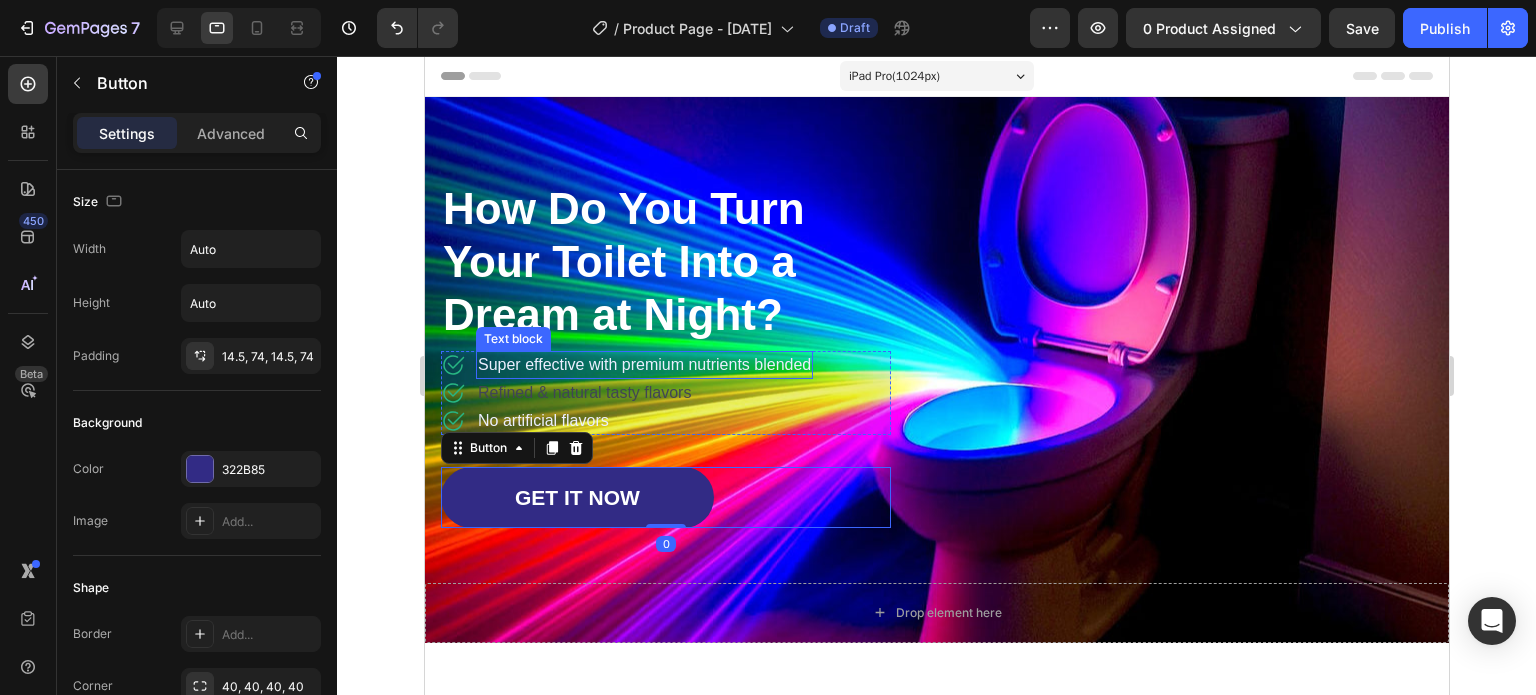 click on "Text block" at bounding box center [512, 339] 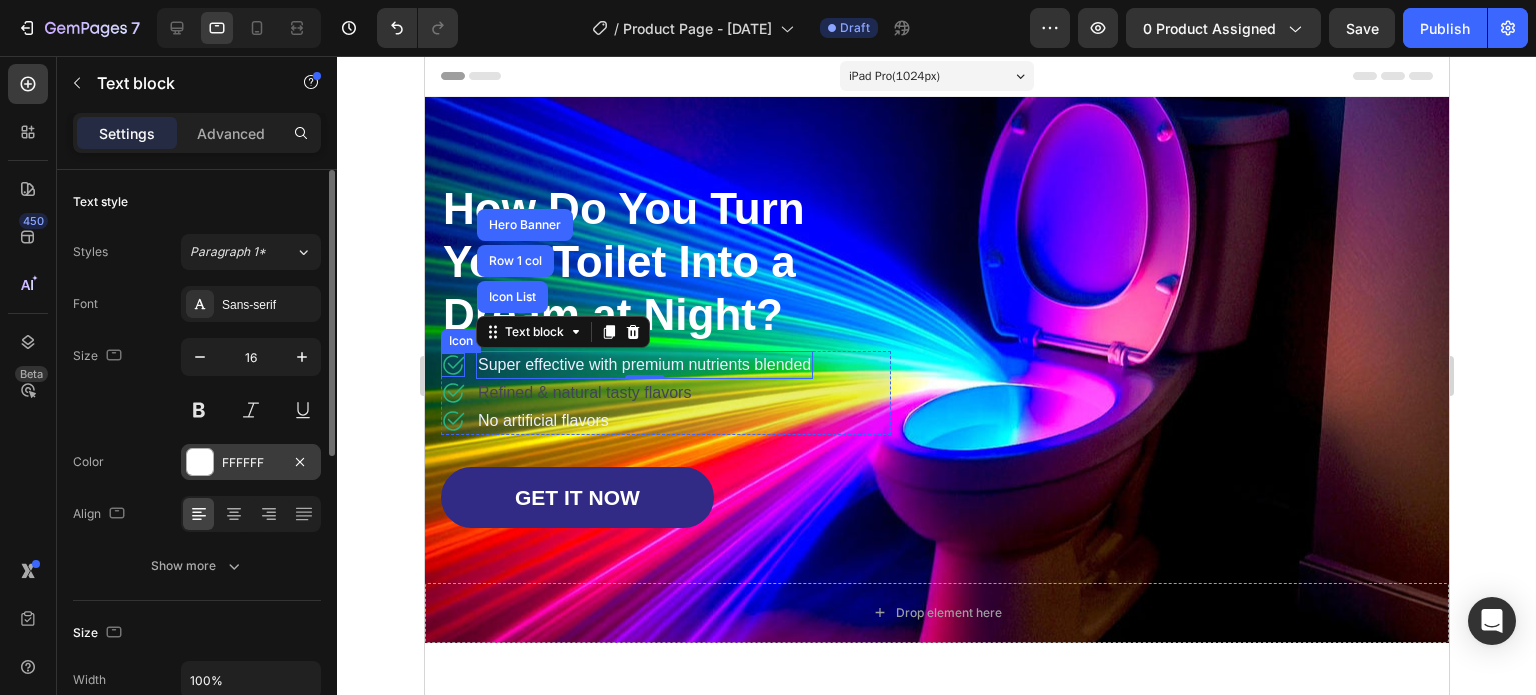 click at bounding box center (200, 462) 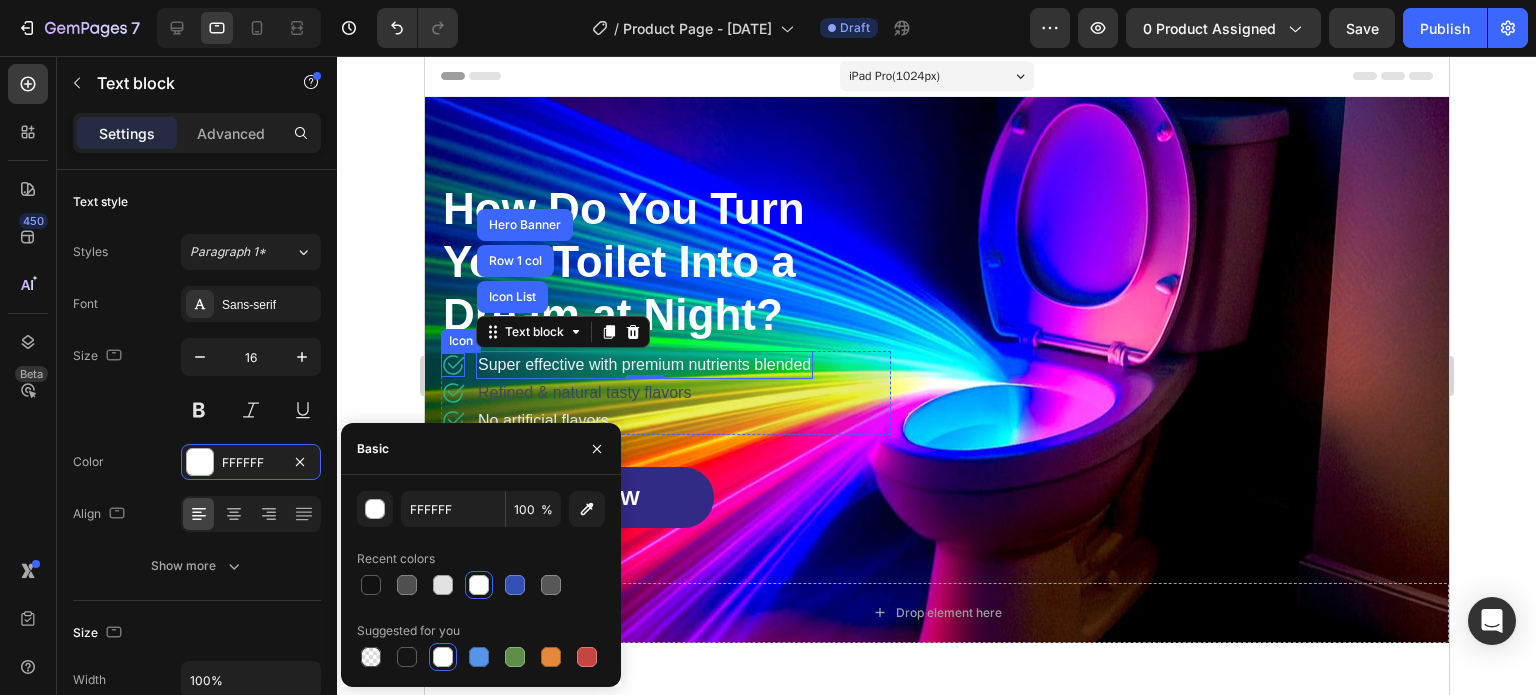 click at bounding box center [479, 585] 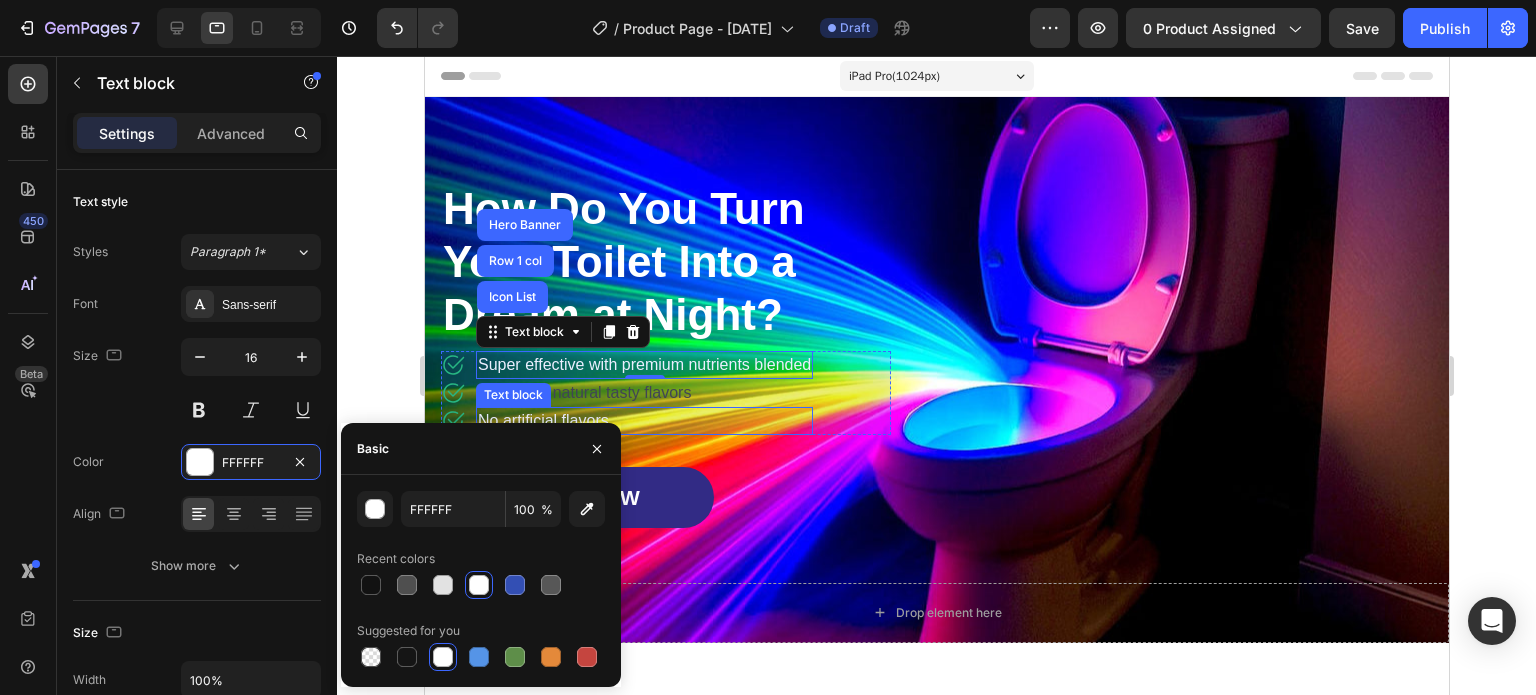 click on "Text block" at bounding box center (512, 395) 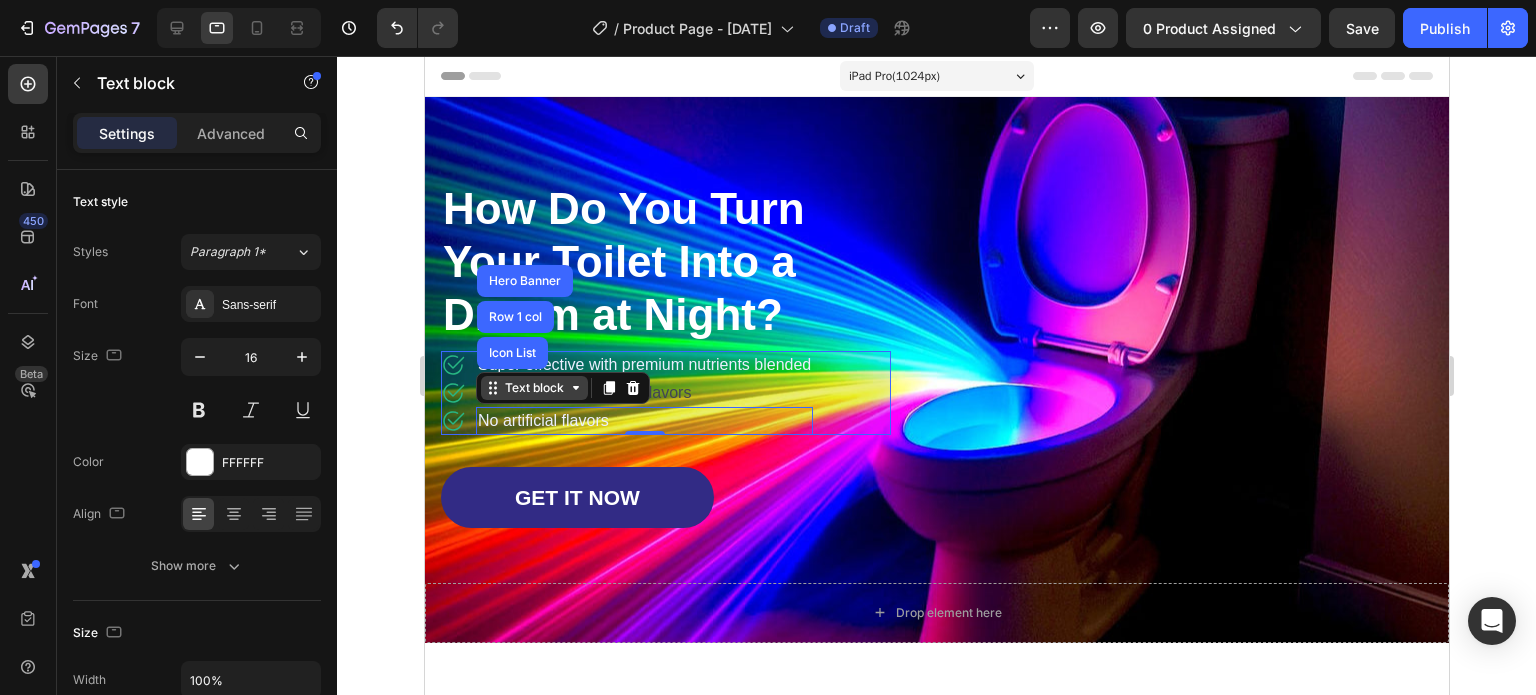 click on "Text block" at bounding box center (533, 388) 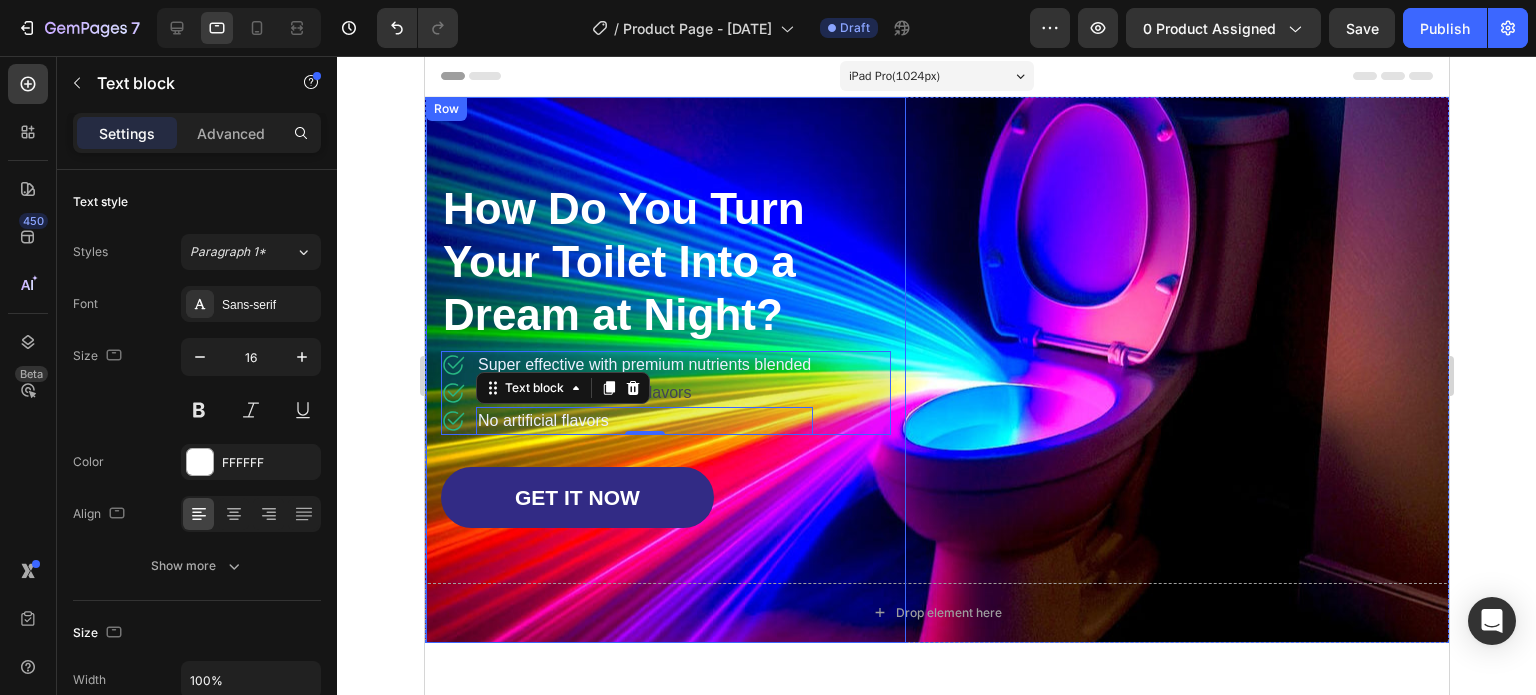 click on "GET IT NOW Button" at bounding box center [665, 497] 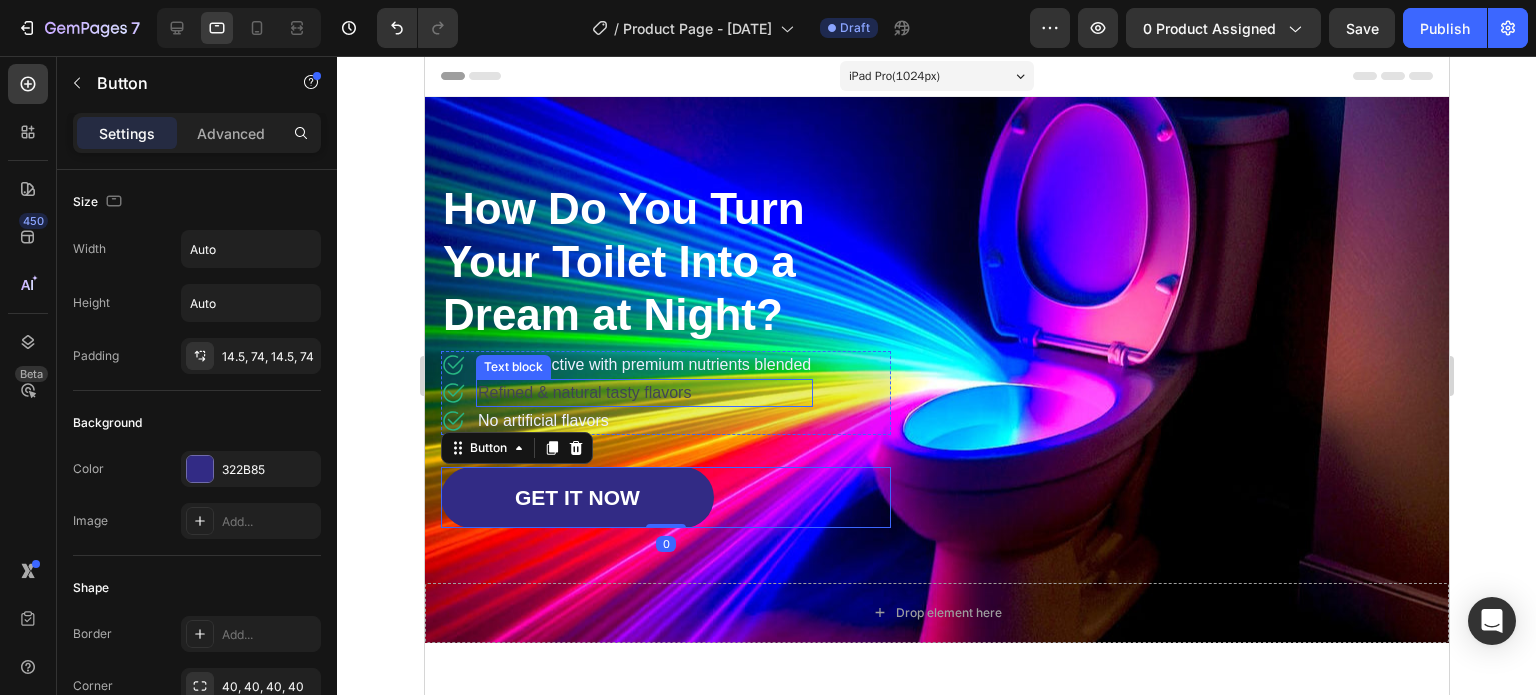 click on "Text block" at bounding box center [512, 367] 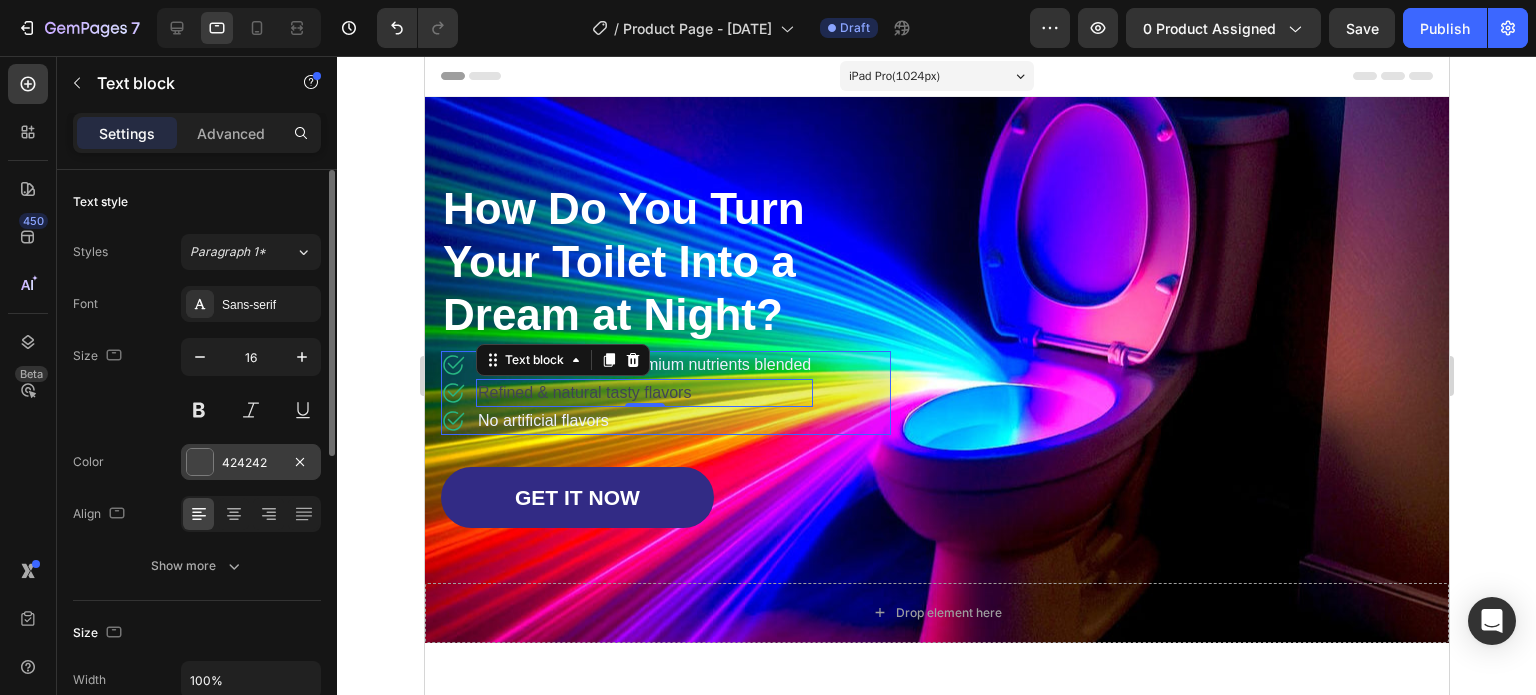 click at bounding box center [200, 462] 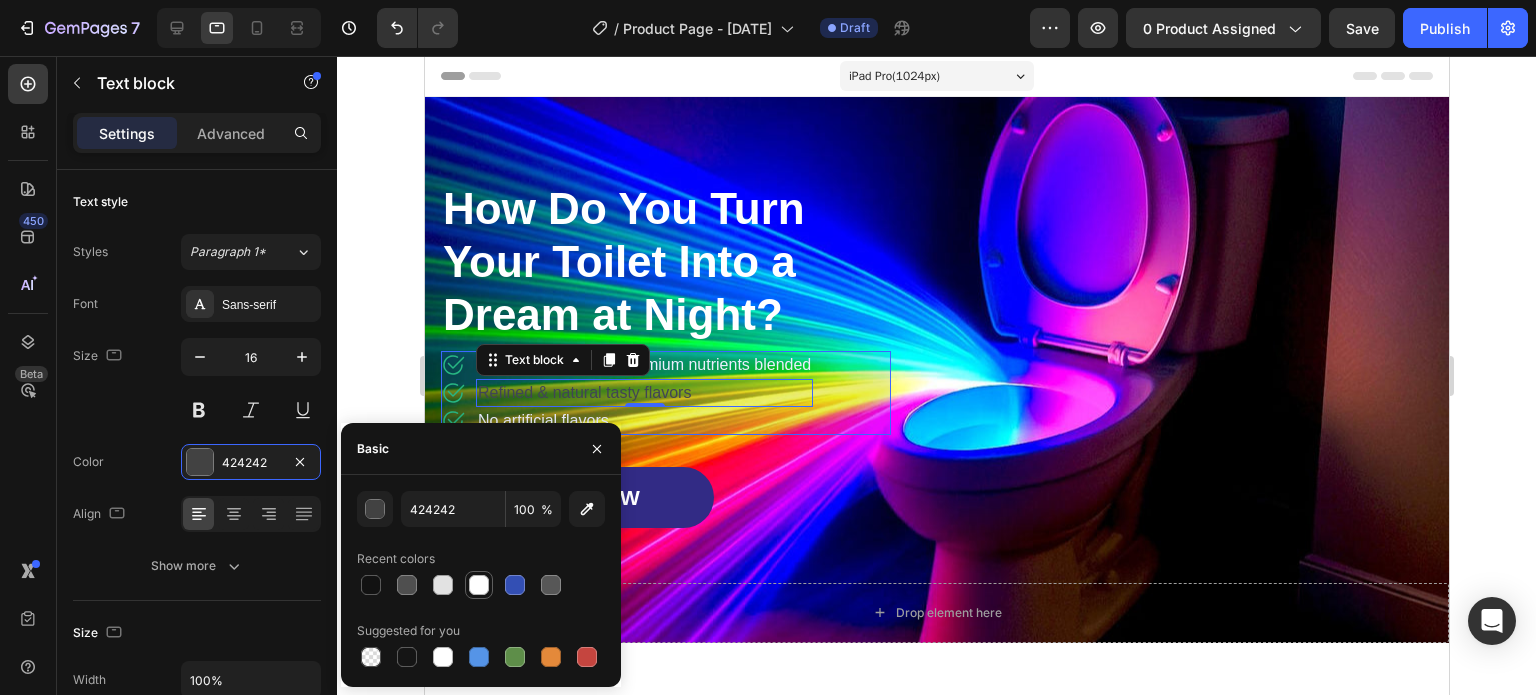 click at bounding box center [479, 585] 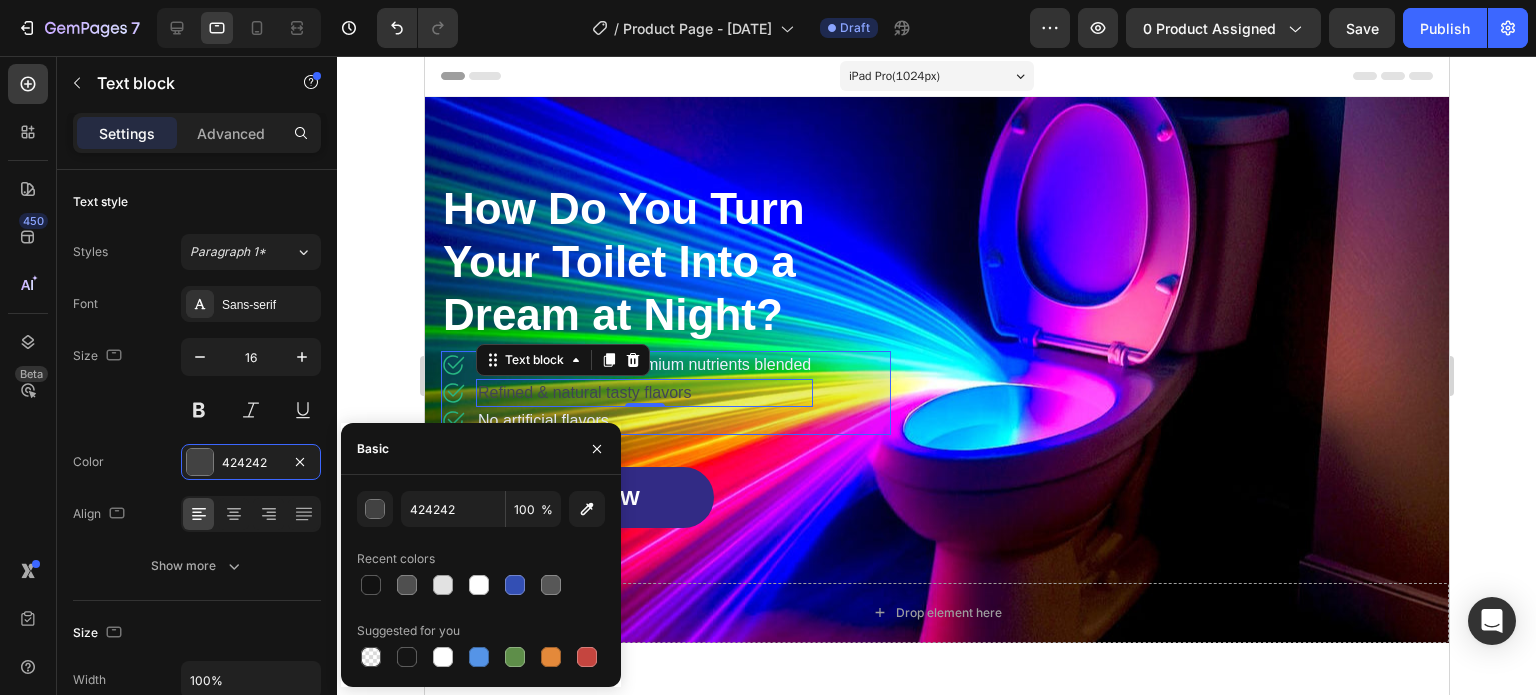 type on "FFFFFF" 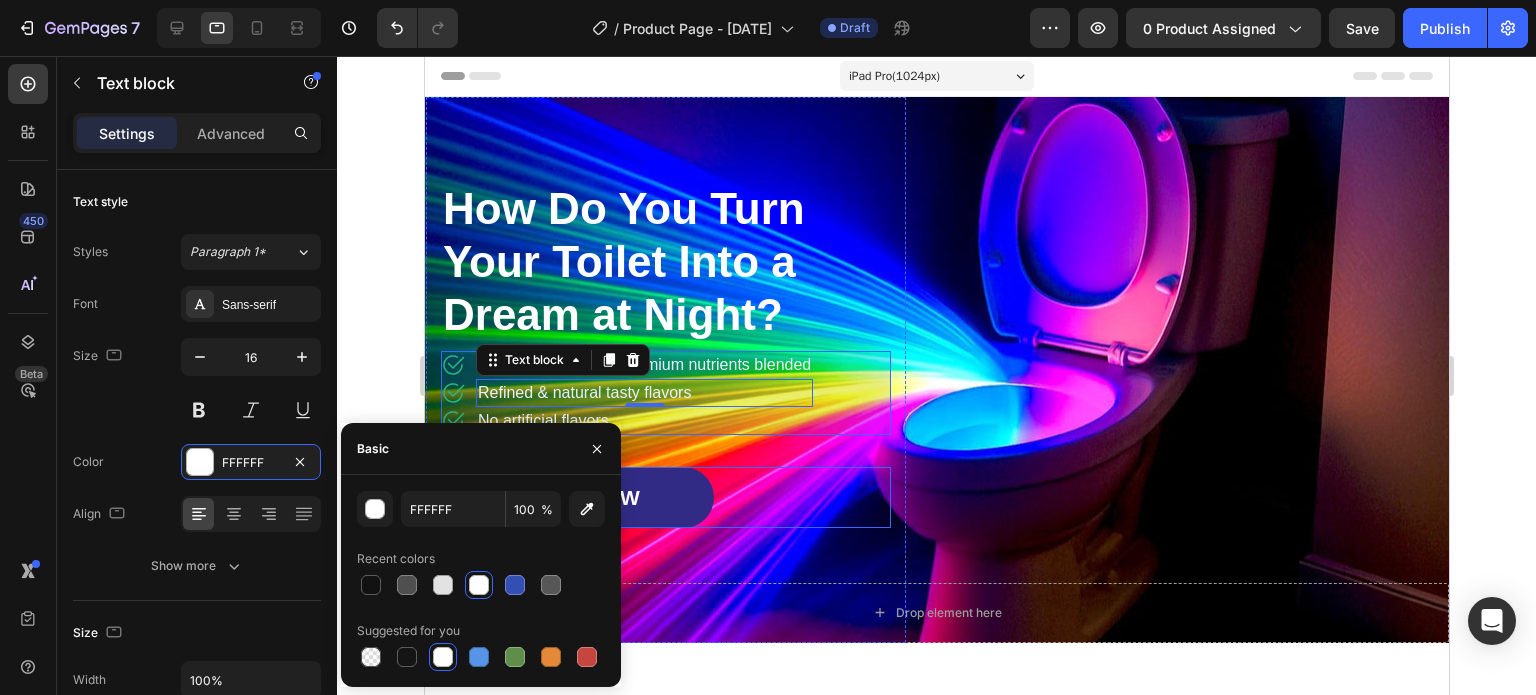 click on "GET IT NOW Button" at bounding box center [665, 497] 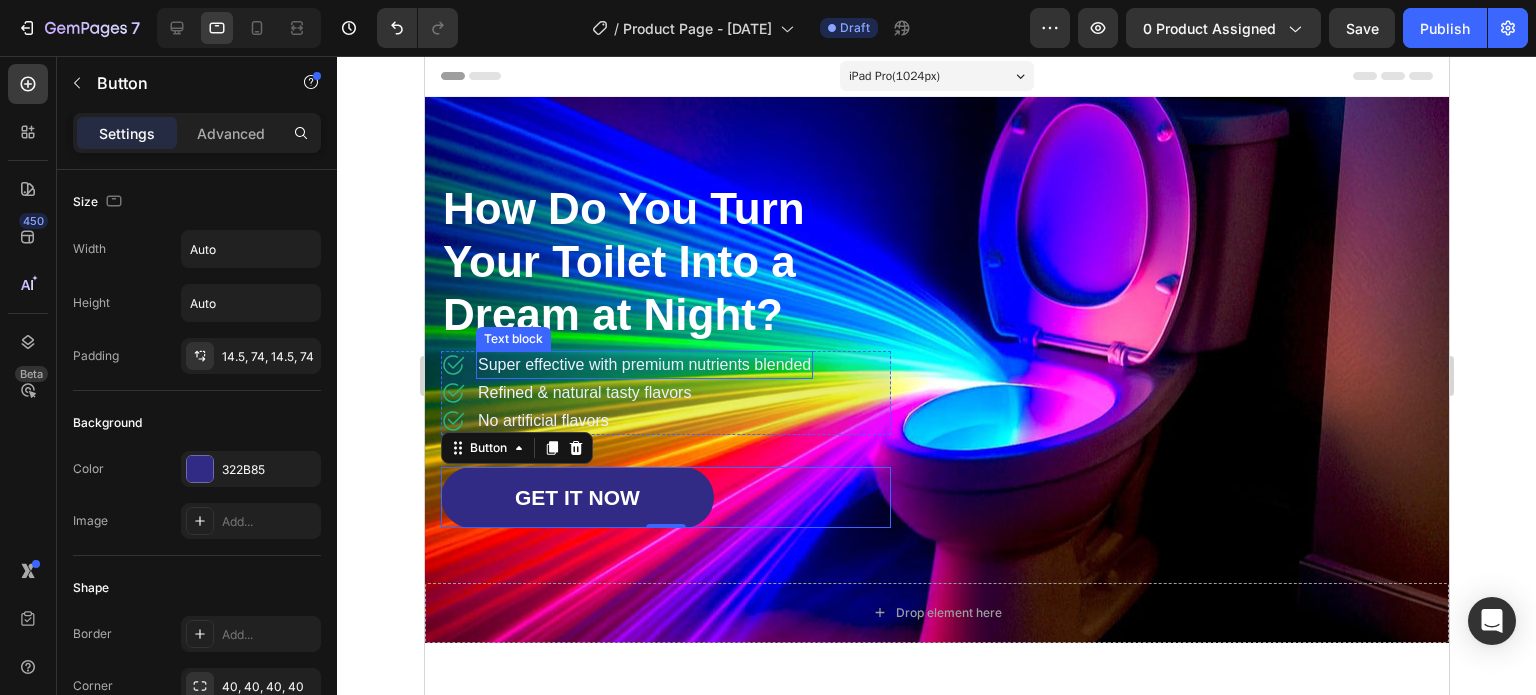 click on "Text block" at bounding box center (512, 339) 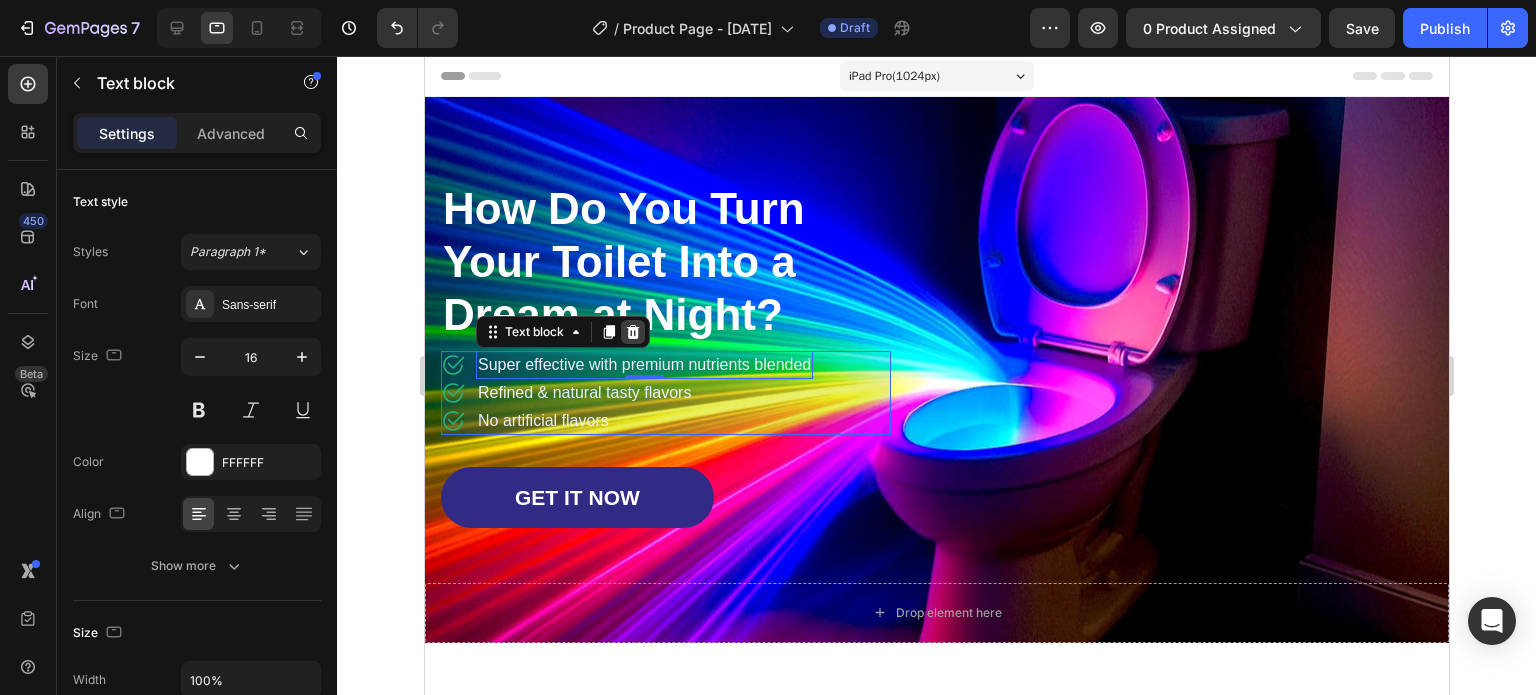 click 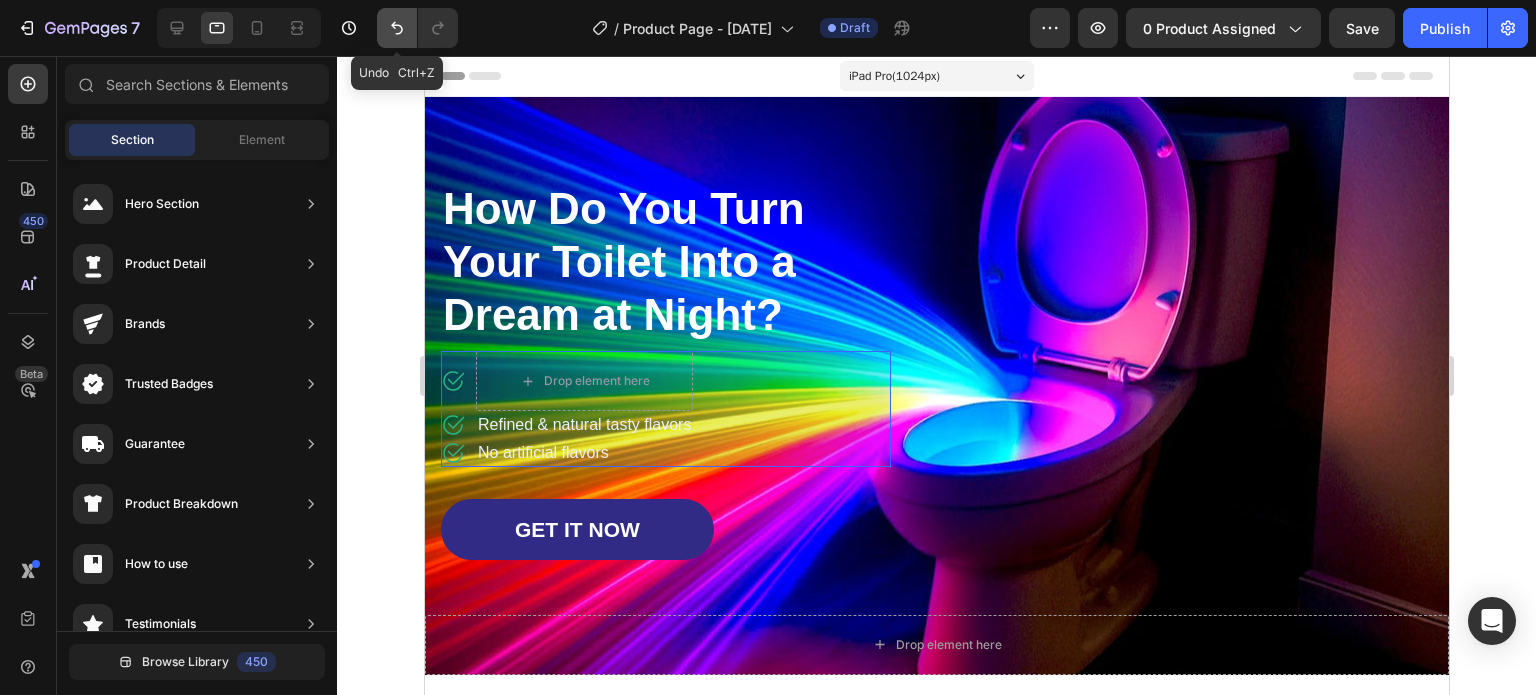 click 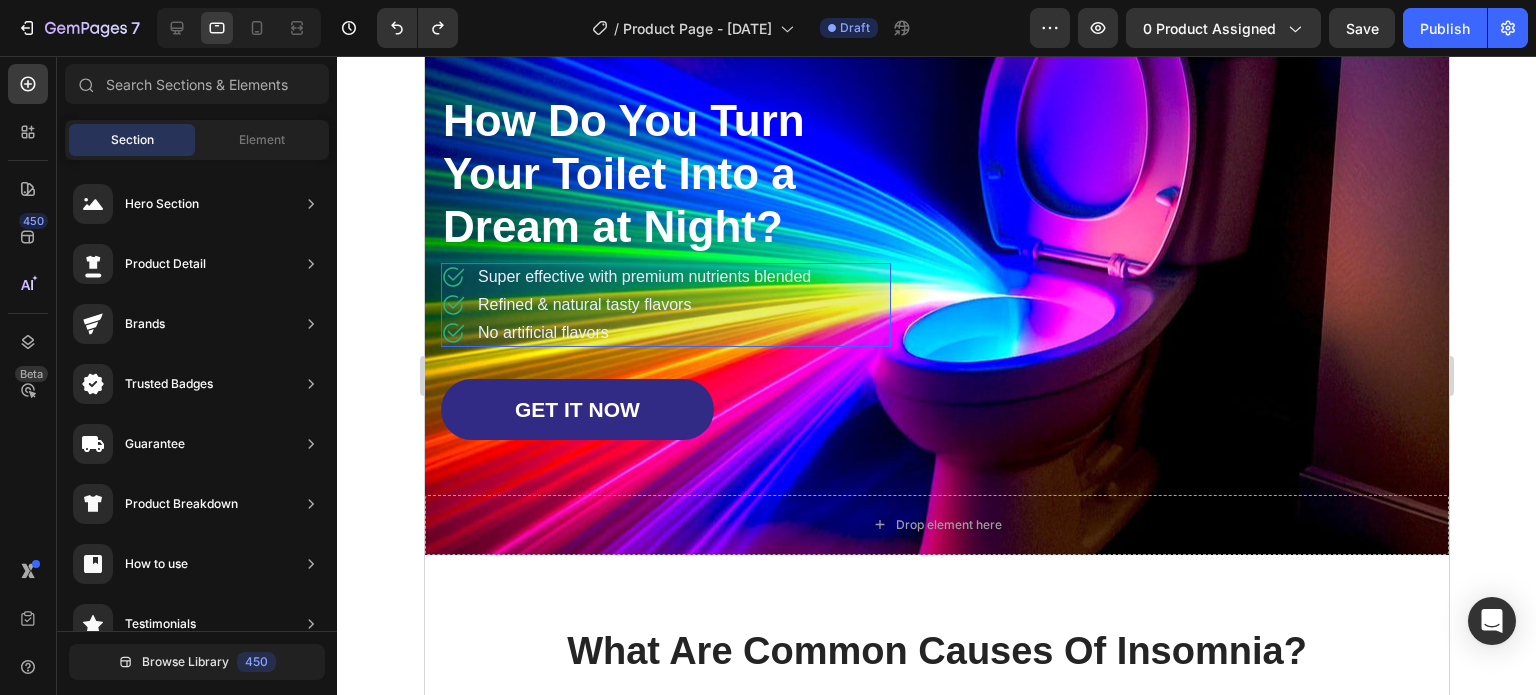 scroll, scrollTop: 22, scrollLeft: 0, axis: vertical 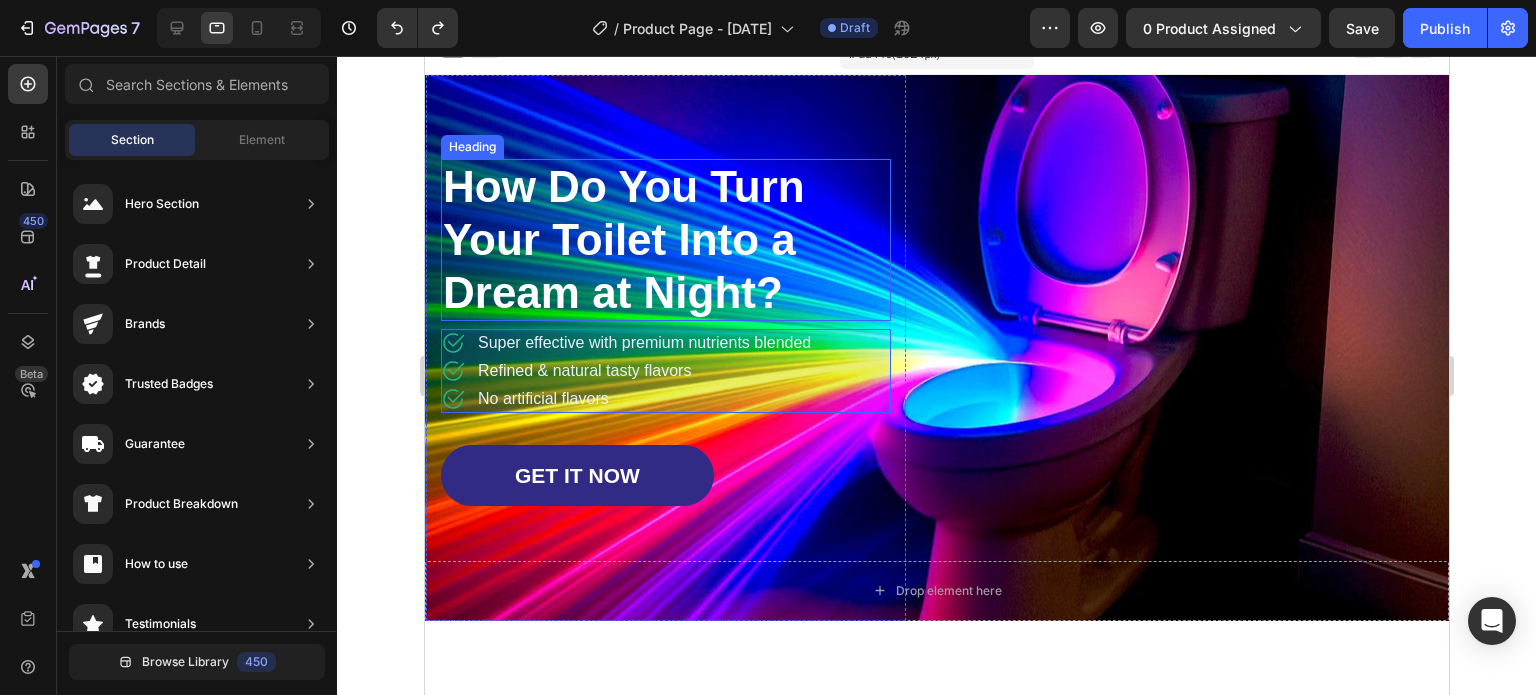 click on "Heading" at bounding box center [471, 147] 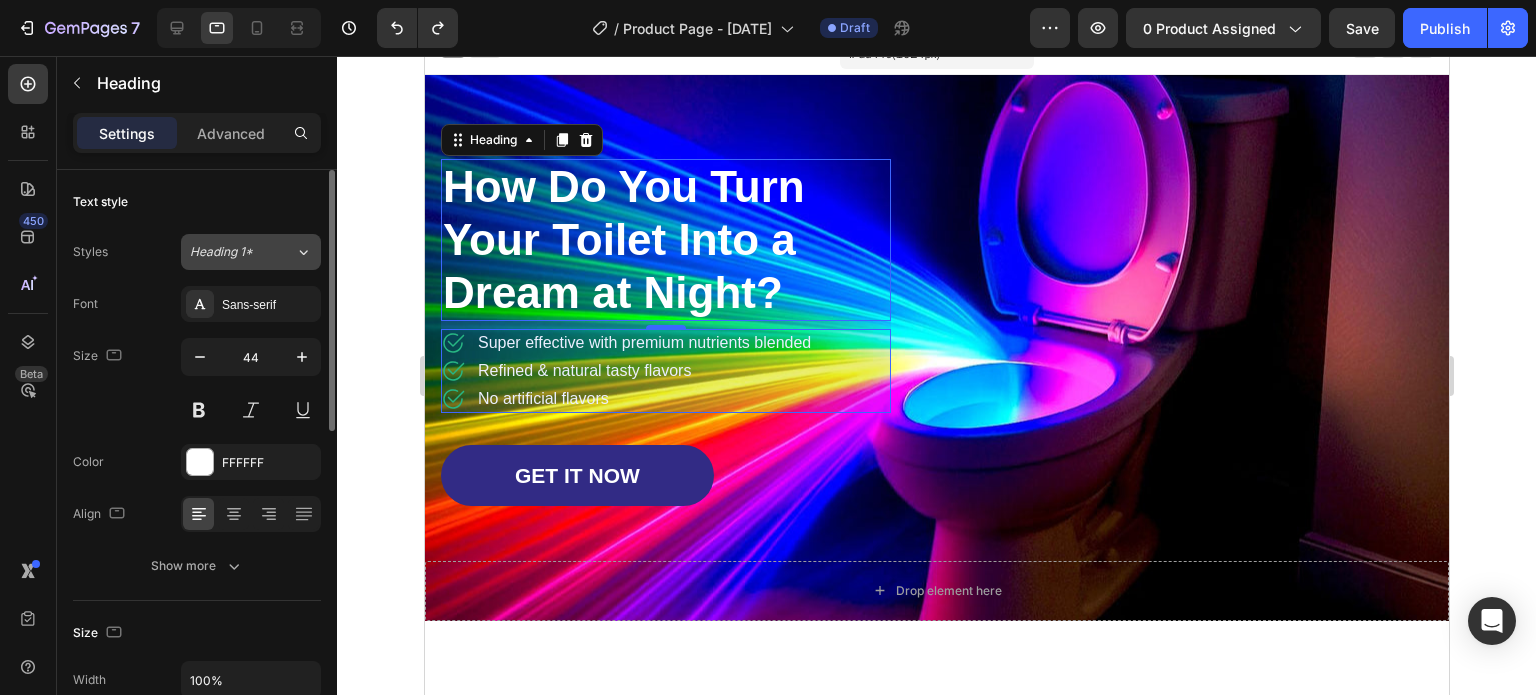 click 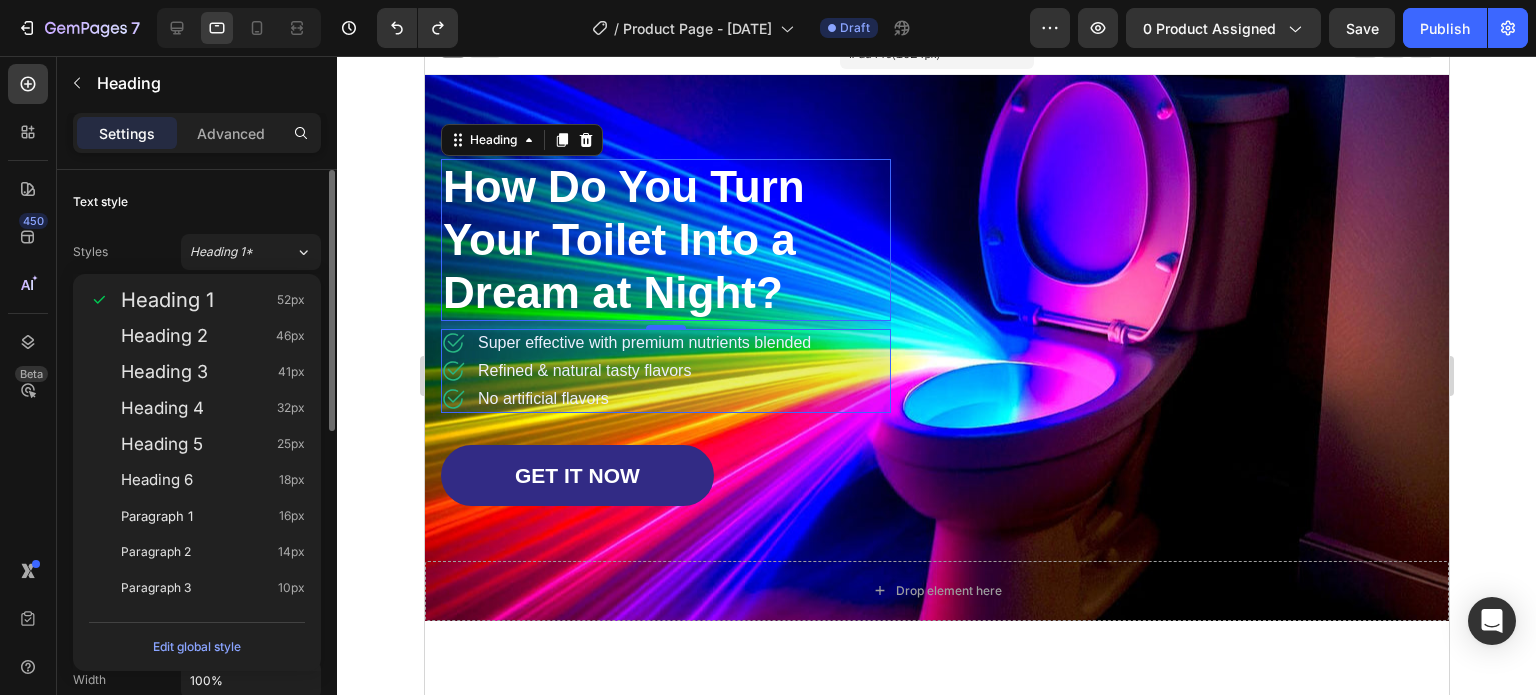 click on "Text style Styles Heading 1* Font Sans-serif Size 44 Color FFFFFF Align Show more" 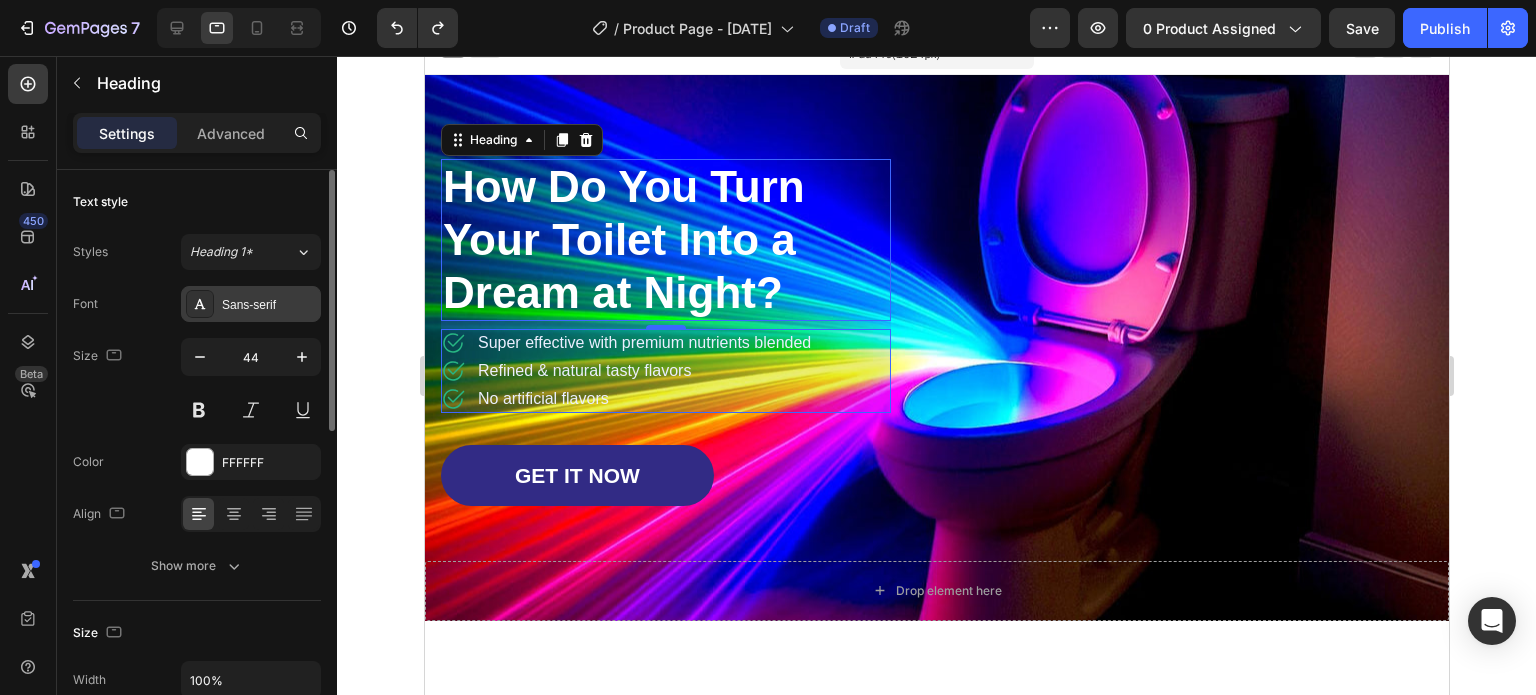 click 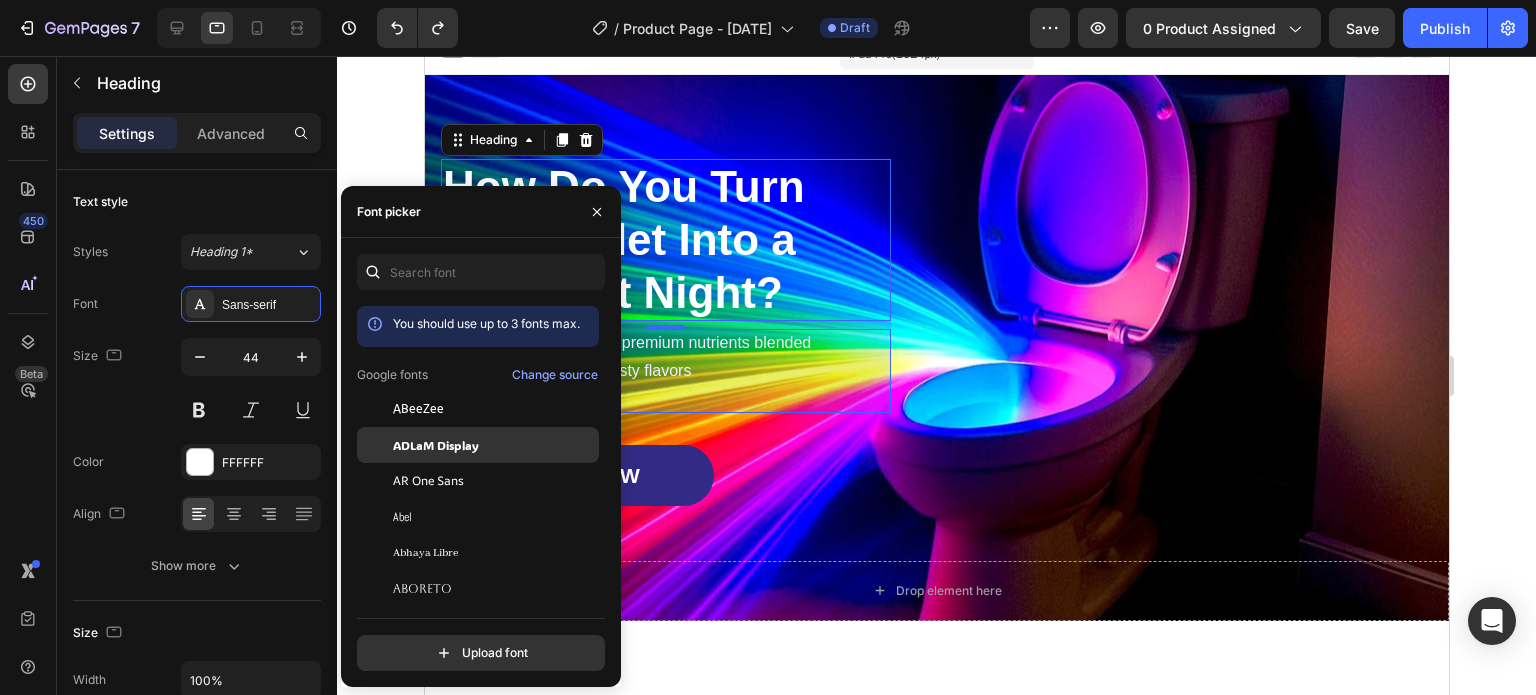 click on "ADLaM Display" at bounding box center (436, 445) 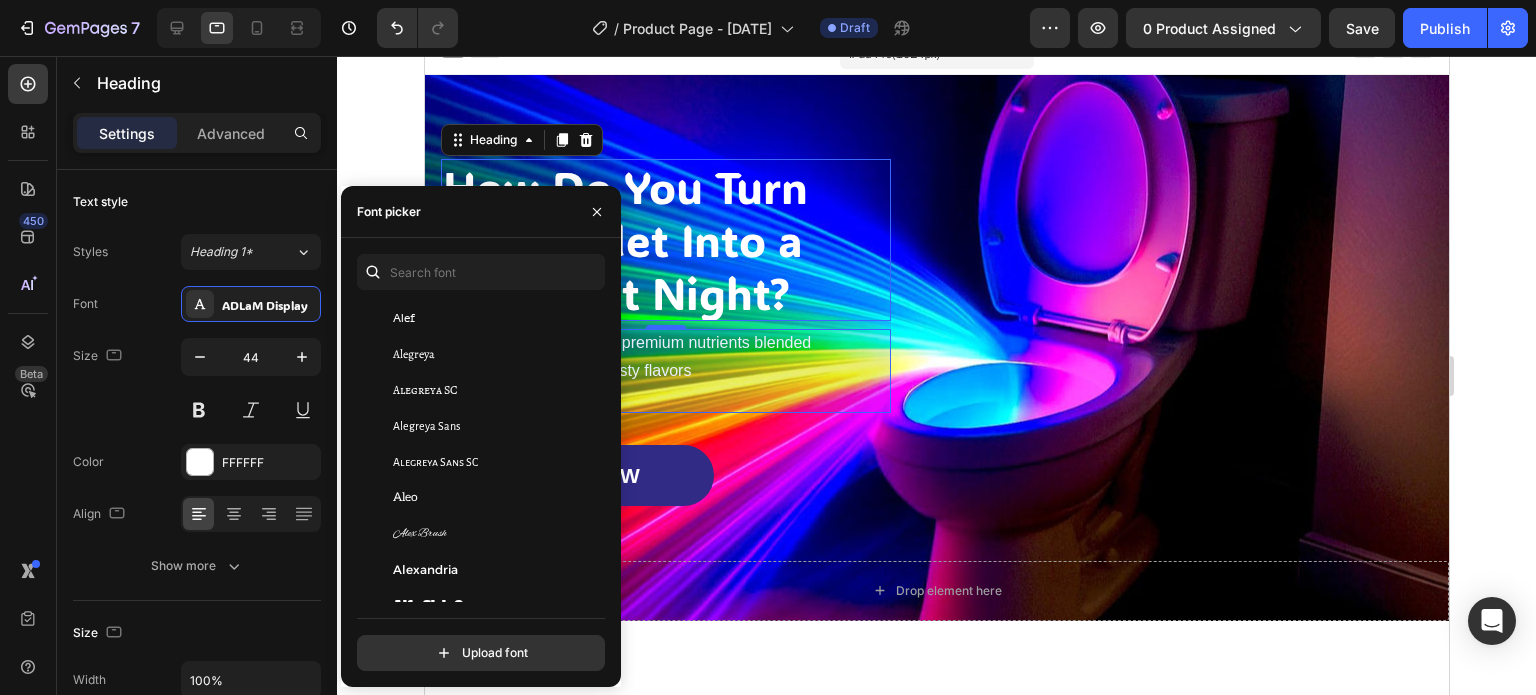 scroll, scrollTop: 1200, scrollLeft: 0, axis: vertical 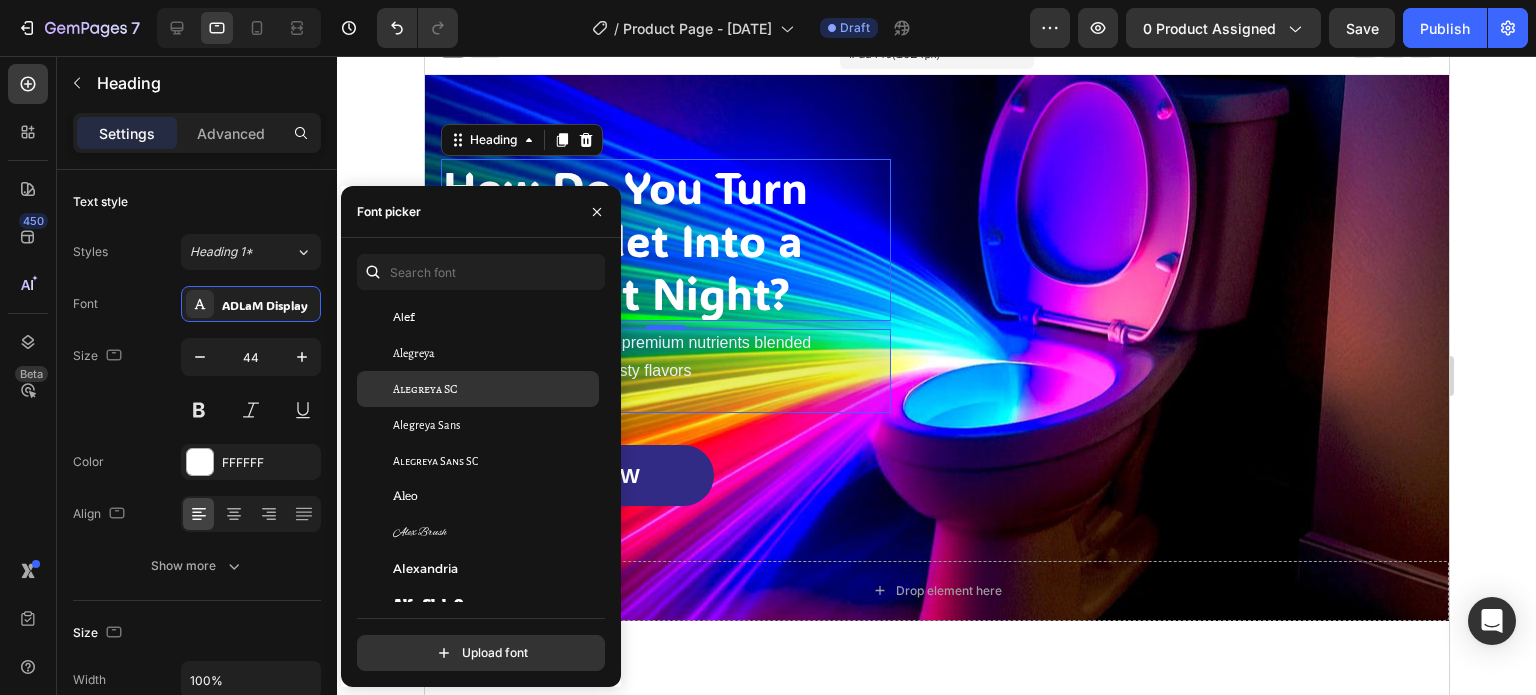 click on "Alegreya SC" at bounding box center [494, 389] 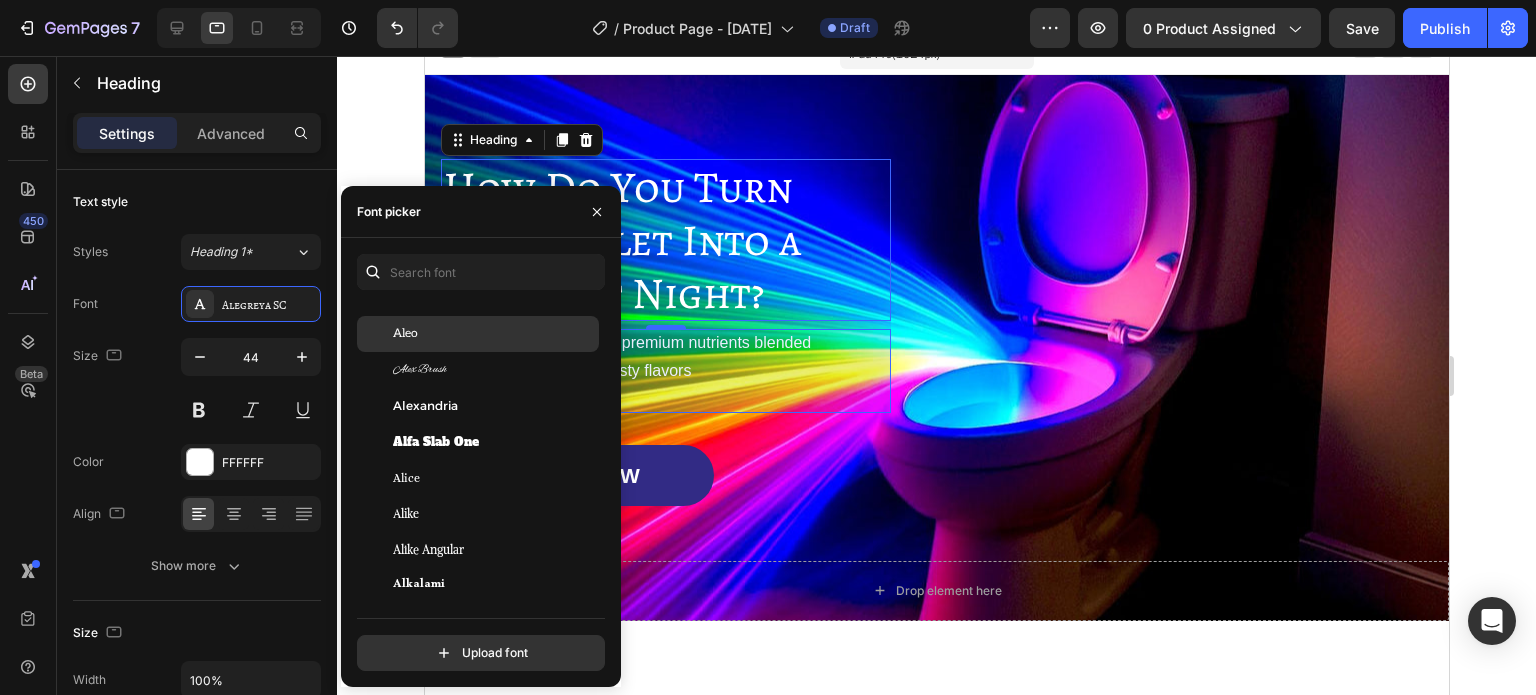 scroll, scrollTop: 1400, scrollLeft: 0, axis: vertical 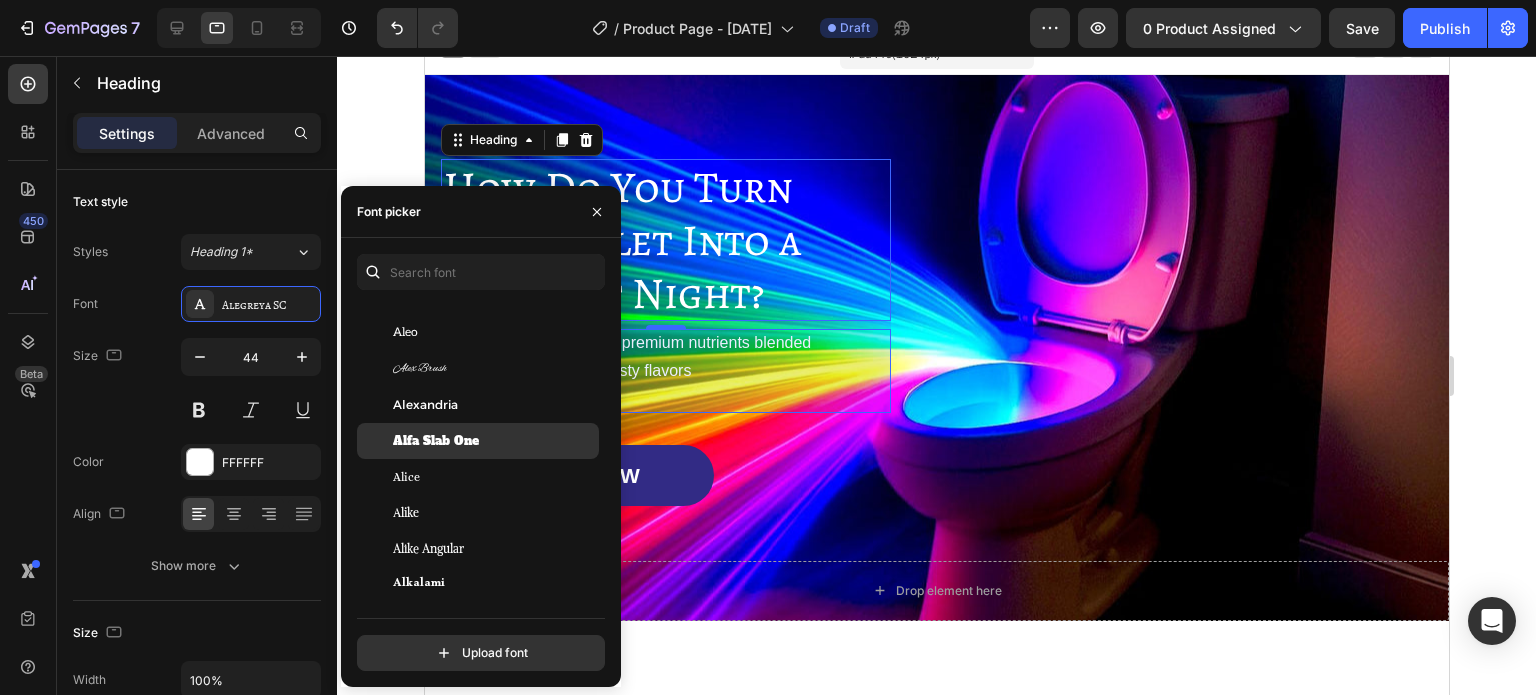 click on "Alfa Slab One" at bounding box center (494, 441) 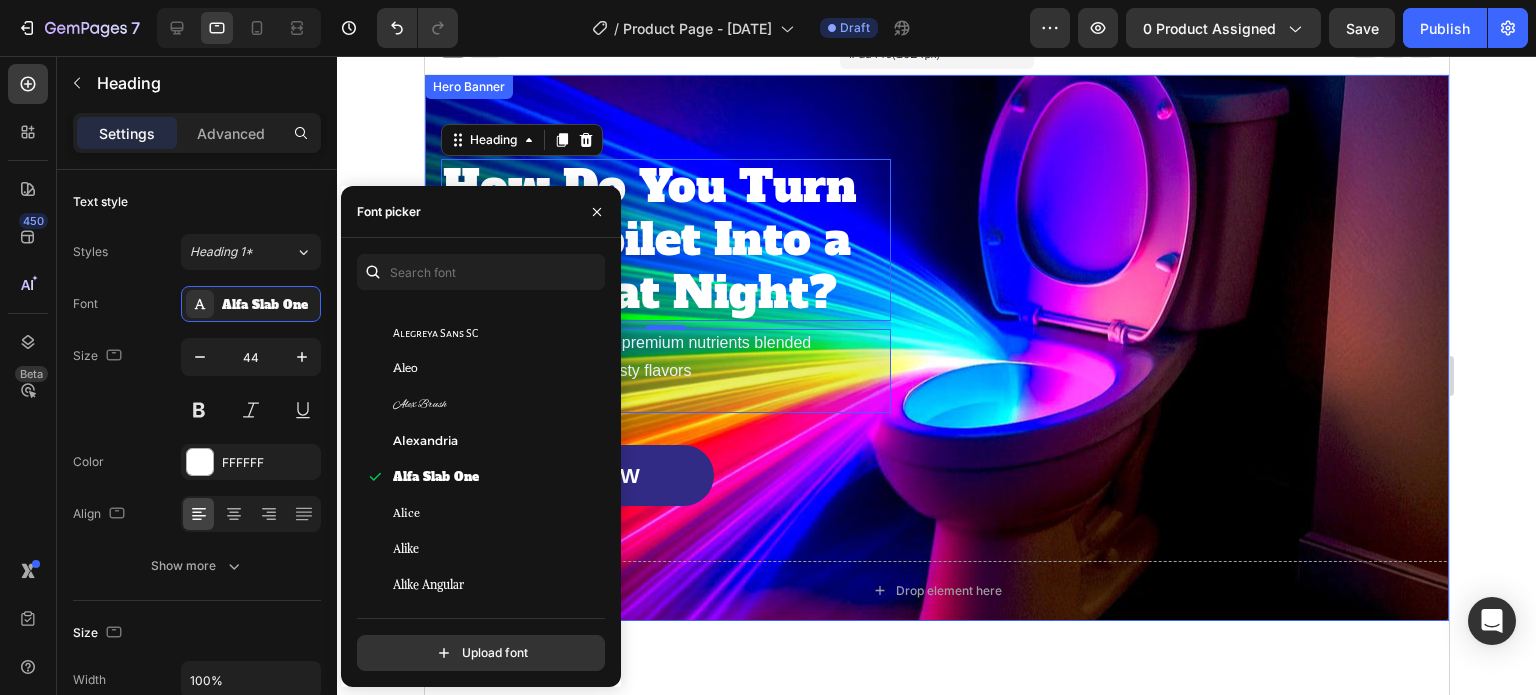 click on "Drop element here Row How Do You Turn Your Toilet Into a Dream at Night? Heading   8       Icon Super effective with premium nutrients blended Text block       Icon Refined & natural tasty flavors Text block       Icon No artificial flavors Text block Icon List GET IT NOW Button Row Image" at bounding box center [936, 348] 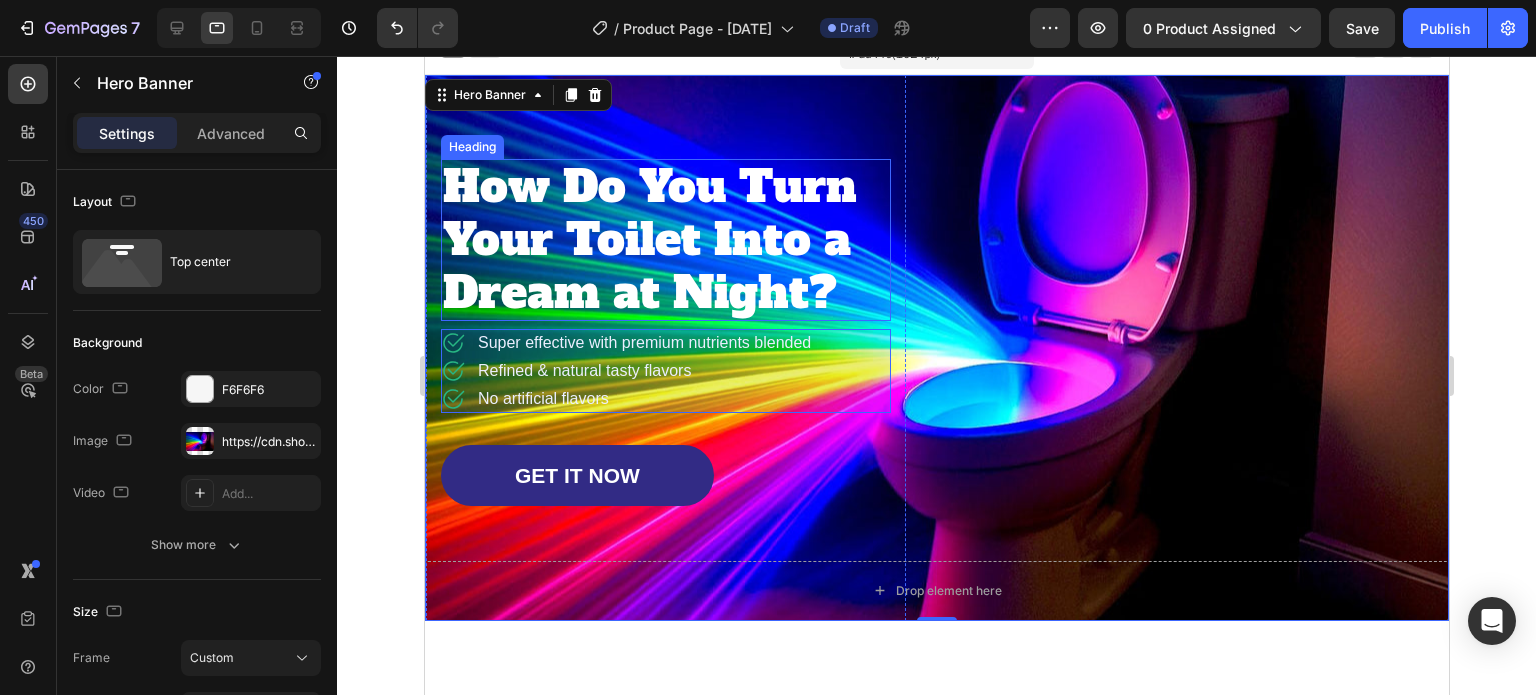 click on "Heading" at bounding box center [471, 147] 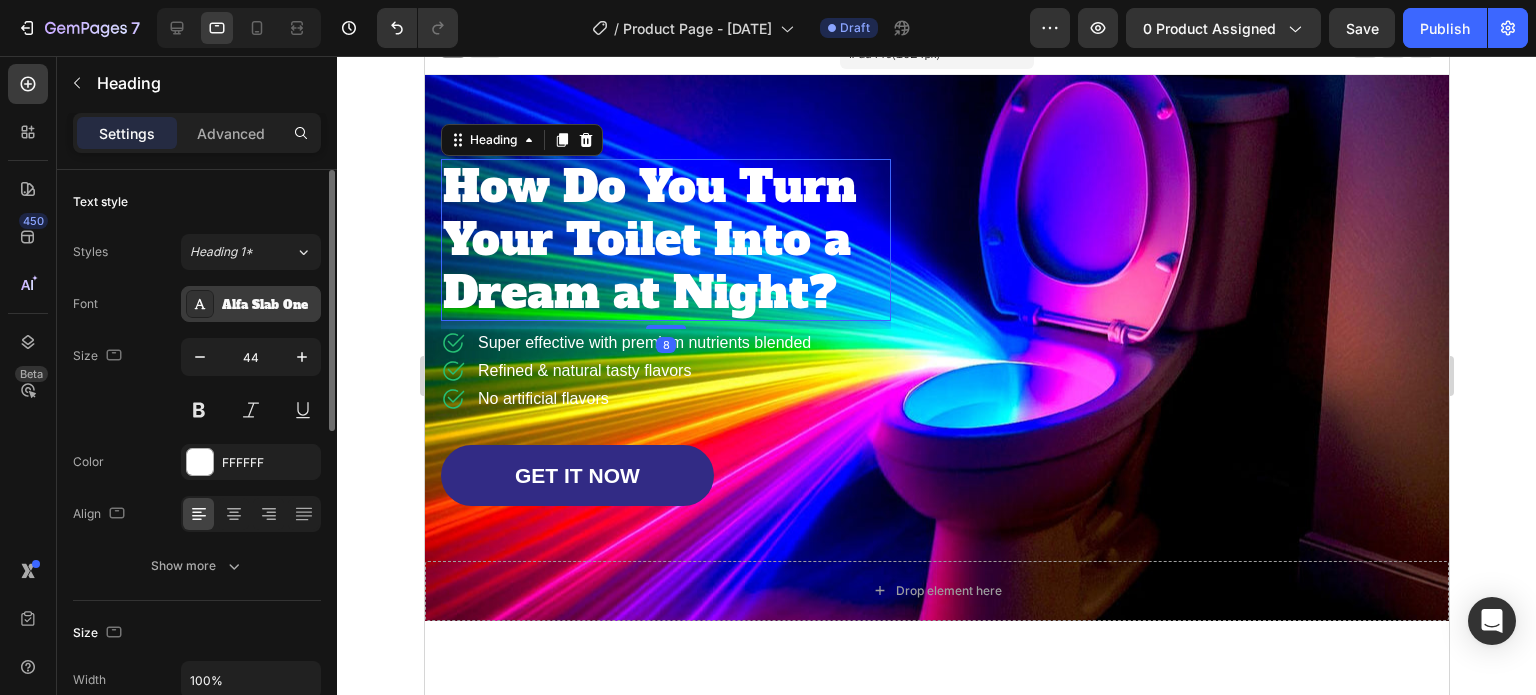 click on "Alfa Slab One" at bounding box center [269, 305] 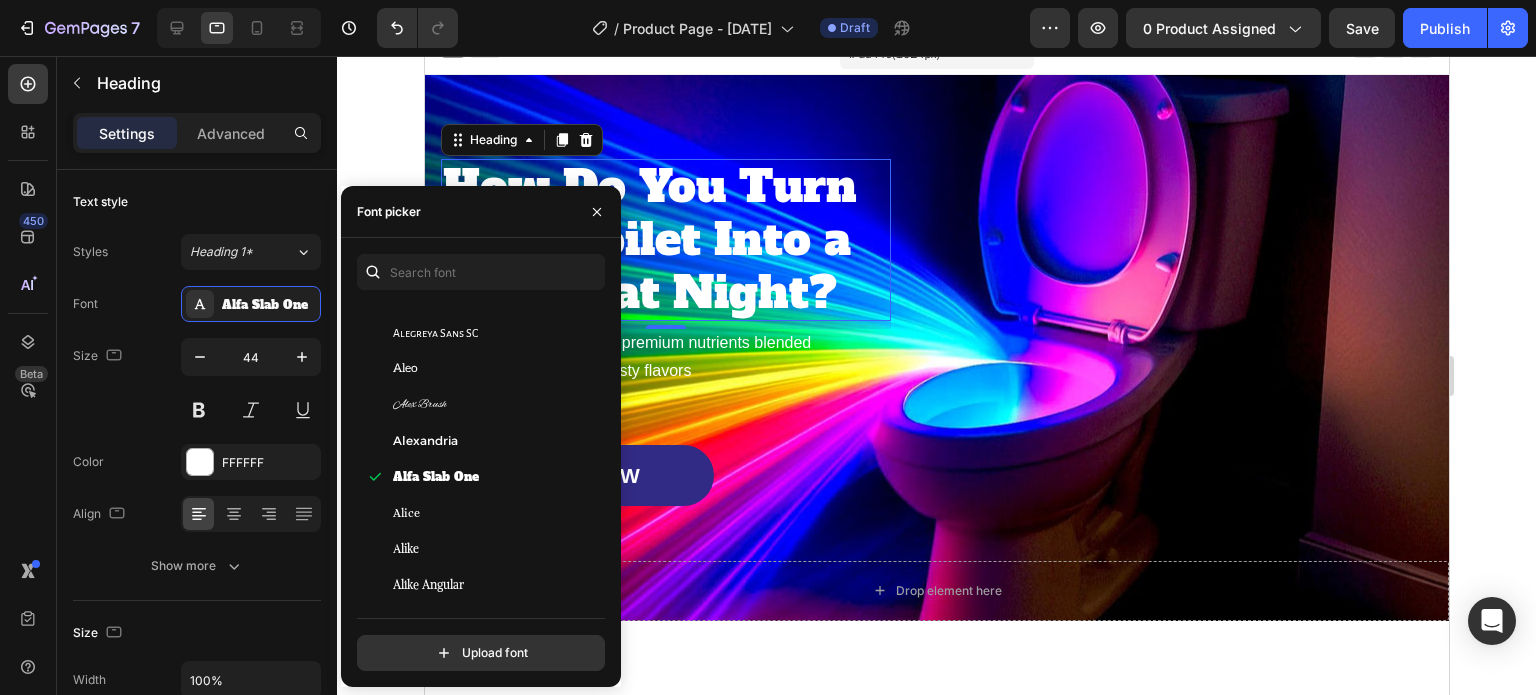 scroll, scrollTop: 1500, scrollLeft: 0, axis: vertical 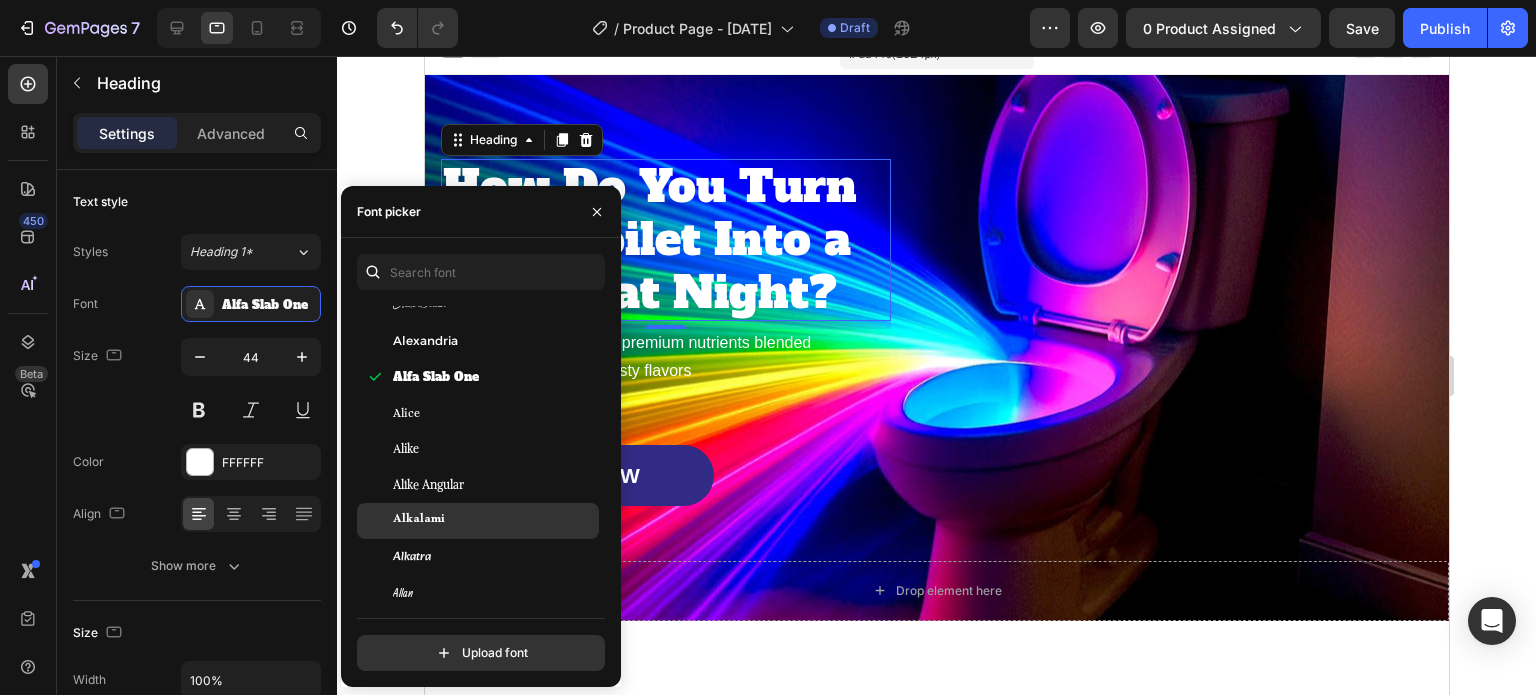 click on "Alkalami" 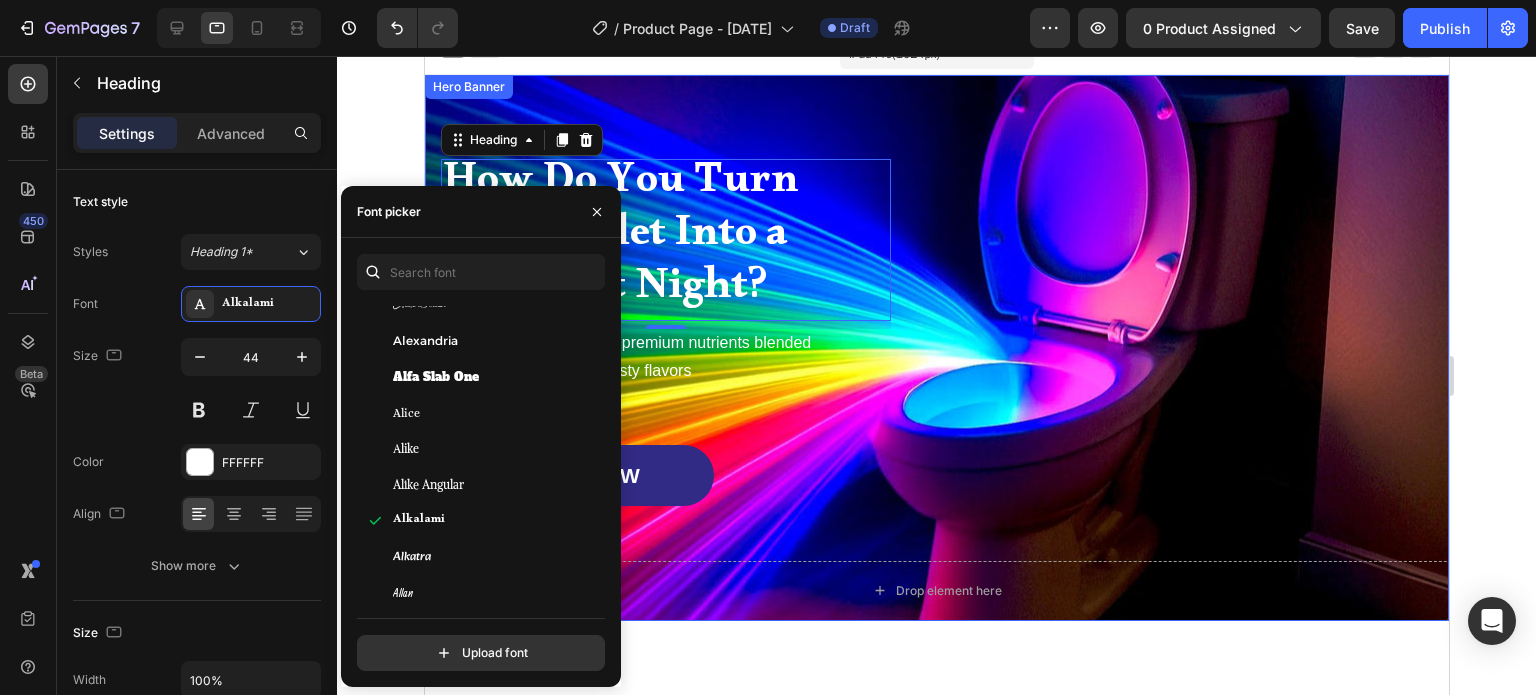 click on "Drop element here Row How Do You Turn Your Toilet Into a Dream at Night? Heading   8       Icon Super effective with premium nutrients blended Text block       Icon Refined & natural tasty flavors Text block       Icon No artificial flavors Text block Icon List GET IT NOW Button Row Image" at bounding box center (936, 348) 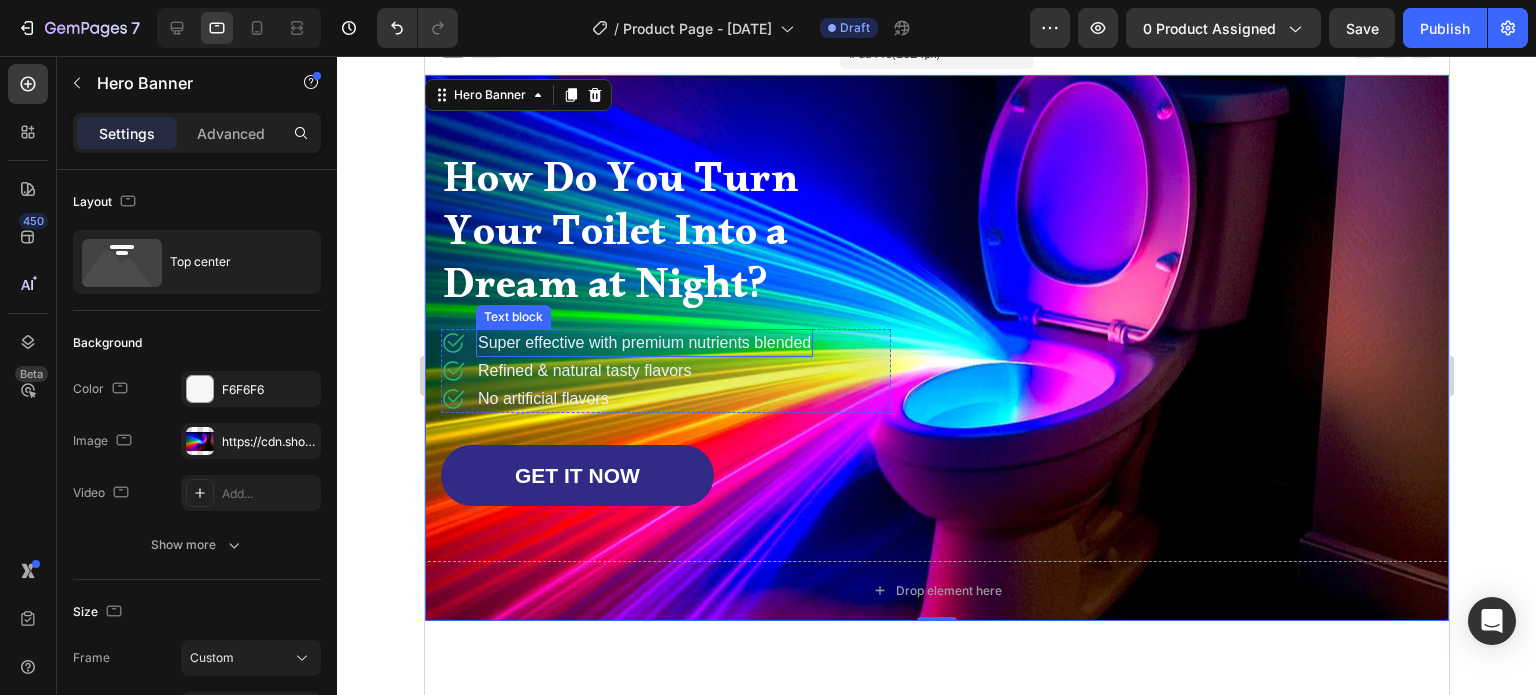 click on "Text block" at bounding box center (512, 317) 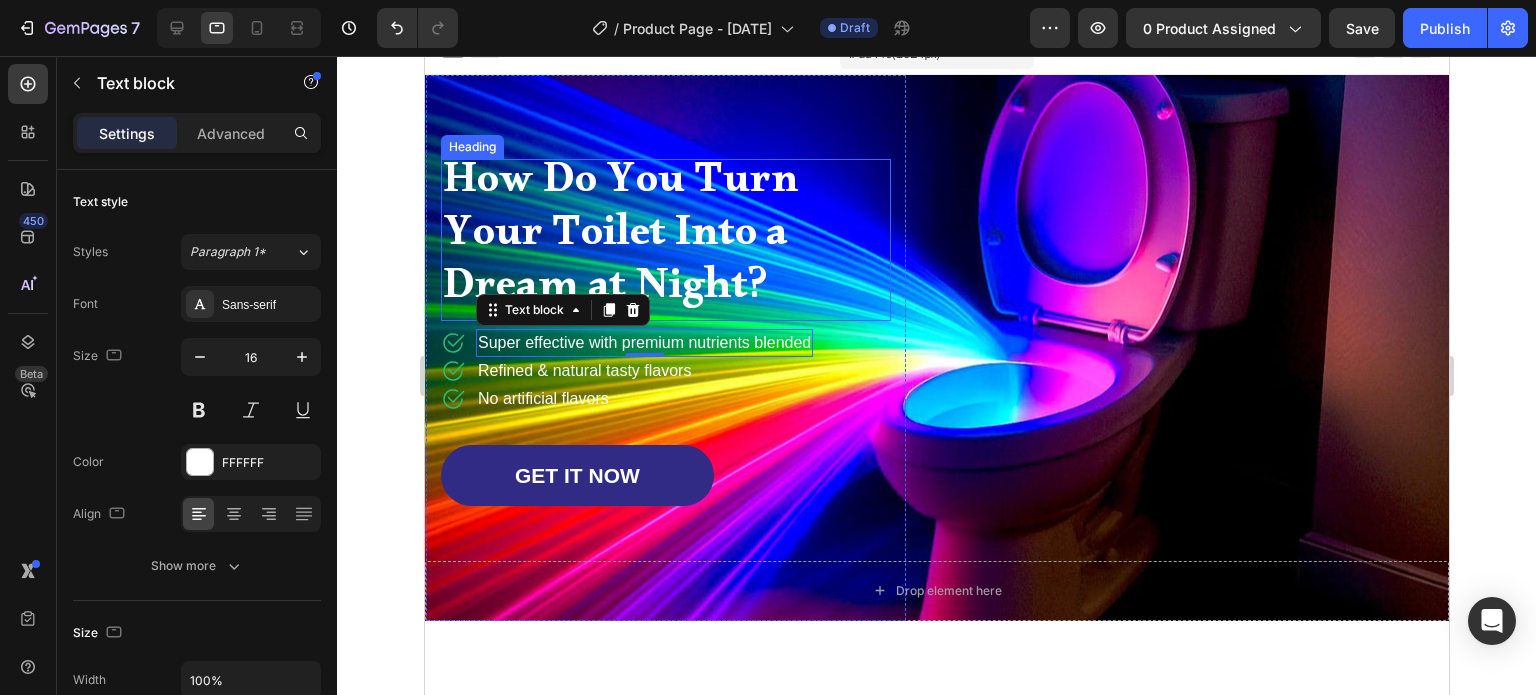 click on "Heading" at bounding box center (471, 147) 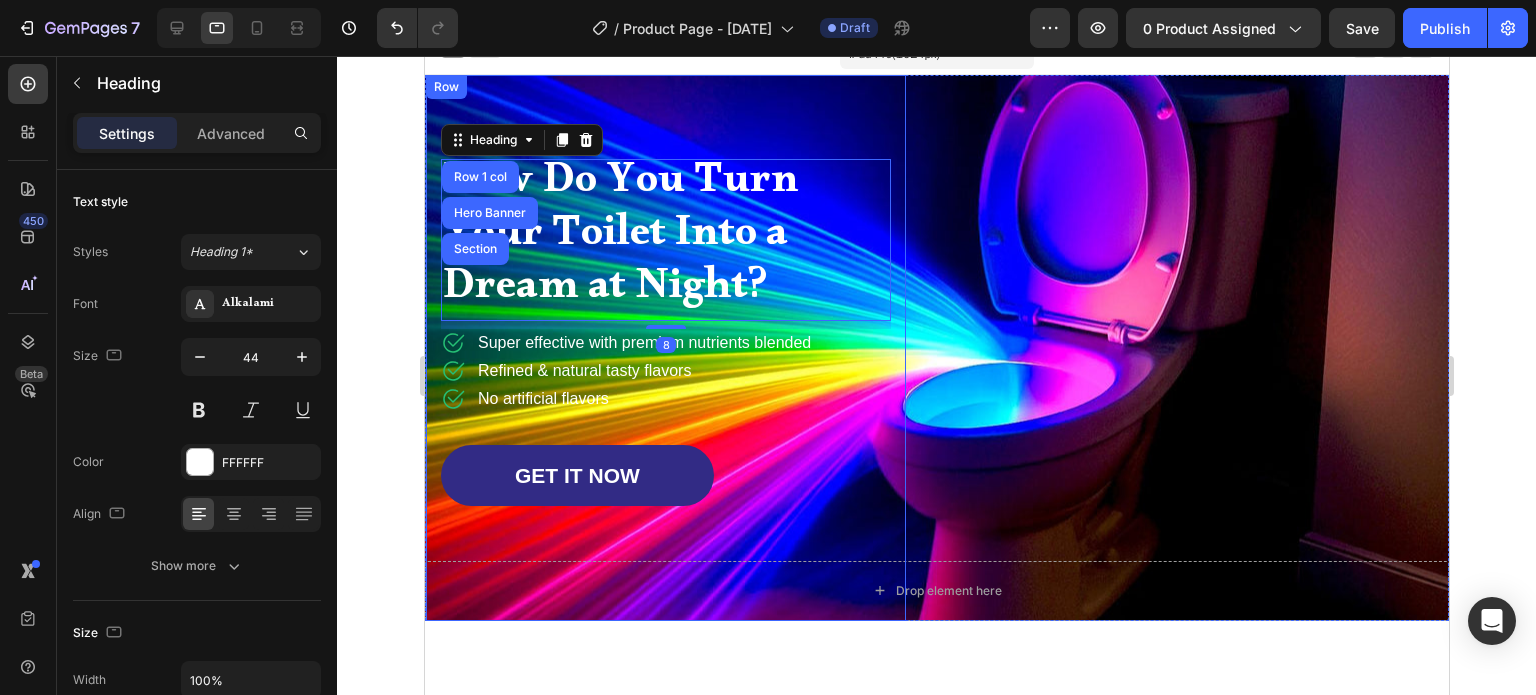 click on "How Do You Turn Your Toilet Into a Dream at Night? Heading Row 1 col Hero Banner Section   8       Icon Super effective with premium nutrients blended Text block       Icon Refined & natural tasty flavors Text block       Icon No artificial flavors Text block Icon List GET IT NOW Button Row" at bounding box center [665, 348] 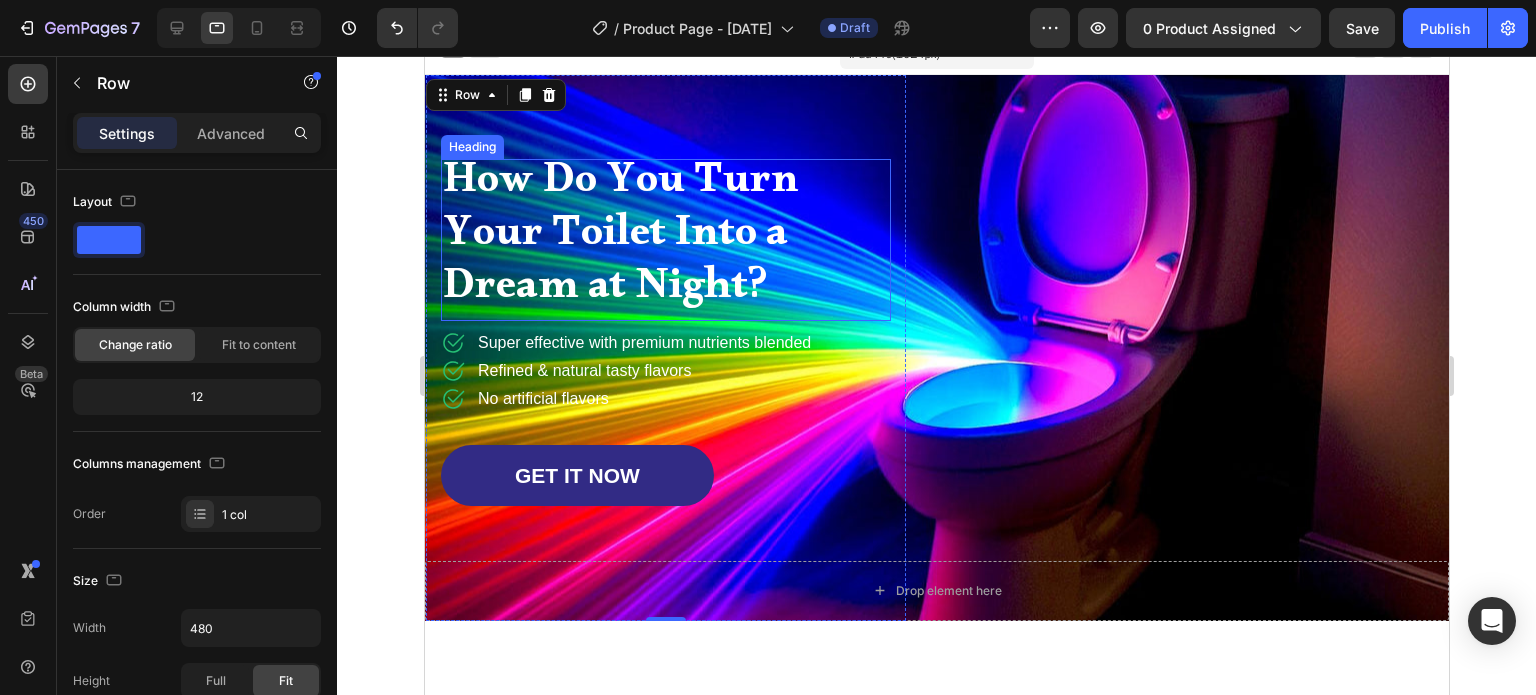 click on "Heading" at bounding box center [471, 147] 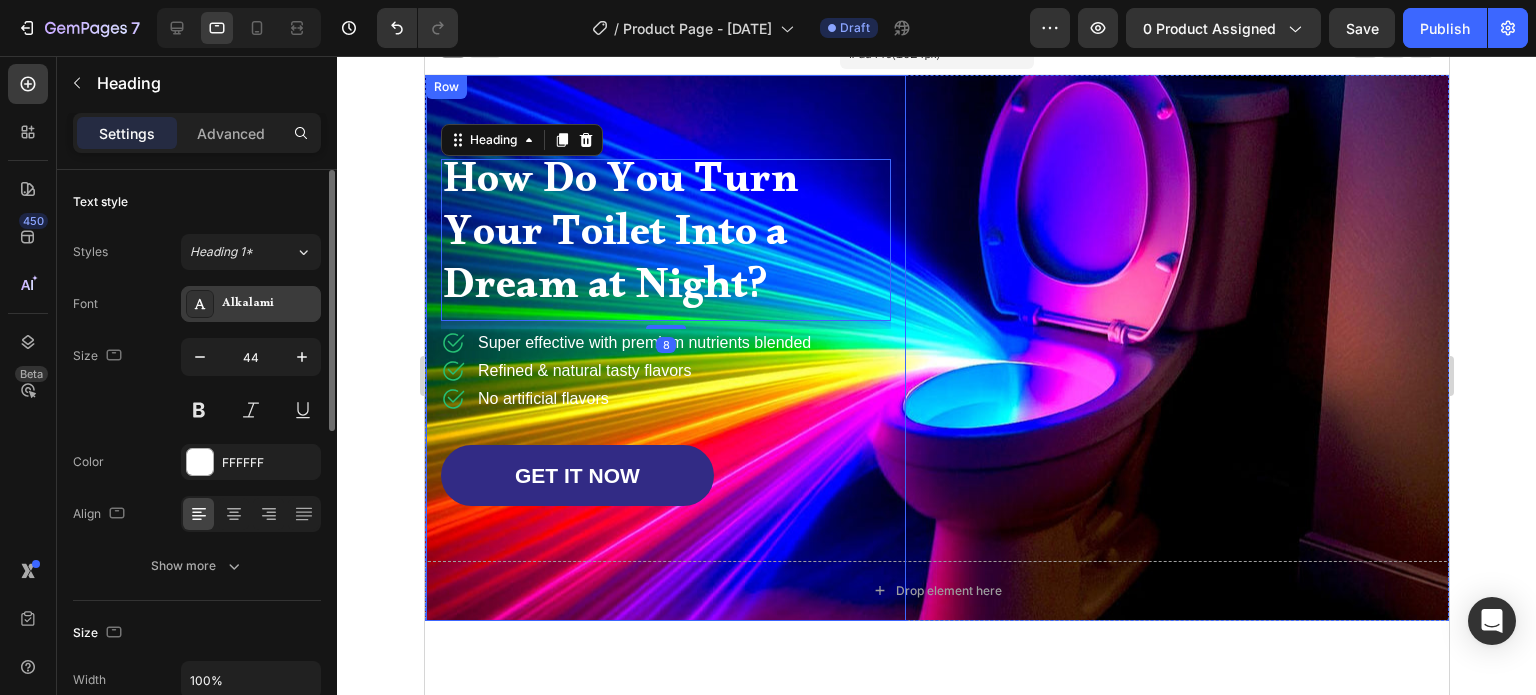 click on "Alkalami" at bounding box center (251, 304) 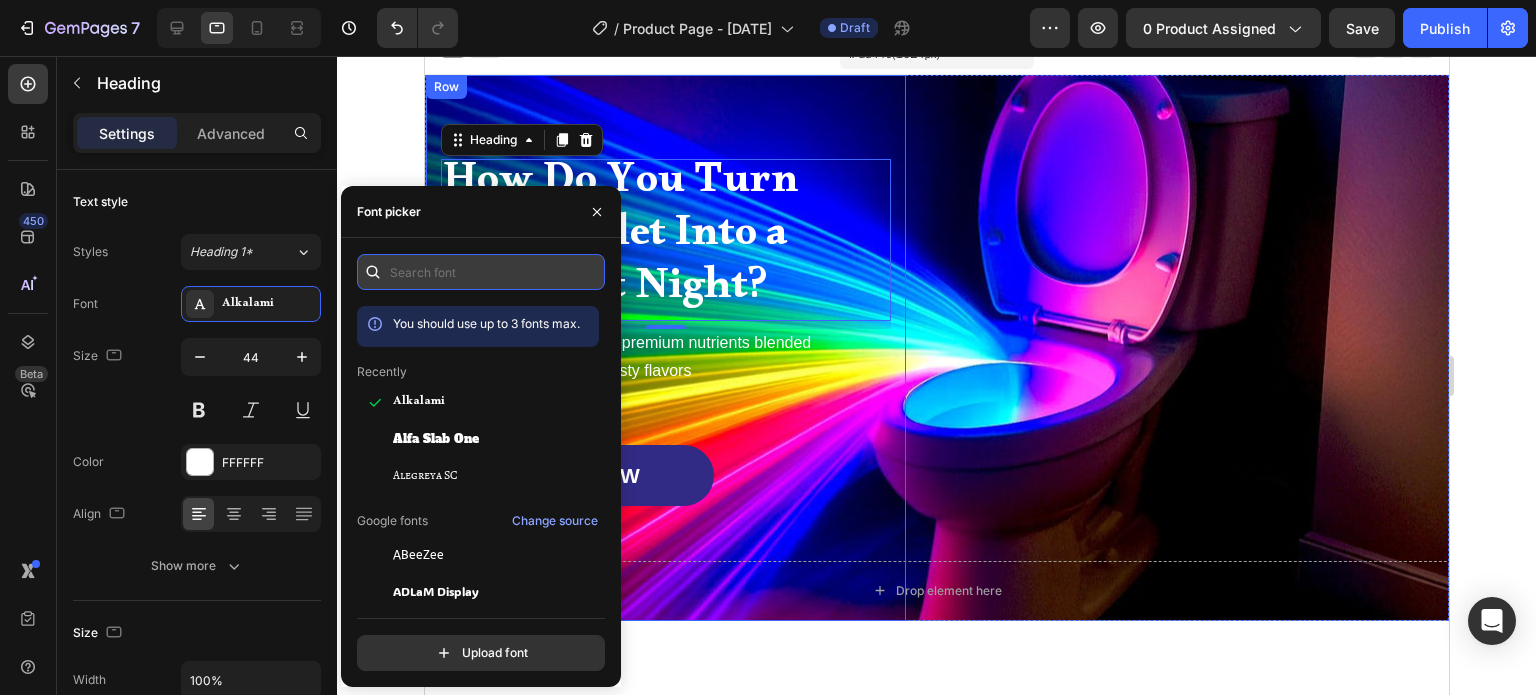 click at bounding box center [481, 272] 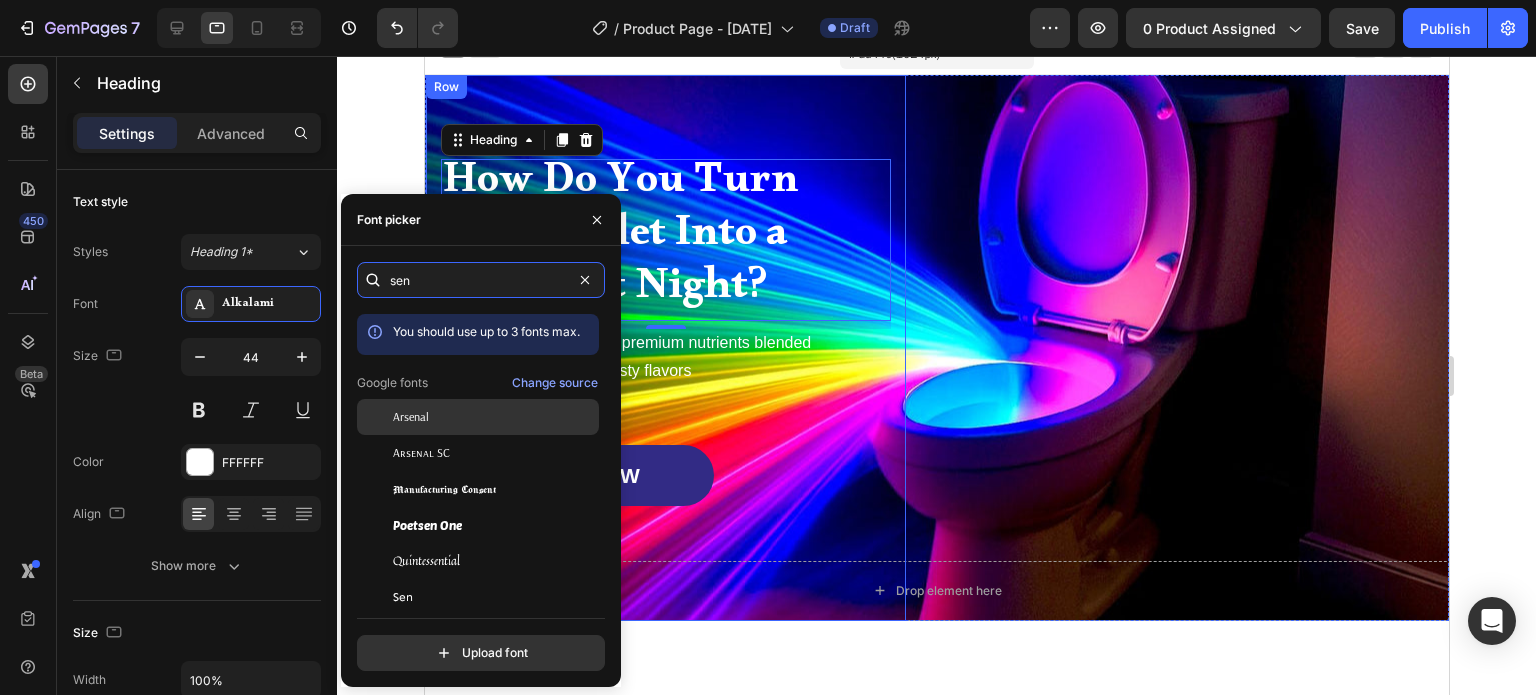 scroll, scrollTop: 49, scrollLeft: 0, axis: vertical 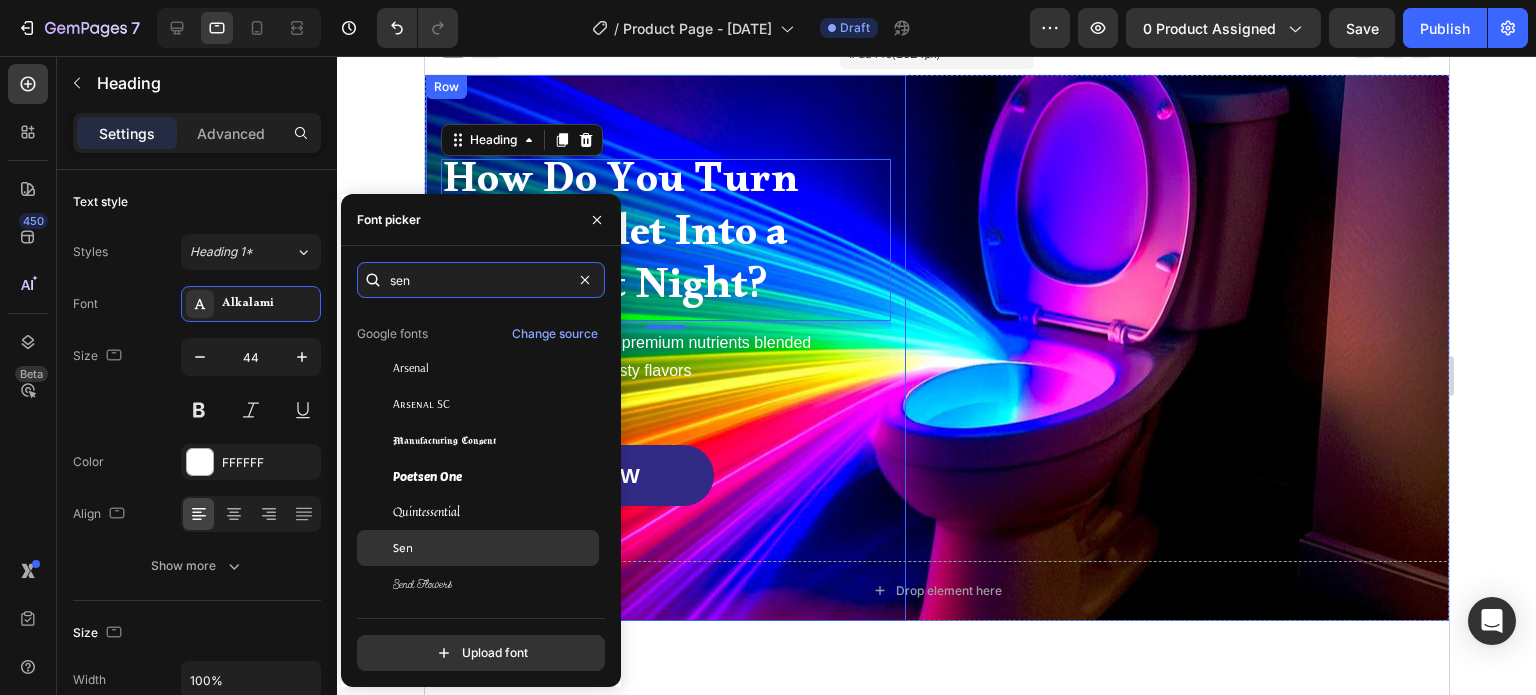 type on "sen" 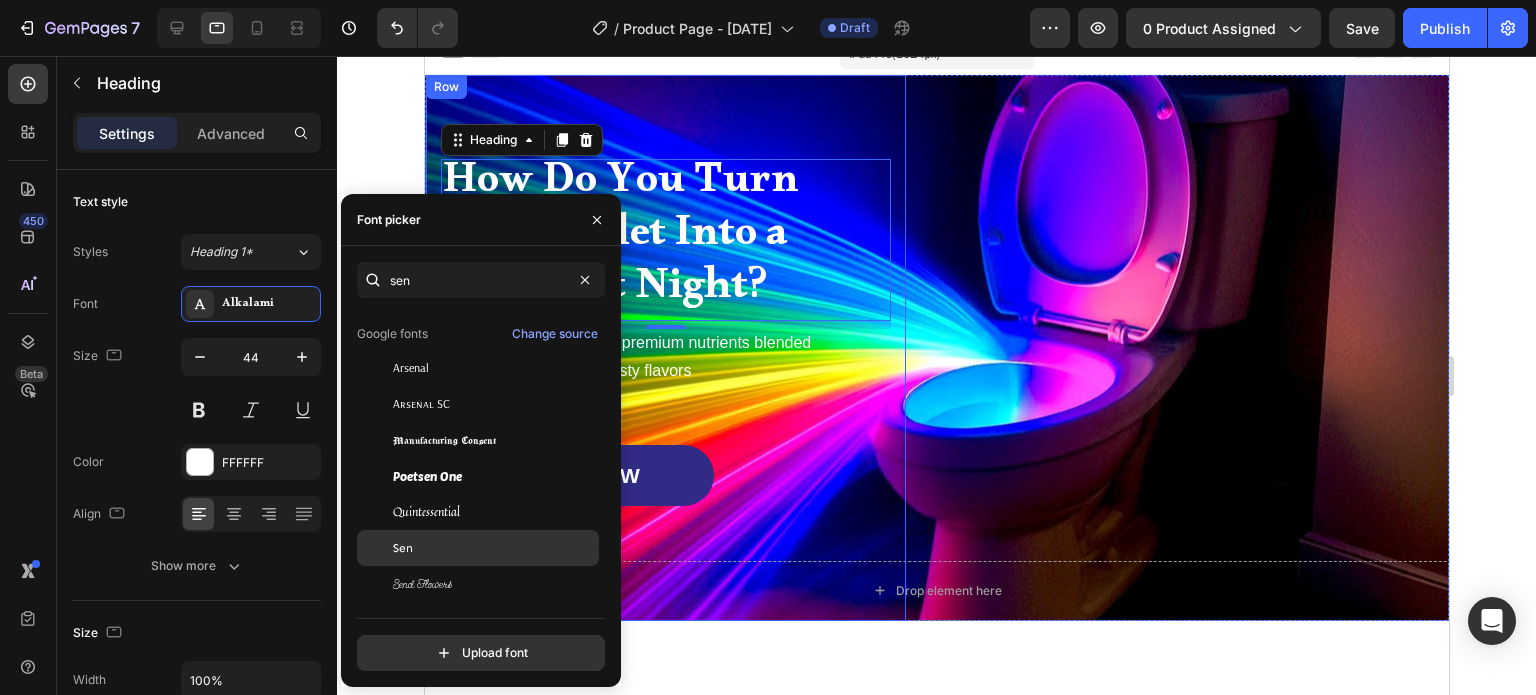 click on "Sen" at bounding box center (494, 548) 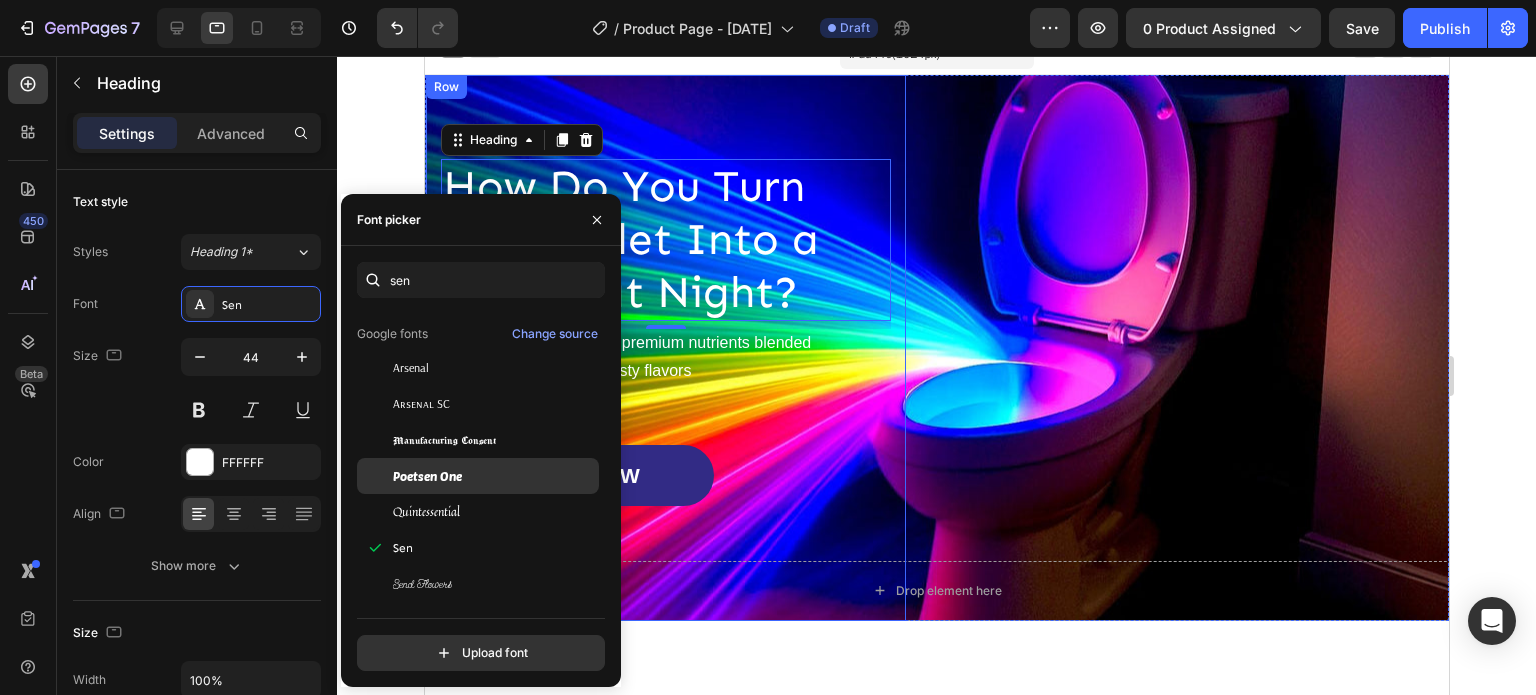 click on "Poetsen One" at bounding box center (427, 476) 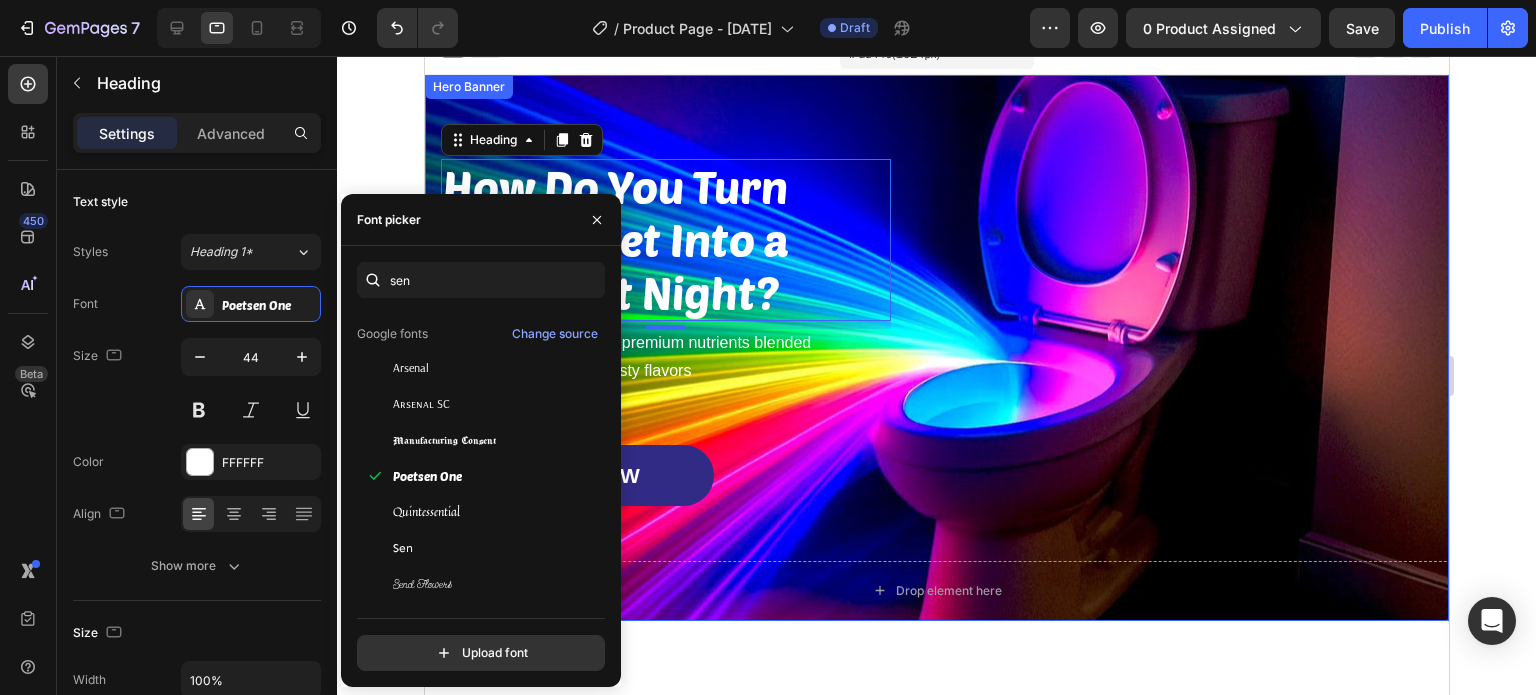 click on "Drop element here Row How Do You Turn Your Toilet Into a Dream at Night? Heading   8       Icon Super effective with premium nutrients blended Text block       Icon Refined & natural tasty flavors Text block       Icon No artificial flavors Text block Icon List GET IT NOW Button Row Image" at bounding box center (936, 348) 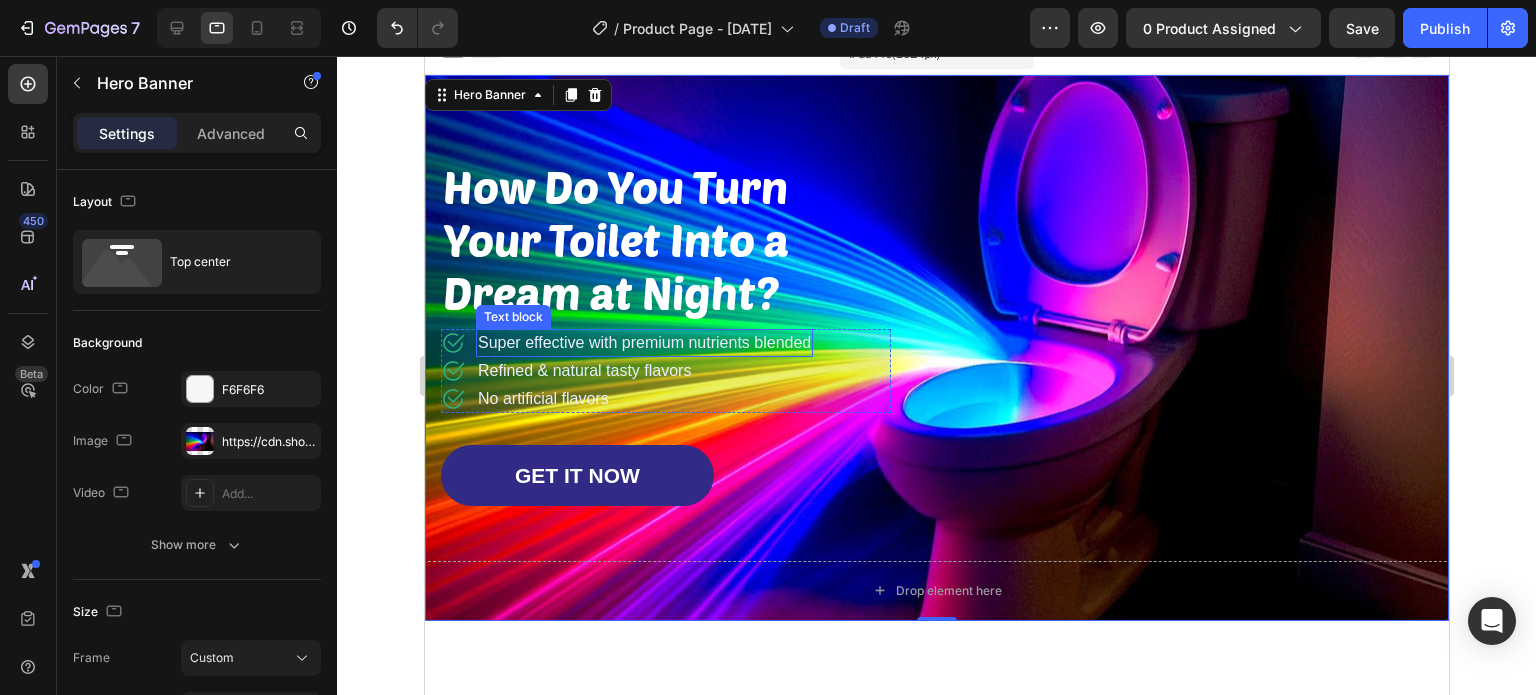 click on "Text block" at bounding box center [512, 317] 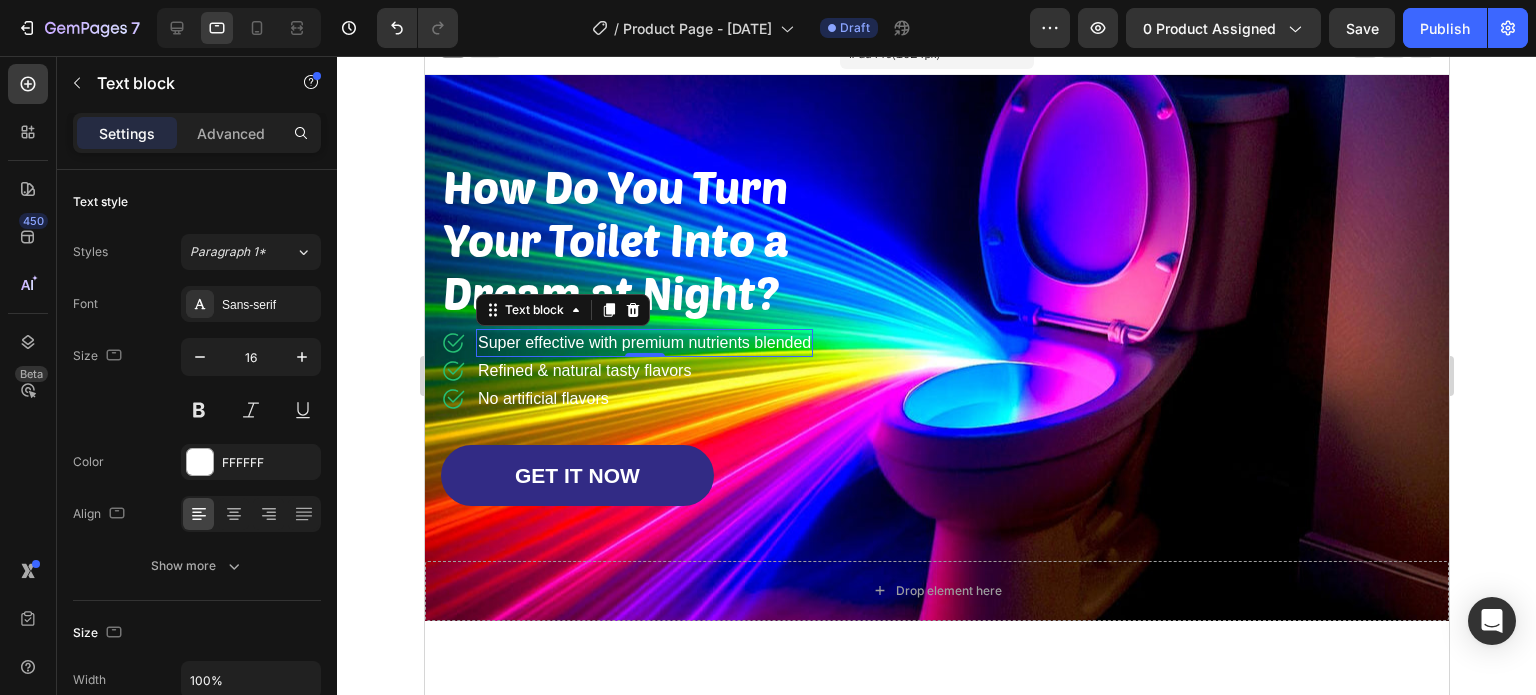 click 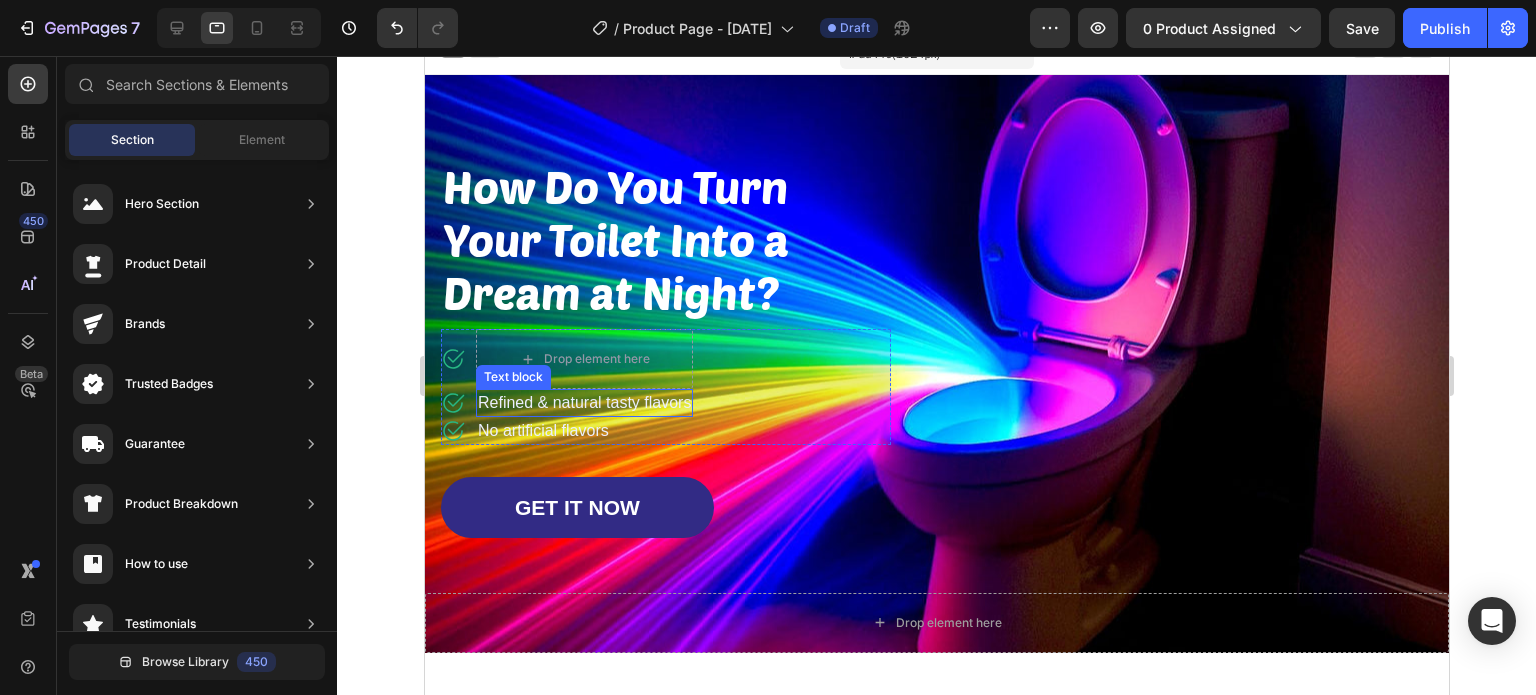 click on "Refined & natural tasty flavors" at bounding box center (583, 403) 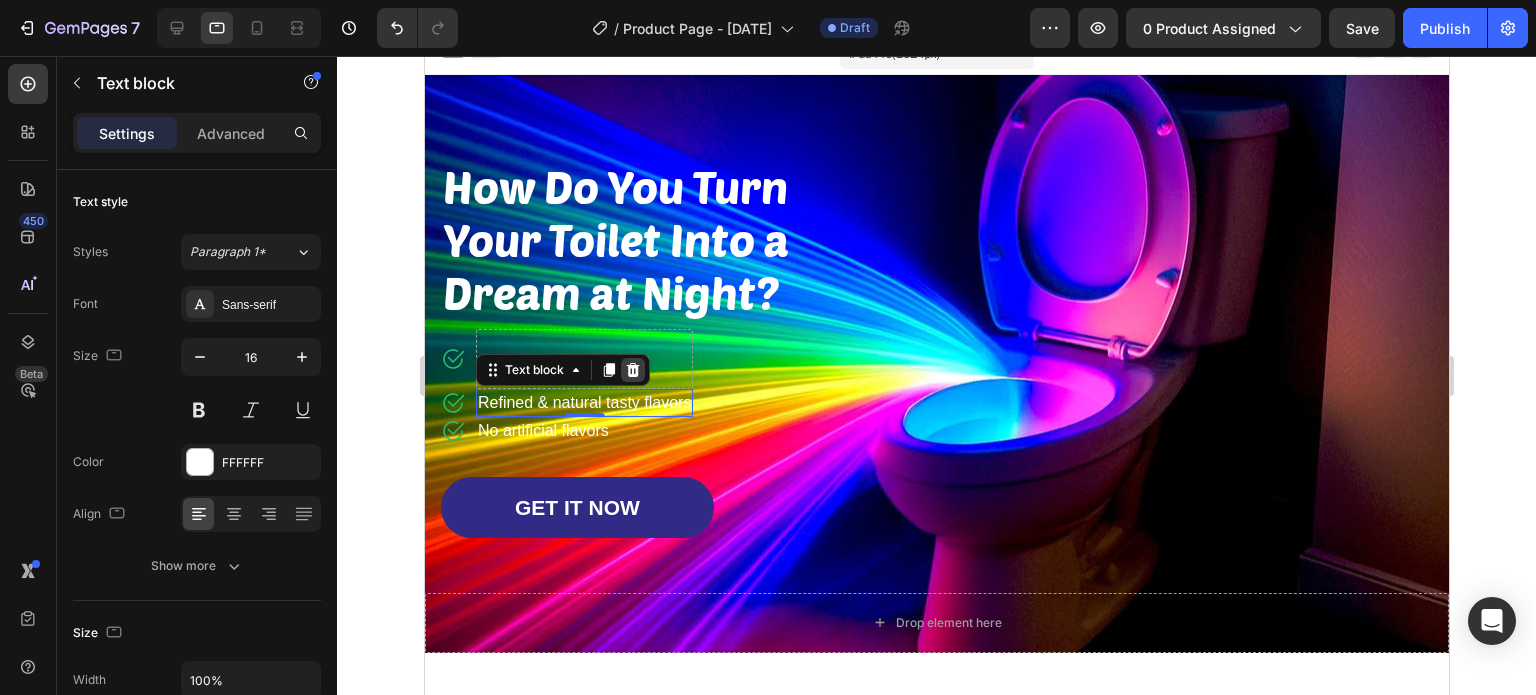 click 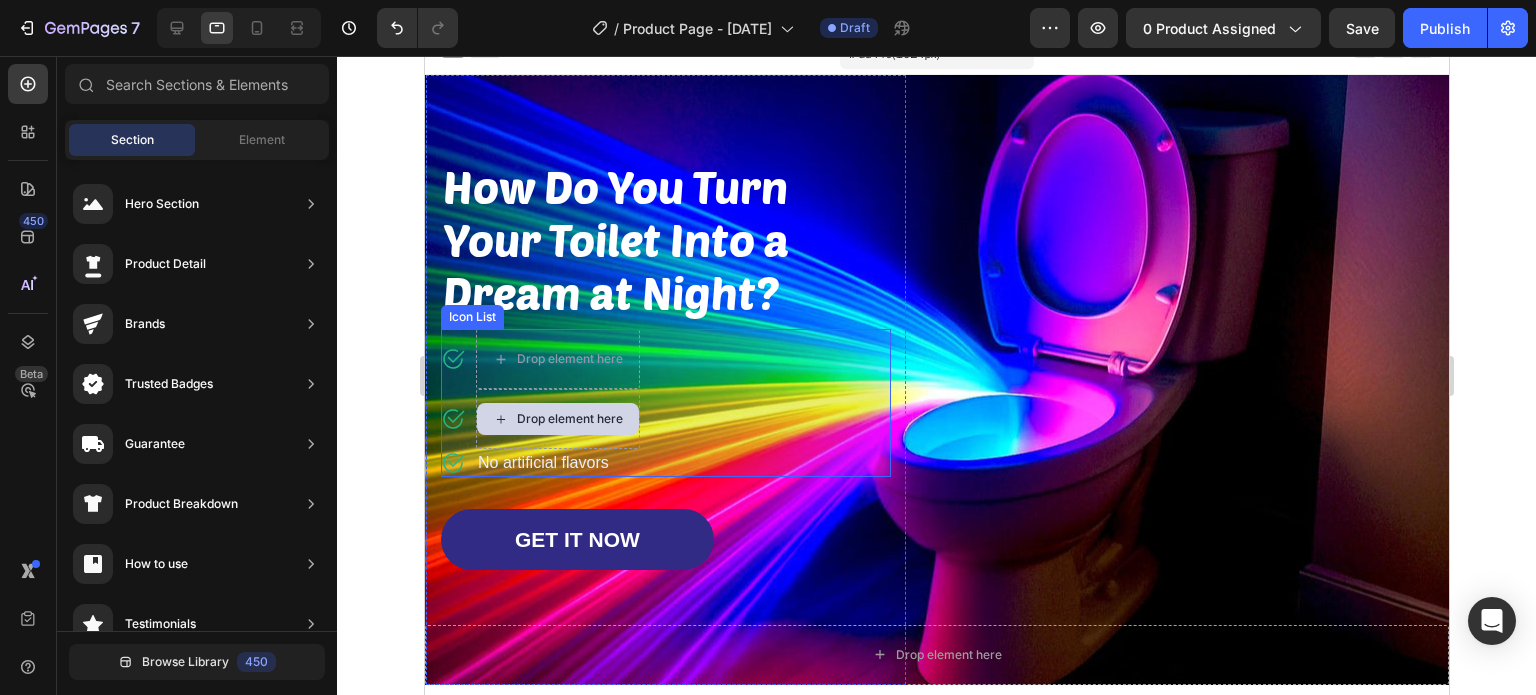 click on "No artificial flavors" at bounding box center (557, 463) 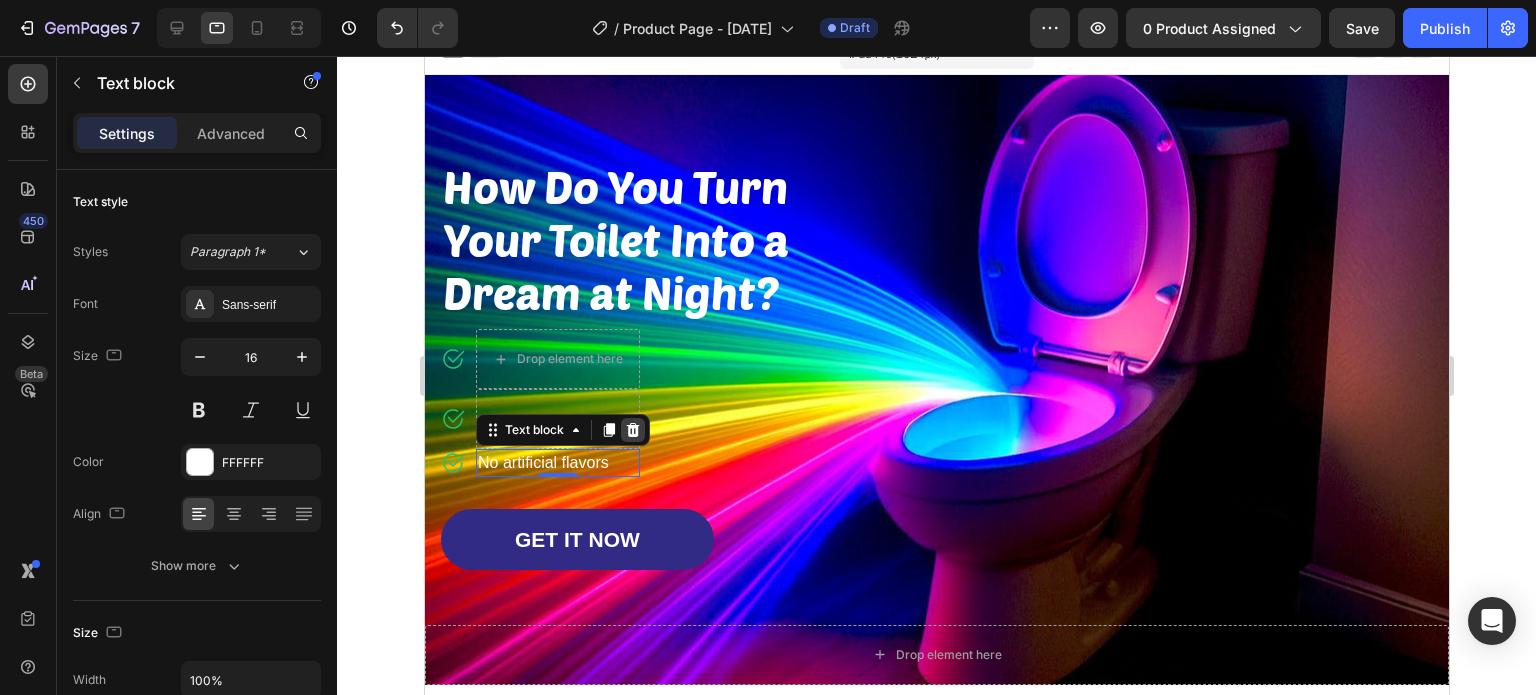 click on "Text block" at bounding box center (562, 430) 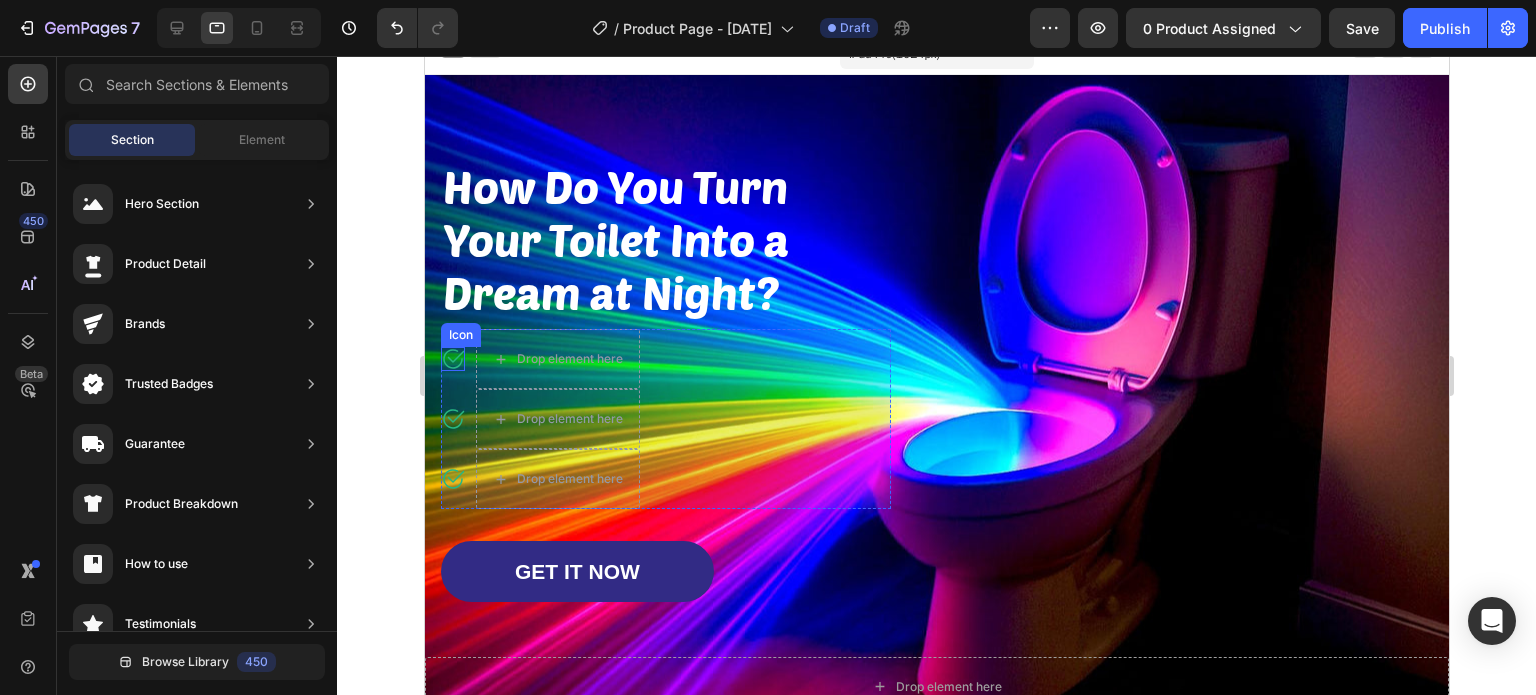 click on "Icon" at bounding box center [460, 335] 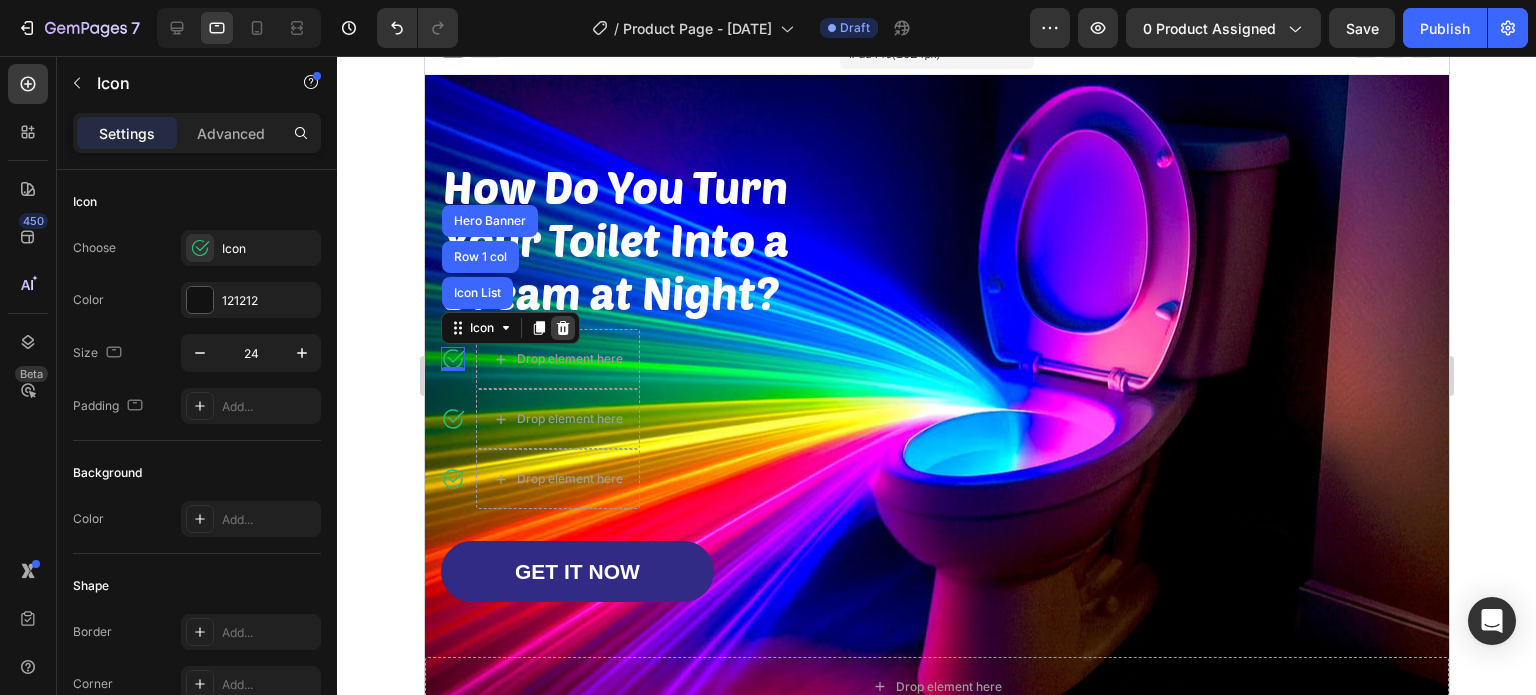 click 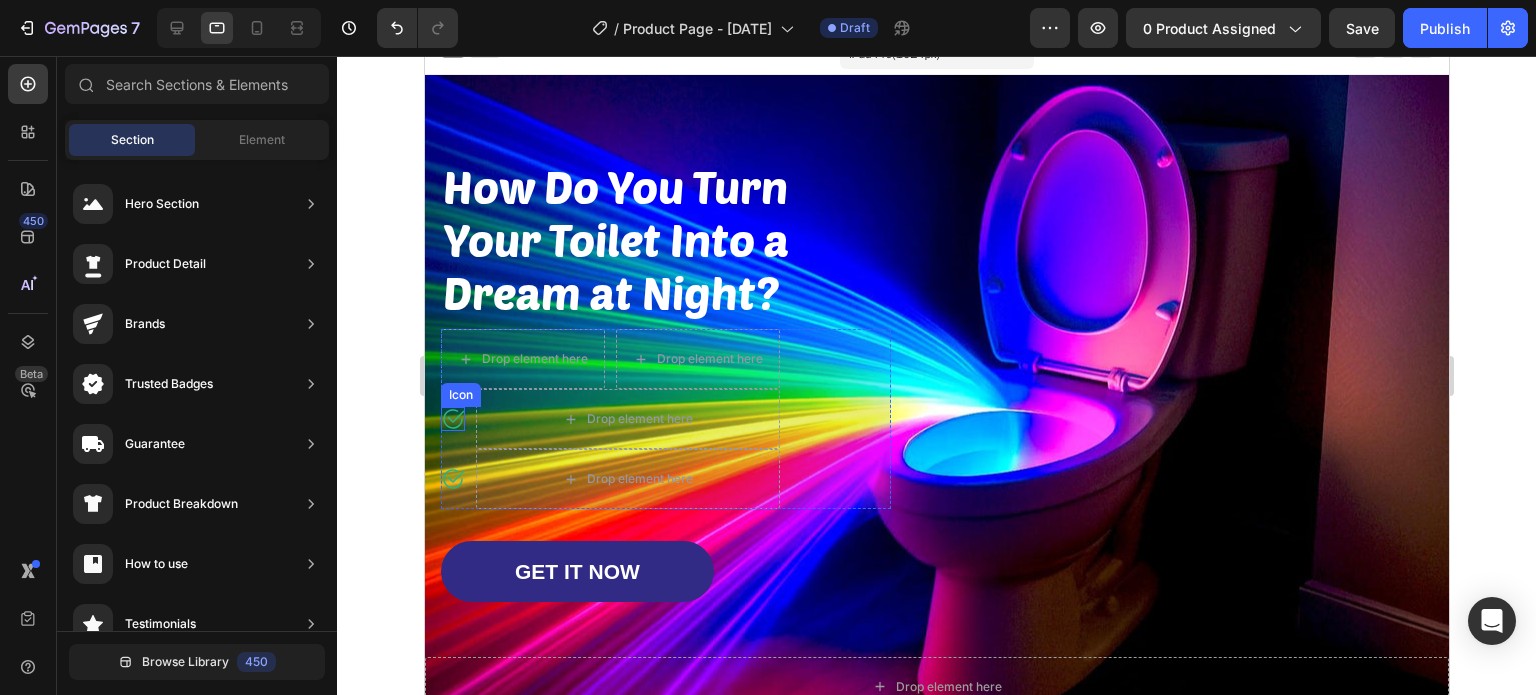 click 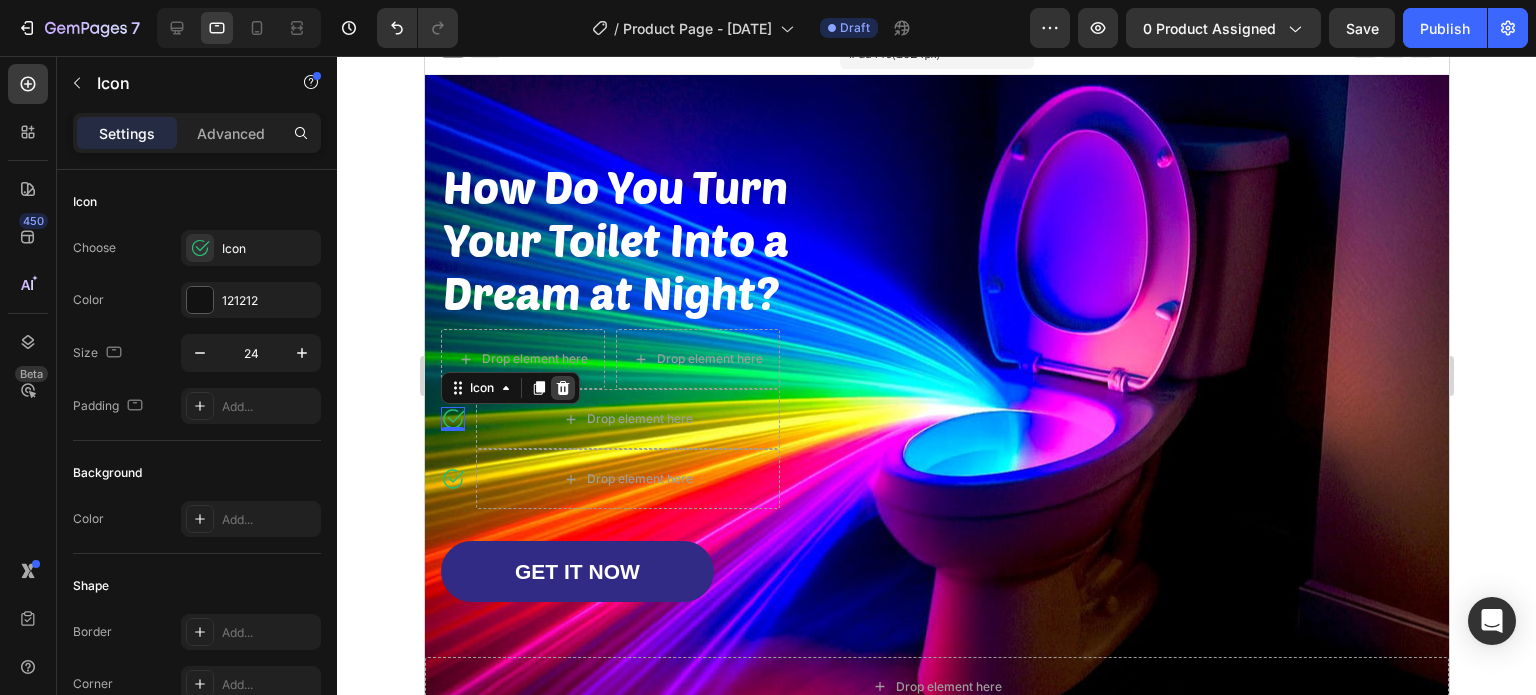 click 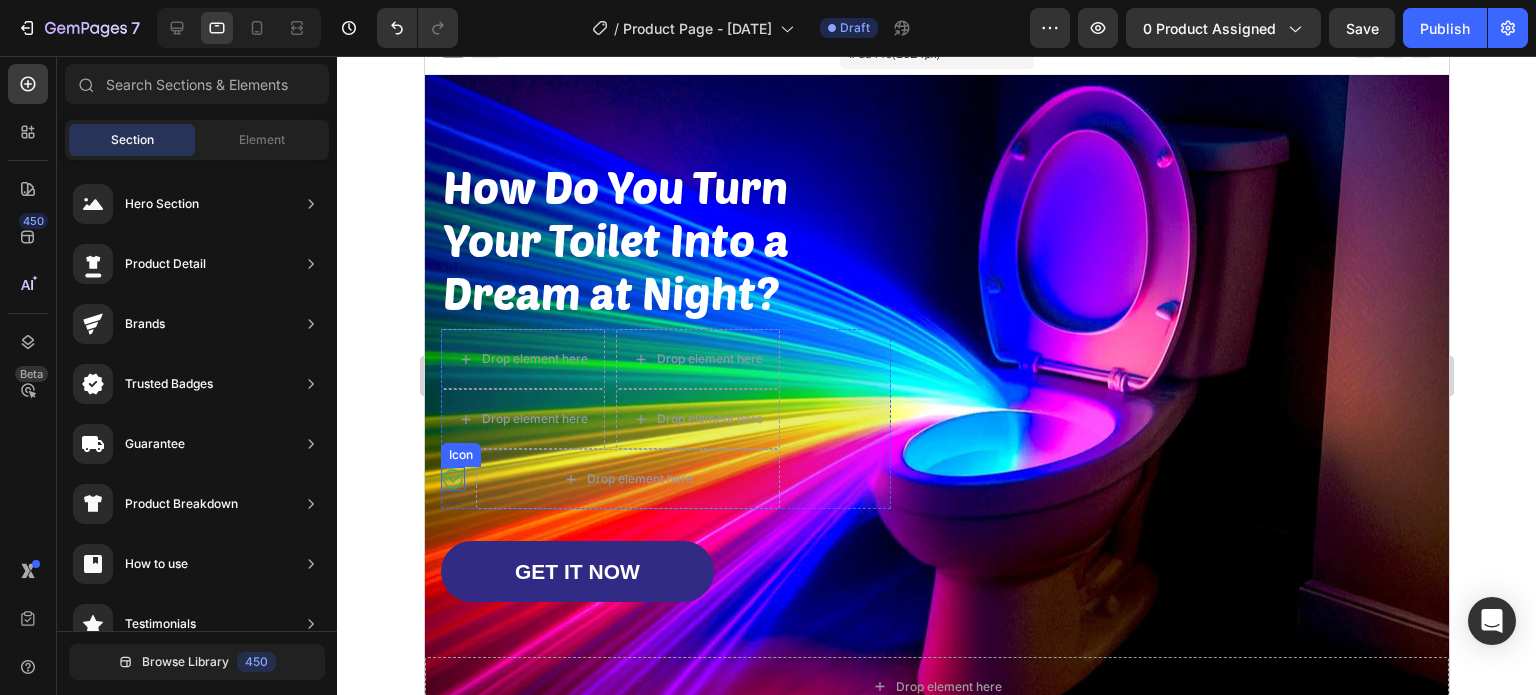 click 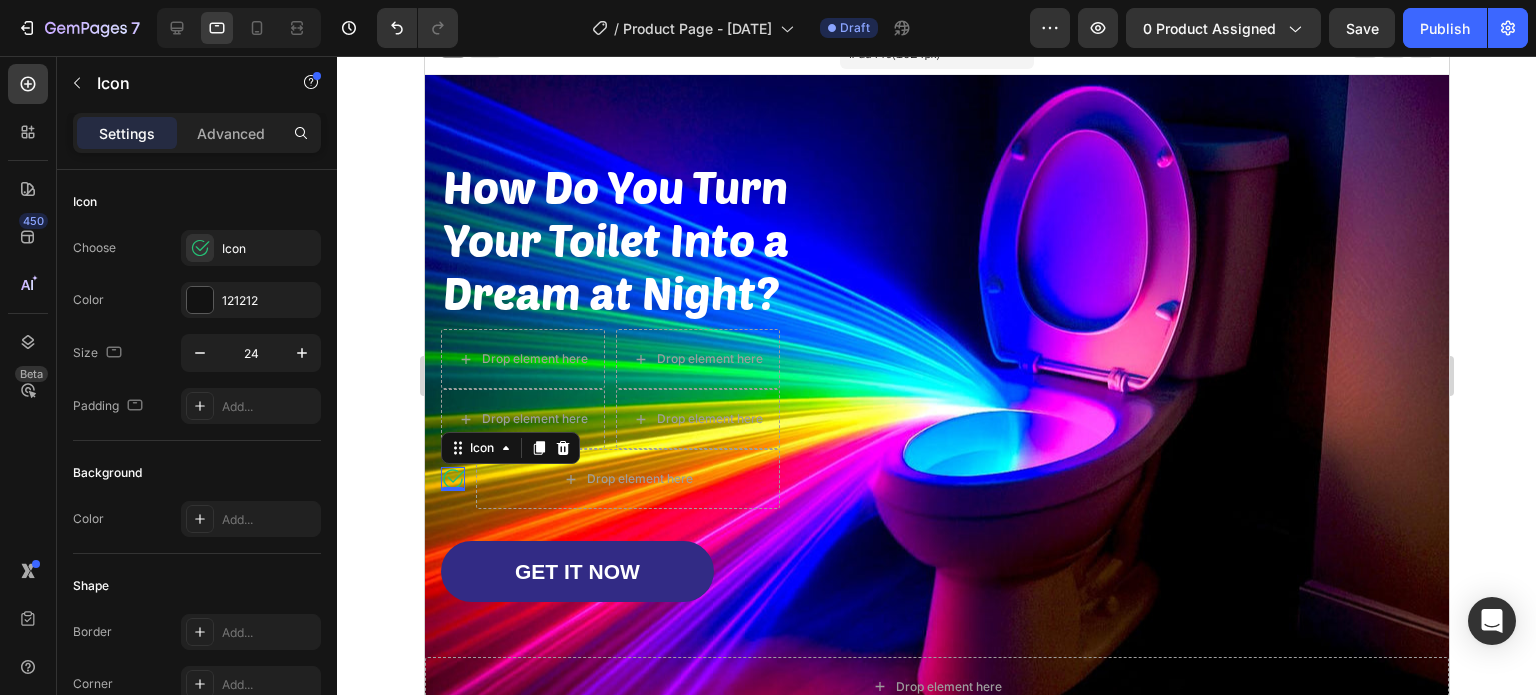 click 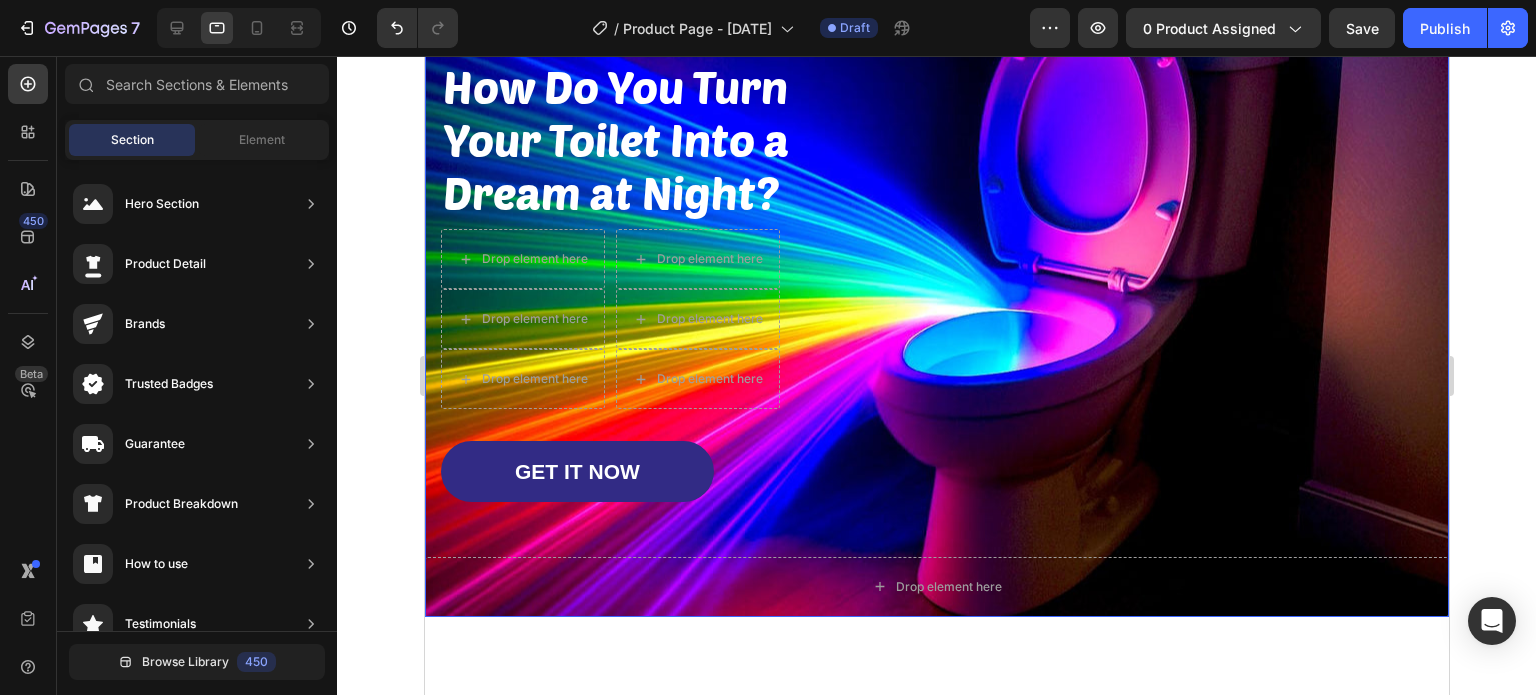 scroll, scrollTop: 0, scrollLeft: 0, axis: both 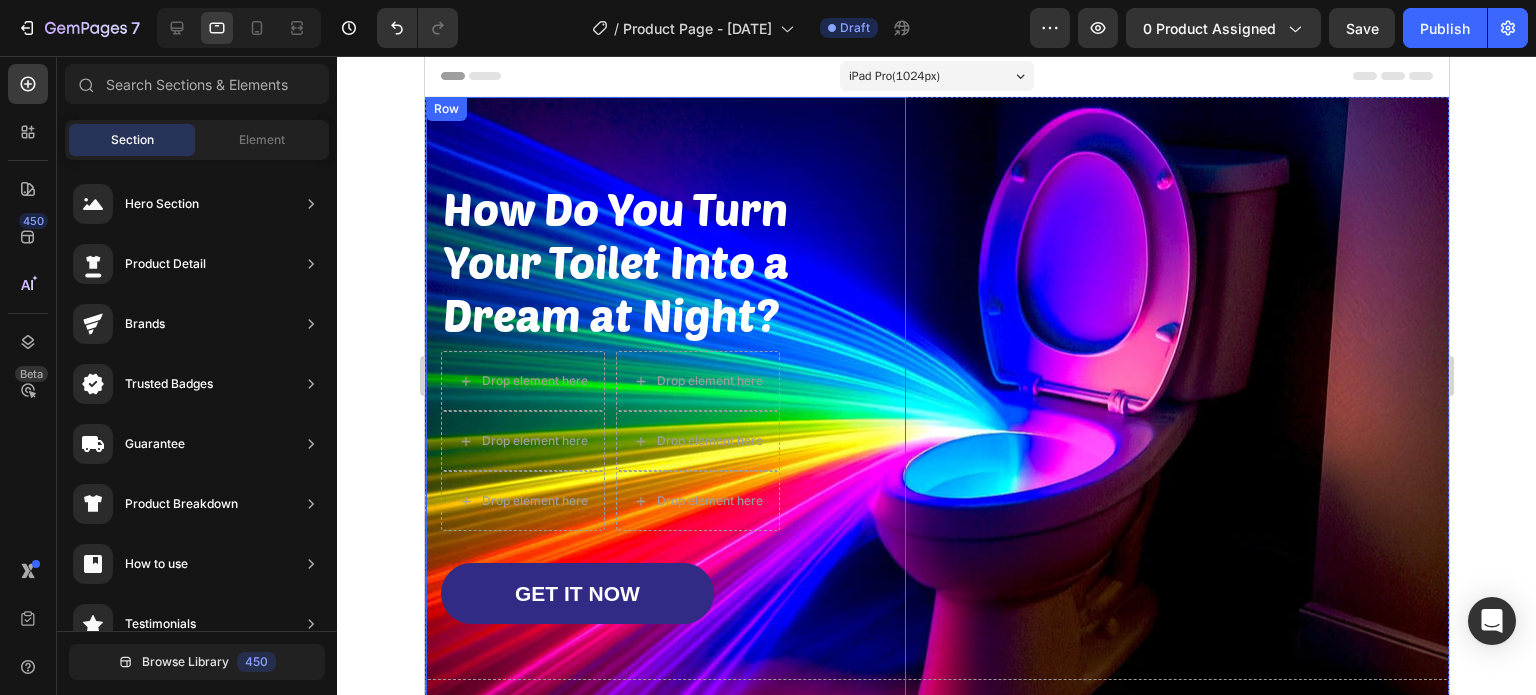 click on "Row" at bounding box center [445, 109] 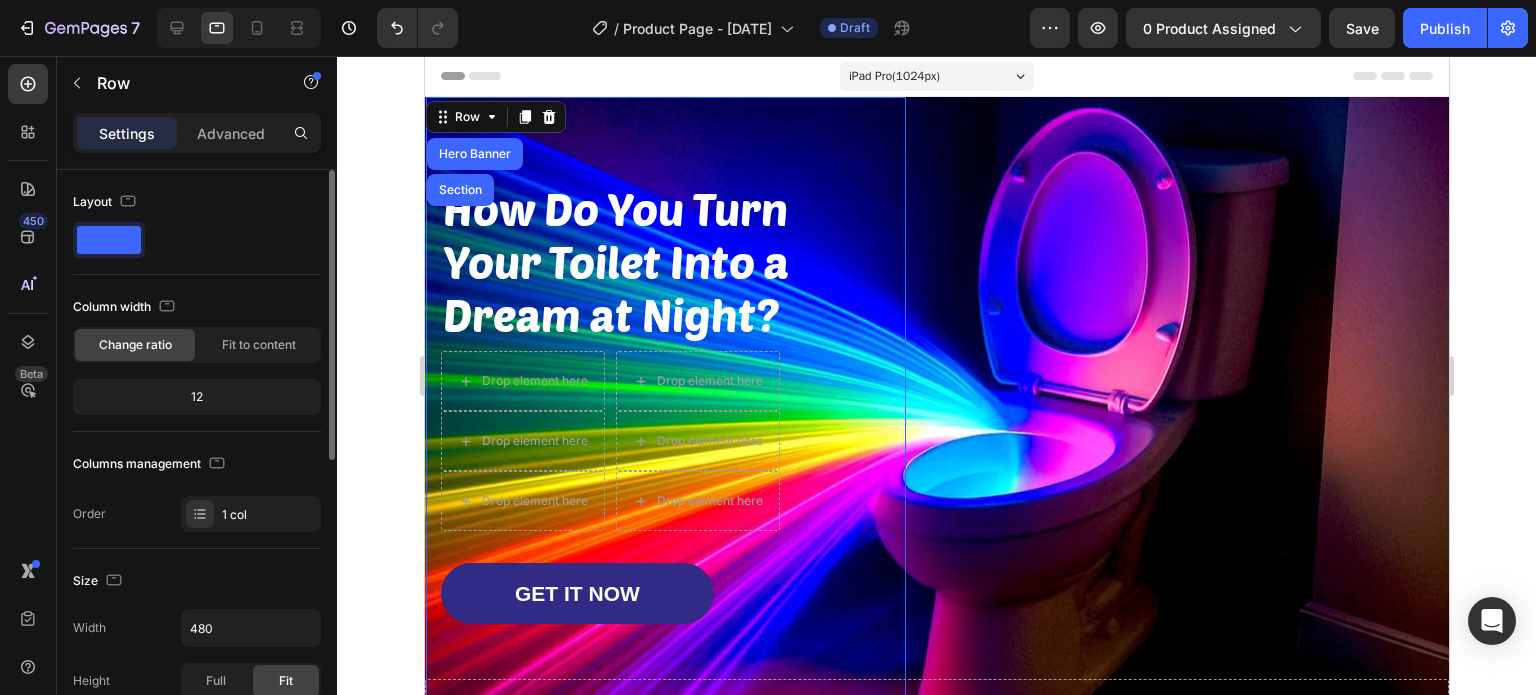 scroll, scrollTop: 200, scrollLeft: 0, axis: vertical 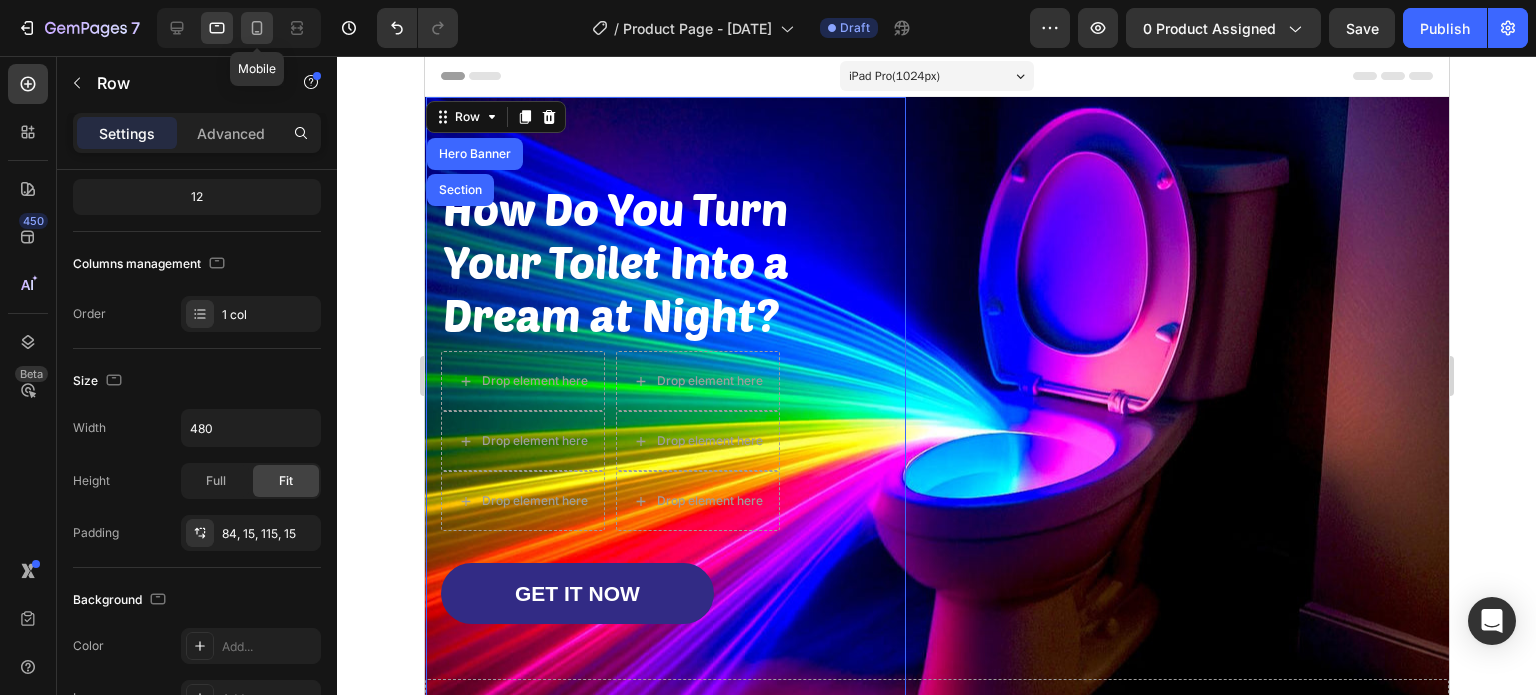 click 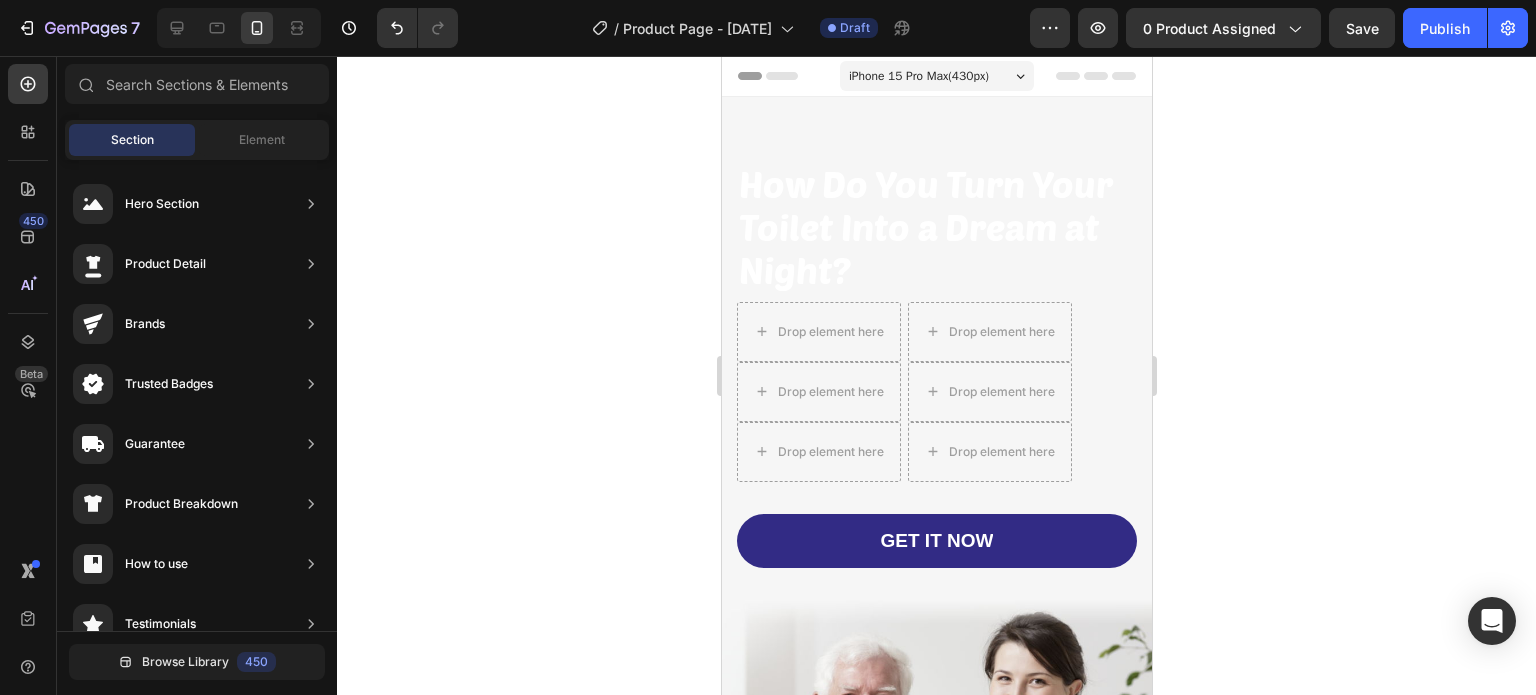 drag, startPoint x: 1141, startPoint y: 111, endPoint x: 1872, endPoint y: 139, distance: 731.5361 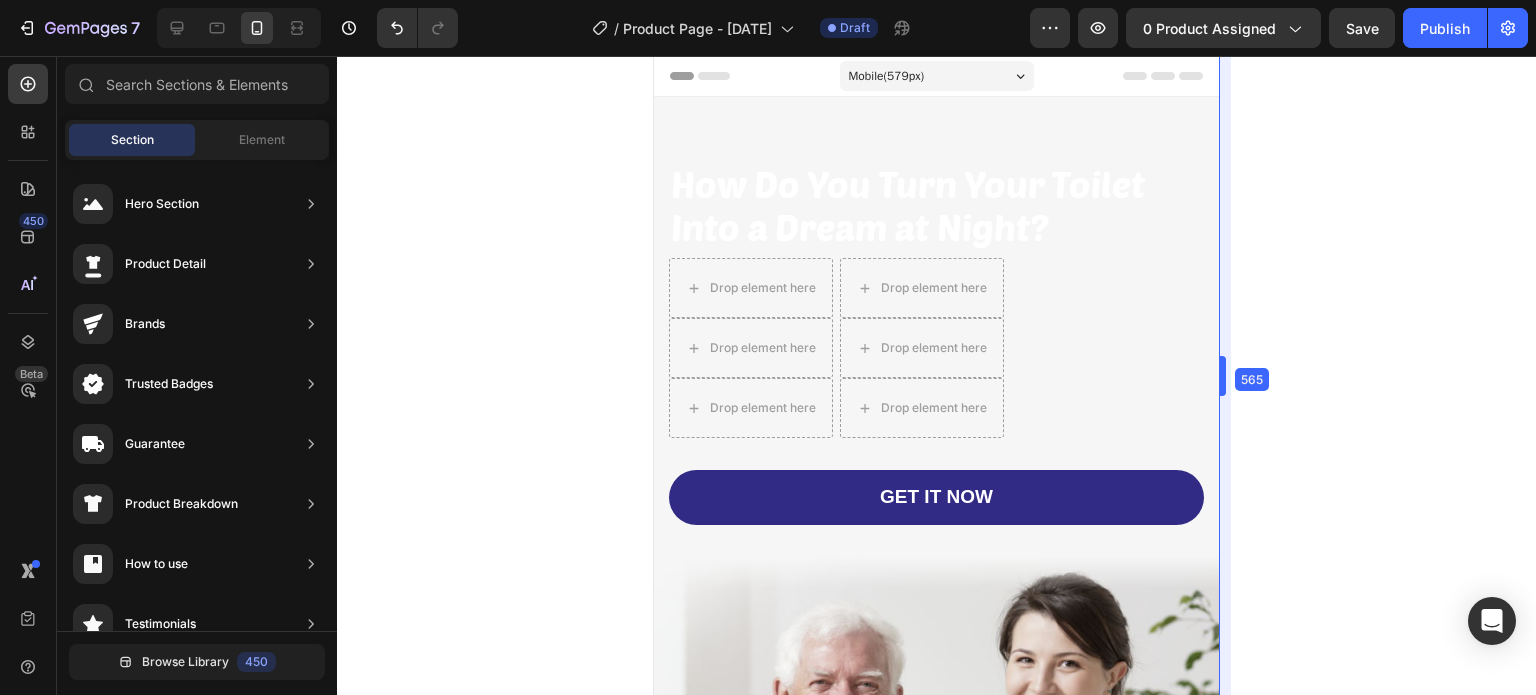 drag, startPoint x: 1153, startPoint y: 375, endPoint x: 1302, endPoint y: 199, distance: 230.6014 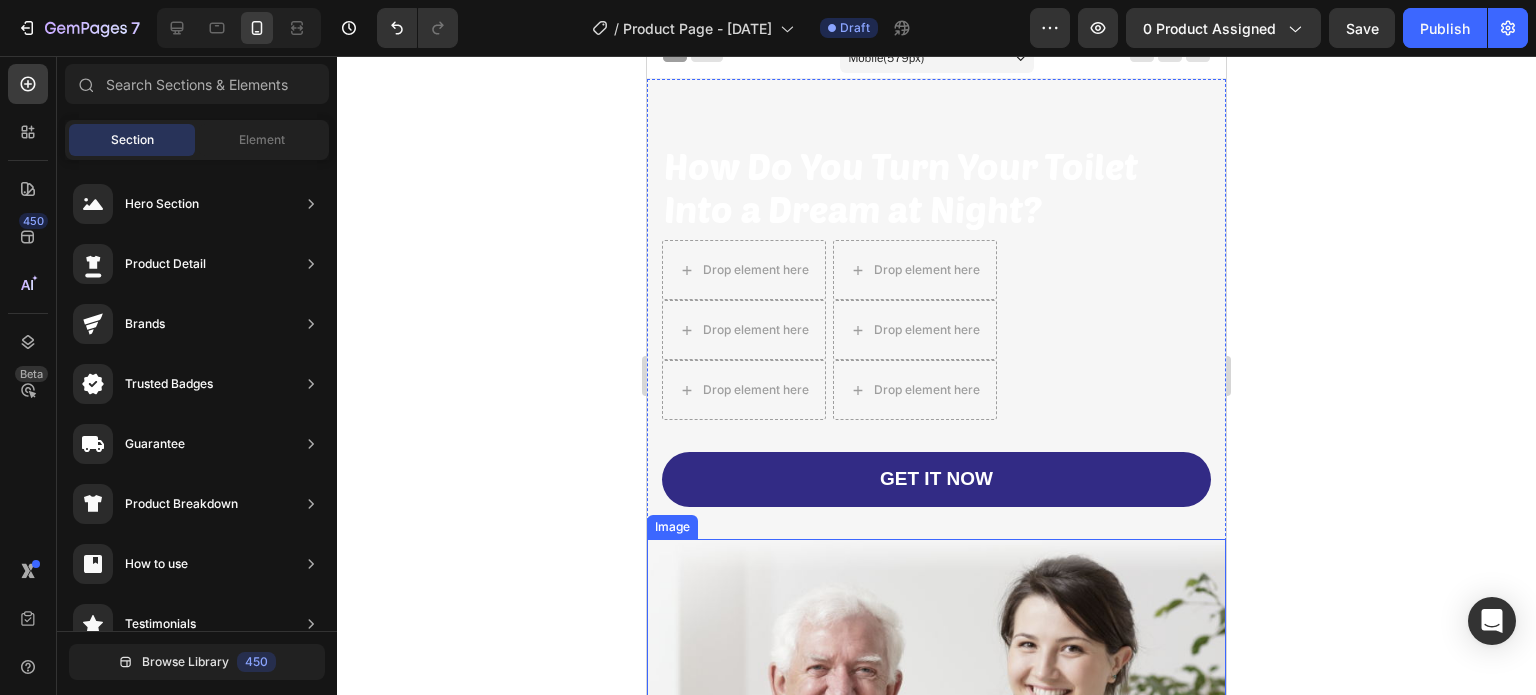 scroll, scrollTop: 0, scrollLeft: 0, axis: both 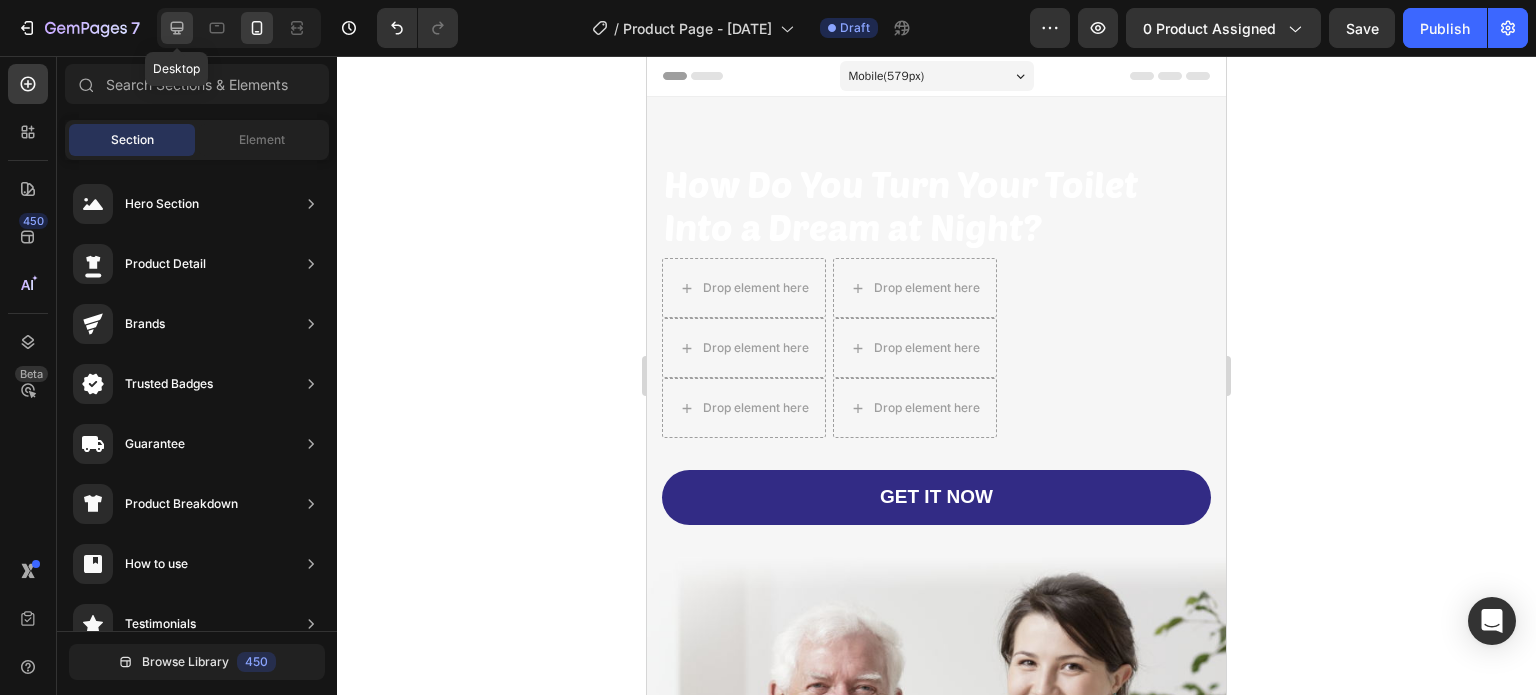 click 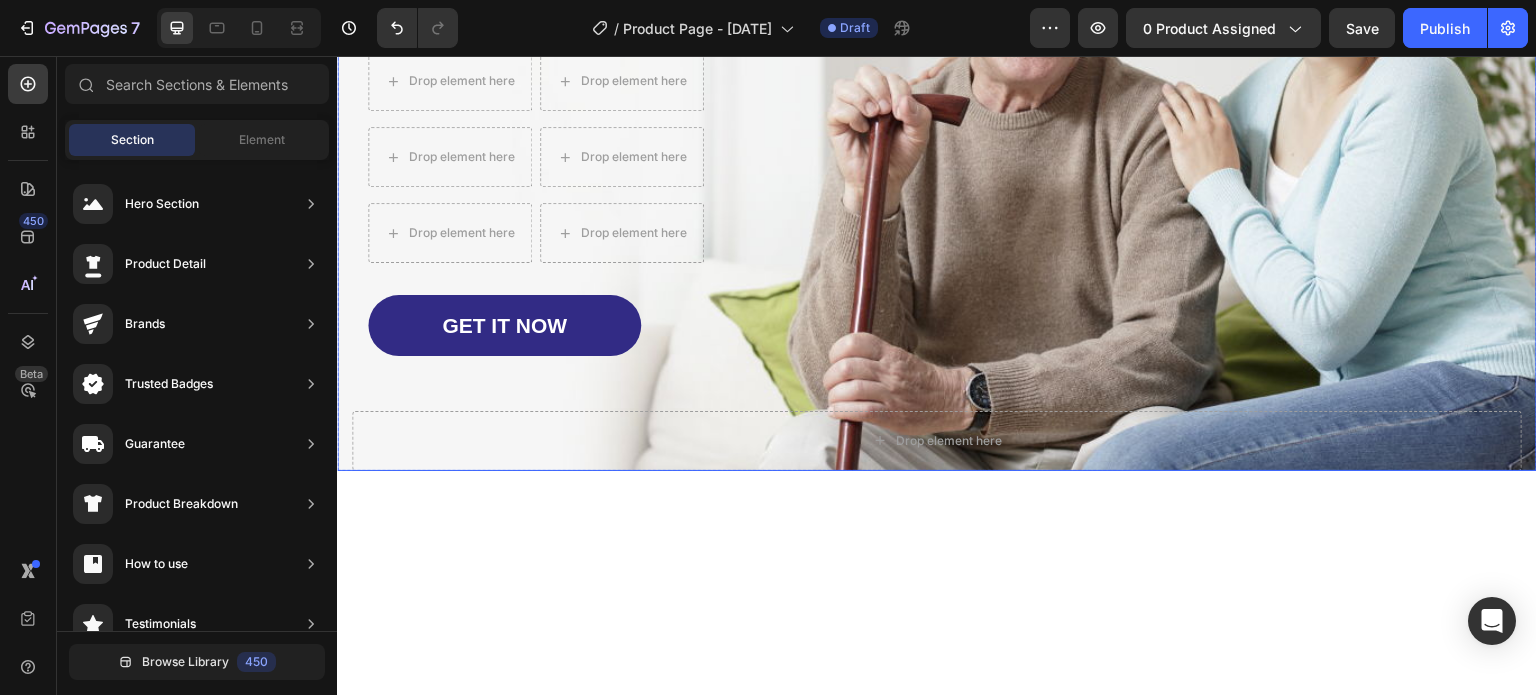 scroll, scrollTop: 0, scrollLeft: 0, axis: both 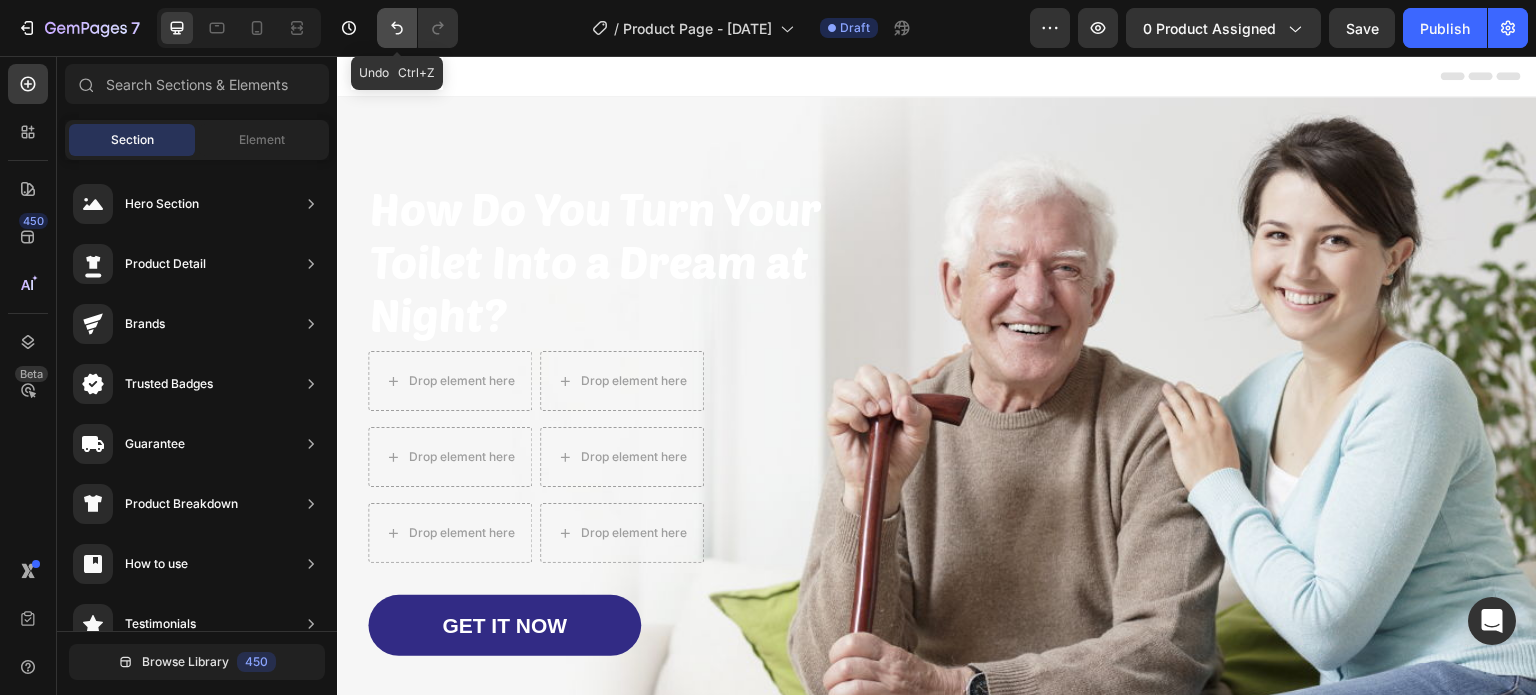 click 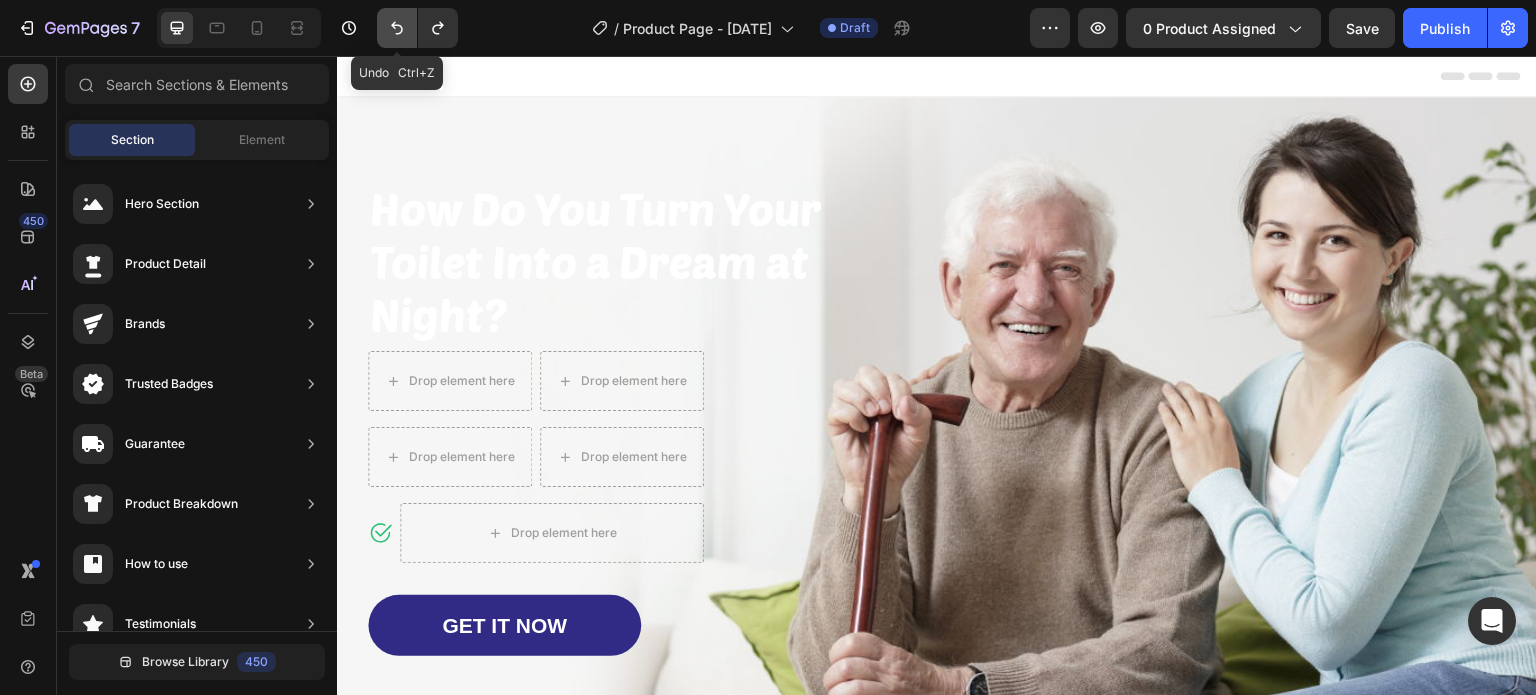 click 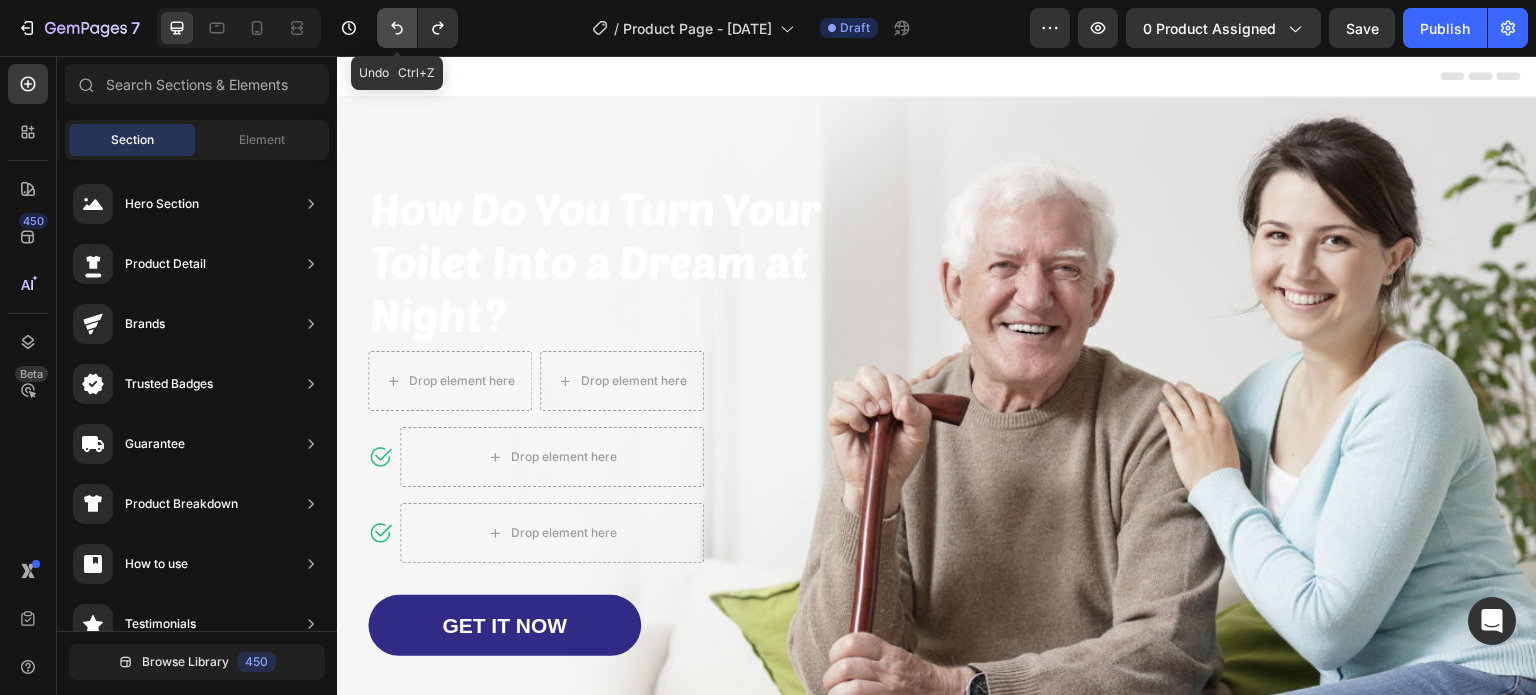 click 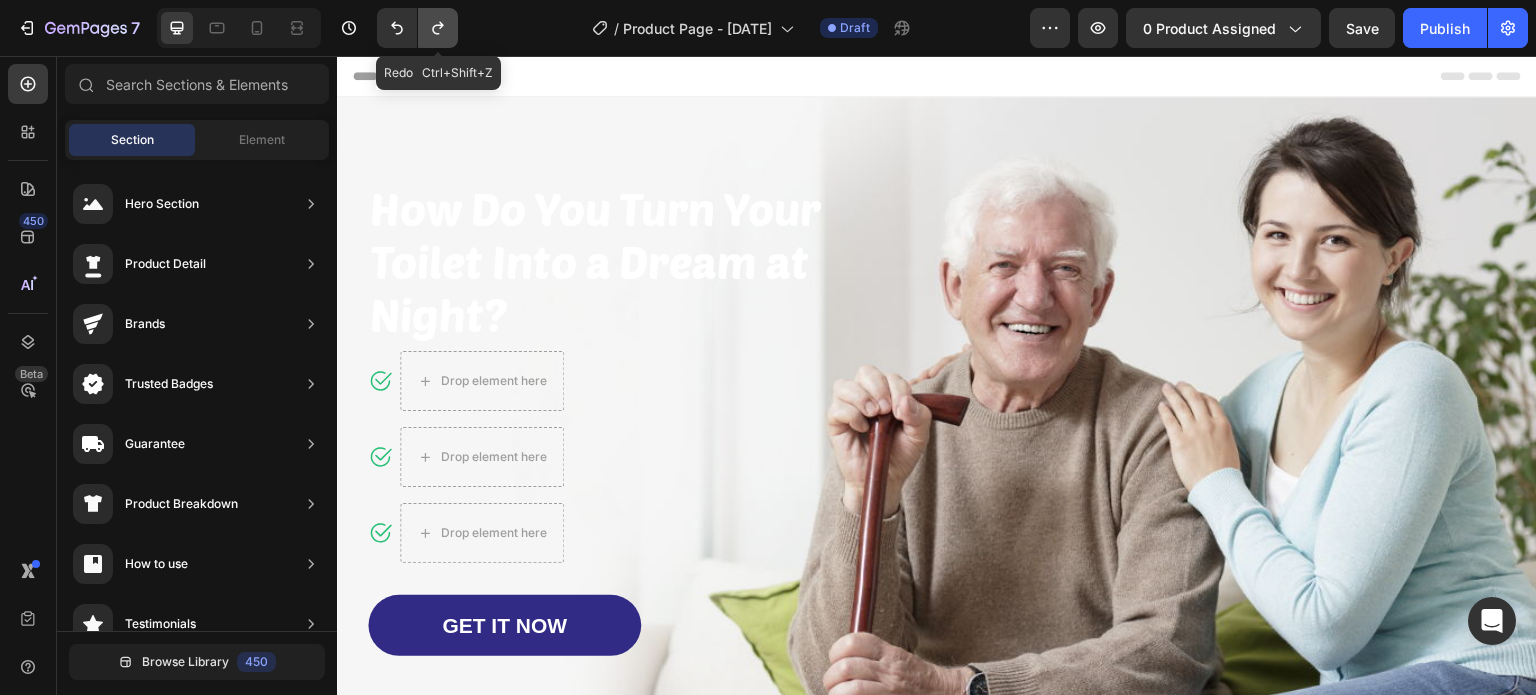click 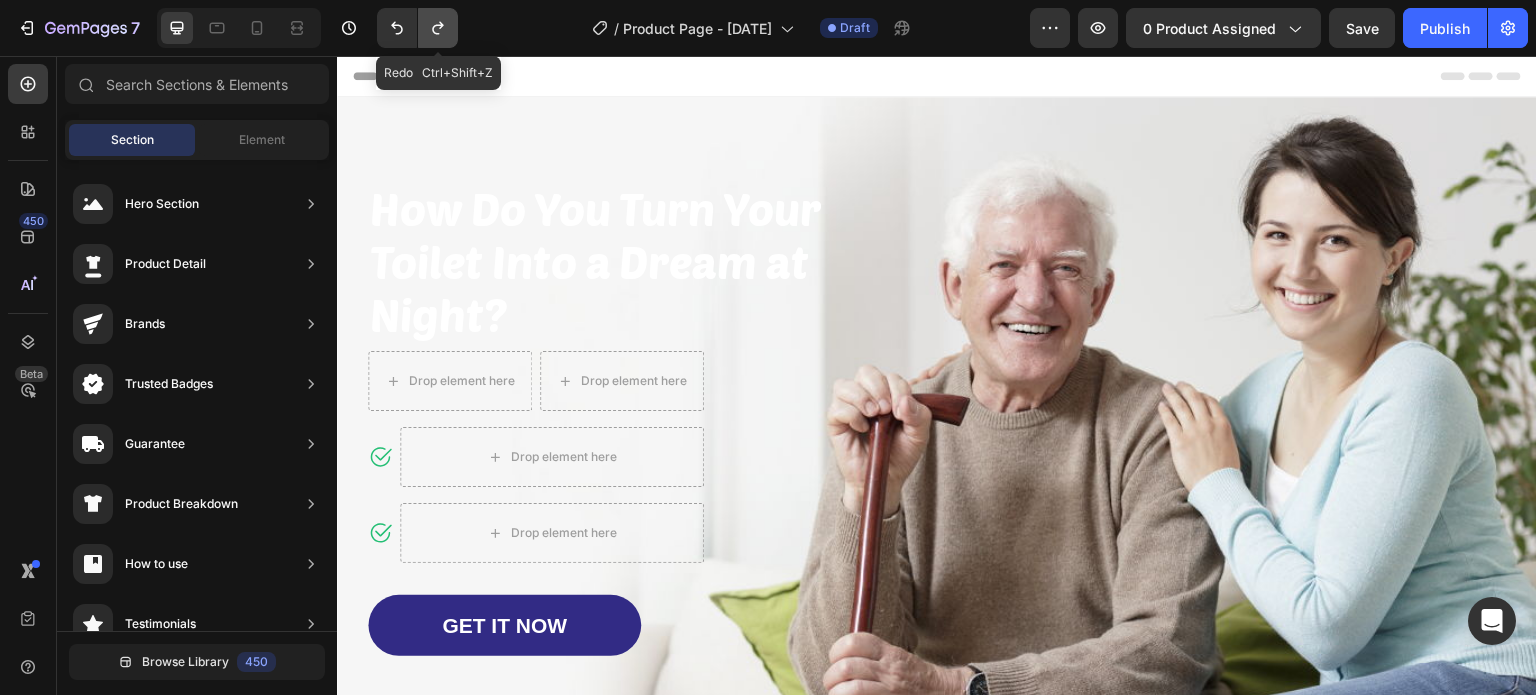 click 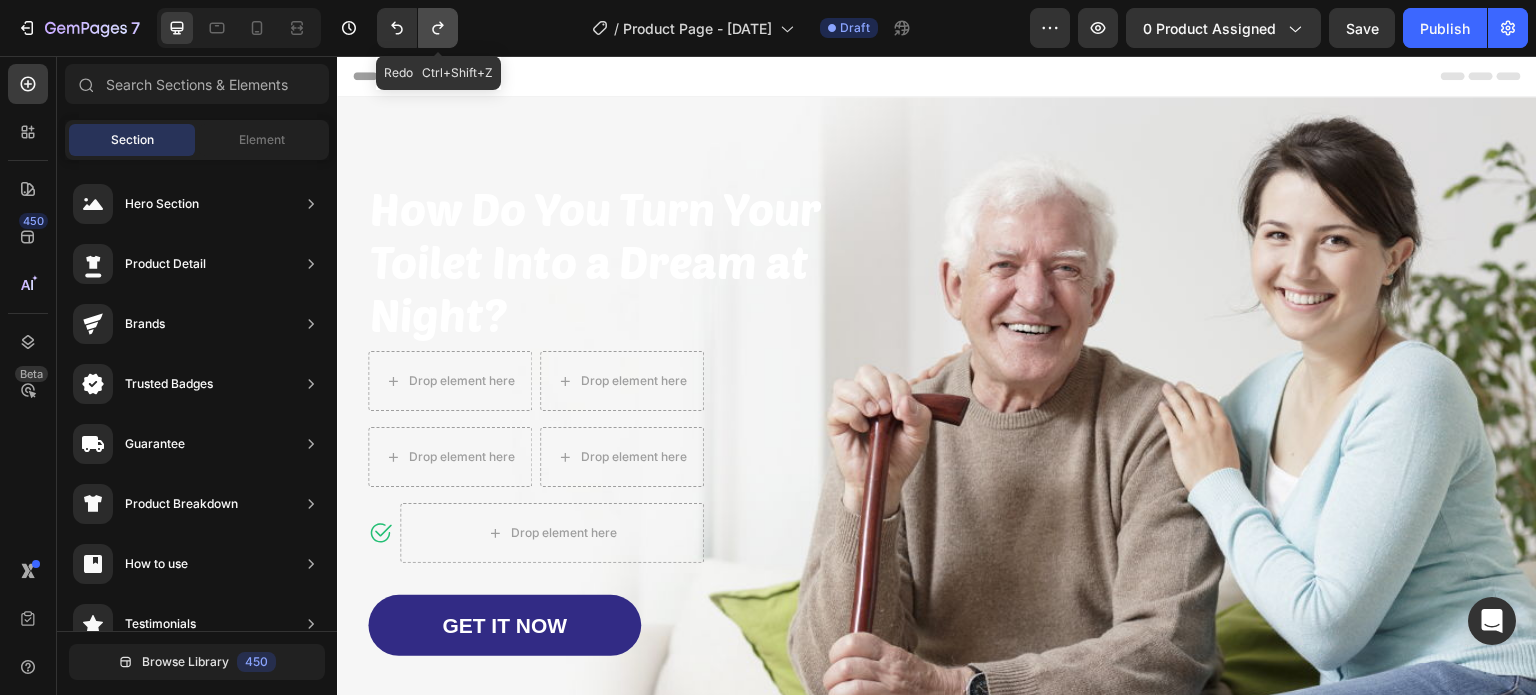 click 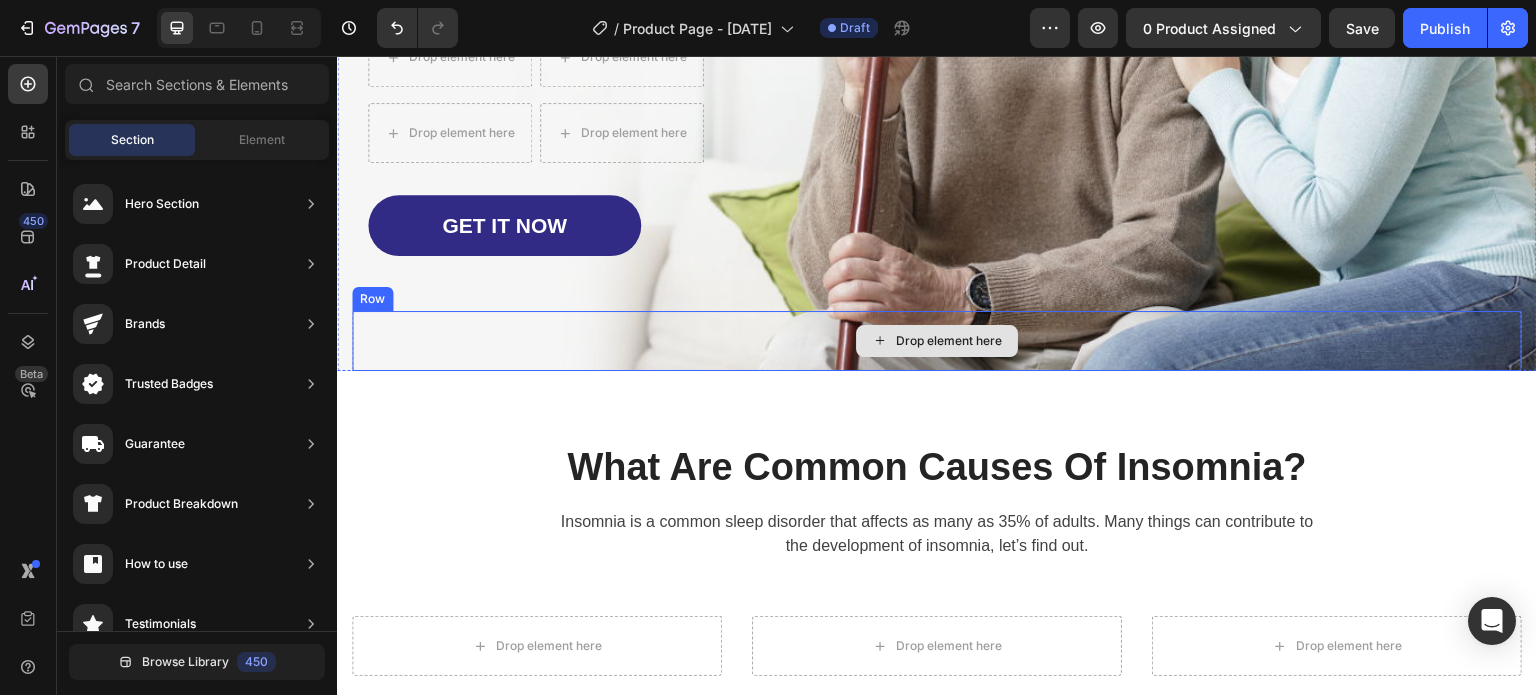 scroll, scrollTop: 0, scrollLeft: 0, axis: both 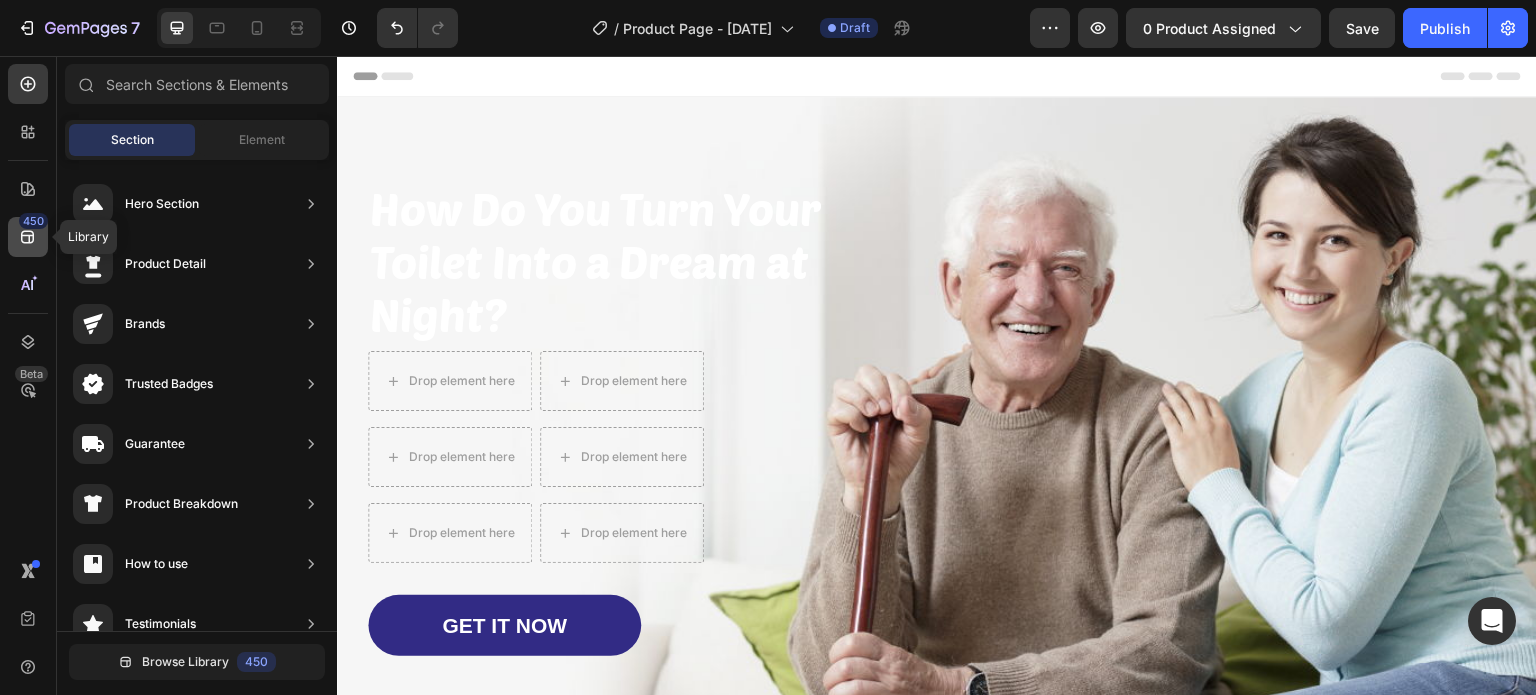 click 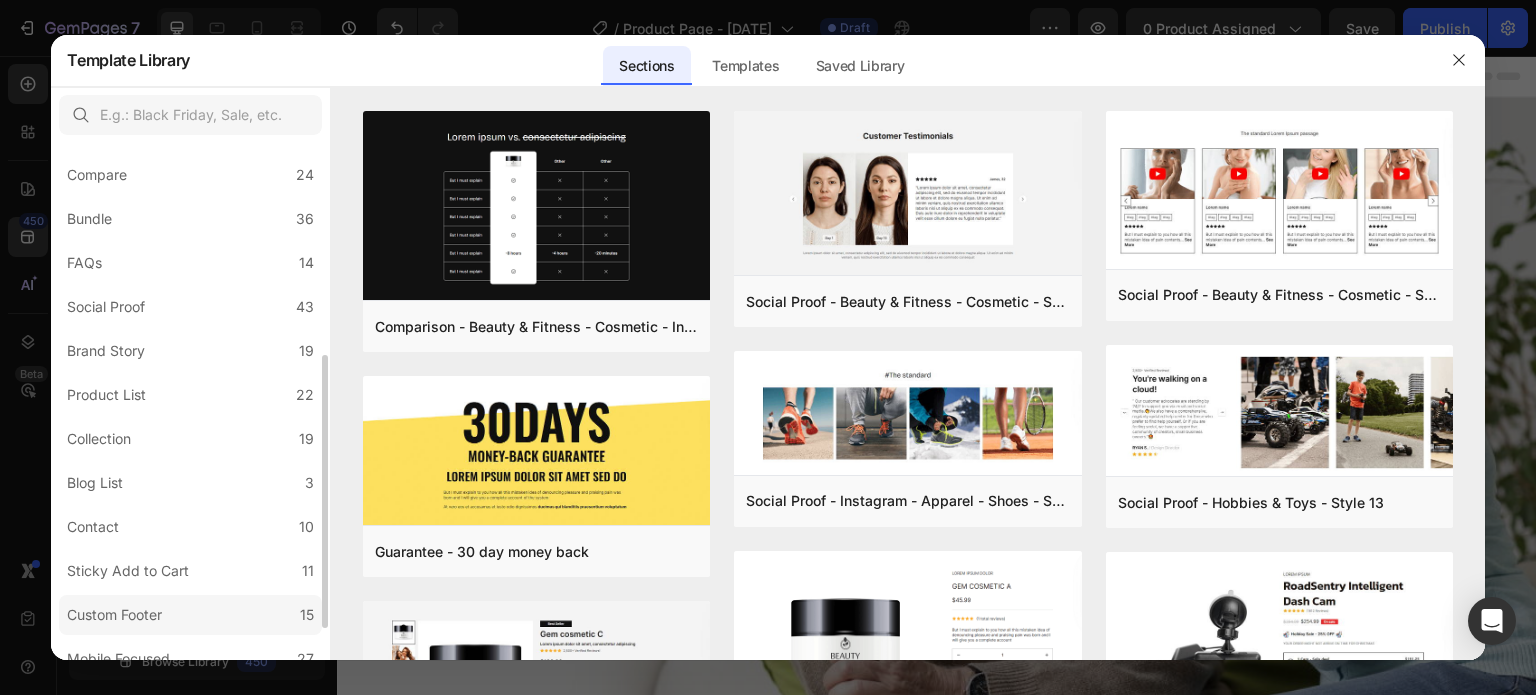 scroll, scrollTop: 462, scrollLeft: 0, axis: vertical 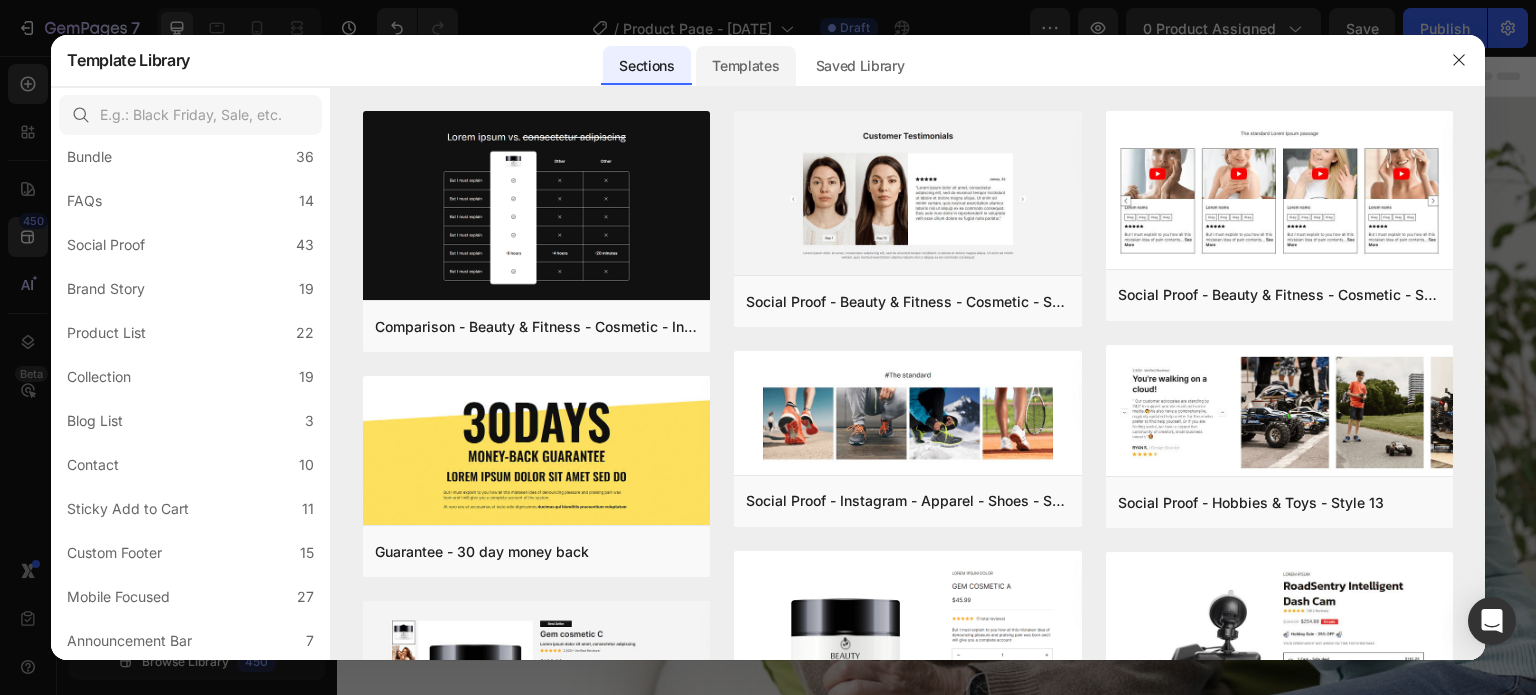 click on "Templates" 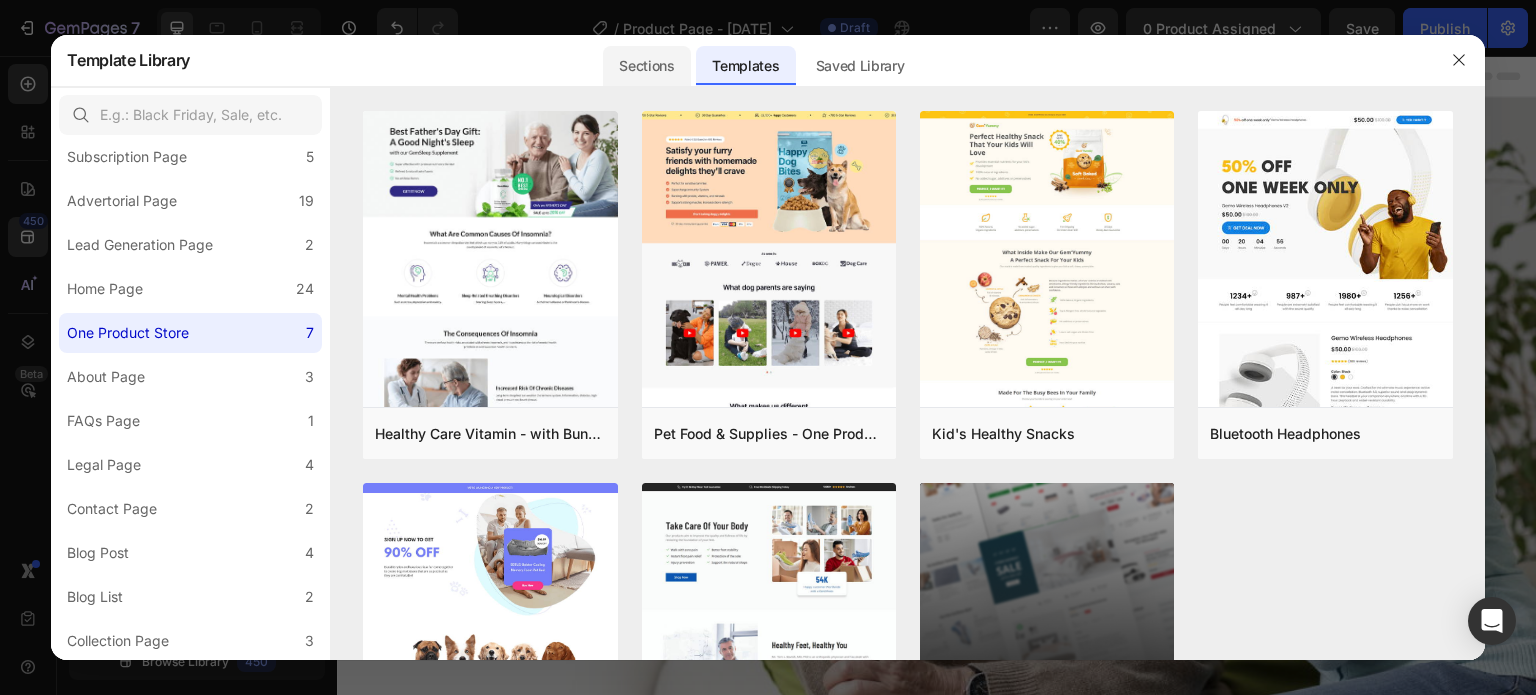 click on "Sections" 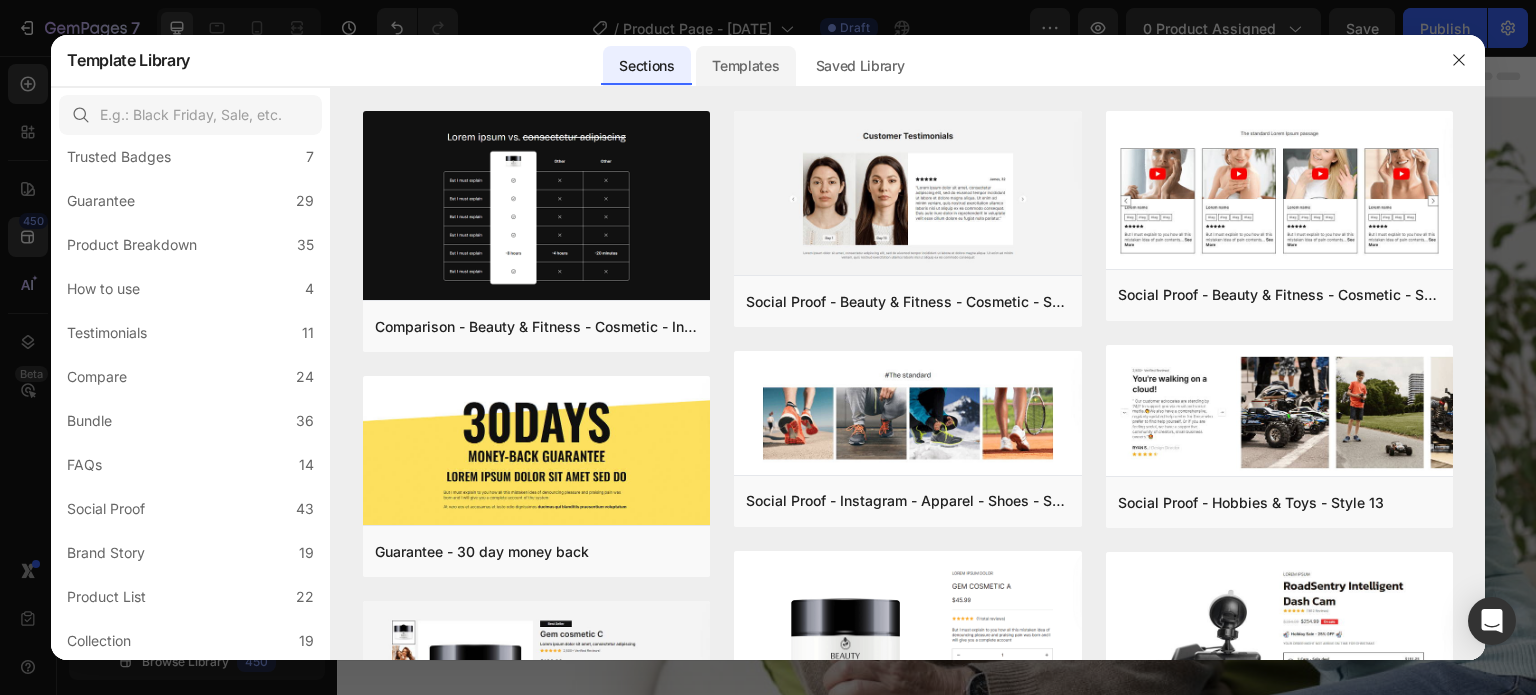click on "Templates" 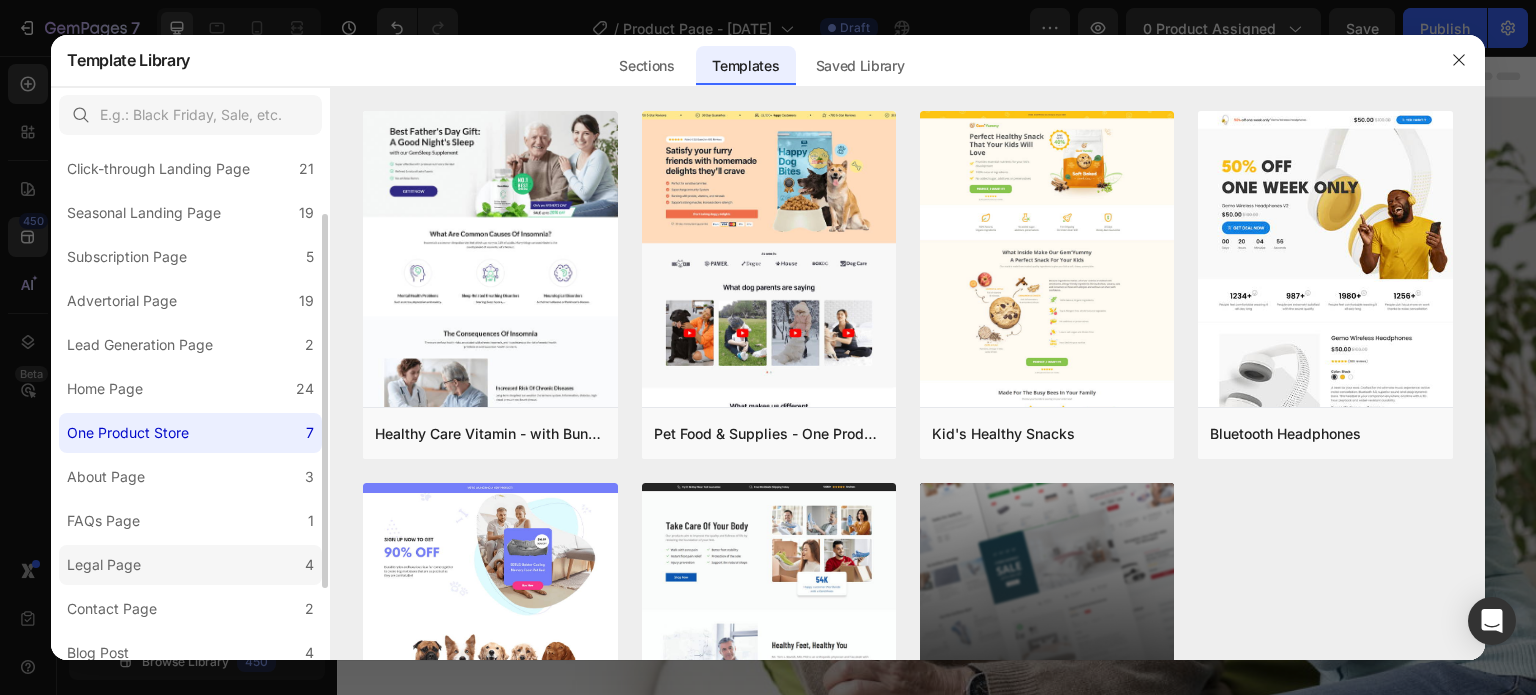 scroll, scrollTop: 0, scrollLeft: 0, axis: both 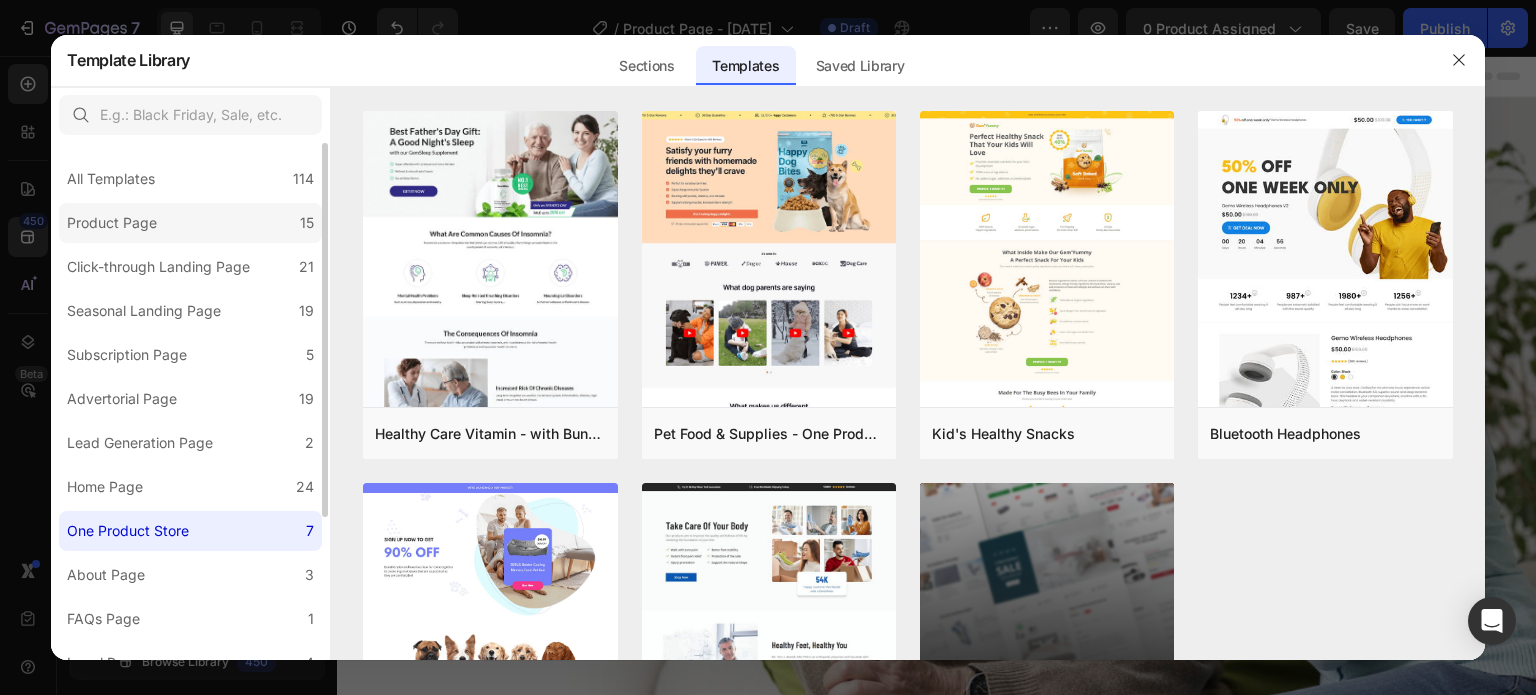 click on "Product Page" at bounding box center (112, 223) 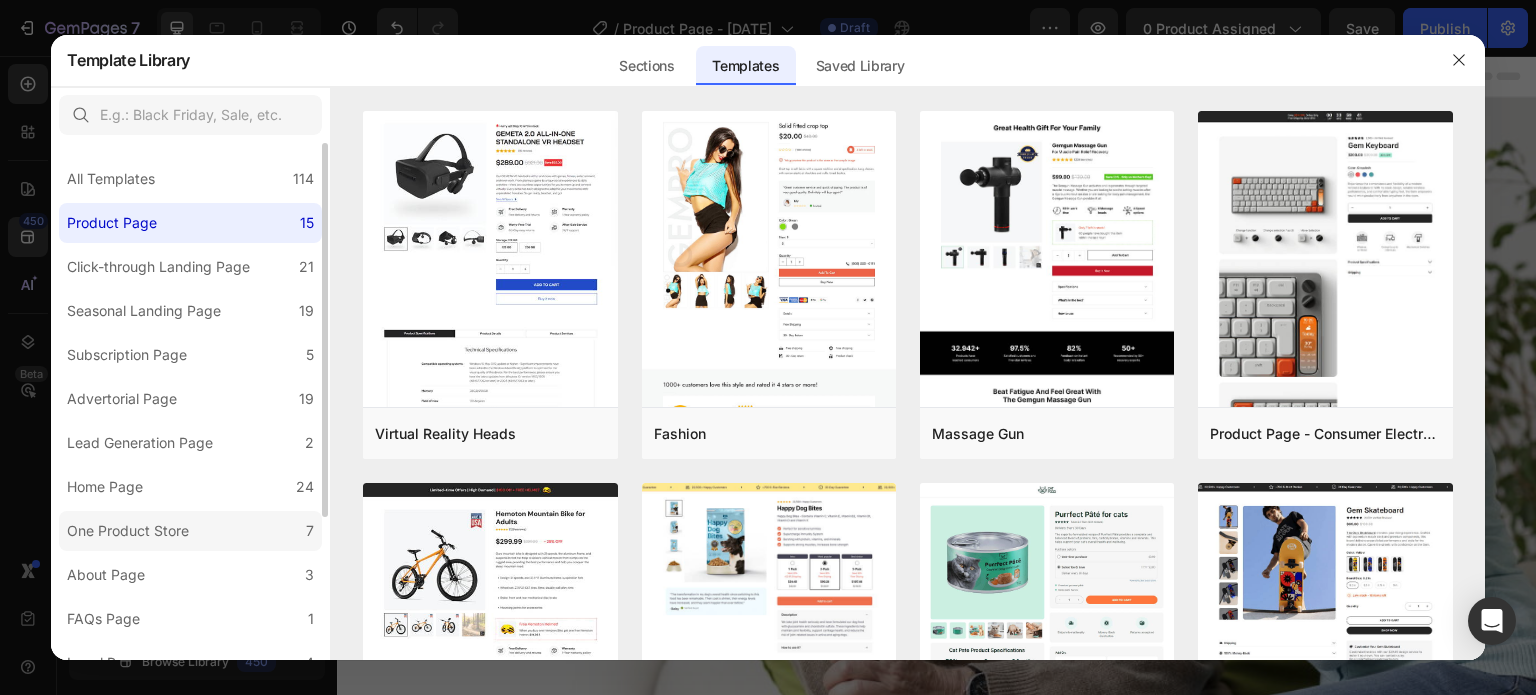 click on "One Product Store" at bounding box center [128, 531] 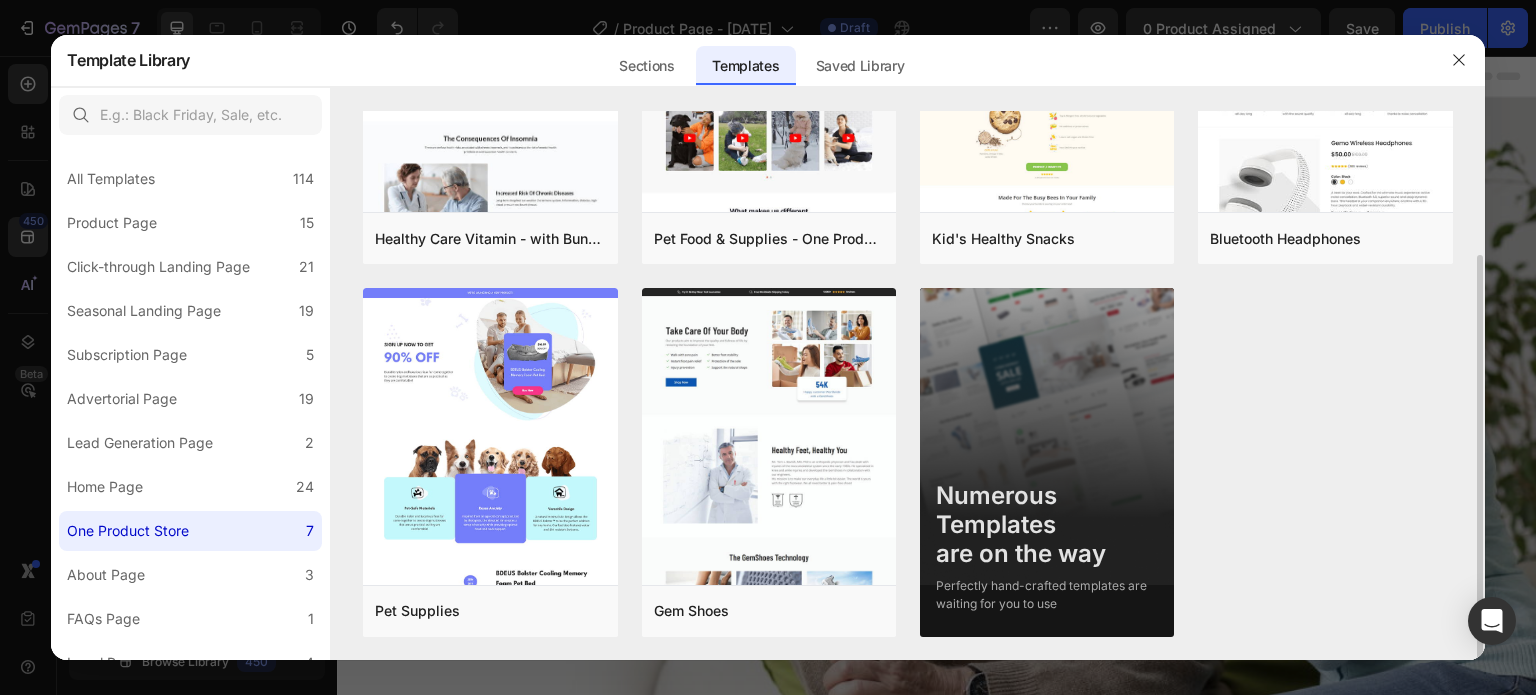 scroll, scrollTop: 0, scrollLeft: 0, axis: both 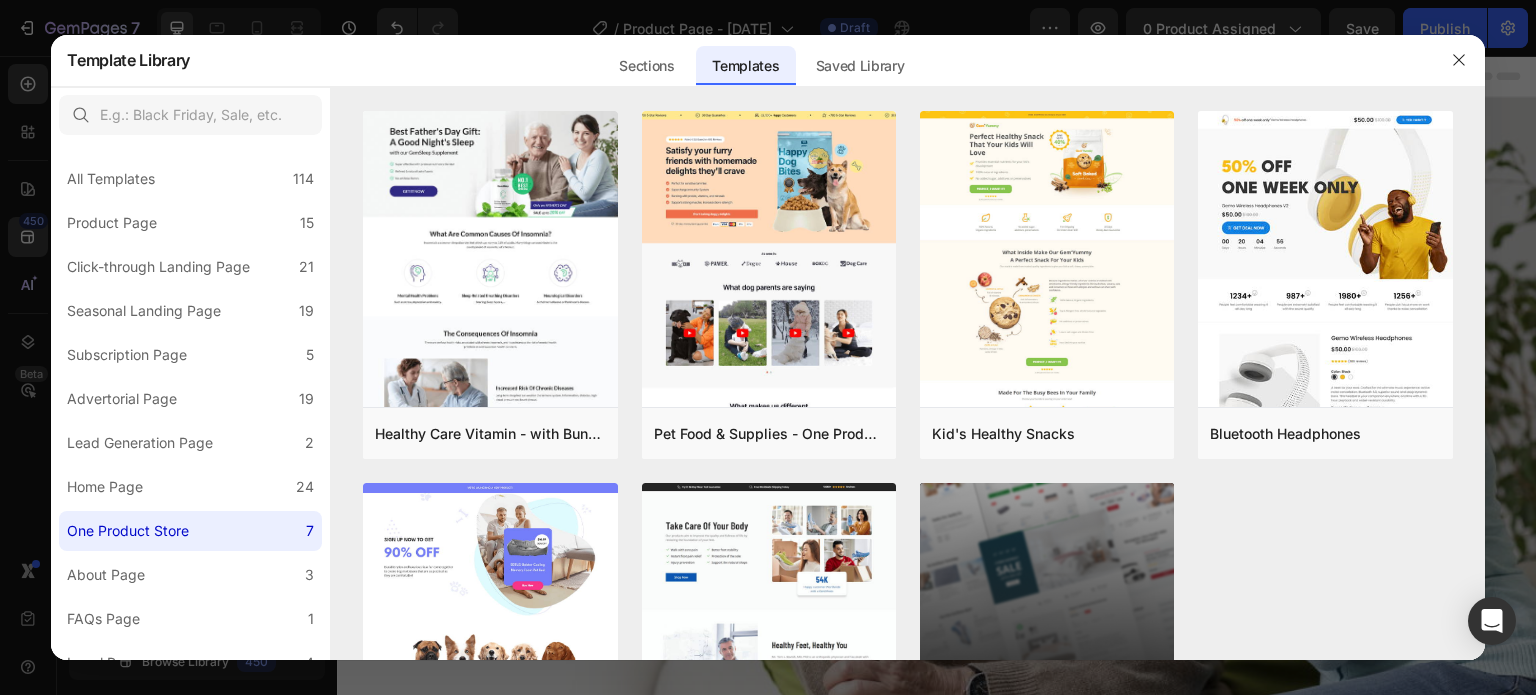click at bounding box center (768, 347) 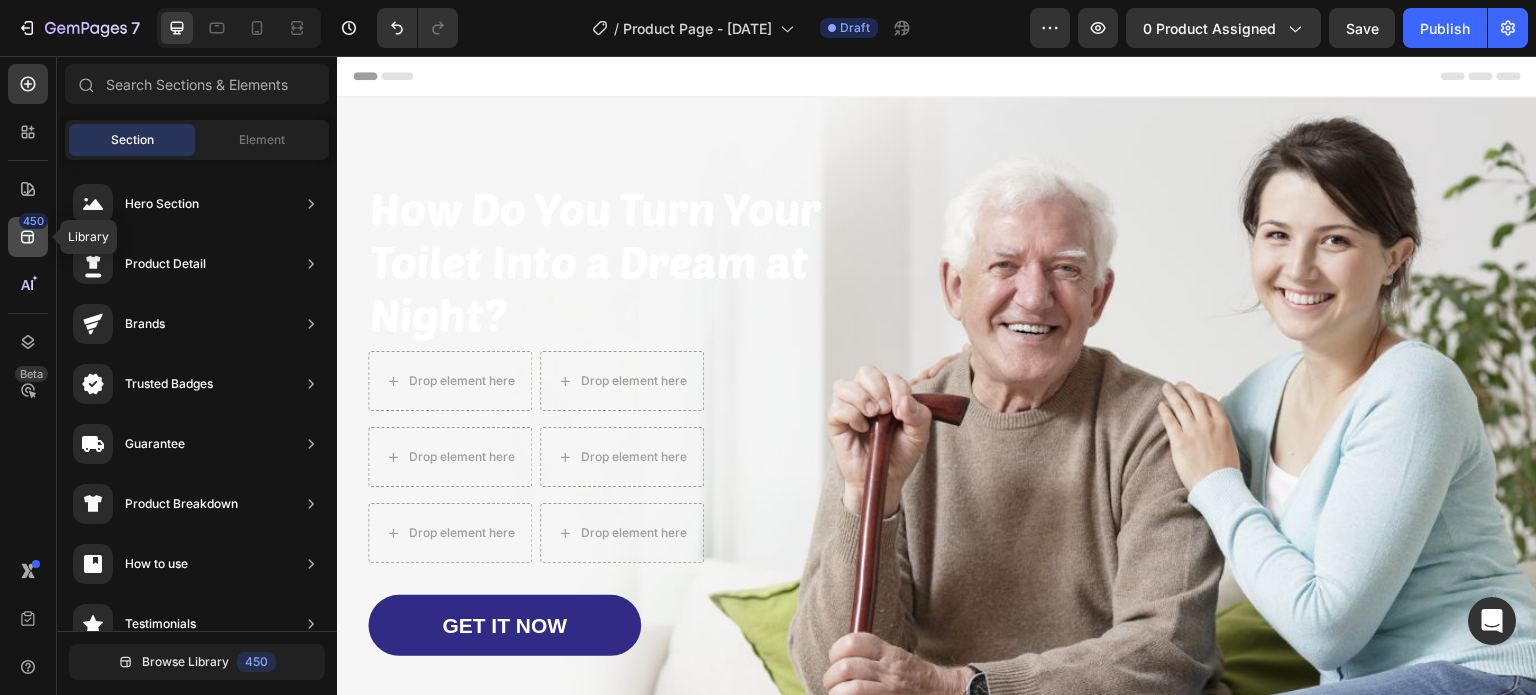 click 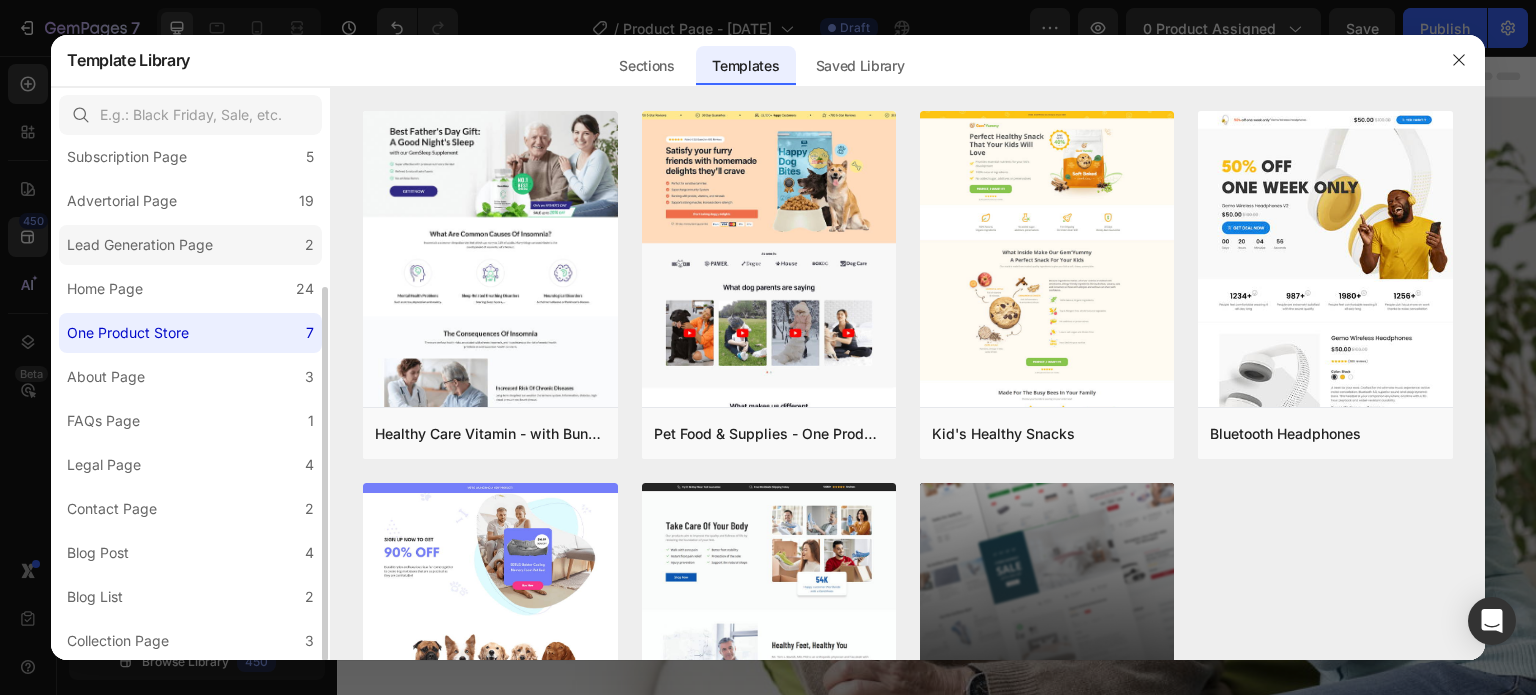 scroll, scrollTop: 0, scrollLeft: 0, axis: both 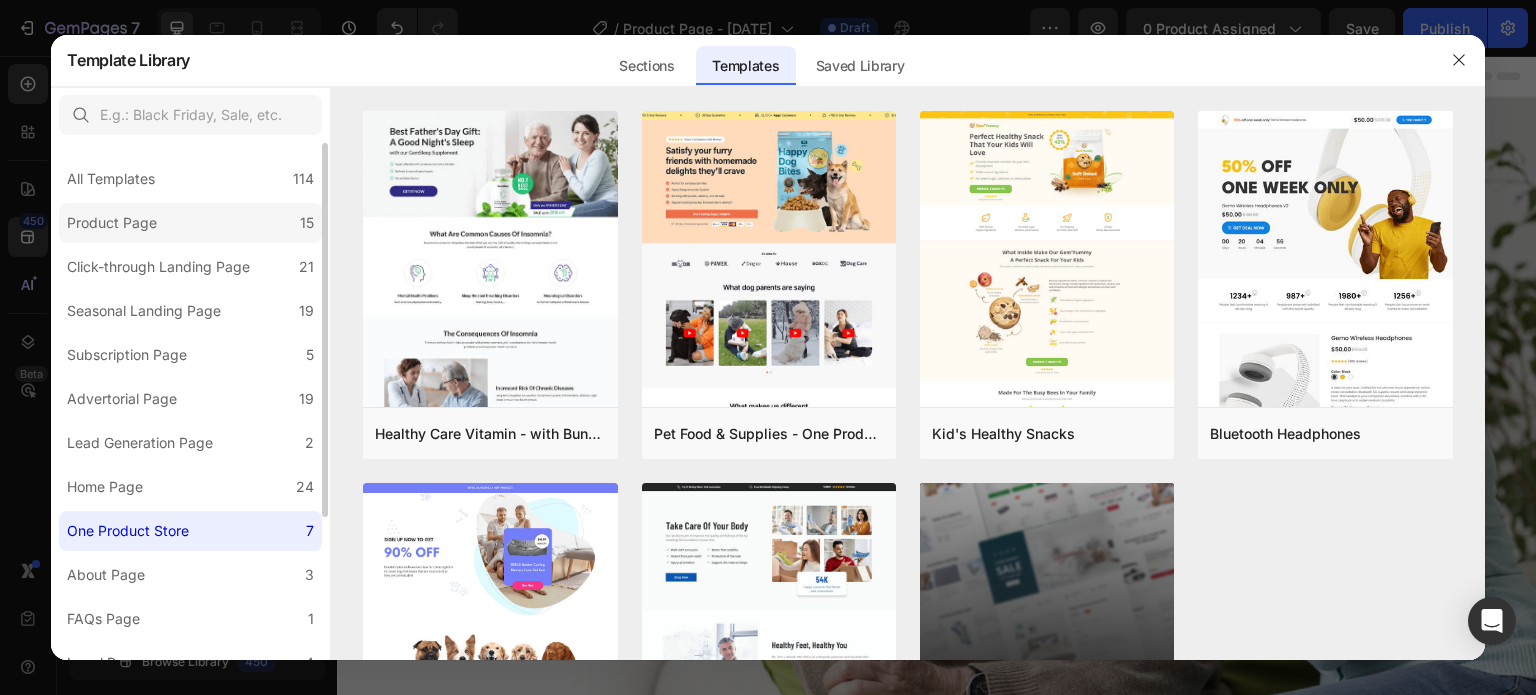 click on "Product Page 15" 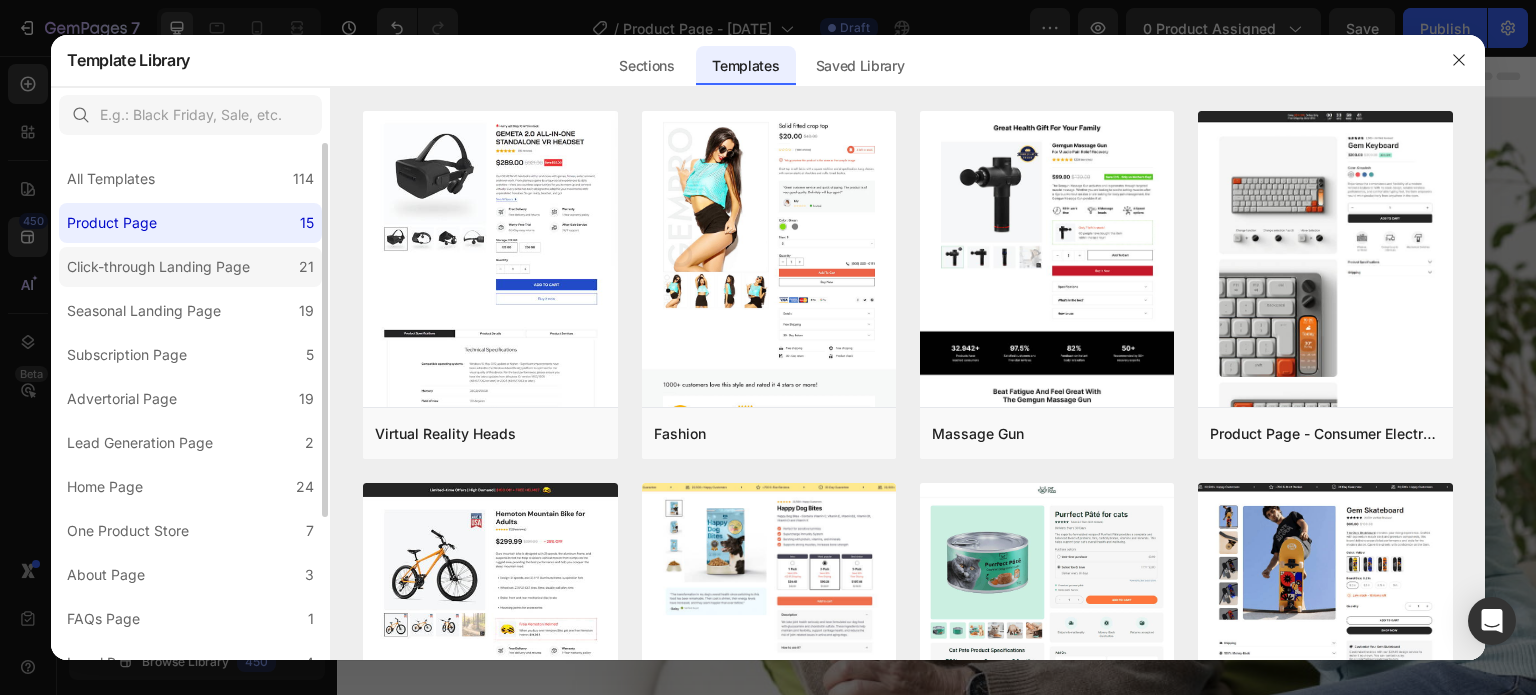 click on "Click-through Landing Page" at bounding box center (158, 267) 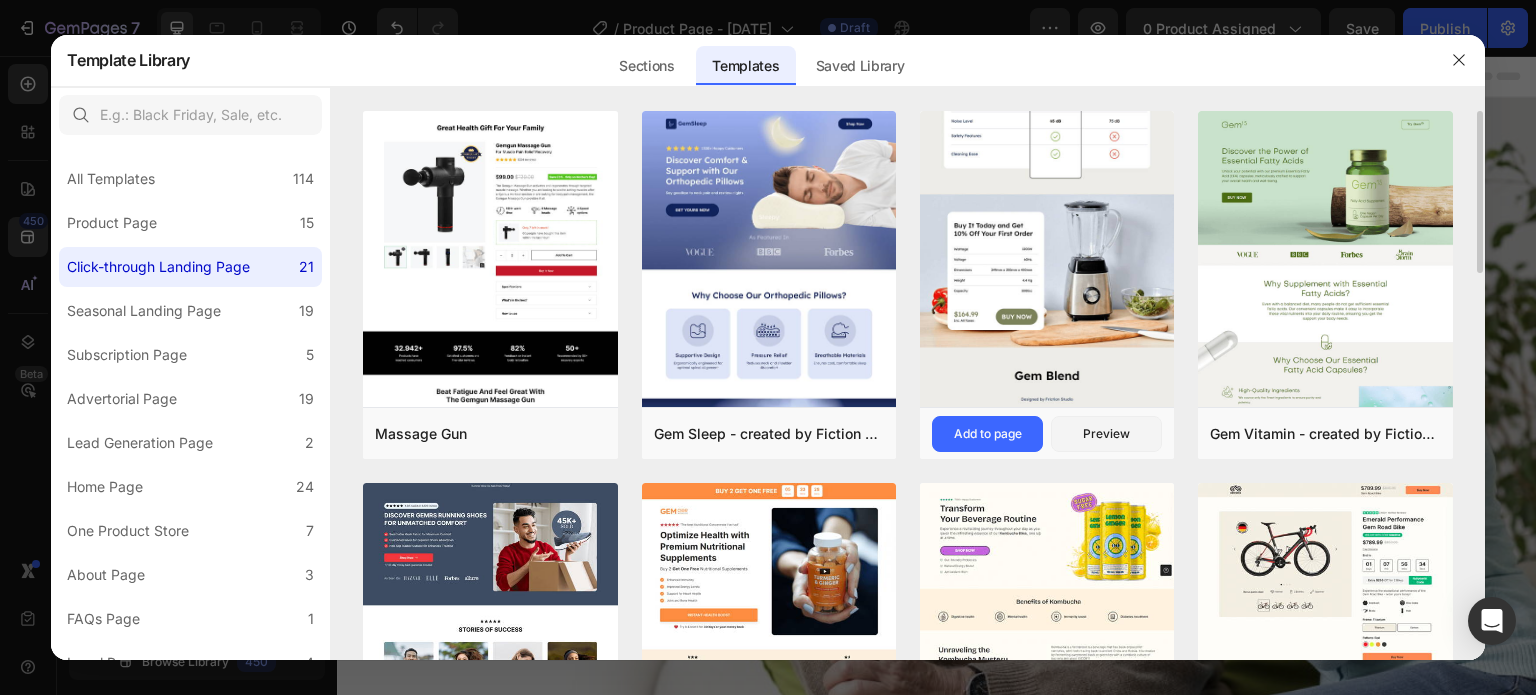 click at bounding box center (1047, -251) 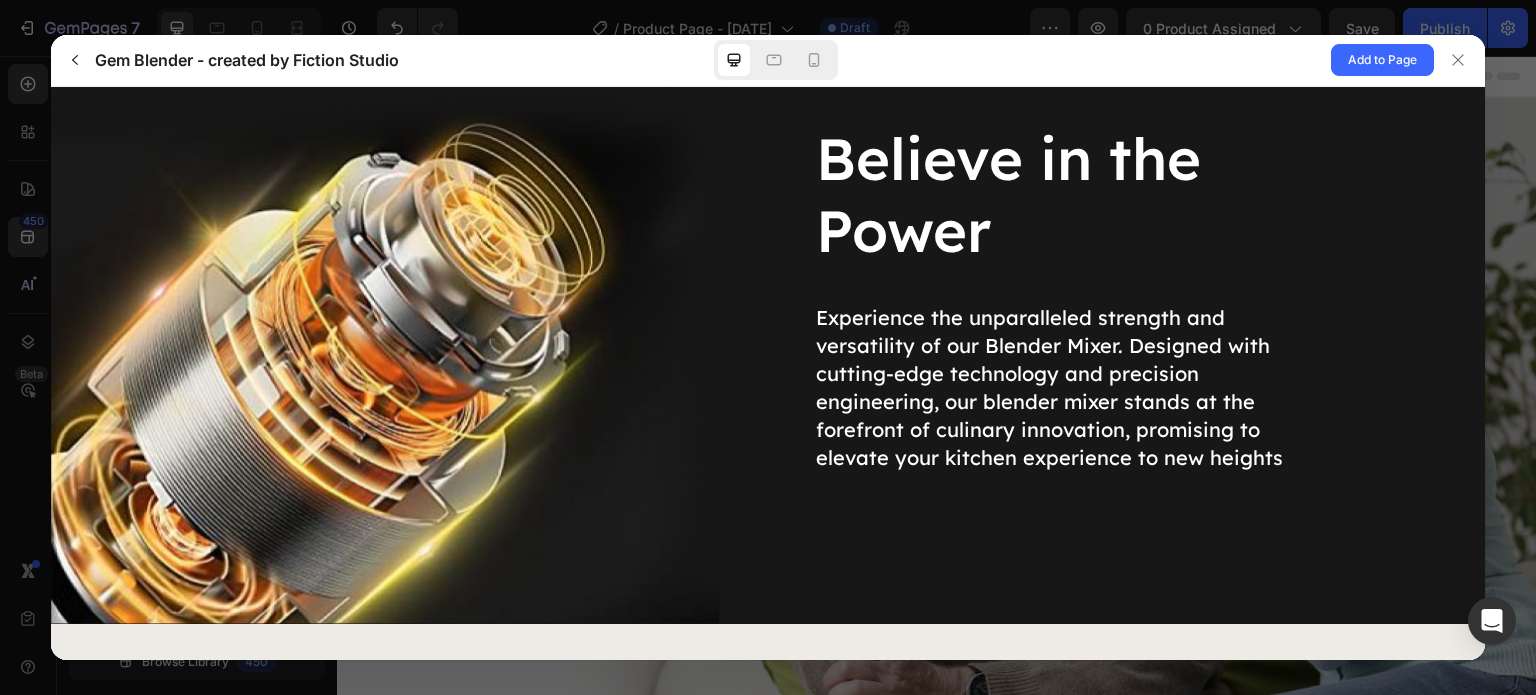 scroll, scrollTop: 2848, scrollLeft: 0, axis: vertical 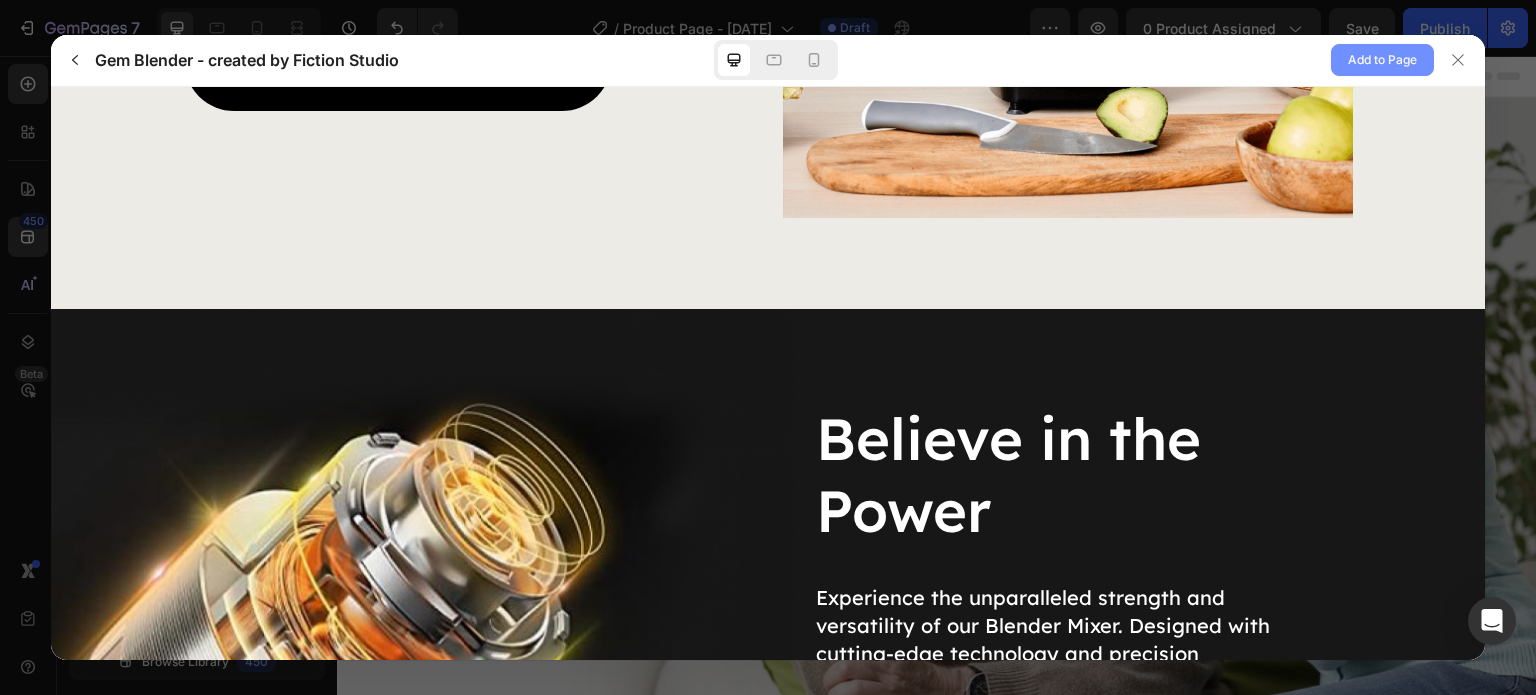click on "Add to Page" 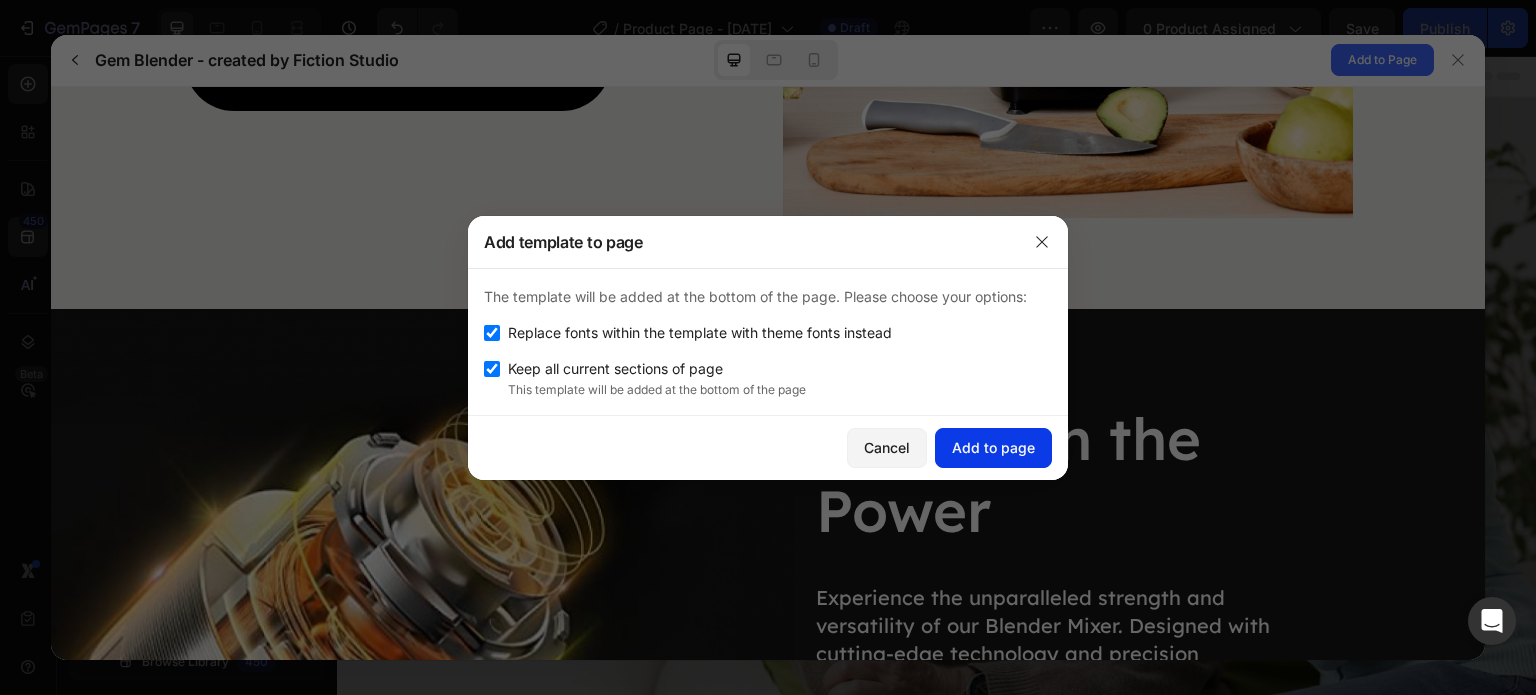 click on "Add to page" at bounding box center (993, 447) 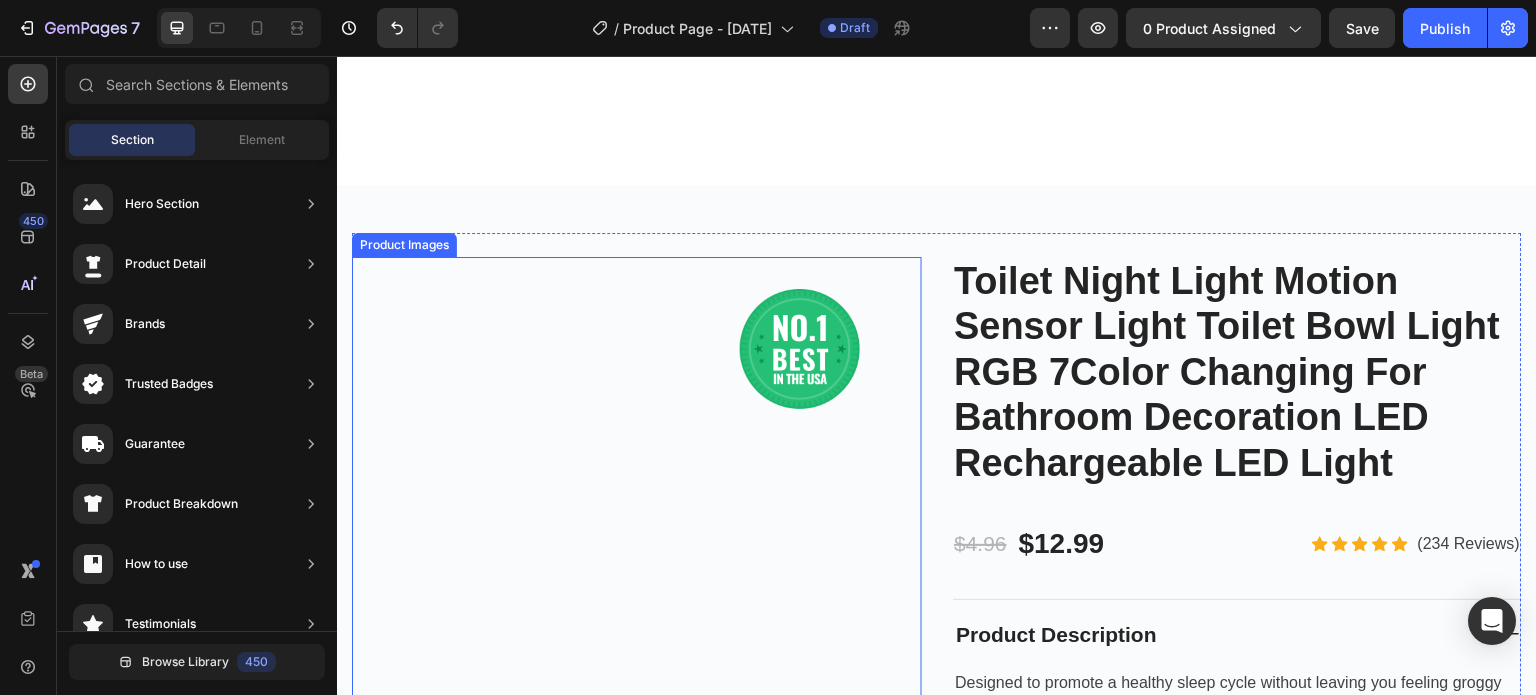scroll, scrollTop: 3680, scrollLeft: 0, axis: vertical 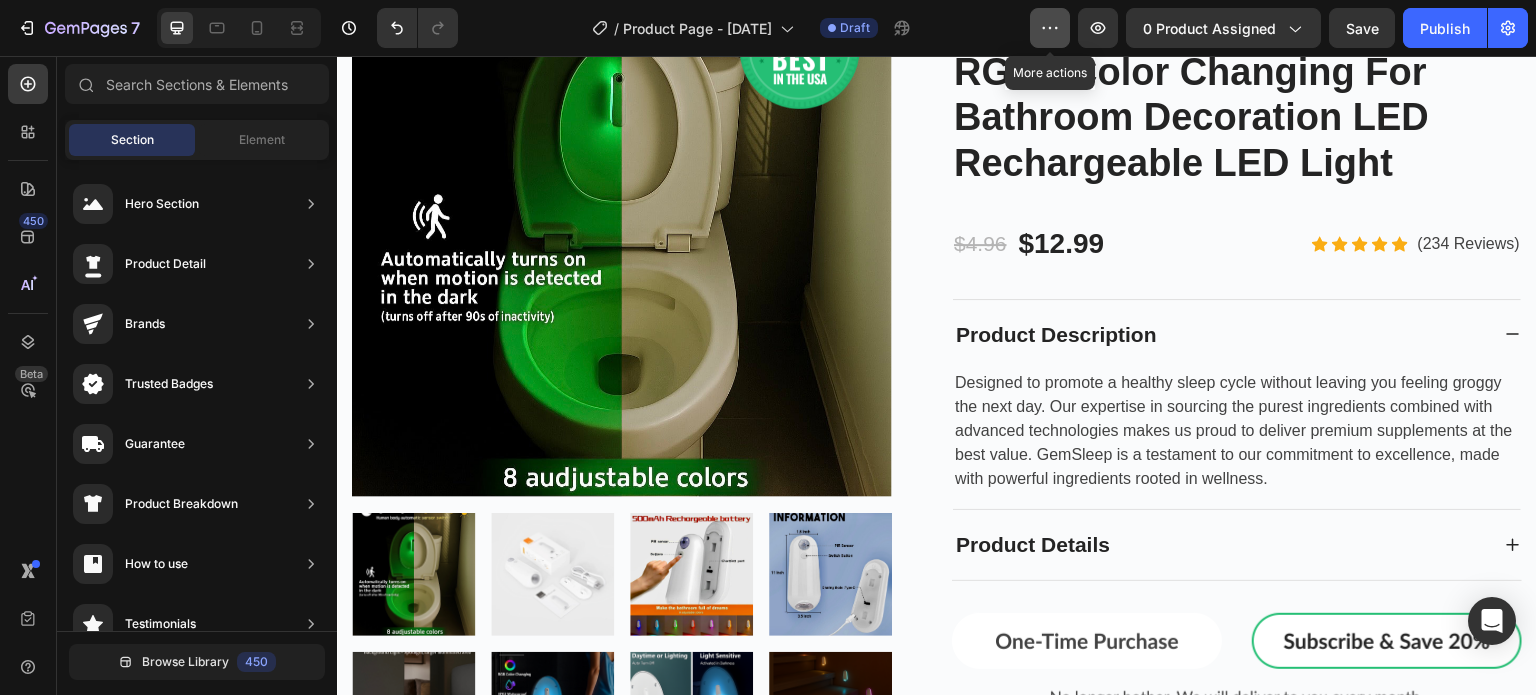 click 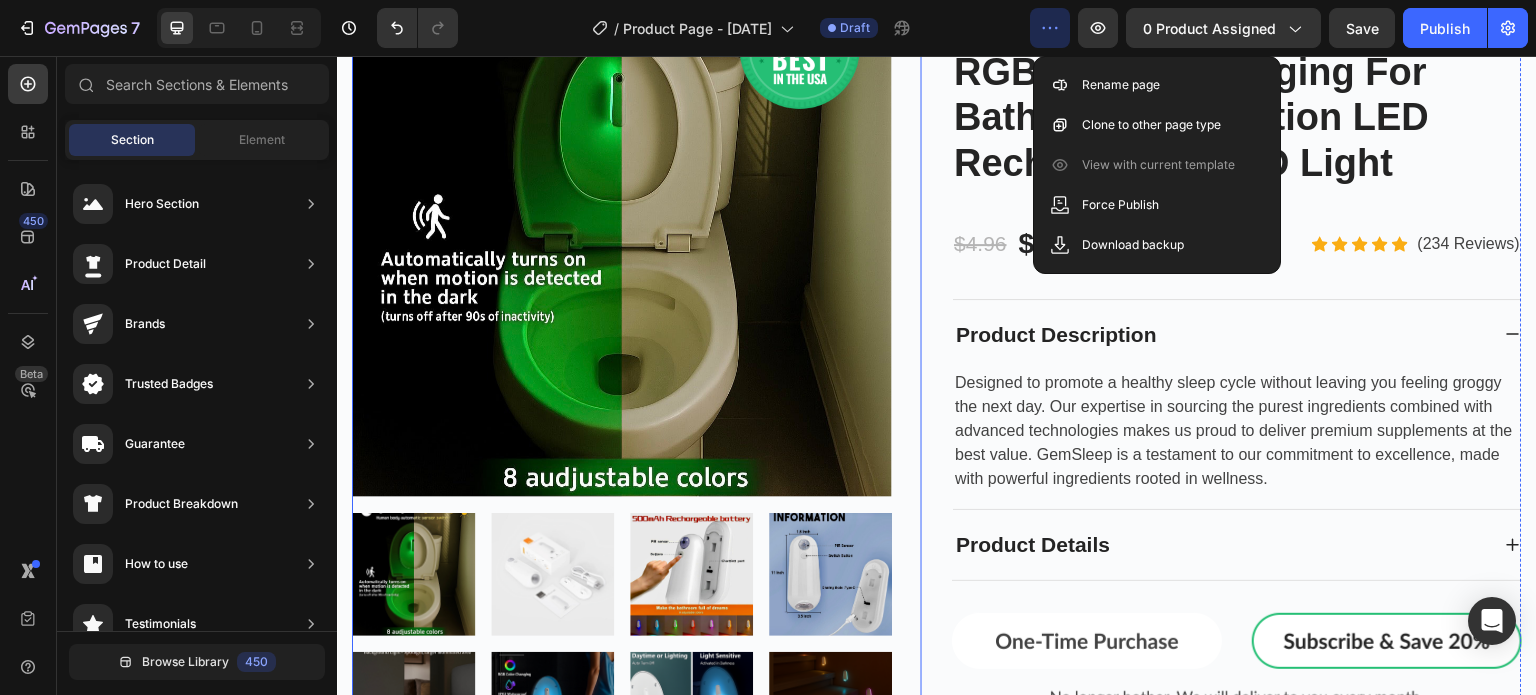click at bounding box center (622, 227) 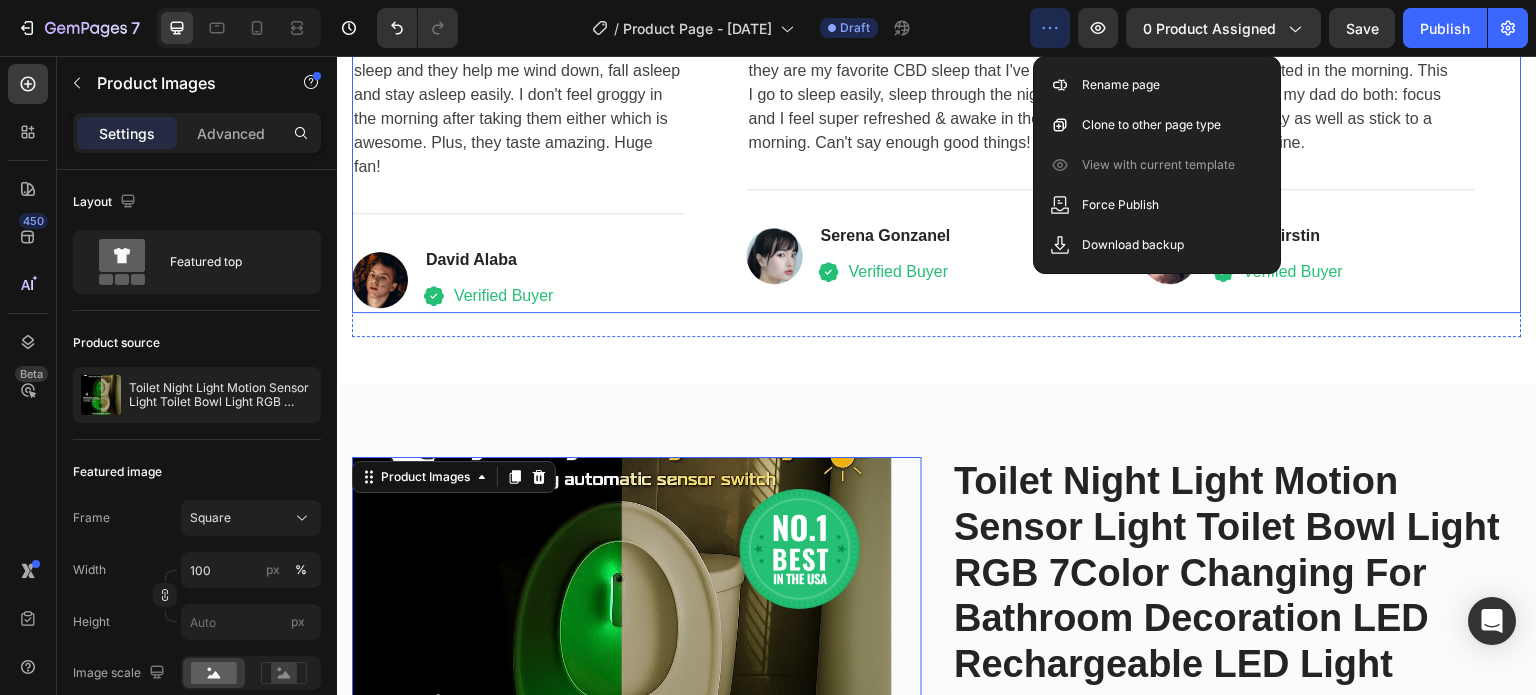 scroll, scrollTop: 2180, scrollLeft: 0, axis: vertical 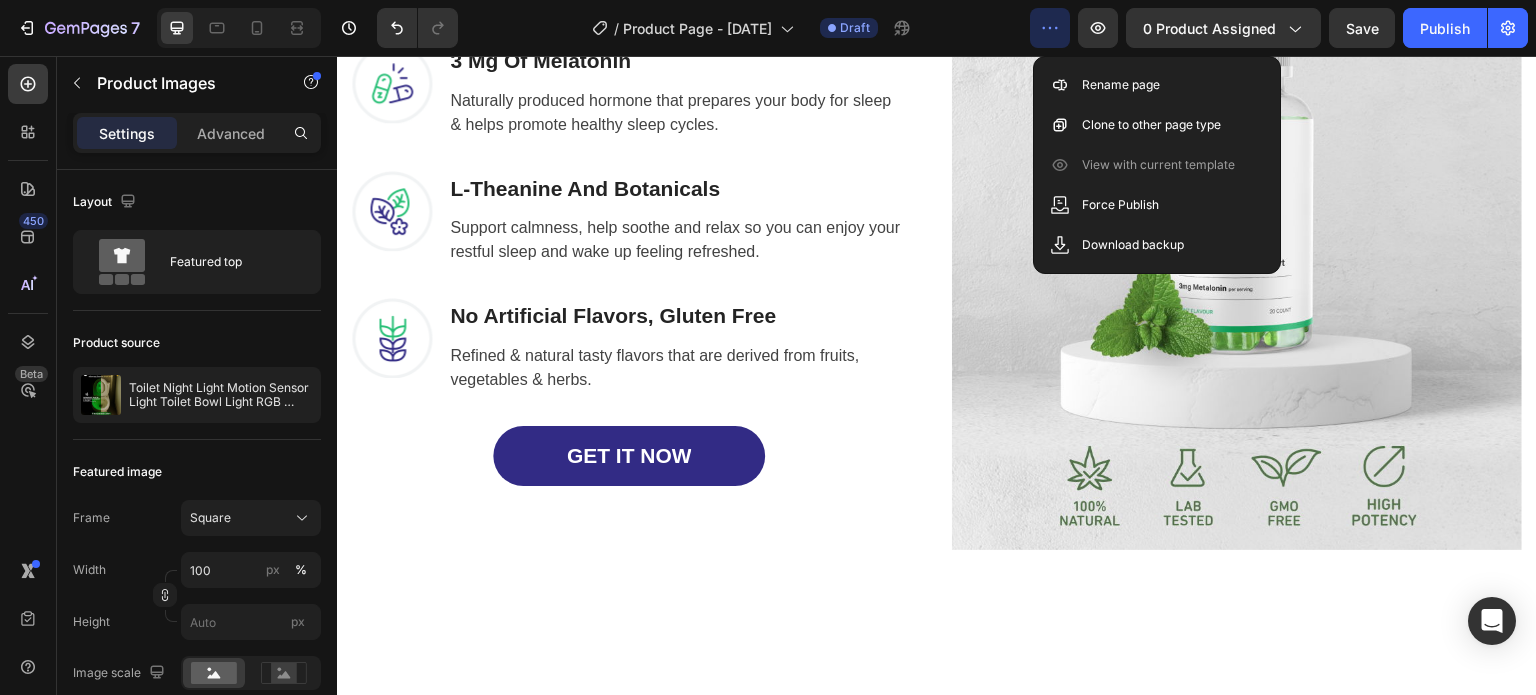 drag, startPoint x: 1528, startPoint y: 187, endPoint x: 1871, endPoint y: 95, distance: 355.12393 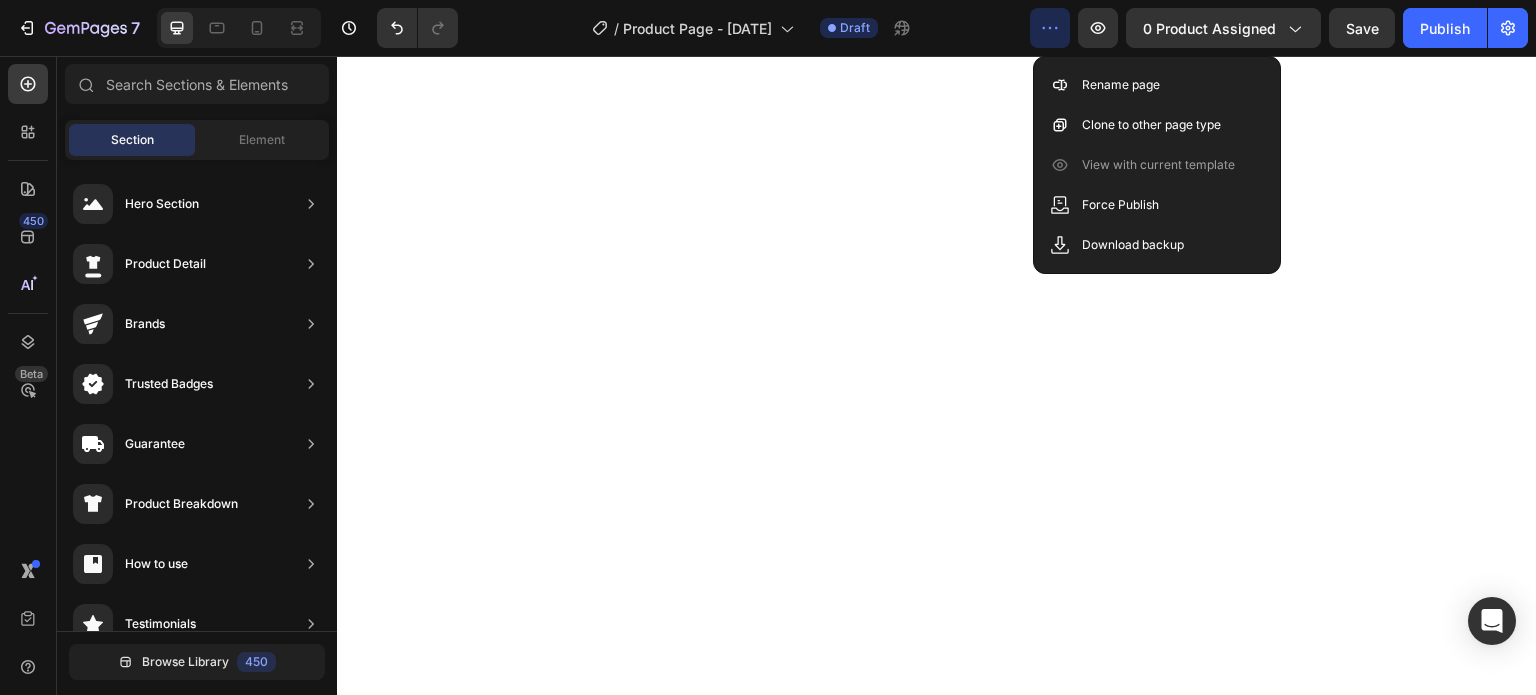 scroll, scrollTop: 0, scrollLeft: 0, axis: both 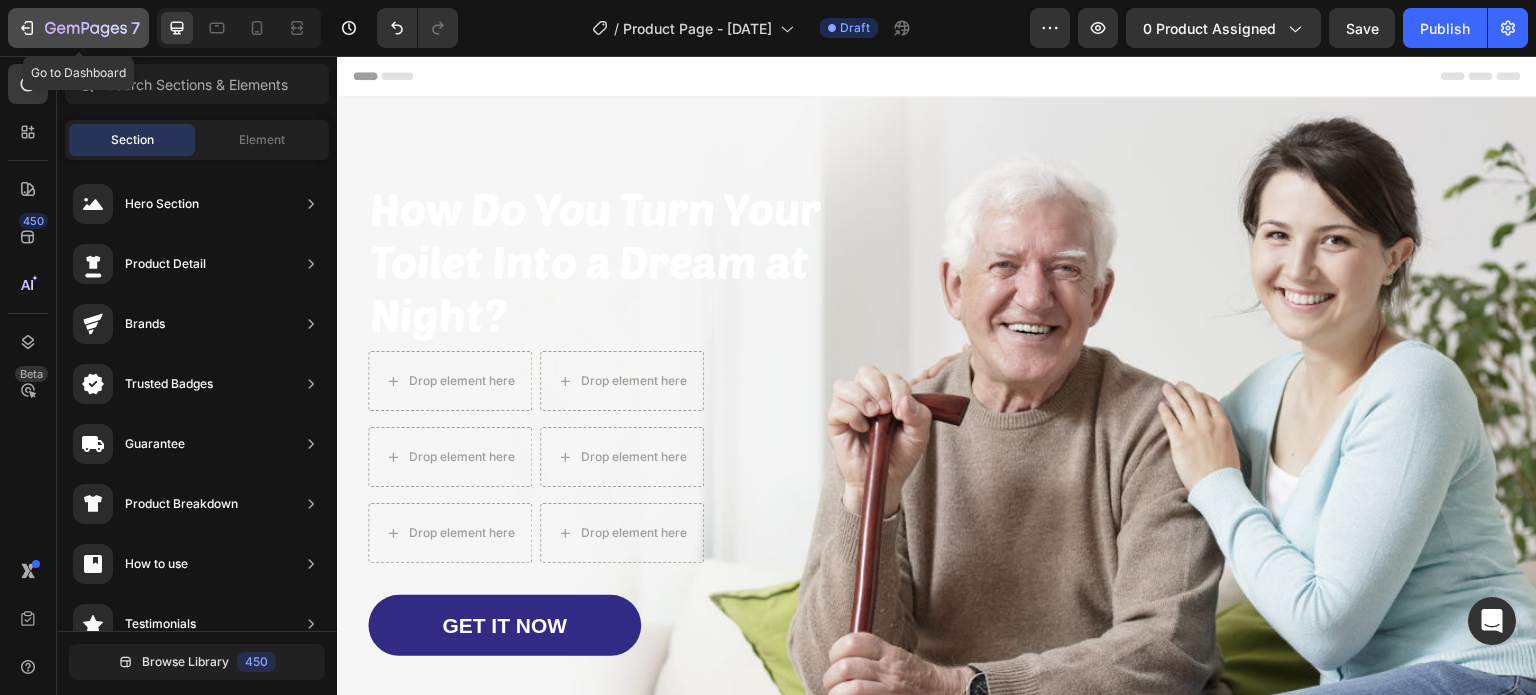 click 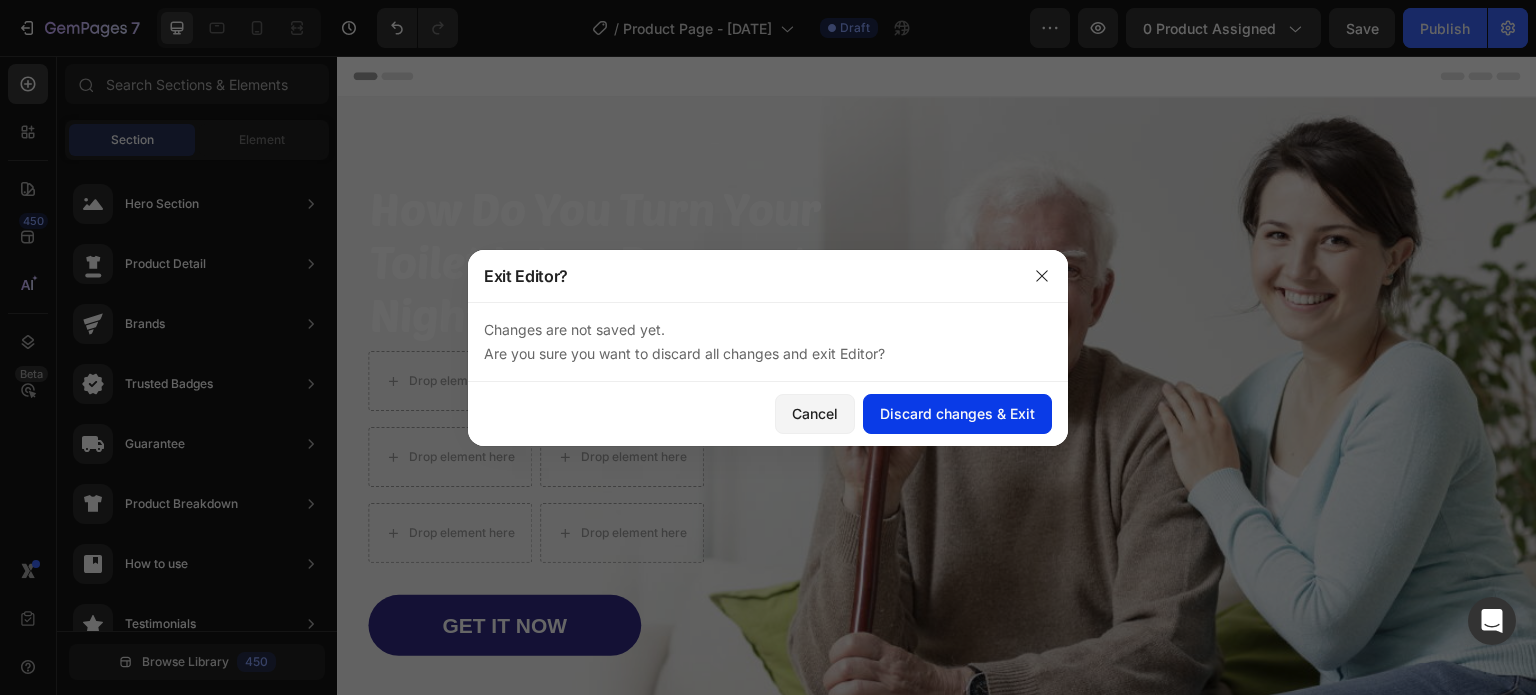 click on "Discard changes & Exit" at bounding box center [957, 413] 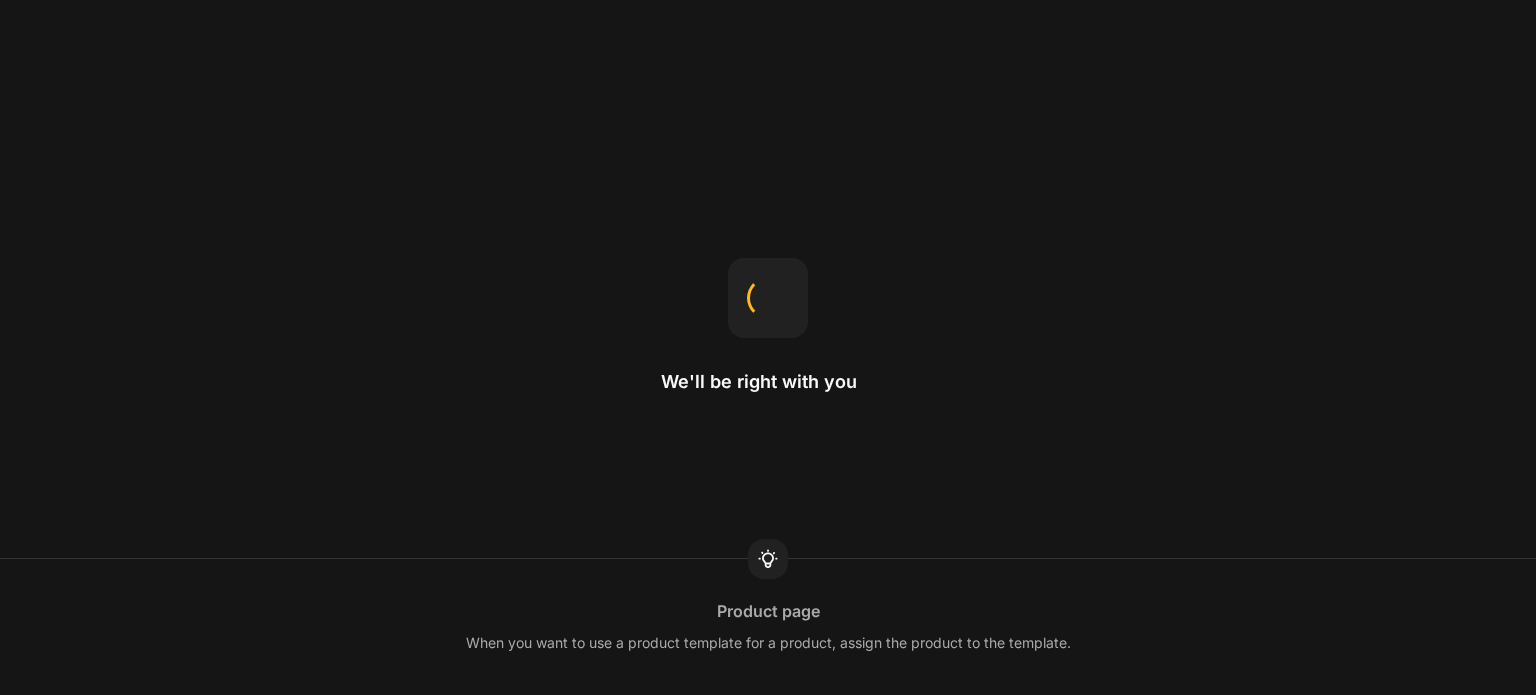 scroll, scrollTop: 0, scrollLeft: 0, axis: both 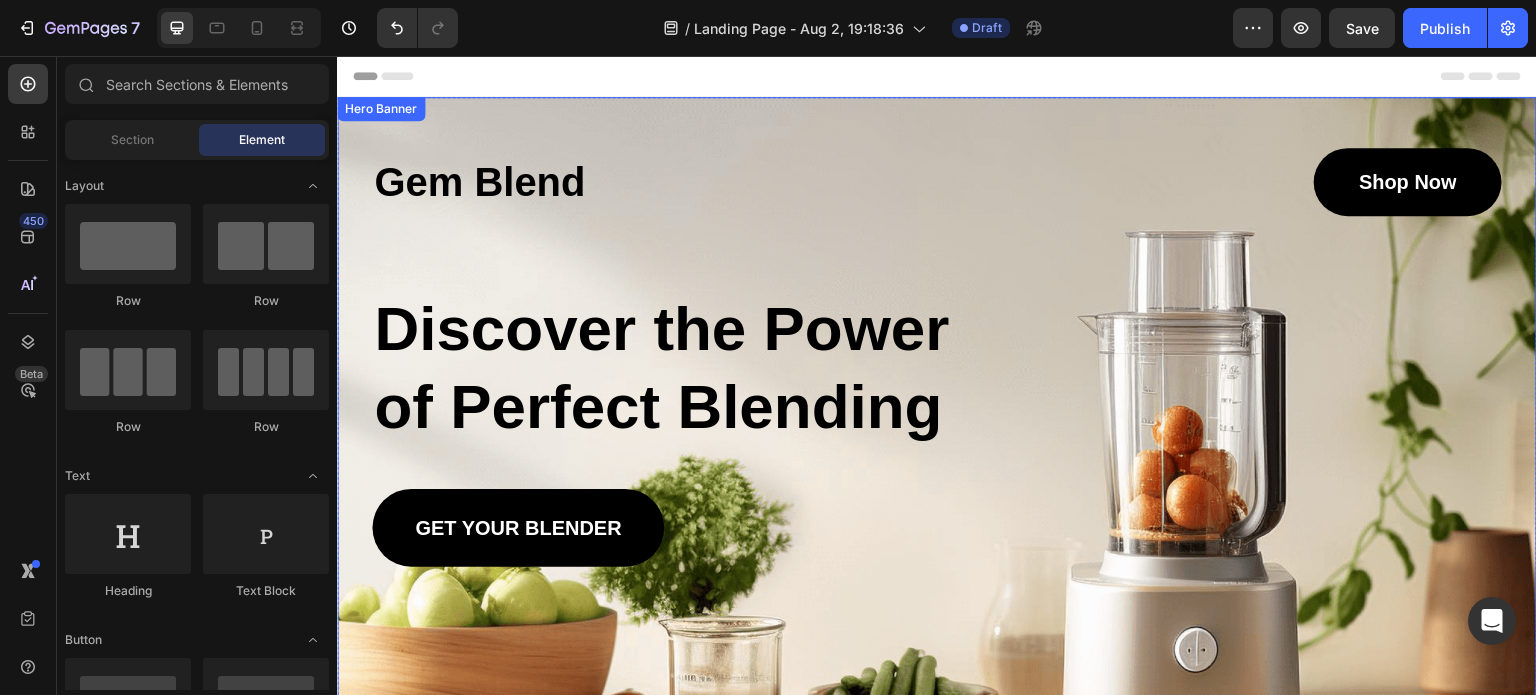 click on "Hero Banner" at bounding box center [381, 109] 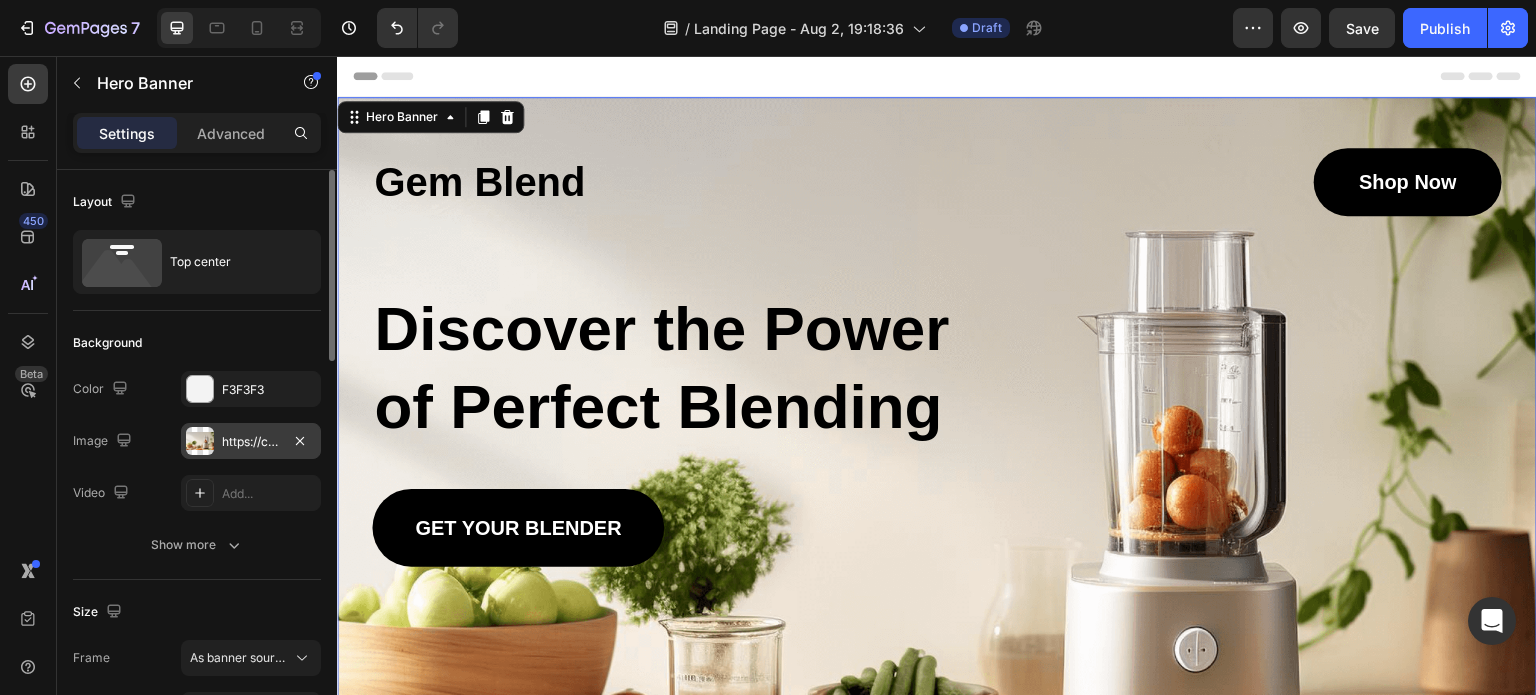 click at bounding box center (200, 441) 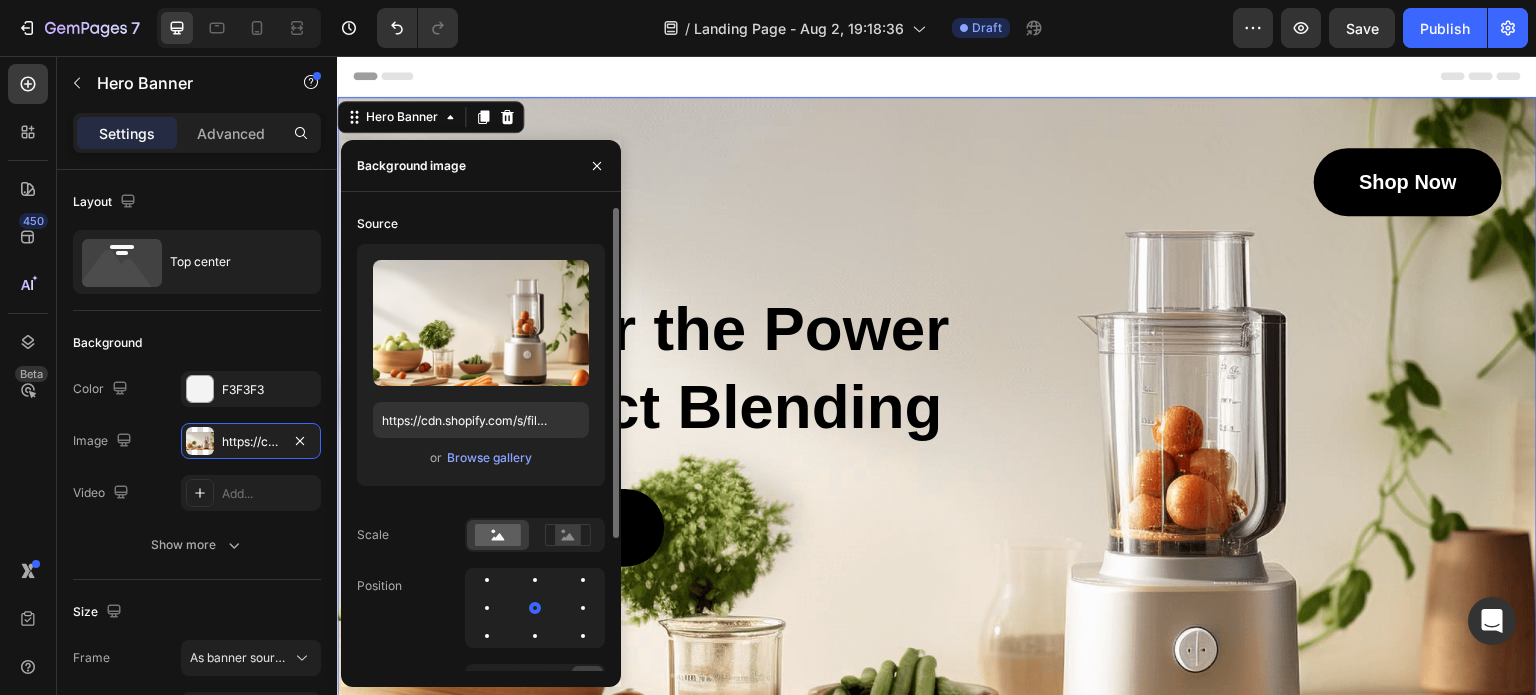 click on "Upload Image https://cdn.shopify.com/s/files/1/2005/9307/files/gempages_432750572815254551-4f6a2af5-dba6-4285-88ae-8e45c8ff038a.png?v=1721211472 or  Browse gallery" at bounding box center (481, 365) 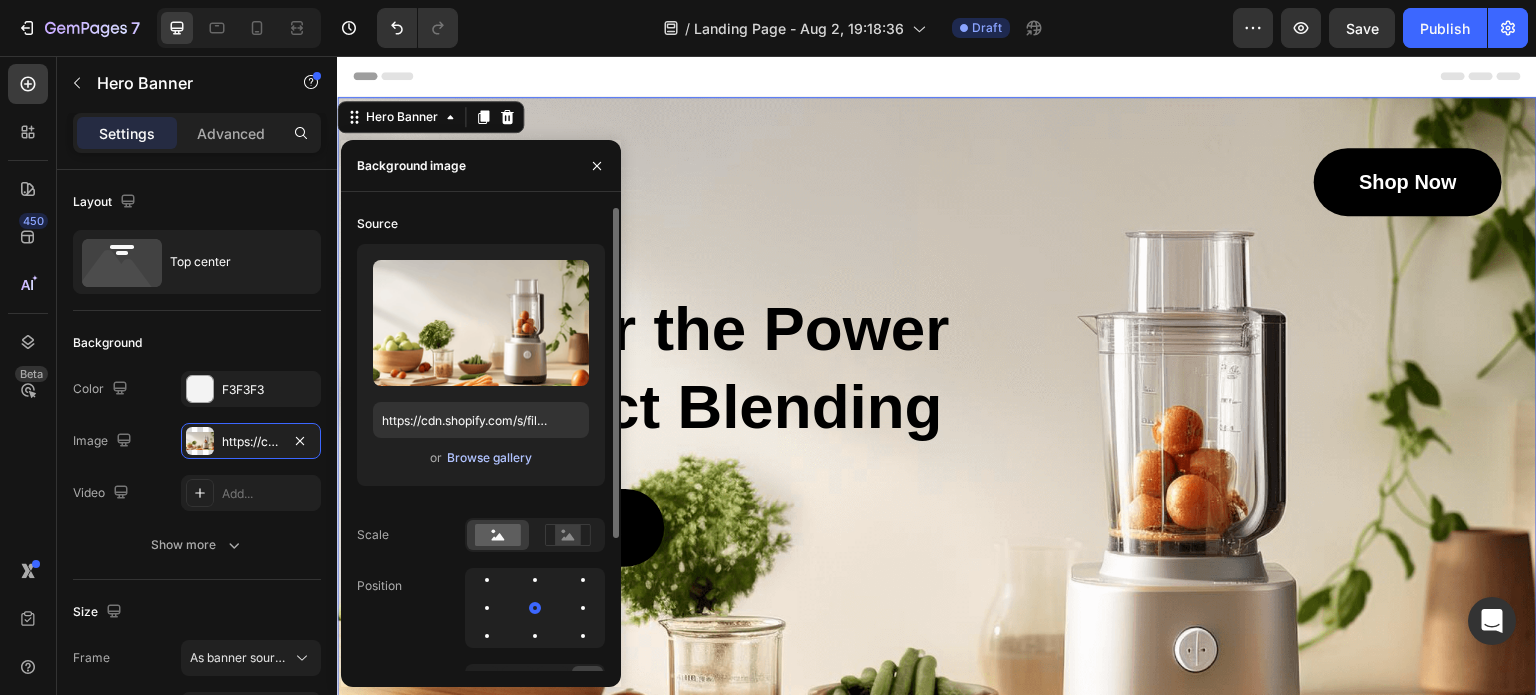 click on "Browse gallery" at bounding box center [489, 458] 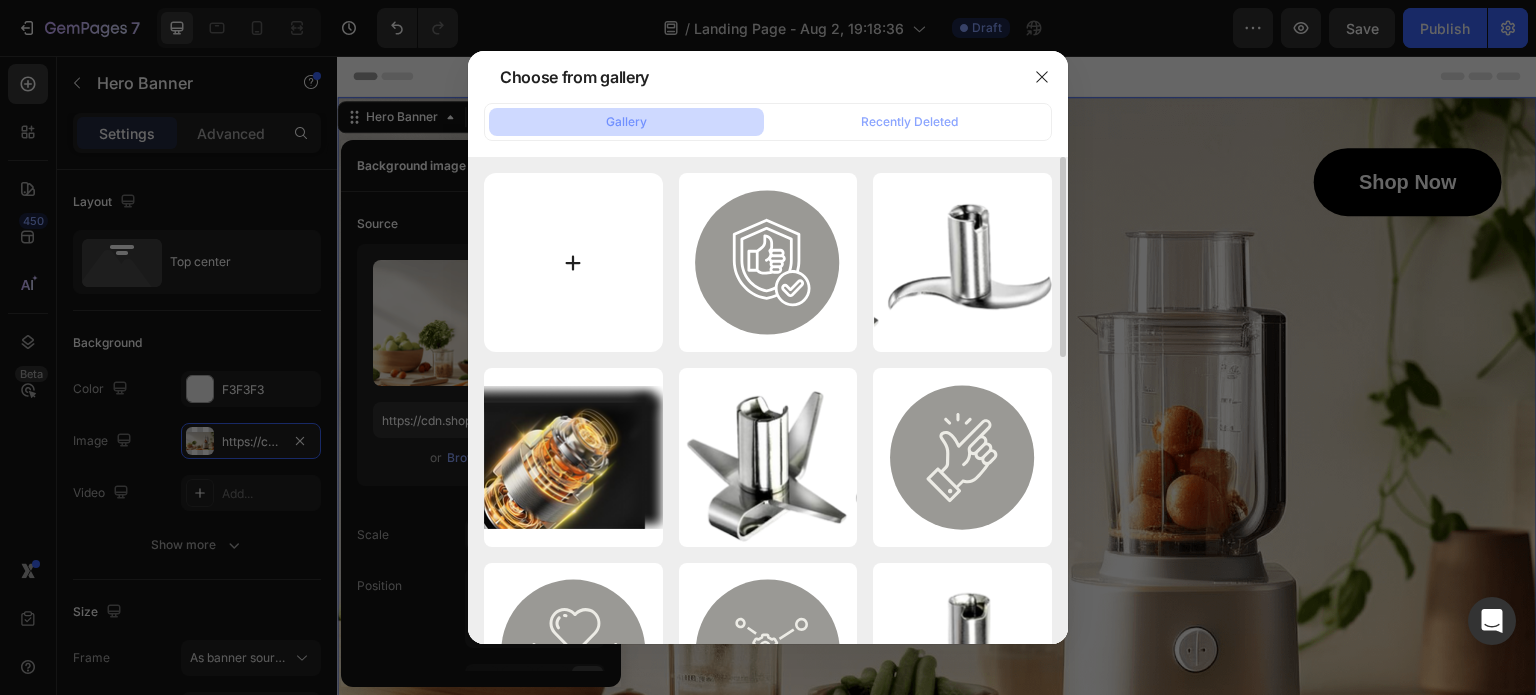 click at bounding box center (573, 262) 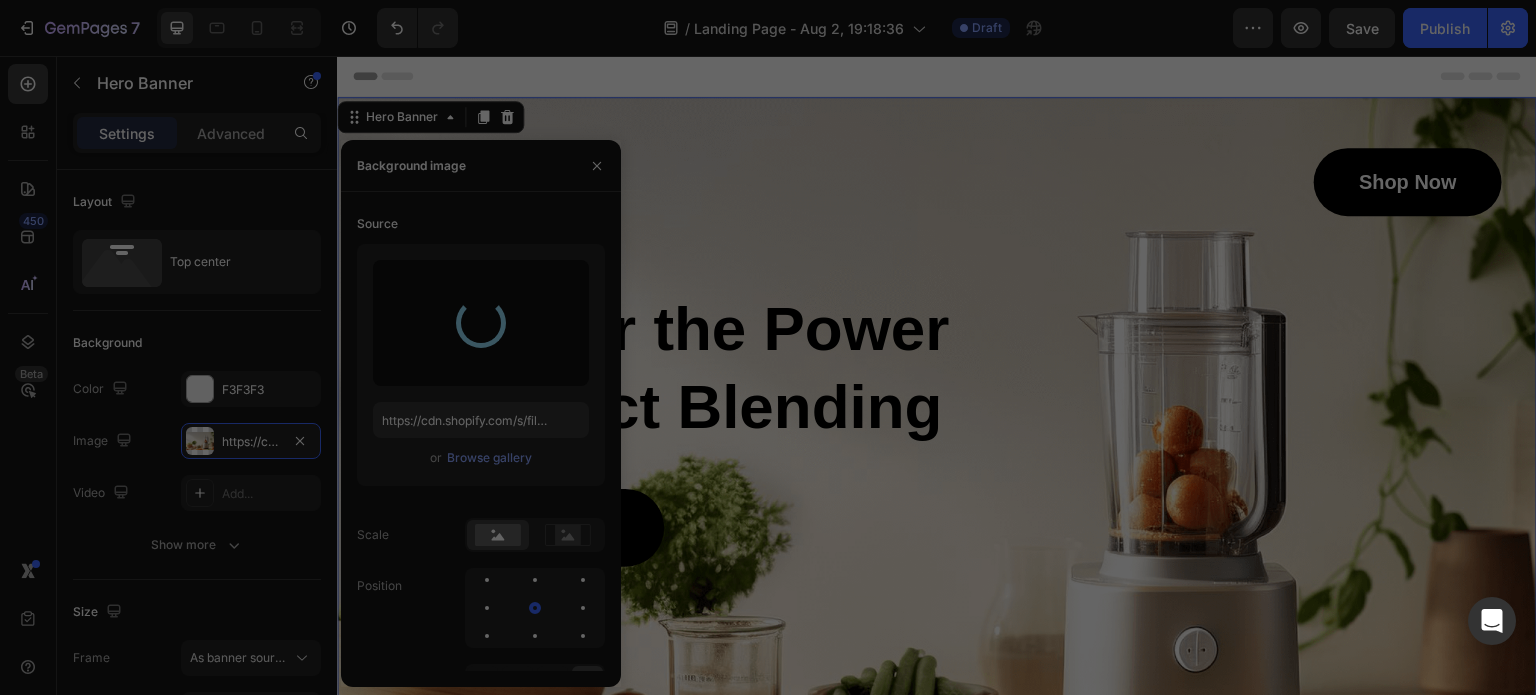 type on "https://cdn.shopify.com/s/files/1/0756/4115/9895/files/gempages_578188854004023996-19a813dc-dfe0-4dbe-a6d8-68f361962ac6.jpg" 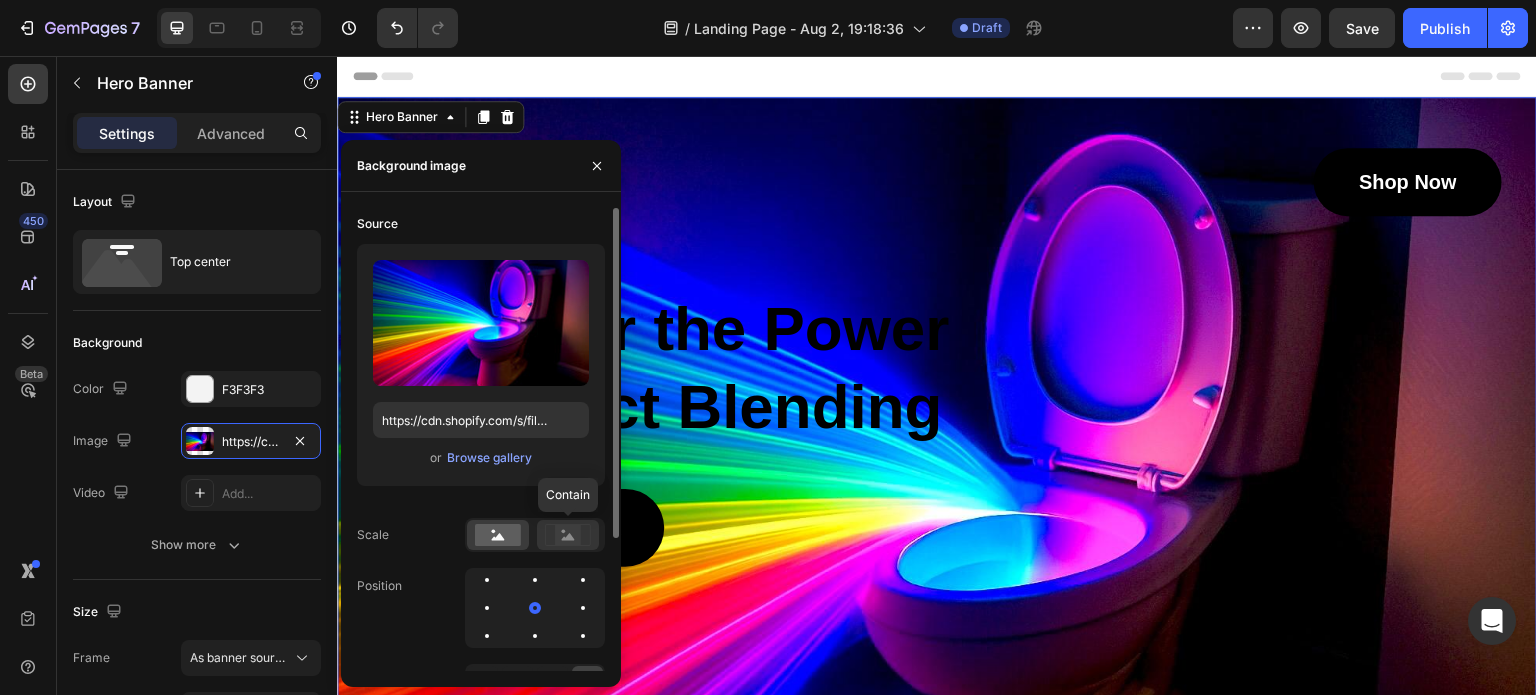 click 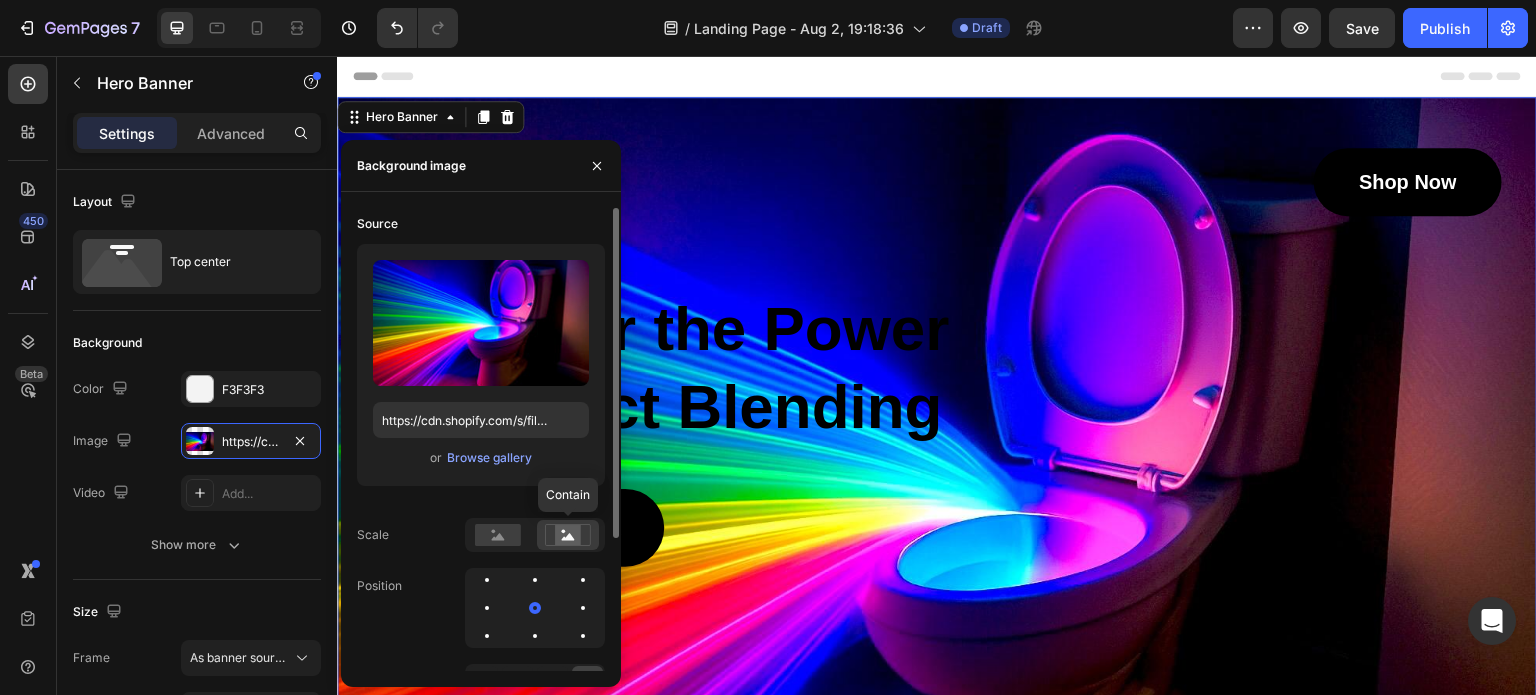 click 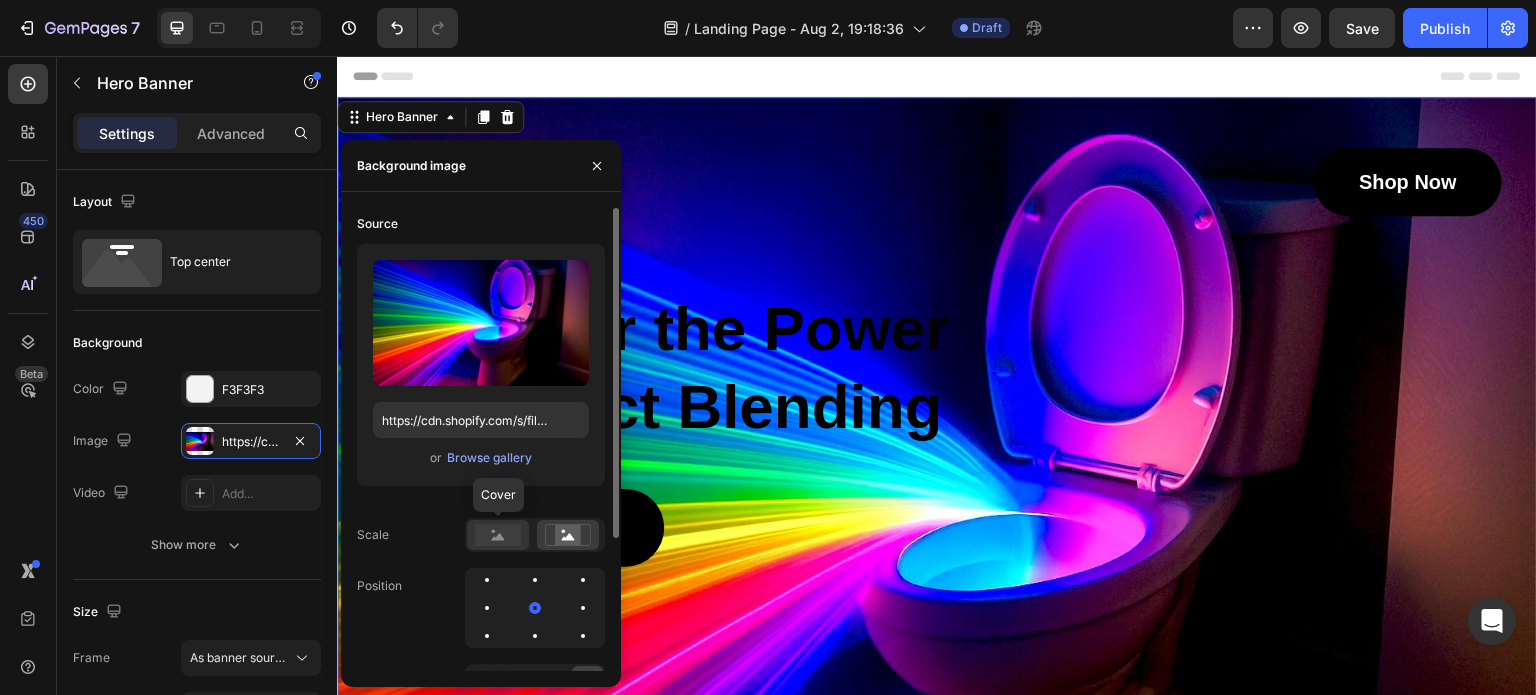 click 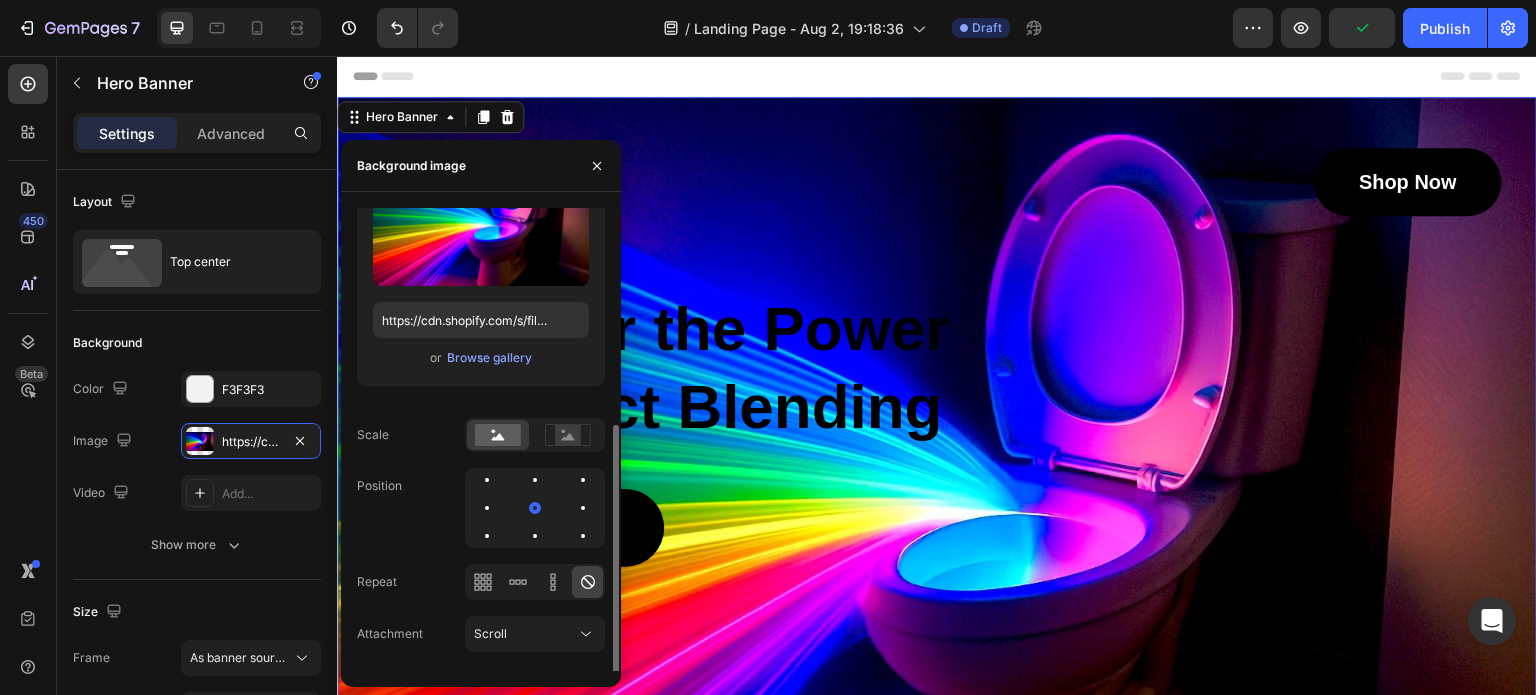 scroll, scrollTop: 185, scrollLeft: 0, axis: vertical 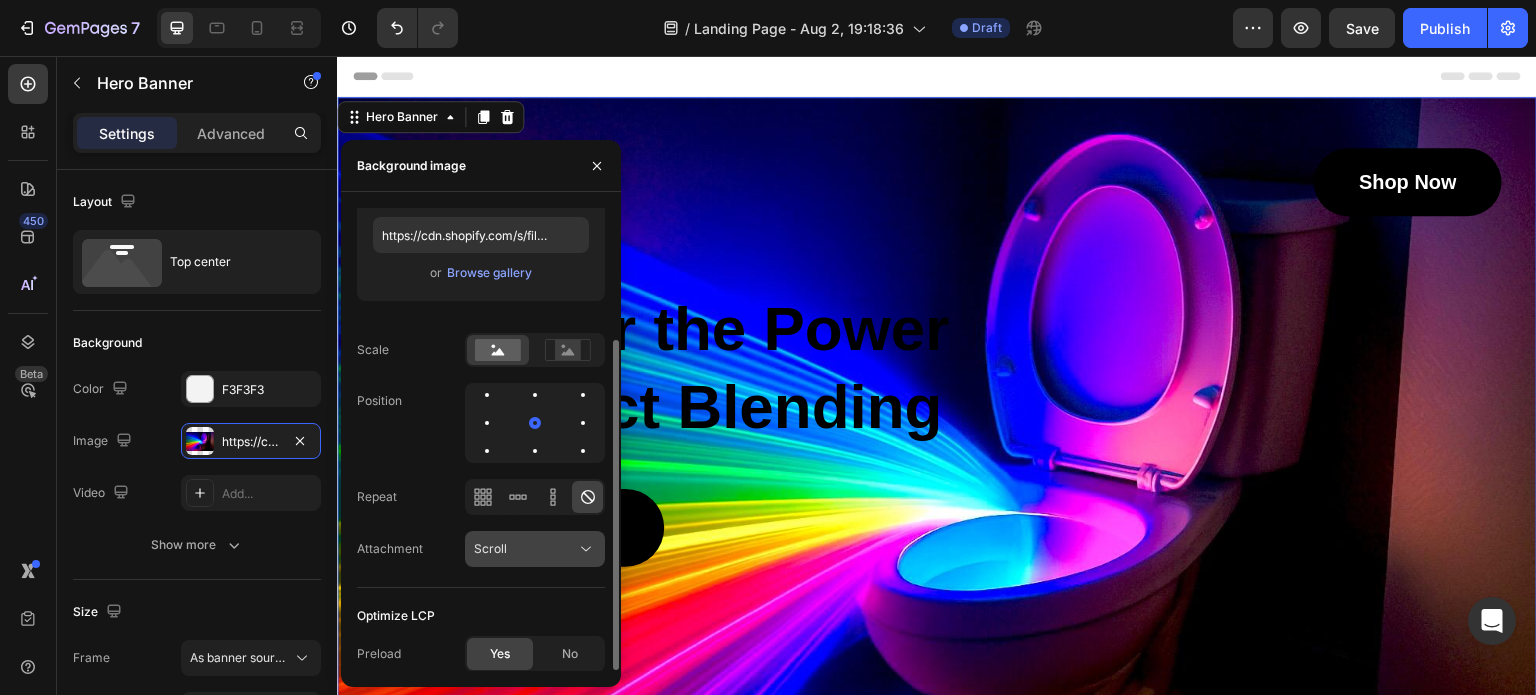 click 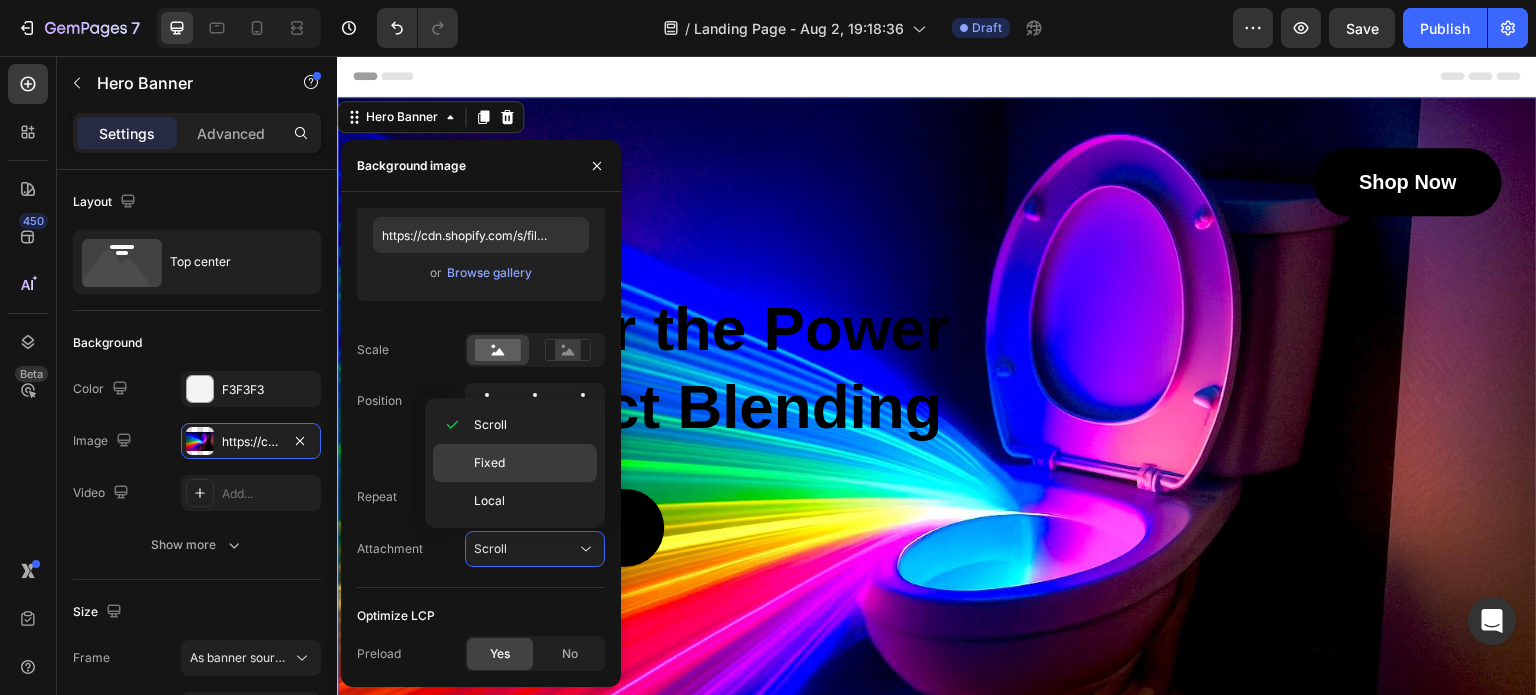 click on "Fixed" at bounding box center (489, 463) 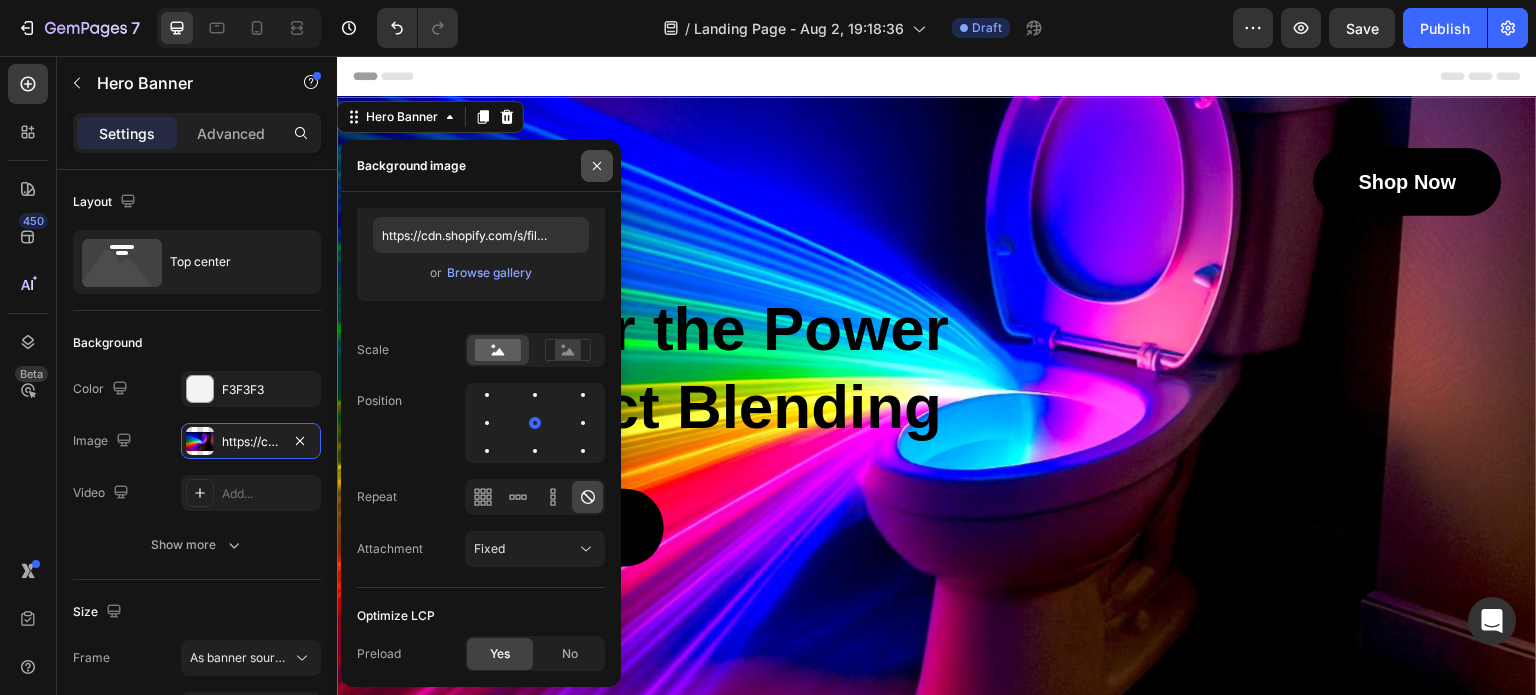 click 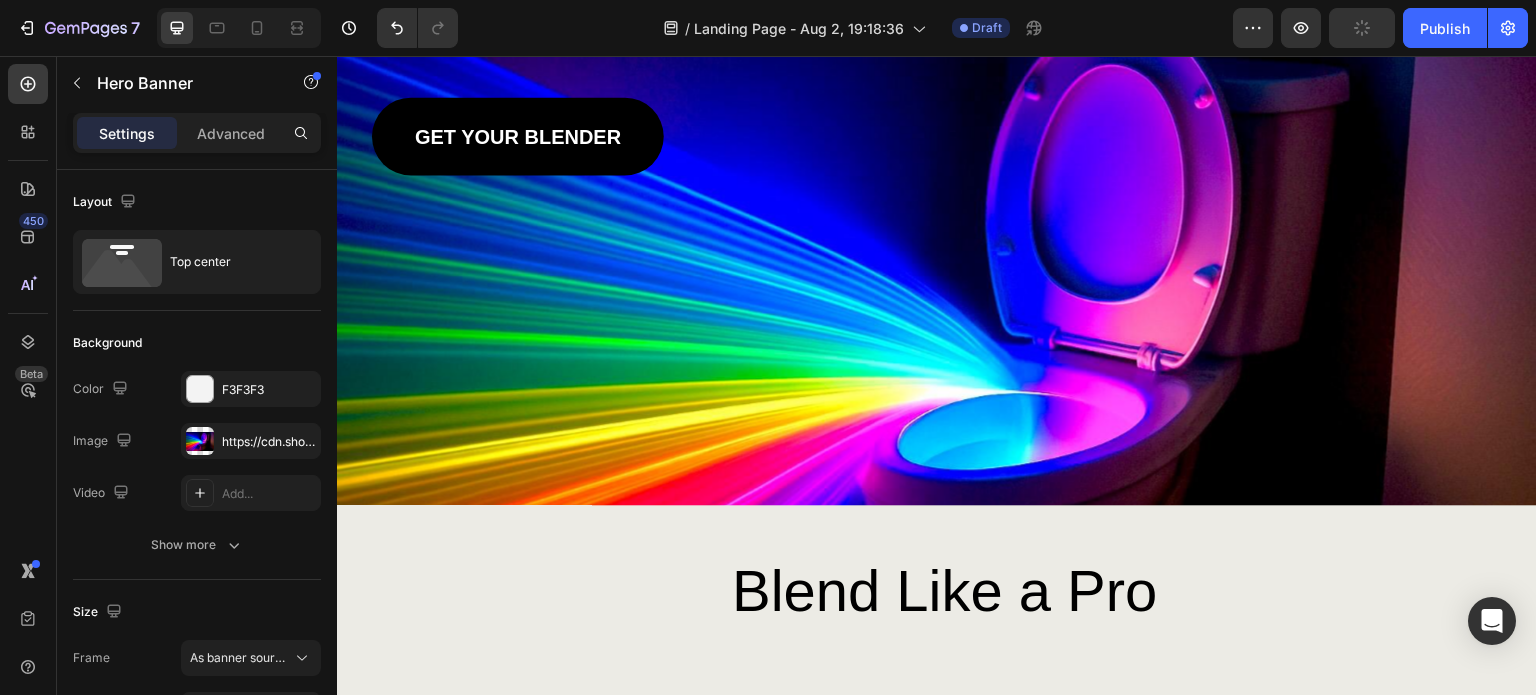 scroll, scrollTop: 0, scrollLeft: 0, axis: both 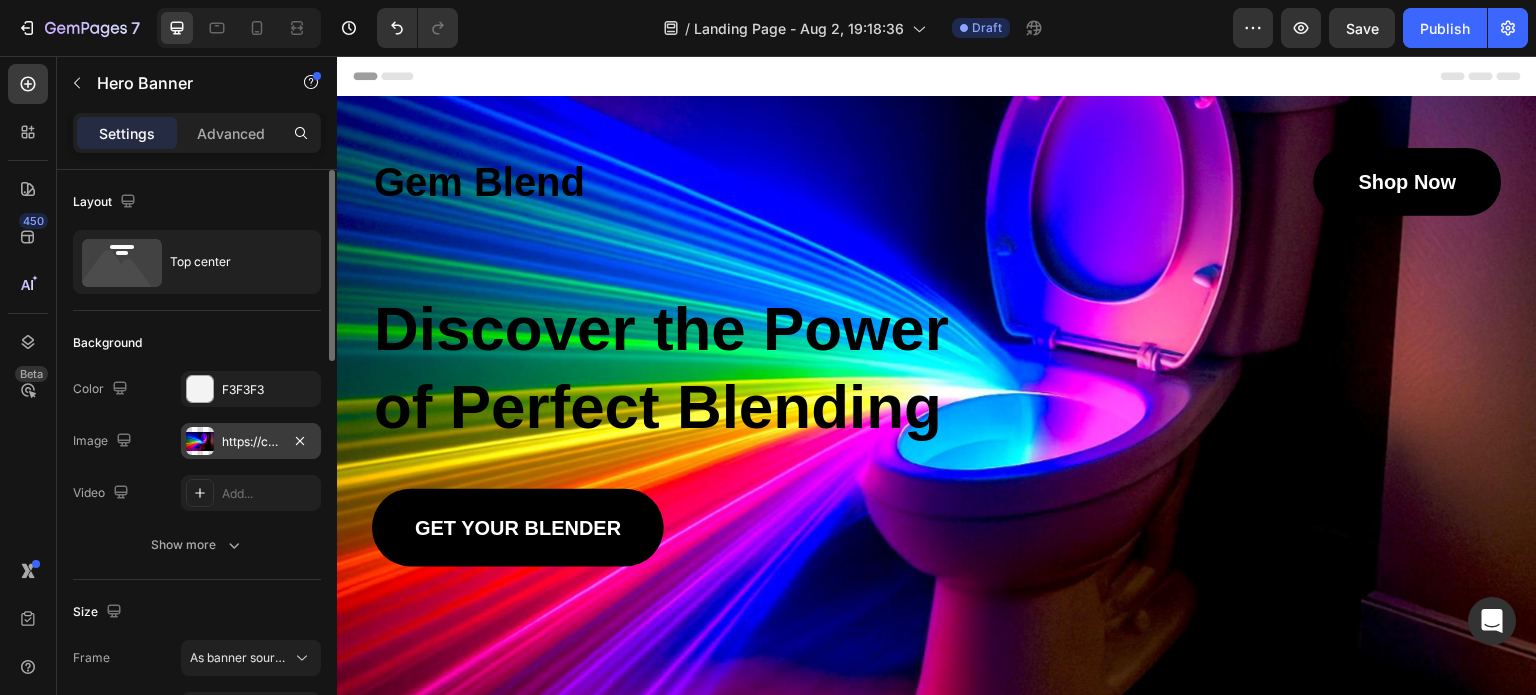 click at bounding box center (200, 441) 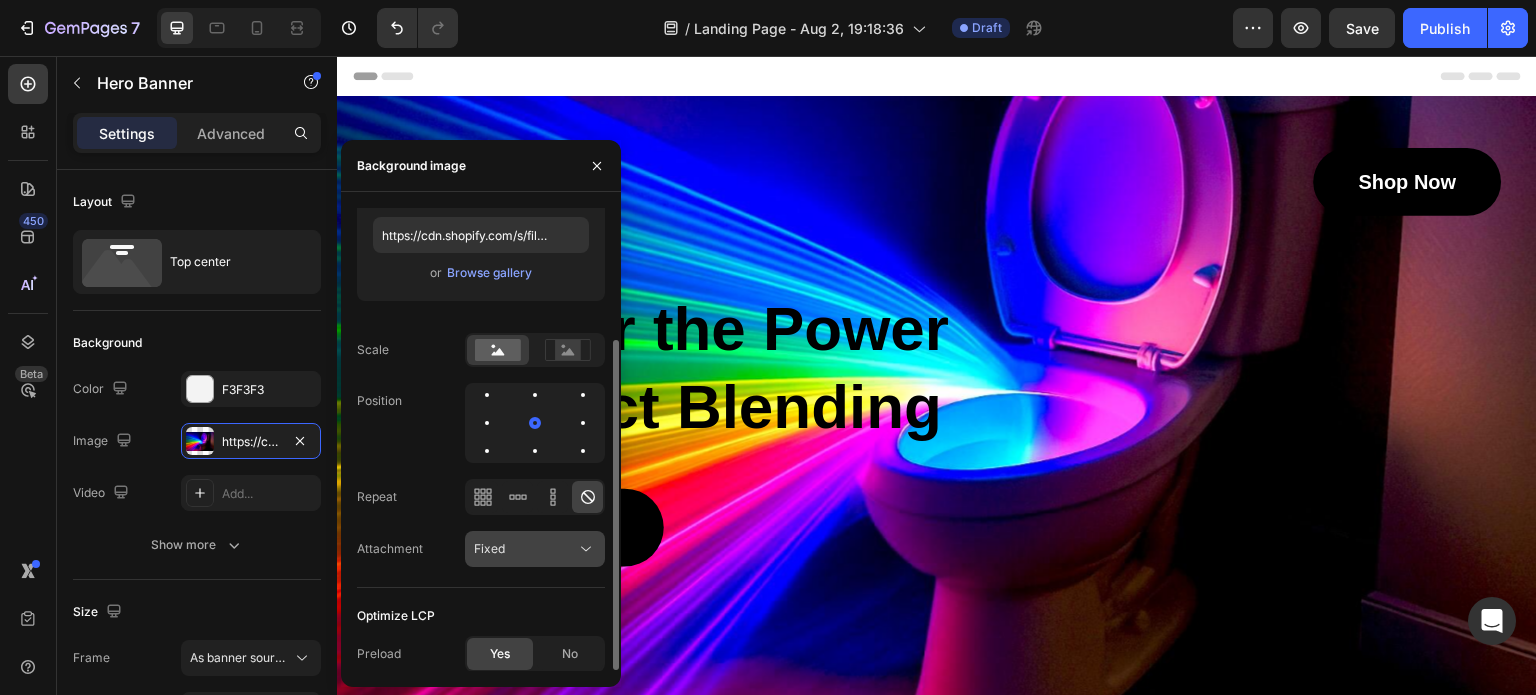 click on "Fixed" at bounding box center (525, 549) 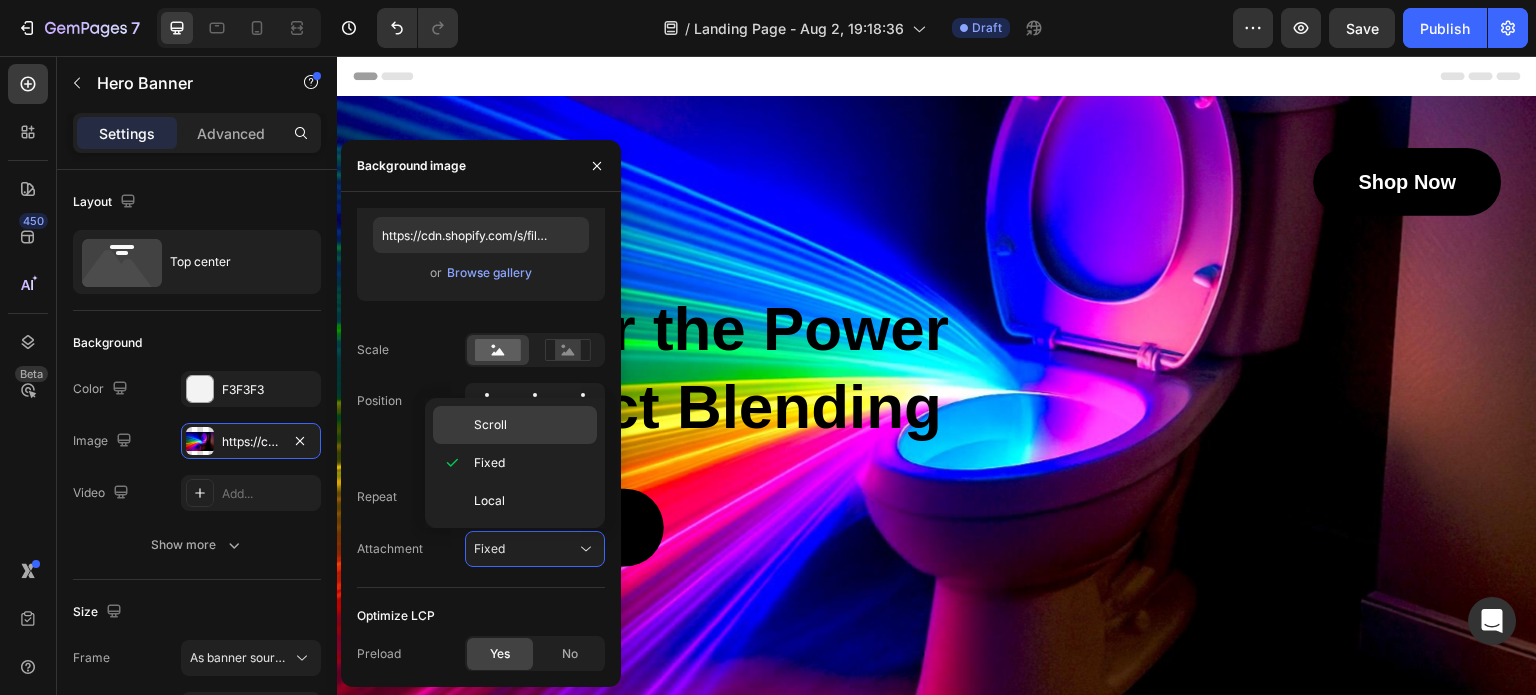 click on "Scroll" at bounding box center [490, 425] 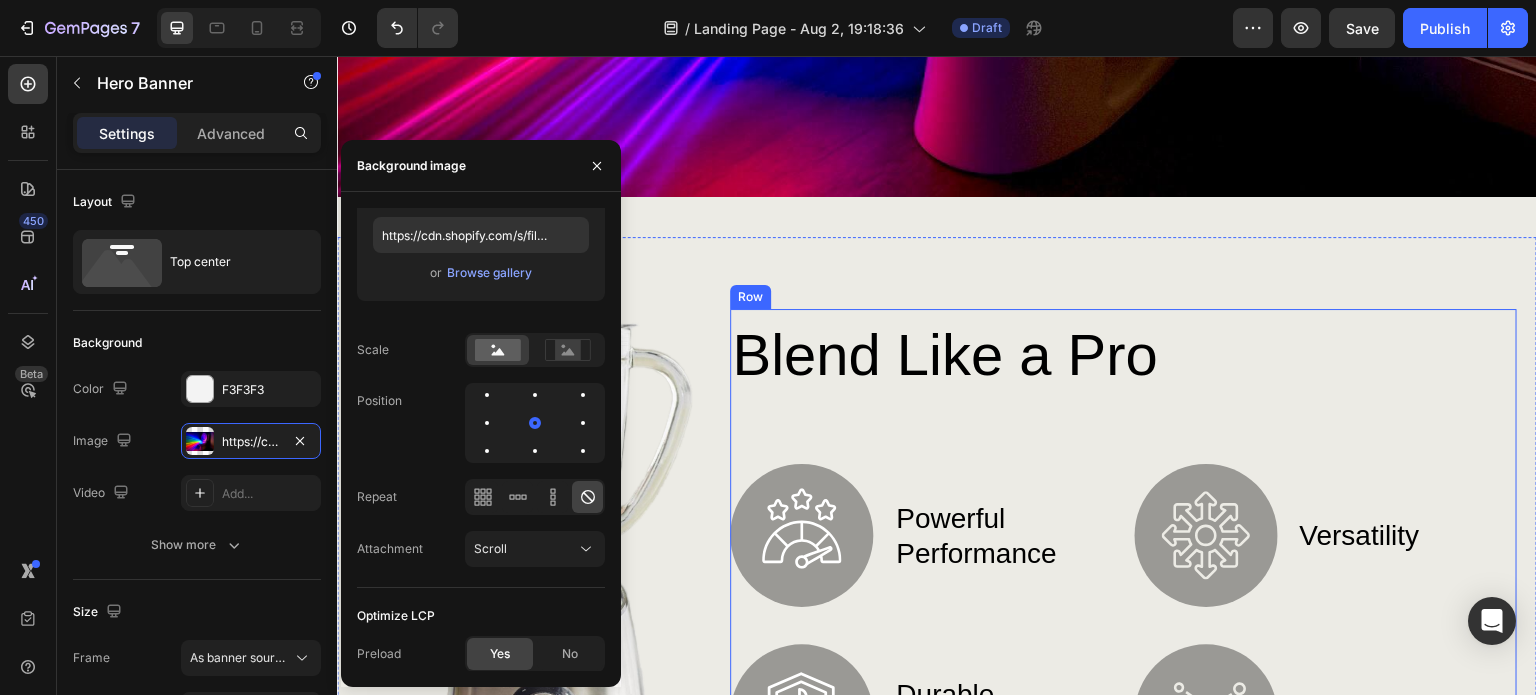 scroll, scrollTop: 200, scrollLeft: 0, axis: vertical 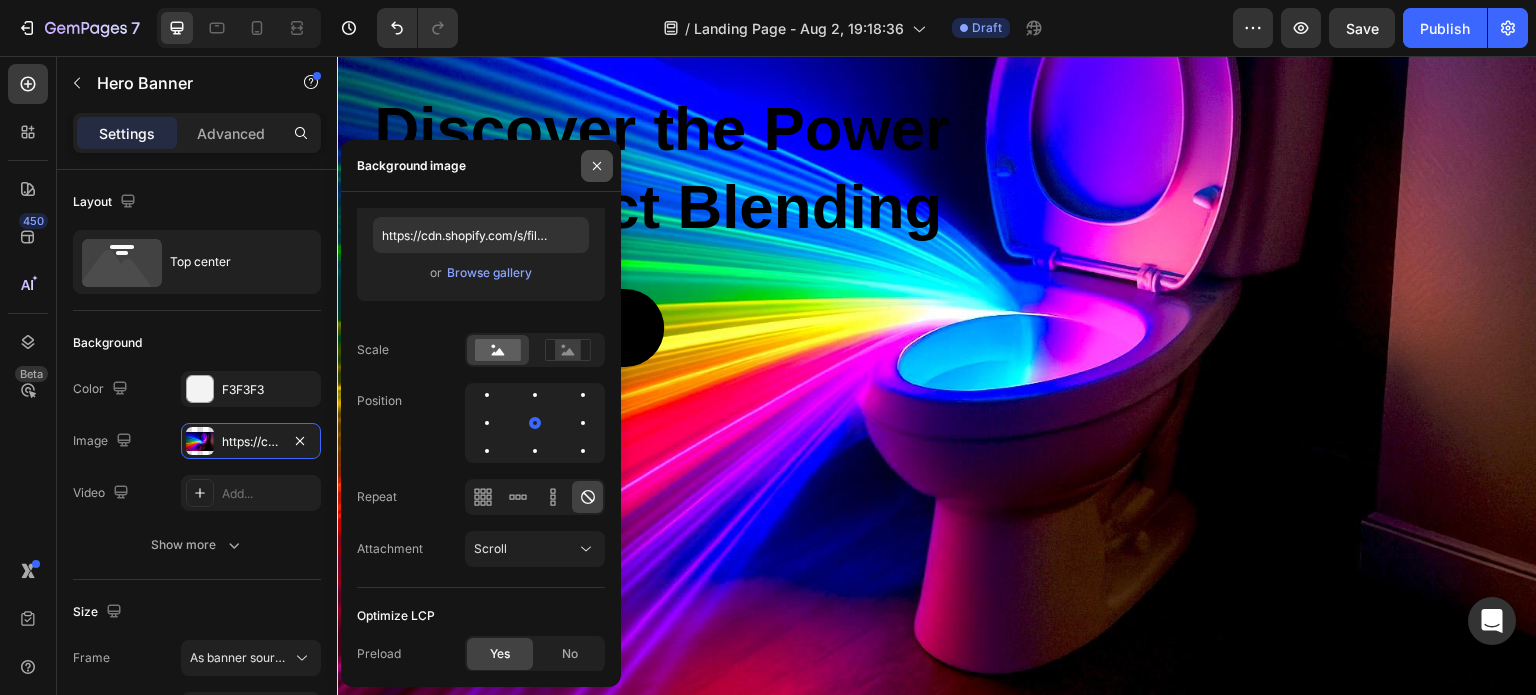 click 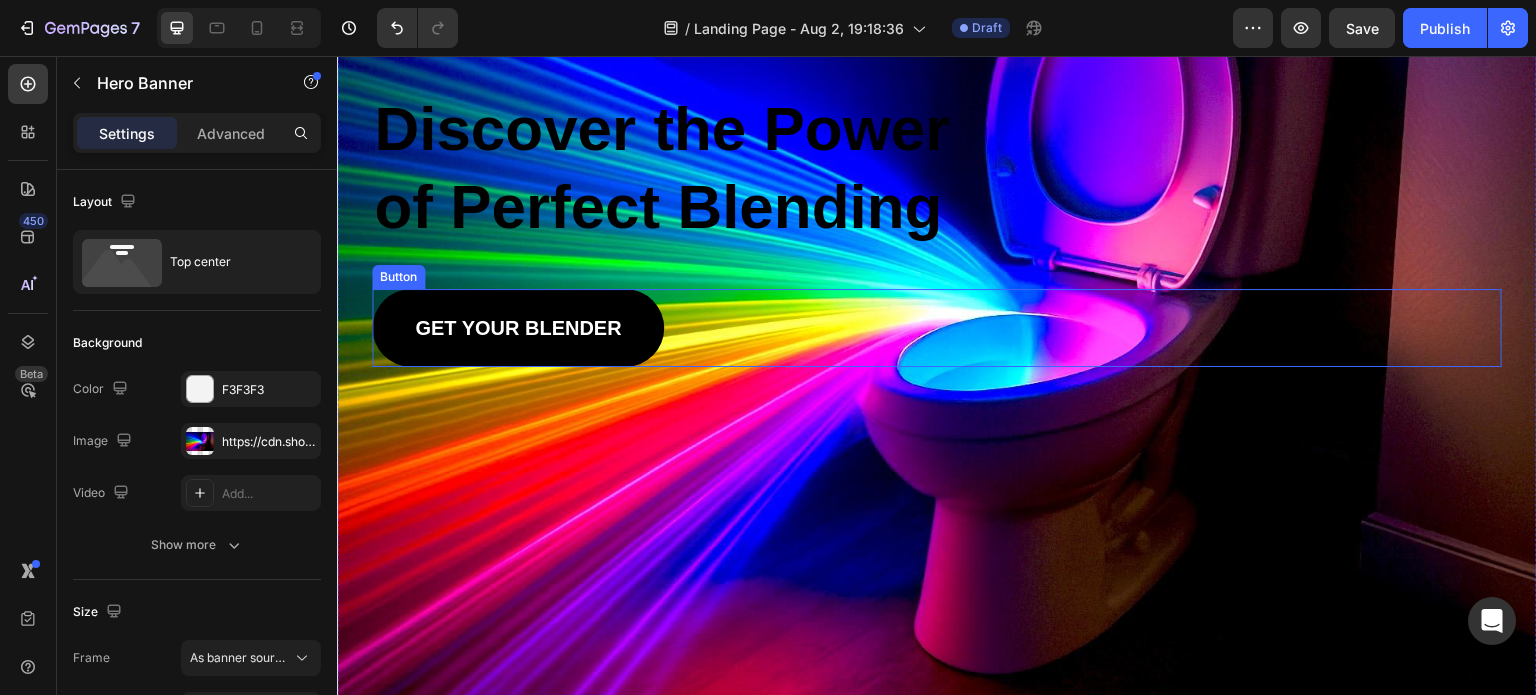 scroll, scrollTop: 0, scrollLeft: 0, axis: both 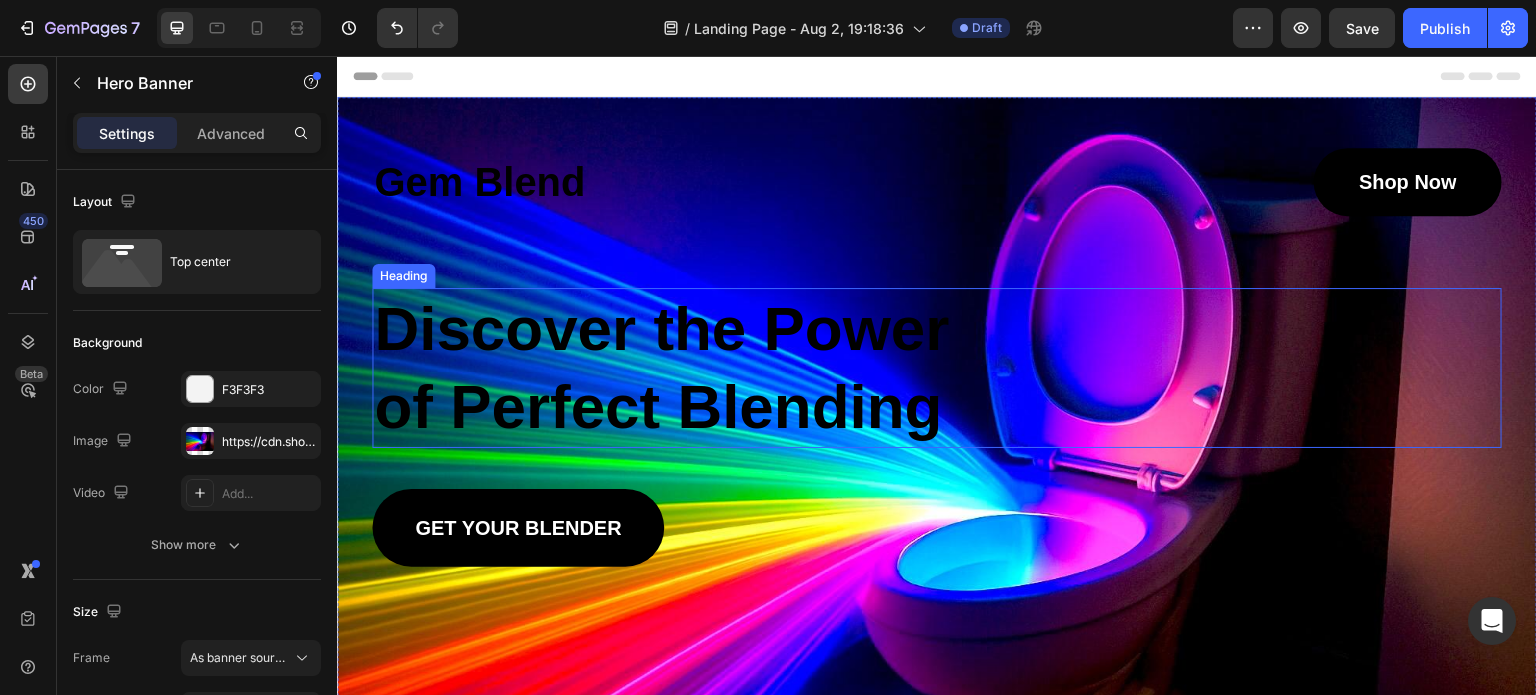 click on "Heading" at bounding box center [403, 276] 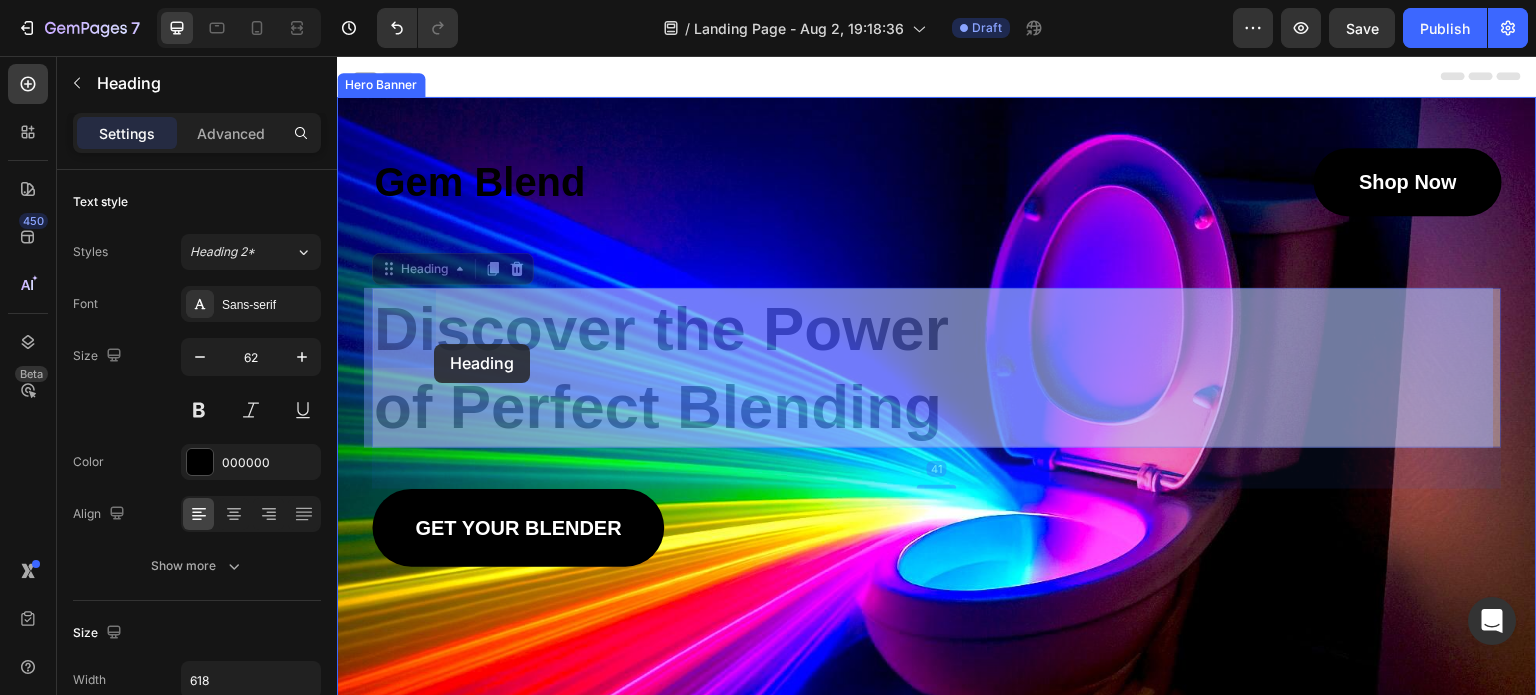 drag, startPoint x: 386, startPoint y: 310, endPoint x: 434, endPoint y: 344, distance: 58.821766 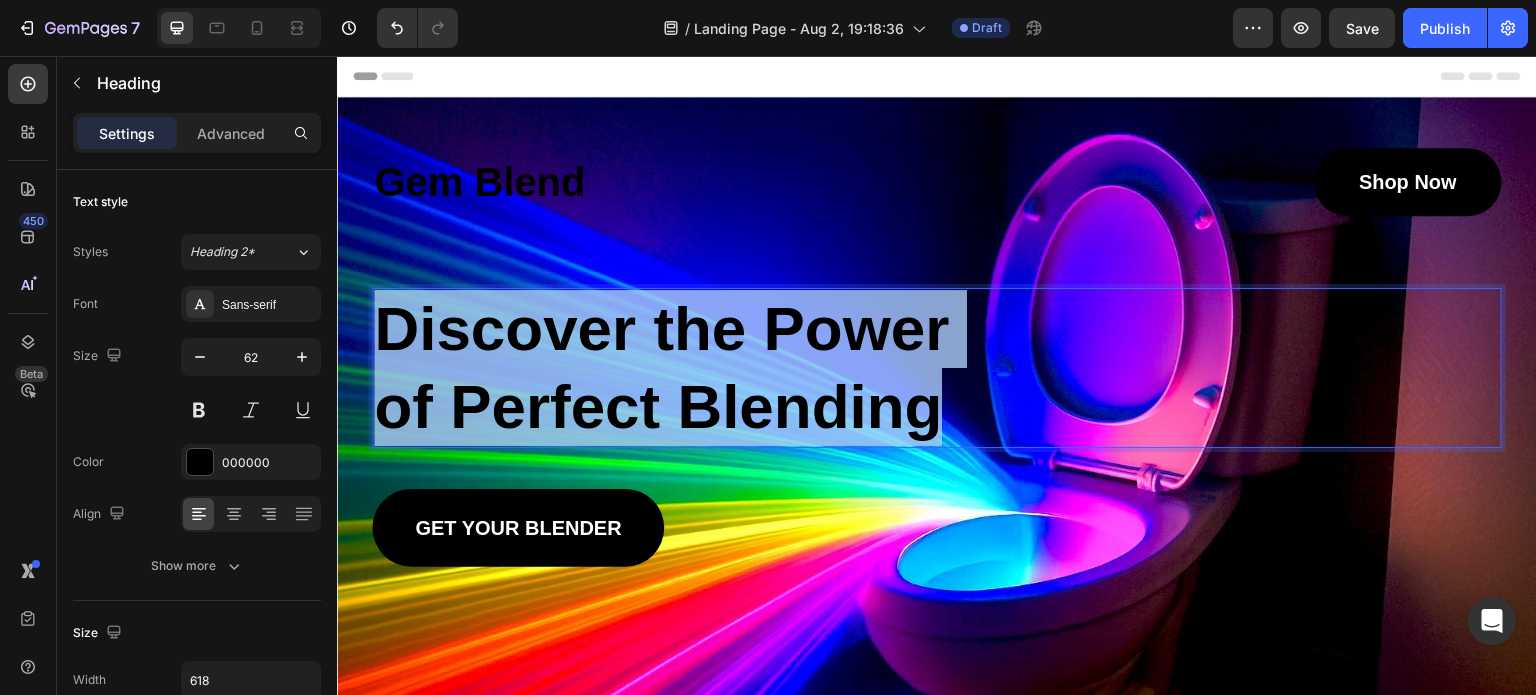 drag, startPoint x: 380, startPoint y: 319, endPoint x: 906, endPoint y: 412, distance: 534.1582 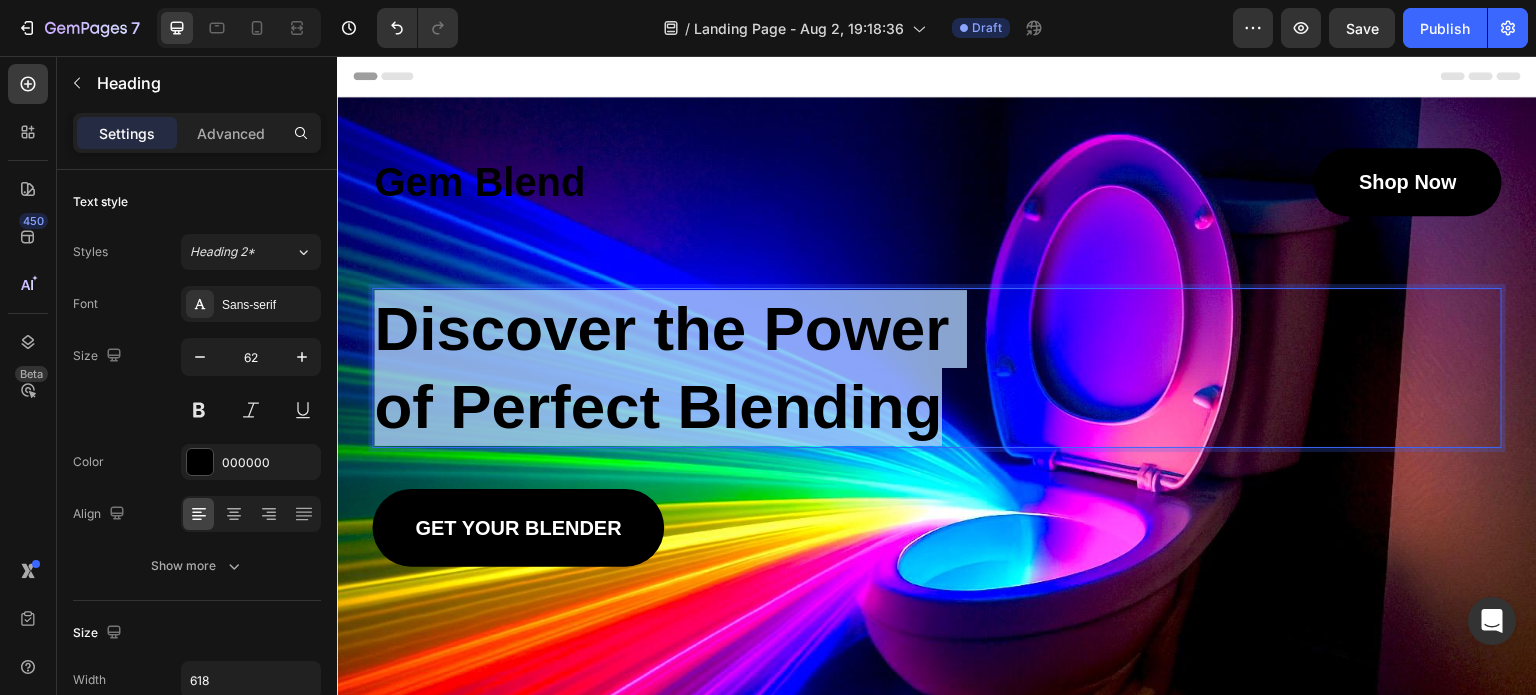 click on "Discover the Power of Perfect Blending" at bounding box center (937, 368) 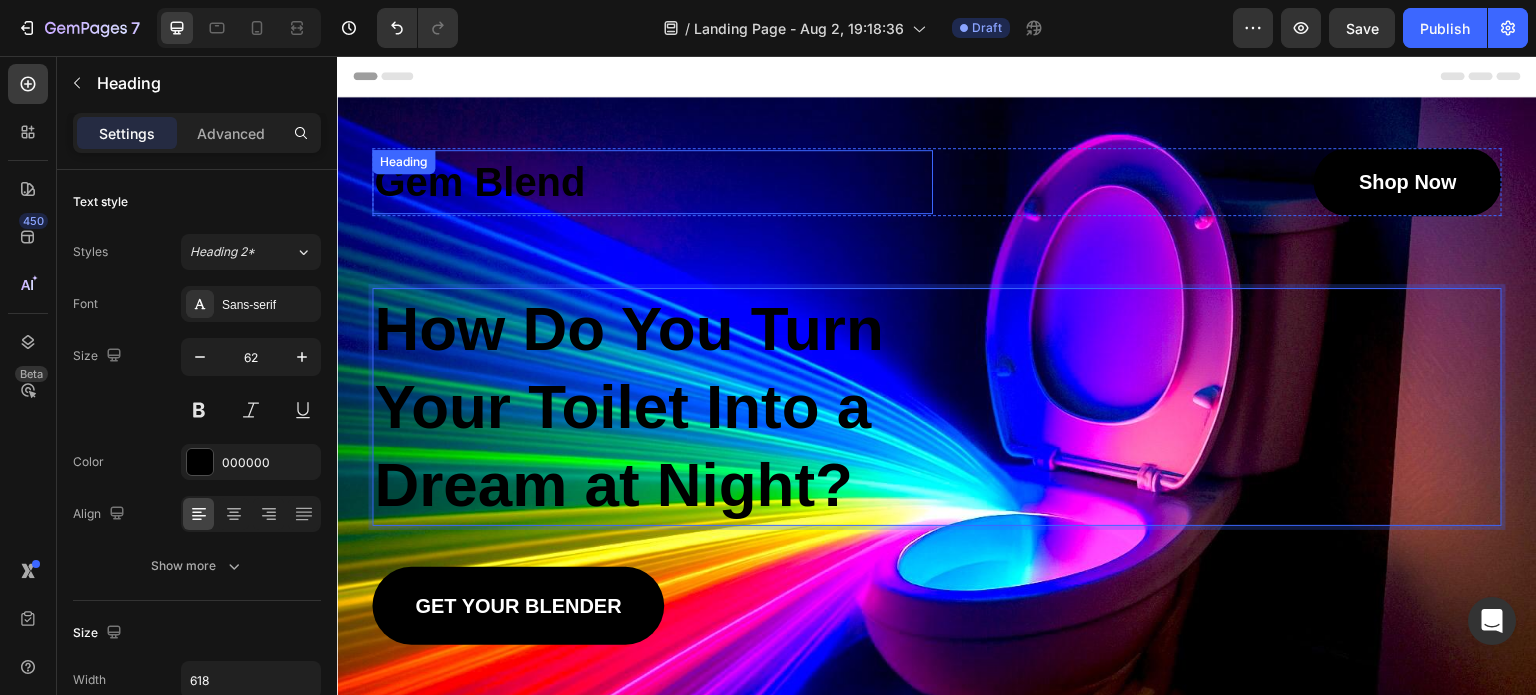 click on "Gem Blend" at bounding box center [652, 182] 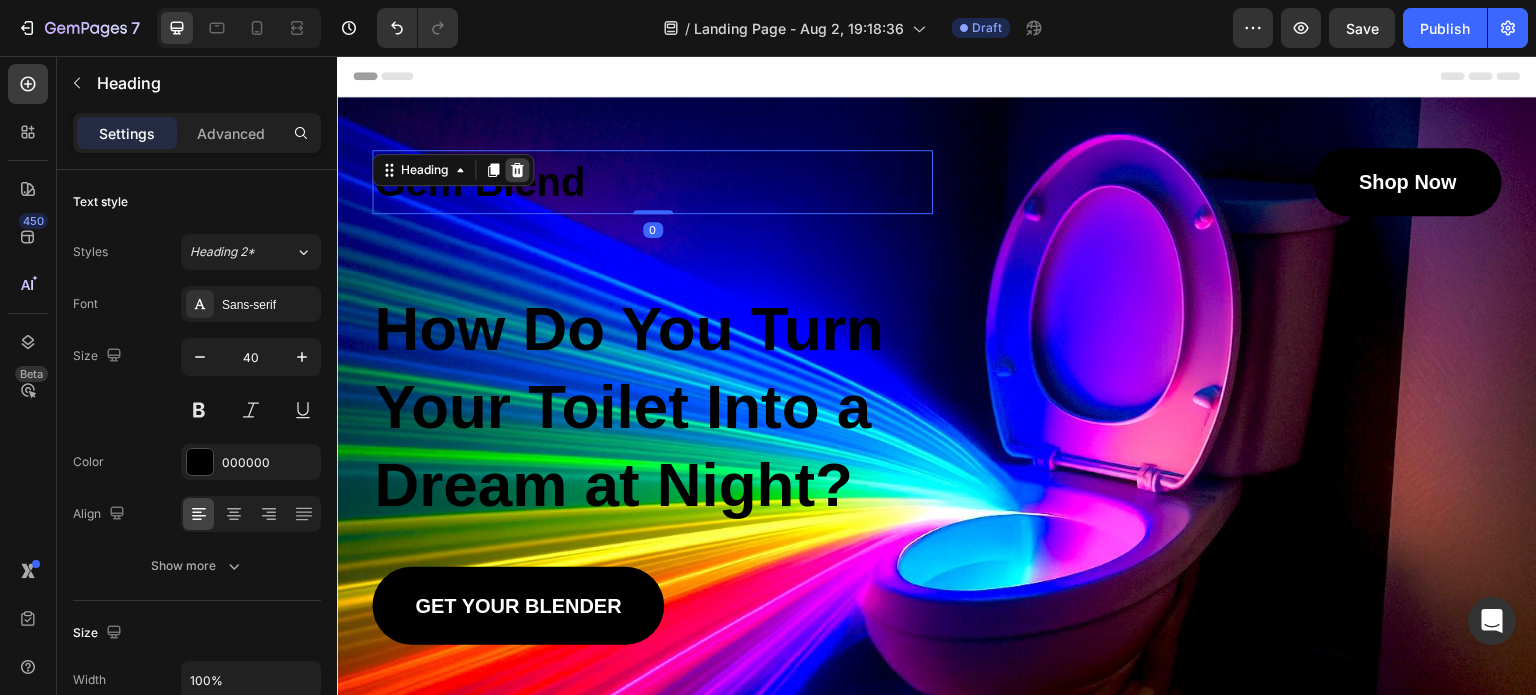 click 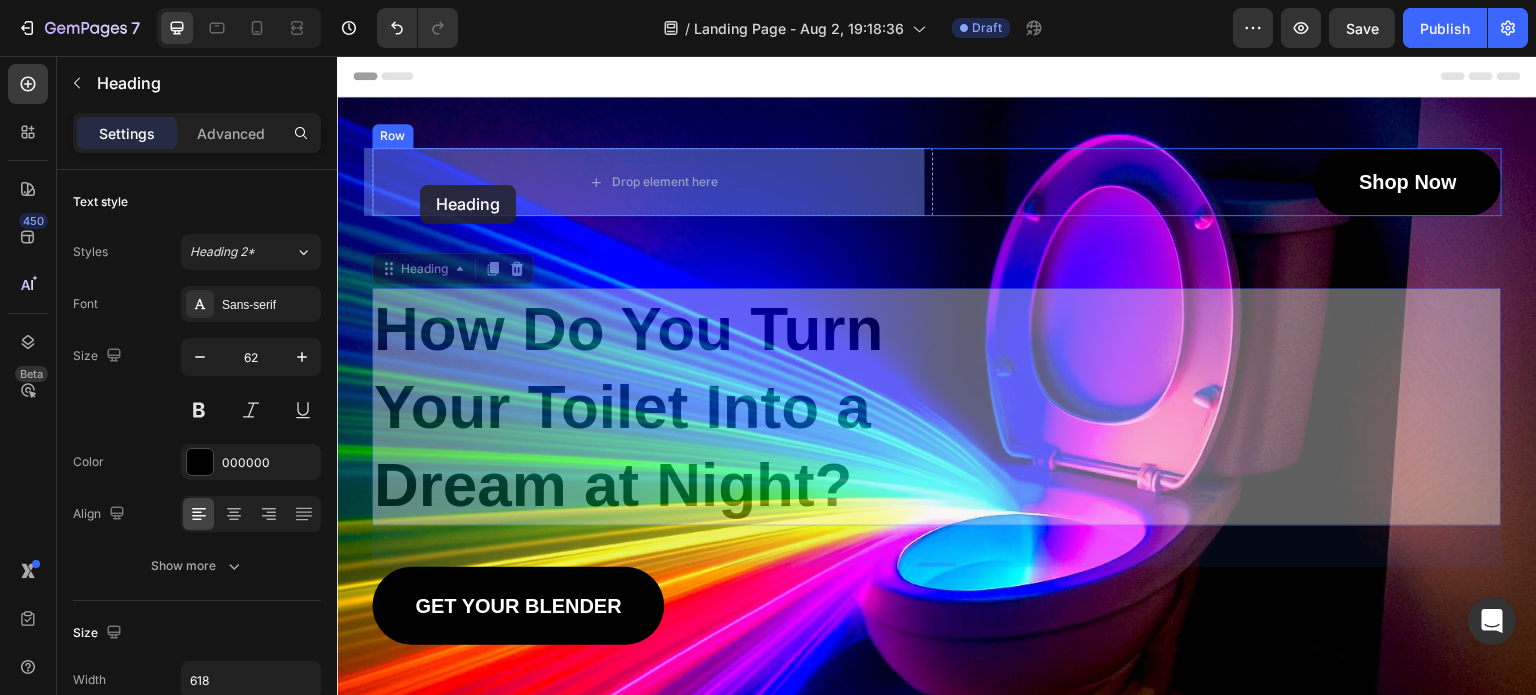 drag, startPoint x: 398, startPoint y: 267, endPoint x: 420, endPoint y: 185, distance: 84.89994 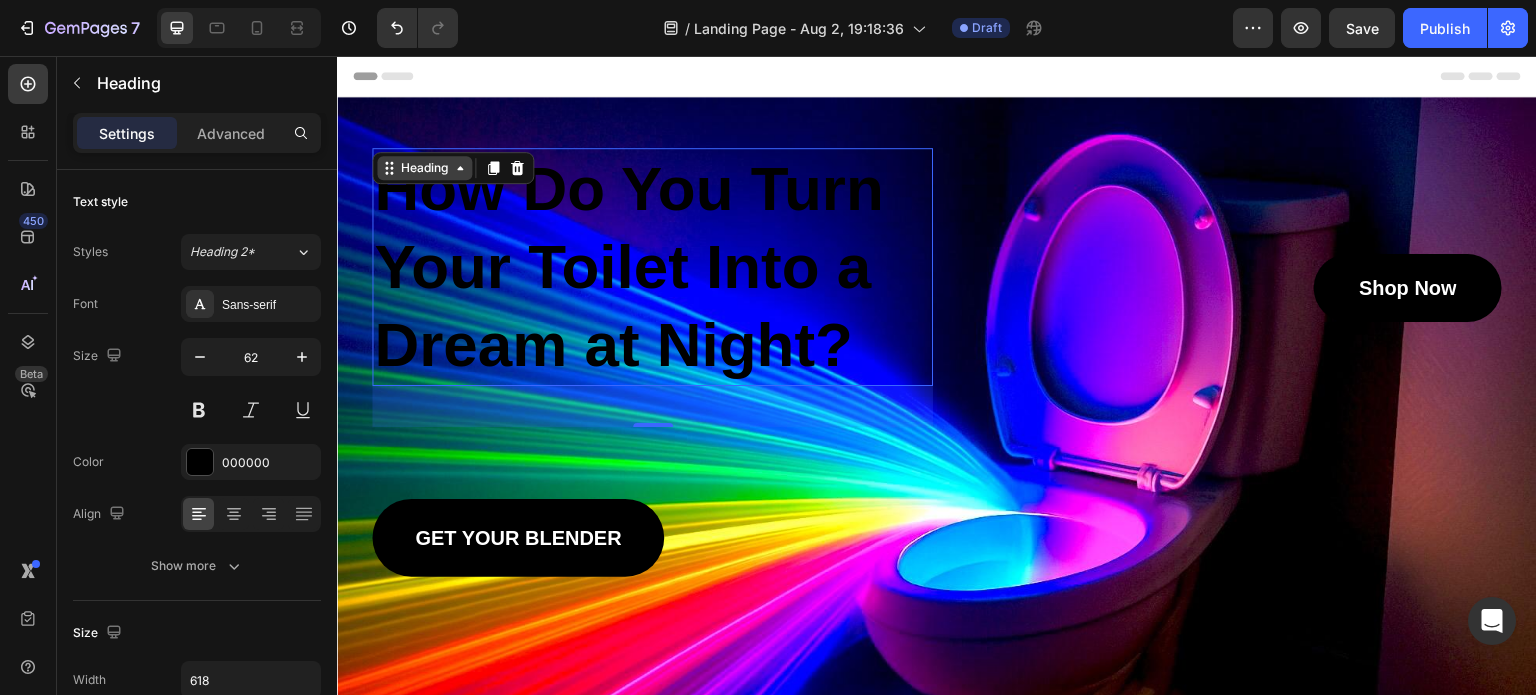 click on "Heading" at bounding box center (424, 168) 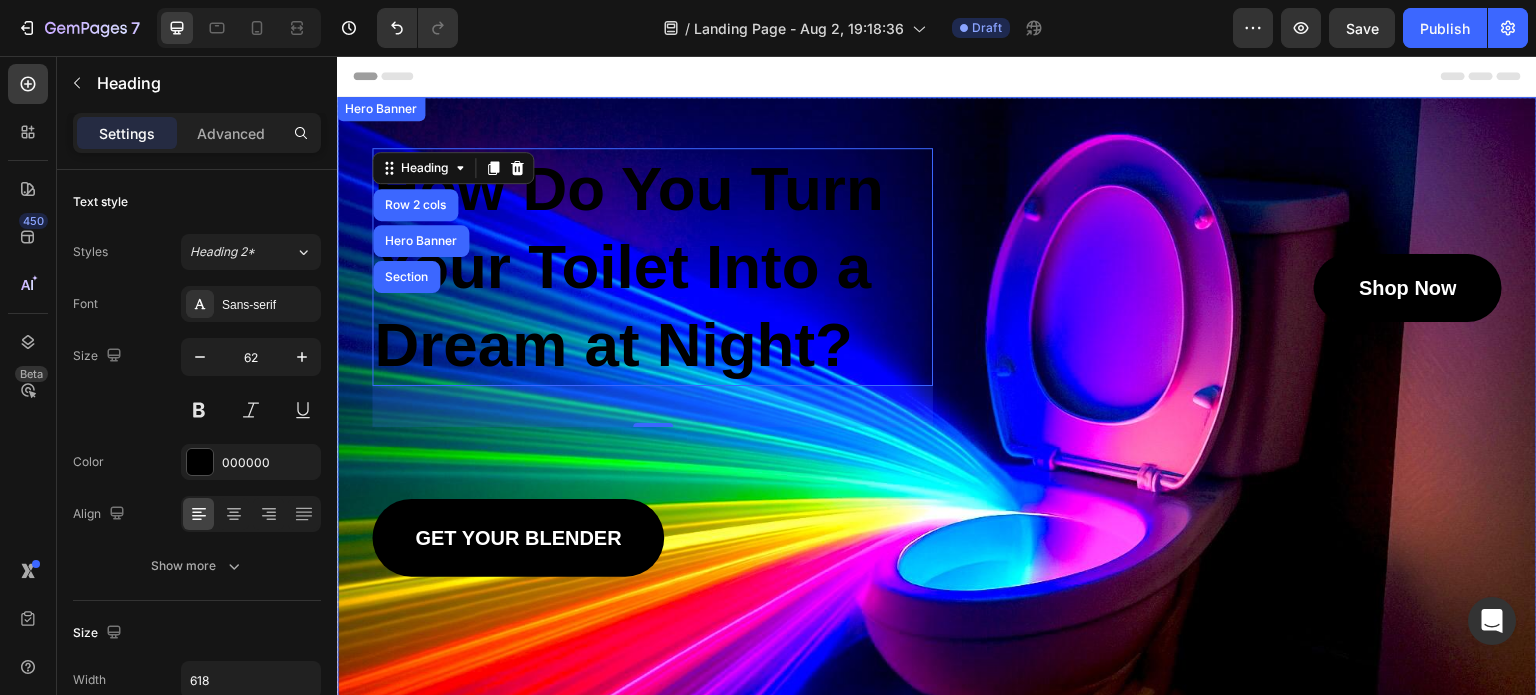 click on "How Do You Turn Your Toilet Into a Dream at Night? Heading Row 2 cols Hero Banner Section   41 Shop Now Button Row GET YOUR BLENDER Button" at bounding box center [937, 337] 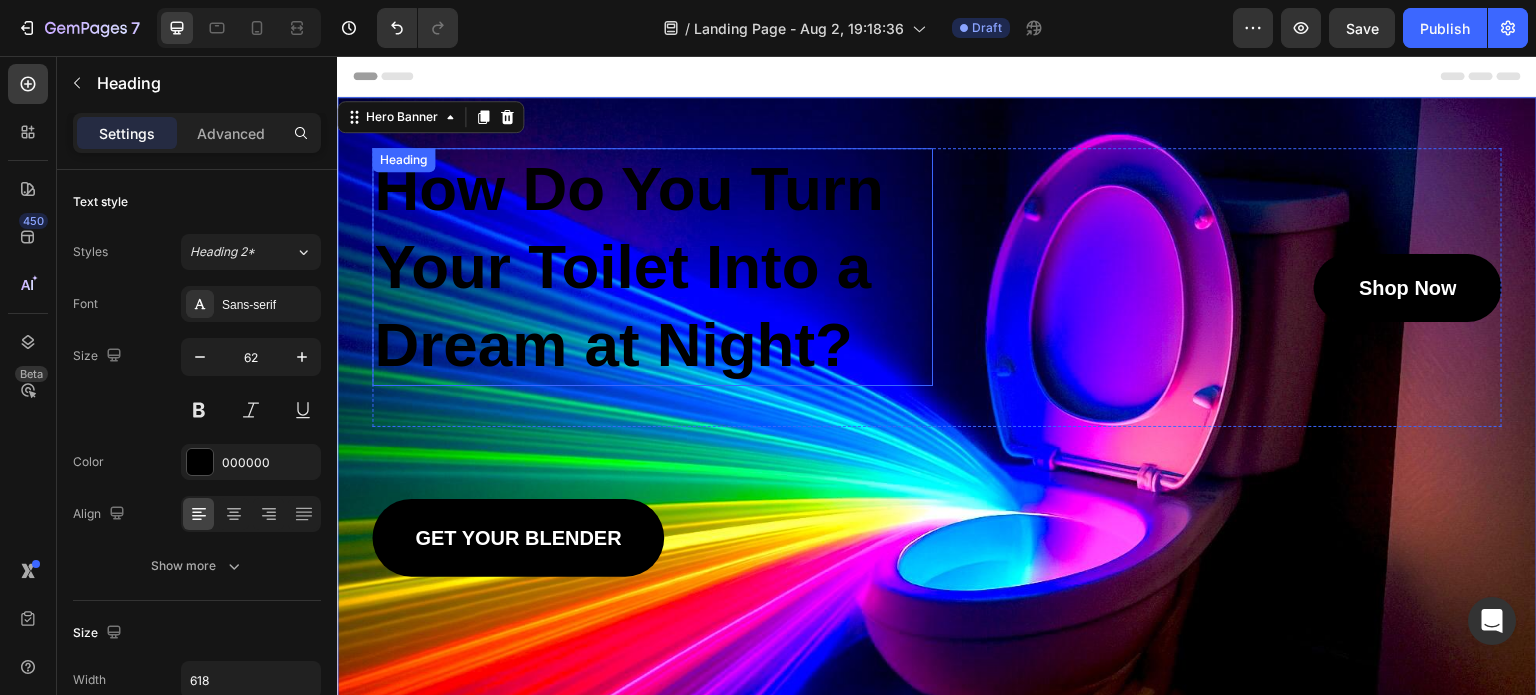 click on "Heading" at bounding box center [403, 160] 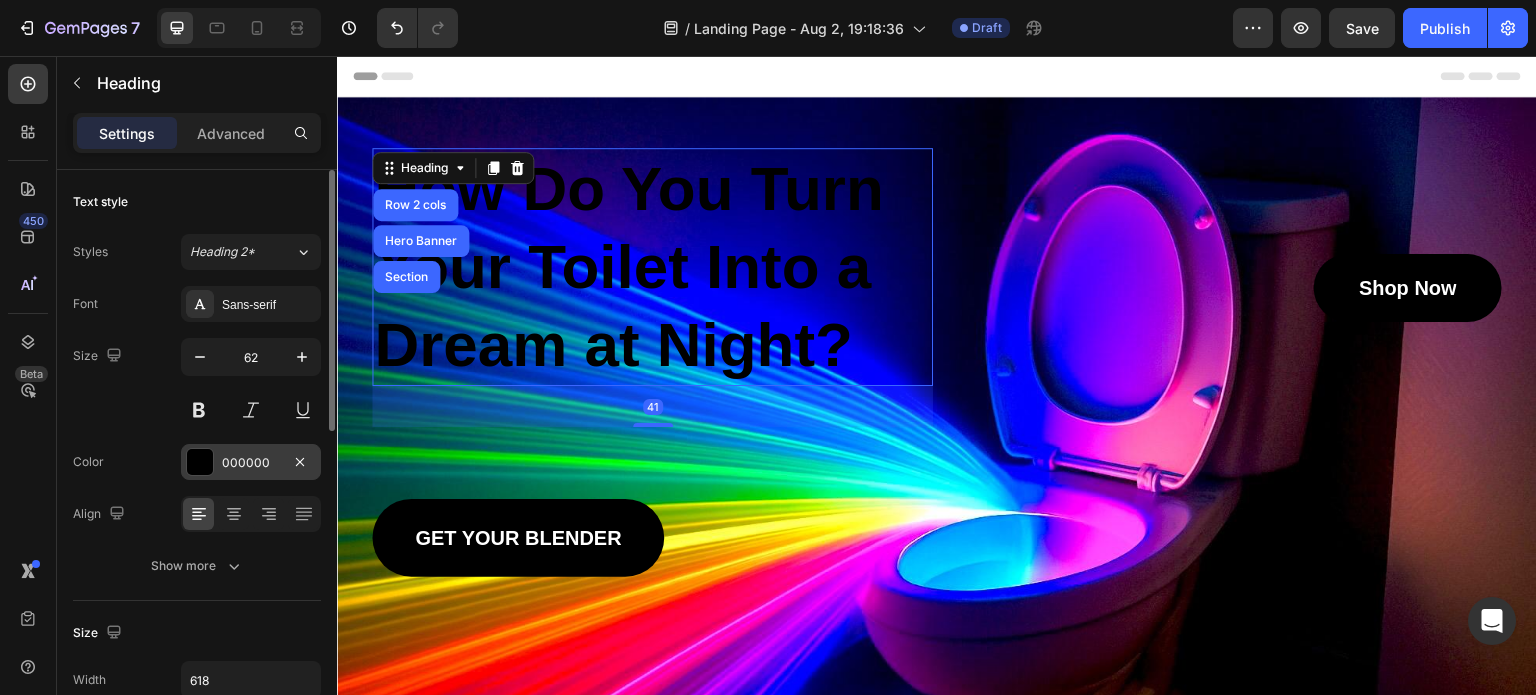 click at bounding box center [200, 462] 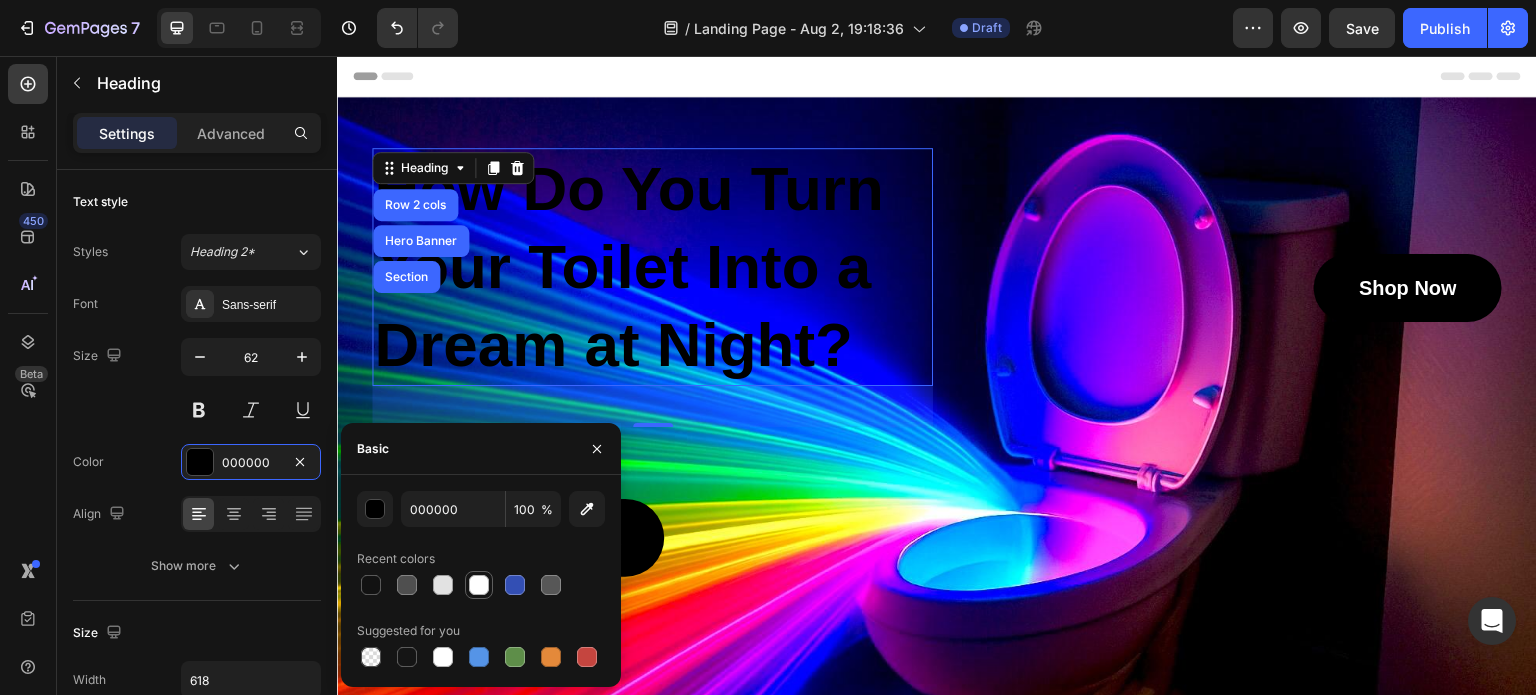 click at bounding box center (479, 585) 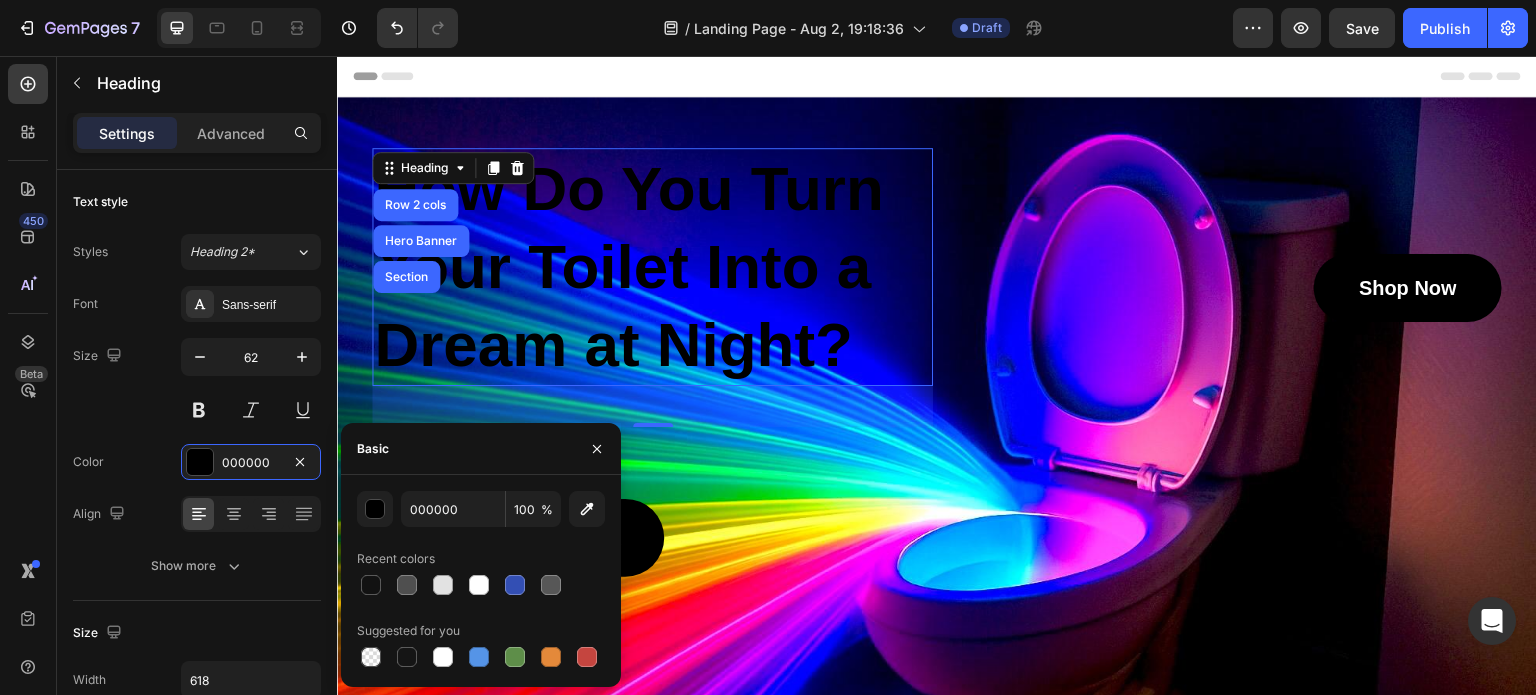 type on "FFFFFF" 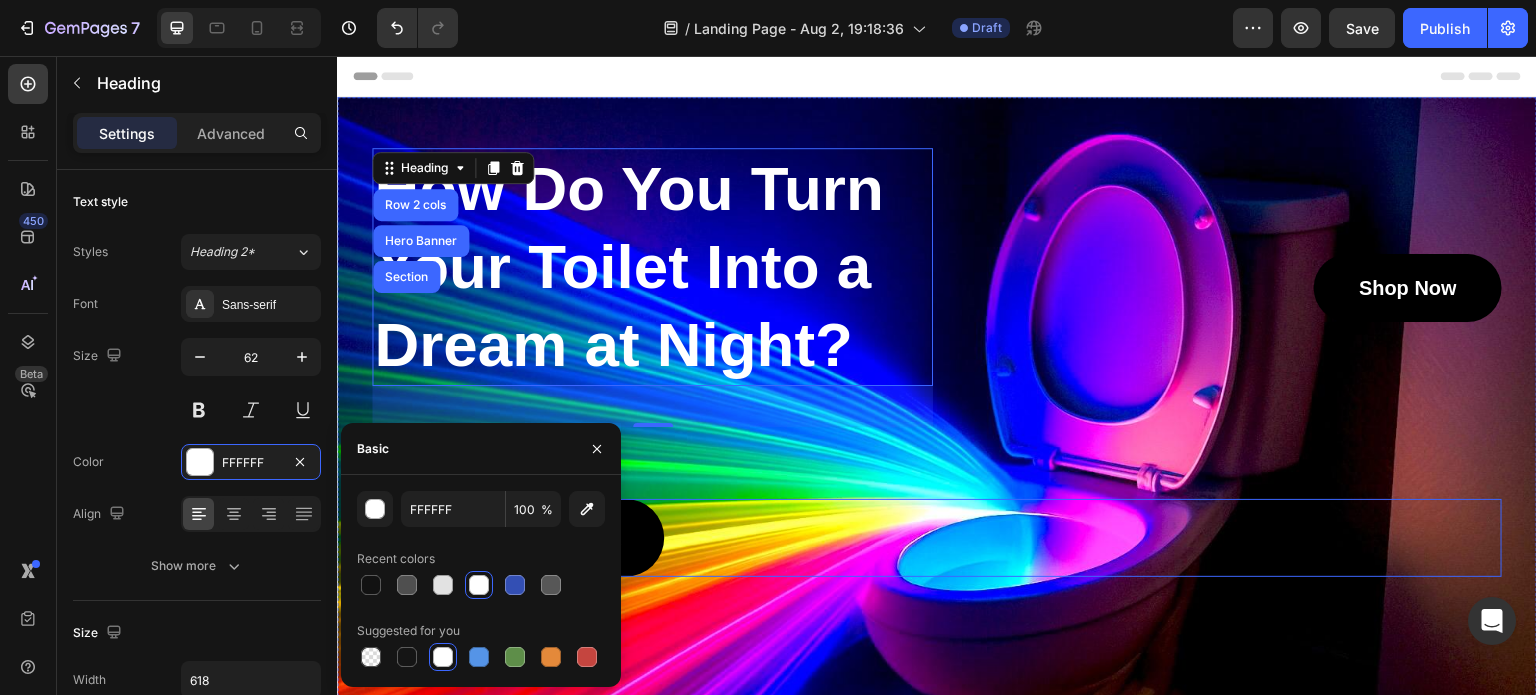 click on "GET YOUR BLENDER Button" at bounding box center (937, 538) 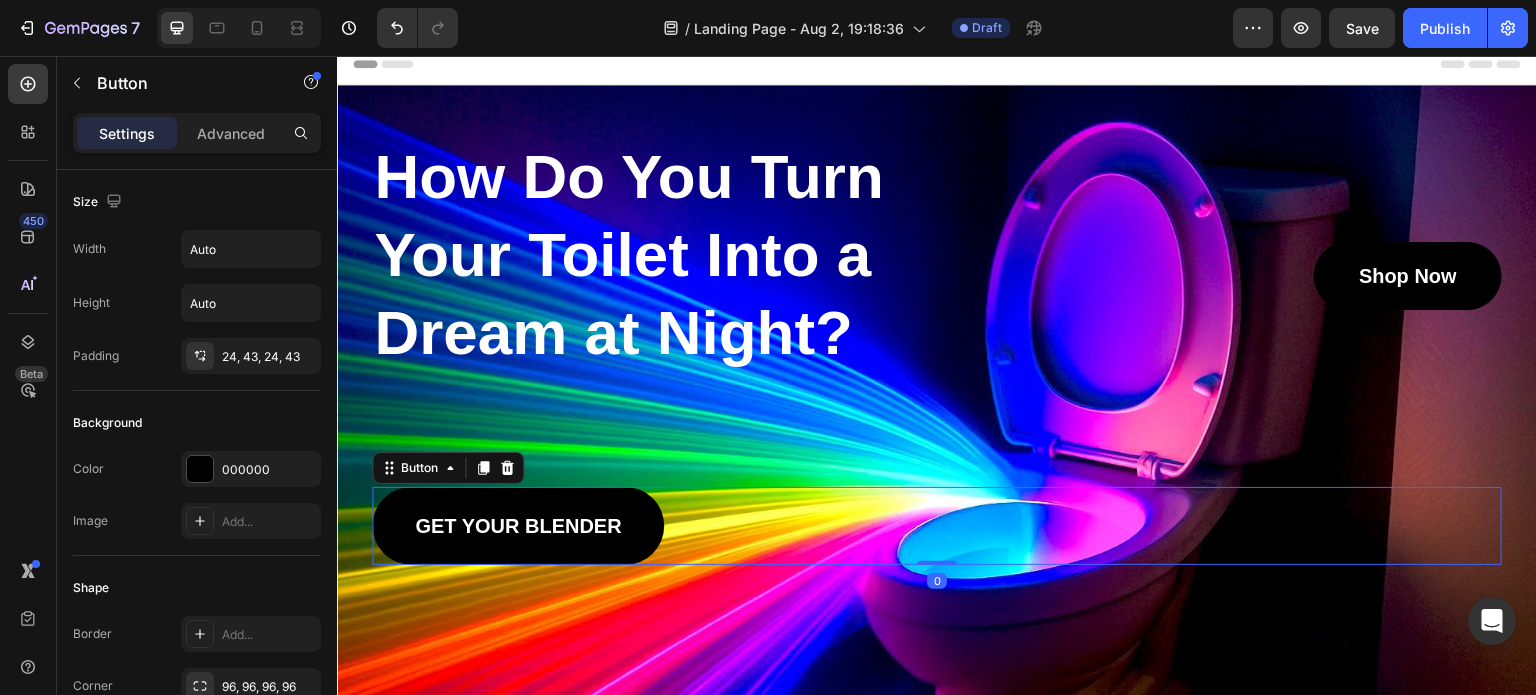 scroll, scrollTop: 100, scrollLeft: 0, axis: vertical 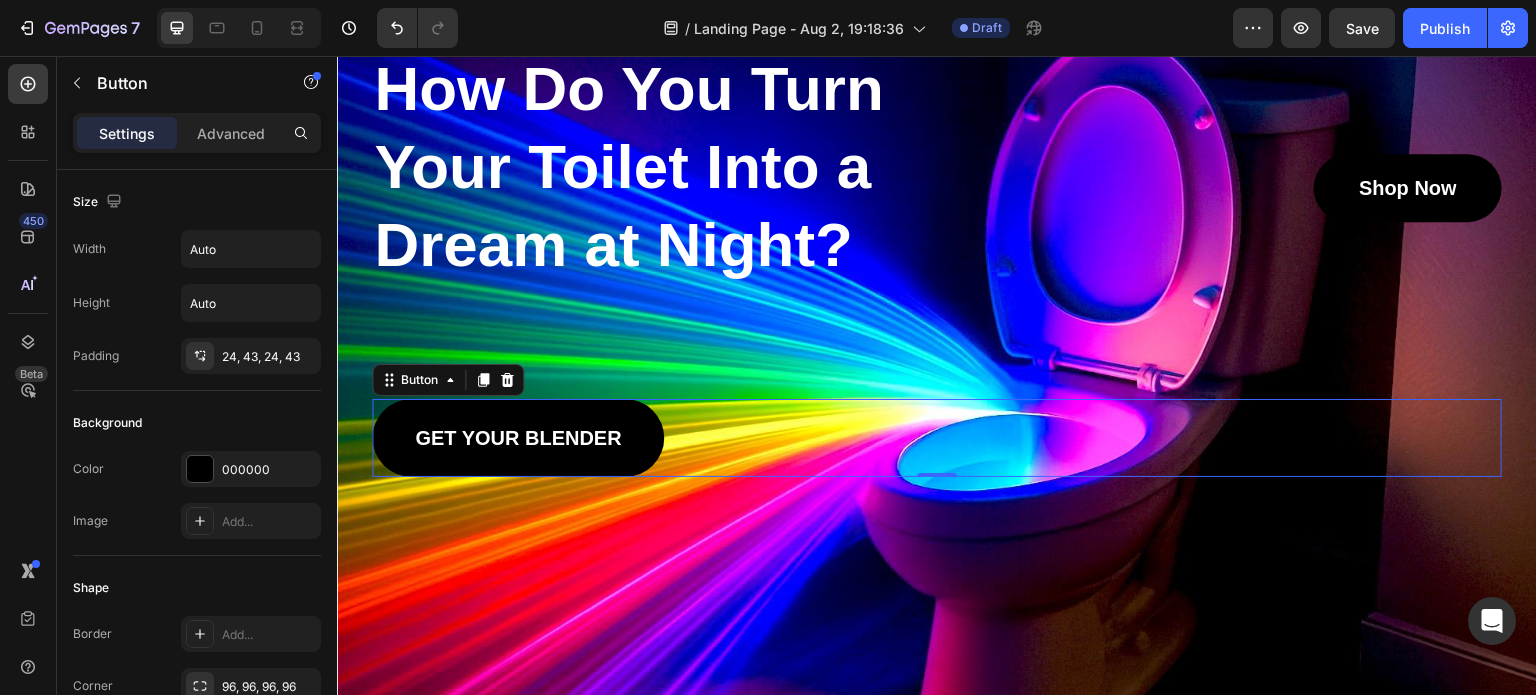 click 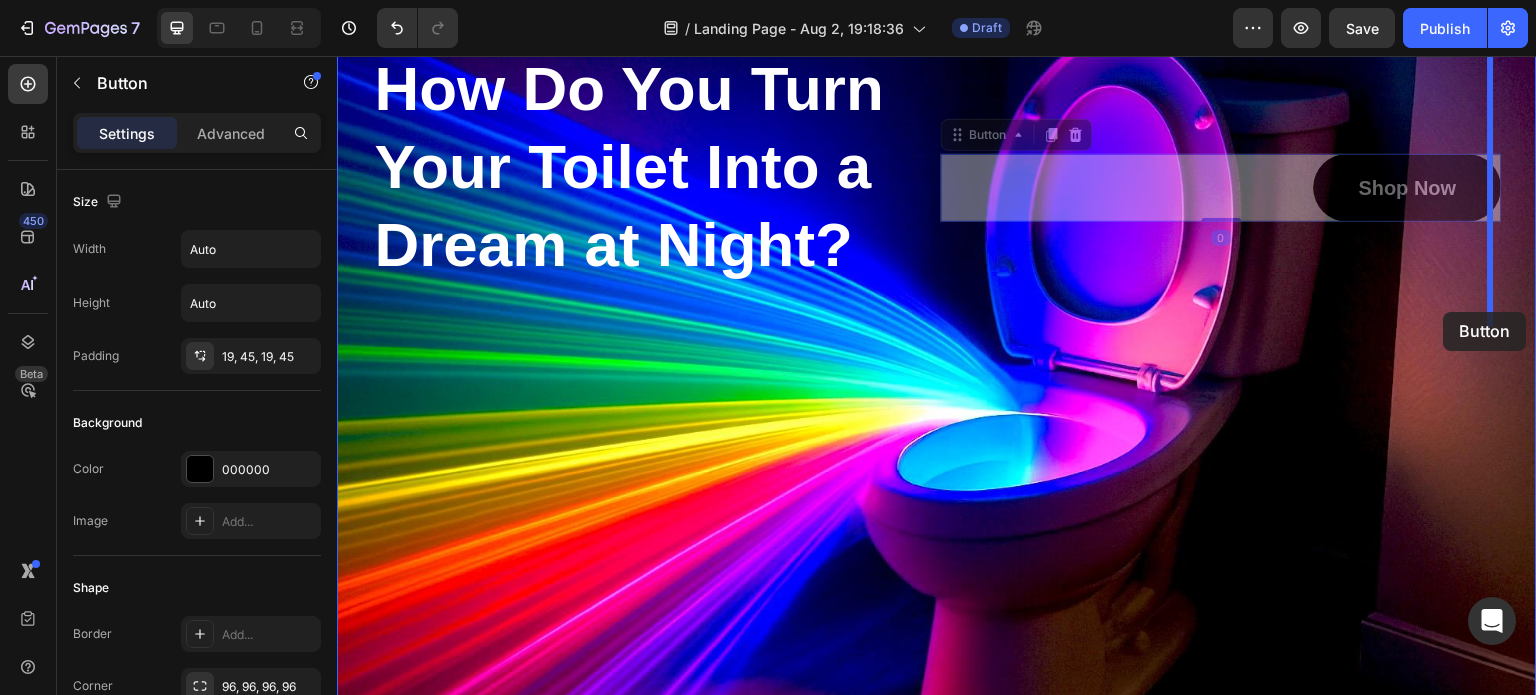 drag, startPoint x: 1457, startPoint y: 184, endPoint x: 1438, endPoint y: 328, distance: 145.24806 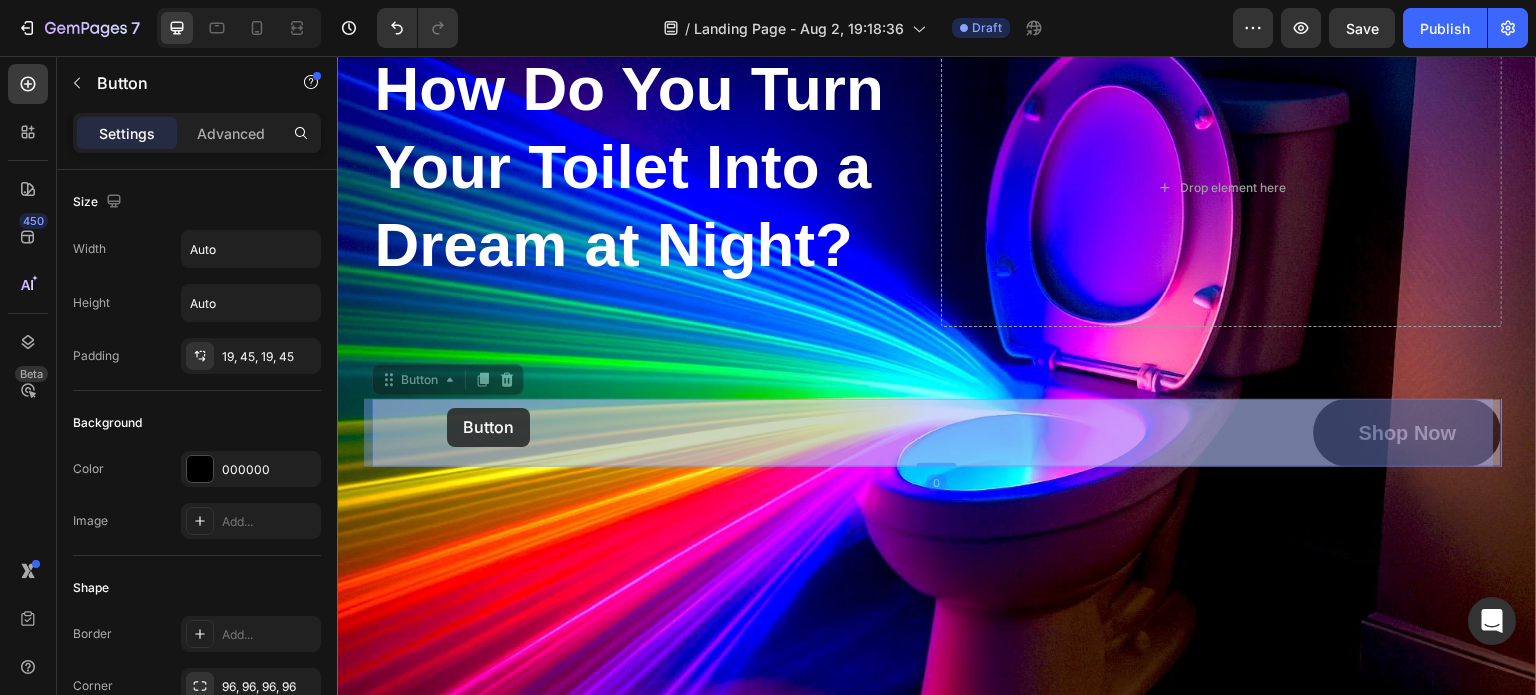 drag, startPoint x: 1330, startPoint y: 432, endPoint x: 447, endPoint y: 408, distance: 883.3261 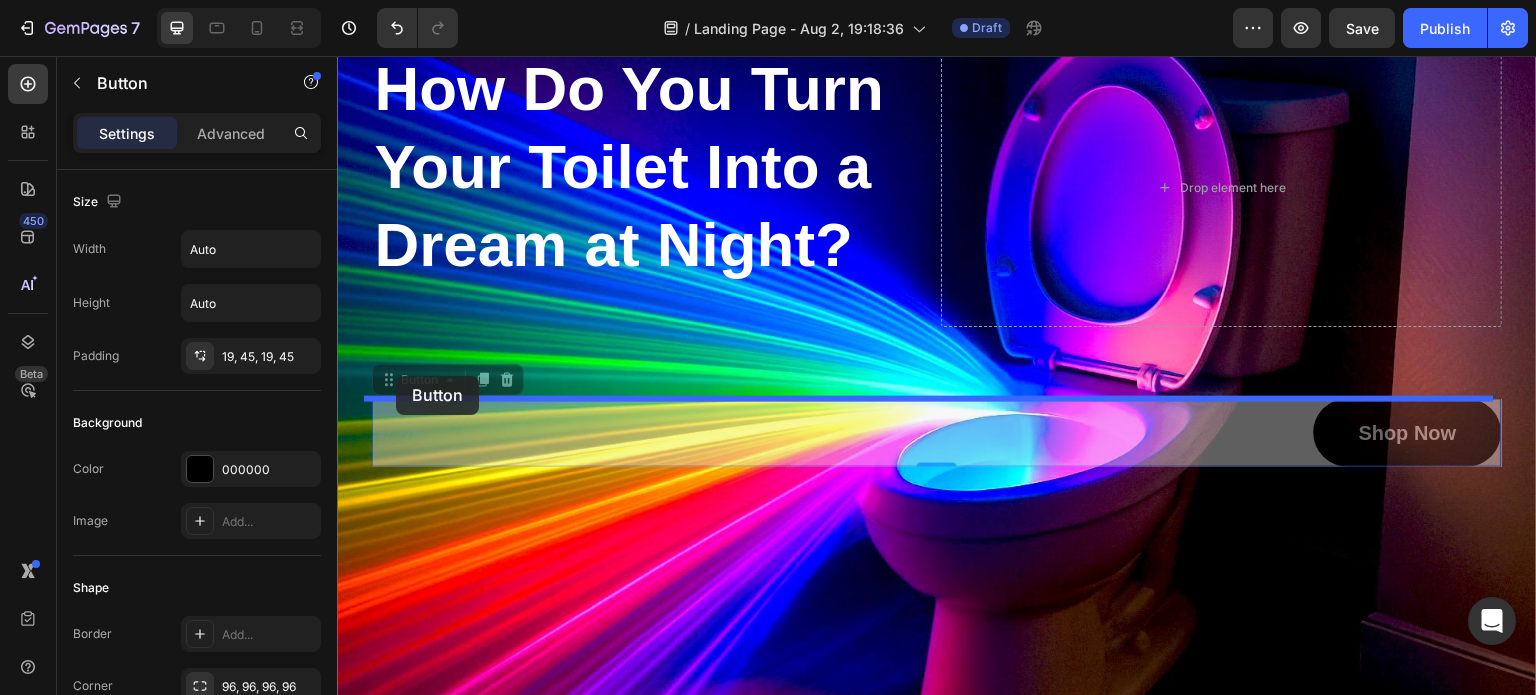 drag, startPoint x: 1471, startPoint y: 436, endPoint x: 396, endPoint y: 376, distance: 1076.6731 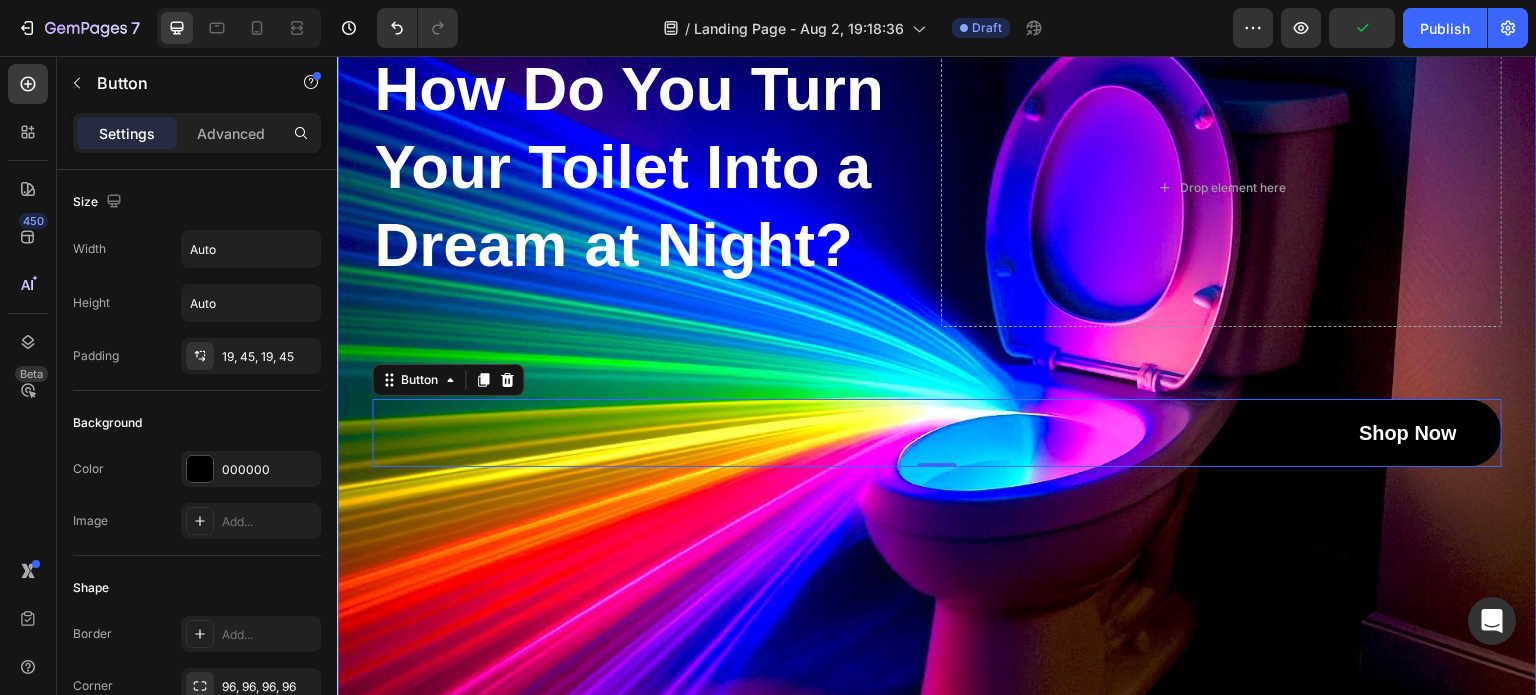 click at bounding box center [937, 397] 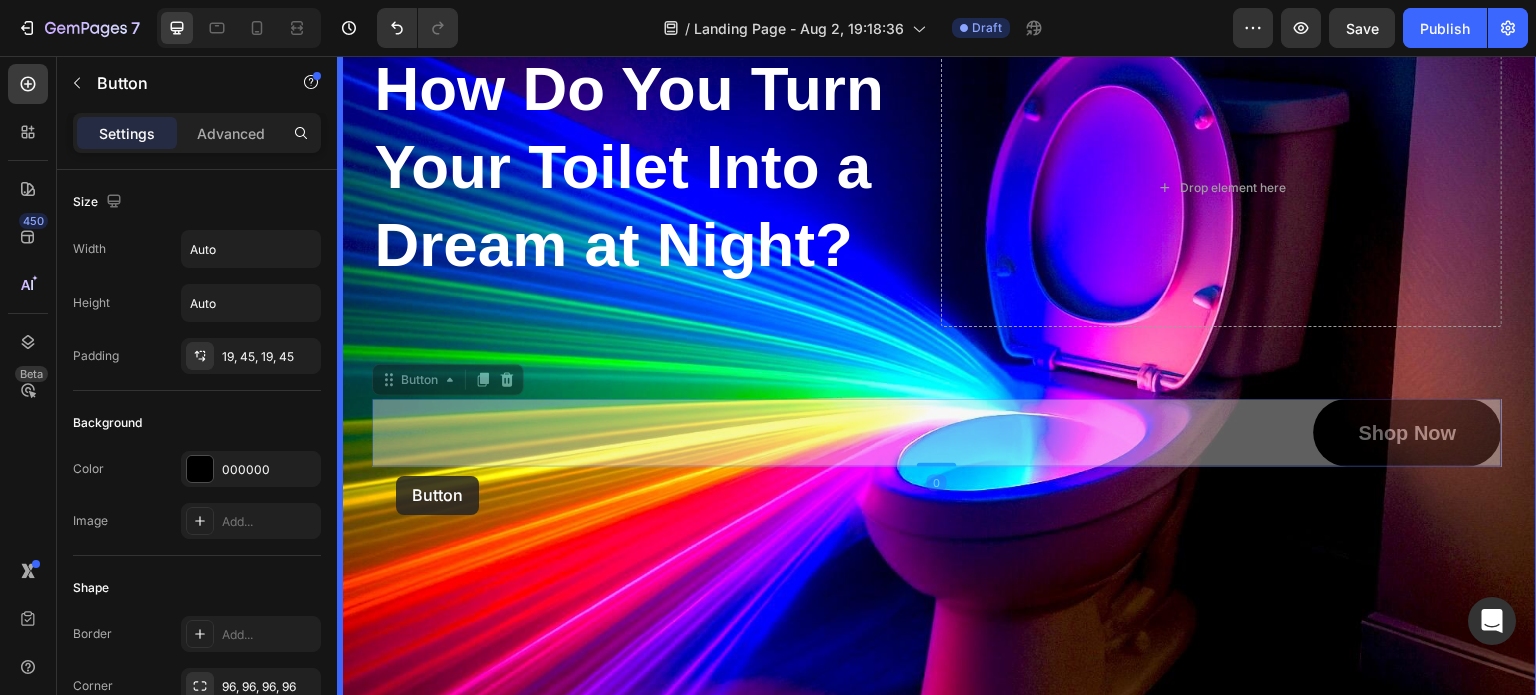 drag, startPoint x: 1430, startPoint y: 468, endPoint x: 396, endPoint y: 476, distance: 1034.031 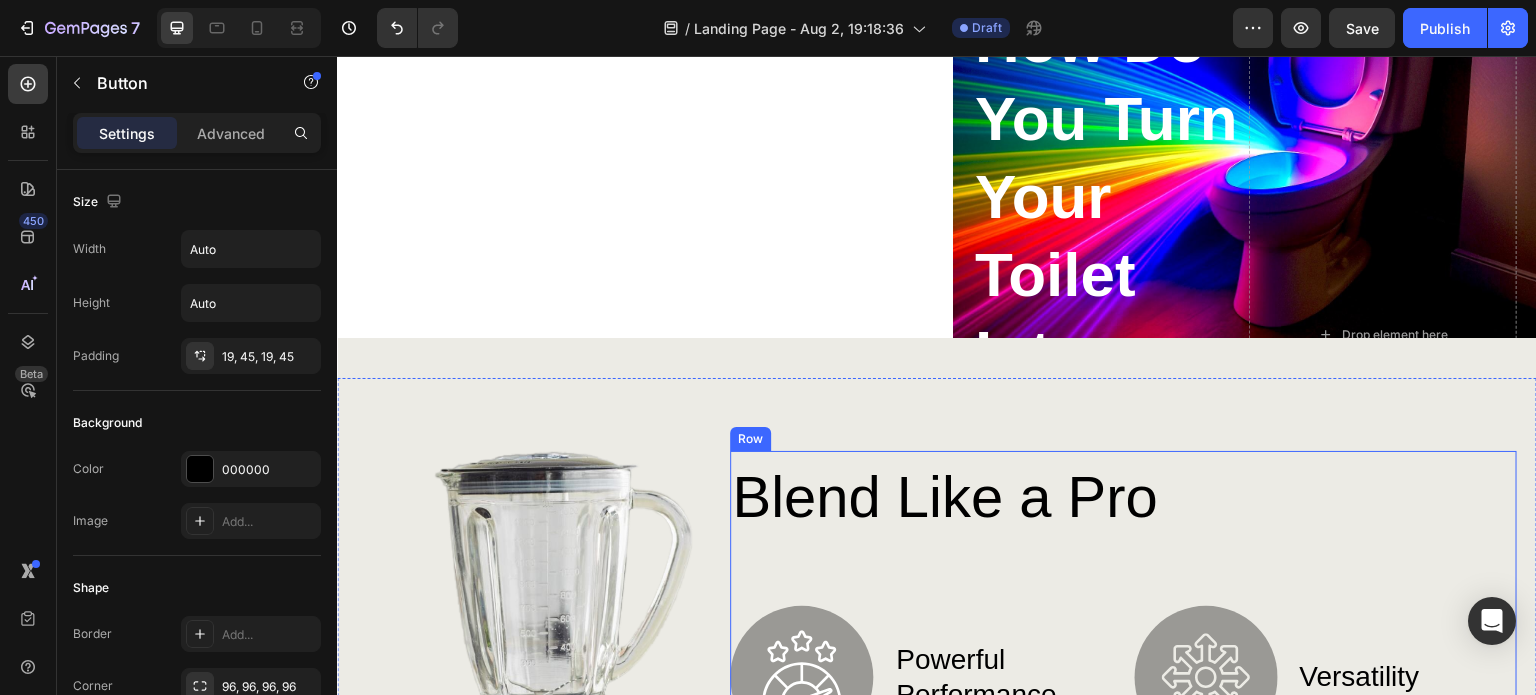 scroll, scrollTop: 0, scrollLeft: 0, axis: both 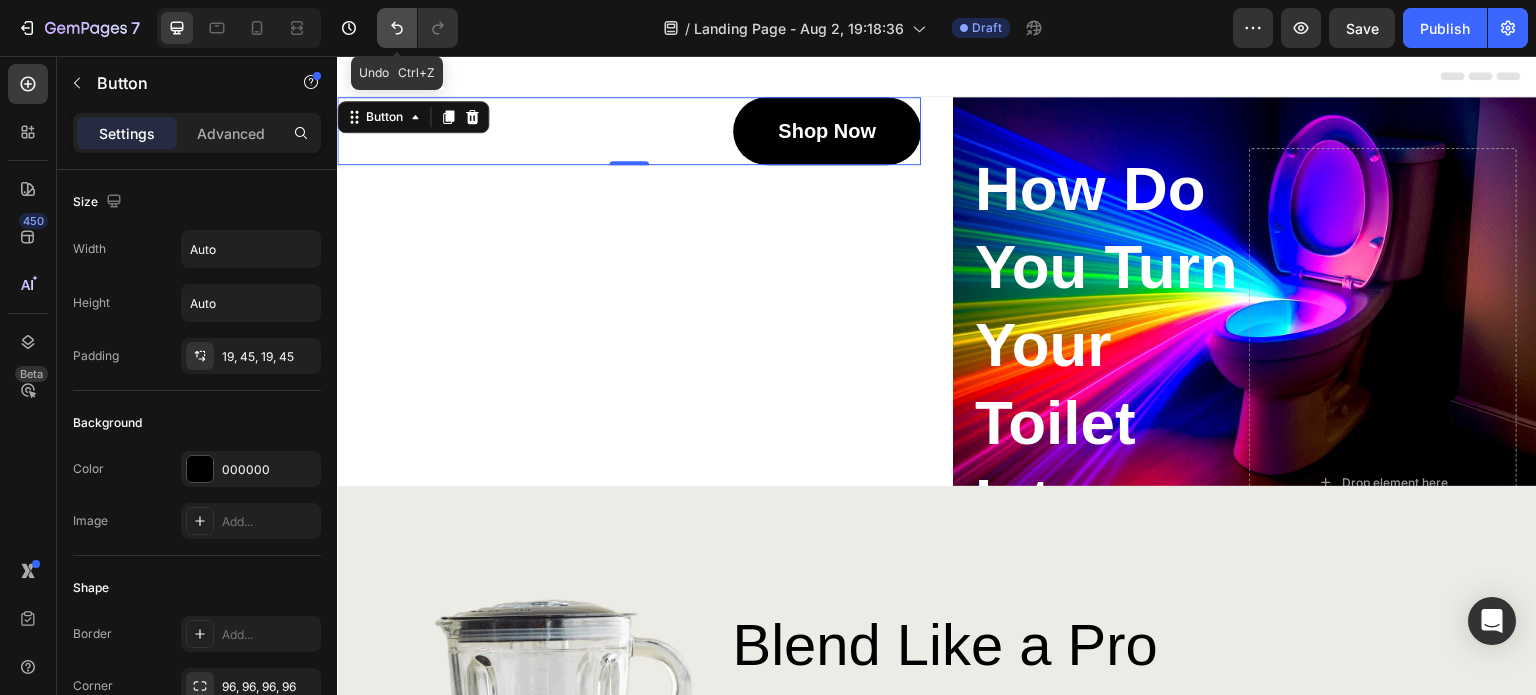click 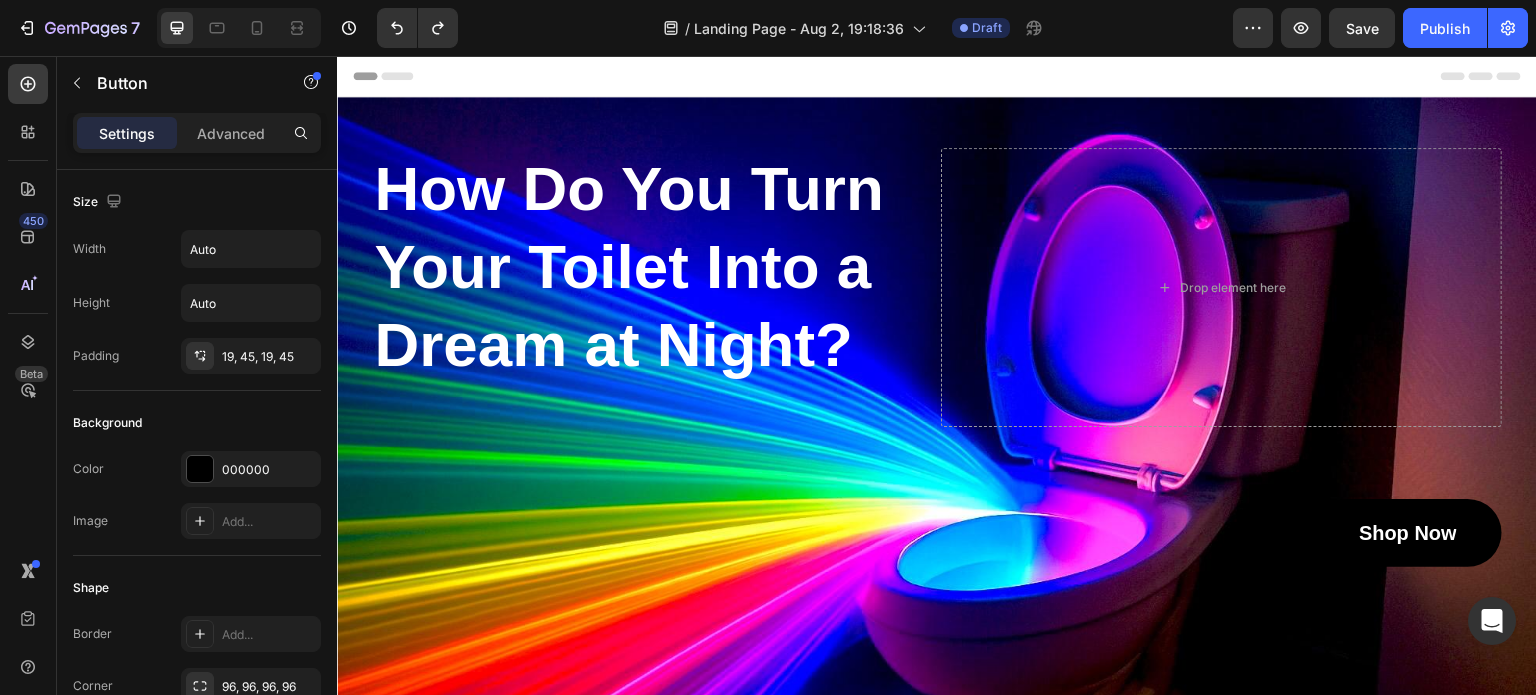 scroll, scrollTop: 100, scrollLeft: 0, axis: vertical 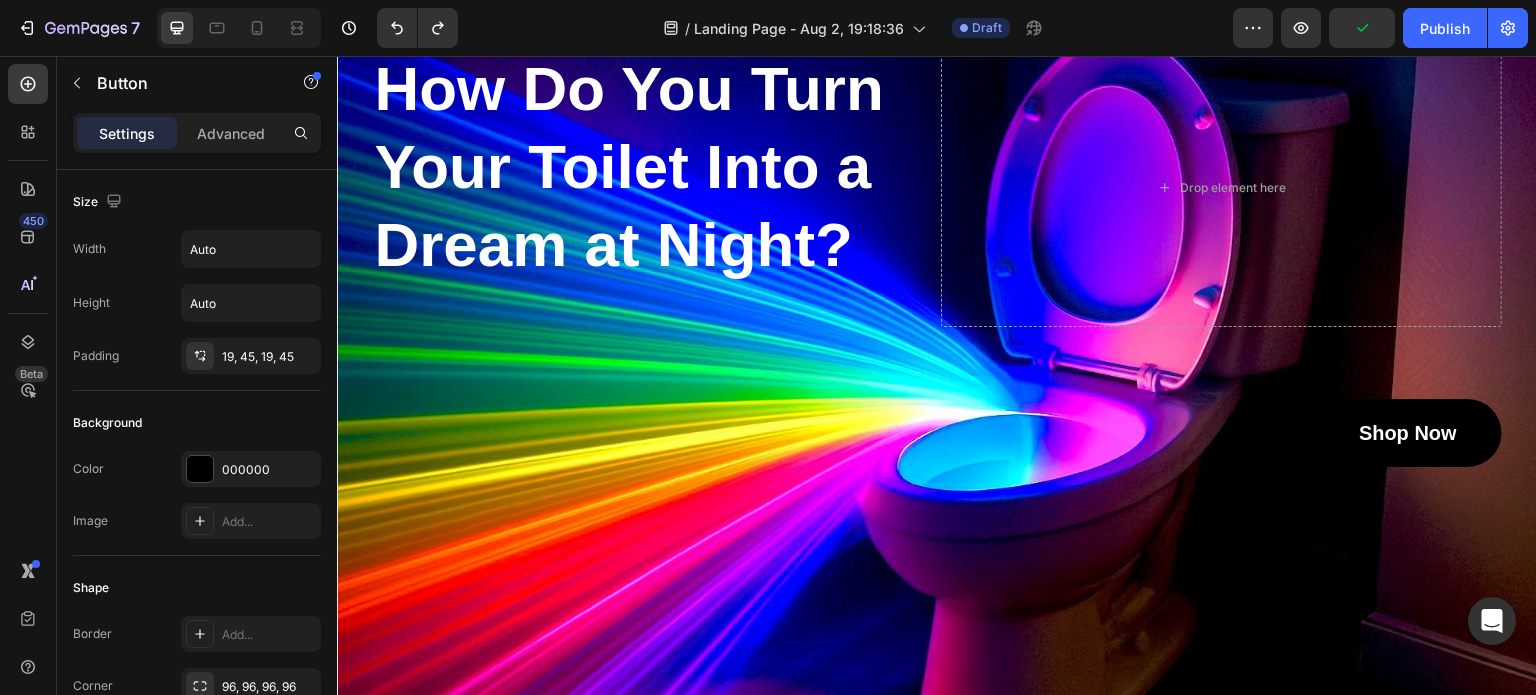 click on "Shop Now" at bounding box center [1408, 433] 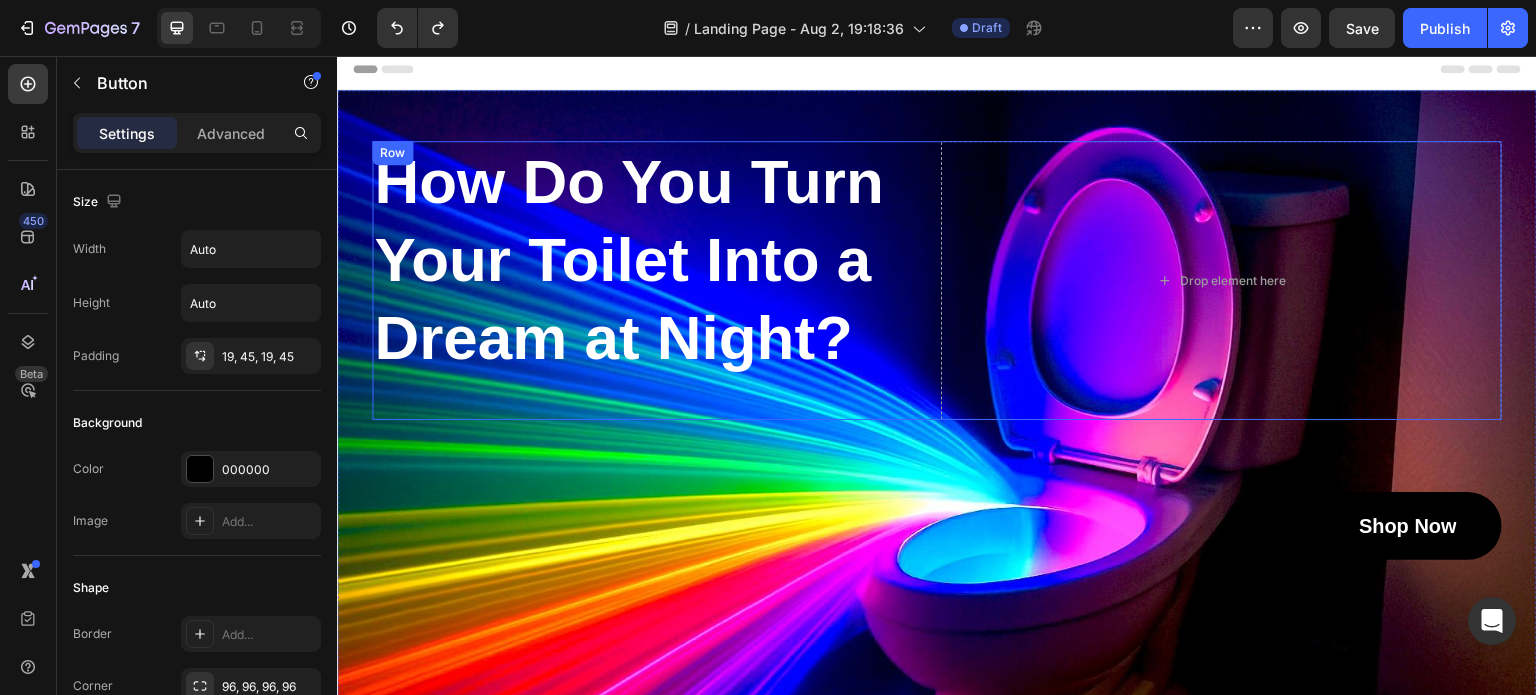 scroll, scrollTop: 0, scrollLeft: 0, axis: both 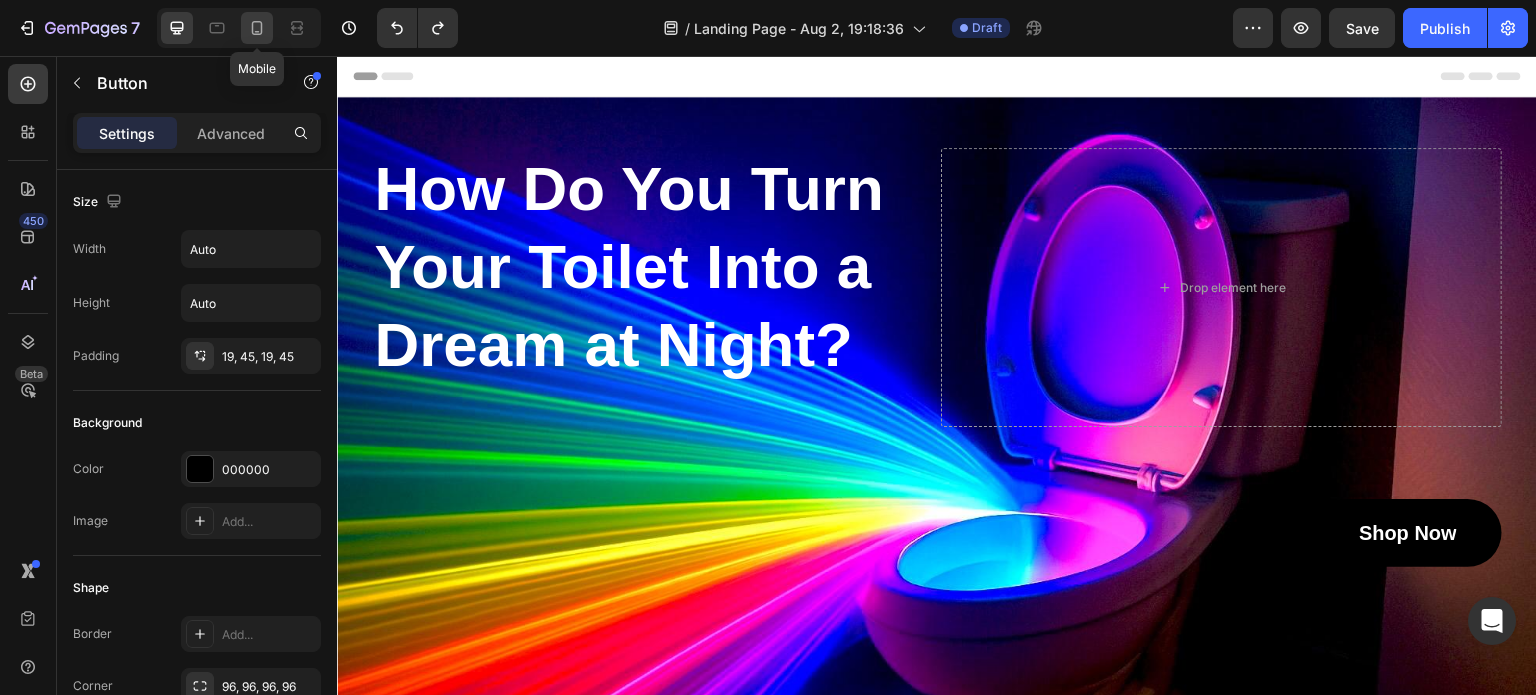 click 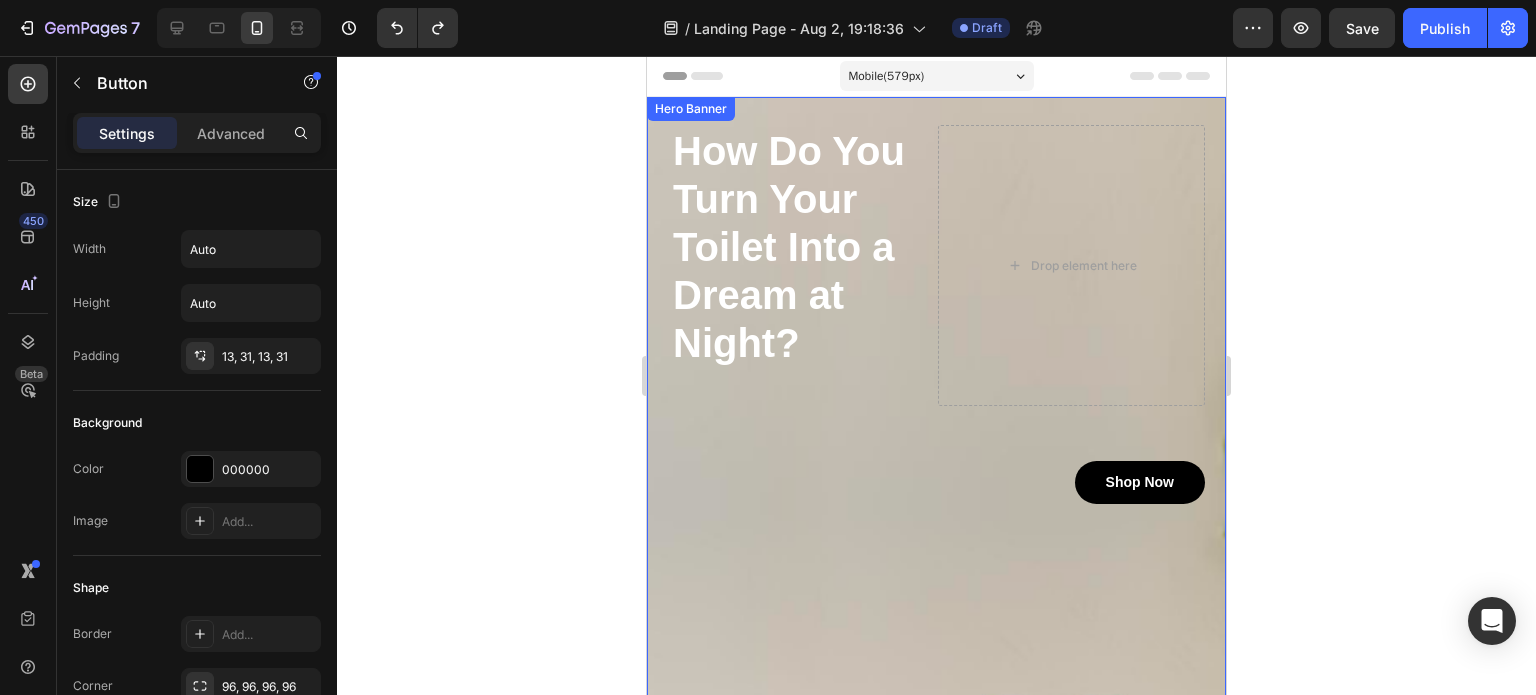 scroll, scrollTop: 0, scrollLeft: 0, axis: both 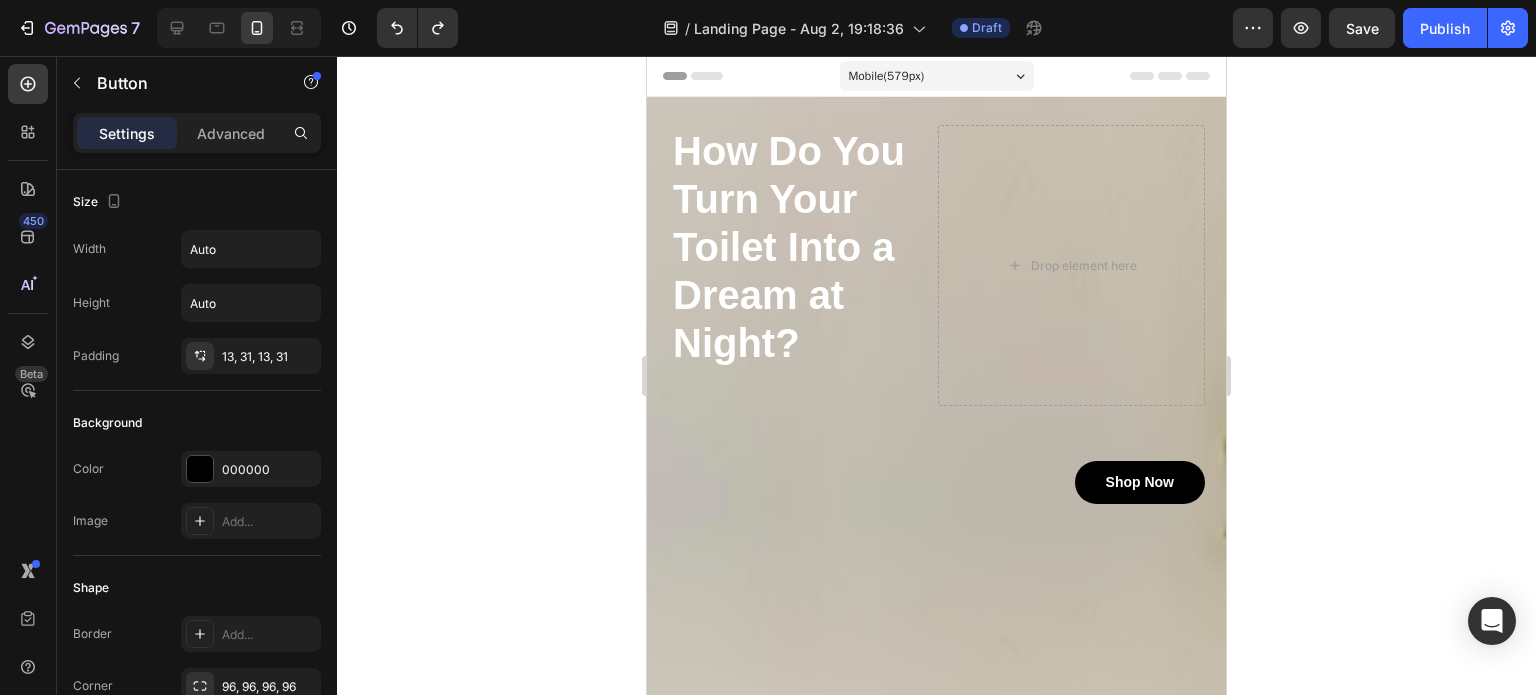 click on "Mobile  ( 579 px)" at bounding box center (937, 76) 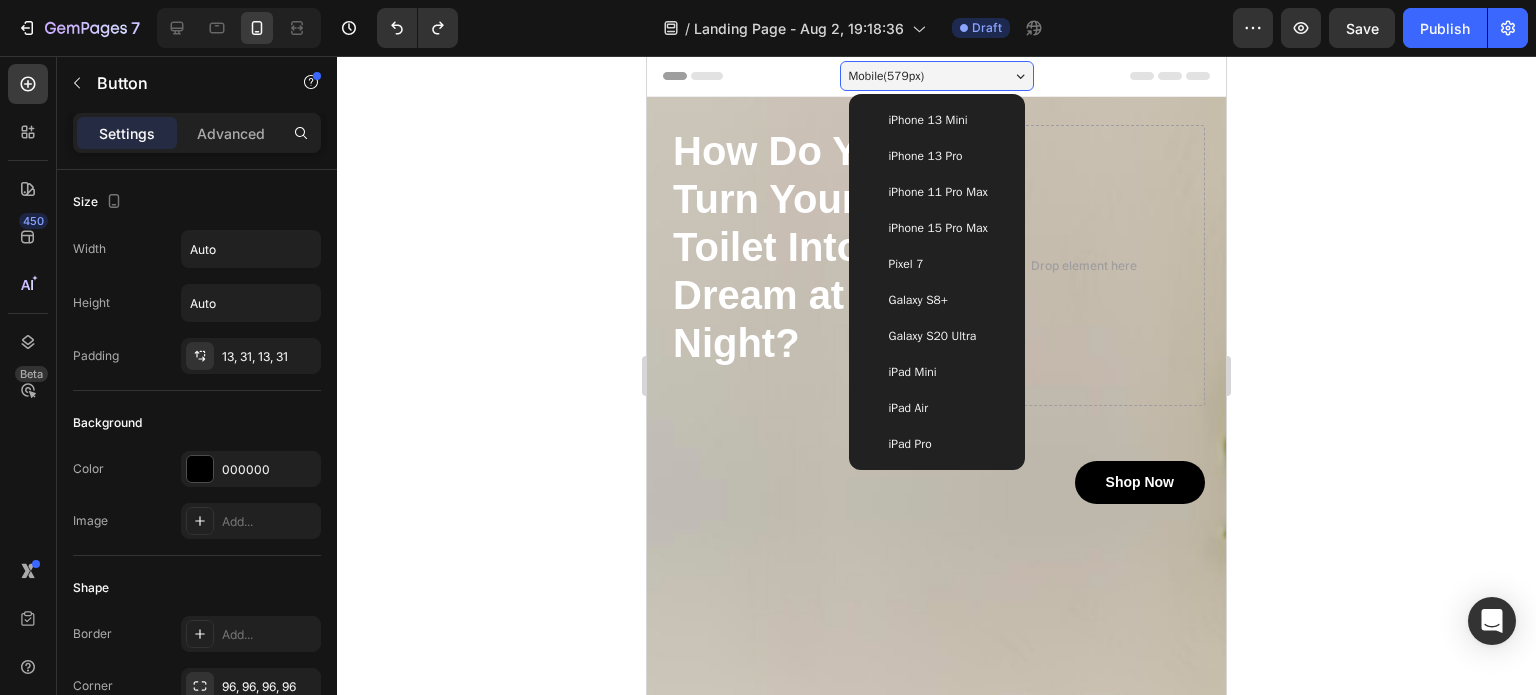 click on "iPhone 15 Pro Max" at bounding box center [938, 228] 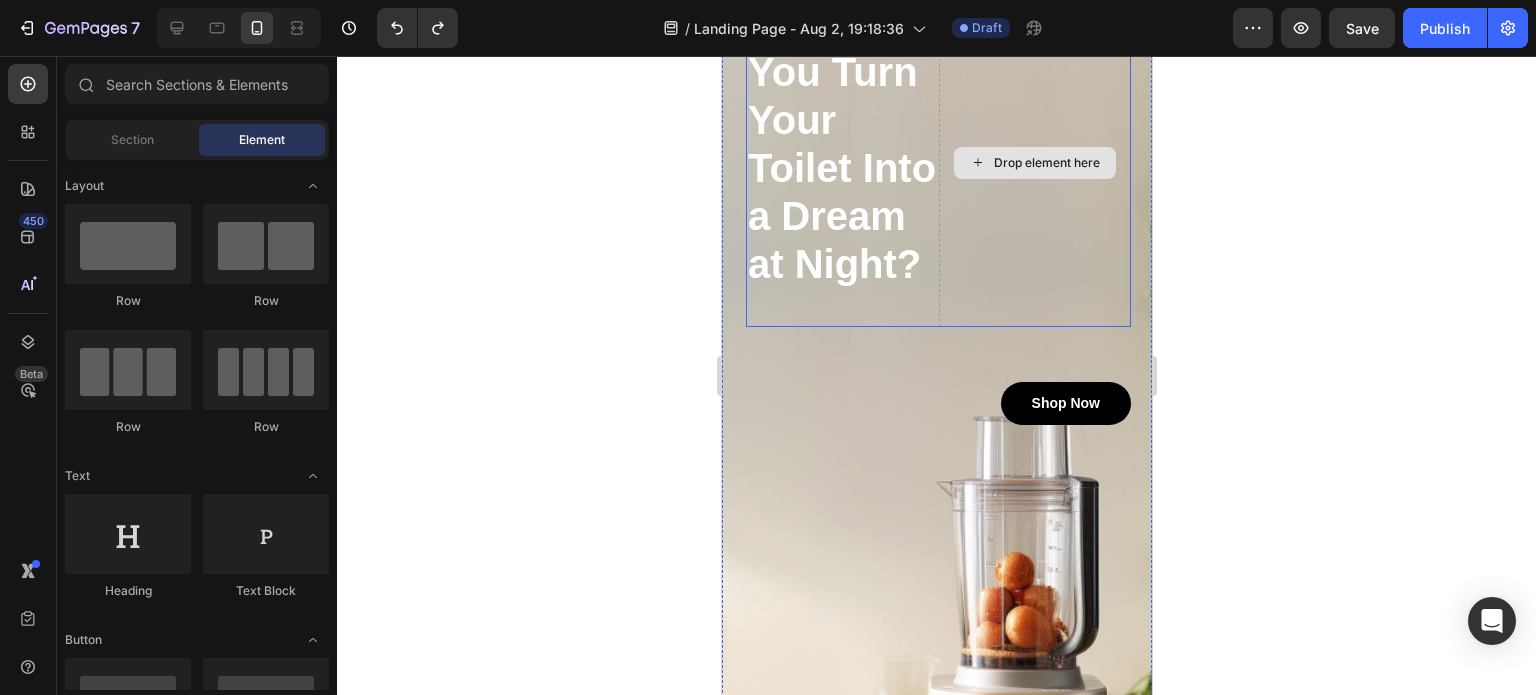 scroll, scrollTop: 200, scrollLeft: 0, axis: vertical 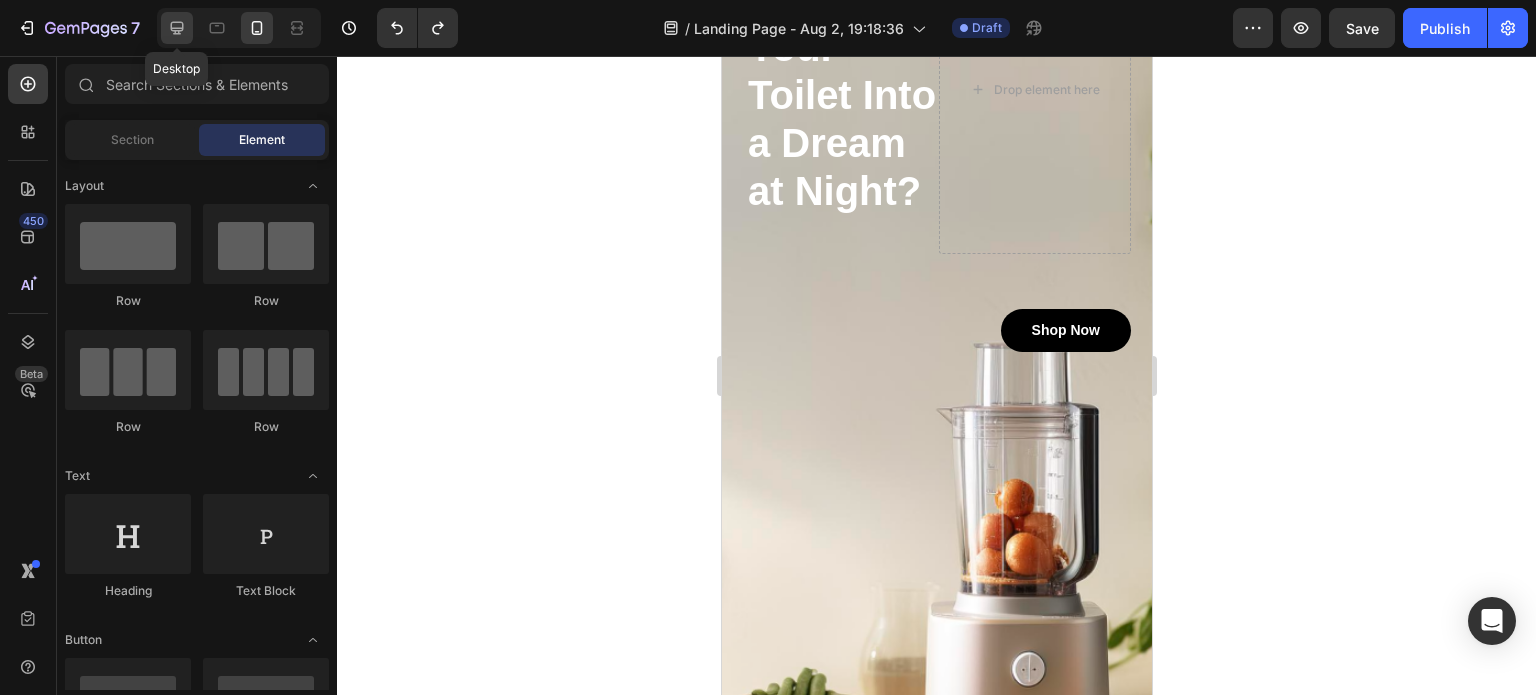 click 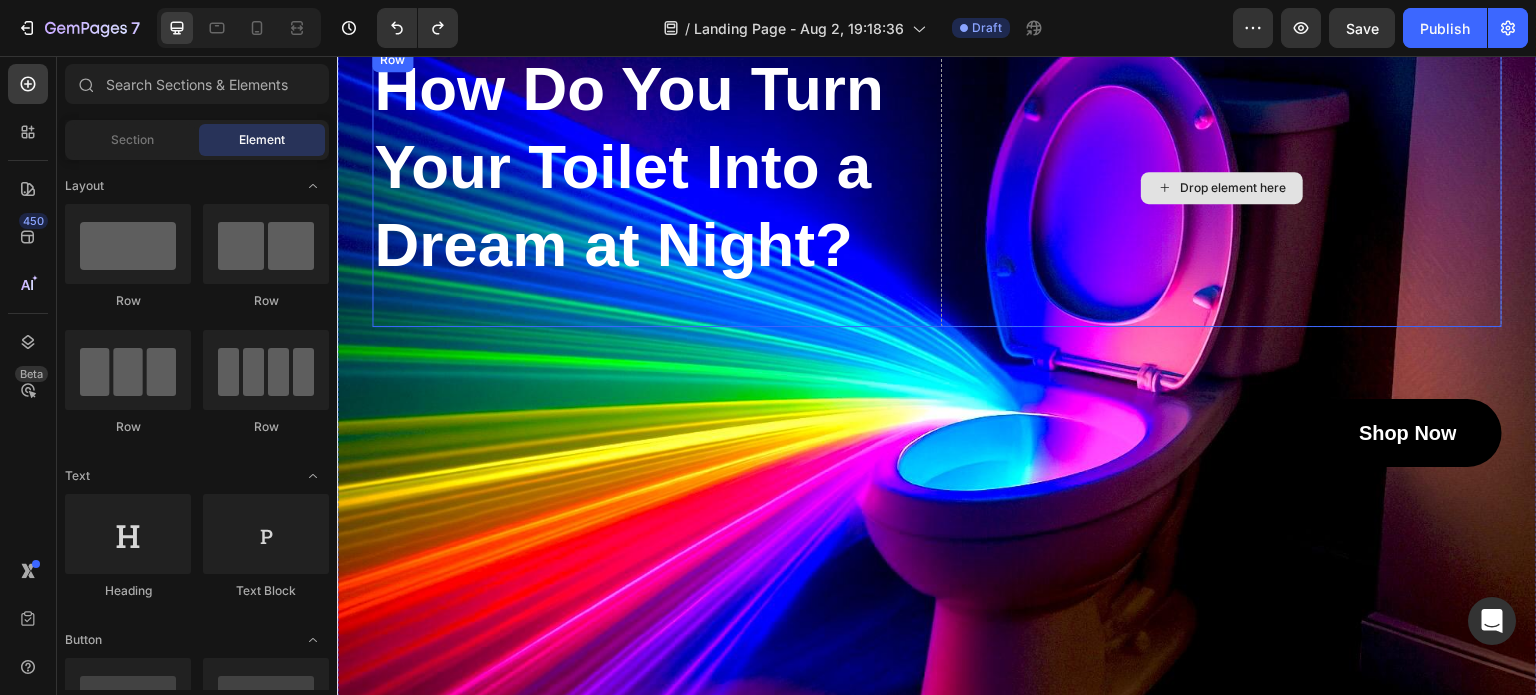 scroll, scrollTop: 0, scrollLeft: 0, axis: both 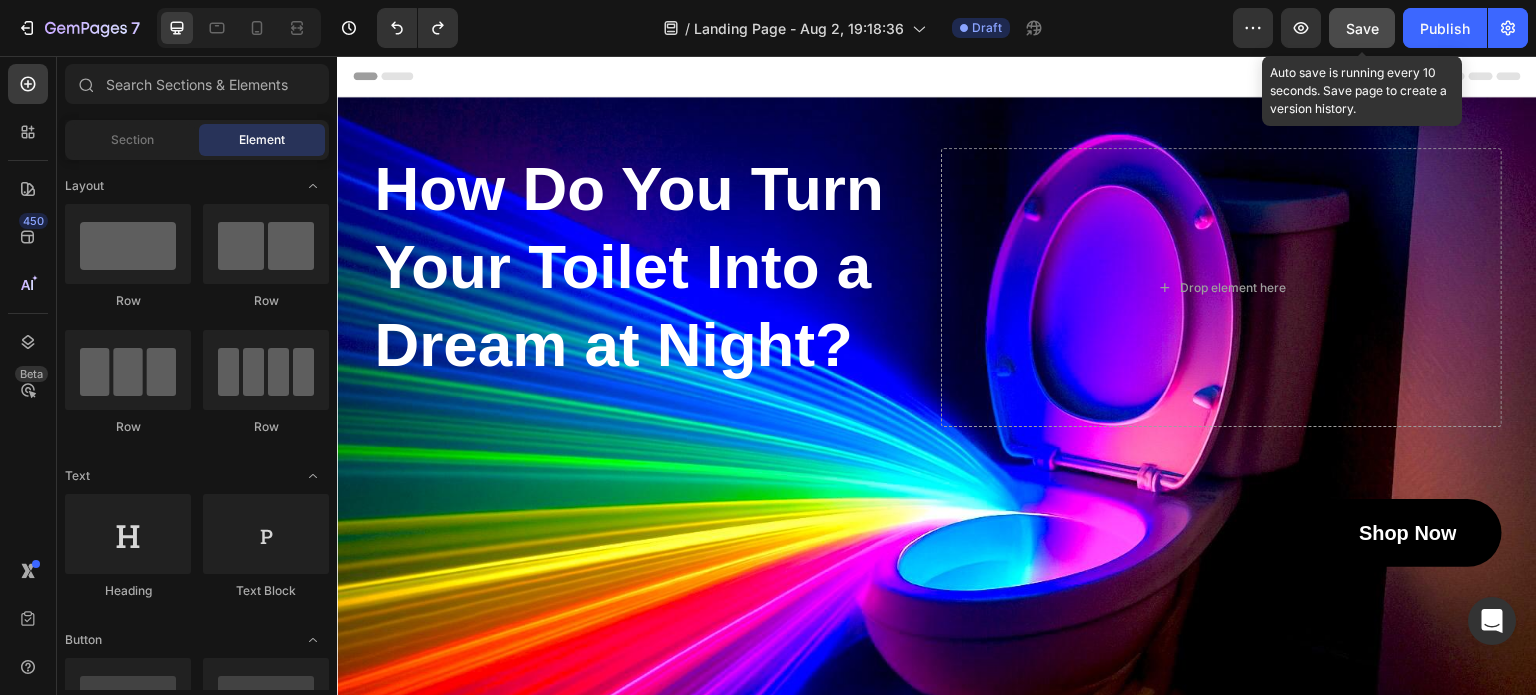click on "Save" at bounding box center [1362, 28] 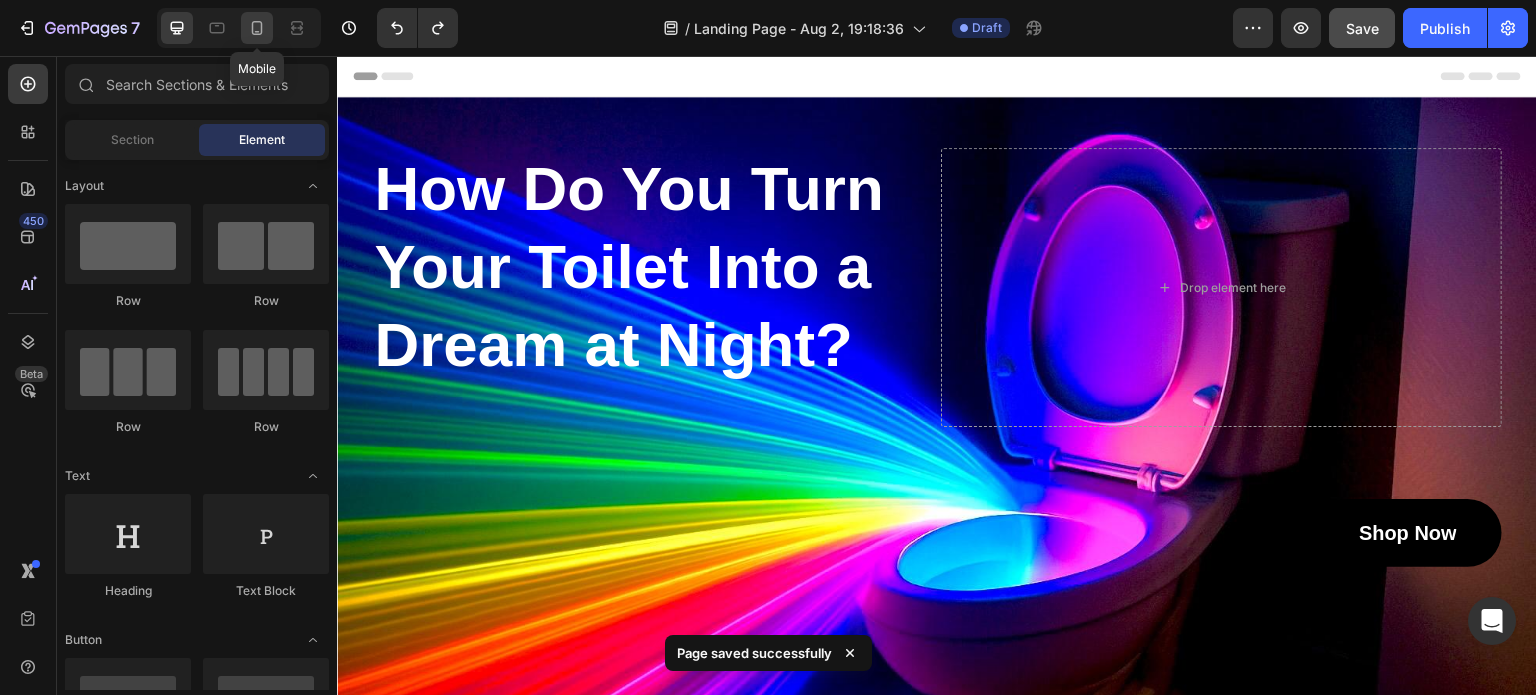 click 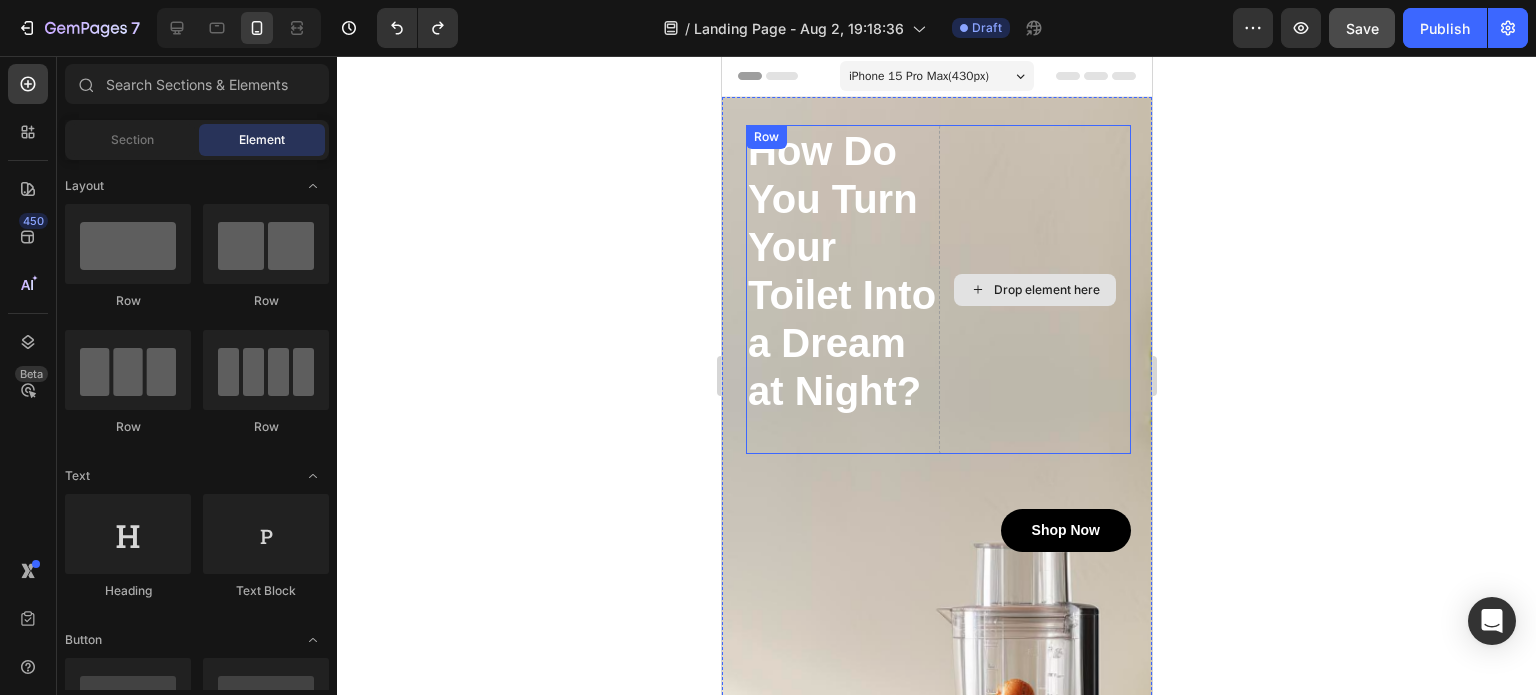 click on "Drop element here" at bounding box center (1046, 290) 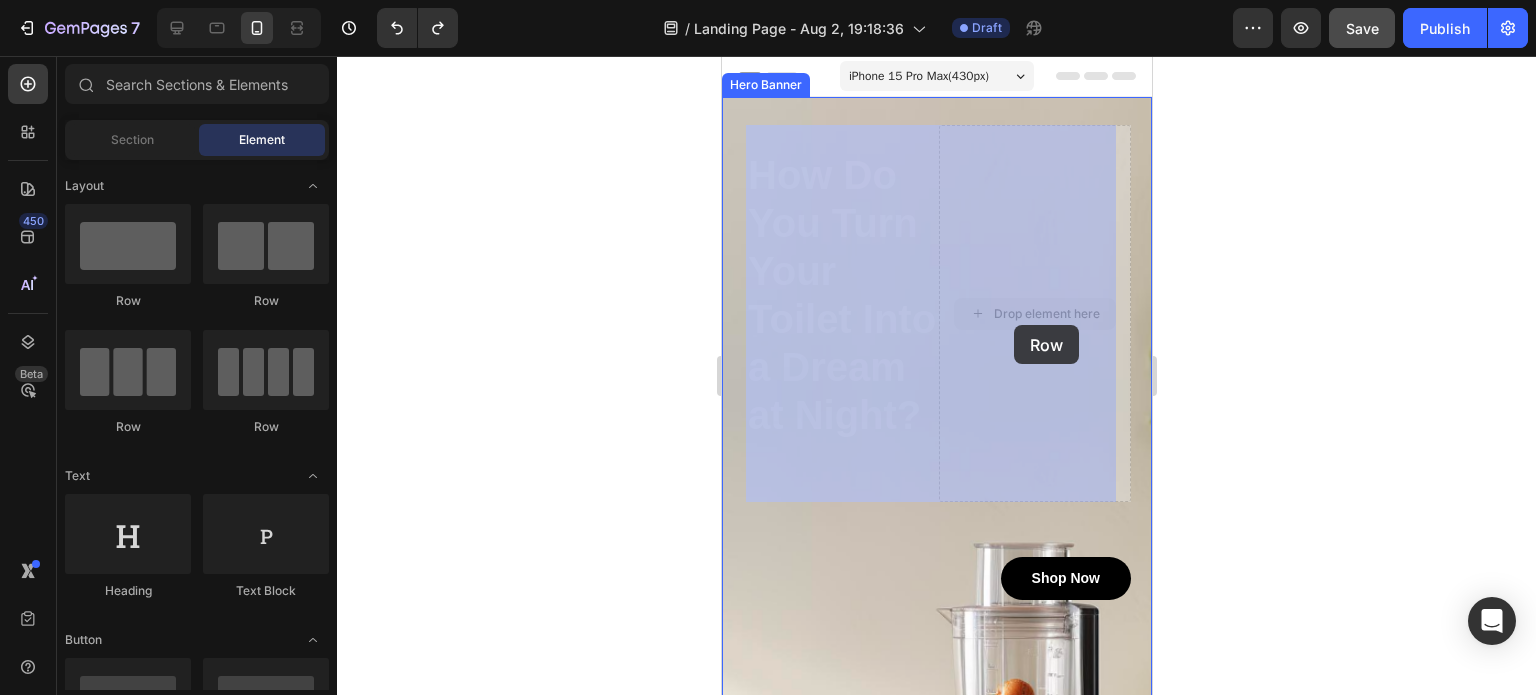 drag, startPoint x: 1028, startPoint y: 315, endPoint x: 1013, endPoint y: 325, distance: 18.027756 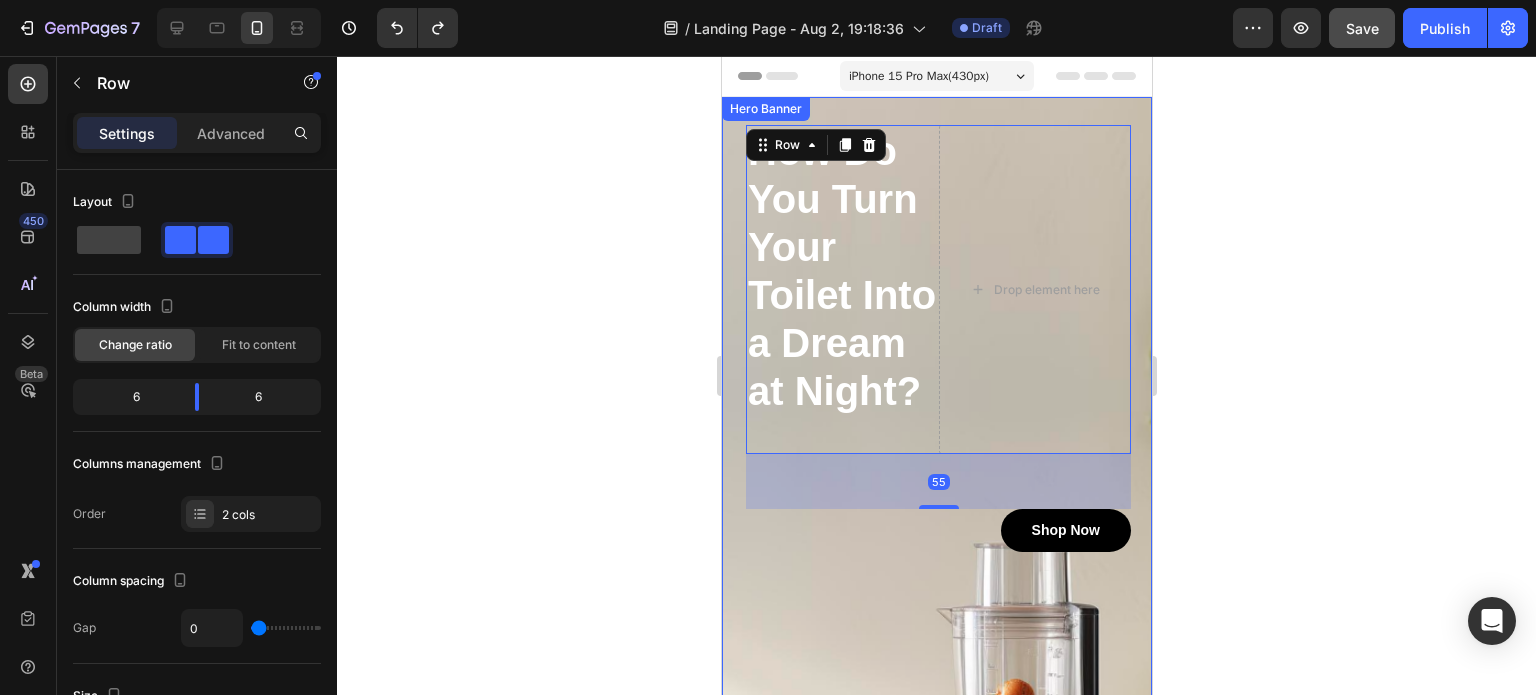 click at bounding box center [936, 561] 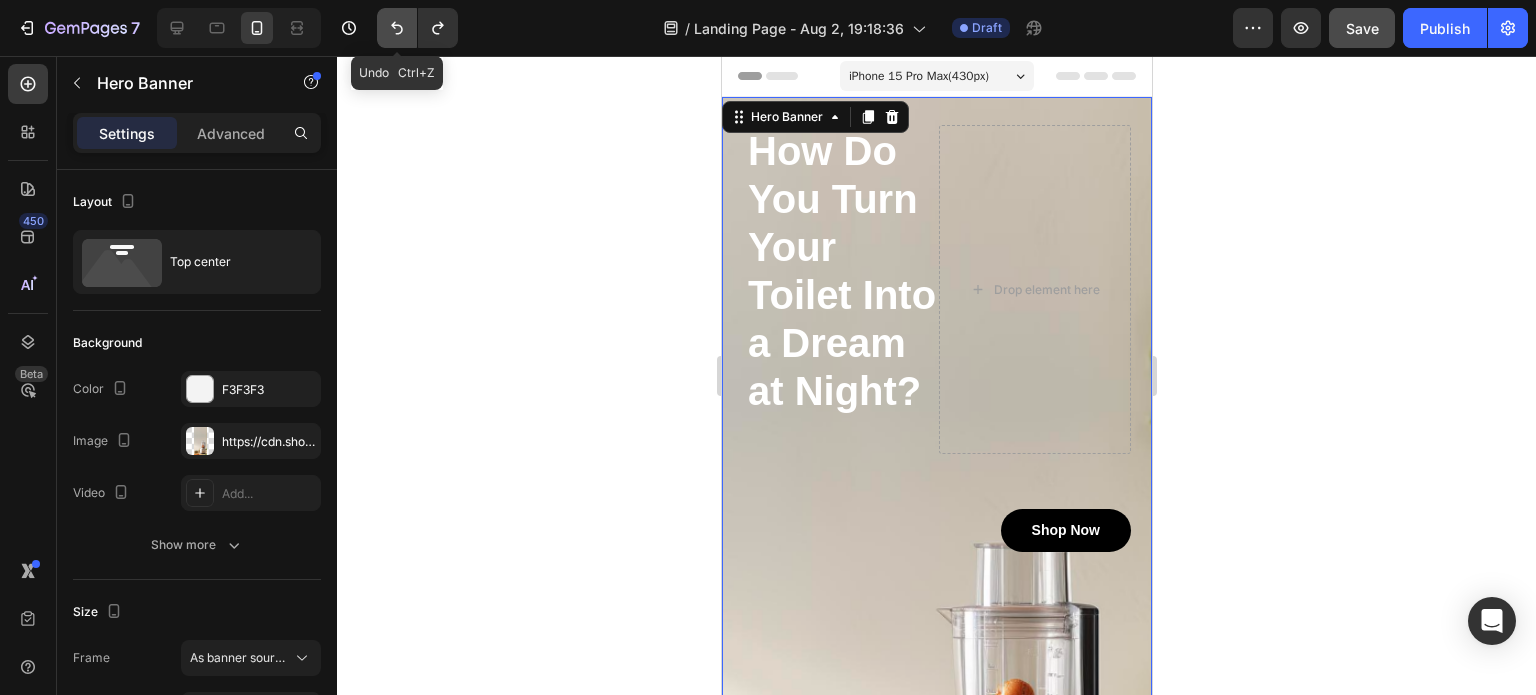 click 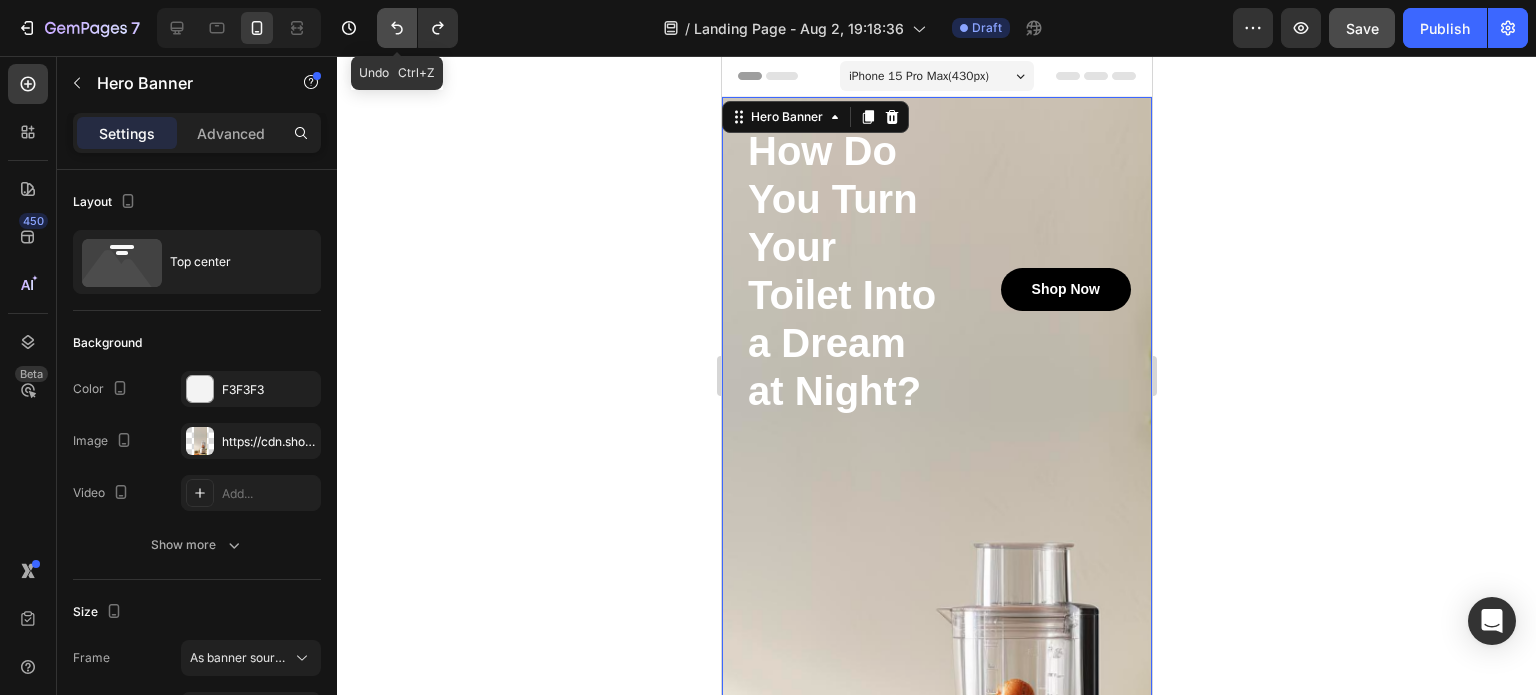 click 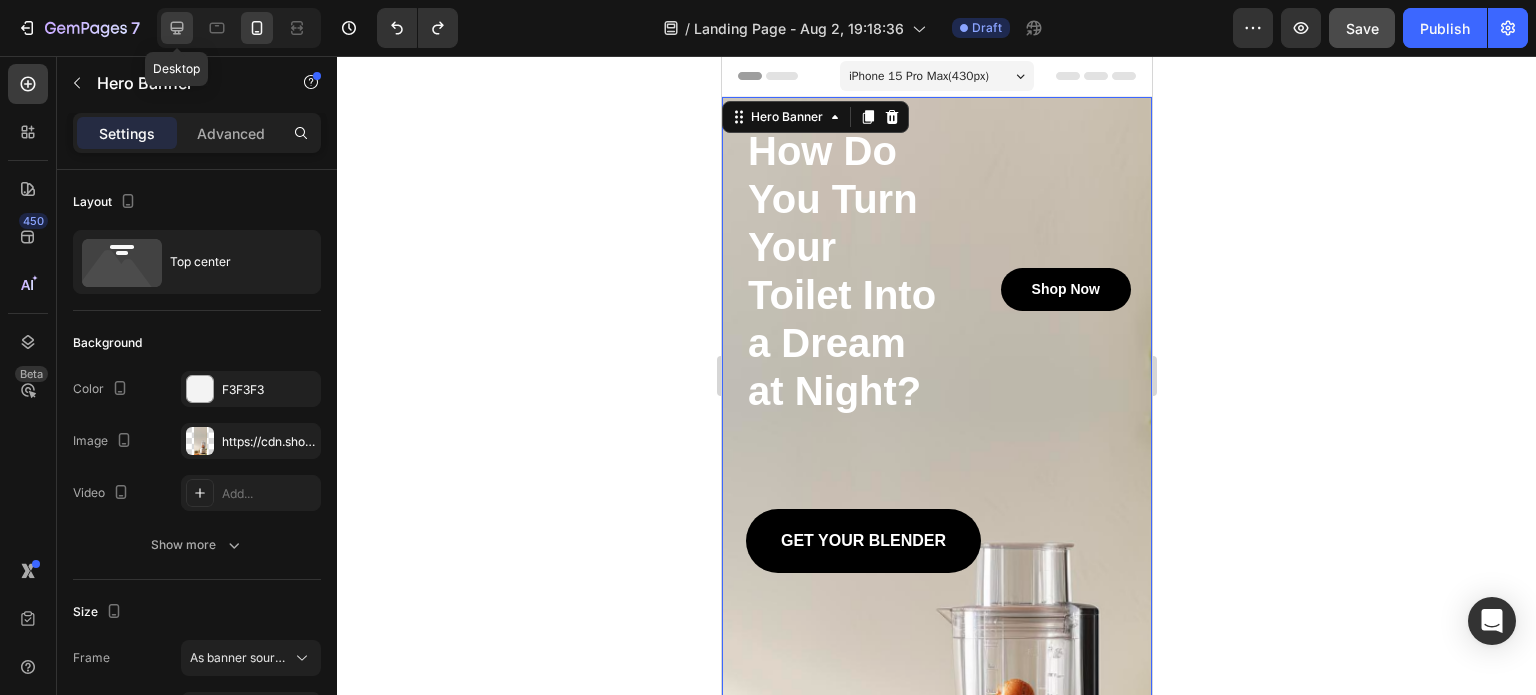 click 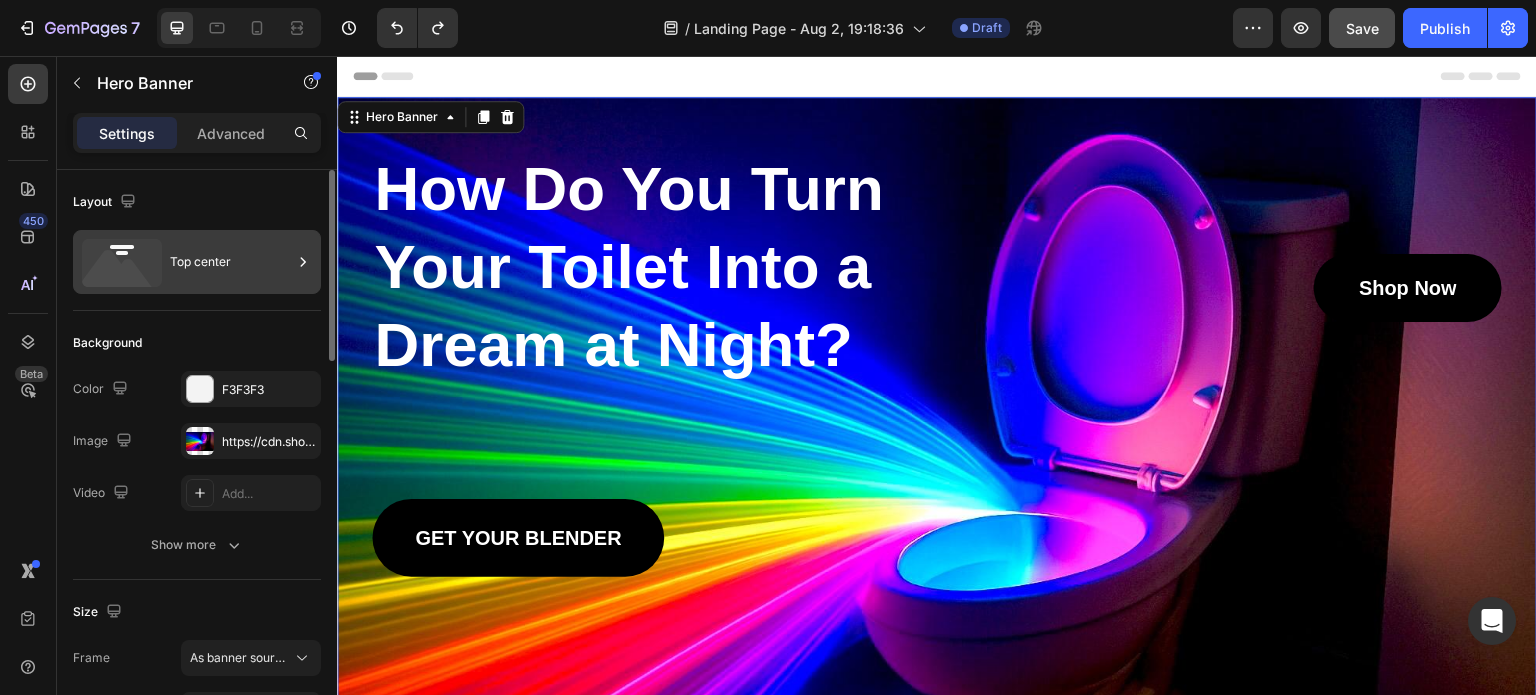 click on "Top center" at bounding box center (231, 262) 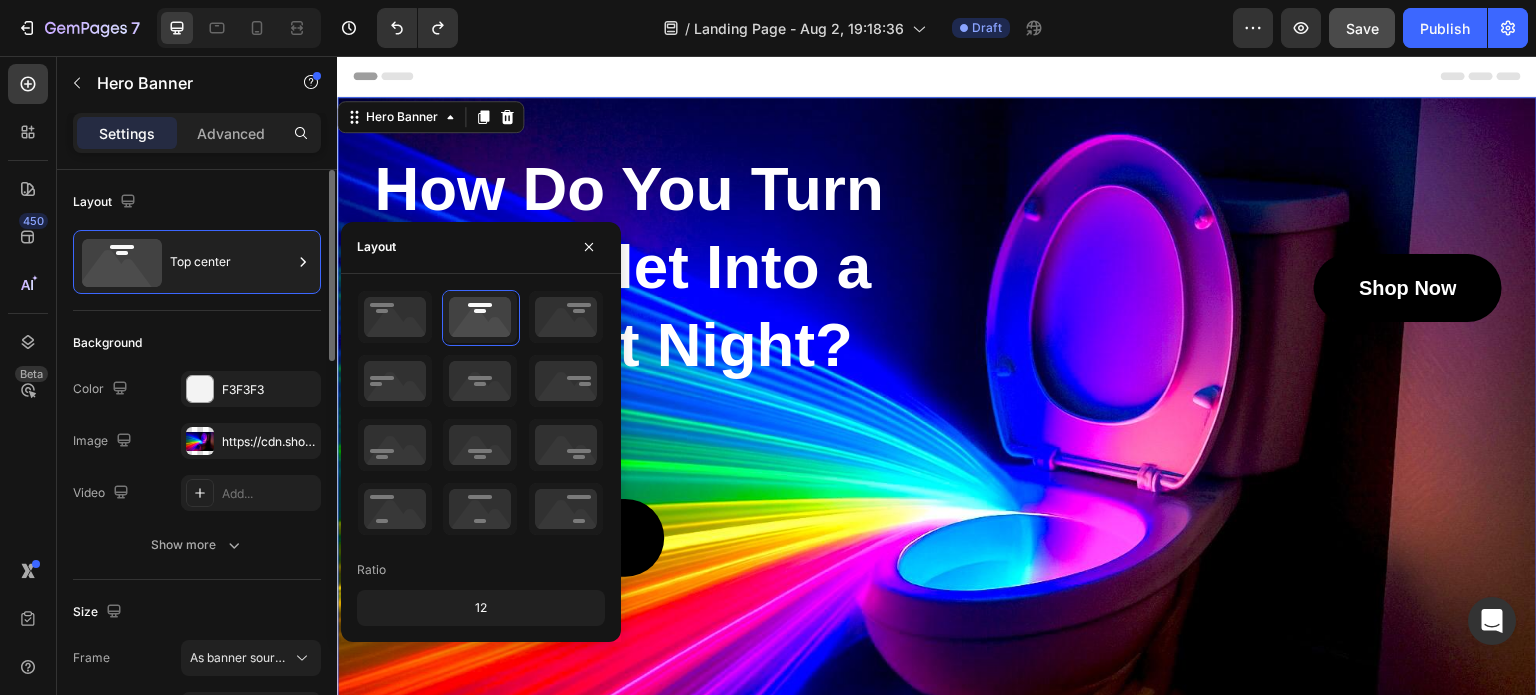 scroll, scrollTop: 100, scrollLeft: 0, axis: vertical 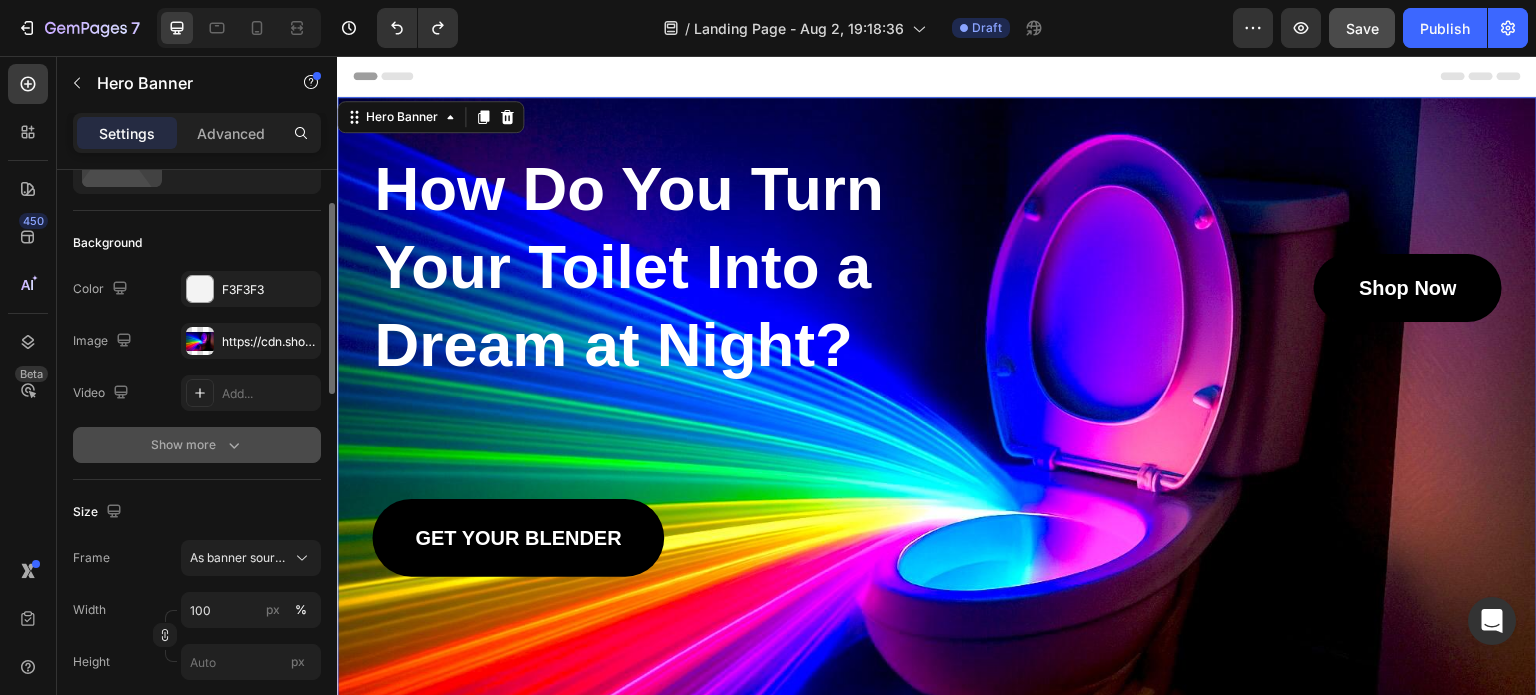 click 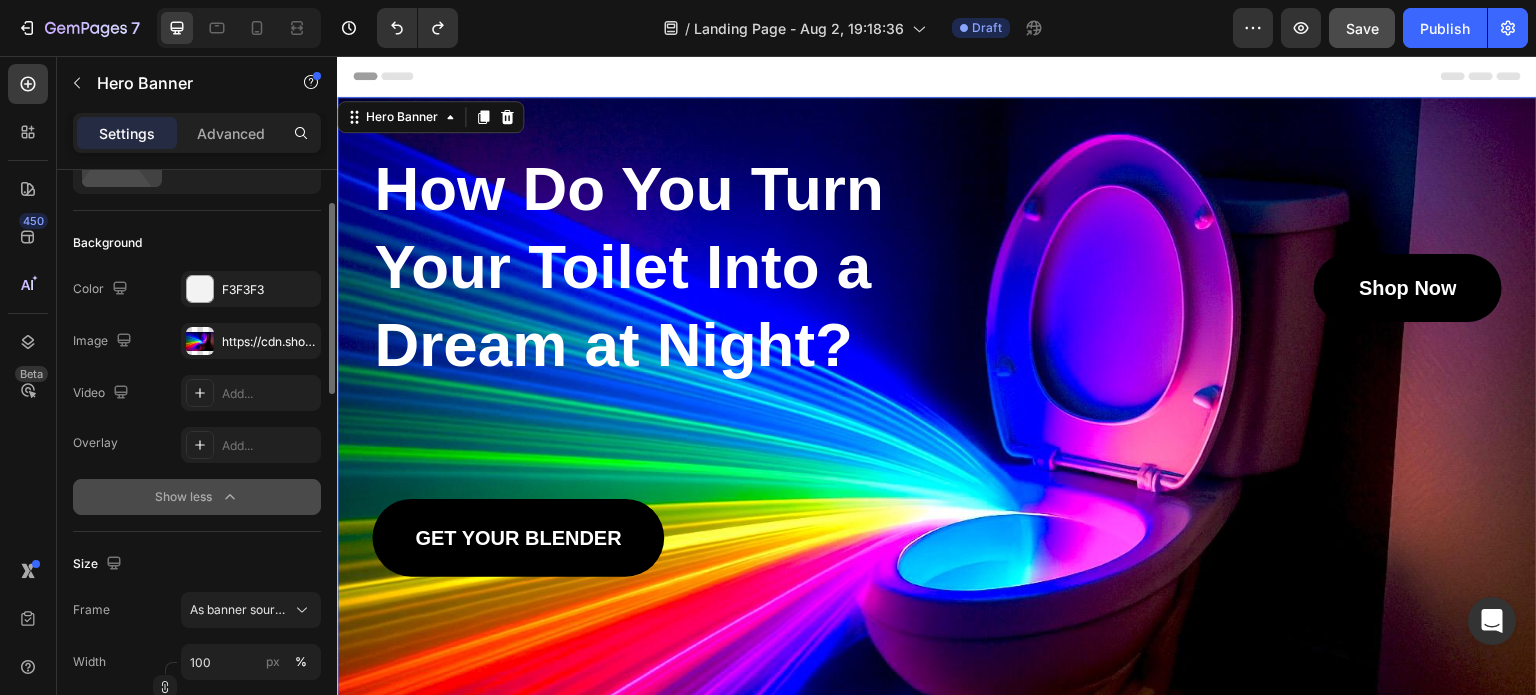 click 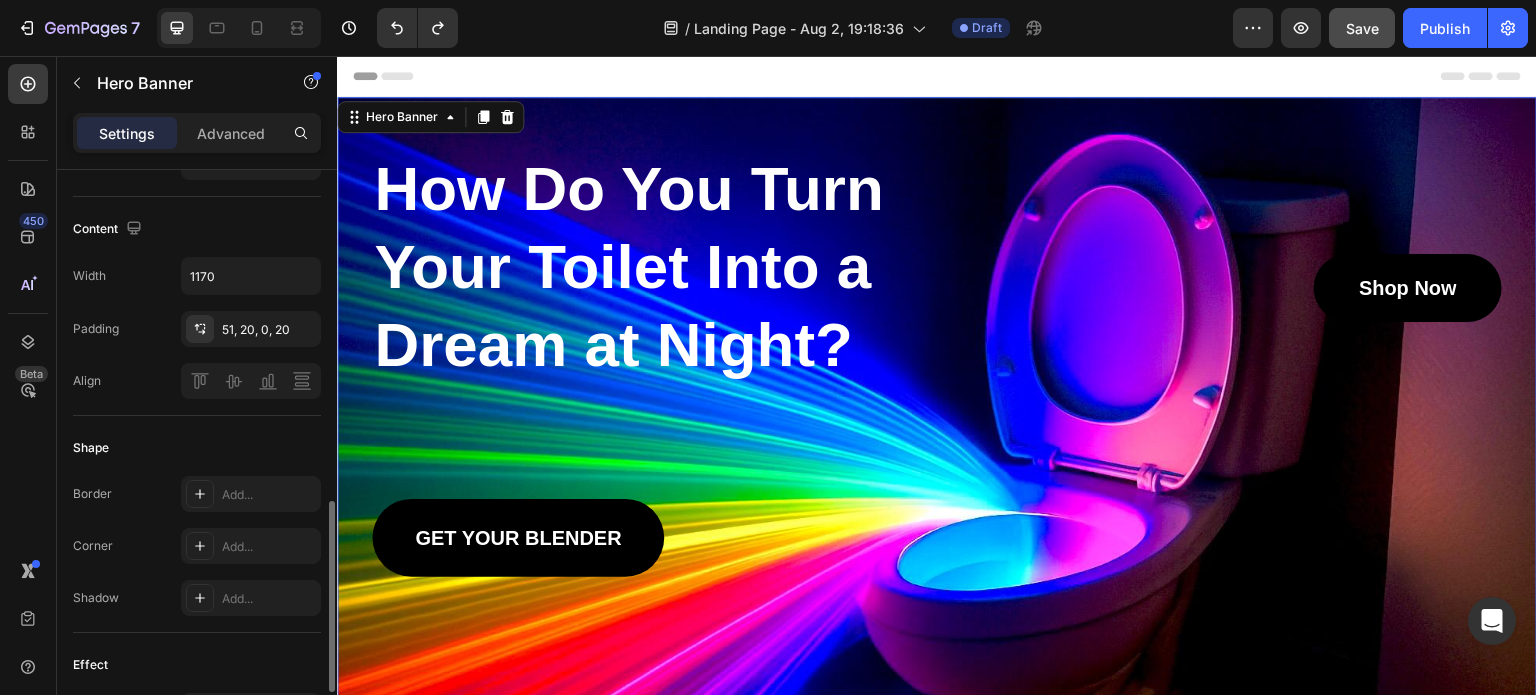 scroll, scrollTop: 700, scrollLeft: 0, axis: vertical 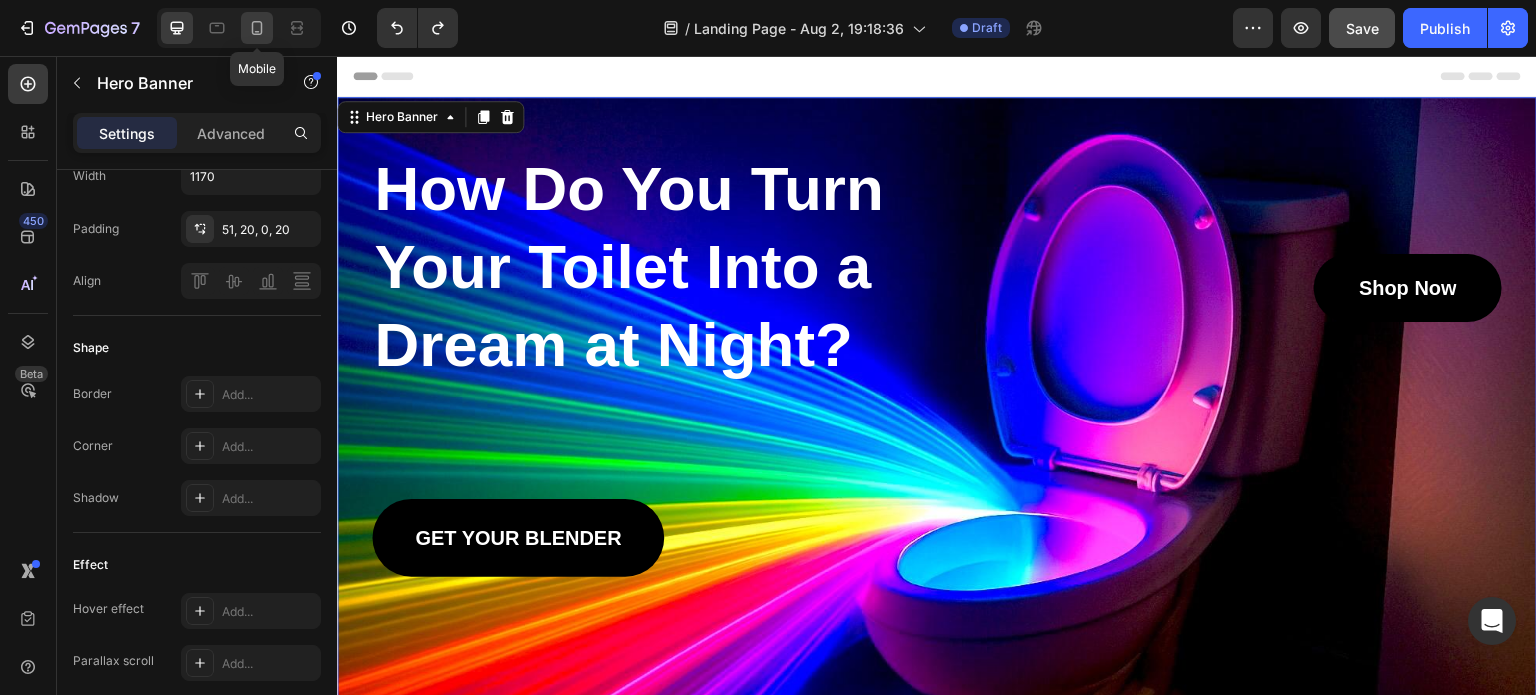 click 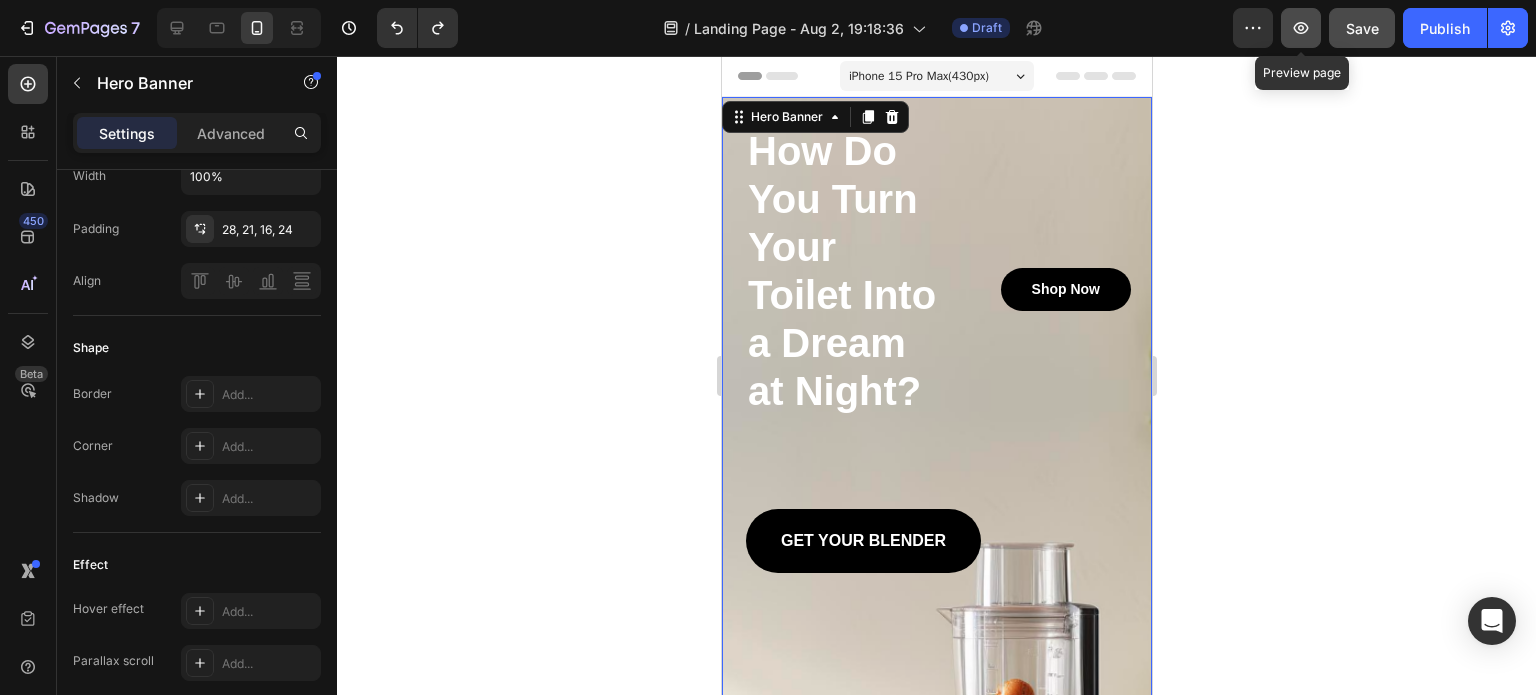 click 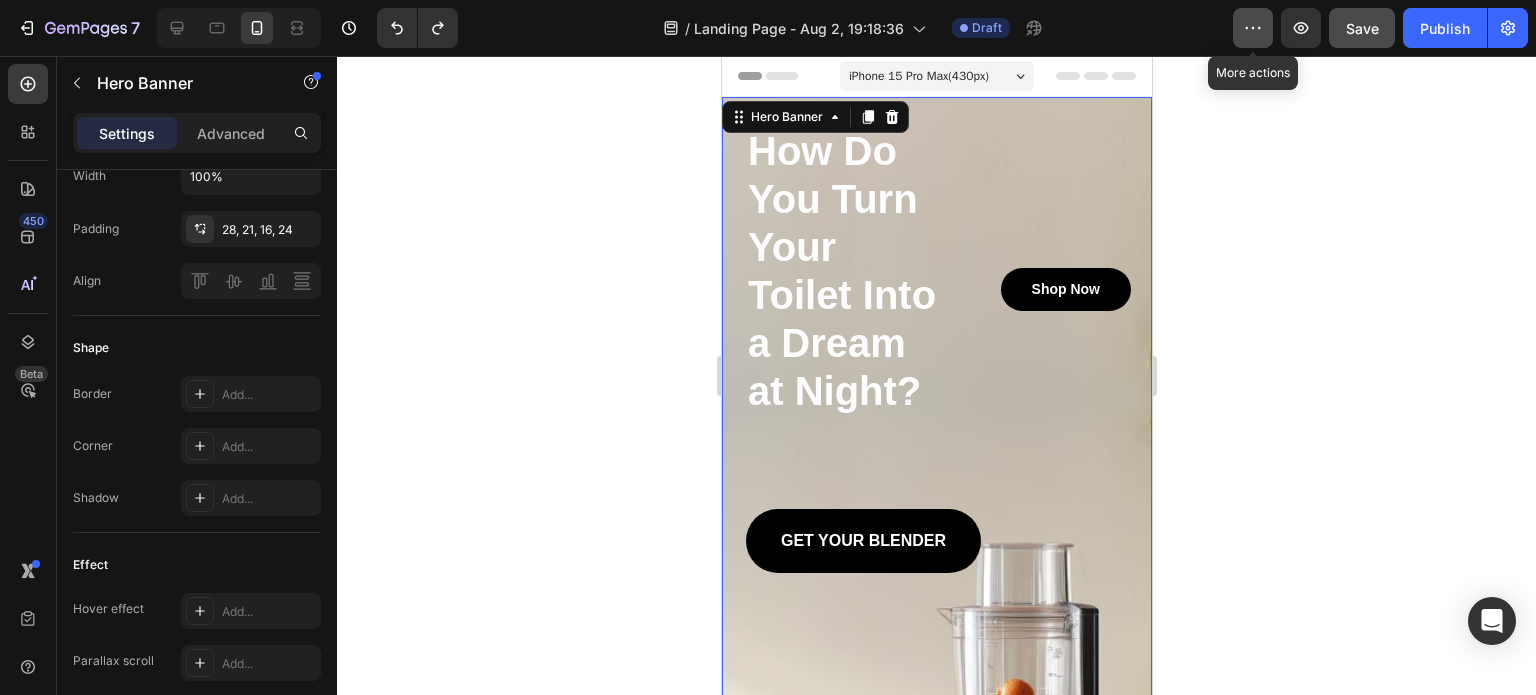 click 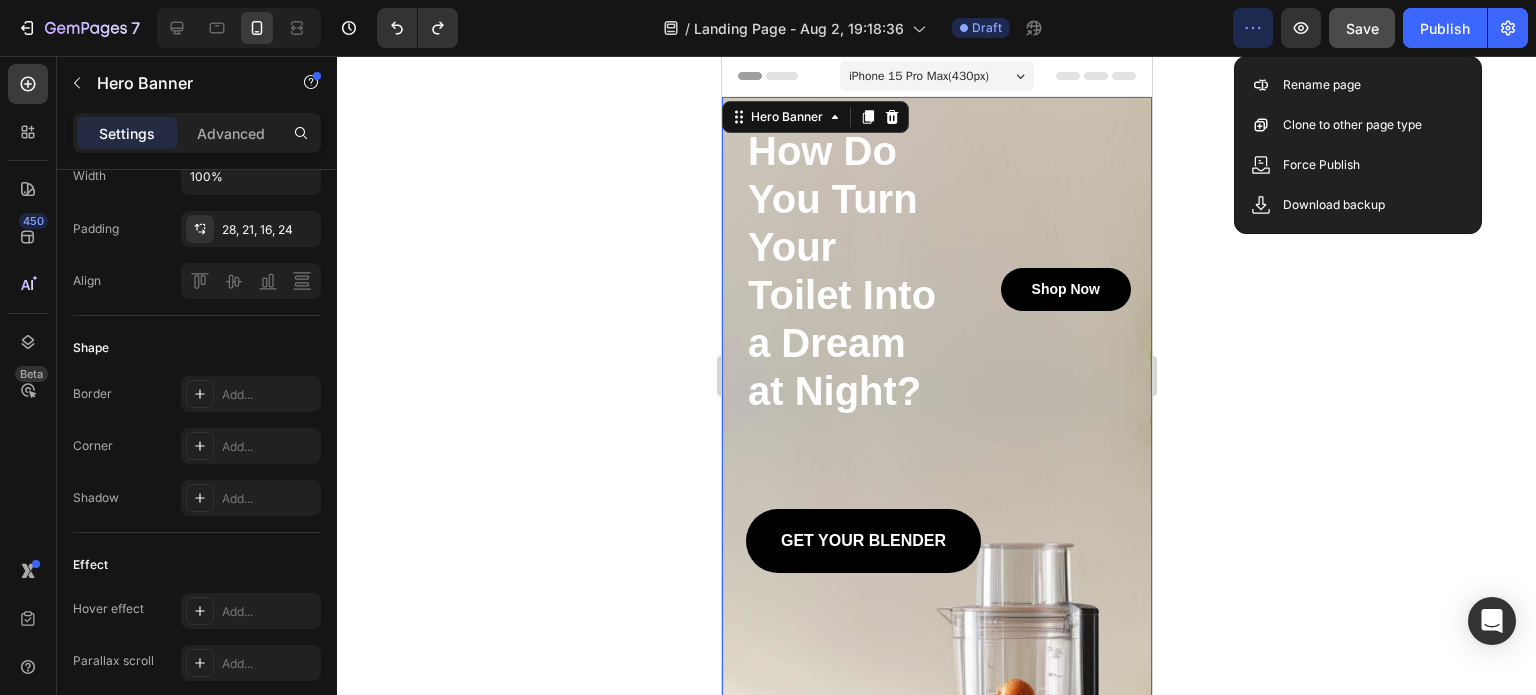 click on "Save Preview View live page View history Rename page
Clone to other page type Force Publish Download backup" 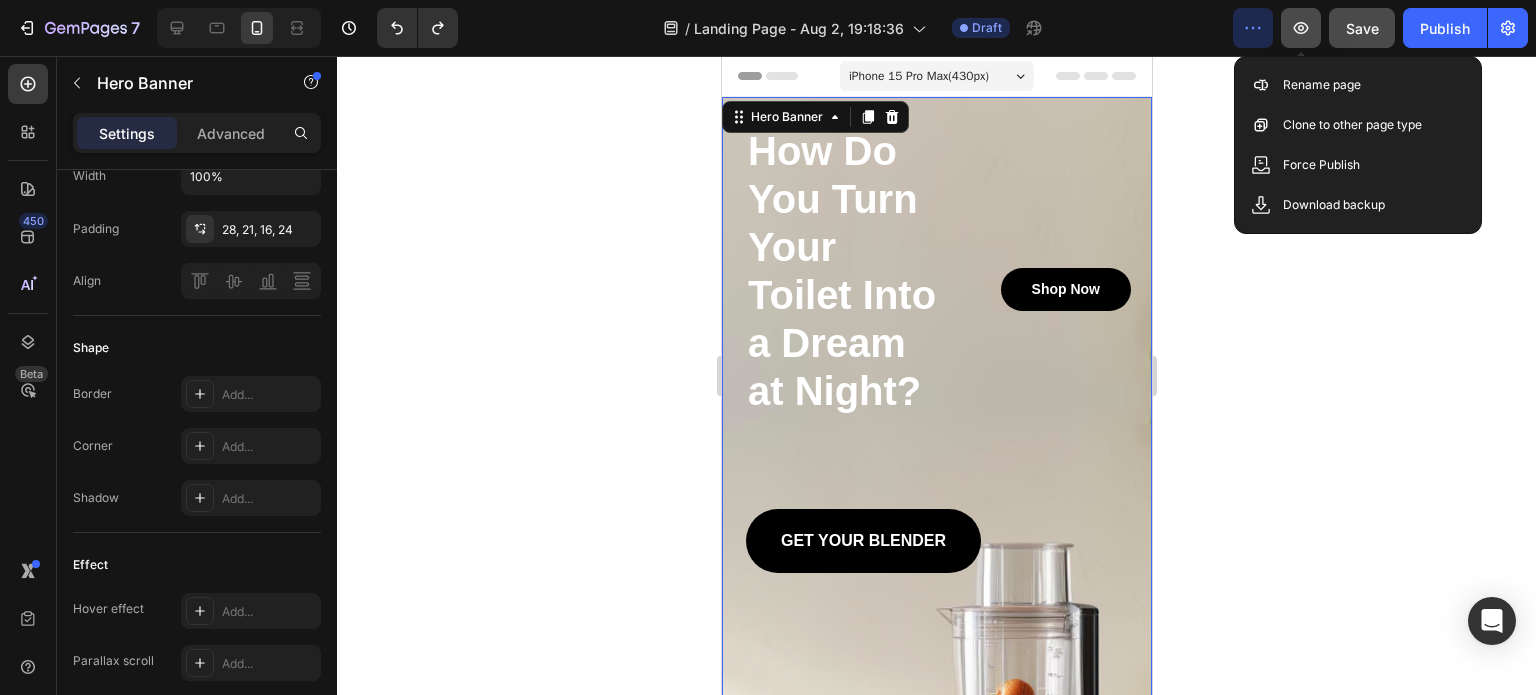 click 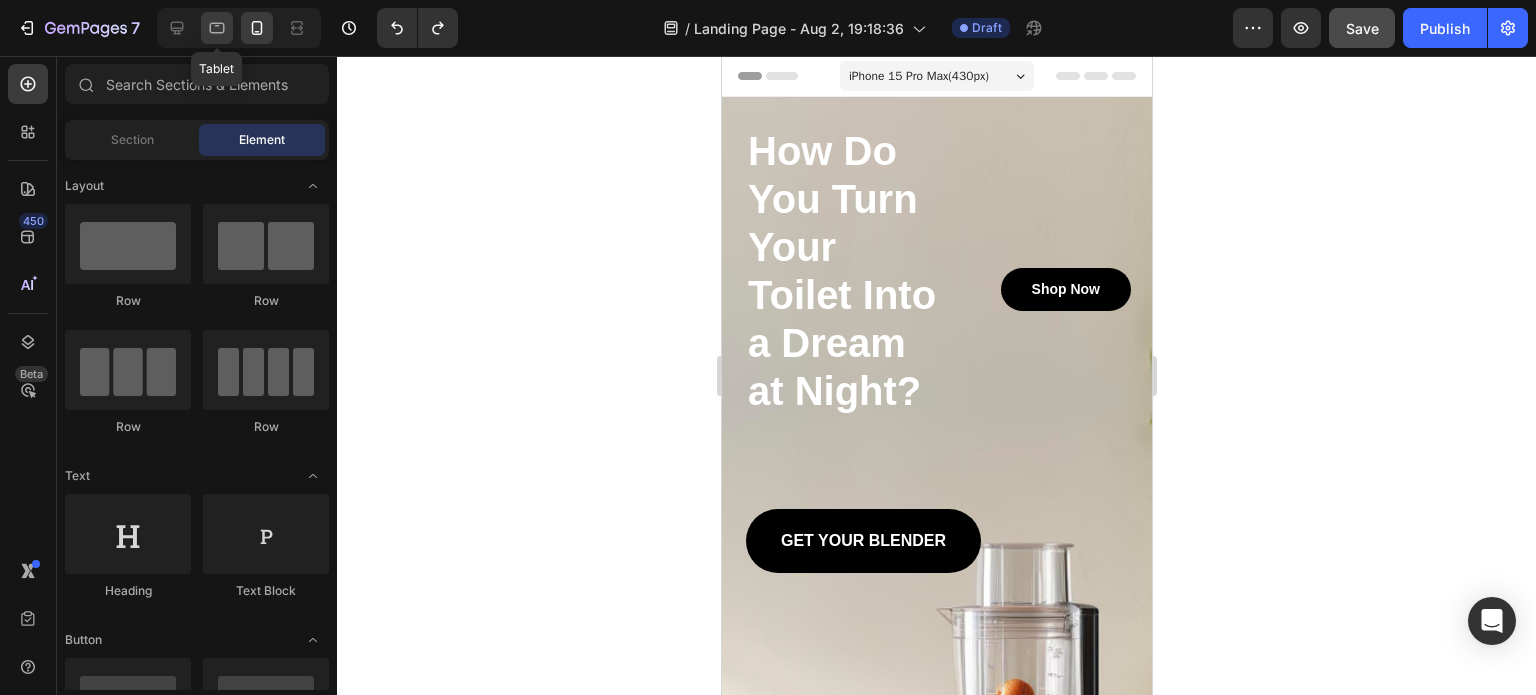 click 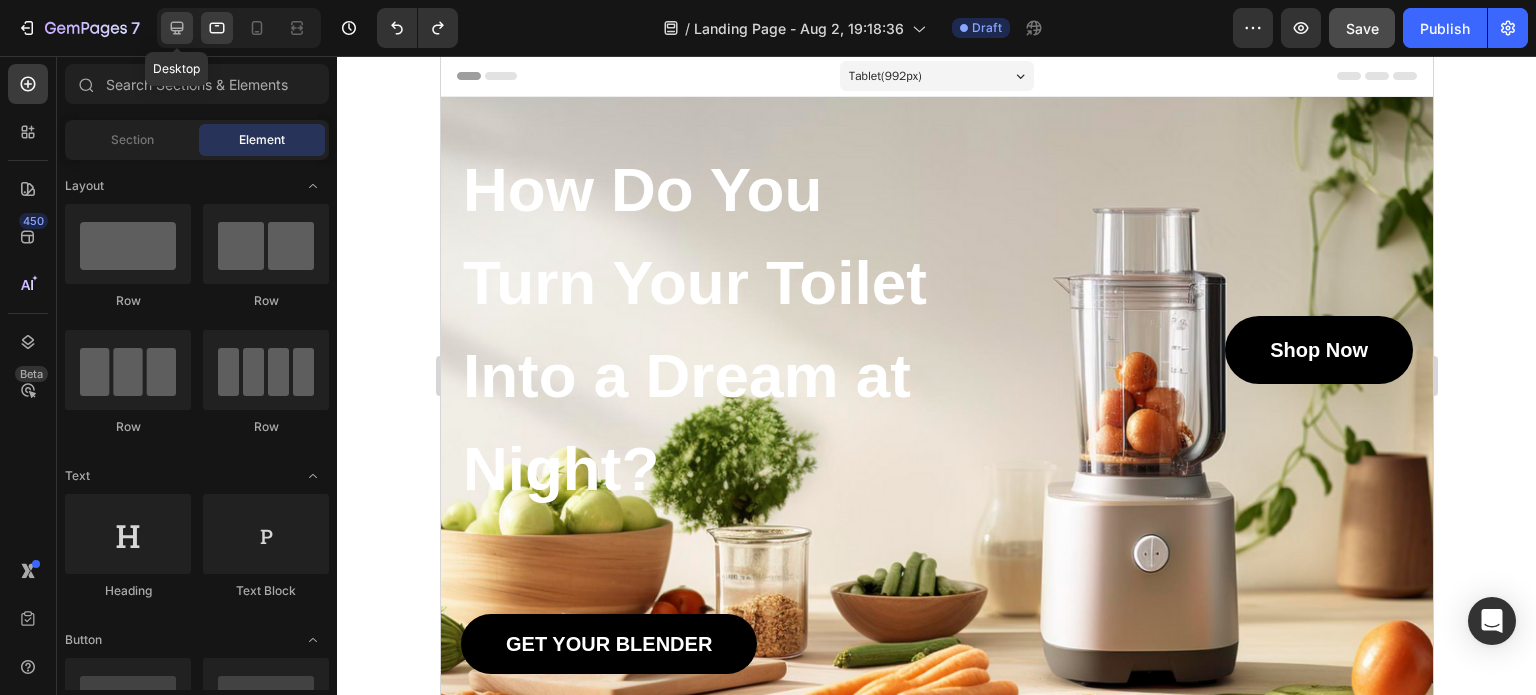 click 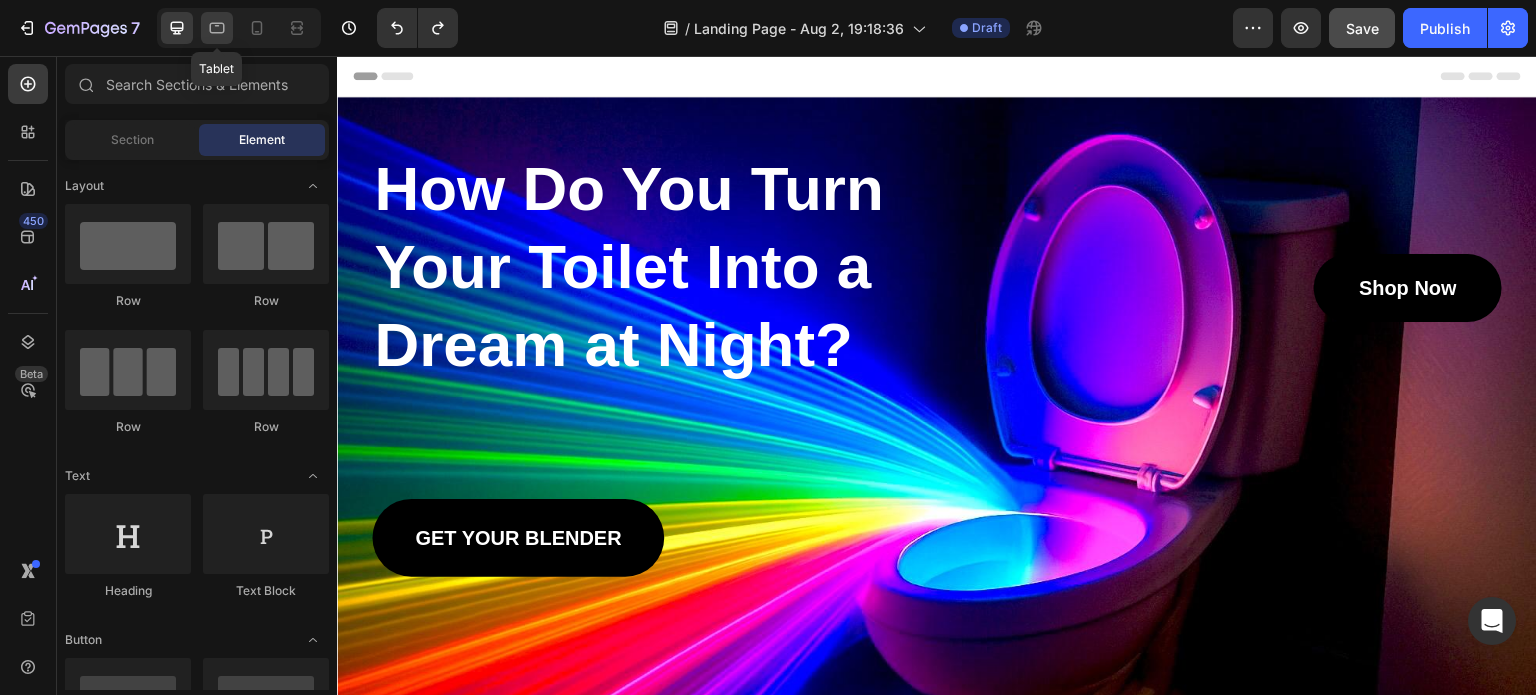 click 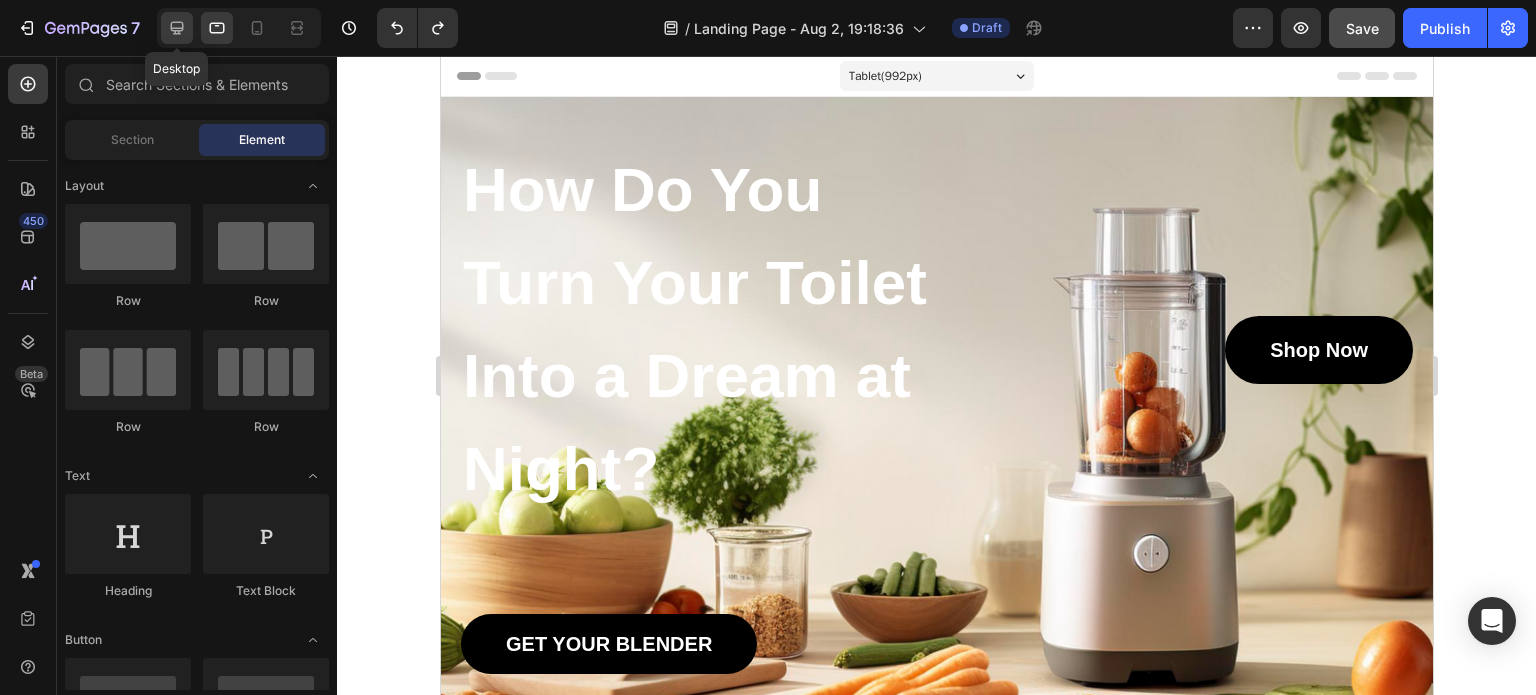 click 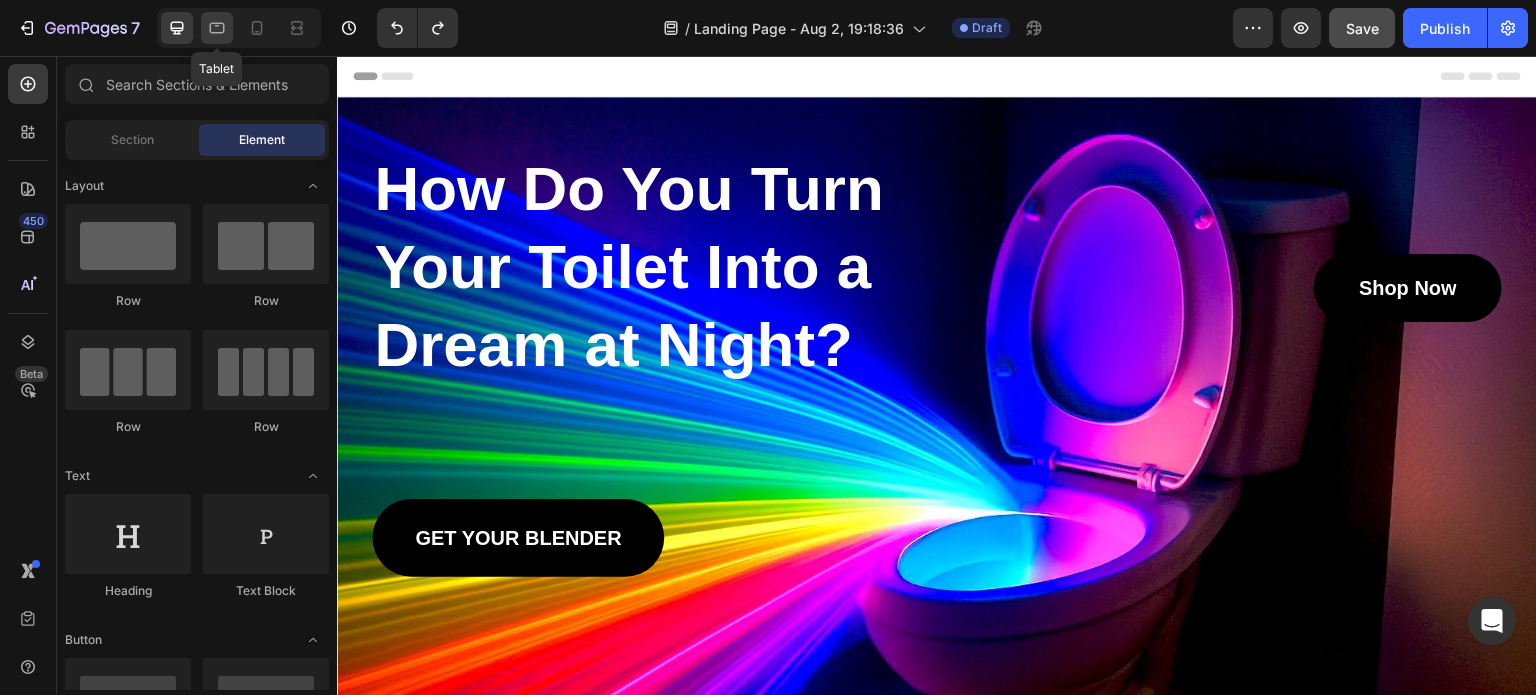 click 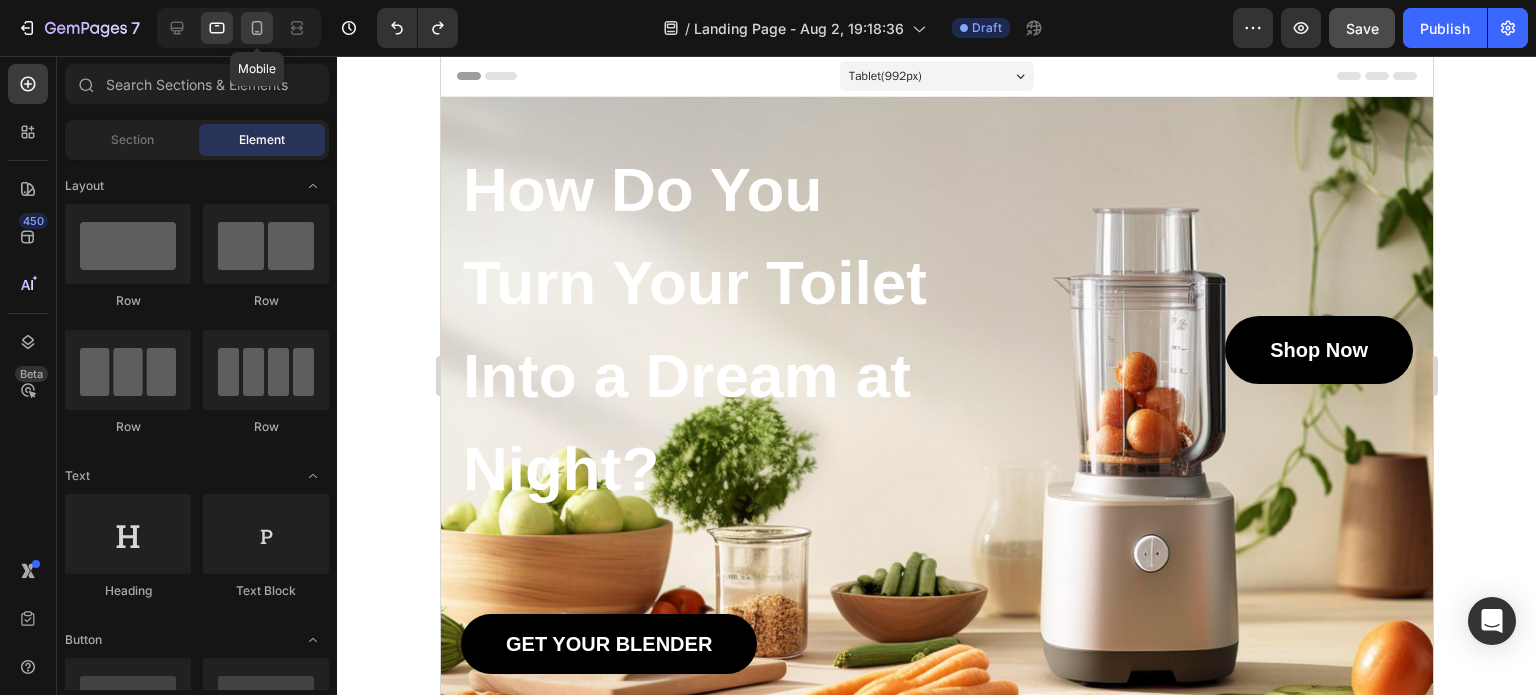 click 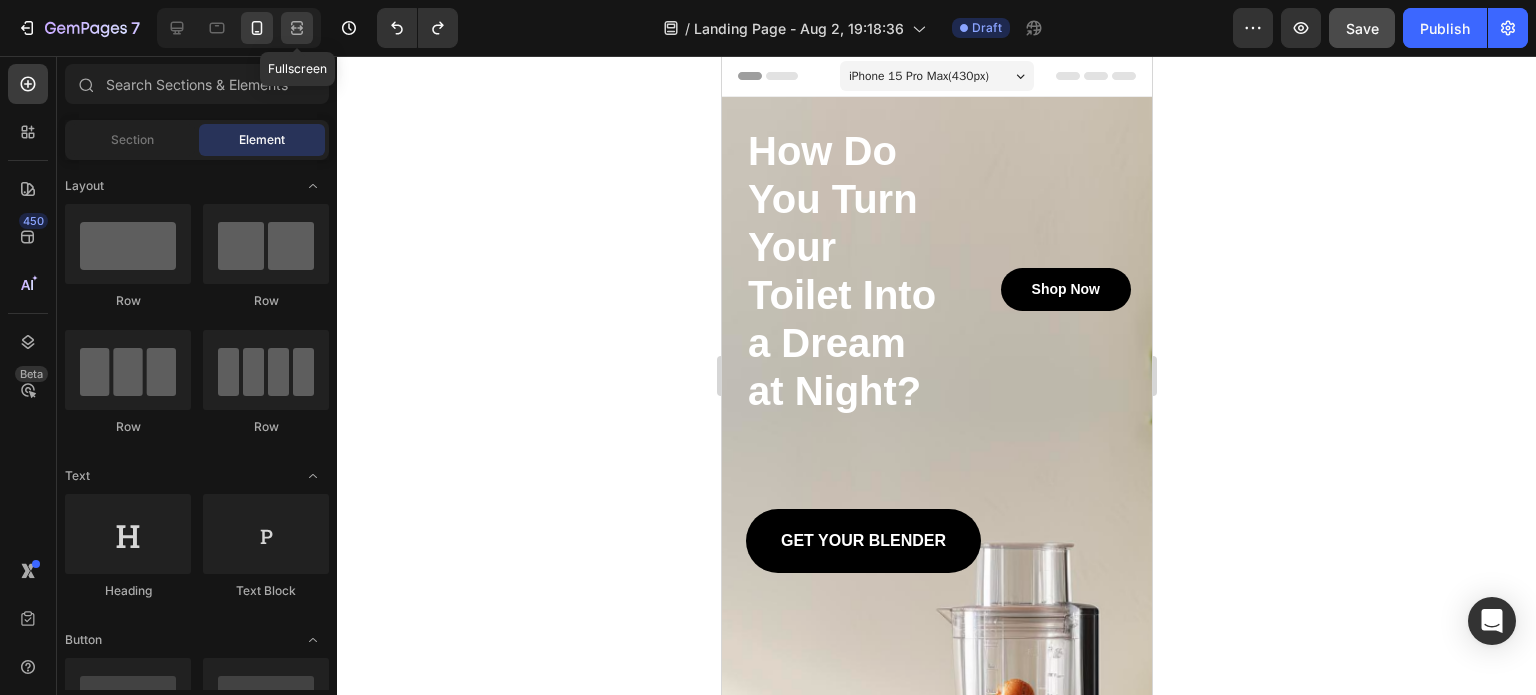 click 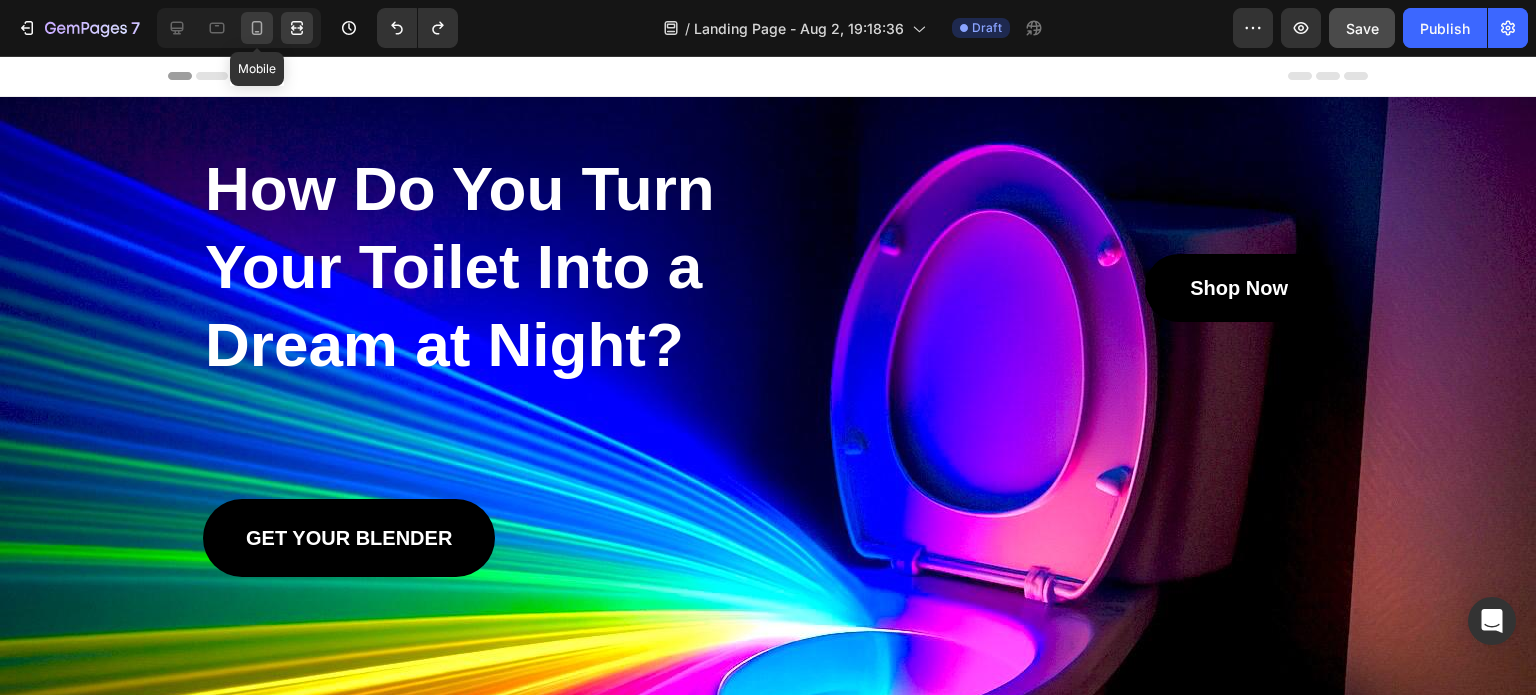click 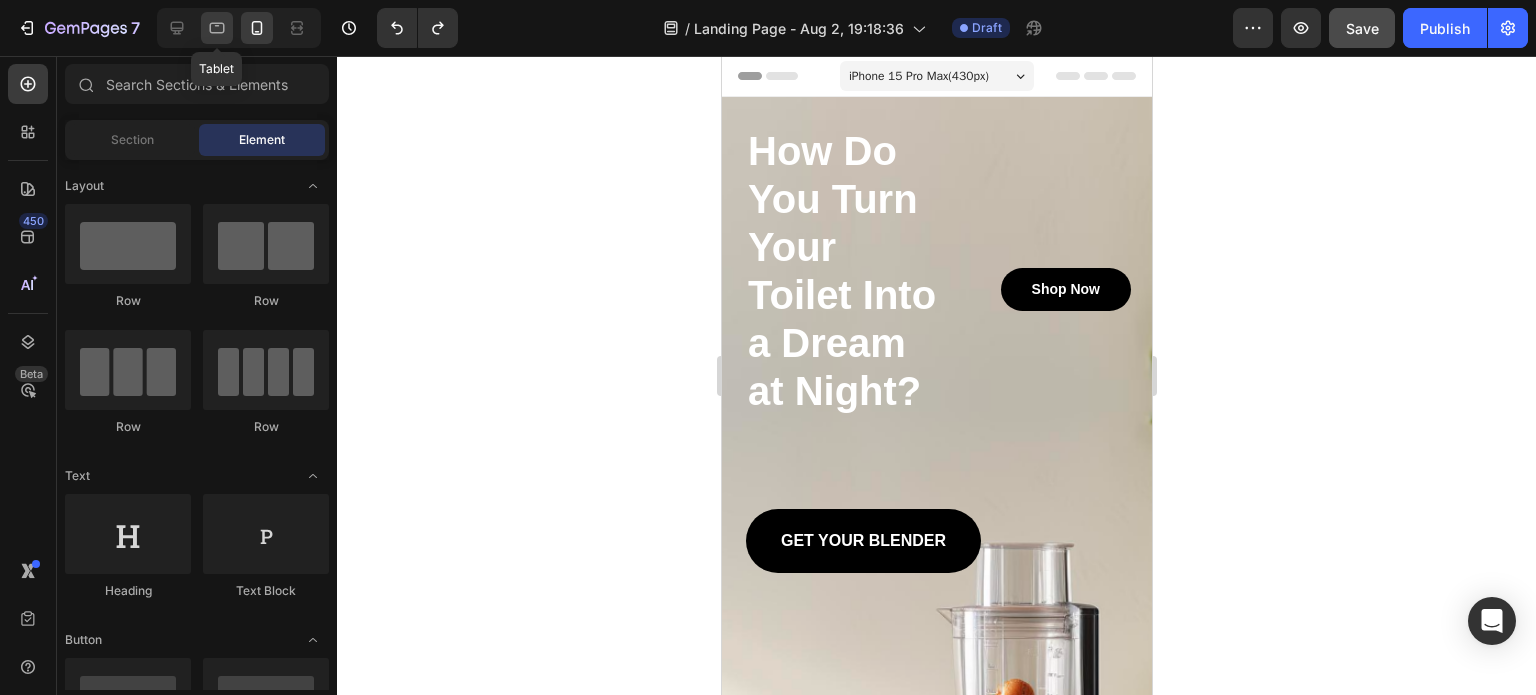 click 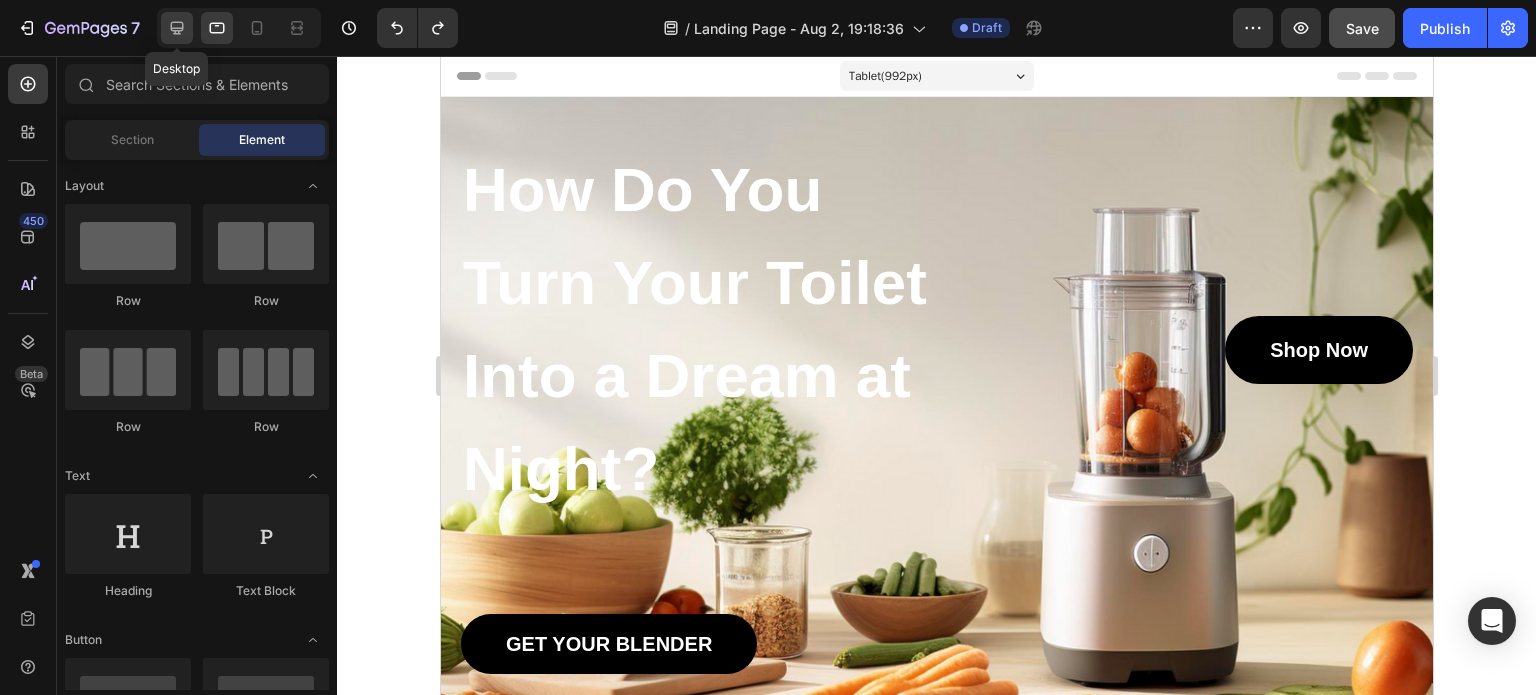 click 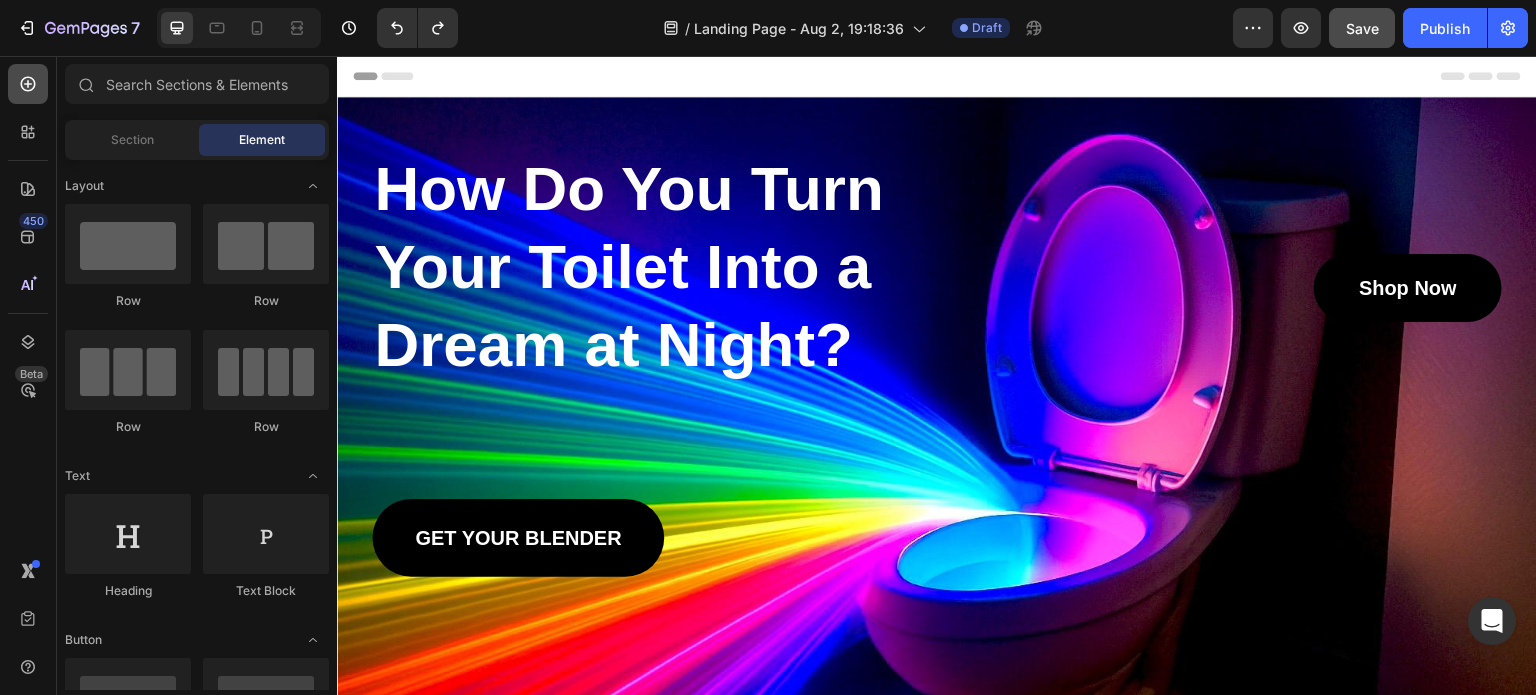 click 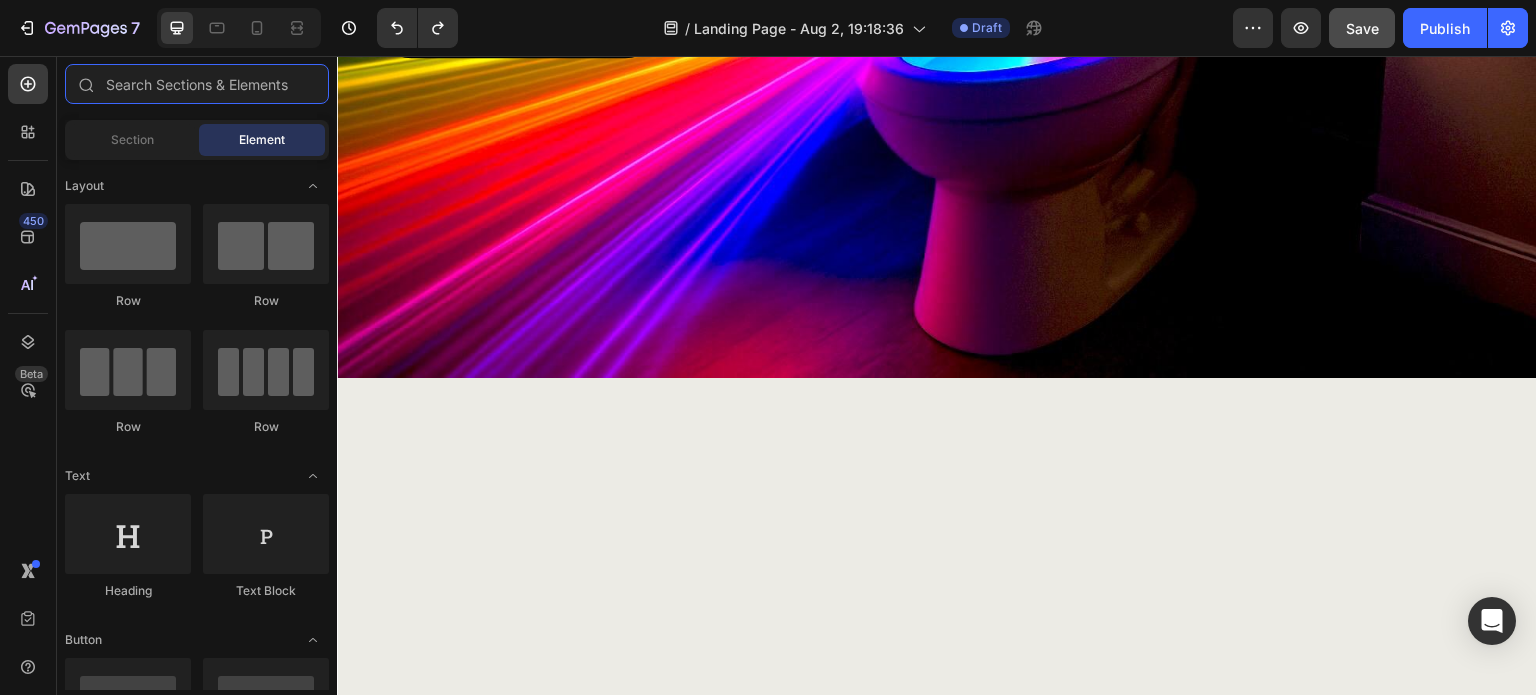 scroll, scrollTop: 0, scrollLeft: 0, axis: both 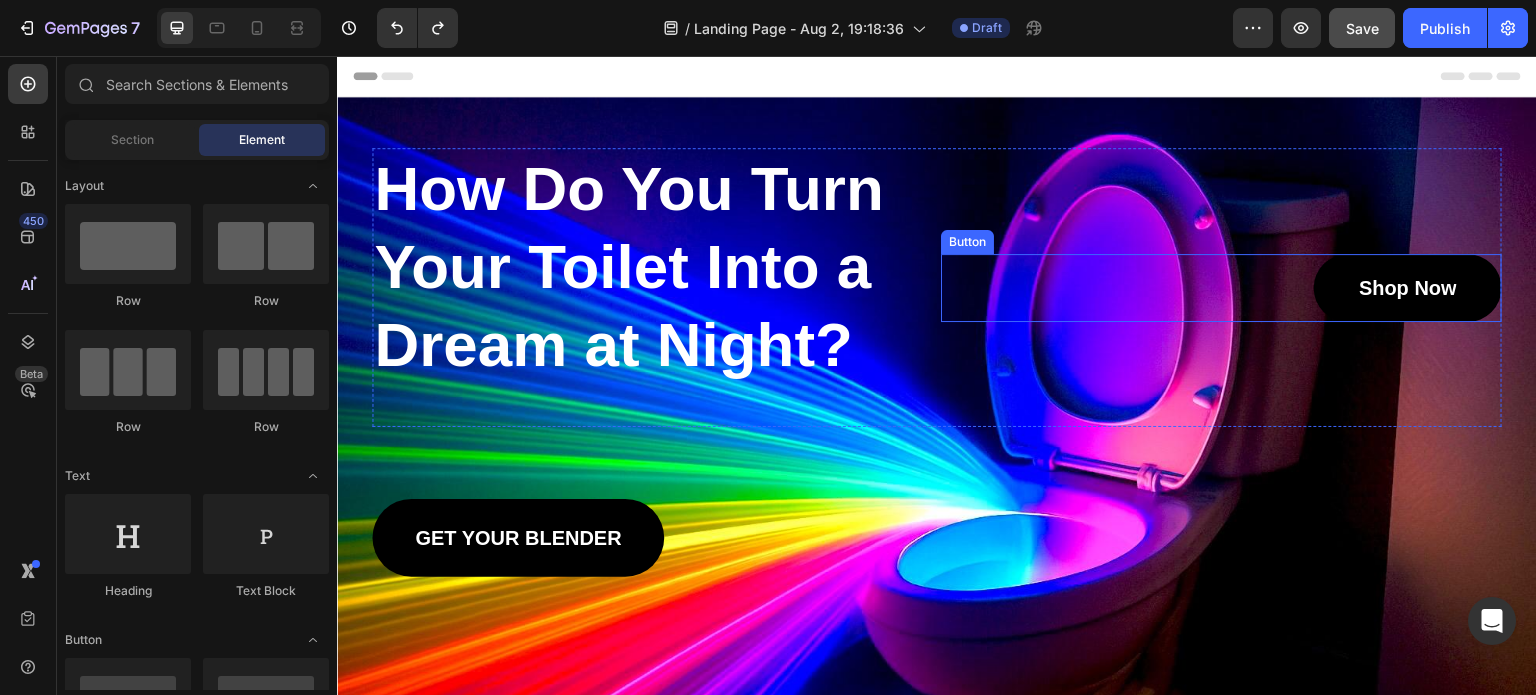 click on "Button" at bounding box center (967, 242) 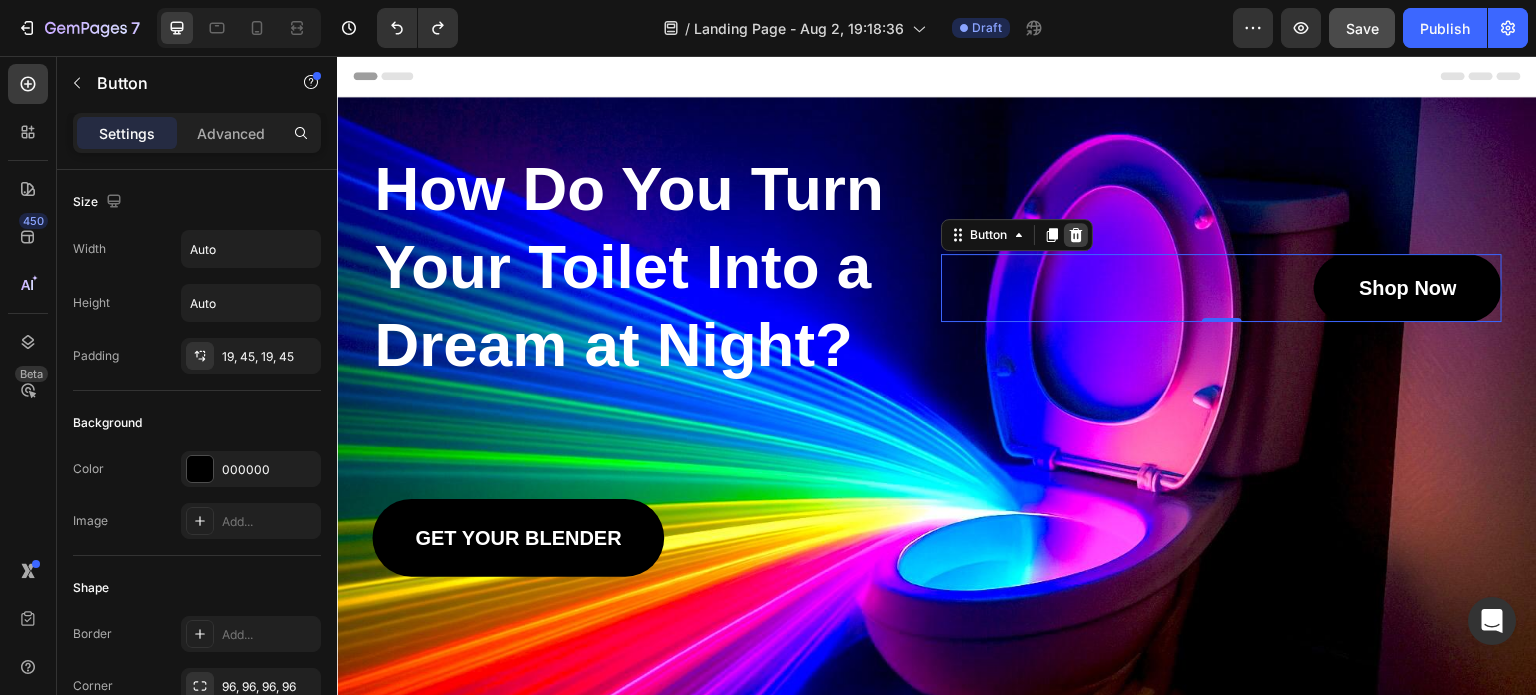 click 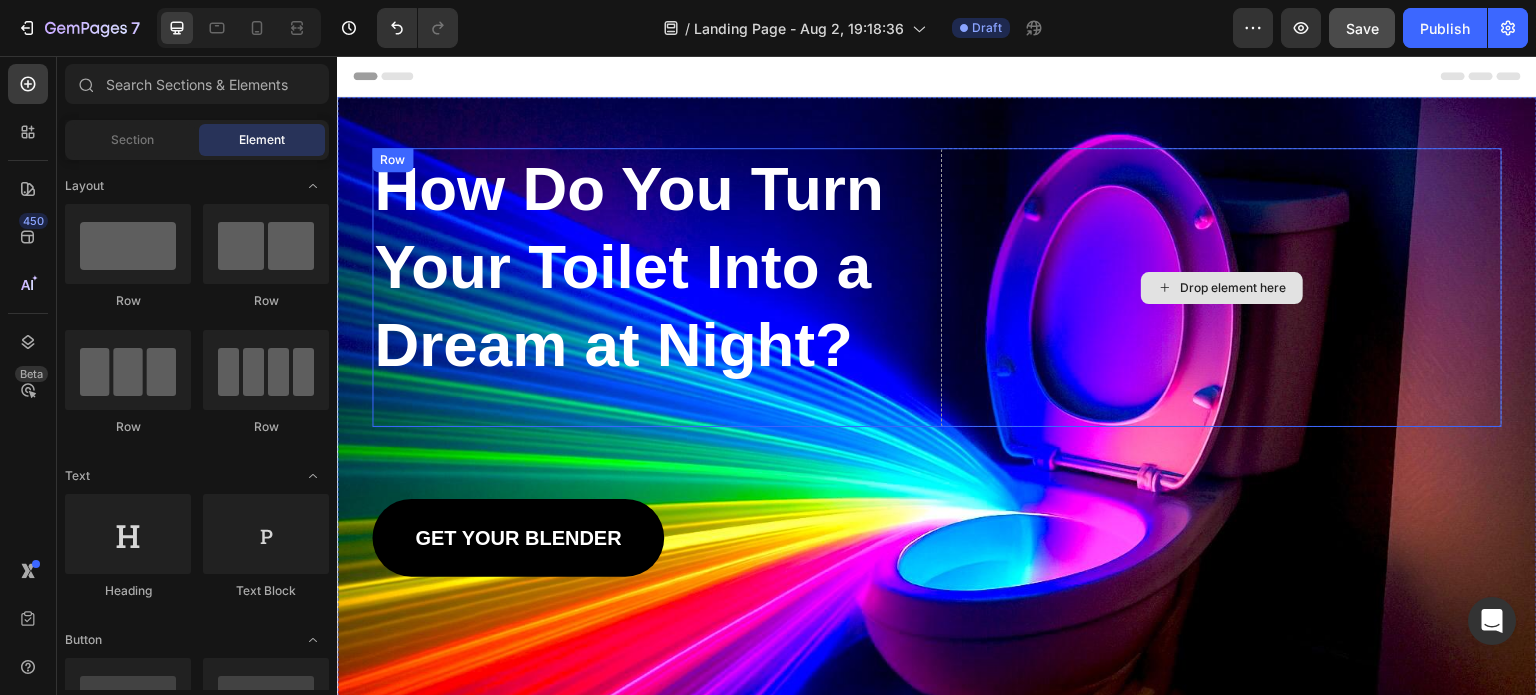 click on "Drop element here" at bounding box center [1222, 288] 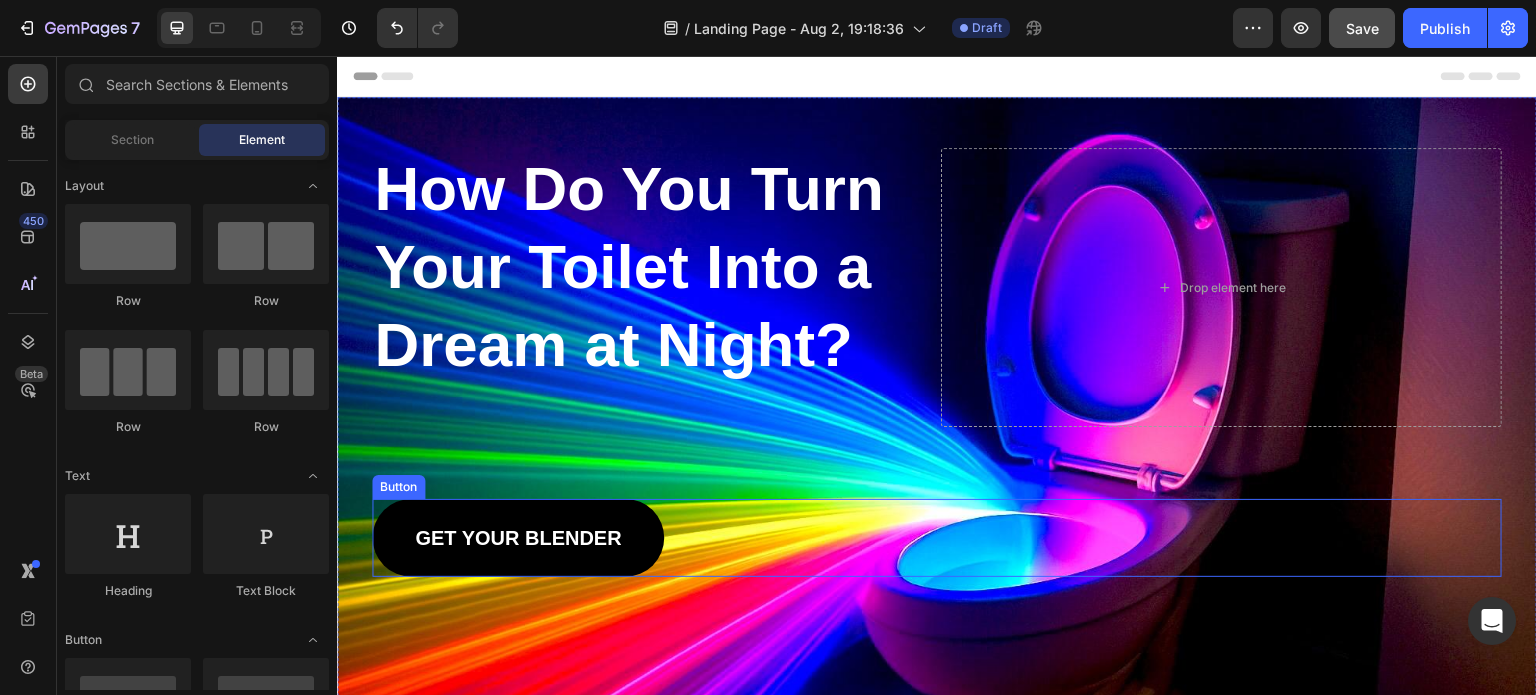 click on "Button" at bounding box center (398, 487) 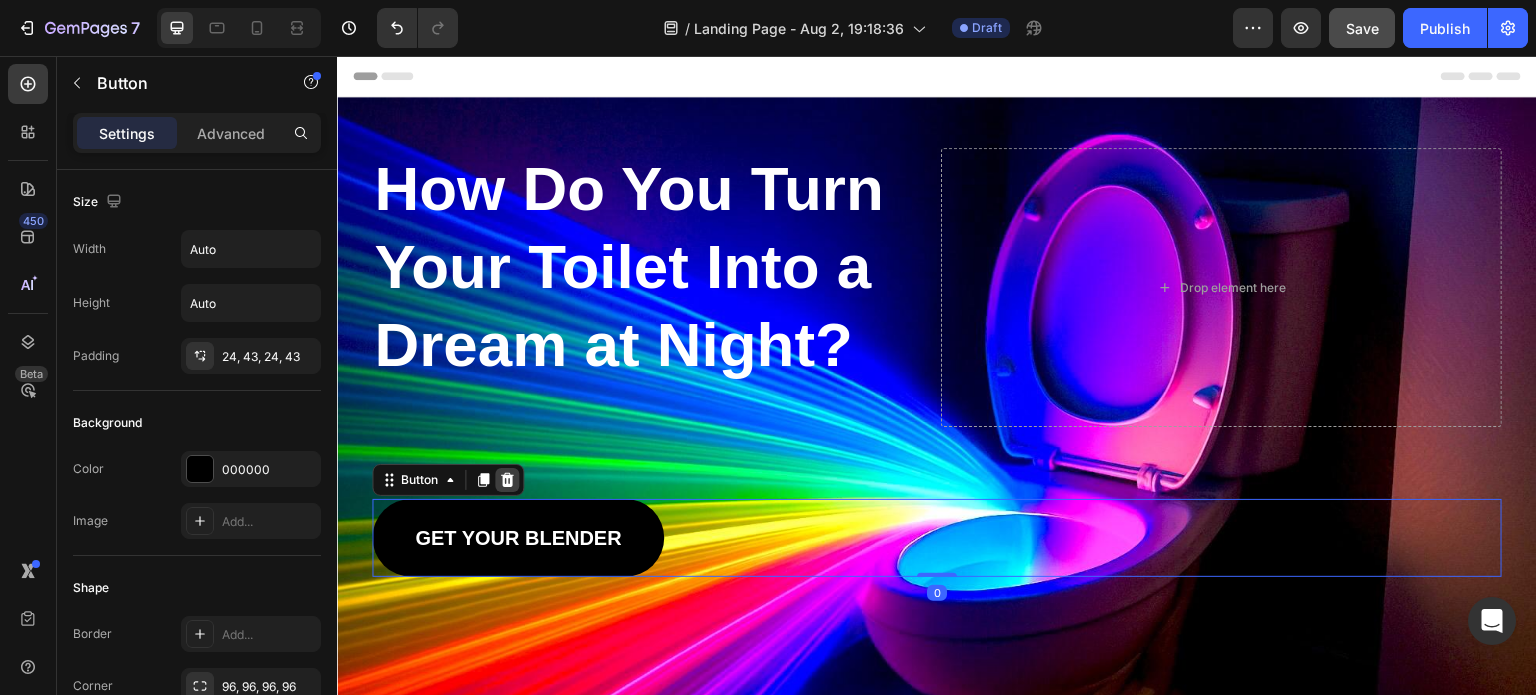 click 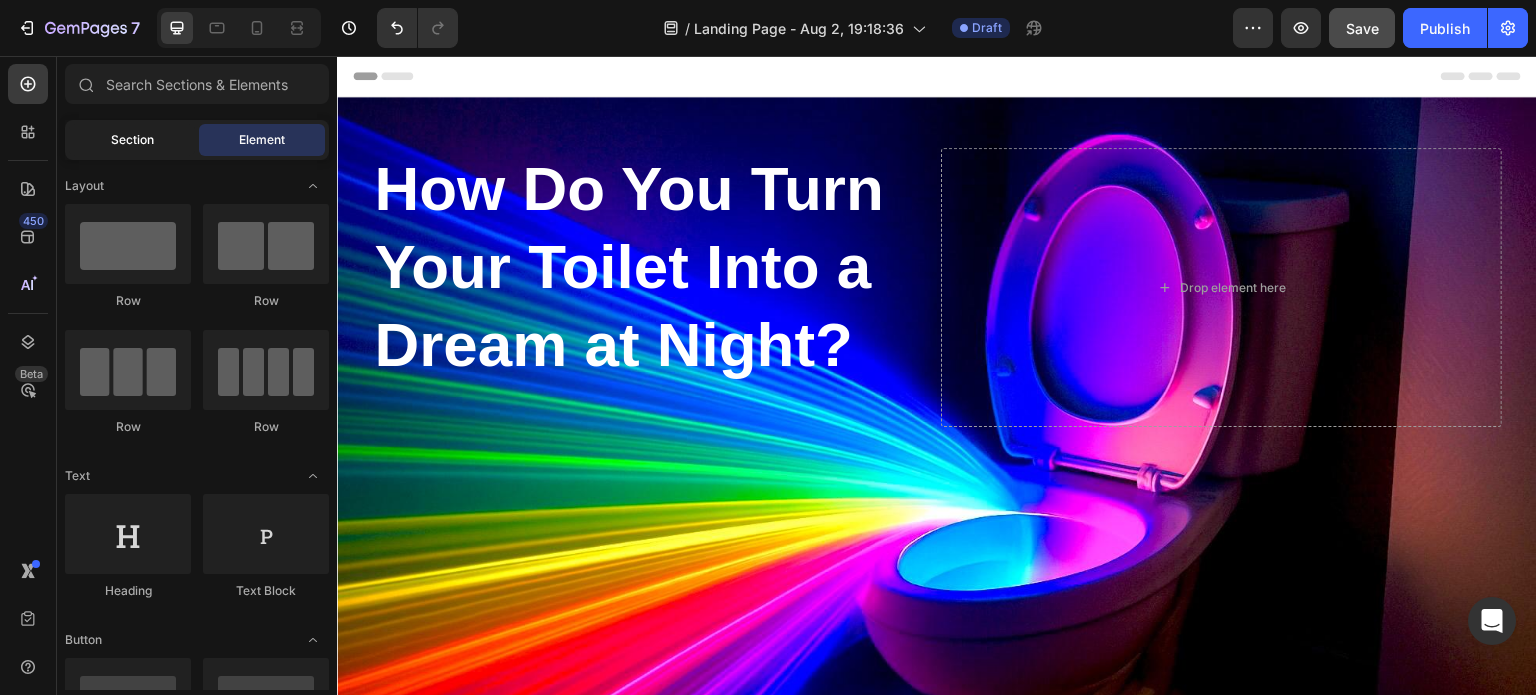 click on "Section" 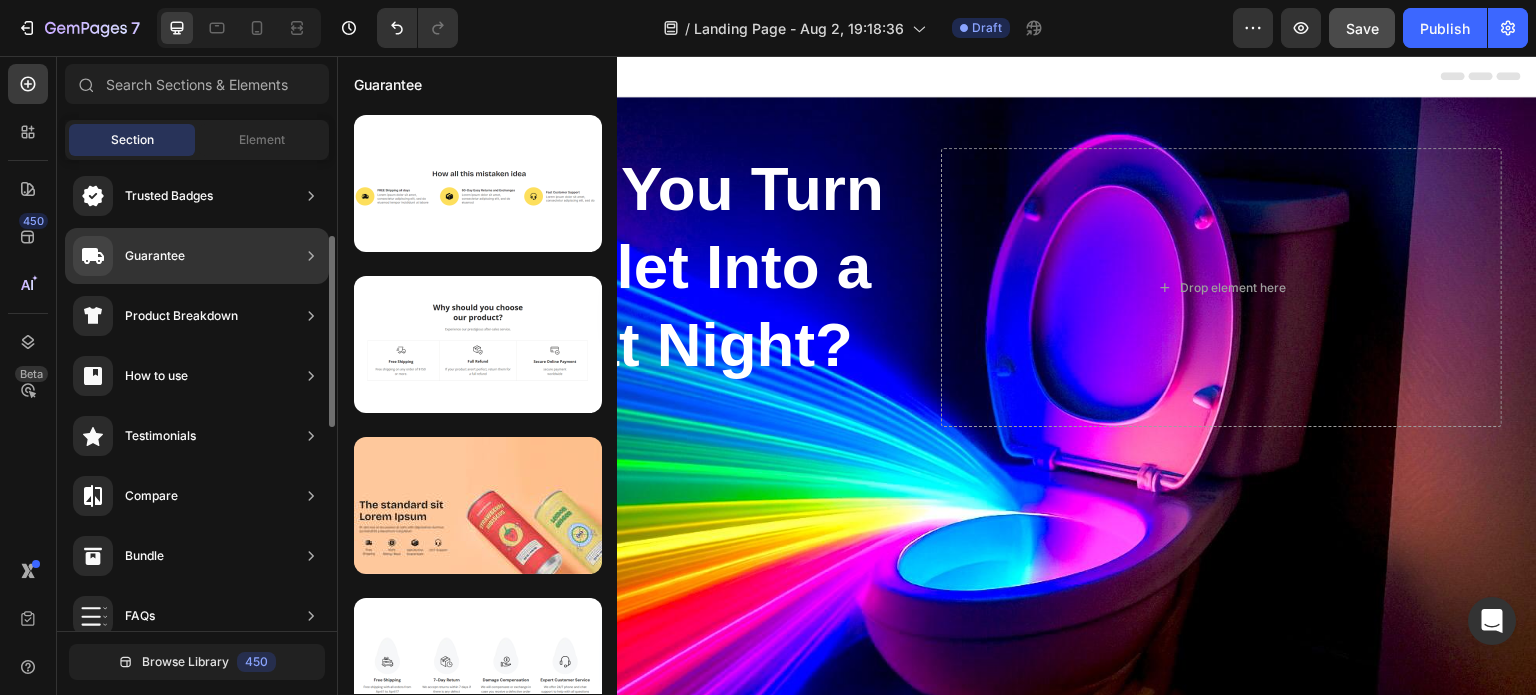 scroll, scrollTop: 0, scrollLeft: 0, axis: both 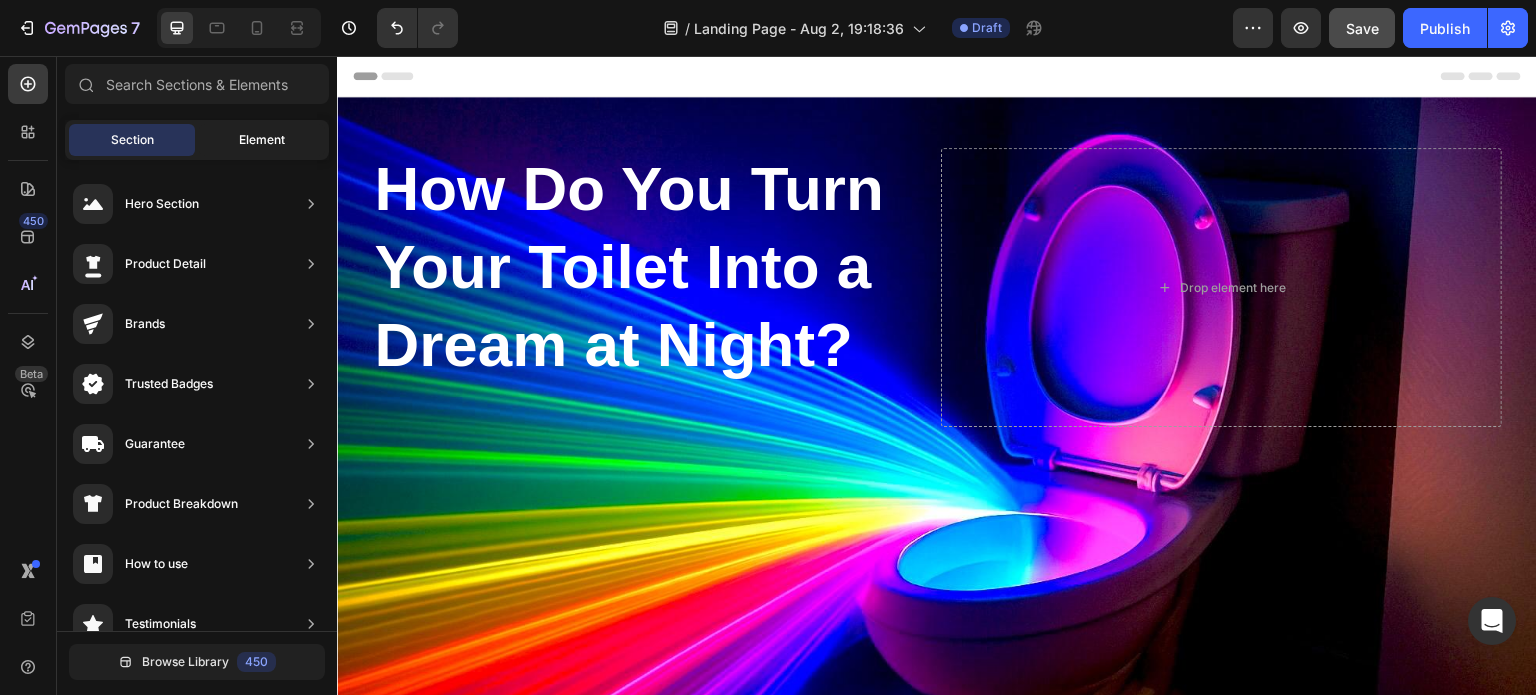 click on "Element" at bounding box center (262, 140) 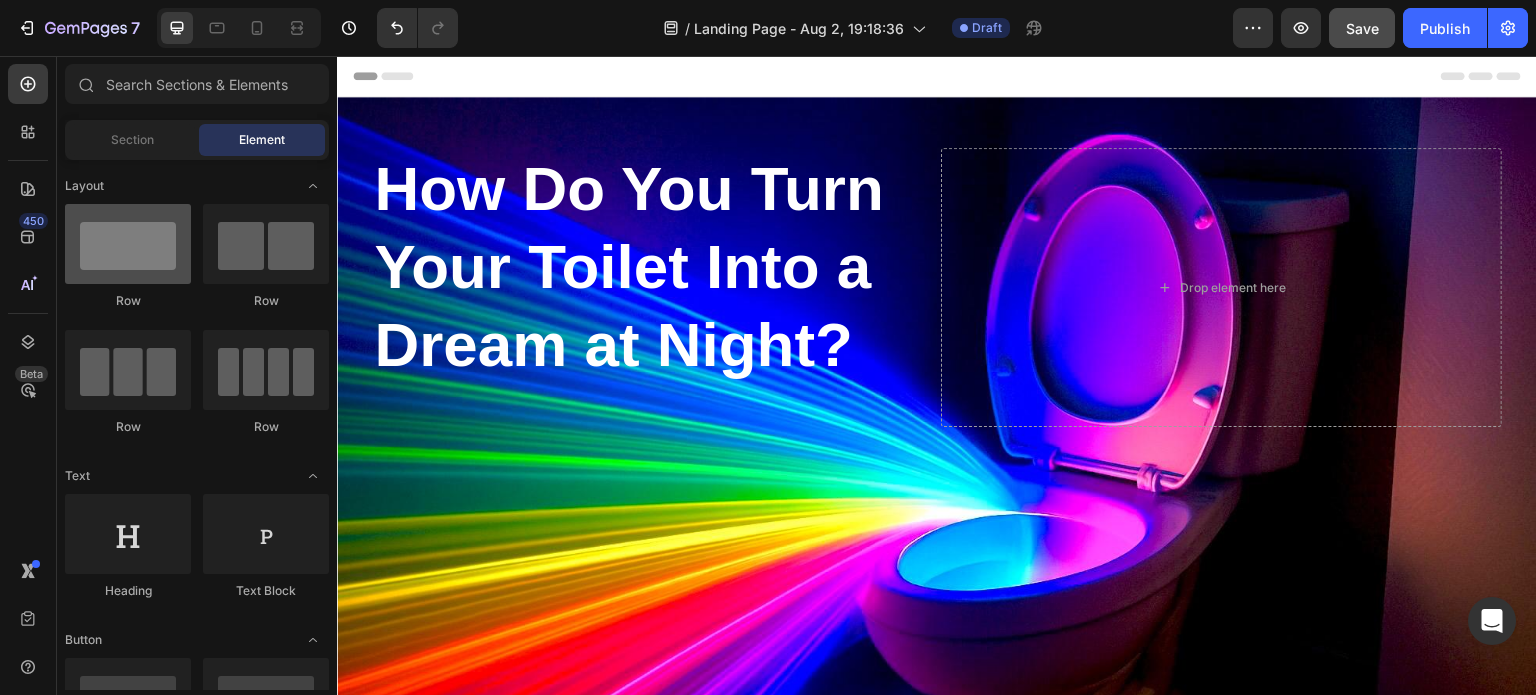 click at bounding box center [128, 244] 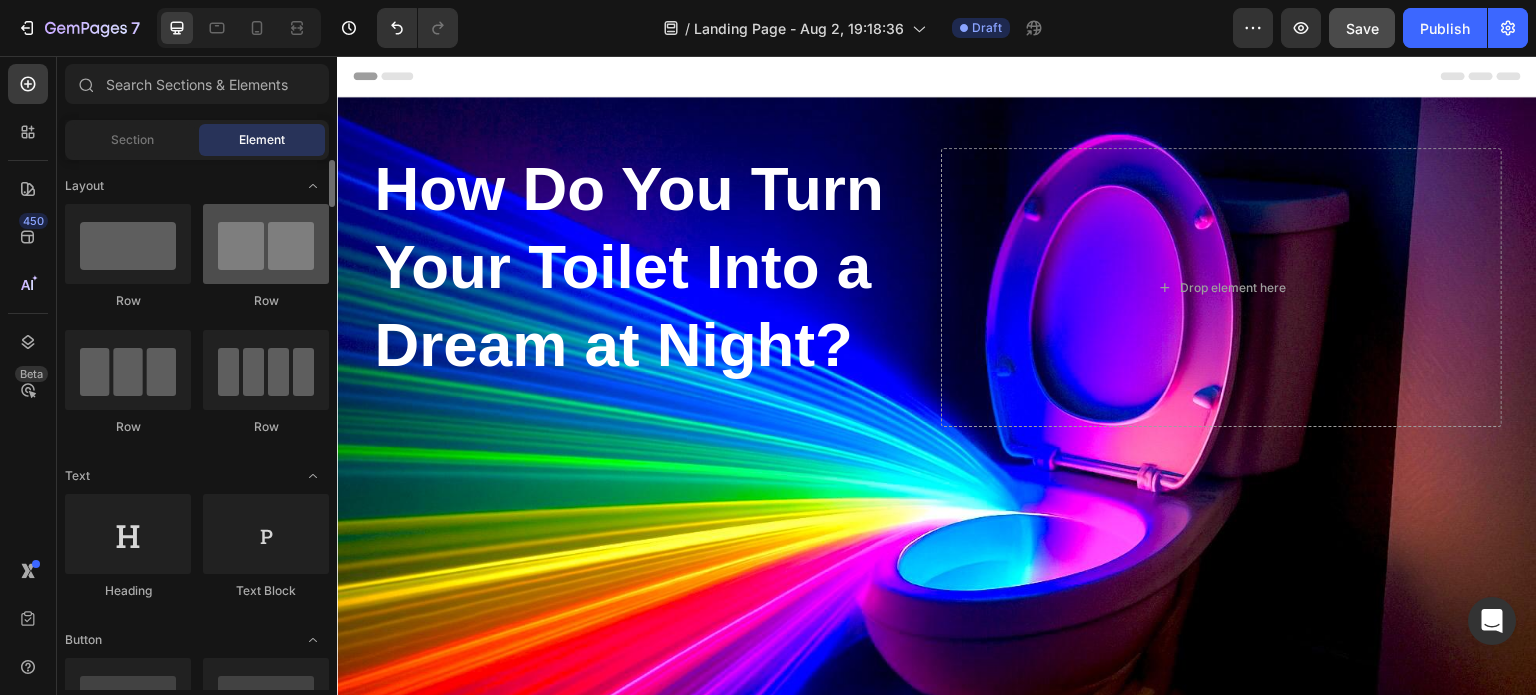 click at bounding box center [266, 244] 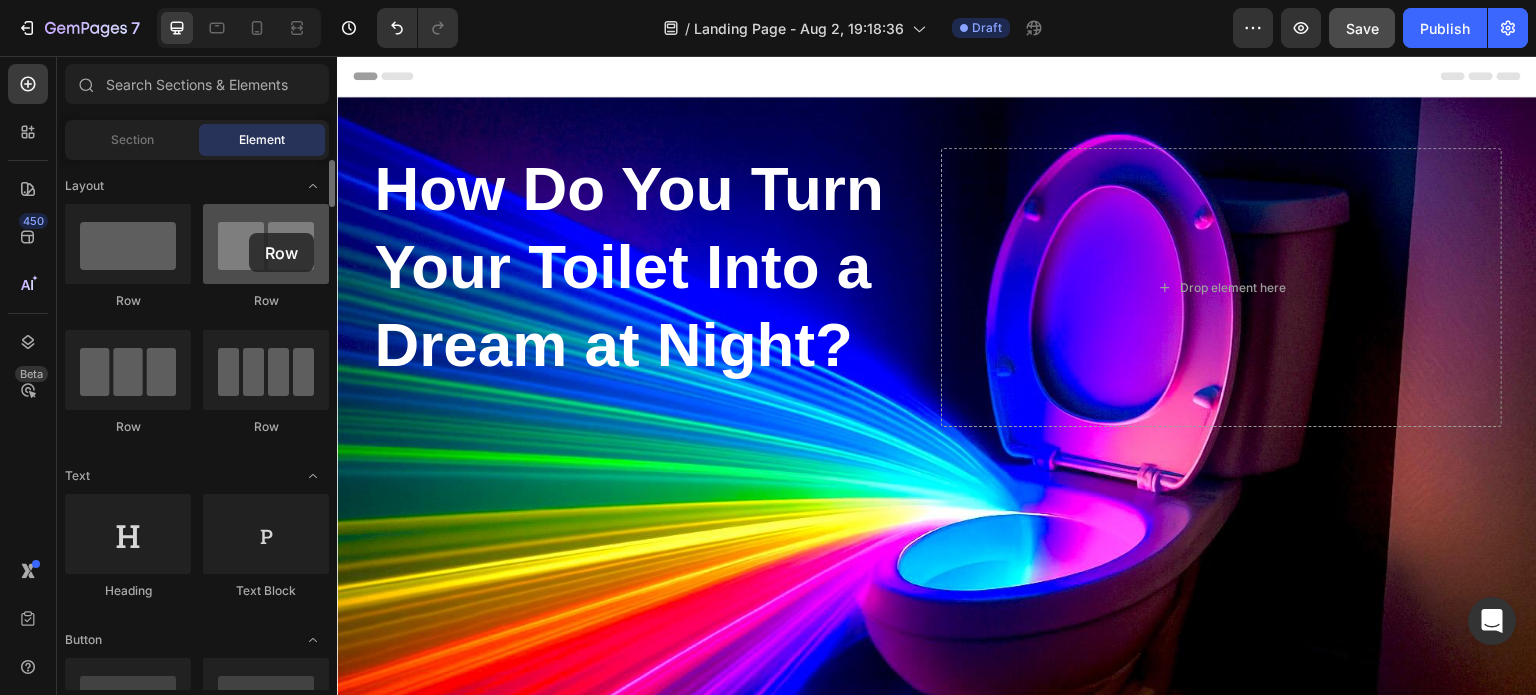 click at bounding box center [266, 244] 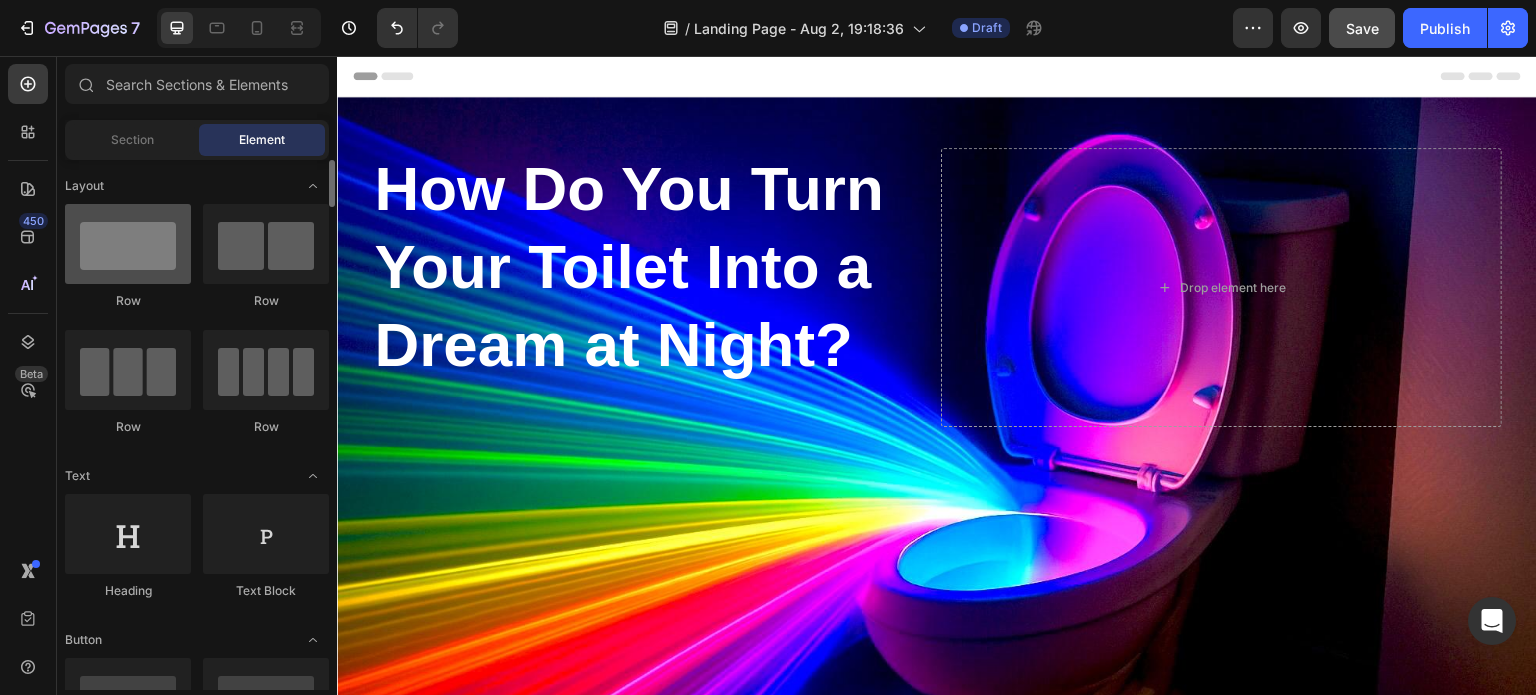 click at bounding box center (128, 244) 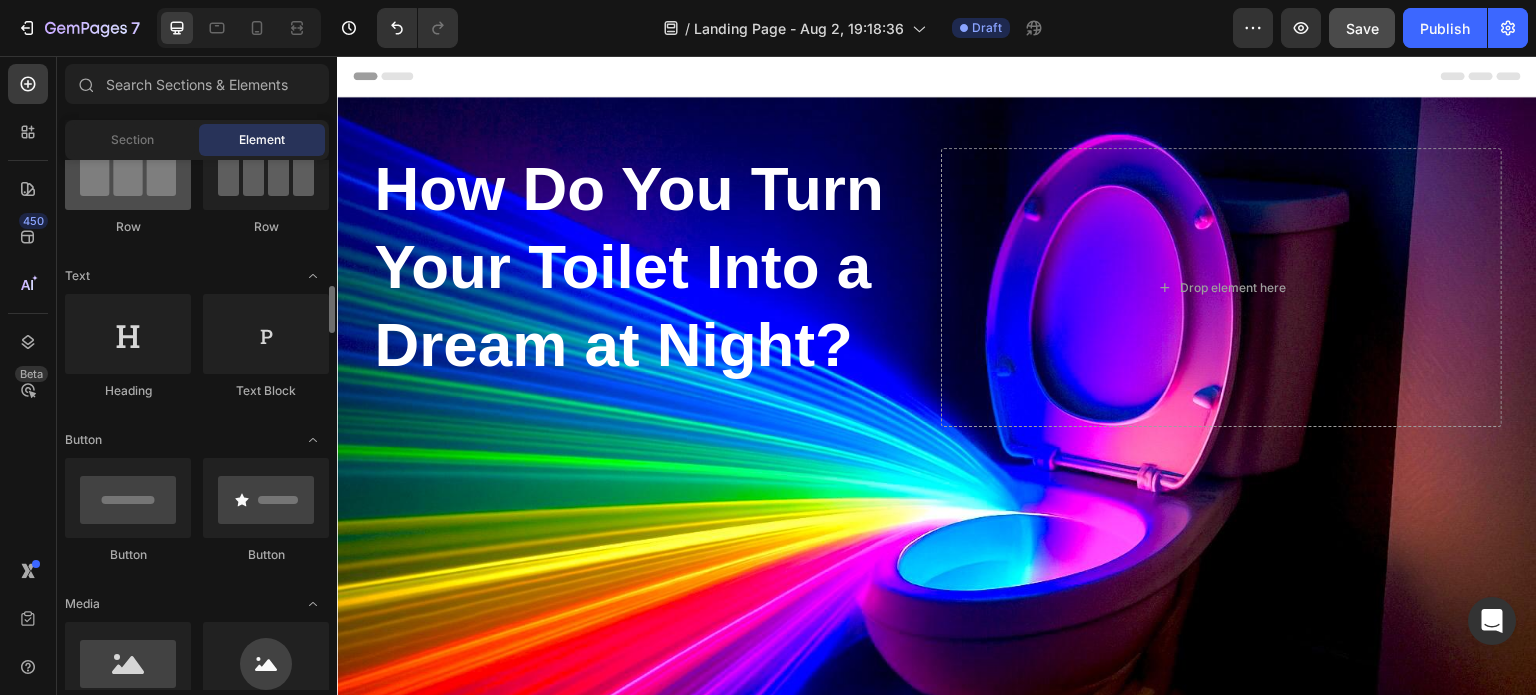 scroll, scrollTop: 300, scrollLeft: 0, axis: vertical 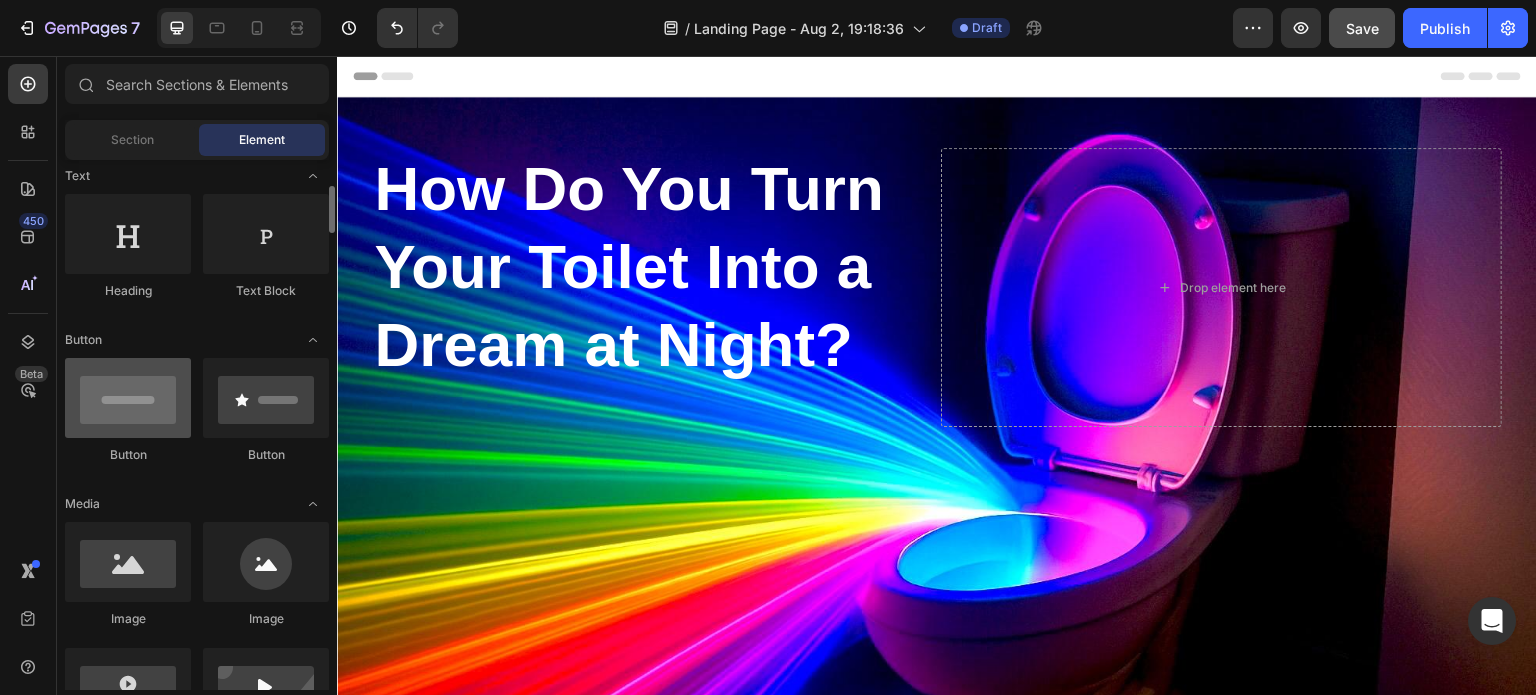click at bounding box center (128, 398) 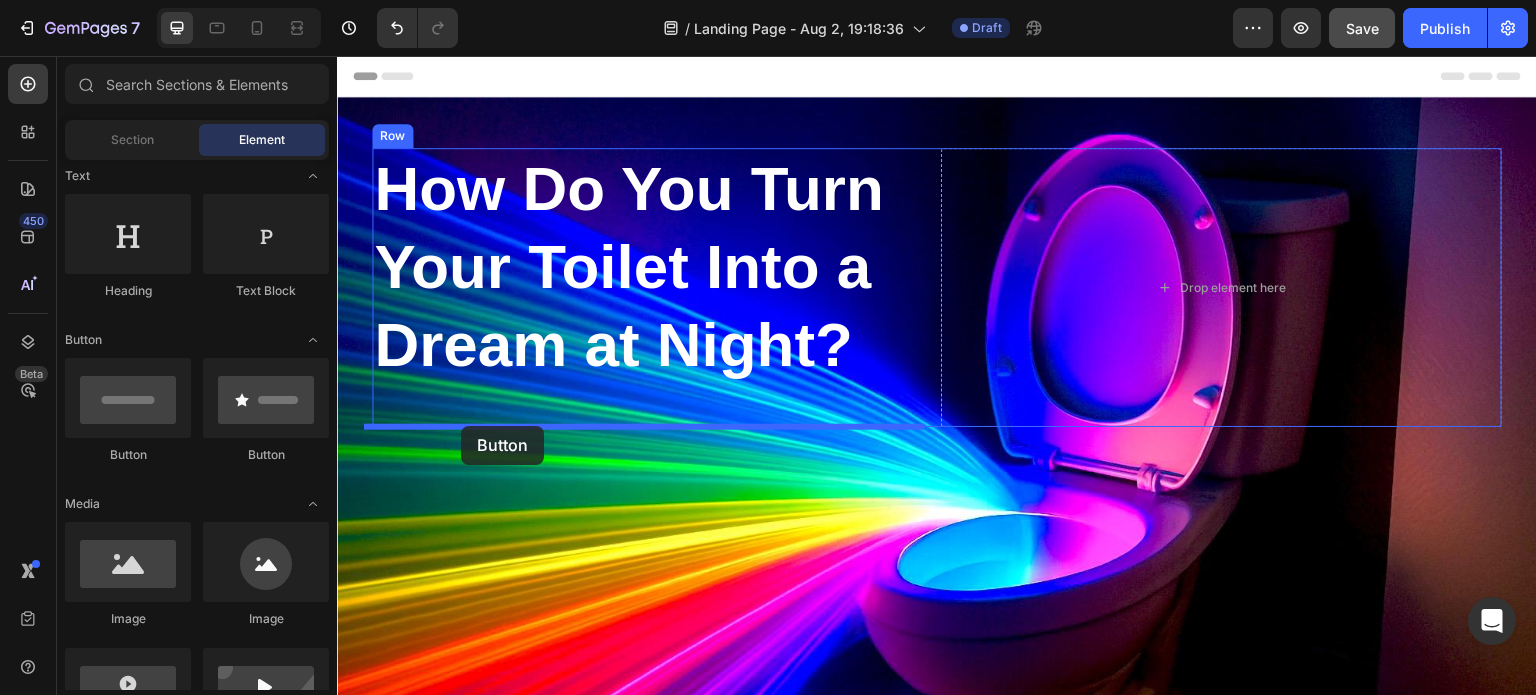 drag, startPoint x: 481, startPoint y: 463, endPoint x: 396, endPoint y: 423, distance: 93.941475 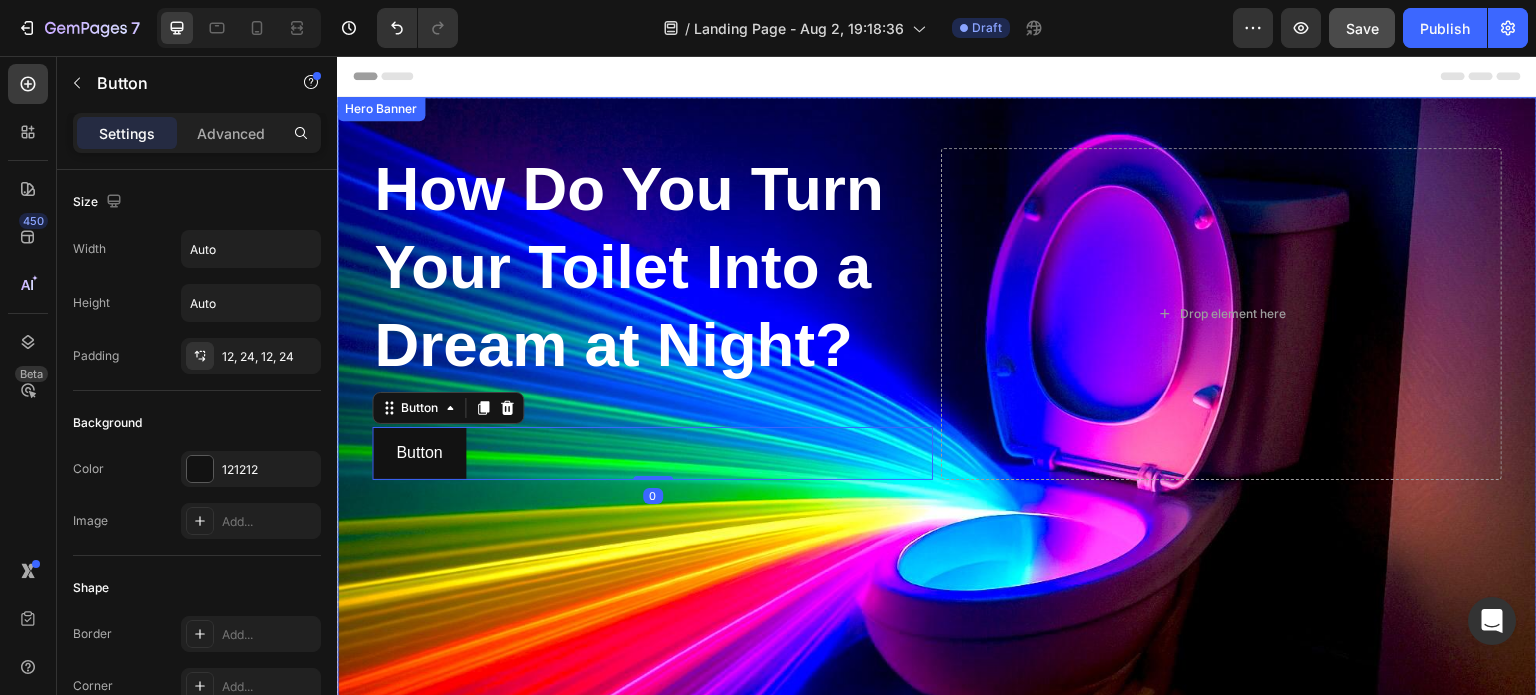 click at bounding box center (937, 497) 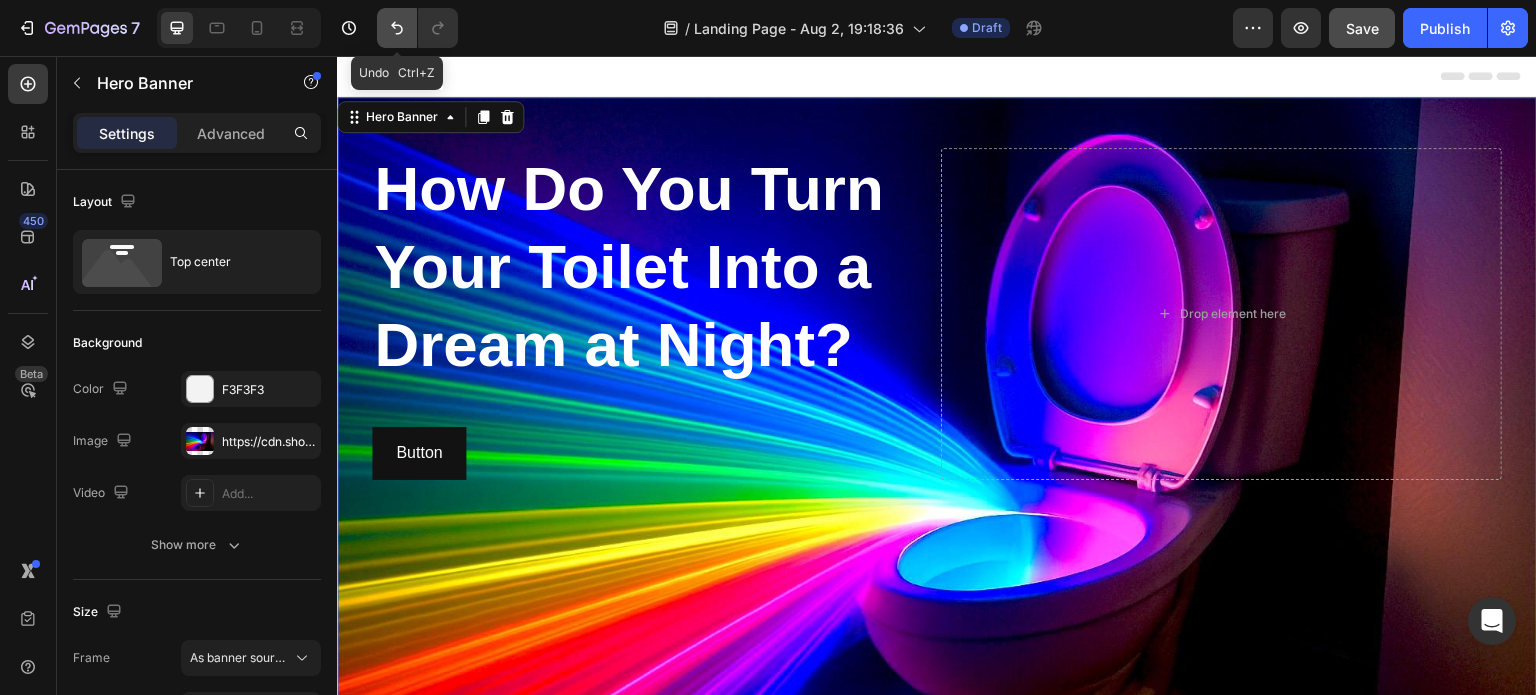 click 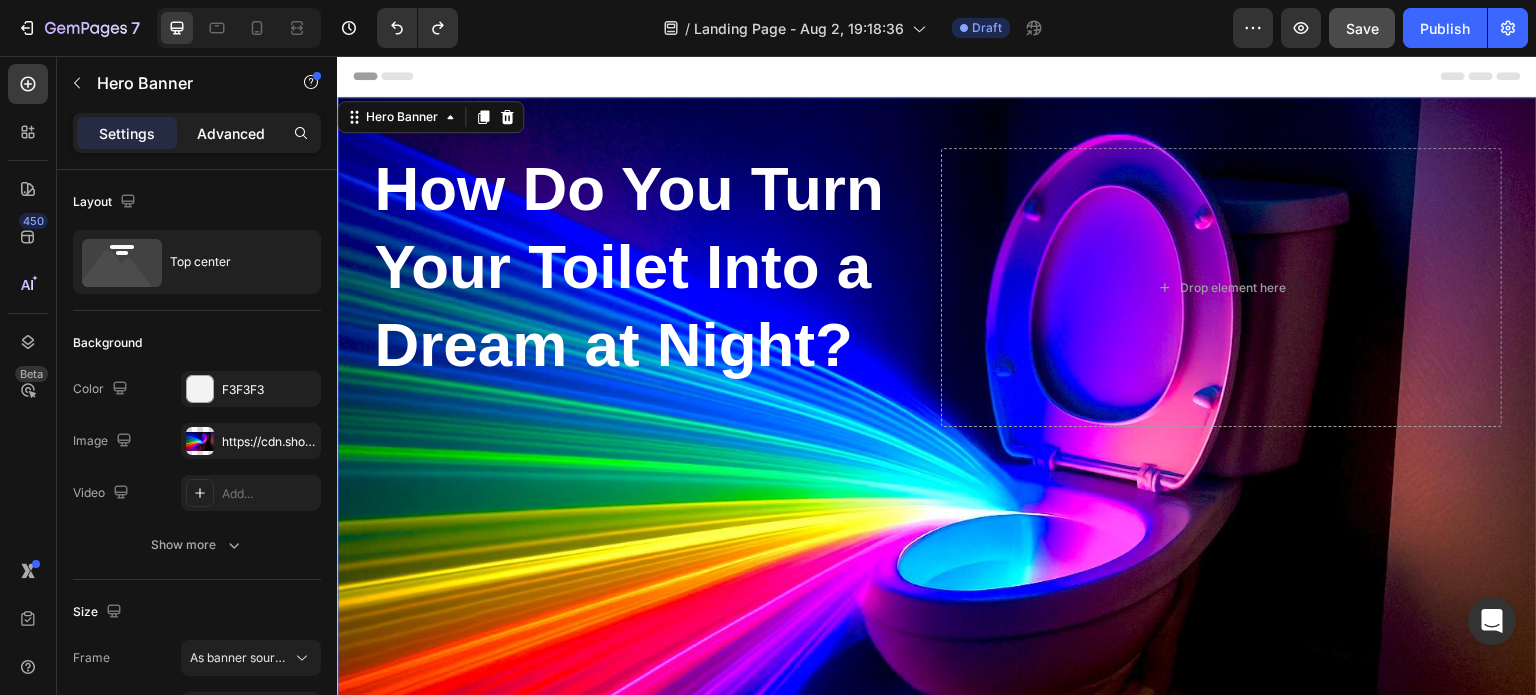 click on "Advanced" at bounding box center (231, 133) 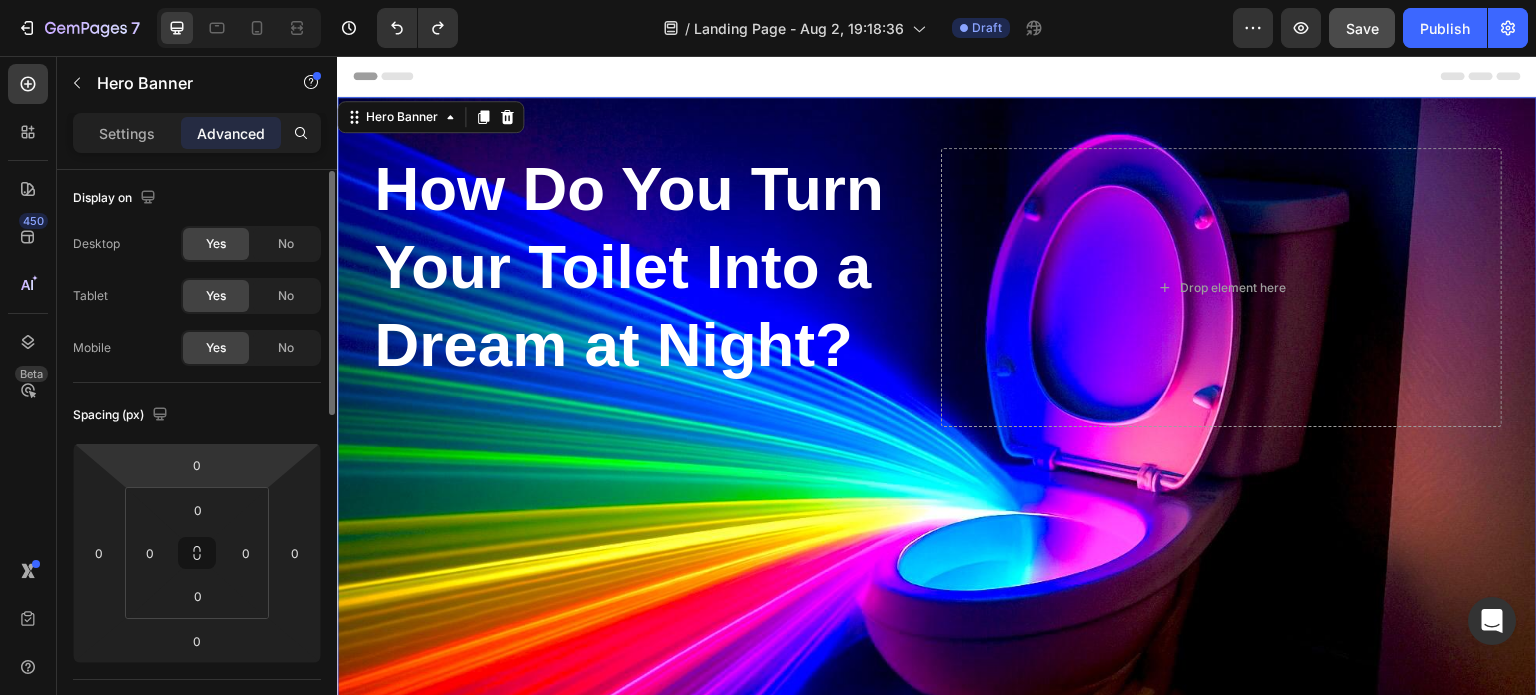 scroll, scrollTop: 0, scrollLeft: 0, axis: both 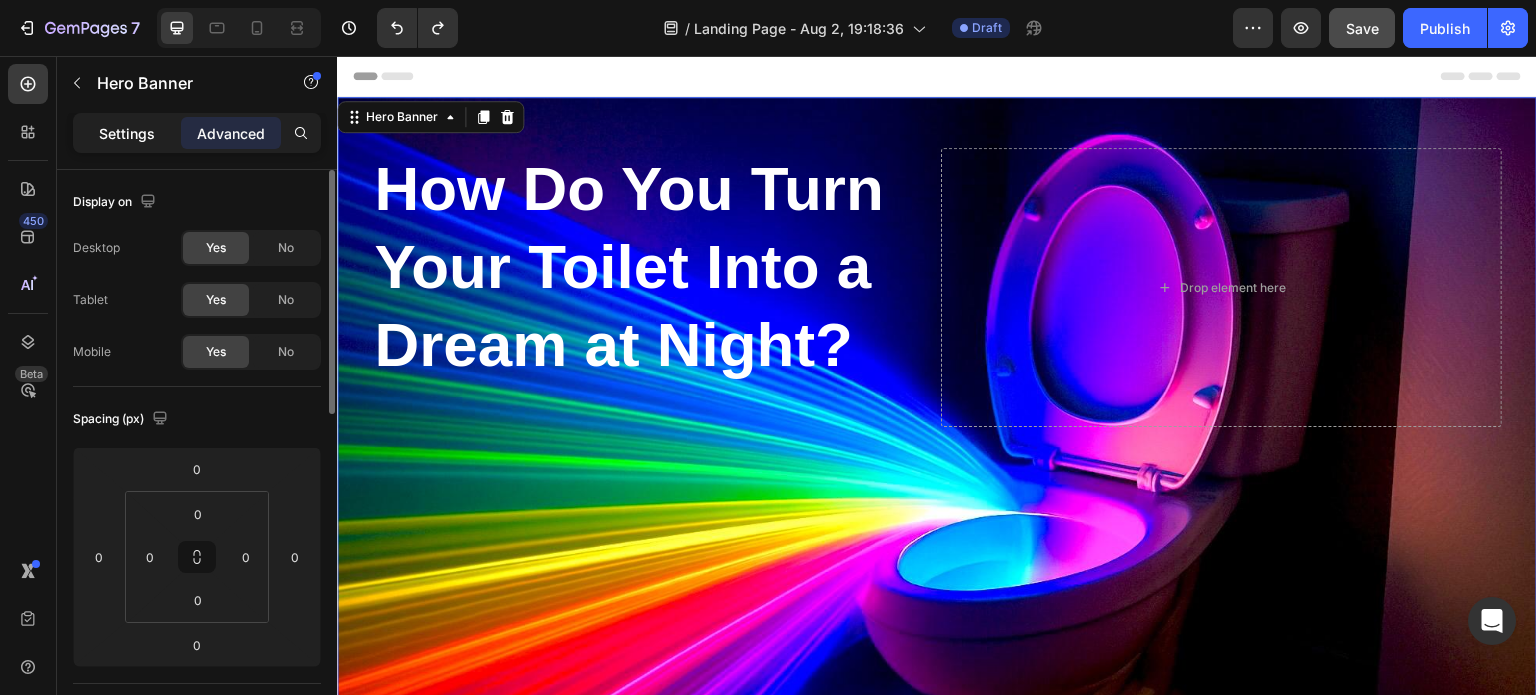 click on "Settings Advanced" at bounding box center [197, 133] 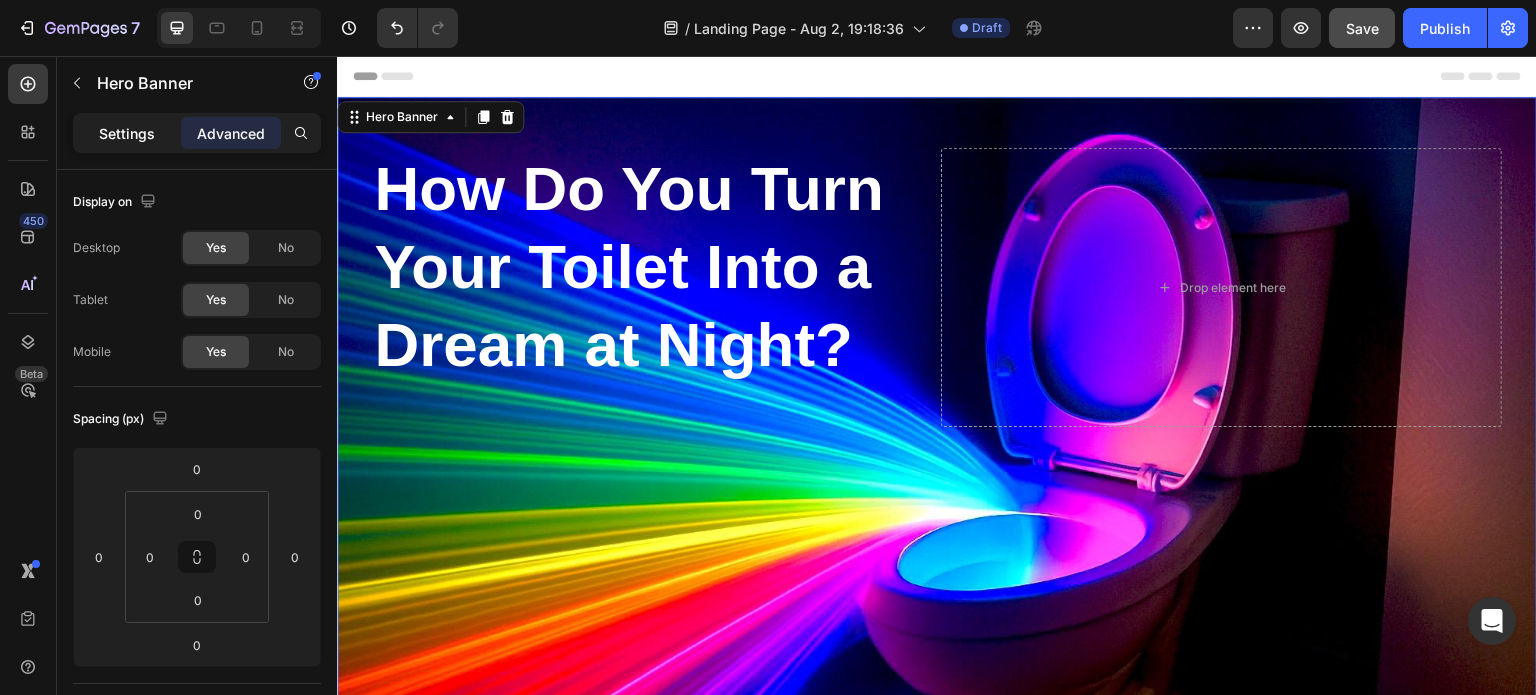 click on "Settings" at bounding box center [127, 133] 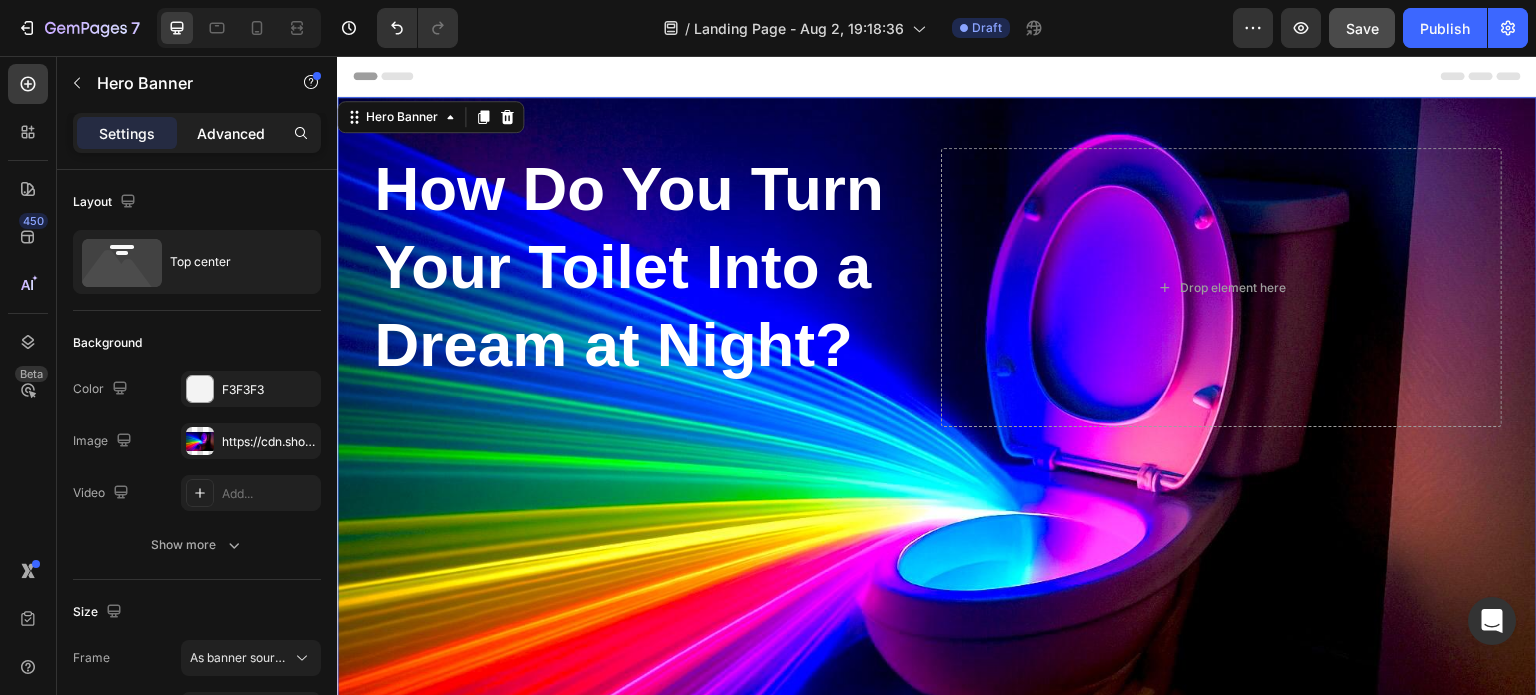 click on "Advanced" at bounding box center (231, 133) 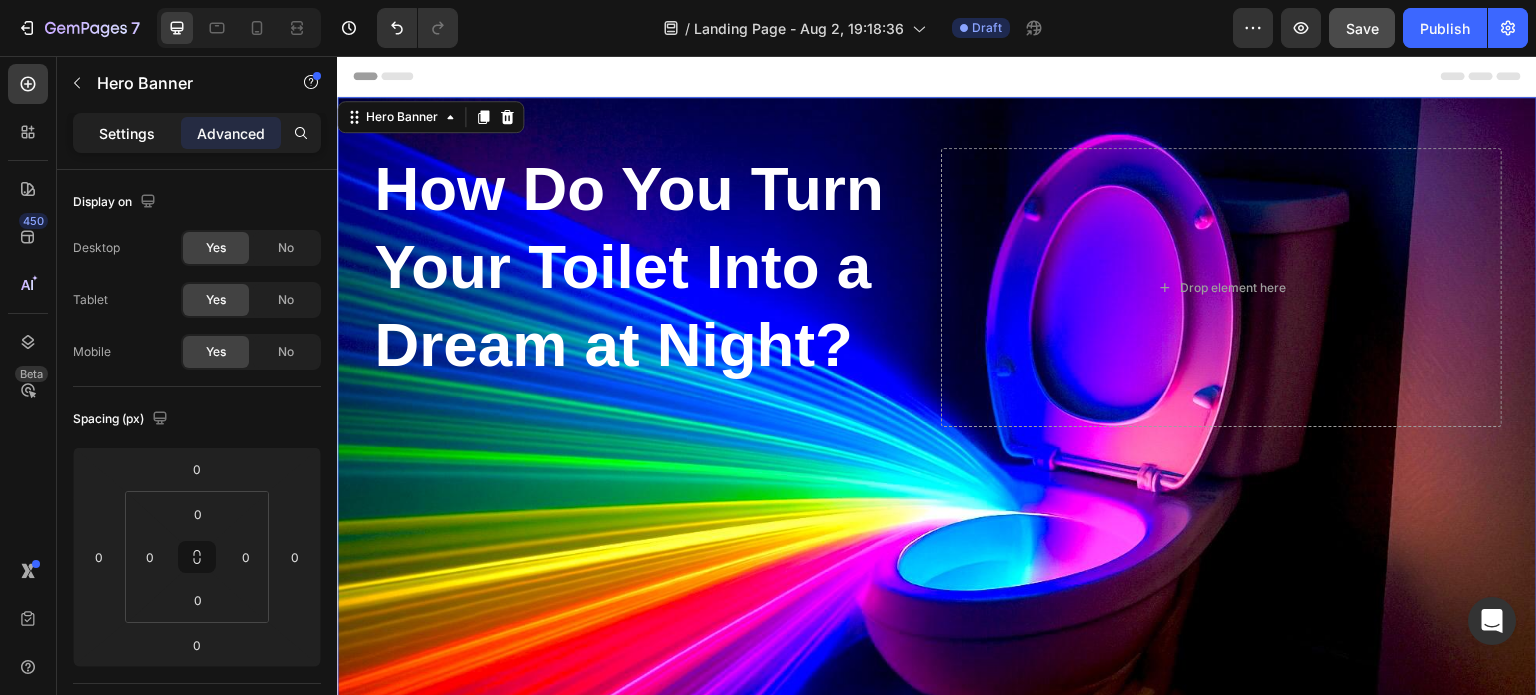 click on "Settings" at bounding box center [127, 133] 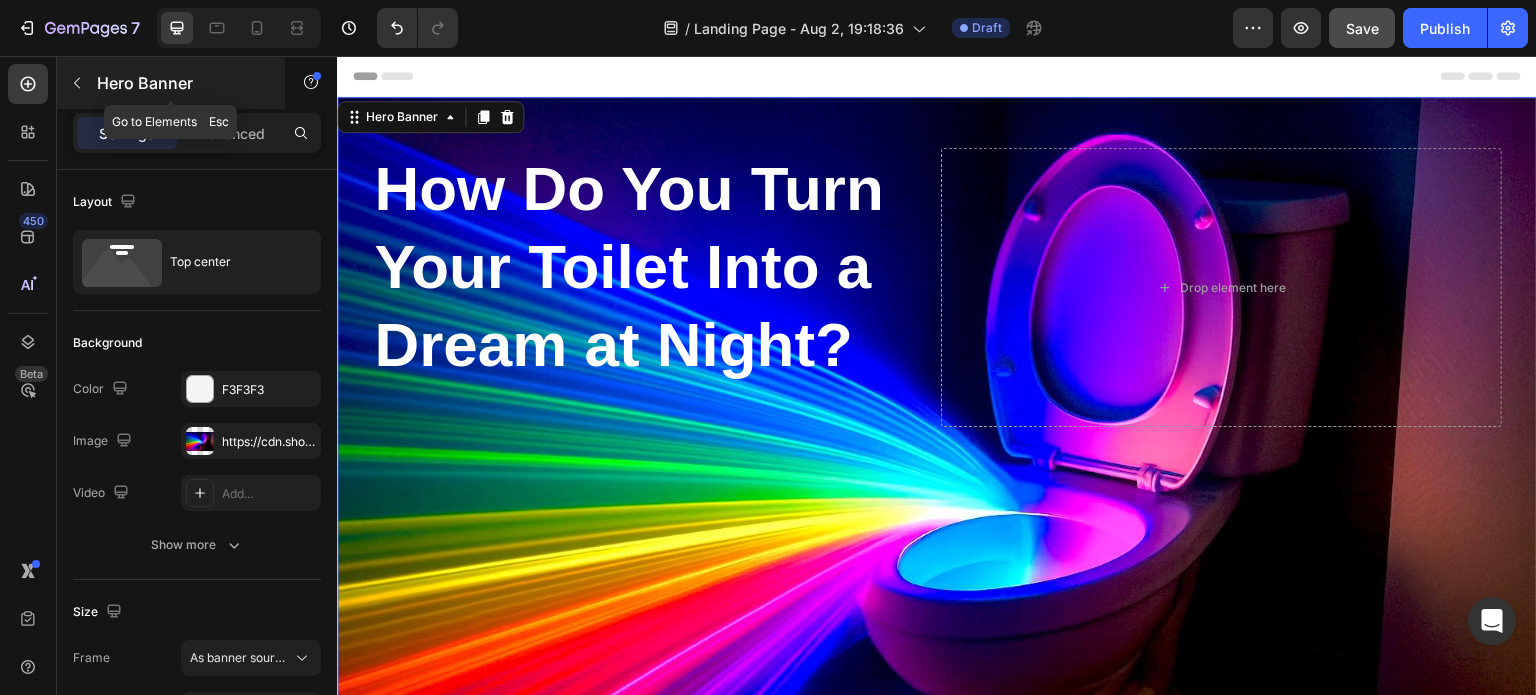 click 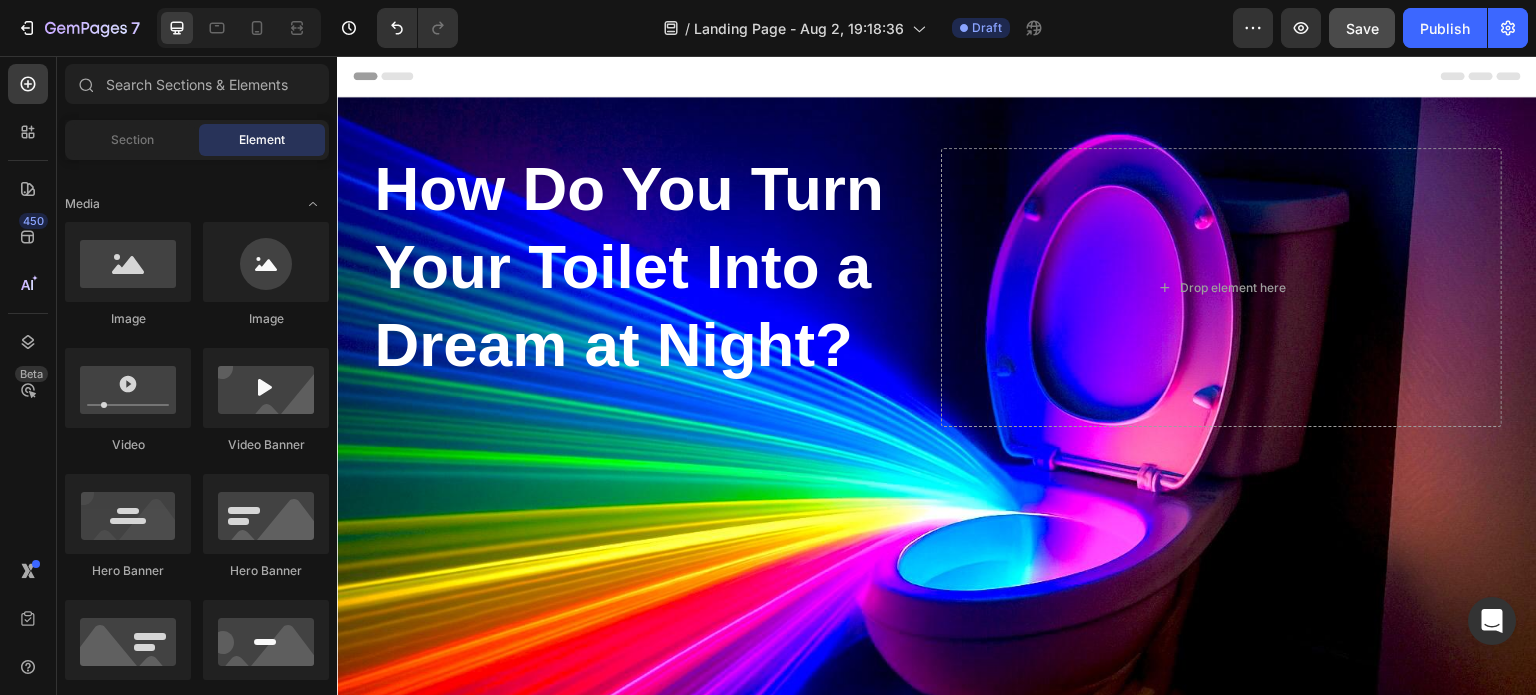 scroll, scrollTop: 300, scrollLeft: 0, axis: vertical 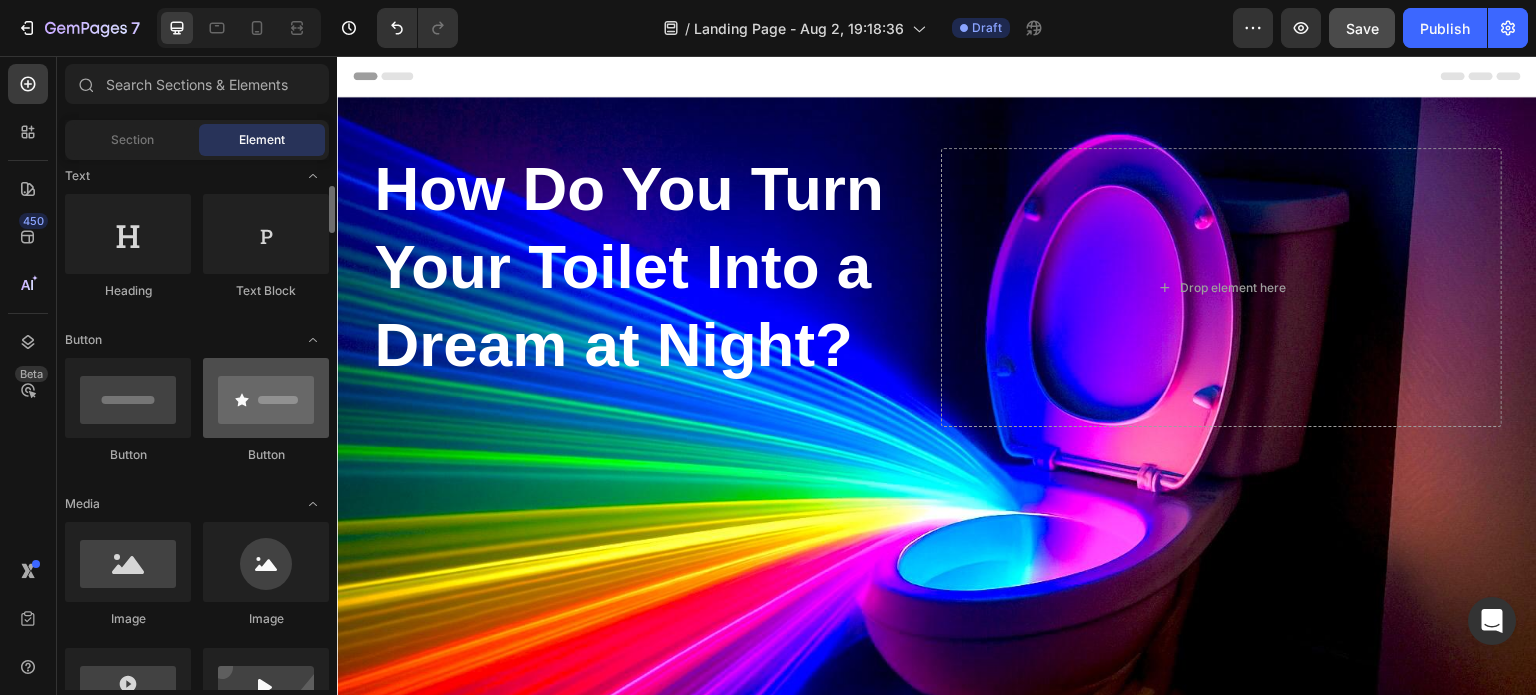 click at bounding box center [266, 398] 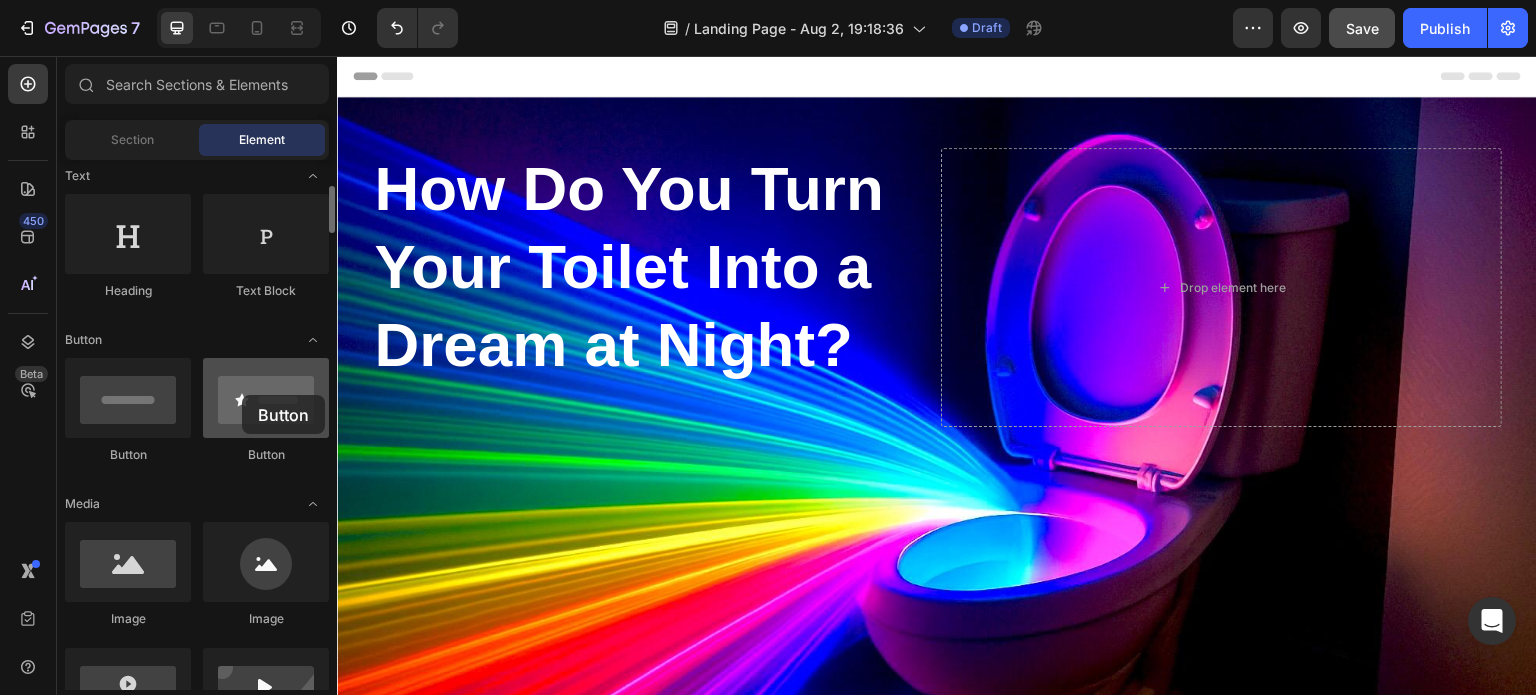 click at bounding box center (266, 398) 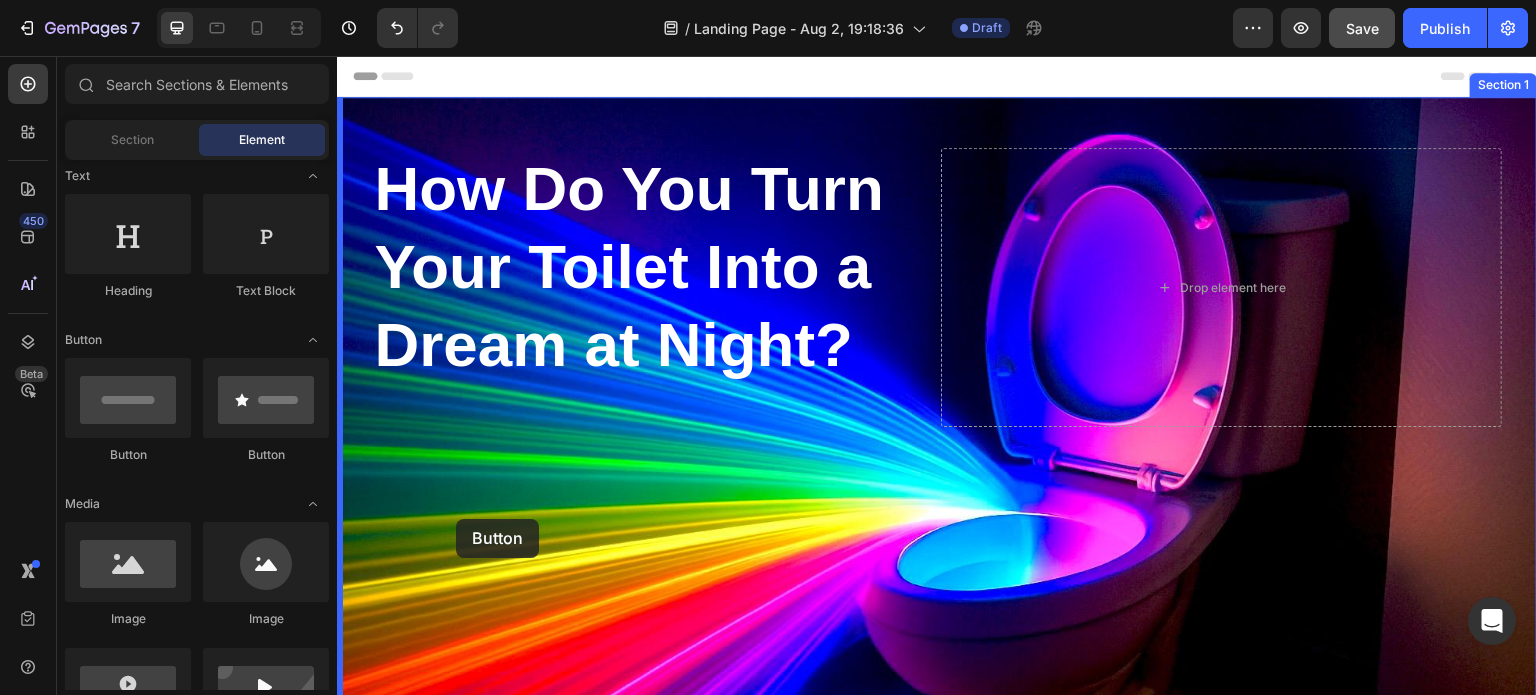 drag, startPoint x: 579, startPoint y: 451, endPoint x: 456, endPoint y: 519, distance: 140.54536 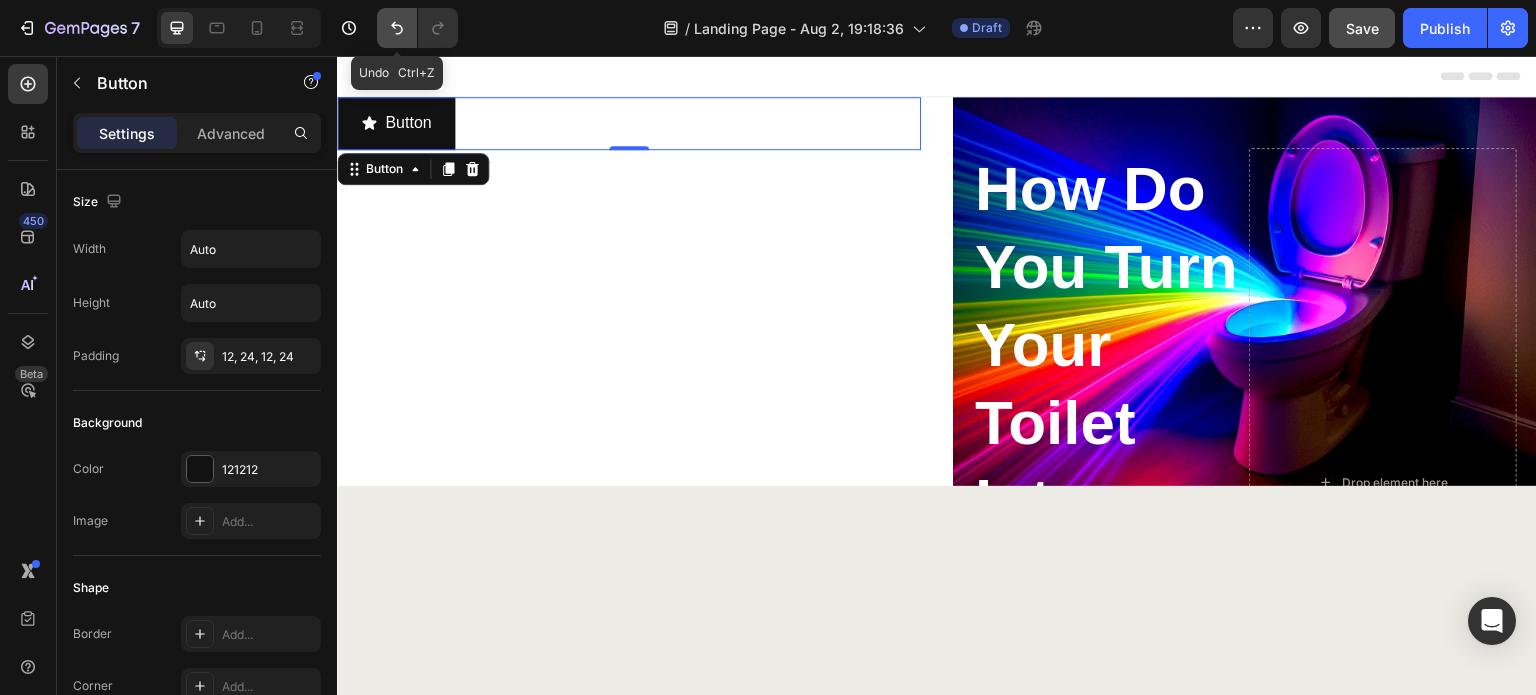 click 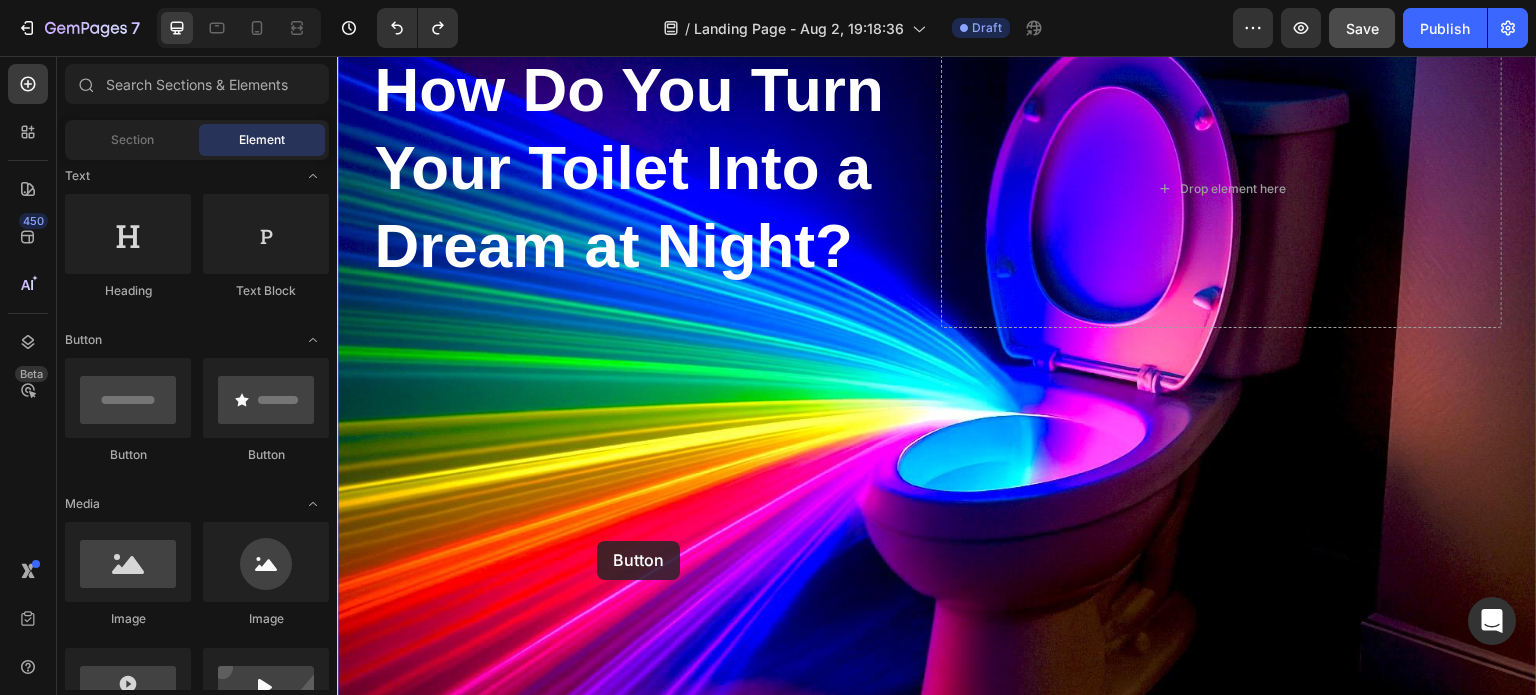 scroll, scrollTop: 137, scrollLeft: 0, axis: vertical 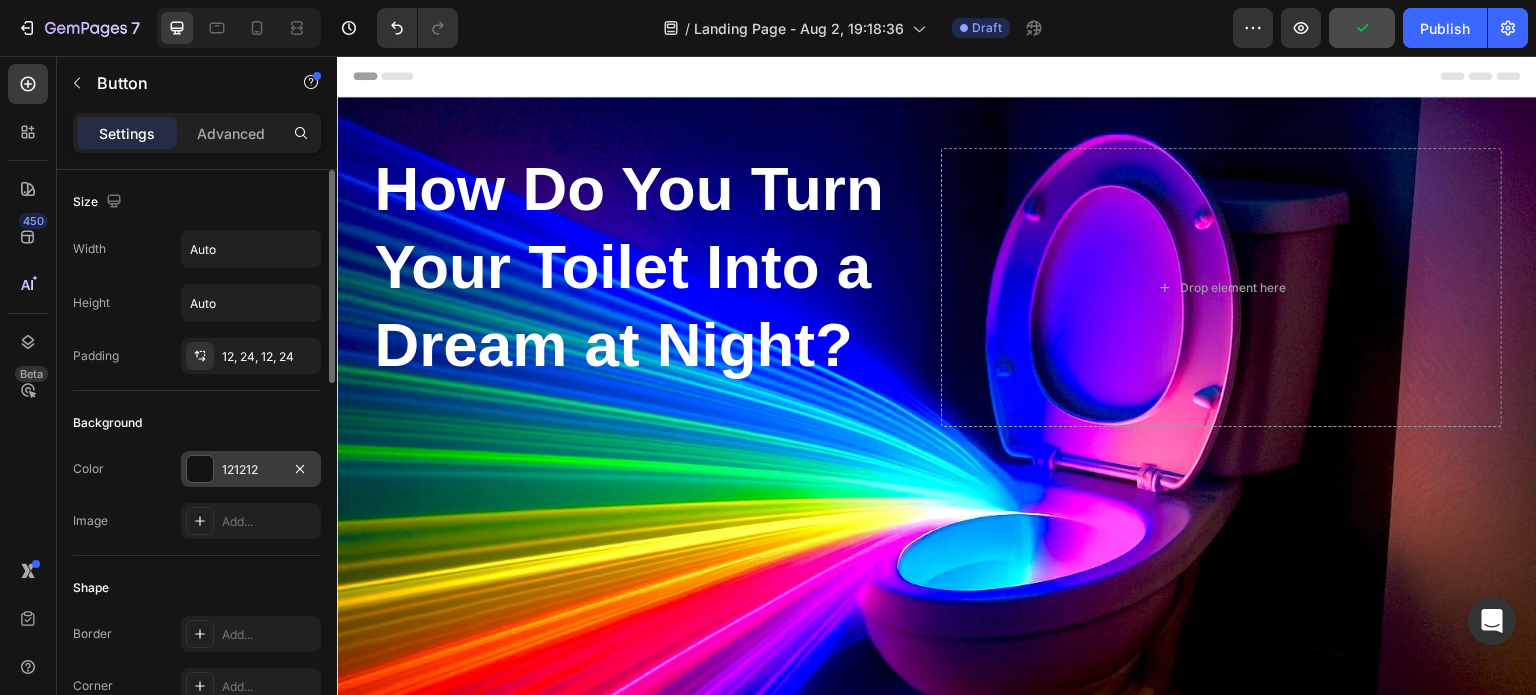 click at bounding box center [200, 469] 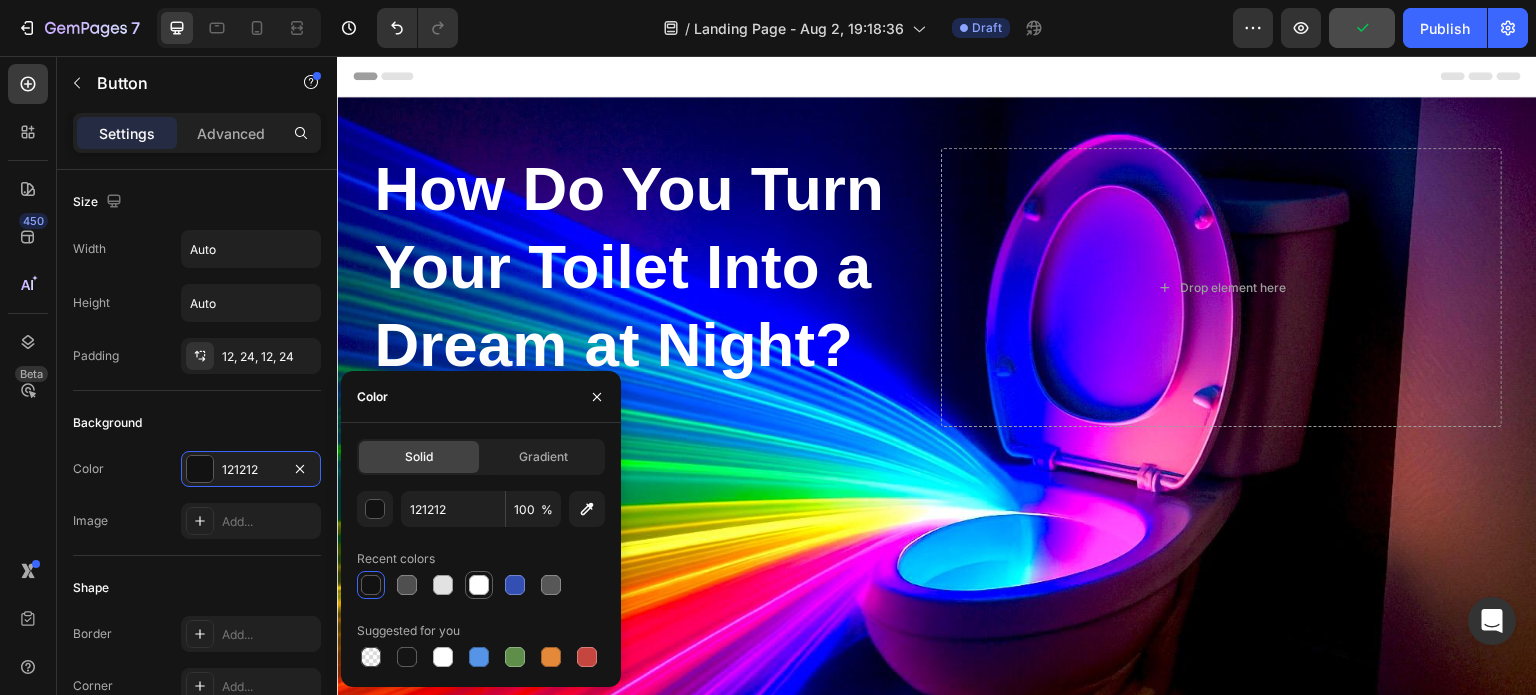 click at bounding box center (479, 585) 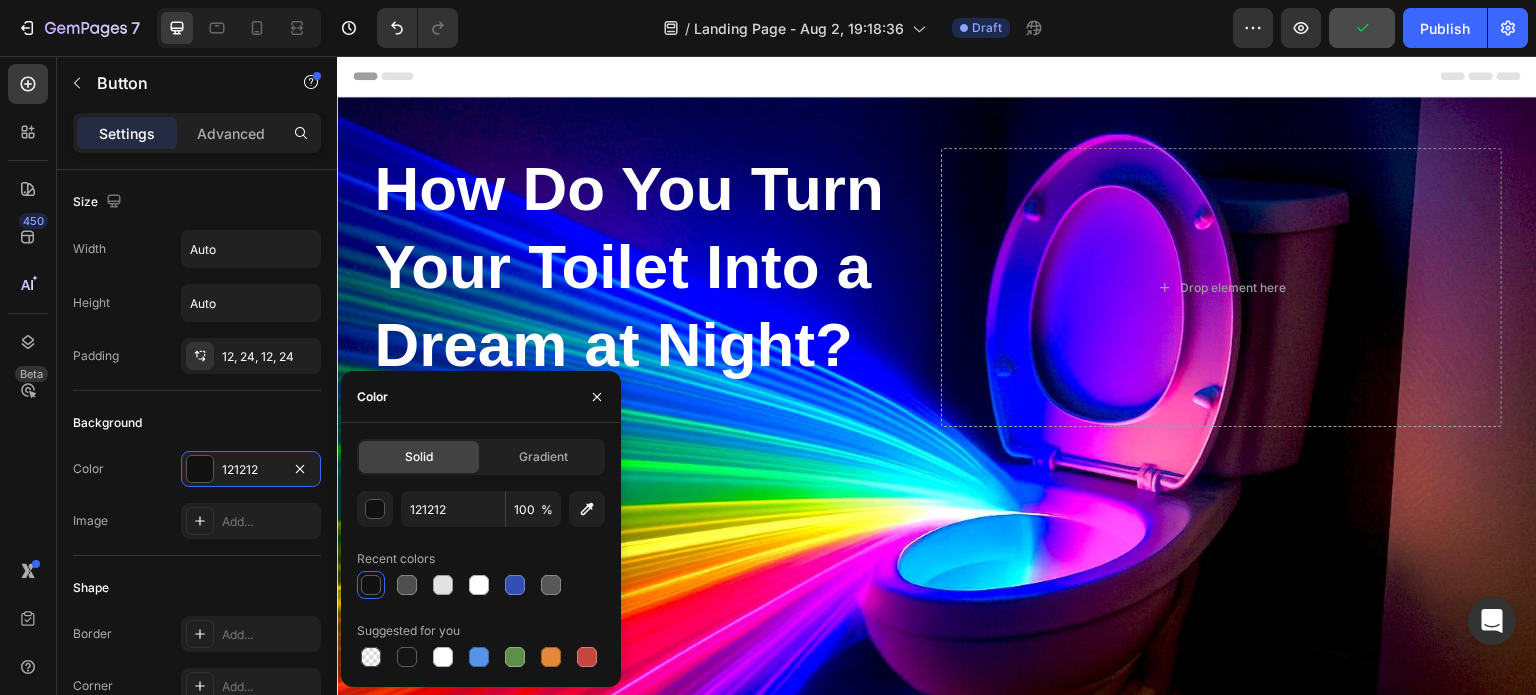 type on "FFFFFF" 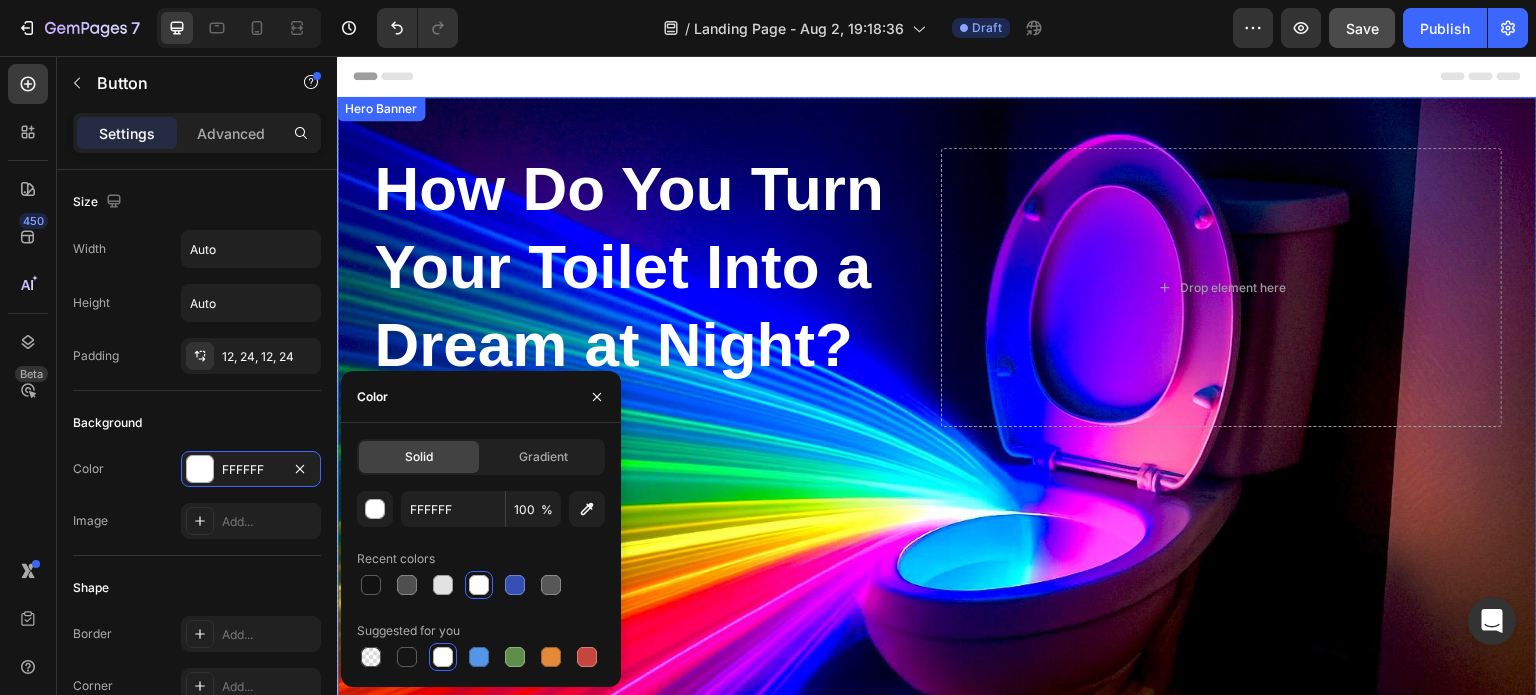 click at bounding box center [937, 497] 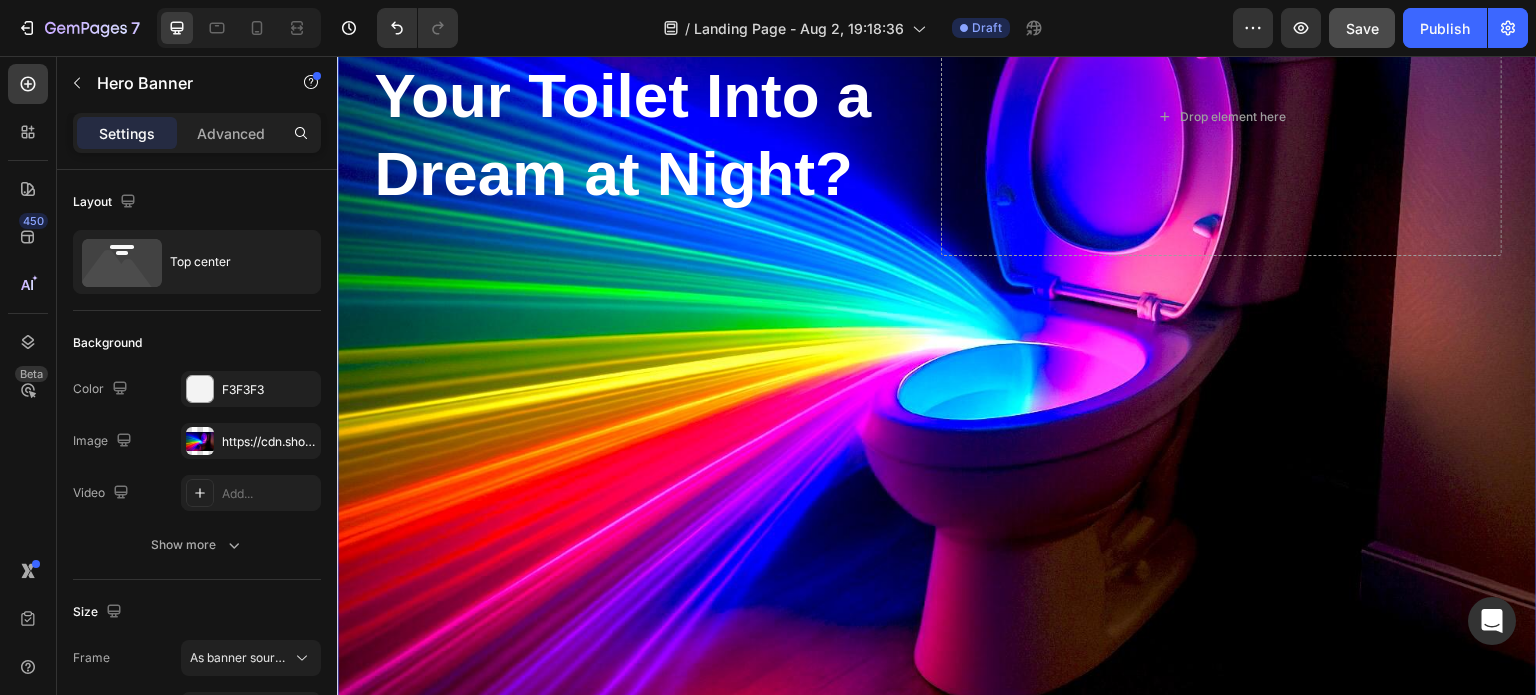 scroll, scrollTop: 0, scrollLeft: 0, axis: both 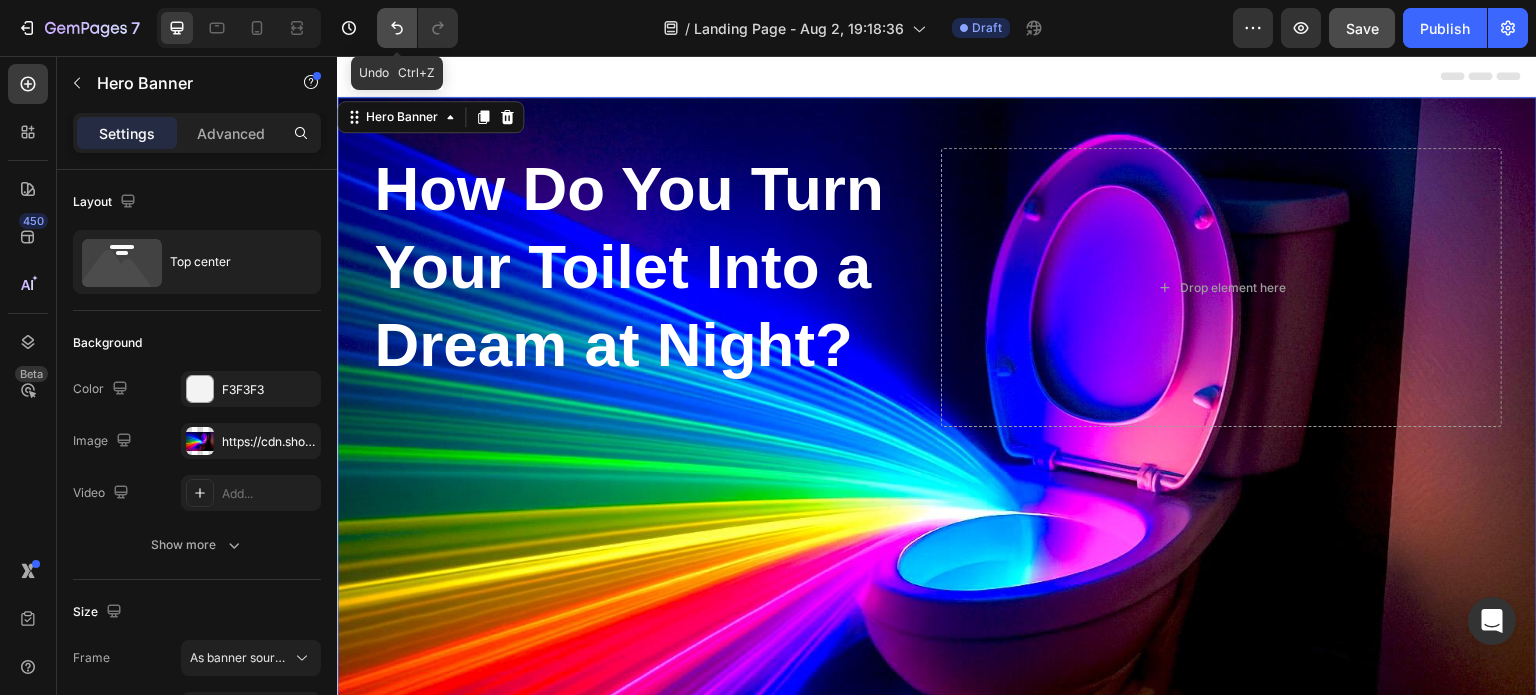 click 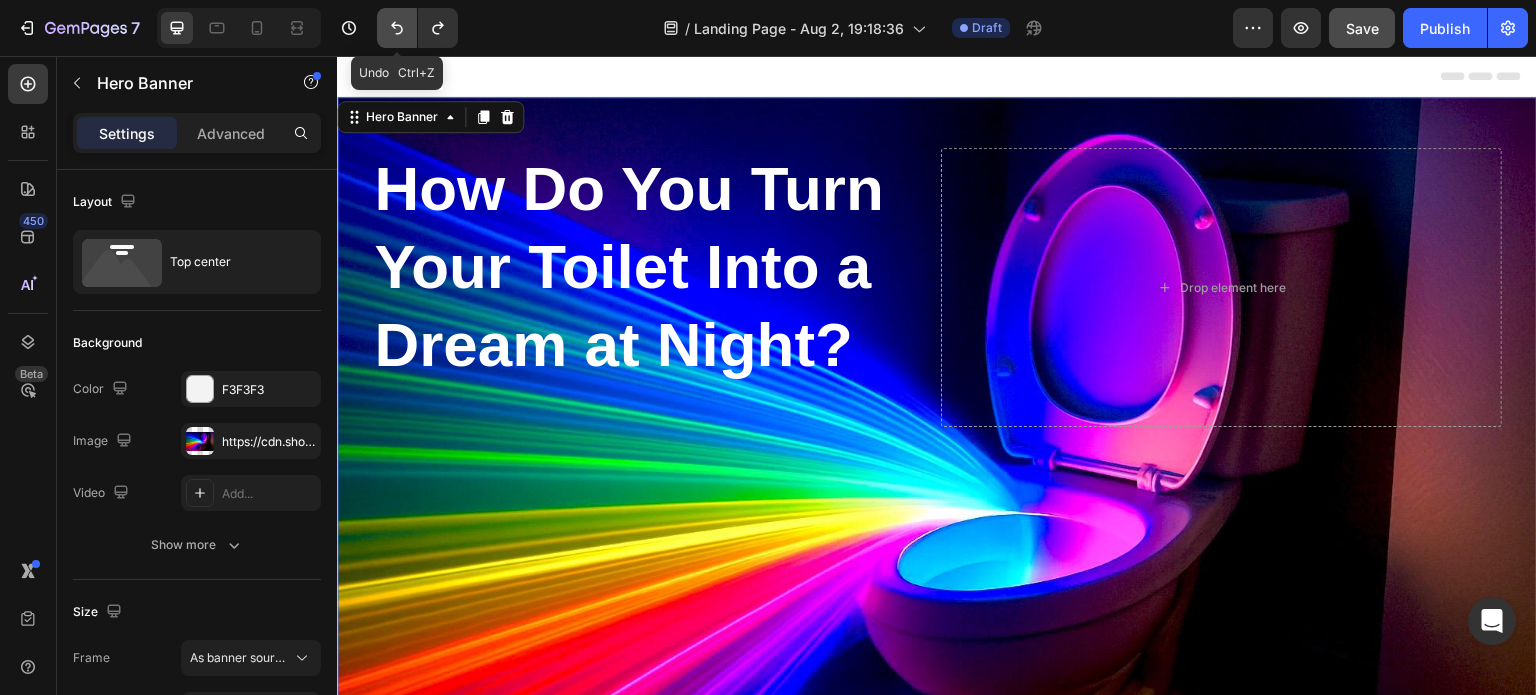 click 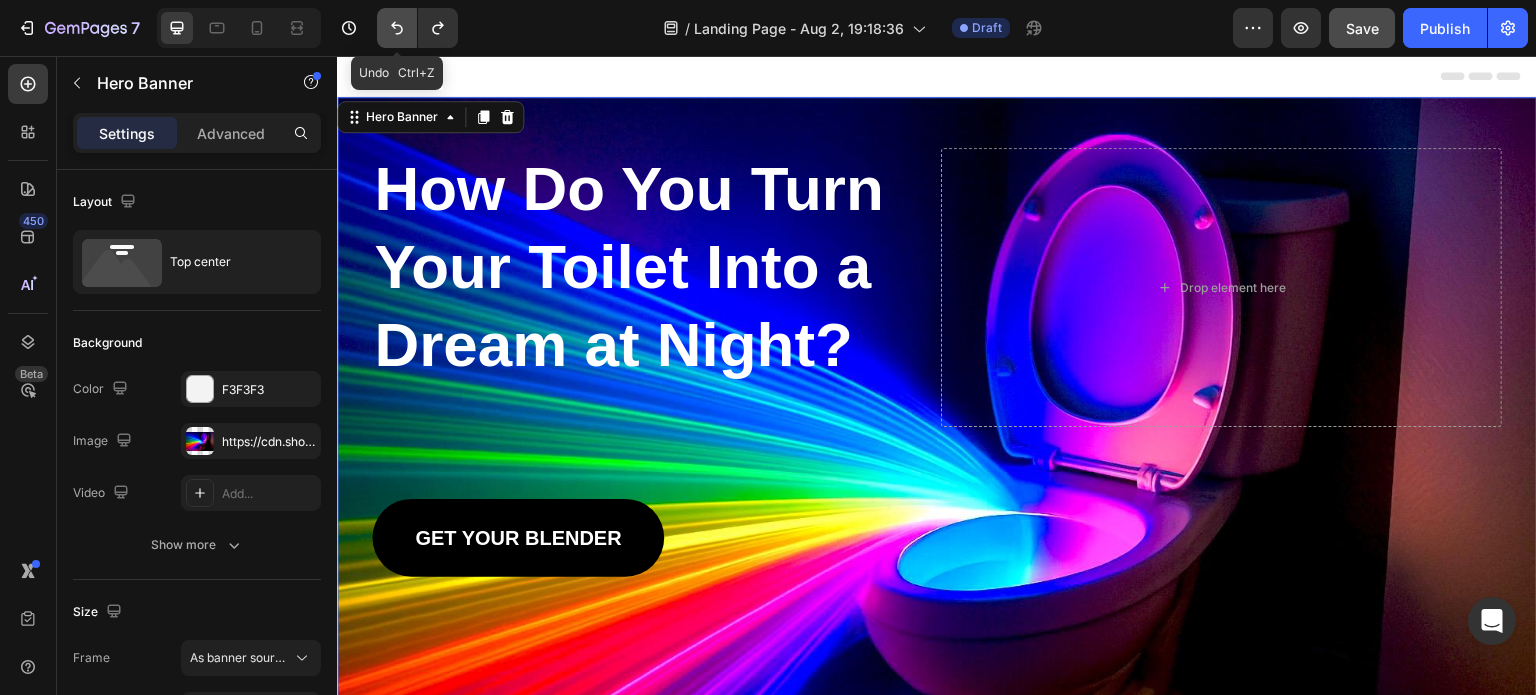 click 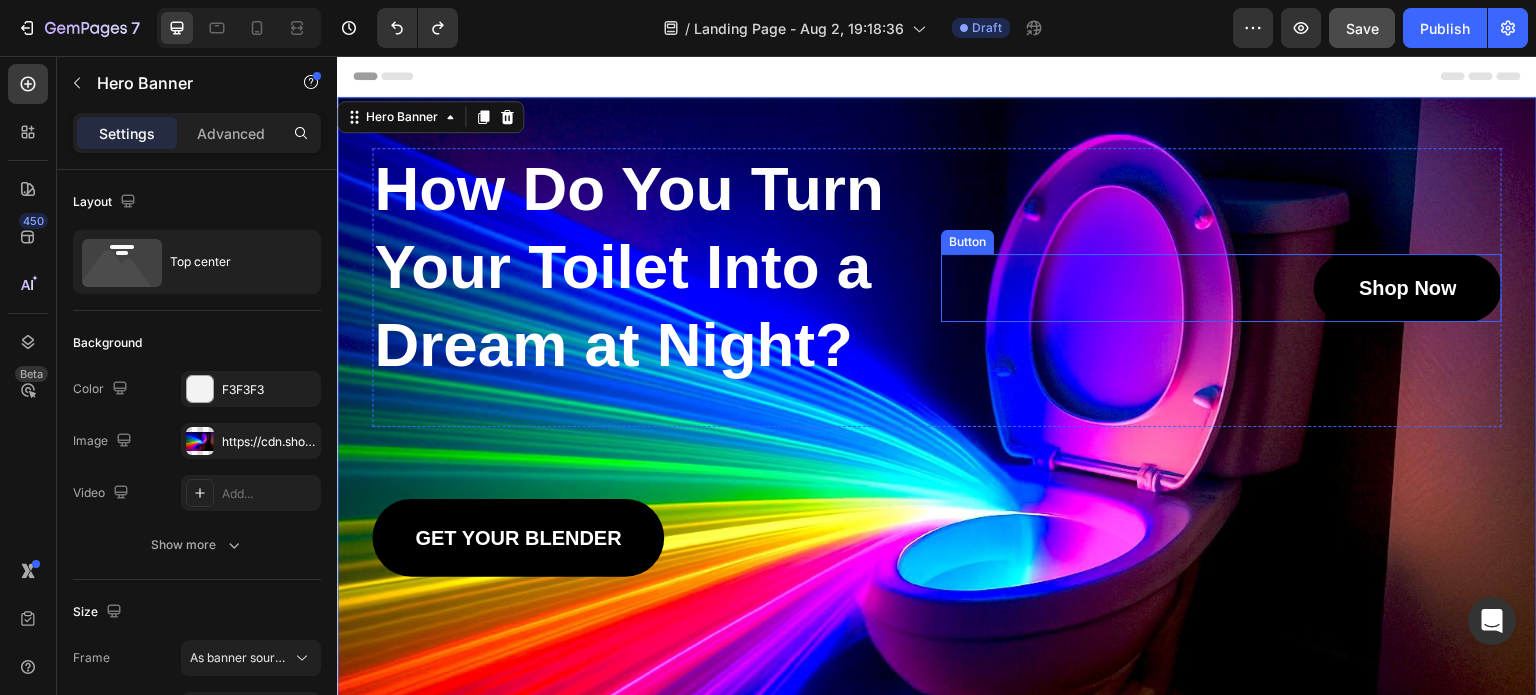 click on "Button" at bounding box center (967, 242) 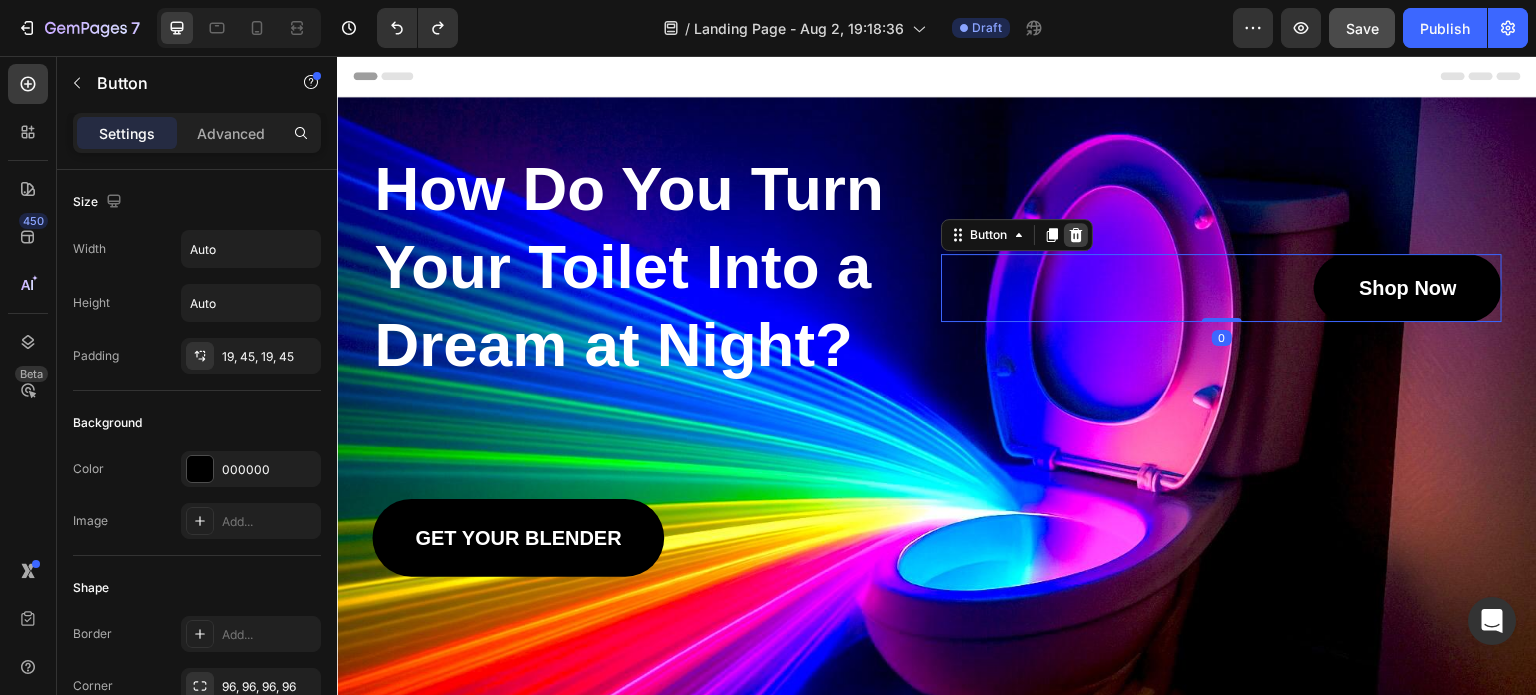 click 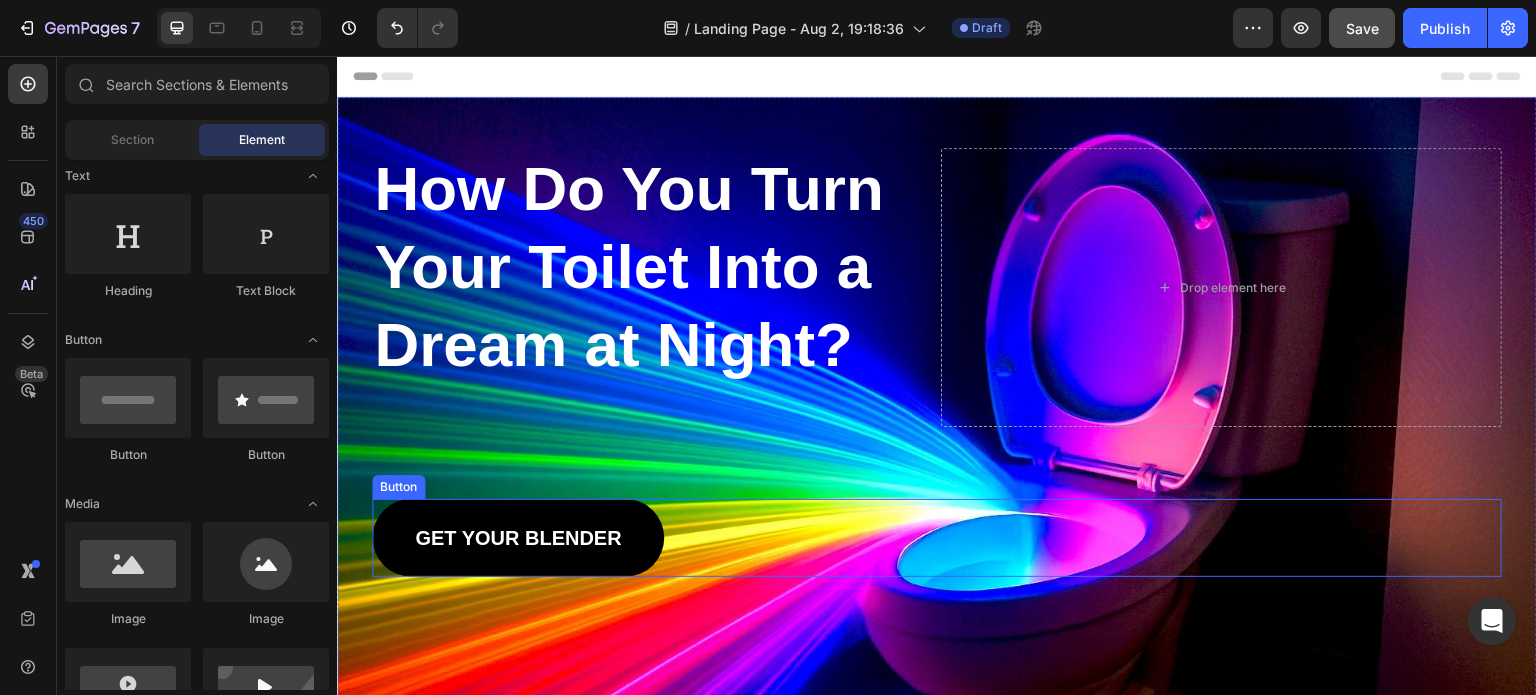 click on "Button" at bounding box center (398, 487) 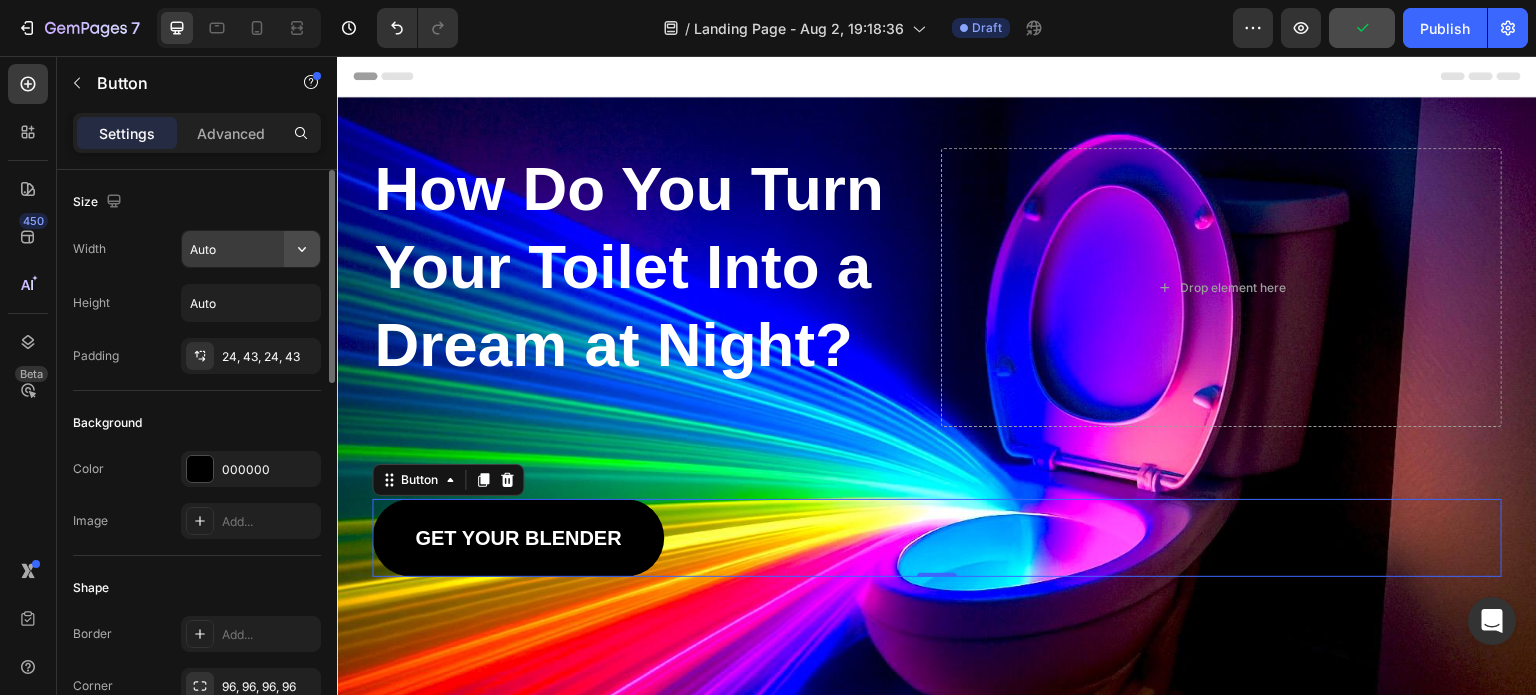 click 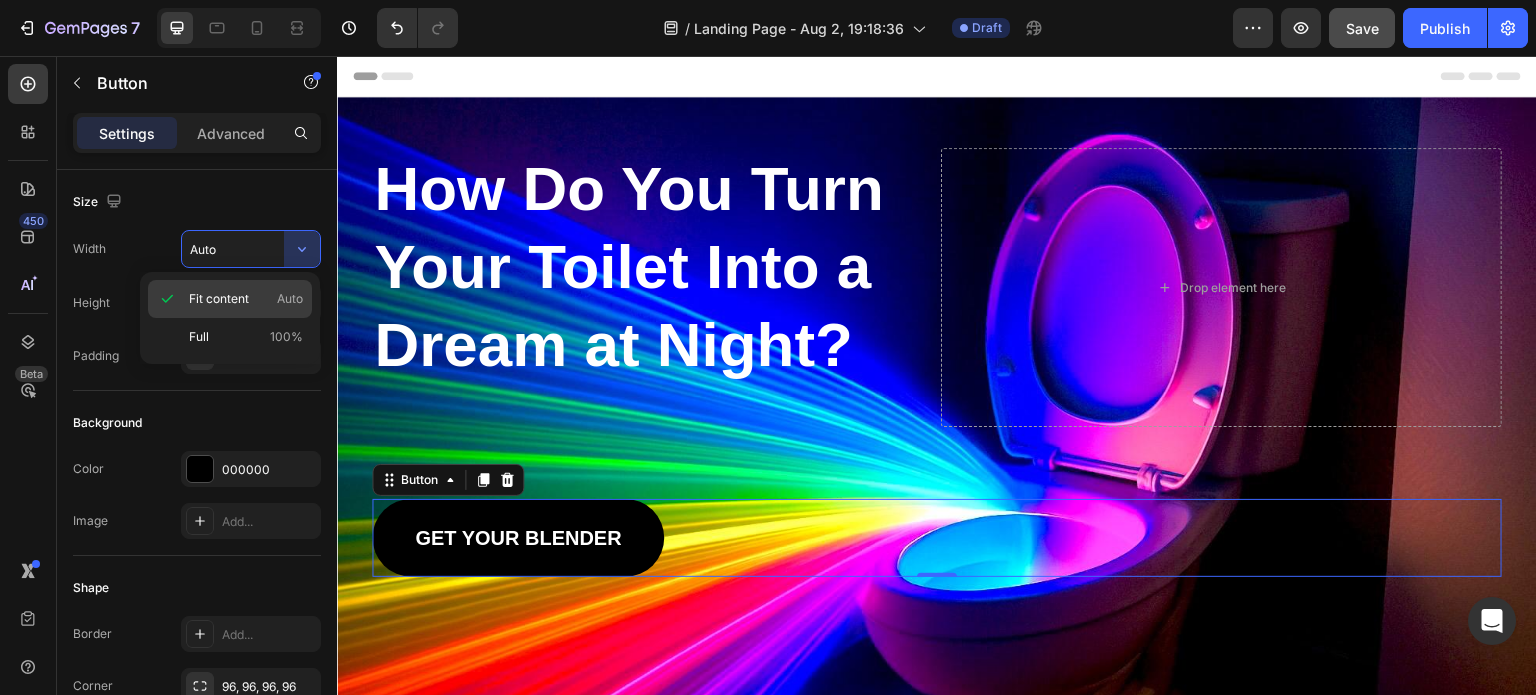 click on "Auto" at bounding box center (290, 299) 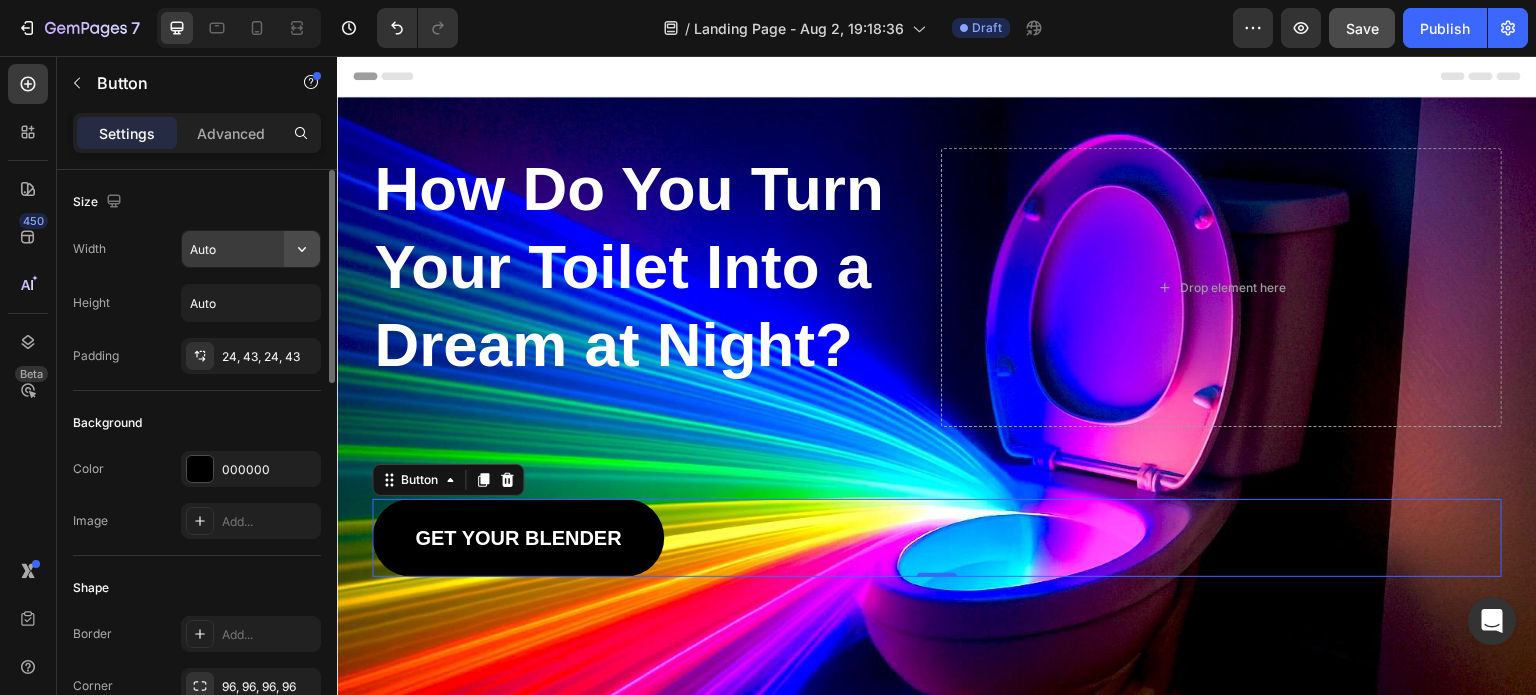 click 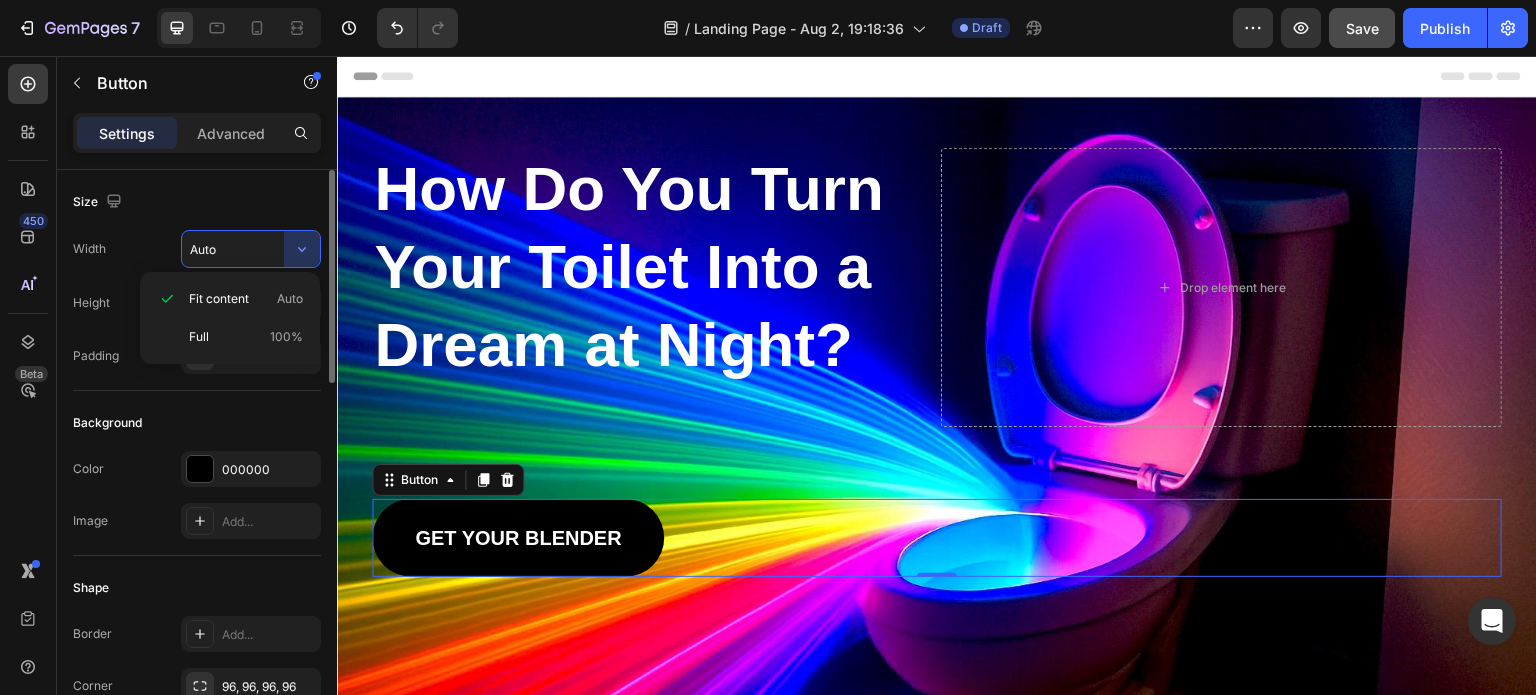 click on "Size Width Auto Height Auto Padding 24, 43, 24, 43" 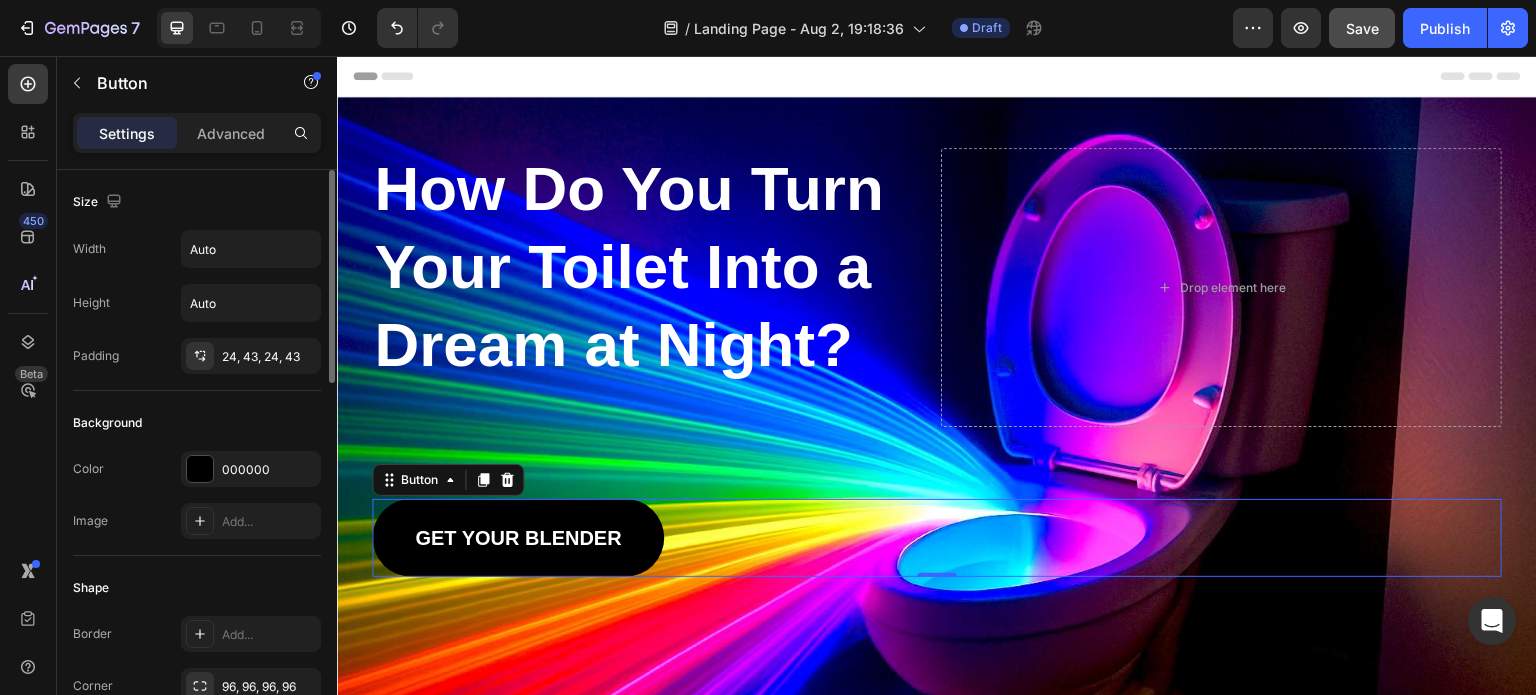 click on "Size" at bounding box center (197, 202) 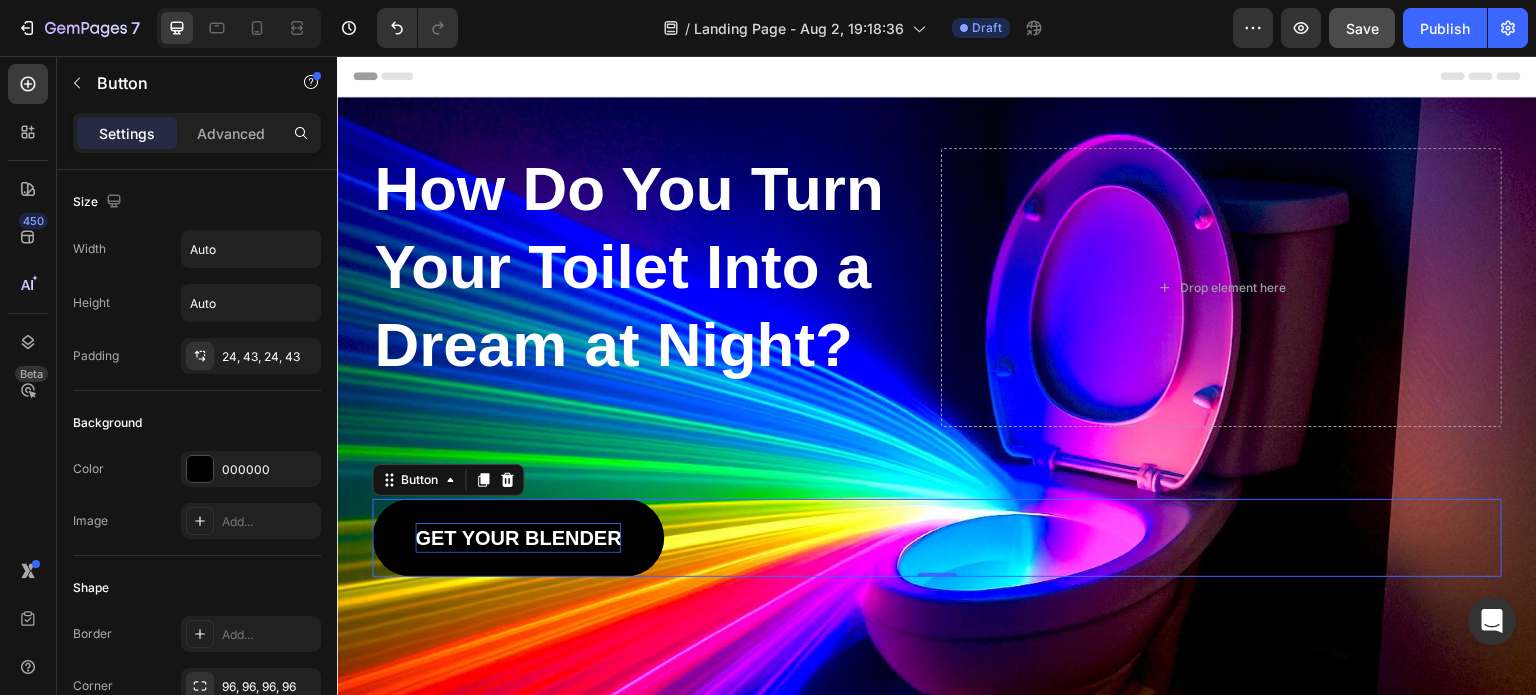 click on "GET YOUR BLENDER" at bounding box center [518, 538] 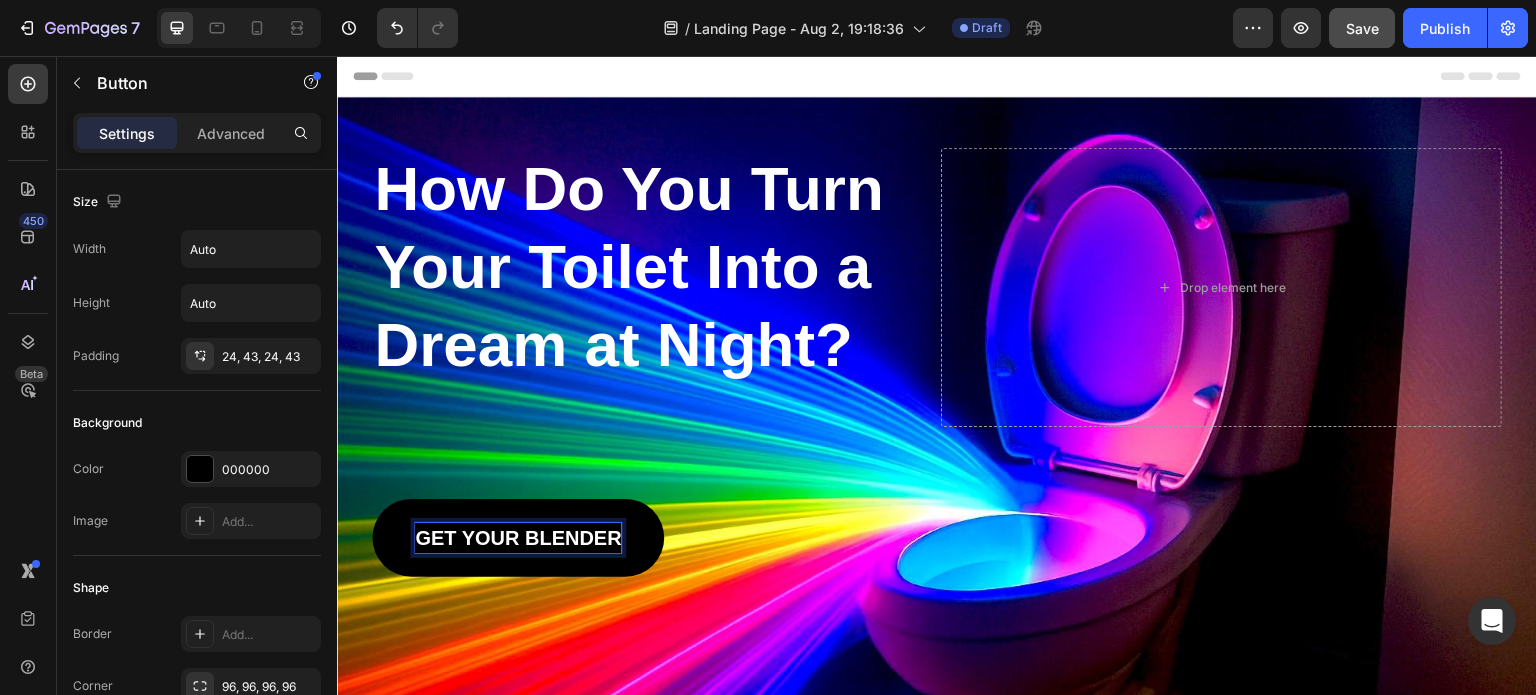click on "GET YOUR BLENDER" at bounding box center [518, 538] 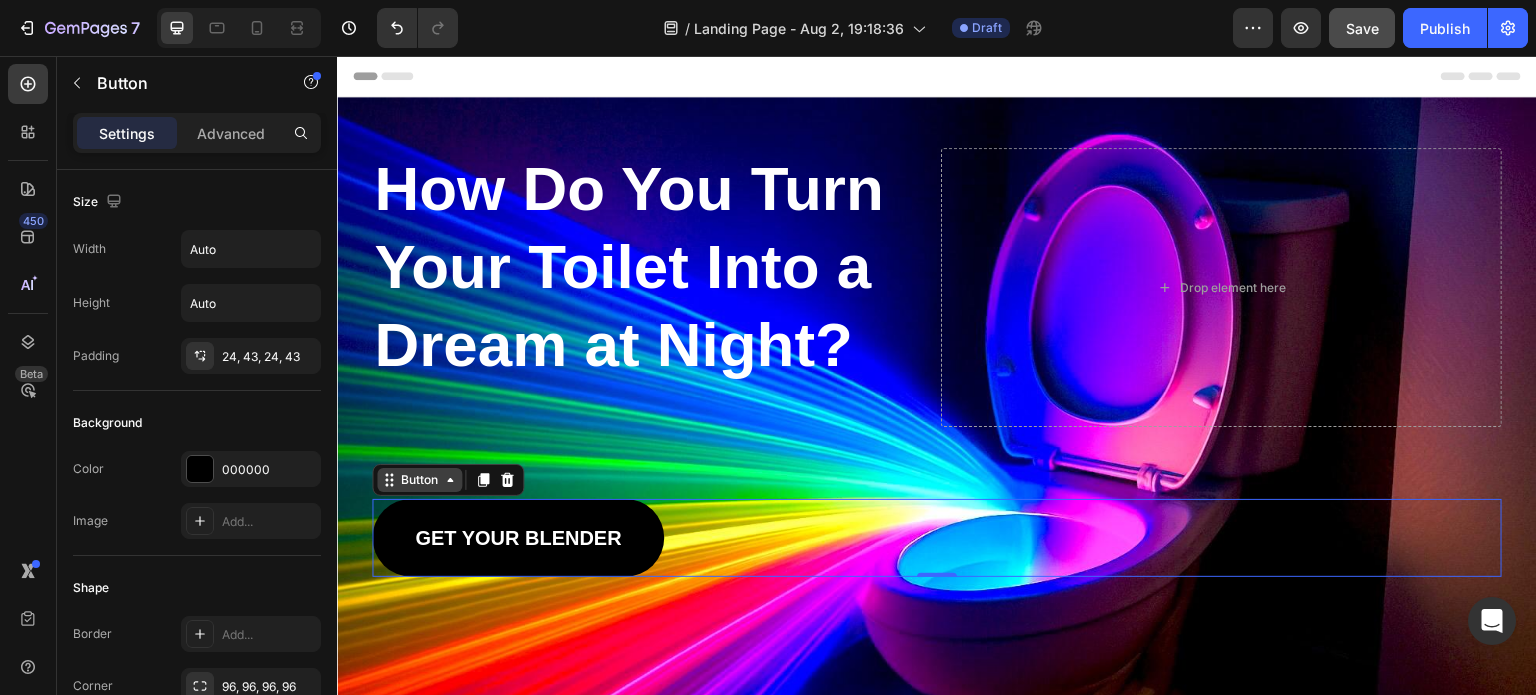 click on "Button" at bounding box center [419, 480] 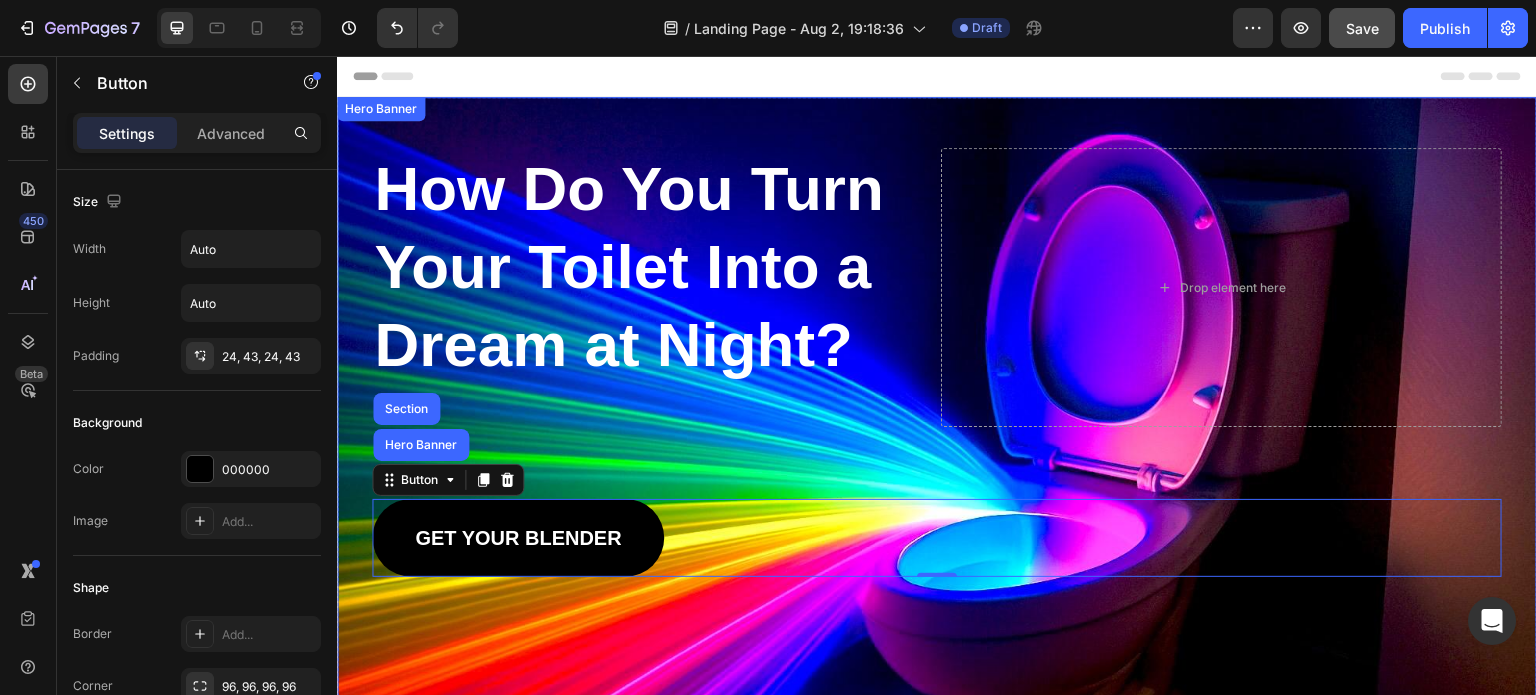click at bounding box center (937, 497) 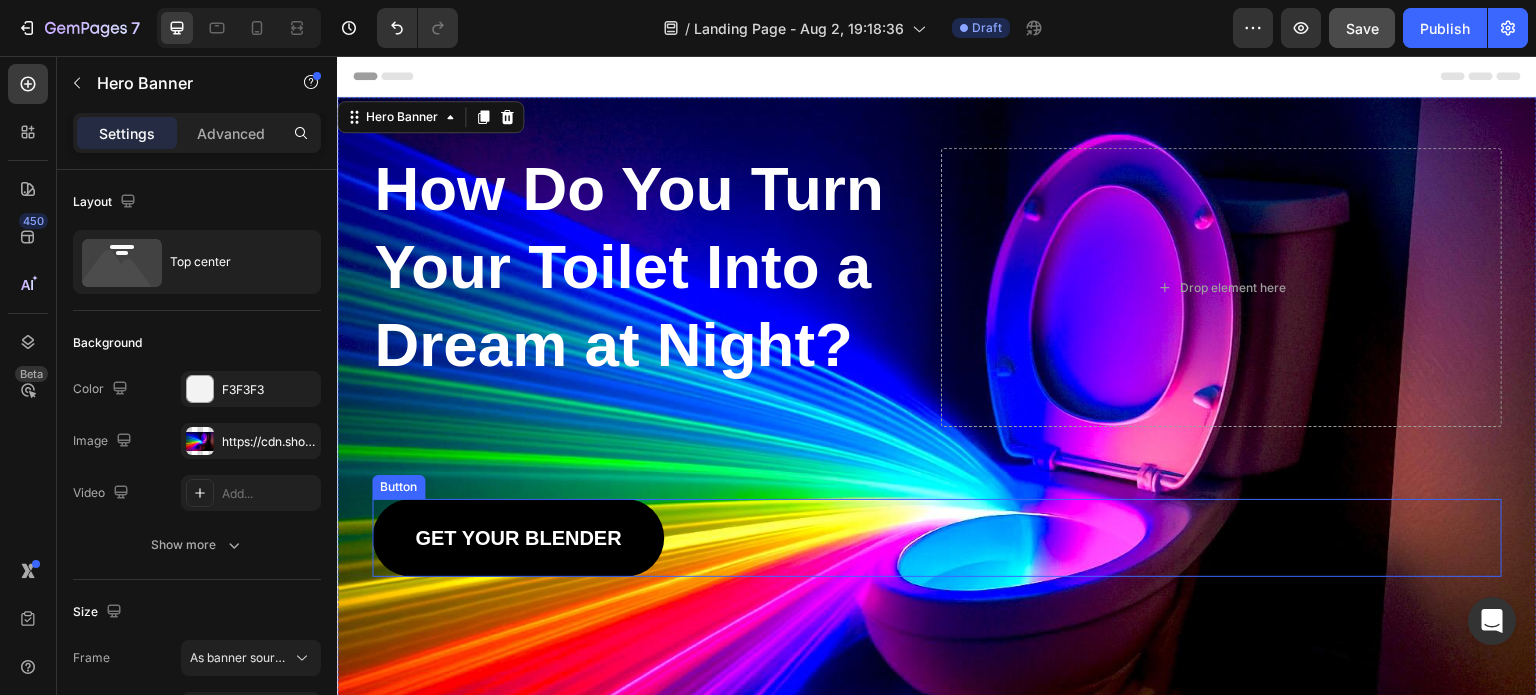 click on "Button" at bounding box center (398, 487) 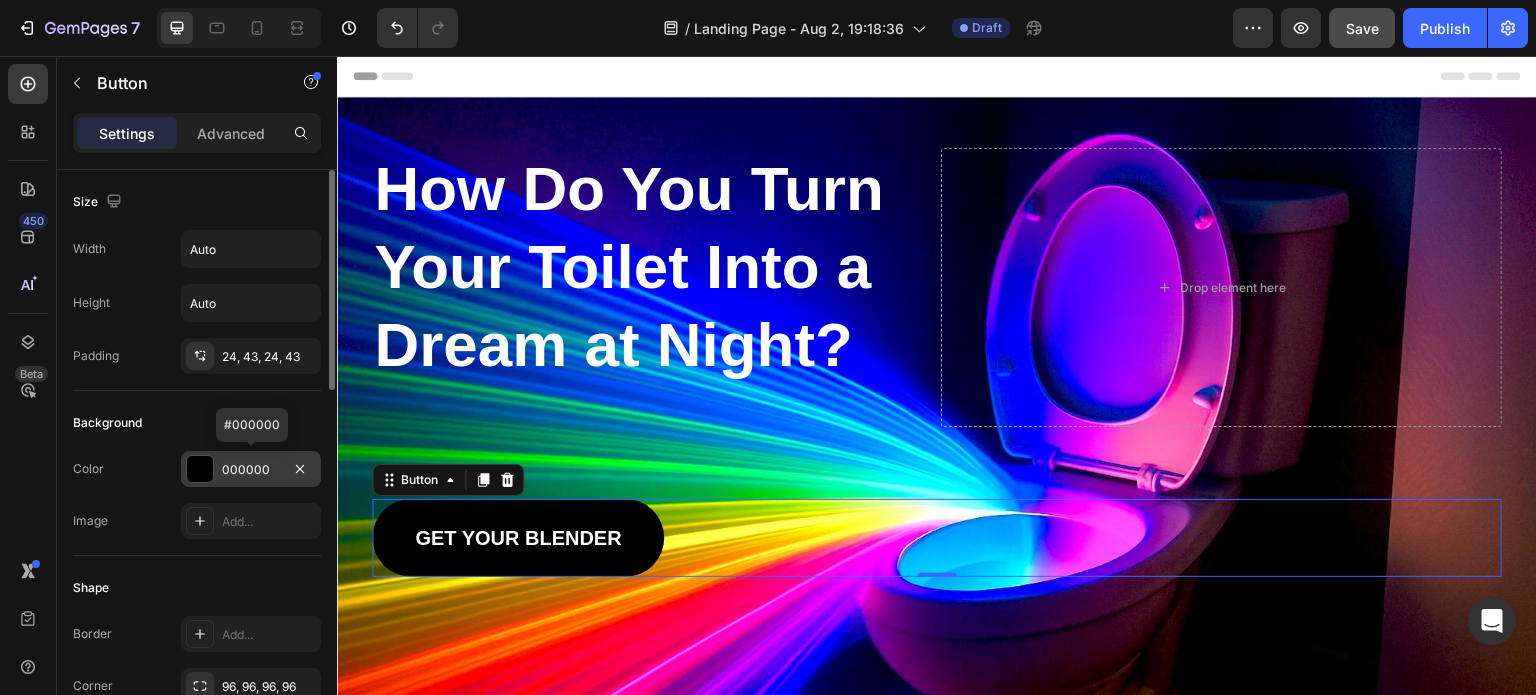 click at bounding box center [200, 469] 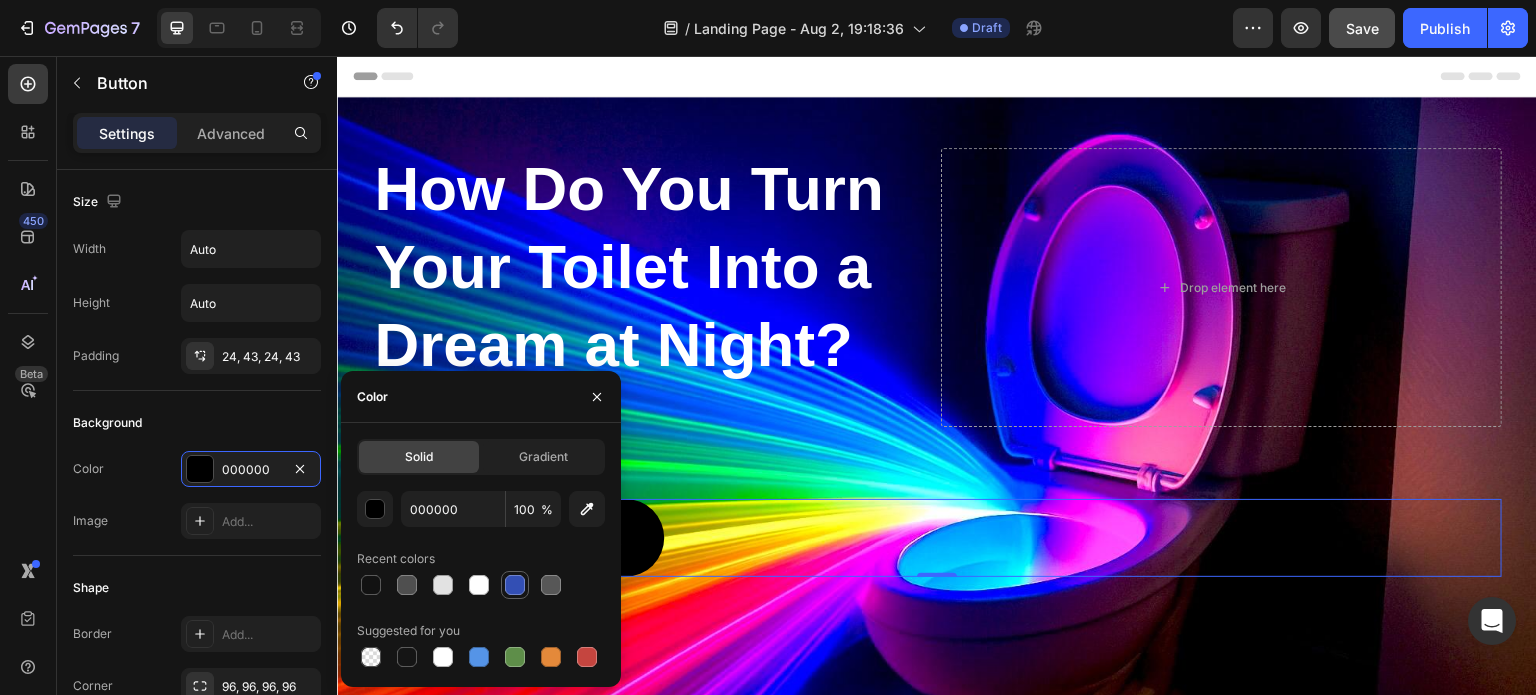 click at bounding box center (515, 585) 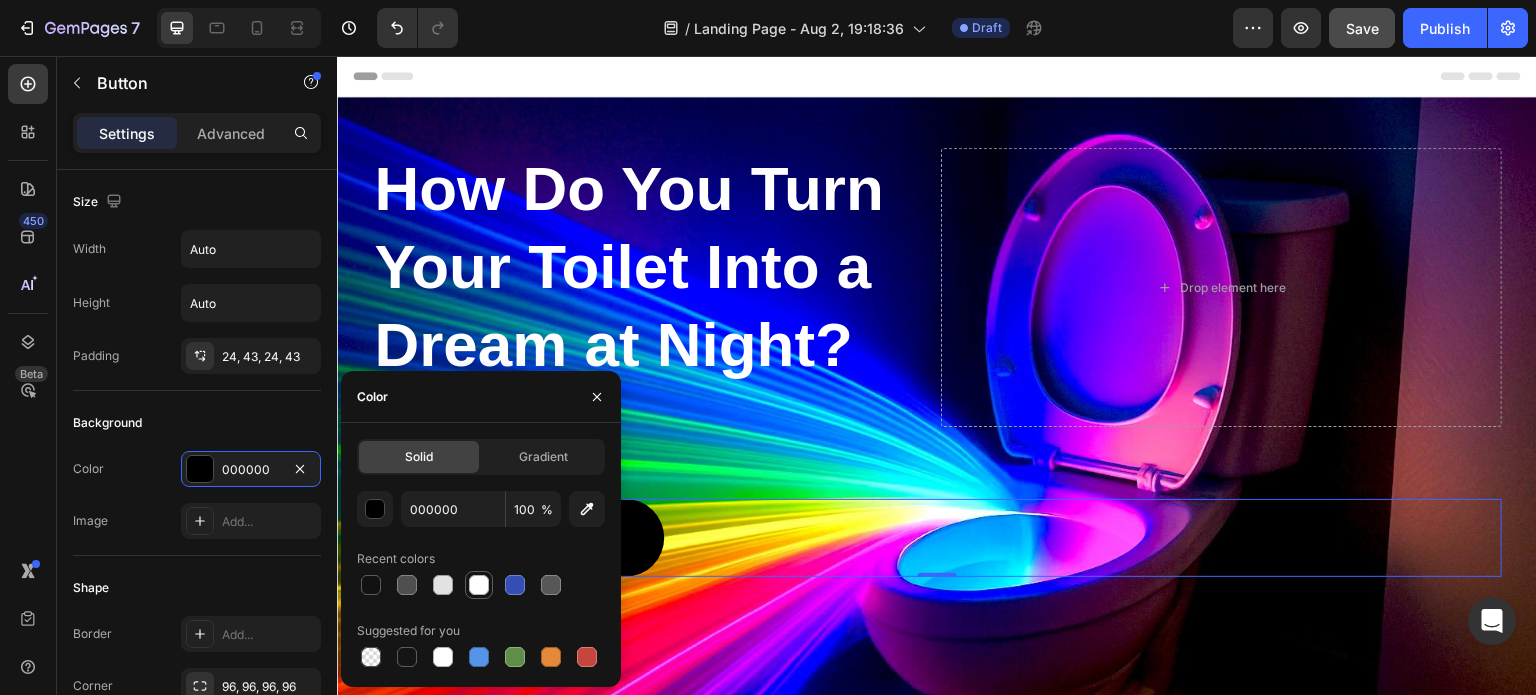 type on "334FB4" 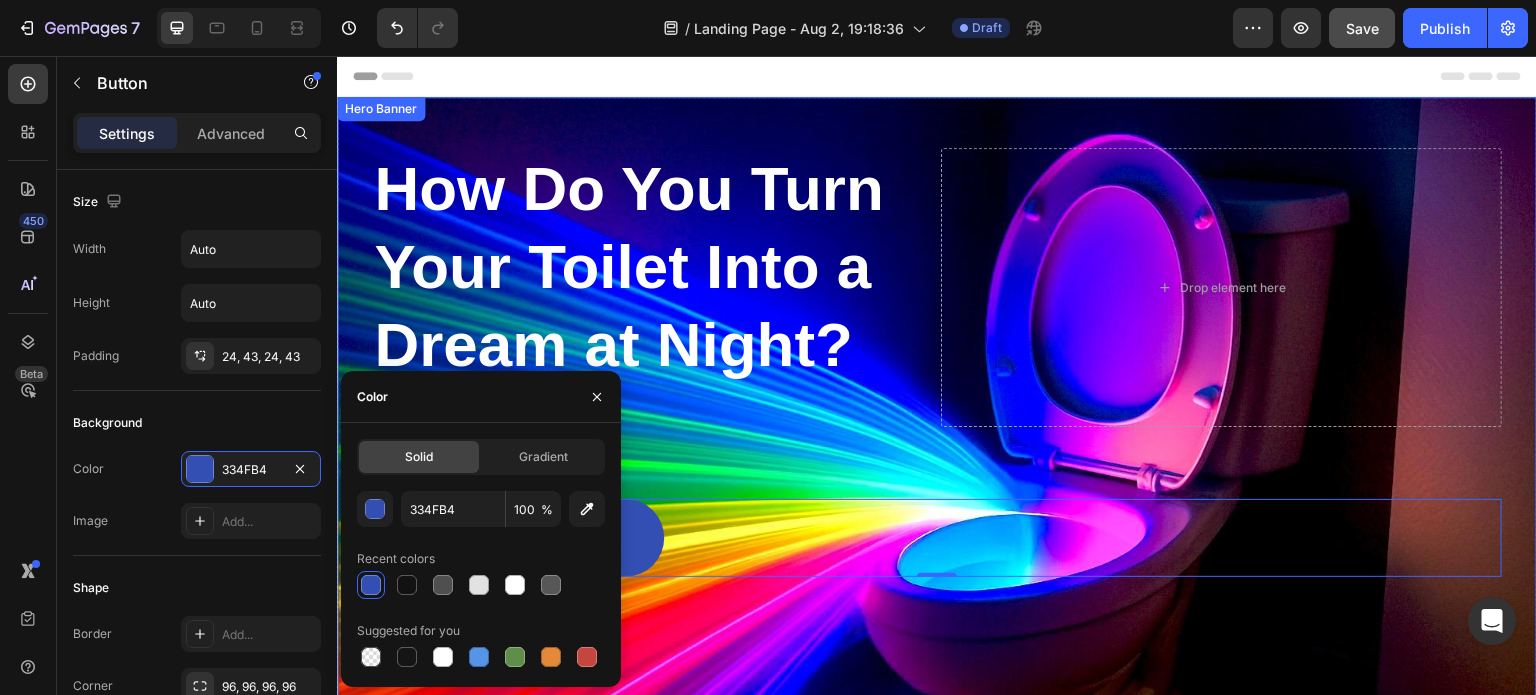 click on "How Do You Turn Your Toilet Into a Dream at Night? Heading
Drop element here Row GET YOUR BLENDER Button   0" at bounding box center [937, 362] 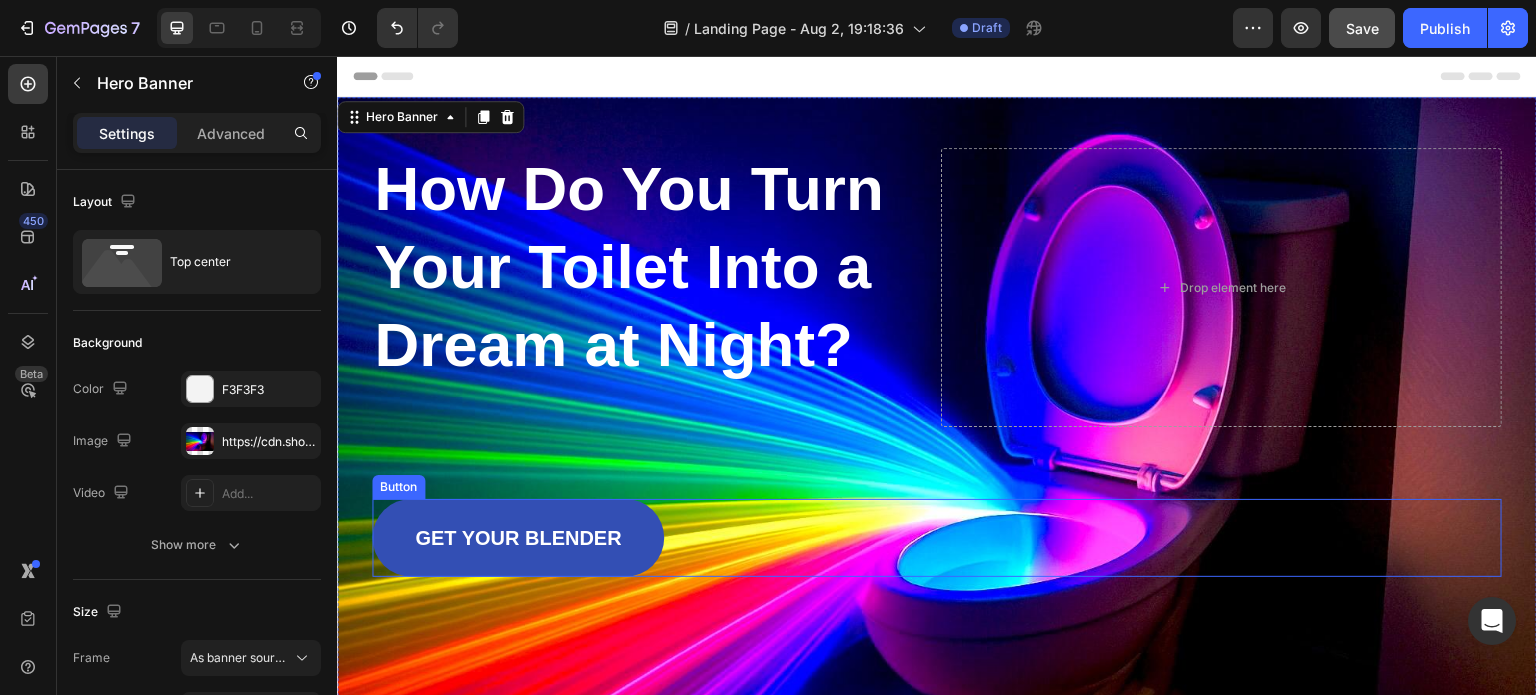 click on "Button" at bounding box center [398, 487] 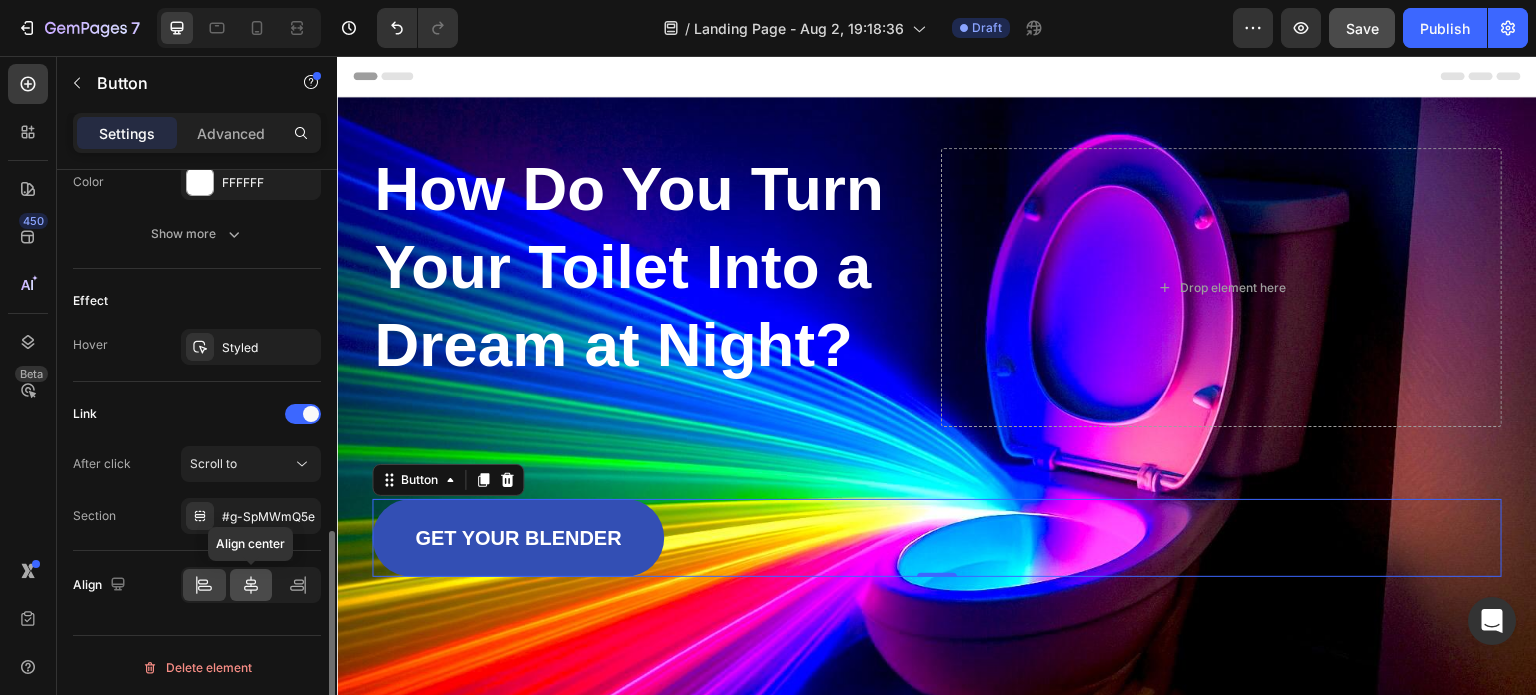 scroll, scrollTop: 852, scrollLeft: 0, axis: vertical 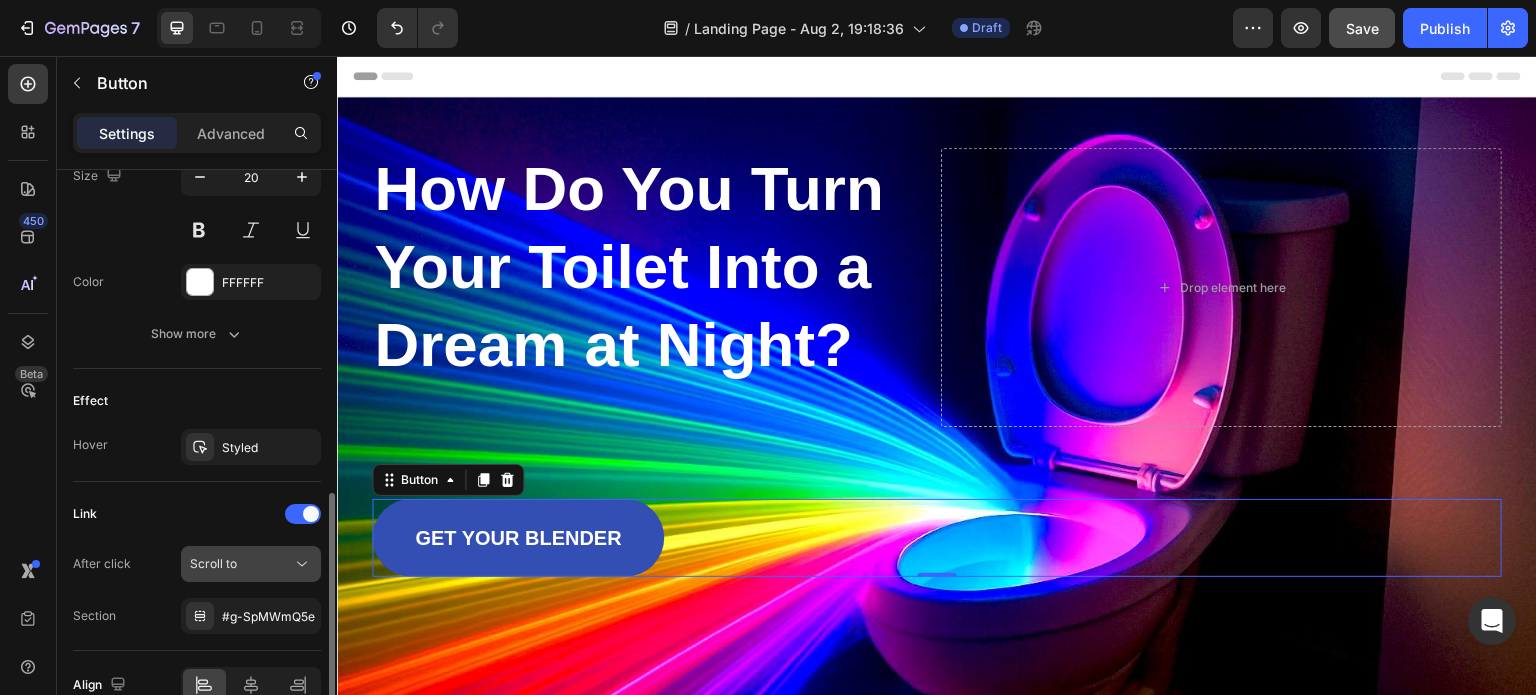 click 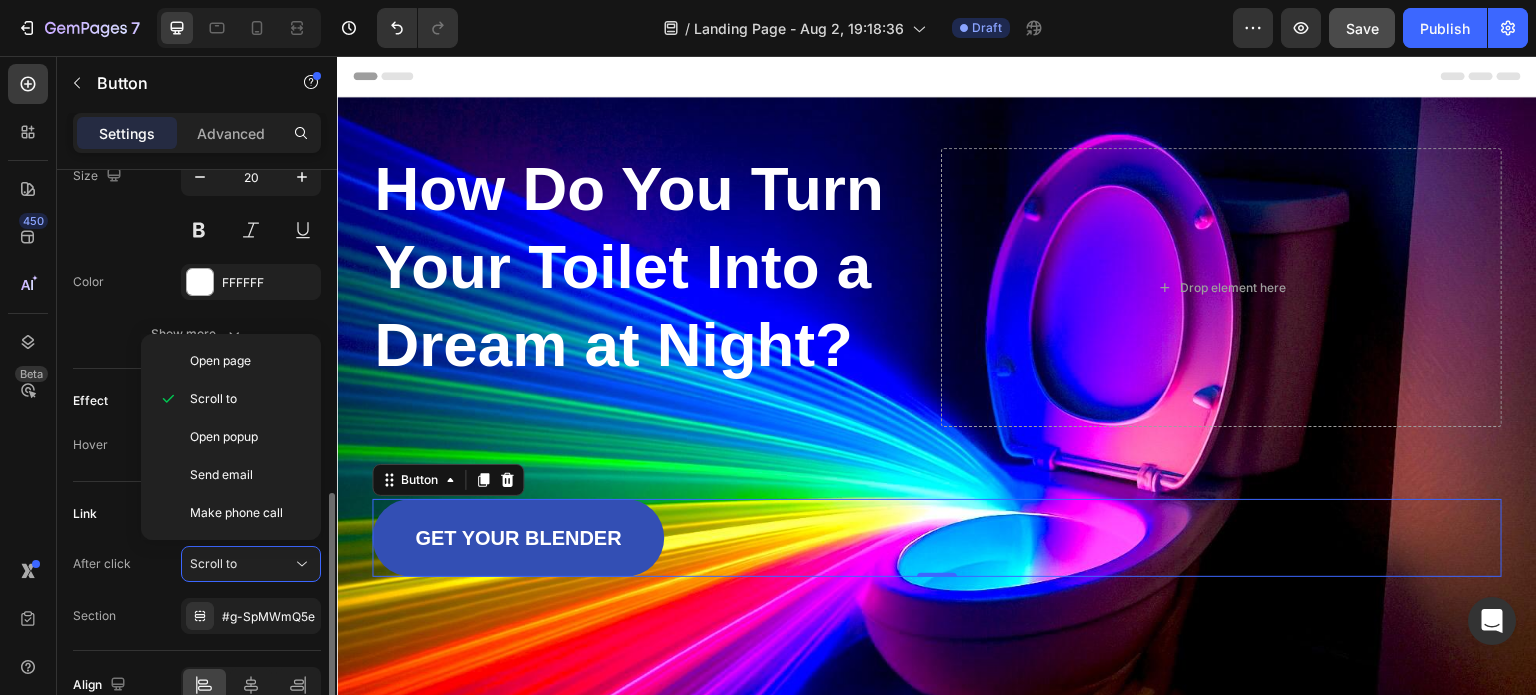 click on "Link After click Scroll to Section #g-SpMWmQ5e" at bounding box center [197, 566] 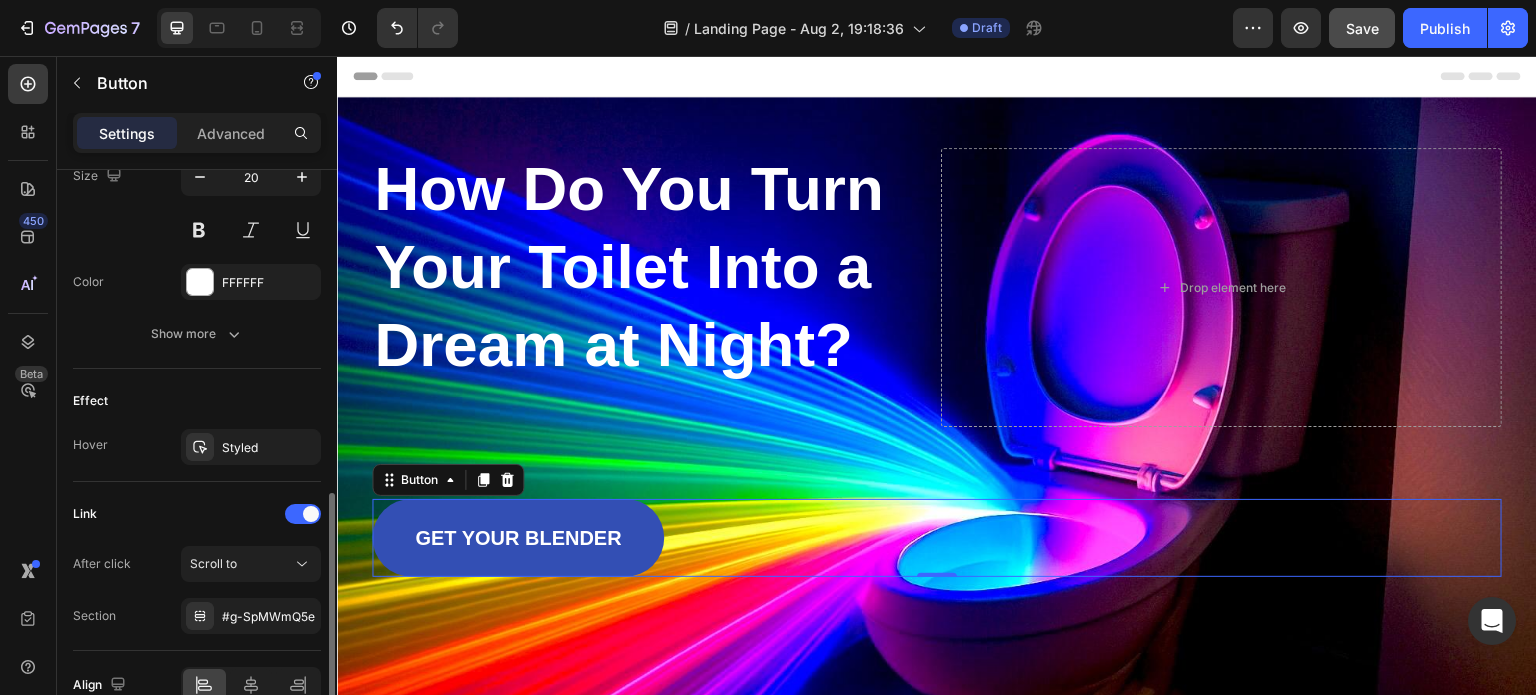 scroll, scrollTop: 652, scrollLeft: 0, axis: vertical 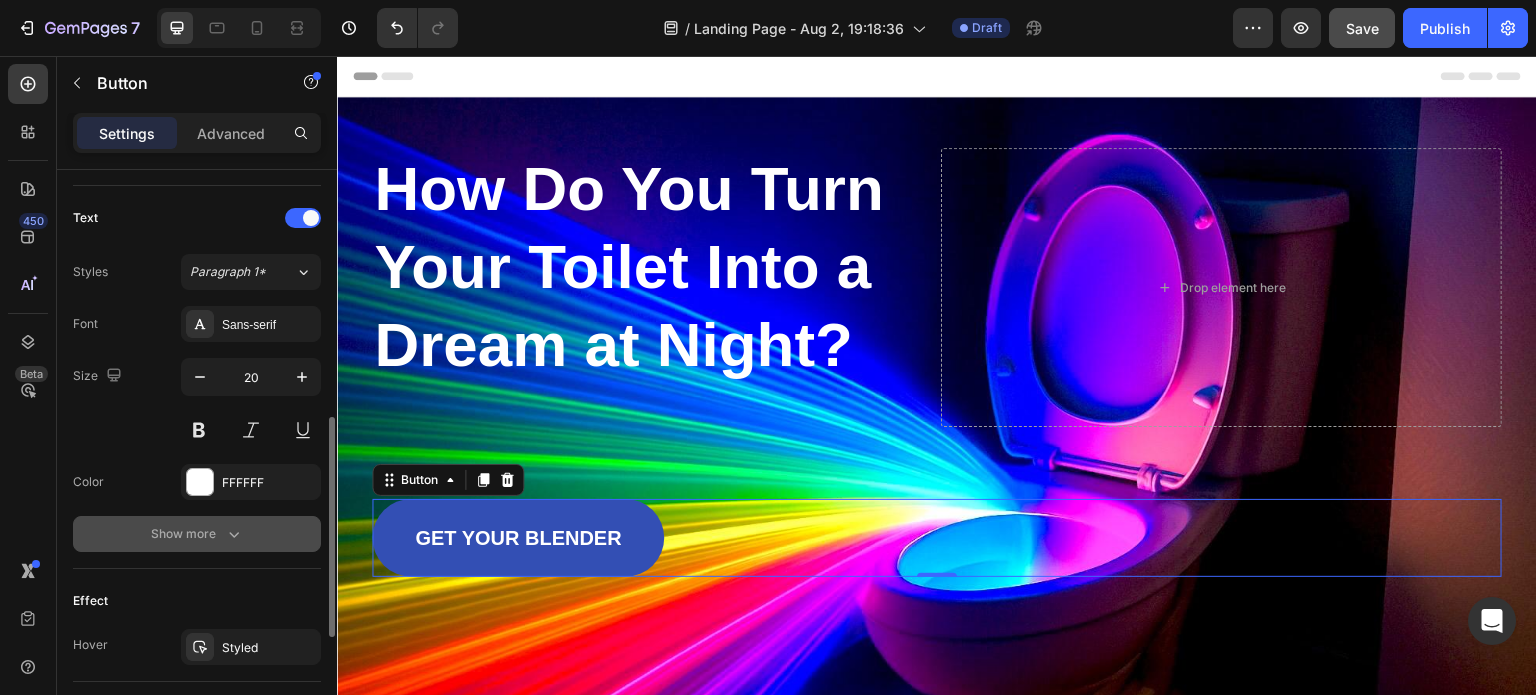 click 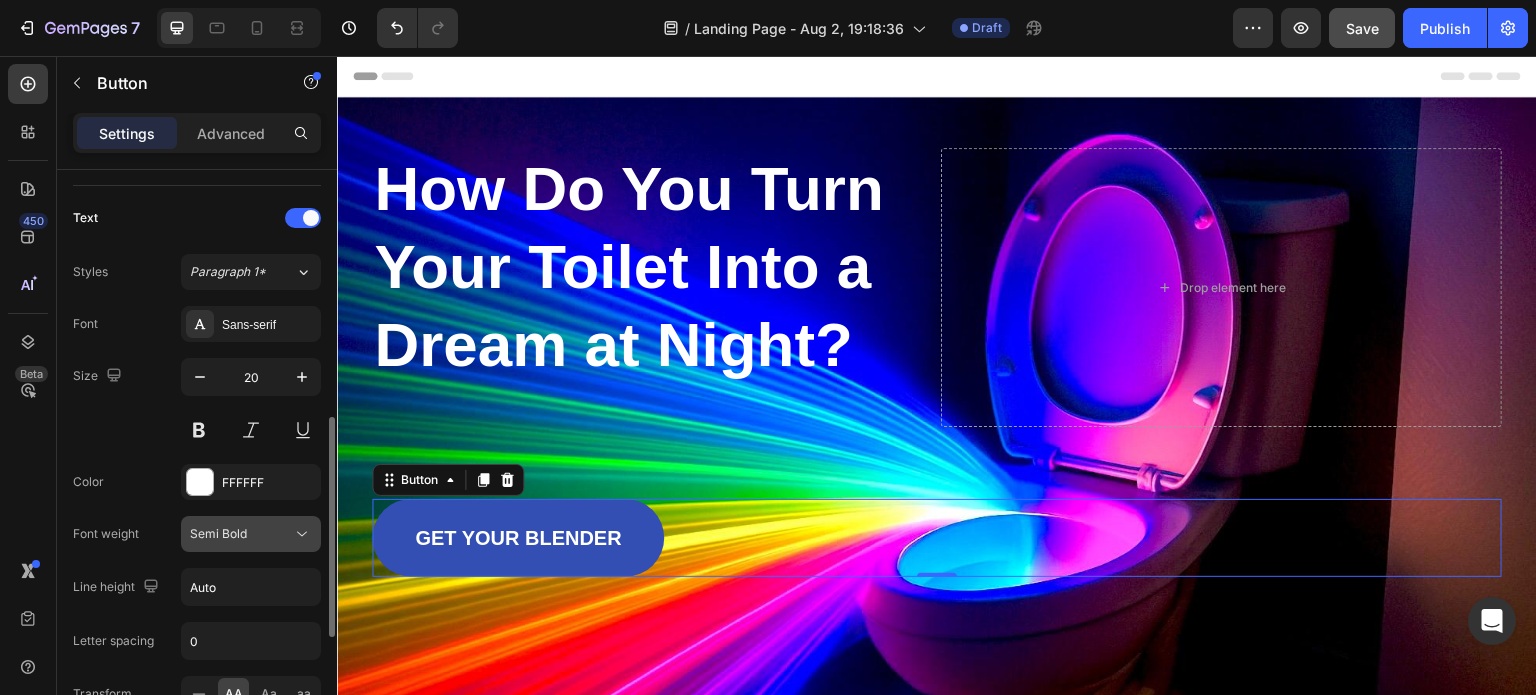 scroll, scrollTop: 752, scrollLeft: 0, axis: vertical 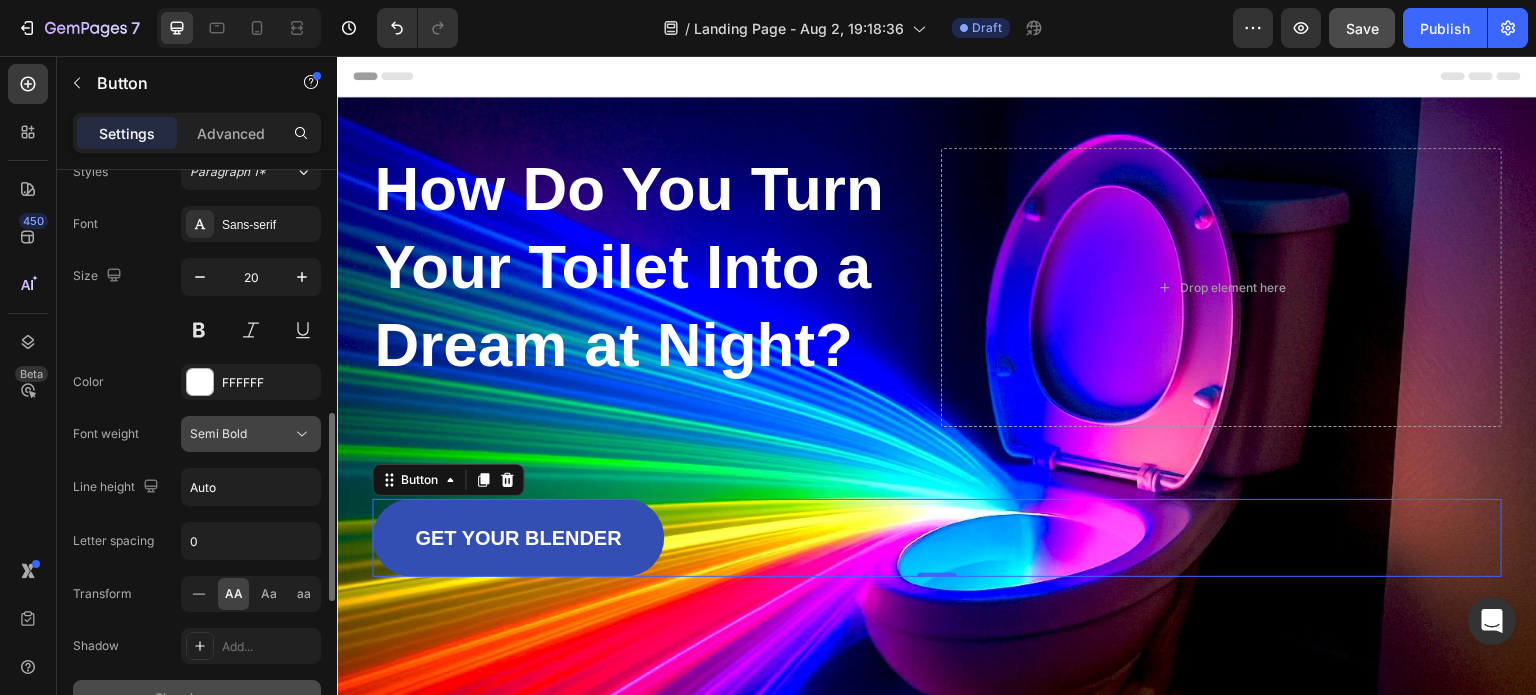 click 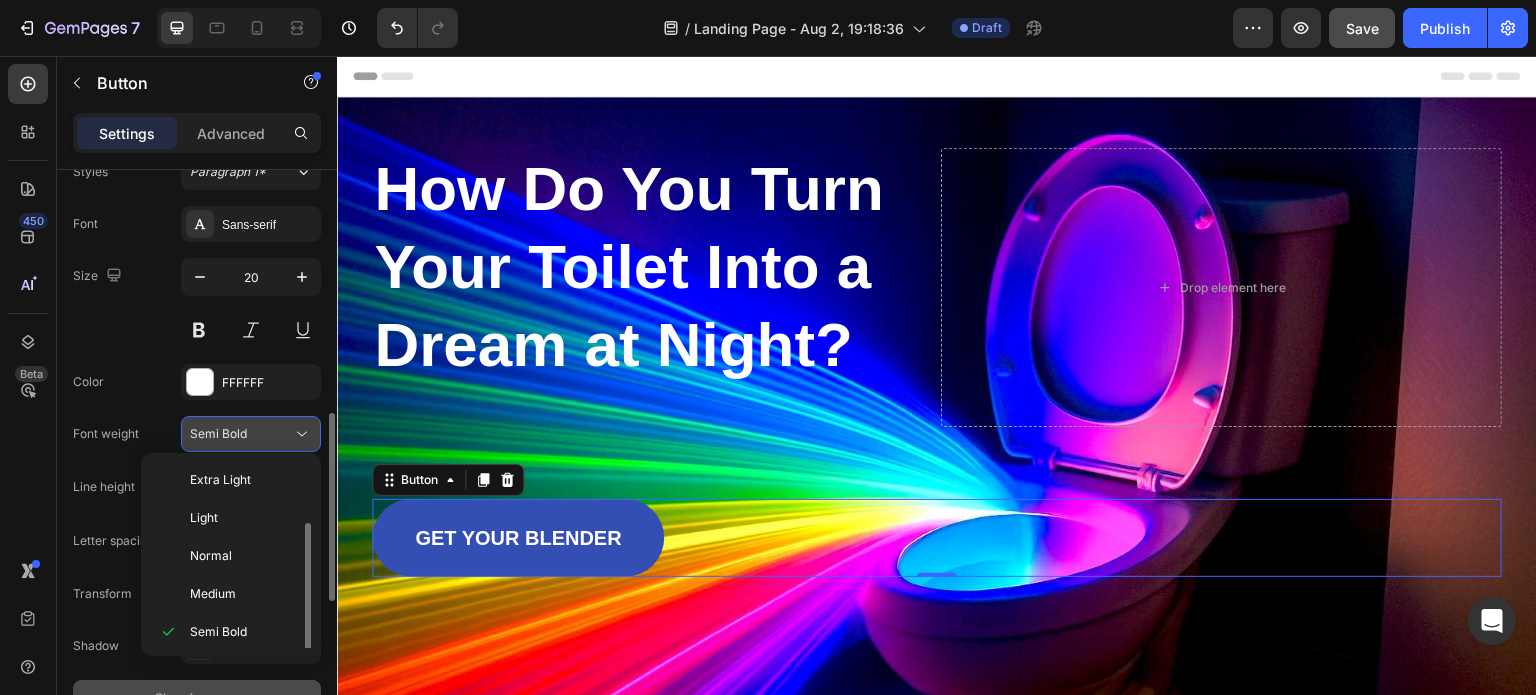 scroll, scrollTop: 36, scrollLeft: 0, axis: vertical 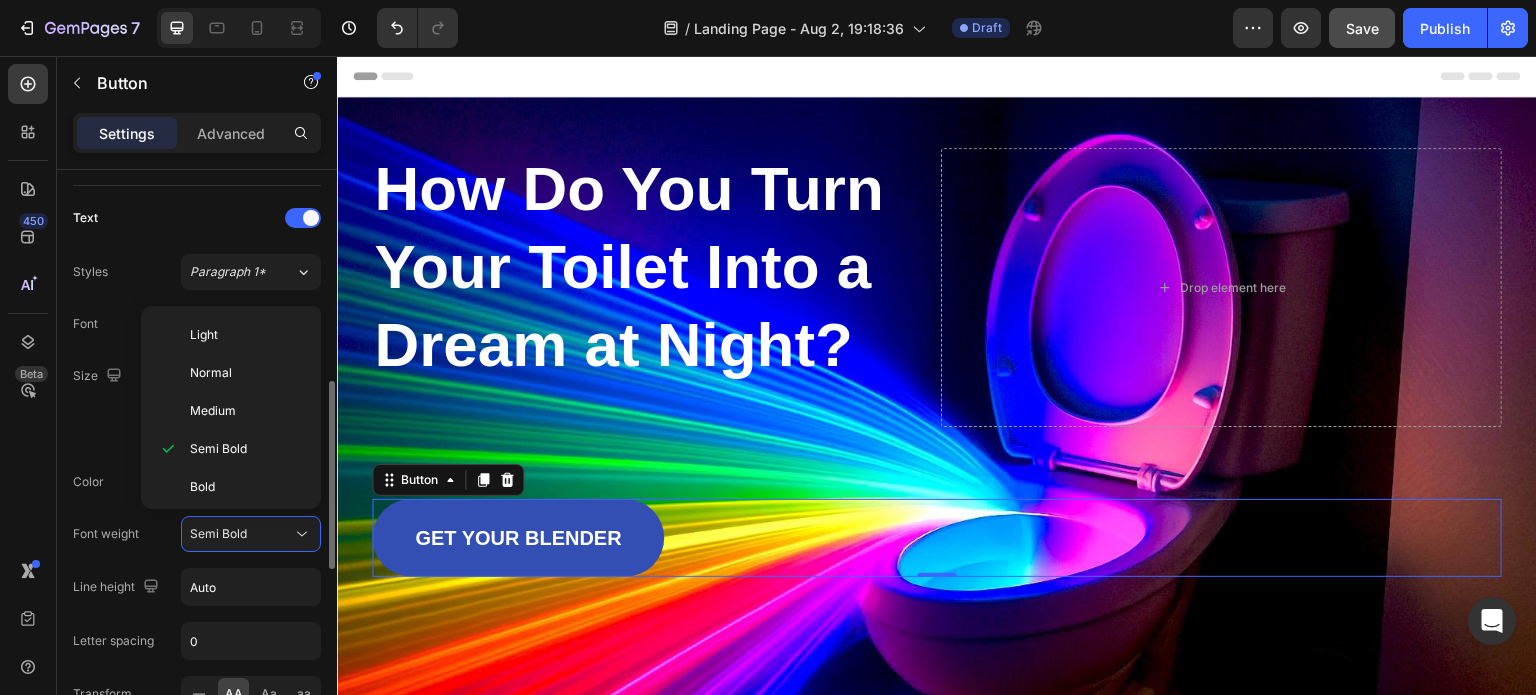 click on "Extra Light Light Normal Medium Semi Bold Bold Extra Bold" 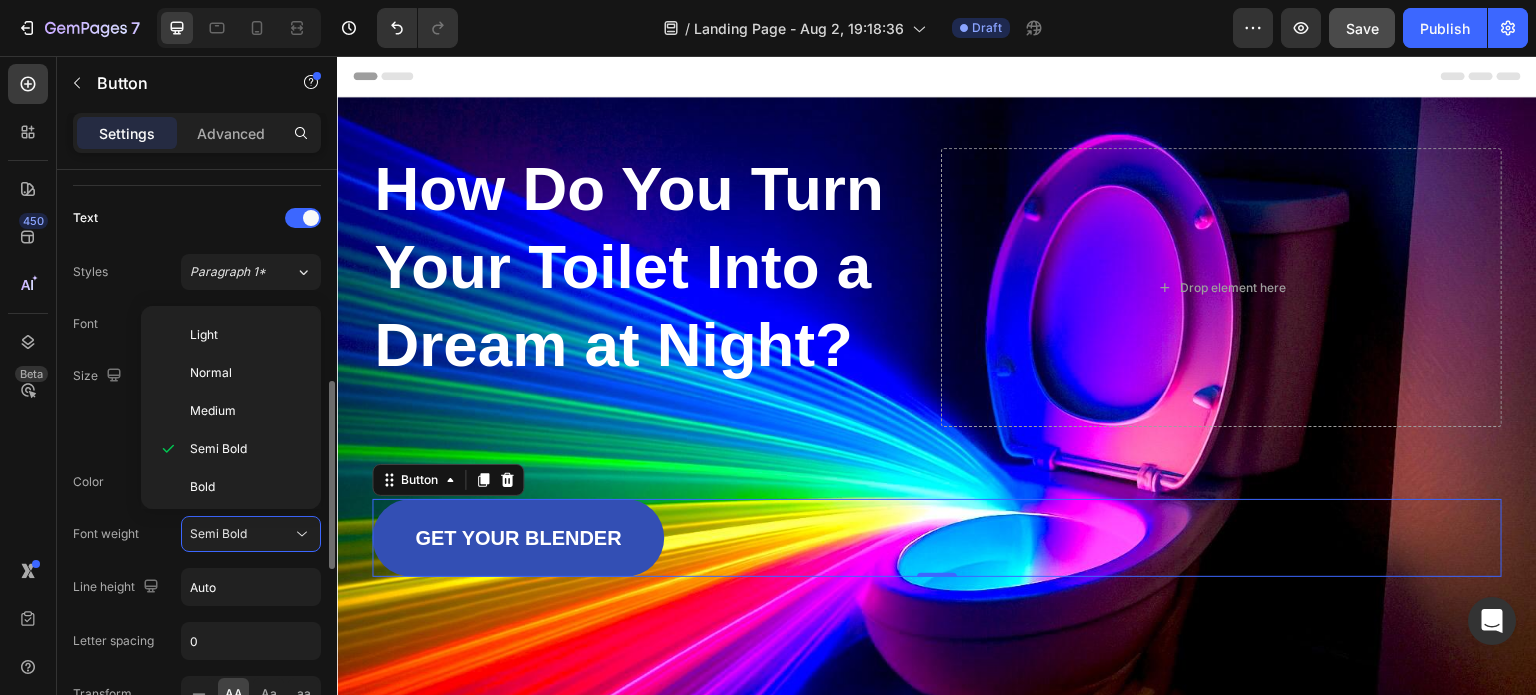 click on "Styles Paragraph 1* Font Sans-serif Size 20 Color FFFFFF Font weight Semi Bold Line height Auto Letter spacing 0 Transform AA Aa aa Shadow Add... Show less" at bounding box center (197, 535) 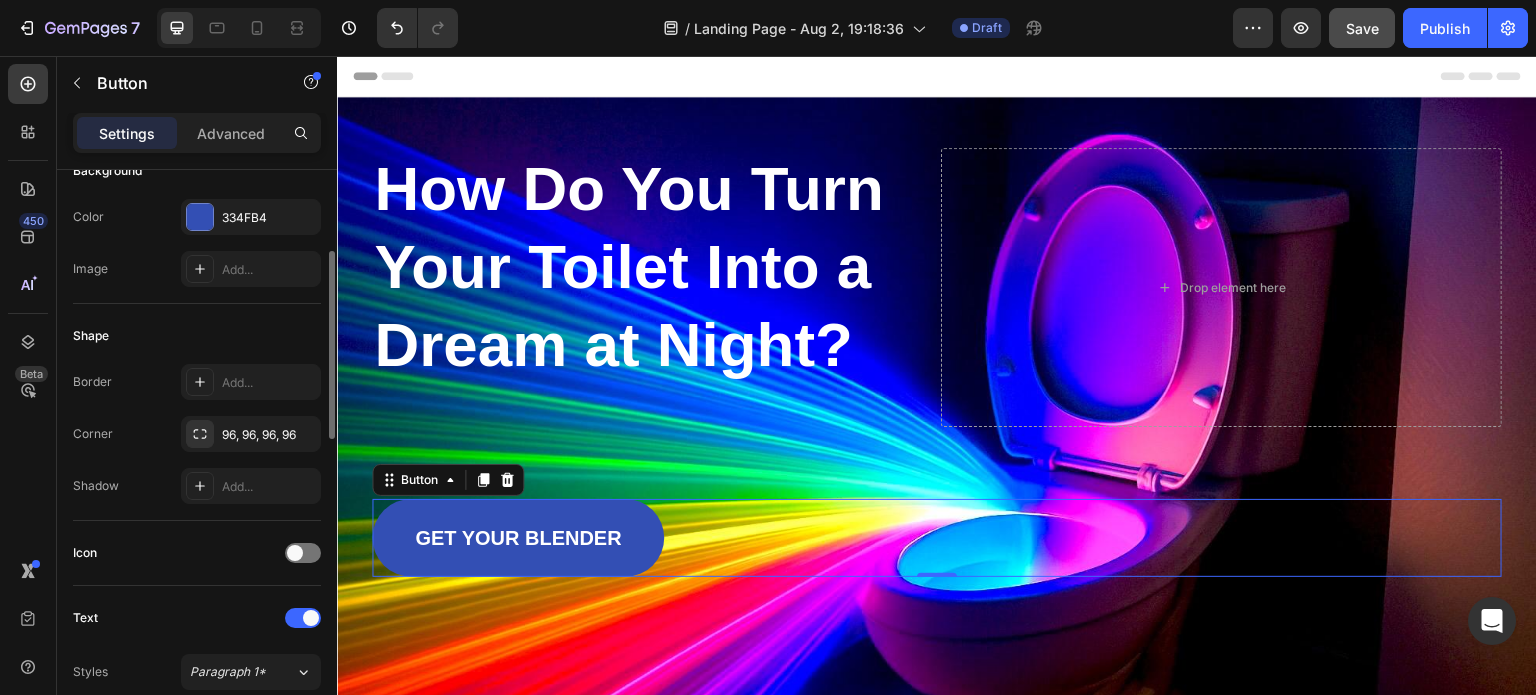 scroll, scrollTop: 152, scrollLeft: 0, axis: vertical 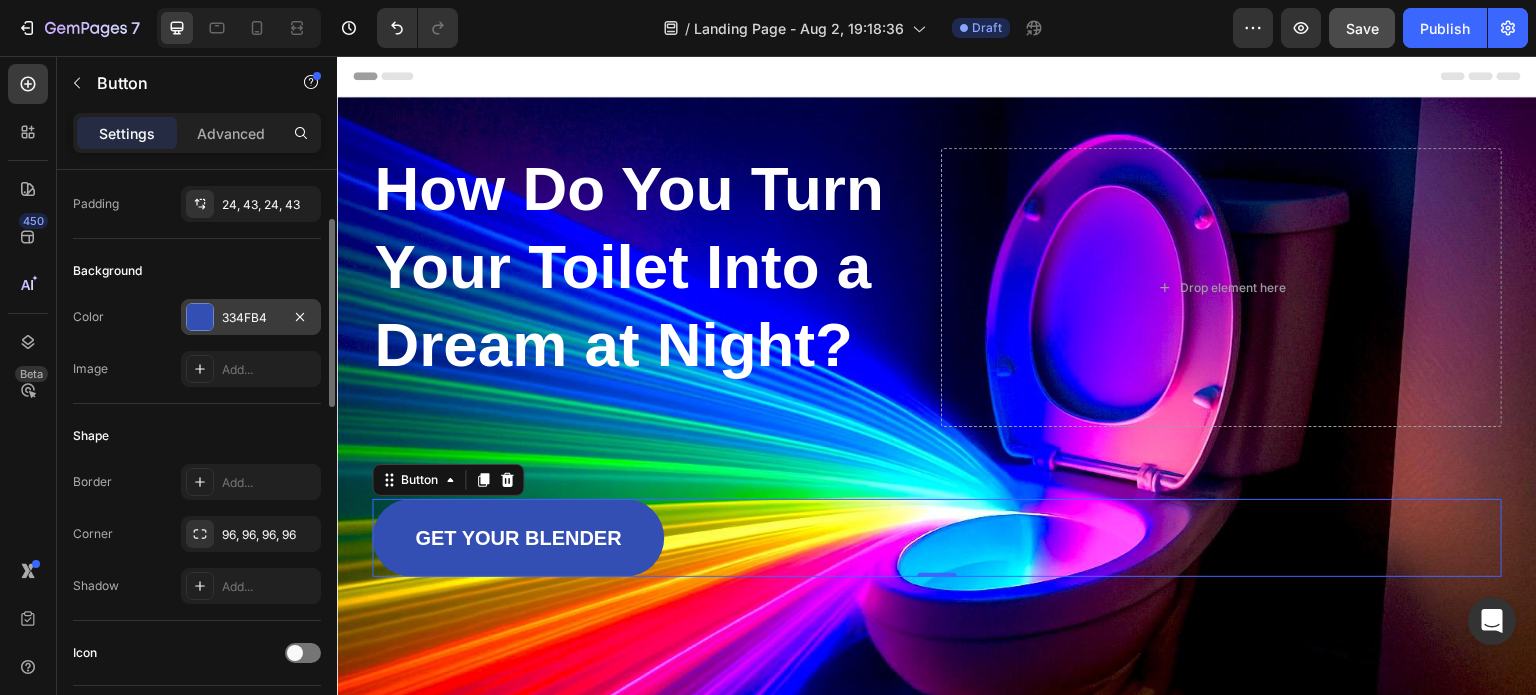 click at bounding box center (200, 317) 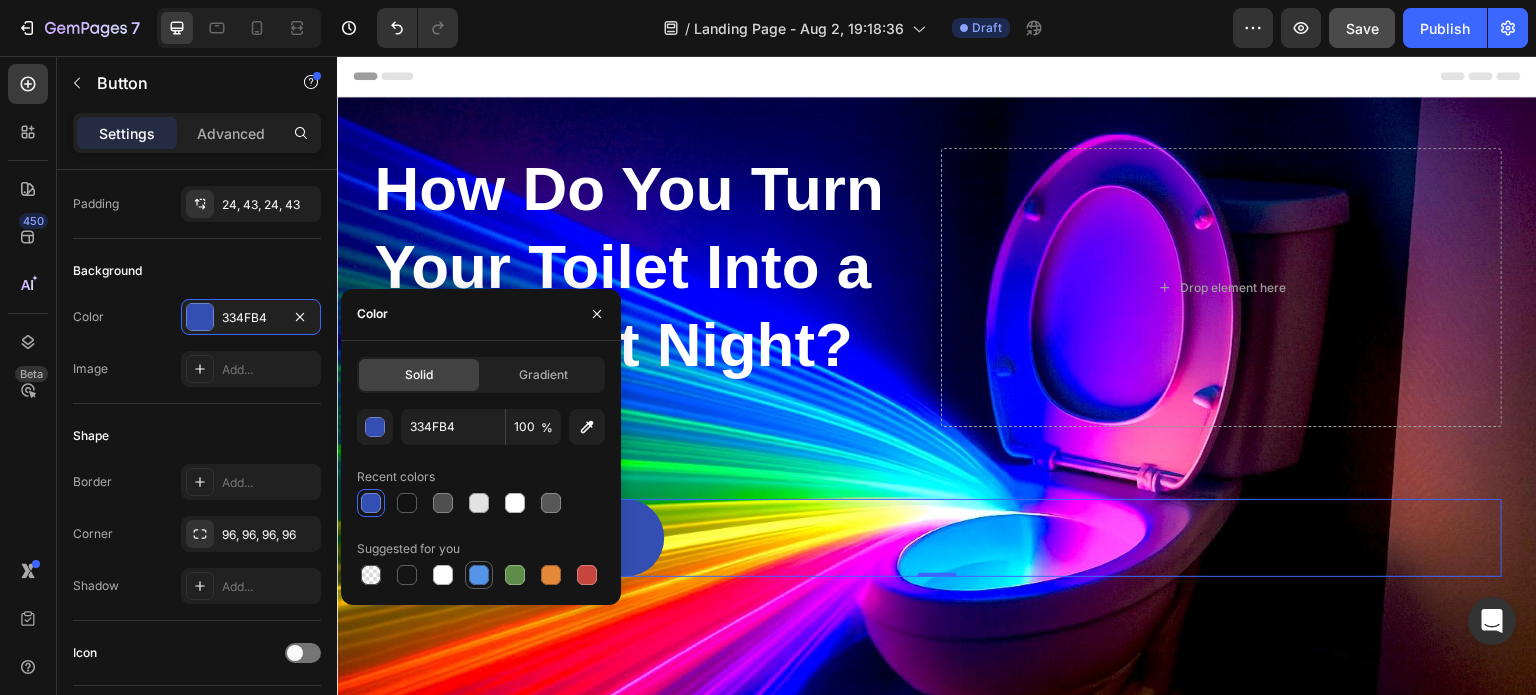 click at bounding box center [479, 575] 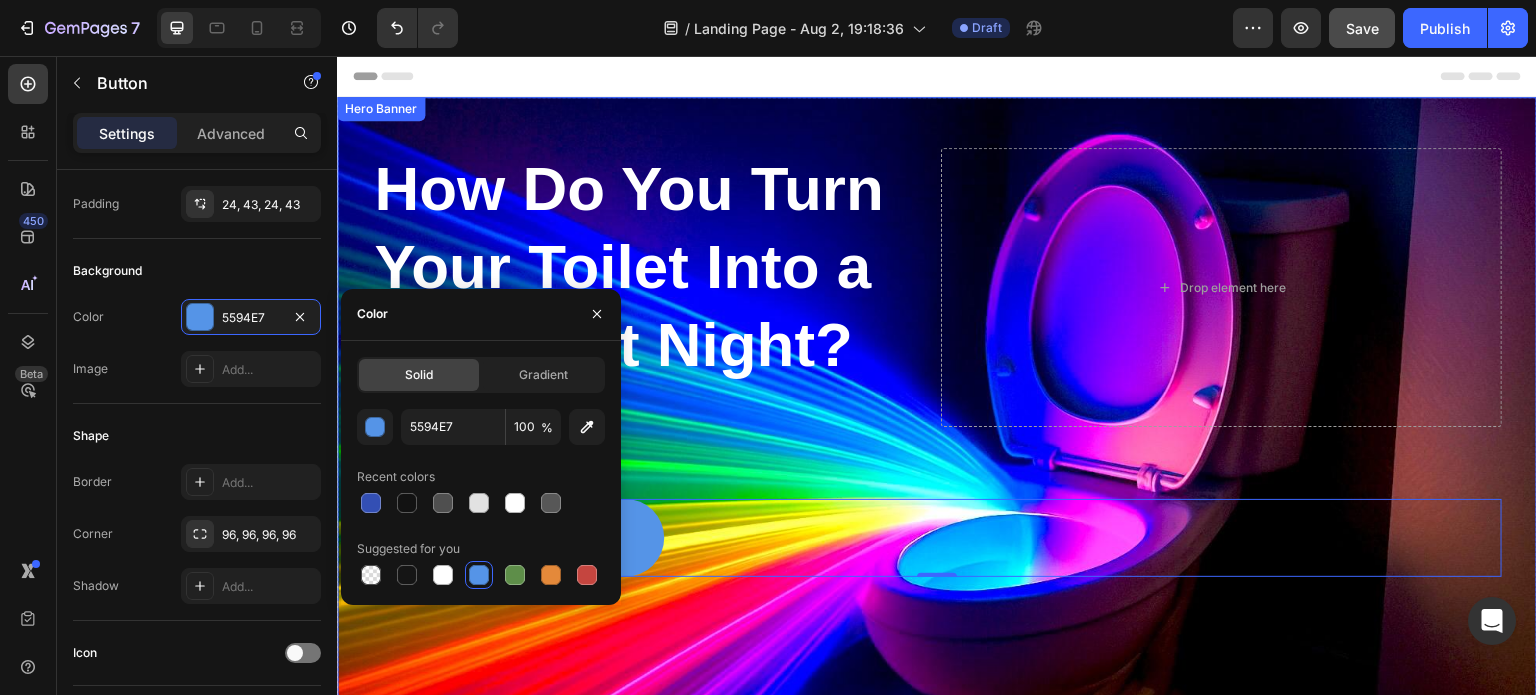 click at bounding box center (937, 497) 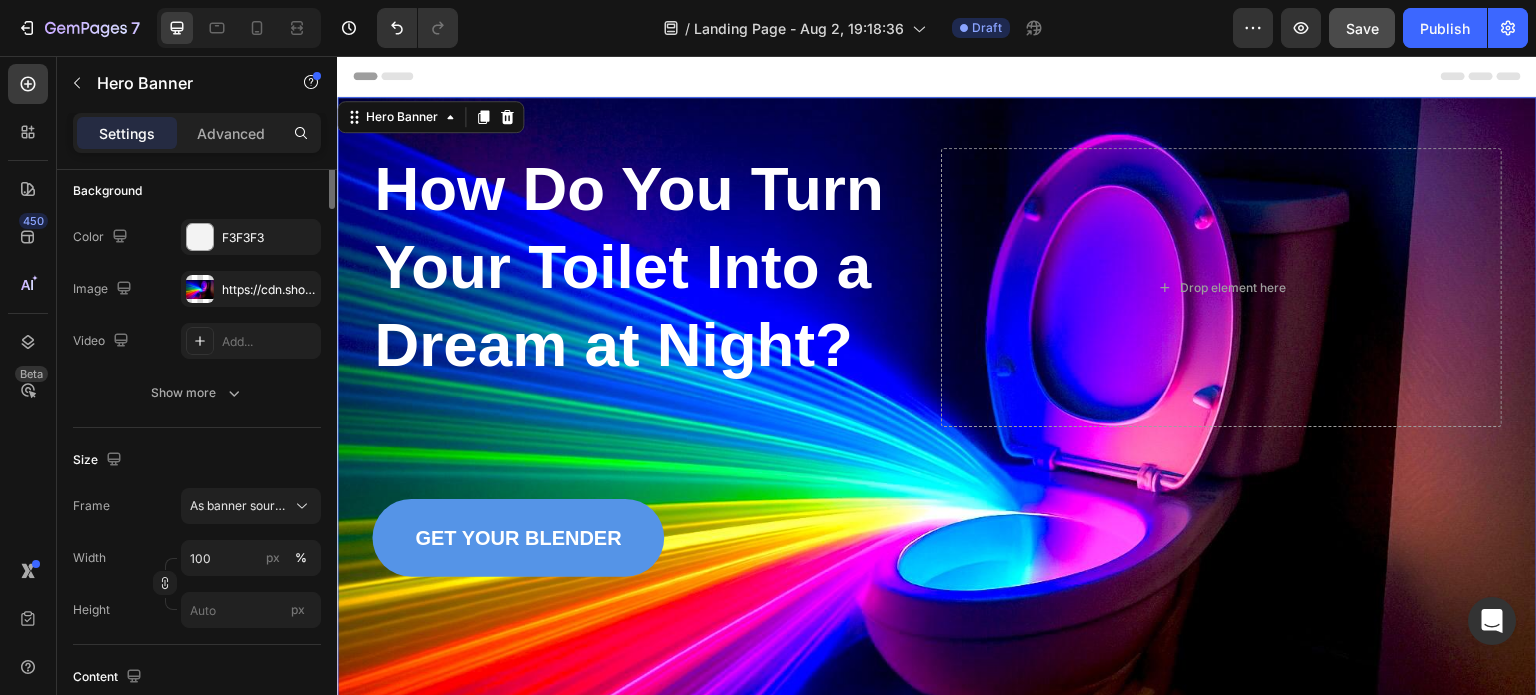 scroll, scrollTop: 0, scrollLeft: 0, axis: both 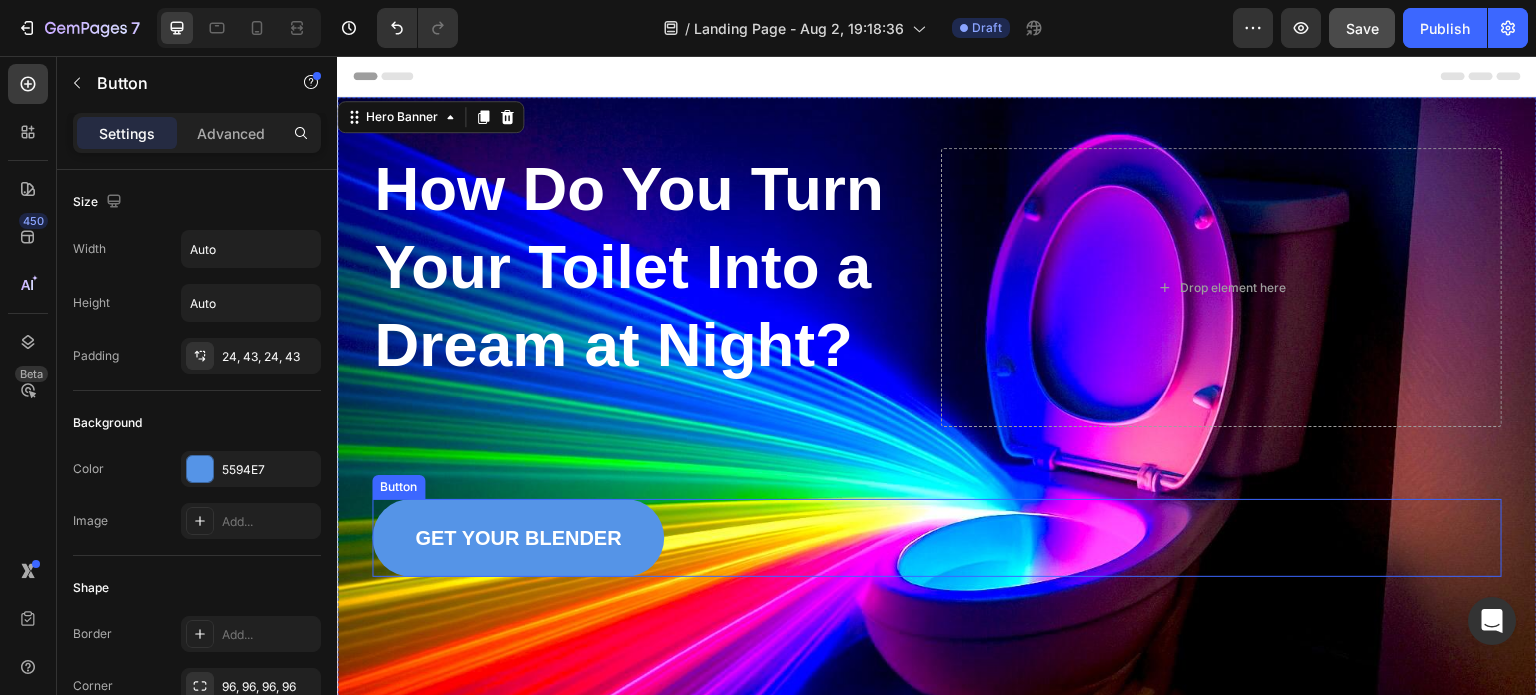 click on "Button" at bounding box center [398, 487] 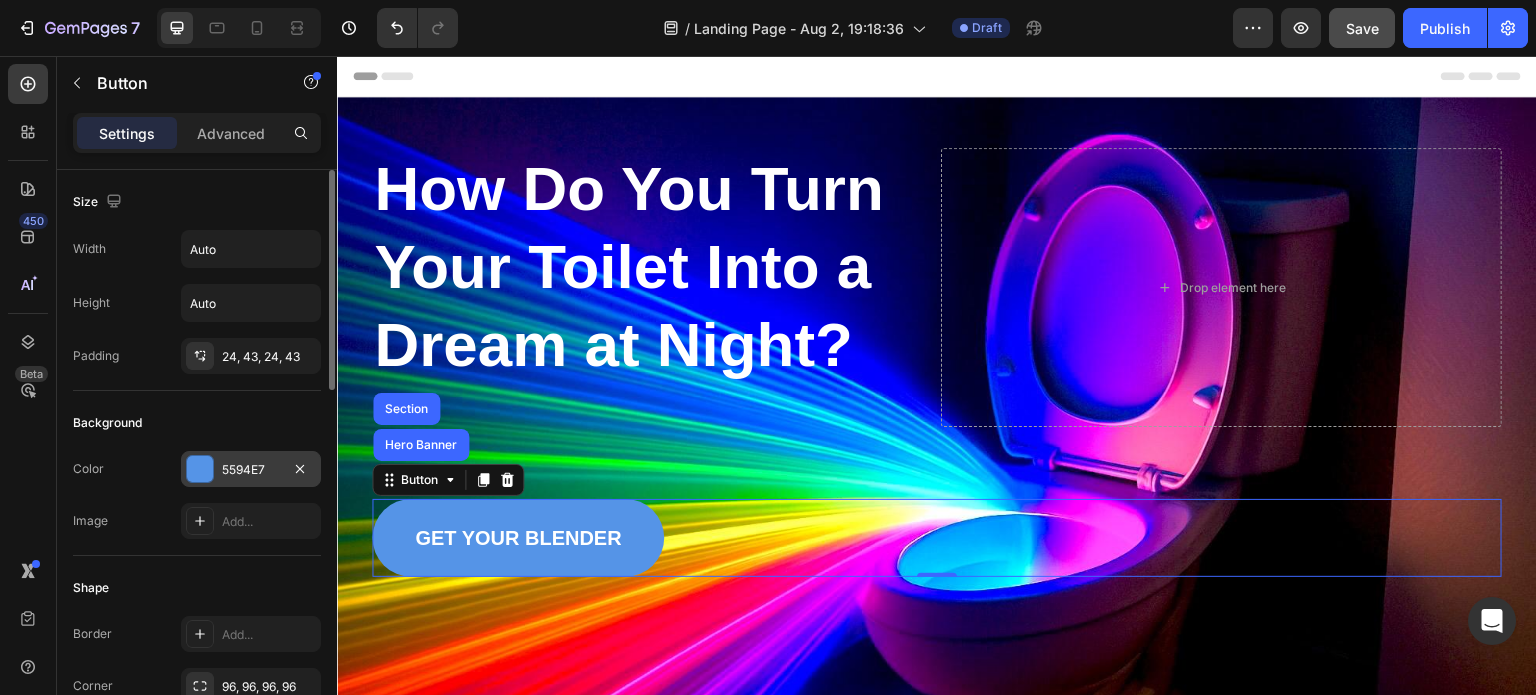 click at bounding box center [200, 469] 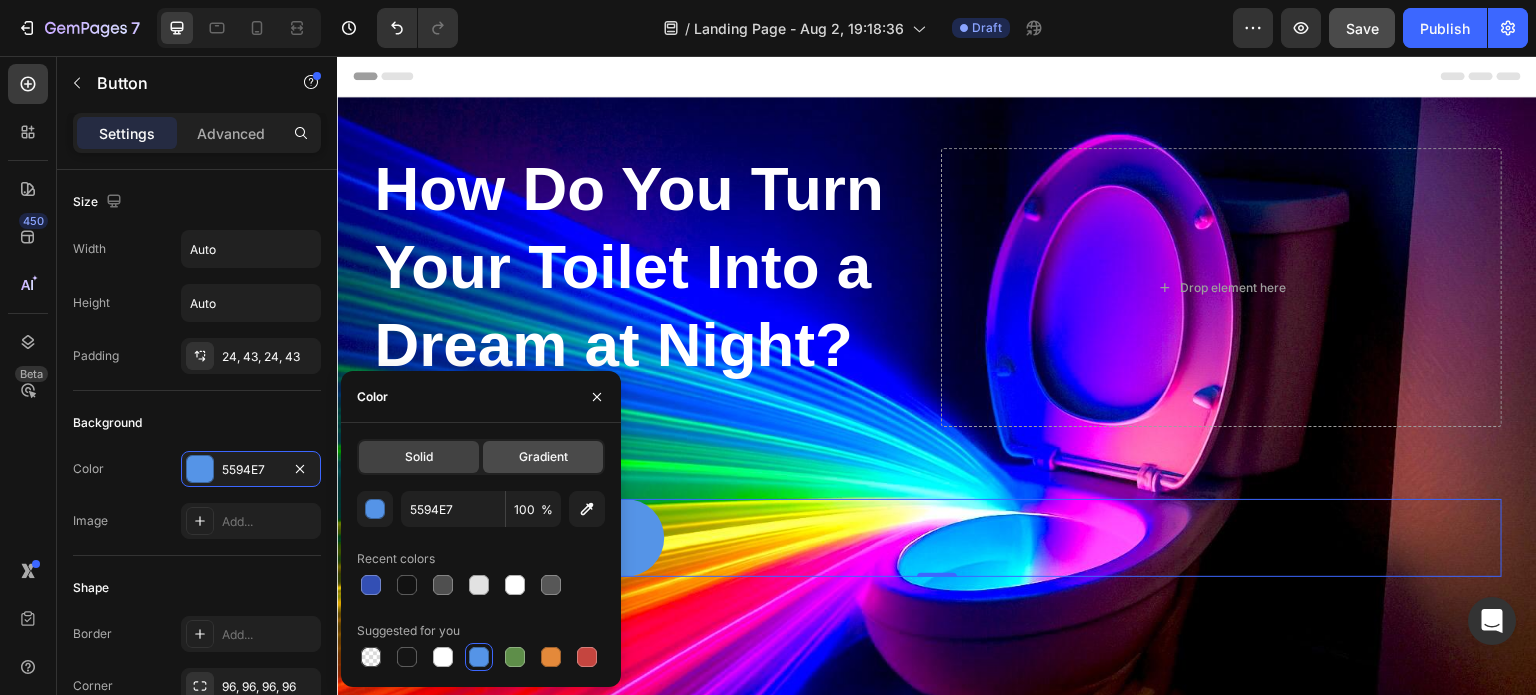 click on "Gradient" 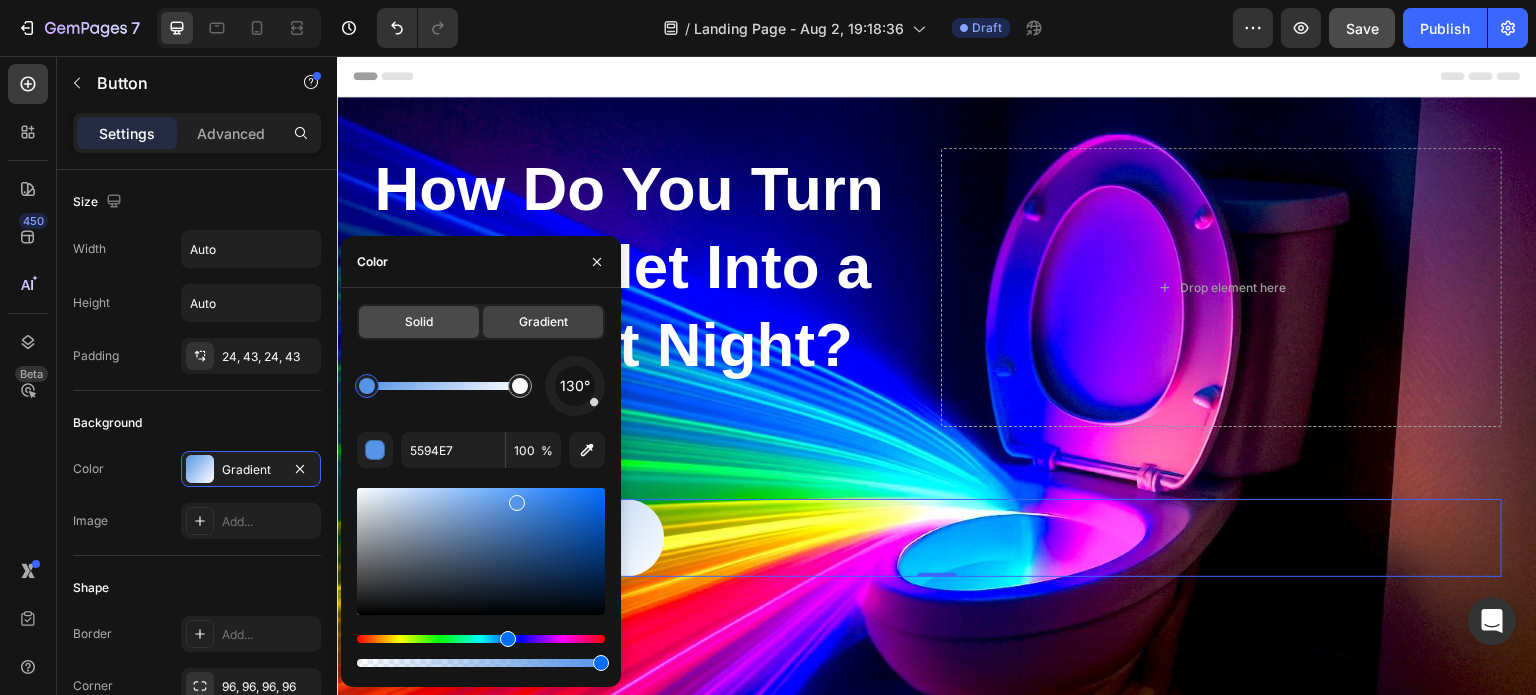 click on "Solid" 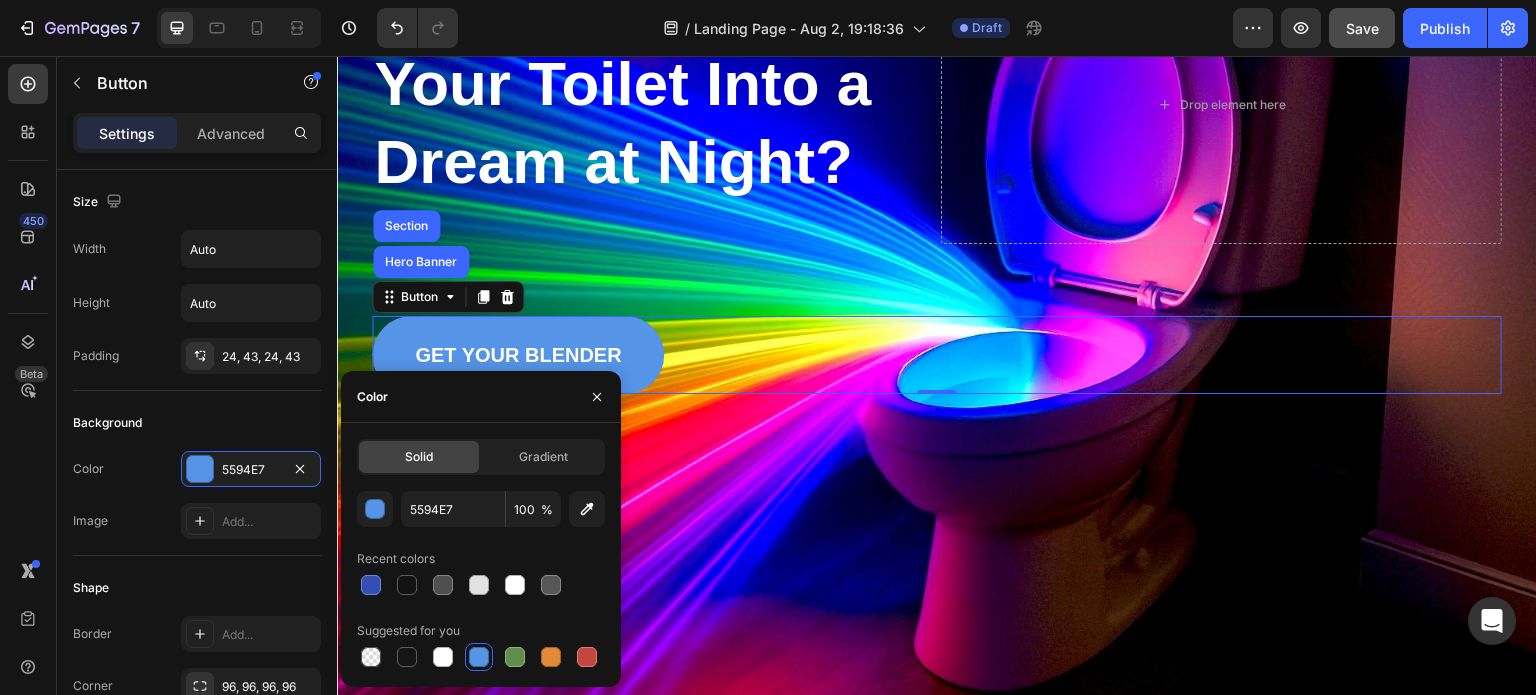 scroll, scrollTop: 300, scrollLeft: 0, axis: vertical 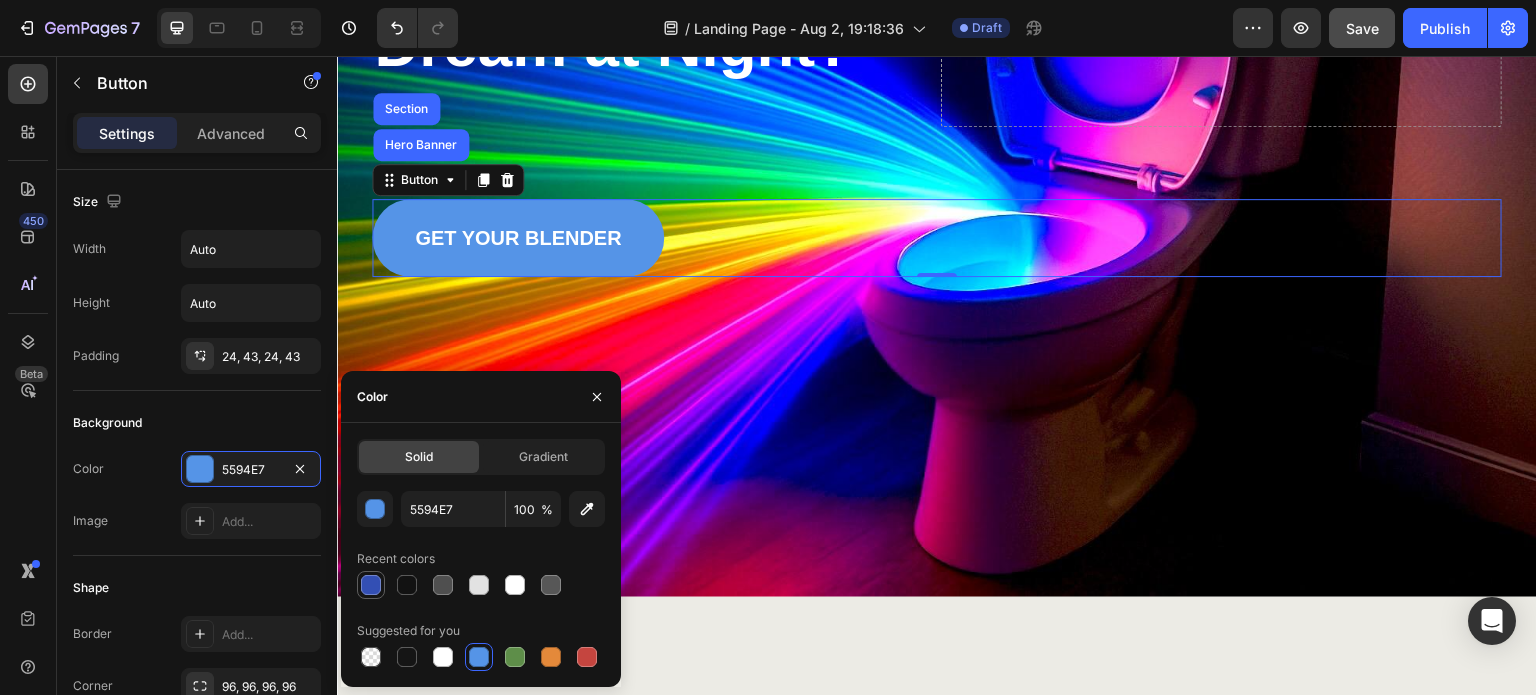 click at bounding box center [371, 585] 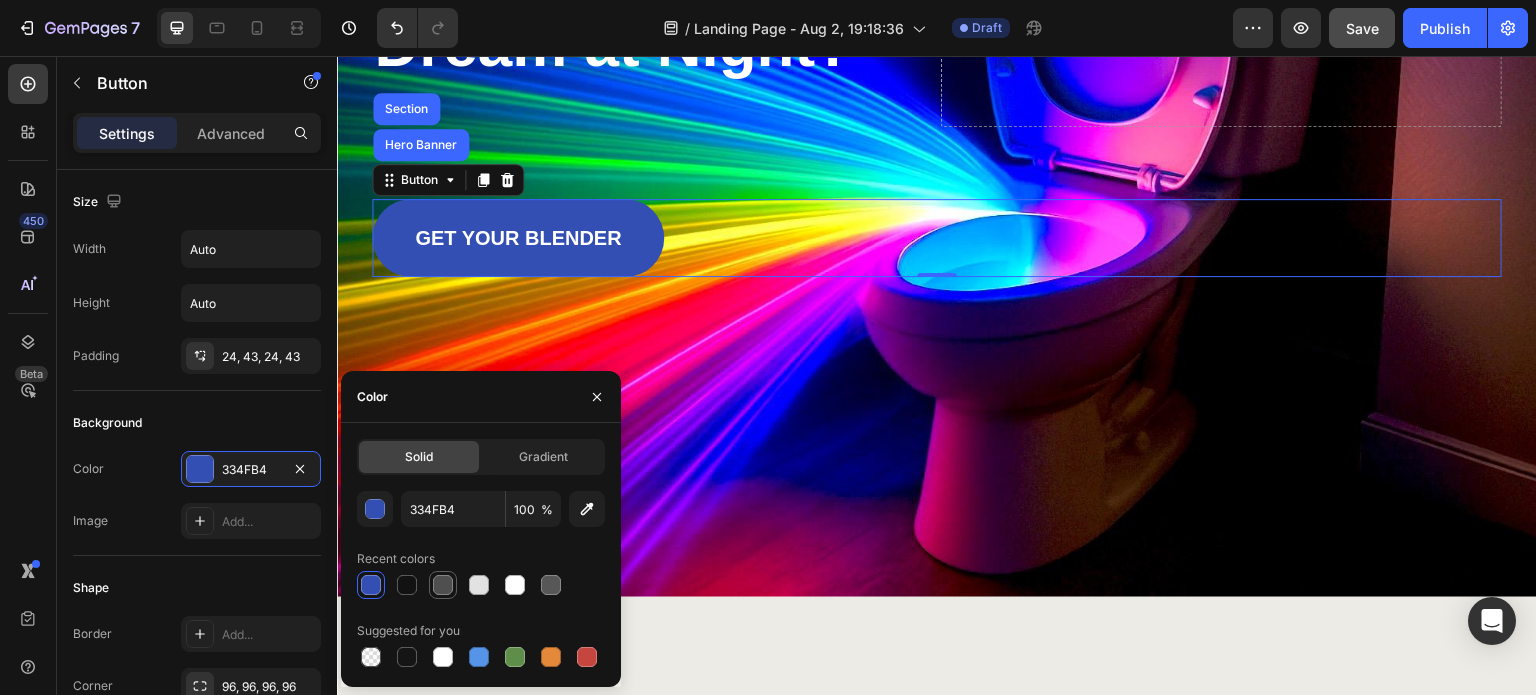 click at bounding box center (479, 585) 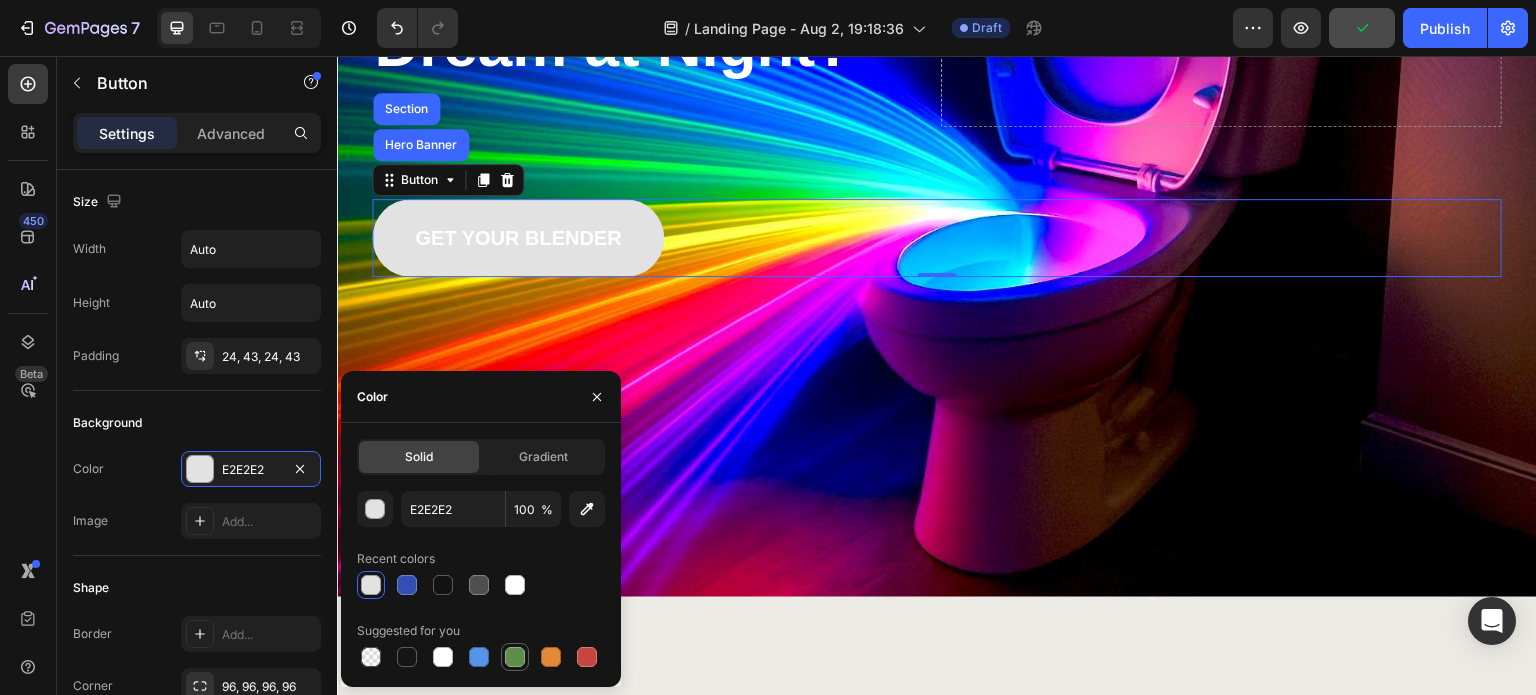 click at bounding box center (515, 657) 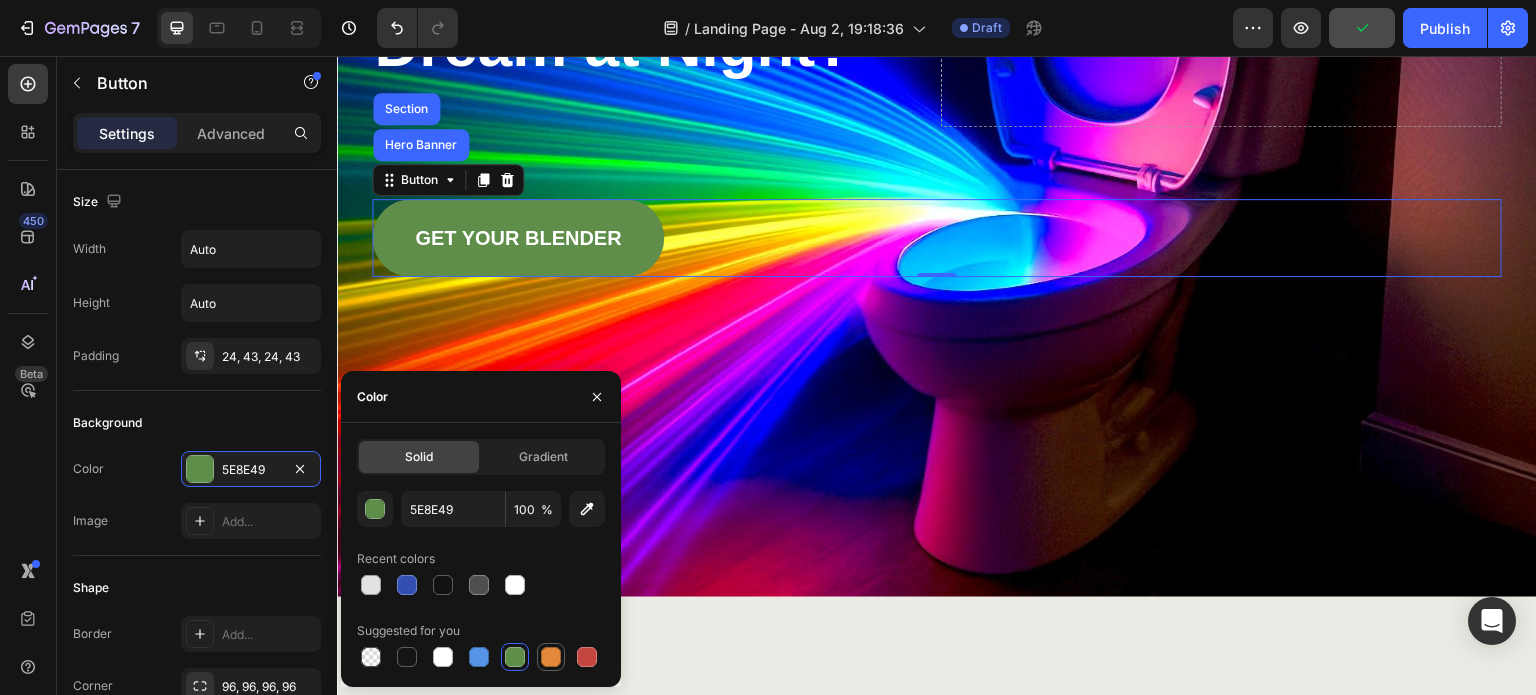 click at bounding box center (551, 657) 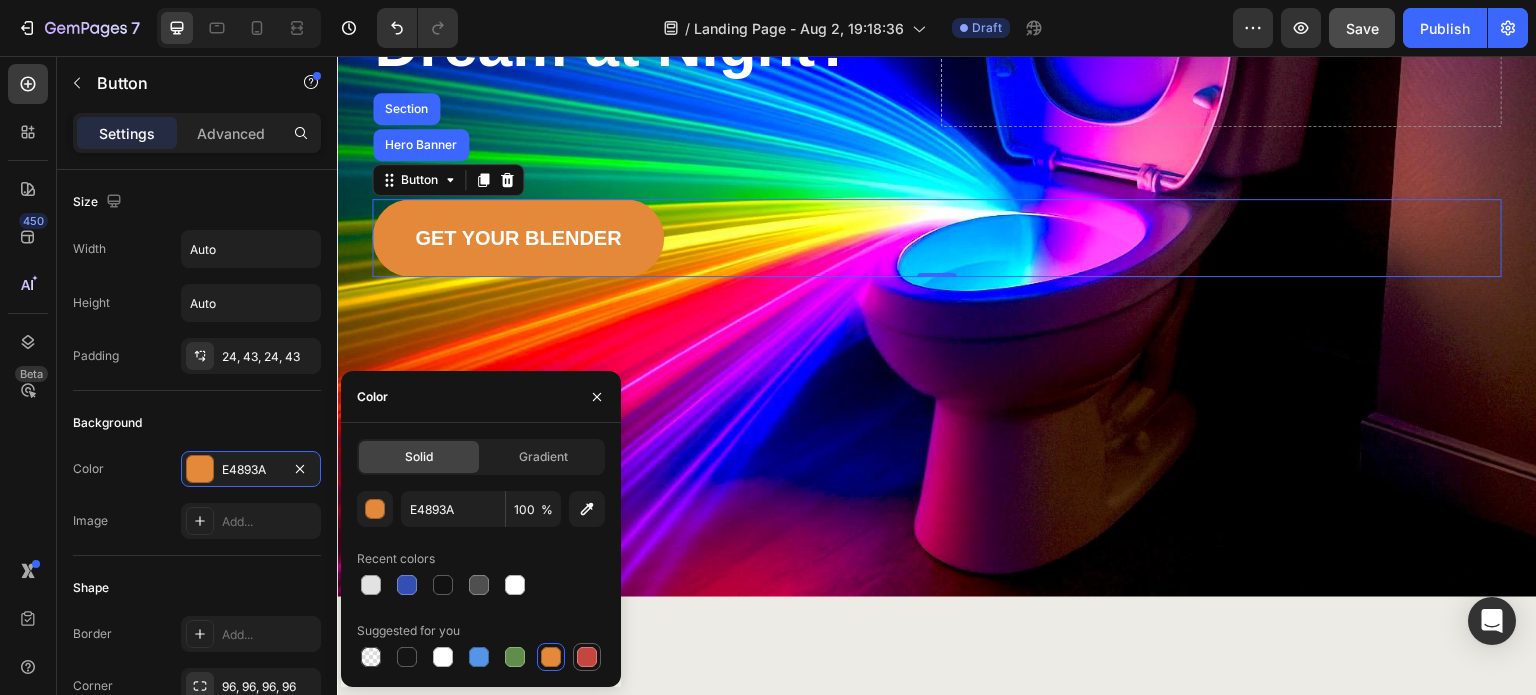 click at bounding box center [587, 657] 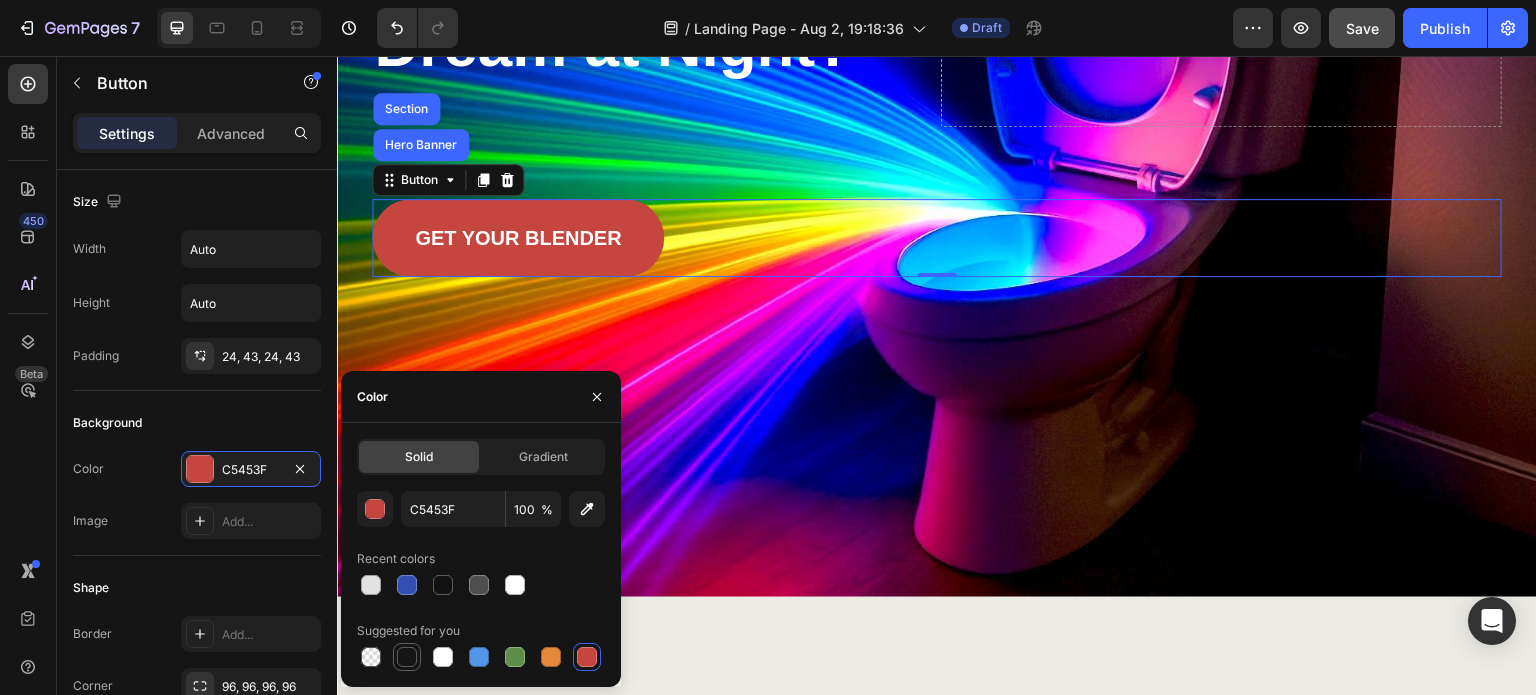 click at bounding box center [407, 657] 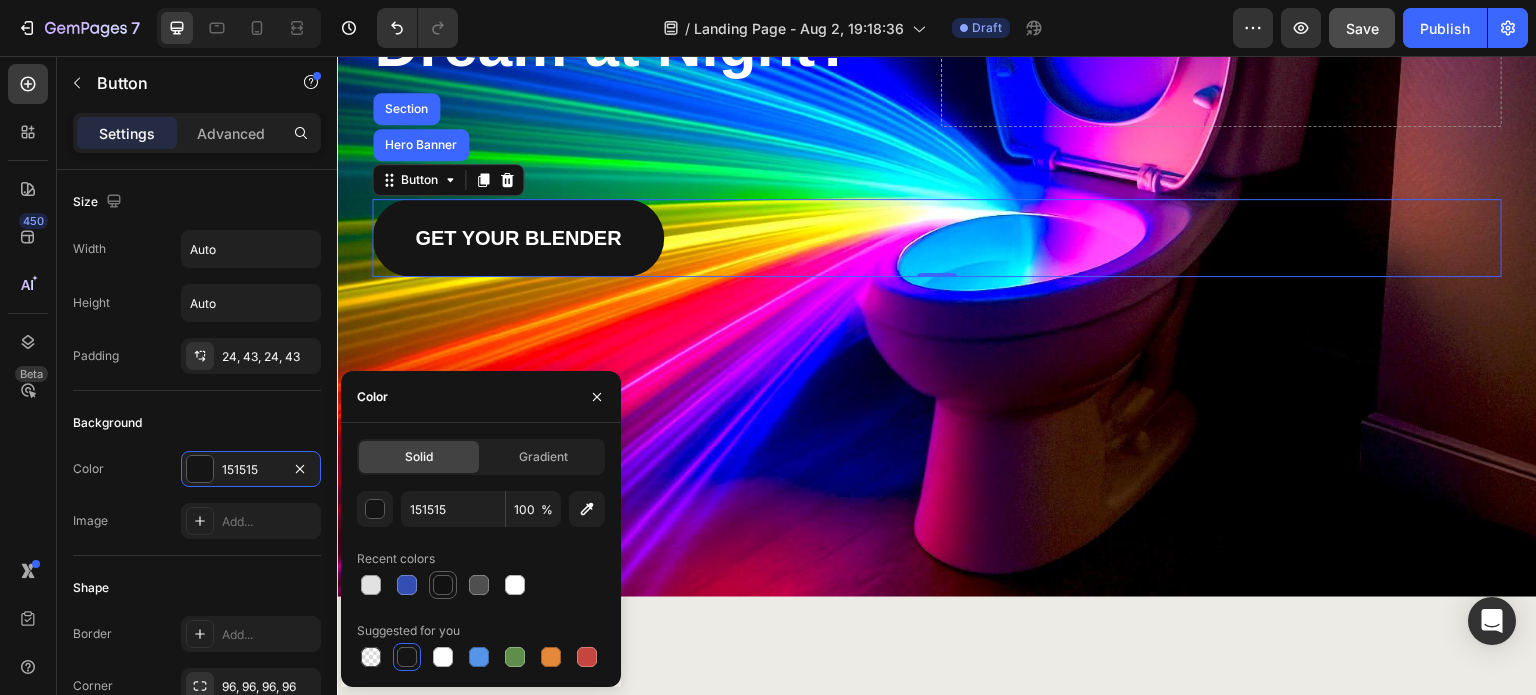 click at bounding box center (443, 585) 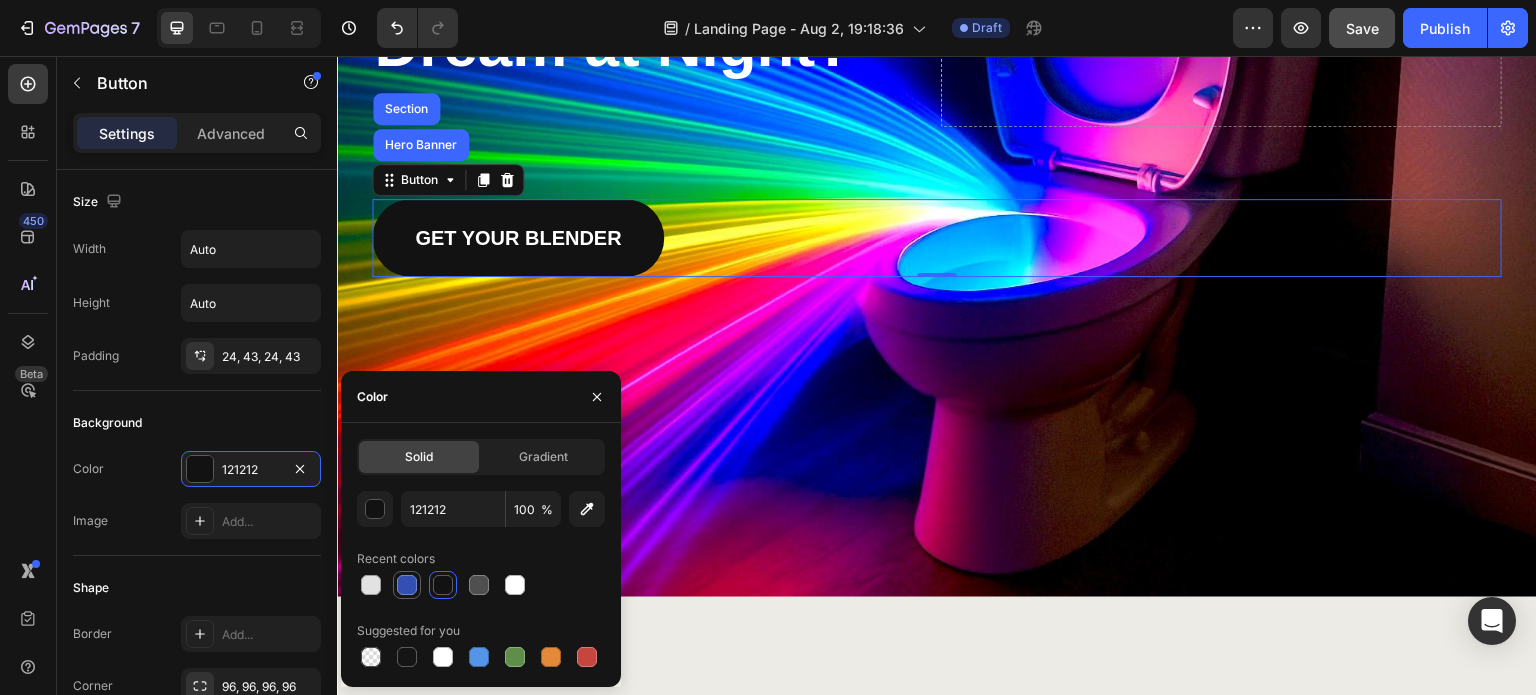 click at bounding box center (407, 585) 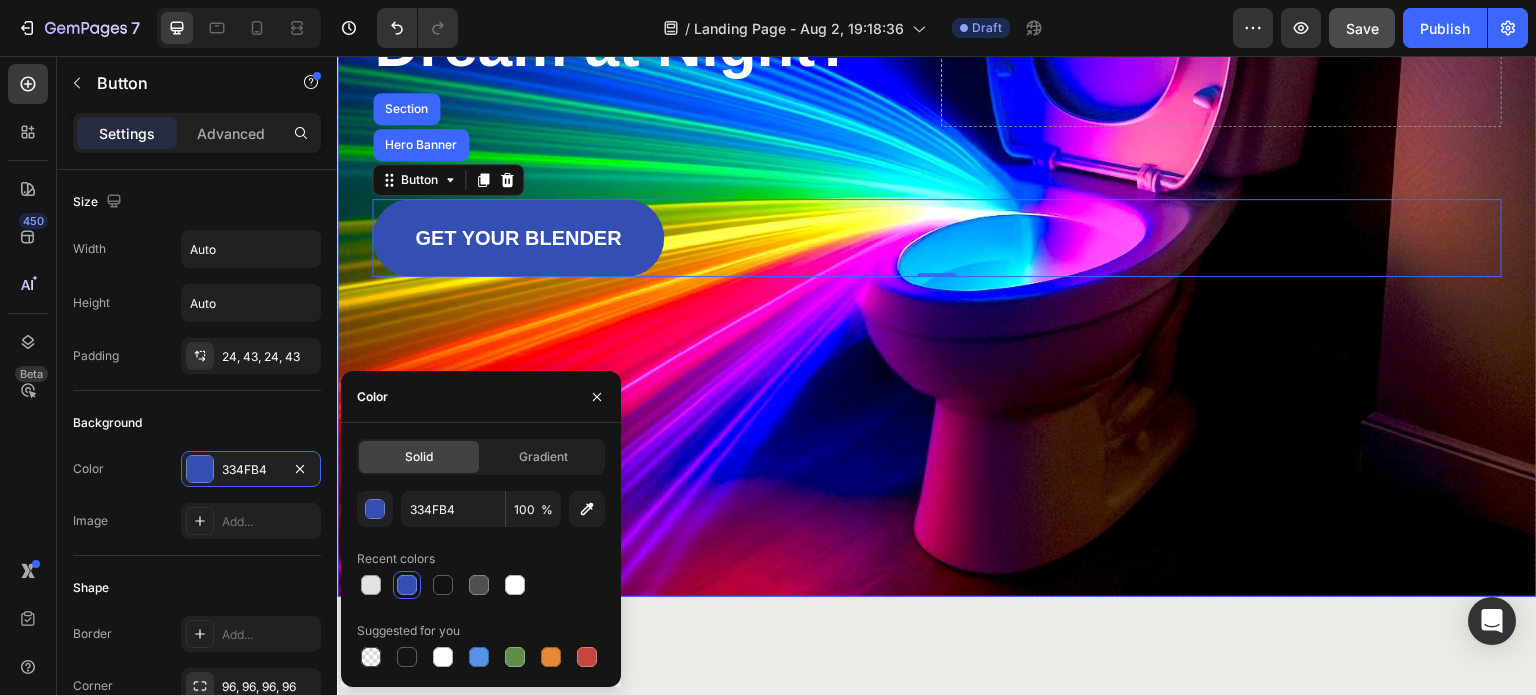 click at bounding box center [937, 197] 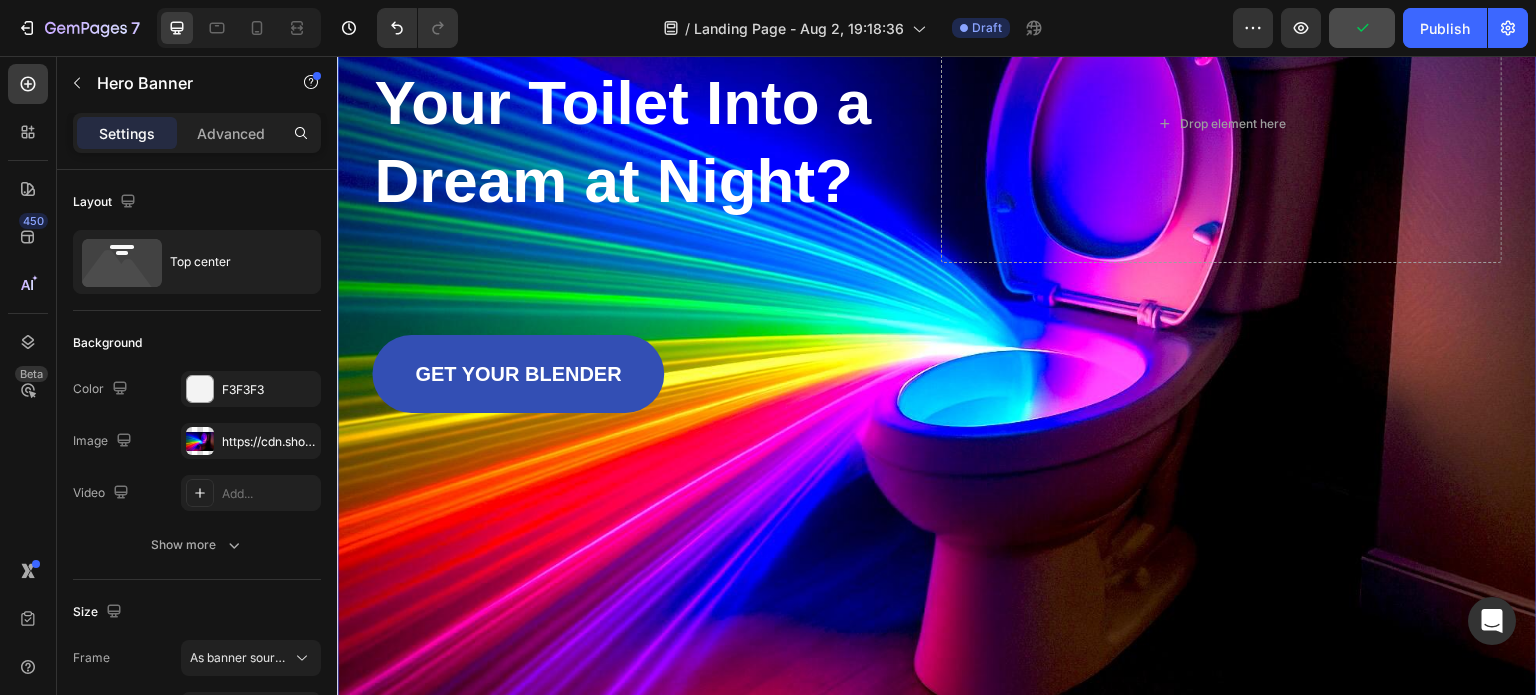 scroll, scrollTop: 200, scrollLeft: 0, axis: vertical 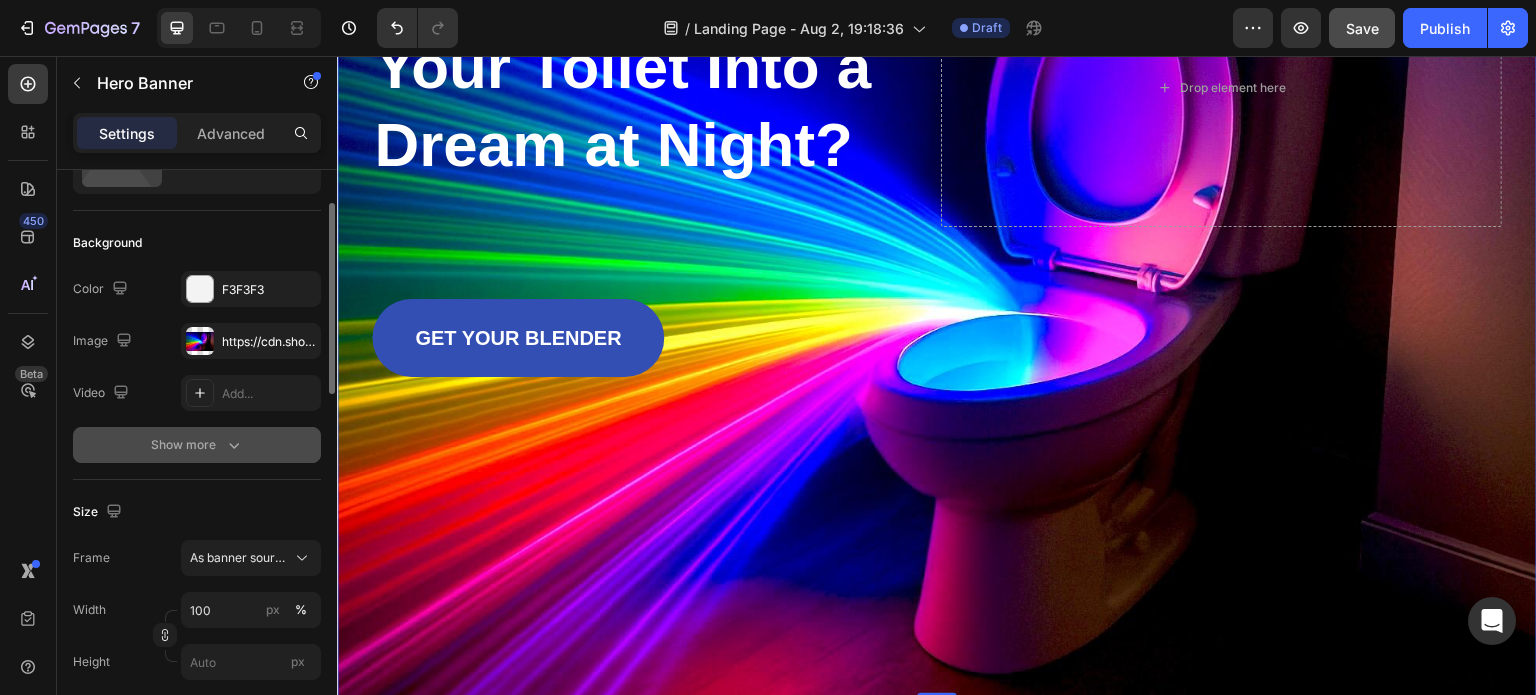 click 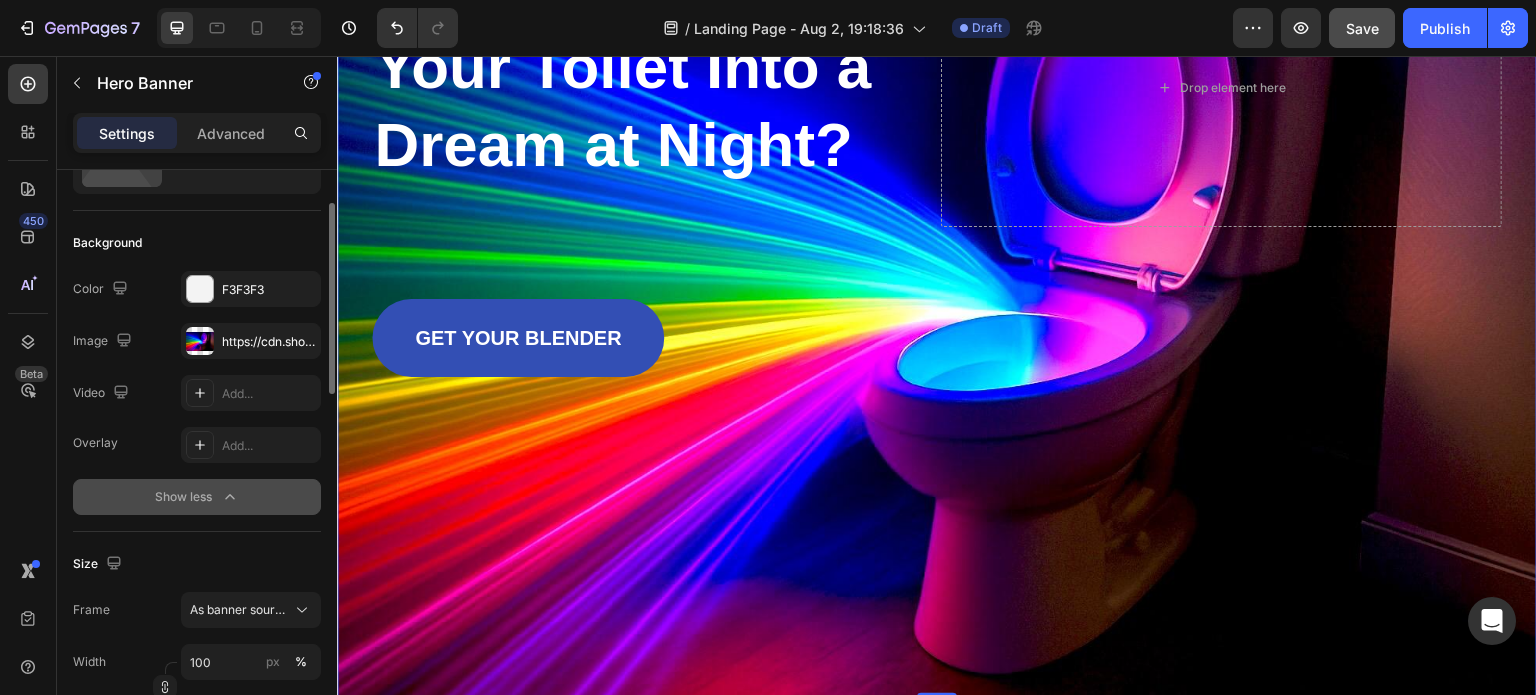 click on "Show less" 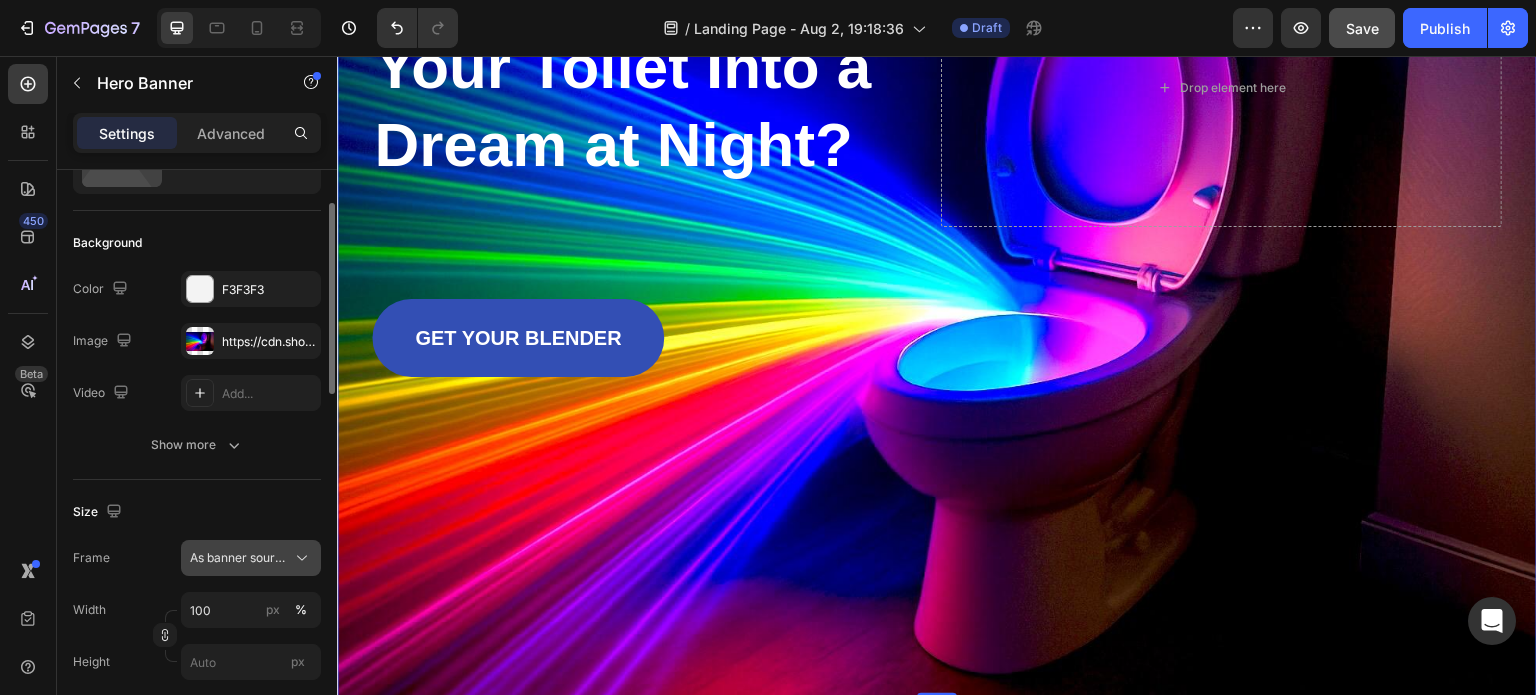click 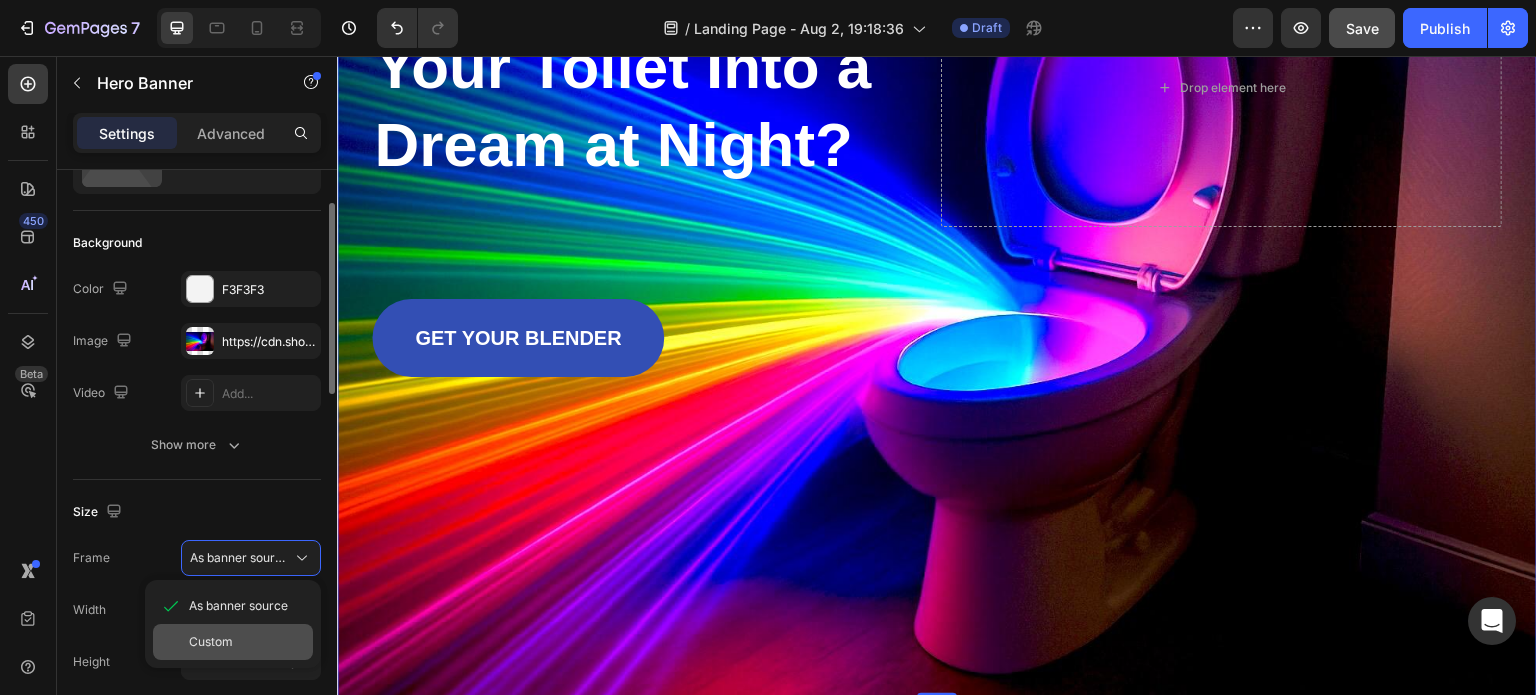 click on "Custom" at bounding box center [247, 642] 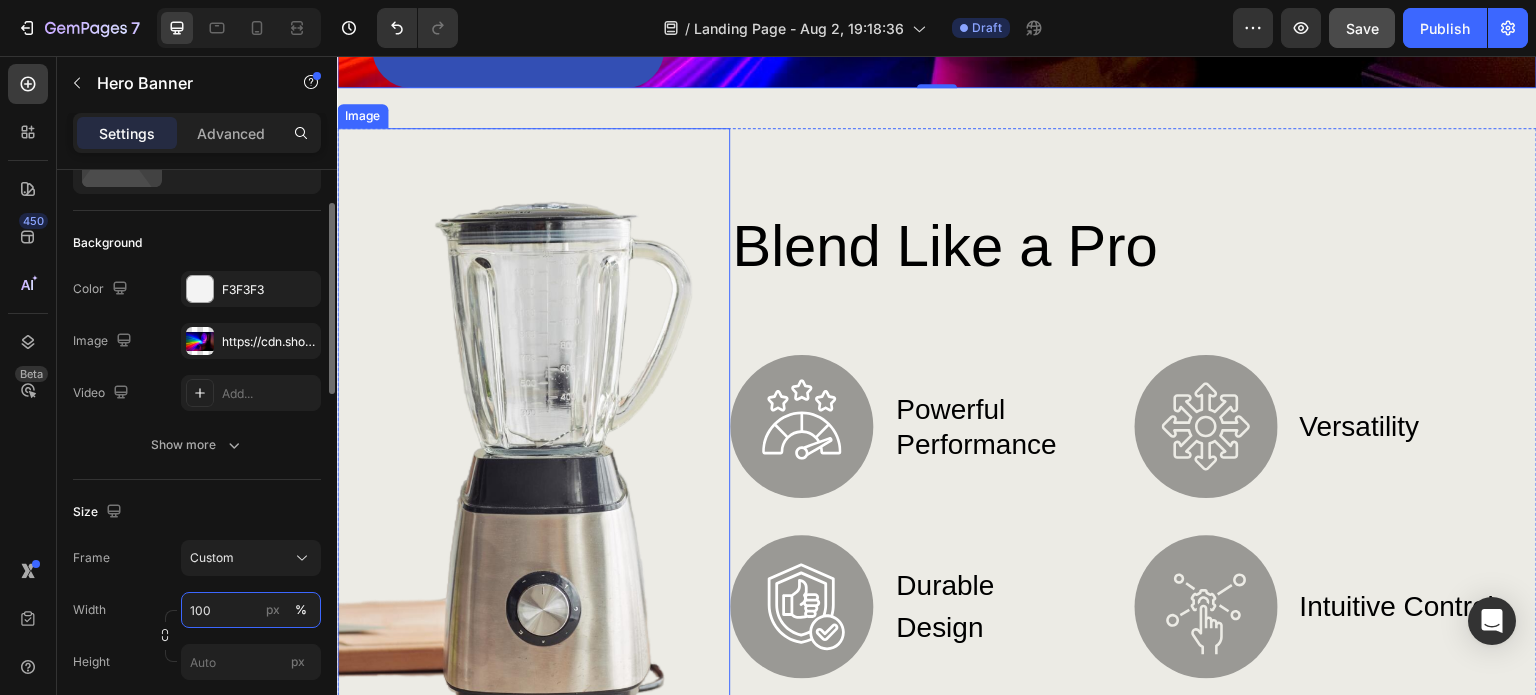 scroll, scrollTop: 500, scrollLeft: 0, axis: vertical 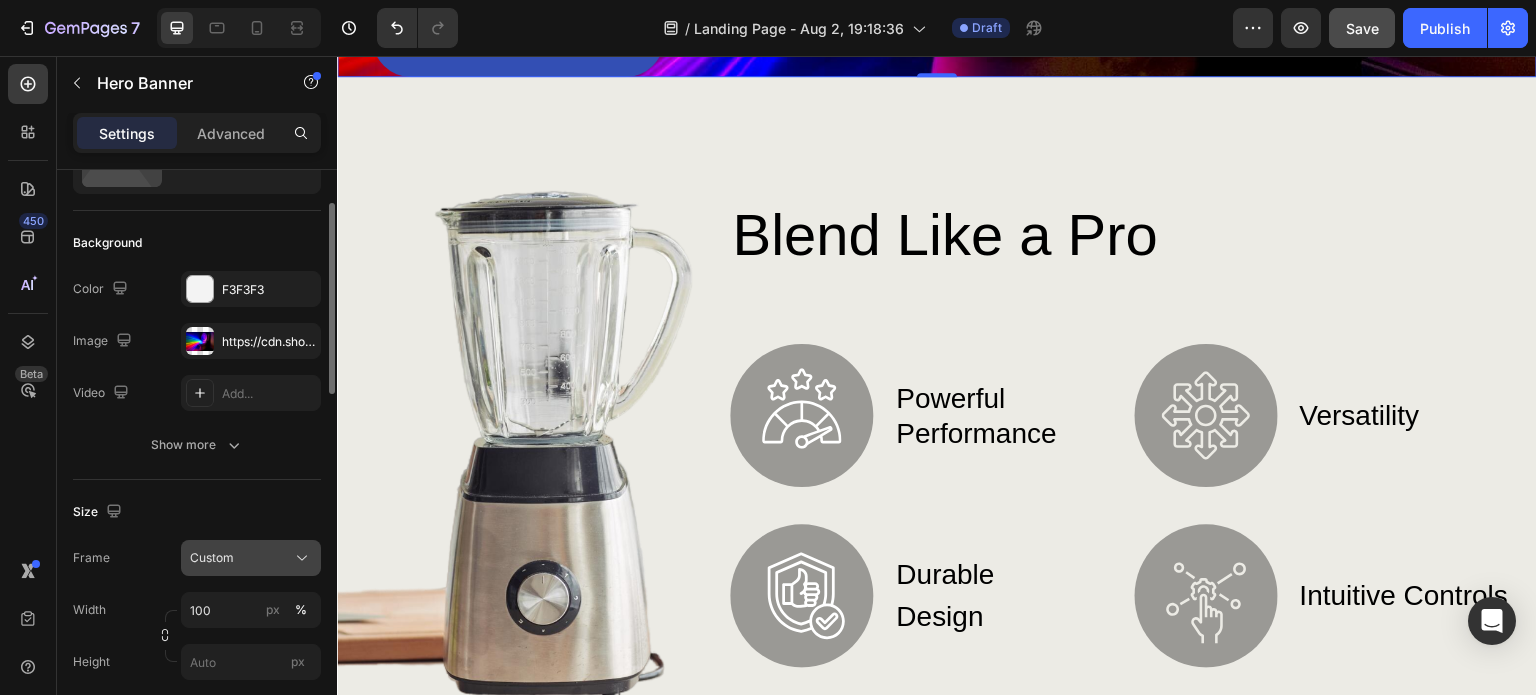 click 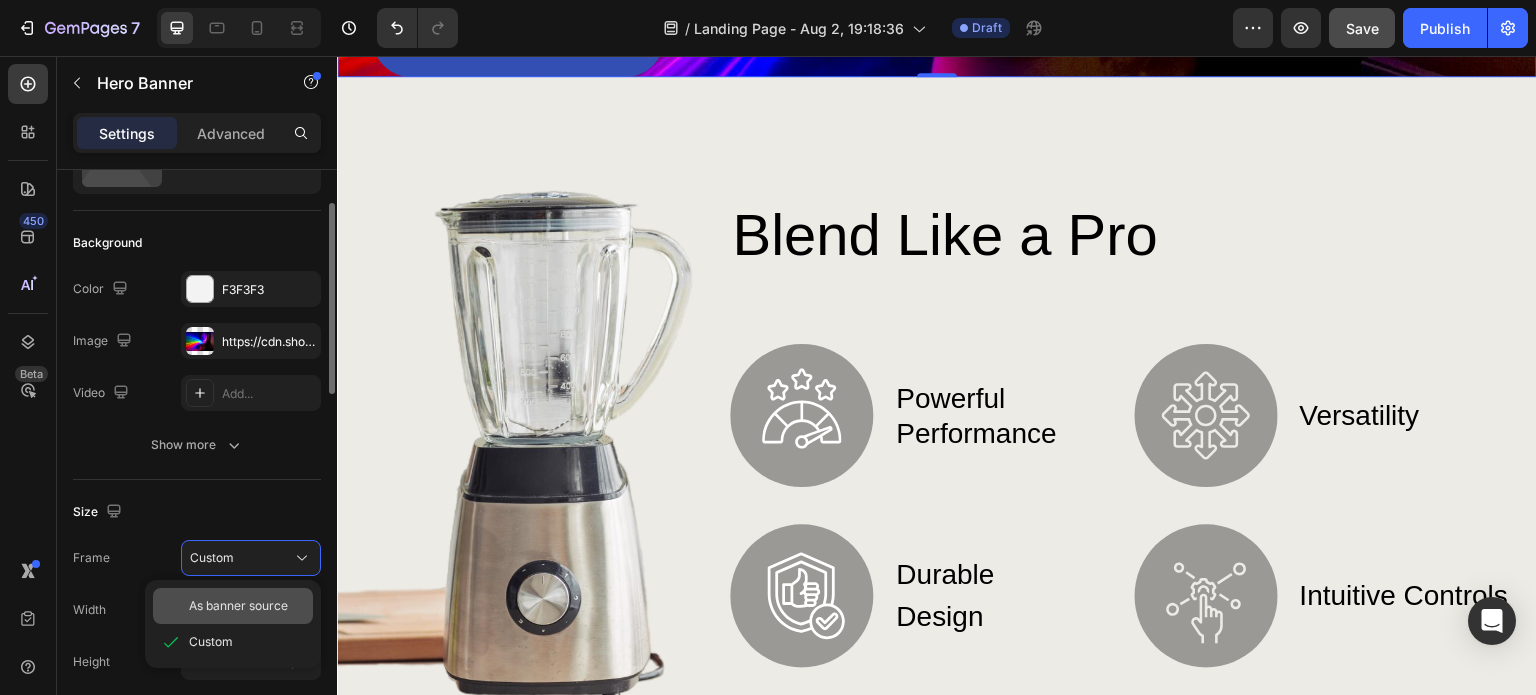 click on "As banner source" at bounding box center (238, 606) 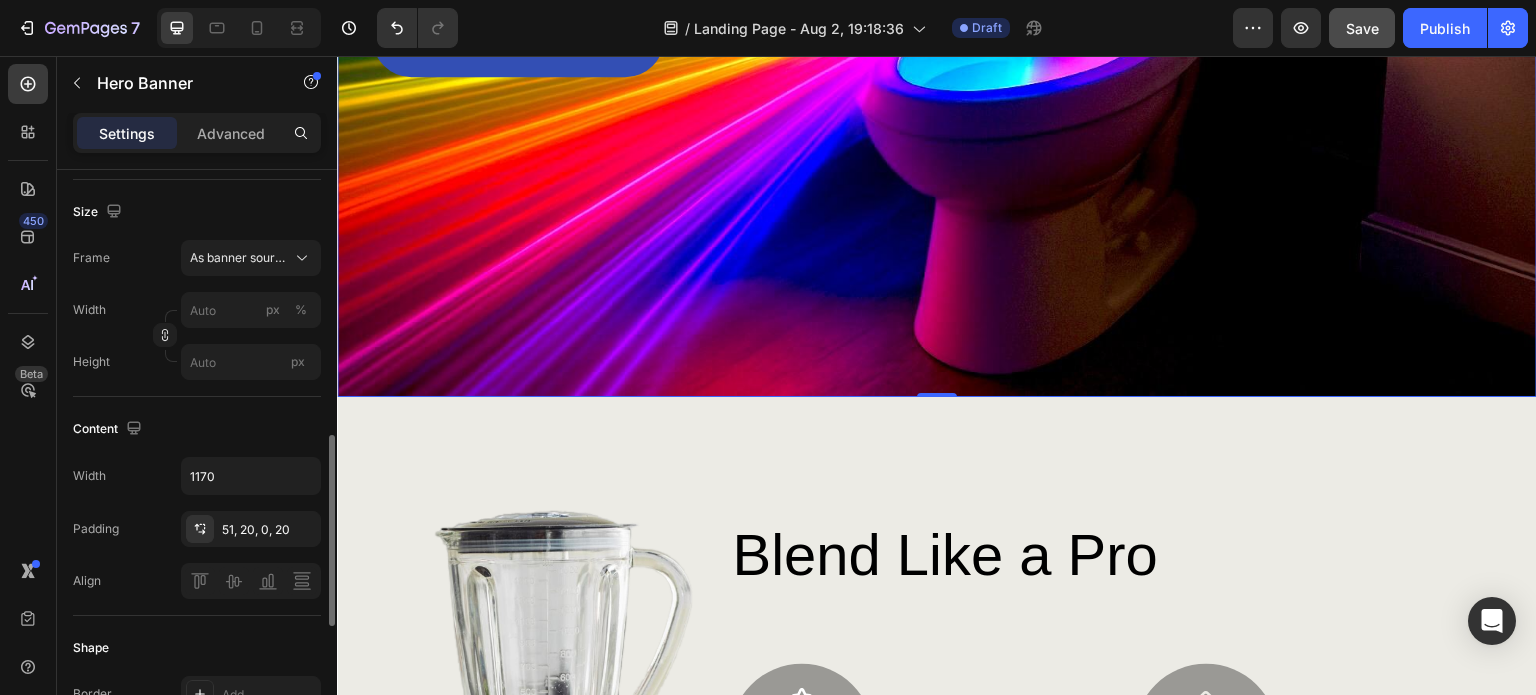 scroll, scrollTop: 500, scrollLeft: 0, axis: vertical 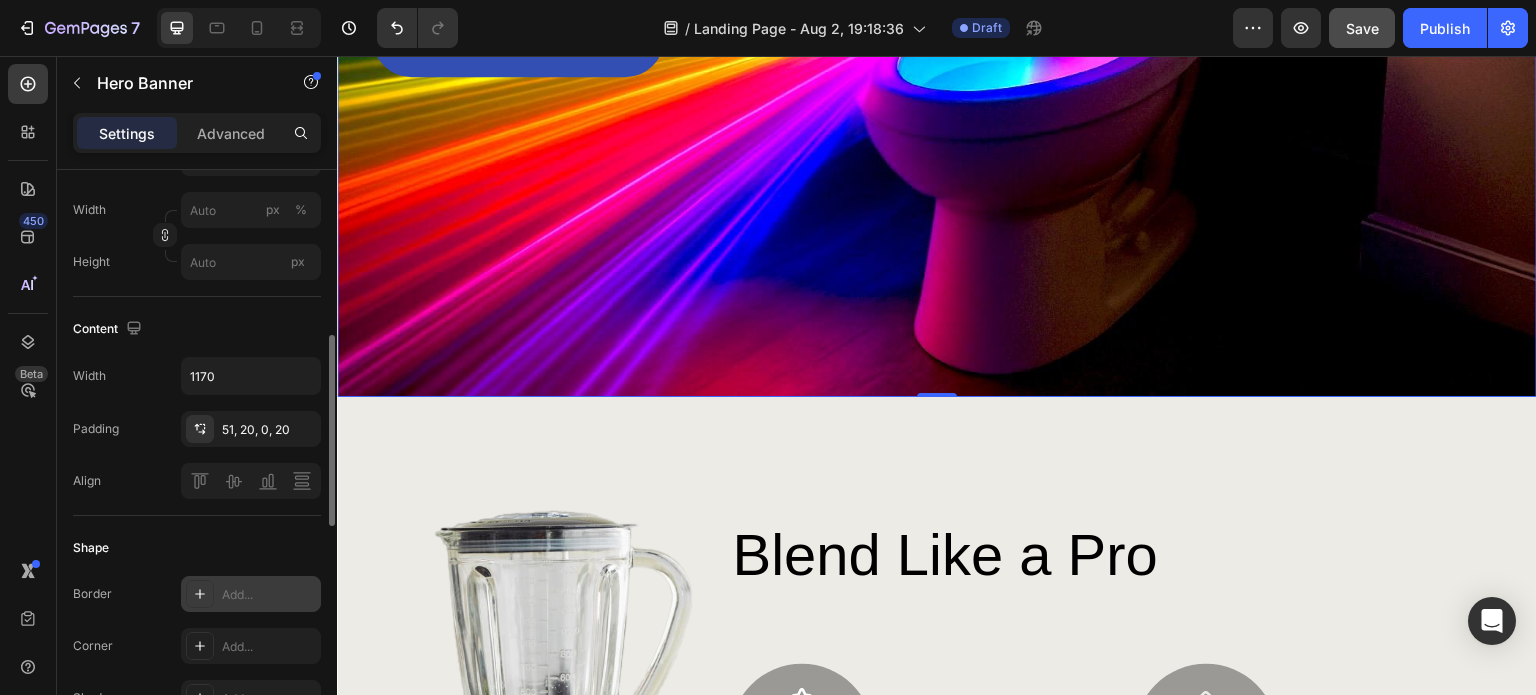 click on "Add..." at bounding box center [269, 595] 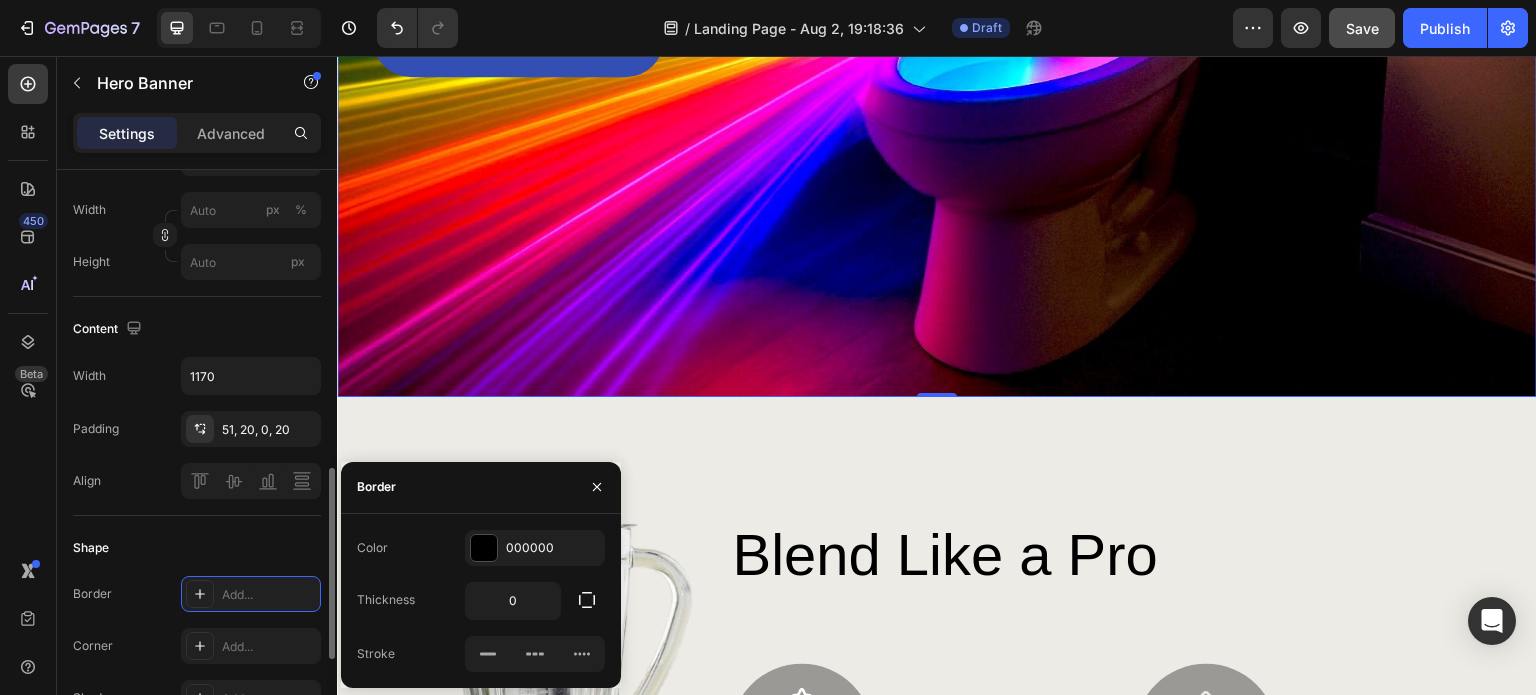 scroll, scrollTop: 600, scrollLeft: 0, axis: vertical 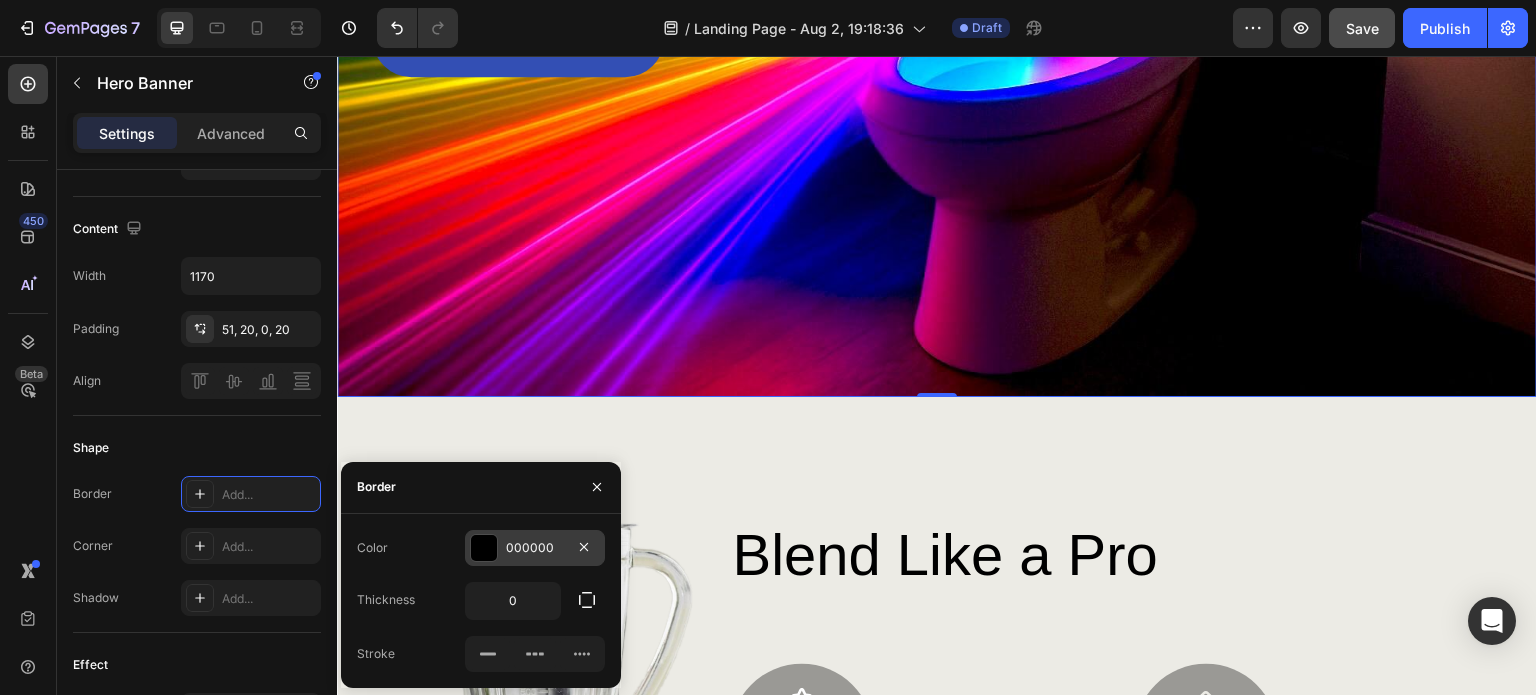 click at bounding box center (484, 548) 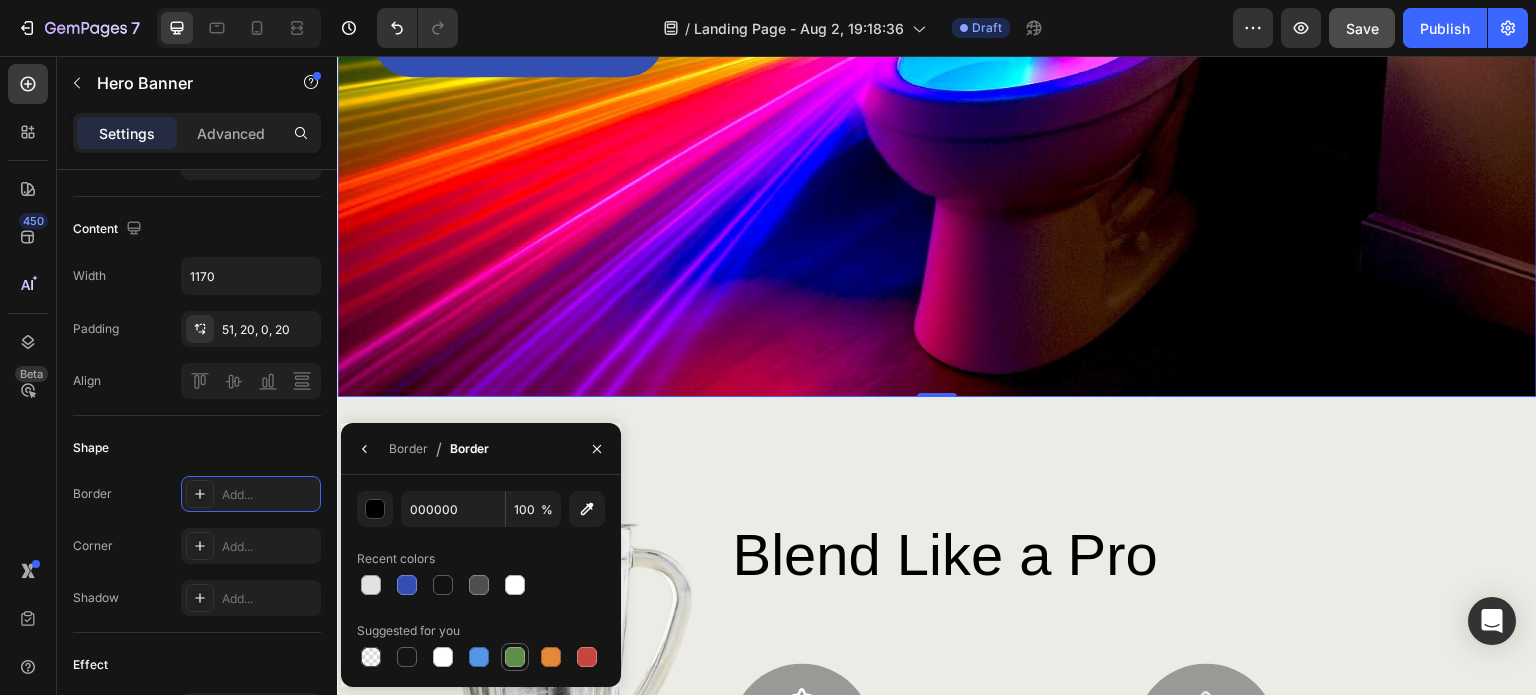 click at bounding box center (515, 657) 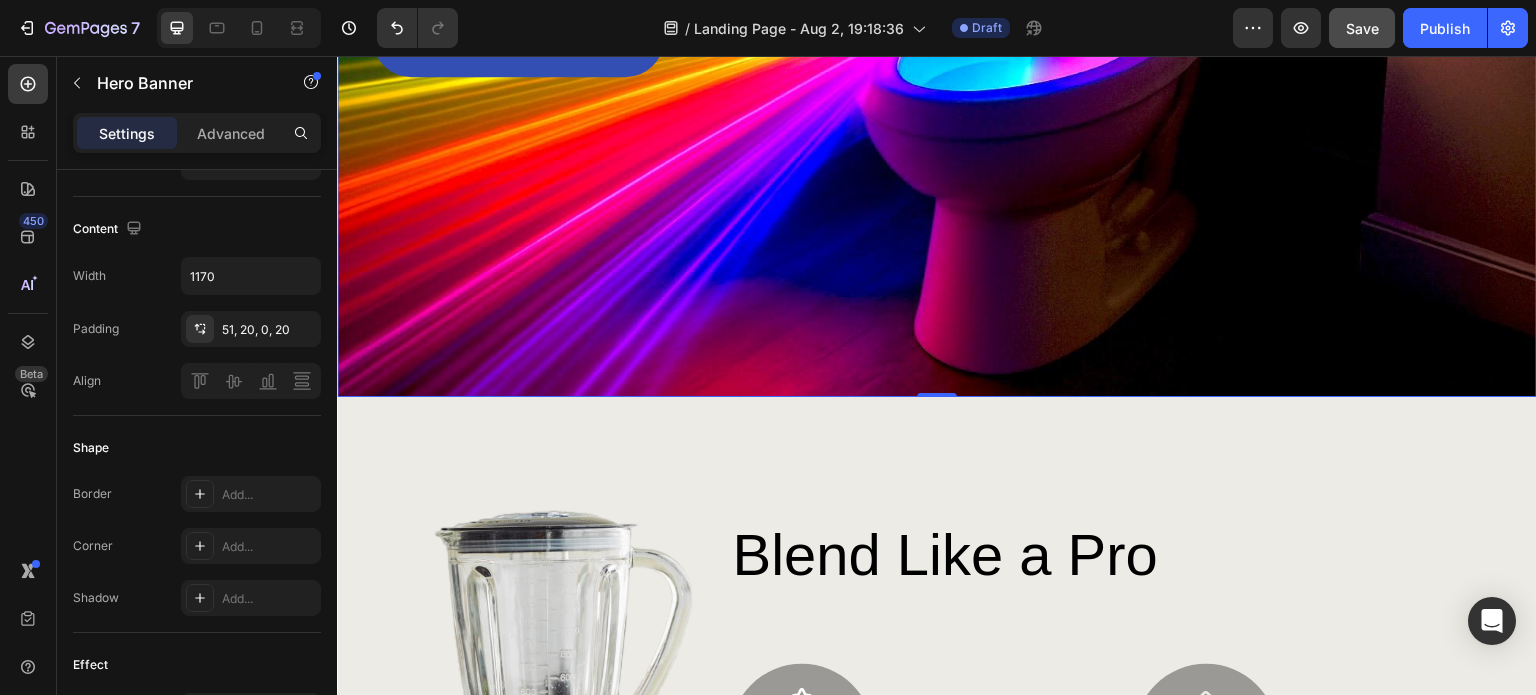 click at bounding box center (937, -3) 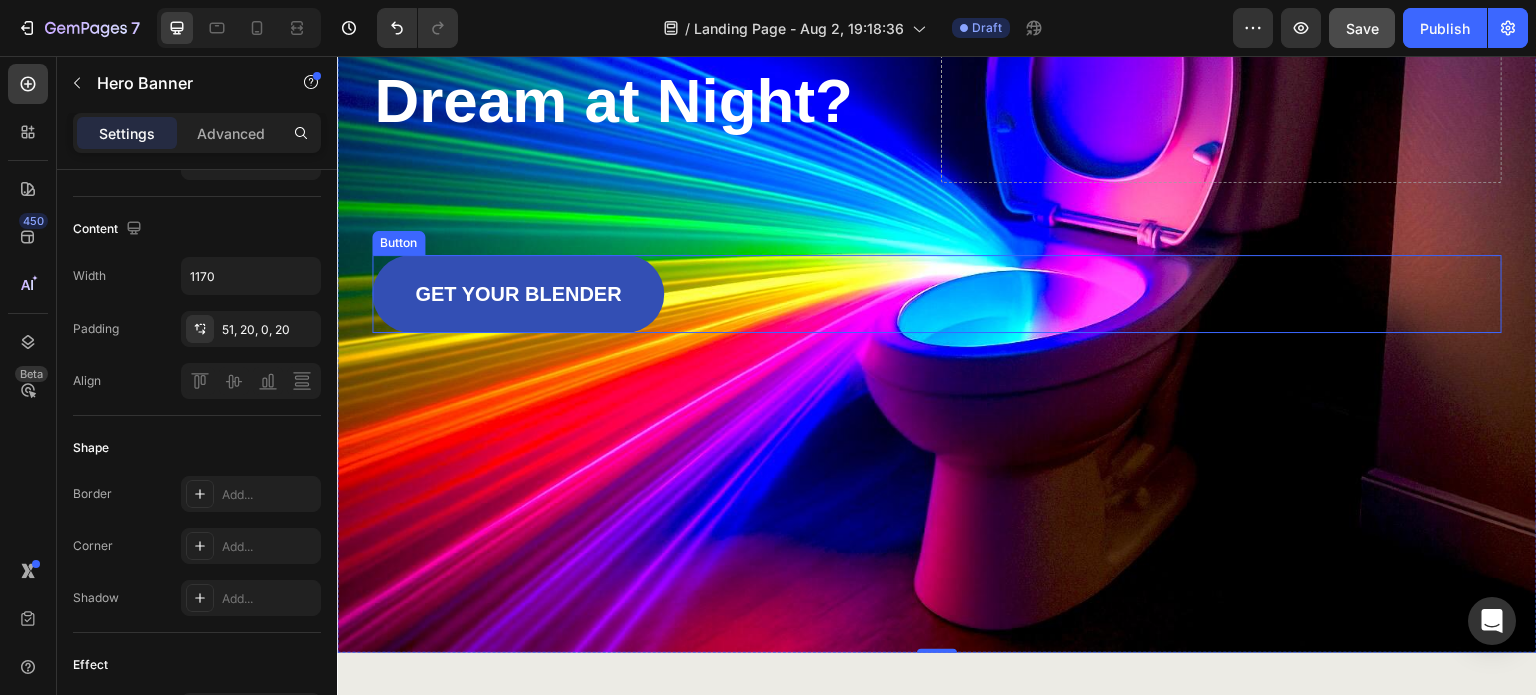 scroll, scrollTop: 200, scrollLeft: 0, axis: vertical 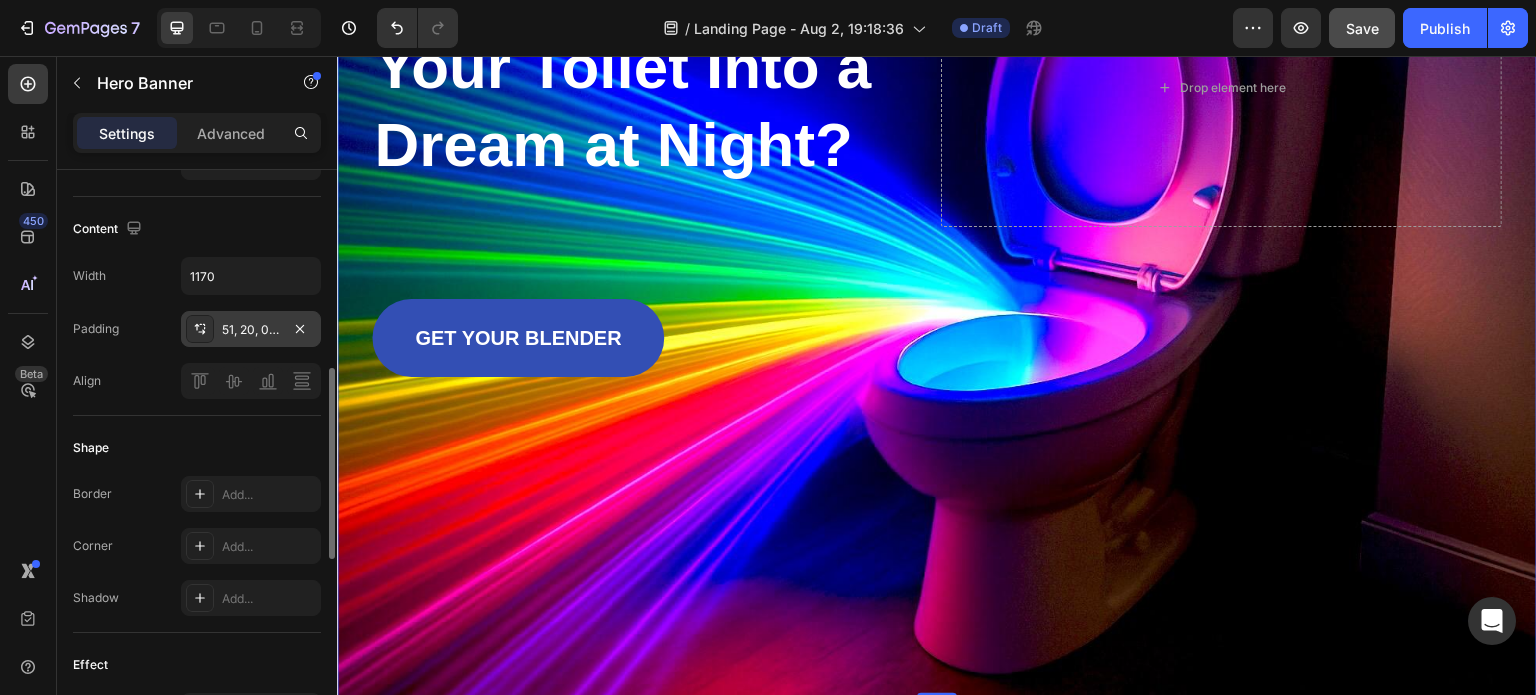 click 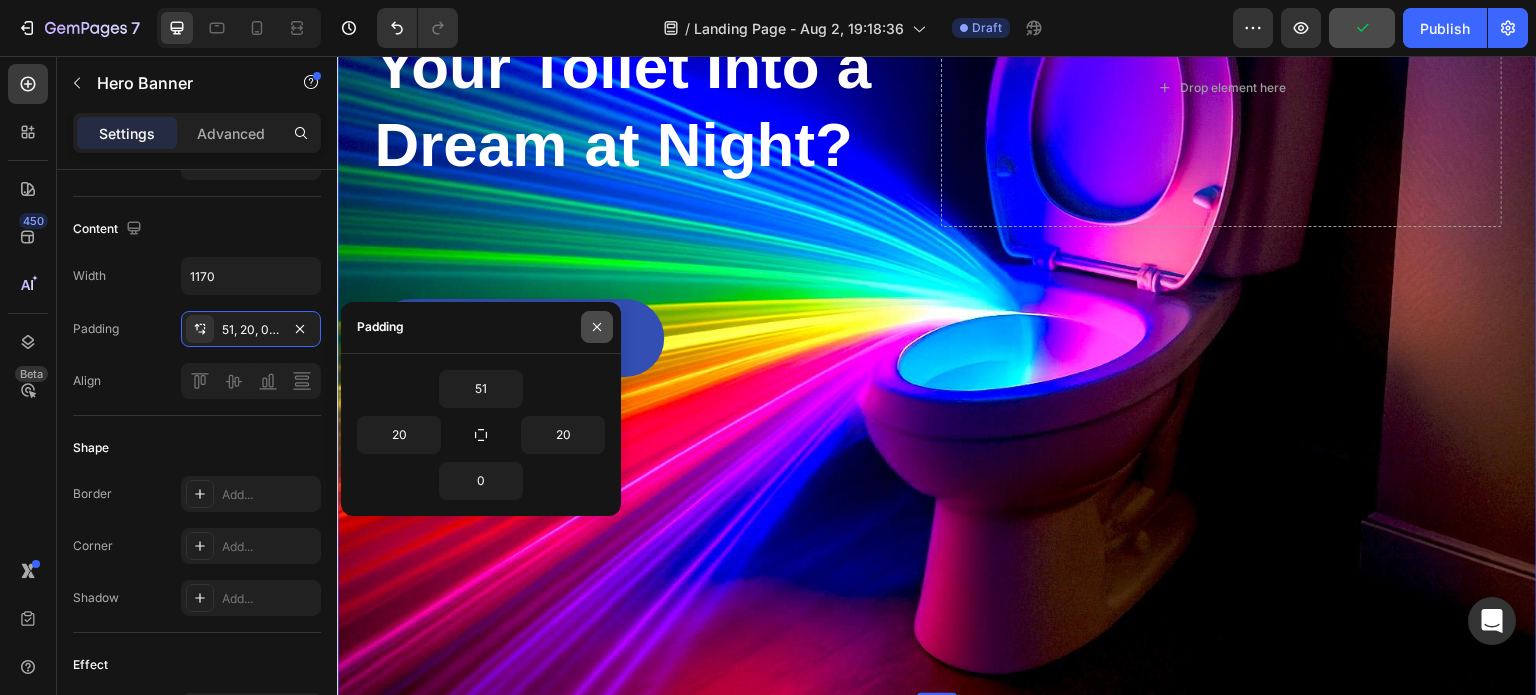 click 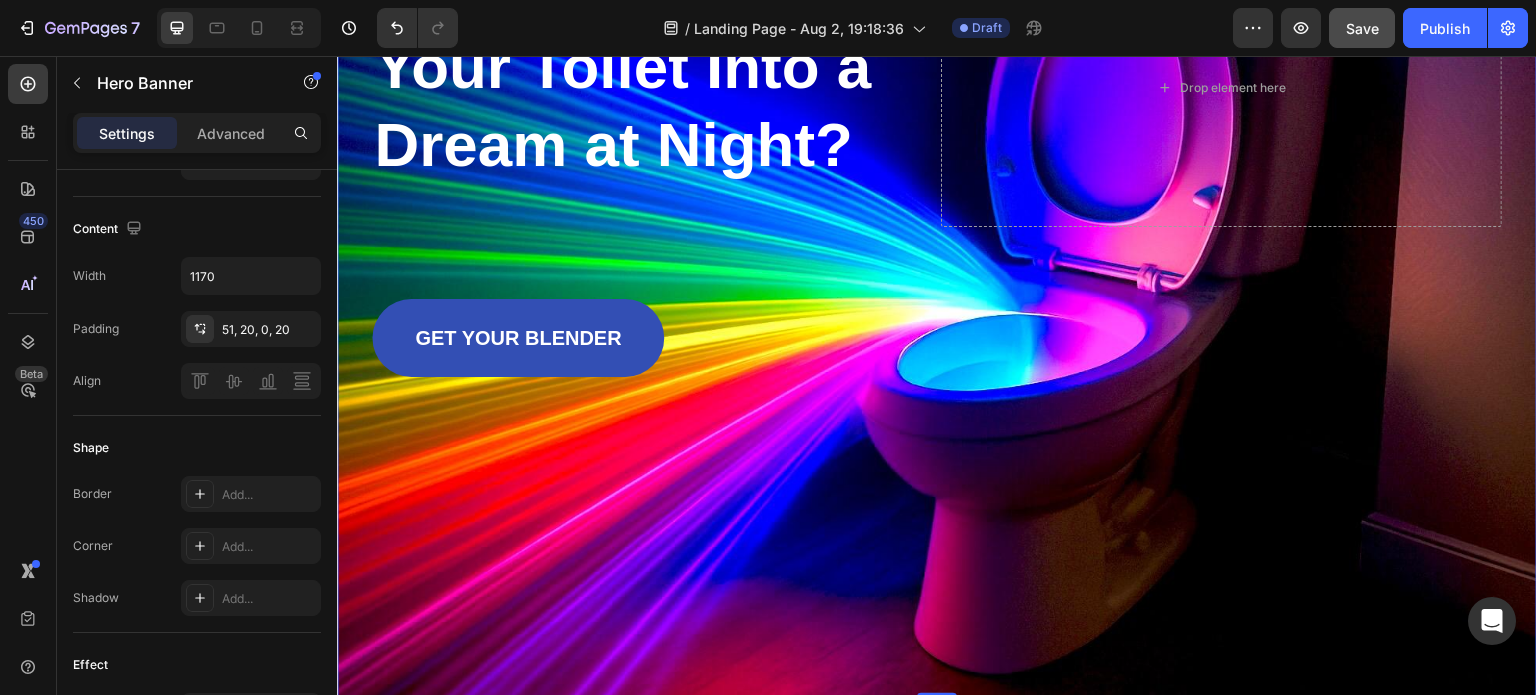 scroll, scrollTop: 100, scrollLeft: 0, axis: vertical 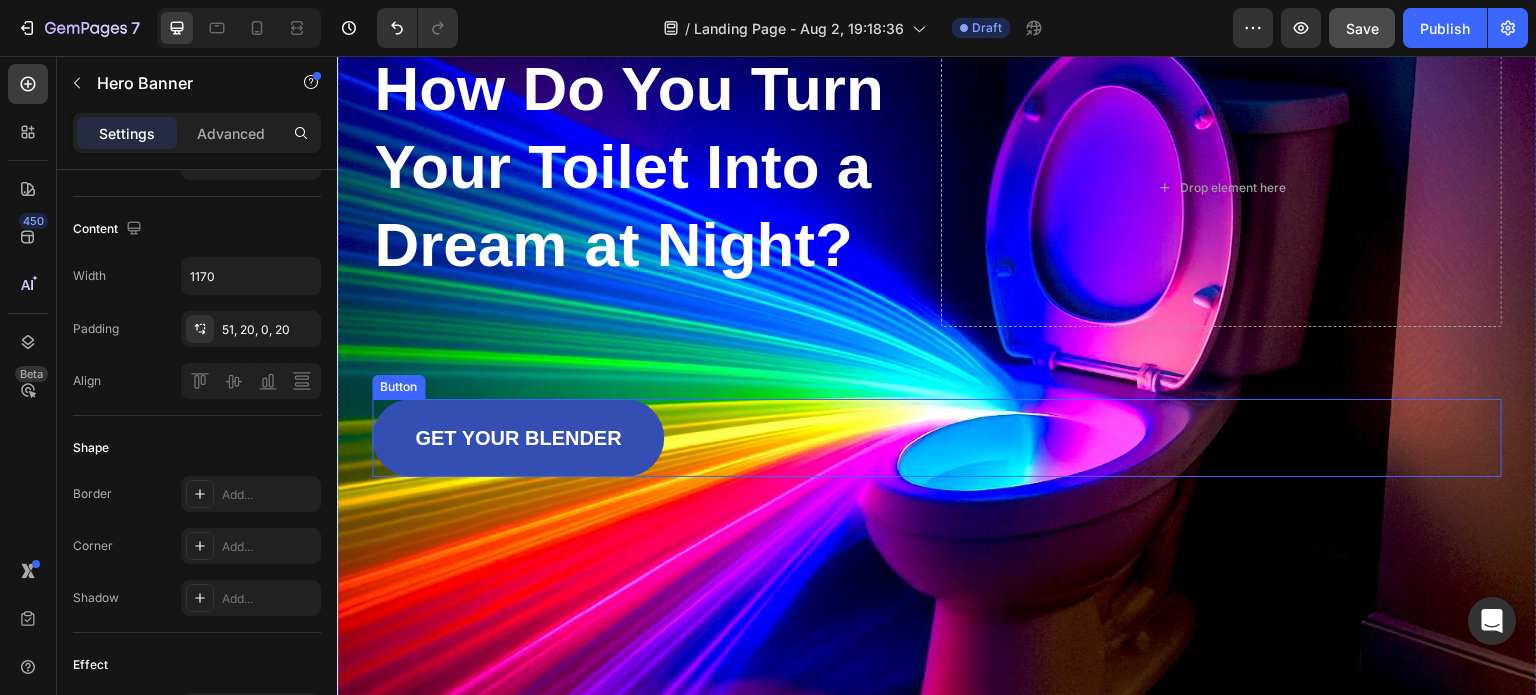 click on "Button" at bounding box center [398, 387] 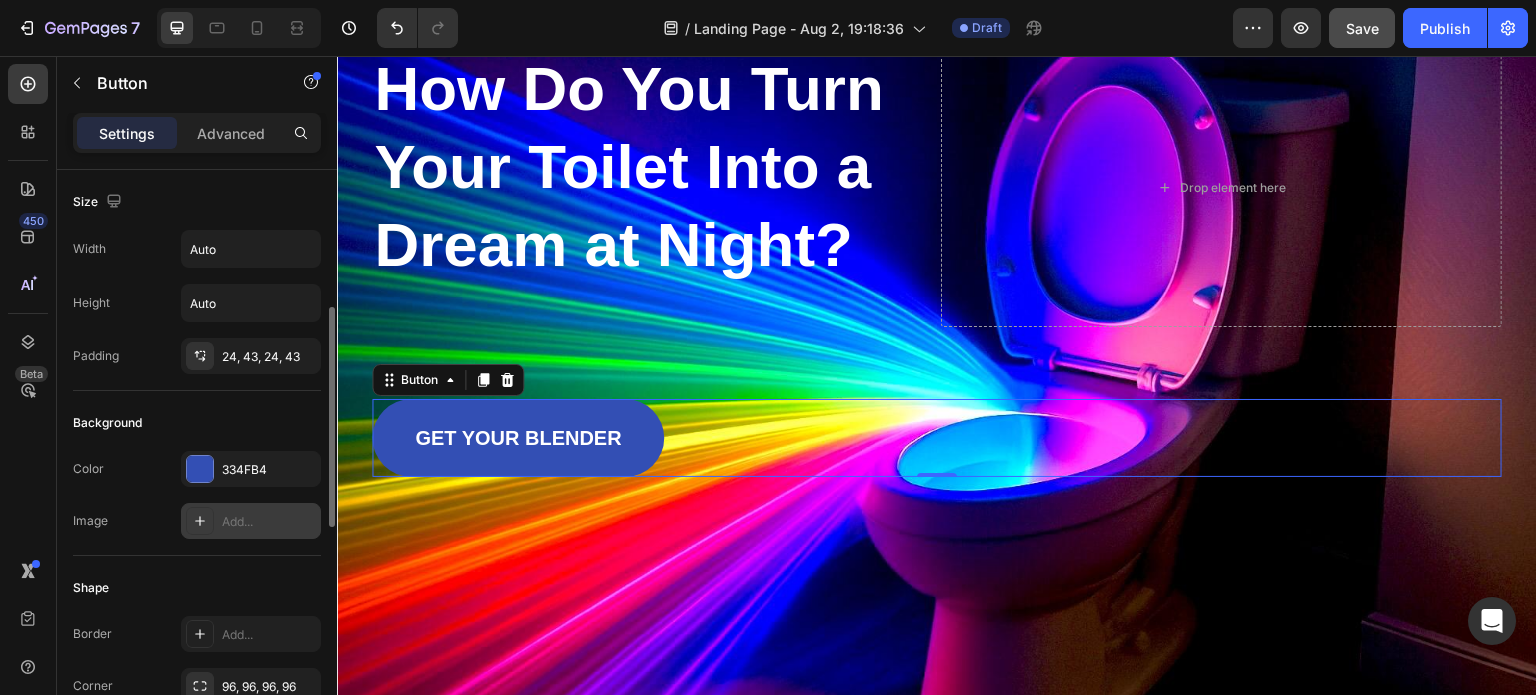scroll, scrollTop: 100, scrollLeft: 0, axis: vertical 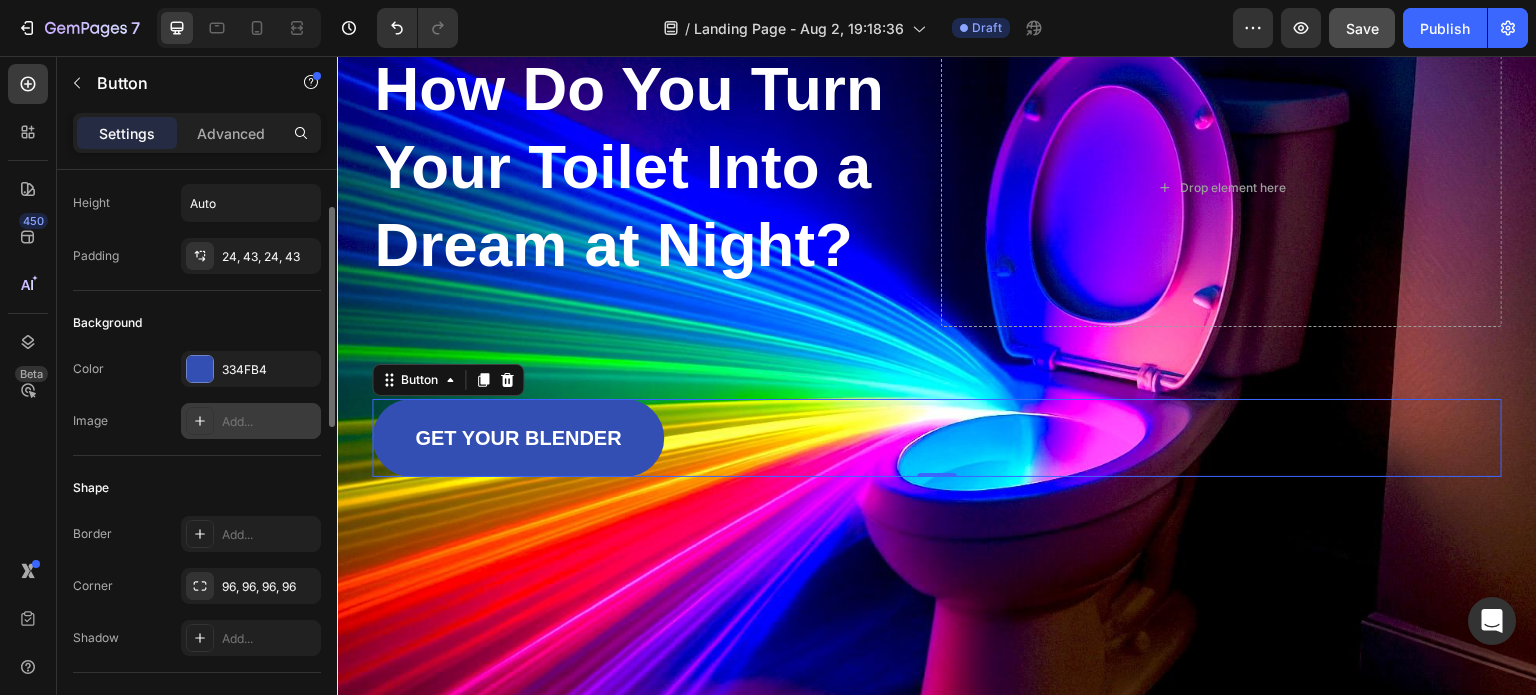 click 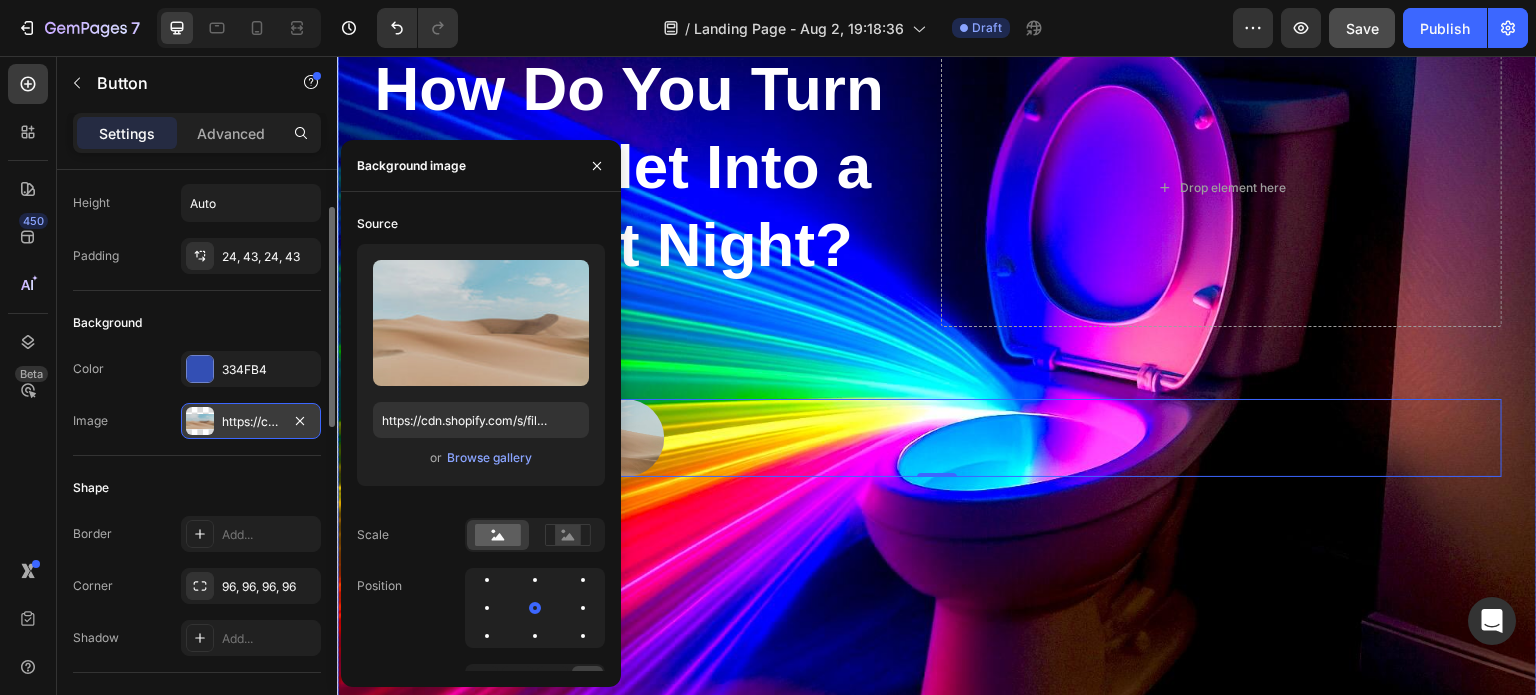click at bounding box center (937, 397) 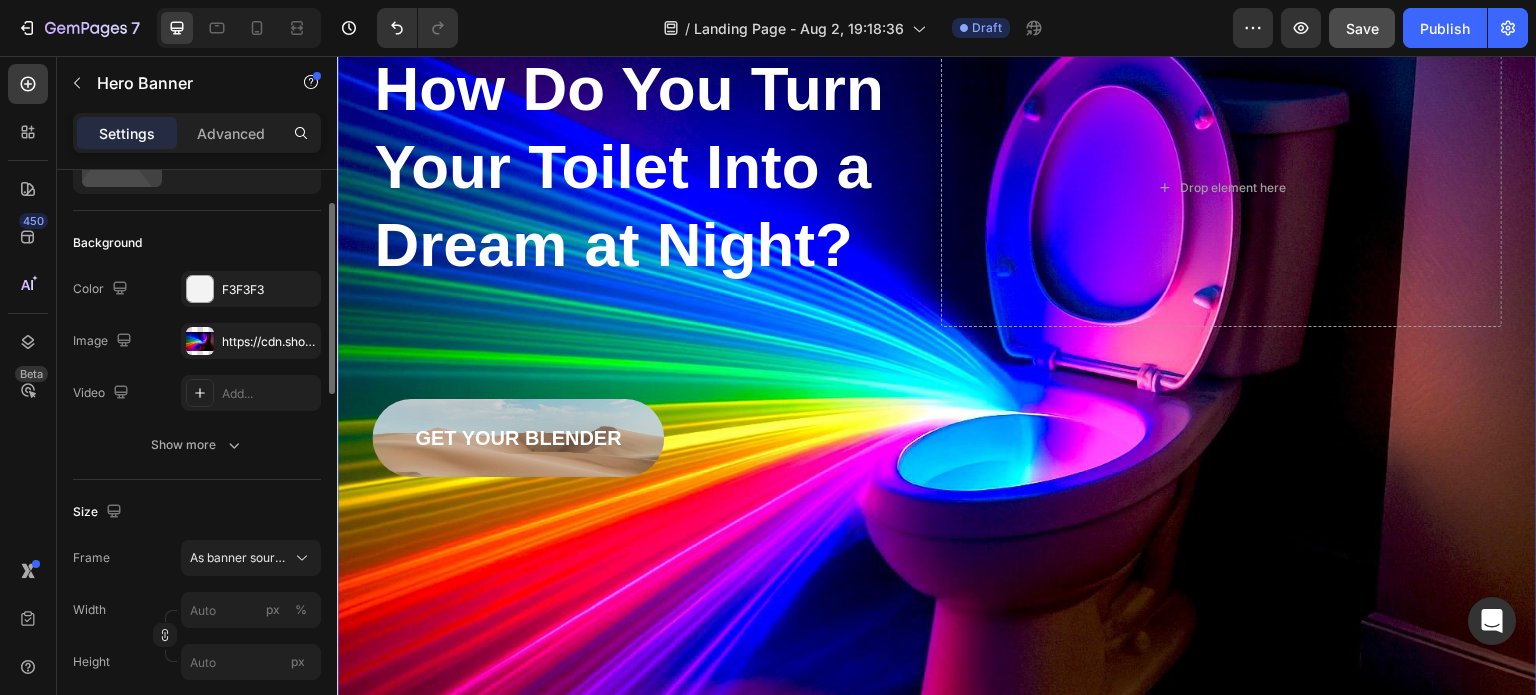 scroll, scrollTop: 0, scrollLeft: 0, axis: both 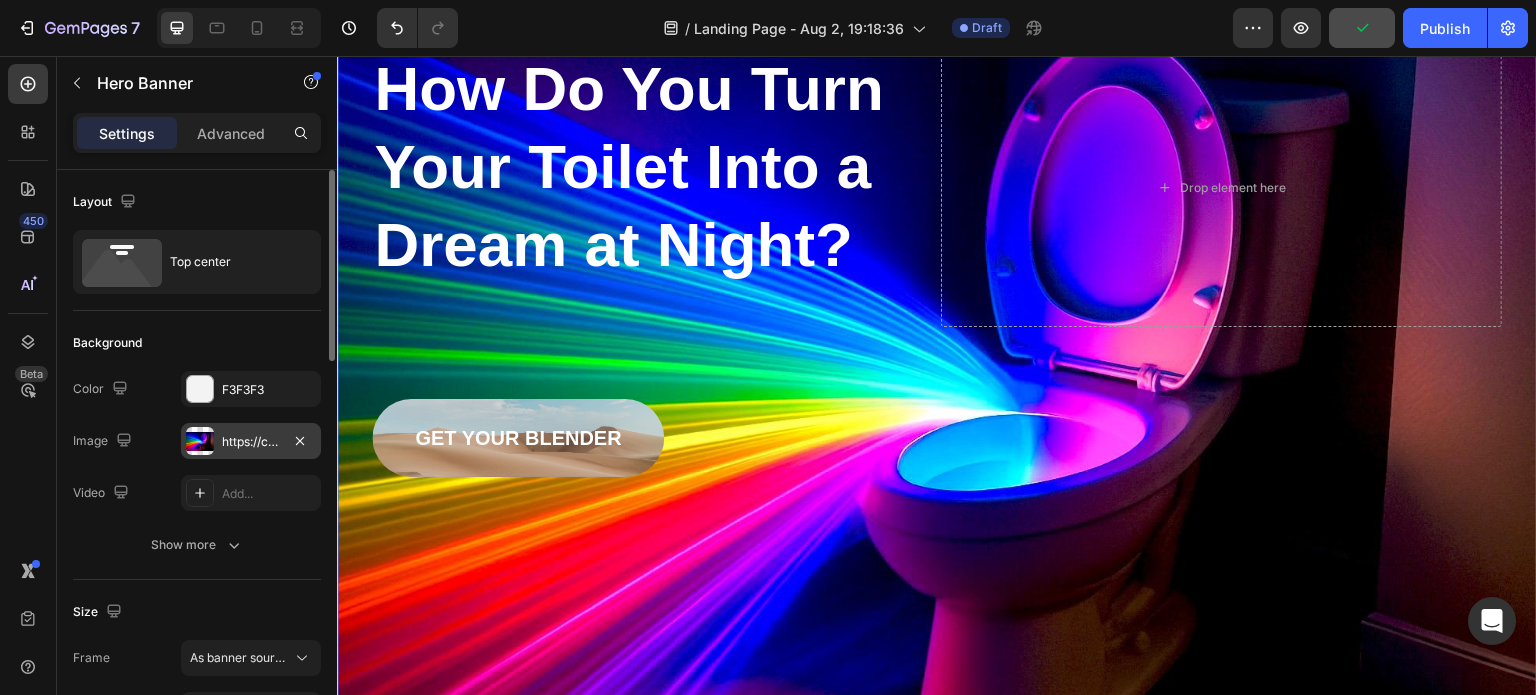 click at bounding box center [200, 441] 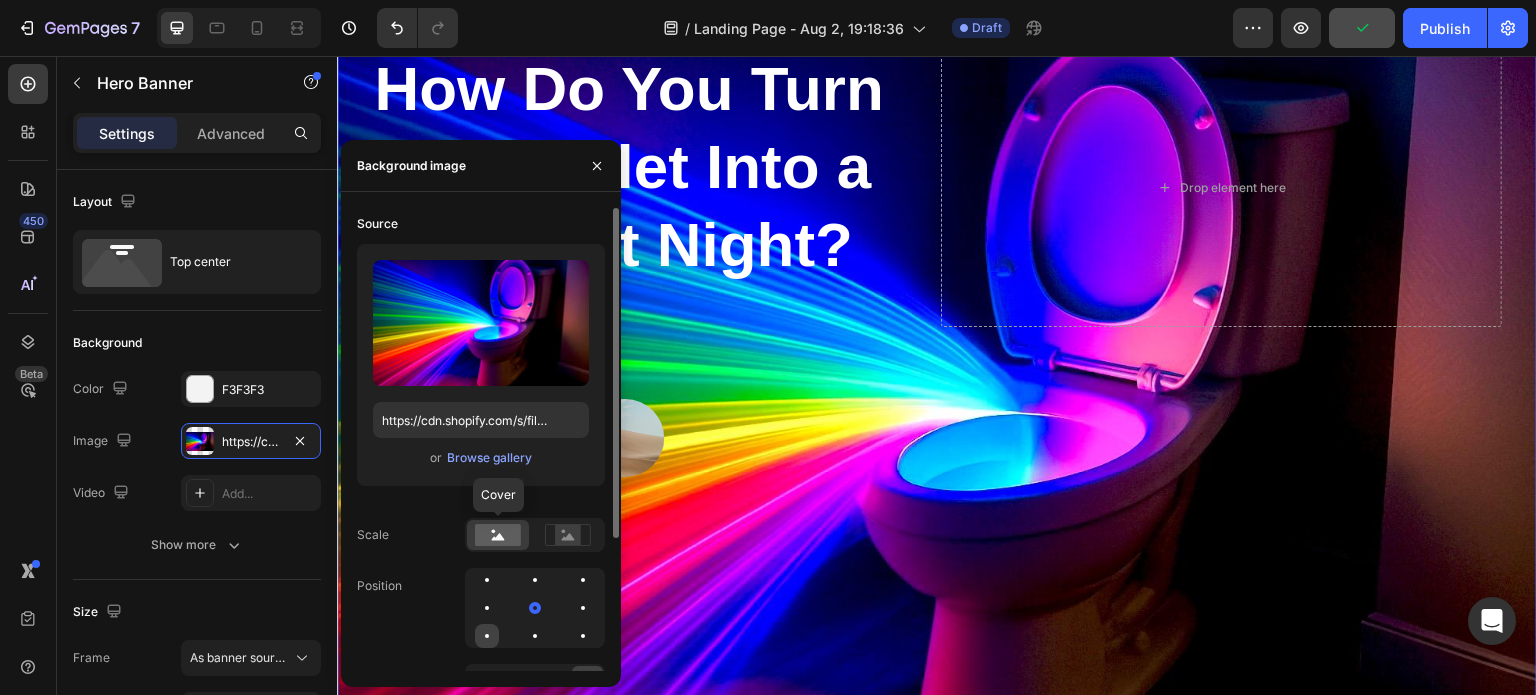 scroll, scrollTop: 185, scrollLeft: 0, axis: vertical 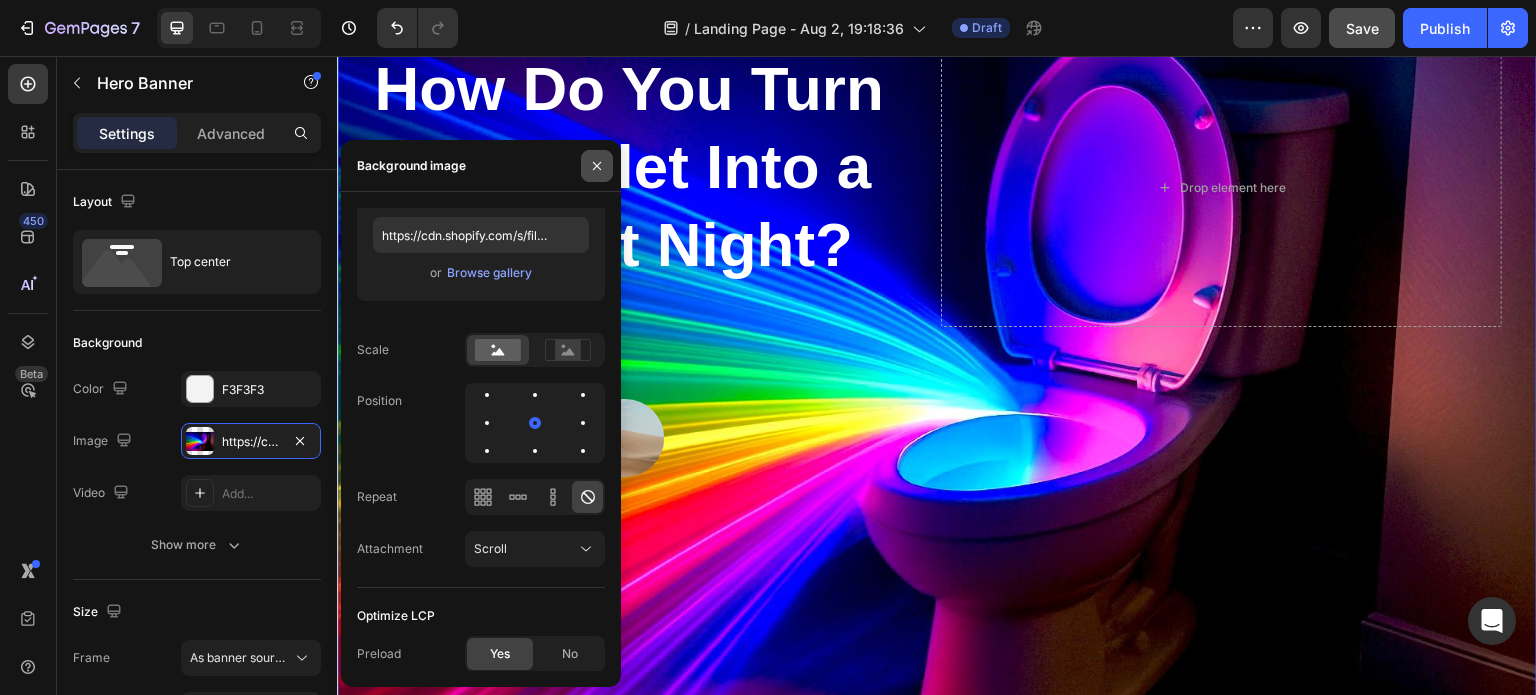 drag, startPoint x: 597, startPoint y: 157, endPoint x: 215, endPoint y: 193, distance: 383.6926 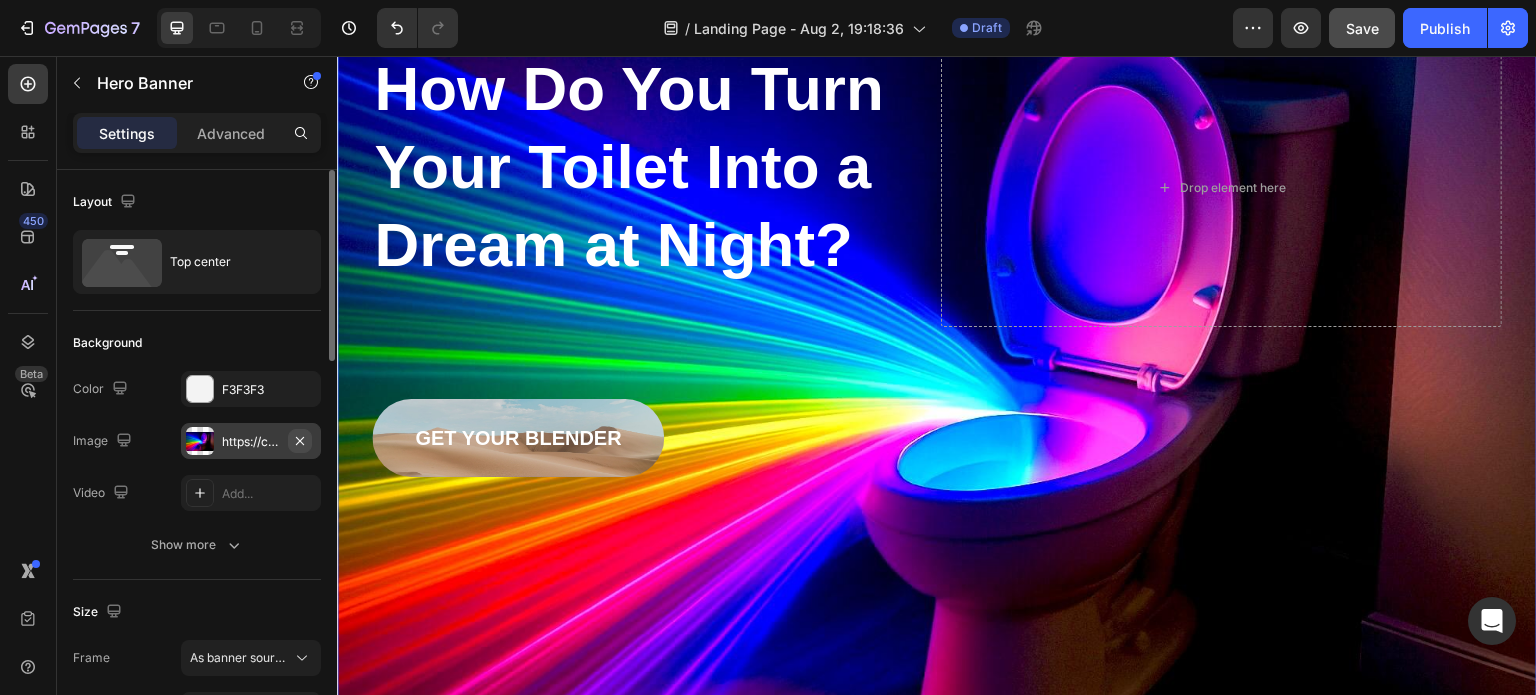 click 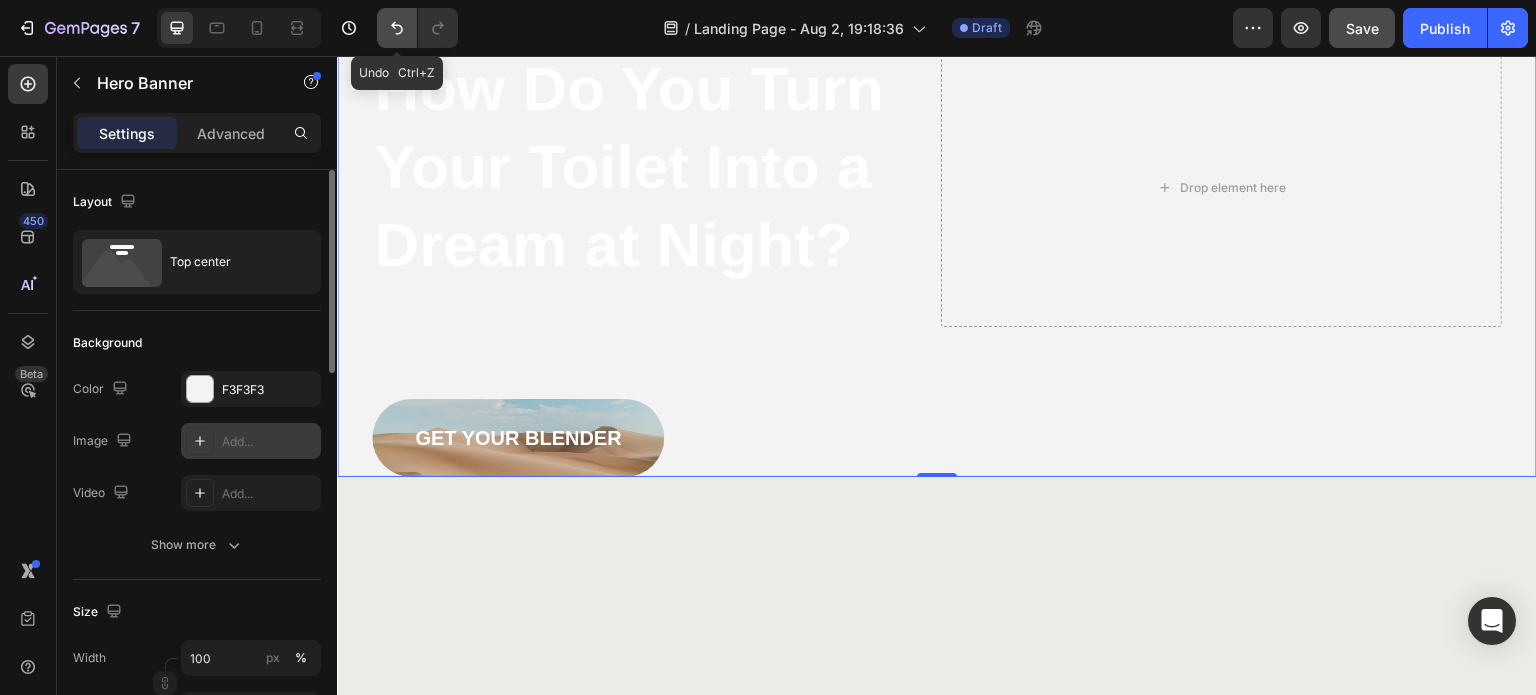 click 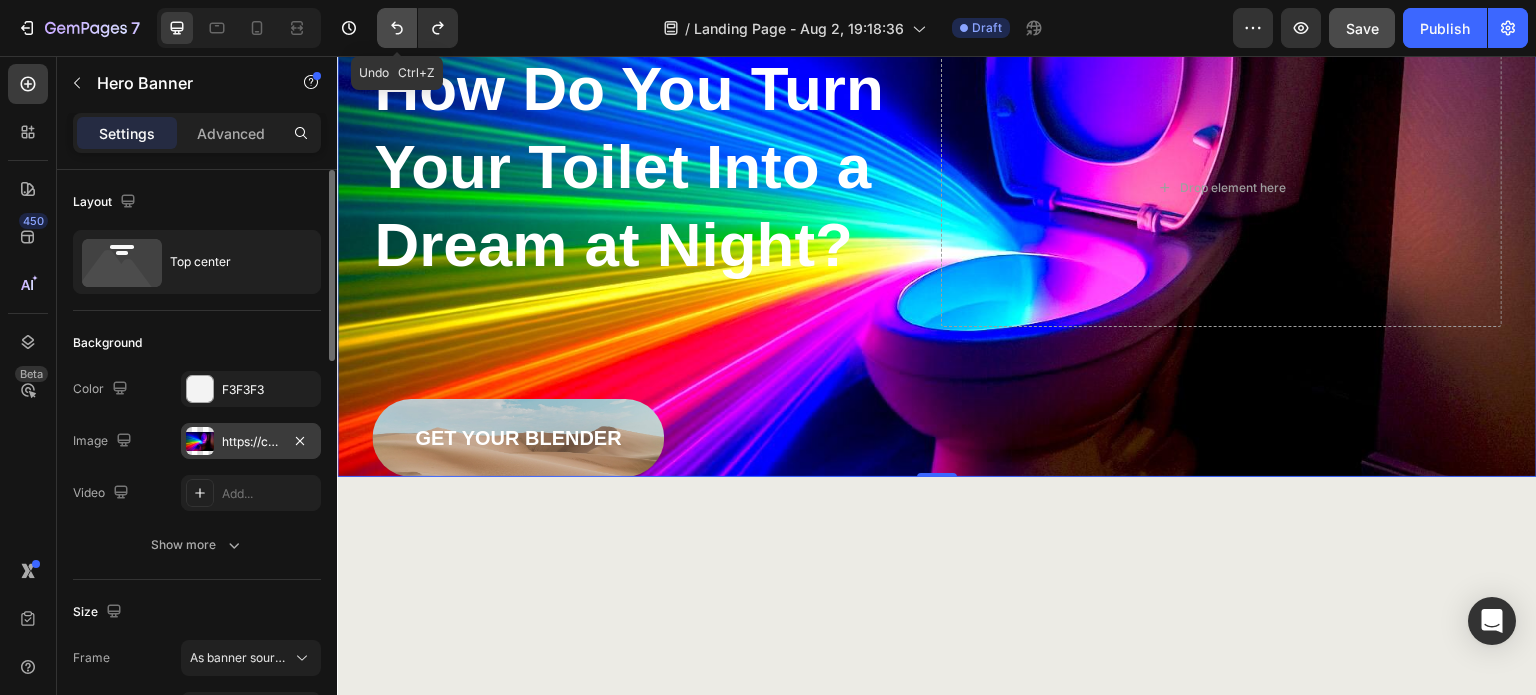 click 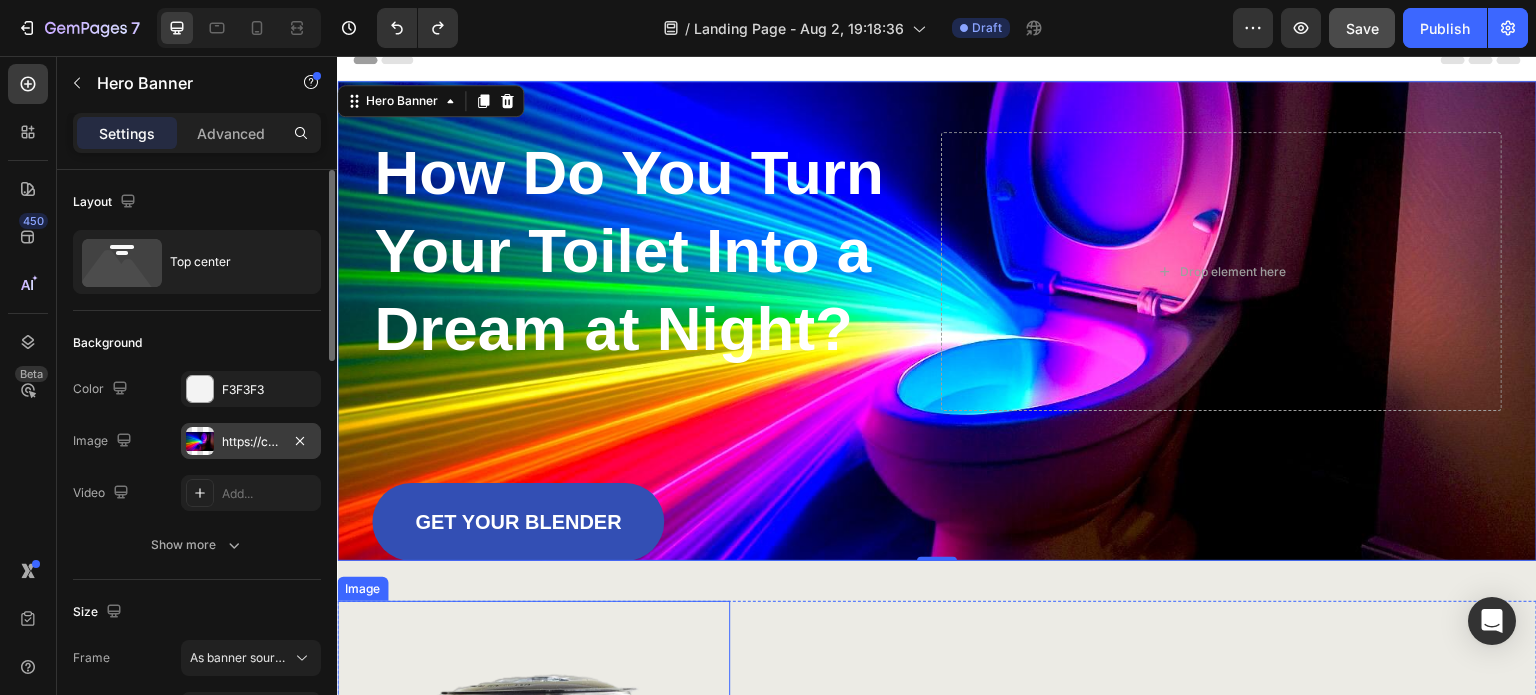 scroll, scrollTop: 0, scrollLeft: 0, axis: both 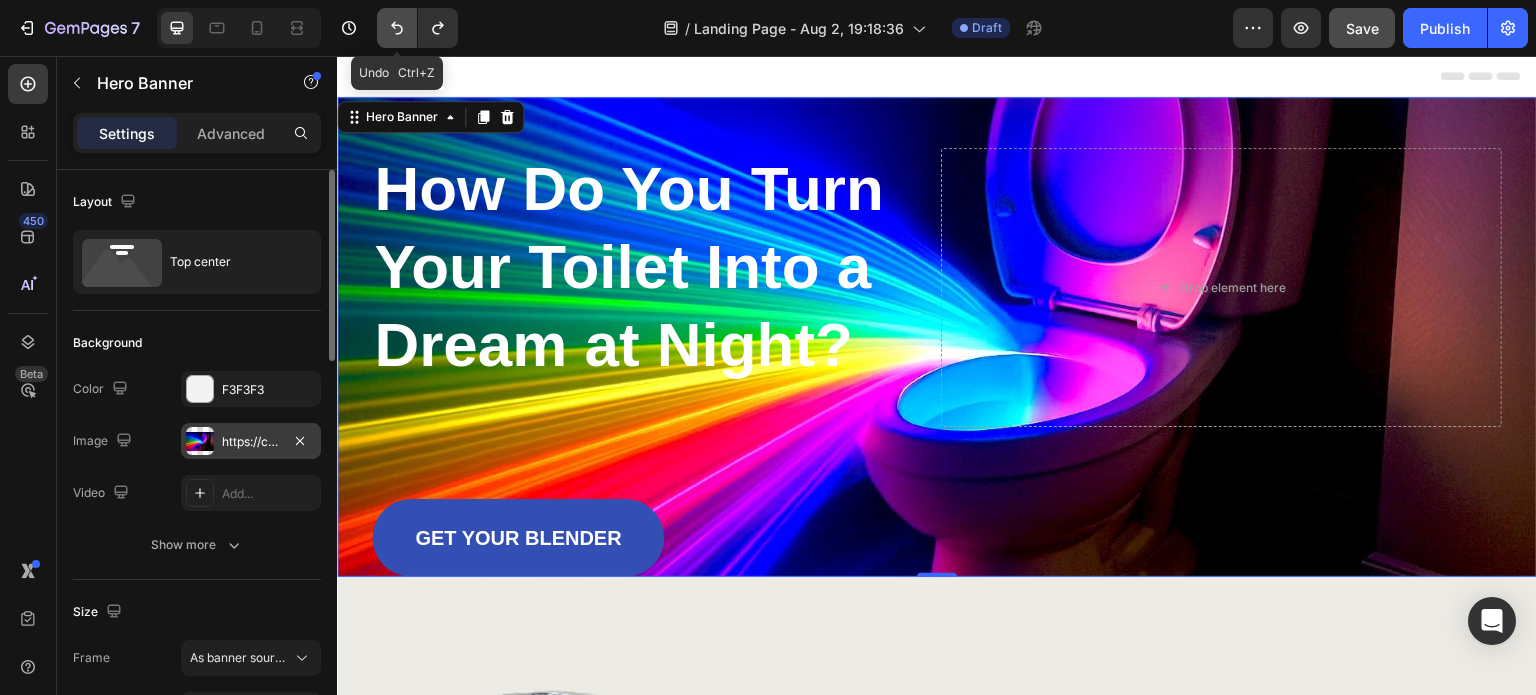 click 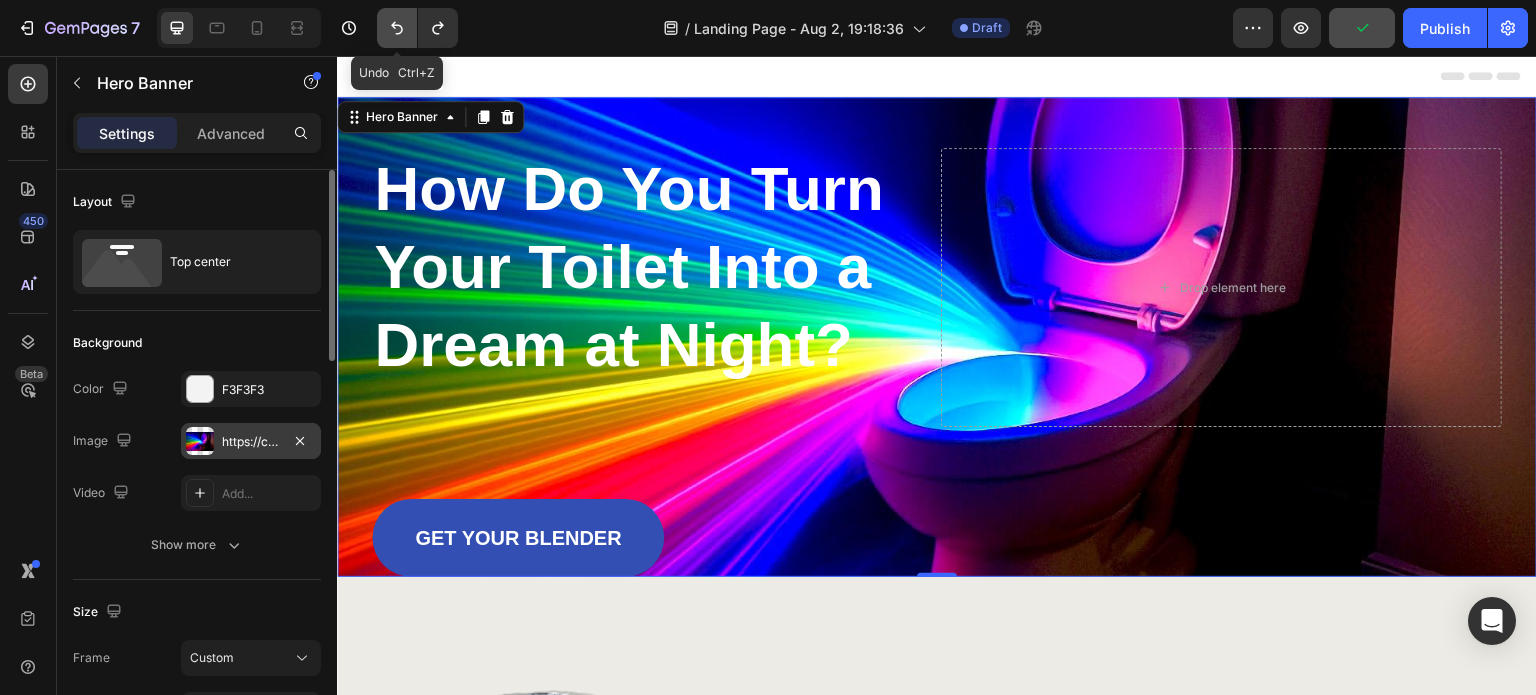 click 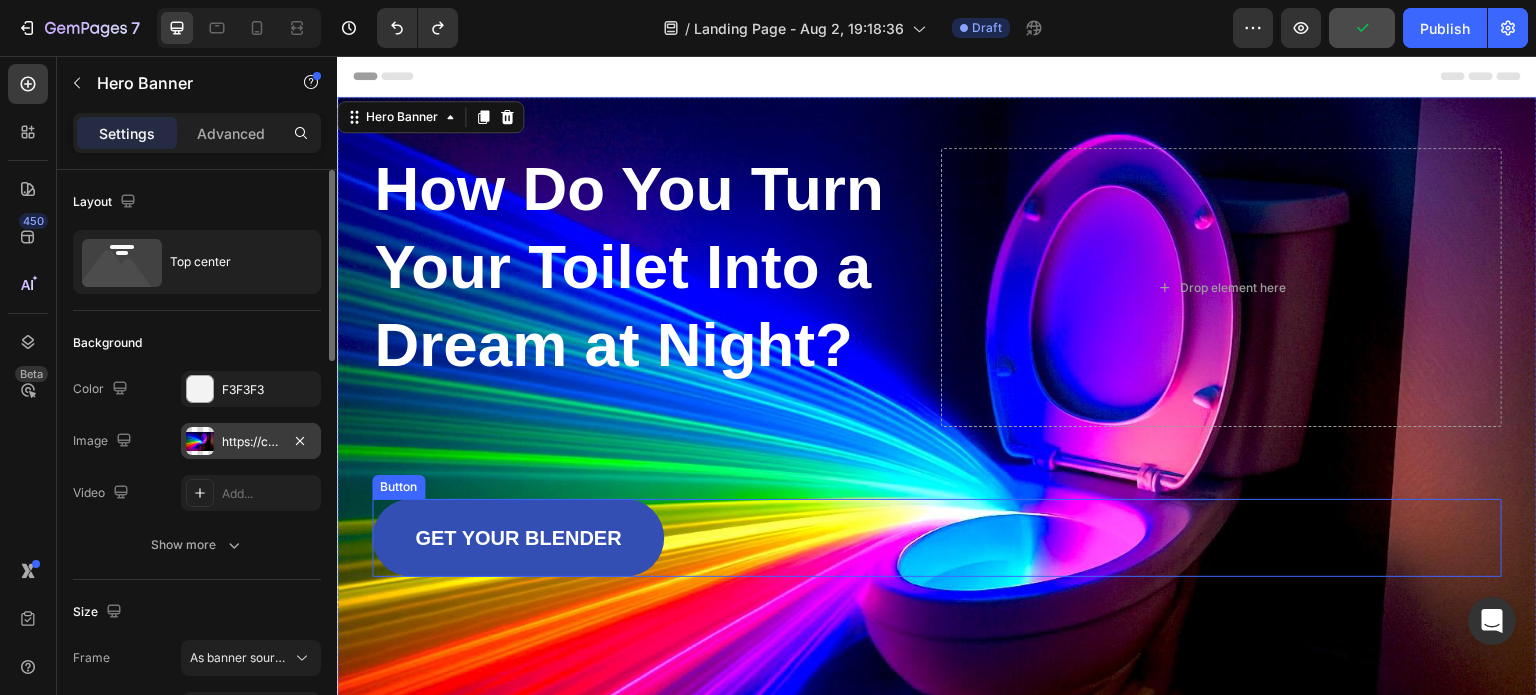 scroll, scrollTop: 100, scrollLeft: 0, axis: vertical 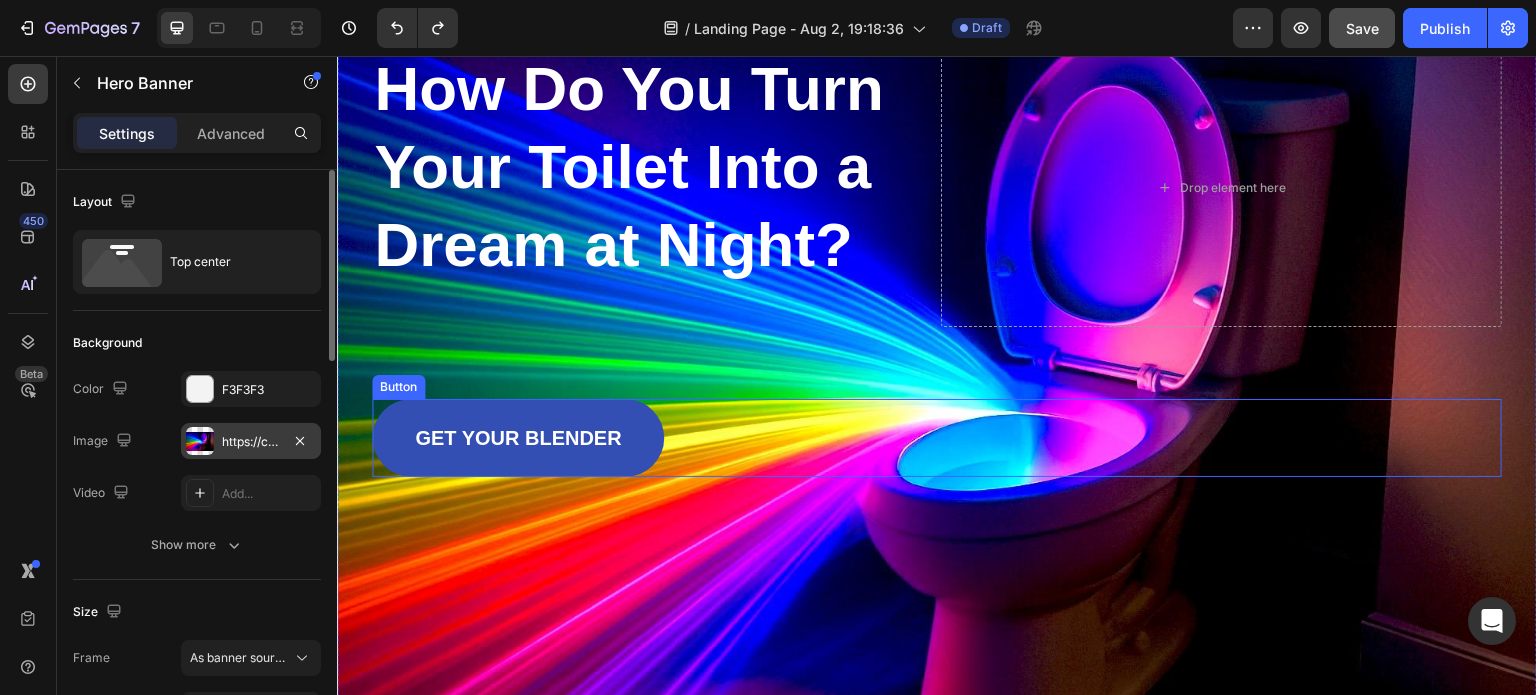 click on "Button" at bounding box center [398, 387] 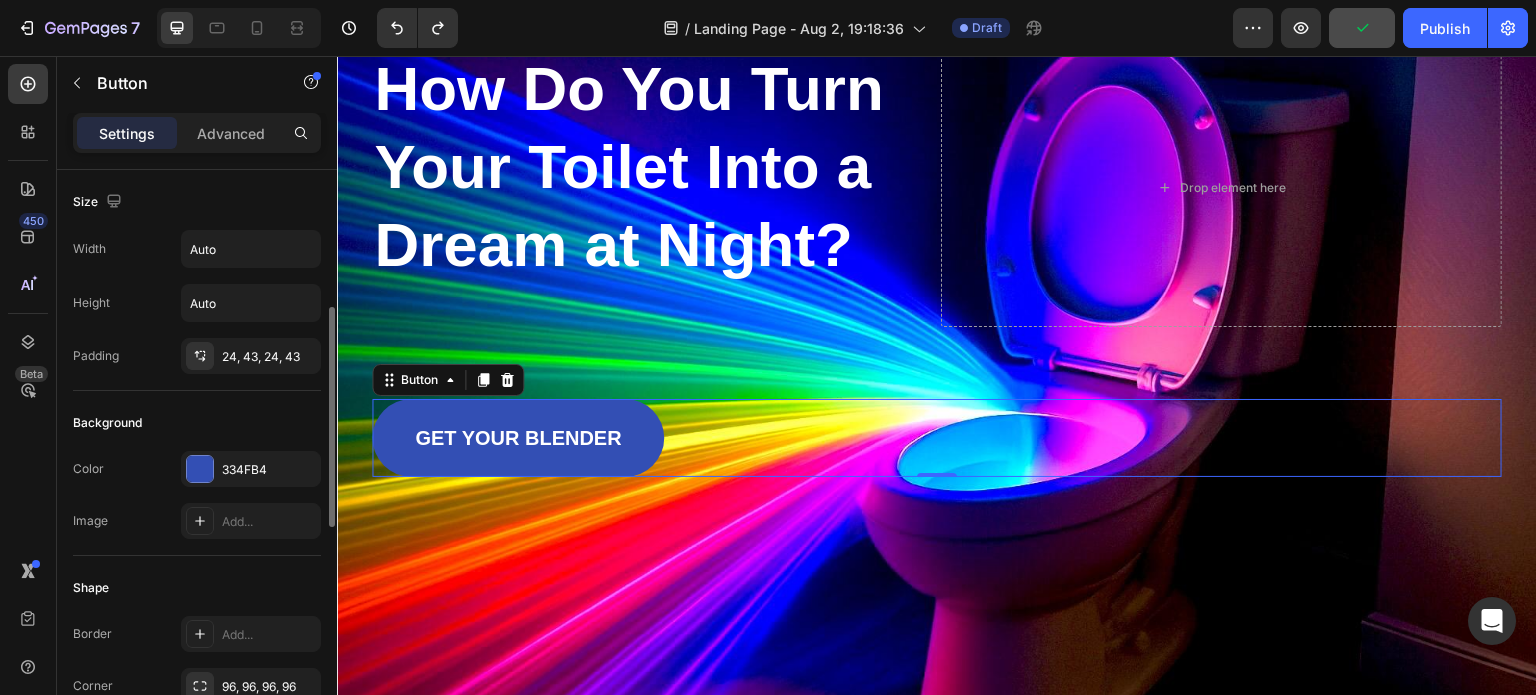 scroll, scrollTop: 200, scrollLeft: 0, axis: vertical 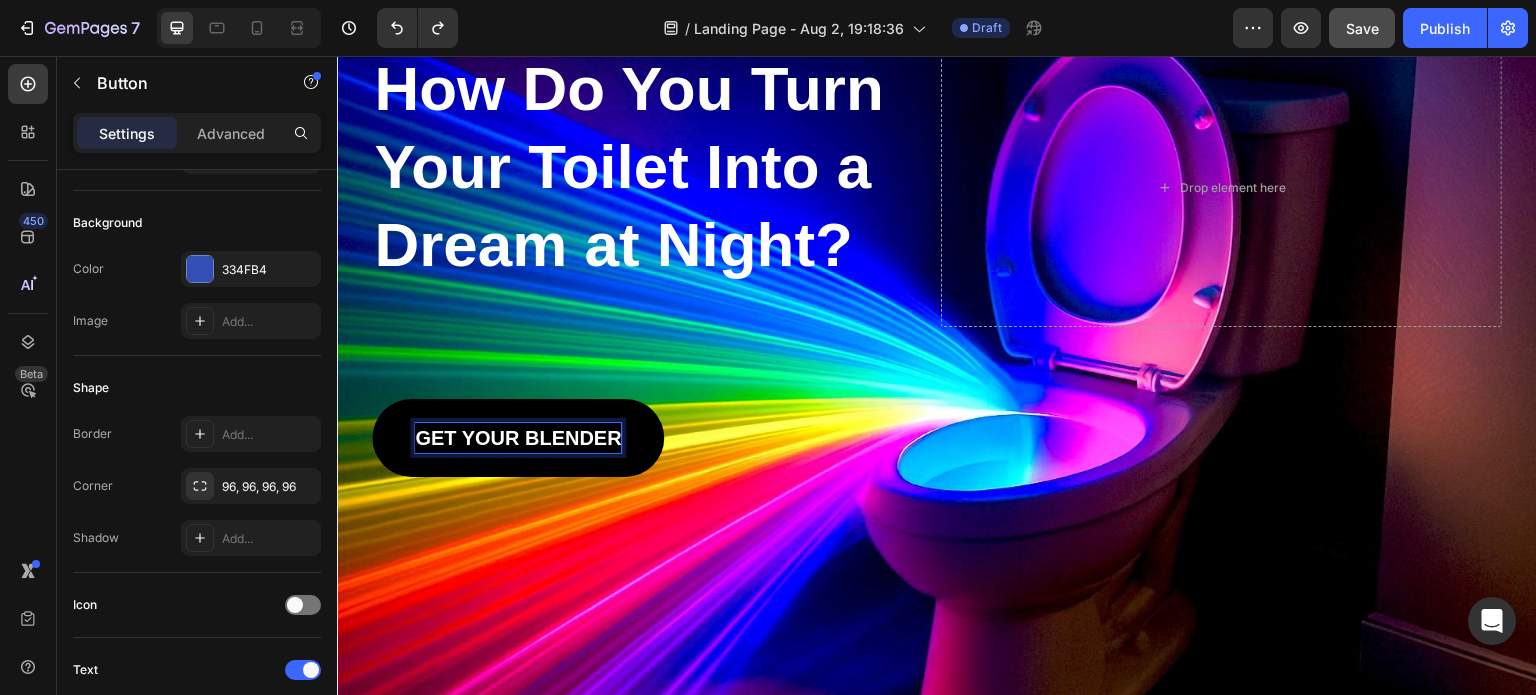 click on "GET YOUR BLENDER" at bounding box center [518, 438] 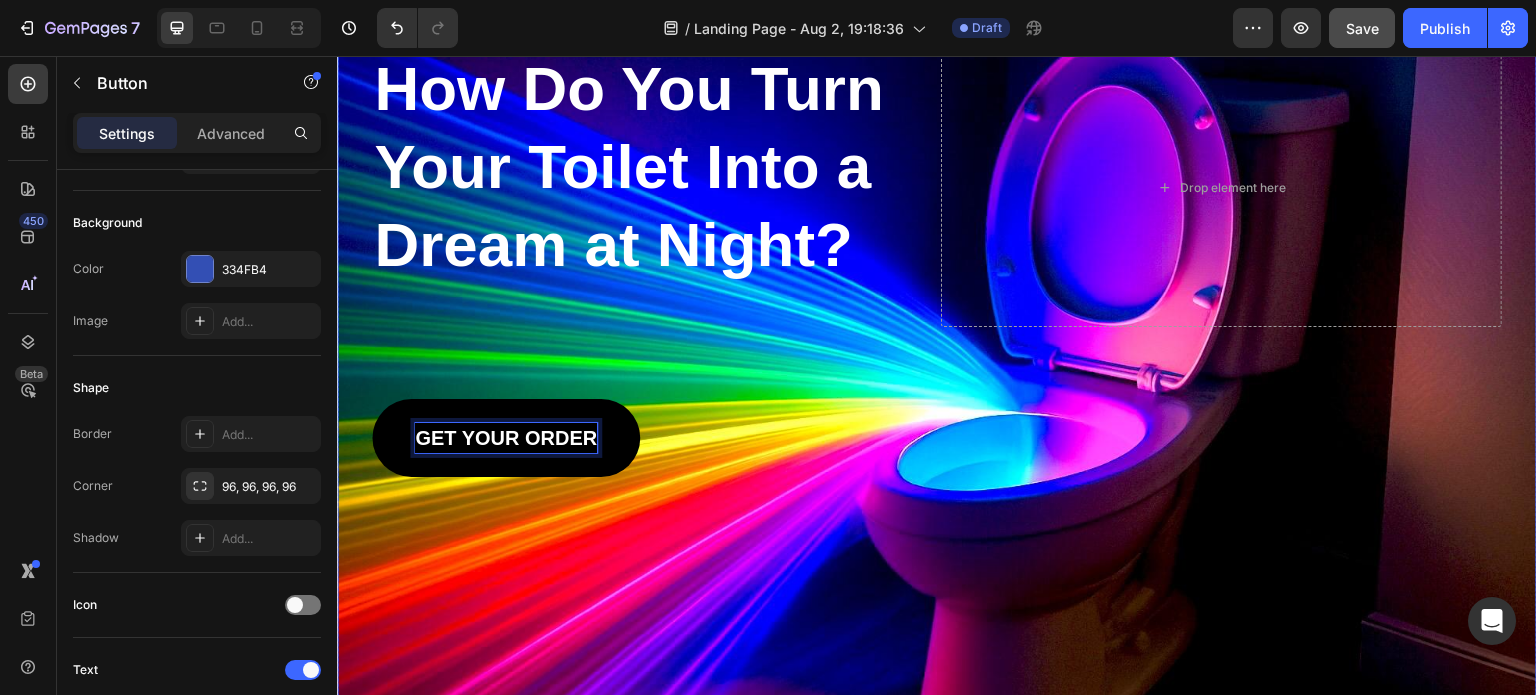 click at bounding box center (937, 397) 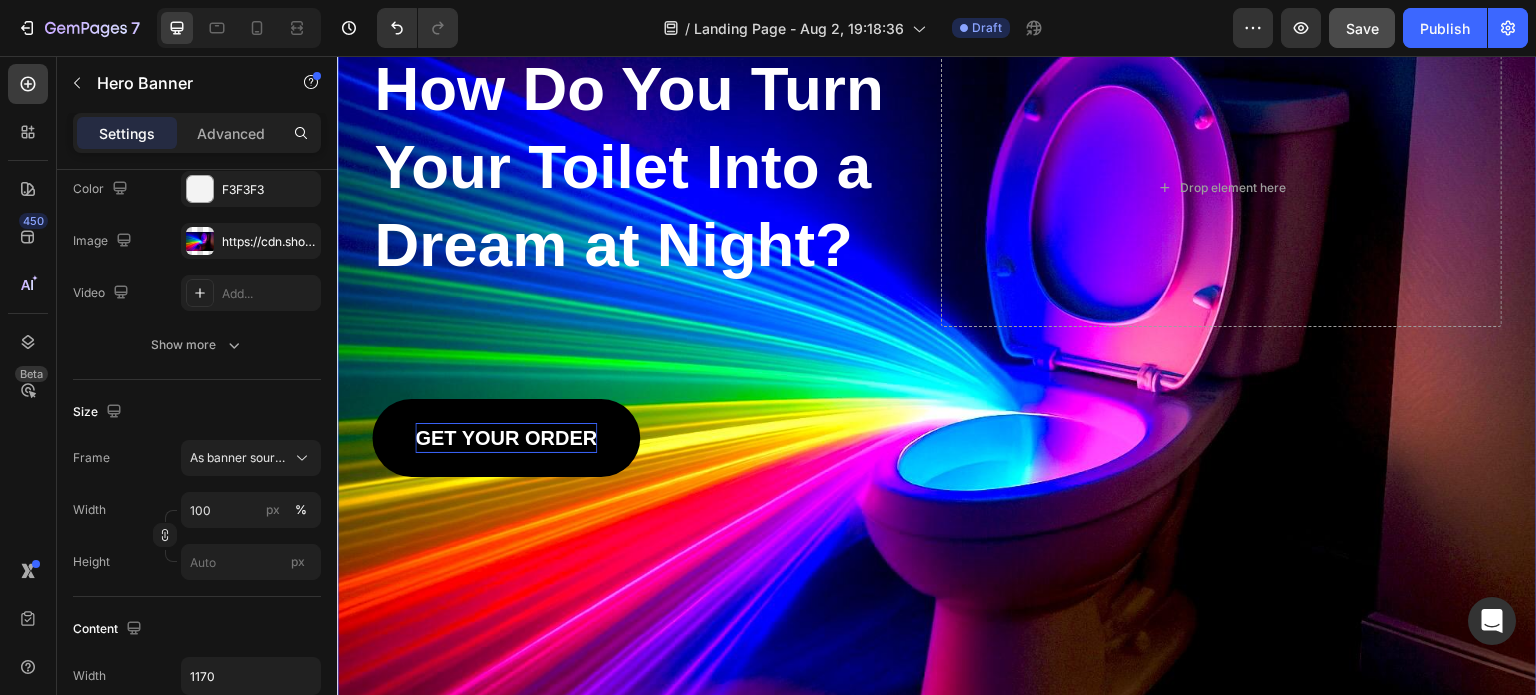 scroll, scrollTop: 0, scrollLeft: 0, axis: both 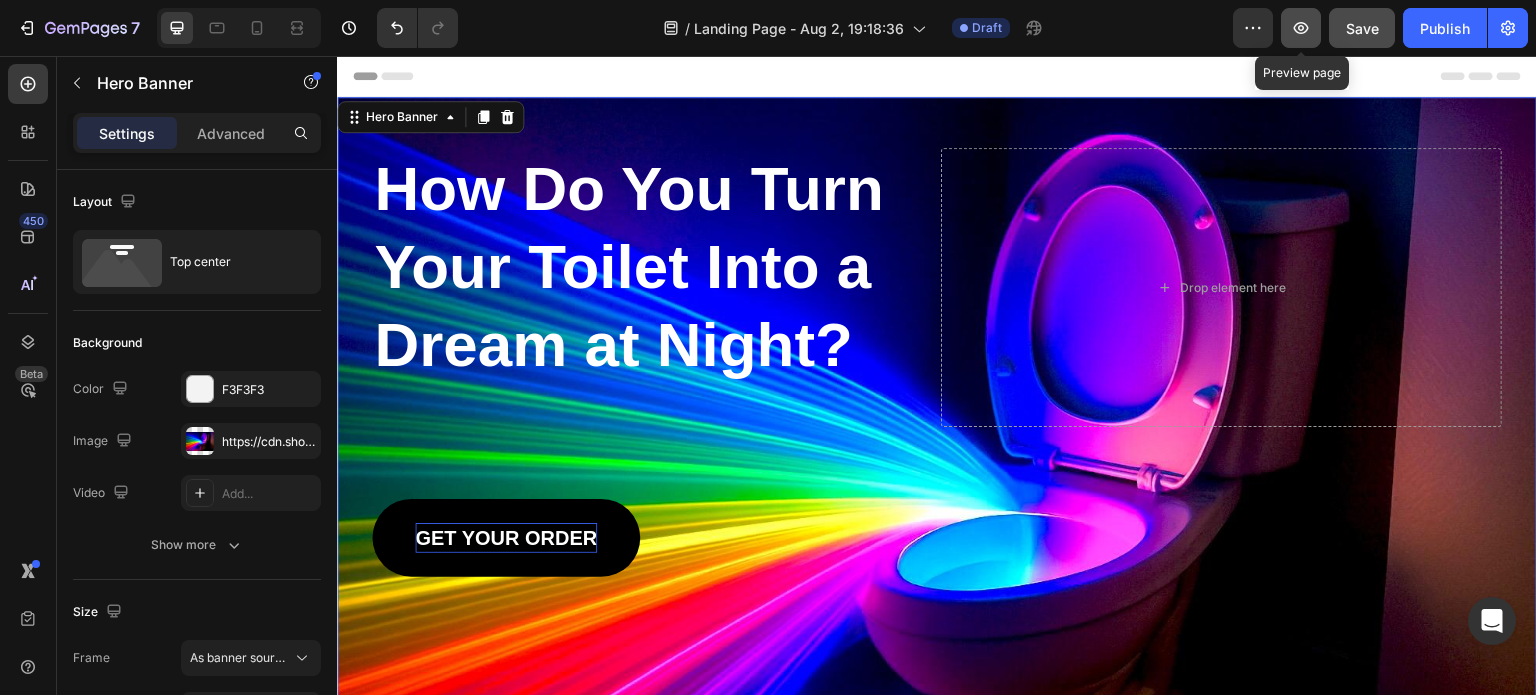 click 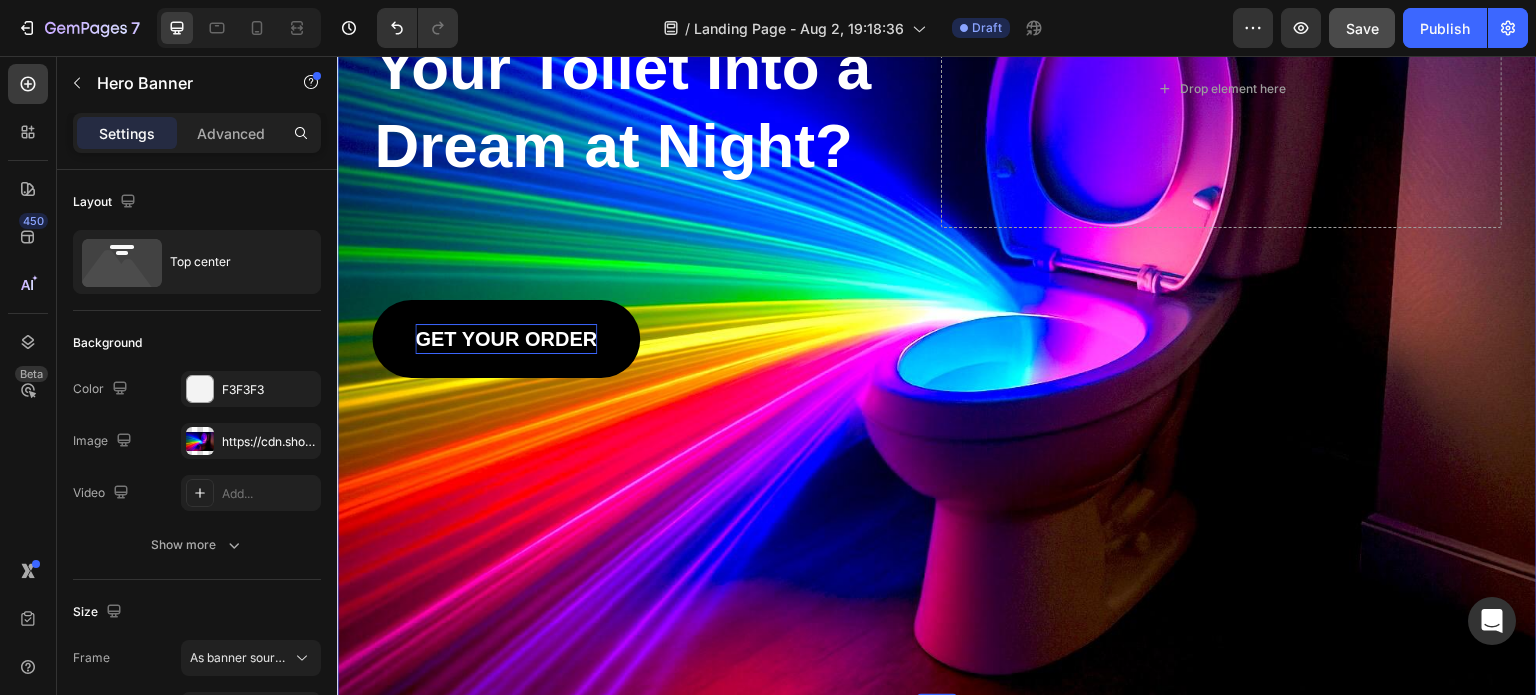 scroll, scrollTop: 200, scrollLeft: 0, axis: vertical 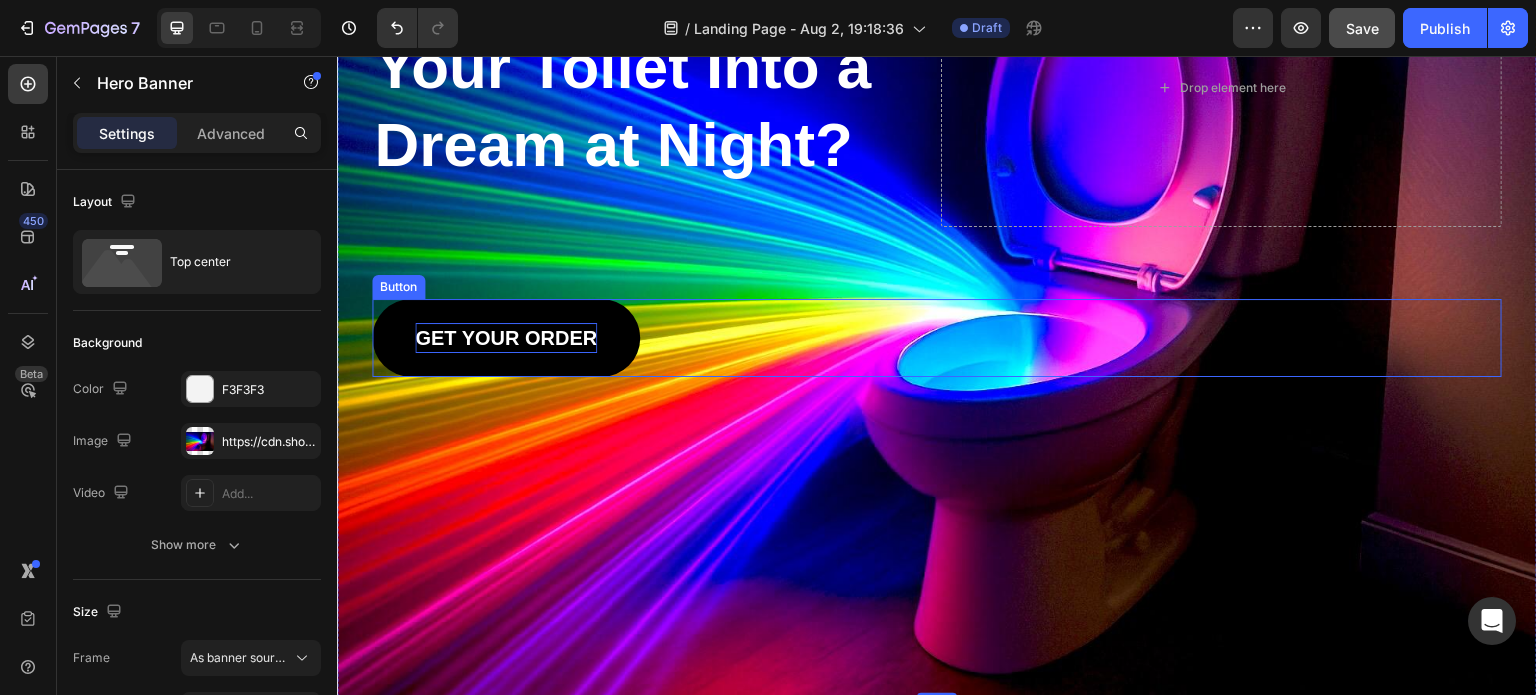 click on "GET your order" at bounding box center [506, 338] 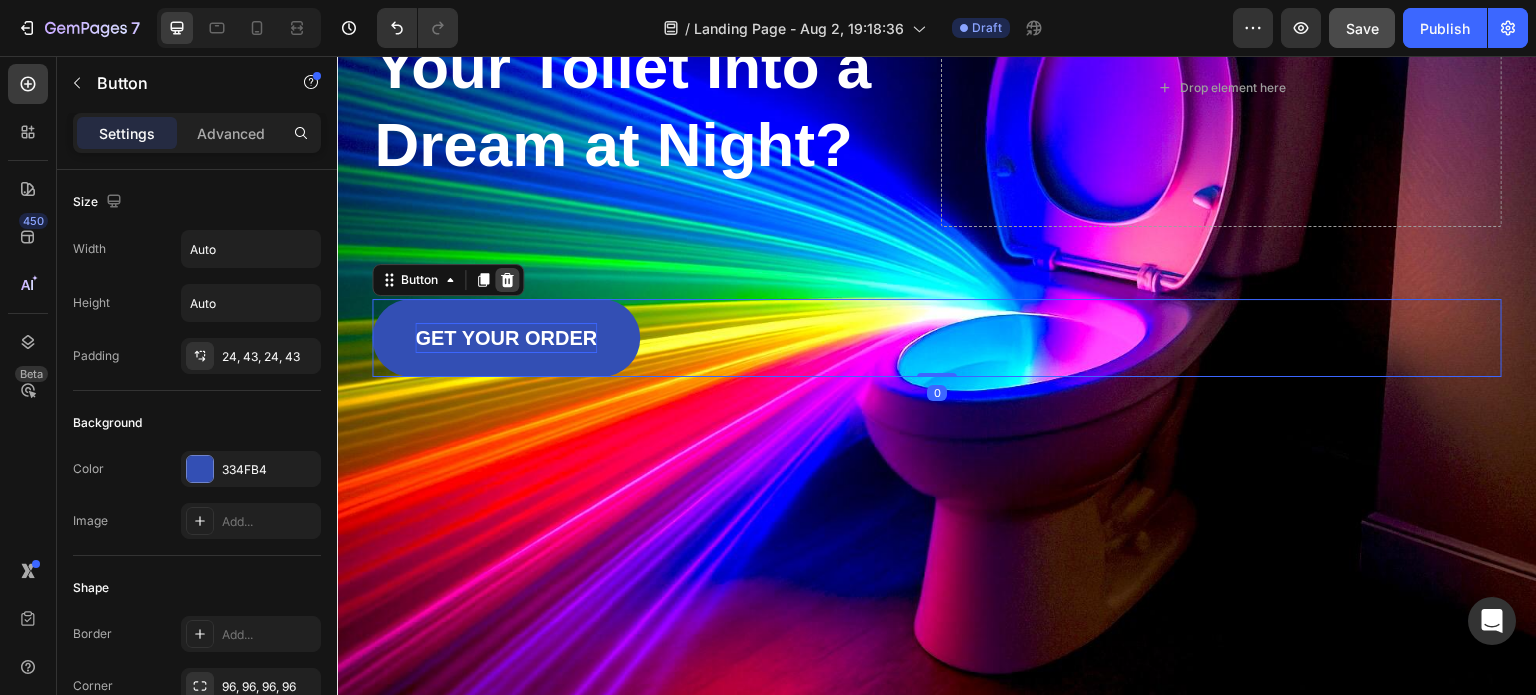 click 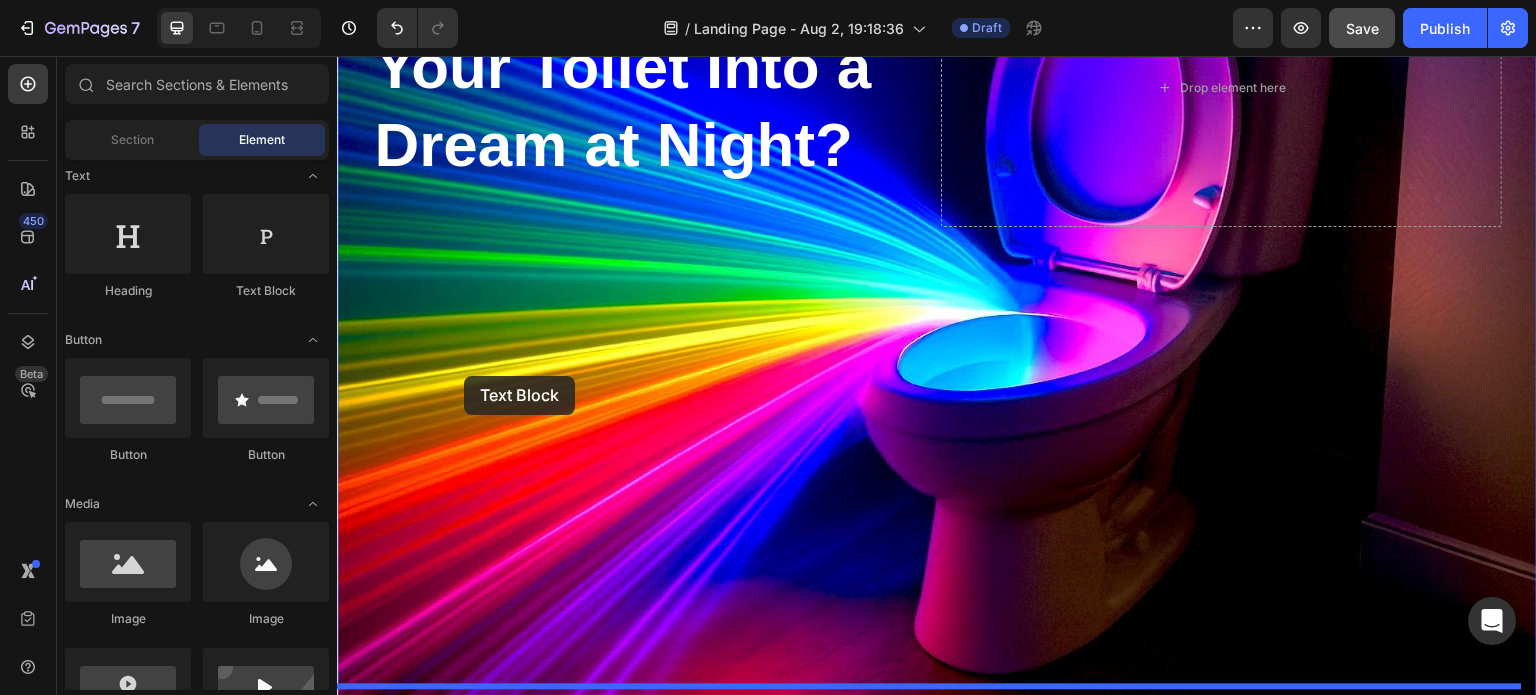drag, startPoint x: 592, startPoint y: 316, endPoint x: 468, endPoint y: 380, distance: 139.54211 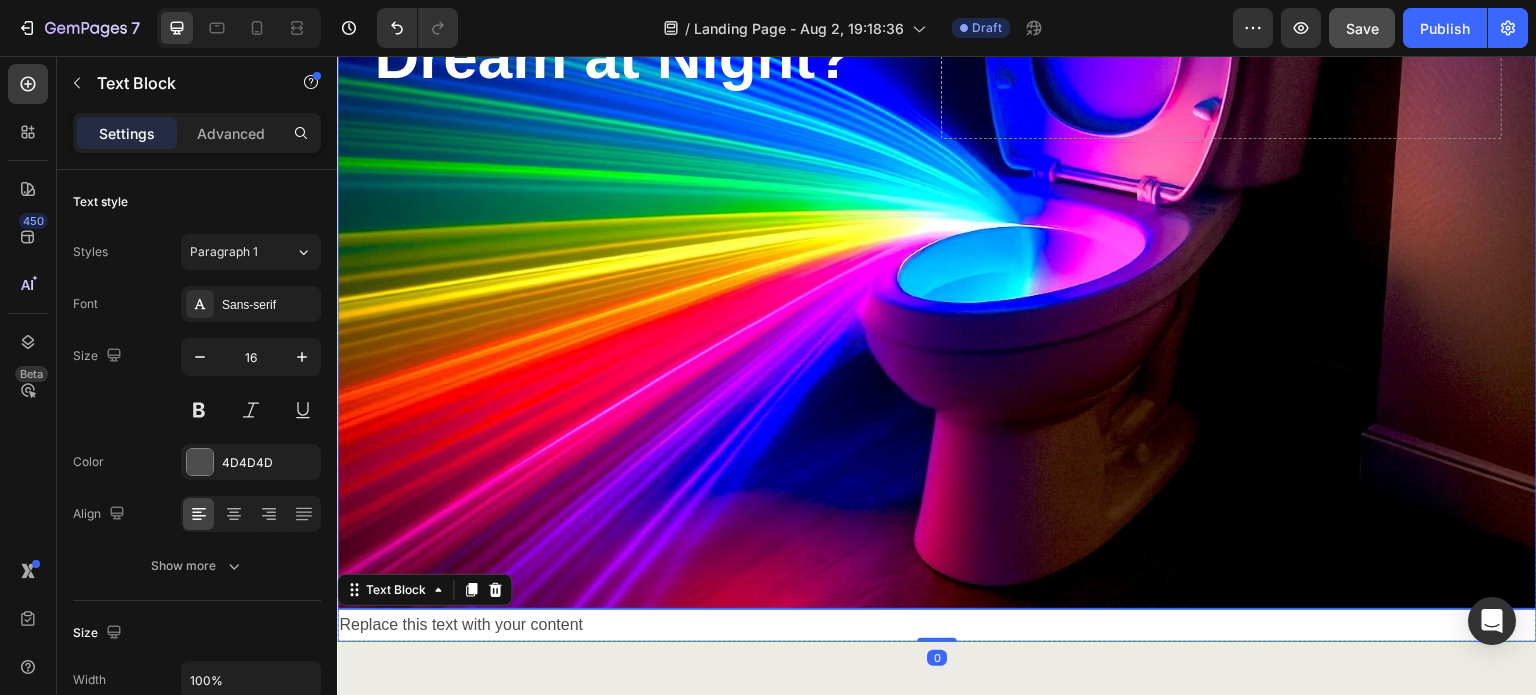 scroll, scrollTop: 300, scrollLeft: 0, axis: vertical 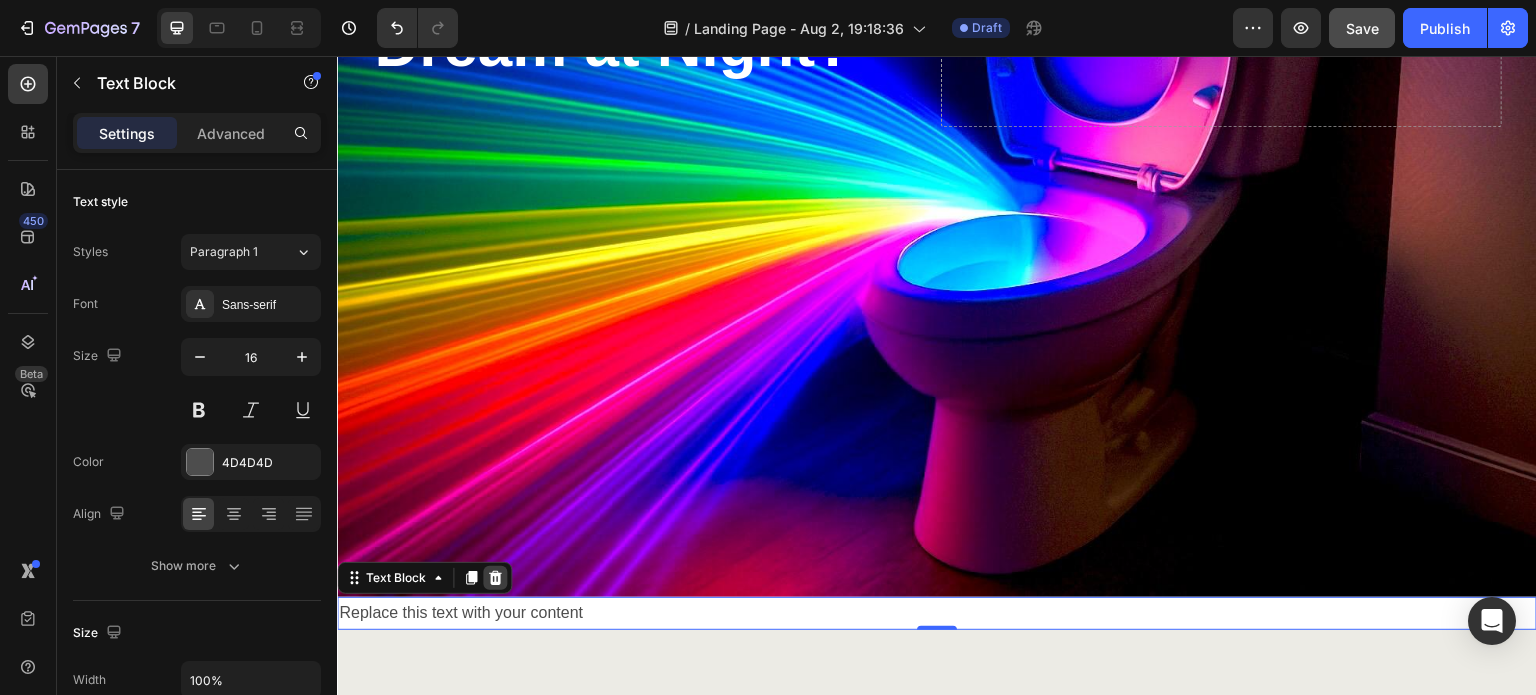 click at bounding box center (495, 578) 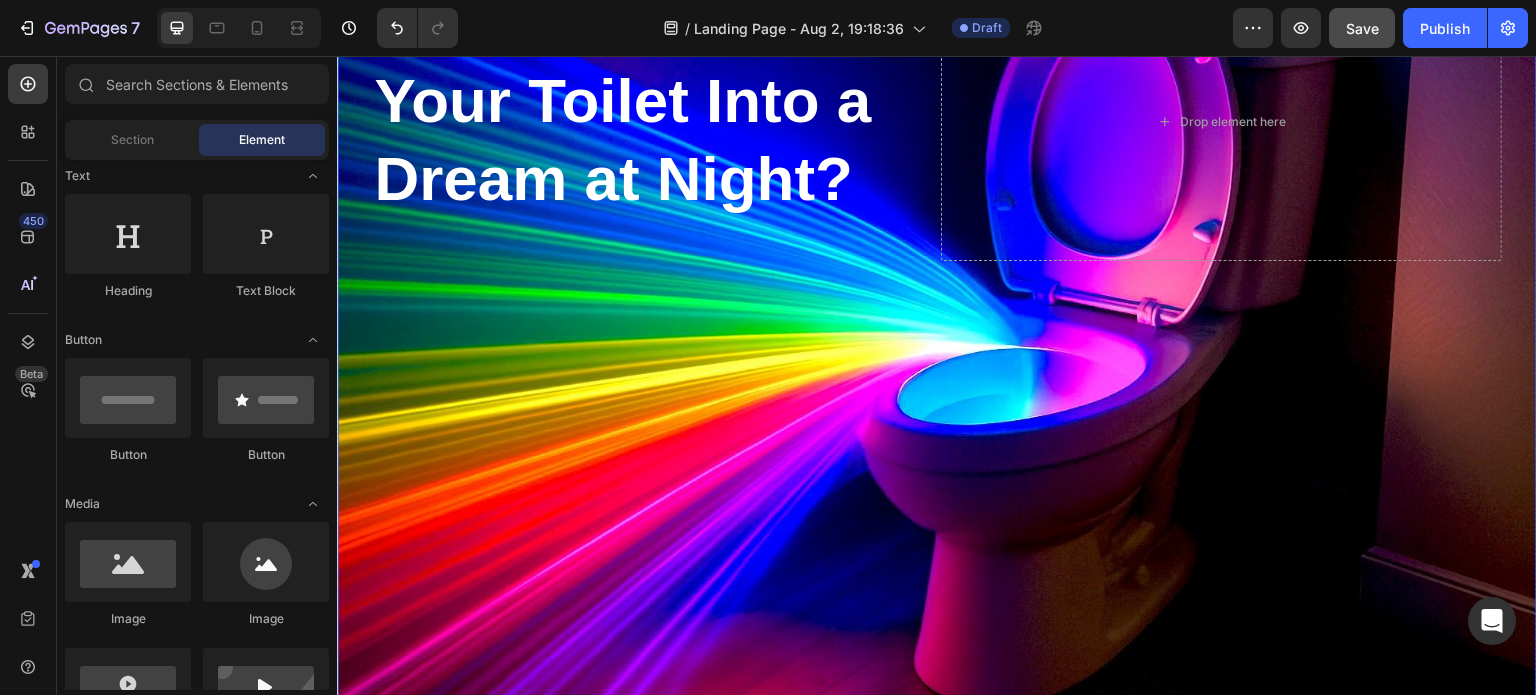 scroll, scrollTop: 100, scrollLeft: 0, axis: vertical 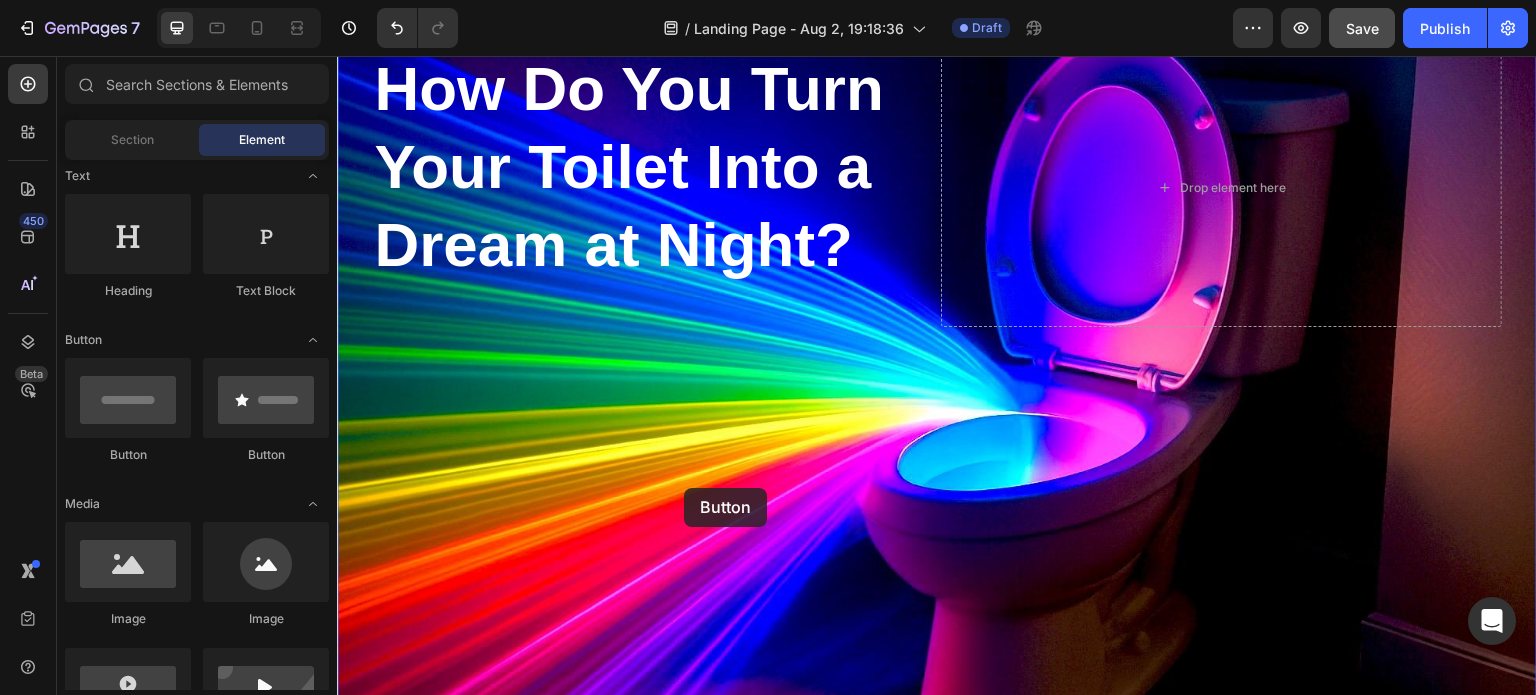 drag, startPoint x: 541, startPoint y: 479, endPoint x: 684, endPoint y: 488, distance: 143.28294 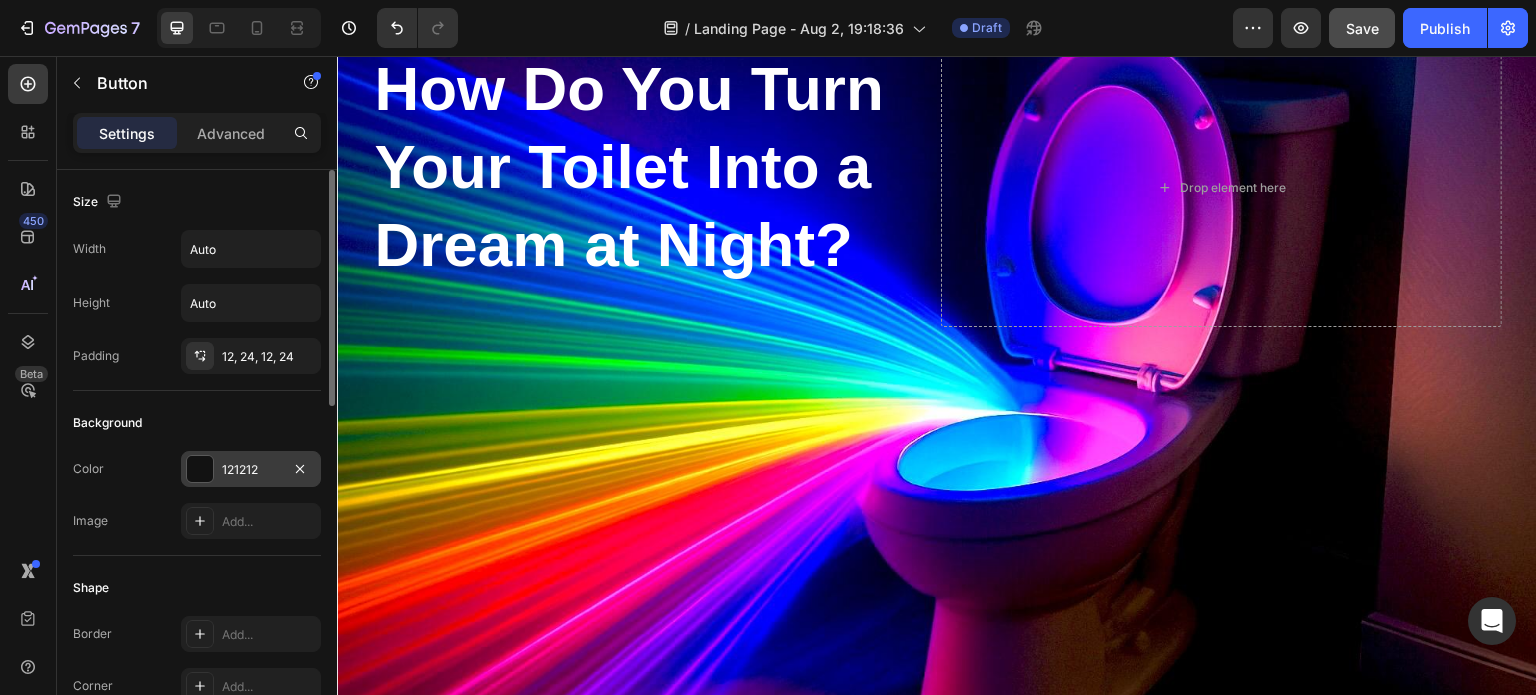 click at bounding box center [200, 469] 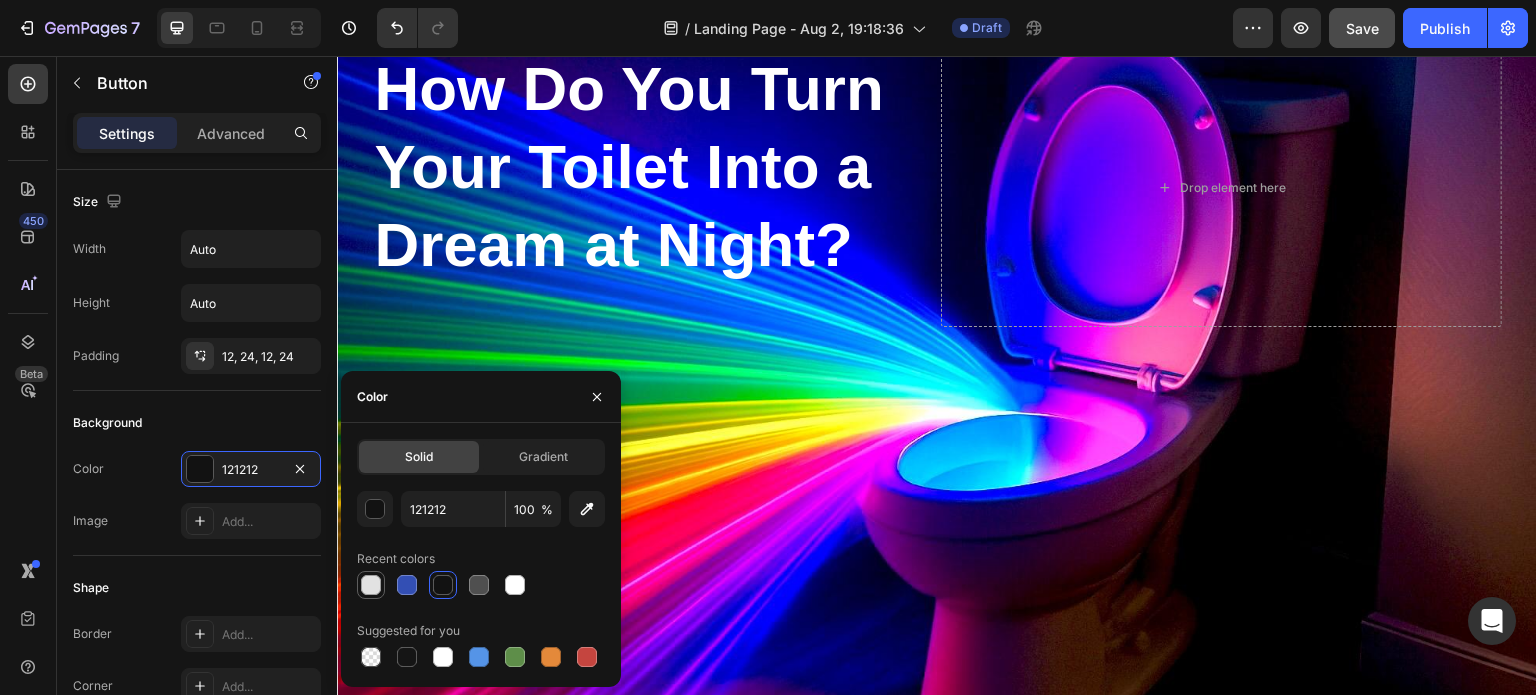 click at bounding box center [371, 585] 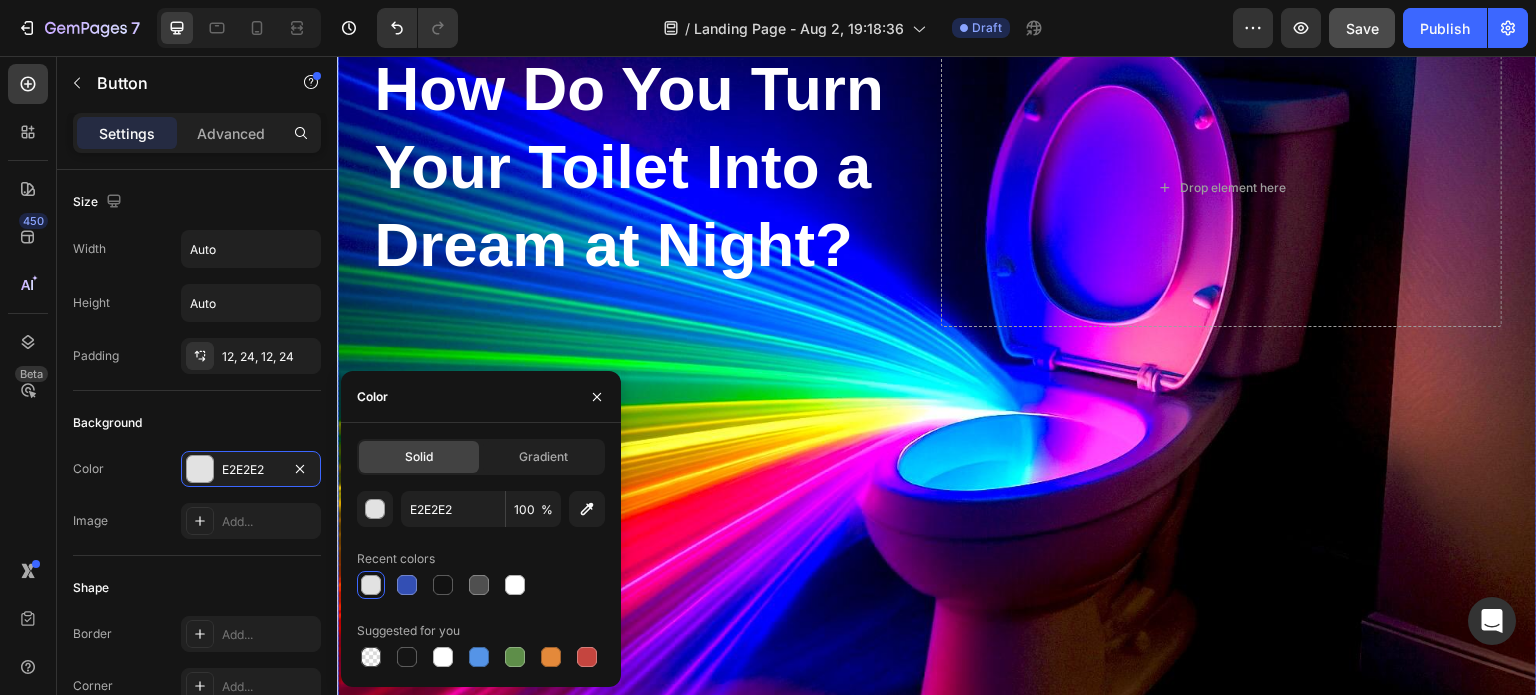 click at bounding box center [937, 397] 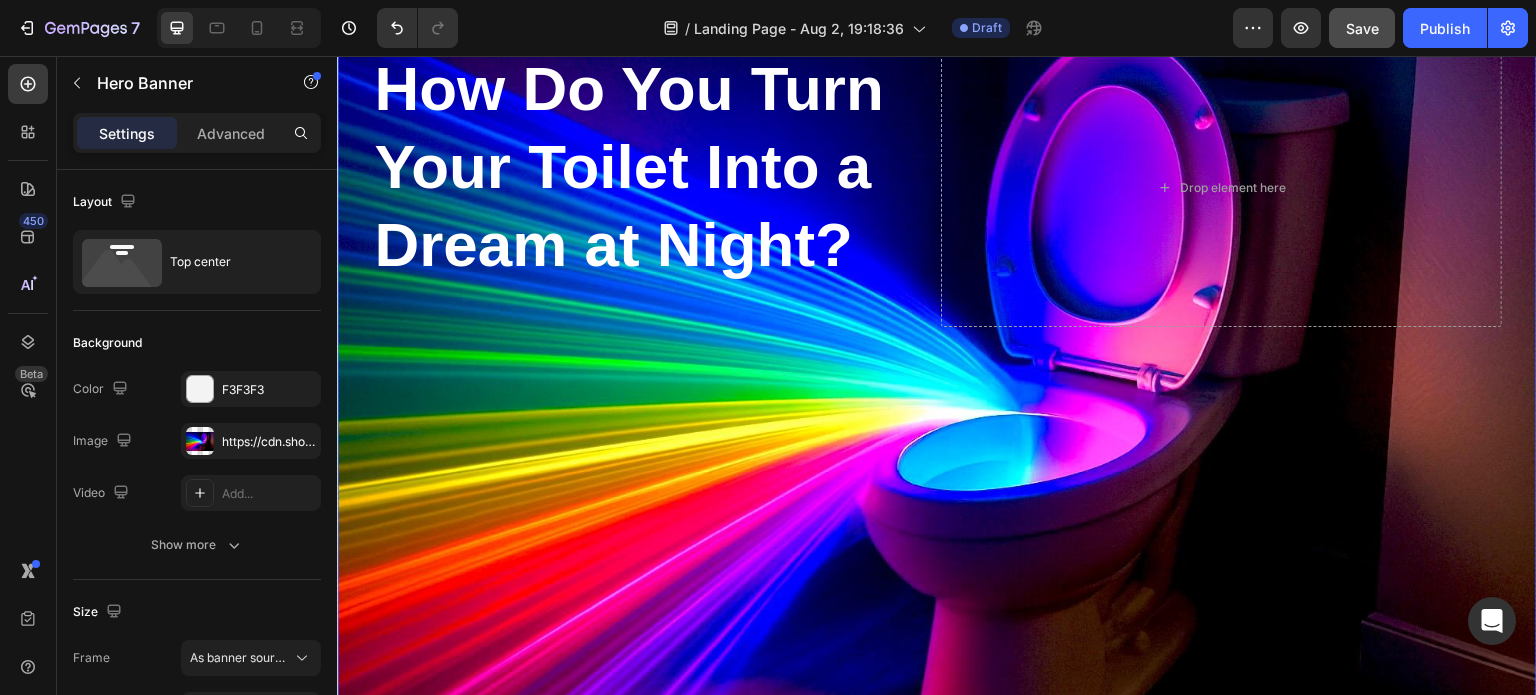 scroll, scrollTop: 400, scrollLeft: 0, axis: vertical 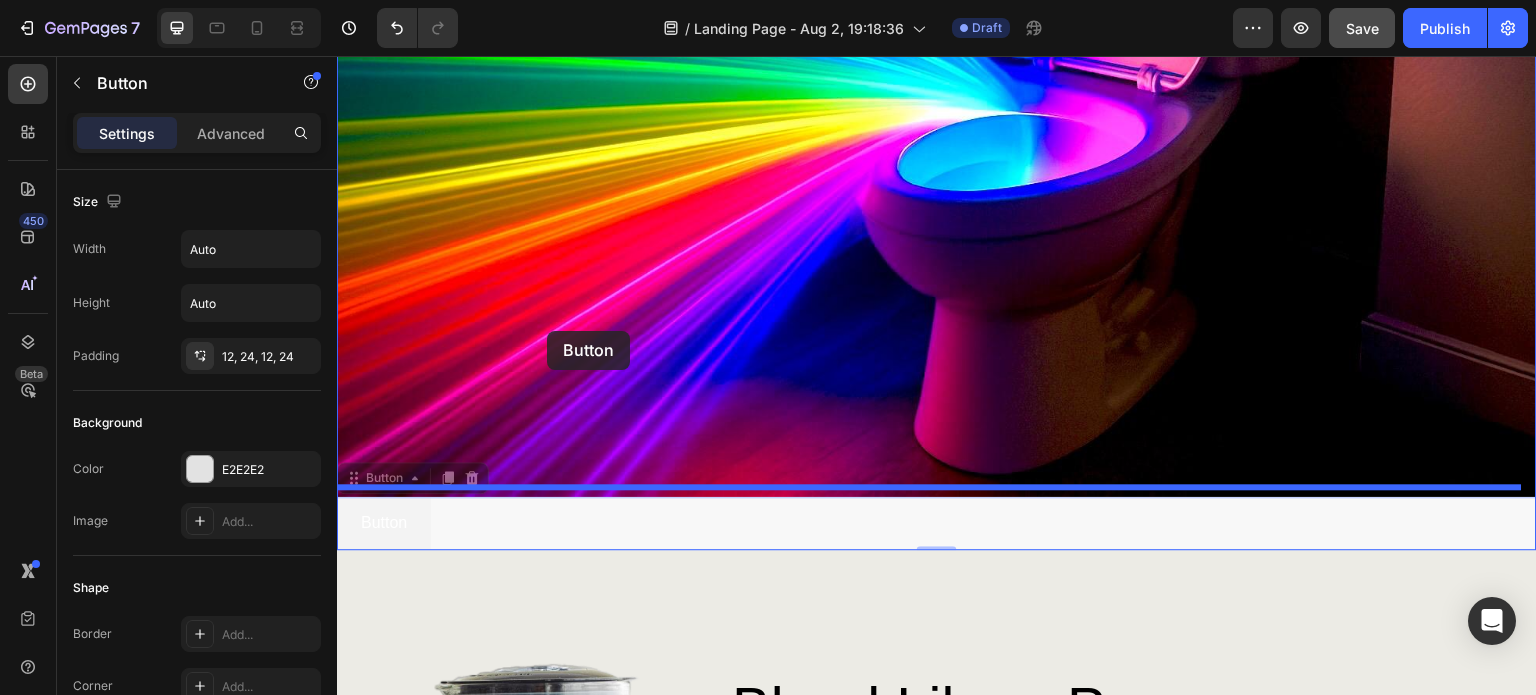 drag, startPoint x: 408, startPoint y: 509, endPoint x: 548, endPoint y: 331, distance: 226.45972 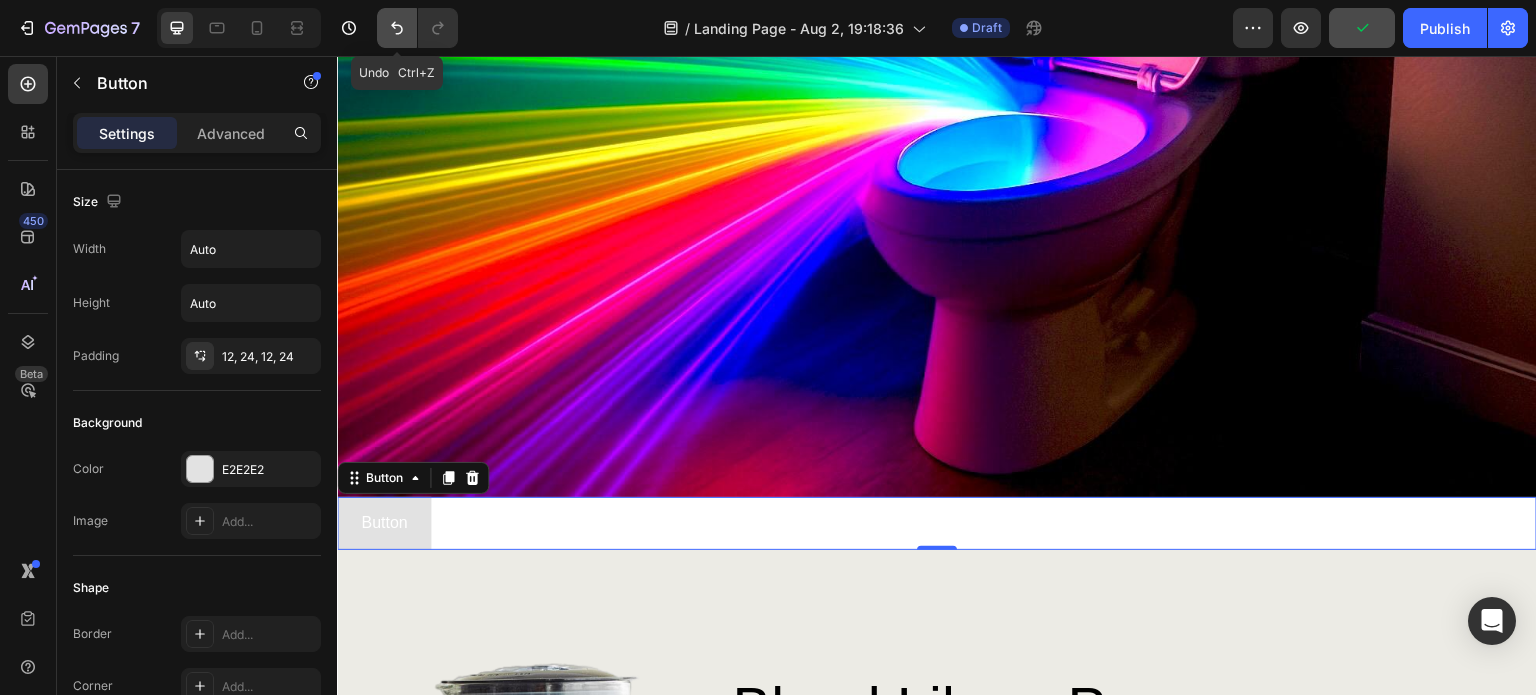 click 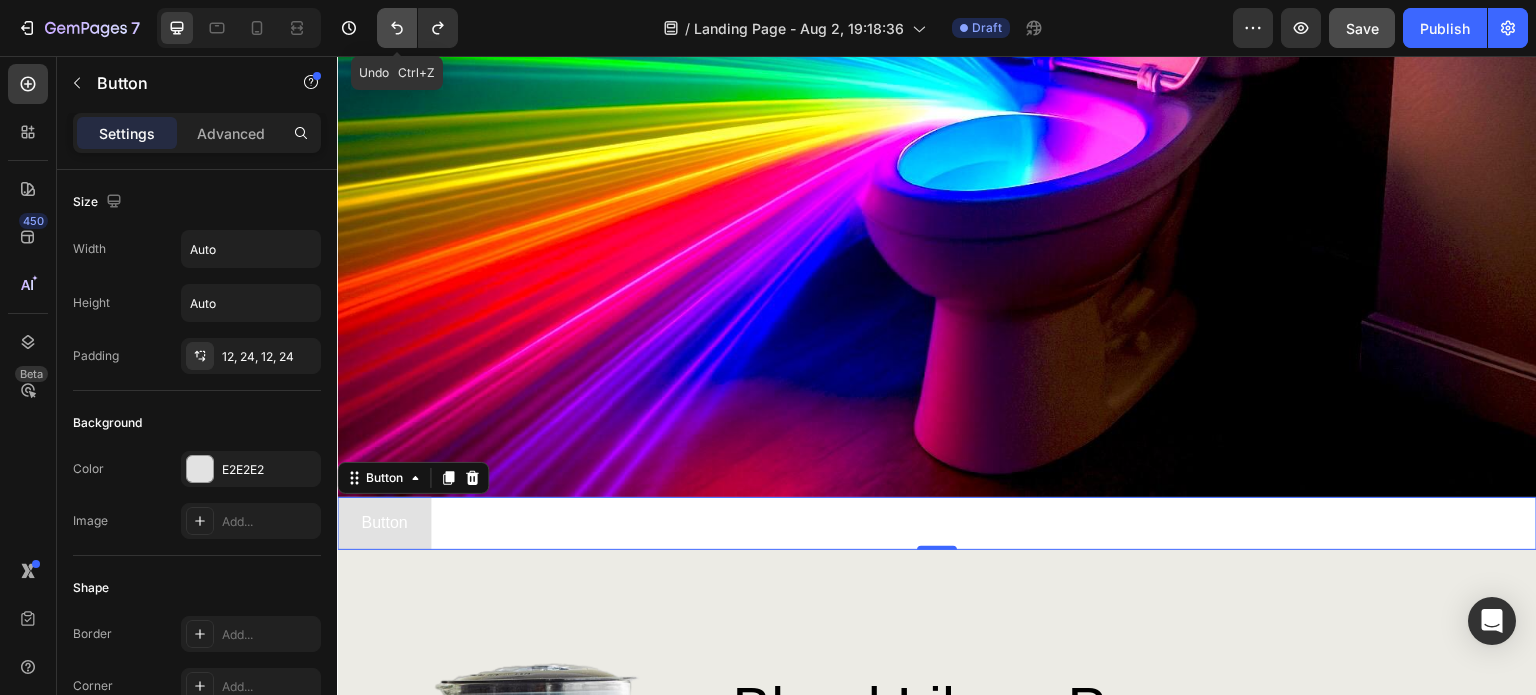 click 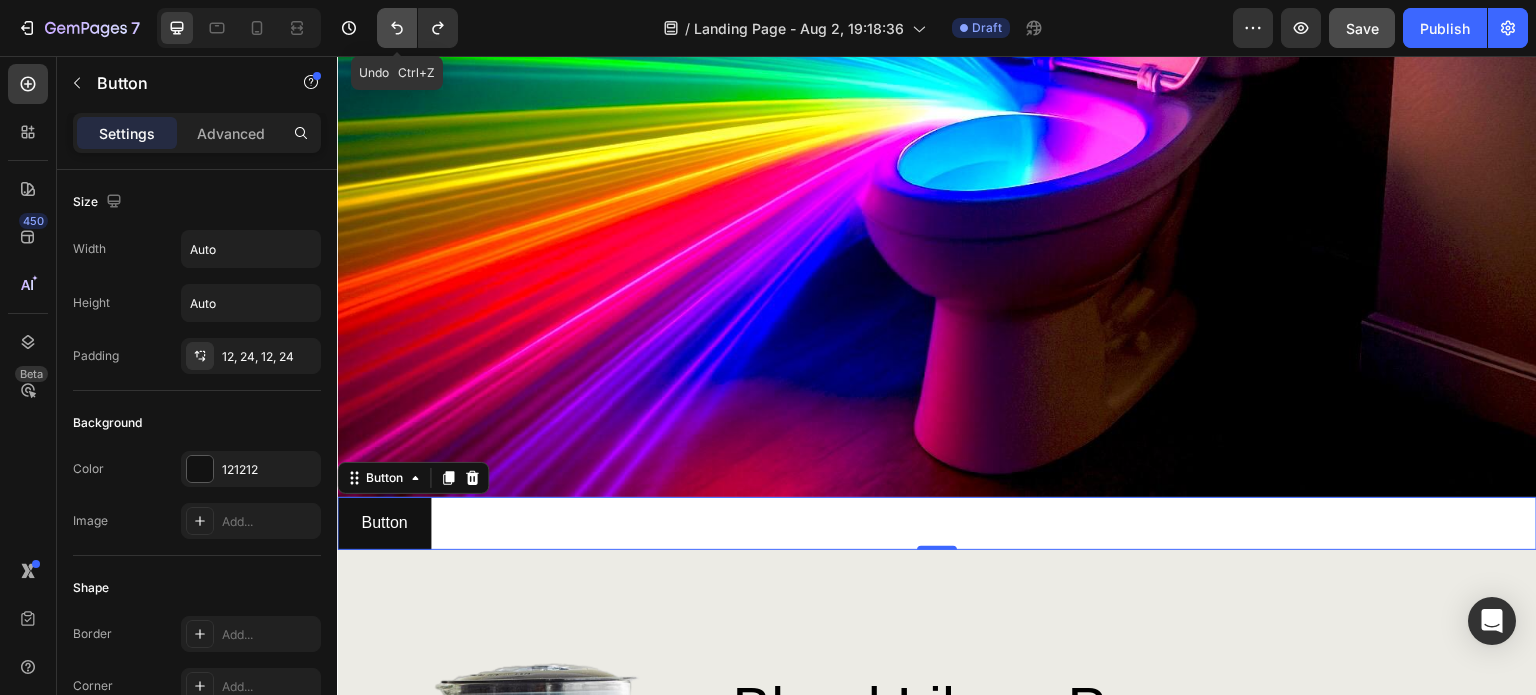 click 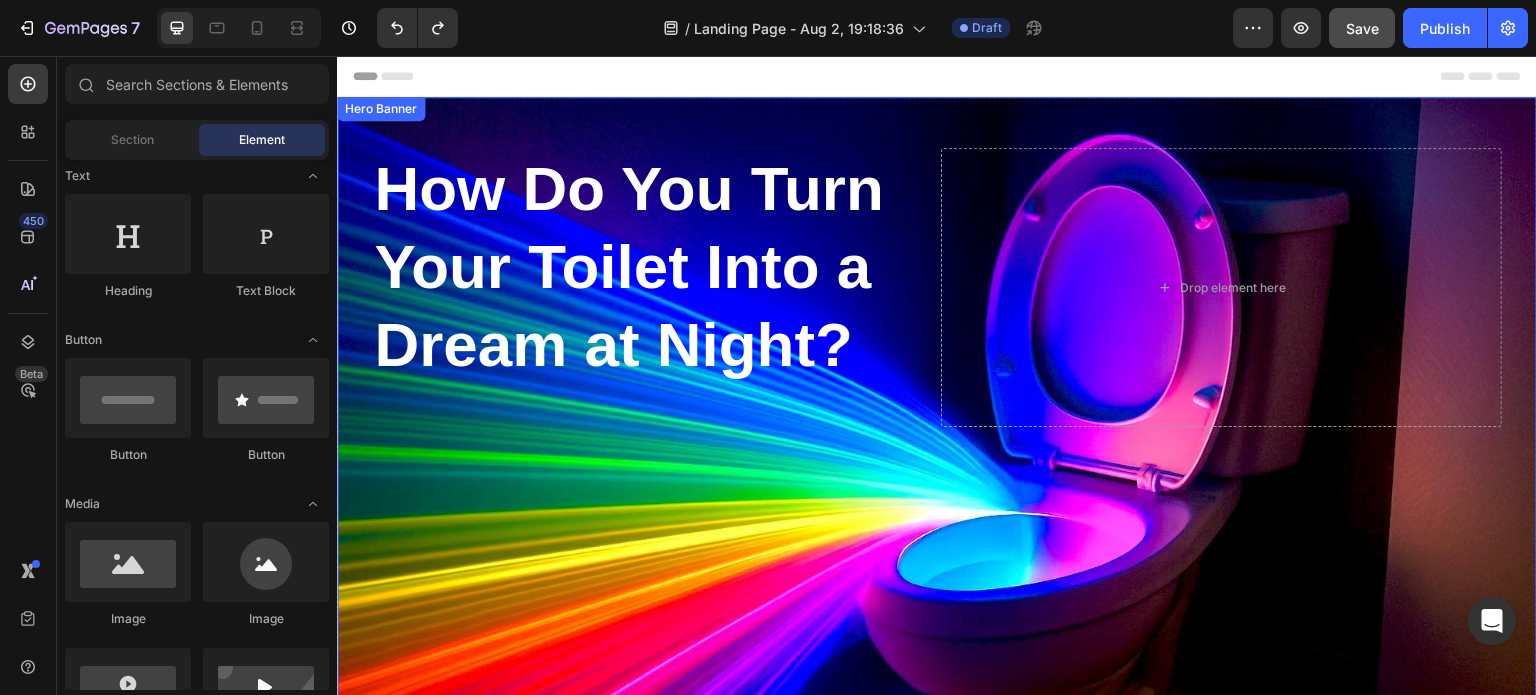scroll, scrollTop: 400, scrollLeft: 0, axis: vertical 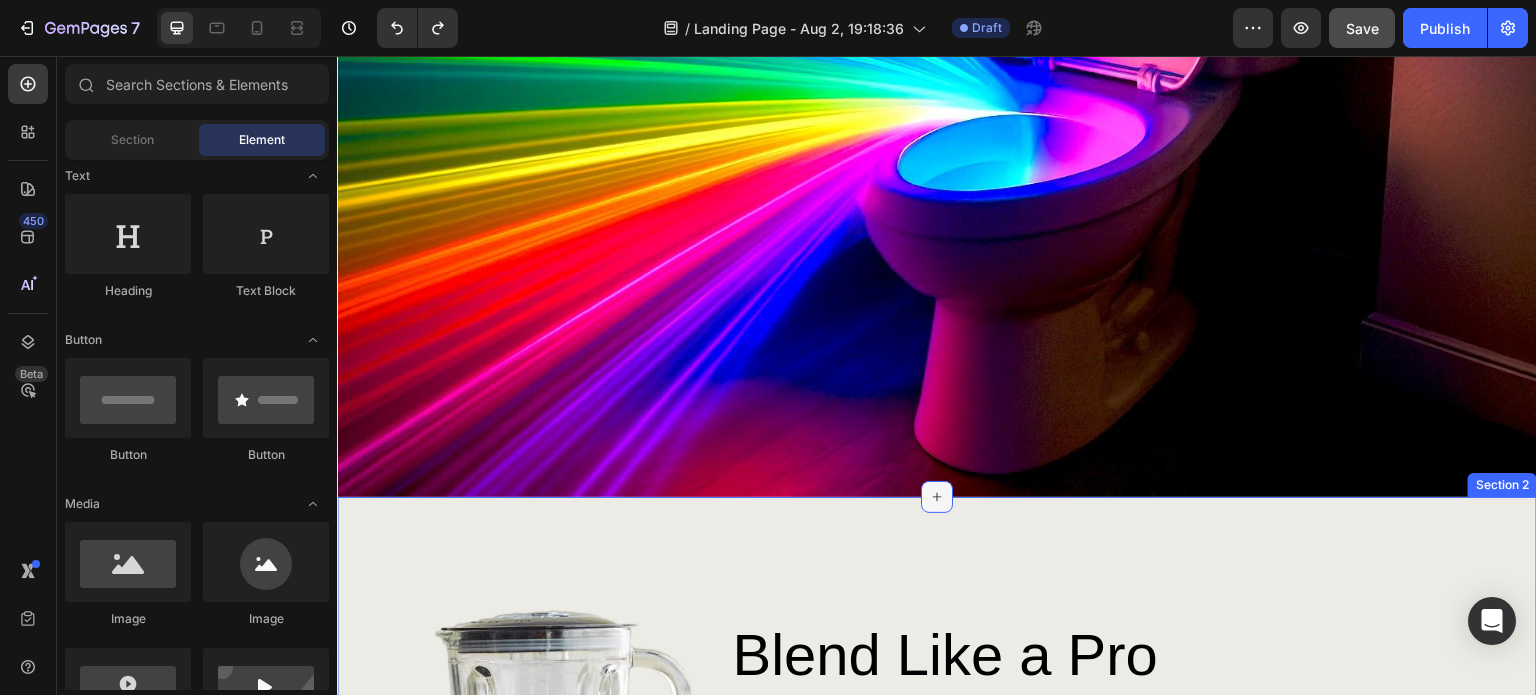 click 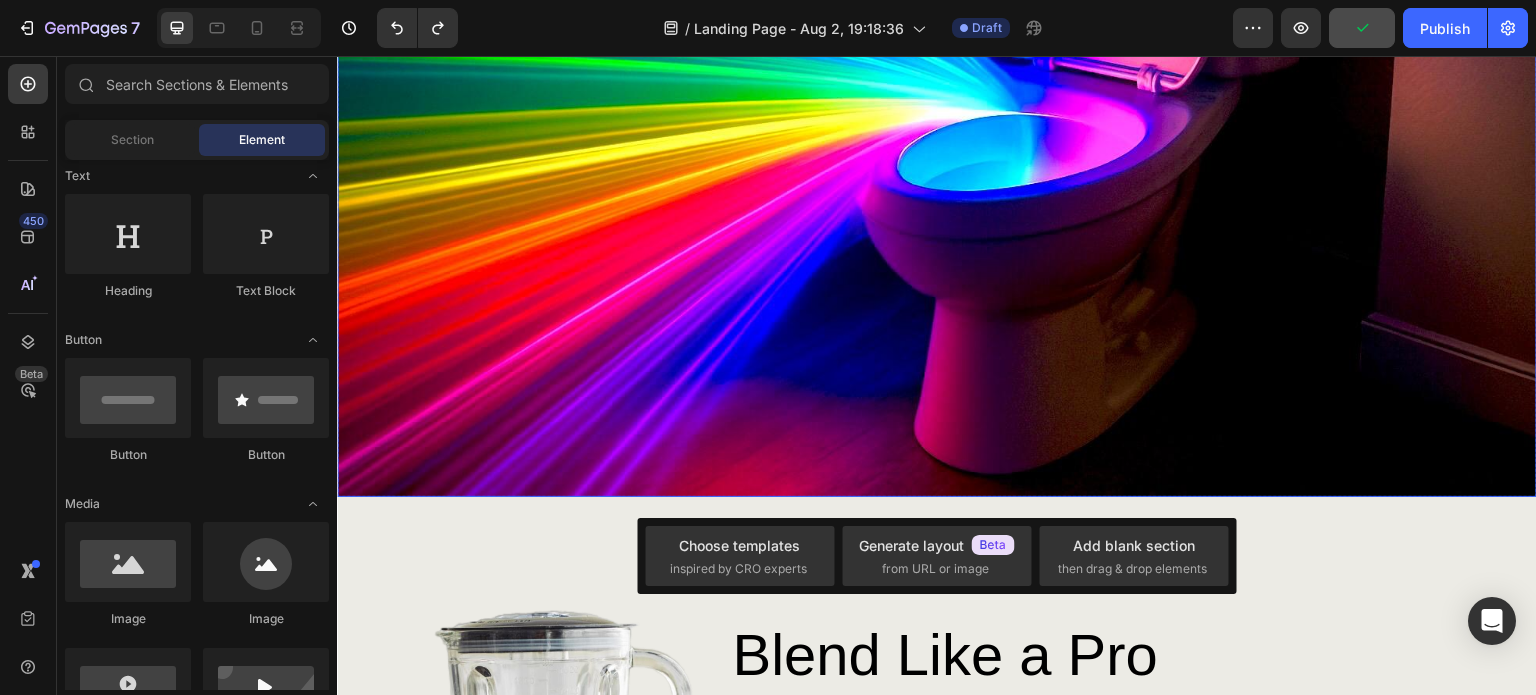 click at bounding box center (937, 97) 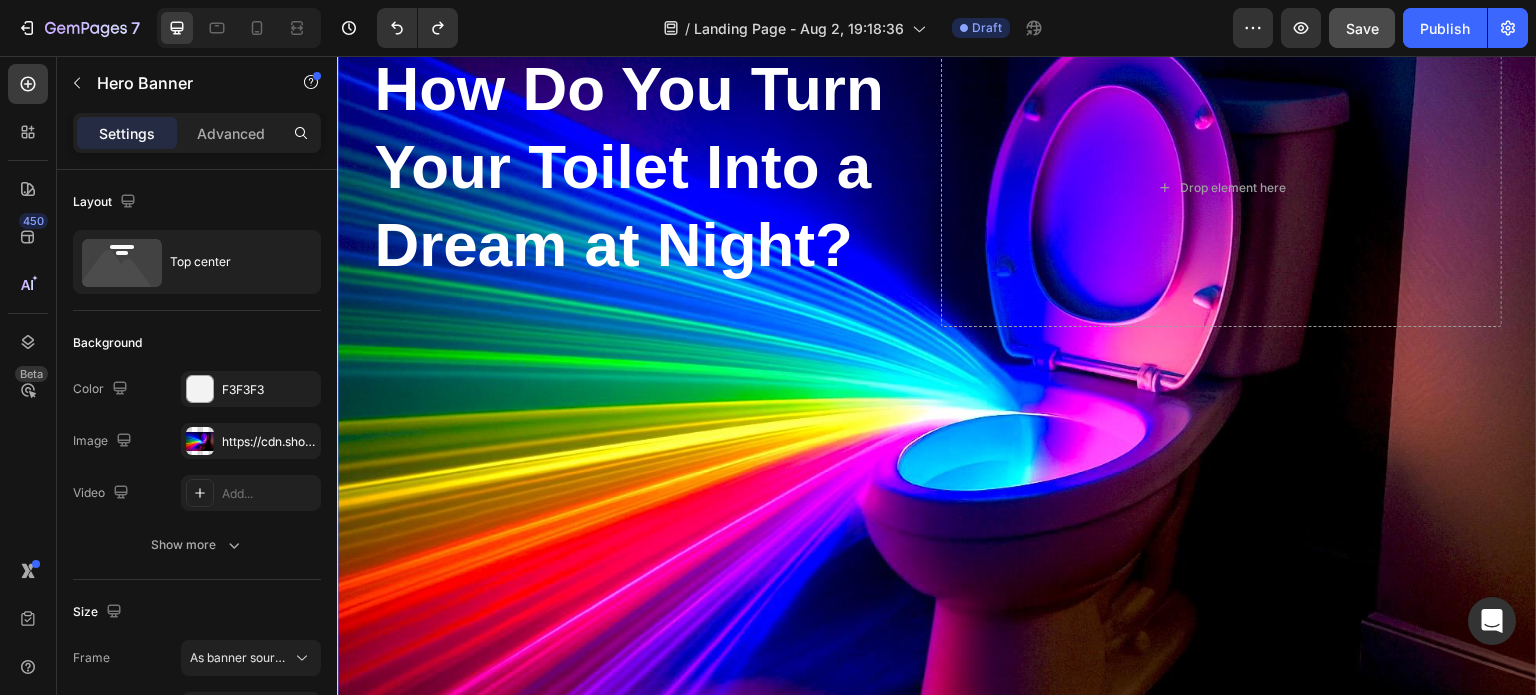 scroll, scrollTop: 0, scrollLeft: 0, axis: both 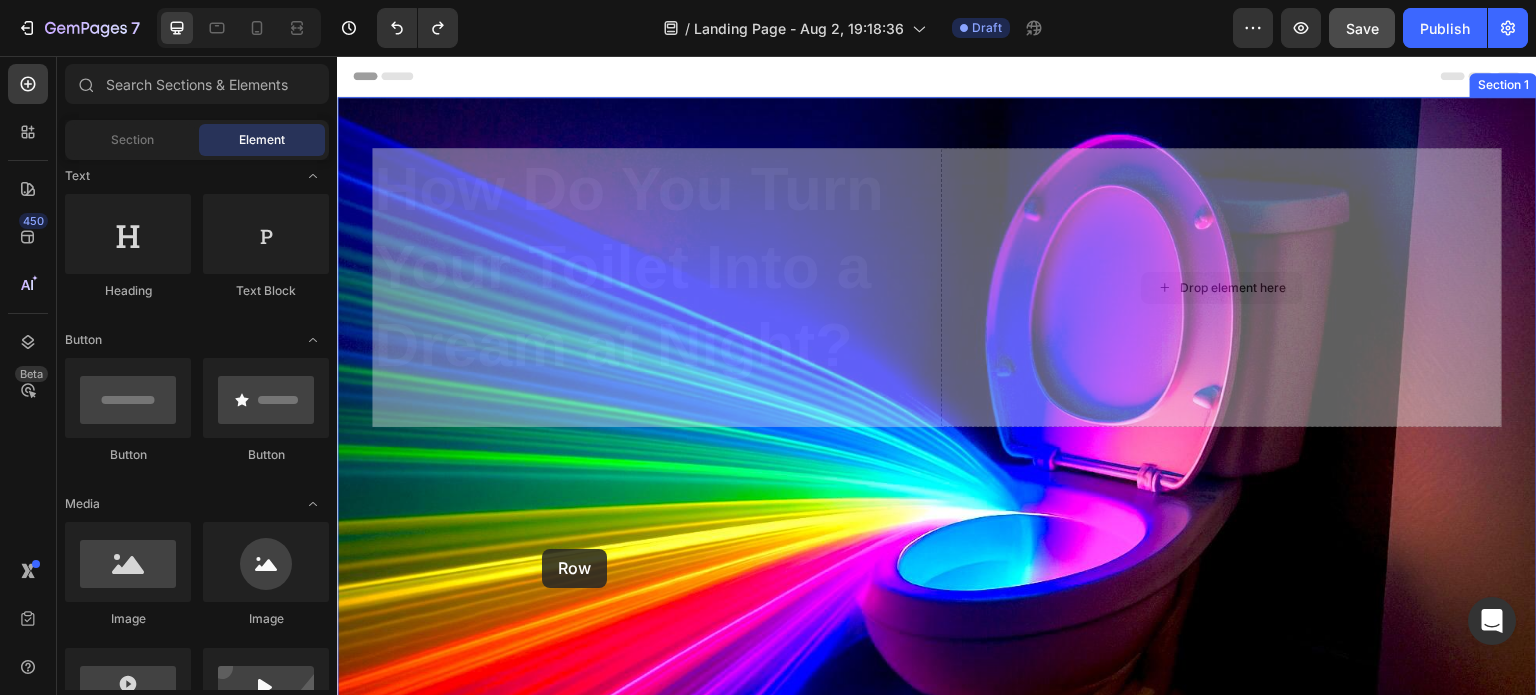 drag, startPoint x: 1253, startPoint y: 288, endPoint x: 542, endPoint y: 549, distance: 757.3916 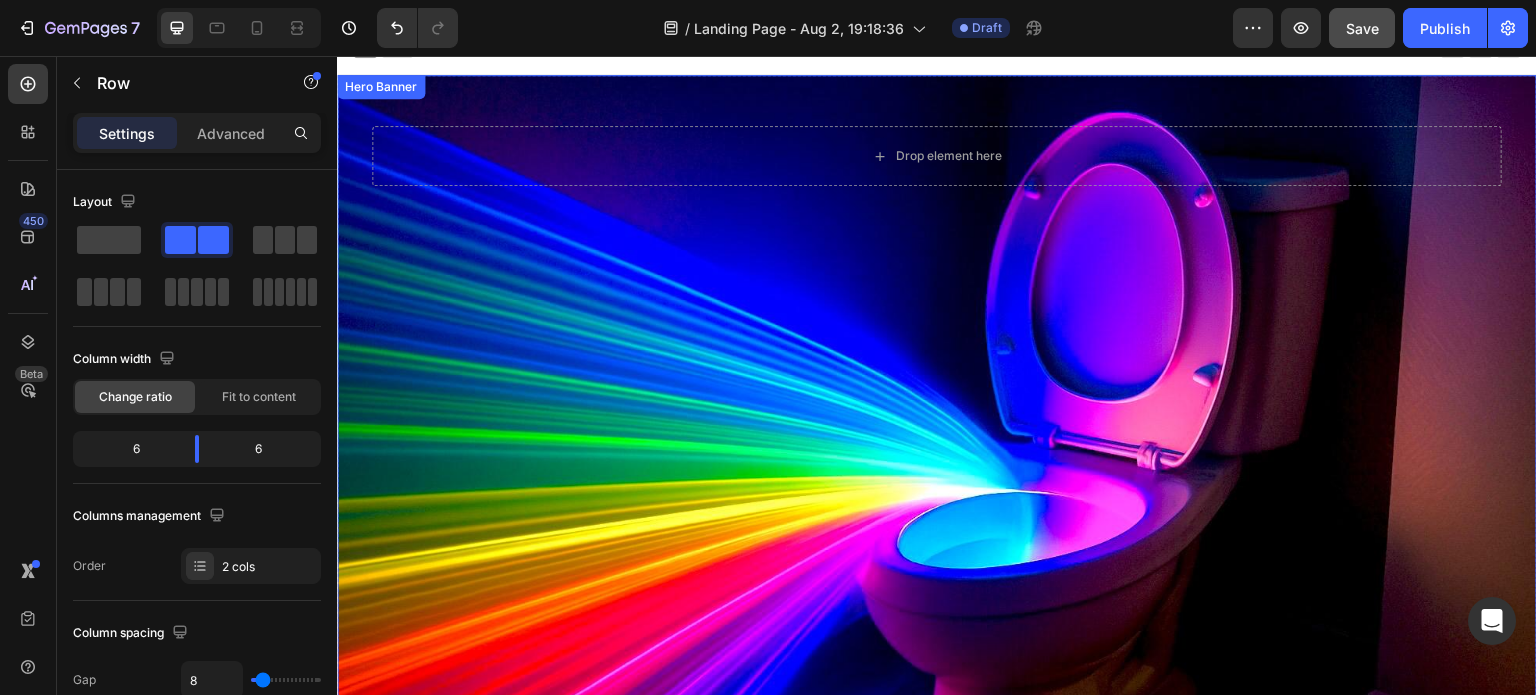scroll, scrollTop: 0, scrollLeft: 0, axis: both 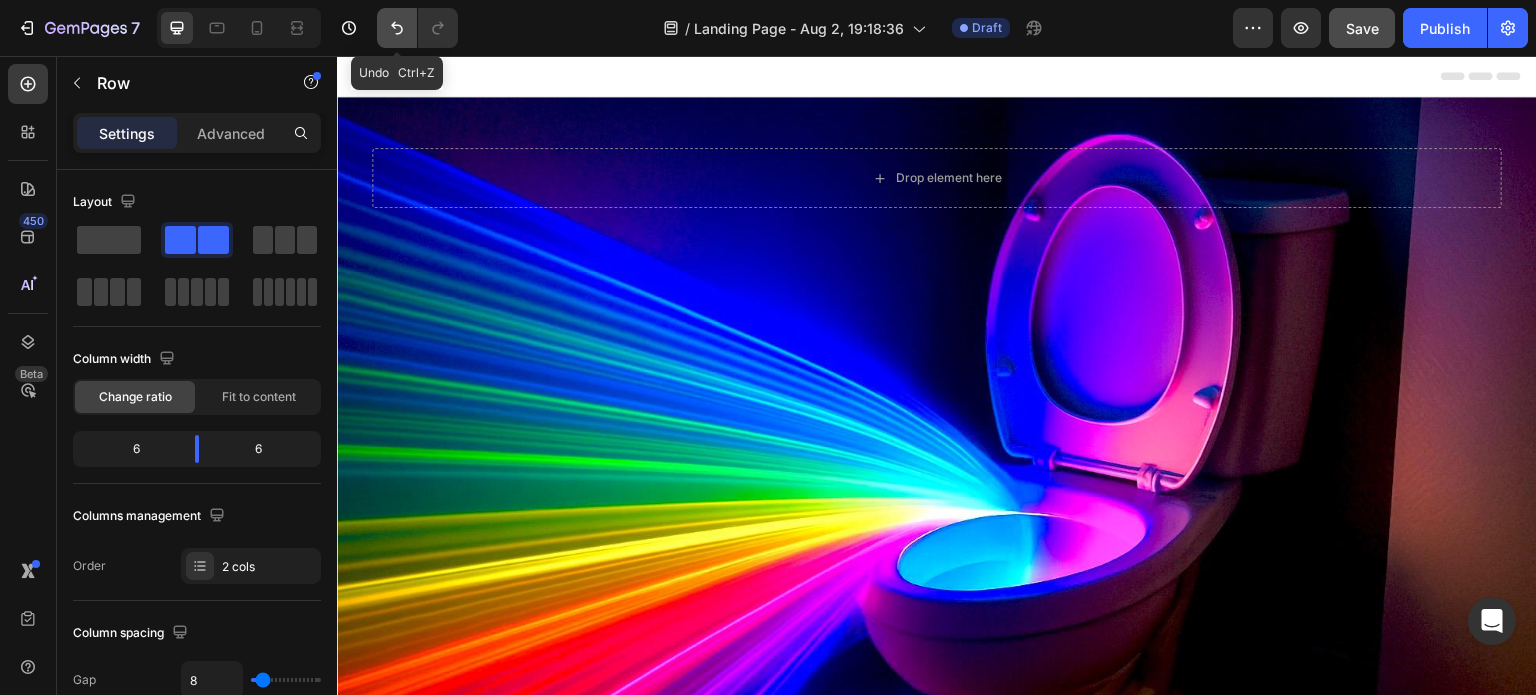 click 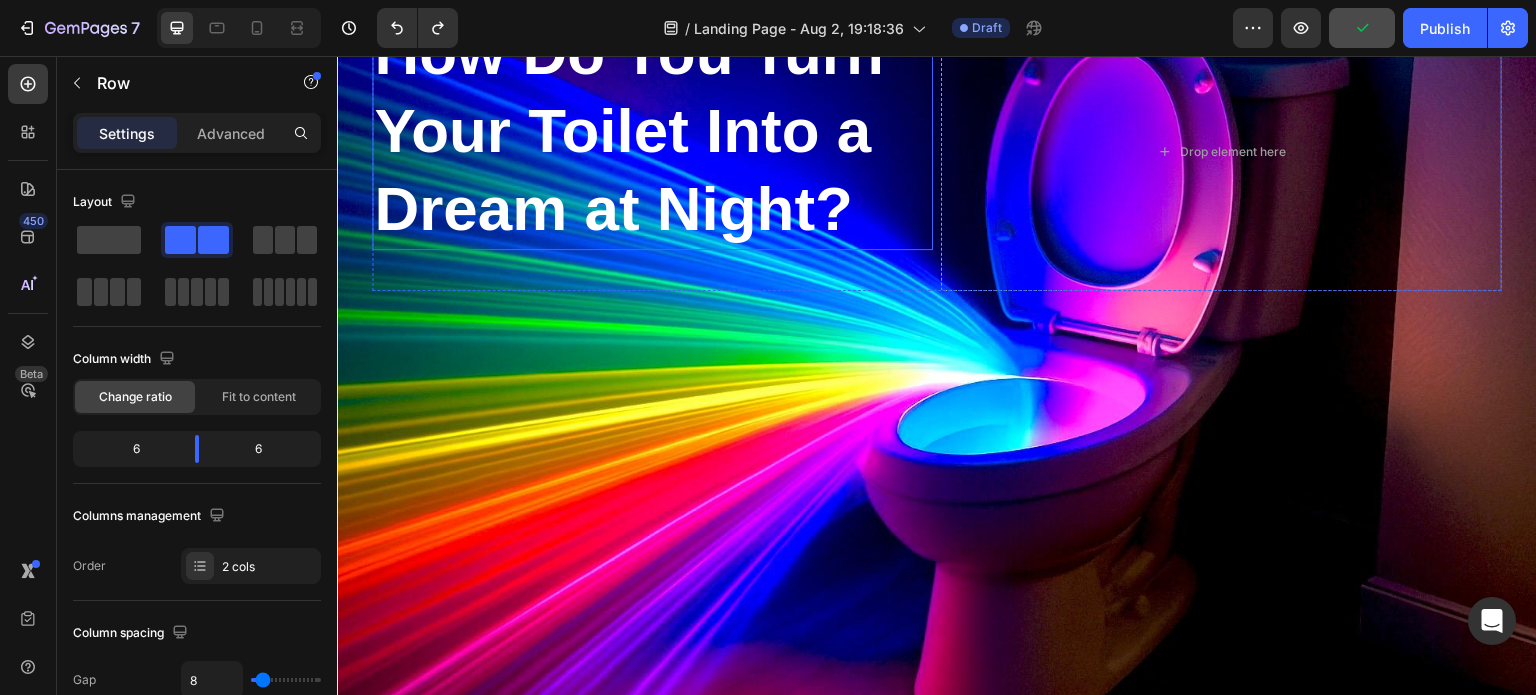 scroll, scrollTop: 200, scrollLeft: 0, axis: vertical 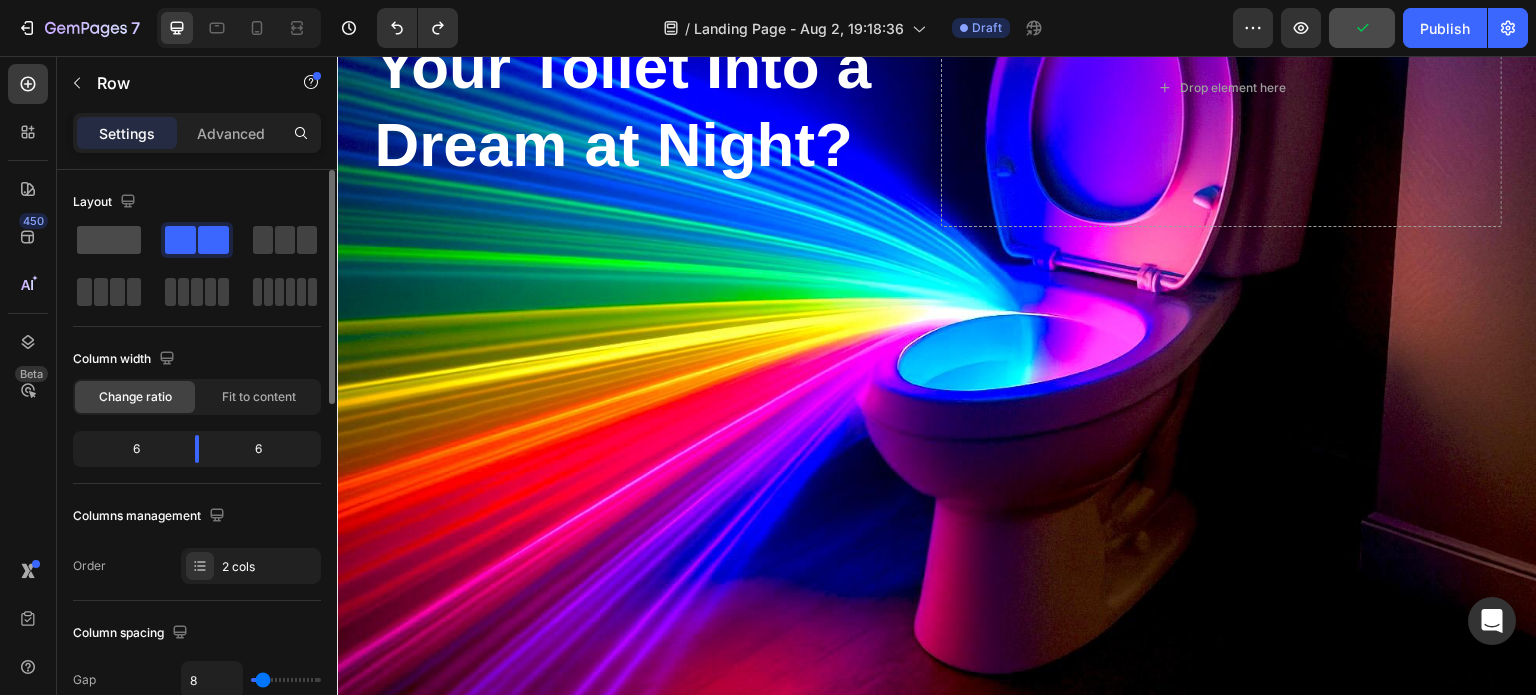 click 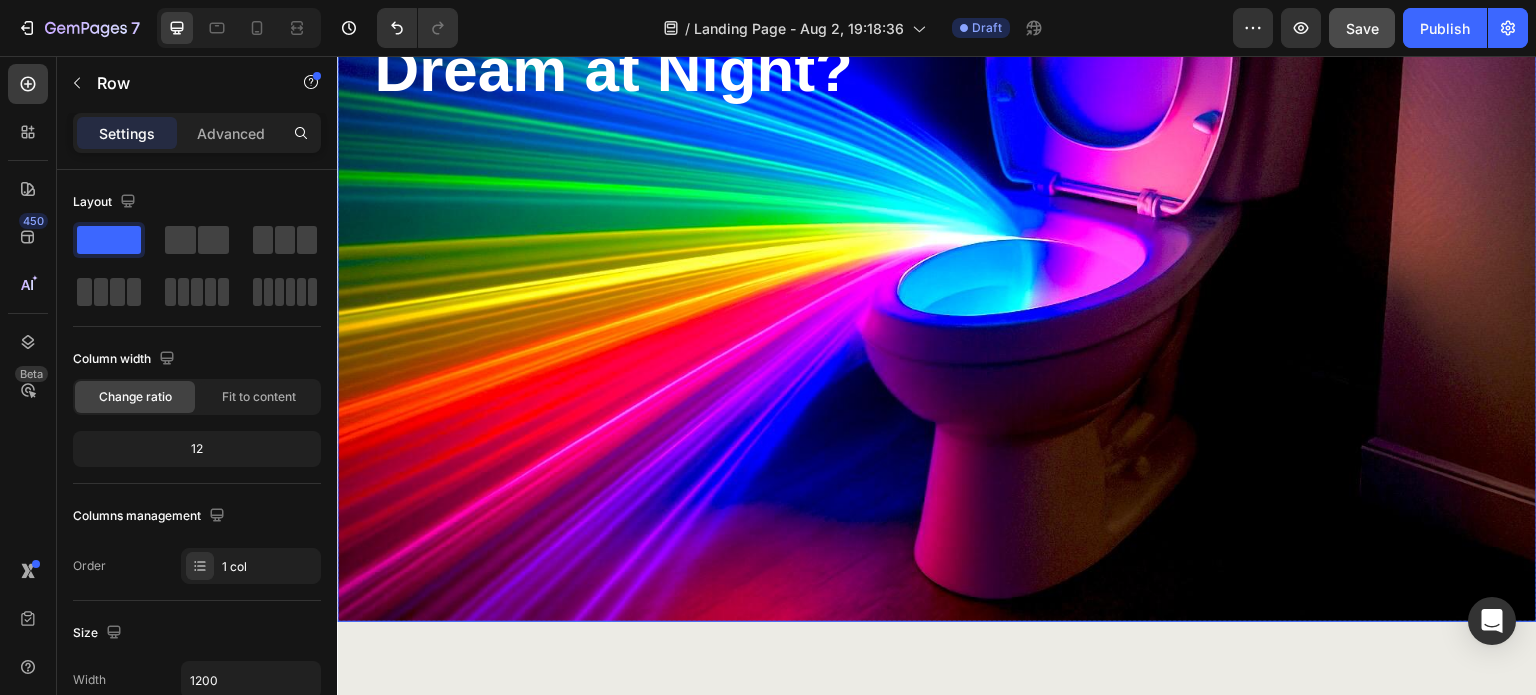 scroll, scrollTop: 100, scrollLeft: 0, axis: vertical 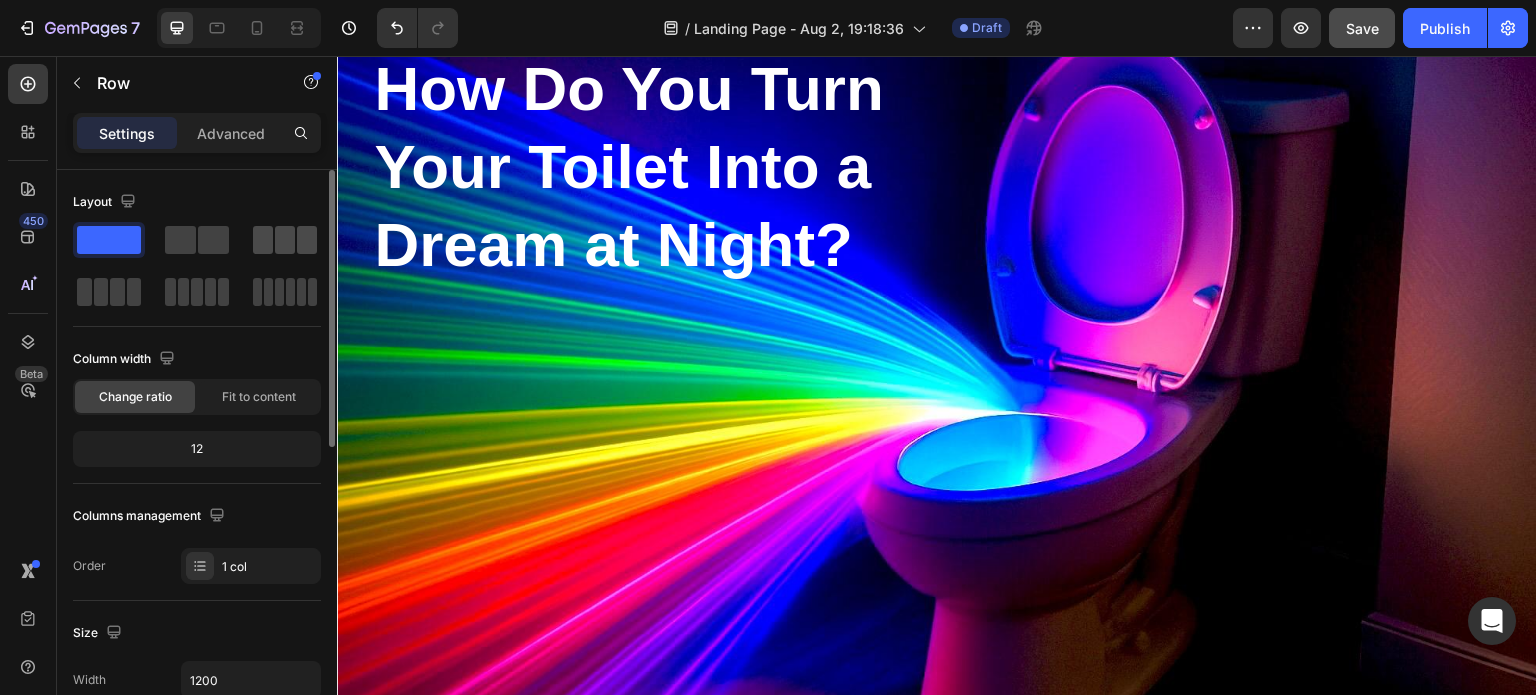 click 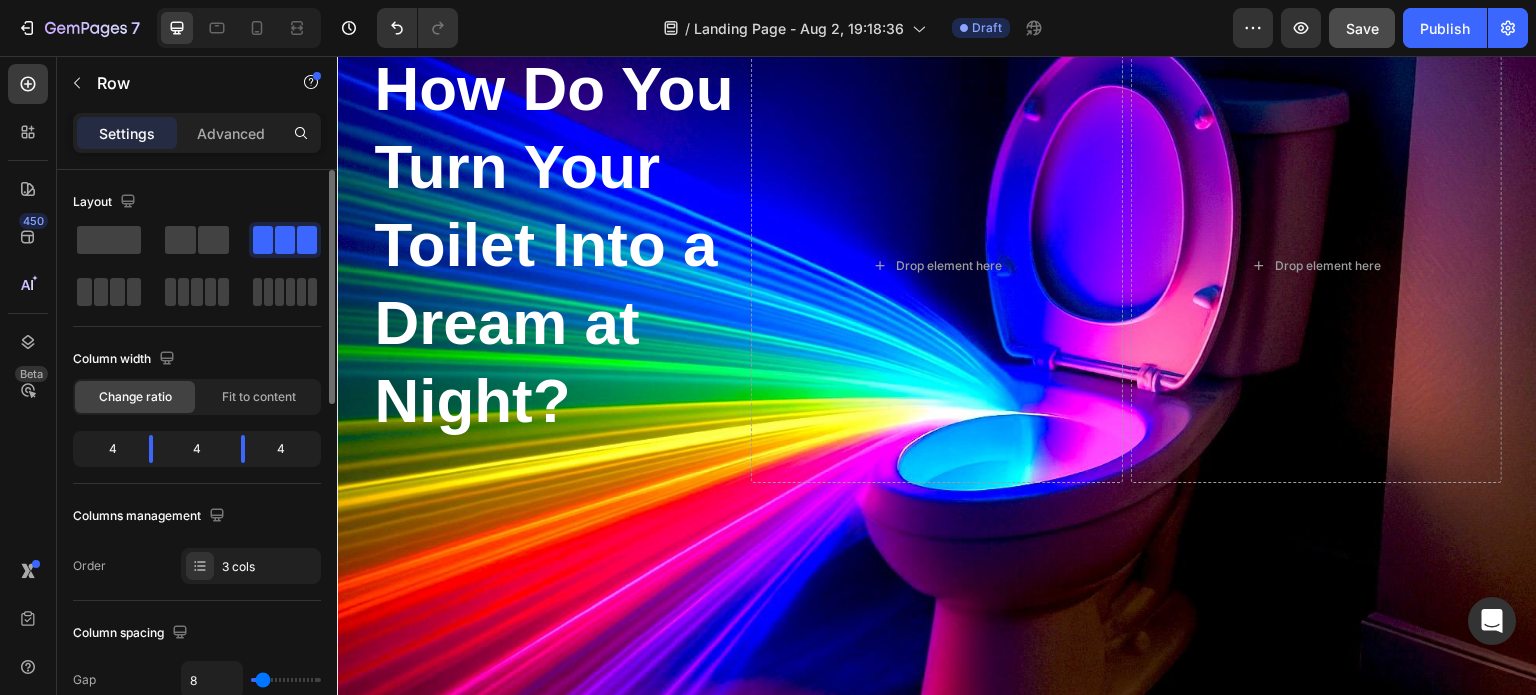 click 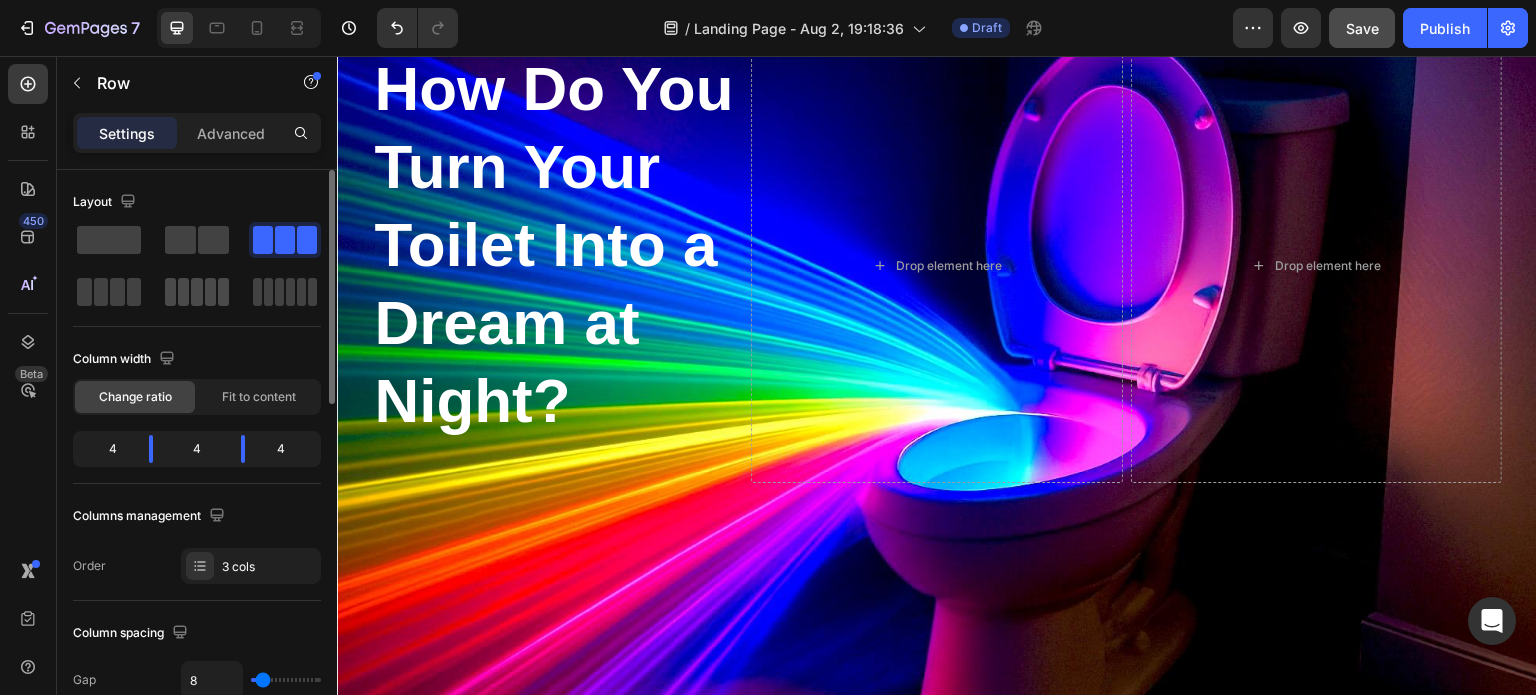 click 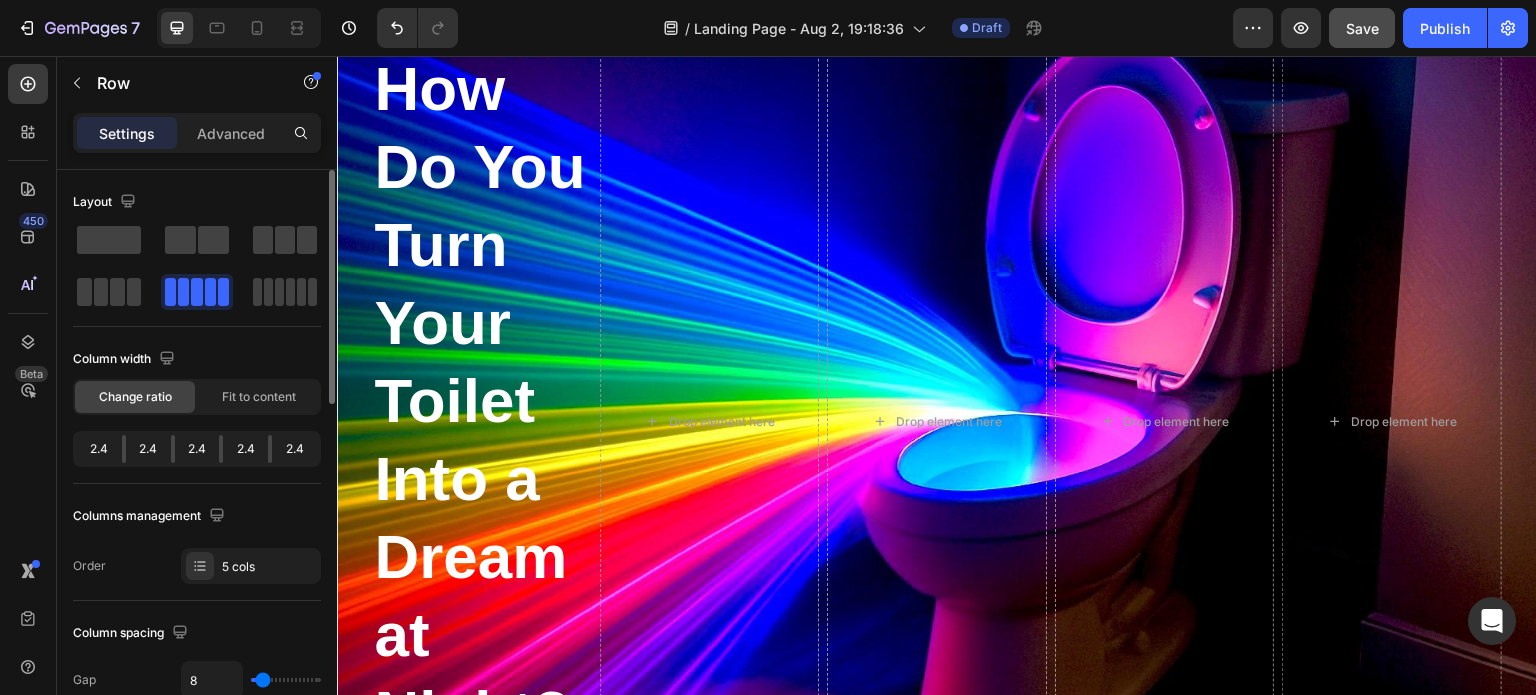 click 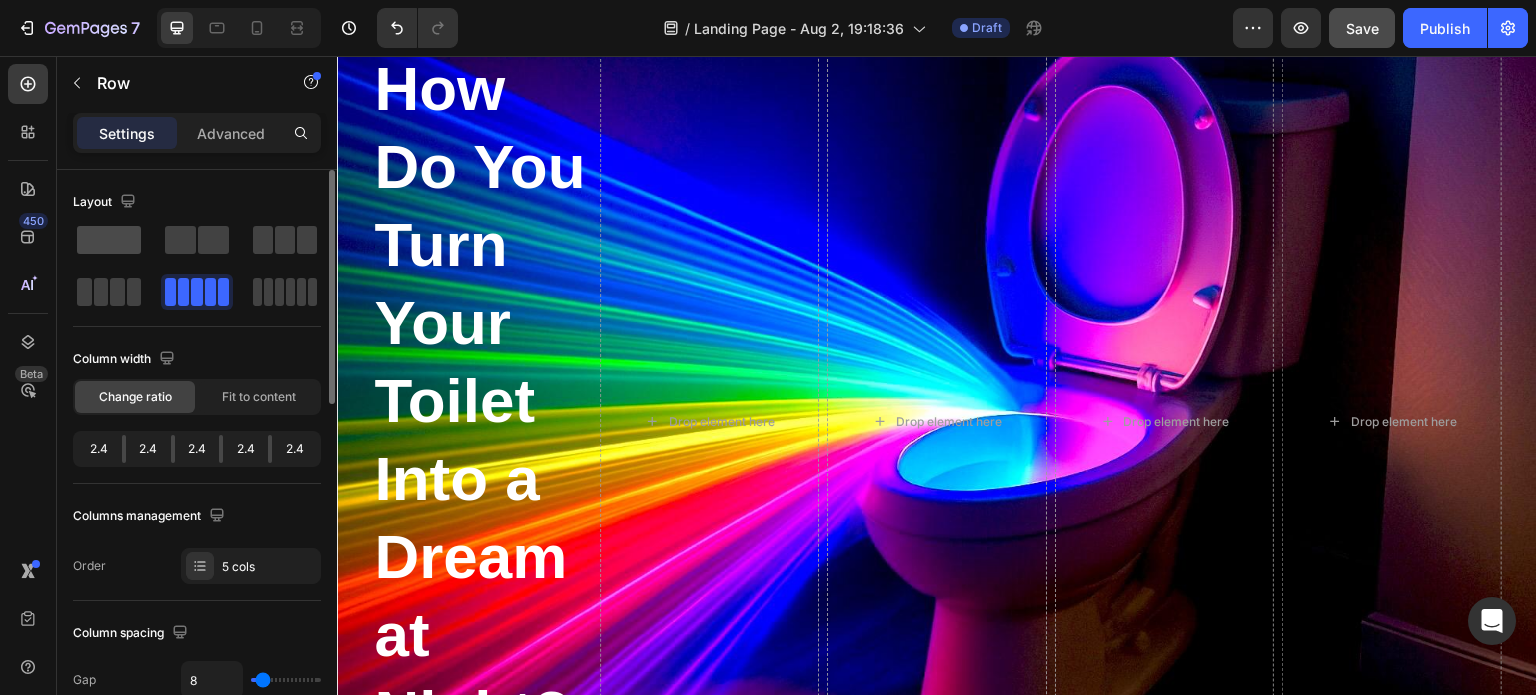 click 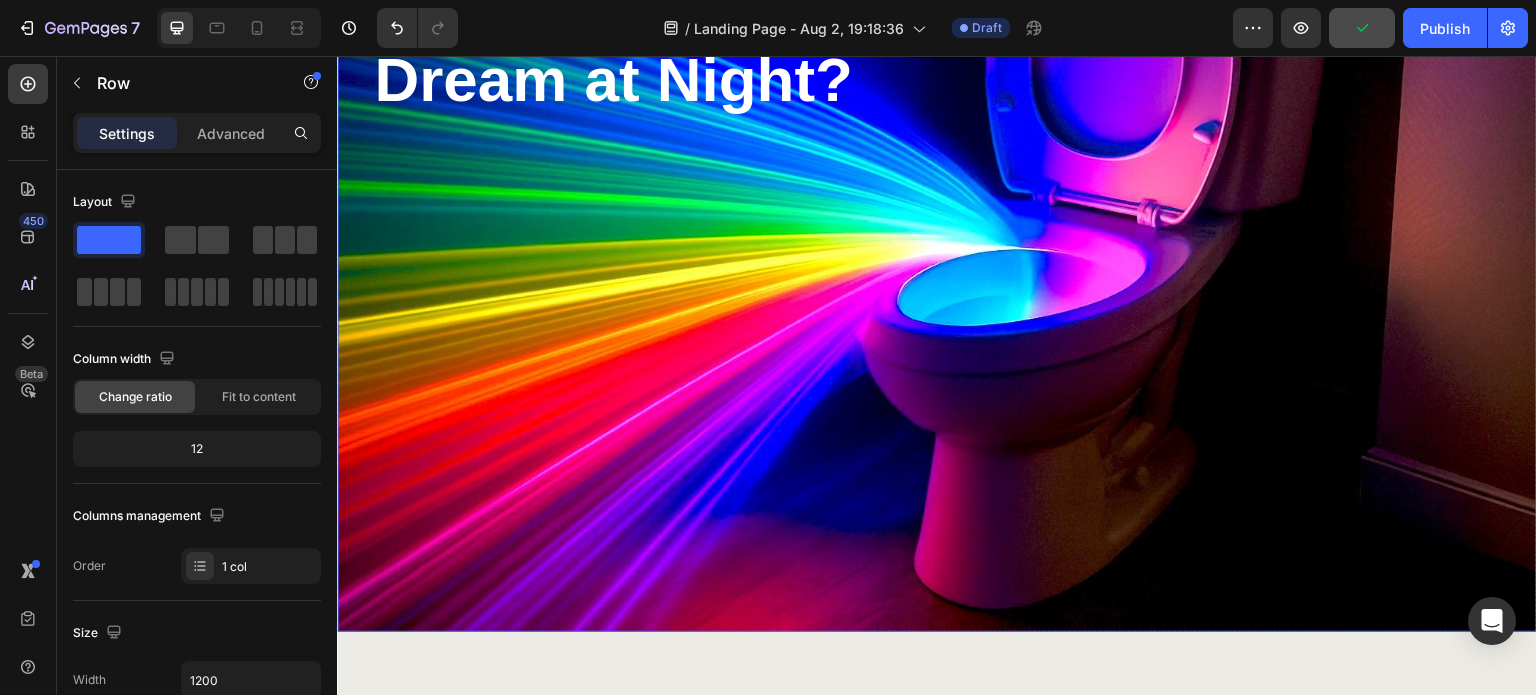 scroll, scrollTop: 300, scrollLeft: 0, axis: vertical 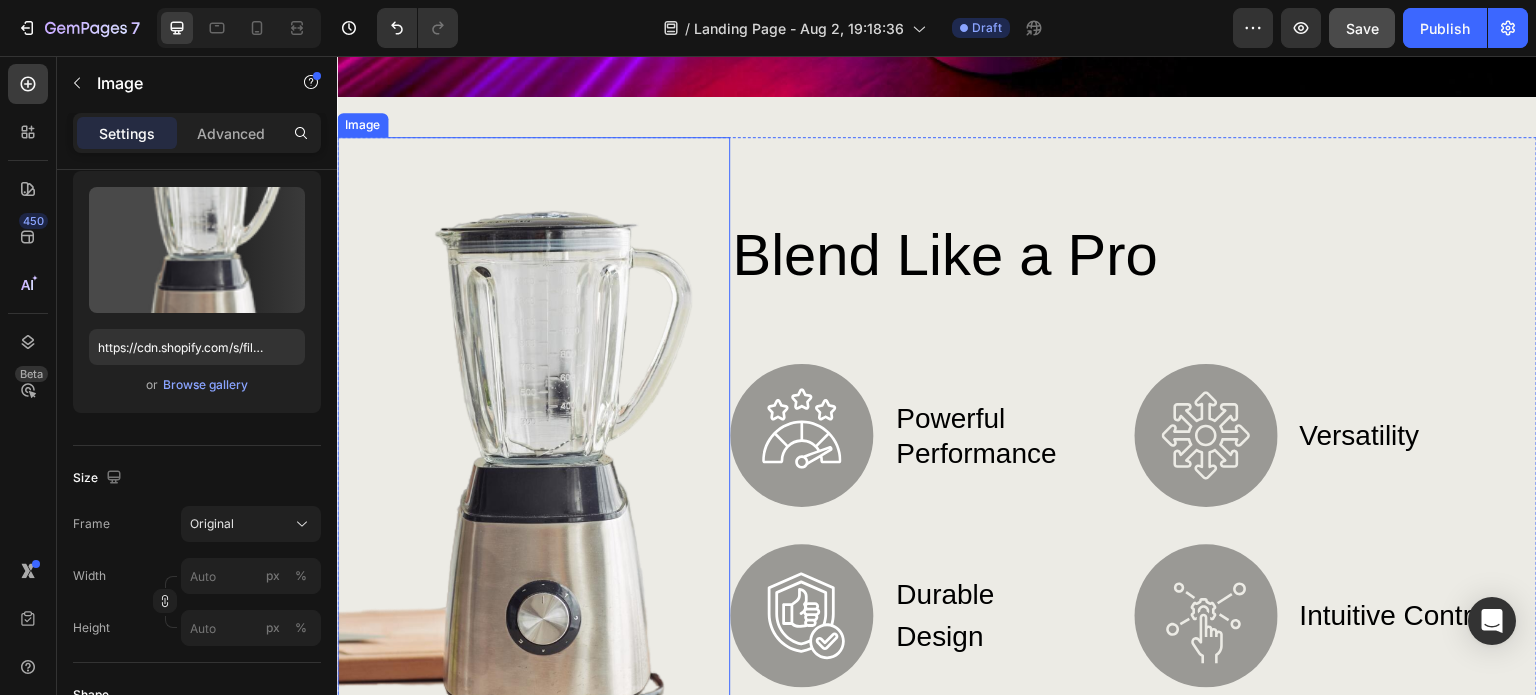 click on "Image" at bounding box center (362, 125) 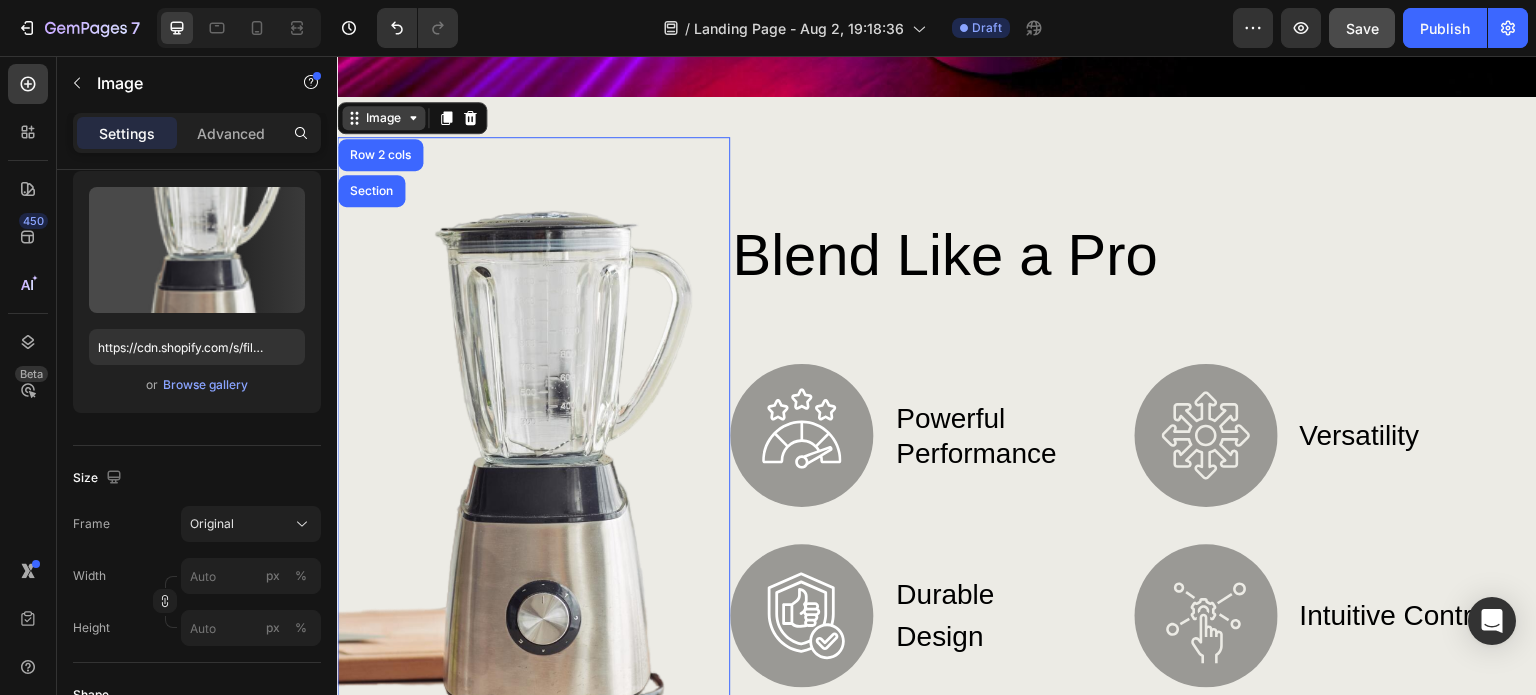 scroll, scrollTop: 0, scrollLeft: 0, axis: both 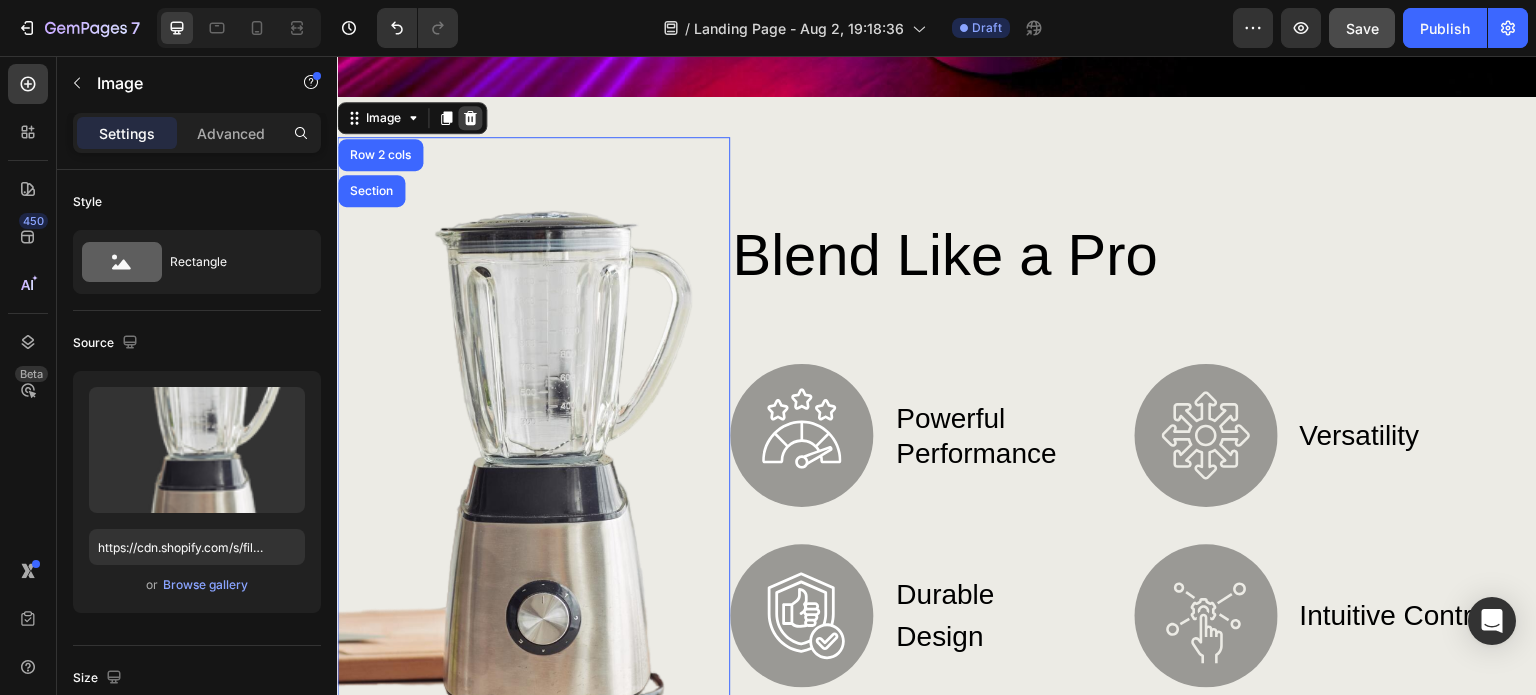 click at bounding box center [470, 118] 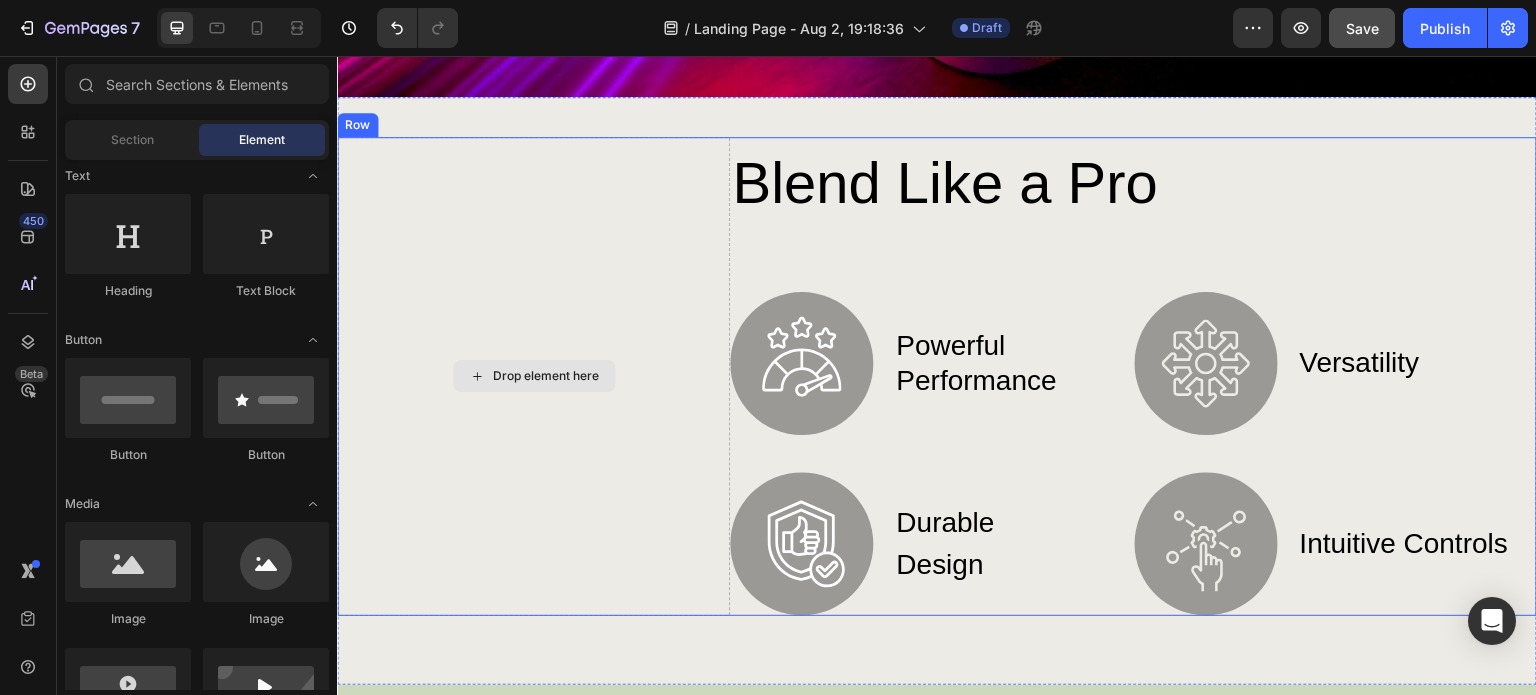 click on "Drop element here" at bounding box center [546, 376] 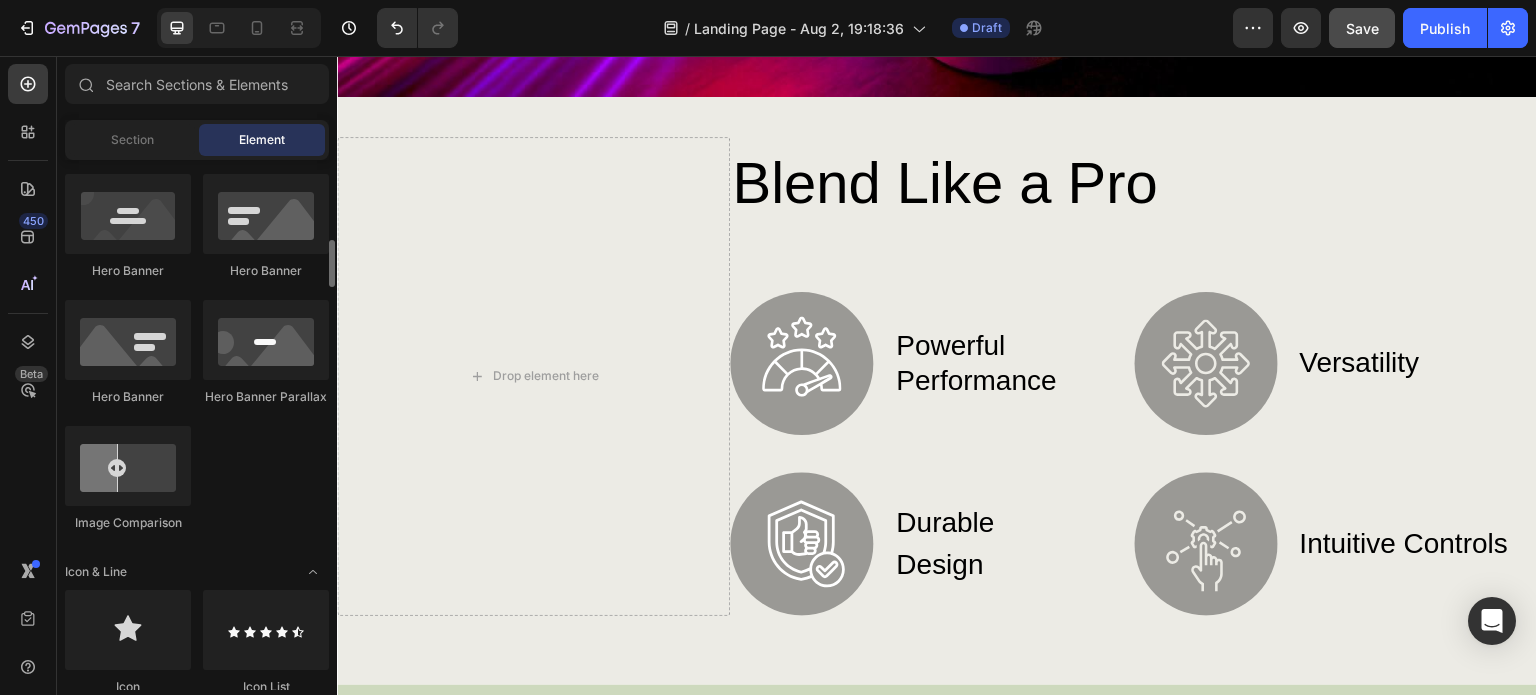 scroll, scrollTop: 1100, scrollLeft: 0, axis: vertical 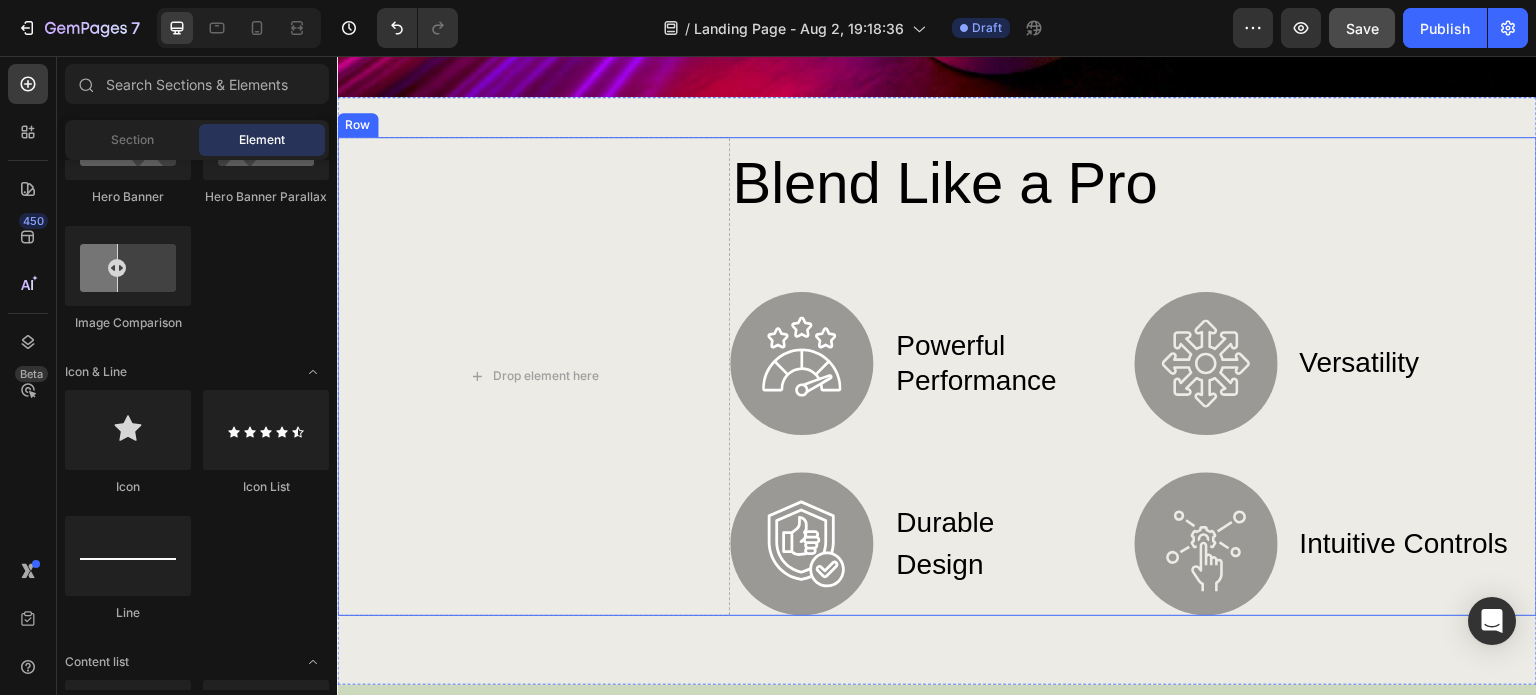 click on "Row" at bounding box center [357, 125] 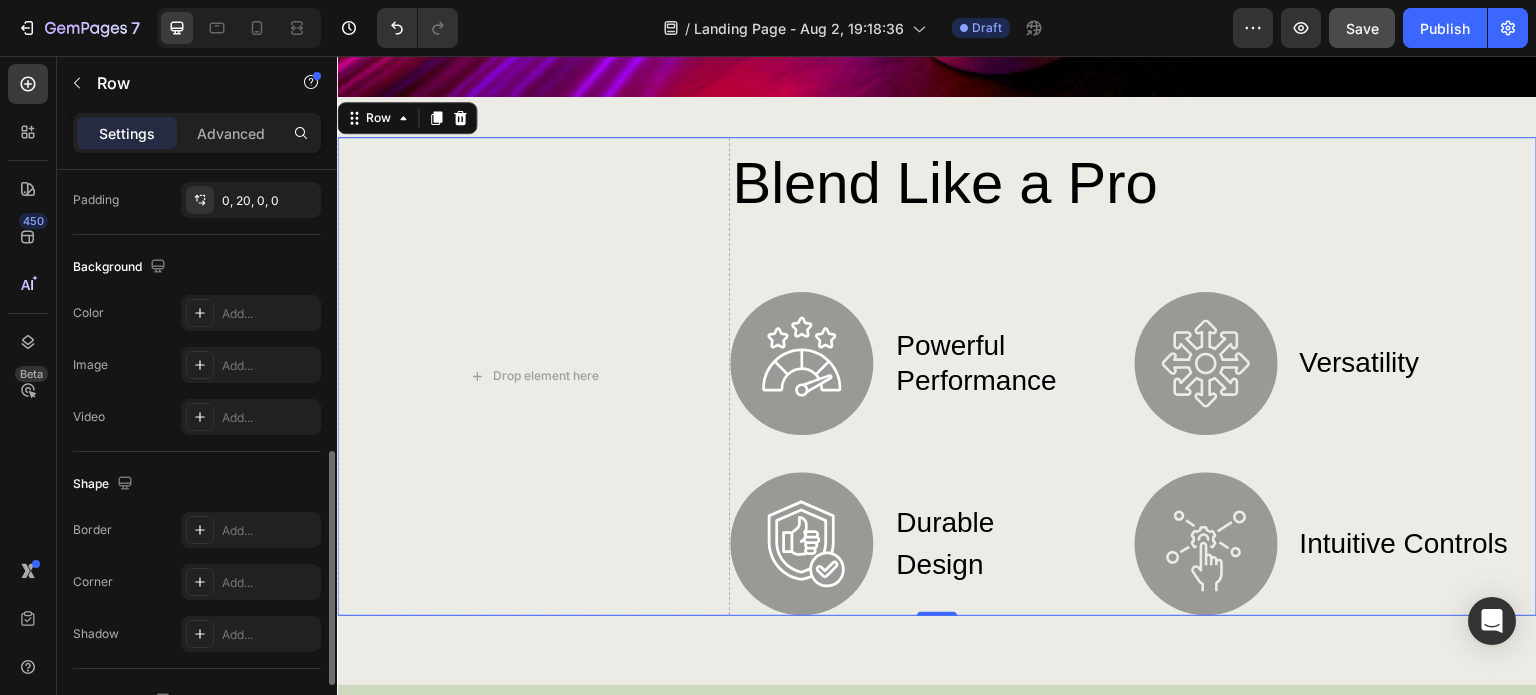 scroll, scrollTop: 863, scrollLeft: 0, axis: vertical 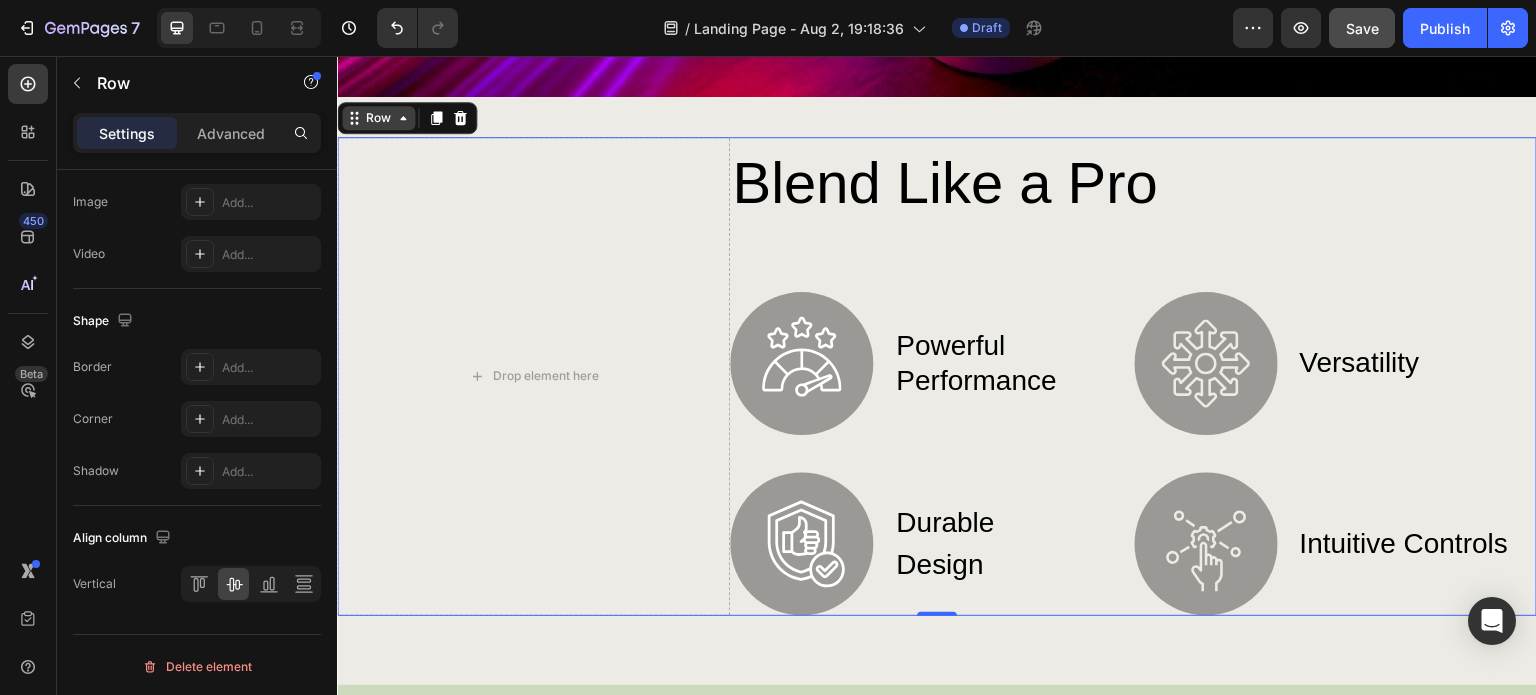 click on "Row" at bounding box center [378, 118] 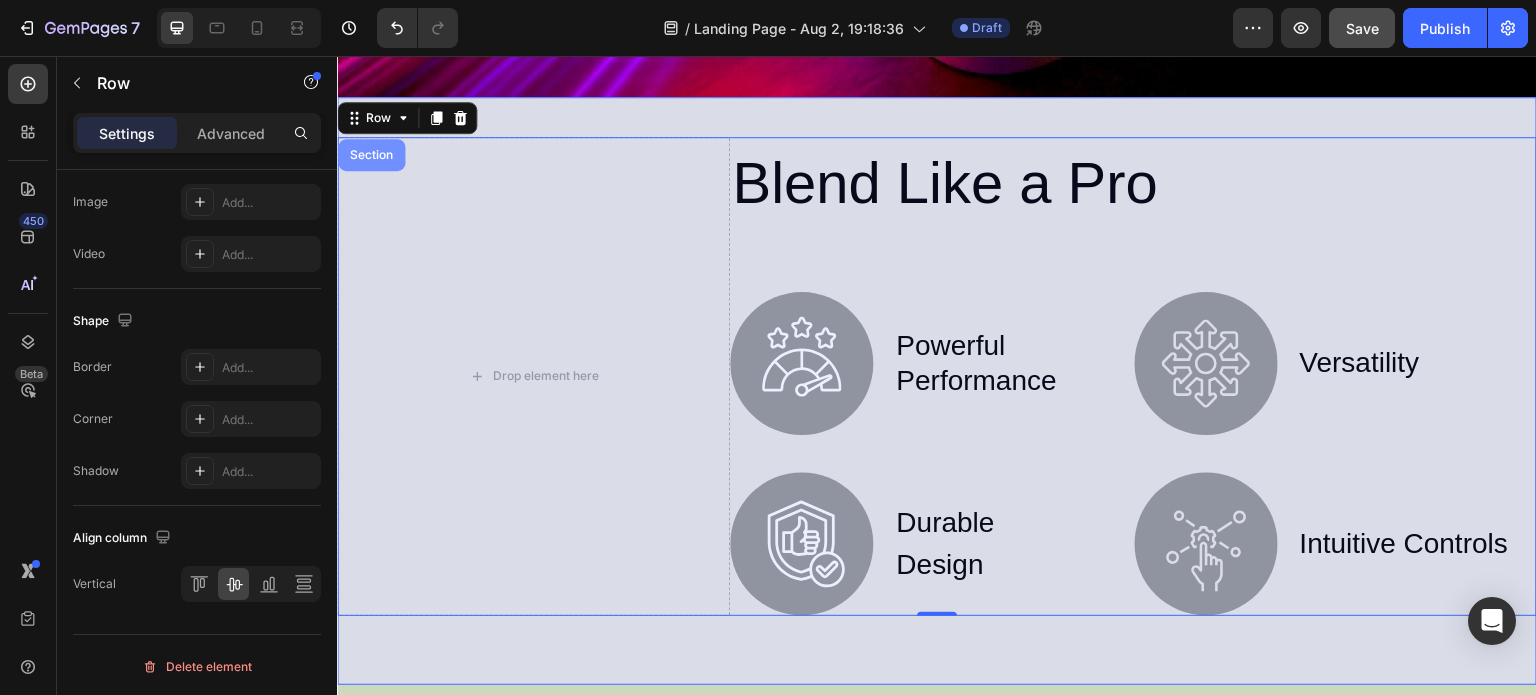 click on "Section" at bounding box center [371, 155] 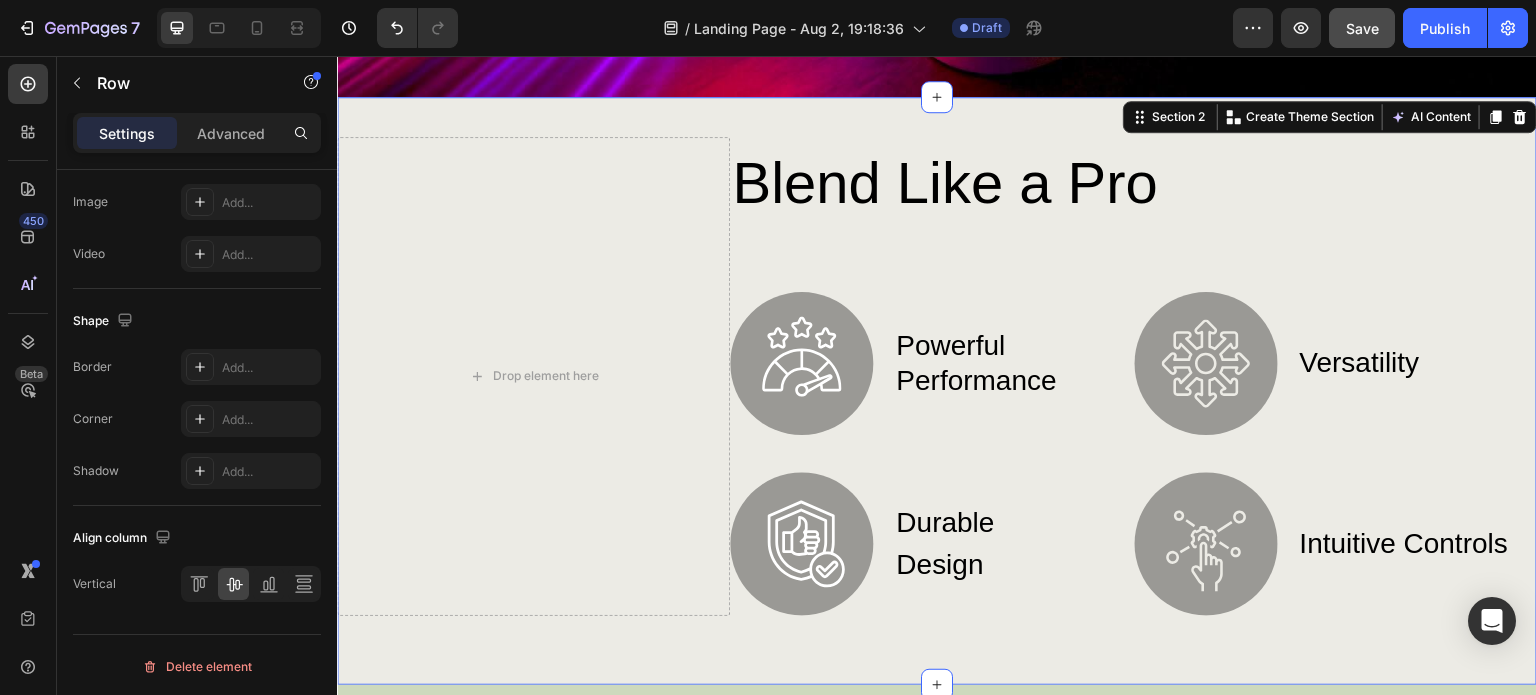 scroll, scrollTop: 0, scrollLeft: 0, axis: both 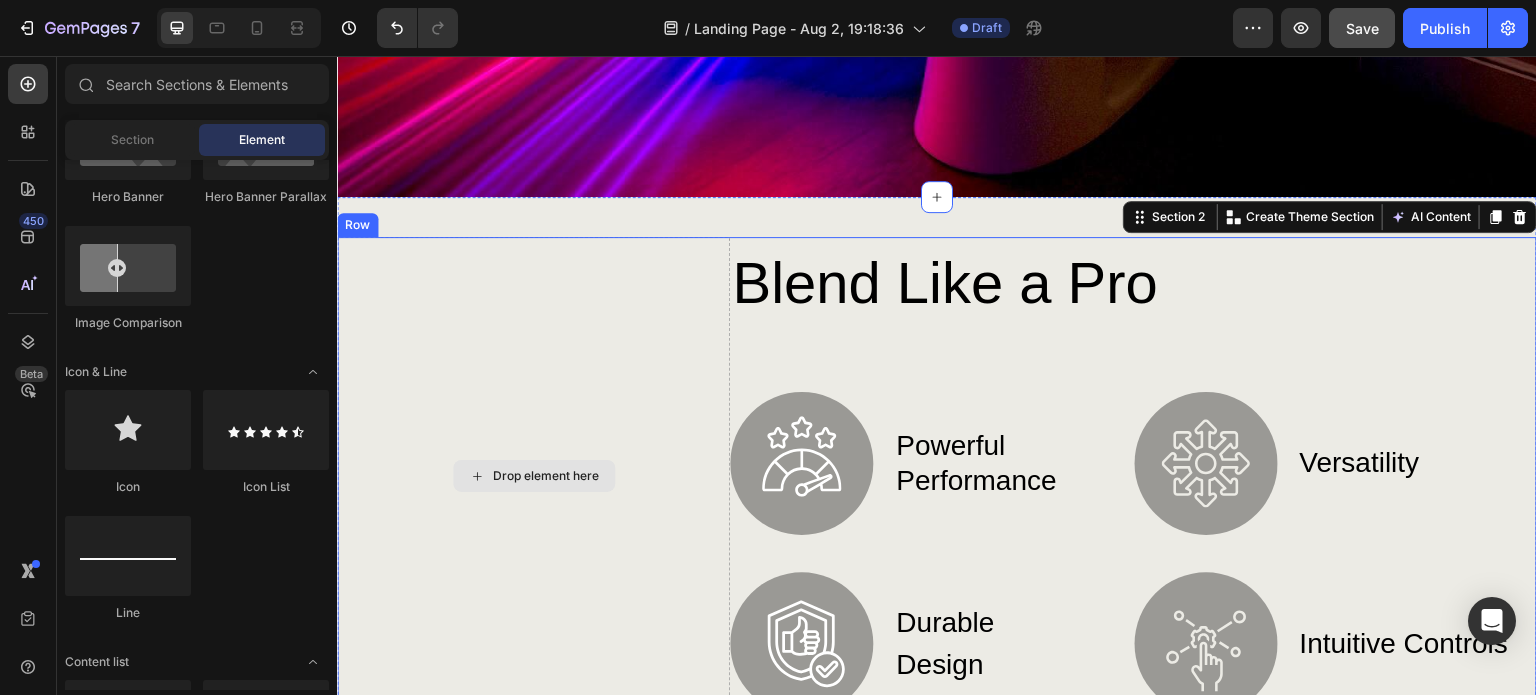 click on "Drop element here" at bounding box center [546, 476] 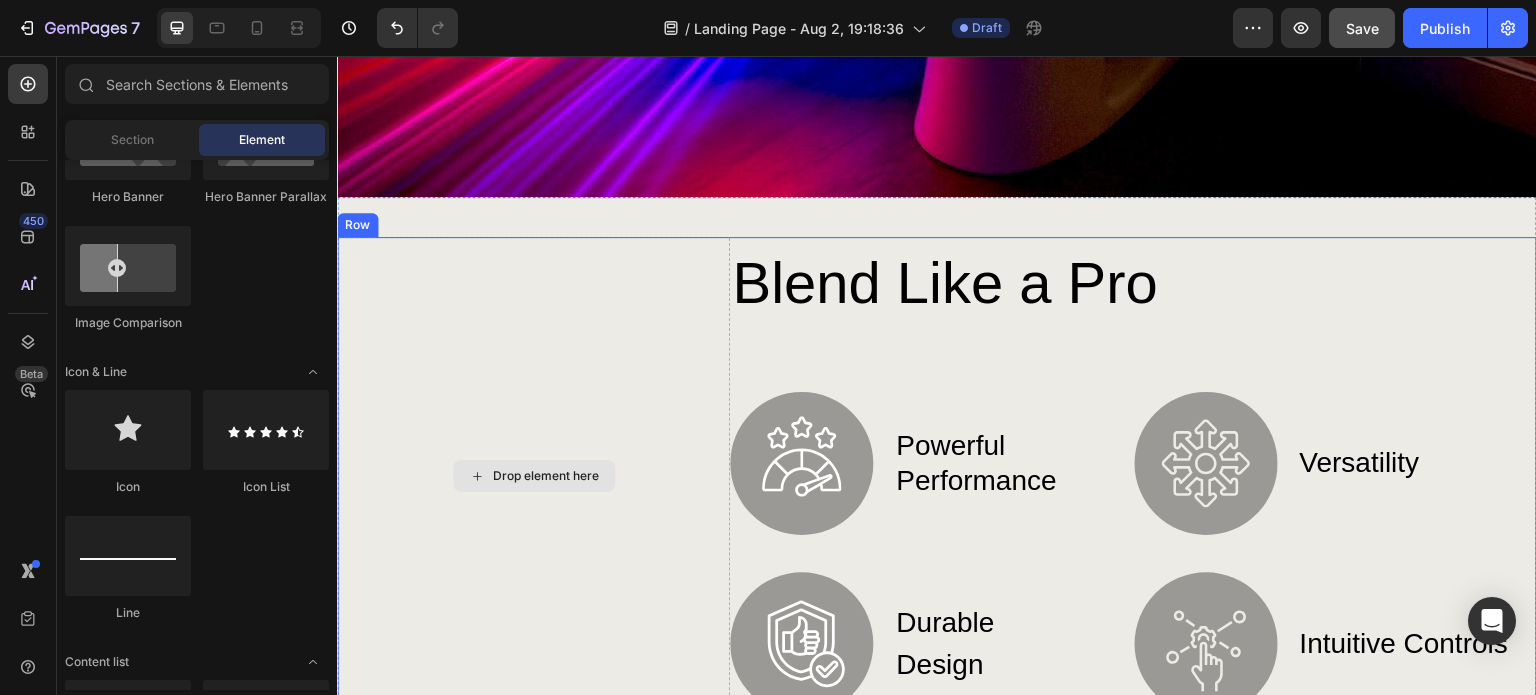 click on "Drop element here" at bounding box center [546, 476] 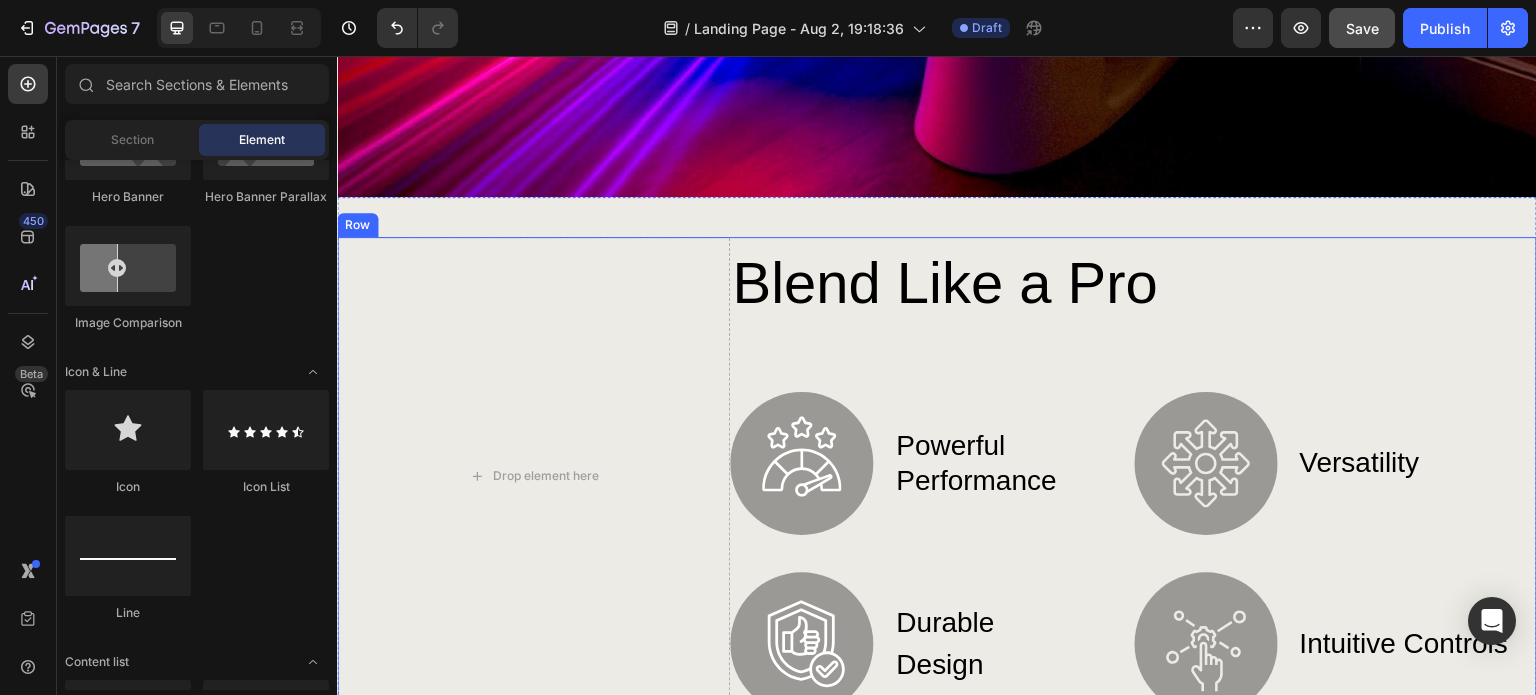 click on "Row" at bounding box center [357, 225] 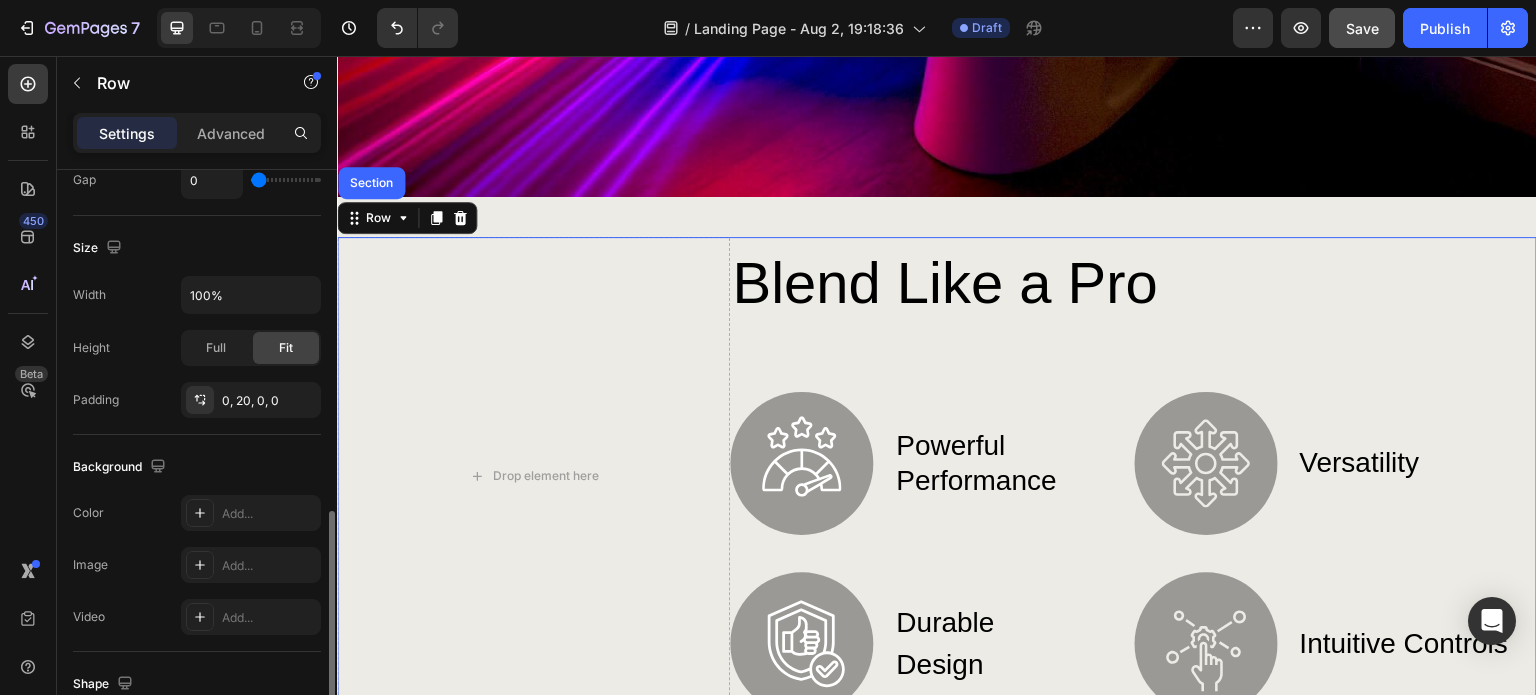 scroll, scrollTop: 600, scrollLeft: 0, axis: vertical 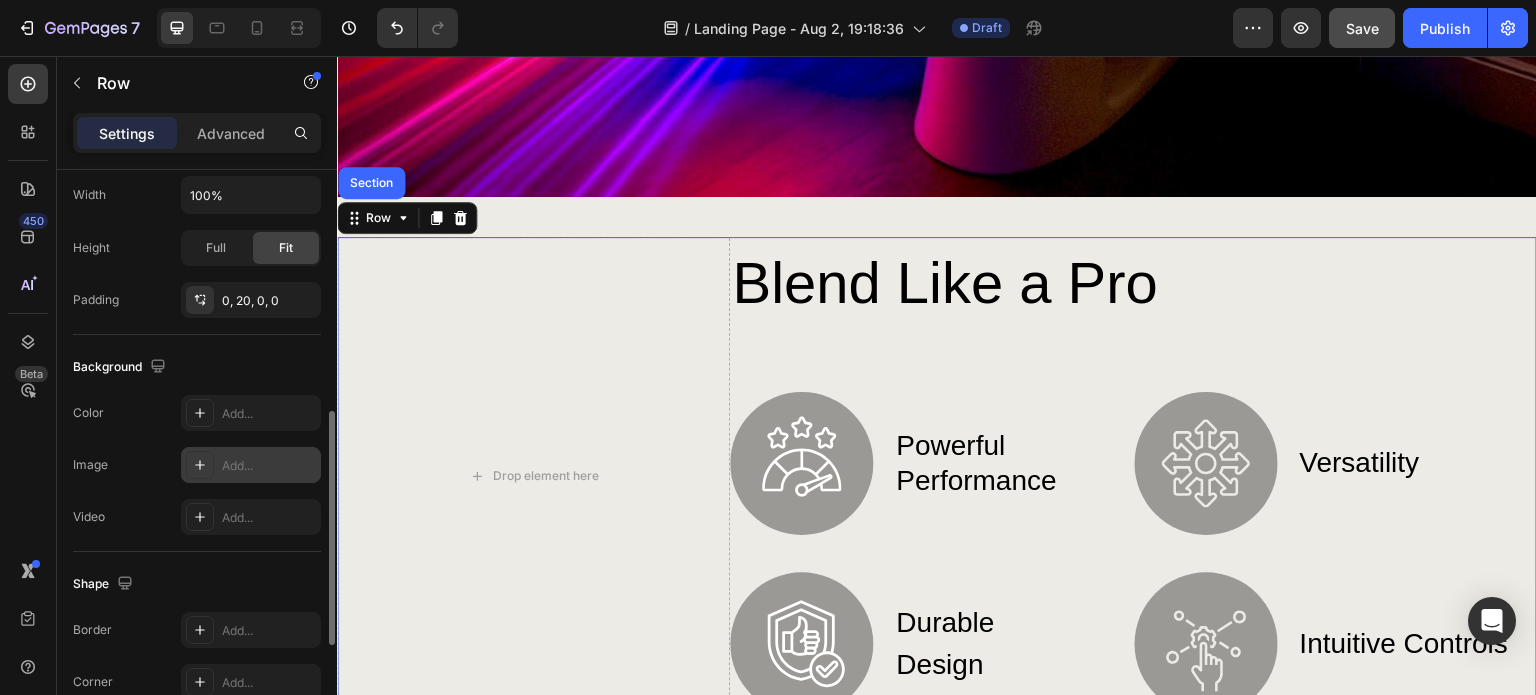 click 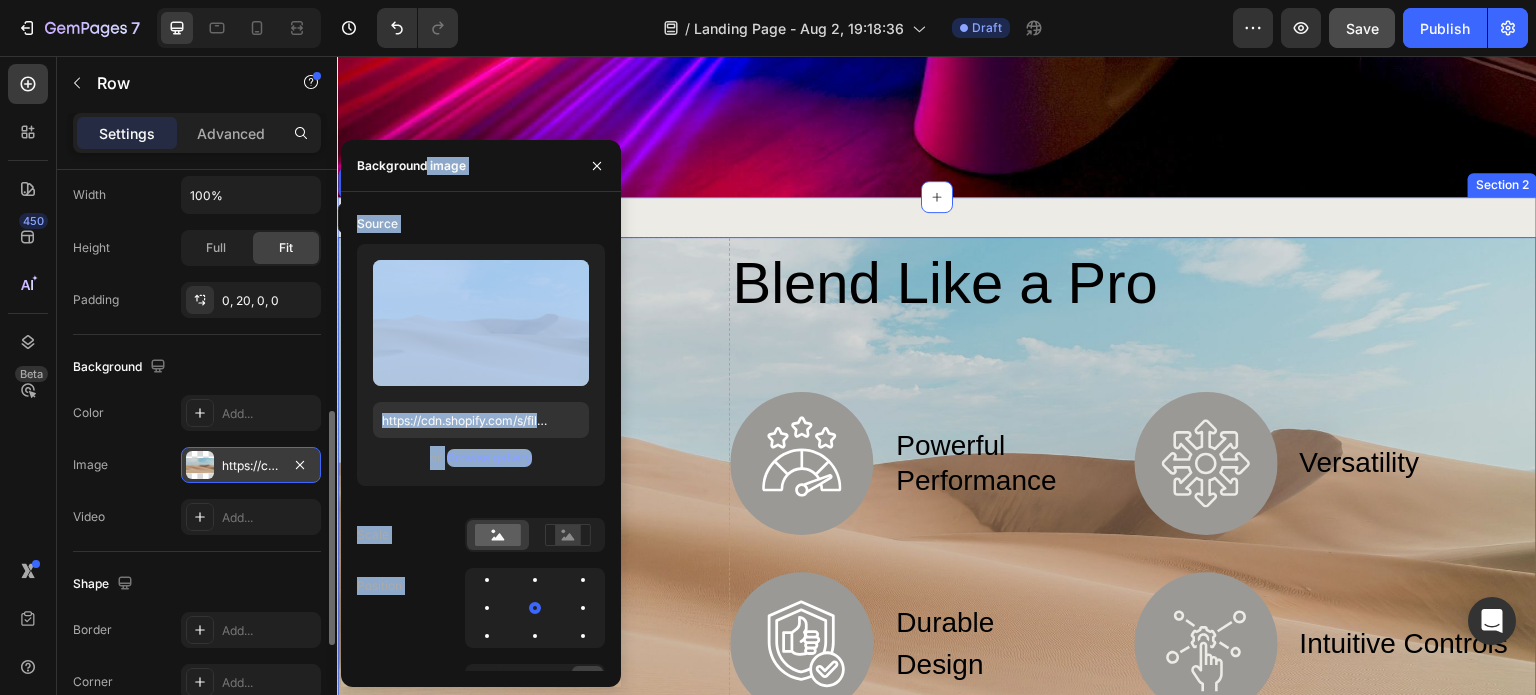 drag, startPoint x: 809, startPoint y: 239, endPoint x: 625, endPoint y: 223, distance: 184.69434 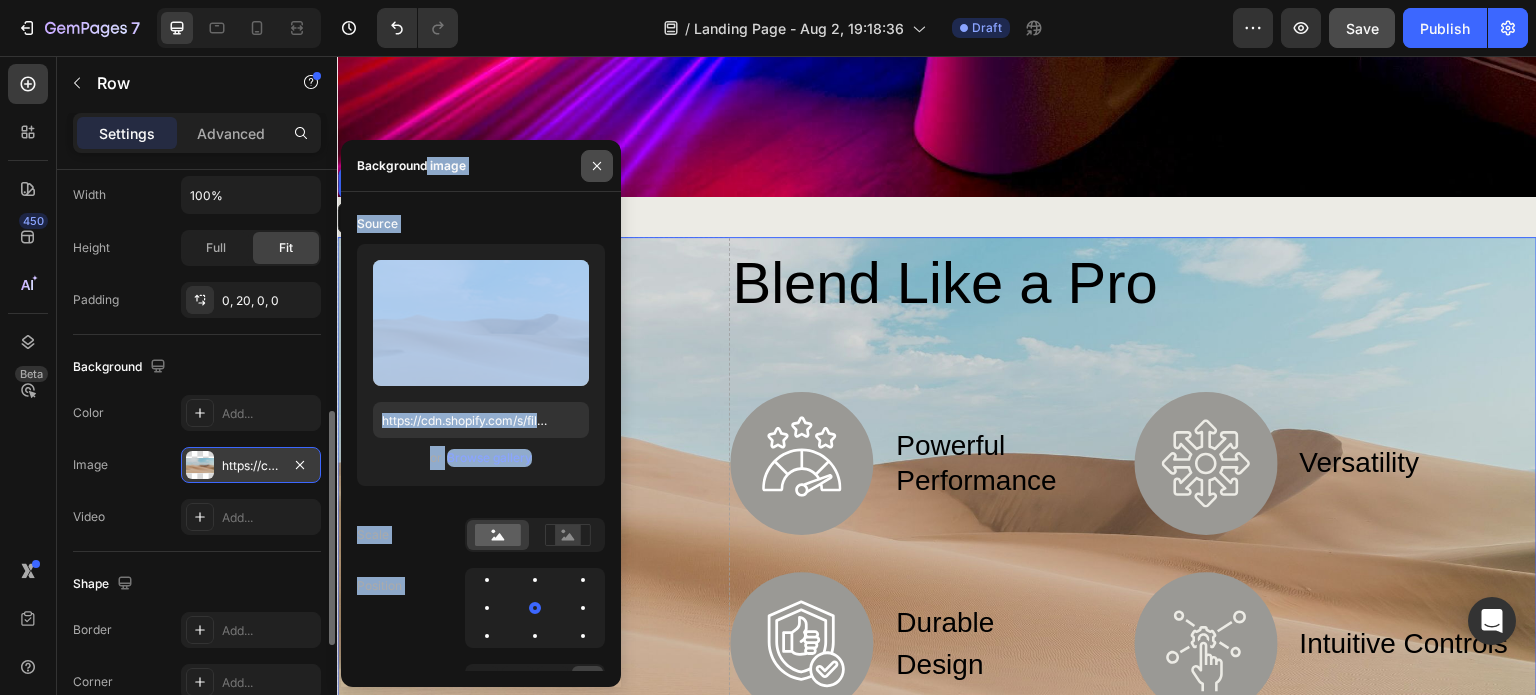 click 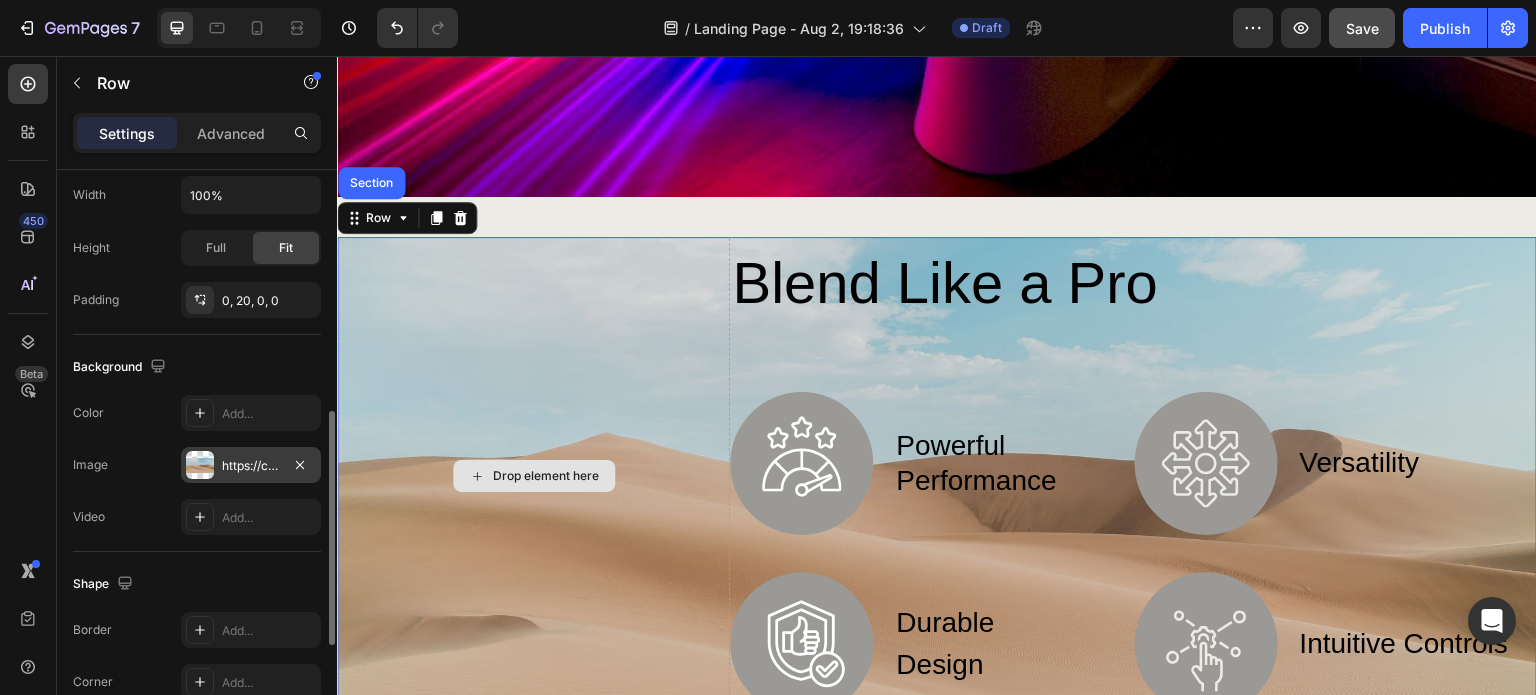 scroll, scrollTop: 800, scrollLeft: 0, axis: vertical 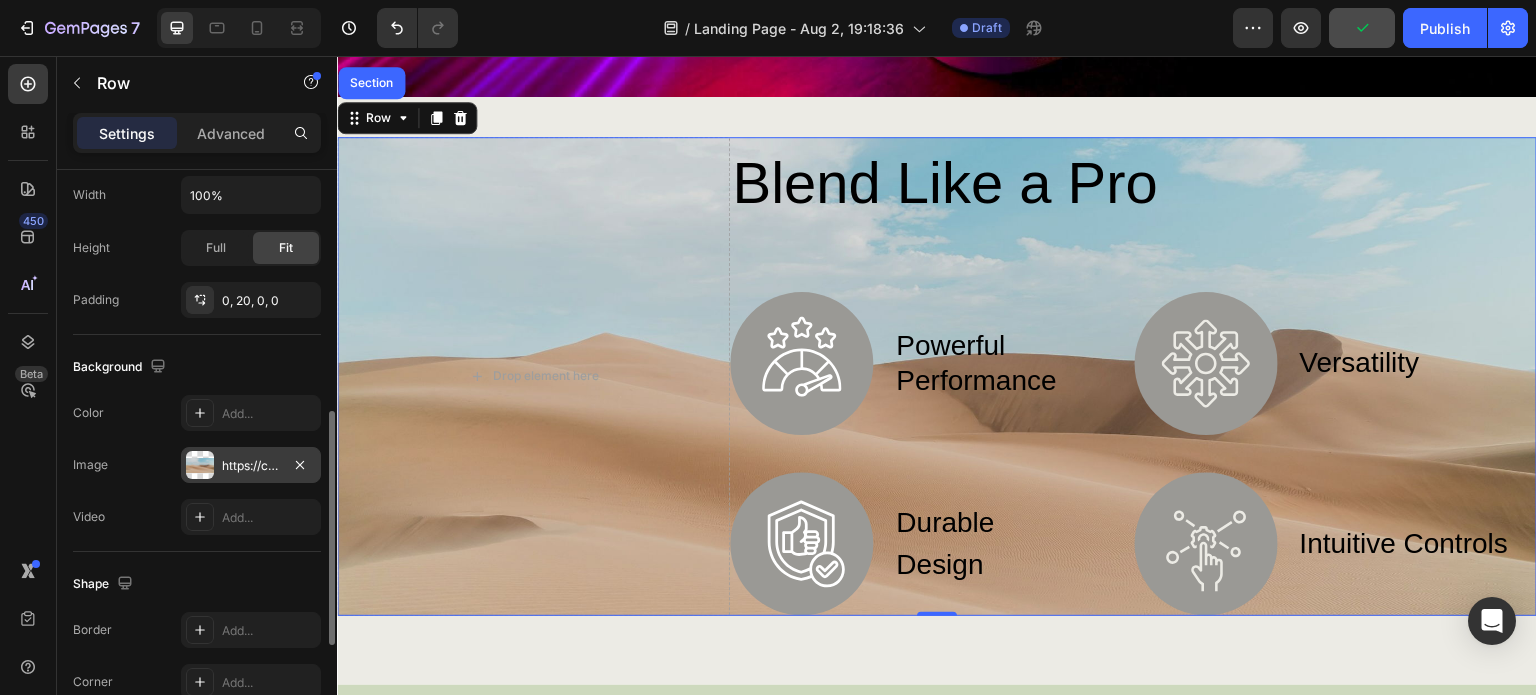 click at bounding box center (200, 465) 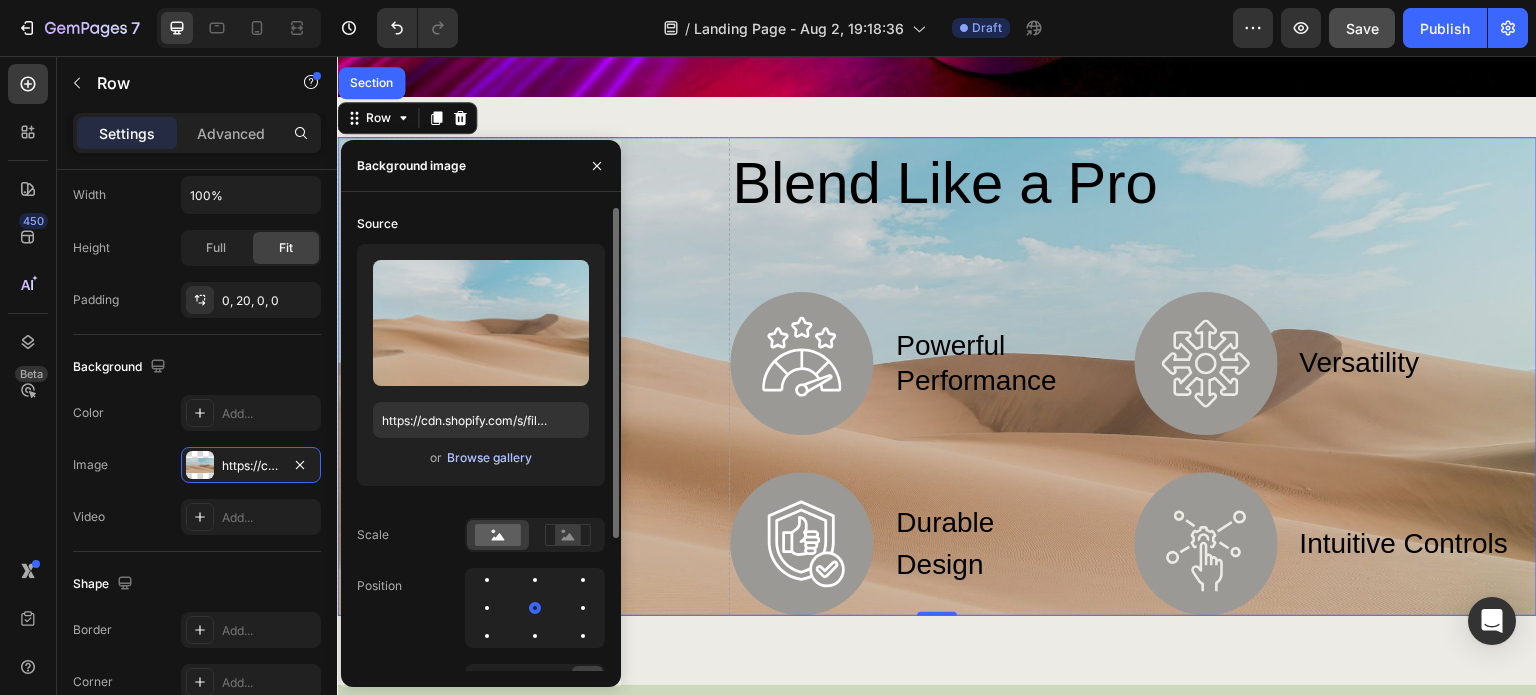 click on "Browse gallery" at bounding box center (489, 458) 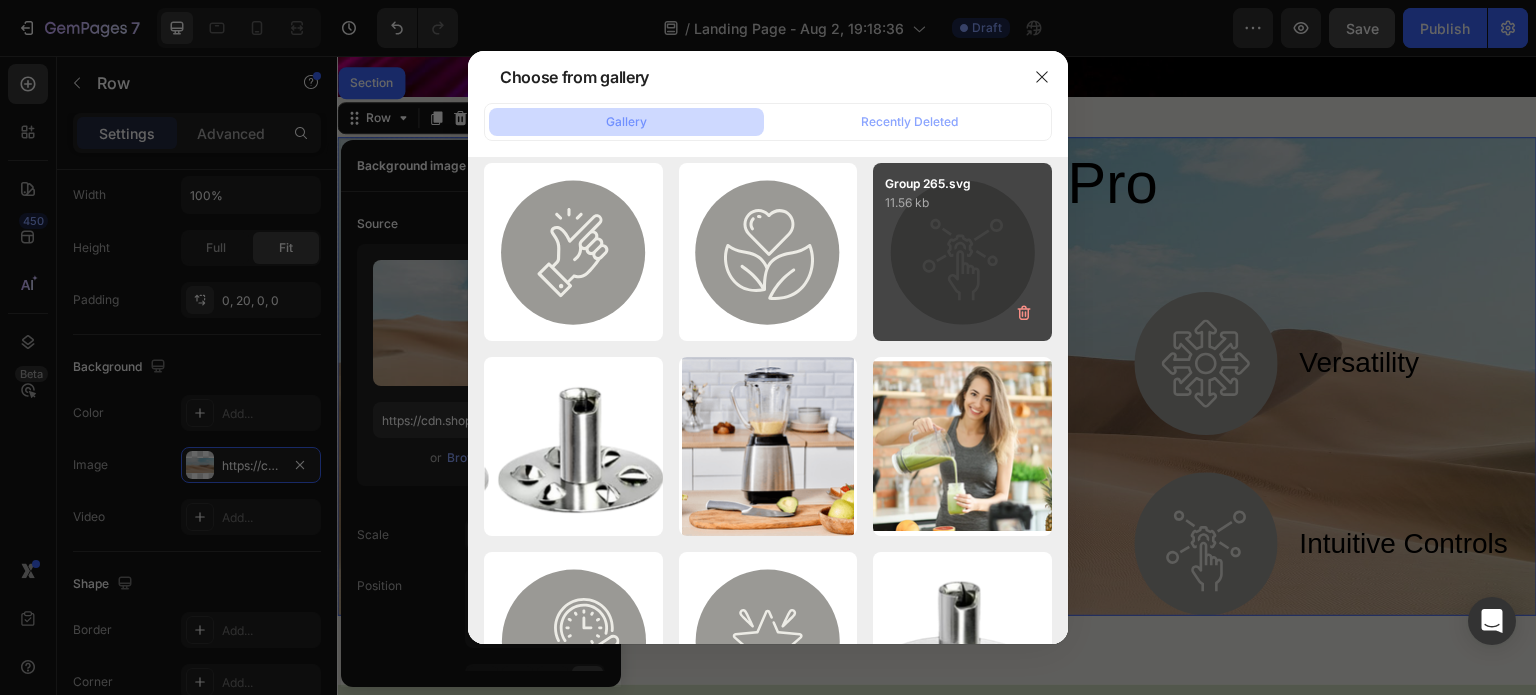 scroll, scrollTop: 0, scrollLeft: 0, axis: both 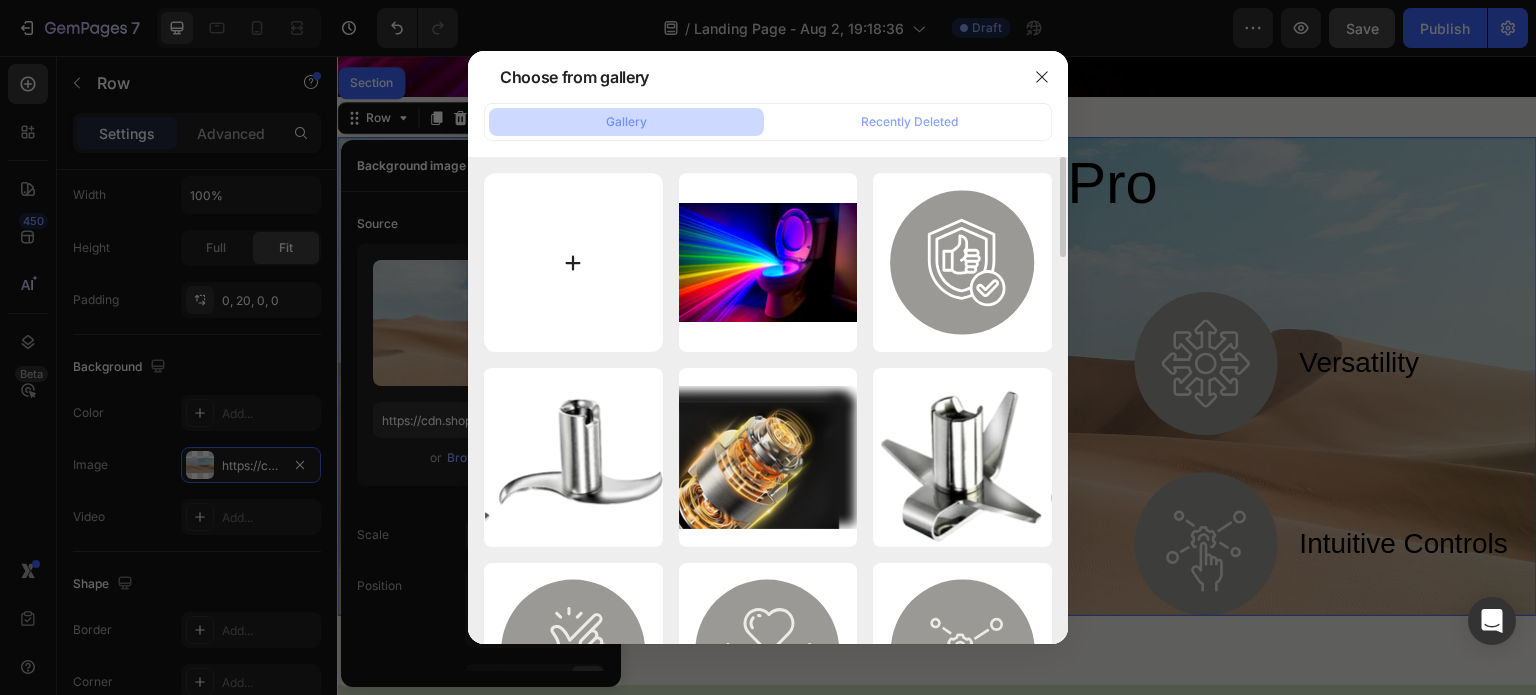 click at bounding box center (573, 262) 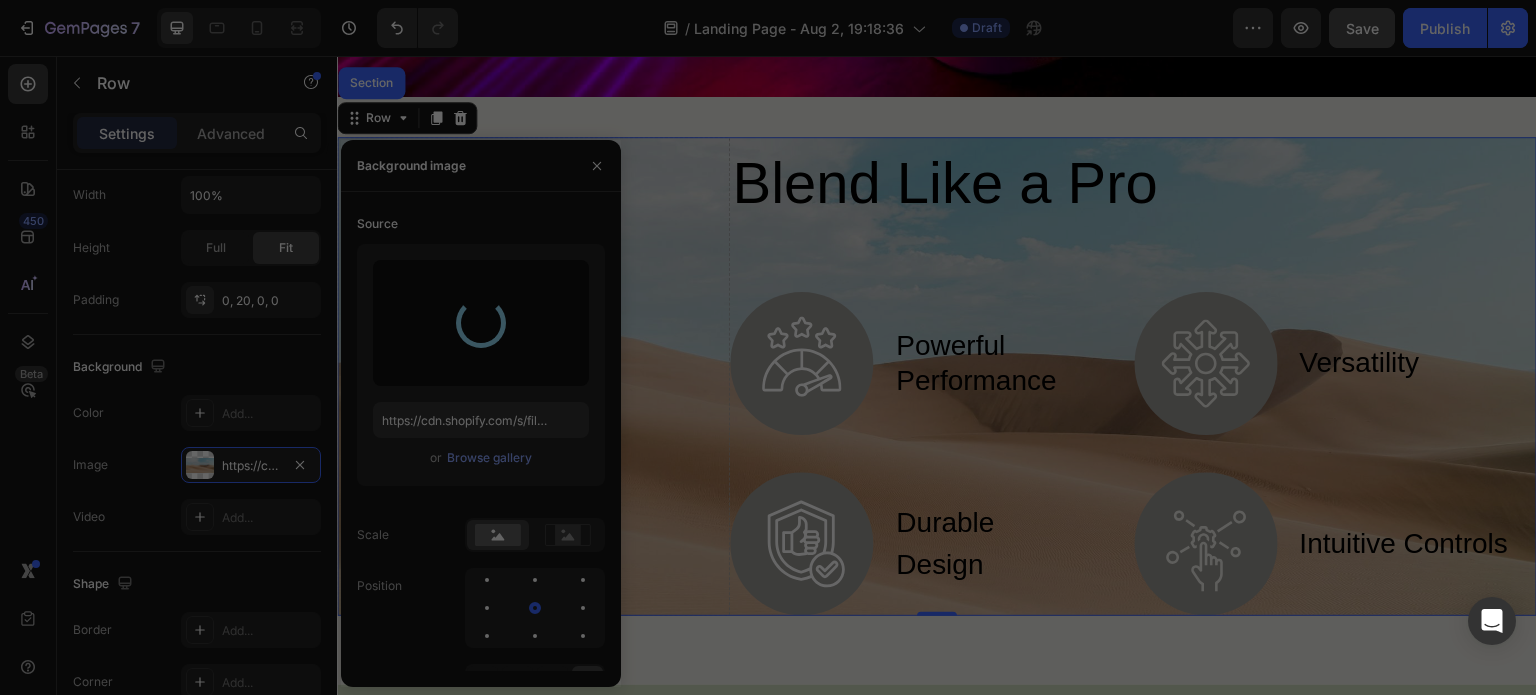 type on "https://cdn.shopify.com/s/files/1/0756/4115/9895/files/gempages_[NUMBER]-[UUID].jpg" 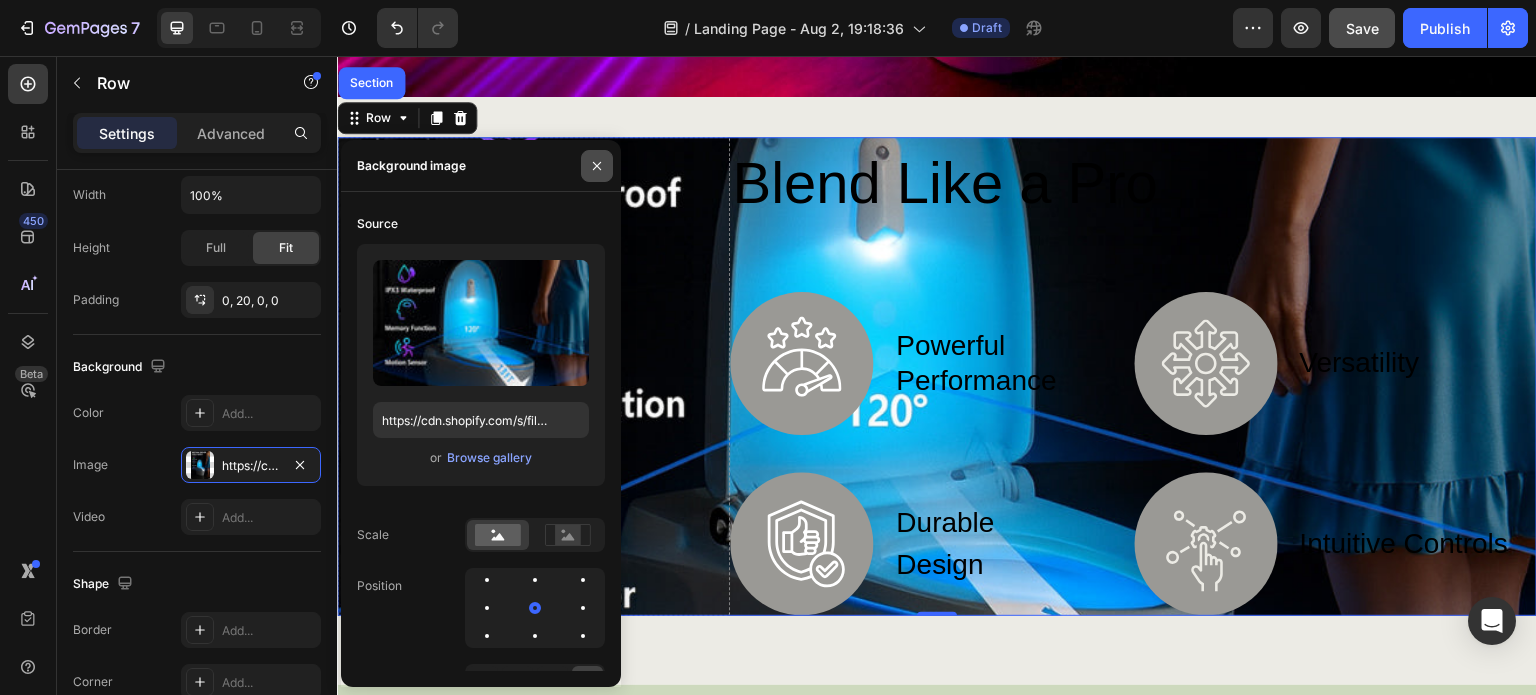 click 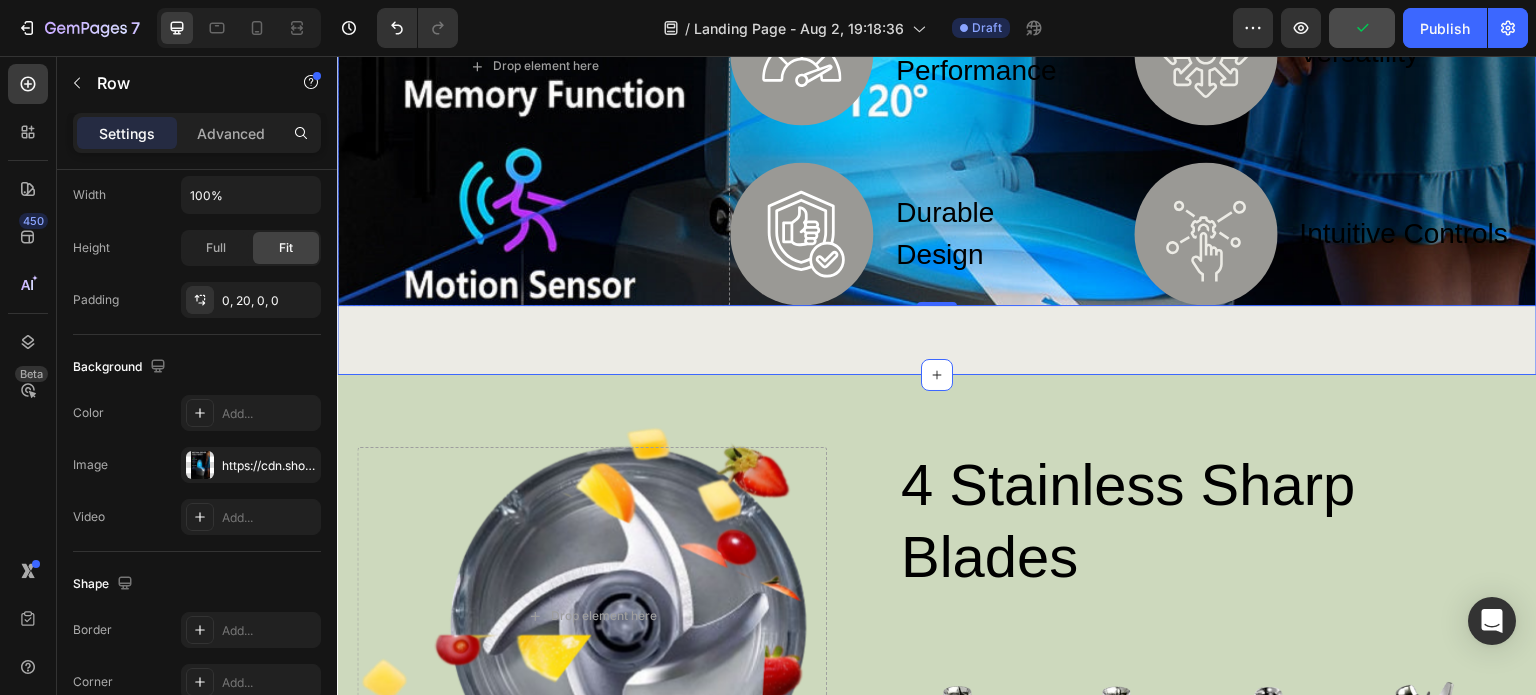 scroll, scrollTop: 700, scrollLeft: 0, axis: vertical 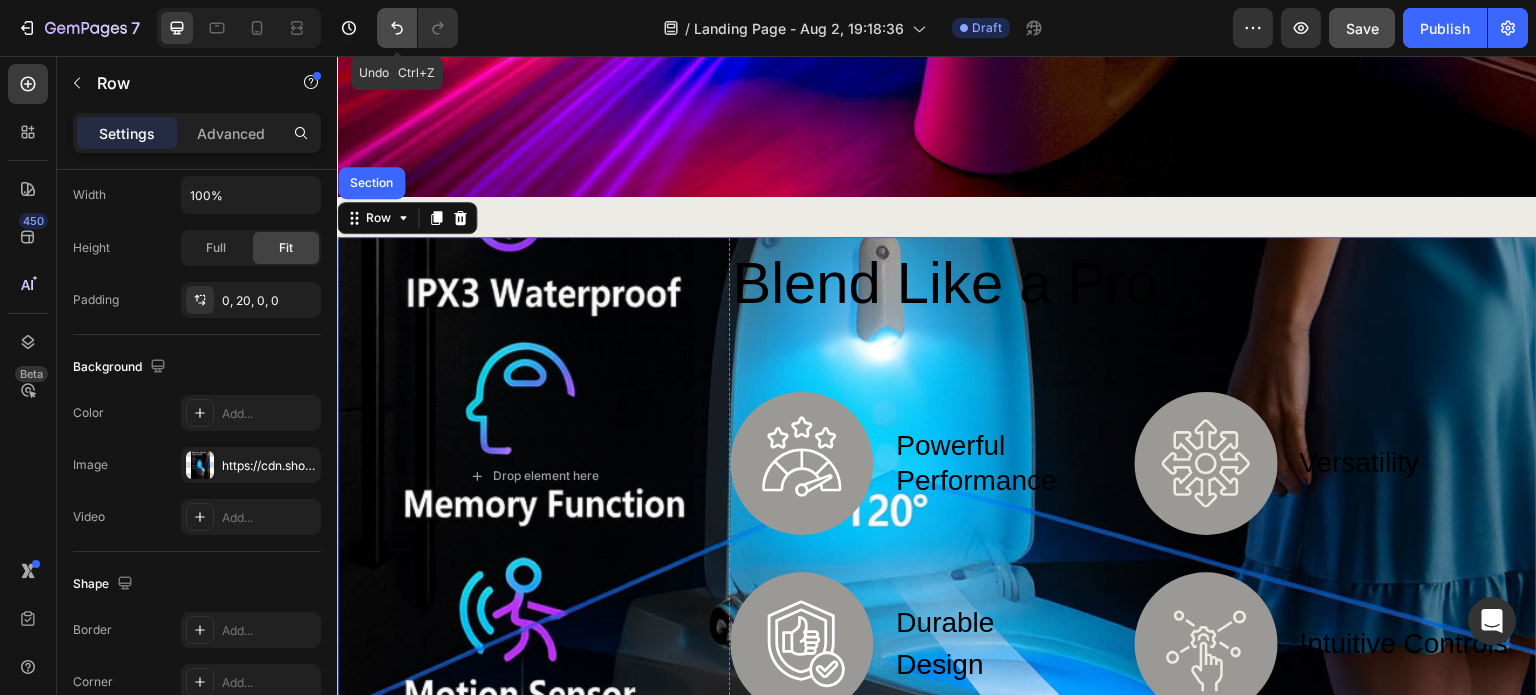 click 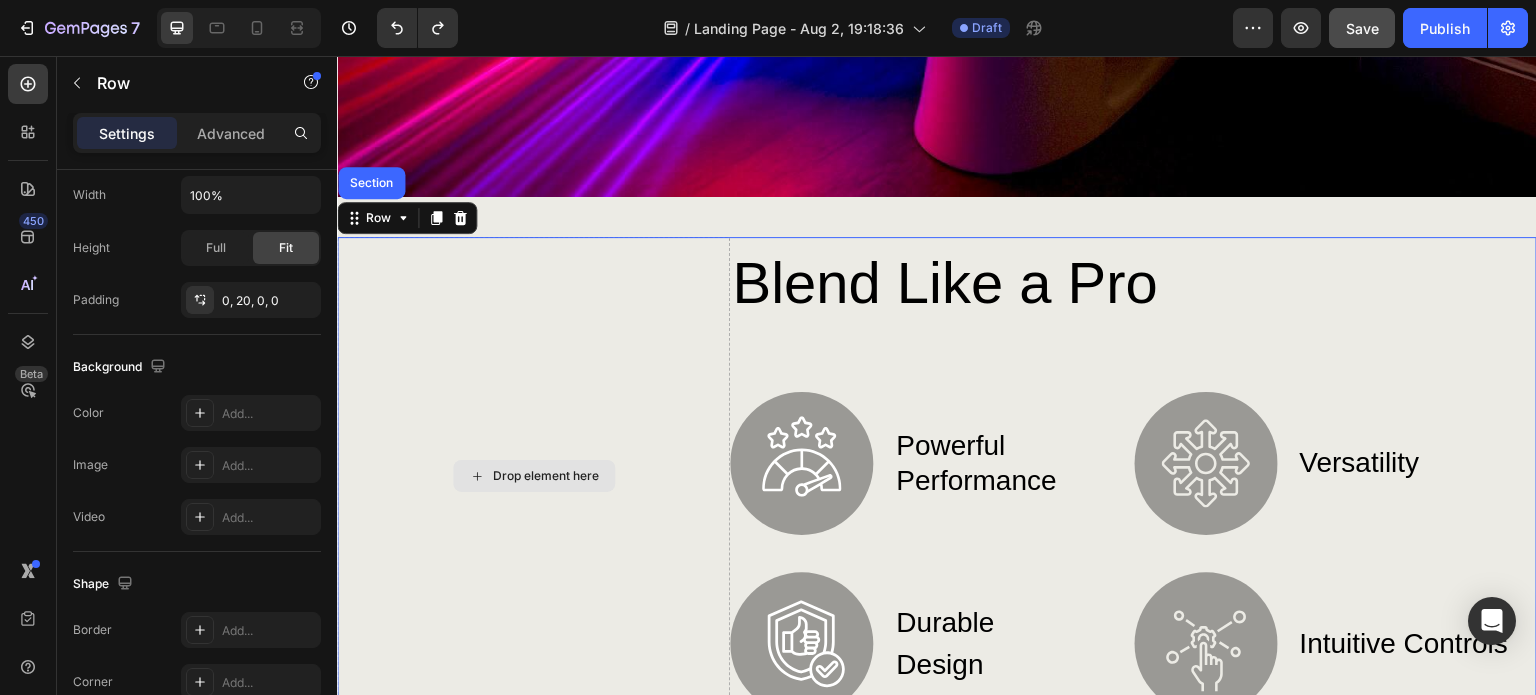 click on "Drop element here" at bounding box center [533, 476] 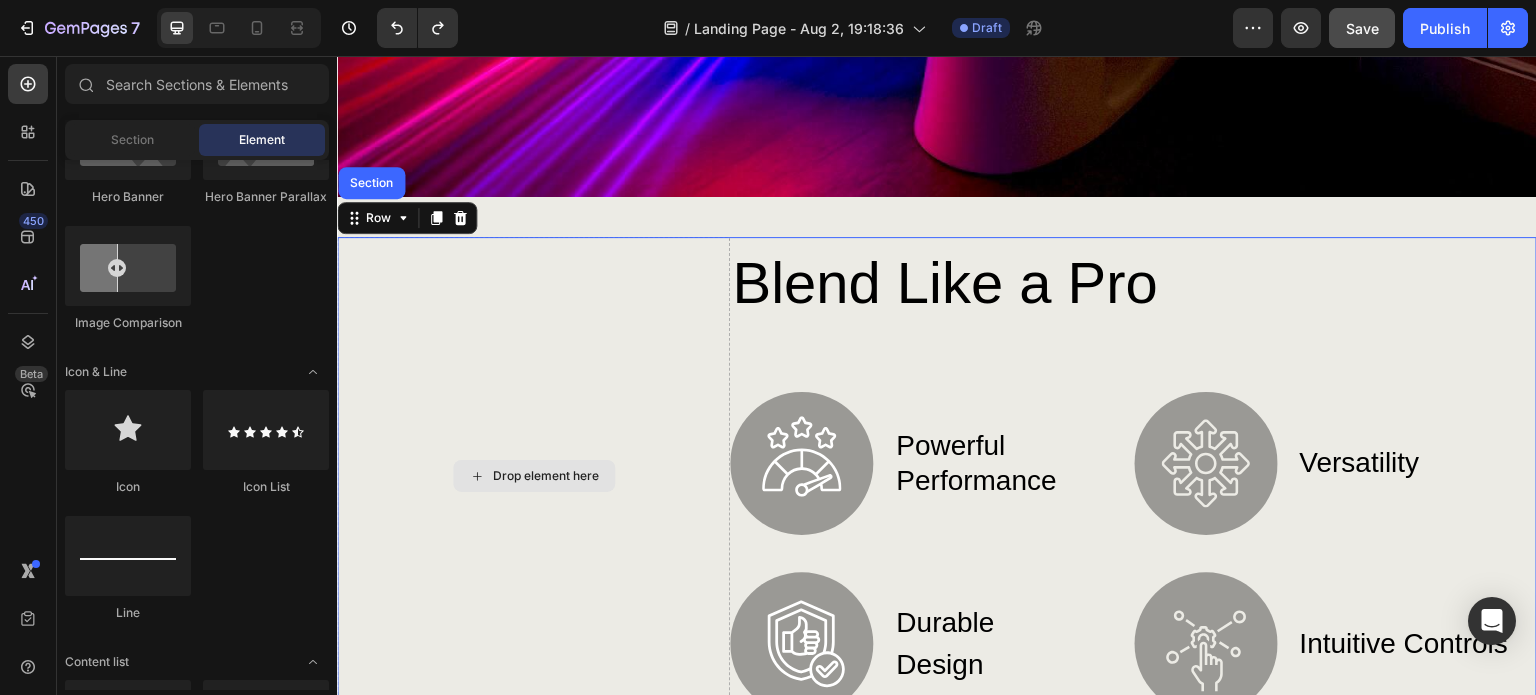 click on "Drop element here" at bounding box center (546, 476) 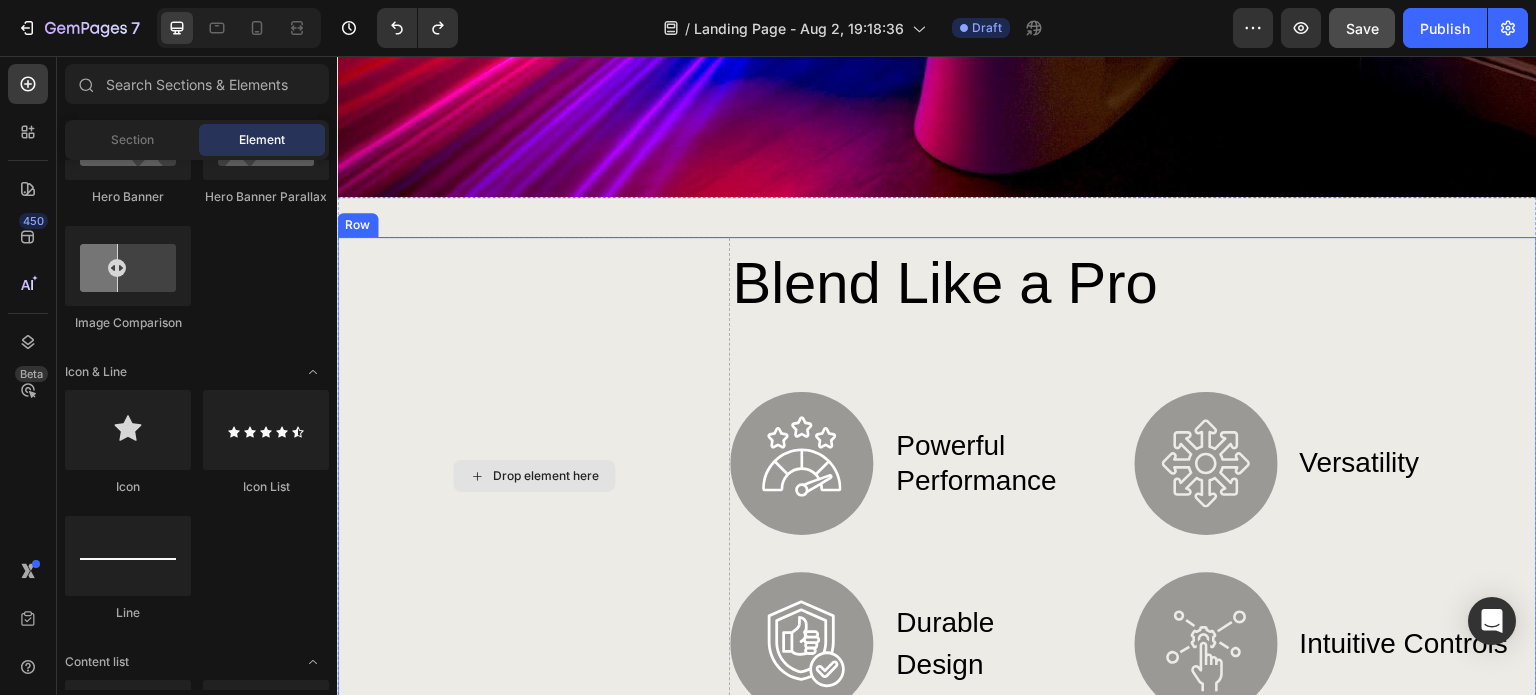click on "Drop element here" at bounding box center (546, 476) 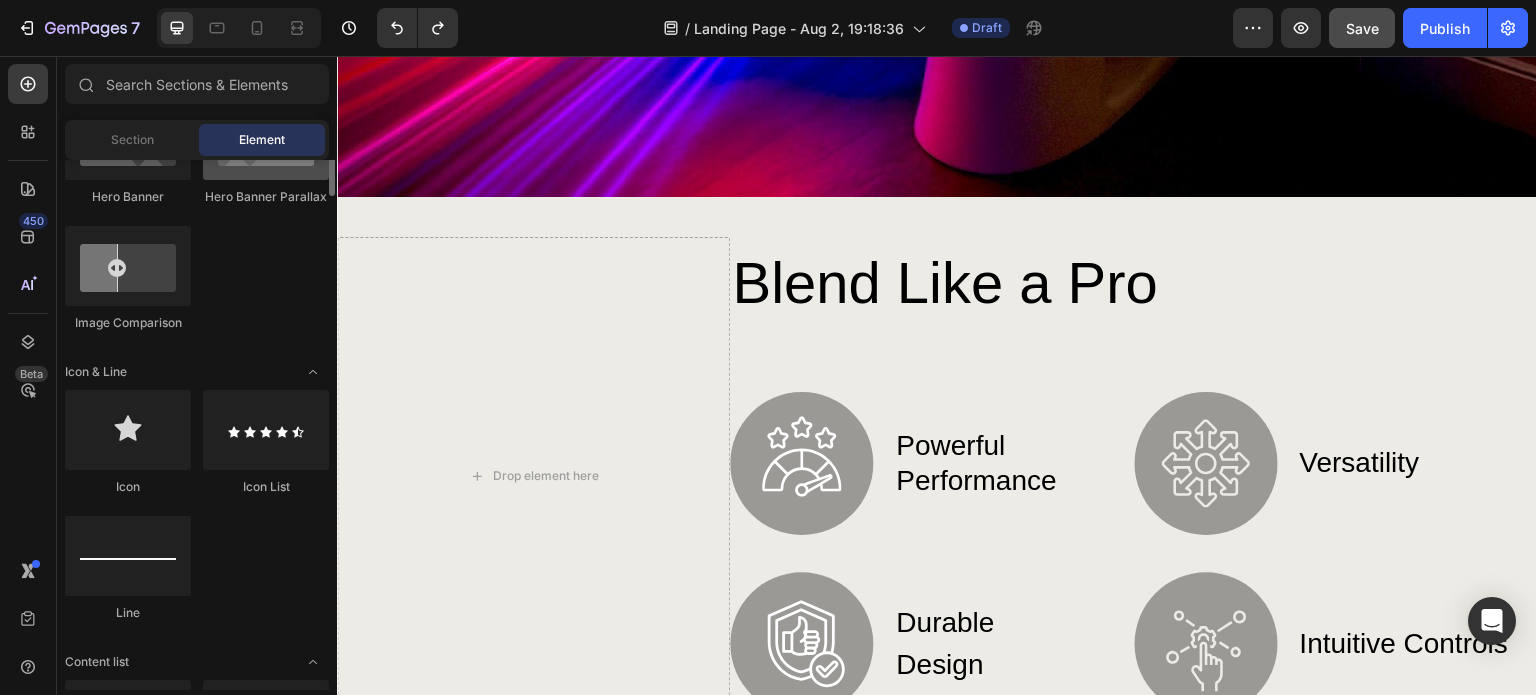 scroll, scrollTop: 900, scrollLeft: 0, axis: vertical 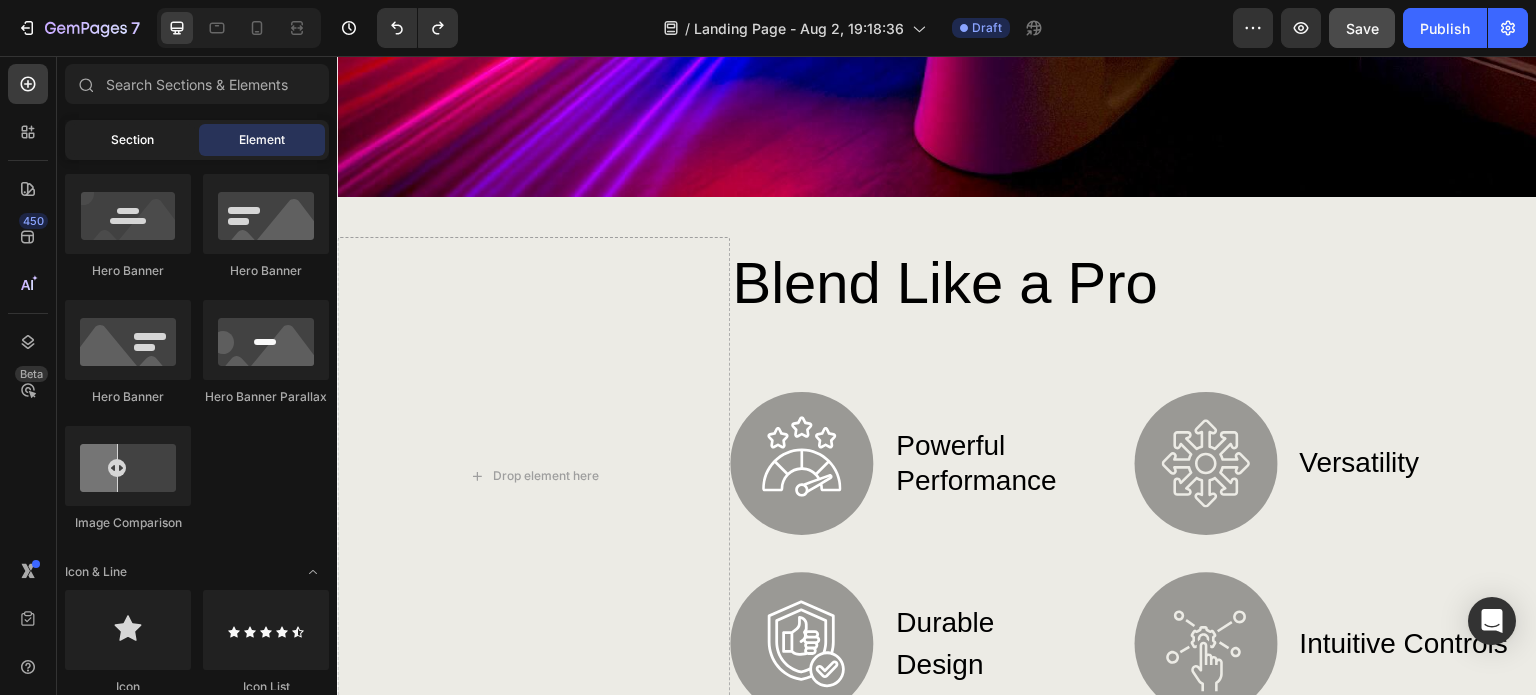click on "Section" 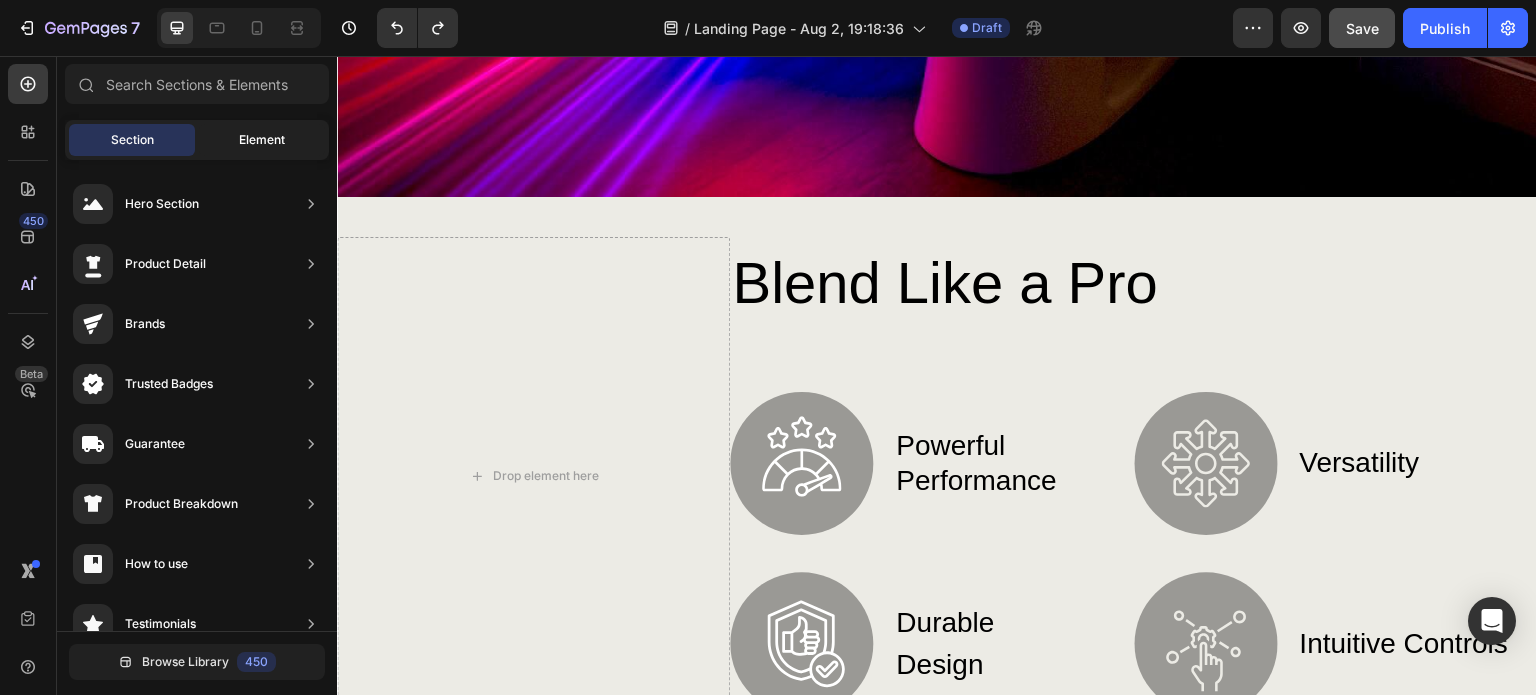 click on "Element" 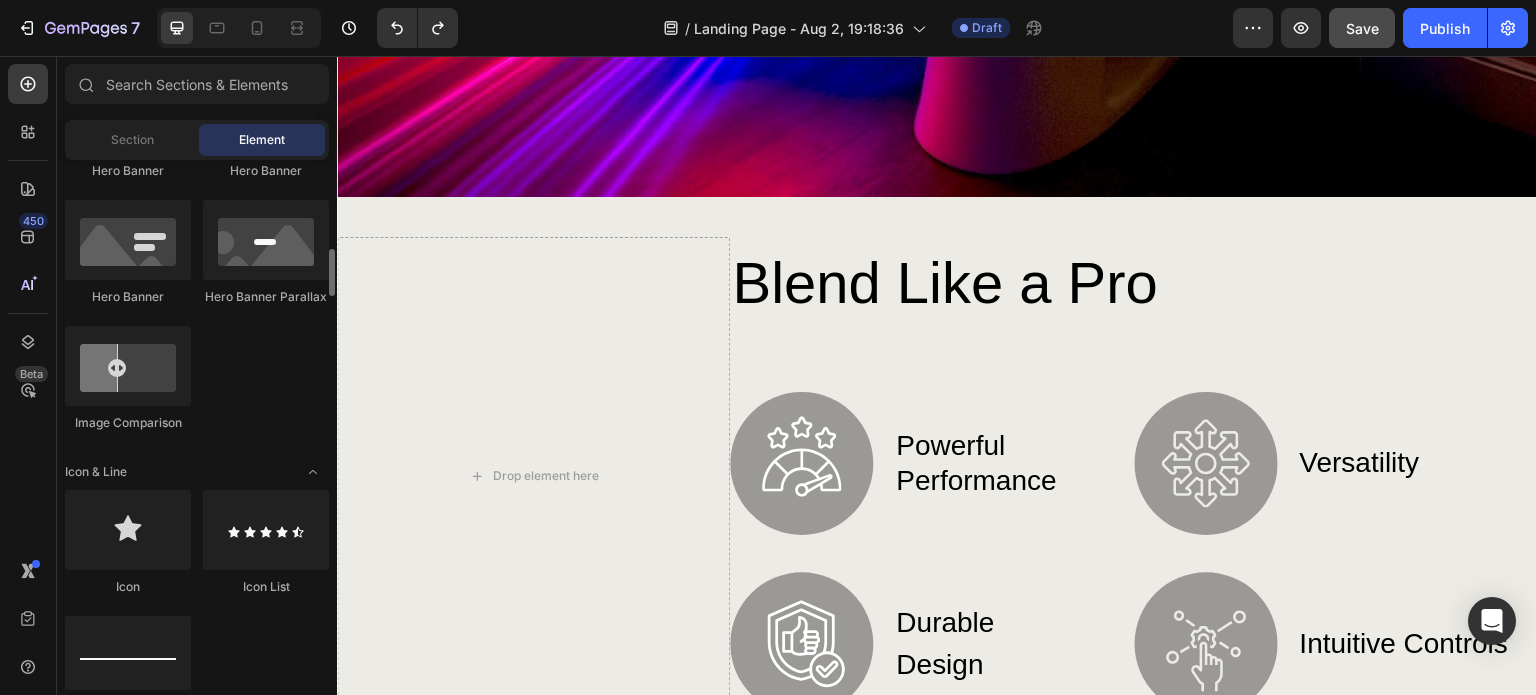 scroll, scrollTop: 1100, scrollLeft: 0, axis: vertical 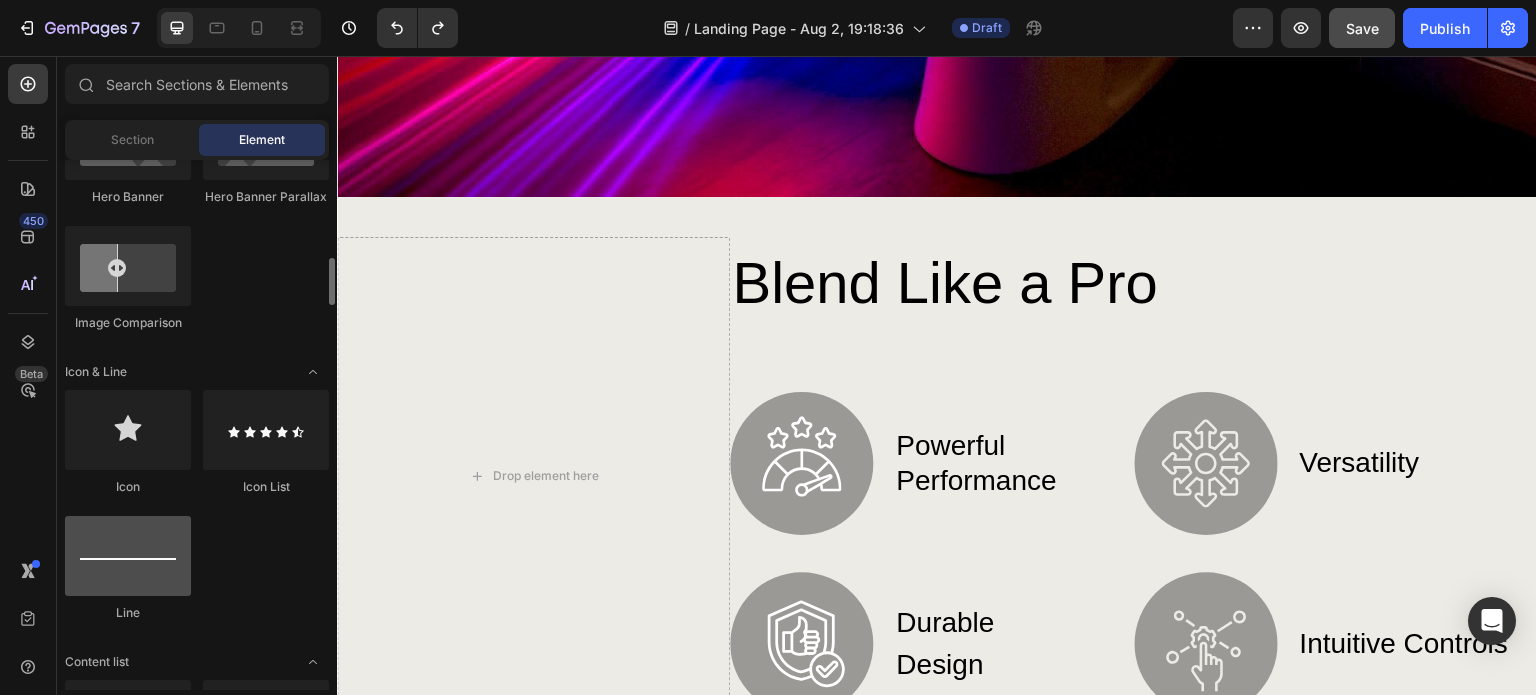 click at bounding box center (128, 556) 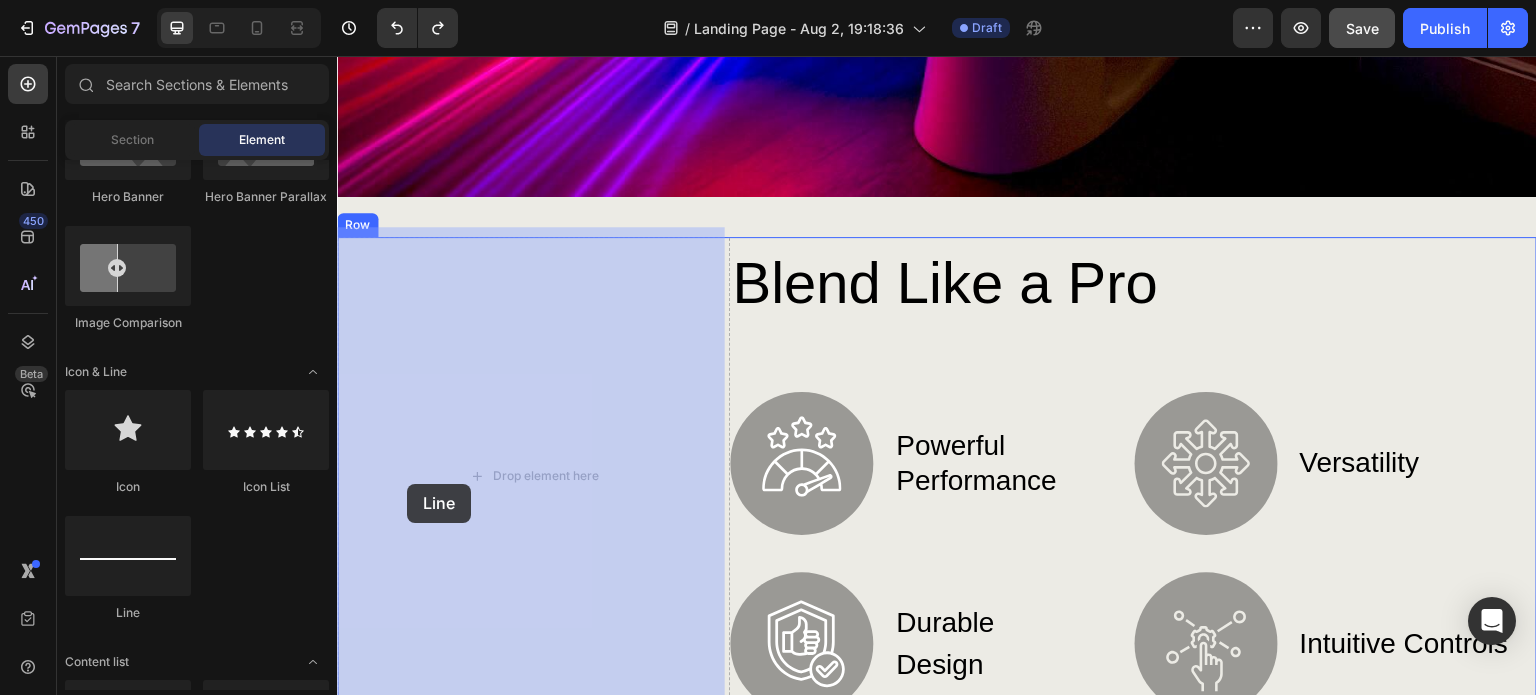 drag, startPoint x: 506, startPoint y: 611, endPoint x: 407, endPoint y: 484, distance: 161.02795 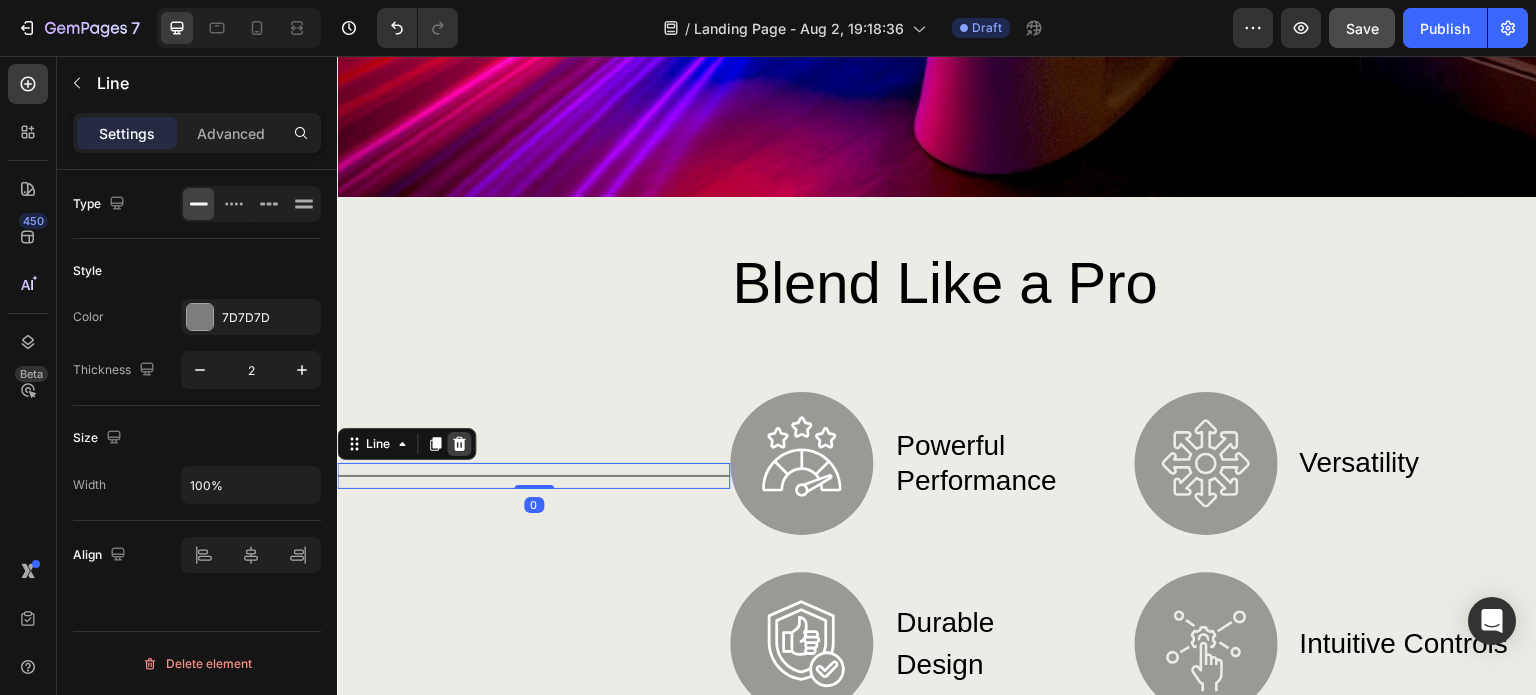 click 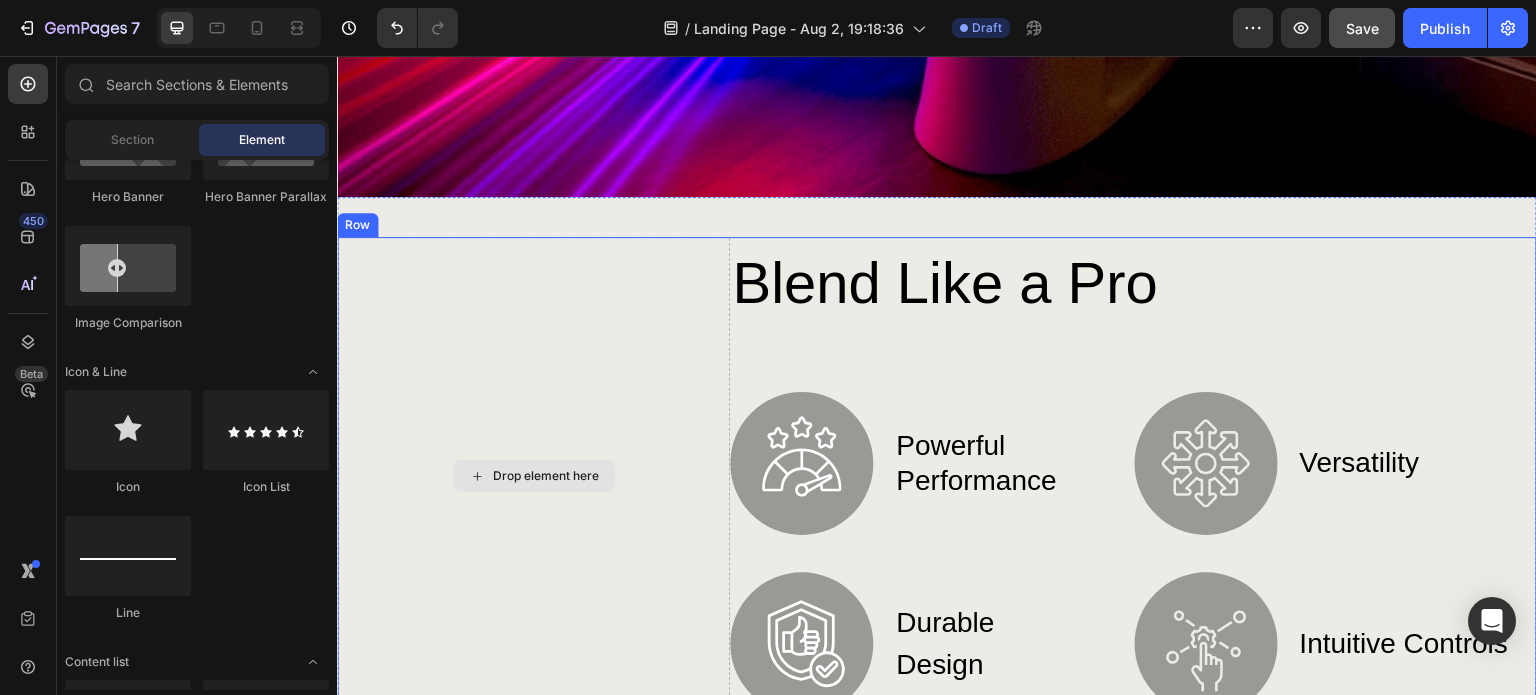 click on "Drop element here" at bounding box center [534, 476] 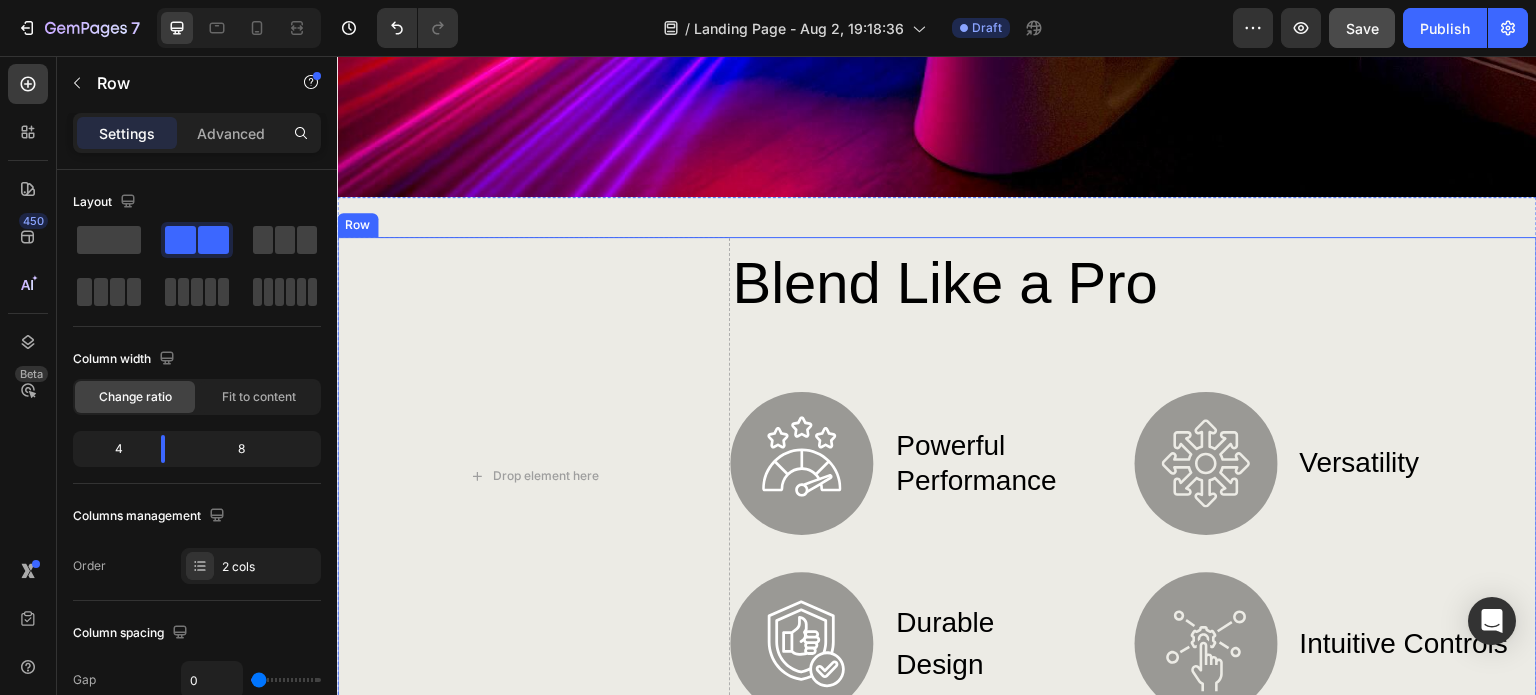 click on "Row" at bounding box center [357, 225] 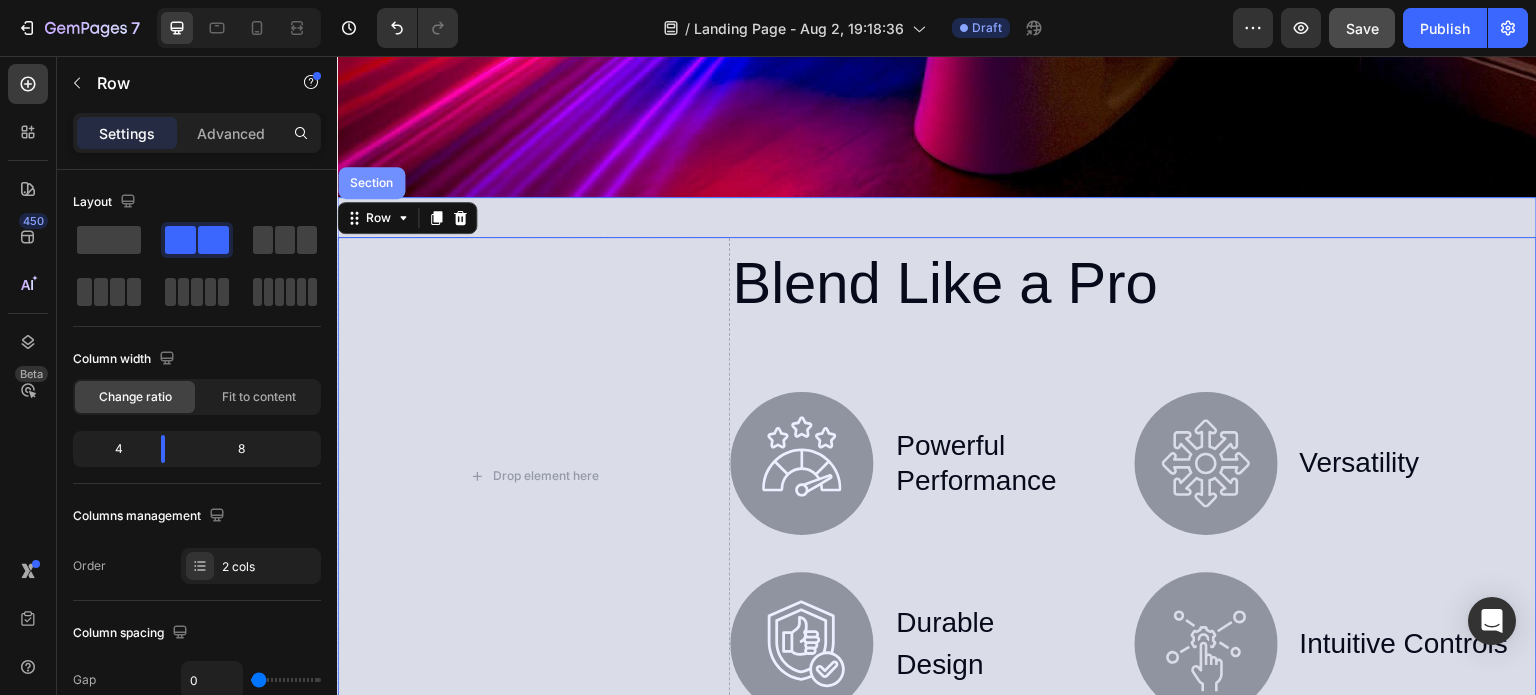 click on "Section" at bounding box center [371, 183] 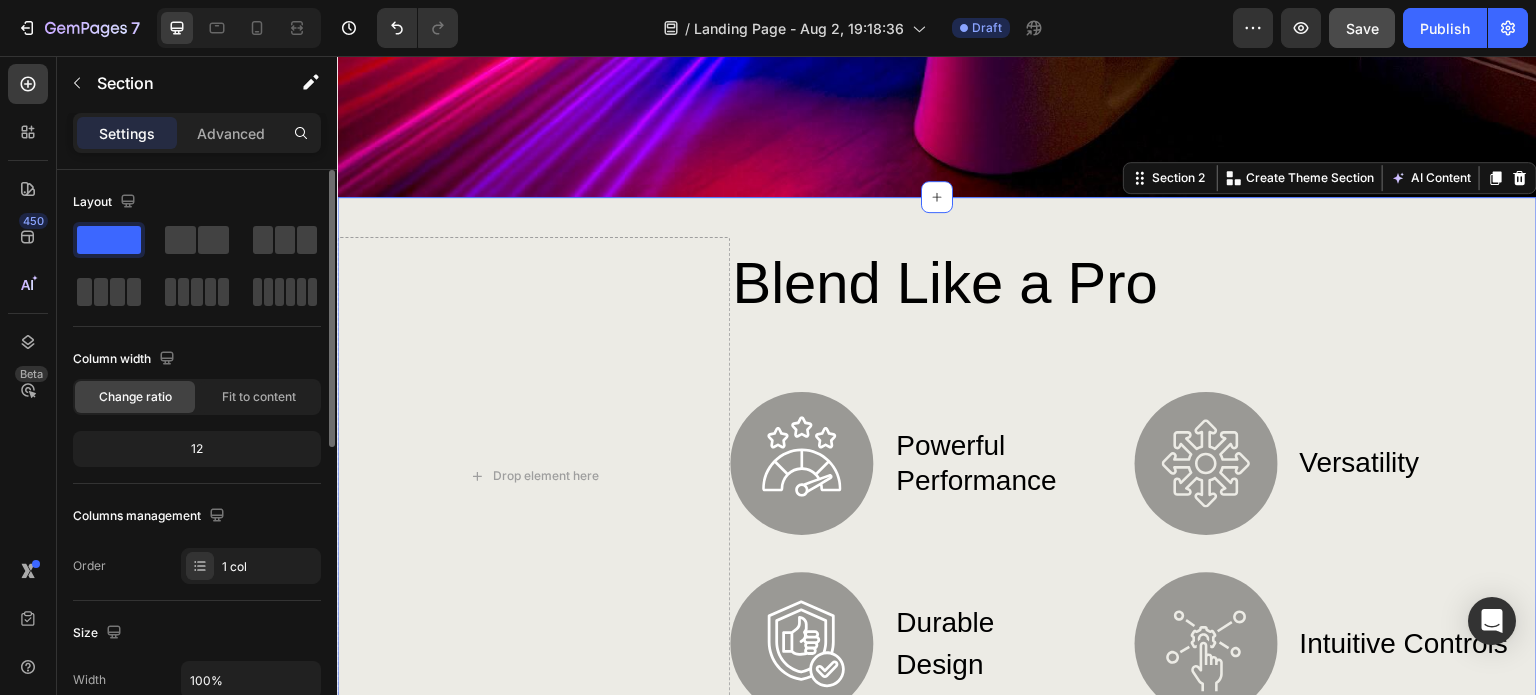 scroll, scrollTop: 100, scrollLeft: 0, axis: vertical 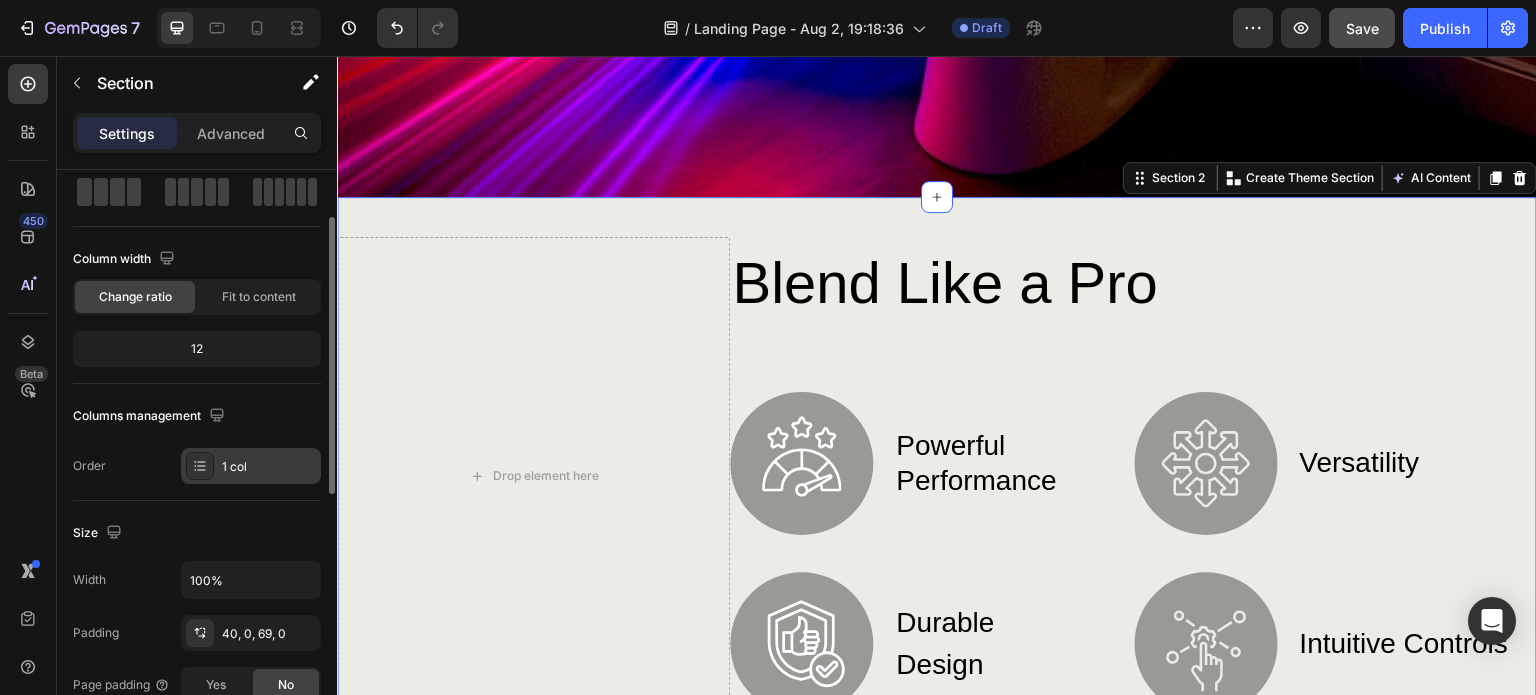 click 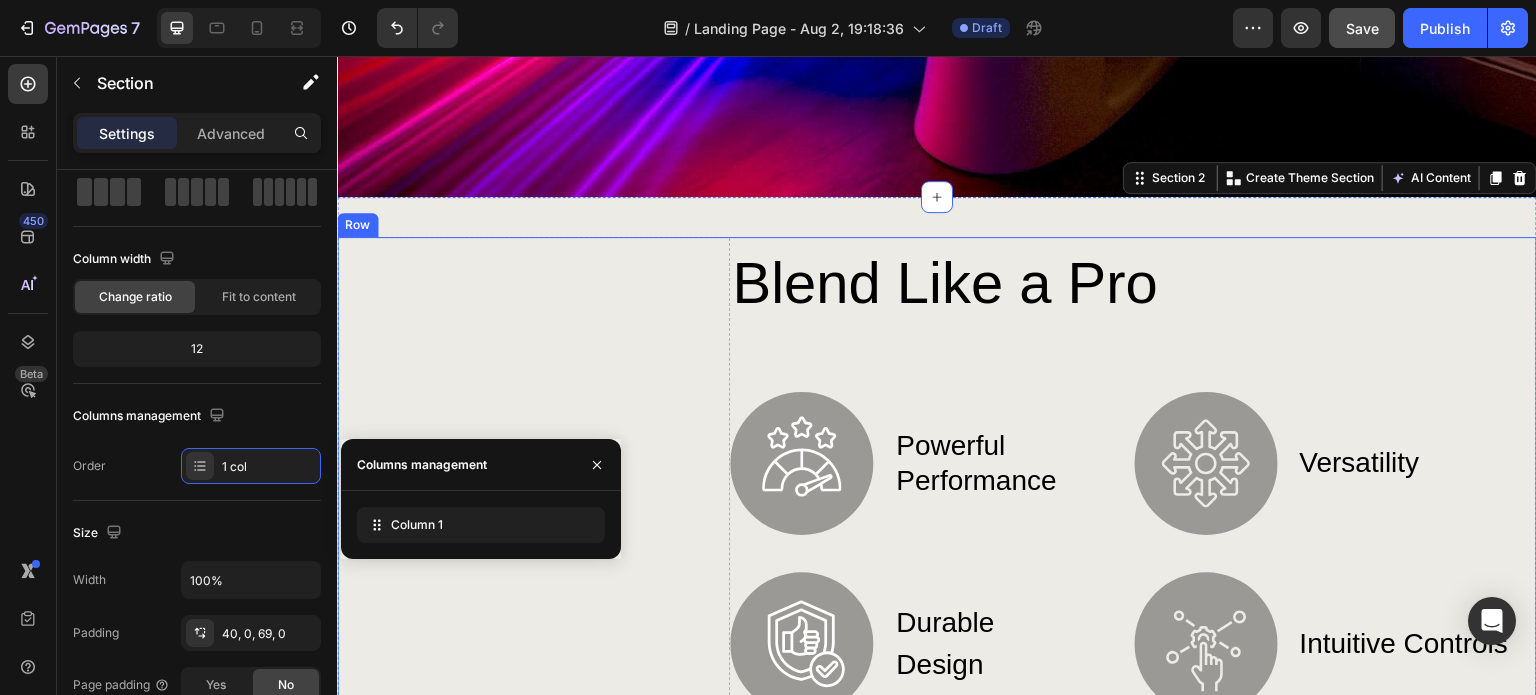 click on "Drop element here" at bounding box center [533, 476] 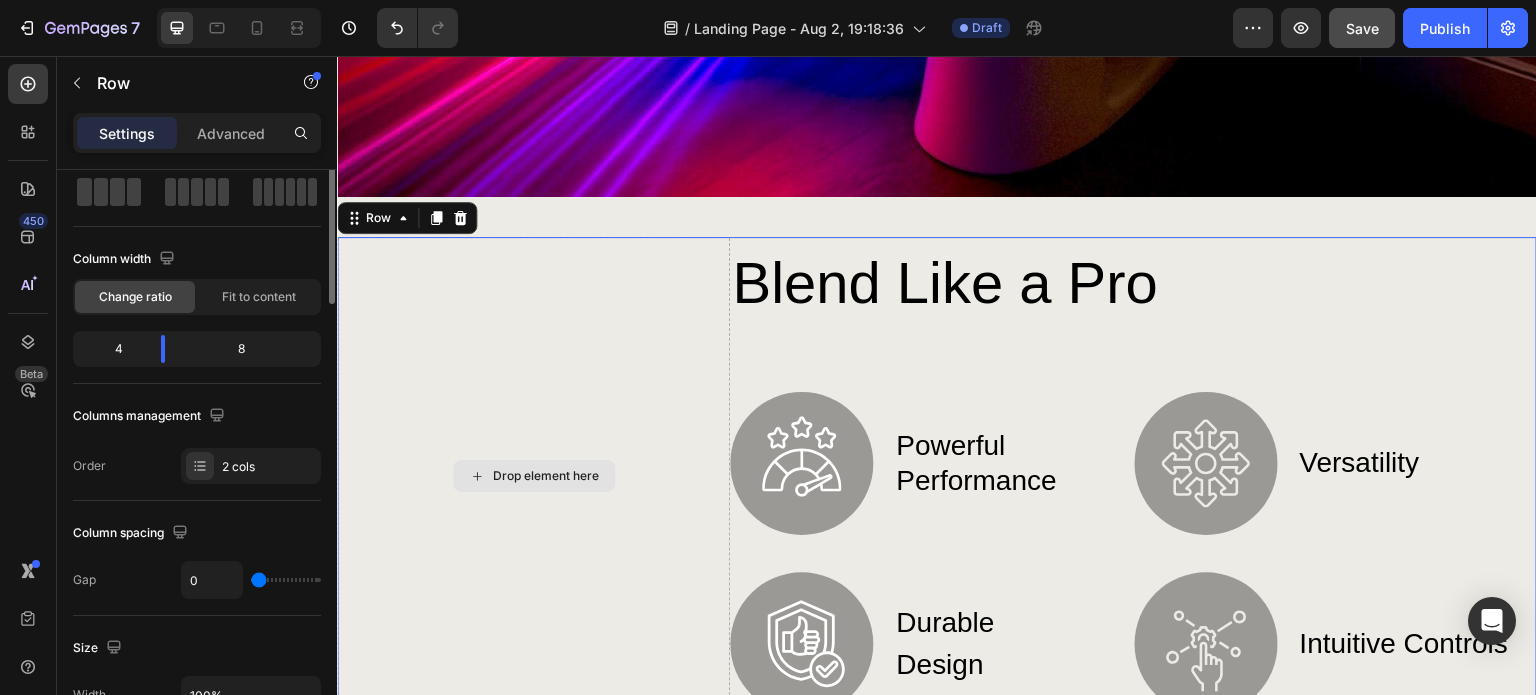 scroll, scrollTop: 0, scrollLeft: 0, axis: both 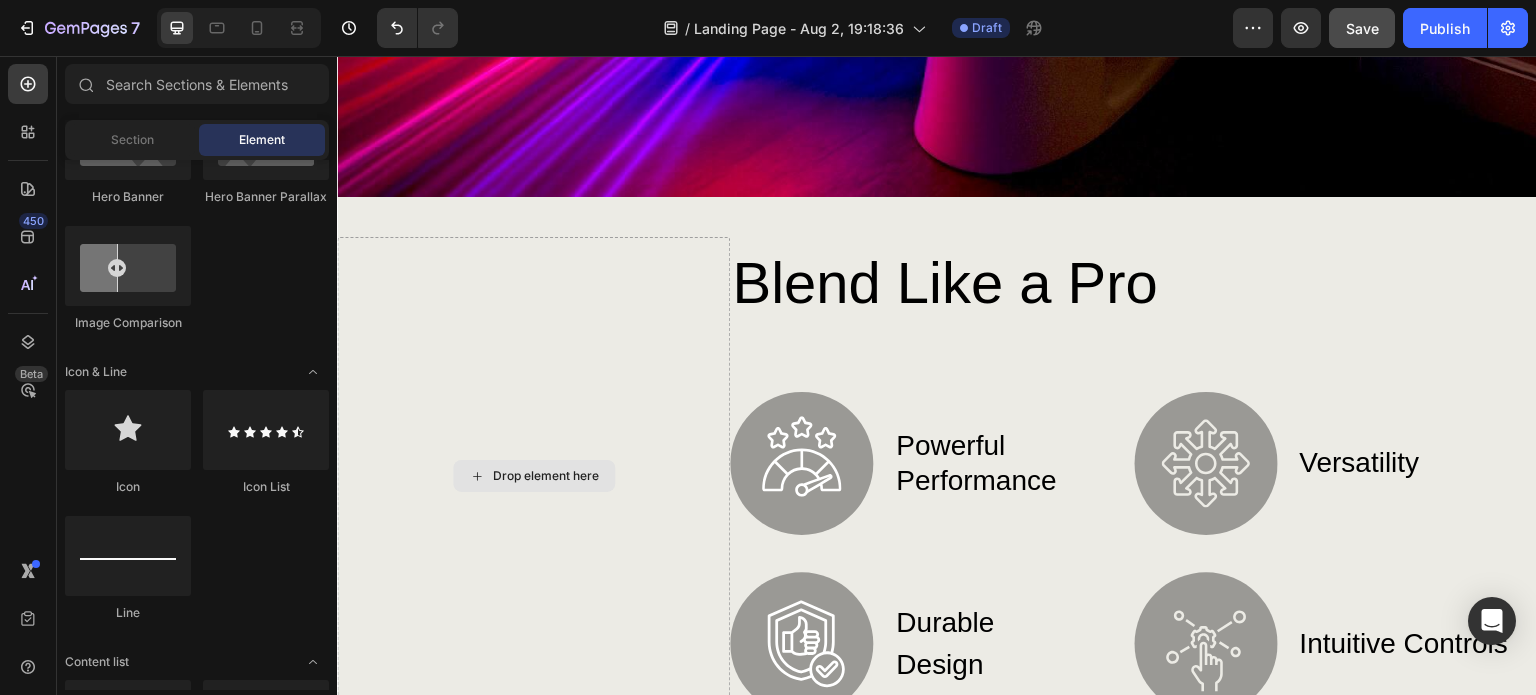 click on "Drop element here" at bounding box center [546, 476] 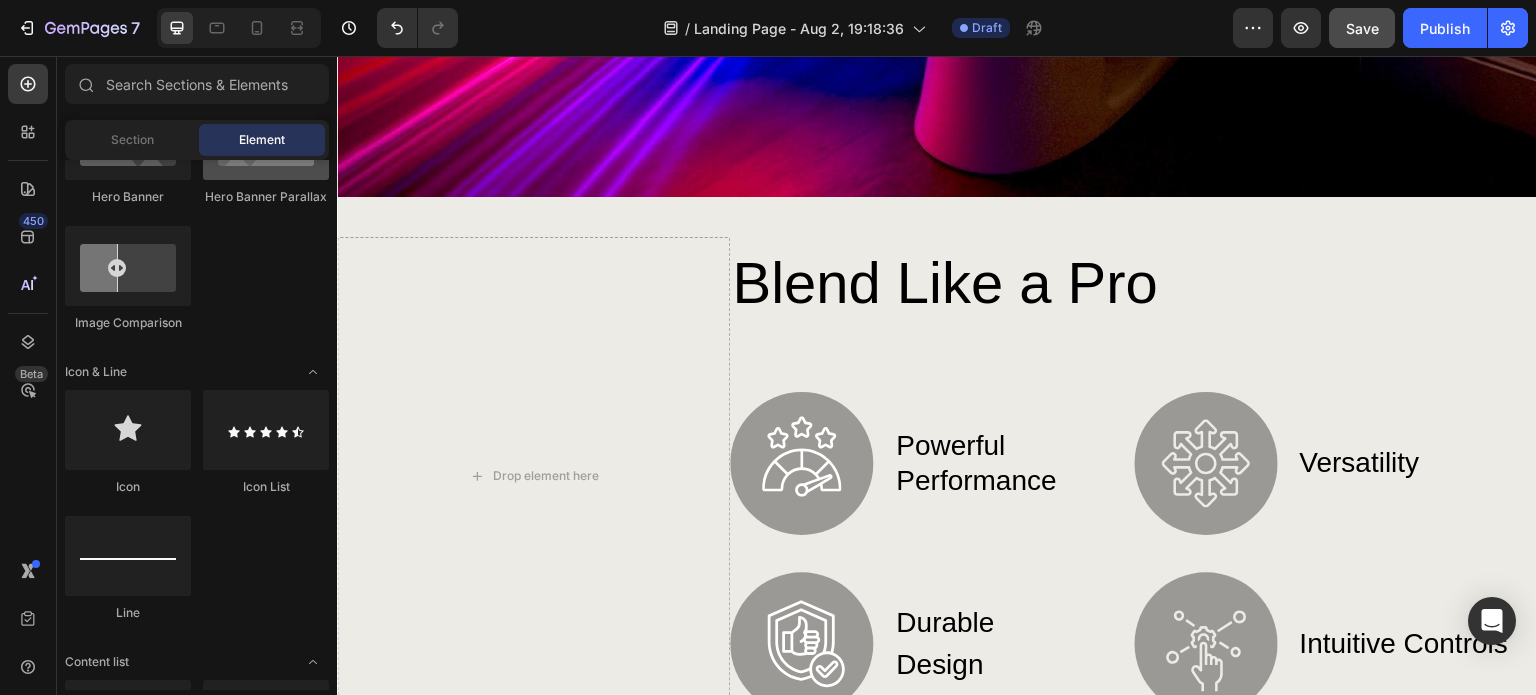 scroll, scrollTop: 900, scrollLeft: 0, axis: vertical 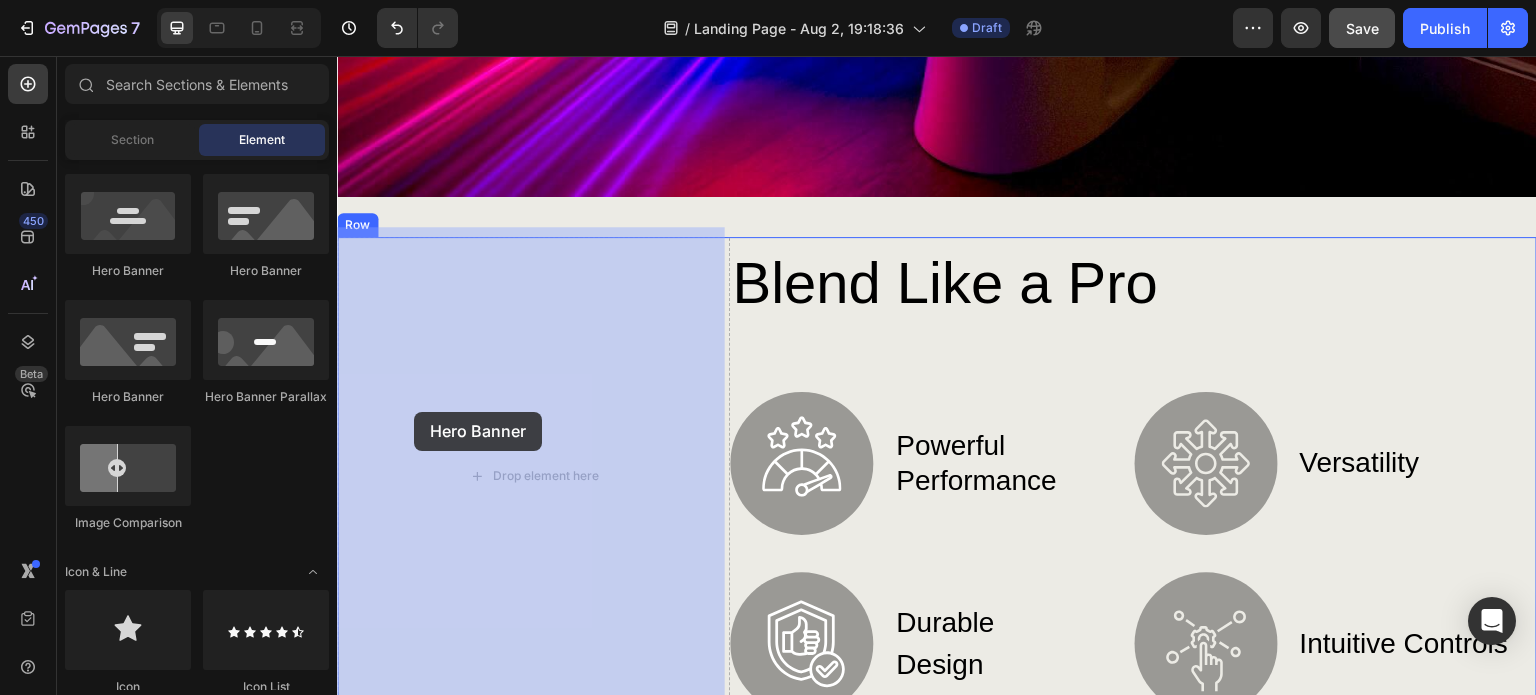 drag, startPoint x: 471, startPoint y: 404, endPoint x: 414, endPoint y: 412, distance: 57.558666 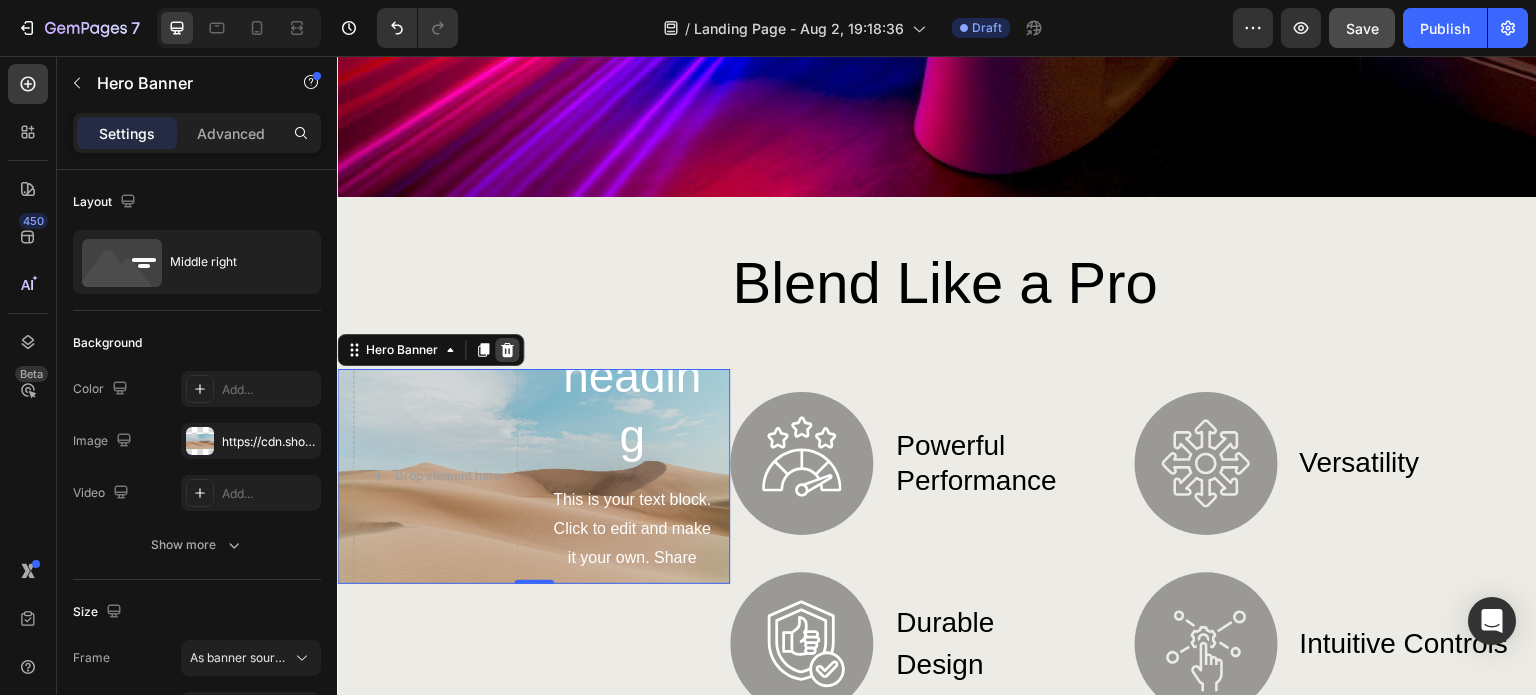 click 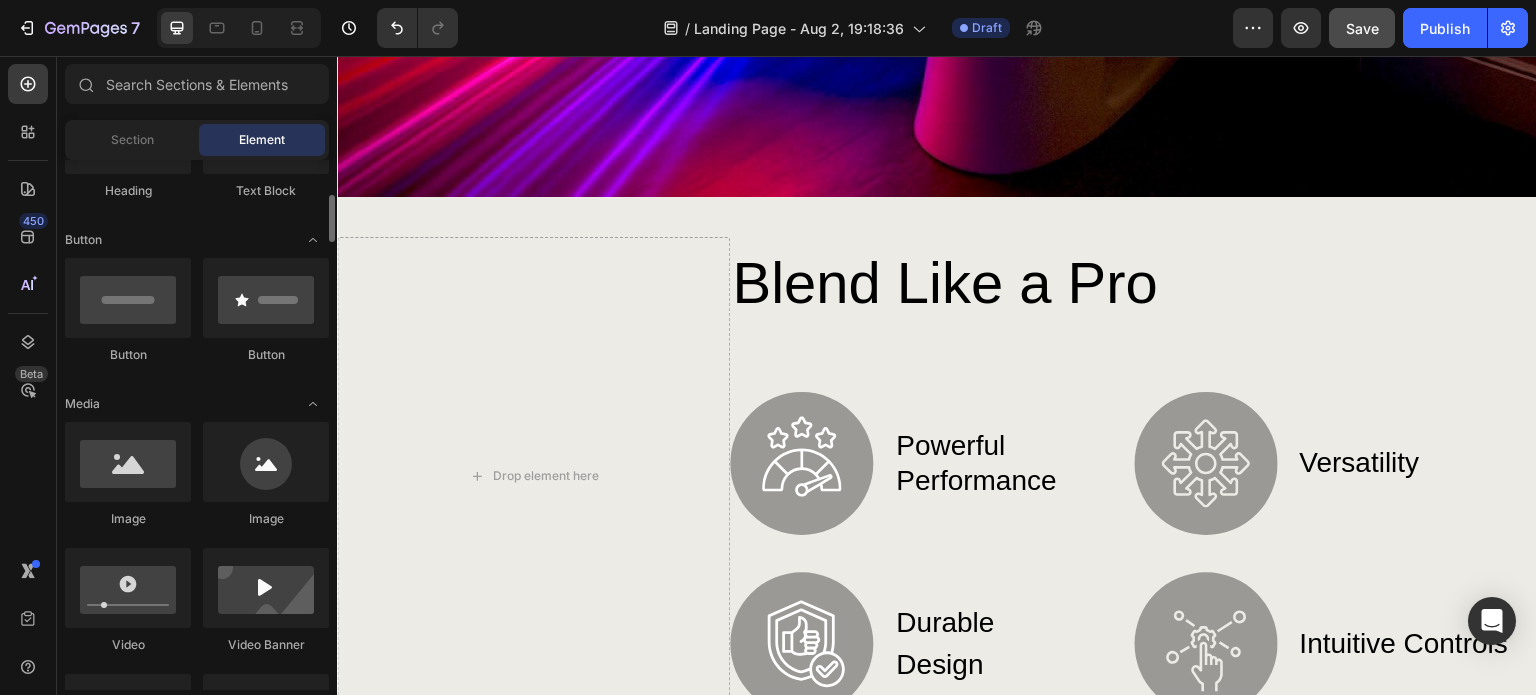 scroll, scrollTop: 500, scrollLeft: 0, axis: vertical 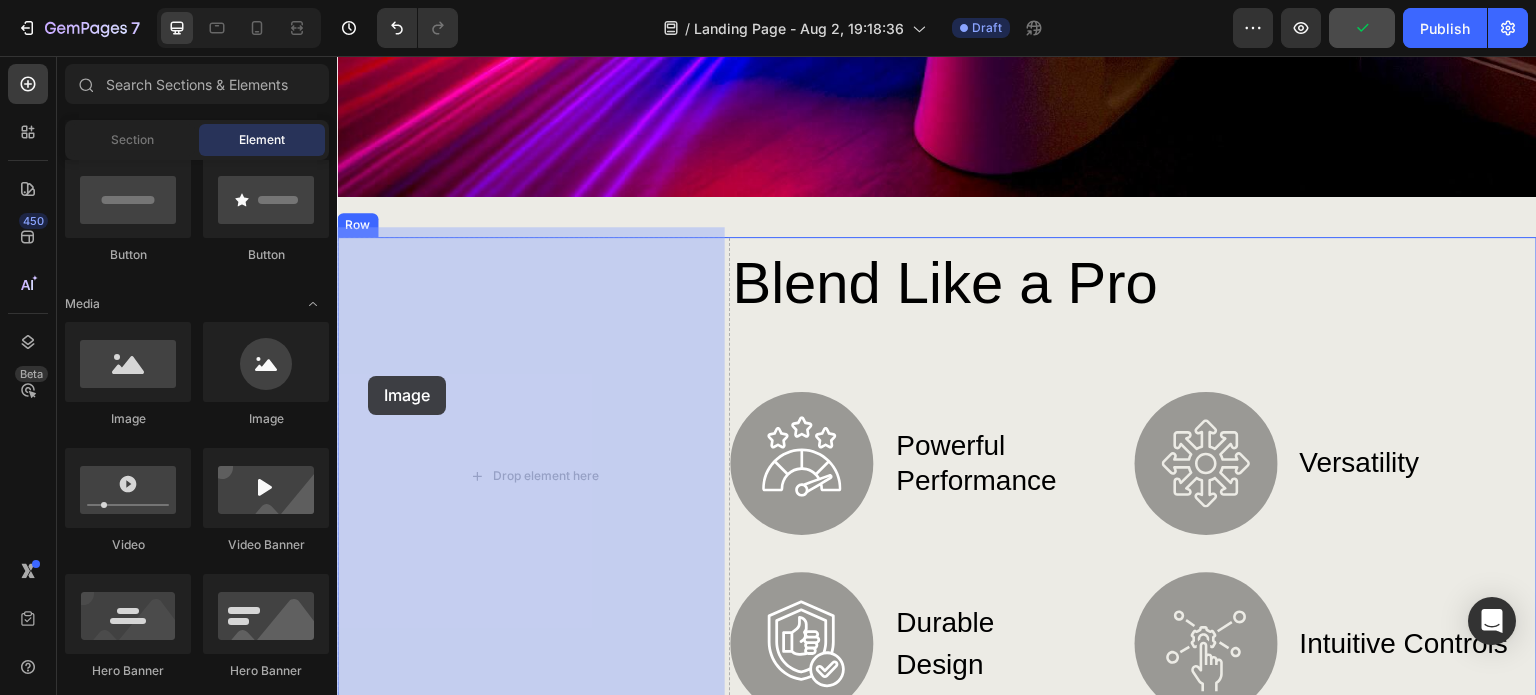 drag, startPoint x: 626, startPoint y: 412, endPoint x: 353, endPoint y: 372, distance: 275.91486 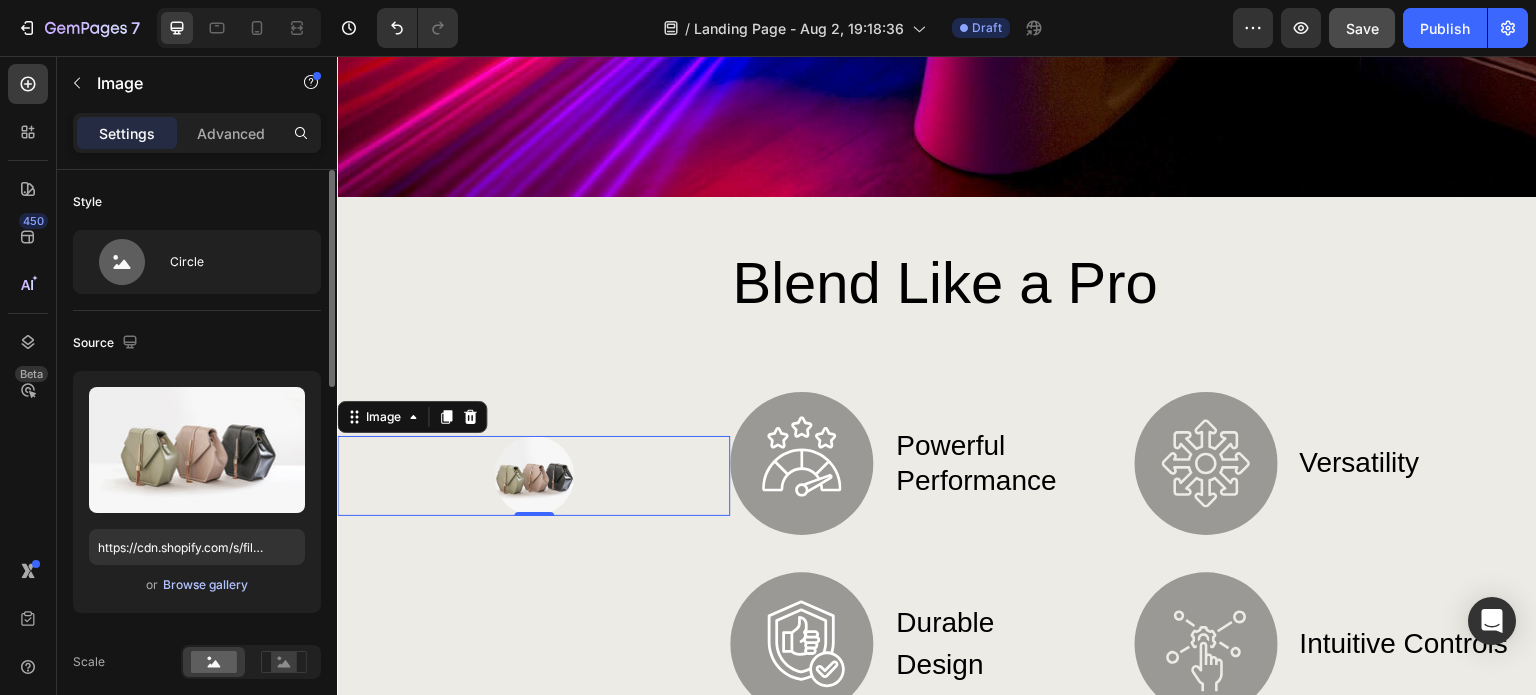 click on "Browse gallery" at bounding box center (205, 585) 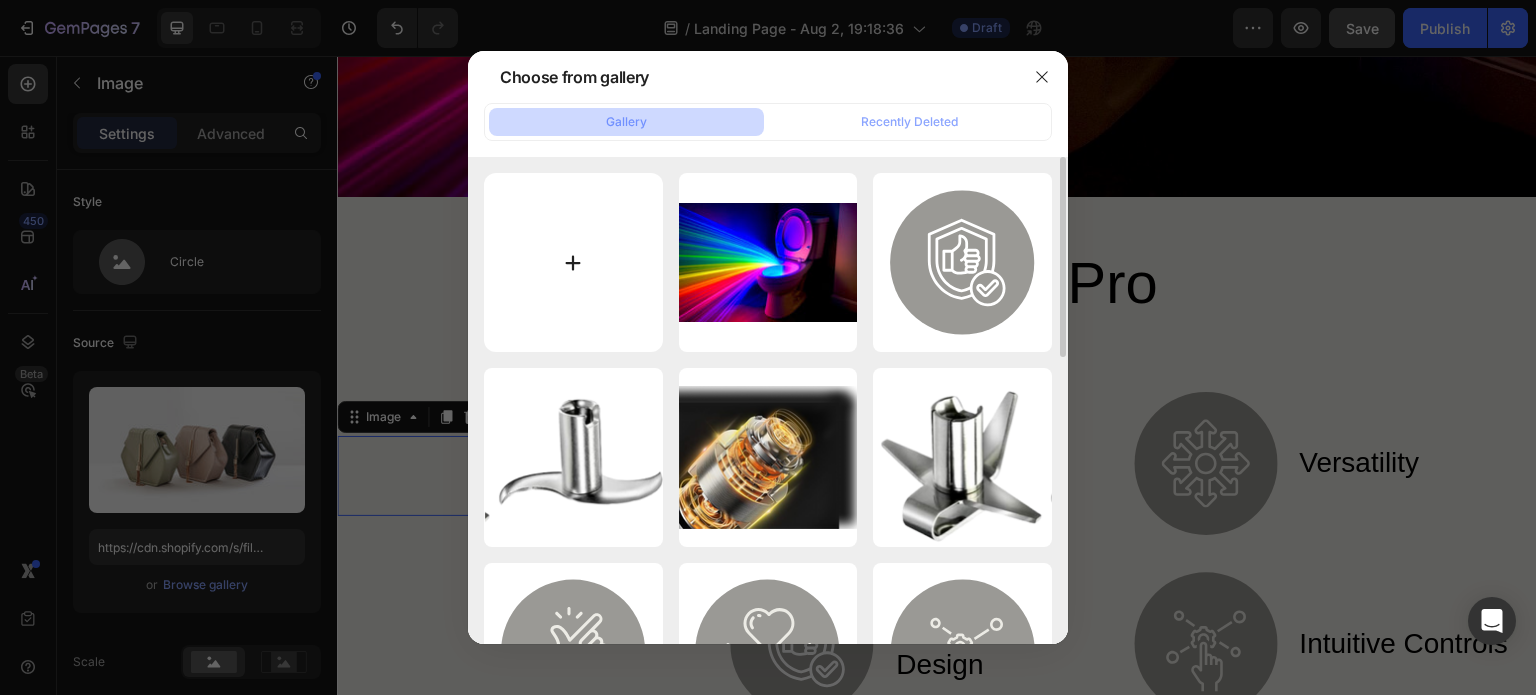 click at bounding box center (573, 262) 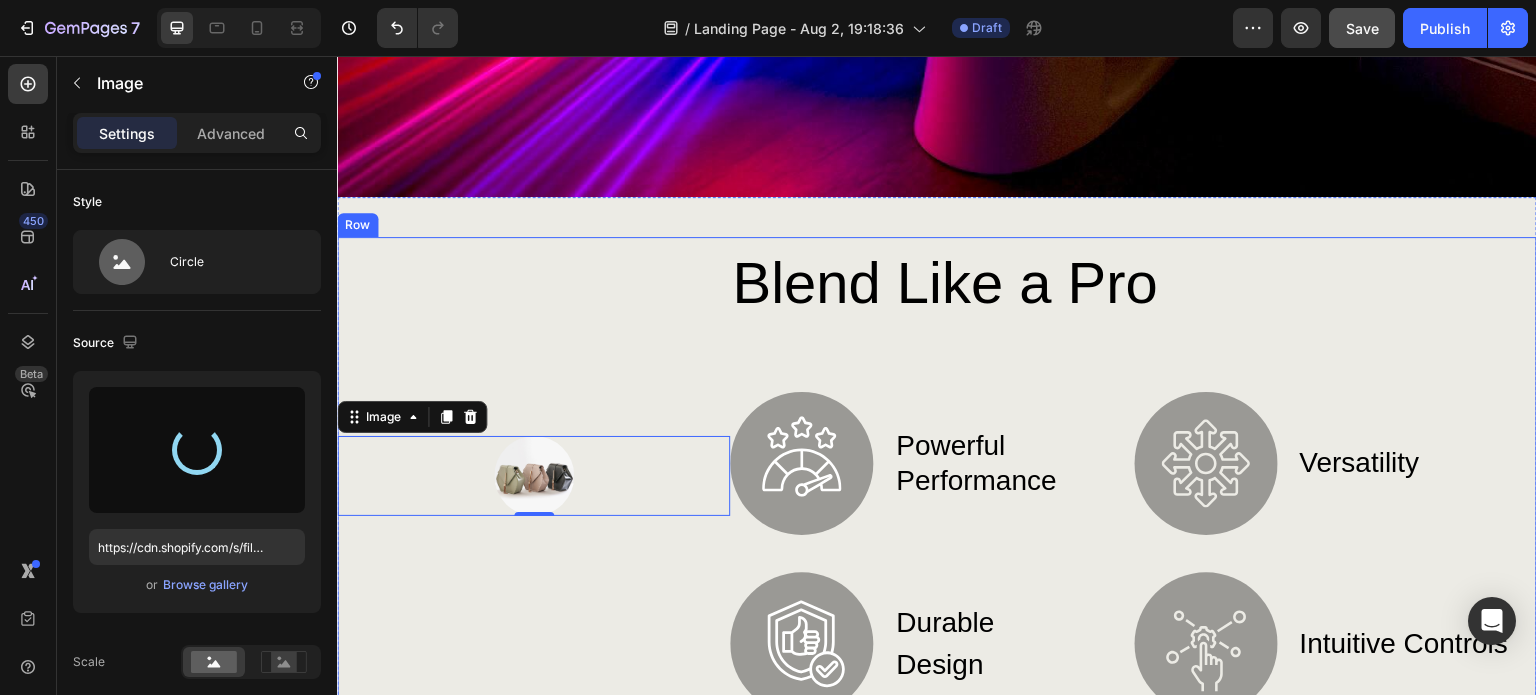 type on "https://cdn.shopify.com/s/files/1/0756/4115/9895/files/gempages_578188854004023996-8f80822e-af01-41ca-9272-1c6d4b7f48d5.jpg" 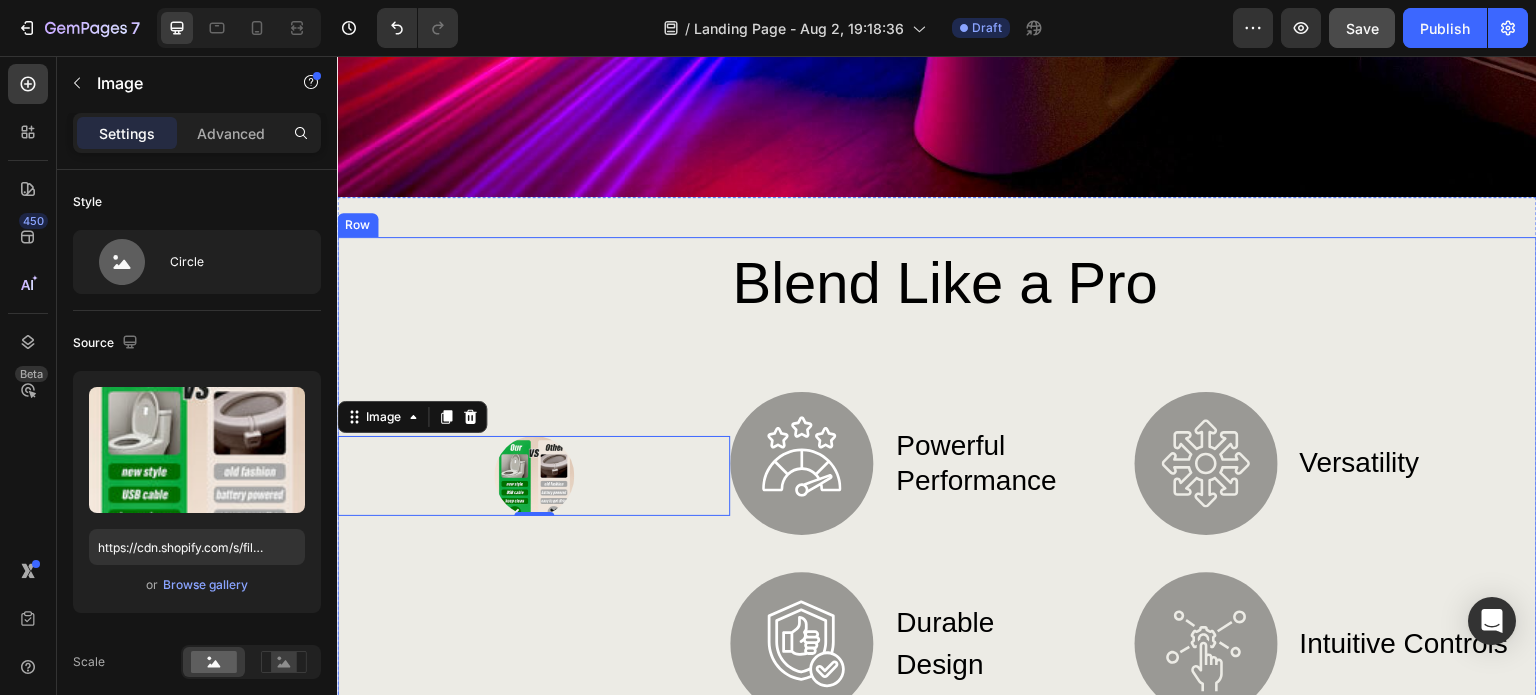 click on "Image   0" at bounding box center (533, 476) 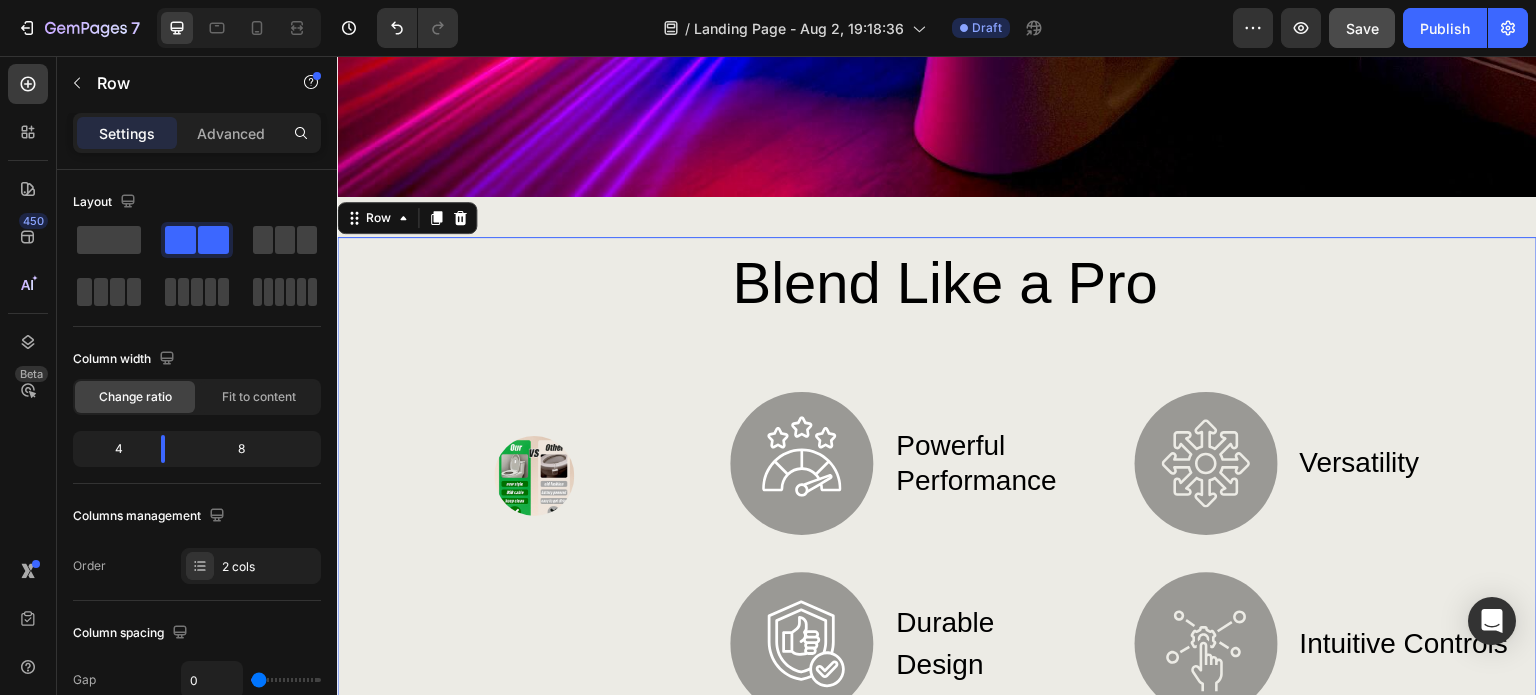 click on "Image" at bounding box center (533, 476) 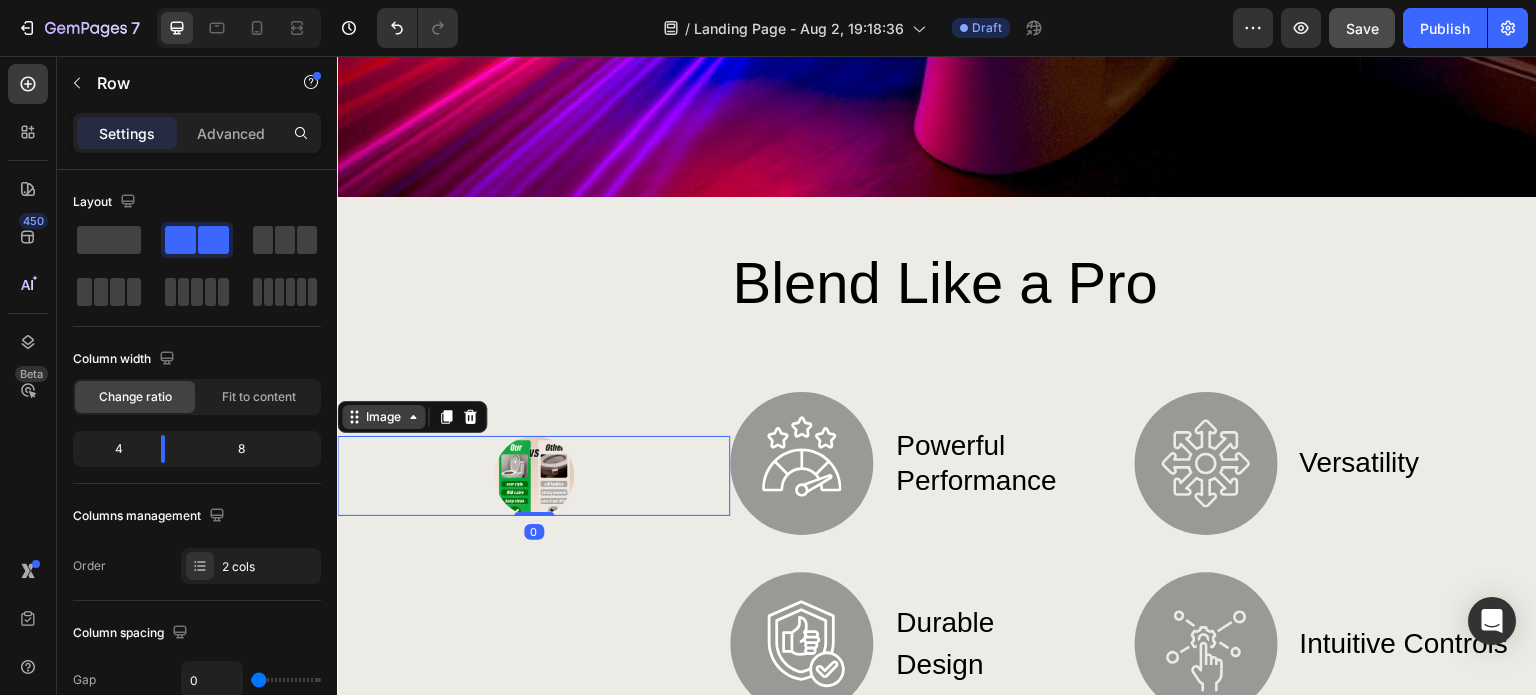 click on "Image" at bounding box center [383, 417] 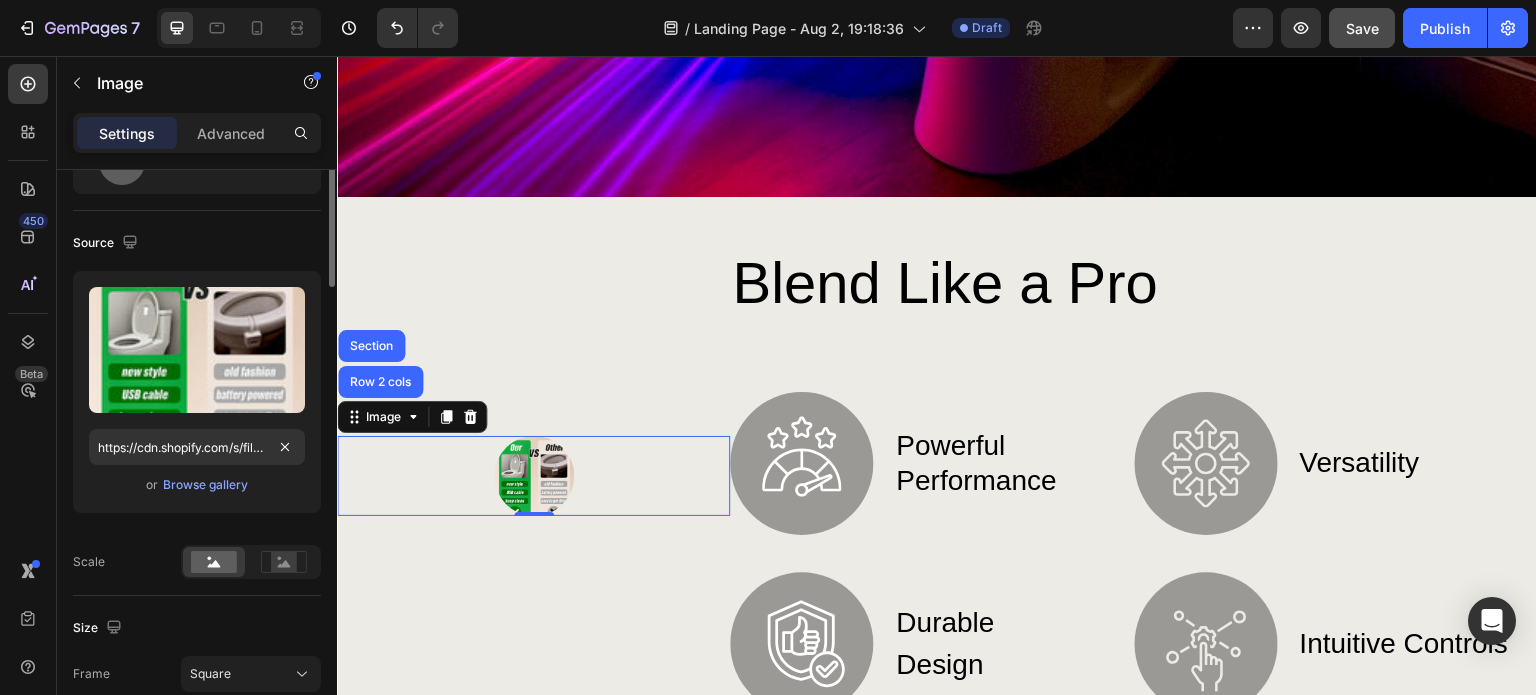 scroll, scrollTop: 0, scrollLeft: 0, axis: both 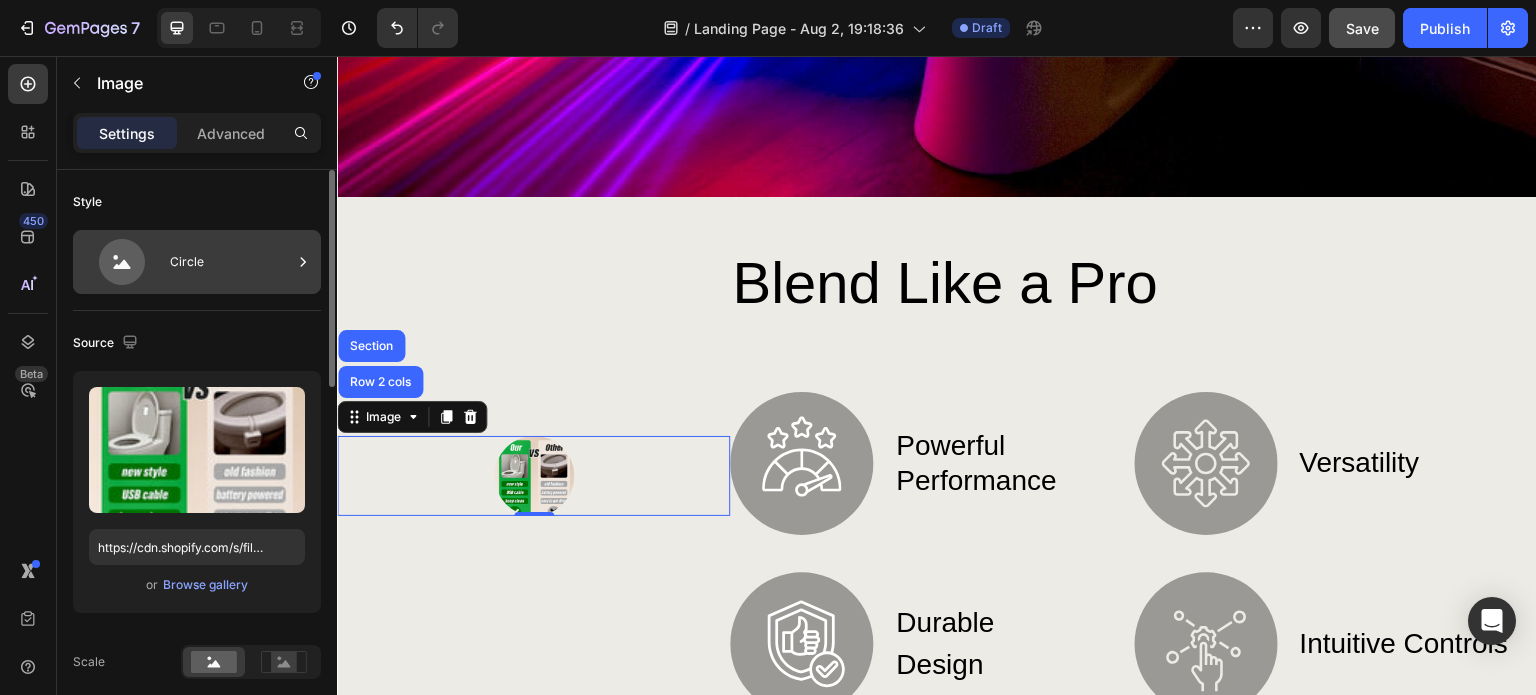 click 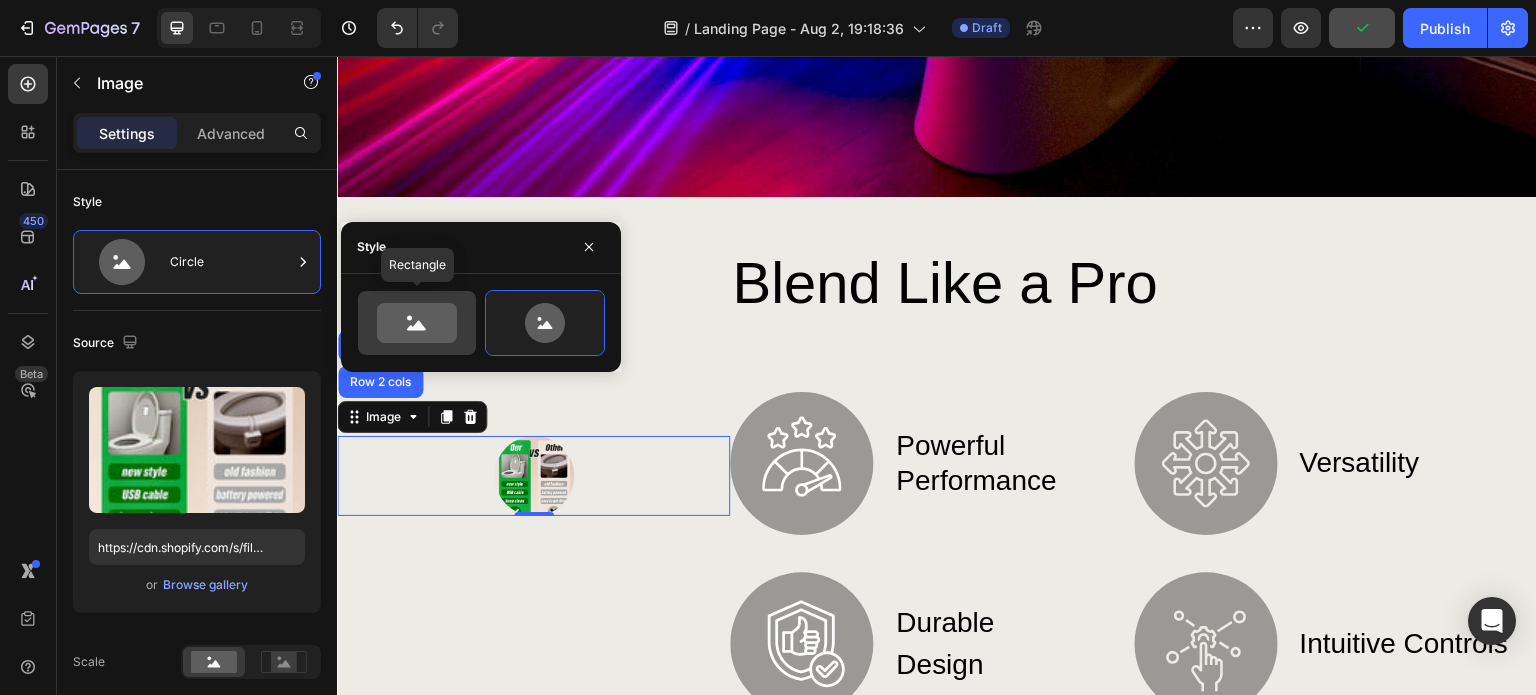 click 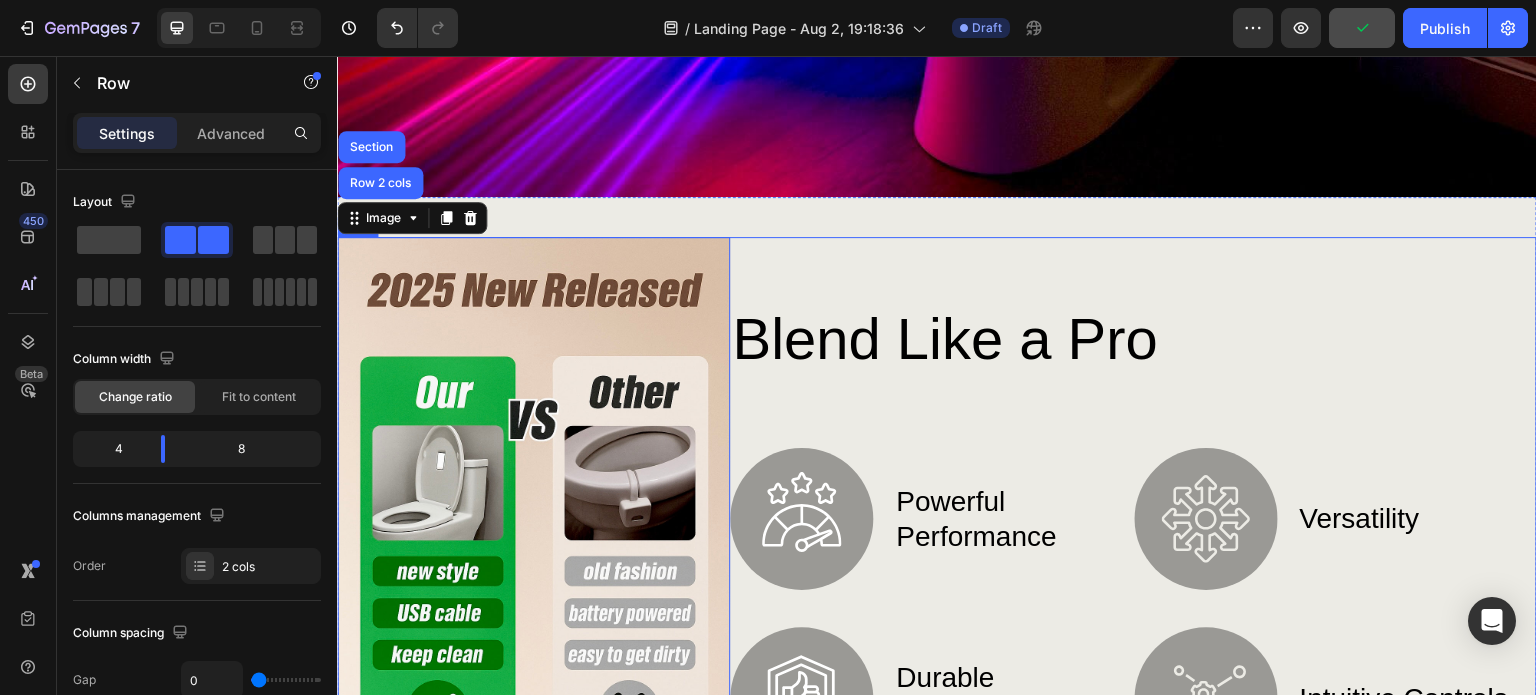 click on "Blend Like a Pro Heading Image powerful performance Text Block Row Image durable design Text Block Row Image versatility Text Block Row Image intuitive controls Text Block Row Row Row" at bounding box center [1123, 532] 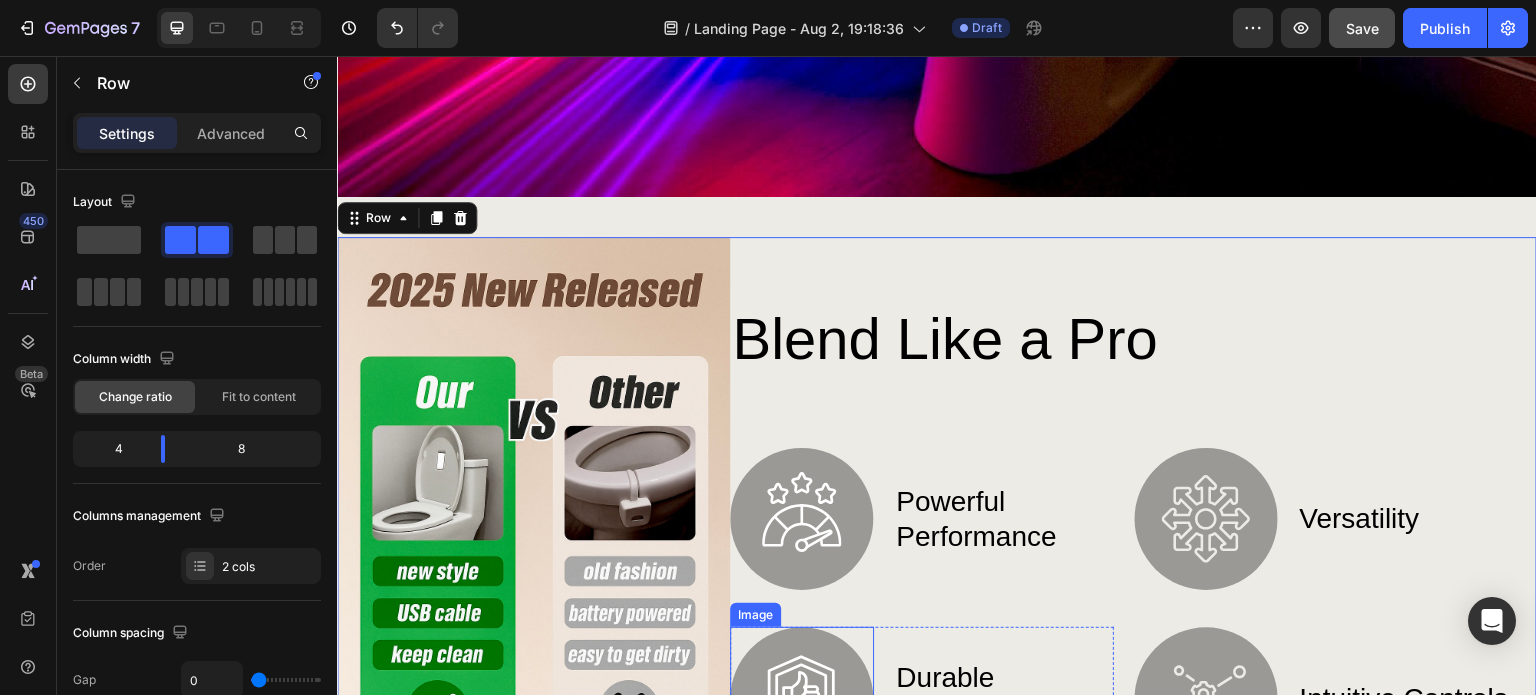 scroll, scrollTop: 800, scrollLeft: 0, axis: vertical 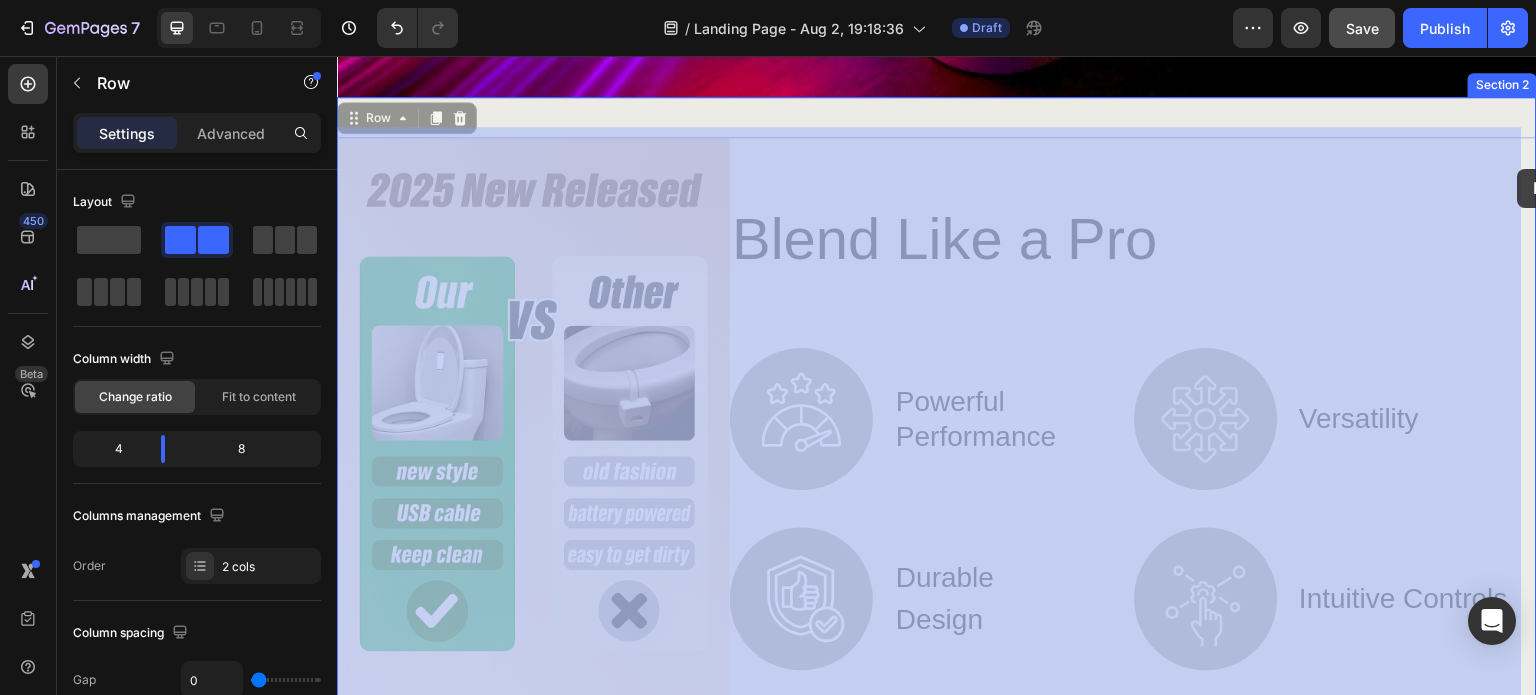 drag, startPoint x: 1518, startPoint y: 169, endPoint x: 1519, endPoint y: 179, distance: 10.049875 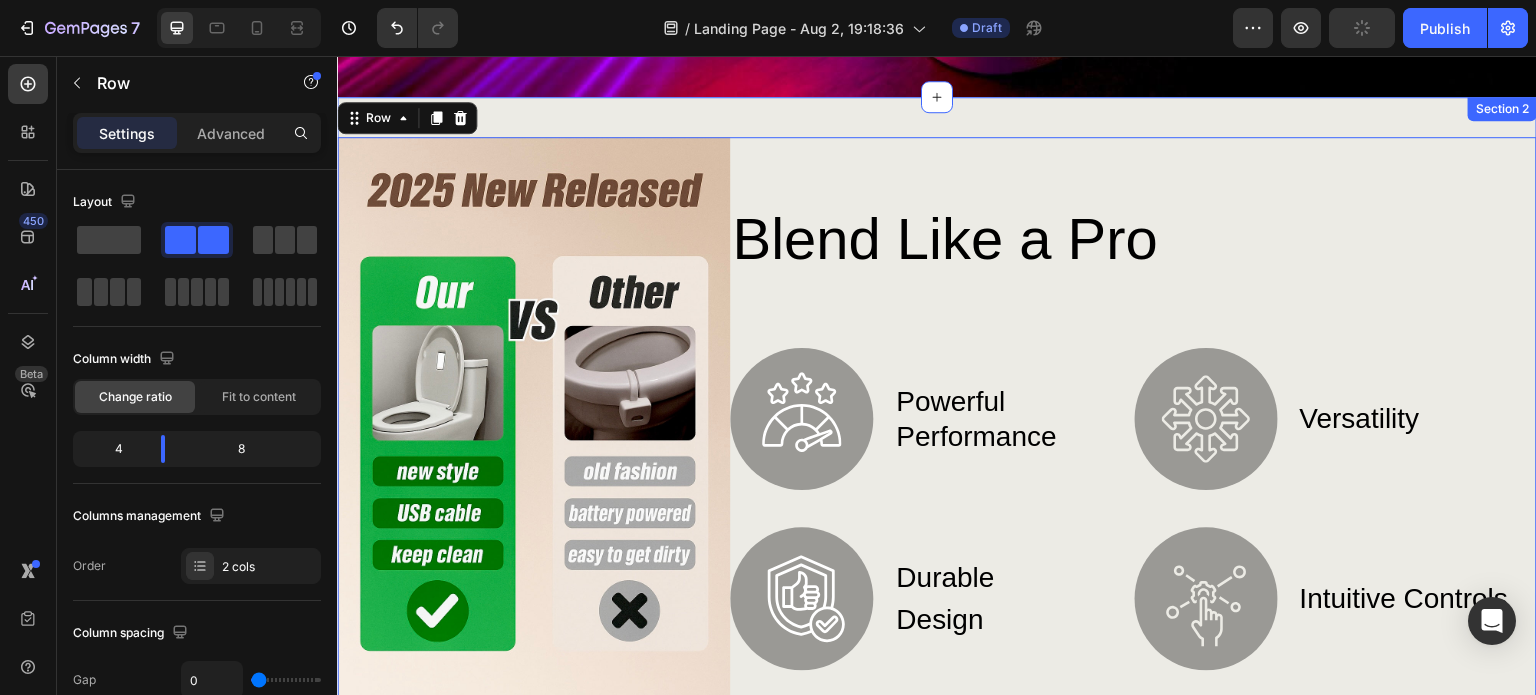 click on "Image Blend Like a Pro Heading Image powerful performance Text Block Row Image durable design Text Block Row Image versatility Text Block Row Image intuitive controls Text Block Row Row Row Row   0 Section 2" at bounding box center (937, 446) 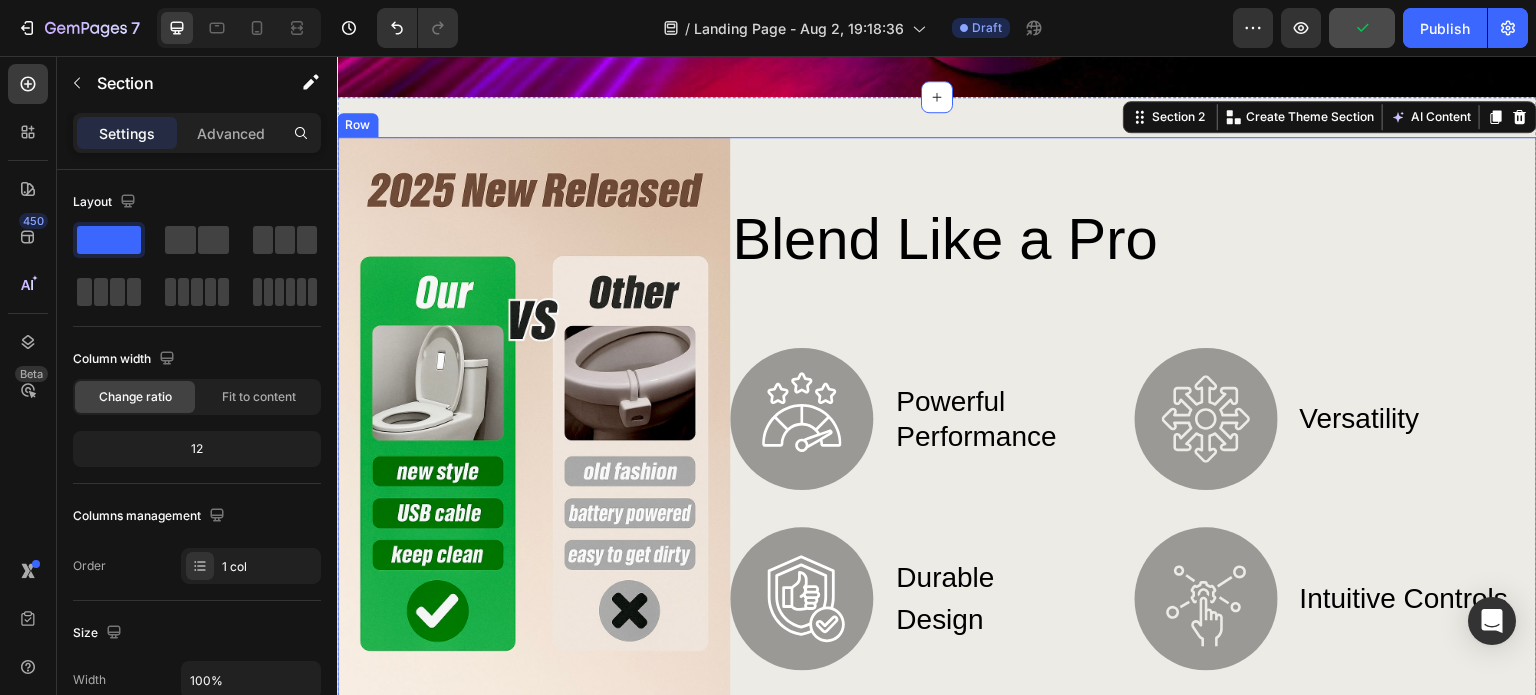click on "Image Blend Like a Pro Heading Image powerful performance Text Block Row Image durable design Text Block Row Image versatility Text Block Row Image intuitive controls Text Block Row Row Row Row Section 2   You can create reusable sections Create Theme Section AI Content Write with GemAI What would you like to describe here? Tone and Voice Persuasive Product Toilet Night Light Motion Sensor Light Toilet Bowl Light RGB 7Color Changing For Bathroom Decoration LED Rechargeable LED Light Show more Generate" at bounding box center (937, 446) 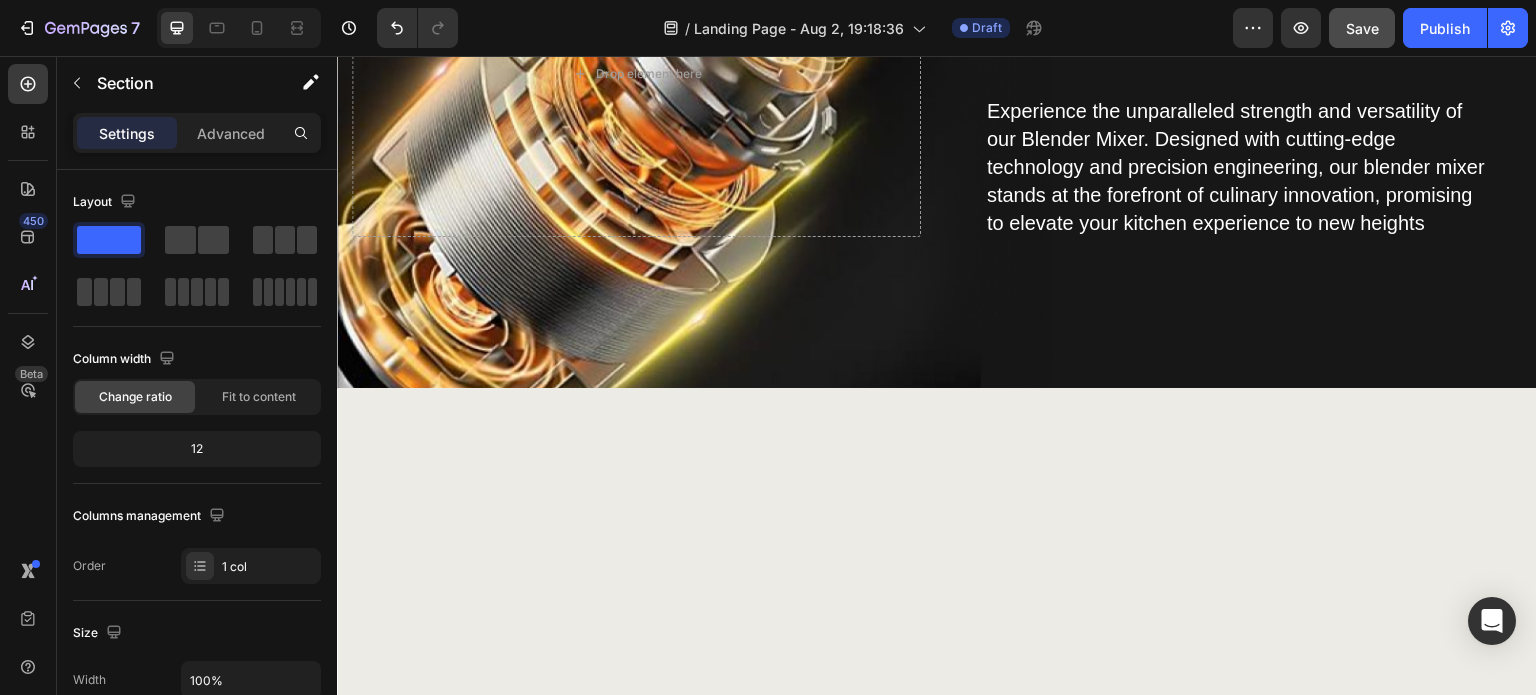 scroll, scrollTop: 2440, scrollLeft: 0, axis: vertical 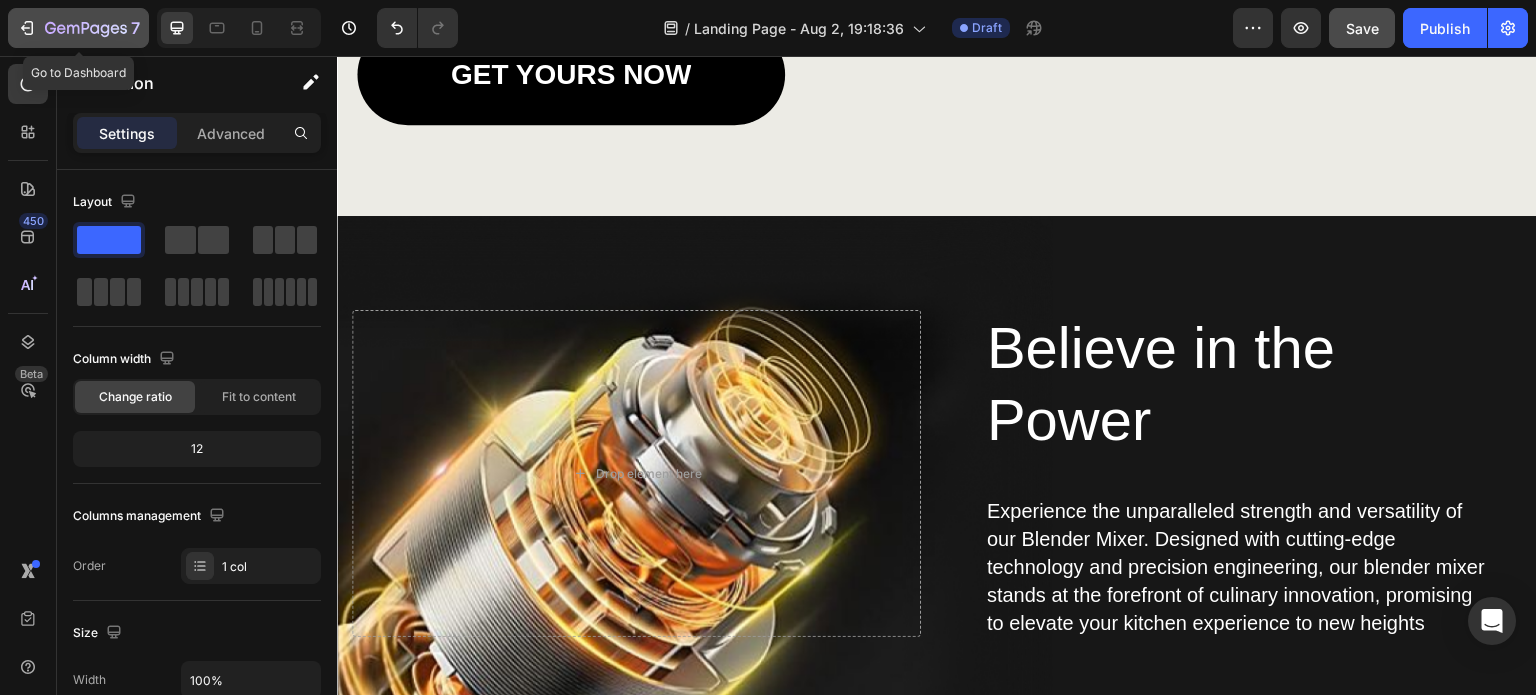 click on "7" at bounding box center (78, 28) 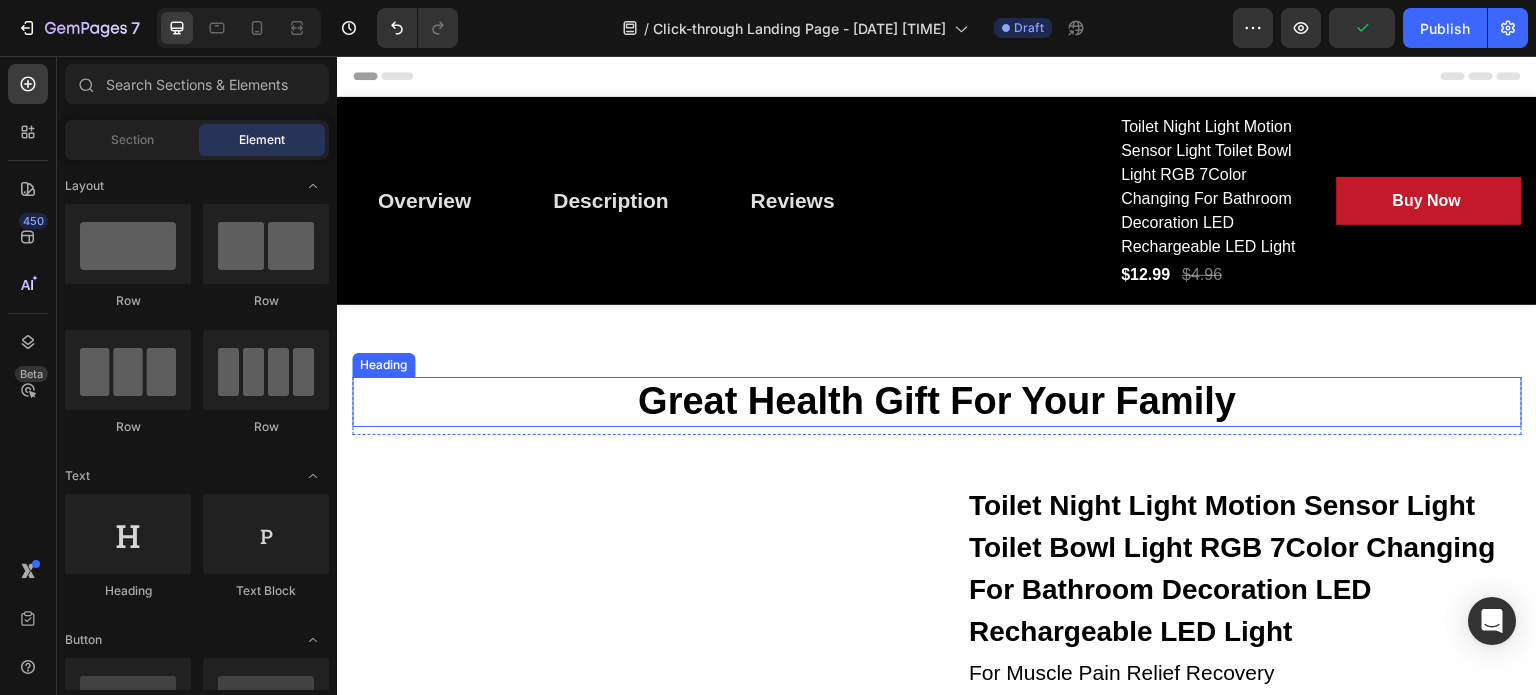 scroll, scrollTop: 0, scrollLeft: 0, axis: both 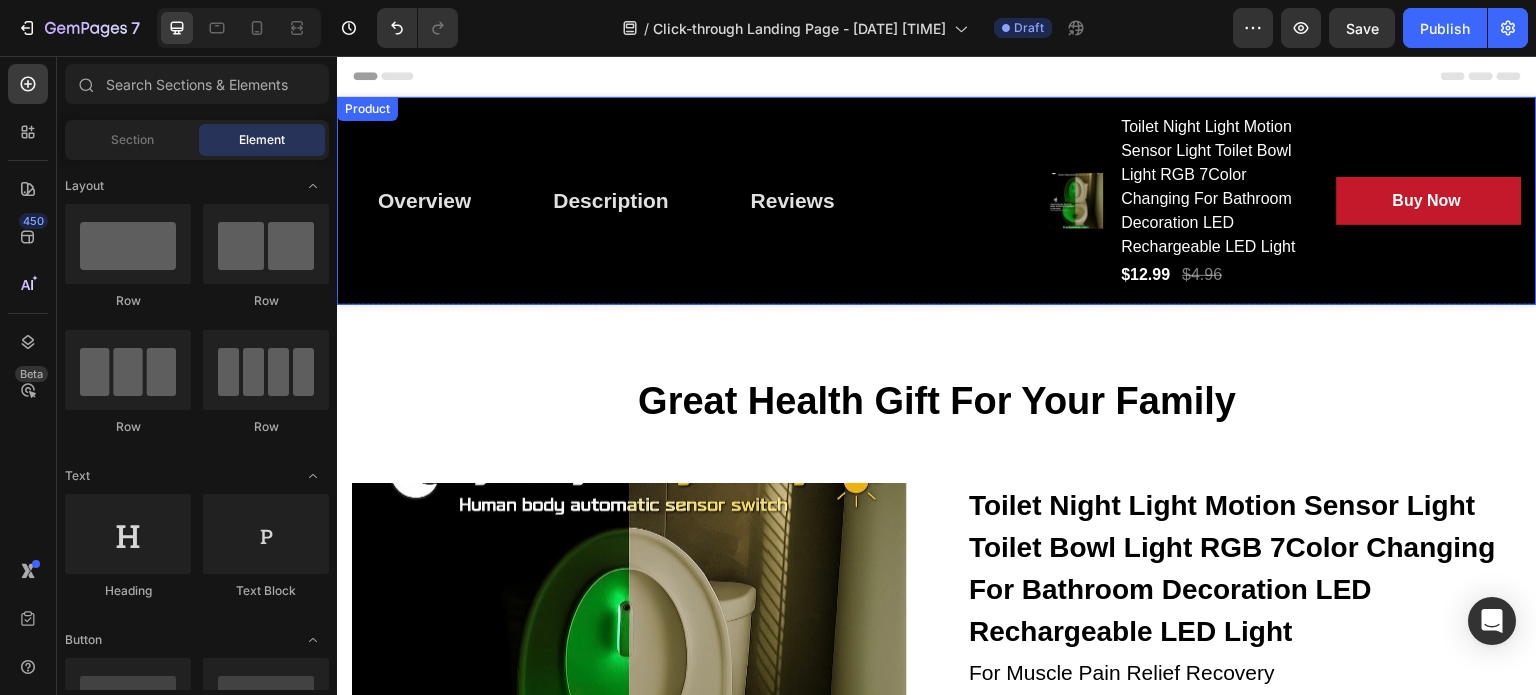 click on "Product" at bounding box center [367, 109] 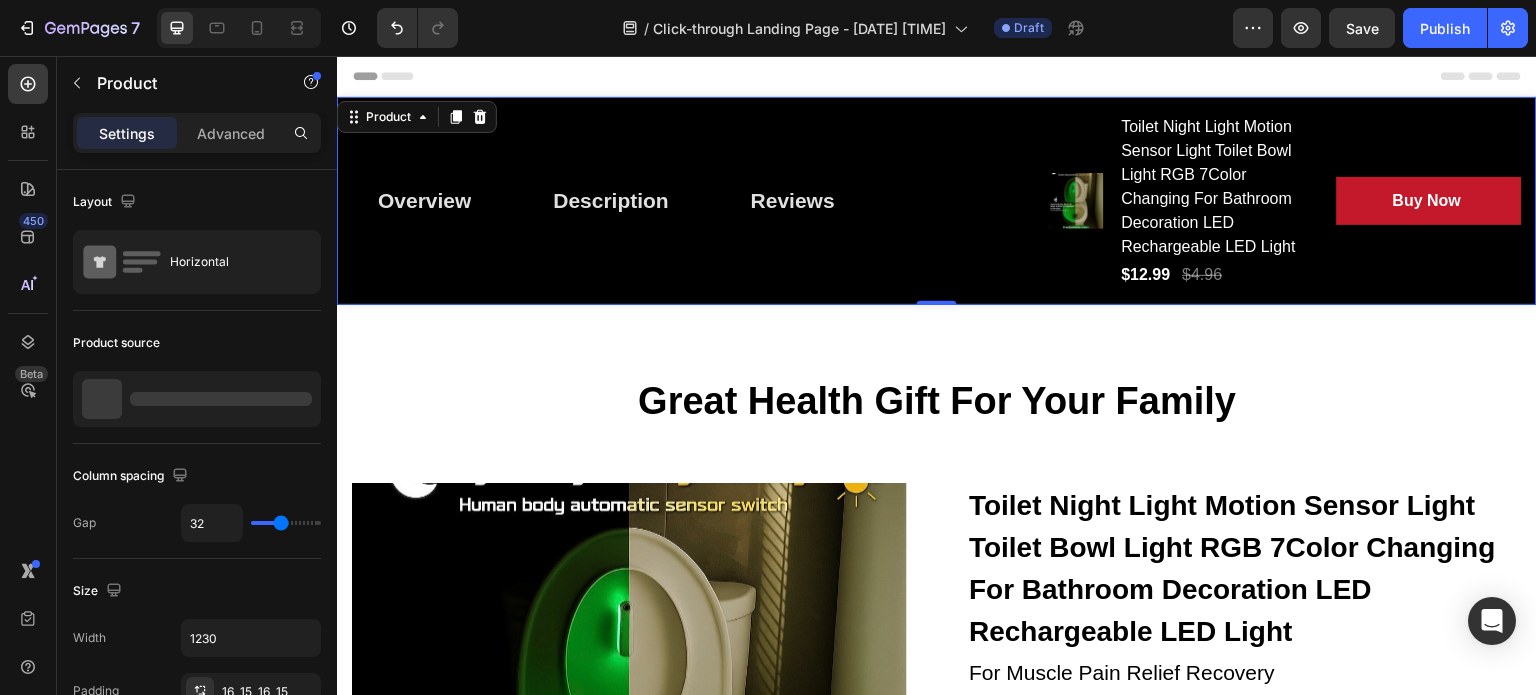 click on "Product" at bounding box center (417, 117) 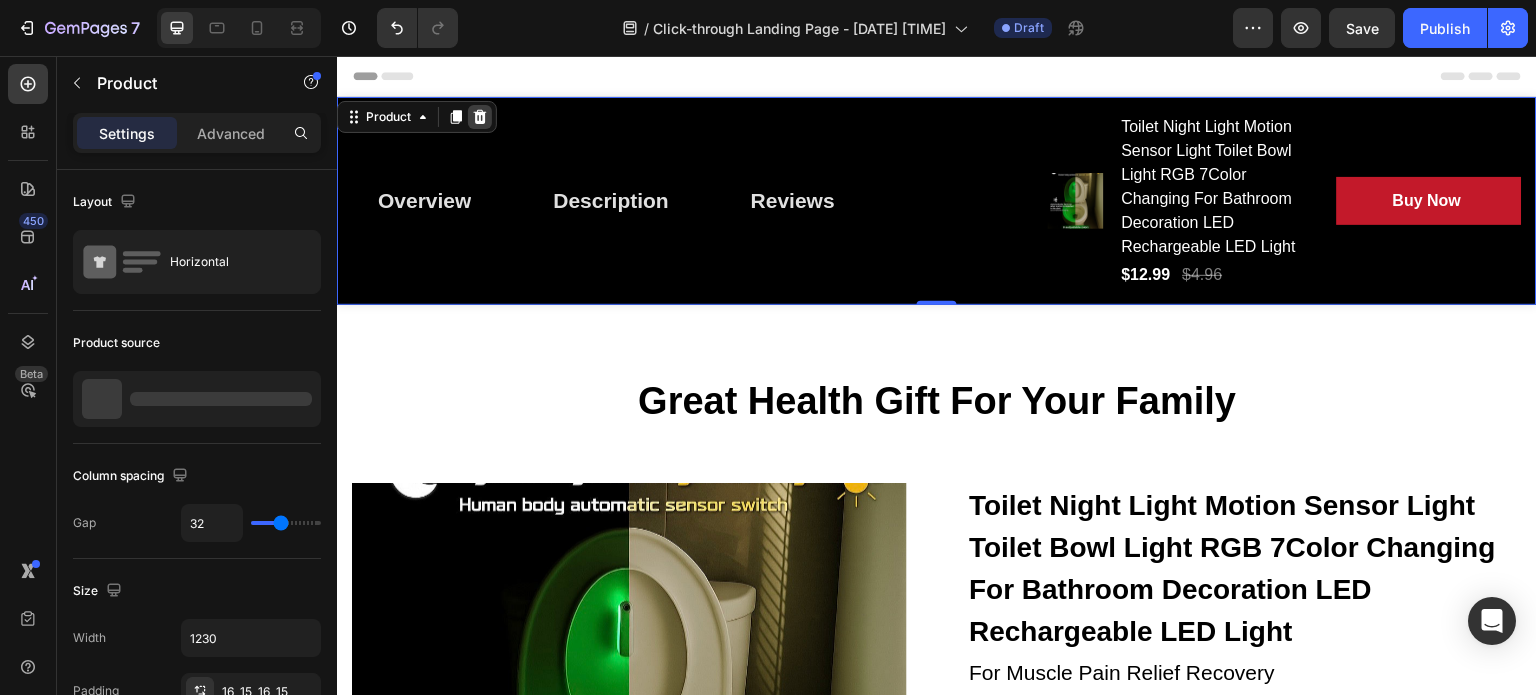 click at bounding box center [480, 117] 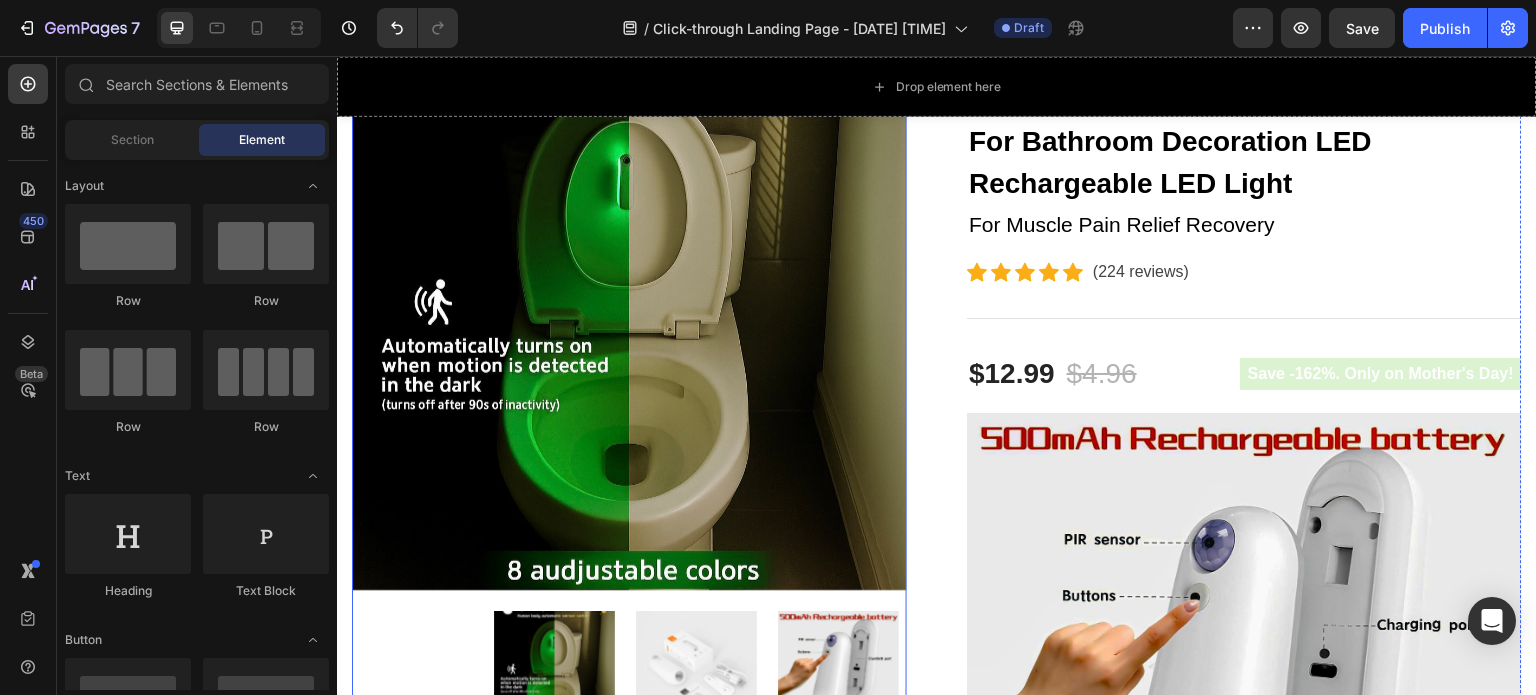 scroll, scrollTop: 0, scrollLeft: 0, axis: both 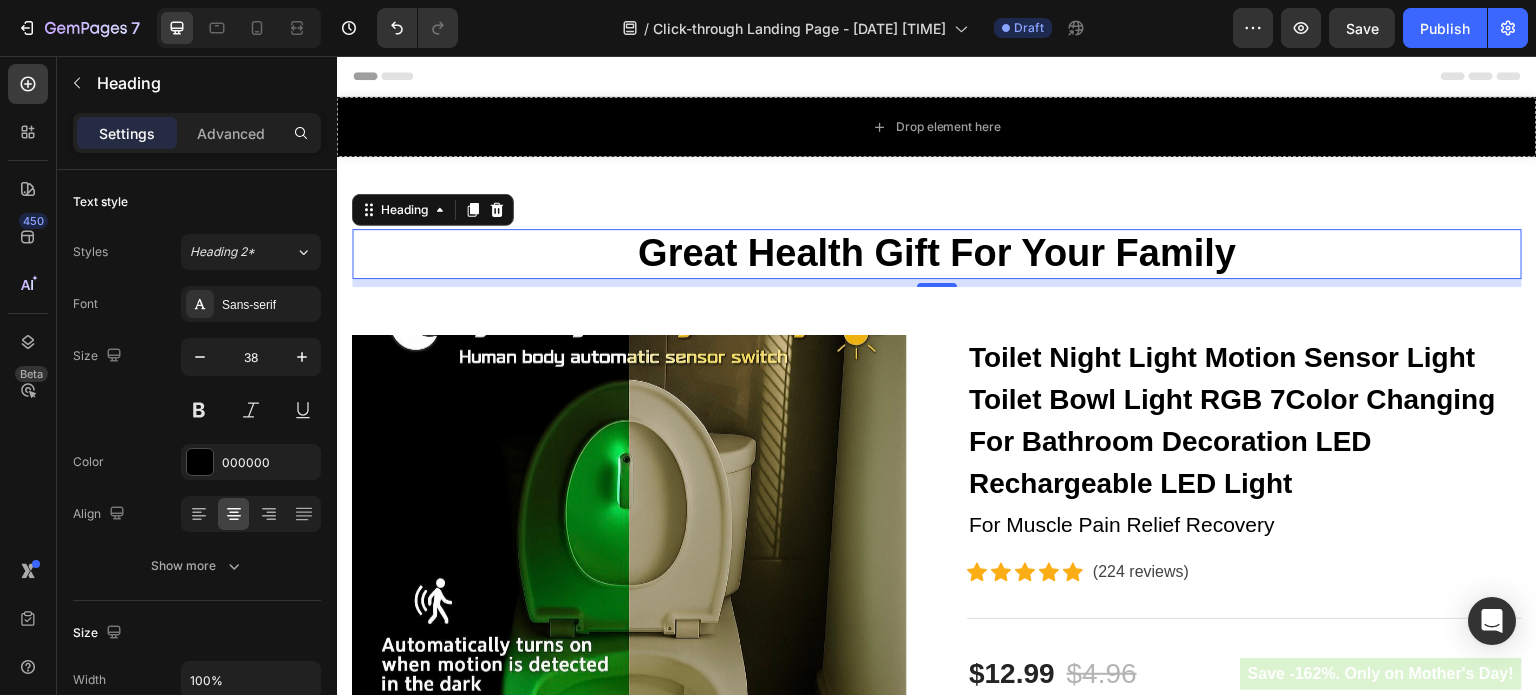 click on "Great Health Gift For Your Family" at bounding box center [937, 254] 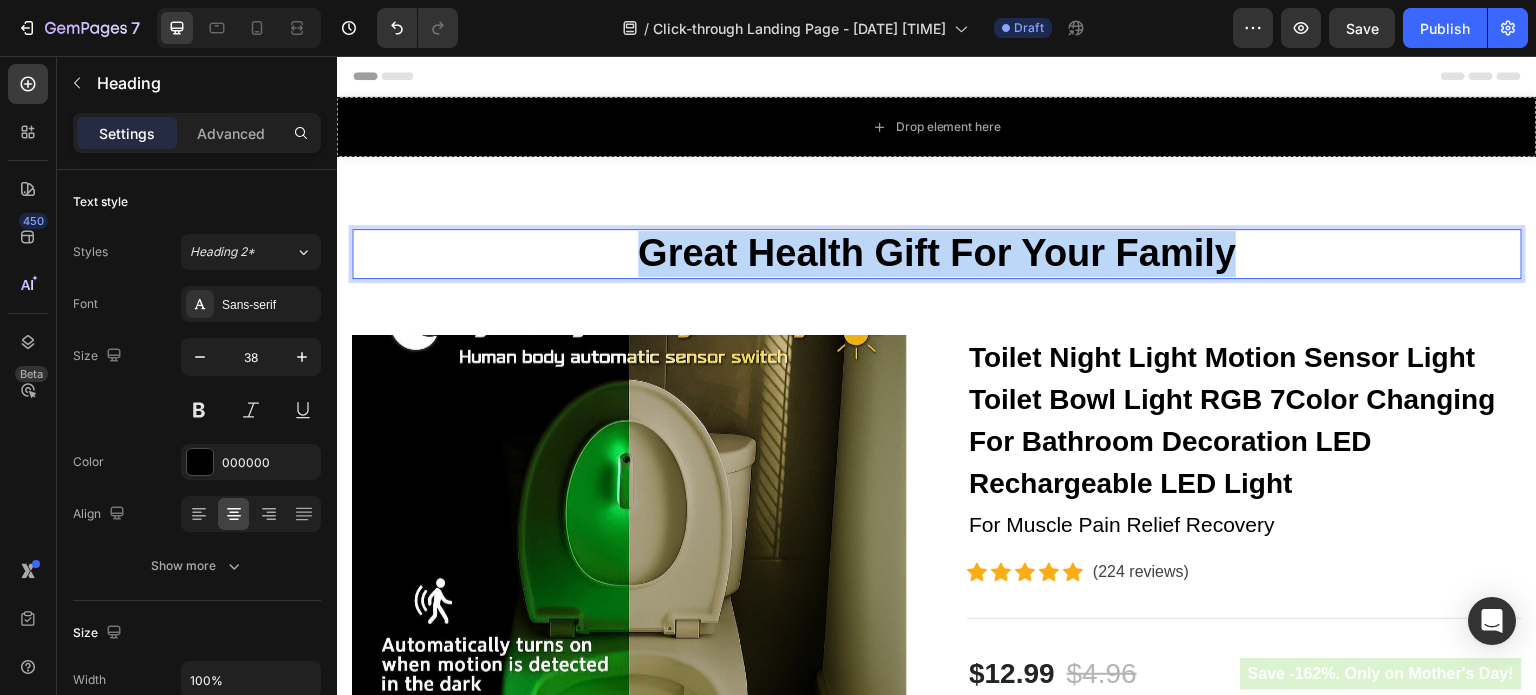 drag, startPoint x: 633, startPoint y: 249, endPoint x: 1222, endPoint y: 238, distance: 589.1027 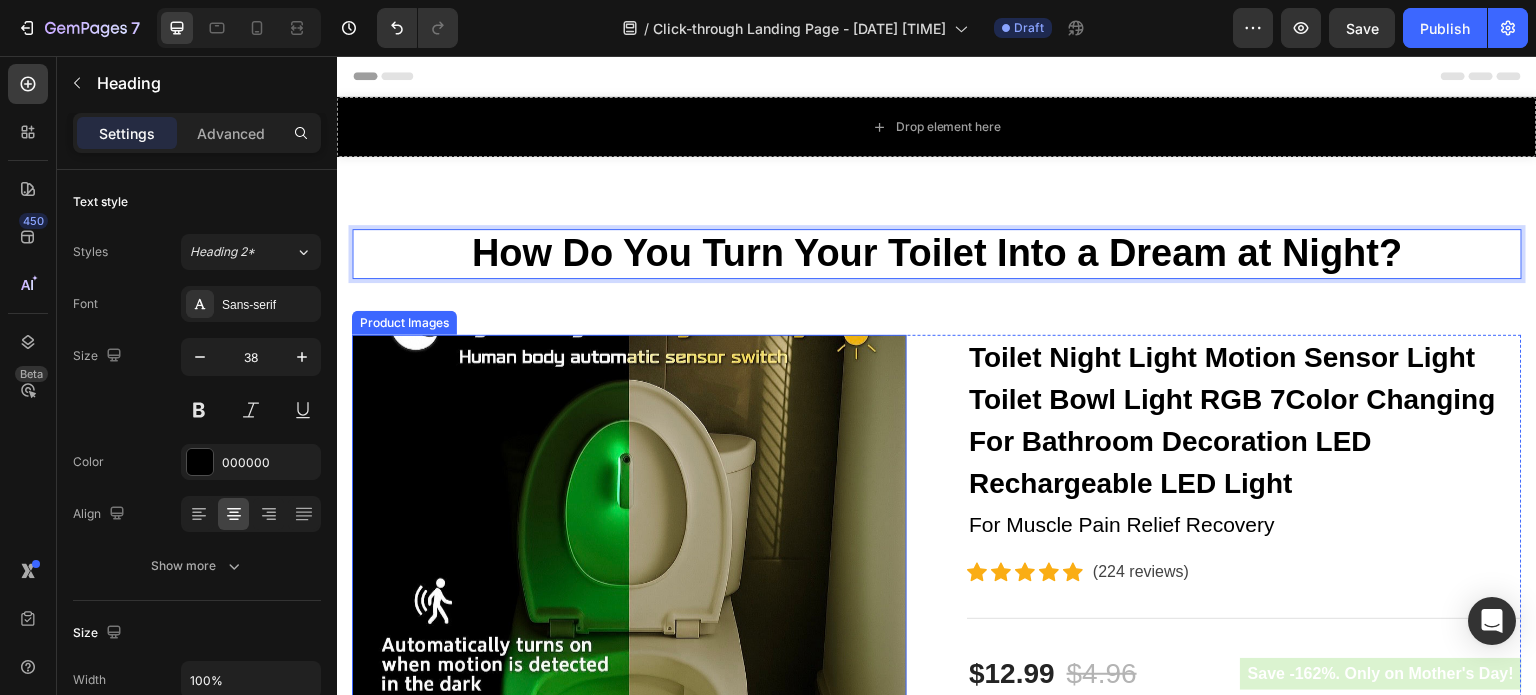 scroll, scrollTop: 100, scrollLeft: 0, axis: vertical 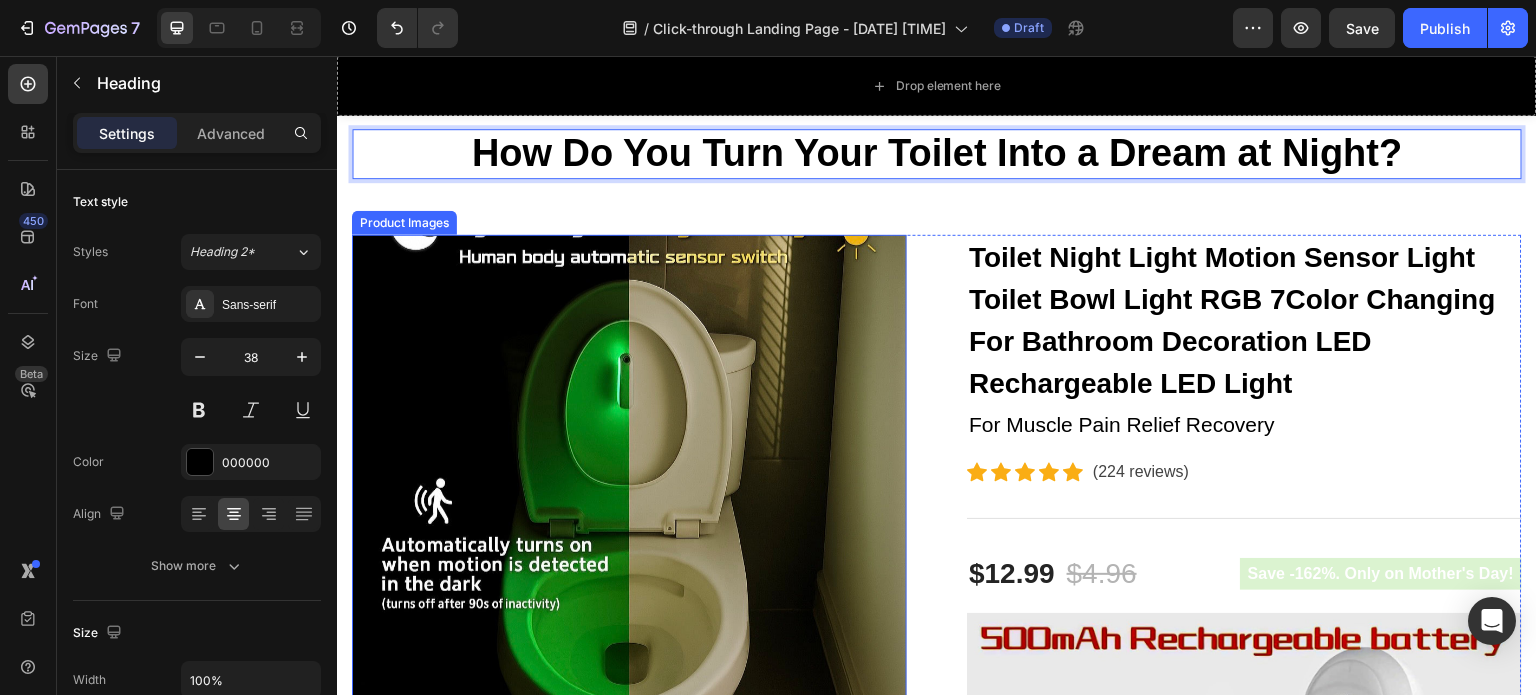 click on "Product Images" at bounding box center (404, 223) 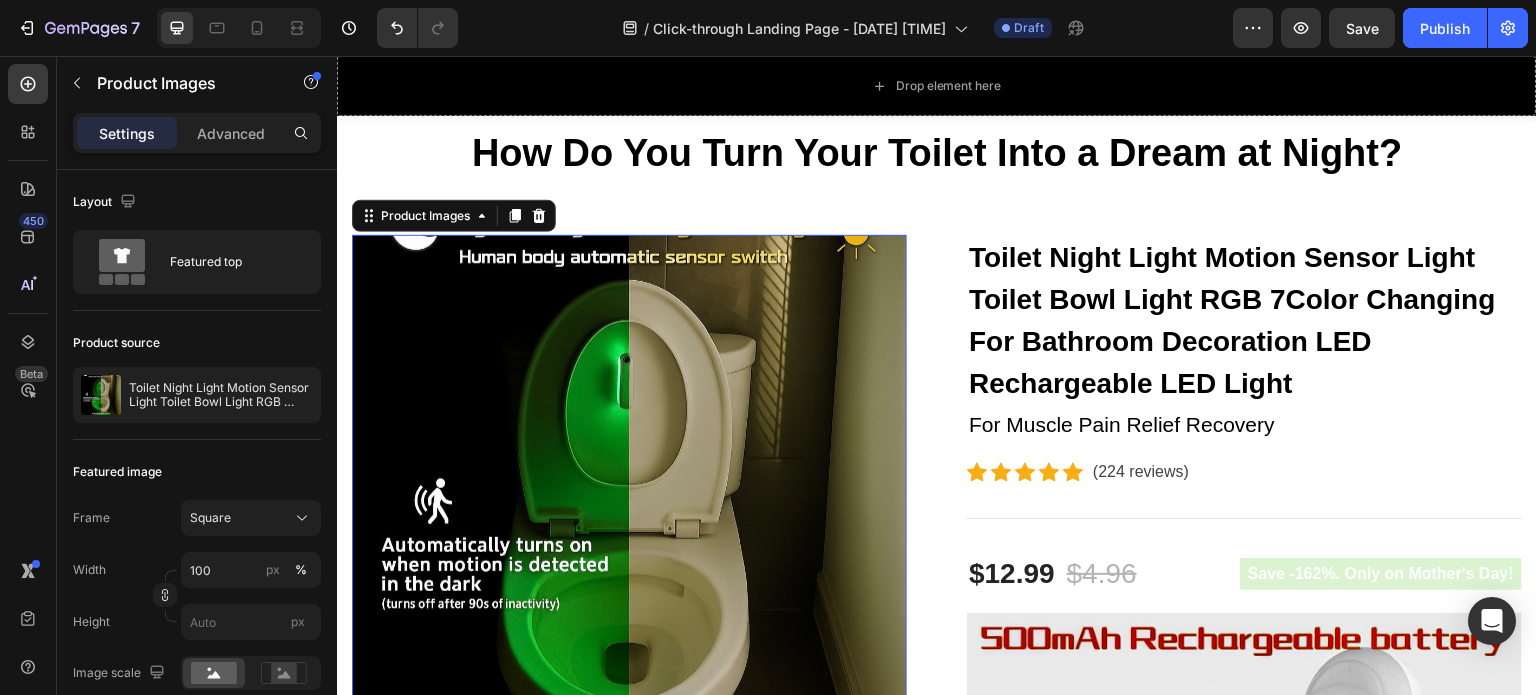scroll, scrollTop: 300, scrollLeft: 0, axis: vertical 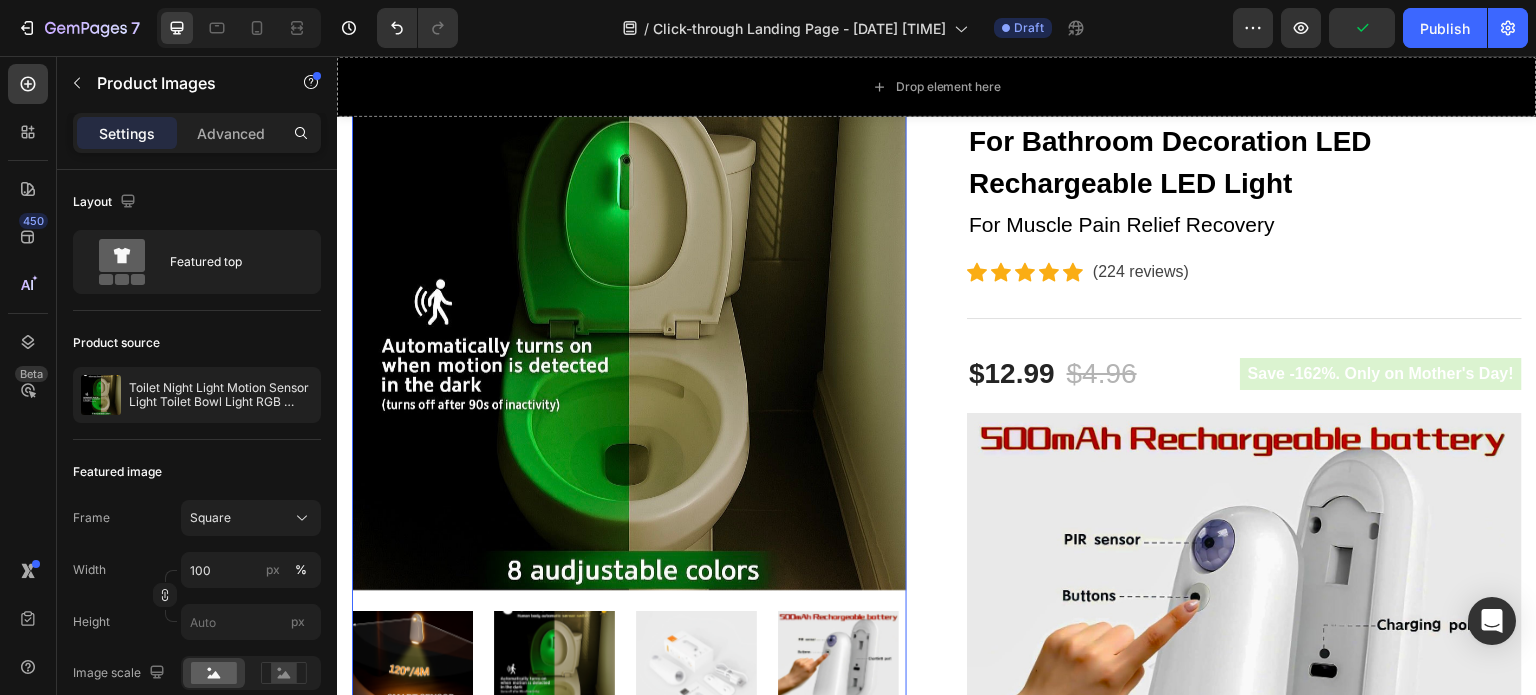 click at bounding box center (838, 671) 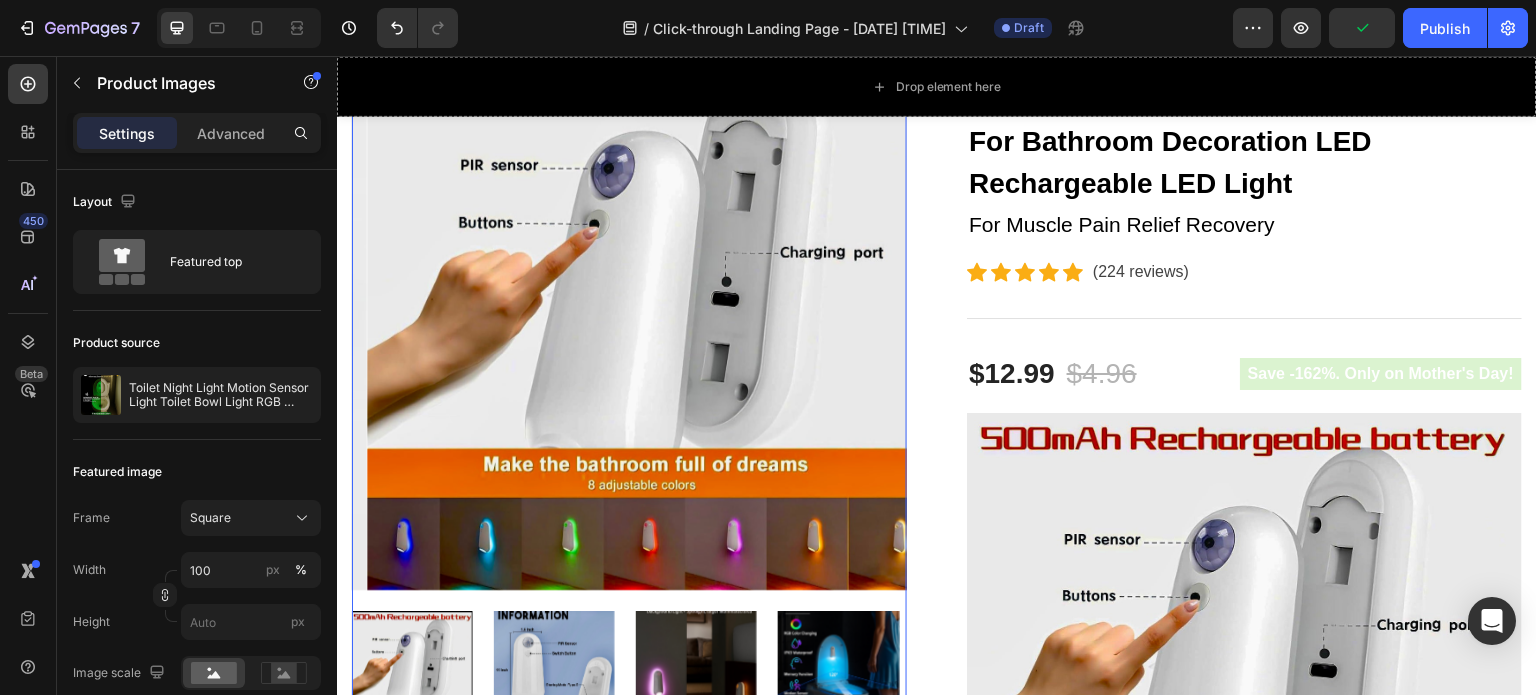 click at bounding box center (554, 671) 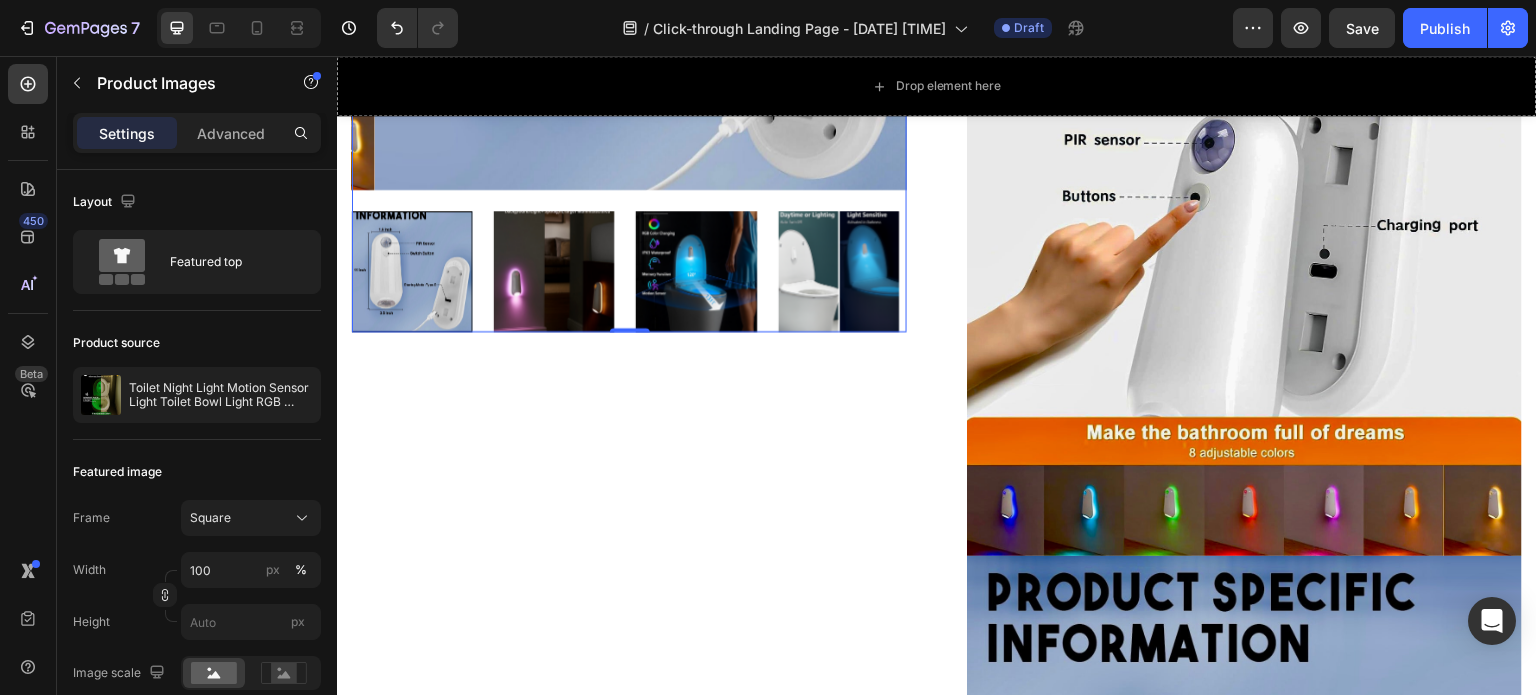 scroll, scrollTop: 200, scrollLeft: 0, axis: vertical 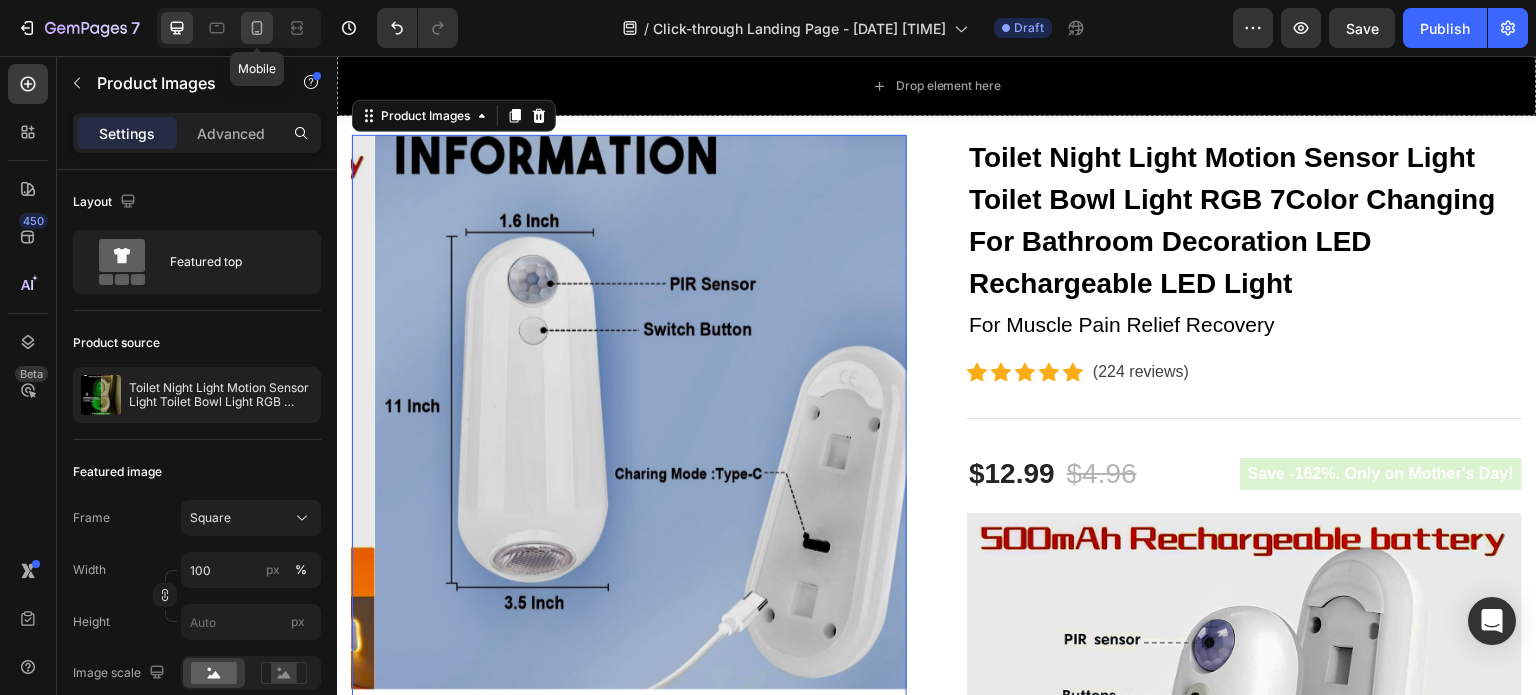 click 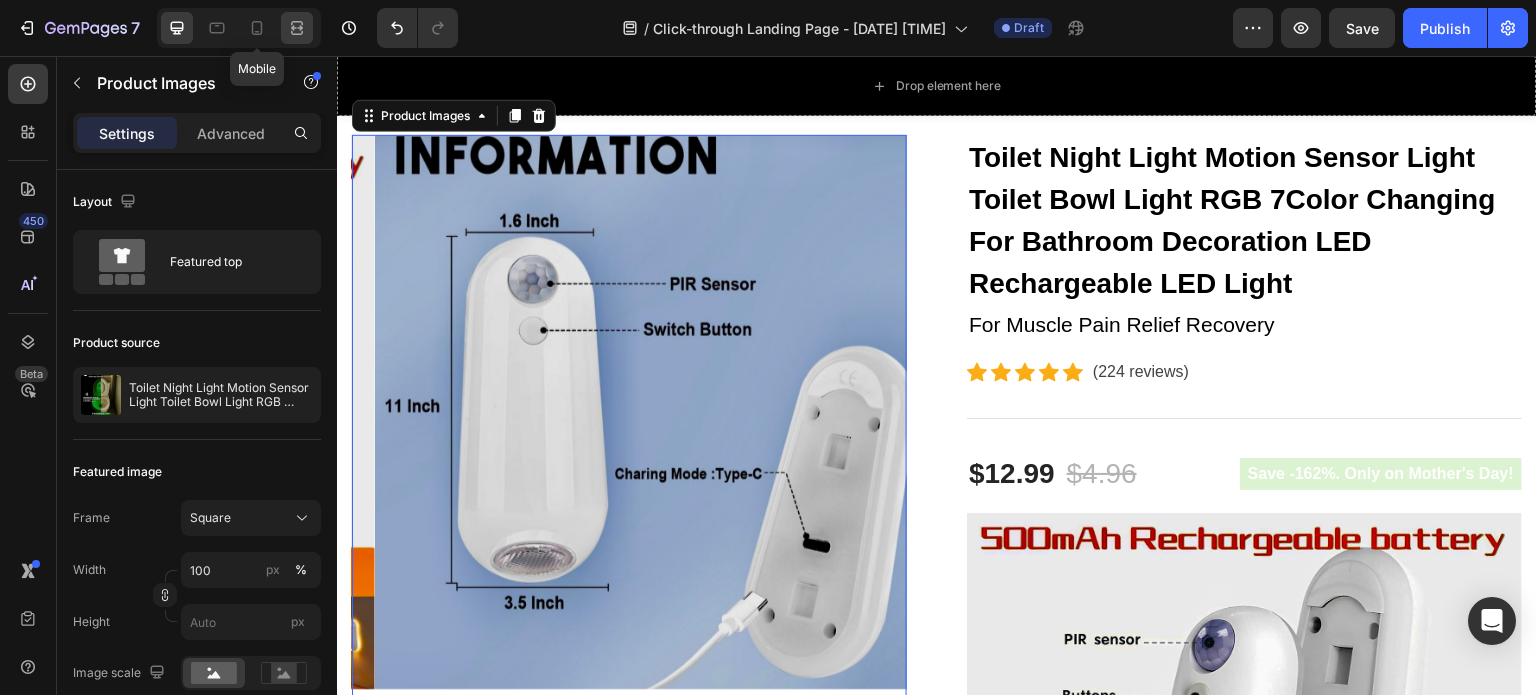 type on "12" 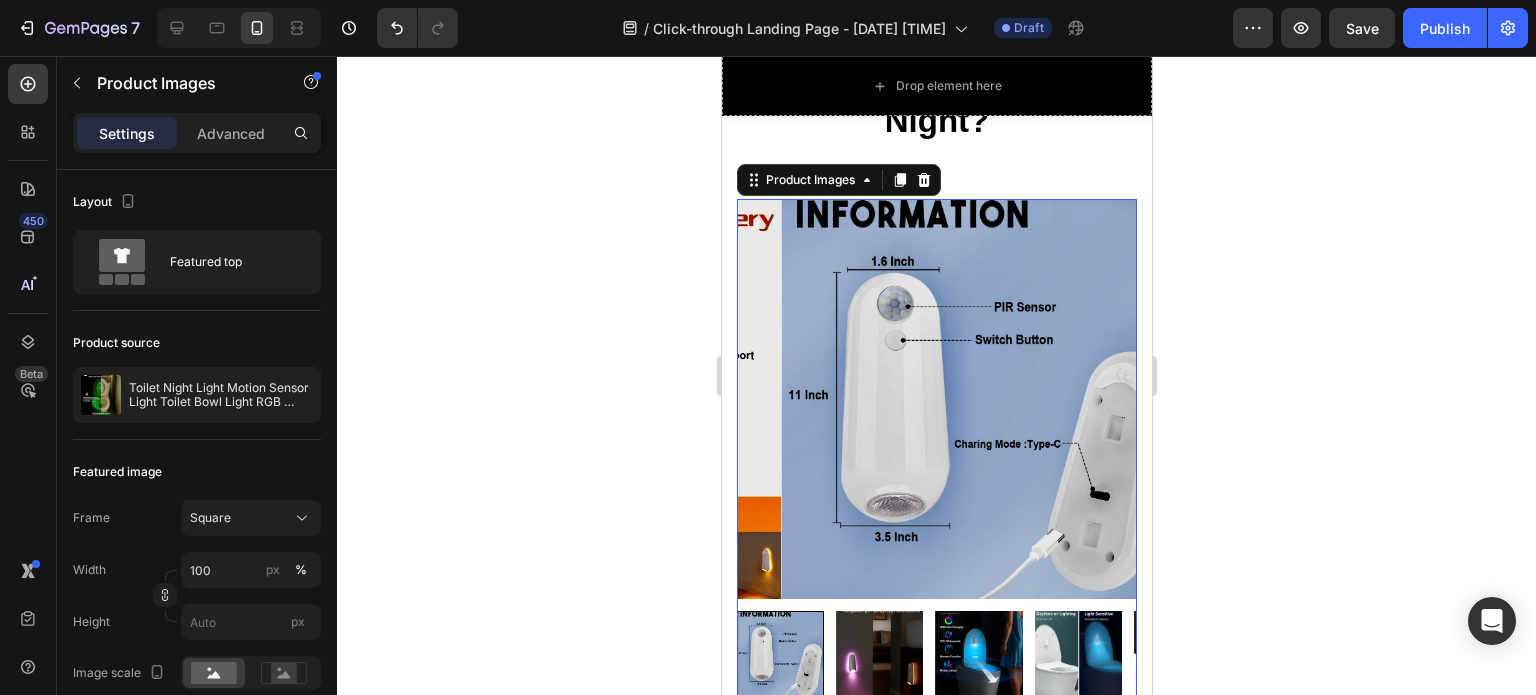 scroll, scrollTop: 272, scrollLeft: 0, axis: vertical 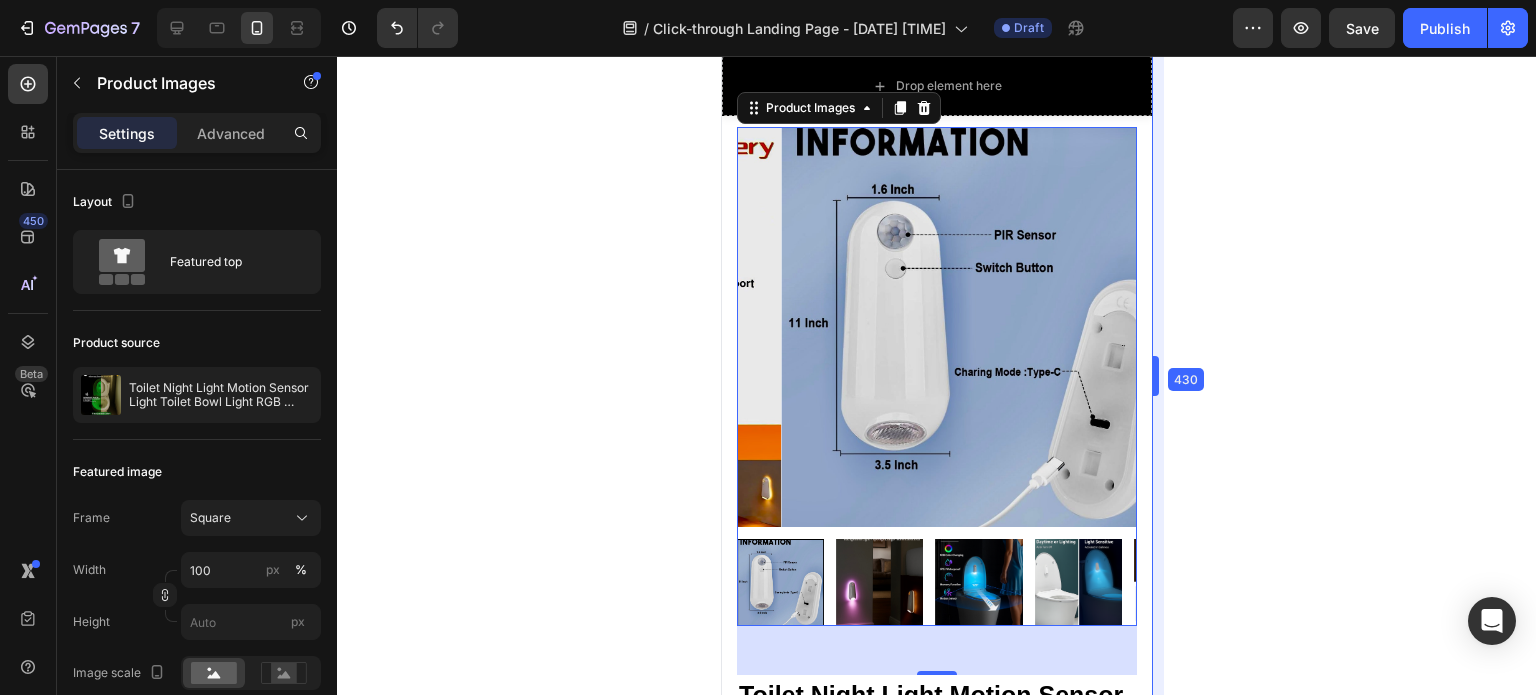 drag, startPoint x: 1152, startPoint y: 371, endPoint x: 1153, endPoint y: 297, distance: 74.00676 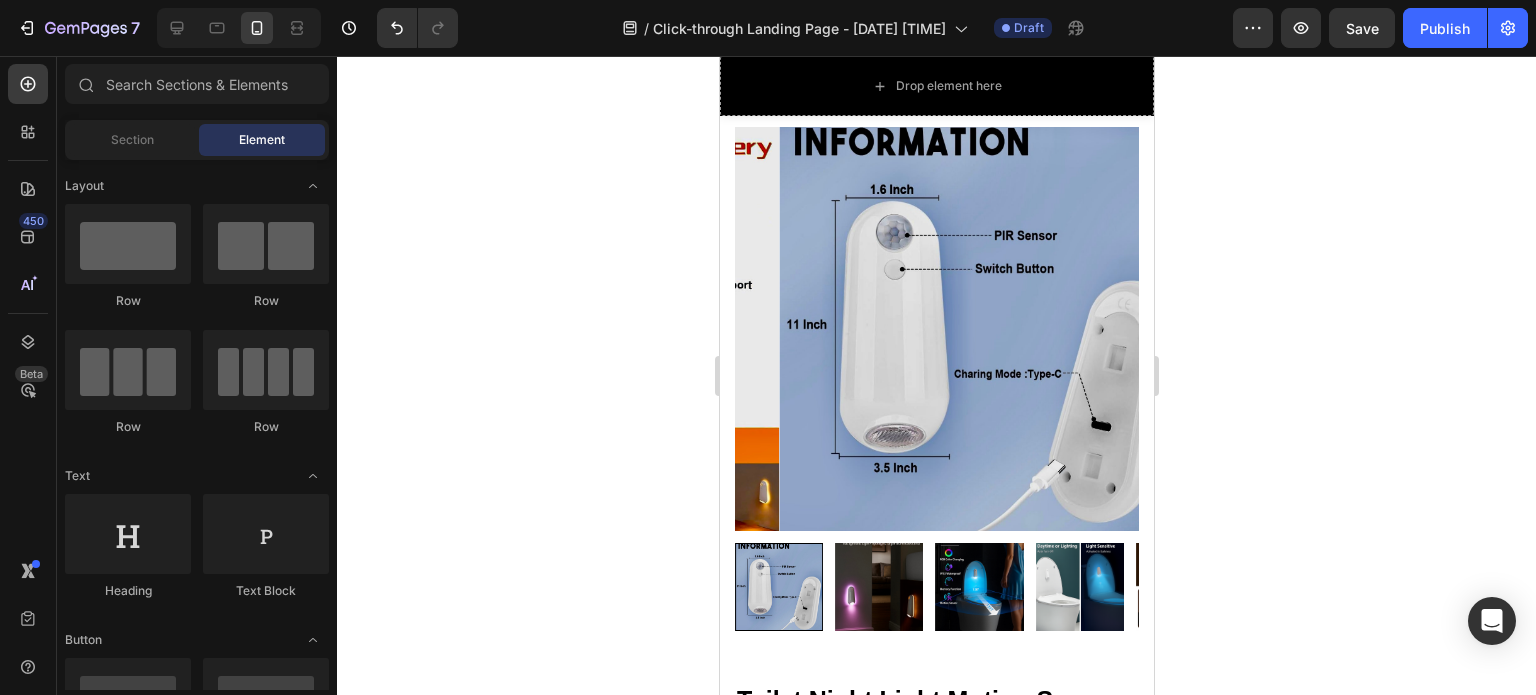 scroll, scrollTop: 0, scrollLeft: 0, axis: both 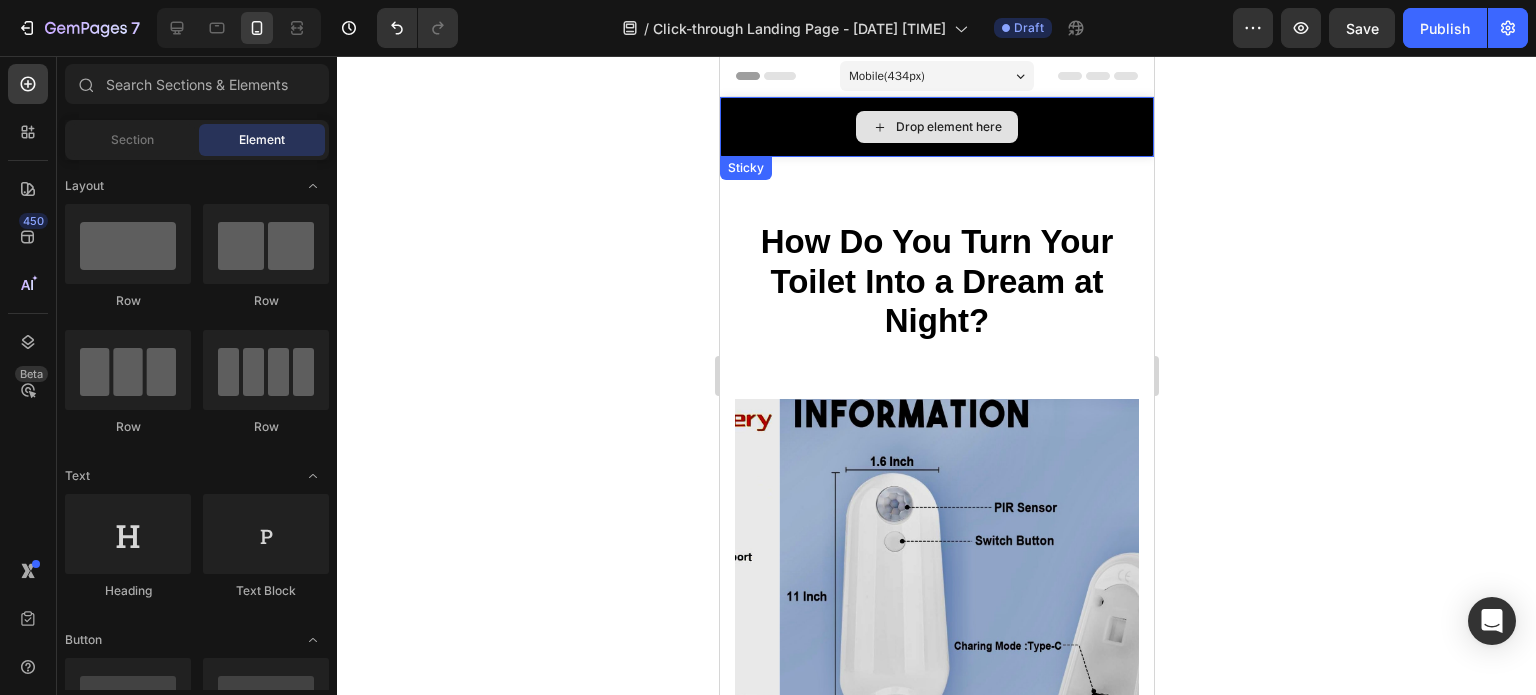 click on "Drop element here" at bounding box center (936, 127) 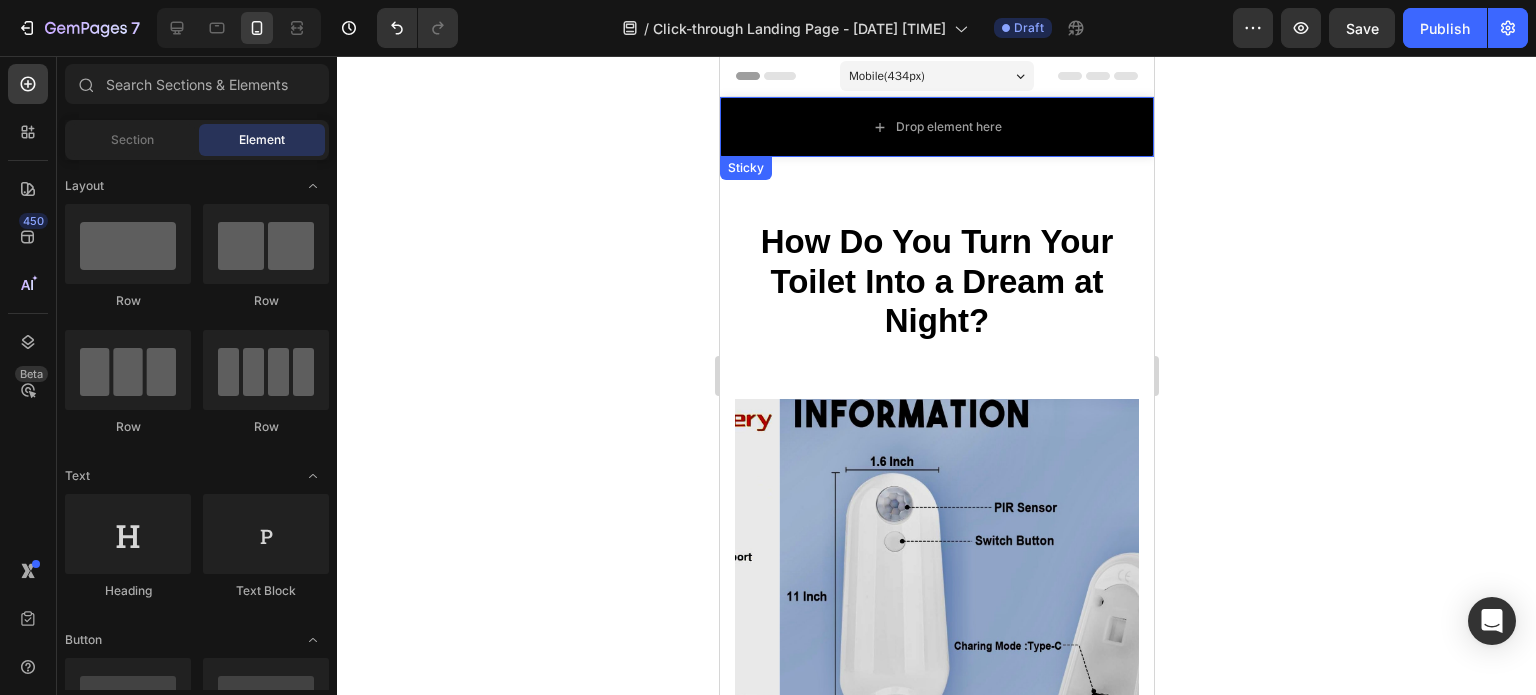click on "Drop element here Sticky How Do You Turn Your Toilet Into a Dream at Night? Heading Row Product Images Toilet Night Light Motion Sensor Light Toilet Bowl Light RGB 7Color Changing For Bathroom Decoration LED Rechargeable LED Light (P) Title For Muscle Pain Relief Recovery Text block                Icon                Icon                Icon                Icon                Icon Icon List Hoz (224 reviews) Text block Row                Title Line $12.99 (P) Price (P) Price $4.96 (P) Price (P) Price Row Save -162%. Only on Mother's Day! Product Badge Row
Product Description:
Upgrade your nighttime bathroom experience with this Smart Toilet Night Light featuring motion sensor technology and 7 customizable RGB colors.
✅ 500mAh rechargeable battery ✅ Convenient USB Type-C charging ✅ IPX3 waterproof rating for added durability ✅ Automatically turns on when motion is detected in the dark ✅ Auto-off after 90 seconds of inactivity ✅ 8 ambient color options to match your mood" at bounding box center [936, 6128] 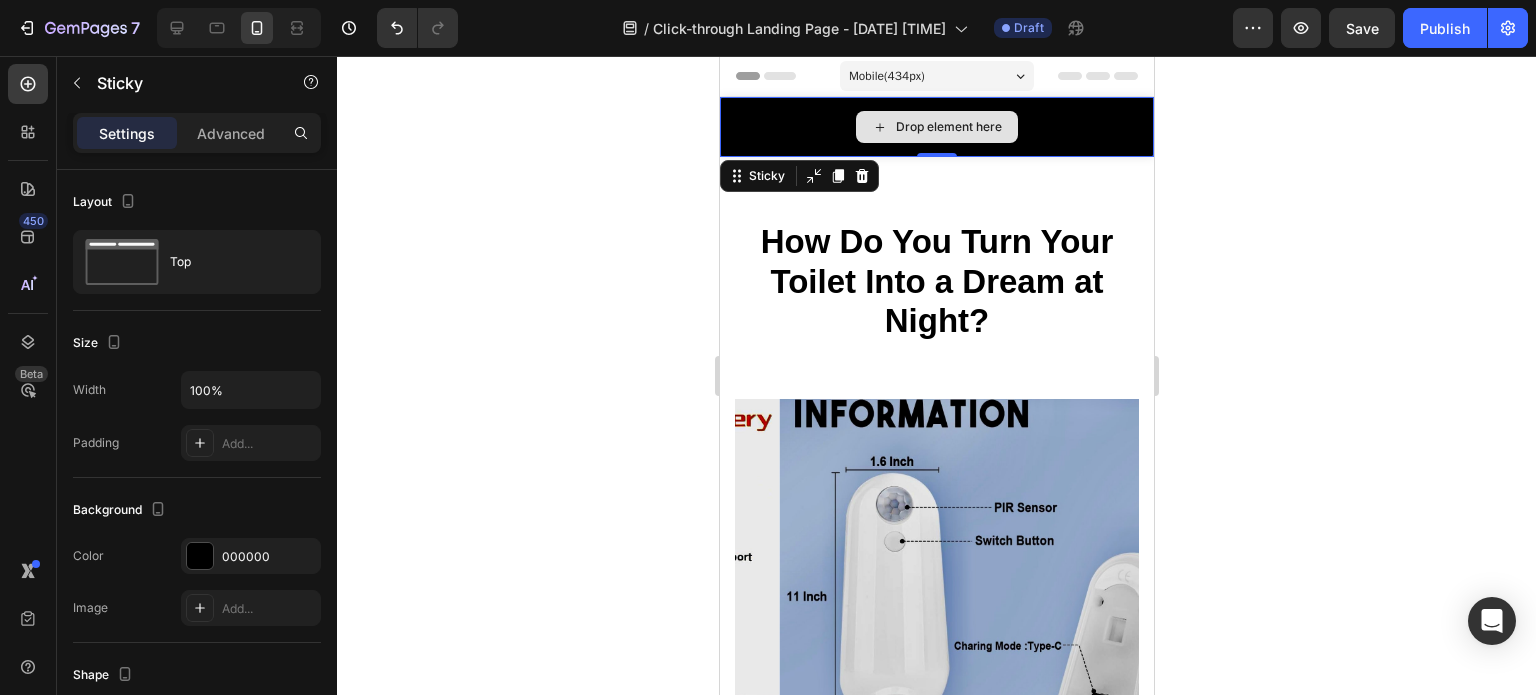 click on "Drop element here" at bounding box center [936, 127] 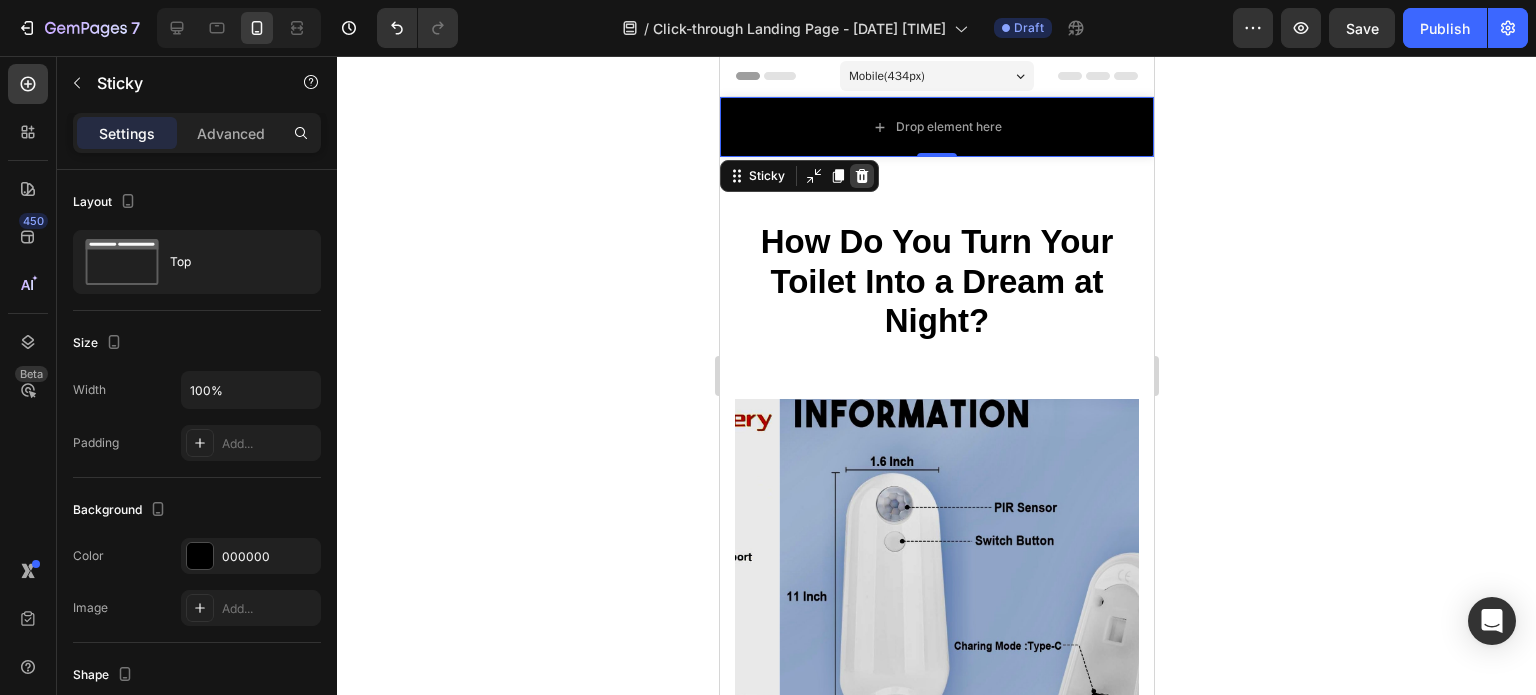 click 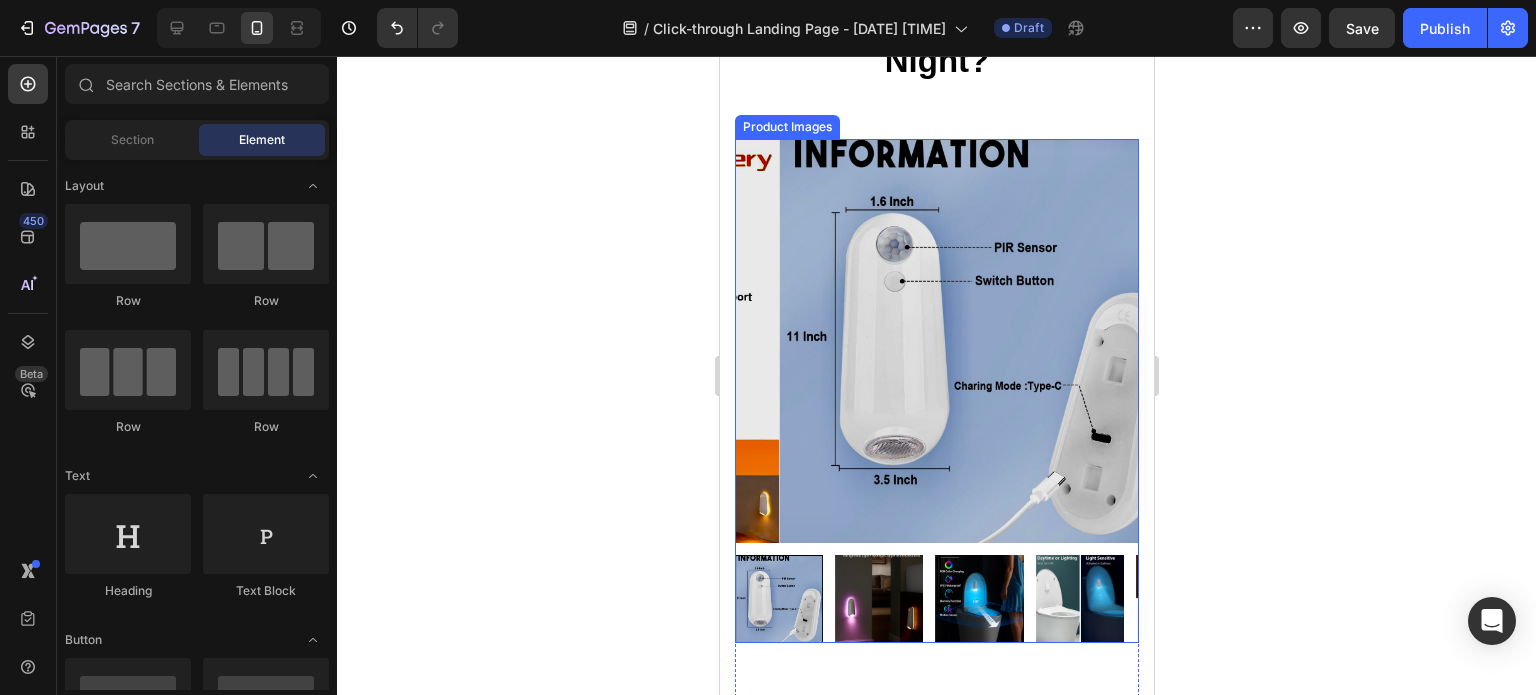 scroll, scrollTop: 200, scrollLeft: 0, axis: vertical 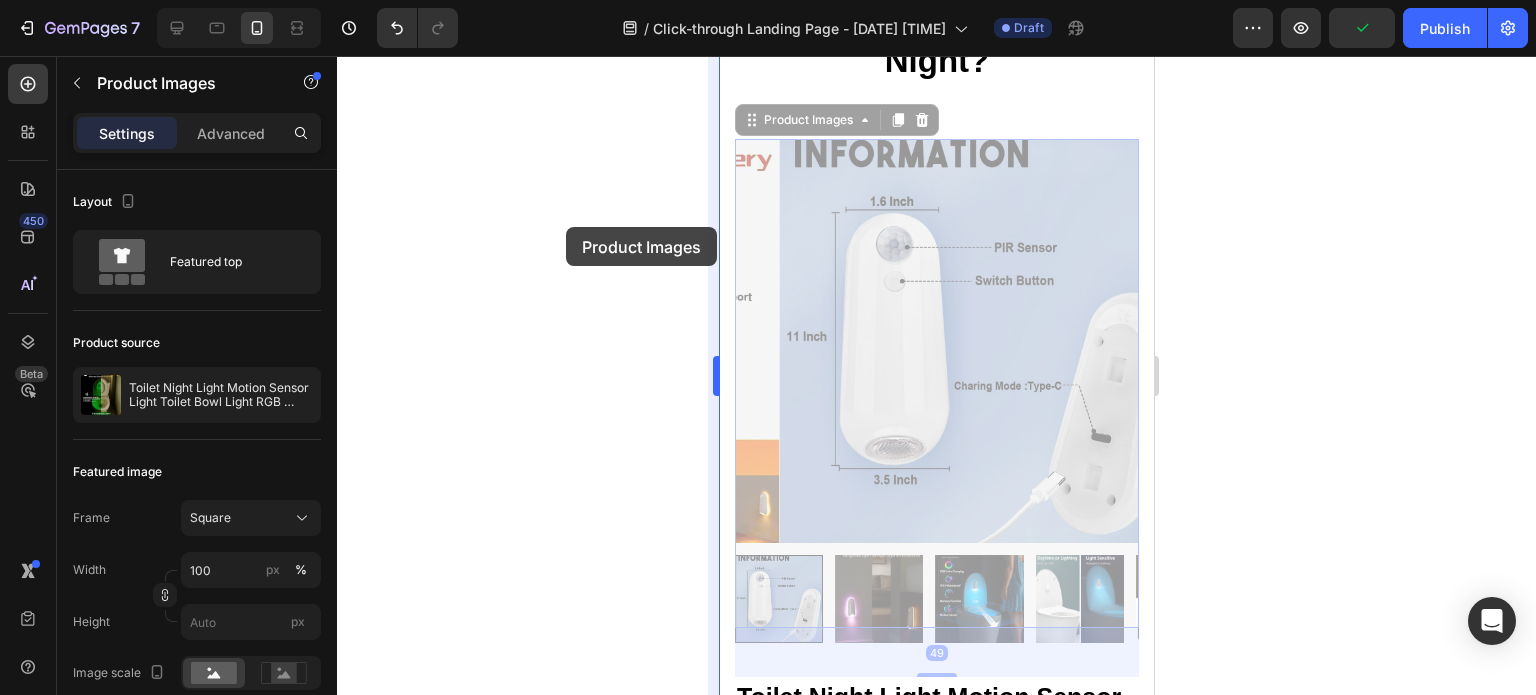 click 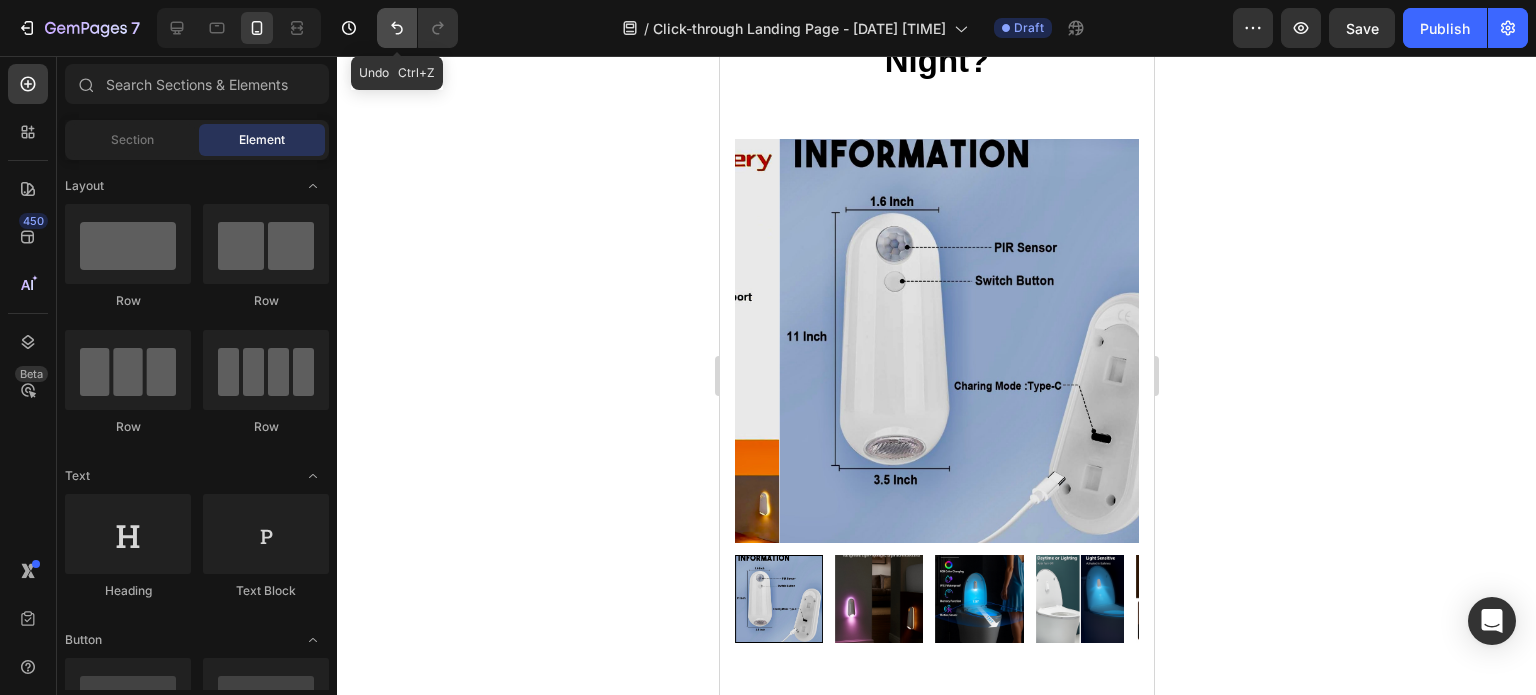 click 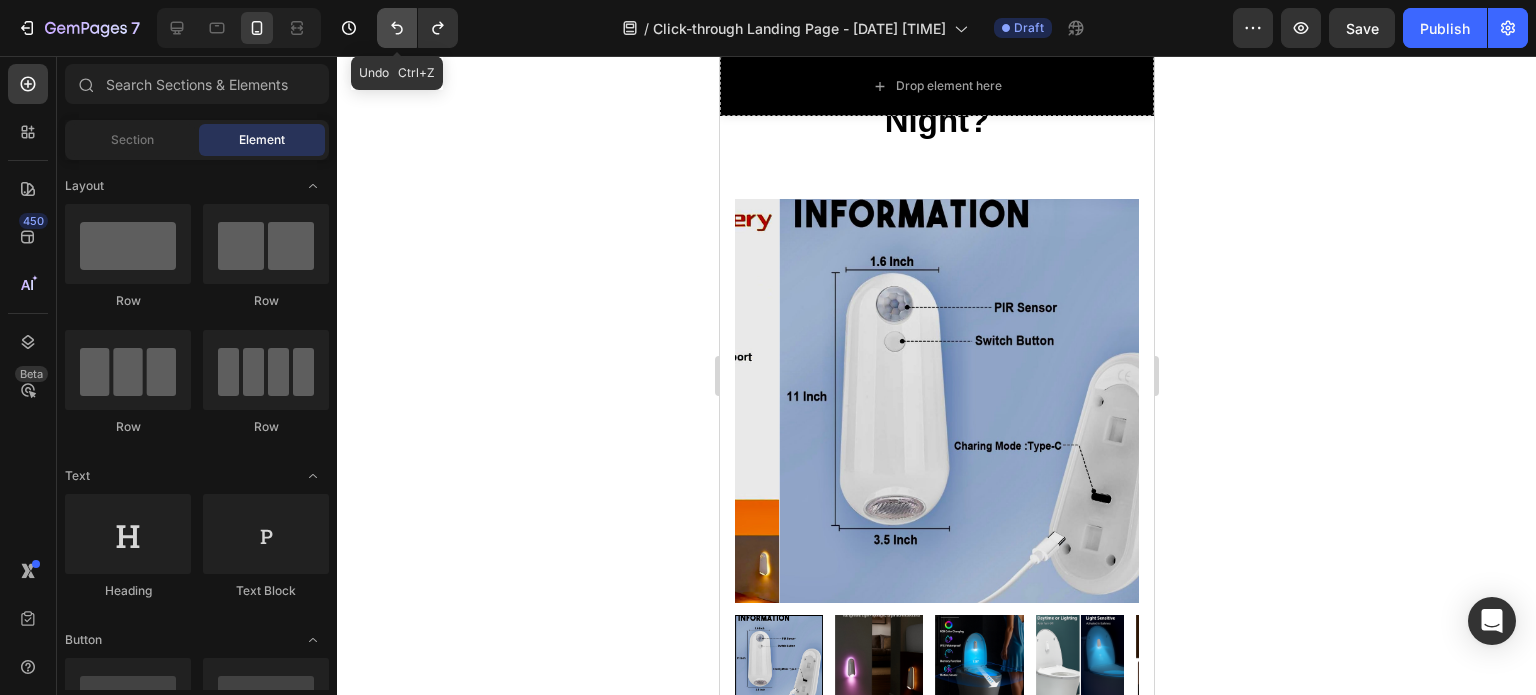 scroll, scrollTop: 260, scrollLeft: 0, axis: vertical 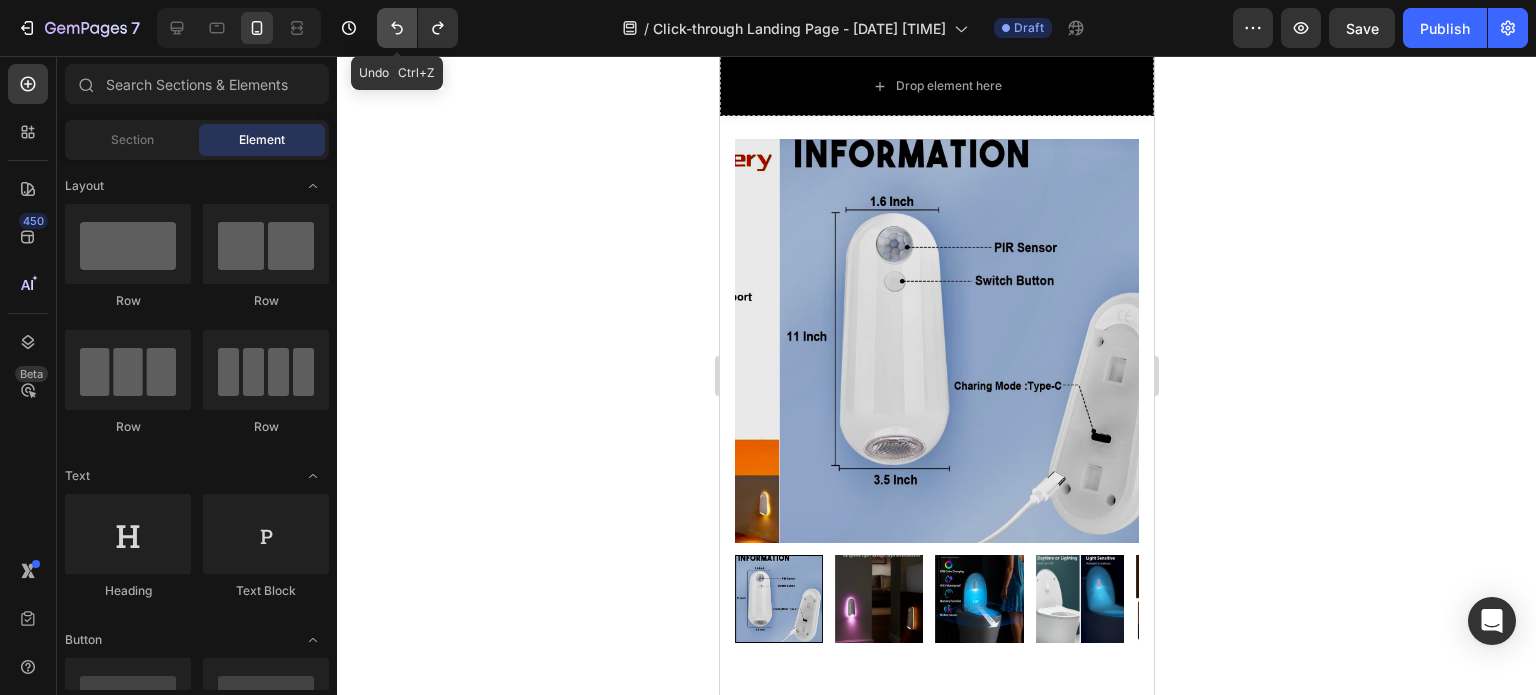 click 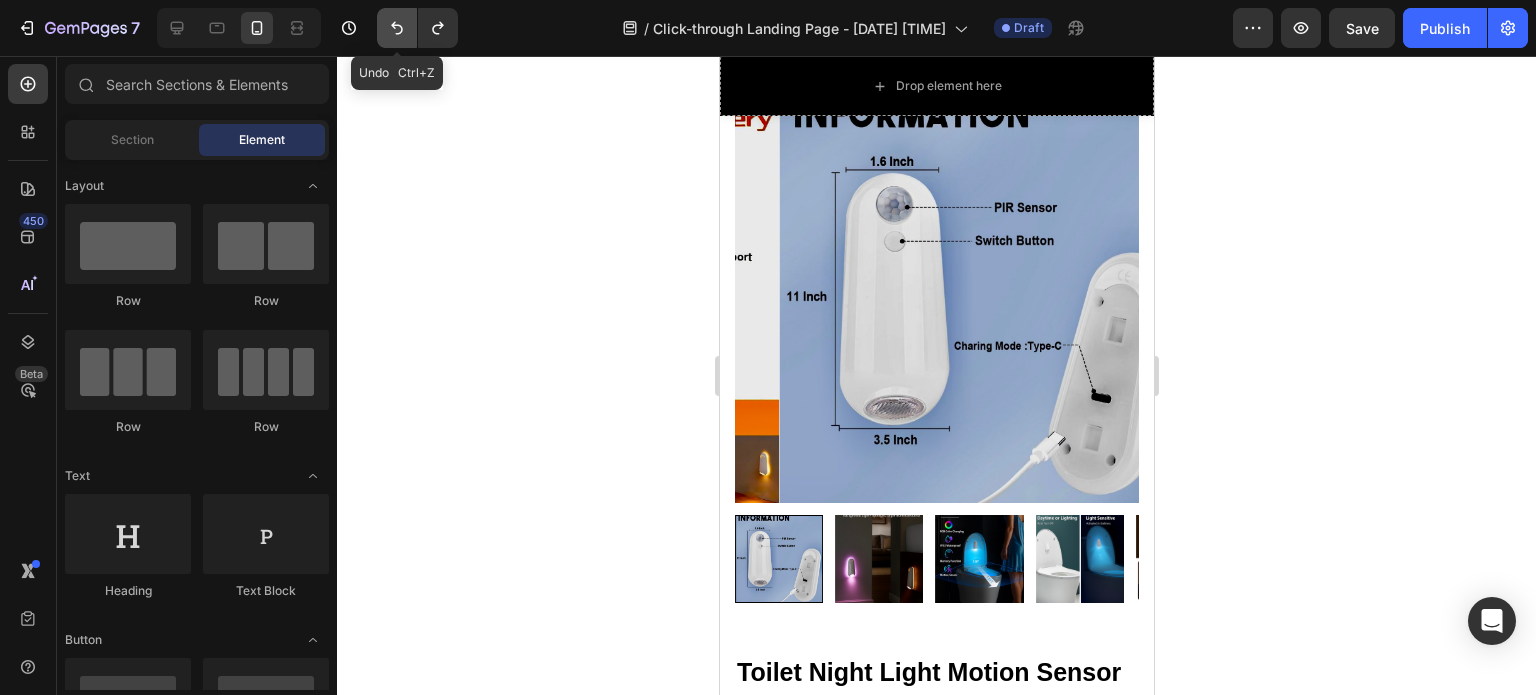 click 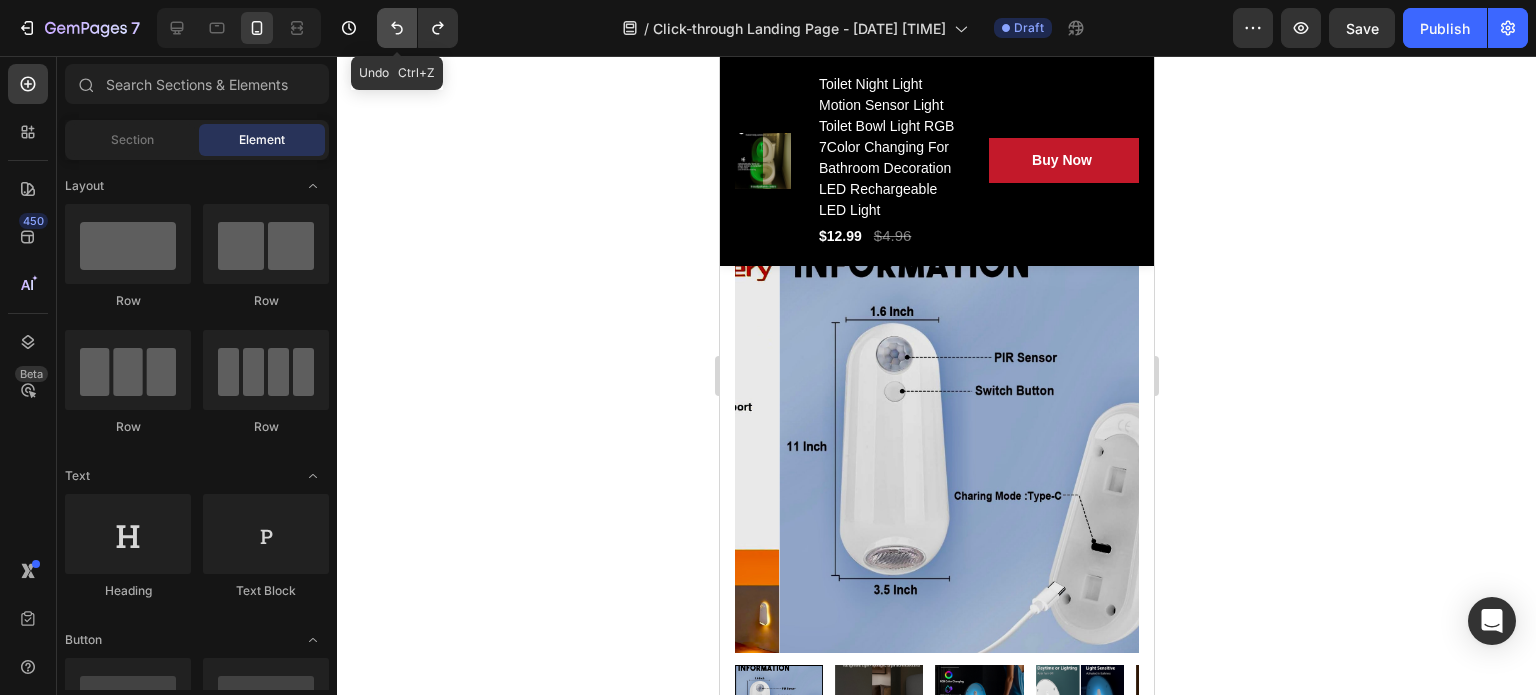 scroll, scrollTop: 451, scrollLeft: 0, axis: vertical 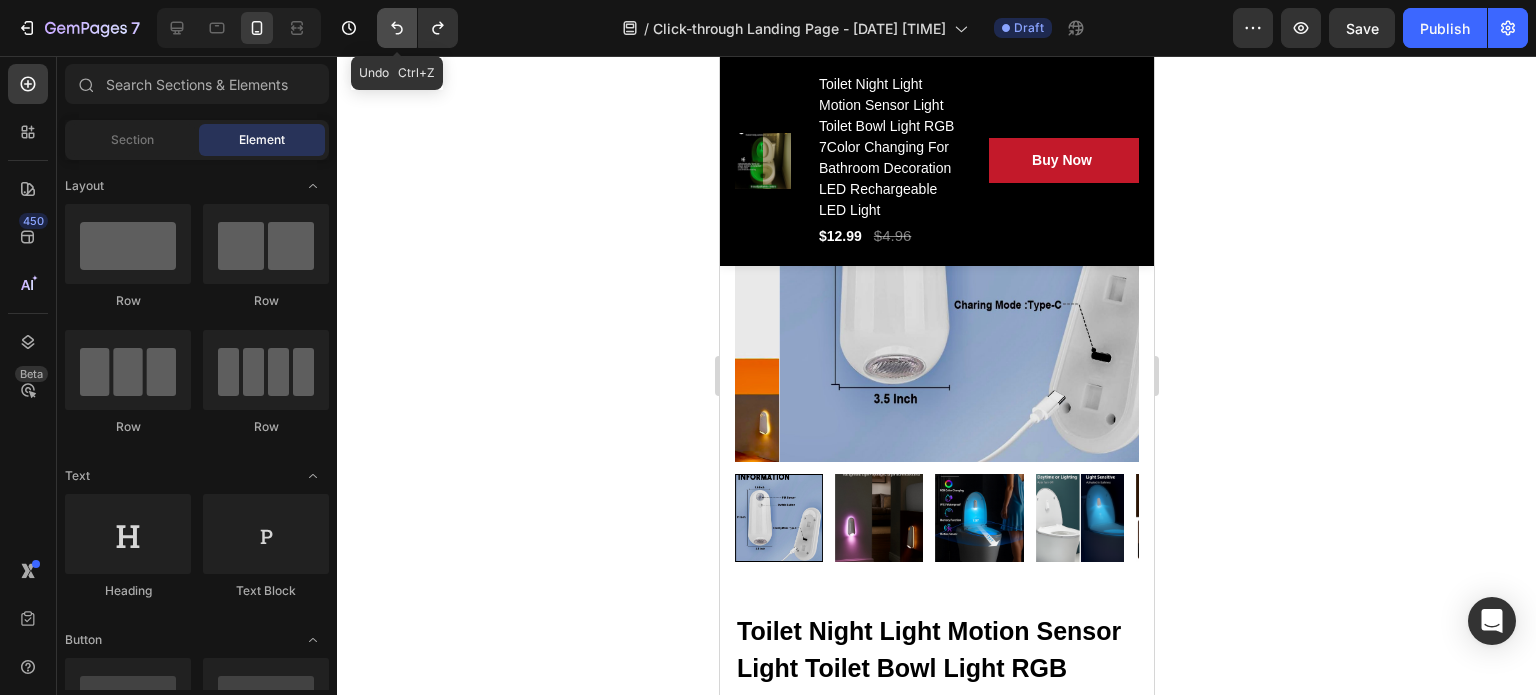 click 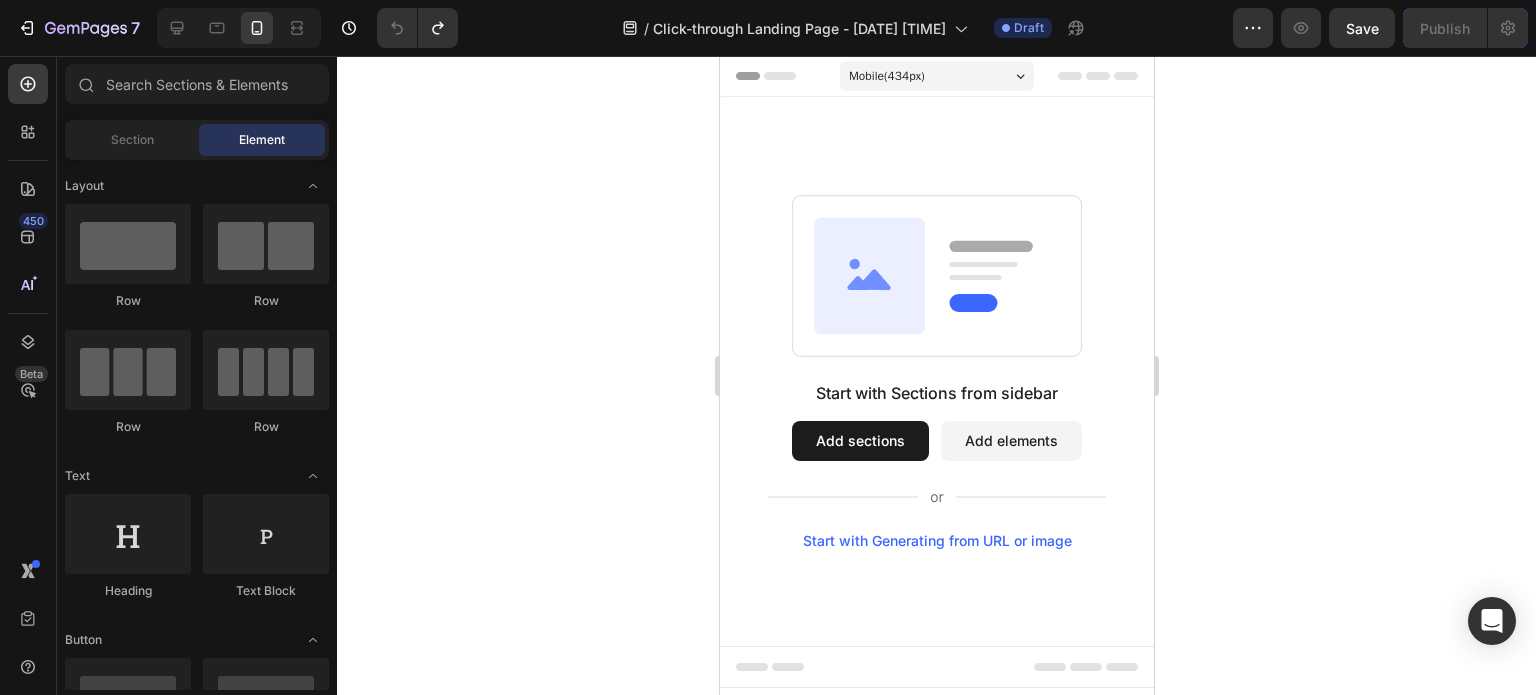 click on "Add sections" at bounding box center [859, 441] 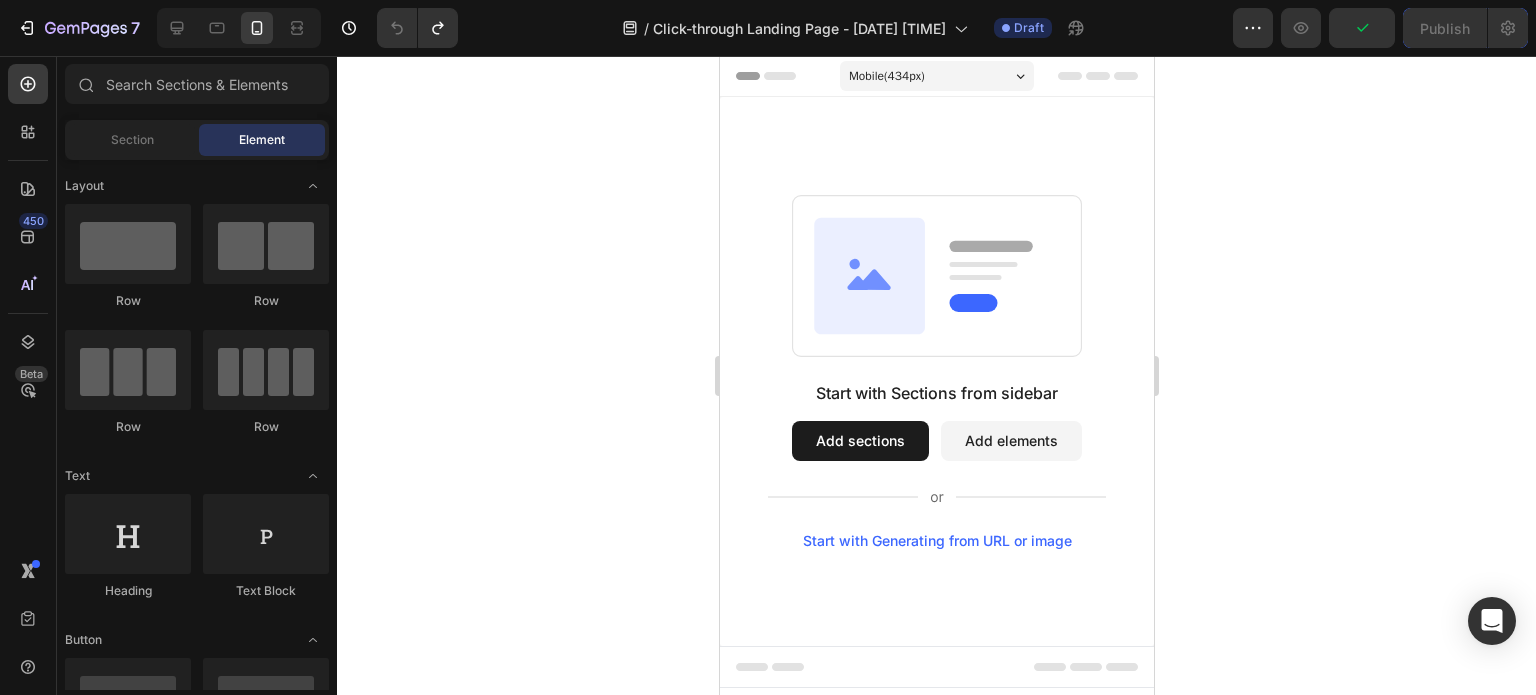 click on "Add elements" at bounding box center (1010, 441) 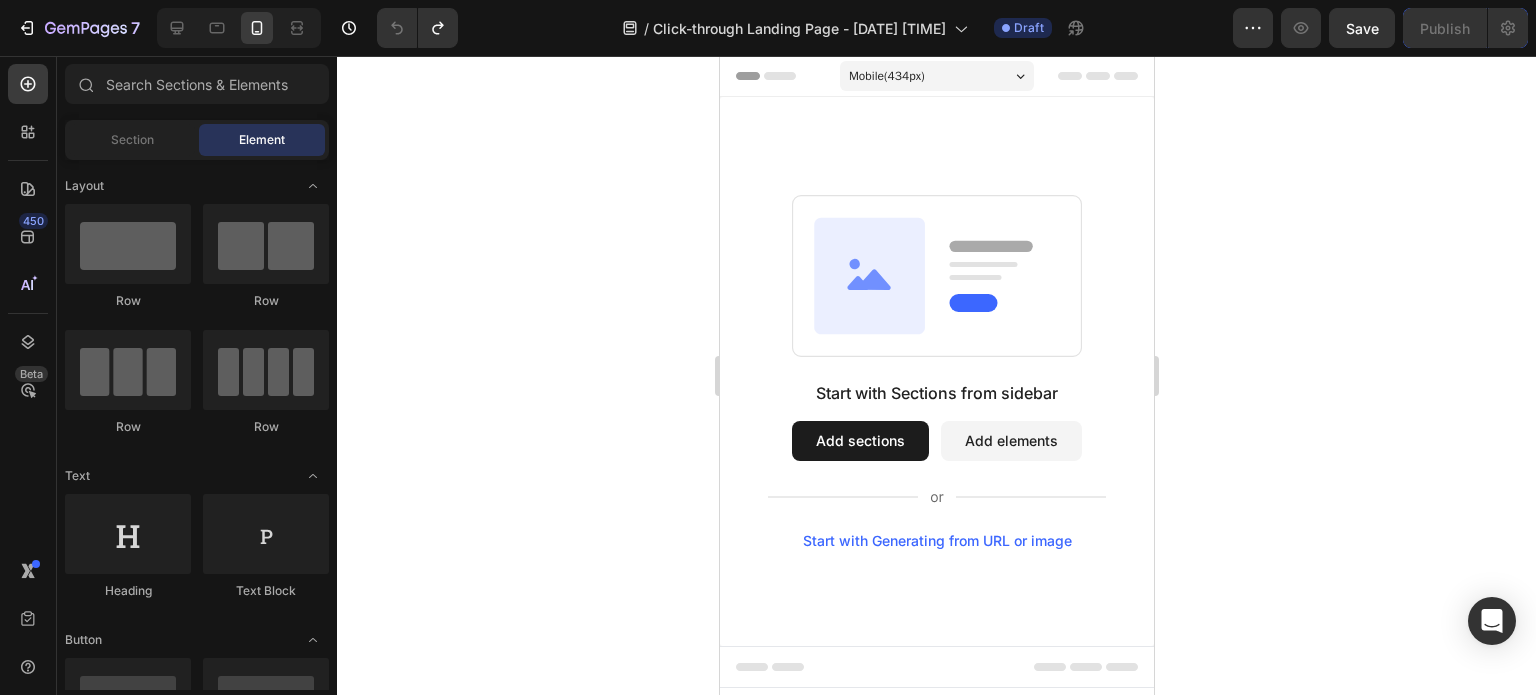 click on "Add sections" at bounding box center [859, 441] 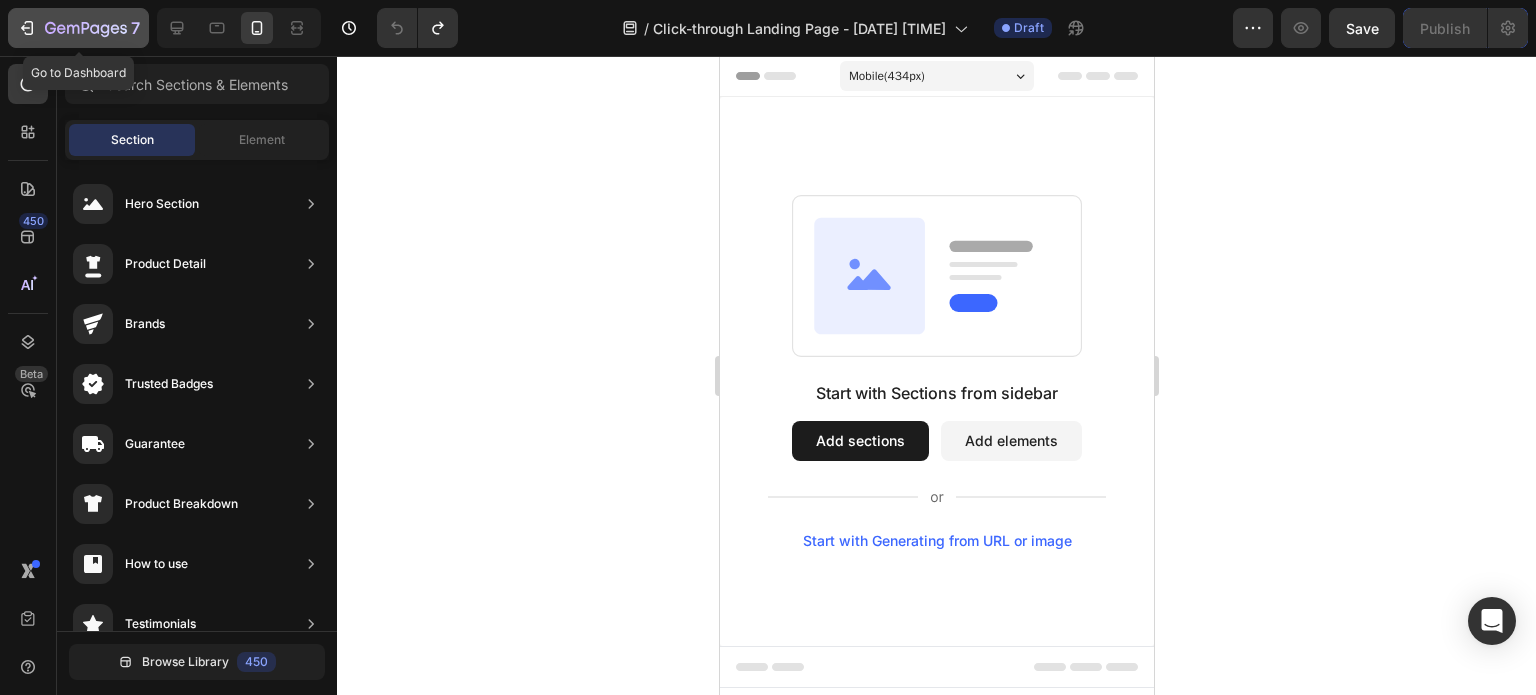 click on "7" 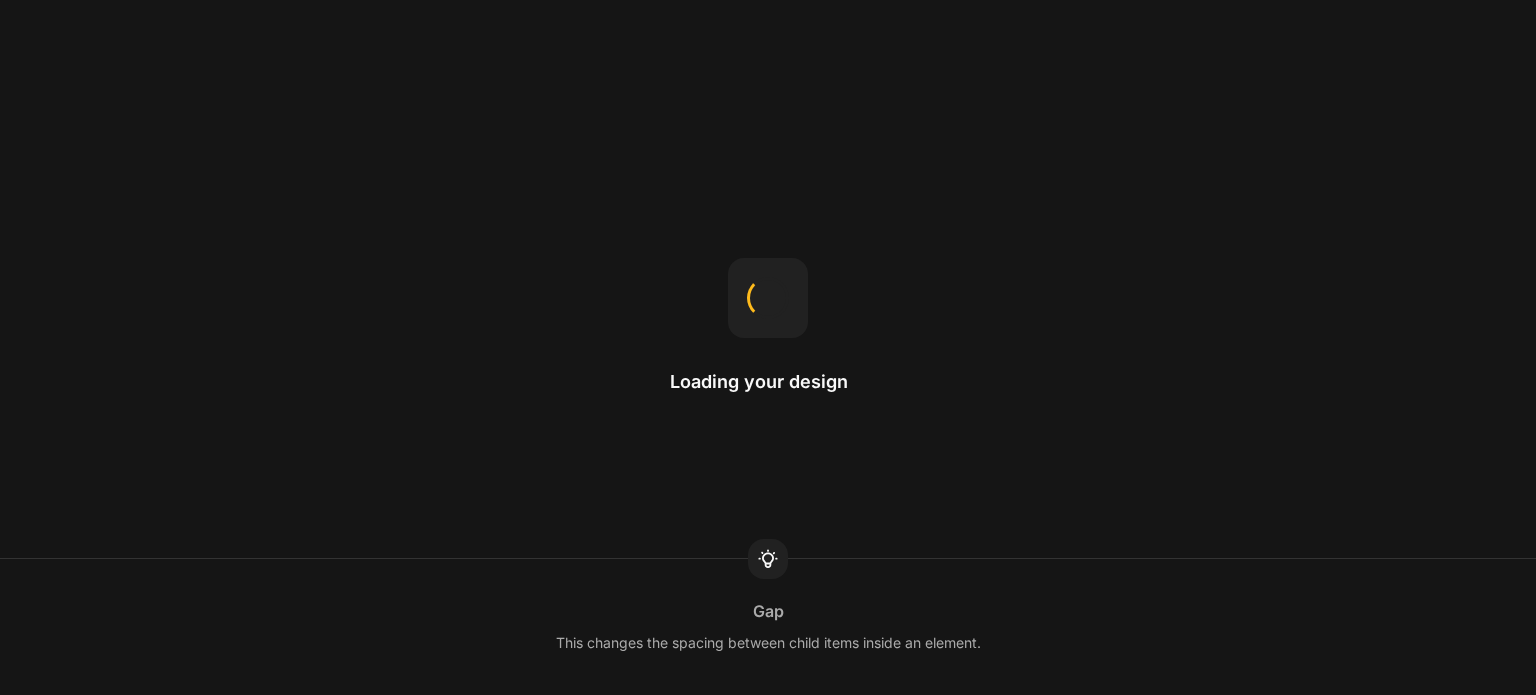 scroll, scrollTop: 0, scrollLeft: 0, axis: both 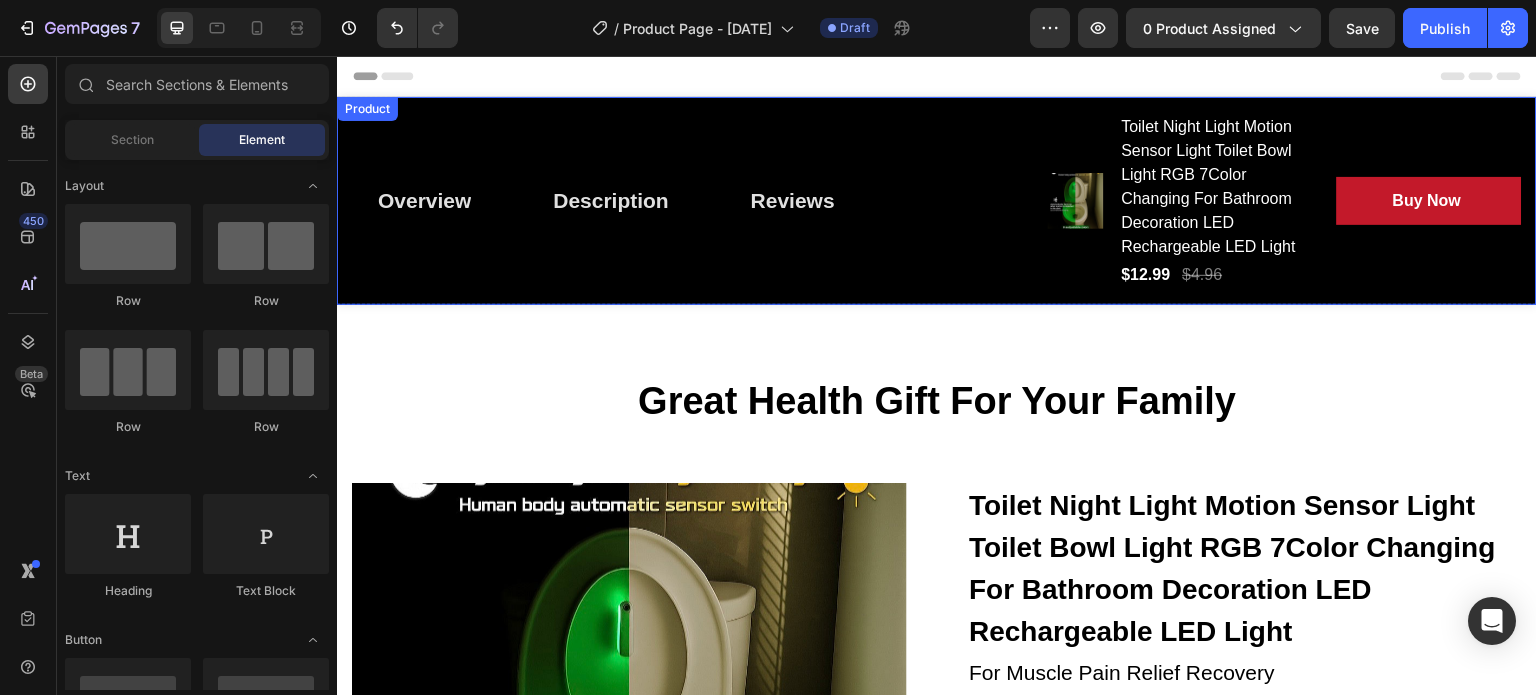 click on "Product" at bounding box center [367, 109] 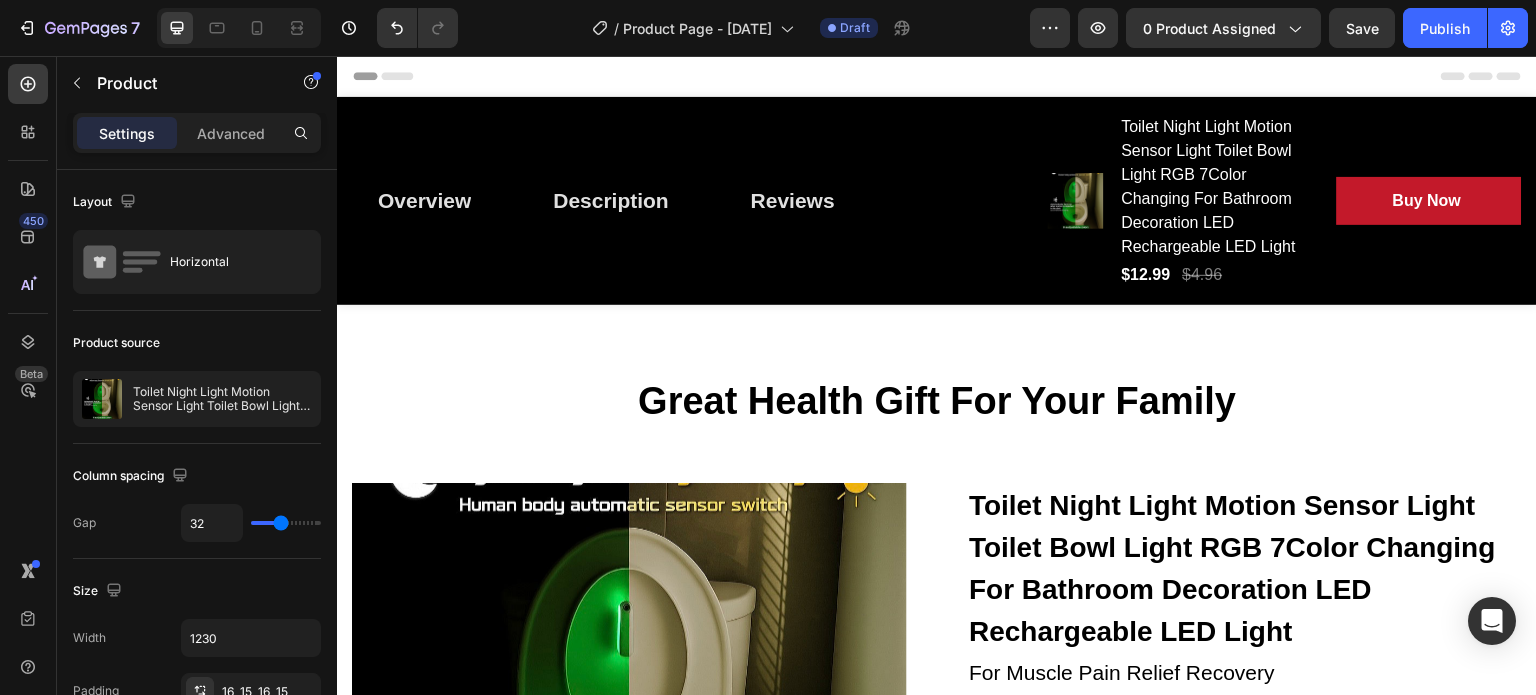 click on "Overview Button Description Button Reviews Button Row" at bounding box center (684, 201) 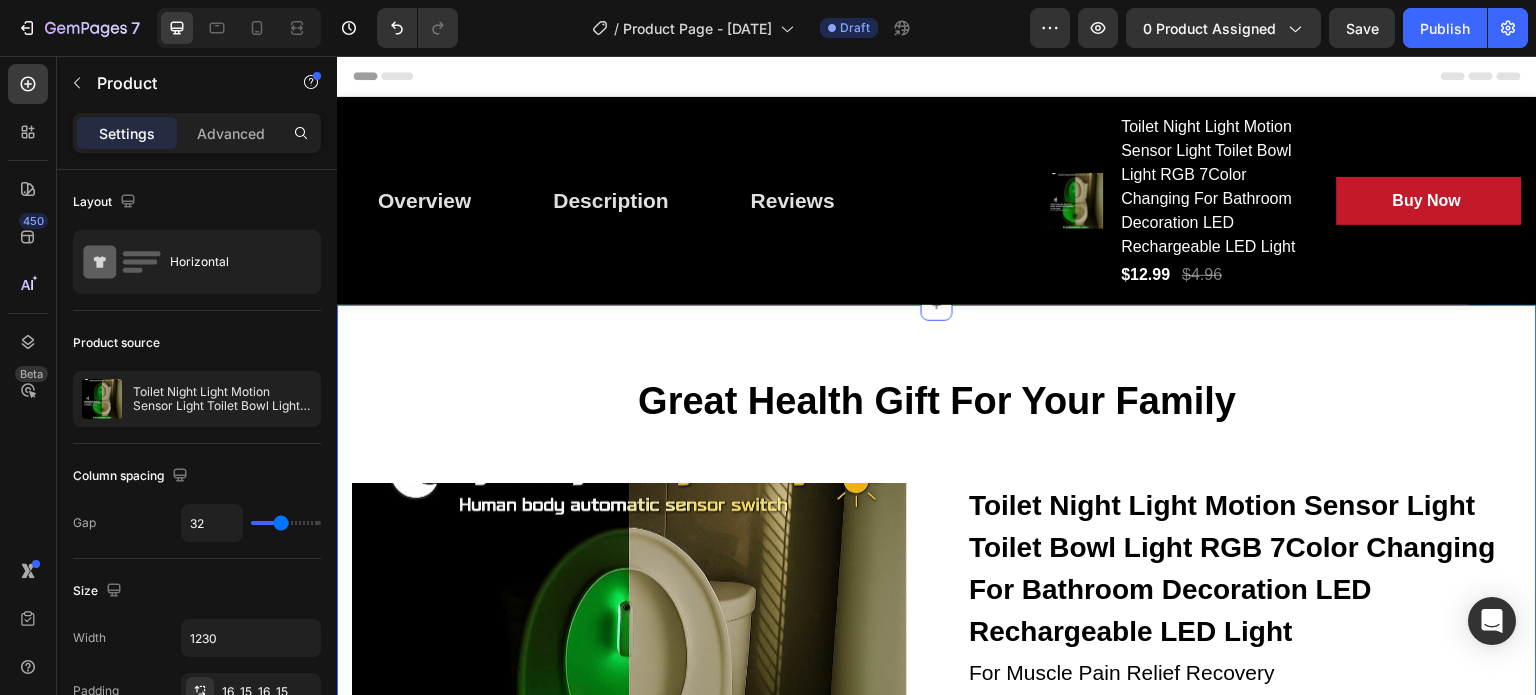 click on "Great Health Gift For Your Family Heading Row Product Images Toilet Night Light Motion Sensor Light Toilet Bowl Light RGB 7Color Changing For Bathroom Decoration LED Rechargeable LED Light (P) Title For Muscle Pain Relief Recovery Text block                Icon                Icon                Icon                Icon                Icon Icon List Hoz (224 reviews) Text block Row                Title Line $12.99 (P) Price (P) Price $4.96 (P) Price (P) Price Row Save -162%. Only on Mother's Day! Product Badge Row
Product Description:
Upgrade your nighttime bathroom experience with this Smart Toilet Night Light featuring motion sensor technology and 7 customizable RGB colors.
✅ 500mAh rechargeable battery ✅ Convenient USB Type-C charging ✅ IPX3 waterproof rating for added durability ✅ Automatically turns on when motion is detected in the dark ✅ Auto-off after 90 seconds of inactivity ✅ Memory function remembers your last color setting ✅ 8 ambient color options to match your mood" at bounding box center [937, 4378] 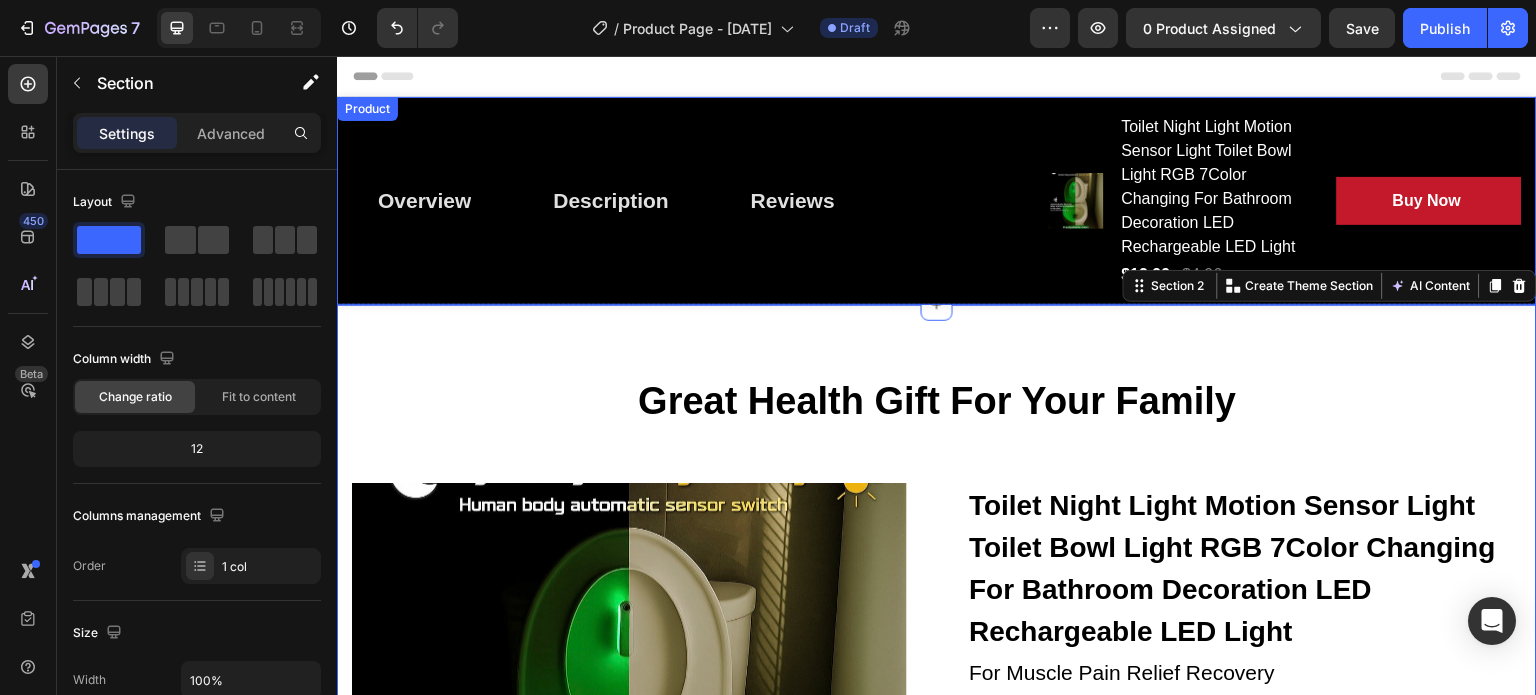 click on "Product" at bounding box center (367, 109) 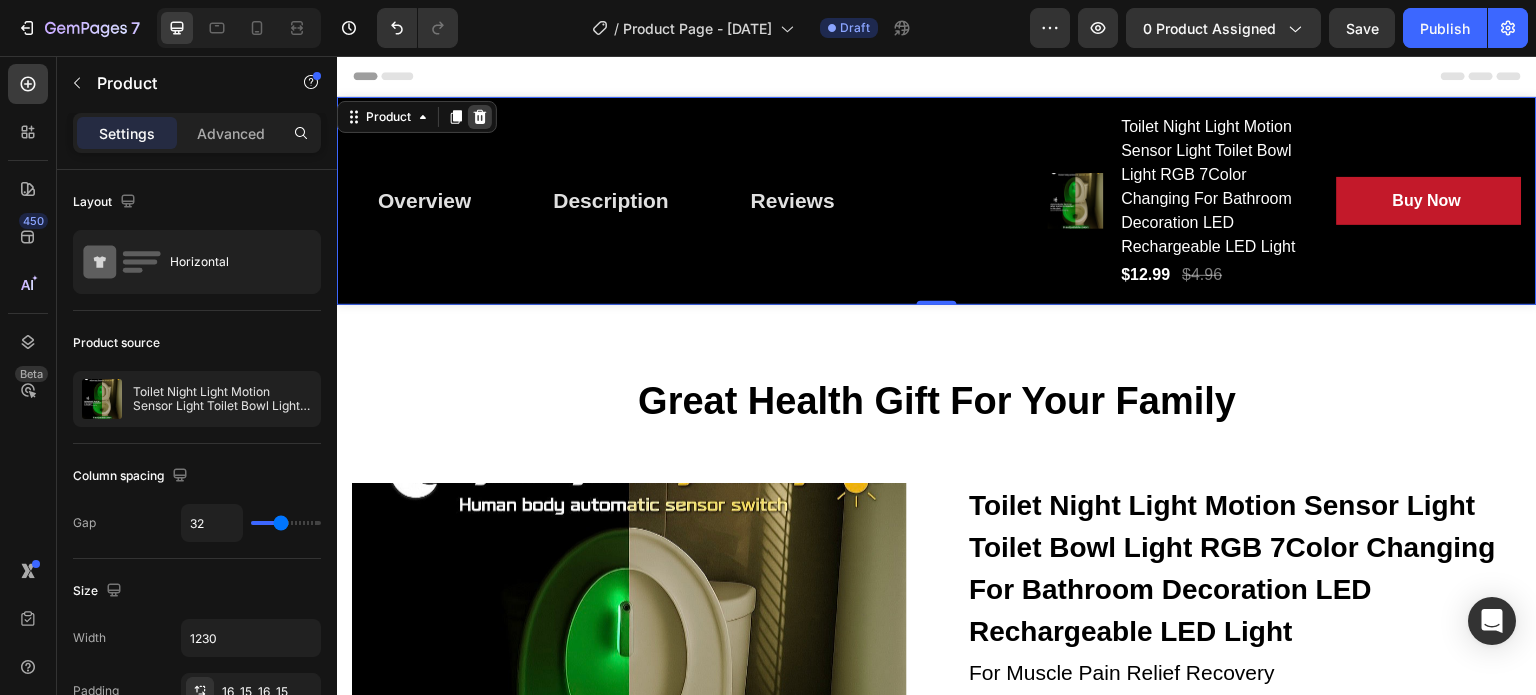 click 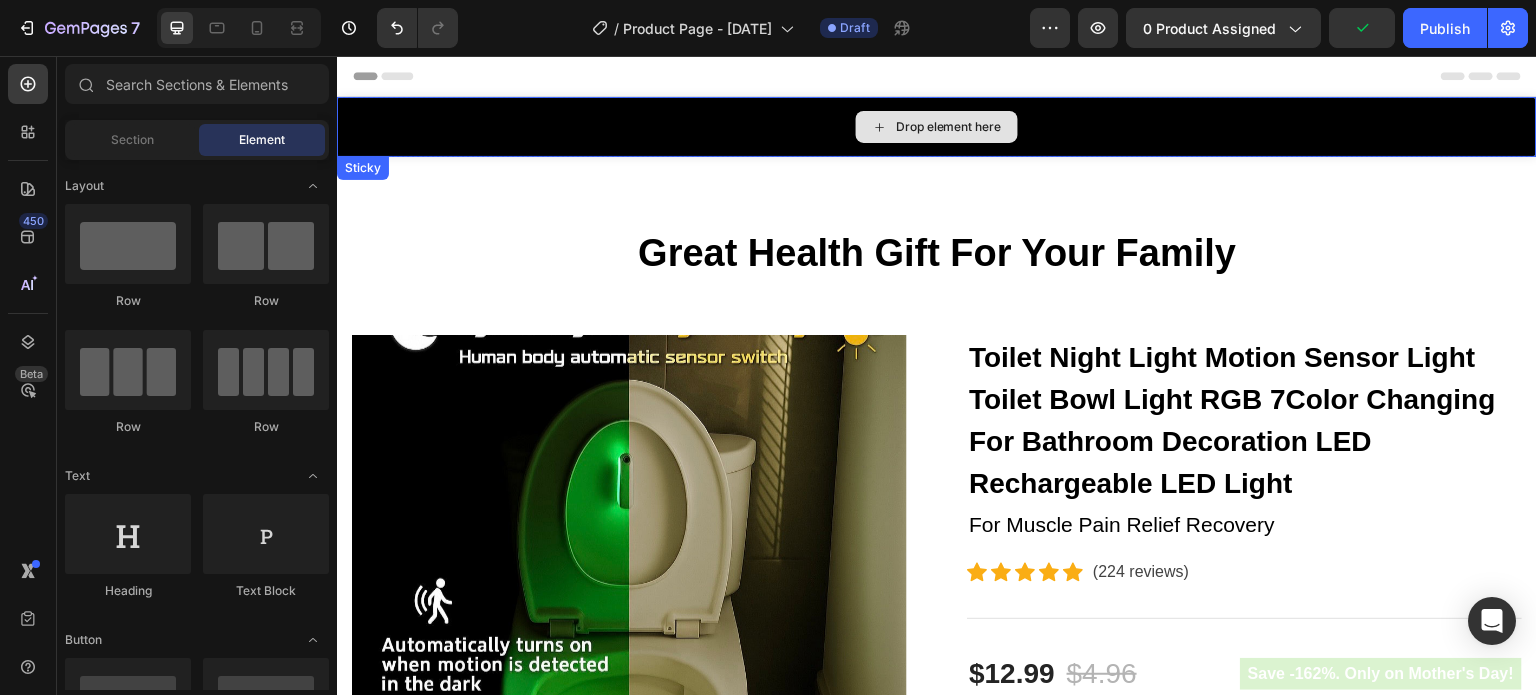 click on "Drop element here" at bounding box center [937, 127] 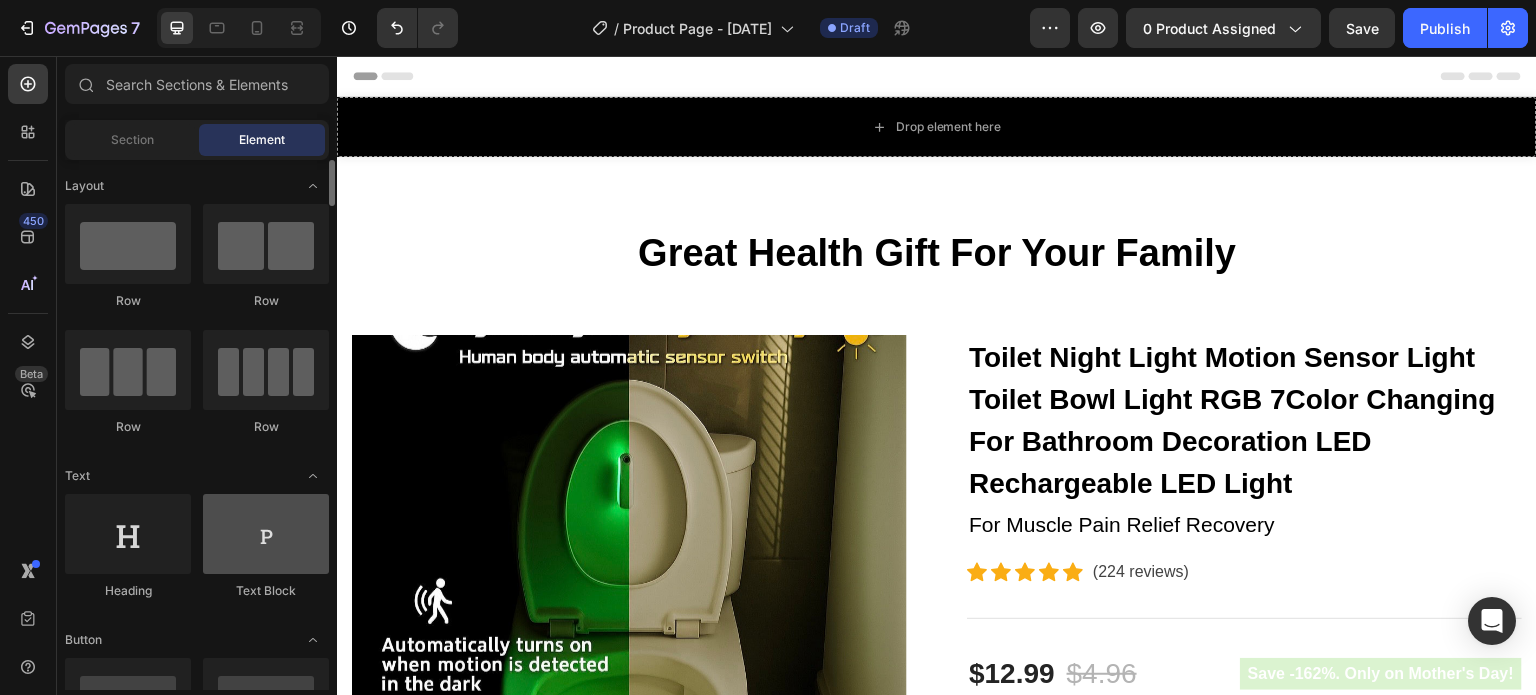 scroll, scrollTop: 200, scrollLeft: 0, axis: vertical 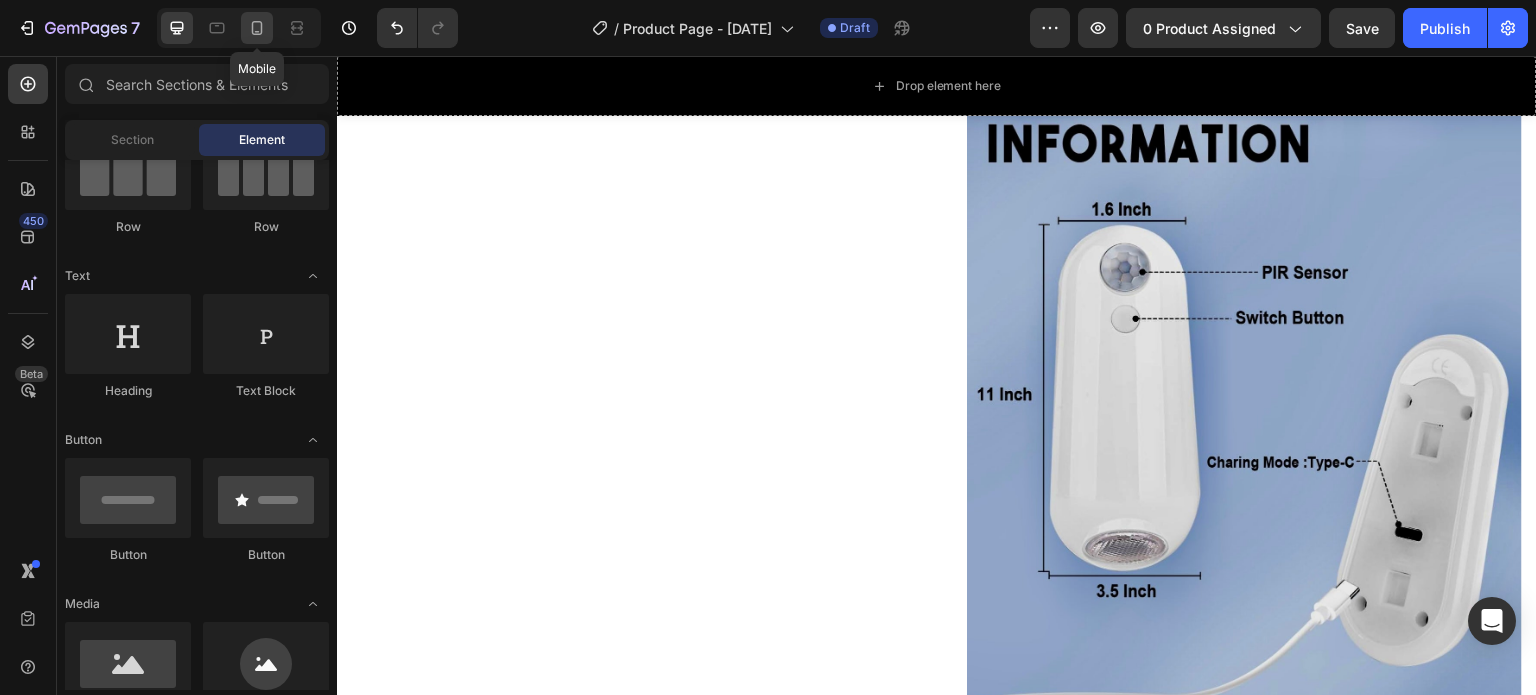 click 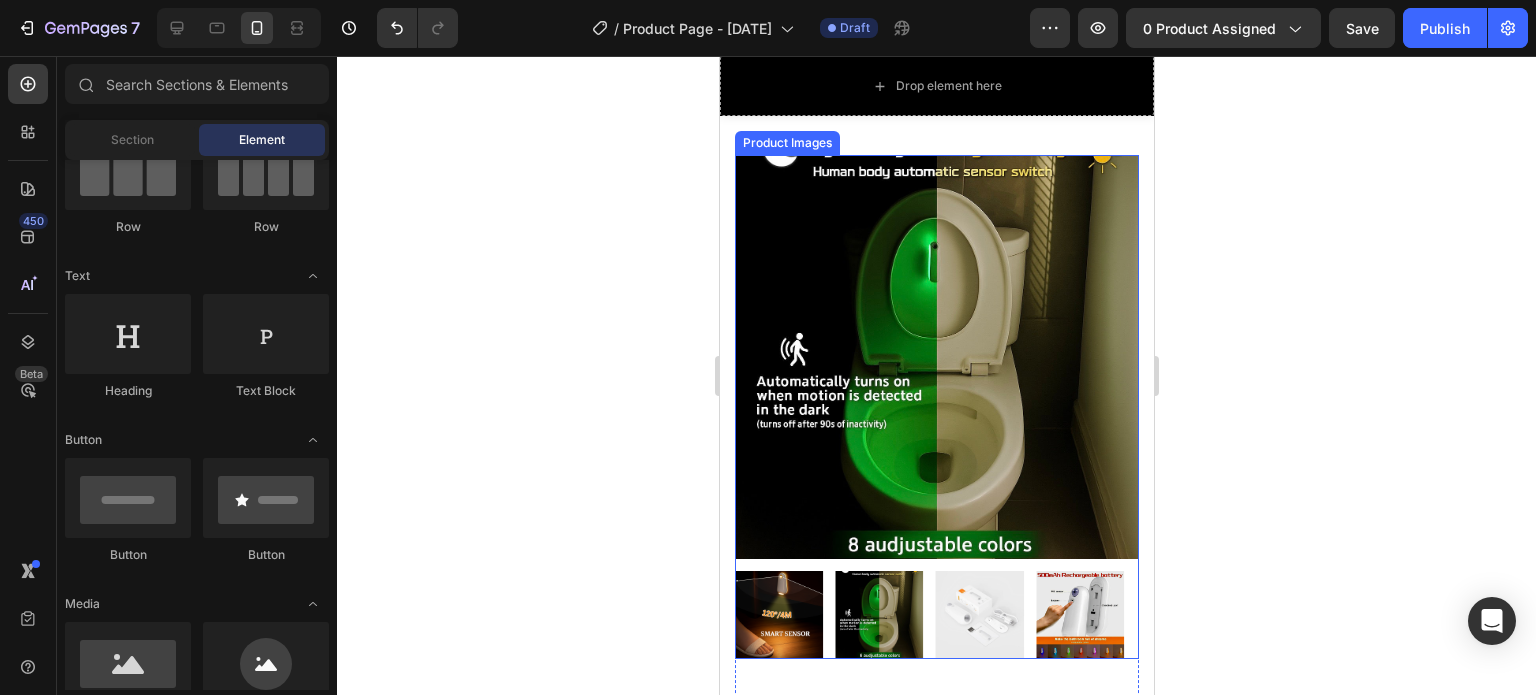 scroll, scrollTop: 0, scrollLeft: 0, axis: both 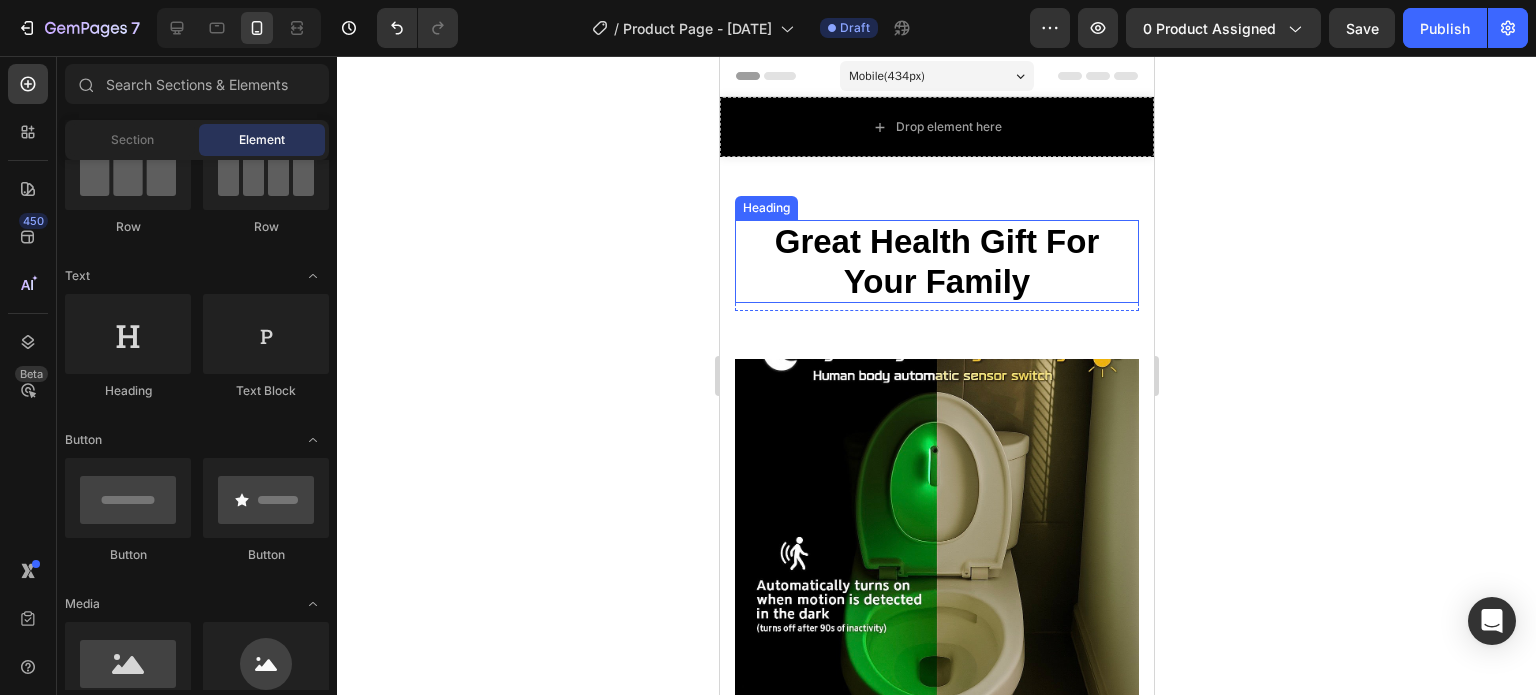 click on "Great Health Gift For Your Family" at bounding box center [936, 261] 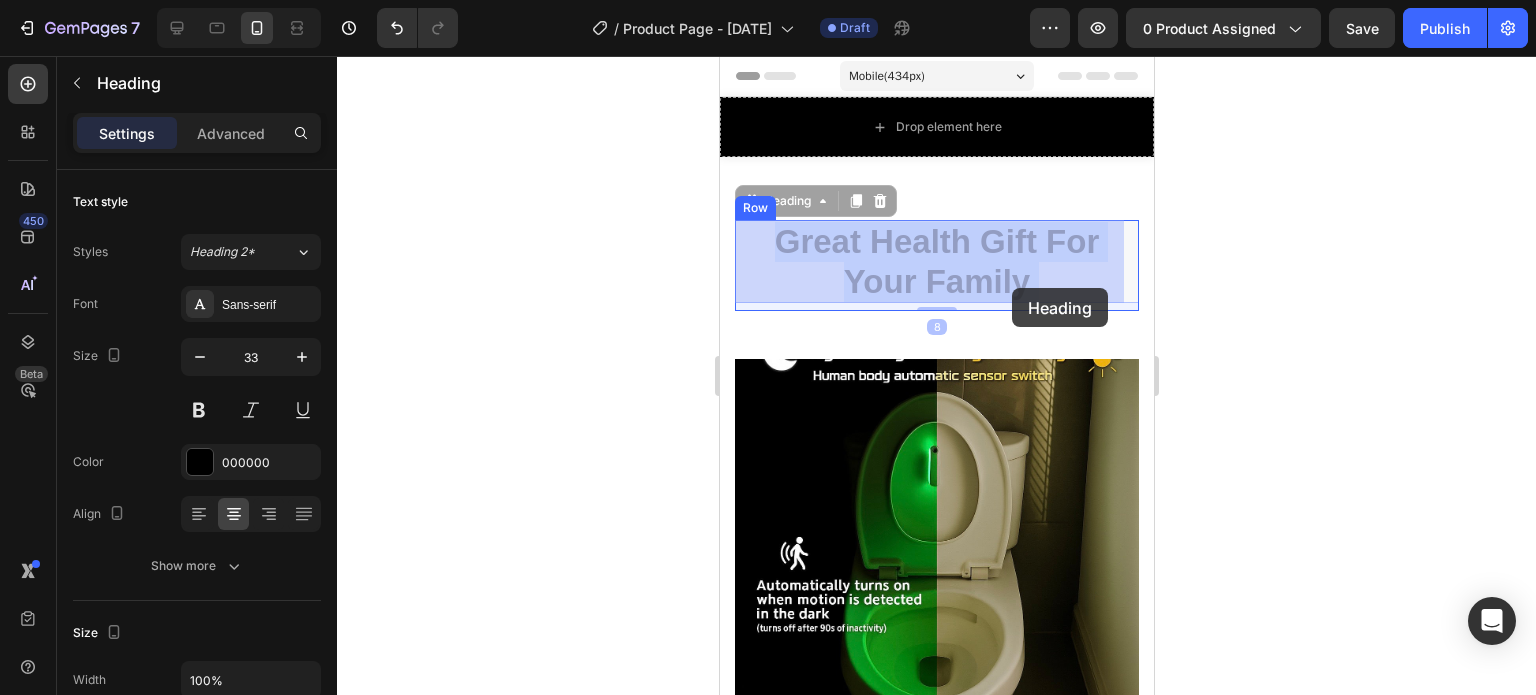 drag, startPoint x: 777, startPoint y: 235, endPoint x: 1011, endPoint y: 288, distance: 239.92708 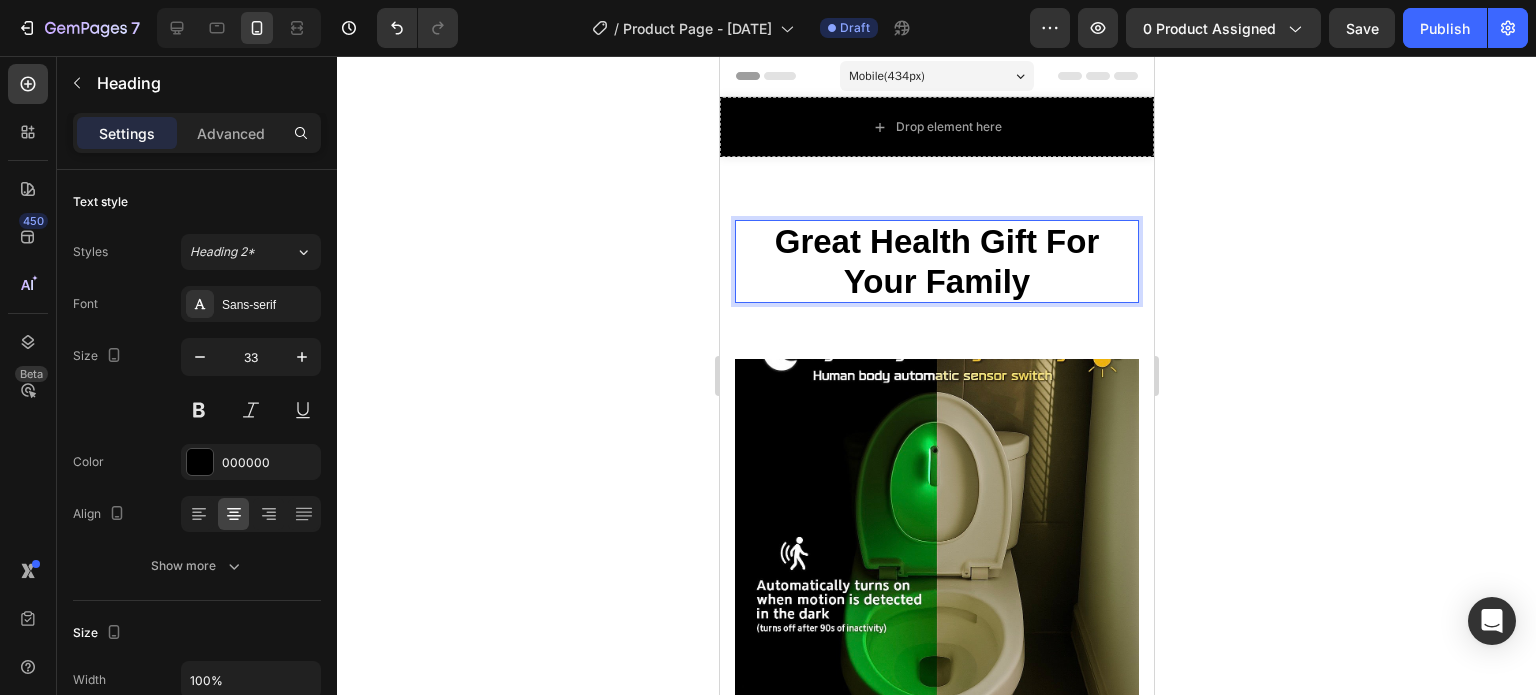 drag, startPoint x: 878, startPoint y: 245, endPoint x: 820, endPoint y: 207, distance: 69.339745 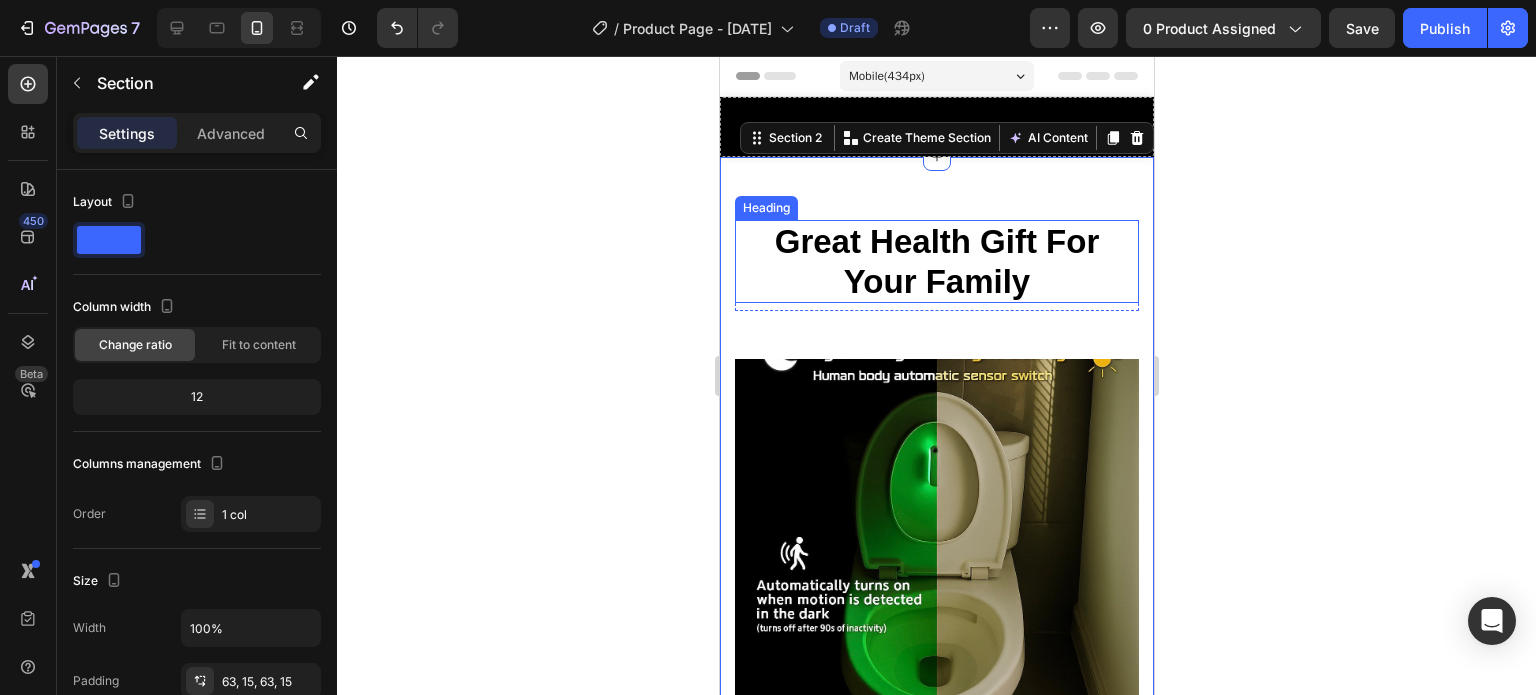 click on "Great Health Gift For Your Family" at bounding box center (936, 261) 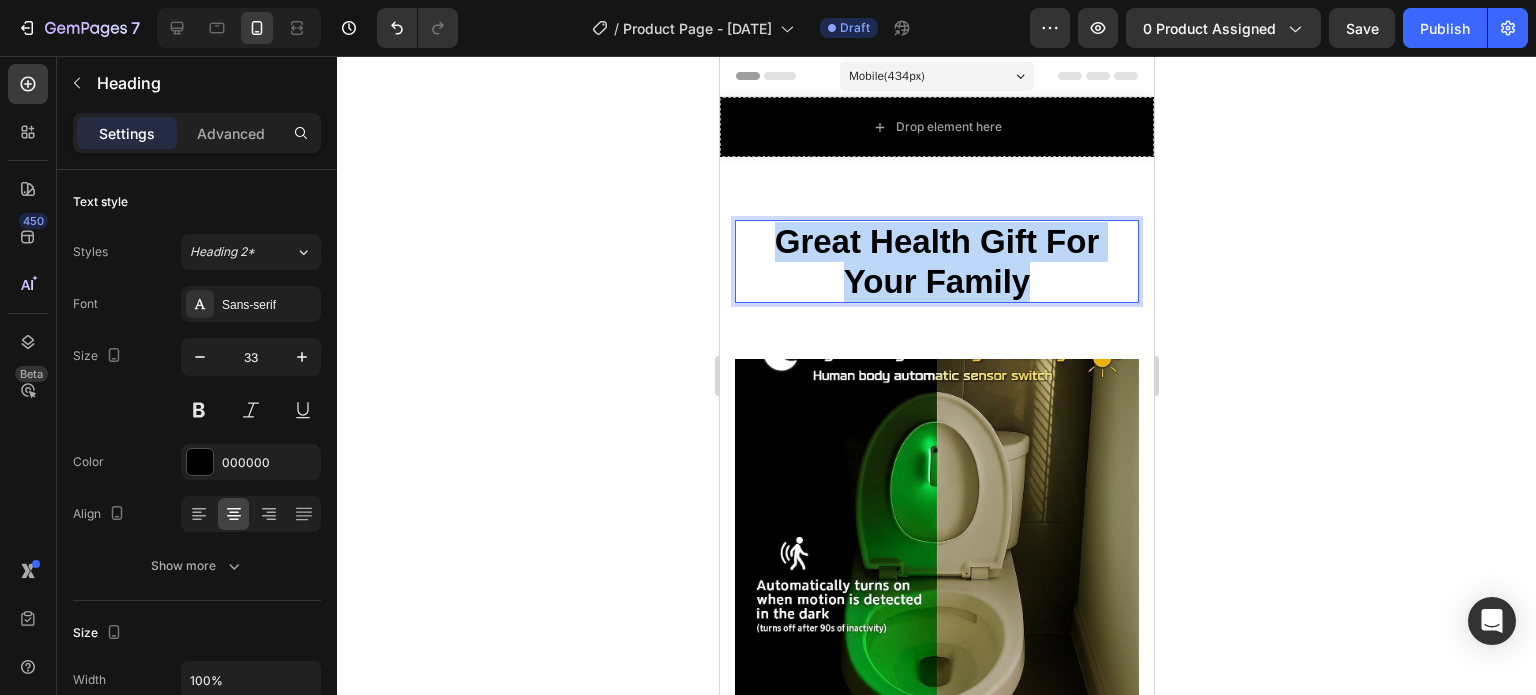 drag, startPoint x: 769, startPoint y: 233, endPoint x: 1026, endPoint y: 295, distance: 264.37283 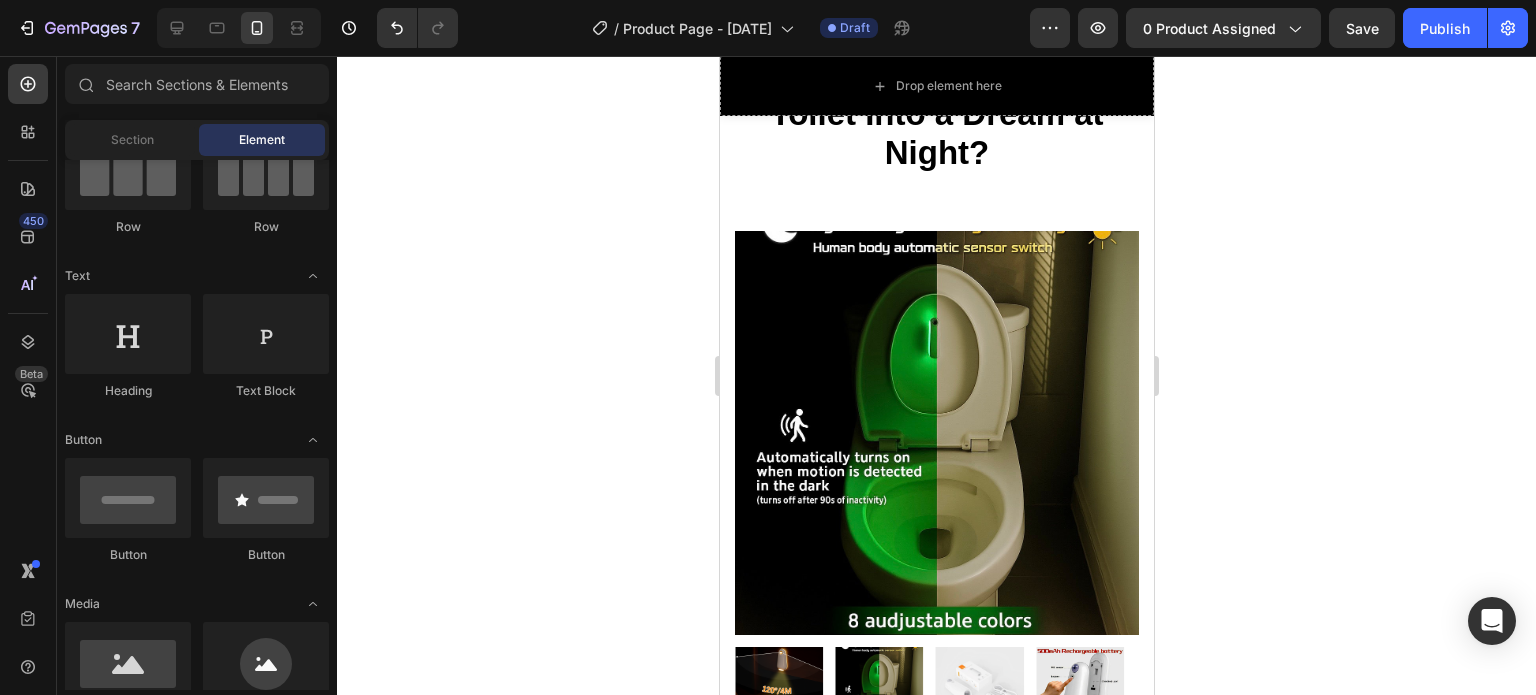 scroll, scrollTop: 0, scrollLeft: 0, axis: both 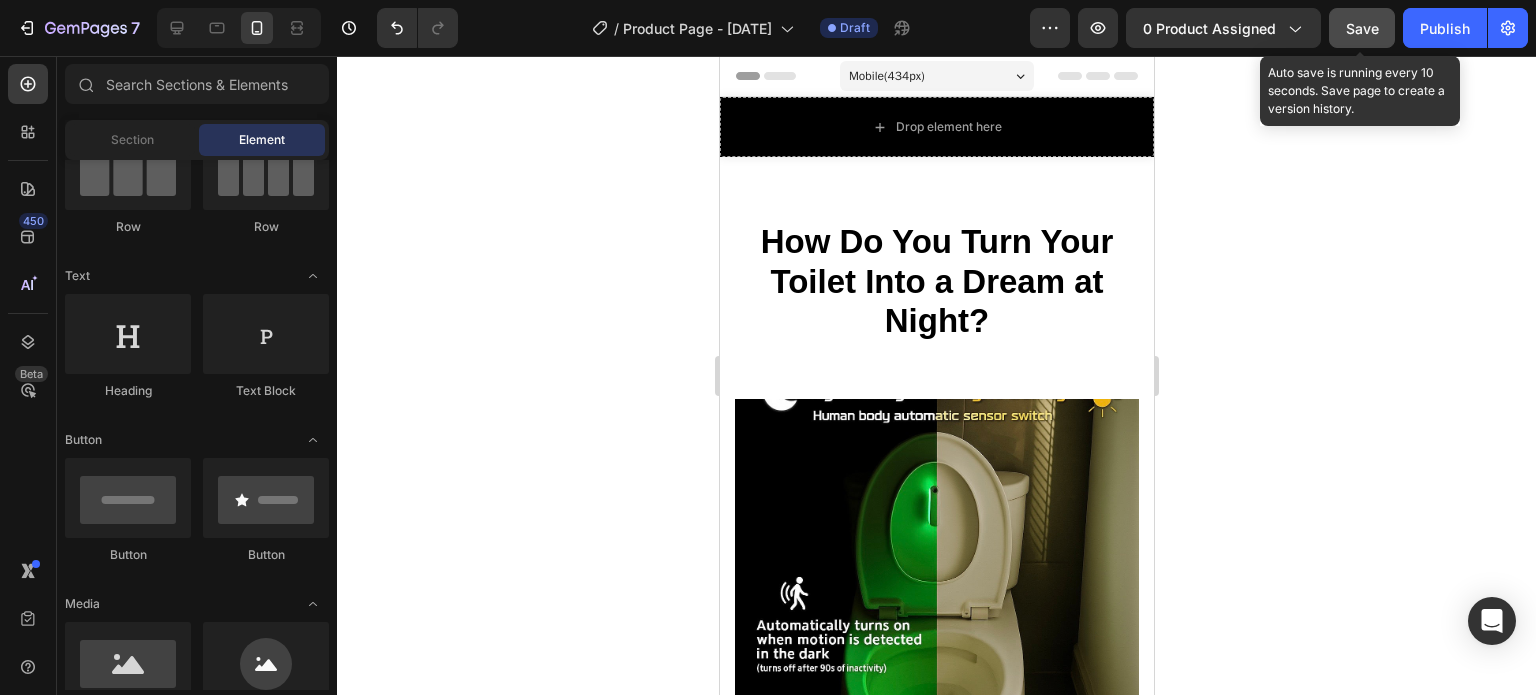 click on "Save" at bounding box center (1362, 28) 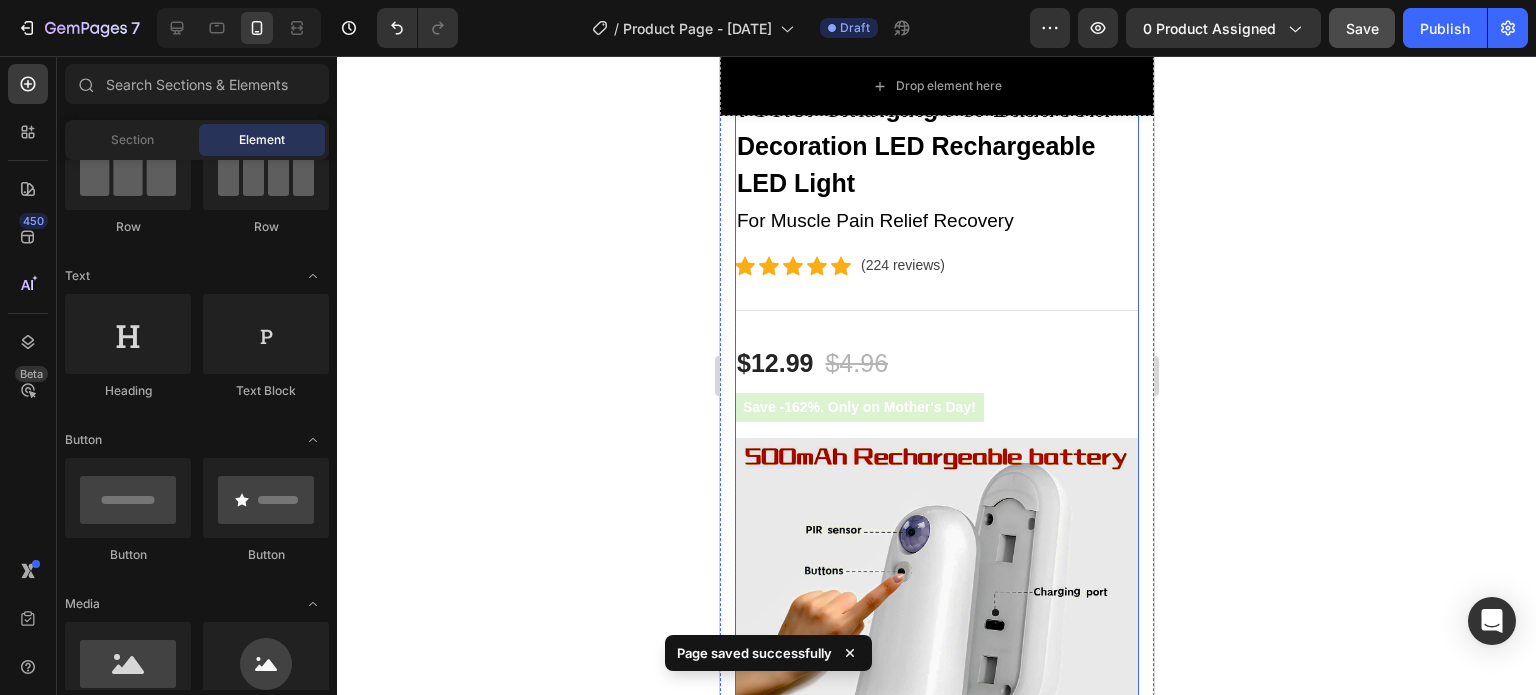 scroll, scrollTop: 1000, scrollLeft: 0, axis: vertical 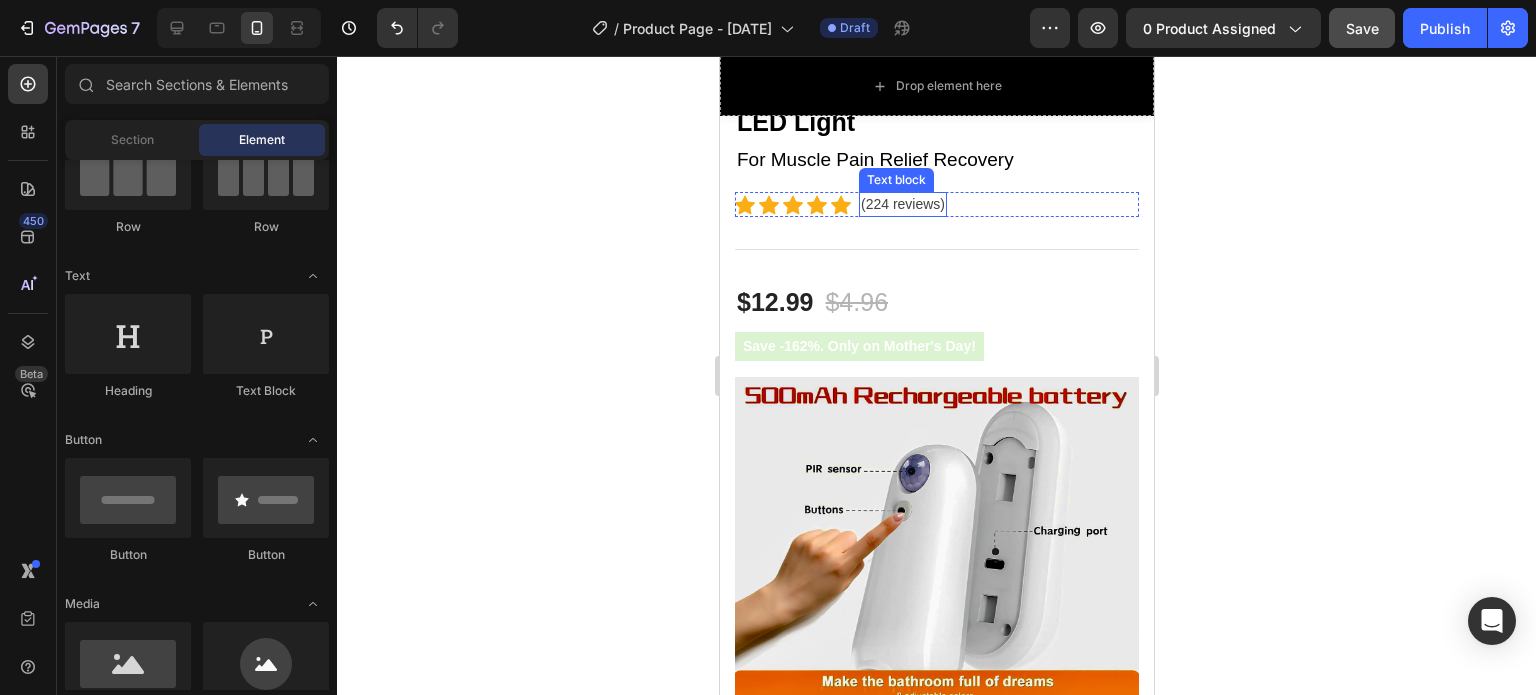 click on "(224 reviews)" at bounding box center [902, 204] 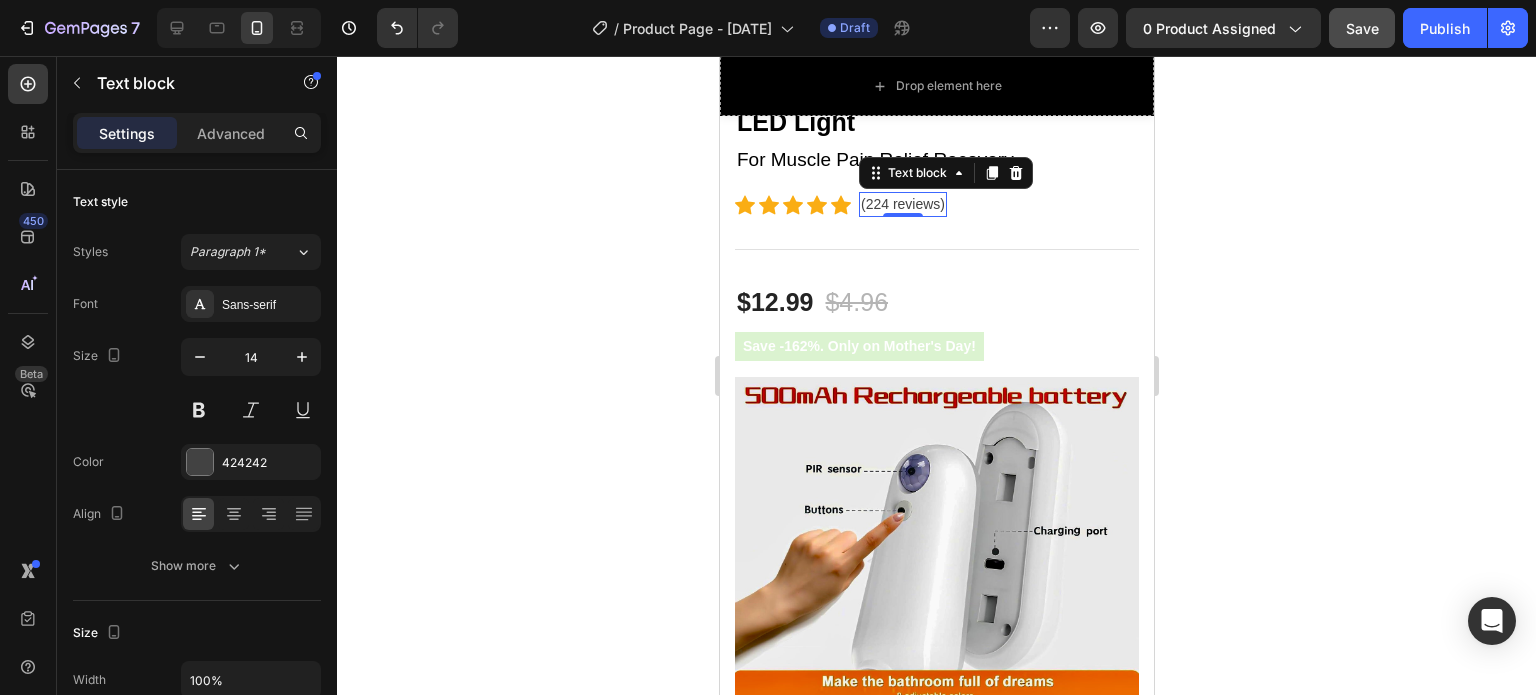 click 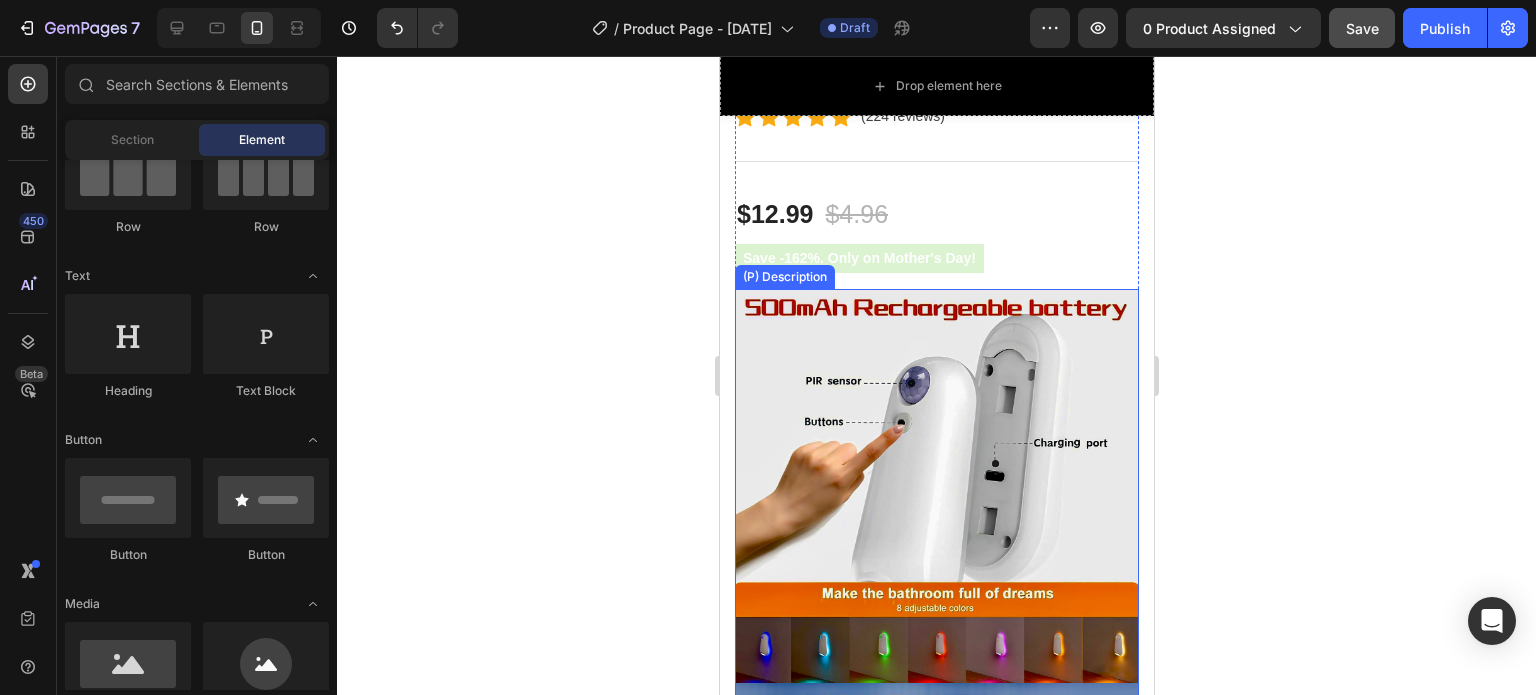 scroll, scrollTop: 1100, scrollLeft: 0, axis: vertical 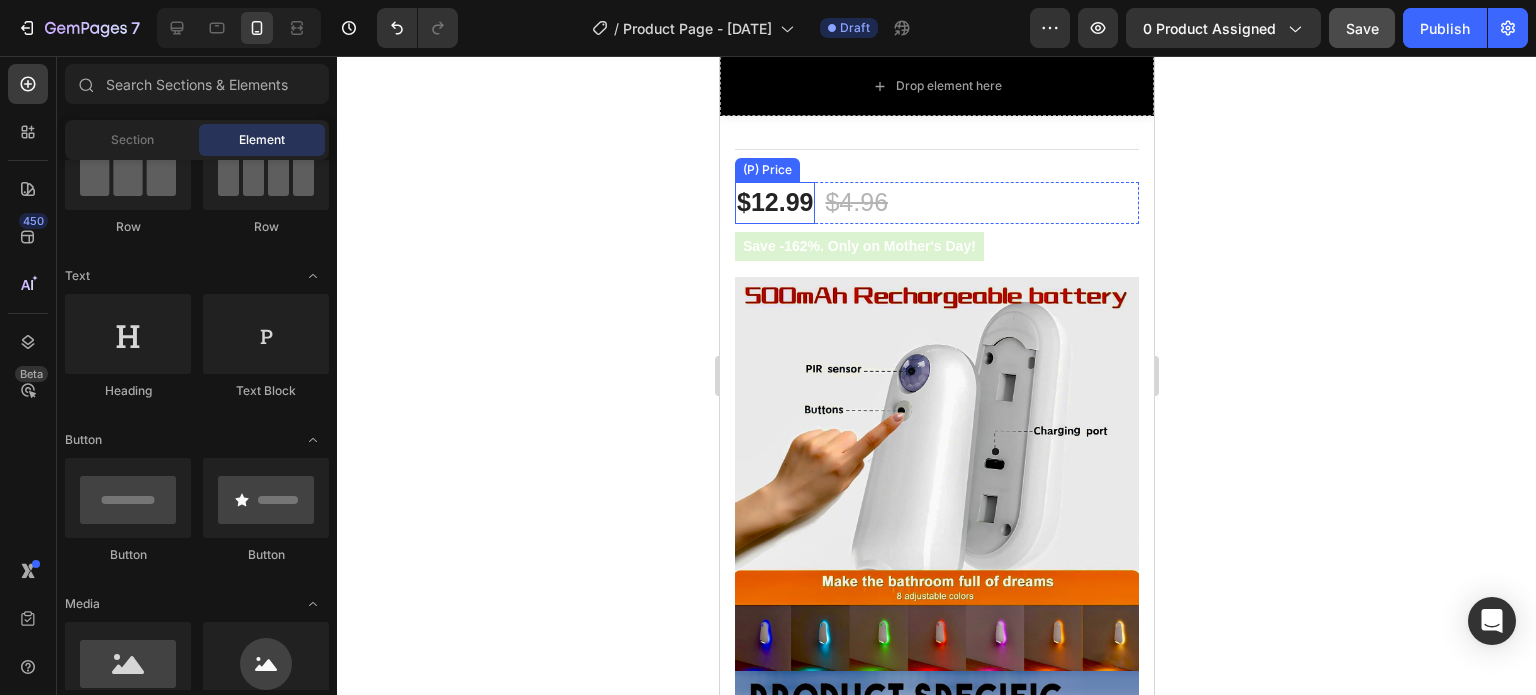 click on "(P) Price" at bounding box center (766, 170) 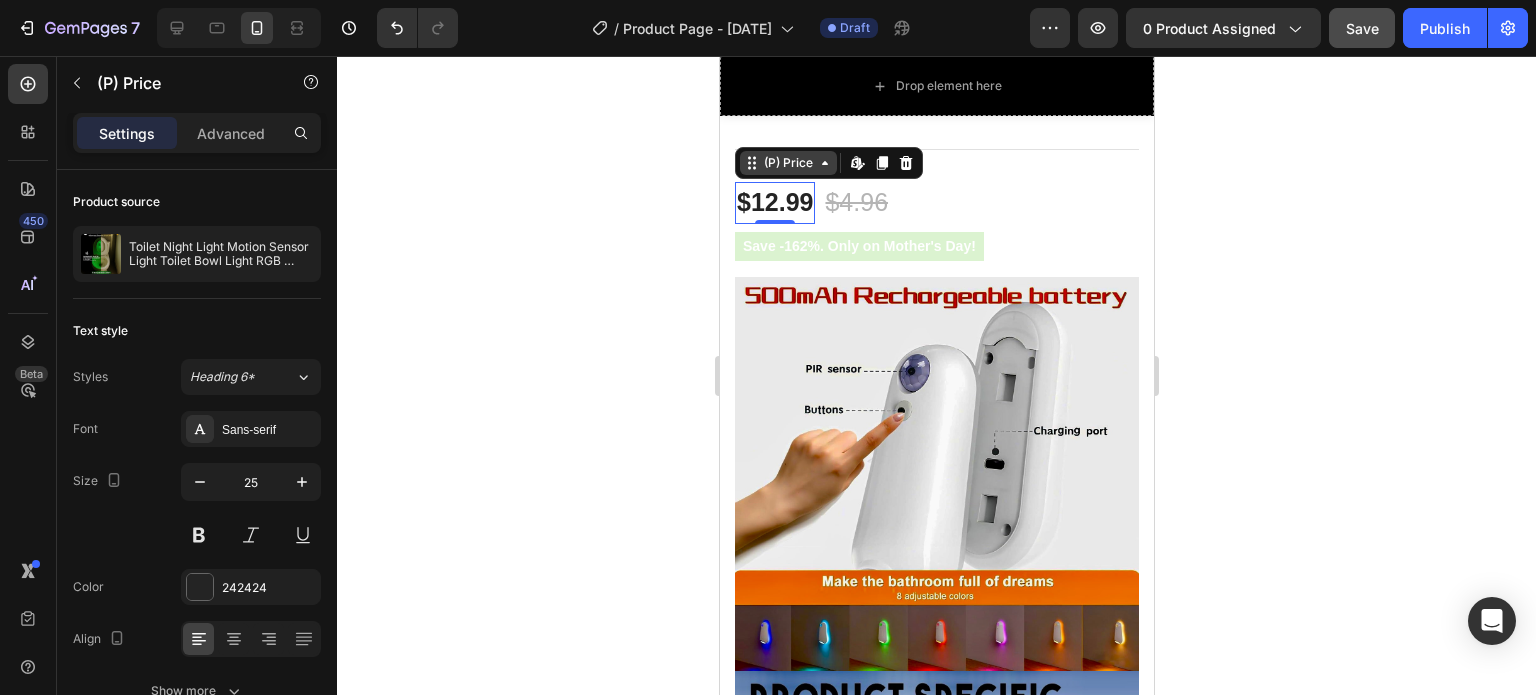 click on "(P) Price" at bounding box center (787, 163) 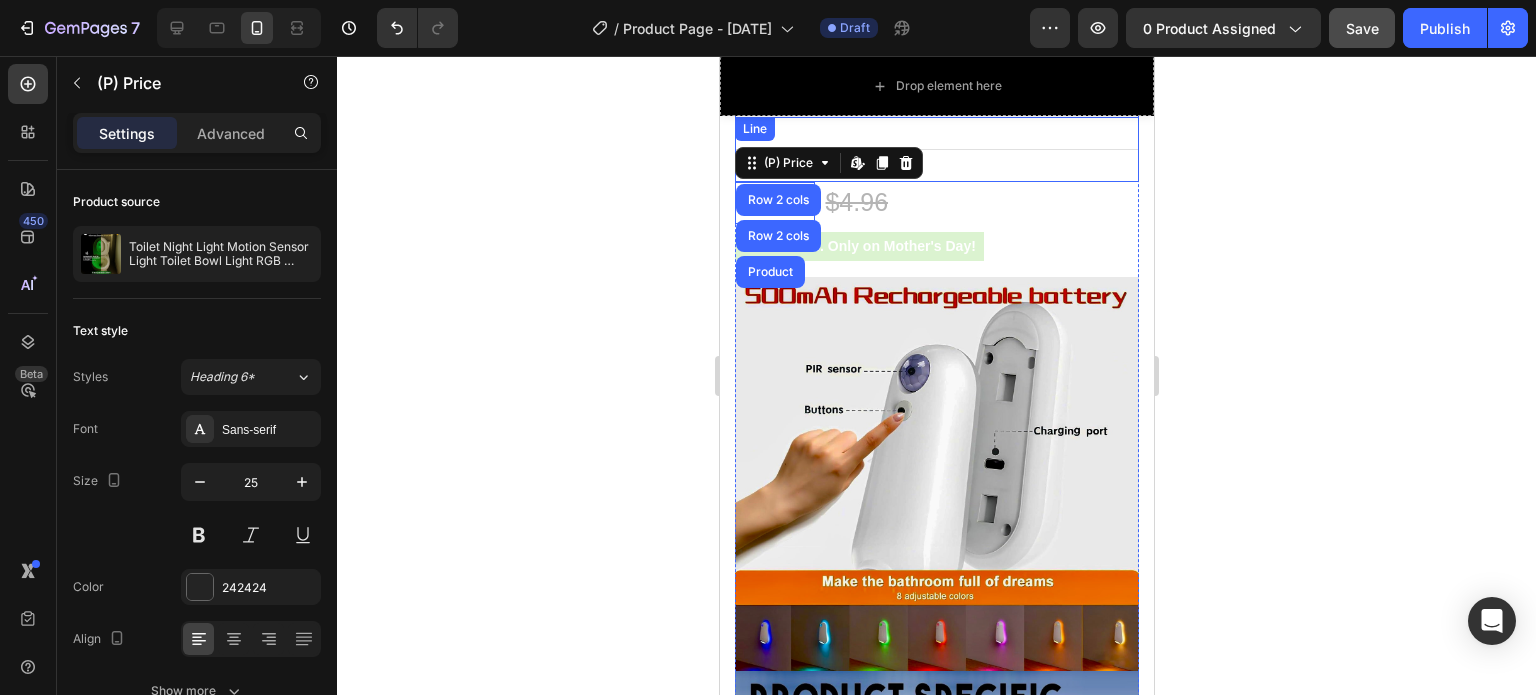 click on "Title Line" at bounding box center (936, 149) 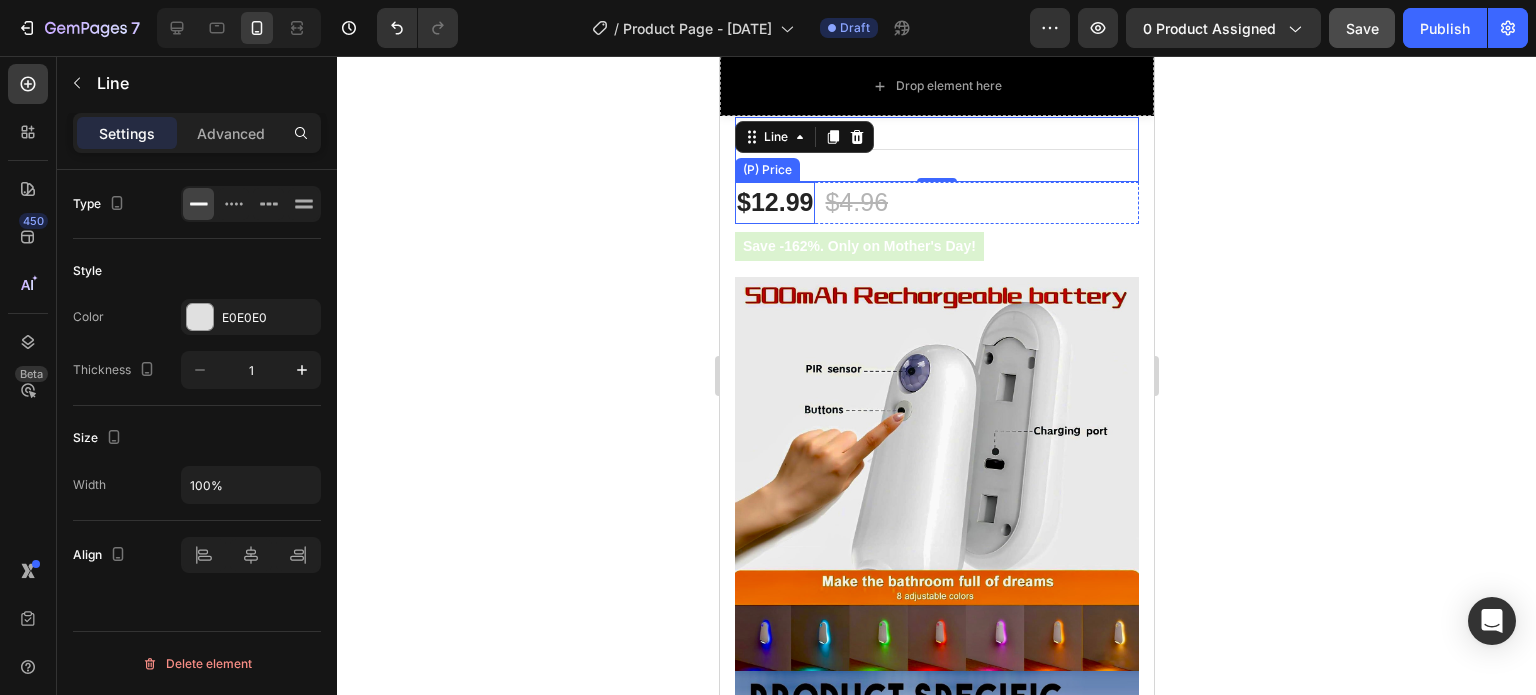 click on "$12.99" at bounding box center [774, 202] 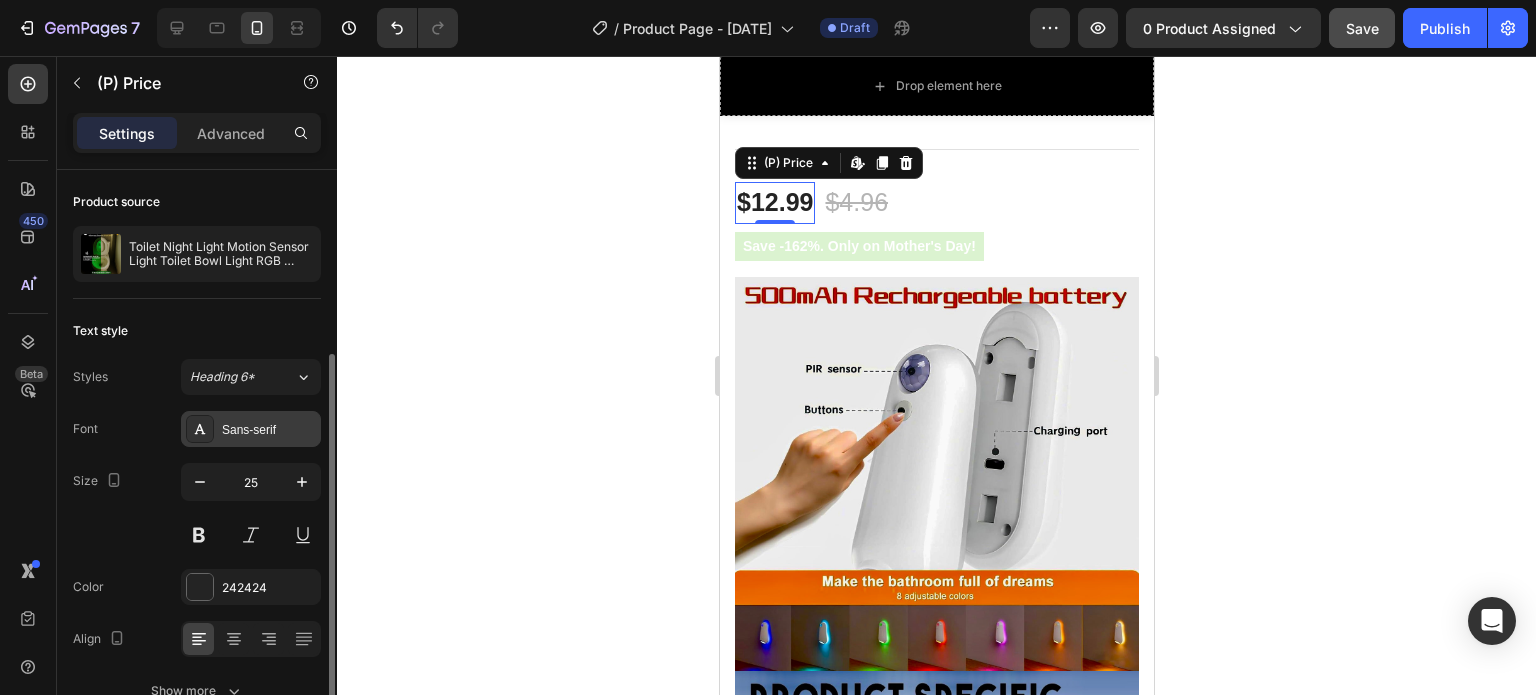 scroll, scrollTop: 108, scrollLeft: 0, axis: vertical 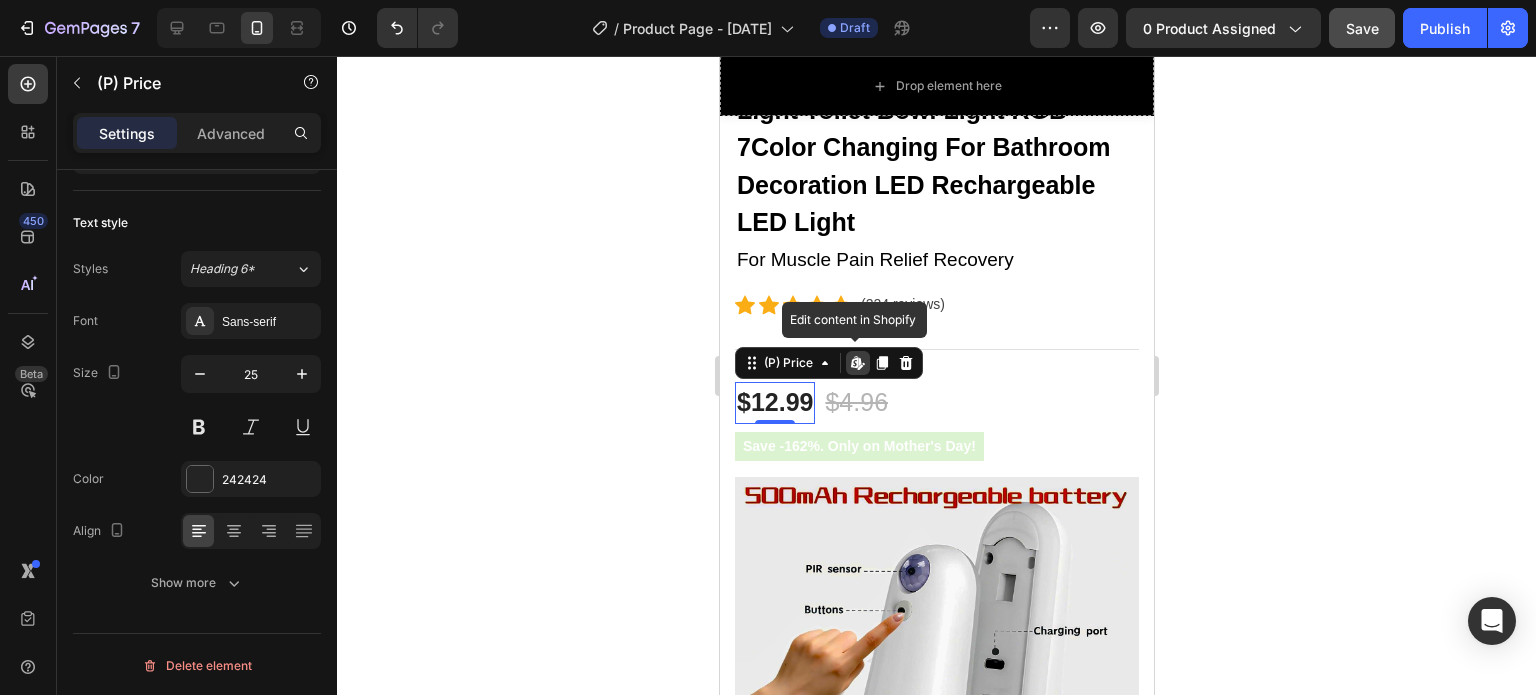 click 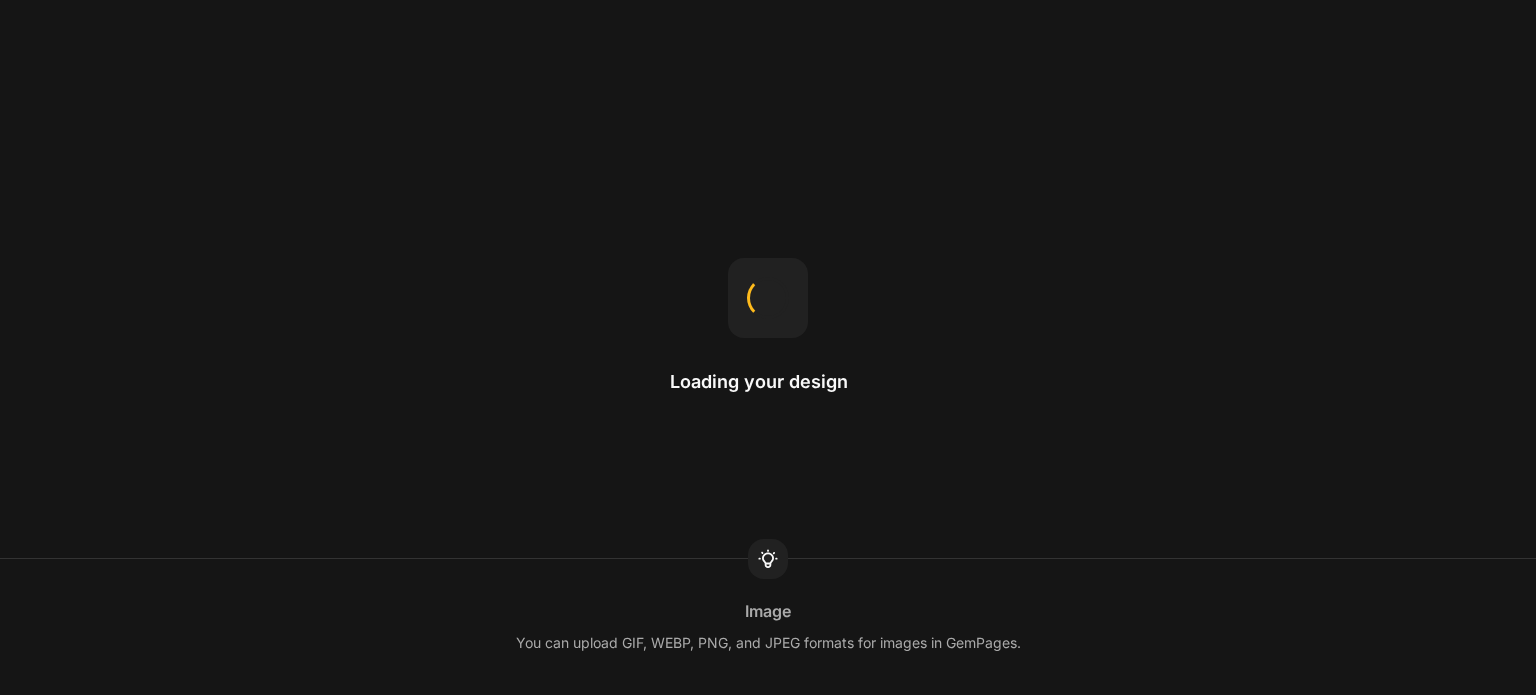 scroll, scrollTop: 0, scrollLeft: 0, axis: both 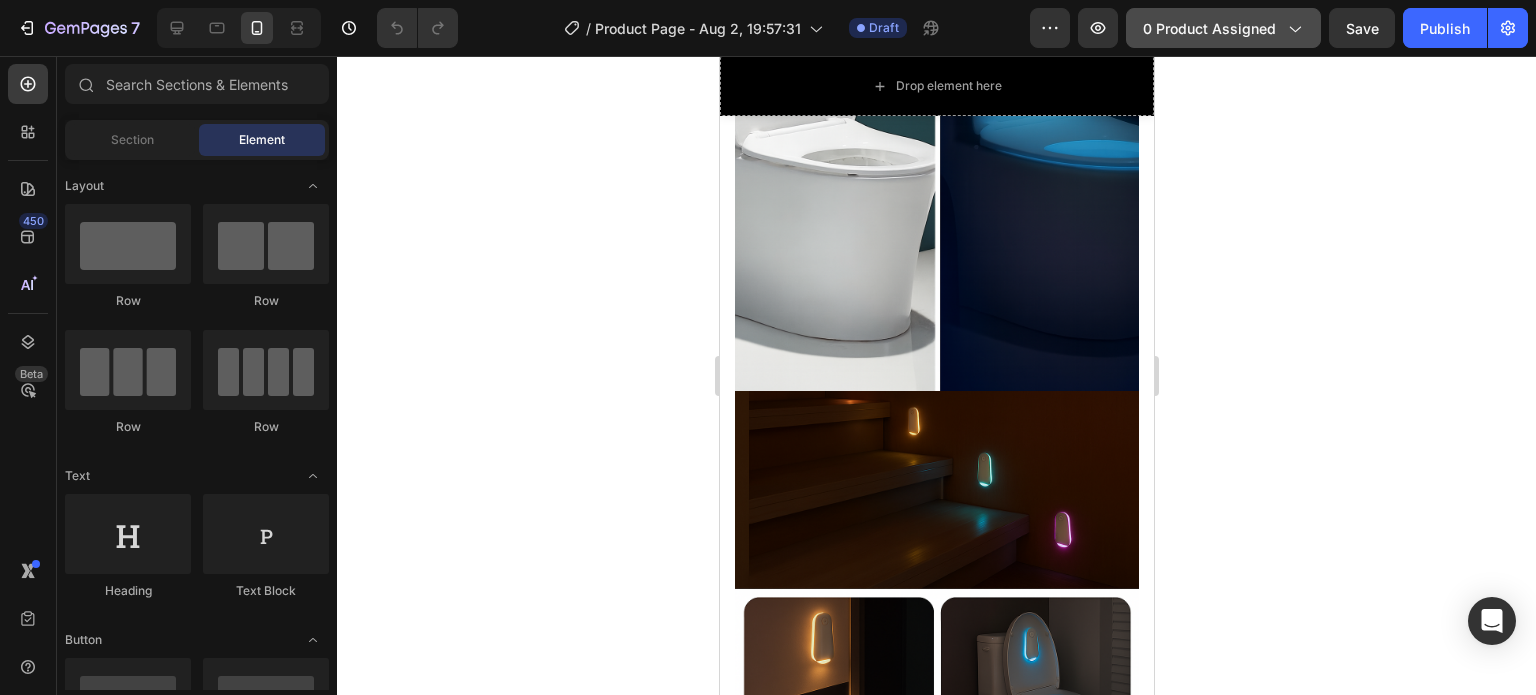 click 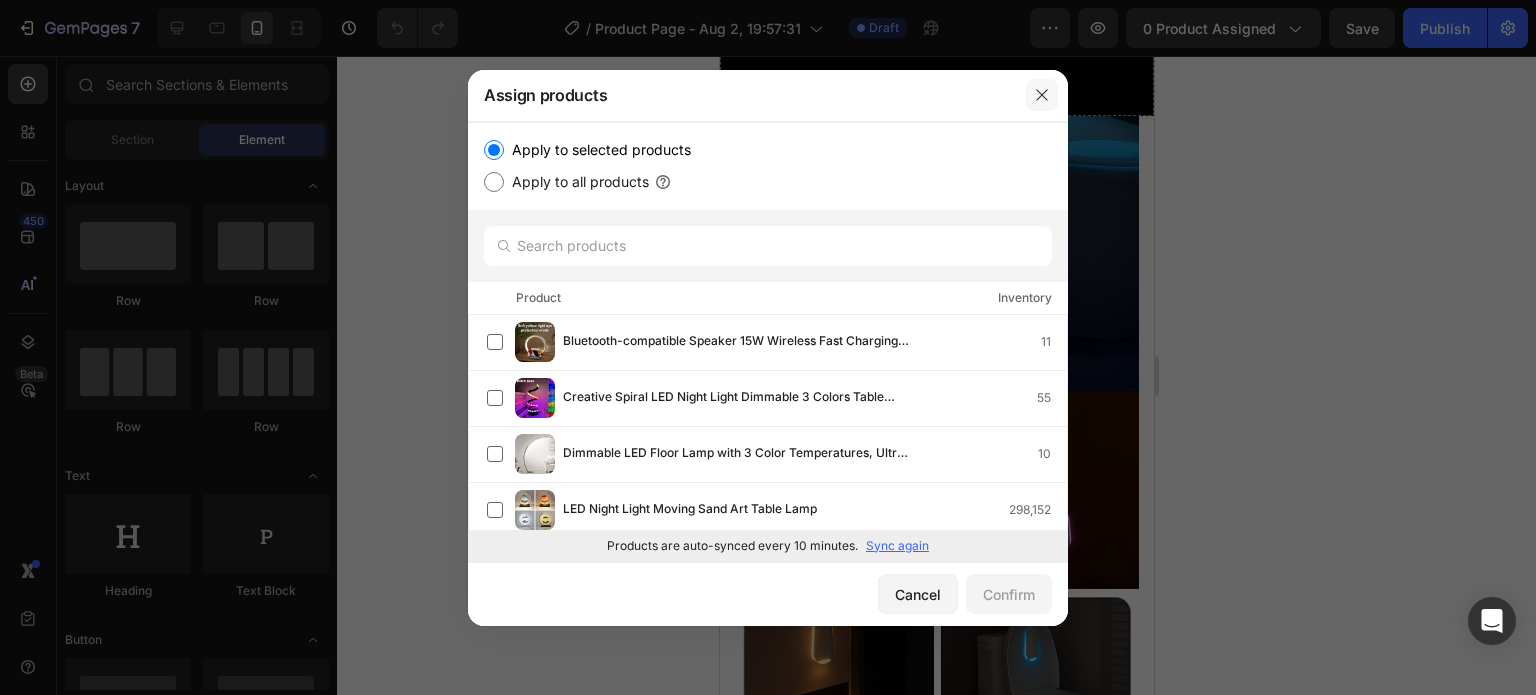 click 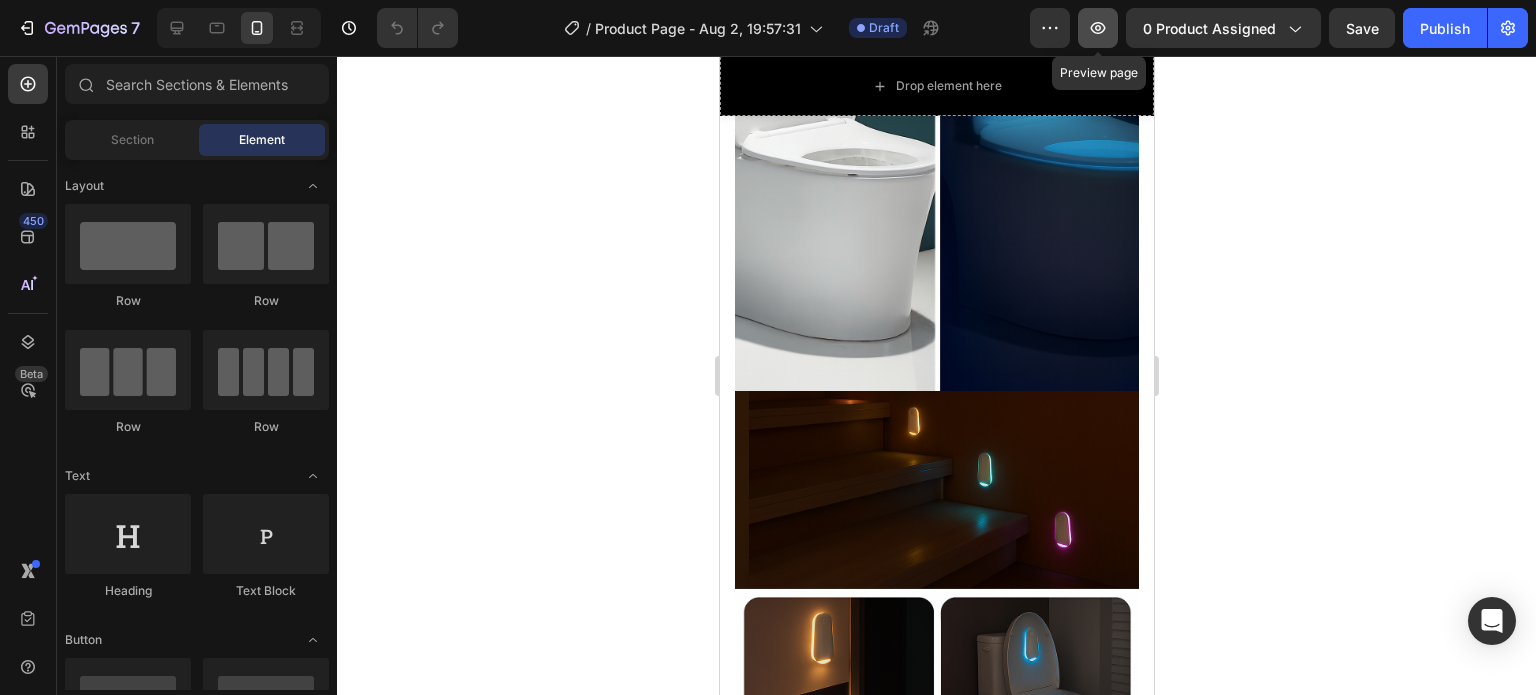 click 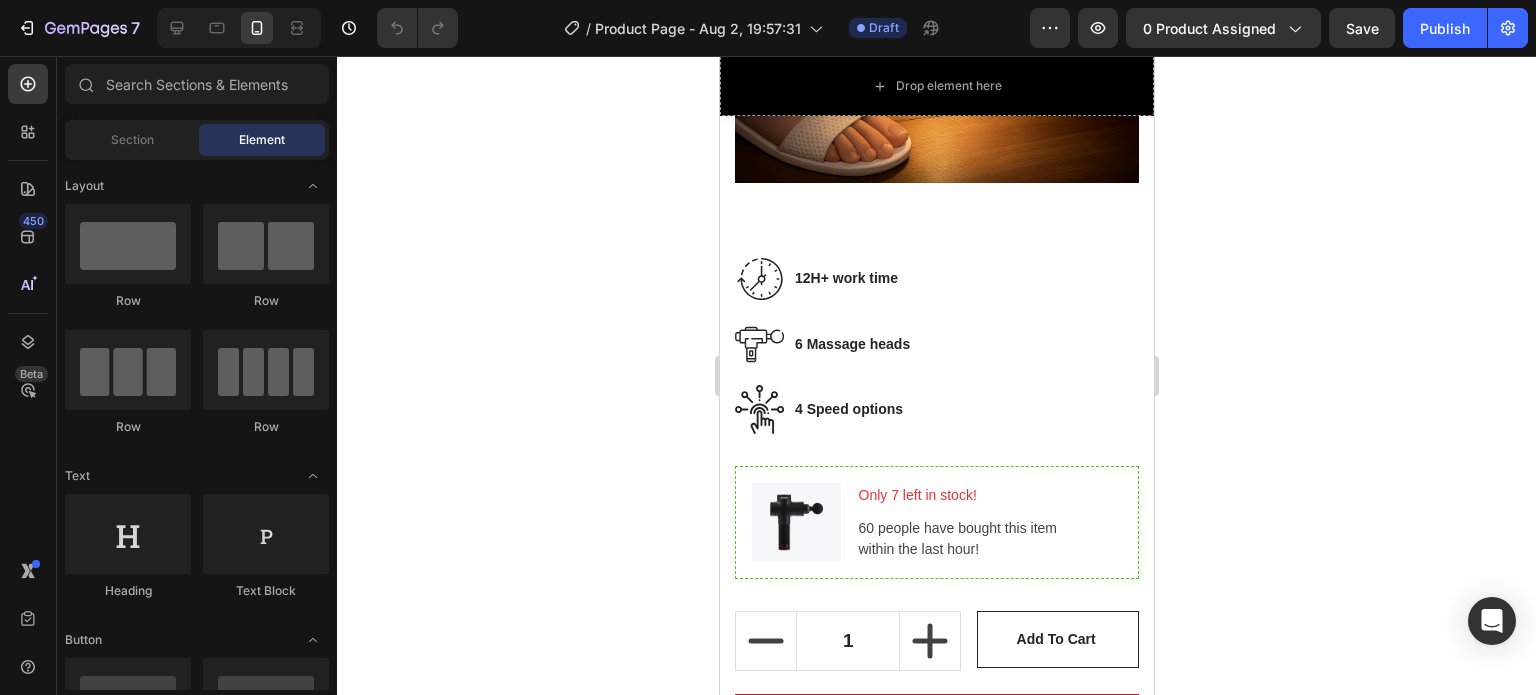 scroll, scrollTop: 6425, scrollLeft: 0, axis: vertical 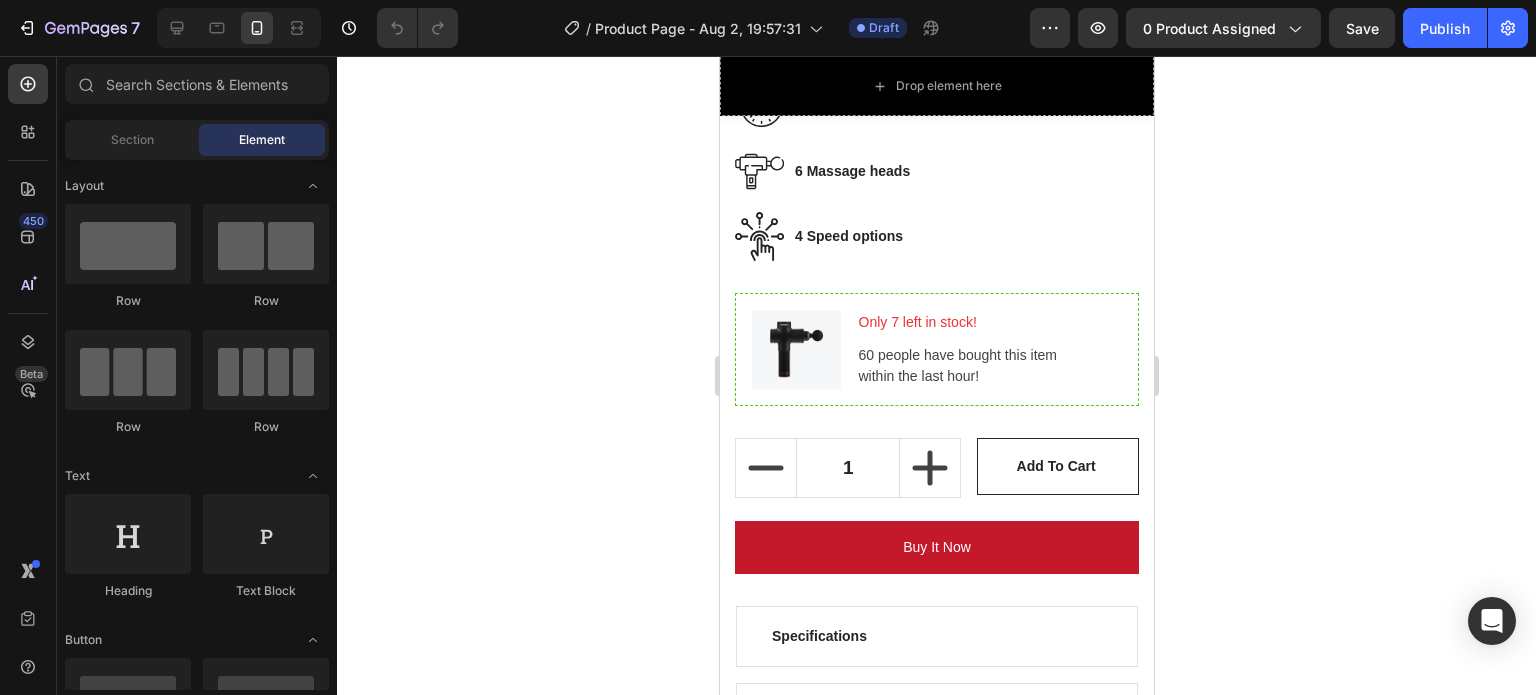 drag, startPoint x: 1144, startPoint y: 240, endPoint x: 1887, endPoint y: 415, distance: 763.3309 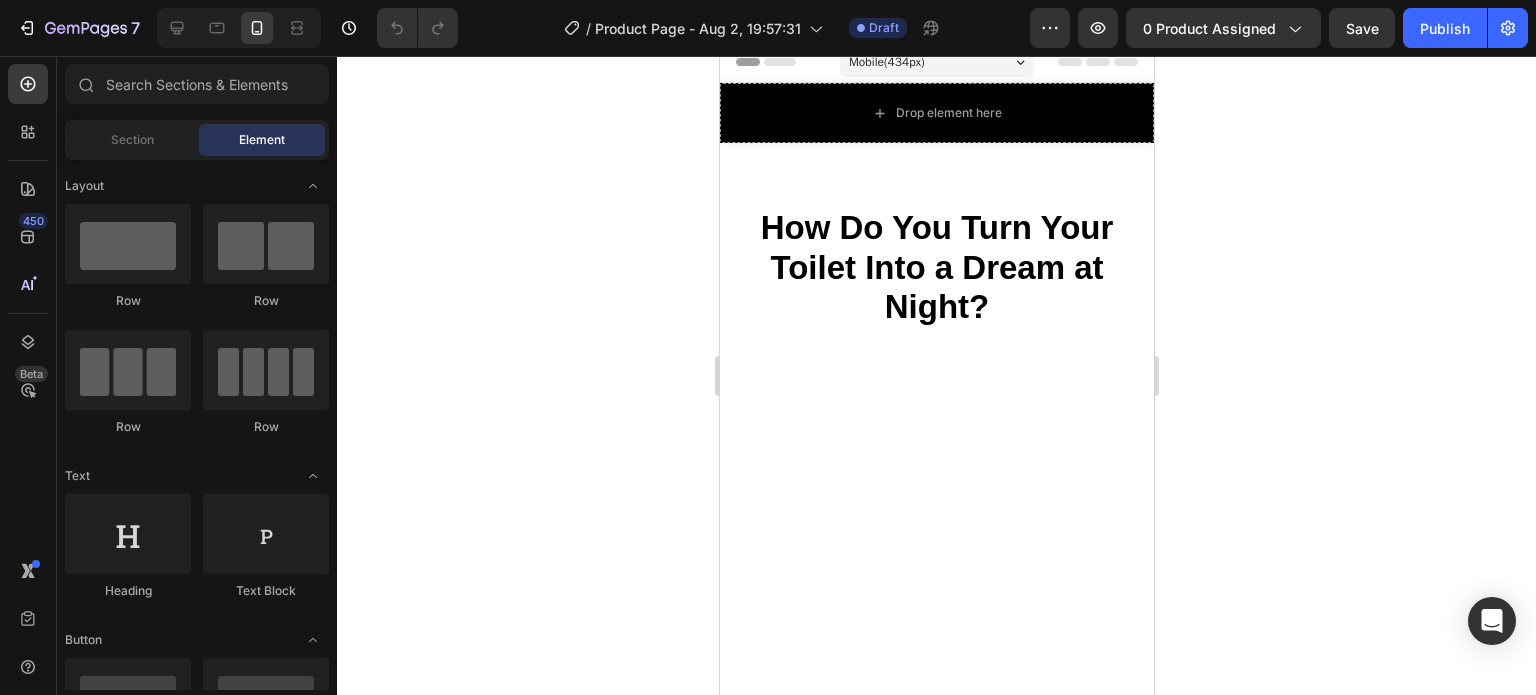scroll, scrollTop: 220, scrollLeft: 0, axis: vertical 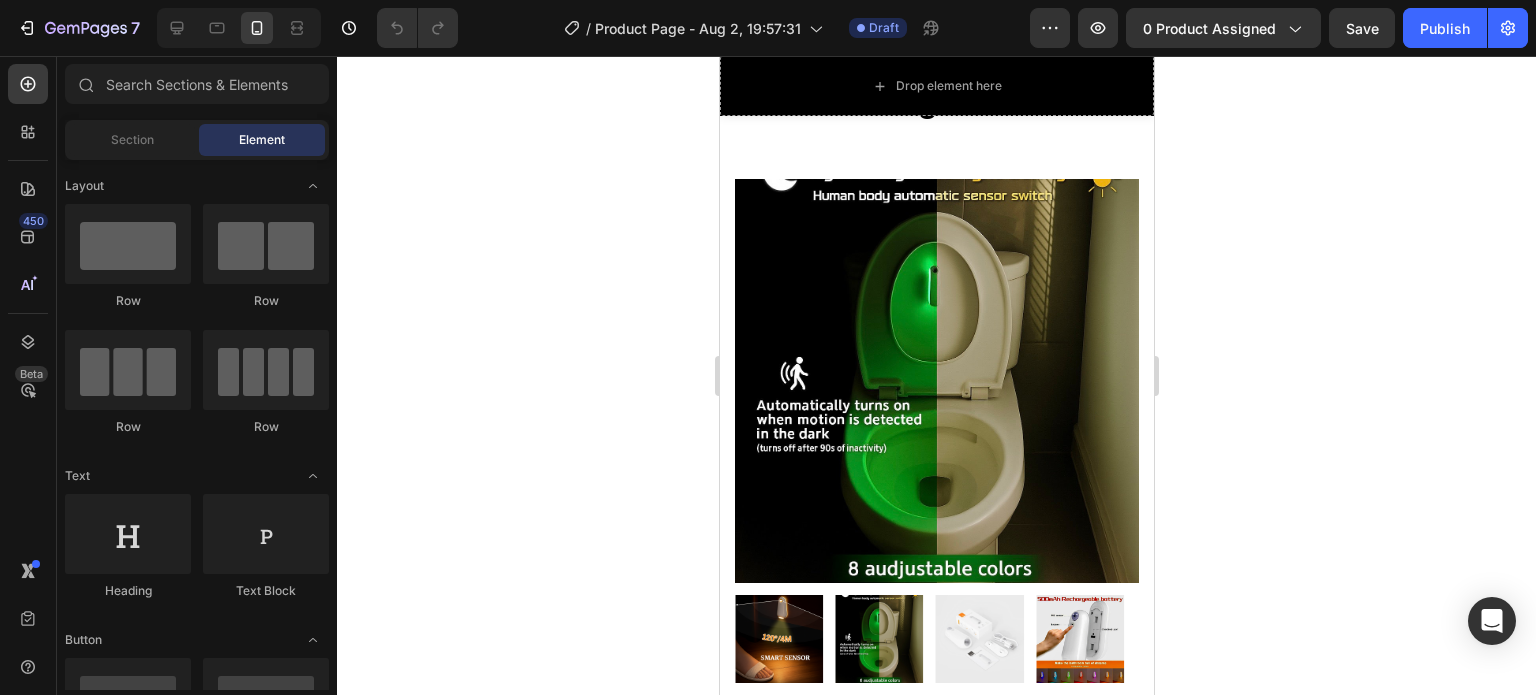 drag, startPoint x: 1146, startPoint y: 347, endPoint x: 1874, endPoint y: 165, distance: 750.4052 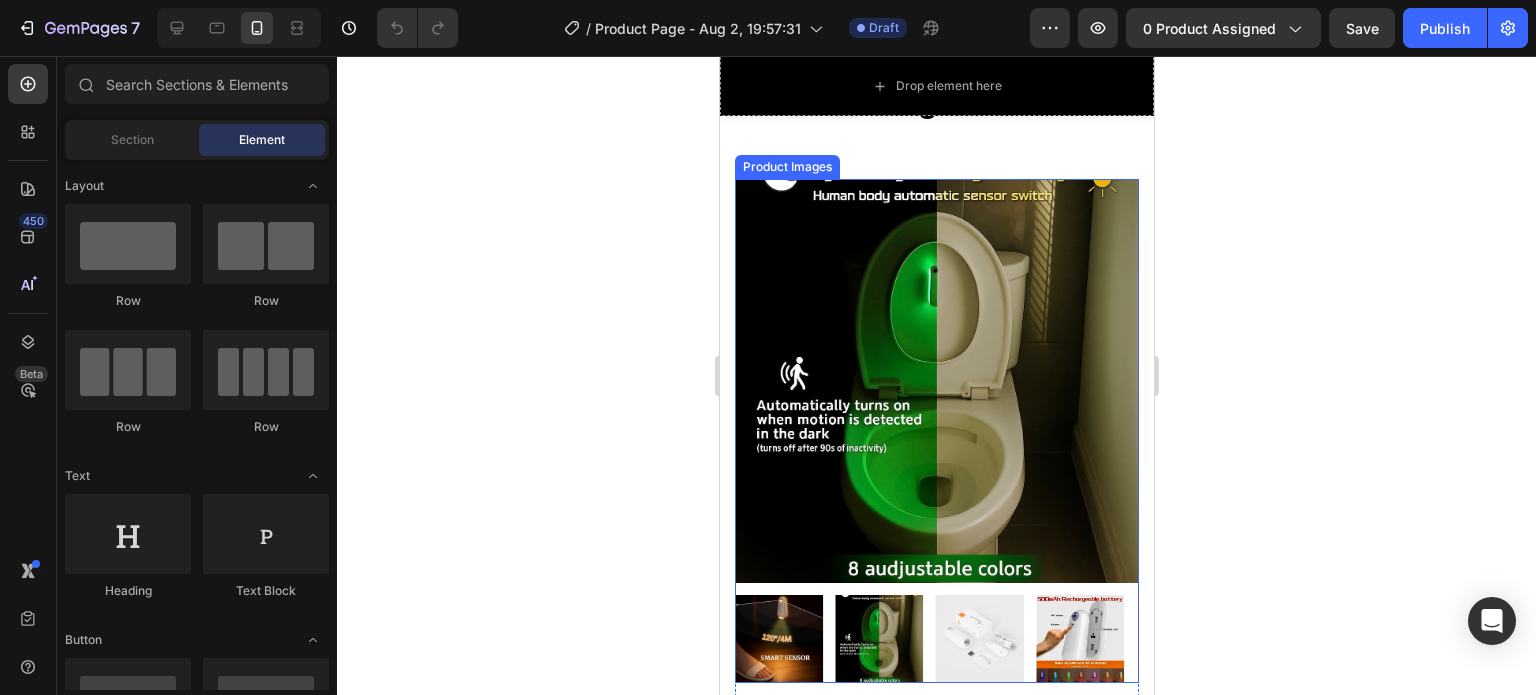 click on "Product Images" at bounding box center [786, 167] 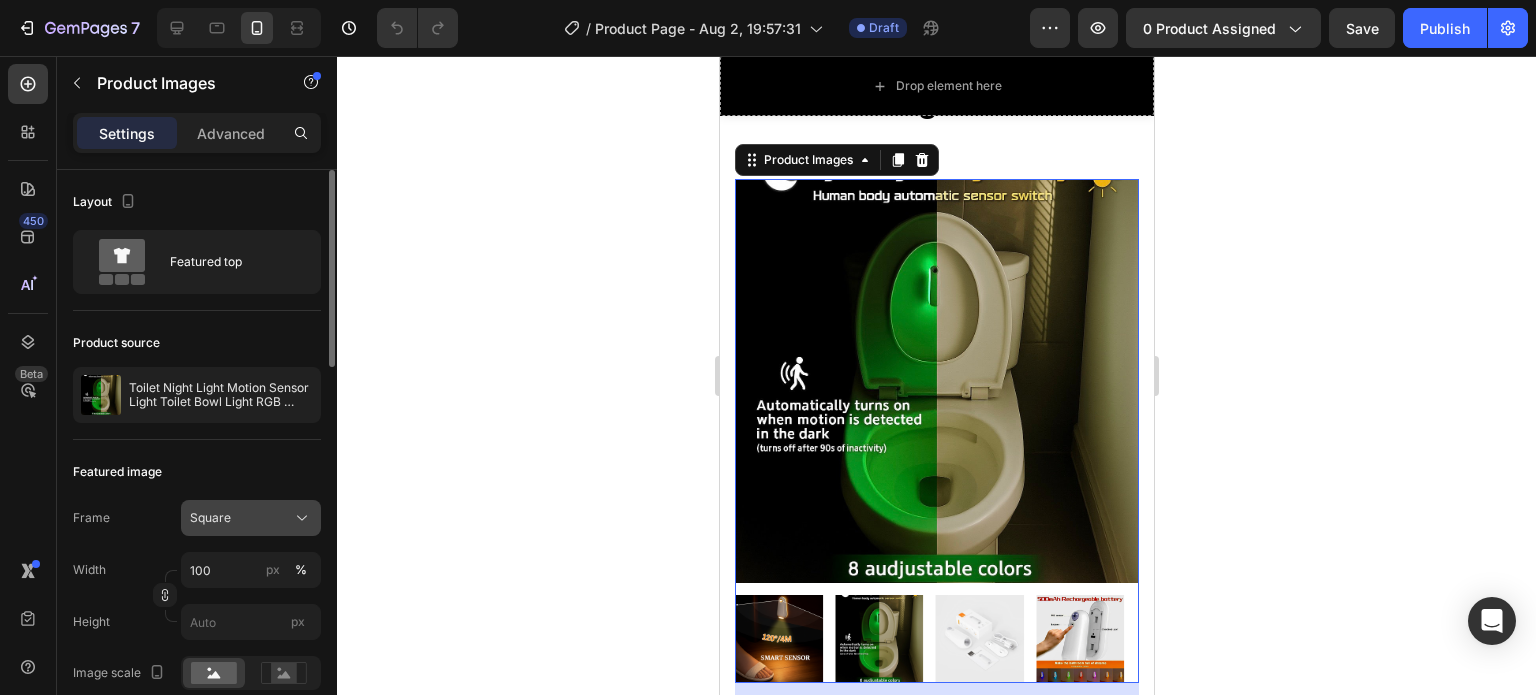 click on "Square" 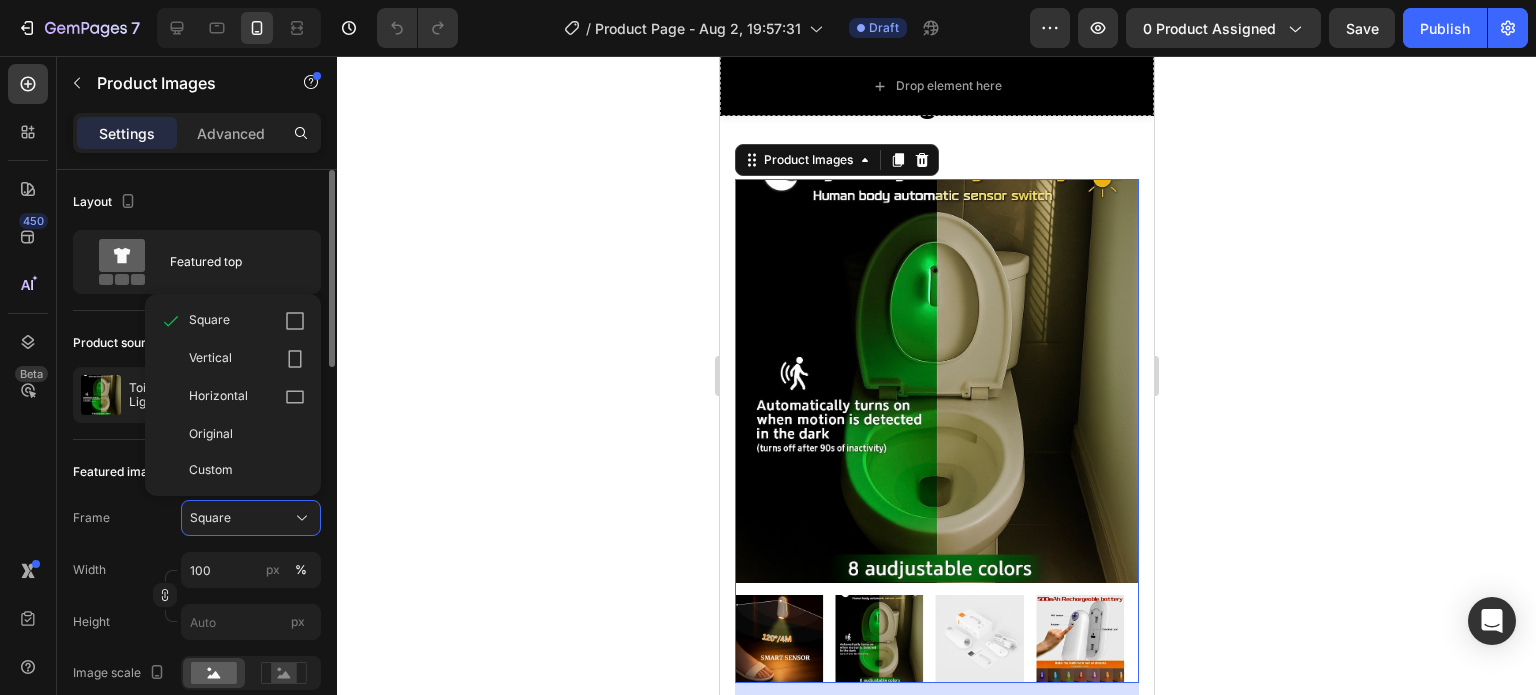 click on "Vertical" at bounding box center [247, 359] 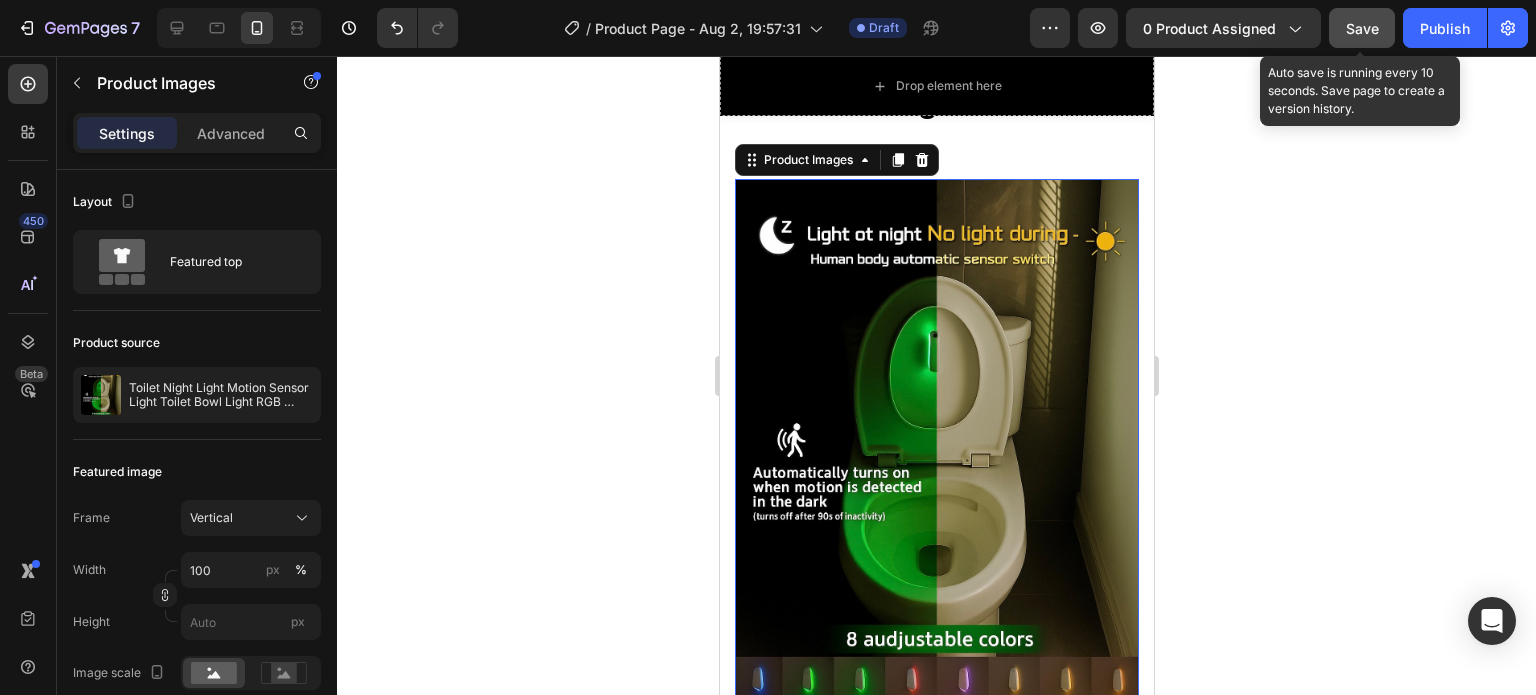 click on "Save" at bounding box center (1362, 28) 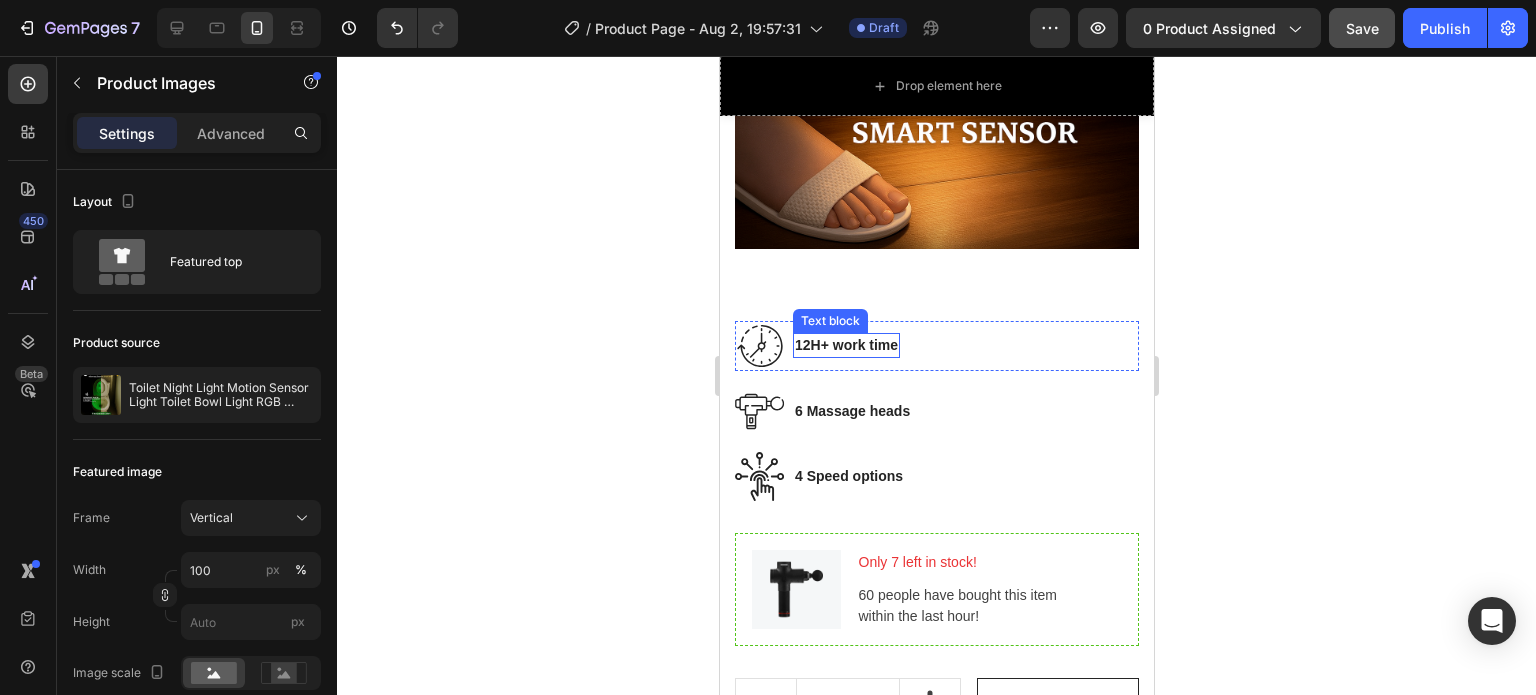 scroll, scrollTop: 6220, scrollLeft: 0, axis: vertical 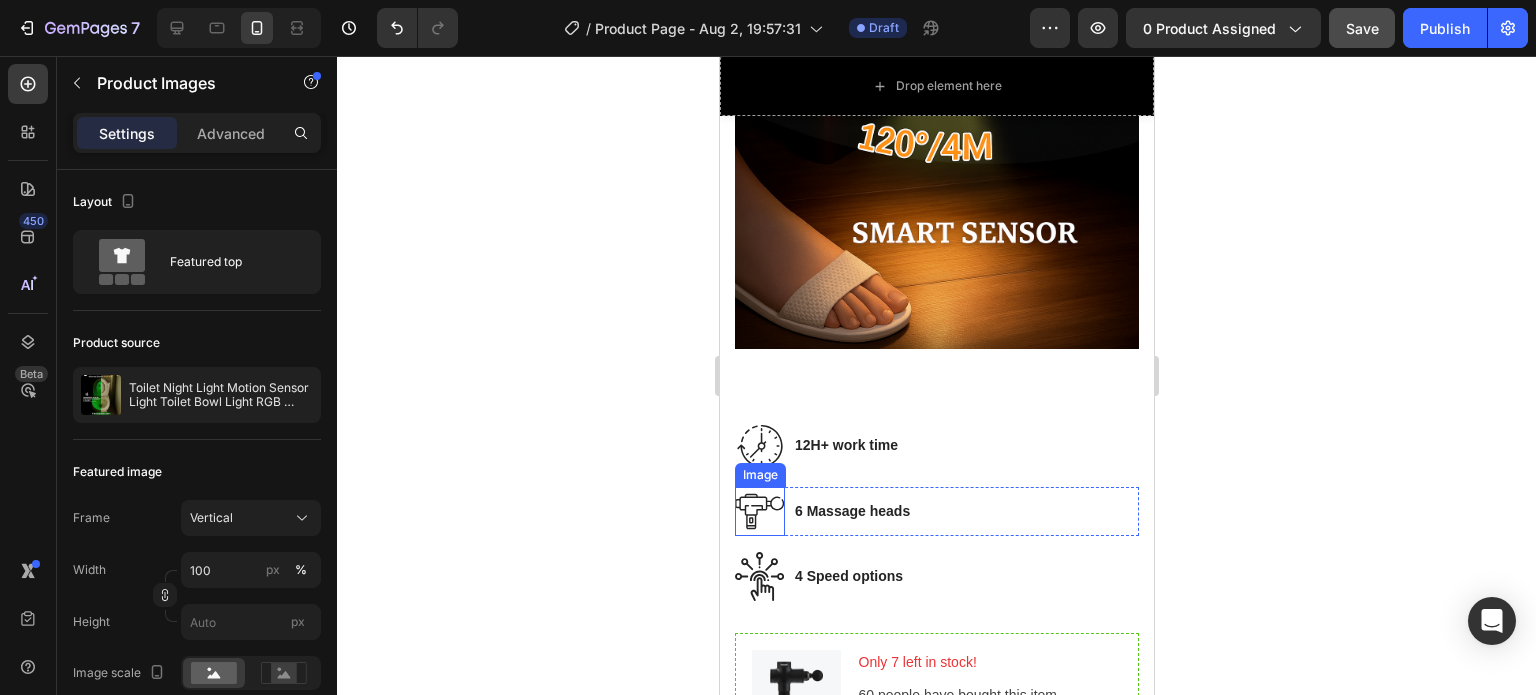 click on "Image" at bounding box center (759, 475) 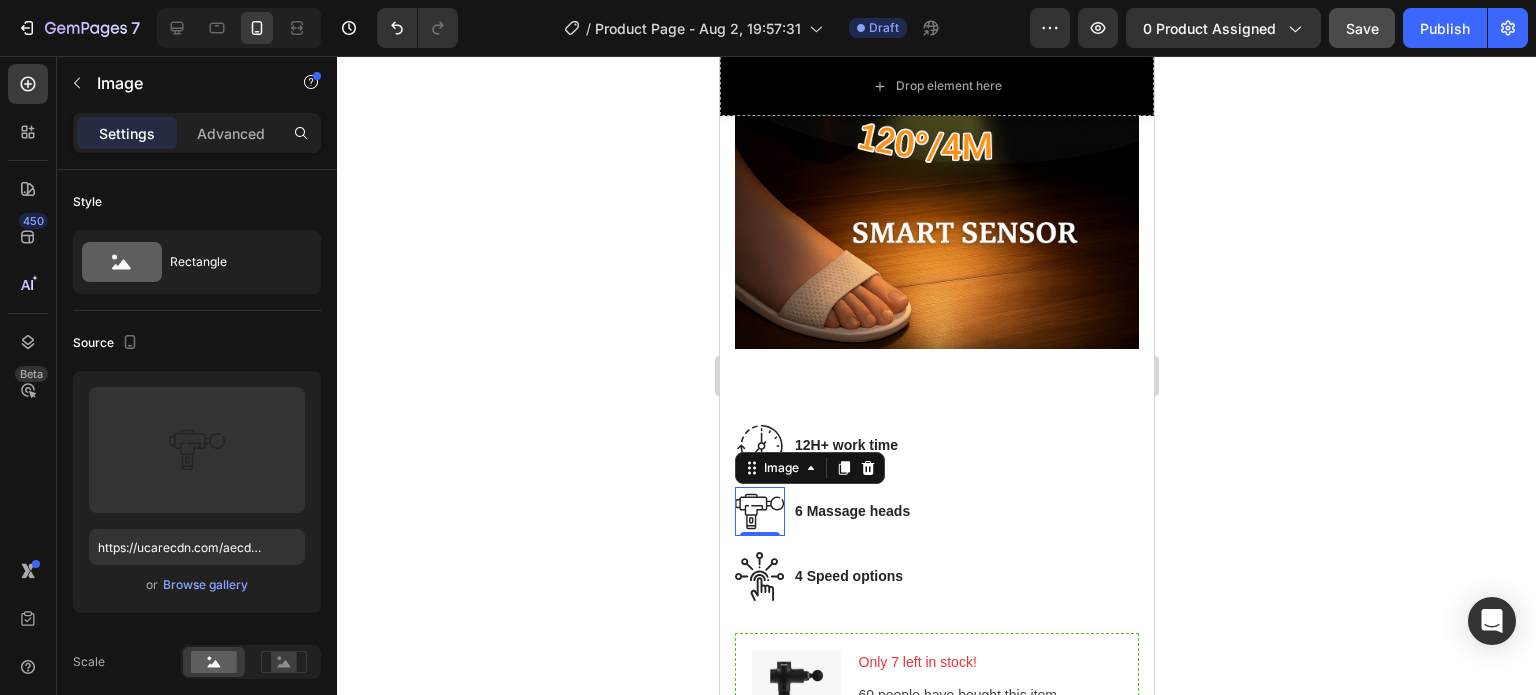 click at bounding box center (759, 511) 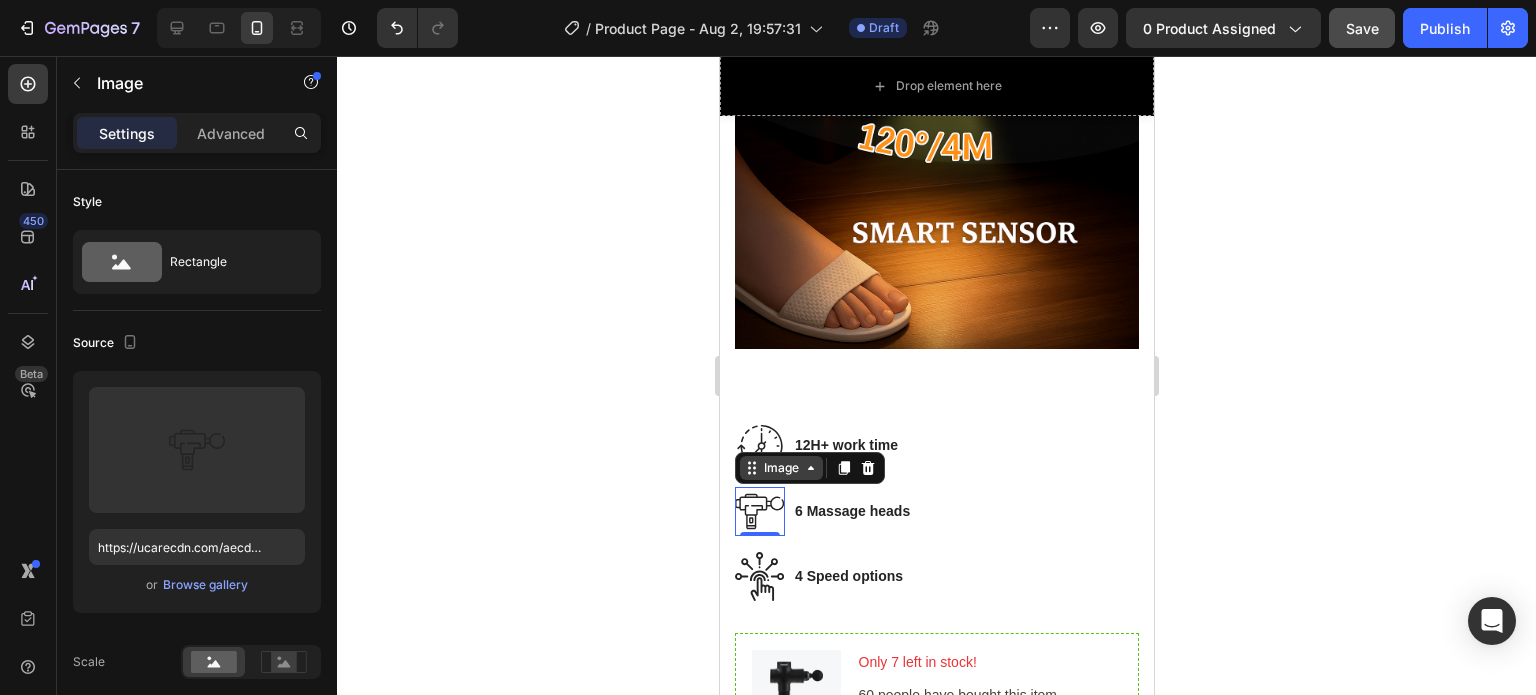 click on "Image" at bounding box center (780, 468) 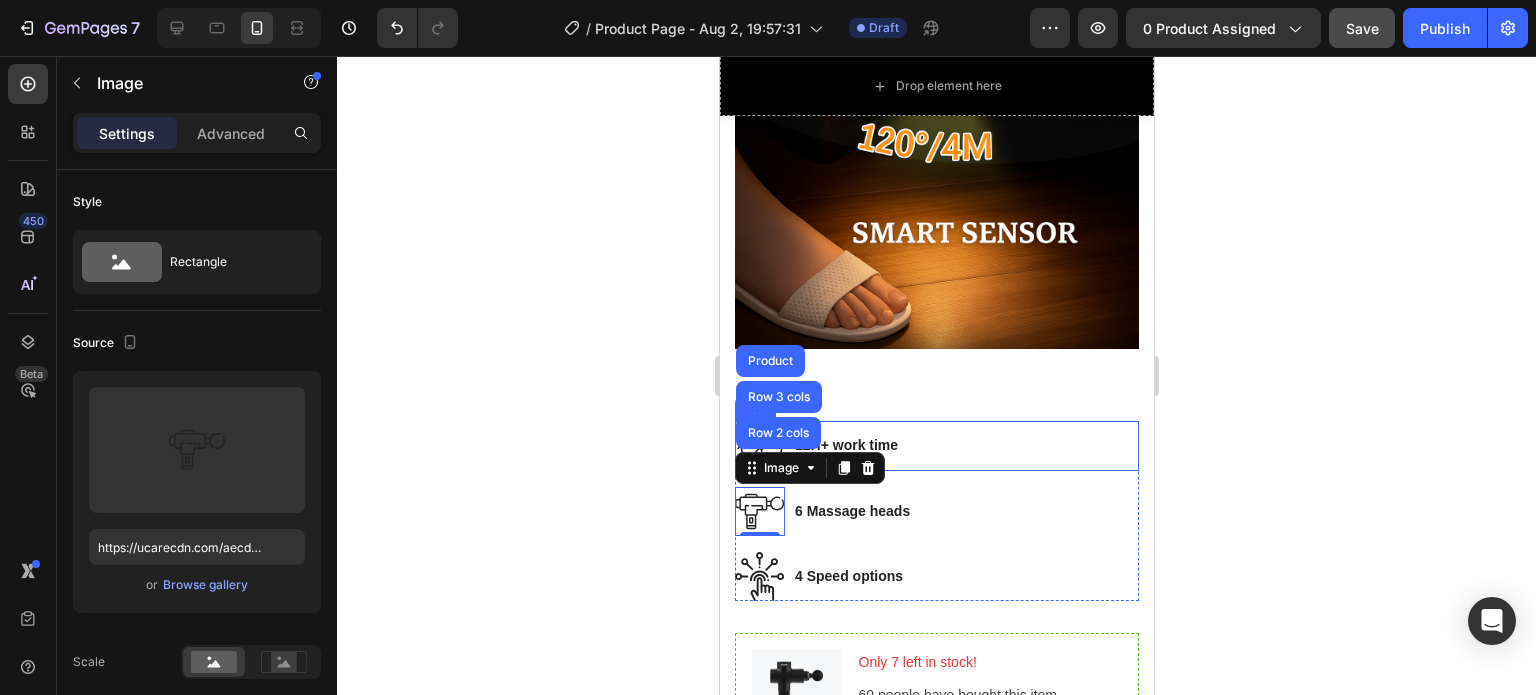 click on "Image 12H+ work time Text block Row" at bounding box center (936, 446) 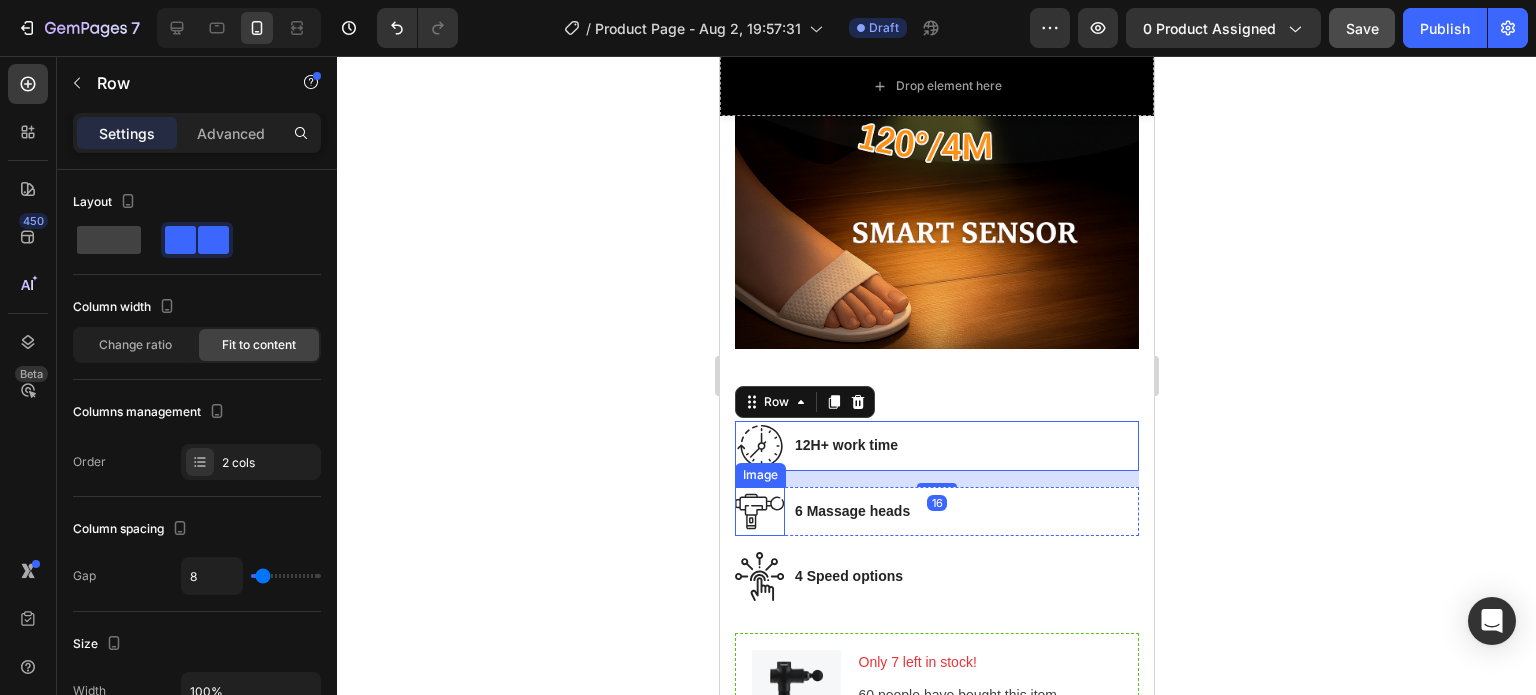 click on "Image" at bounding box center (759, 475) 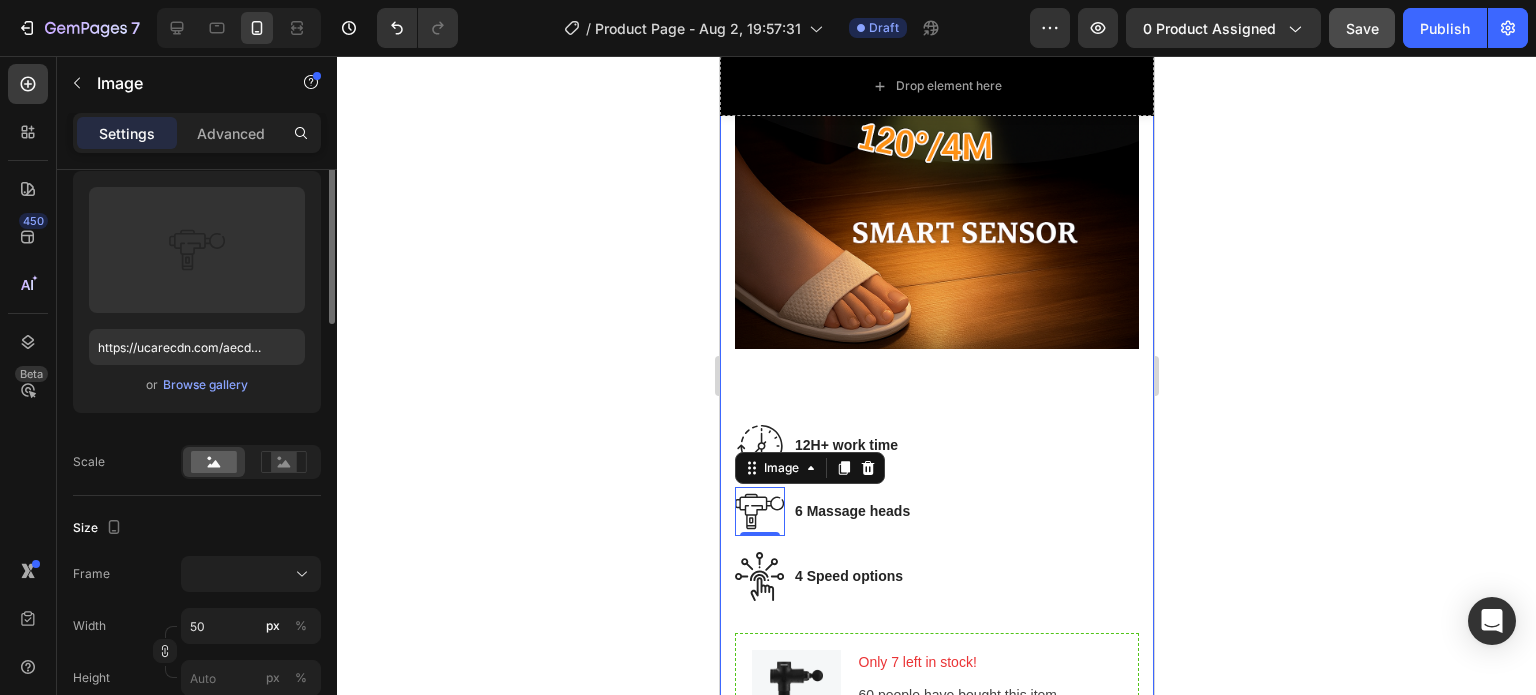 scroll, scrollTop: 100, scrollLeft: 0, axis: vertical 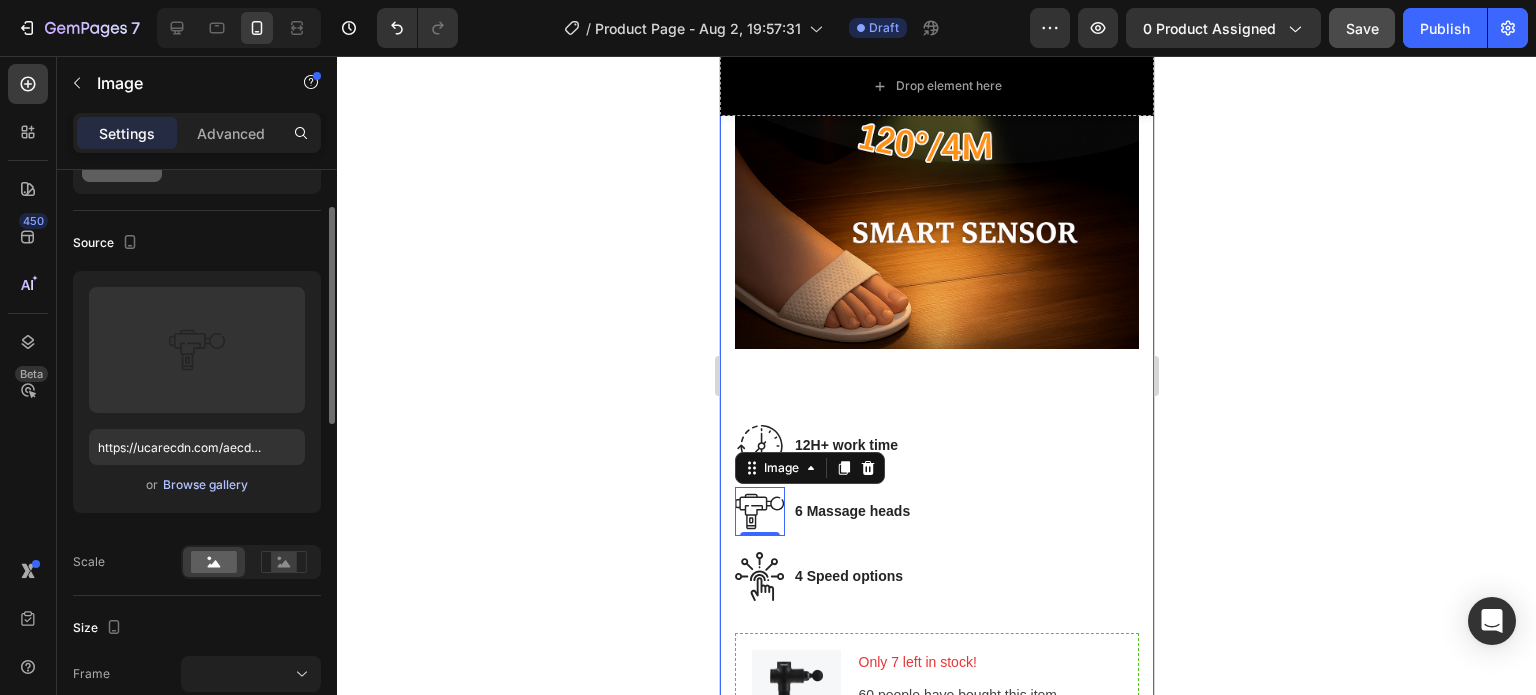 click on "Browse gallery" at bounding box center (205, 485) 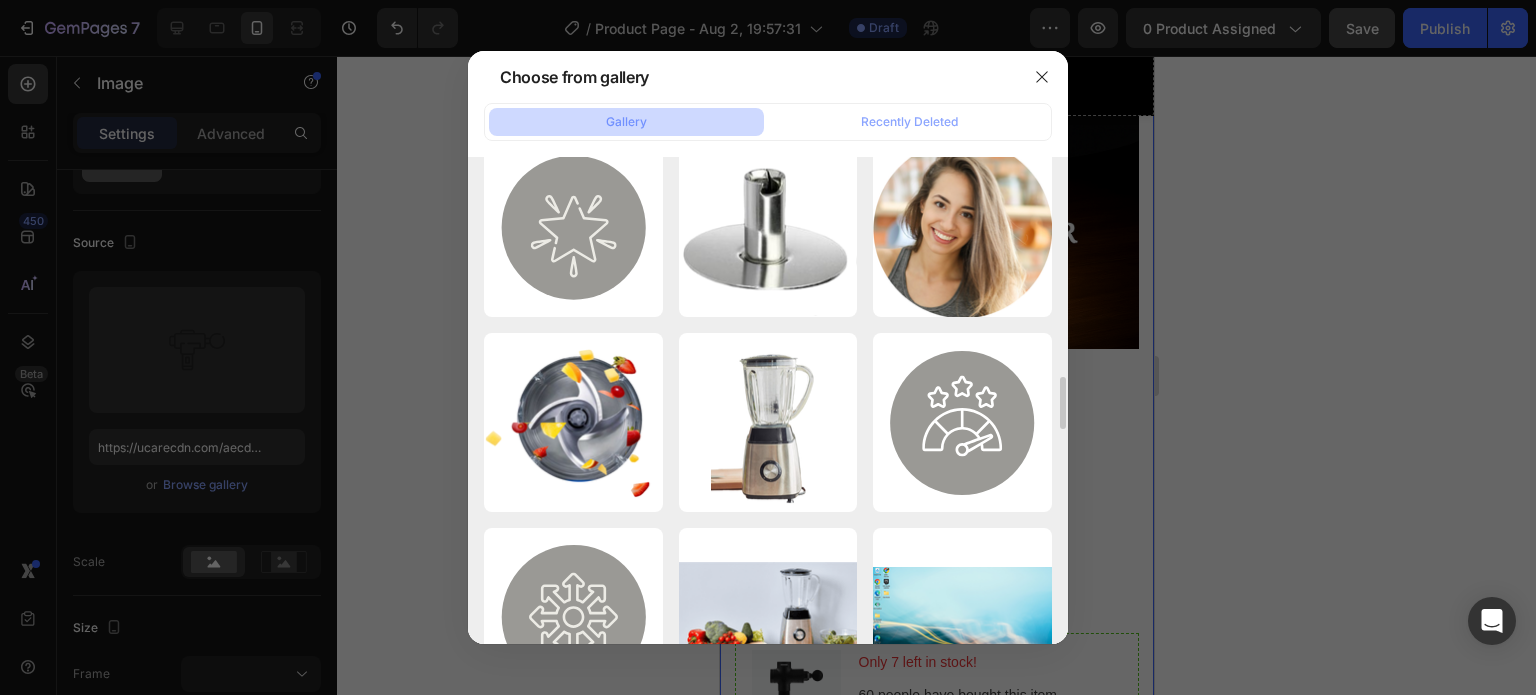 scroll, scrollTop: 908, scrollLeft: 0, axis: vertical 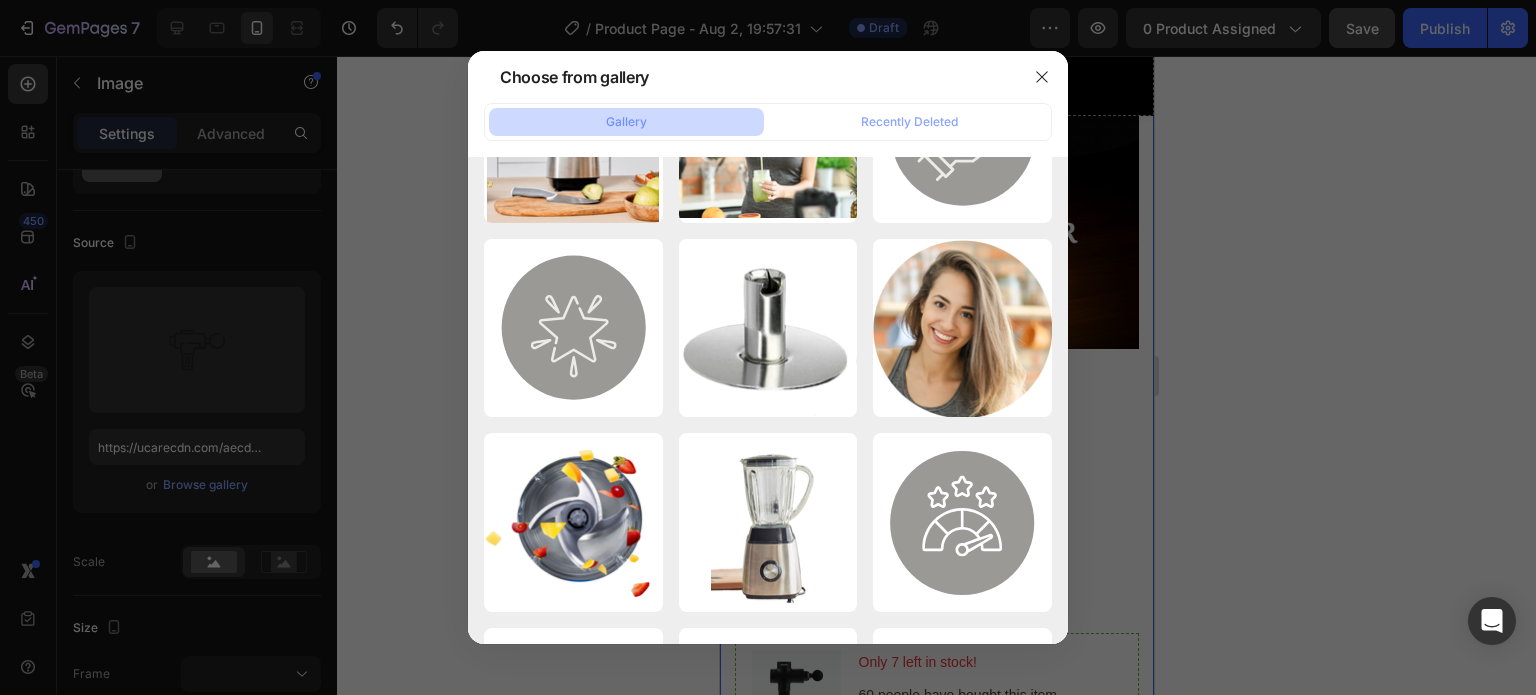 click at bounding box center [768, 347] 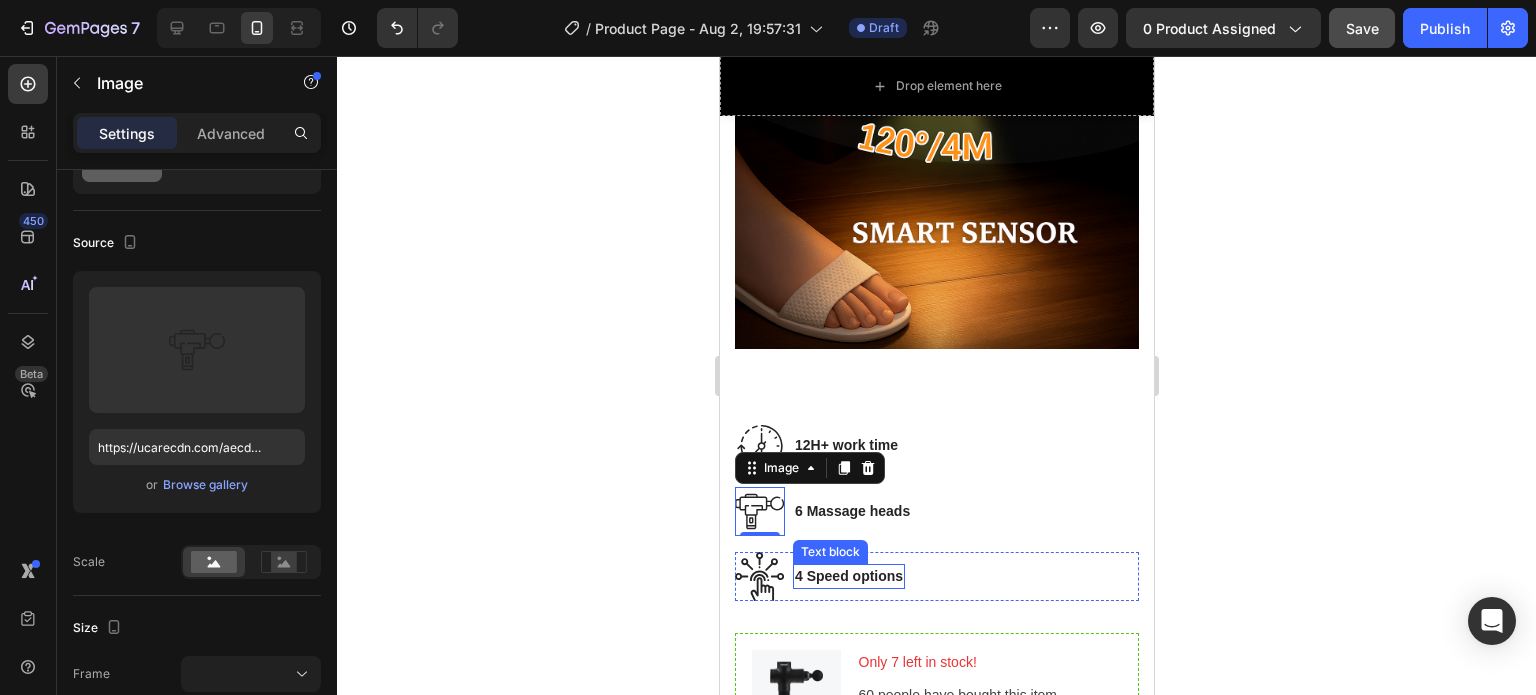 click on "Text block" at bounding box center [829, 552] 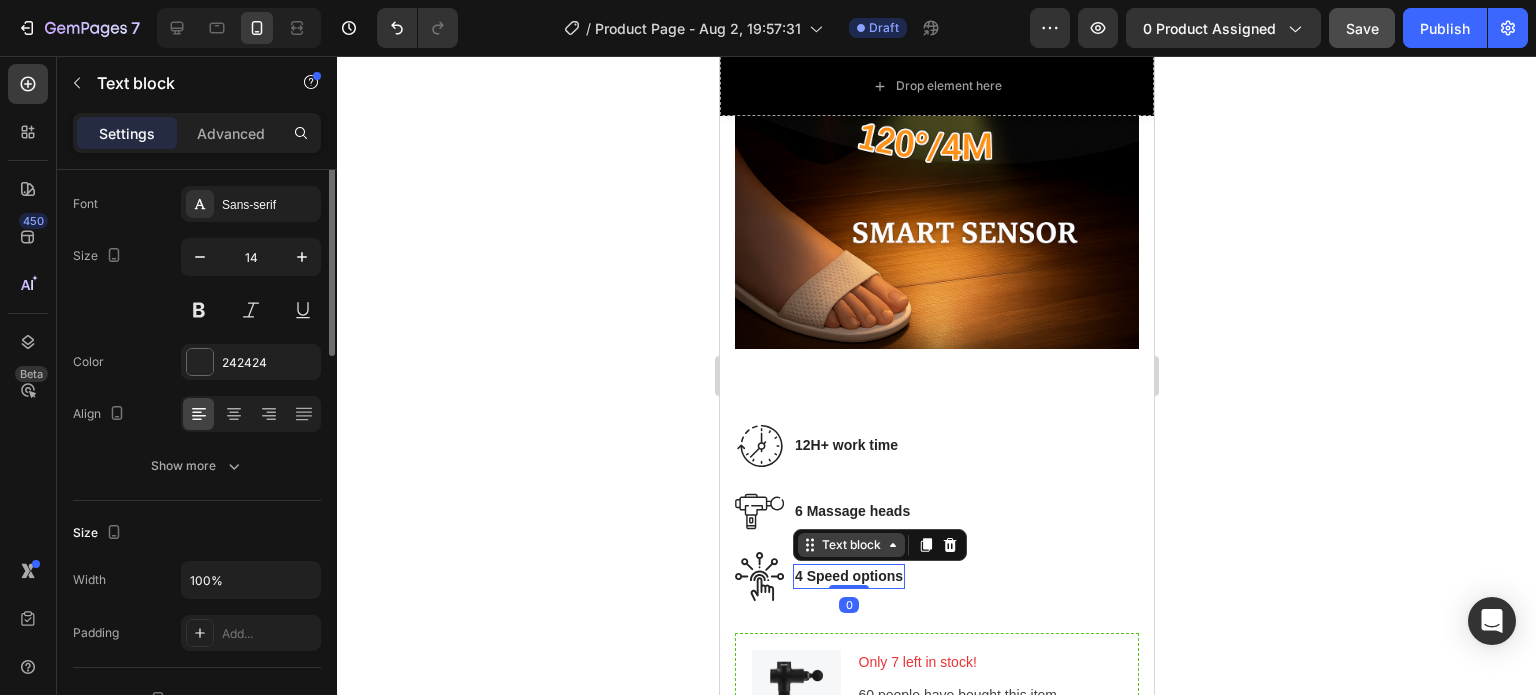 scroll, scrollTop: 0, scrollLeft: 0, axis: both 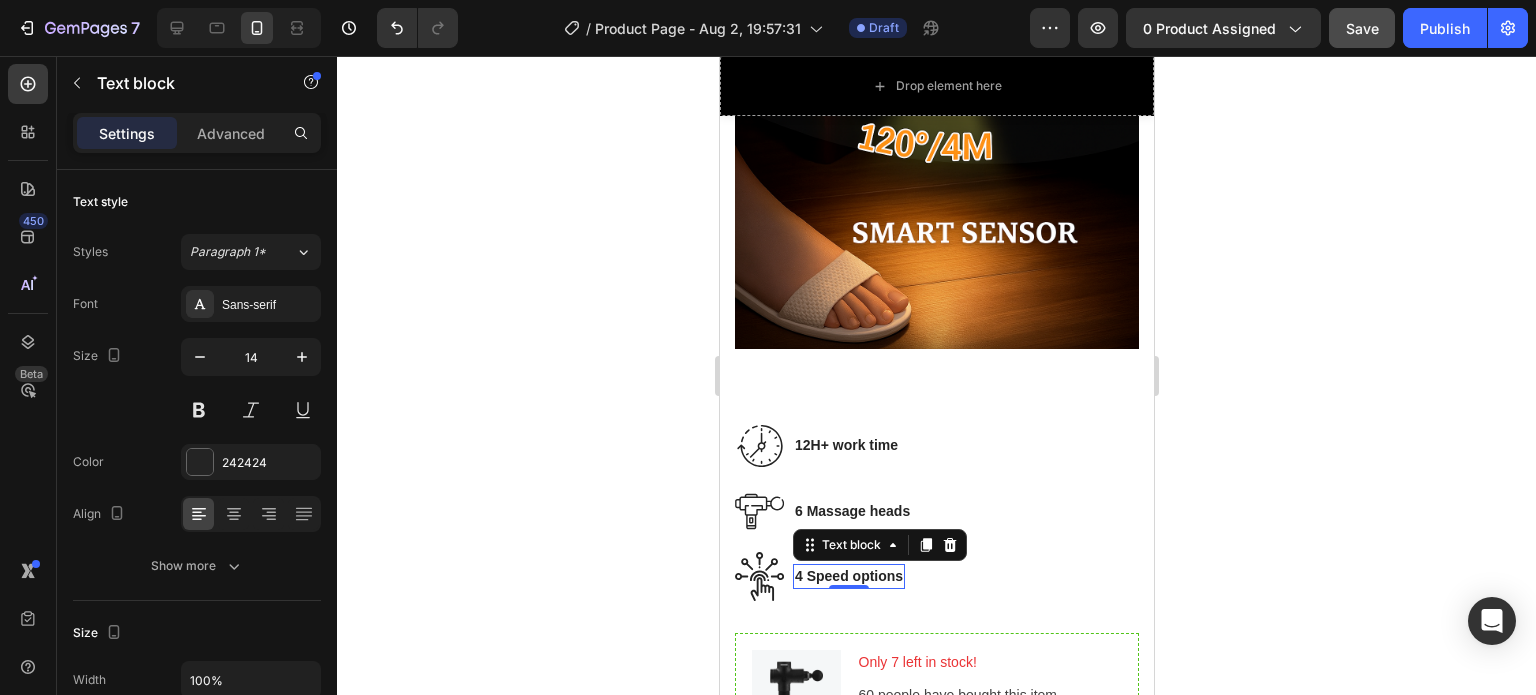 click on "4 Speed options" at bounding box center [848, 576] 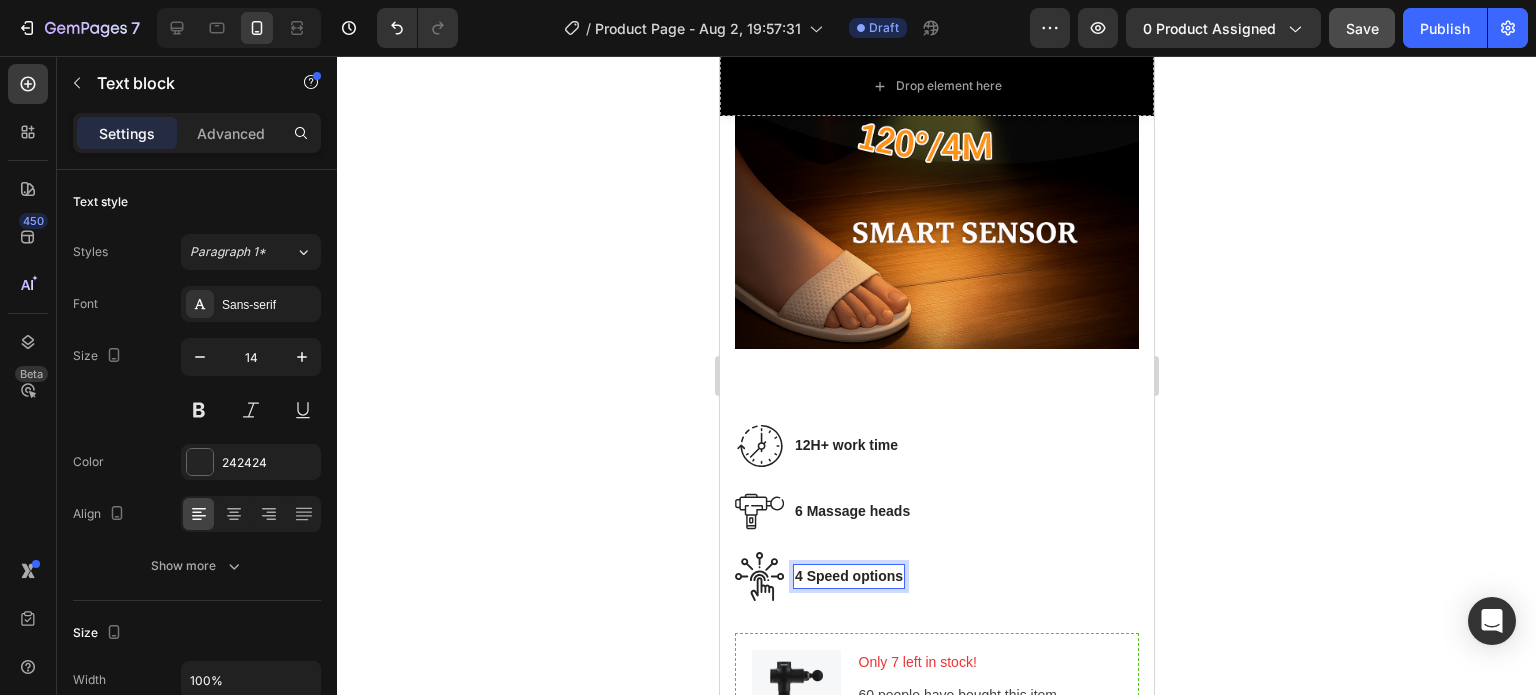 click on "4 Speed options" at bounding box center (848, 576) 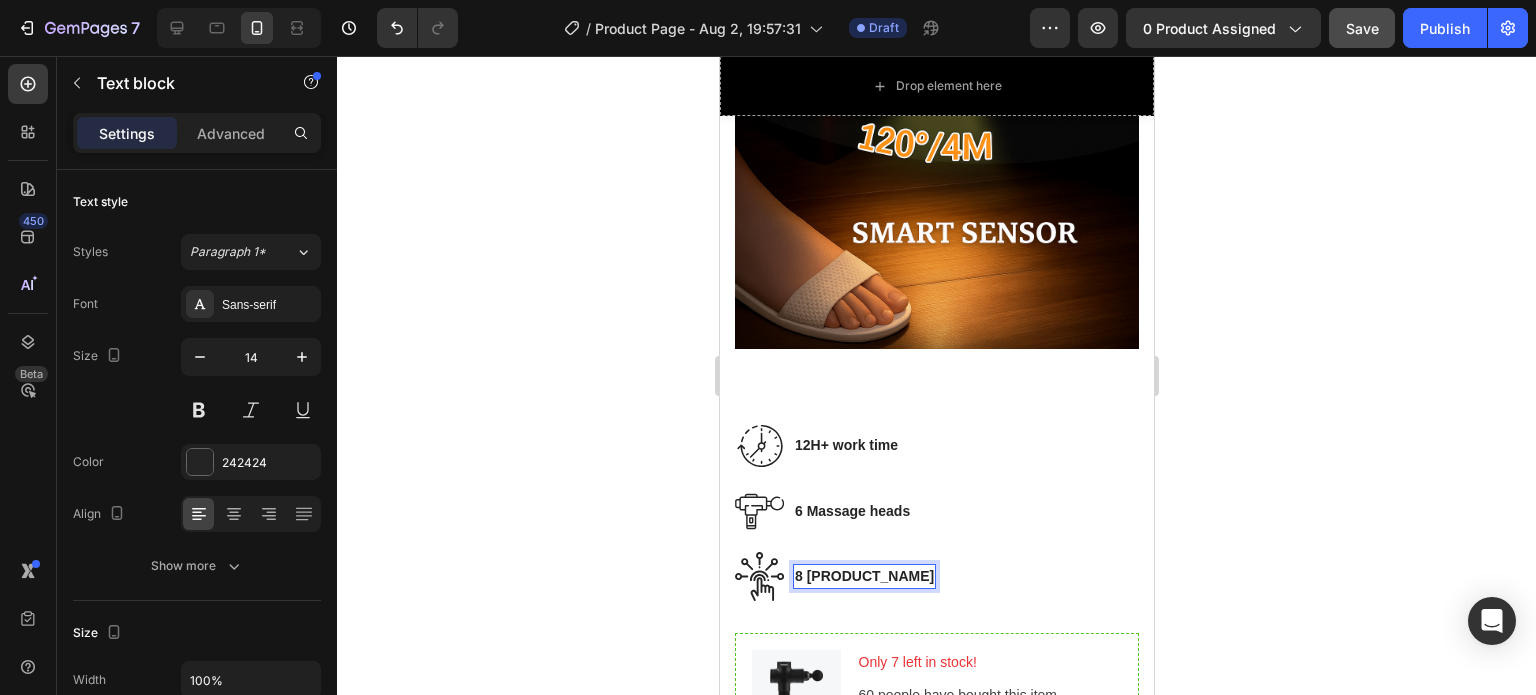 click on "8 [PRODUCT_NAME]" at bounding box center [863, 576] 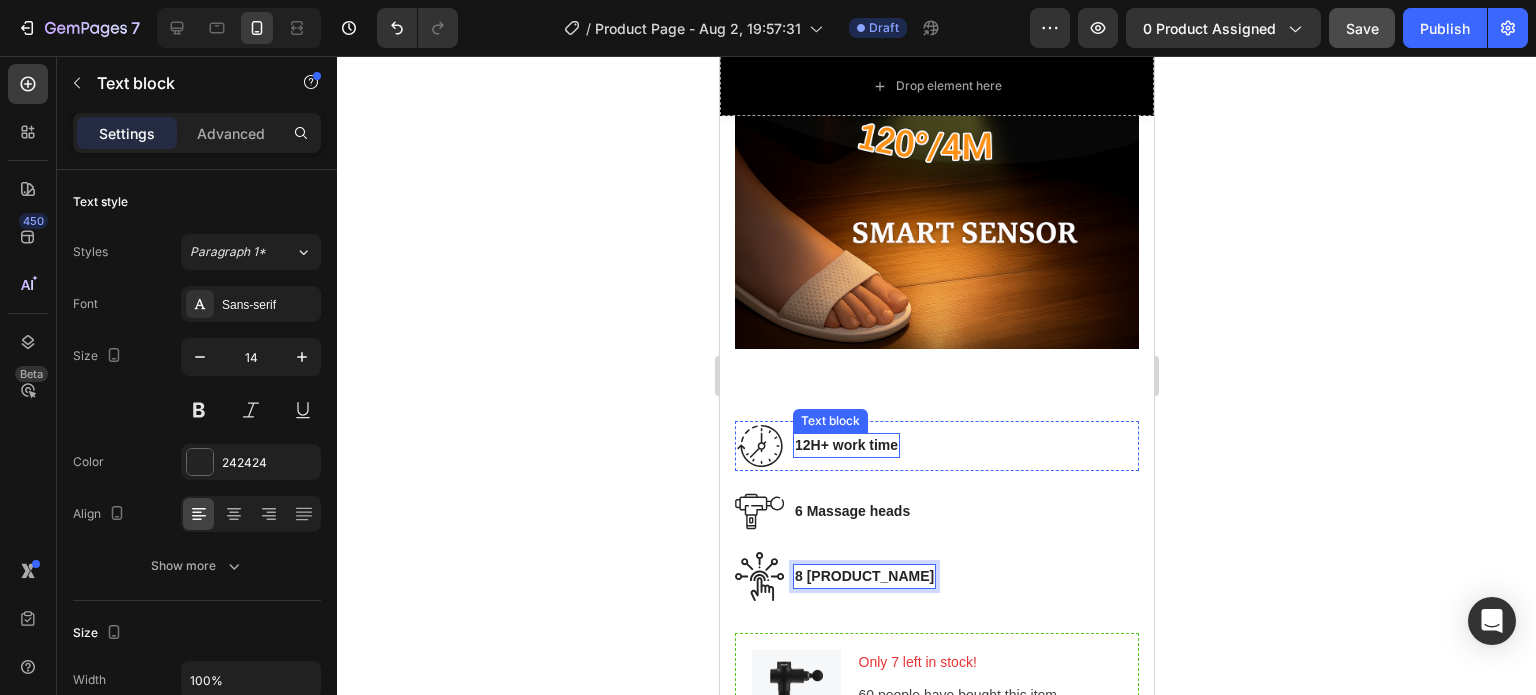 click on "Text block" at bounding box center [829, 421] 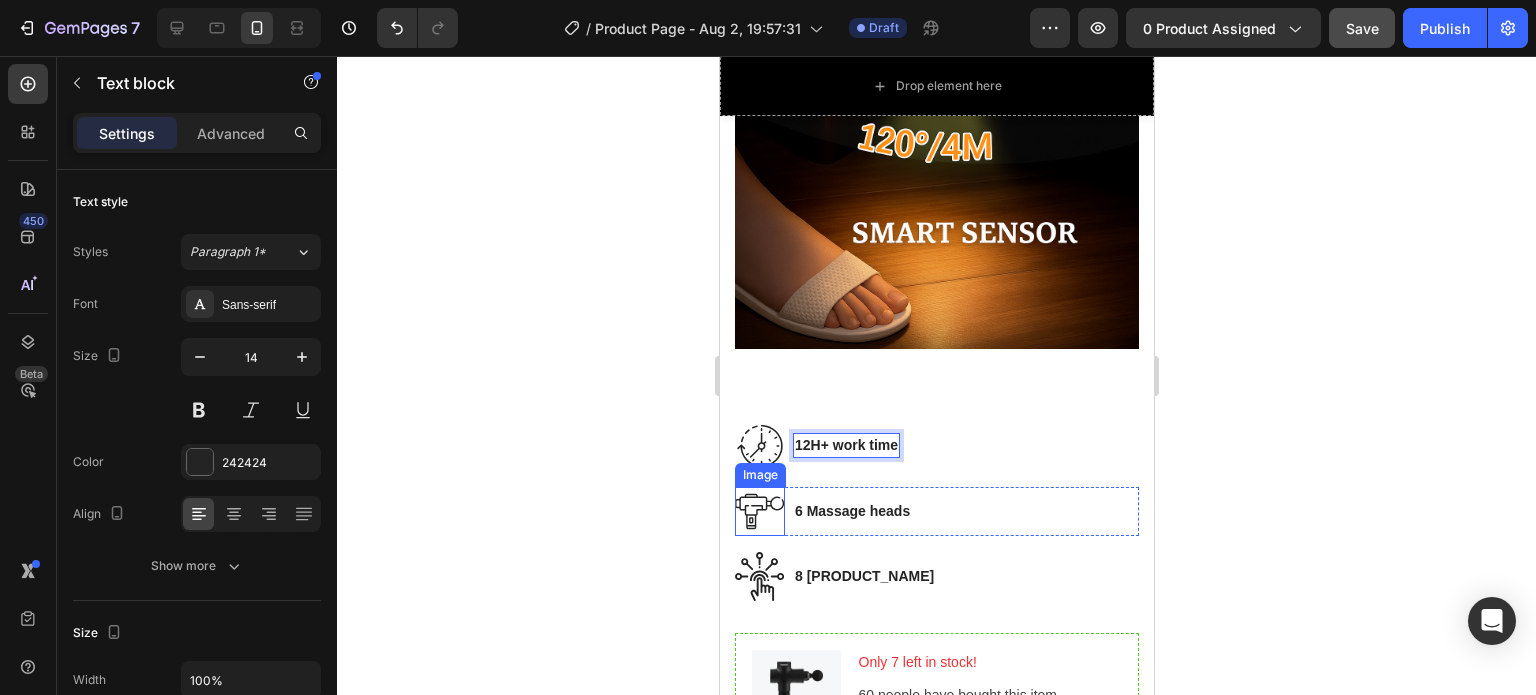 click on "Image" at bounding box center [759, 475] 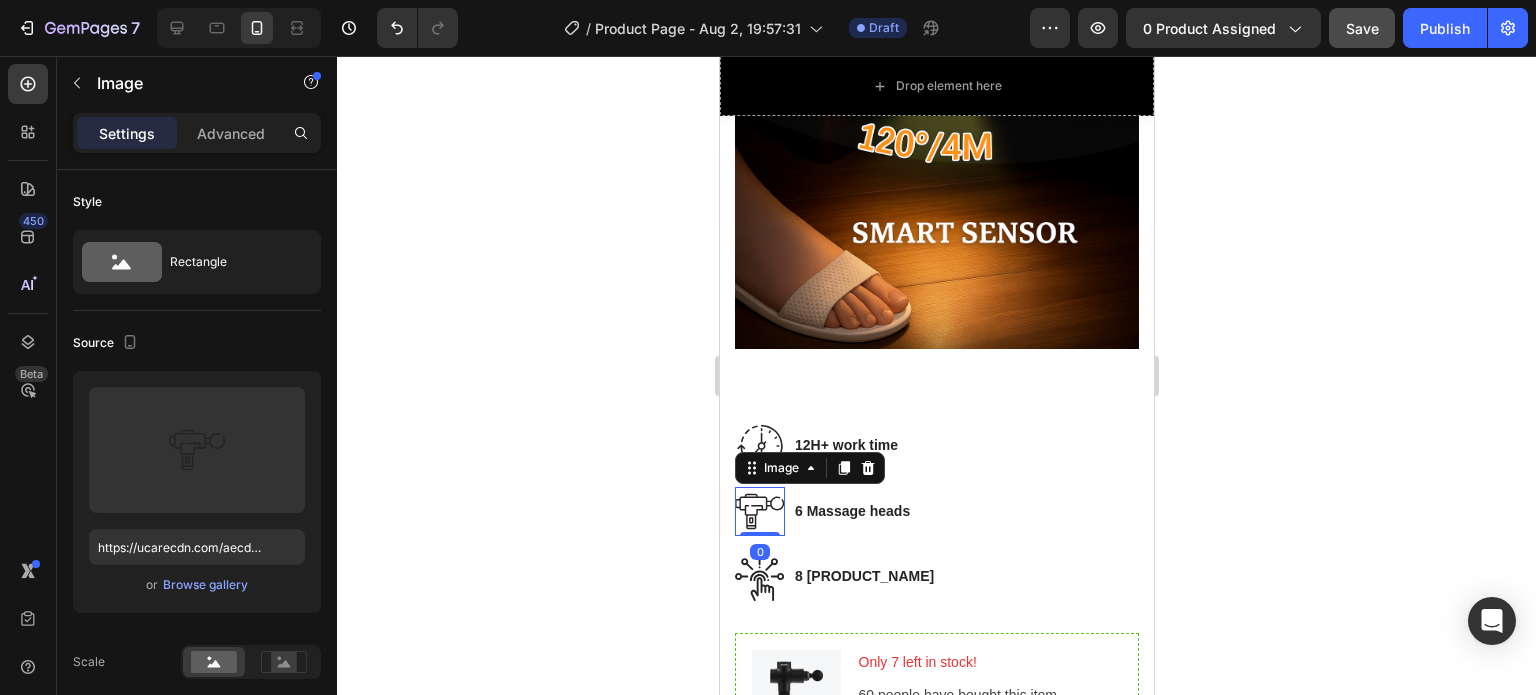 click at bounding box center (759, 511) 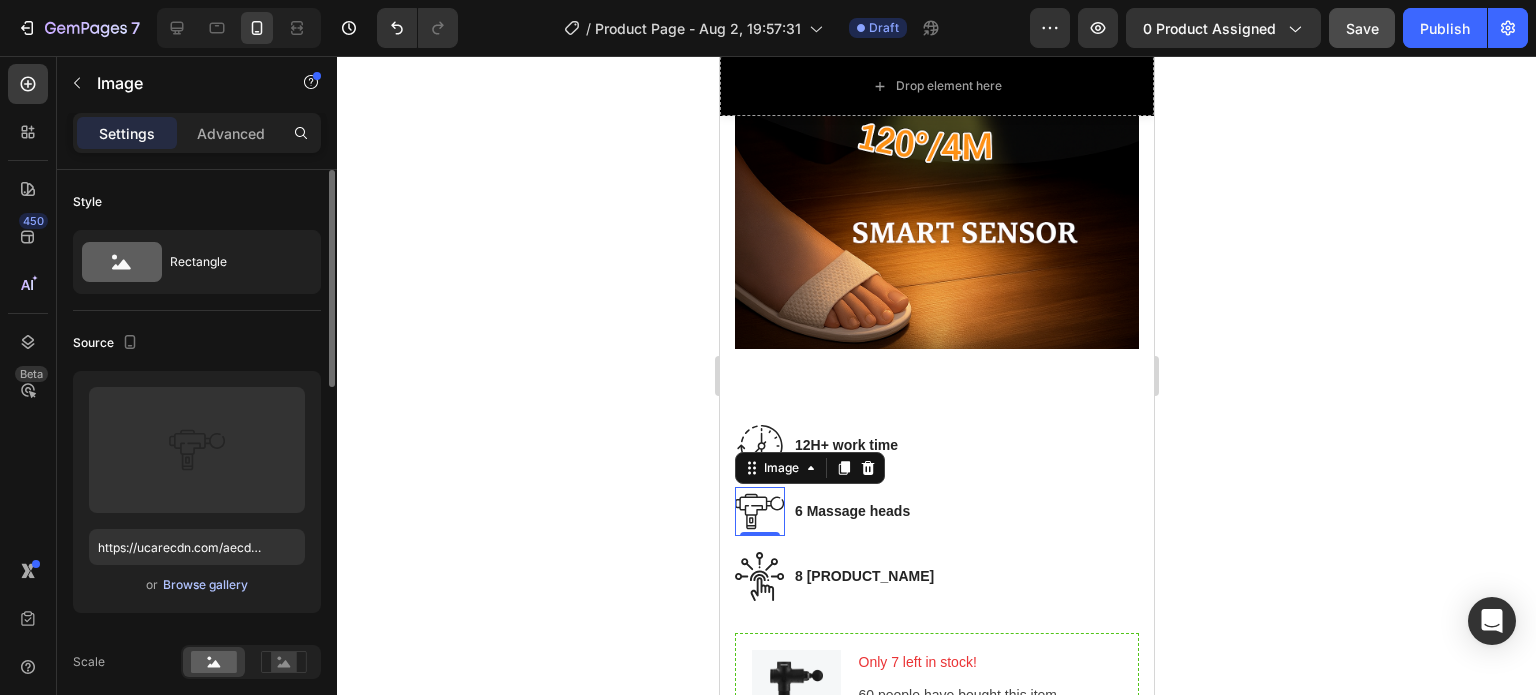 click on "Browse gallery" at bounding box center [205, 585] 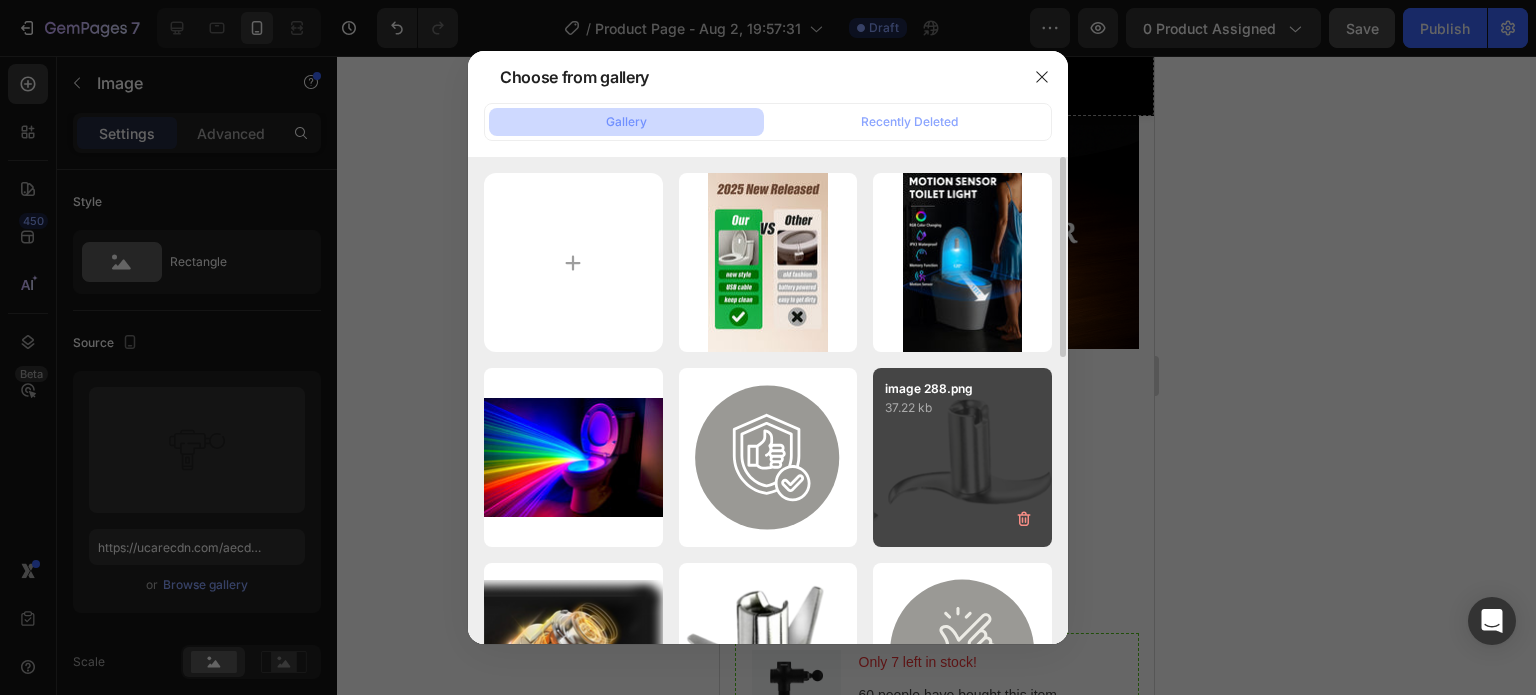 scroll, scrollTop: 200, scrollLeft: 0, axis: vertical 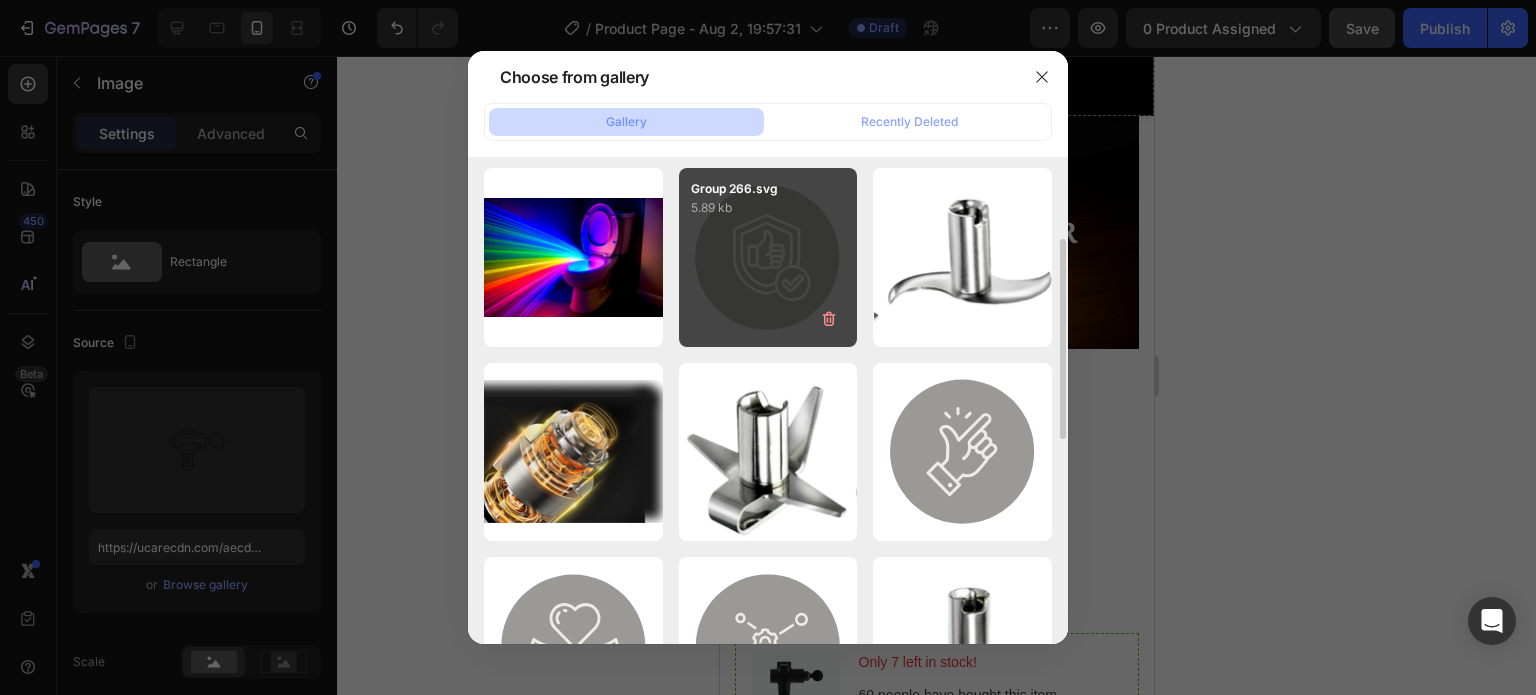click on "Group 266.svg 5.89 kb" at bounding box center (768, 257) 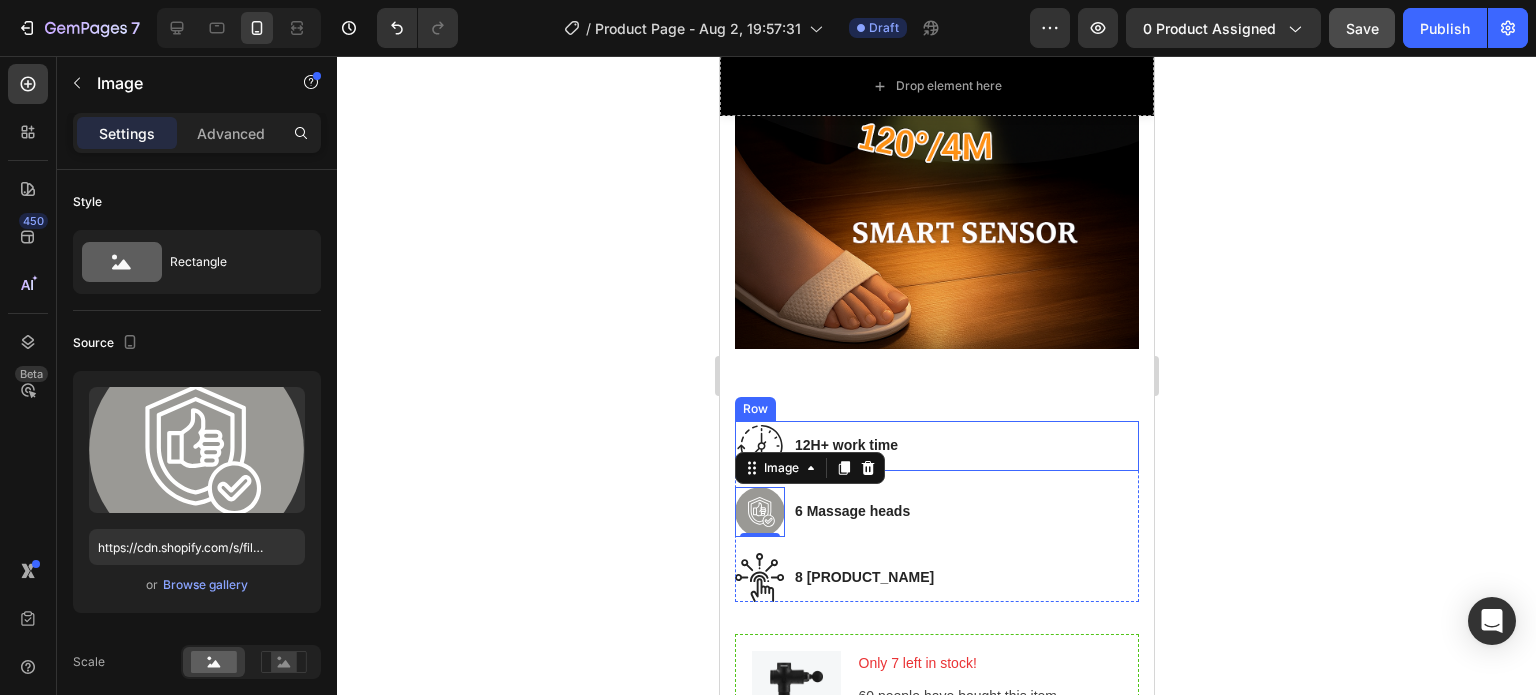 click on "Image 12H+ work time Text block Row" at bounding box center (936, 446) 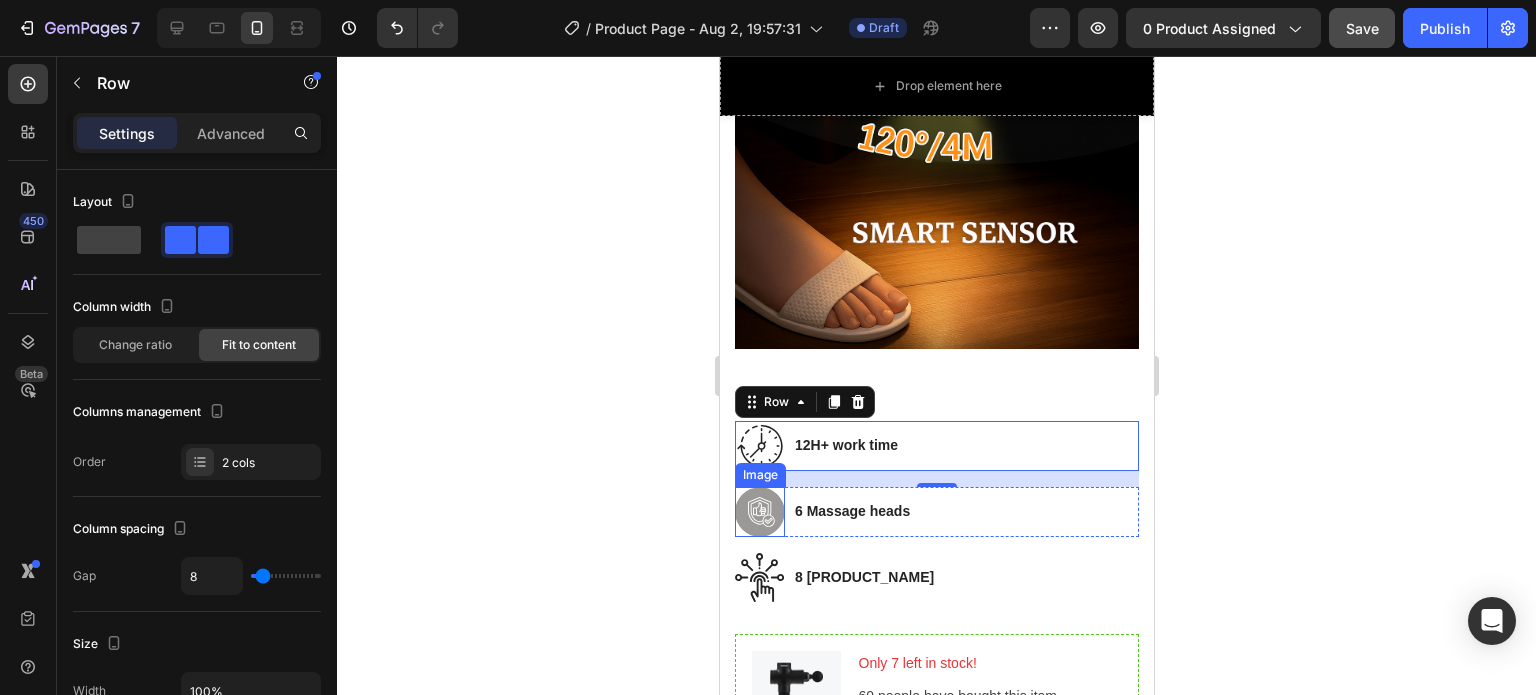 click on "Image" at bounding box center (759, 475) 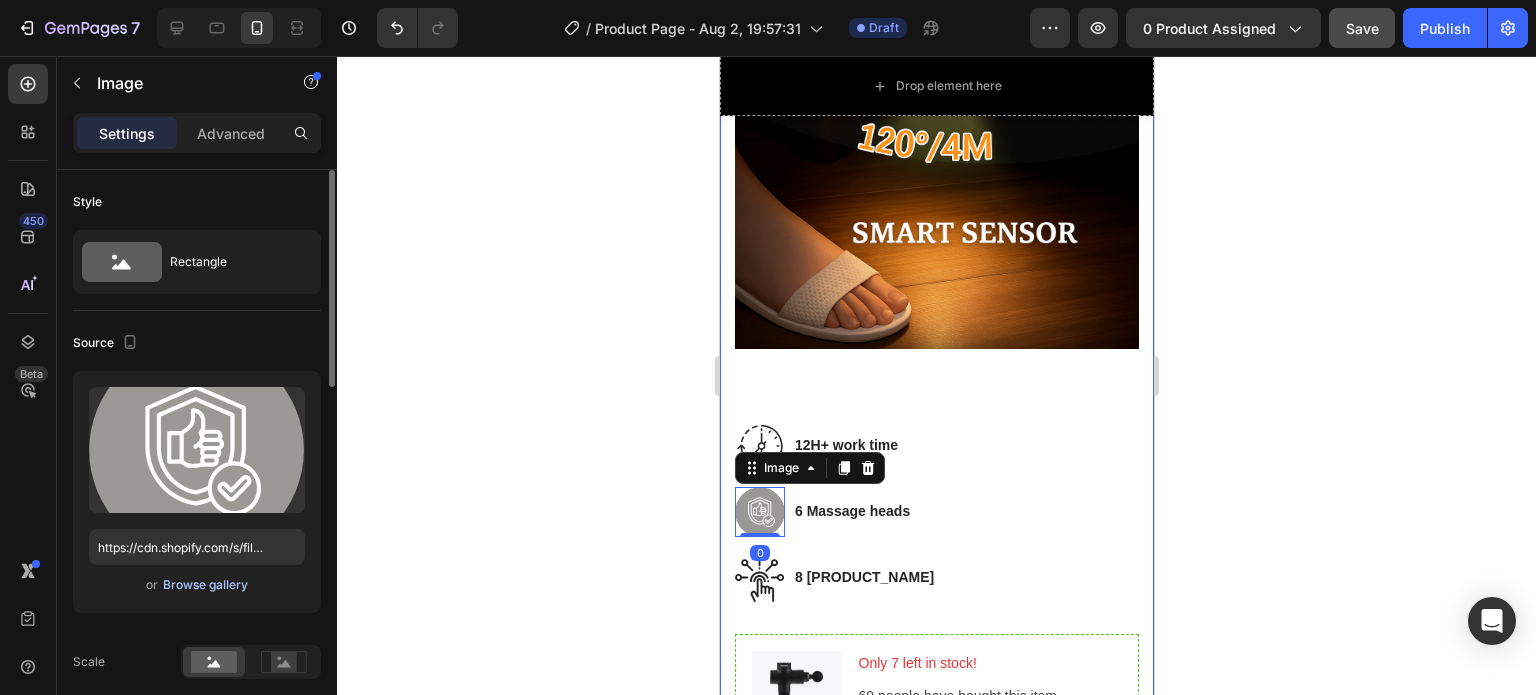 click on "Browse gallery" at bounding box center (205, 585) 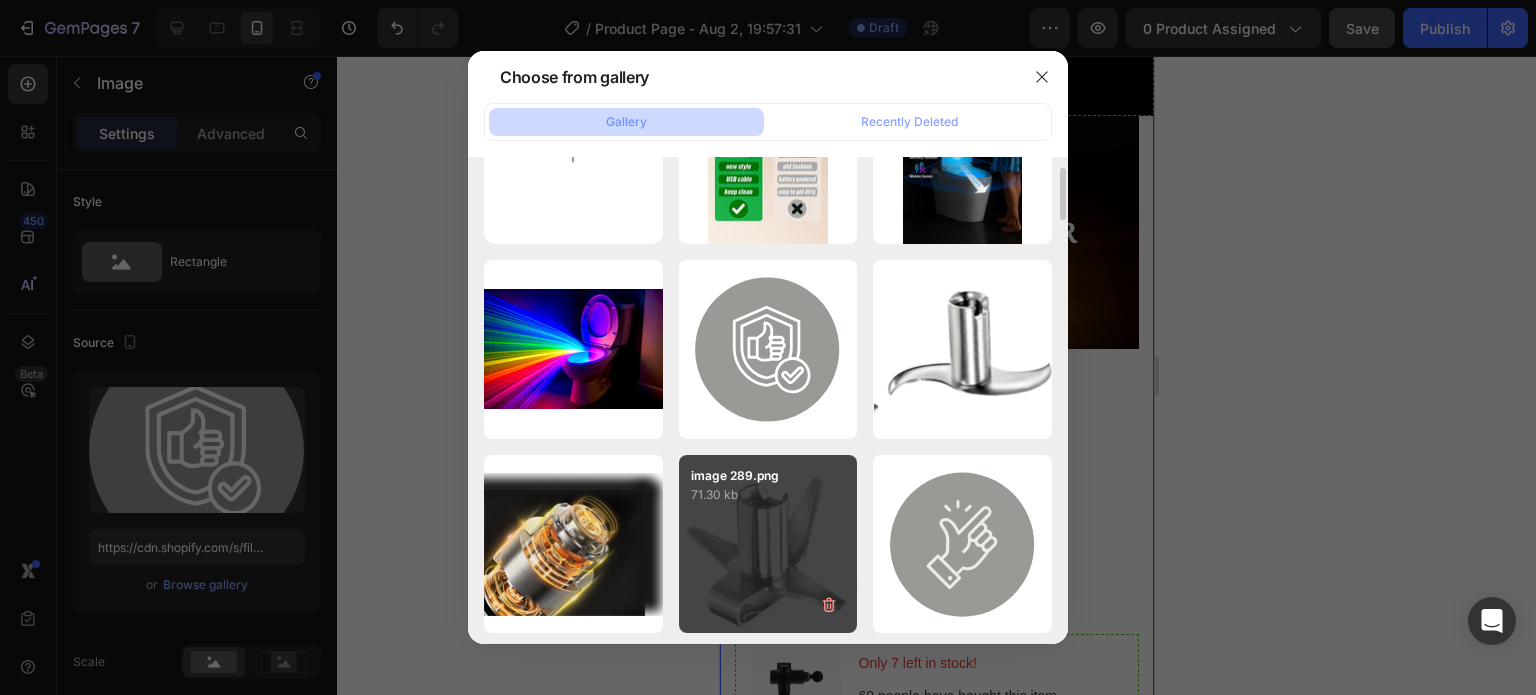 scroll, scrollTop: 0, scrollLeft: 0, axis: both 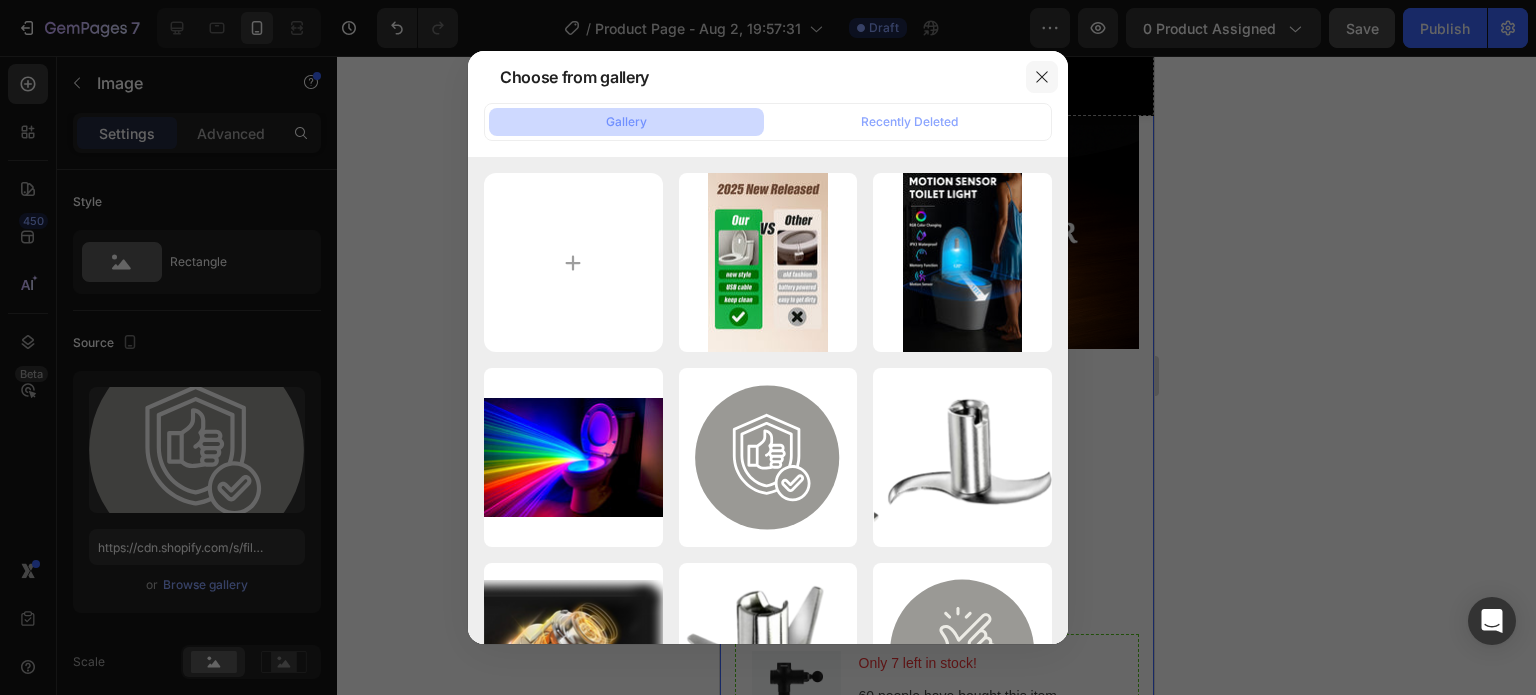 click 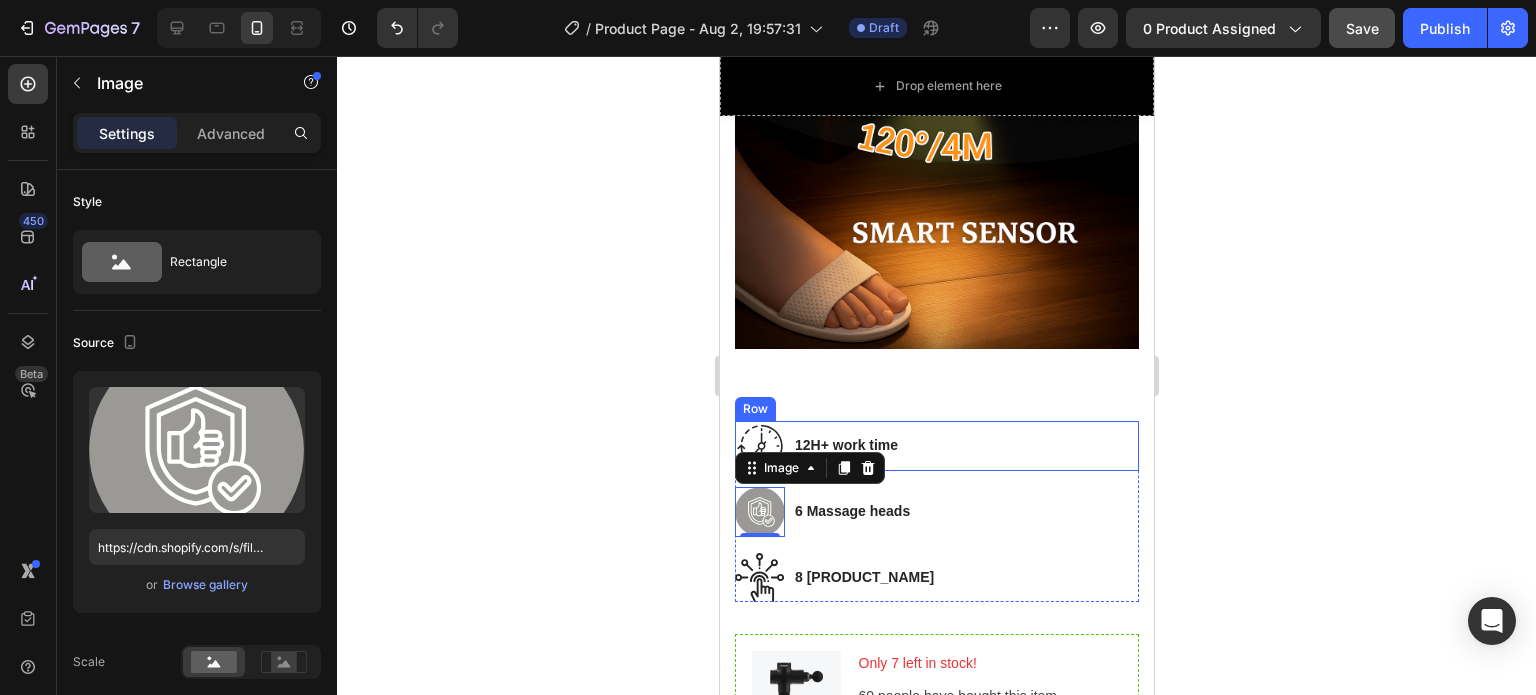 click on "Toilet Night Light Motion Sensor Light Toilet Bowl Light RGB 7Color Changing For Bathroom Decoration LED Rechargeable LED Light (P) Title For Muscle Pain Relief Recovery Text block Icon Icon Icon Icon Icon Icon Icon List Hoz (224 reviews) Text block Row Title Line $12.99 (P) Price (P) Price $4.96 (P) Price (P) Price Row Save -162%. Only on Mother's Day! Product Badge Row
Product Description:
Upgrade your nighttime bathroom experience with this Smart Toilet Night Light featuring motion sensor technology and 7 customizable RGB colors.
✅ 500mAh rechargeable battery ✅ Convenient USB Type-C charging ✅ IPX3 waterproof rating for added durability ✅ Automatically turns on when motion is detected in the dark ✅ Auto-off after 90 seconds of inactivity ✅ Memory function remembers your last color setting ✅ Wide 120° motion detection angle with 4-meter range ✅ 8 ambient color options to match your mood
Row" at bounding box center [936, -1986] 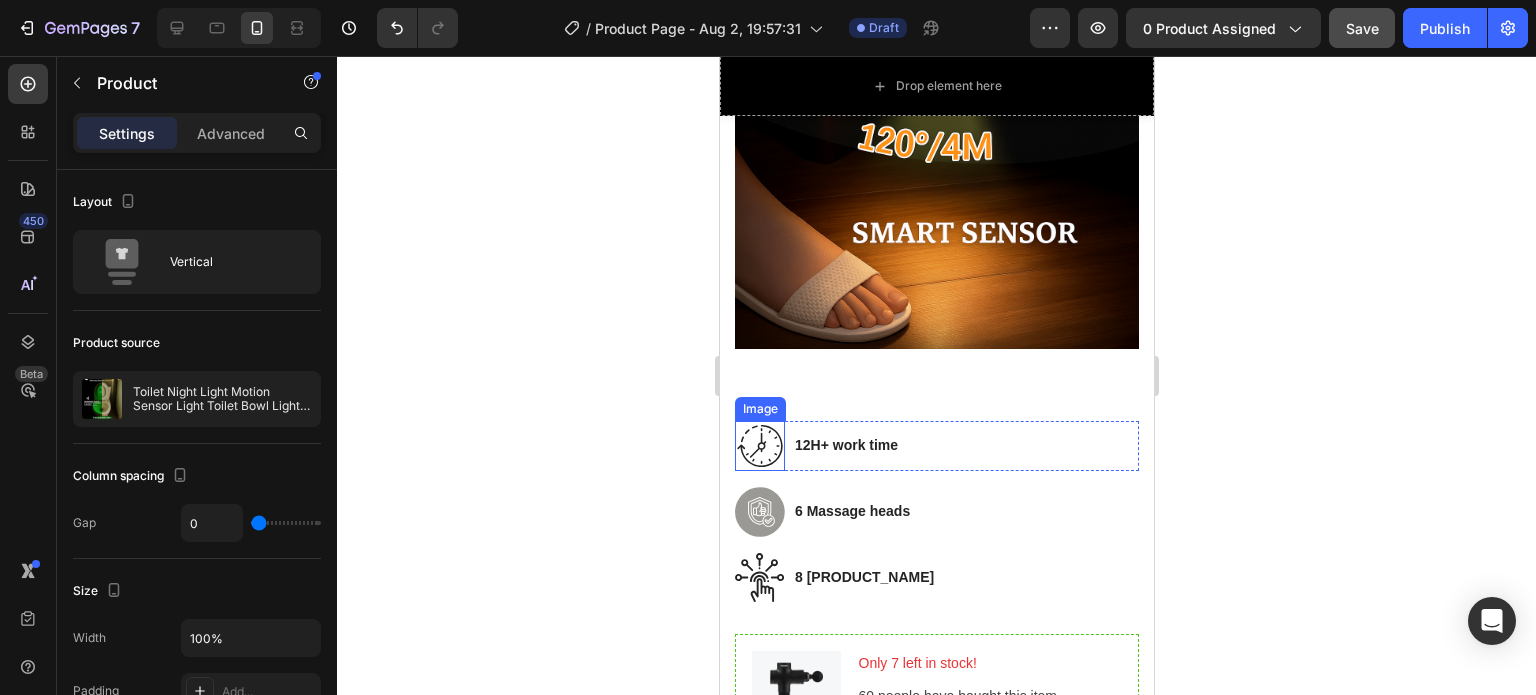 click on "Image" at bounding box center (759, 409) 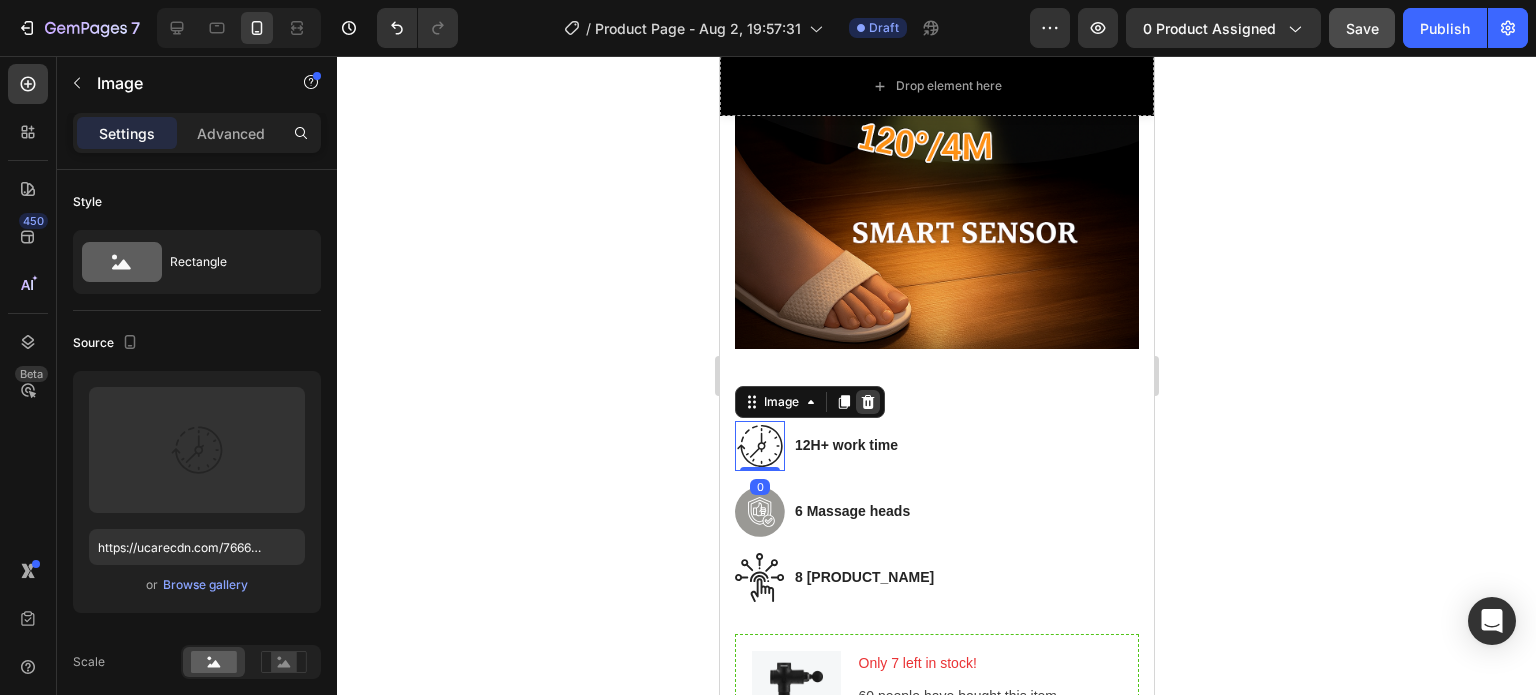 click 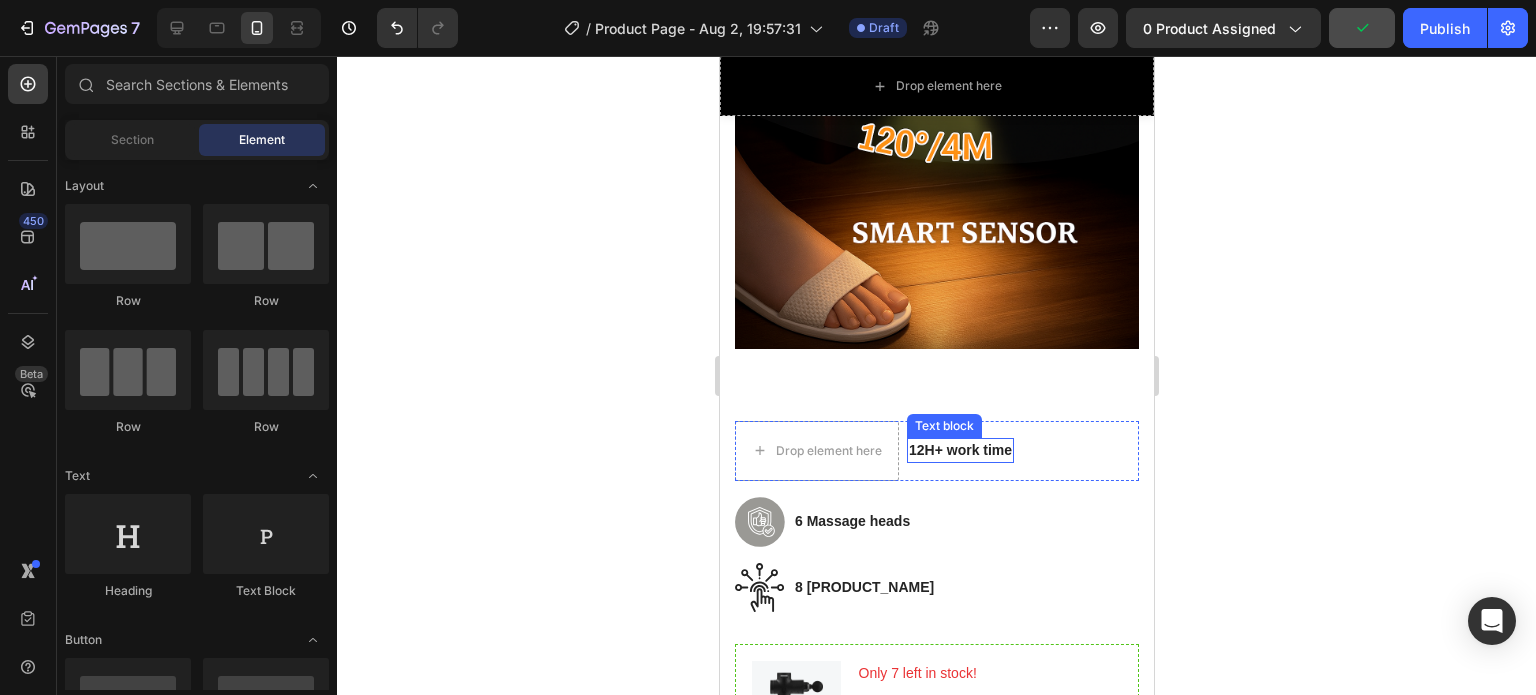 click on "12H+ work time" at bounding box center (959, 450) 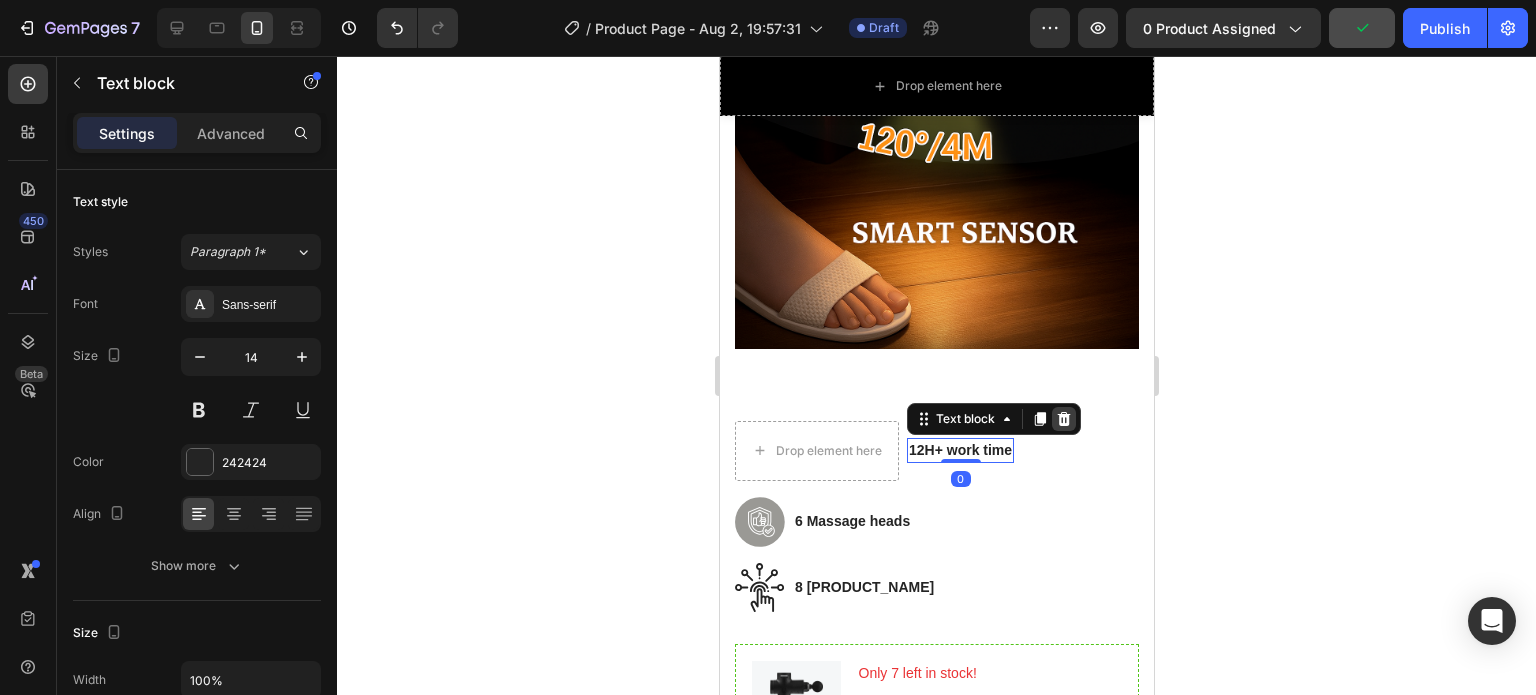 click 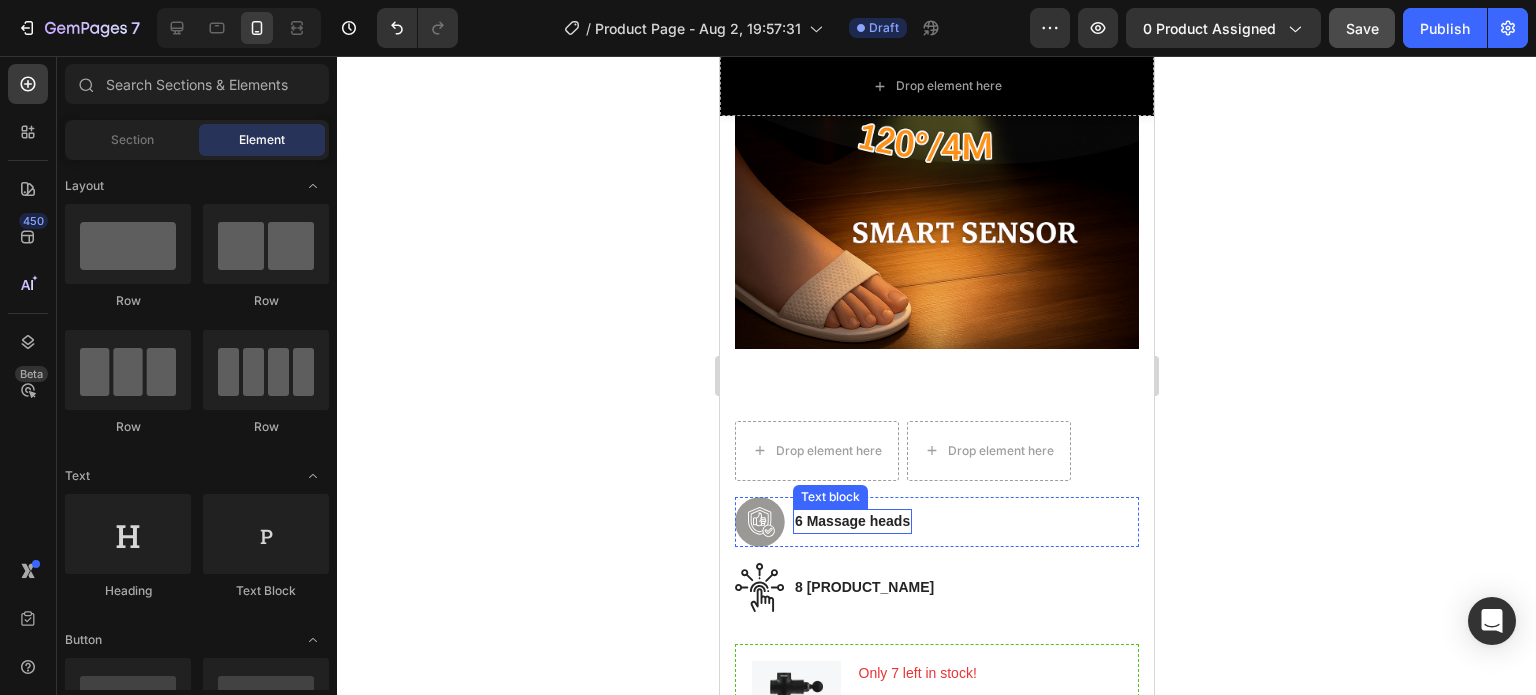 click on "Text block" at bounding box center (829, 497) 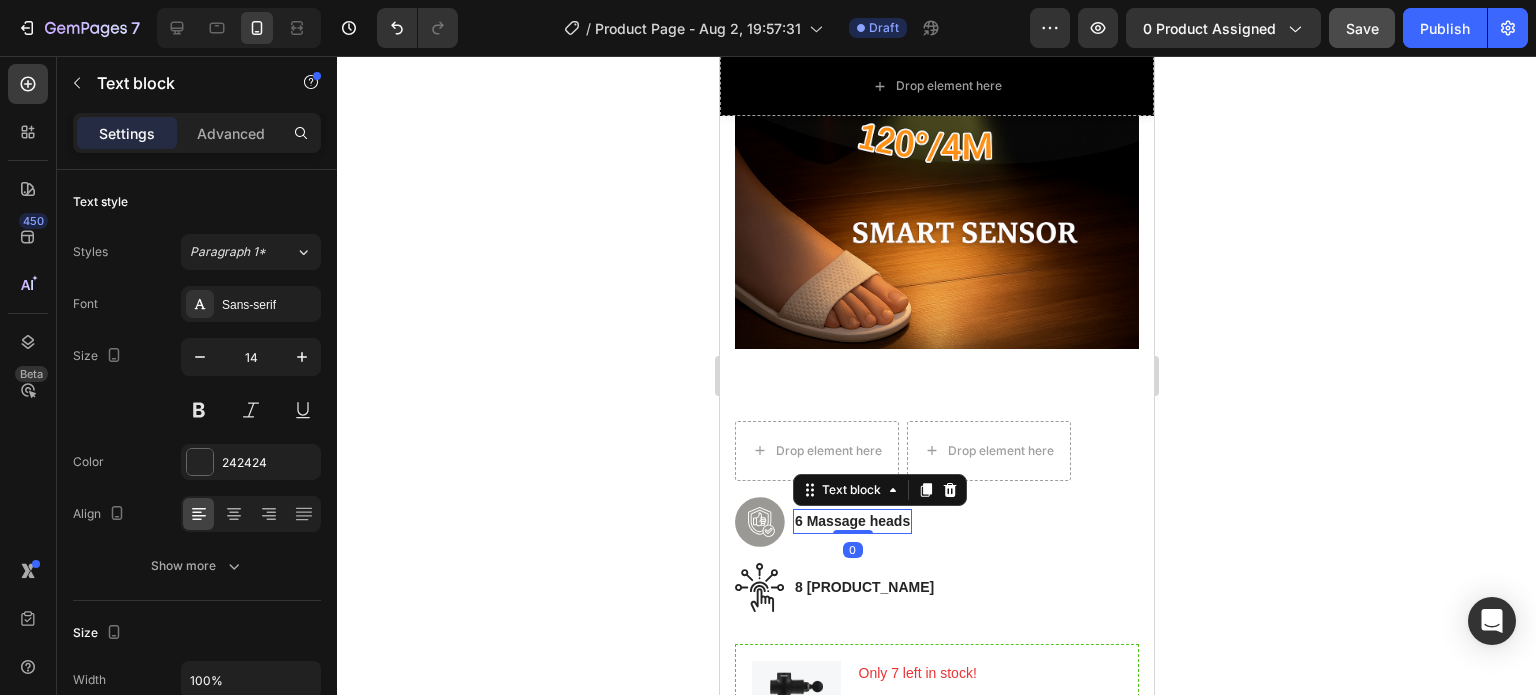 click 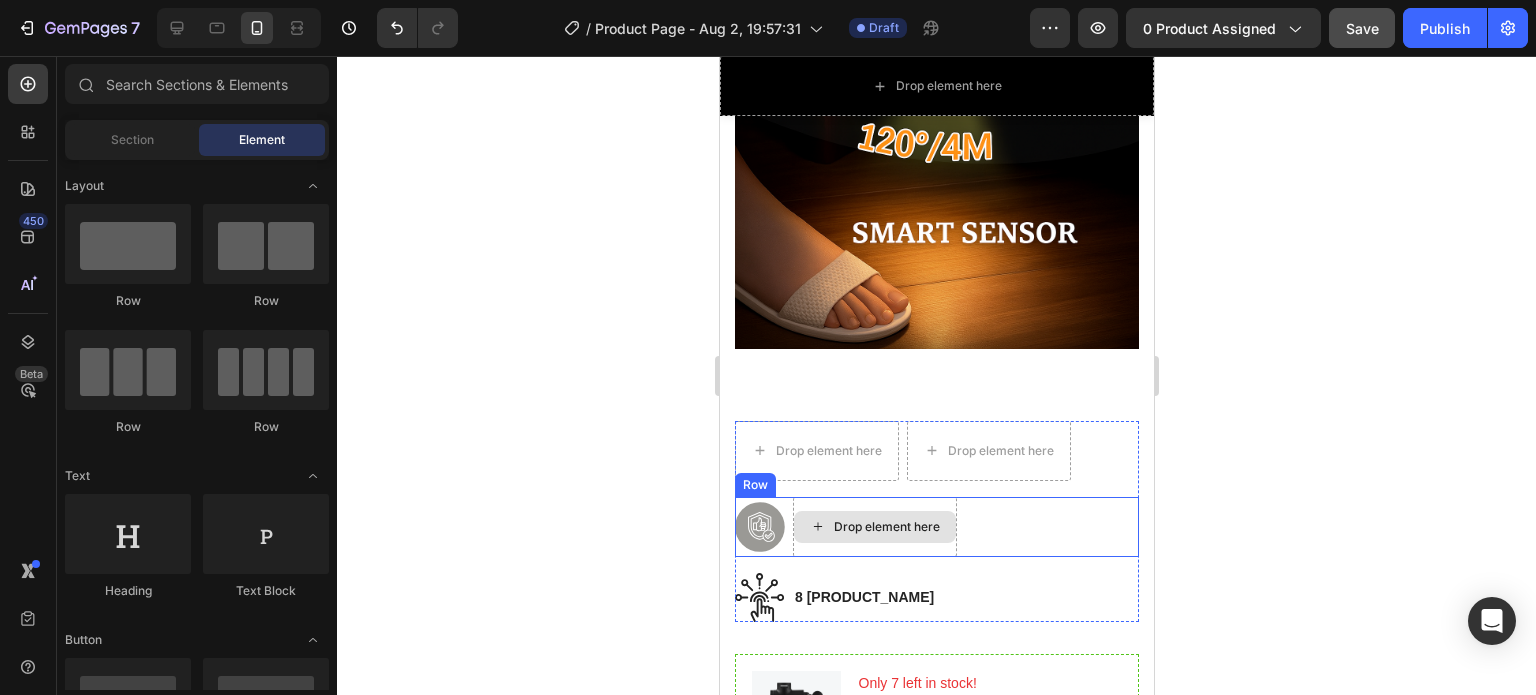 click at bounding box center (759, 527) 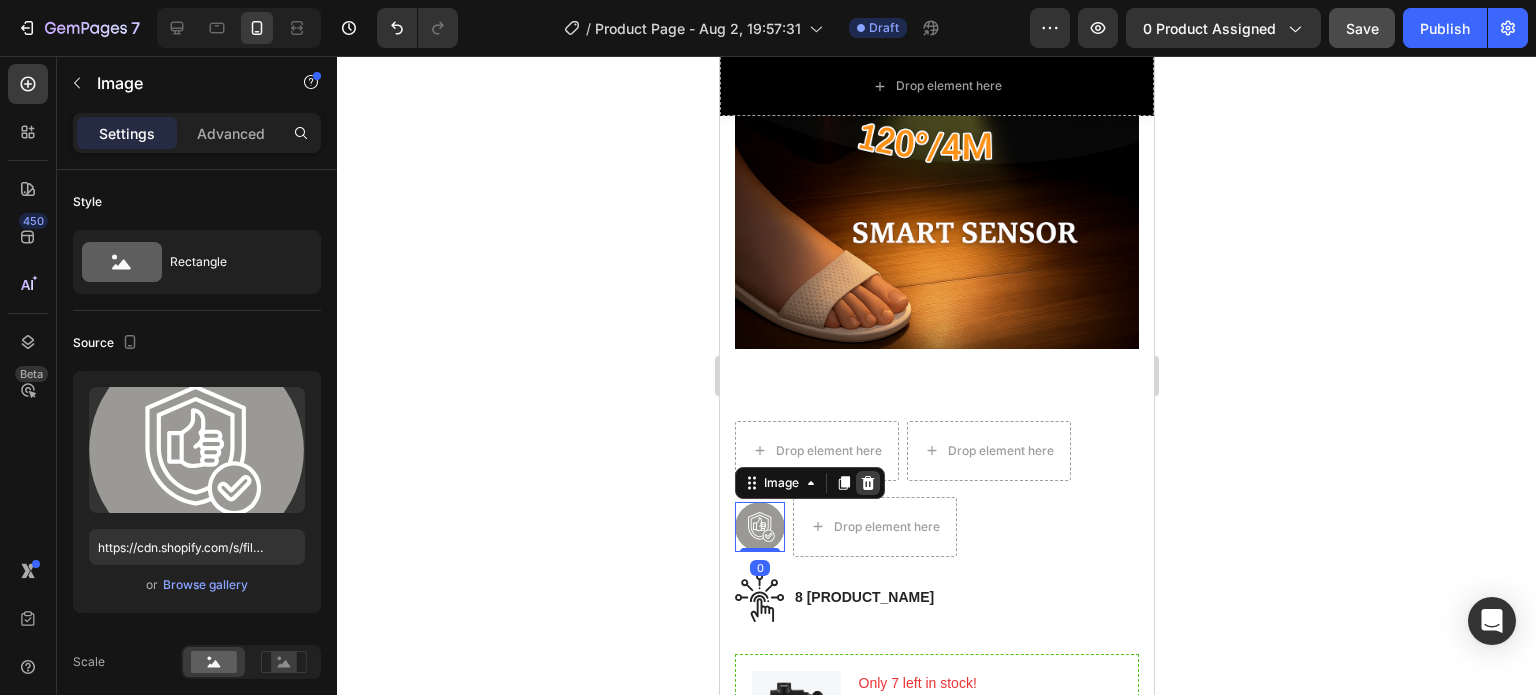 click 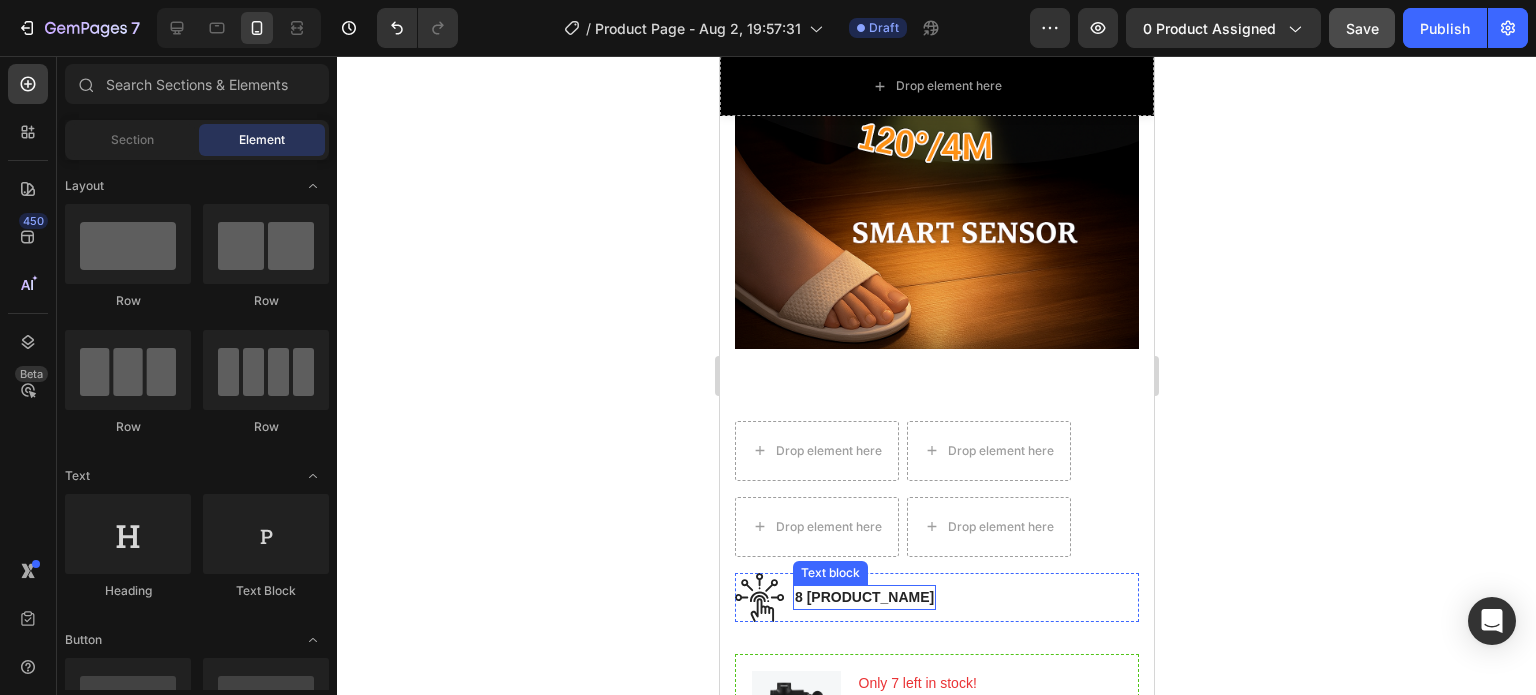 click on "8 [PRODUCT_NAME]" at bounding box center (863, 597) 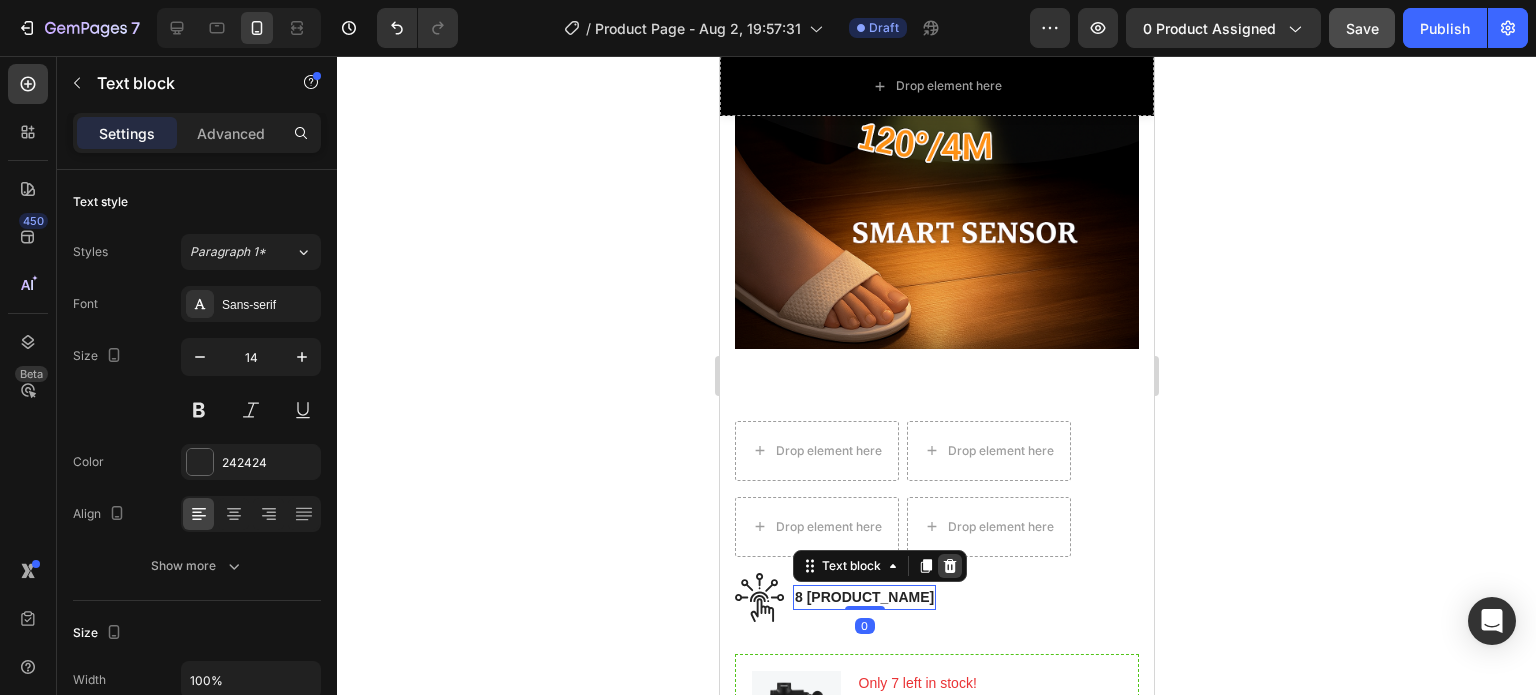 click 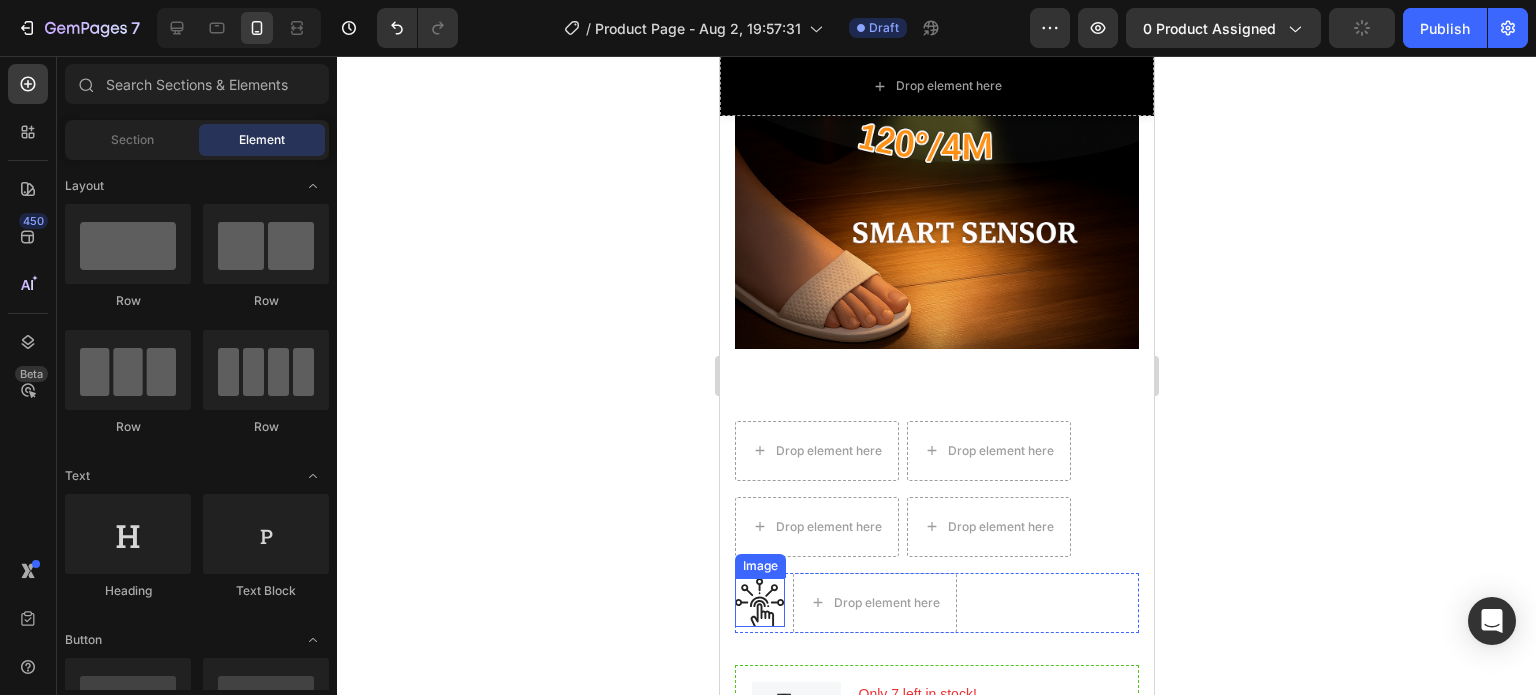 click at bounding box center [759, 602] 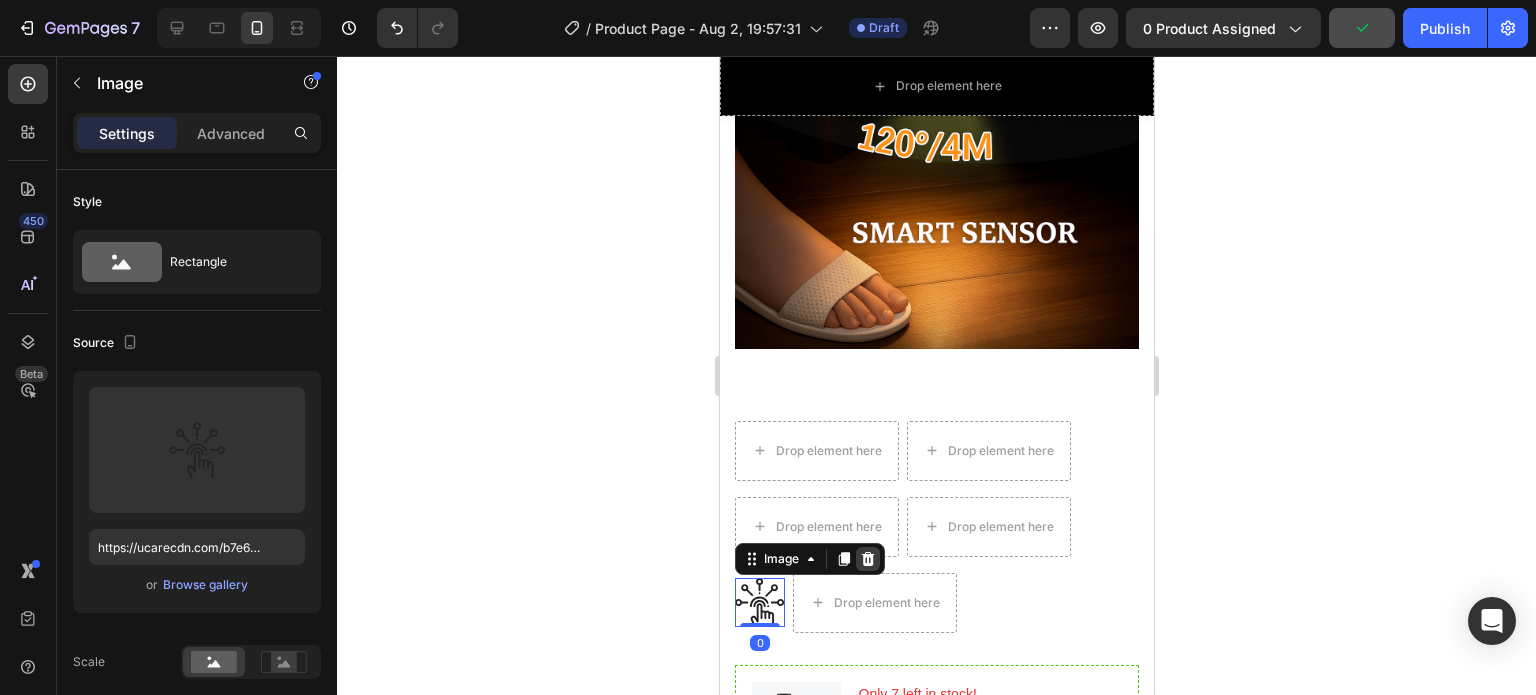 click at bounding box center [867, 559] 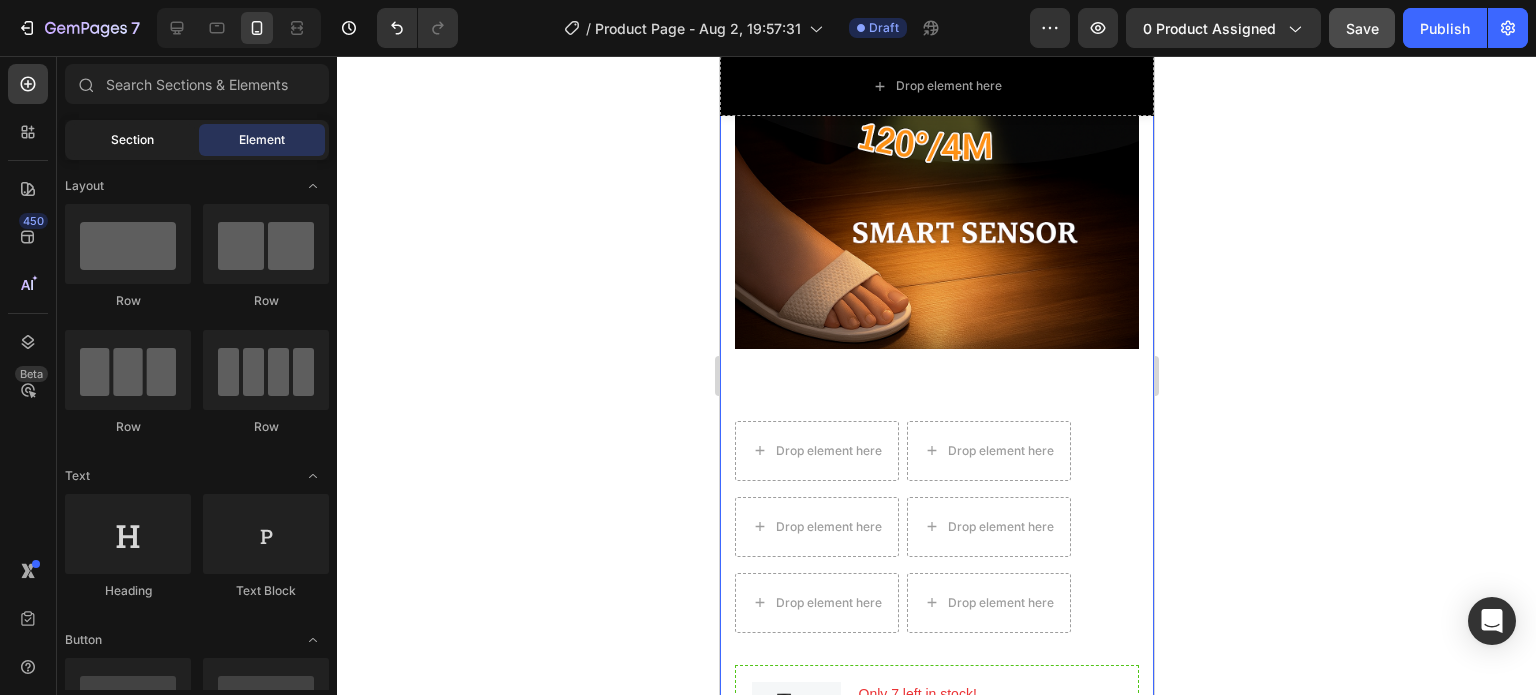 click on "Section" 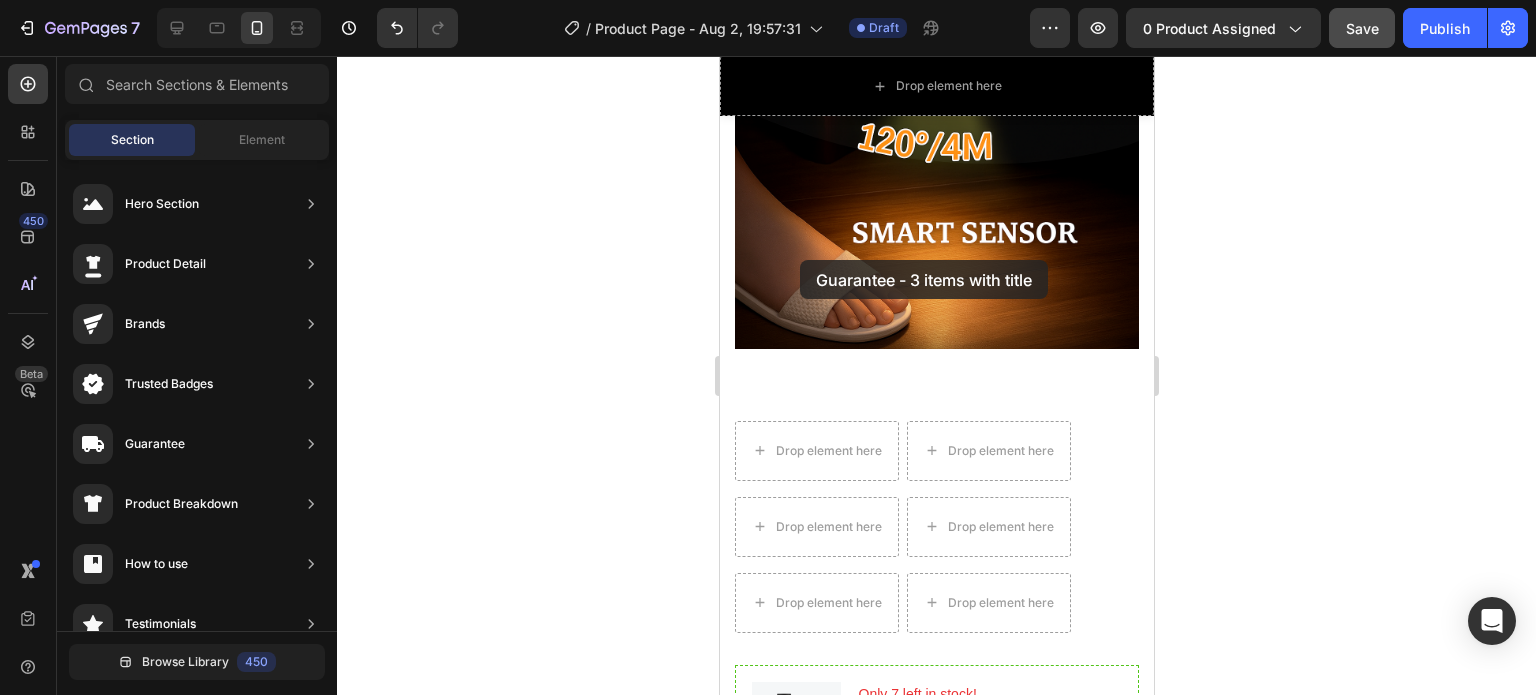 drag, startPoint x: 1151, startPoint y: 261, endPoint x: 799, endPoint y: 260, distance: 352.00143 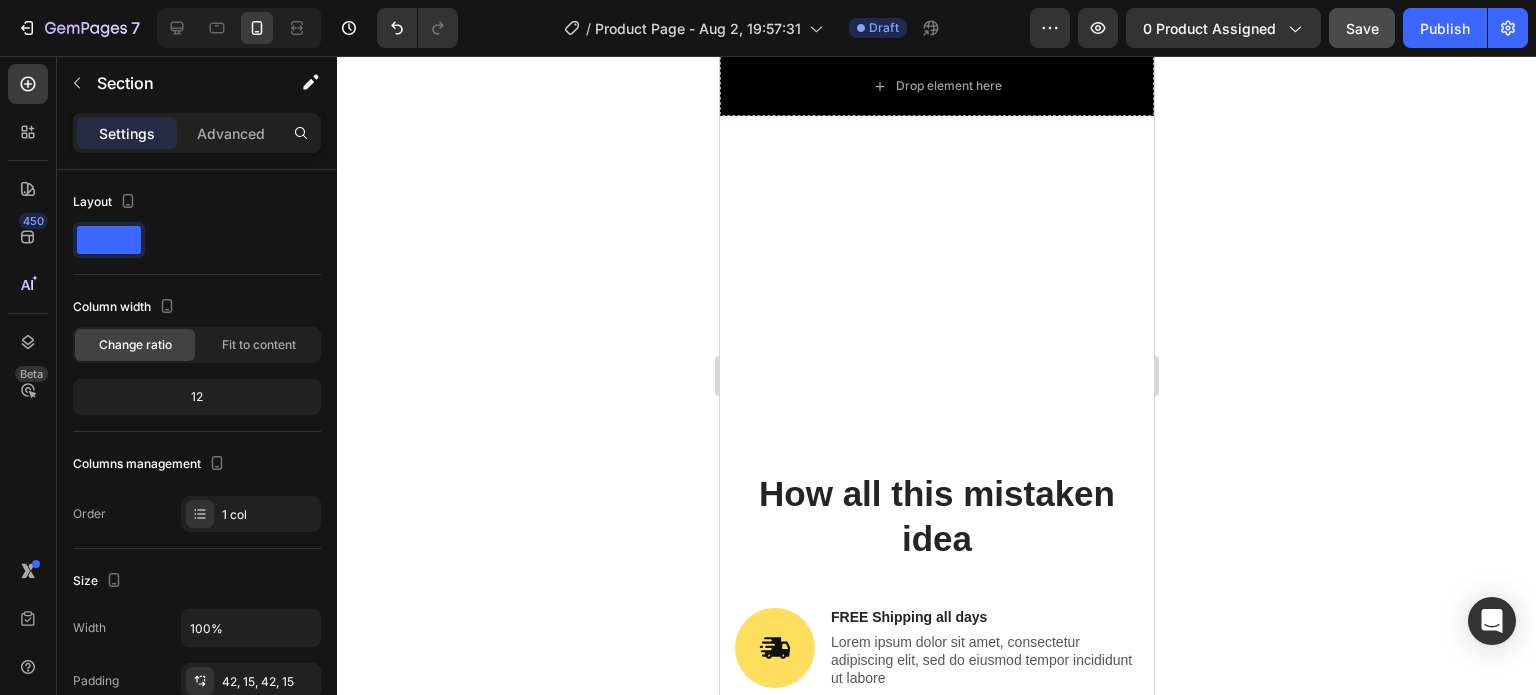 scroll, scrollTop: 7255, scrollLeft: 0, axis: vertical 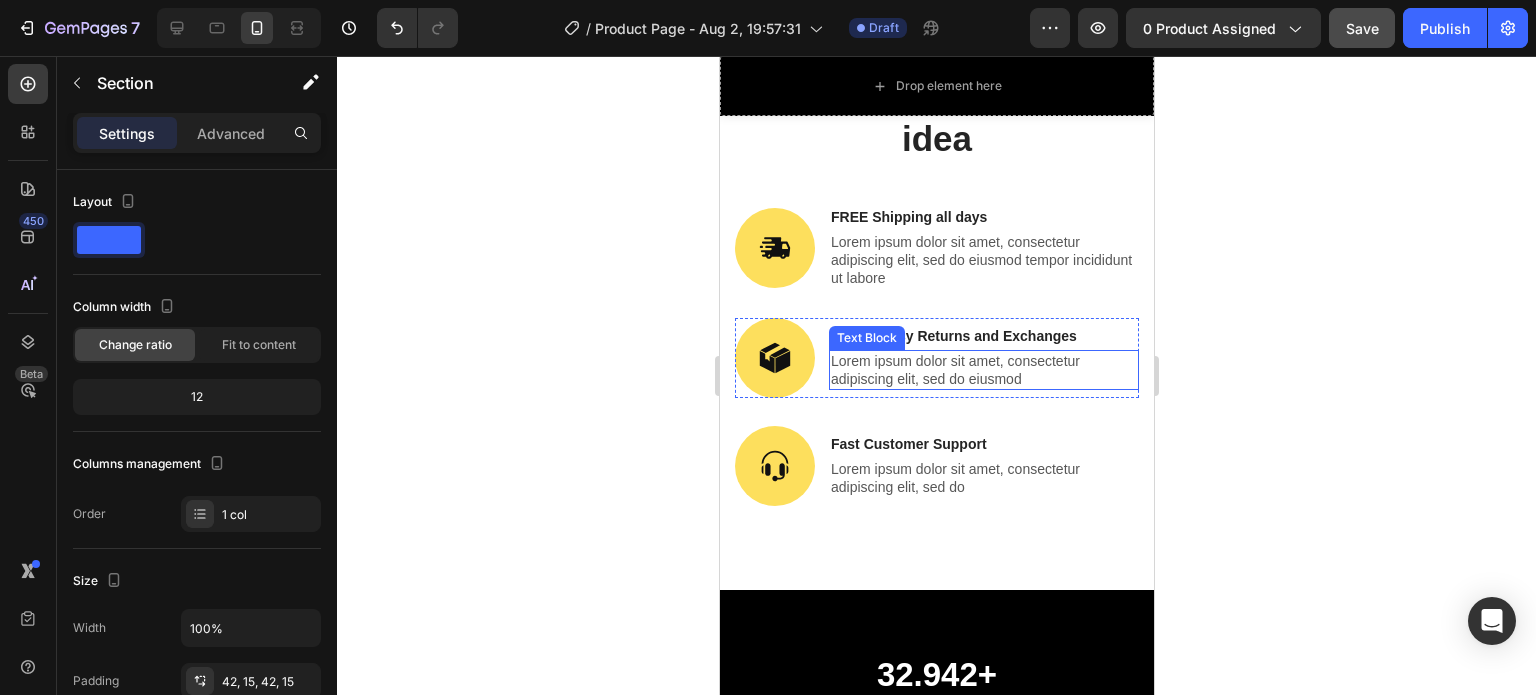 click on "Text Block" at bounding box center (866, 338) 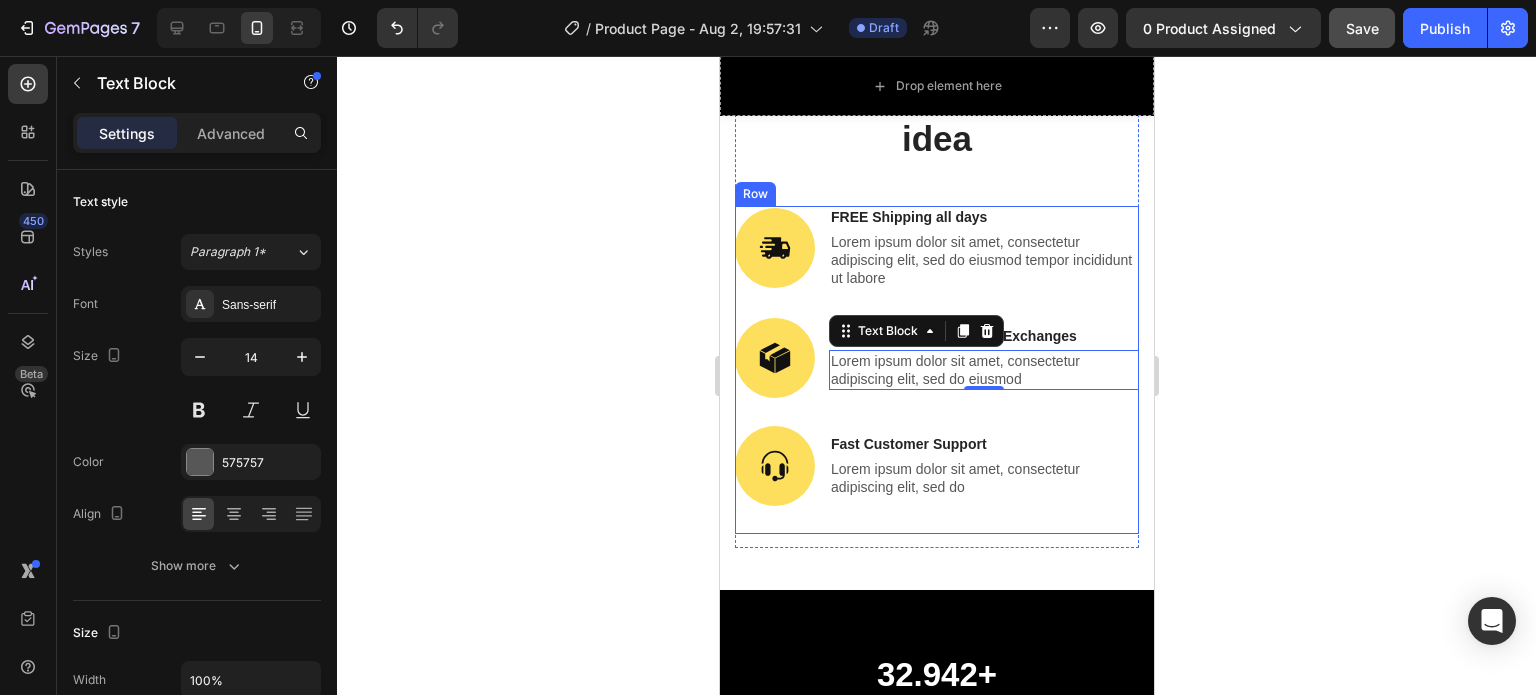 click on "Image 60-Day Easy Returns and Exchanges Text Block Lorem ipsum dolor sit amet, consectetur adipiscing elit, sed do eiusmod Text Block   0 Row" at bounding box center [936, 372] 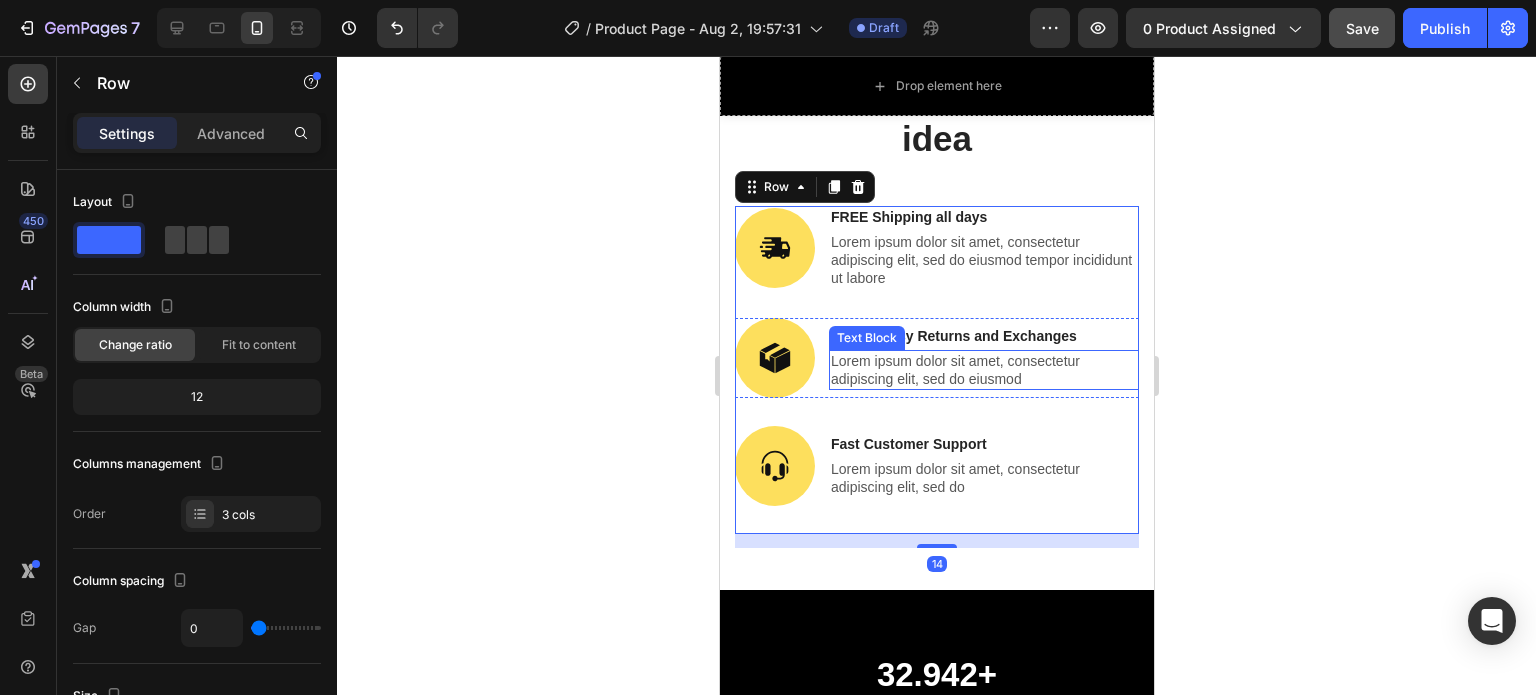click on "Text Block" at bounding box center (866, 338) 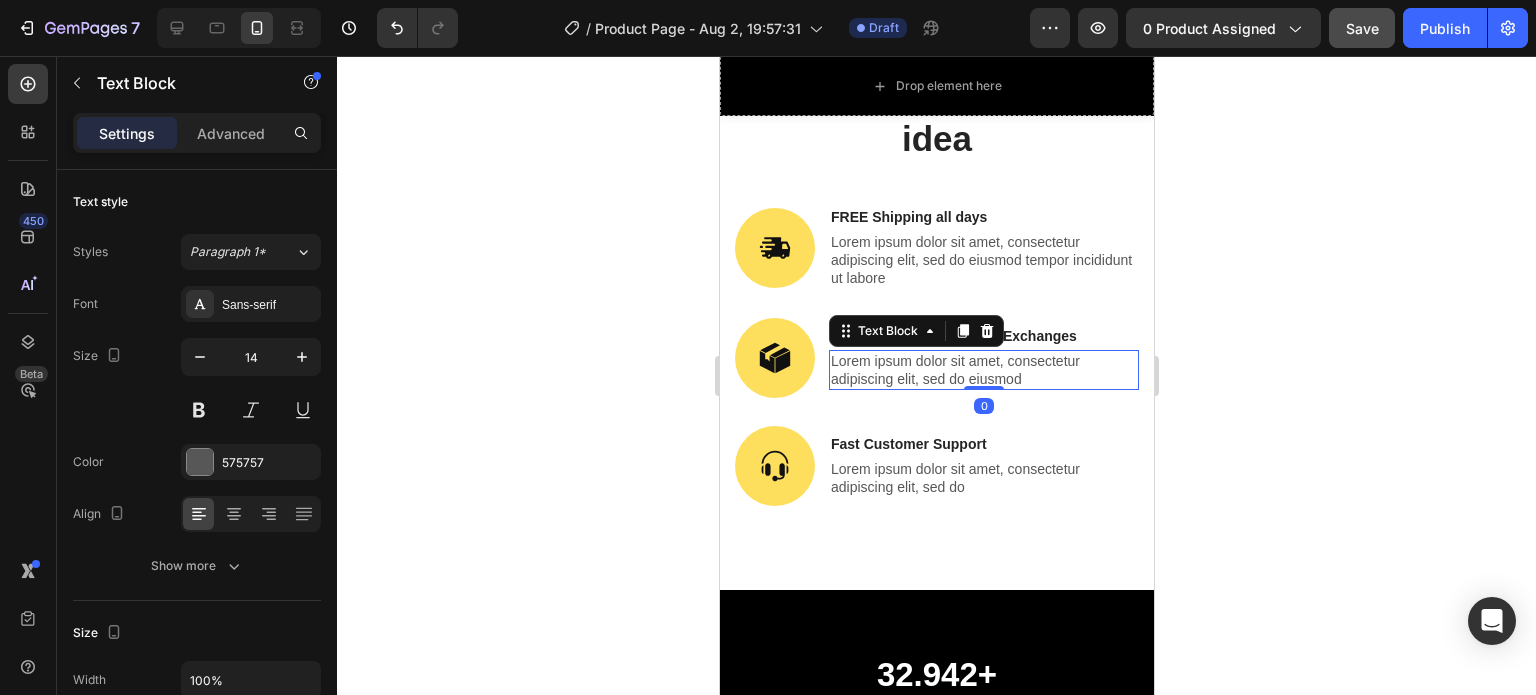 click on "Lorem ipsum dolor sit amet, consectetur adipiscing elit, sed do eiusmod" at bounding box center (983, 370) 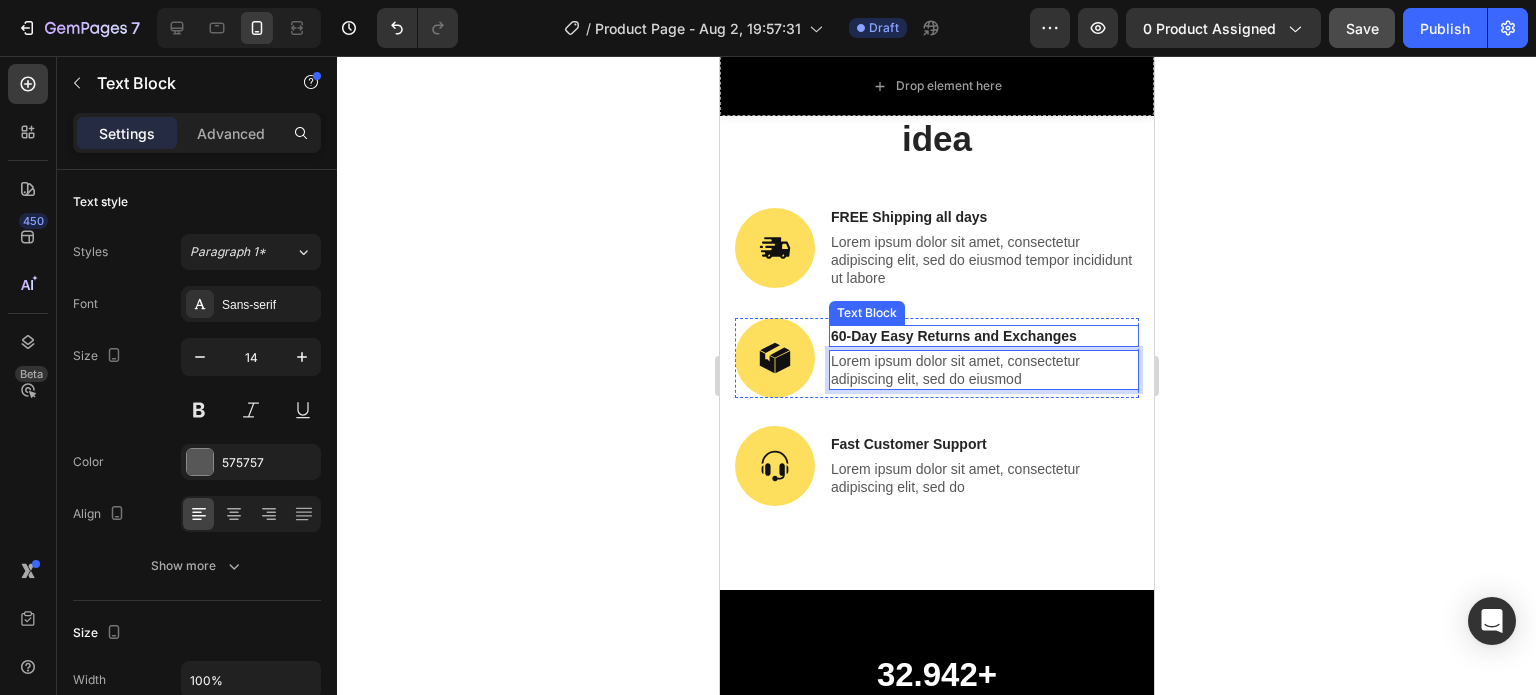 click on "60-Day Easy Returns and Exchanges" at bounding box center (983, 336) 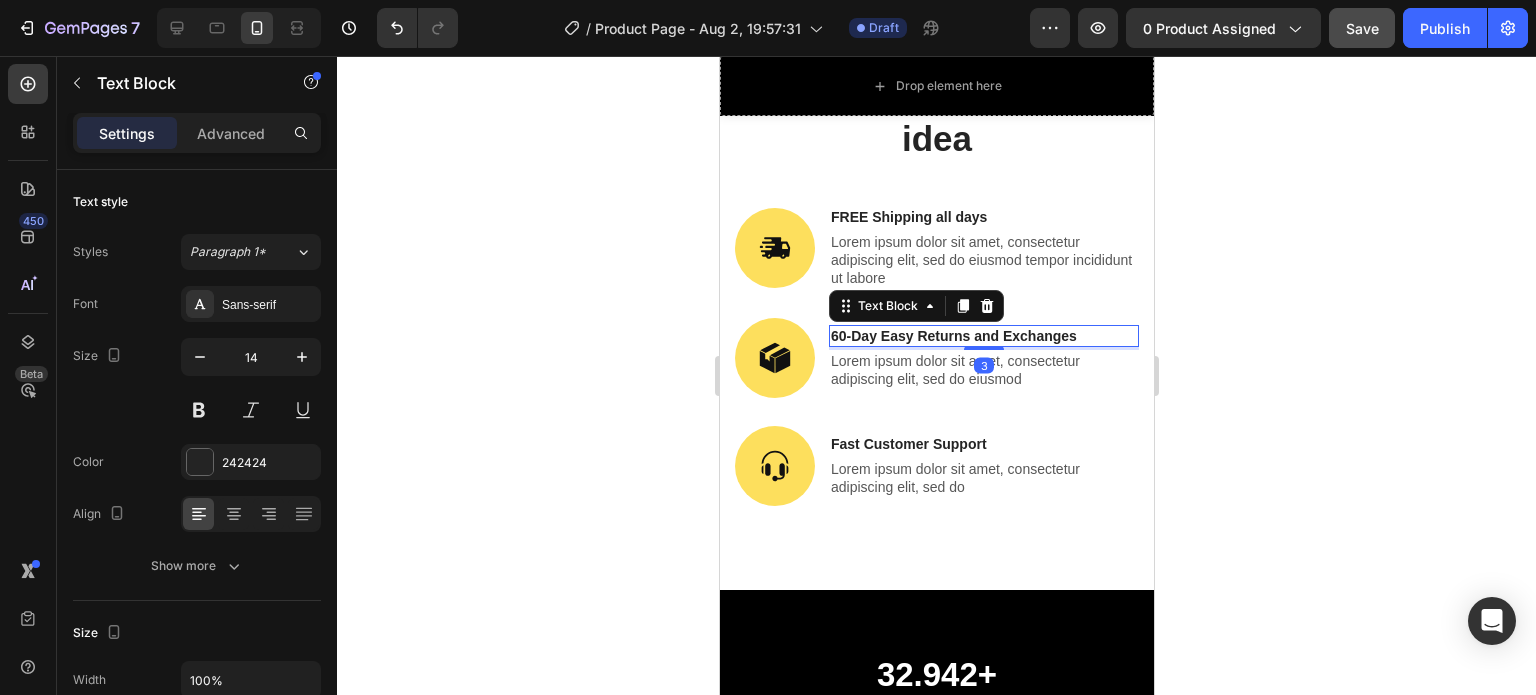 click on "60-Day Easy Returns and Exchanges" at bounding box center [983, 336] 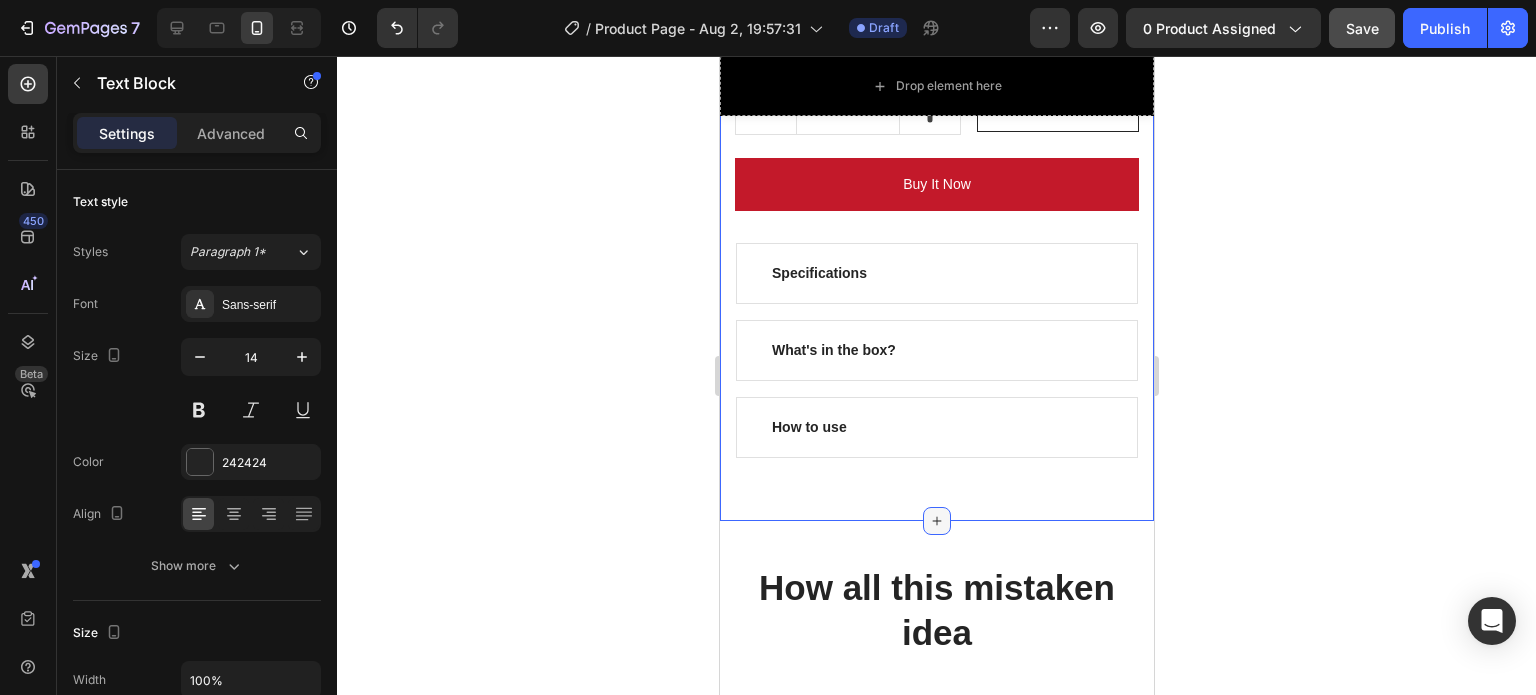 scroll, scrollTop: 6755, scrollLeft: 0, axis: vertical 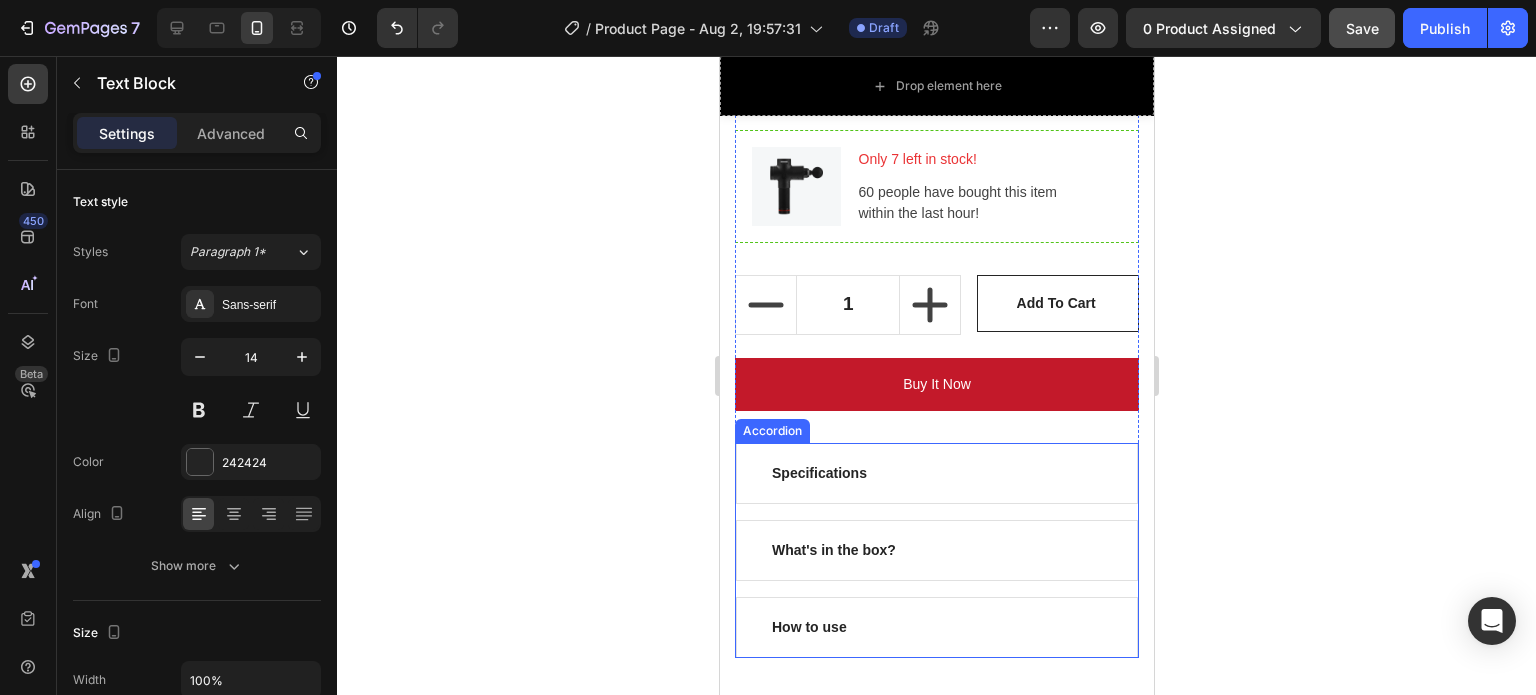 click on "What's in the box?" at bounding box center (936, 550) 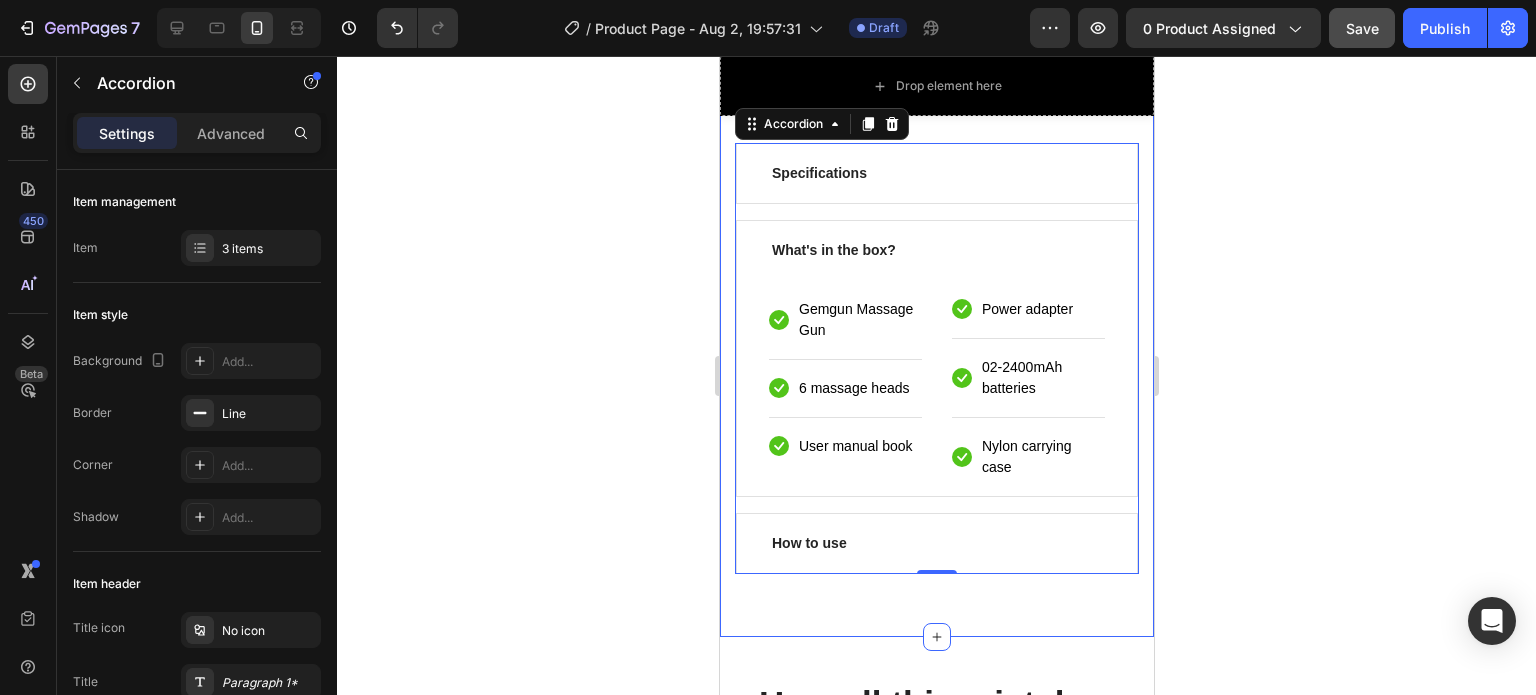 scroll, scrollTop: 7255, scrollLeft: 0, axis: vertical 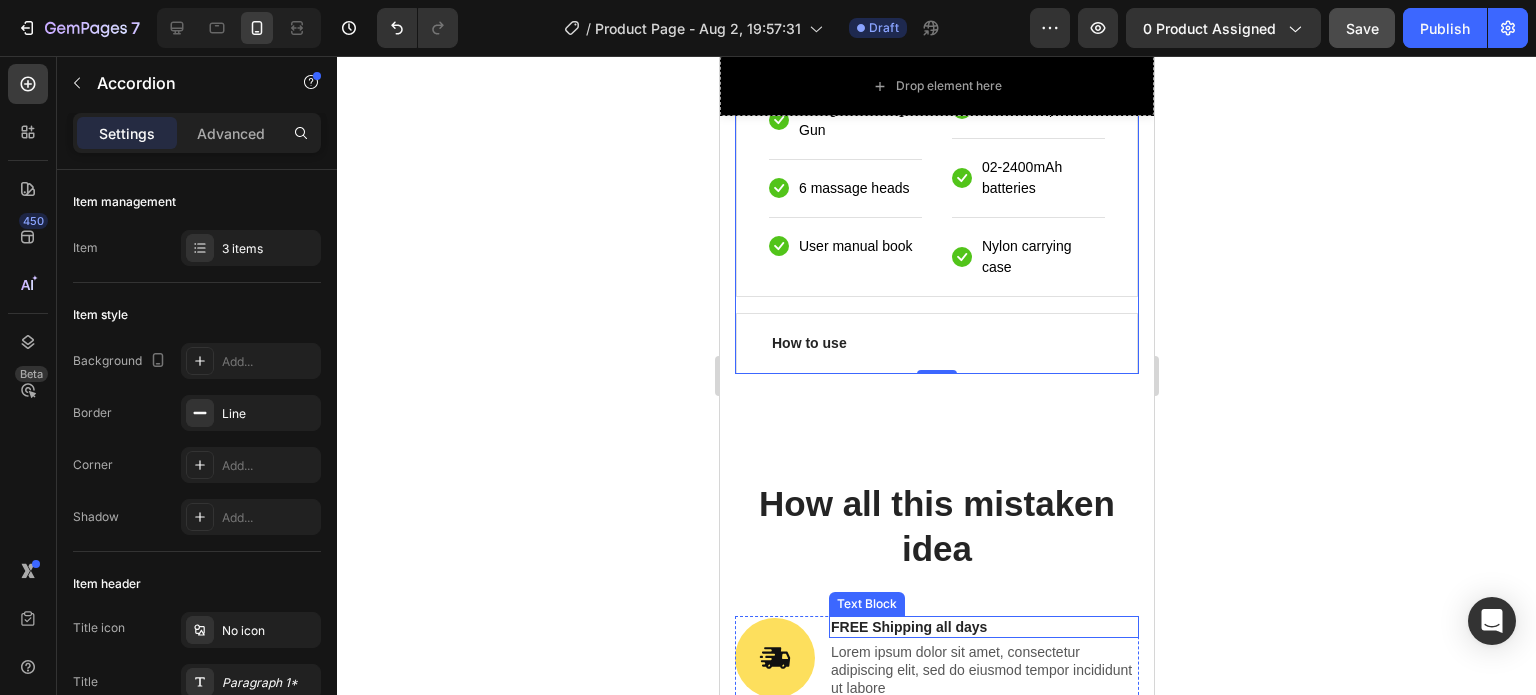 click on "FREE Shipping all days" at bounding box center [983, 627] 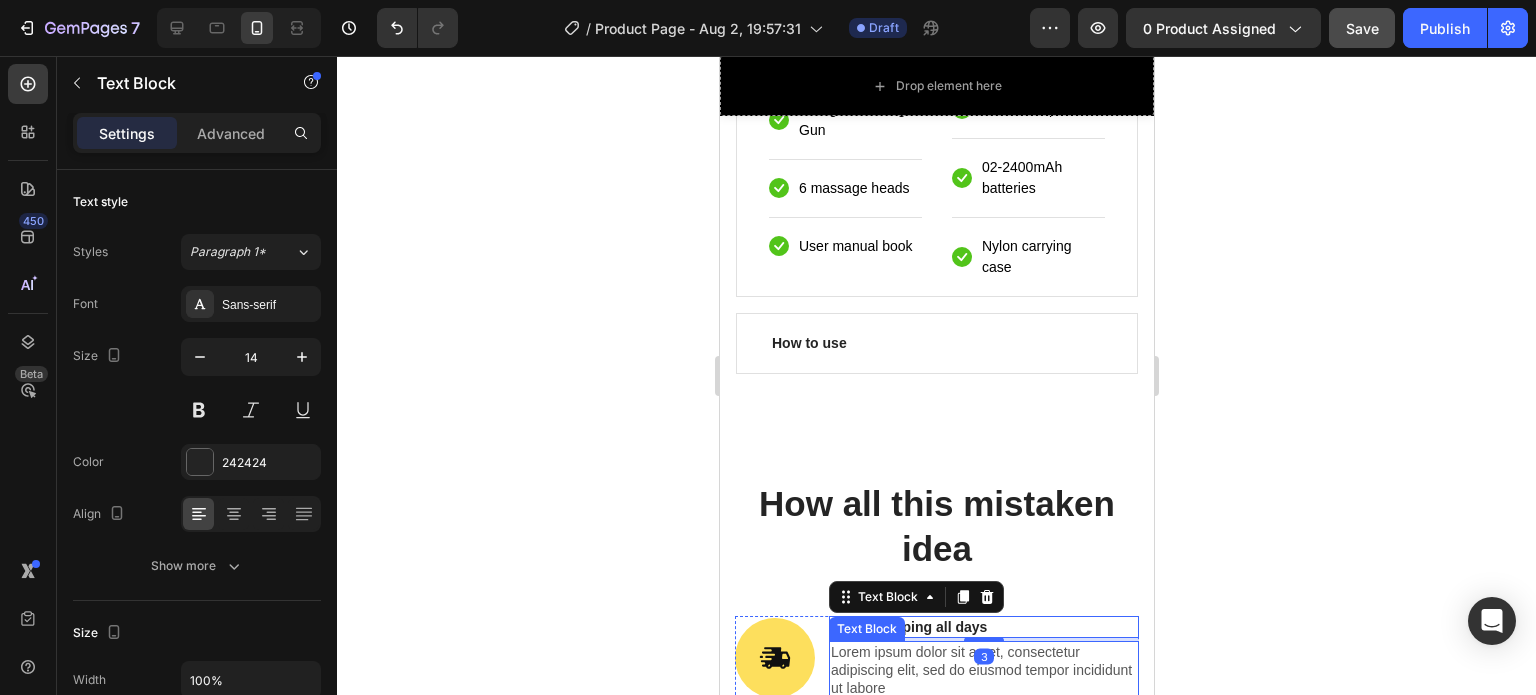click on "Image FREE Shipping all days Text Block   3 Lorem ipsum dolor sit amet, consectetur adipiscing elit, sed do eiusmod tempor incididunt ut labore Text Block Row" at bounding box center [936, 672] 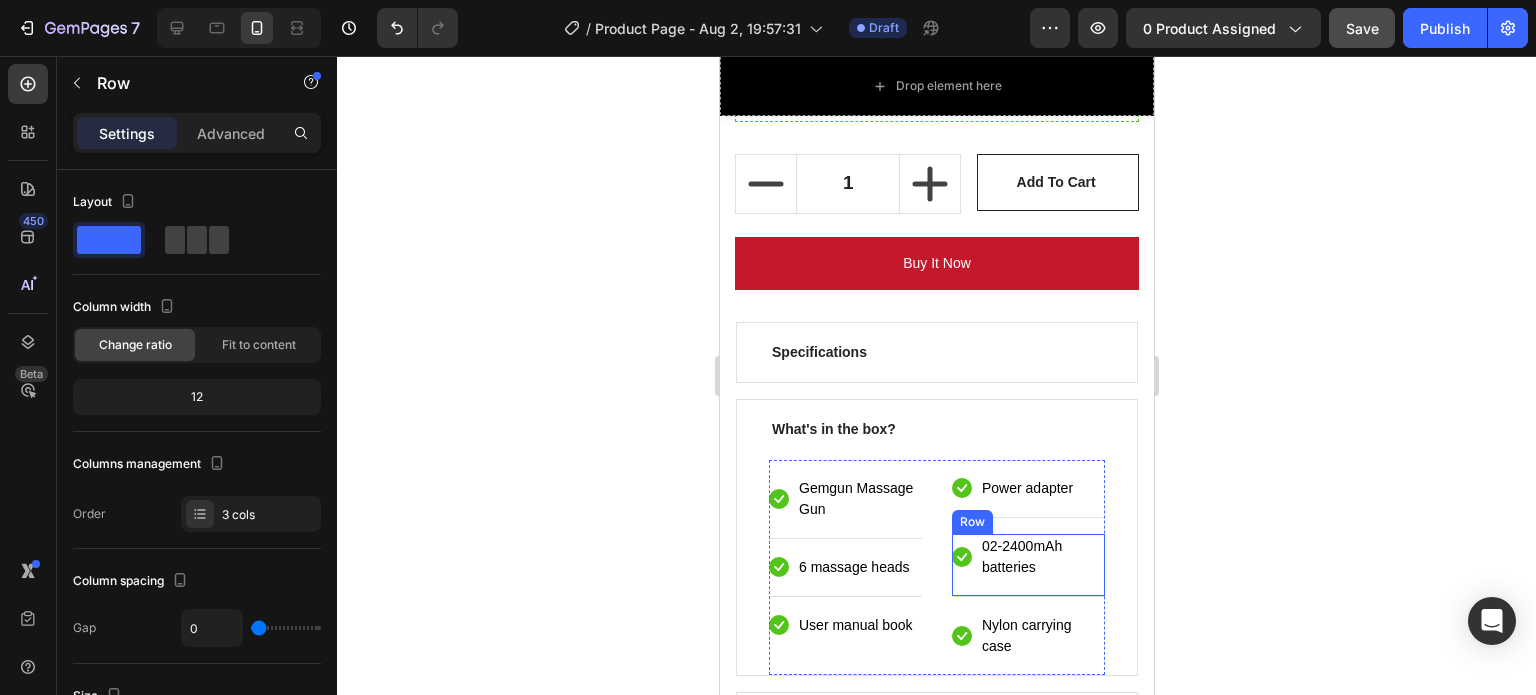 scroll, scrollTop: 6855, scrollLeft: 0, axis: vertical 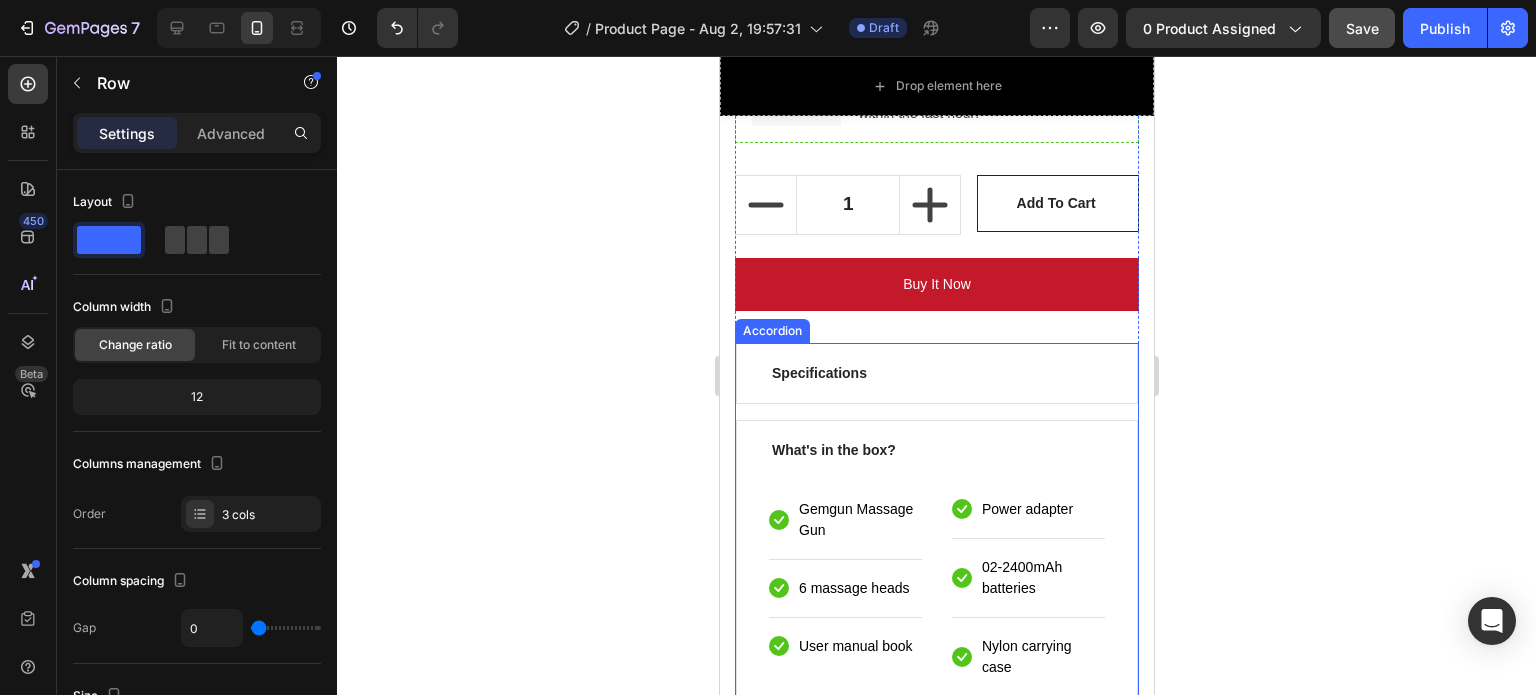 click on "How to use" at bounding box center (936, 743) 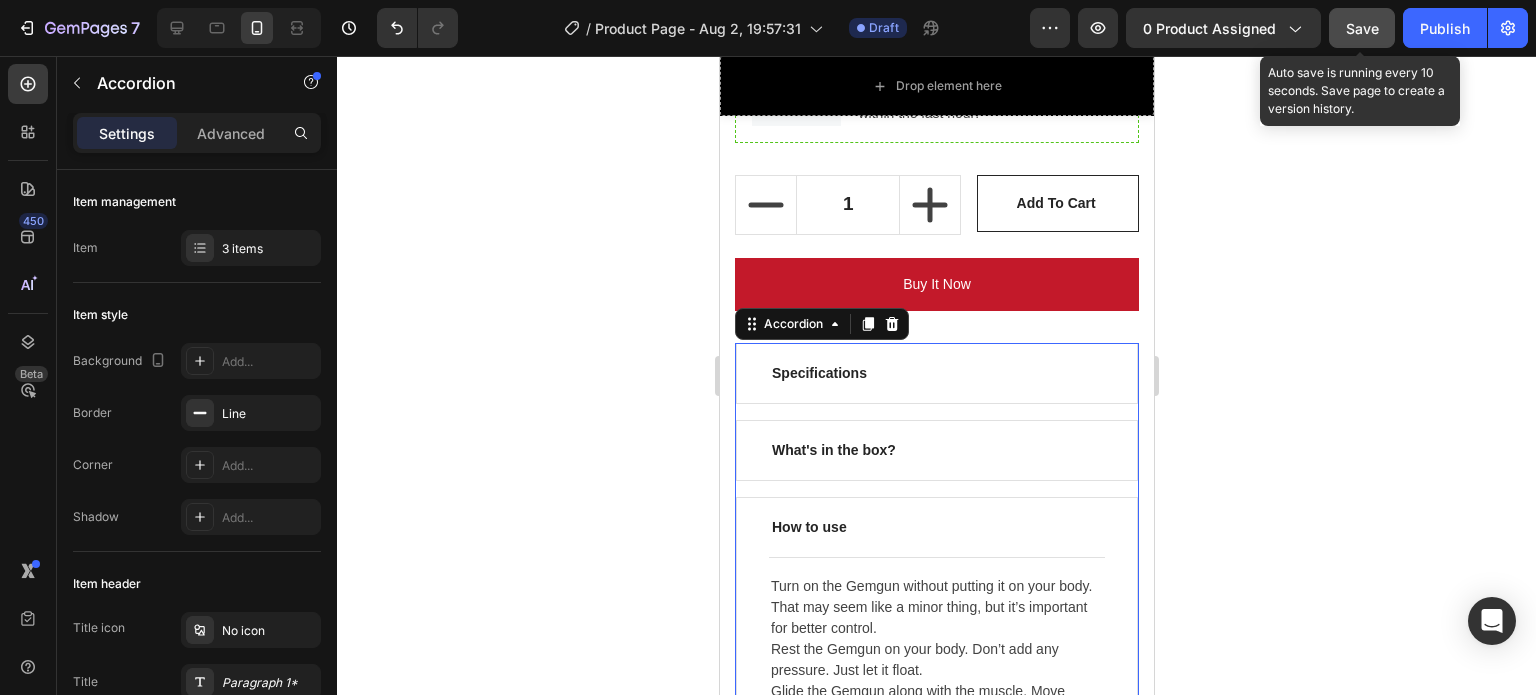 click on "Save" 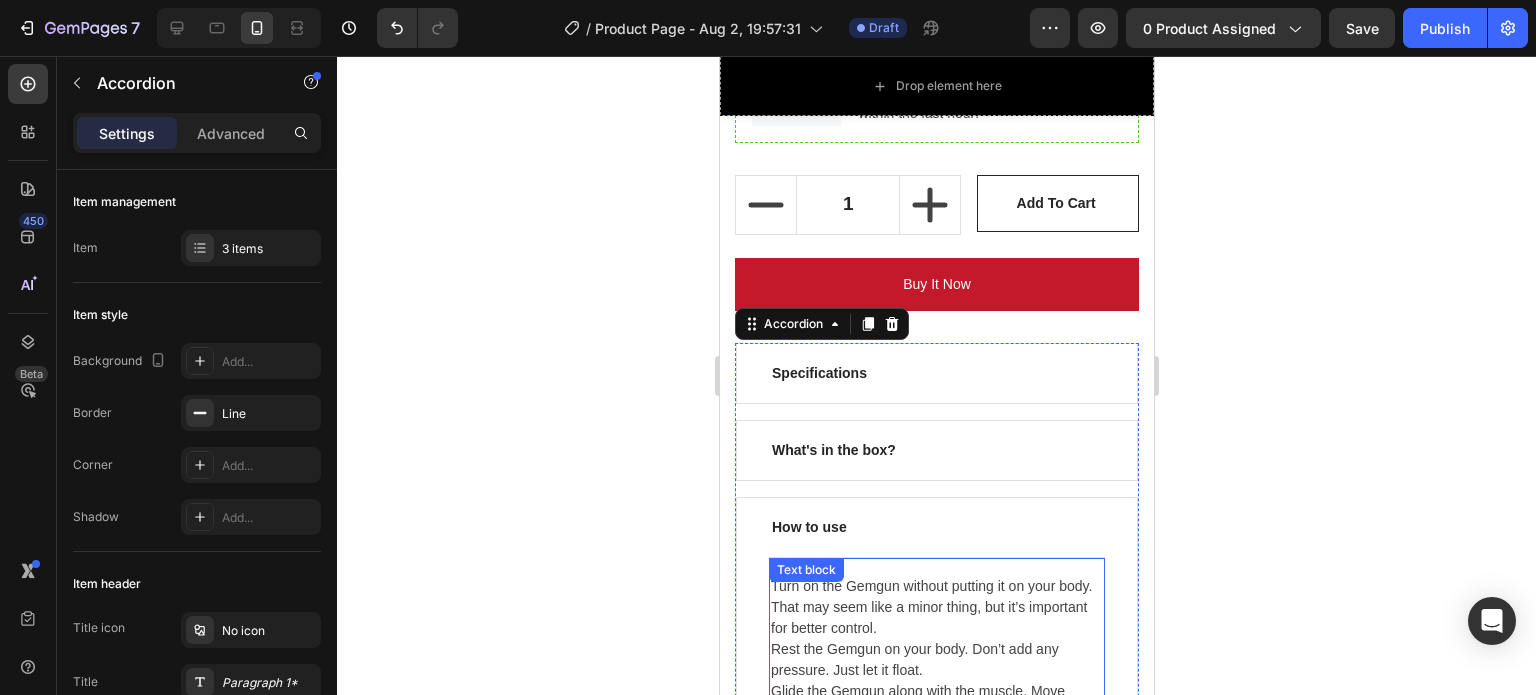 click on "Text block" at bounding box center (805, 570) 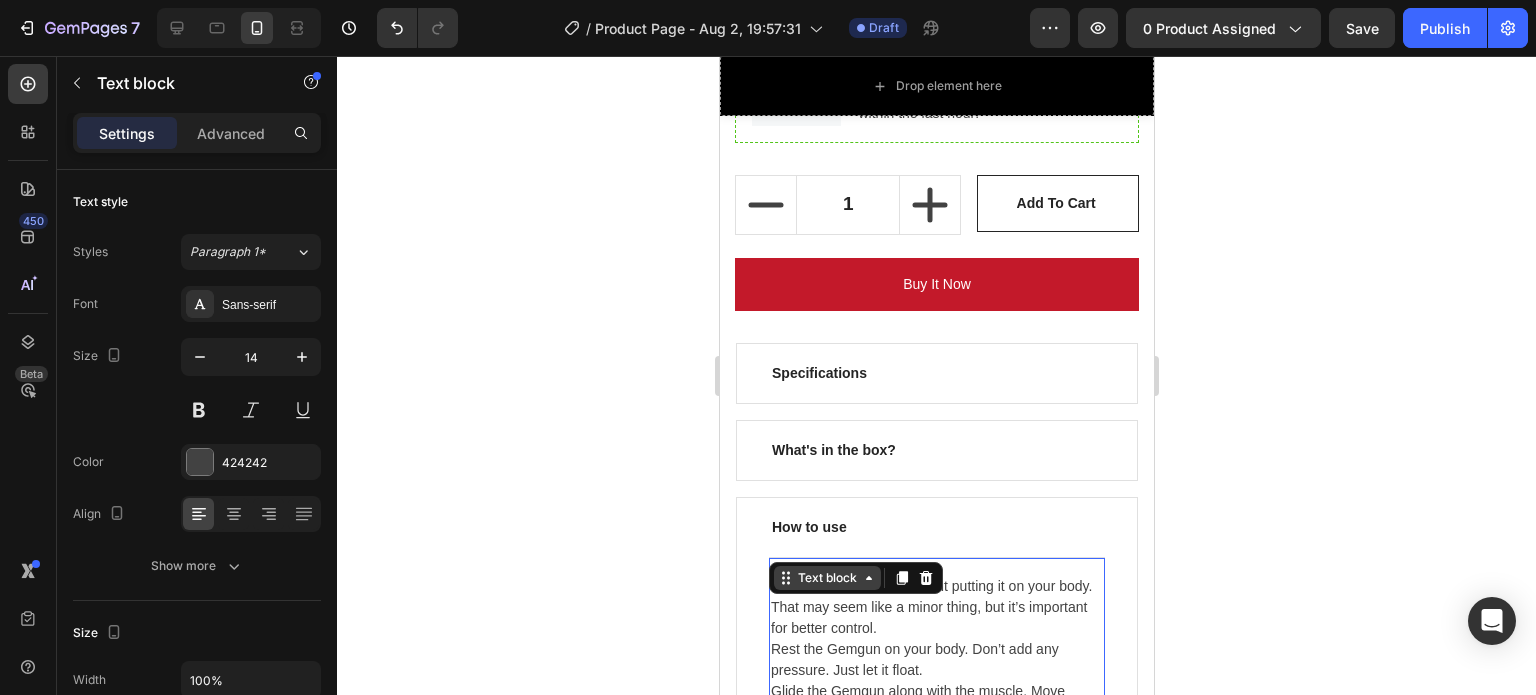 click on "Text block" at bounding box center (826, 578) 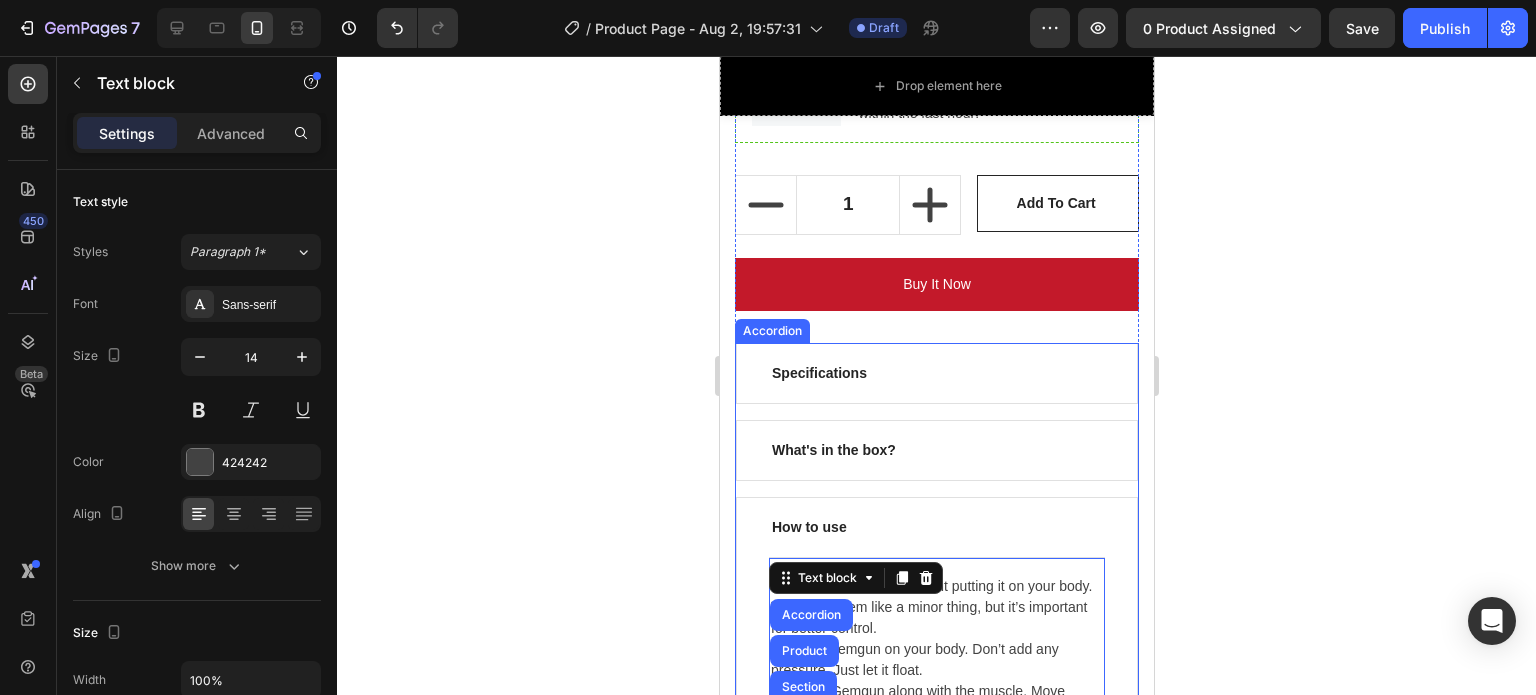 click on "Turn on the Gemgun without putting it on your body. That may seem like a minor thing, but it’s important for better control. Rest the Gemgun on your body. Don’t add any pressure. Just let it float. Glide the Gemgun along with the muscle. Move slowly - about an inch a second or slower. If you hit a knot or an area of tension, let the Gemgun rest on that spot, without adding additional pressure for a few moments before moving on. Breathe: nice long inhales and exhales. And feel the relief. Text block Accordion Product Section 0" at bounding box center (936, 701) 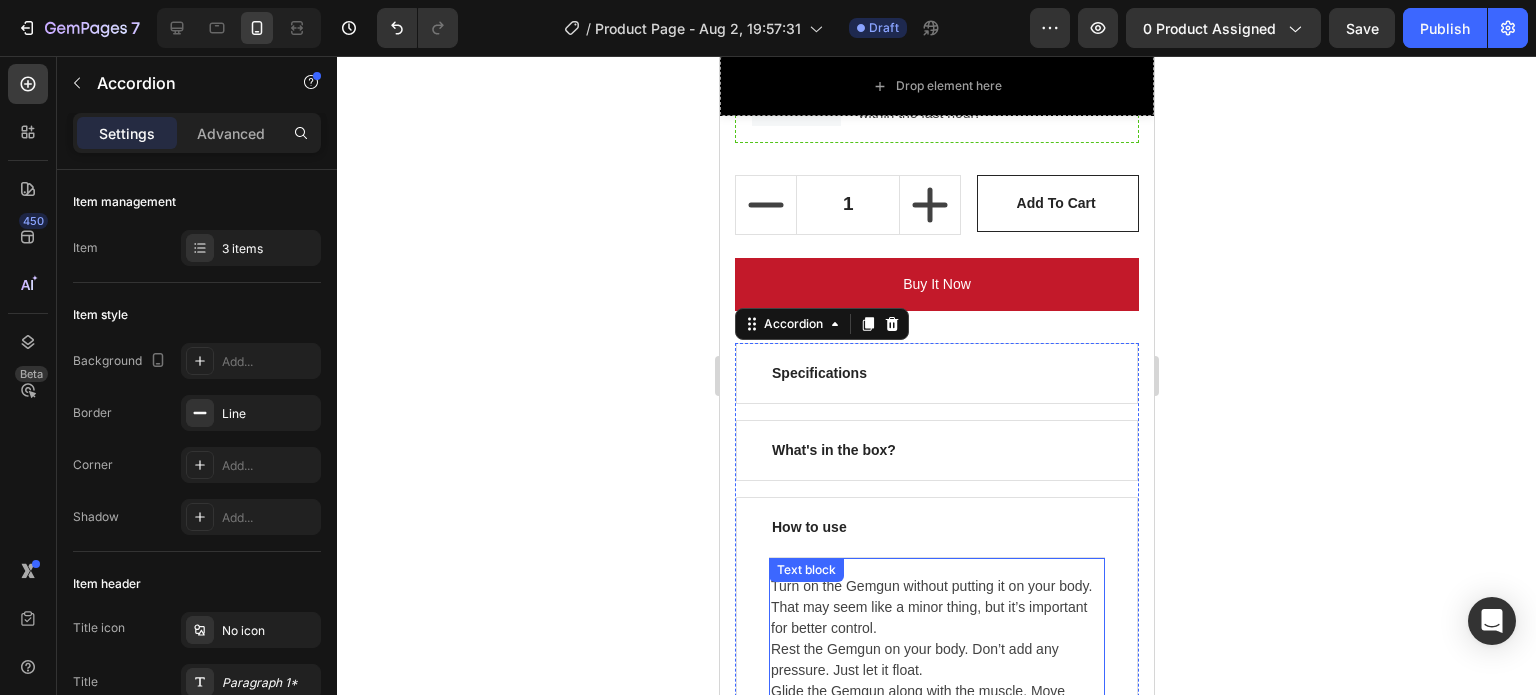 click on "Turn on the Gemgun without putting it on your body. That may seem like a minor thing, but it’s important for better control.  Rest the Gemgun on your body. Don’t add any pressure. Just let it float. Glide the Gemgun along with the muscle. Move slowly - about an inch a second or slower.  If you hit a knot or an area of tension, let the Gemgun rest on that spot, without adding additional pressure for a few moments before moving on.  Breathe: nice long inhales and exhales. And feel the relief. Text block" at bounding box center (936, 701) 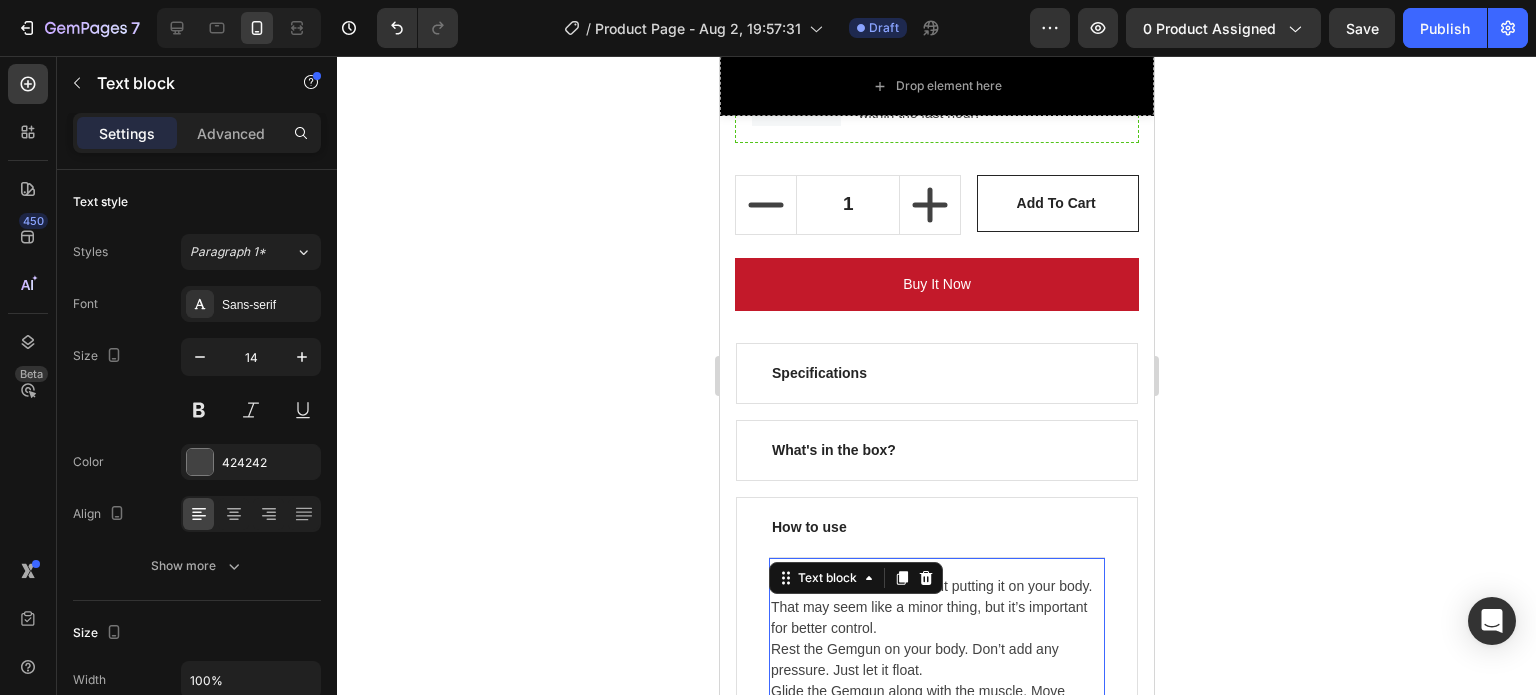 click on "Turn on the Gemgun without putting it on your body. That may seem like a minor thing, but it’s important for better control.  Rest the Gemgun on your body. Don’t add any pressure. Just let it float. Glide the Gemgun along with the muscle. Move slowly - about an inch a second or slower.  If you hit a knot or an area of tension, let the Gemgun rest on that spot, without adding additional pressure for a few moments before moving on.  Breathe: nice long inhales and exhales. And feel the relief." at bounding box center [936, 702] 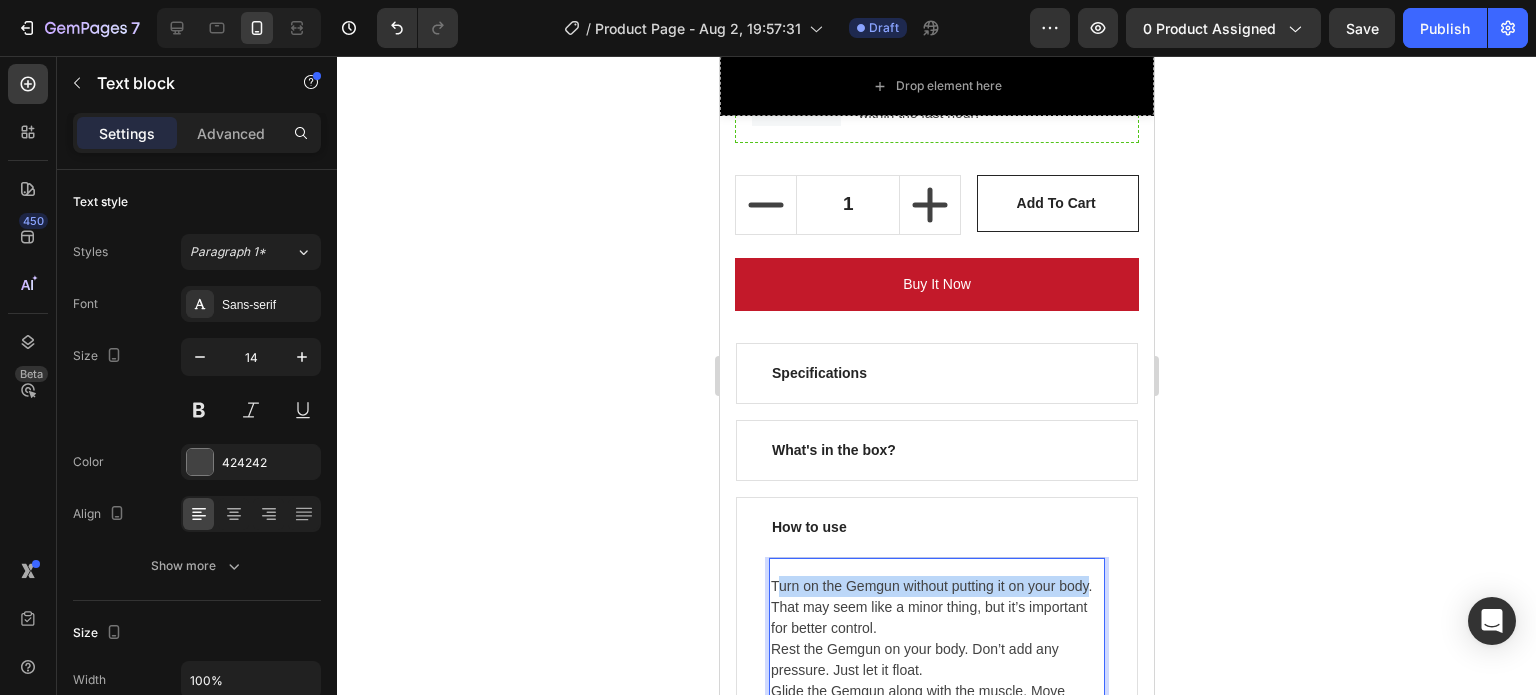drag, startPoint x: 773, startPoint y: 387, endPoint x: 797, endPoint y: 403, distance: 28.84441 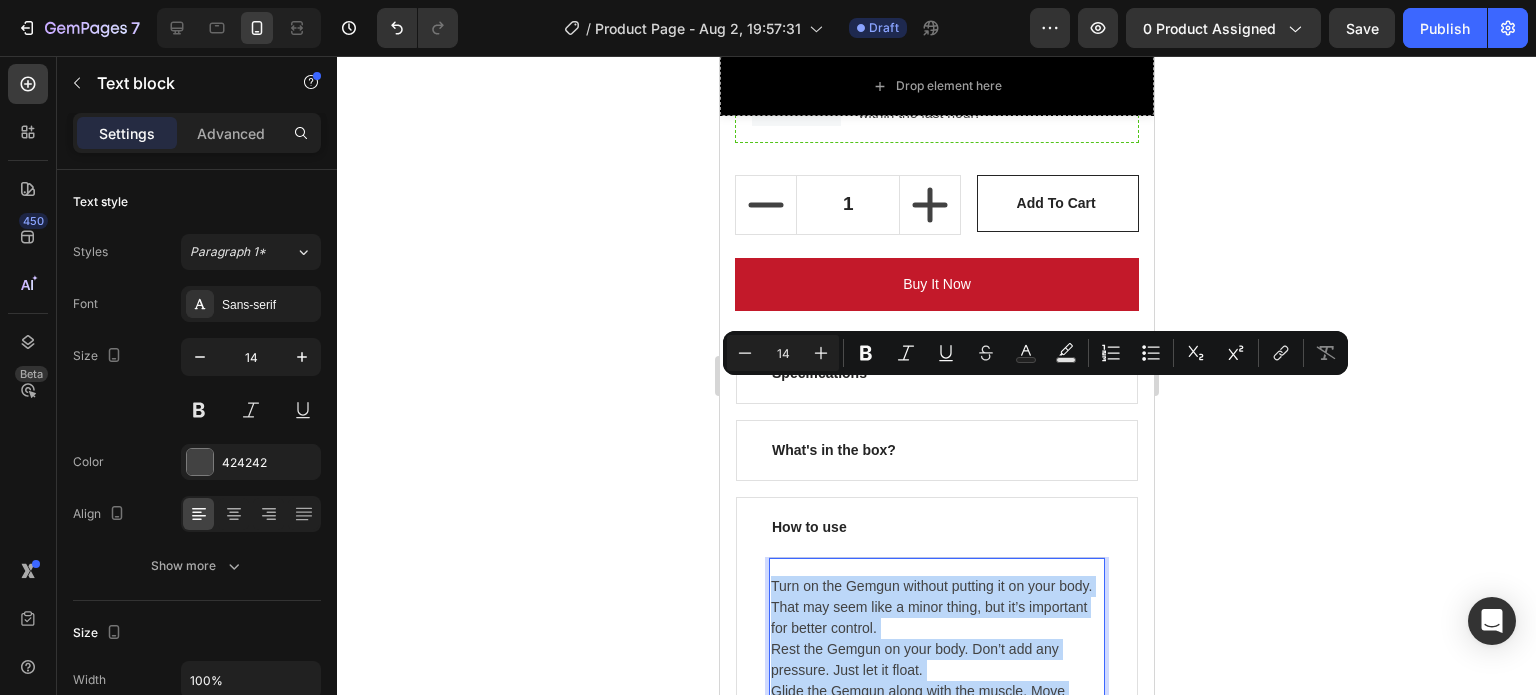 drag, startPoint x: 768, startPoint y: 386, endPoint x: 942, endPoint y: 656, distance: 321.2102 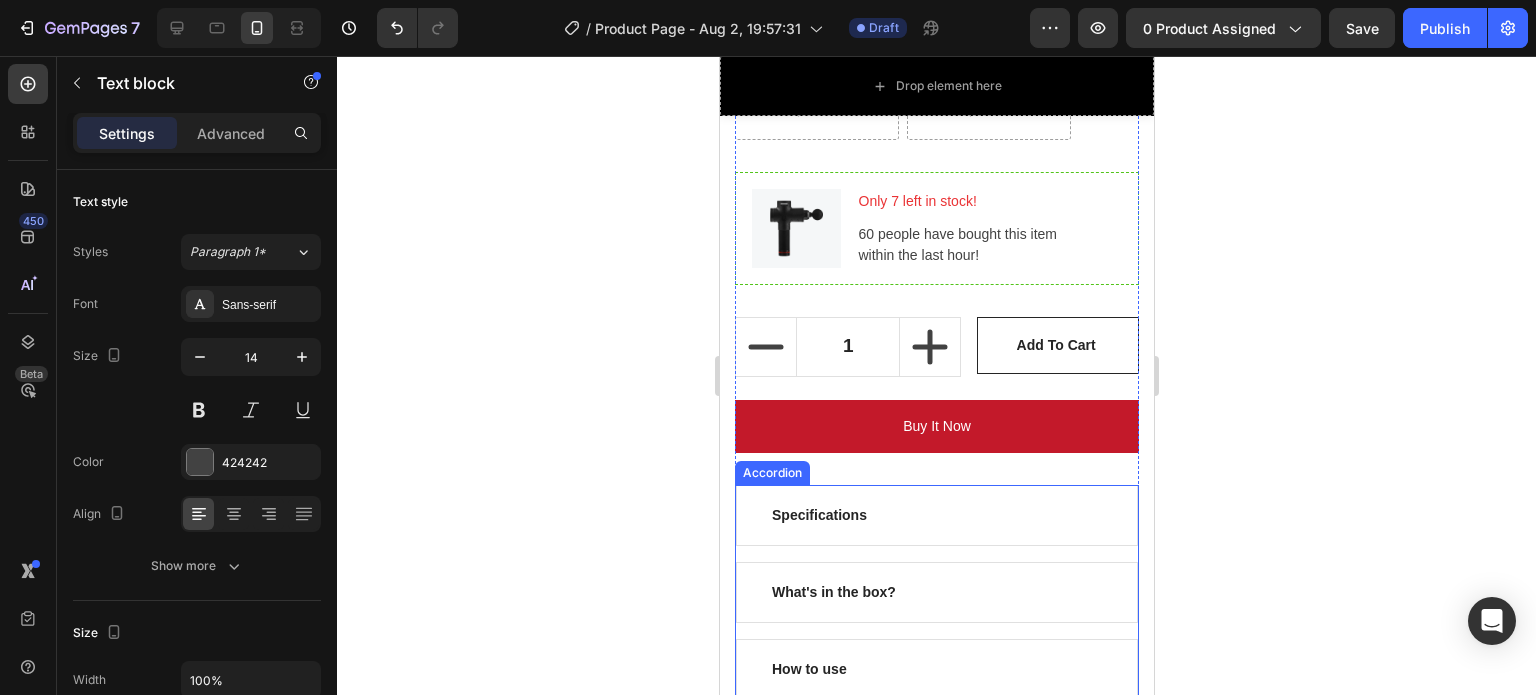 scroll, scrollTop: 6655, scrollLeft: 0, axis: vertical 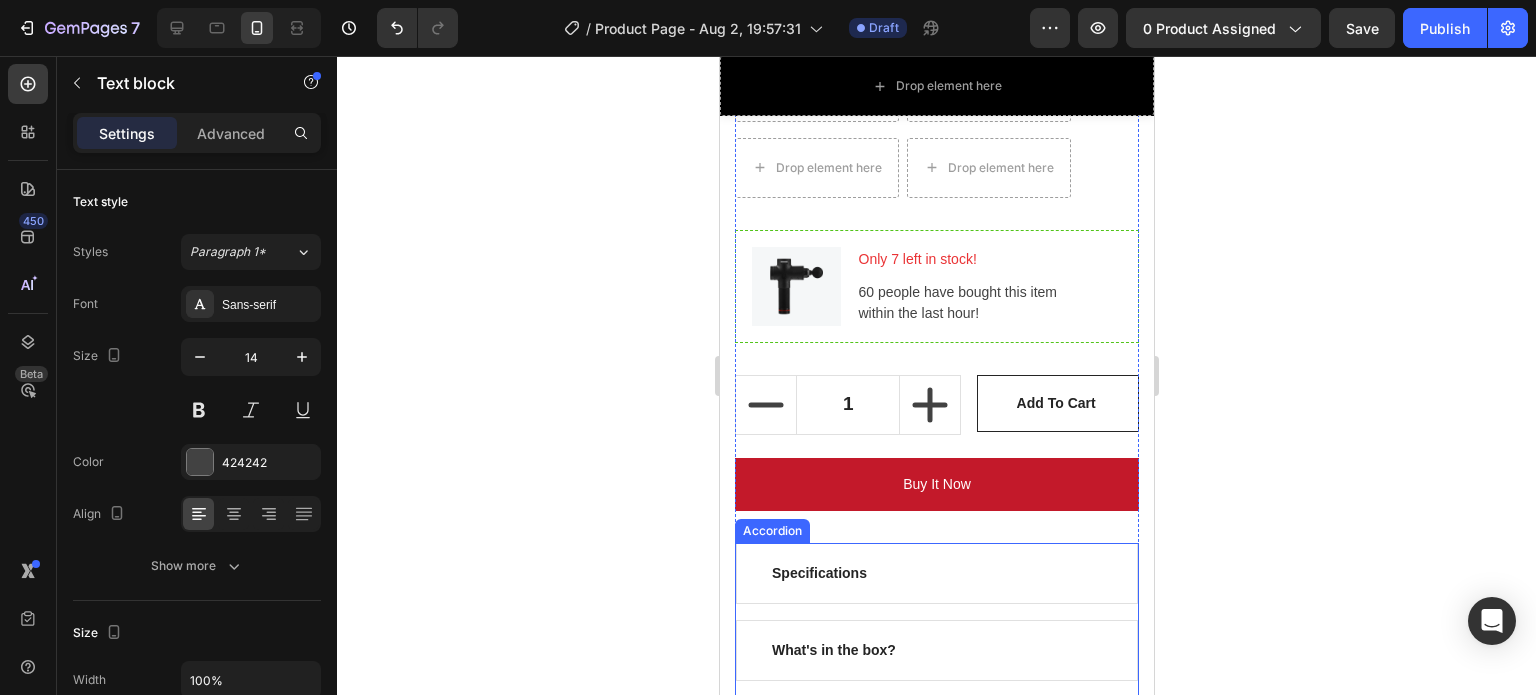 click on "How to use" at bounding box center [936, 727] 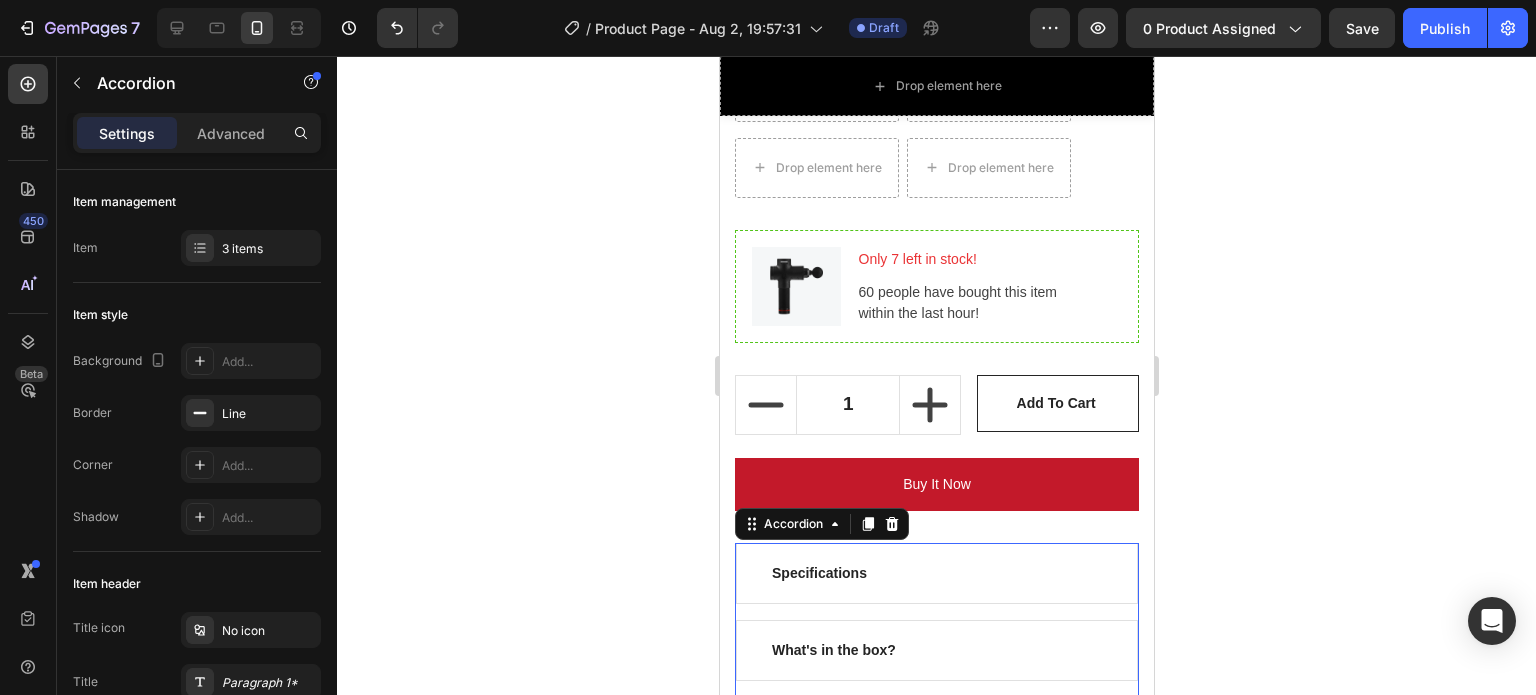 click on "What's in the box?" at bounding box center [833, 650] 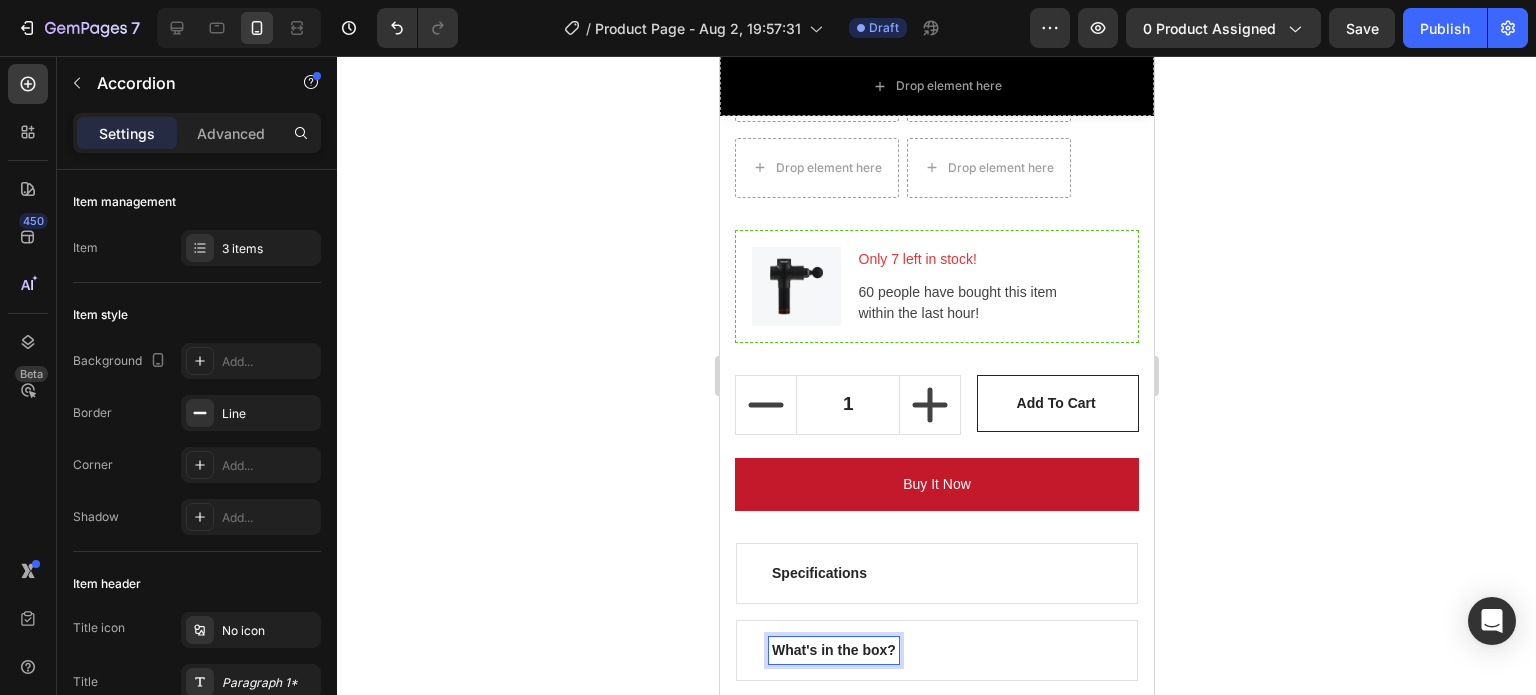 click on "How to use" at bounding box center (808, 727) 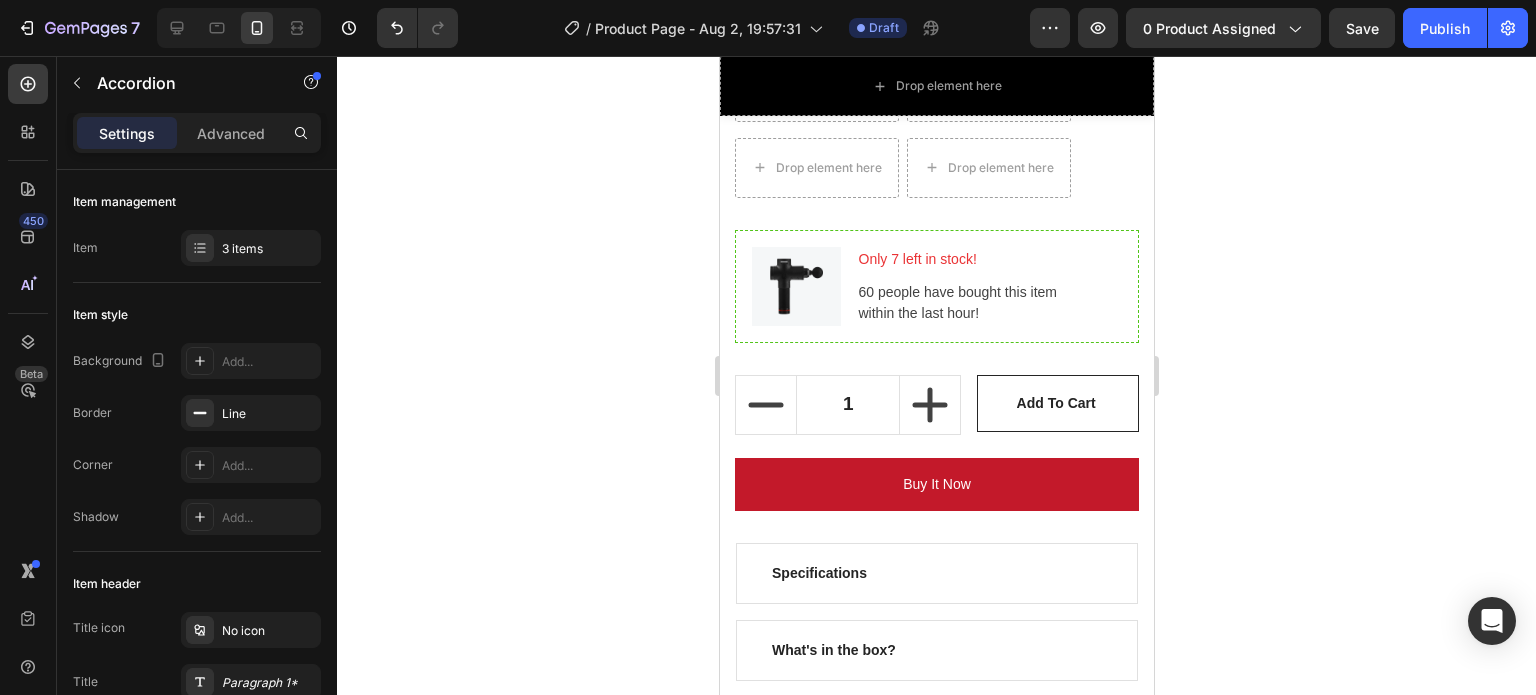 click on "How to use" at bounding box center [808, 727] 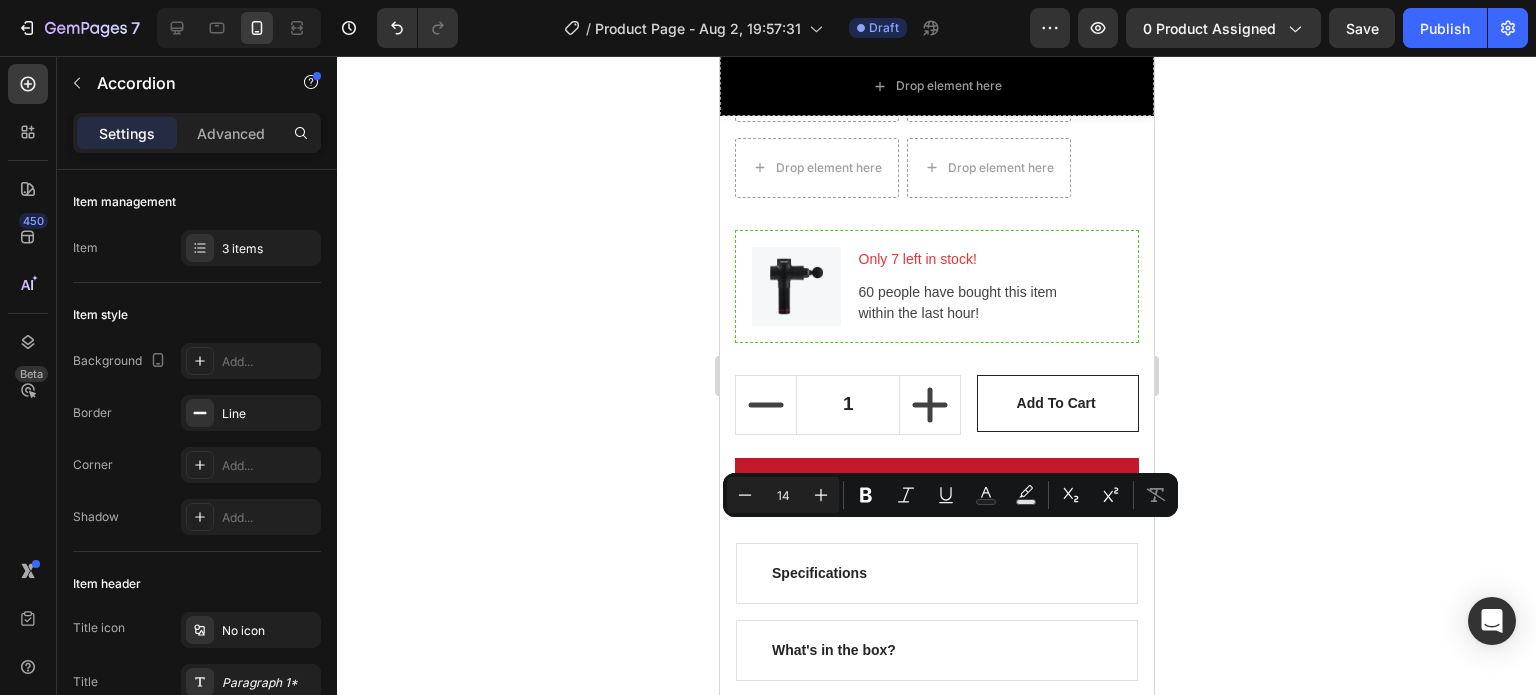 click on "How Do You Turn Your Toilet Into a Dream at Night? Heading Row Product Images Toilet Night Light Motion Sensor Light Toilet Bowl Light RGB 7Color Changing For Bathroom Decoration LED Rechargeable LED Light (P) Title For Muscle Pain Relief Recovery Text block Icon Icon Icon Icon Icon Icon Icon List Hoz (224 reviews) Text block Row Title Line $12.99 (P) Price (P) Price $4.96 (P) Price (P) Price Row Save -162%. Only on Mother's Day! Product Badge Row
Product Description:
Upgrade your nighttime bathroom experience with this Smart Toilet Night Light featuring motion sensor technology and 7 customizable RGB colors.
✅ 500mAh rechargeable battery ✅ Convenient USB Type-C charging ✅ IPX3 waterproof rating for added durability ✅ Automatically turns on when motion is detected in the dark ✅ Auto-off after 90 seconds of inactivity ✅ Memory function remembers your last color setting
(P) Description
1" at bounding box center [936, -2839] 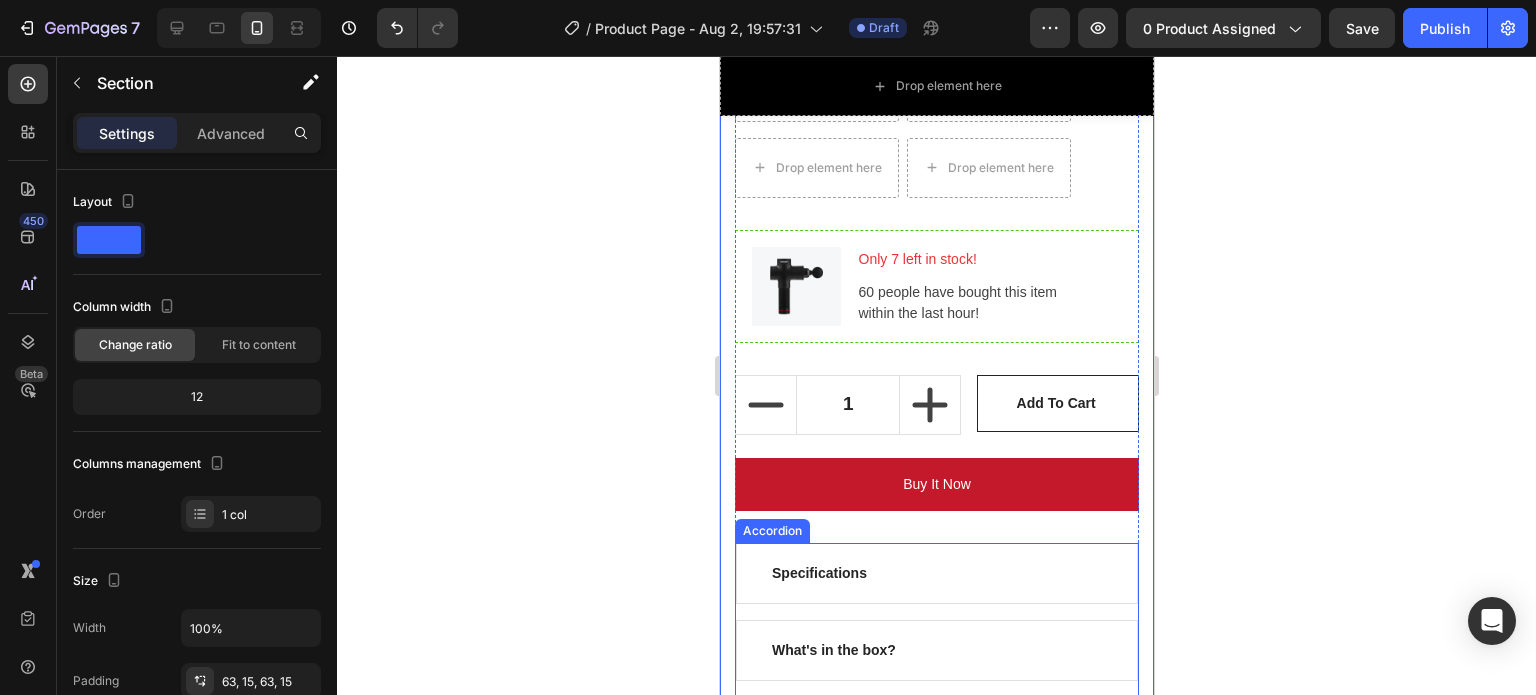 click on "How to use" at bounding box center [936, 727] 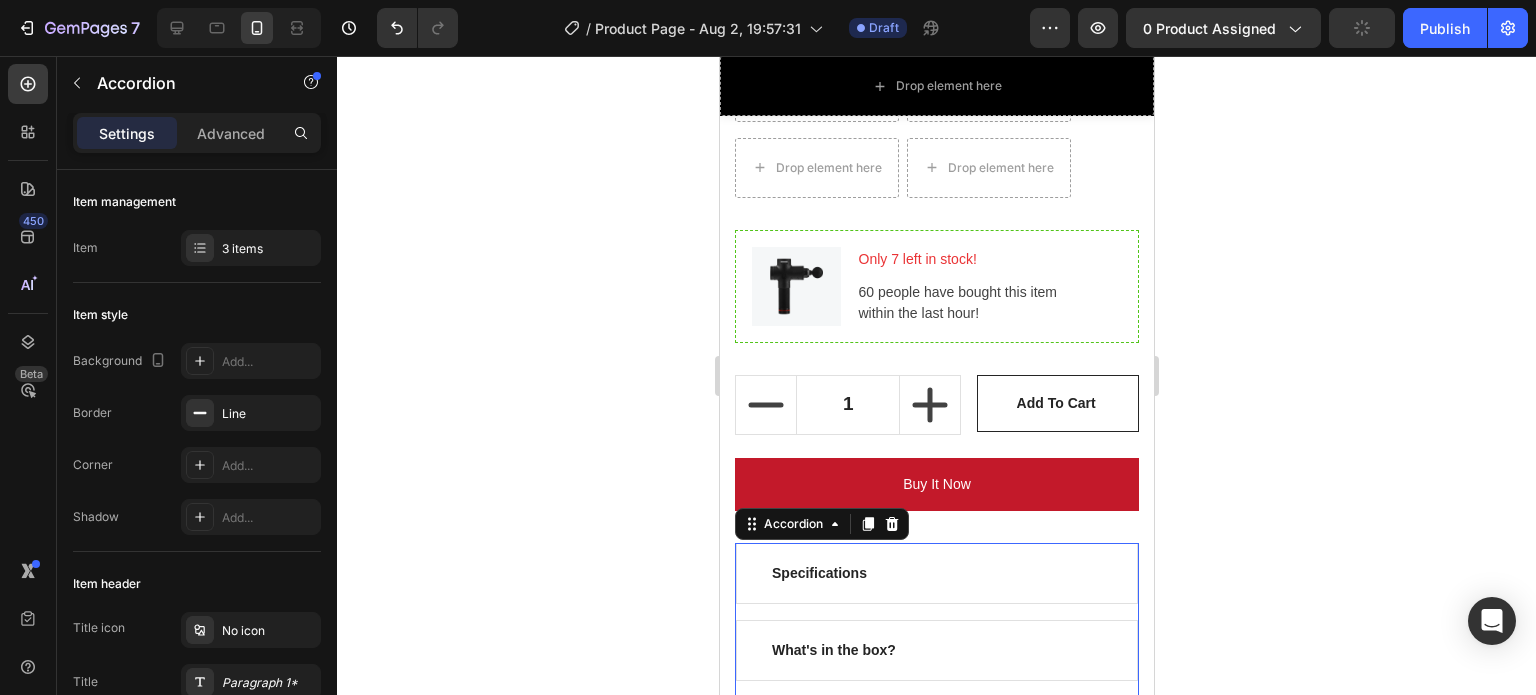 click on "What's in the box?" at bounding box center (936, 650) 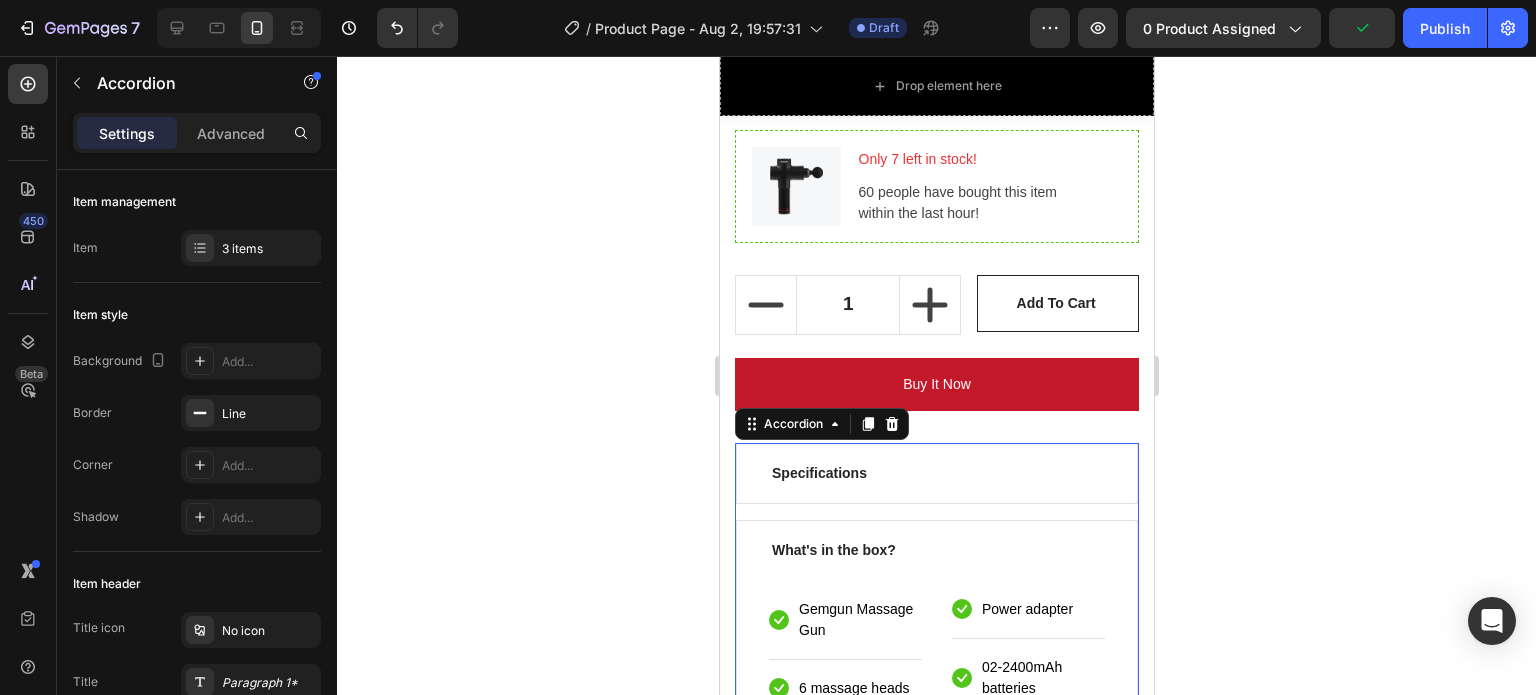 scroll, scrollTop: 6855, scrollLeft: 0, axis: vertical 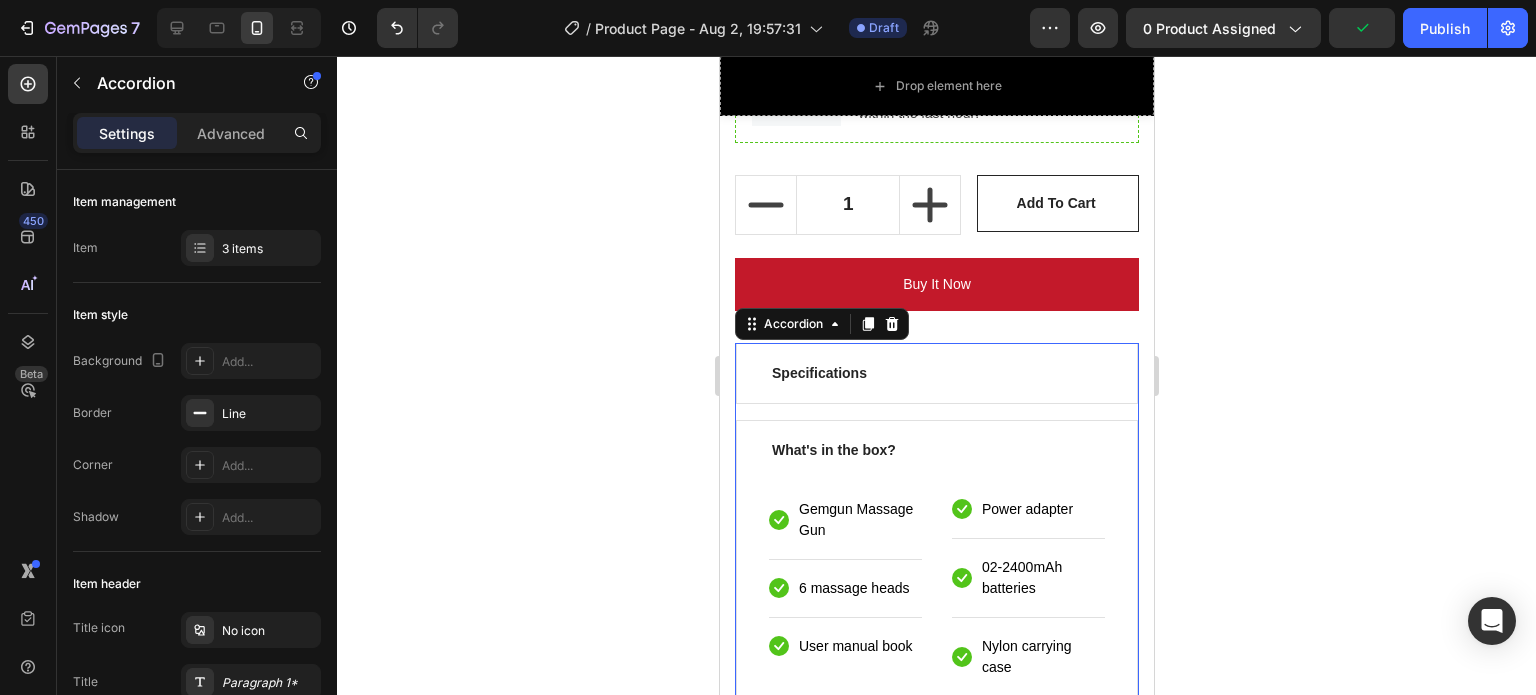 click on "How to use" at bounding box center [936, 743] 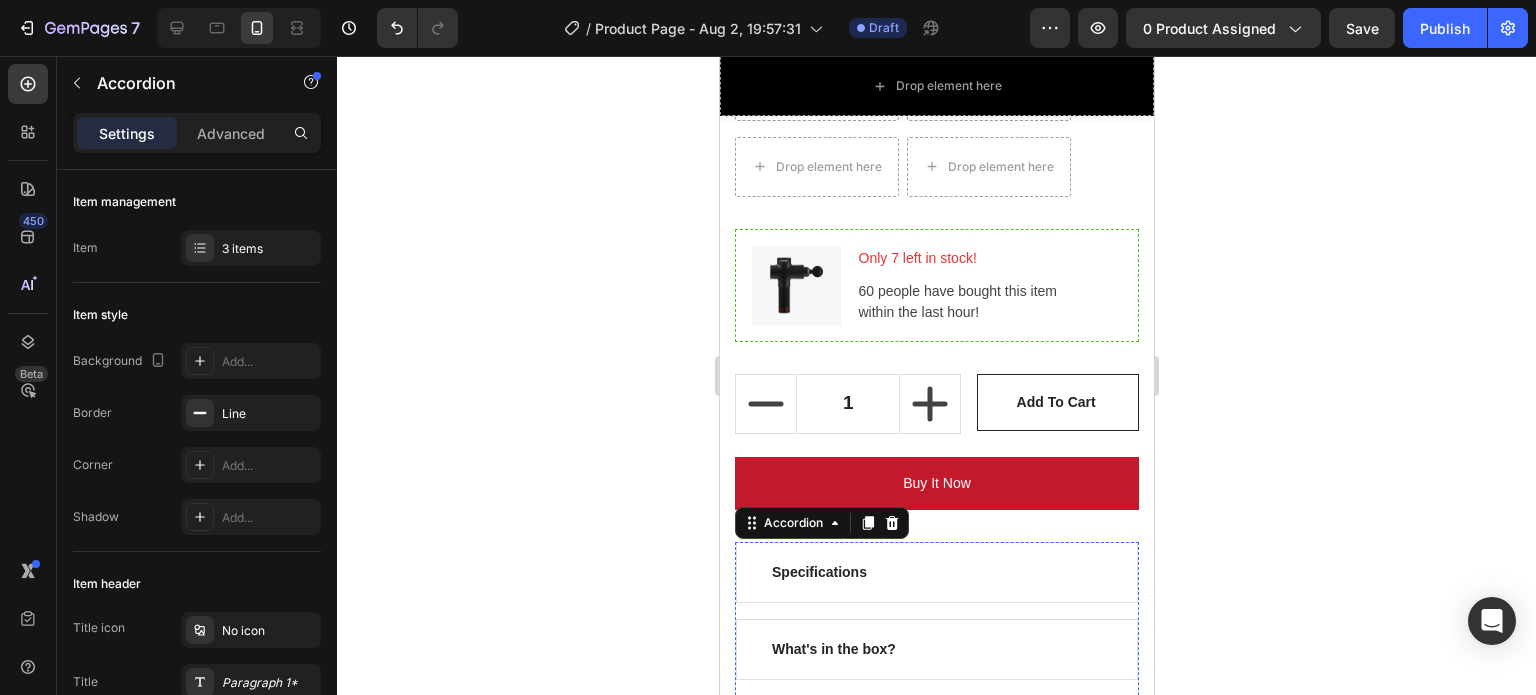 scroll, scrollTop: 6655, scrollLeft: 0, axis: vertical 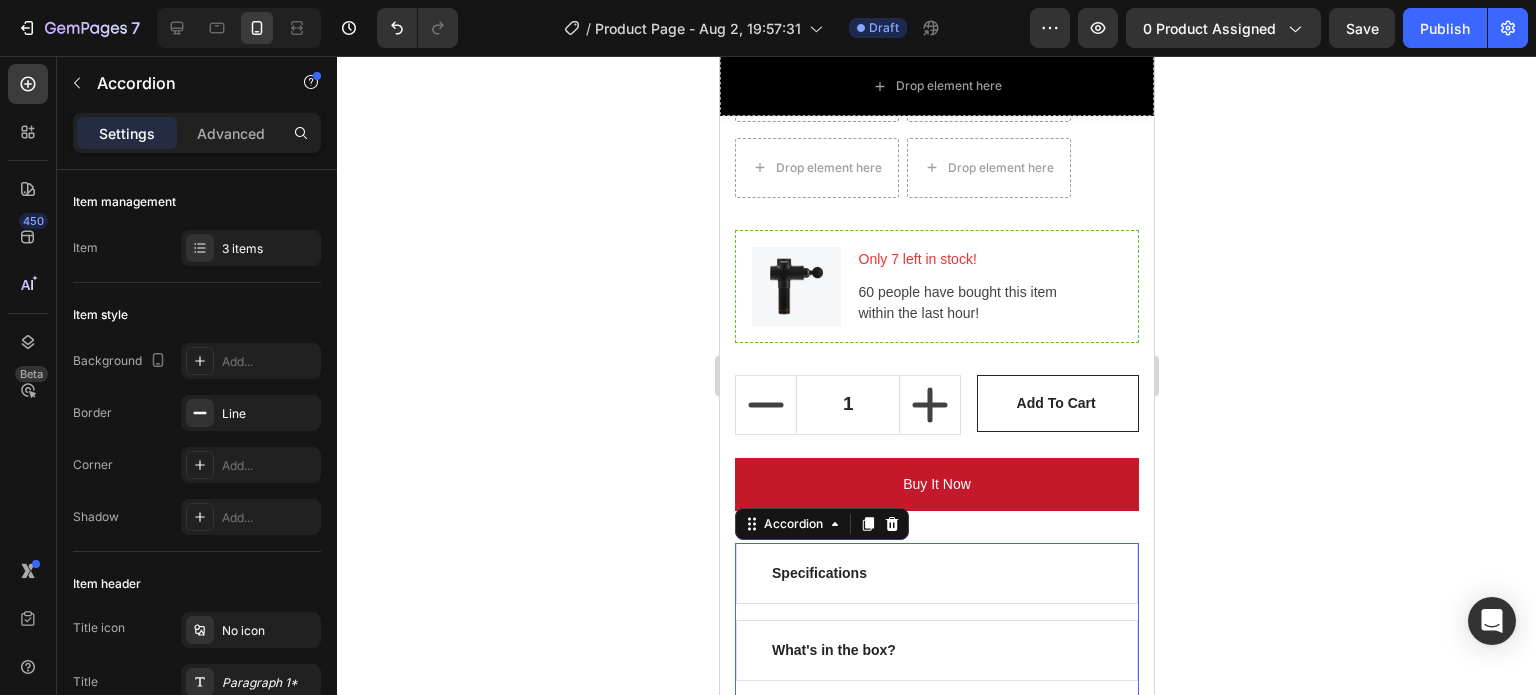 click on "How to use" at bounding box center (936, 727) 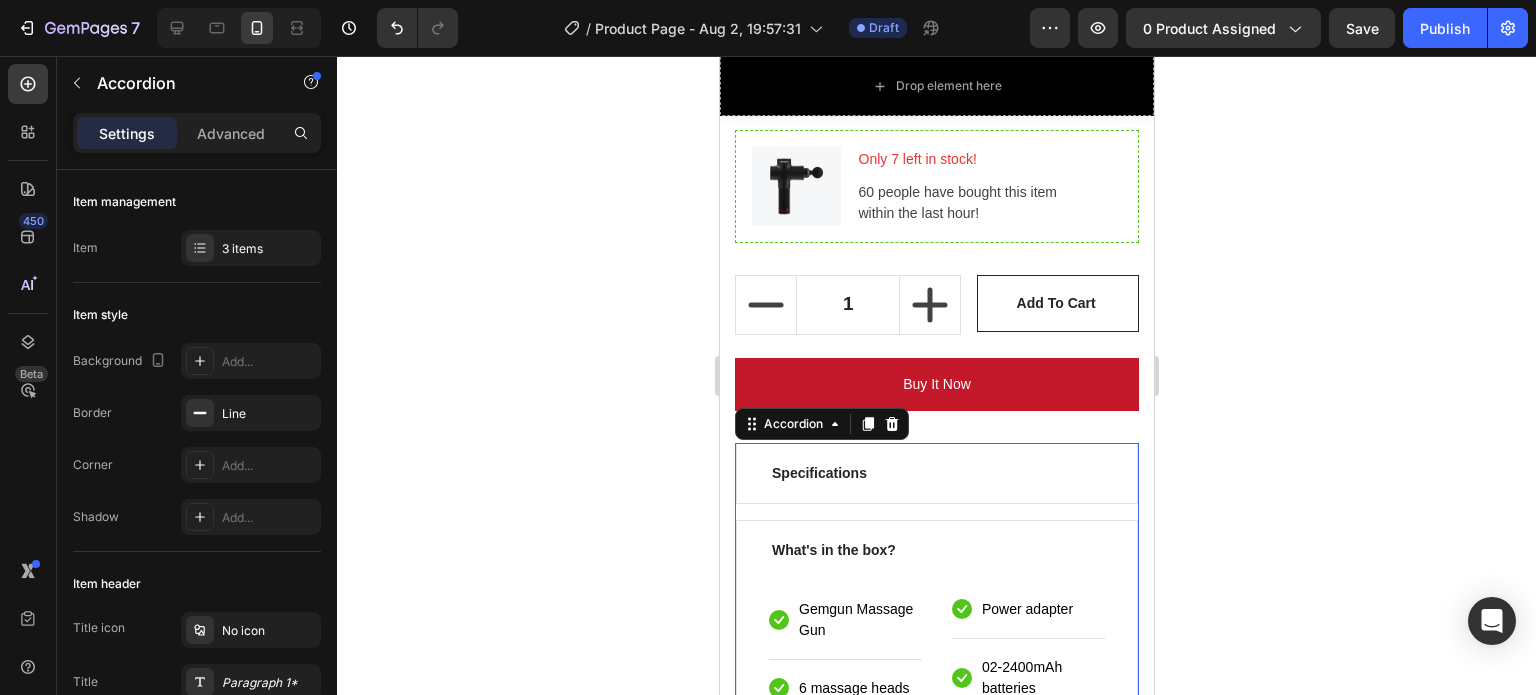 scroll, scrollTop: 6955, scrollLeft: 0, axis: vertical 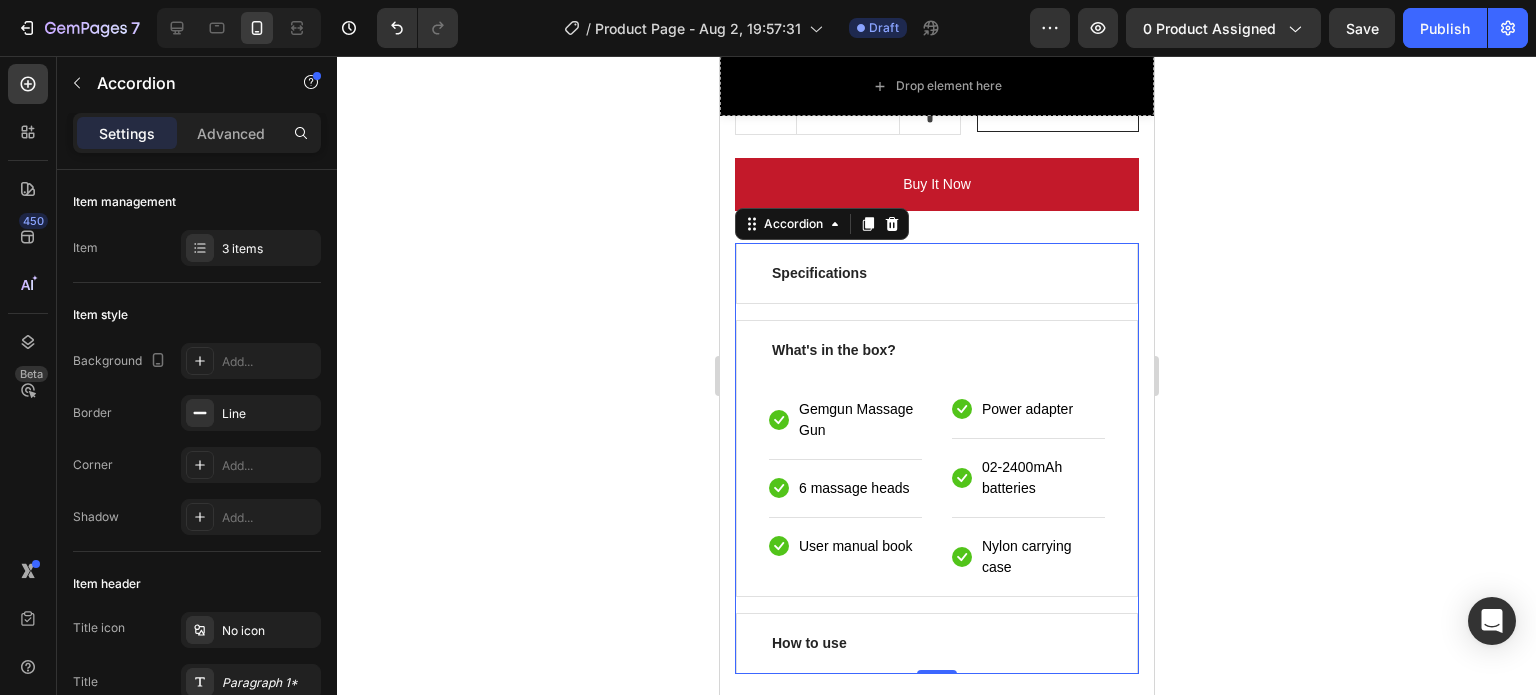 click on "How to use" at bounding box center (936, 643) 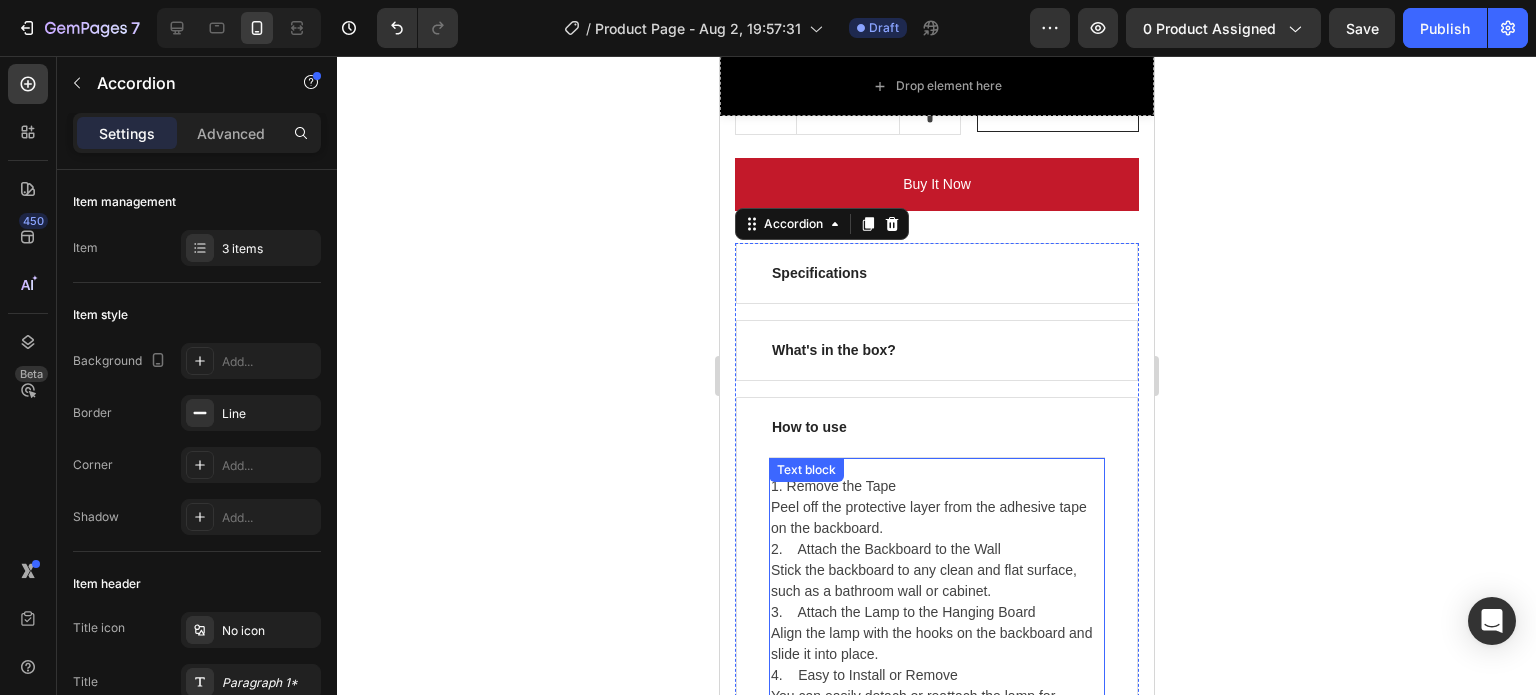 click on "1.    Remove the Tape Peel off the protective layer from the adhesive tape on the backboard.     2.    Attach the Backboard to the Wall Stick the backboard to any clean and flat surface, such as a bathroom wall or cabinet.     3.    Attach the Lamp to the Hanging Board Align the lamp with the hooks on the backboard and slide it into place.     4.    Easy to Install or Remove You can easily detach or reattach the lamp for charging or repositioning—no tools needed! Text block" at bounding box center [936, 601] 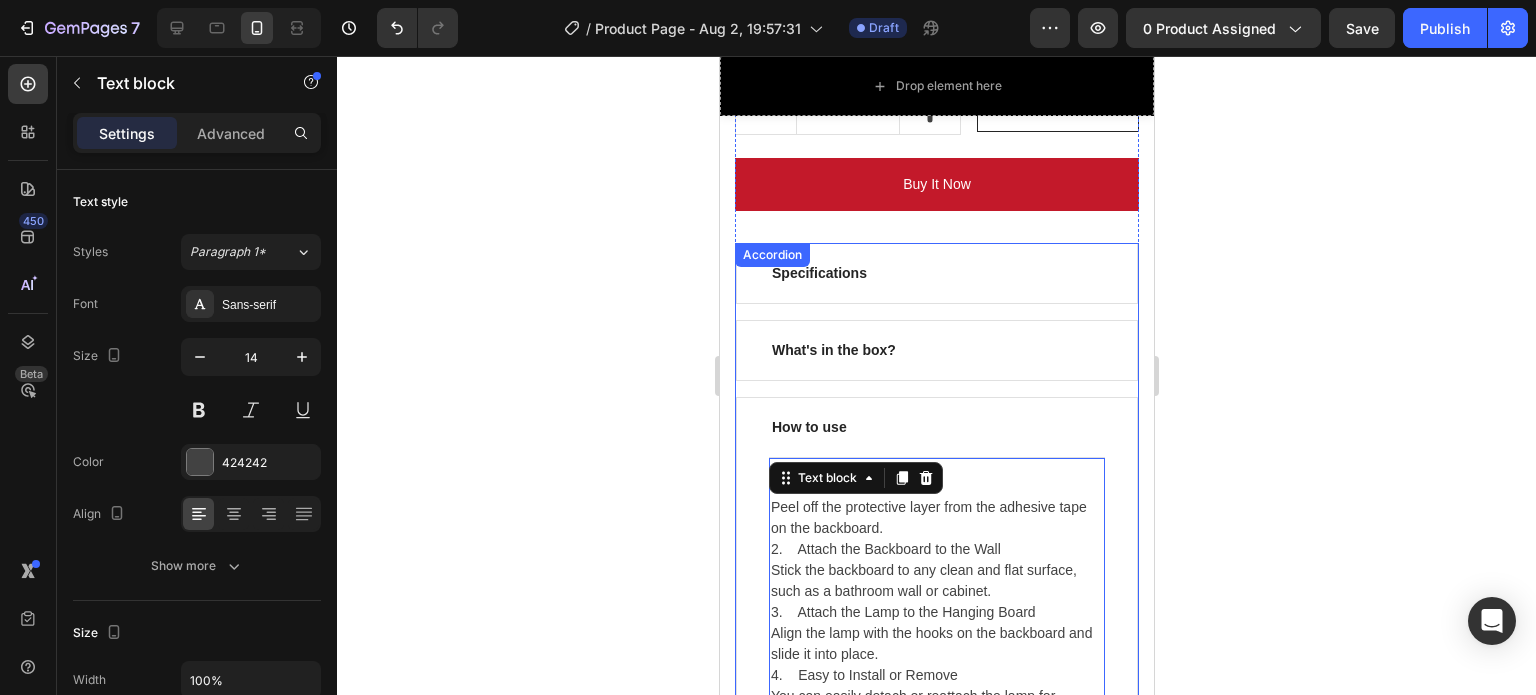 click on "1.    Remove the Tape Peel off the protective layer from the adhesive tape on the backboard.     2.    Attach the Backboard to the Wall Stick the backboard to any clean and flat surface, such as a bathroom wall or cabinet.     3.    Attach the Lamp to the Hanging Board Align the lamp with the hooks on the backboard and slide it into place.     4.    Easy to Install or Remove You can easily detach or reattach the lamp for charging or repositioning—no tools needed! Text block   0" at bounding box center (936, 601) 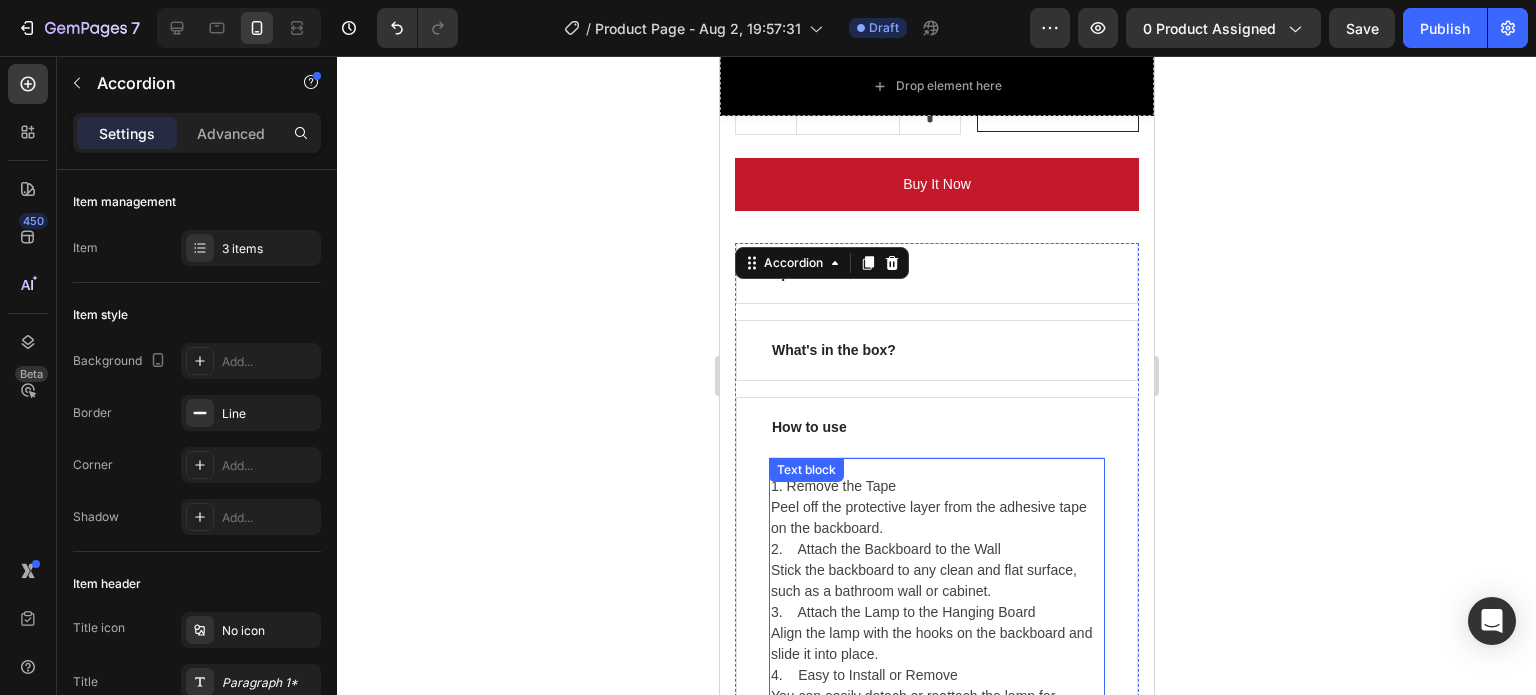 click on "1.    Remove the Tape Peel off the protective layer from the adhesive tape on the backboard.     2.    Attach the Backboard to the Wall Stick the backboard to any clean and flat surface, such as a bathroom wall or cabinet.     3.    Attach the Lamp to the Hanging Board Align the lamp with the hooks on the backboard and slide it into place.     4.    Easy to Install or Remove You can easily detach or reattach the lamp for charging or repositioning—no tools needed! Text block" at bounding box center (936, 601) 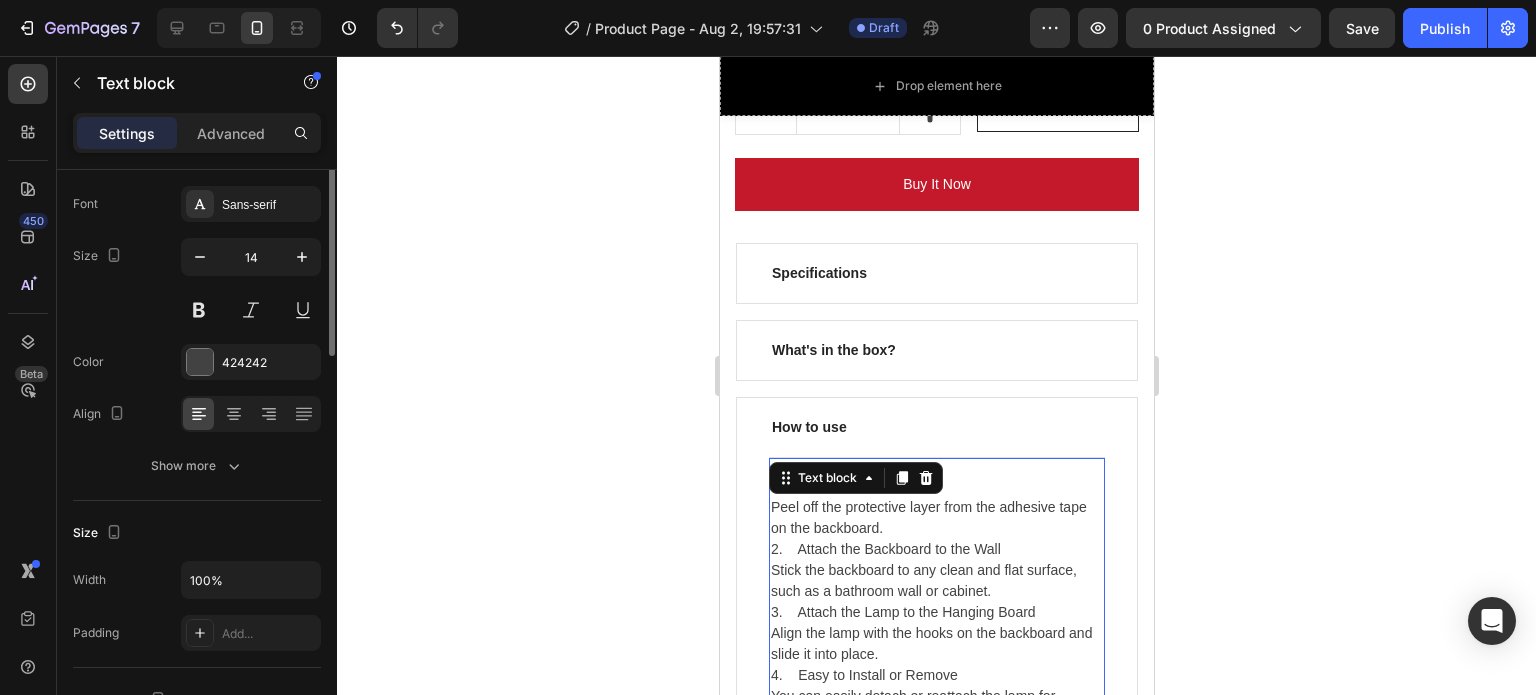 scroll, scrollTop: 0, scrollLeft: 0, axis: both 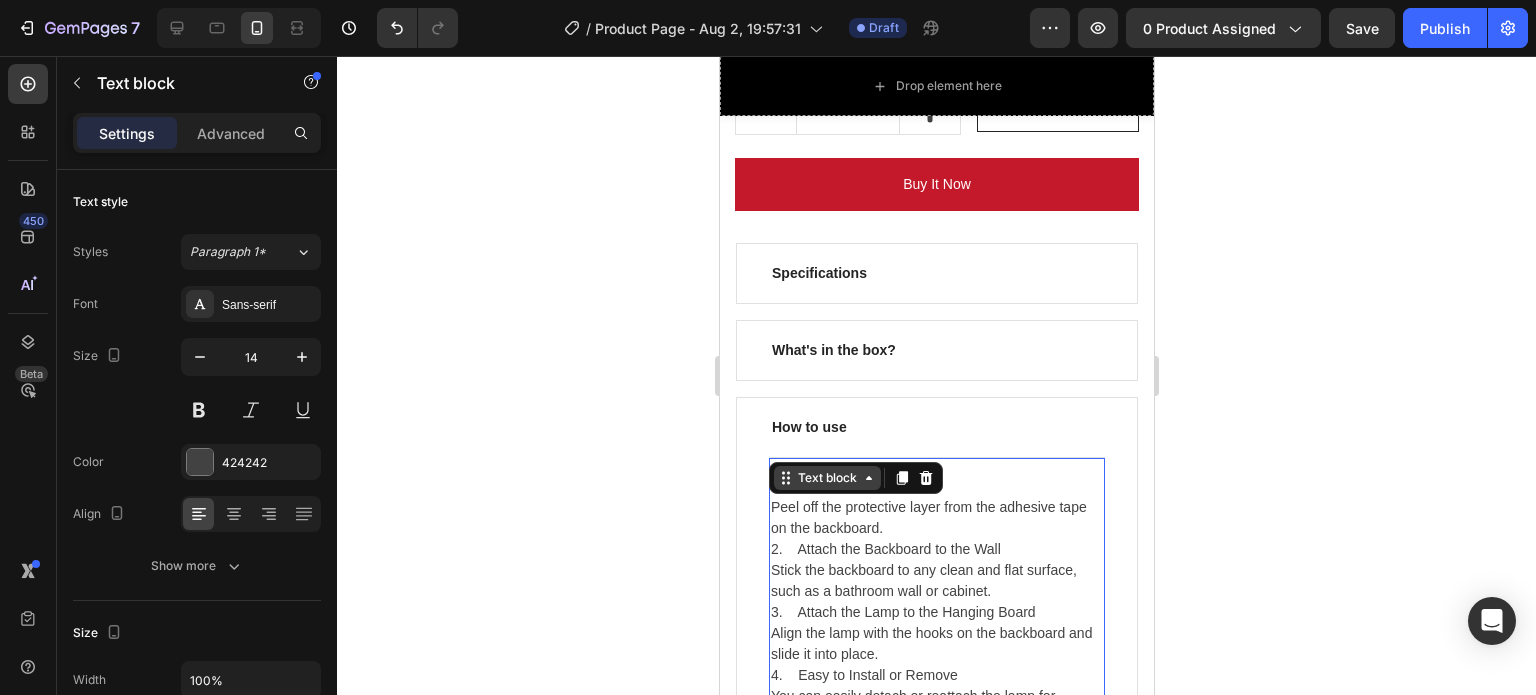 click on "Text block" at bounding box center (826, 478) 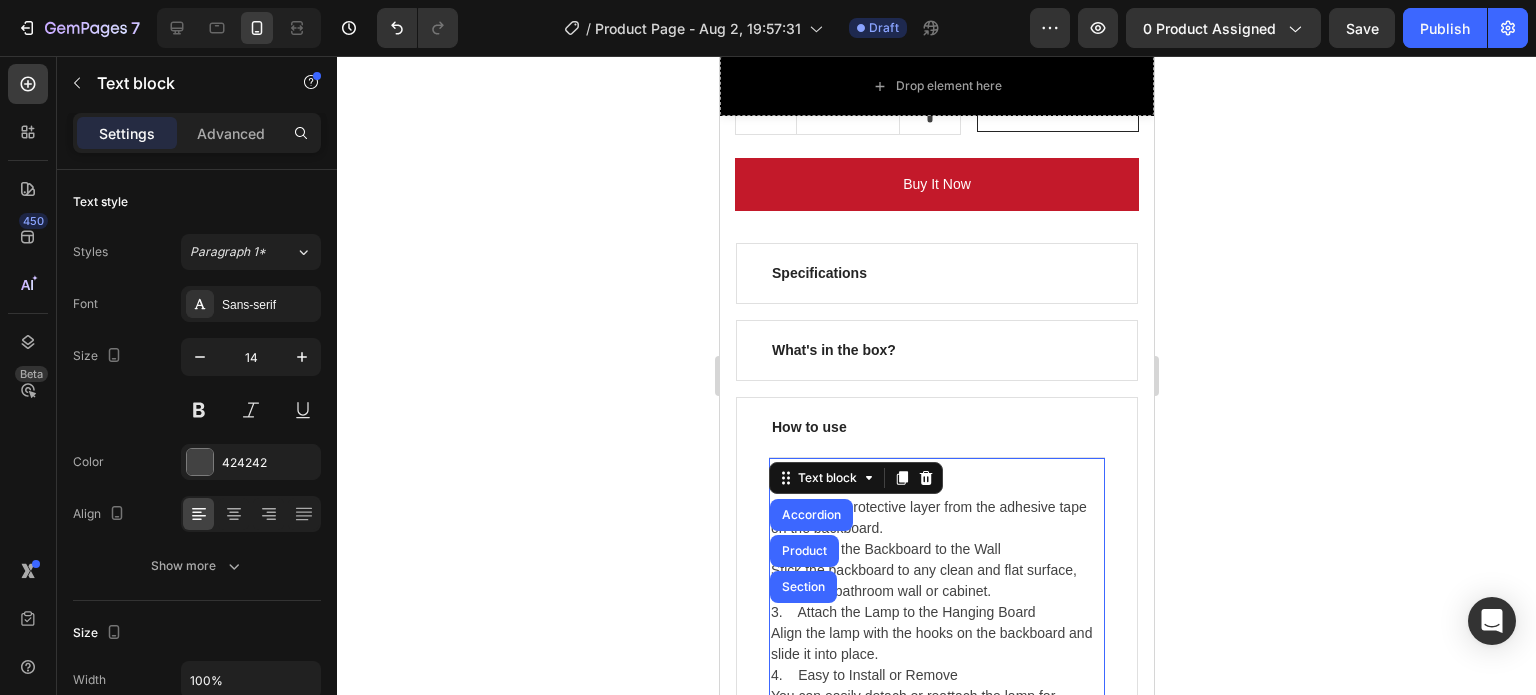 click on "How to use" at bounding box center (936, 427) 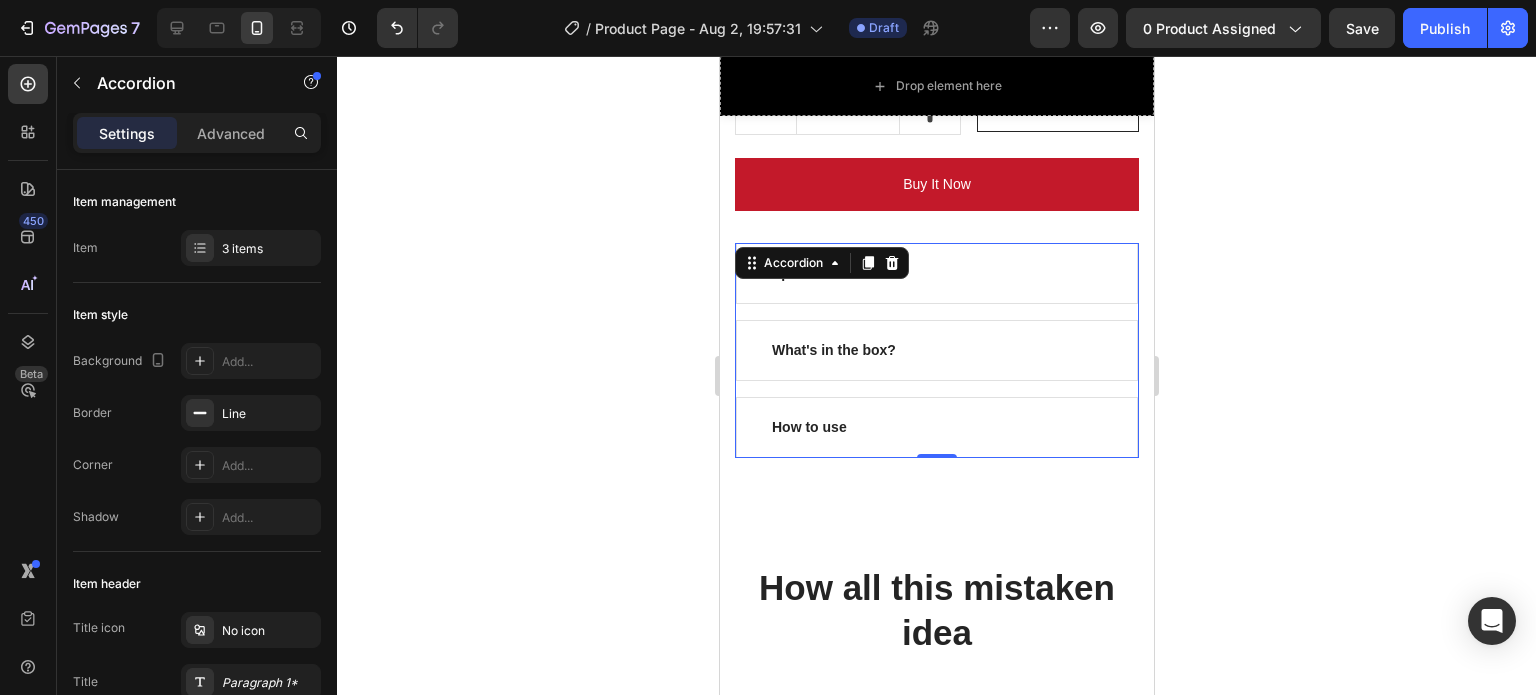 click on "How to use" at bounding box center (936, 427) 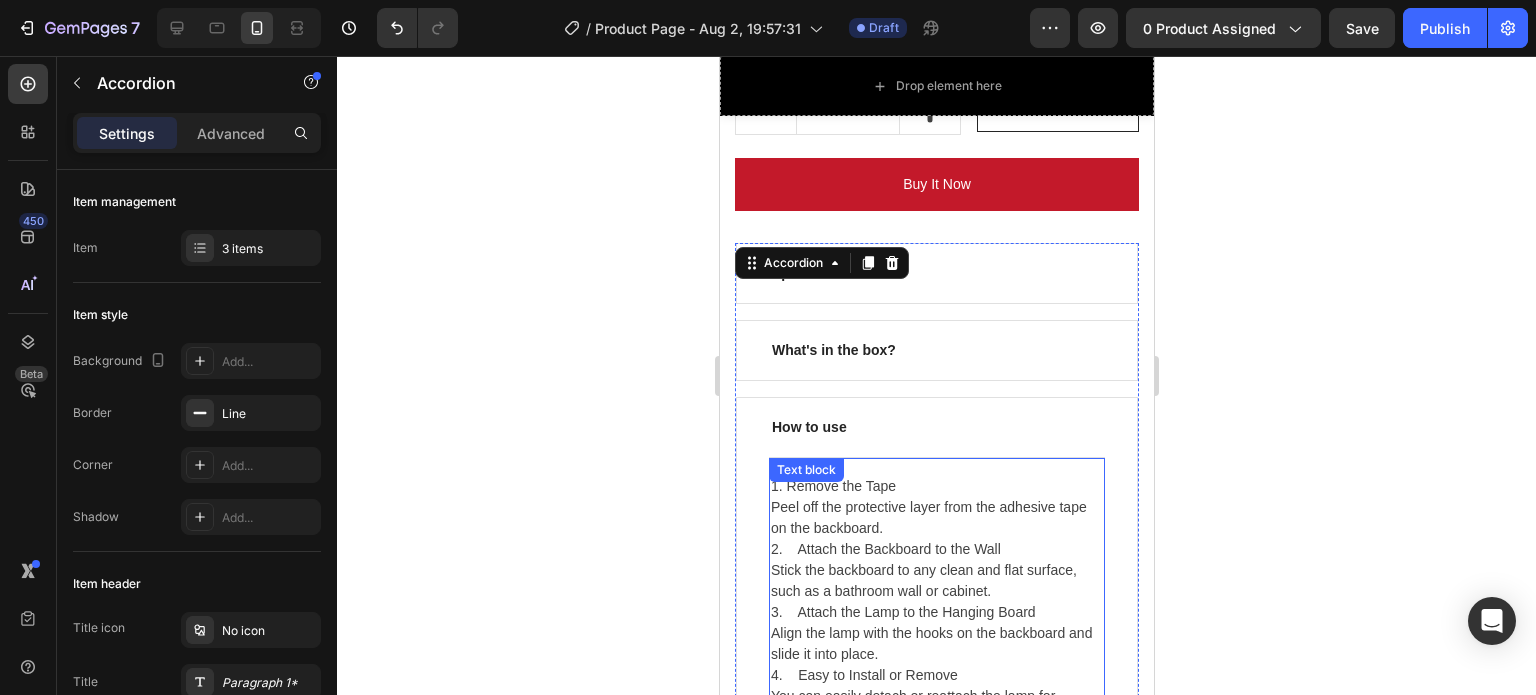 click on "1.    Remove the Tape Peel off the protective layer from the adhesive tape on the backboard.     2.    Attach the Backboard to the Wall Stick the backboard to any clean and flat surface, such as a bathroom wall or cabinet.     3.    Attach the Lamp to the Hanging Board Align the lamp with the hooks on the backboard and slide it into place.     4.    Easy to Install or Remove You can easily detach or reattach the lamp for charging or repositioning—no tools needed! Text block" at bounding box center (936, 601) 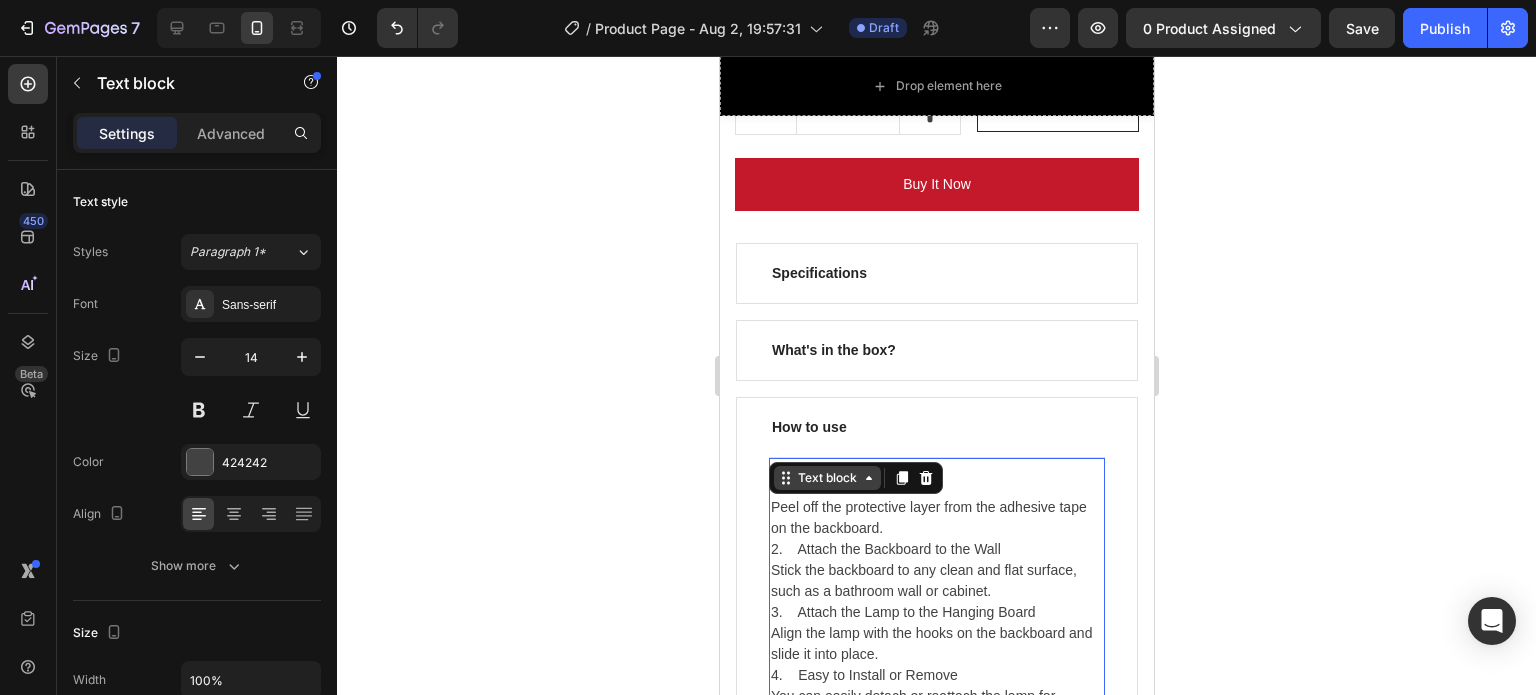 click on "Text block" at bounding box center [826, 478] 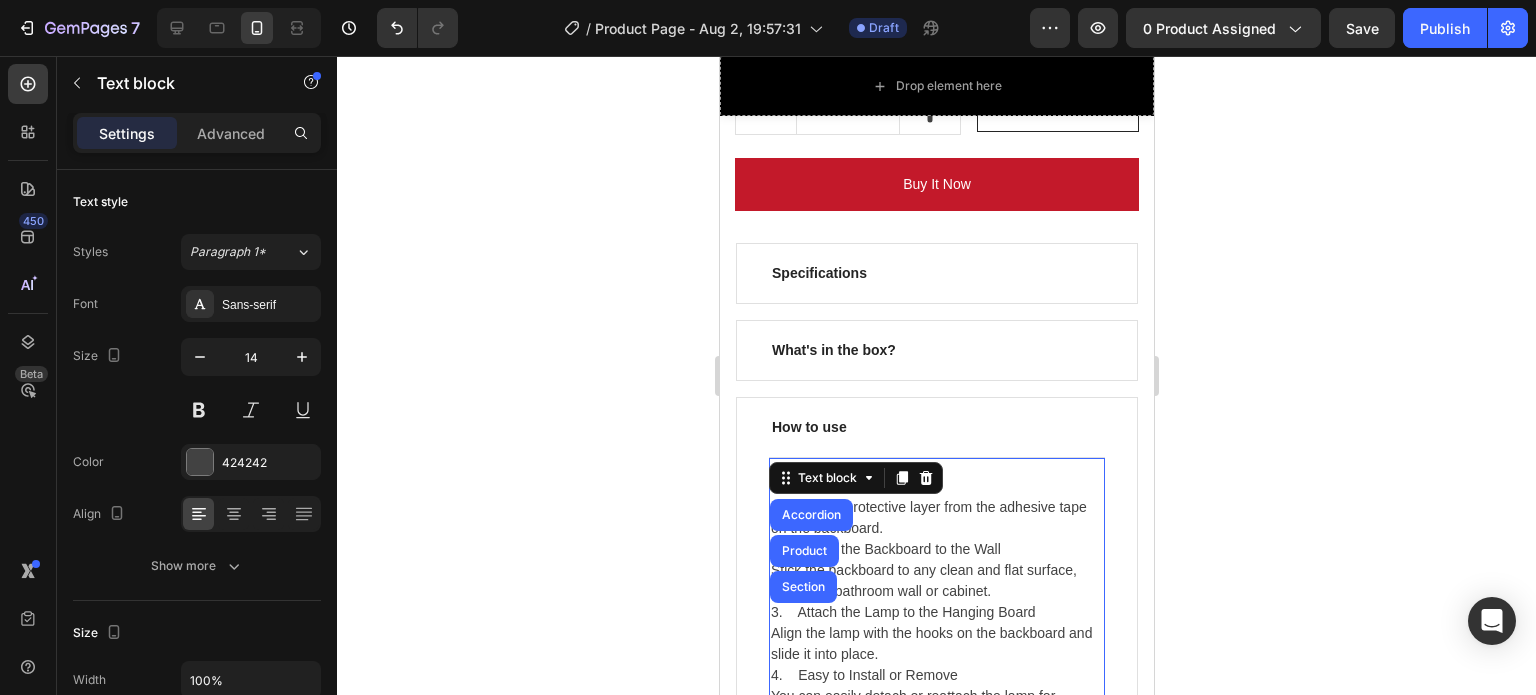 click on "1.    Remove the Tape Peel off the protective layer from the adhesive tape on the backboard.     2.    Attach the Backboard to the Wall Stick the backboard to any clean and flat surface, such as a bathroom wall or cabinet.     3.    Attach the Lamp to the Hanging Board Align the lamp with the hooks on the backboard and slide it into place.     4.    Easy to Install or Remove You can easily detach or reattach the lamp for charging or repositioning—no tools needed!" at bounding box center (936, 602) 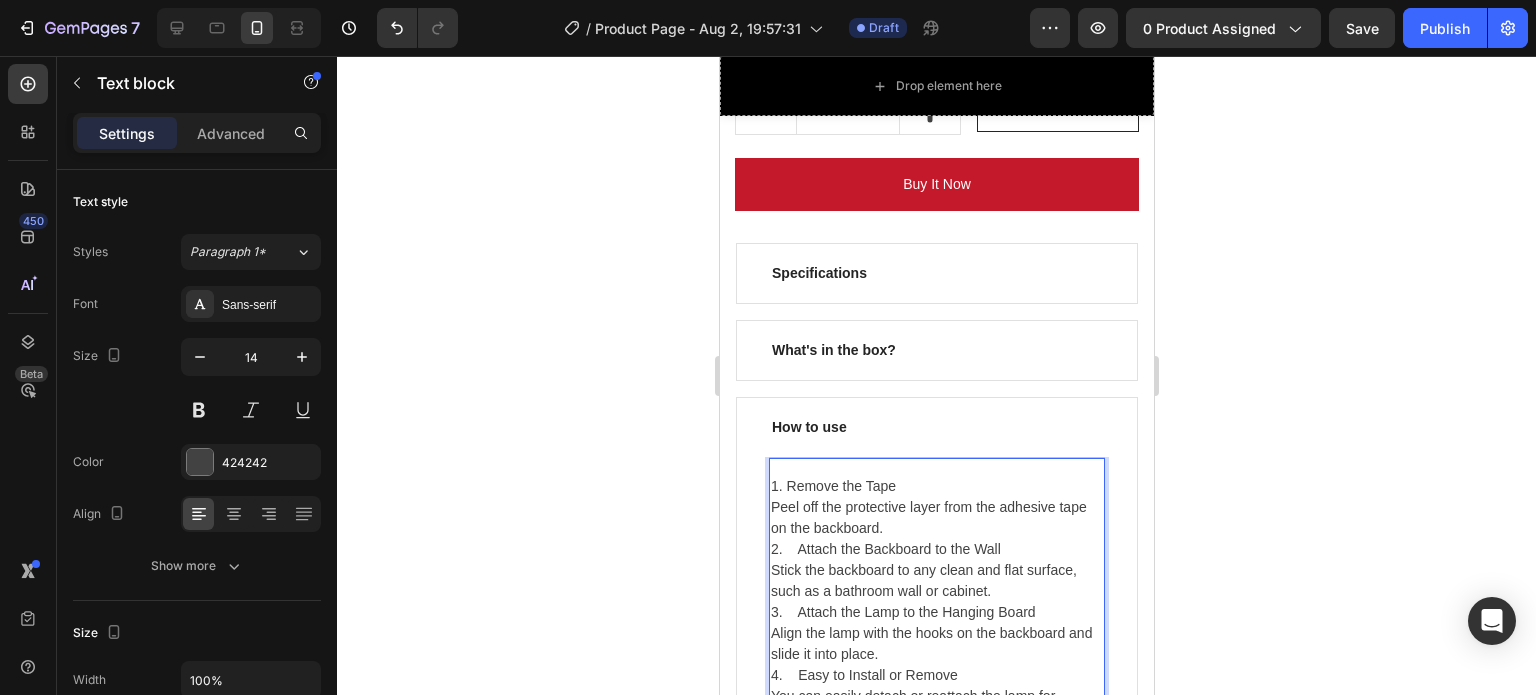 click on "1.    Remove the Tape Peel off the protective layer from the adhesive tape on the backboard.     2.    Attach the Backboard to the Wall Stick the backboard to any clean and flat surface, such as a bathroom wall or cabinet.     3.    Attach the Lamp to the Hanging Board Align the lamp with the hooks on the backboard and slide it into place.     4.    Easy to Install or Remove You can easily detach or reattach the lamp for charging or repositioning—no tools needed! Text block Accordion Product Section   0" at bounding box center [936, 601] 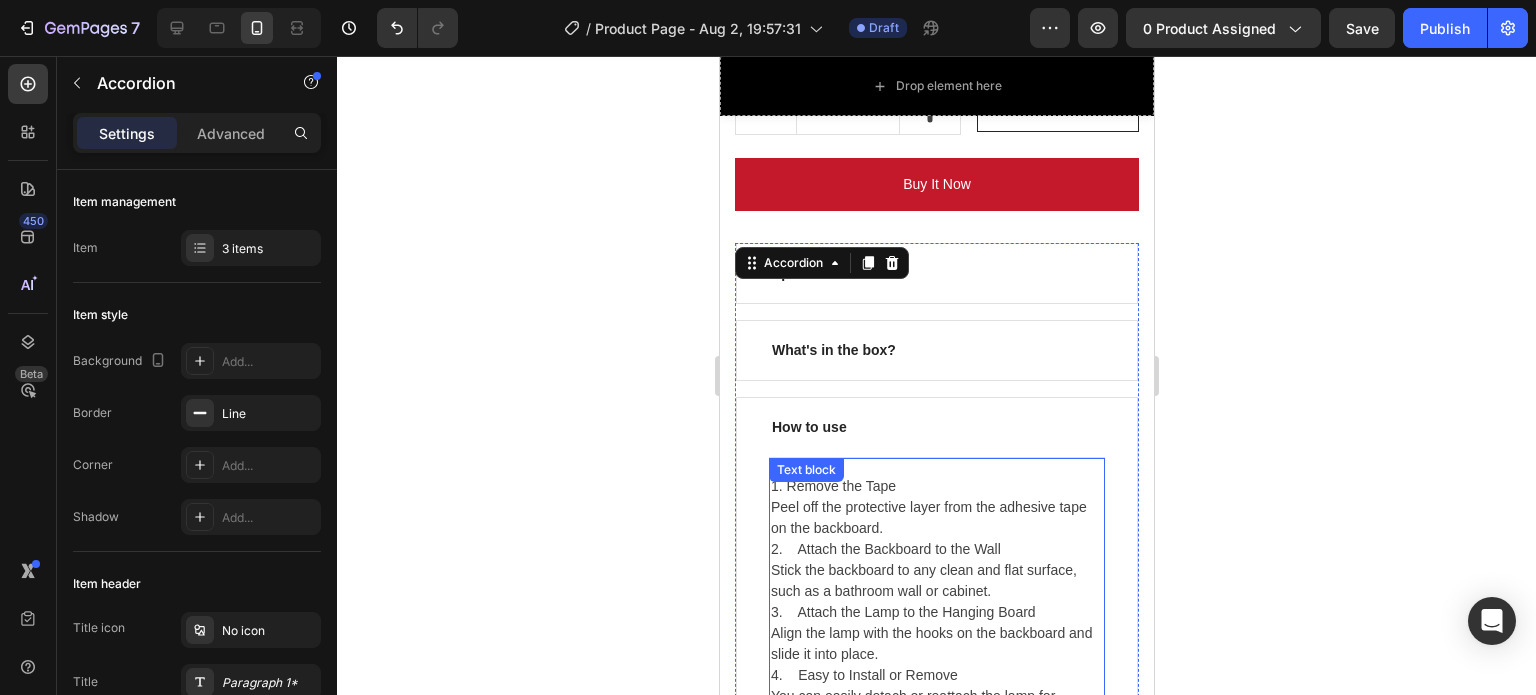 click on "Text block" at bounding box center [805, 470] 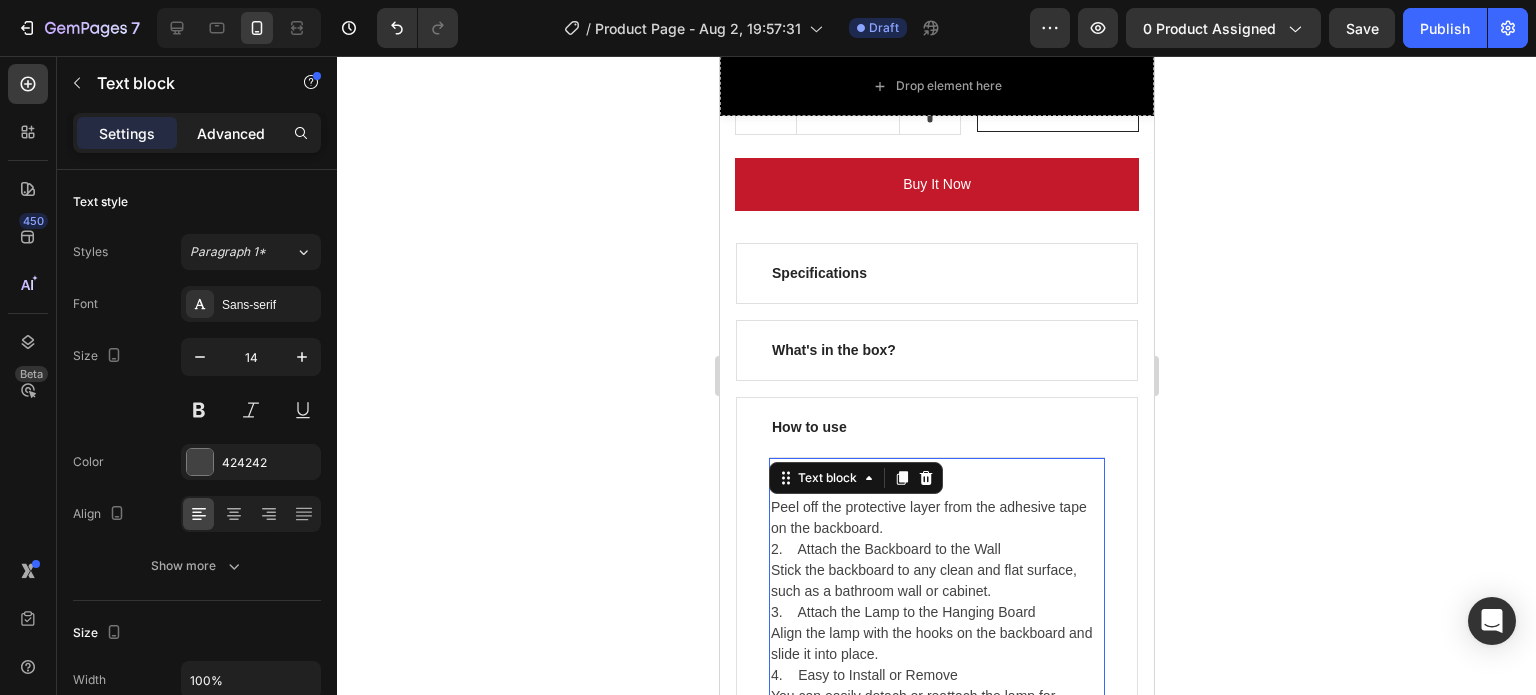 click on "Advanced" at bounding box center (231, 133) 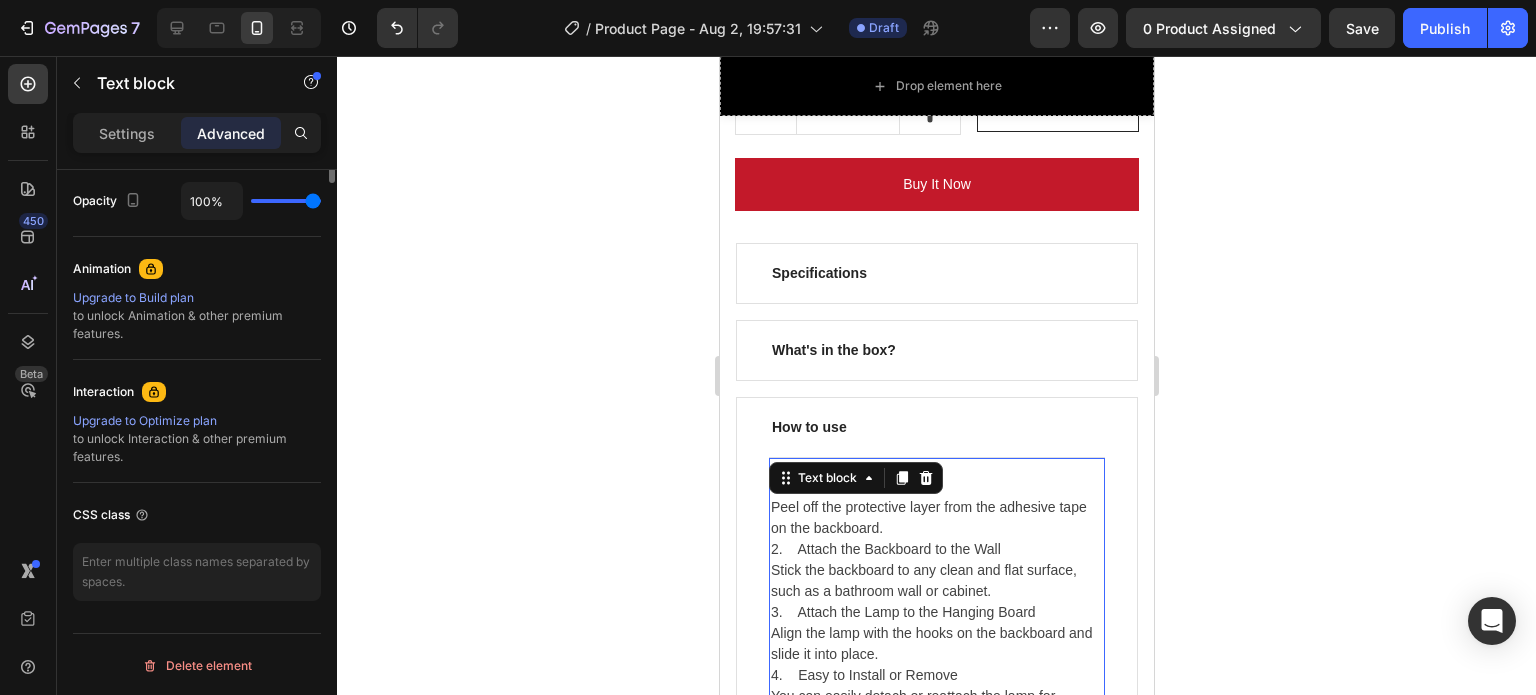 scroll, scrollTop: 404, scrollLeft: 0, axis: vertical 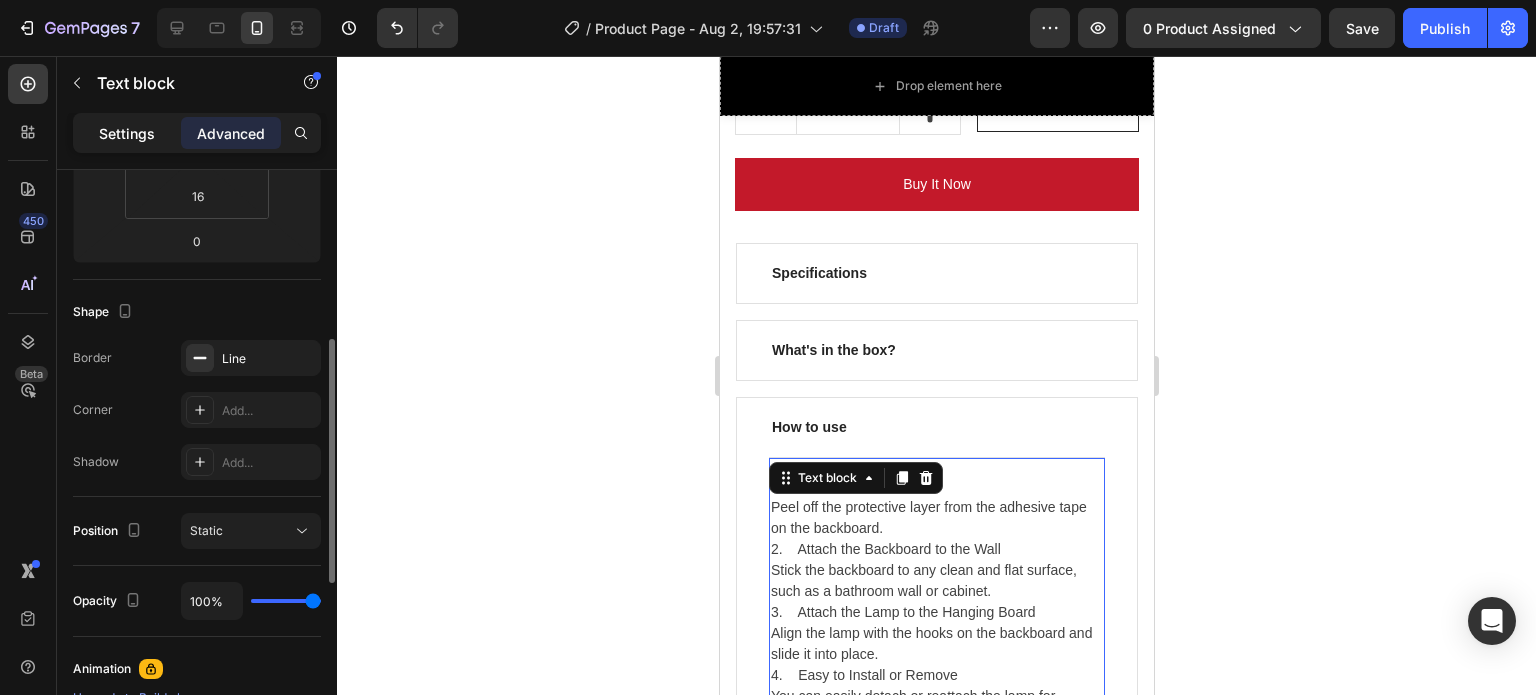 click on "Settings" 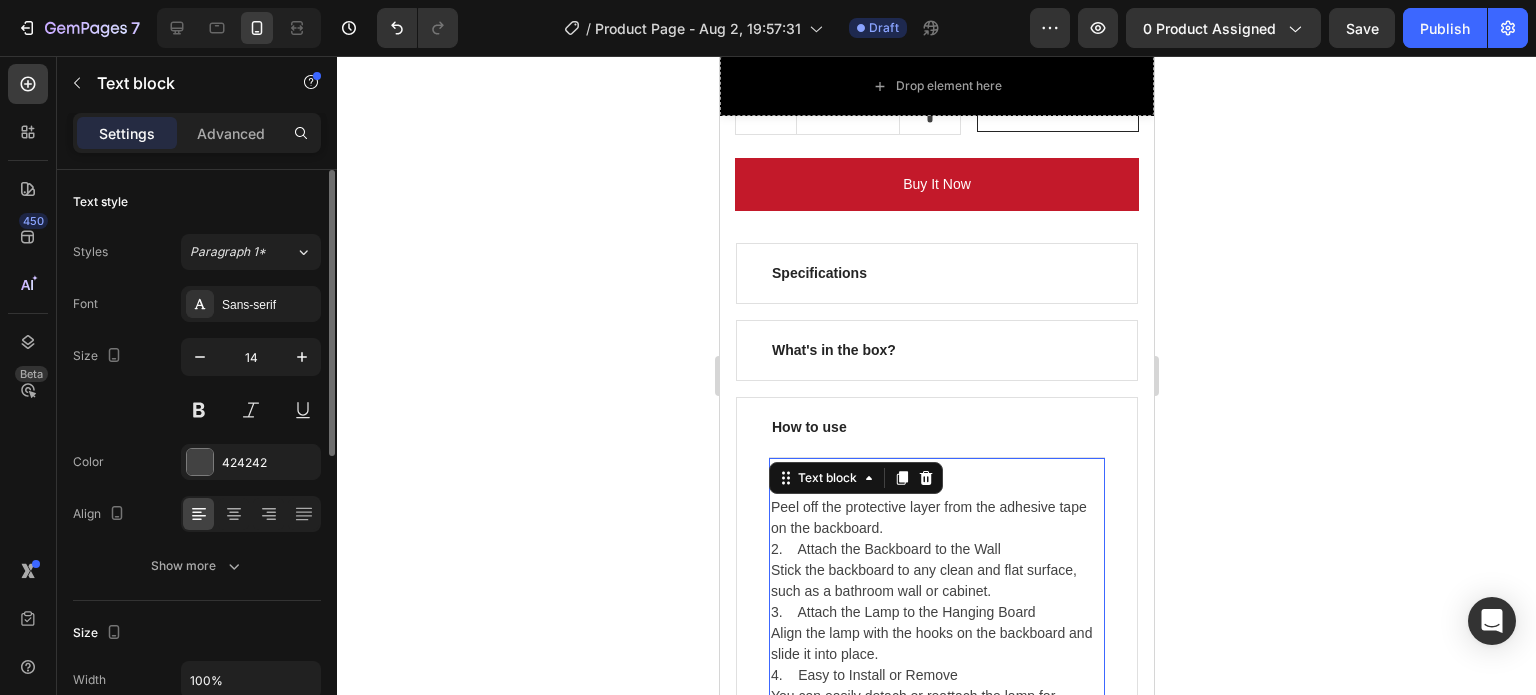 scroll, scrollTop: 200, scrollLeft: 0, axis: vertical 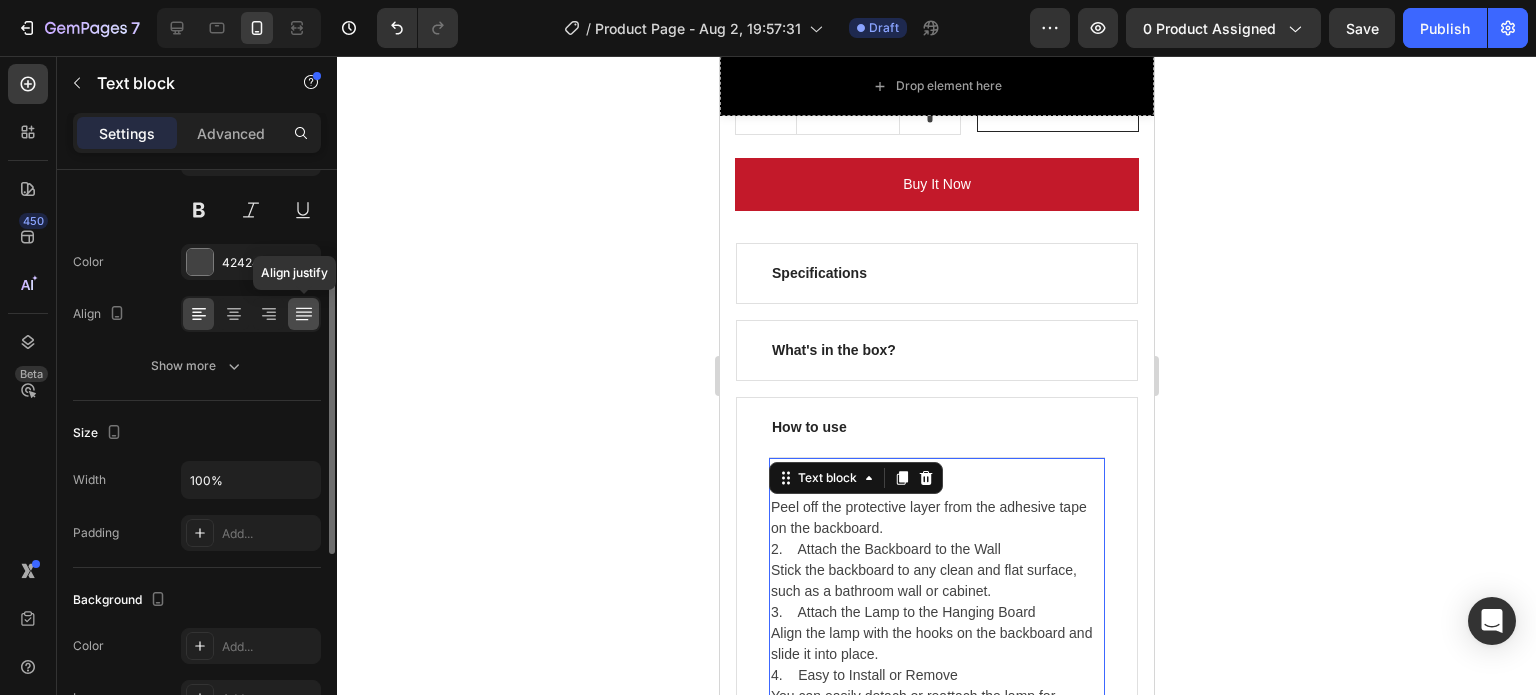 click 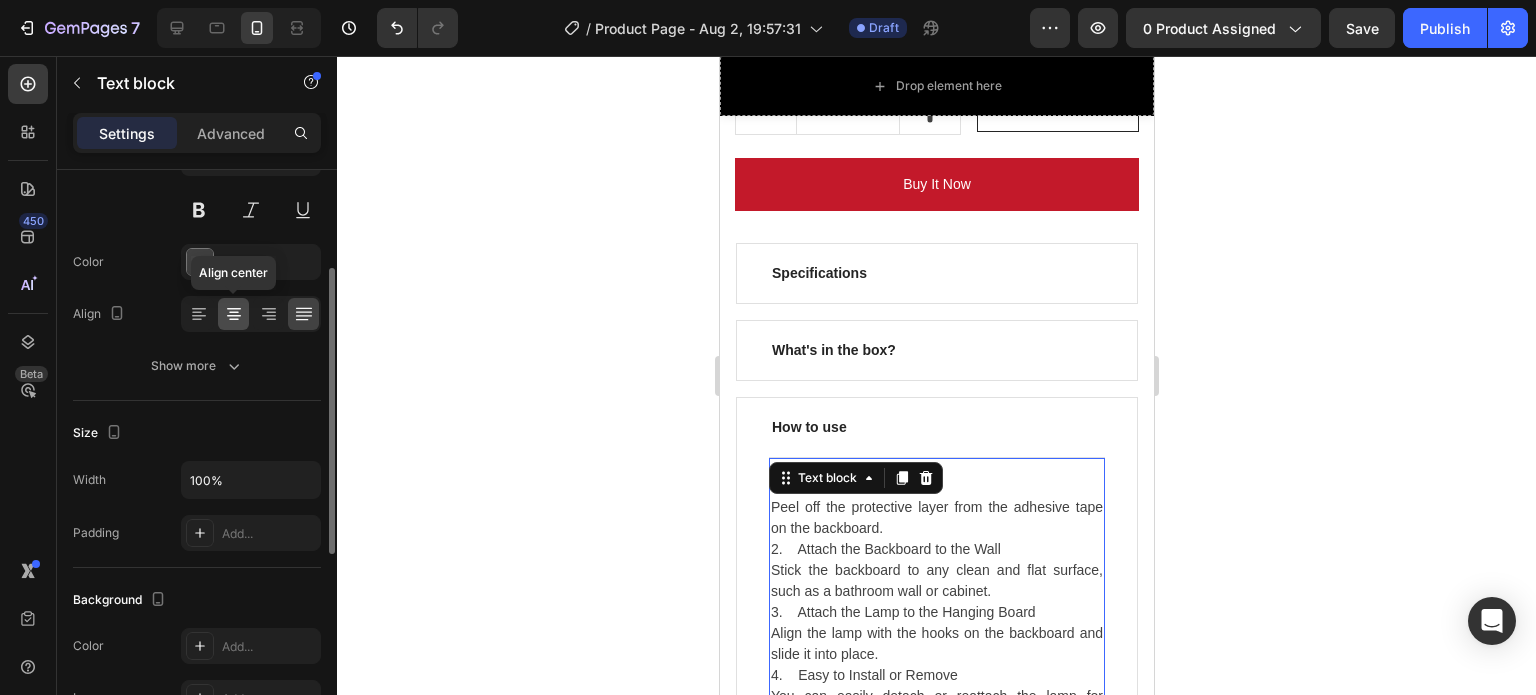 click 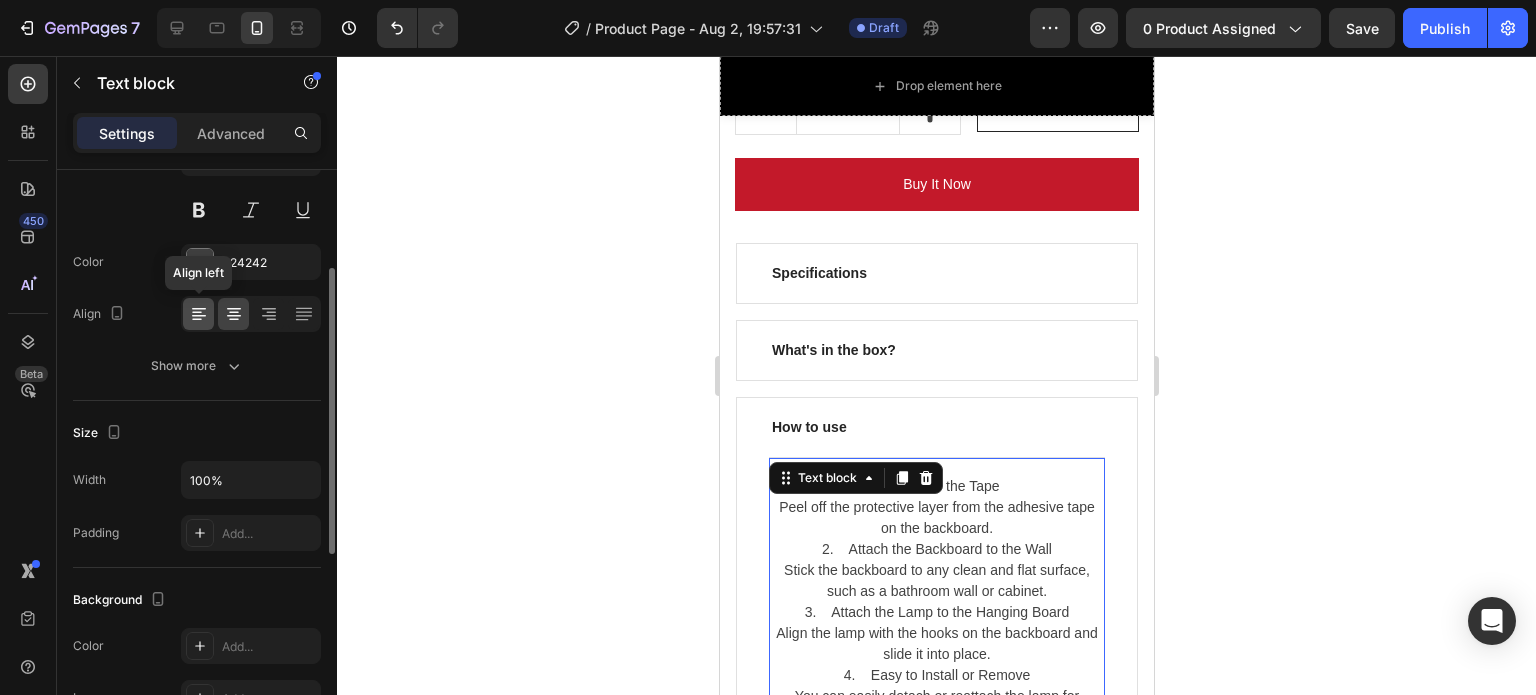 click 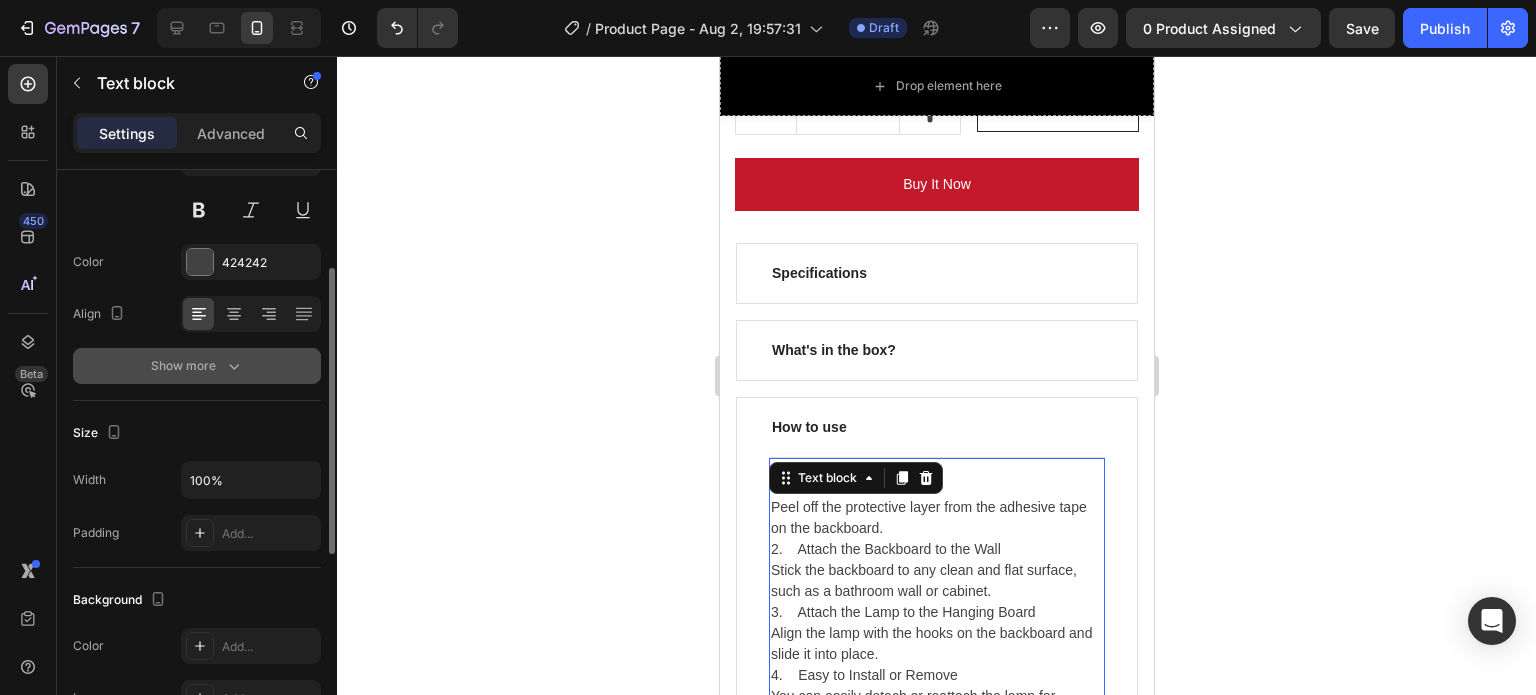 click 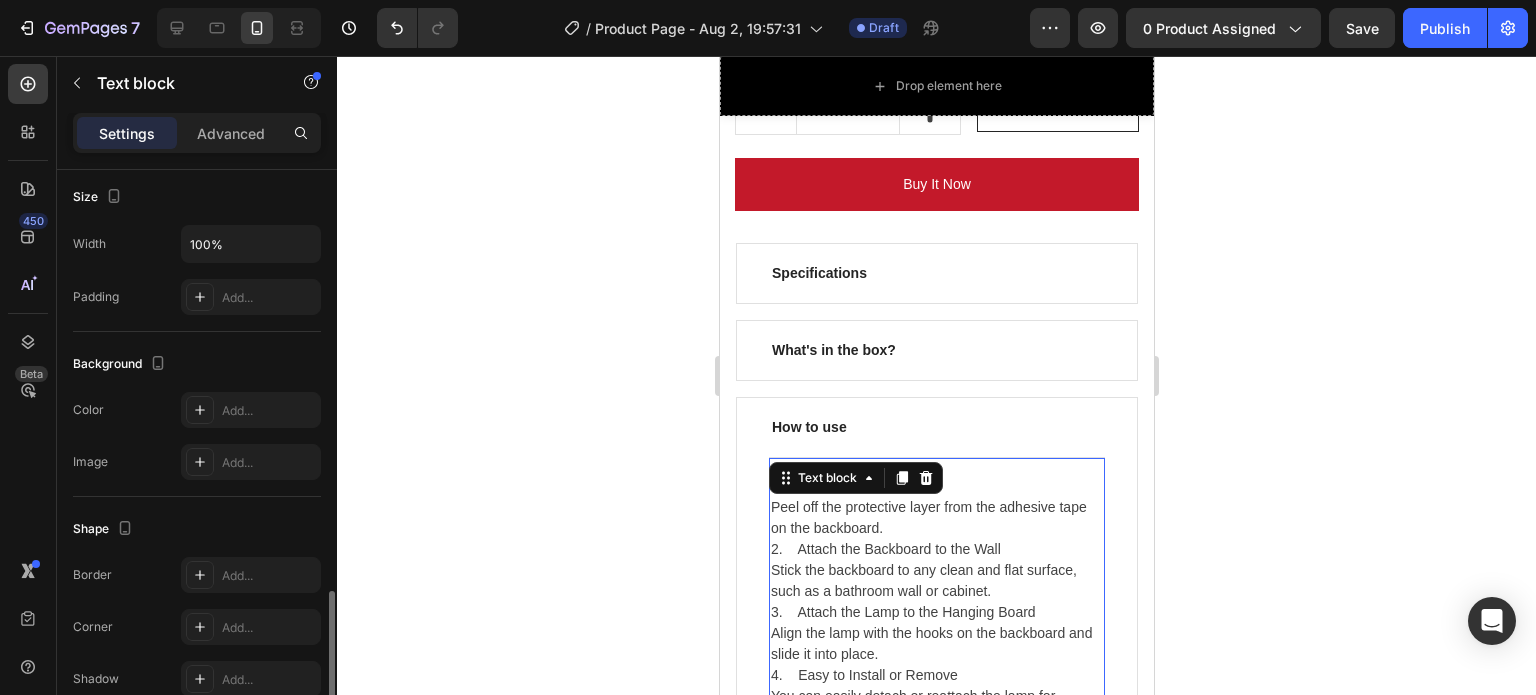 scroll, scrollTop: 864, scrollLeft: 0, axis: vertical 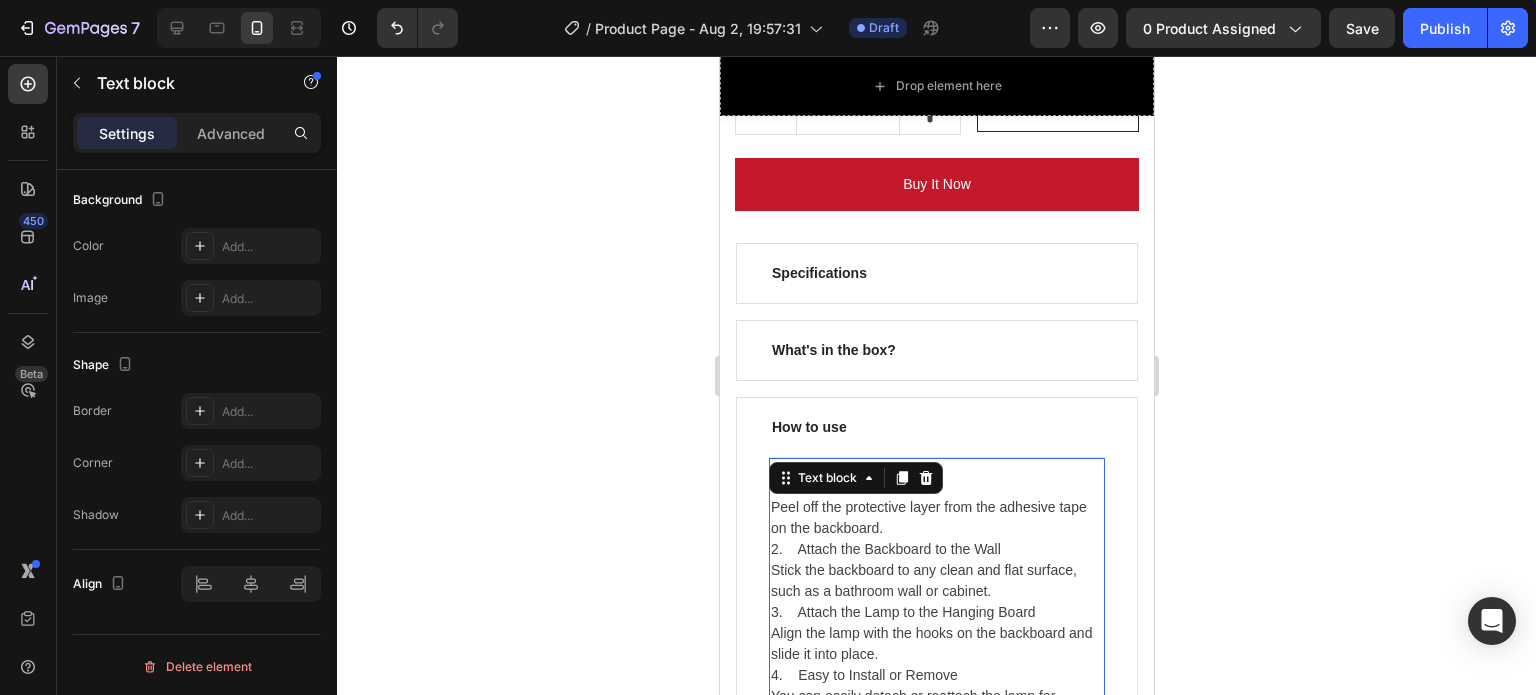 click 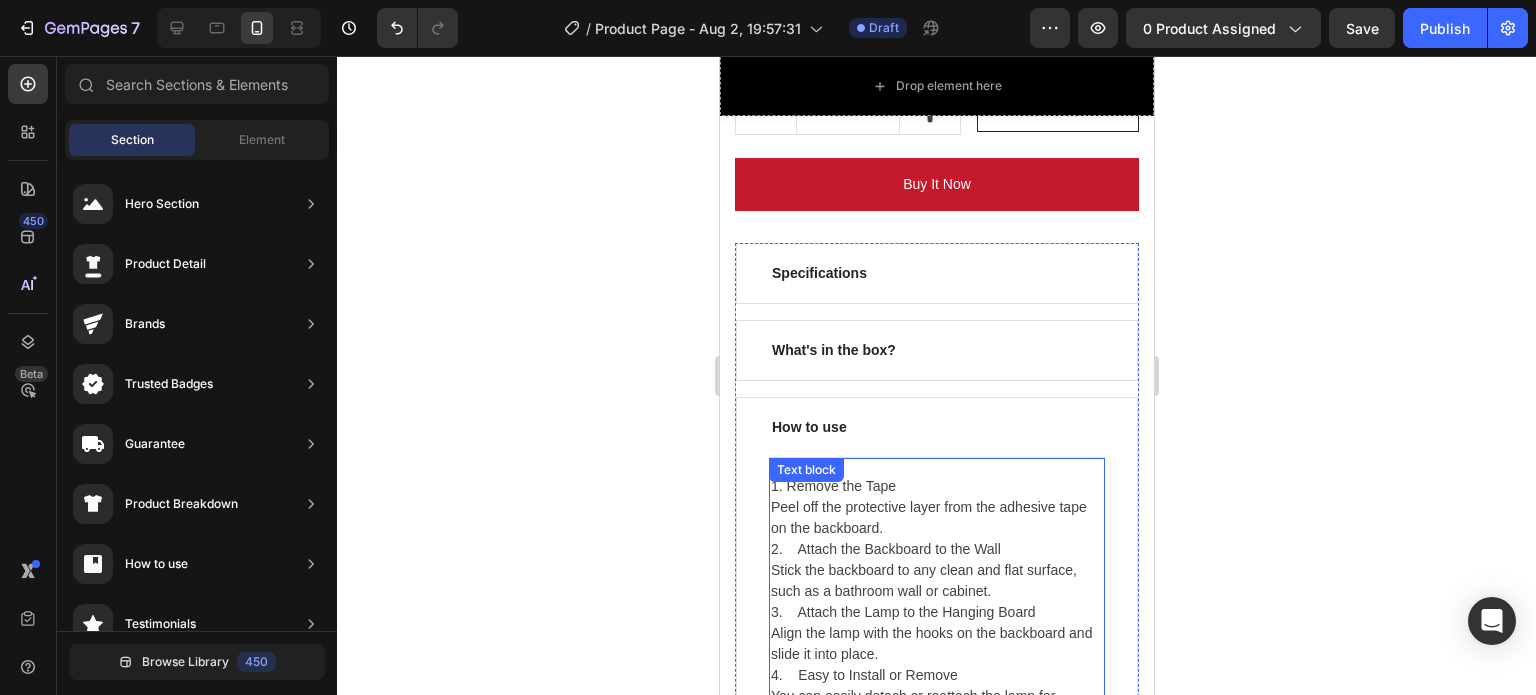 scroll, scrollTop: 6755, scrollLeft: 0, axis: vertical 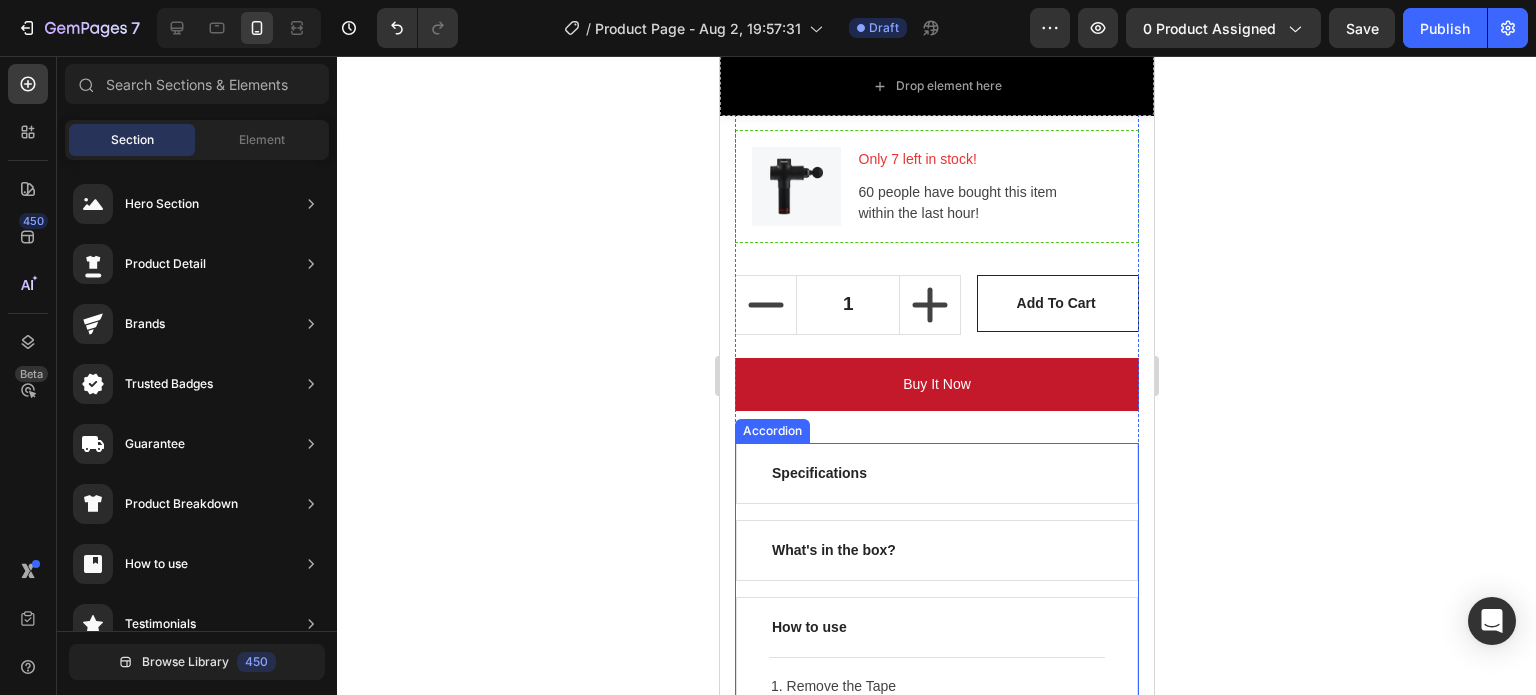 click on "Specifications" at bounding box center [936, 473] 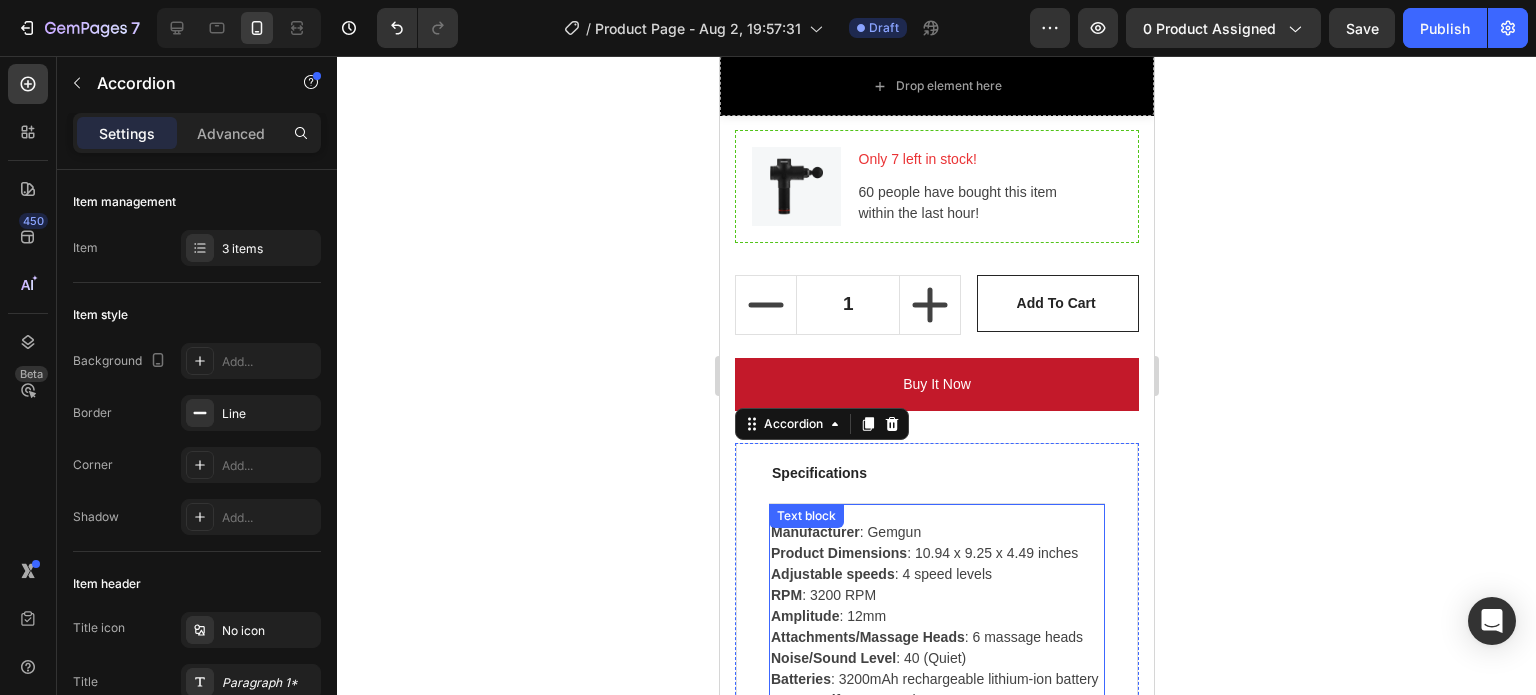 click on "Manufacturer : Gemgun Product Dimensions : 10.94 x 9.25 x 4.49 inches Adjustable speeds : 4 speed levels RPM : 3200 RPM  Amplitude : 12mm  Attachments/Massage Heads : 6 massage heads  Noise/Sound Level : 40 (Quiet)  Batteries : 3200mAh rechargeable lithium-ion battery  Battery Life : Up to 12 hours" at bounding box center [936, 616] 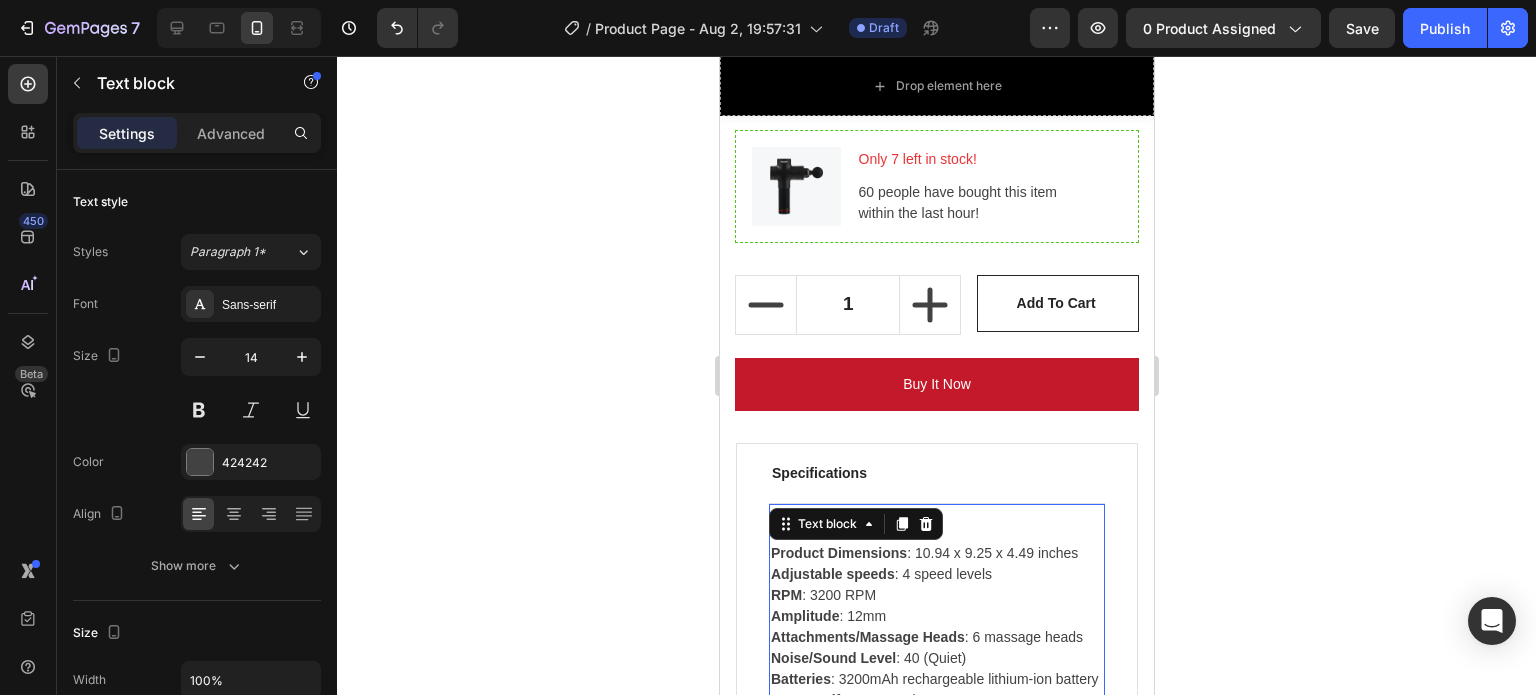click on "Manufacturer : Gemgun Product Dimensions : 10.94 x 9.25 x 4.49 inches Adjustable speeds : 4 speed levels RPM : 3200 RPM  Amplitude : 12mm  Attachments/Massage Heads : 6 massage heads  Noise/Sound Level : 40 (Quiet)  Batteries : 3200mAh rechargeable lithium-ion battery  Battery Life : Up to 12 hours" at bounding box center [936, 616] 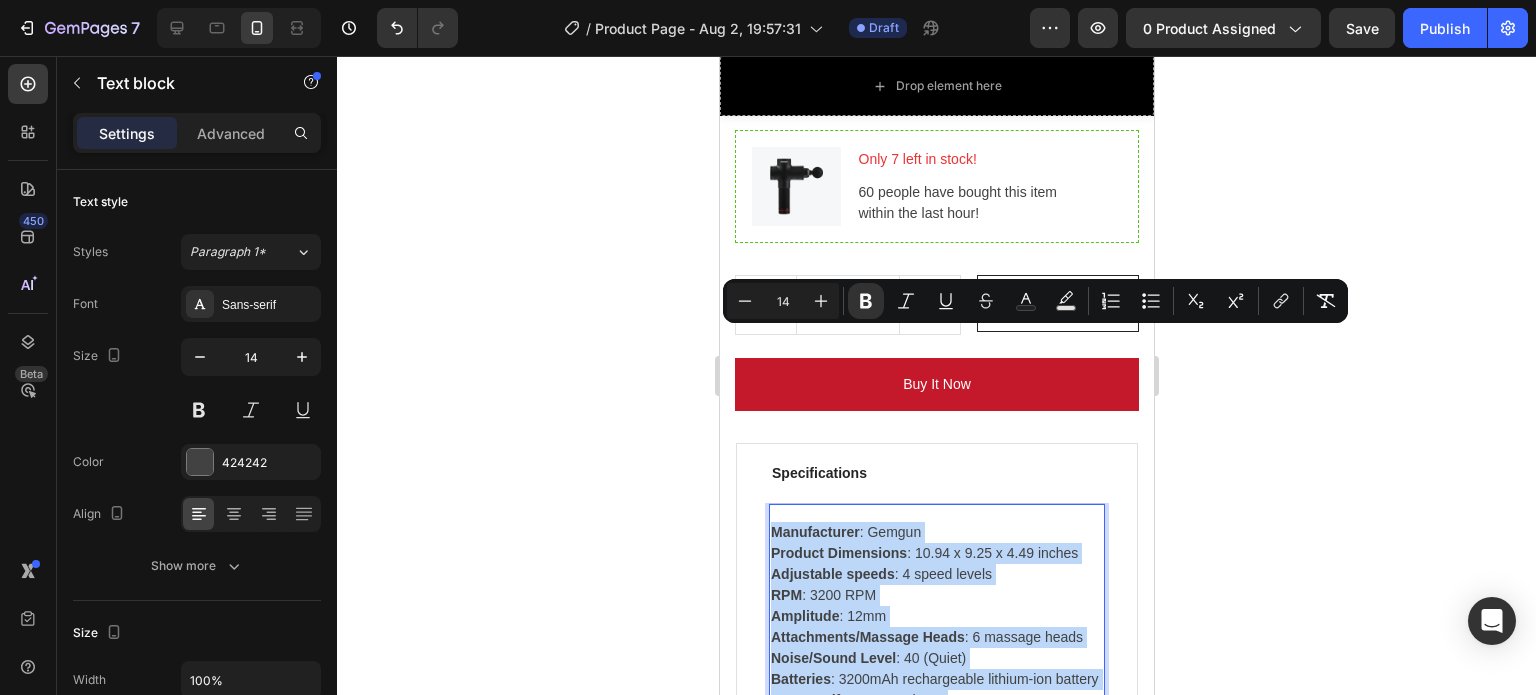 drag, startPoint x: 773, startPoint y: 334, endPoint x: 981, endPoint y: 544, distance: 295.574 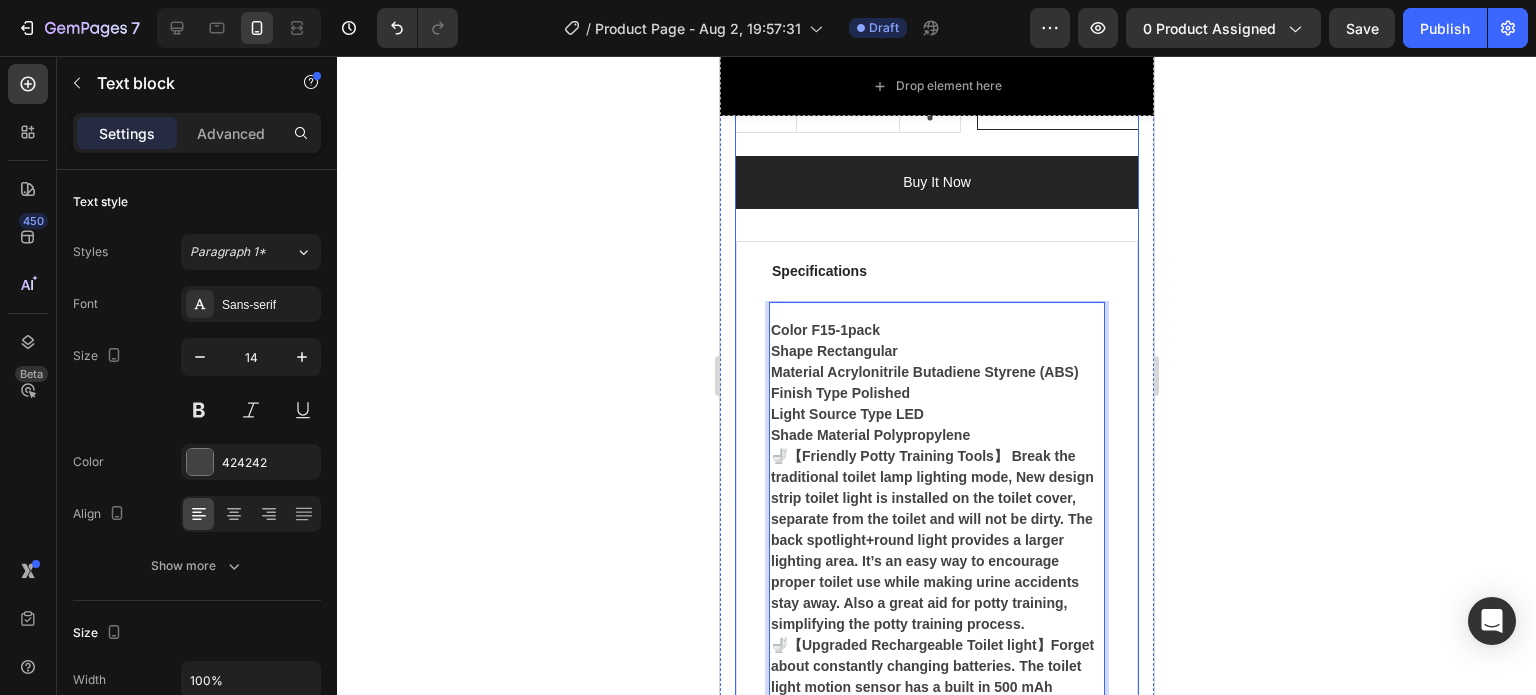 scroll, scrollTop: 6557, scrollLeft: 0, axis: vertical 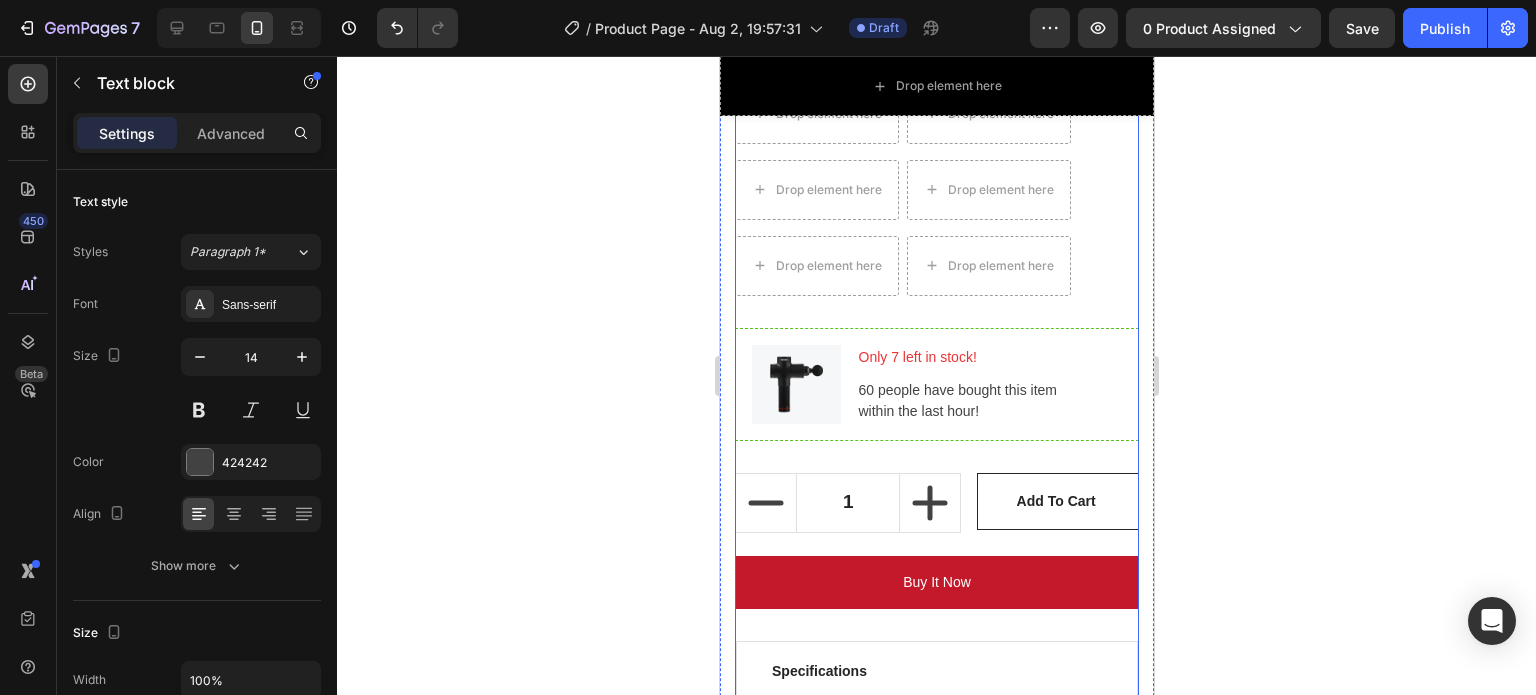 click on "Toilet Night Light Motion Sensor Light Toilet Bowl Light RGB 7Color Changing For Bathroom Decoration LED Rechargeable LED Light (P) Title For Muscle Pain Relief Recovery Text block Icon Icon Icon Icon Icon Icon Icon List Hoz (224 reviews) Text block Row Title Line $12.99 (P) Price (P) Price $4.96 (P) Price (P) Price Row Save -162%. Only on Mother's Day! Product Badge Row
Product Description:
Upgrade your nighttime bathroom experience with this Smart Toilet Night Light featuring motion sensor technology and 7 customizable RGB colors.
✅ 500mAh rechargeable battery ✅ Convenient USB Type-C charging ✅ IPX3 waterproof rating for added durability ✅ Automatically turns on when motion is detected in the dark ✅ Auto-off after 90 seconds of inactivity ✅ Memory function remembers your last color setting ✅ Wide 120° motion detection angle with 4-meter range ✅ 8 ambient color options to match your mood
Row" at bounding box center [936, -1974] 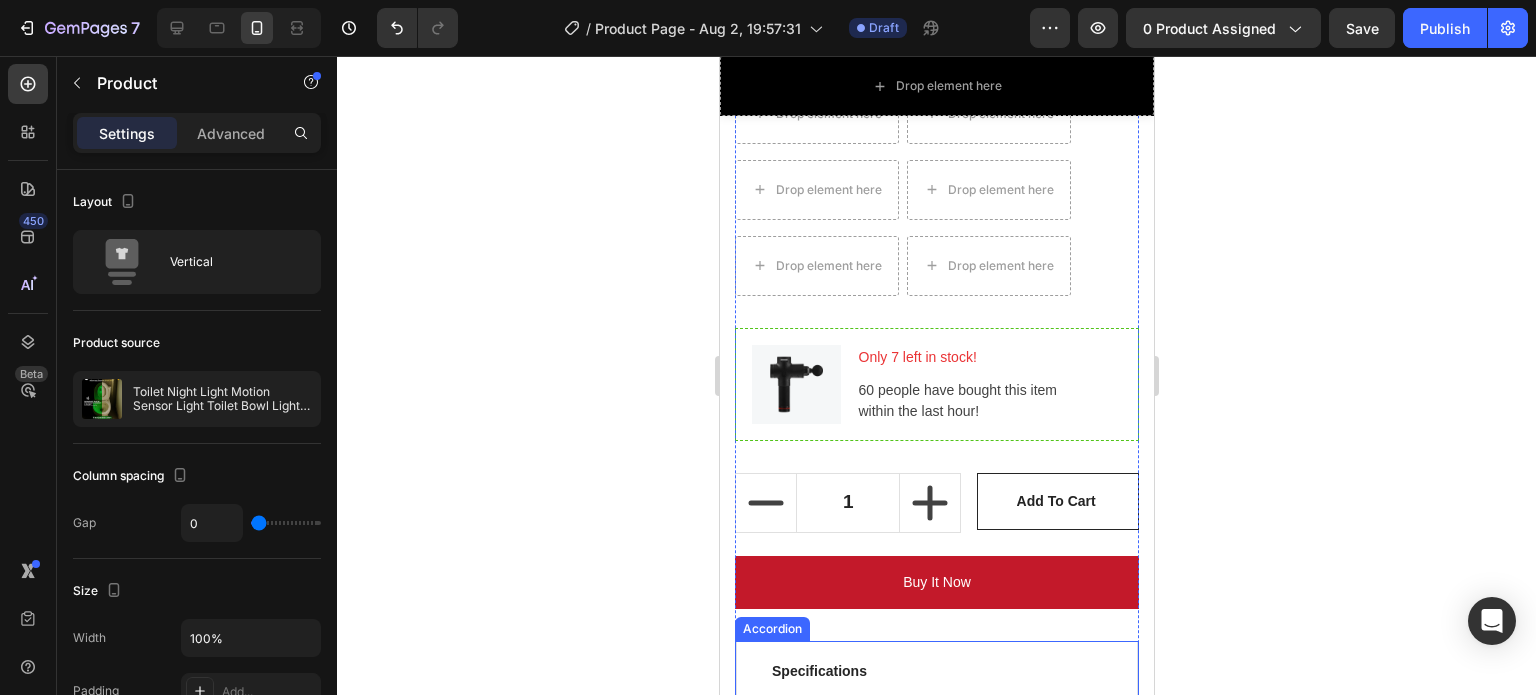 click on "Specifications" at bounding box center (936, 671) 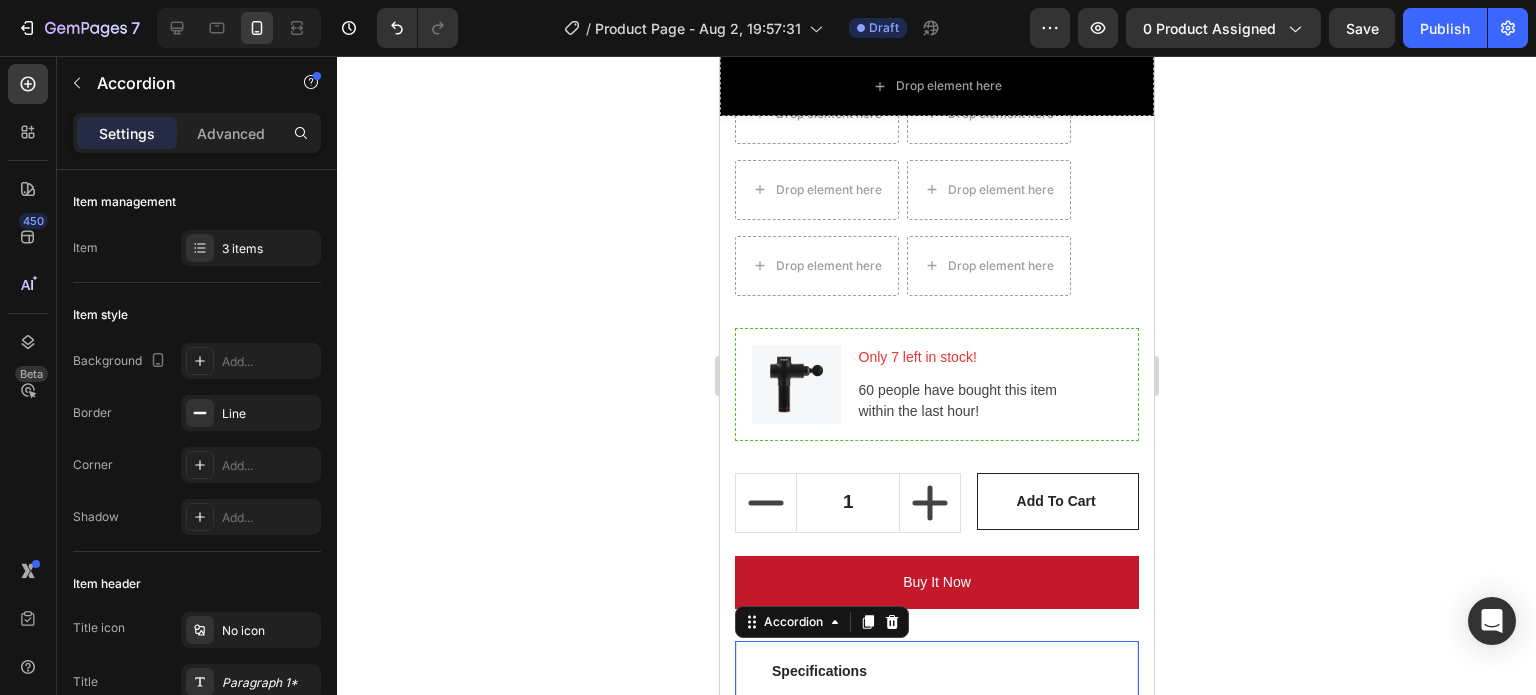 click on "What's in the box?" at bounding box center [936, 748] 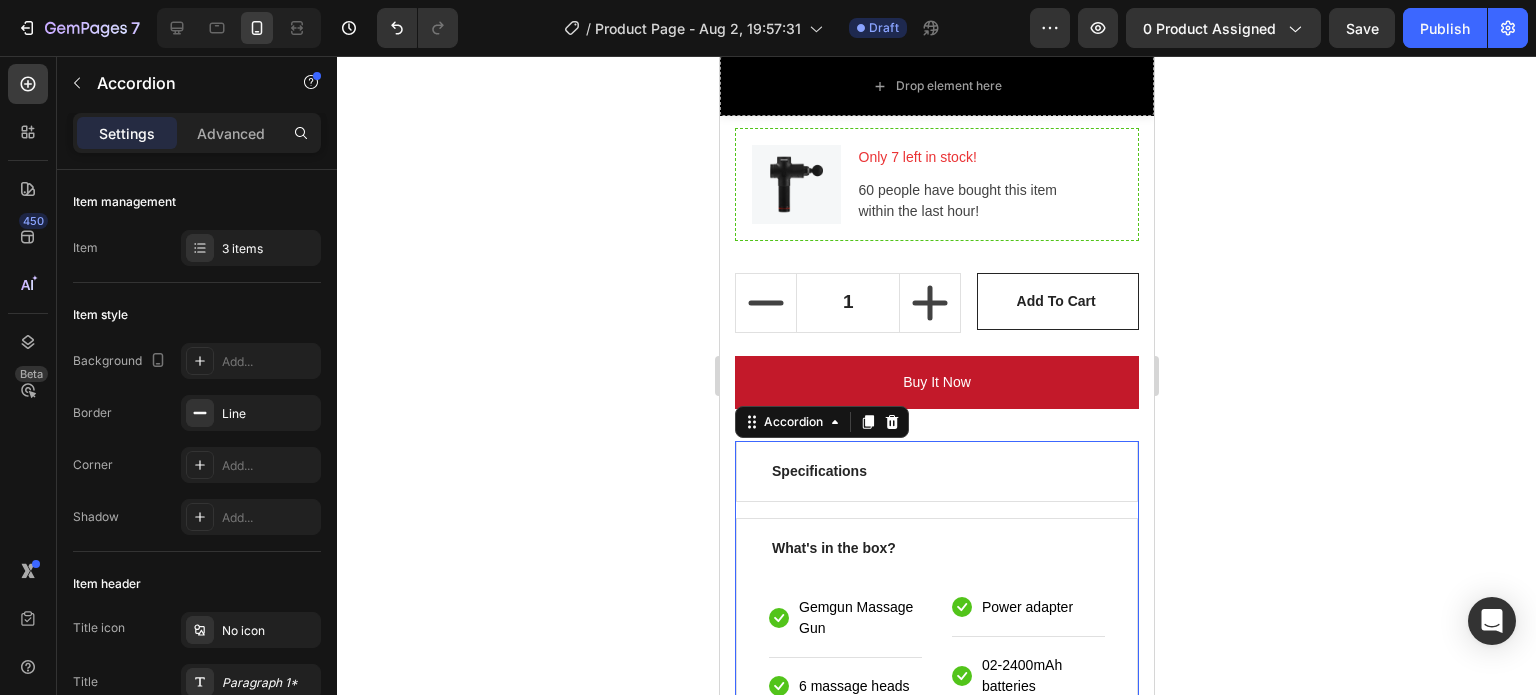 scroll, scrollTop: 6857, scrollLeft: 0, axis: vertical 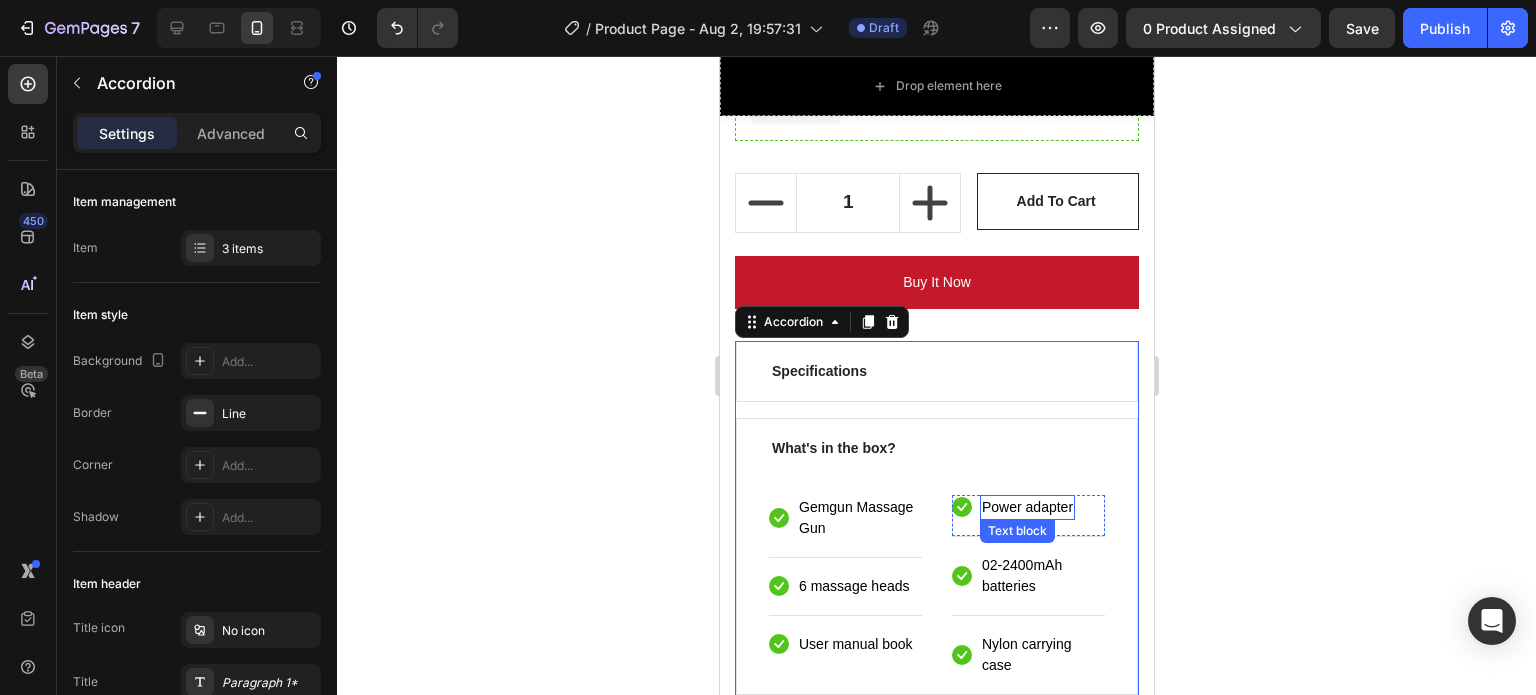 click on "Text block" at bounding box center [1016, 531] 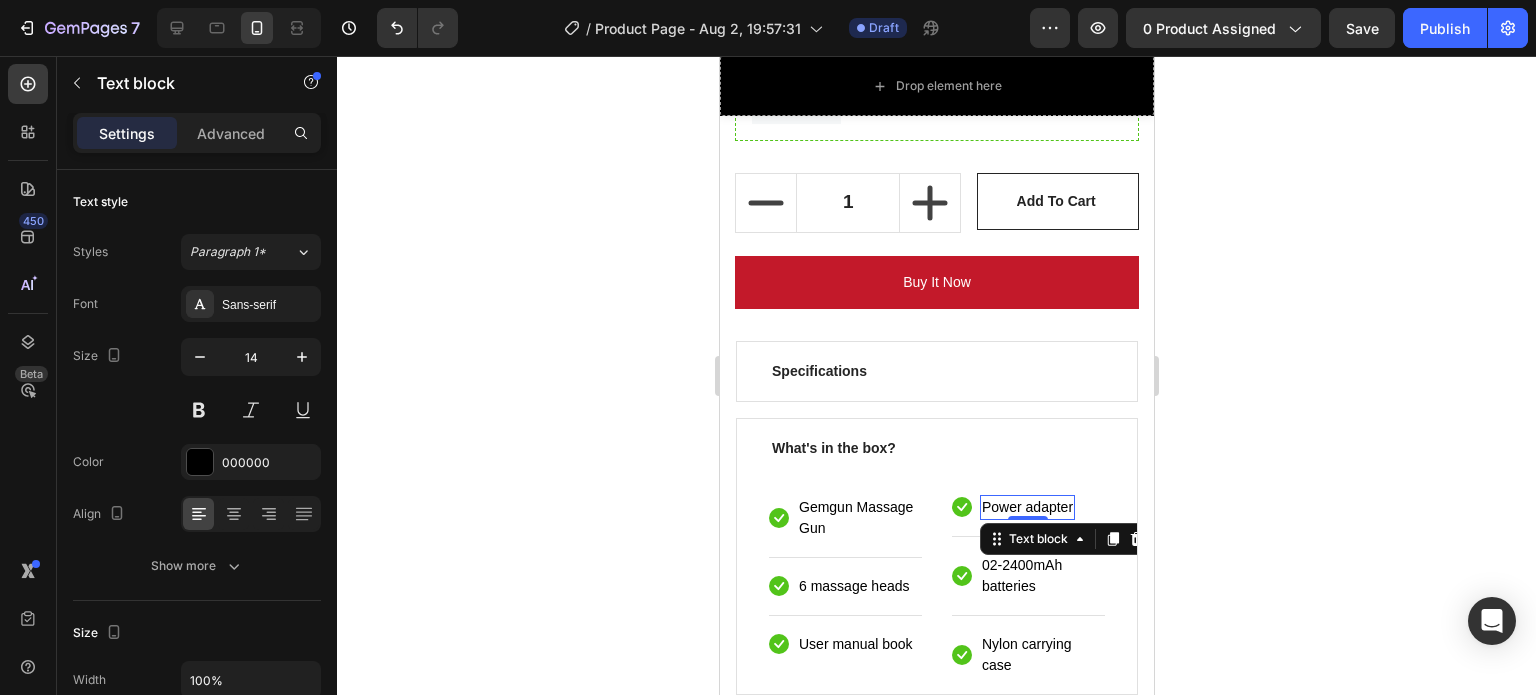 click on "Power adapter" at bounding box center (1026, 507) 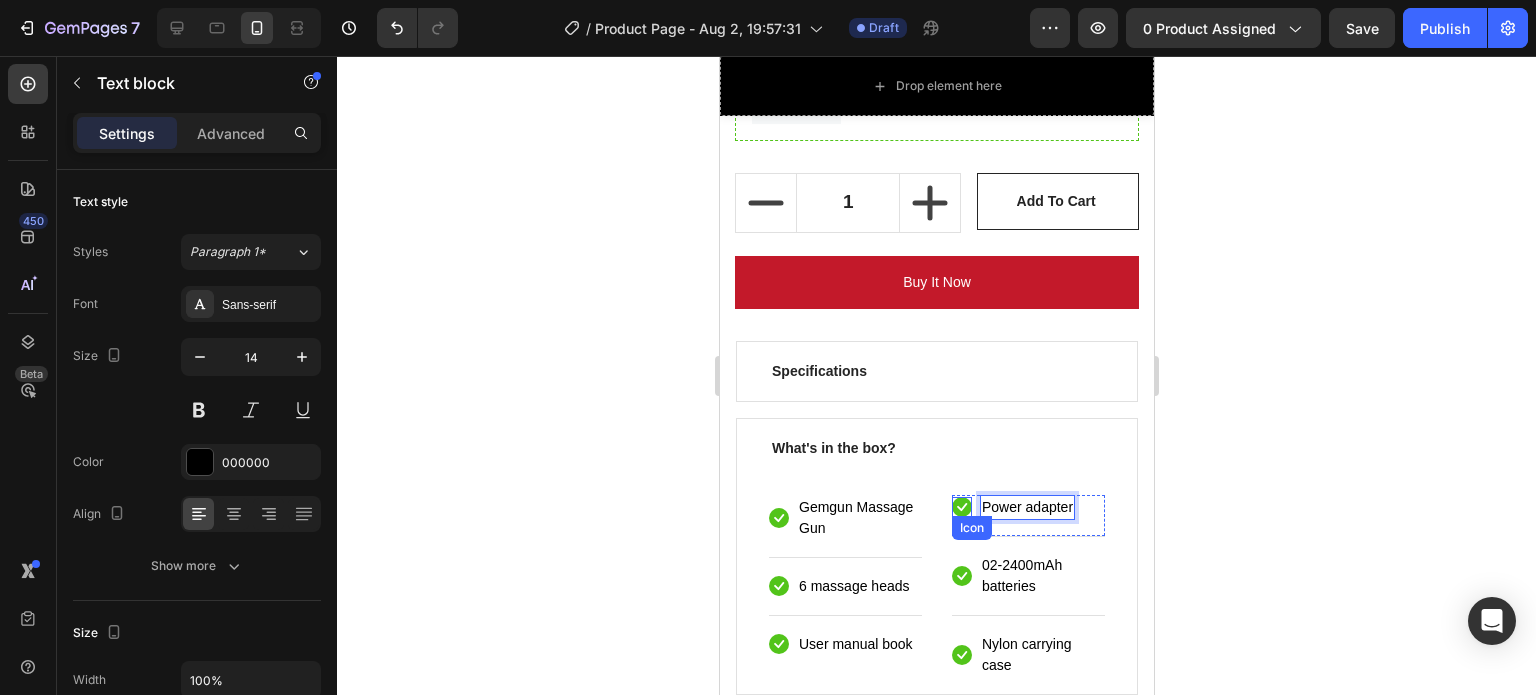 click 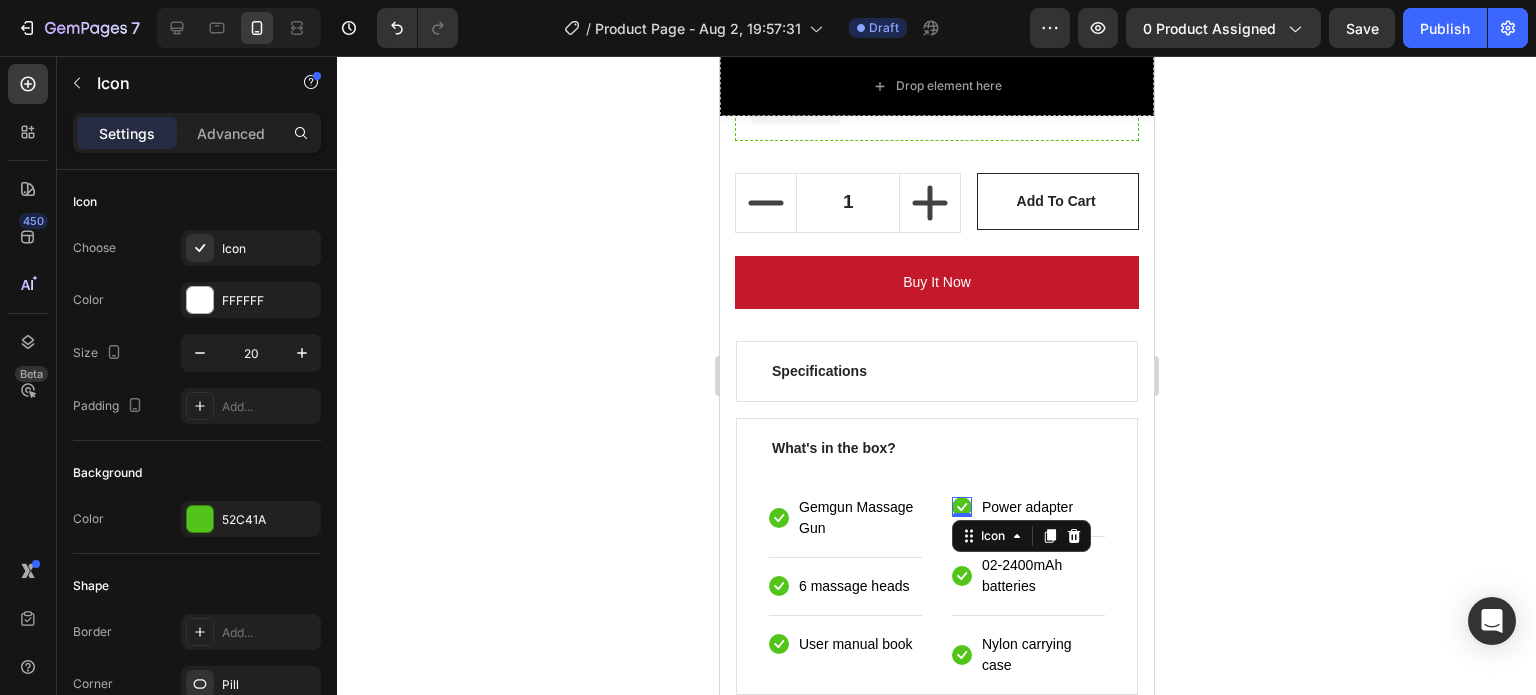 click 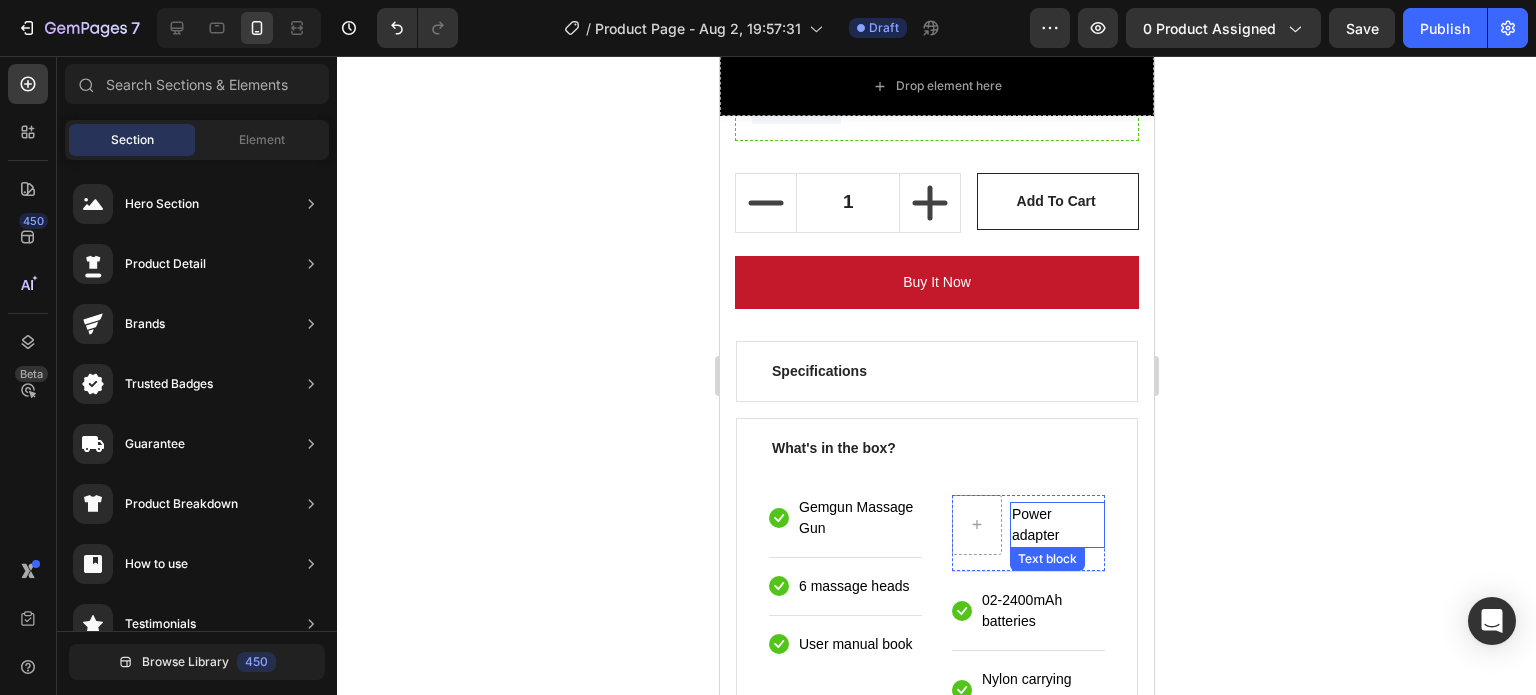 click on "Power adapter" at bounding box center (1056, 525) 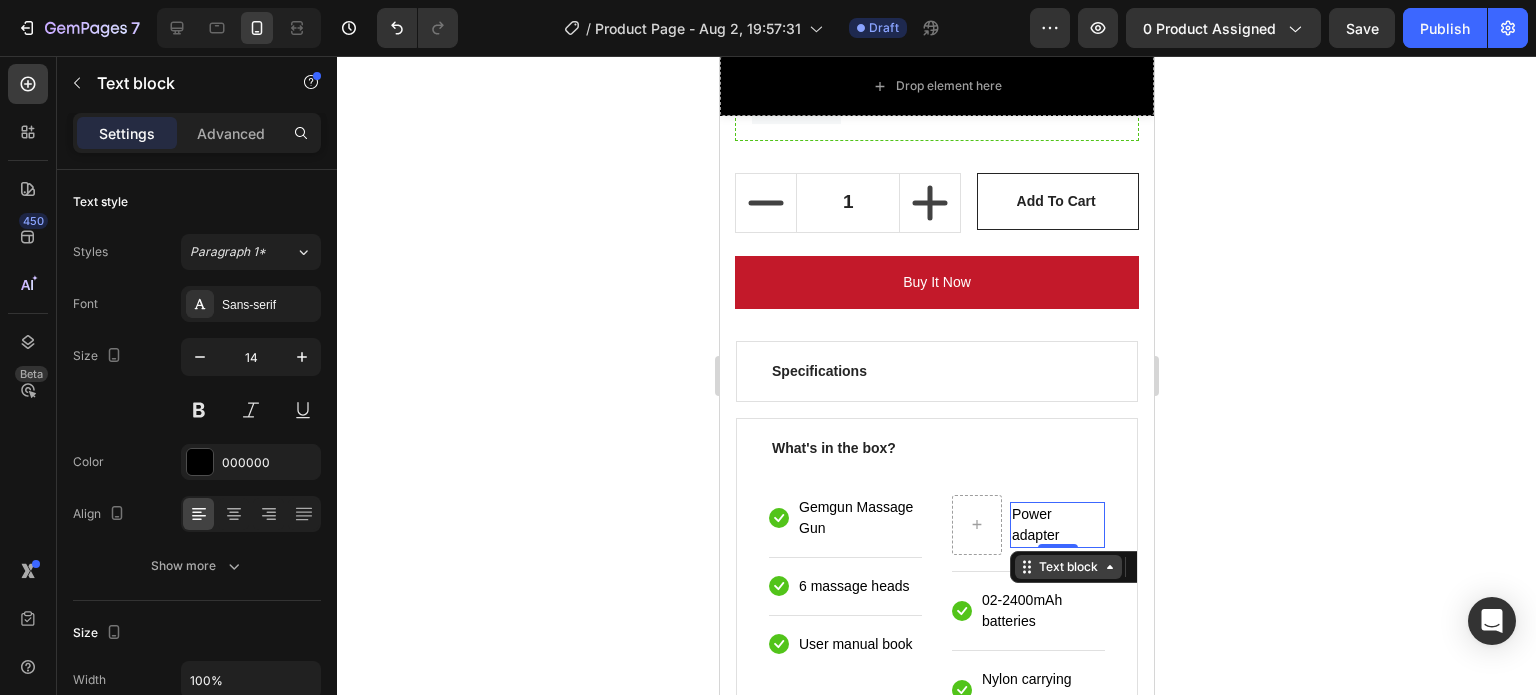 click 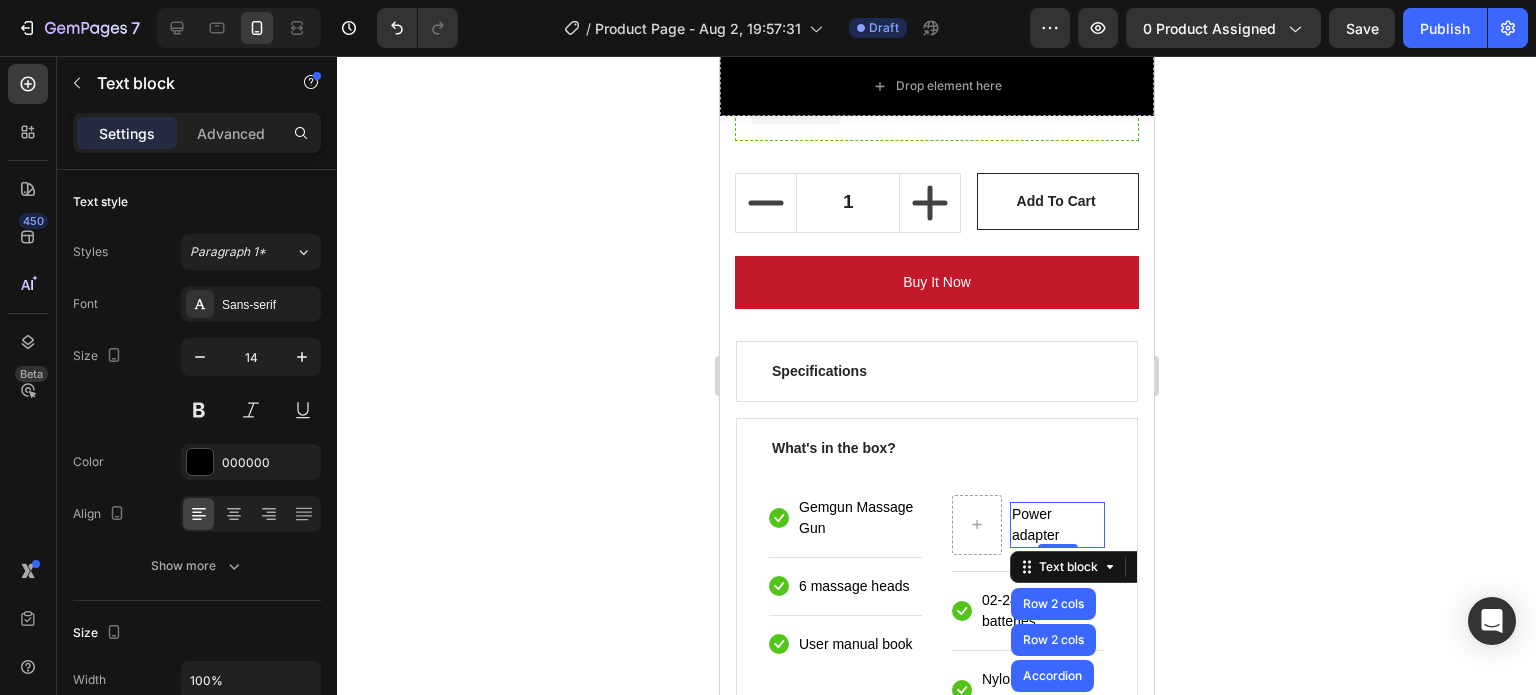 click on "Power adapter Text block Row 2 cols Row 2 cols Accordion 0" at bounding box center (1056, 525) 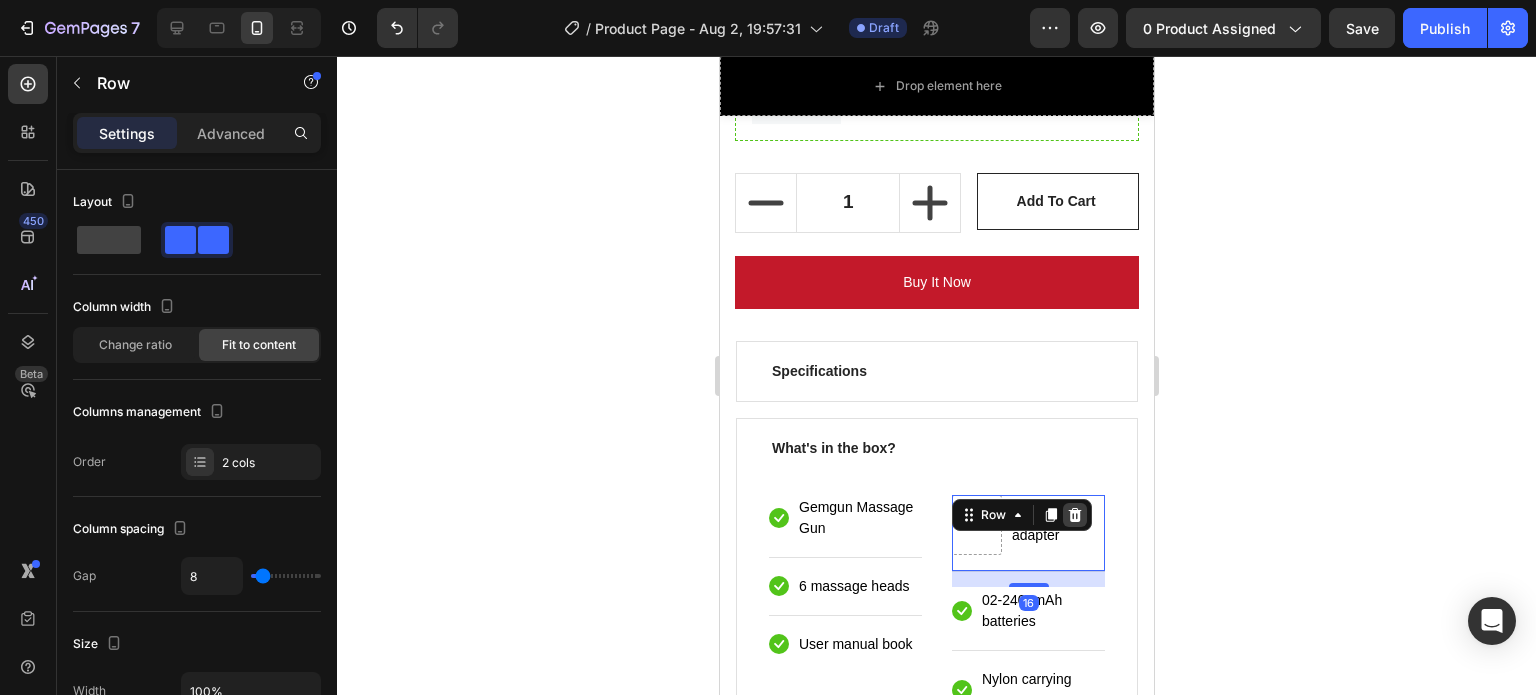 click 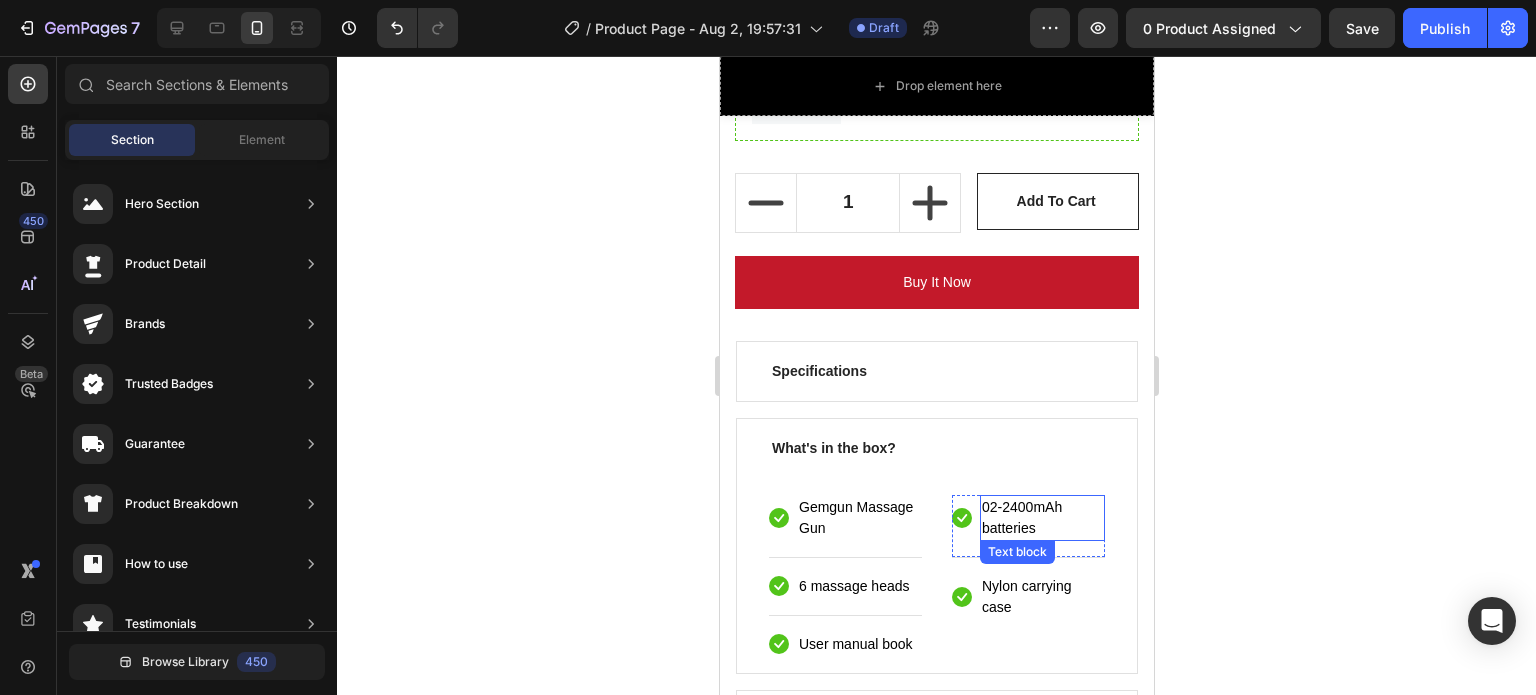 click on "02-2400mAh batteries" at bounding box center [1041, 518] 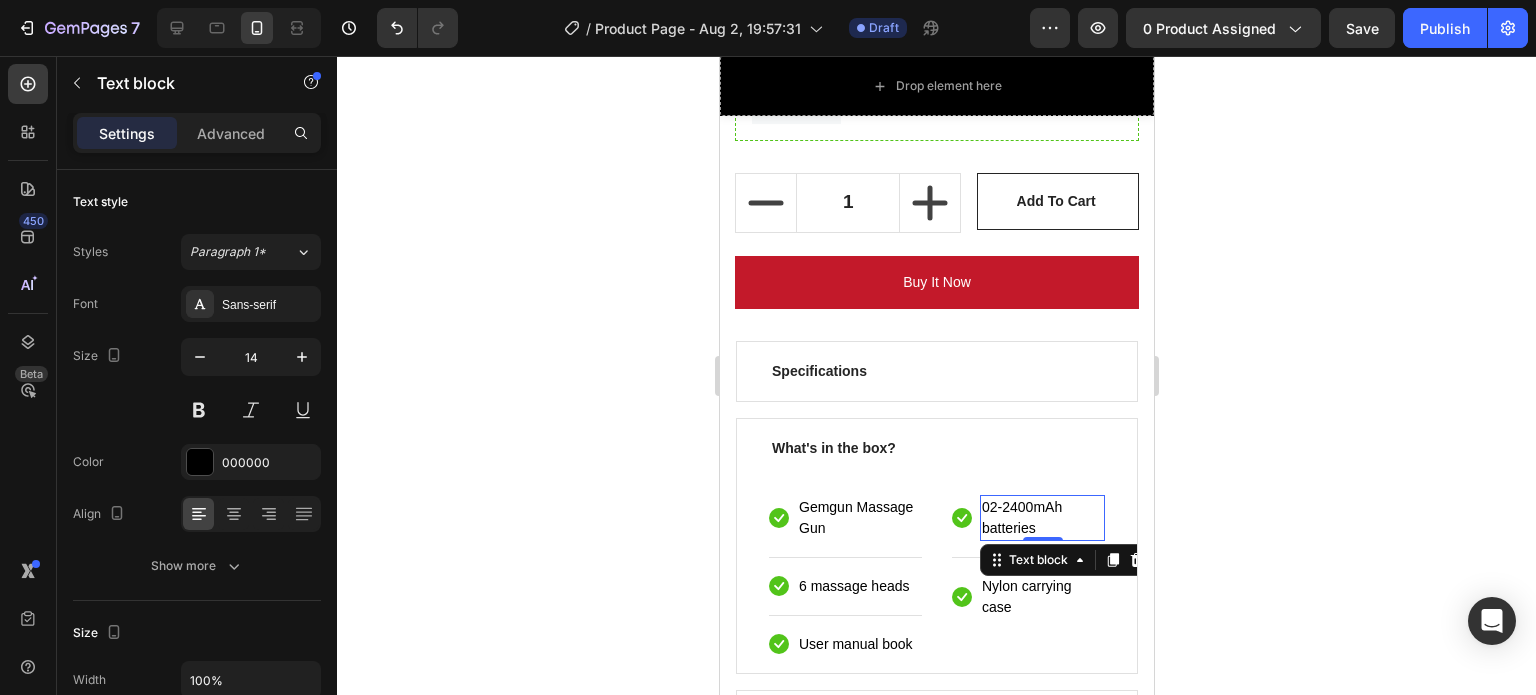 click on "02-2400mAh batteries" at bounding box center (1041, 518) 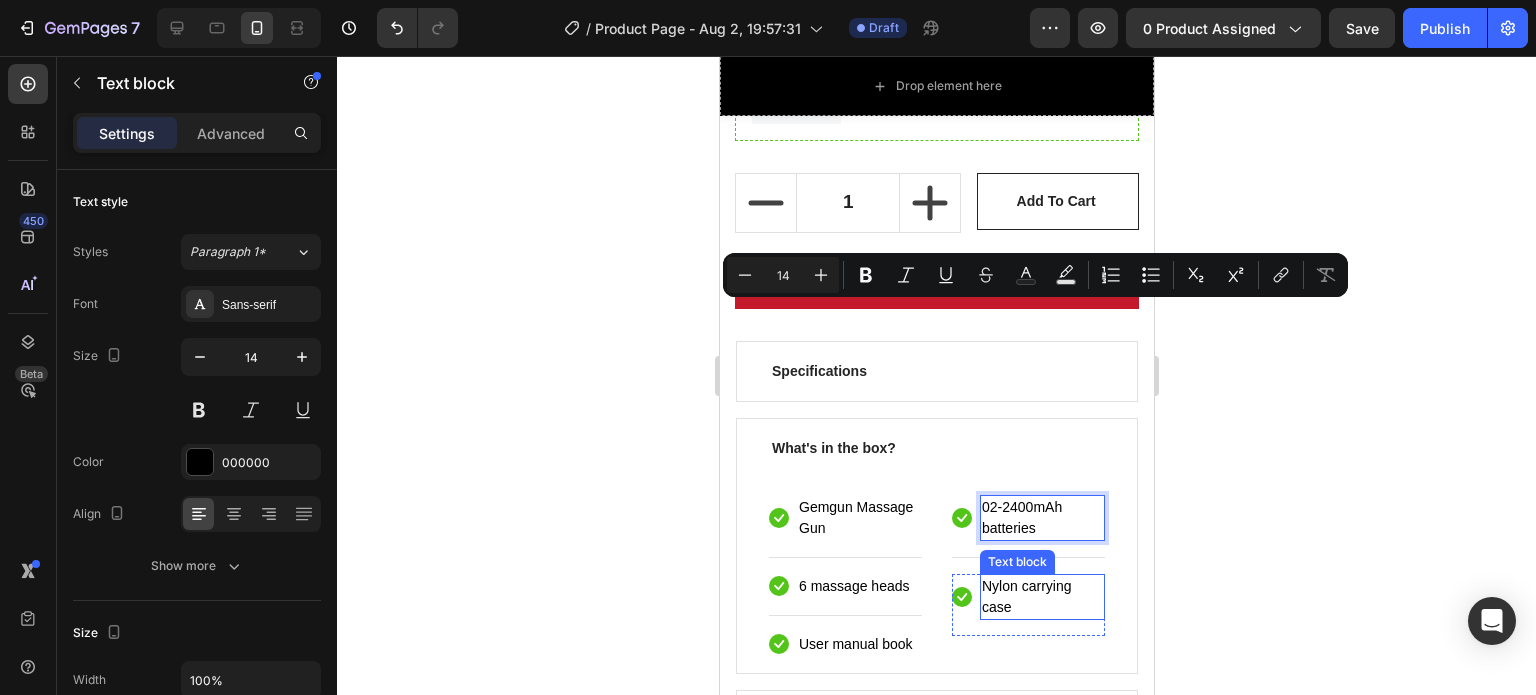 click on "Nylon carrying case" at bounding box center (1041, 597) 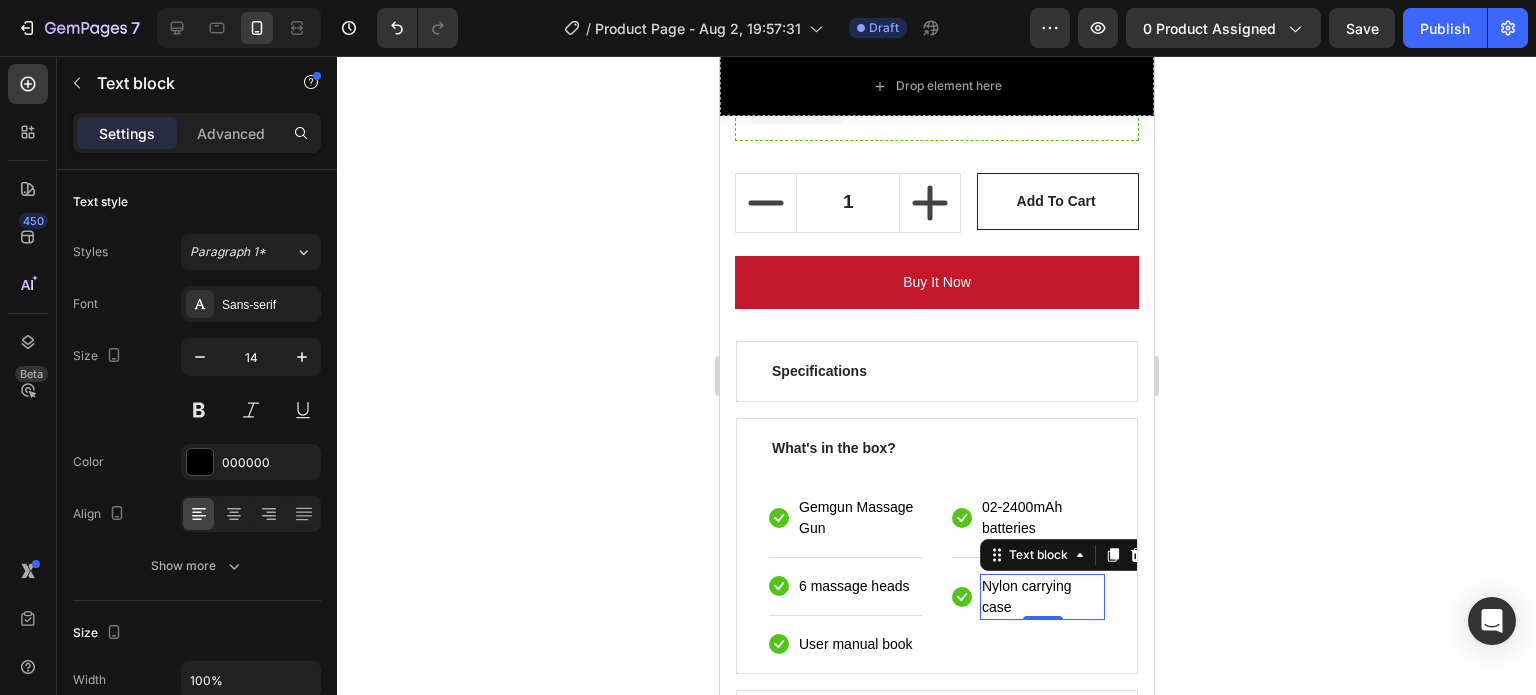 scroll, scrollTop: 600, scrollLeft: 0, axis: vertical 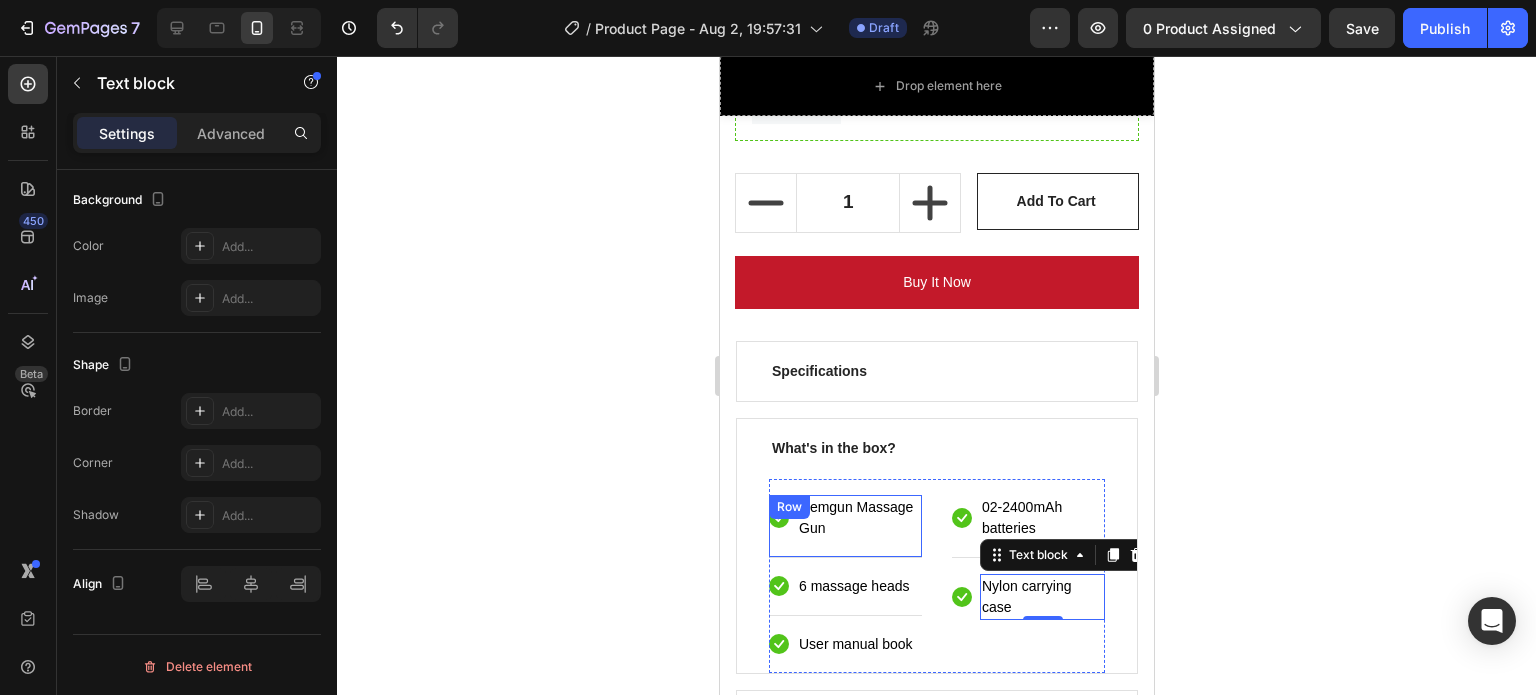 click on "Row" at bounding box center (788, 507) 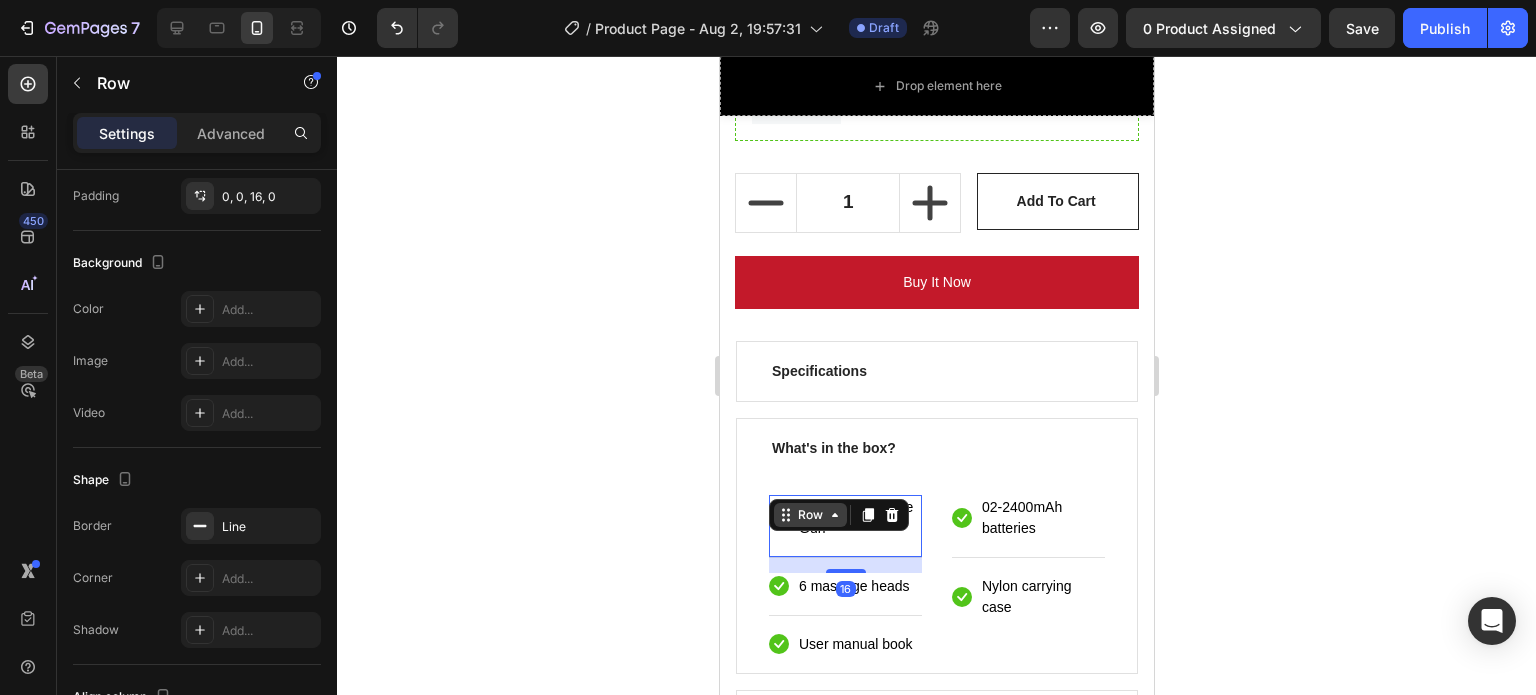 scroll, scrollTop: 0, scrollLeft: 0, axis: both 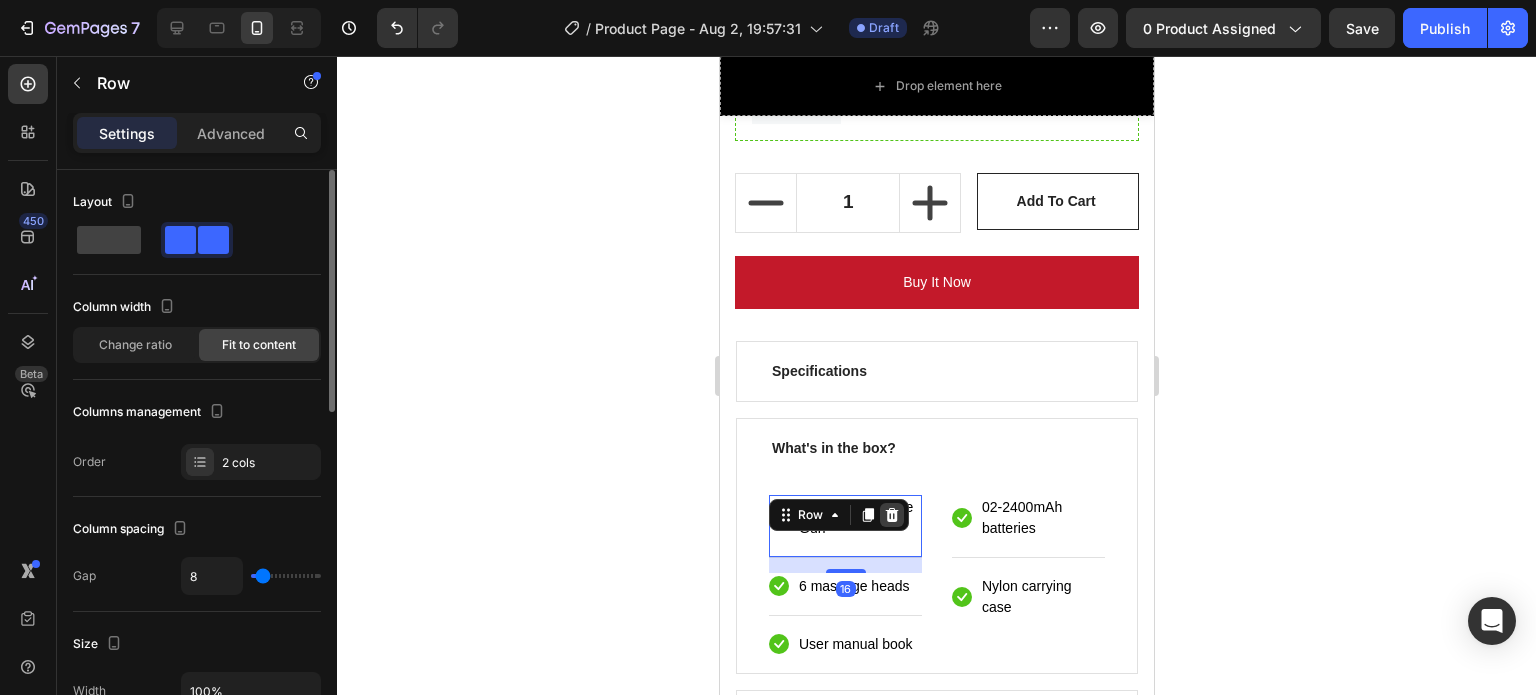 click 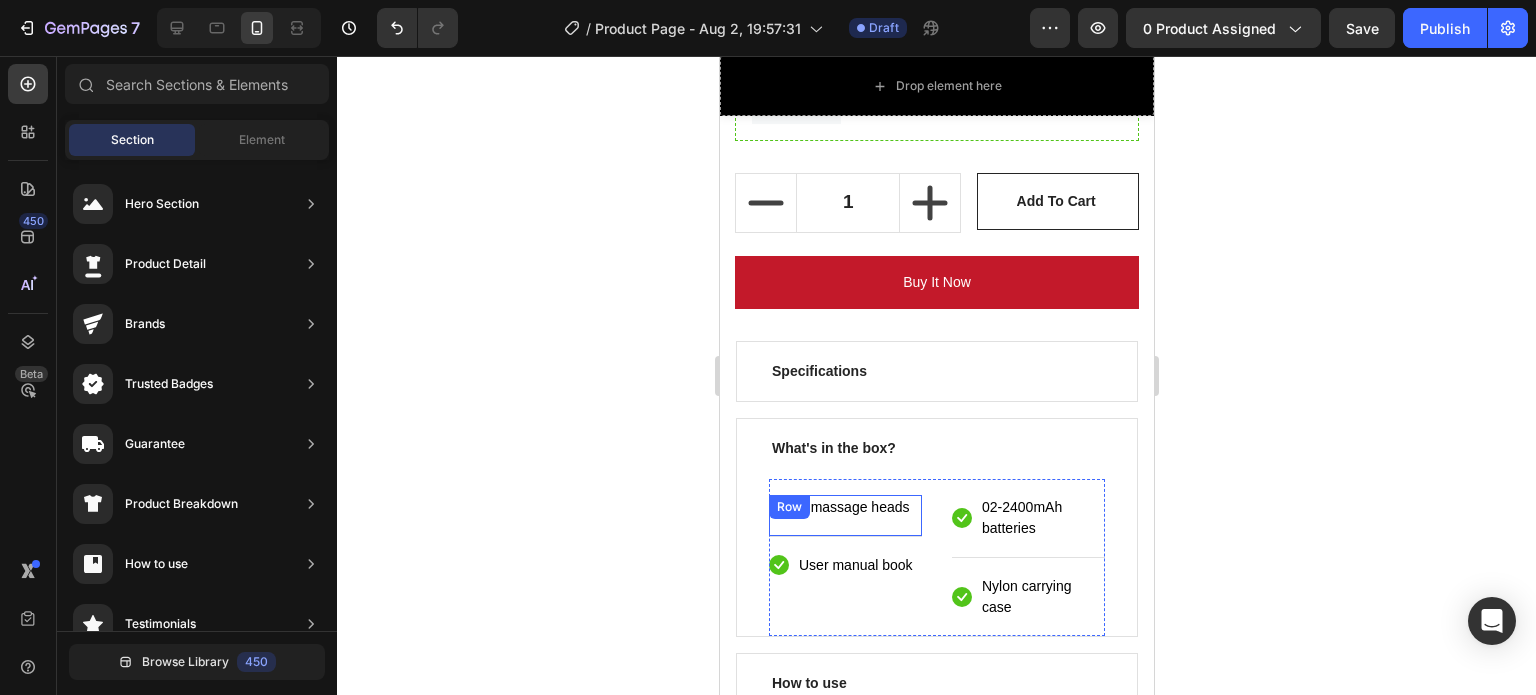 click on "Row" at bounding box center [788, 507] 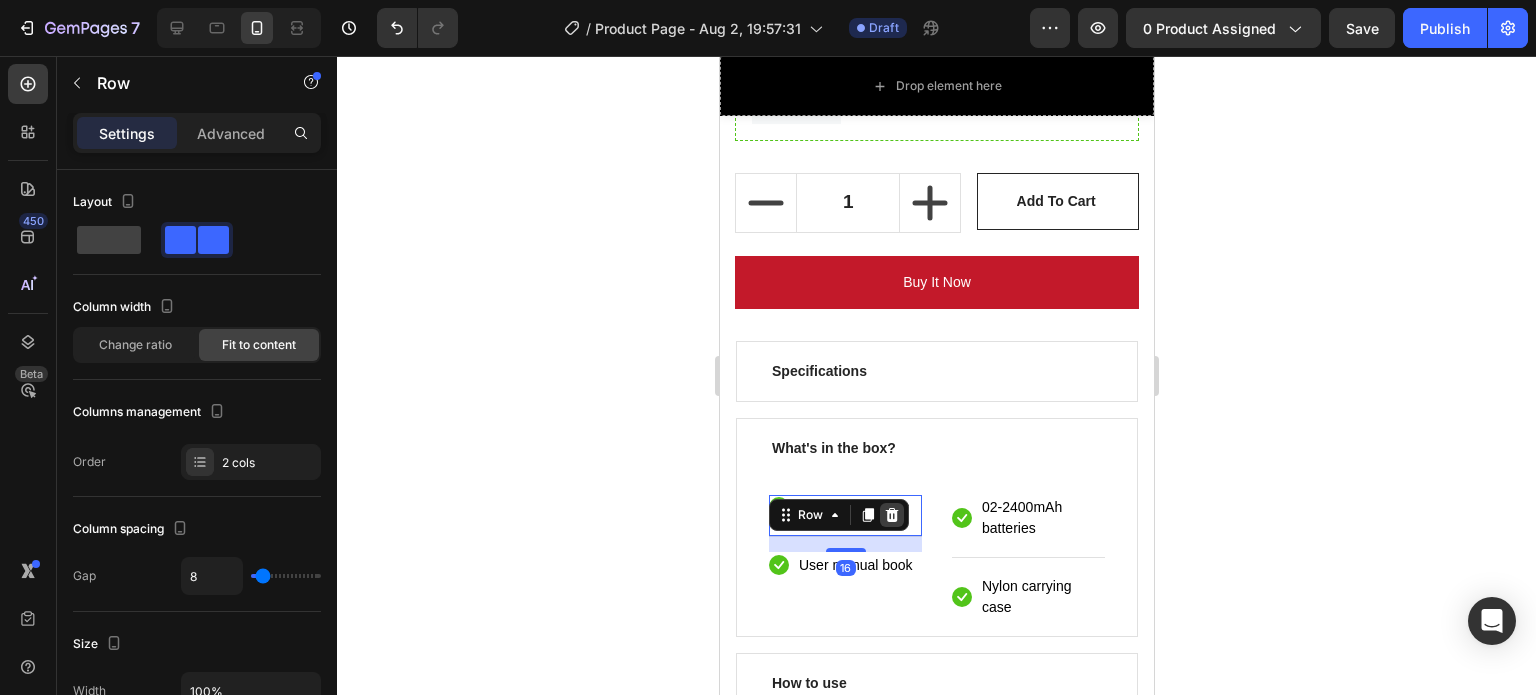 click 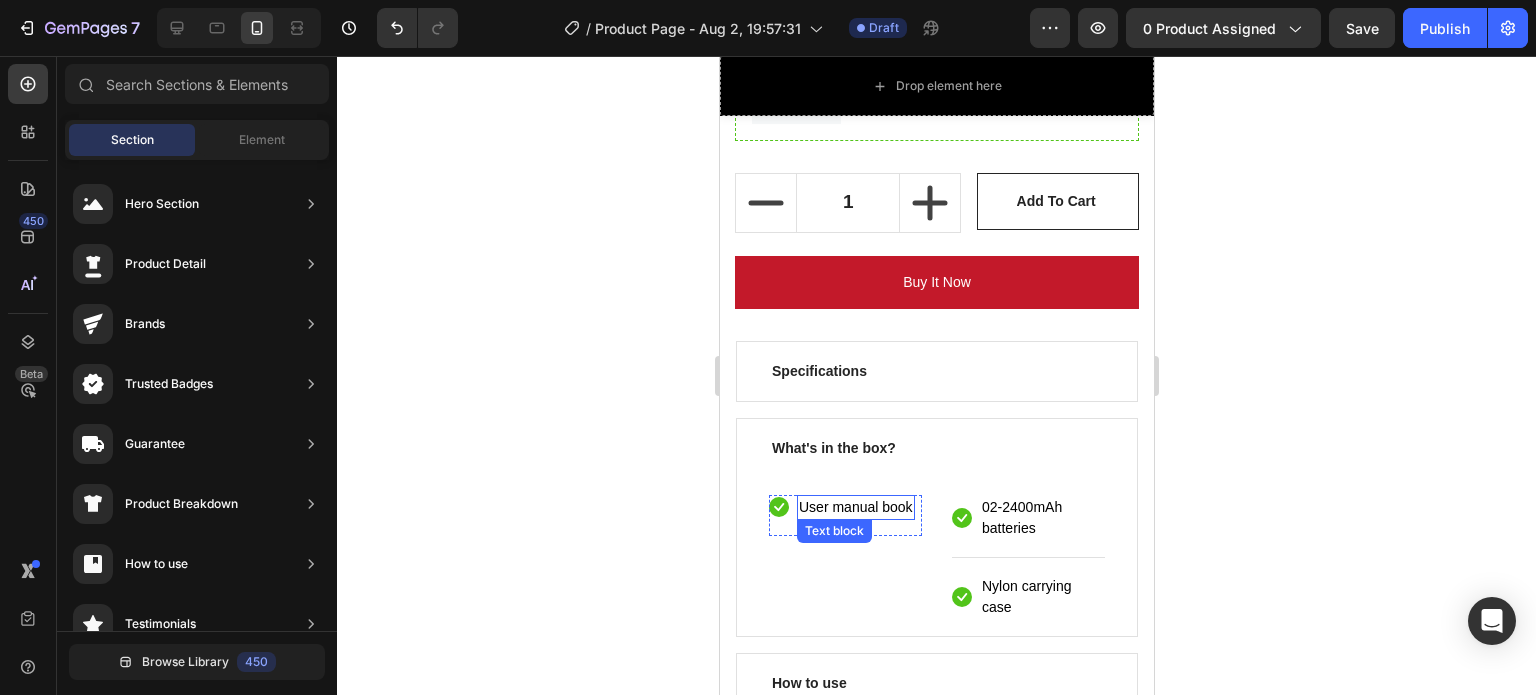 click on "User manual book" at bounding box center [855, 507] 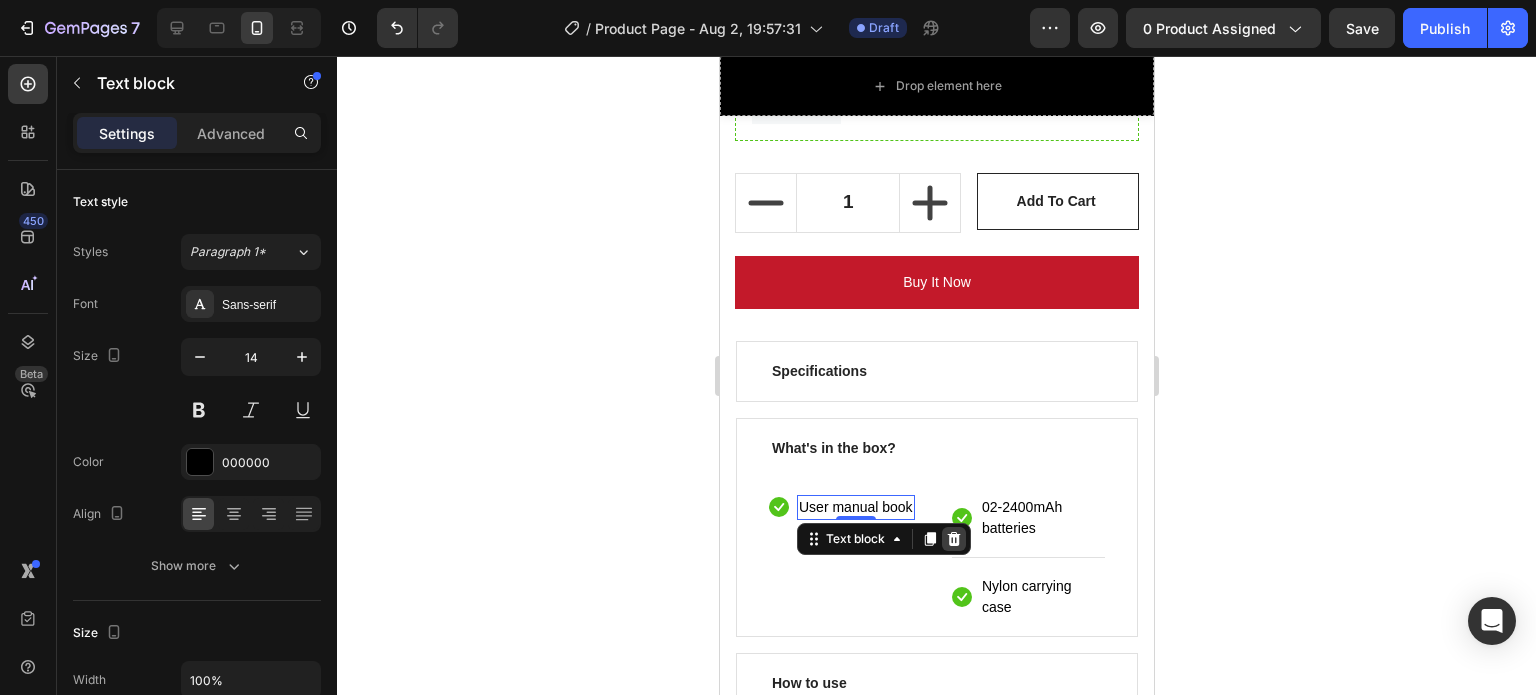 click 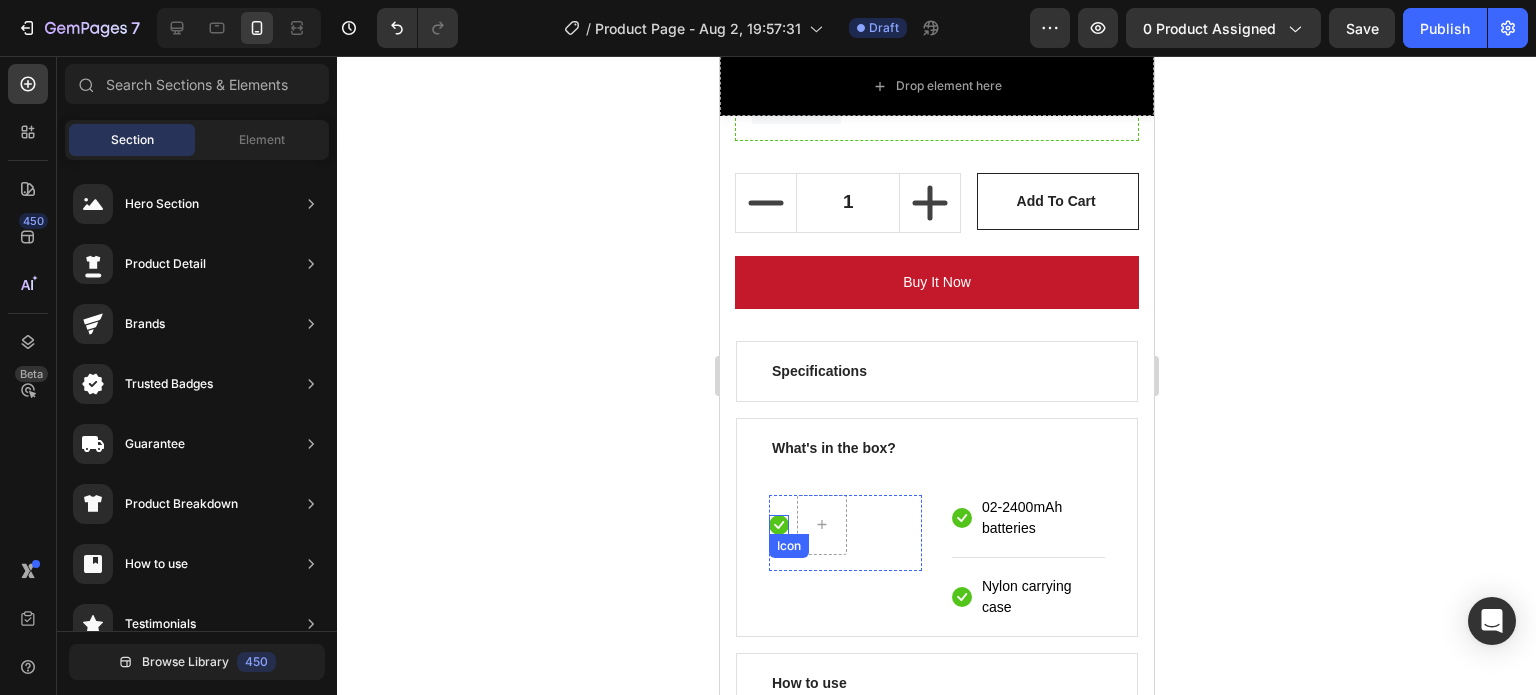 click 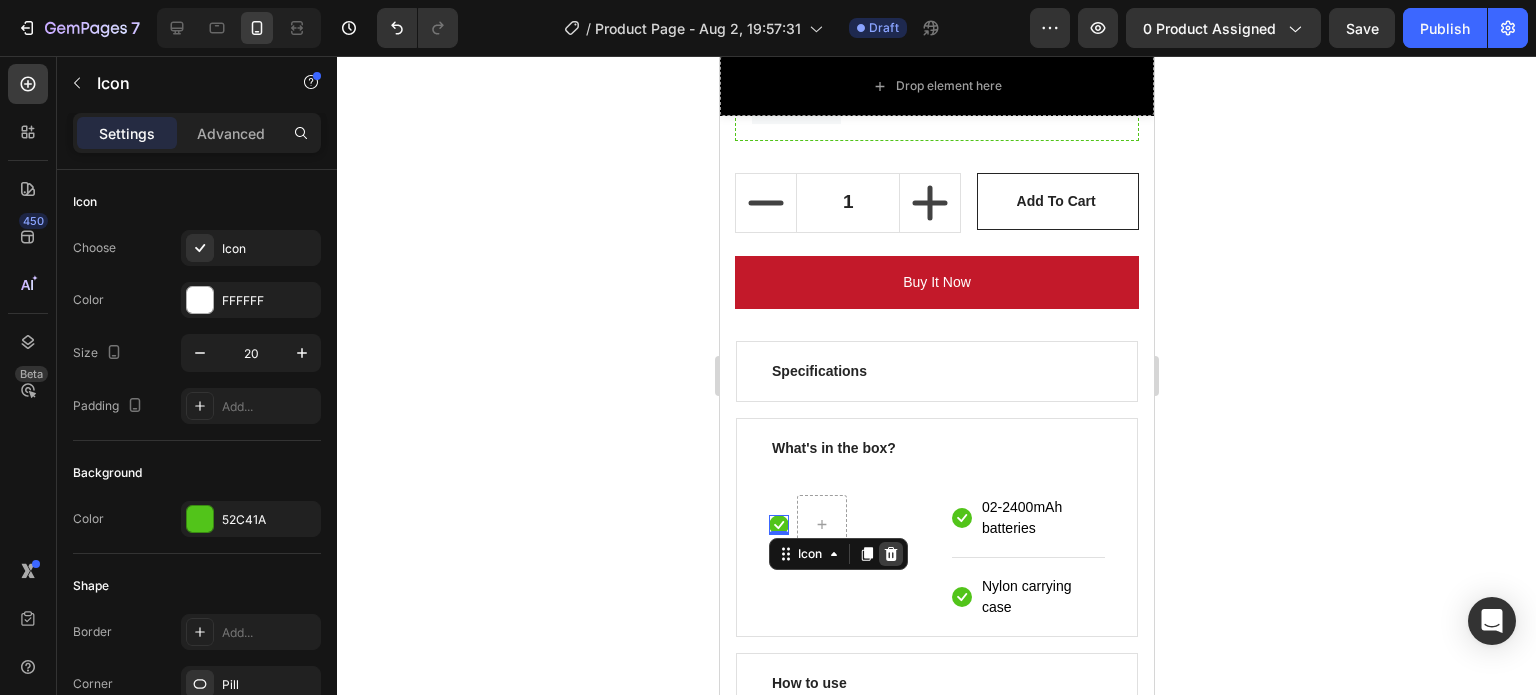 click 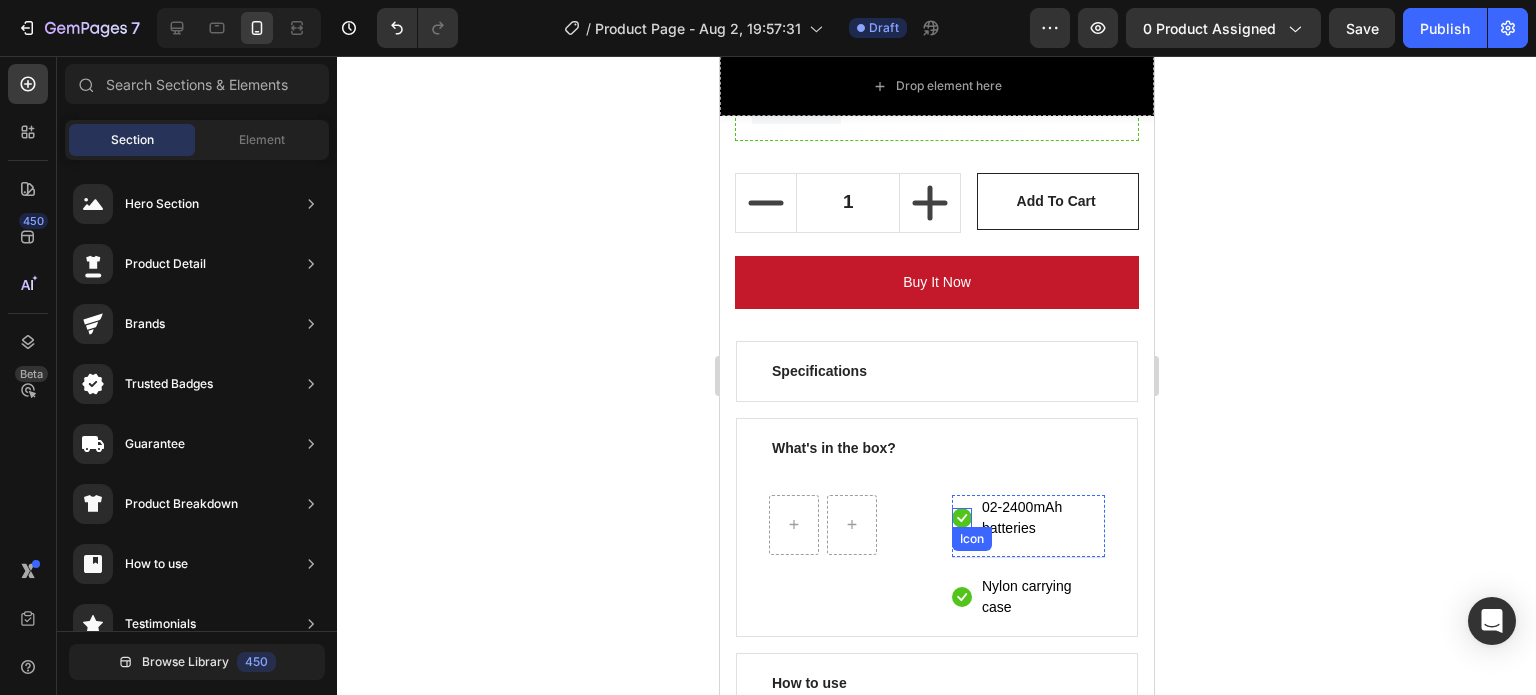 click 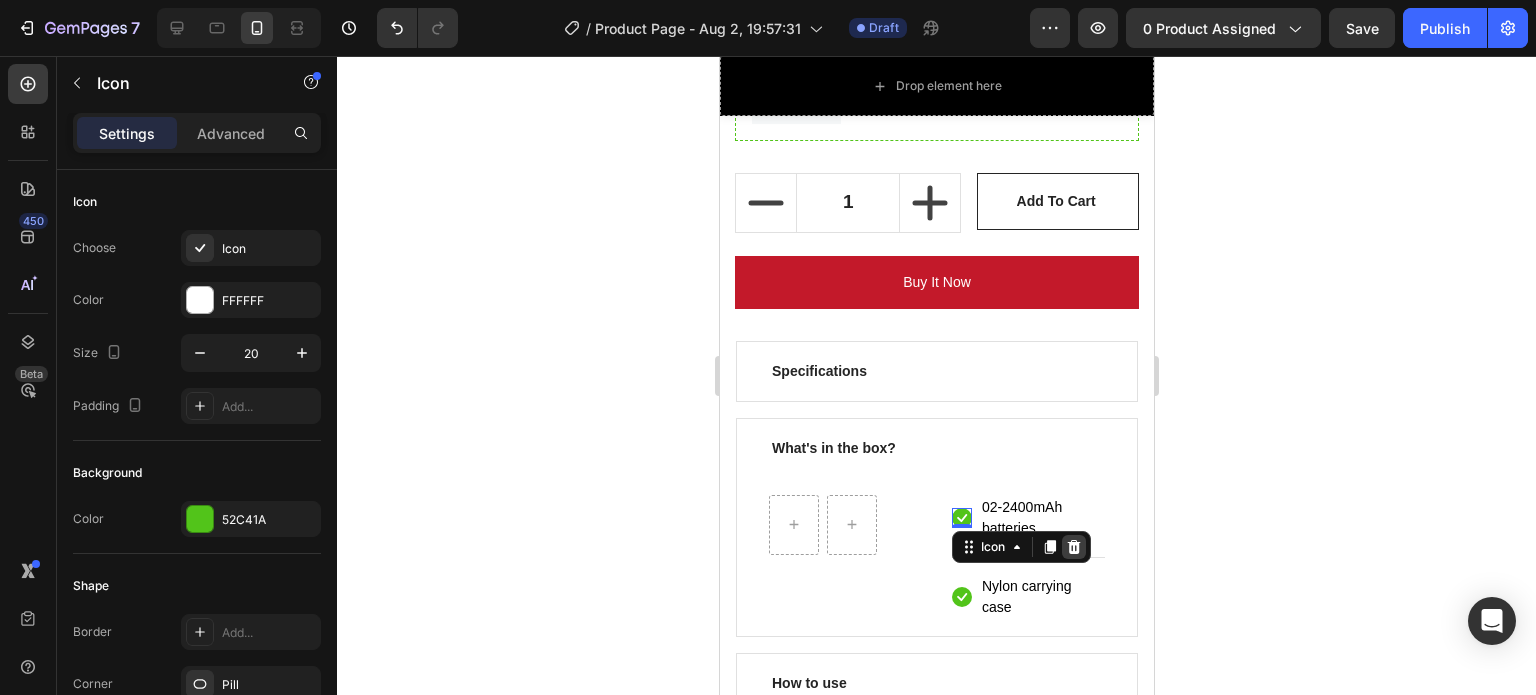 click 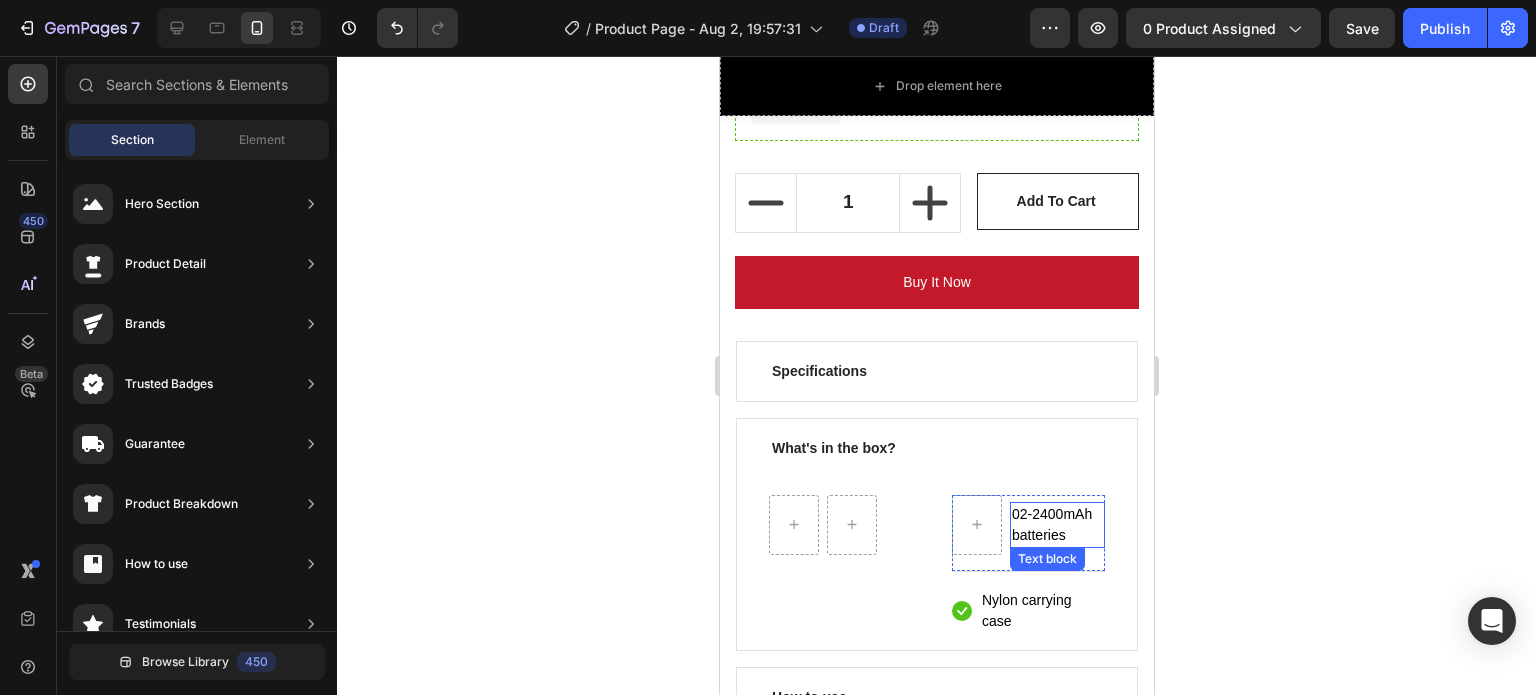 click on "02-2400mAh batteries" at bounding box center [1056, 525] 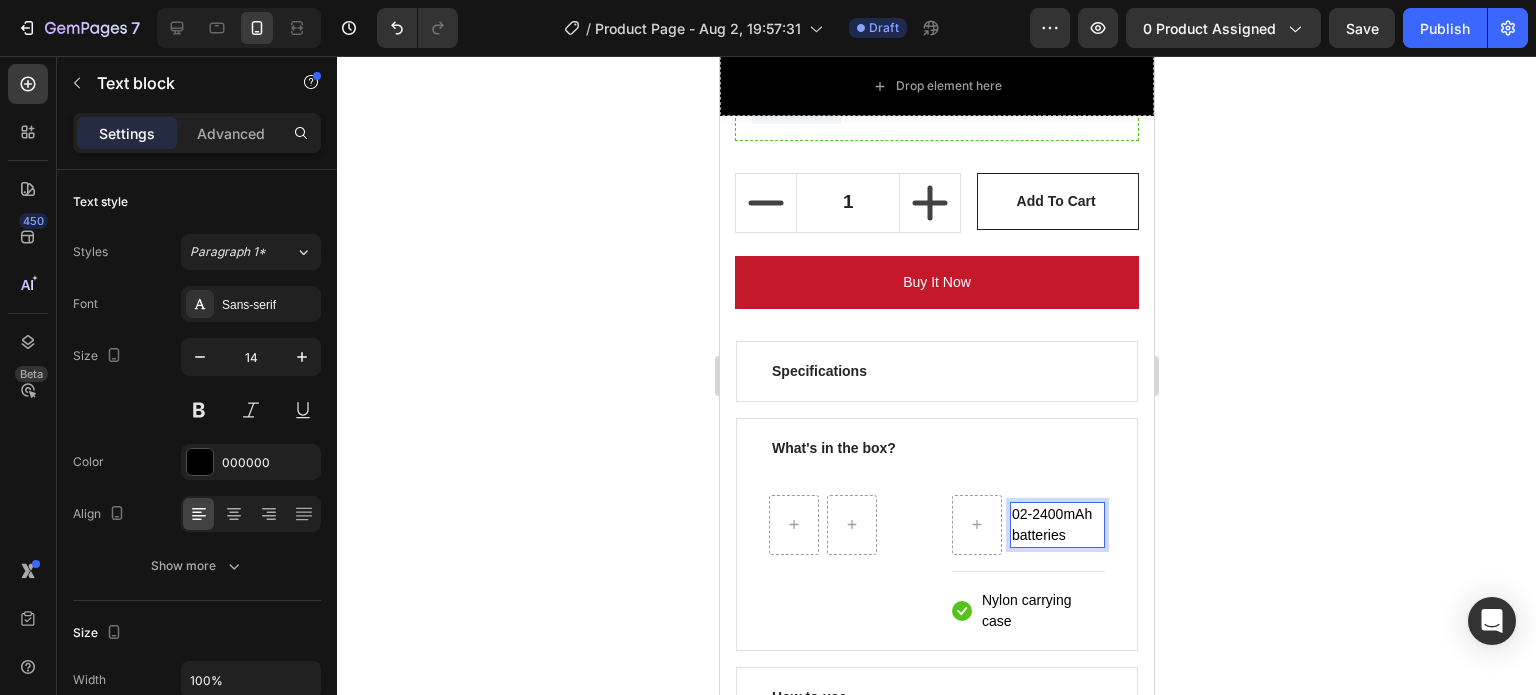 click on "02-2400mAh batteries" at bounding box center [1056, 525] 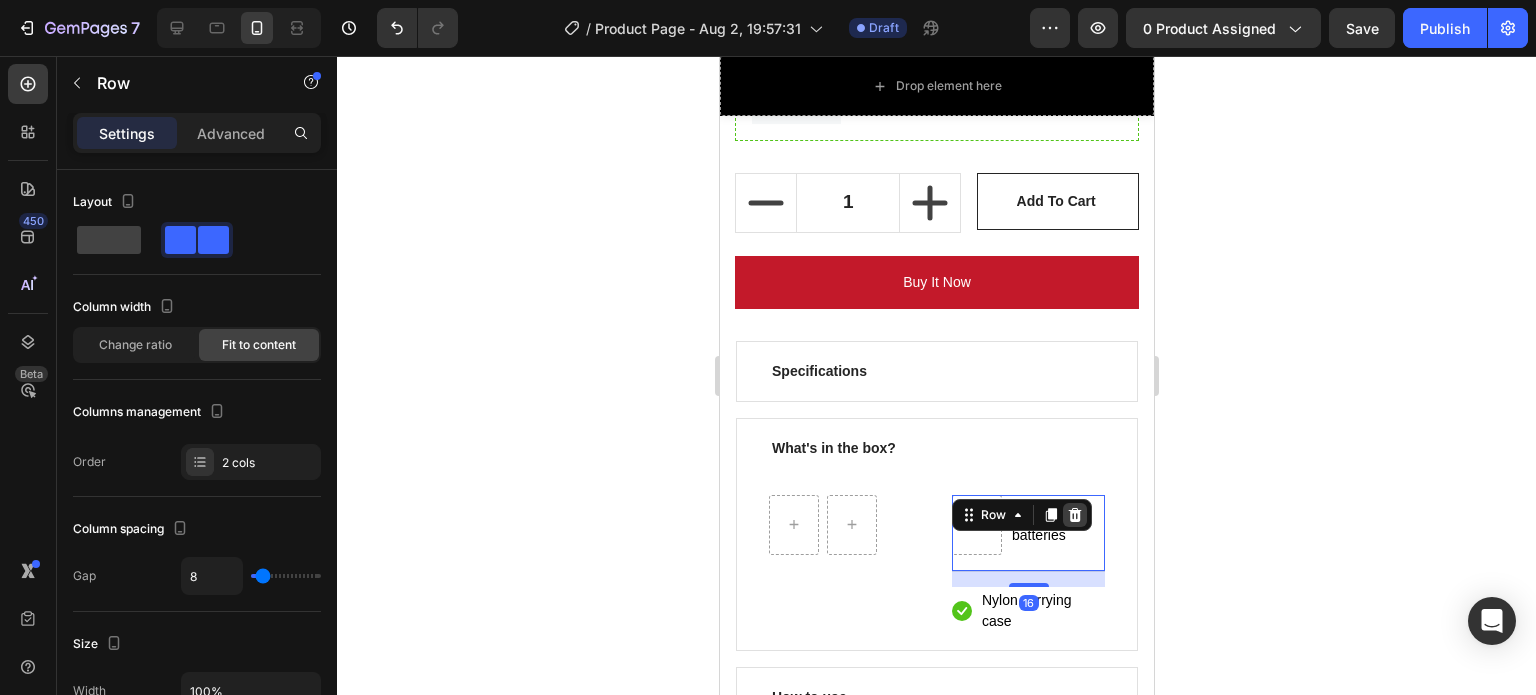 click 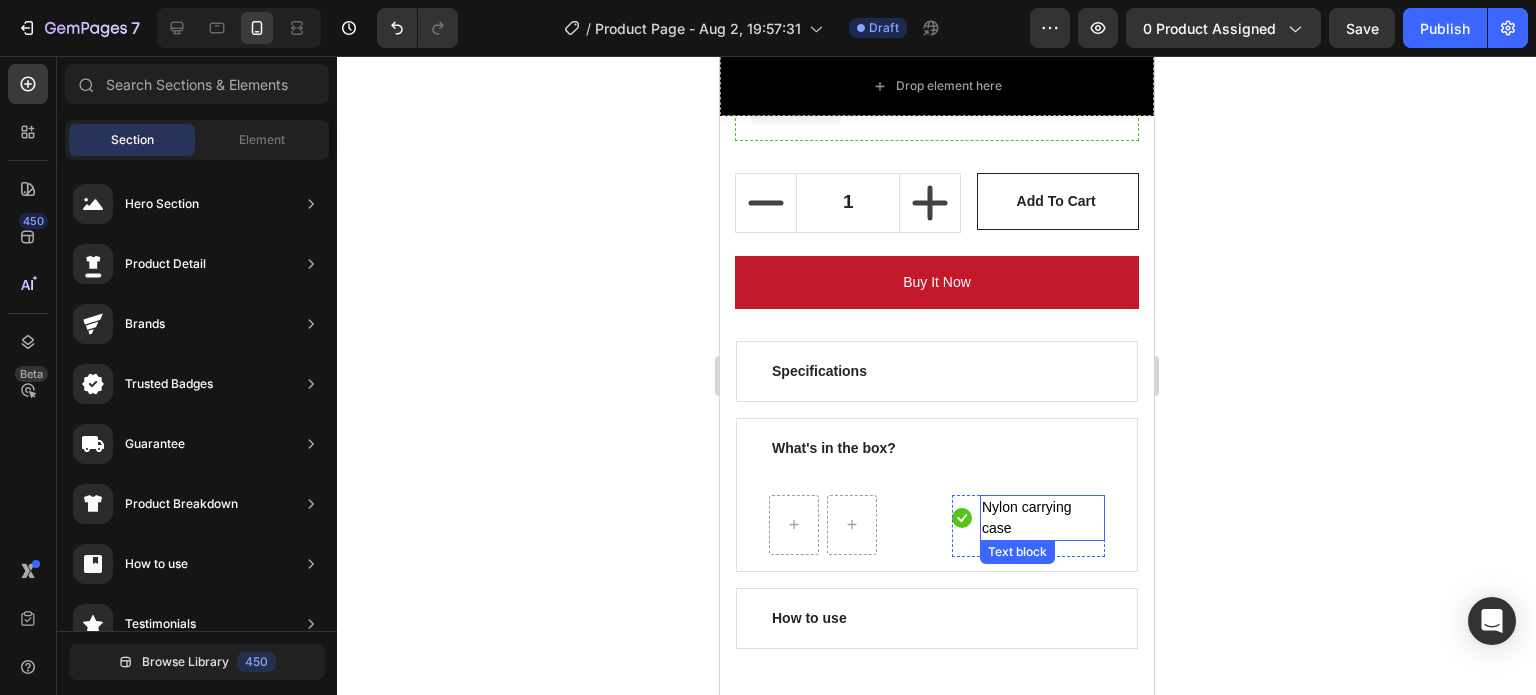 click on "Nylon carrying case" at bounding box center [1041, 518] 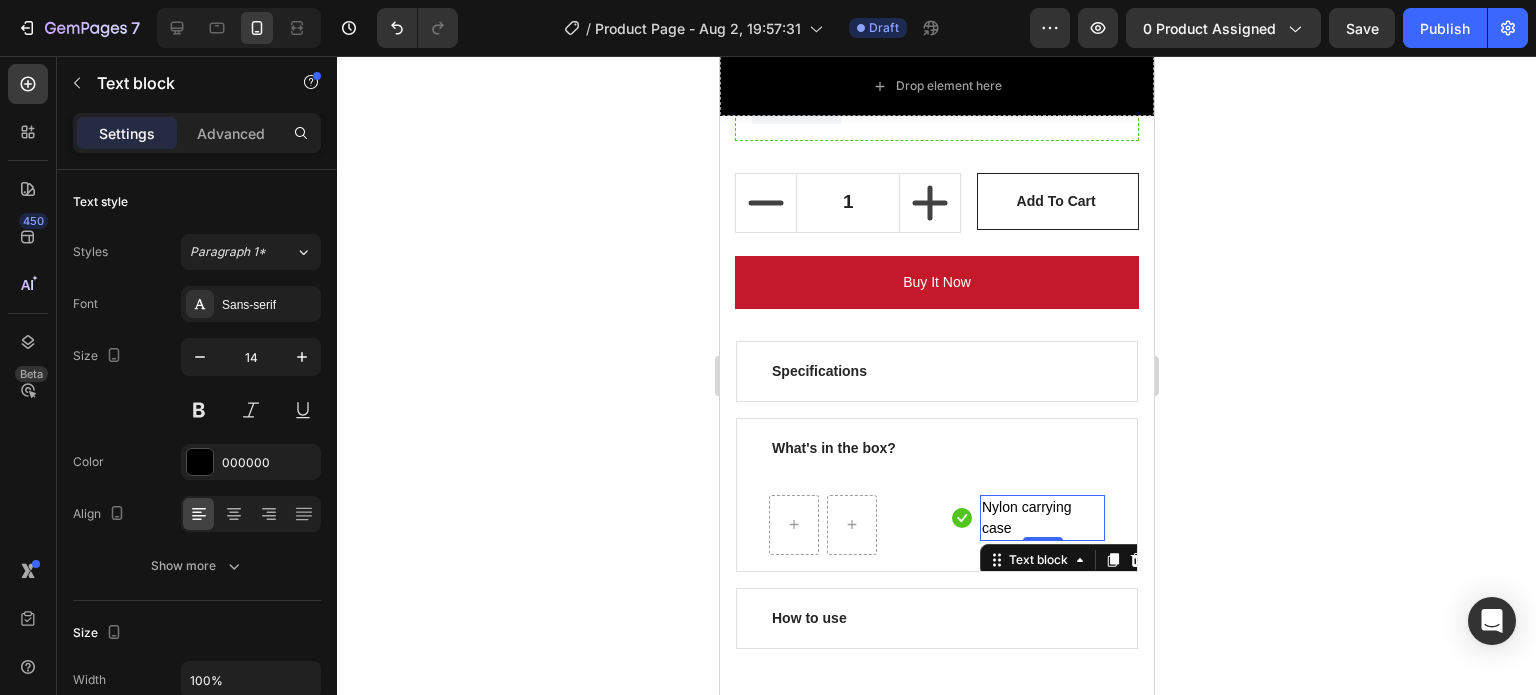 click on "Nylon carrying case" at bounding box center (1041, 518) 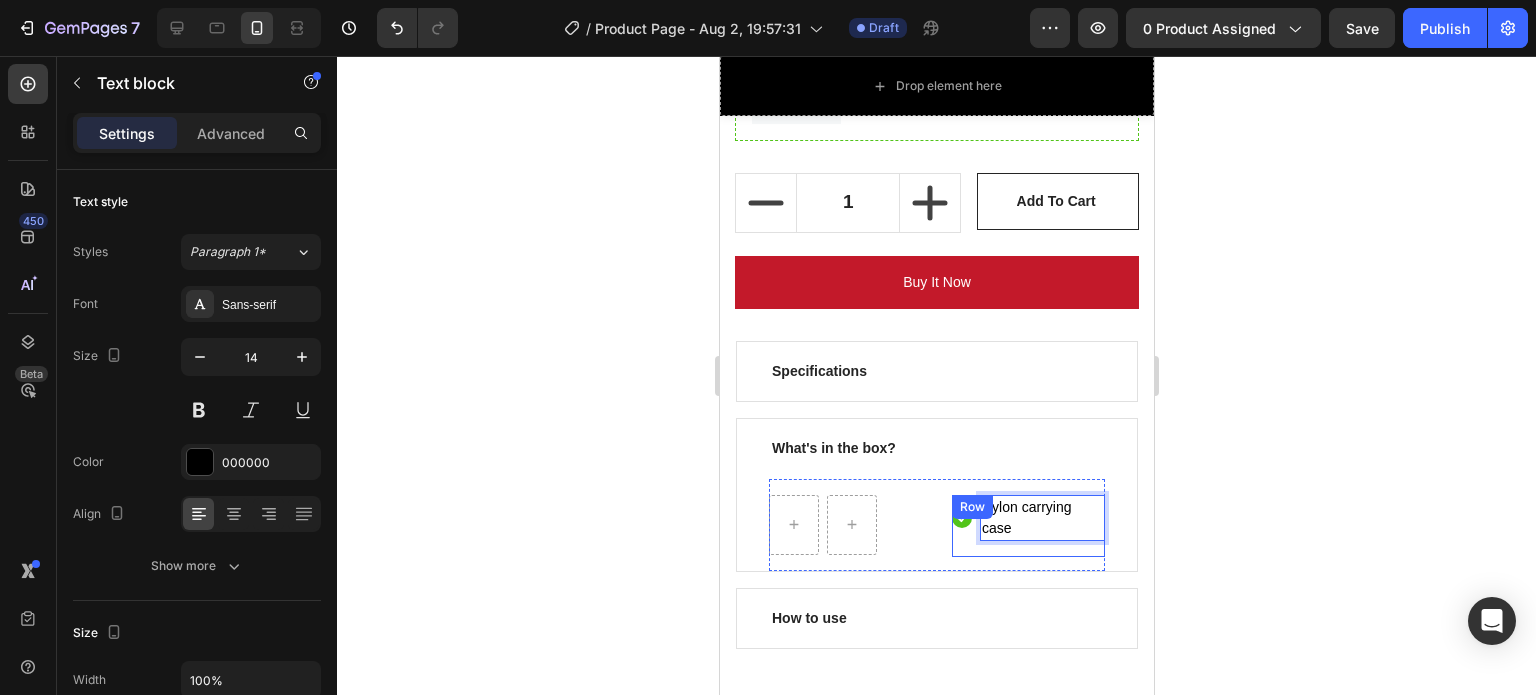 click on "Row" at bounding box center (971, 507) 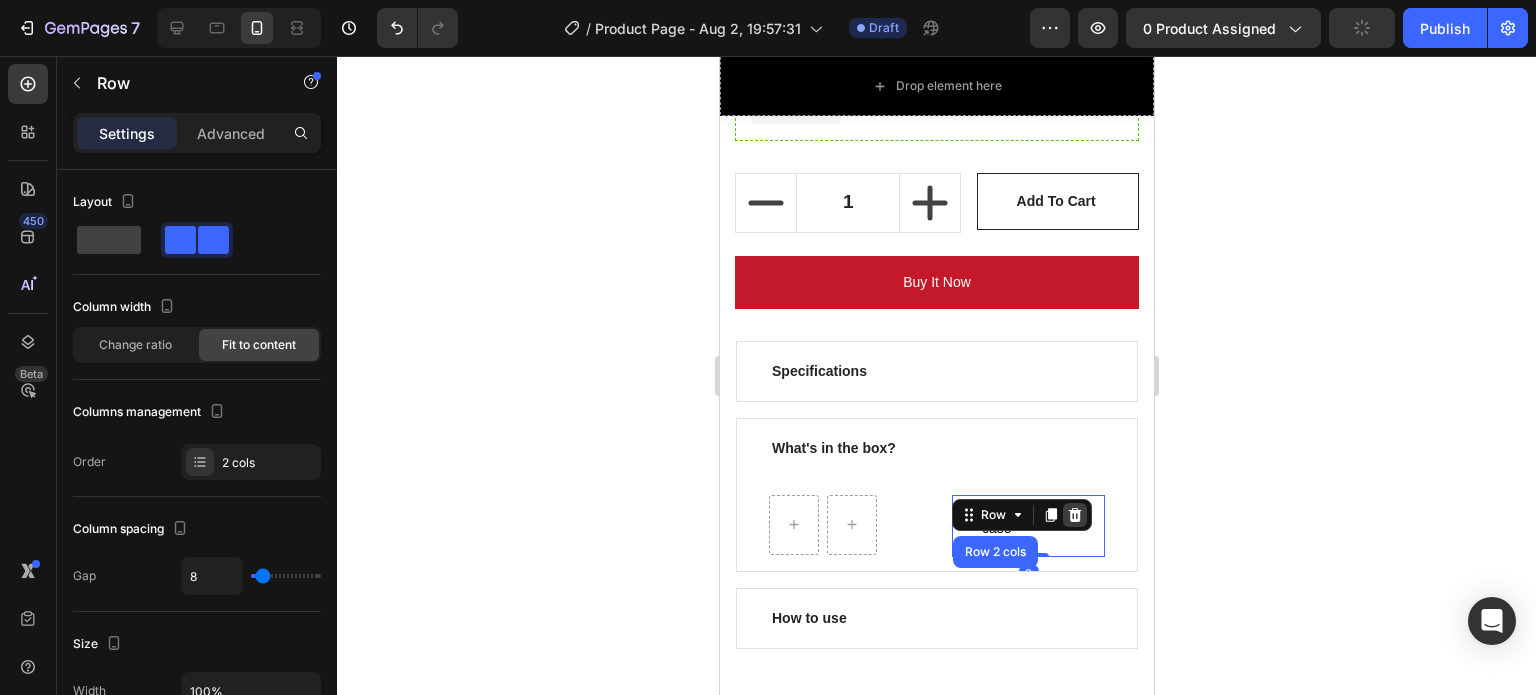 click 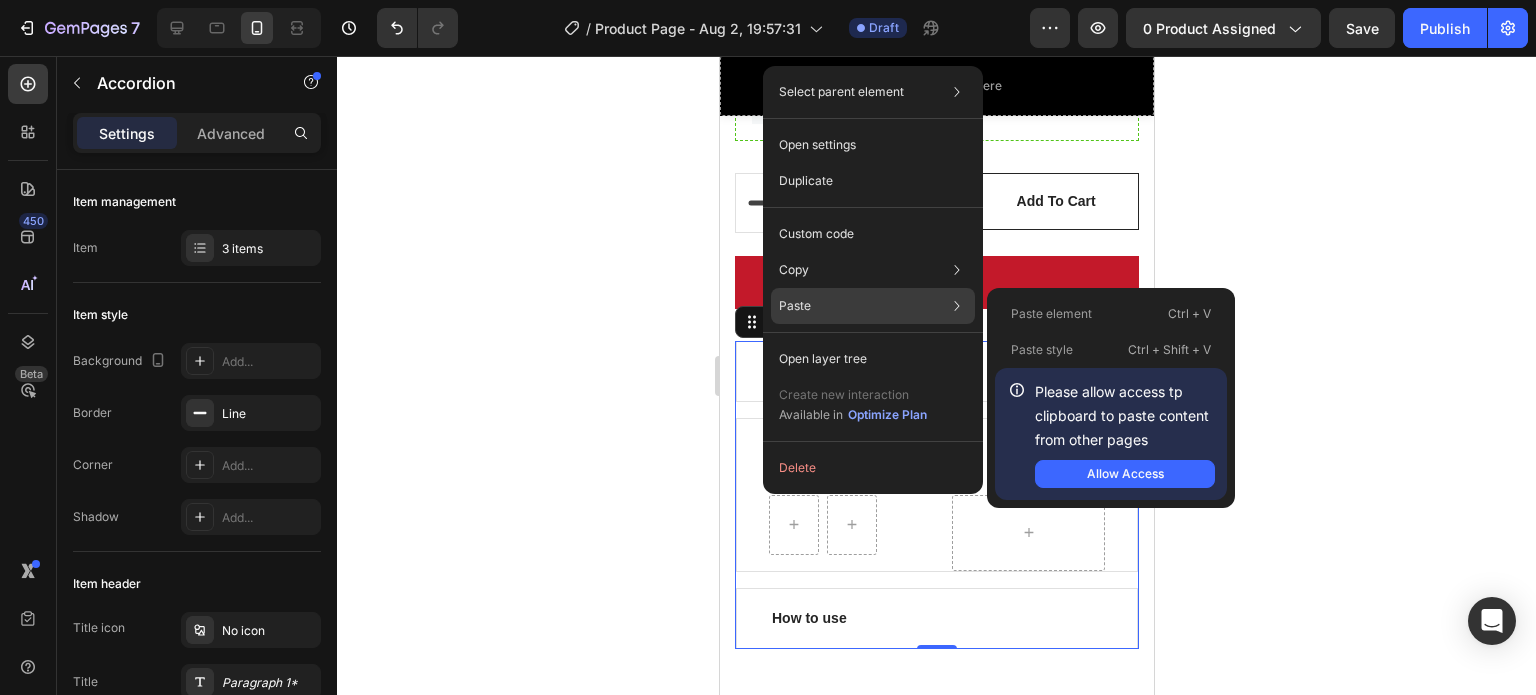 click on "Paste Paste element  Ctrl + V Paste style  Ctrl + Shift + V  Please allow access tp clipboard to paste content from other pages  Allow Access" 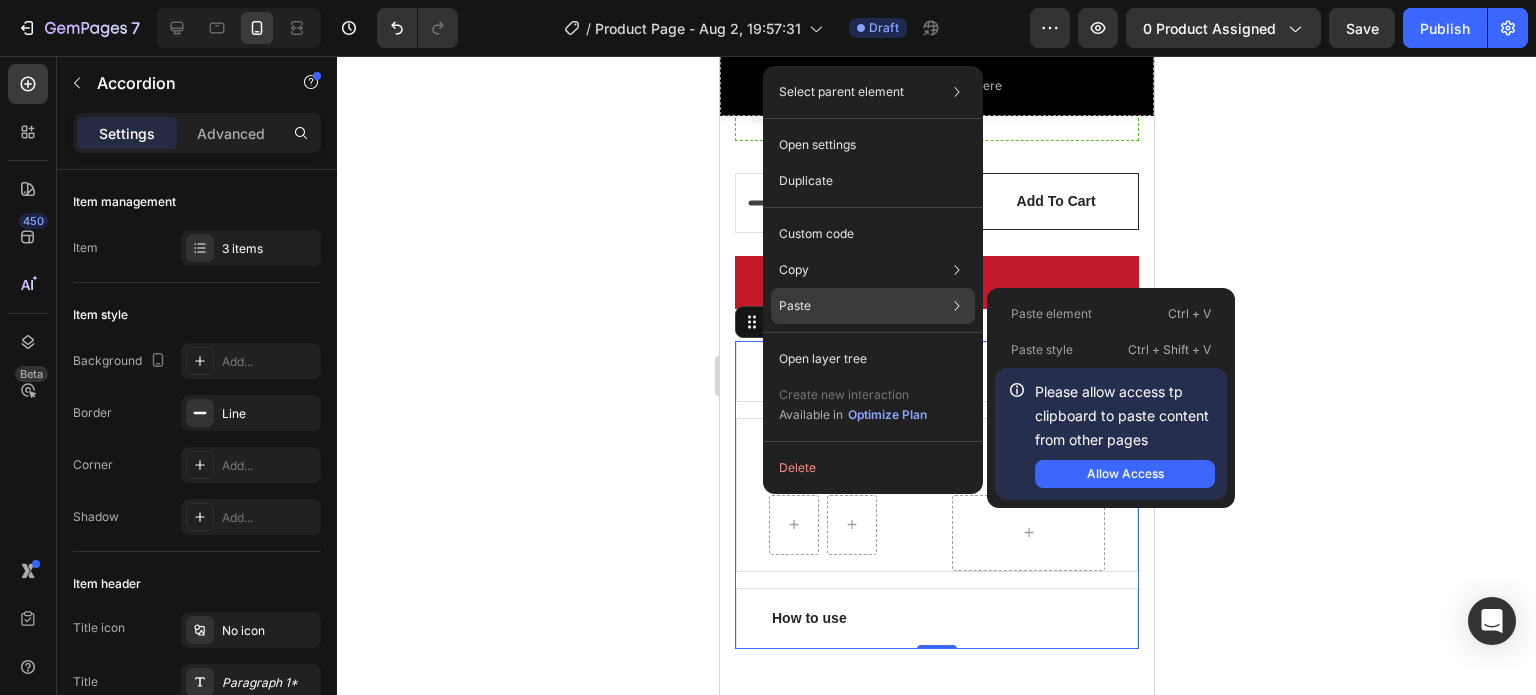 click on "Paste Paste element  Ctrl + V Paste style  Ctrl + Shift + V  Please allow access tp clipboard to paste content from other pages  Allow Access" 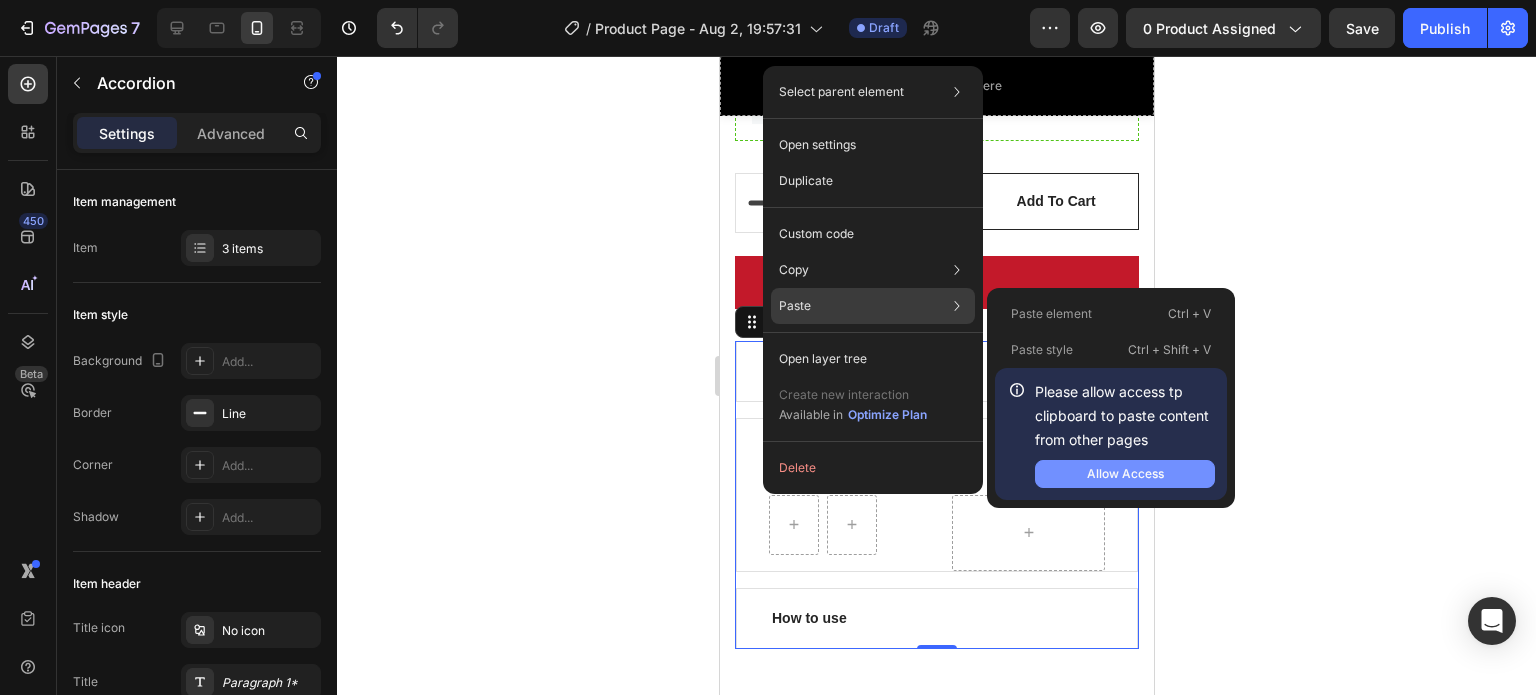 click on "Allow Access" at bounding box center (1125, 474) 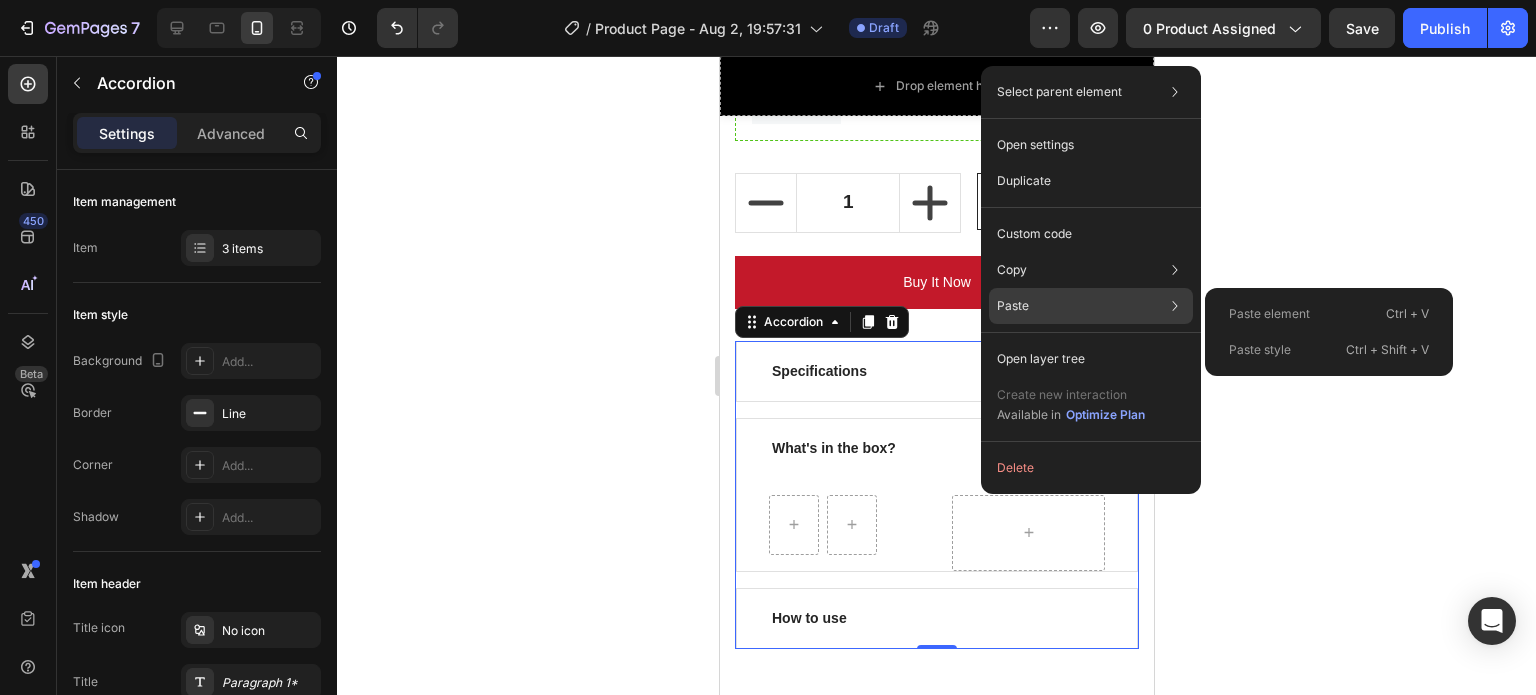 click on "Paste Paste element  Ctrl + V Paste style  Ctrl + Shift + V" 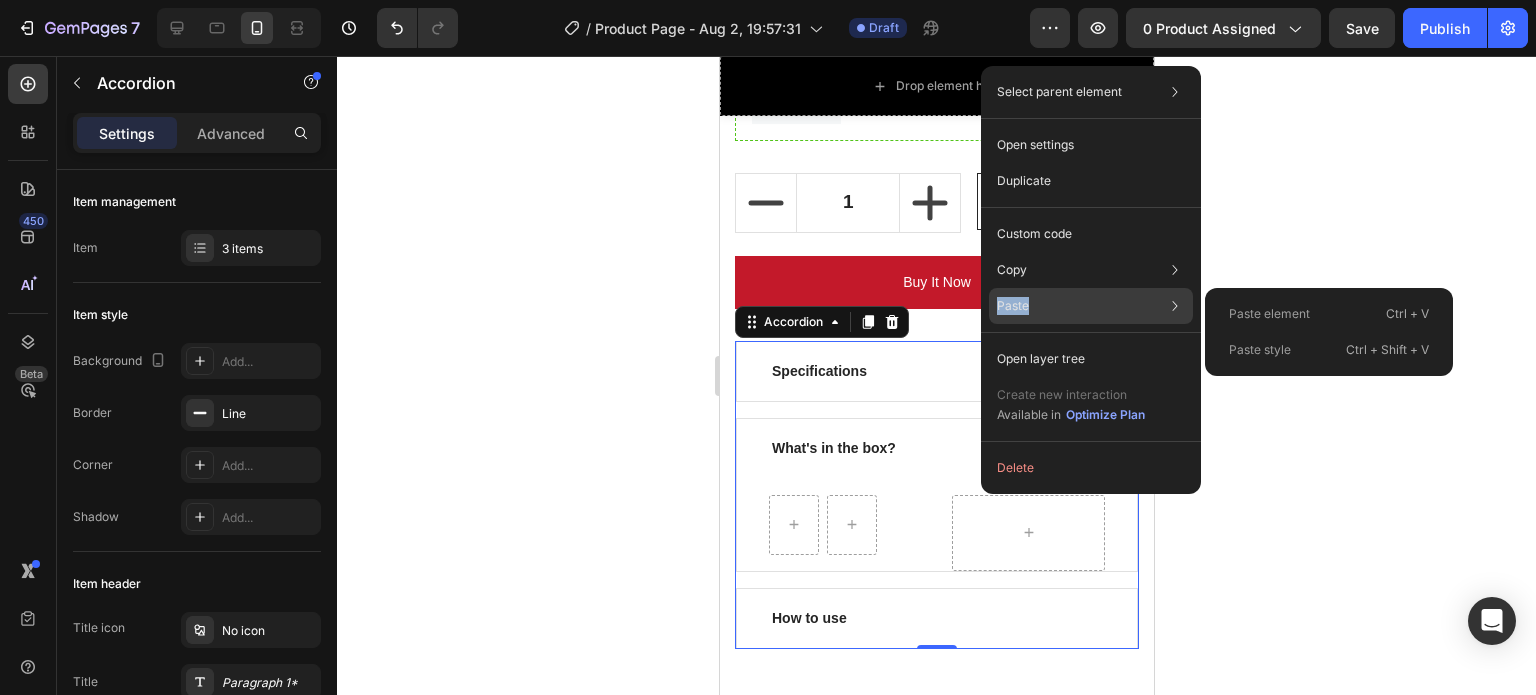 click on "Paste" at bounding box center (1013, 306) 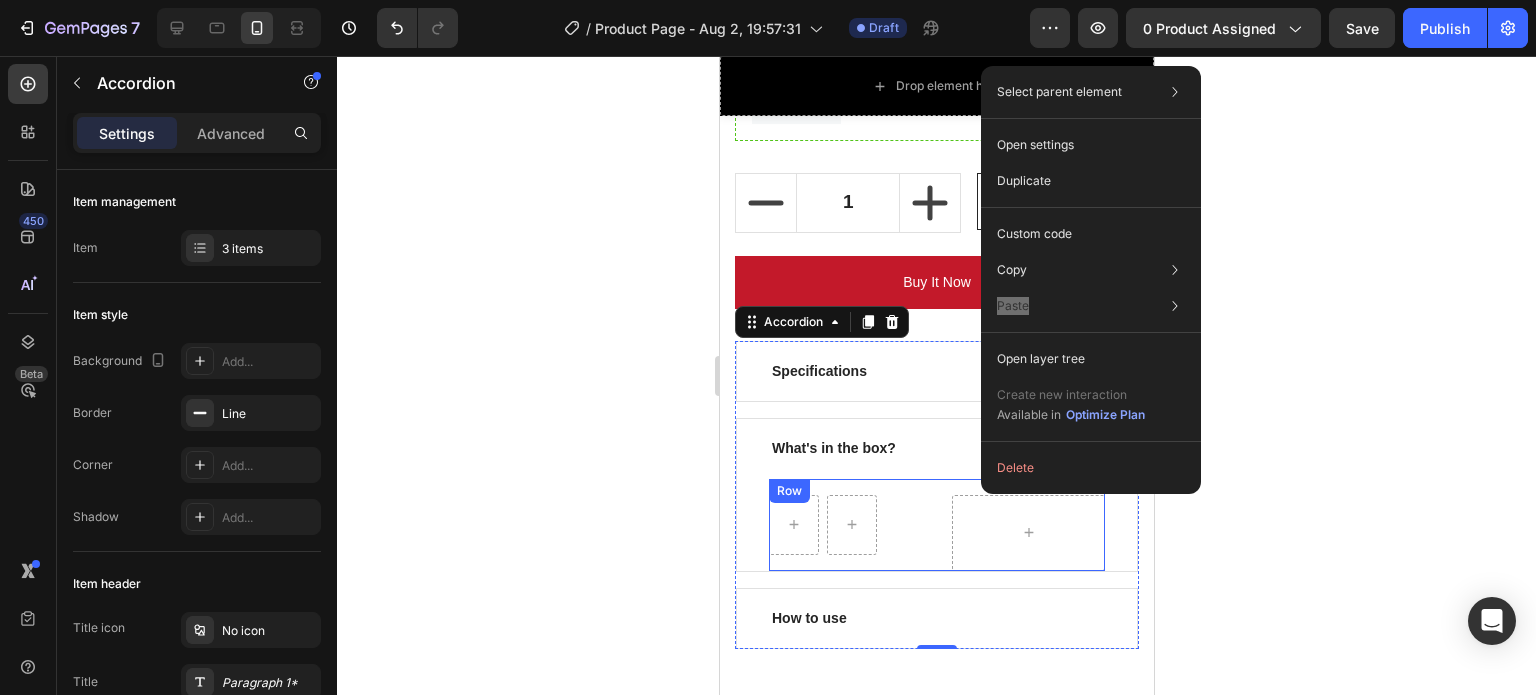 click on "Row
Row" at bounding box center [936, 524] 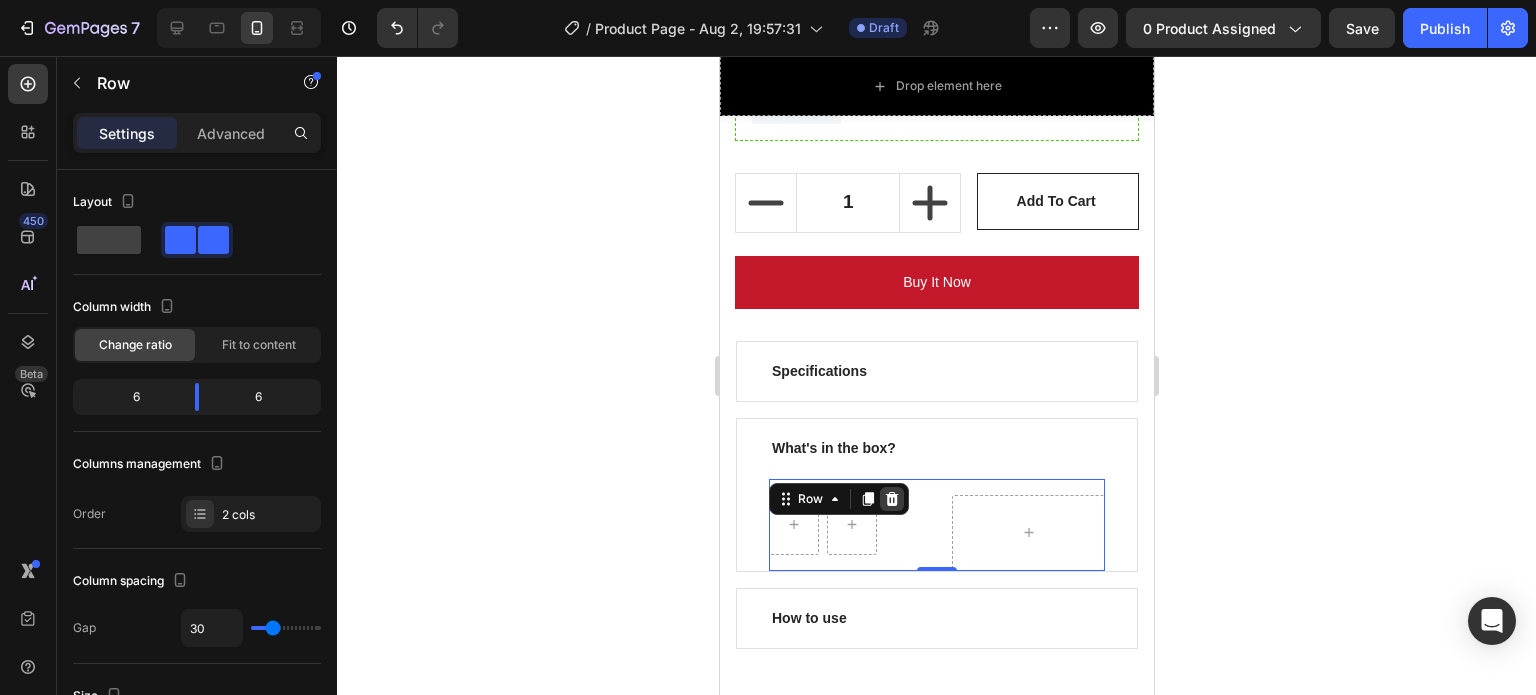 click 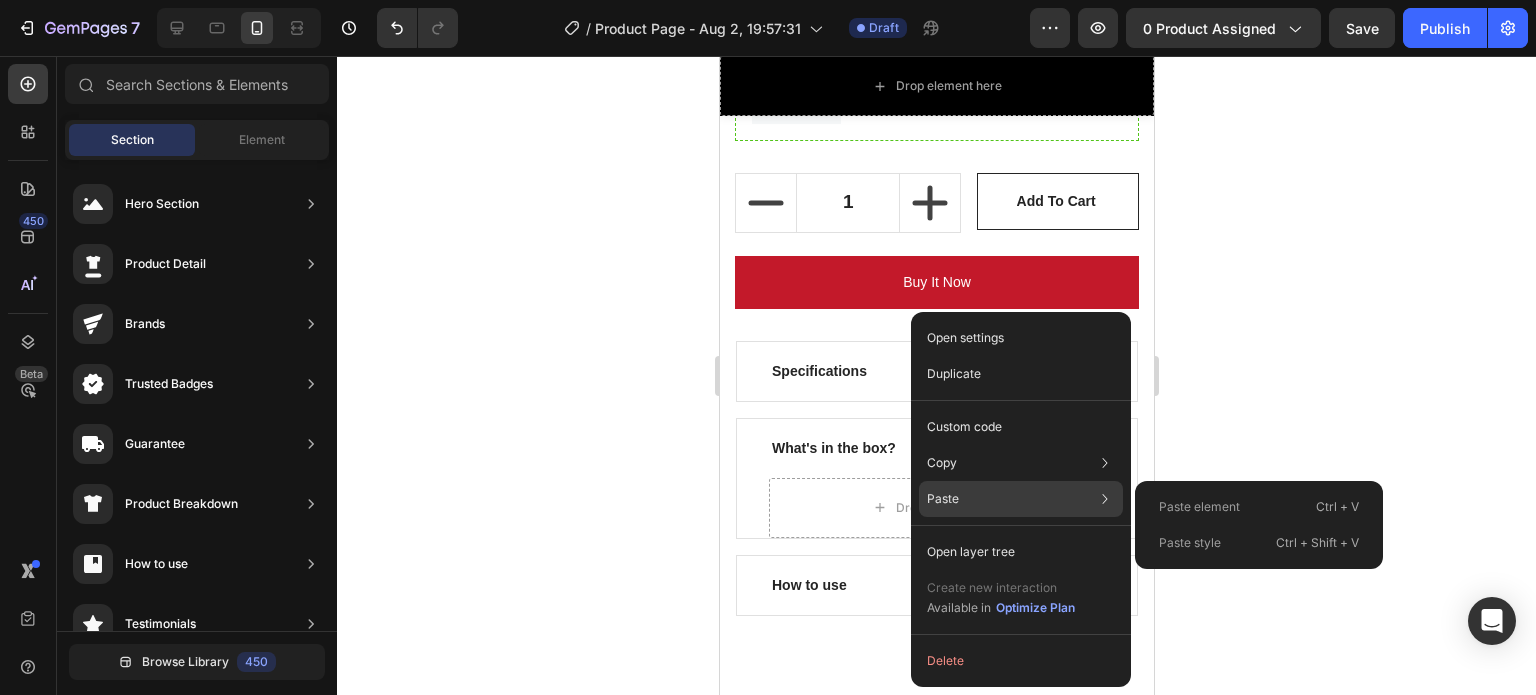 click on "Paste" at bounding box center [943, 499] 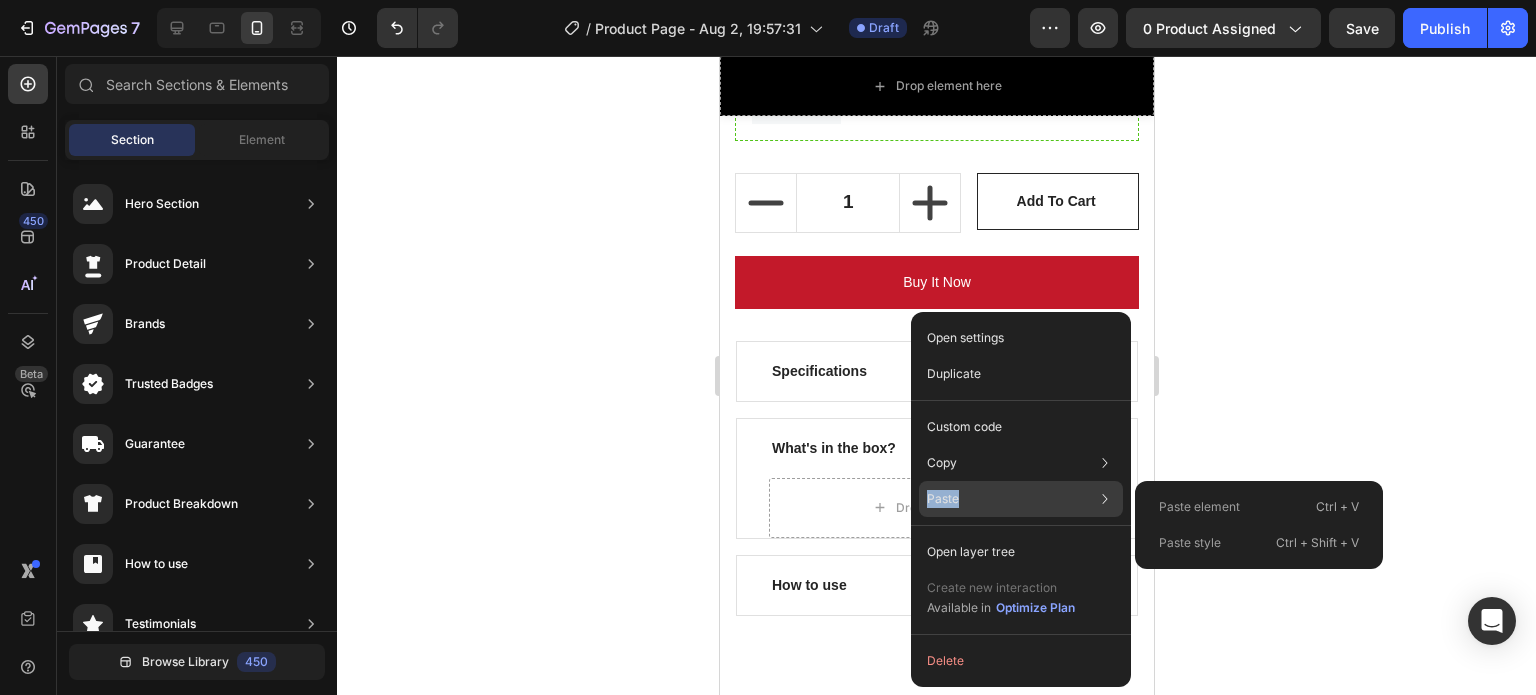 click on "Paste" at bounding box center (943, 499) 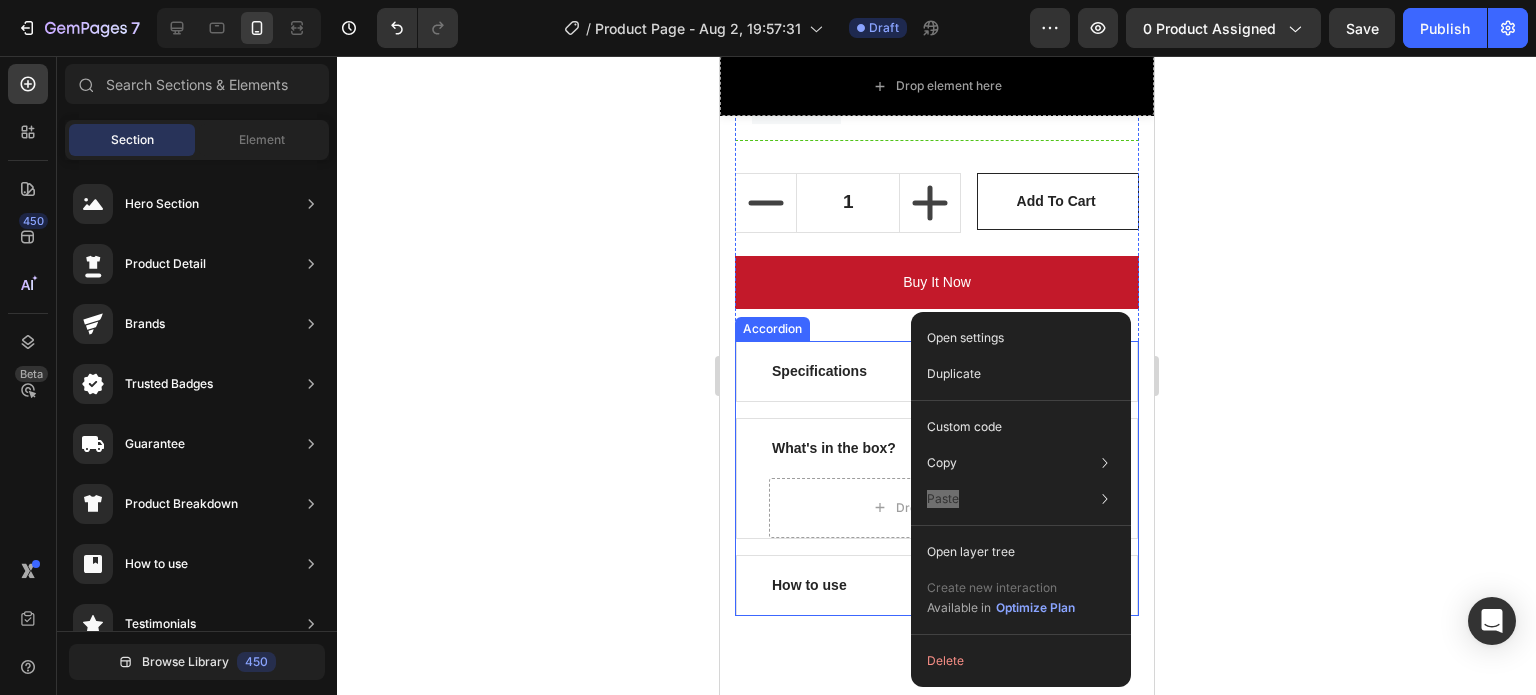 click on "What's in the box?" at bounding box center [936, 448] 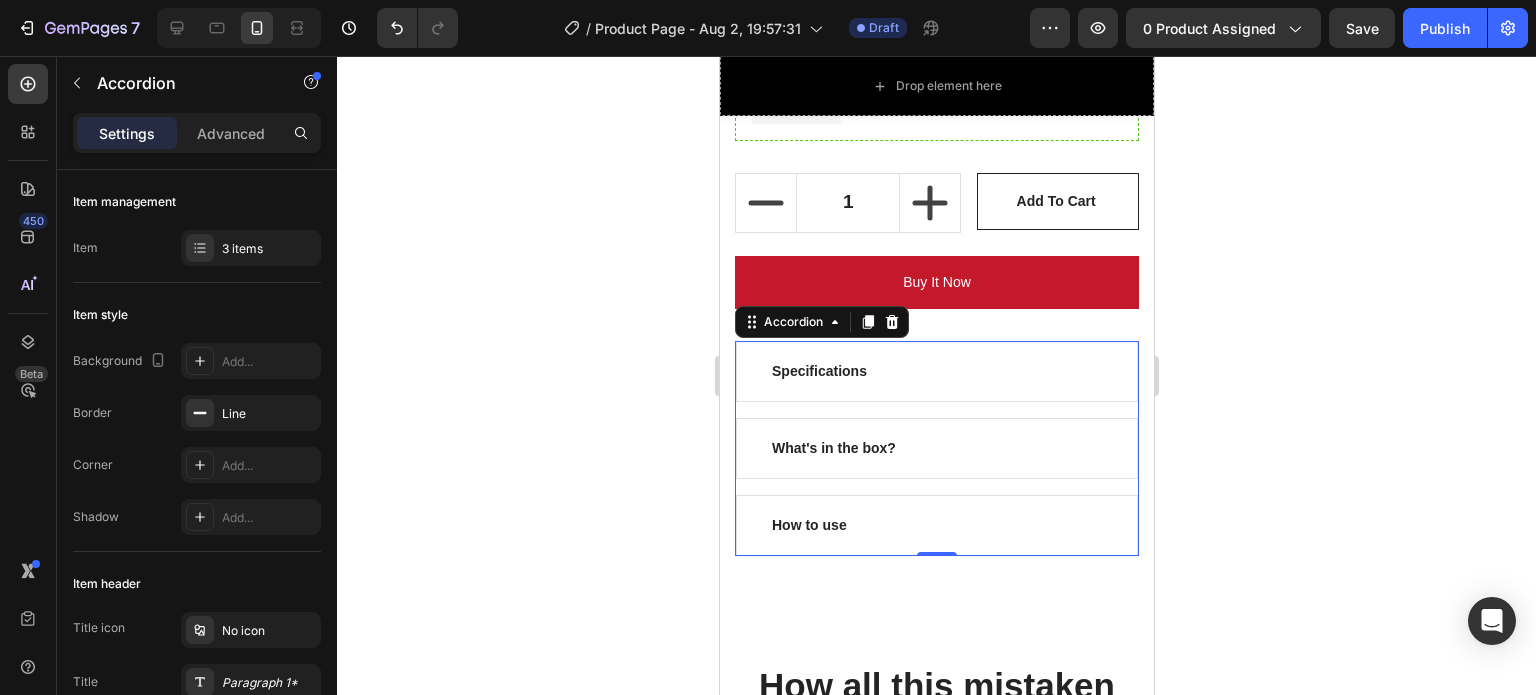 click on "What's in the box?" at bounding box center (936, 448) 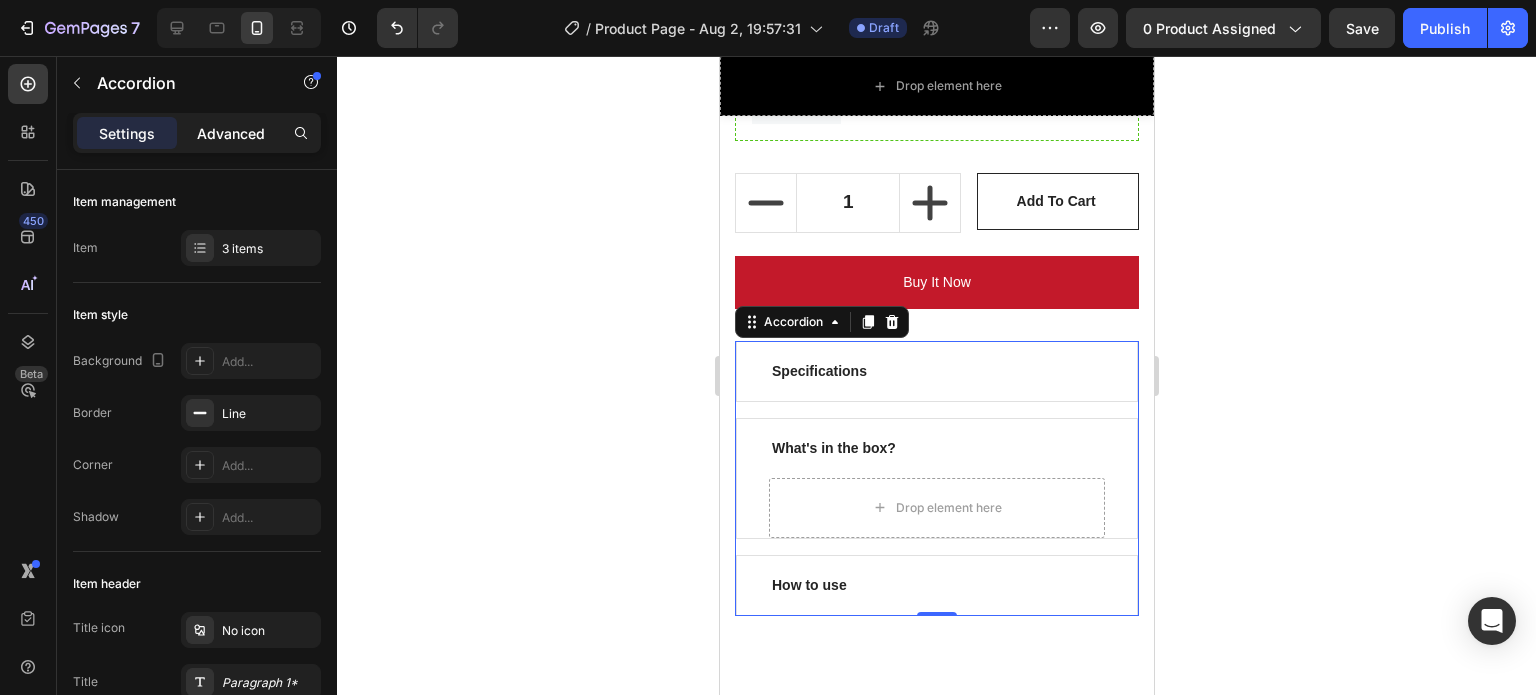 click on "Advanced" 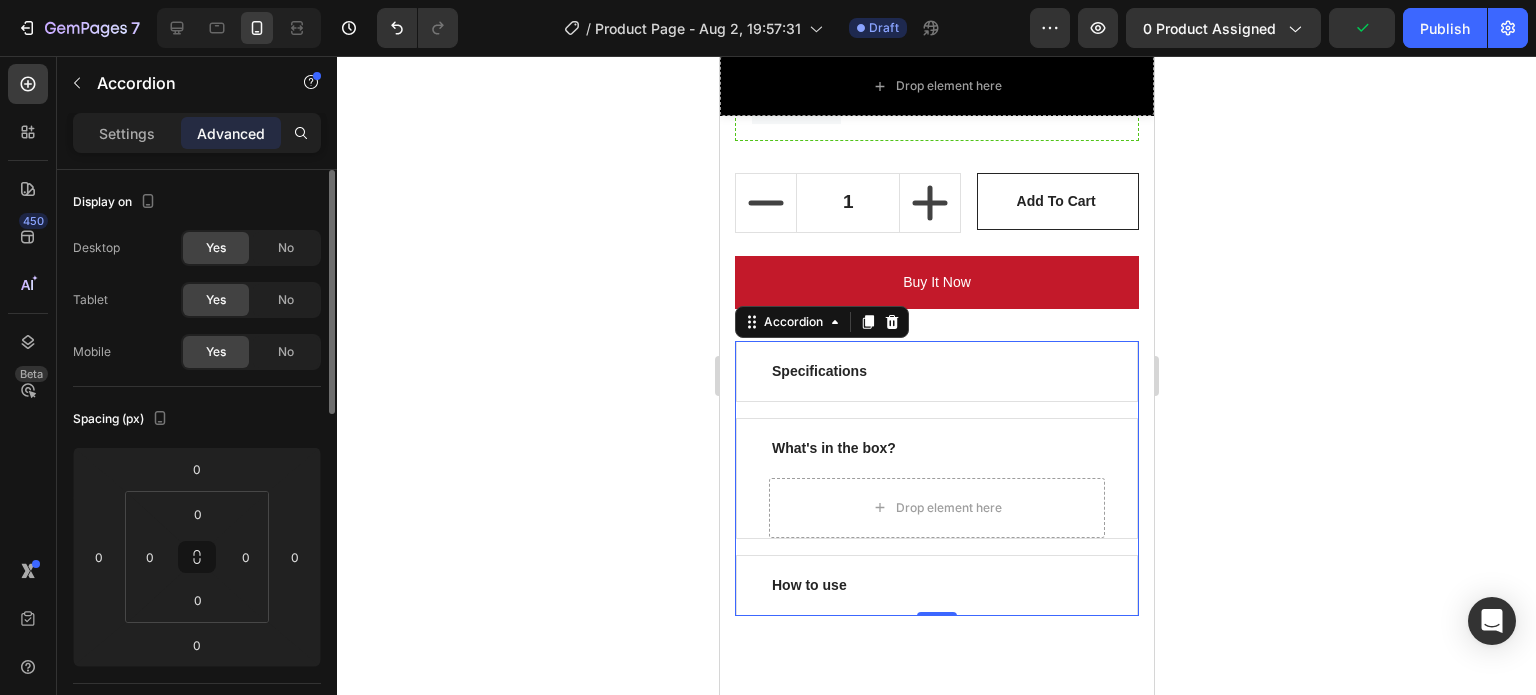 click on "Settings" 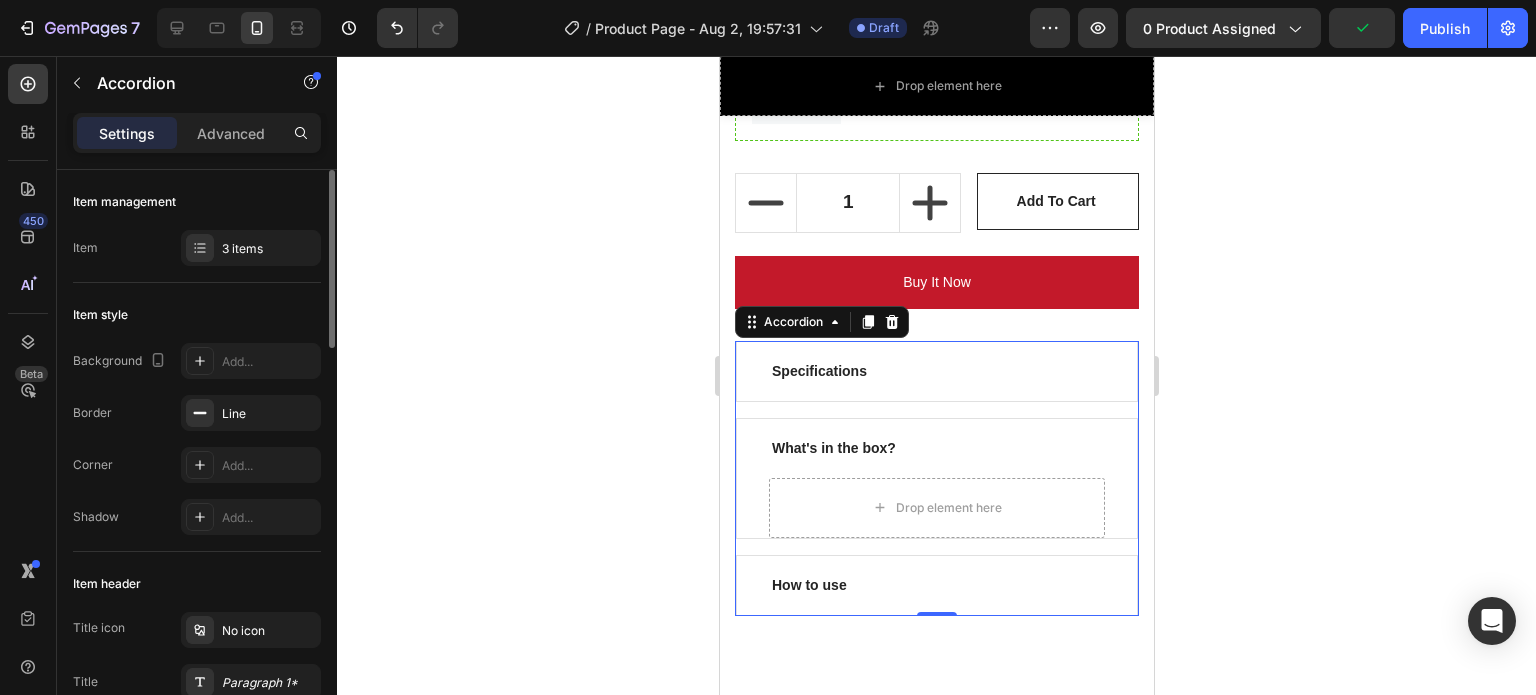 type on "16" 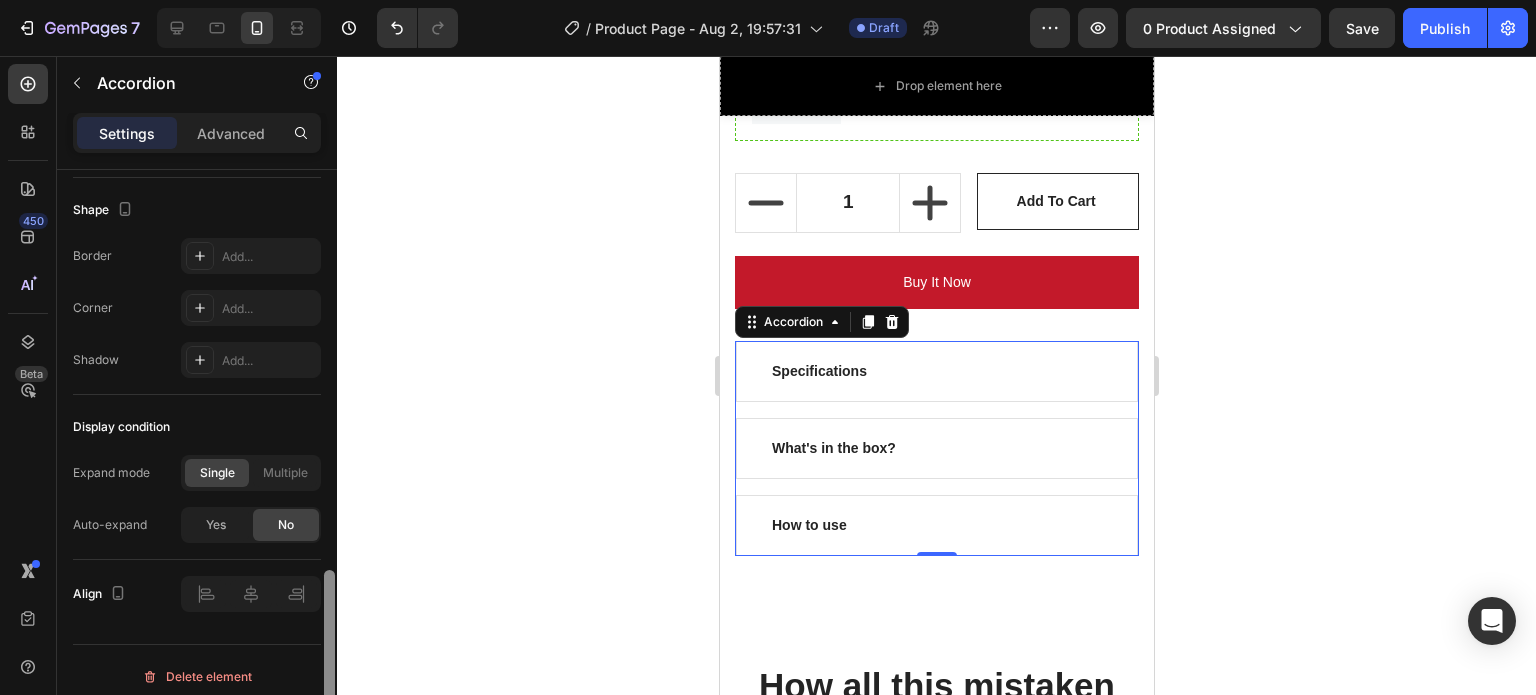 scroll, scrollTop: 1318, scrollLeft: 0, axis: vertical 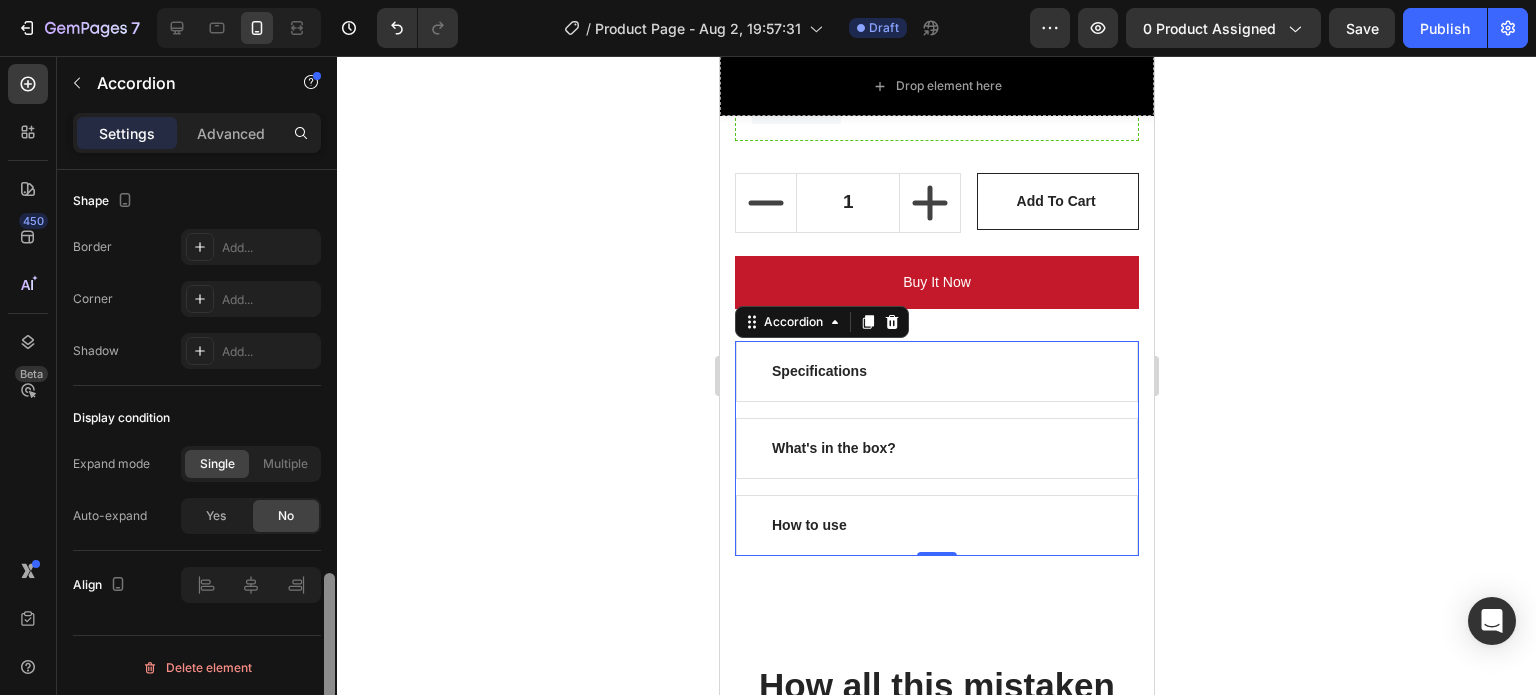 drag, startPoint x: 326, startPoint y: 260, endPoint x: 343, endPoint y: 715, distance: 455.31747 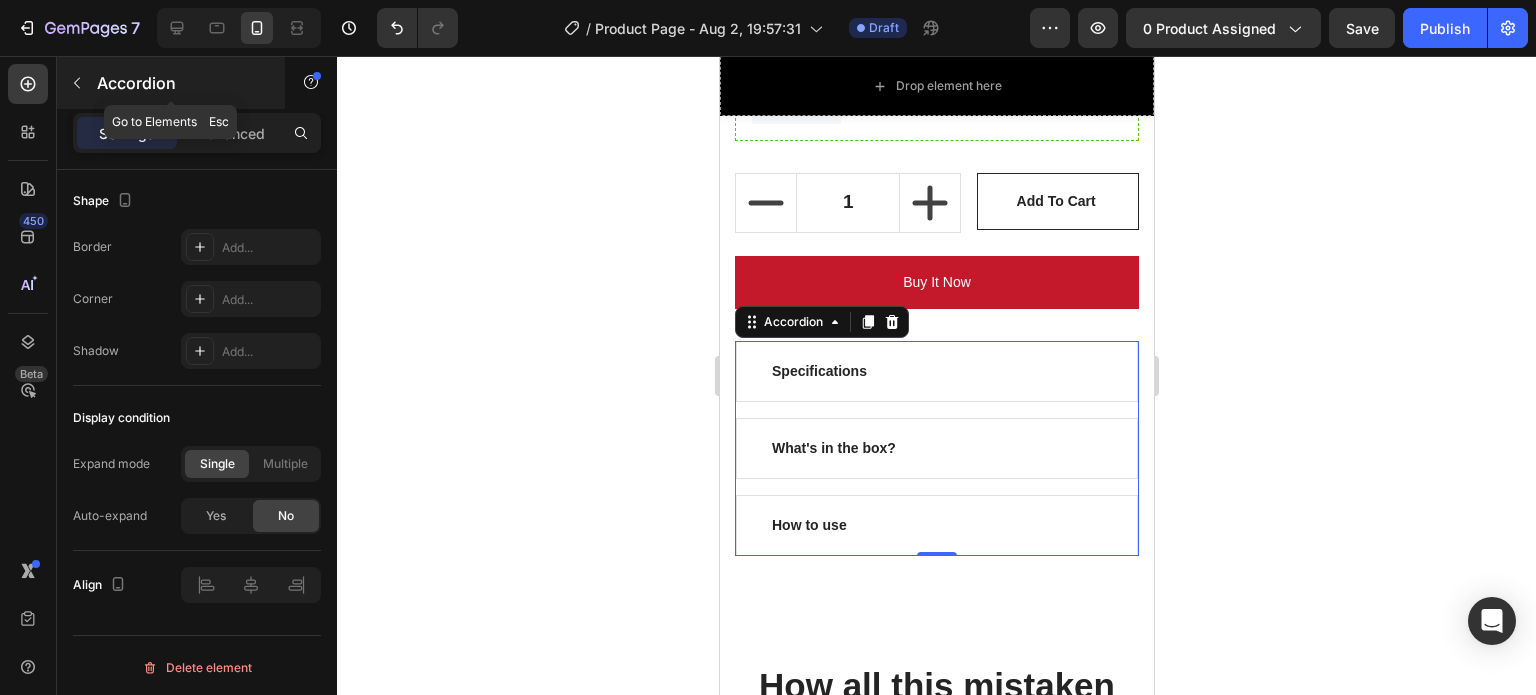 click 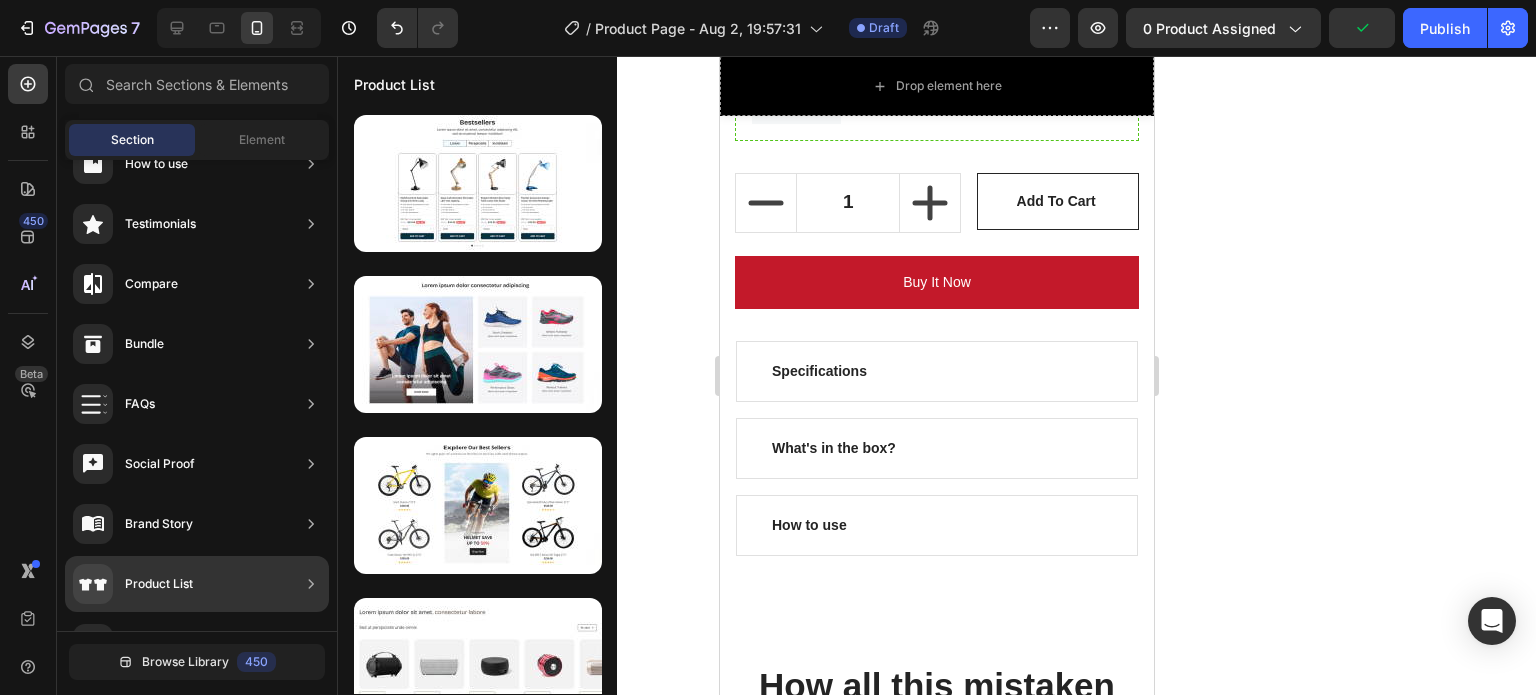 scroll, scrollTop: 688, scrollLeft: 0, axis: vertical 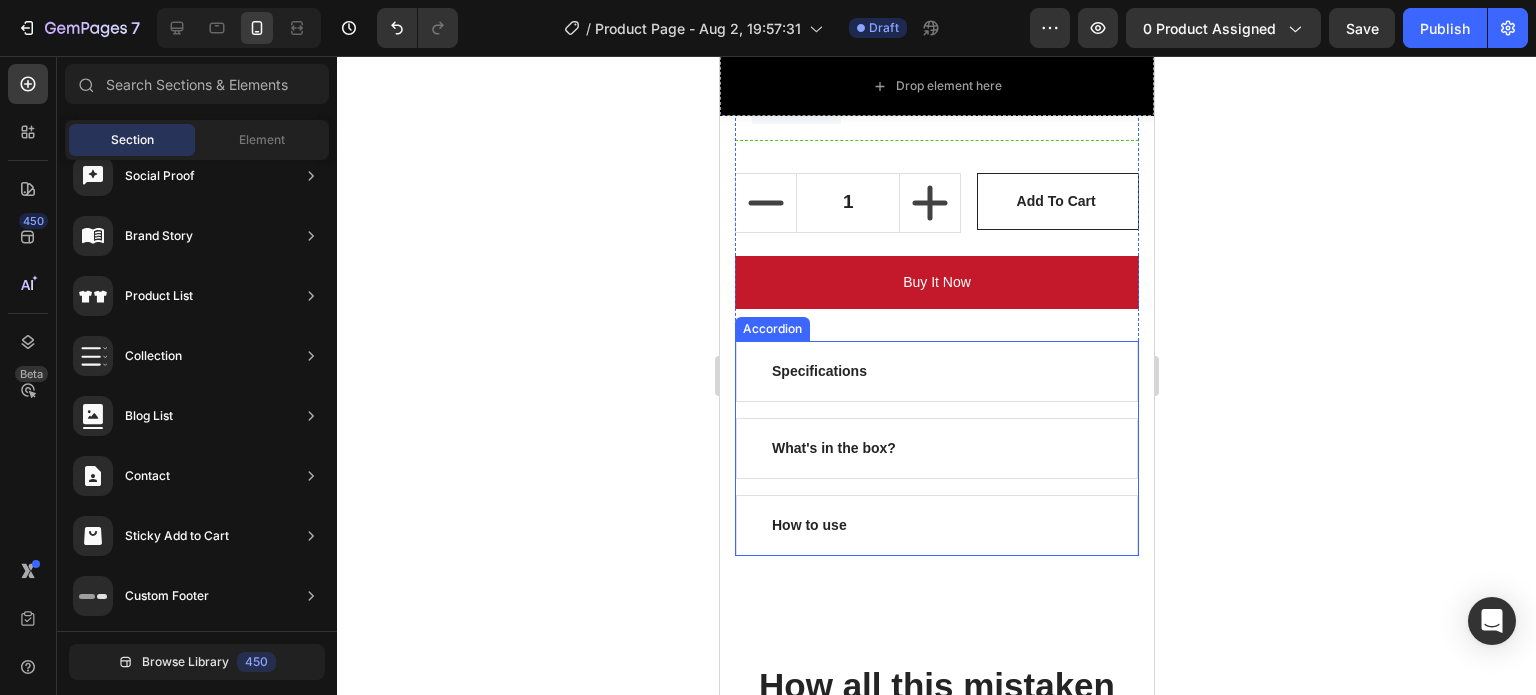 click on "What's in the box?" at bounding box center [936, 448] 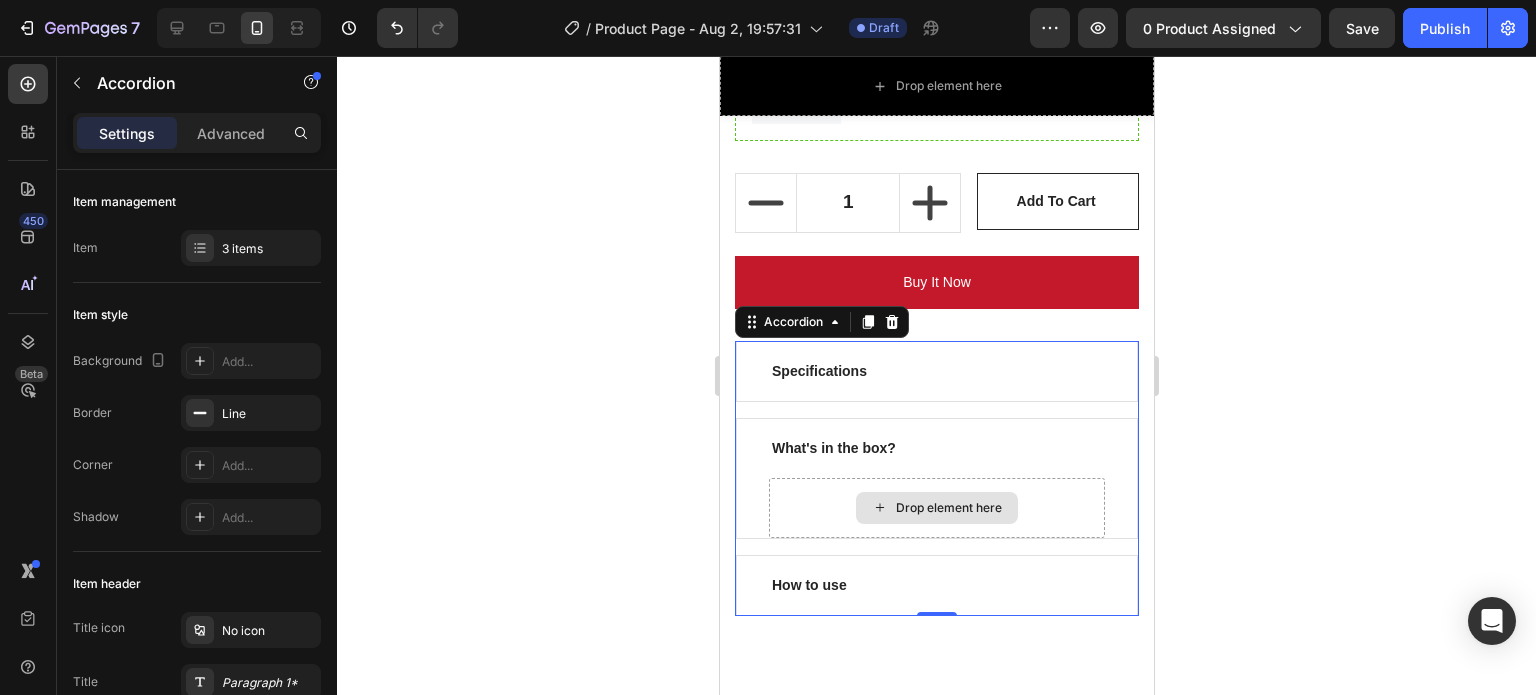 click on "Drop element here" at bounding box center (948, 508) 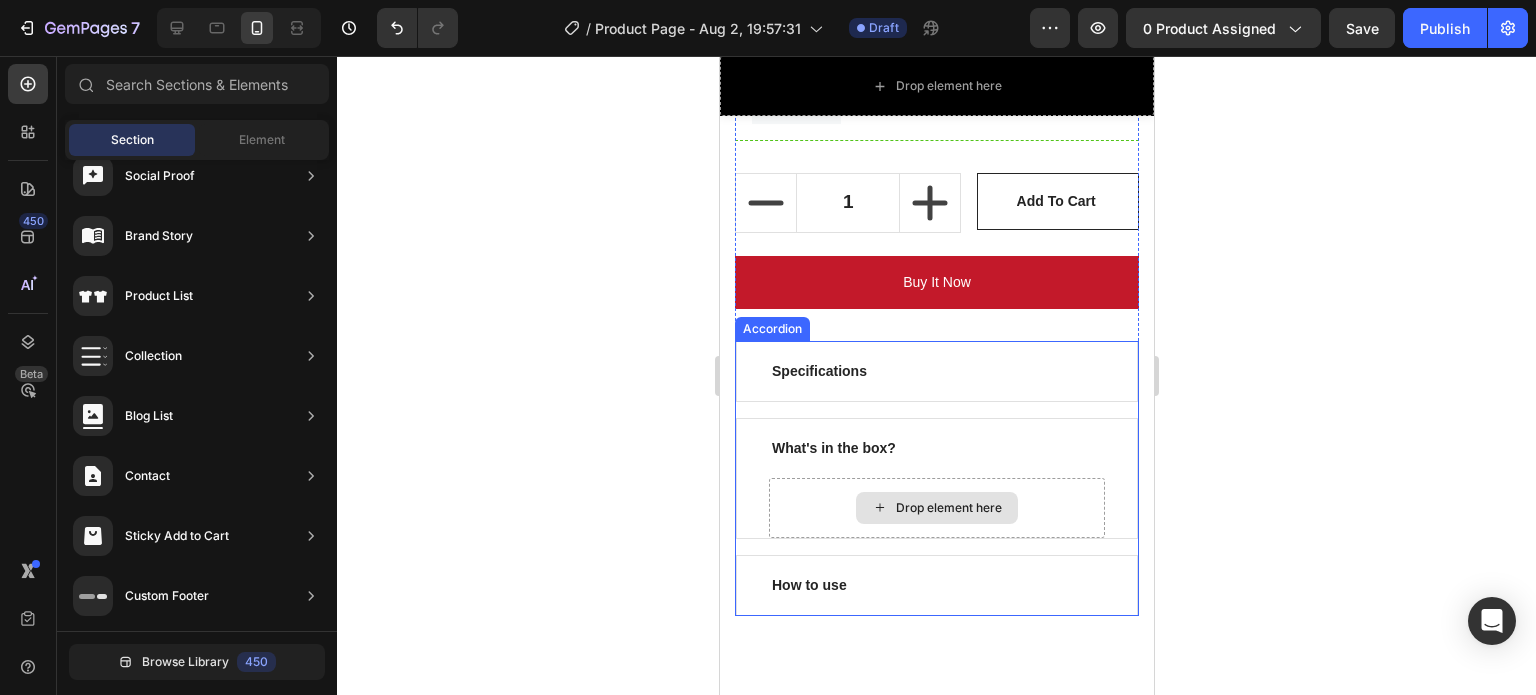 click on "Drop element here" at bounding box center [936, 508] 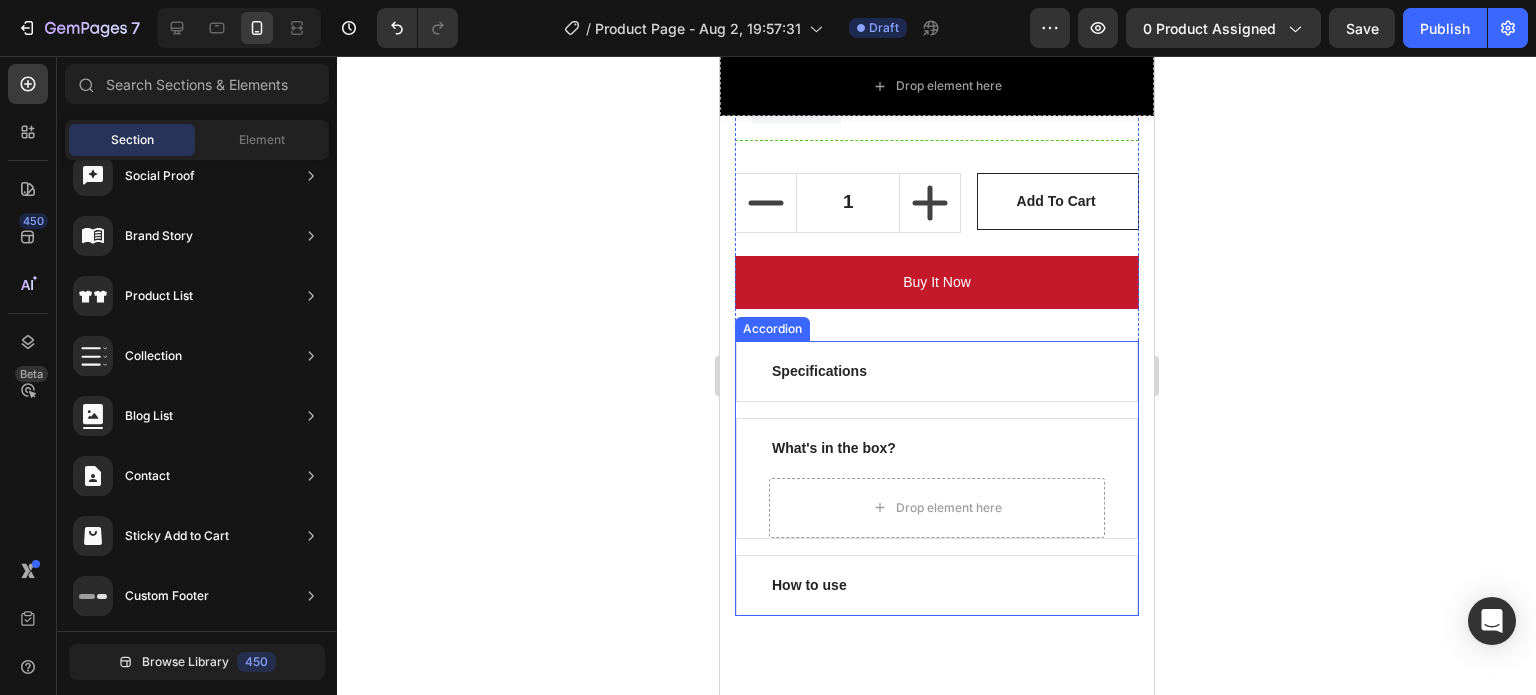 click on "Accordion" at bounding box center [771, 329] 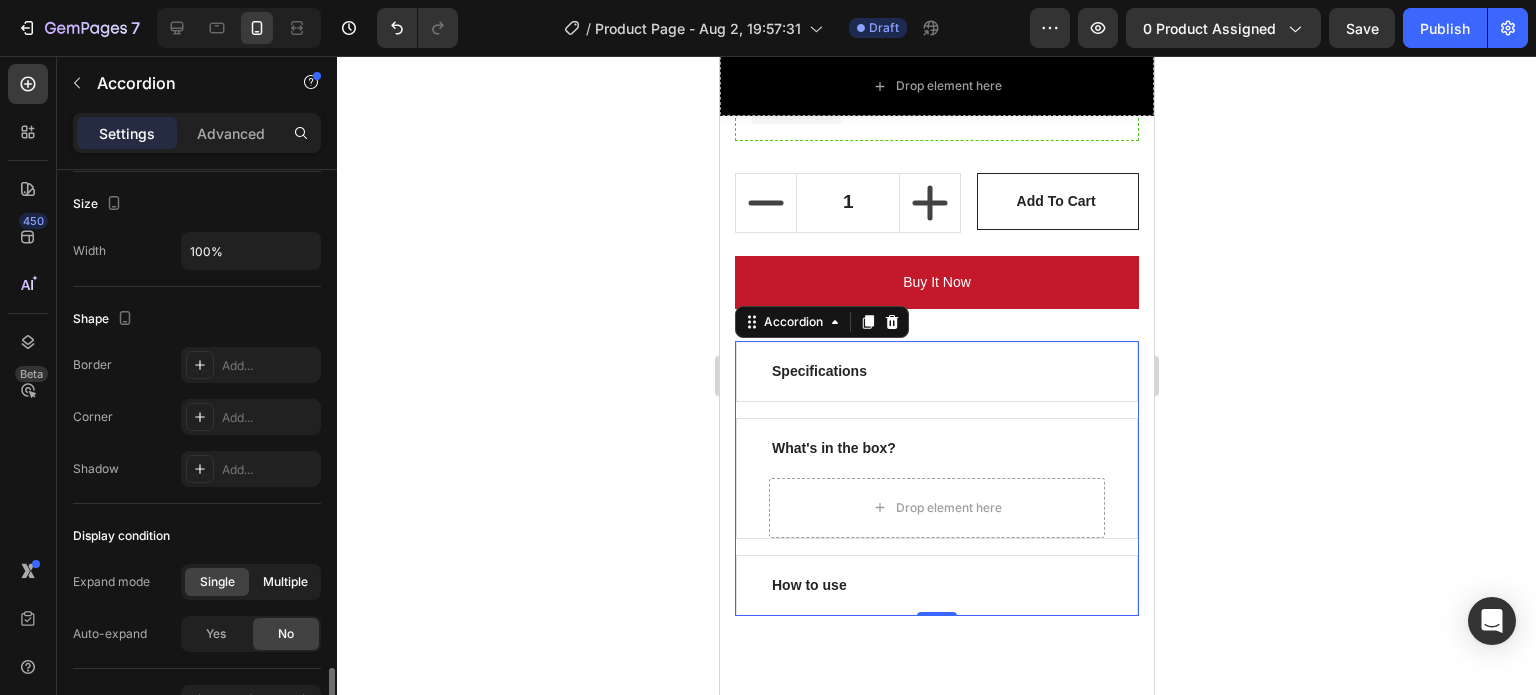 scroll, scrollTop: 1318, scrollLeft: 0, axis: vertical 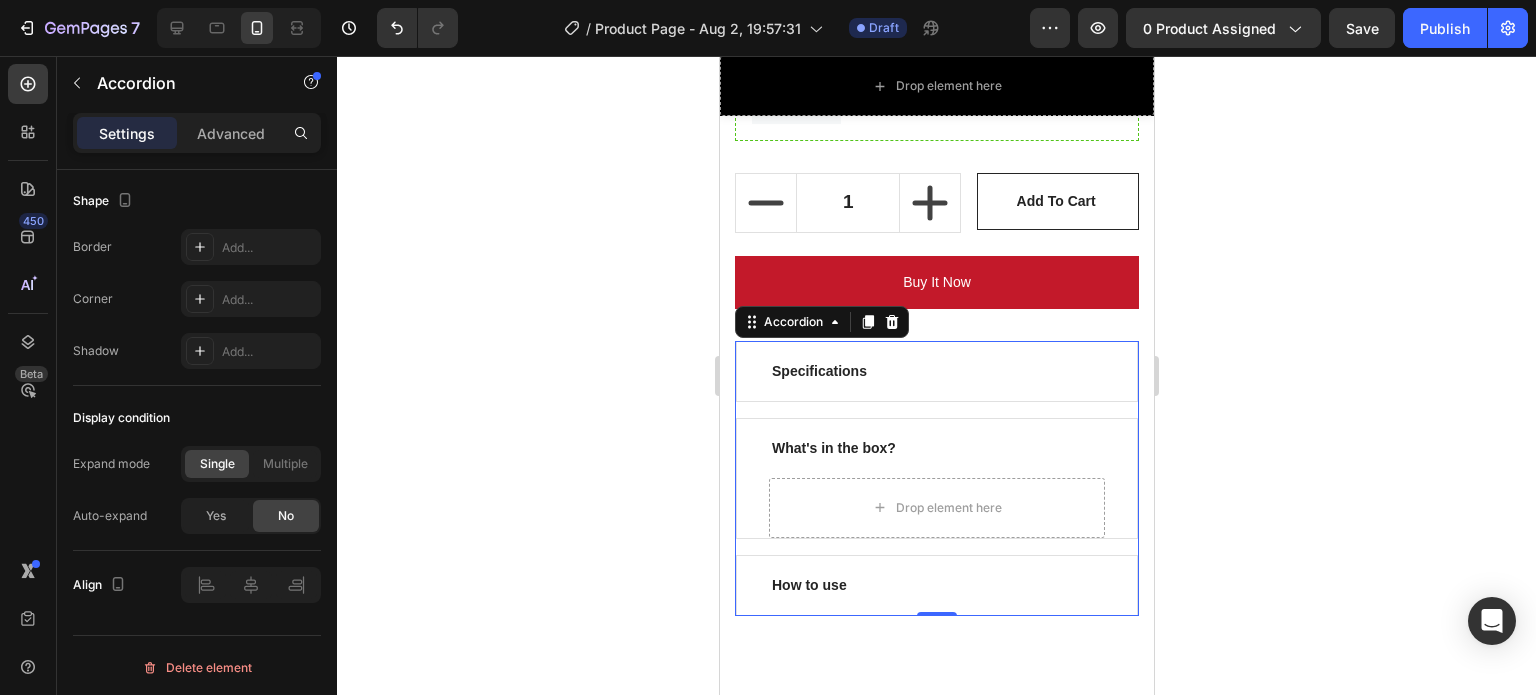 click on "What's in the box?" at bounding box center [936, 448] 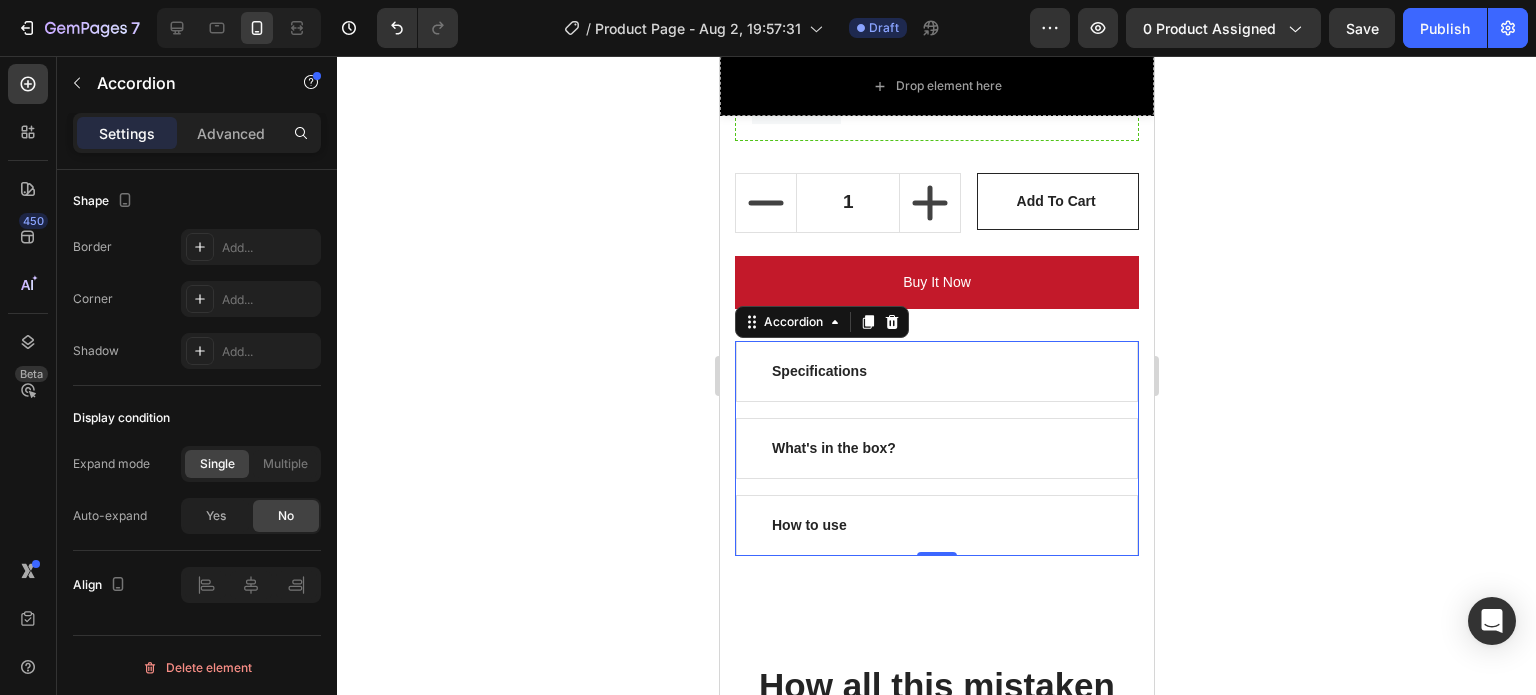 click on "What's in the box?" at bounding box center (936, 448) 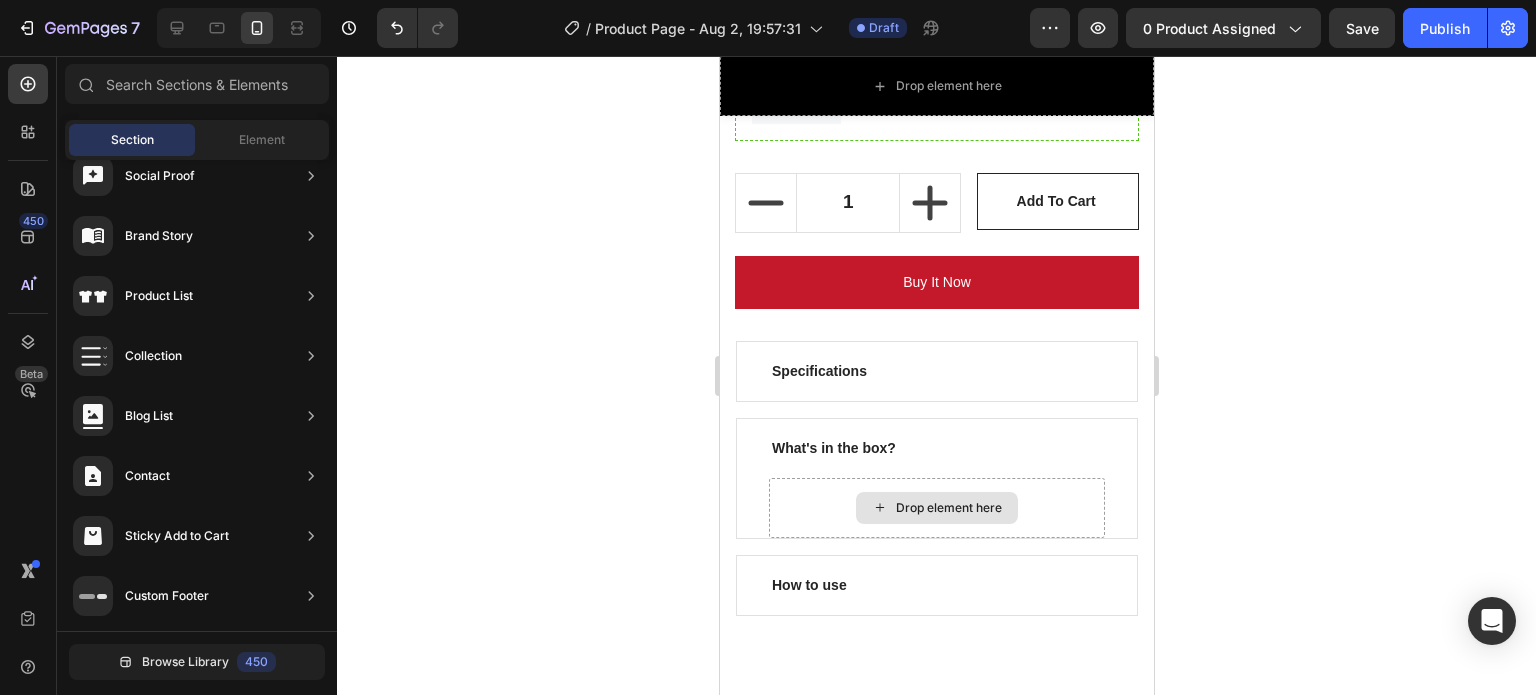 click on "Drop element here" at bounding box center [948, 508] 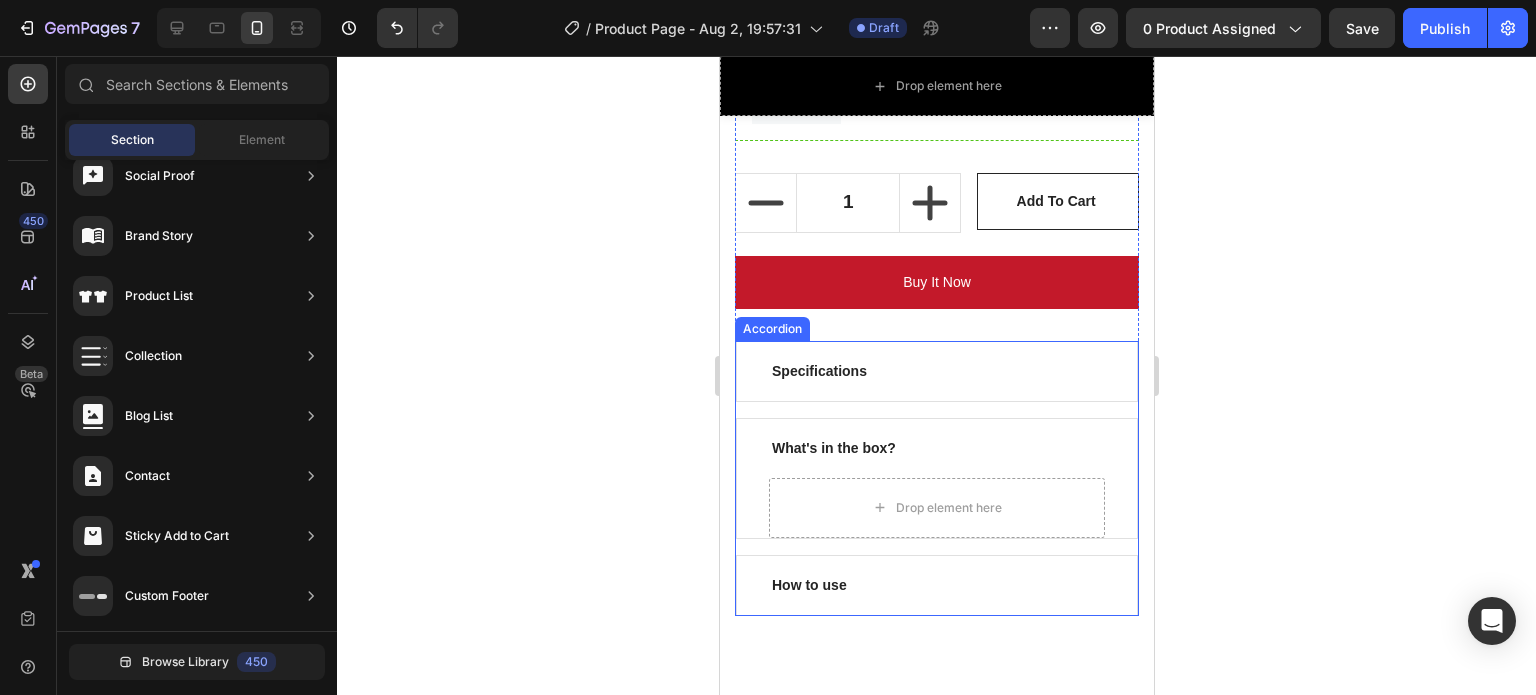 click on "What's in the box?" at bounding box center [936, 448] 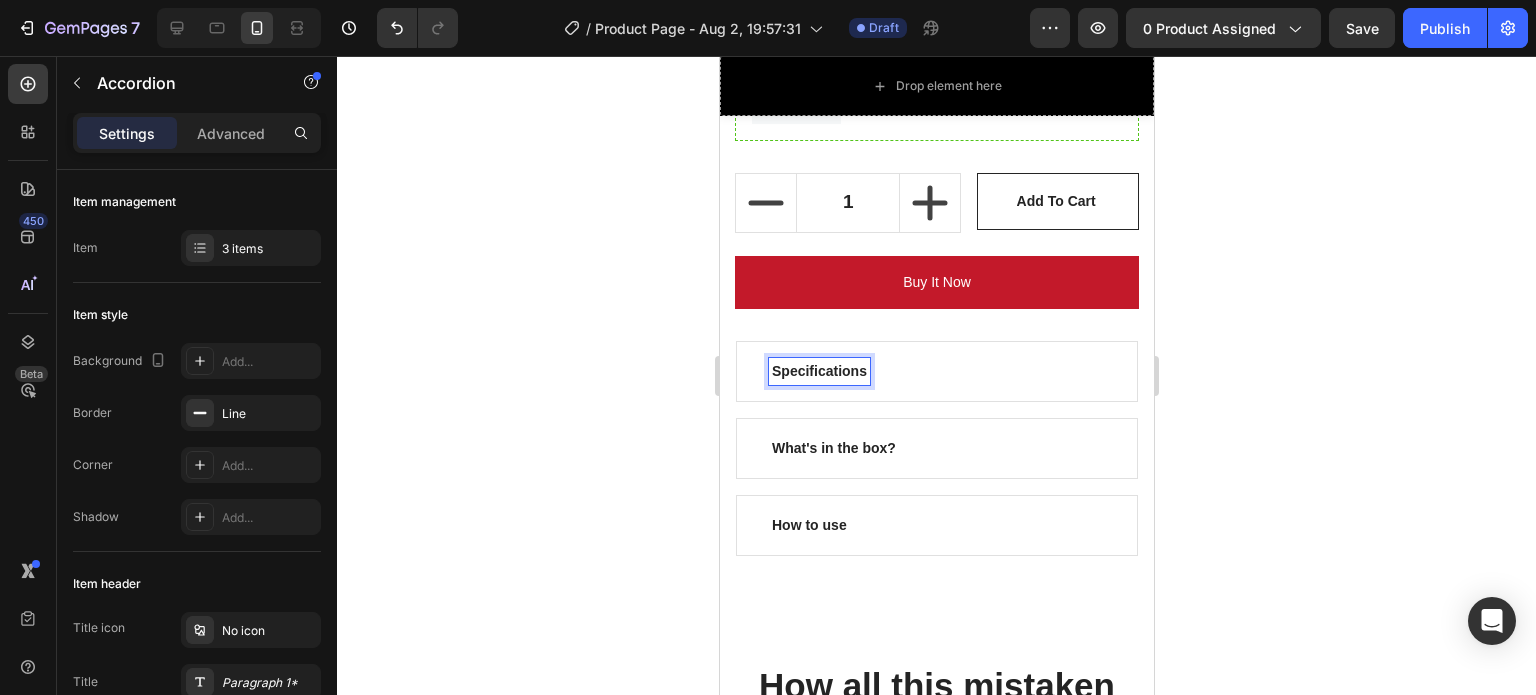 click on "Specifications" at bounding box center [936, 371] 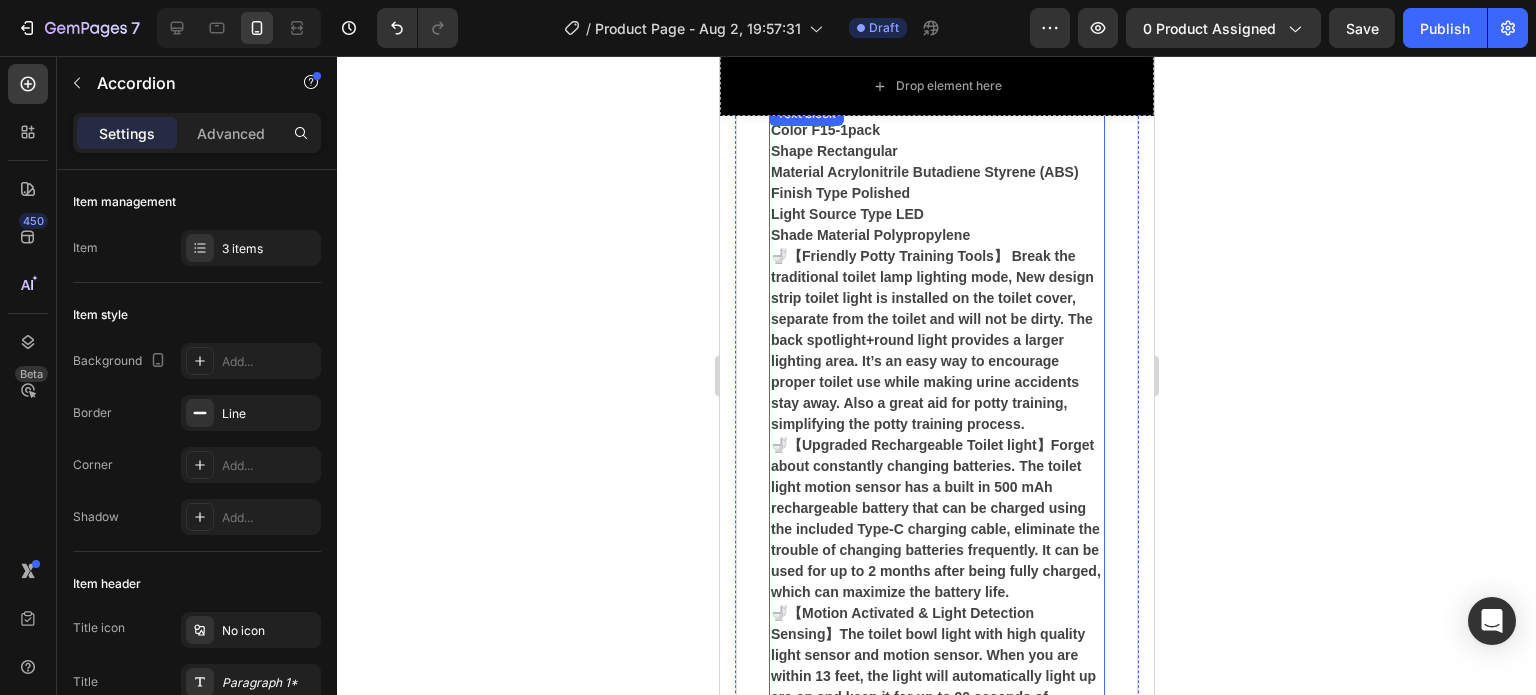 scroll, scrollTop: 7357, scrollLeft: 0, axis: vertical 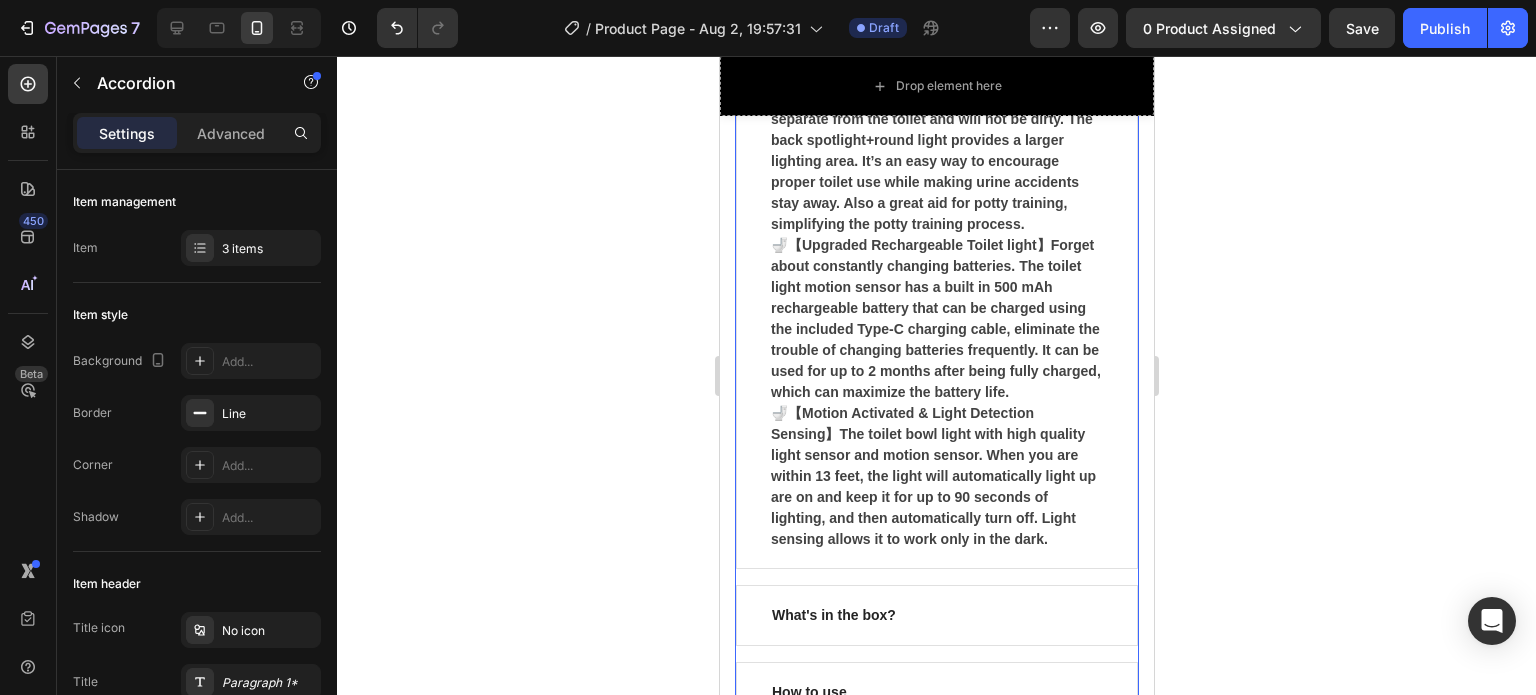 click on "What's in the box?" at bounding box center [936, 615] 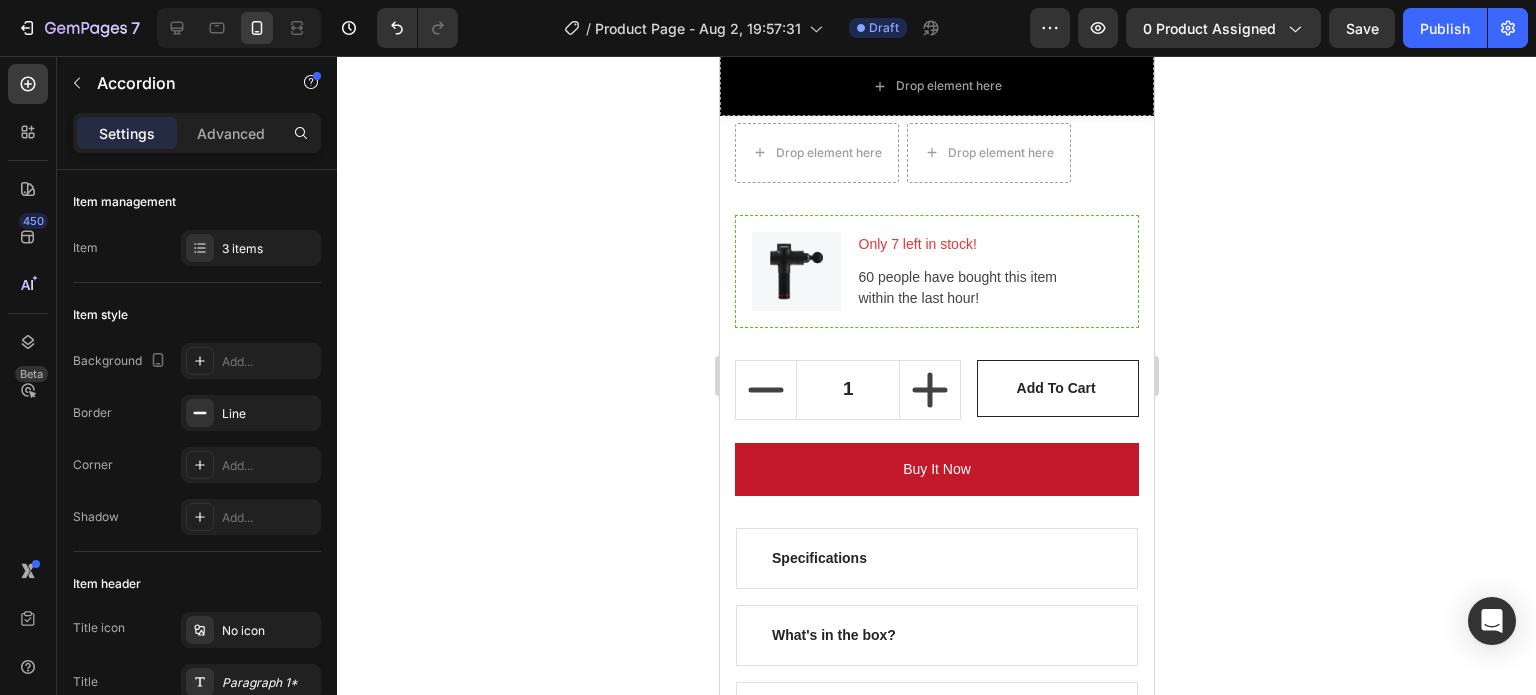 scroll, scrollTop: 6657, scrollLeft: 0, axis: vertical 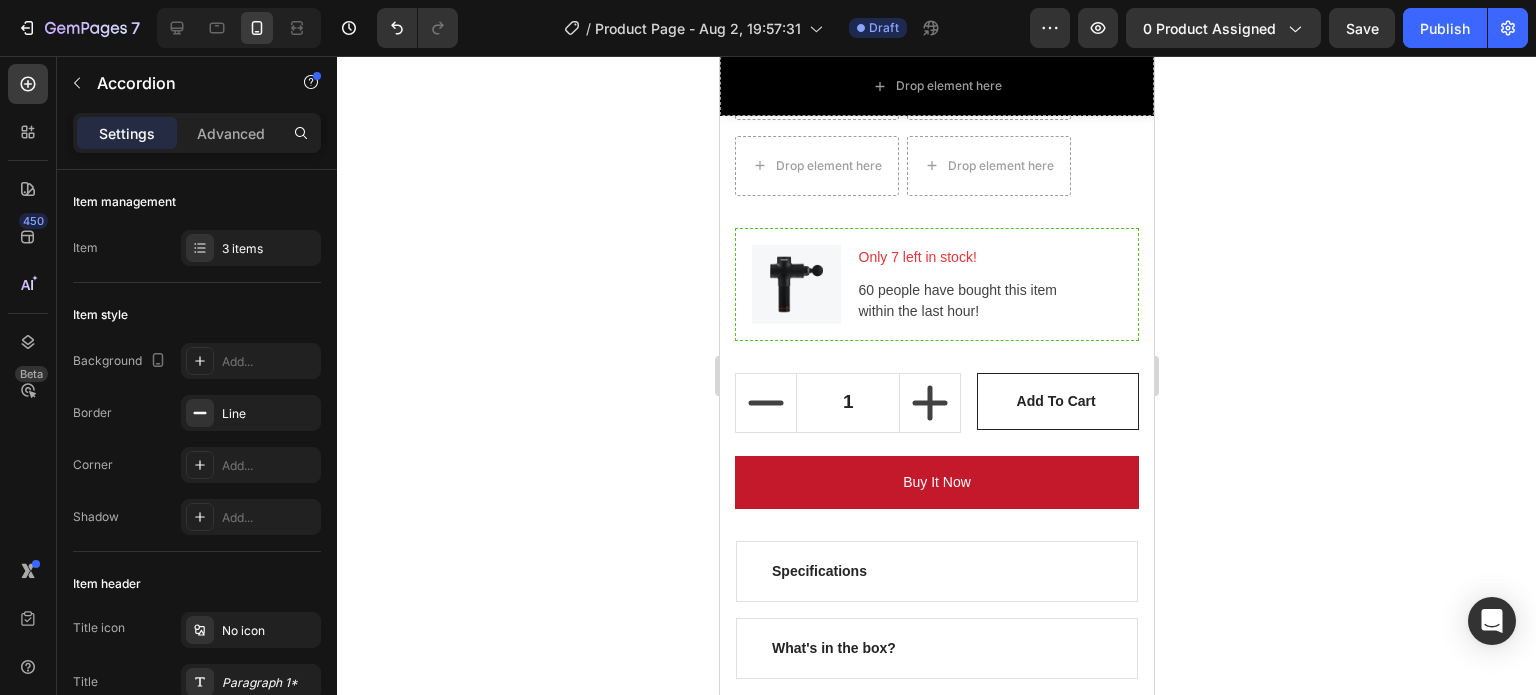 click on "What's in the box?" at bounding box center [833, 648] 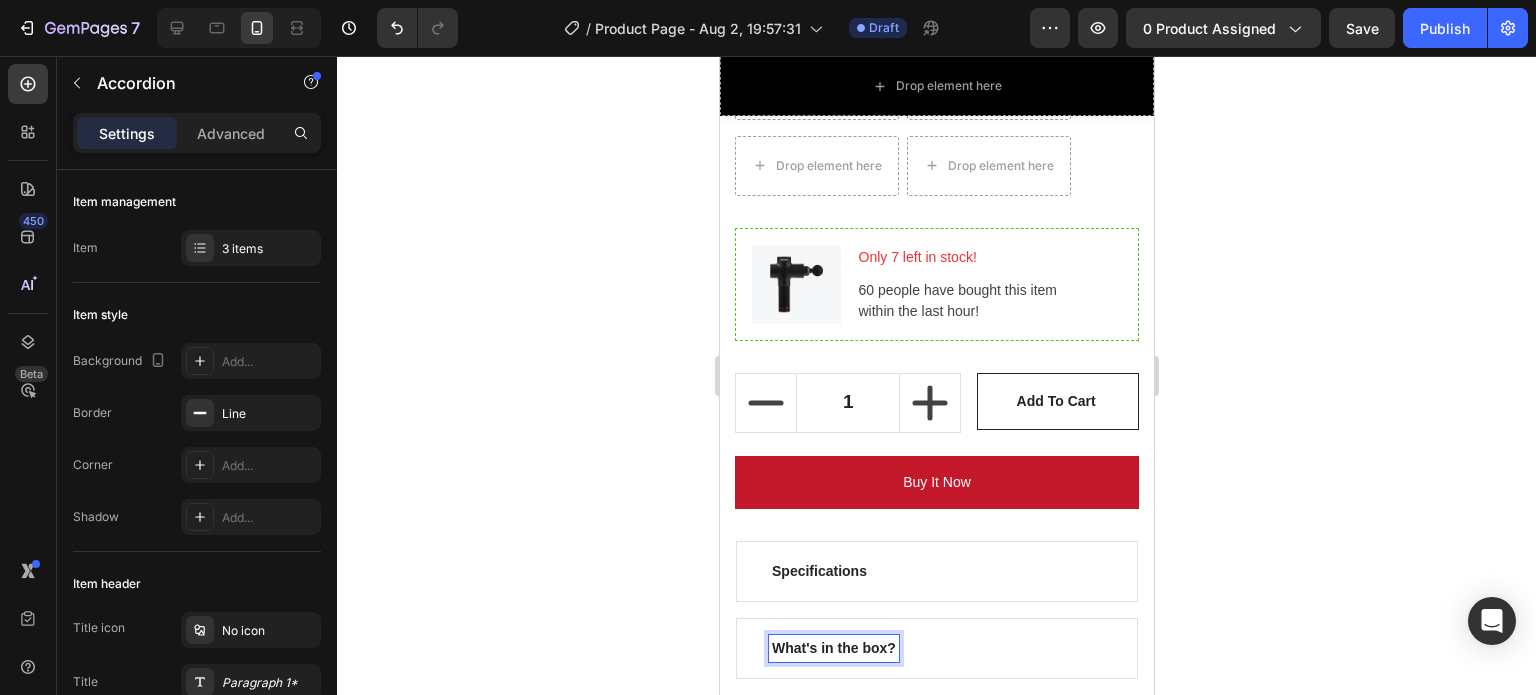 click on "What's in the box?" at bounding box center [936, 648] 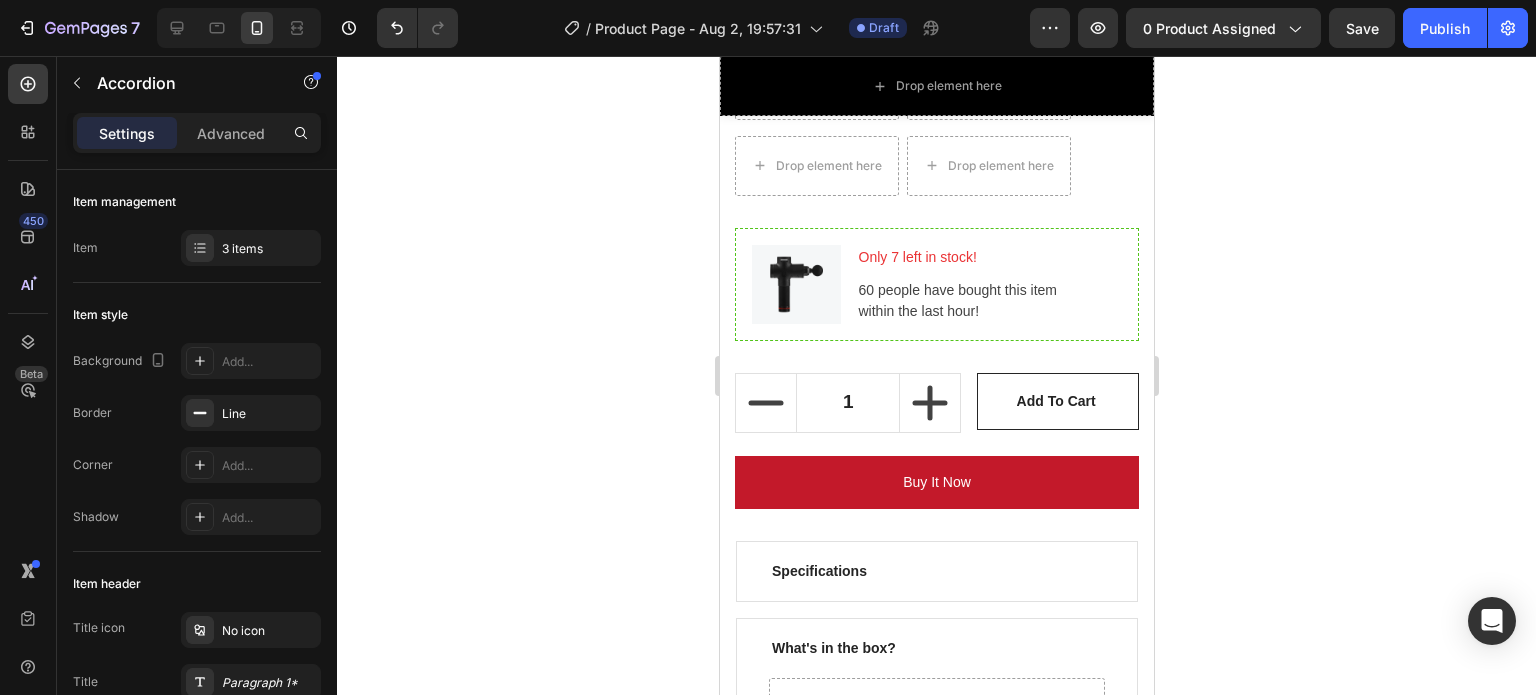 click on "What's in the box?" at bounding box center (833, 648) 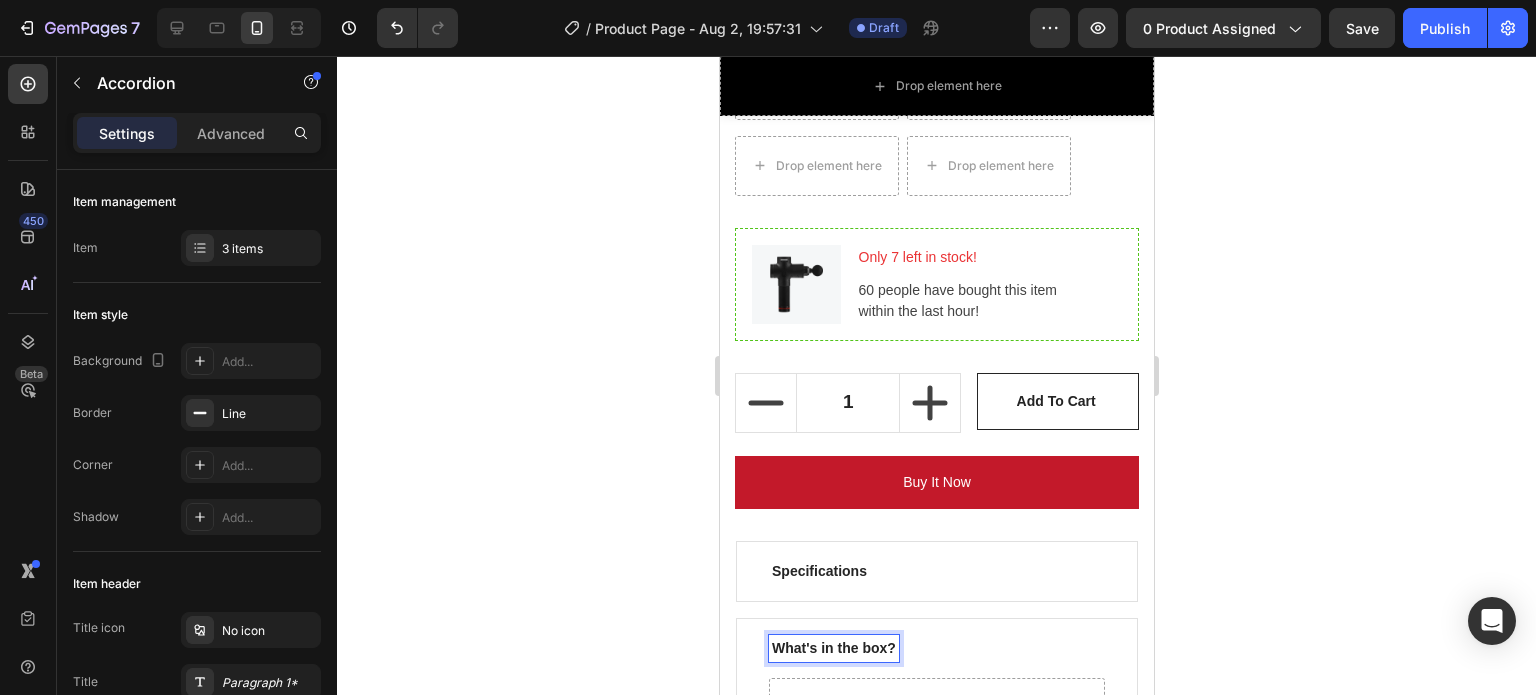 click on "What's in the box?" at bounding box center (833, 648) 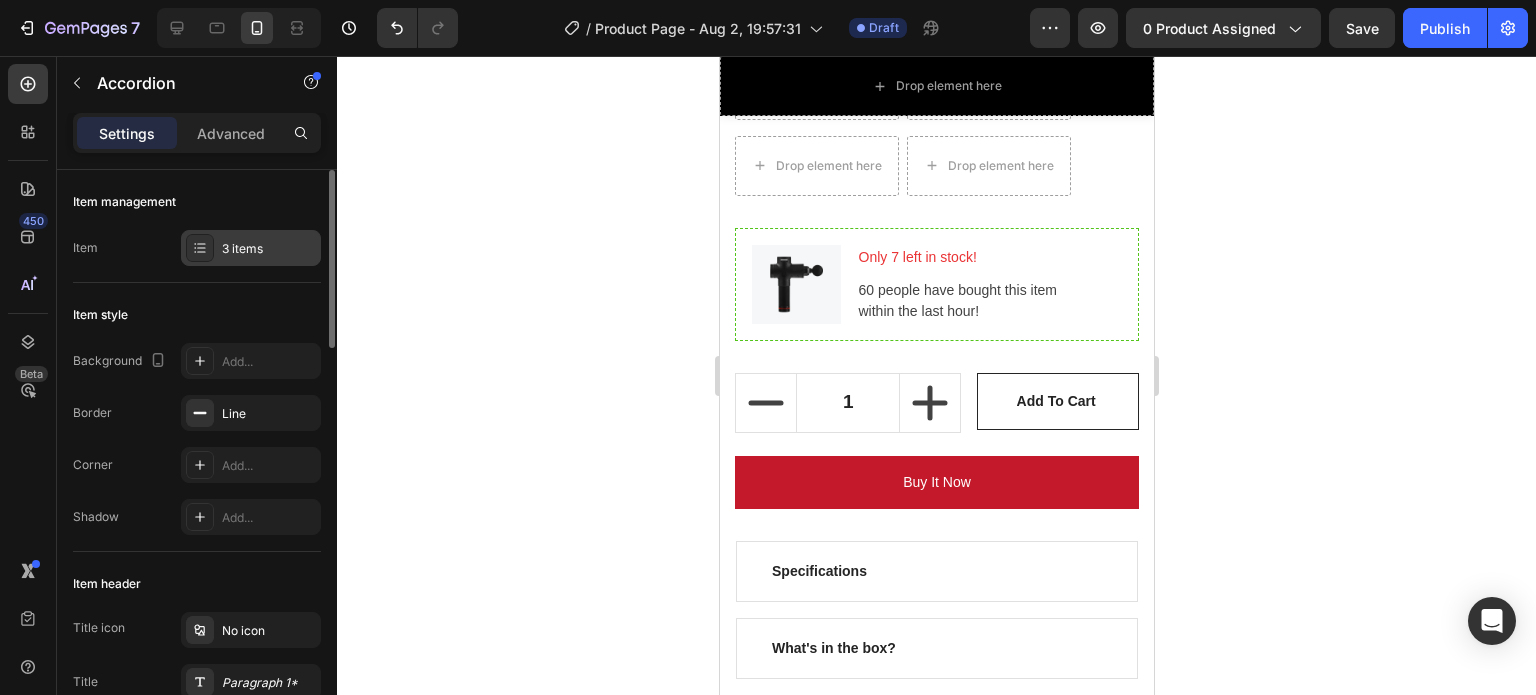 click 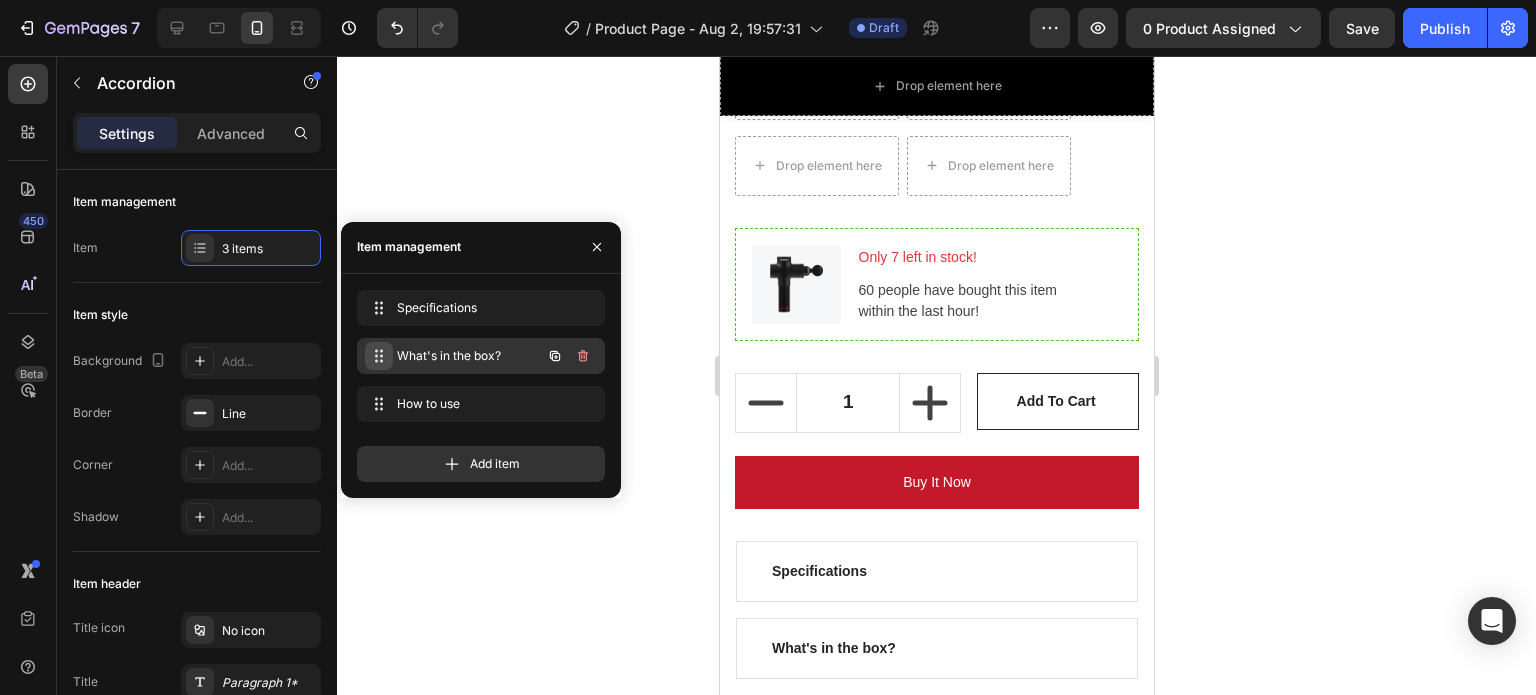 click 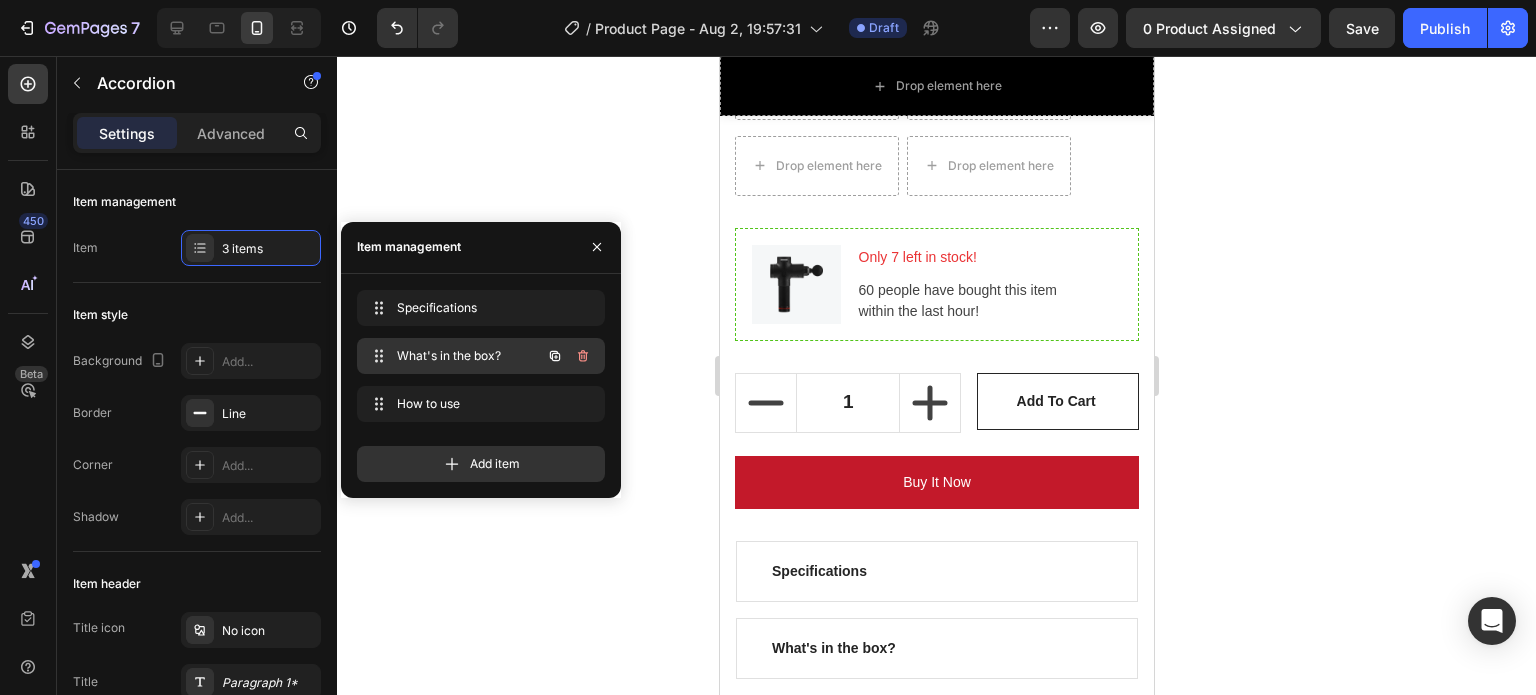 click on "What's in the box?" at bounding box center [453, 356] 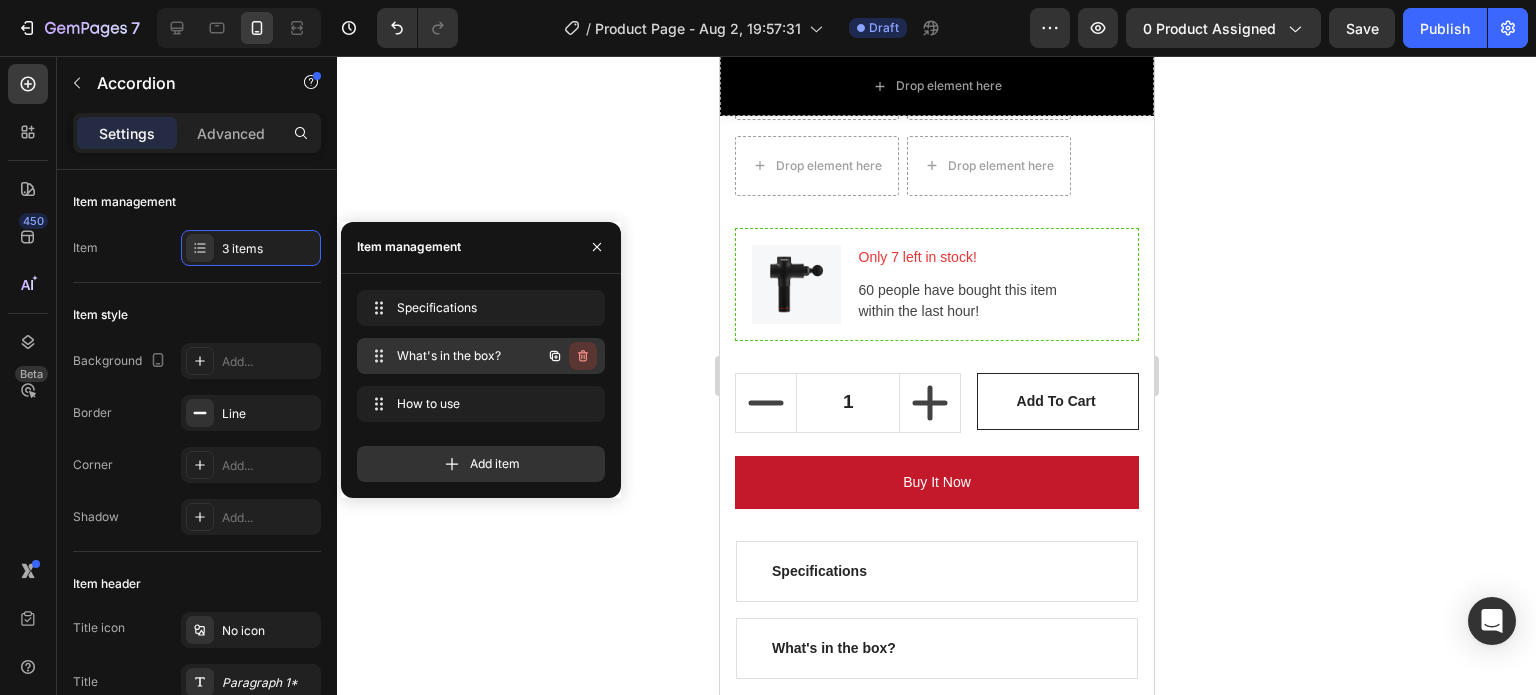 click 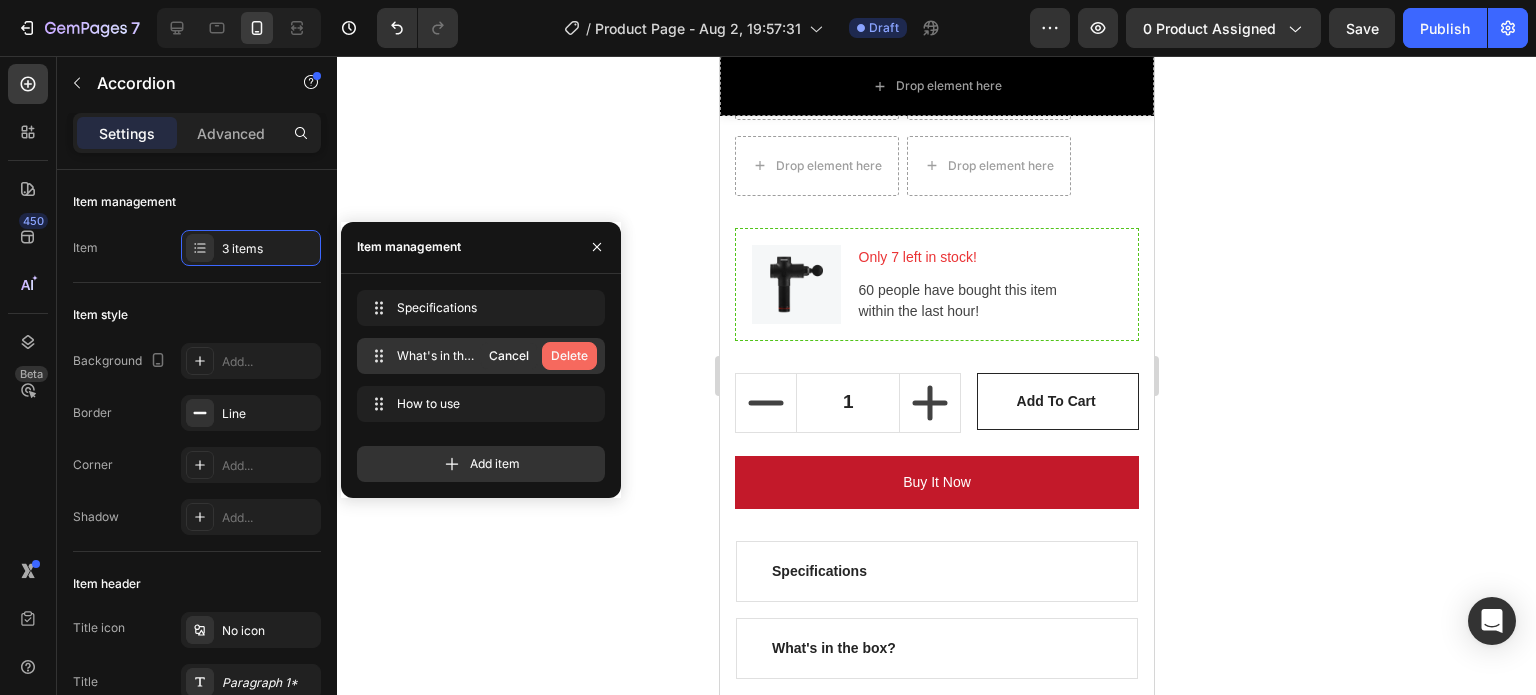 click on "Delete" at bounding box center (569, 356) 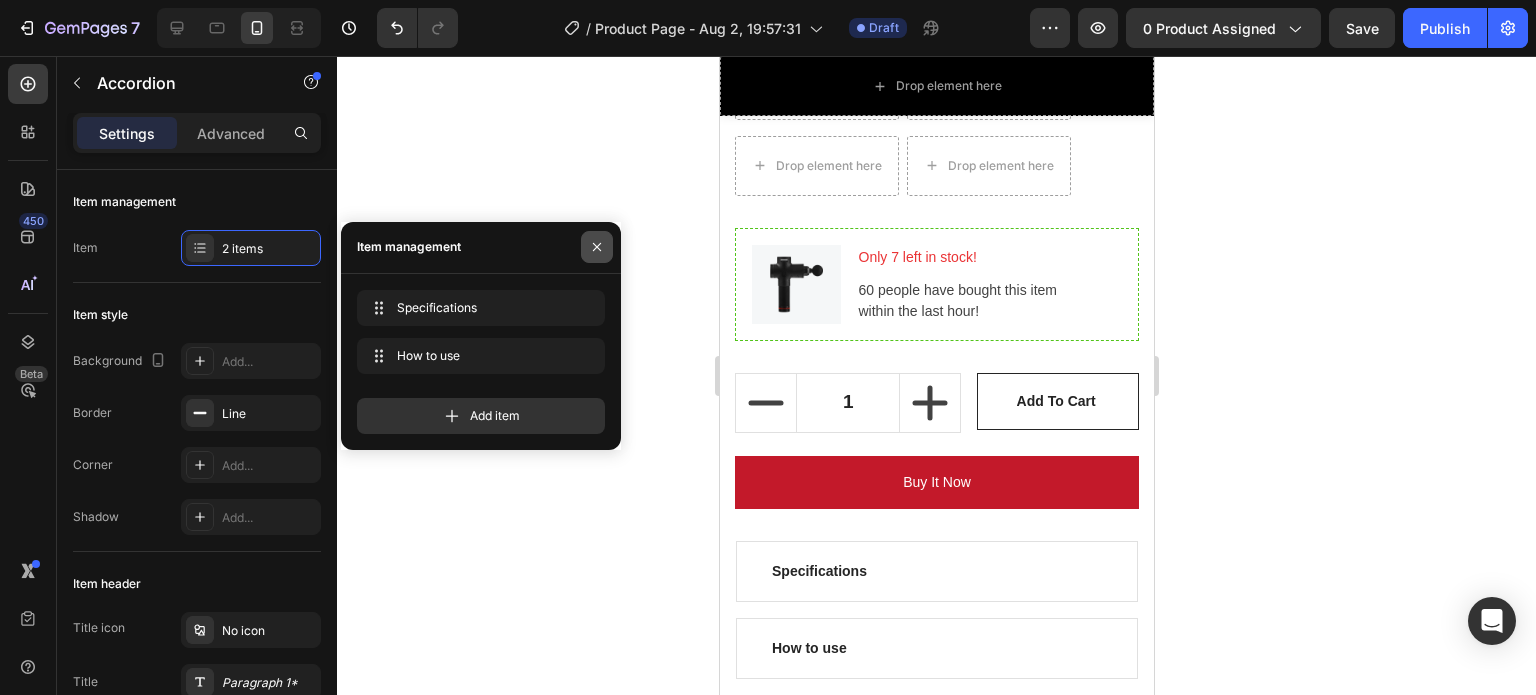 click 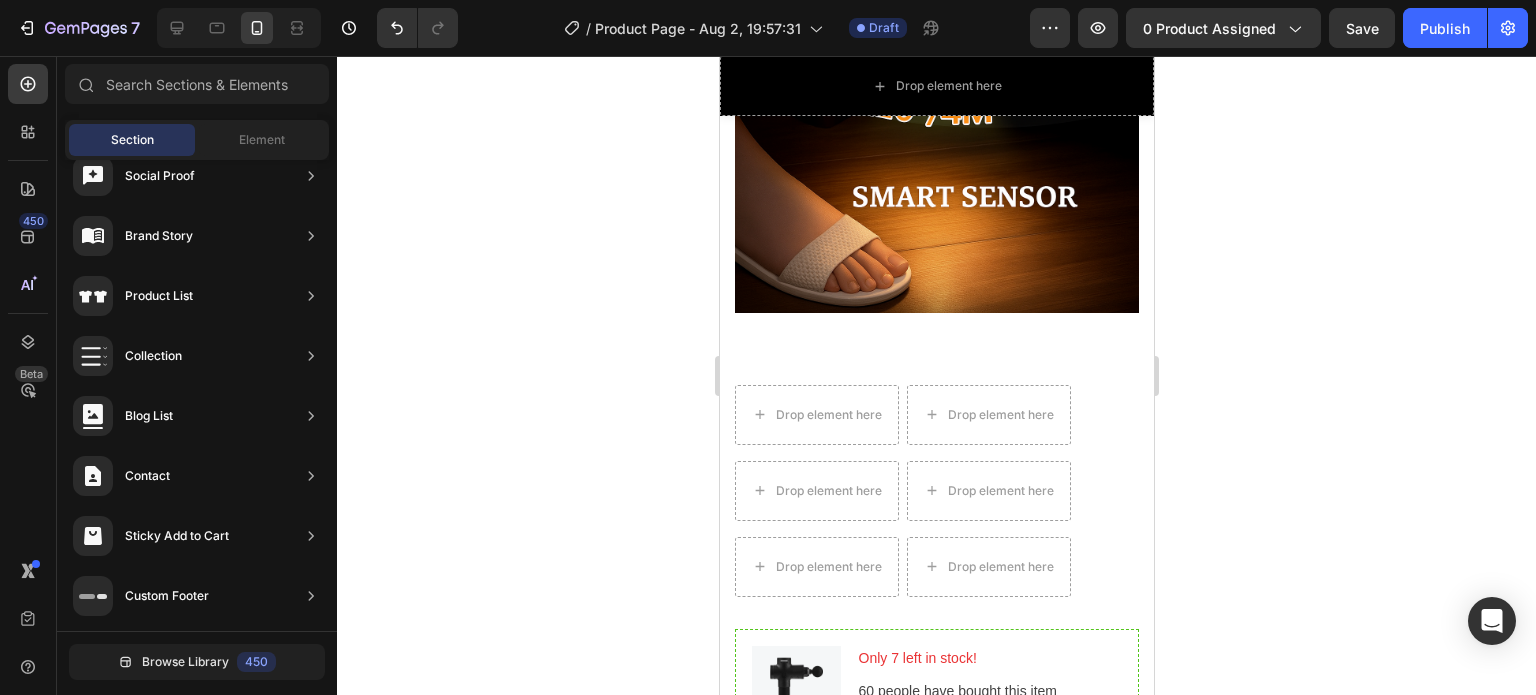 scroll, scrollTop: 6234, scrollLeft: 0, axis: vertical 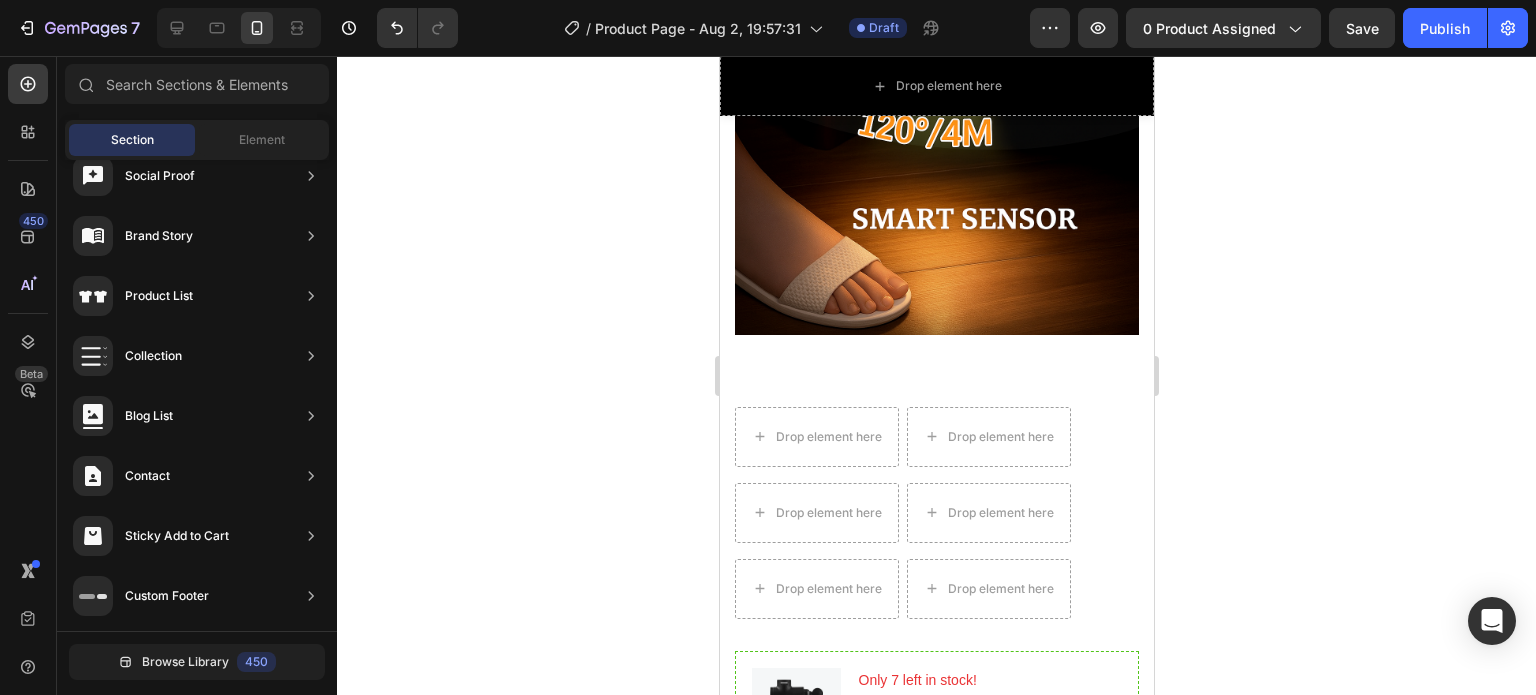 drag, startPoint x: 1139, startPoint y: 327, endPoint x: 1871, endPoint y: 367, distance: 733.0921 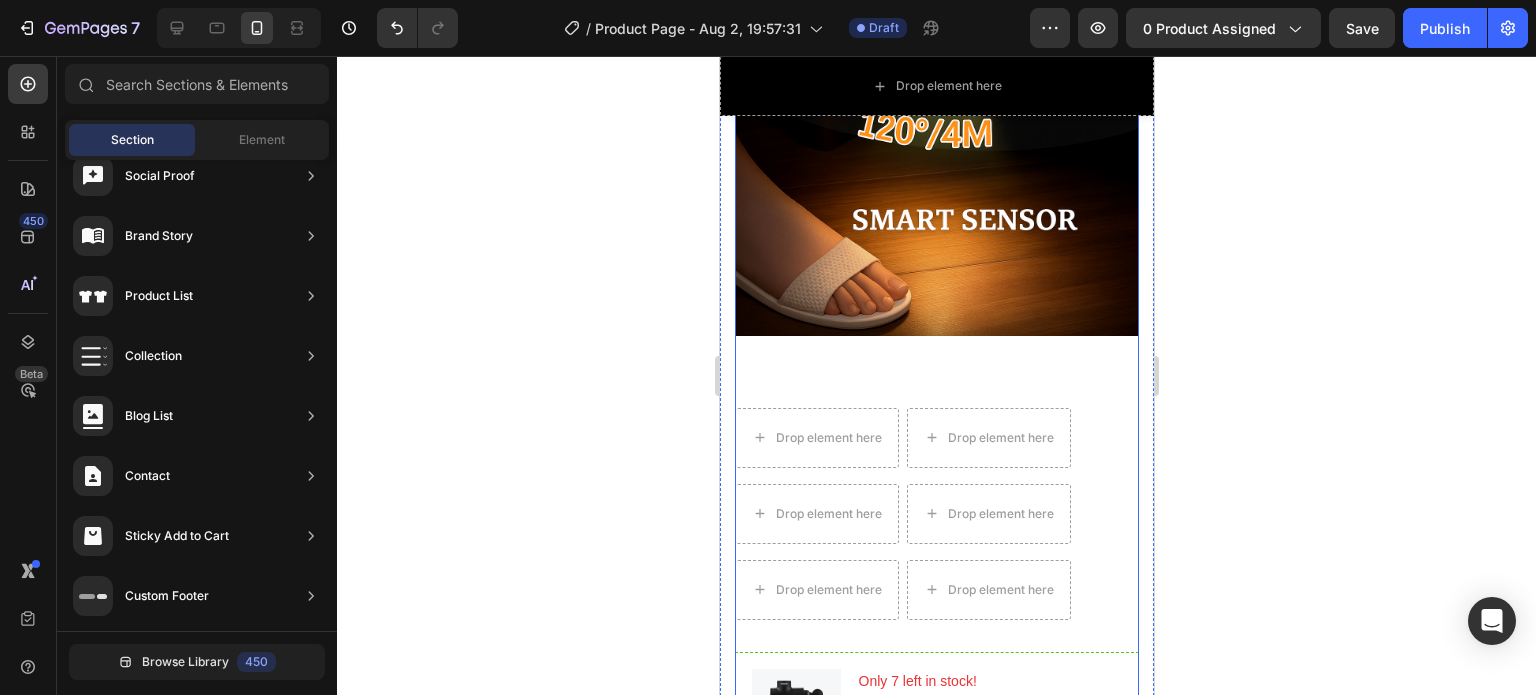 scroll, scrollTop: 6234, scrollLeft: 0, axis: vertical 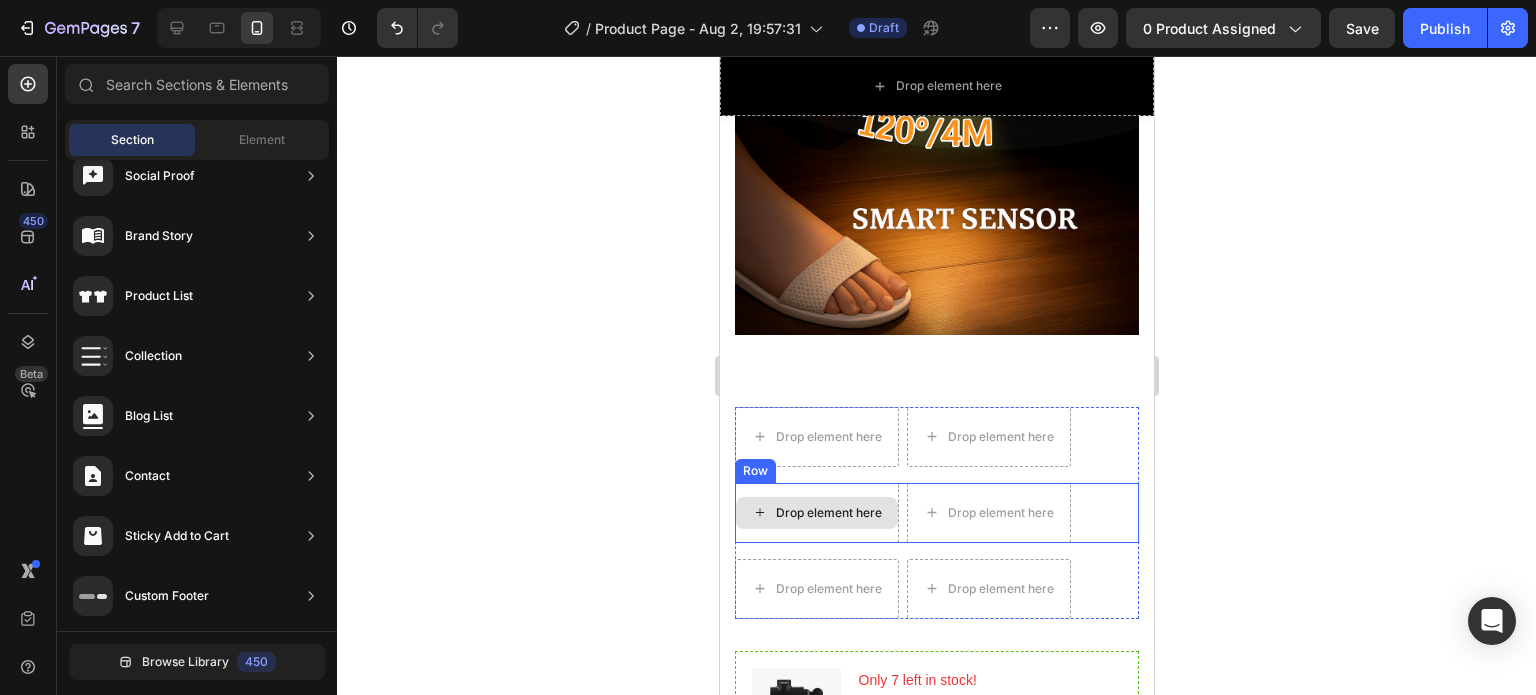 click on "Drop element here" at bounding box center [828, 513] 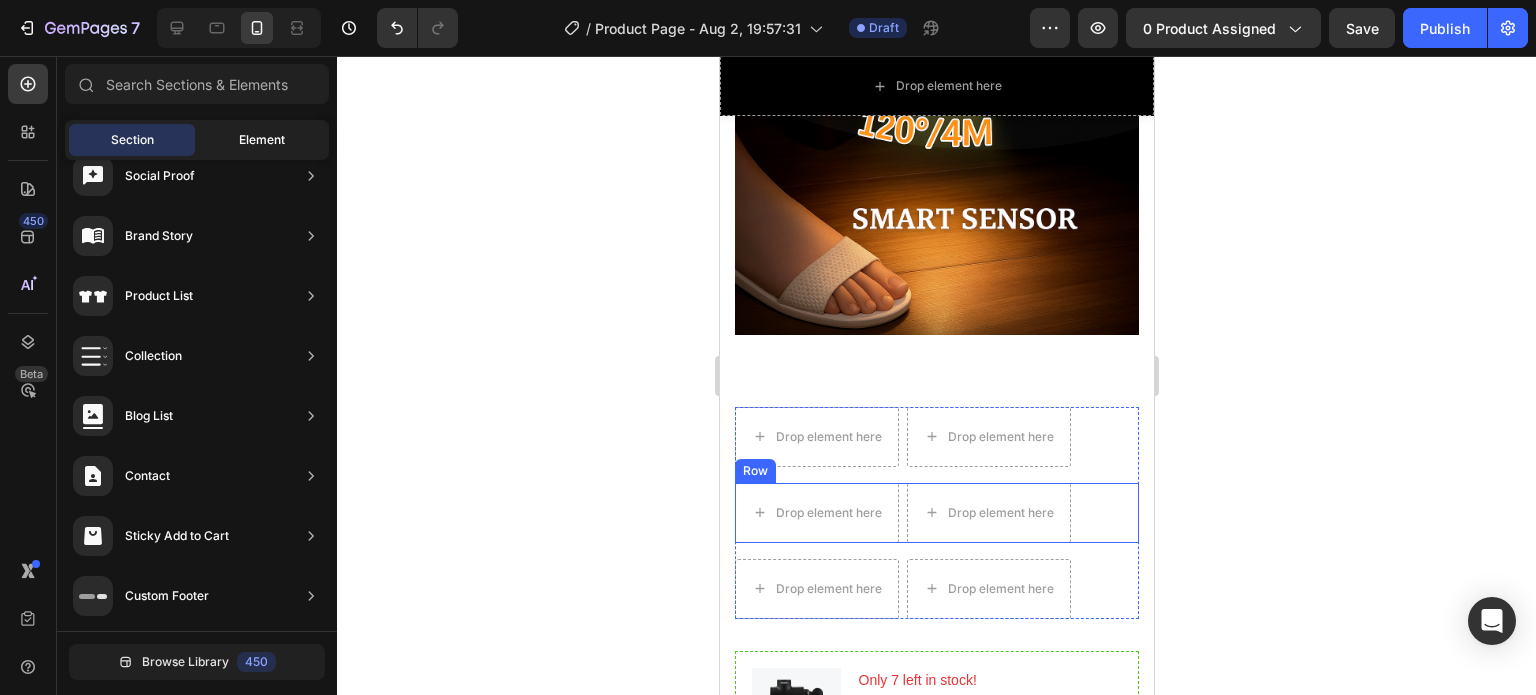 click on "Element" 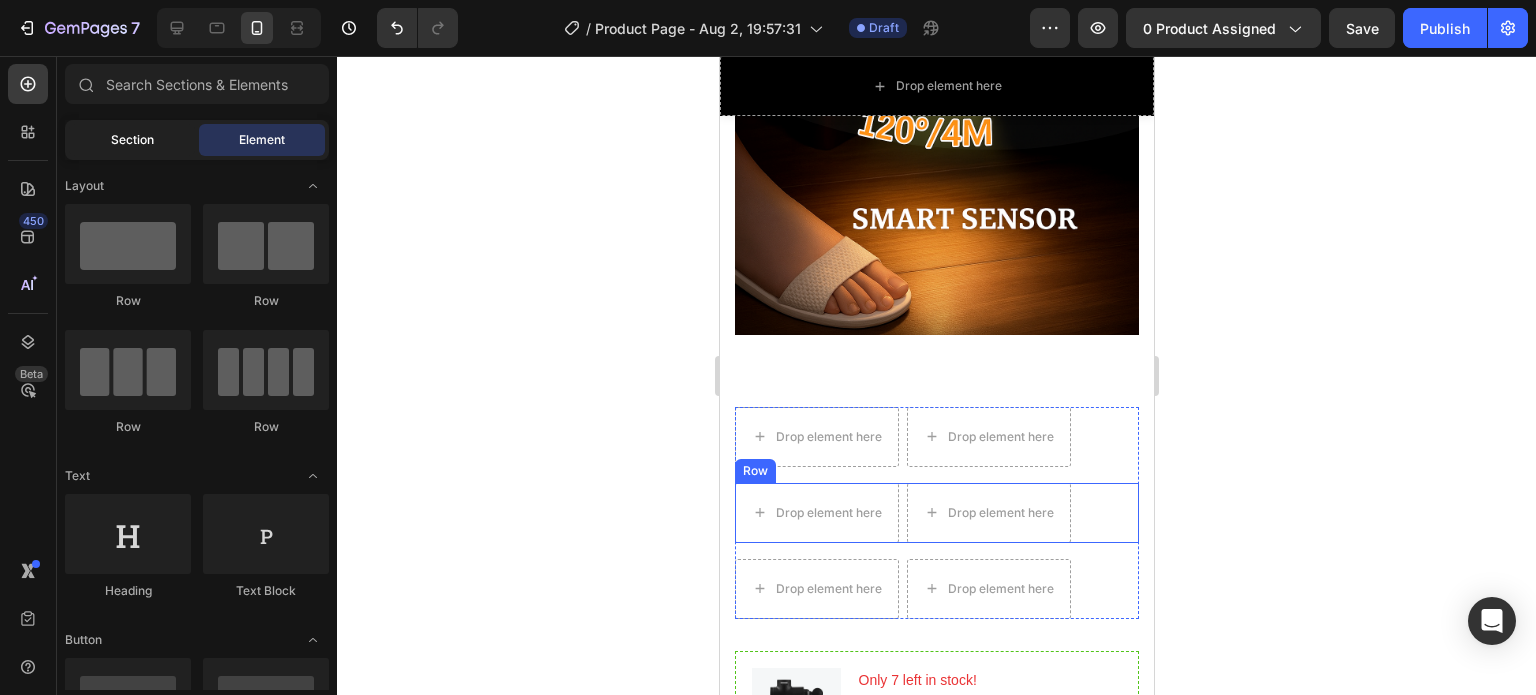 click on "Section" 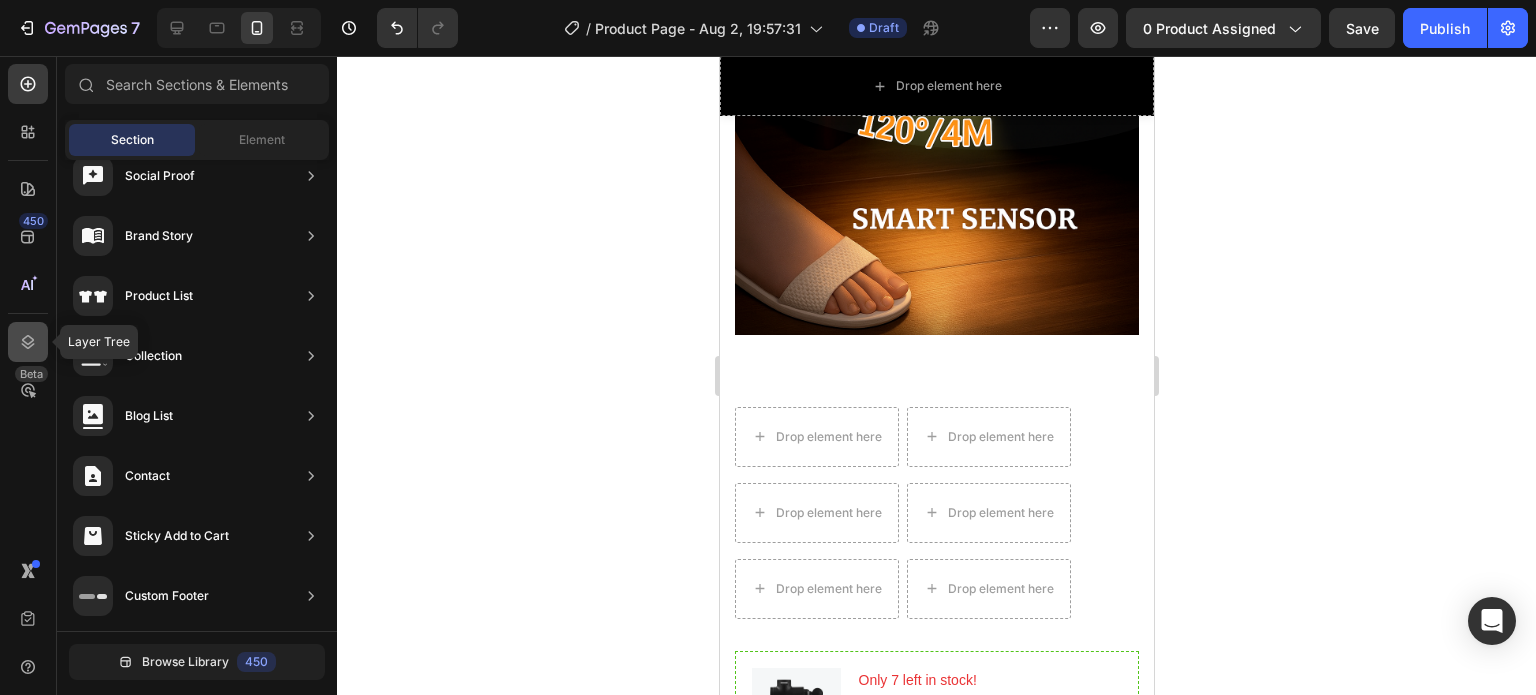 click 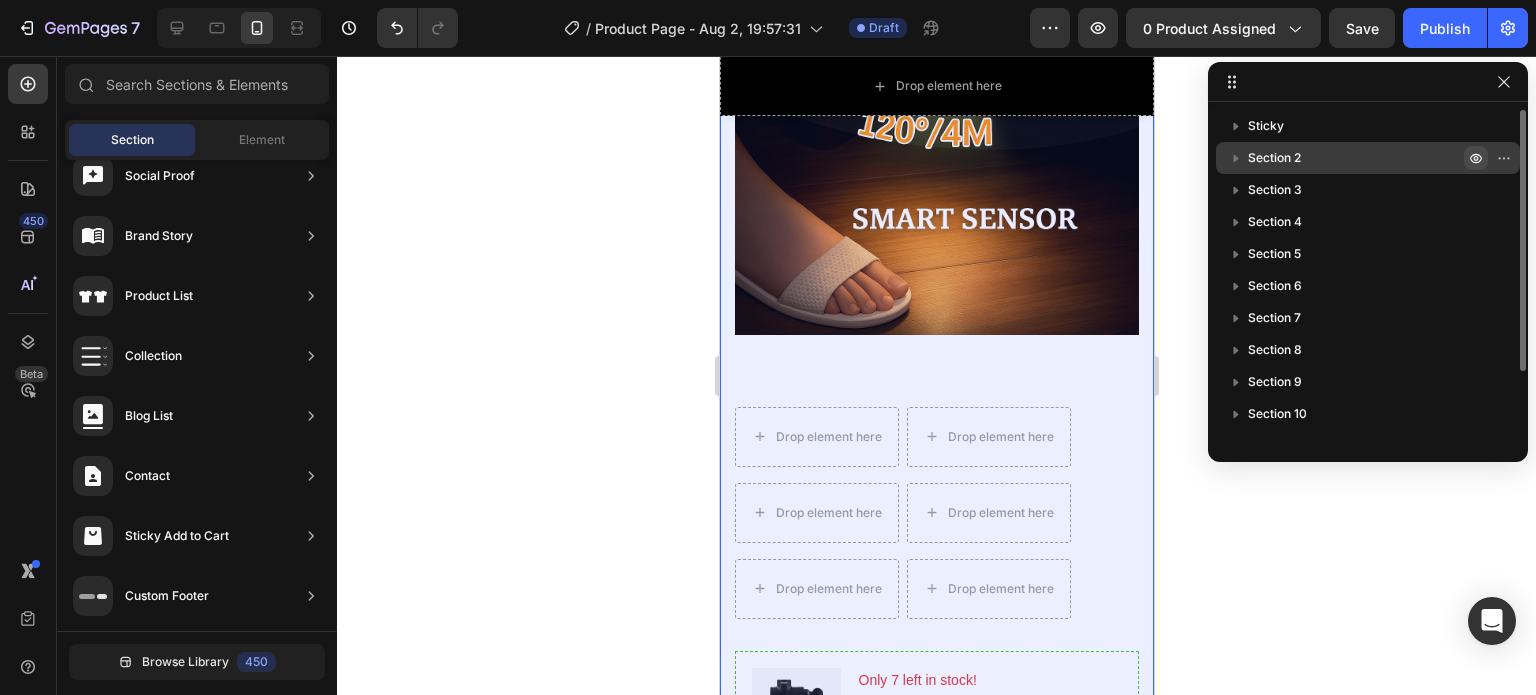 click 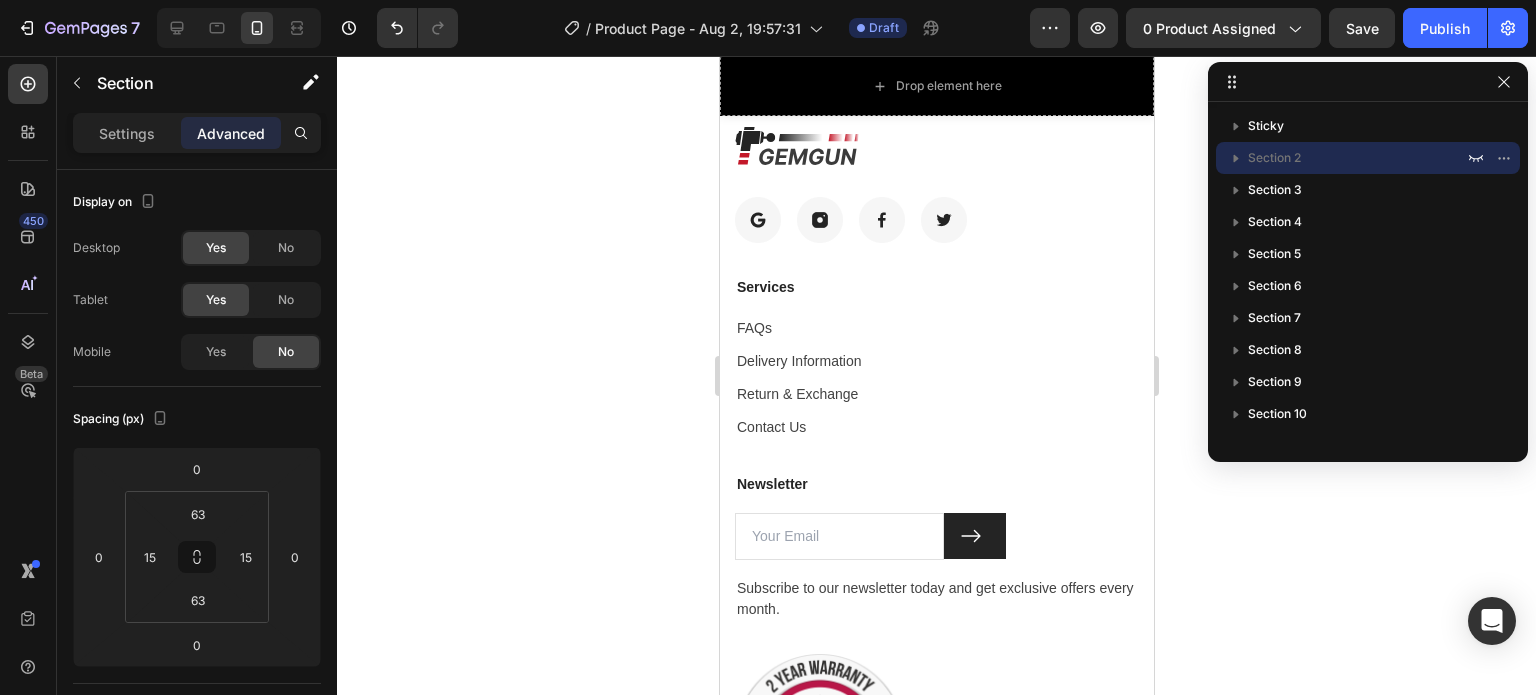 scroll, scrollTop: 8434, scrollLeft: 0, axis: vertical 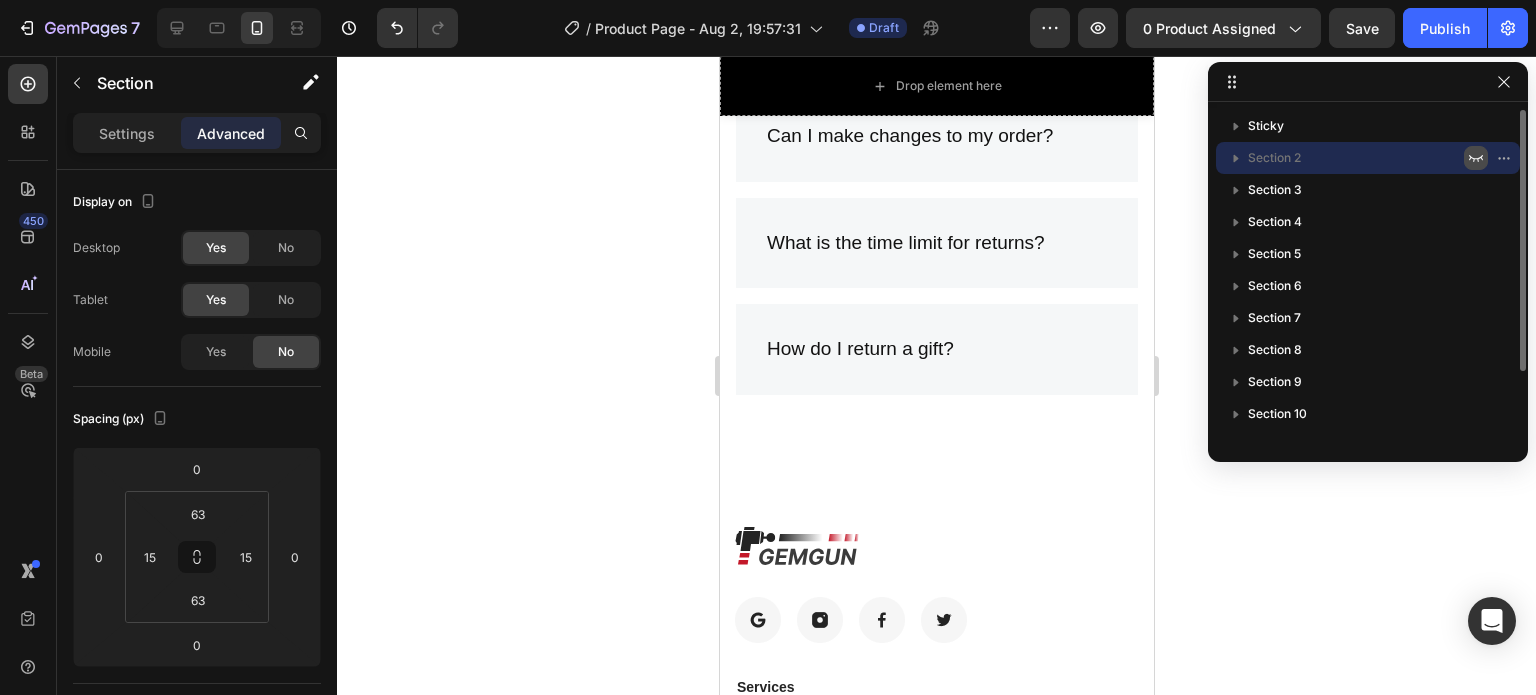 click 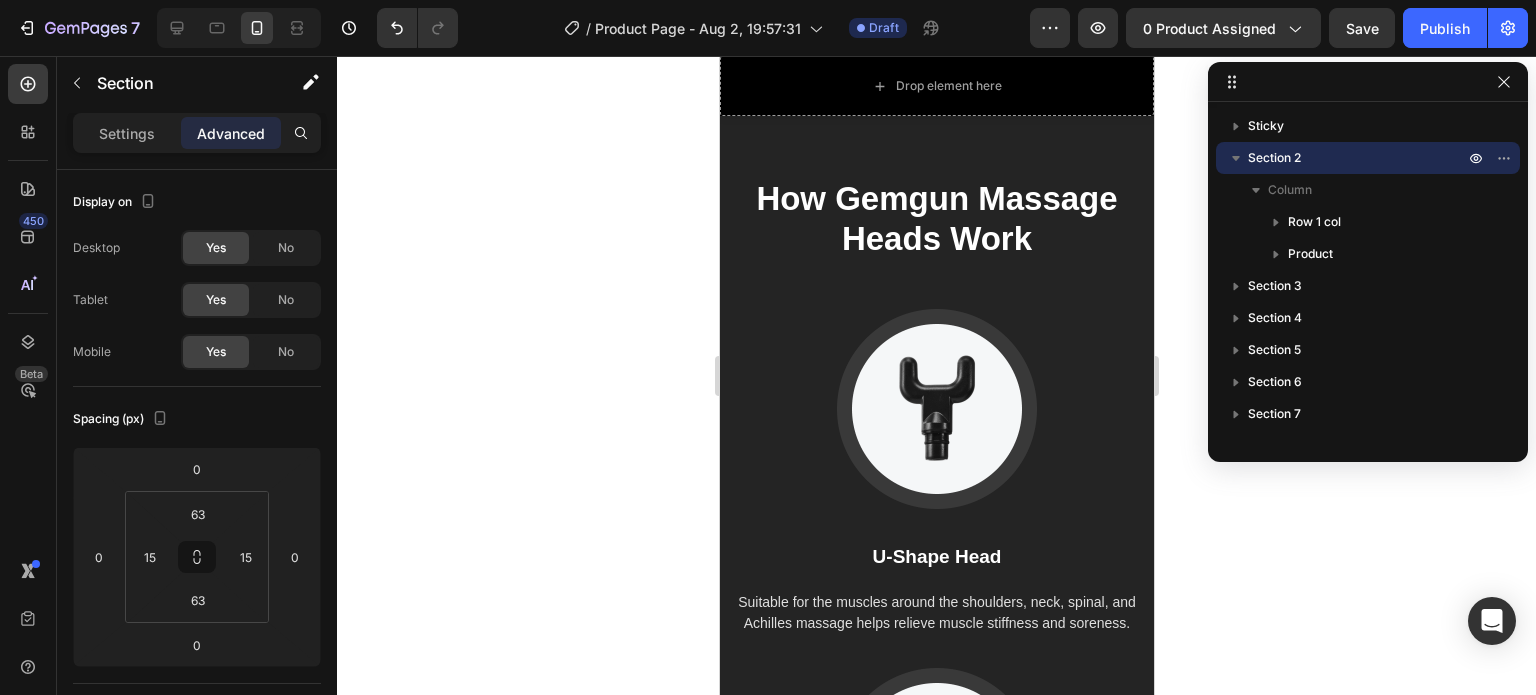 scroll, scrollTop: 10141, scrollLeft: 0, axis: vertical 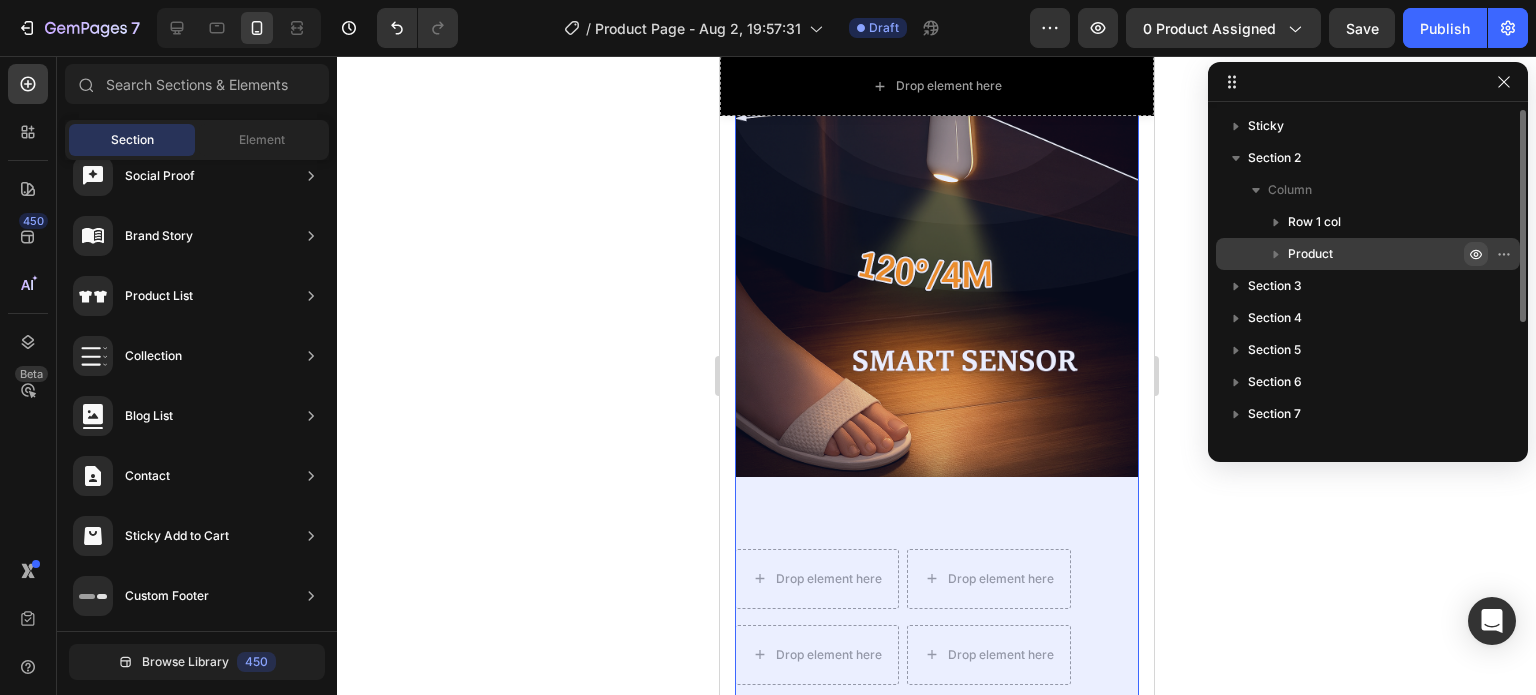 click 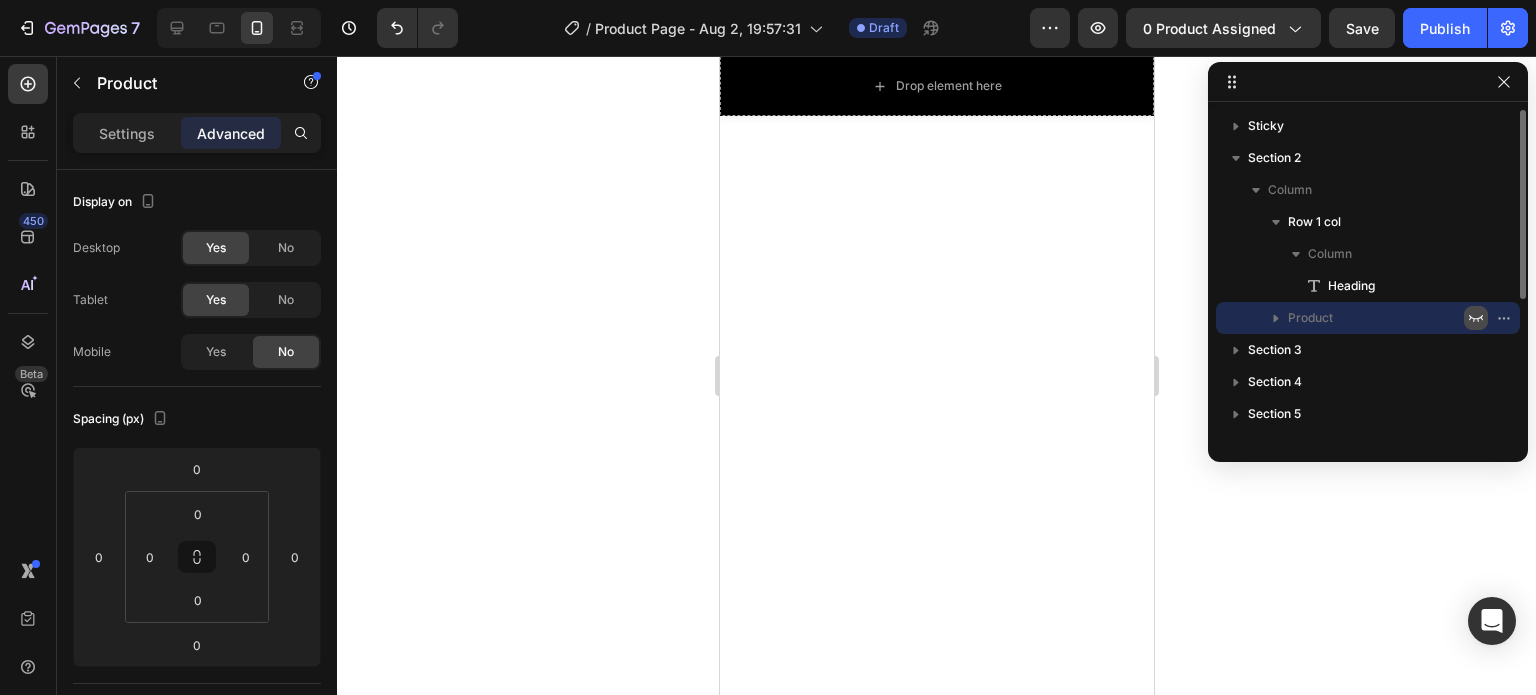 click on "Column" at bounding box center (1368, 254) 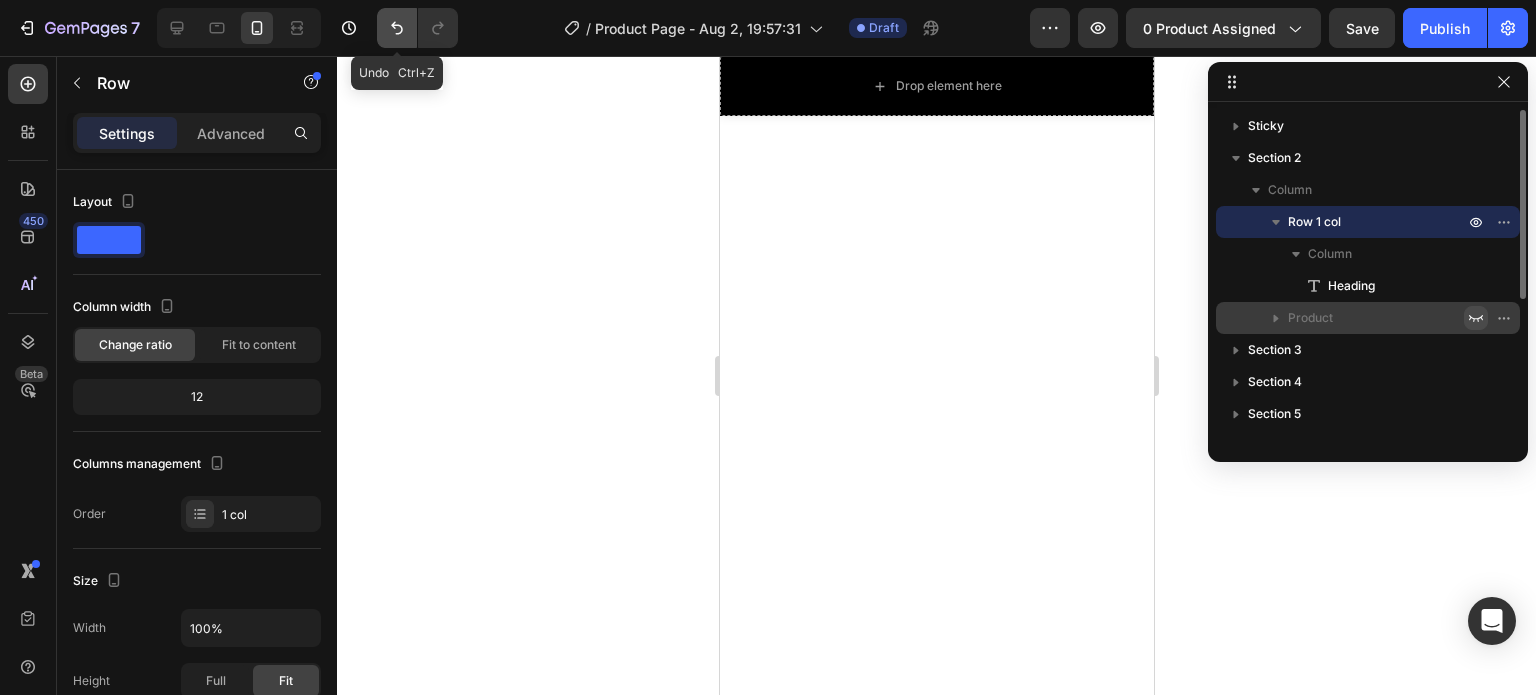 click 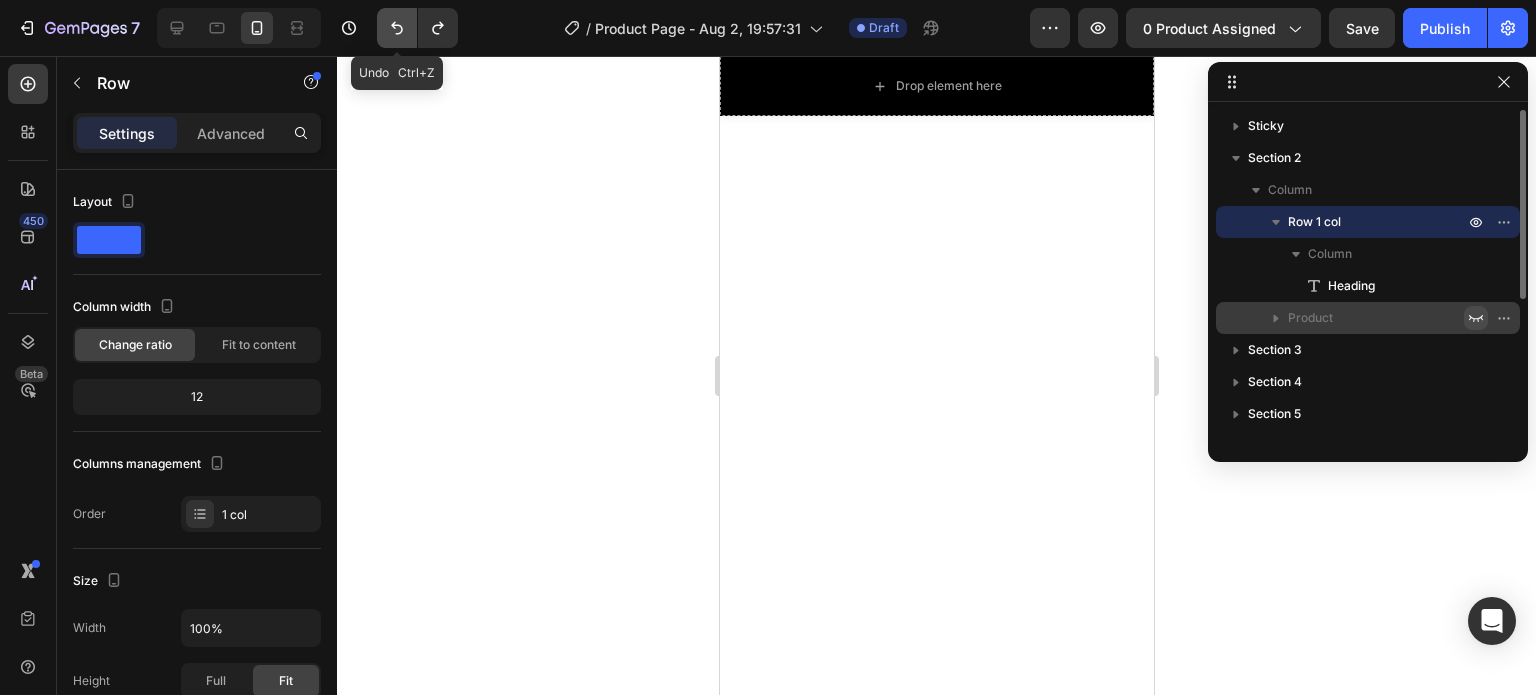 click 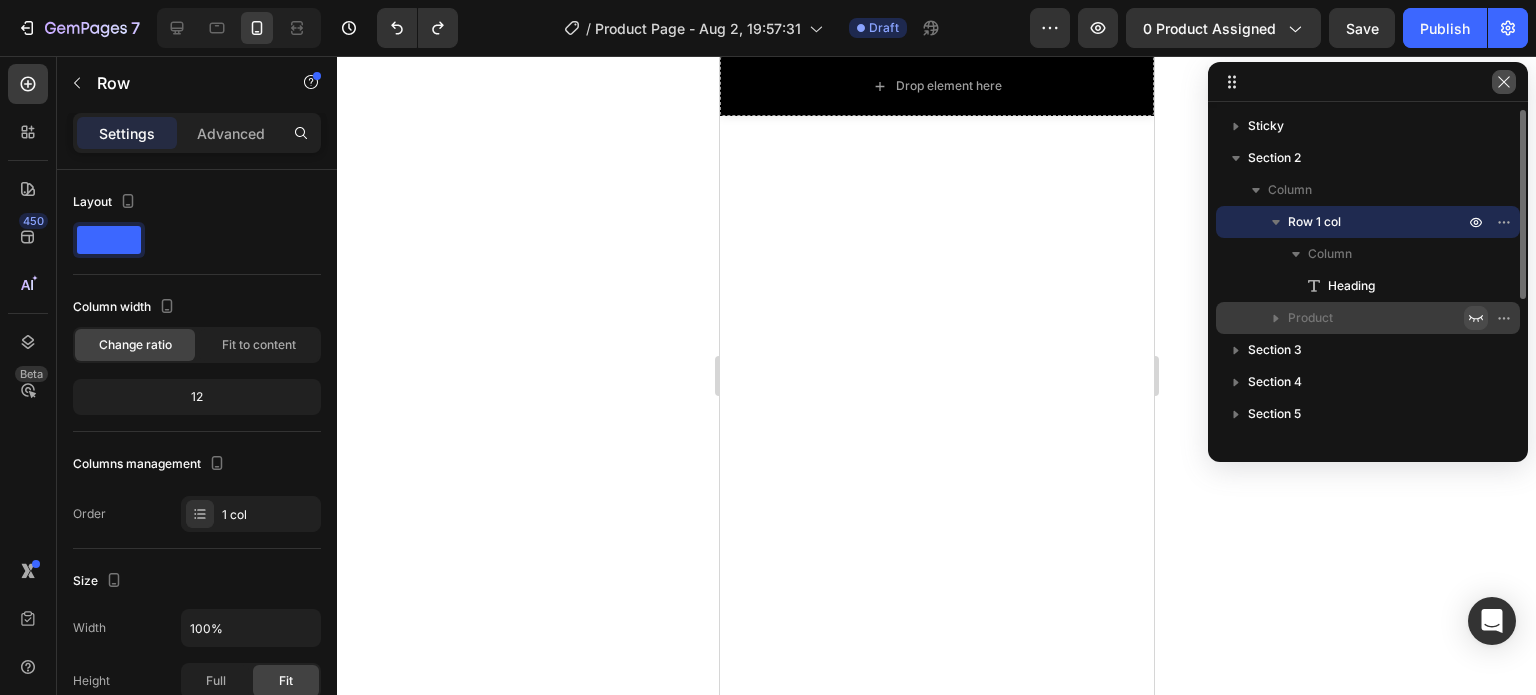 click 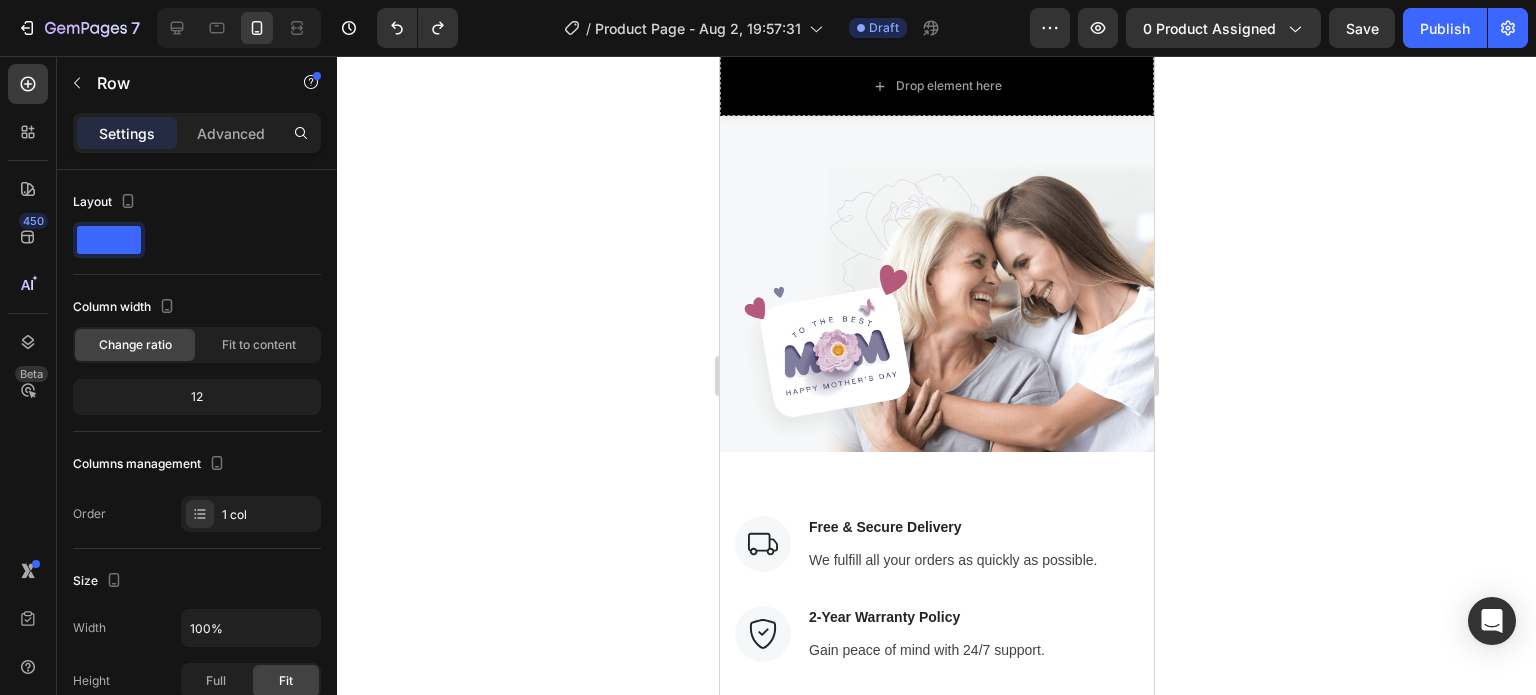 scroll, scrollTop: 5791, scrollLeft: 0, axis: vertical 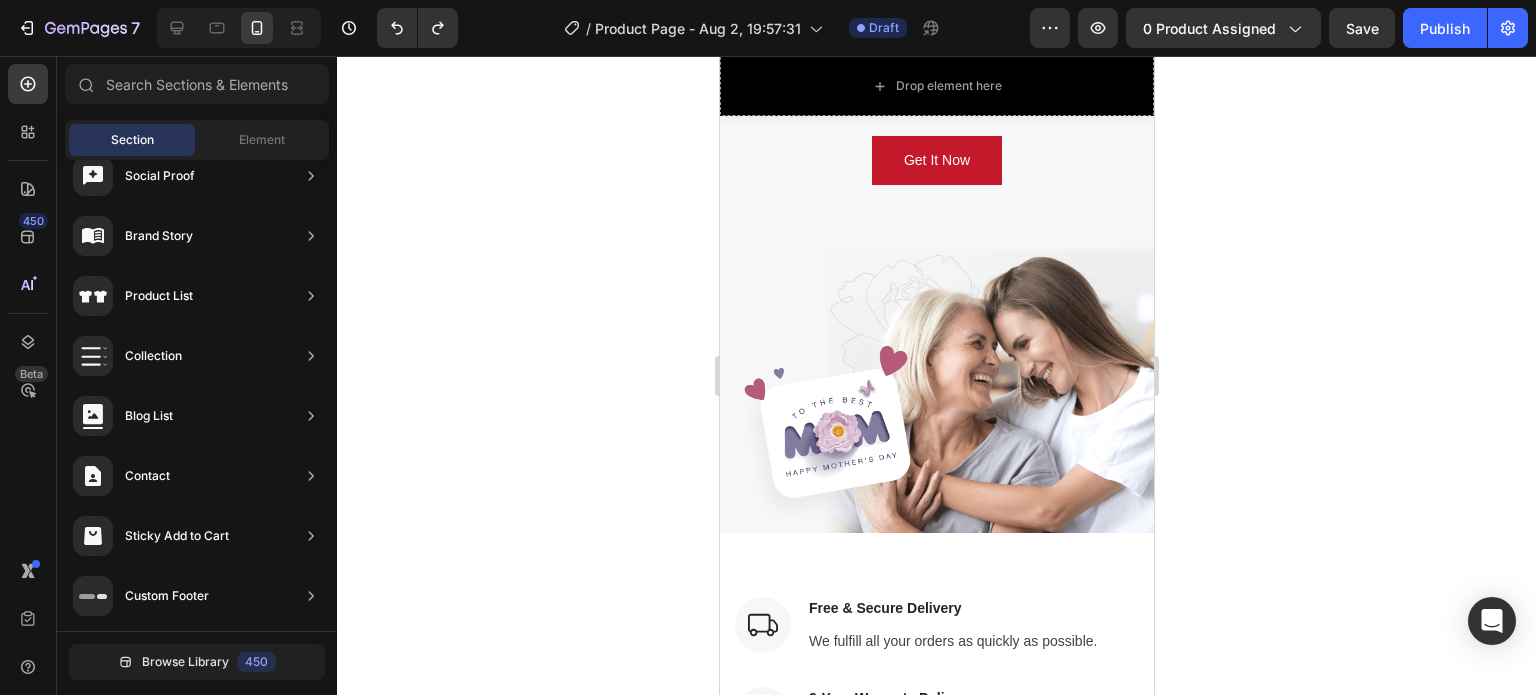 drag, startPoint x: 1147, startPoint y: 367, endPoint x: 1891, endPoint y: 490, distance: 754.0988 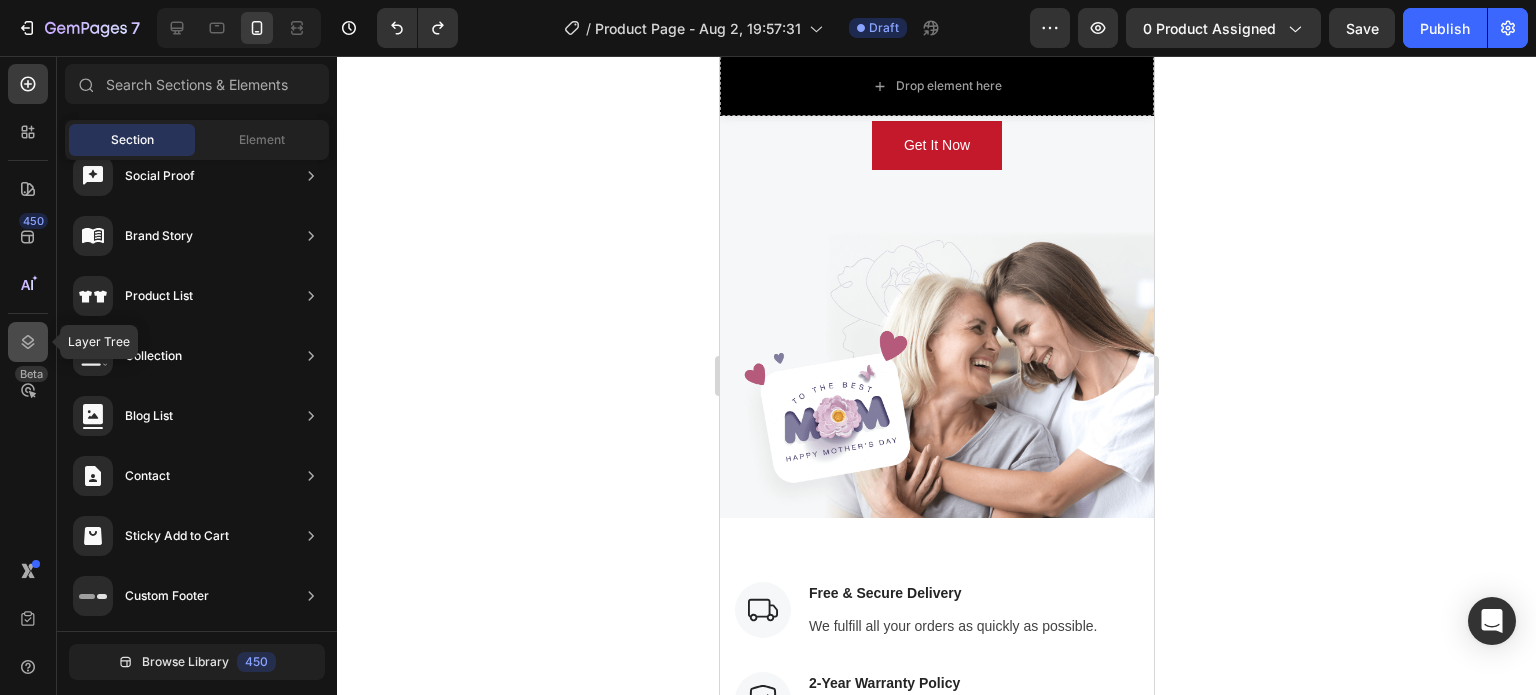 click 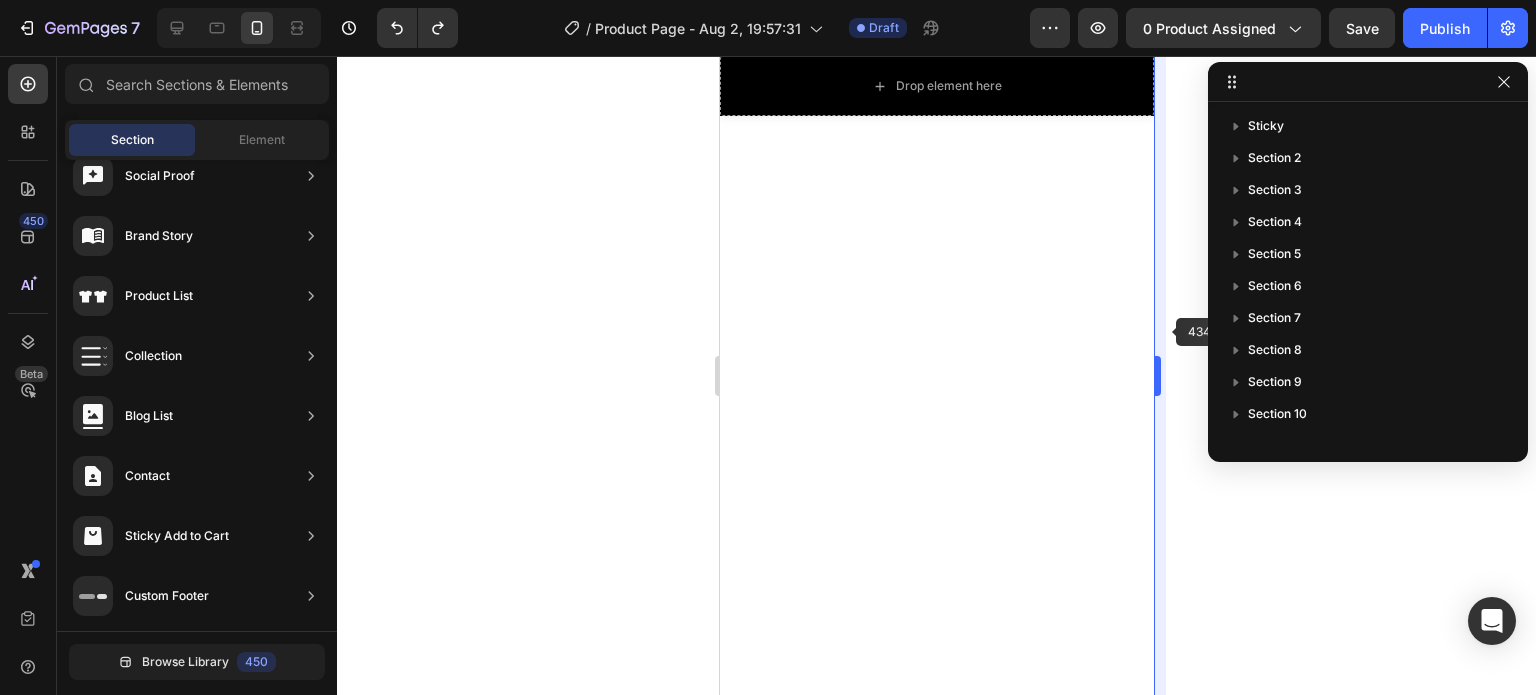 scroll, scrollTop: 0, scrollLeft: 0, axis: both 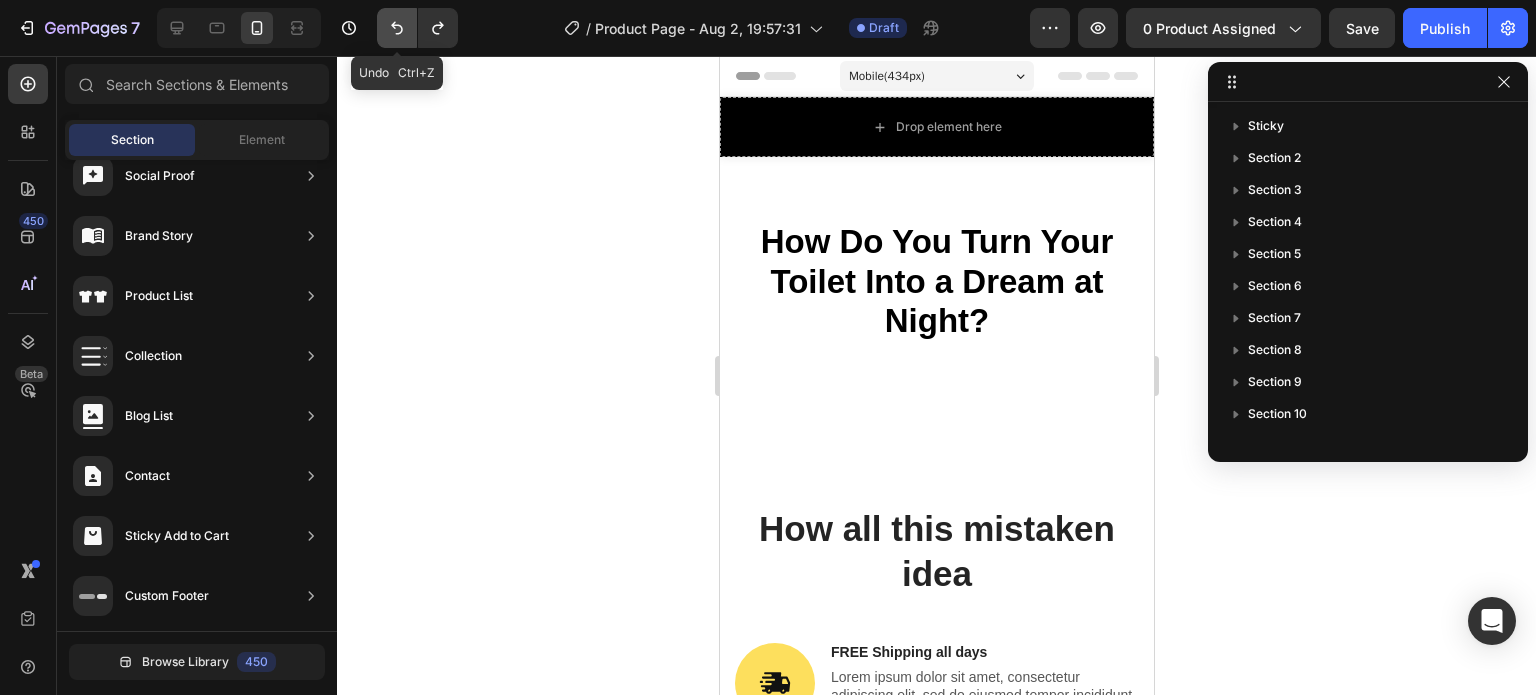 click 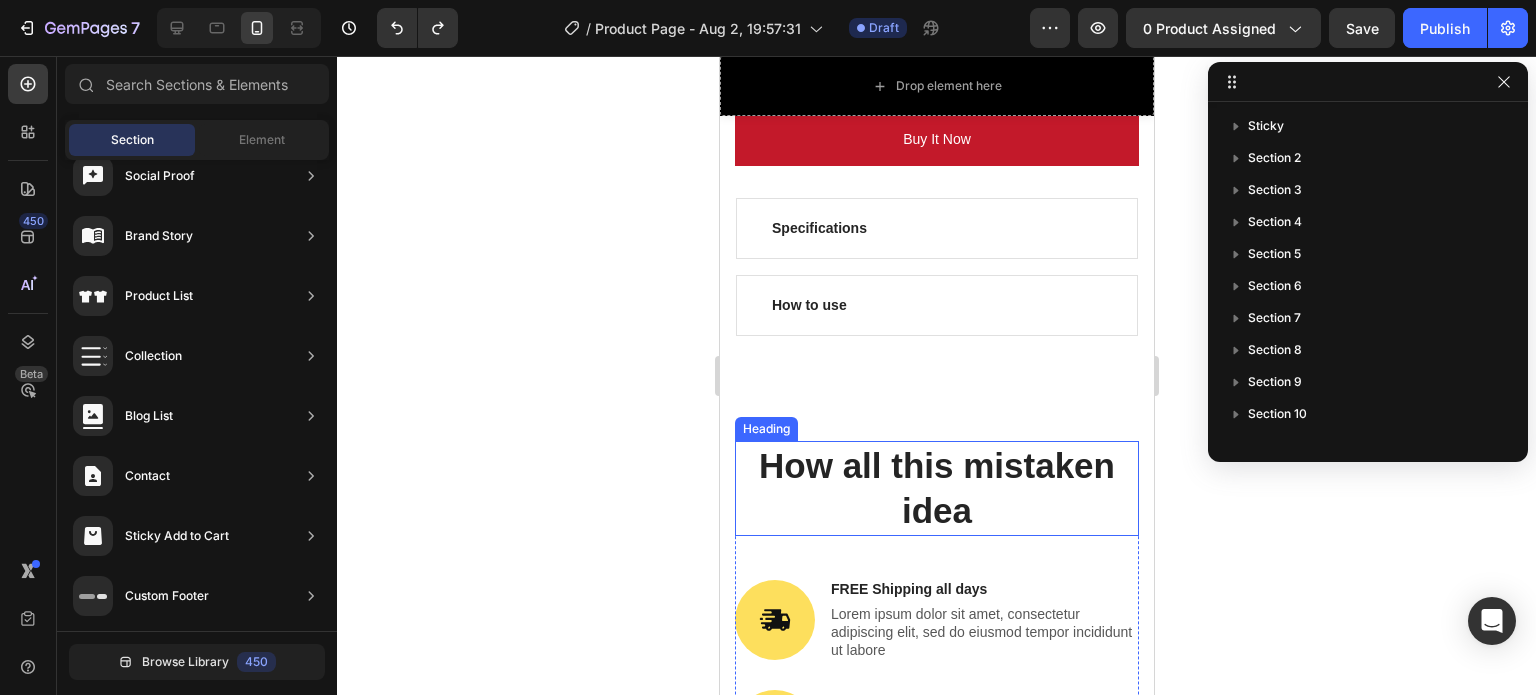 scroll, scrollTop: 6900, scrollLeft: 0, axis: vertical 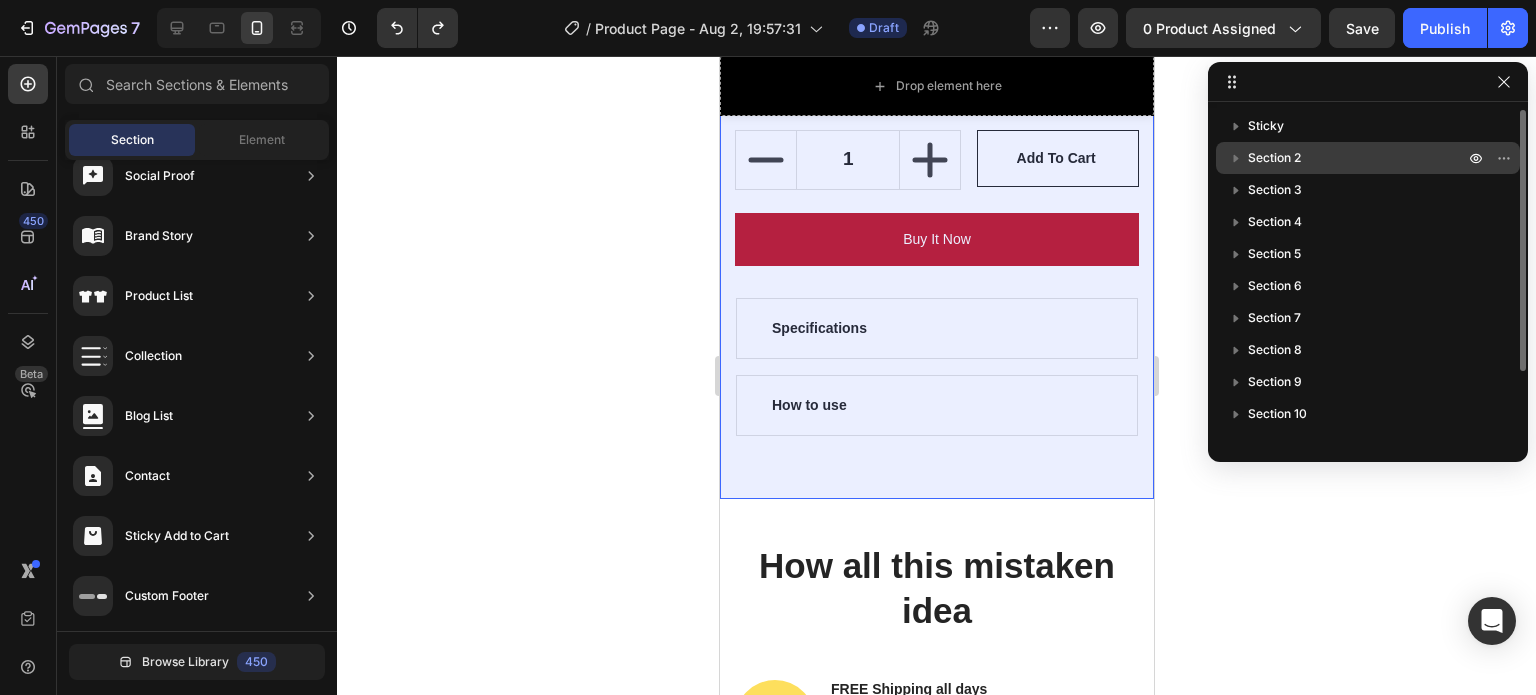 drag, startPoint x: 1266, startPoint y: 179, endPoint x: 1268, endPoint y: 155, distance: 24.083189 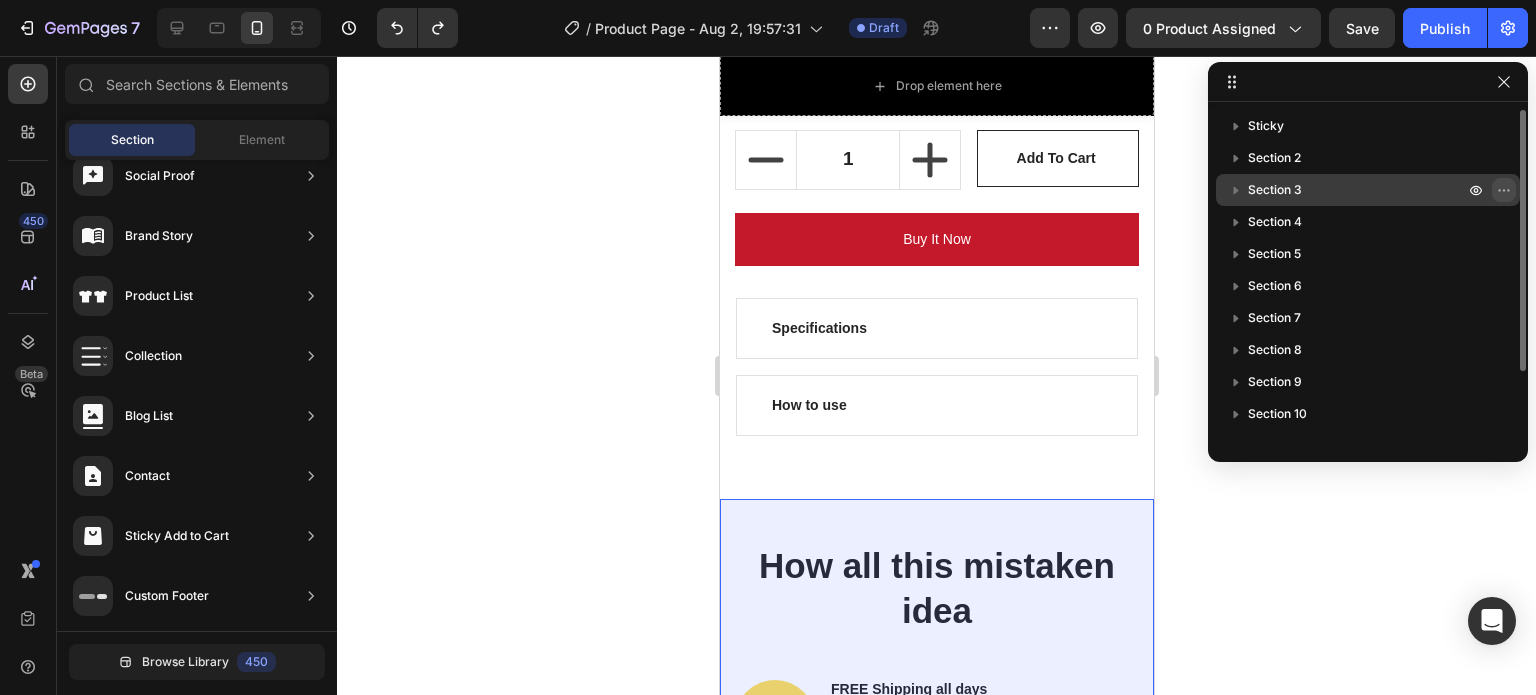 click 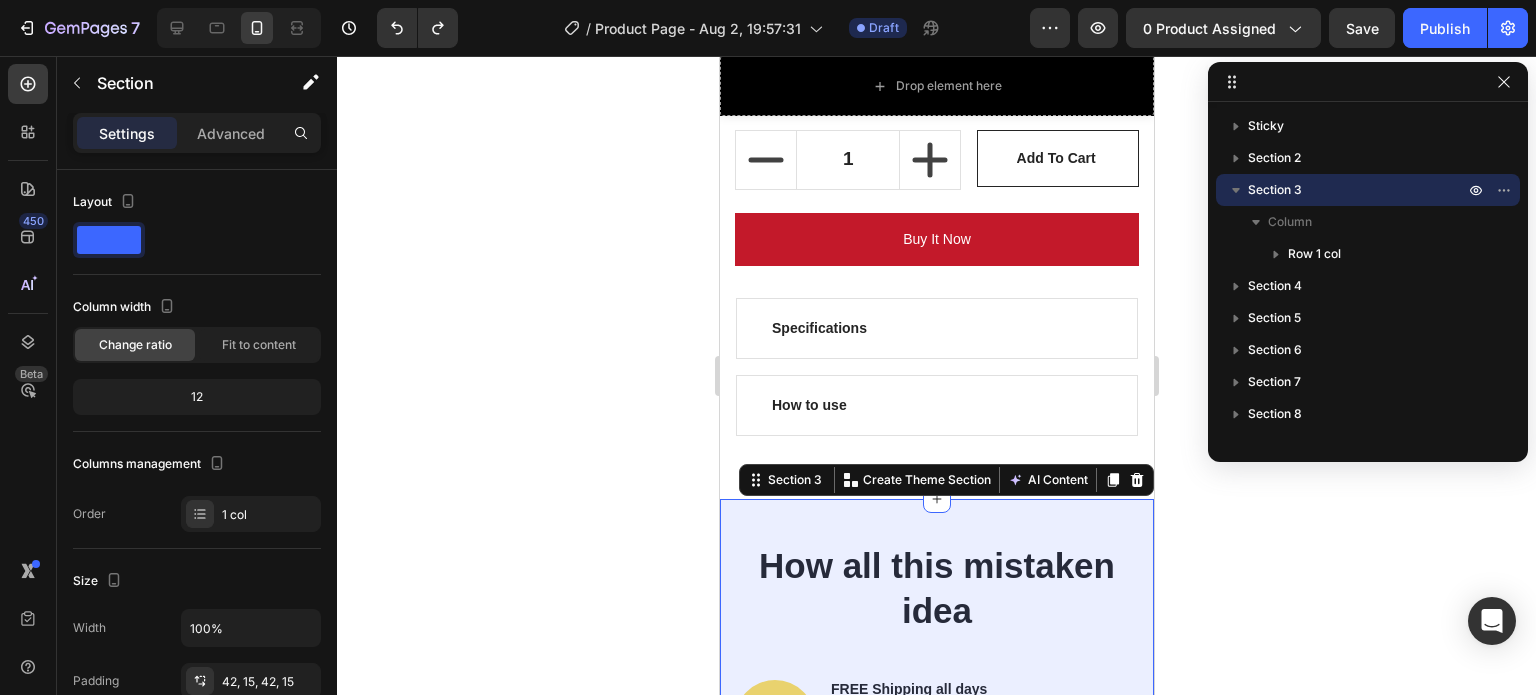 click 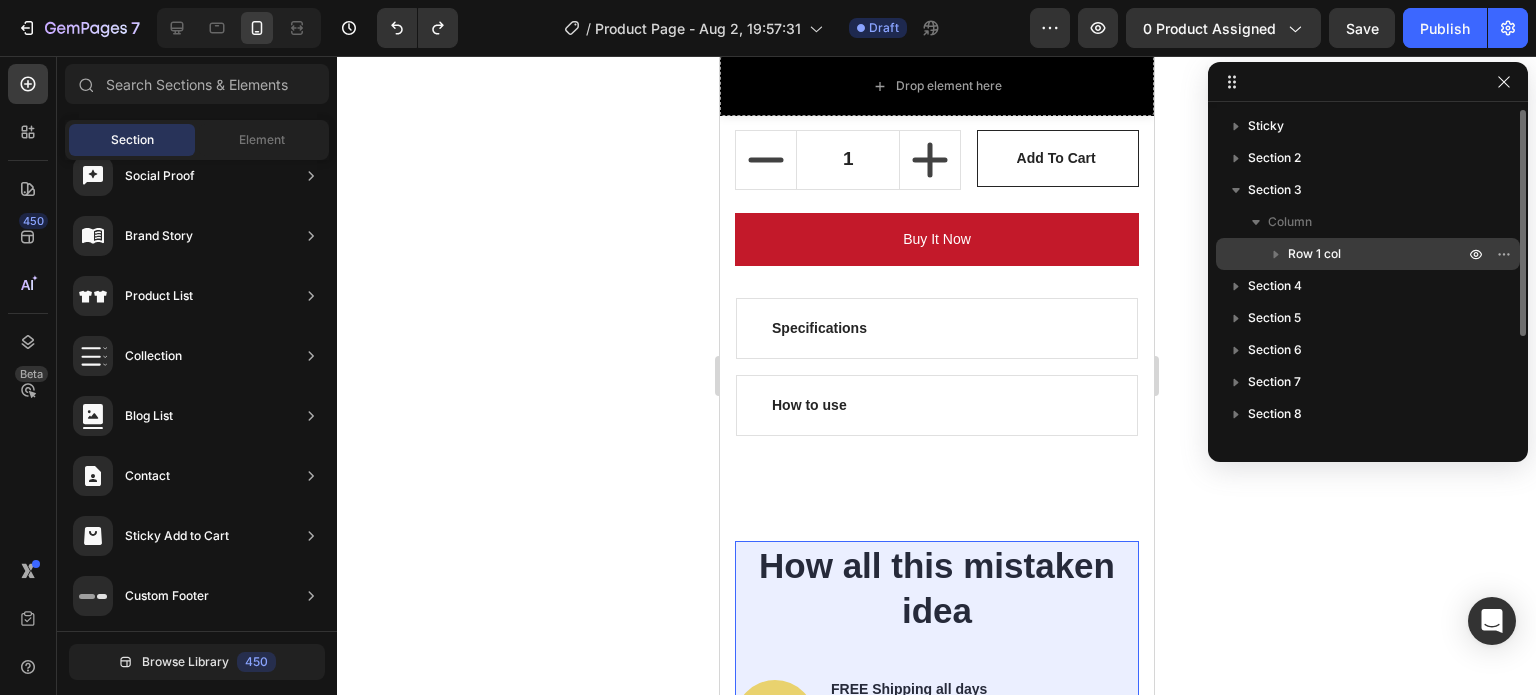 click 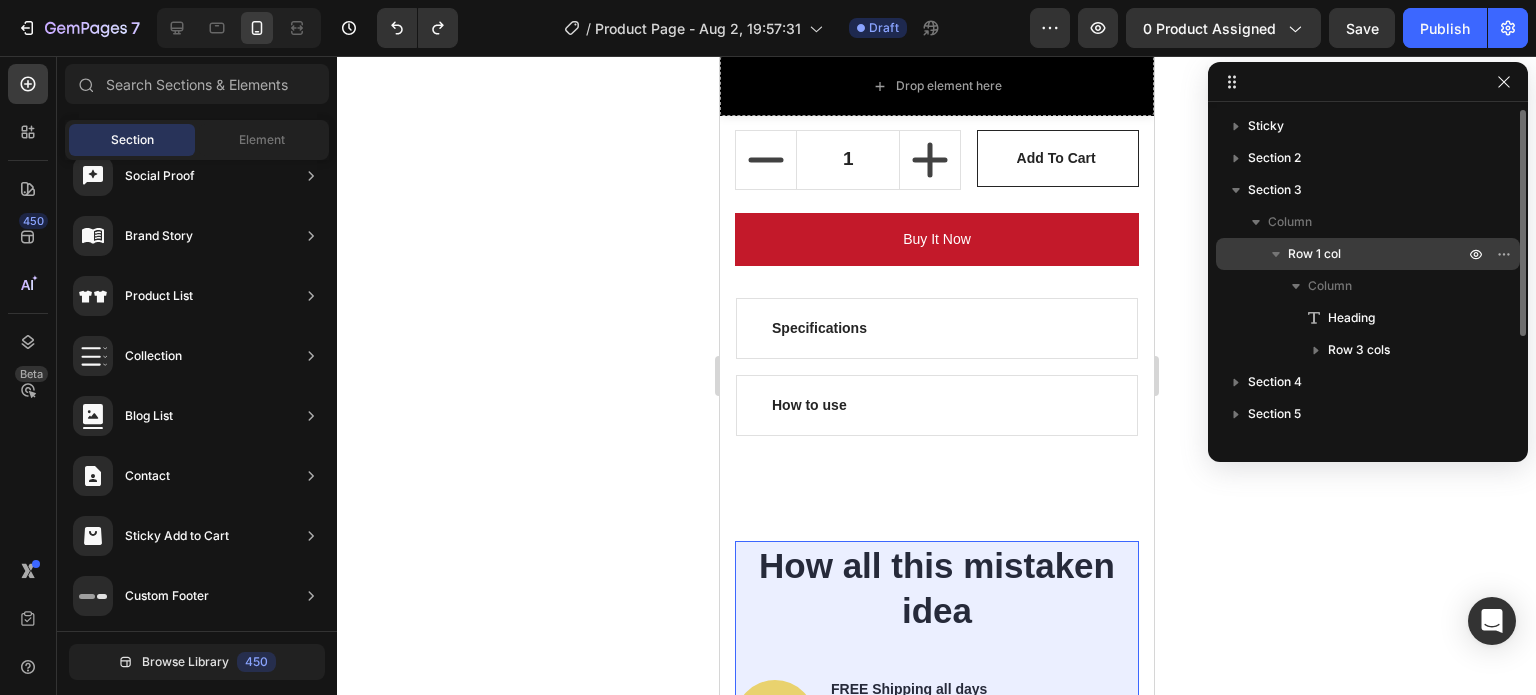 click 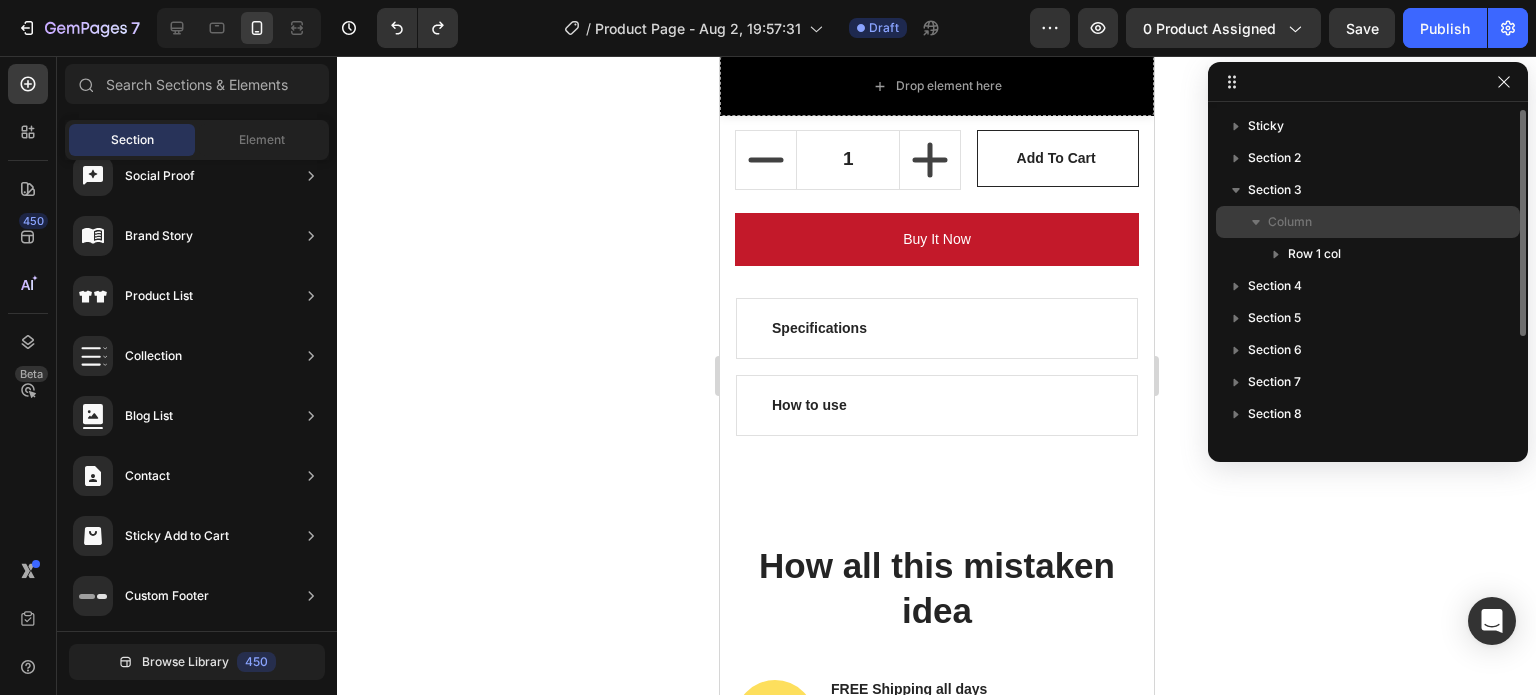 click 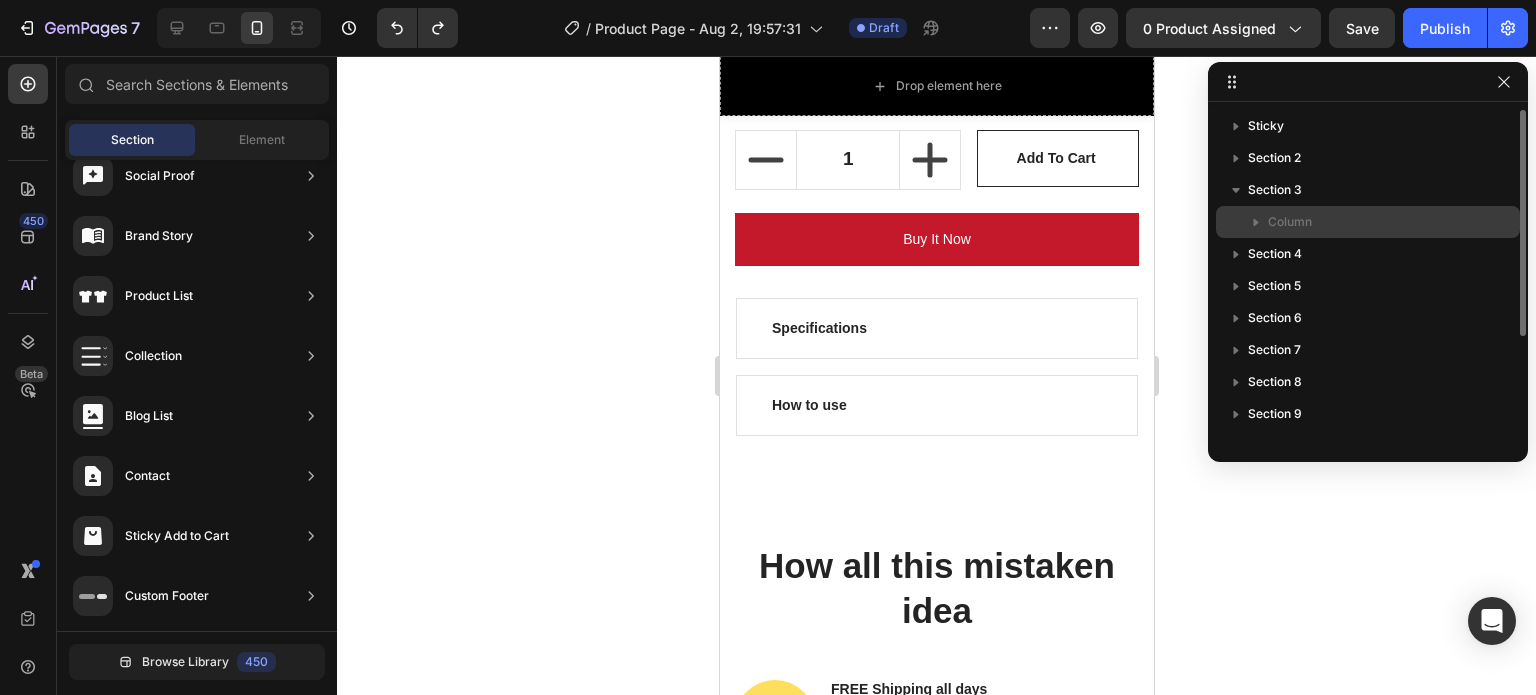 click 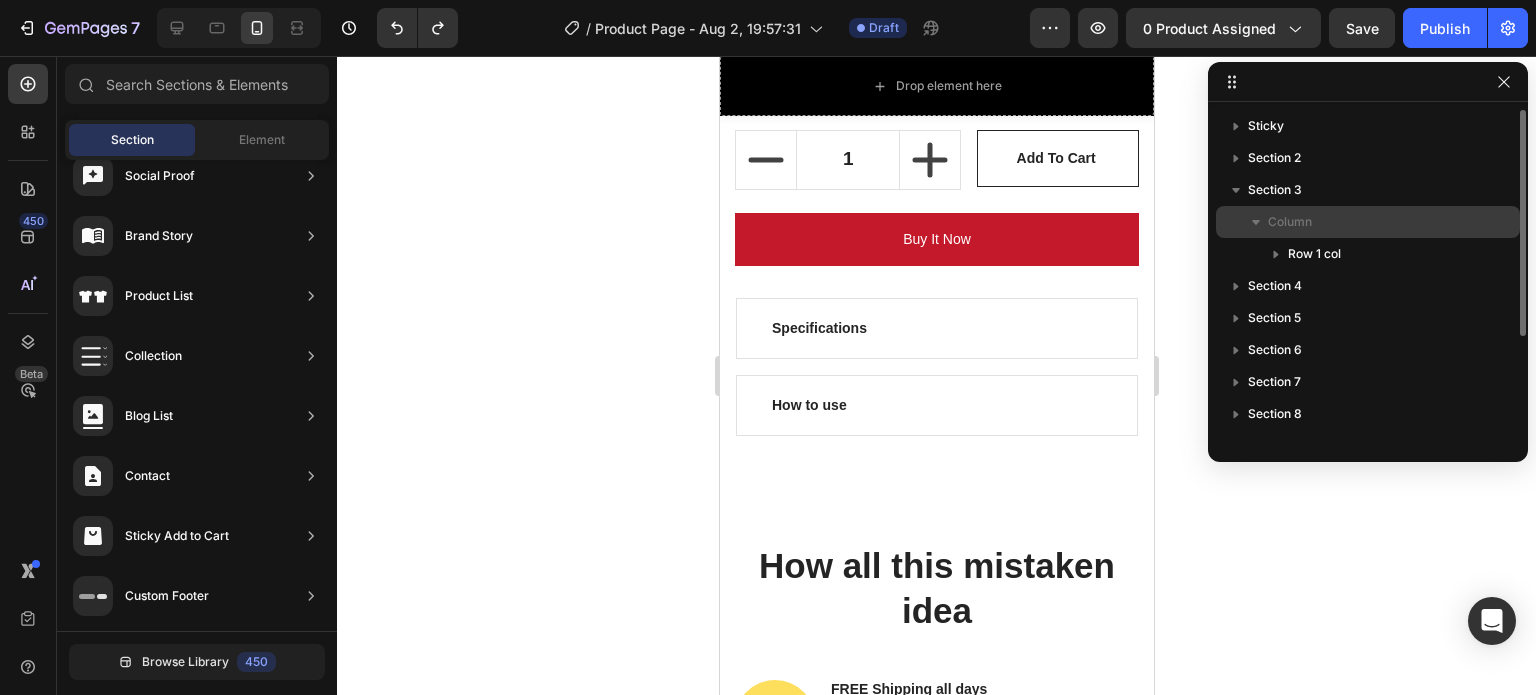 click 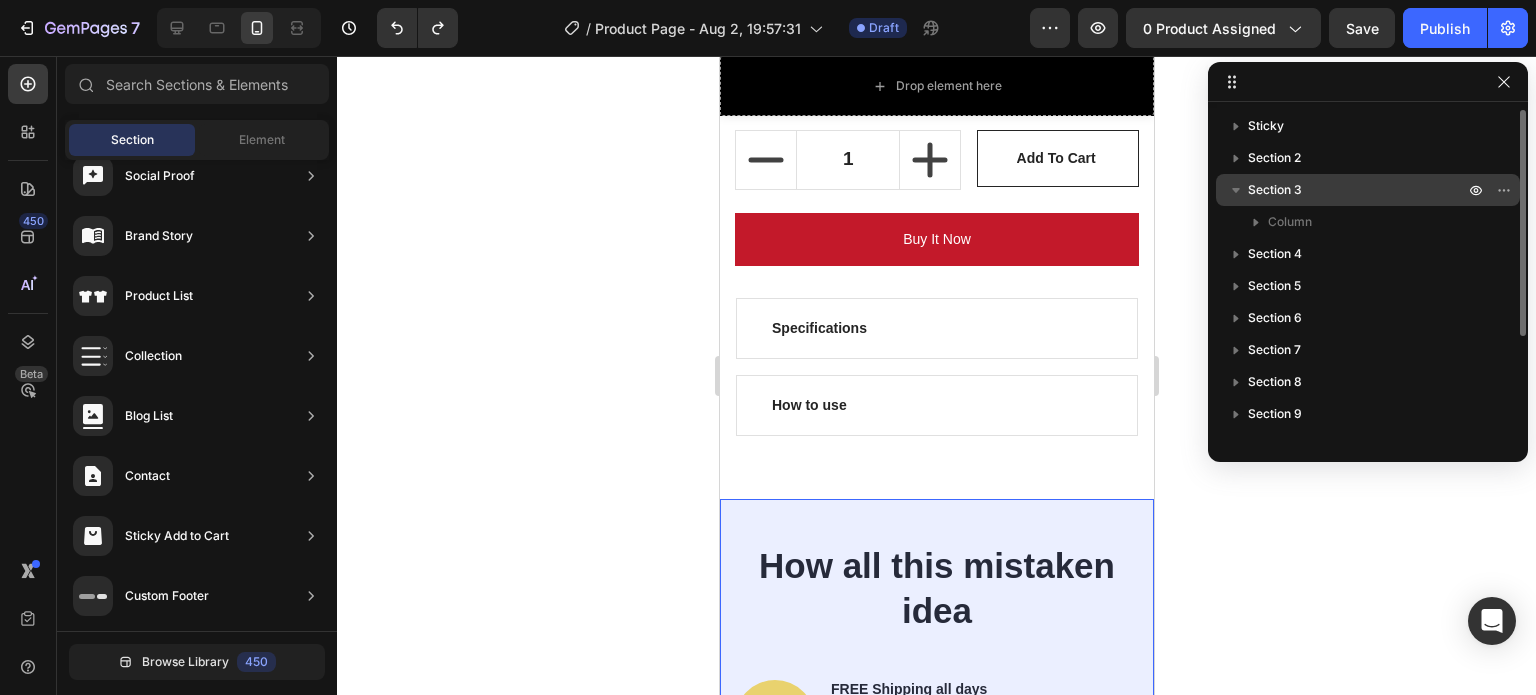 click 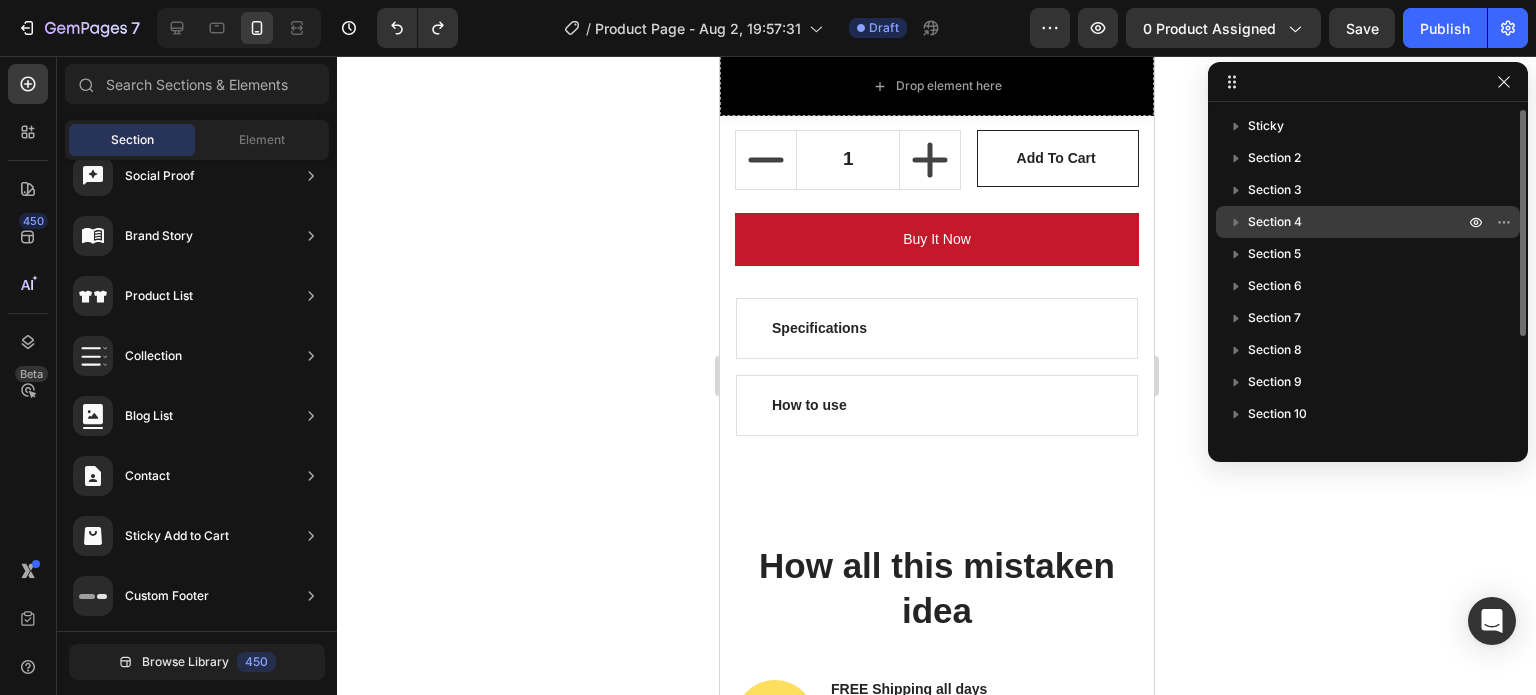 click 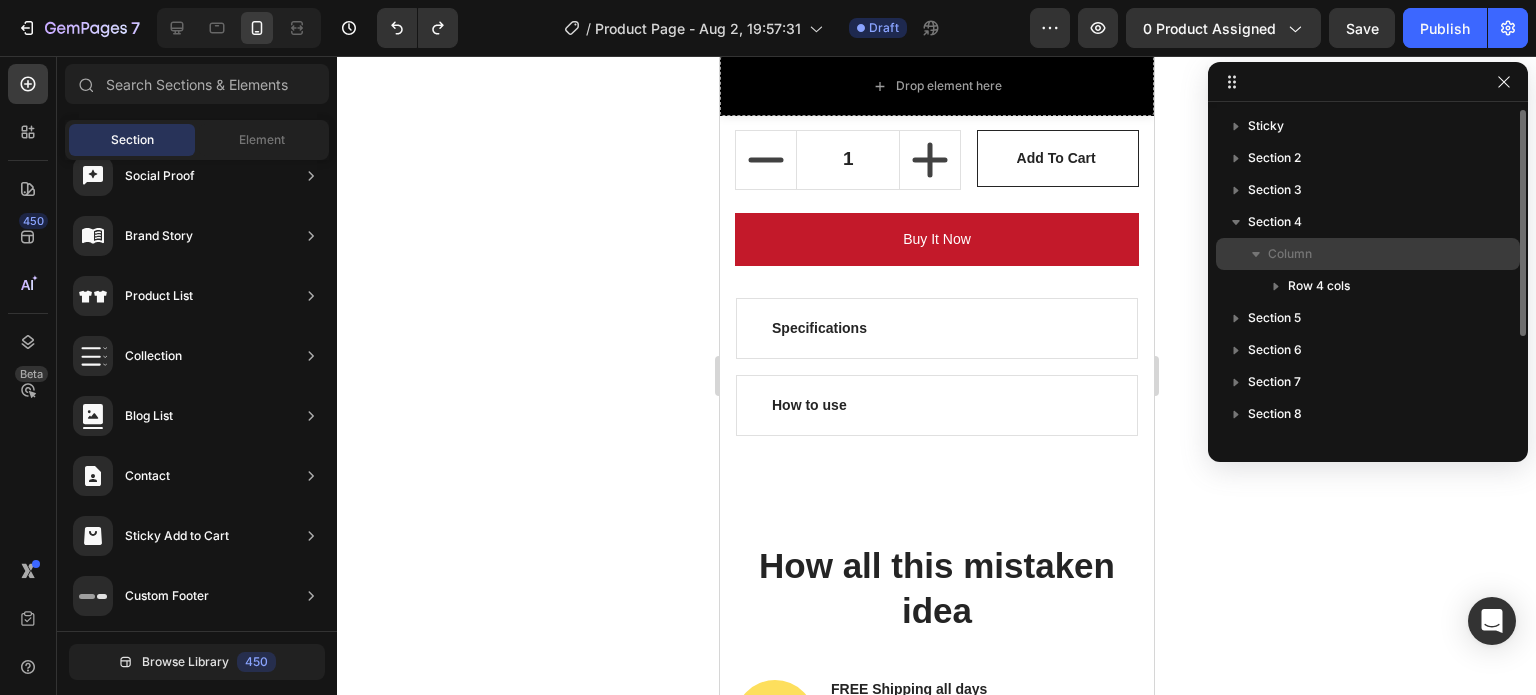 click 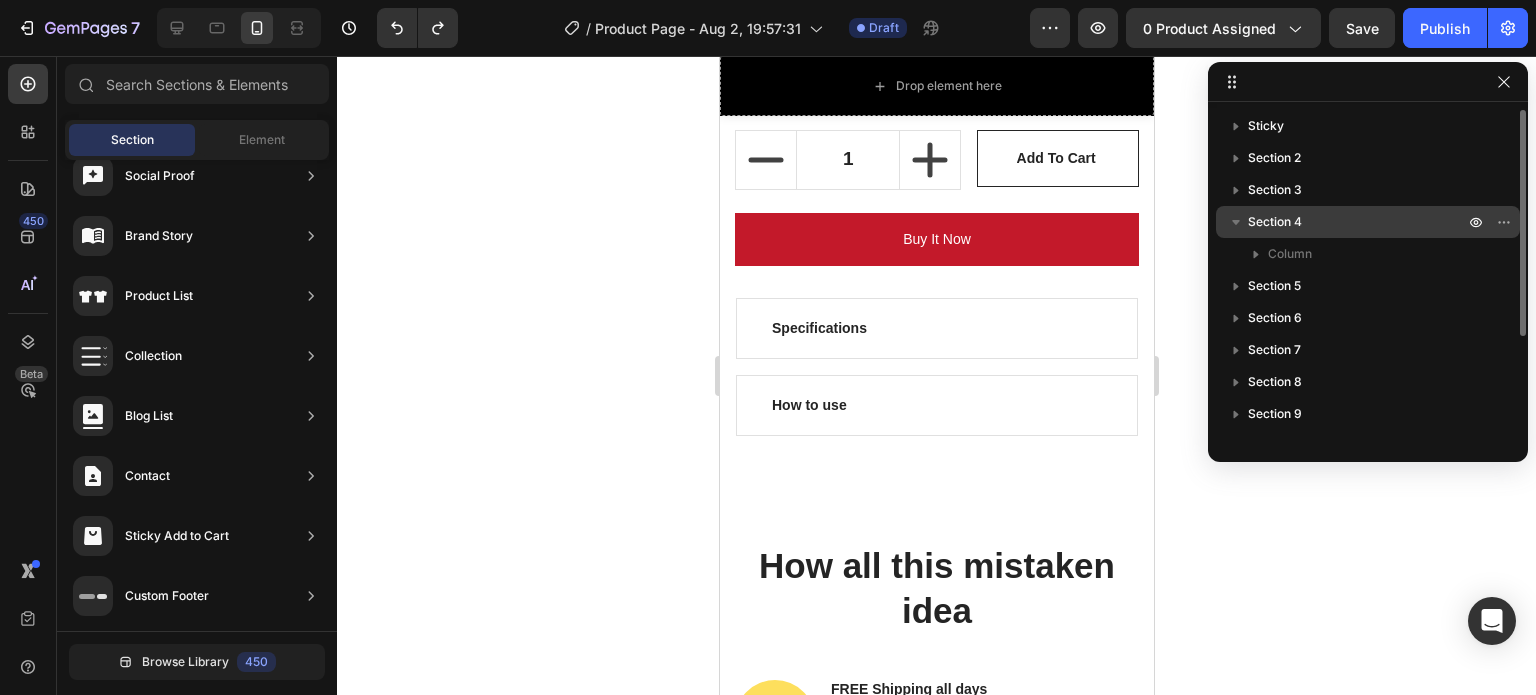 click 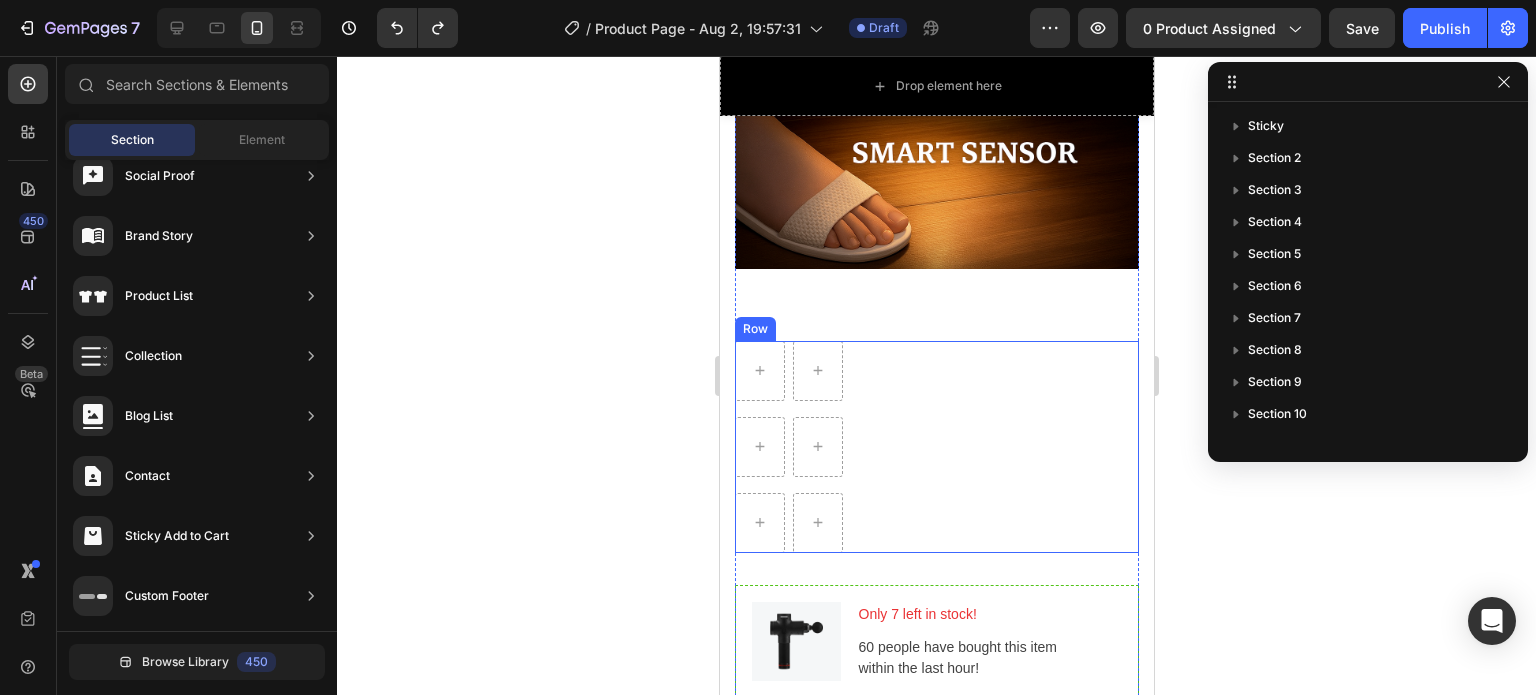 scroll, scrollTop: 6100, scrollLeft: 0, axis: vertical 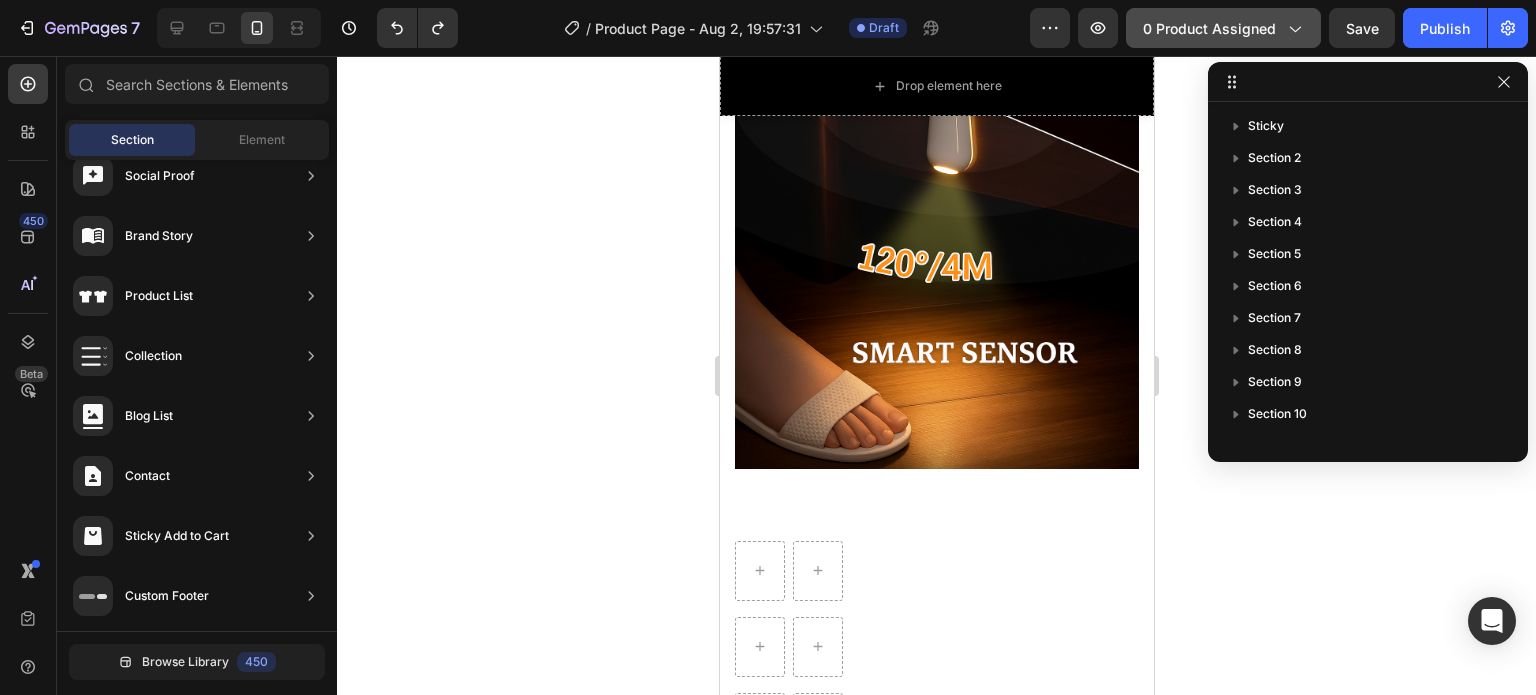 click 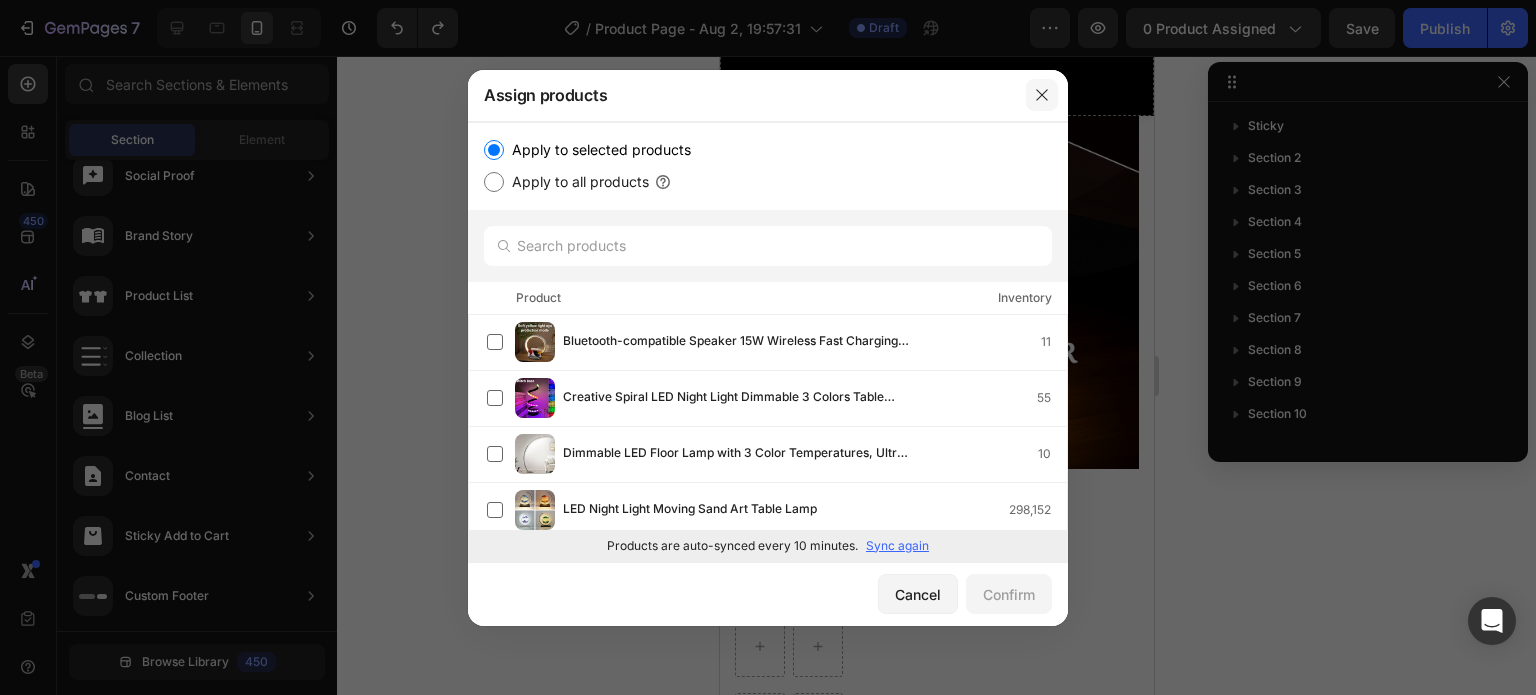 drag, startPoint x: 1040, startPoint y: 91, endPoint x: 350, endPoint y: 8, distance: 694.9741 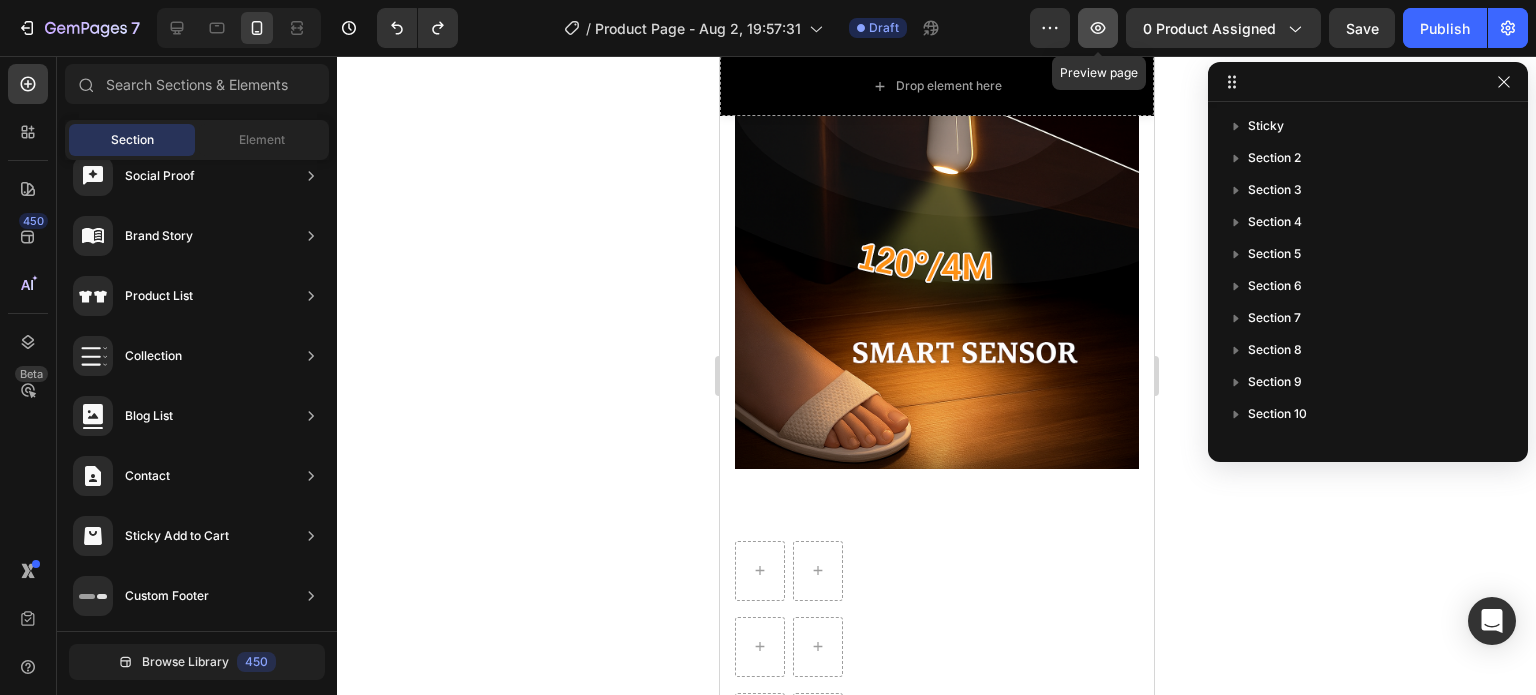 click 